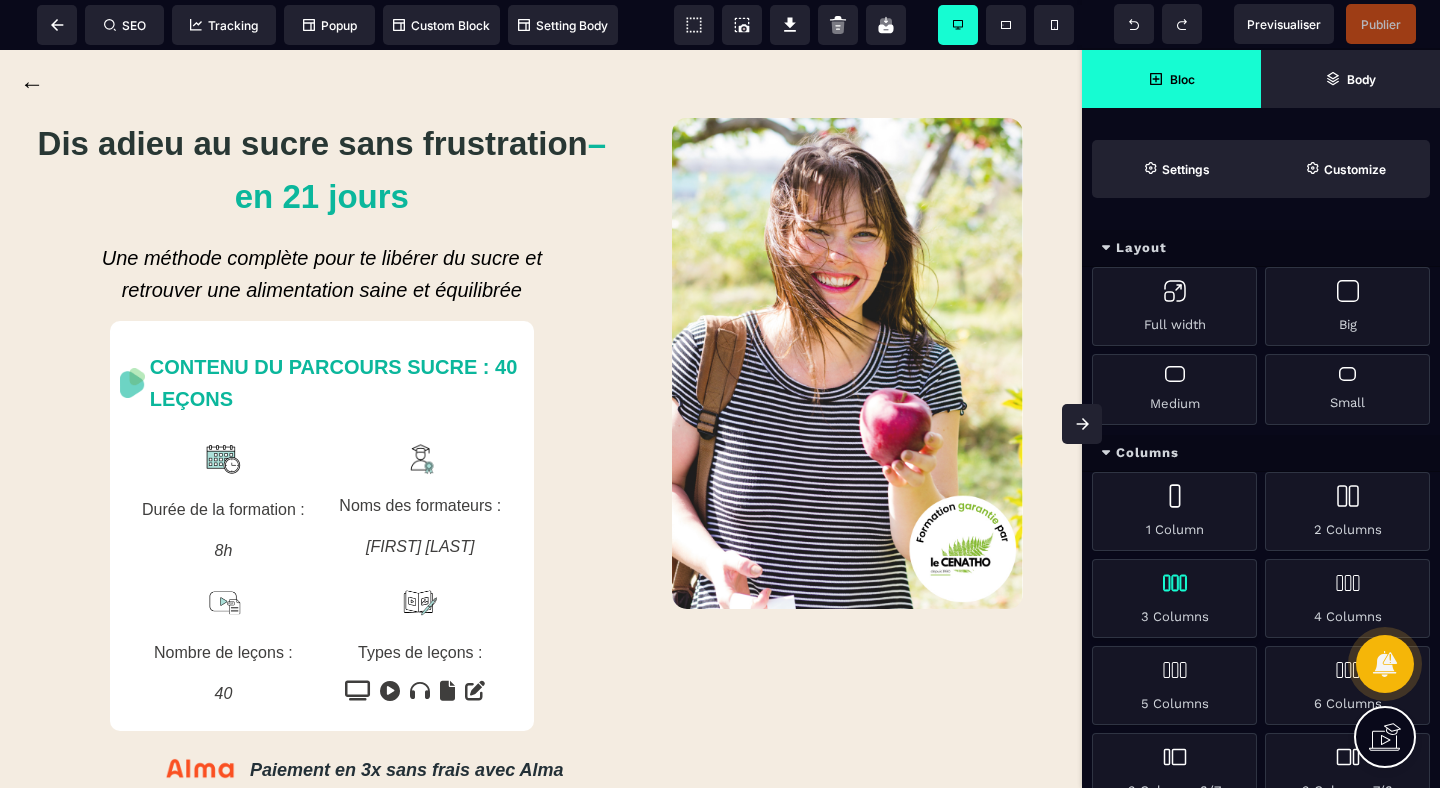 scroll, scrollTop: 0, scrollLeft: 0, axis: both 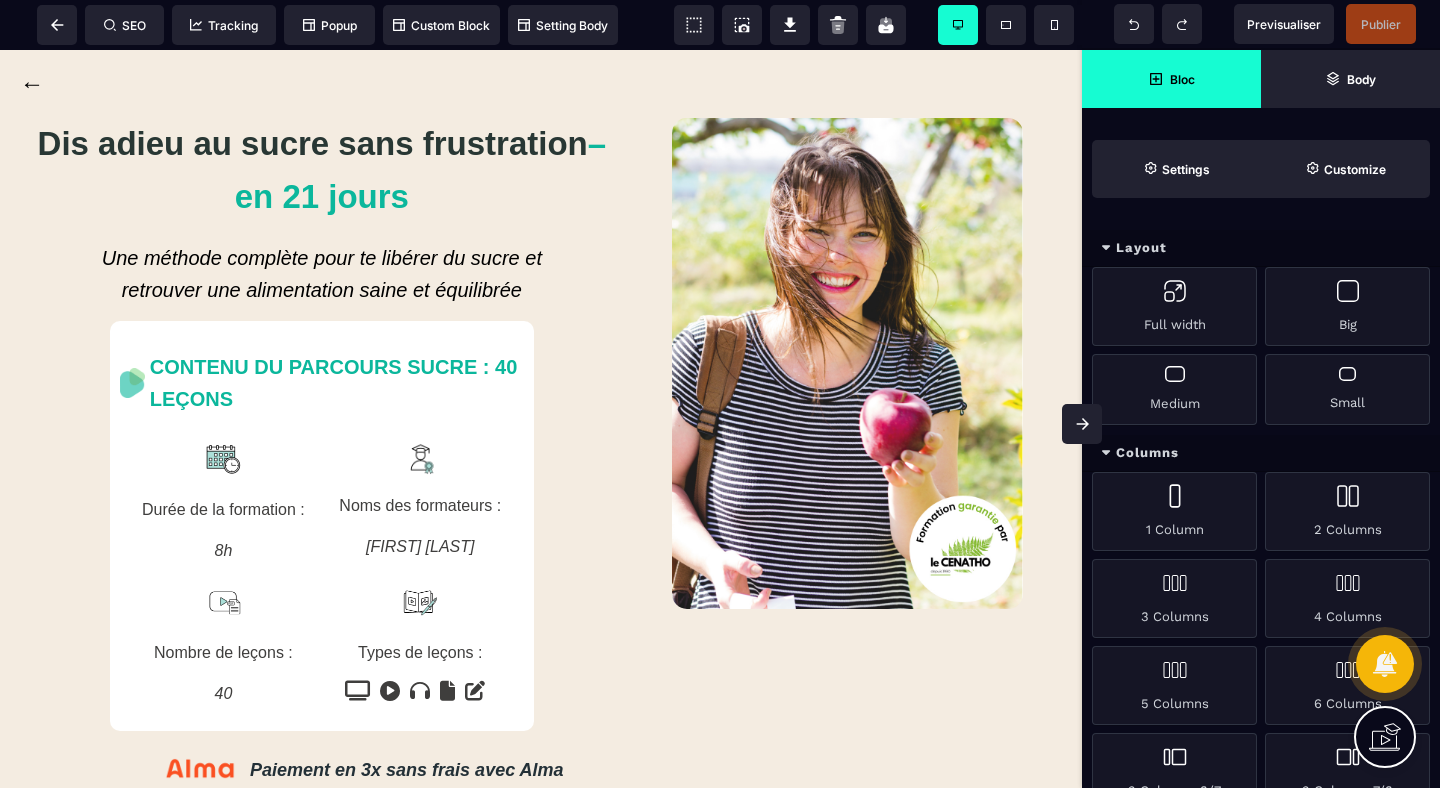 click 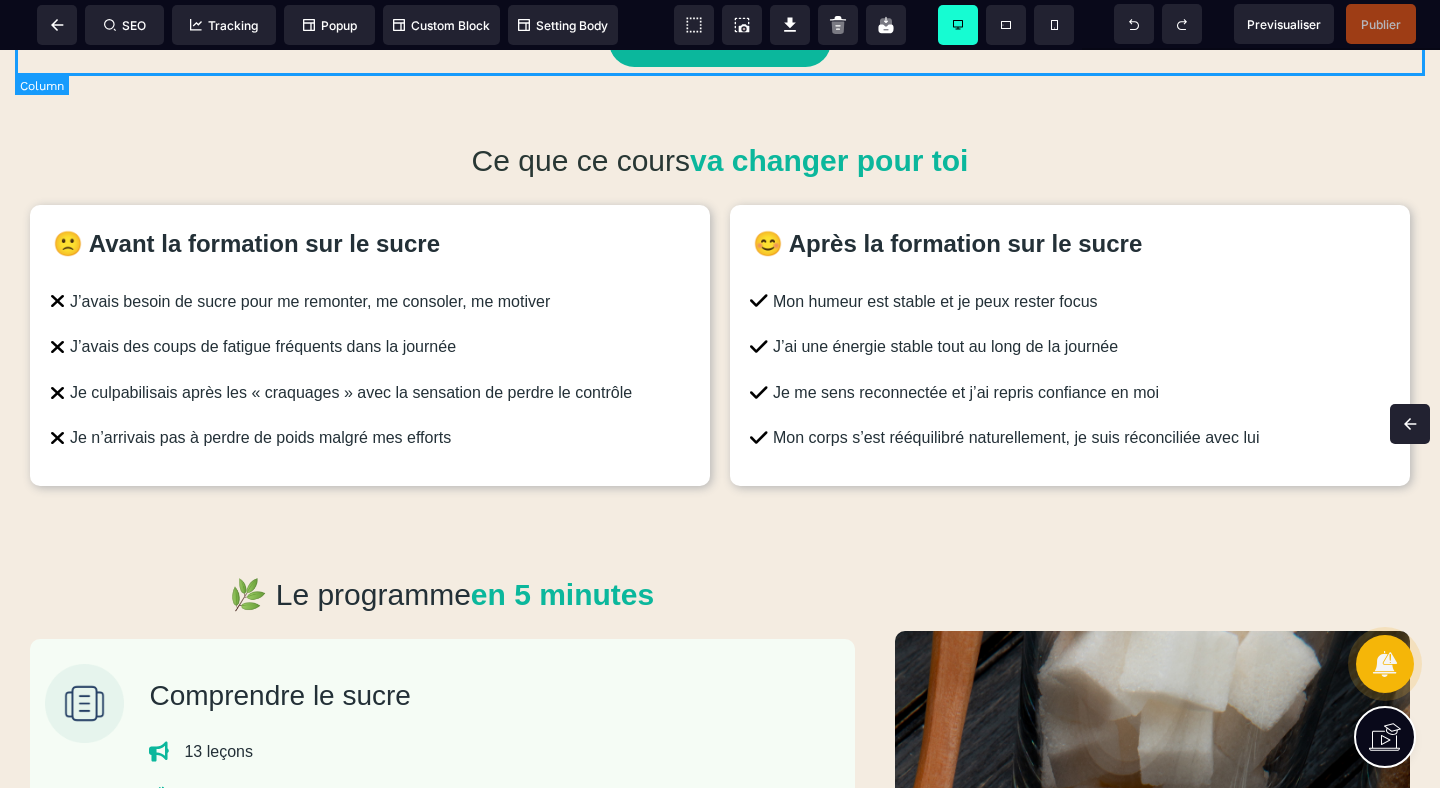 scroll, scrollTop: 1433, scrollLeft: 0, axis: vertical 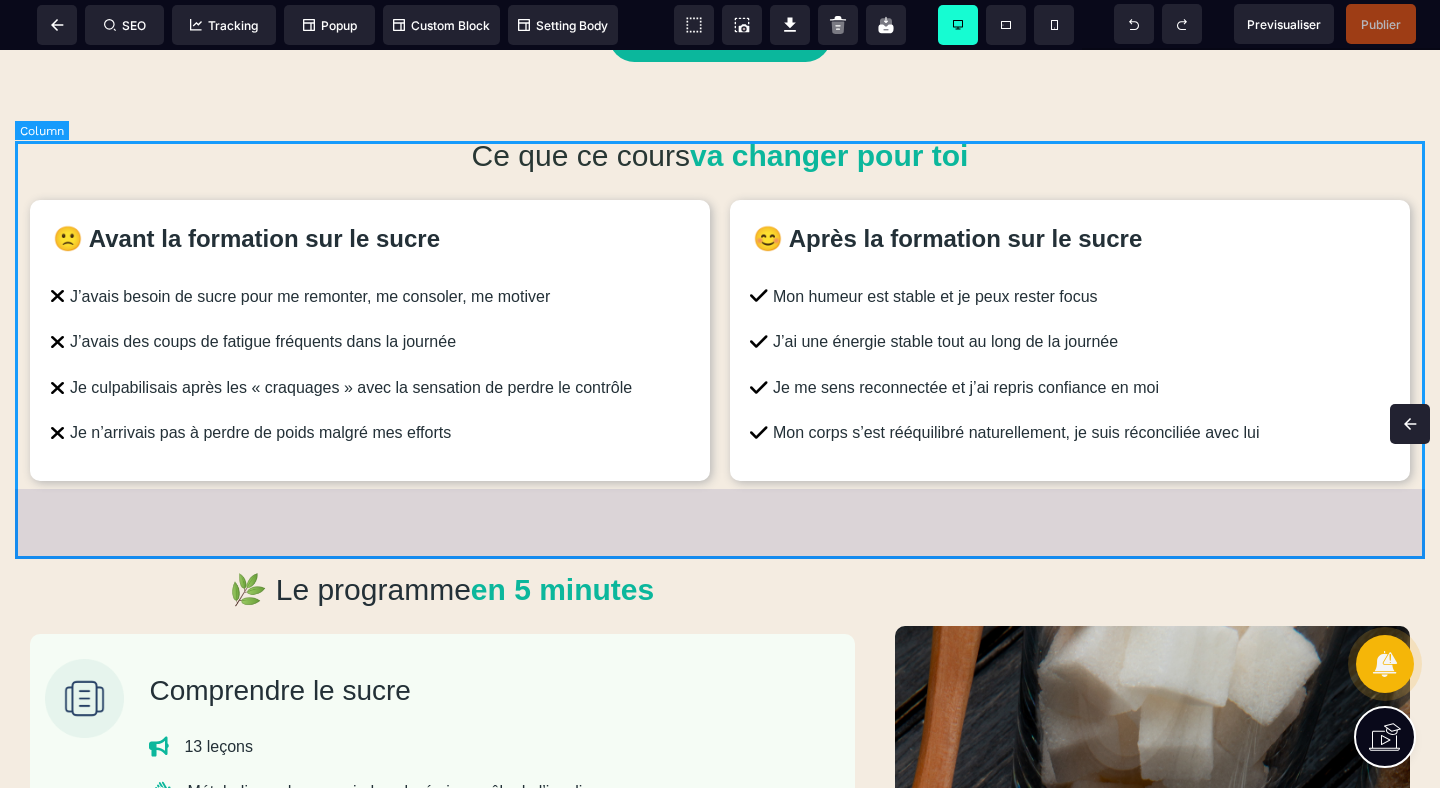 click on "Ce que ce cours  va changer pour toi 🙁 Avant la formation sur le sucre J’avais besoin de sucre pour me remonter, me consoler, me motiver J’avais des coups de fatigue fréquents dans la journée Je culpabilisais après les « craquages » avec la sensation de perdre le contrôle Je n’arrivais pas à perdre de poids malgré mes efforts 😊 Après la formation sur le sucre Mon humeur est stable et je peux rester focus J’ai une énergie stable tout au long de la journée Je me sens reconnectée et j’ai repris confiance en moi Mon corps s’est rééquilibré naturellement, je suis réconciliée avec lui" at bounding box center (720, 341) 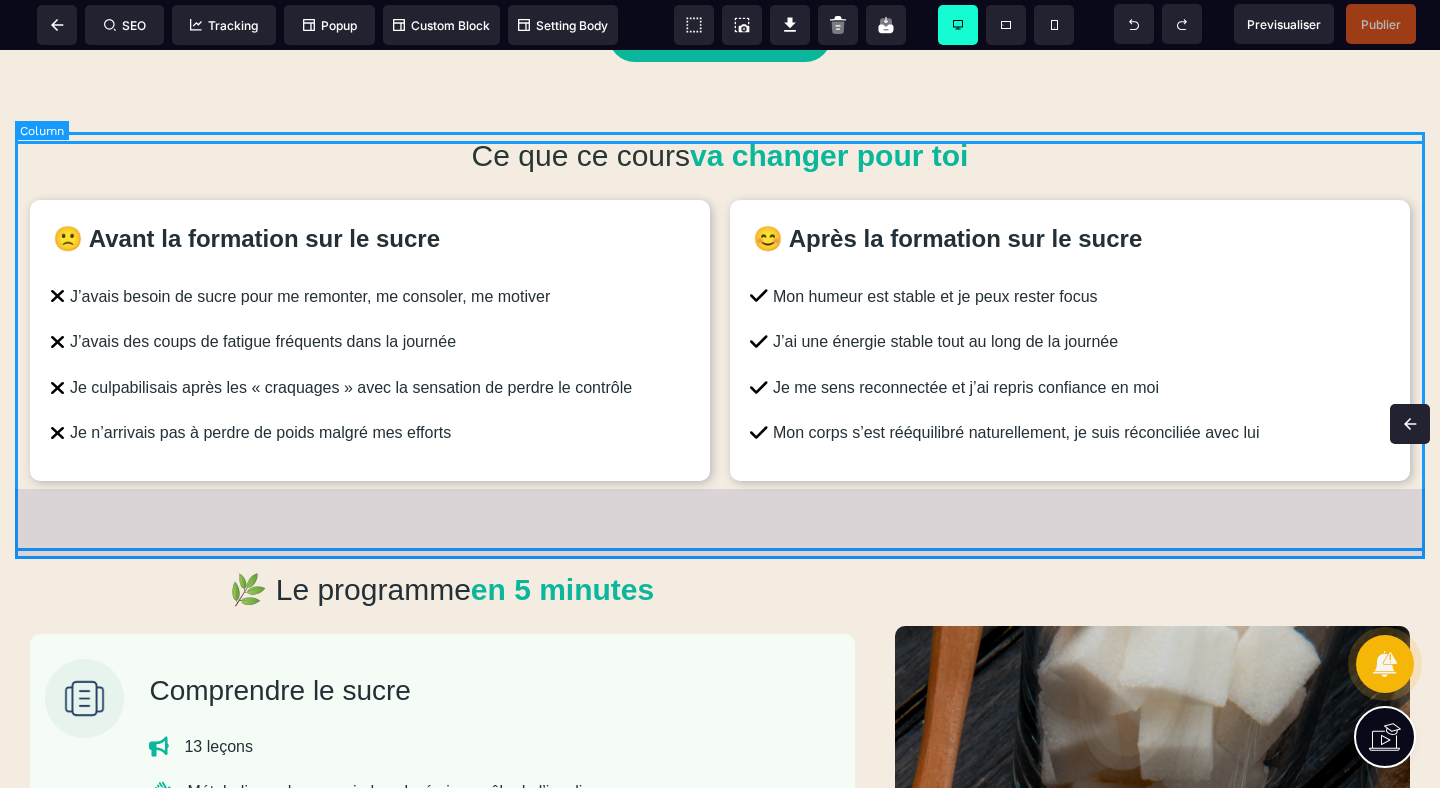 select 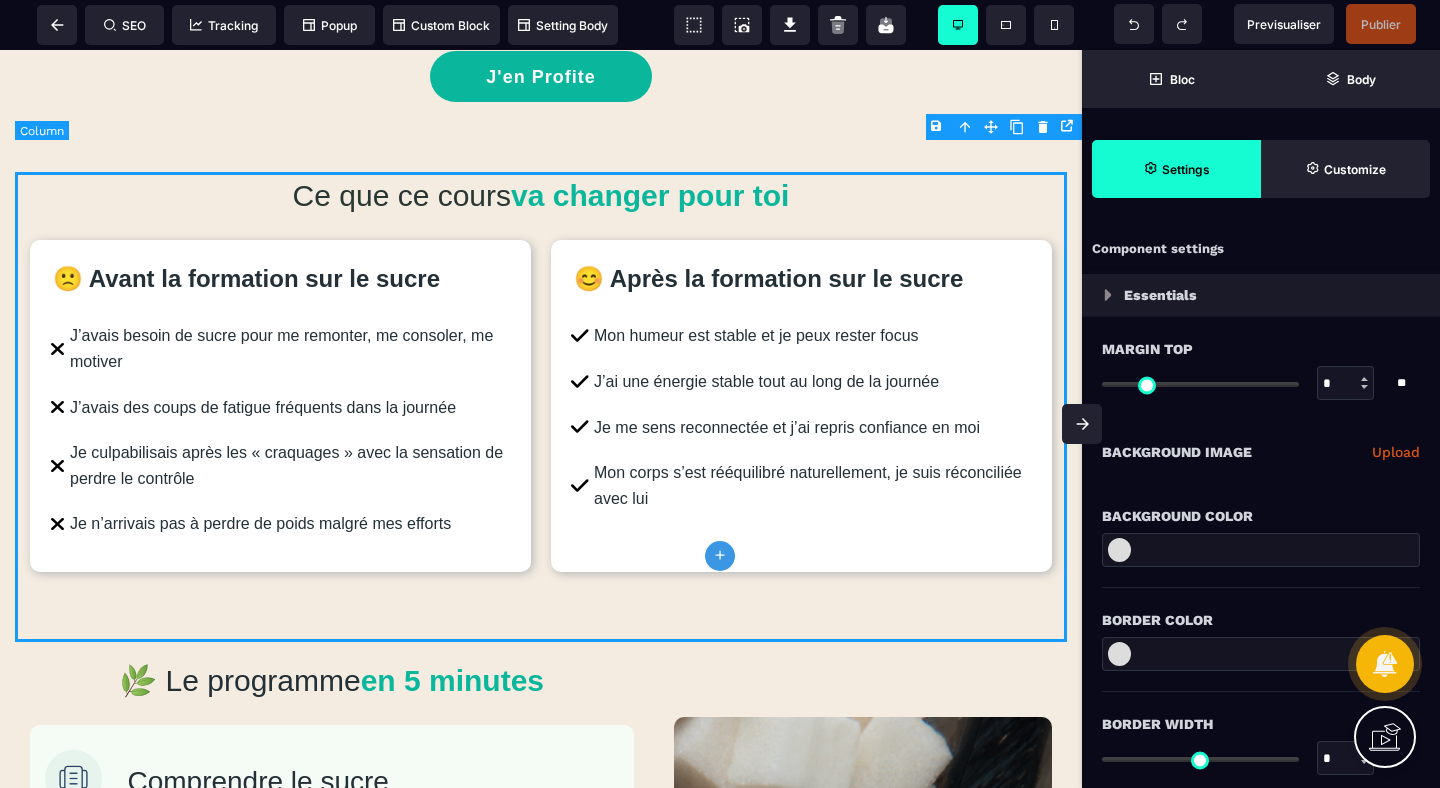 scroll, scrollTop: 1472, scrollLeft: 0, axis: vertical 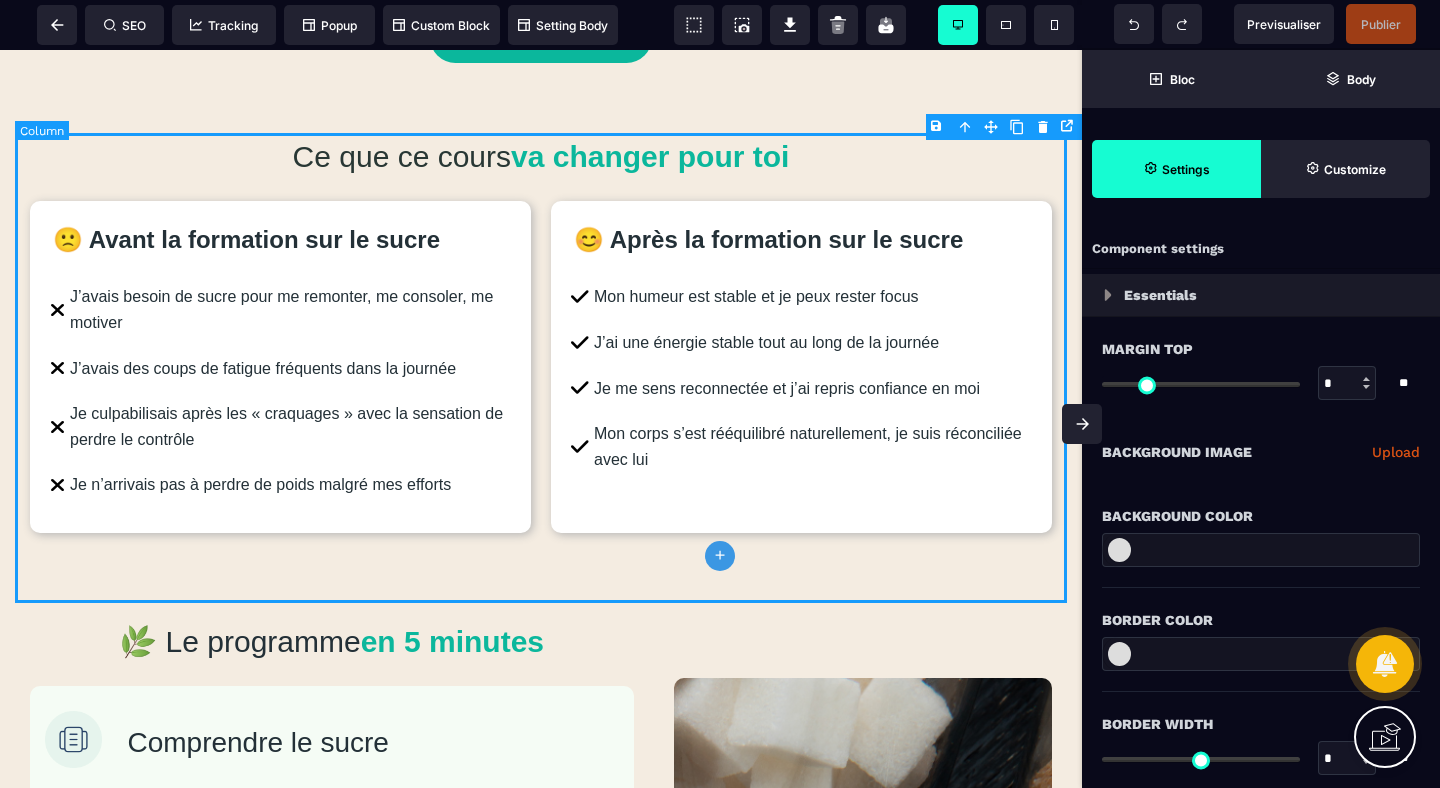 type on "*" 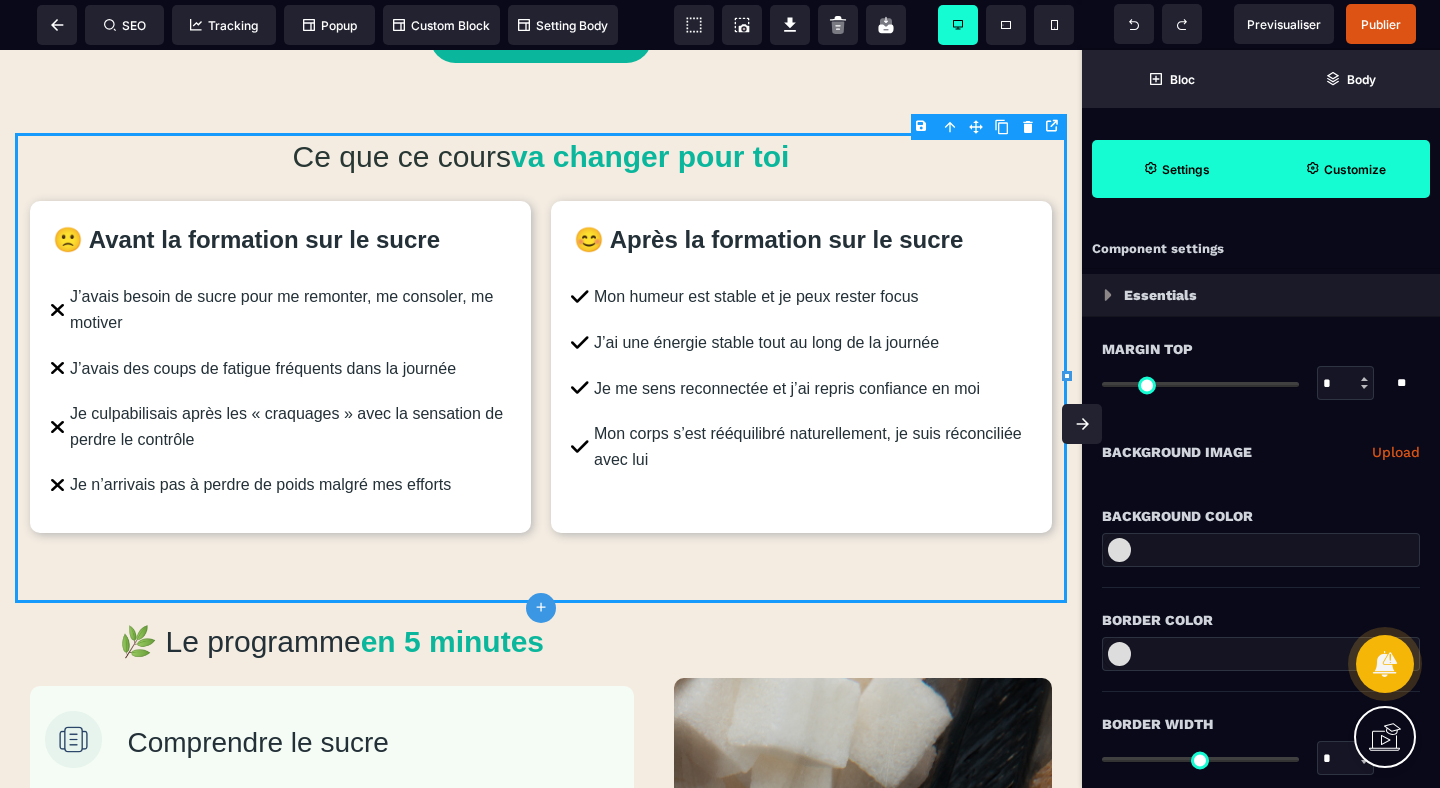 click on "Customize" at bounding box center (1345, 169) 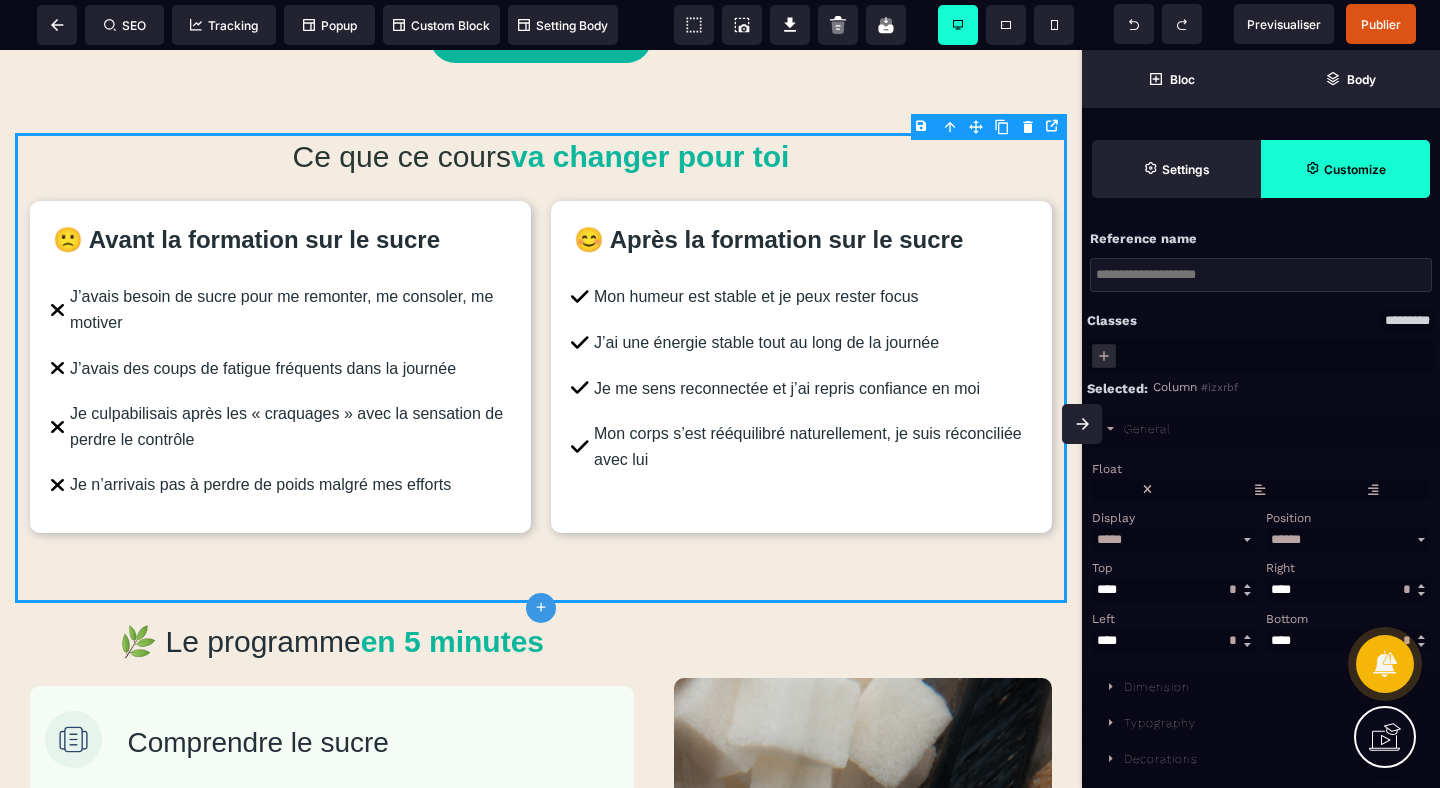 scroll, scrollTop: 74, scrollLeft: 0, axis: vertical 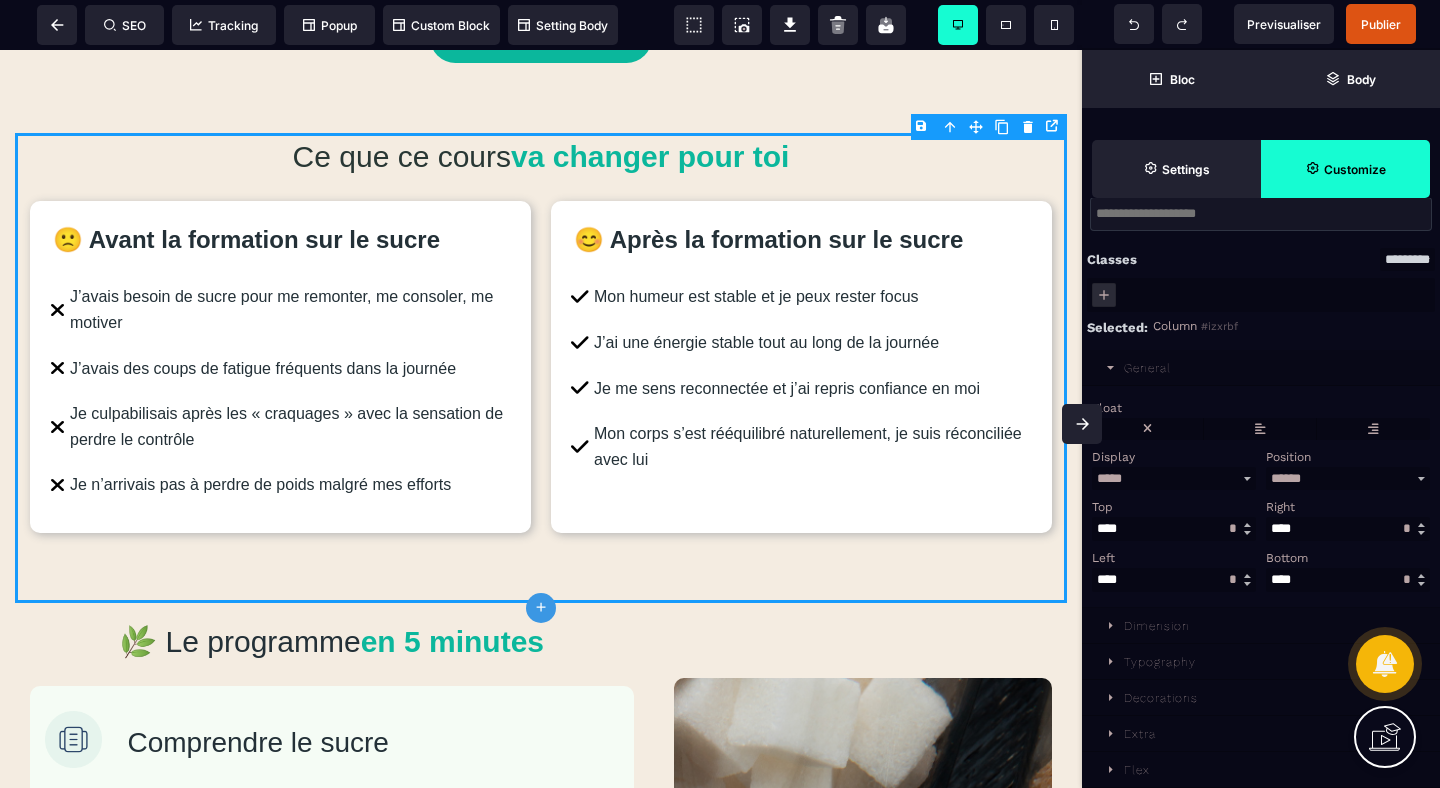 click on "Dimension" at bounding box center (1157, 626) 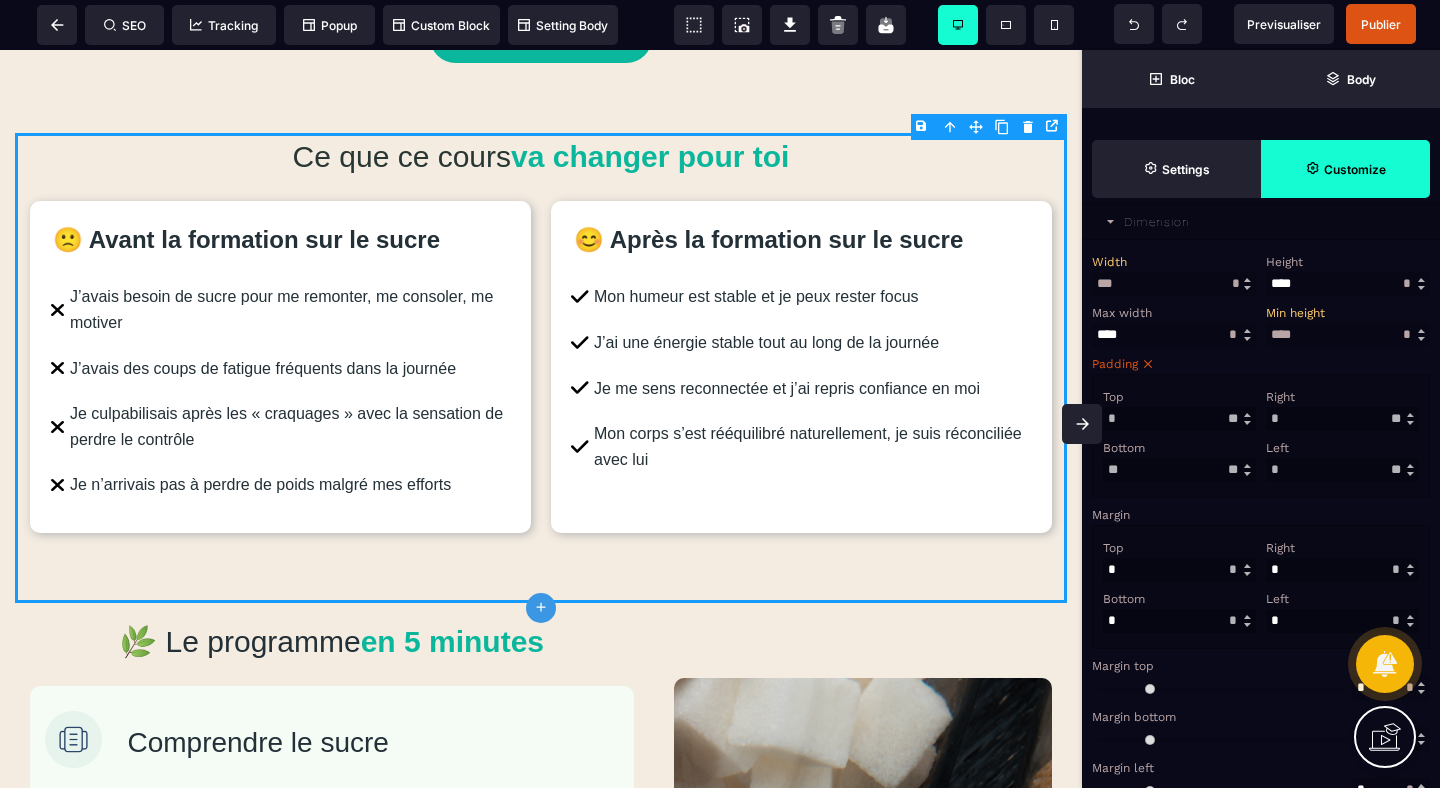 scroll, scrollTop: 472, scrollLeft: 0, axis: vertical 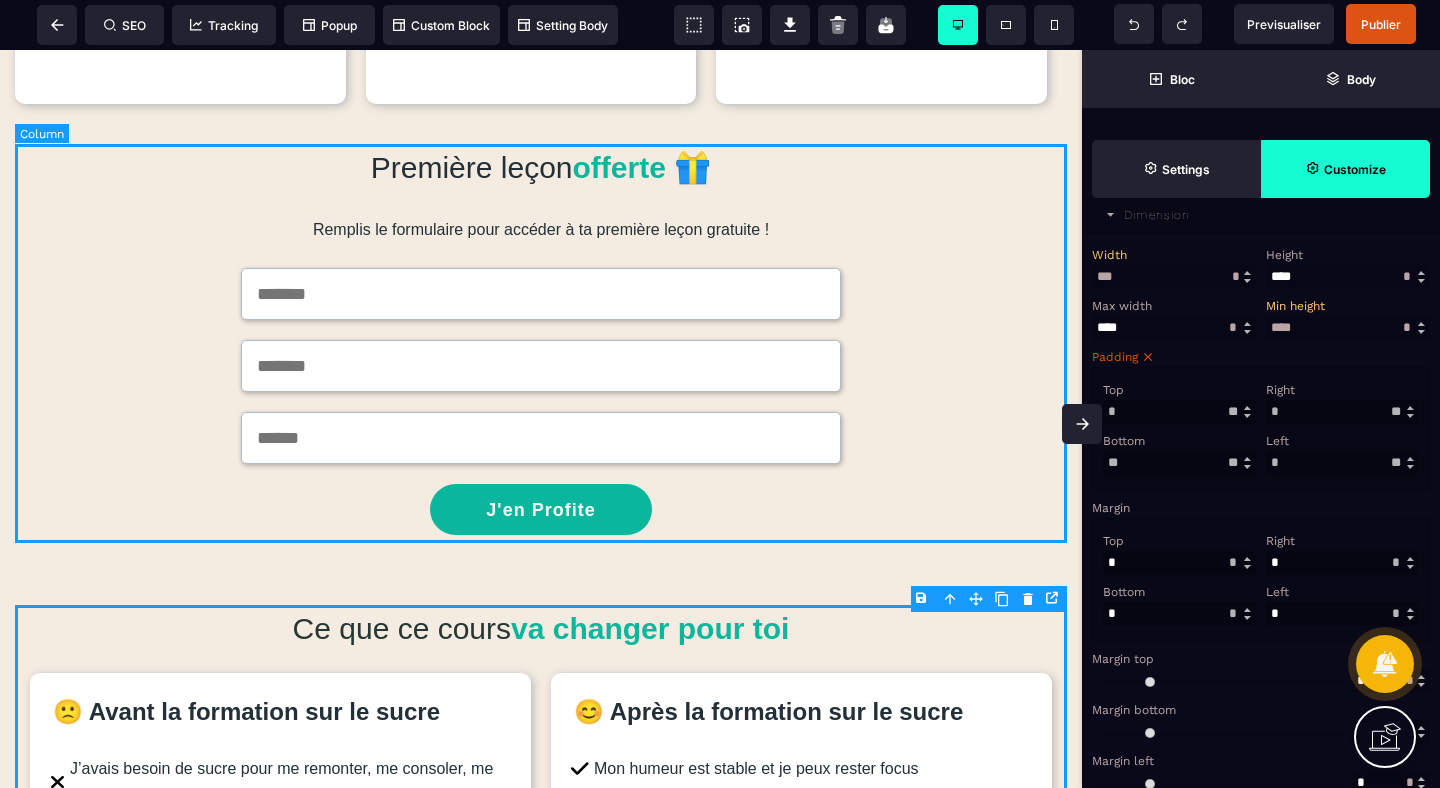 click on "Première leçon  offerte 🎁 Remplis le formulaire pour accéder à ta première leçon gratuite ! J'en Profite" at bounding box center [541, 339] 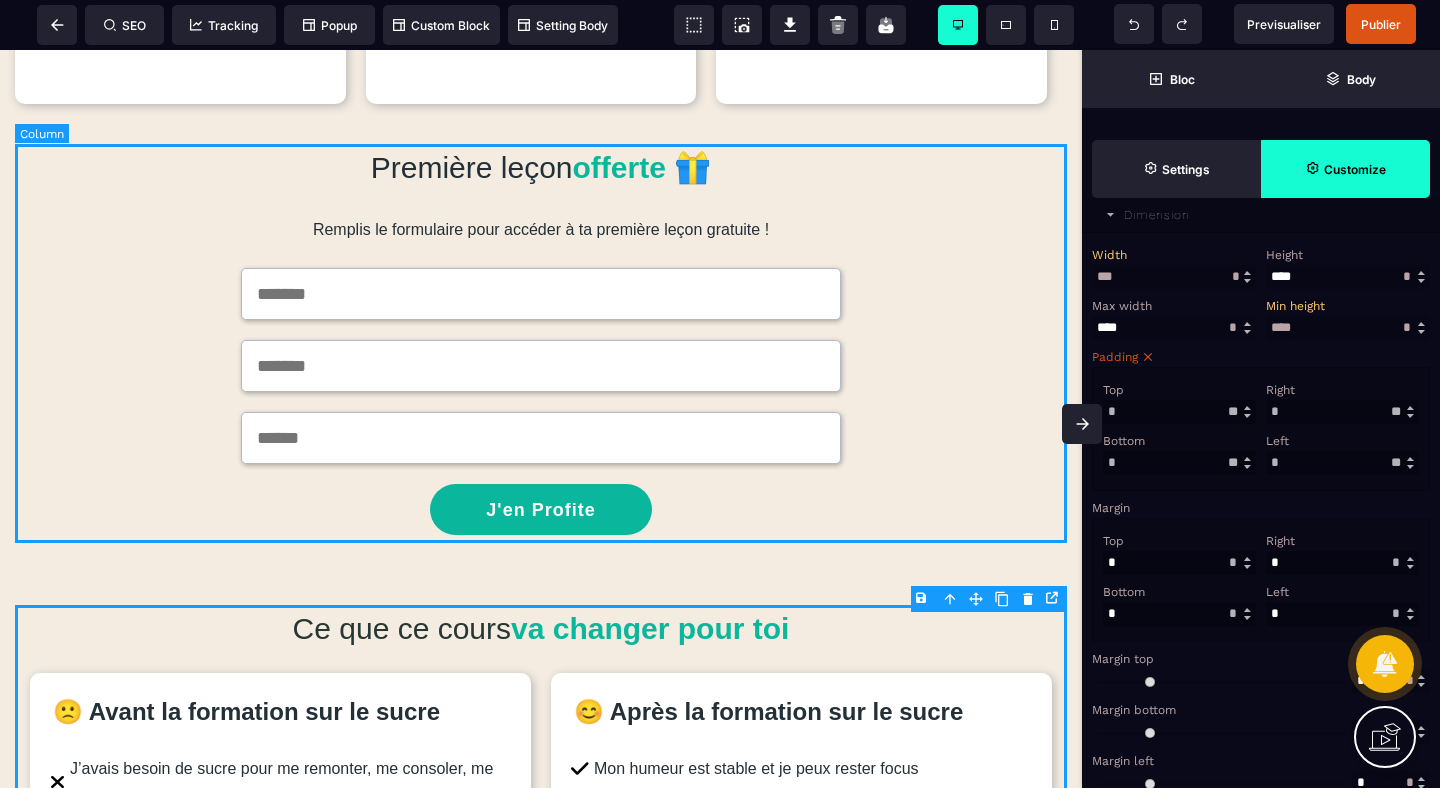 scroll, scrollTop: 0, scrollLeft: 0, axis: both 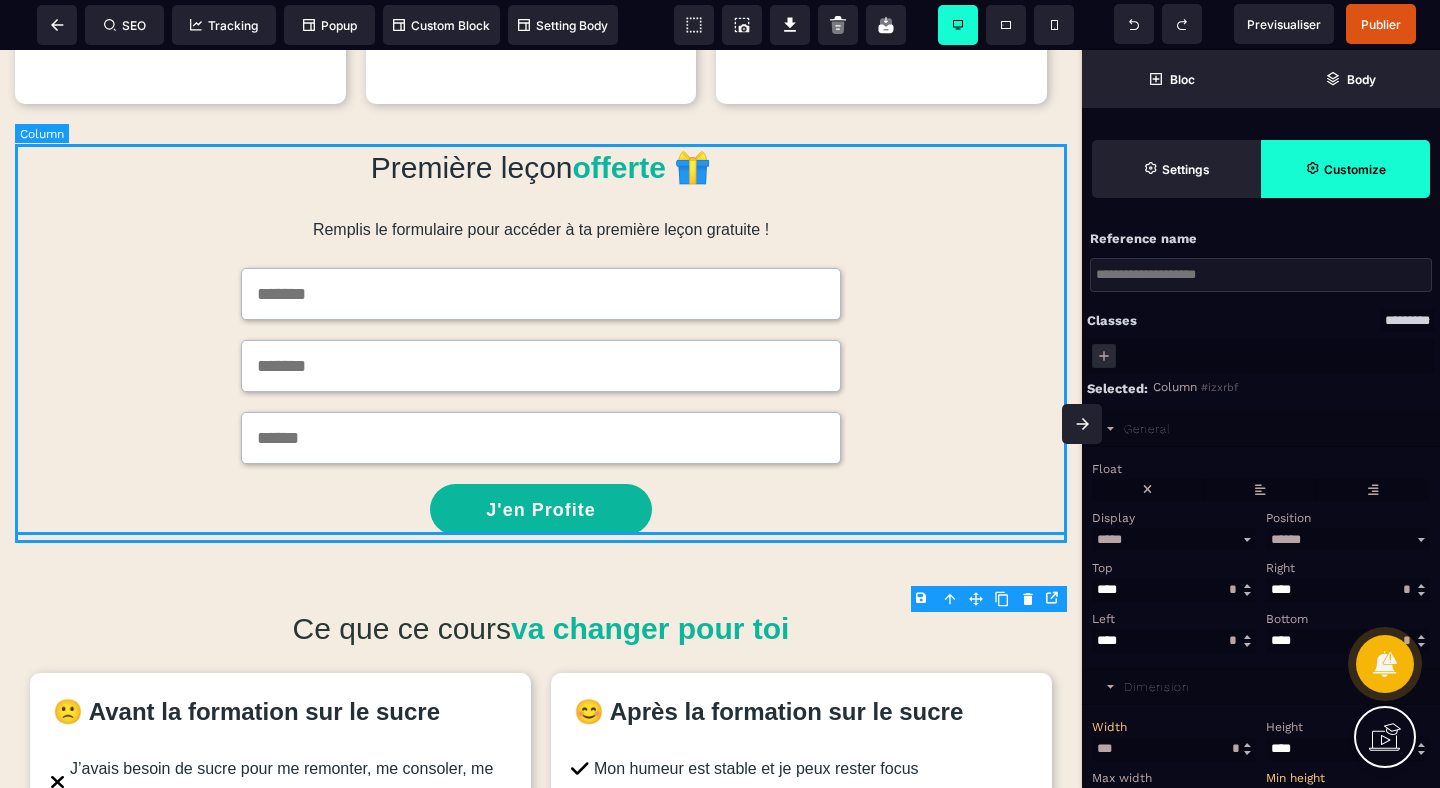 select on "*" 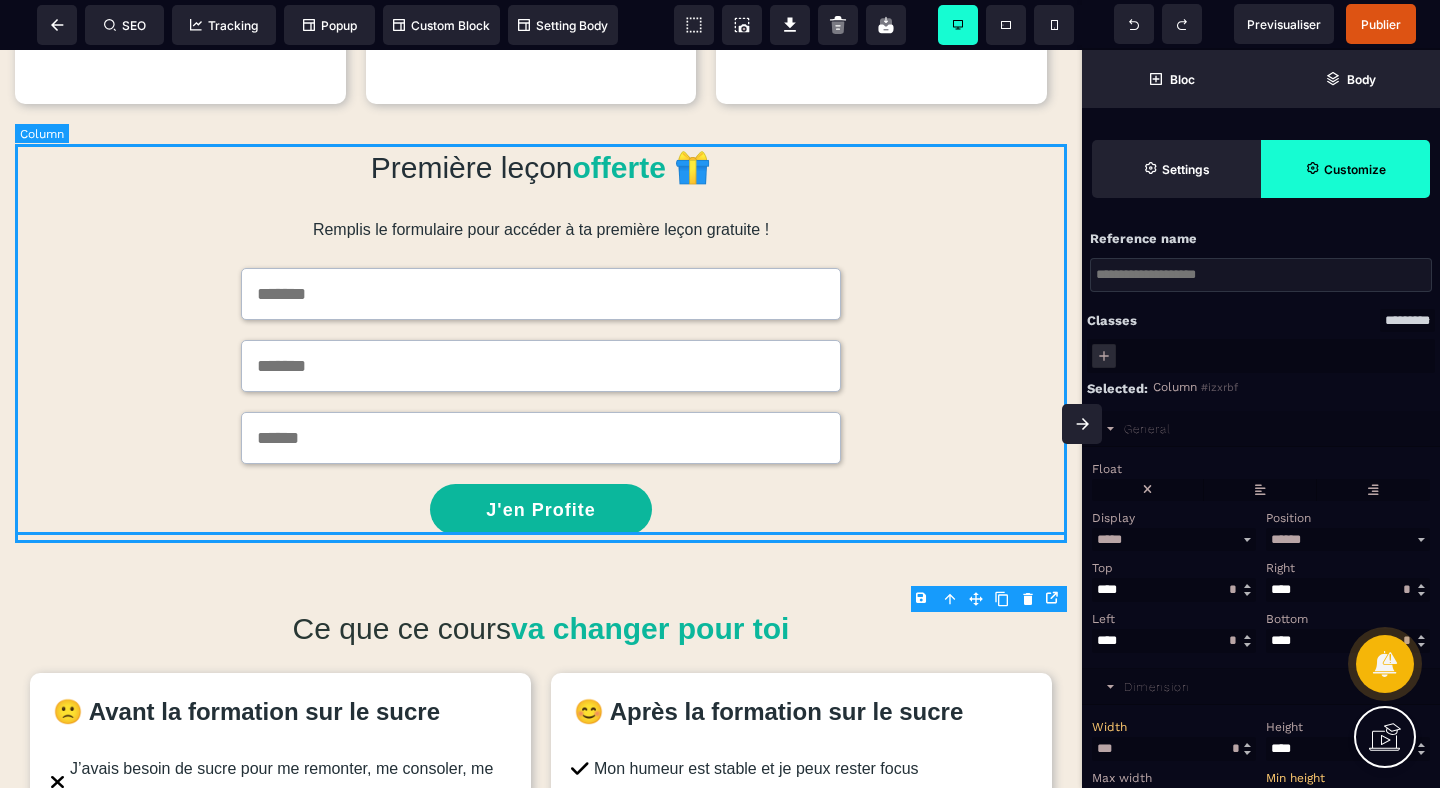 select on "**" 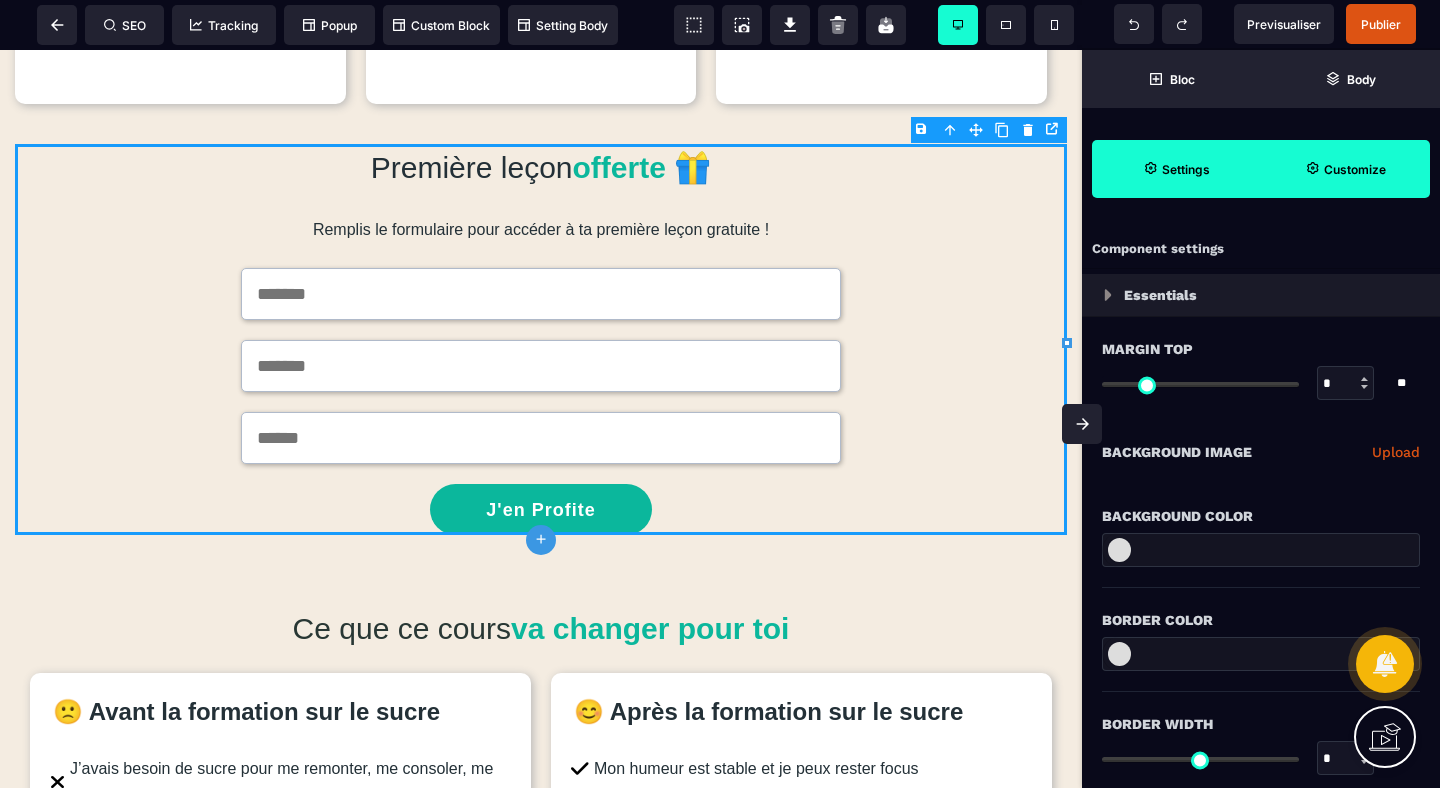 click on "Customize" at bounding box center (1345, 169) 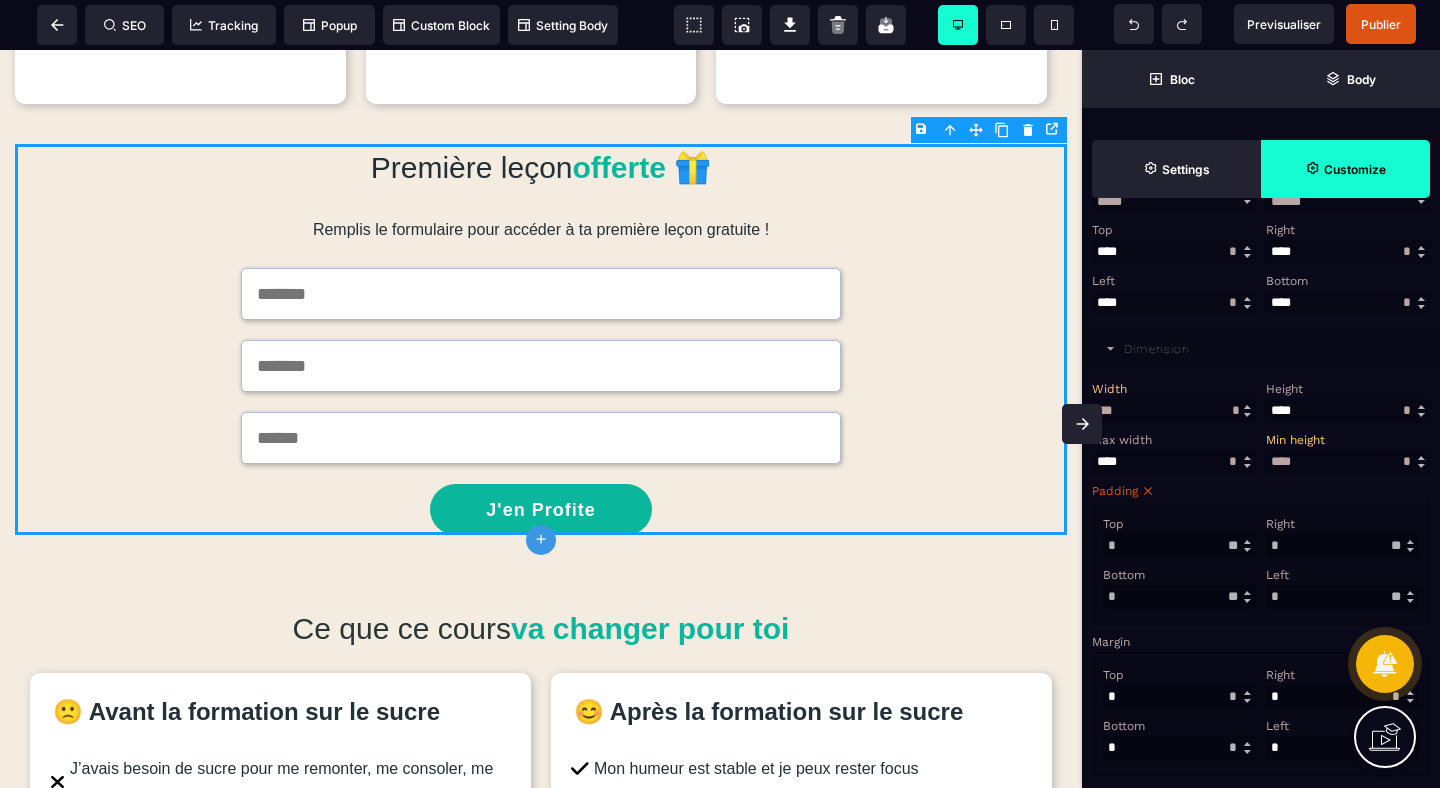 scroll, scrollTop: 371, scrollLeft: 0, axis: vertical 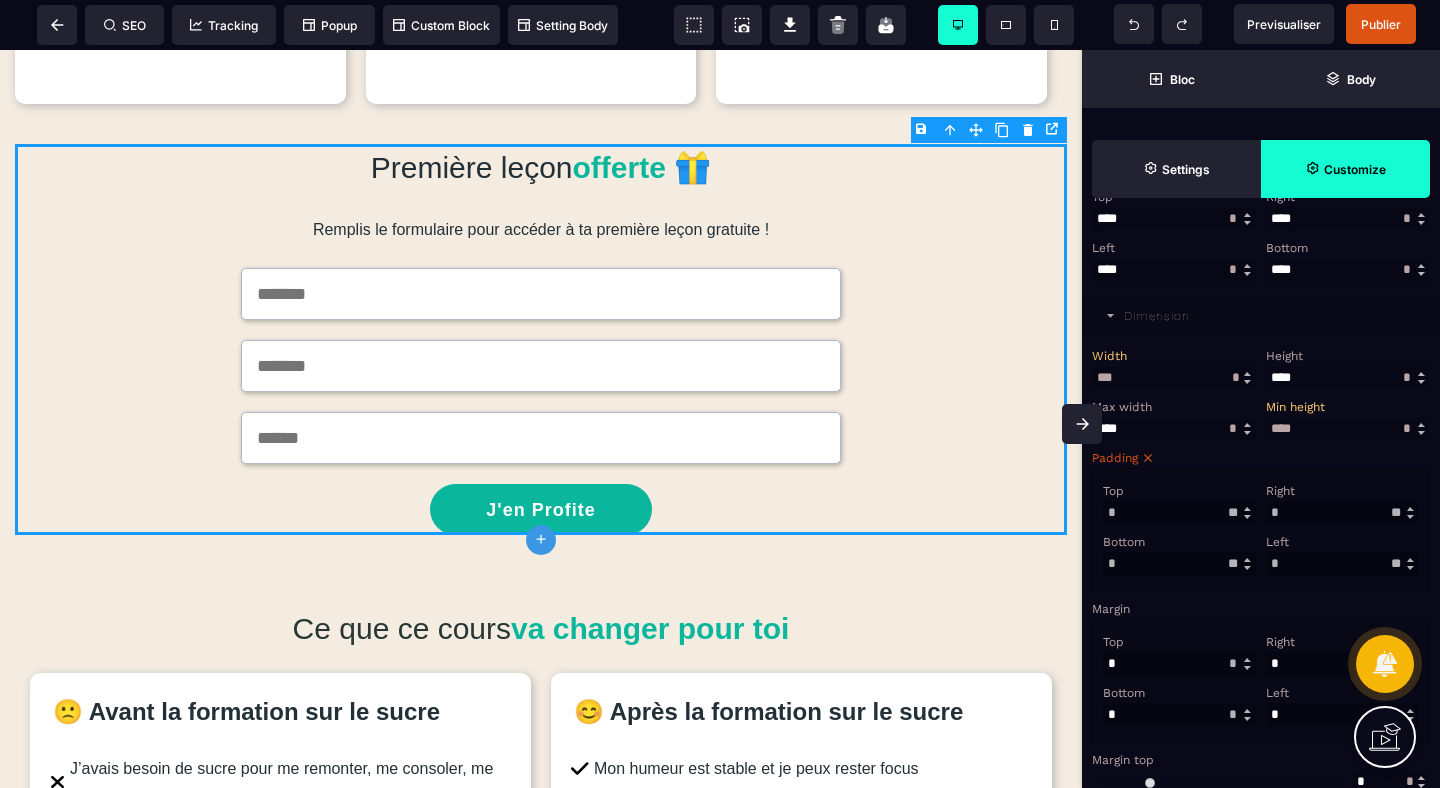 click at bounding box center (1179, 664) 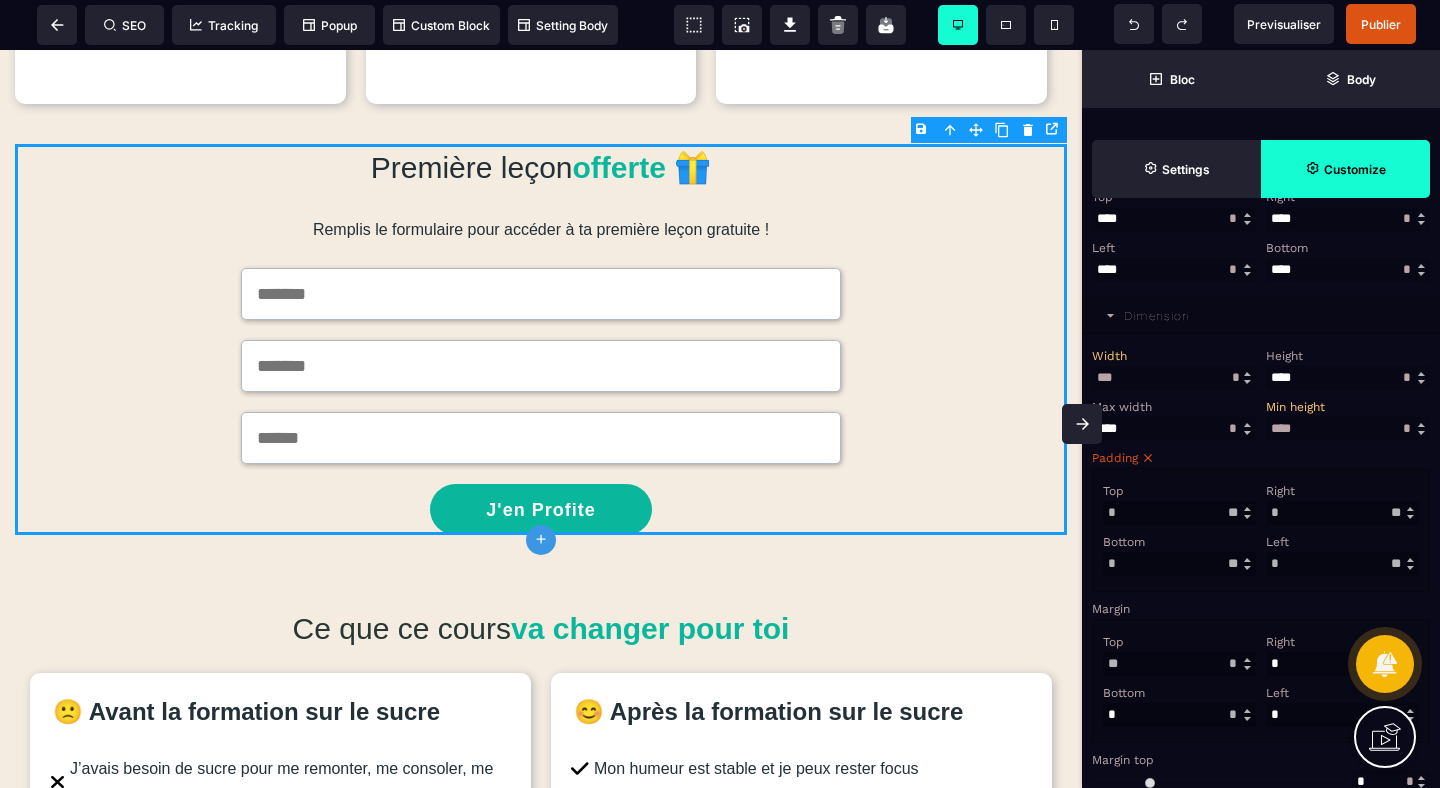 type on "**" 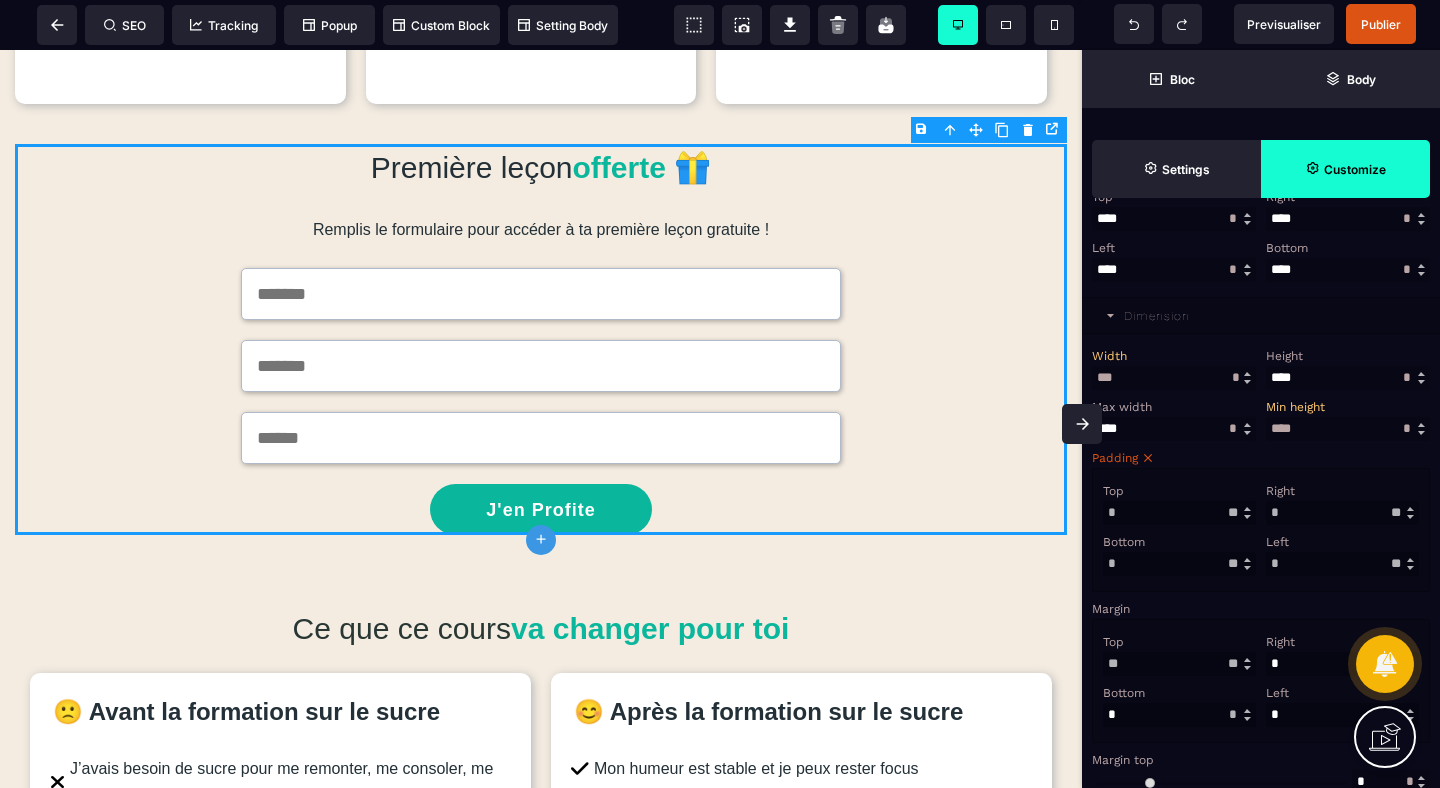 click on "* ** * ** *** ** **" at bounding box center [1233, 663] 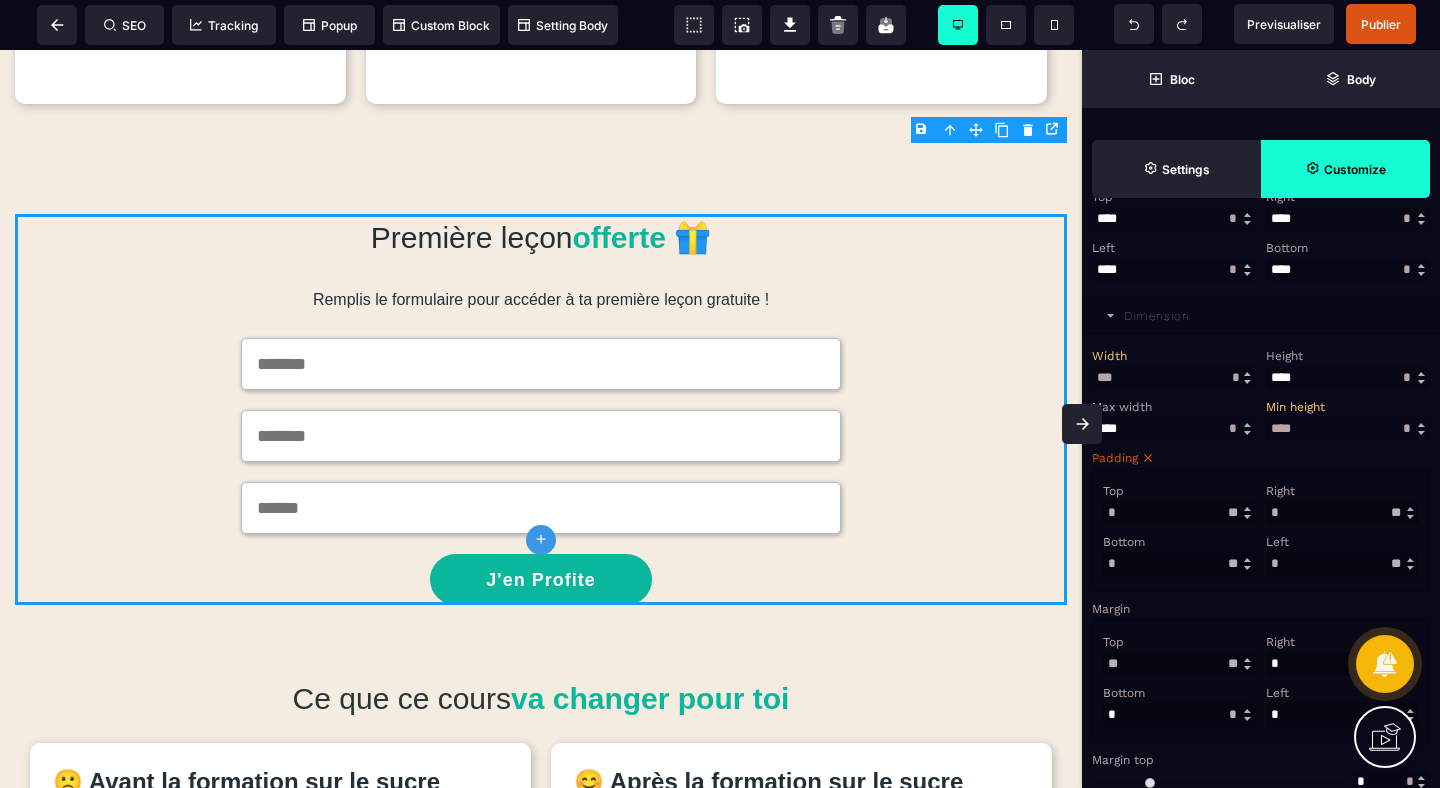 type on "*" 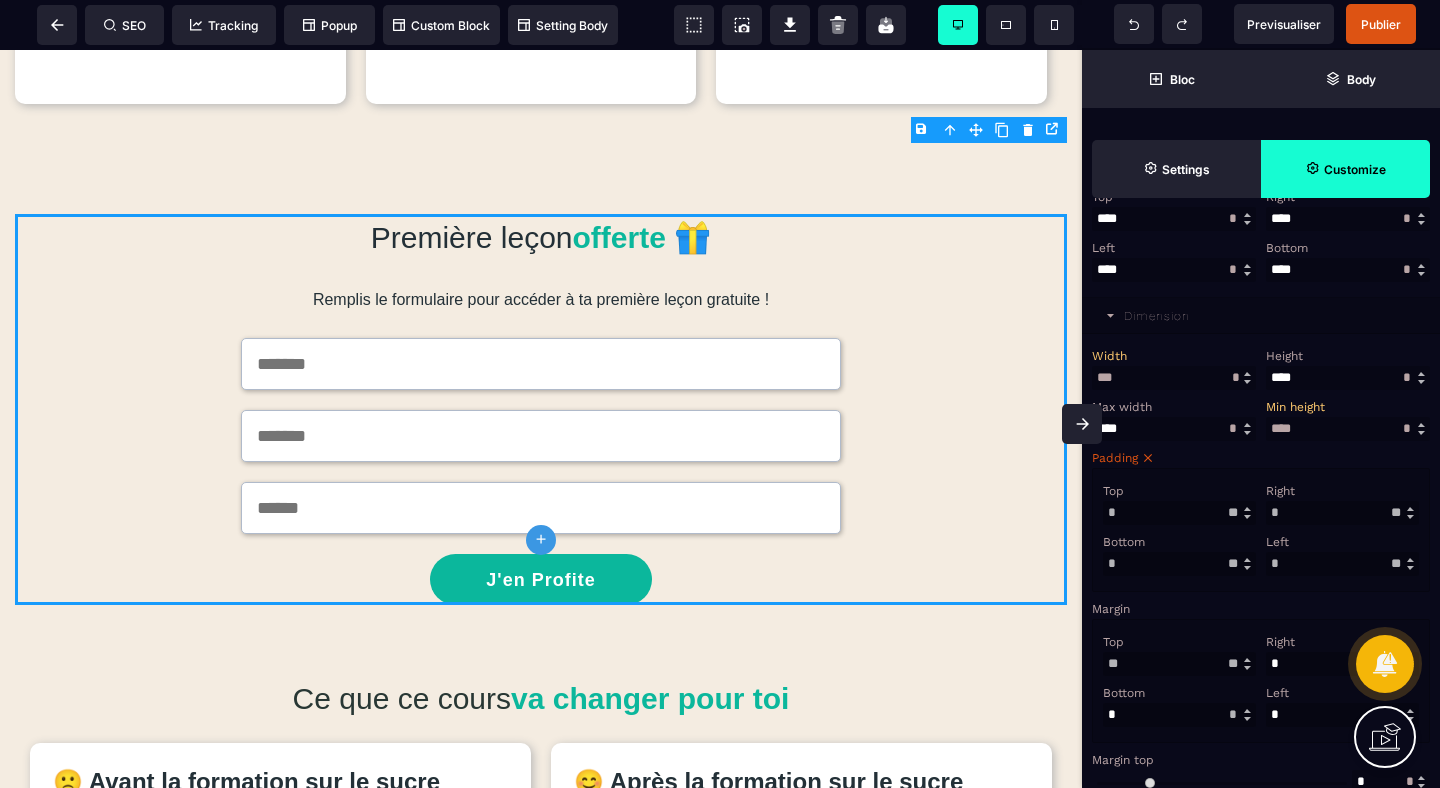 select on "**" 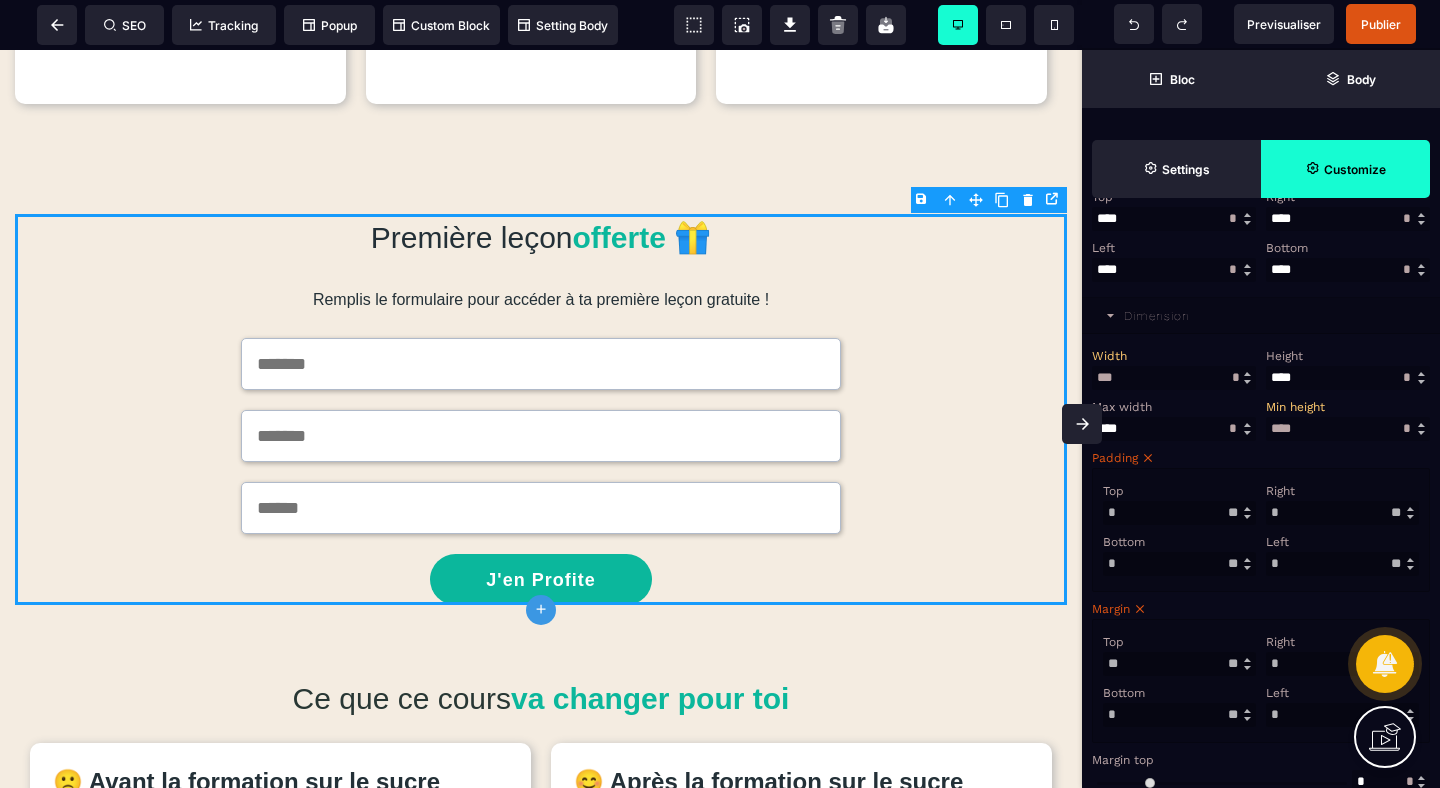 select on "**" 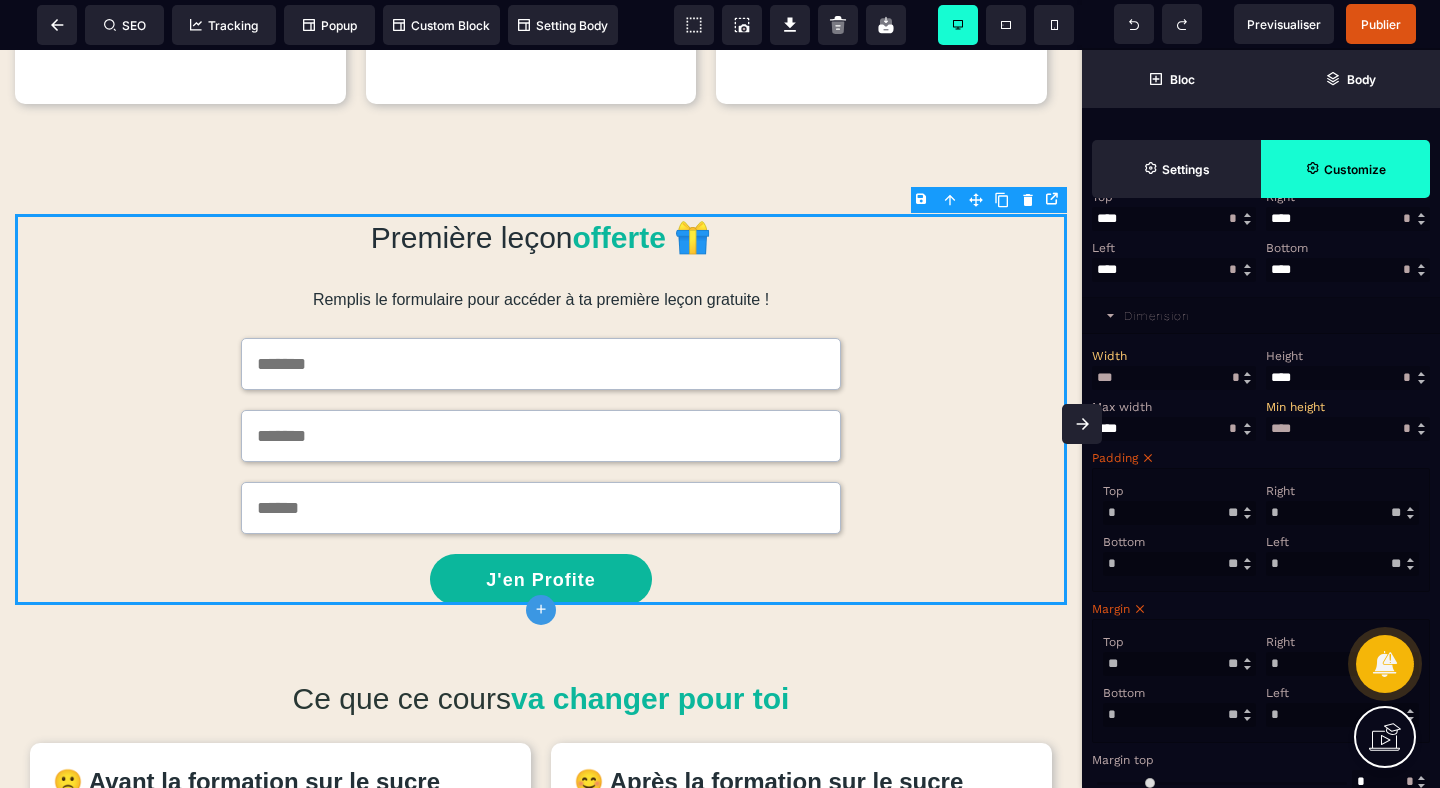 click on "**" at bounding box center (1179, 664) 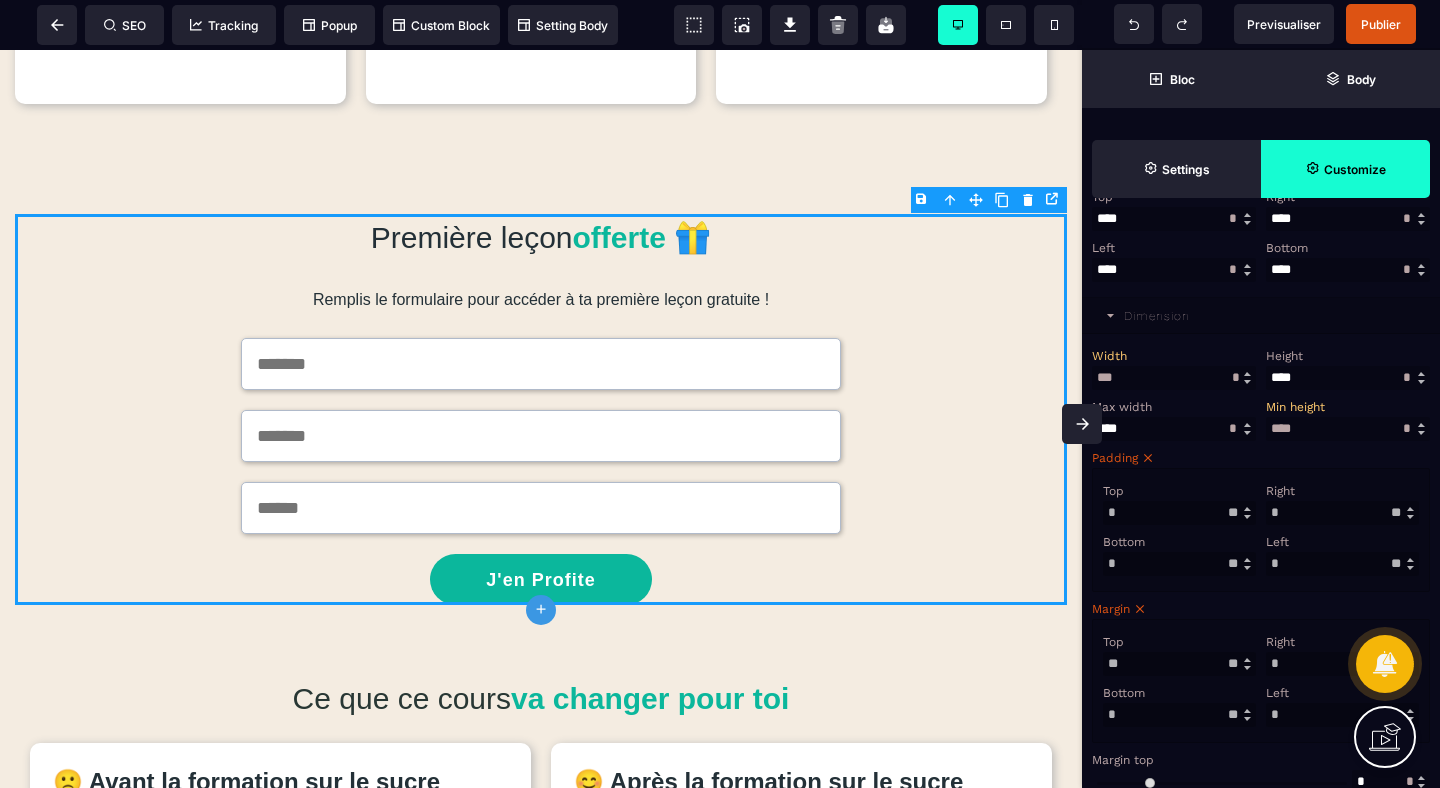 type on "*" 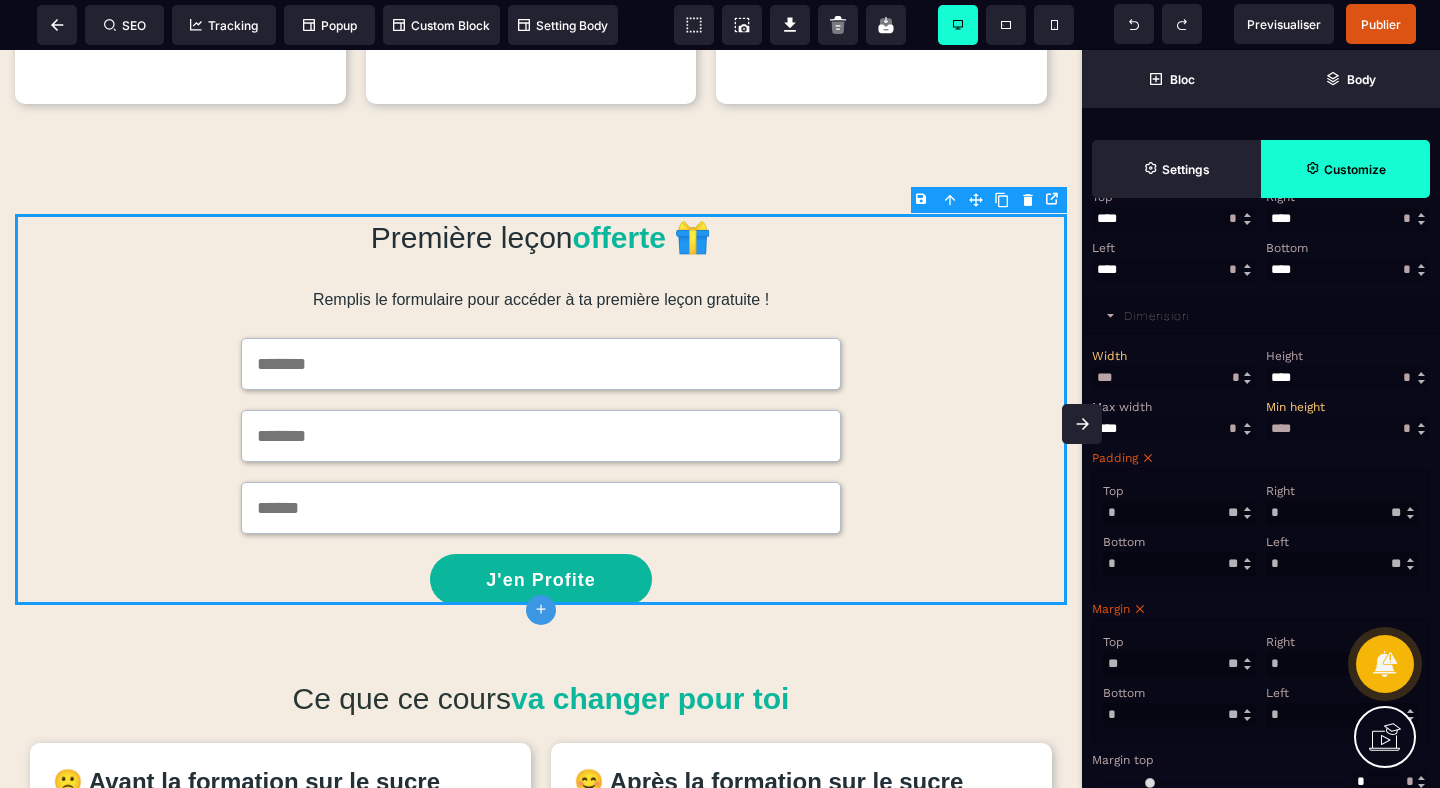click on "Top
**
* ** * ** *** ** **
Right
*
* ** * ** *** ** **
Bottom
*
* ** * ** *** ** **
Left
*
* ** * ** *** ** **" at bounding box center (1261, 681) 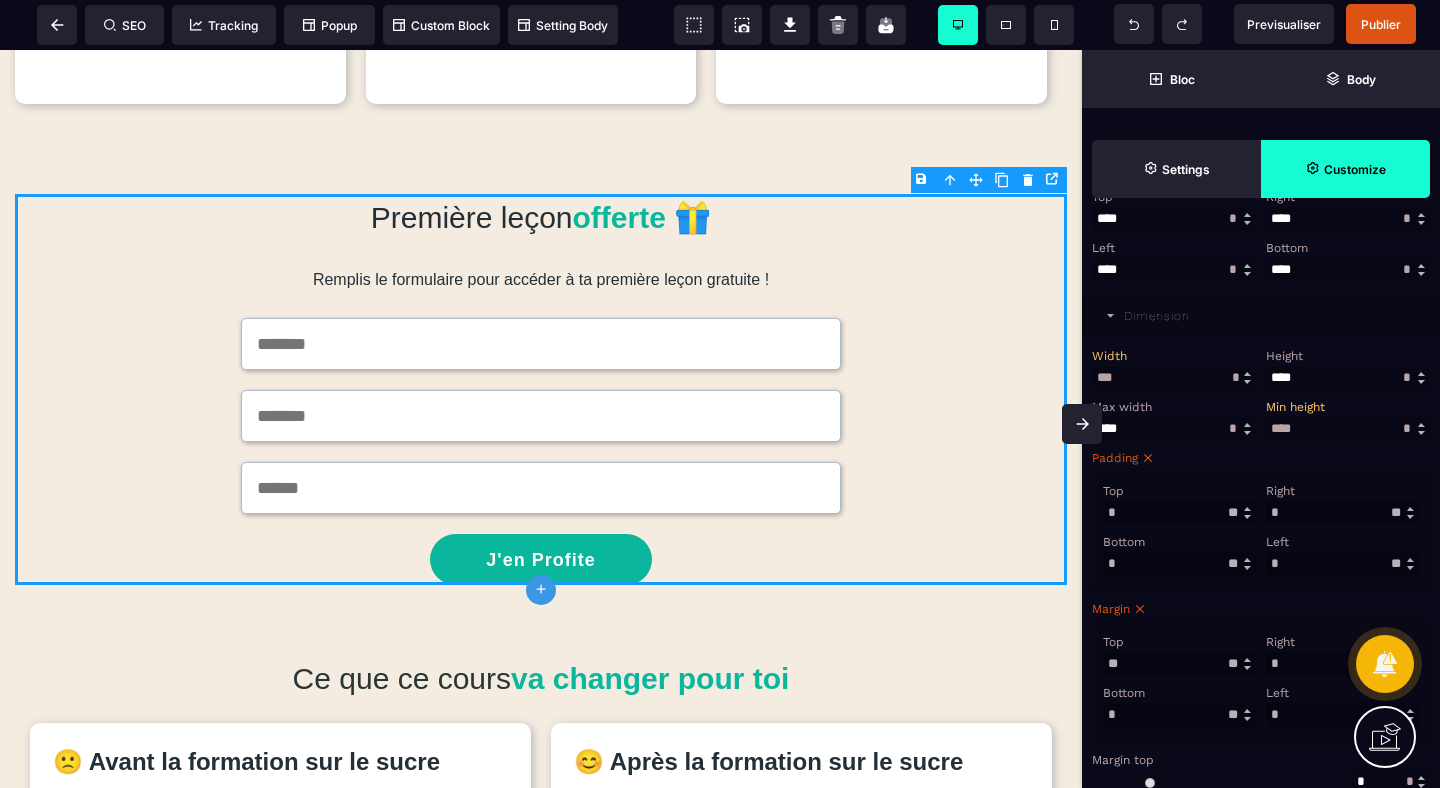 click on "**" at bounding box center (1179, 664) 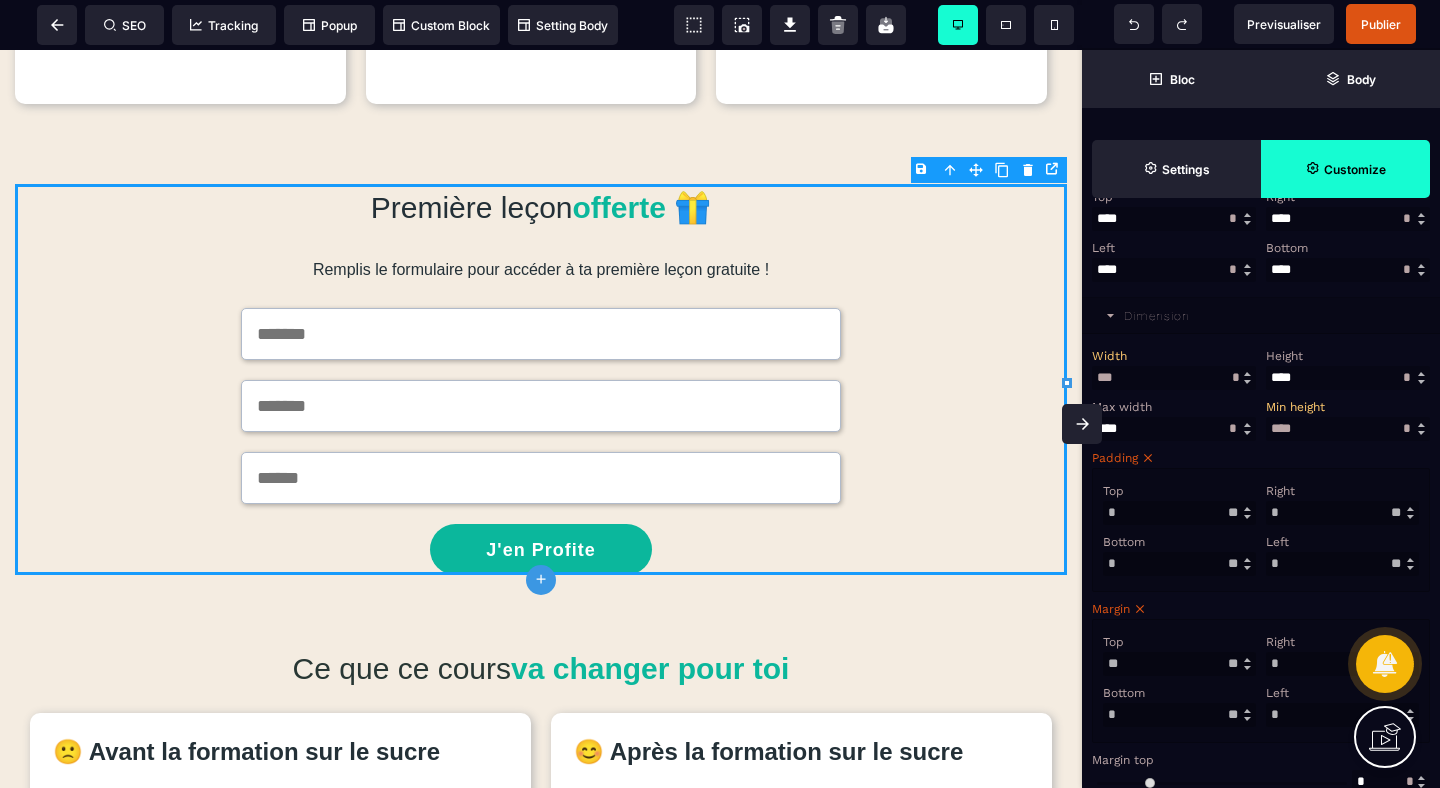 click on "Top
**
* ** * ** *** ** **" at bounding box center (1179, 653) 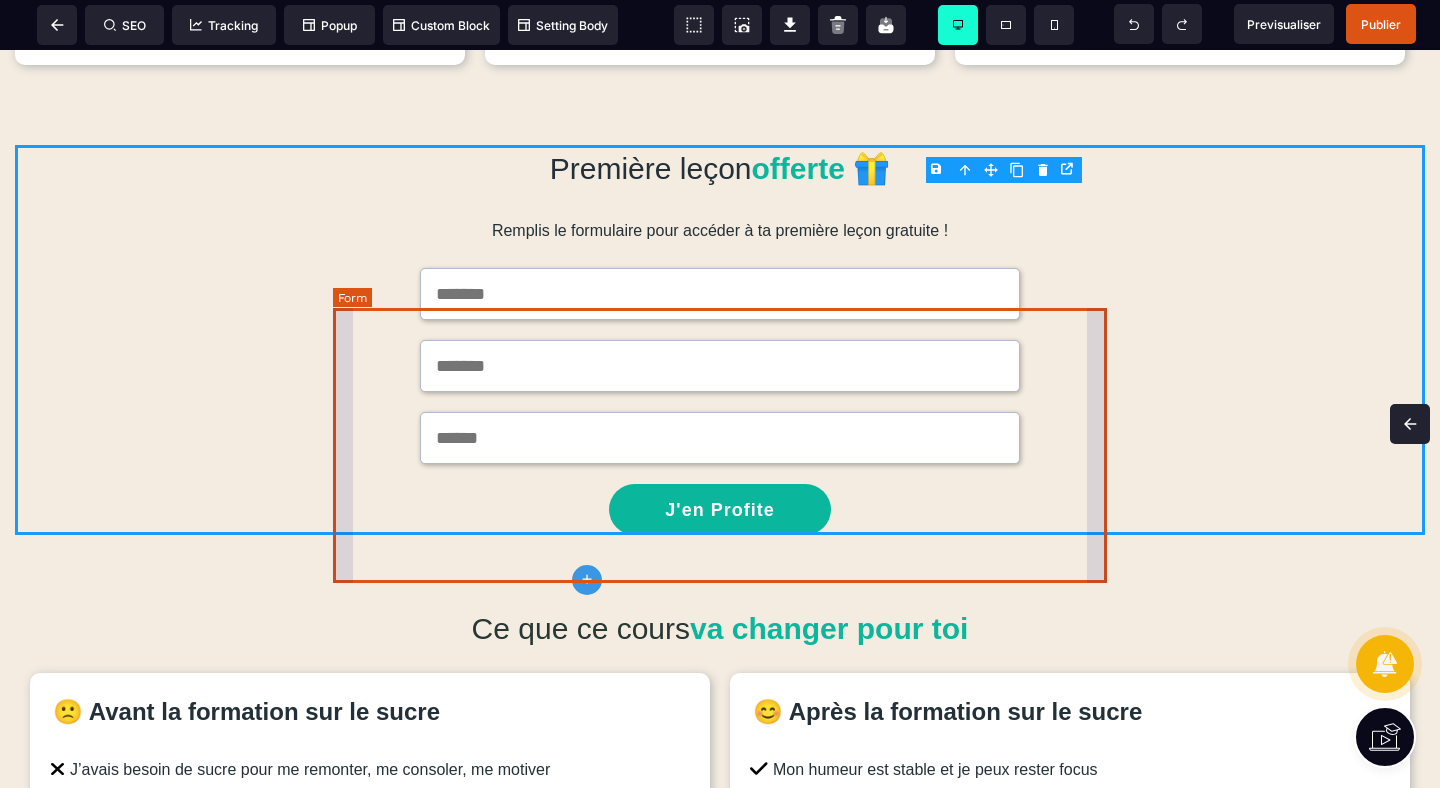scroll, scrollTop: 961, scrollLeft: 0, axis: vertical 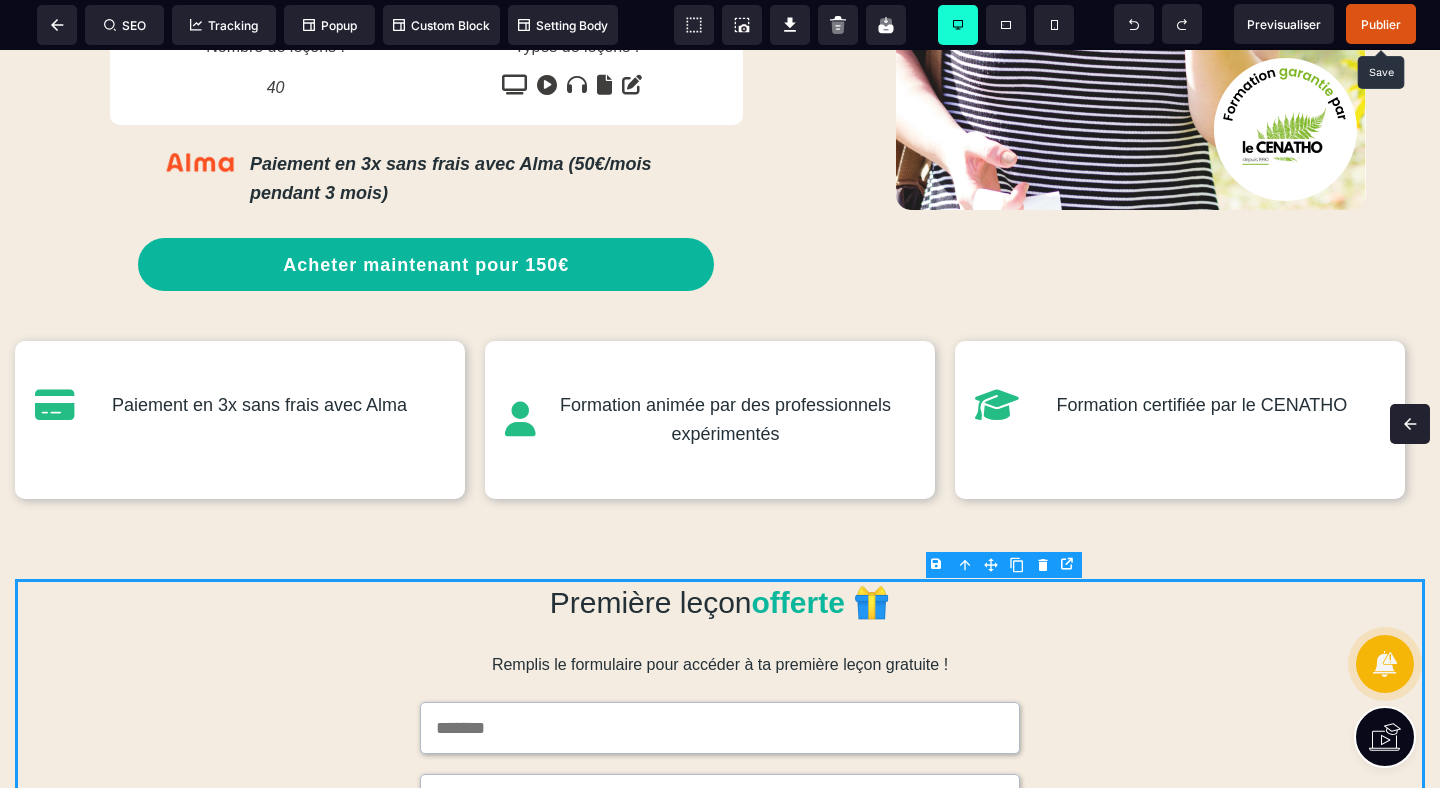 click on "Publier" at bounding box center [1381, 24] 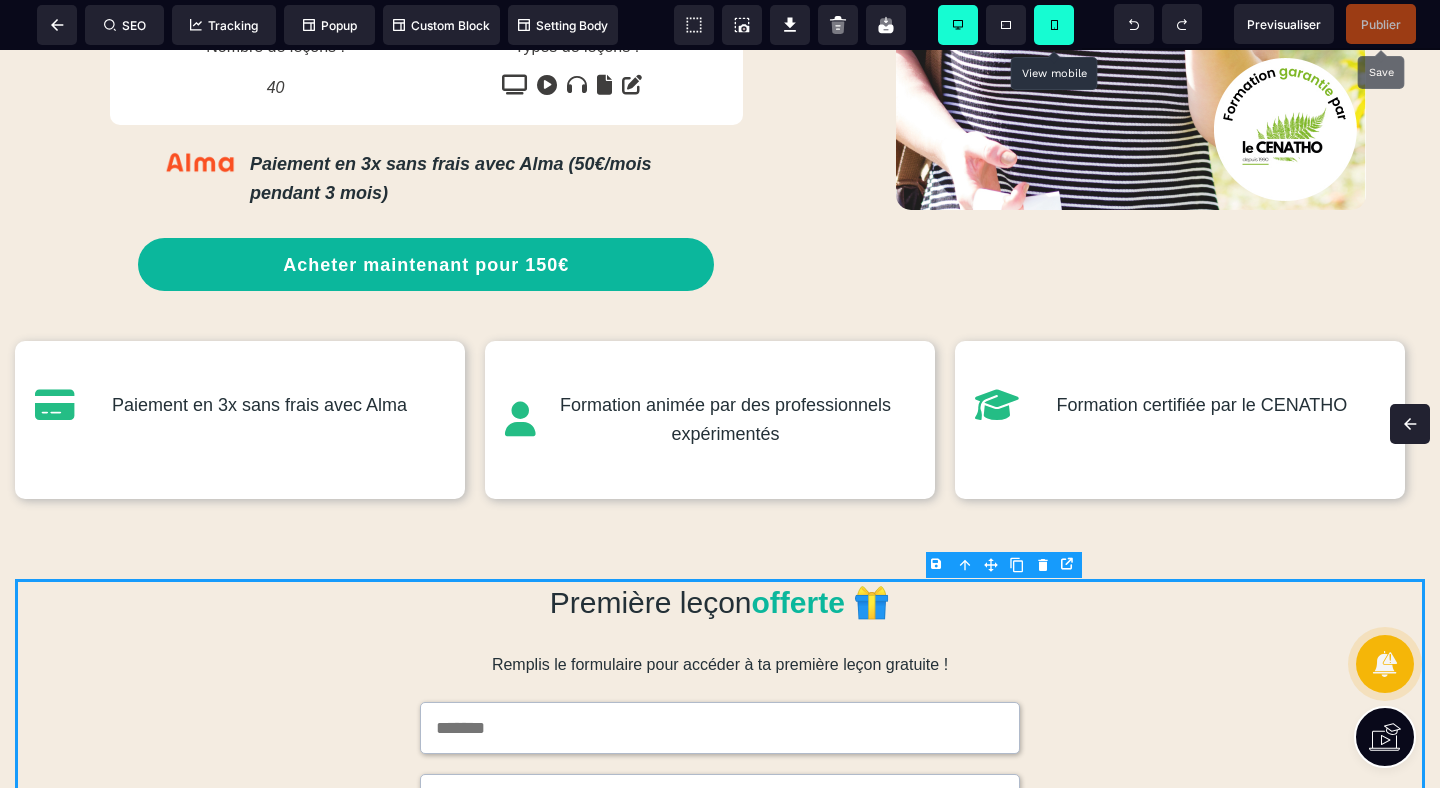 click at bounding box center (1054, 25) 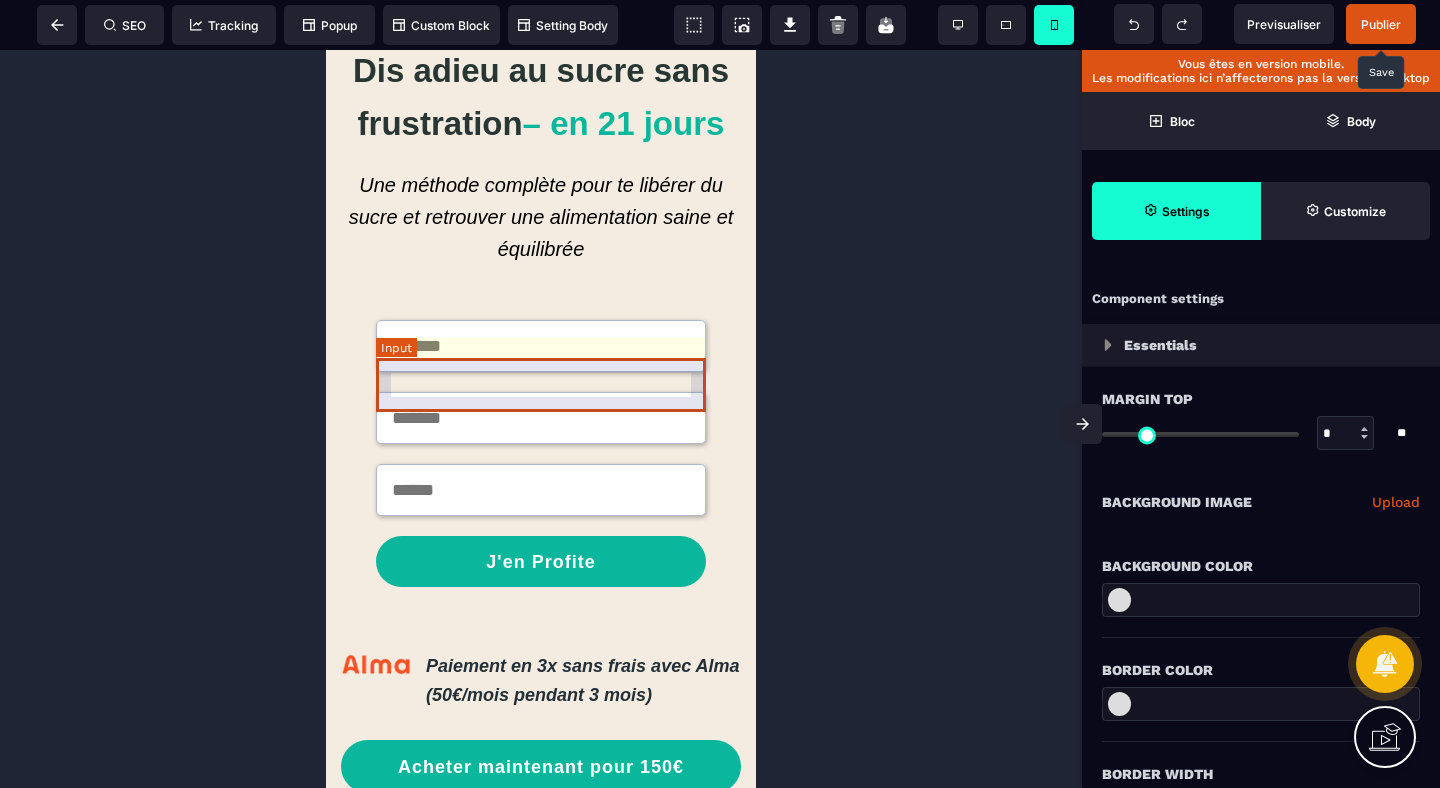 scroll, scrollTop: 0, scrollLeft: 0, axis: both 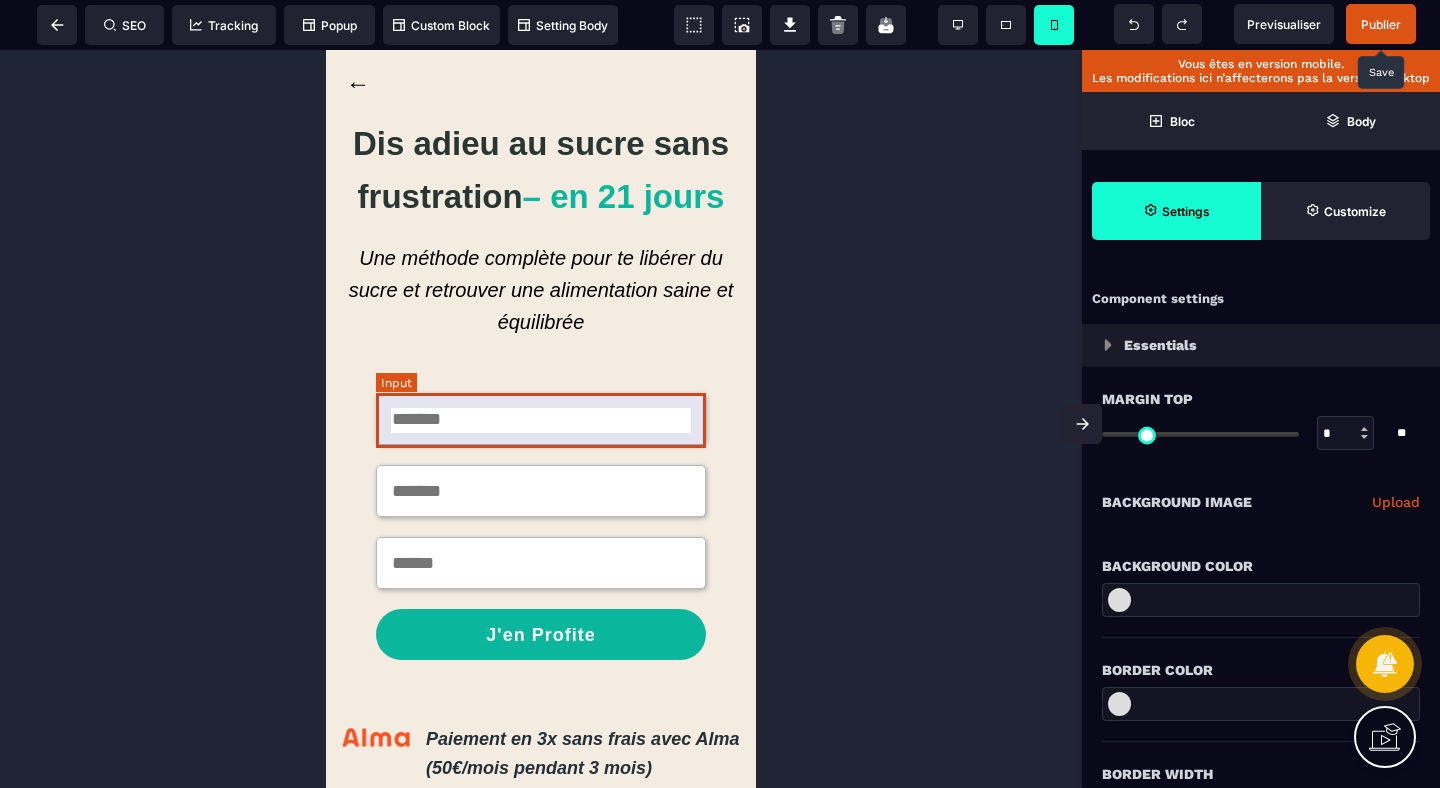 click at bounding box center (541, 419) 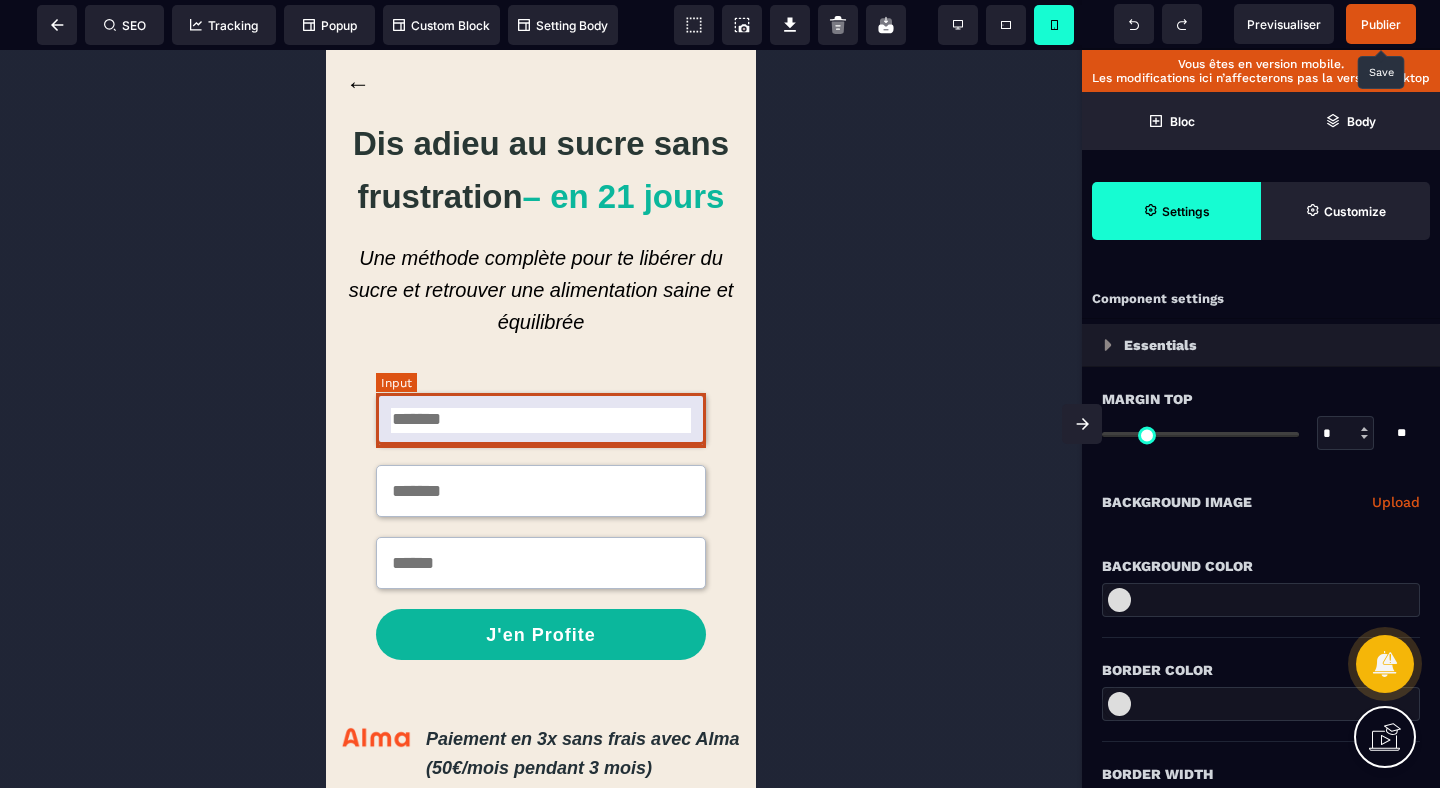 select on "*****" 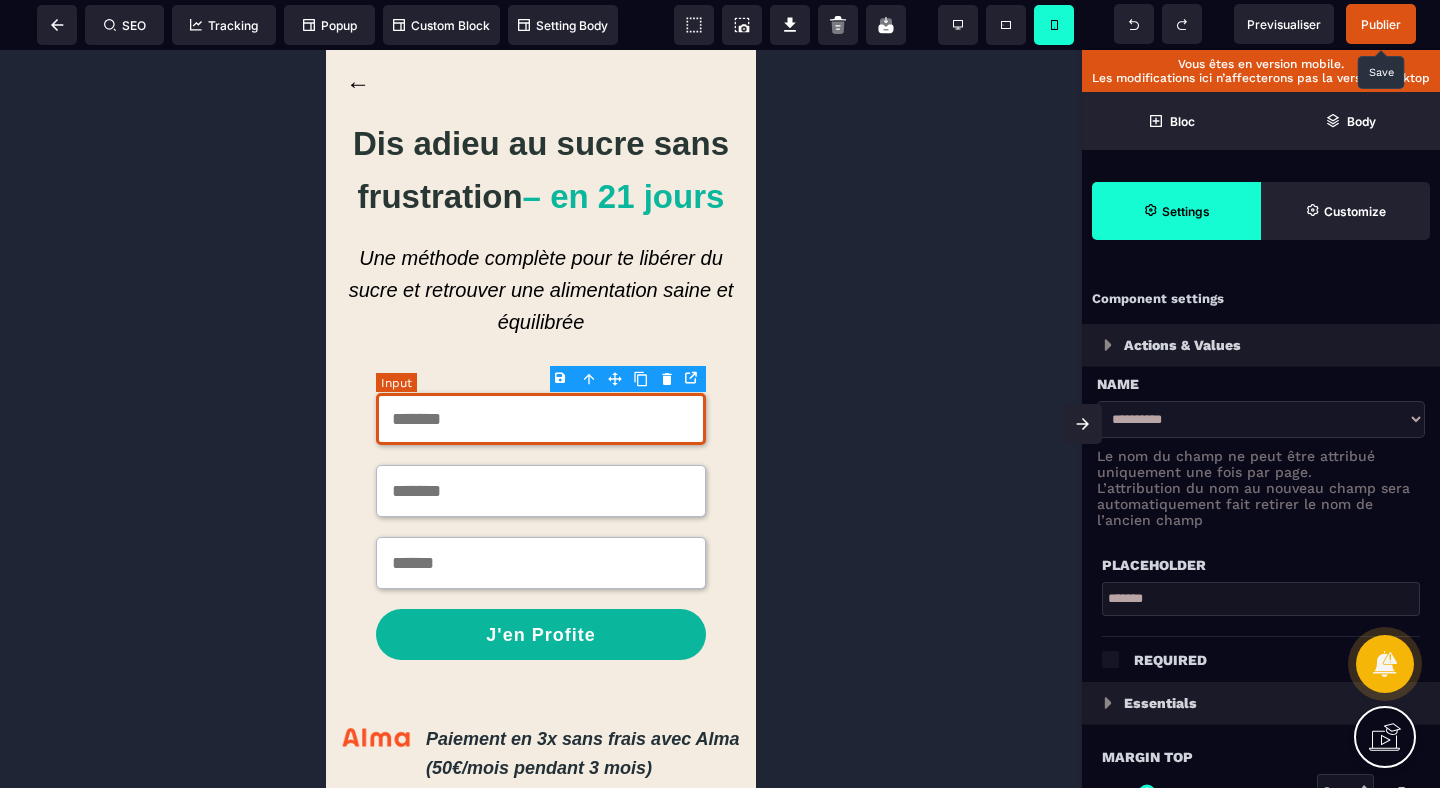 type on "*" 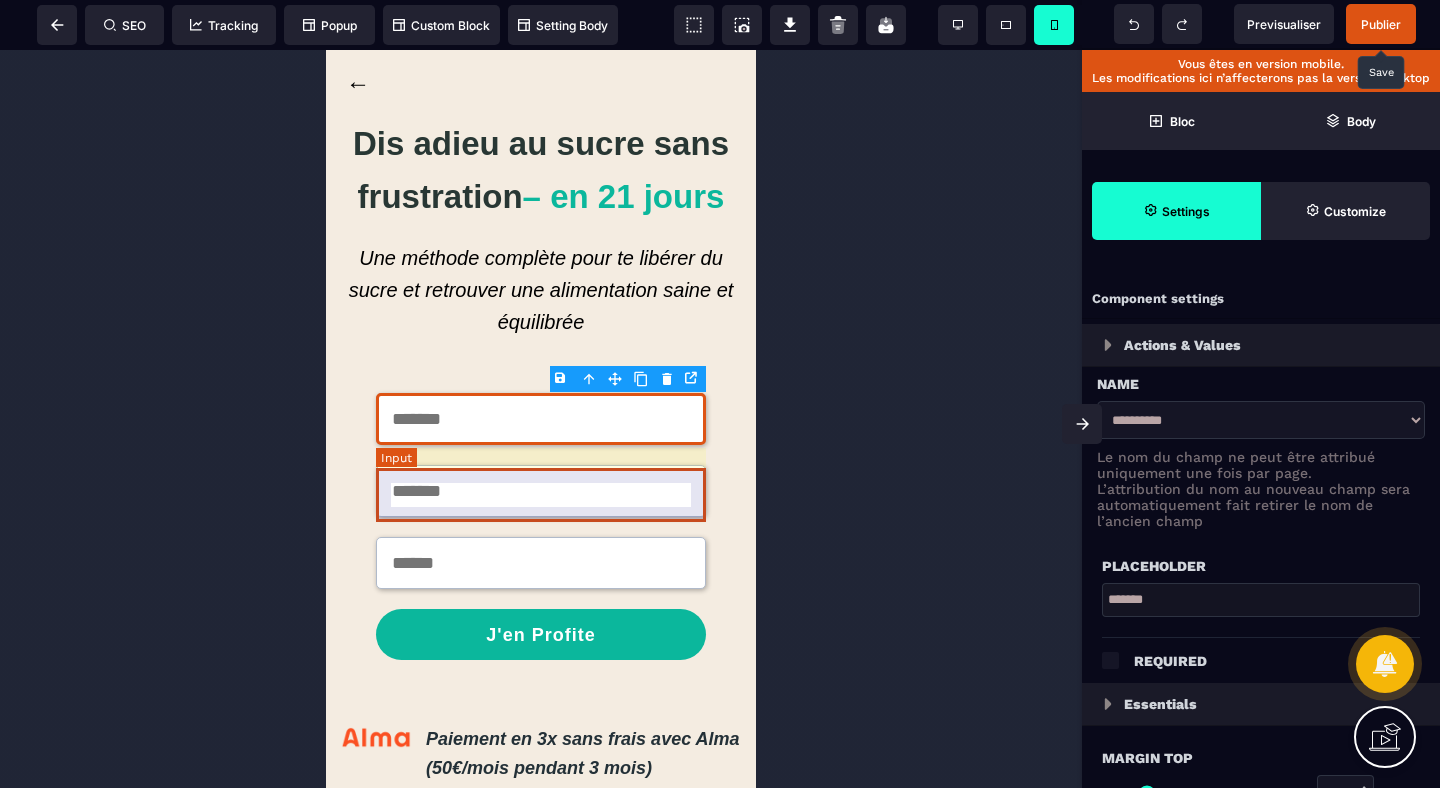 click at bounding box center [541, 491] 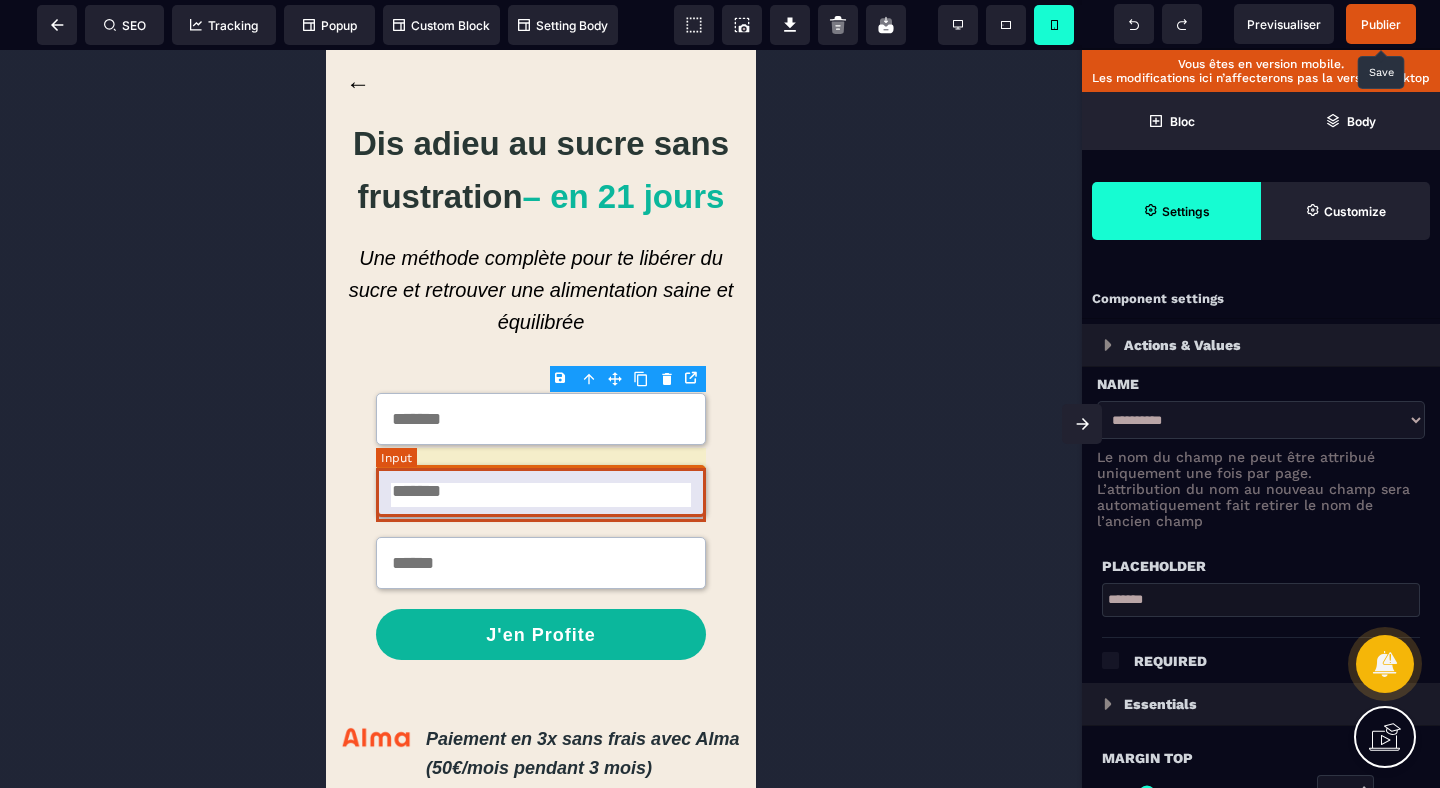select on "*****" 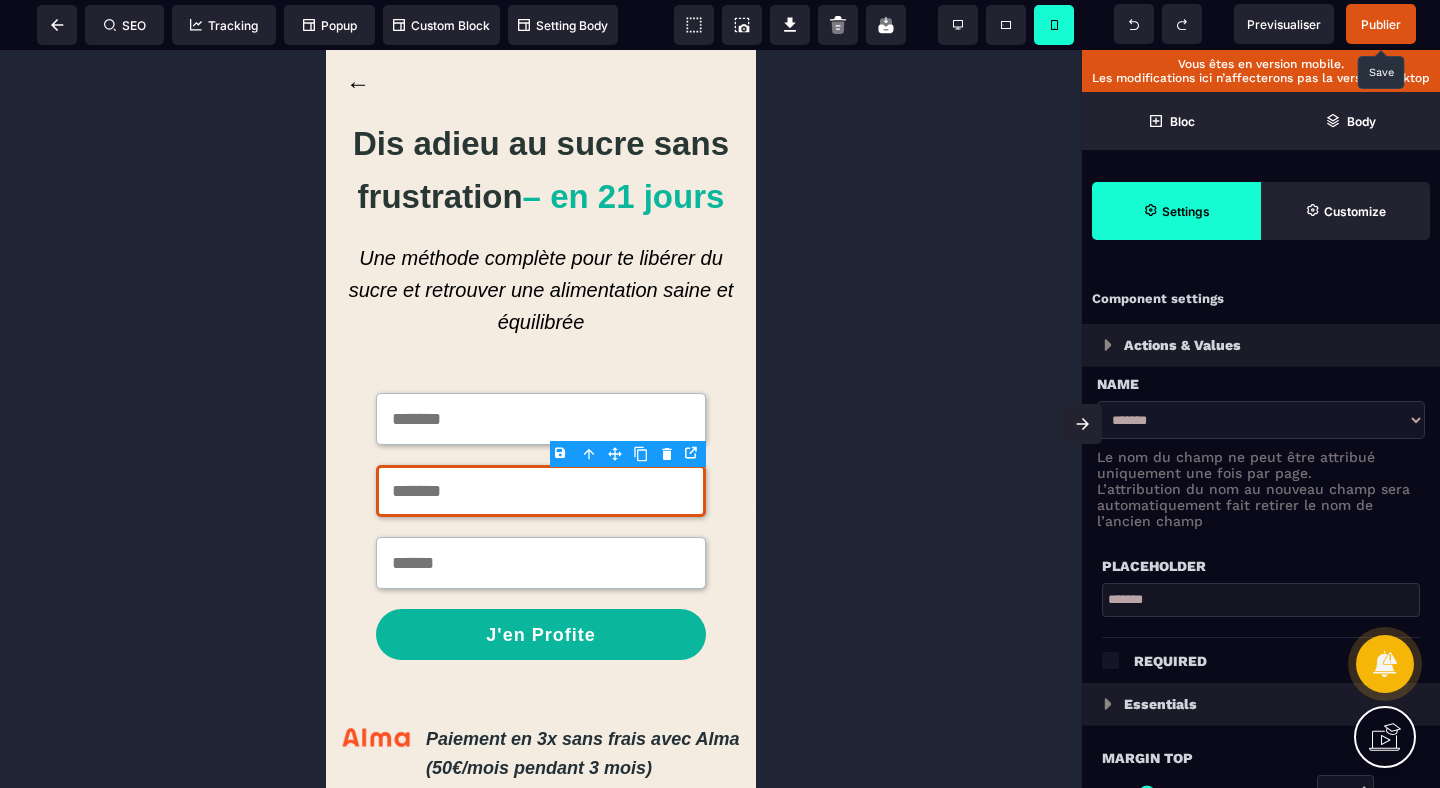 drag, startPoint x: 1158, startPoint y: 617, endPoint x: 1061, endPoint y: 617, distance: 97 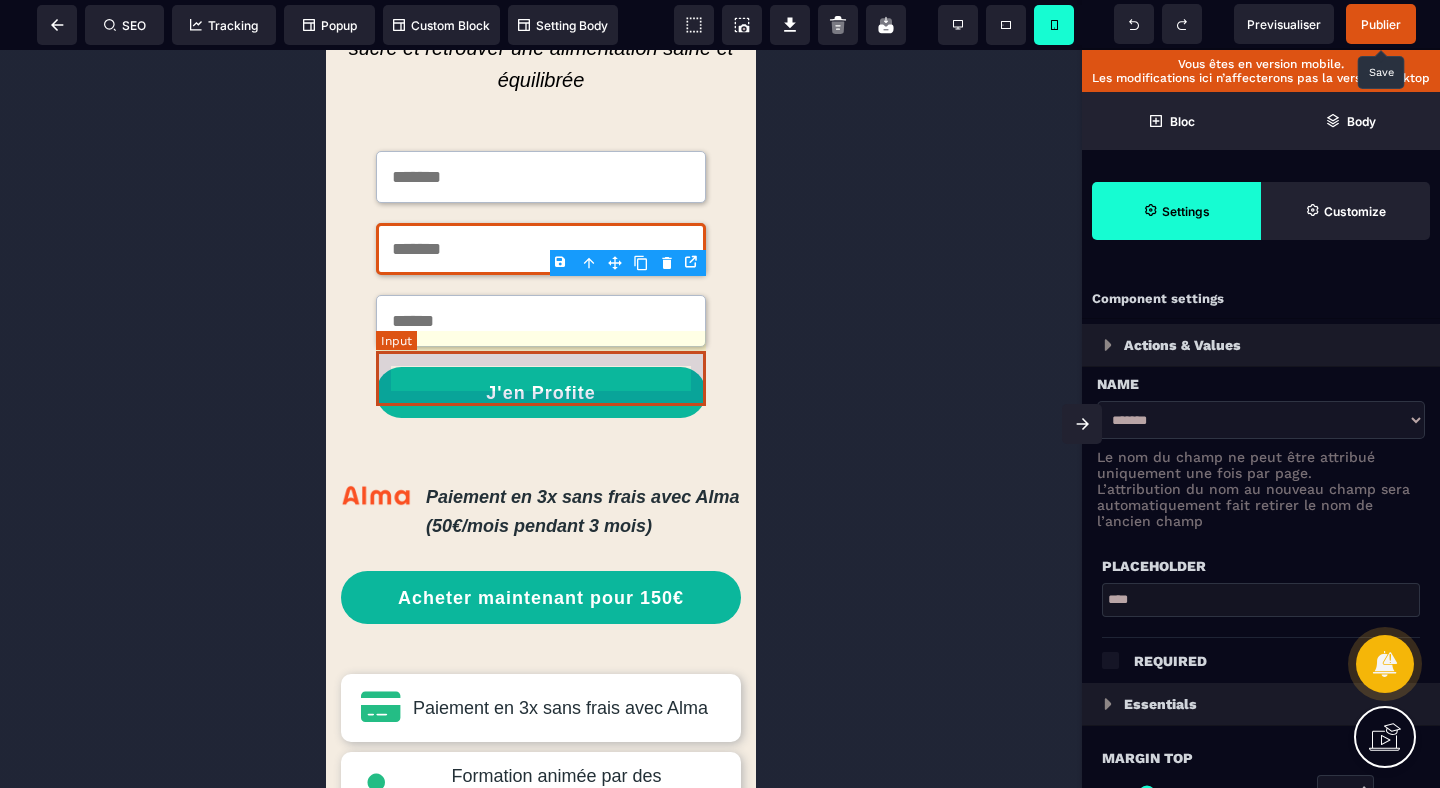scroll, scrollTop: 302, scrollLeft: 0, axis: vertical 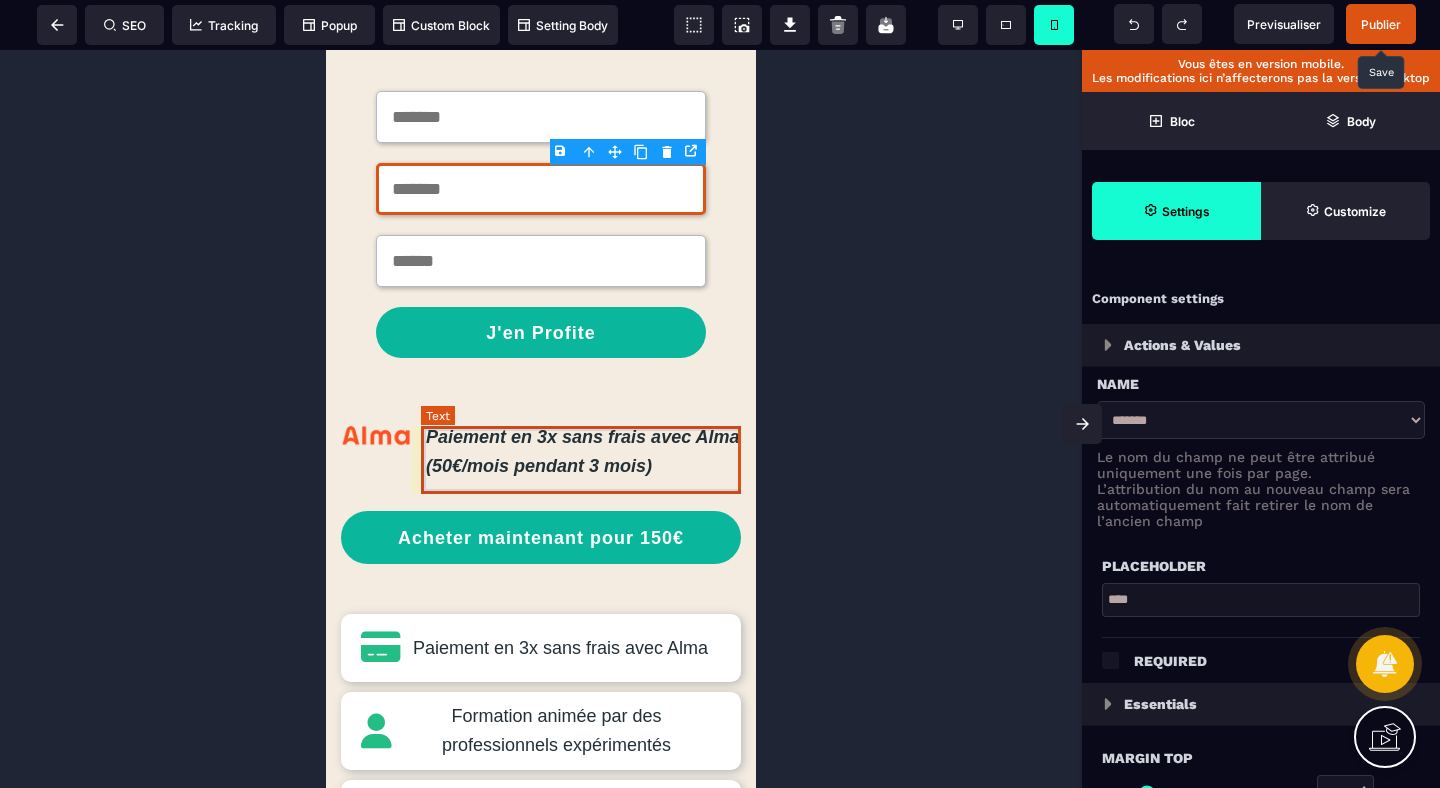 type on "****" 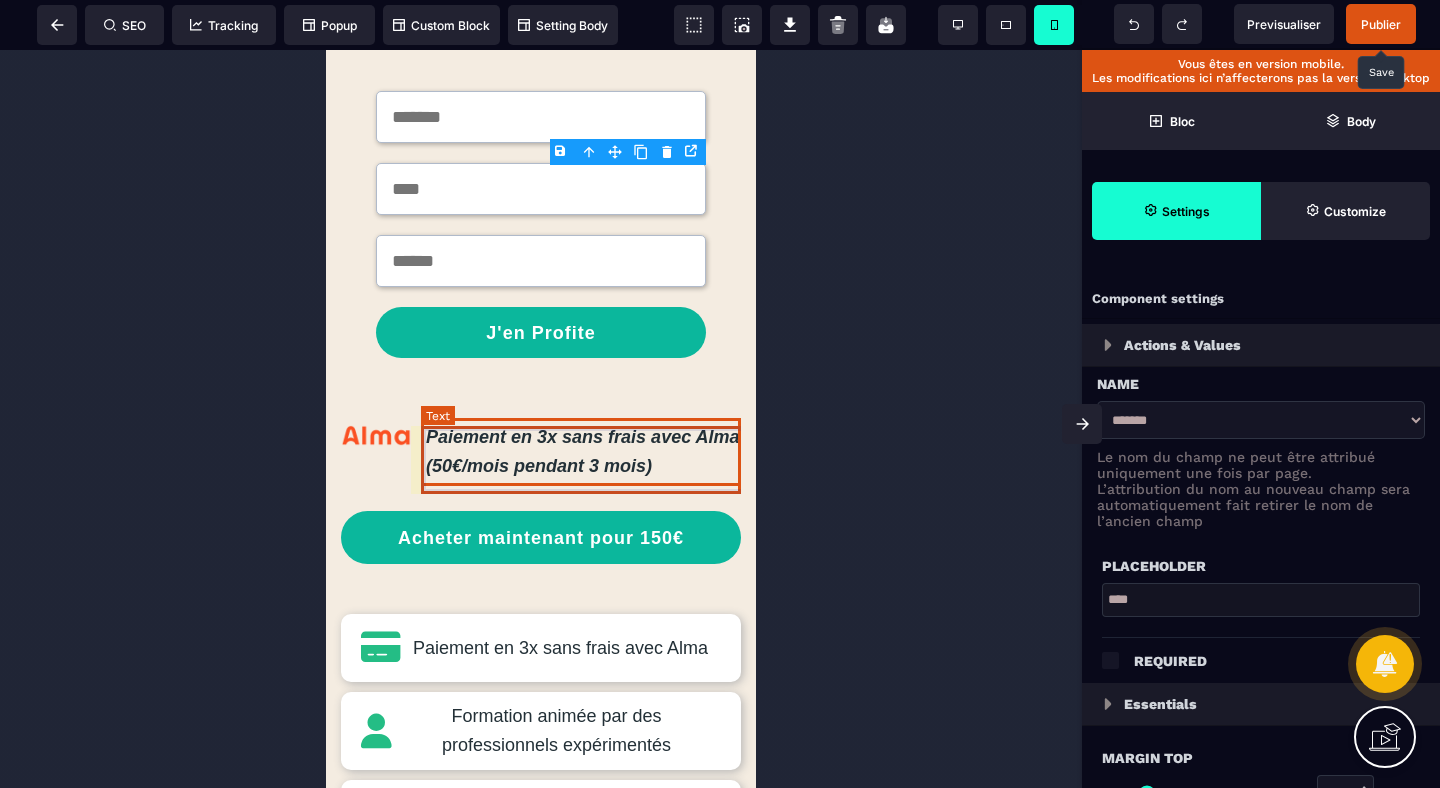 select on "***" 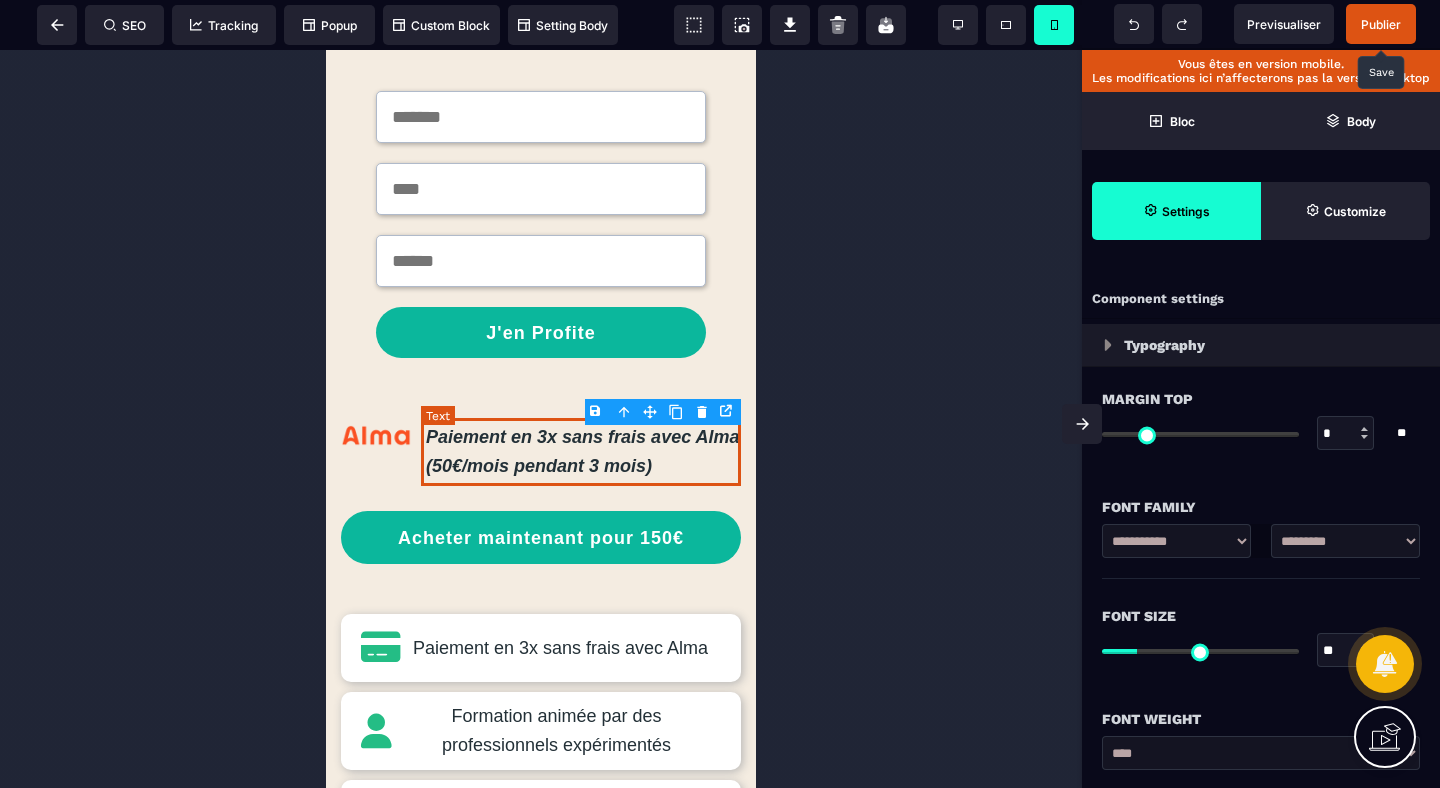 type on "*" 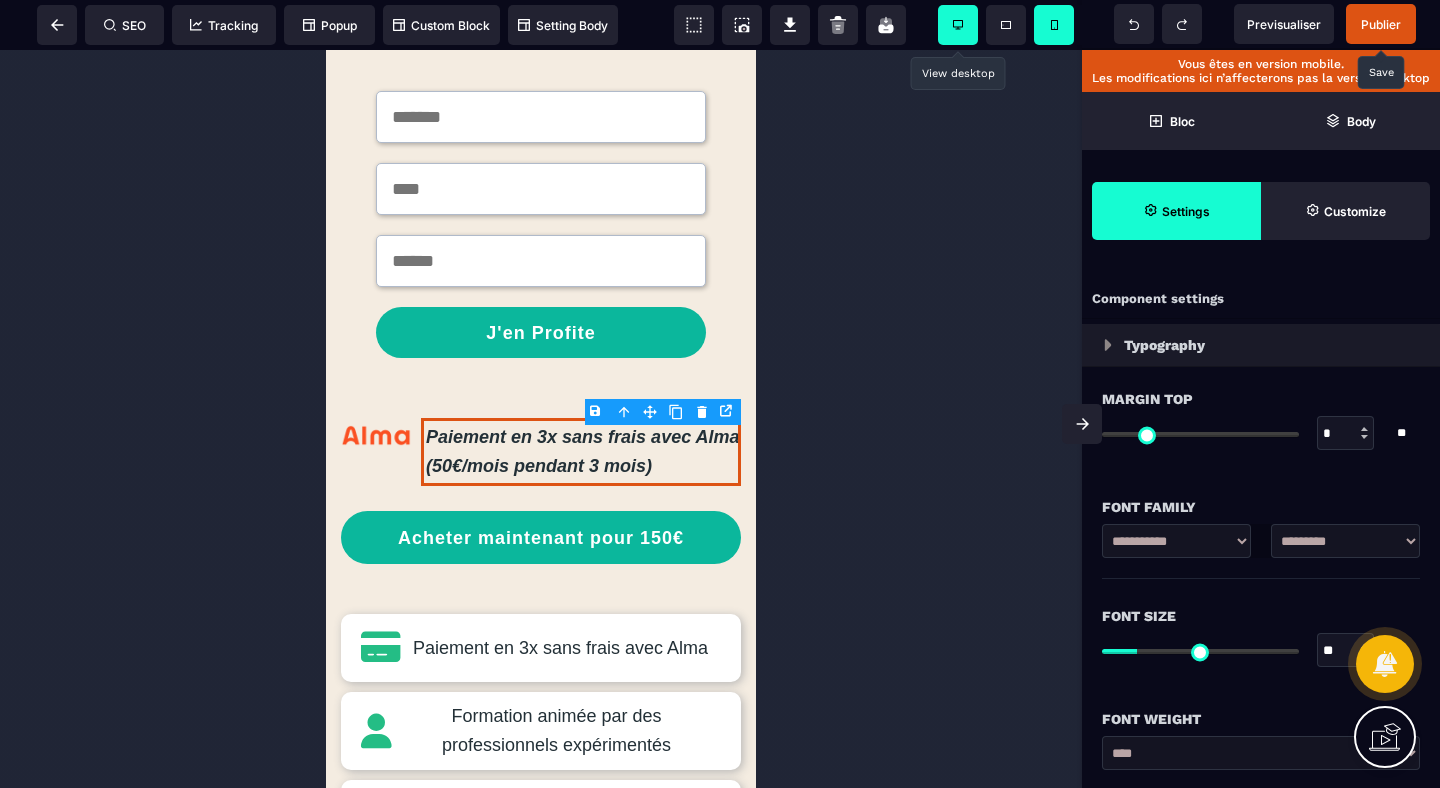 click 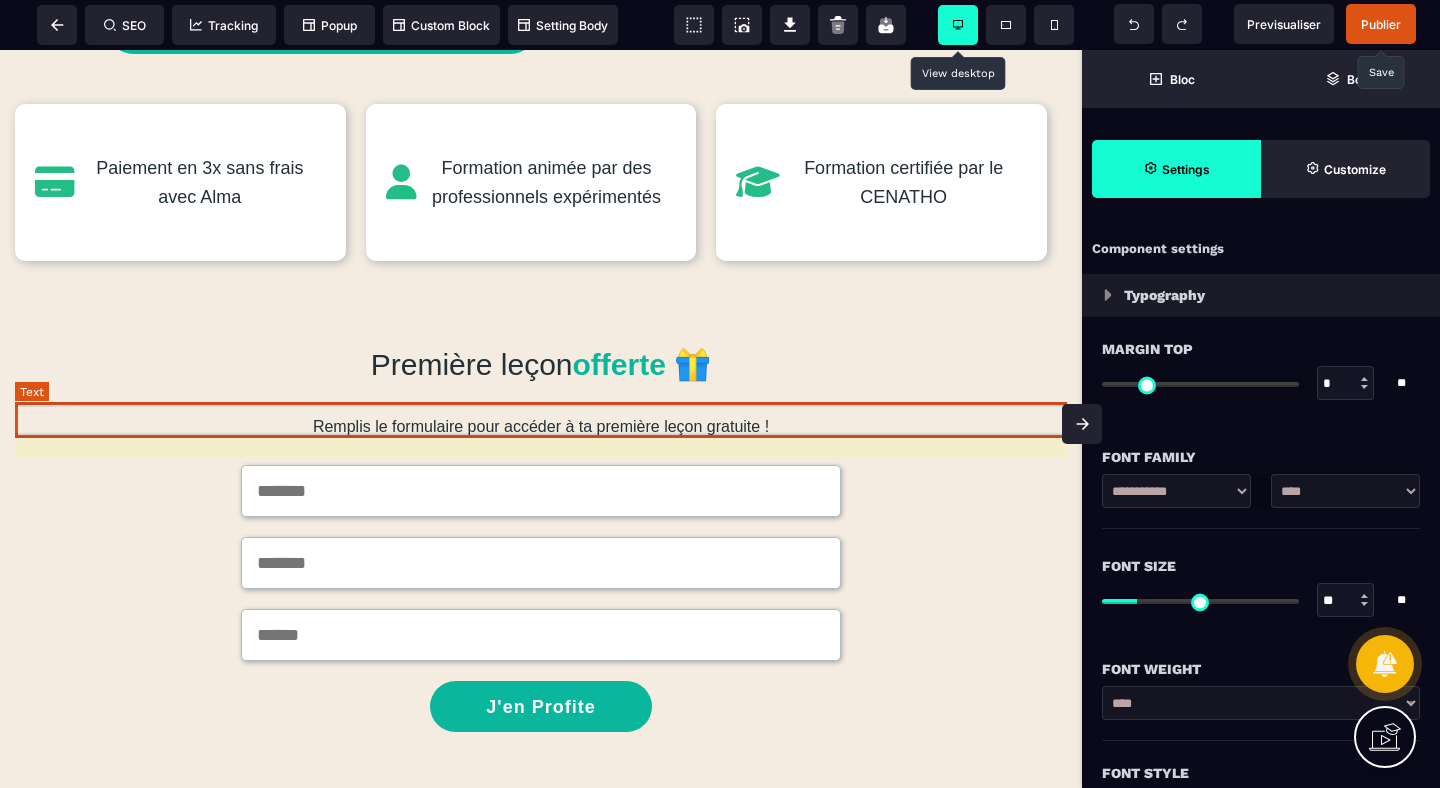scroll, scrollTop: 853, scrollLeft: 0, axis: vertical 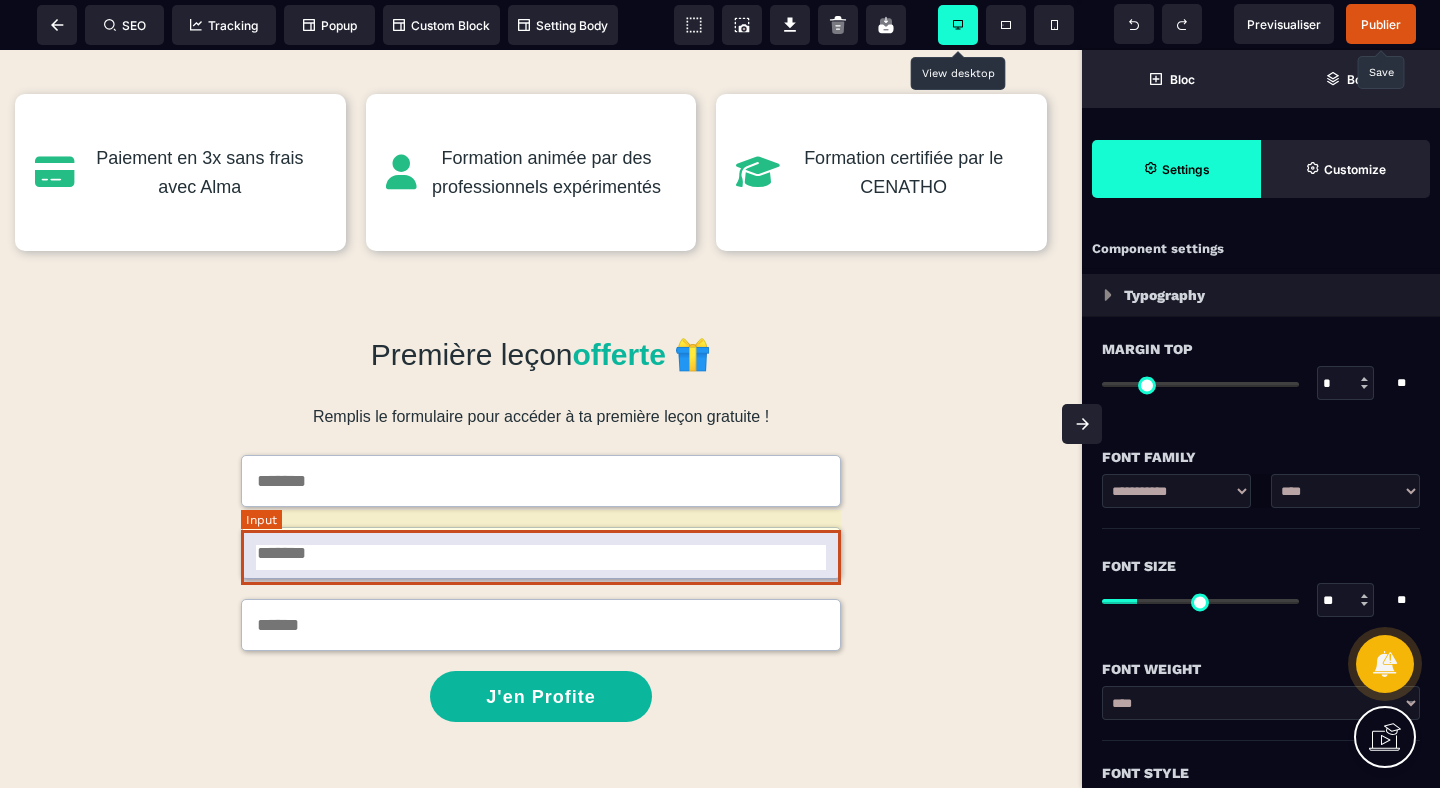 click at bounding box center (541, 553) 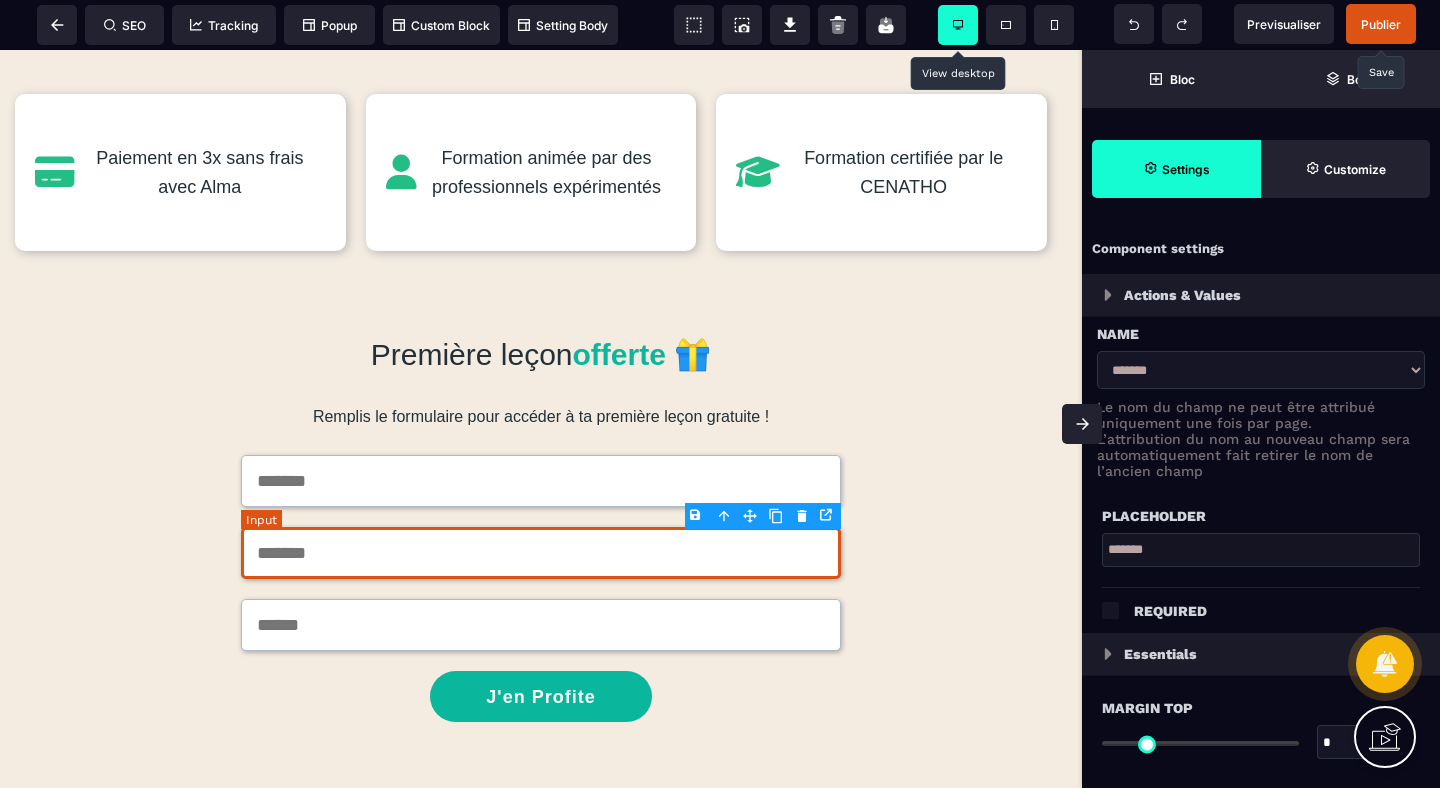 type on "**" 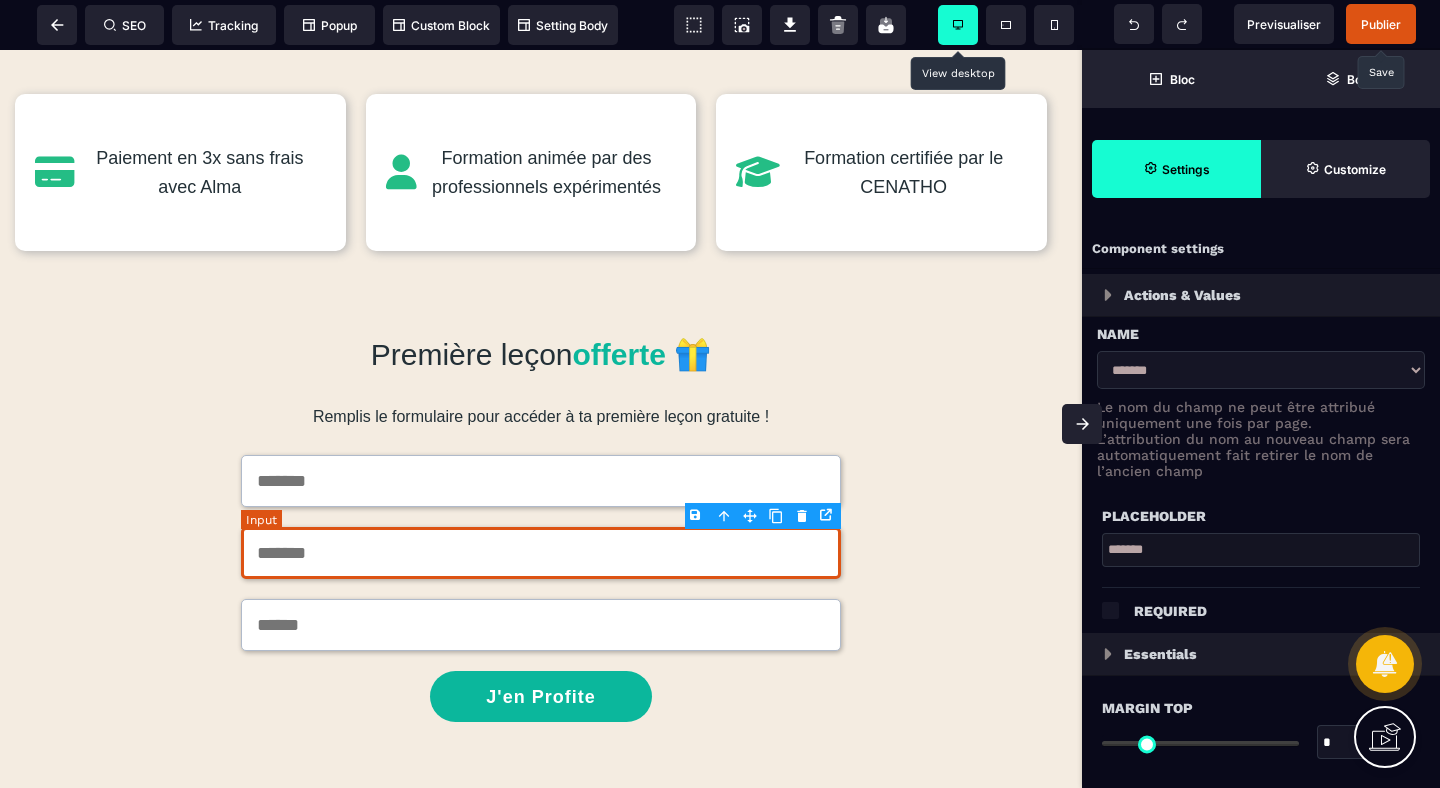 type on "**" 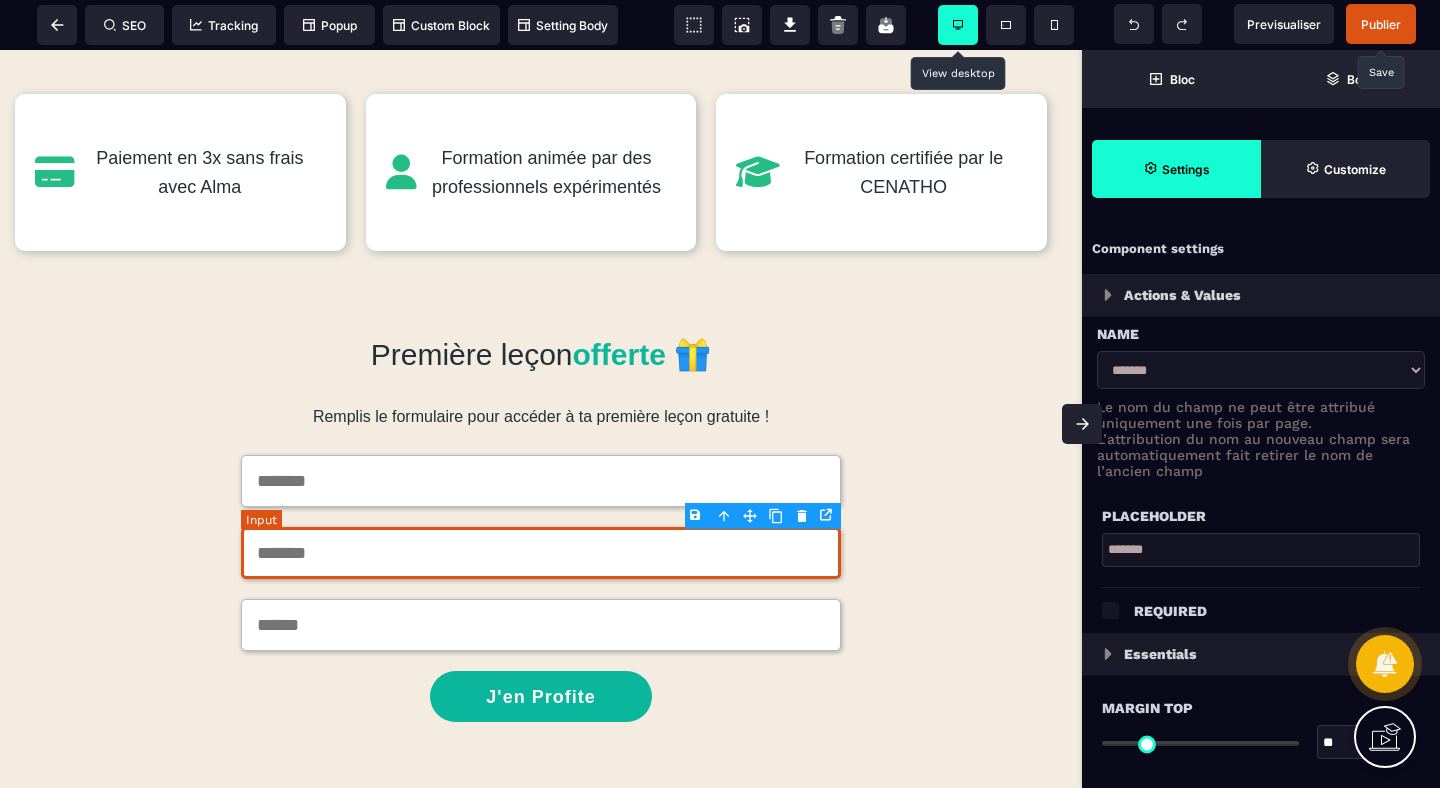 type on "*" 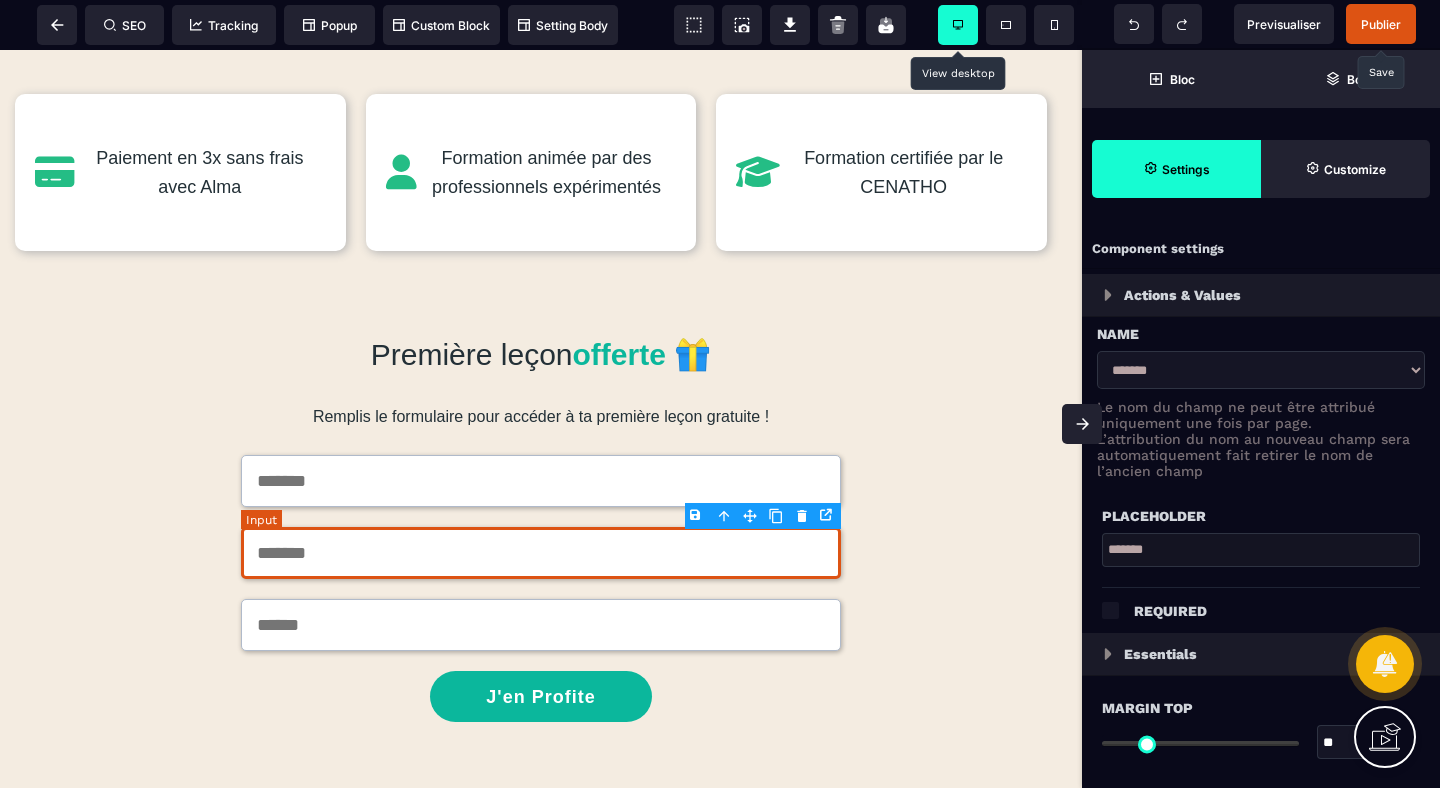 type on "***" 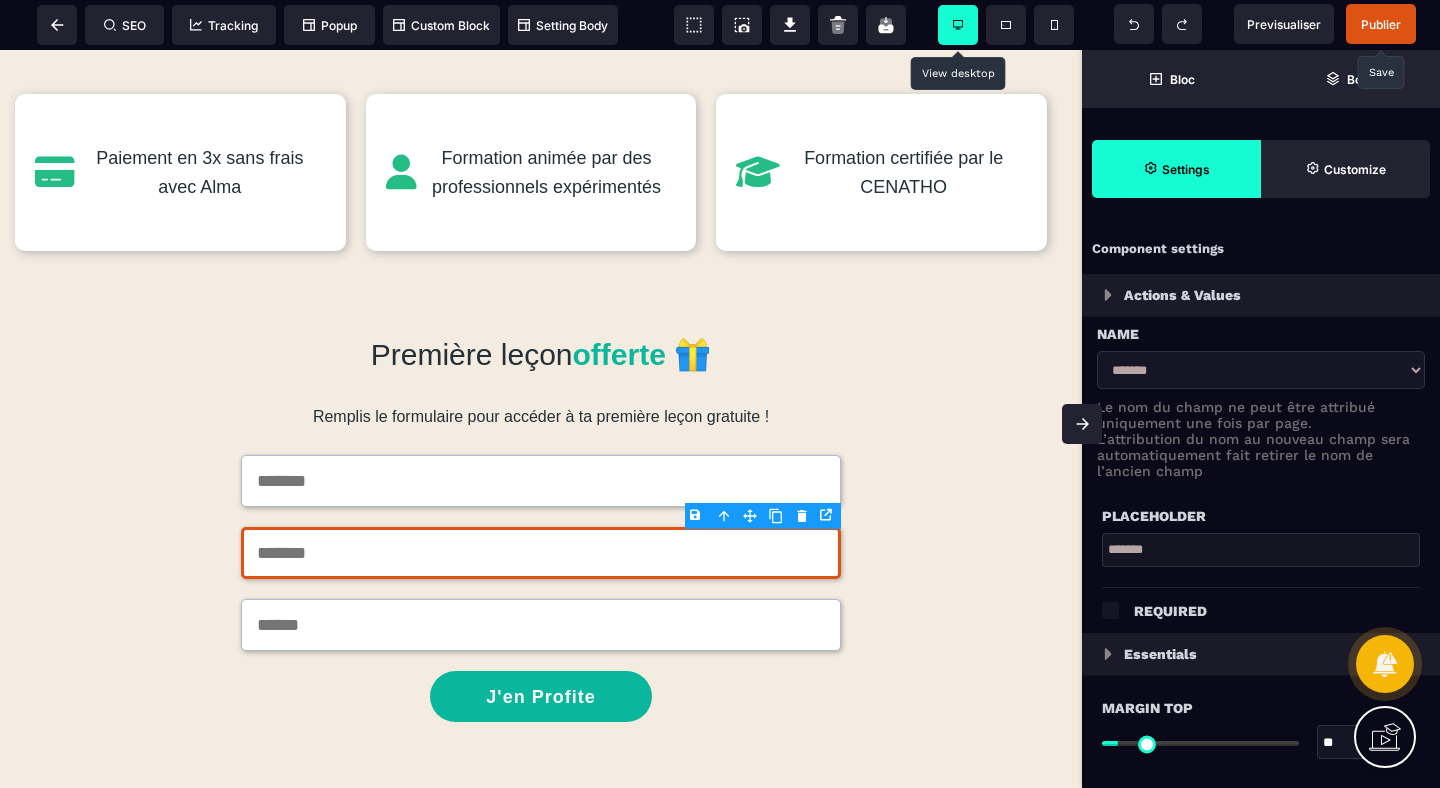 drag, startPoint x: 1158, startPoint y: 562, endPoint x: 1061, endPoint y: 562, distance: 97 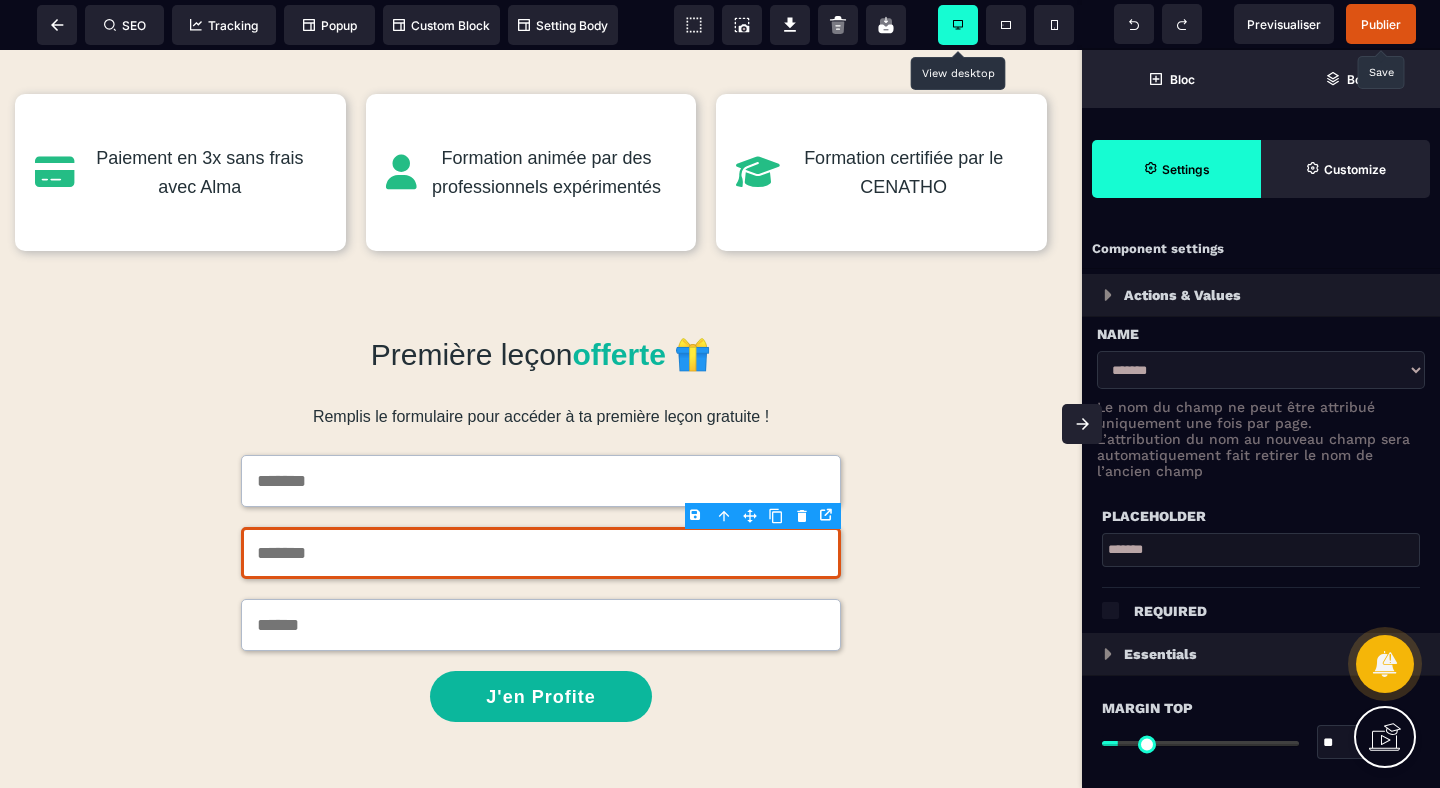 click on "*******" at bounding box center (1261, 550) 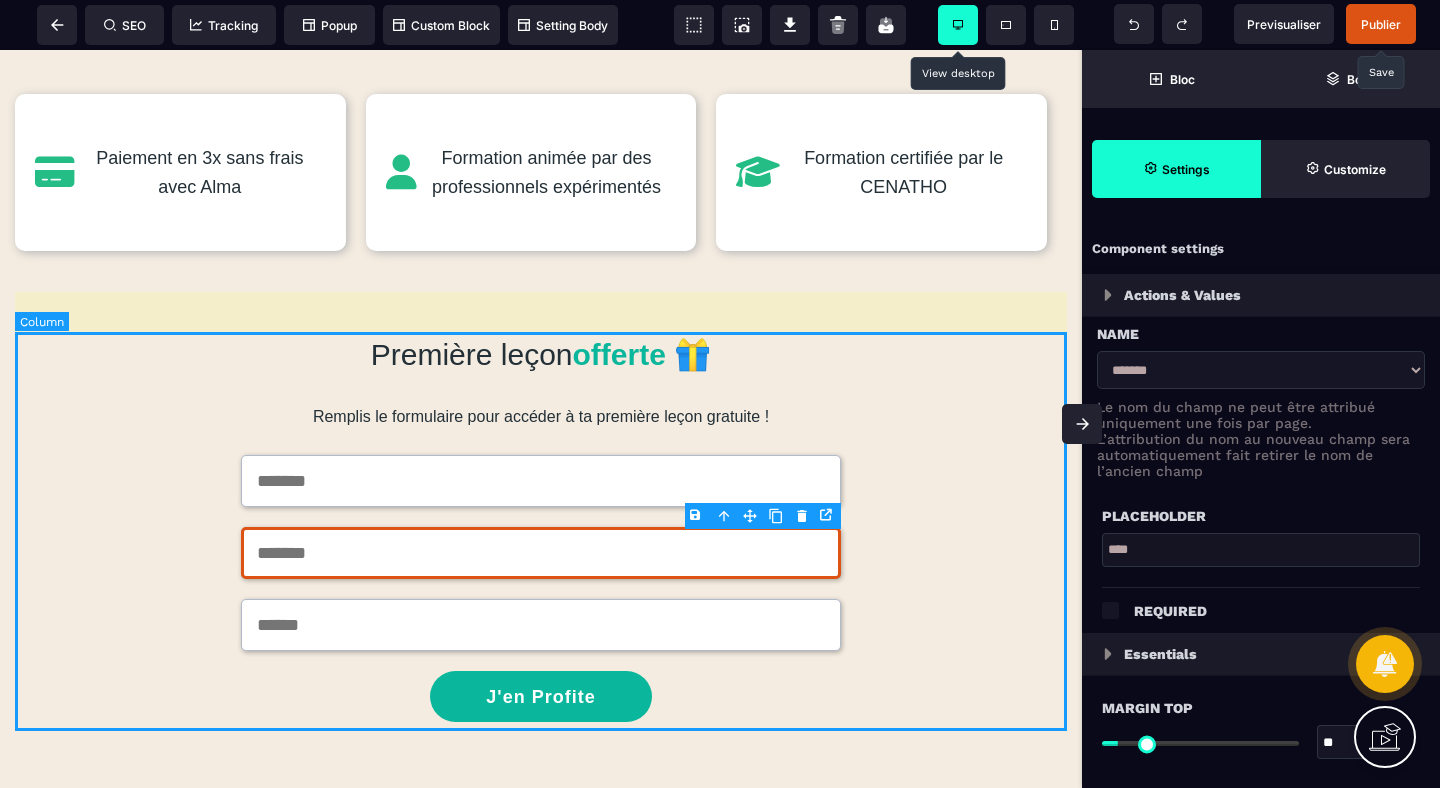 type on "****" 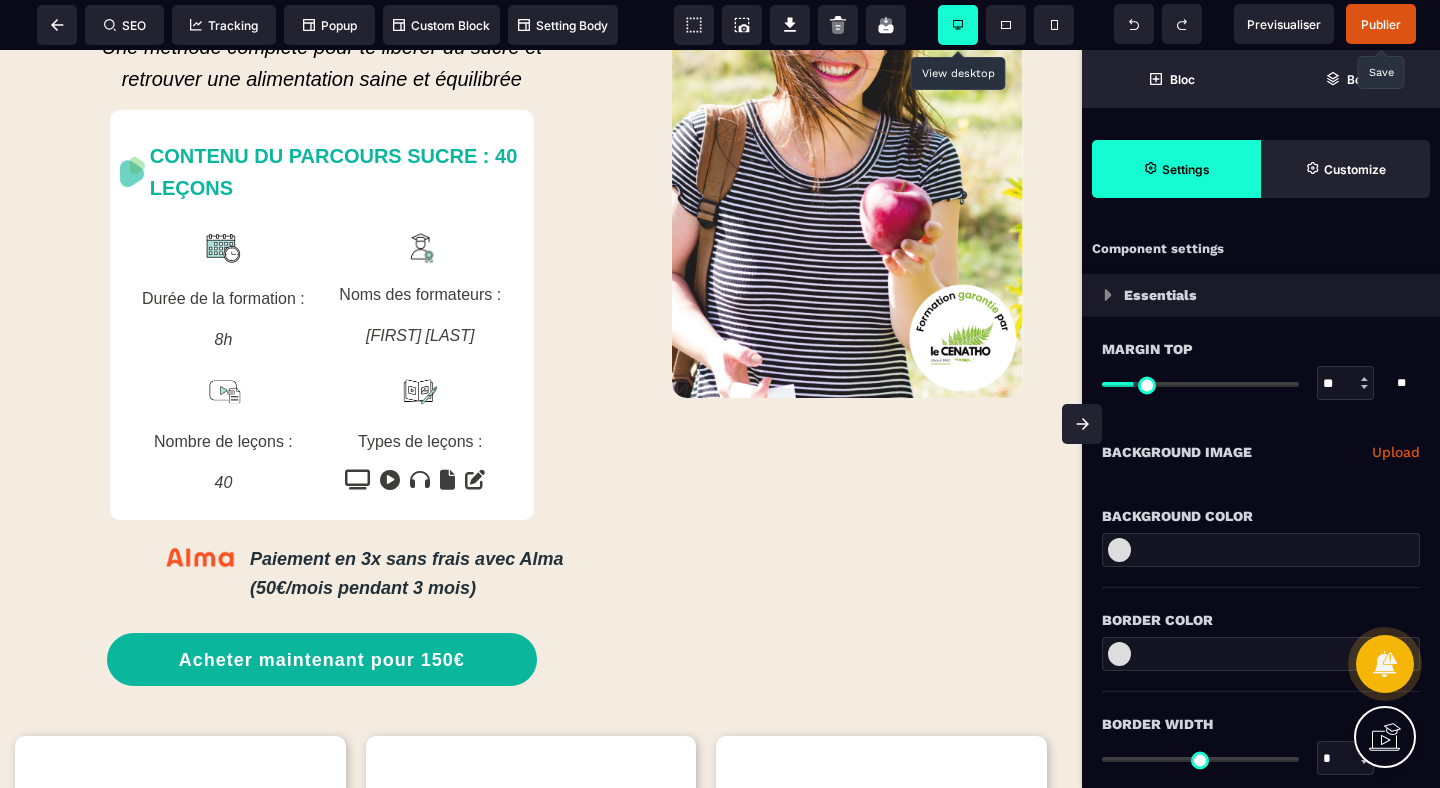 scroll, scrollTop: 206, scrollLeft: 0, axis: vertical 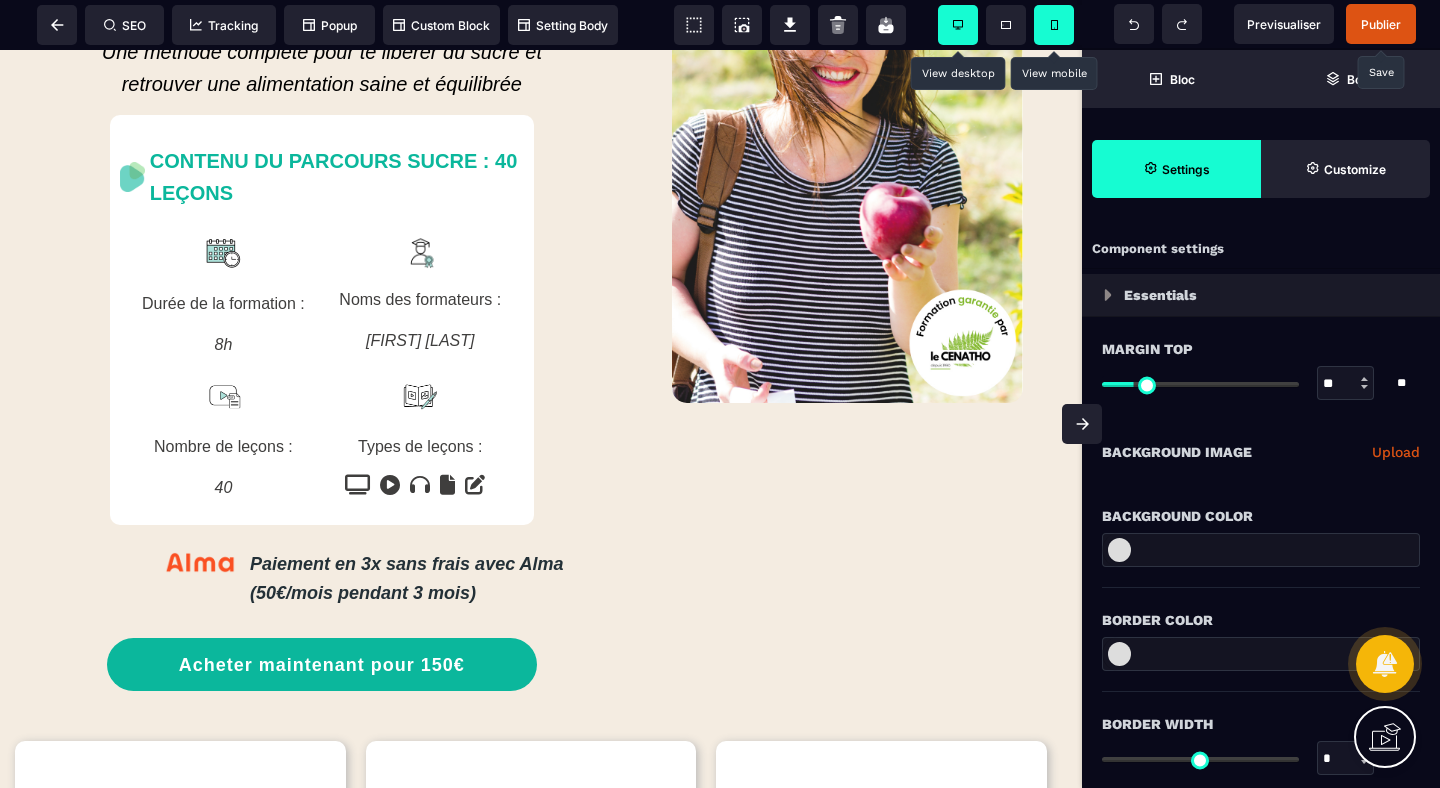 click at bounding box center [1054, 25] 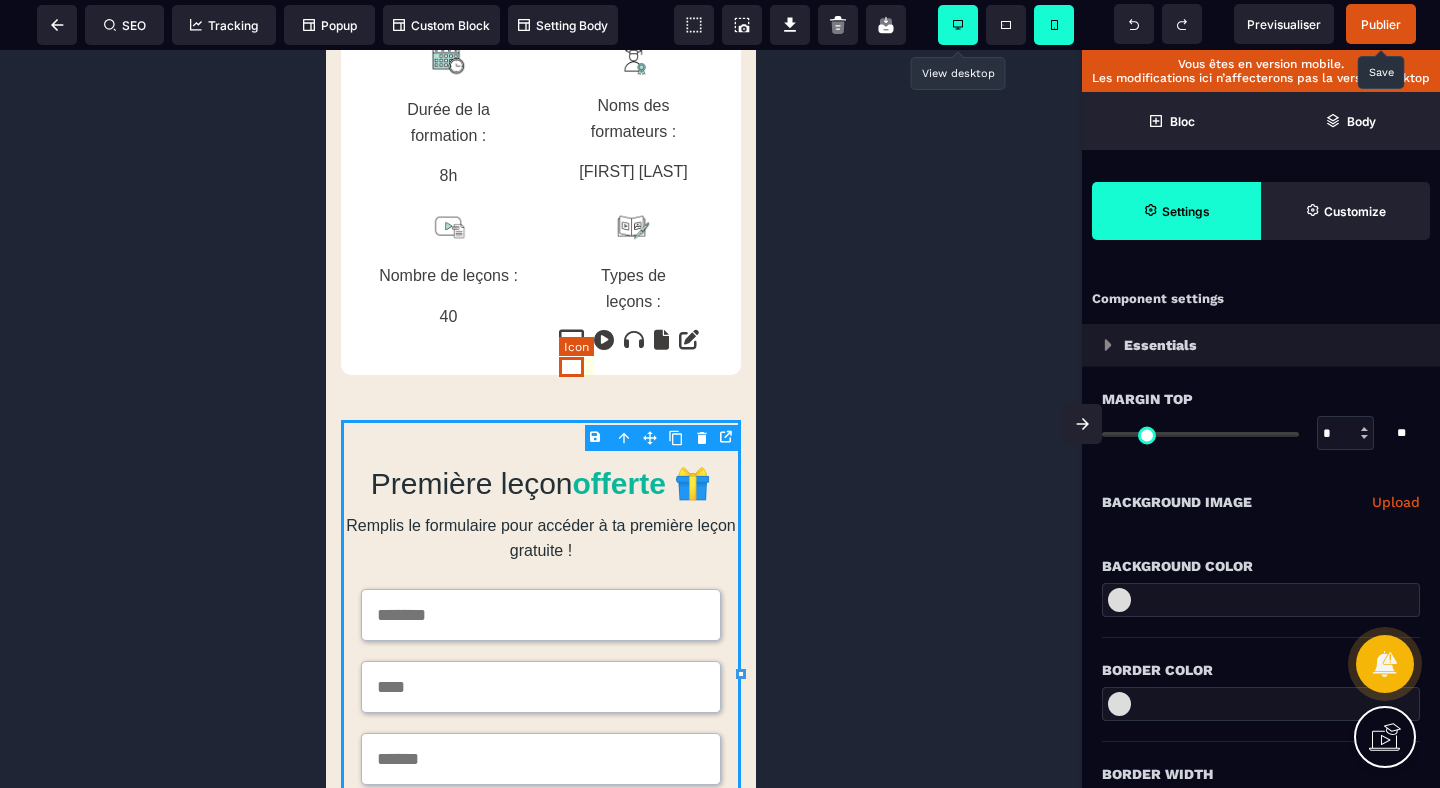 scroll, scrollTop: 1242, scrollLeft: 0, axis: vertical 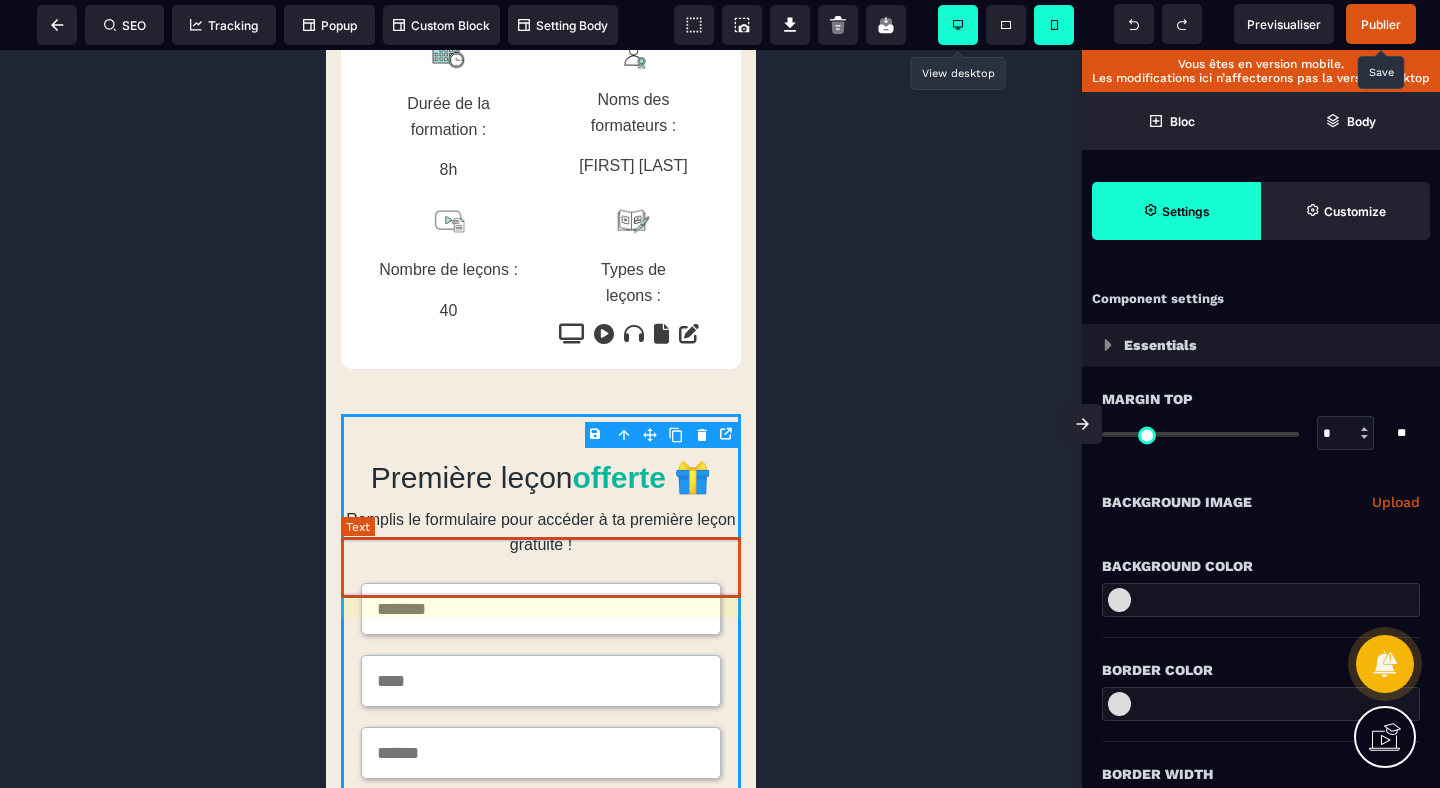 click on "Remplis le formulaire pour accéder à ta première leçon gratuite !" at bounding box center (541, 532) 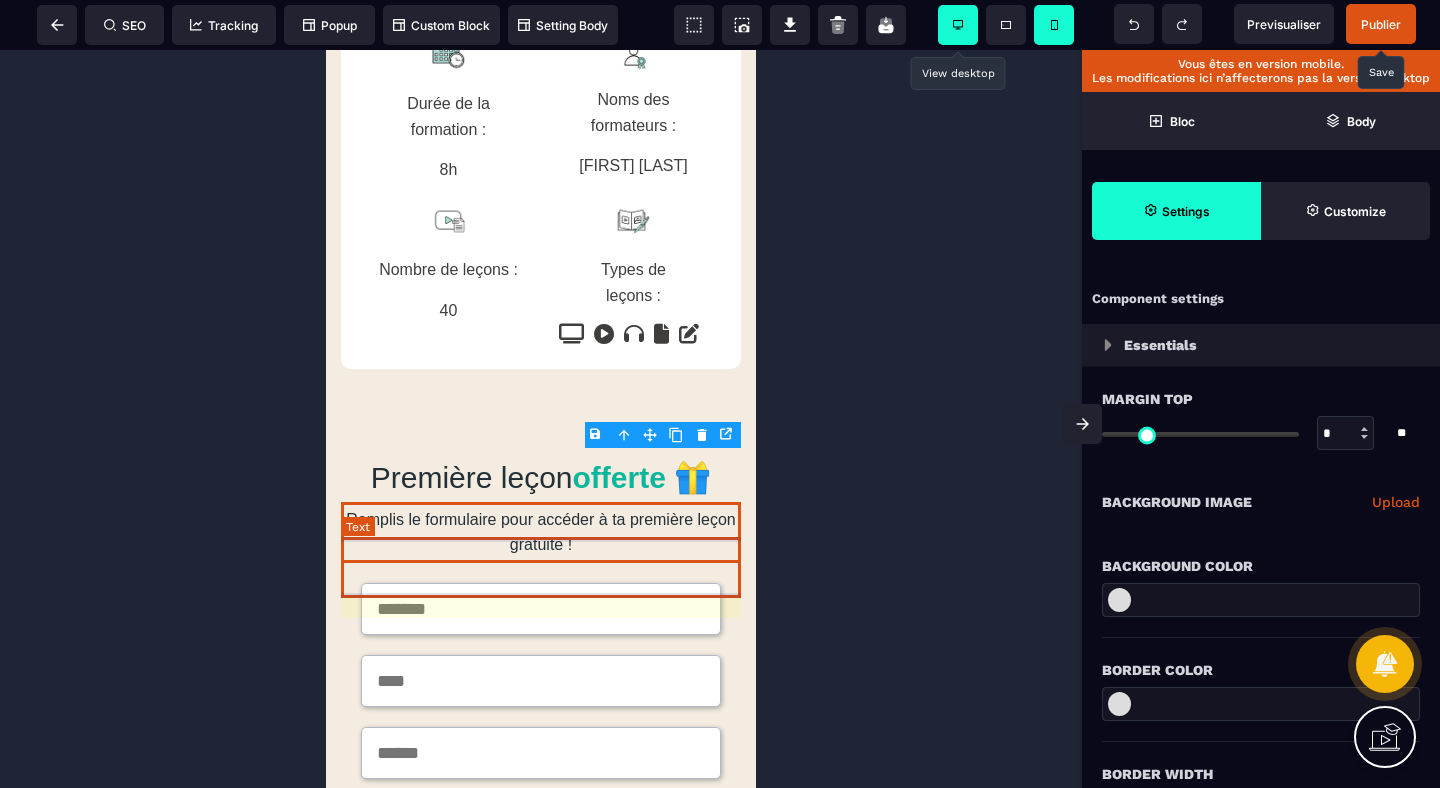 select on "***" 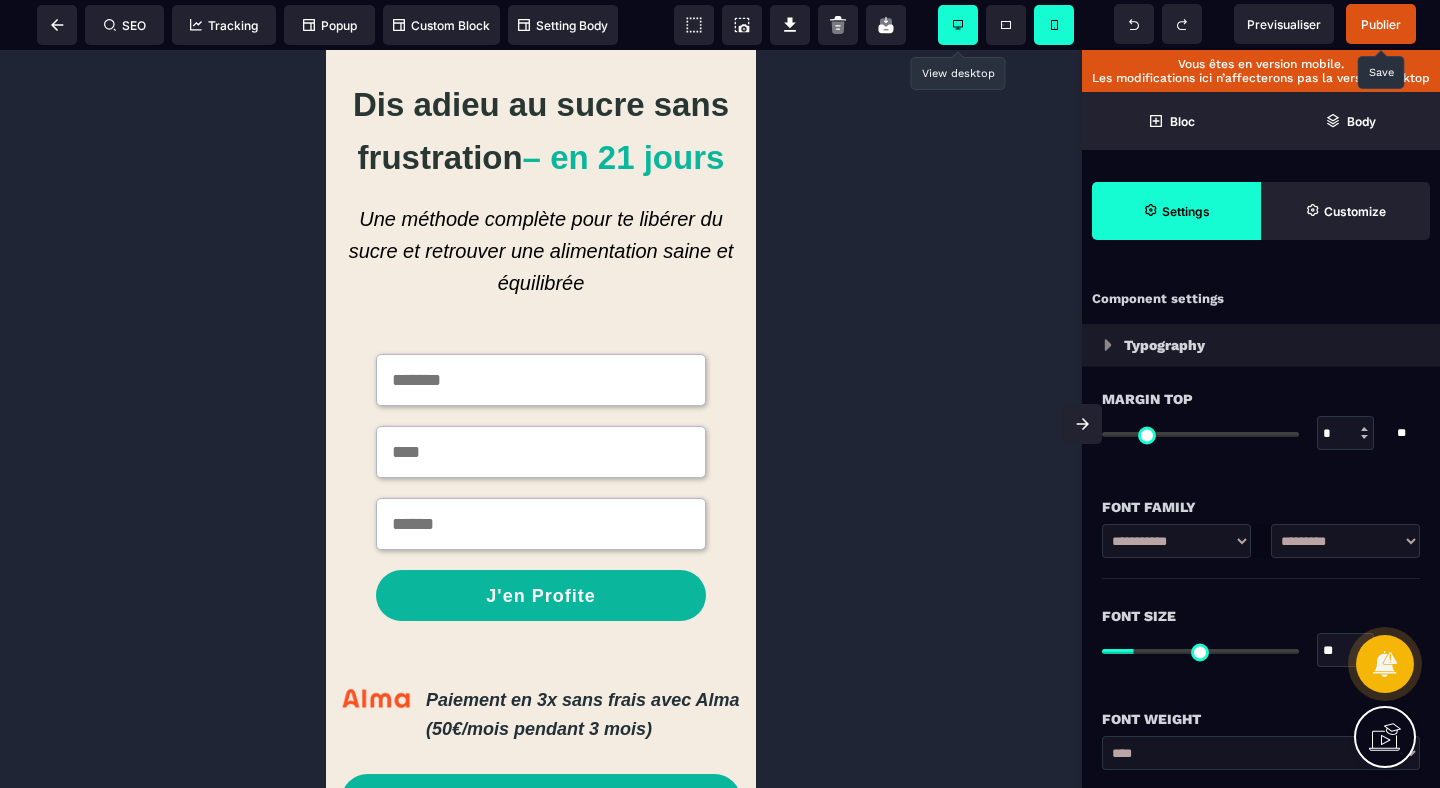 scroll, scrollTop: 0, scrollLeft: 0, axis: both 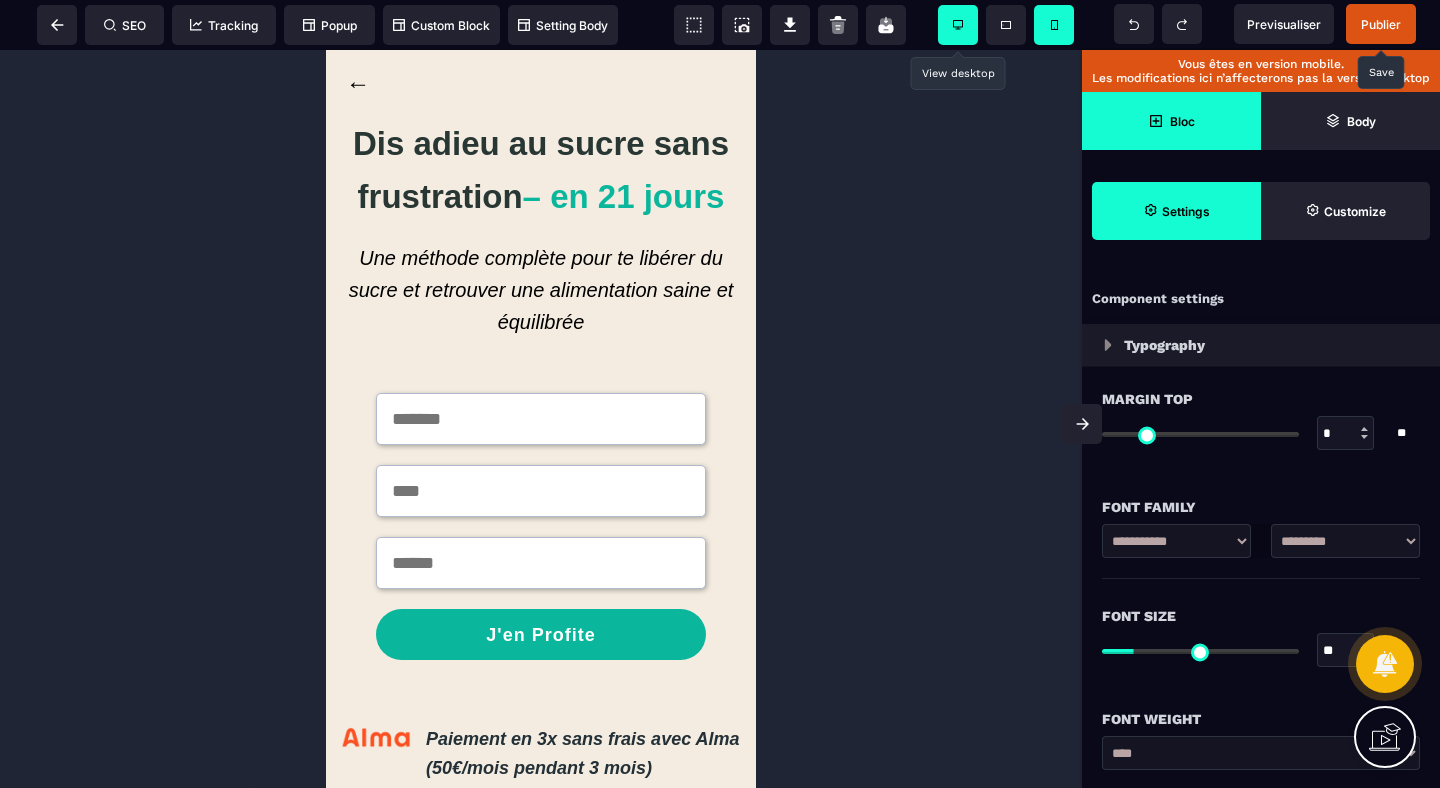 click on "Bloc" at bounding box center (1171, 121) 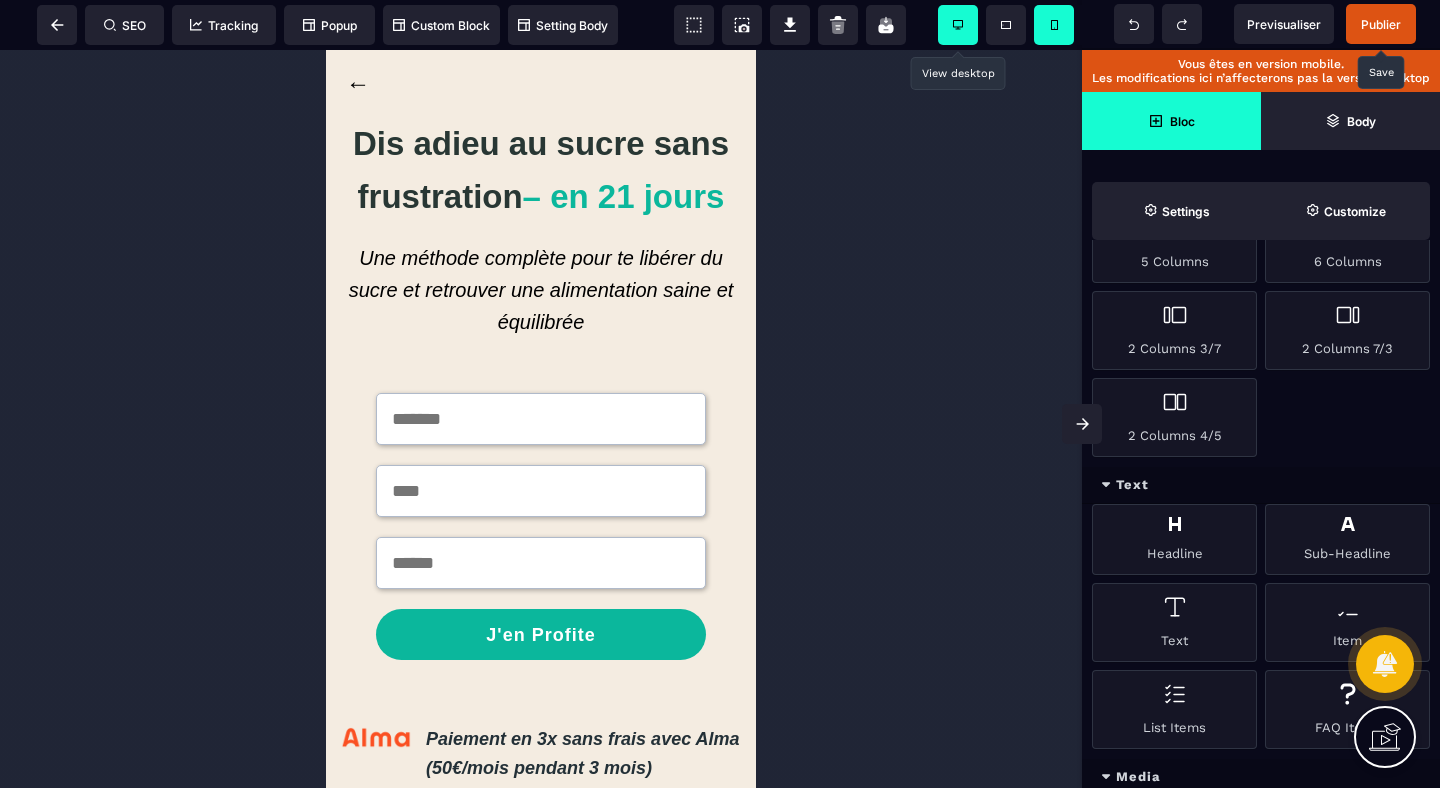 scroll, scrollTop: 529, scrollLeft: 0, axis: vertical 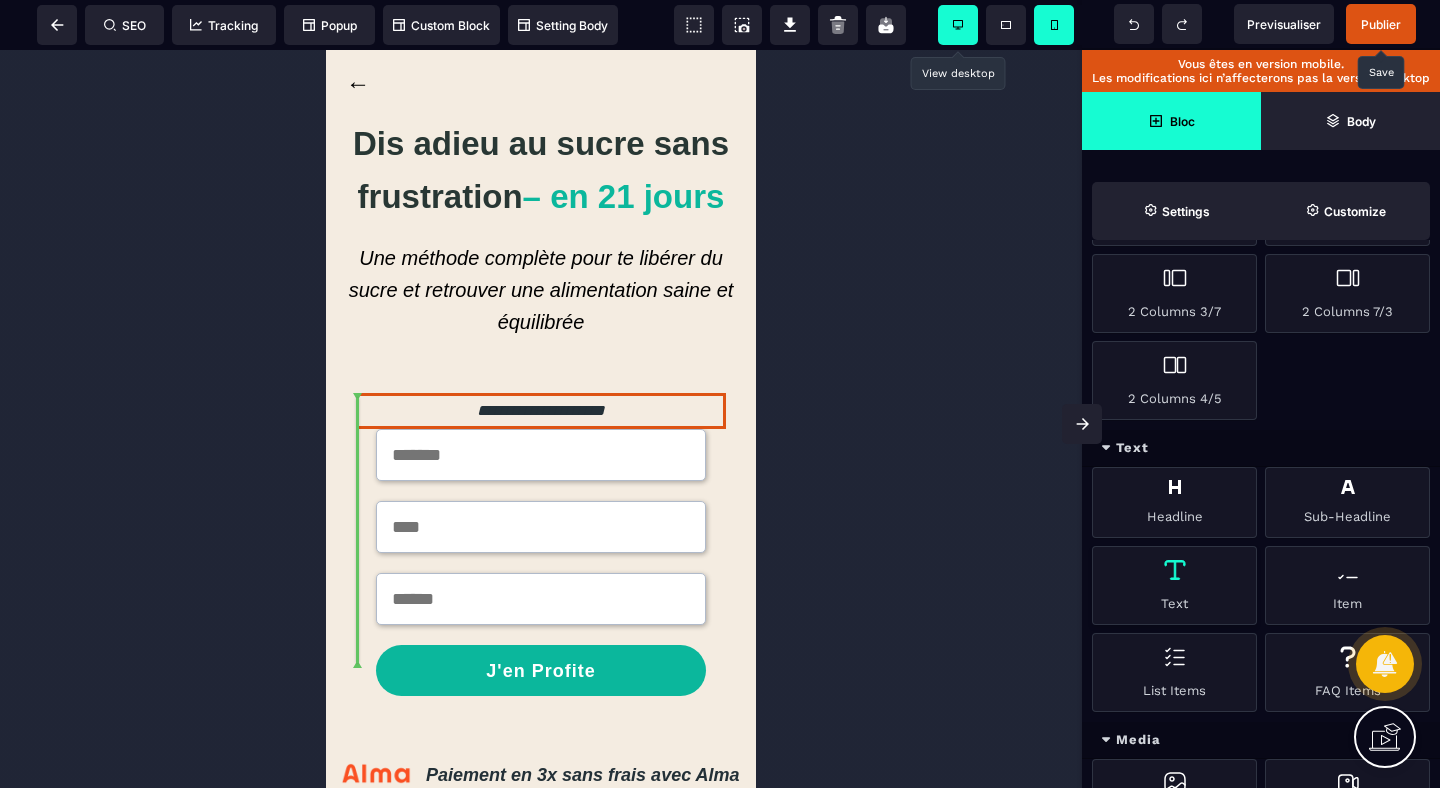 select on "***" 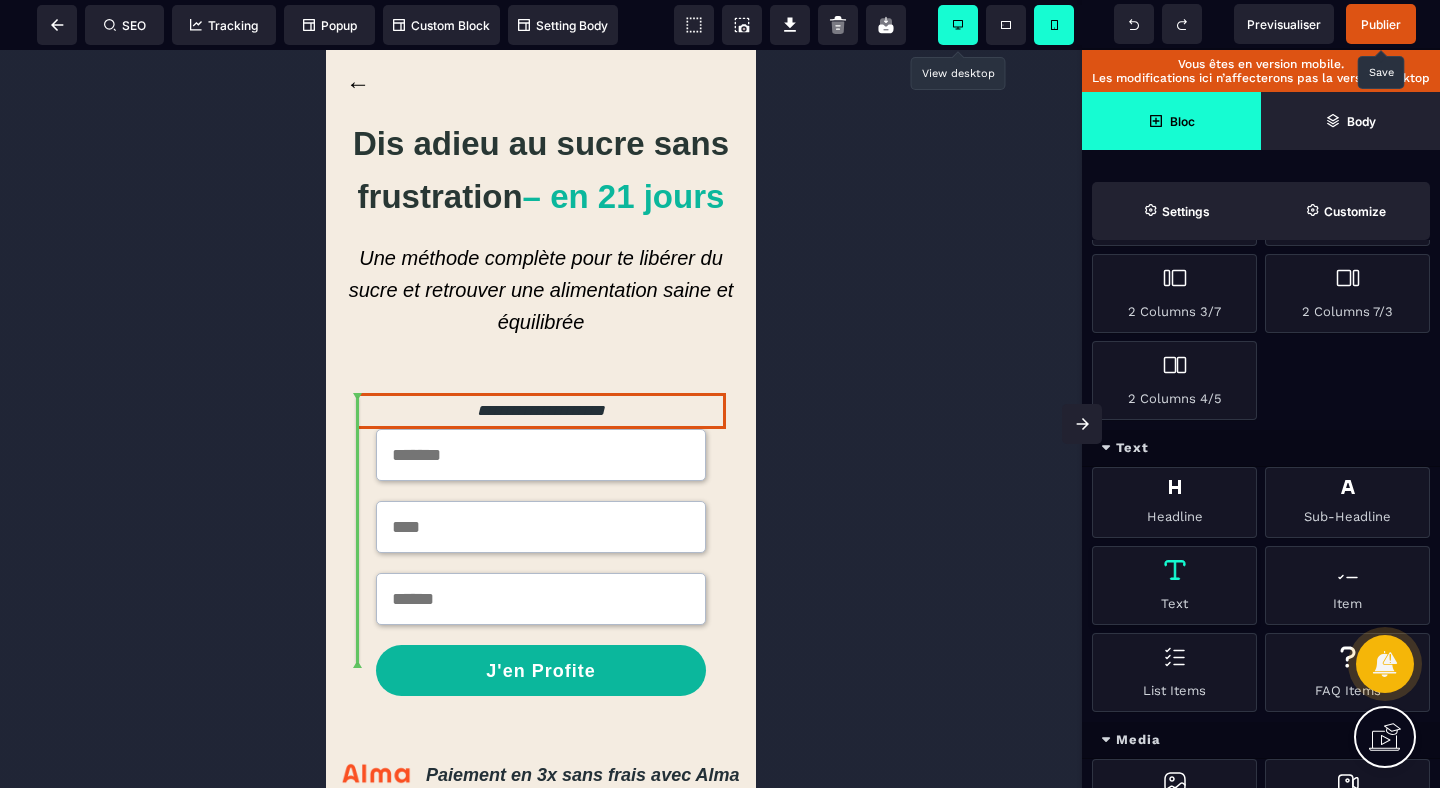 select on "**" 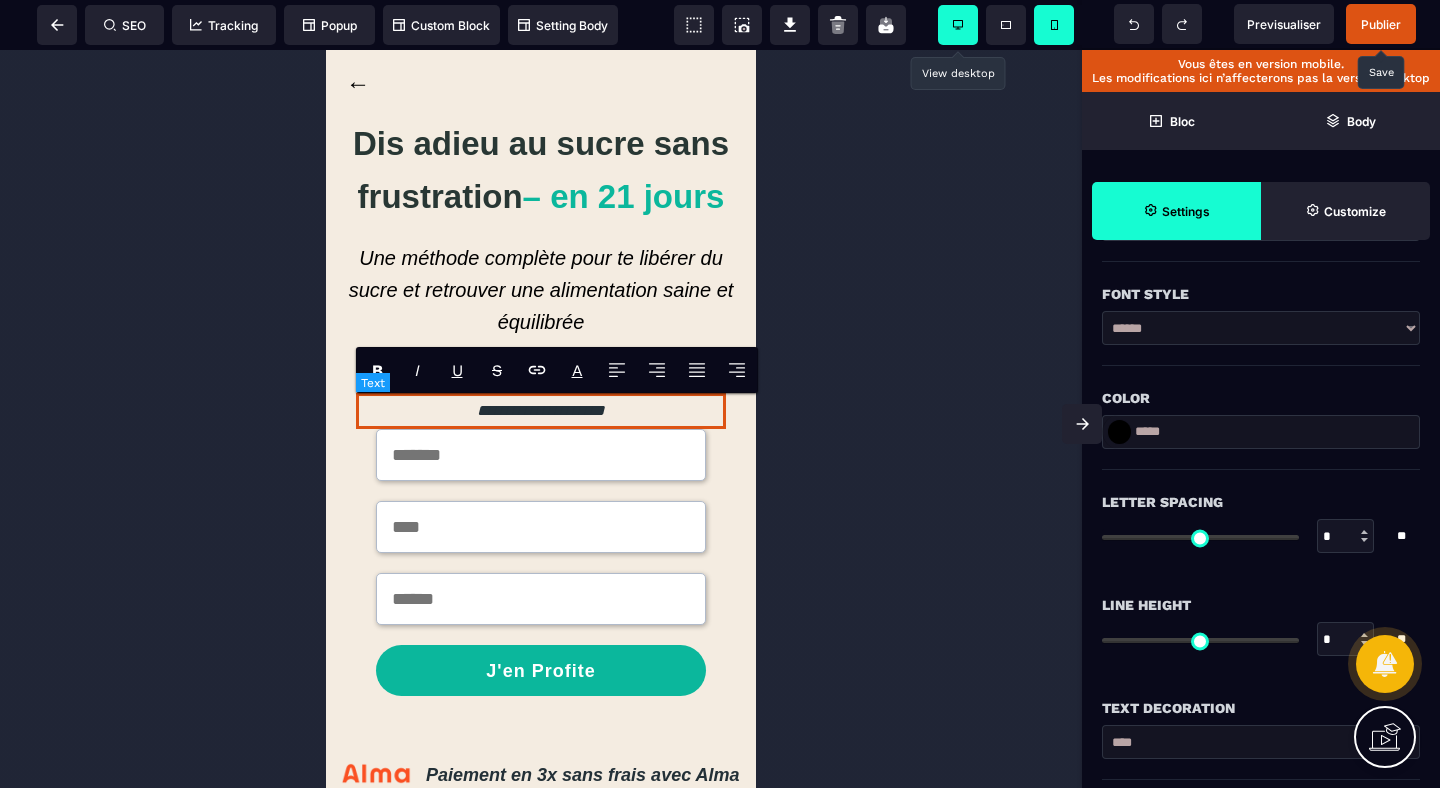 type on "*" 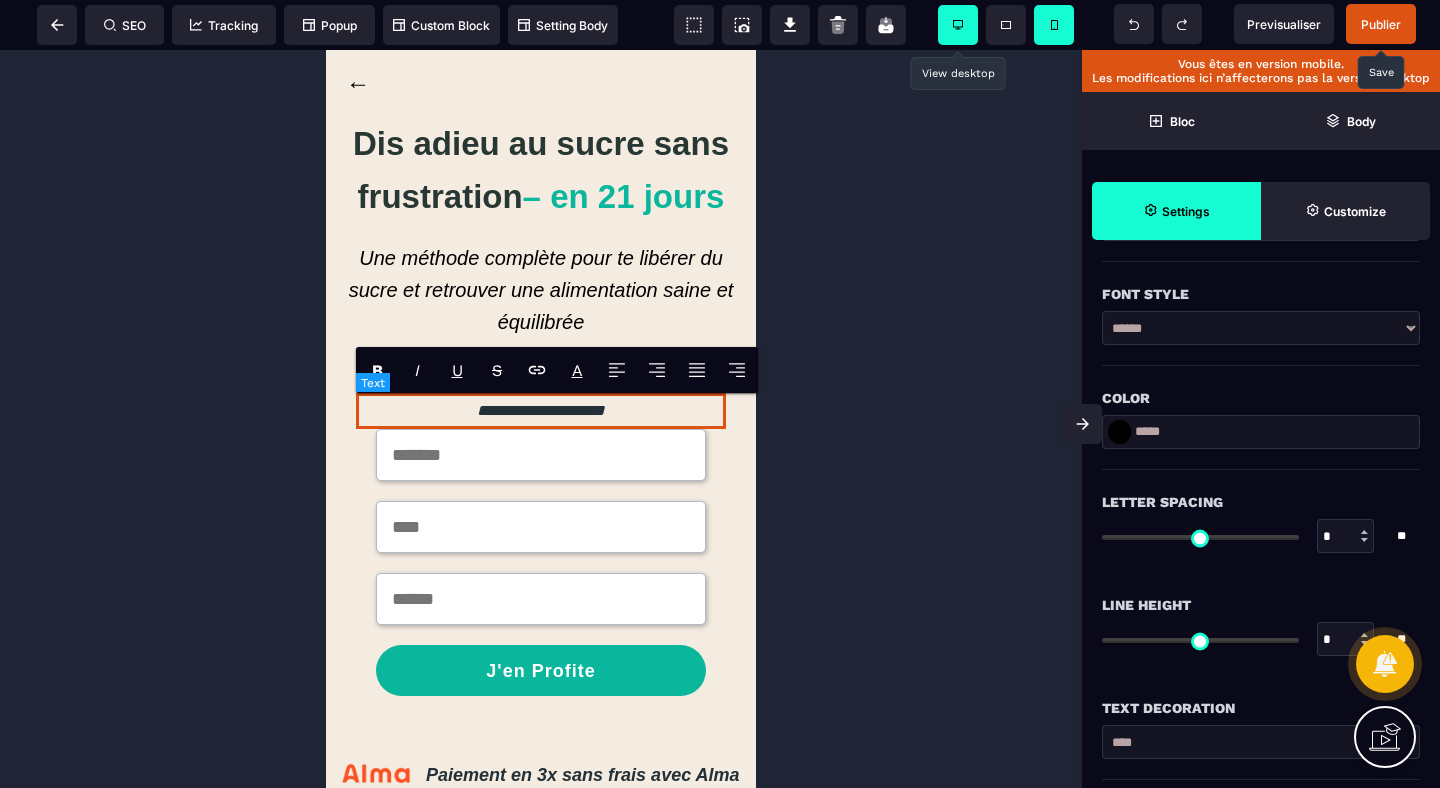 type on "**" 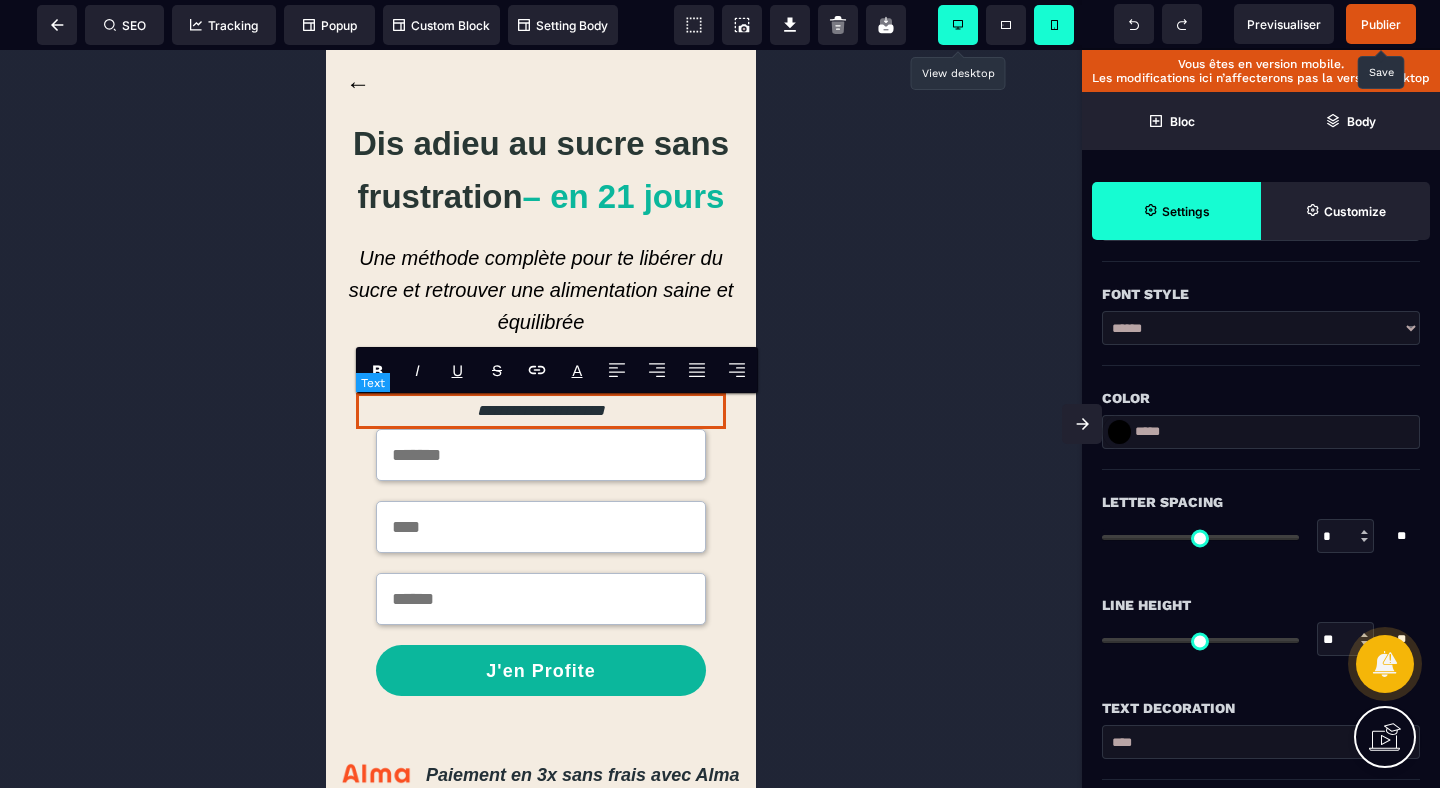 scroll, scrollTop: 0, scrollLeft: 0, axis: both 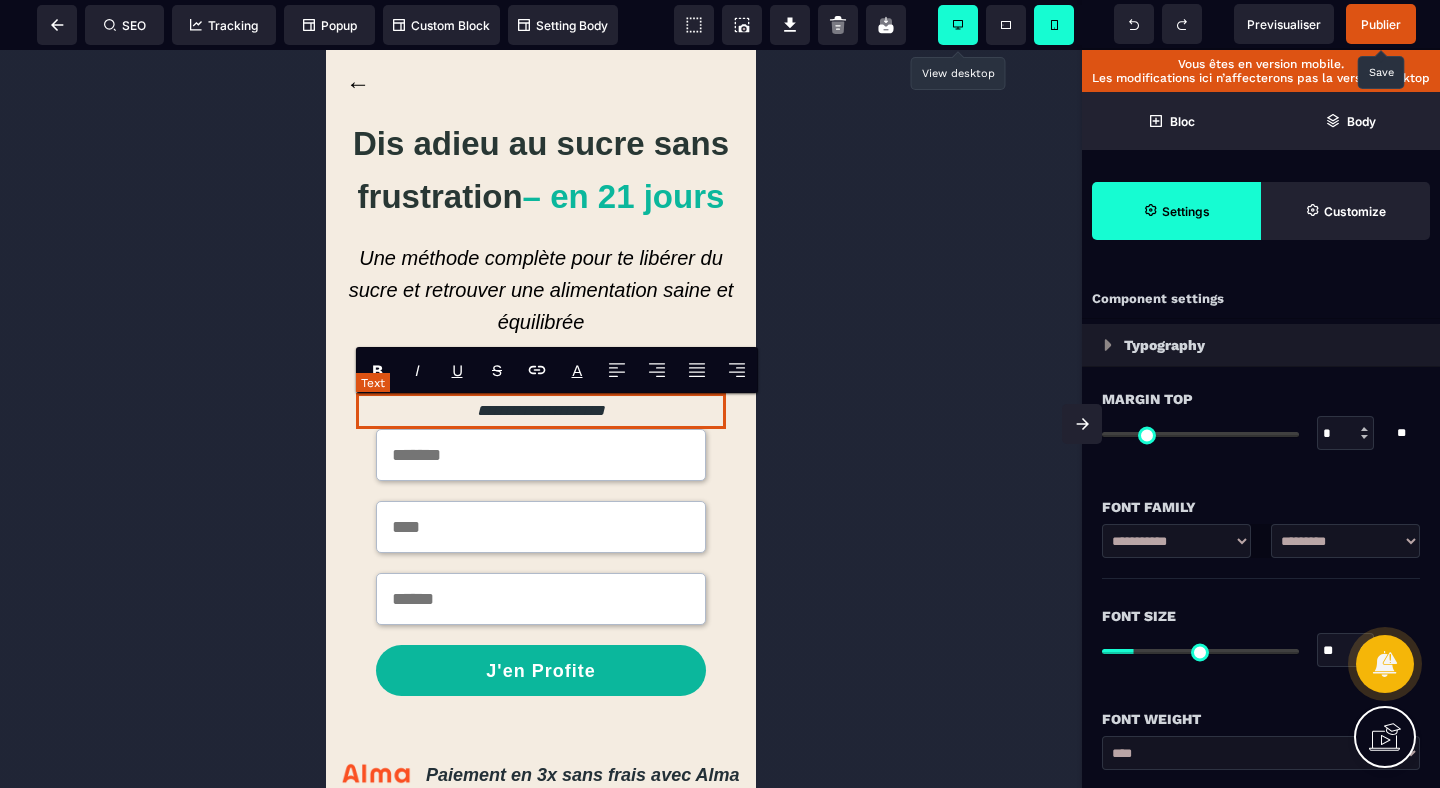 click on "**********" at bounding box center (541, 411) 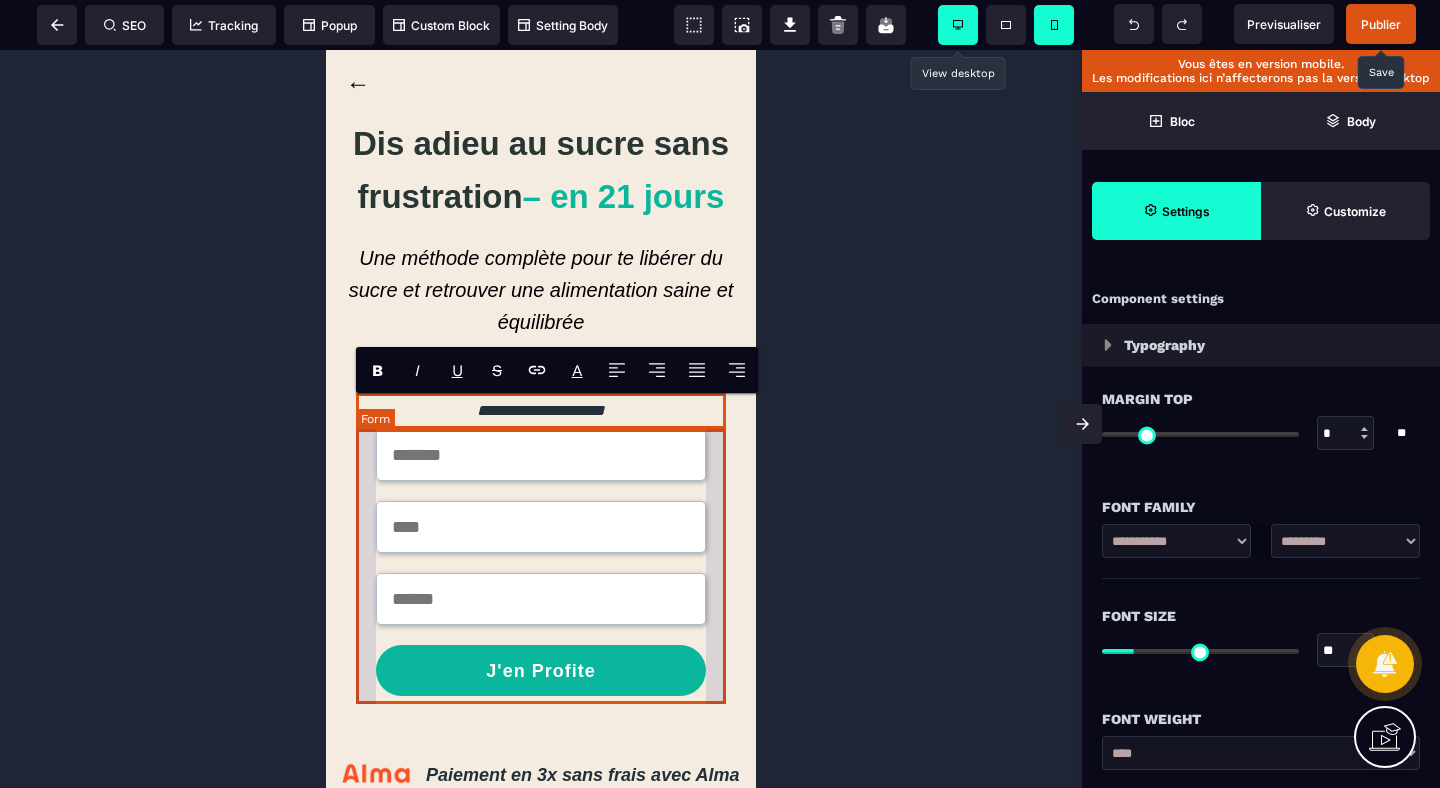 click on "J'en Profite" at bounding box center (541, 562) 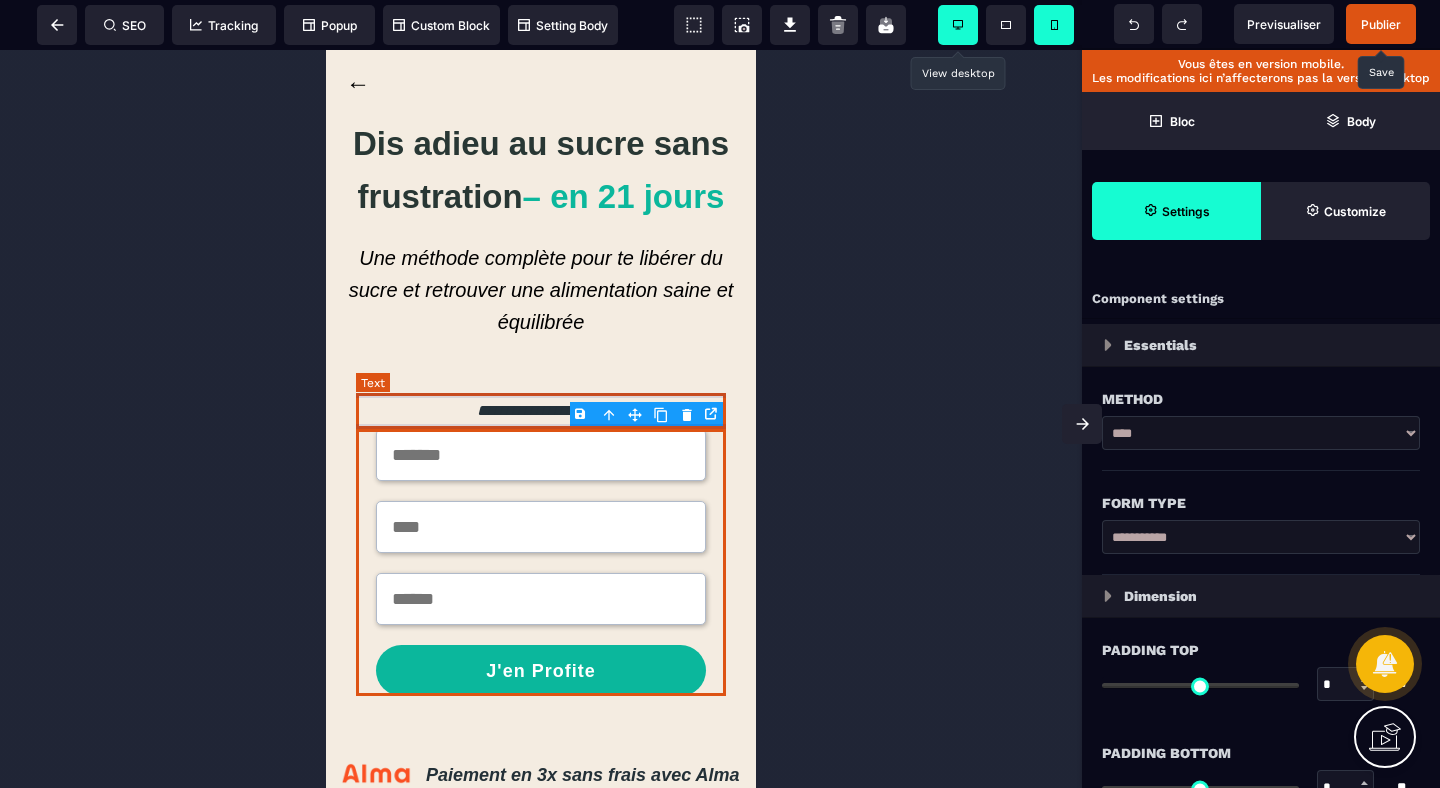 click on "**********" at bounding box center [541, 411] 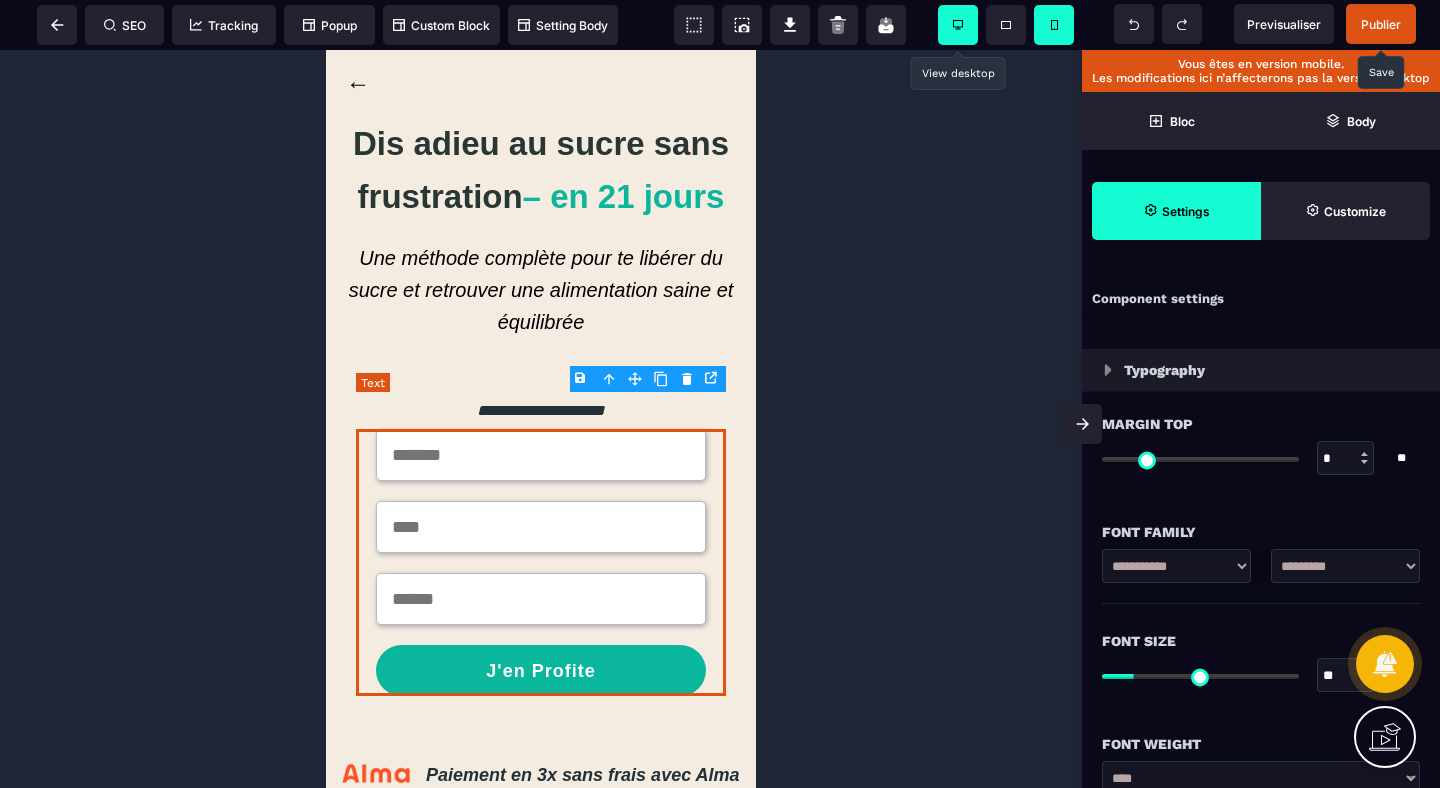 type on "***" 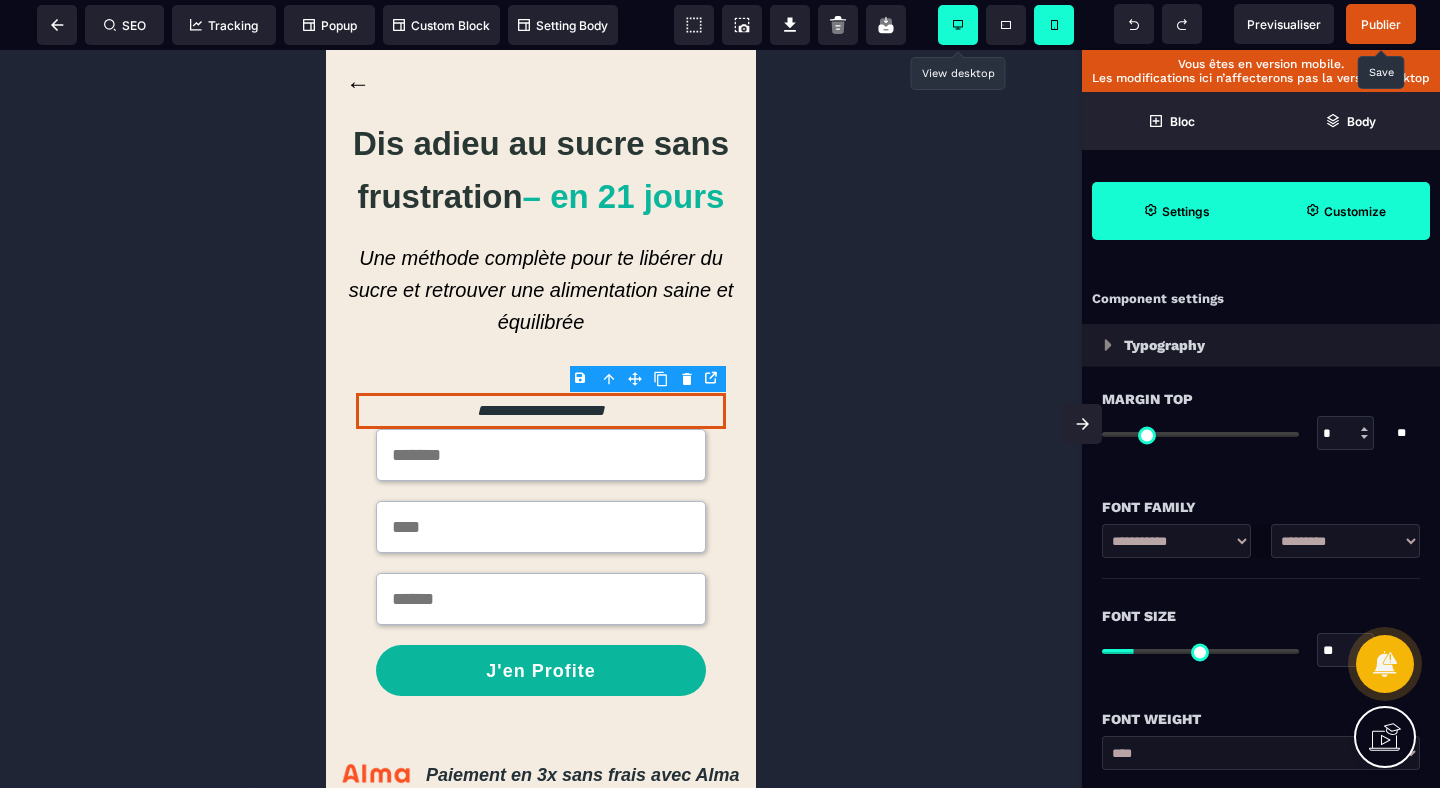 click on "Customize" at bounding box center [1345, 211] 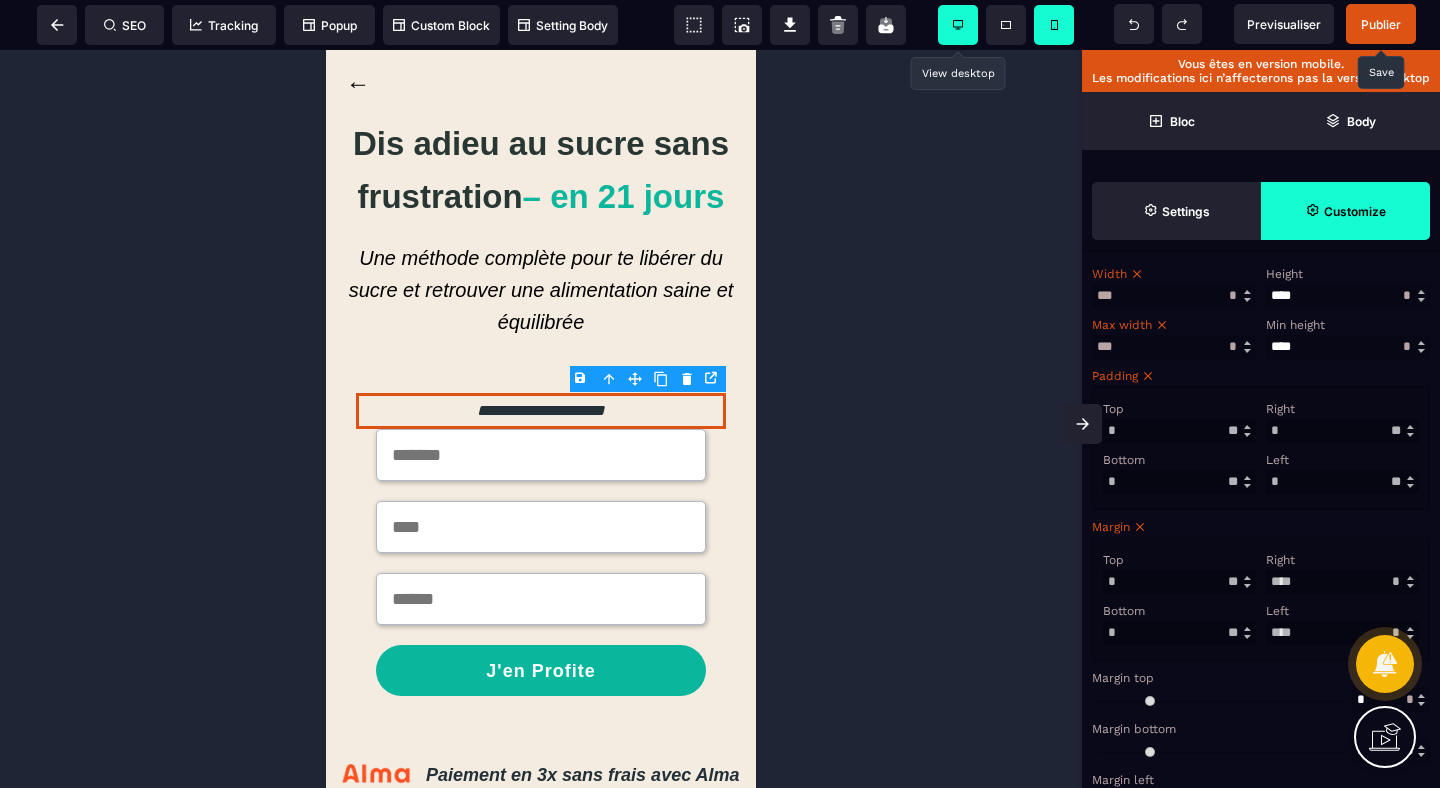 scroll, scrollTop: 575, scrollLeft: 0, axis: vertical 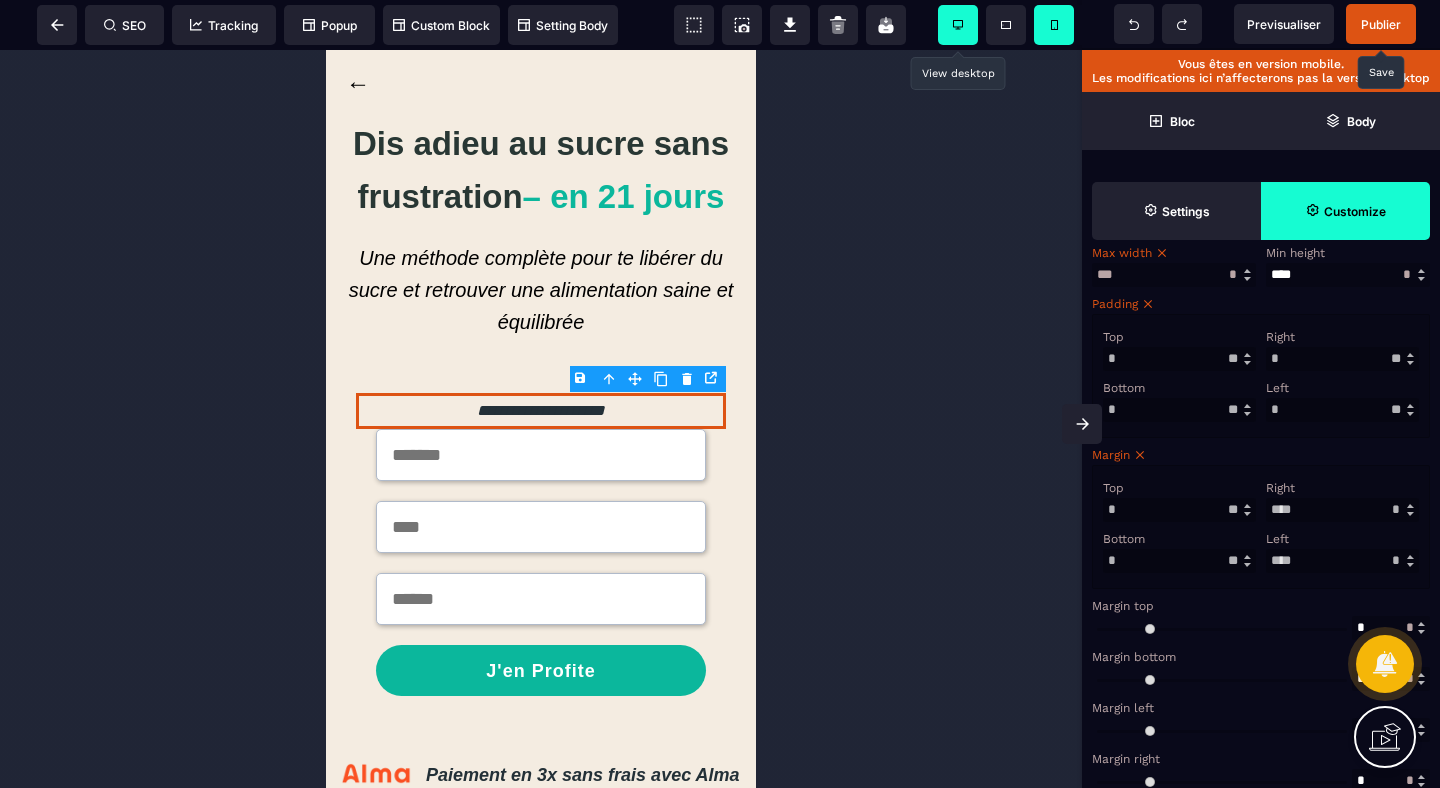 click on "*" at bounding box center (1179, 561) 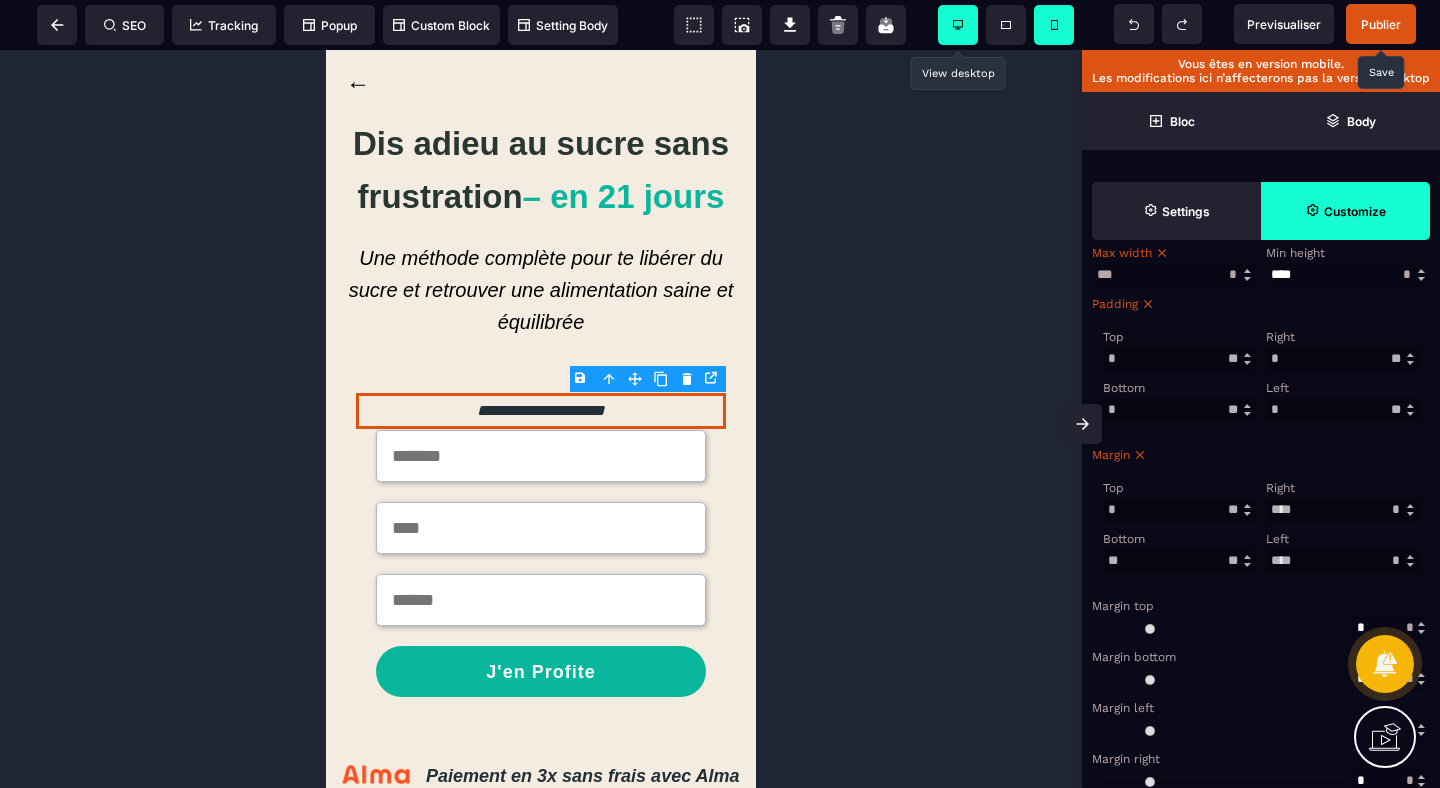 type 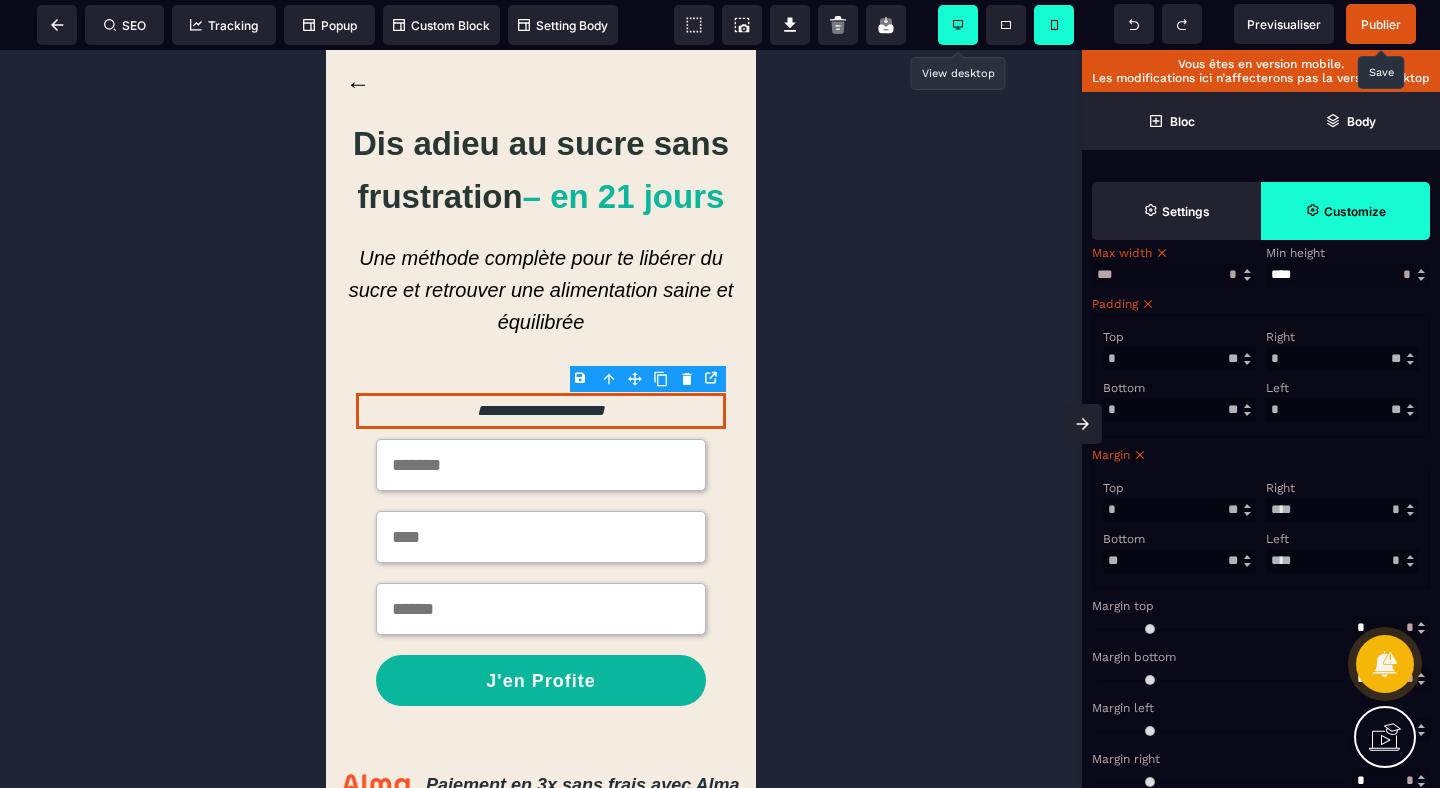 click on "Bottom" at bounding box center (1177, 539) 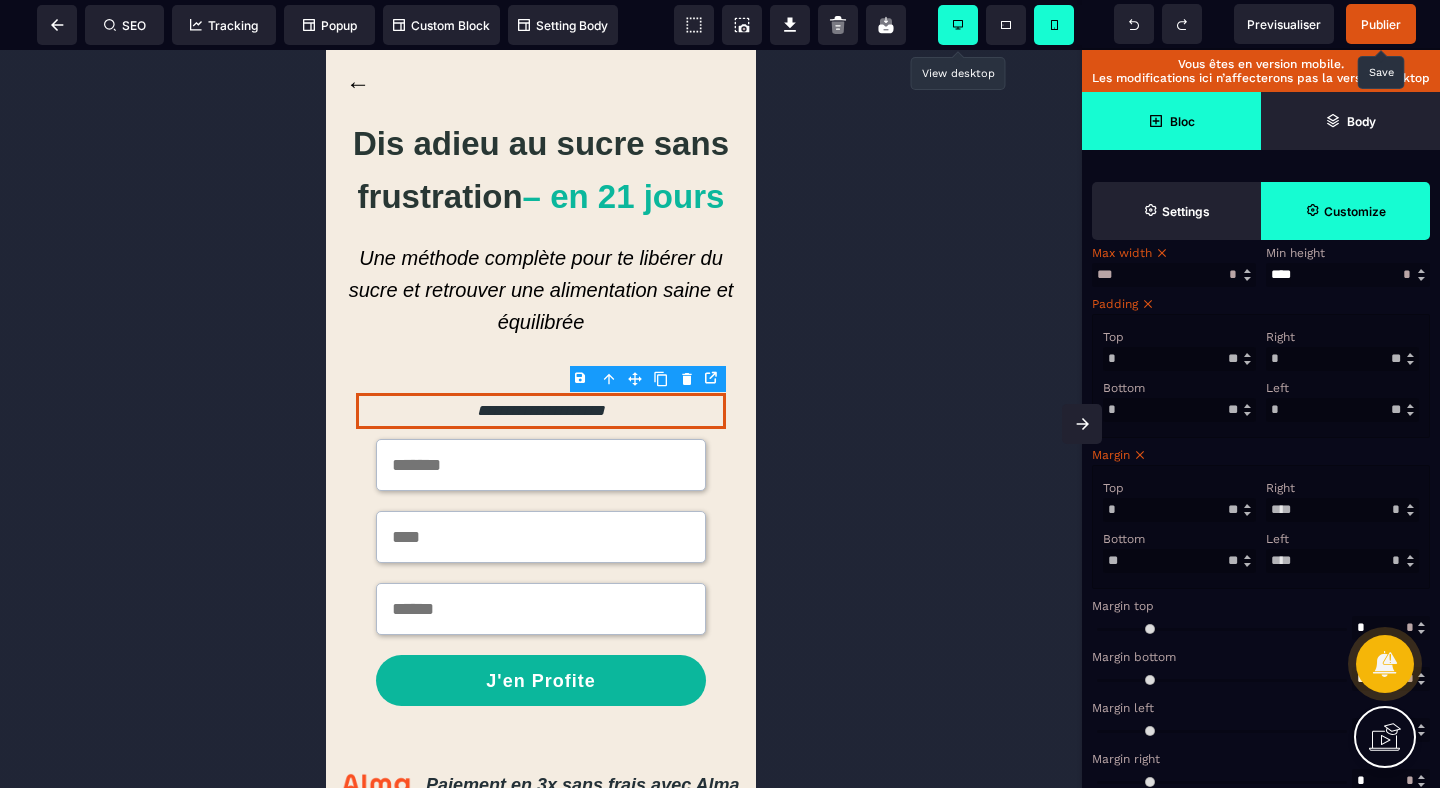 click on "Bloc" at bounding box center [1182, 121] 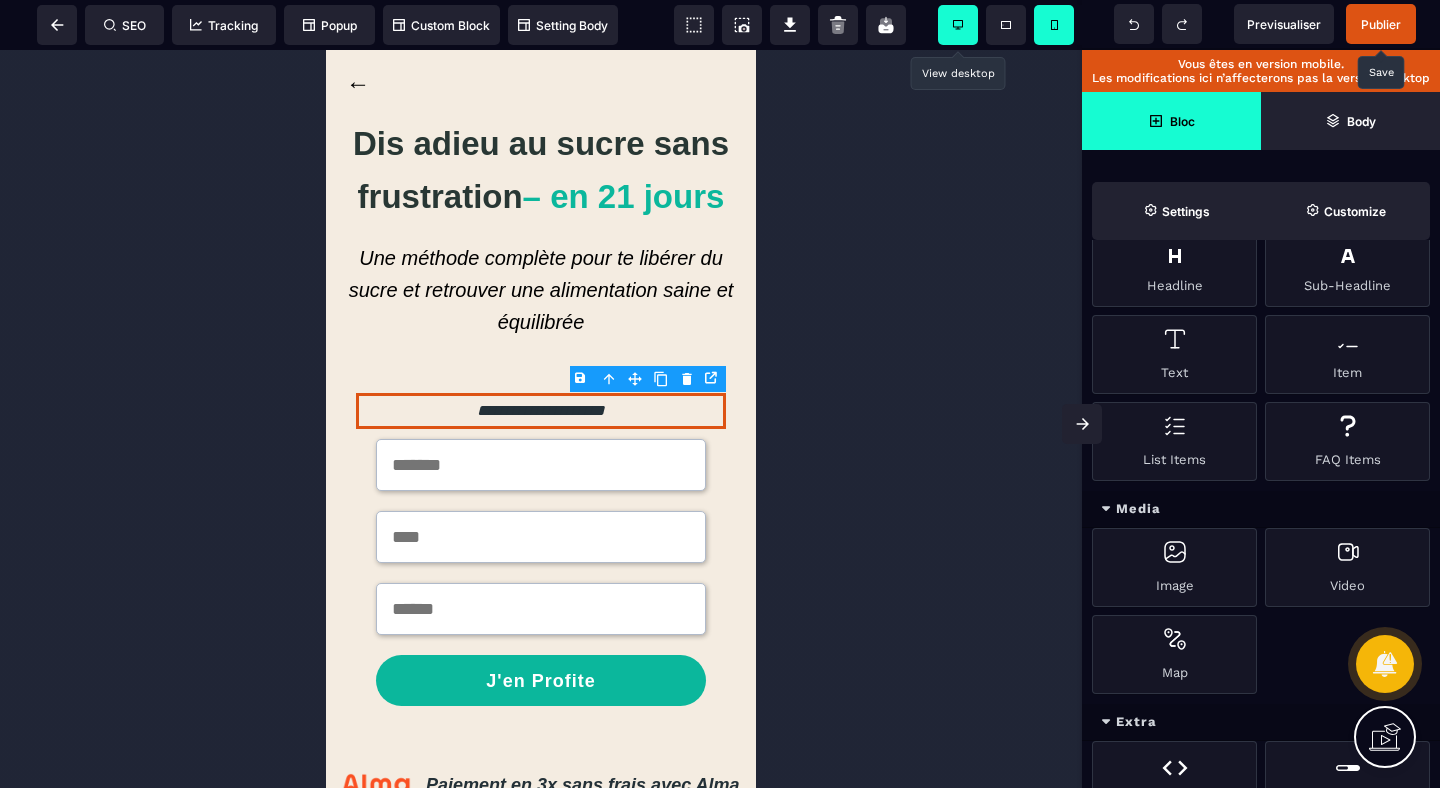 scroll, scrollTop: 708, scrollLeft: 0, axis: vertical 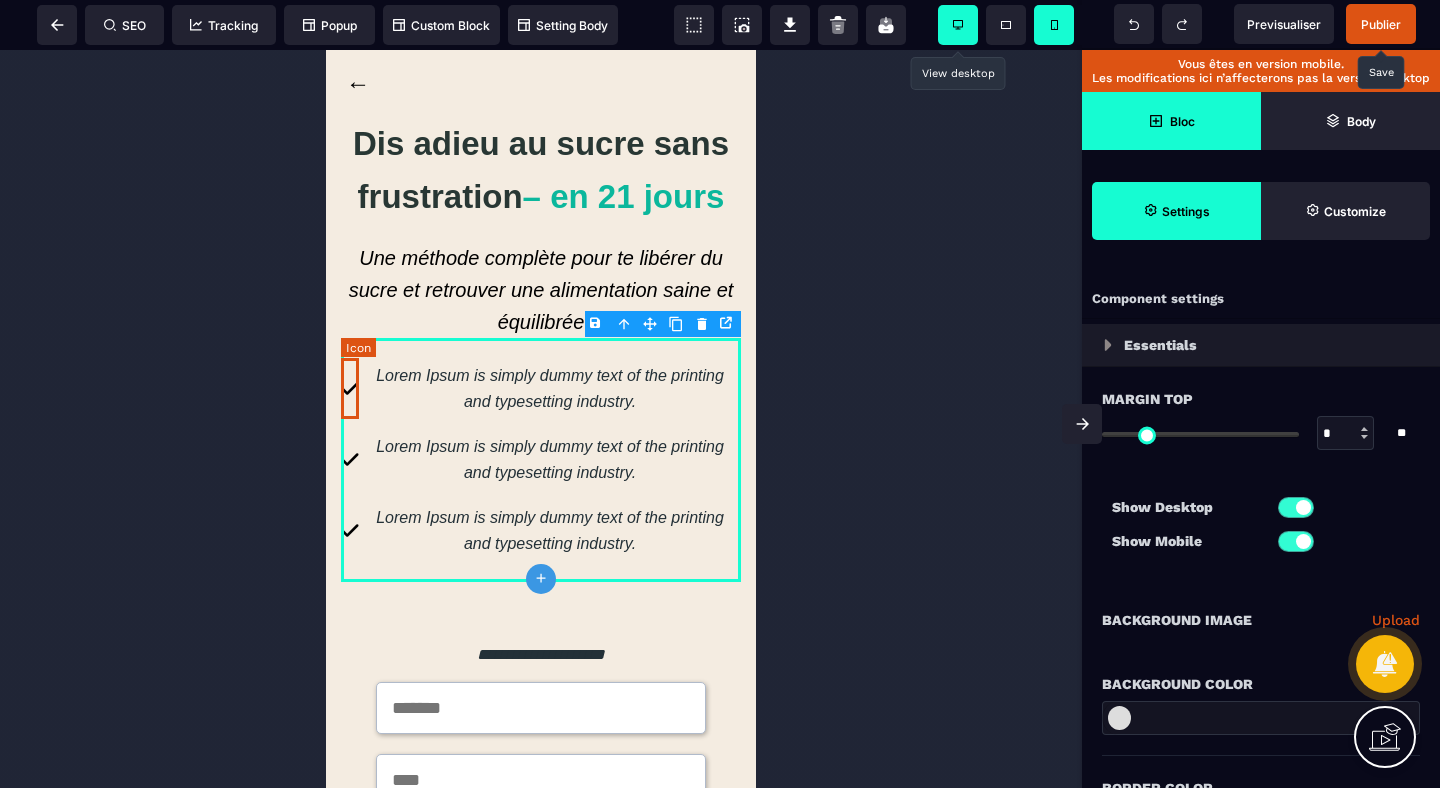 click at bounding box center (350, 388) 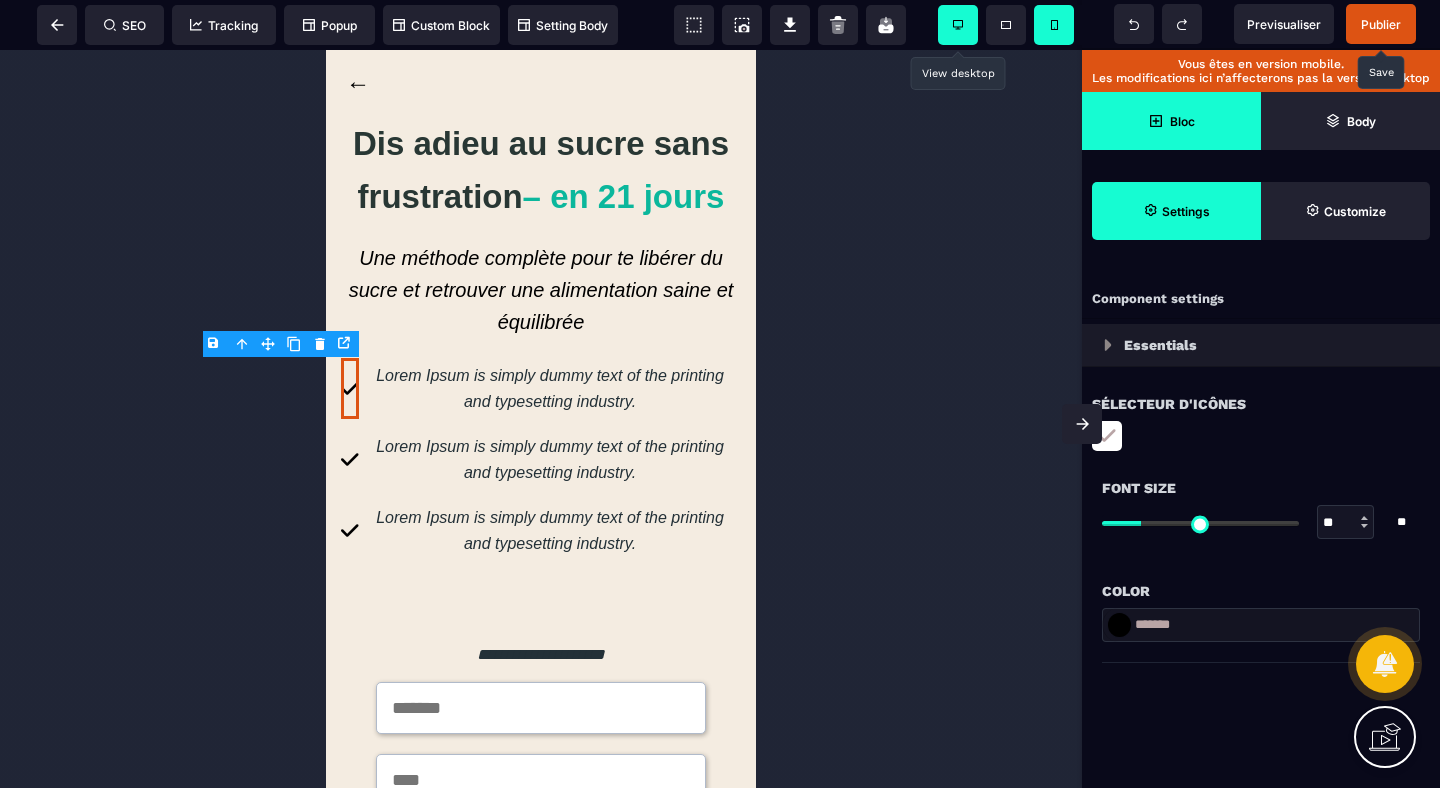 click at bounding box center (1107, 436) 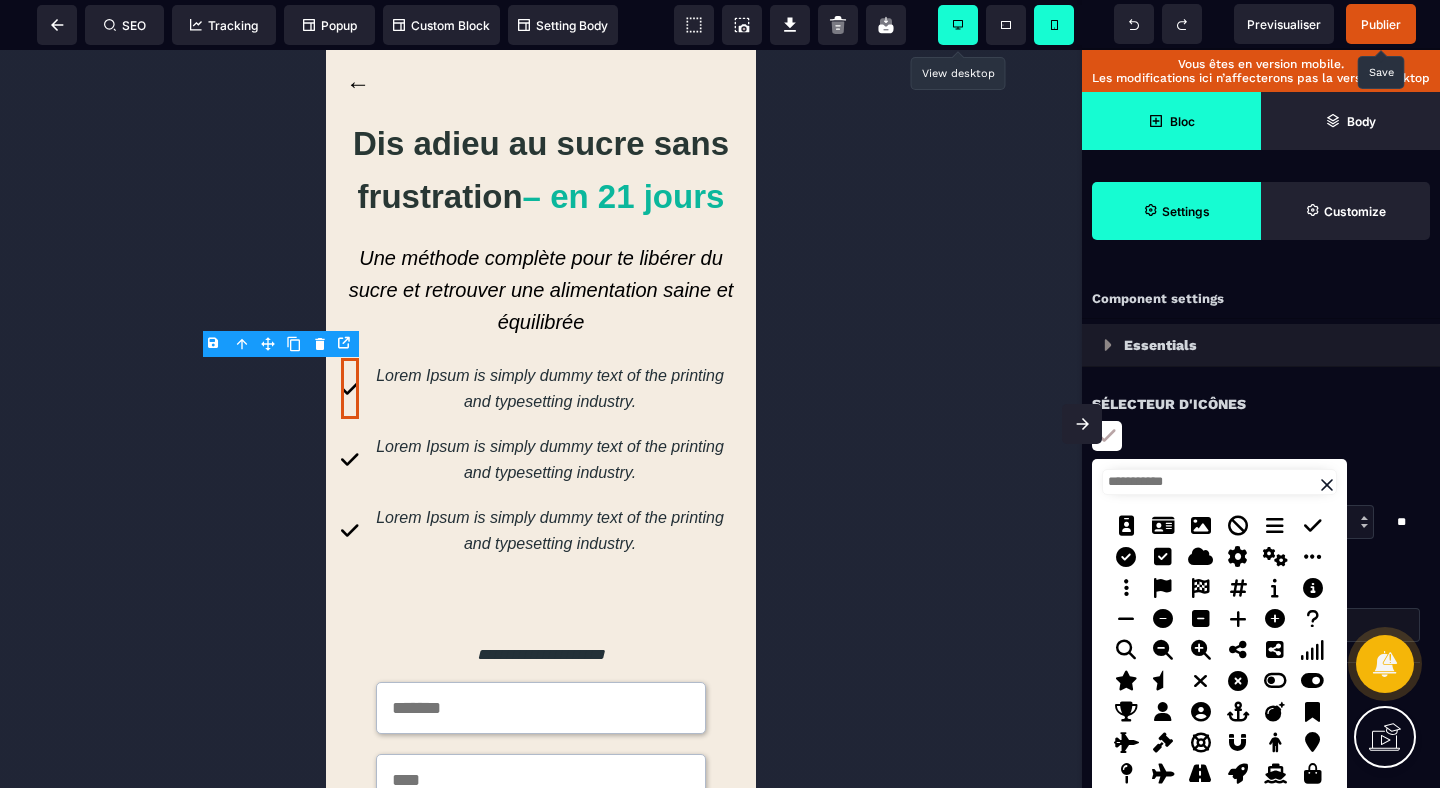 scroll, scrollTop: 1366, scrollLeft: 0, axis: vertical 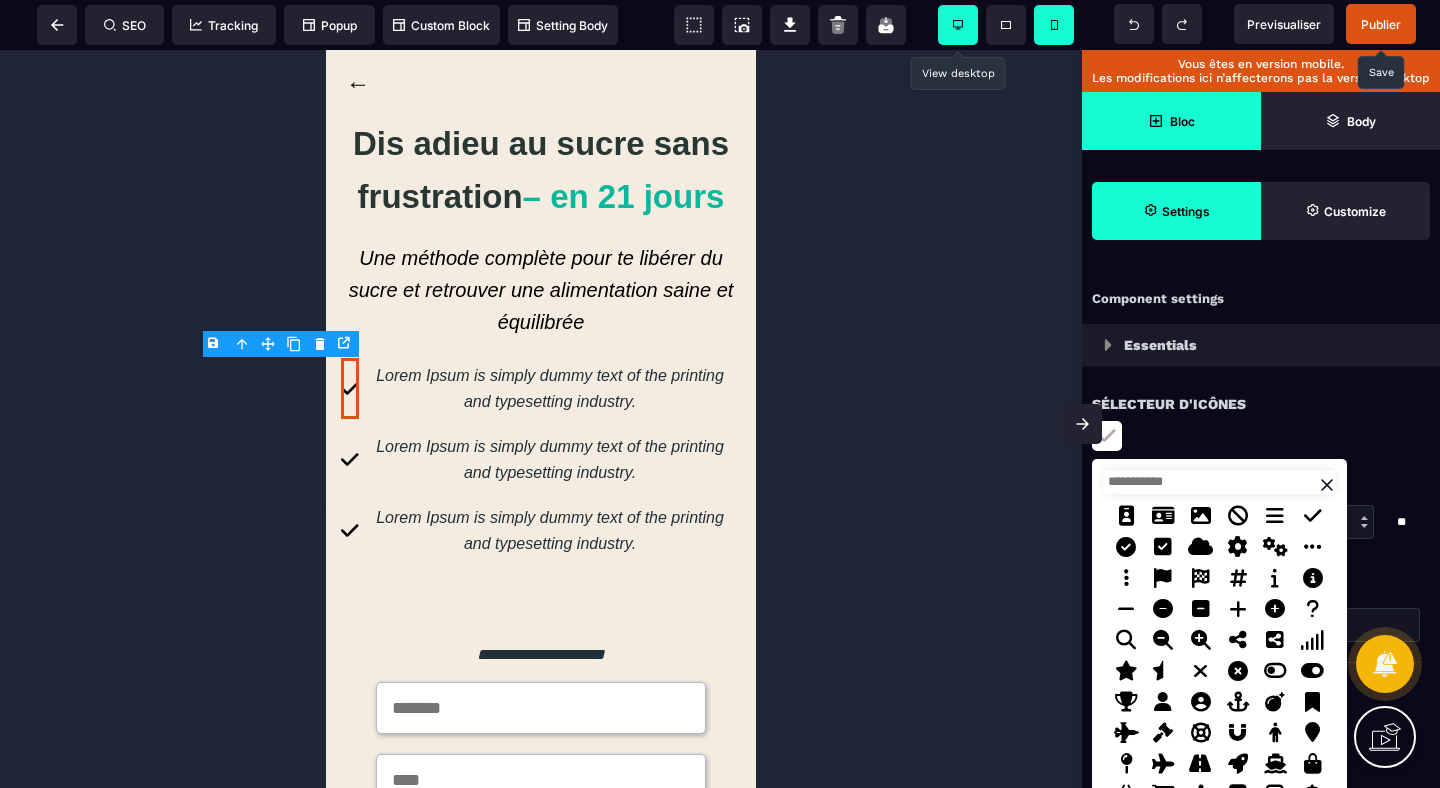 click at bounding box center (1126, 547) 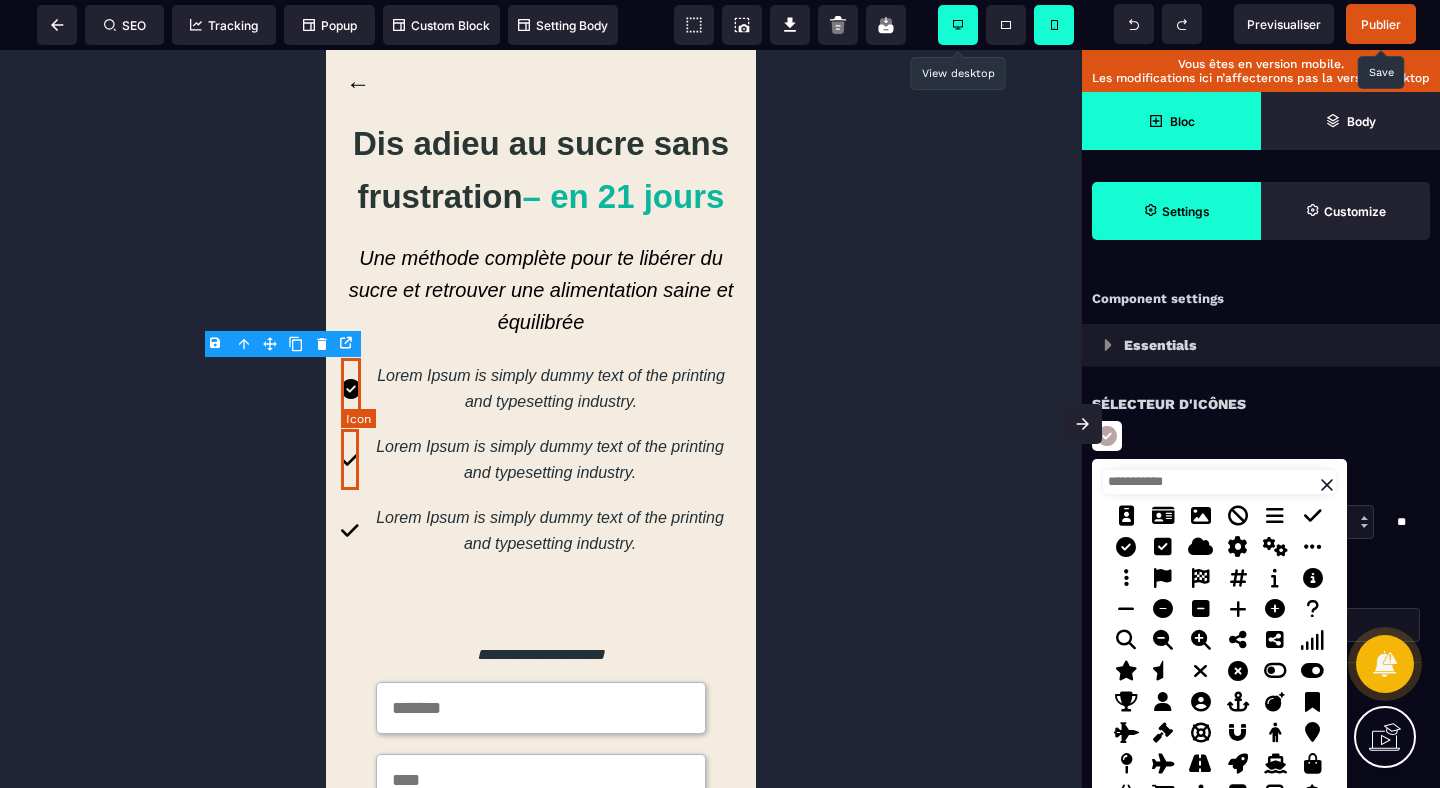 click at bounding box center (350, 459) 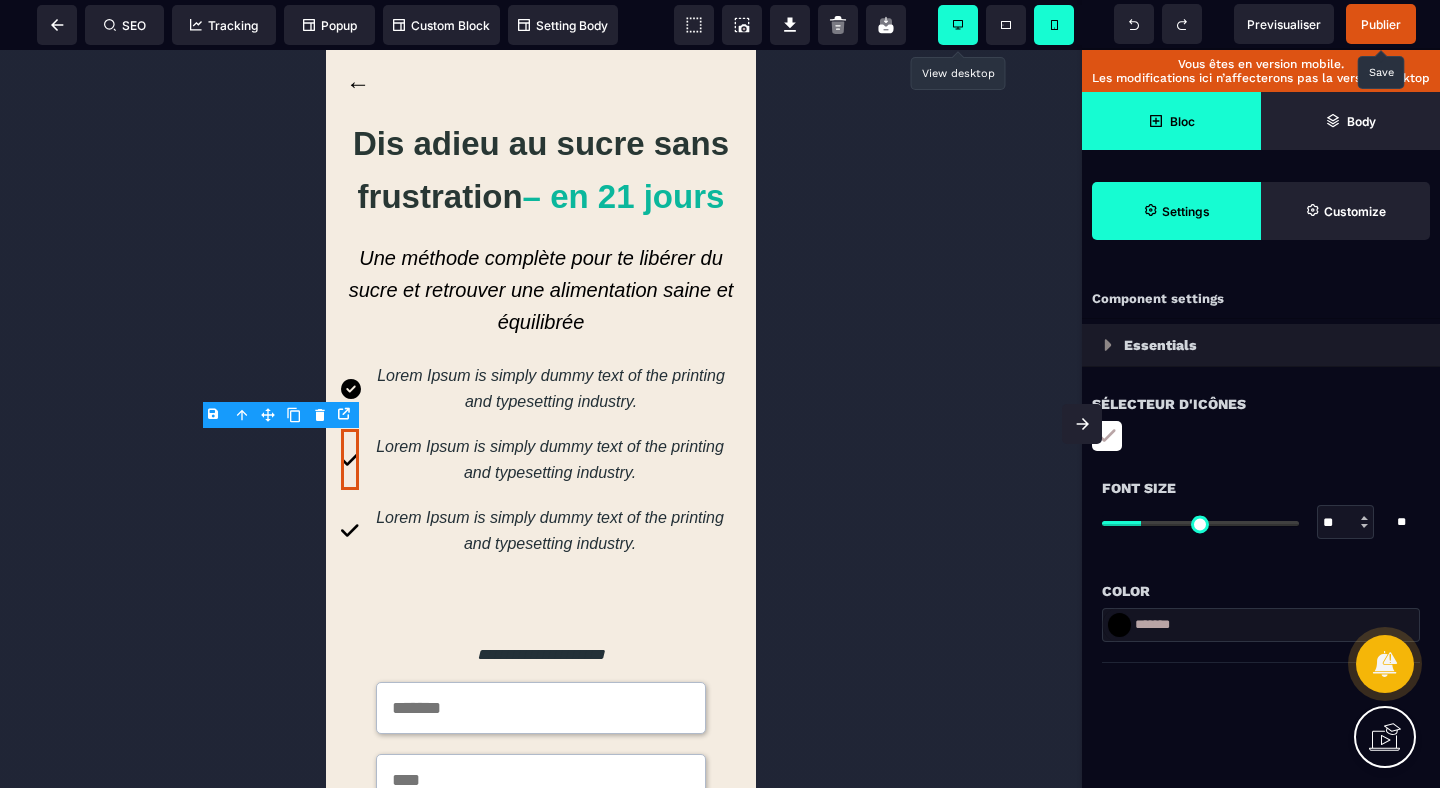 click at bounding box center (1107, 436) 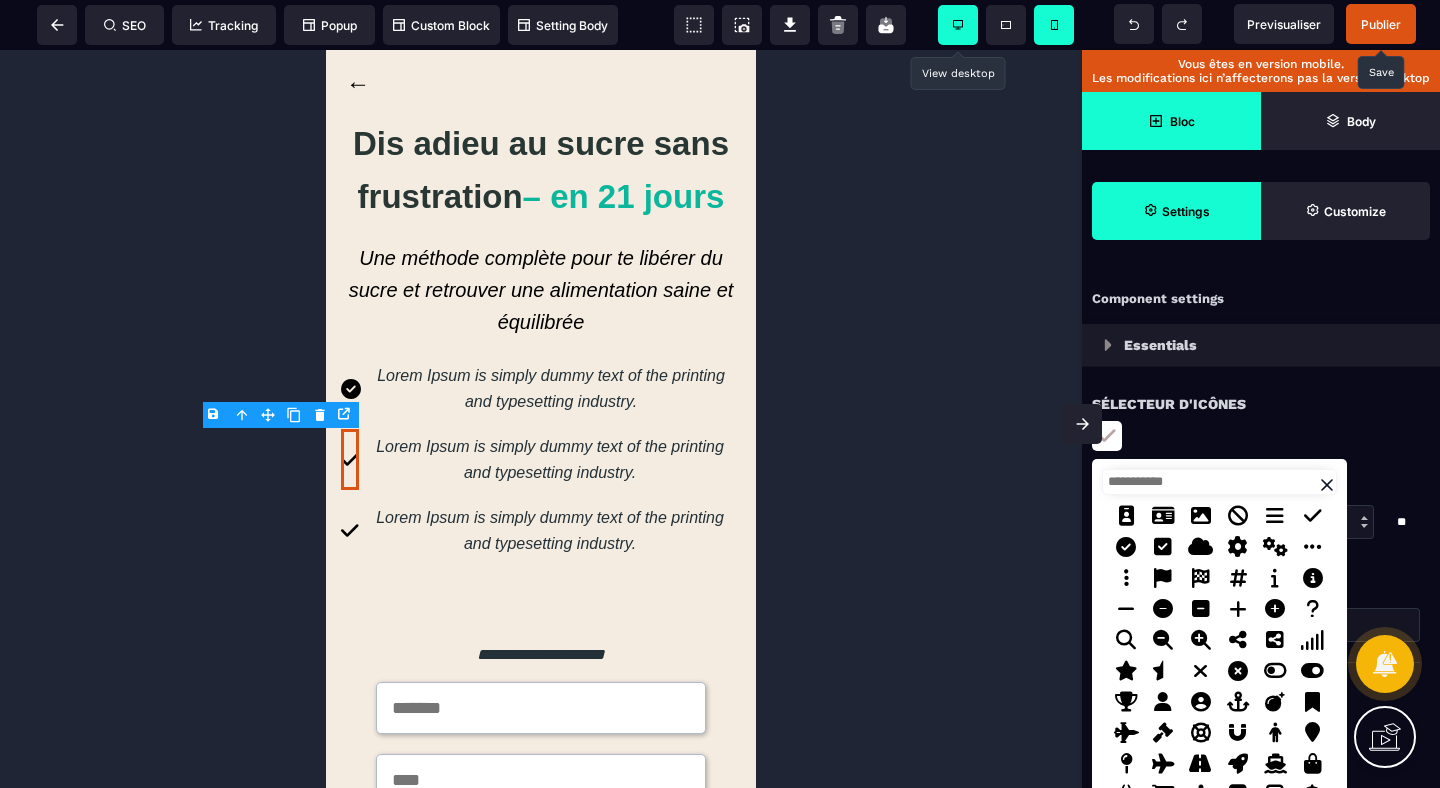 click at bounding box center [1126, 547] 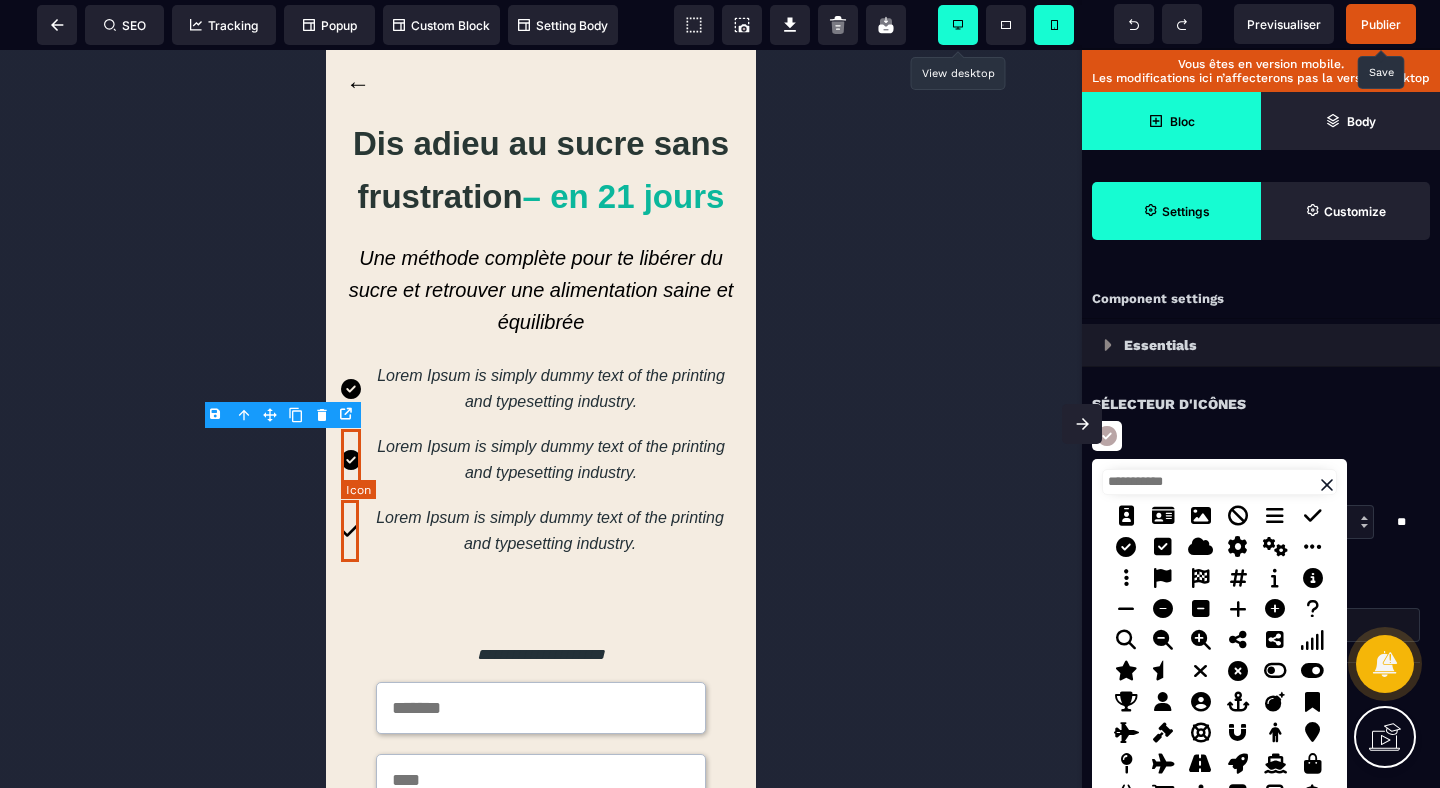click at bounding box center [350, 530] 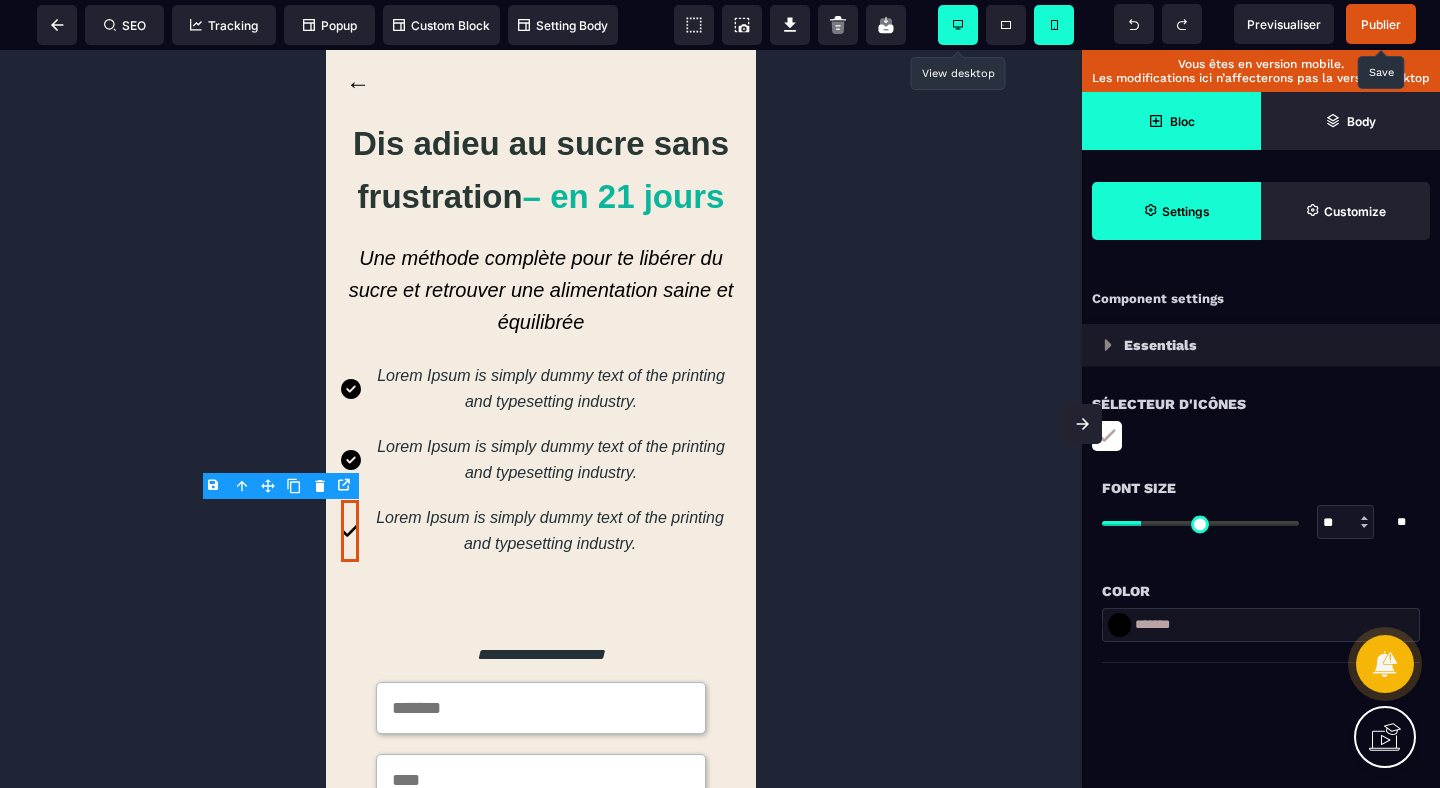 click at bounding box center [1107, 436] 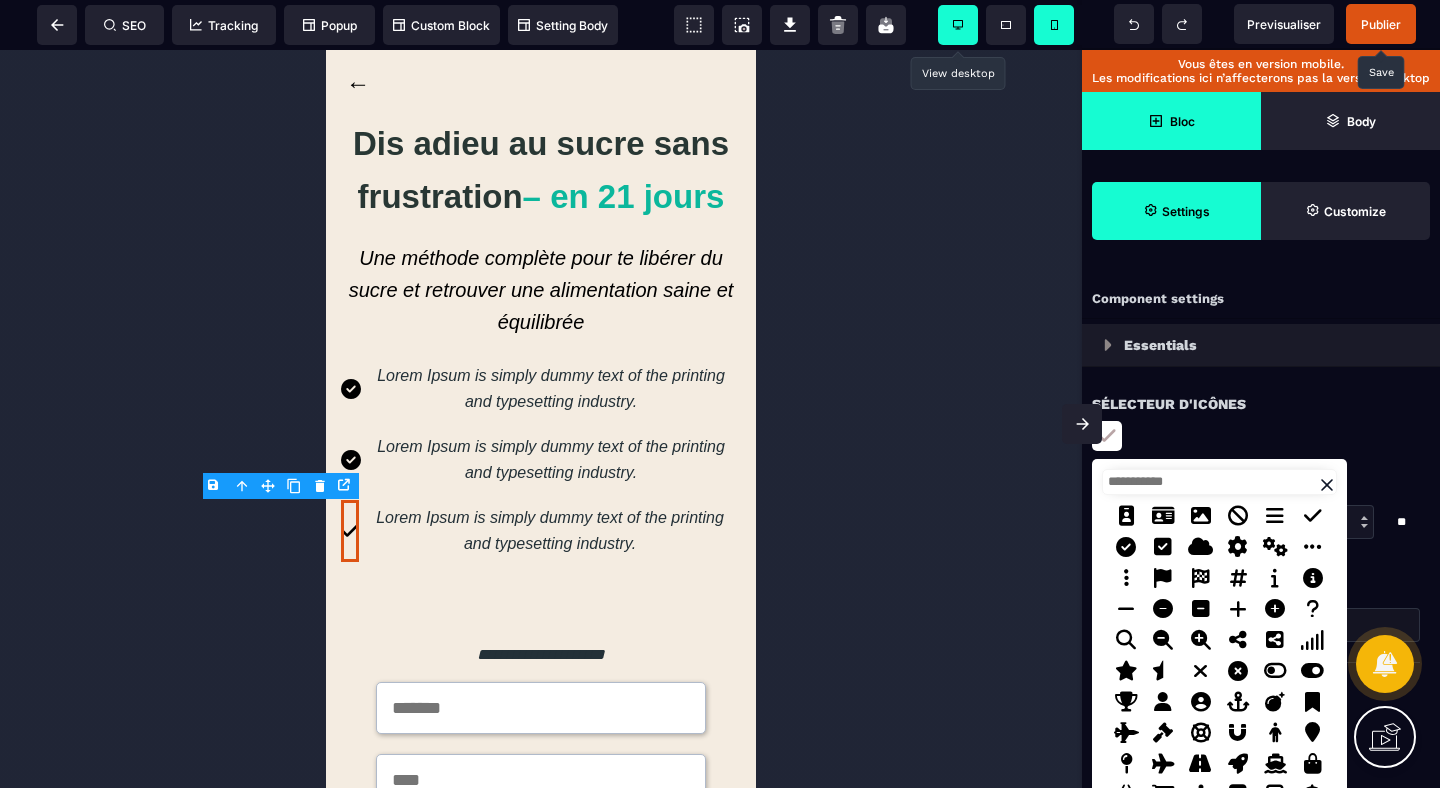 click at bounding box center (1126, 547) 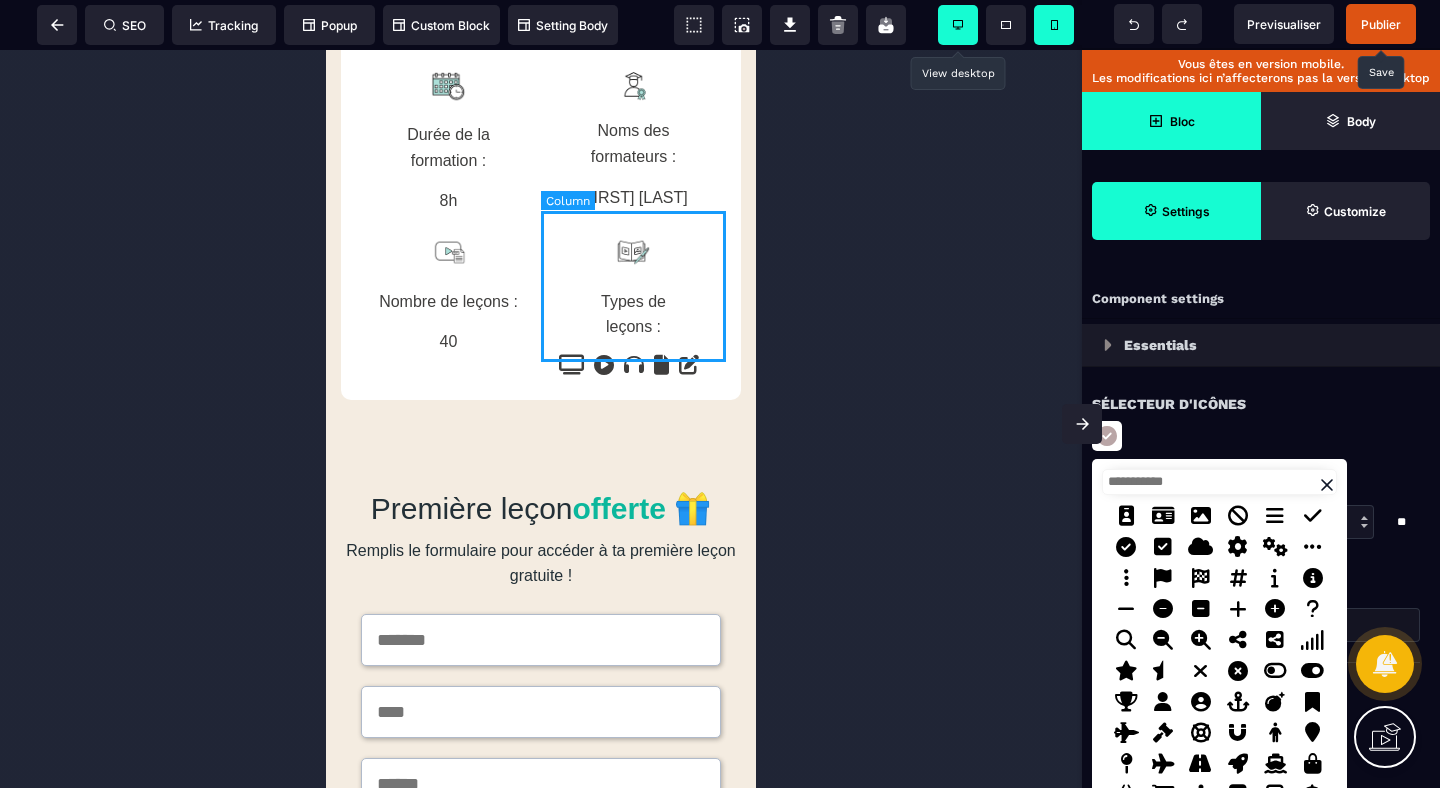 scroll, scrollTop: 1488, scrollLeft: 0, axis: vertical 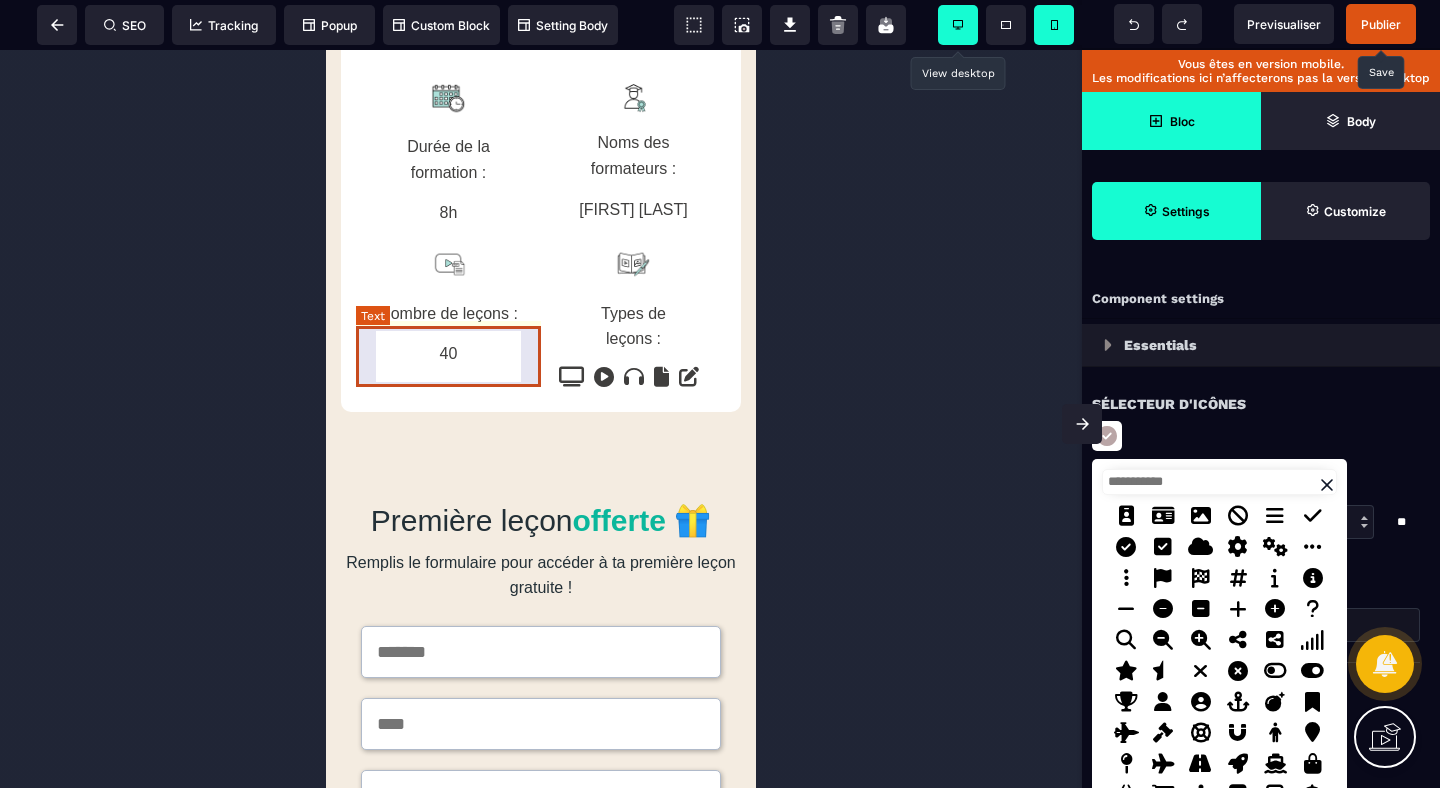 click on "Nombre de leçons :" at bounding box center (448, 314) 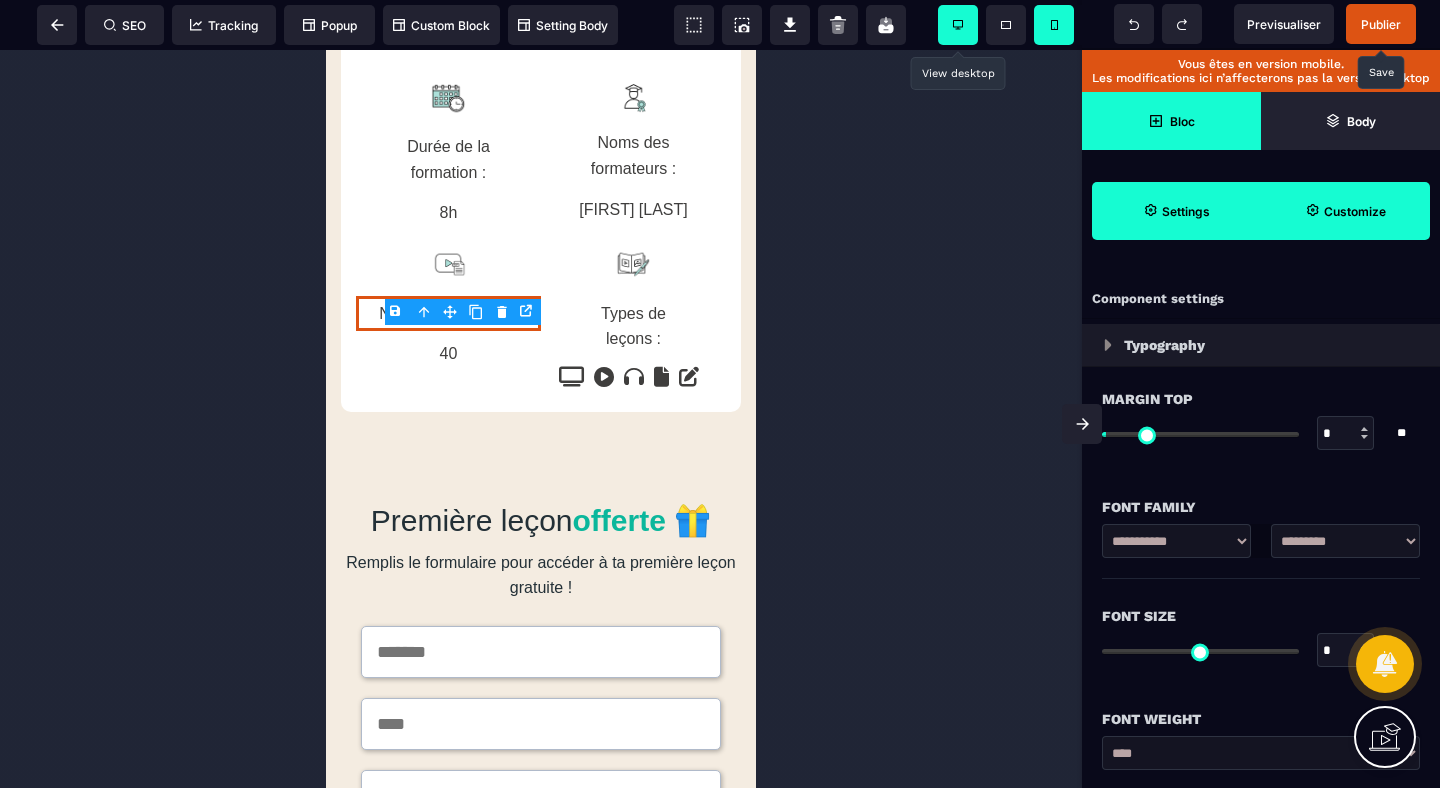 click on "Customize" at bounding box center [1345, 211] 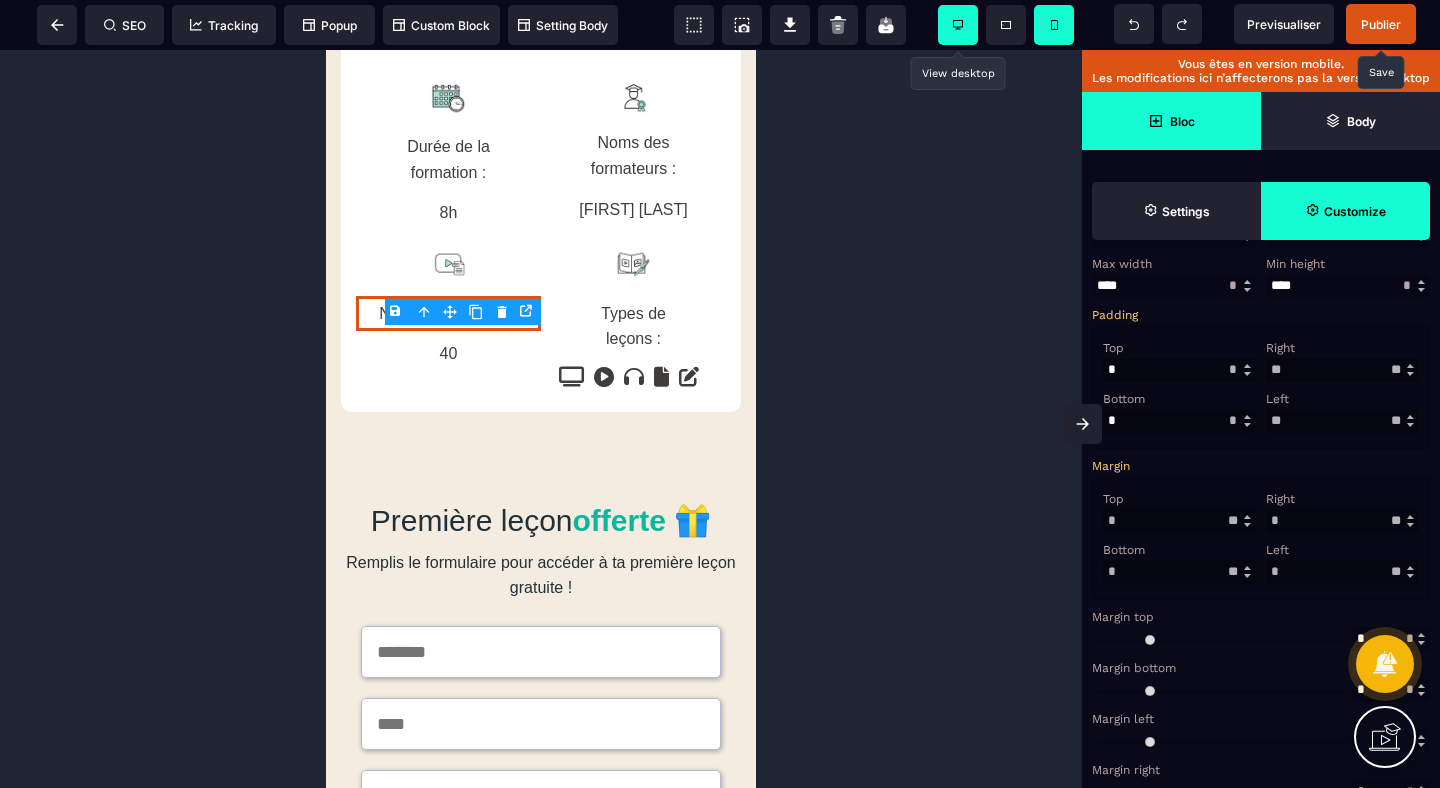 scroll, scrollTop: 556, scrollLeft: 0, axis: vertical 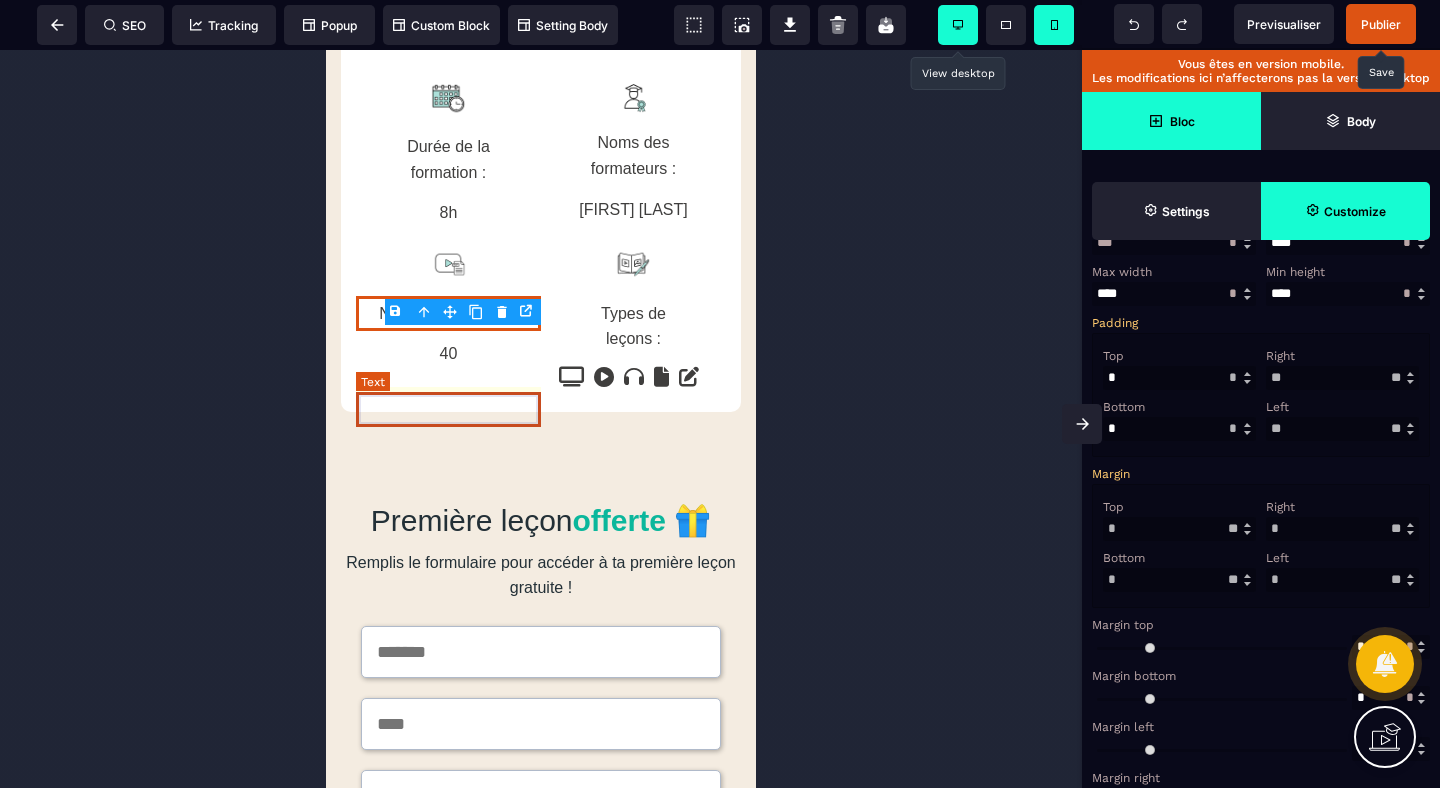 click on "40" at bounding box center (448, 354) 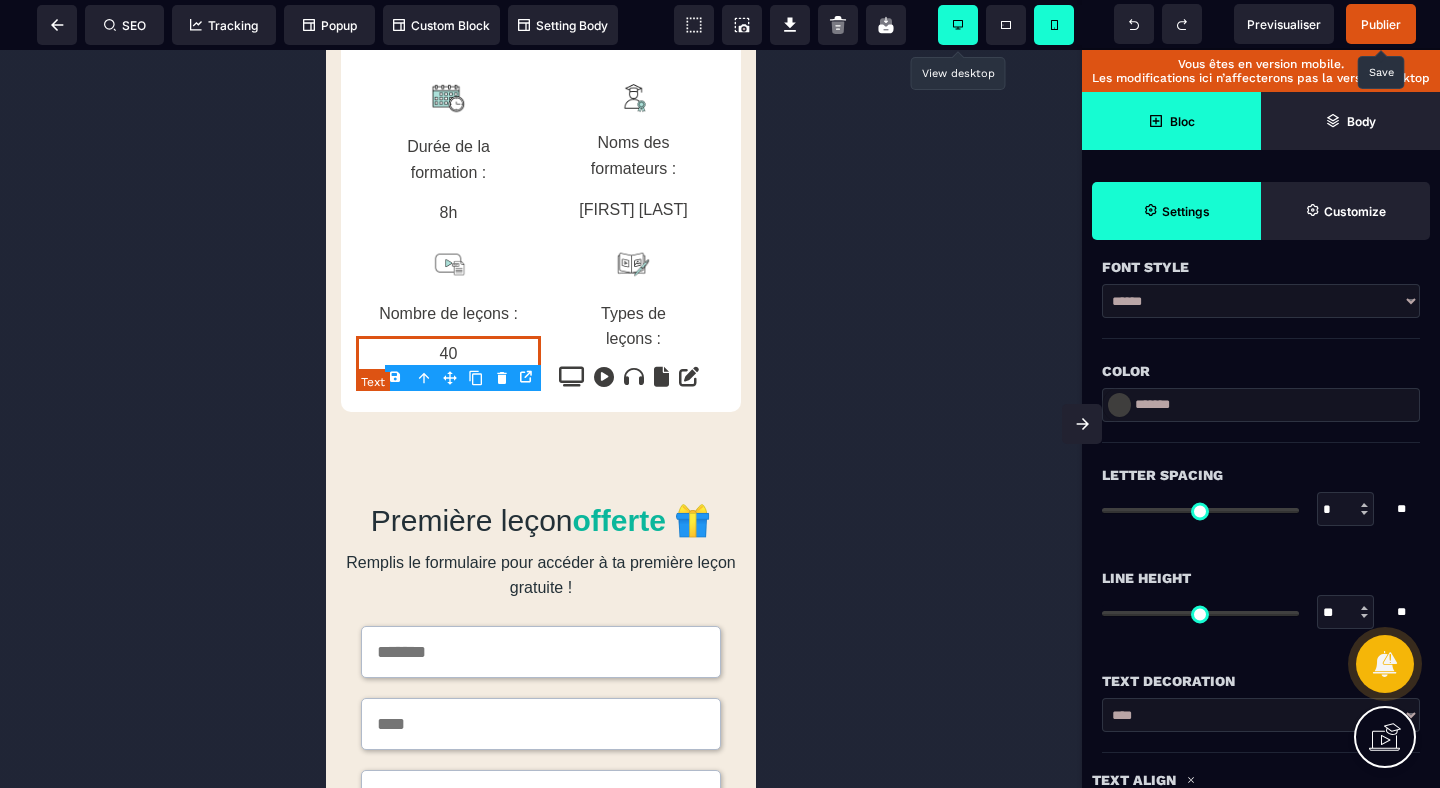 scroll, scrollTop: 0, scrollLeft: 0, axis: both 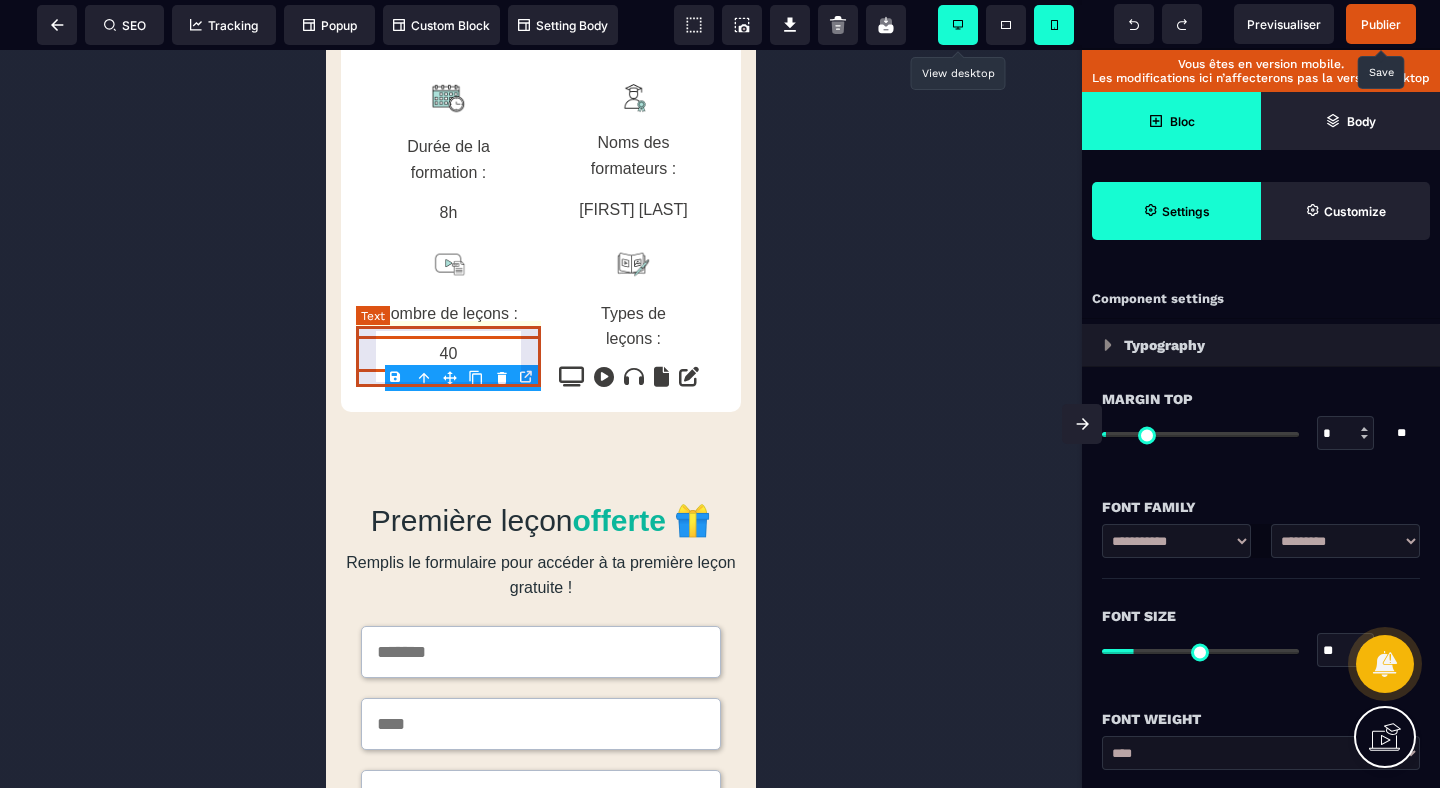 click on "Nombre de leçons :" at bounding box center (448, 314) 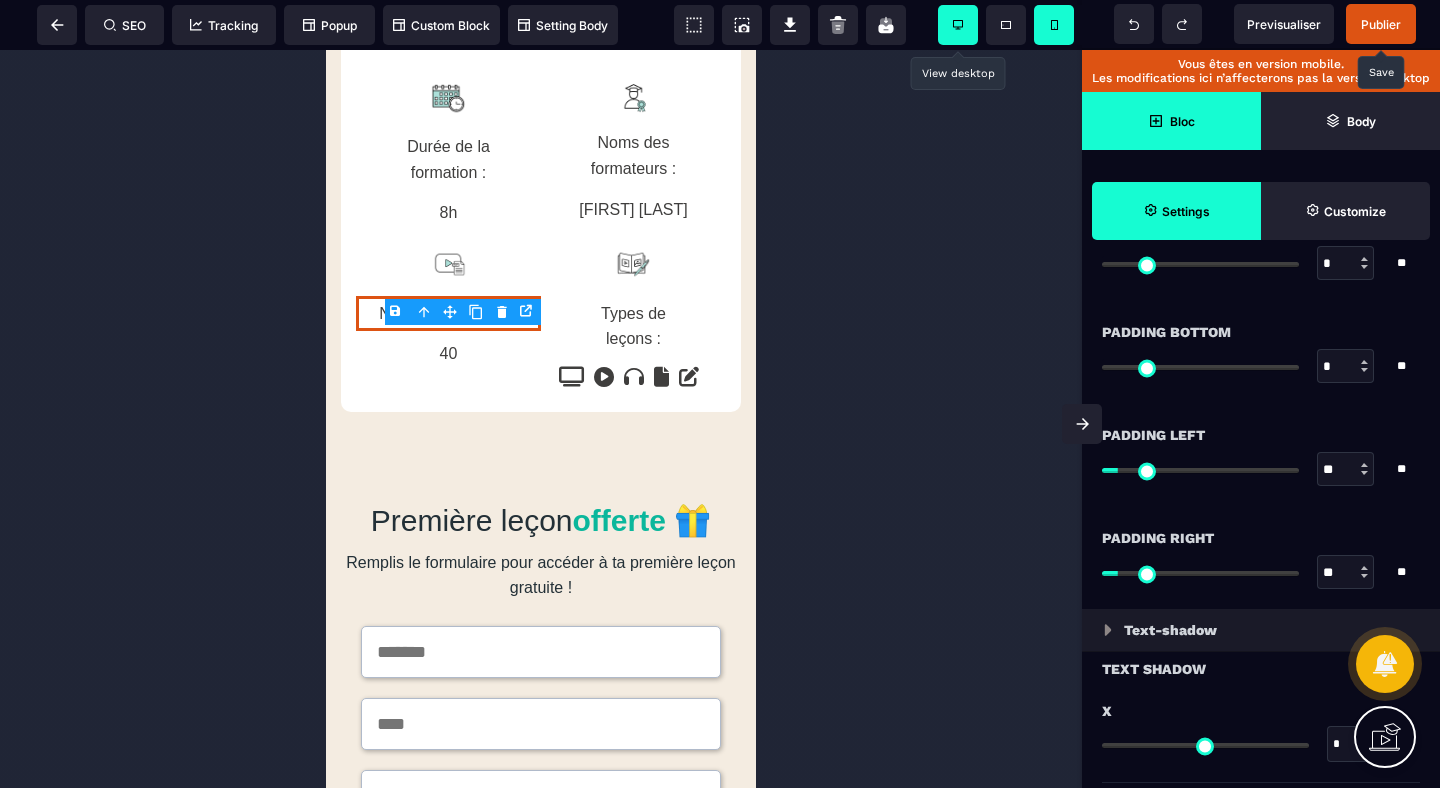 scroll, scrollTop: 1698, scrollLeft: 0, axis: vertical 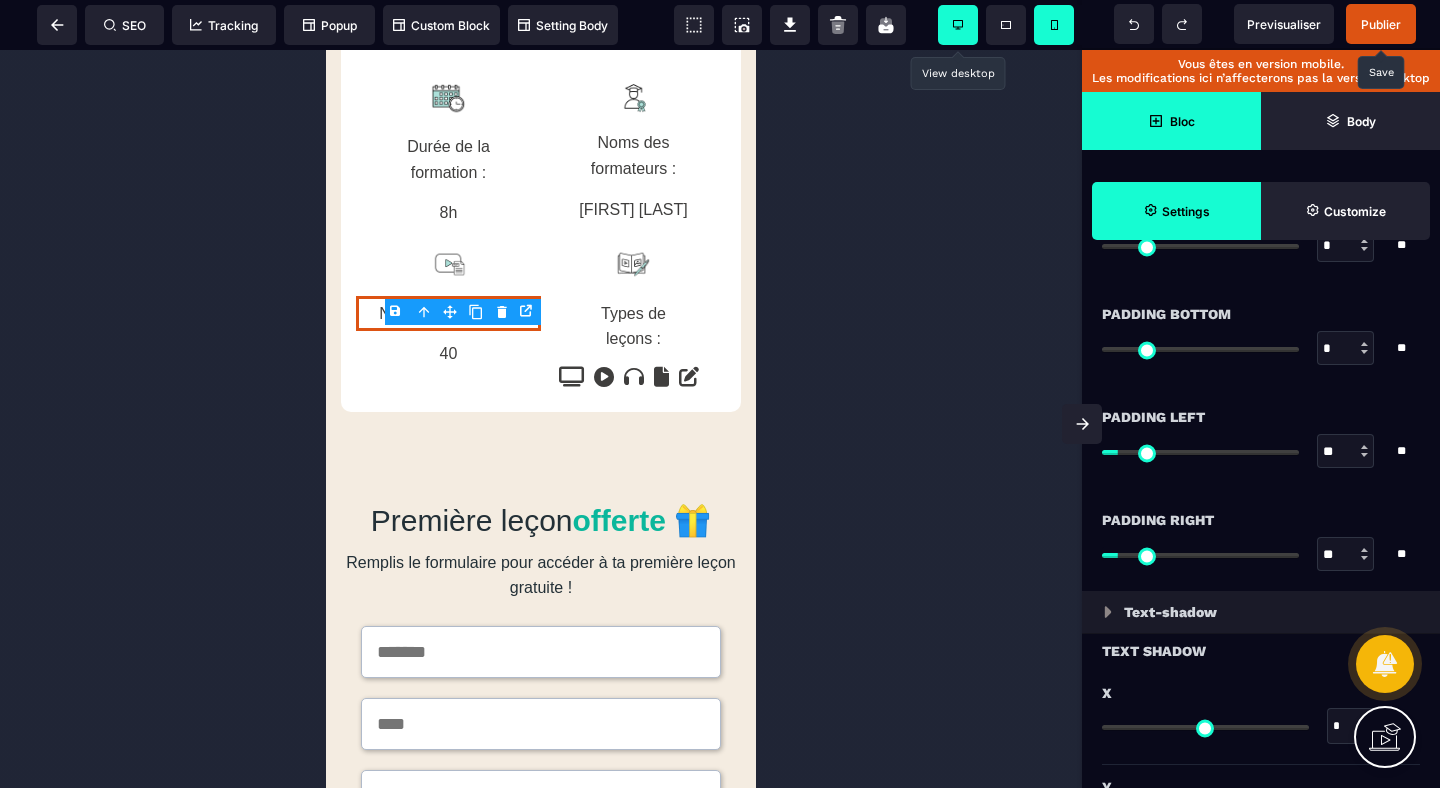 drag, startPoint x: 1339, startPoint y: 453, endPoint x: 1299, endPoint y: 453, distance: 40 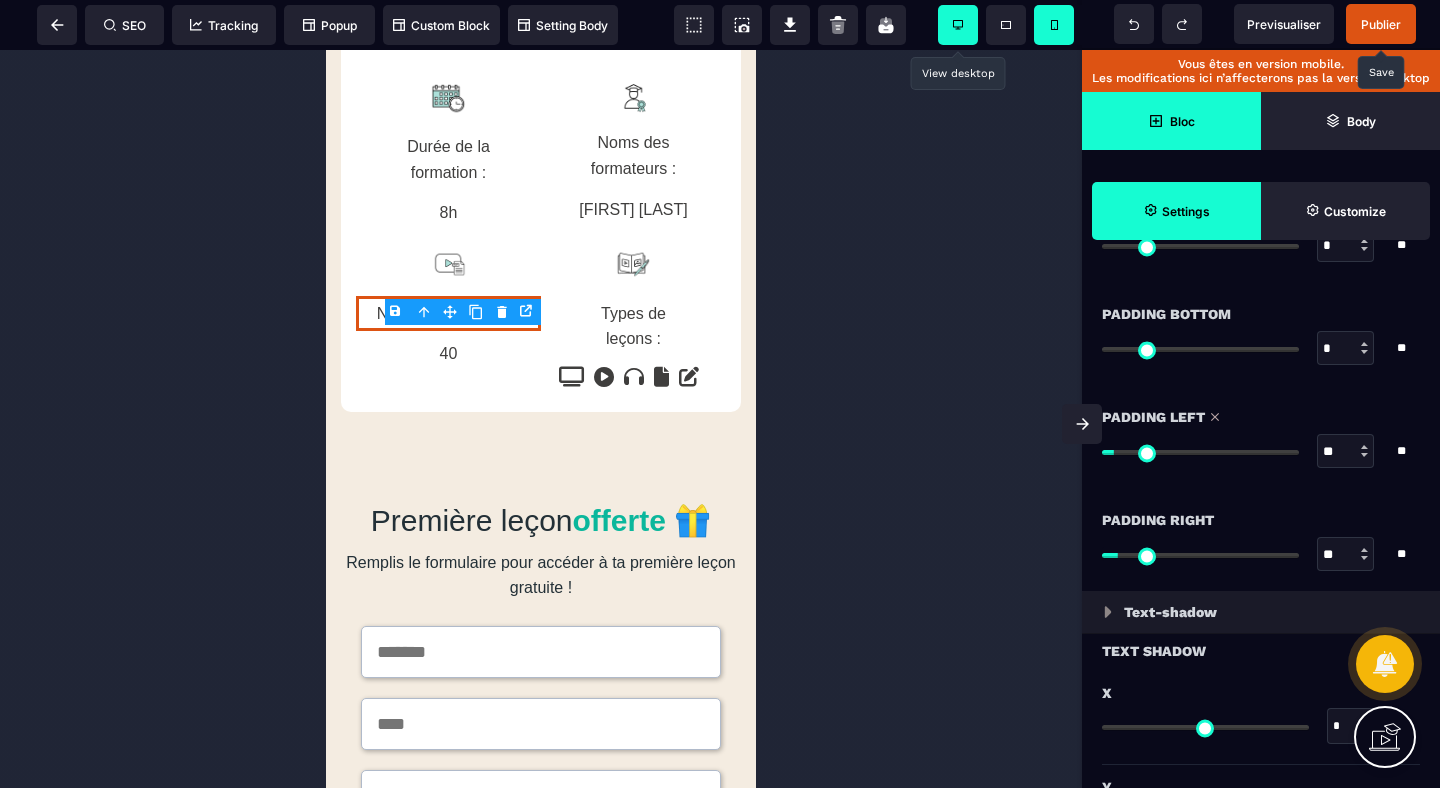 drag, startPoint x: 1342, startPoint y: 557, endPoint x: 1284, endPoint y: 557, distance: 58 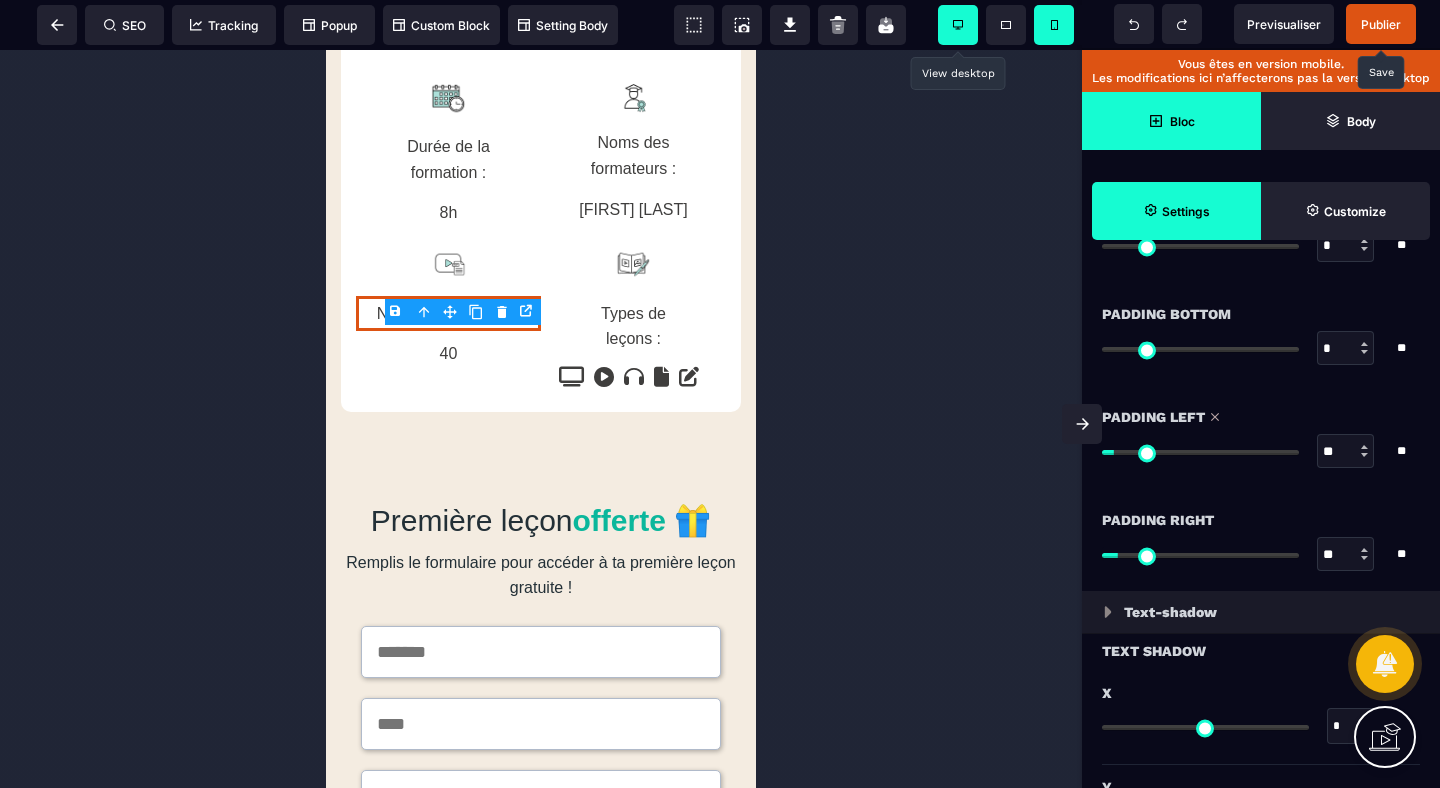 click on "Padding Right" at bounding box center [1261, 520] 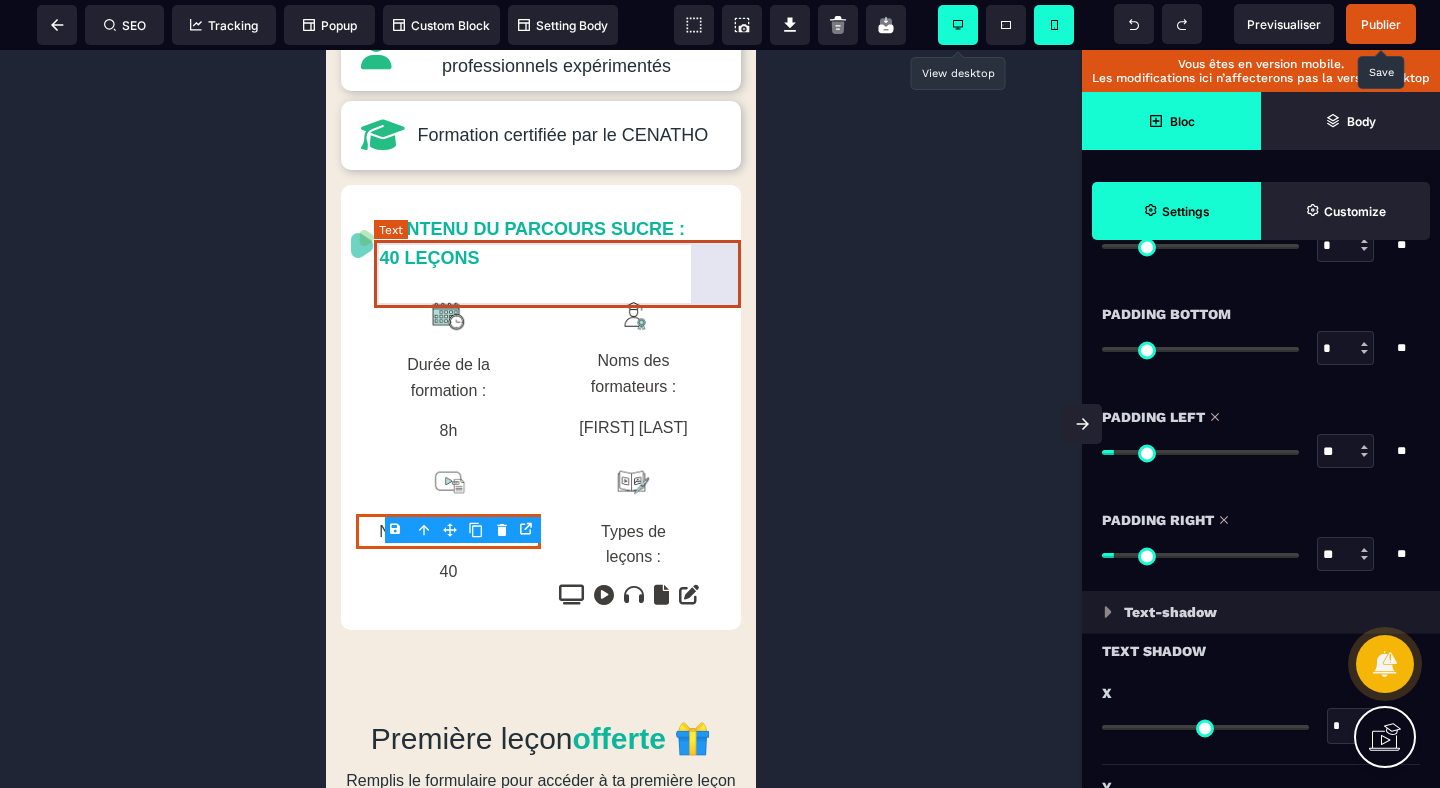 scroll, scrollTop: 1263, scrollLeft: 0, axis: vertical 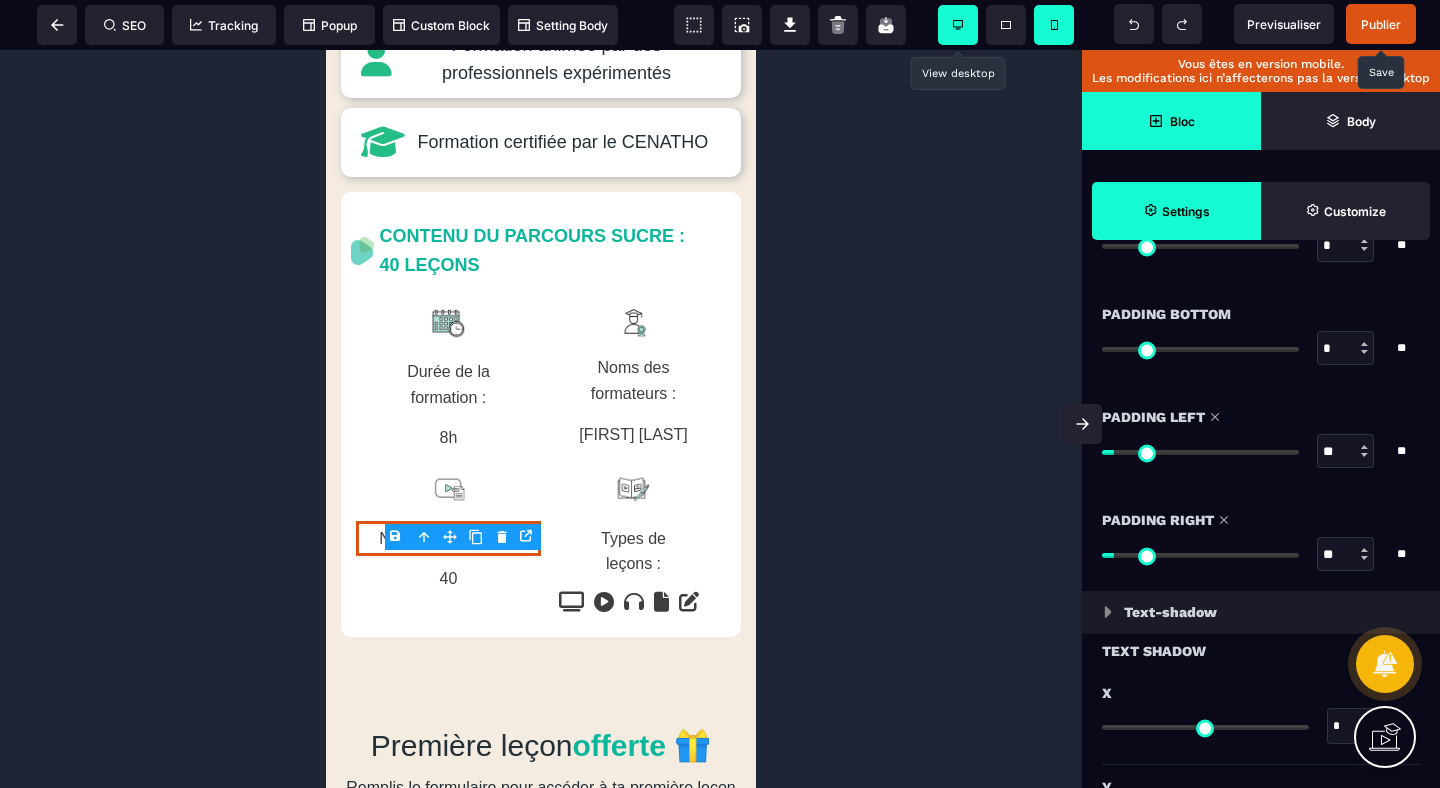 drag, startPoint x: 1338, startPoint y: 446, endPoint x: 1279, endPoint y: 446, distance: 59 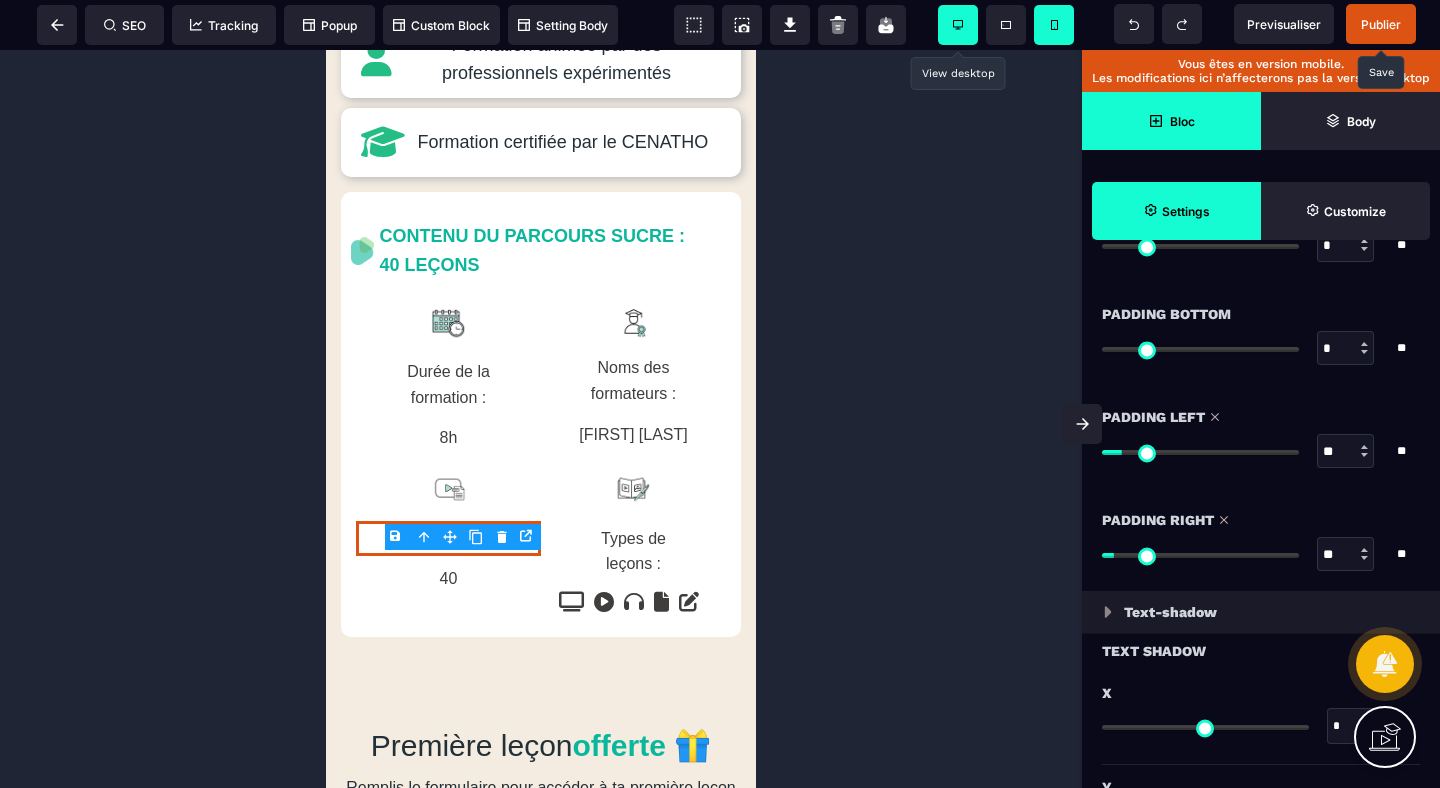 click on "**" at bounding box center (1346, 555) 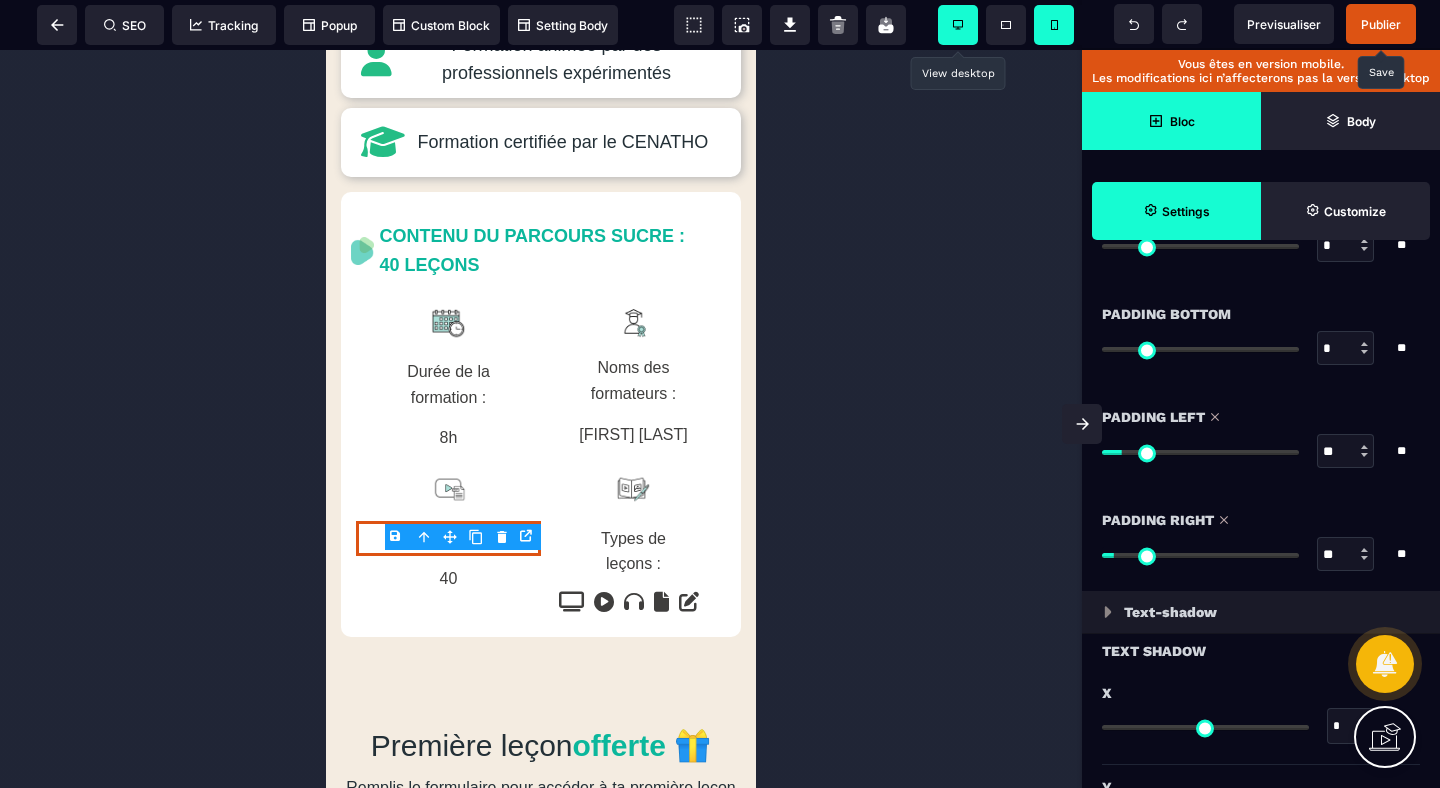 click on "Padding Right" at bounding box center (1261, 520) 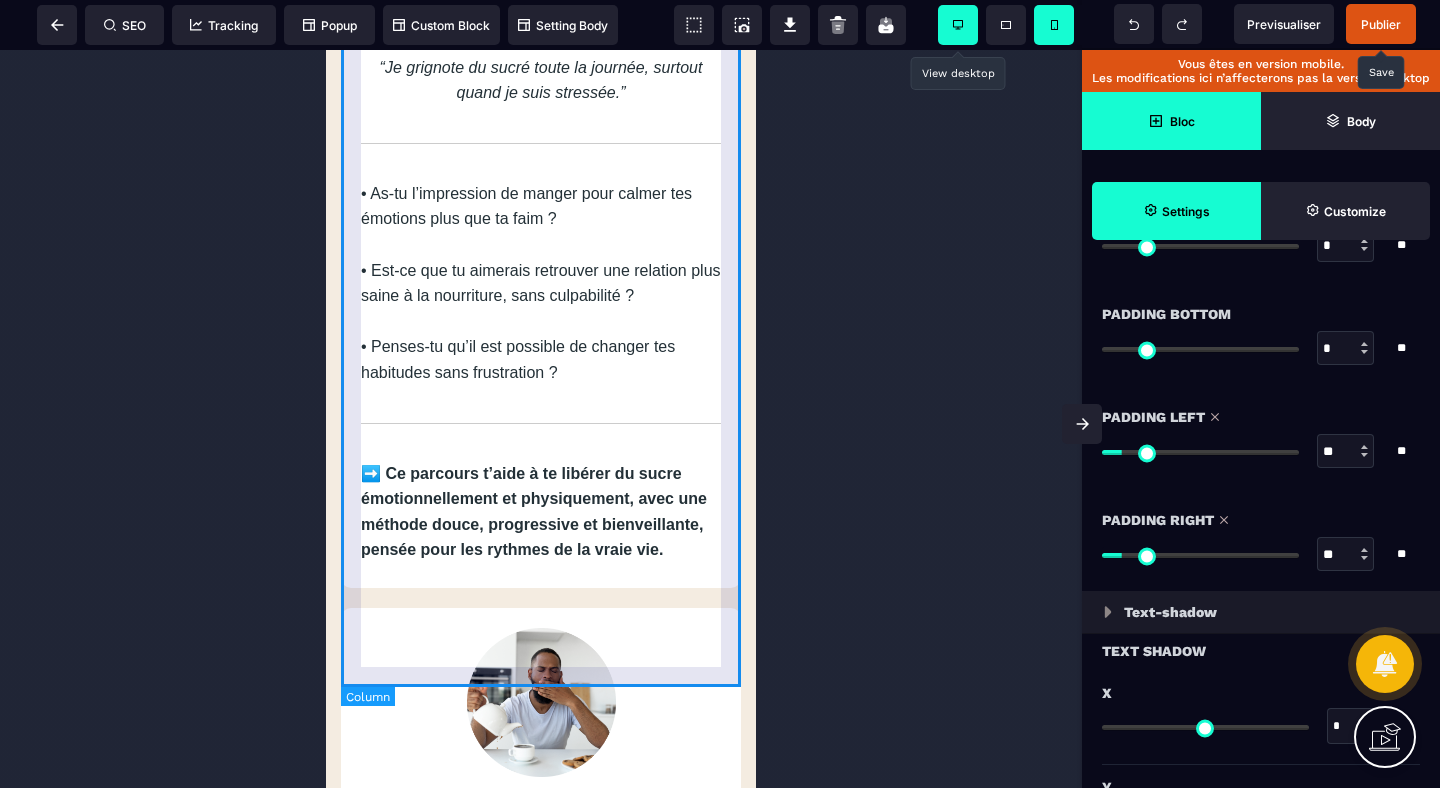 scroll, scrollTop: 8189, scrollLeft: 0, axis: vertical 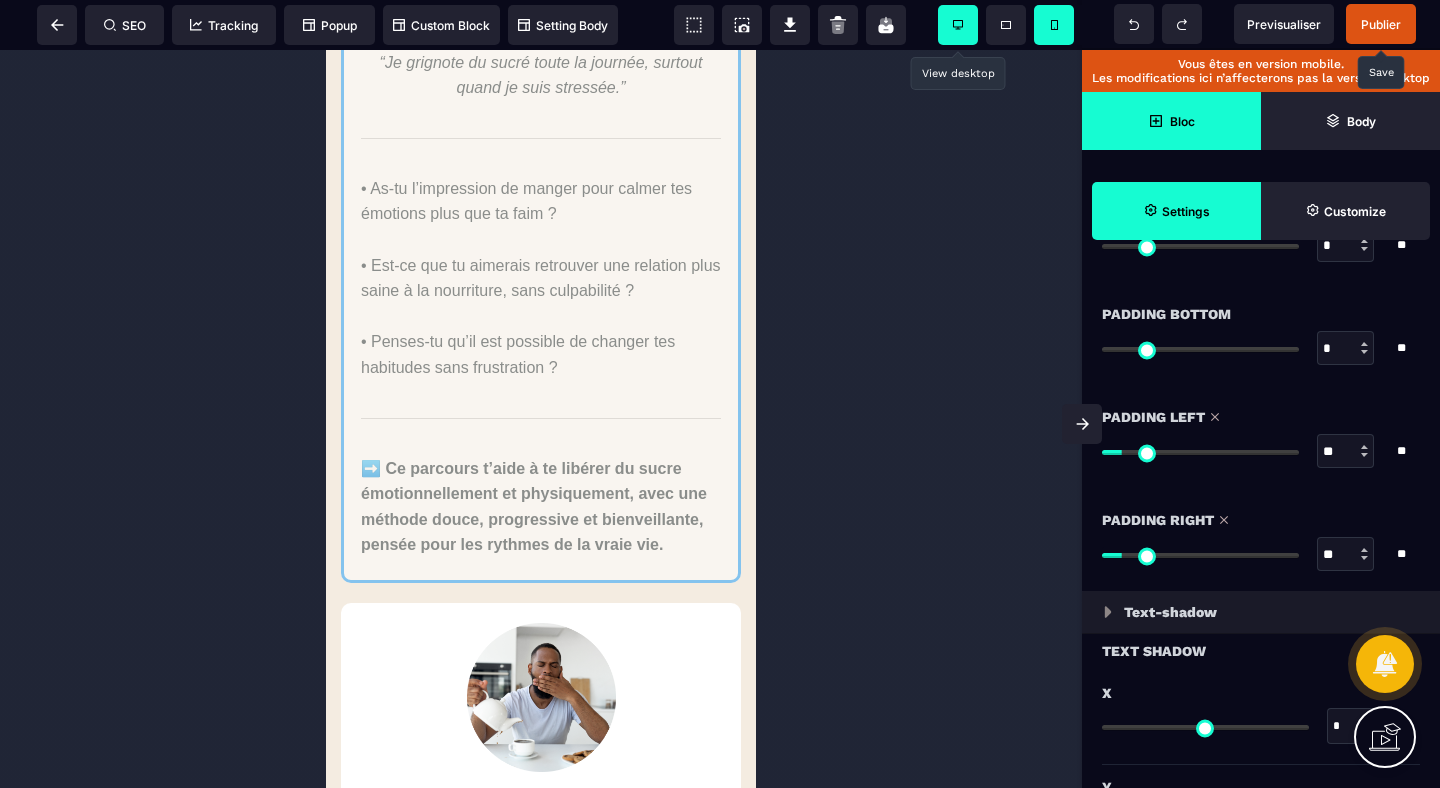 click on "“Je grignote du sucré toute la journée, surtout quand je suis stressée.” • As-tu l’impression de manger pour calmer tes émotions plus que ta faim ?  • Est-ce que tu aimerais retrouver une relation plus saine à la nourriture, sans culpabilité ? • Penses-tu qu’il est possible de changer tes habitudes sans frustration ? ➡️ Ce parcours t’aide à te libérer du sucre émotionnellement et physiquement, avec une méthode douce, progressive et bienveillante, pensée pour les rythmes de la vraie vie. “J’ai besoin de sucre pour tenir sinon je m’écroule.” • Est-ce que tu te sens épuisé malgré des nuits de sommeil correct ? • As-tu remarqué que plus tu manges sucré plus tu as de coups pompe ? • Et si tu pouvais retrouver une énergie stable sans dépendre des cafés, des boissons énergisantes et du sucre ? ➡️ Ce programme t’apprend à retrouver une énergie stable, perdre du poids et reprendre le contrôle pour des journées plus efficaces et plus focus" at bounding box center (541, 1011) 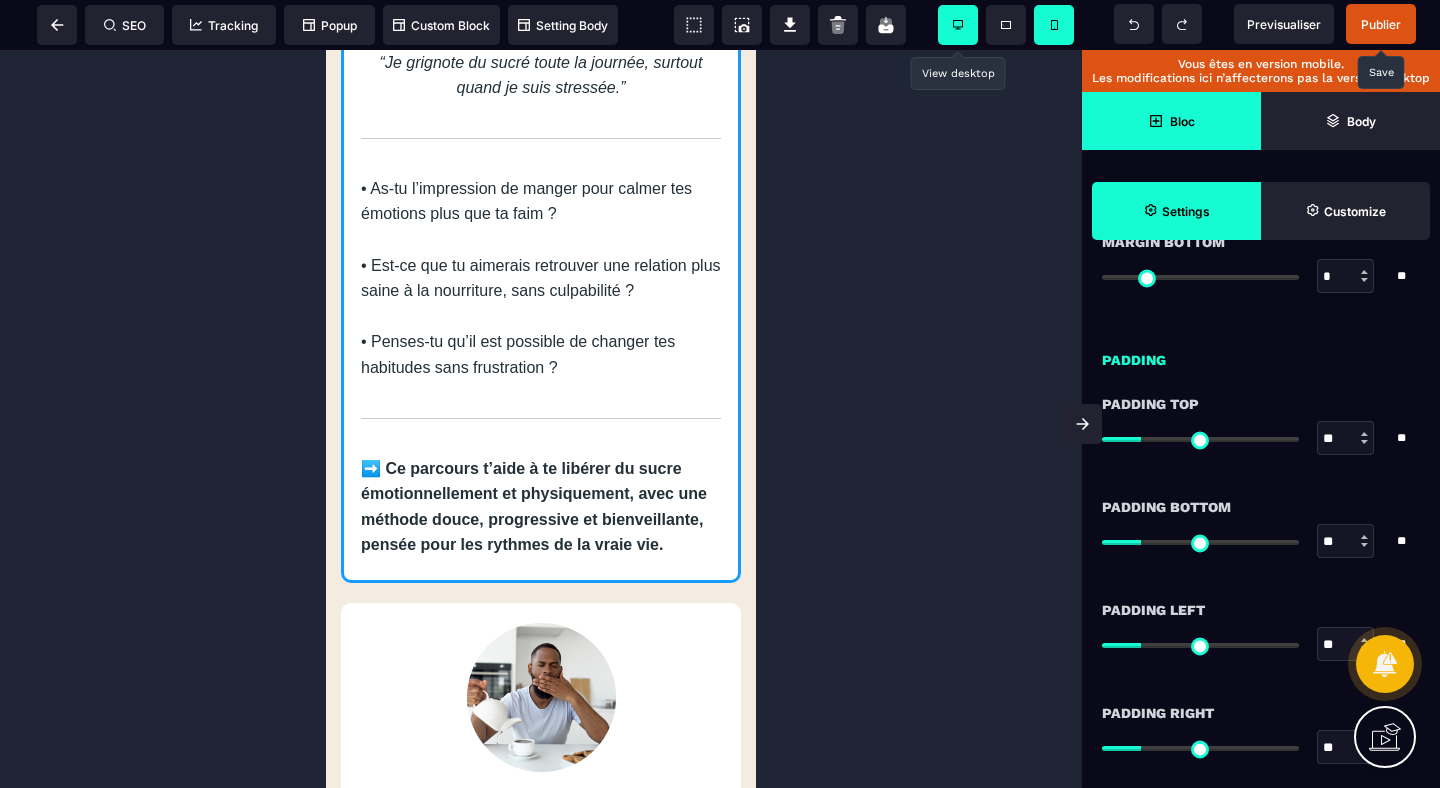 scroll, scrollTop: 0, scrollLeft: 0, axis: both 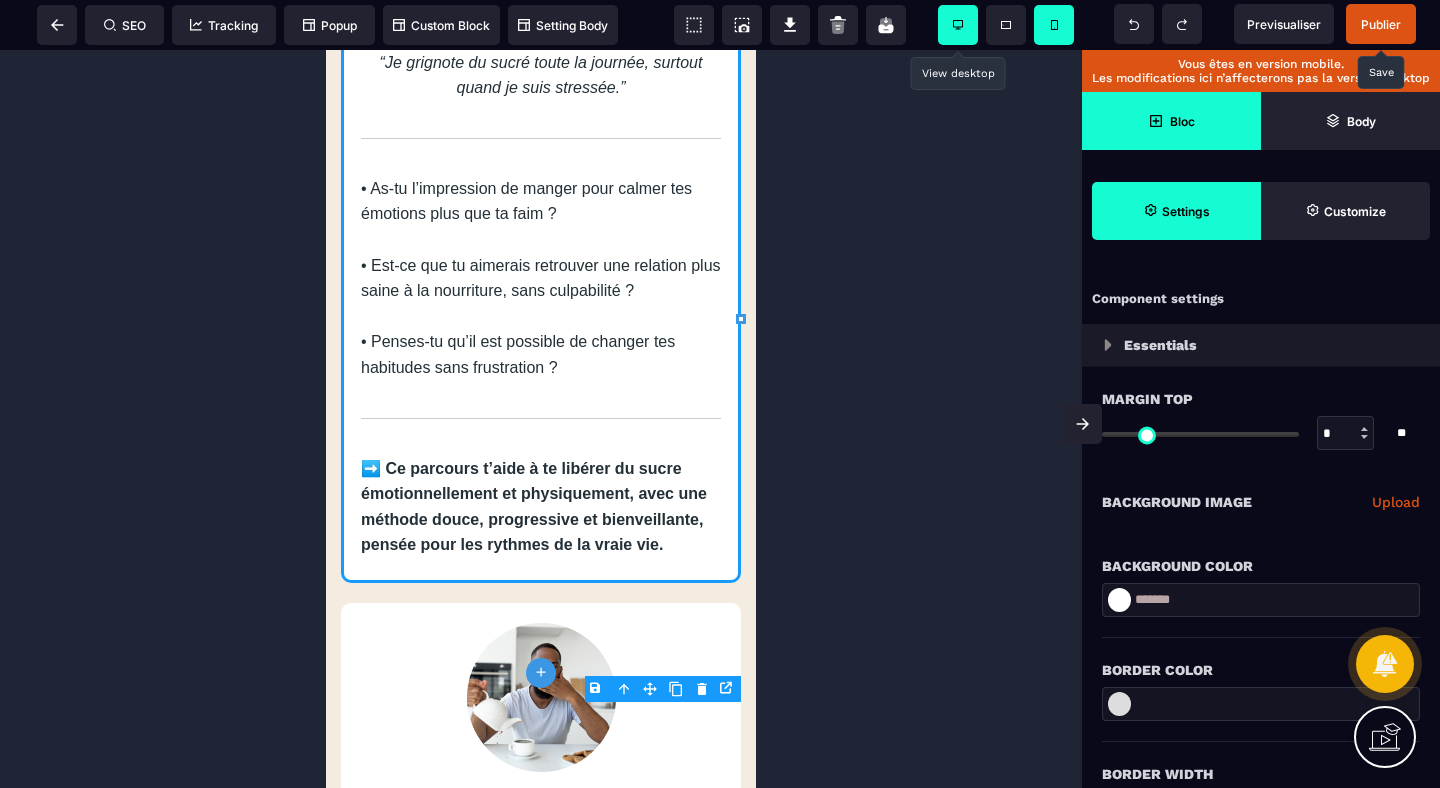 click on "➡️ Ce parcours t’aide à te libérer du sucre émotionnellement et physiquement, avec une méthode douce, progressive et bienveillante, pensée pour les rythmes de la vraie vie." at bounding box center [541, 507] 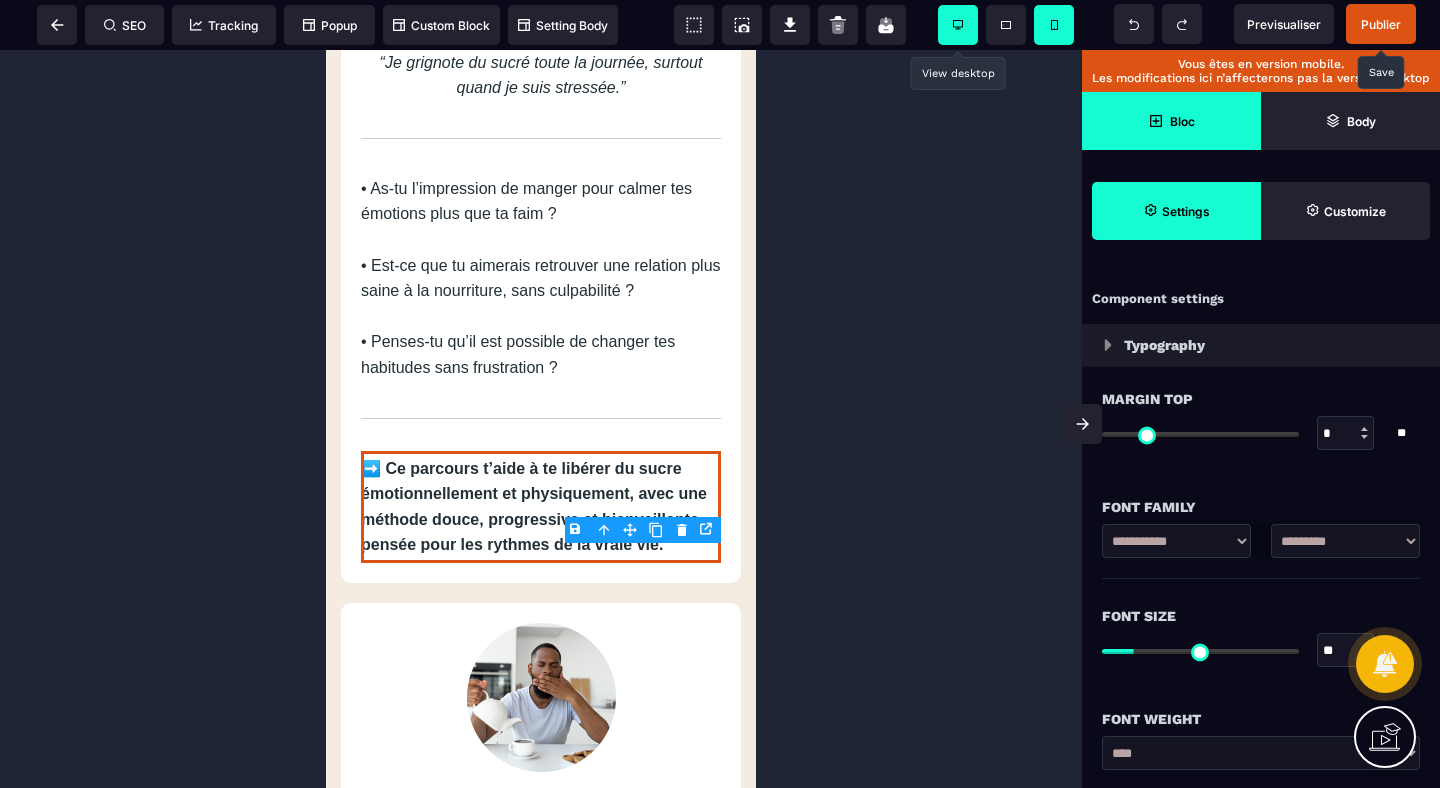 click on "➡️ Ce parcours t’aide à te libérer du sucre émotionnellement et physiquement, avec une méthode douce, progressive et bienveillante, pensée pour les rythmes de la vraie vie." at bounding box center (541, 507) 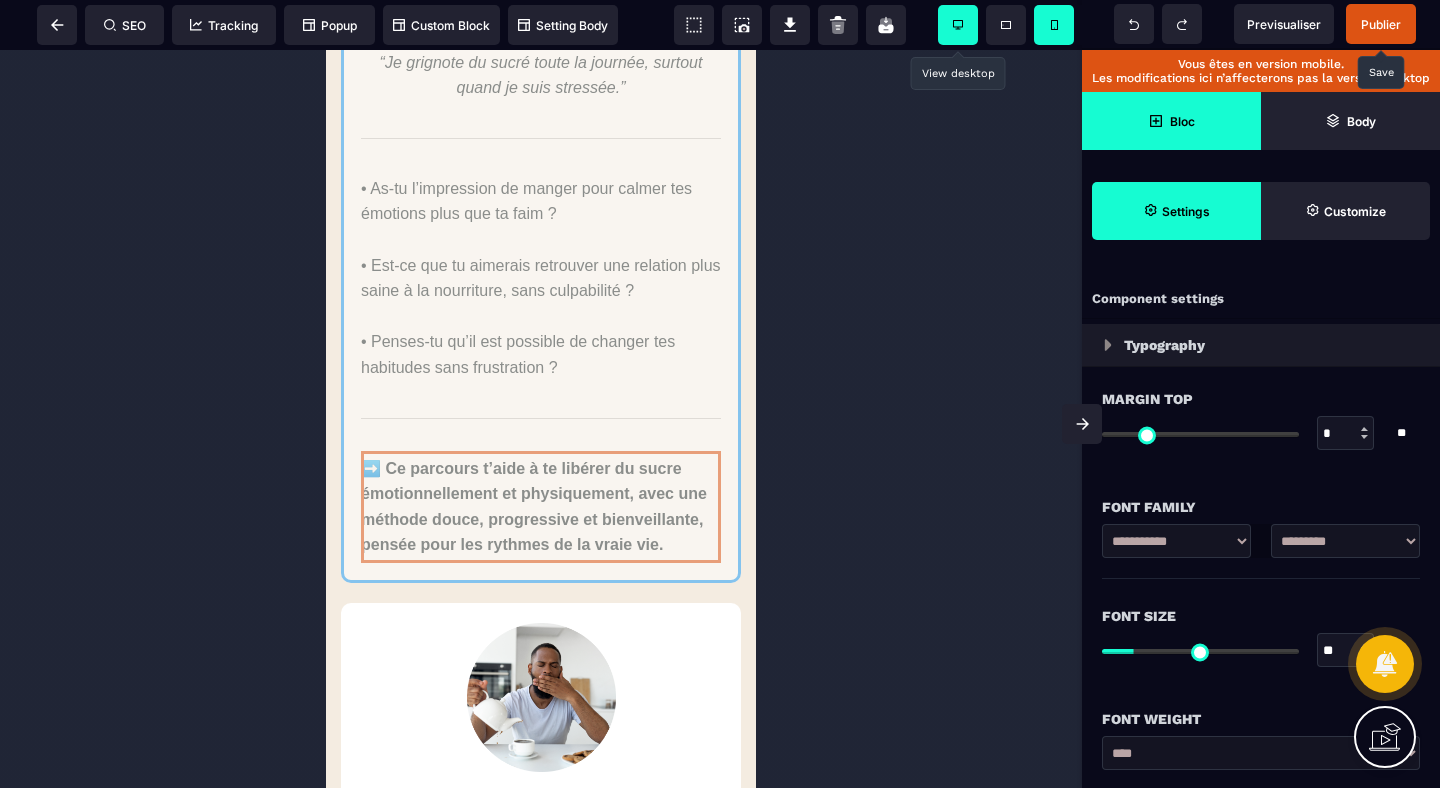 drag, startPoint x: 532, startPoint y: 563, endPoint x: 545, endPoint y: 563, distance: 13 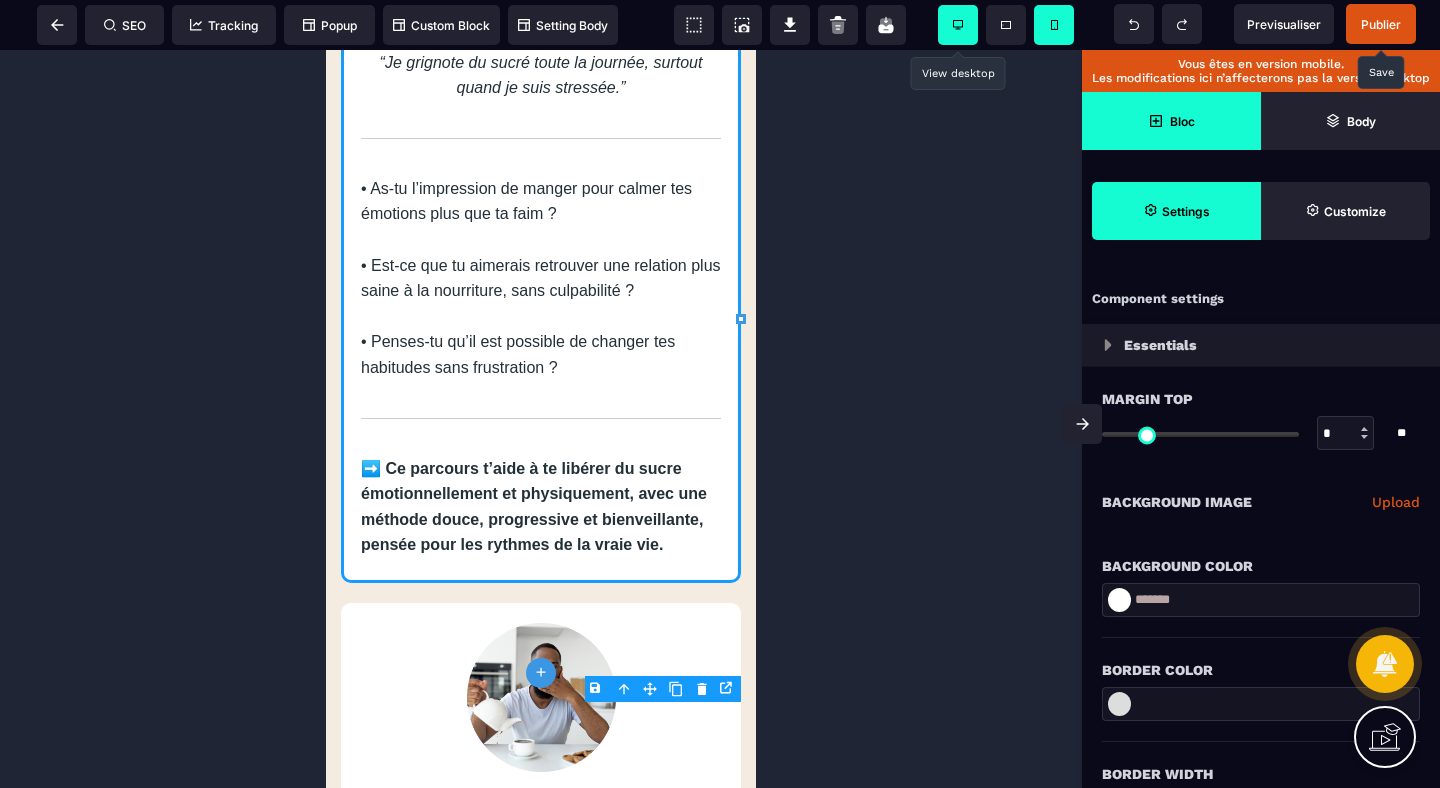click on "➡️ Ce parcours t’aide à te libérer du sucre émotionnellement et physiquement, avec une méthode douce, progressive et bienveillante, pensée pour les rythmes de la vraie vie." at bounding box center (541, 507) 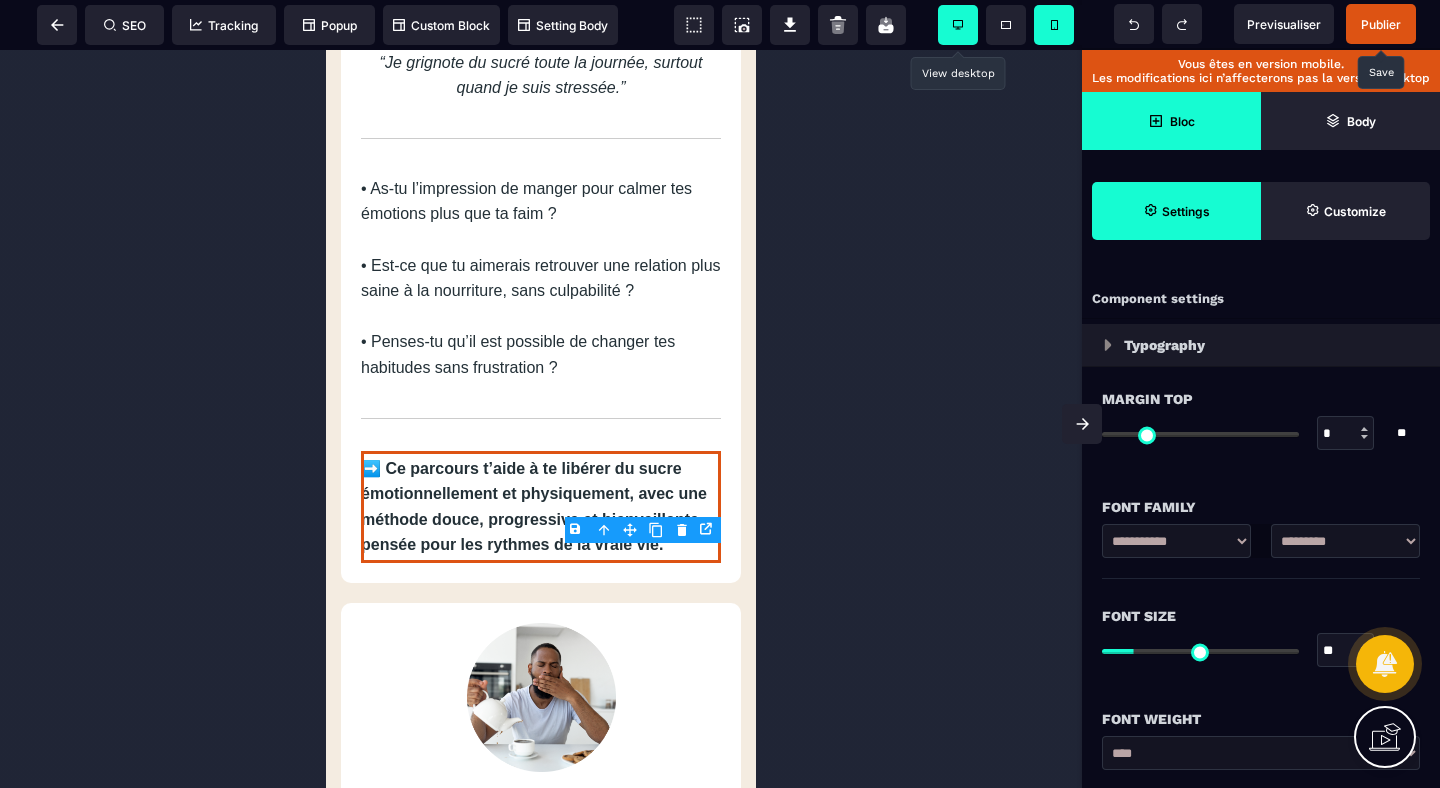click on "➡️ Ce parcours t’aide à te libérer du sucre émotionnellement et physiquement, avec une méthode douce, progressive et bienveillante, pensée pour les rythmes de la vraie vie." at bounding box center [541, 507] 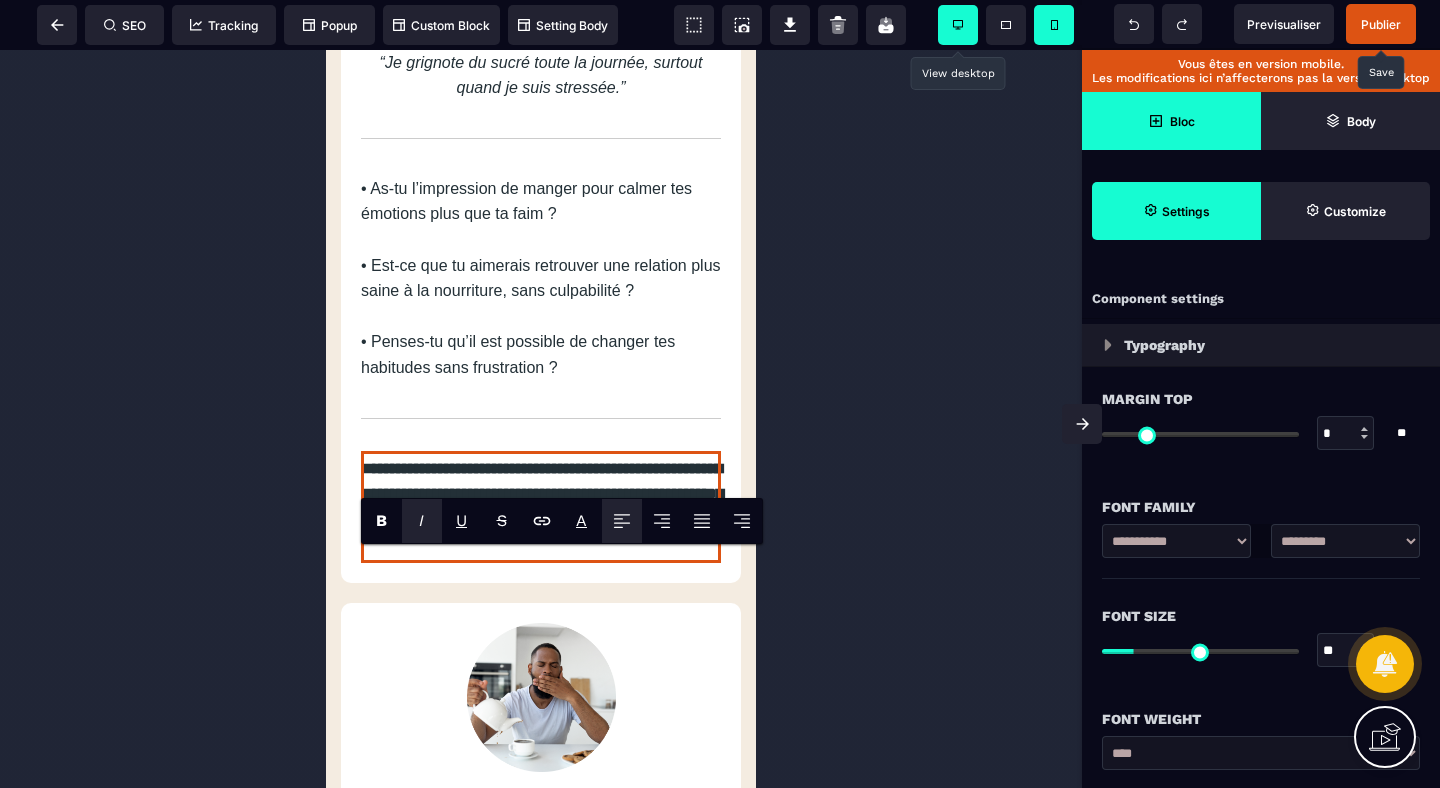 click on "**********" at bounding box center [541, 507] 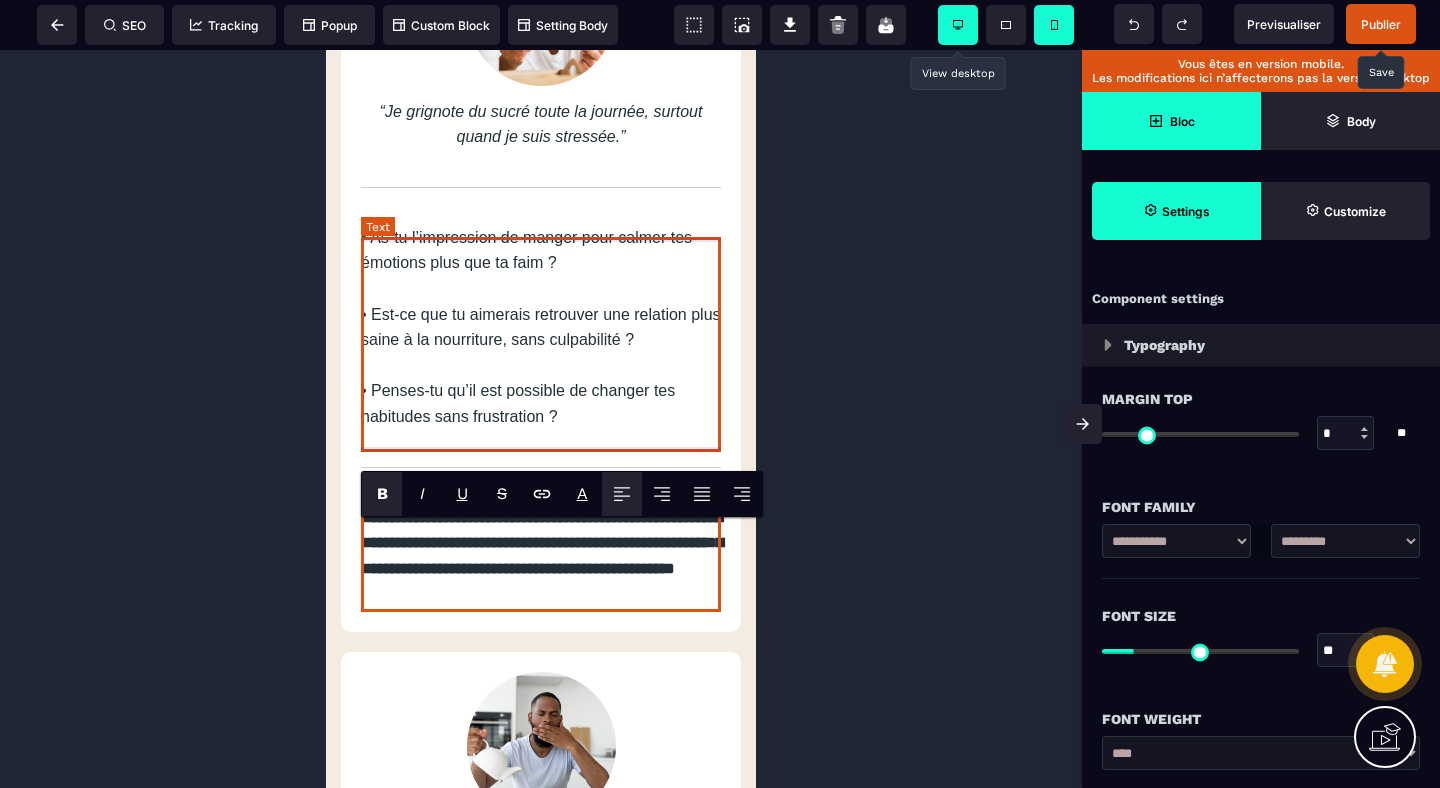 scroll, scrollTop: 8225, scrollLeft: 0, axis: vertical 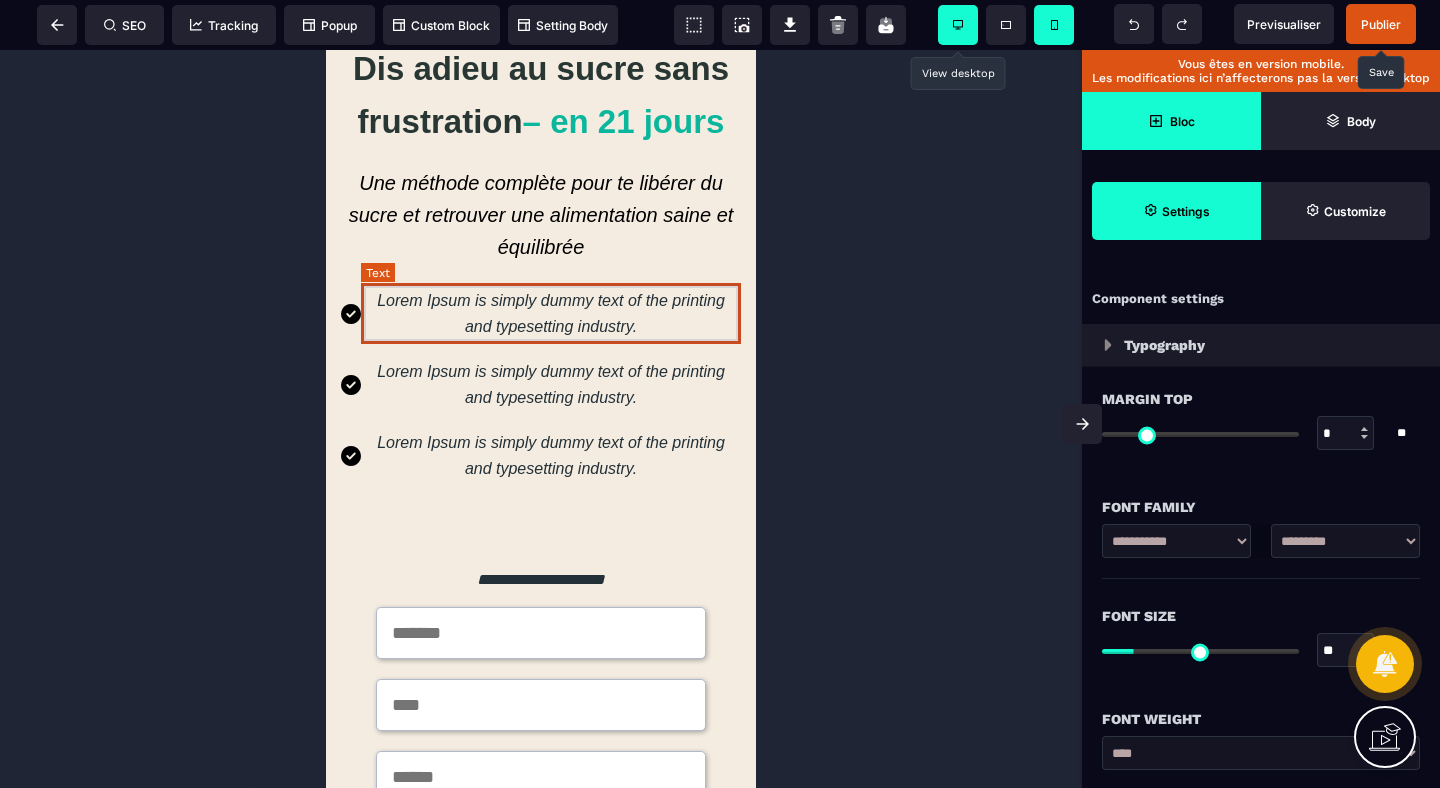 click on "Lorem Ipsum is simply dummy text of the printing and typesetting industry." at bounding box center (551, 313) 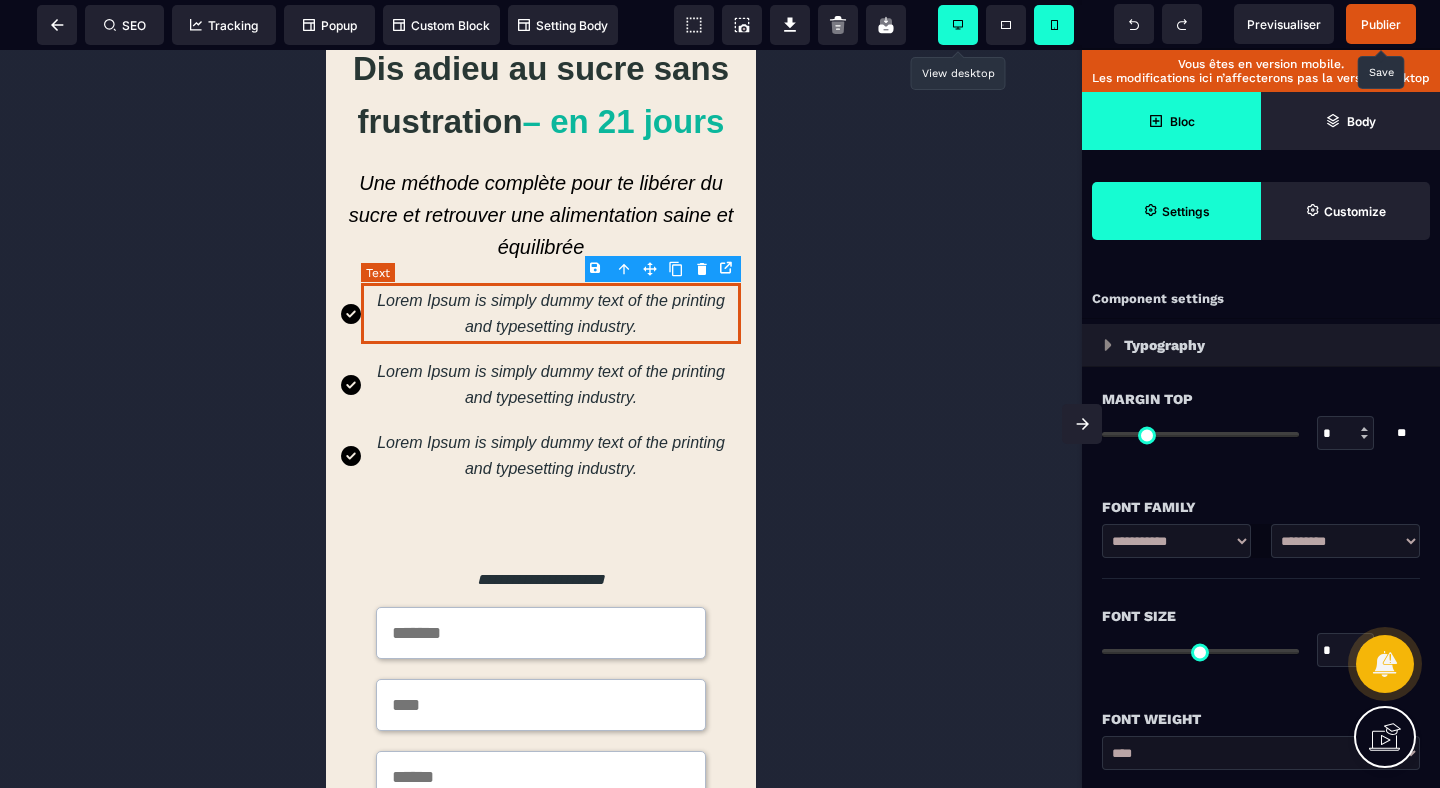 click on "Lorem Ipsum is simply dummy text of the printing and typesetting industry." at bounding box center [551, 313] 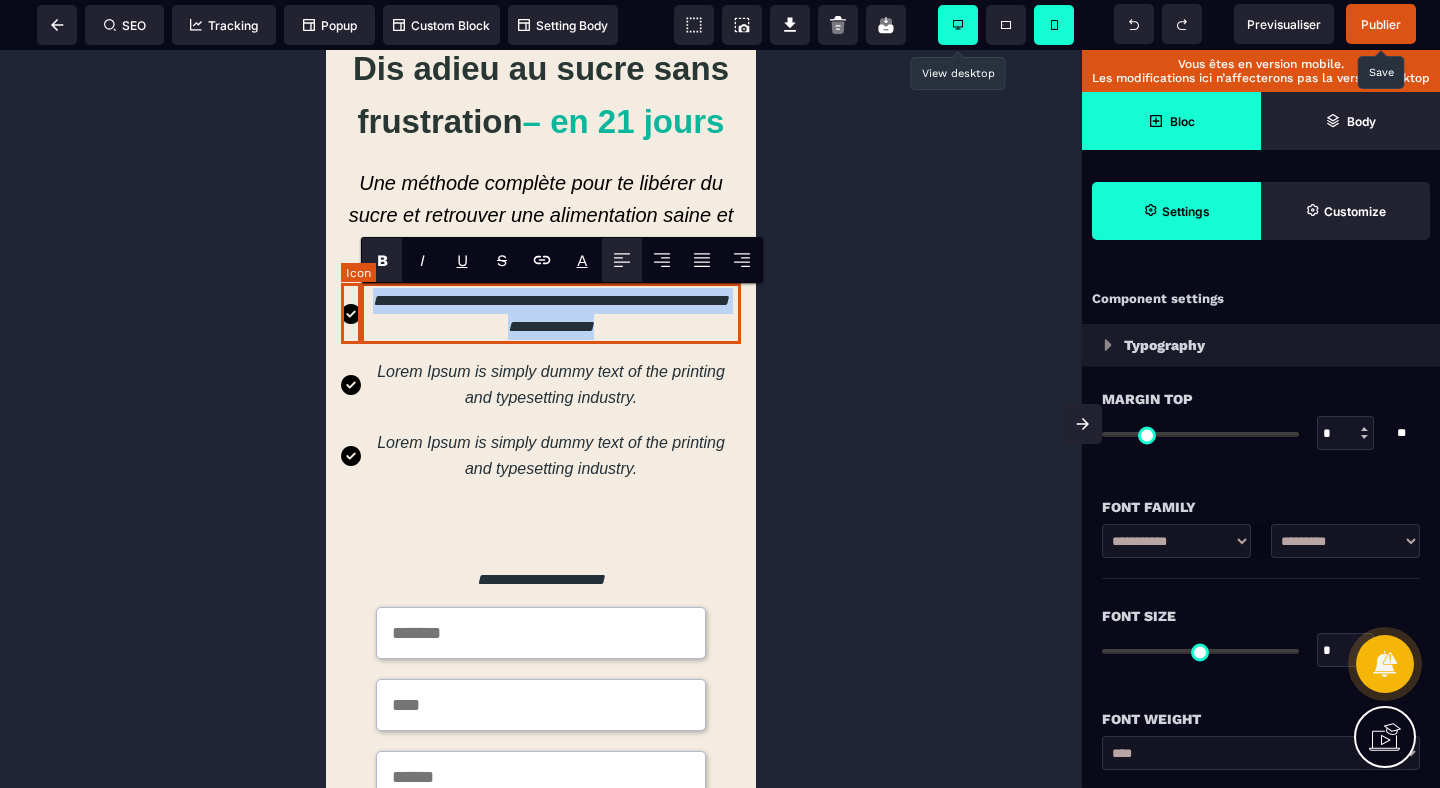 drag, startPoint x: 649, startPoint y: 329, endPoint x: 331, endPoint y: 283, distance: 321.3098 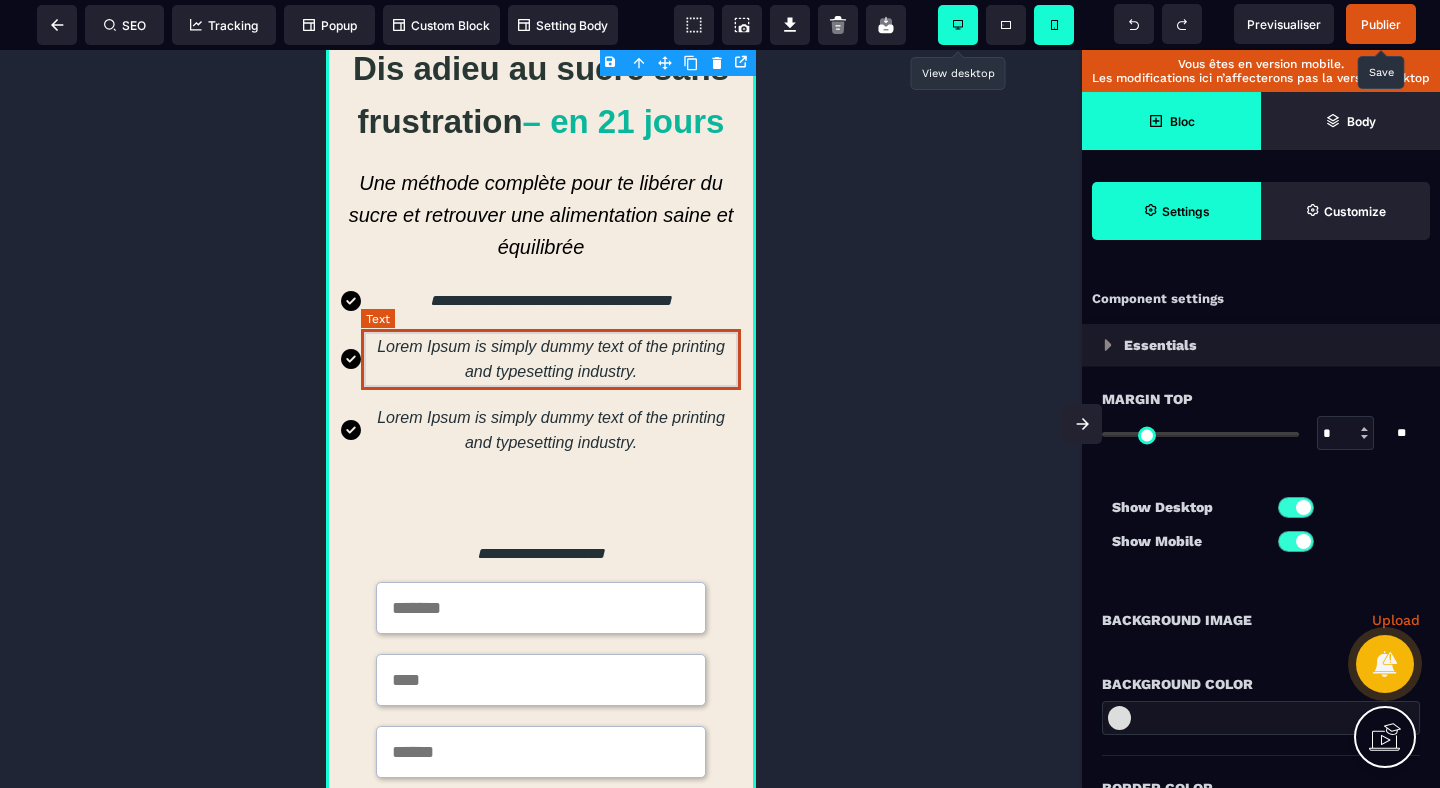 click on "Lorem Ipsum is simply dummy text of the printing and typesetting industry." at bounding box center (551, 359) 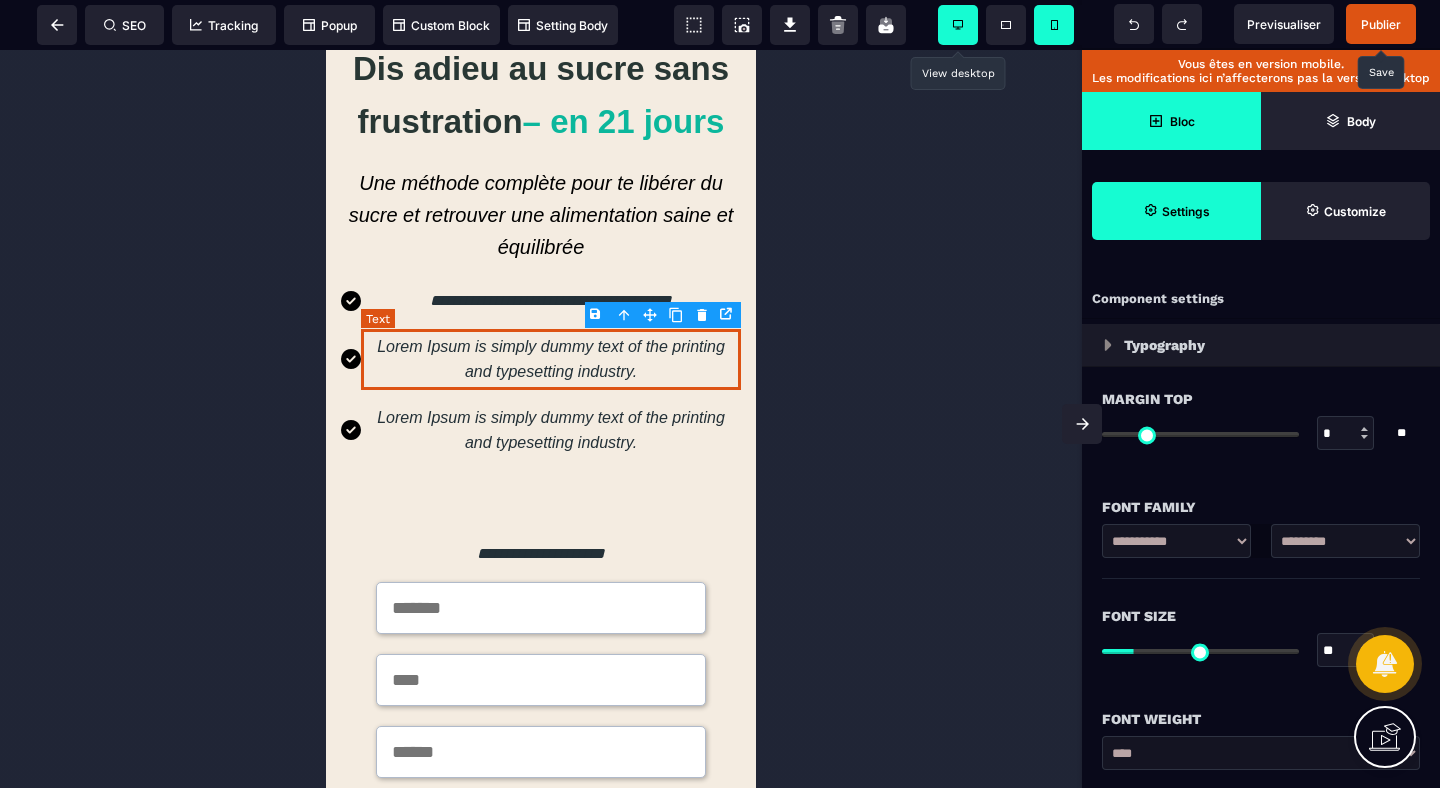 click on "Lorem Ipsum is simply dummy text of the printing and typesetting industry." at bounding box center [551, 359] 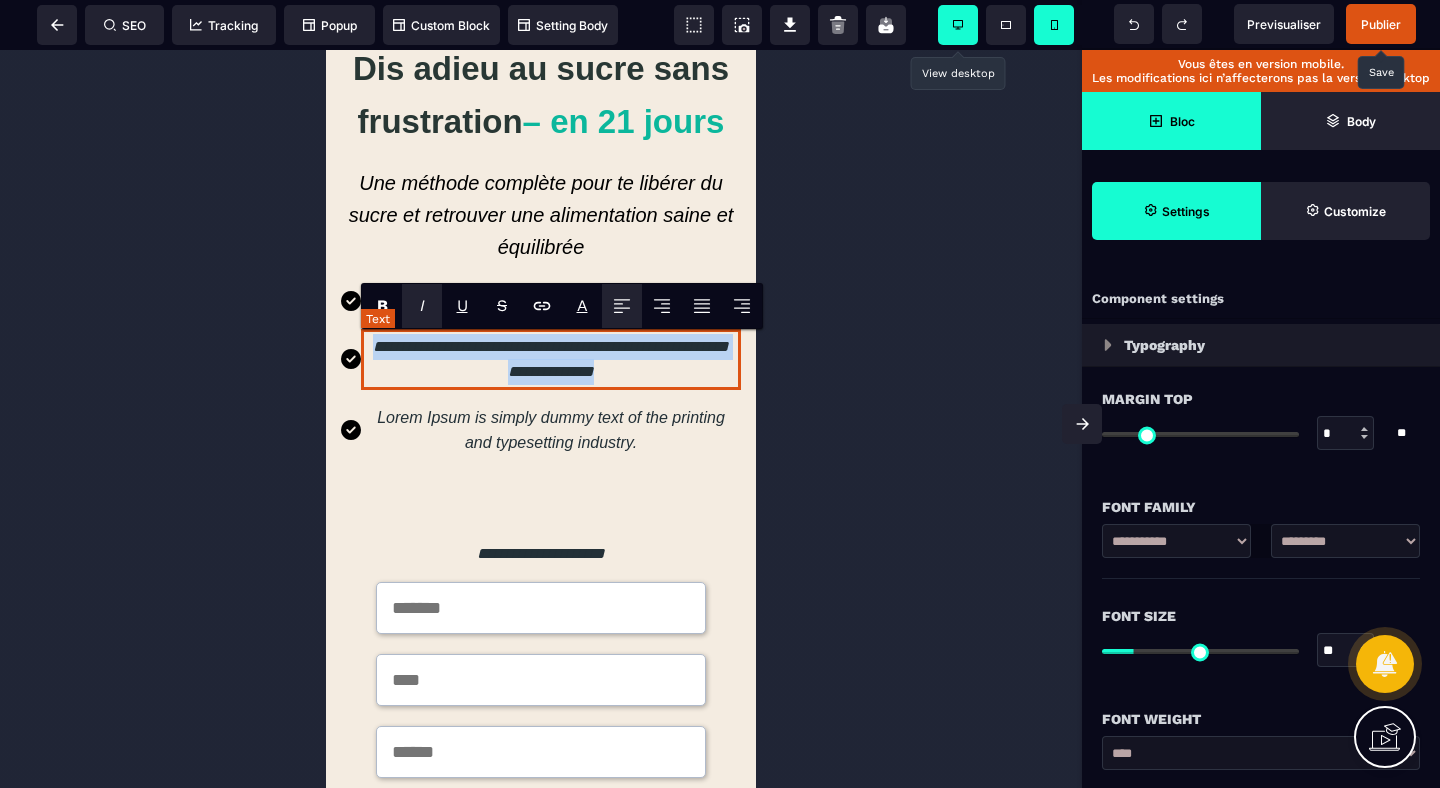 drag, startPoint x: 657, startPoint y: 370, endPoint x: 366, endPoint y: 329, distance: 293.8741 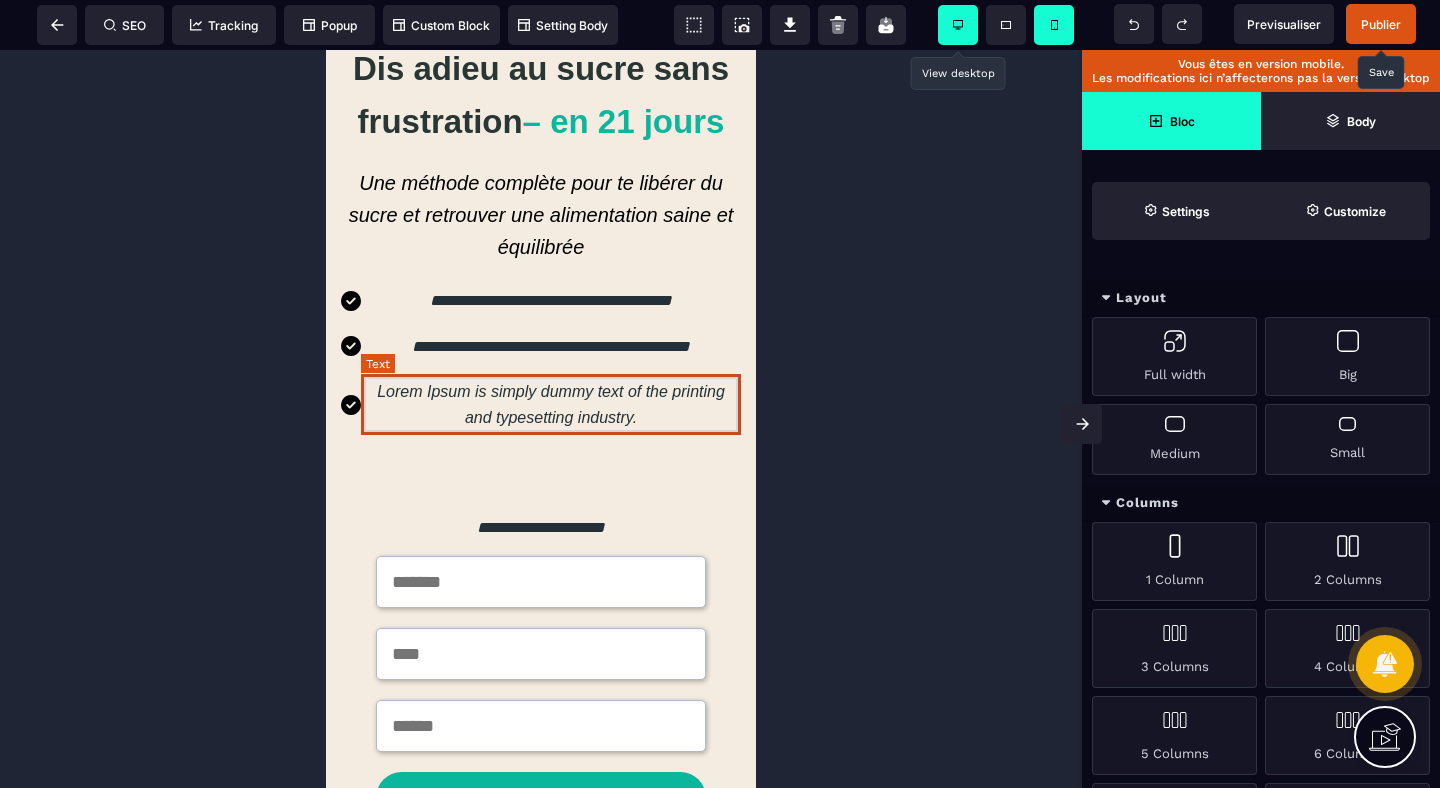 click on "Lorem Ipsum is simply dummy text of the printing and typesetting industry." at bounding box center (551, 404) 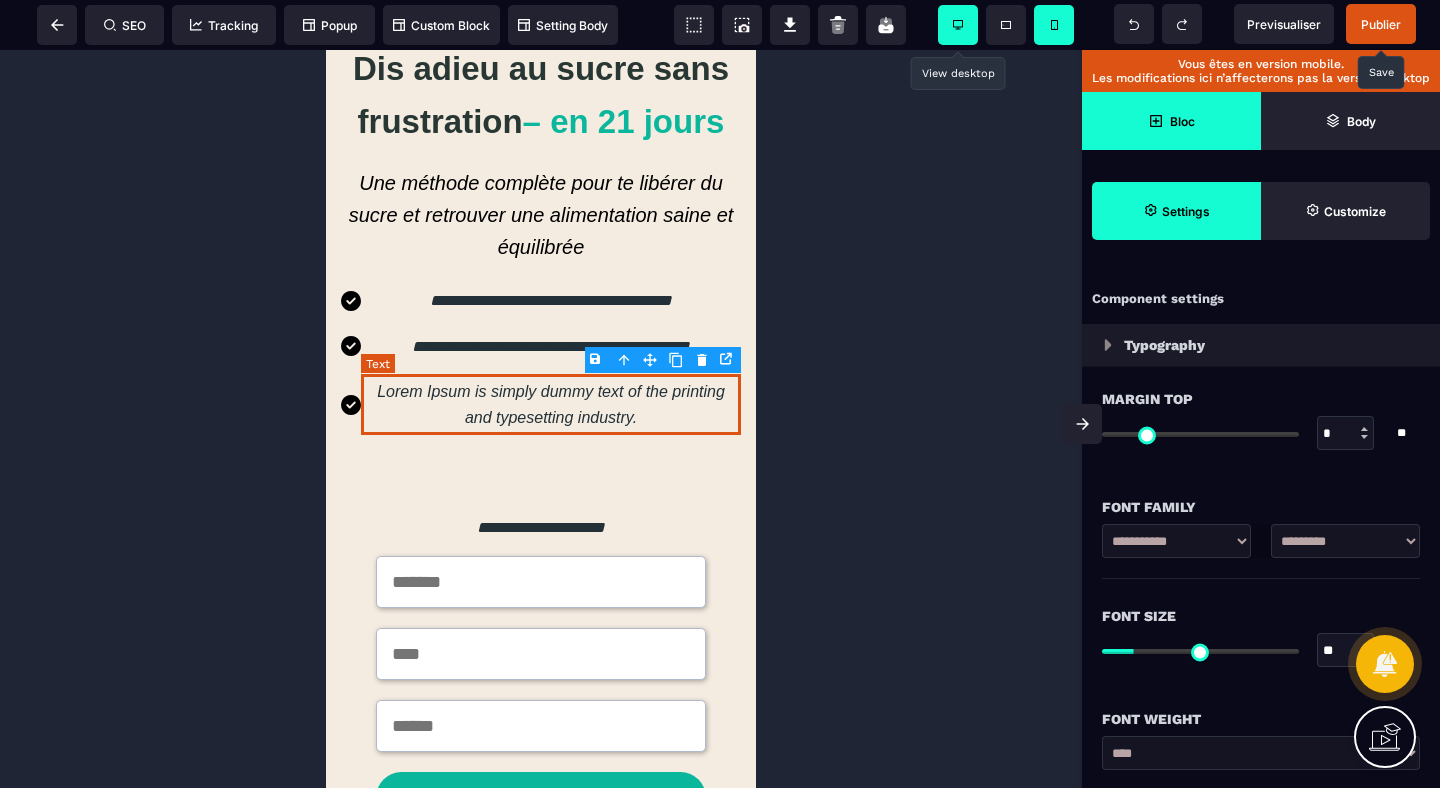 click on "Lorem Ipsum is simply dummy text of the printing and typesetting industry." at bounding box center [551, 404] 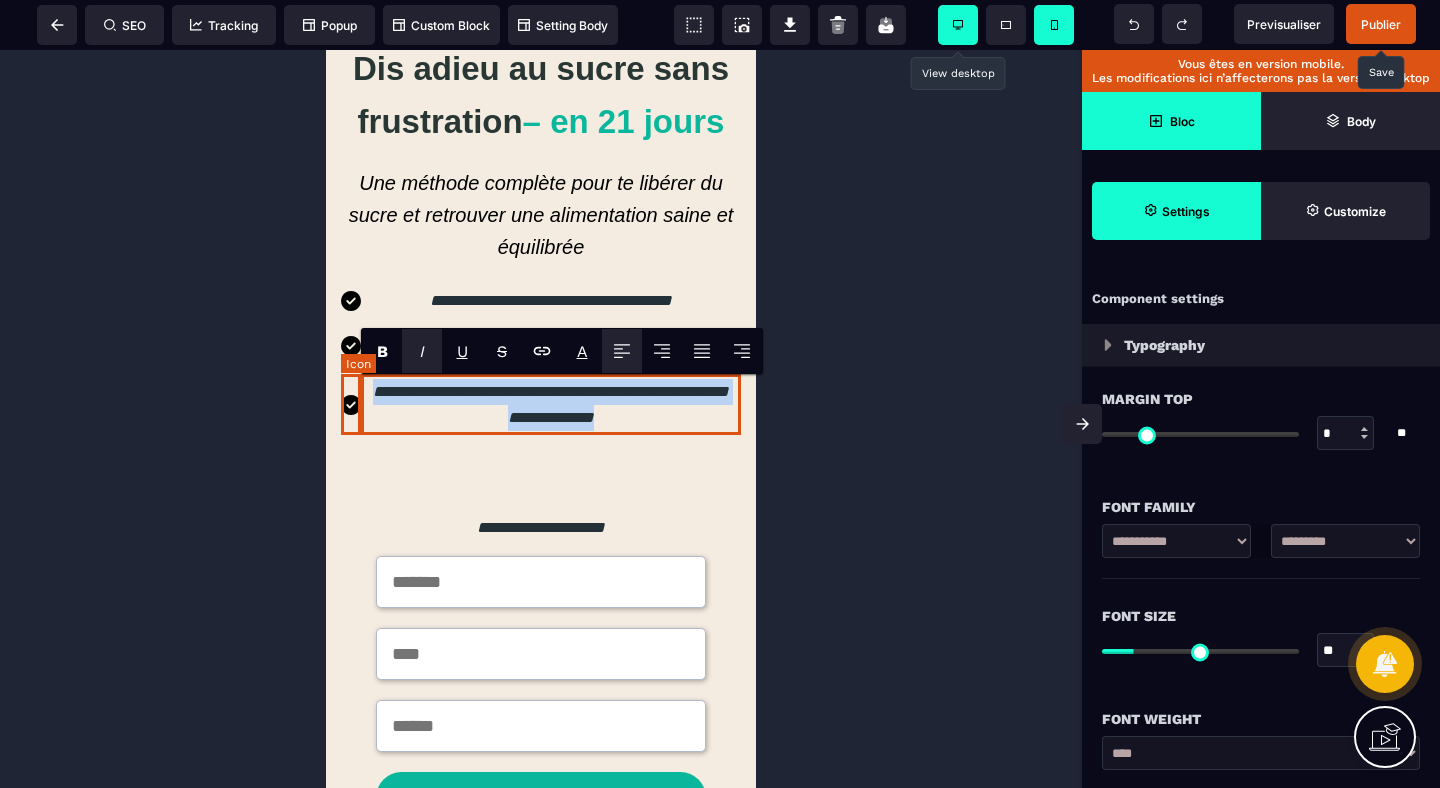 drag, startPoint x: 665, startPoint y: 420, endPoint x: 357, endPoint y: 383, distance: 310.21445 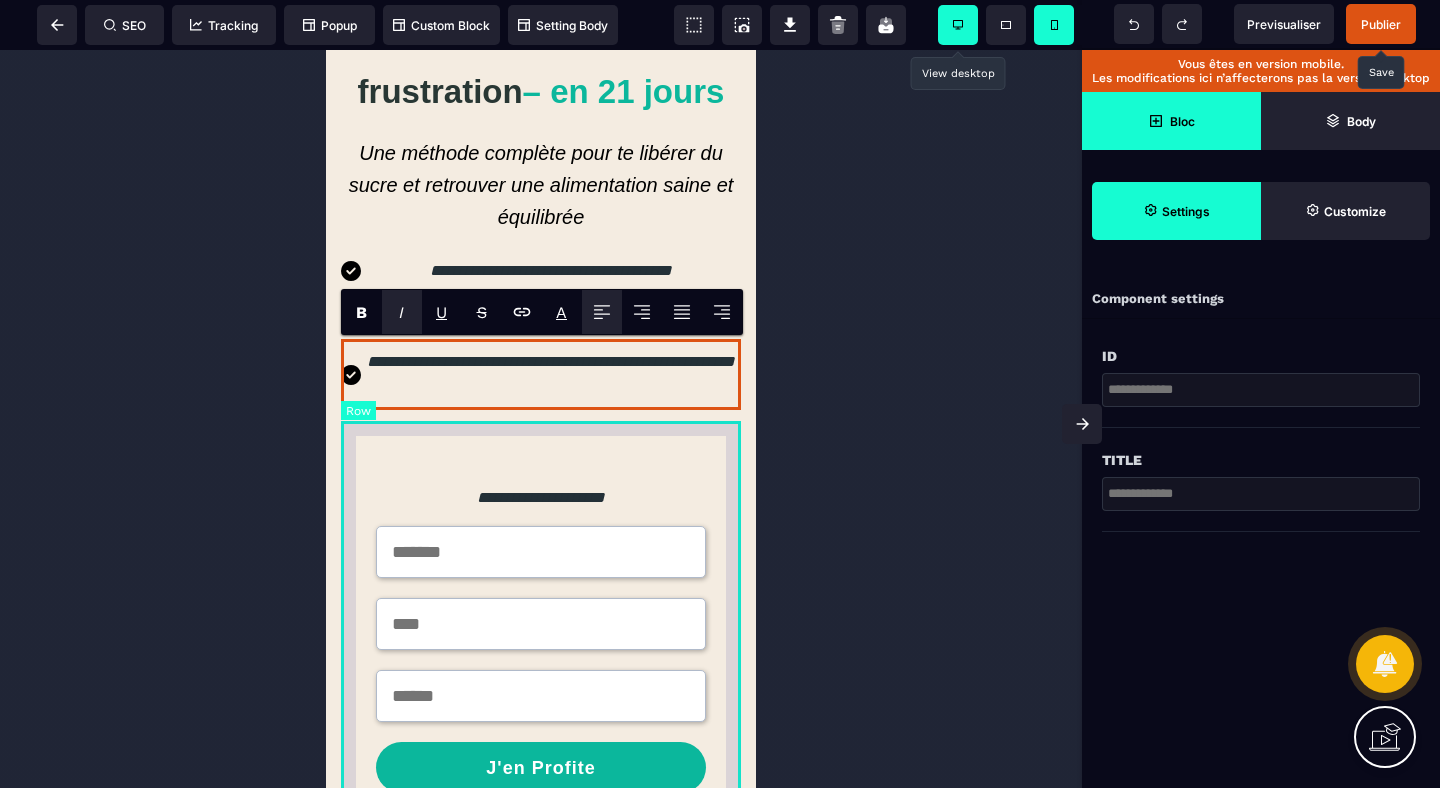 scroll, scrollTop: 86, scrollLeft: 0, axis: vertical 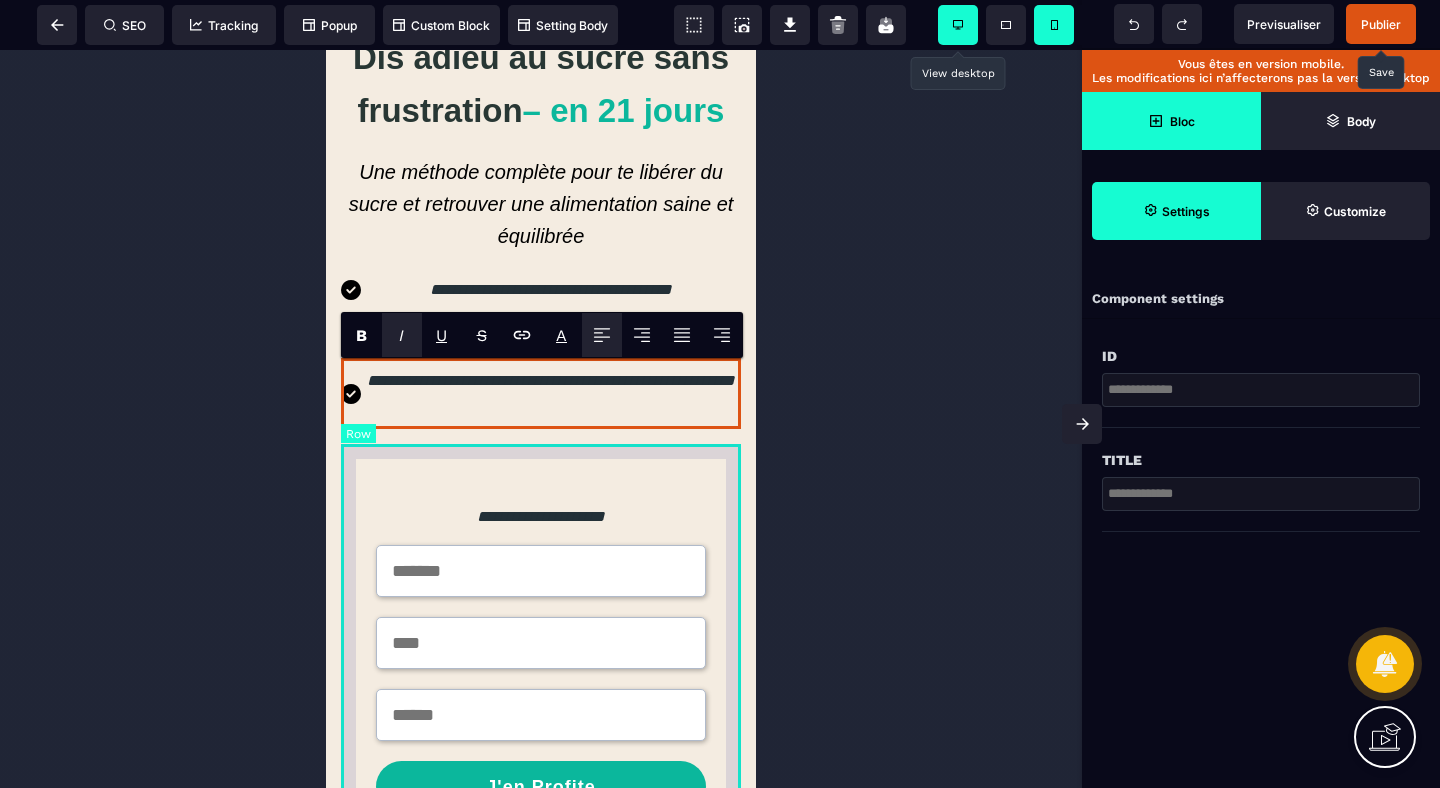 click on "**********" at bounding box center [541, 655] 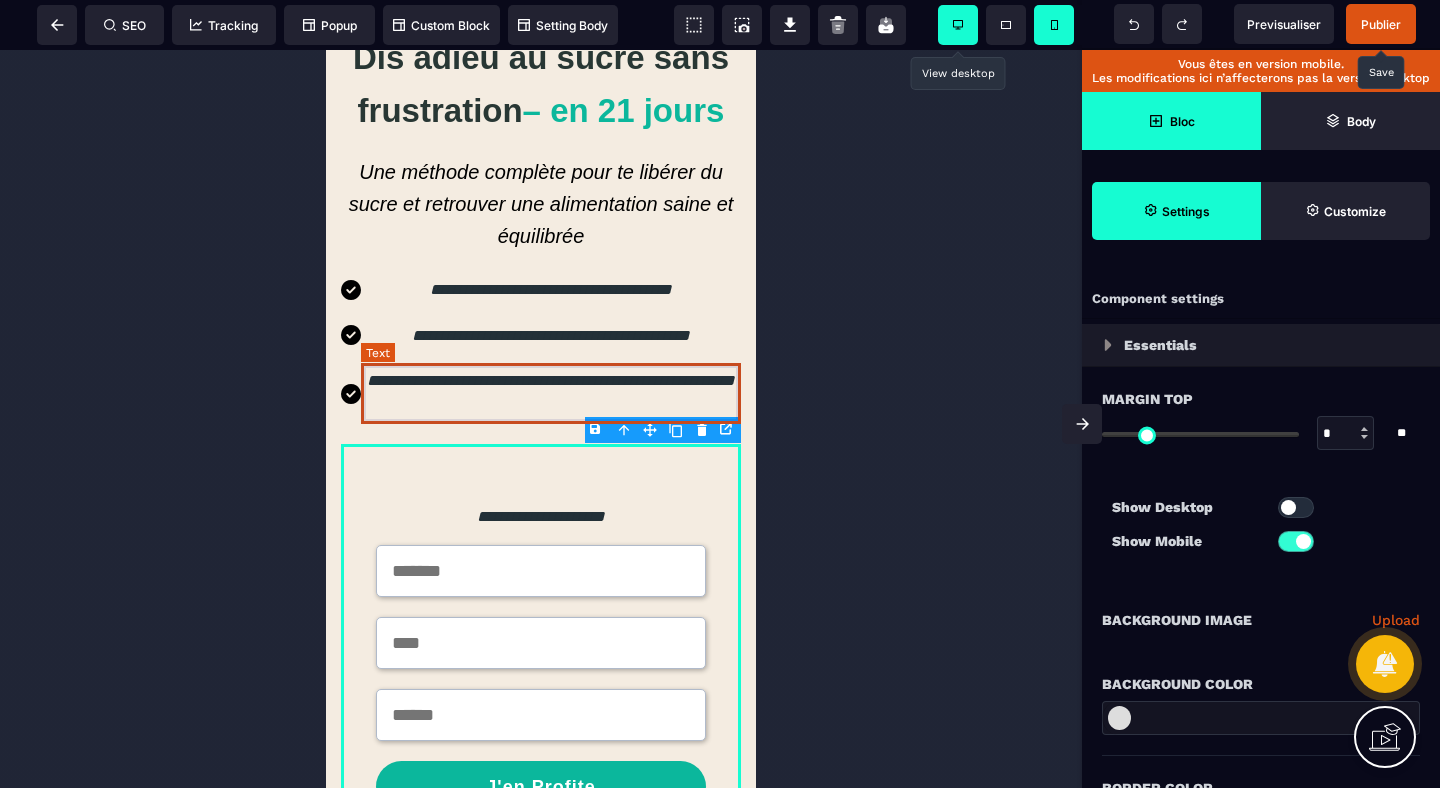 click on "**********" at bounding box center (551, 393) 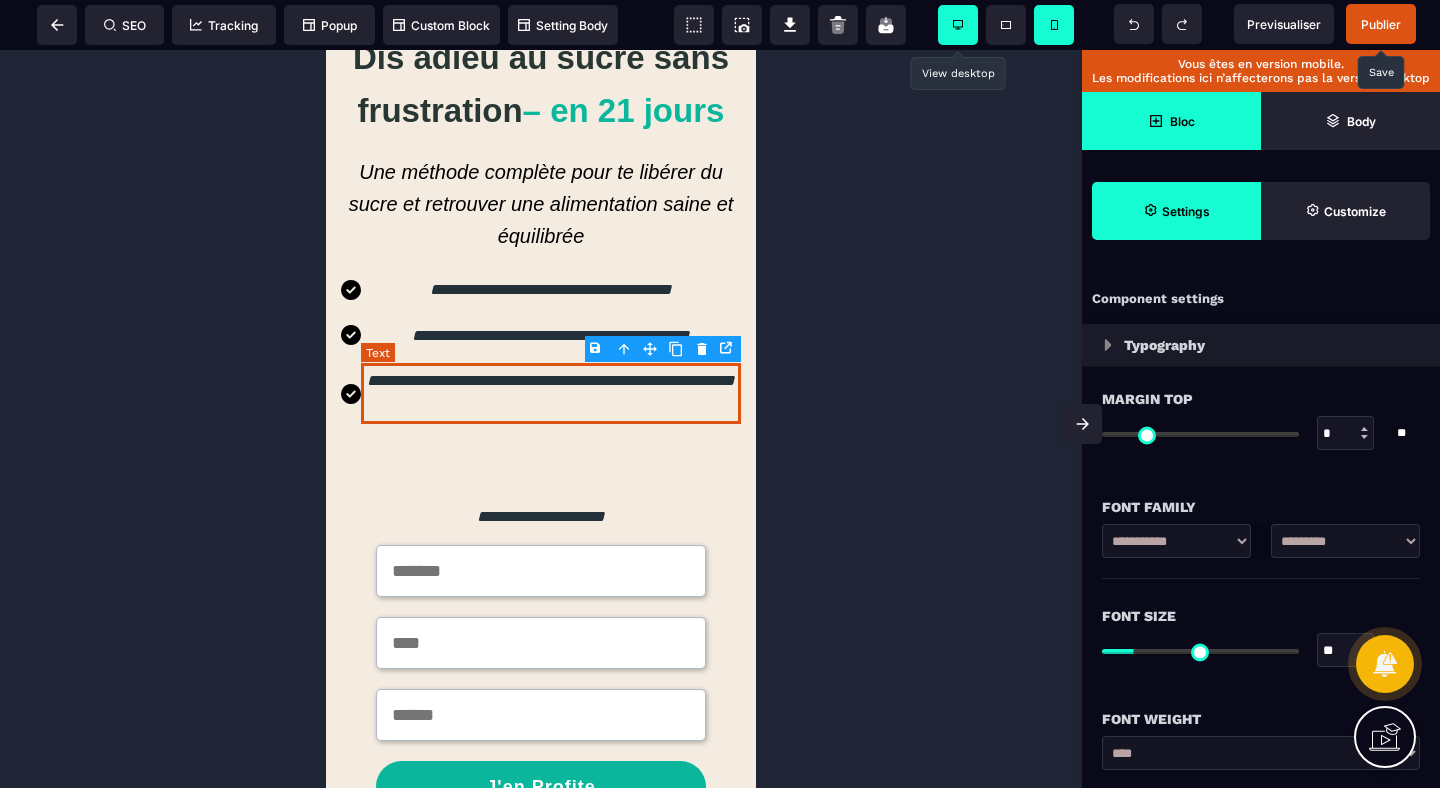 click on "**********" at bounding box center (551, 393) 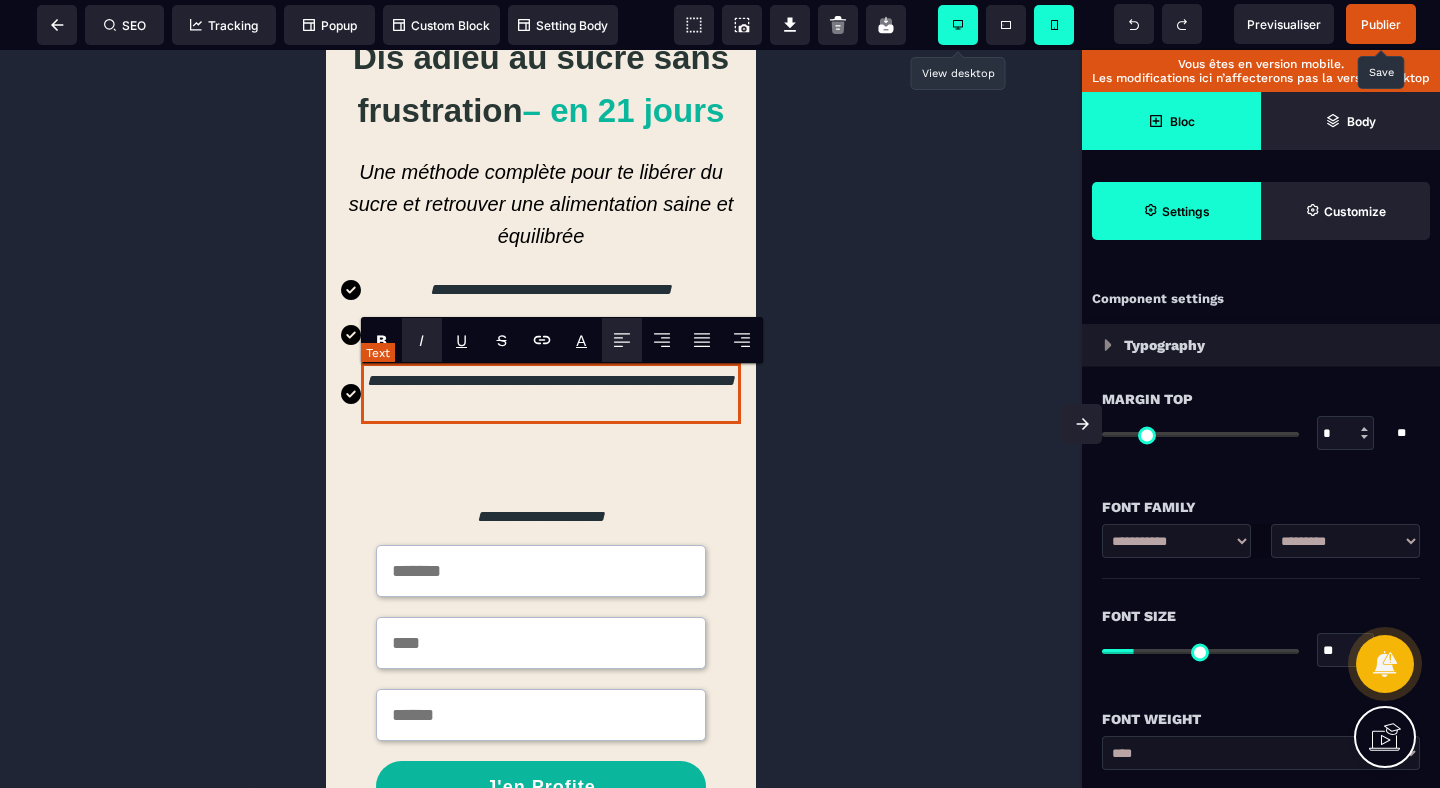 click on "**********" at bounding box center (551, 393) 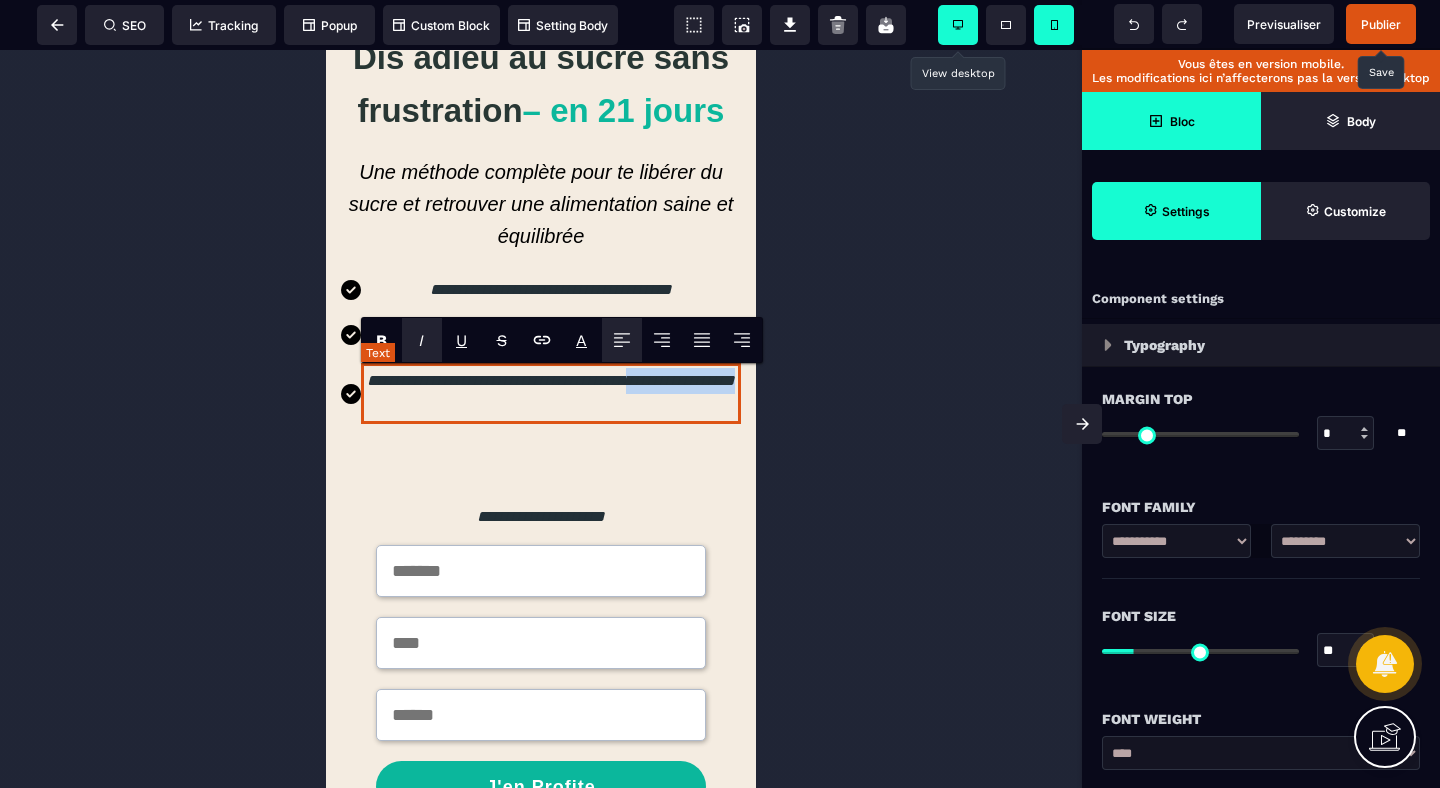 drag, startPoint x: 688, startPoint y: 382, endPoint x: 709, endPoint y: 401, distance: 28.319605 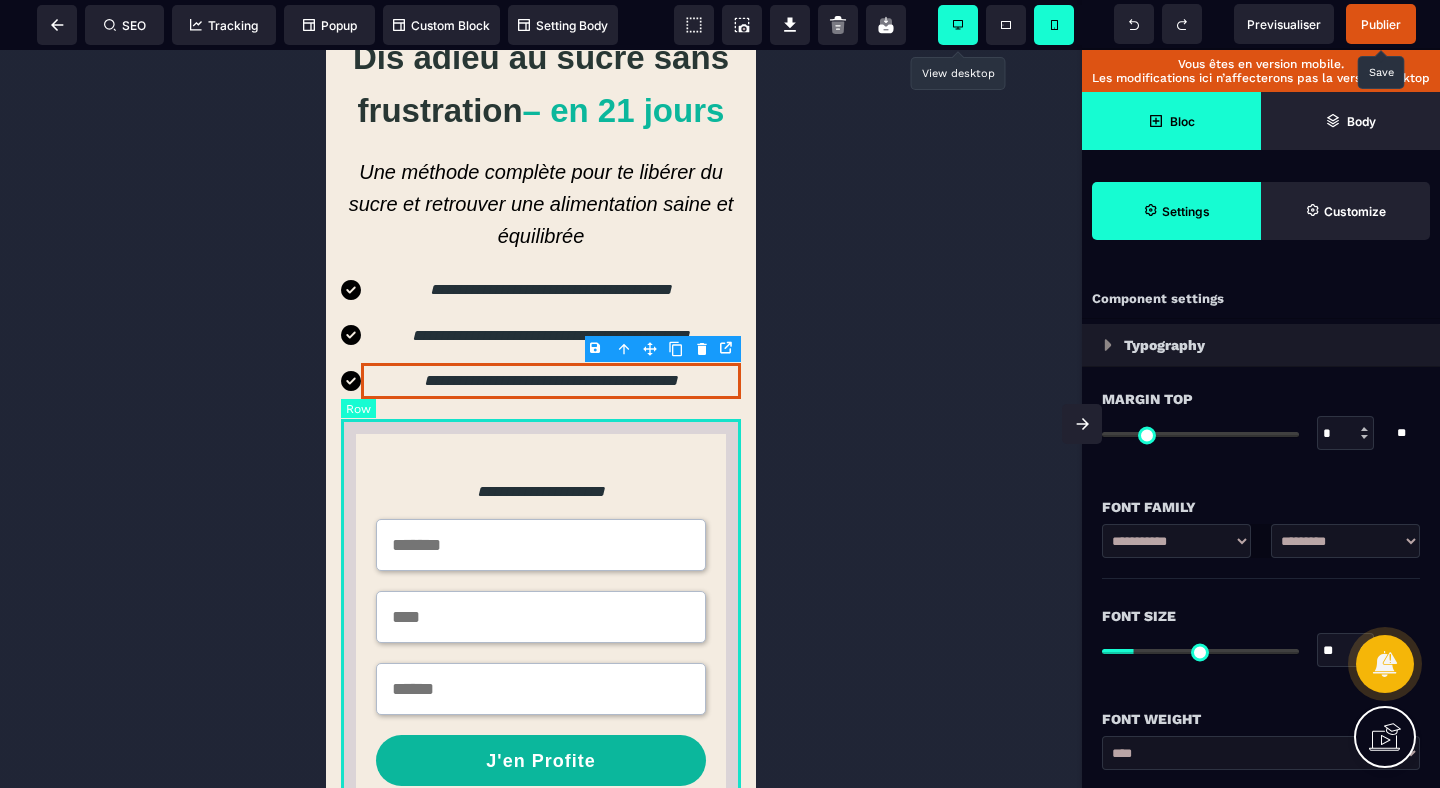 click on "**********" at bounding box center (541, 630) 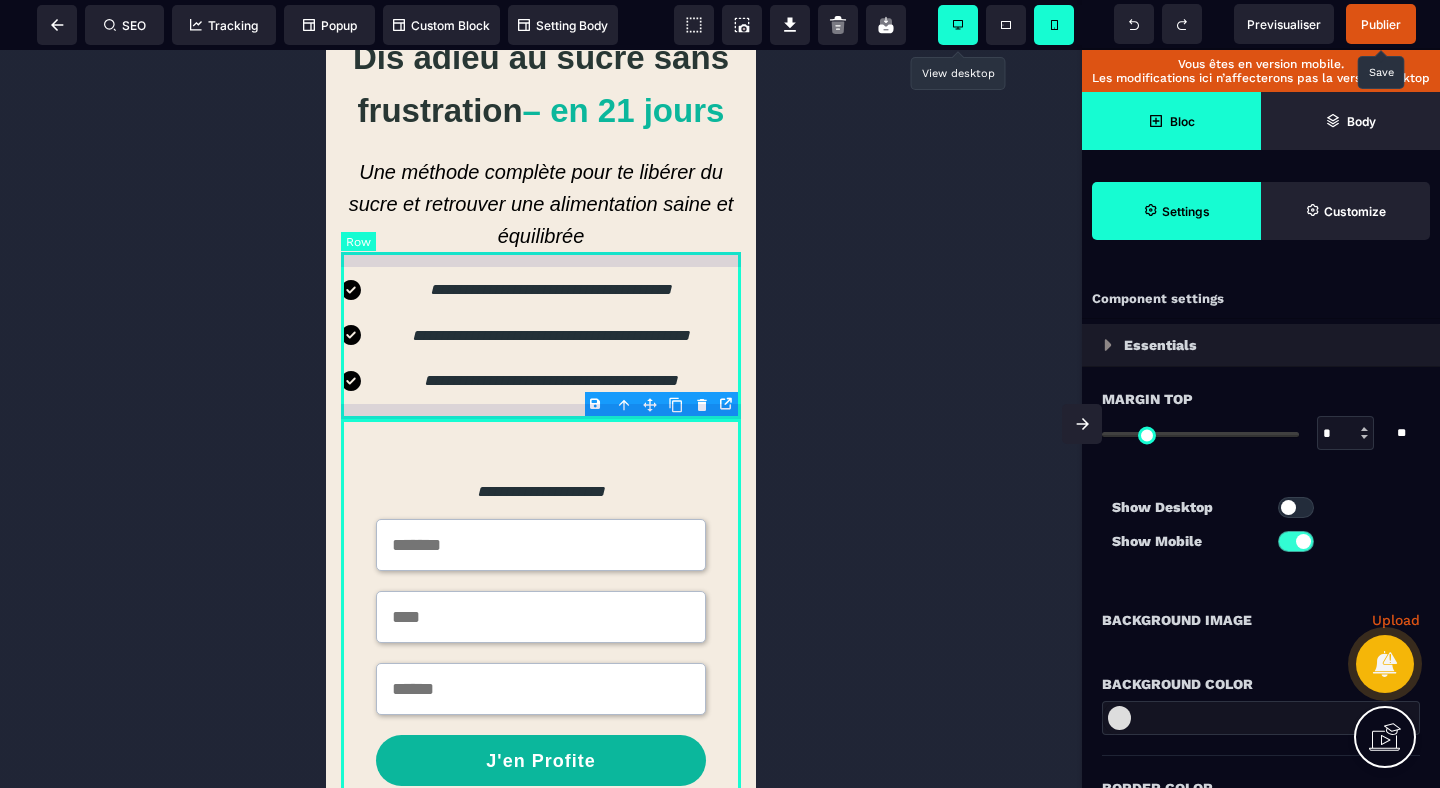 click on "**********" at bounding box center (541, 335) 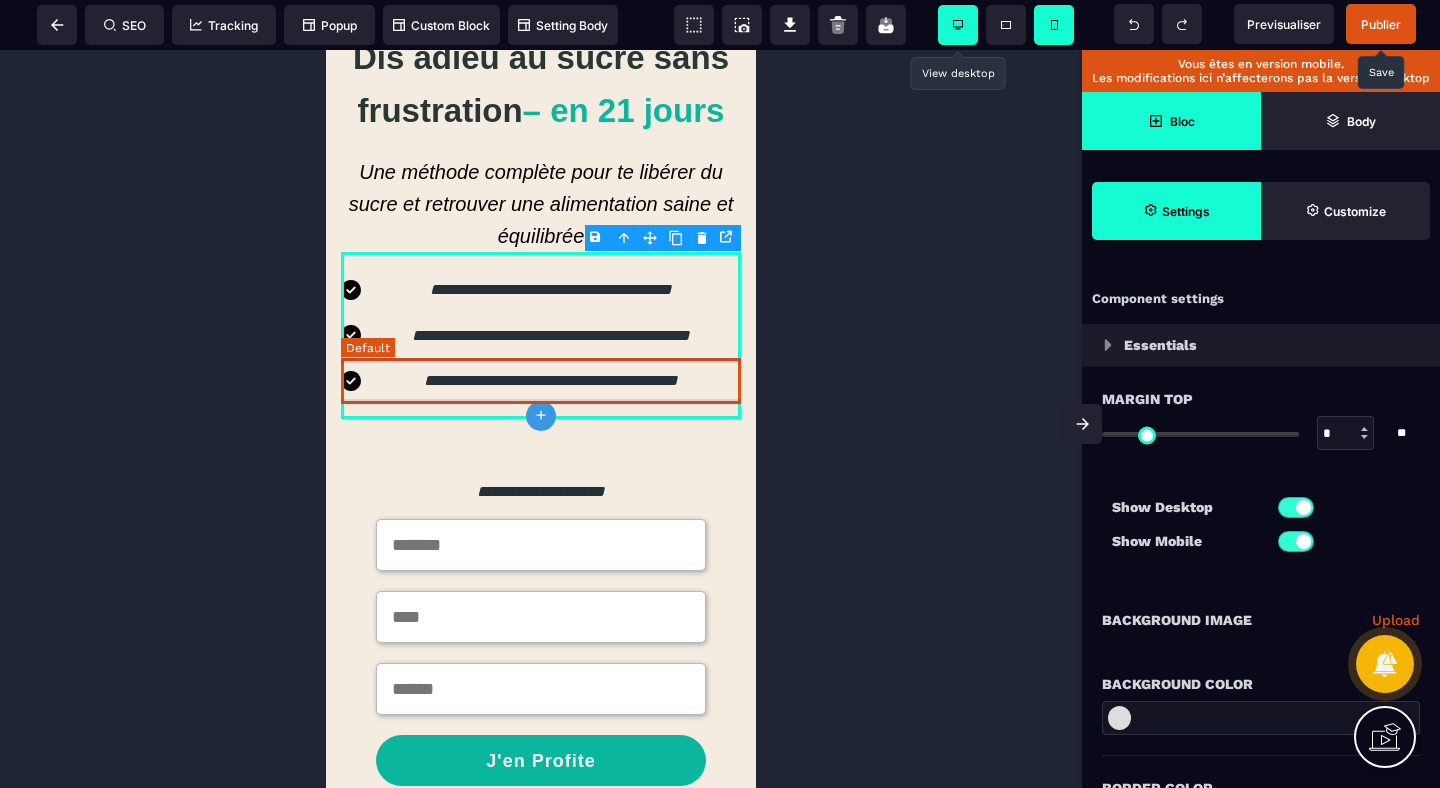 click on "**********" at bounding box center (541, 381) 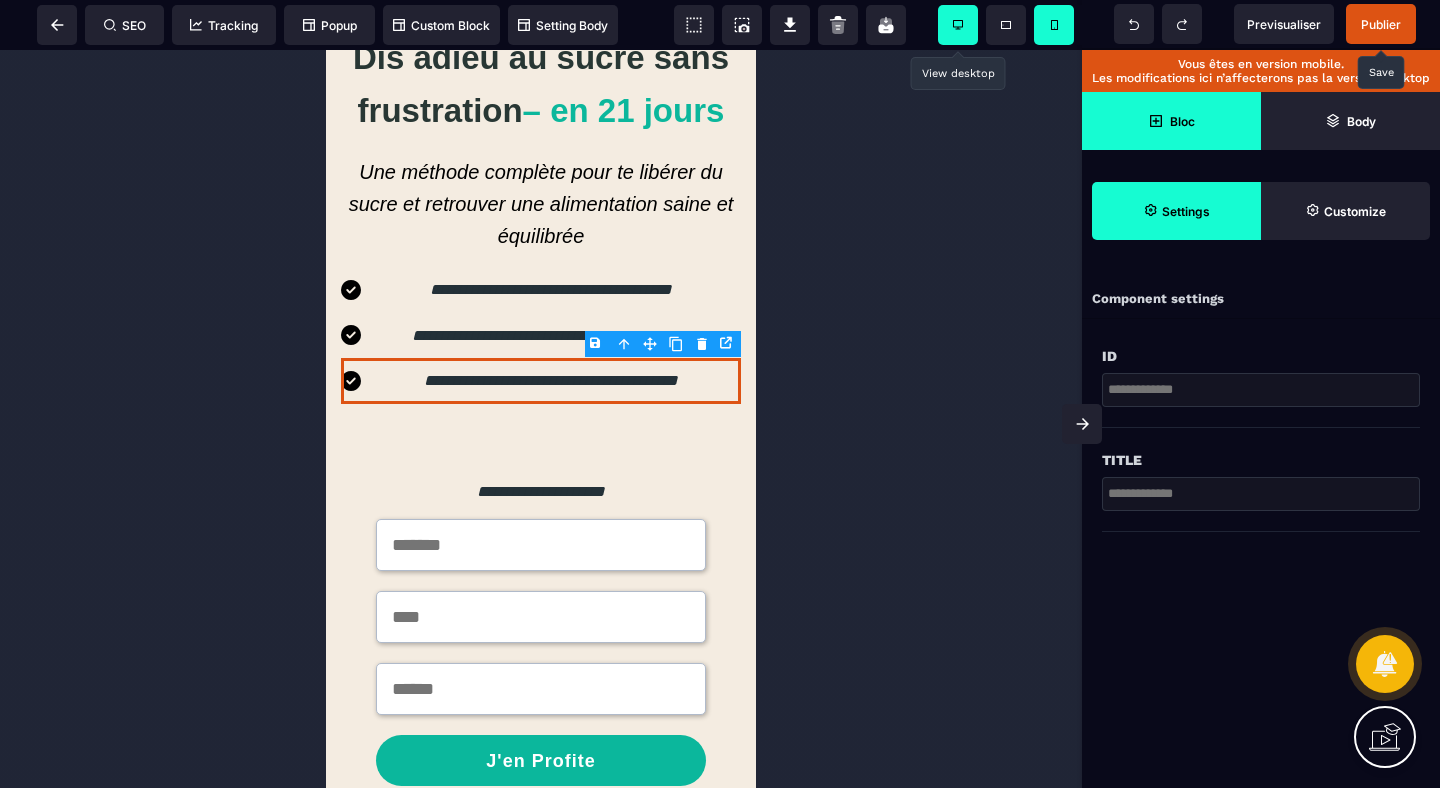 click 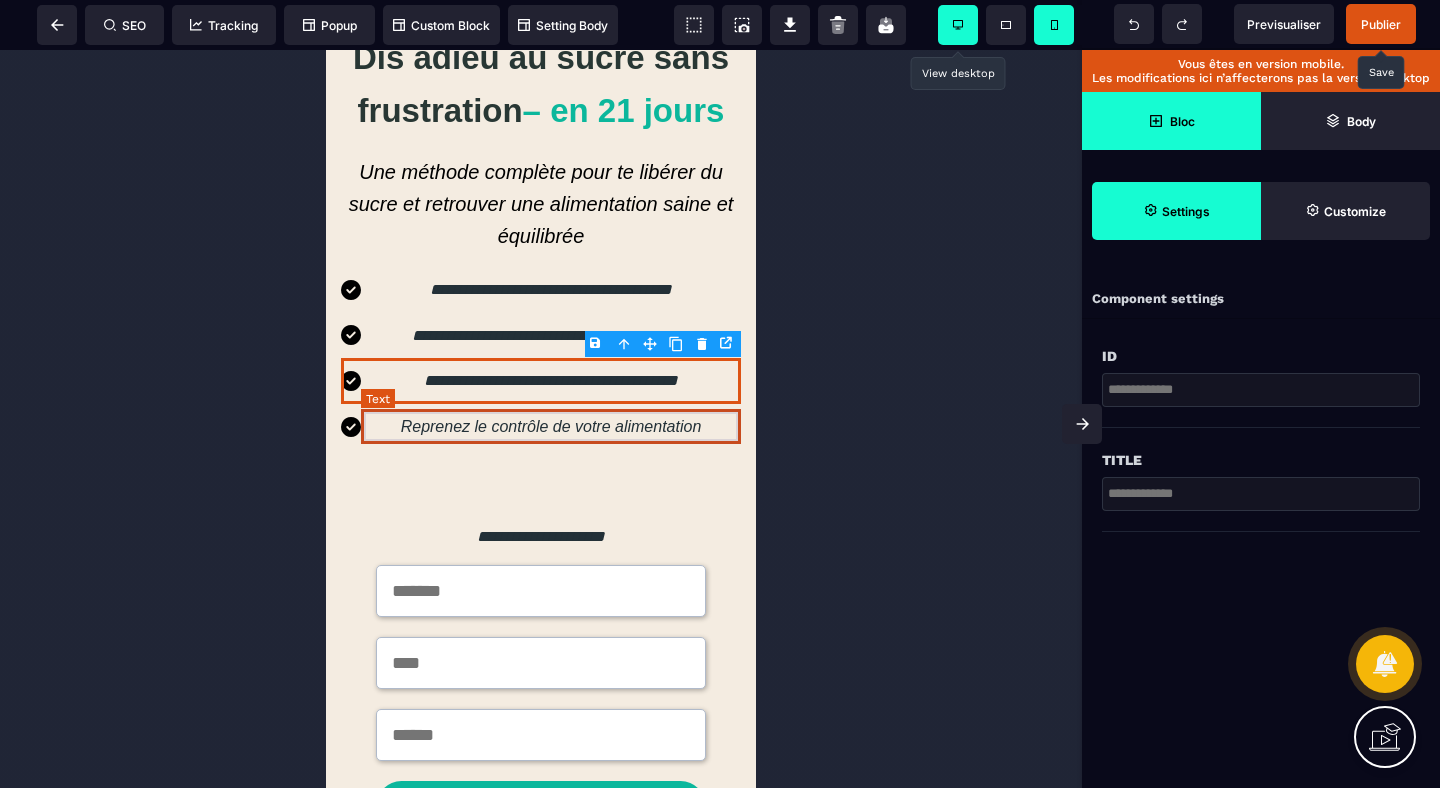 click on "Reprenez le contrôle de votre alimentation" at bounding box center [551, 427] 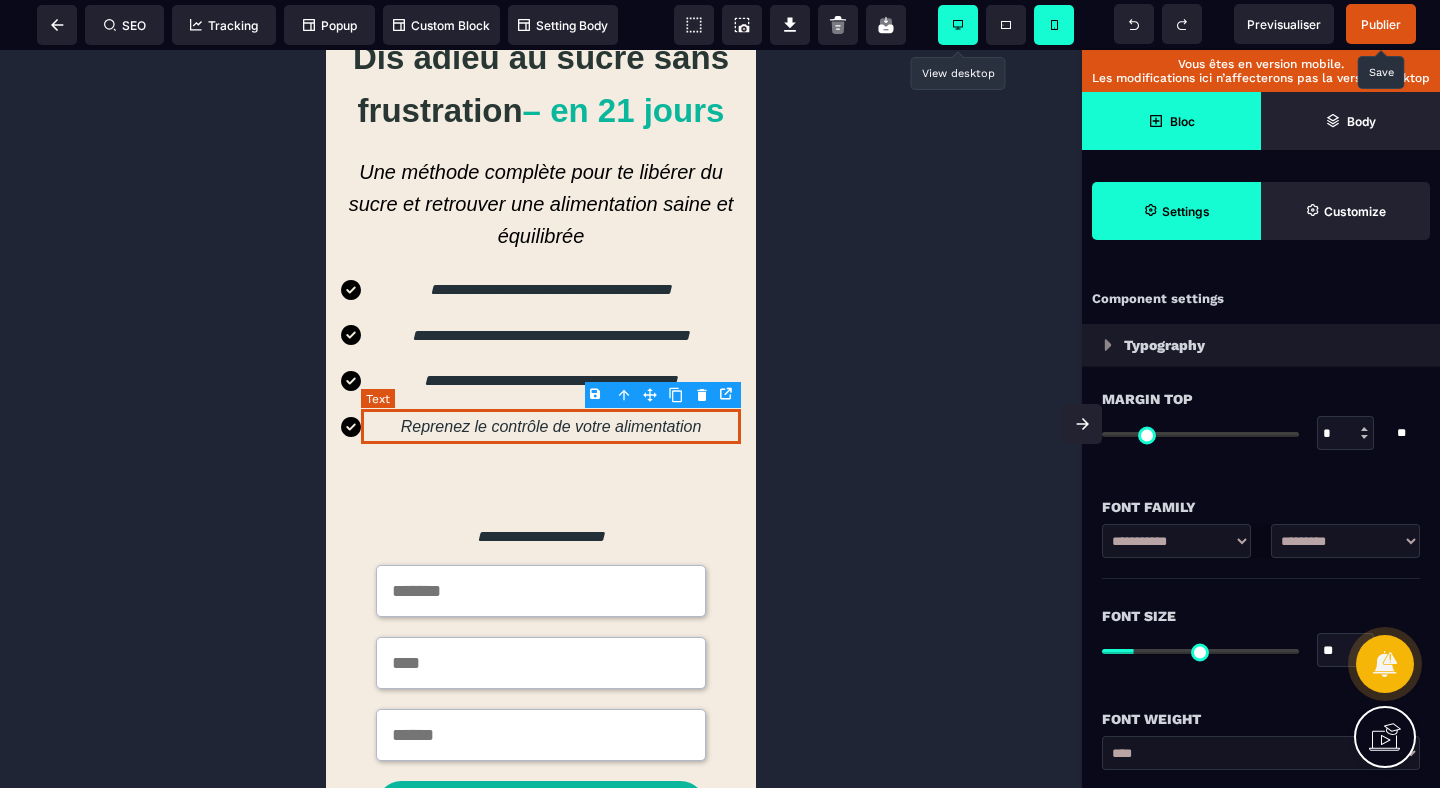 click on "Reprenez le contrôle de votre alimentation" at bounding box center [551, 427] 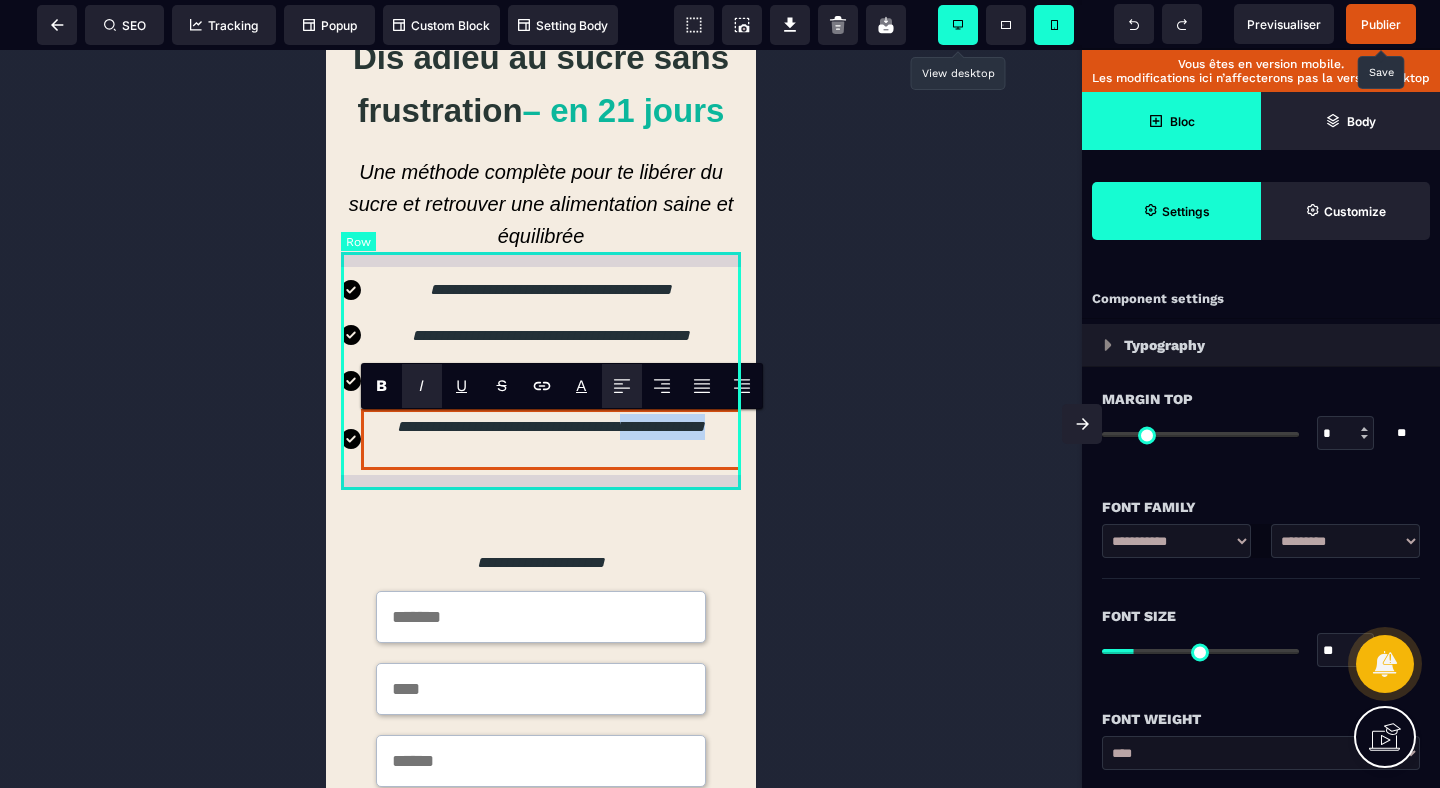 drag, startPoint x: 669, startPoint y: 427, endPoint x: 677, endPoint y: 486, distance: 59.5399 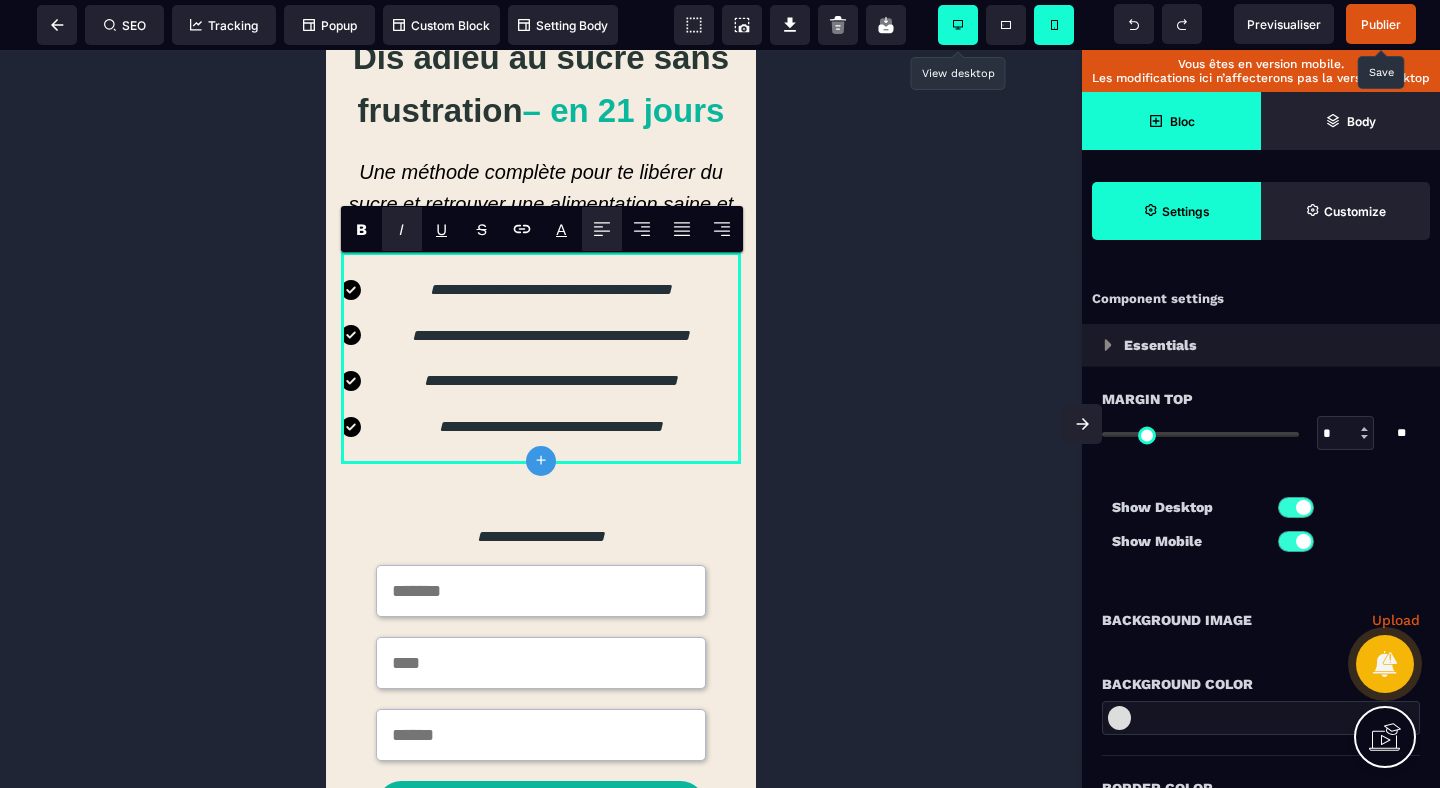 click at bounding box center (541, 419) 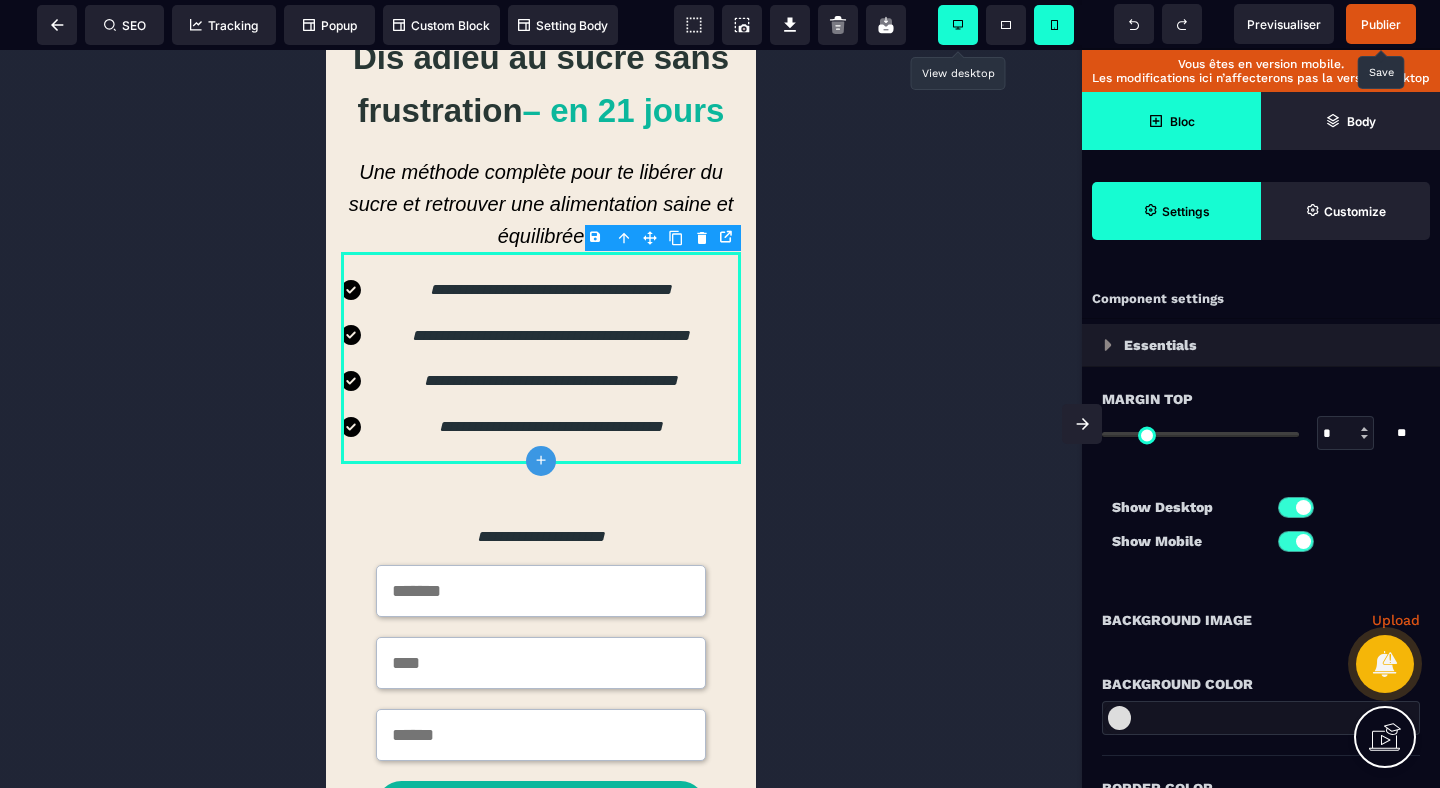 click at bounding box center (541, 419) 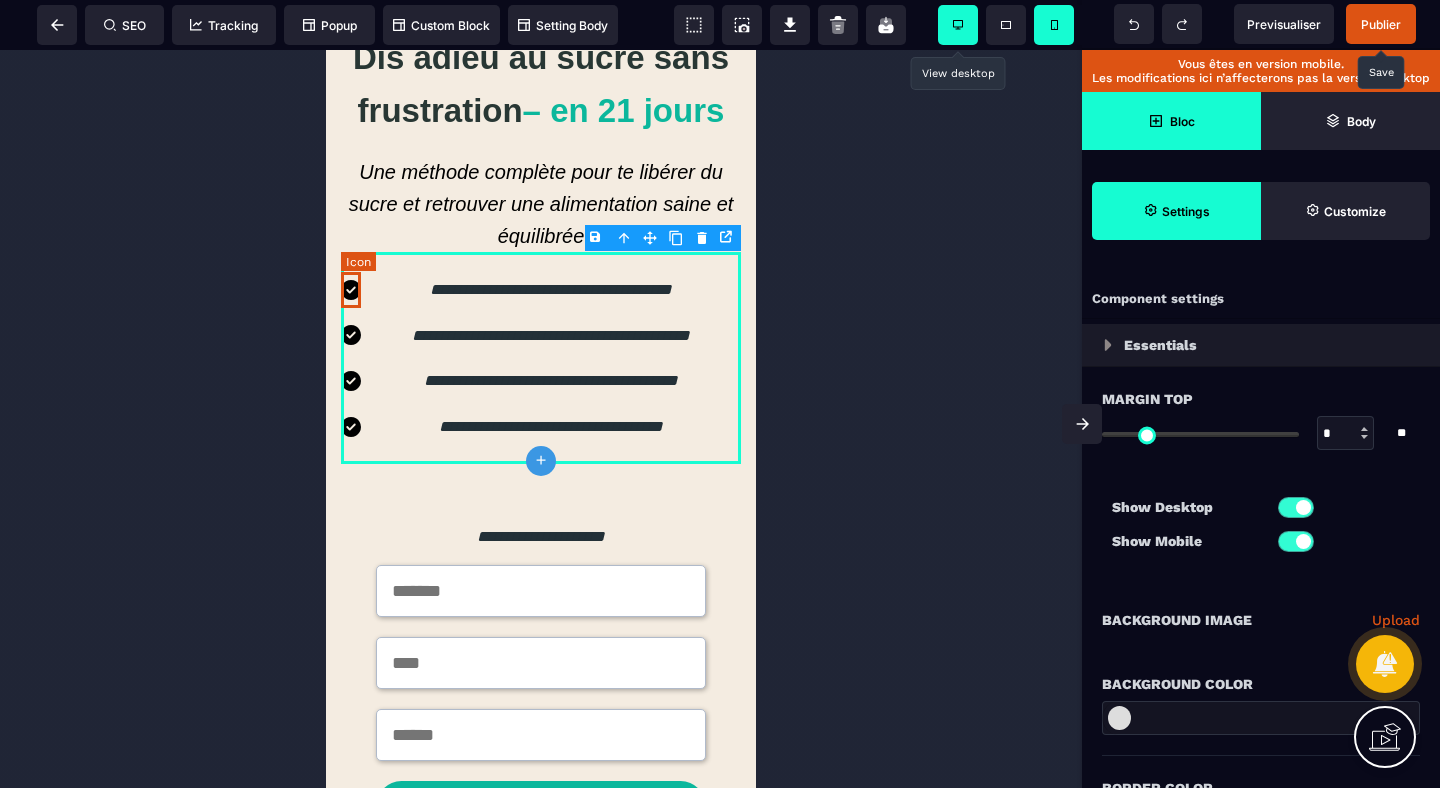 click at bounding box center (351, 290) 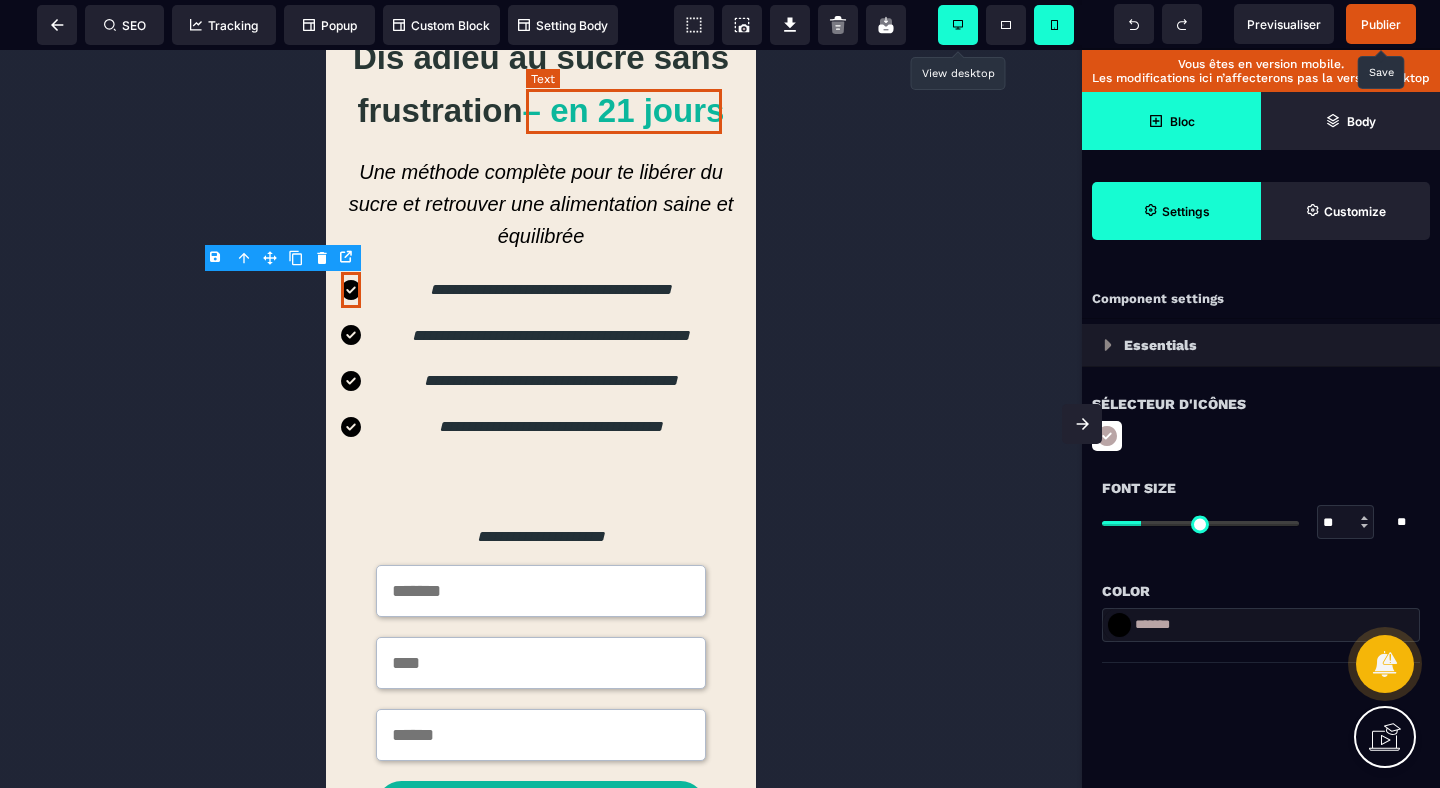 click on "– en 21 jours" at bounding box center [624, 110] 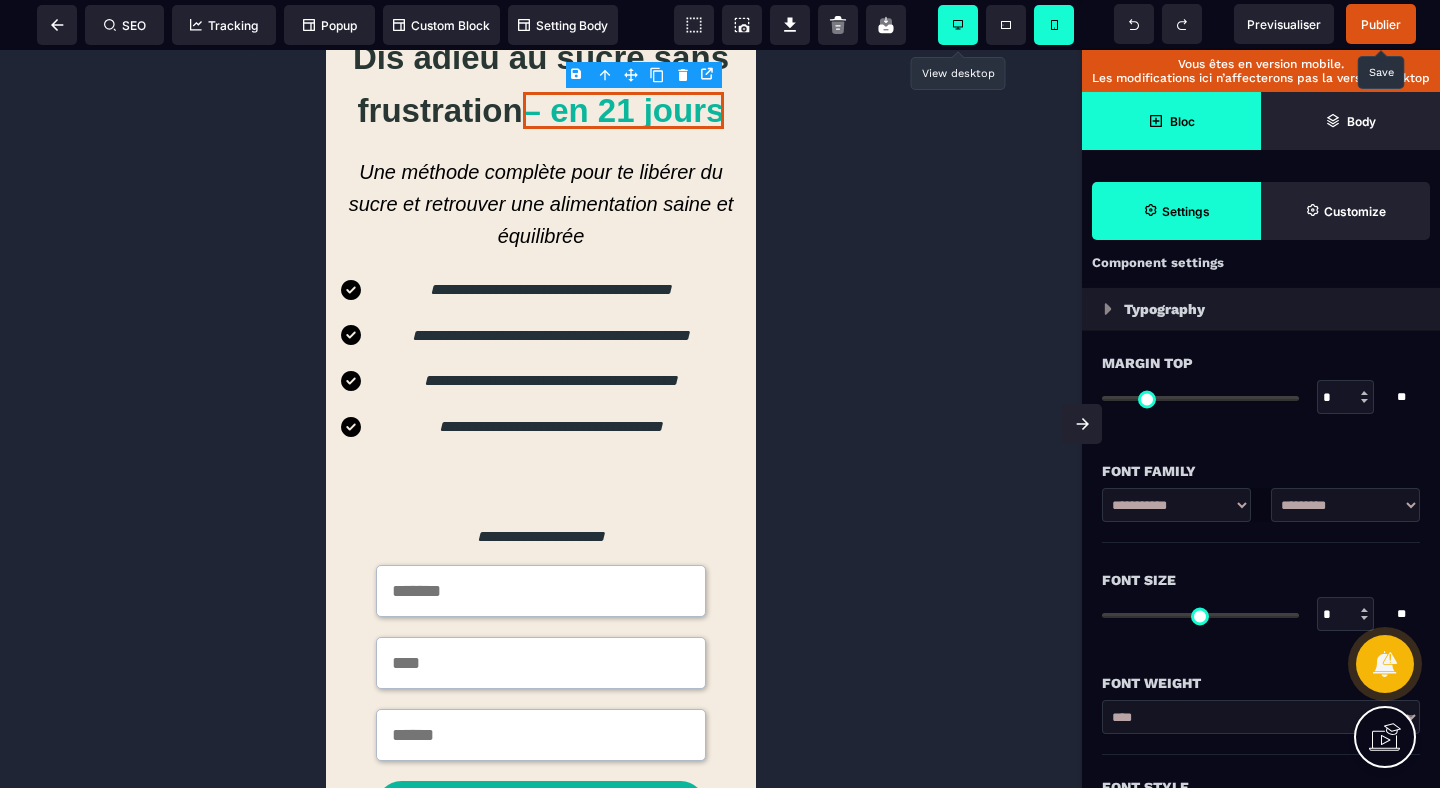 scroll, scrollTop: 0, scrollLeft: 0, axis: both 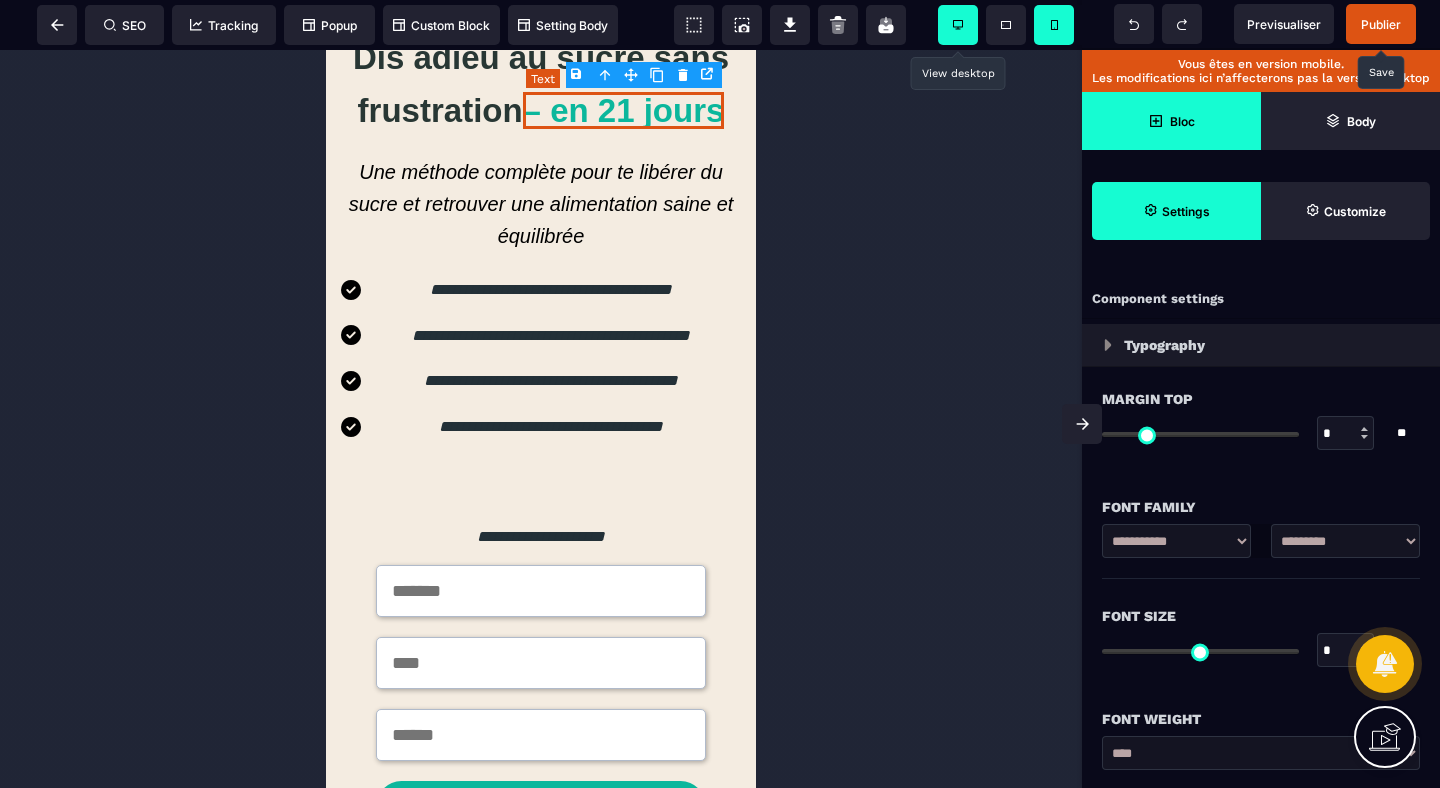 click on "– en 21 jours" at bounding box center [624, 110] 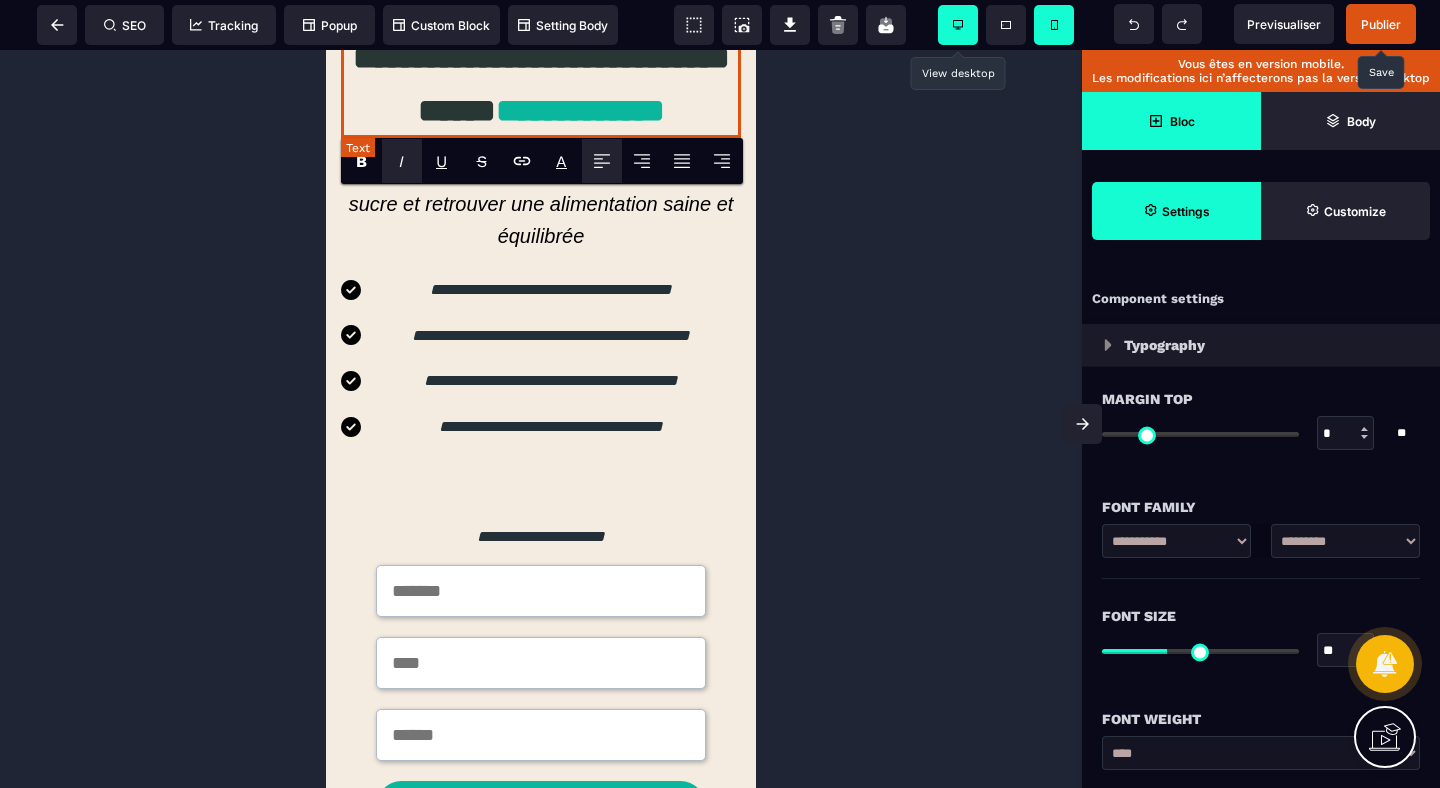 click on "**********" at bounding box center (580, 110) 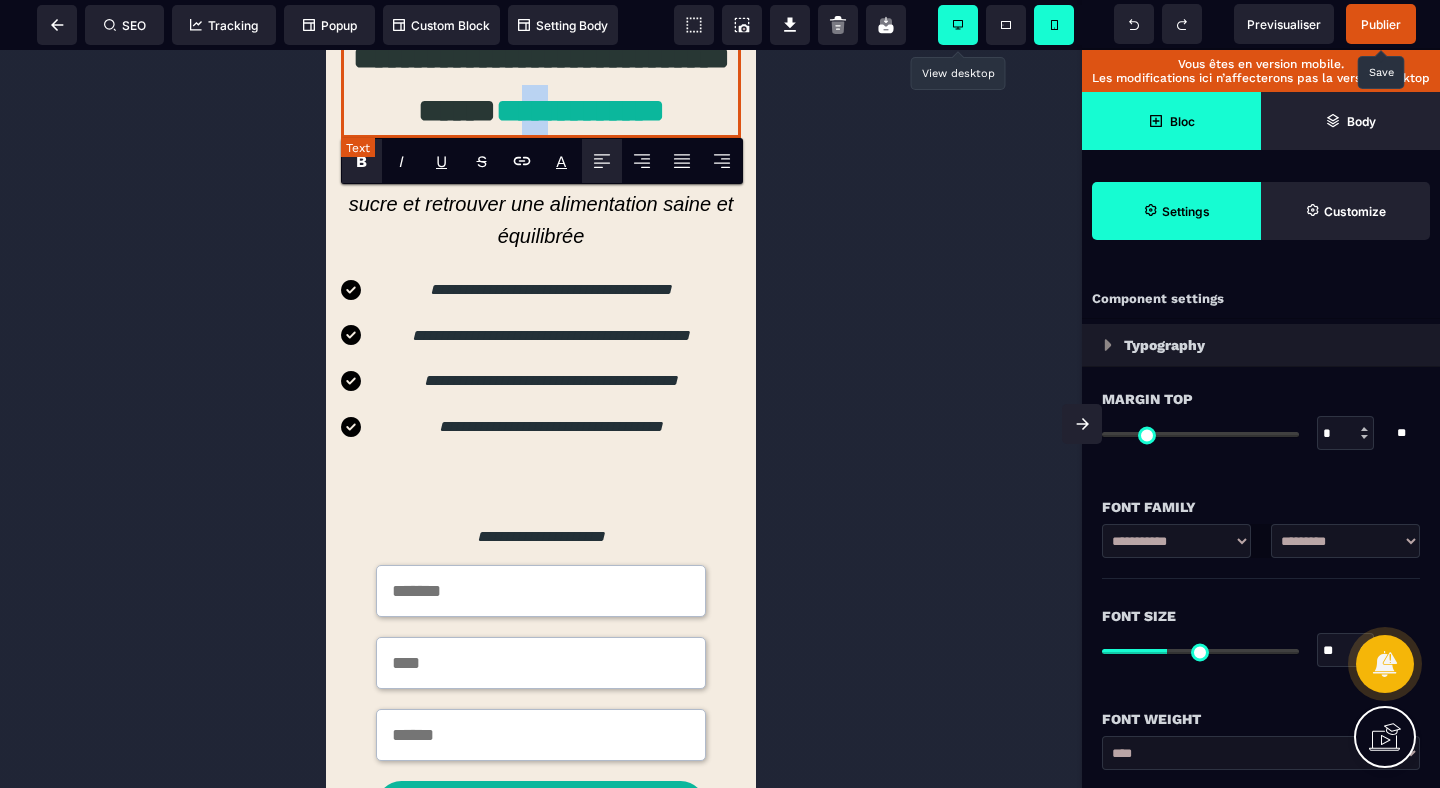 click on "**********" at bounding box center (580, 110) 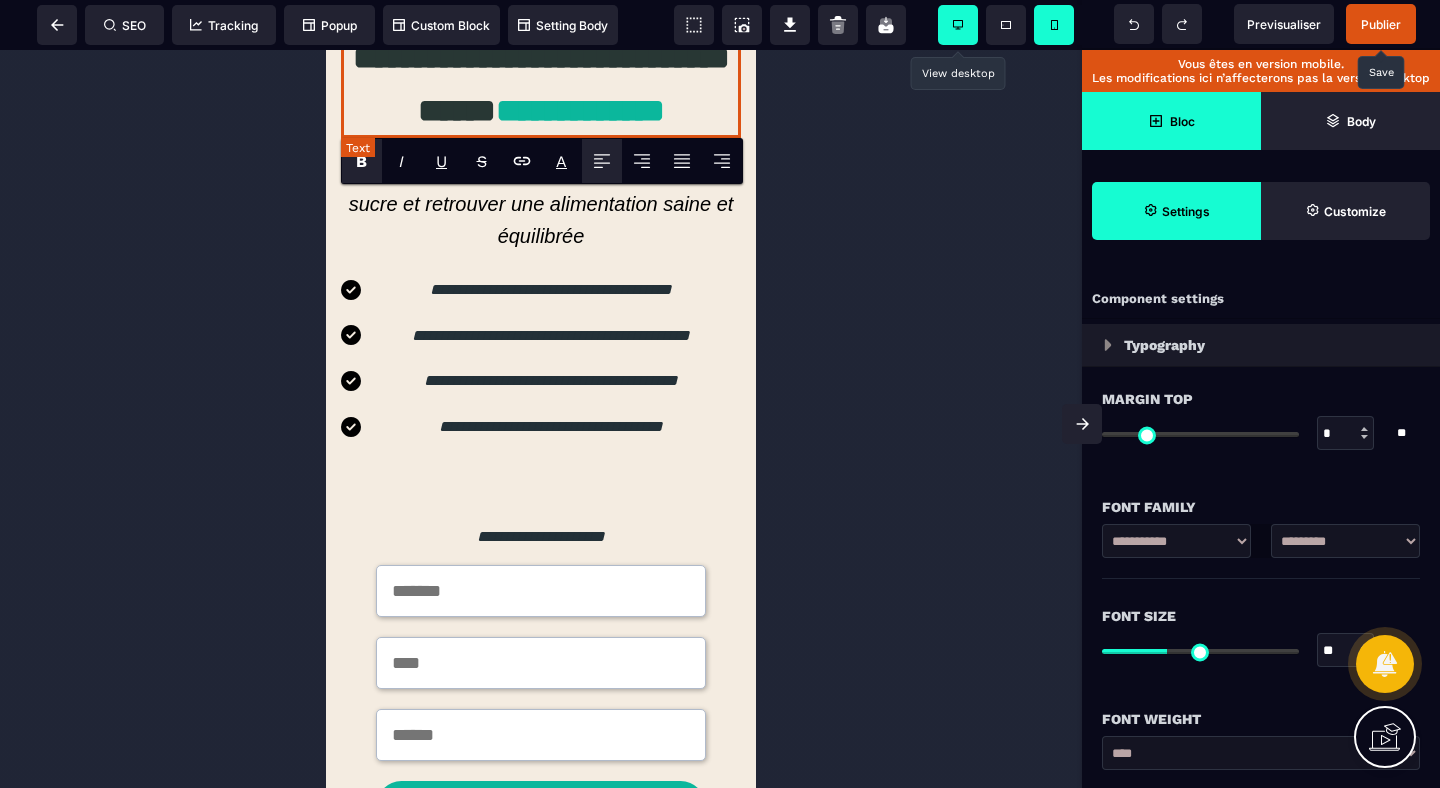 click on "**********" at bounding box center (580, 110) 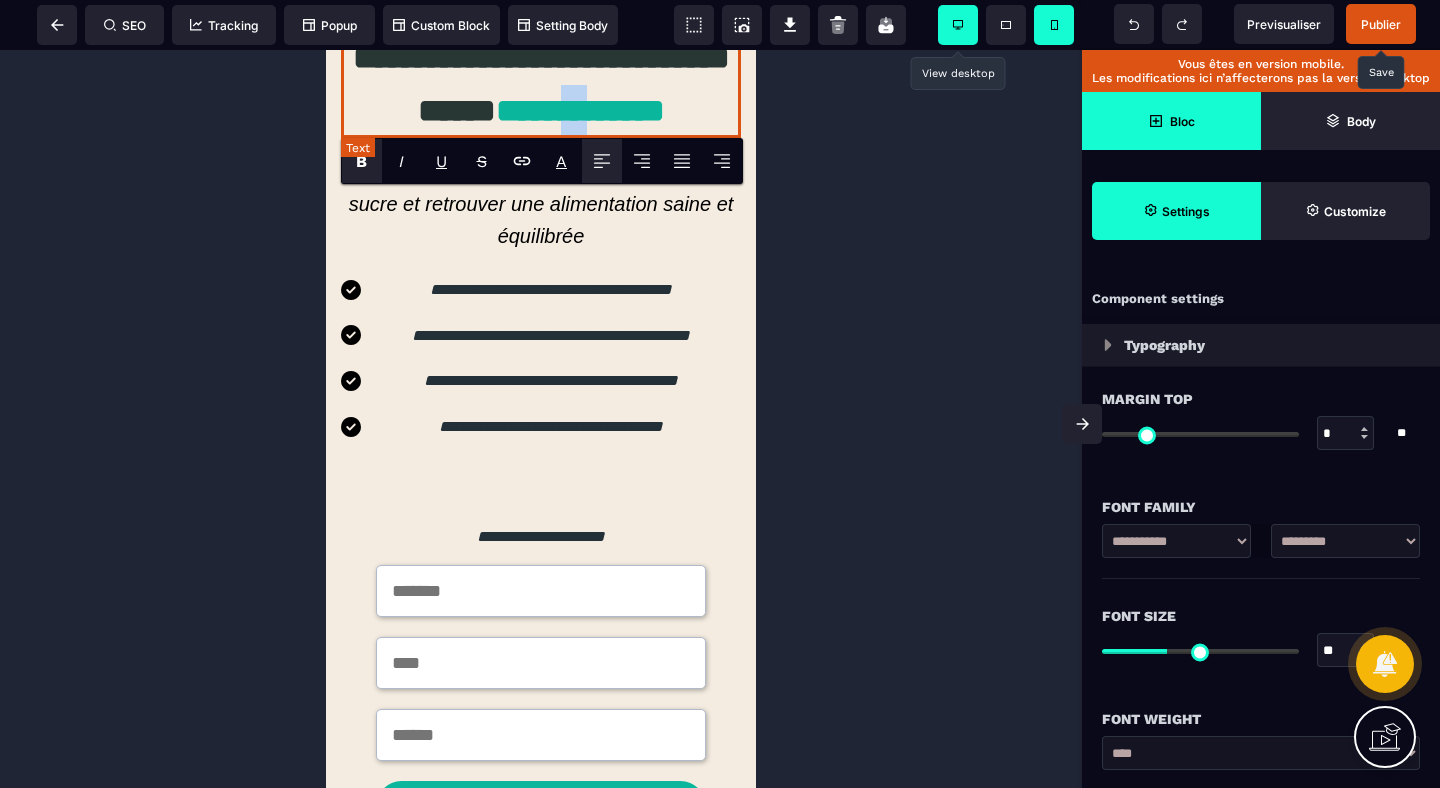click on "**********" at bounding box center (580, 110) 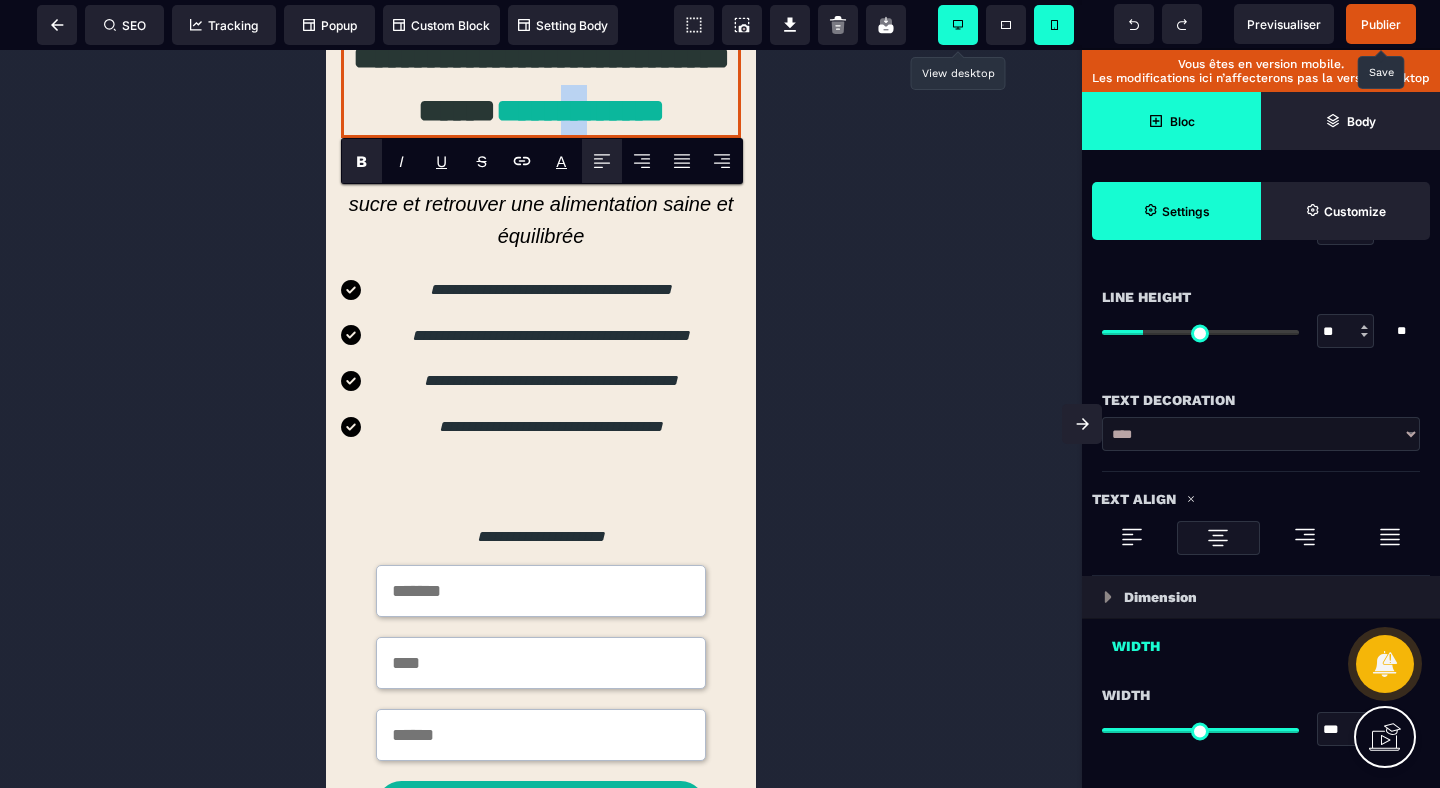 scroll, scrollTop: 825, scrollLeft: 0, axis: vertical 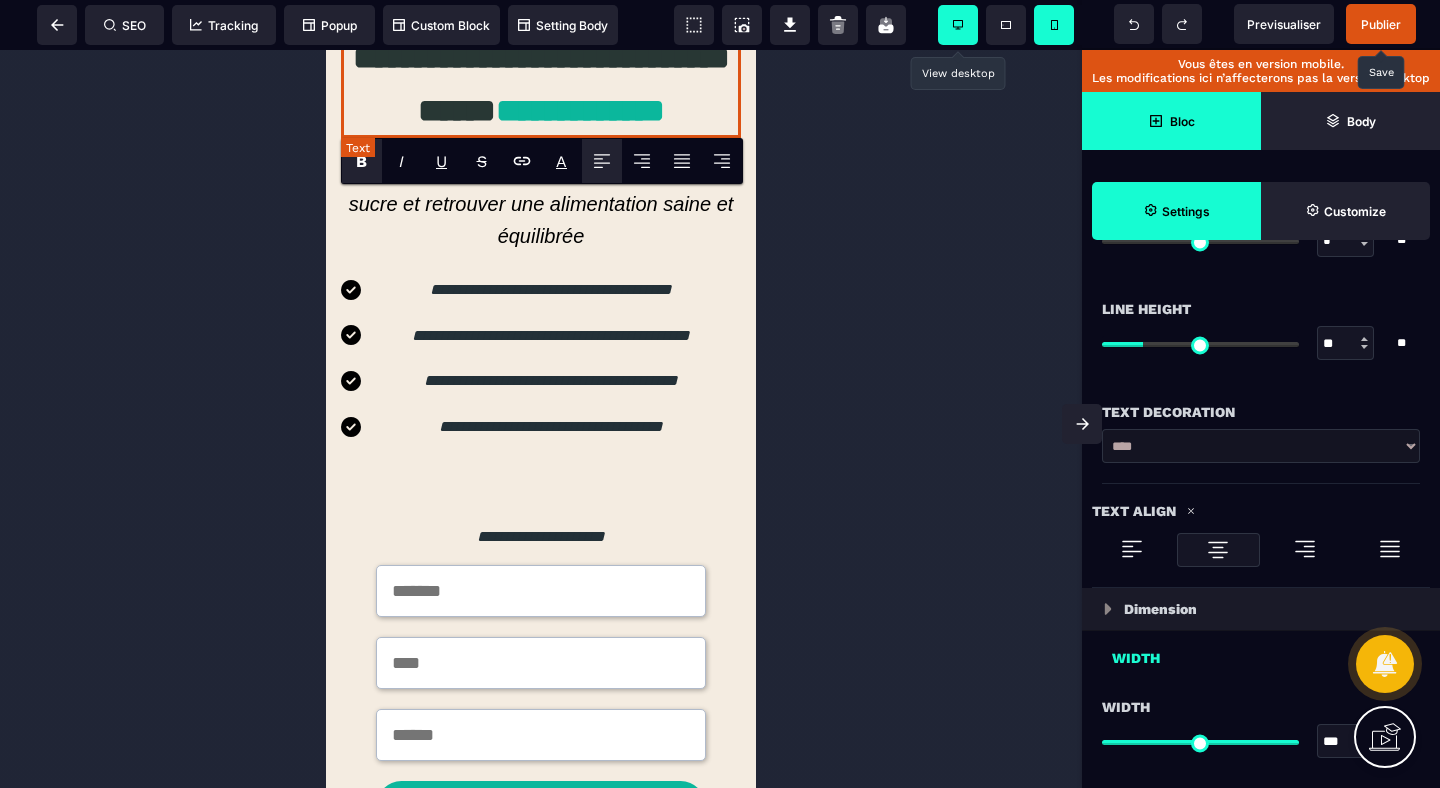click on "**********" at bounding box center [541, 85] 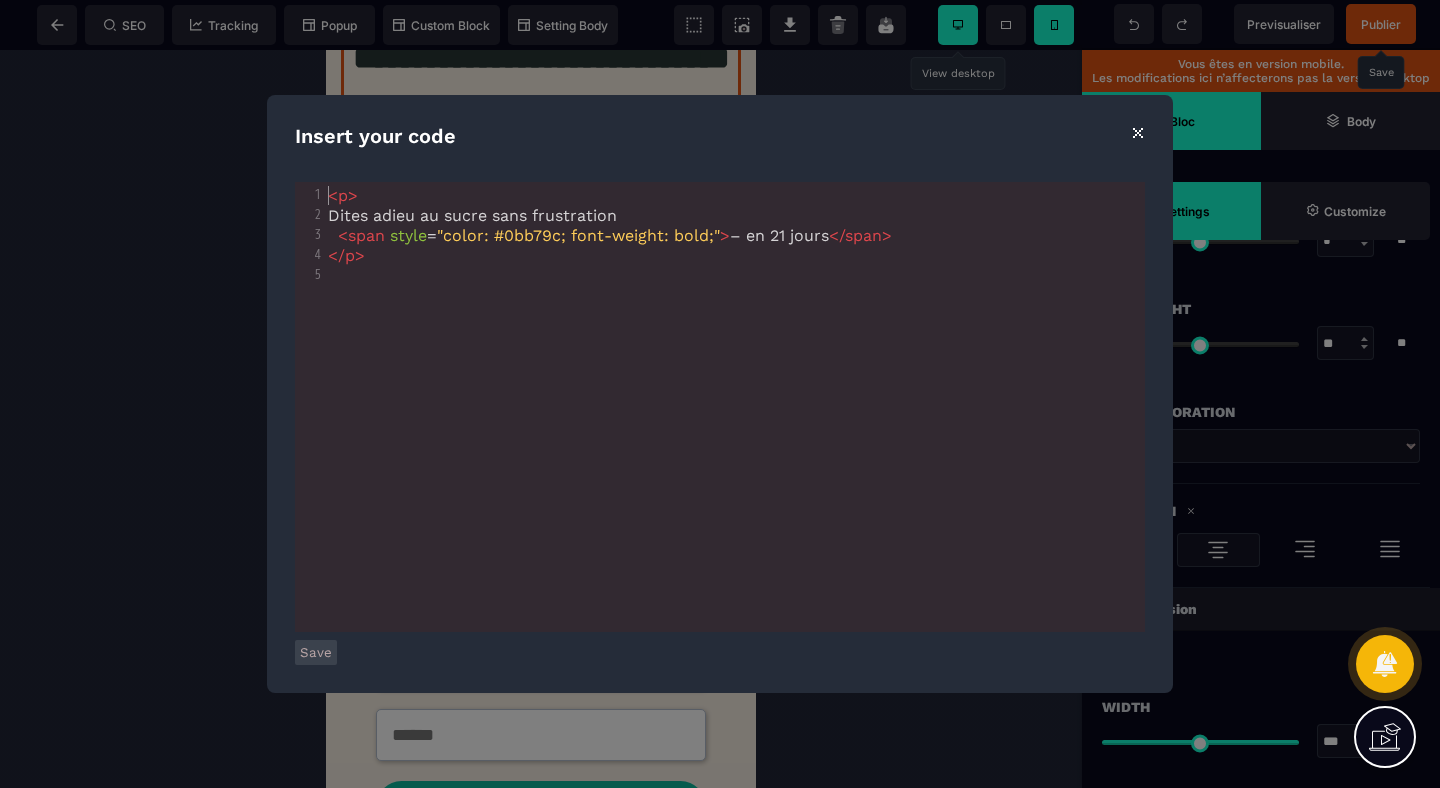 scroll, scrollTop: 8, scrollLeft: 0, axis: vertical 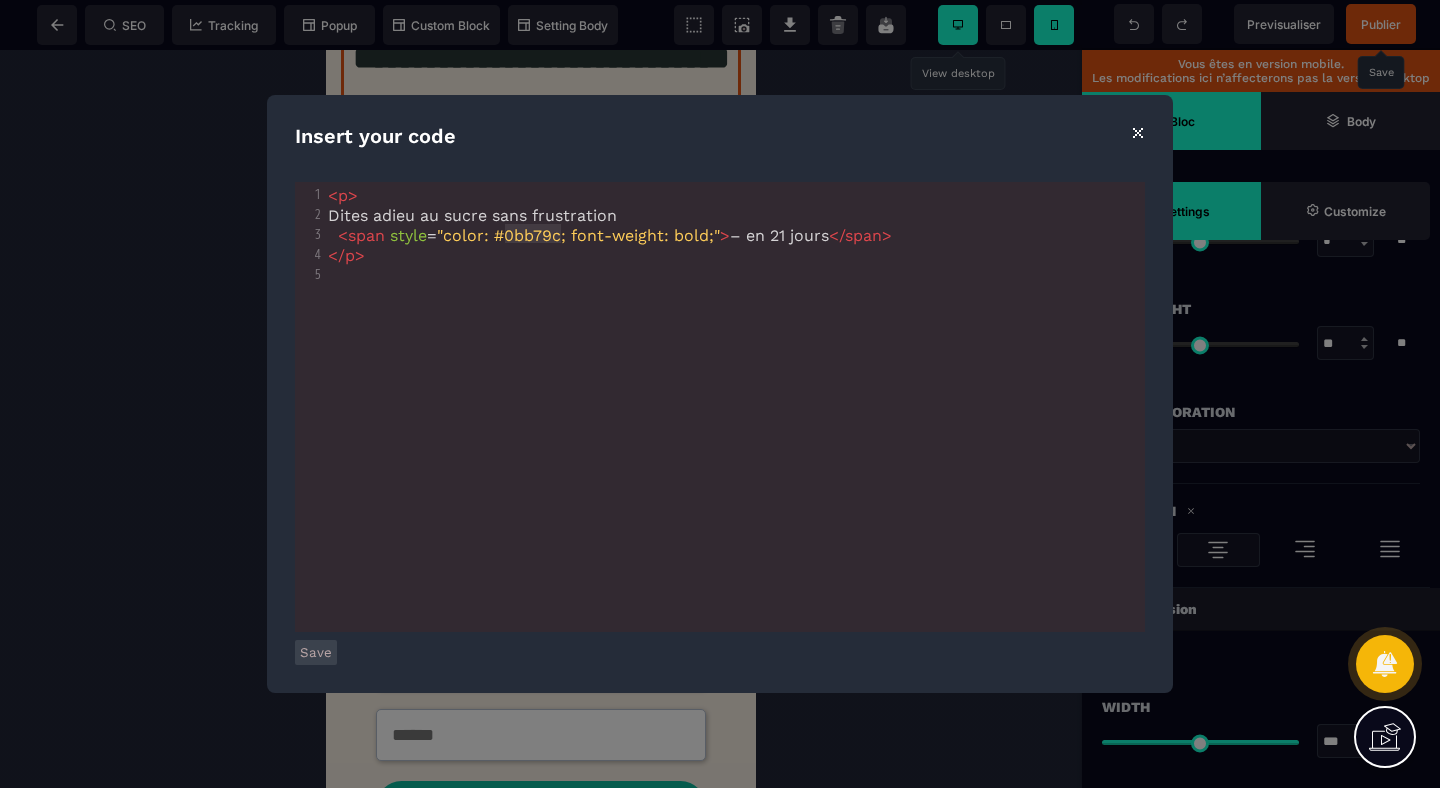 drag, startPoint x: 560, startPoint y: 233, endPoint x: 508, endPoint y: 233, distance: 52 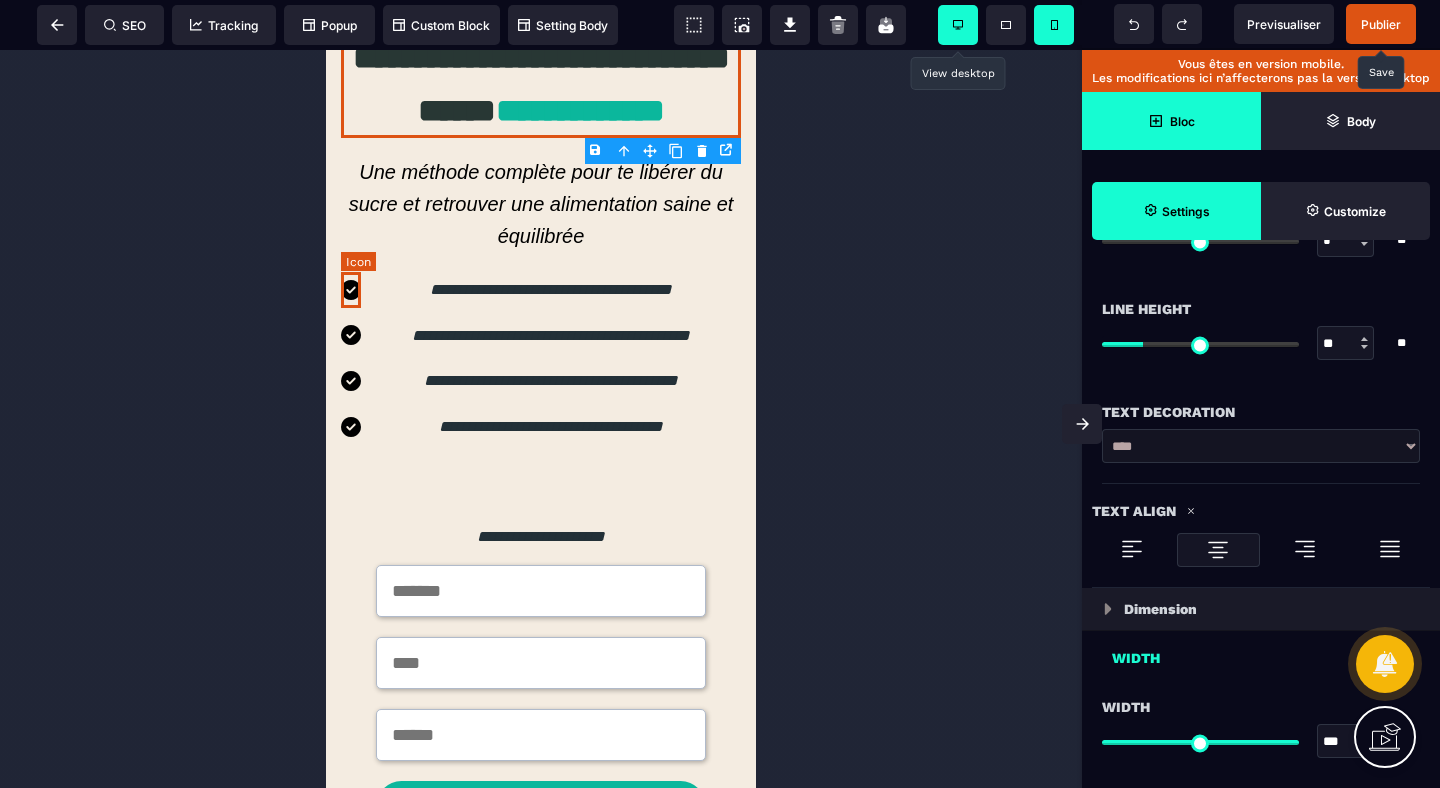 click at bounding box center [351, 290] 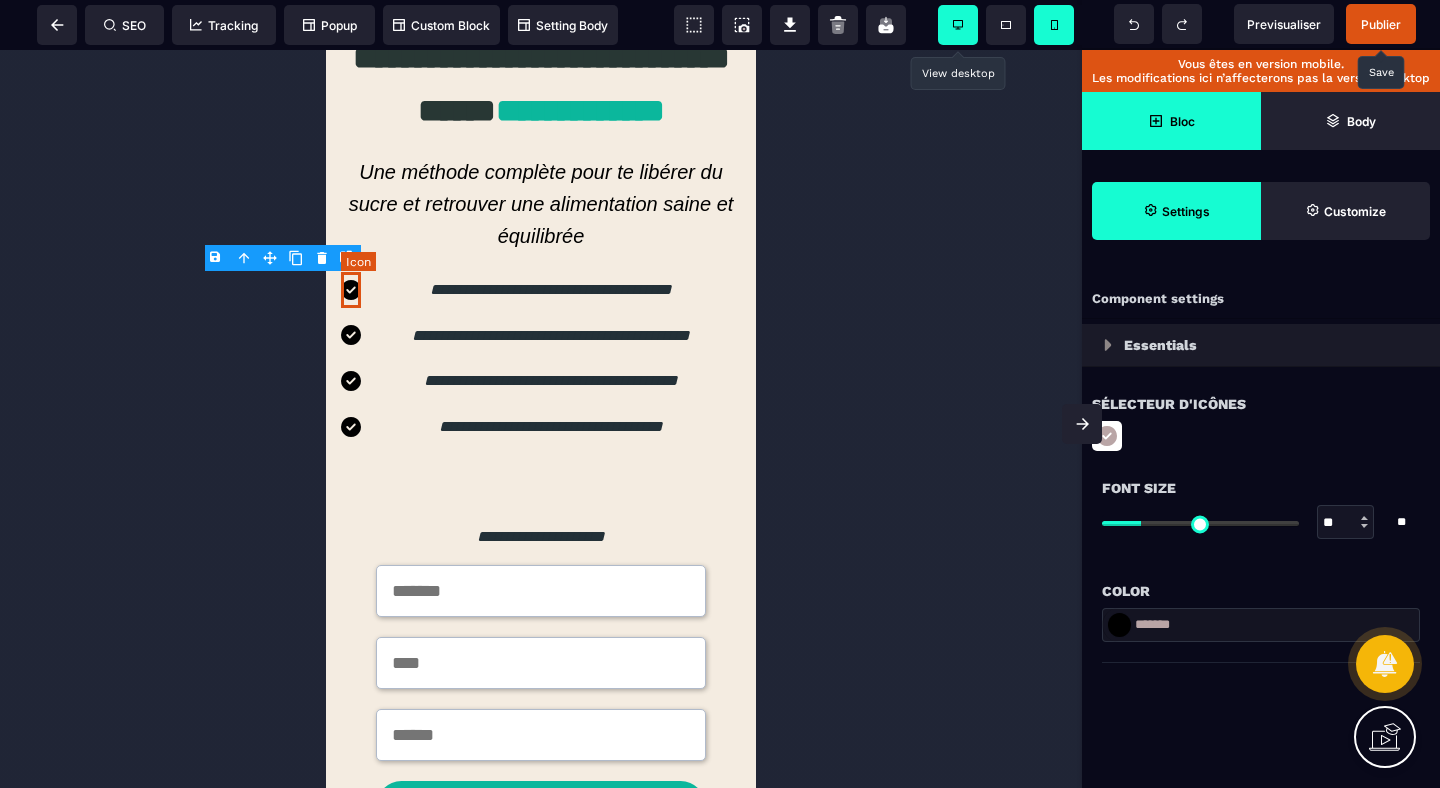 scroll, scrollTop: 0, scrollLeft: 0, axis: both 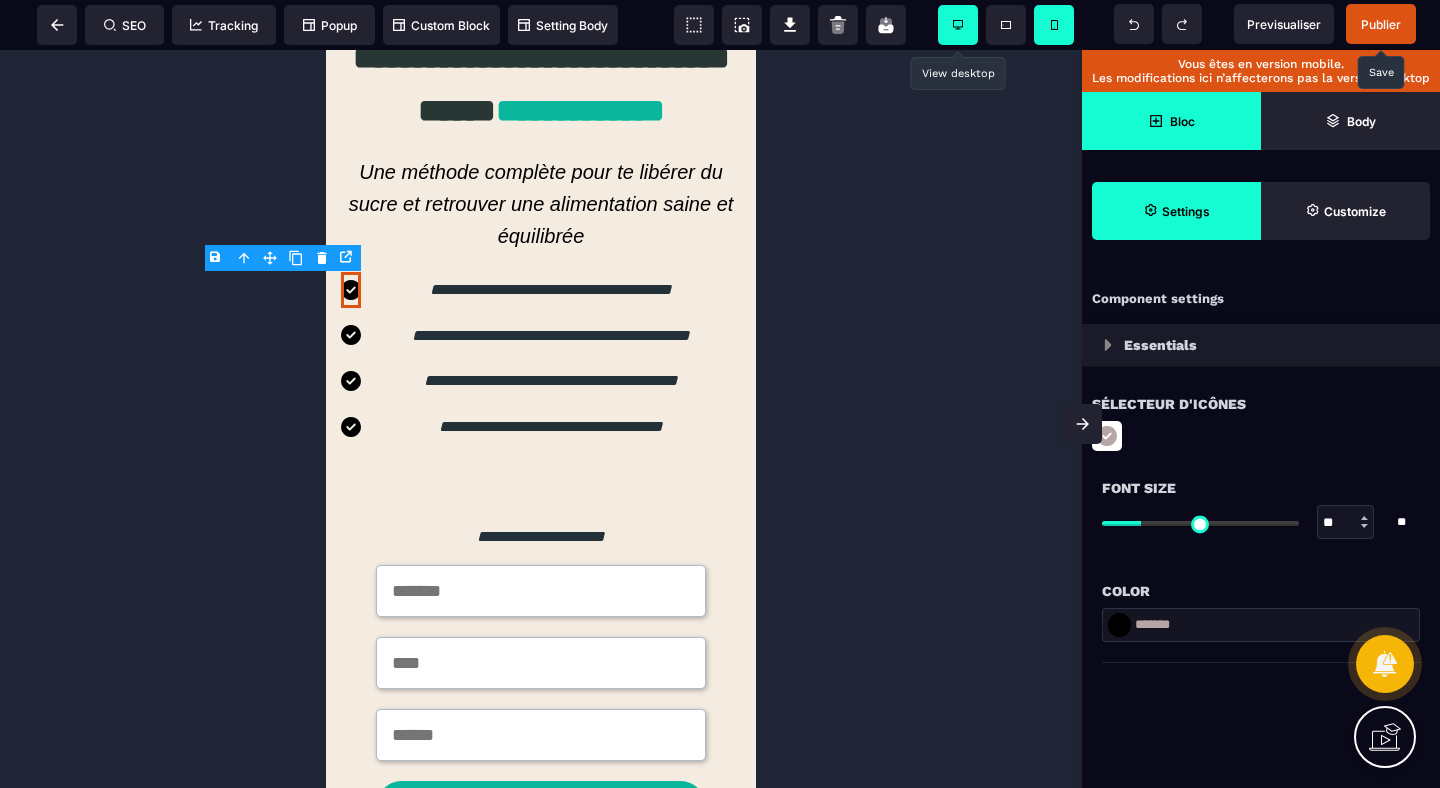 drag, startPoint x: 1214, startPoint y: 623, endPoint x: 1096, endPoint y: 623, distance: 118 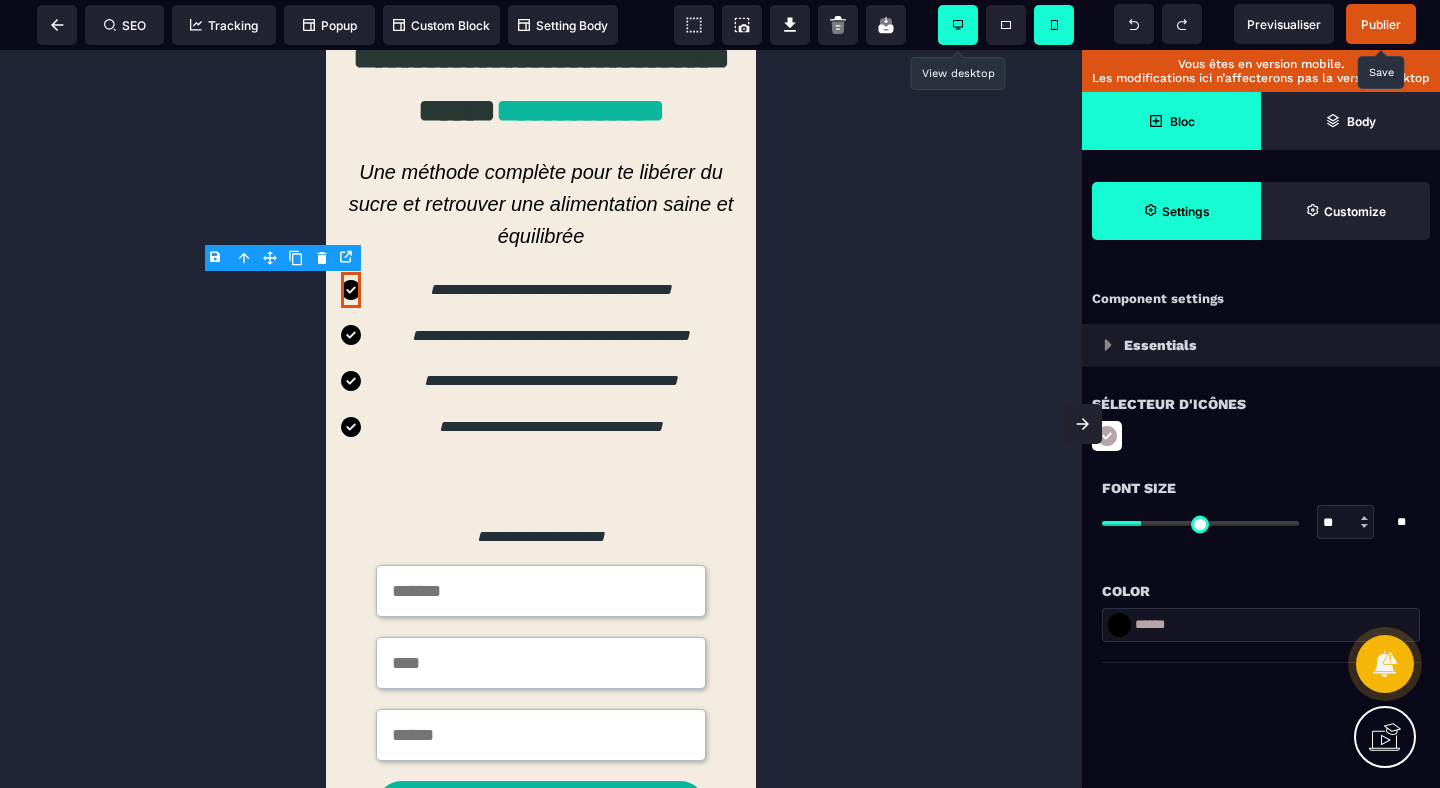 click on "******" at bounding box center (1261, 625) 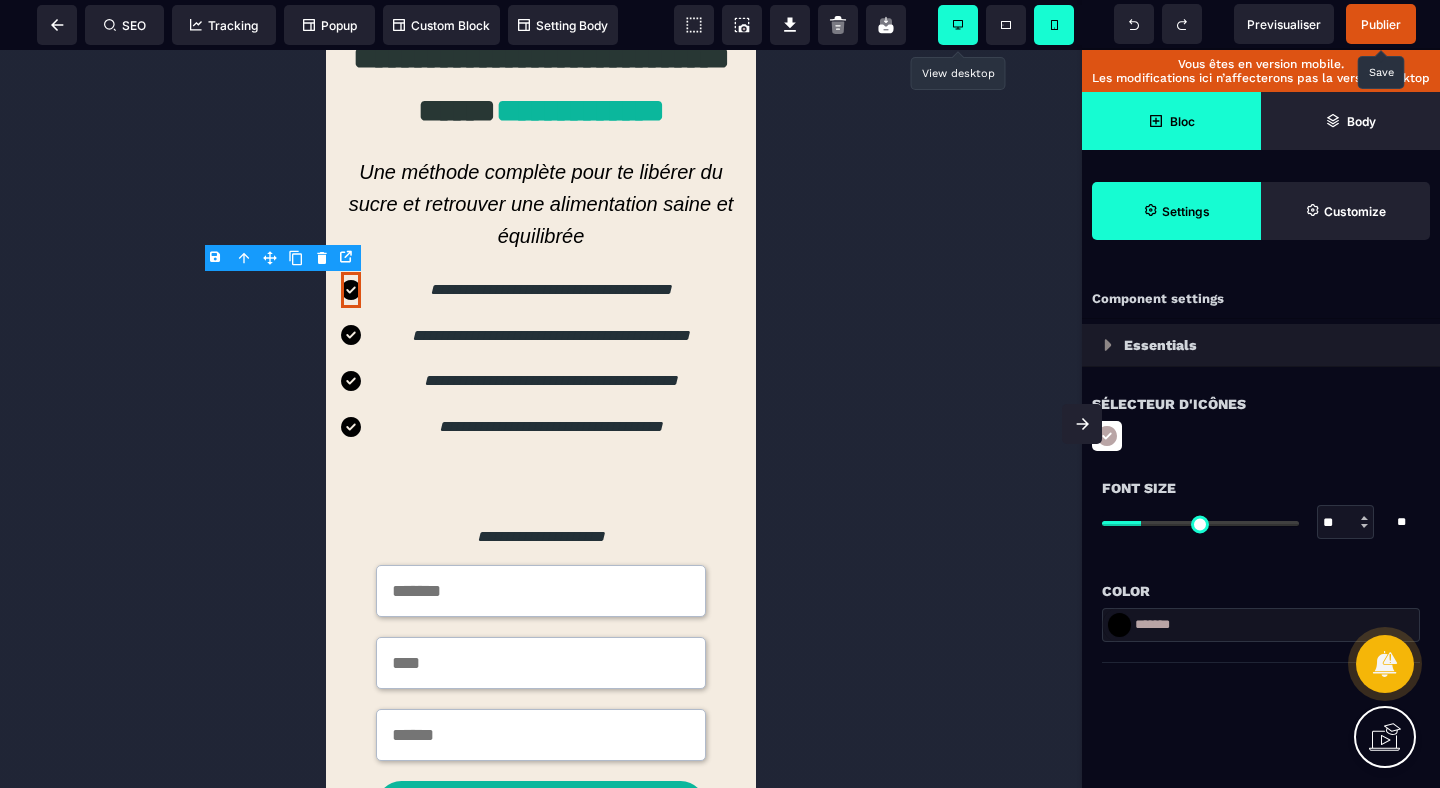 drag, startPoint x: 1203, startPoint y: 625, endPoint x: 1053, endPoint y: 625, distance: 150 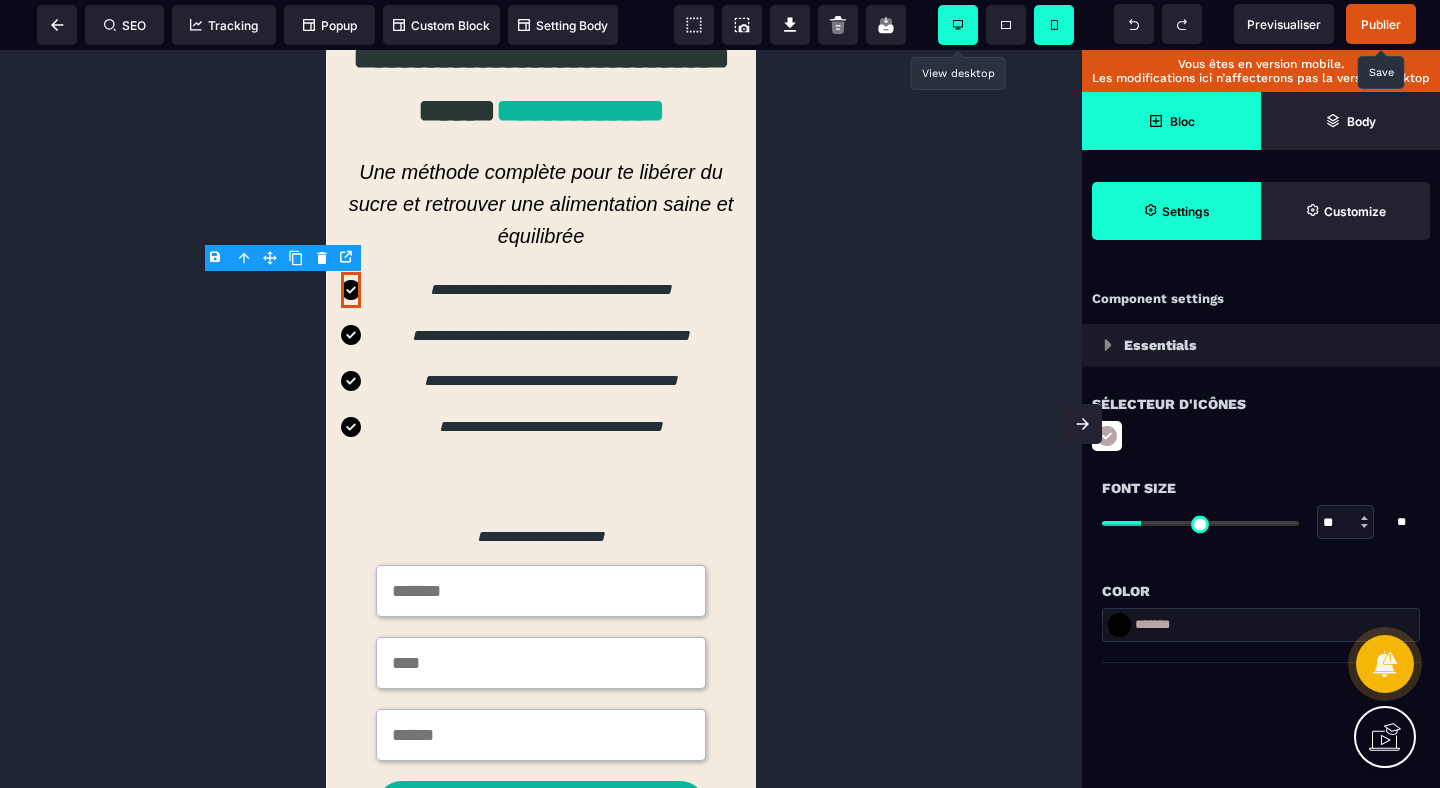 click on "*******" at bounding box center (1261, 625) 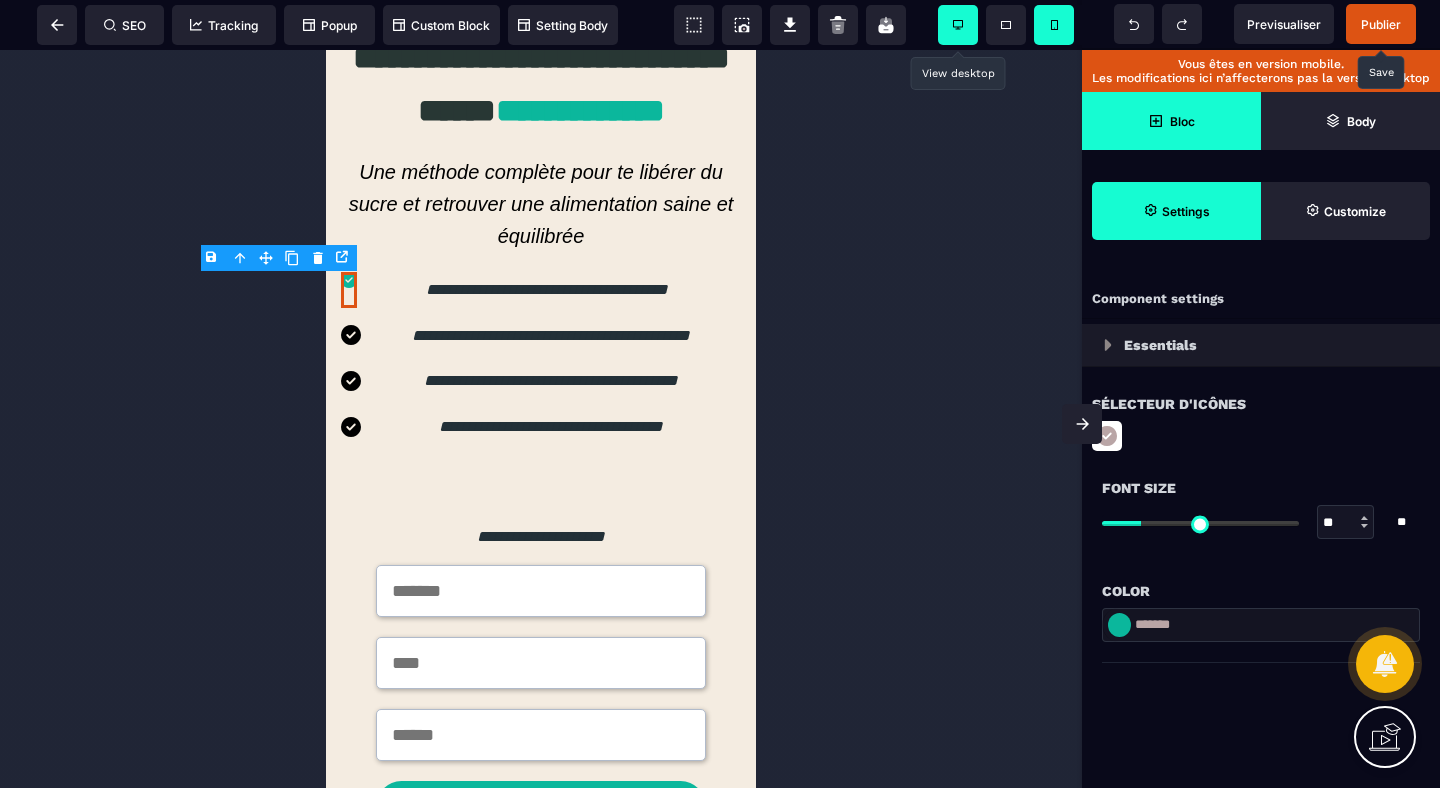 click on "Font Size
**
*
**
All" at bounding box center [1261, 517] 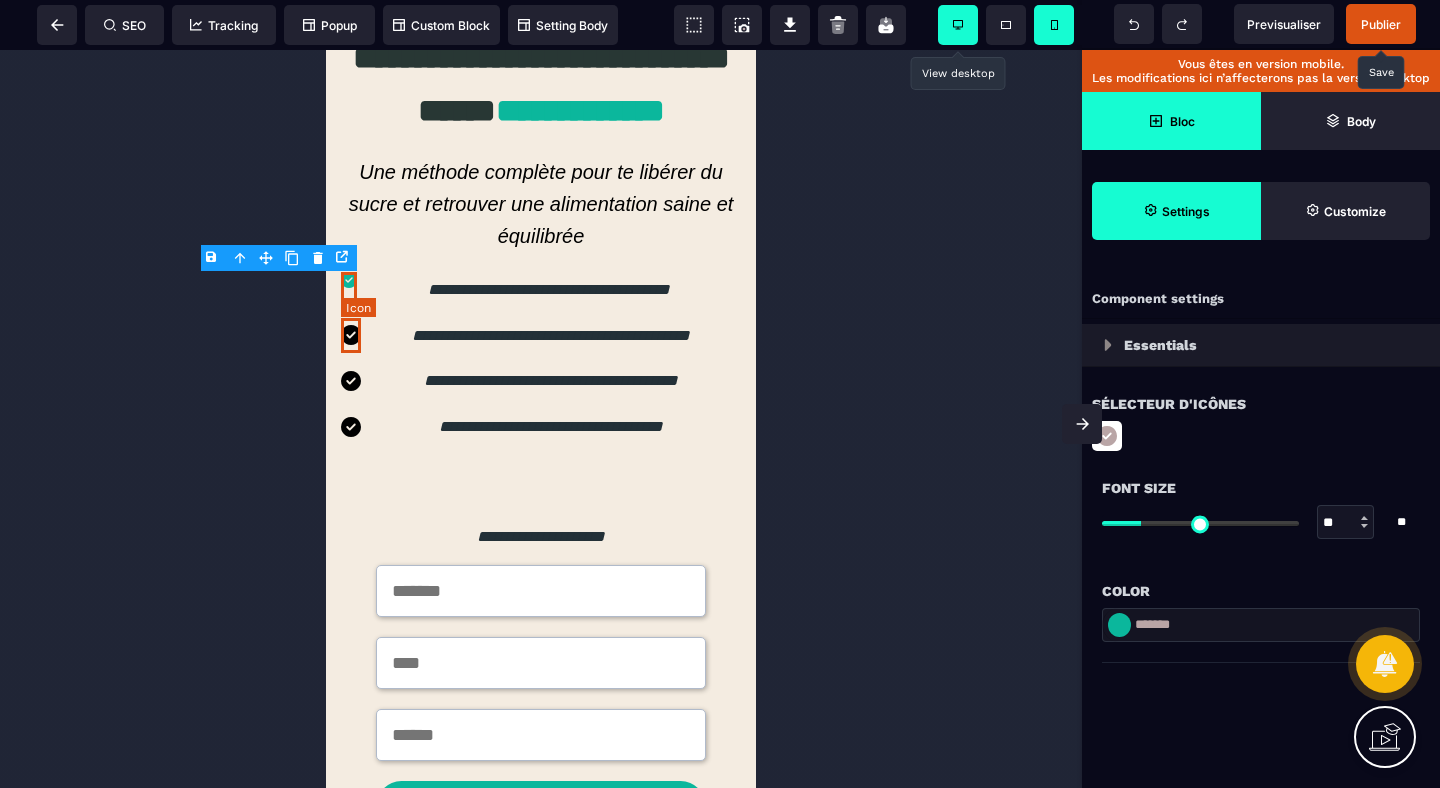 click at bounding box center (351, 336) 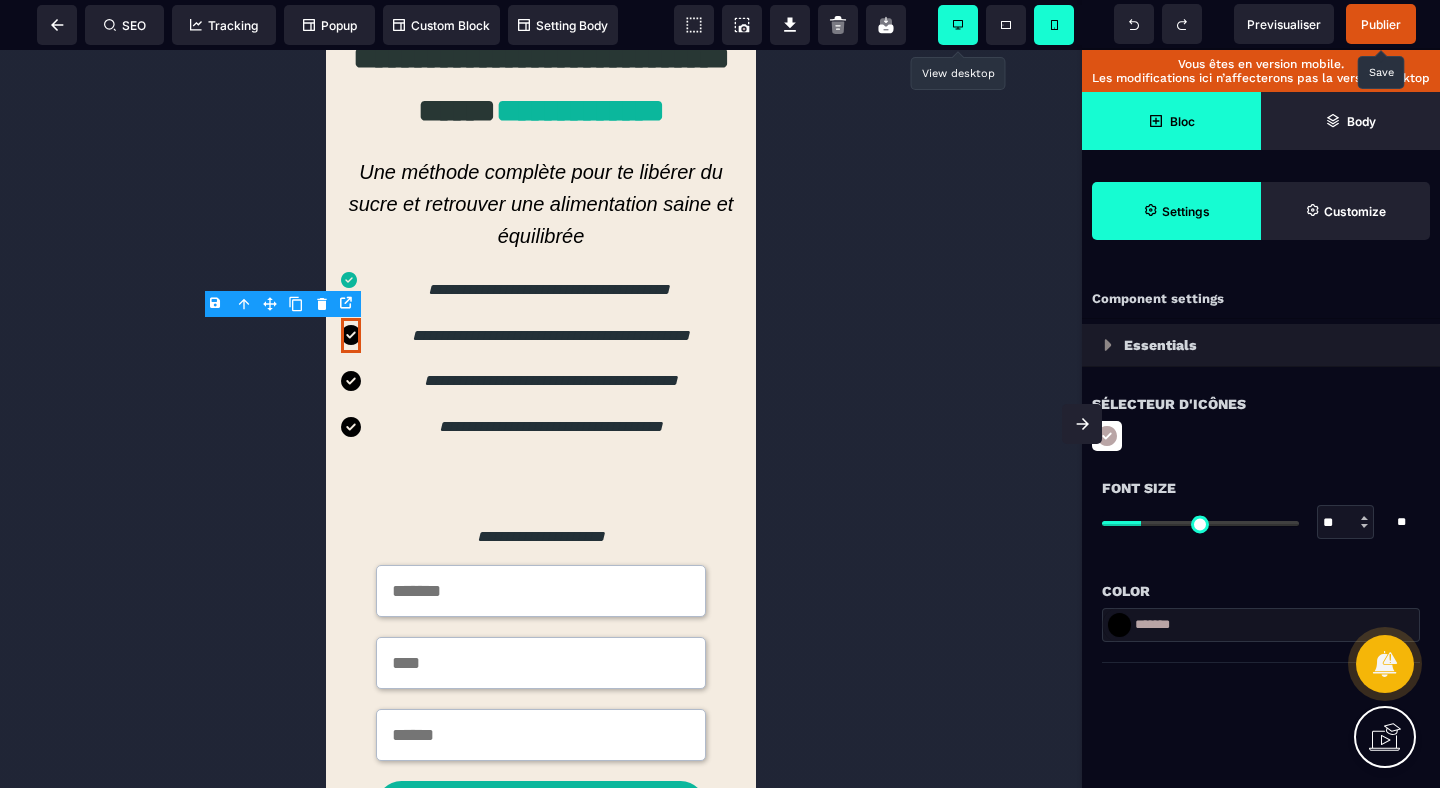 drag, startPoint x: 1228, startPoint y: 616, endPoint x: 993, endPoint y: 616, distance: 235 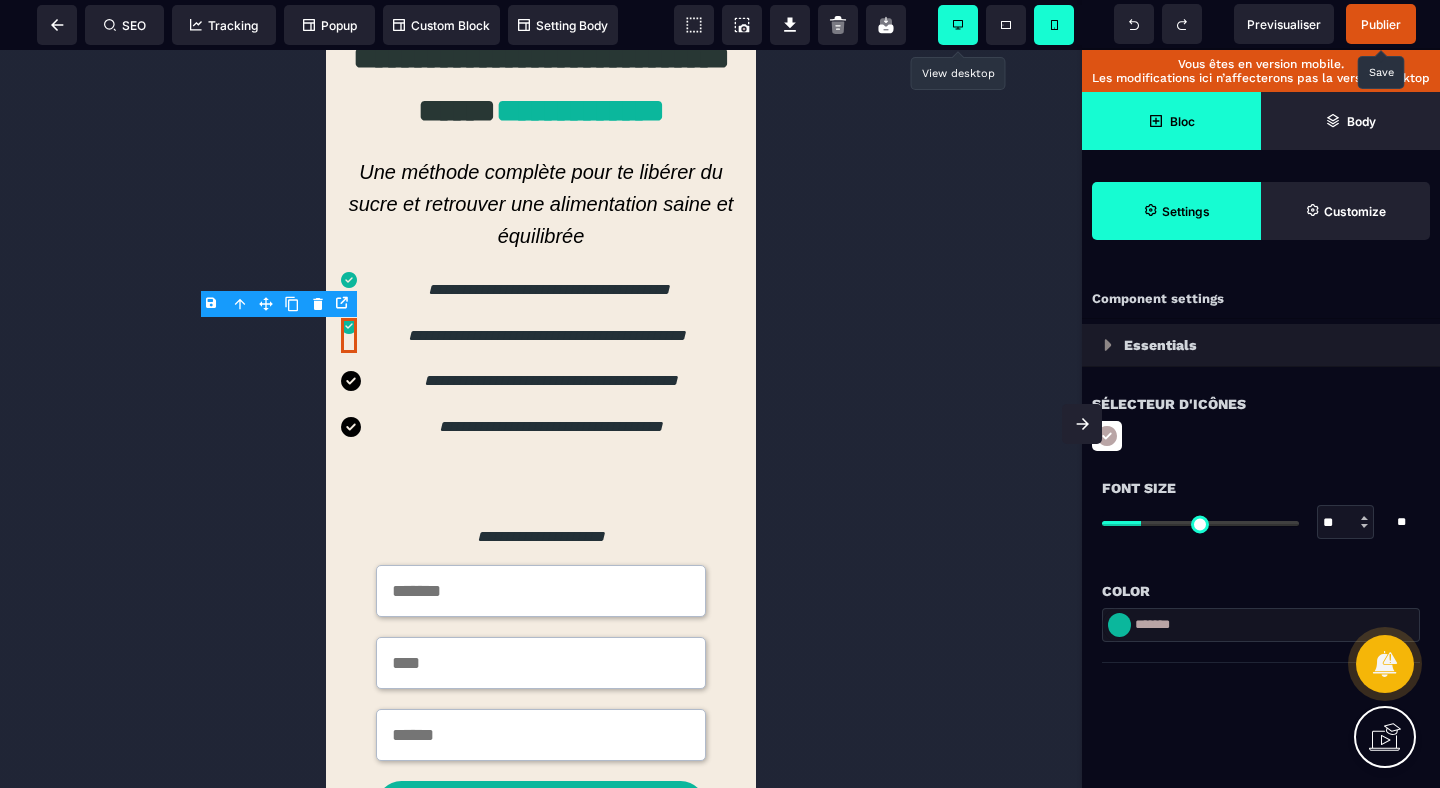 click on "Color" at bounding box center [1261, 591] 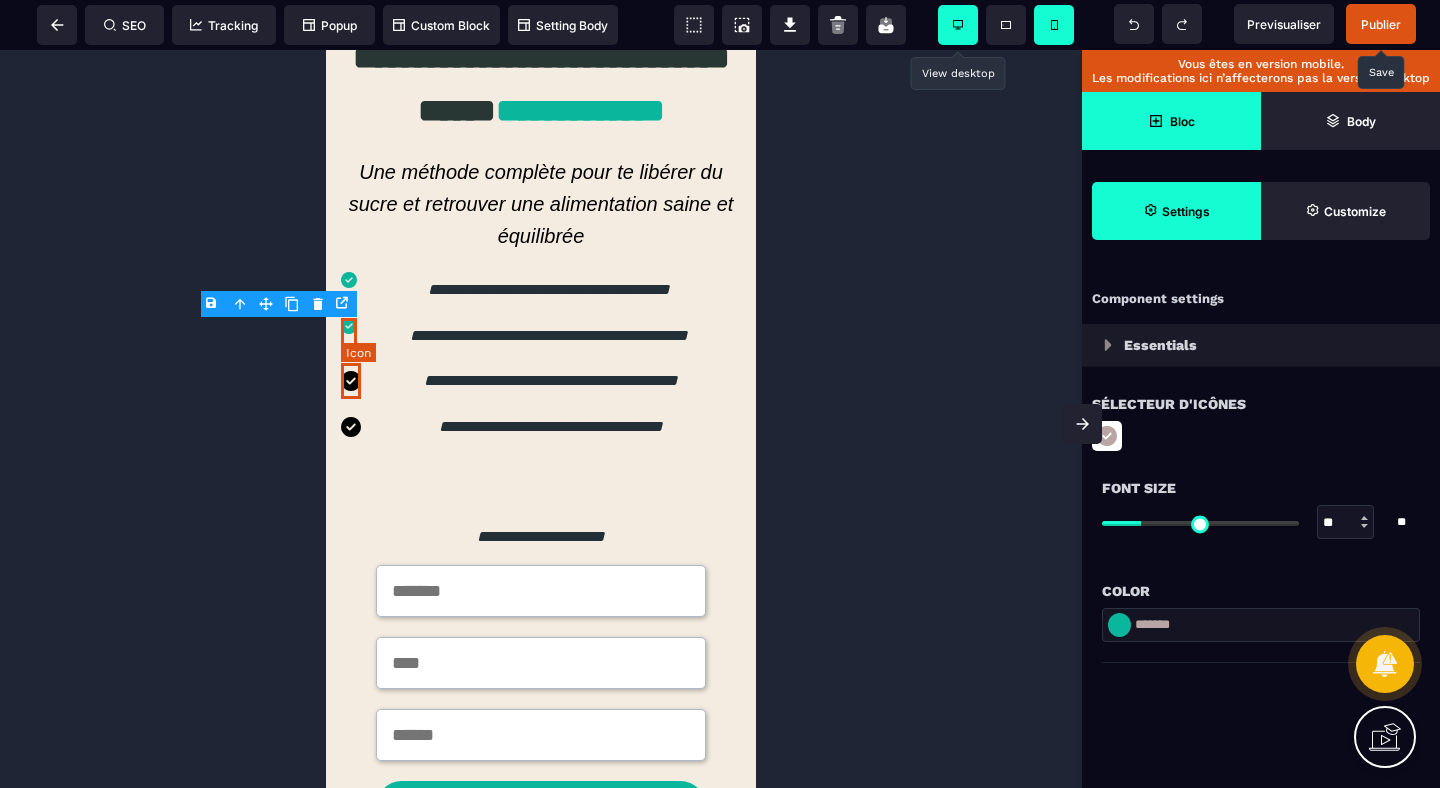 click at bounding box center (351, 381) 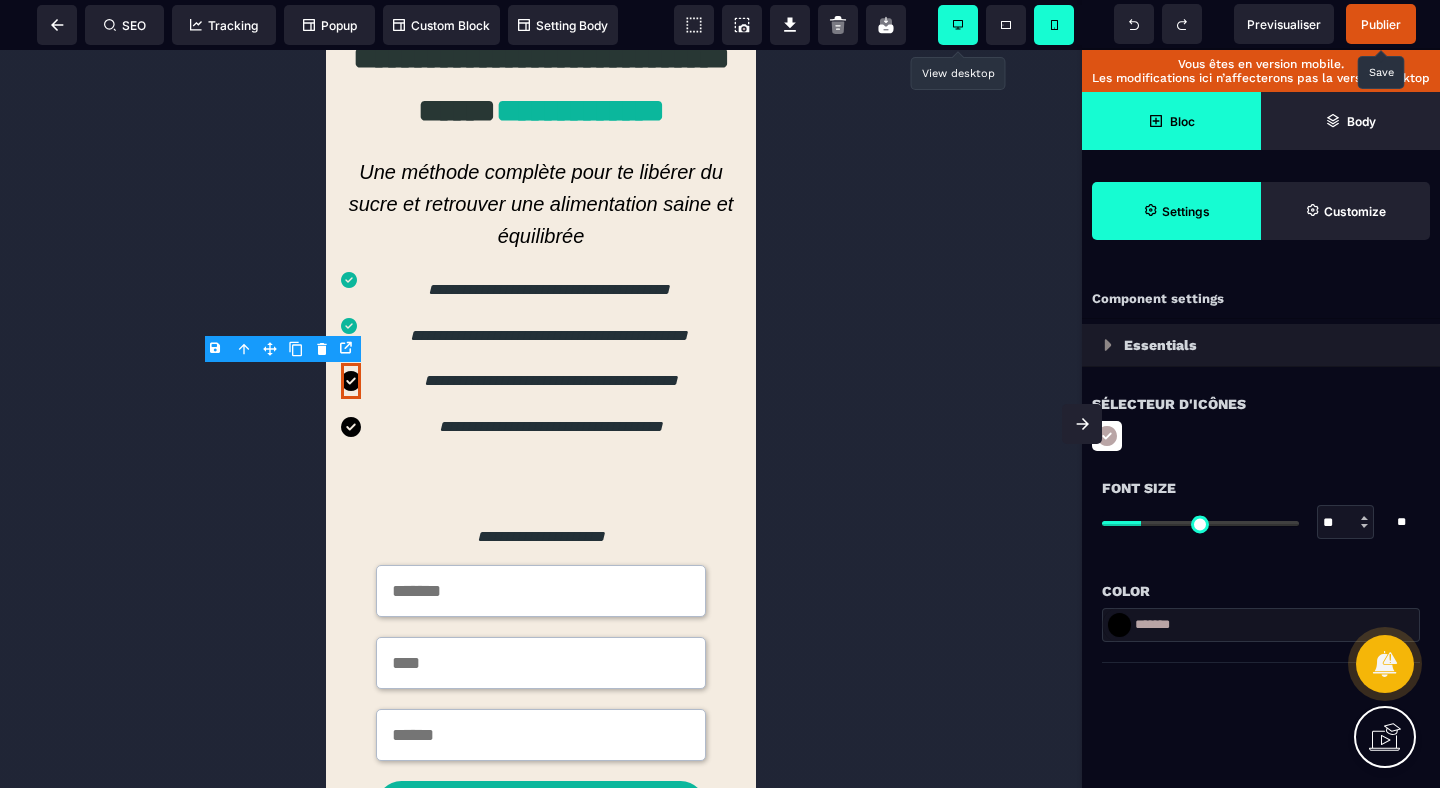 drag, startPoint x: 1223, startPoint y: 630, endPoint x: 950, endPoint y: 630, distance: 273 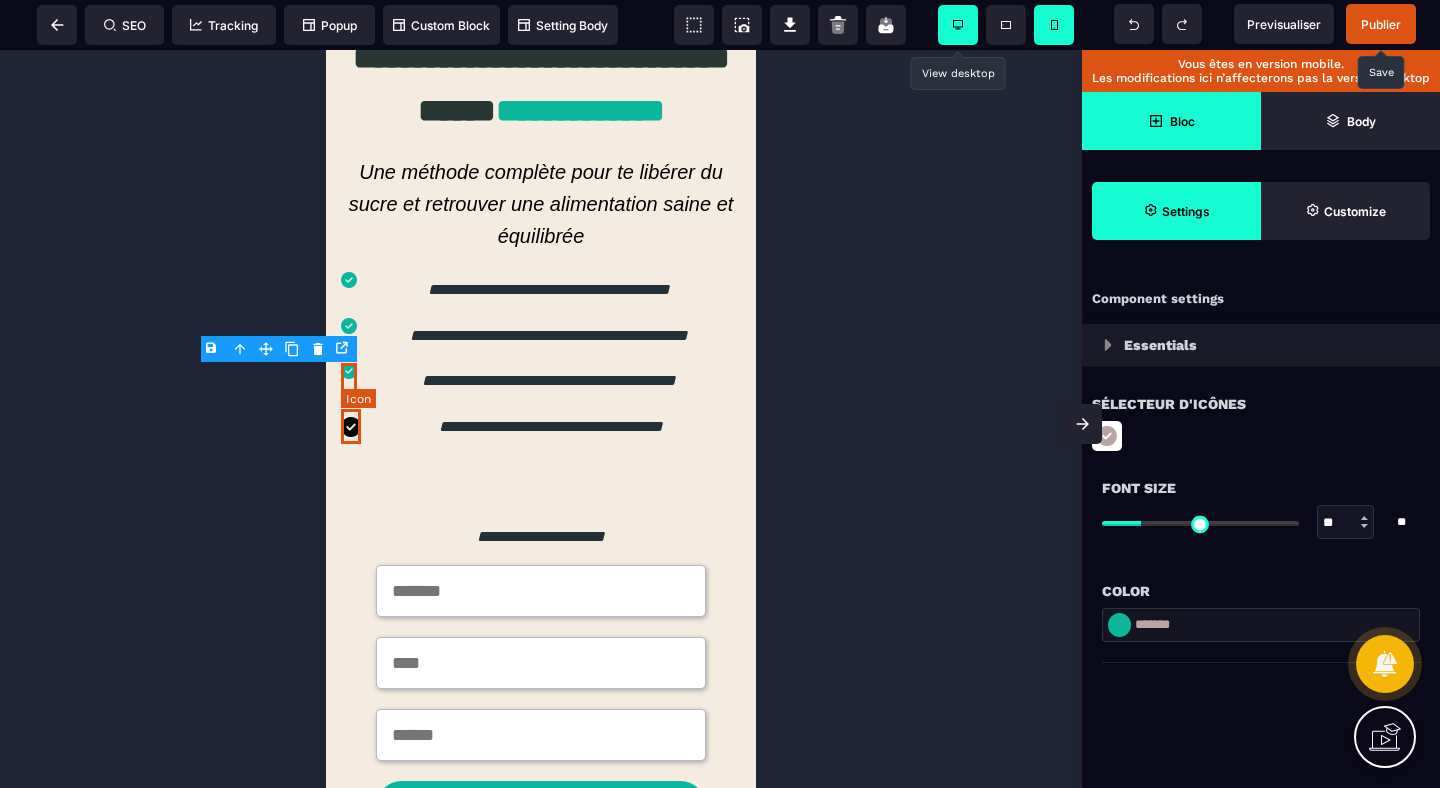 click at bounding box center (351, 427) 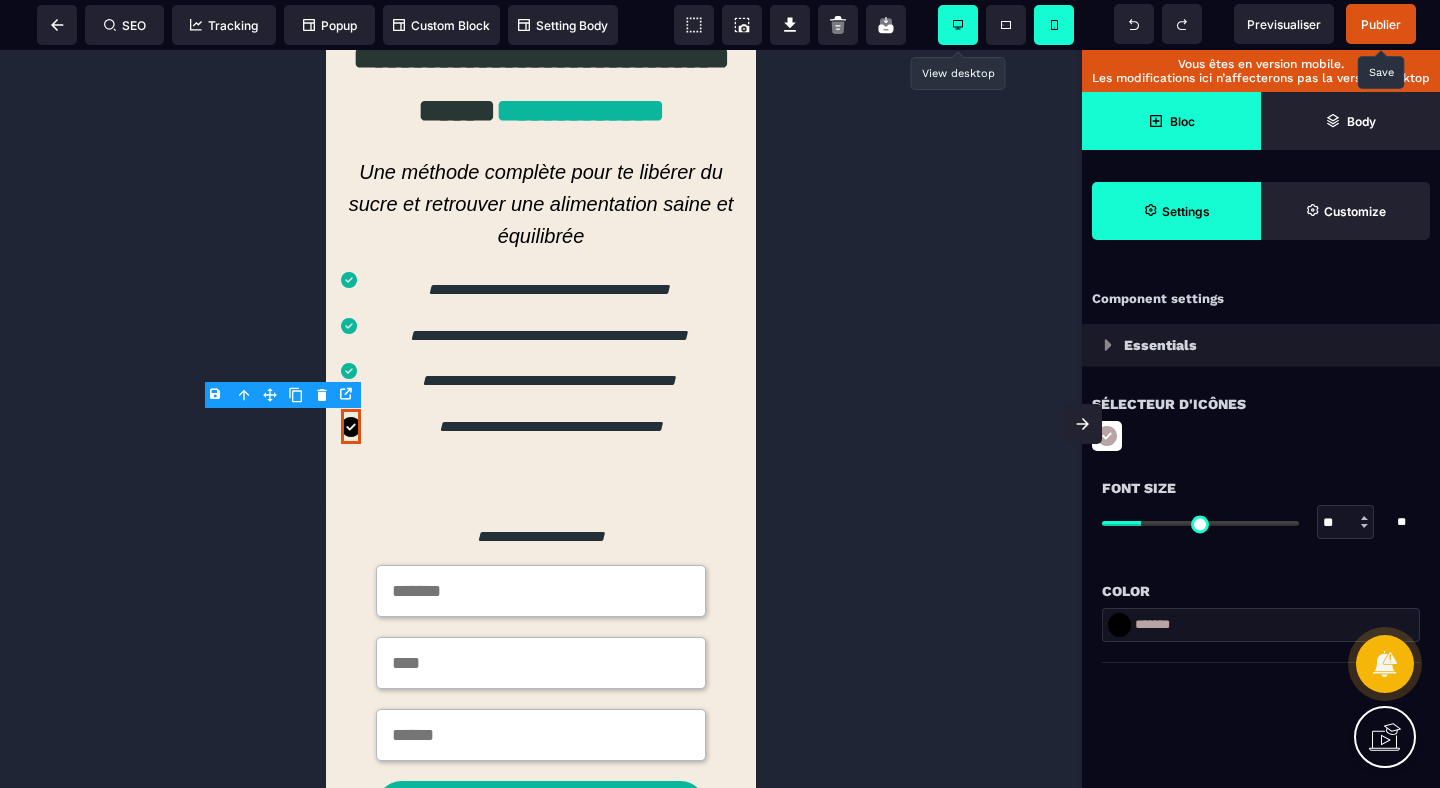 drag, startPoint x: 1228, startPoint y: 623, endPoint x: 966, endPoint y: 623, distance: 262 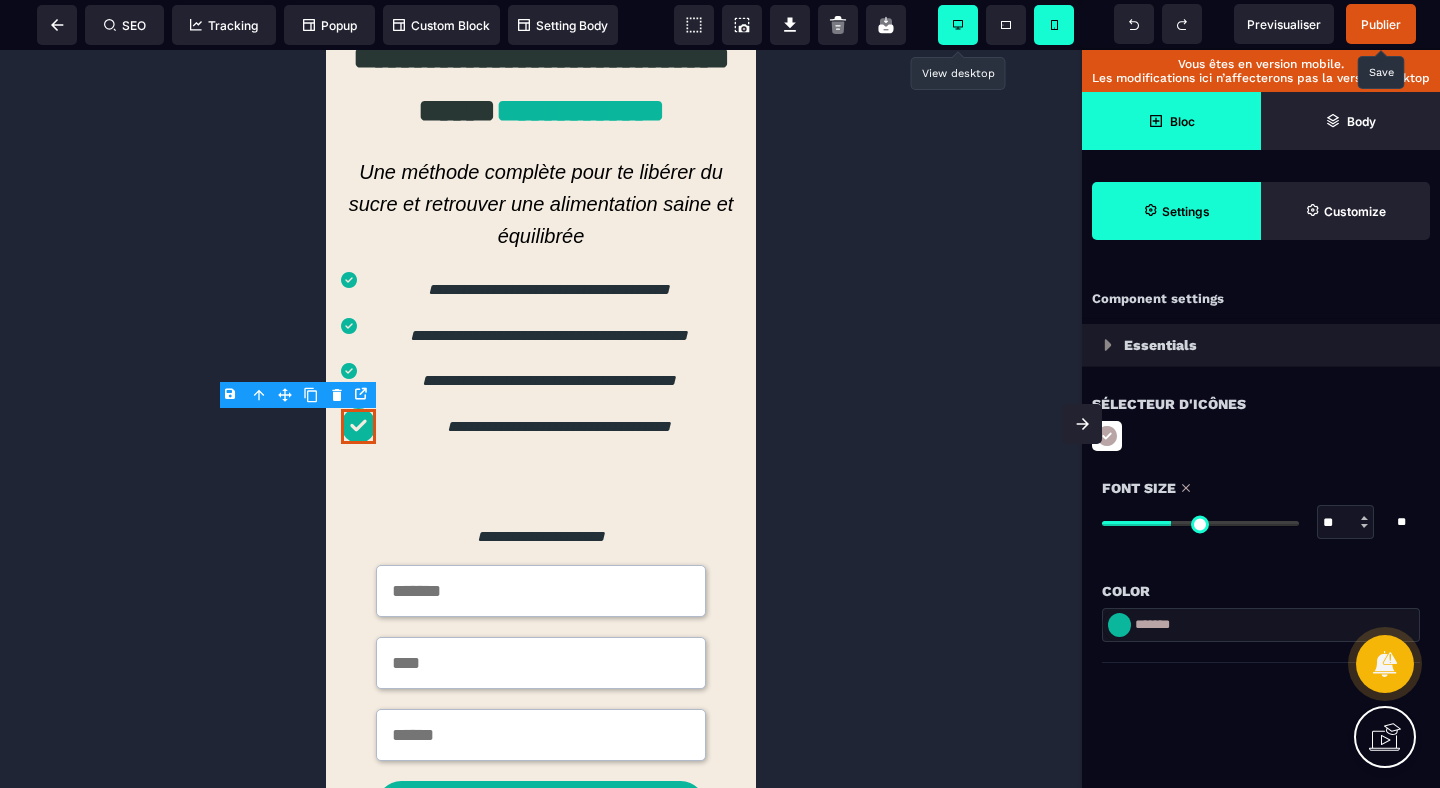 drag, startPoint x: 1147, startPoint y: 525, endPoint x: 1173, endPoint y: 525, distance: 26 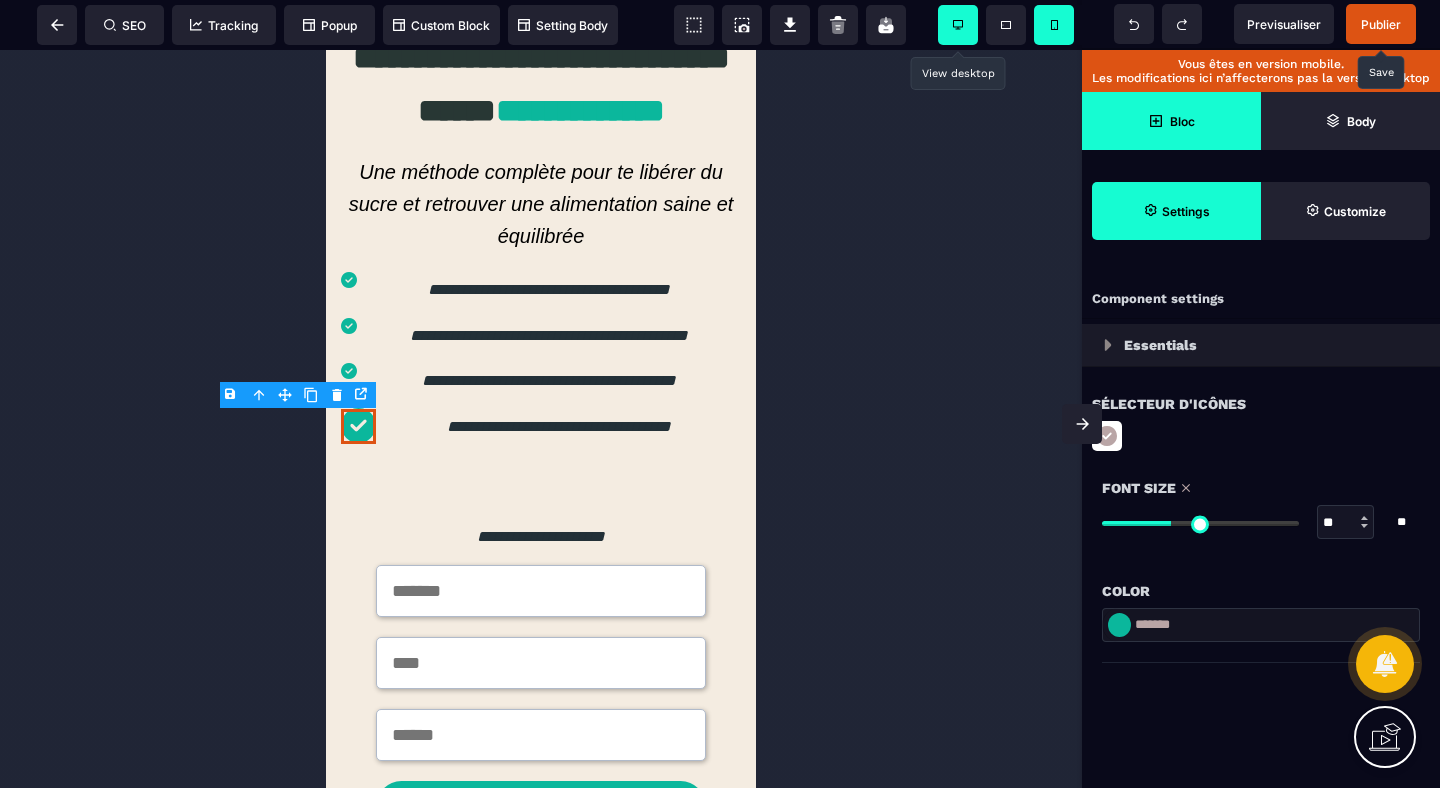 click at bounding box center [1200, 523] 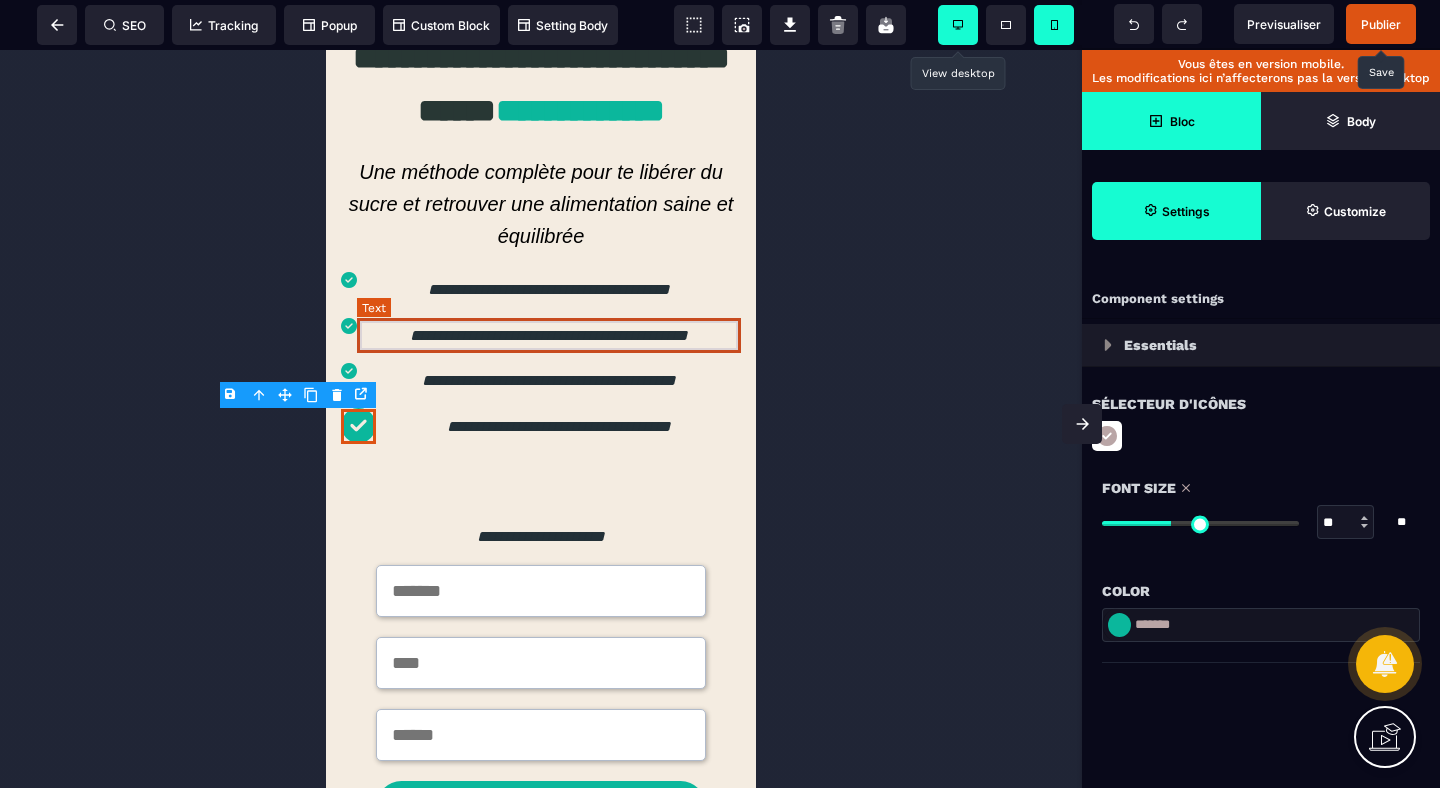 click on "**********" at bounding box center (549, 336) 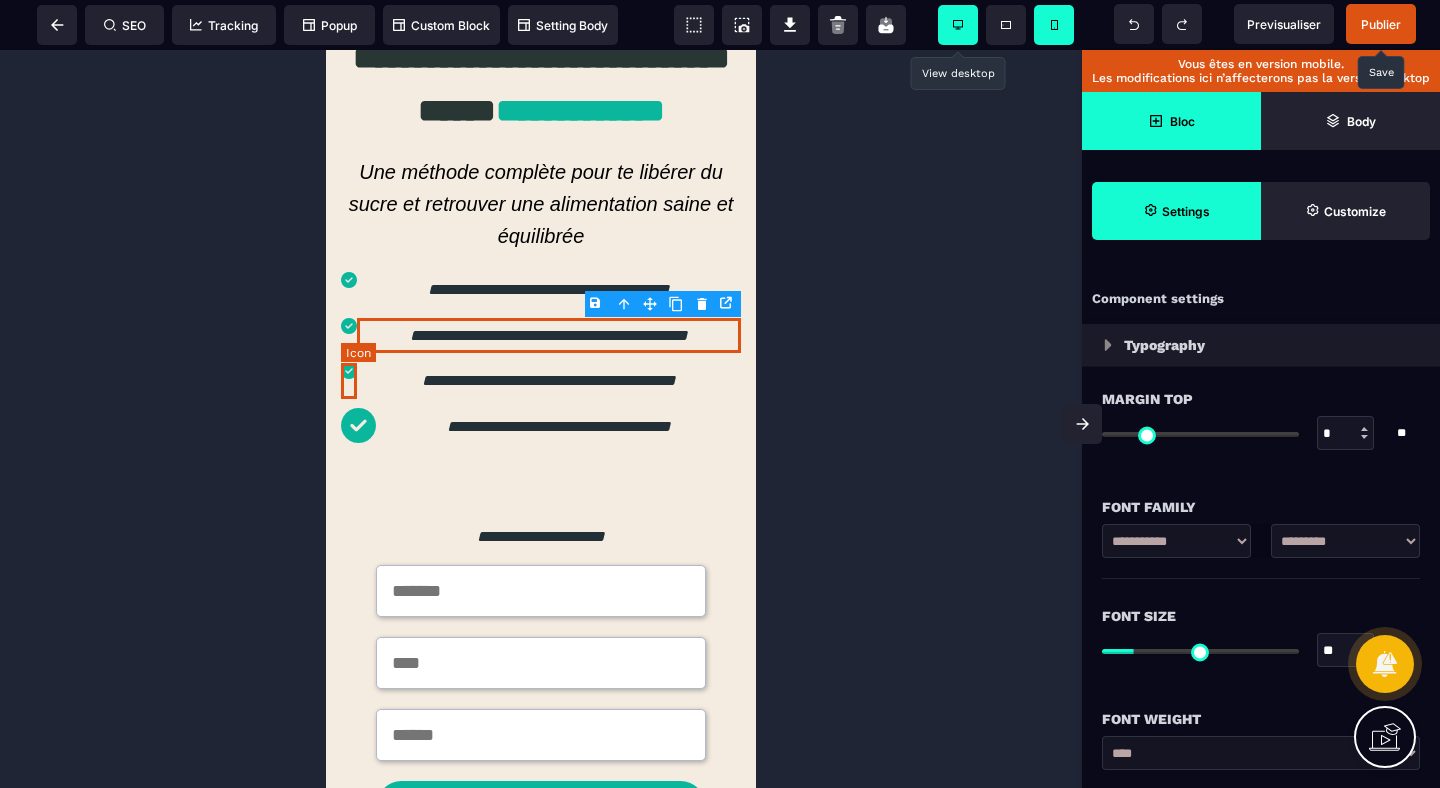 click at bounding box center (349, 381) 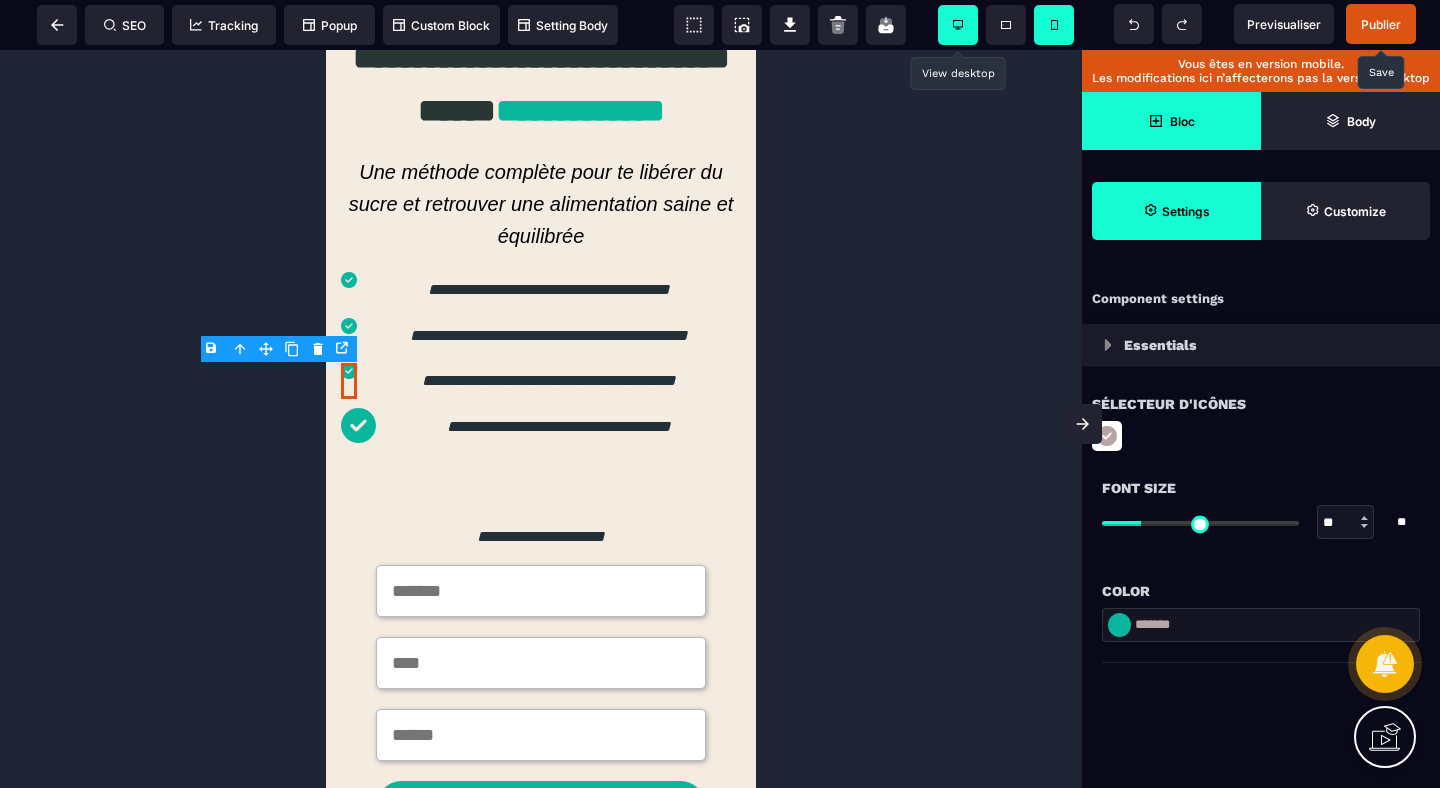 drag, startPoint x: 1347, startPoint y: 524, endPoint x: 1224, endPoint y: 524, distance: 123 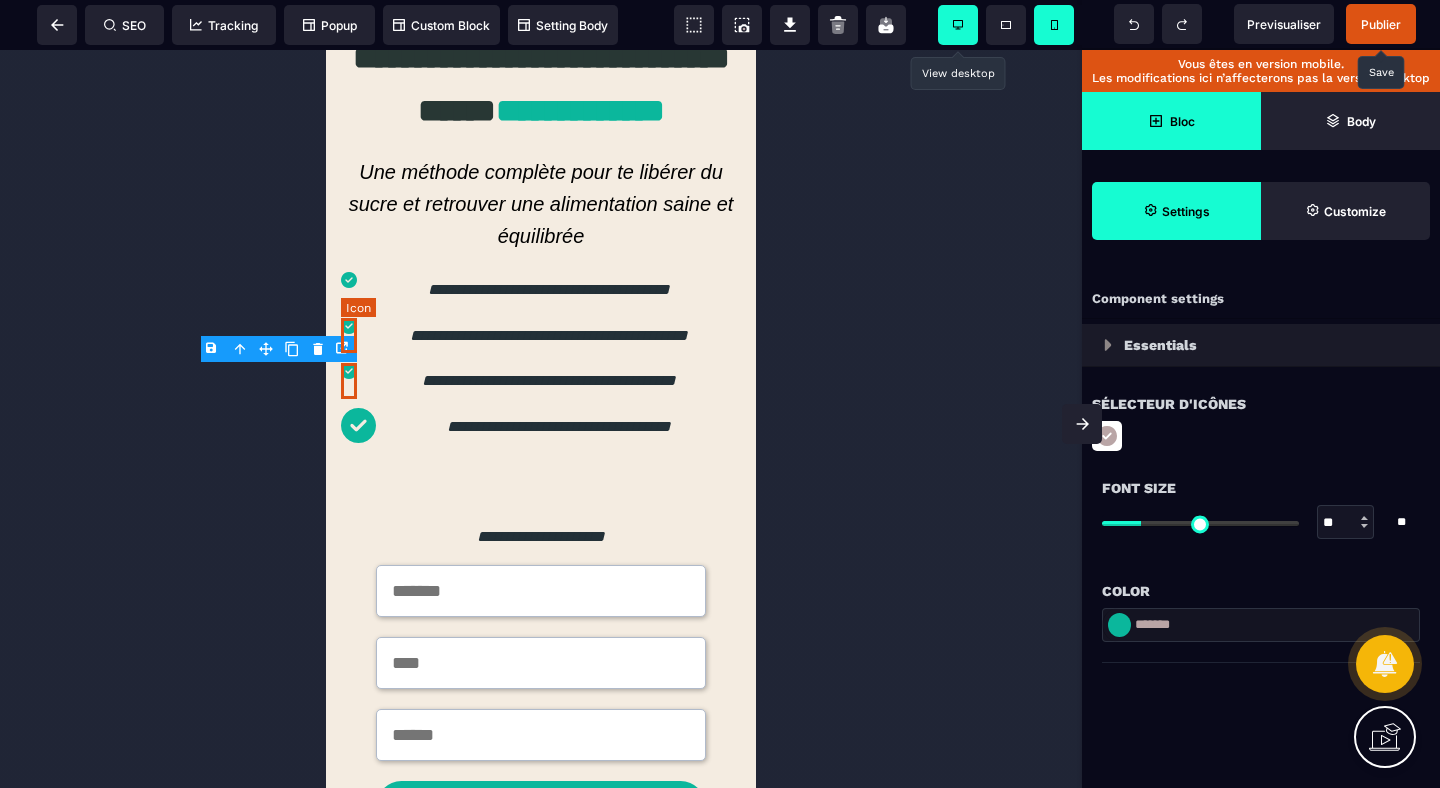 click at bounding box center (349, 336) 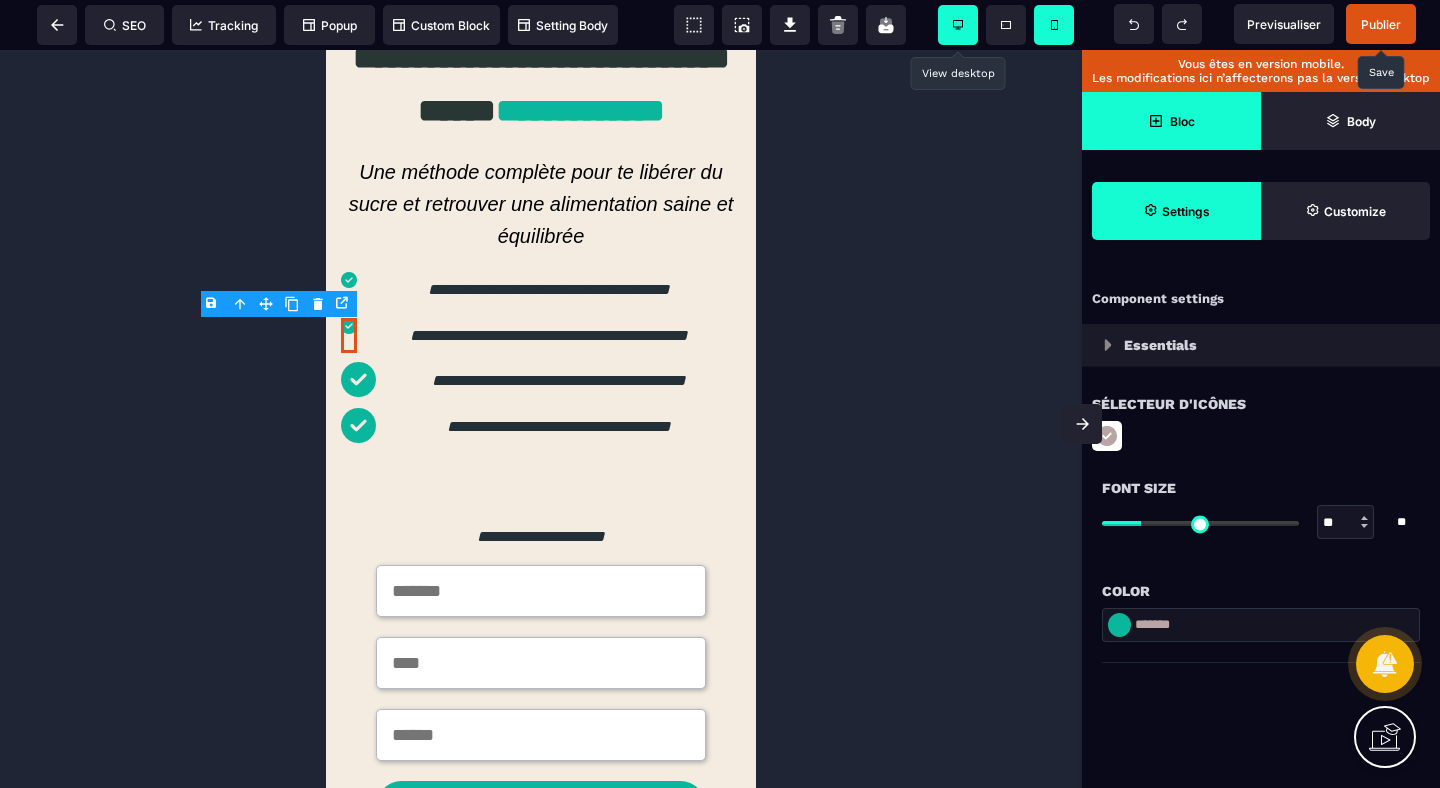 drag, startPoint x: 1340, startPoint y: 520, endPoint x: 1242, endPoint y: 520, distance: 98 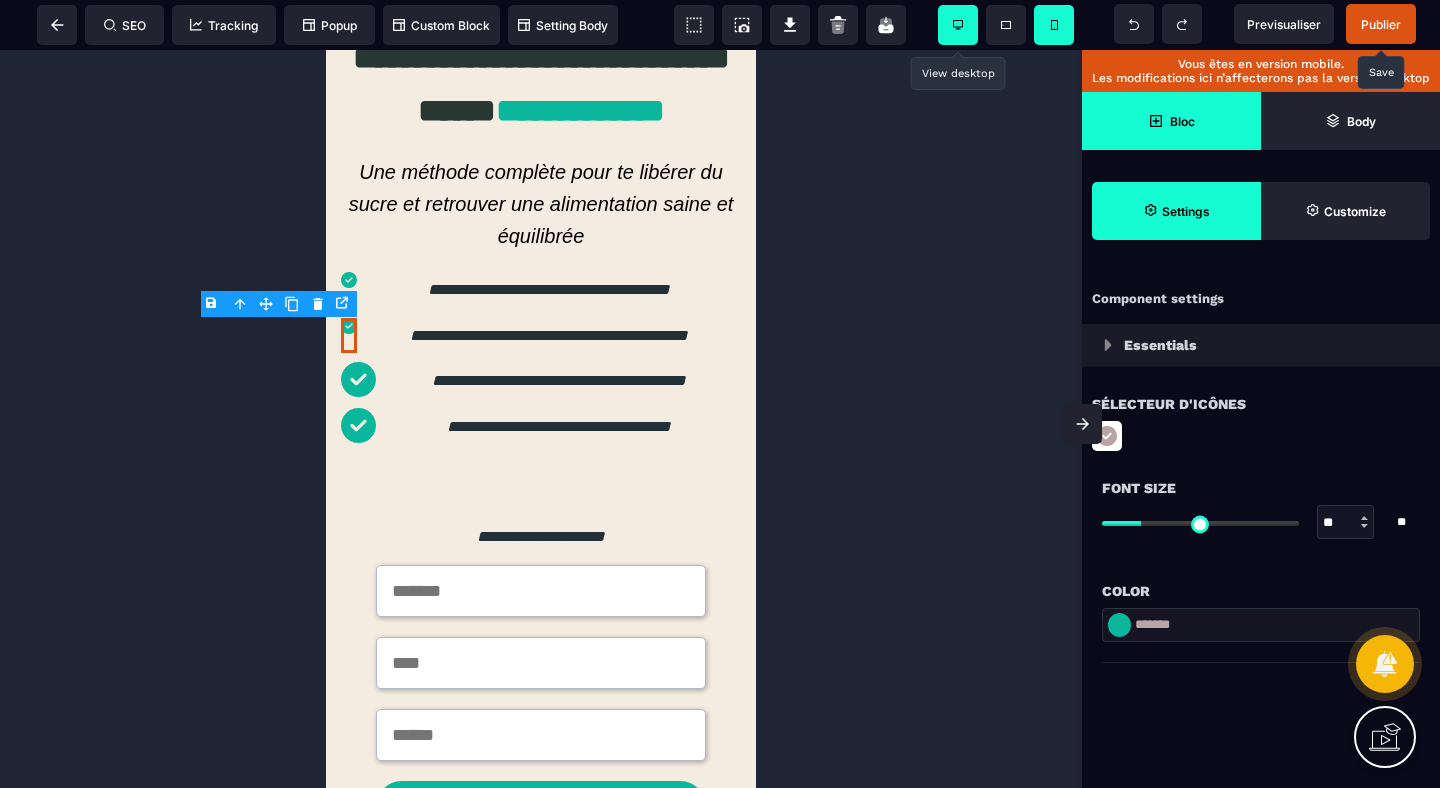 click on "Font Size
**
*
**
All" at bounding box center (1261, 507) 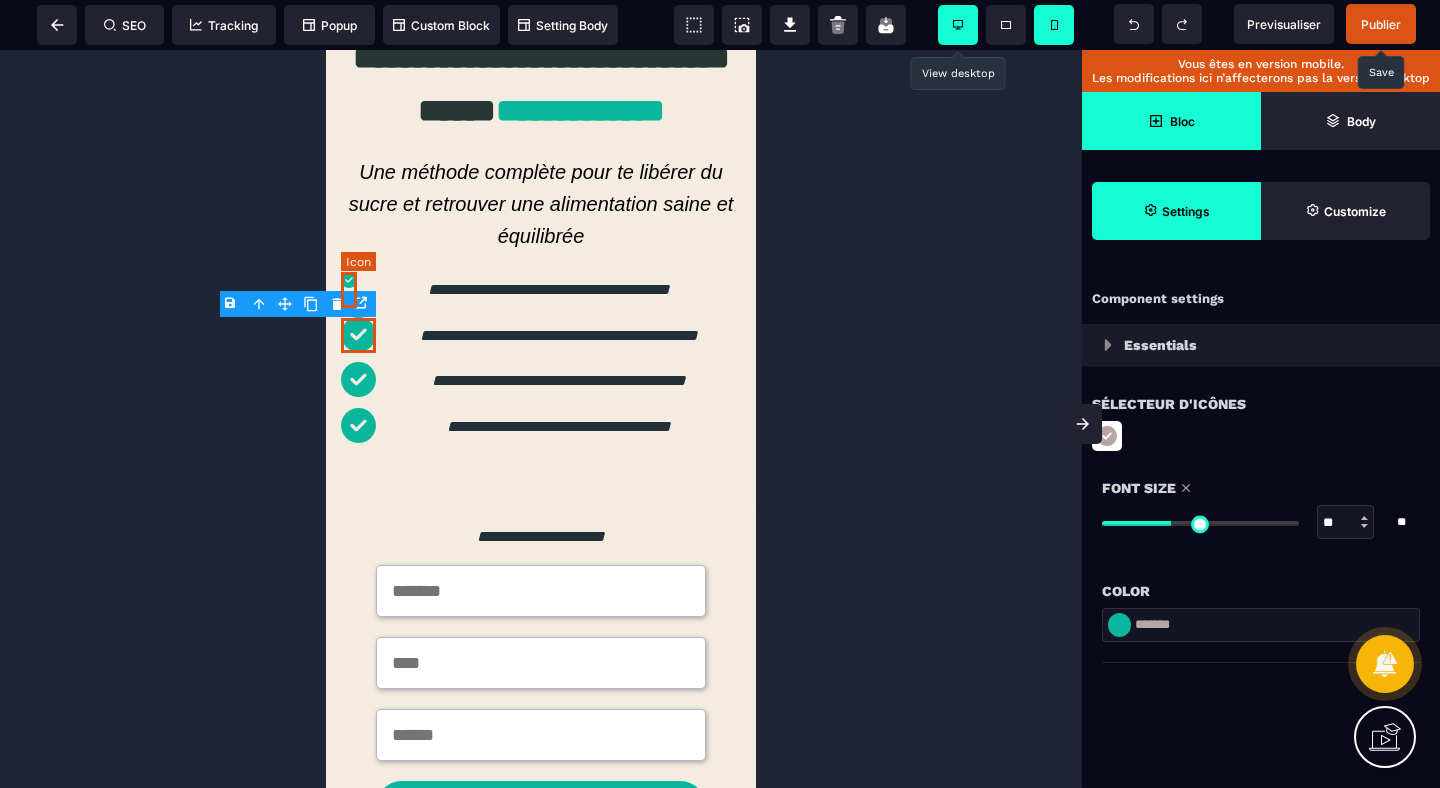 click at bounding box center [349, 290] 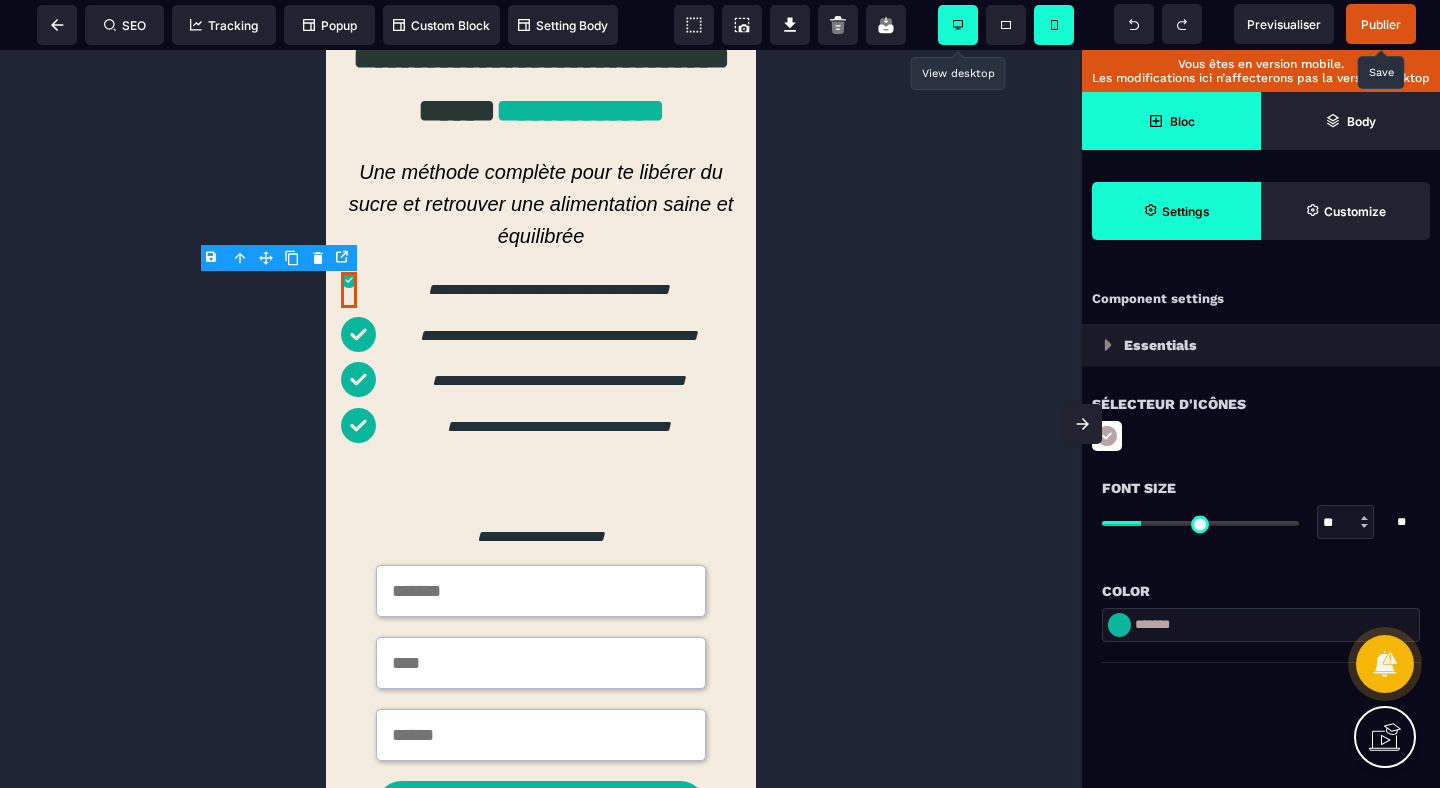 drag, startPoint x: 1344, startPoint y: 525, endPoint x: 1280, endPoint y: 527, distance: 64.03124 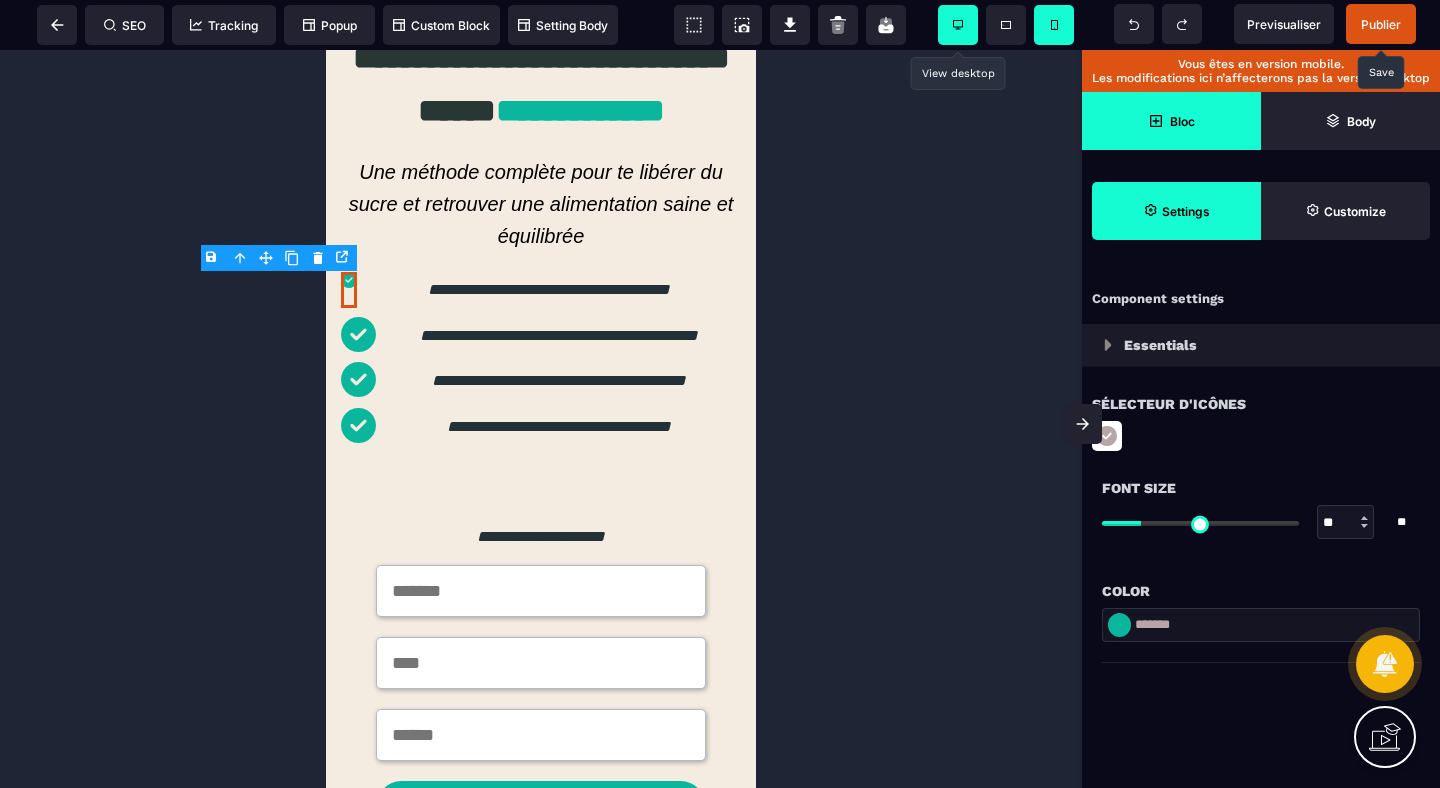 click on "Font Size" at bounding box center (1261, 488) 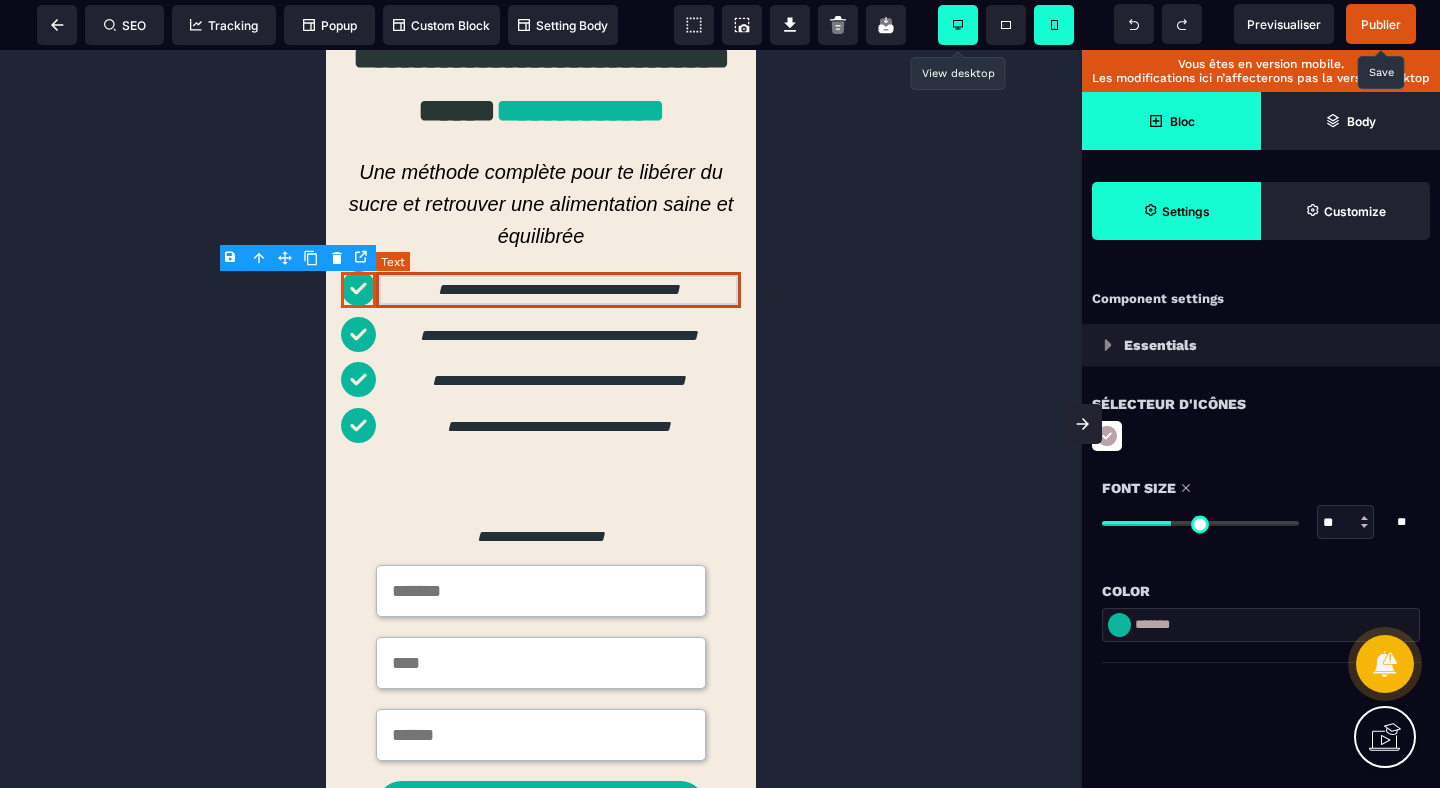 click on "**********" at bounding box center (558, 290) 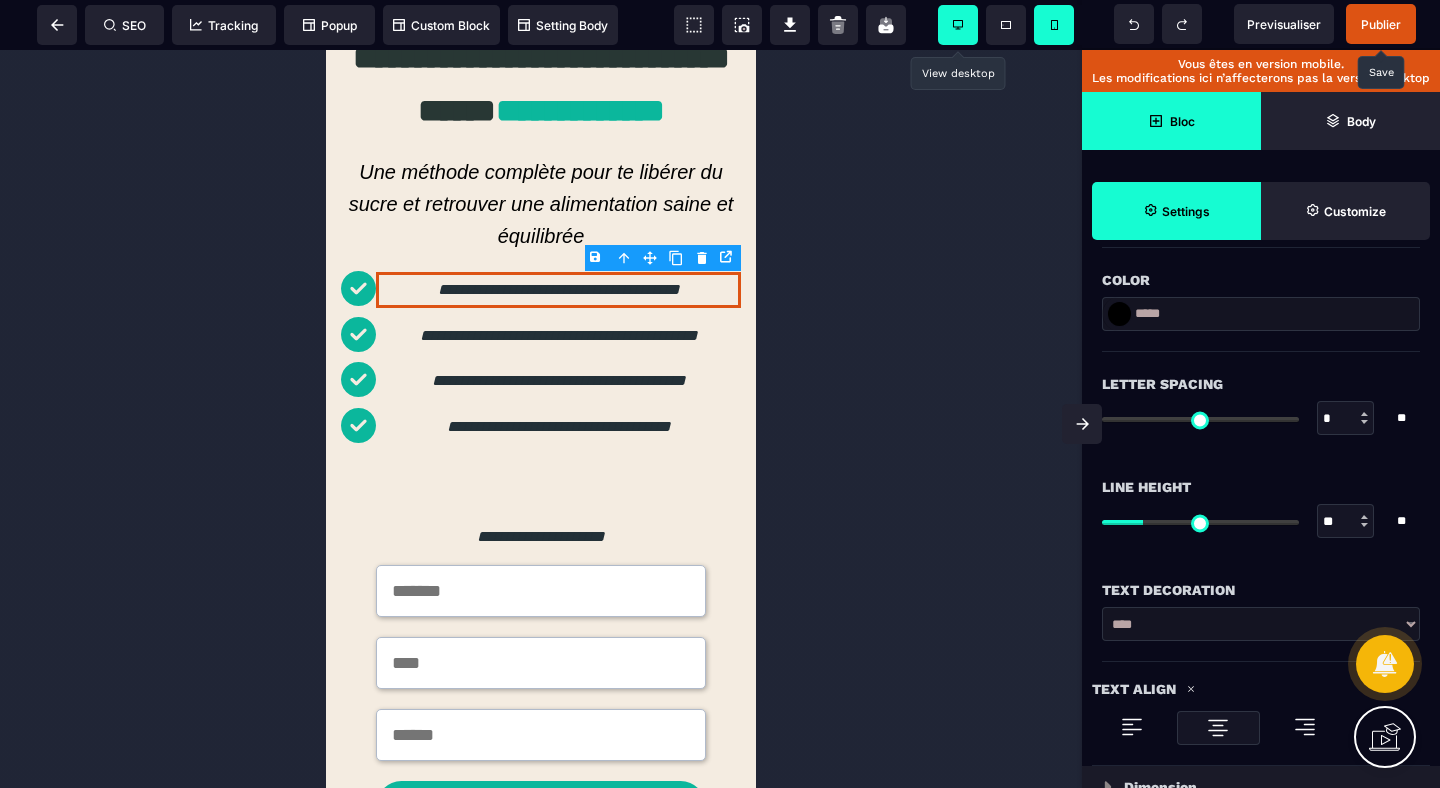 scroll, scrollTop: 680, scrollLeft: 0, axis: vertical 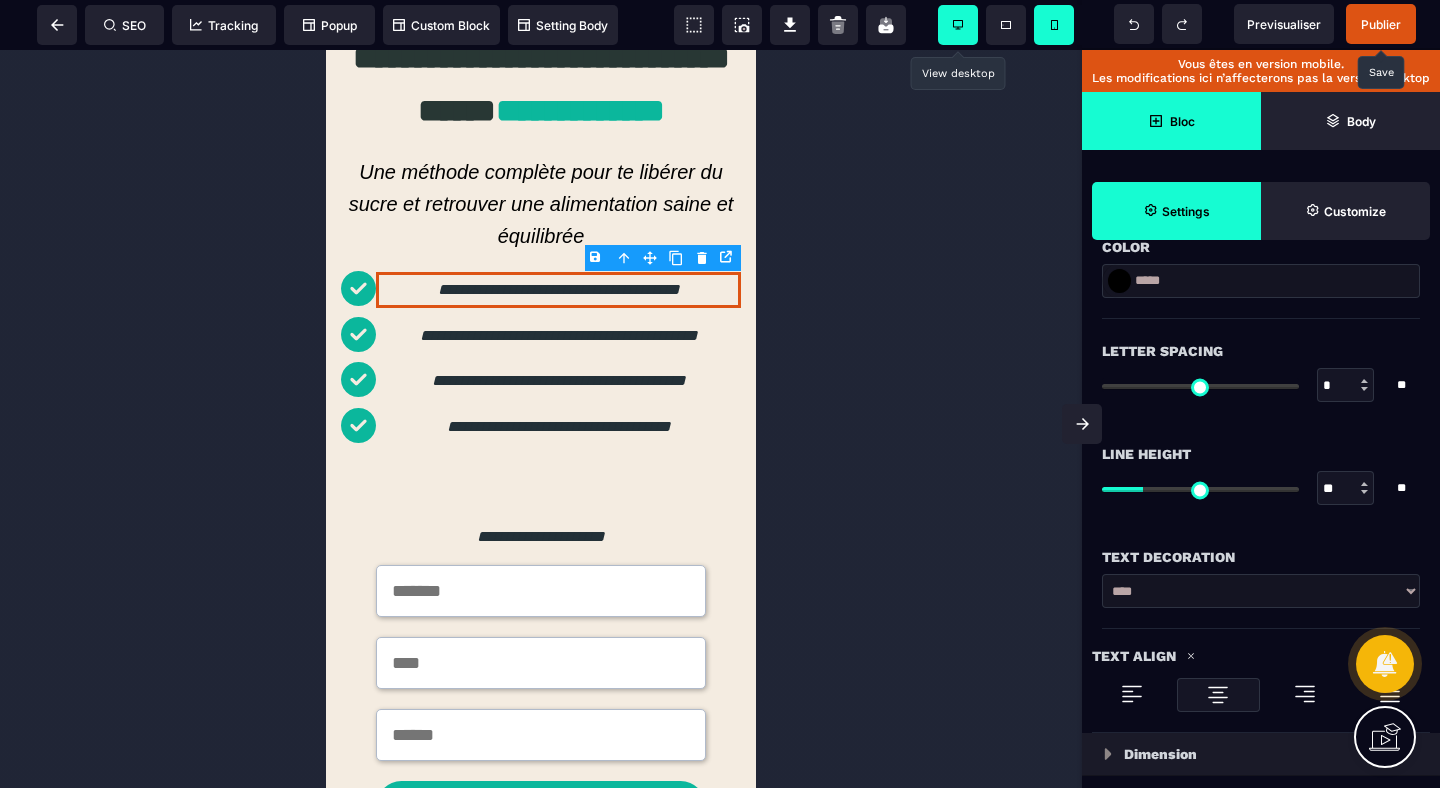 click at bounding box center [1132, 694] 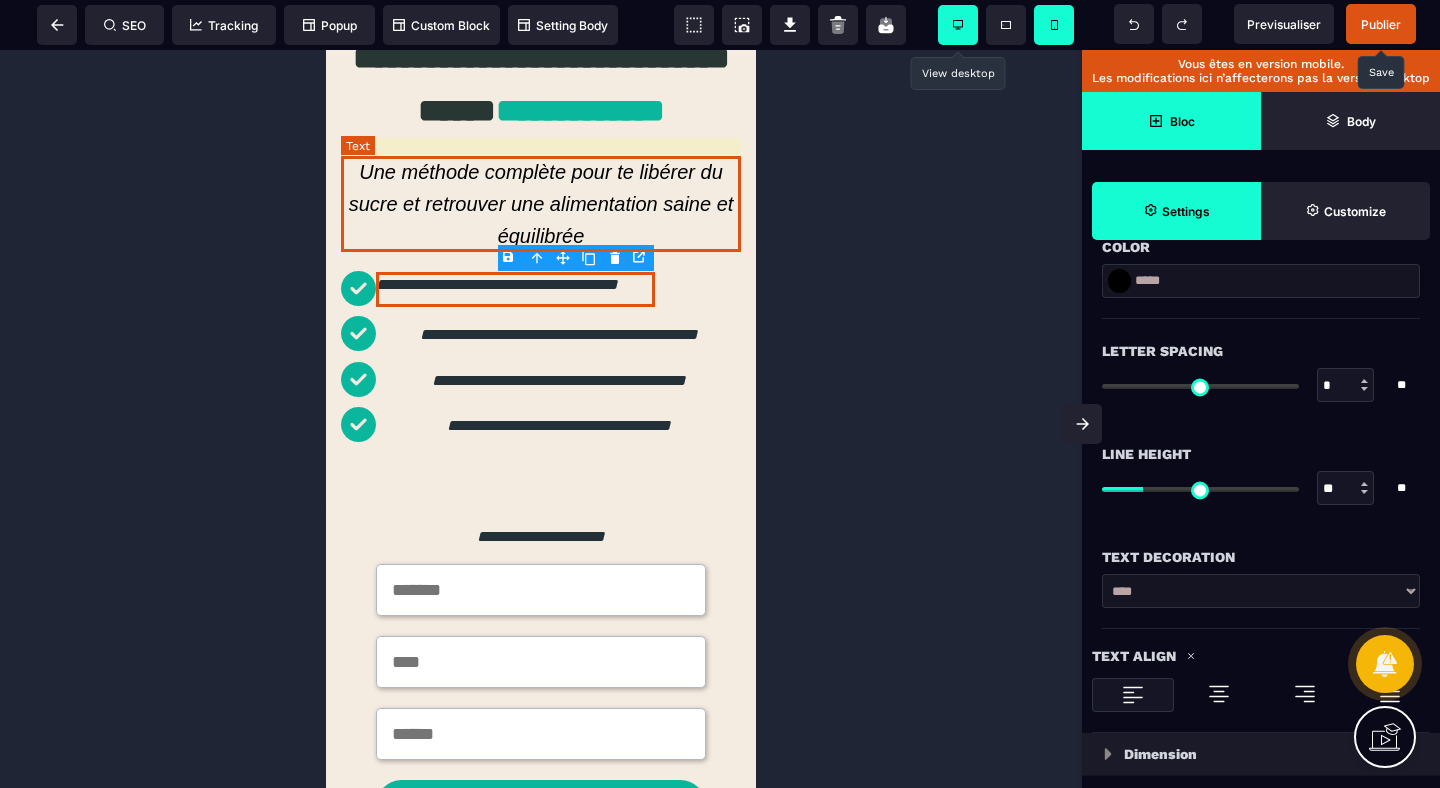 click on "Une méthode complète pour te libérer du sucre et retrouver une alimentation saine et équilibrée" at bounding box center (541, 204) 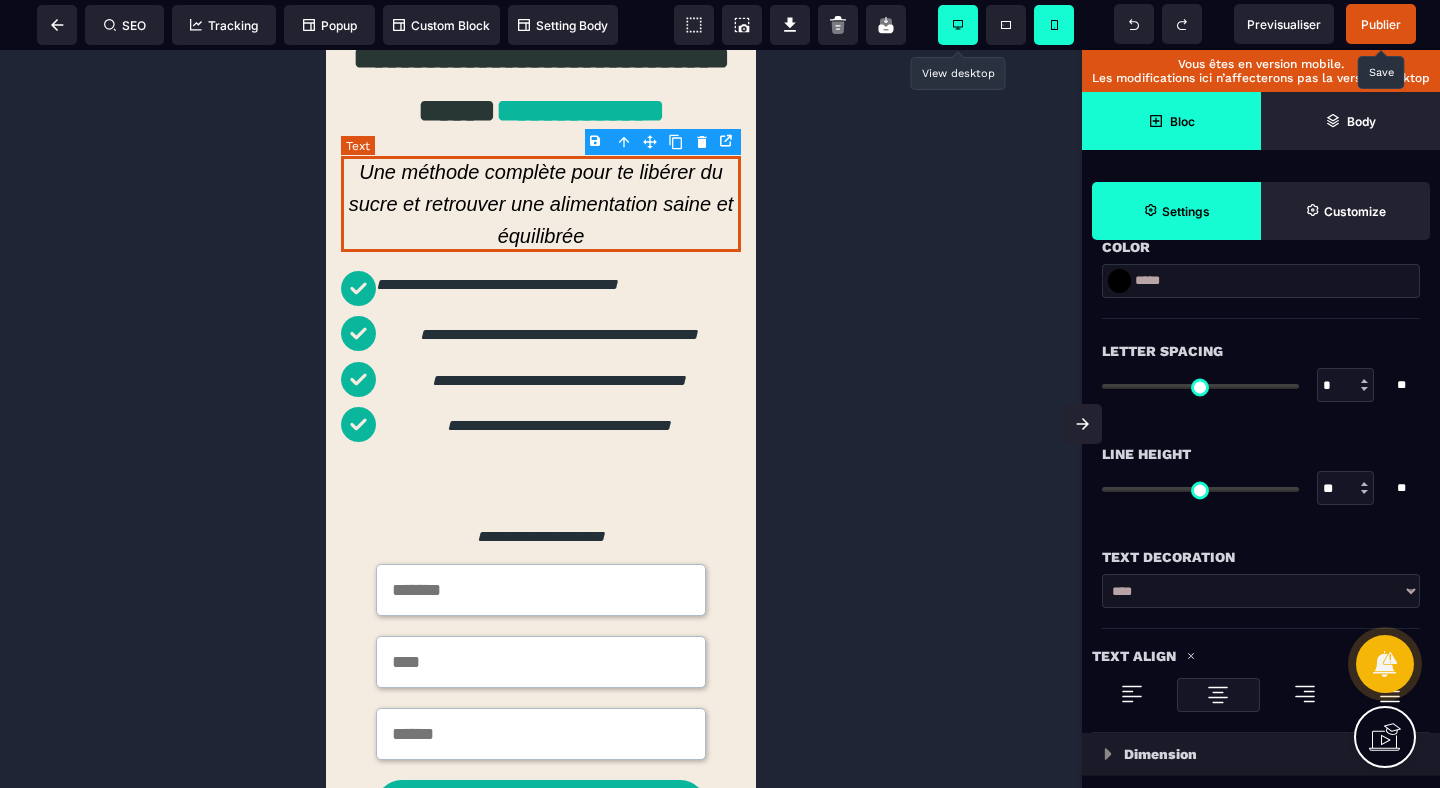 scroll, scrollTop: 0, scrollLeft: 0, axis: both 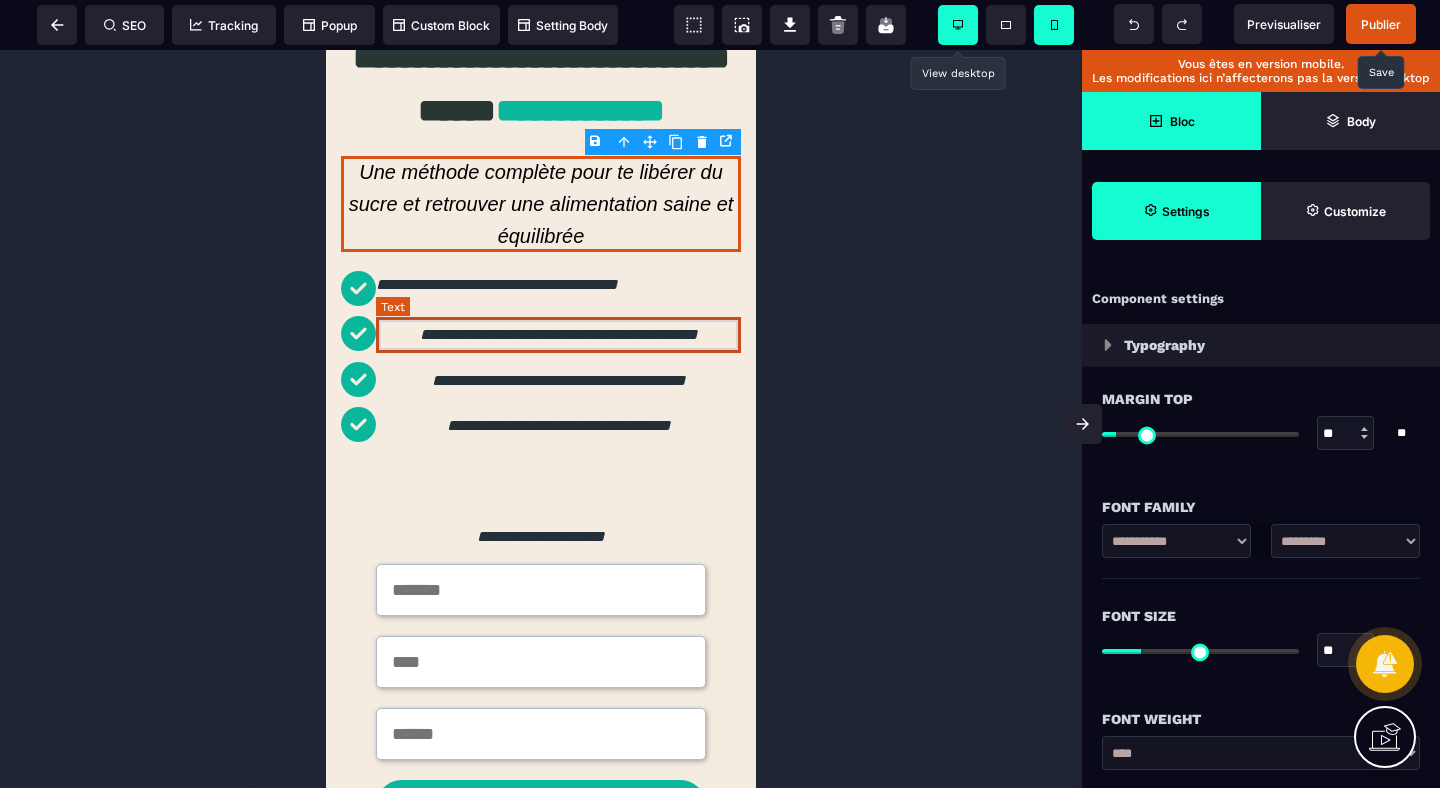 click on "**********" at bounding box center (558, 335) 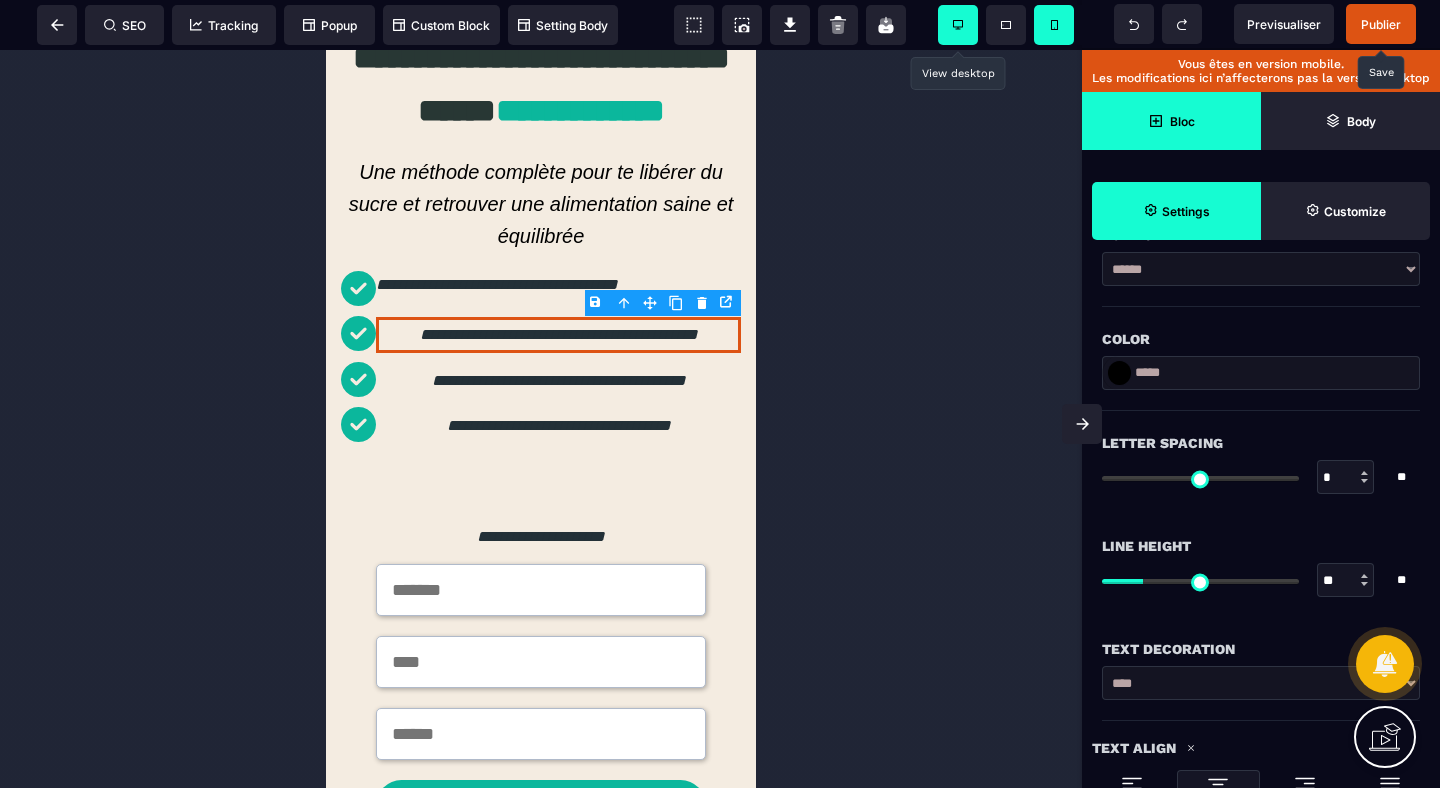 scroll, scrollTop: 594, scrollLeft: 0, axis: vertical 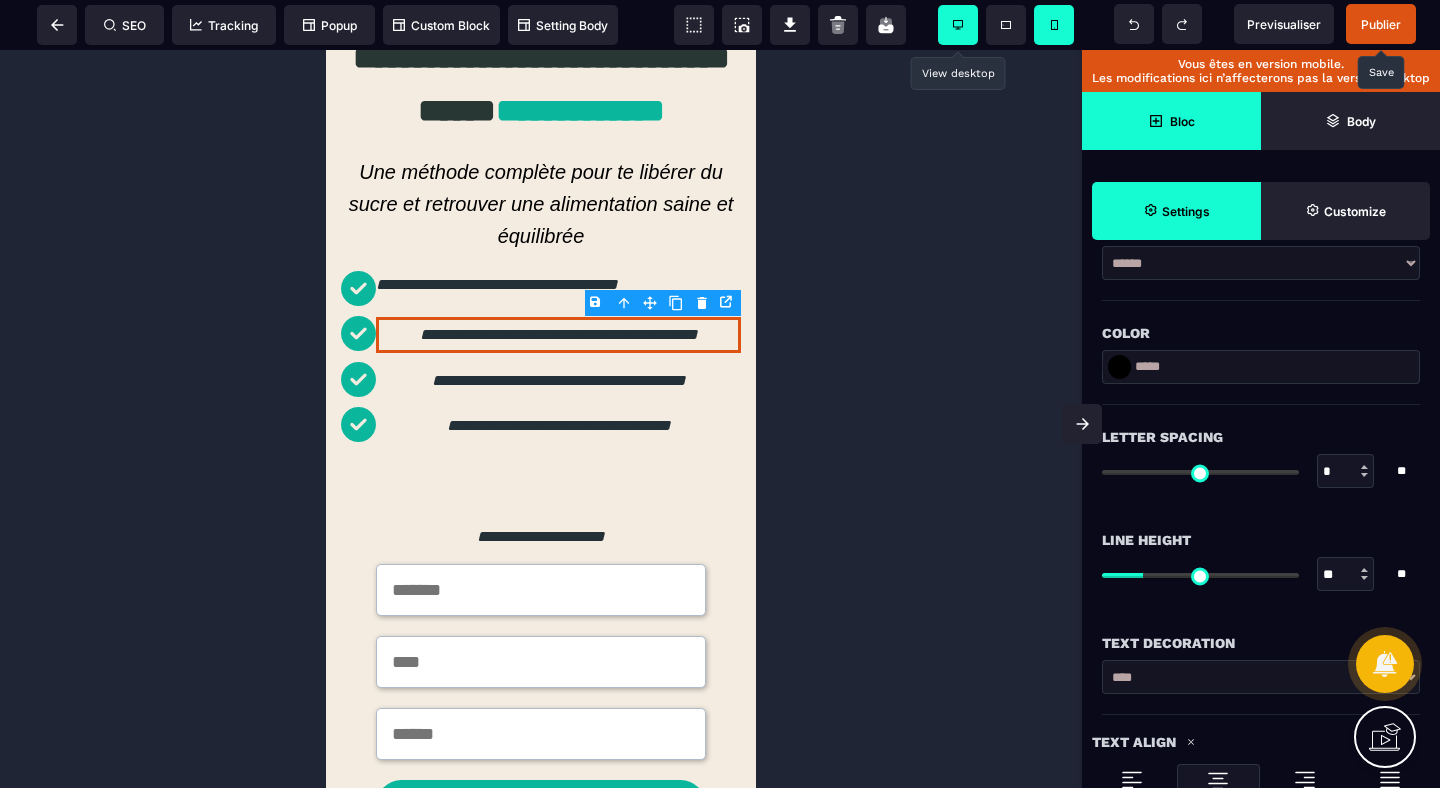 click at bounding box center (1132, 780) 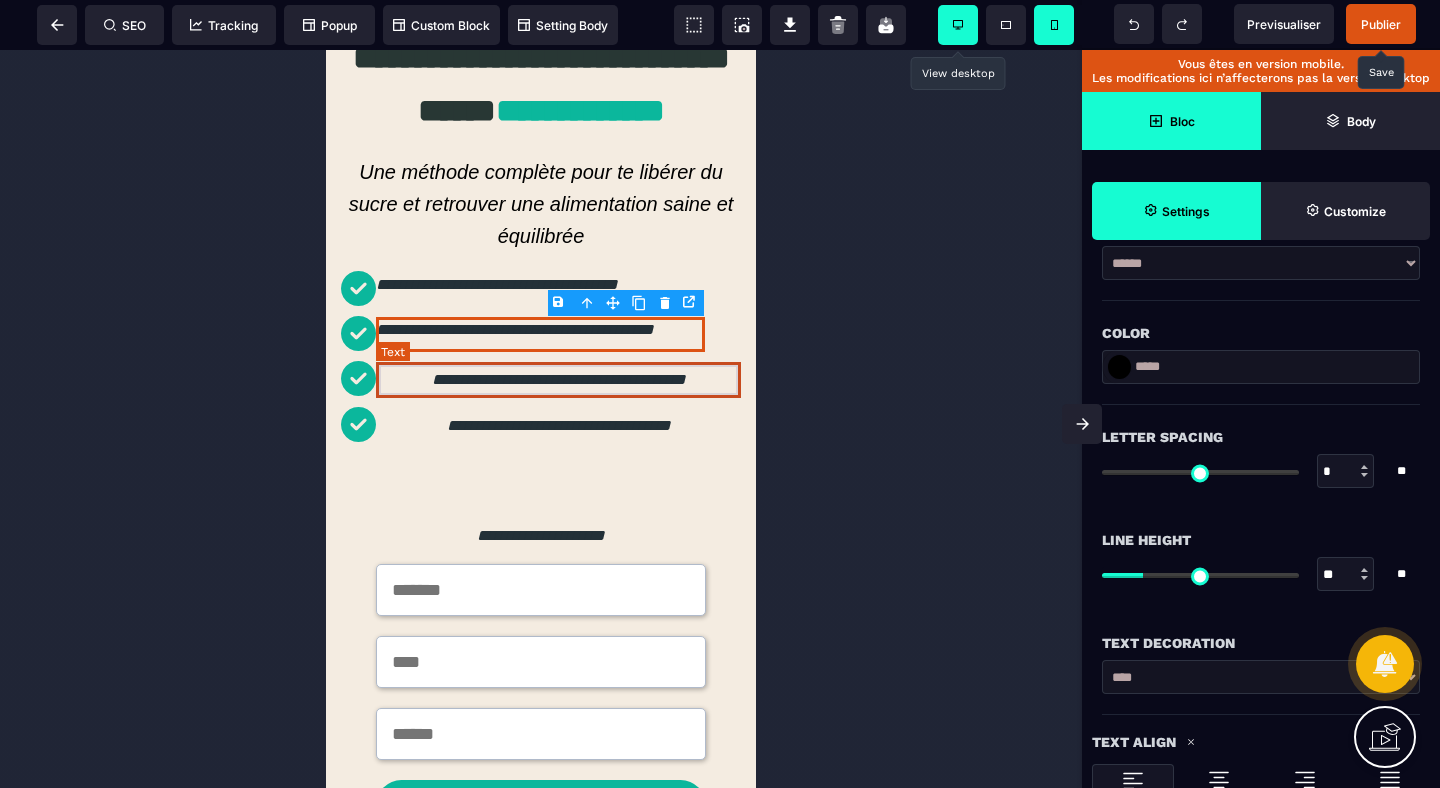 click on "**********" at bounding box center (558, 380) 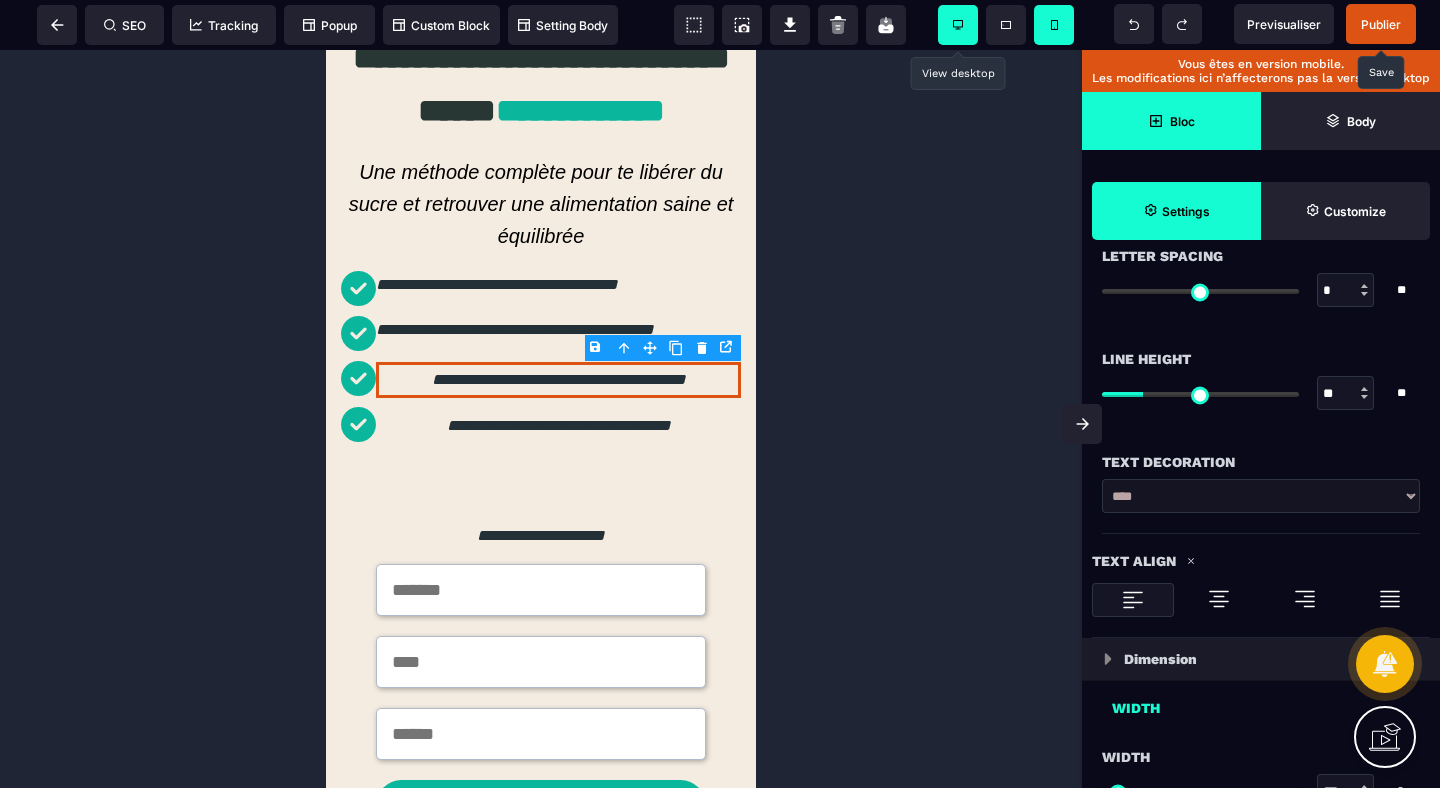 scroll, scrollTop: 782, scrollLeft: 0, axis: vertical 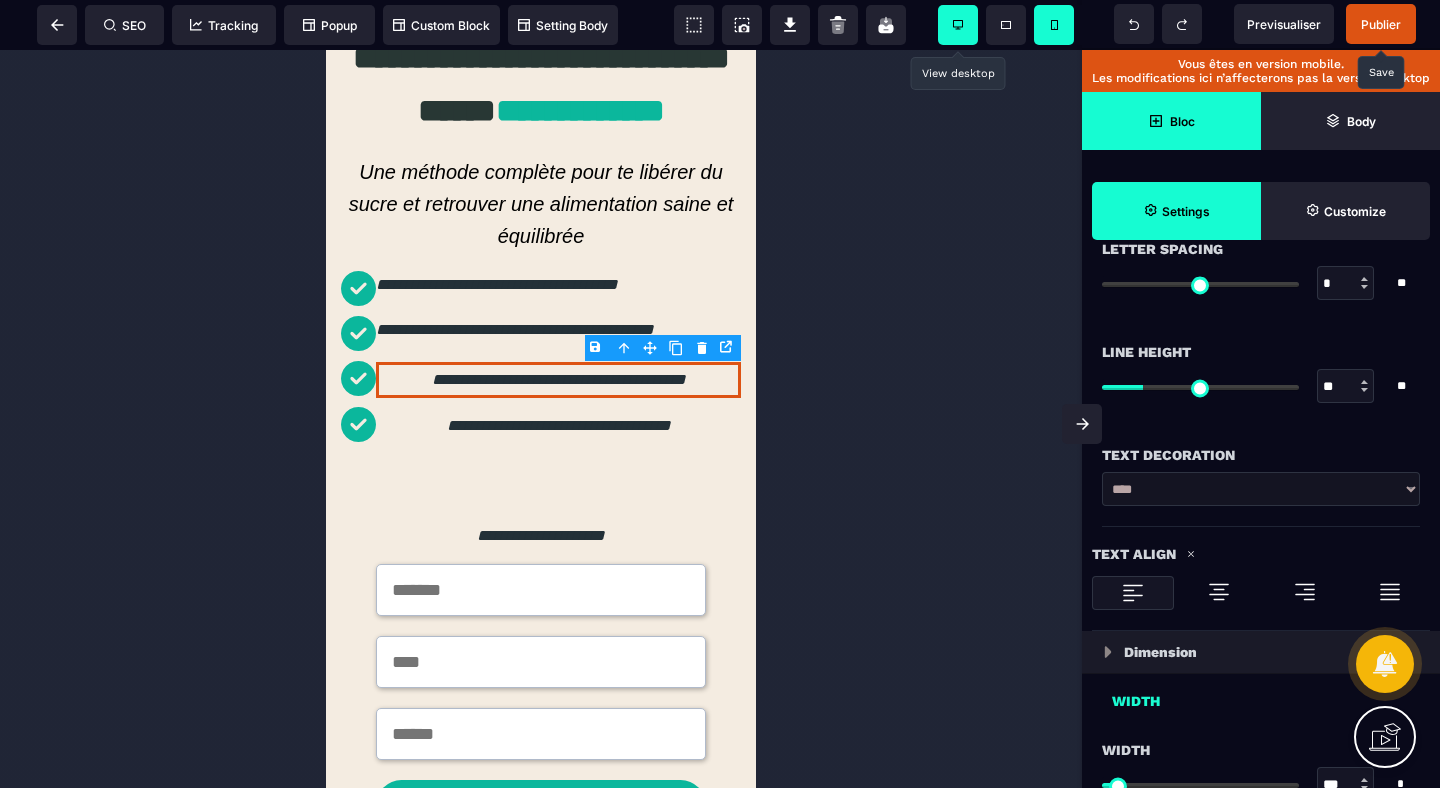 click at bounding box center (1133, 593) 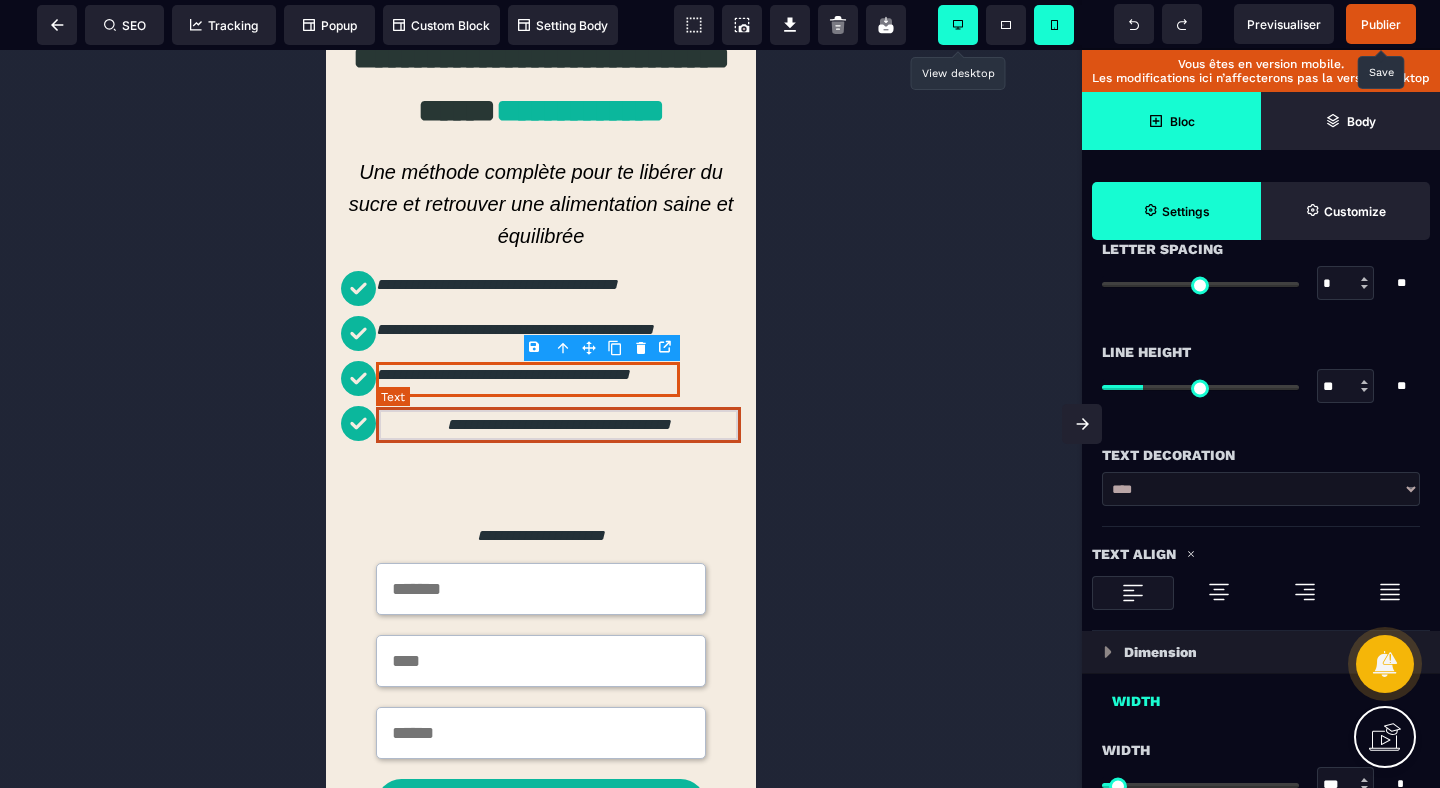 click on "**********" at bounding box center (558, 425) 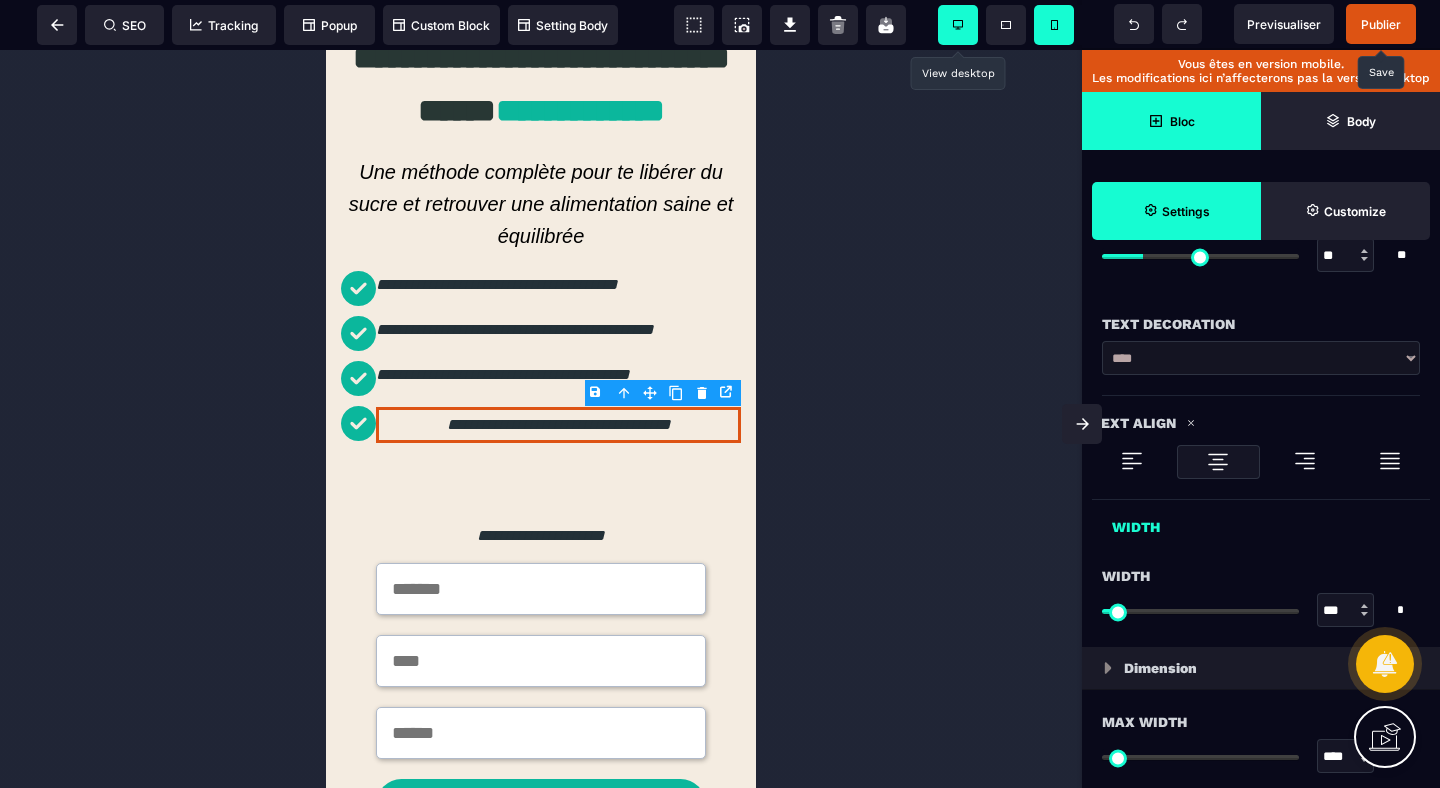 scroll, scrollTop: 915, scrollLeft: 0, axis: vertical 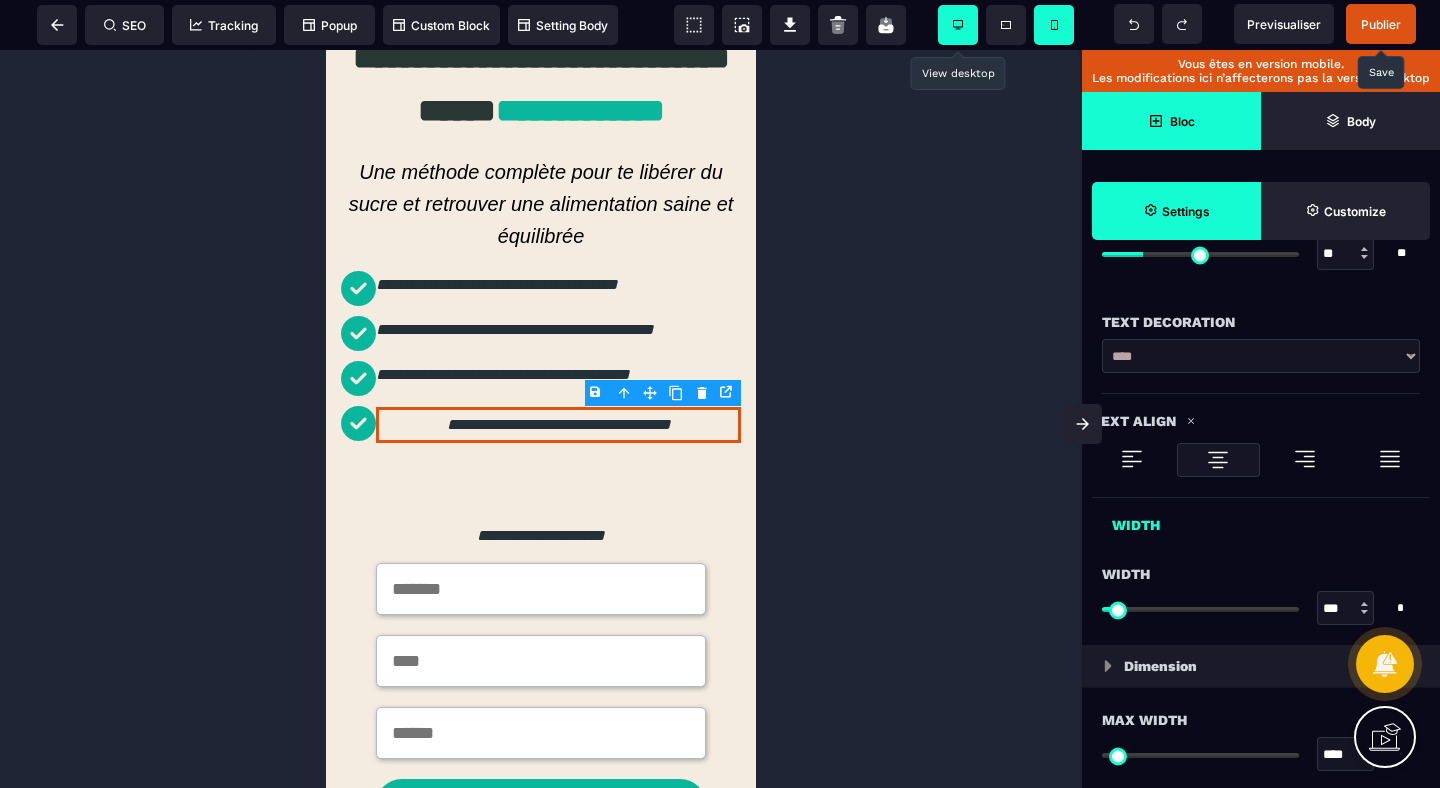 click at bounding box center [1132, 459] 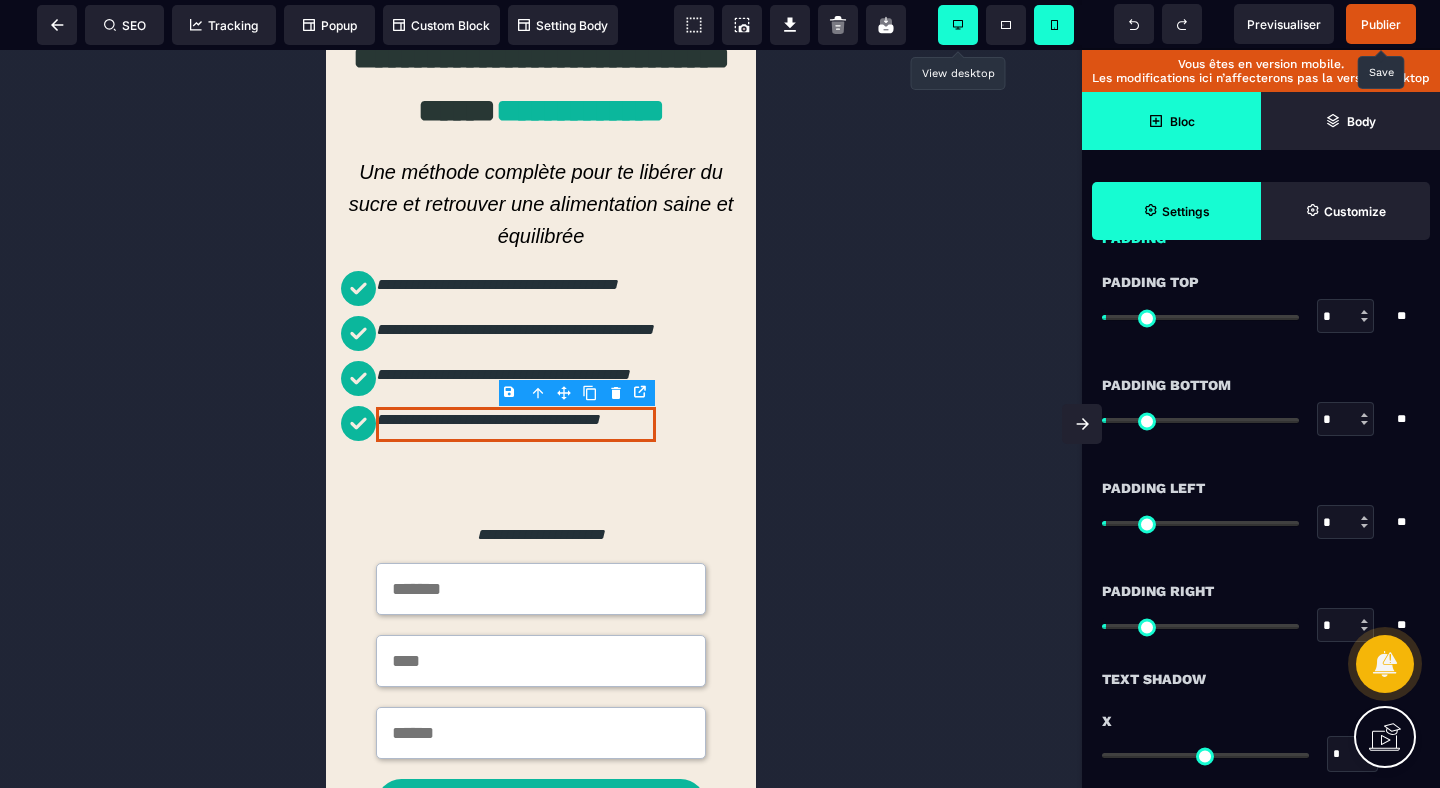 scroll, scrollTop: 1597, scrollLeft: 0, axis: vertical 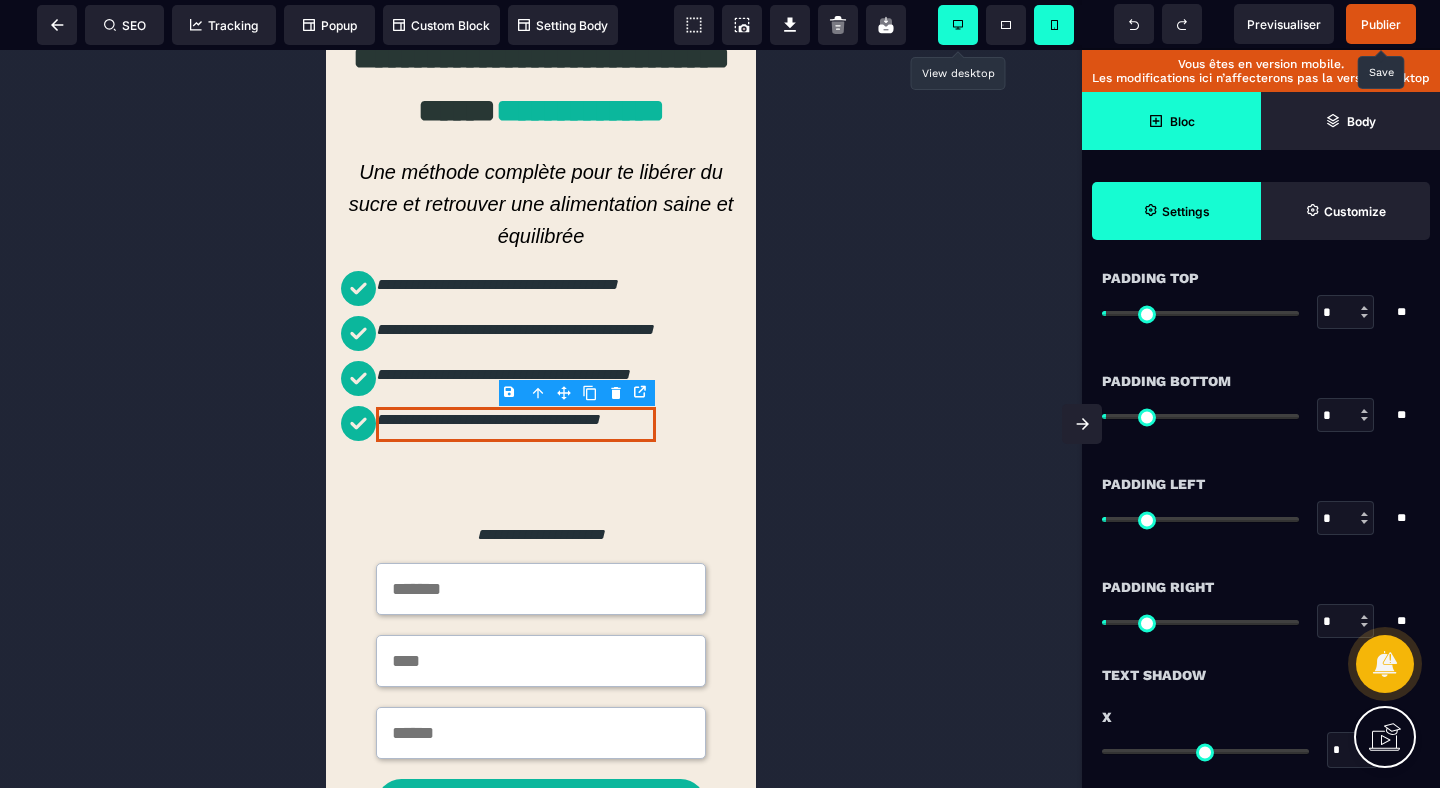 drag, startPoint x: 1330, startPoint y: 518, endPoint x: 1305, endPoint y: 518, distance: 25 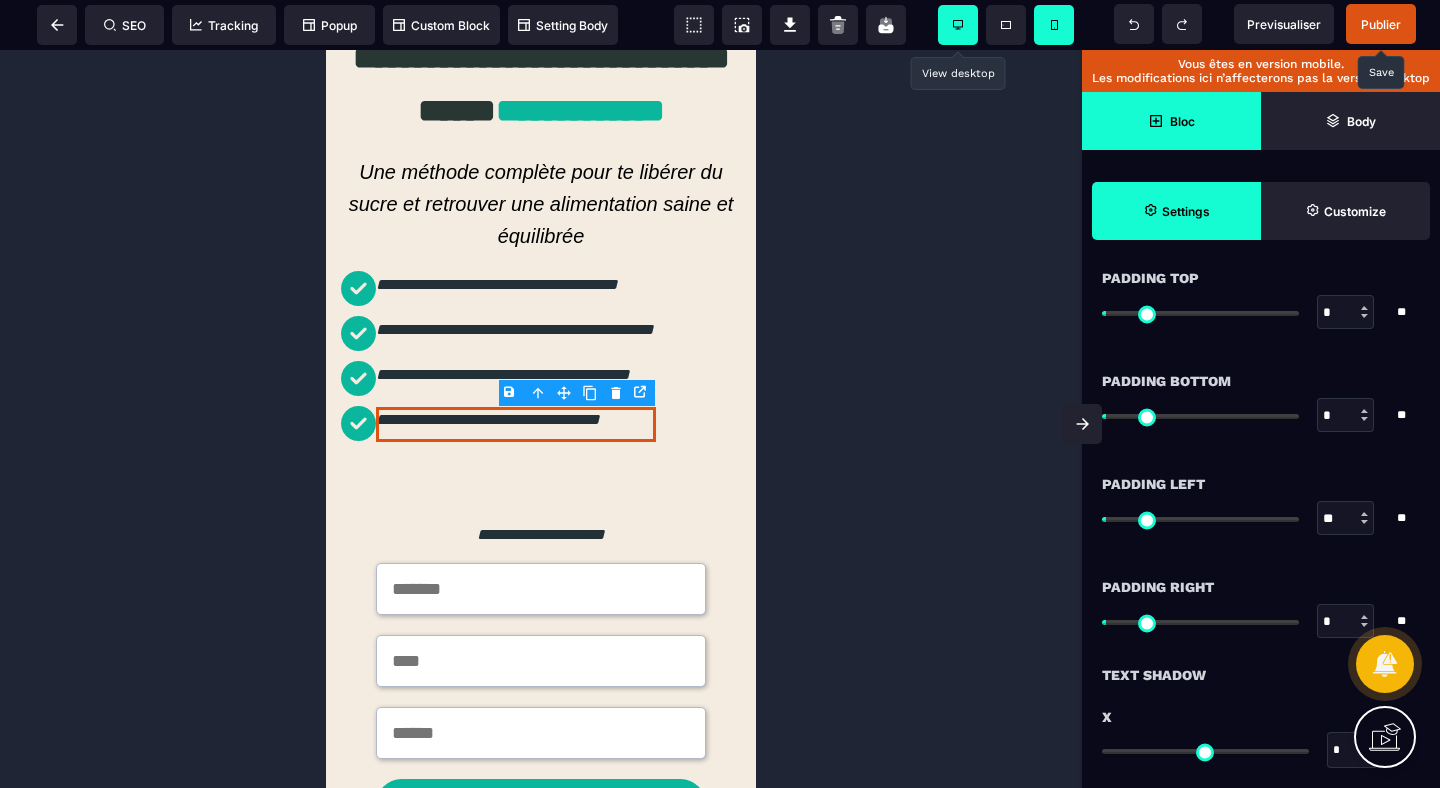 click on "Padding Left" at bounding box center (1261, 484) 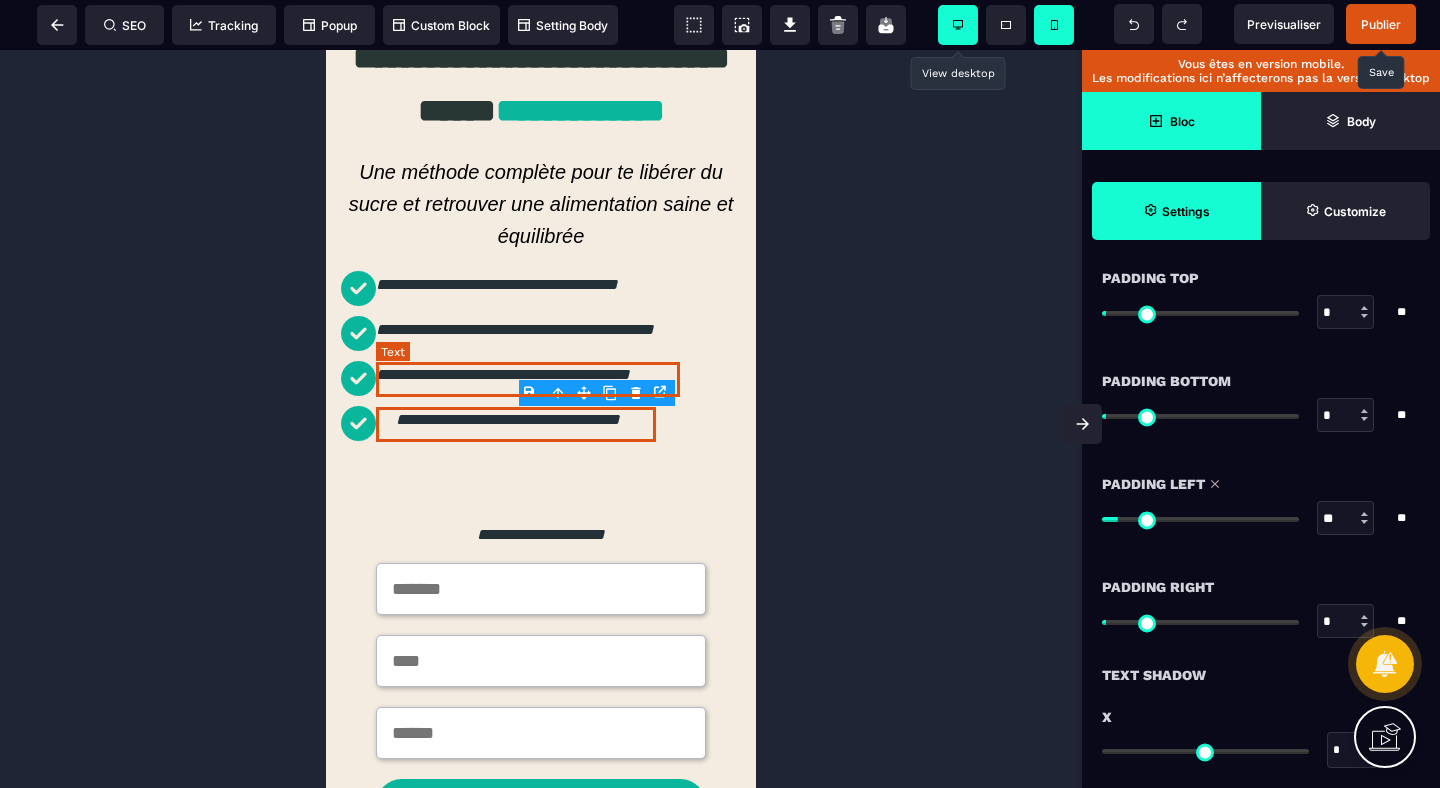 click on "**********" at bounding box center (528, 379) 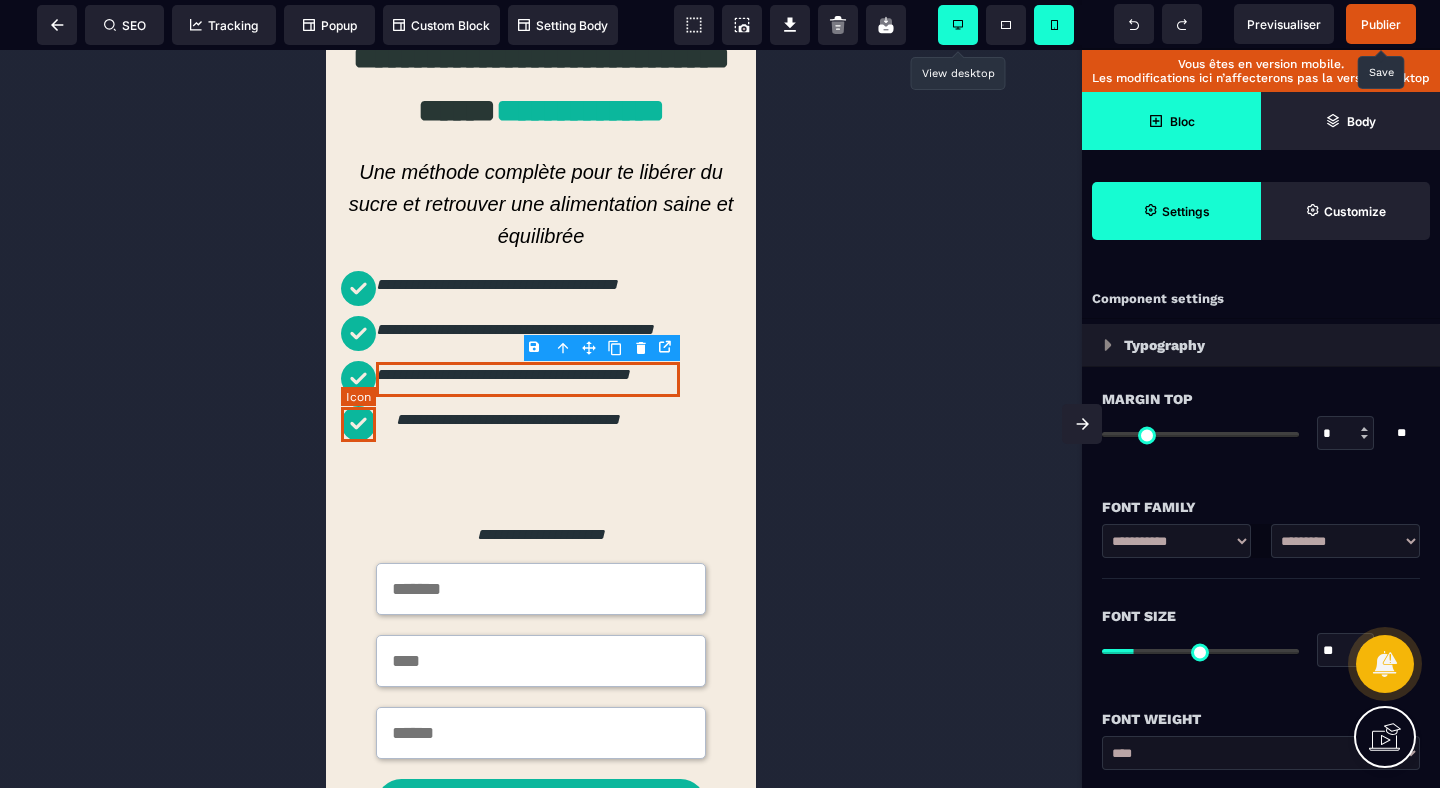 click at bounding box center (358, 424) 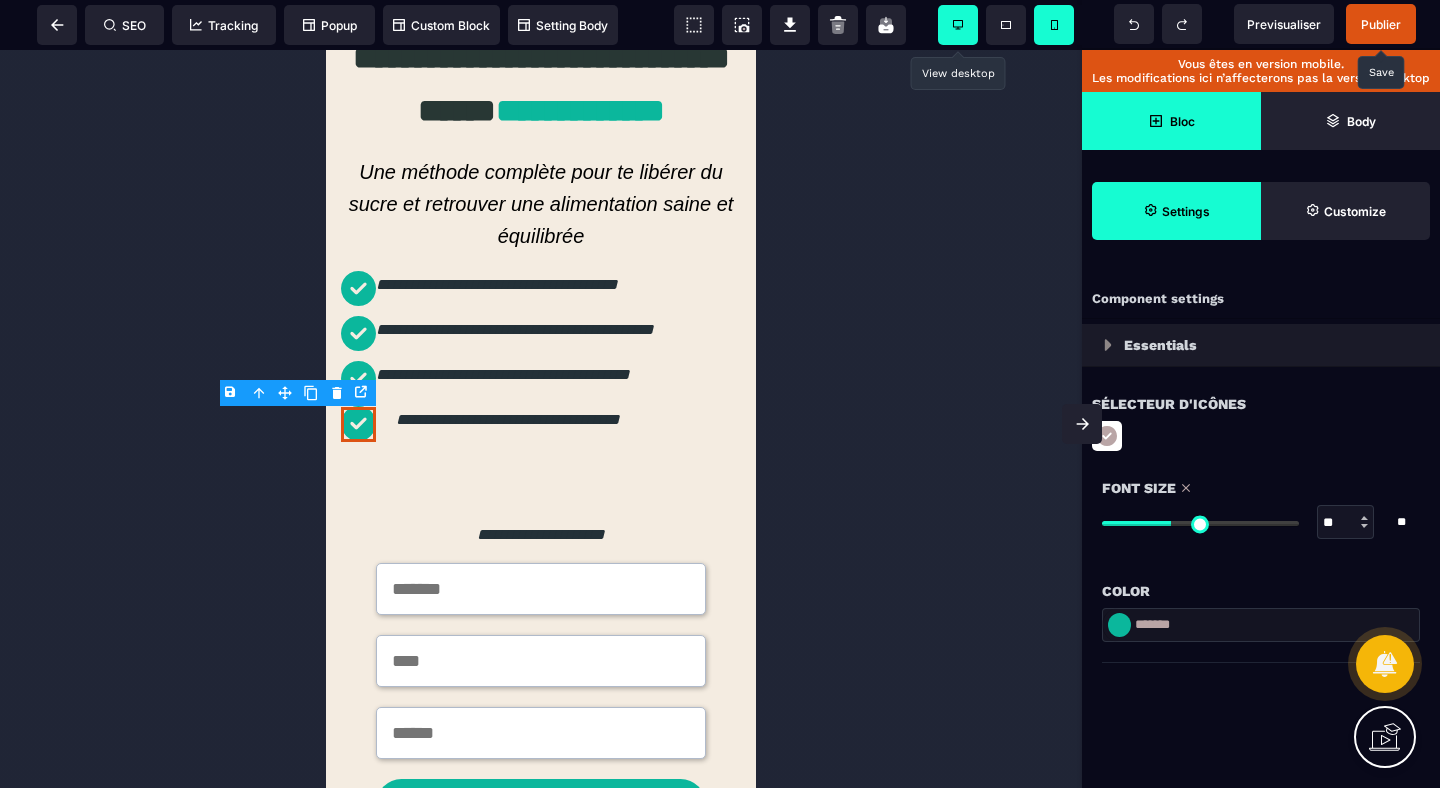 click on "**" at bounding box center (1346, 523) 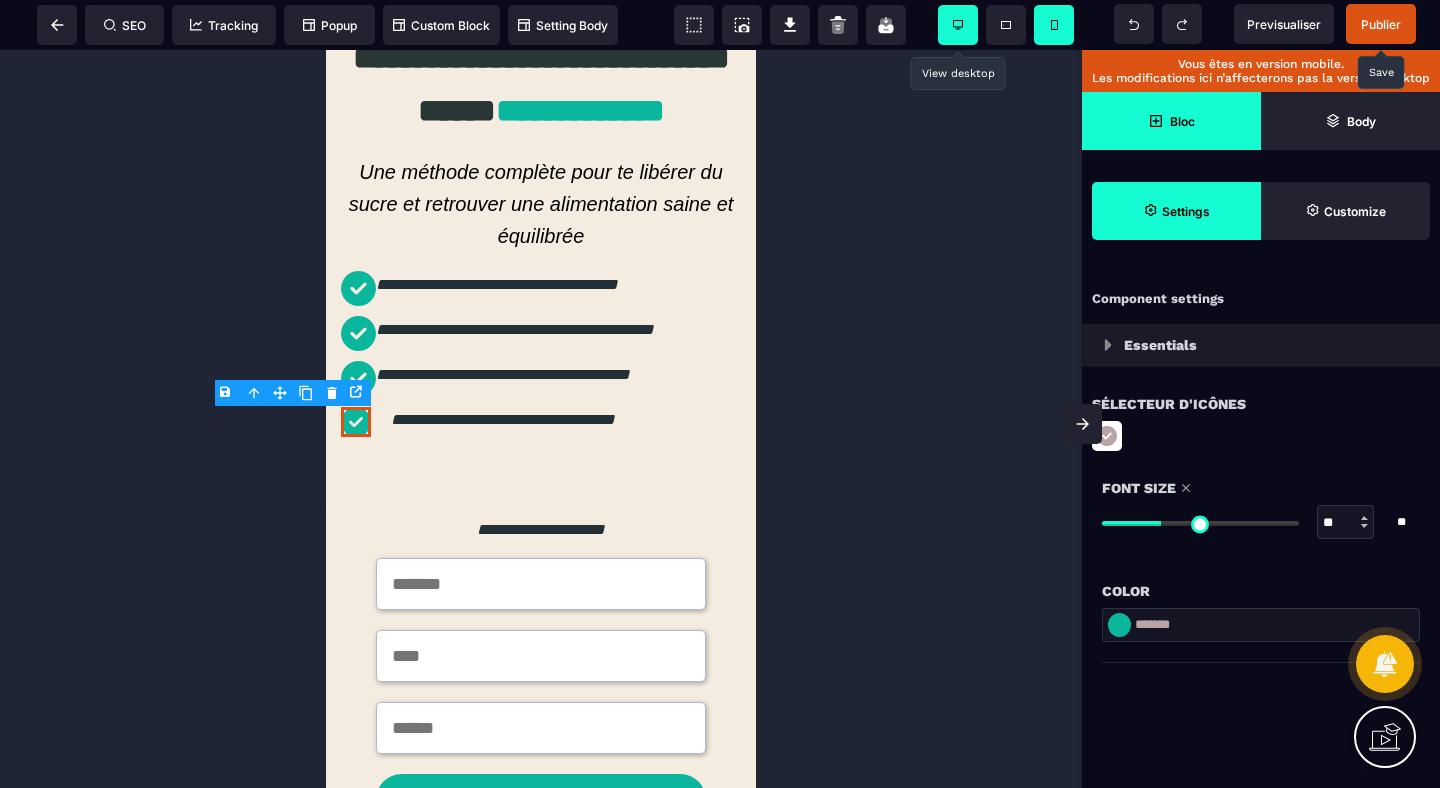 click on "Font Size" at bounding box center (1261, 488) 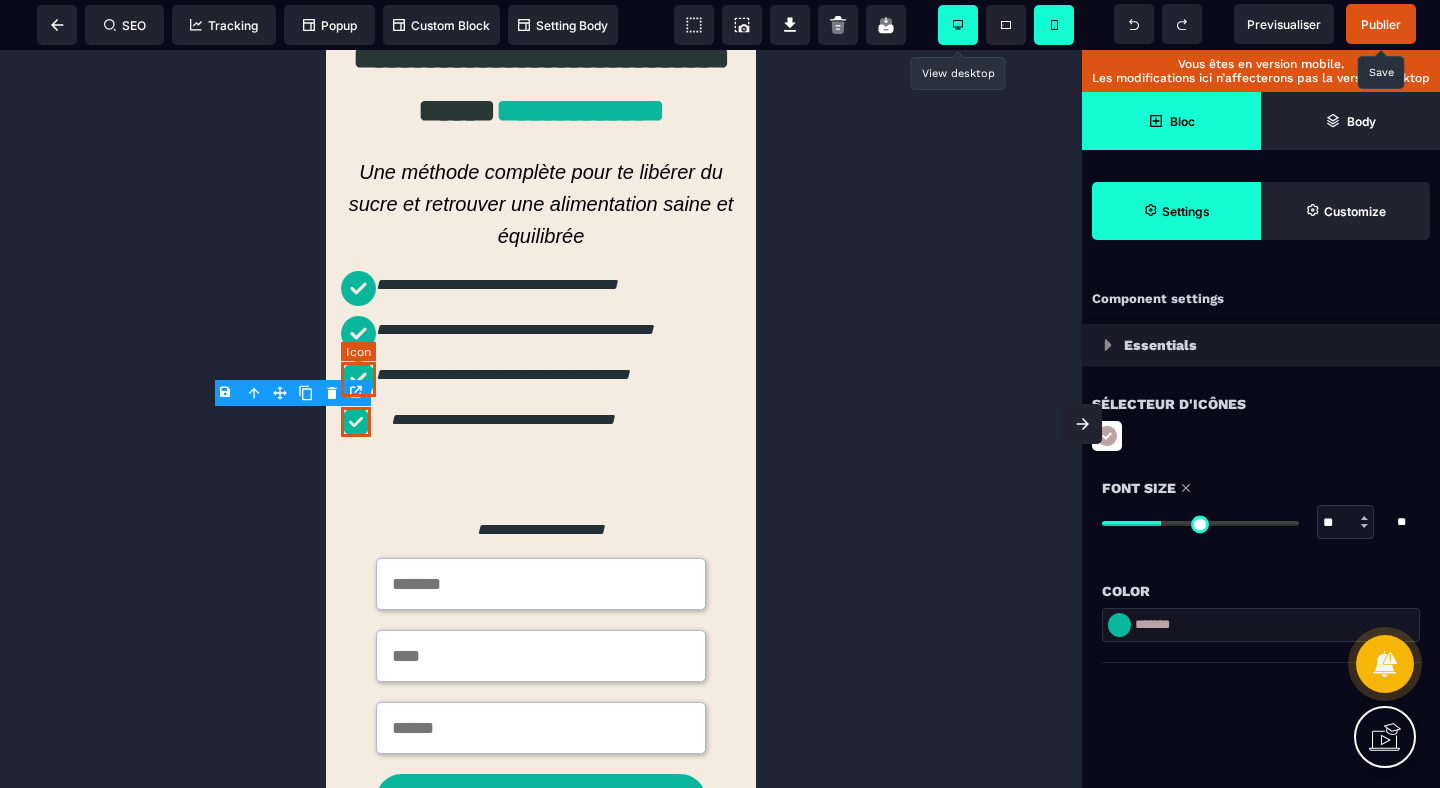 click at bounding box center (358, 379) 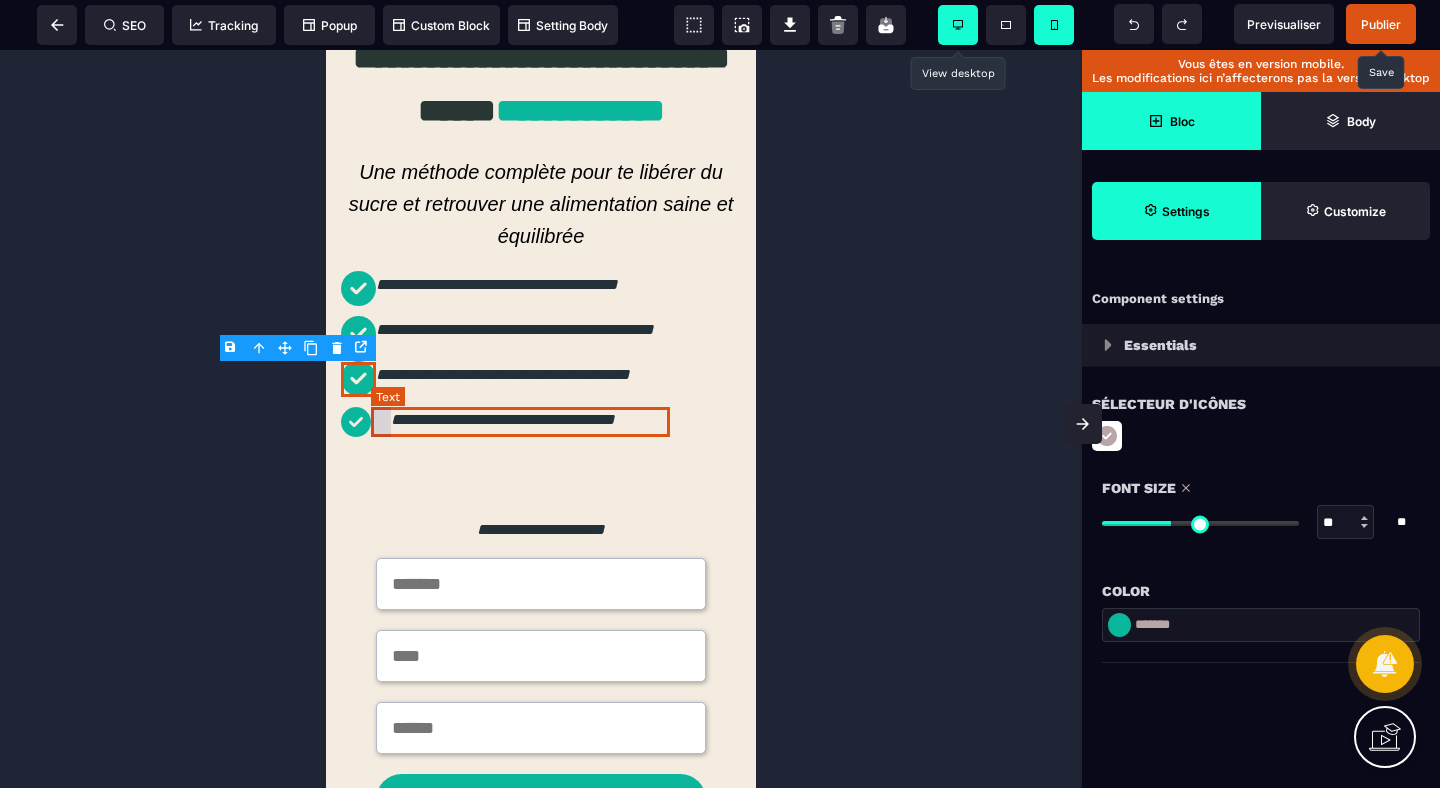 click on "**********" at bounding box center [521, 422] 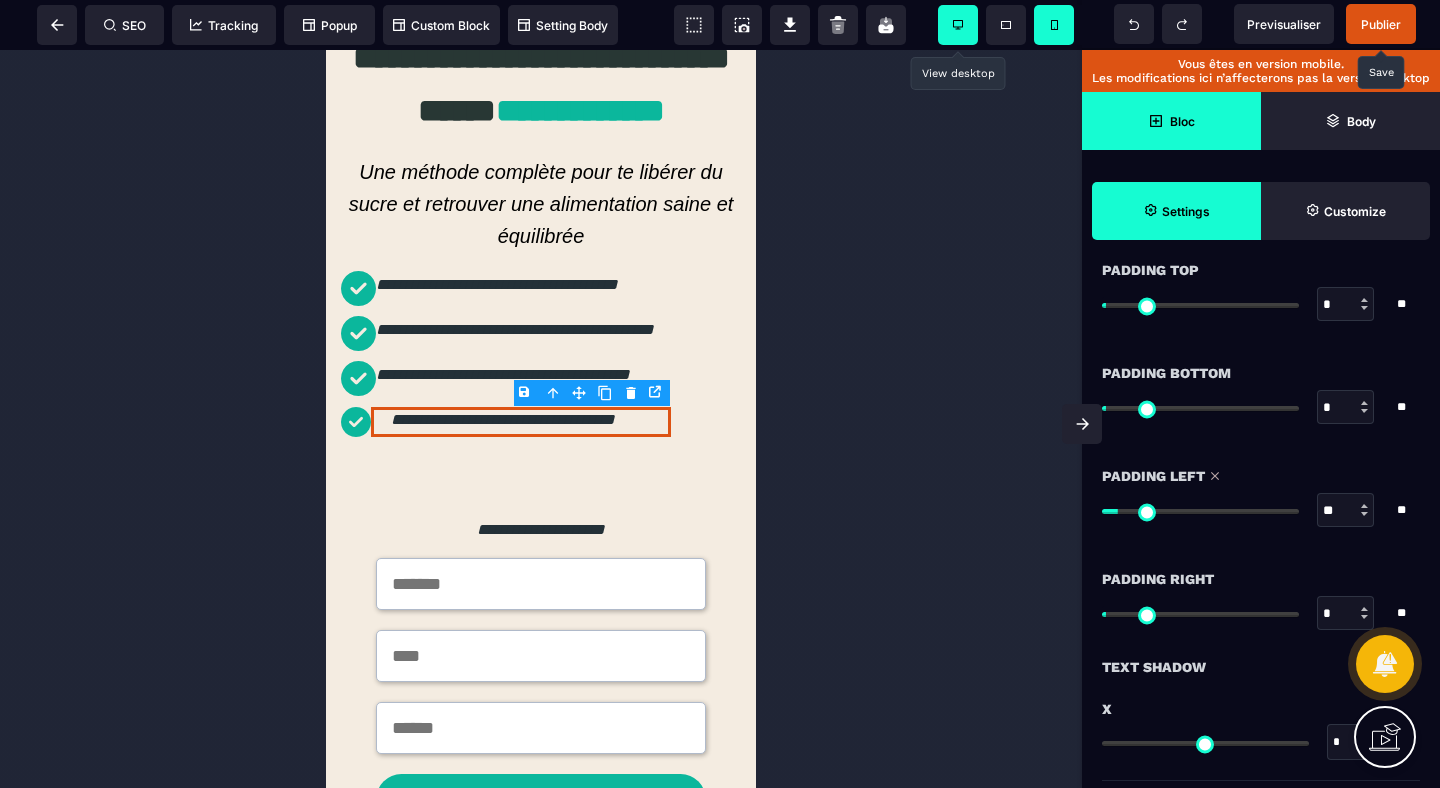 scroll, scrollTop: 1607, scrollLeft: 0, axis: vertical 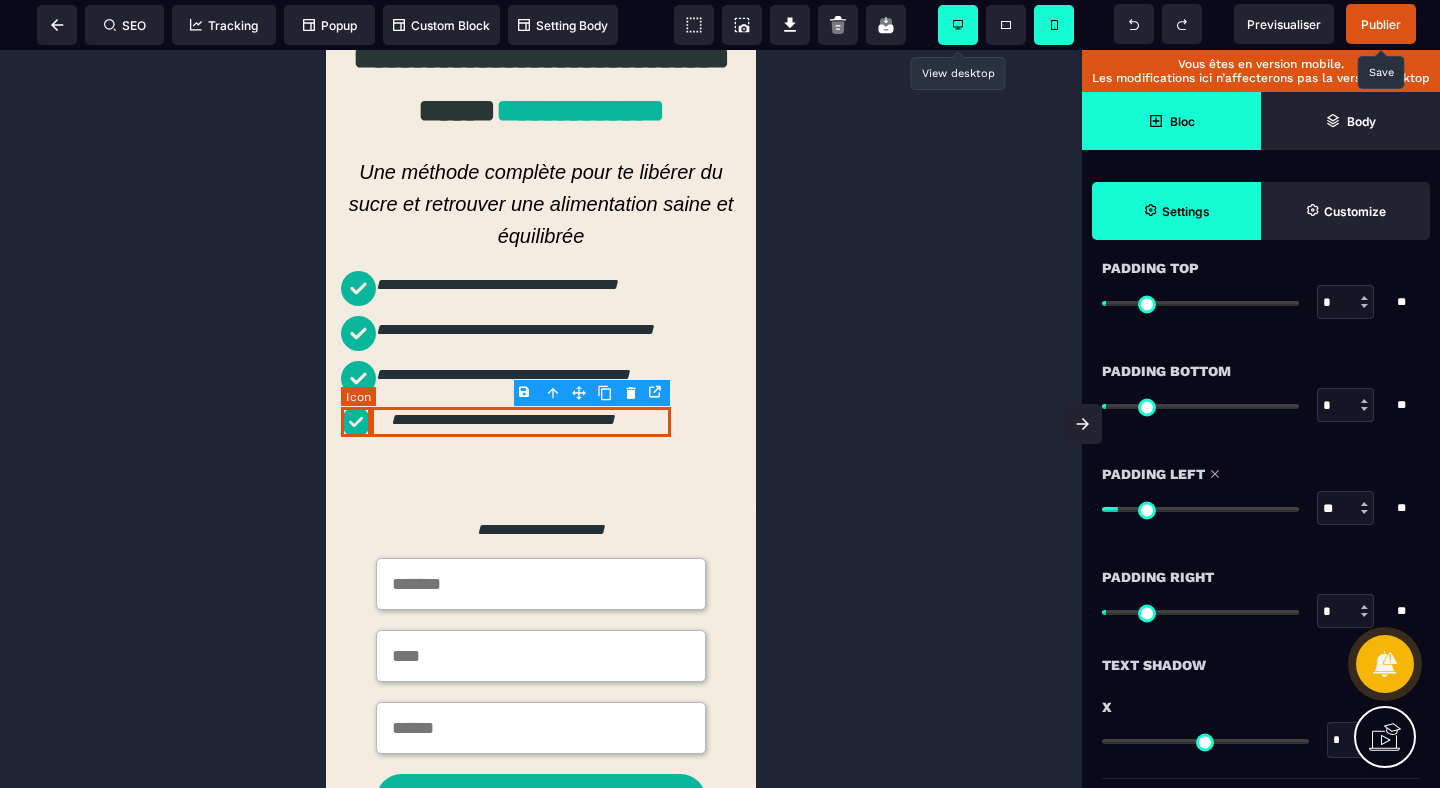 click at bounding box center (356, 422) 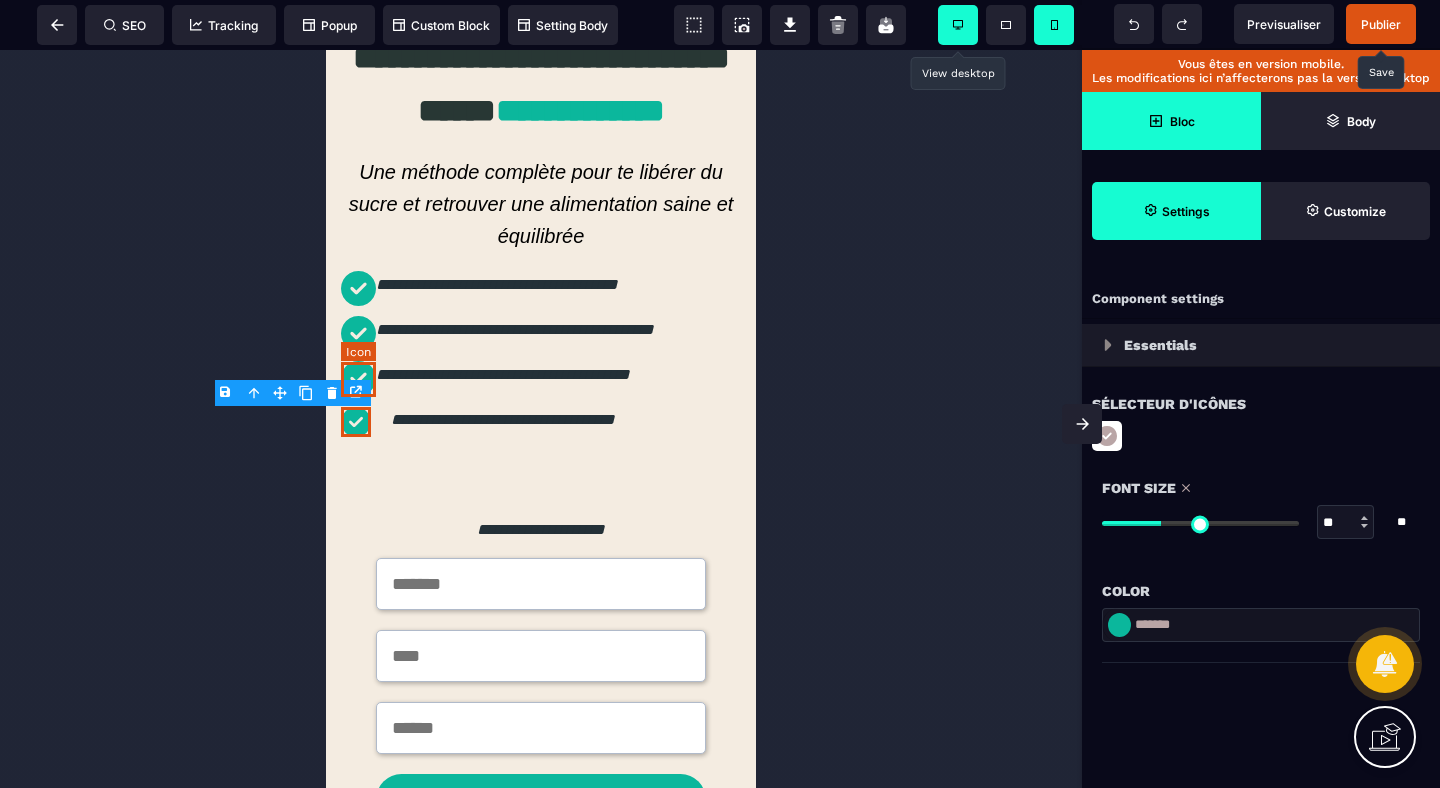 click at bounding box center (358, 379) 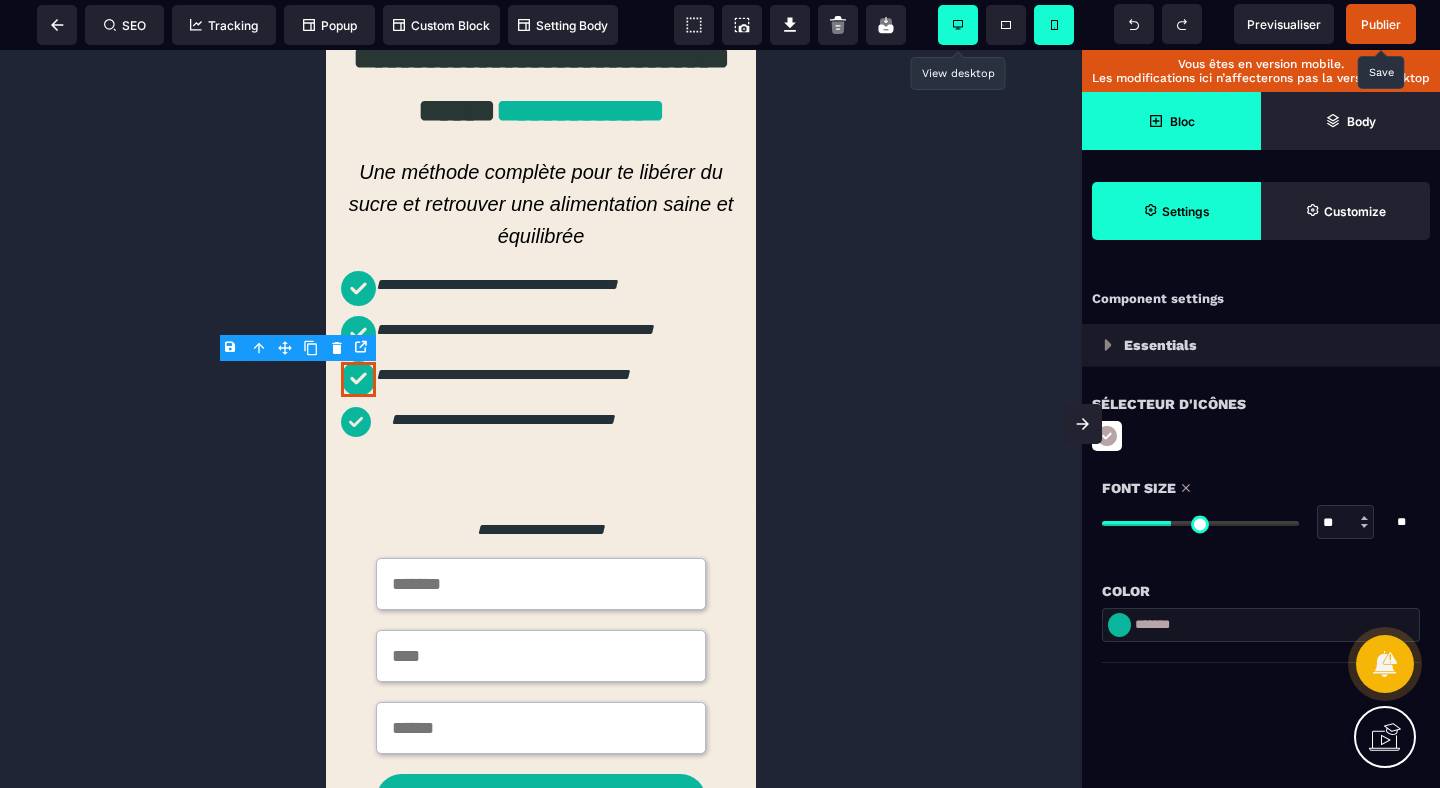 click on "**" at bounding box center [1346, 523] 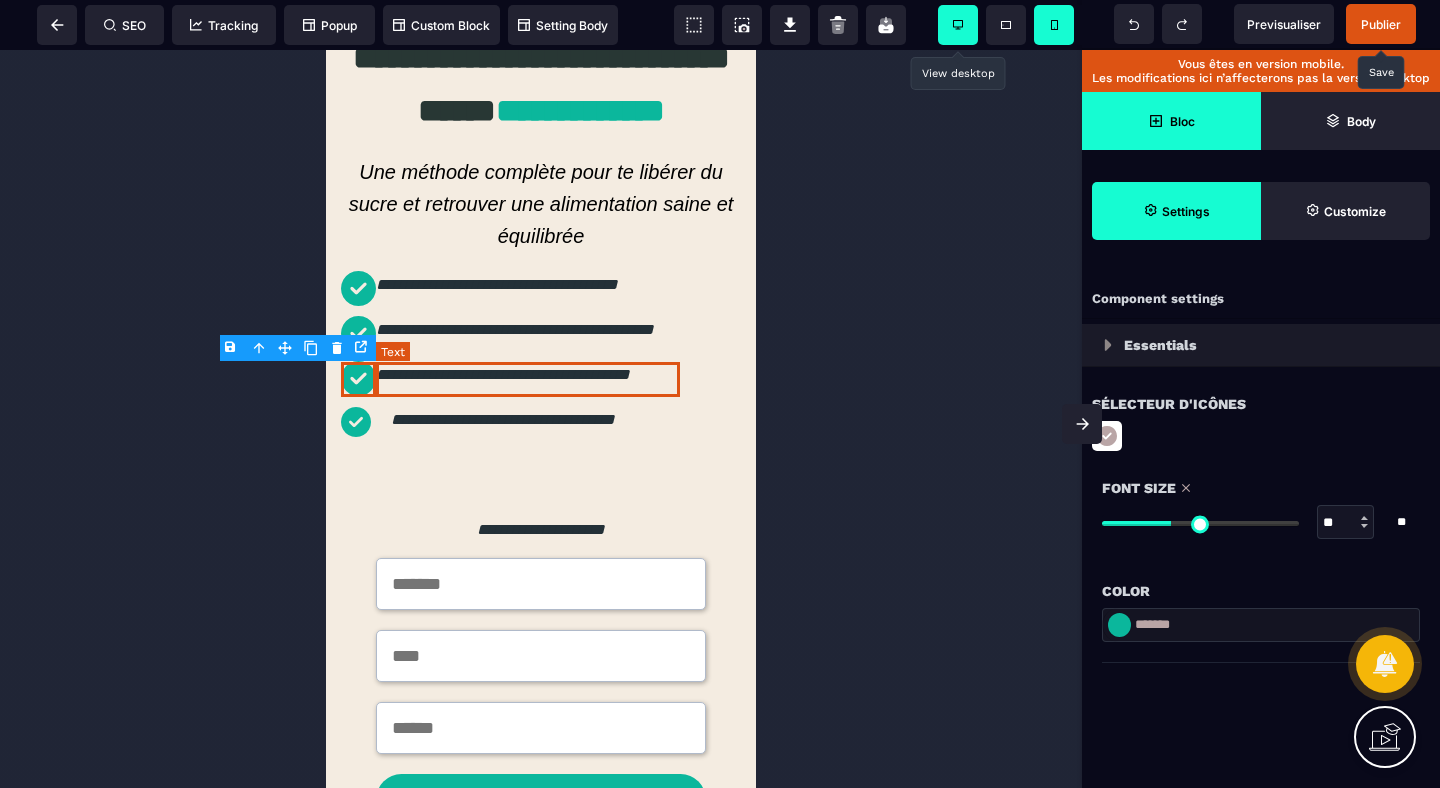click on "**********" at bounding box center [528, 379] 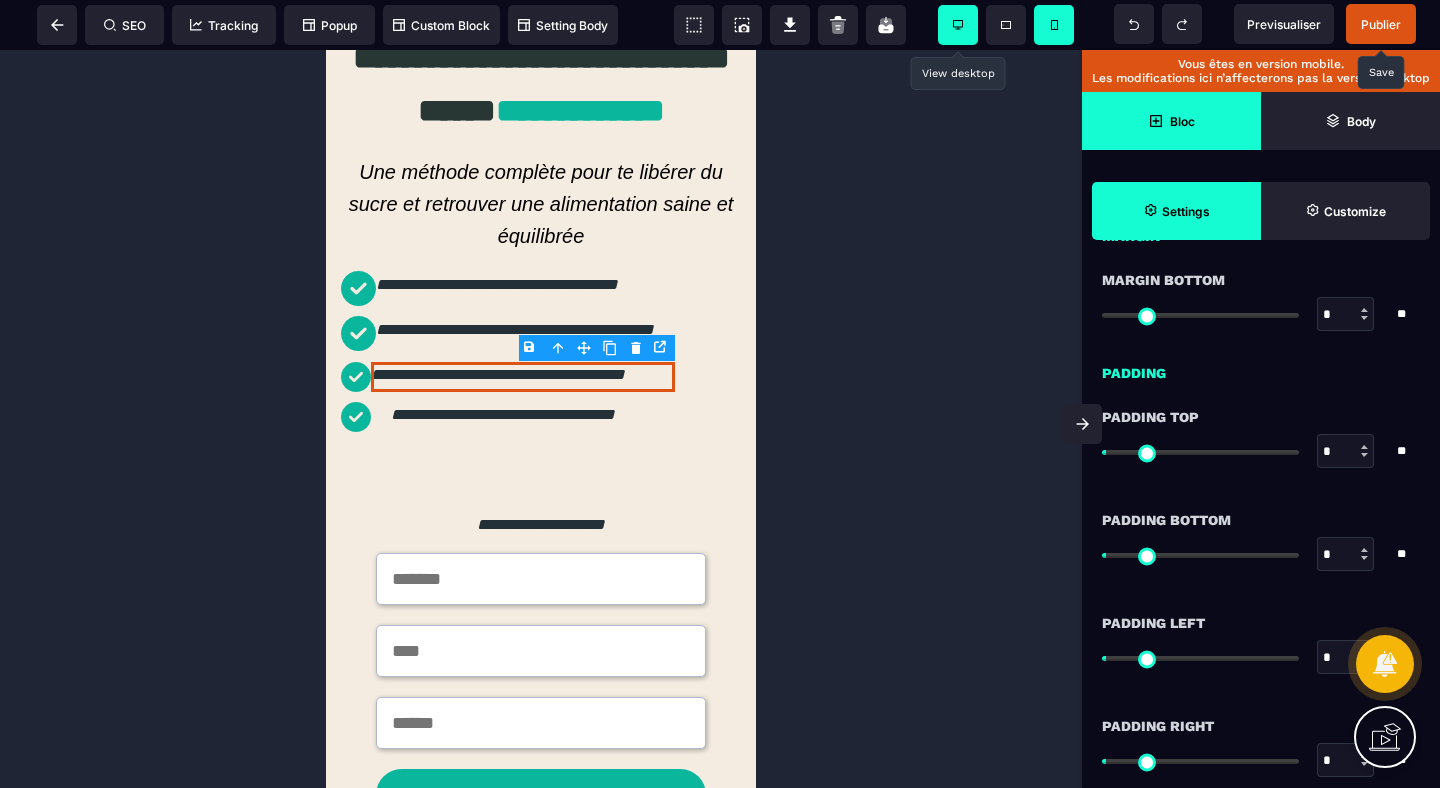 scroll, scrollTop: 1493, scrollLeft: 0, axis: vertical 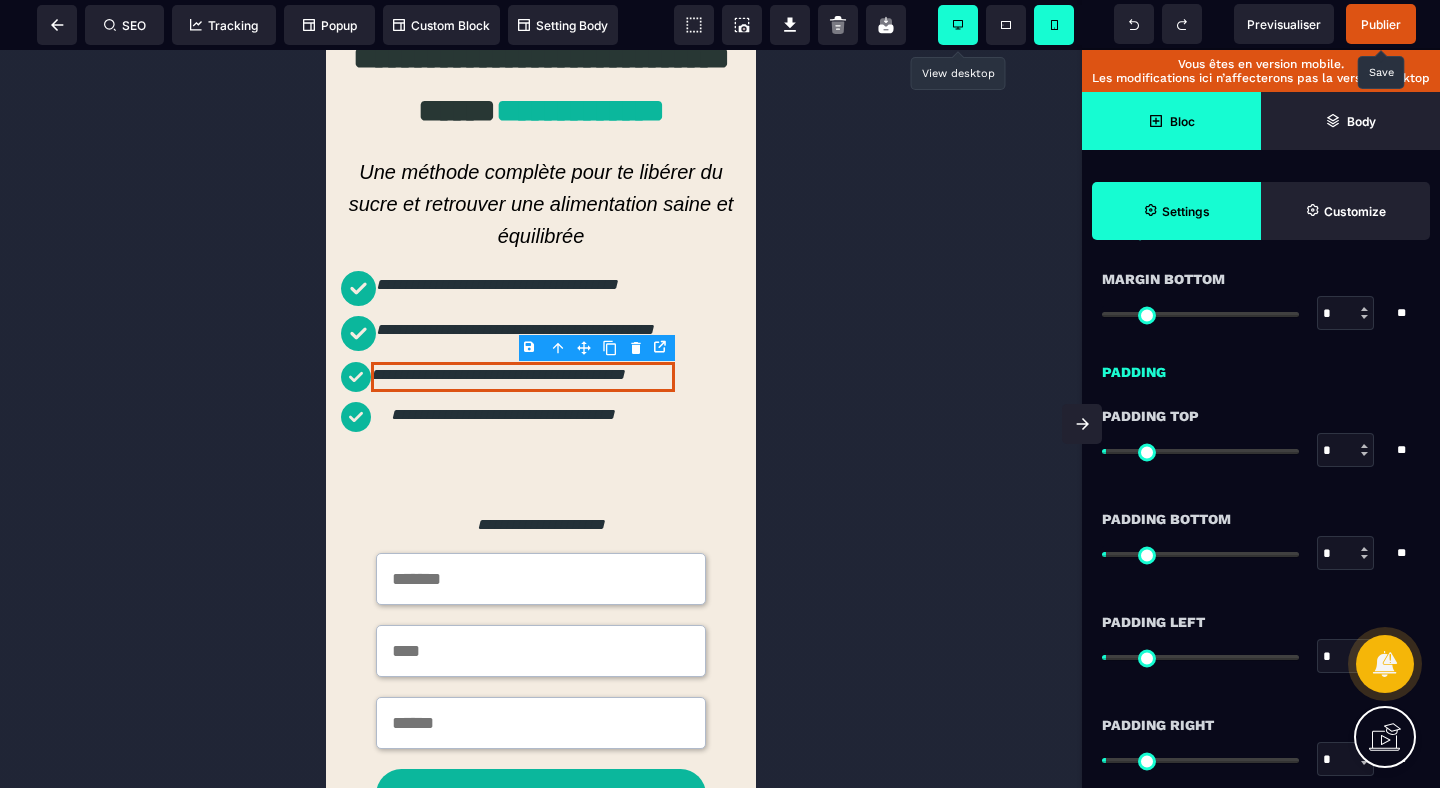 drag, startPoint x: 1334, startPoint y: 652, endPoint x: 1283, endPoint y: 652, distance: 51 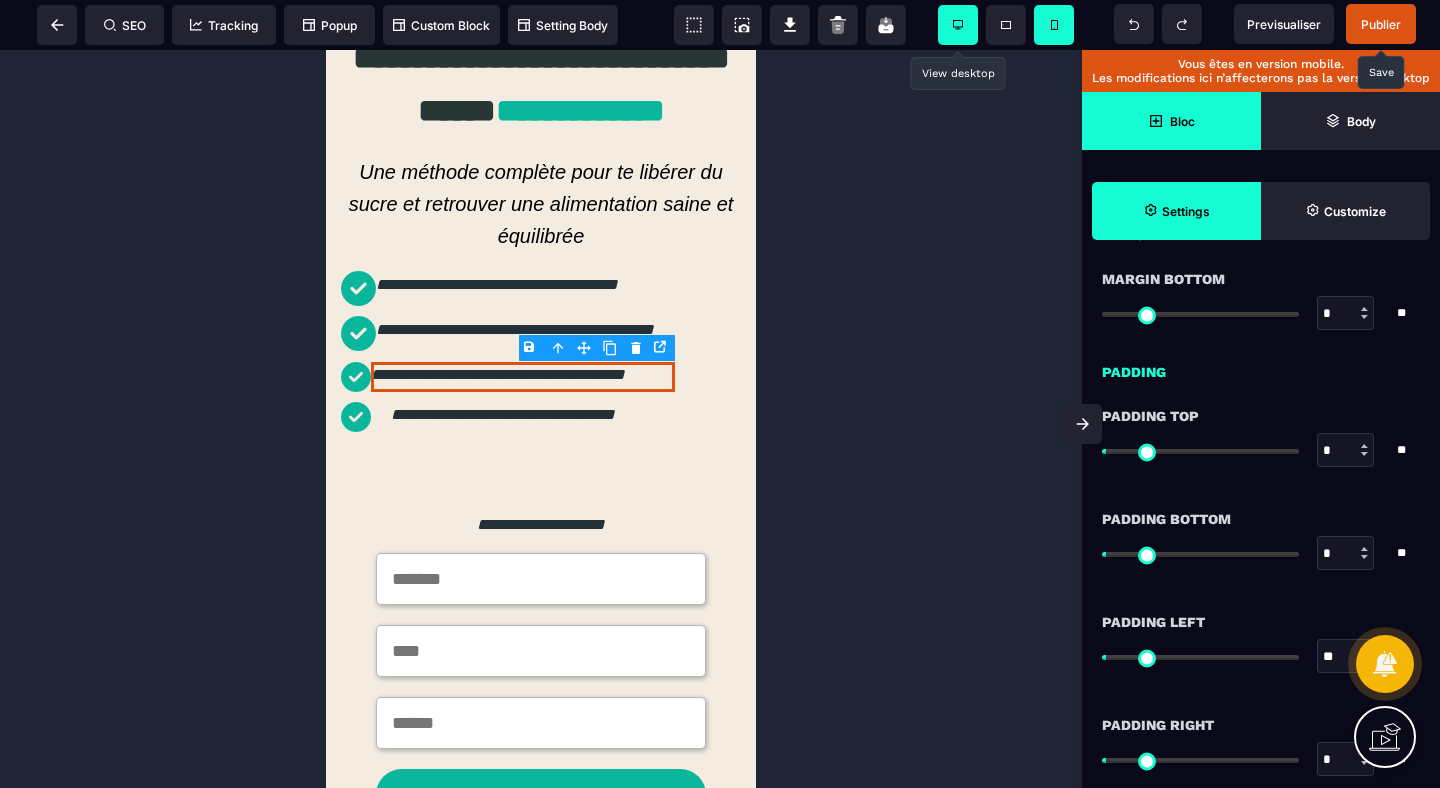 click on "Padding Left" at bounding box center (1261, 622) 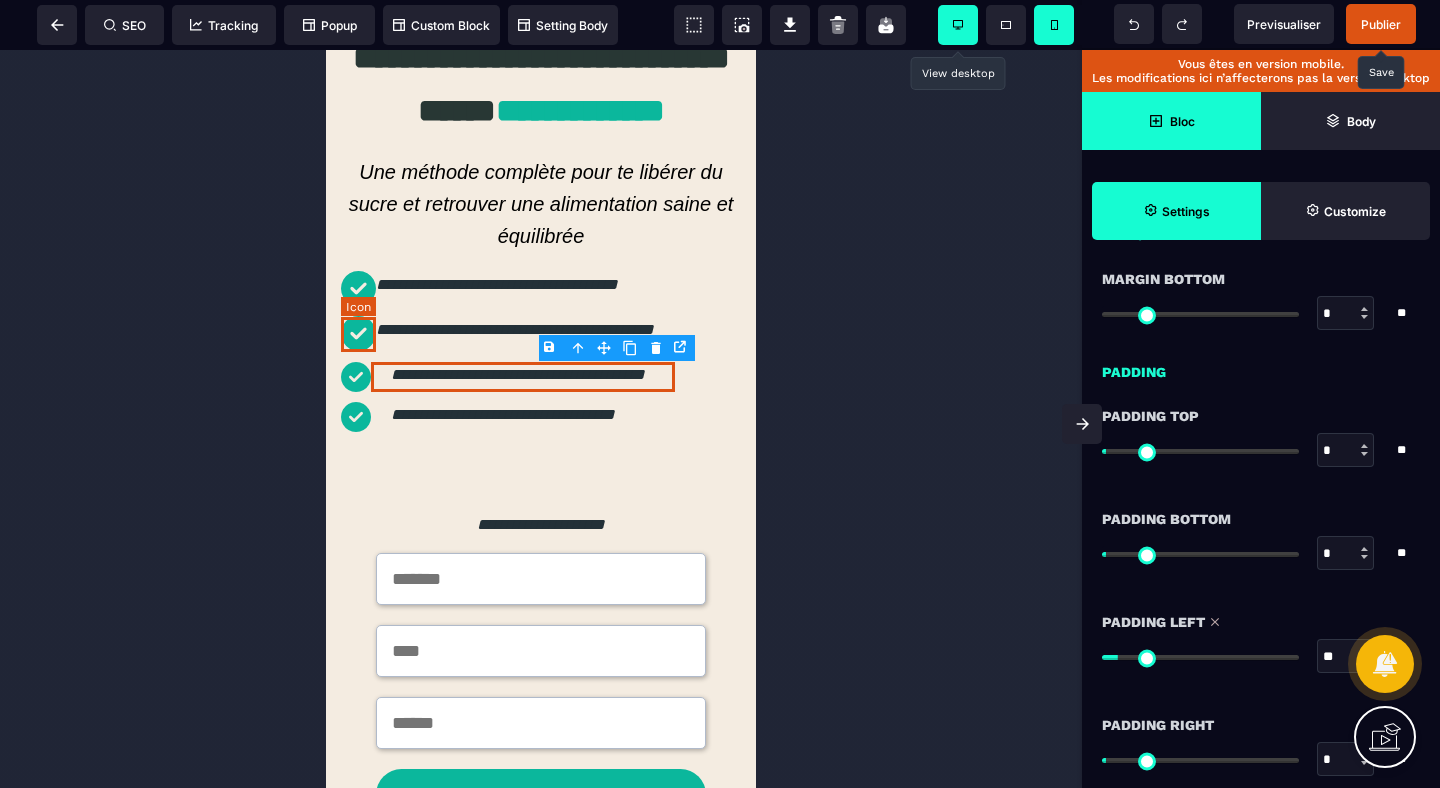 click at bounding box center [358, 334] 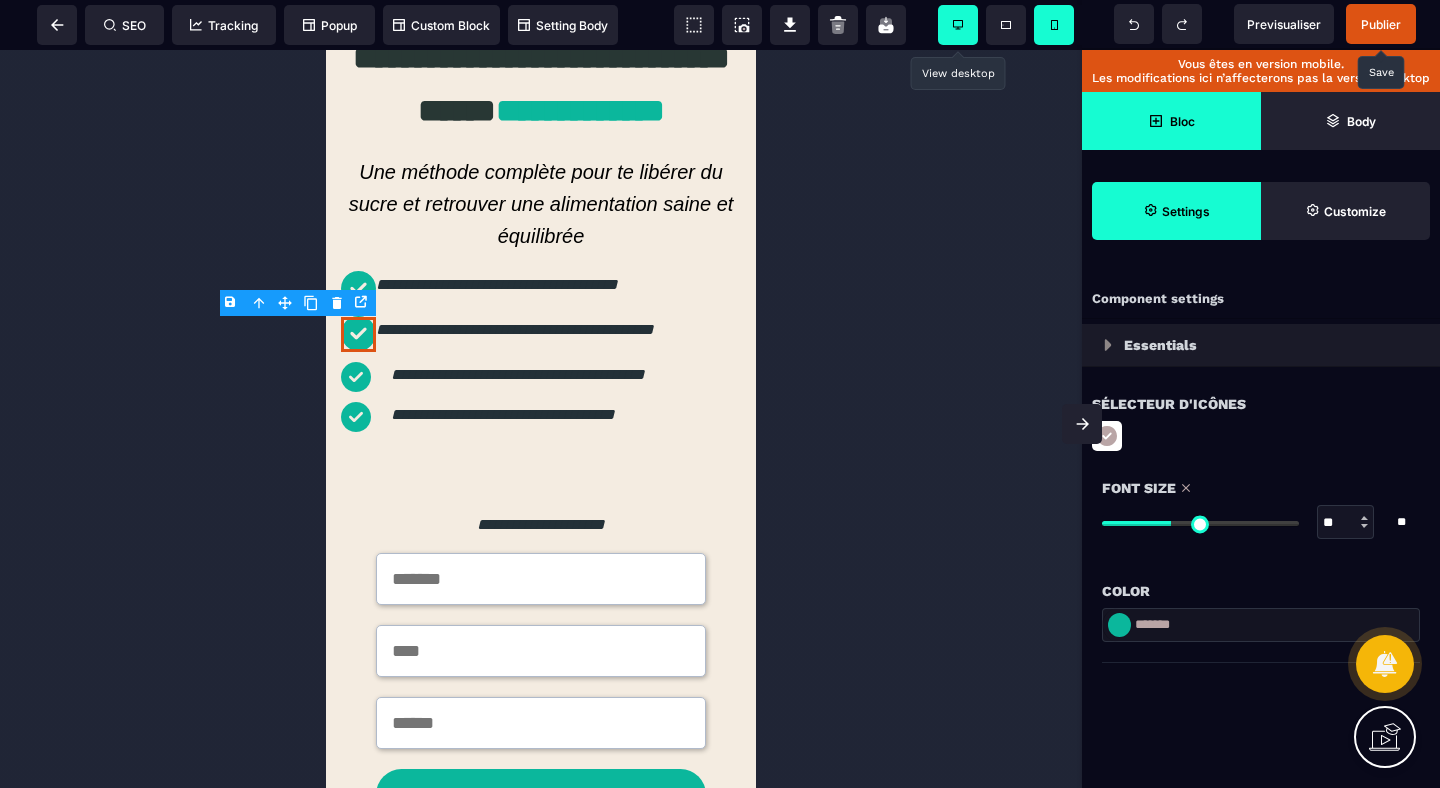 click on "**" at bounding box center (1346, 523) 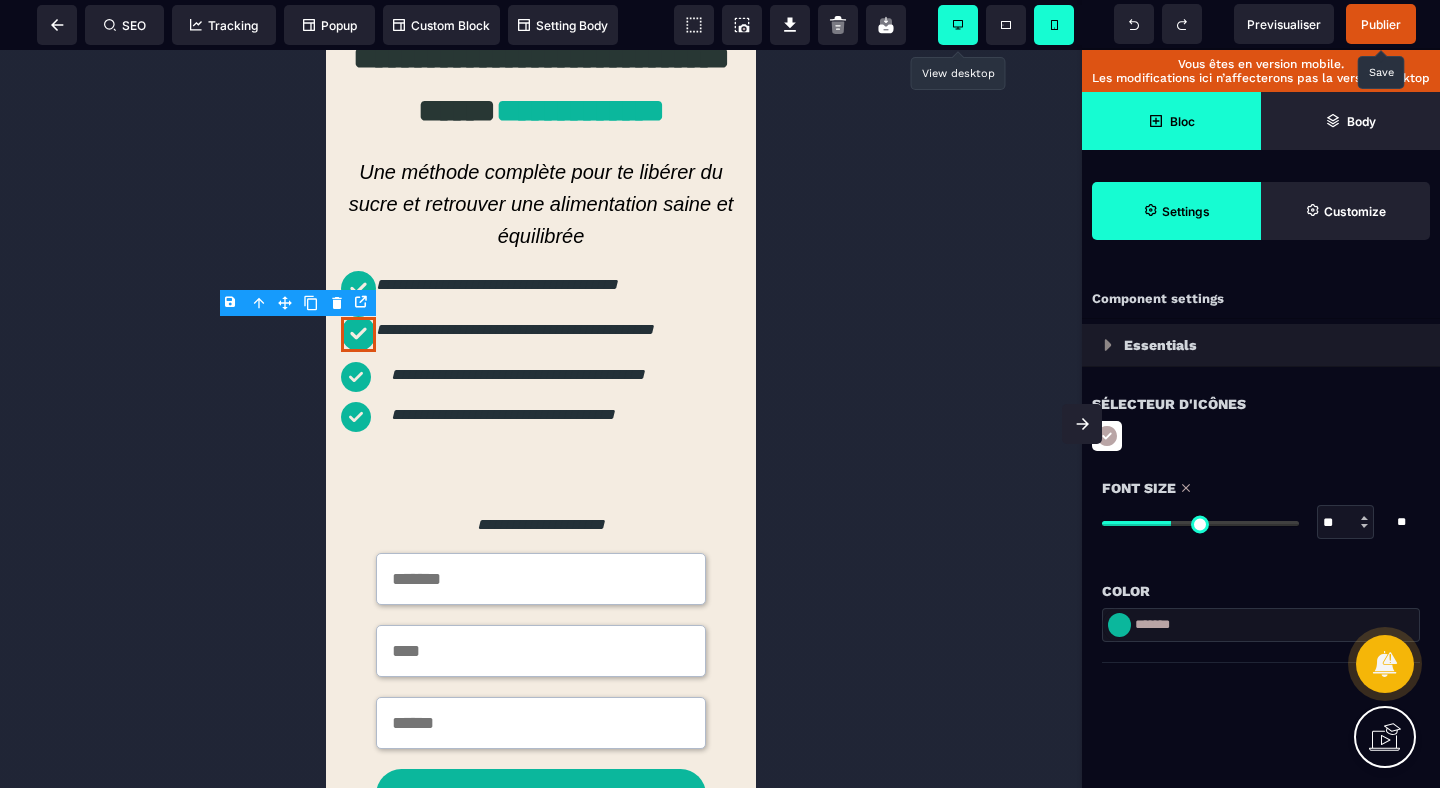 click on "Font Size" at bounding box center [1261, 488] 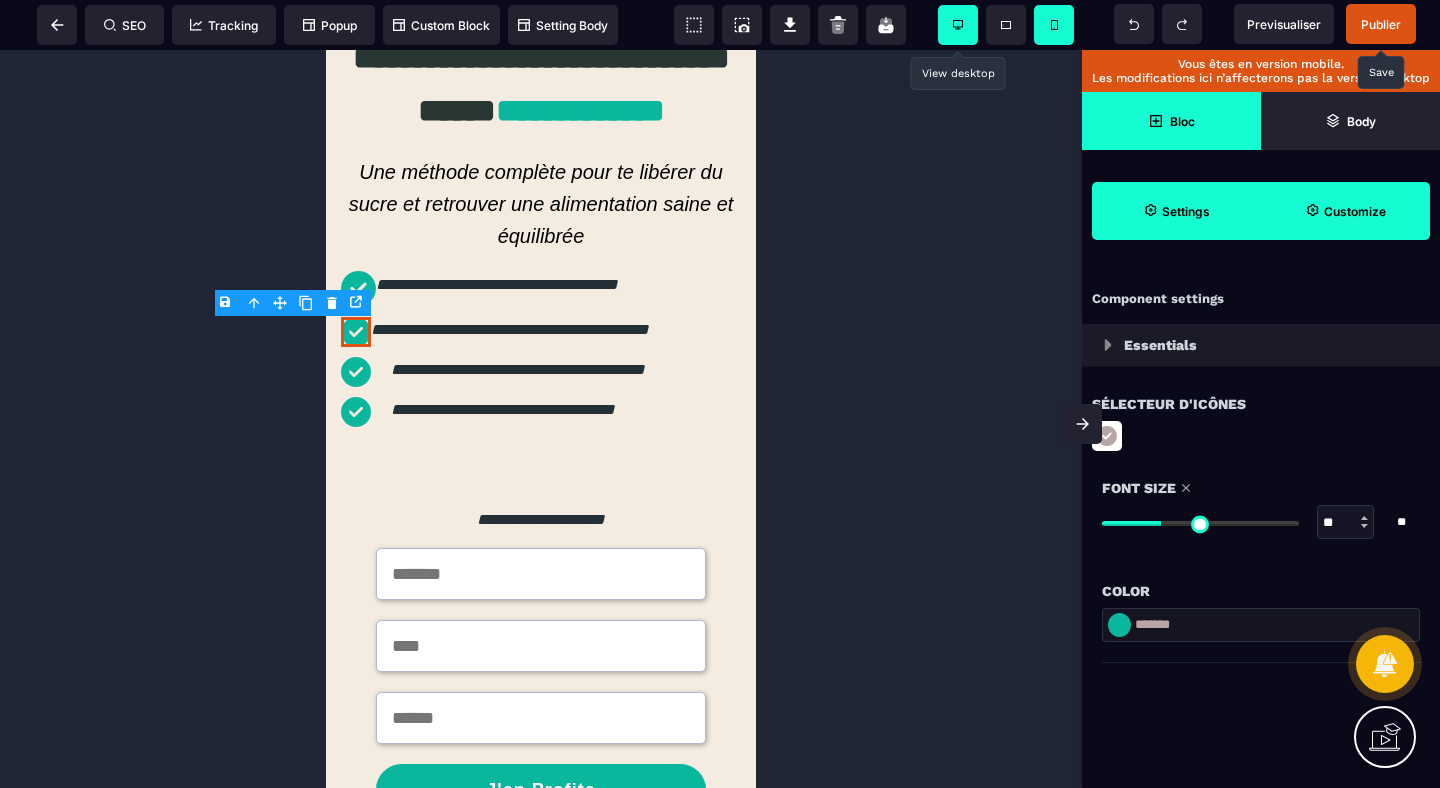 click on "Customize" at bounding box center (1345, 211) 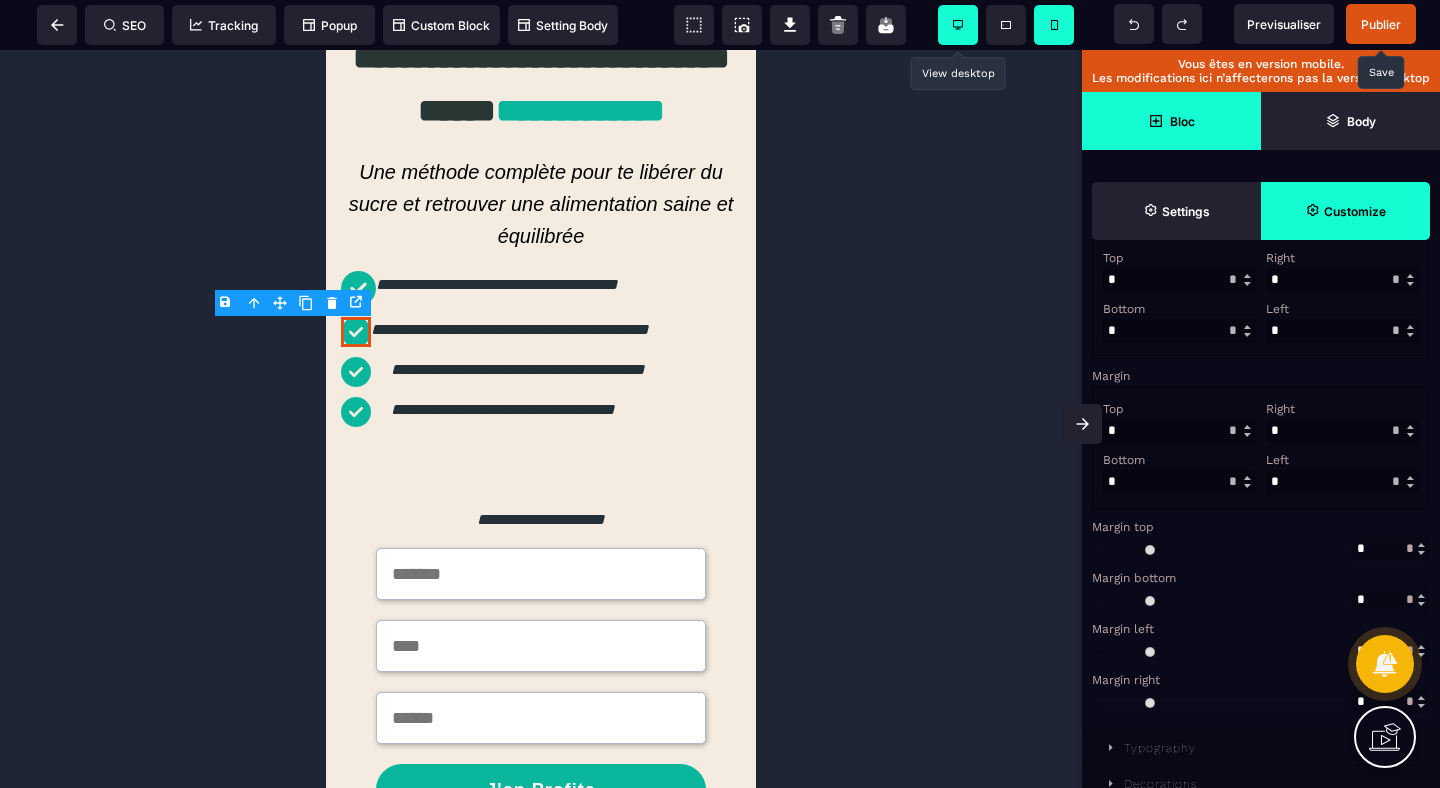 scroll, scrollTop: 800, scrollLeft: 0, axis: vertical 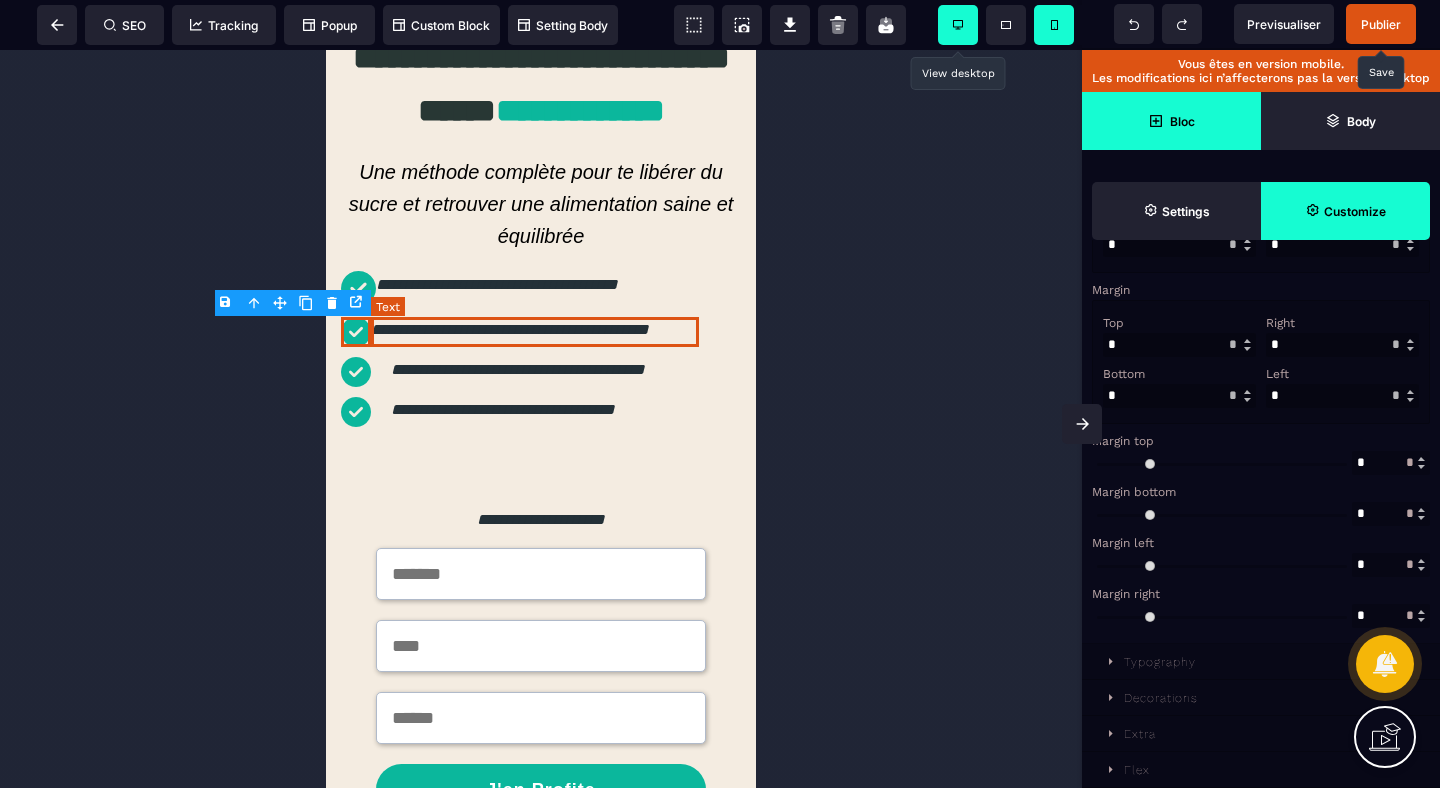 click on "**********" at bounding box center (535, 332) 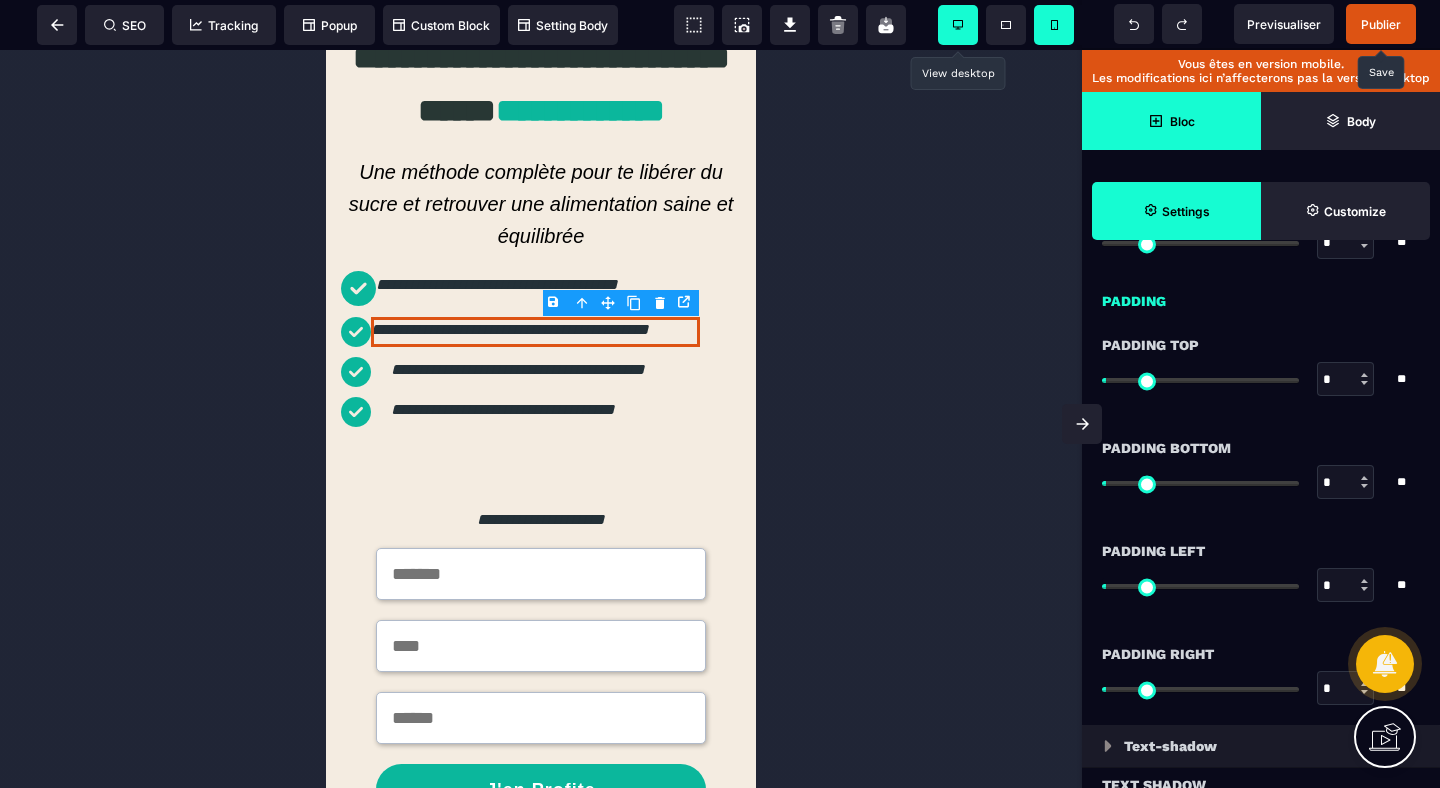 scroll, scrollTop: 1711, scrollLeft: 0, axis: vertical 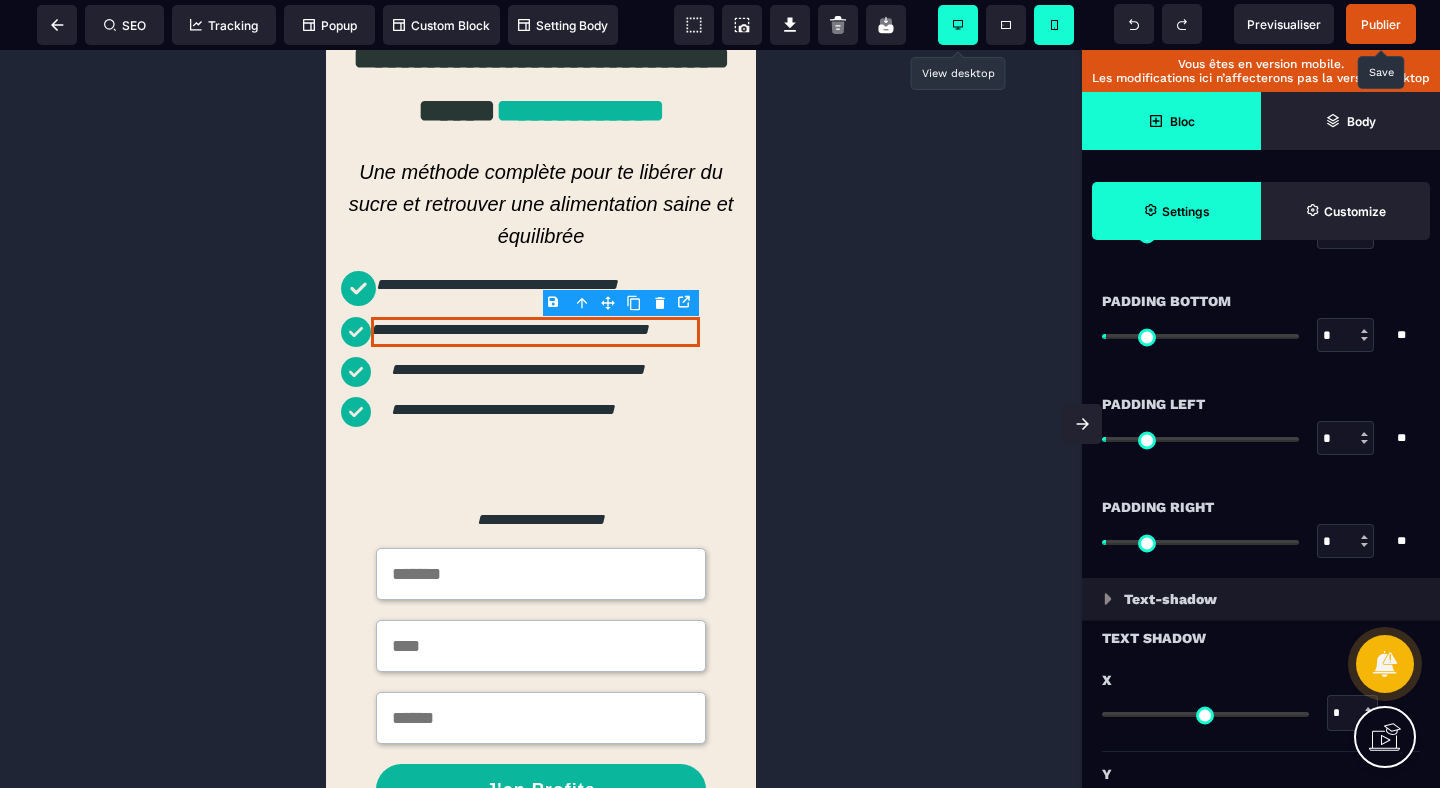 drag, startPoint x: 1341, startPoint y: 431, endPoint x: 1286, endPoint y: 431, distance: 55 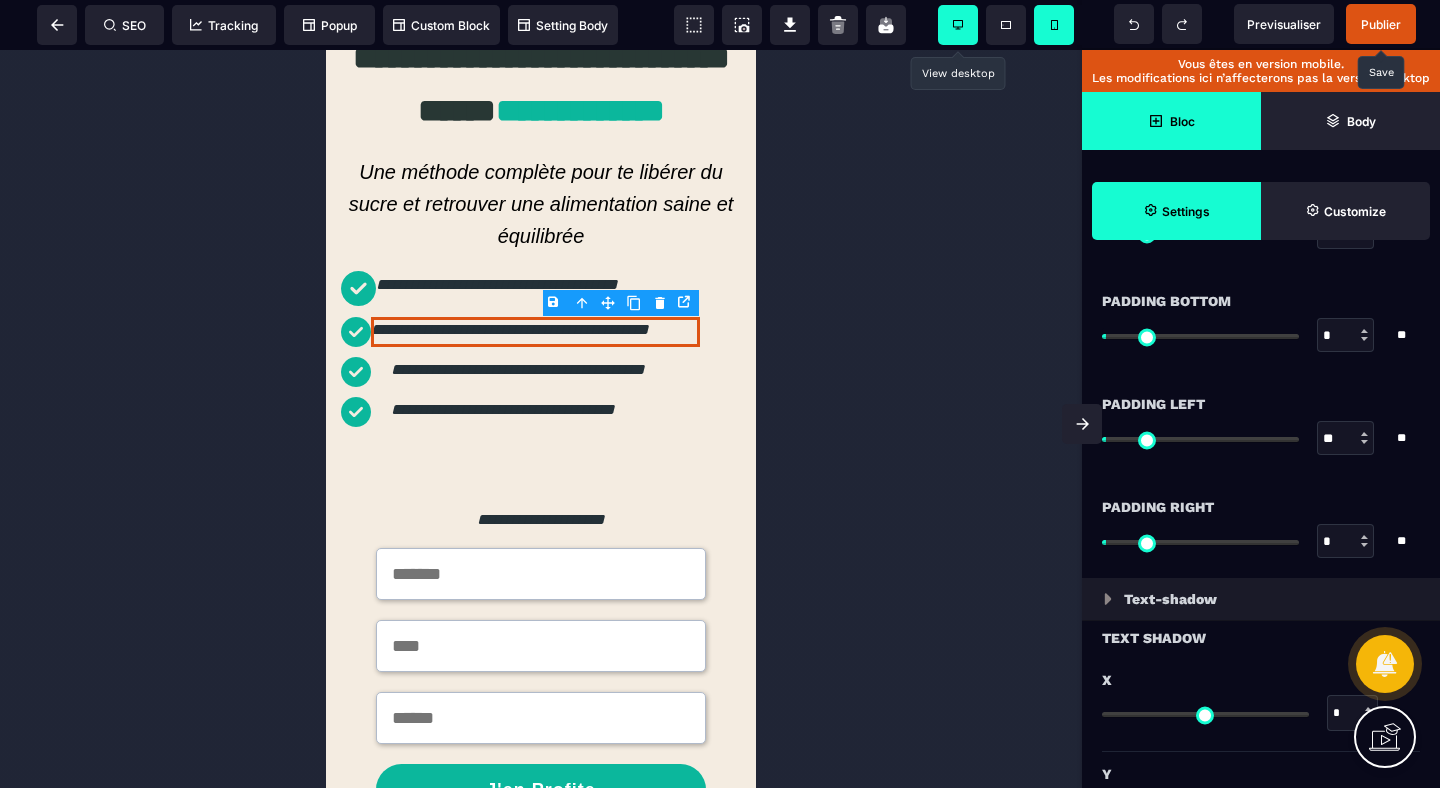 click on "Padding Left" at bounding box center [1261, 404] 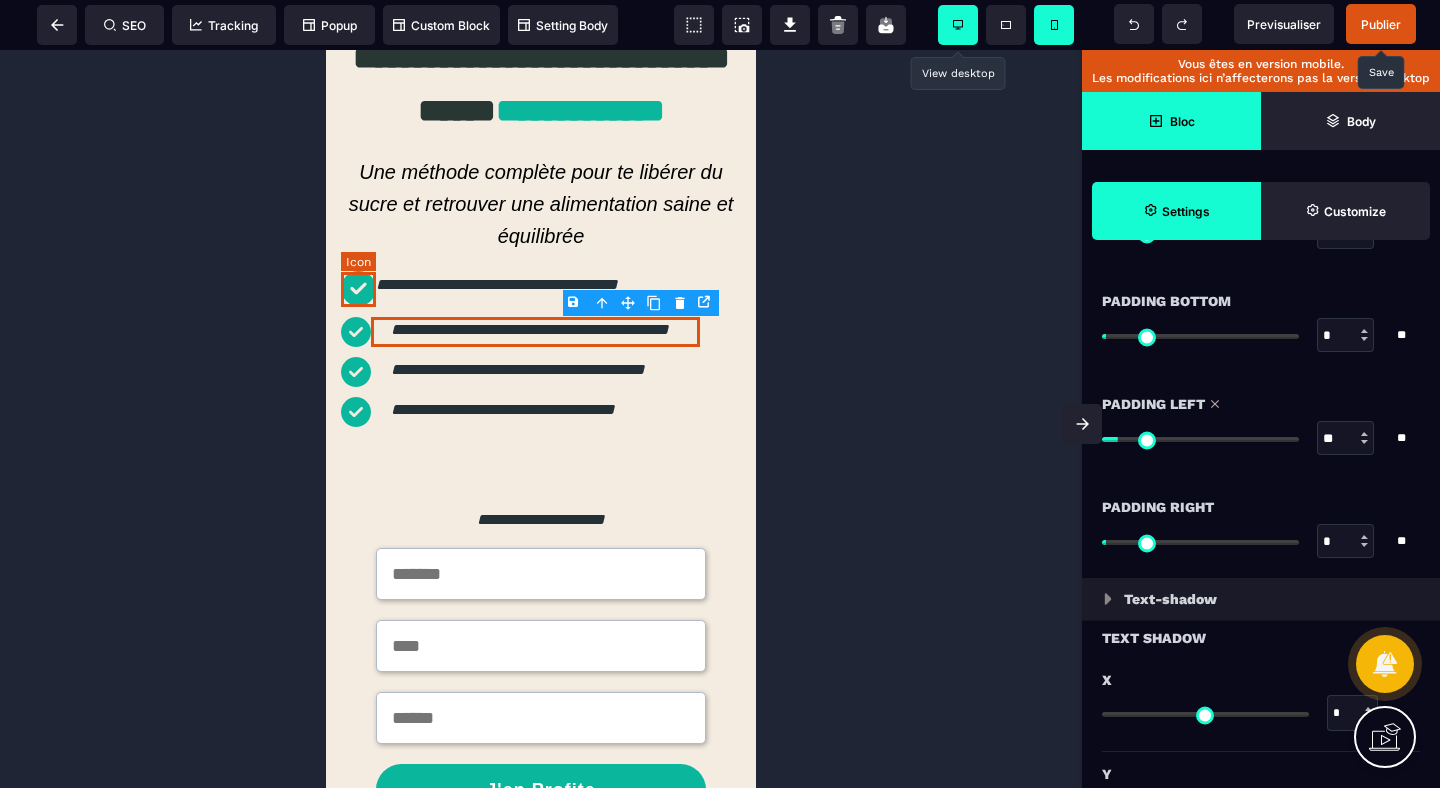 click at bounding box center (358, 289) 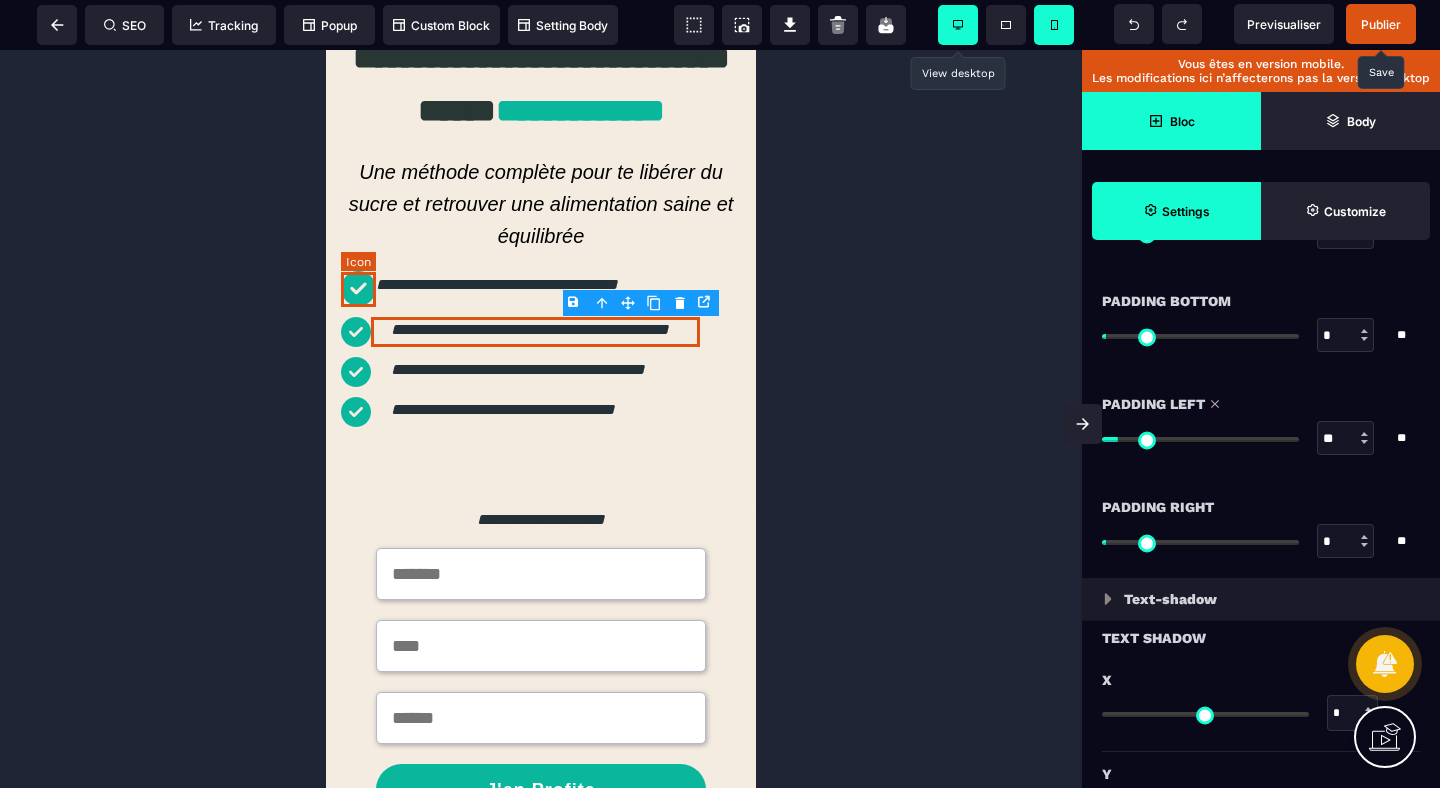 scroll, scrollTop: 0, scrollLeft: 0, axis: both 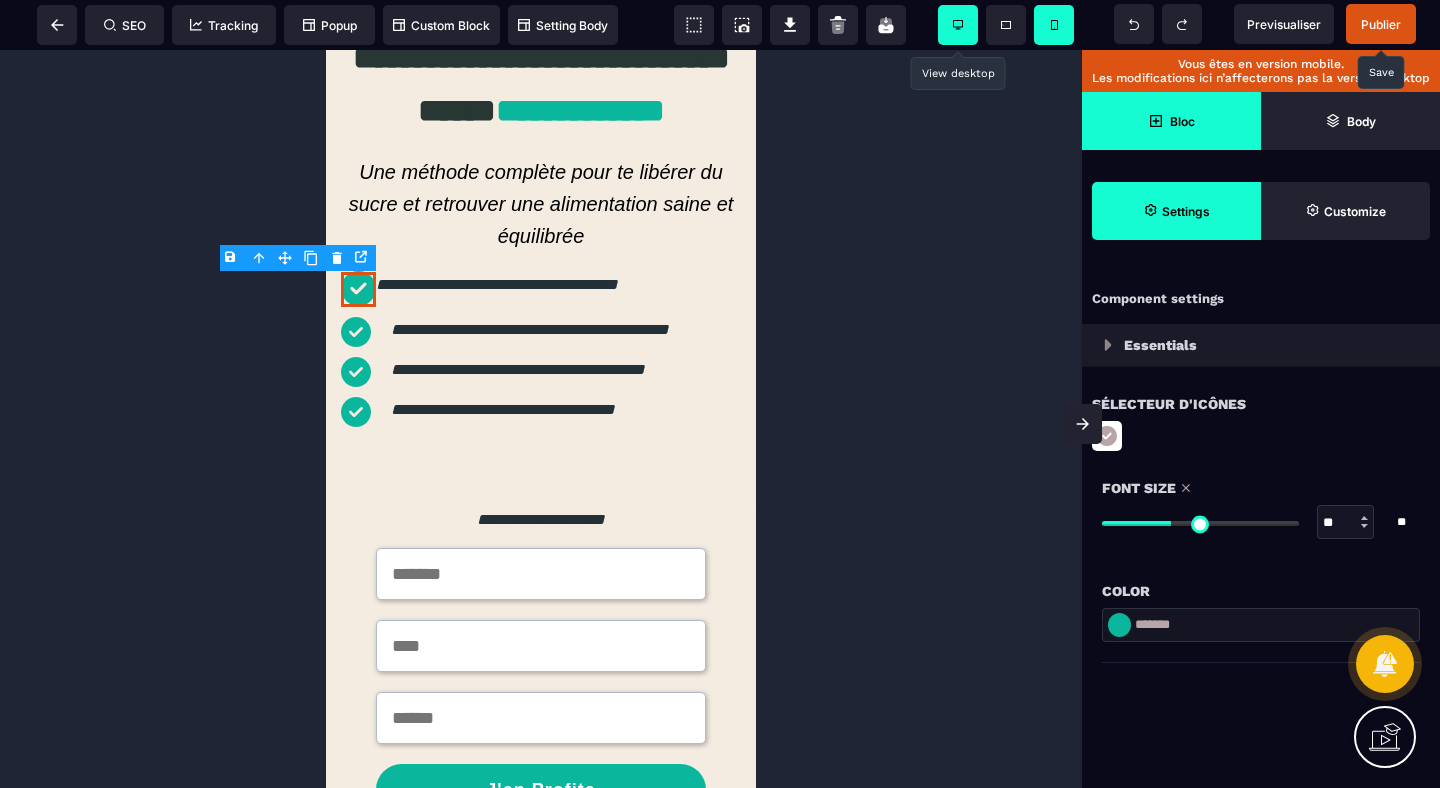 click on "**" at bounding box center [1346, 523] 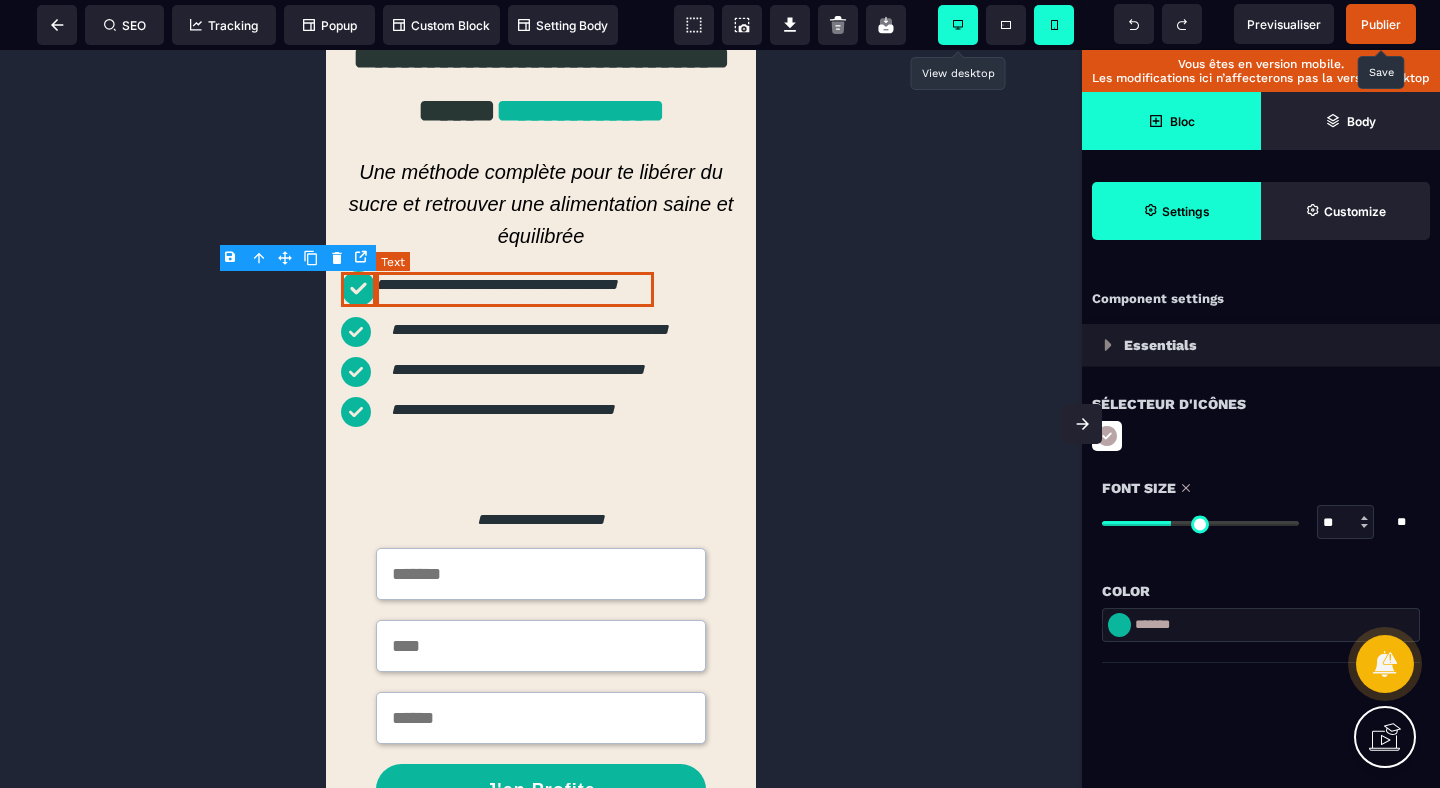 click on "**********" at bounding box center [515, 289] 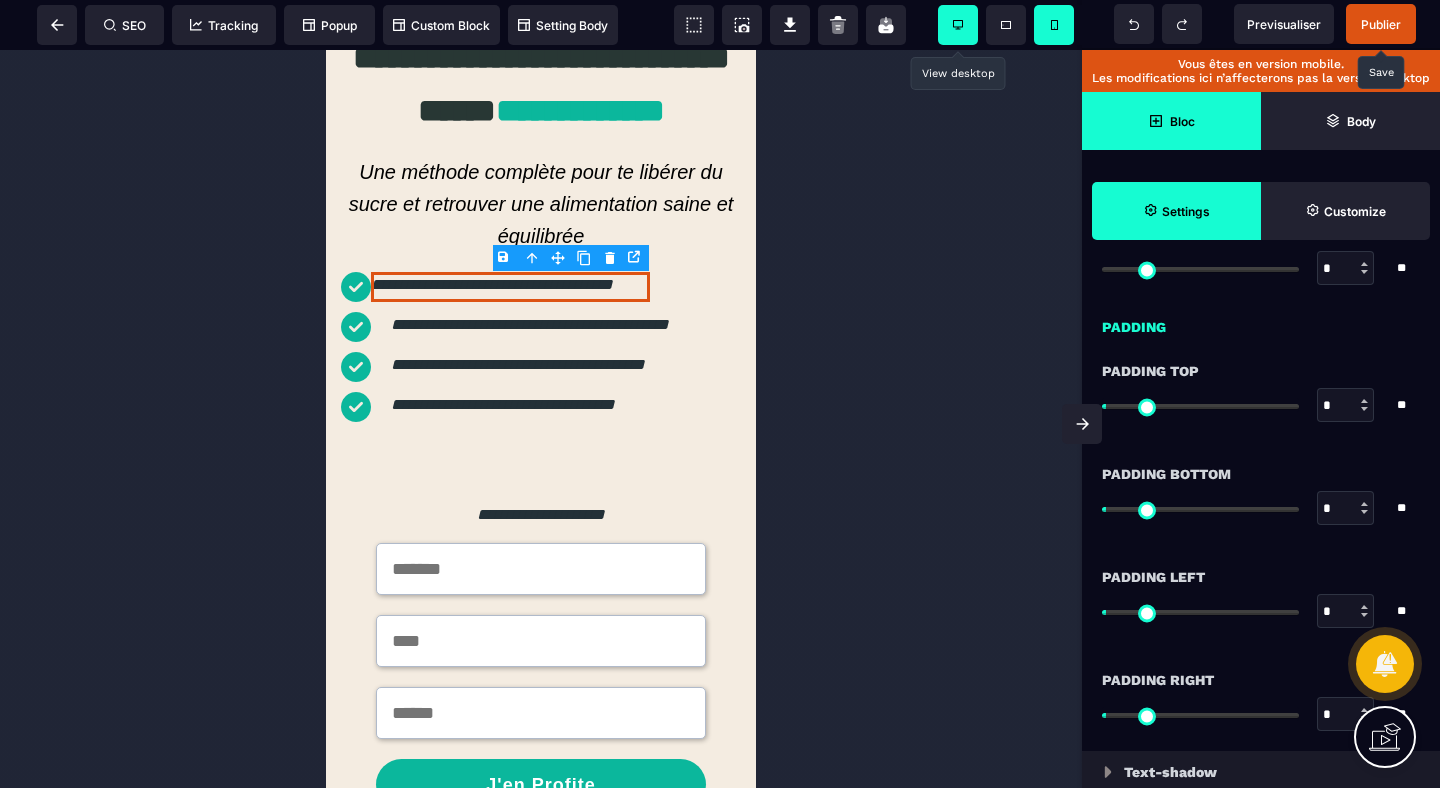 scroll, scrollTop: 1549, scrollLeft: 0, axis: vertical 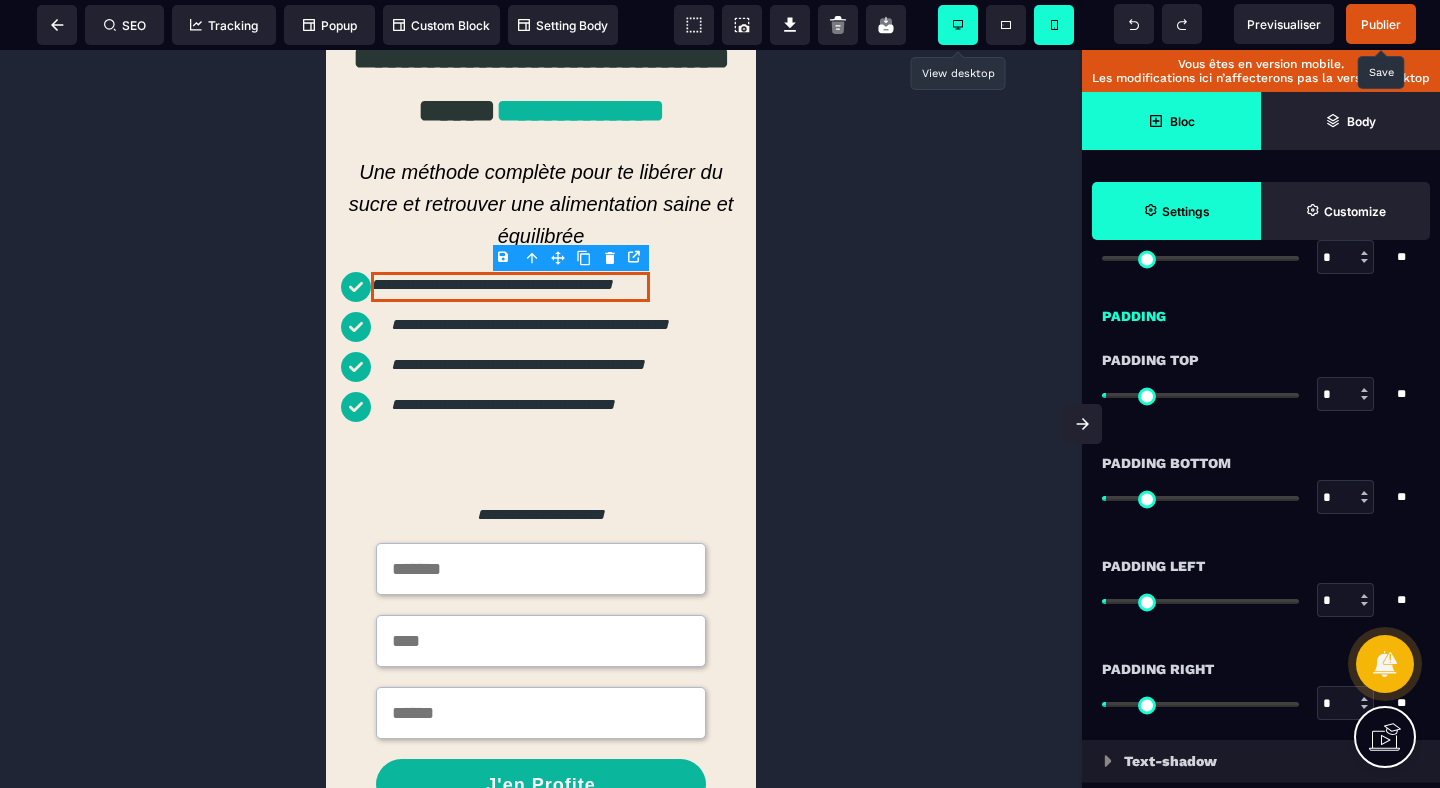 drag, startPoint x: 1333, startPoint y: 599, endPoint x: 1252, endPoint y: 599, distance: 81 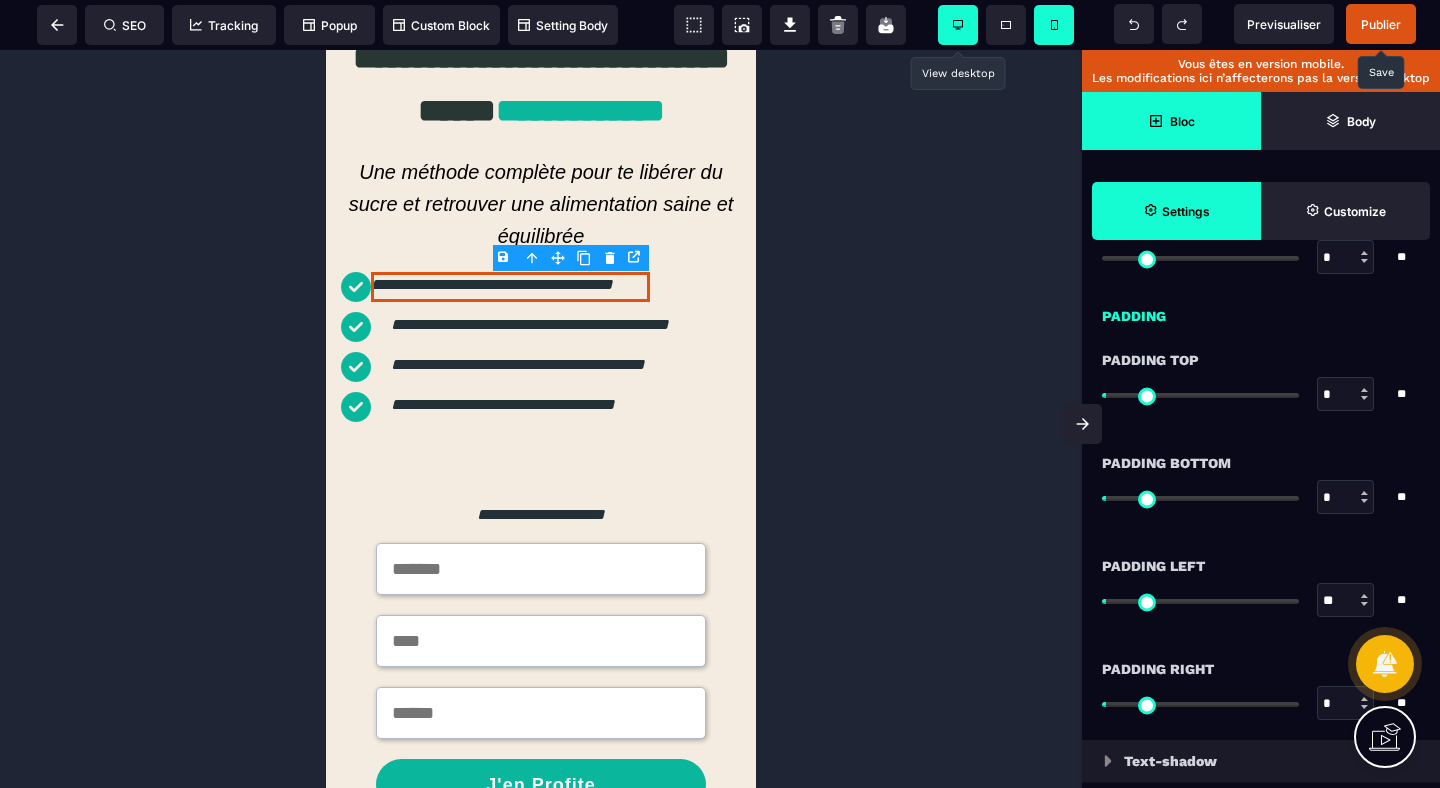 click on "Padding Left" at bounding box center [1261, 566] 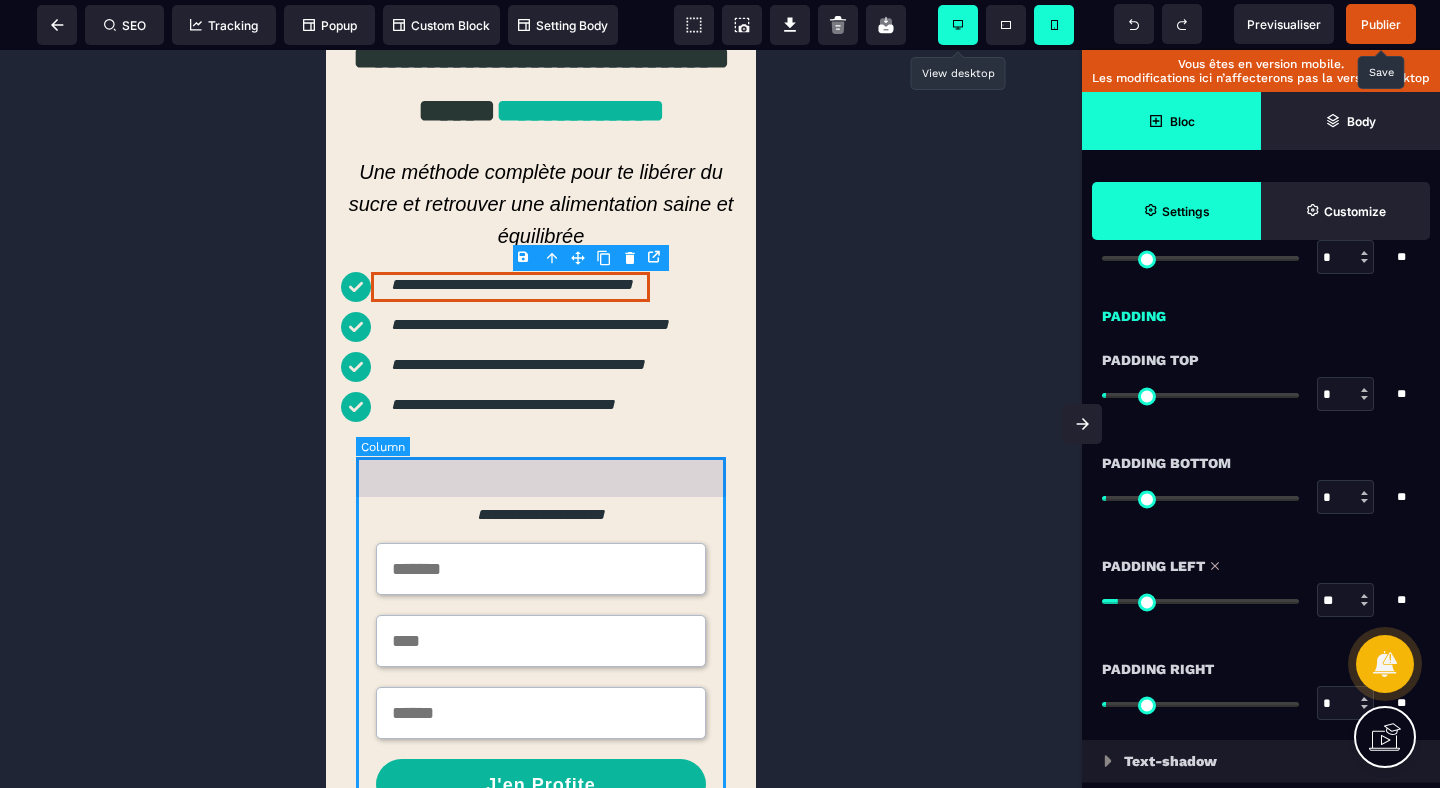 click on "**********" at bounding box center [541, 653] 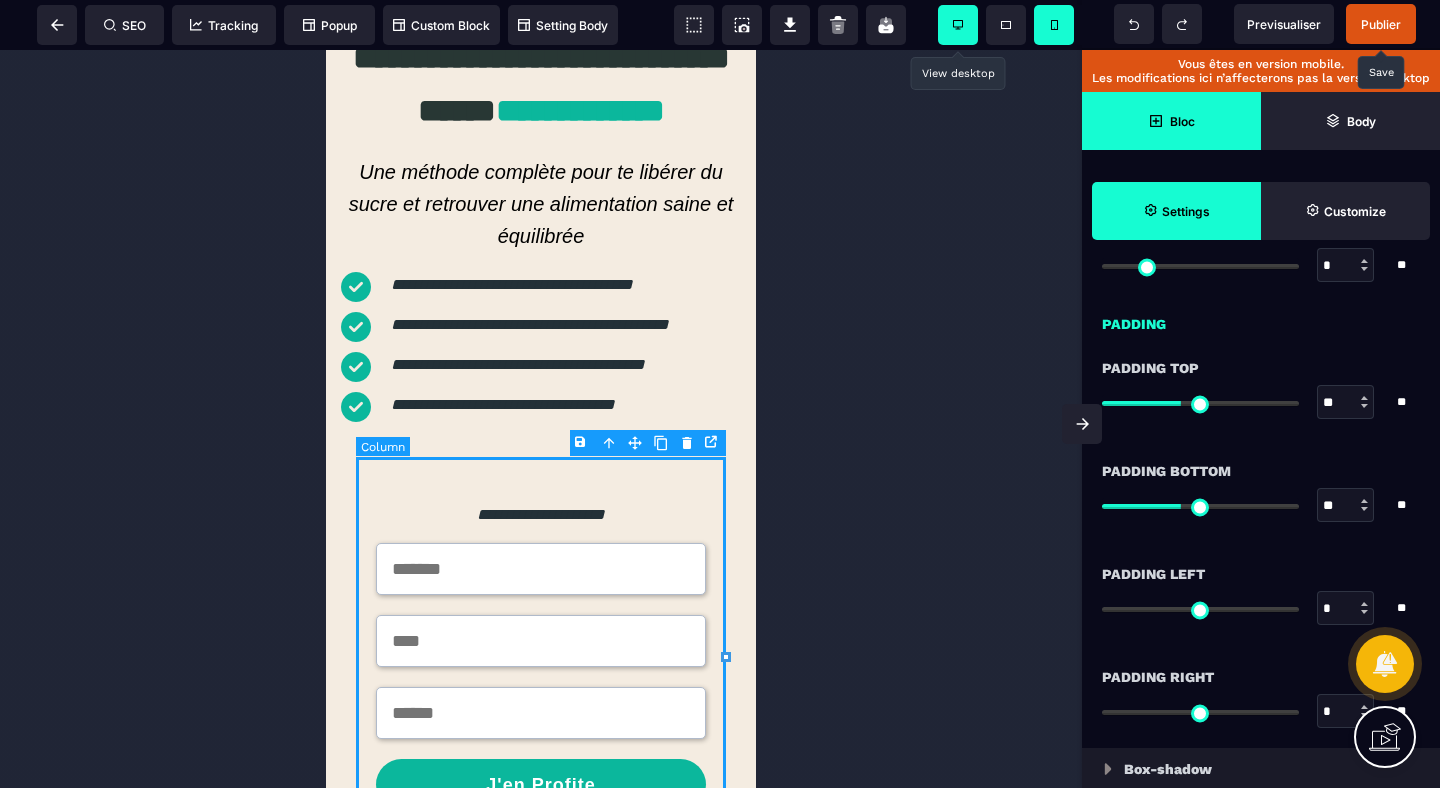 scroll, scrollTop: 0, scrollLeft: 0, axis: both 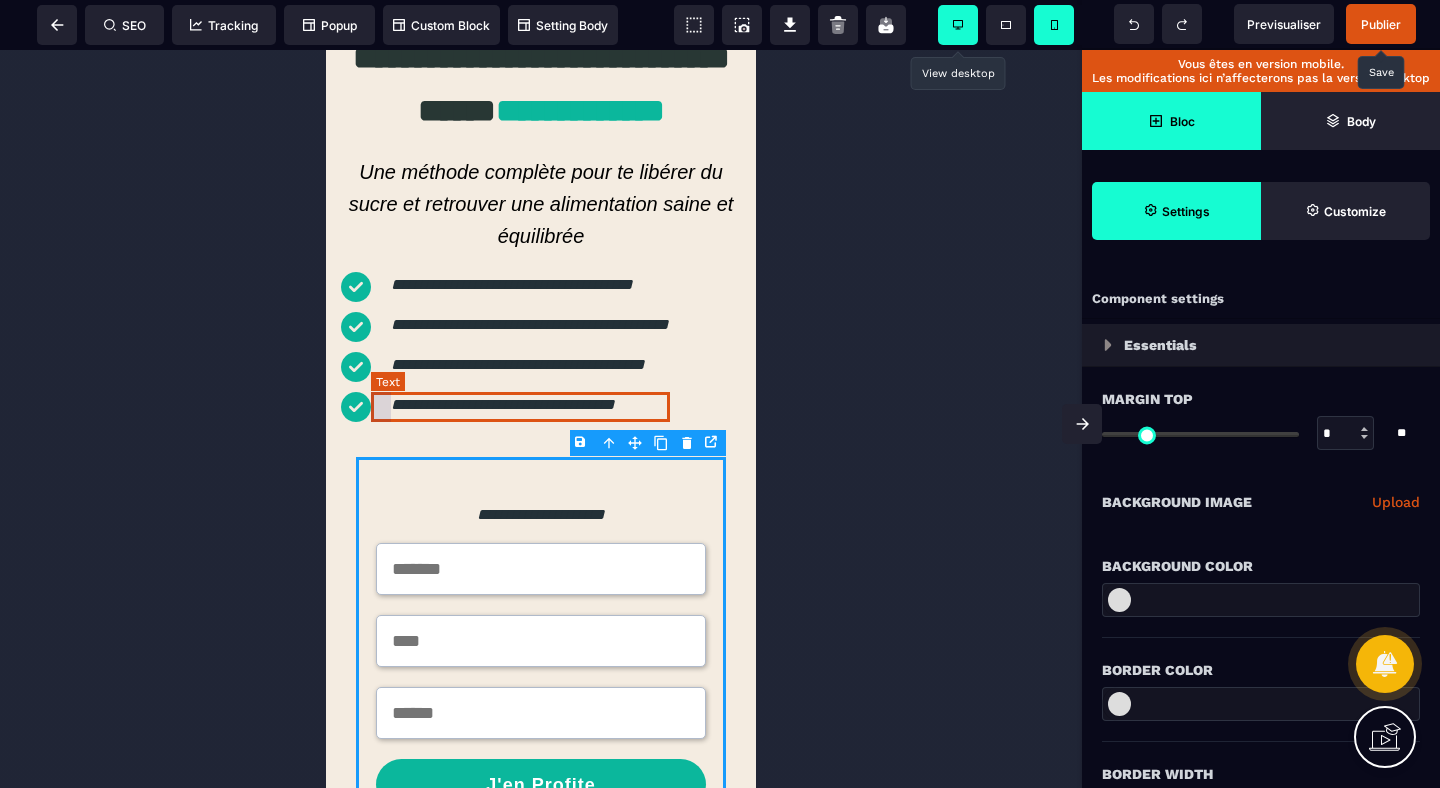 click on "**********" at bounding box center (521, 407) 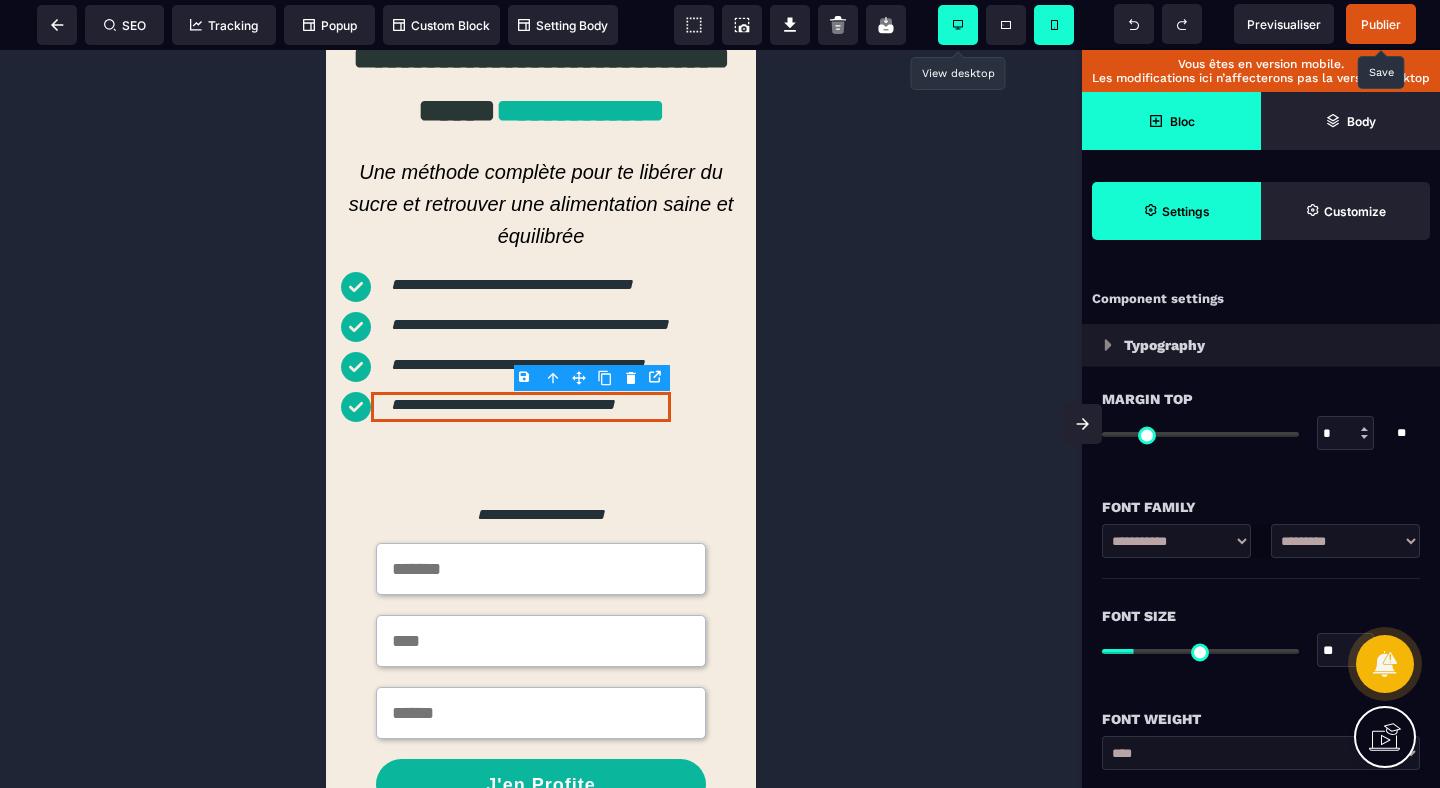 drag, startPoint x: 1330, startPoint y: 429, endPoint x: 1284, endPoint y: 429, distance: 46 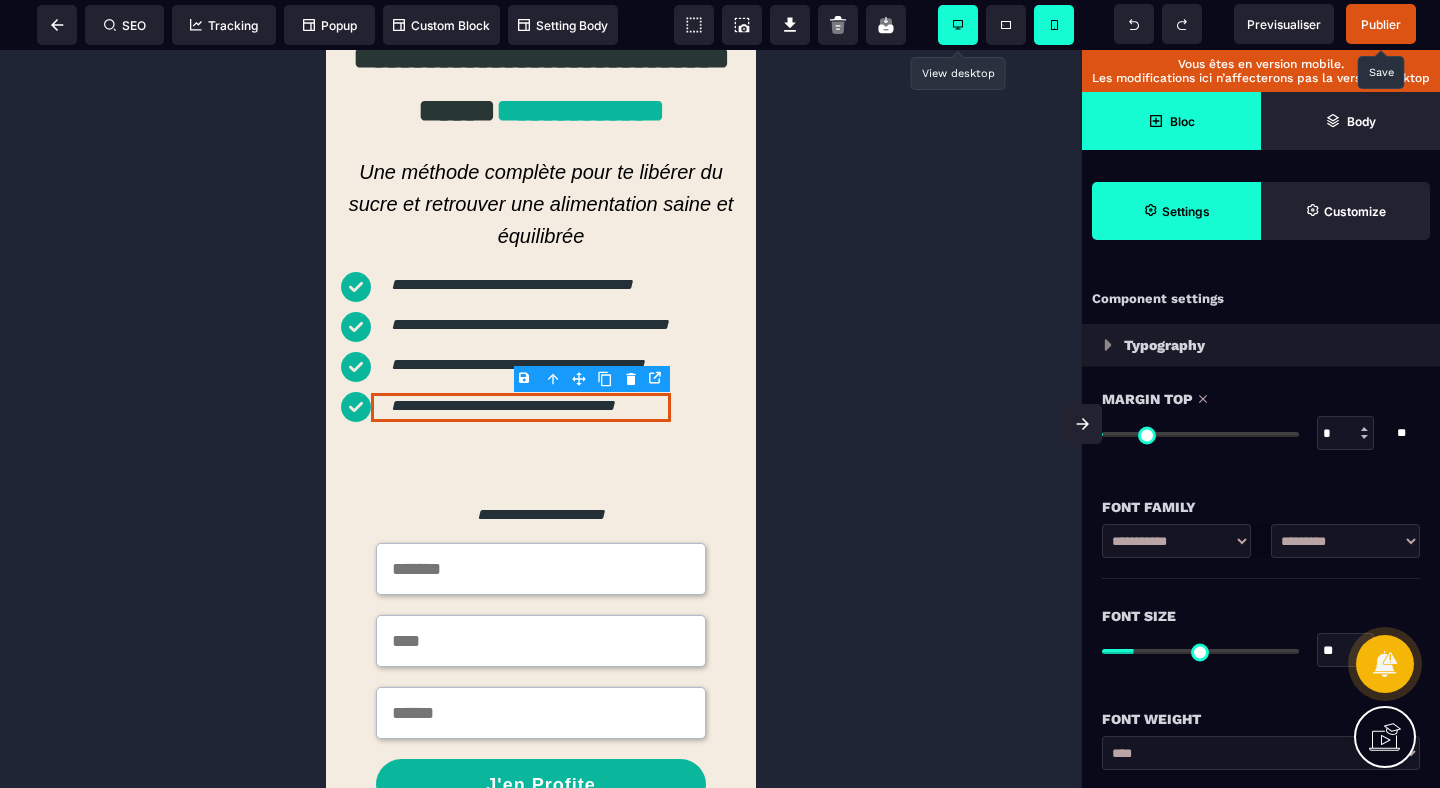 click on "Margin Top" at bounding box center [1261, 399] 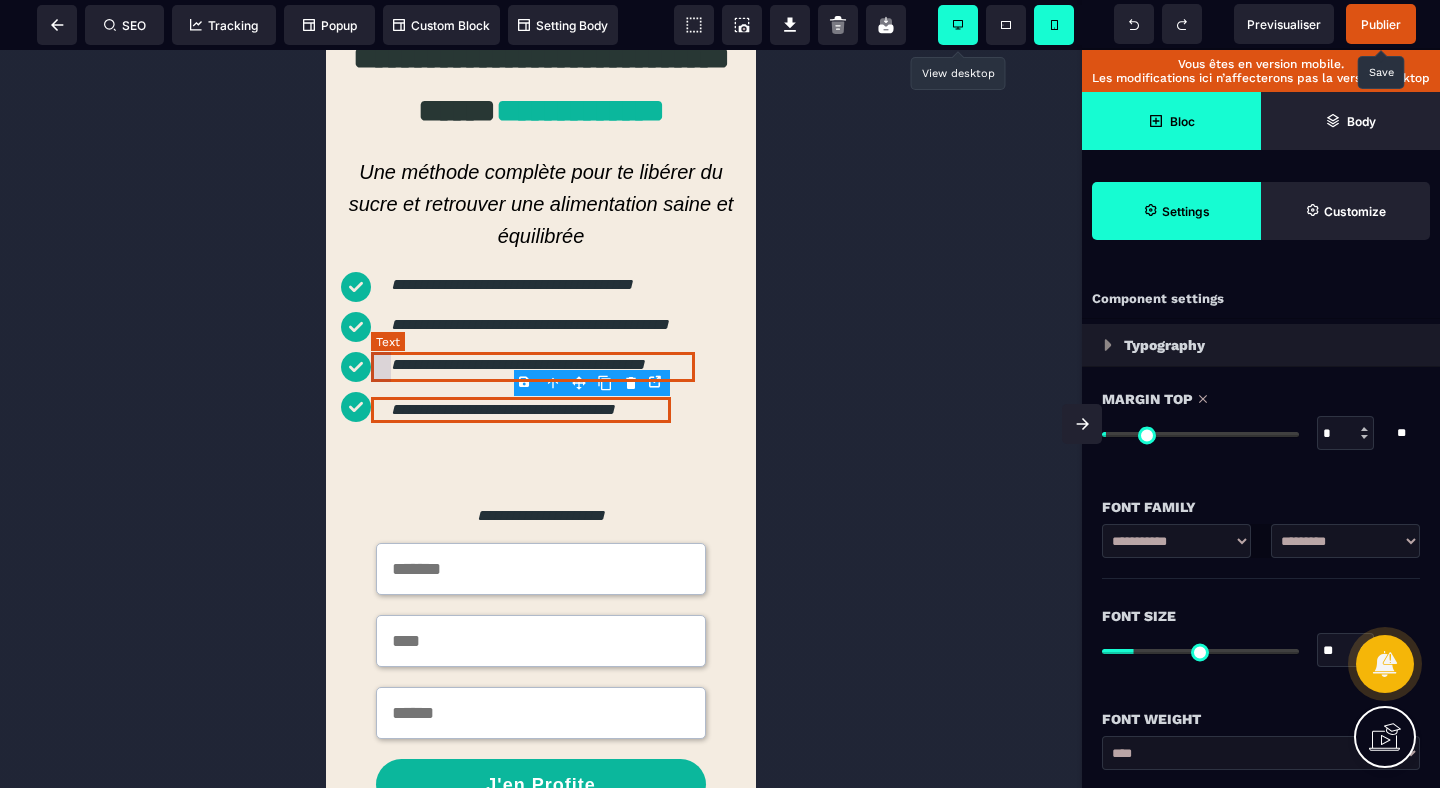 click on "**********" at bounding box center (523, 367) 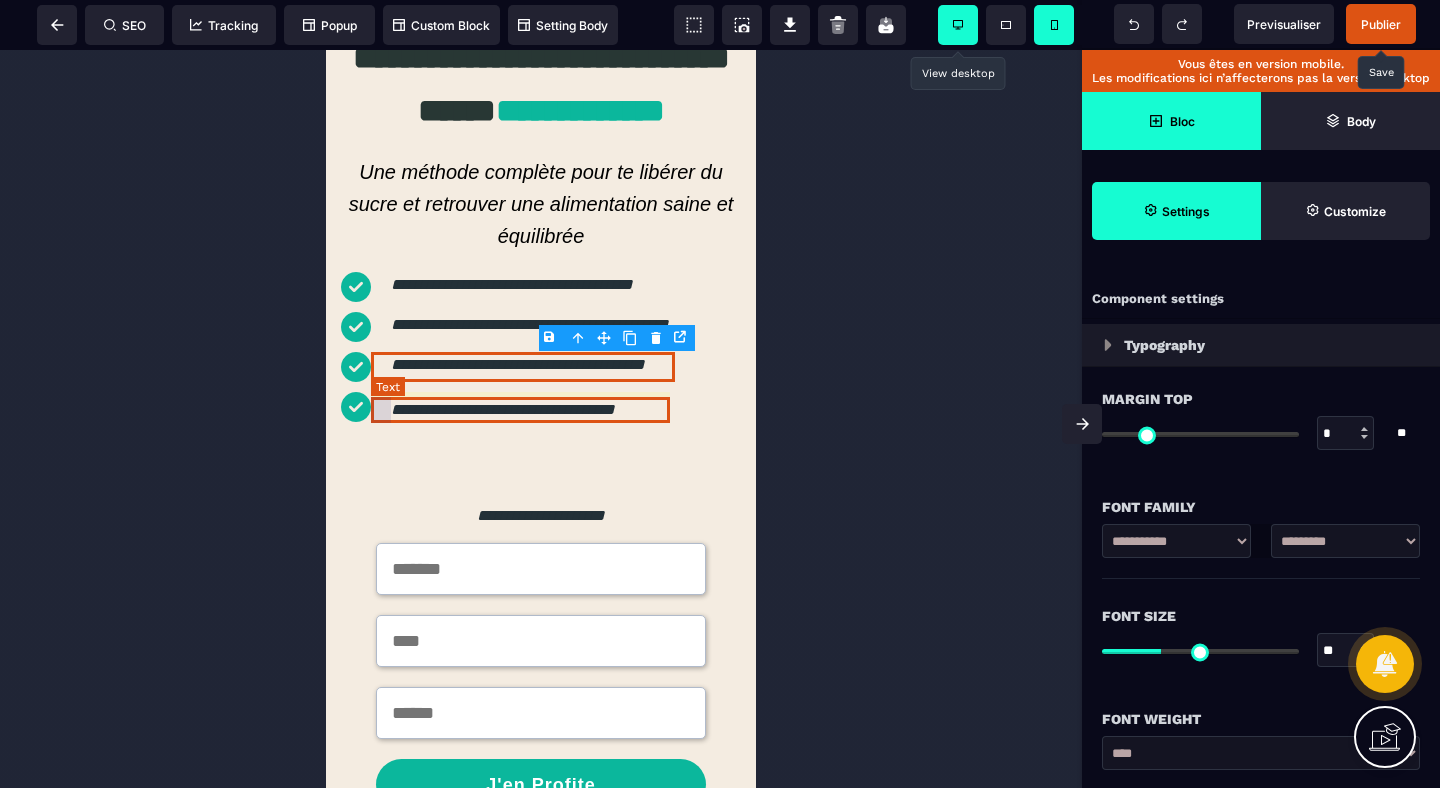 click on "**********" at bounding box center [521, 410] 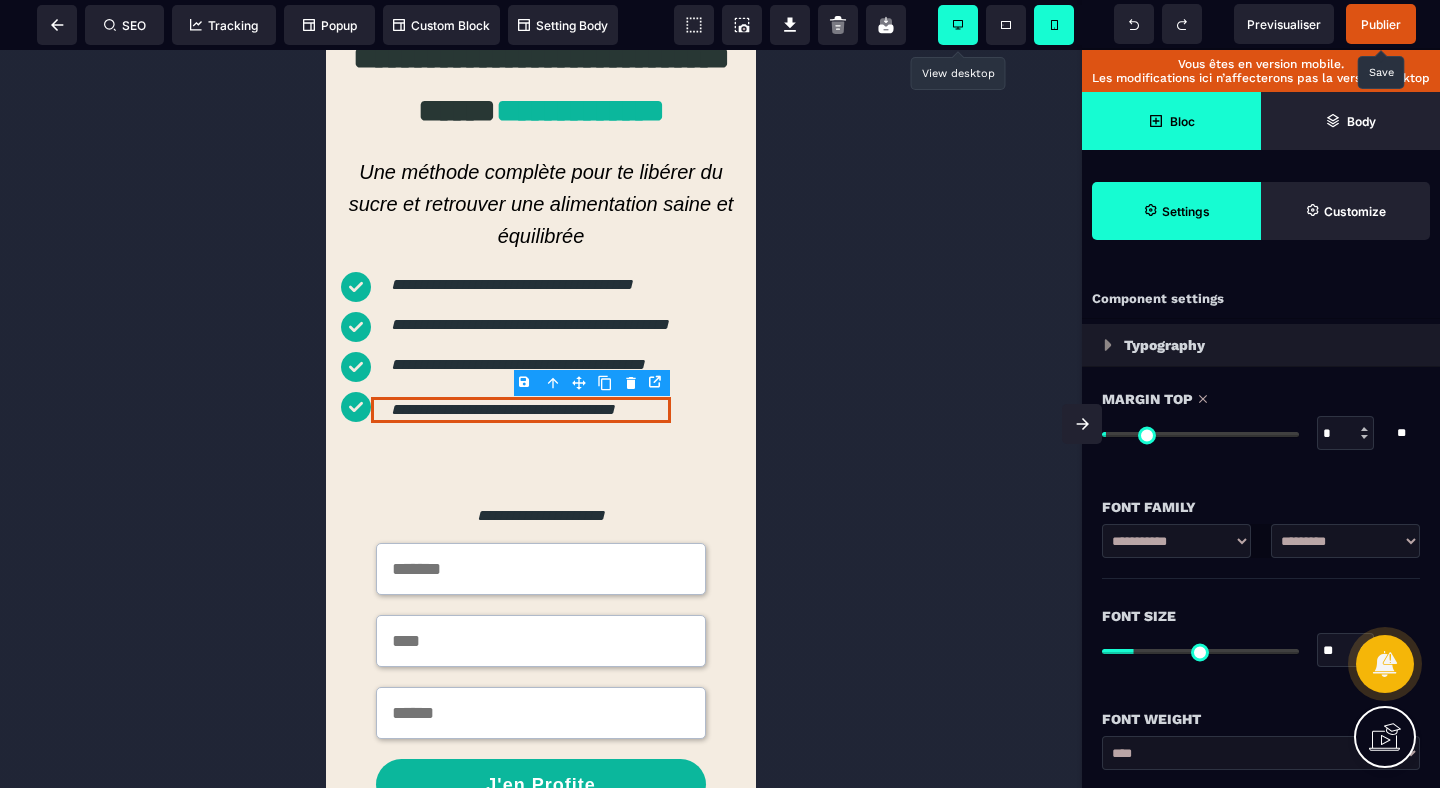 drag, startPoint x: 1346, startPoint y: 436, endPoint x: 1267, endPoint y: 436, distance: 79 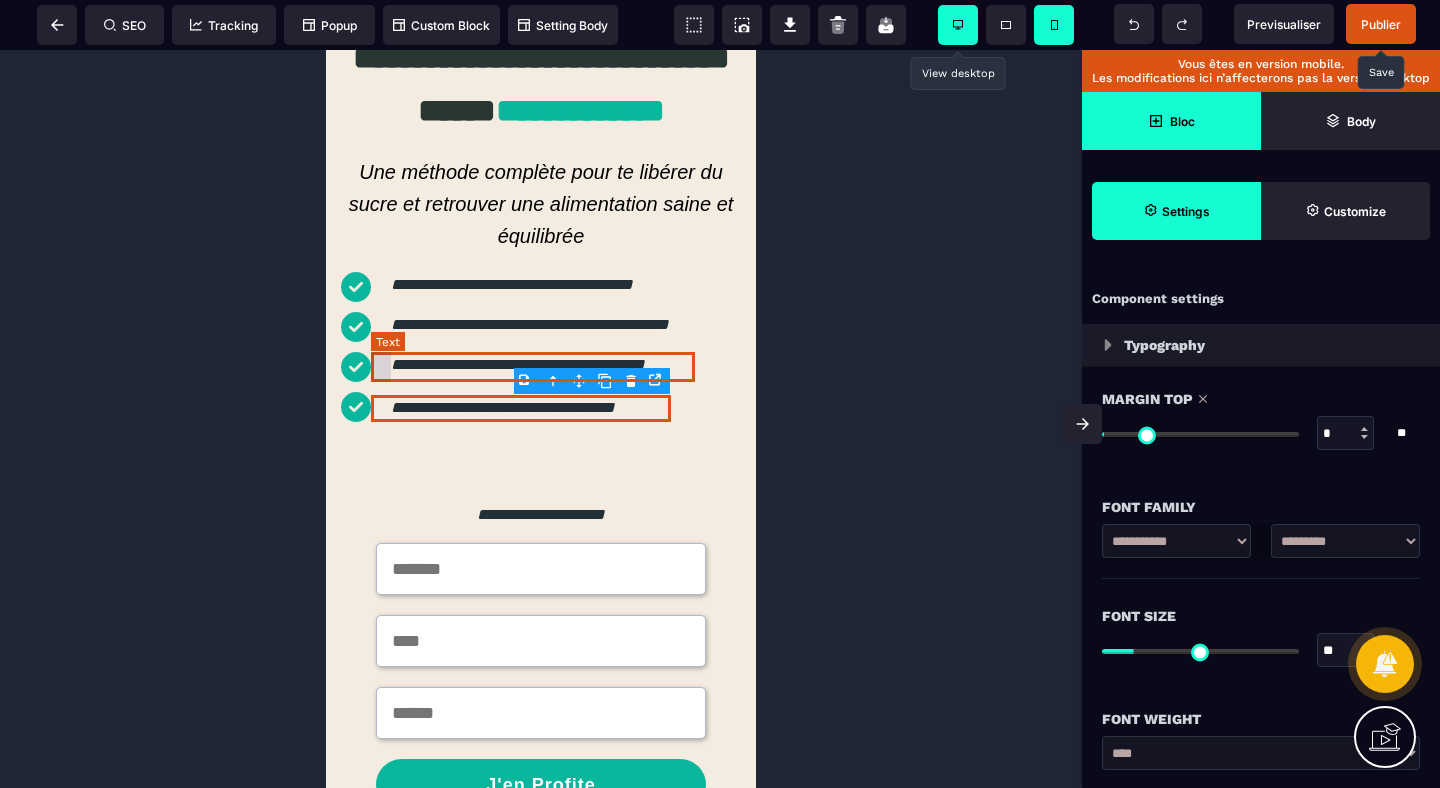 click on "**********" at bounding box center [523, 367] 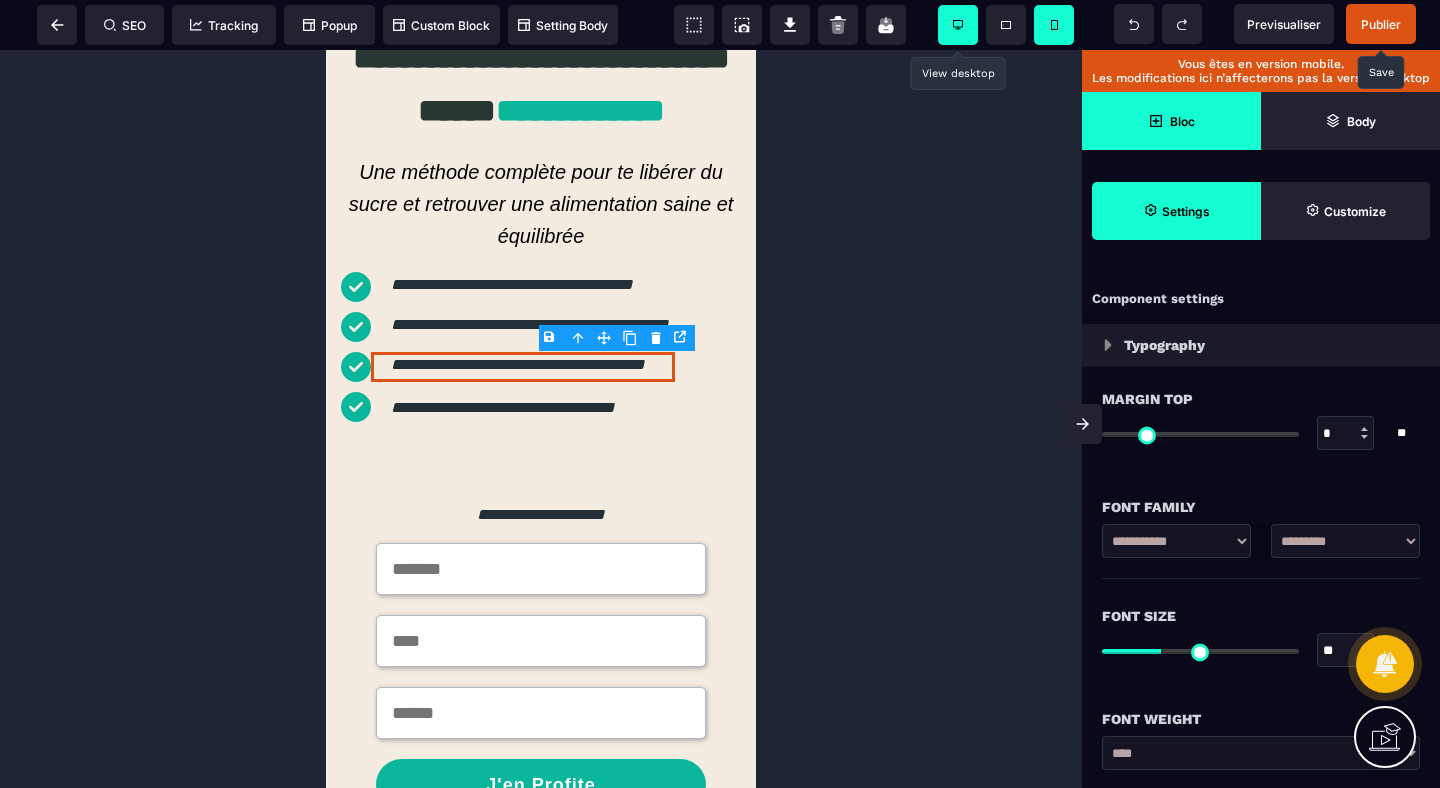 drag, startPoint x: 1335, startPoint y: 438, endPoint x: 1236, endPoint y: 431, distance: 99.24717 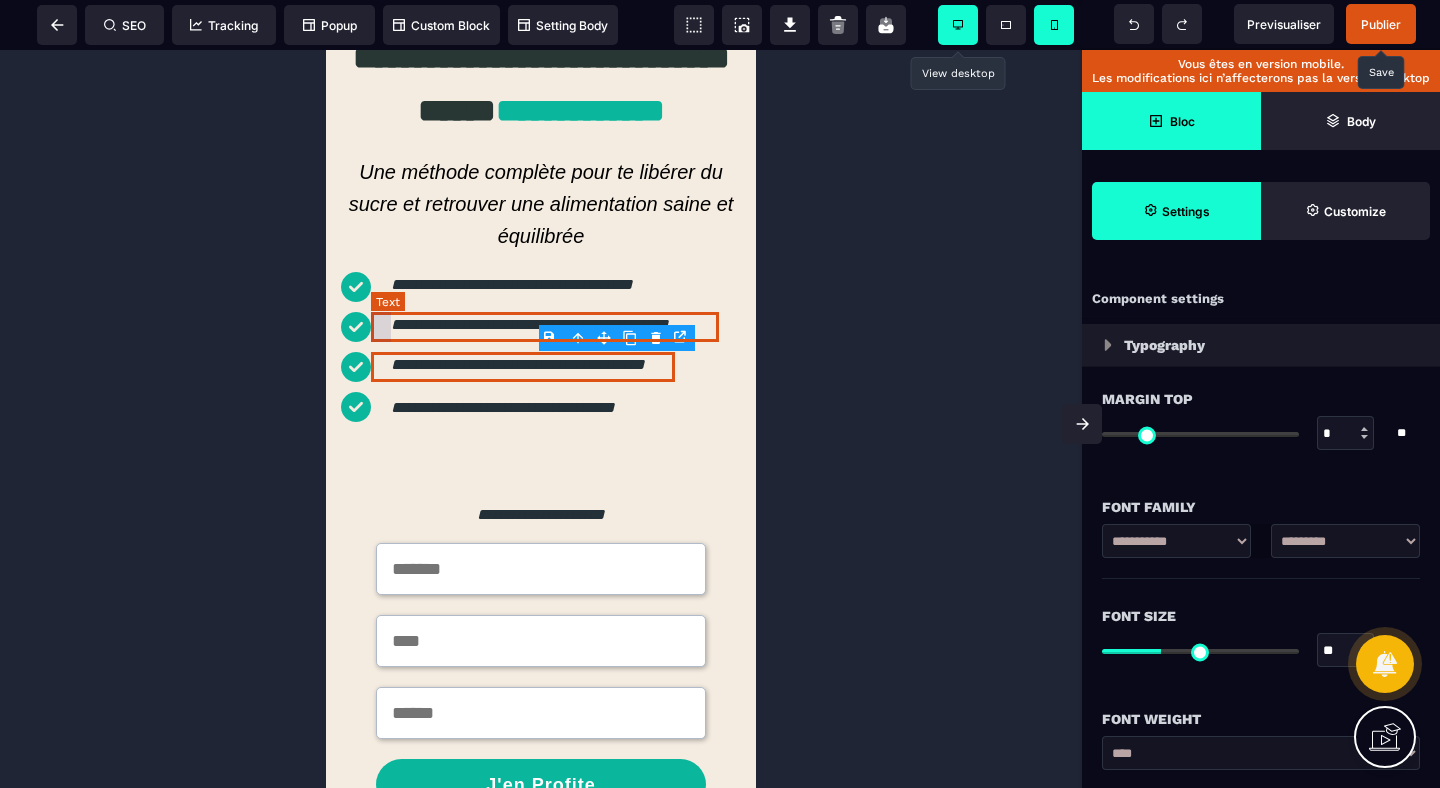 click on "**********" at bounding box center [535, 327] 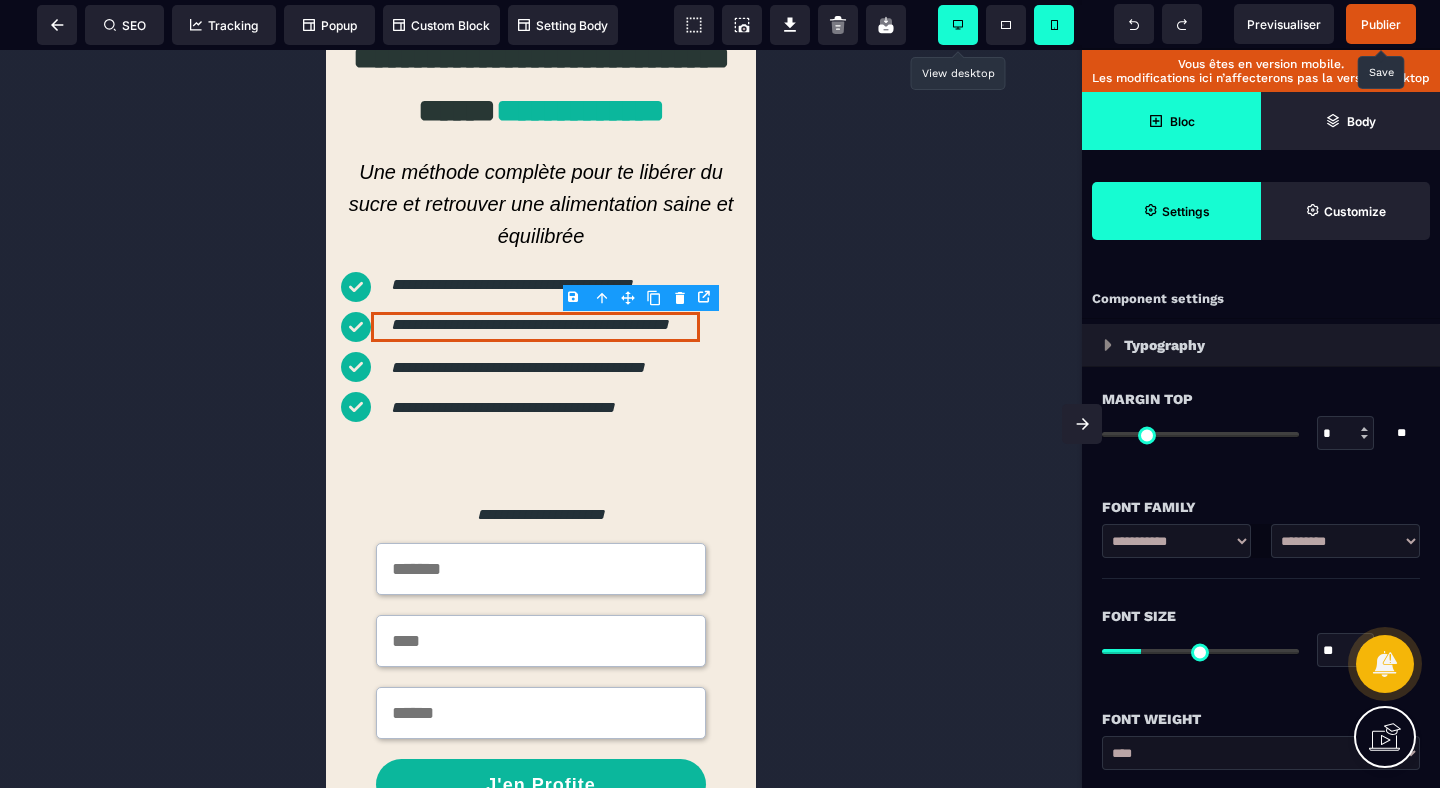drag, startPoint x: 1340, startPoint y: 441, endPoint x: 1197, endPoint y: 435, distance: 143.12582 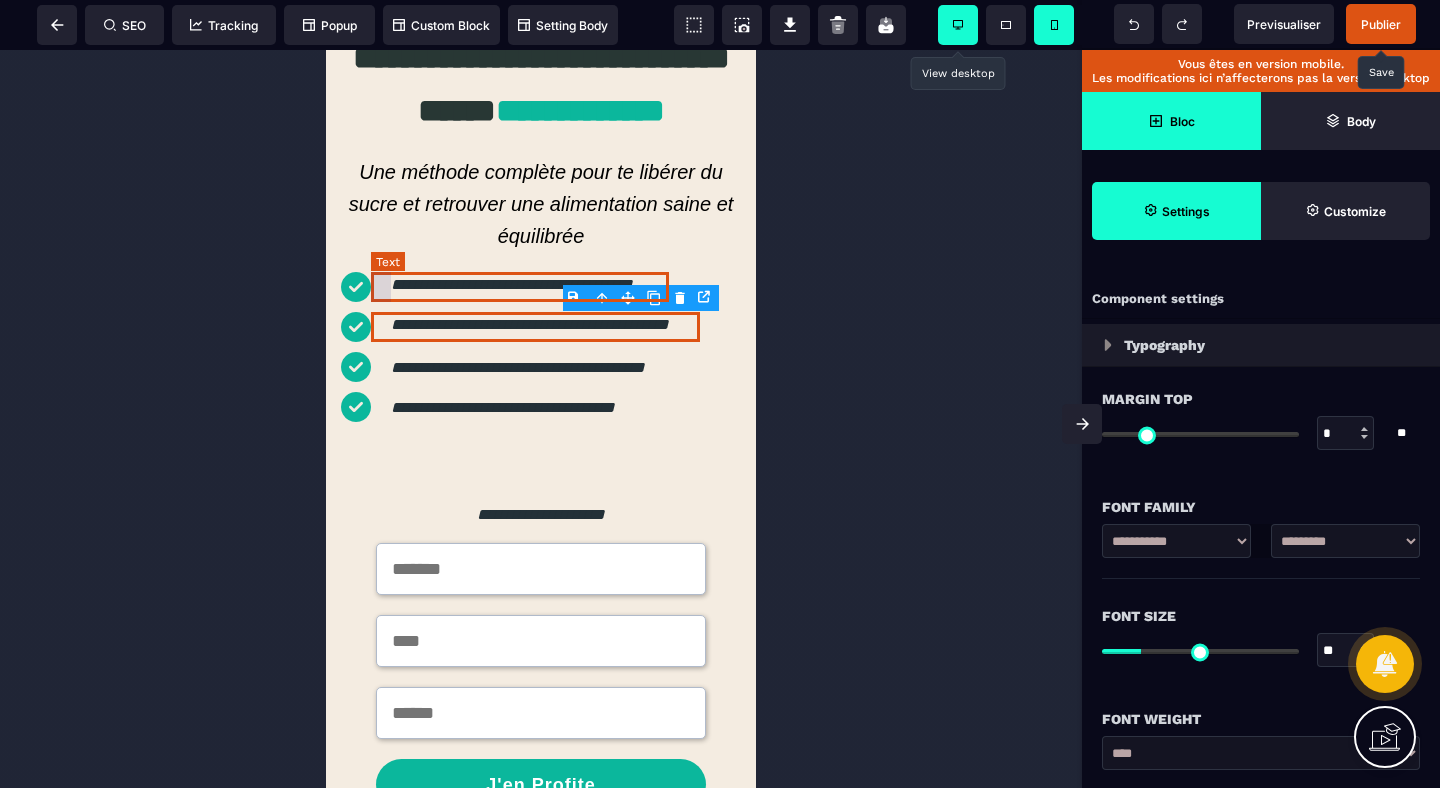 click on "**********" at bounding box center [510, 287] 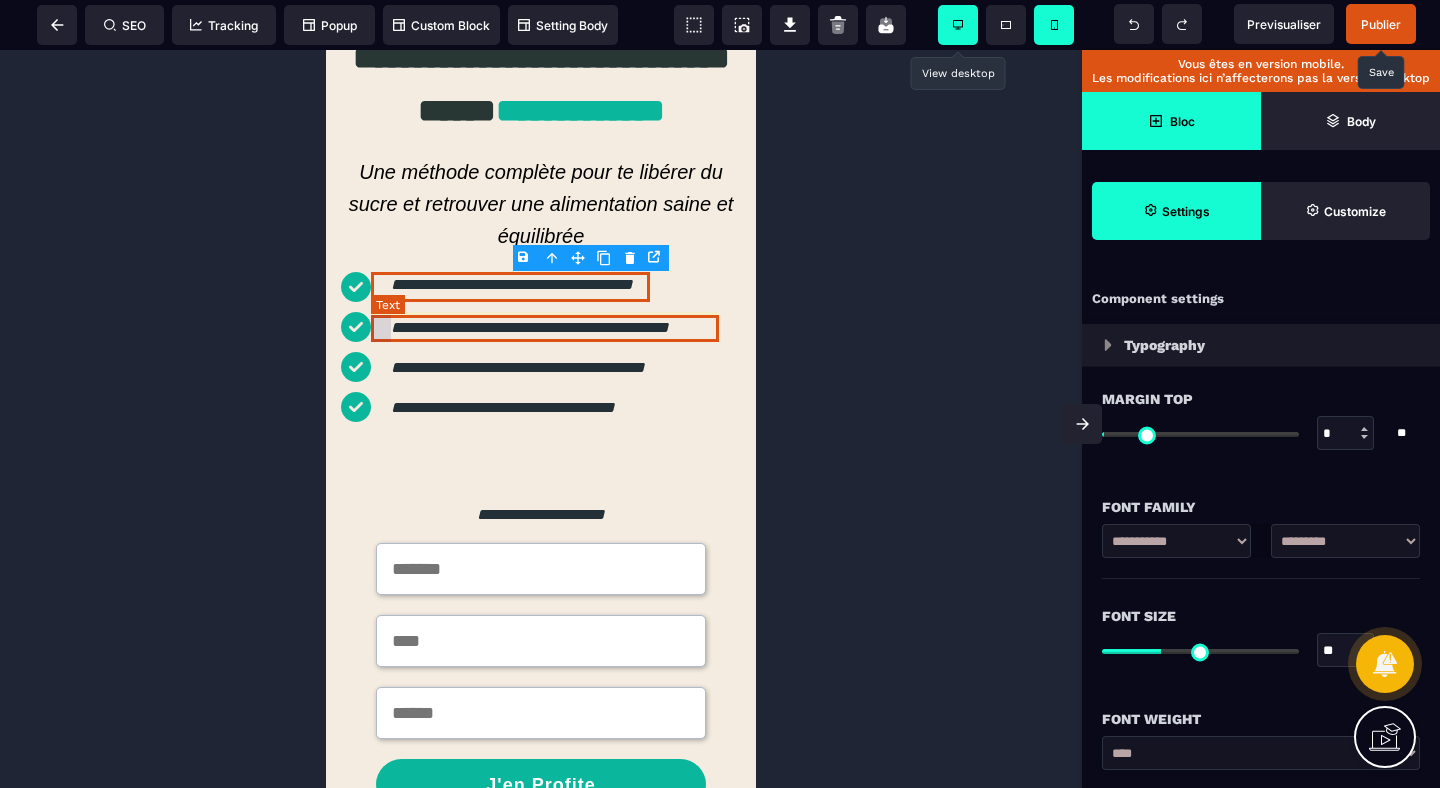 click on "**********" at bounding box center (545, 328) 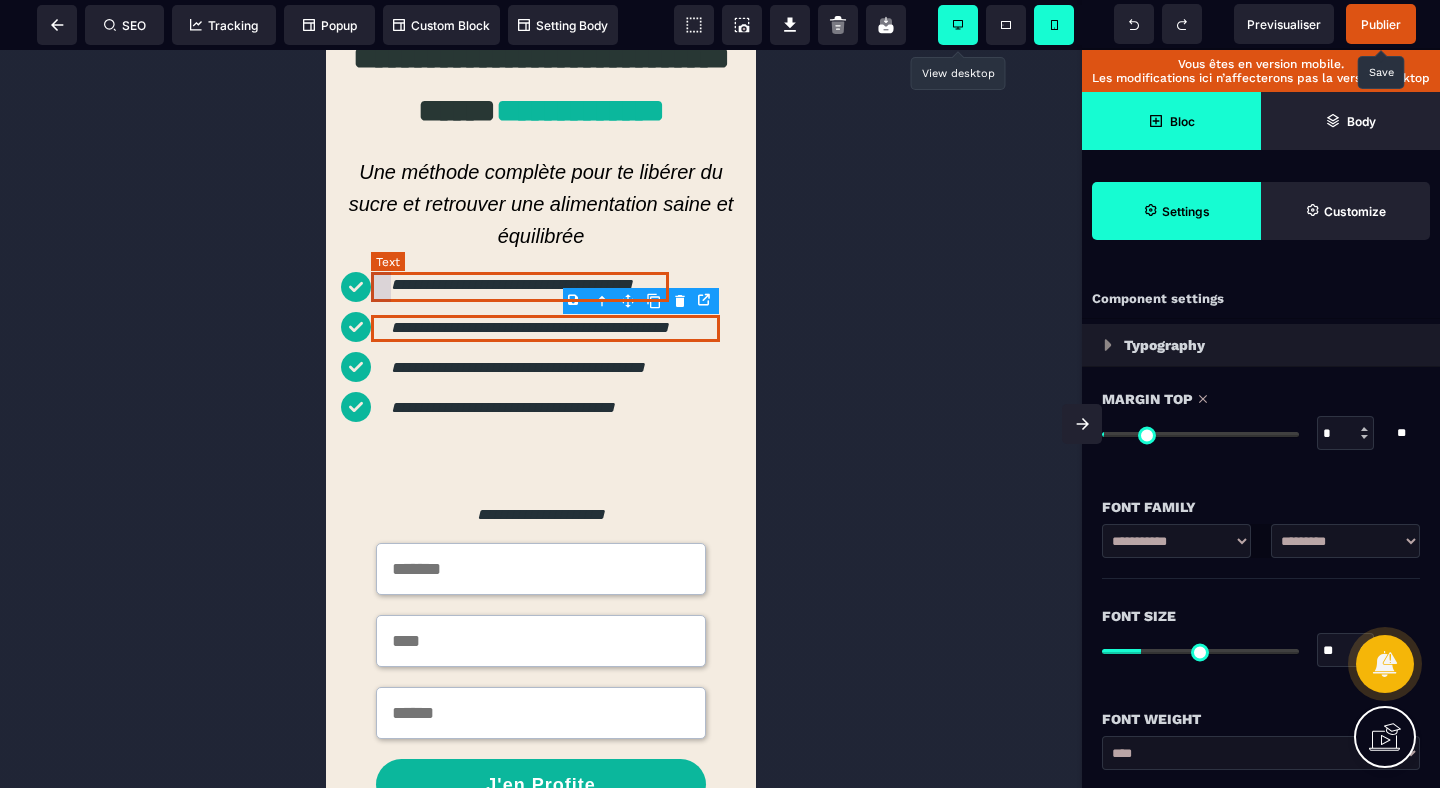 click on "**********" at bounding box center (510, 287) 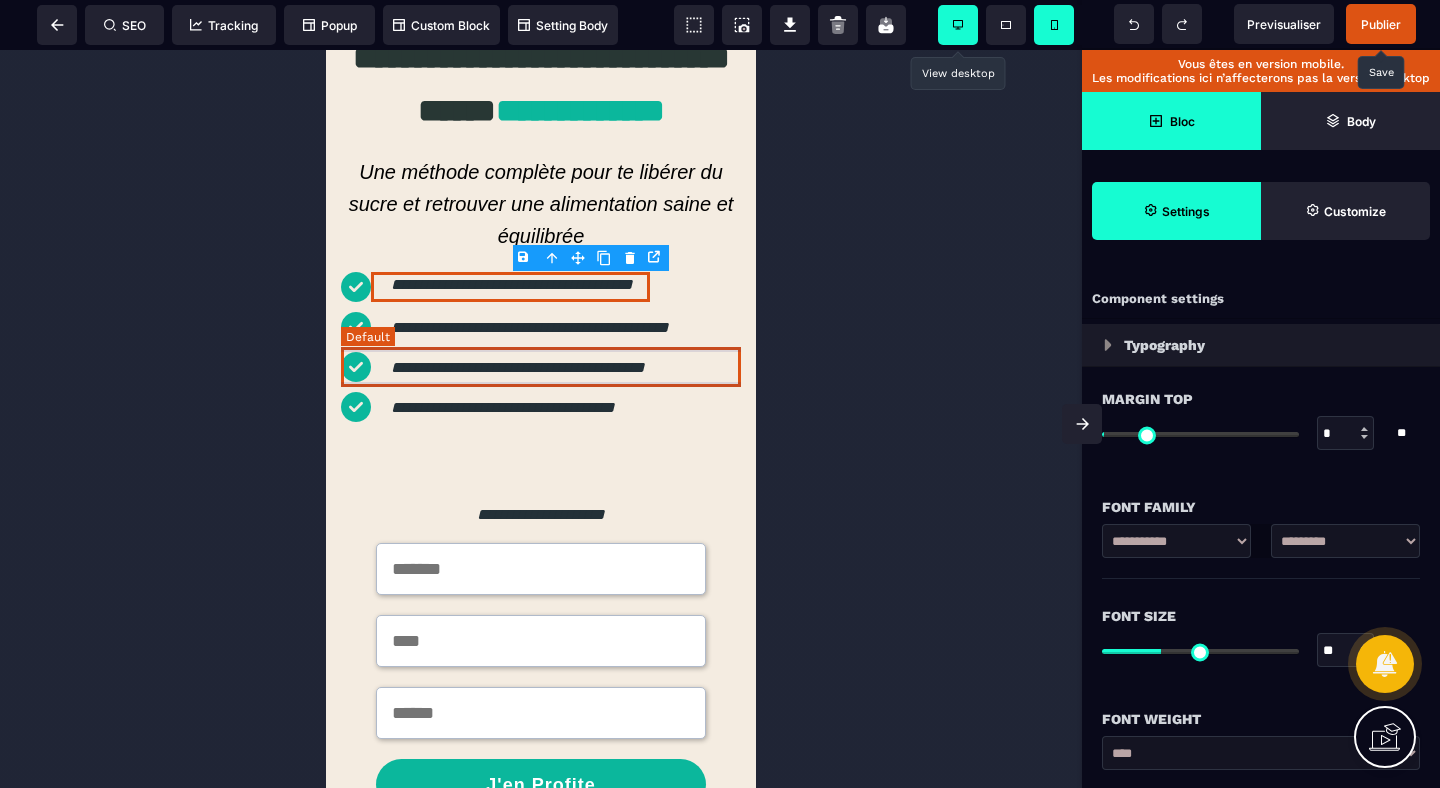 click on "**********" at bounding box center [541, 367] 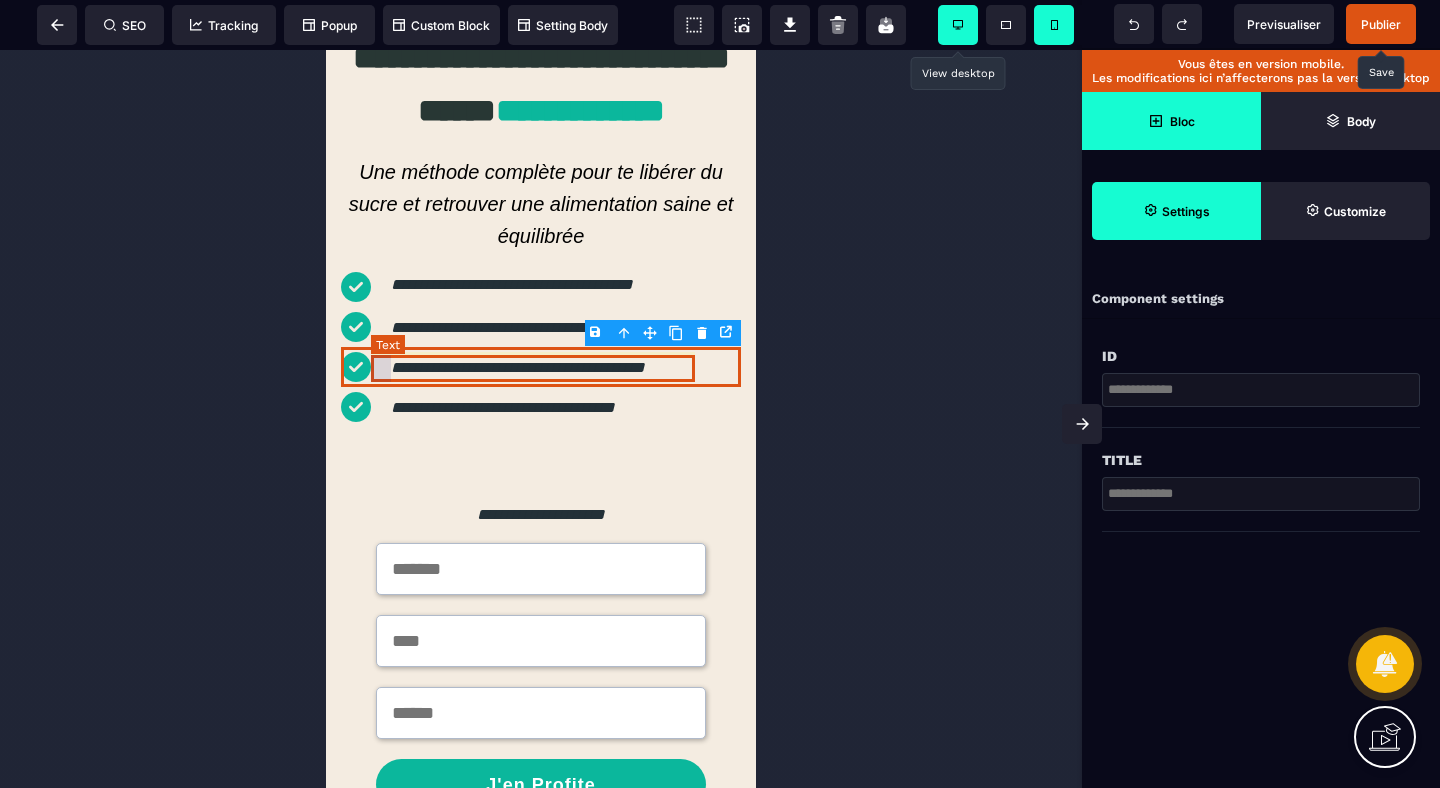 click on "**********" at bounding box center (533, 368) 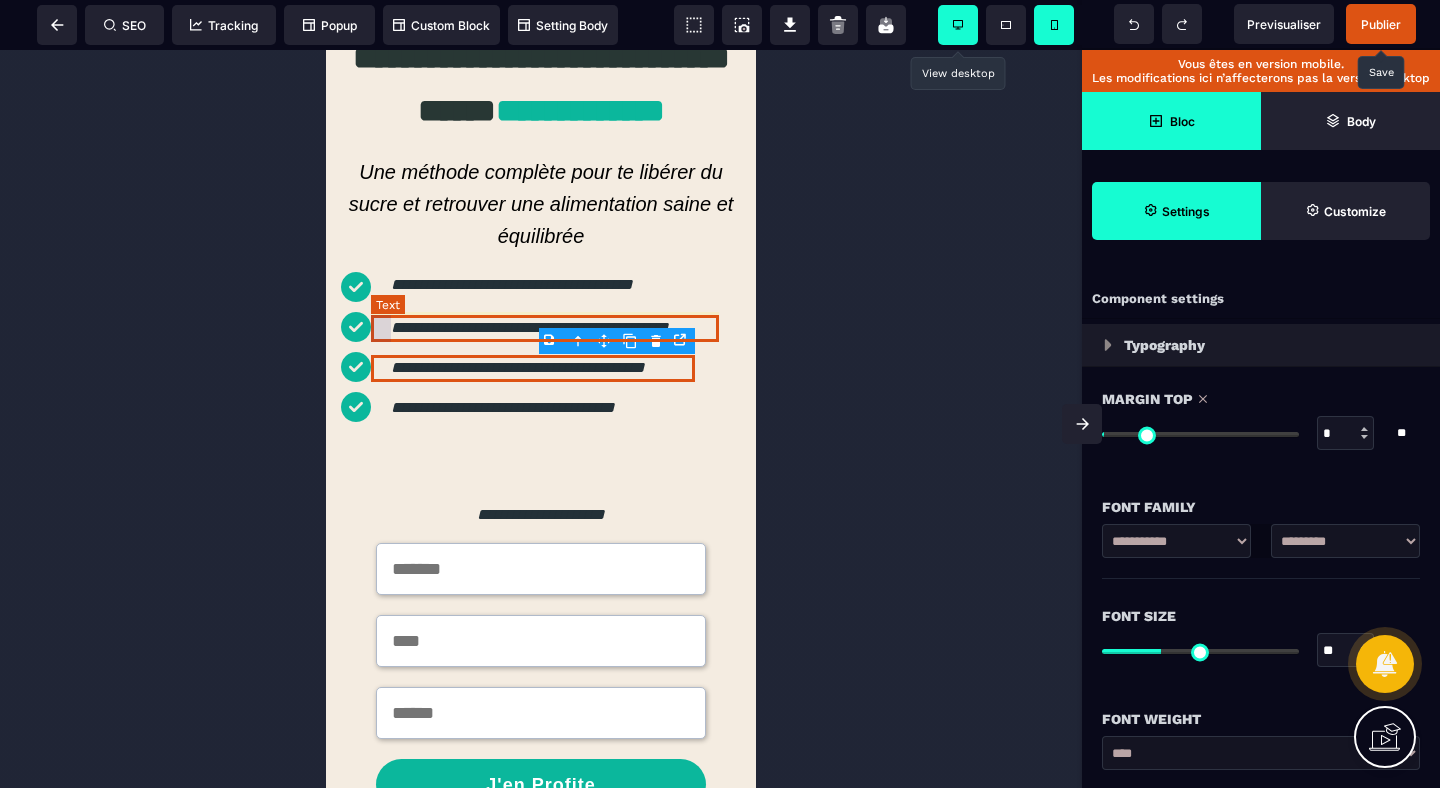 click on "**********" at bounding box center (545, 328) 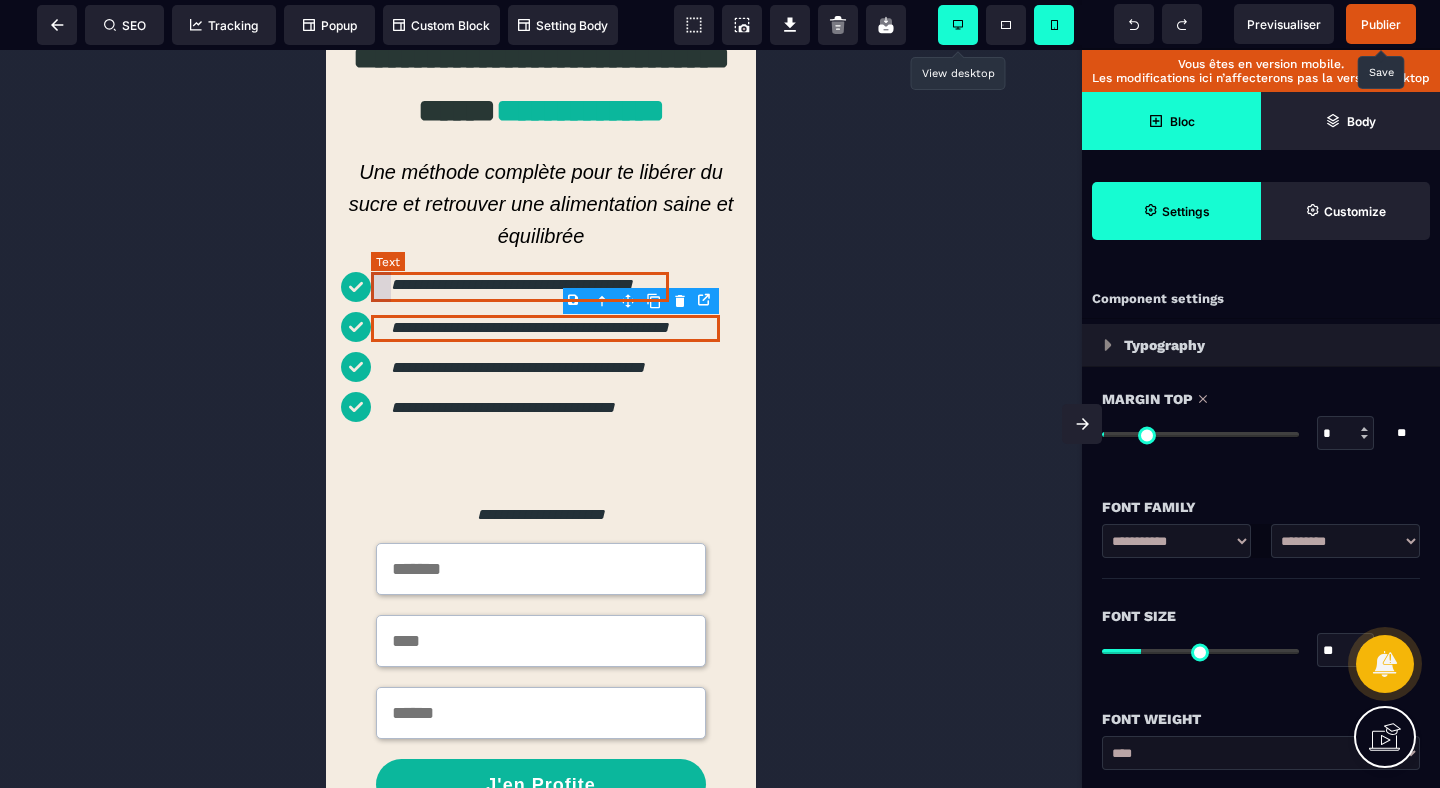 click on "**********" at bounding box center (510, 287) 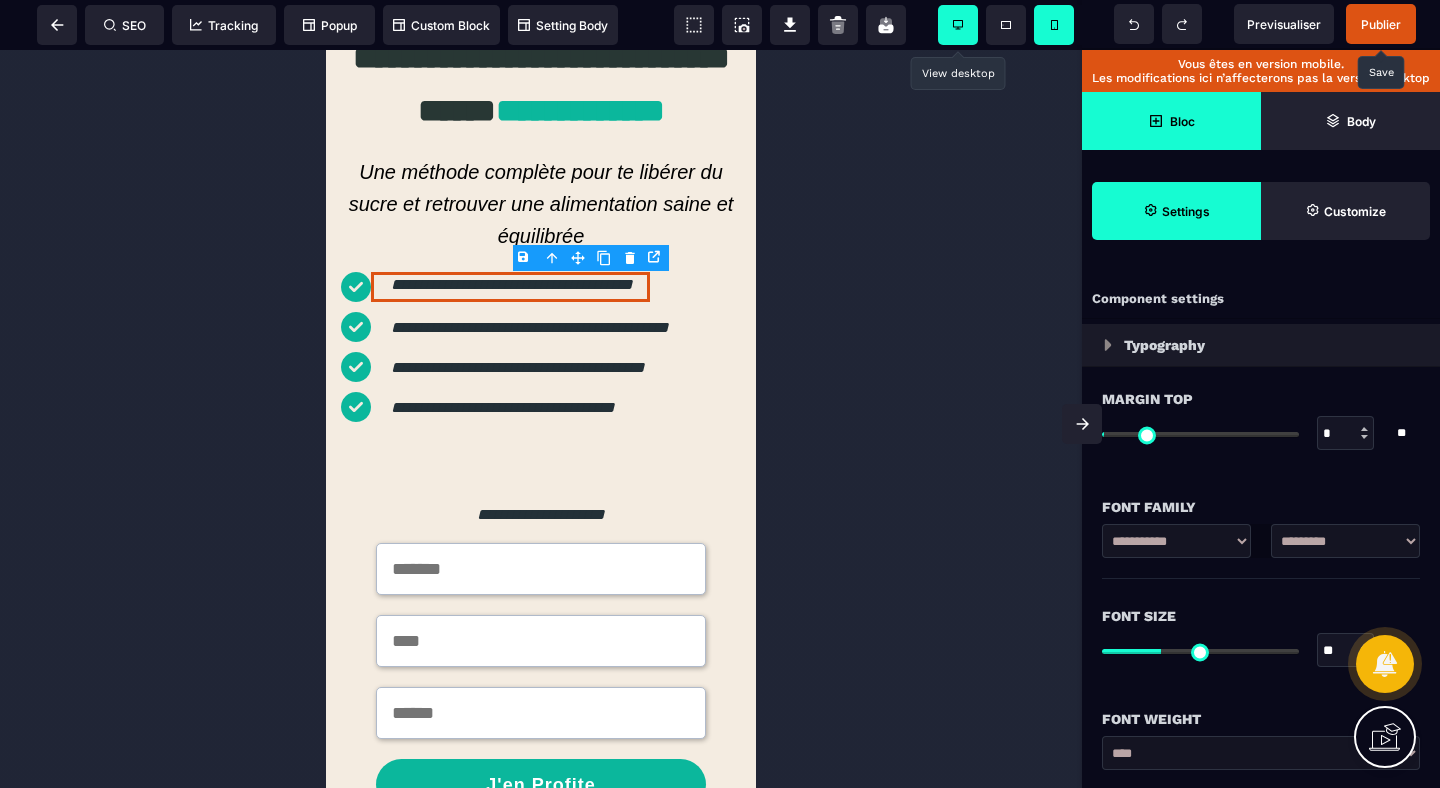 click at bounding box center (541, 419) 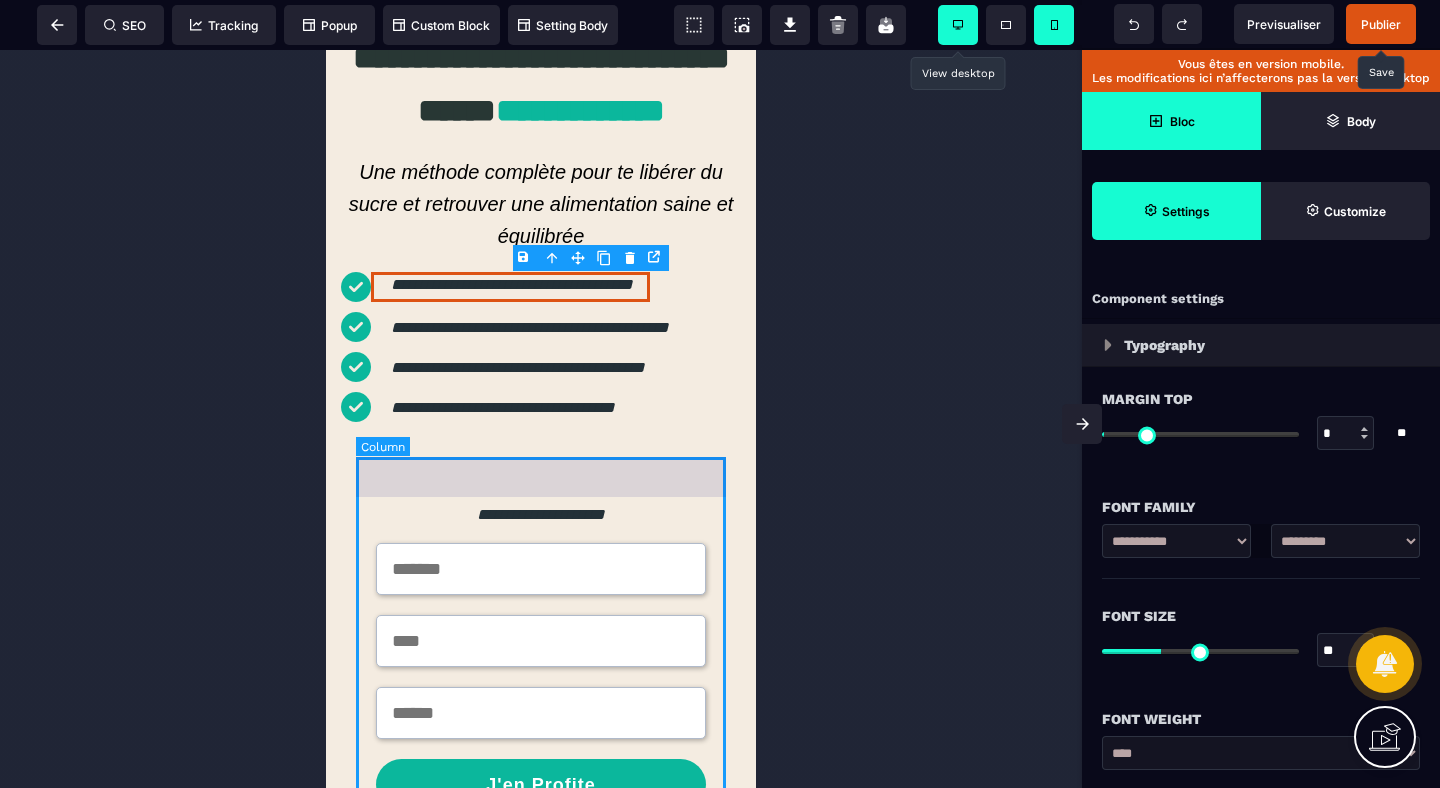 click on "**********" at bounding box center [541, 653] 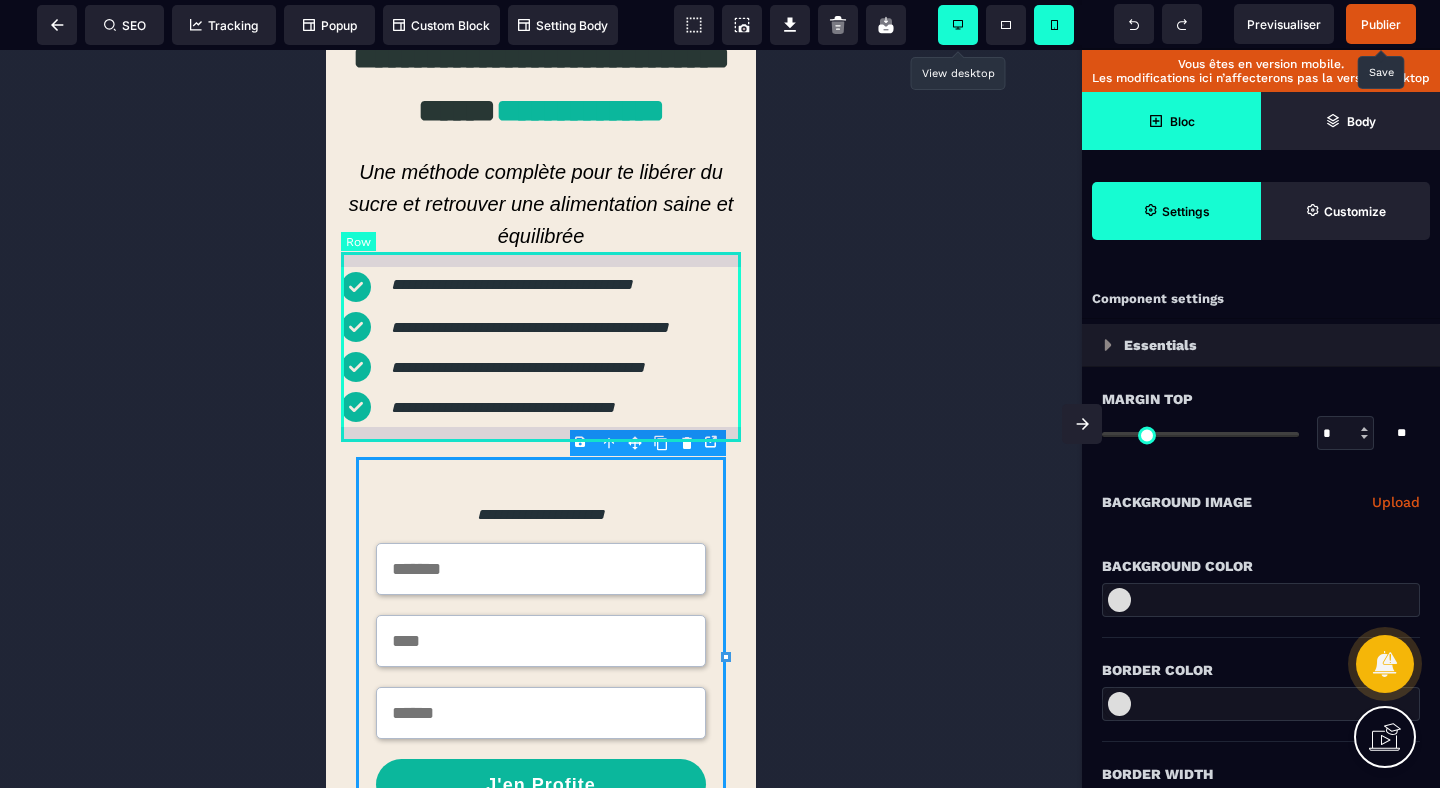 click on "**********" at bounding box center [541, 347] 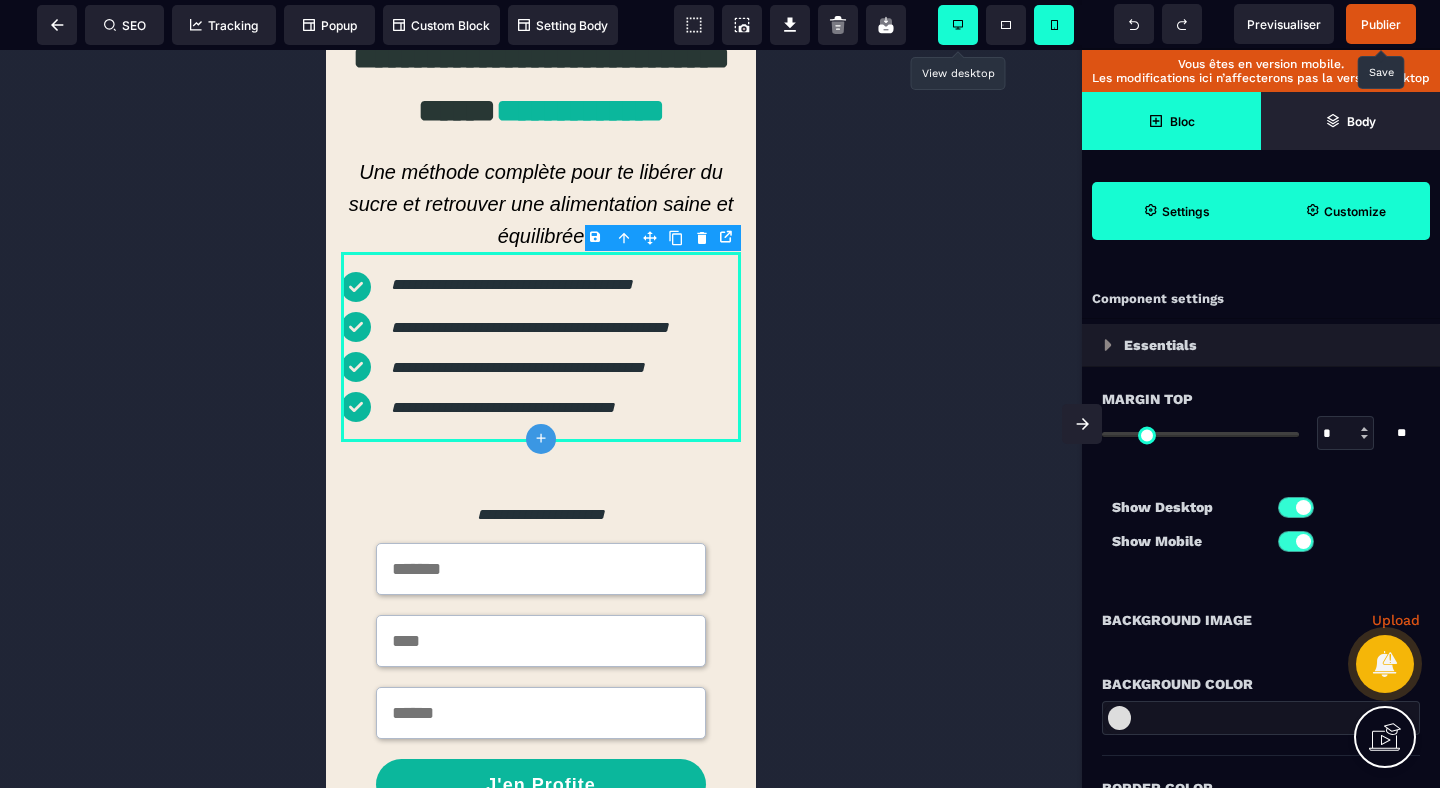 click on "Customize" at bounding box center (1345, 211) 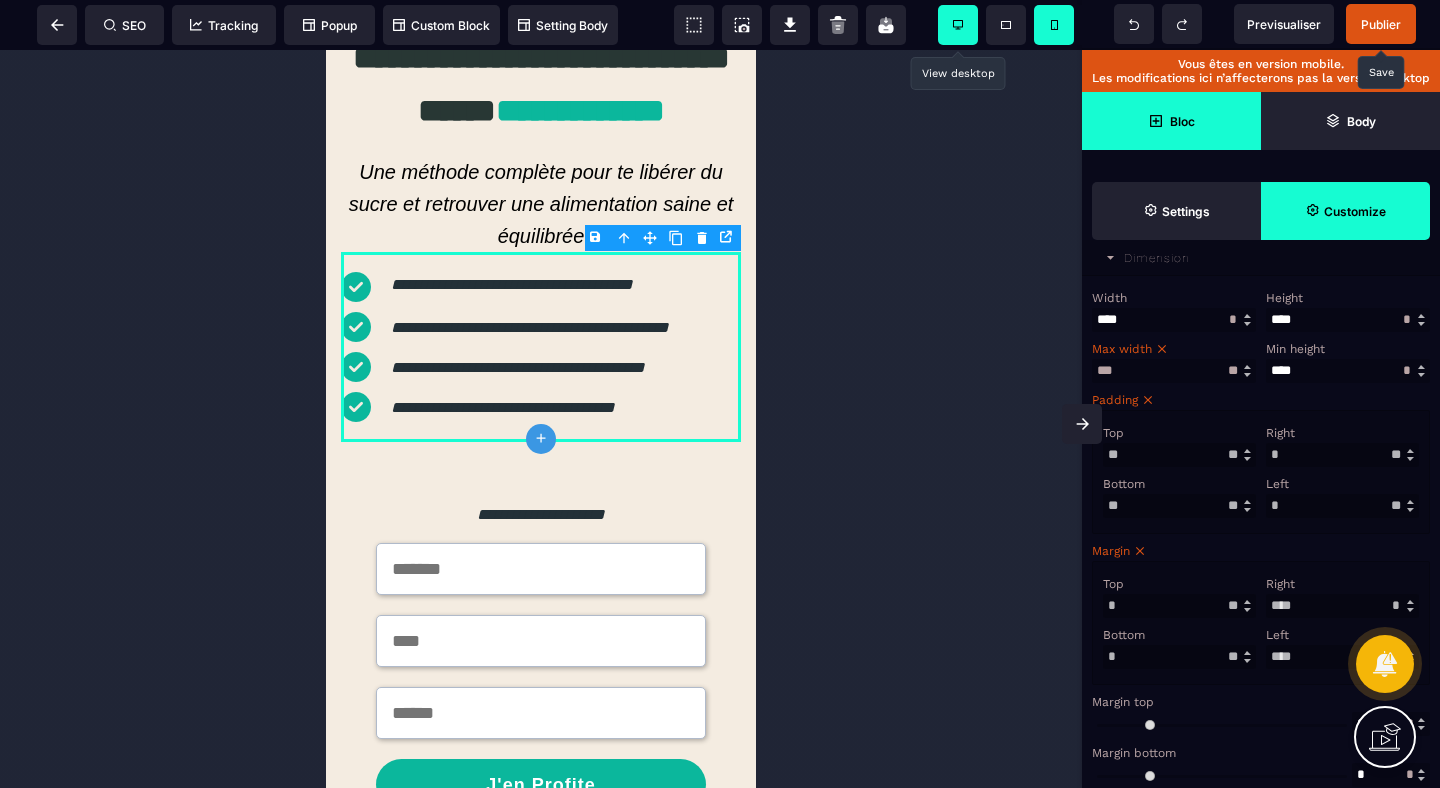 scroll, scrollTop: 516, scrollLeft: 0, axis: vertical 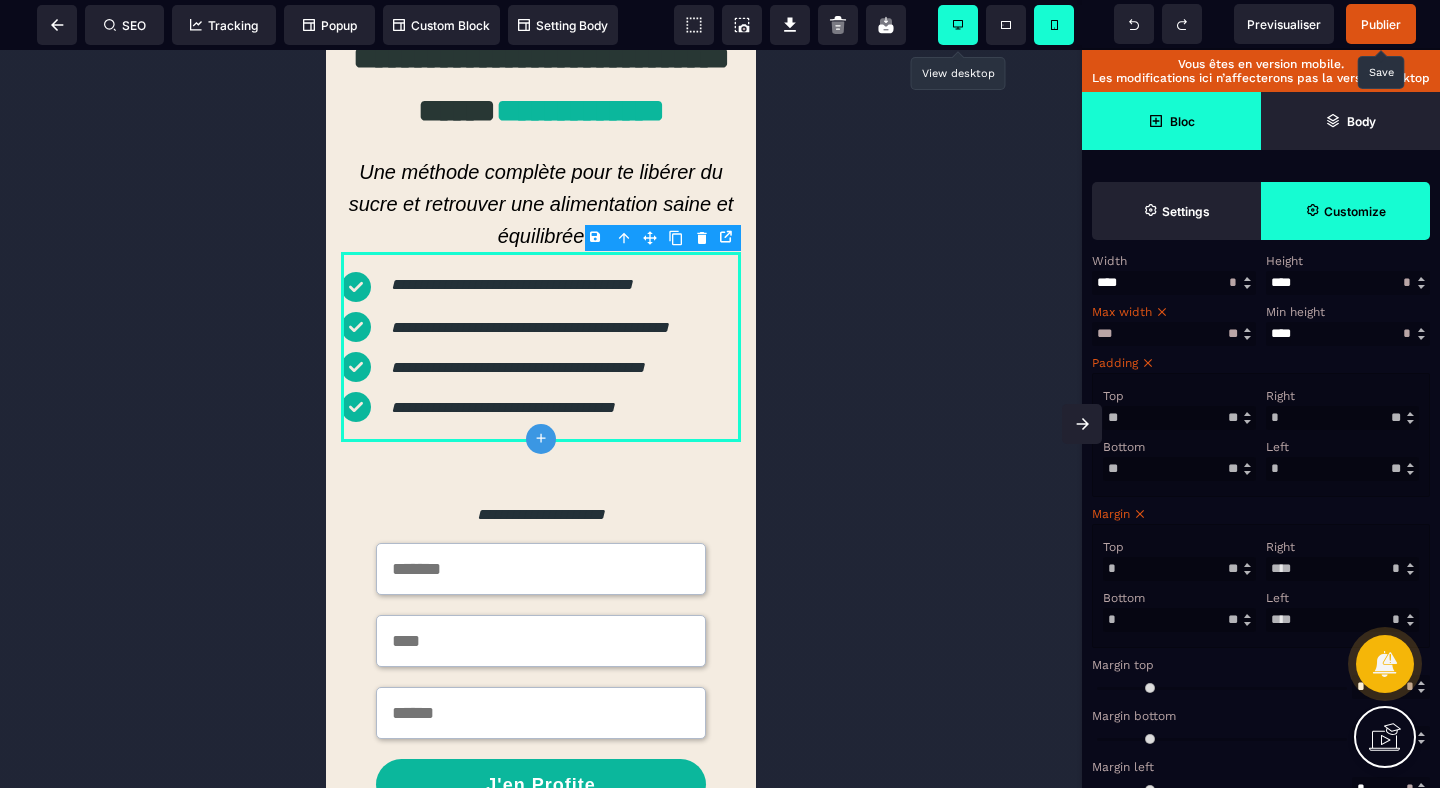 click on "*" at bounding box center [1342, 418] 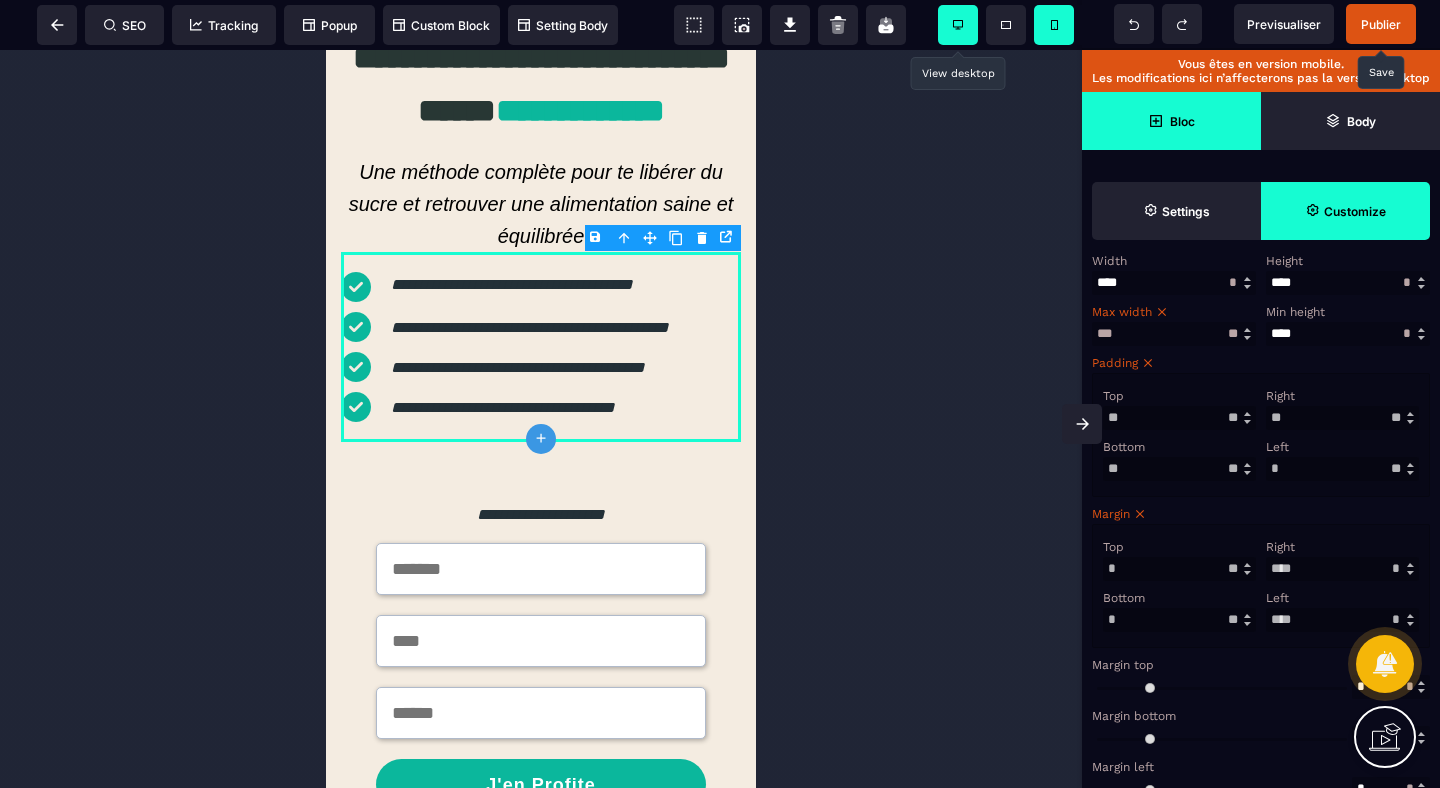 click on "Right
**
* ** * ** *** ** **" at bounding box center (1342, 407) 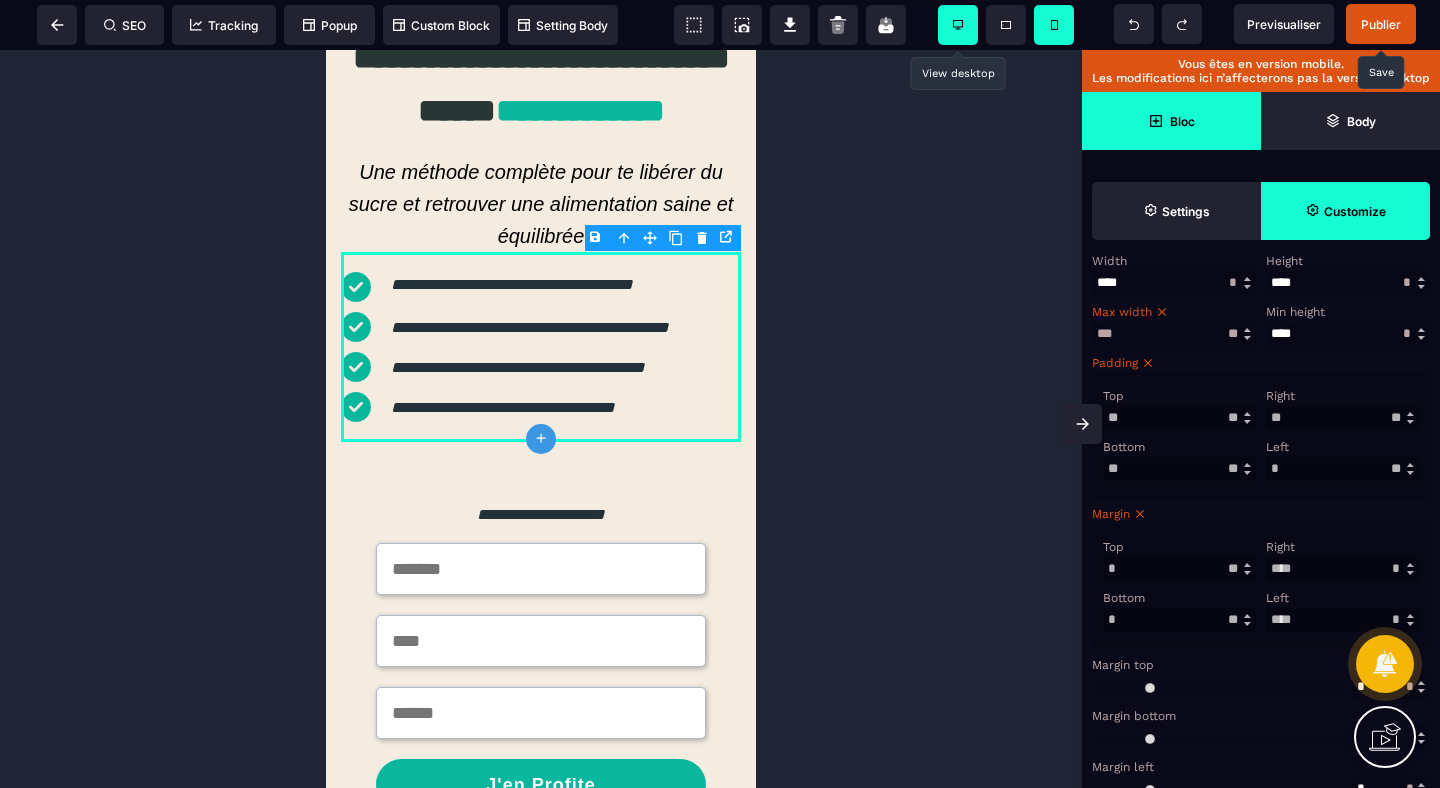 click on "Top
**
* ** * ** *** ** **
Right
**
* ** * ** *** ** **
Bottom
**
* ** * ** *** ** **
Left
*
* ** * ** *** ** **" at bounding box center [1261, 435] 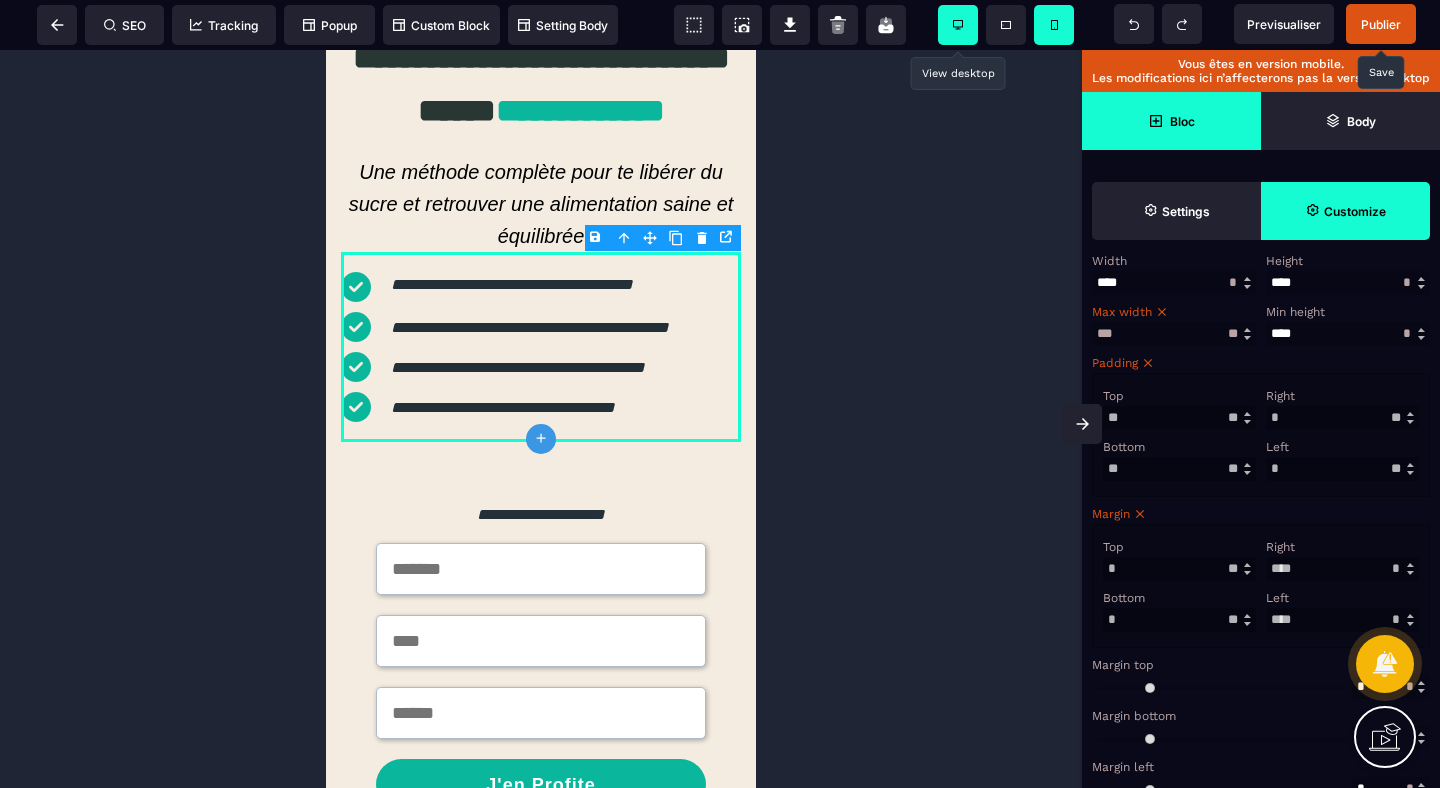 click on "*" at bounding box center [1342, 469] 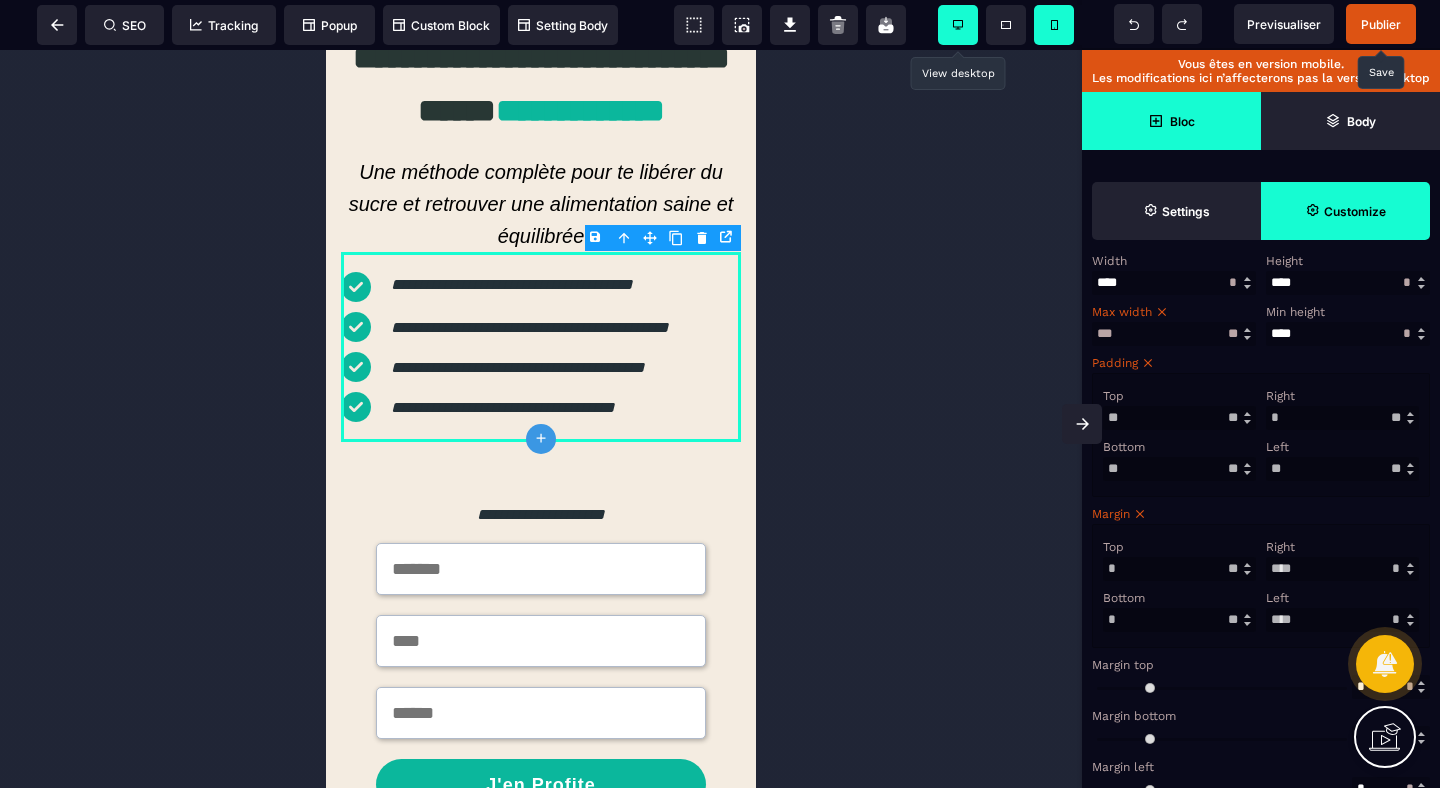 click on "Left" at bounding box center [1340, 447] 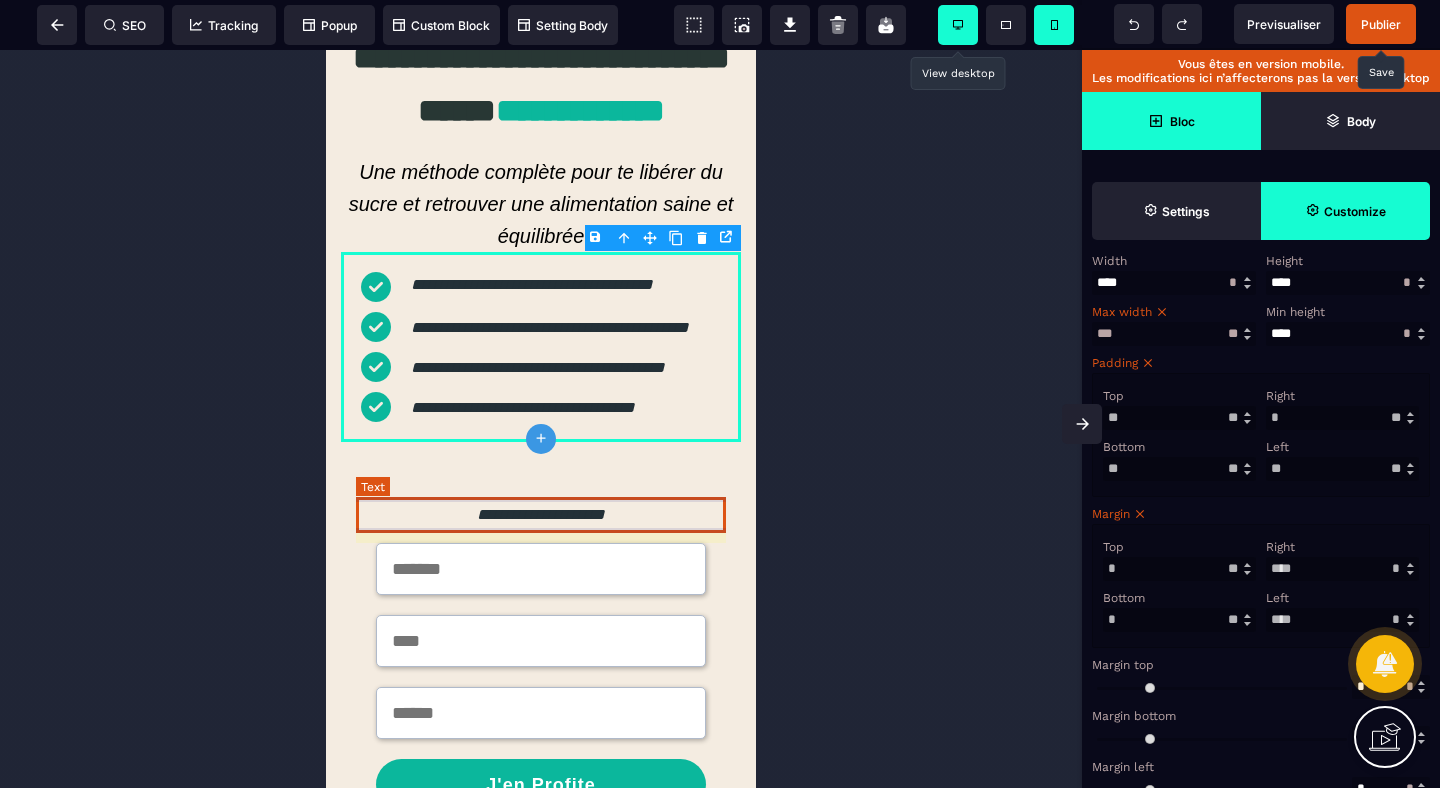 click on "**********" at bounding box center [541, 515] 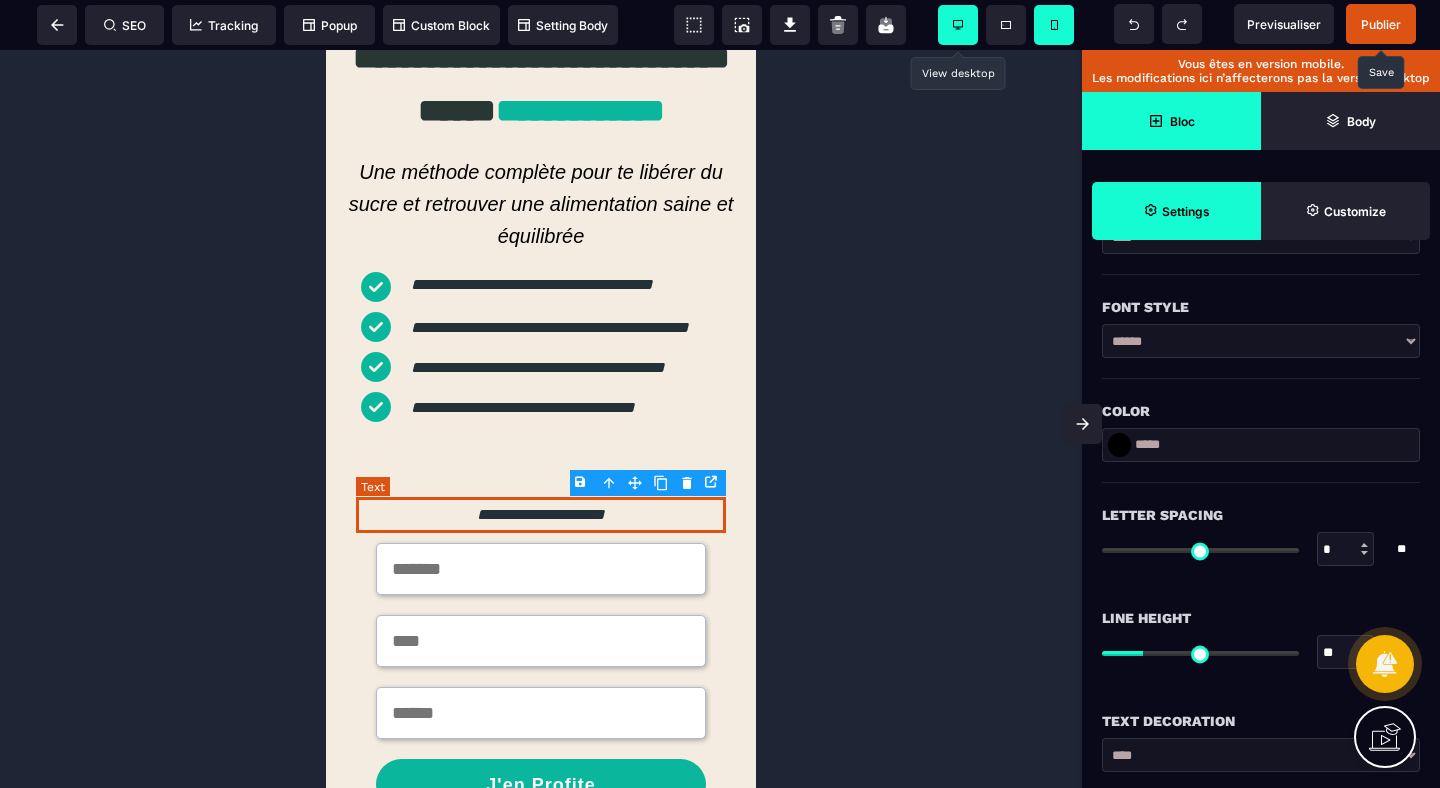 scroll, scrollTop: 0, scrollLeft: 0, axis: both 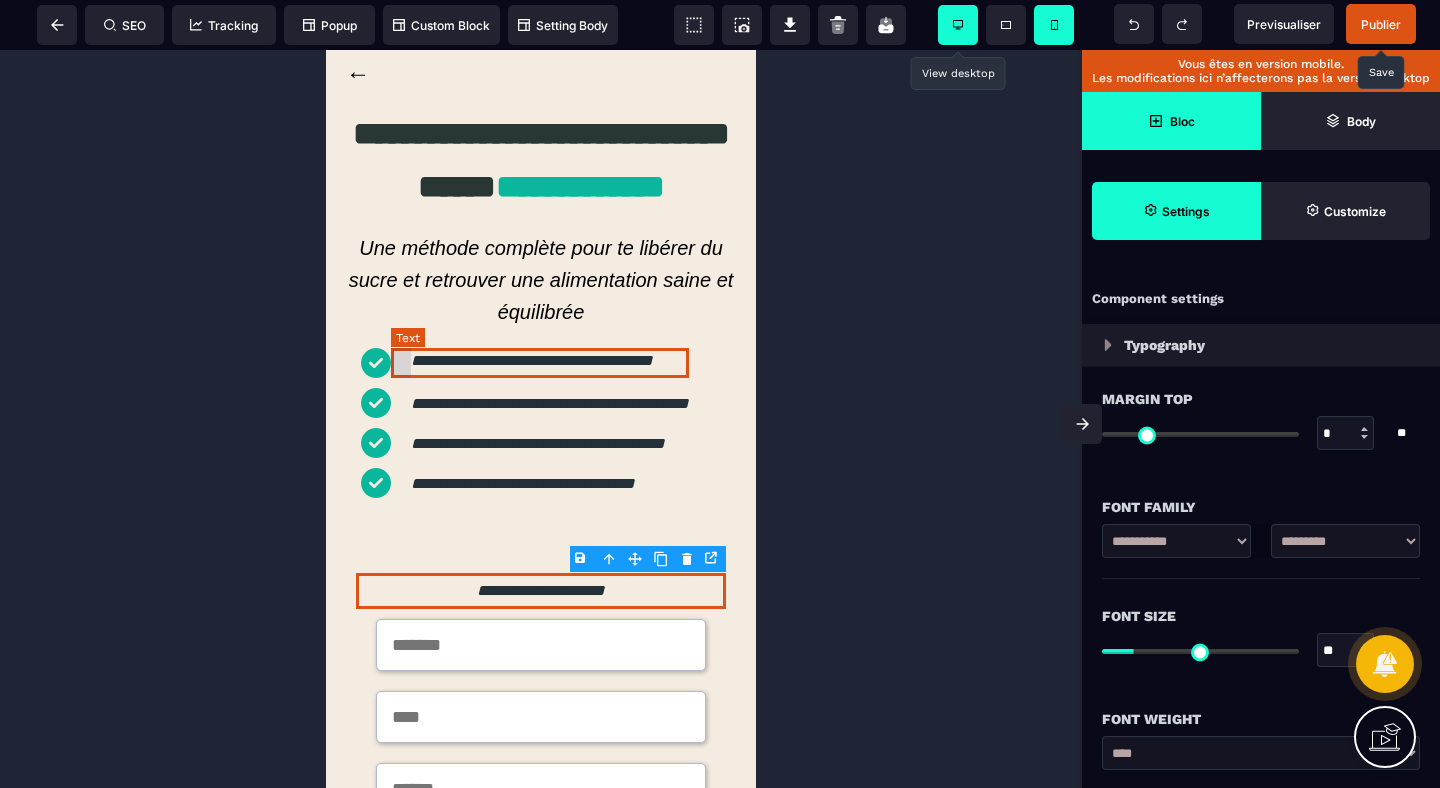 click on "**********" at bounding box center (530, 363) 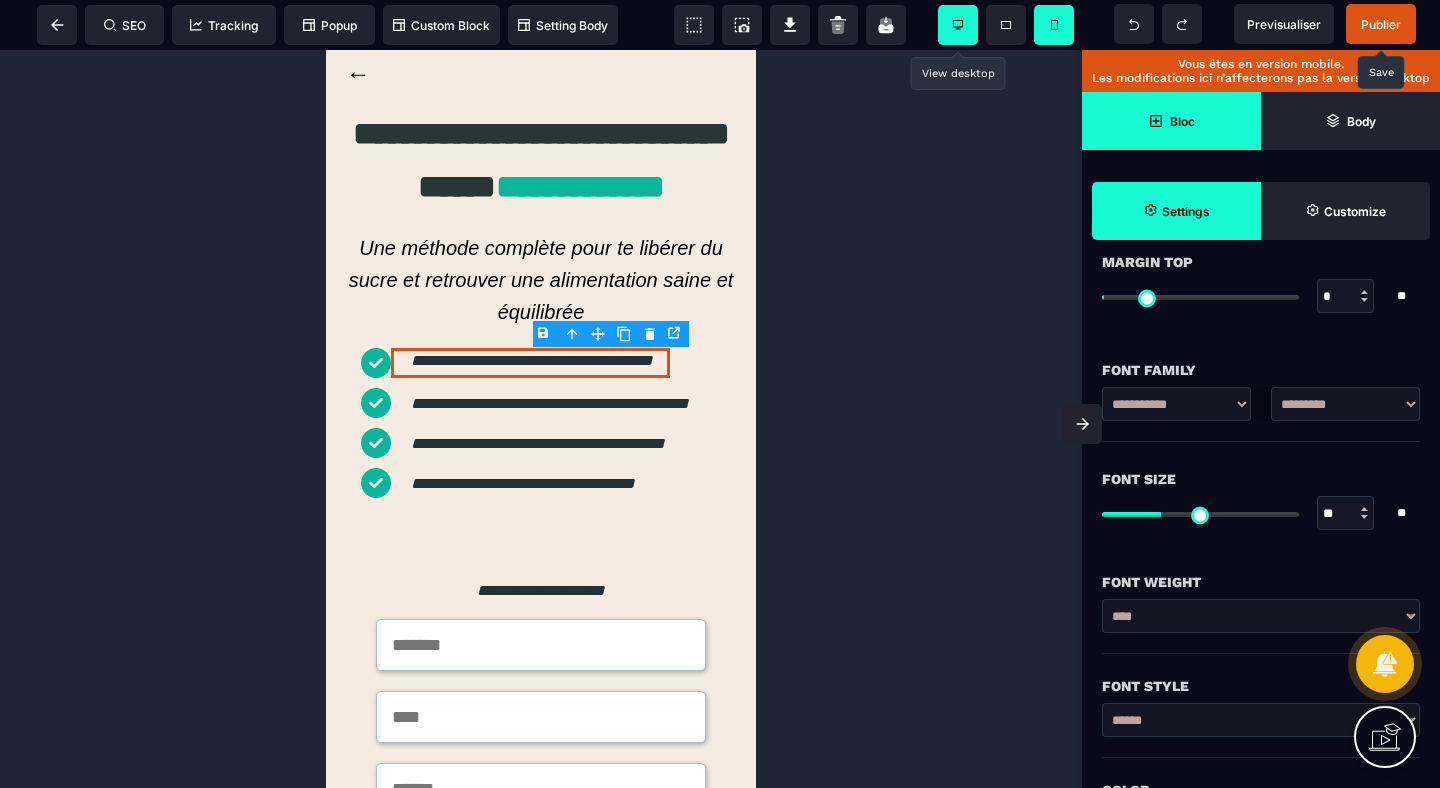scroll, scrollTop: 144, scrollLeft: 0, axis: vertical 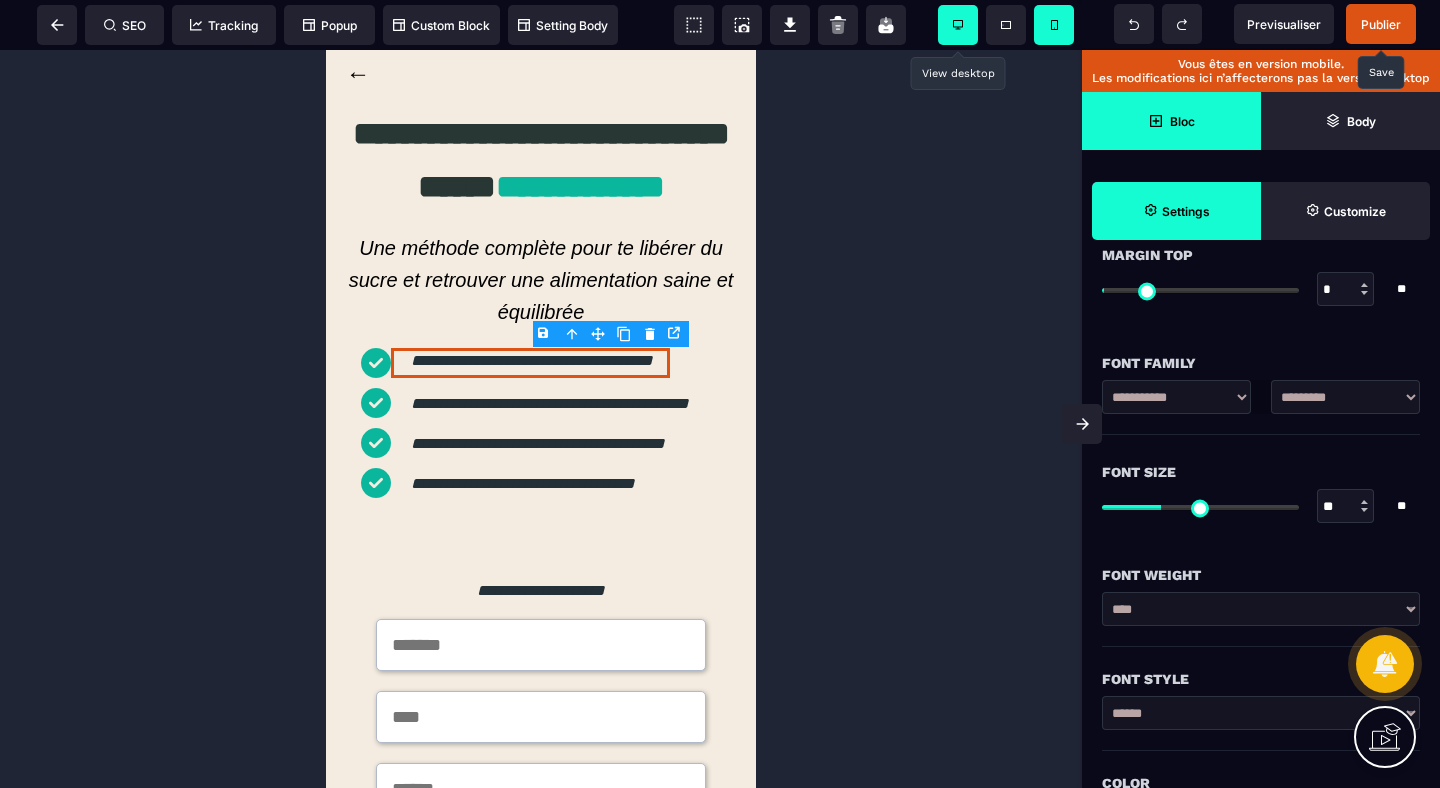 click on "*********" at bounding box center (0, 0) 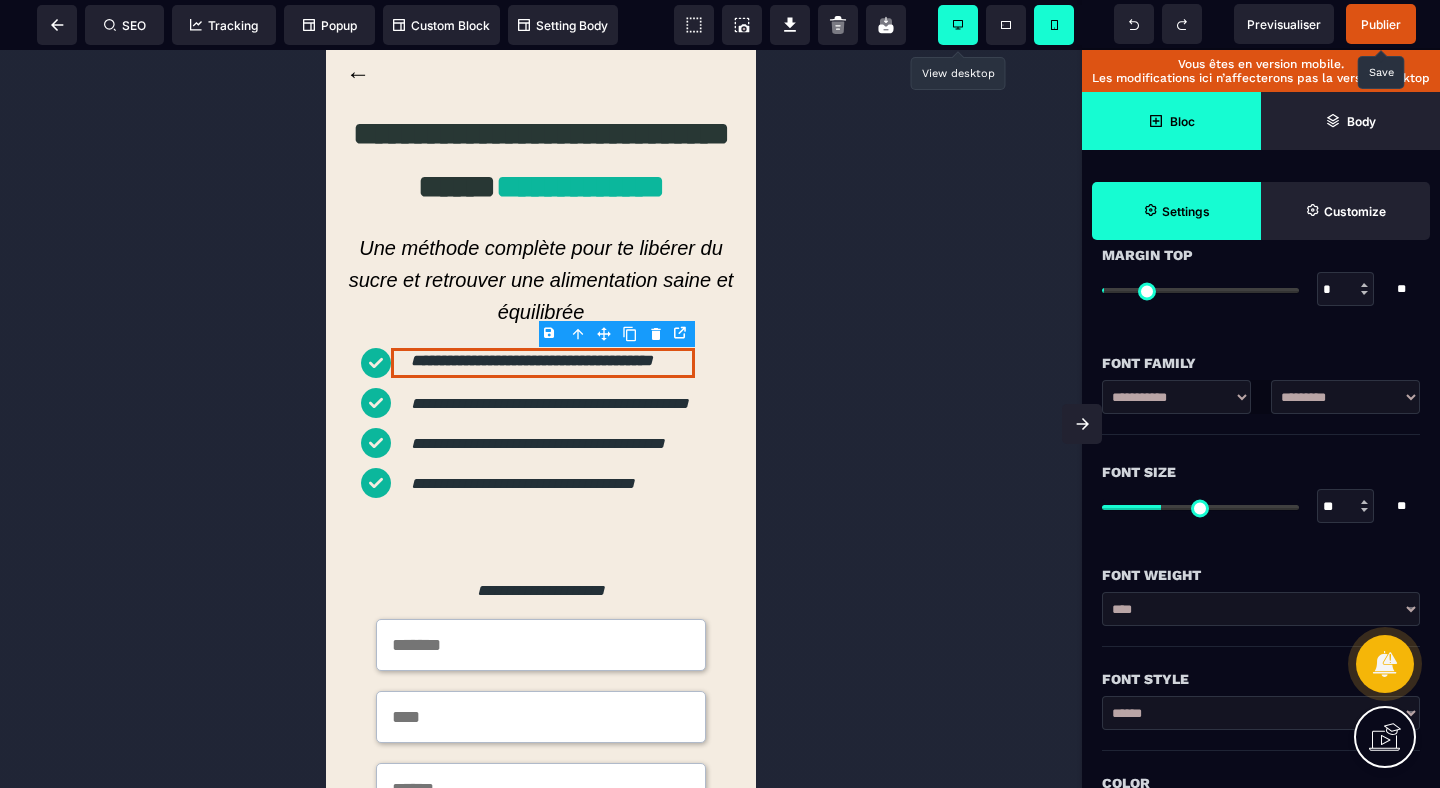 click on "****" at bounding box center [0, 0] 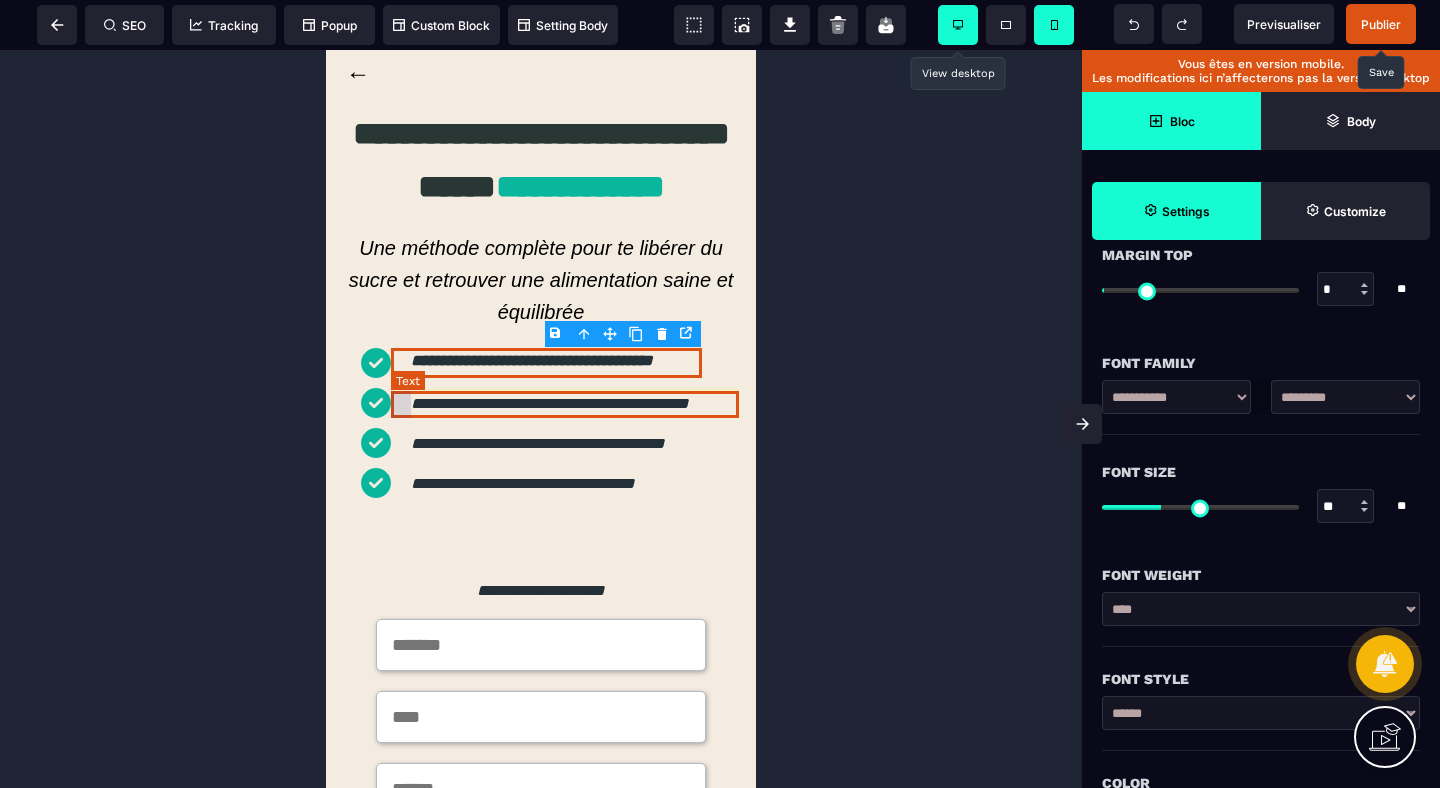 click on "**********" at bounding box center [565, 404] 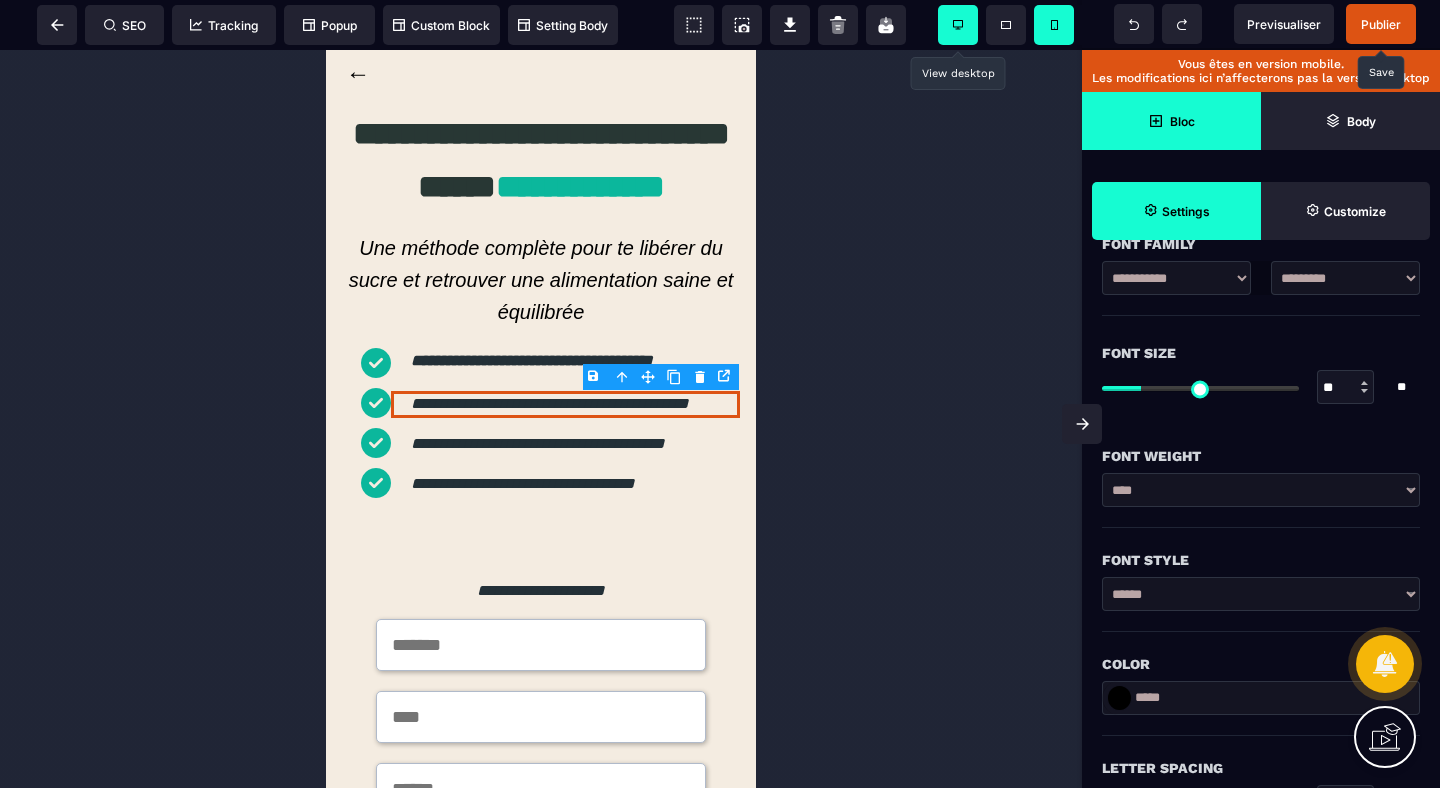 scroll, scrollTop: 282, scrollLeft: 0, axis: vertical 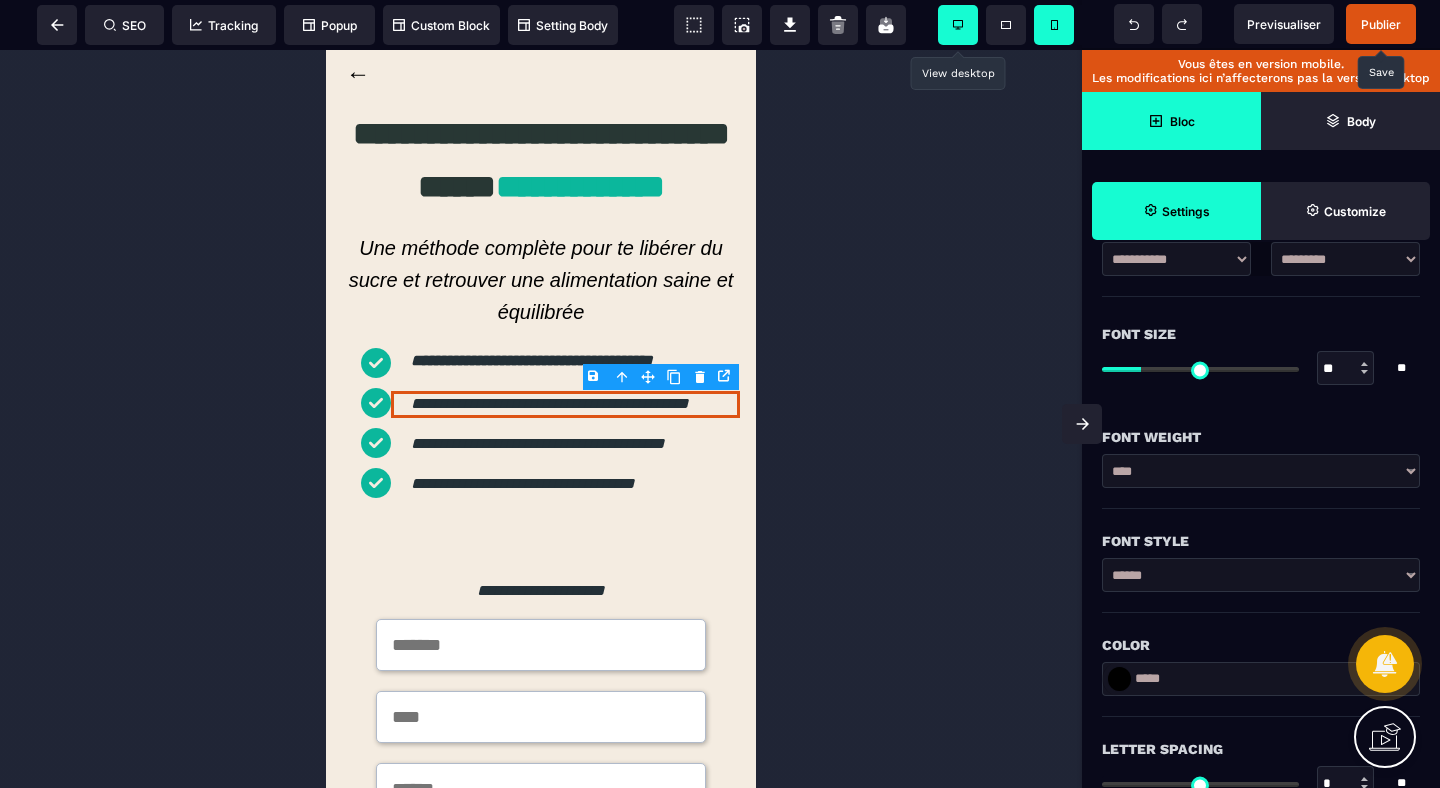 click on "******" at bounding box center [0, 0] 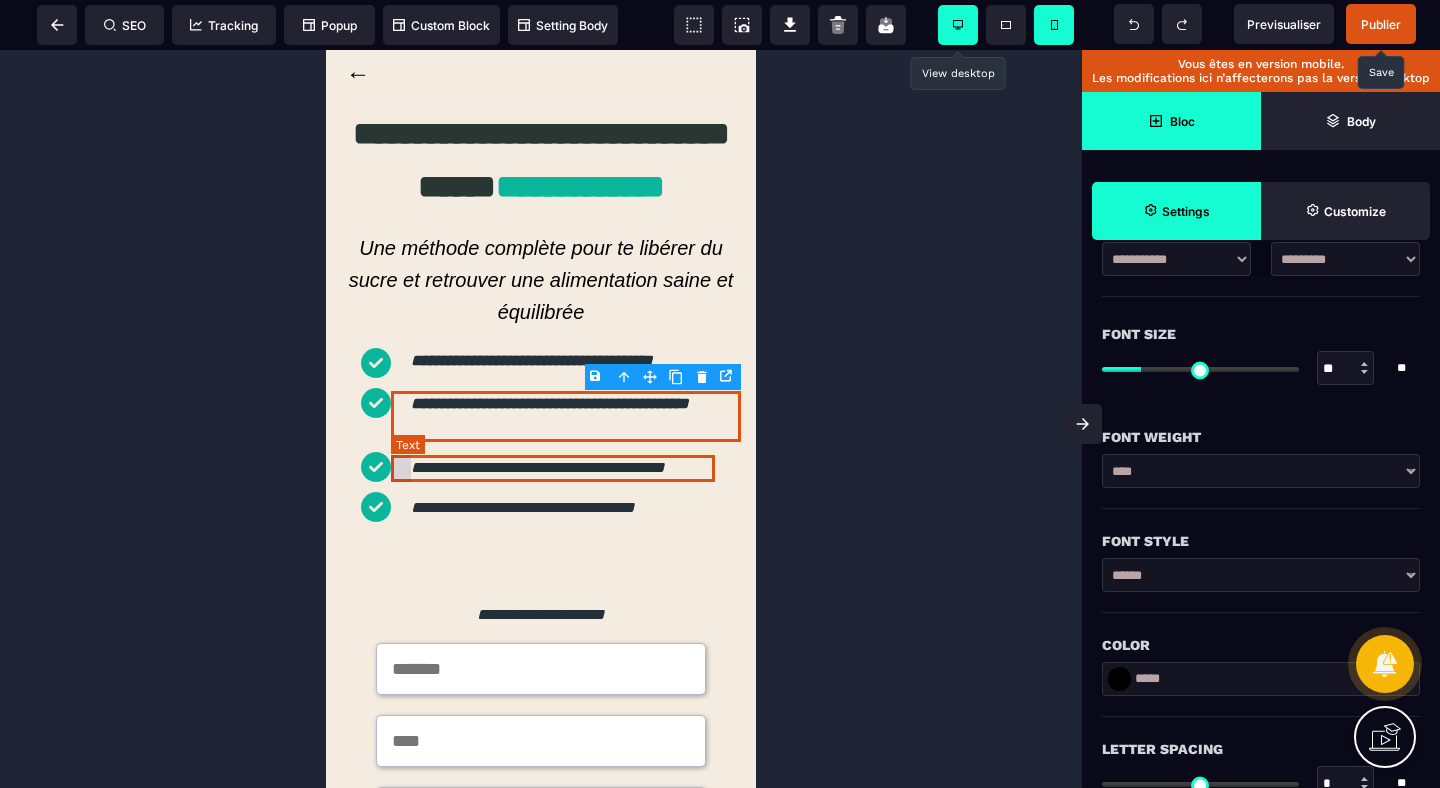 click on "**********" at bounding box center [553, 468] 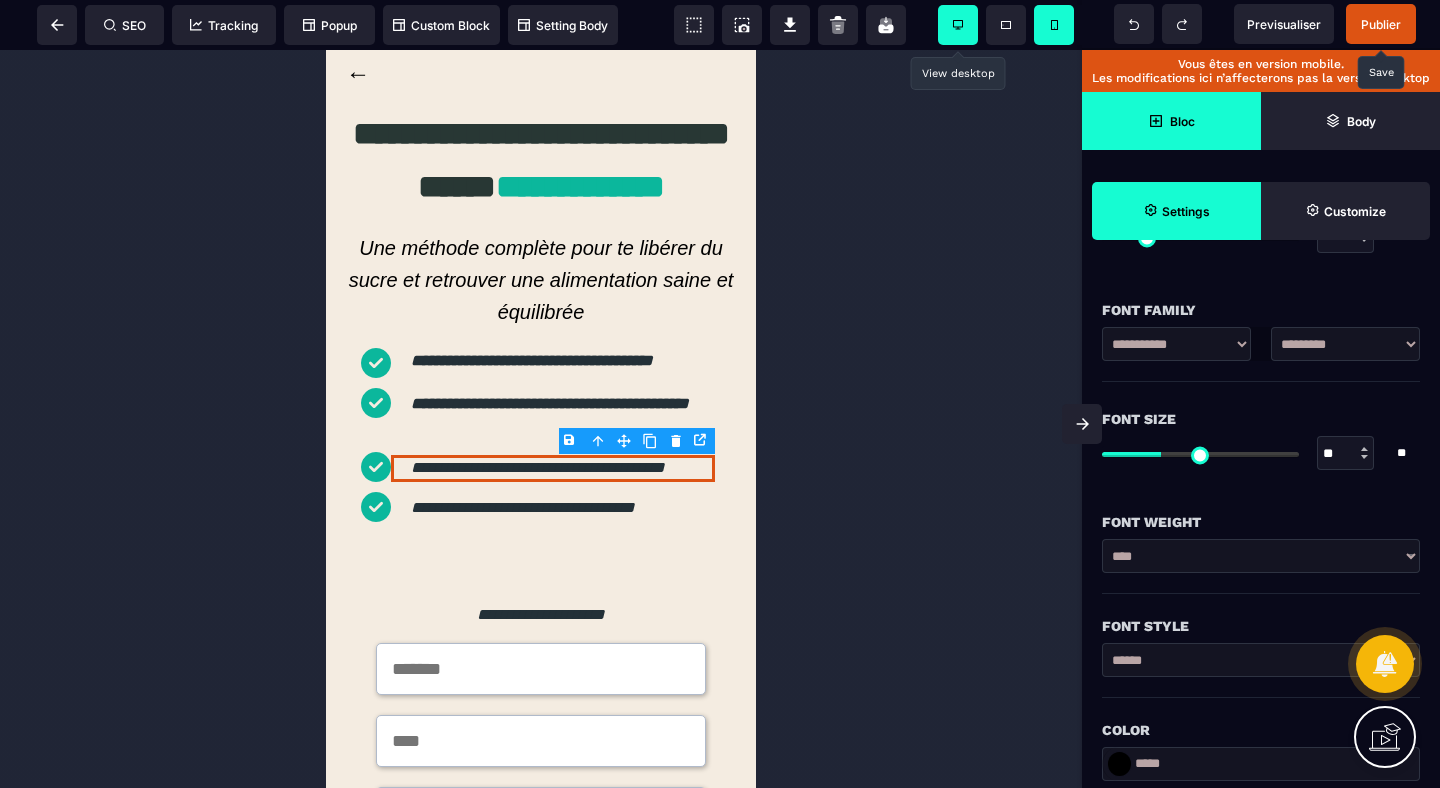 scroll, scrollTop: 213, scrollLeft: 0, axis: vertical 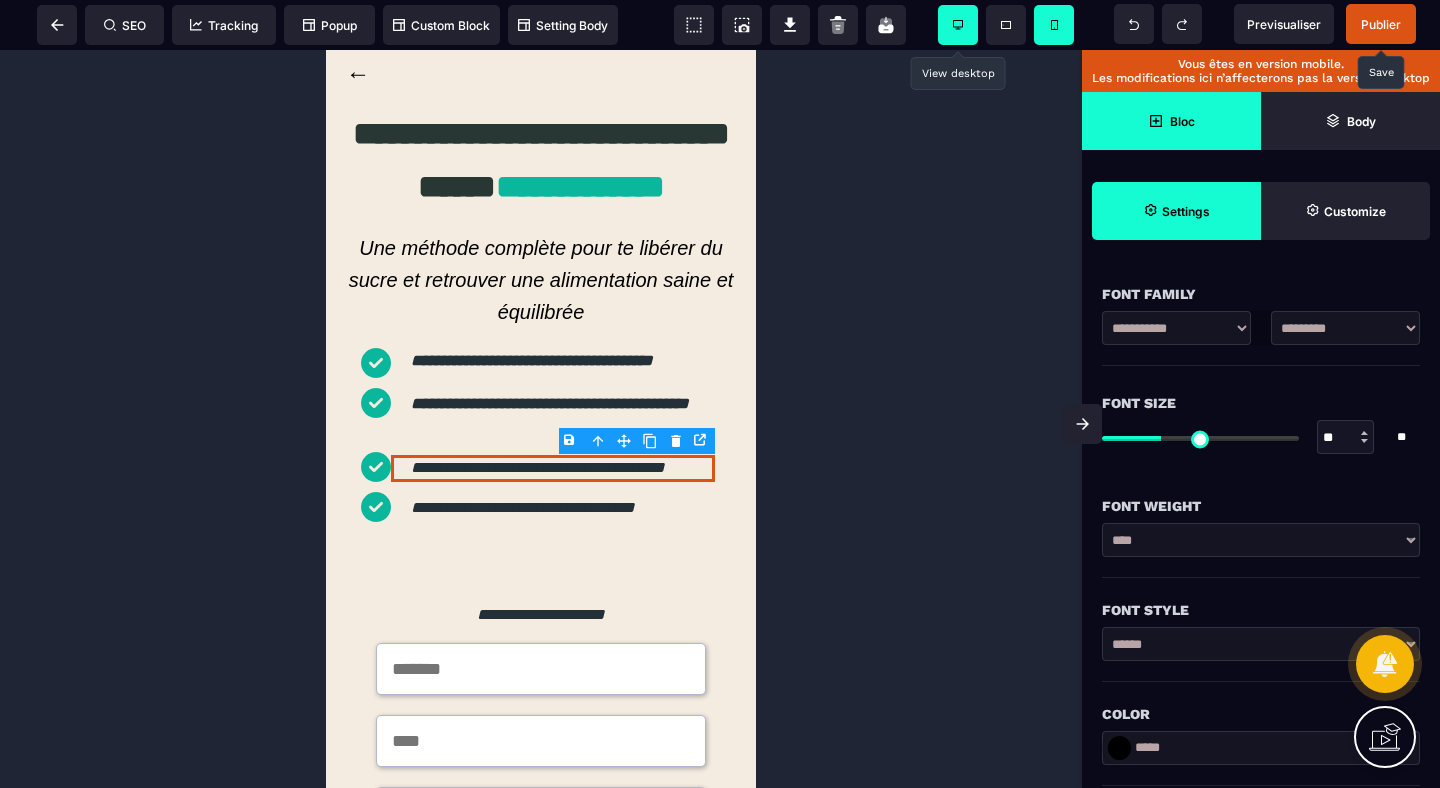 click on "****" at bounding box center [0, 0] 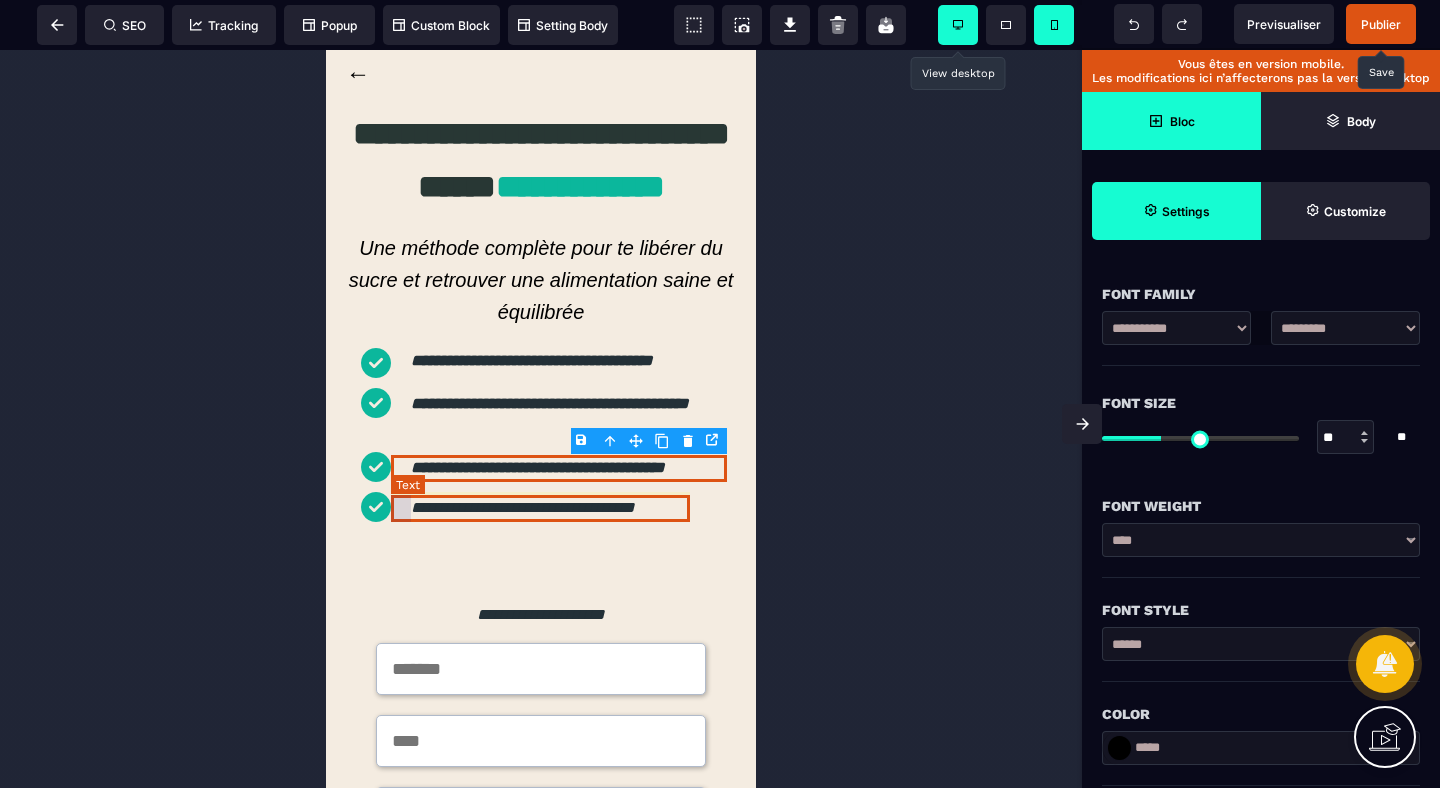 click on "**********" at bounding box center [541, 508] 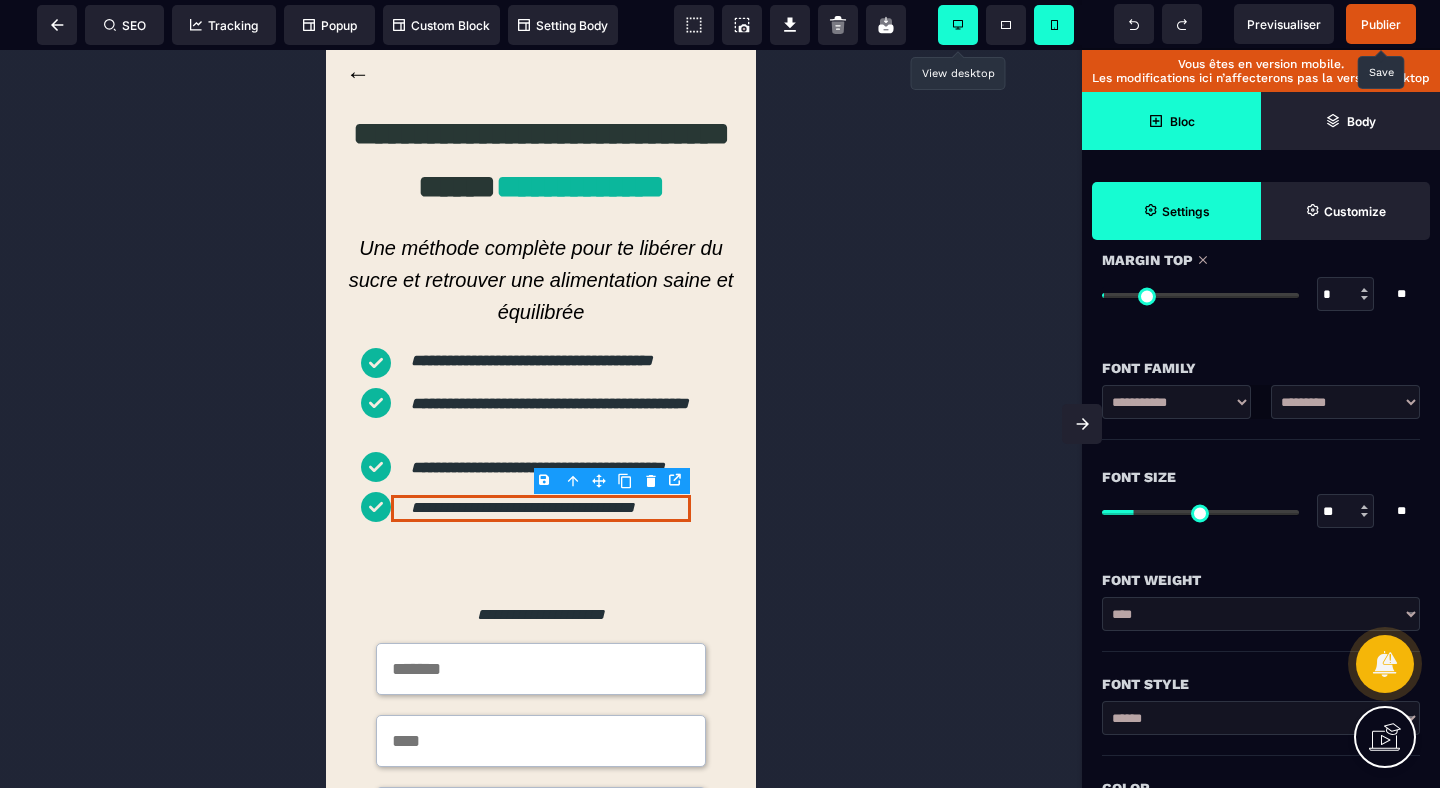scroll, scrollTop: 212, scrollLeft: 0, axis: vertical 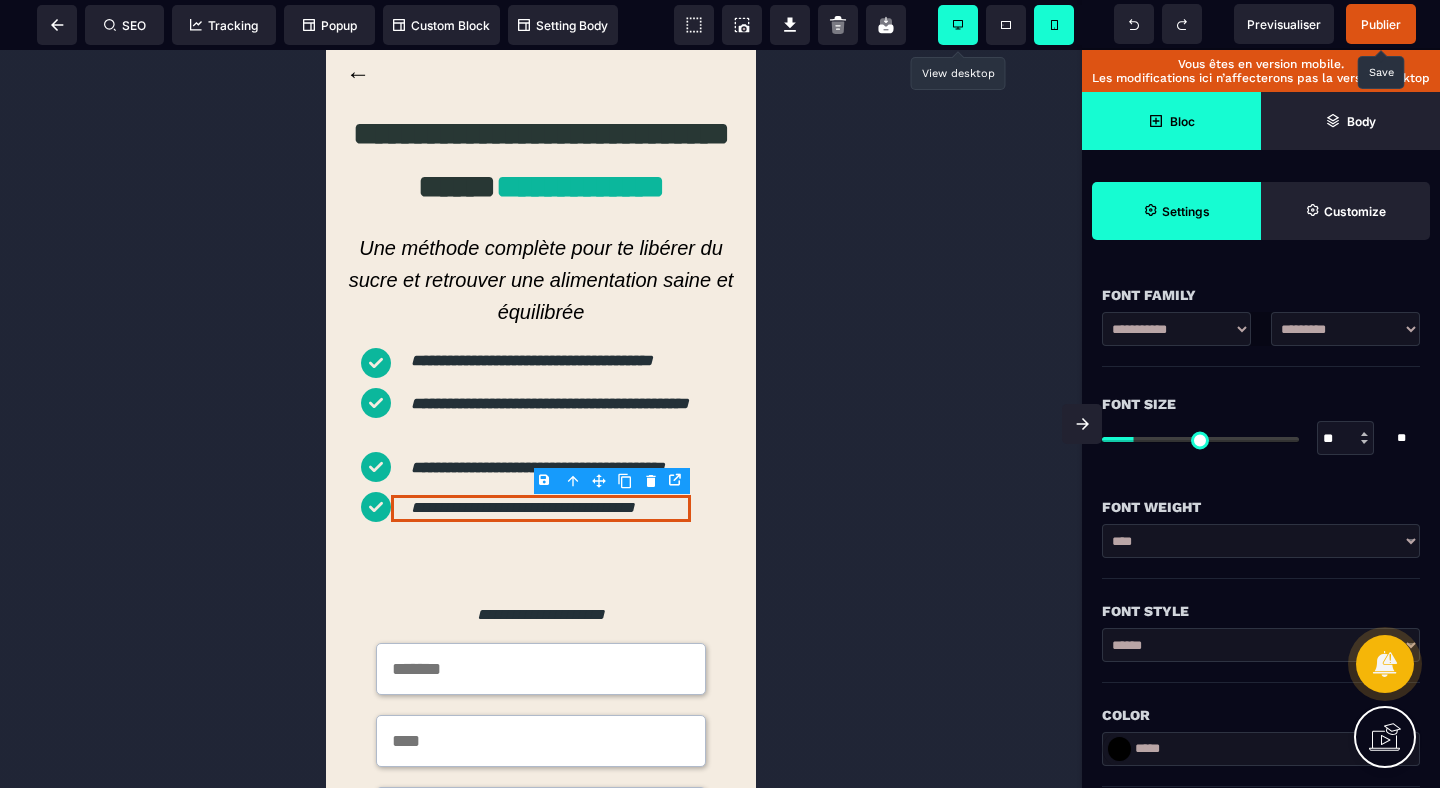 click on "****" at bounding box center (0, 0) 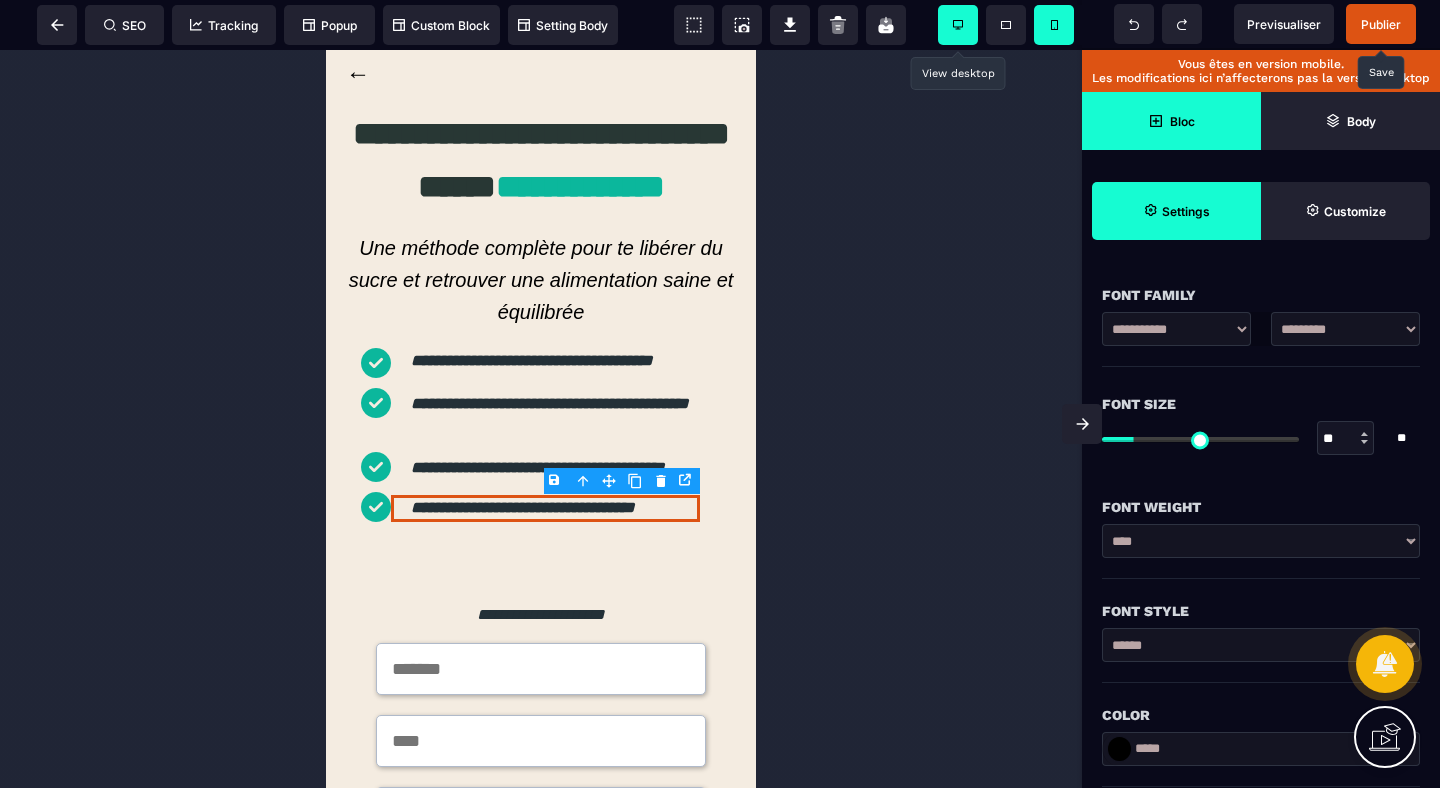 click on "******" at bounding box center [0, 0] 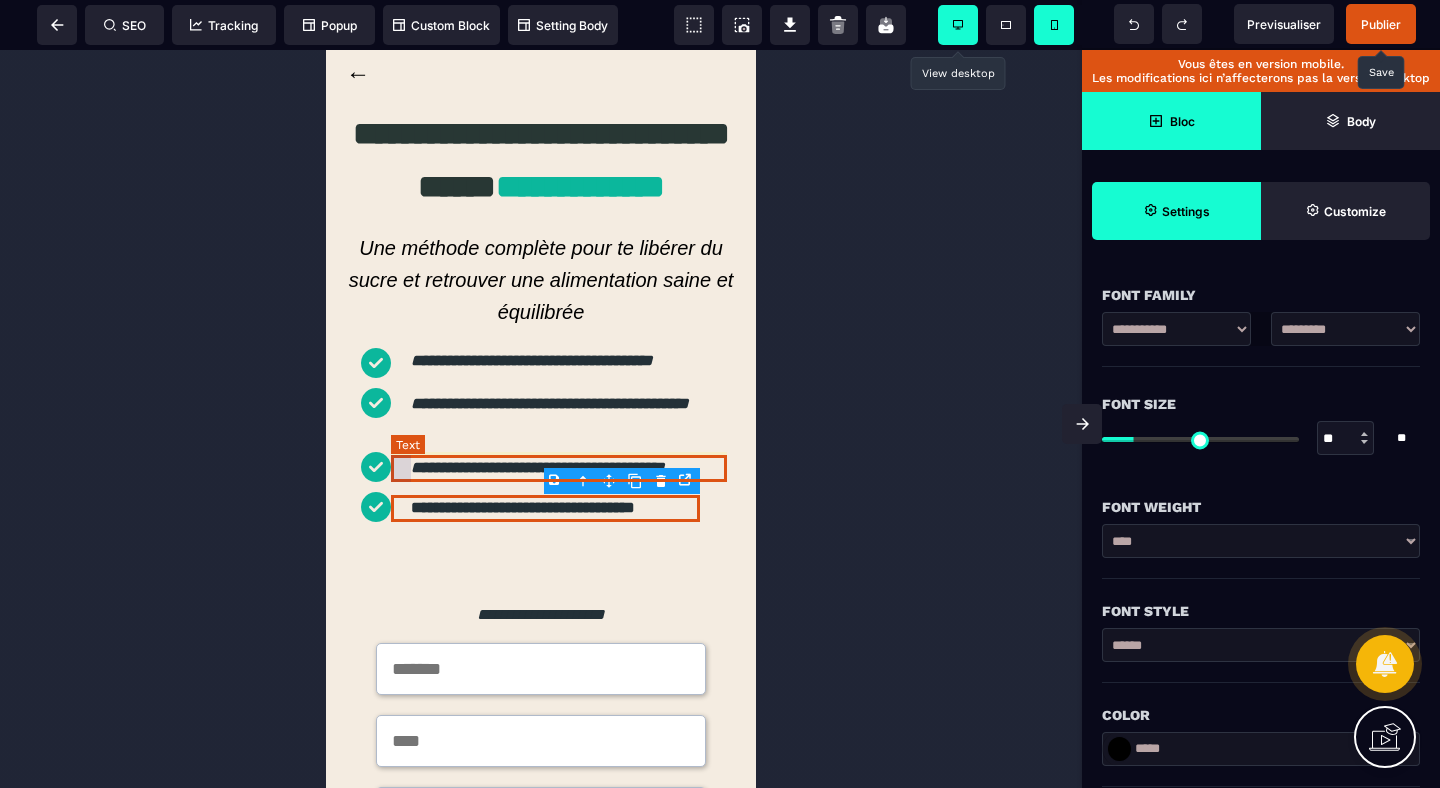 click on "**********" at bounding box center (559, 468) 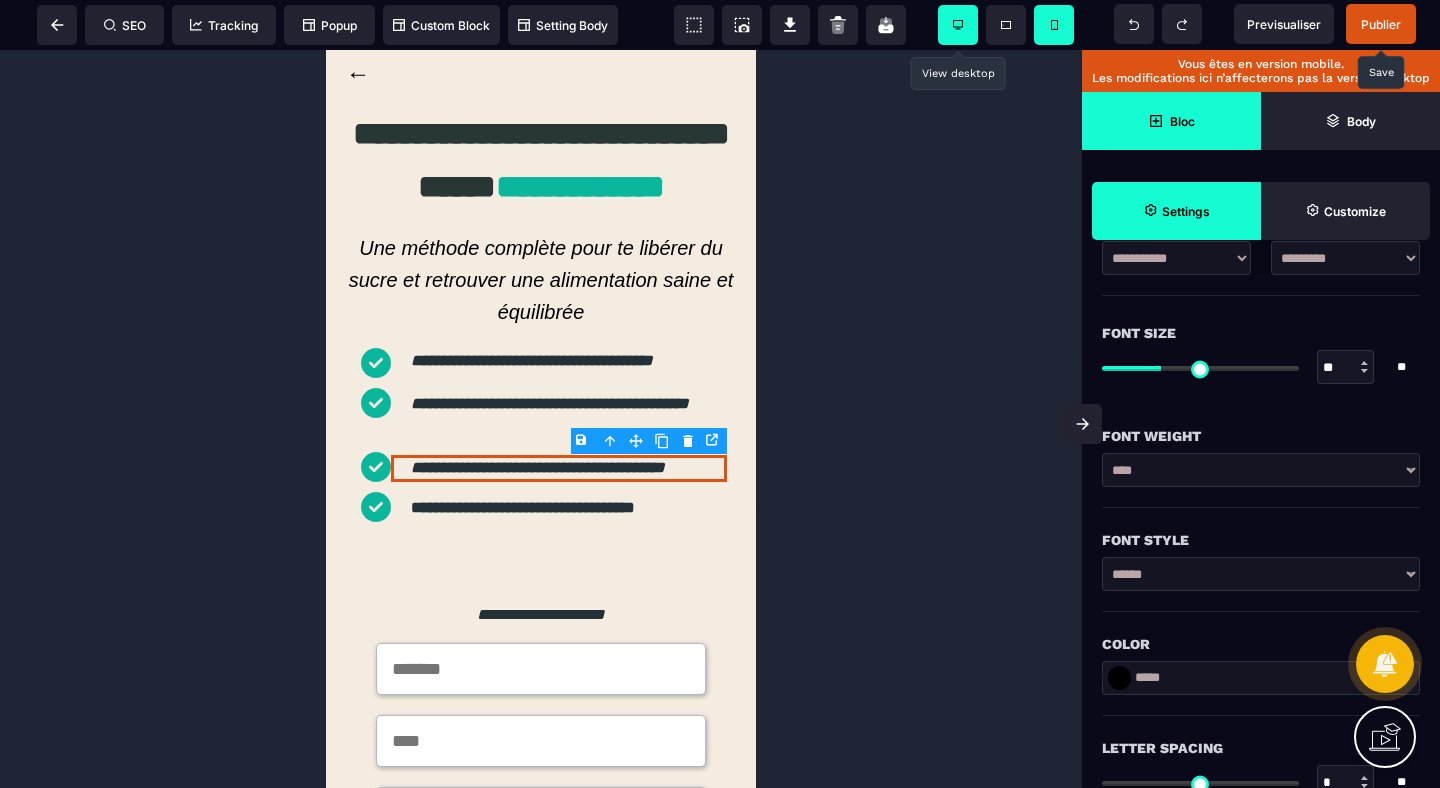 scroll, scrollTop: 286, scrollLeft: 0, axis: vertical 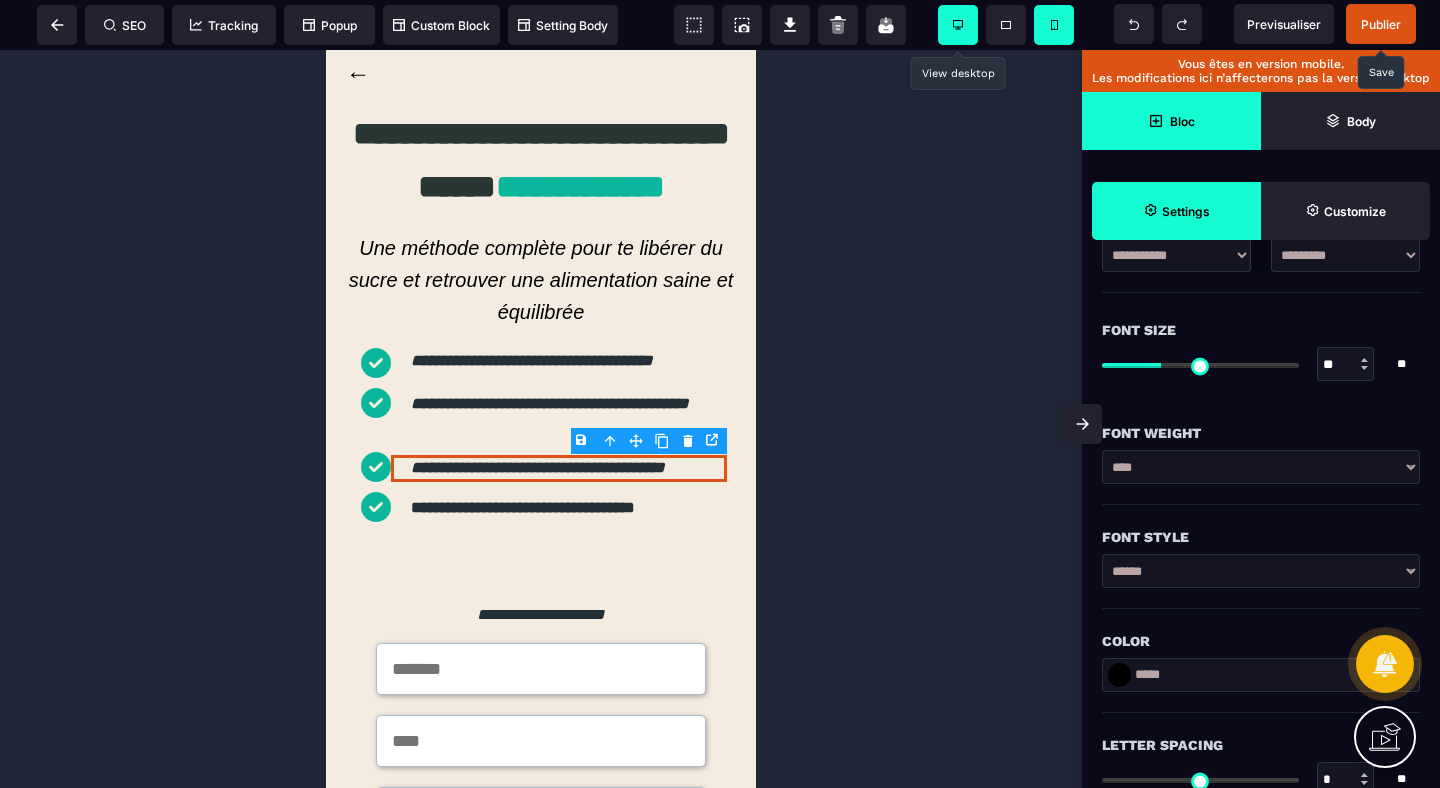 click on "******" at bounding box center [0, 0] 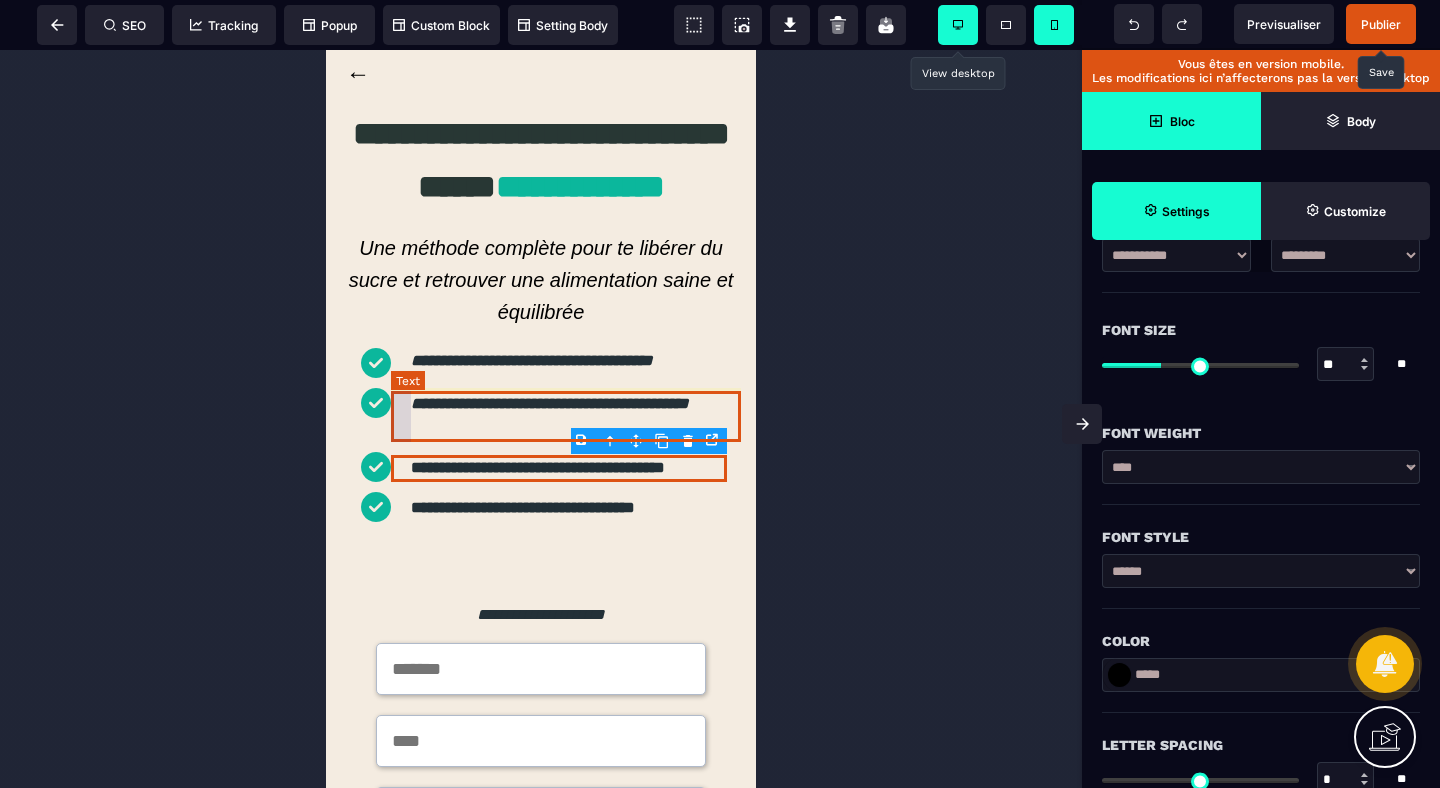 click on "**********" at bounding box center [566, 416] 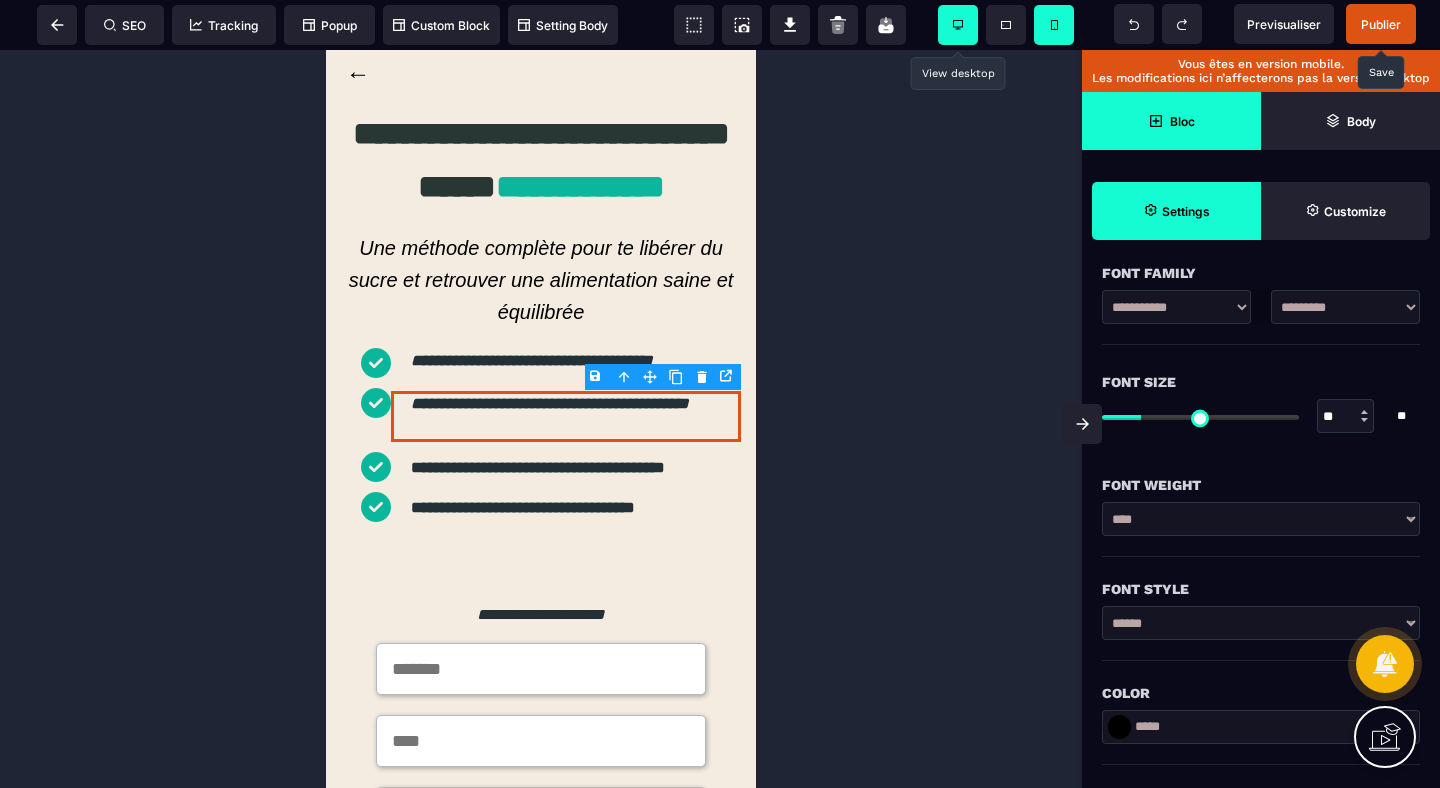 scroll, scrollTop: 255, scrollLeft: 0, axis: vertical 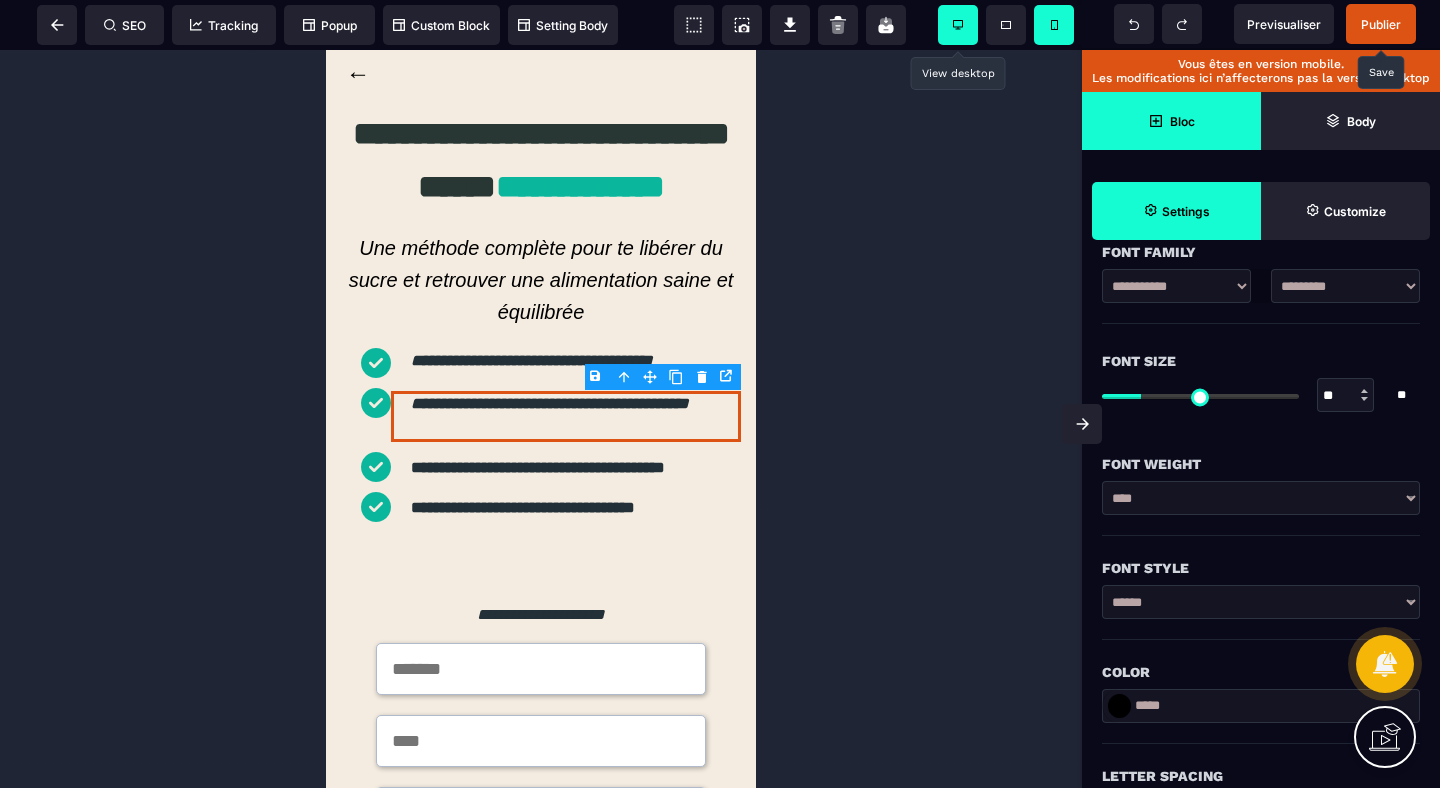 click on "******" at bounding box center [0, 0] 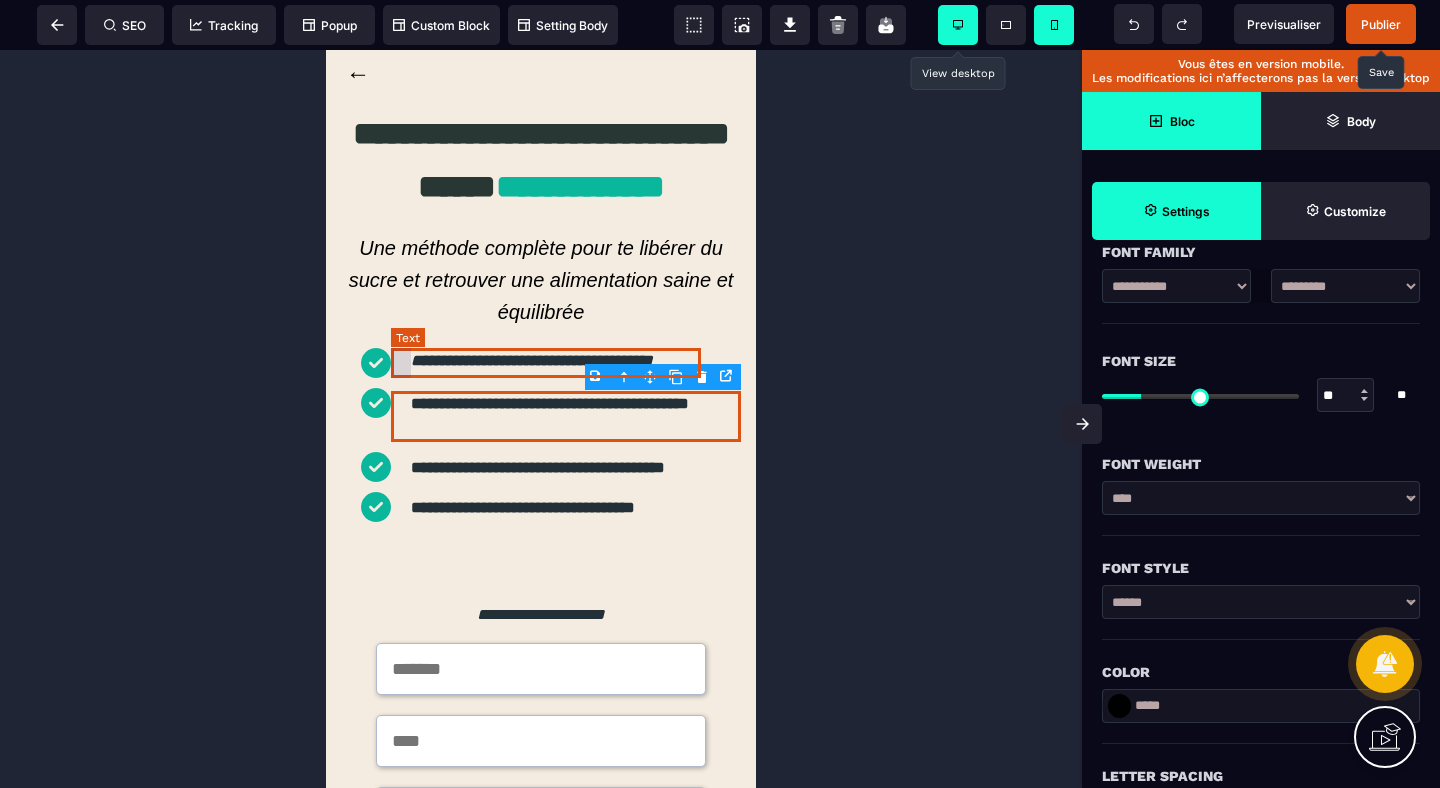 click on "**********" at bounding box center (546, 363) 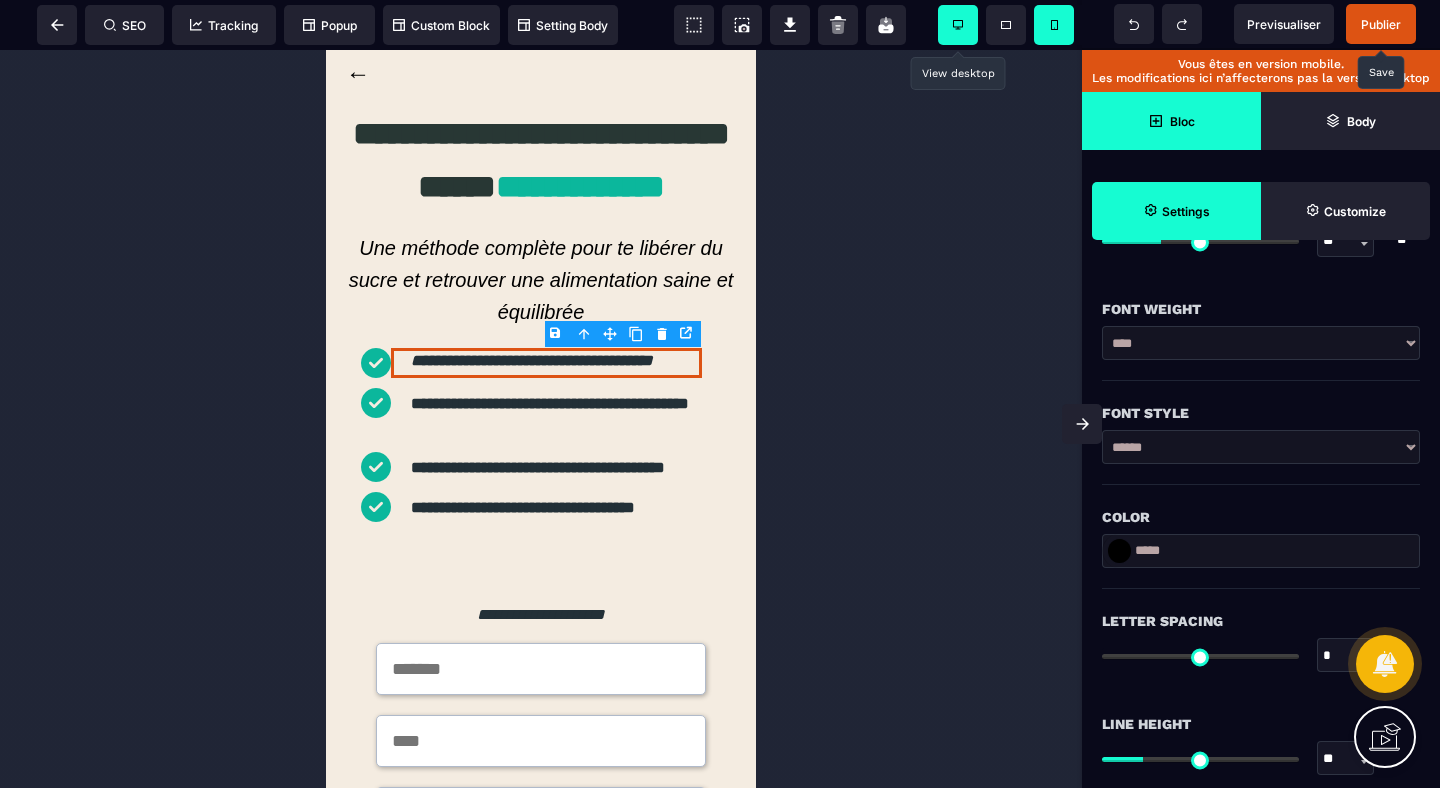 scroll, scrollTop: 412, scrollLeft: 0, axis: vertical 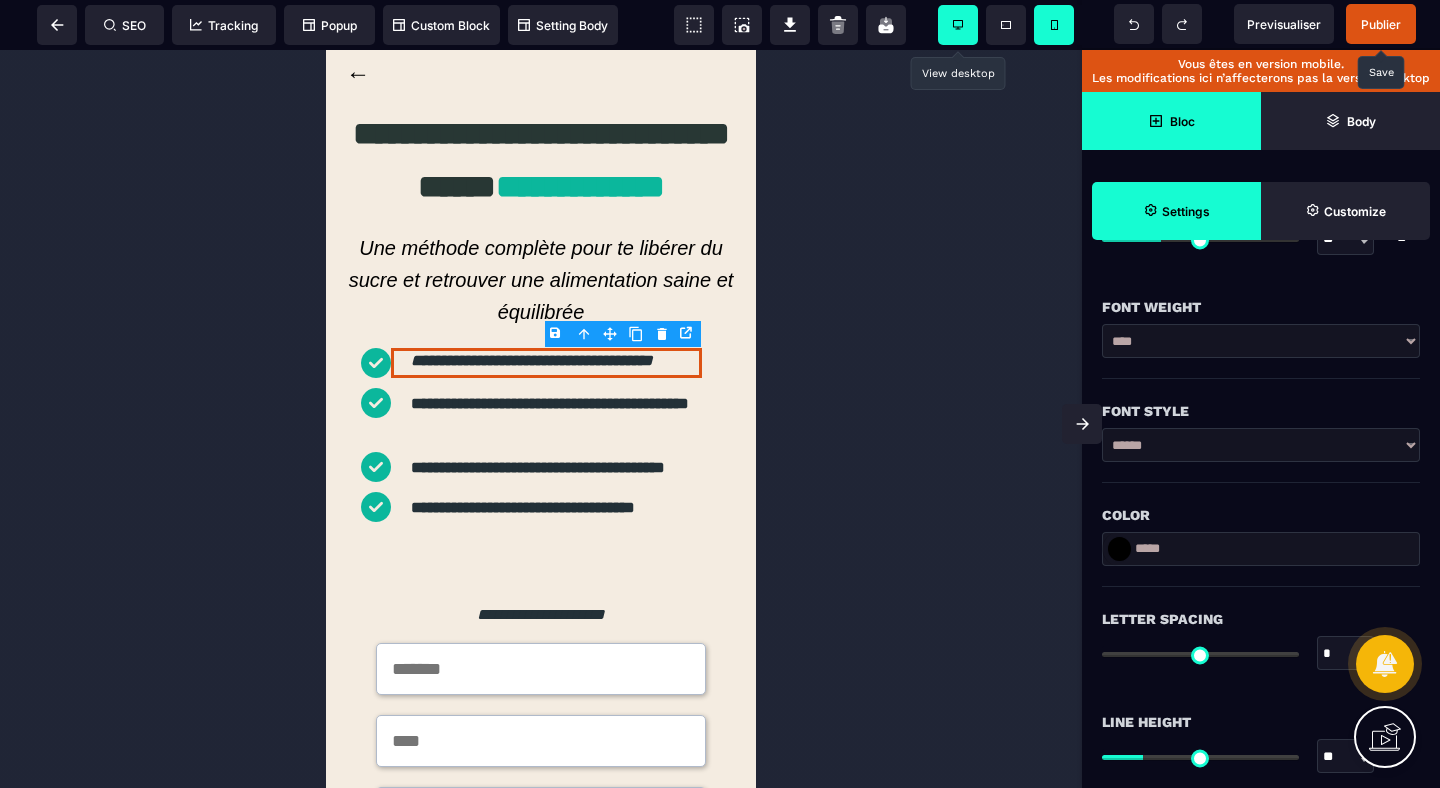 click on "******" at bounding box center [0, 0] 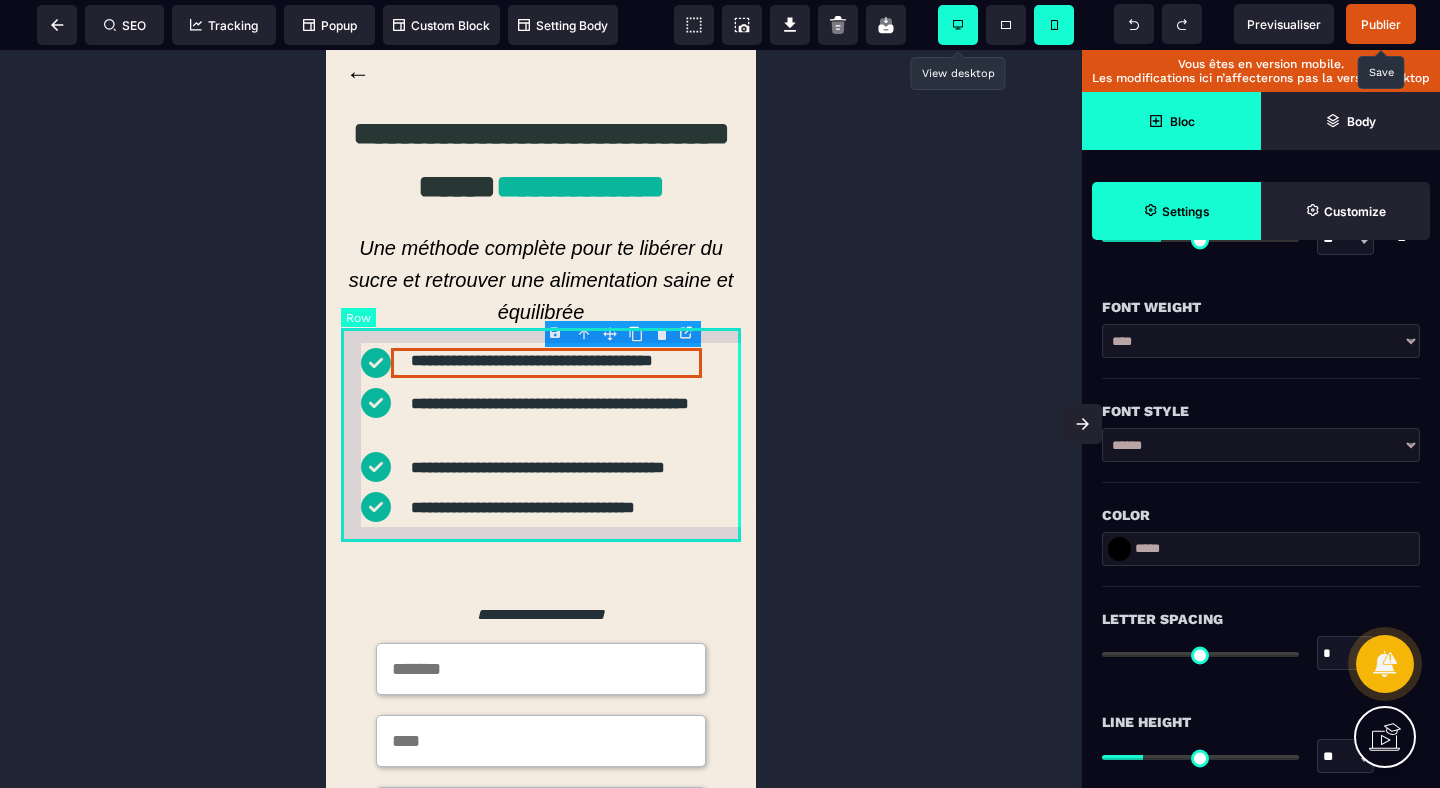 click on "**********" at bounding box center [541, 435] 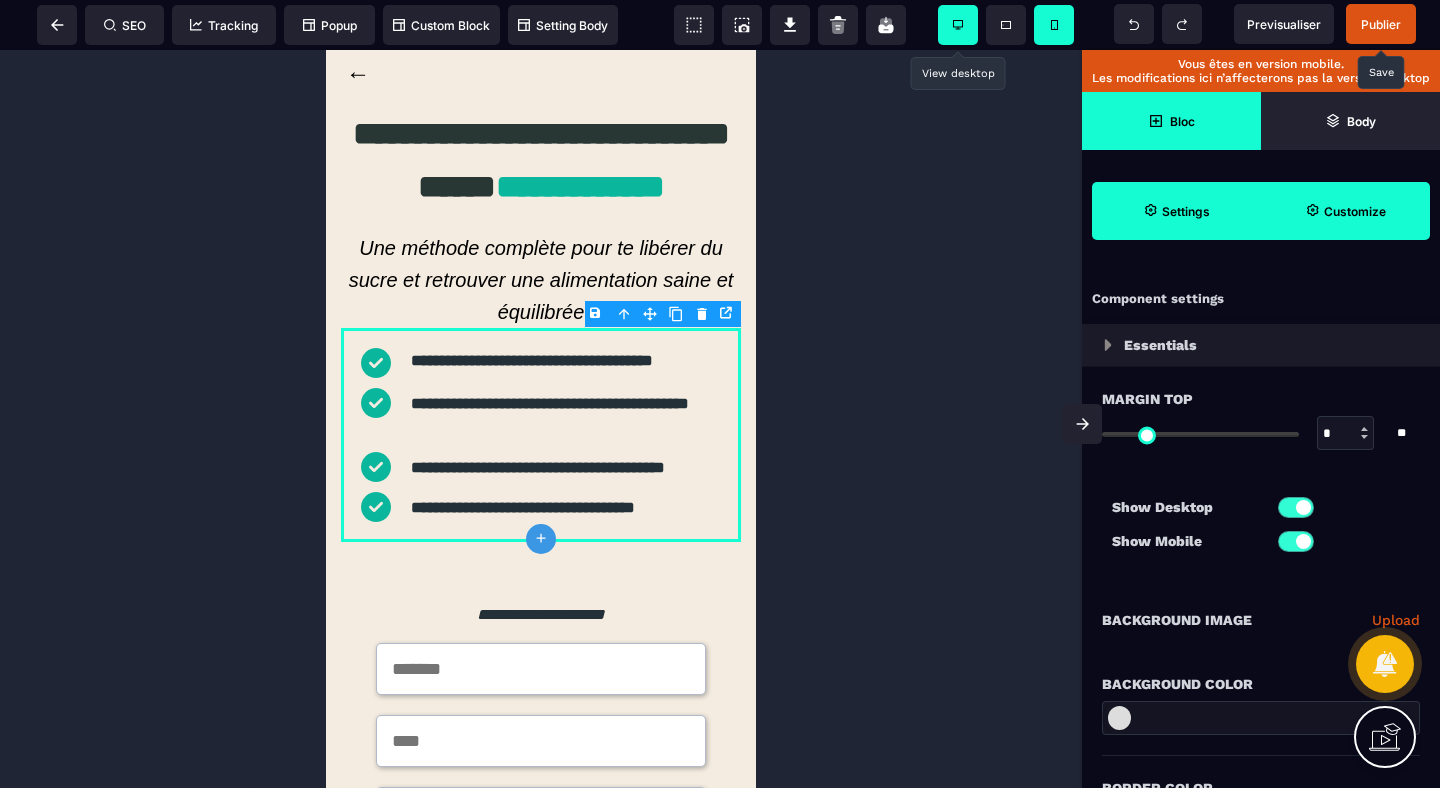 click on "Customize" at bounding box center [1345, 211] 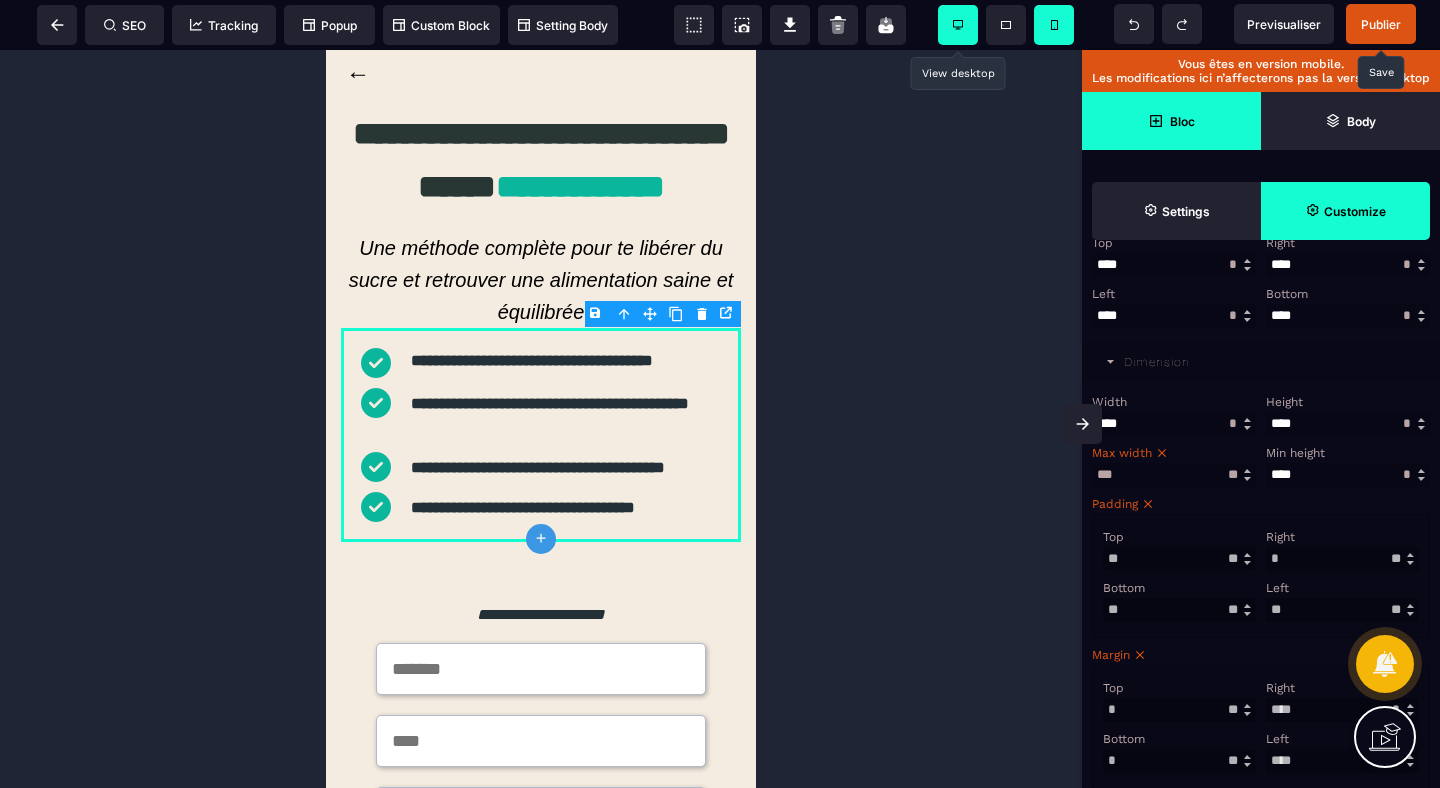 scroll, scrollTop: 377, scrollLeft: 0, axis: vertical 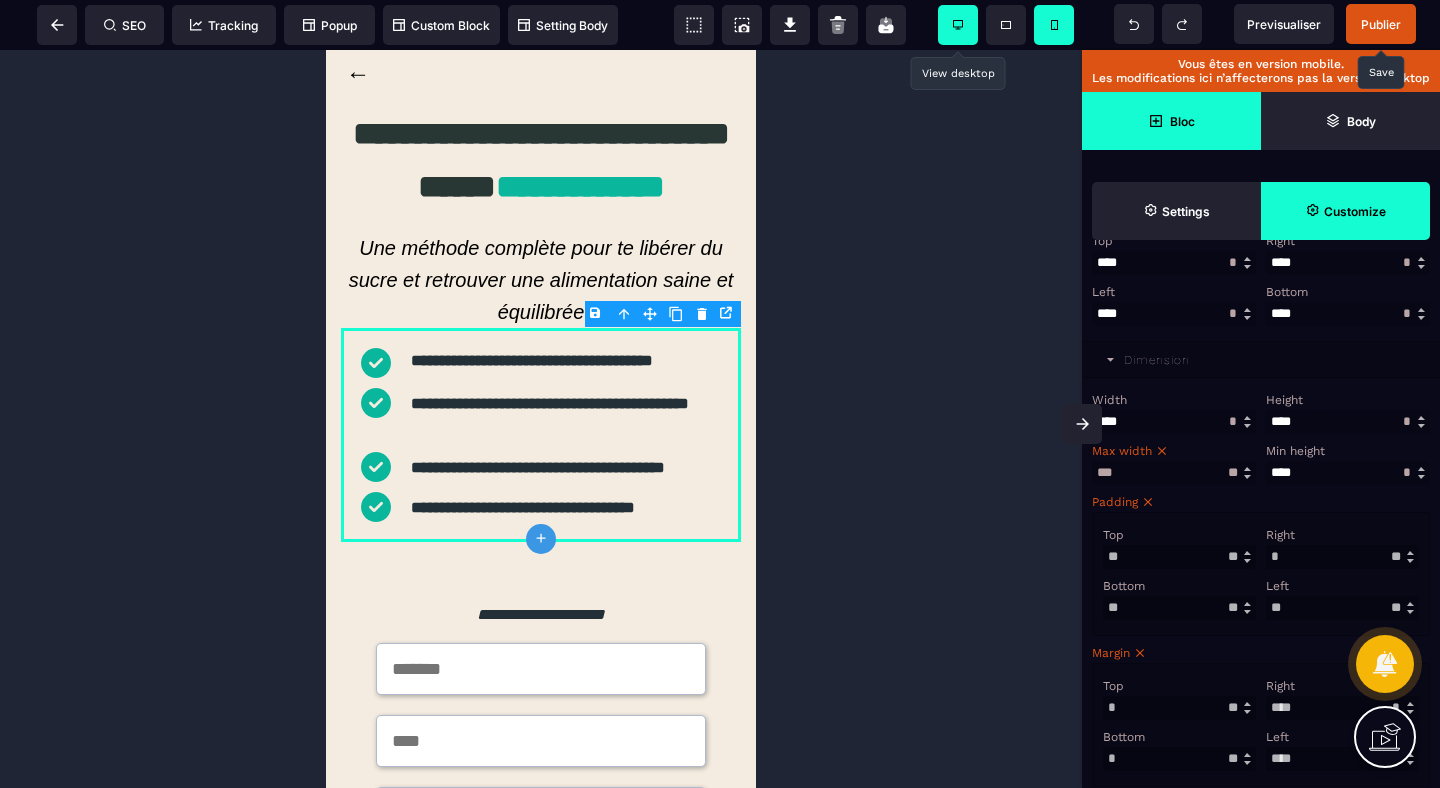 drag, startPoint x: 1312, startPoint y: 637, endPoint x: 1191, endPoint y: 637, distance: 121 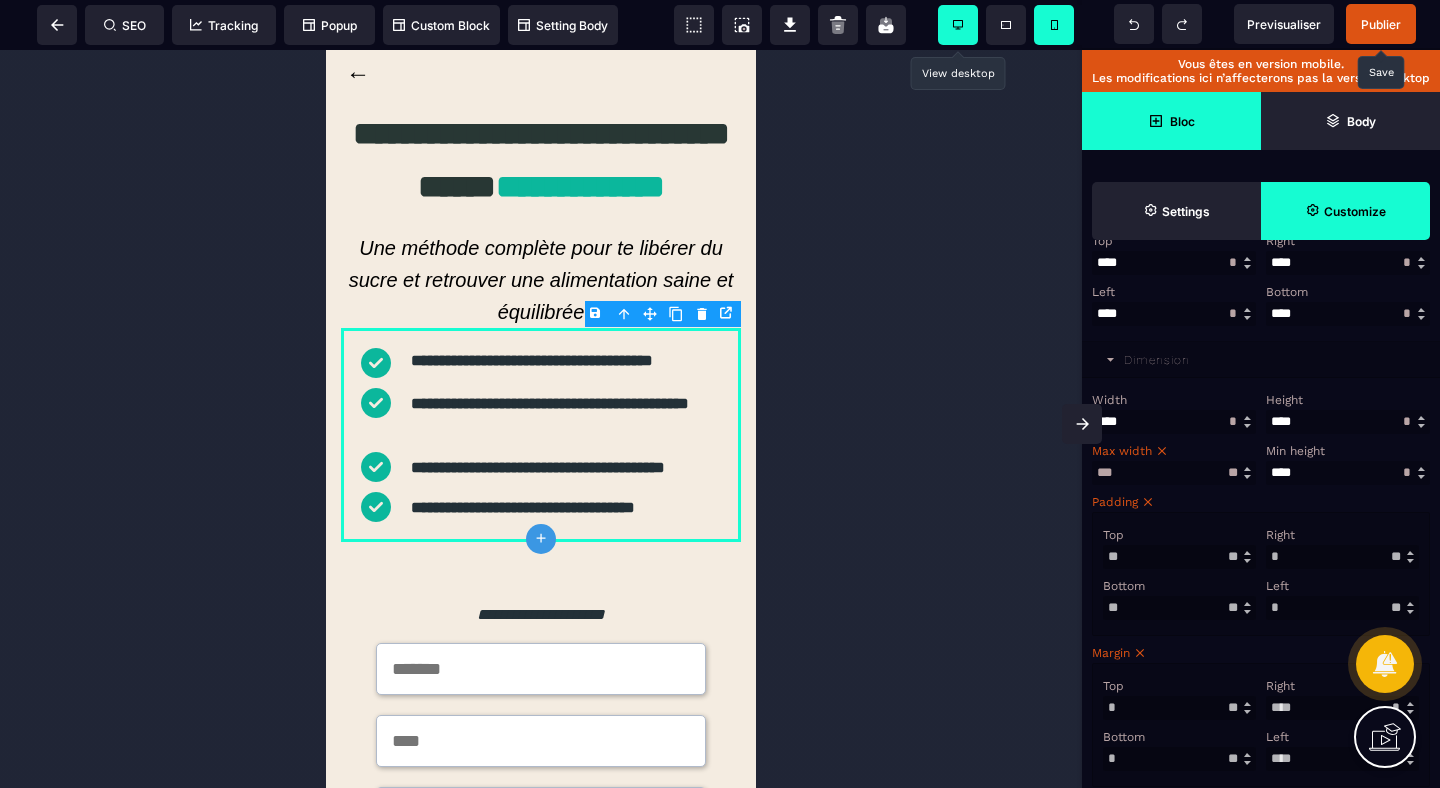 click on "Left
*
* ** * ** *** ** **" at bounding box center [1342, 597] 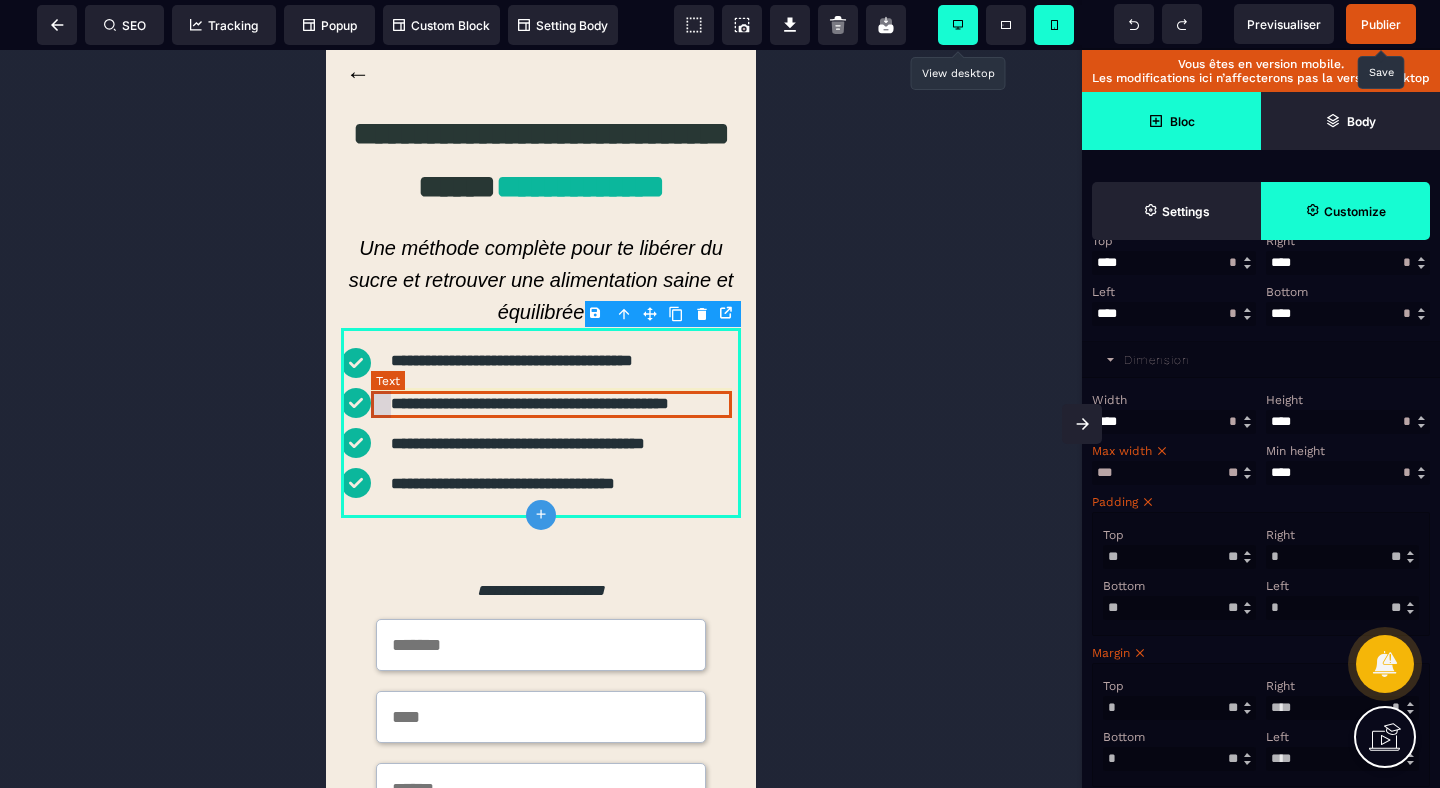 click on "**********" at bounding box center [552, 404] 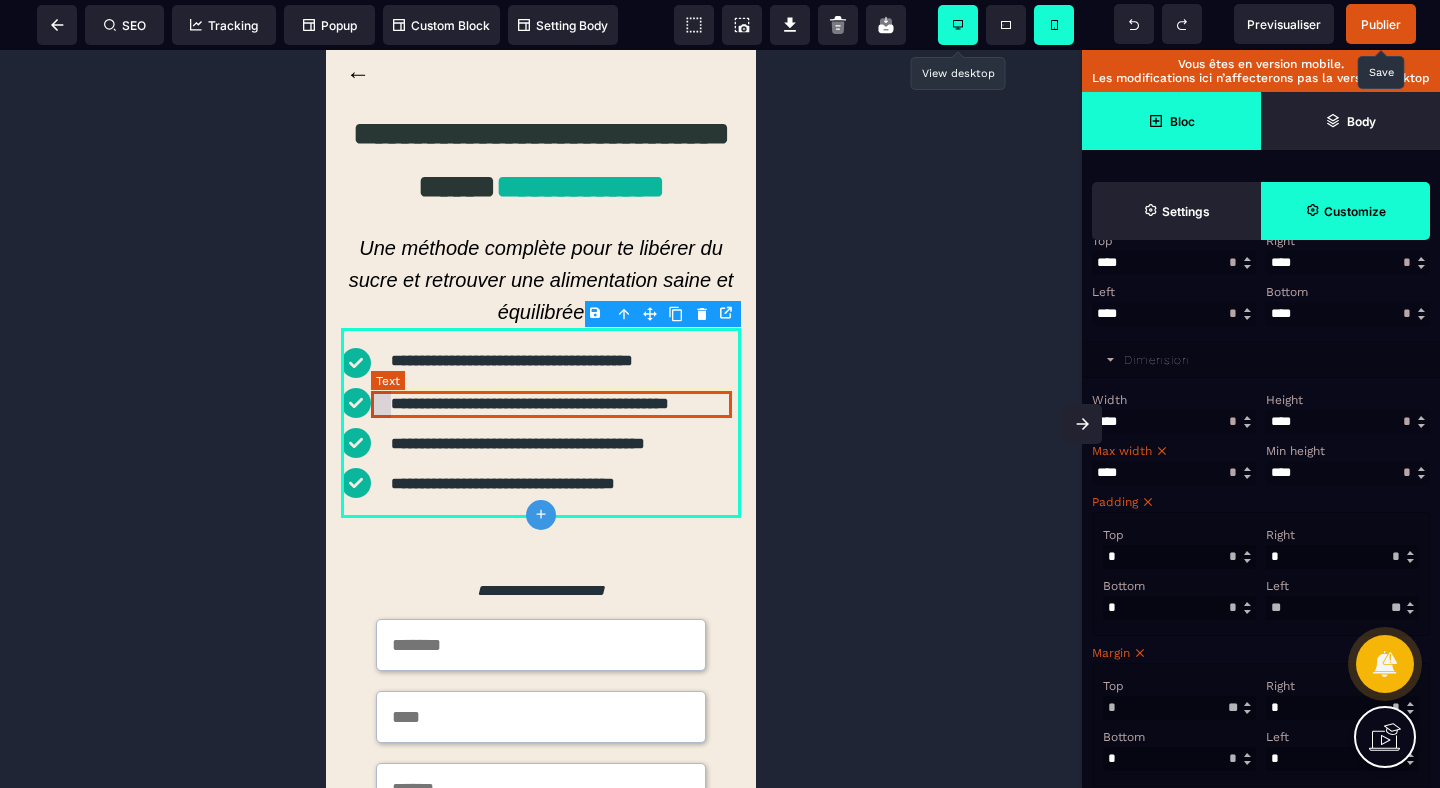 scroll, scrollTop: 0, scrollLeft: 0, axis: both 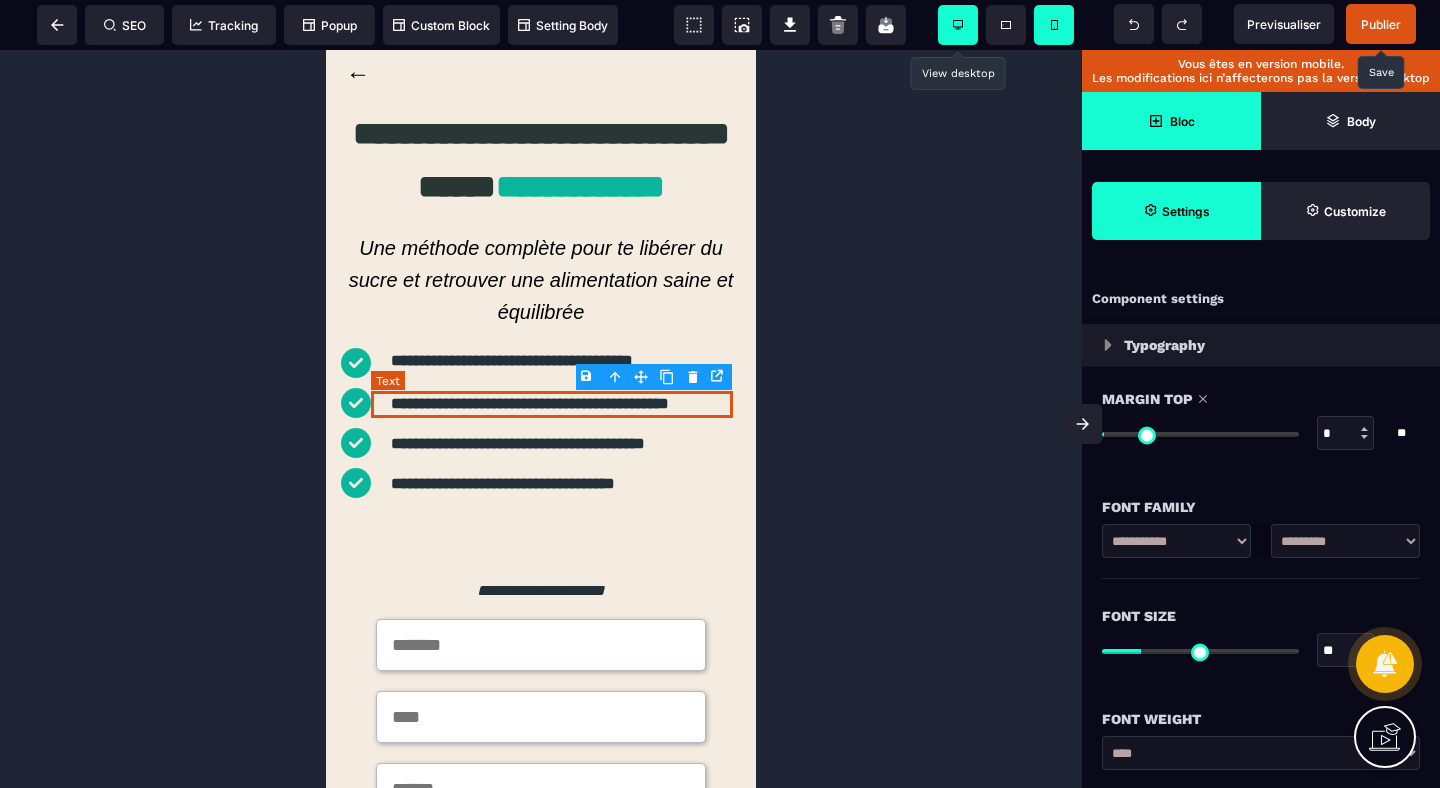 click on "**********" at bounding box center (552, 404) 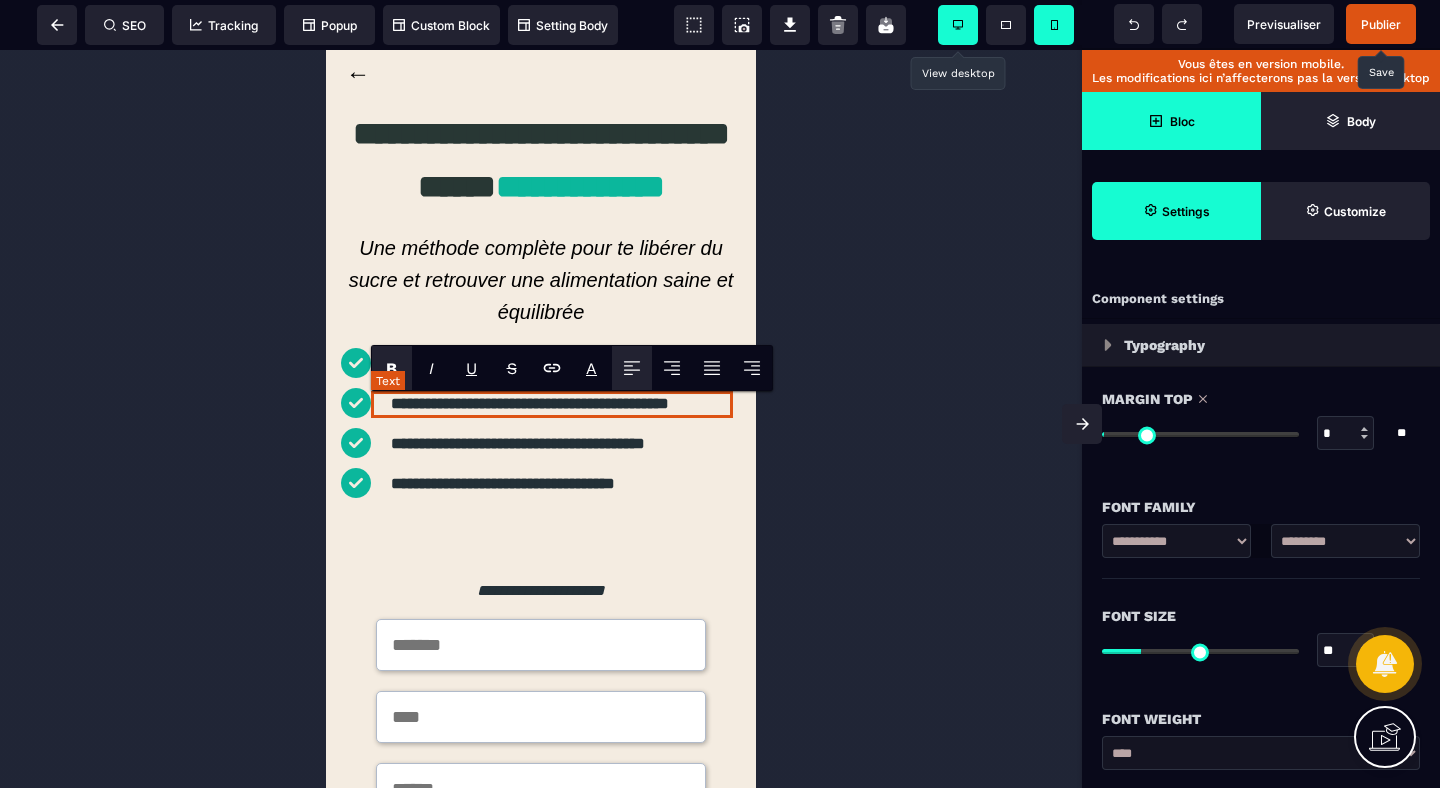 click on "**********" at bounding box center [552, 404] 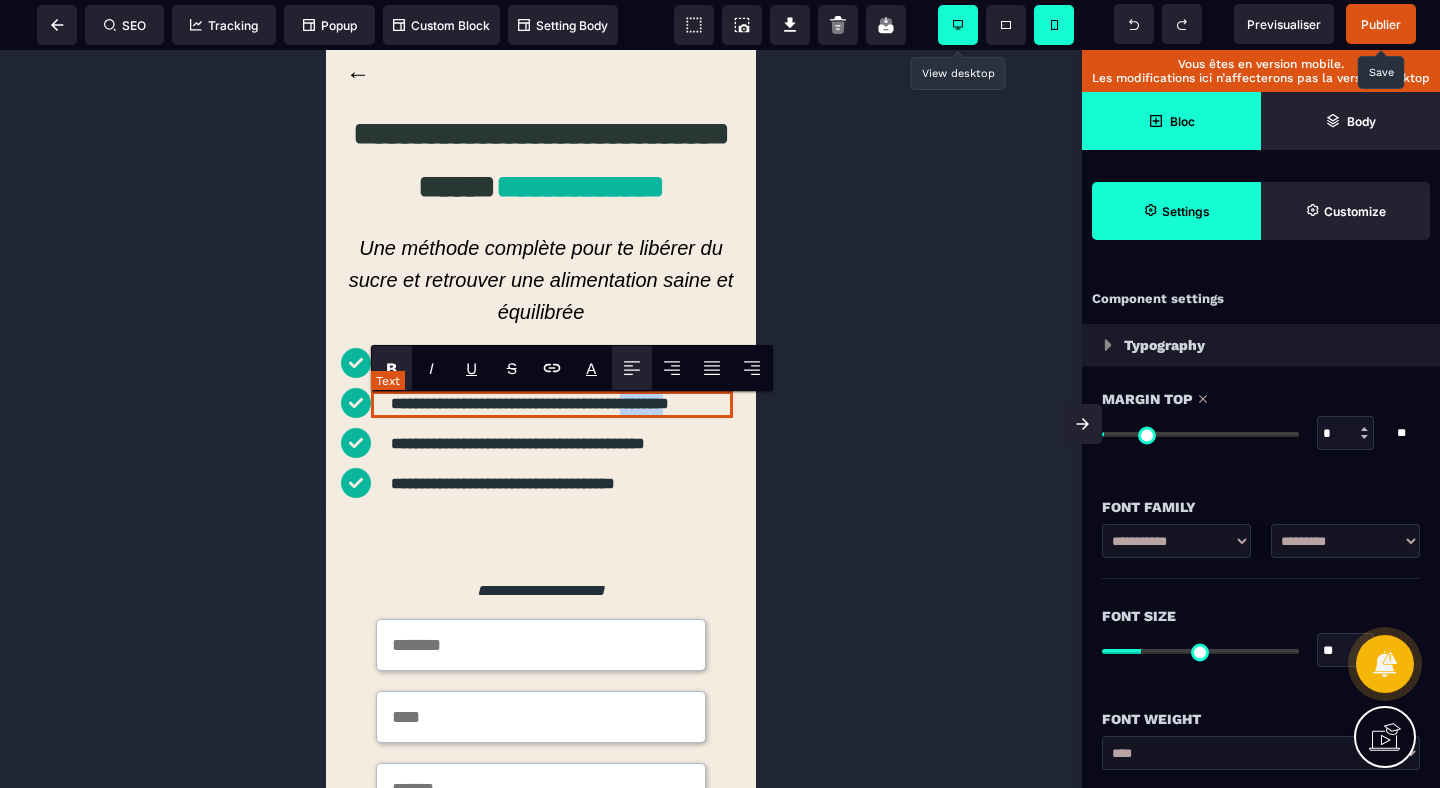 click on "**********" at bounding box center (552, 404) 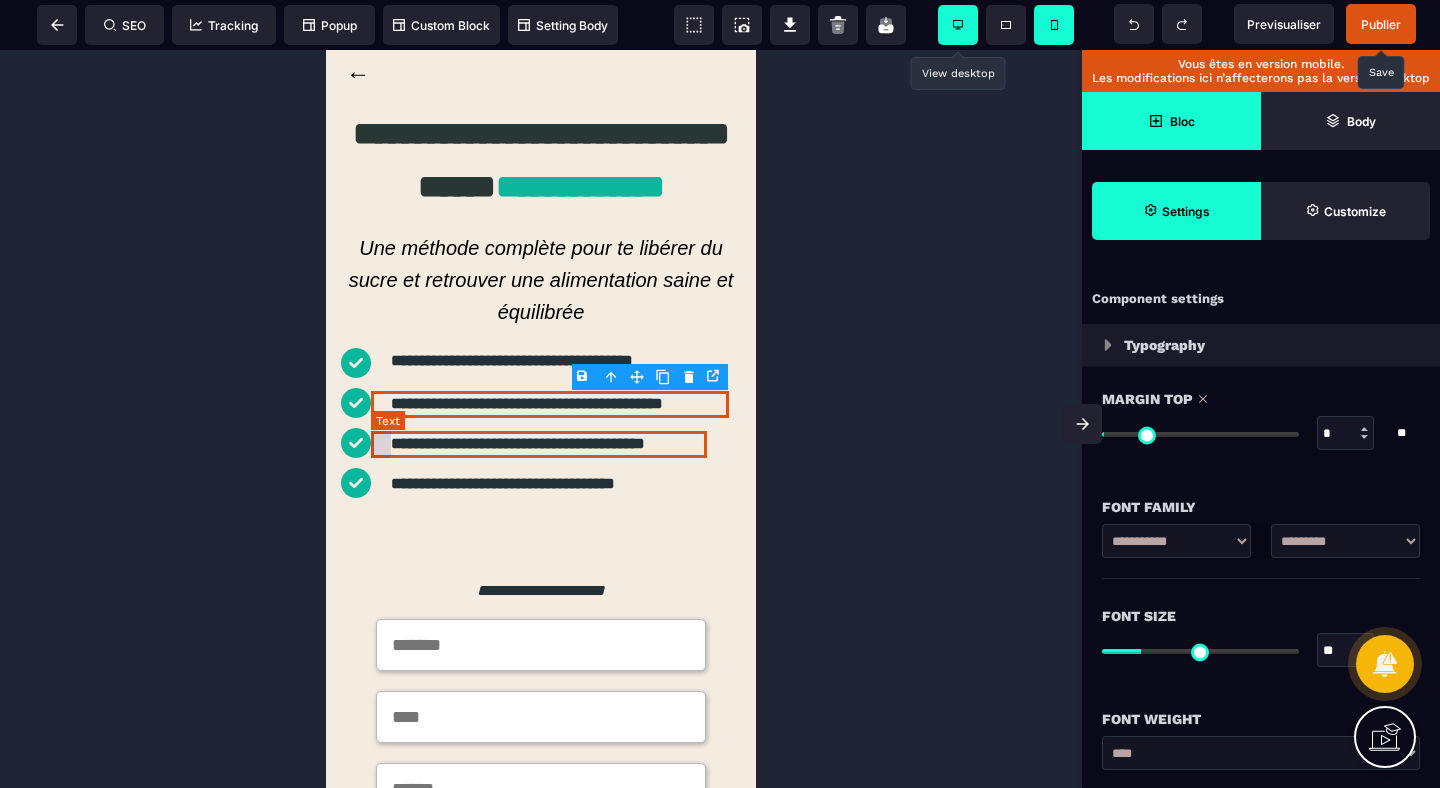 click on "**********" at bounding box center [539, 444] 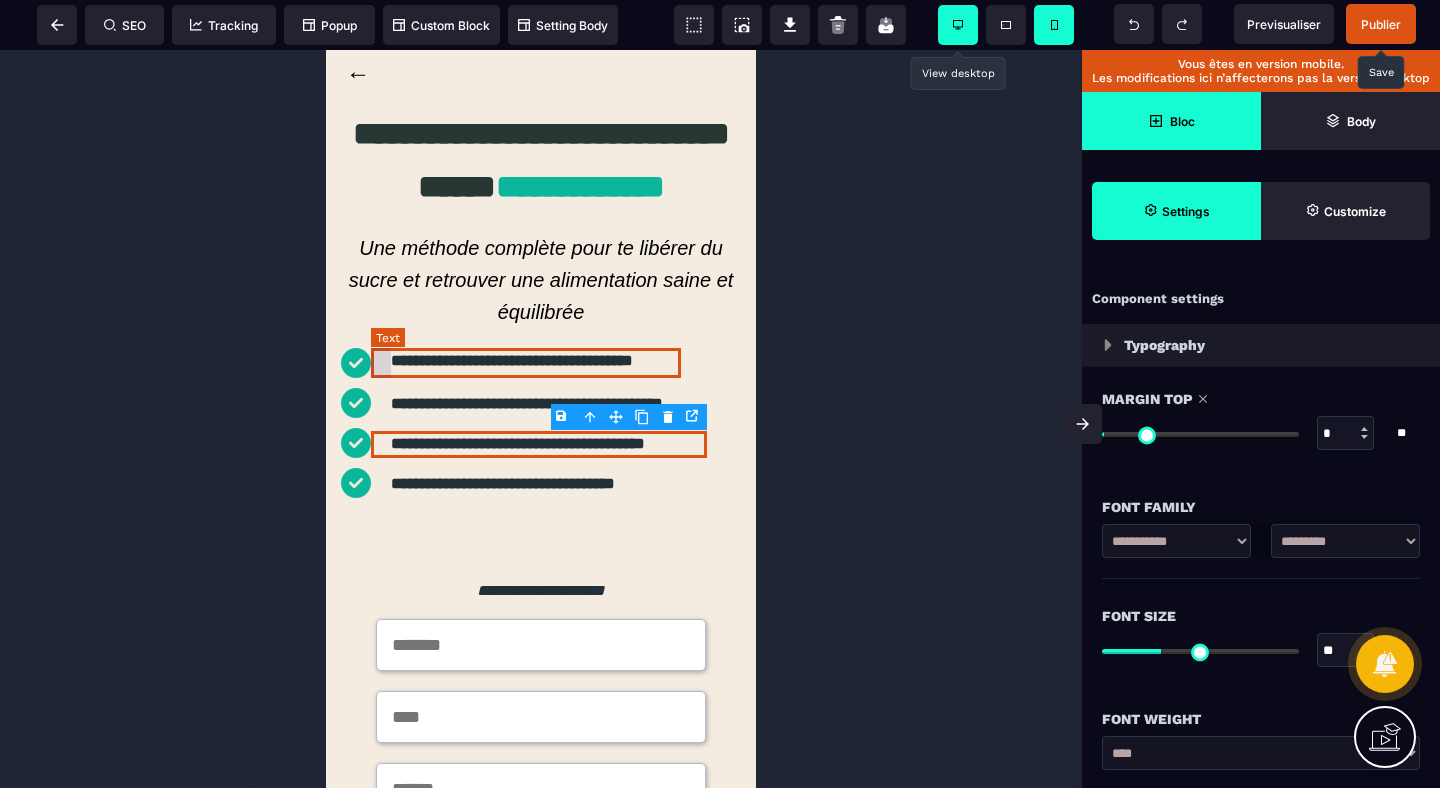 click on "**********" at bounding box center [526, 363] 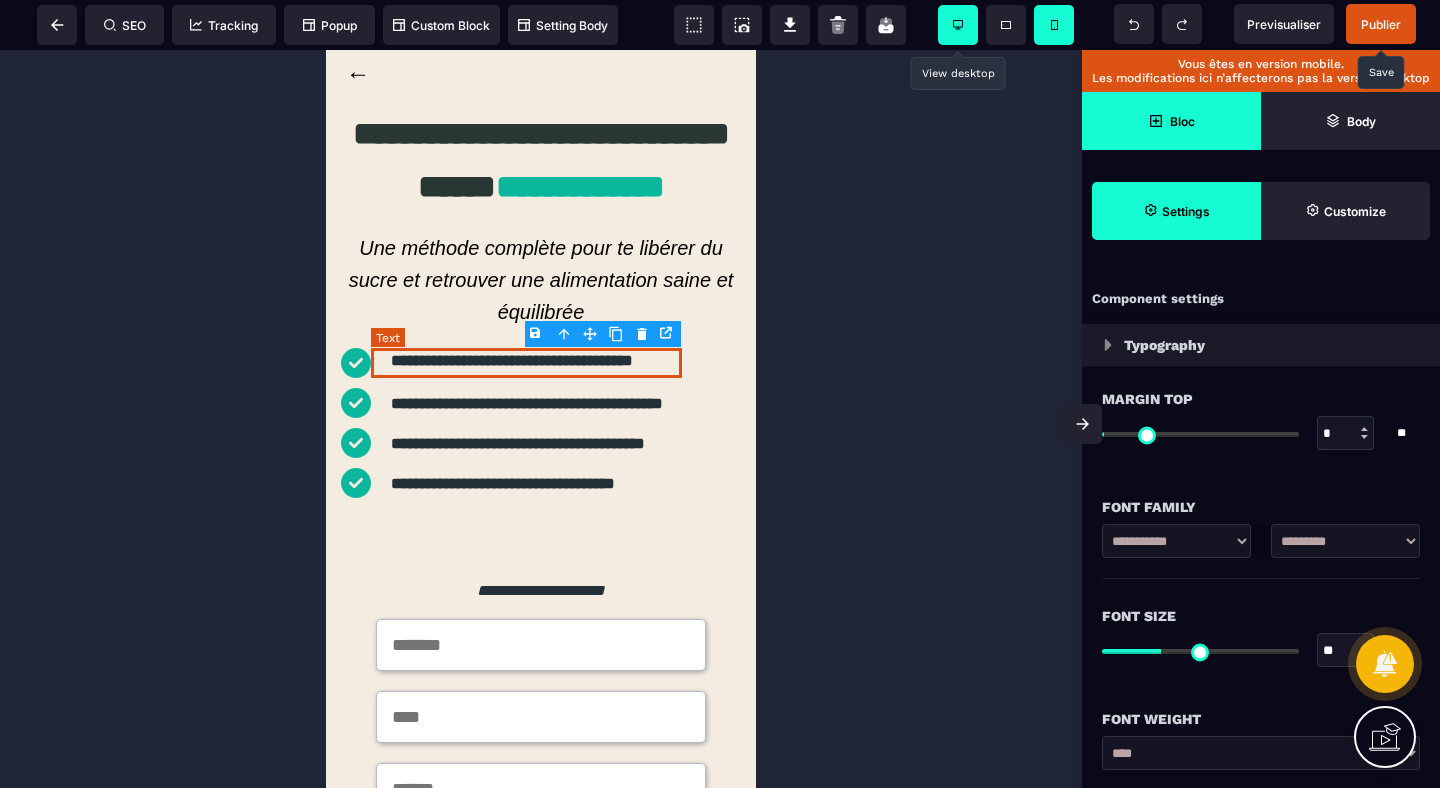 click on "**********" at bounding box center [526, 363] 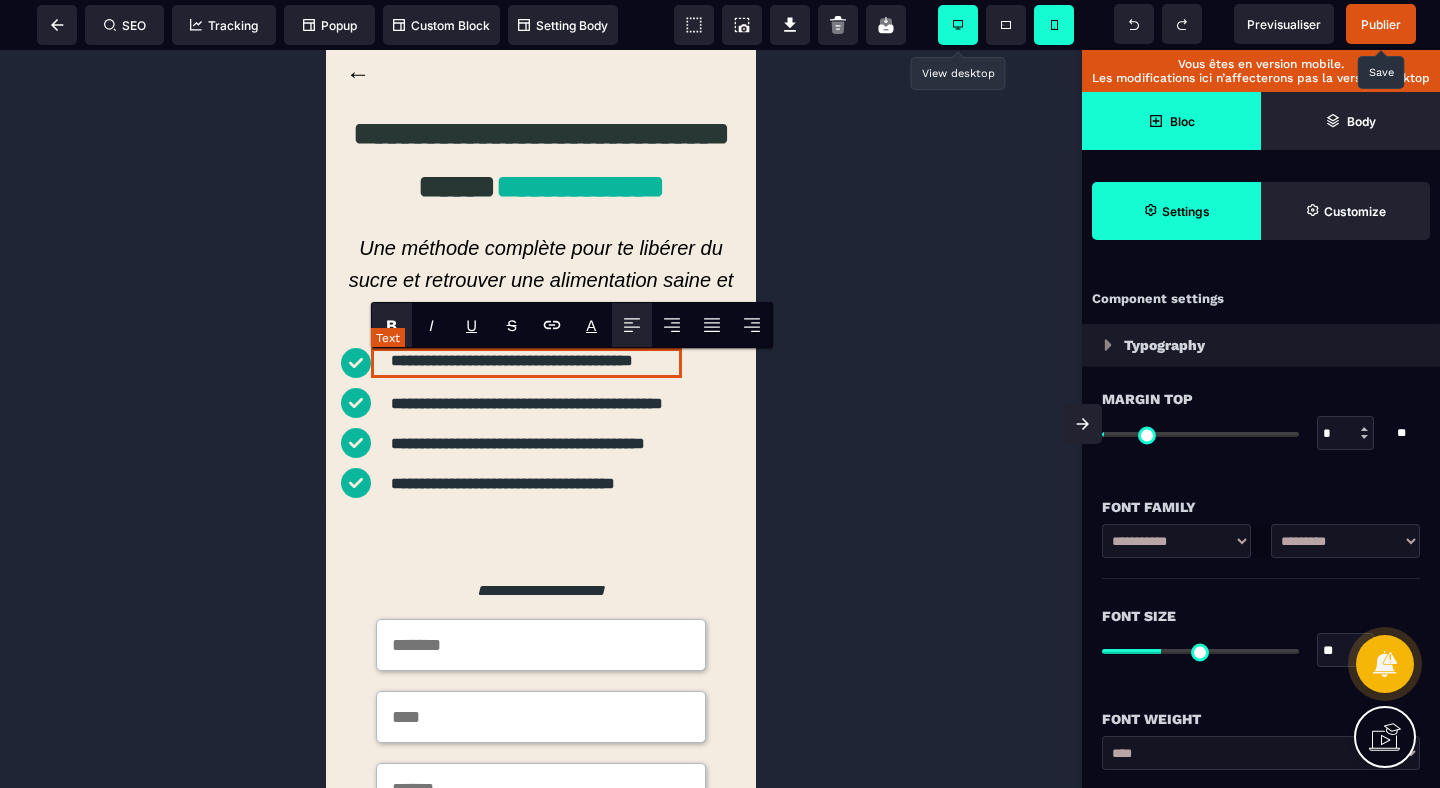 click on "**********" at bounding box center (526, 363) 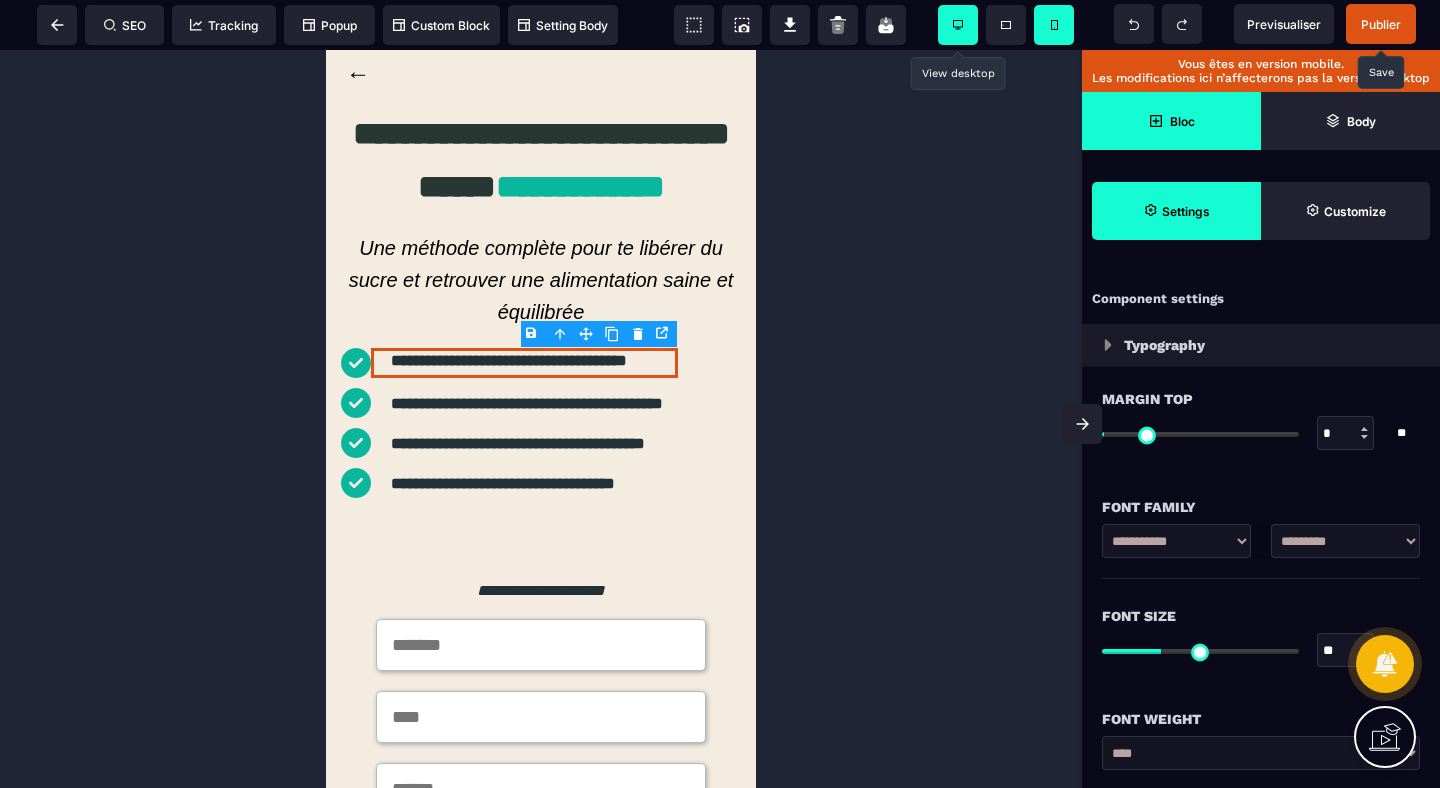 click at bounding box center [541, 419] 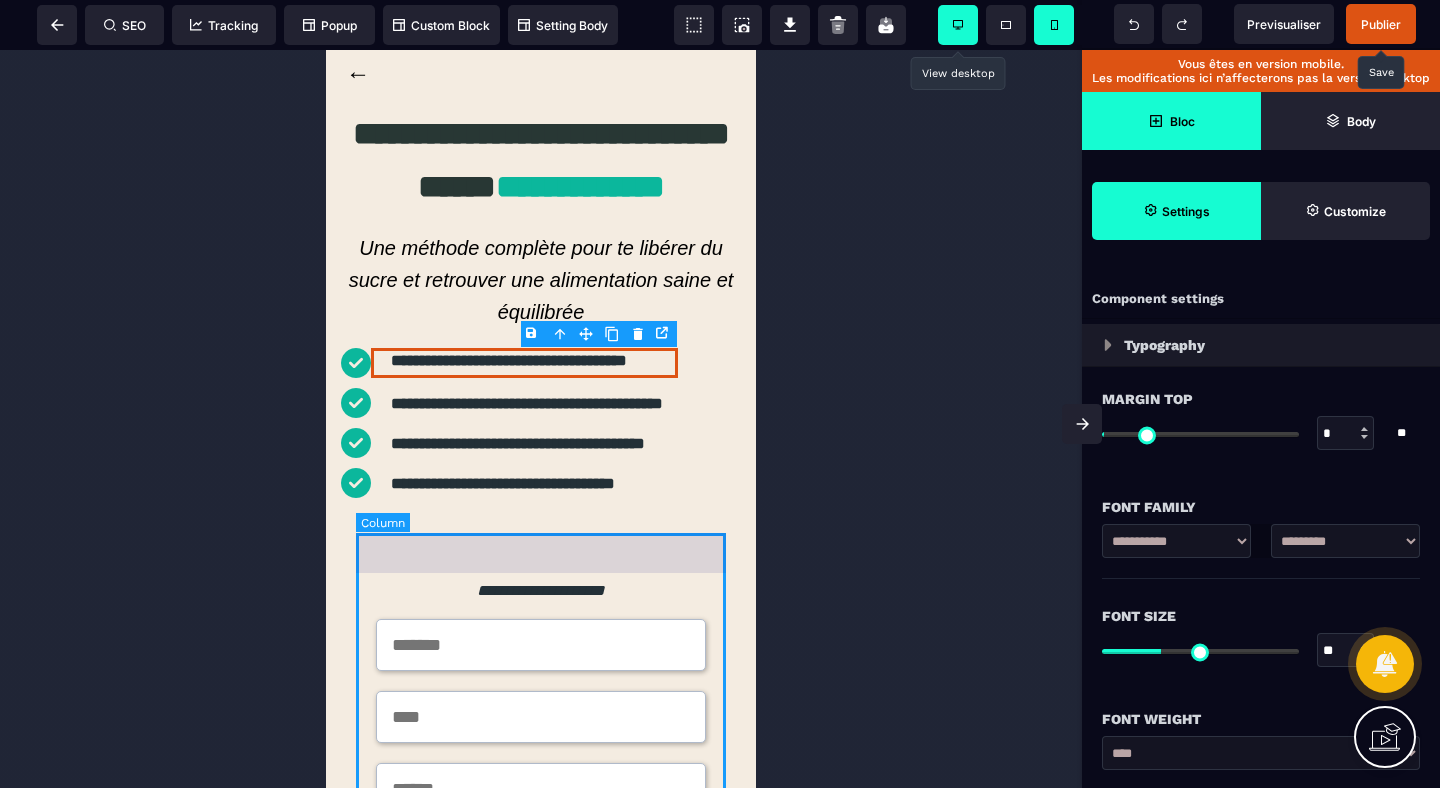 click on "**********" at bounding box center (541, 729) 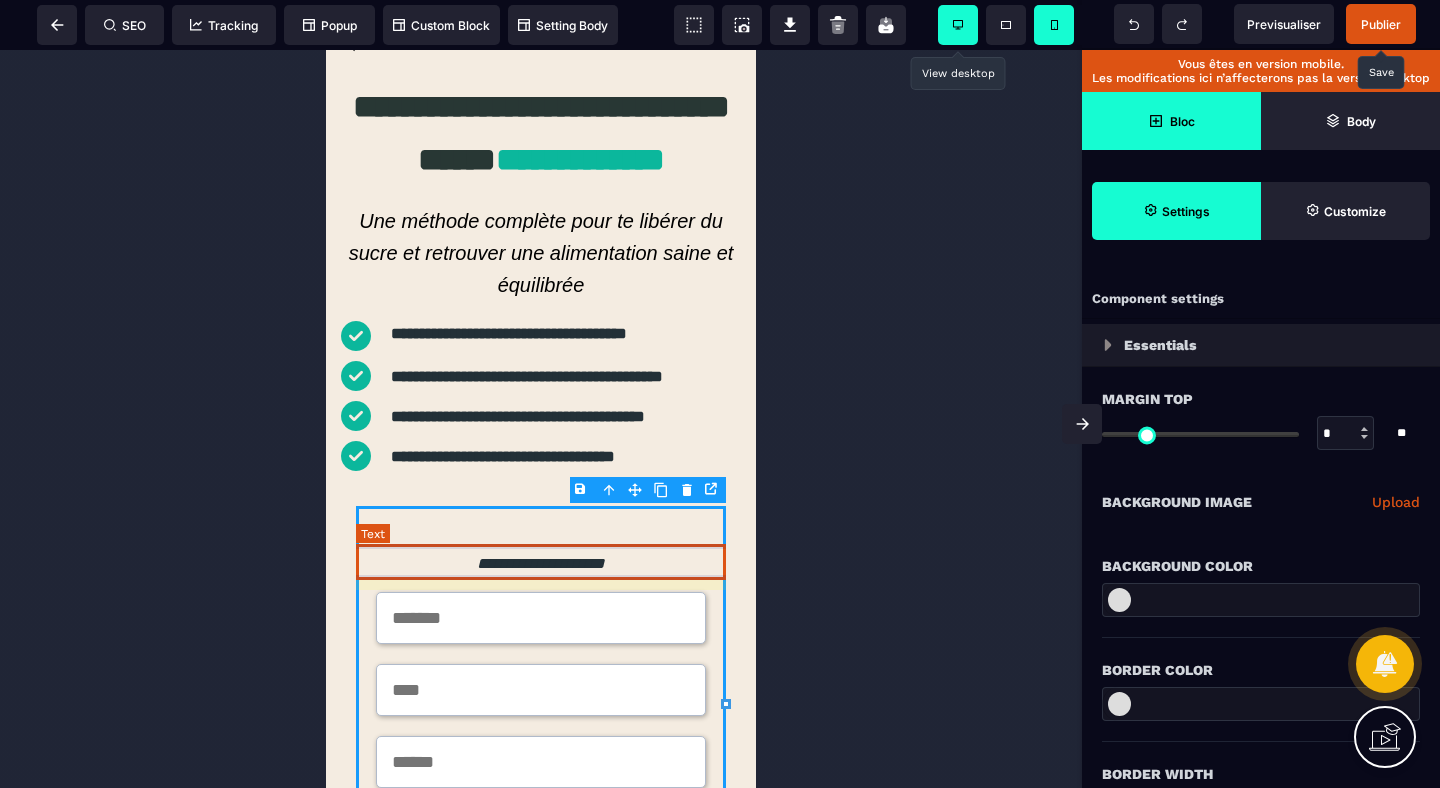 scroll, scrollTop: 41, scrollLeft: 0, axis: vertical 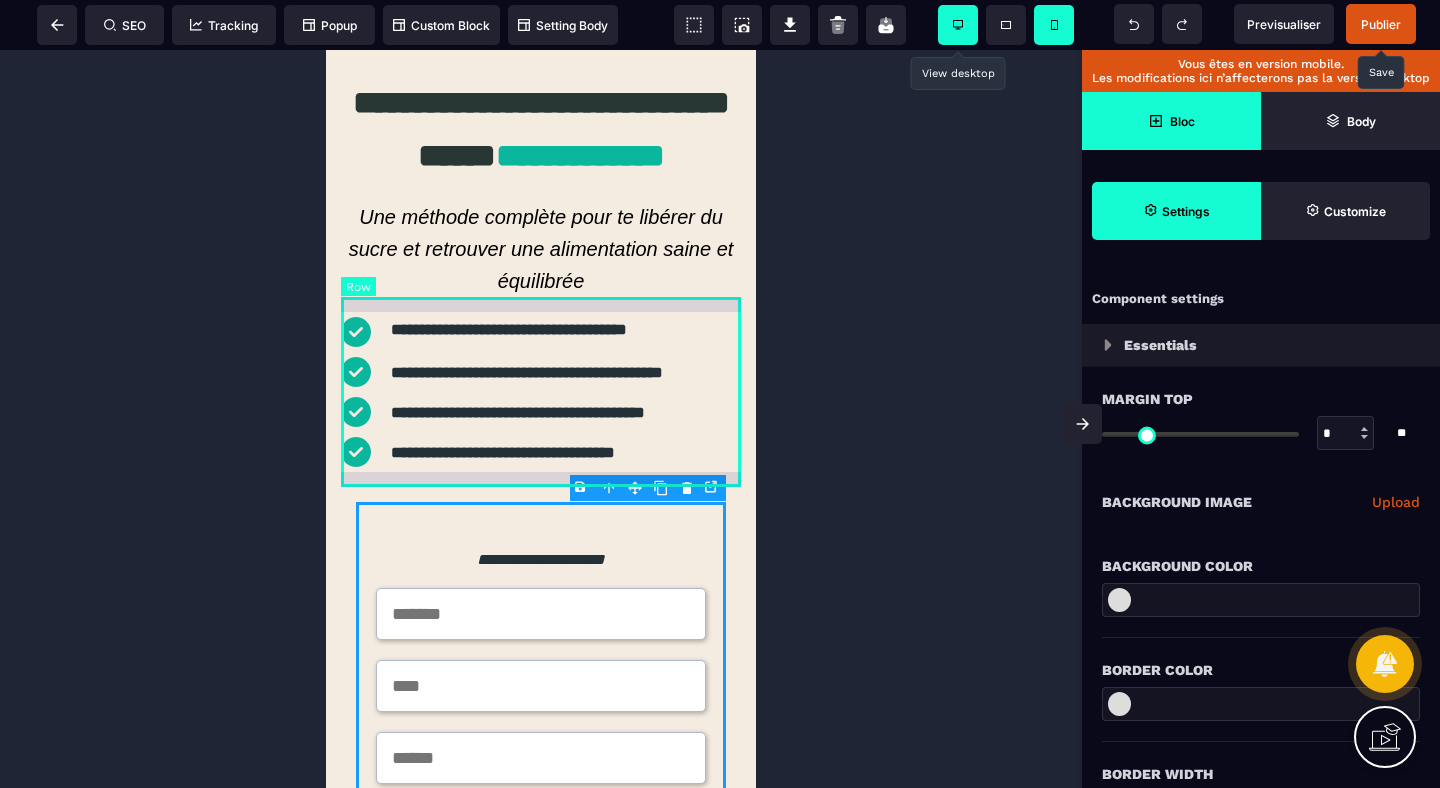 click on "**********" at bounding box center [541, 392] 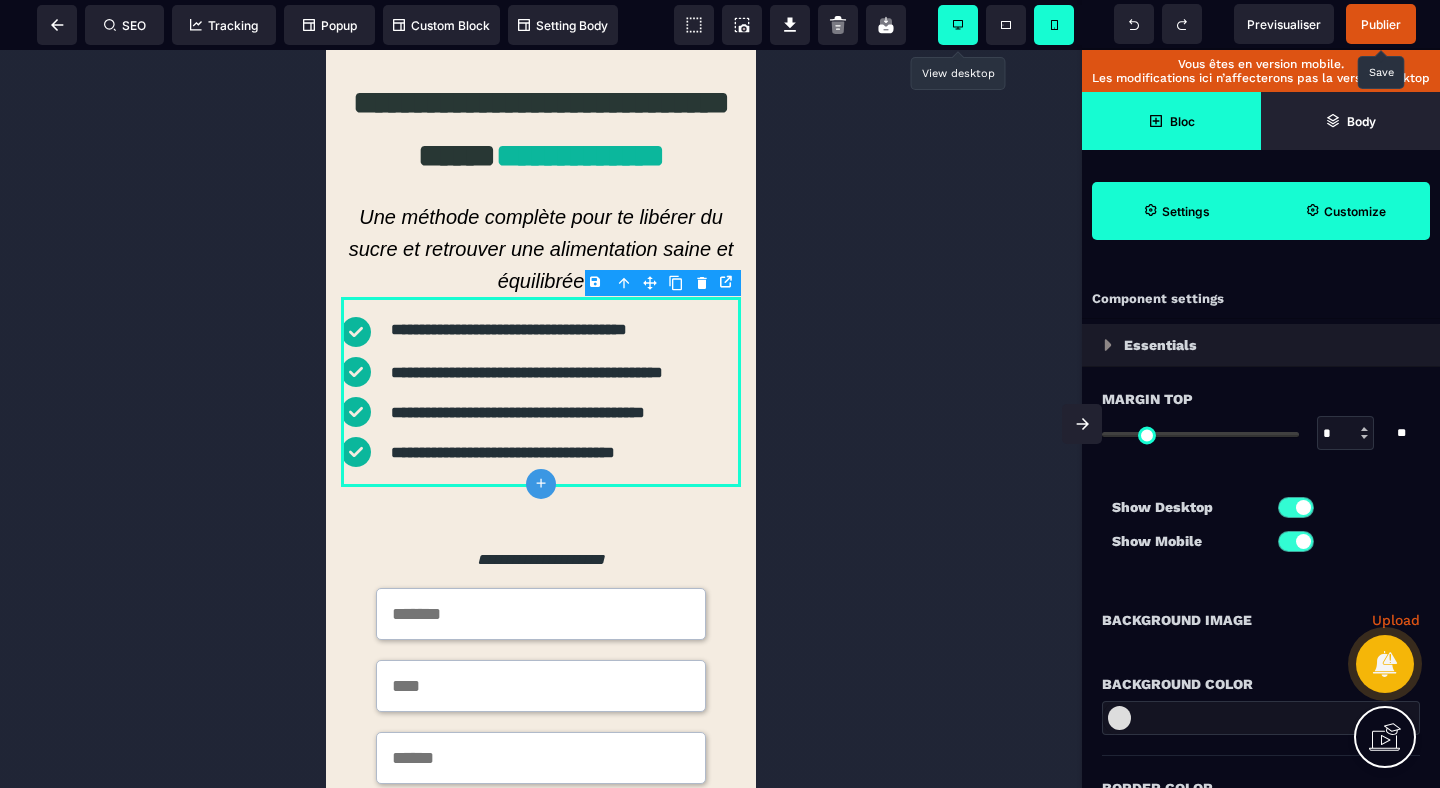 click on "Customize" at bounding box center (1345, 211) 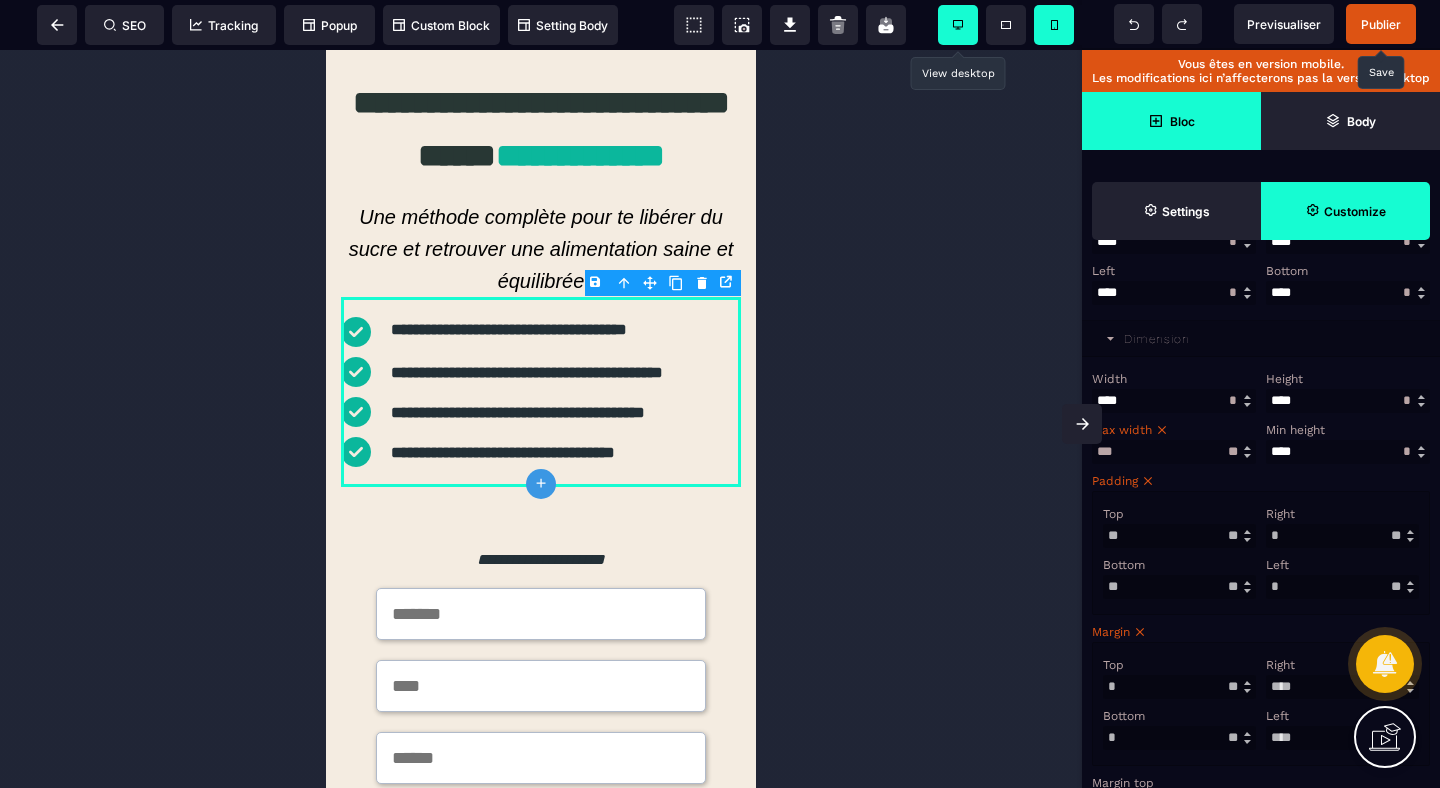 scroll, scrollTop: 408, scrollLeft: 0, axis: vertical 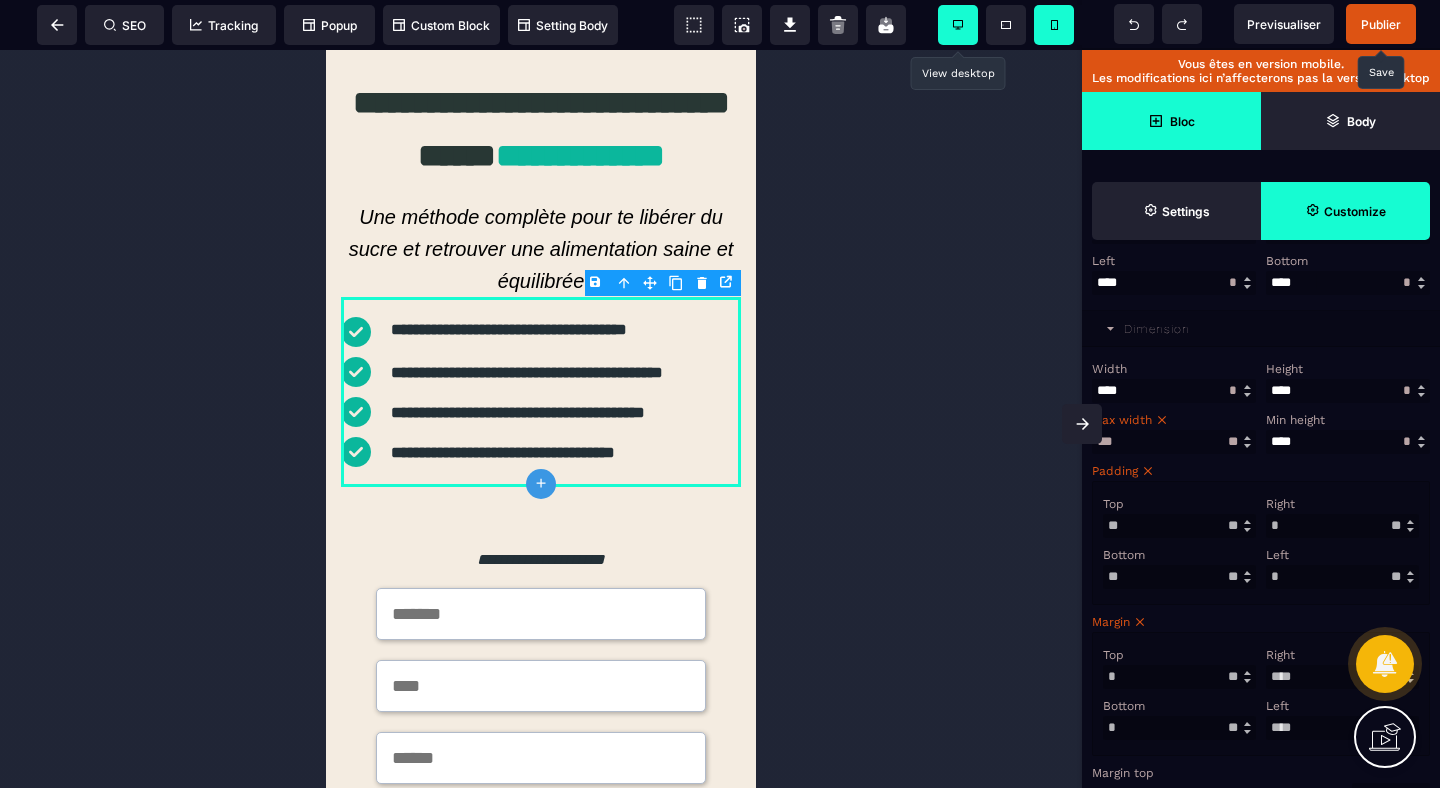 drag, startPoint x: 1304, startPoint y: 596, endPoint x: 1244, endPoint y: 595, distance: 60.00833 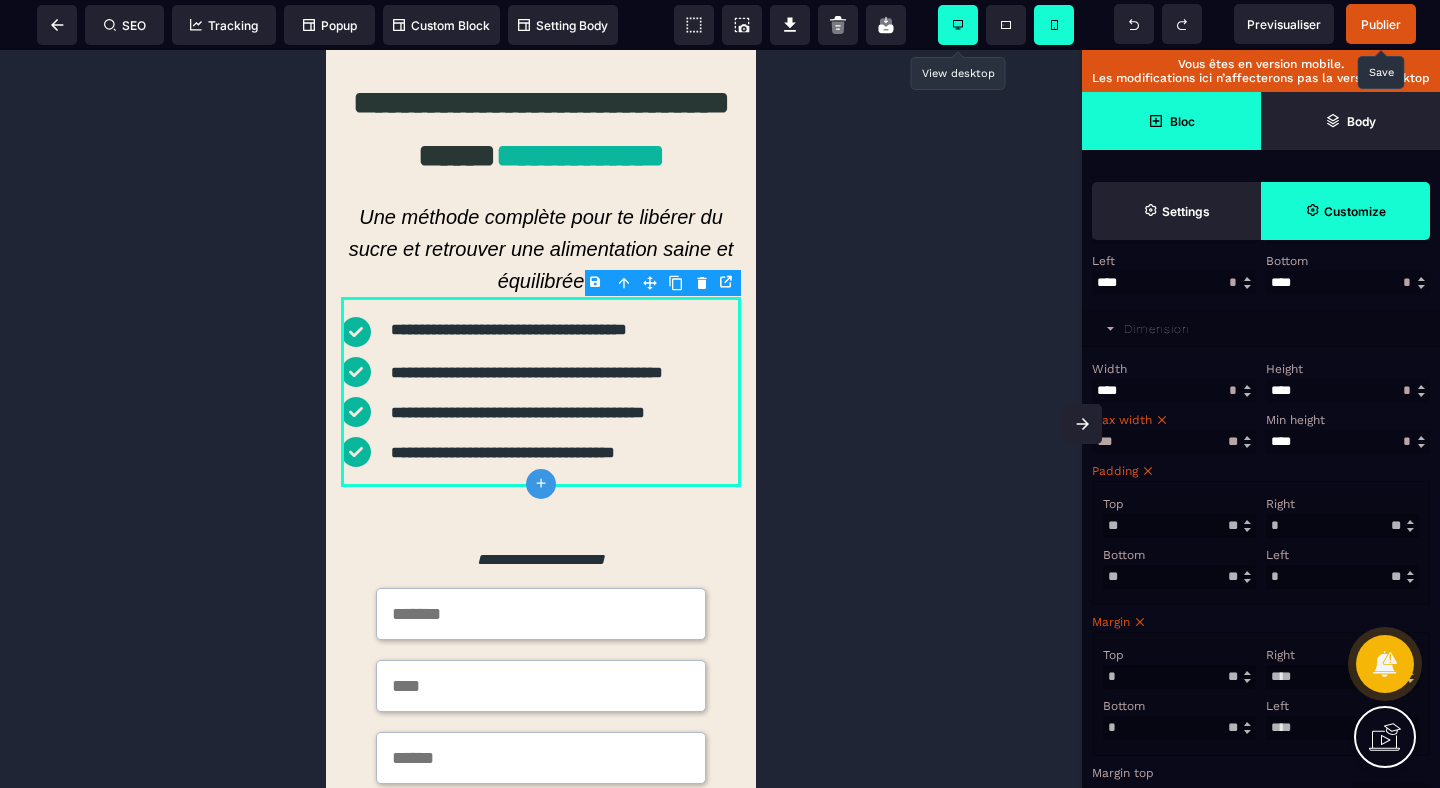 click on "Left" at bounding box center [1340, 555] 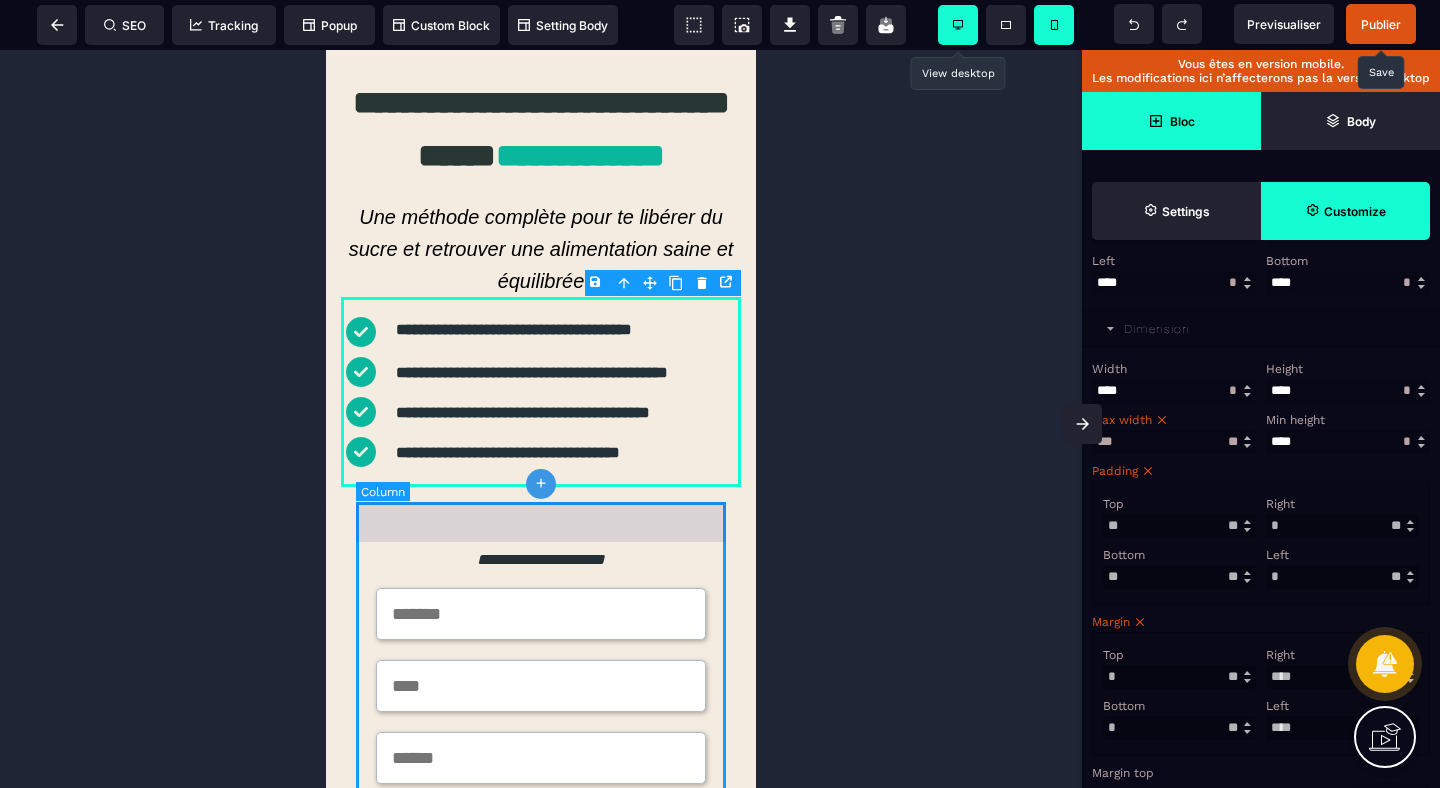 click on "**********" at bounding box center [541, 698] 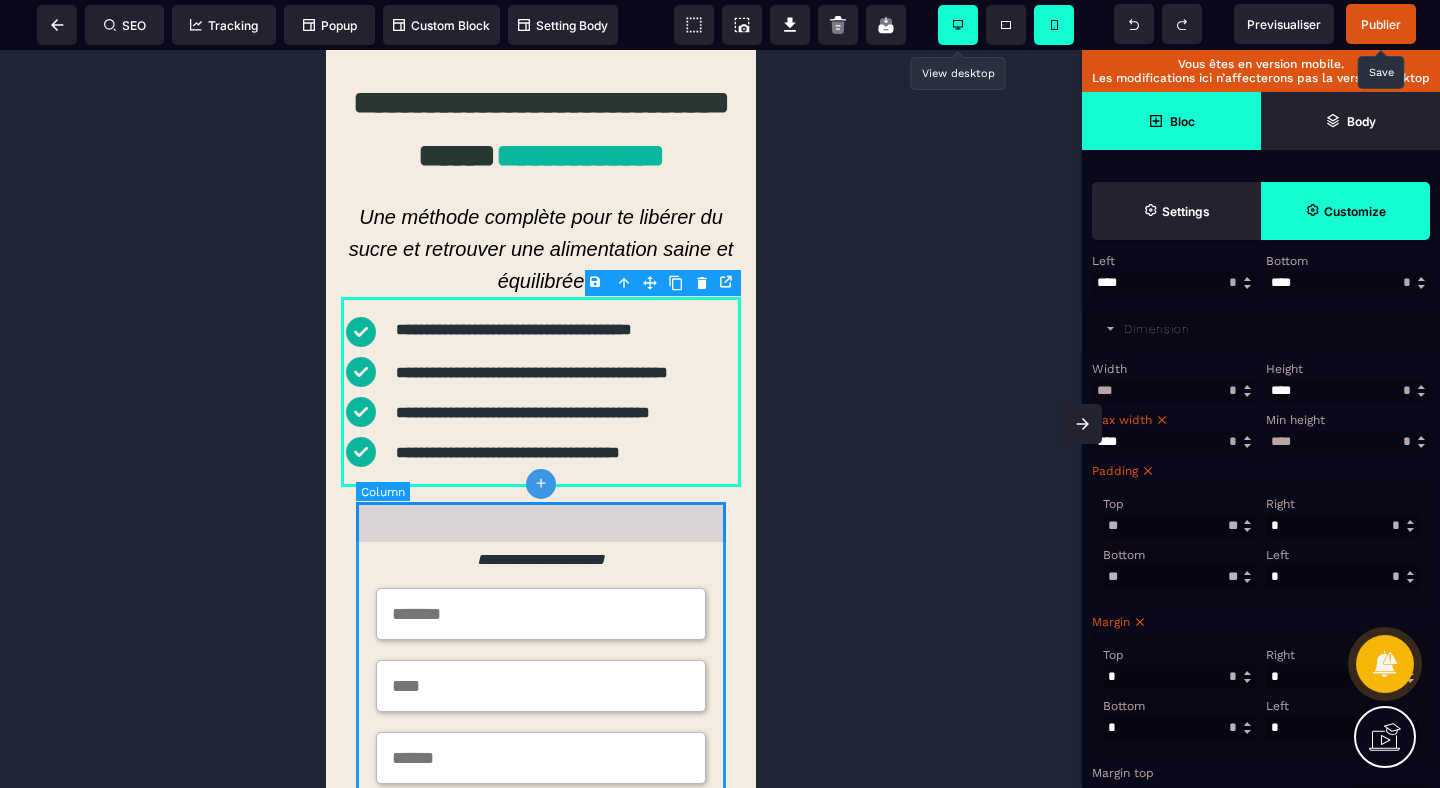 scroll, scrollTop: 0, scrollLeft: 0, axis: both 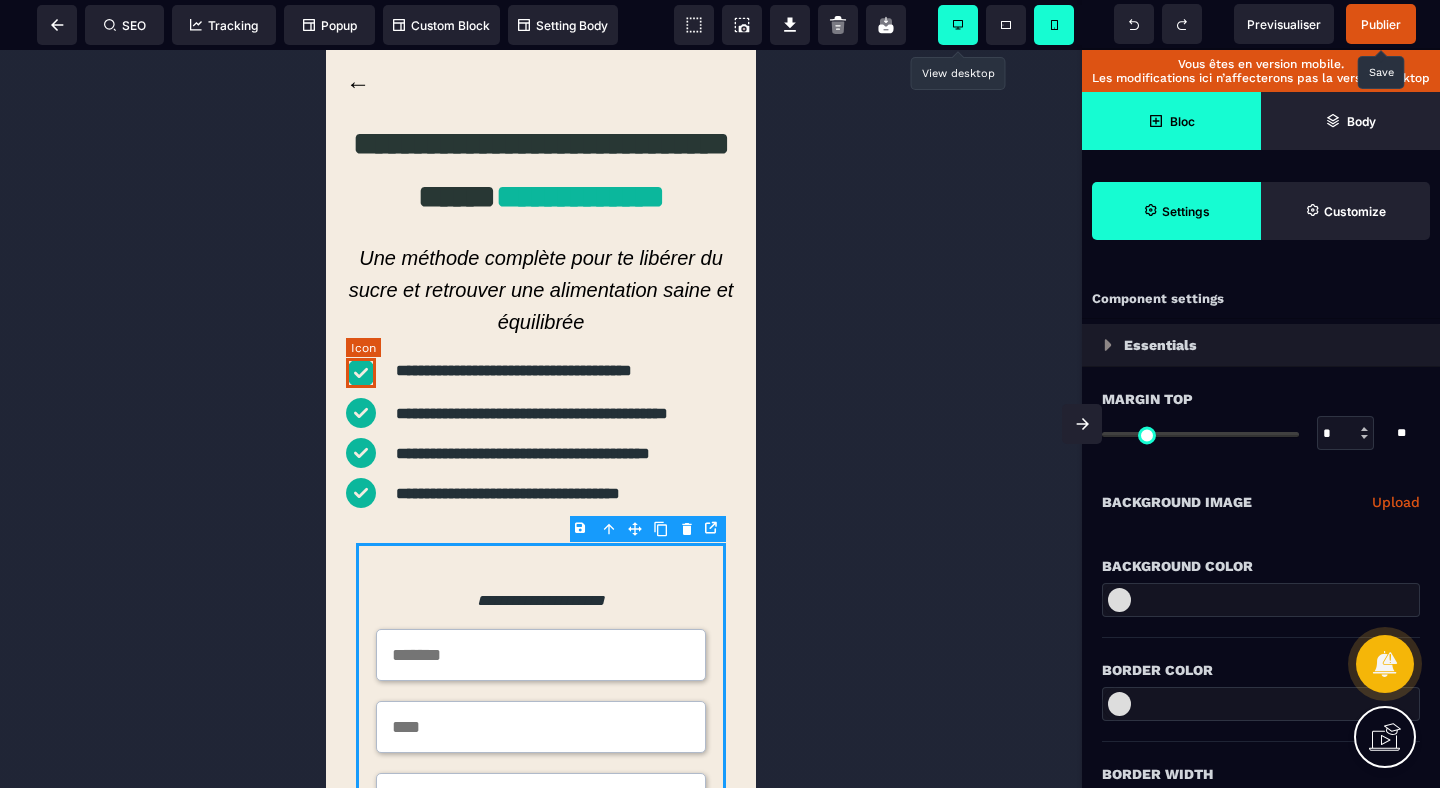 click at bounding box center (361, 373) 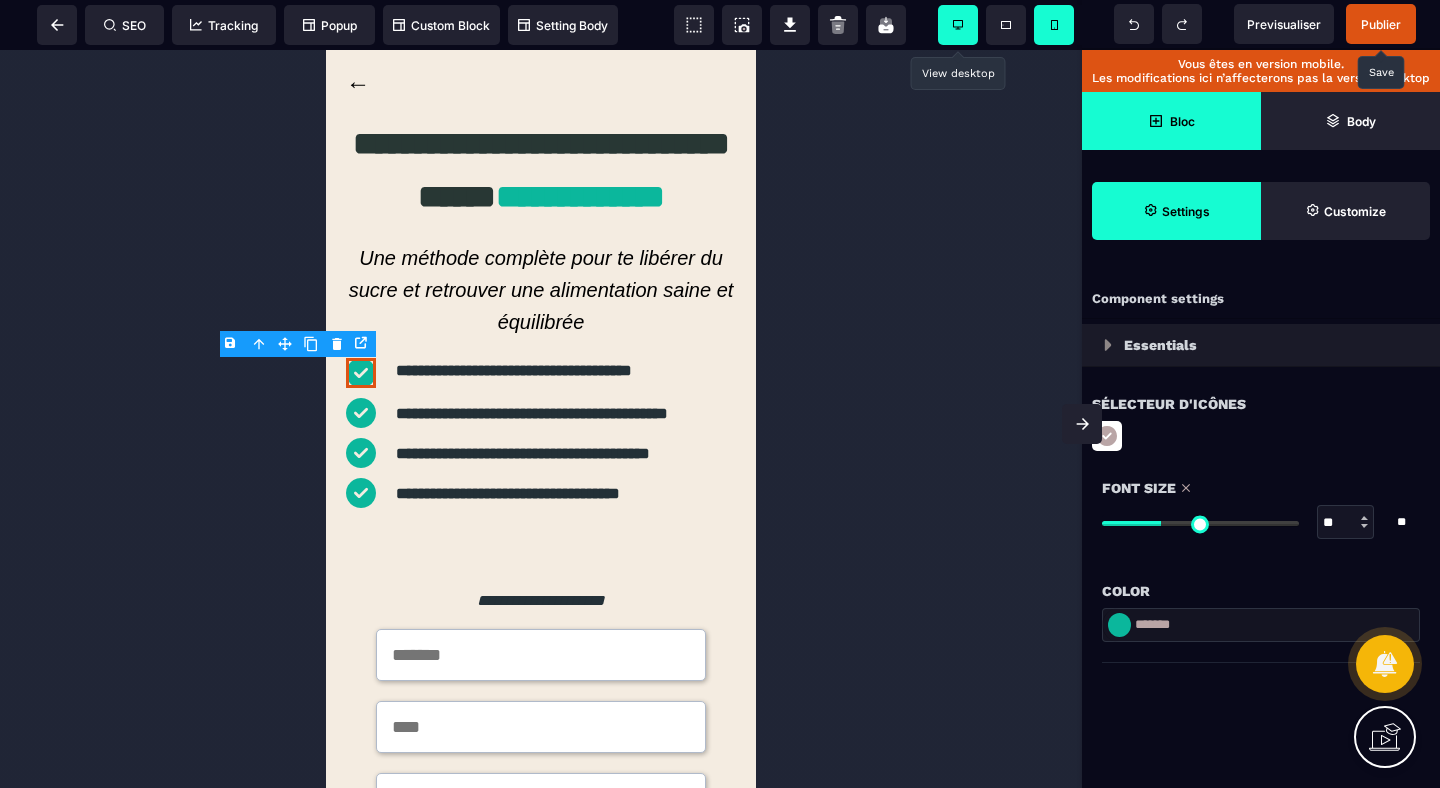 click at bounding box center (1119, 625) 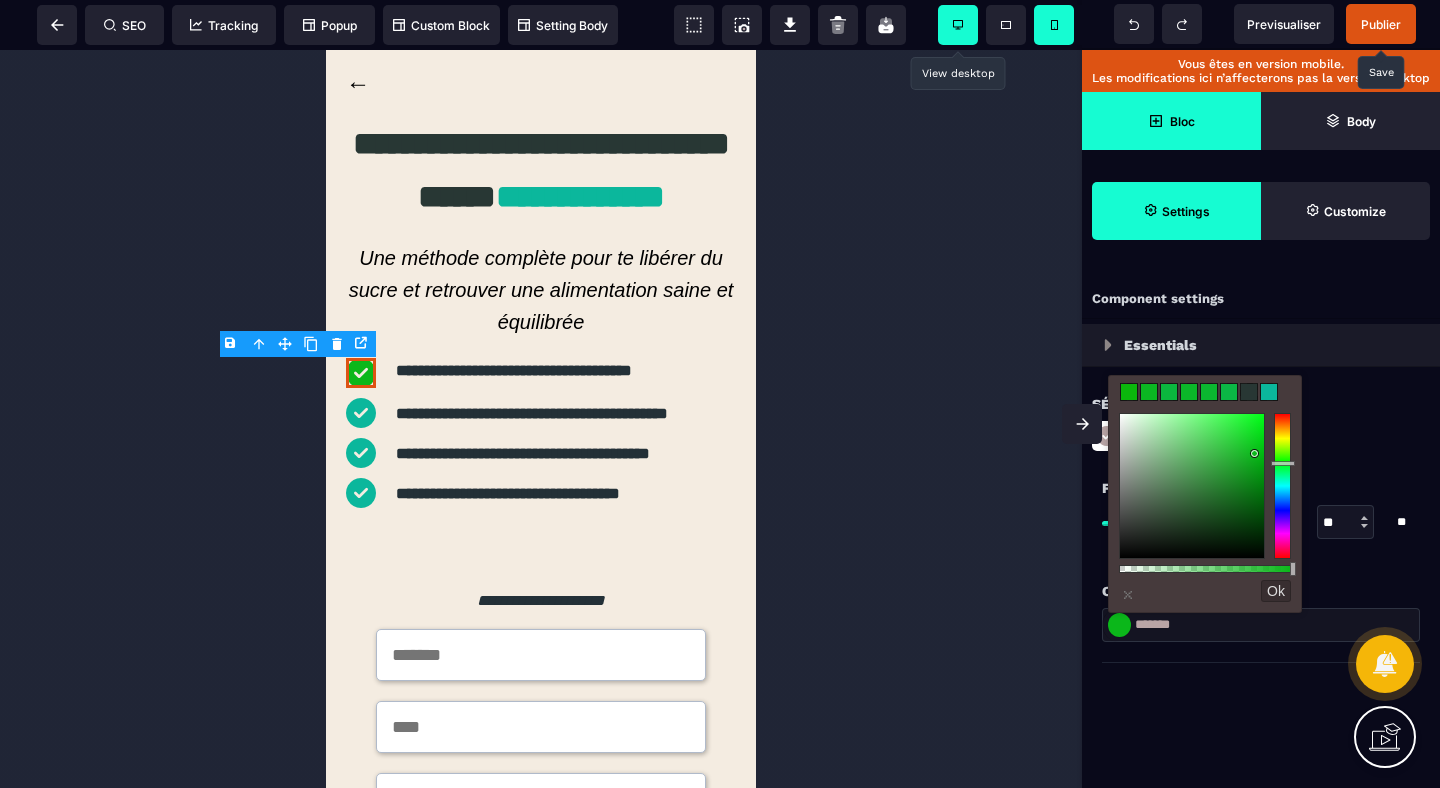 click at bounding box center (1282, 486) 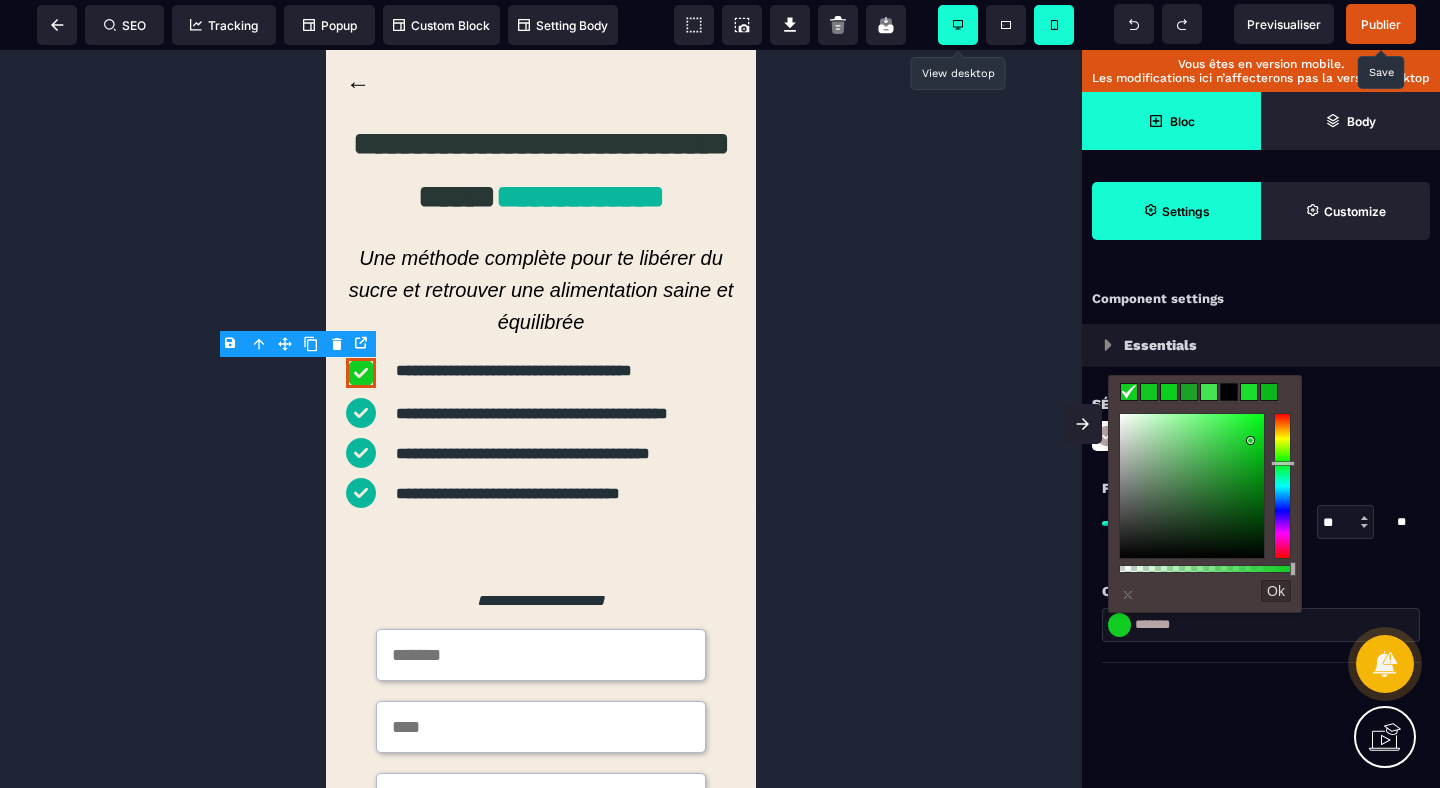 drag, startPoint x: 1246, startPoint y: 432, endPoint x: 1251, endPoint y: 441, distance: 10.29563 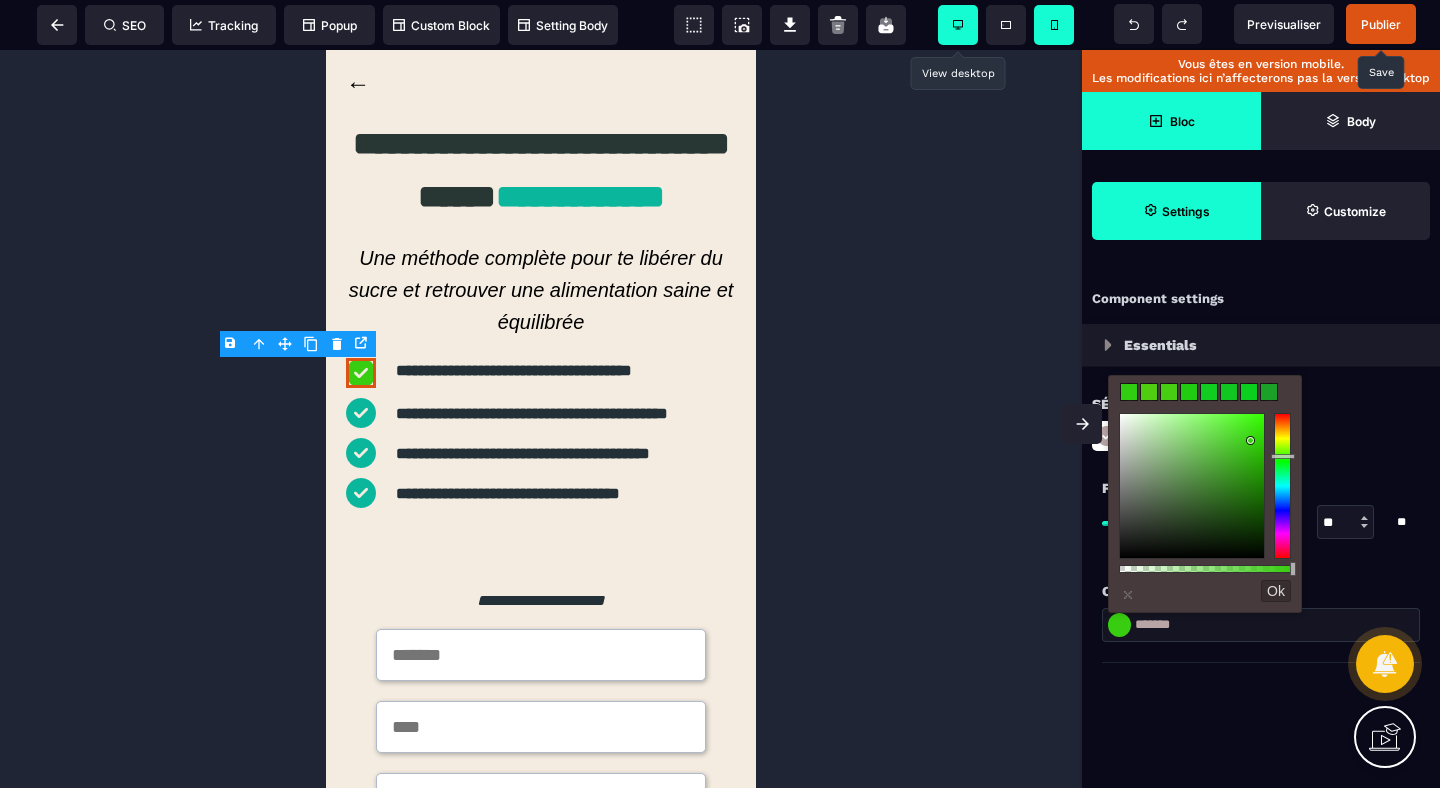 click at bounding box center (1282, 486) 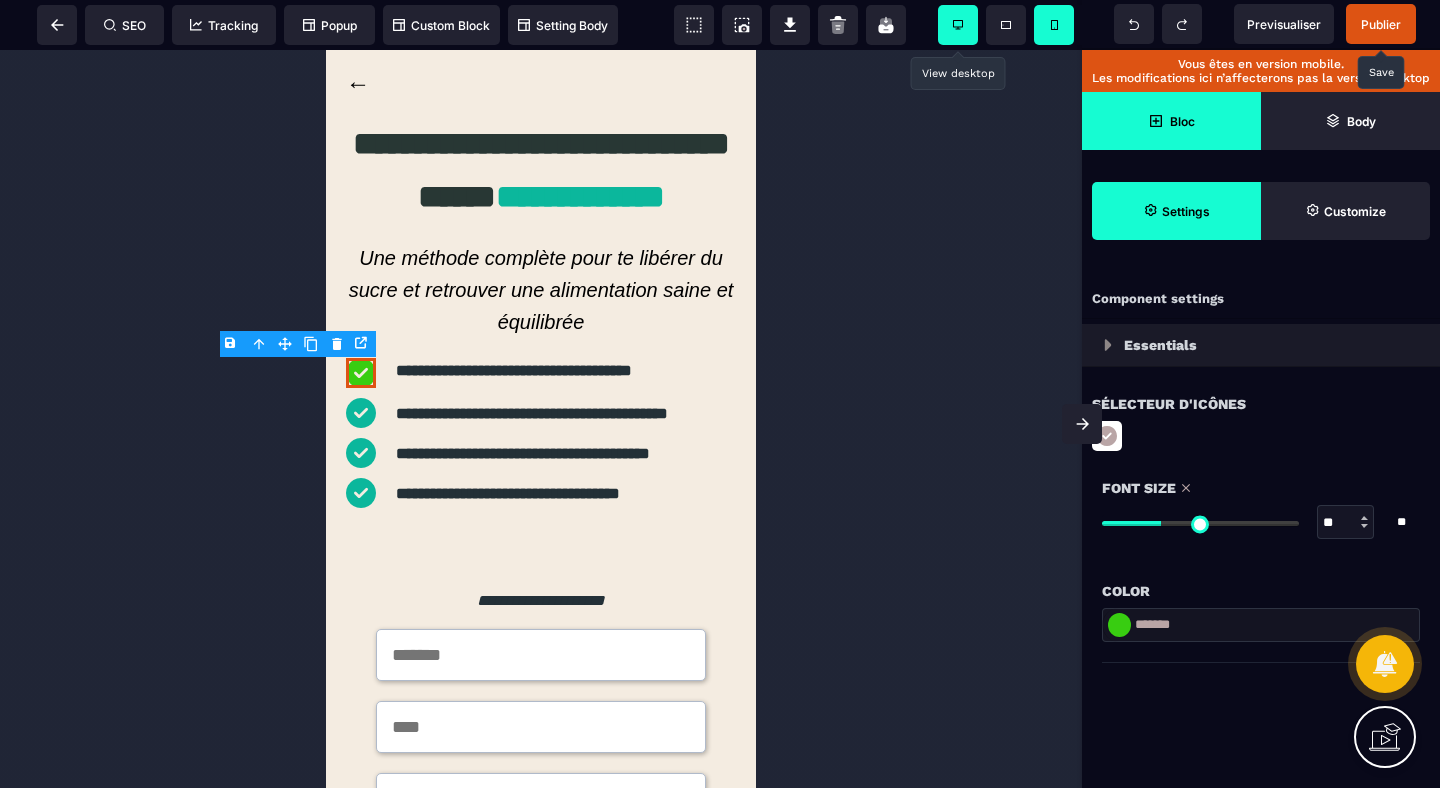 drag, startPoint x: 1211, startPoint y: 628, endPoint x: 1112, endPoint y: 627, distance: 99.00505 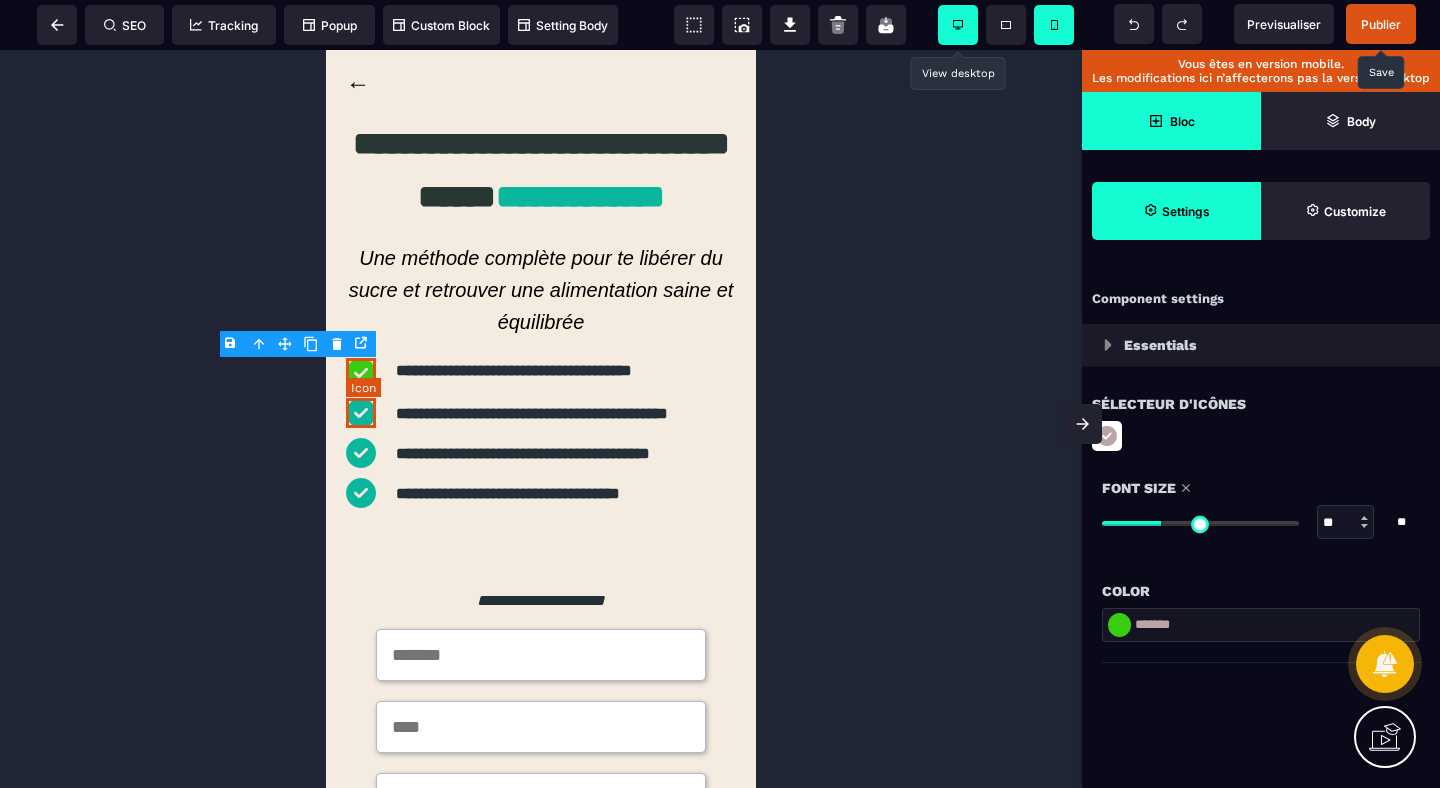 click at bounding box center (361, 413) 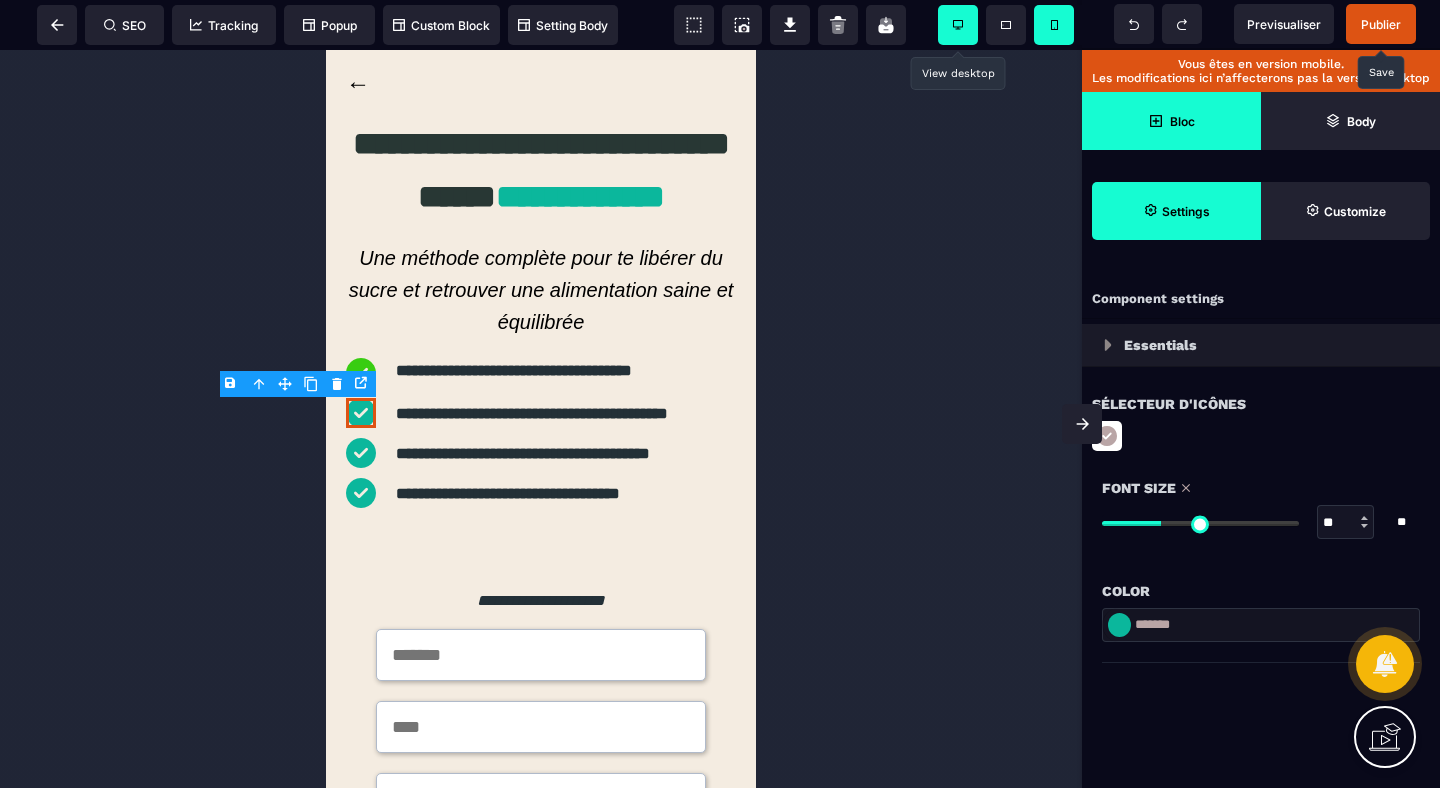 drag, startPoint x: 1209, startPoint y: 622, endPoint x: 1074, endPoint y: 622, distance: 135 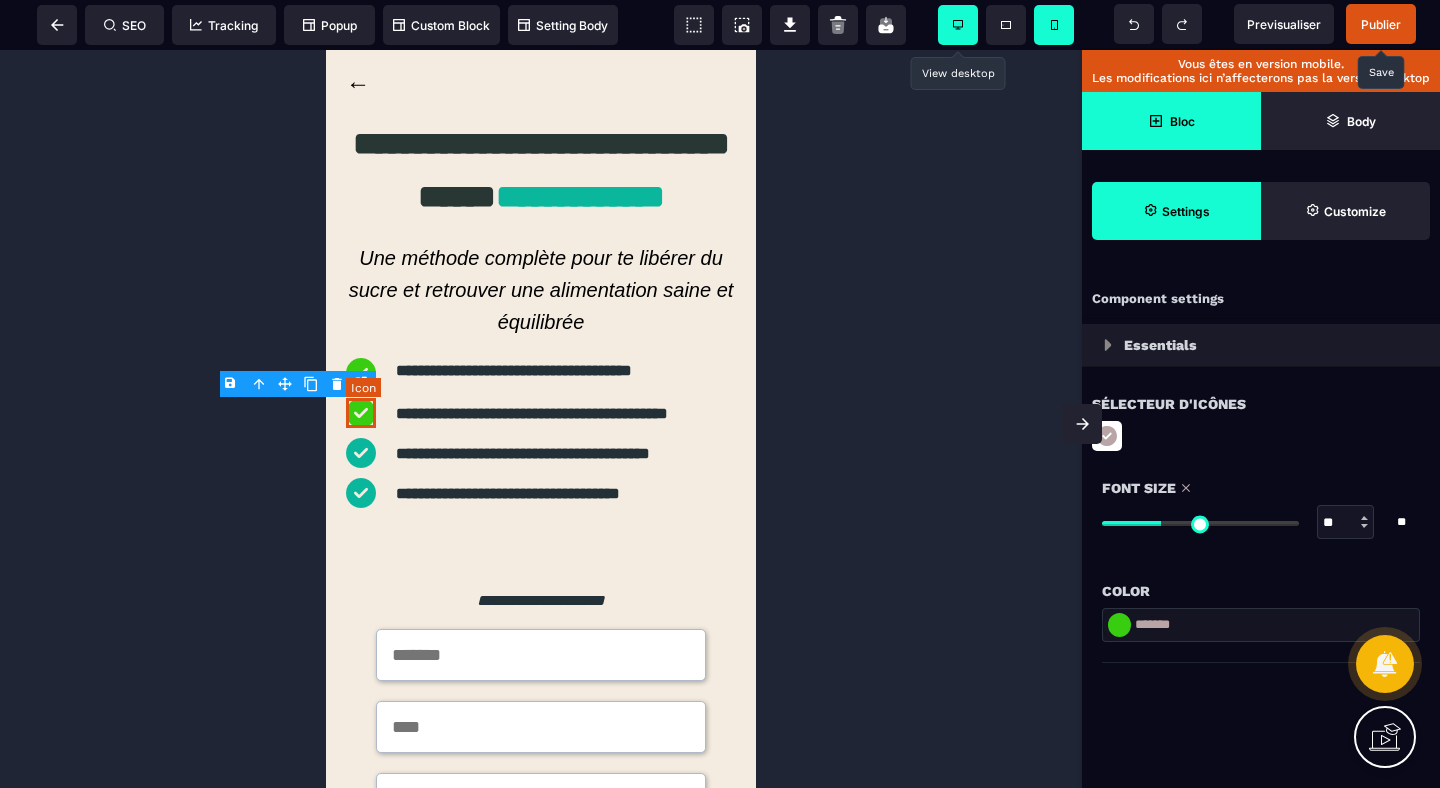 click at bounding box center [361, 453] 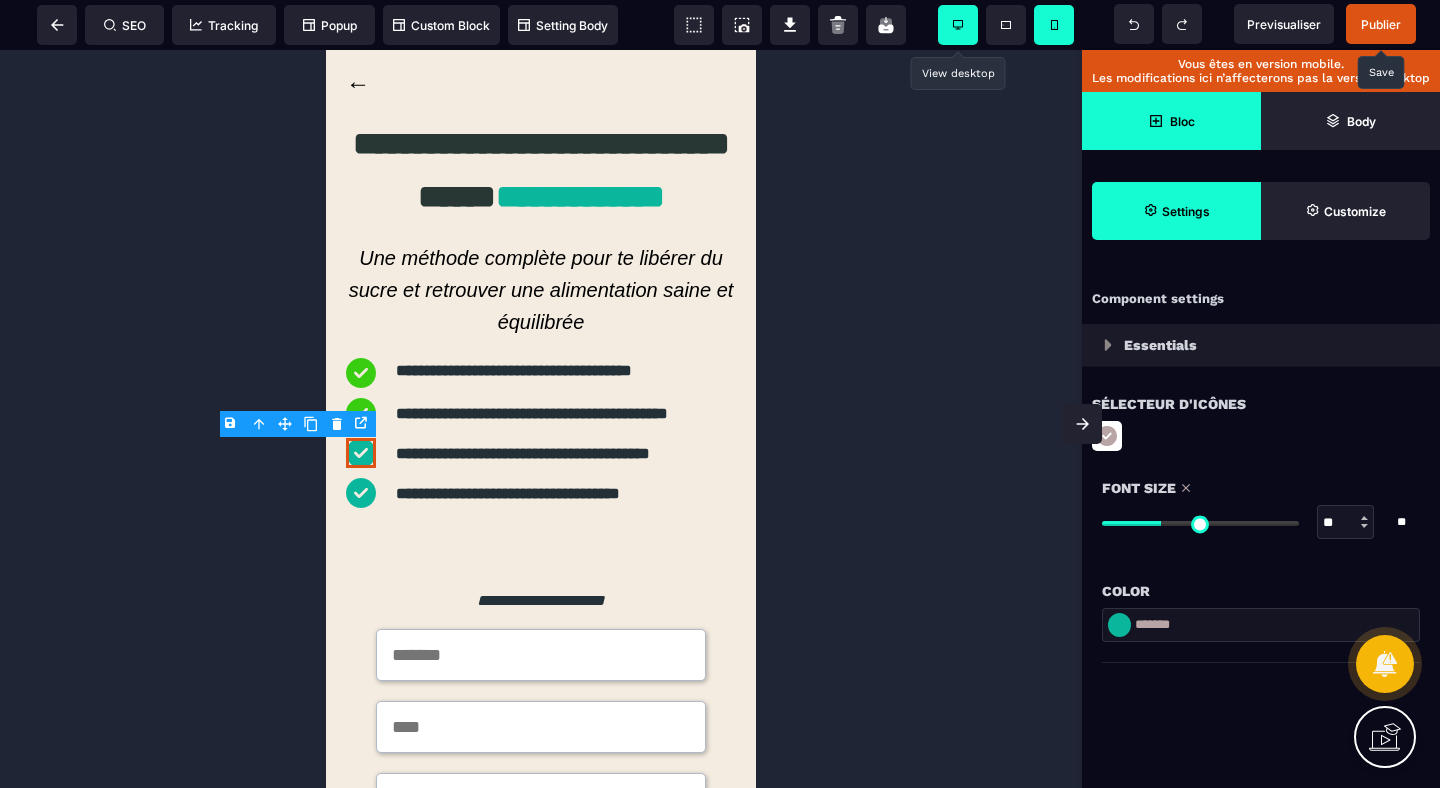 drag, startPoint x: 1207, startPoint y: 632, endPoint x: 1062, endPoint y: 632, distance: 145 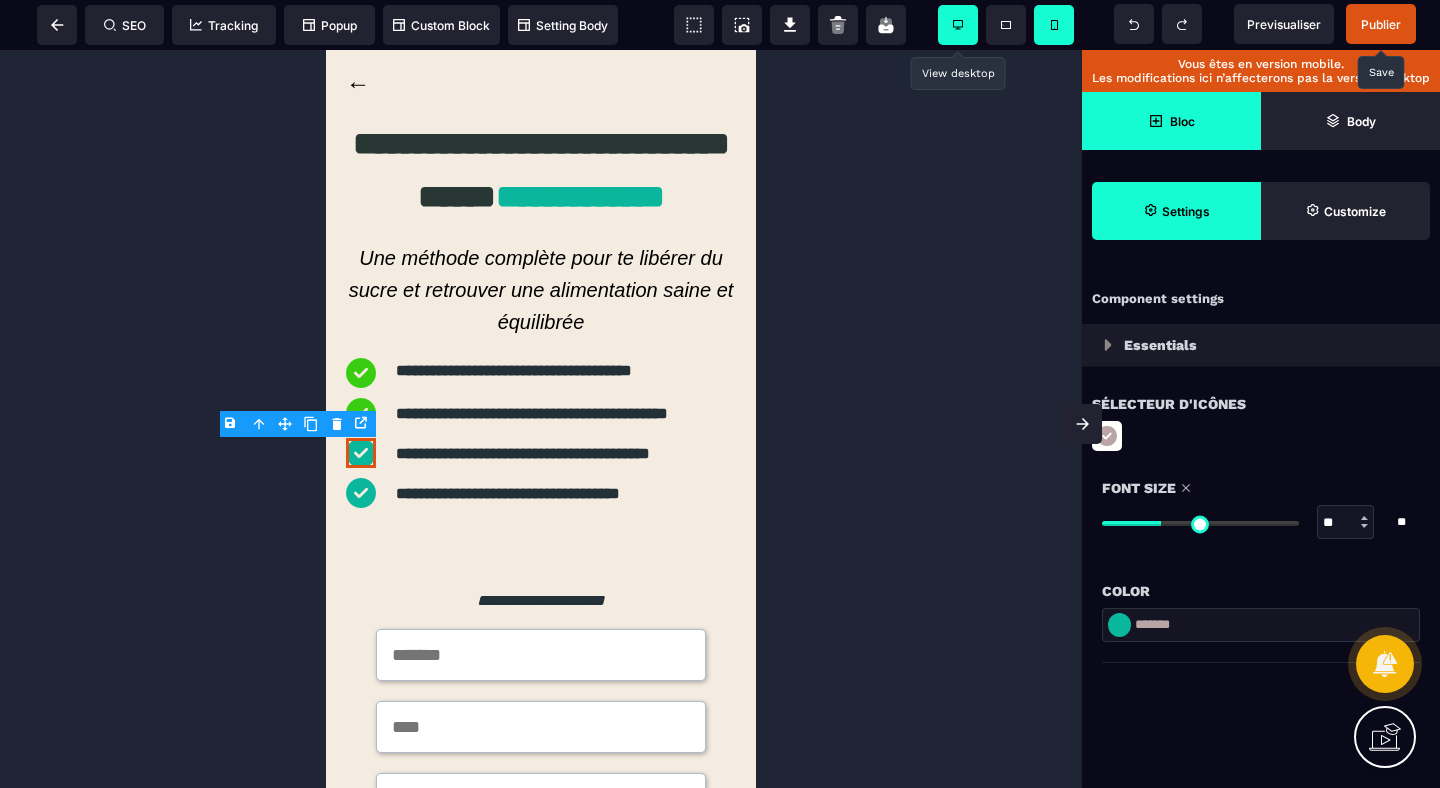 click on "*******" at bounding box center (1261, 625) 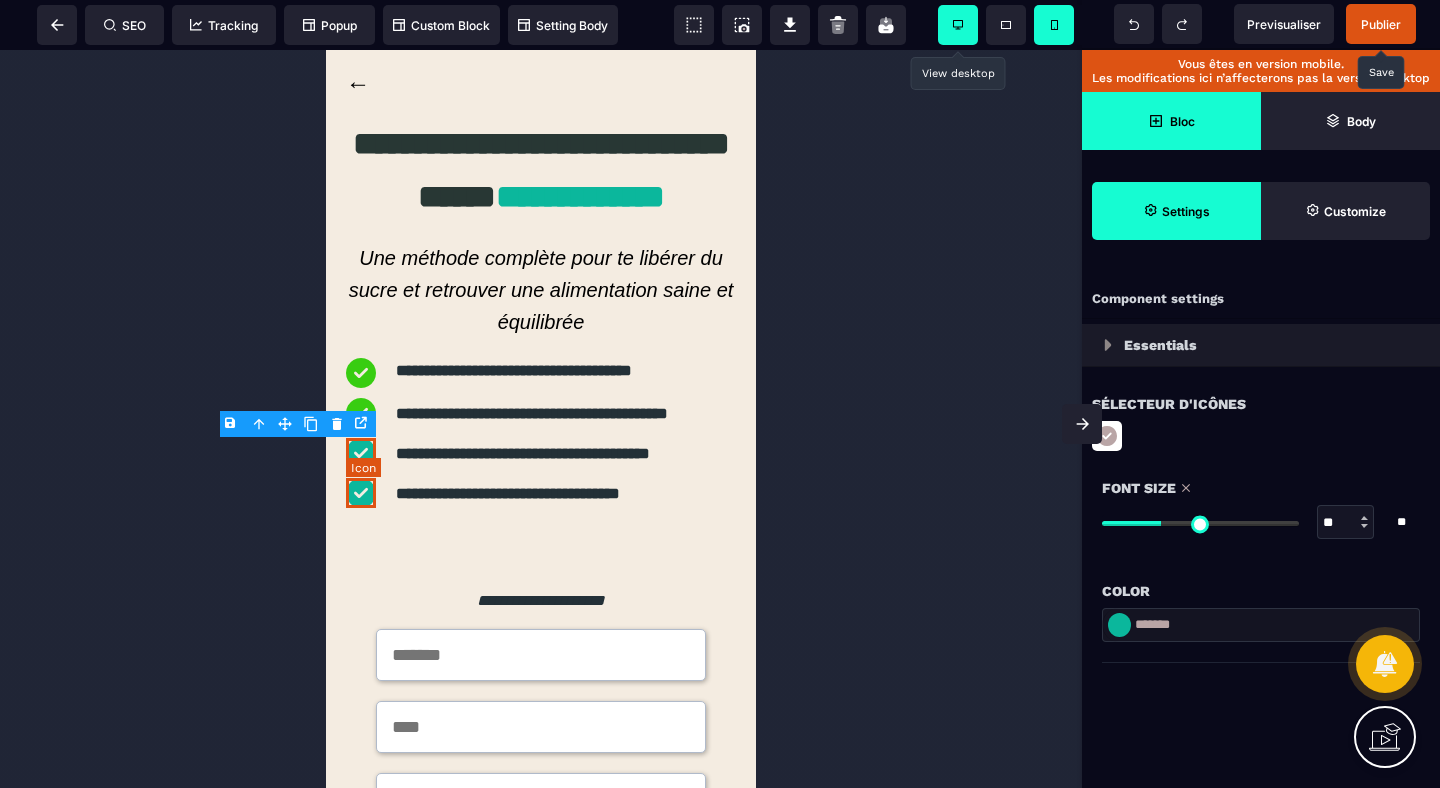 click at bounding box center (361, 493) 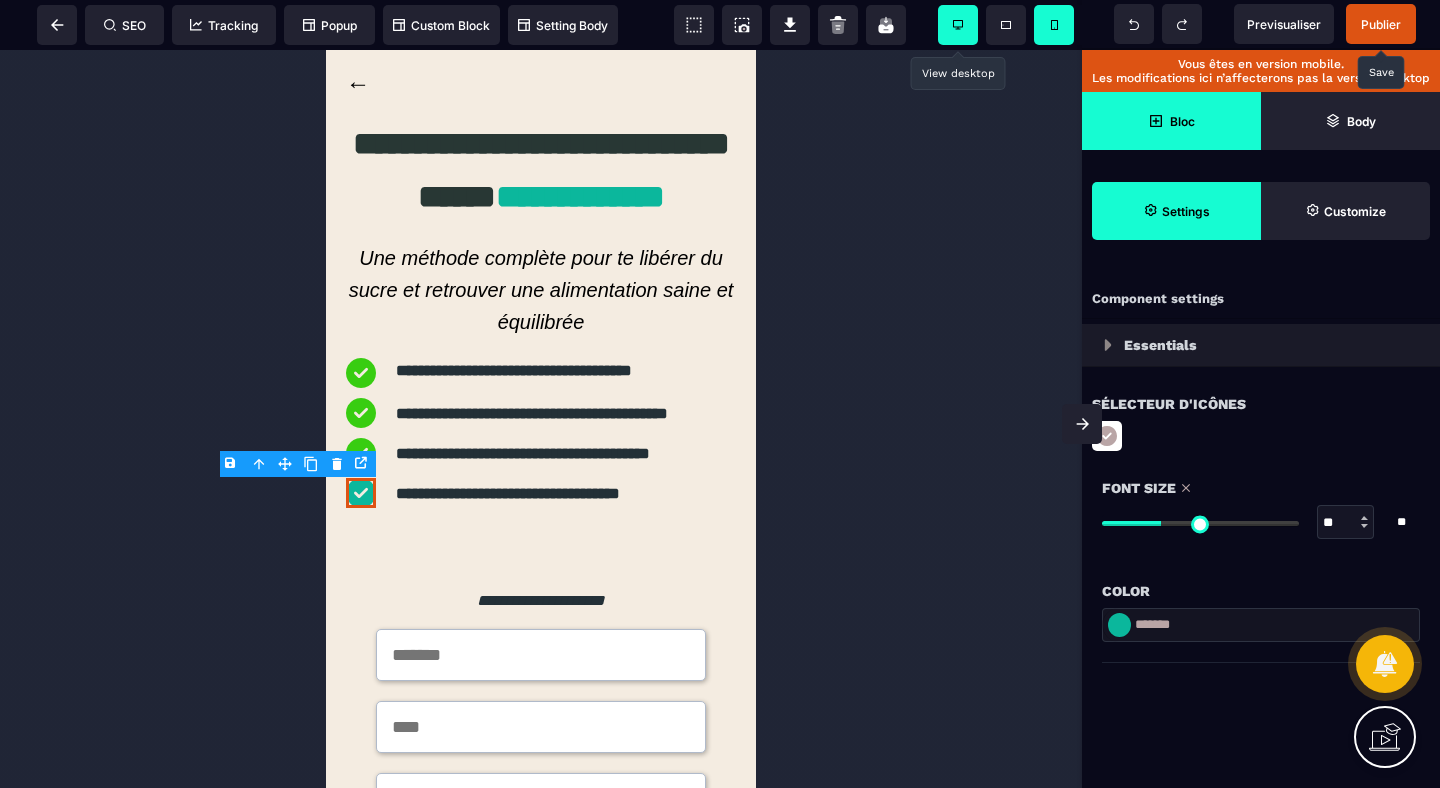 drag, startPoint x: 1211, startPoint y: 621, endPoint x: 1008, endPoint y: 620, distance: 203.00246 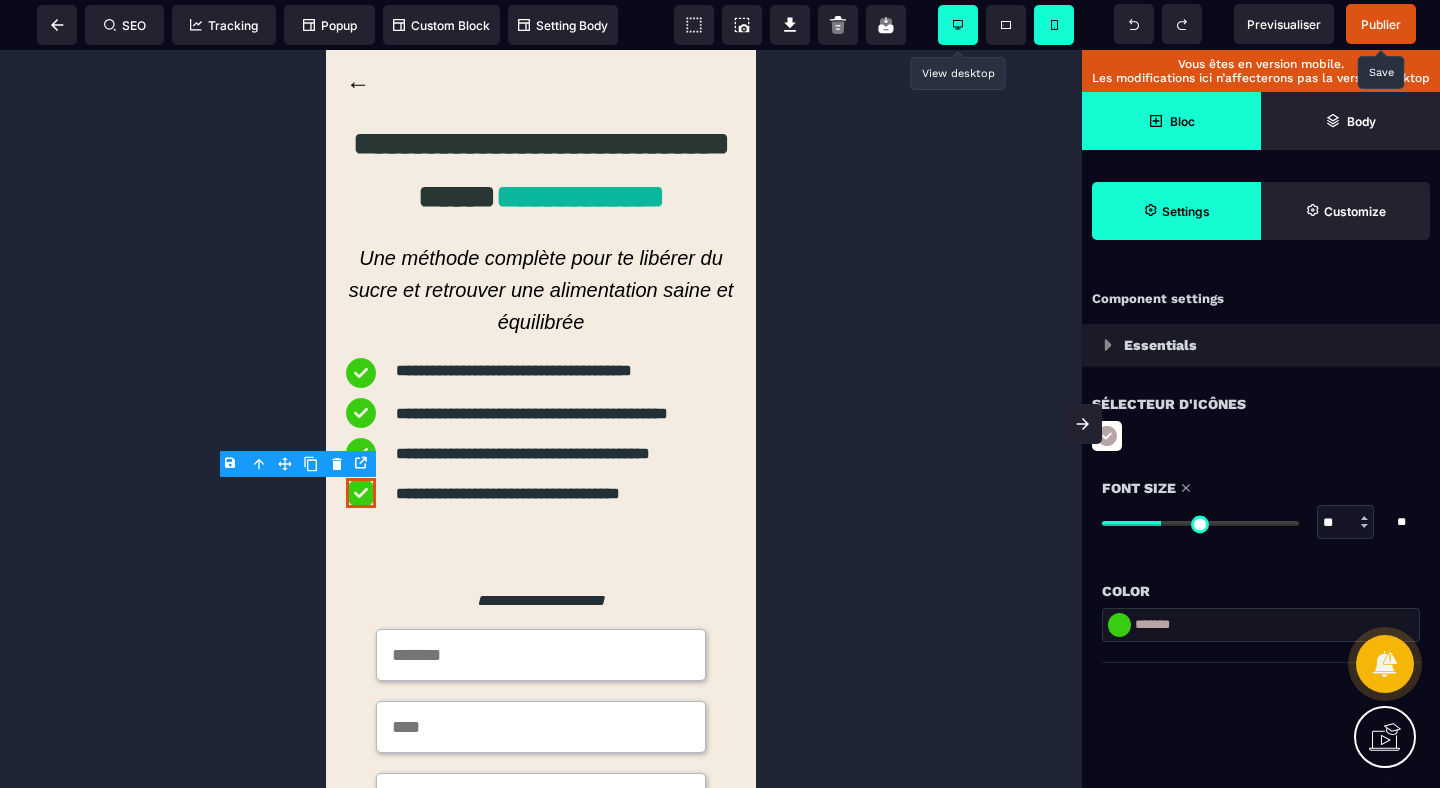 click on "Color" at bounding box center (1261, 591) 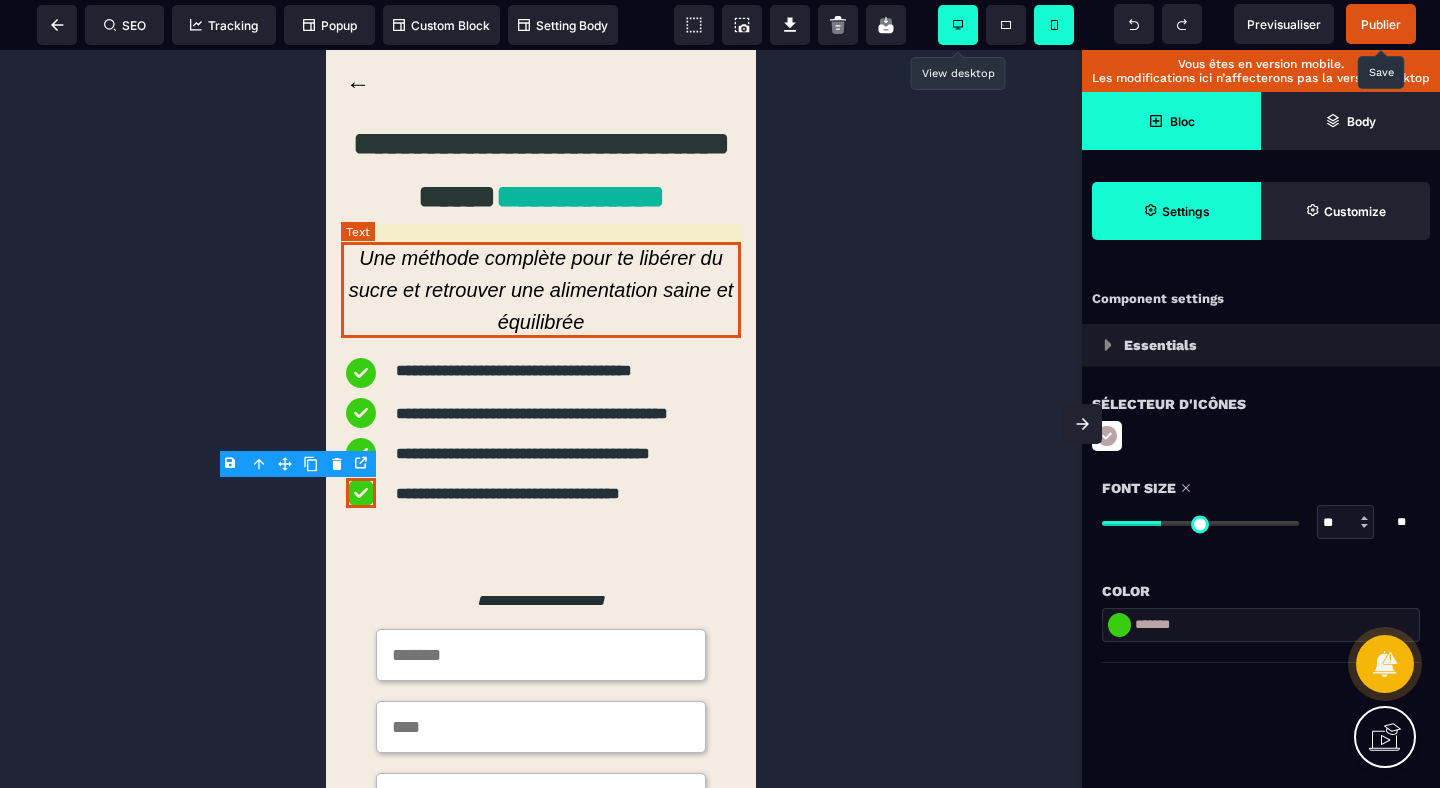 click on "Une méthode complète pour te libérer du sucre et retrouver une alimentation saine et équilibrée" at bounding box center [541, 290] 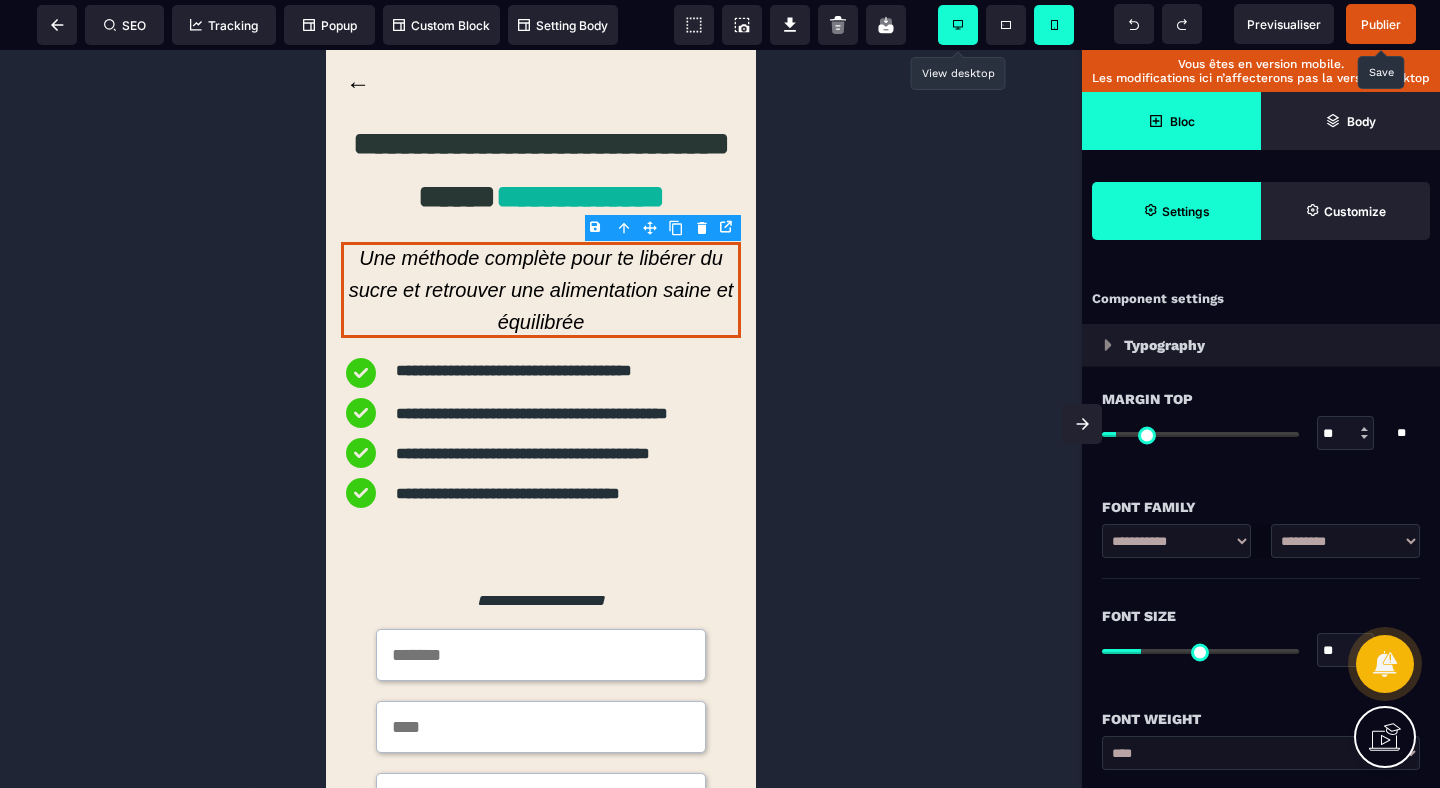 scroll, scrollTop: 47, scrollLeft: 0, axis: vertical 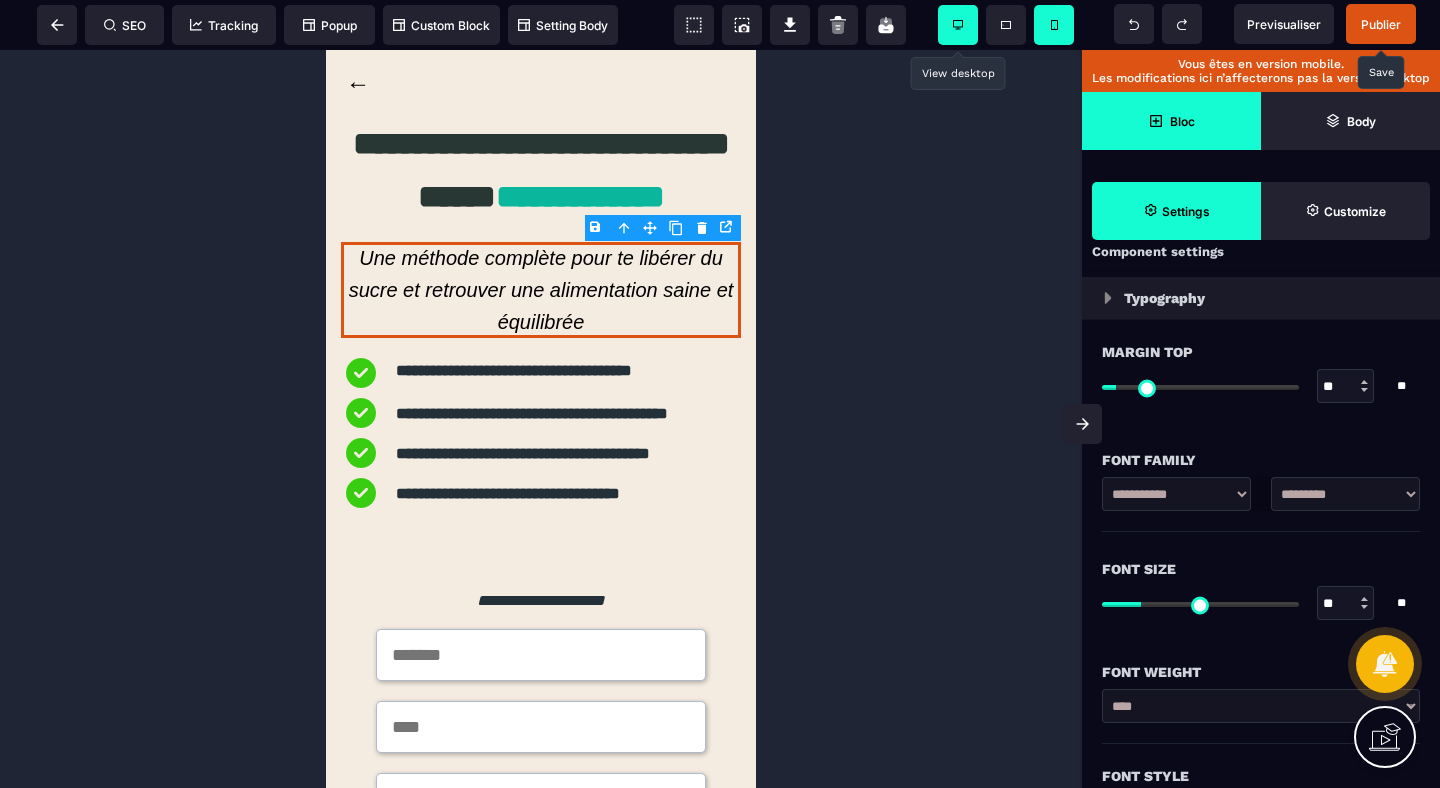 drag, startPoint x: 1351, startPoint y: 604, endPoint x: 1293, endPoint y: 604, distance: 58 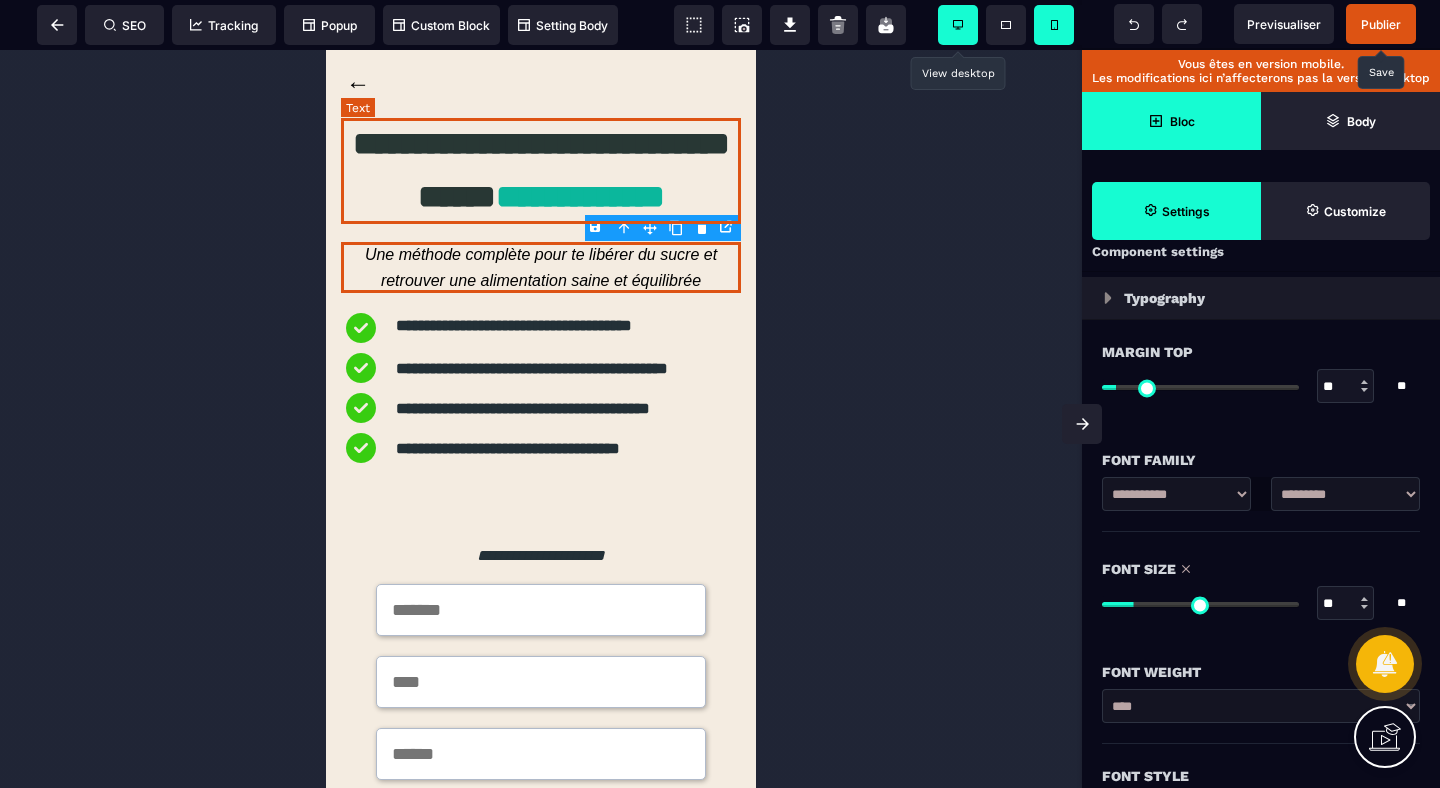 click on "**********" at bounding box center (541, 171) 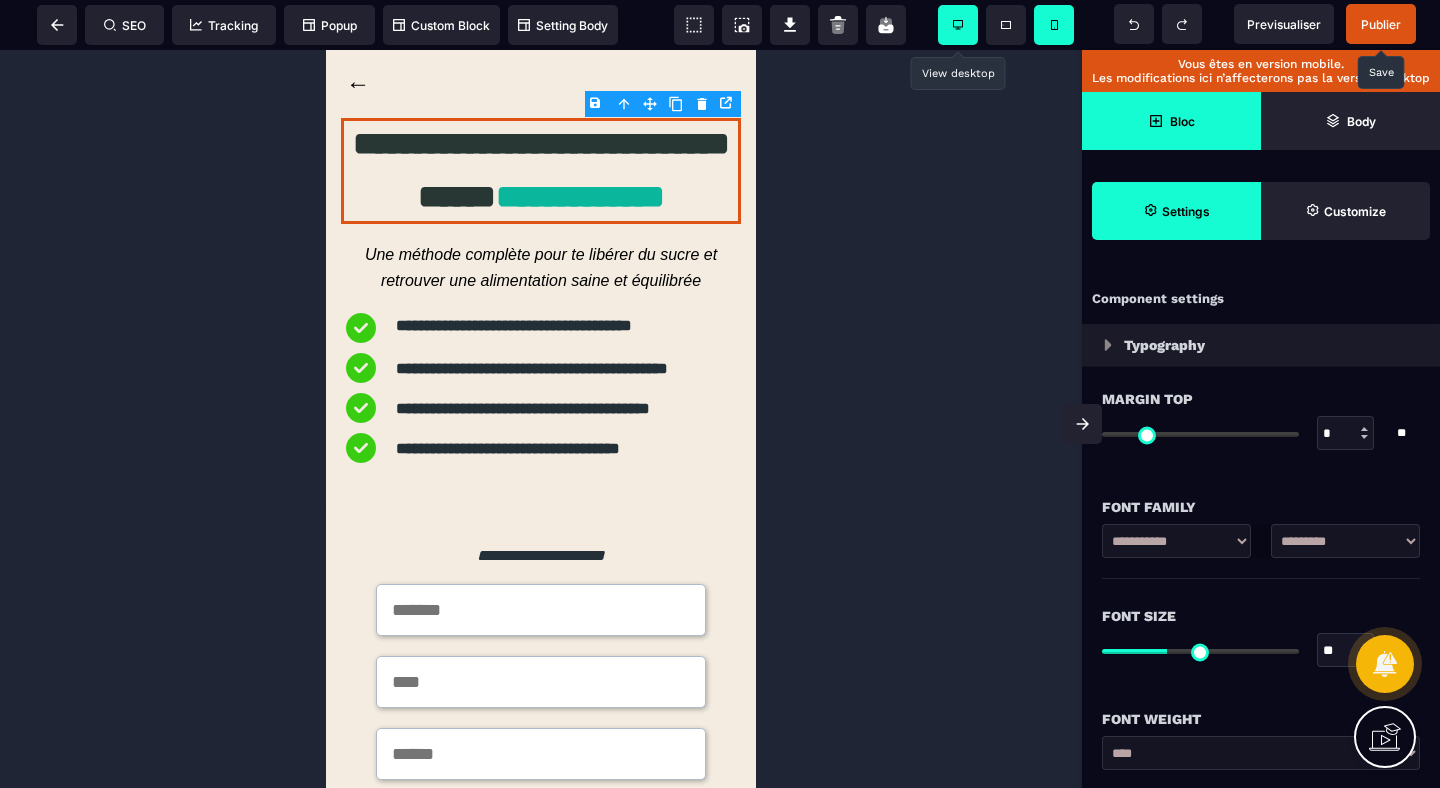 click on "**" at bounding box center [1346, 651] 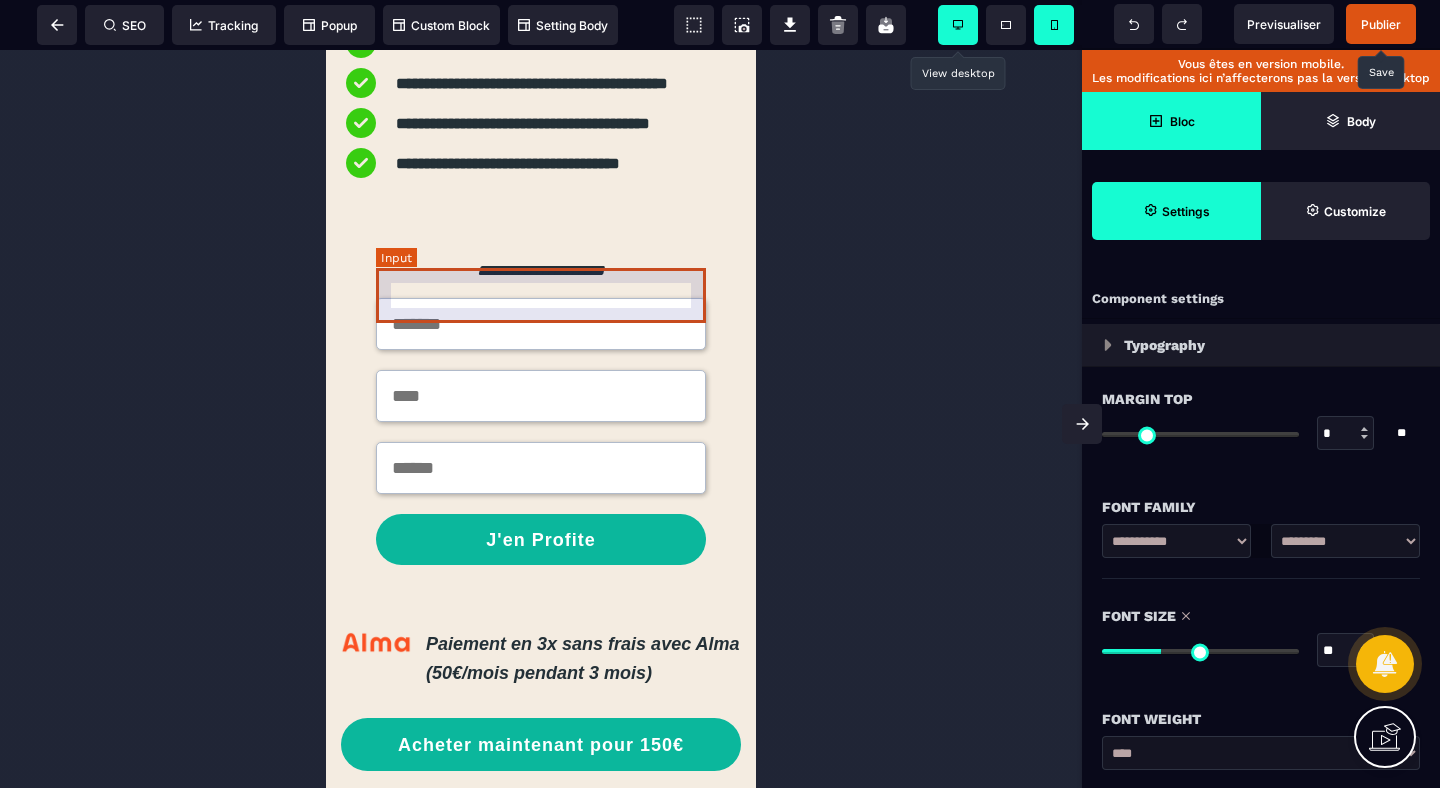 scroll, scrollTop: 273, scrollLeft: 0, axis: vertical 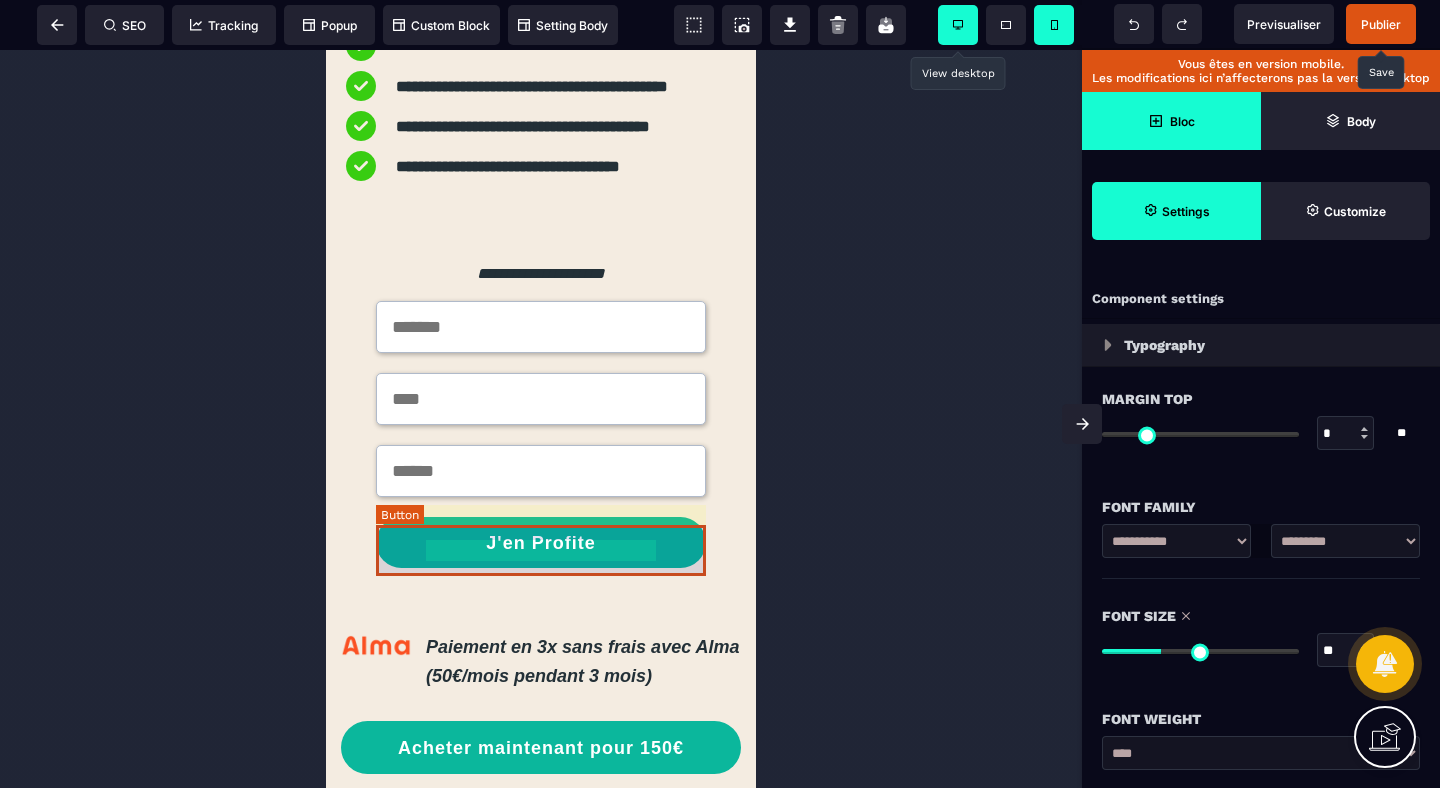click on "J'en Profite" at bounding box center (541, 542) 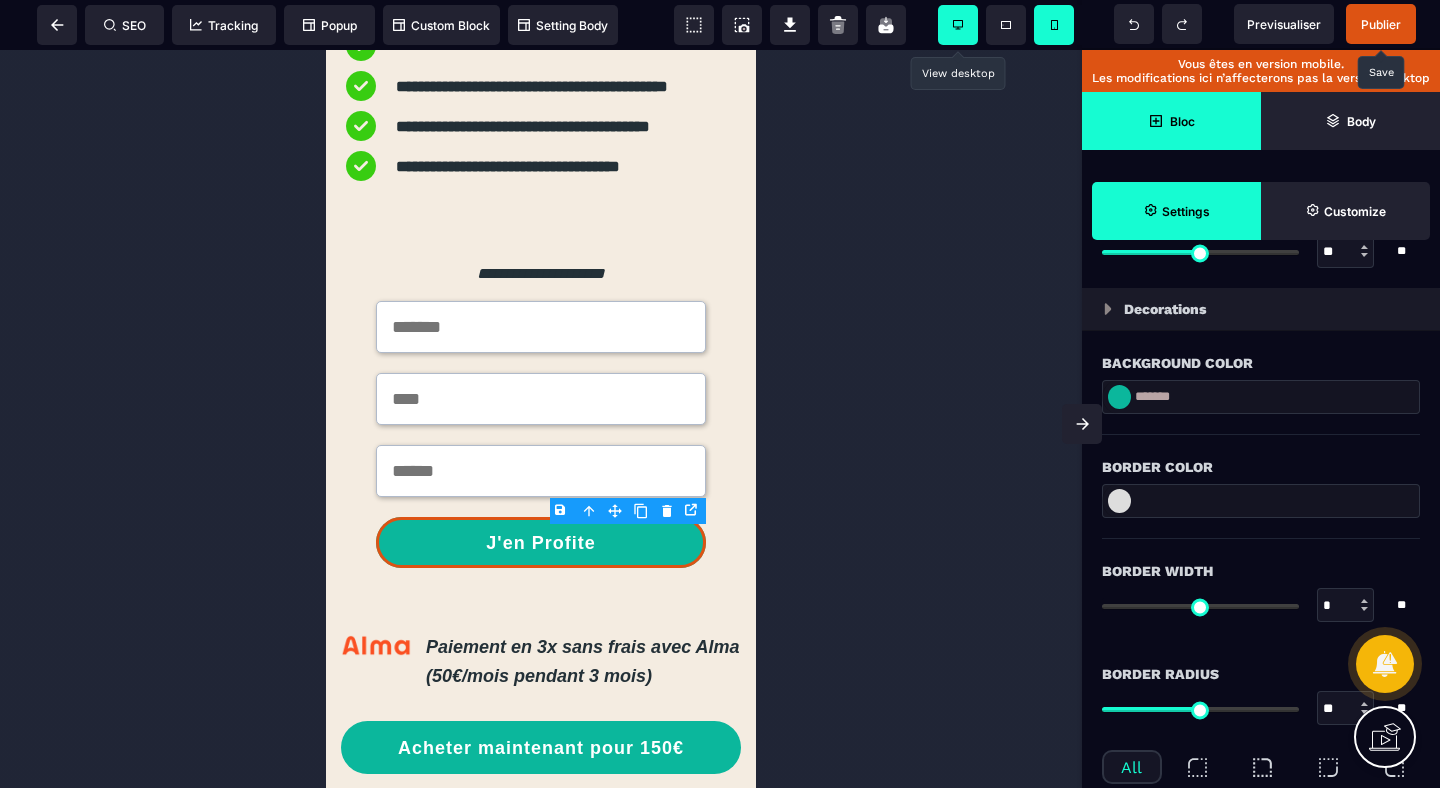 scroll, scrollTop: 2157, scrollLeft: 0, axis: vertical 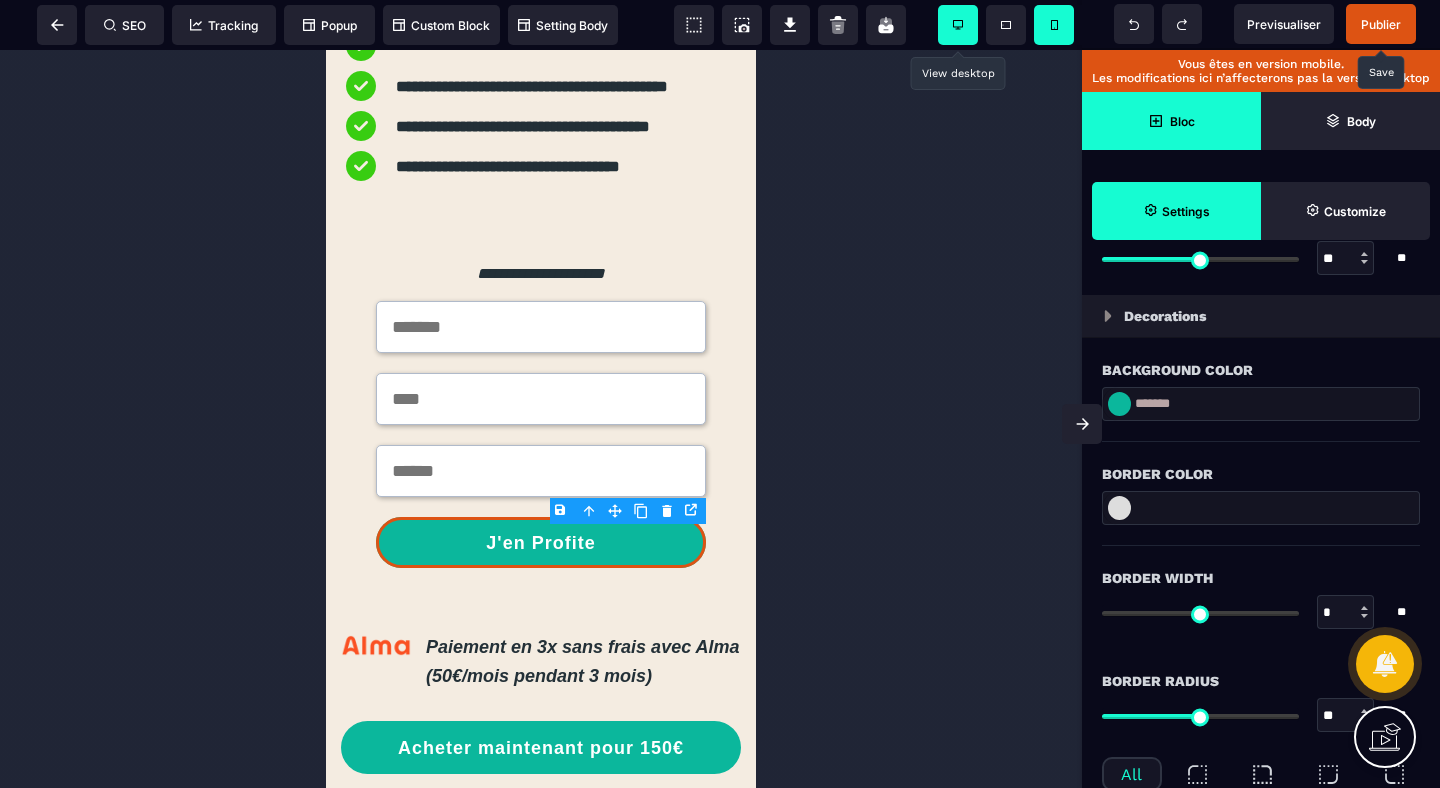 click at bounding box center [1119, 404] 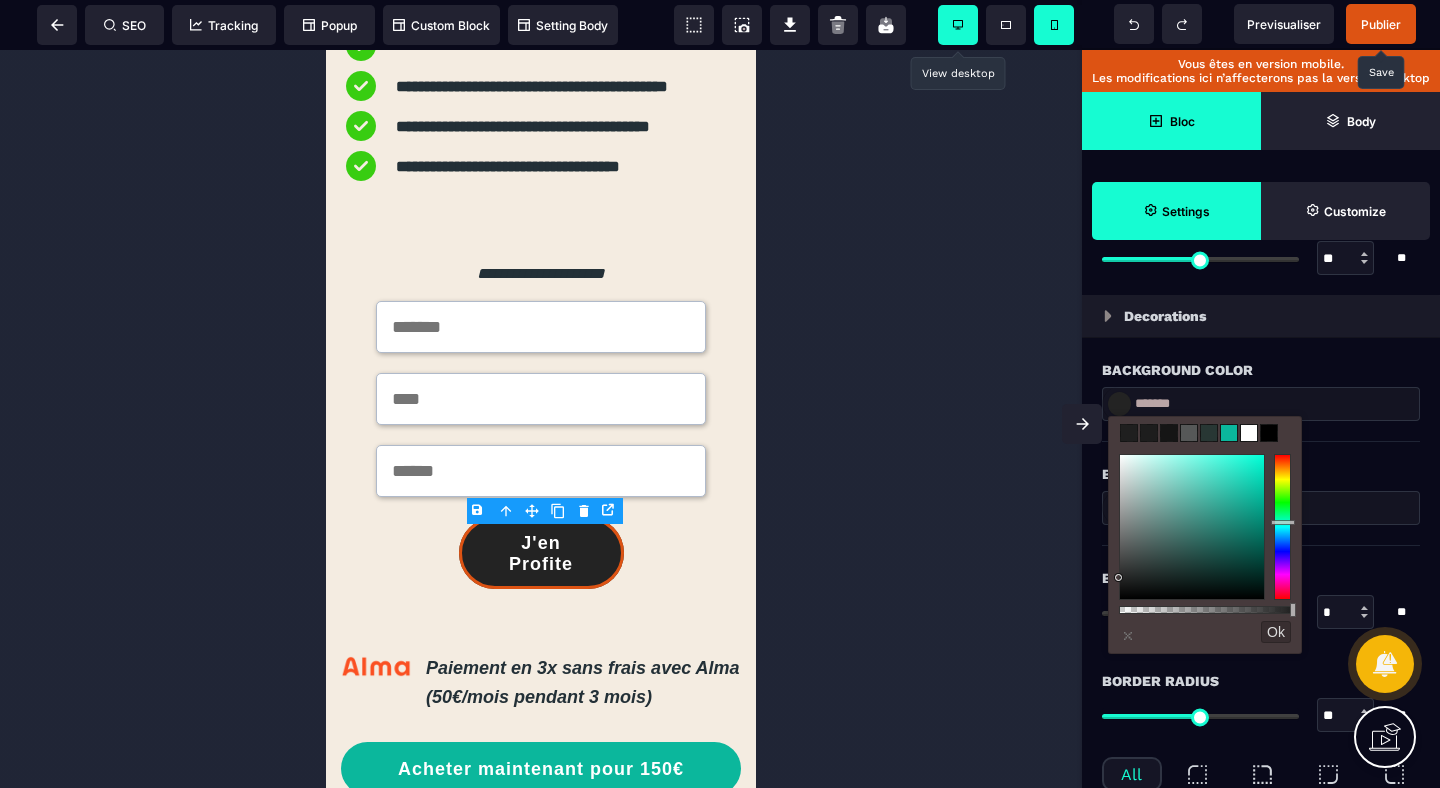 drag, startPoint x: 1135, startPoint y: 470, endPoint x: 1116, endPoint y: 578, distance: 109.65856 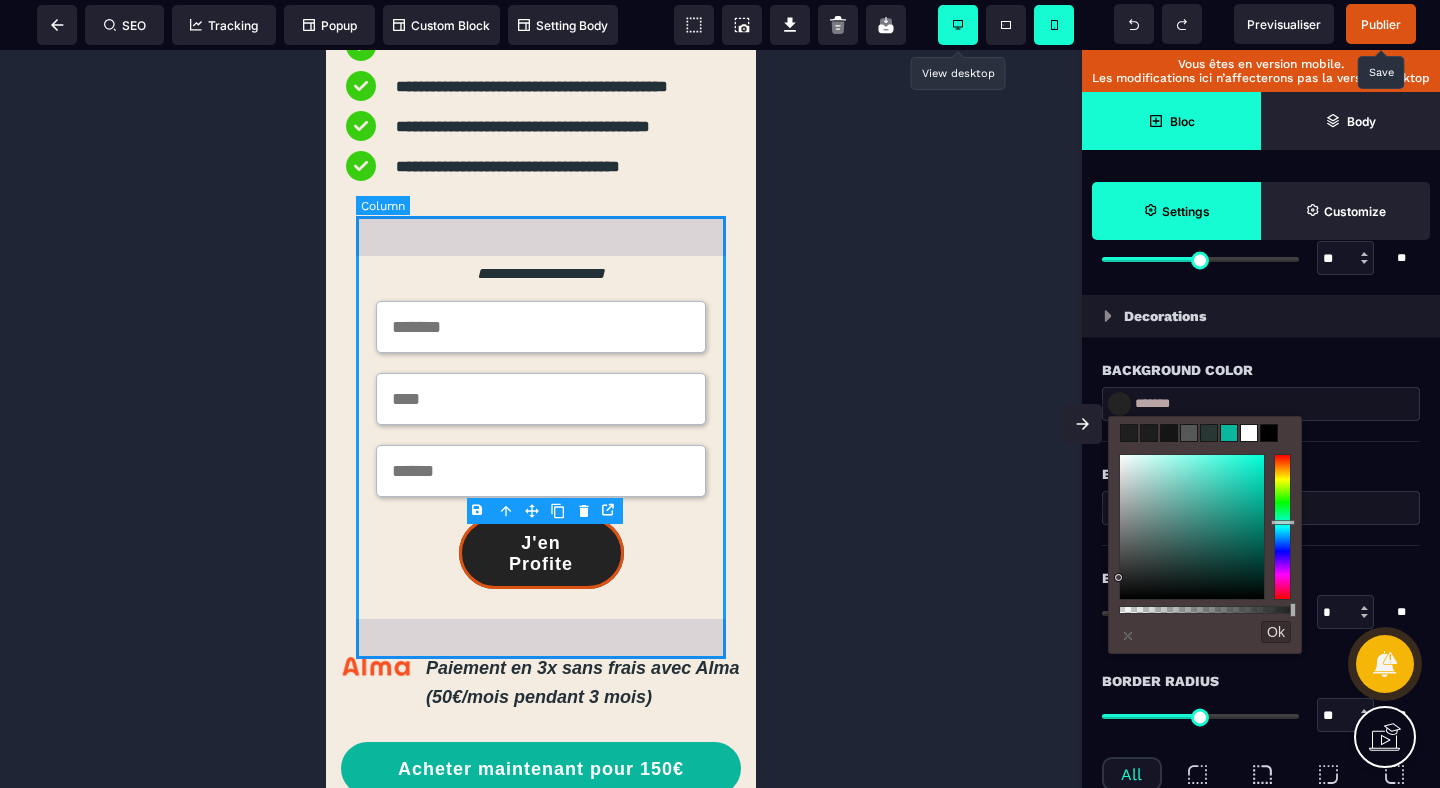 click on "**********" at bounding box center (541, 423) 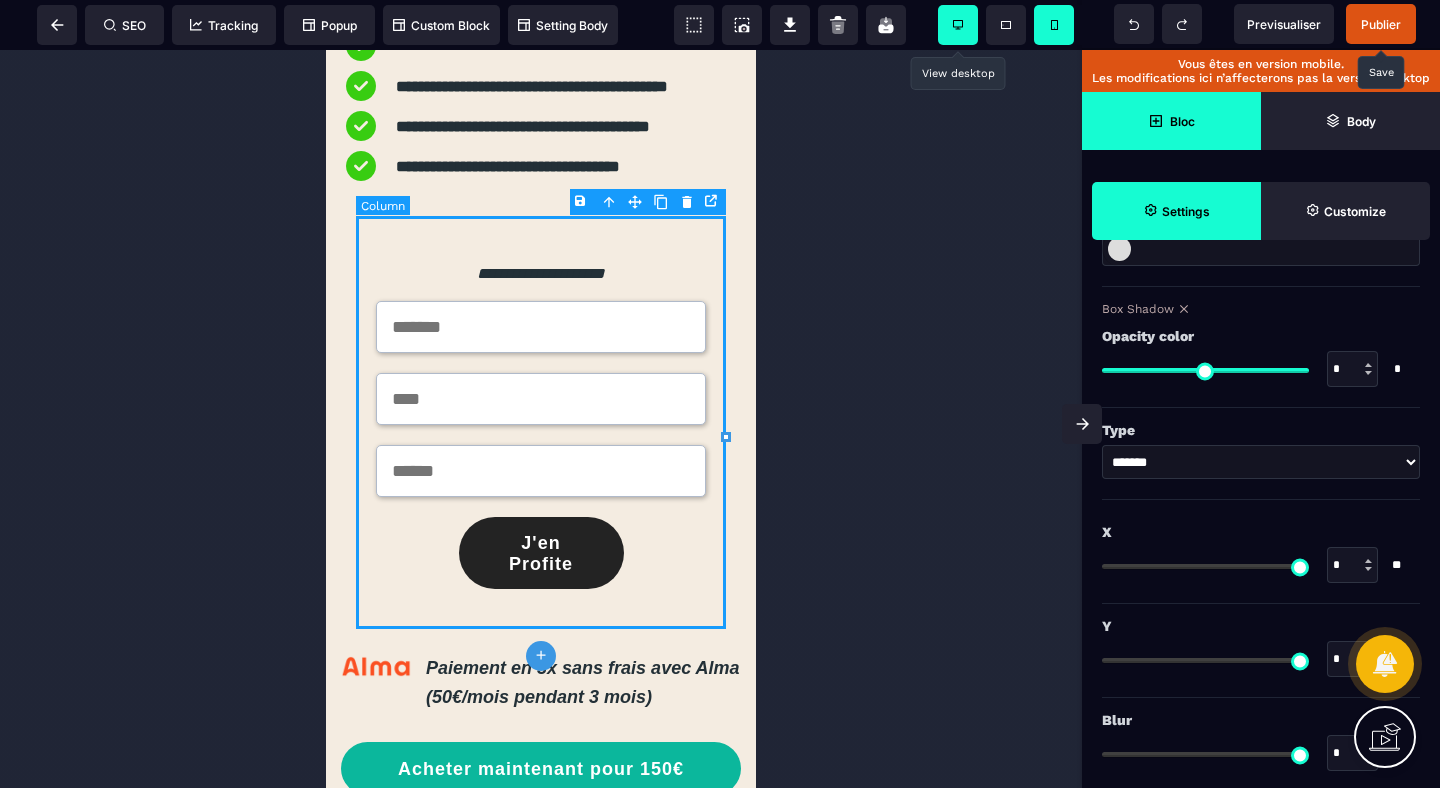 scroll, scrollTop: 0, scrollLeft: 0, axis: both 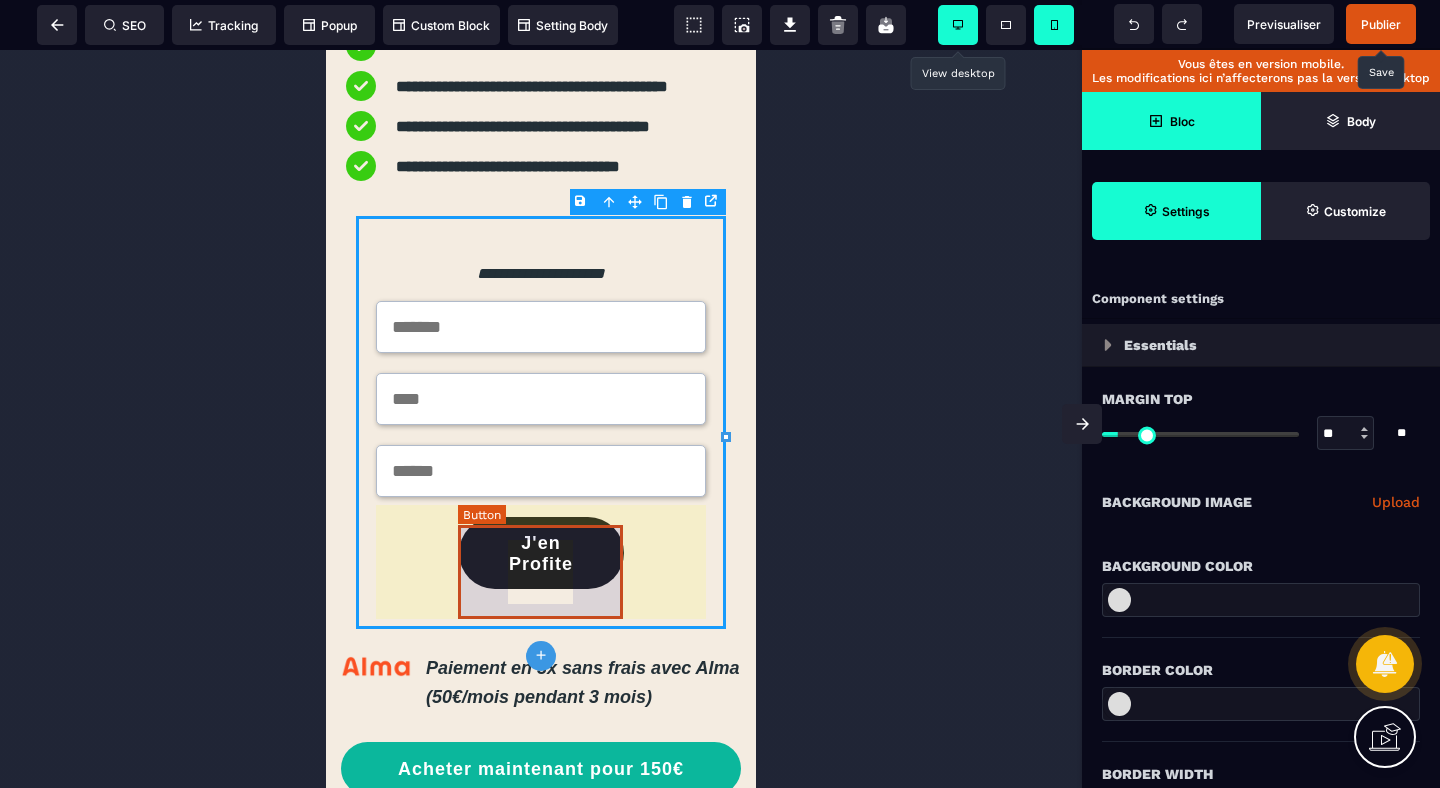 click on "J'en Profite" at bounding box center [541, 553] 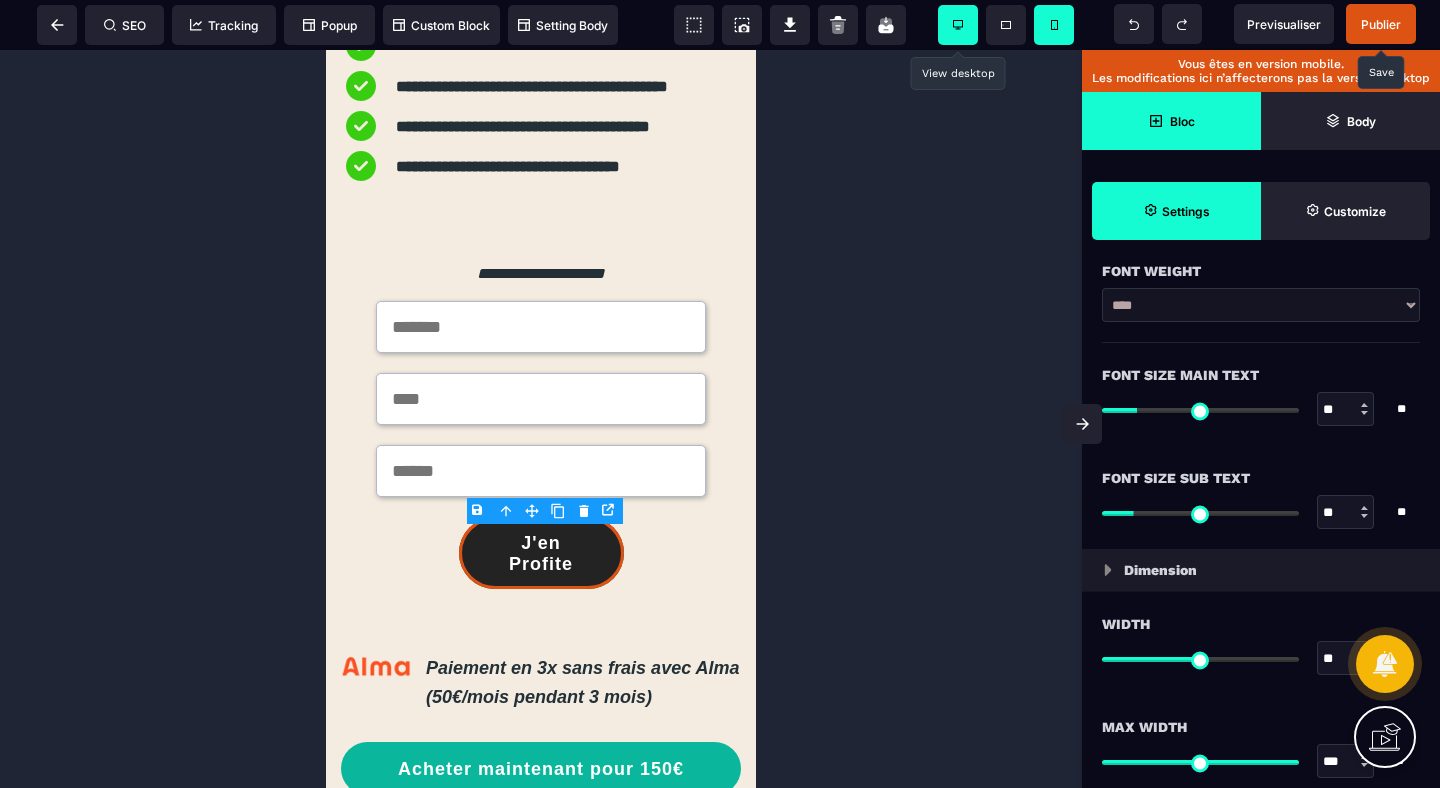 scroll, scrollTop: 1236, scrollLeft: 0, axis: vertical 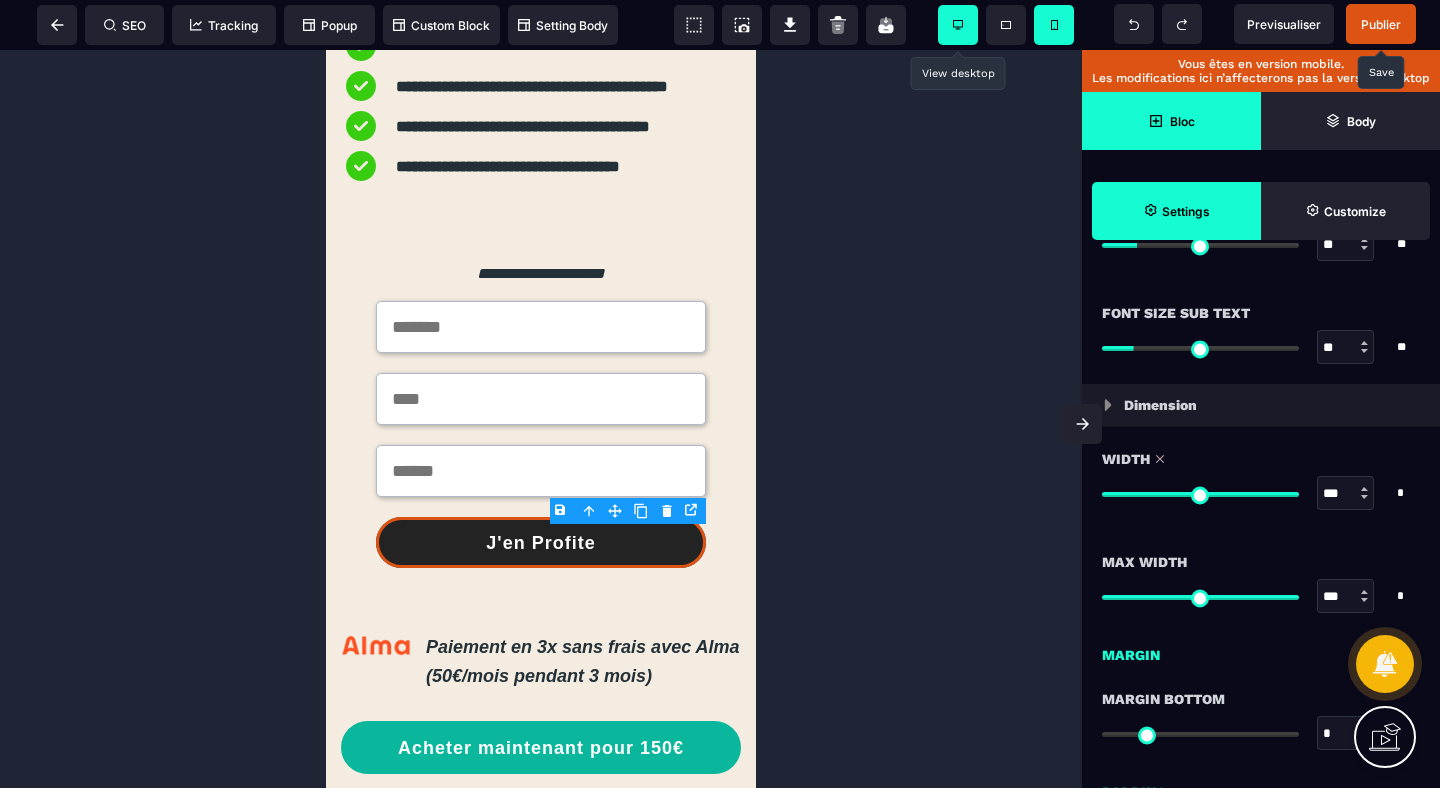 drag, startPoint x: 1202, startPoint y: 498, endPoint x: 1337, endPoint y: 499, distance: 135.00371 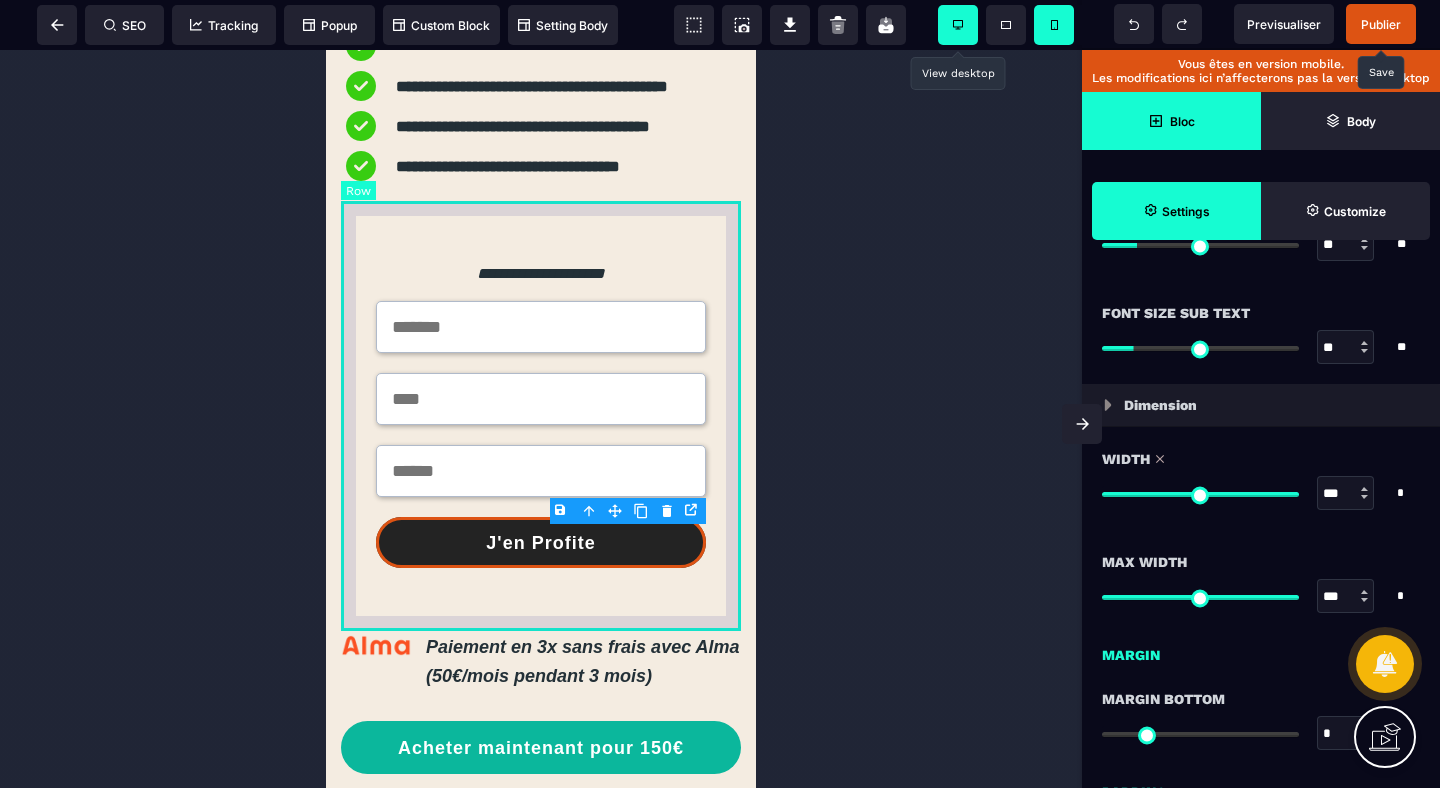 click on "**********" at bounding box center (541, 412) 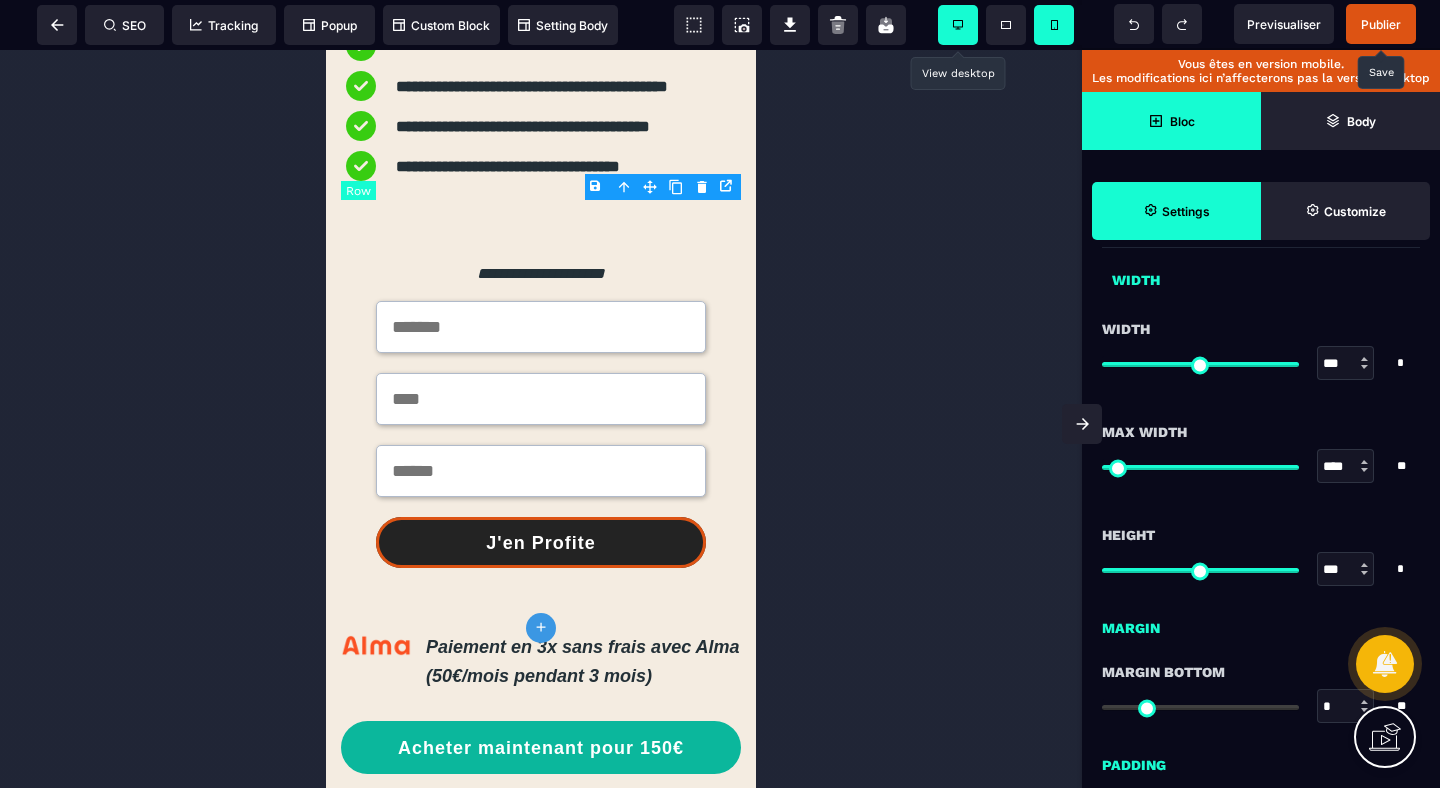scroll, scrollTop: 0, scrollLeft: 0, axis: both 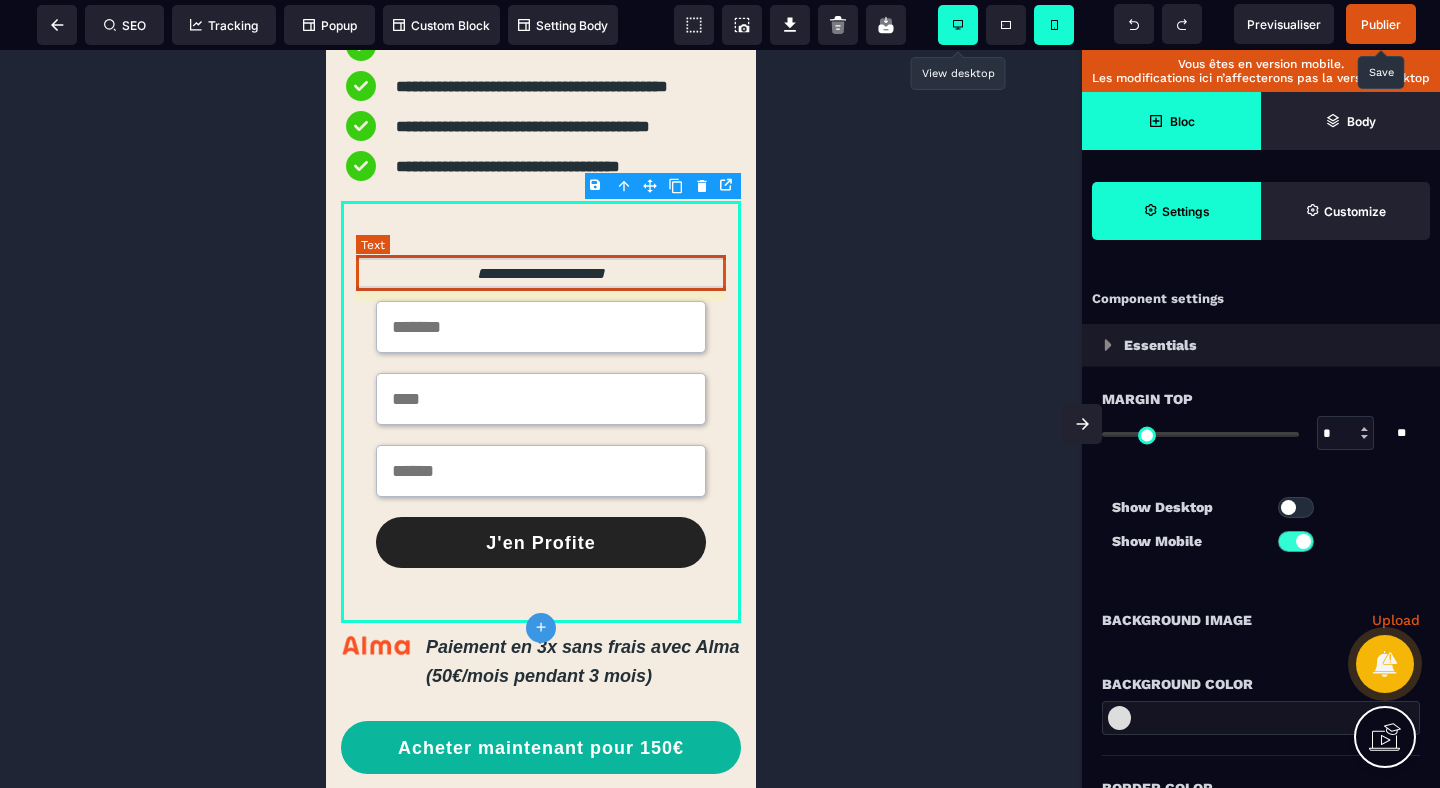 click on "**********" at bounding box center [541, 274] 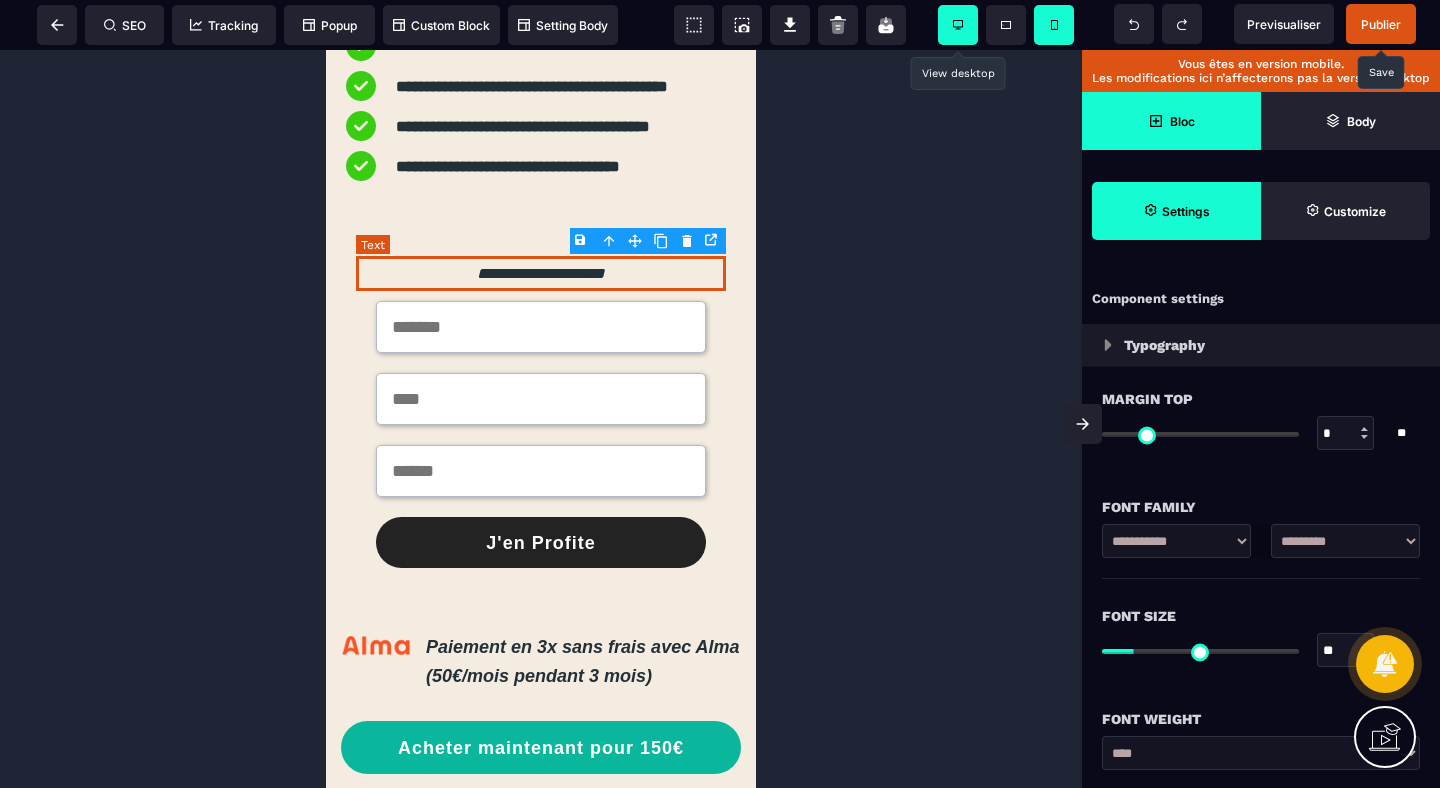 click on "**********" at bounding box center [541, 274] 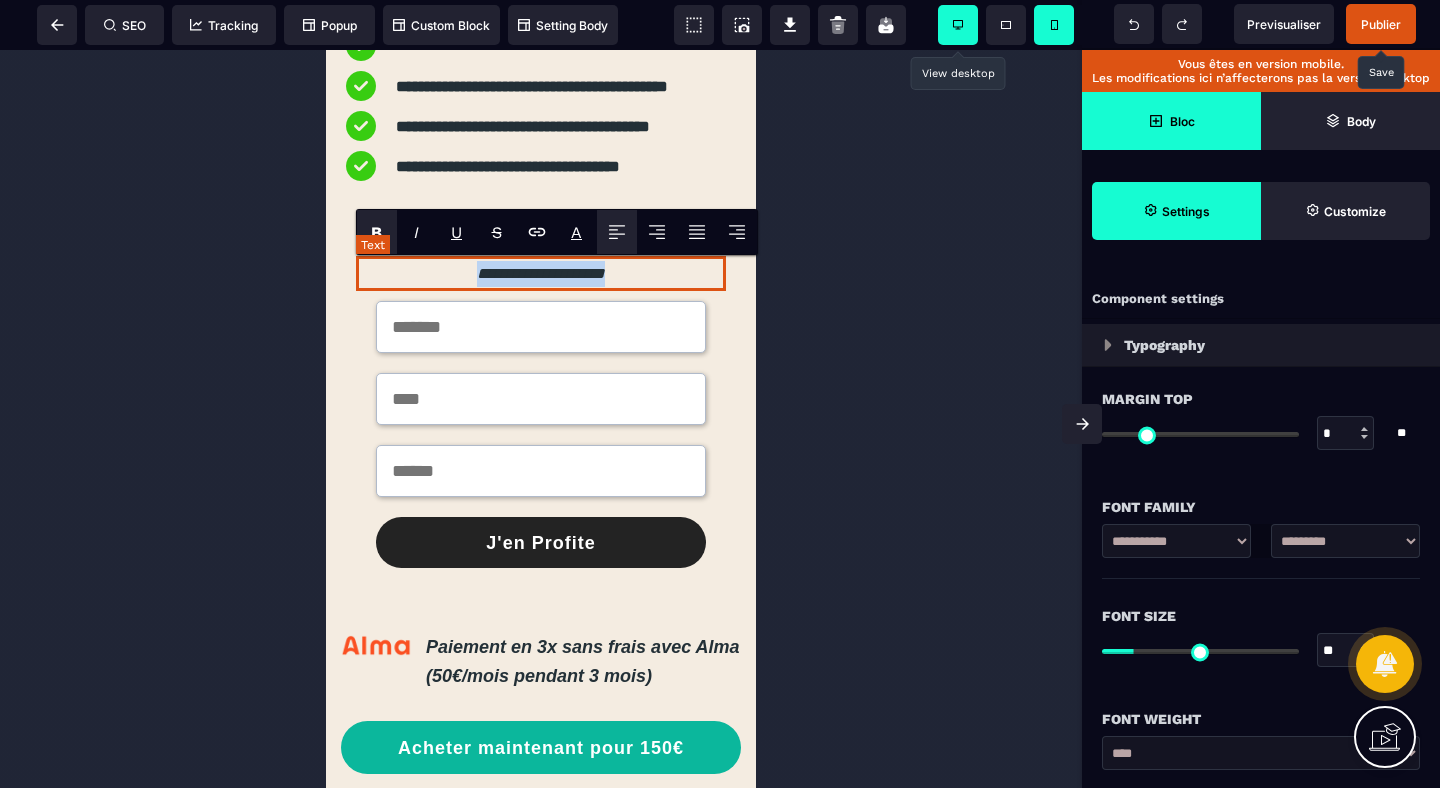 drag, startPoint x: 612, startPoint y: 276, endPoint x: 436, endPoint y: 276, distance: 176 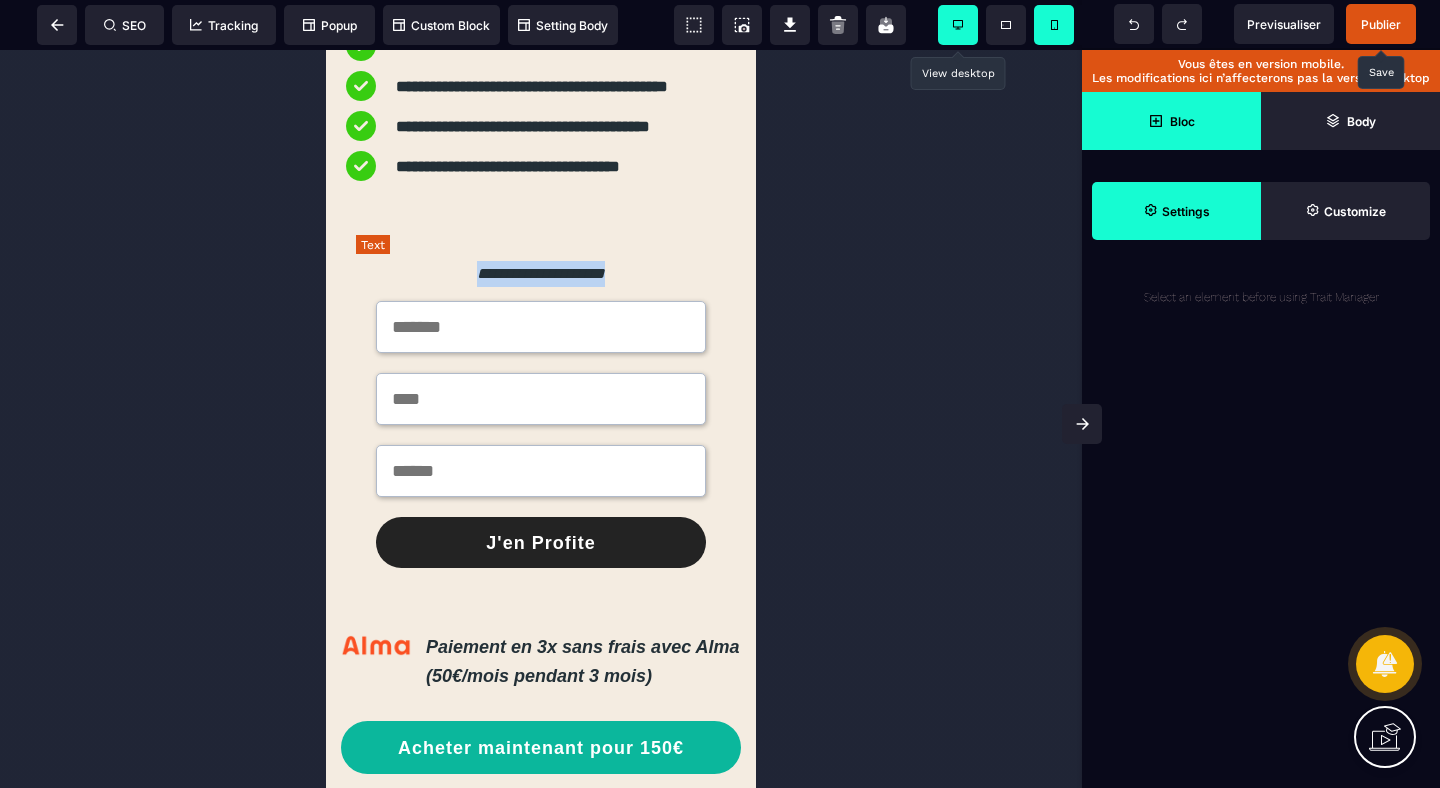 paste 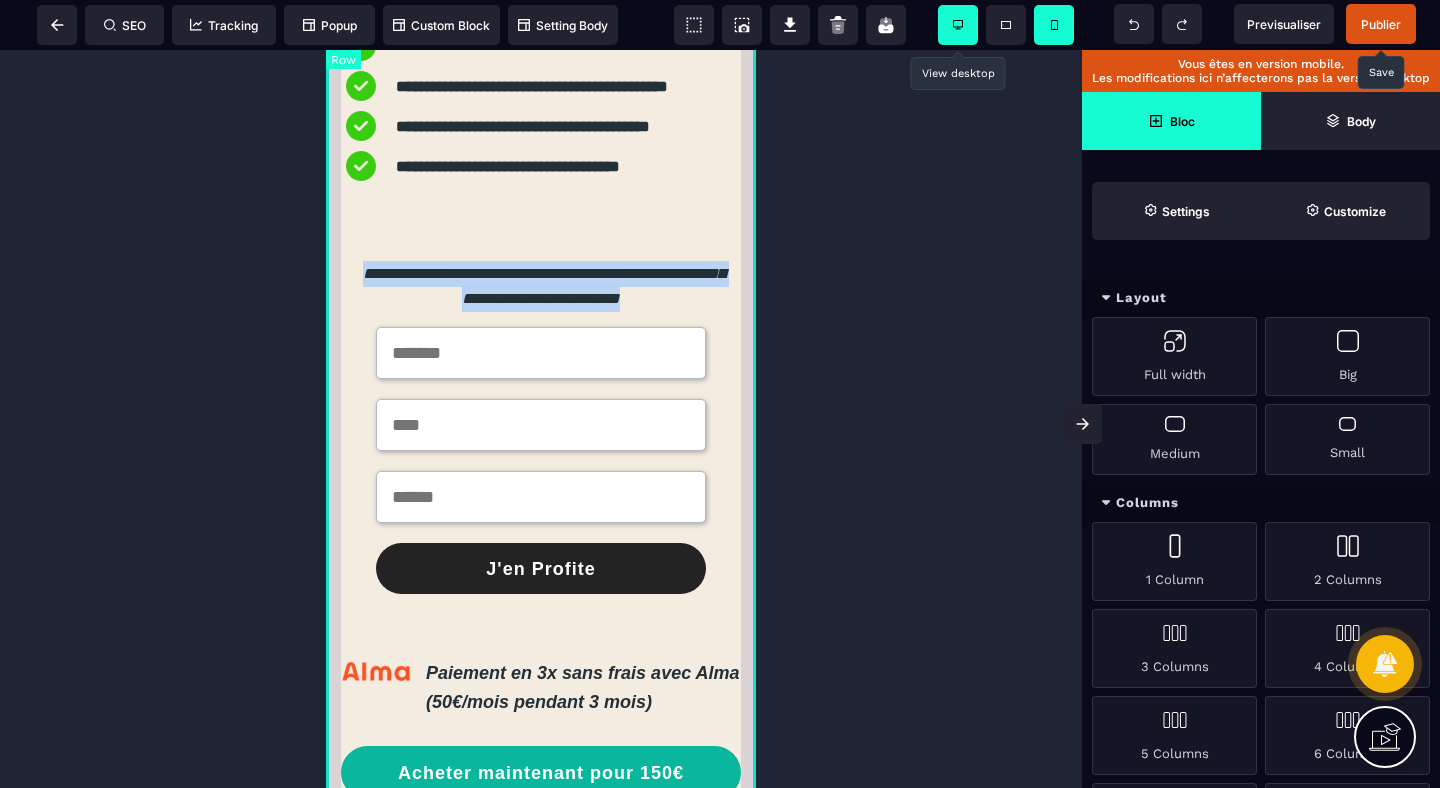 drag, startPoint x: 666, startPoint y: 299, endPoint x: 327, endPoint y: 269, distance: 340.32486 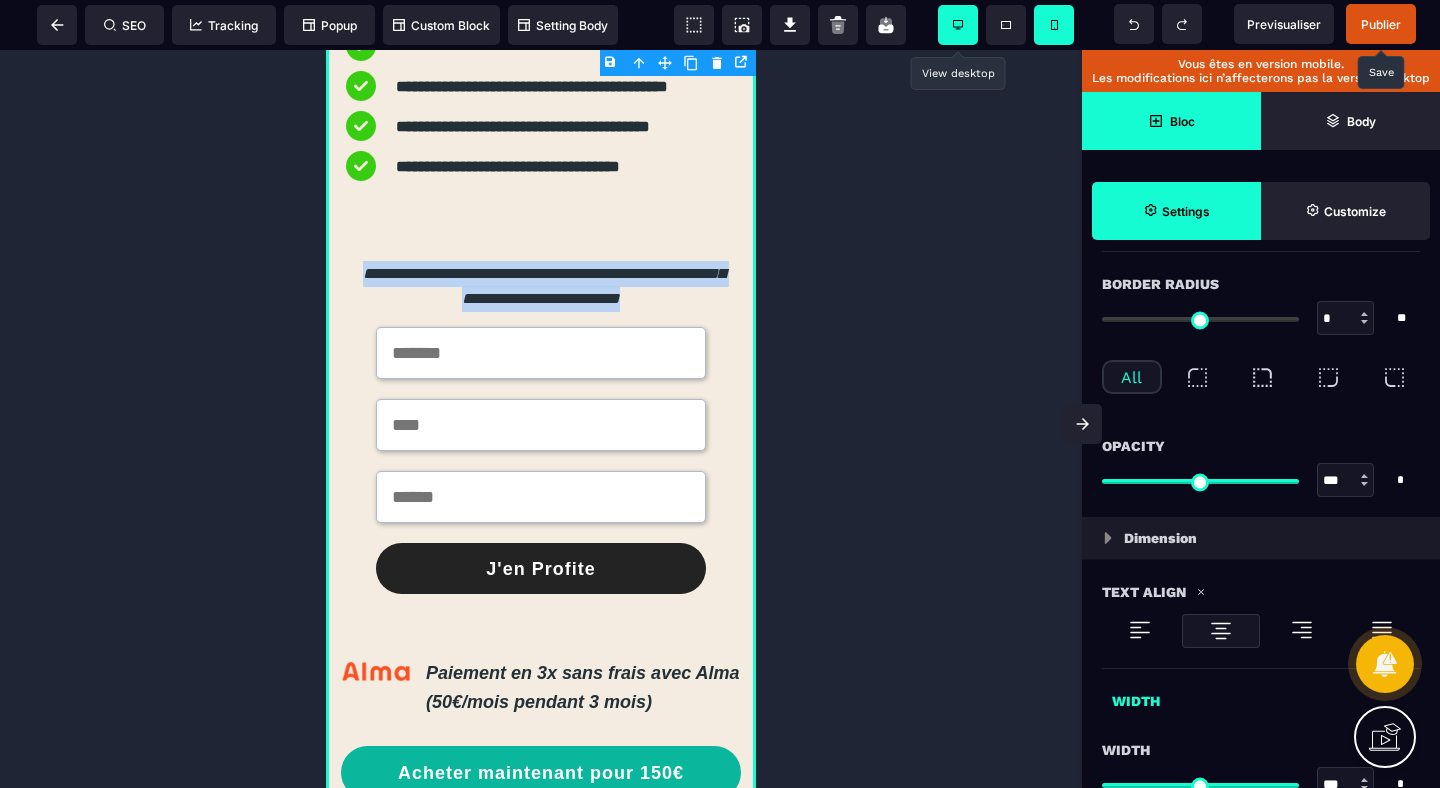 scroll, scrollTop: 855, scrollLeft: 0, axis: vertical 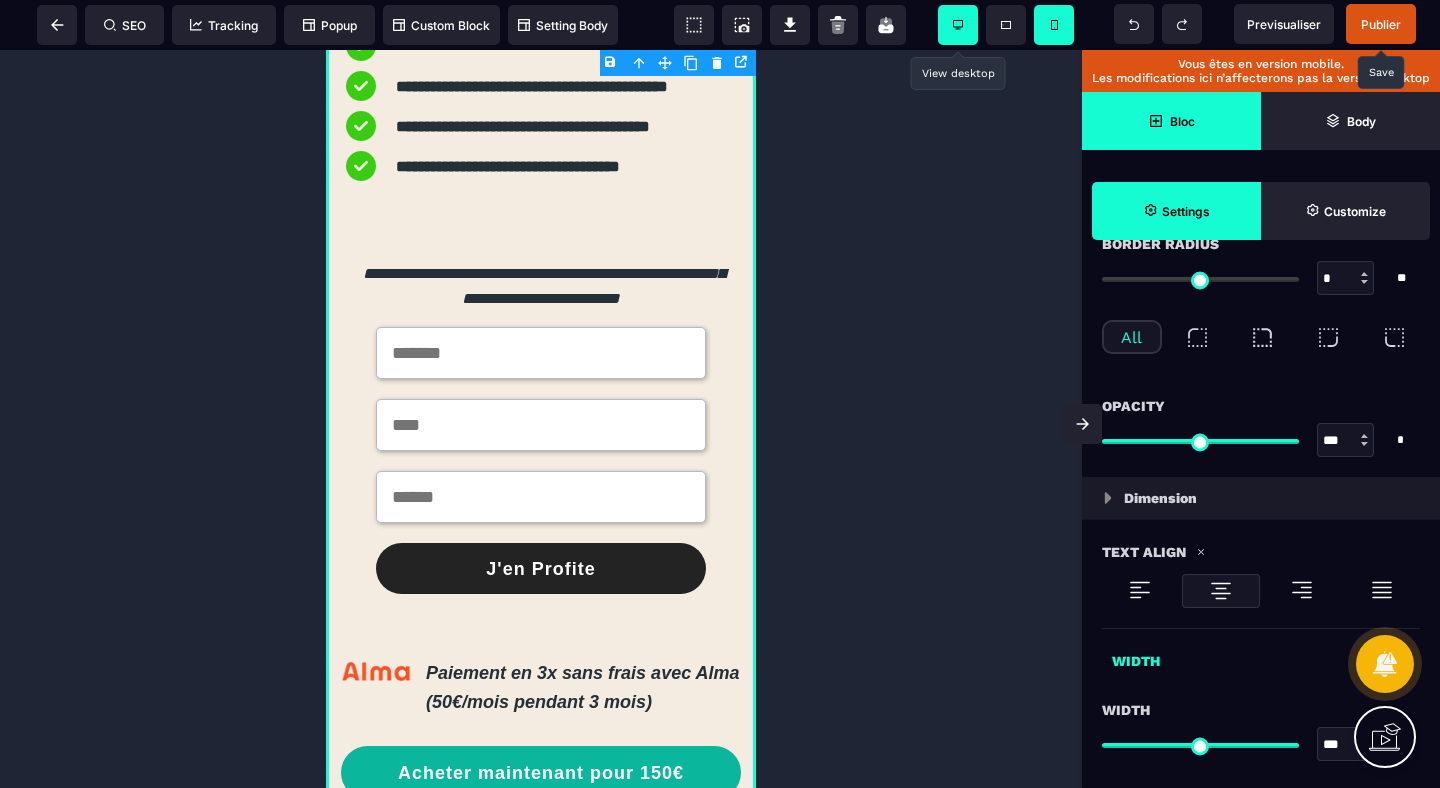 click at bounding box center [541, 419] 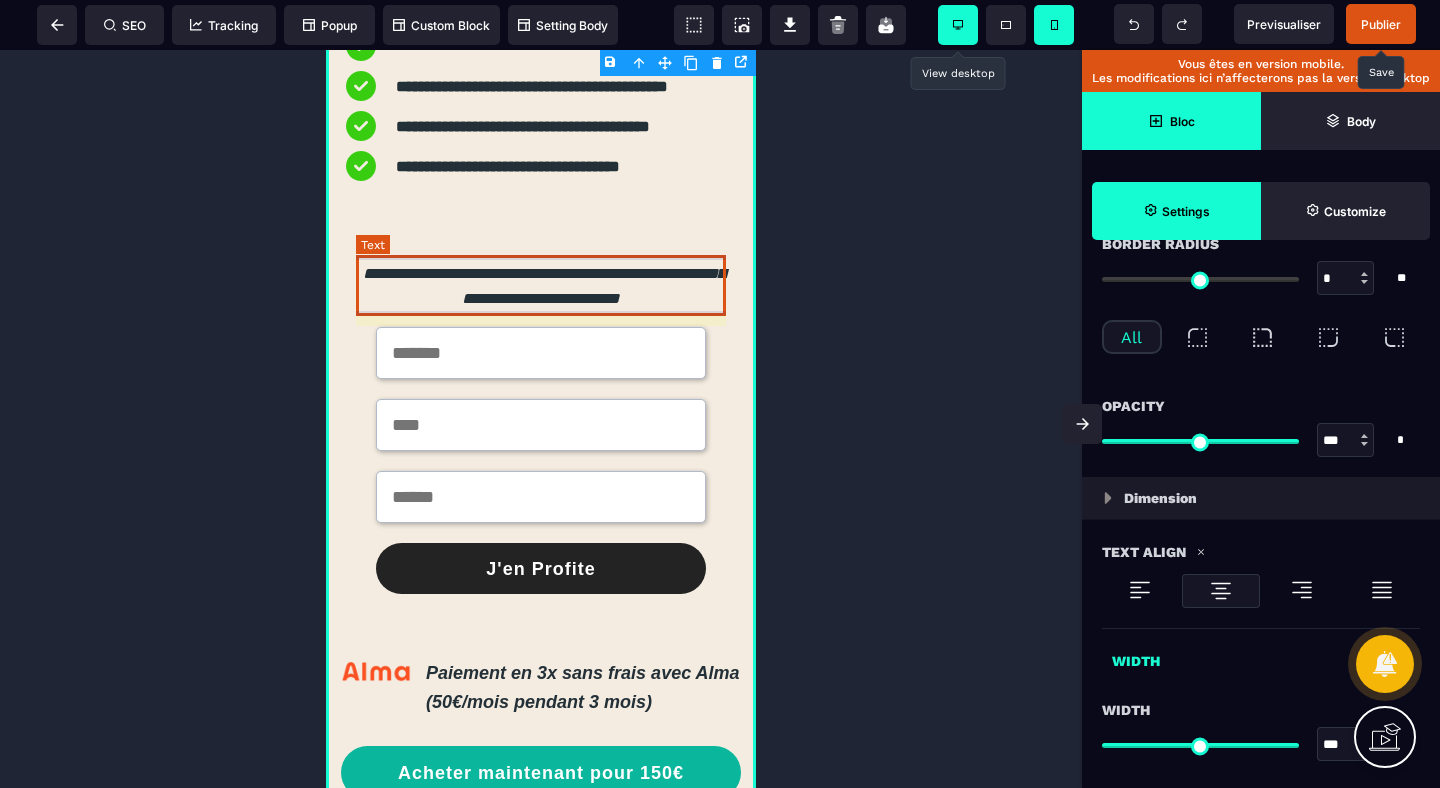 click on "**********" at bounding box center [541, 286] 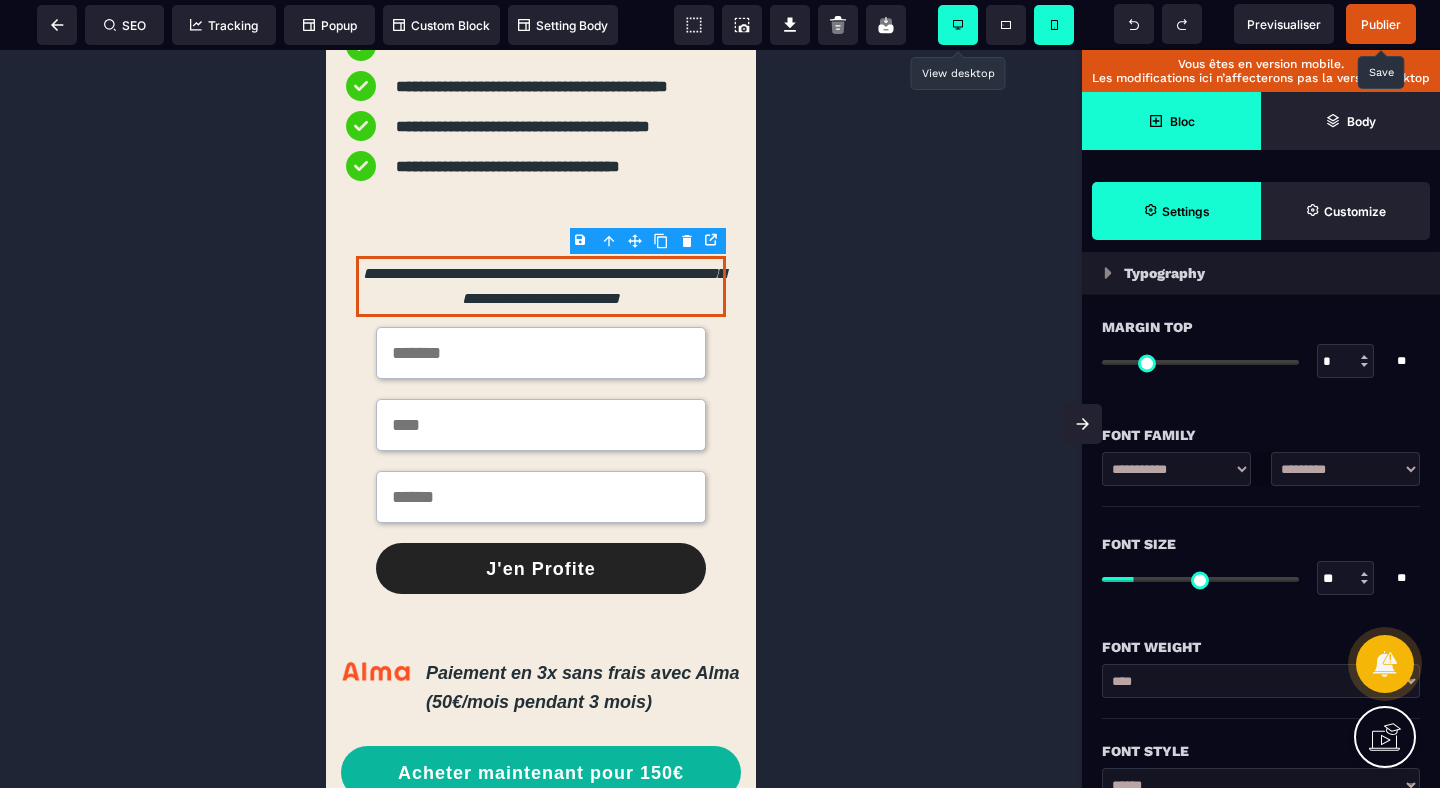 scroll, scrollTop: 145, scrollLeft: 0, axis: vertical 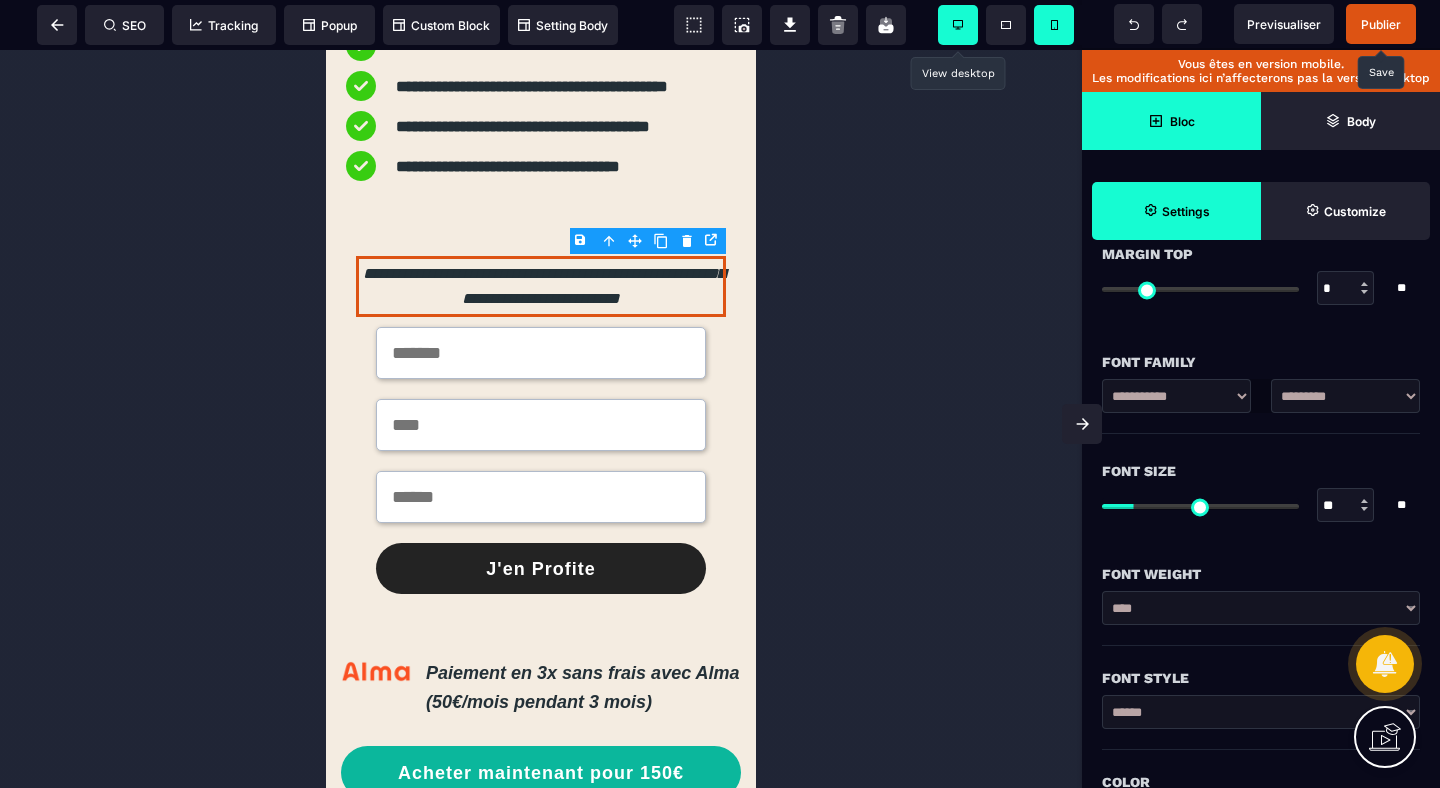 click on "****** ****** *******" at bounding box center [1261, 712] 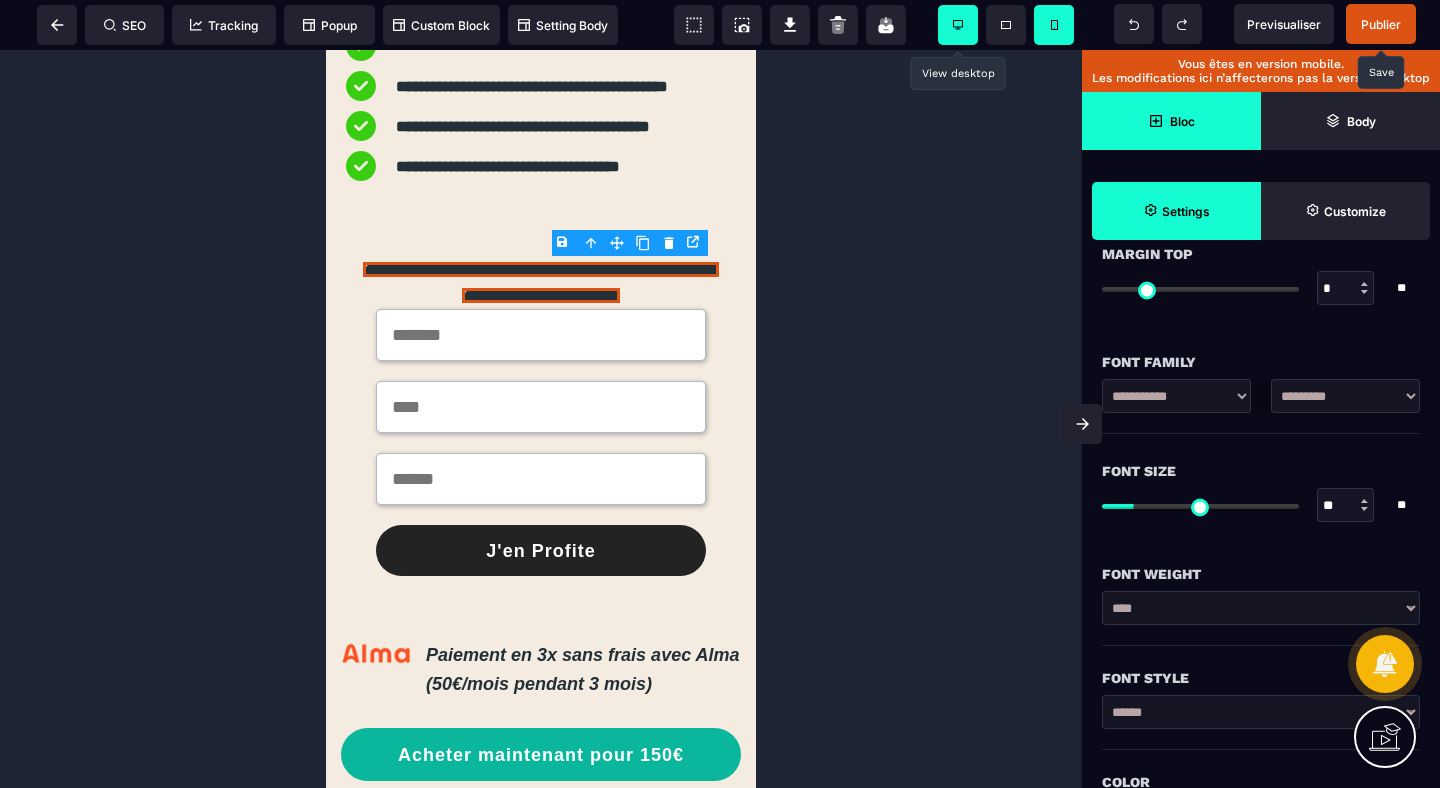 click on "****** ****** *******" at bounding box center (1261, 712) 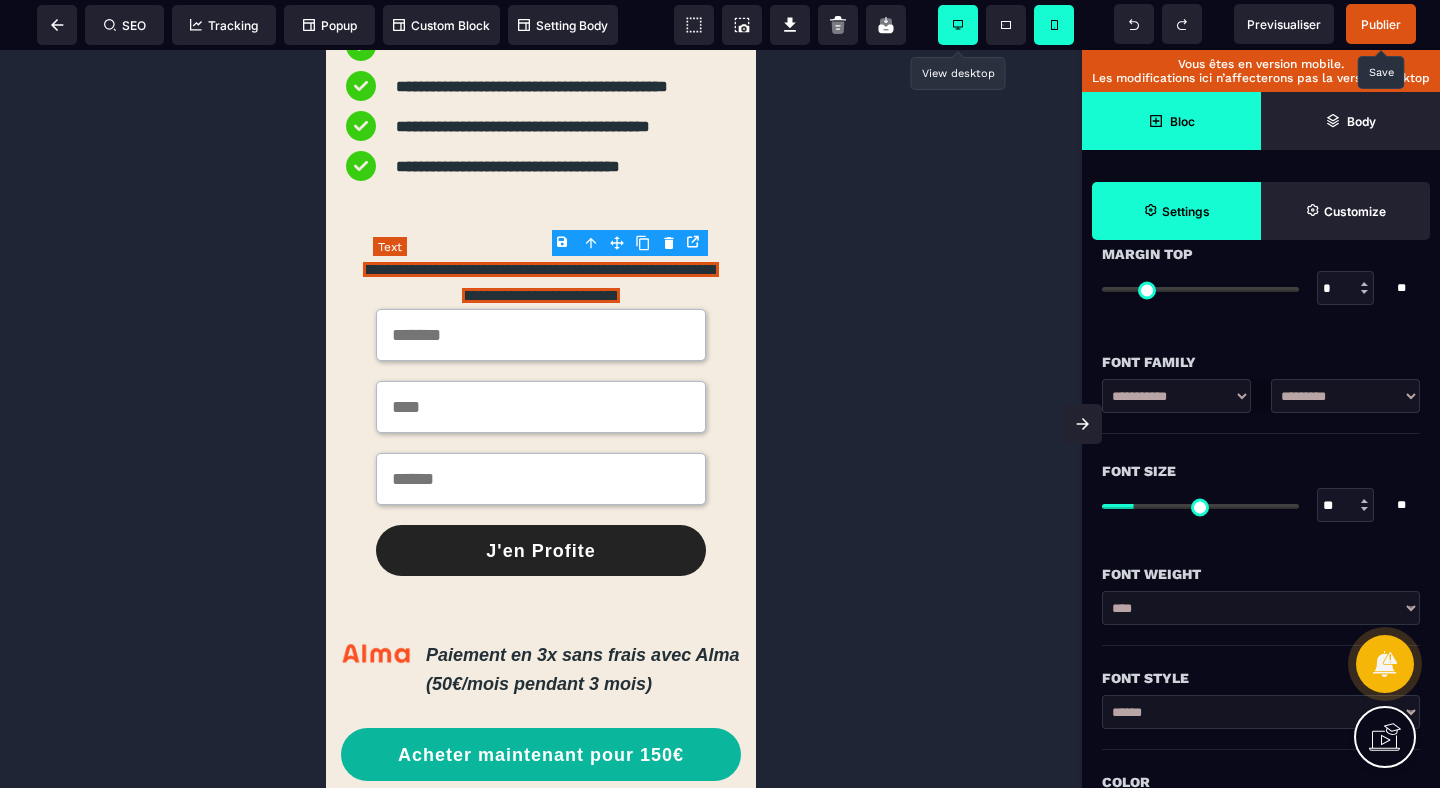 click on "**********" at bounding box center (541, 283) 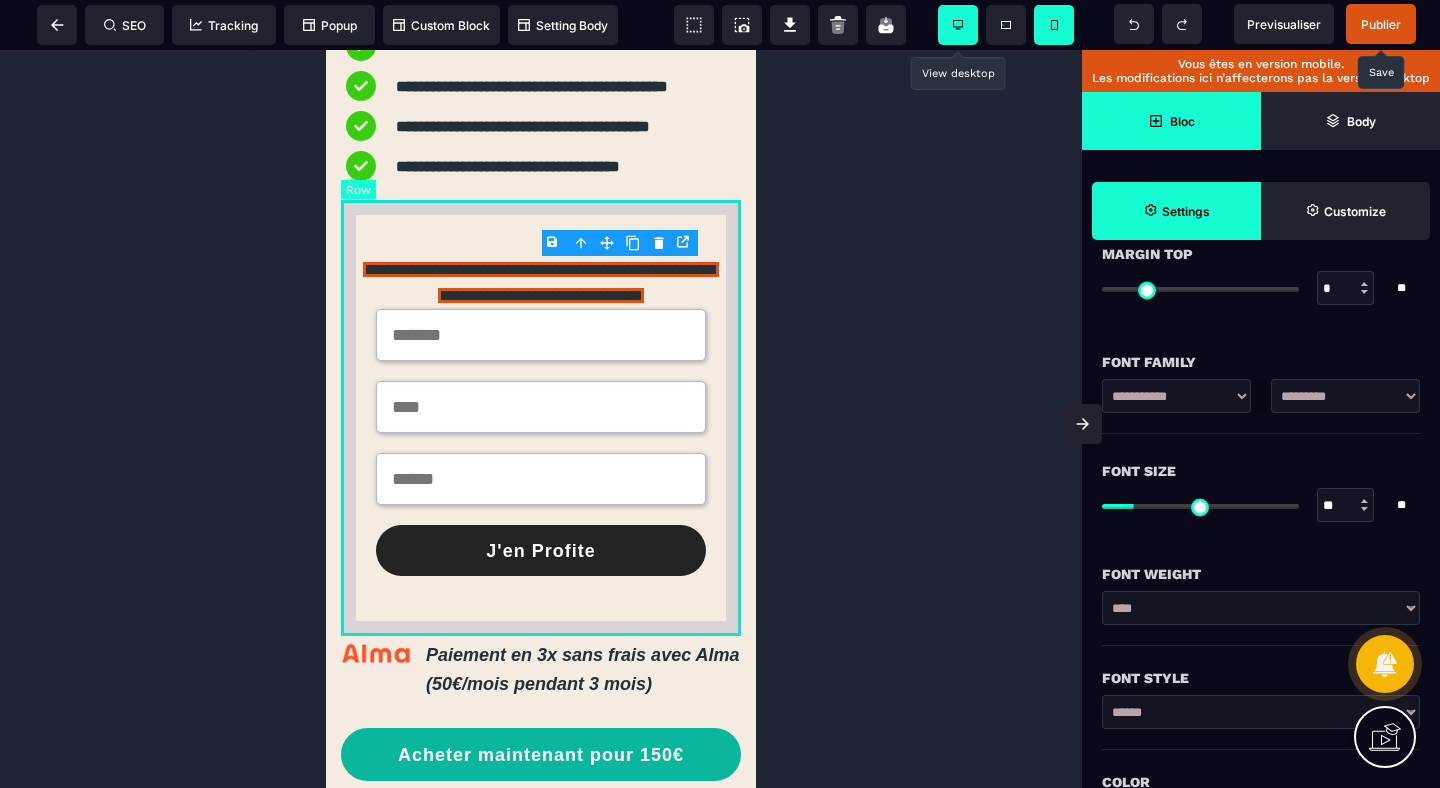 click on "**********" at bounding box center (541, 416) 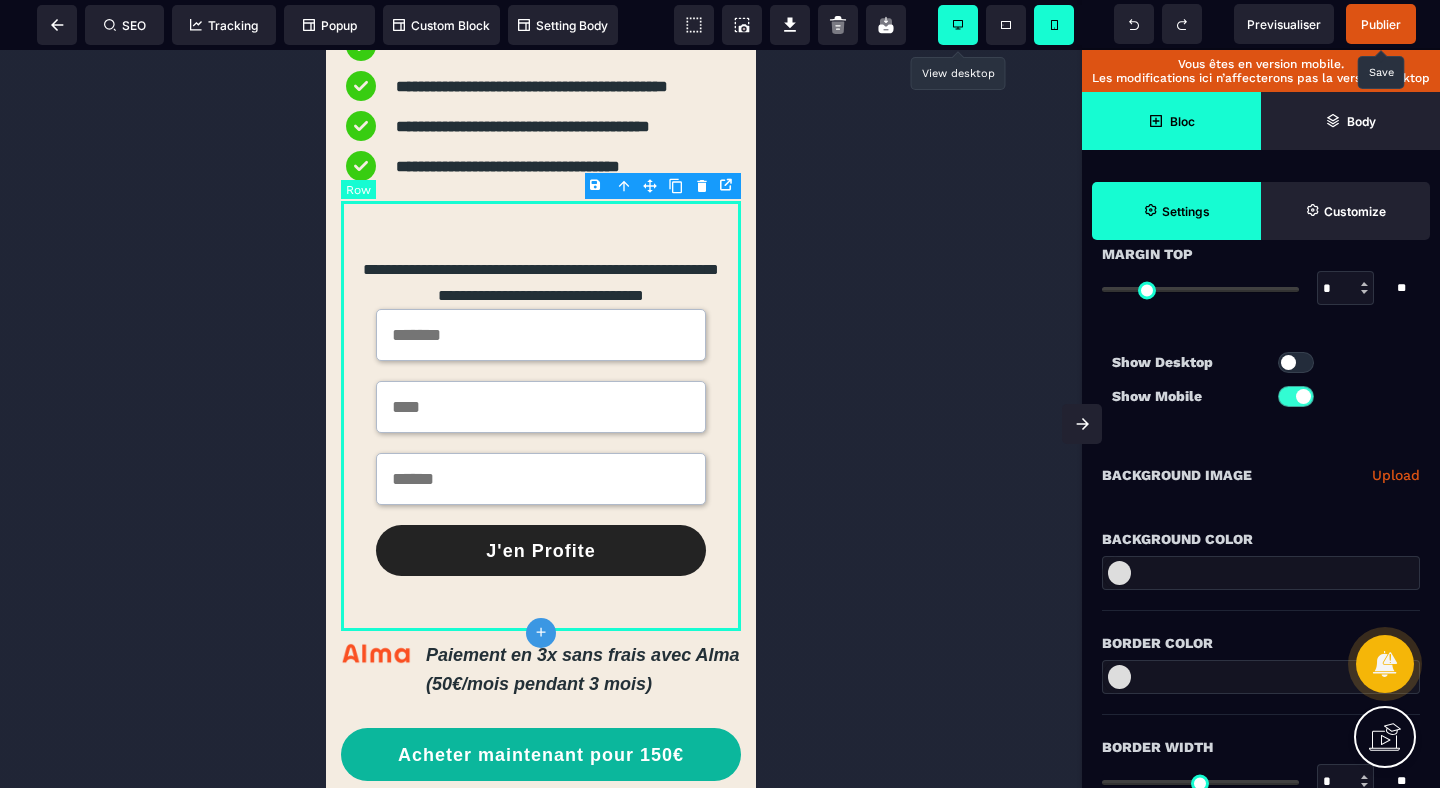 scroll, scrollTop: 0, scrollLeft: 0, axis: both 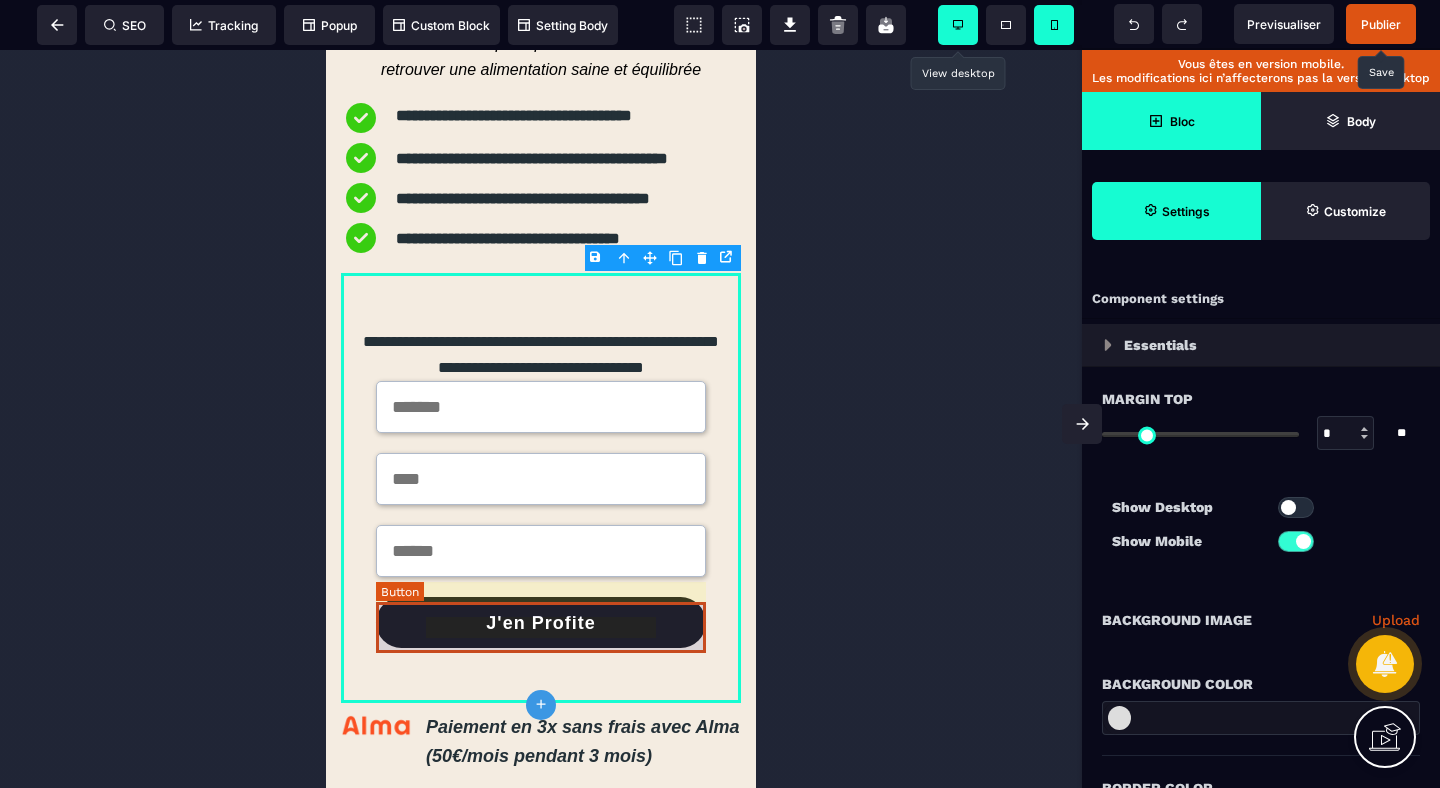 click on "J'en Profite" at bounding box center [540, 623] 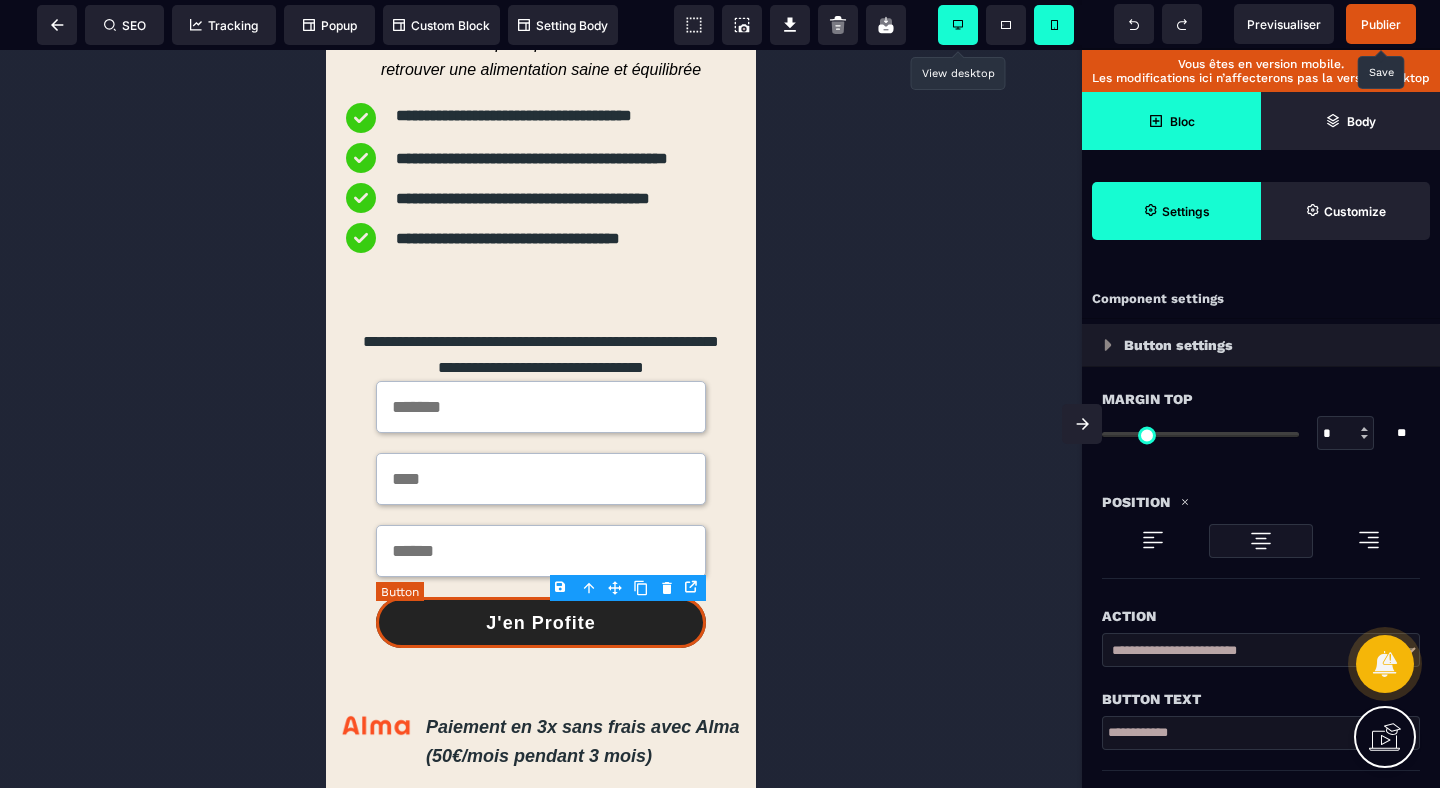 click on "J'en Profite" at bounding box center [540, 623] 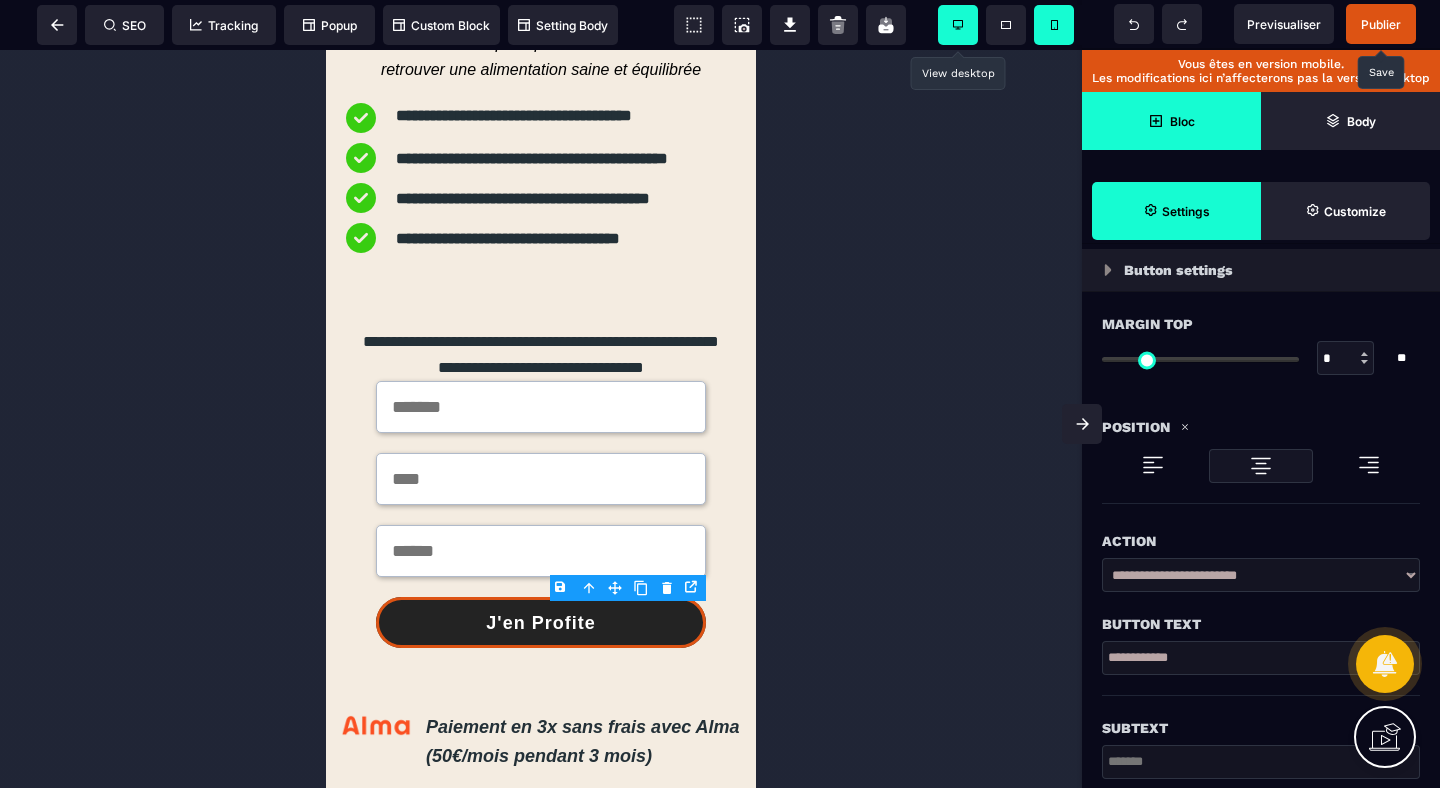 scroll, scrollTop: 182, scrollLeft: 0, axis: vertical 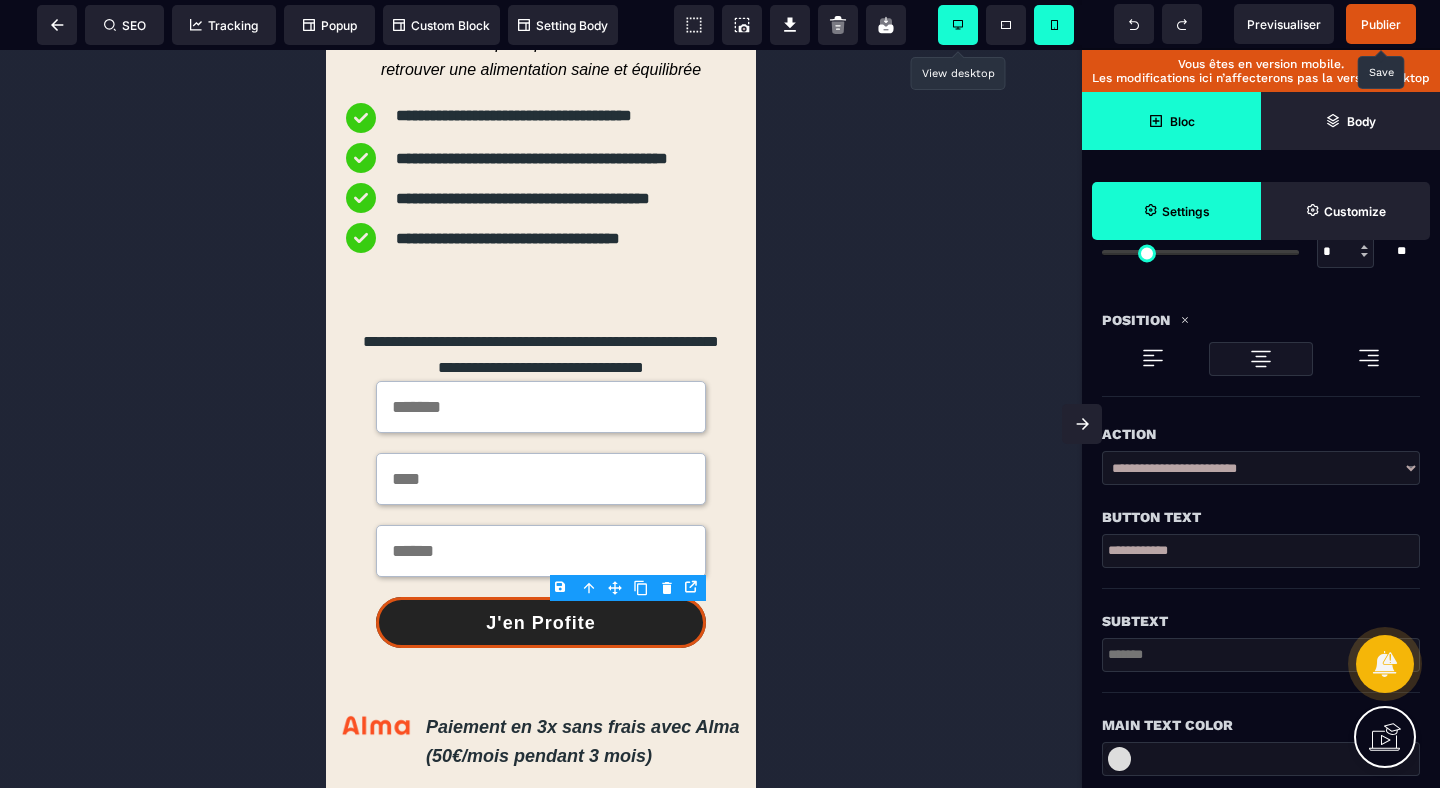 drag, startPoint x: 1205, startPoint y: 557, endPoint x: 1060, endPoint y: 556, distance: 145.00345 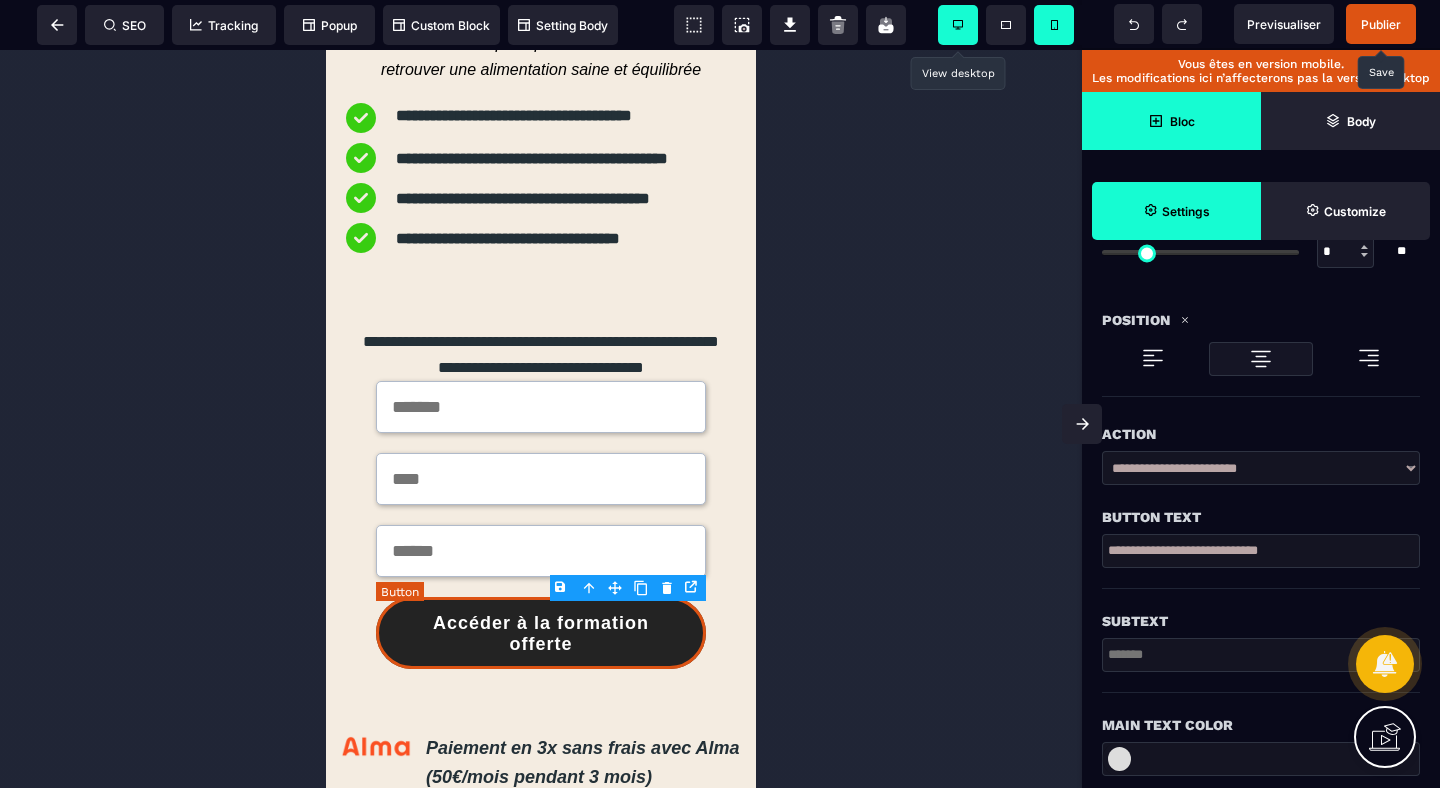 click on "Accéder à la formation offerte" at bounding box center (541, 634) 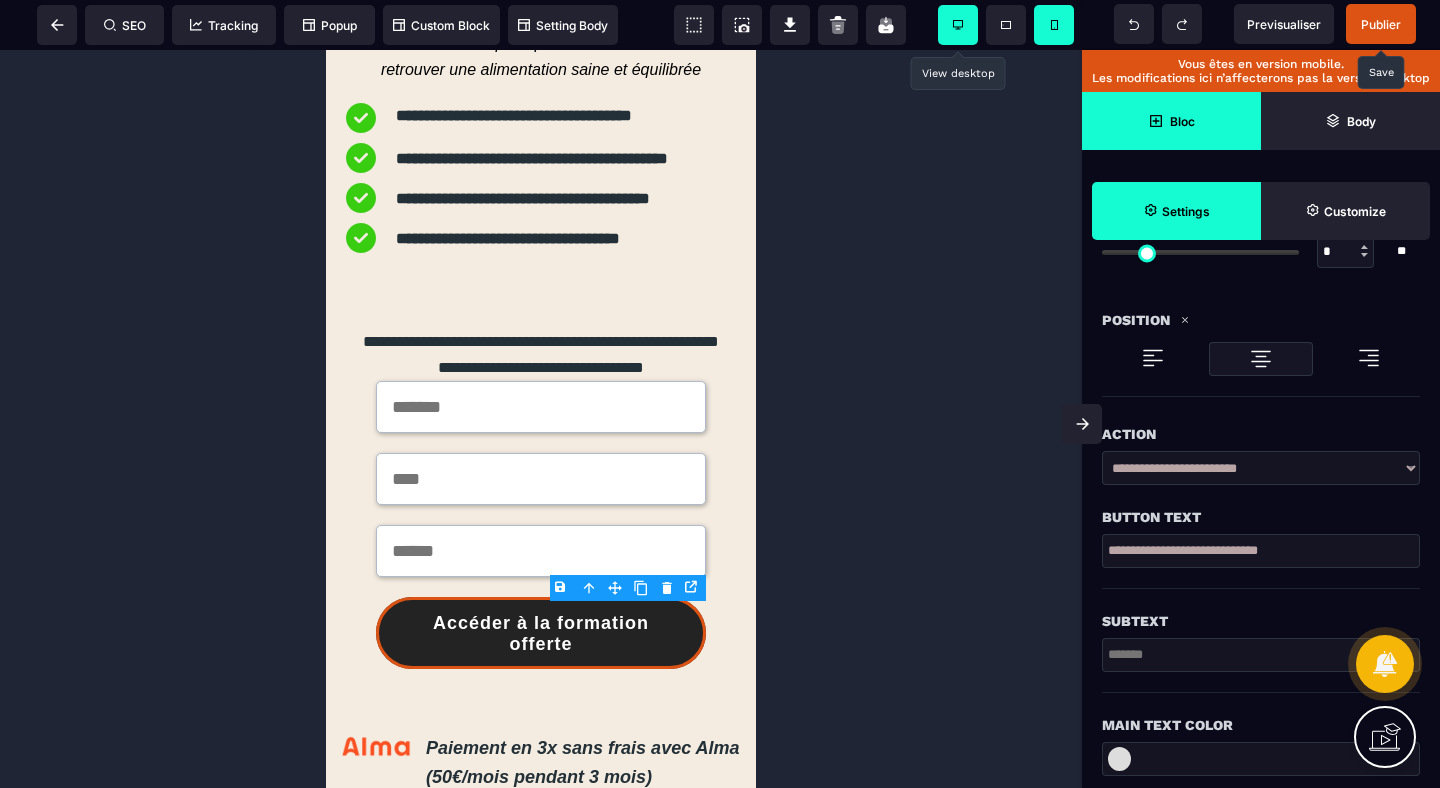 click on "**********" at bounding box center [1261, 551] 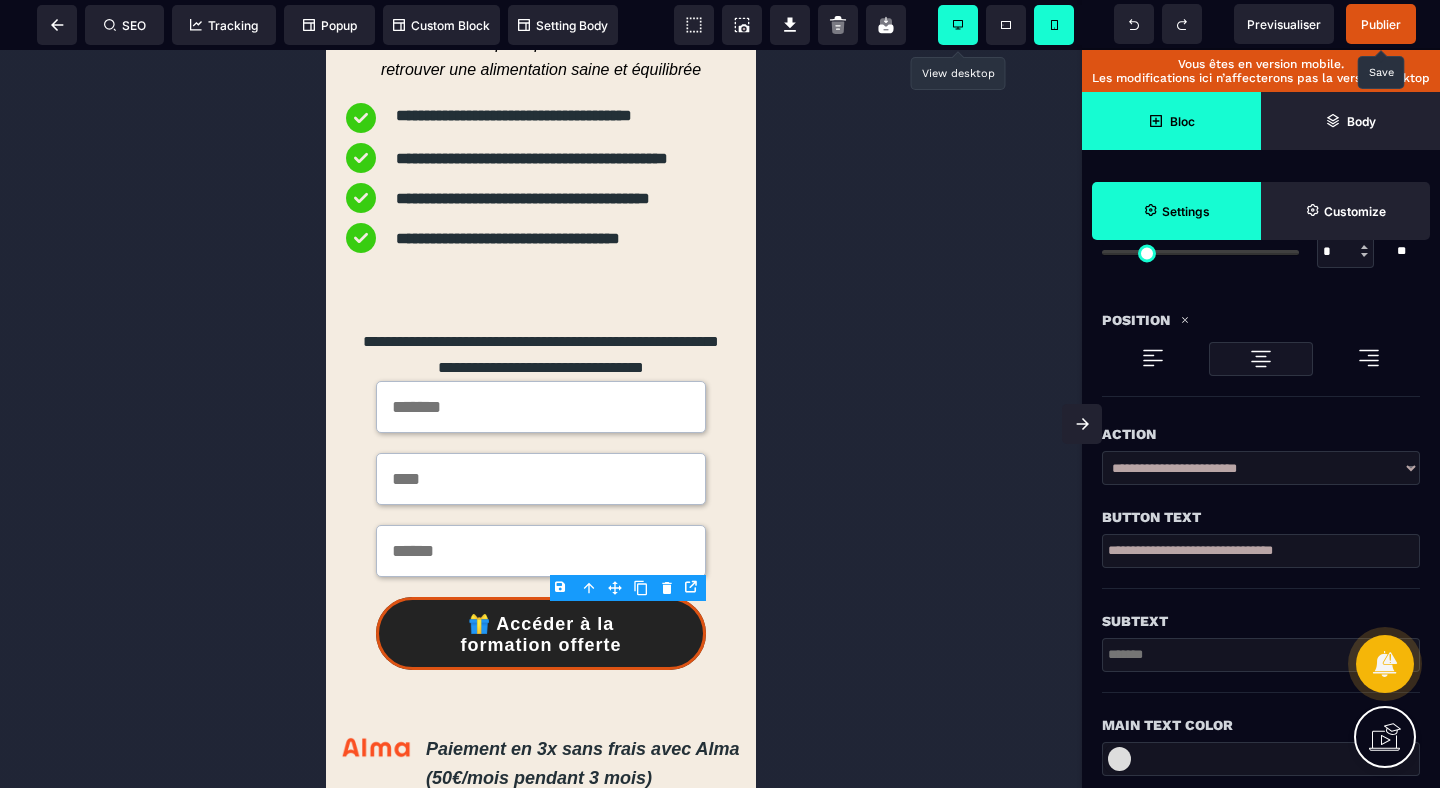 drag, startPoint x: 1214, startPoint y: 550, endPoint x: 1276, endPoint y: 546, distance: 62.1289 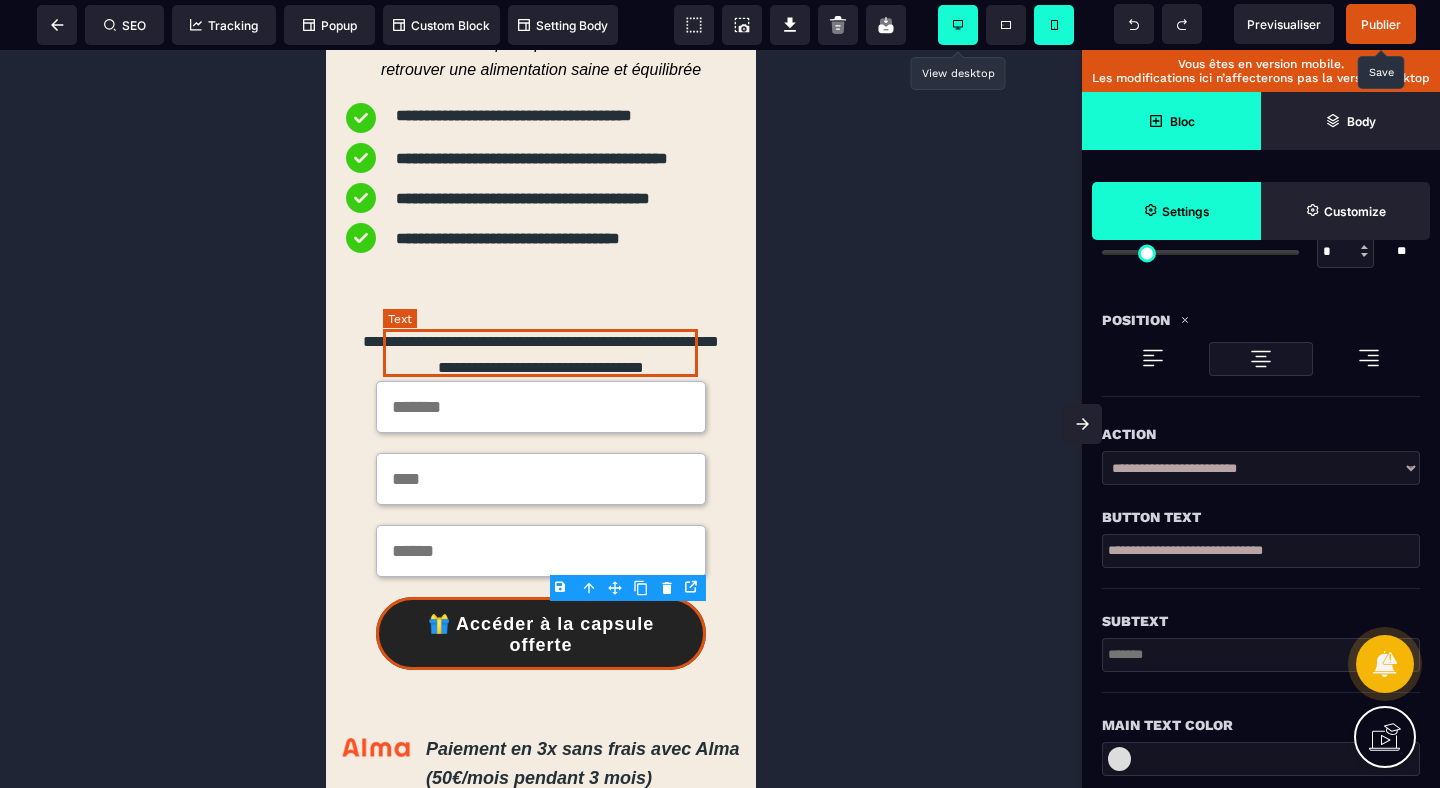 click on "**********" at bounding box center [541, 355] 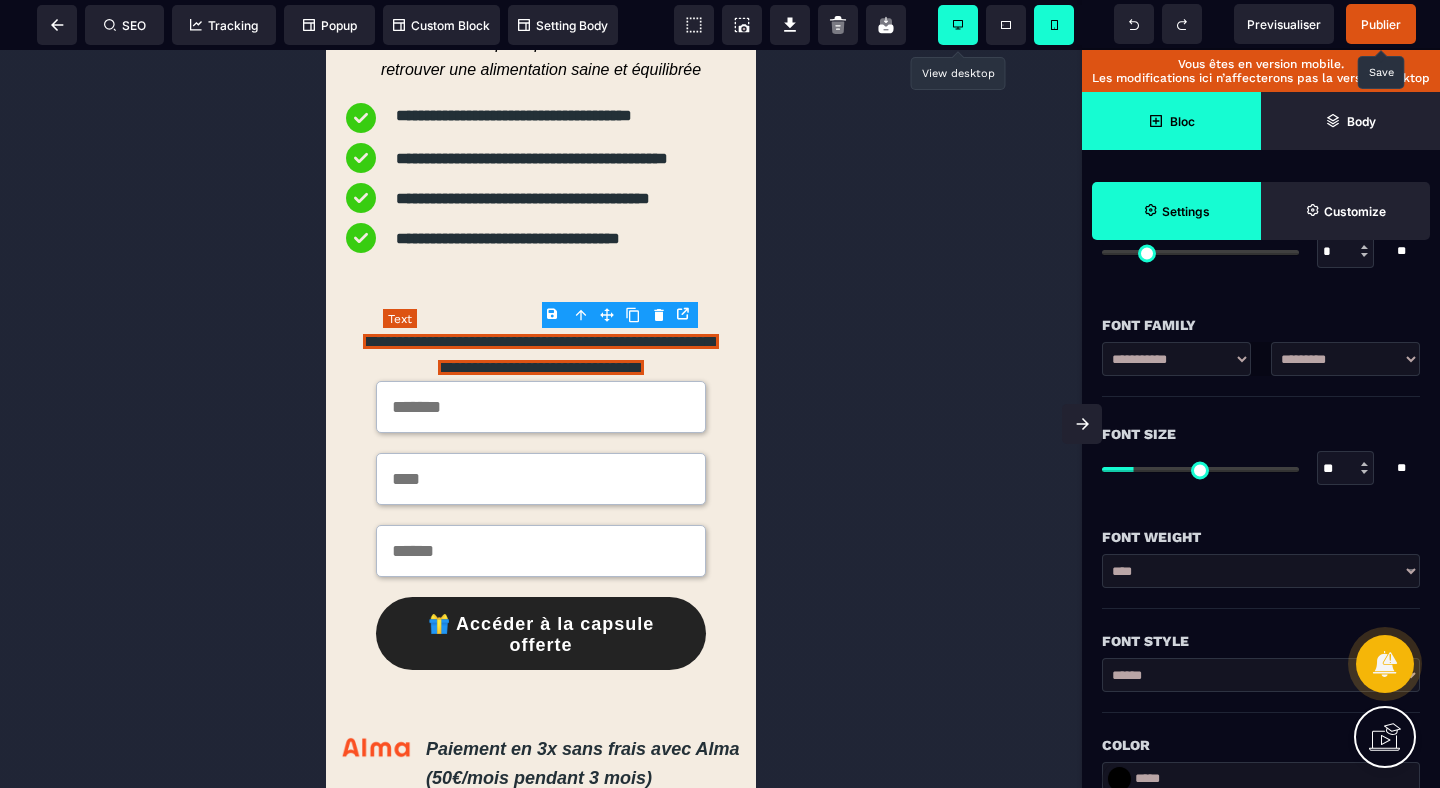 scroll, scrollTop: 0, scrollLeft: 0, axis: both 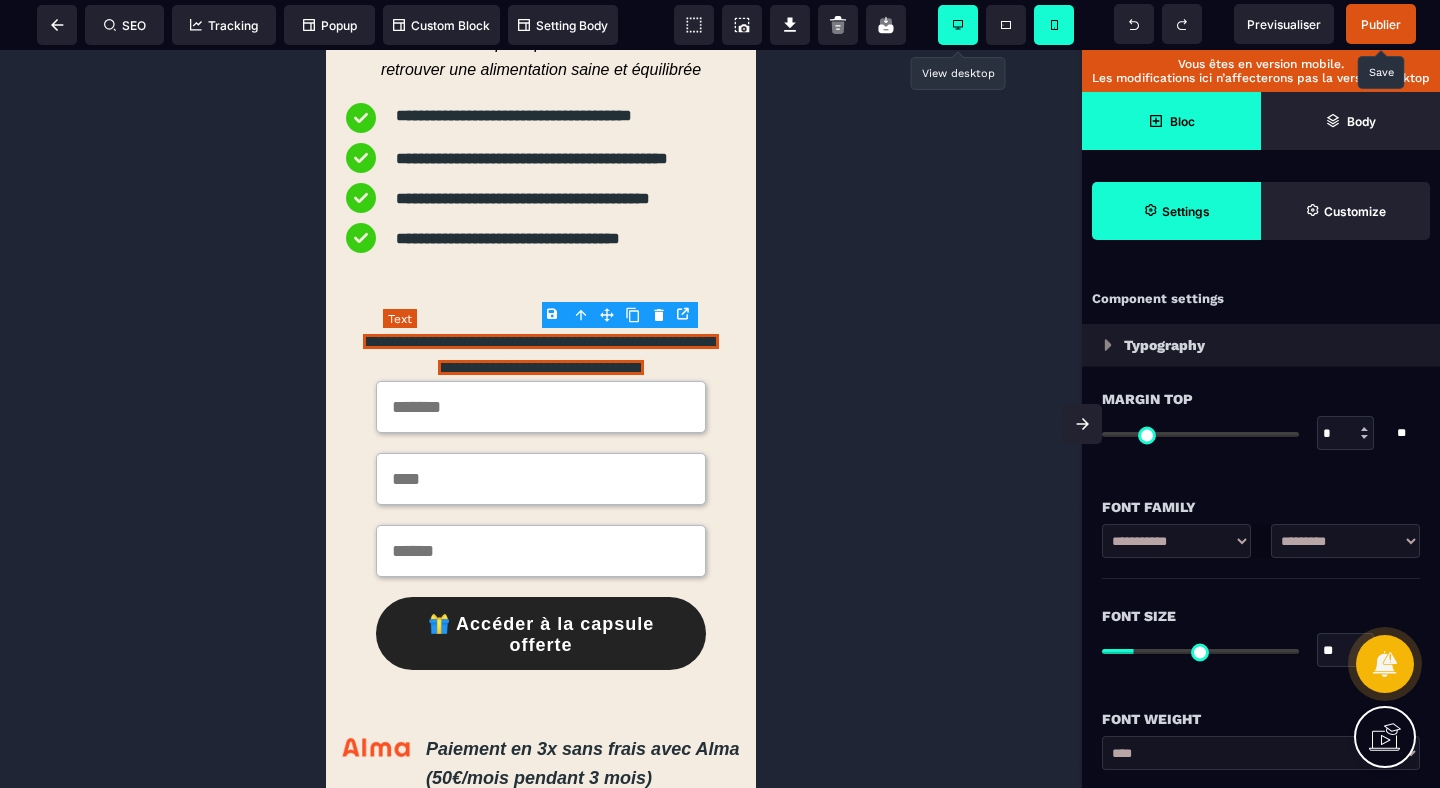 click on "**********" at bounding box center (541, 355) 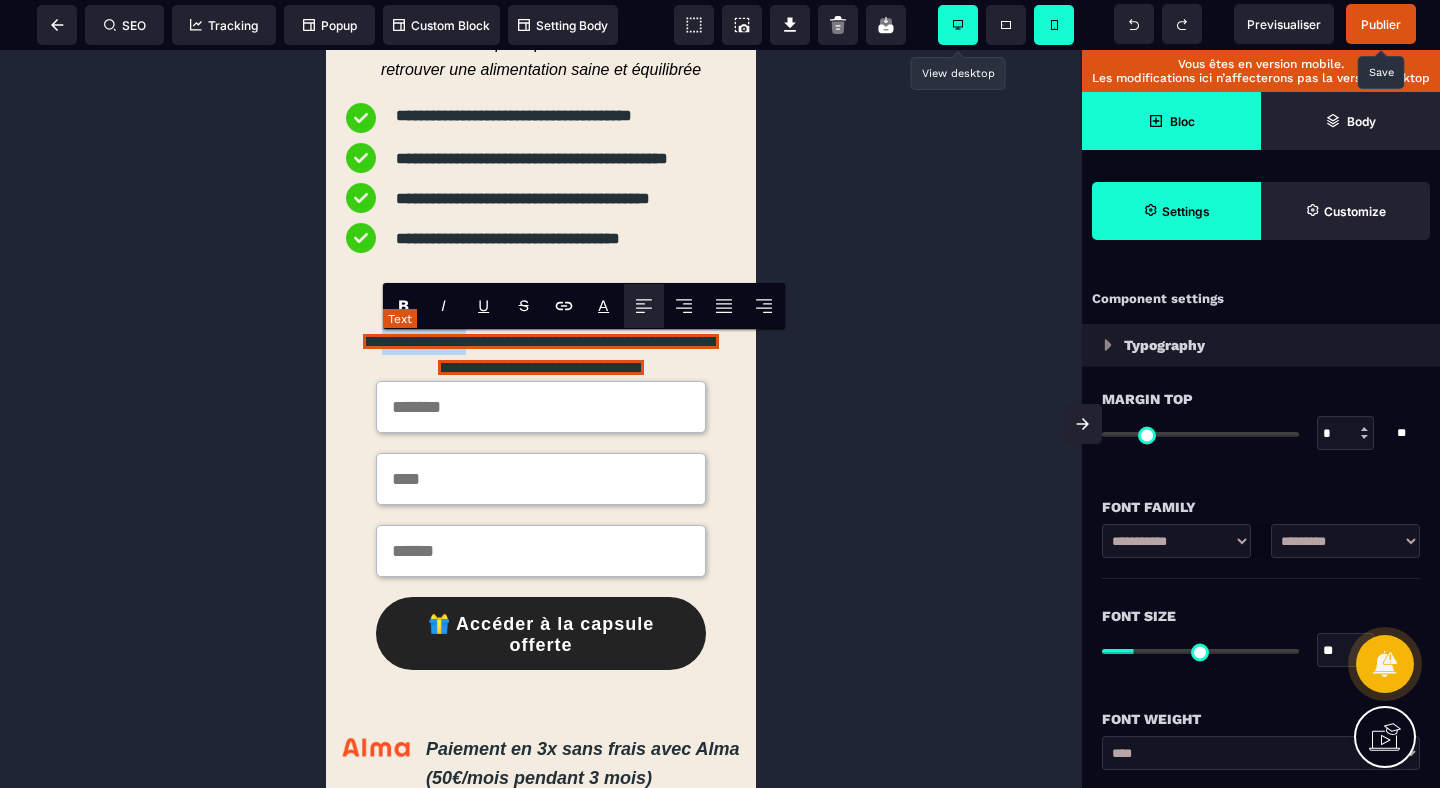 drag, startPoint x: 504, startPoint y: 344, endPoint x: 406, endPoint y: 344, distance: 98 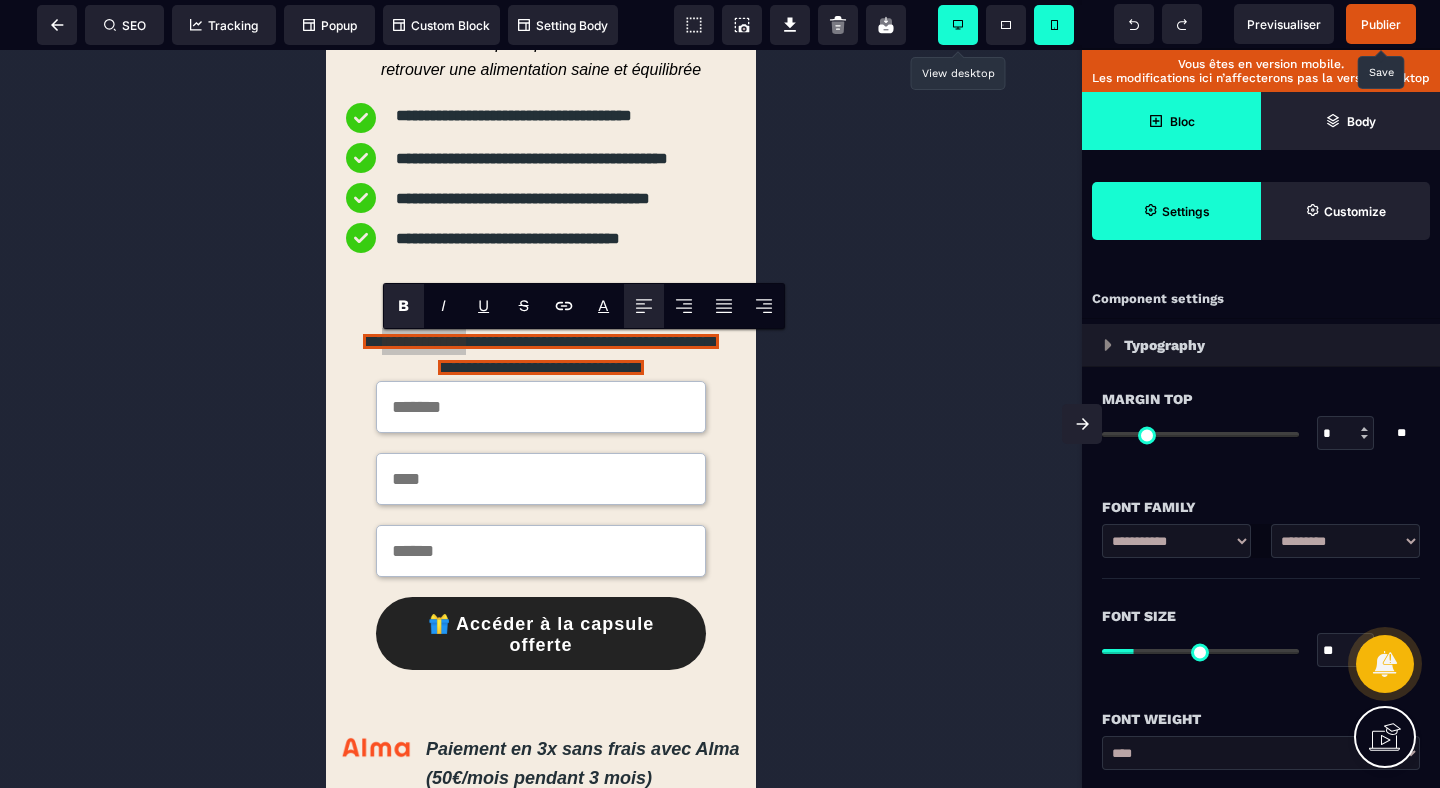 click on "B" at bounding box center [403, 305] 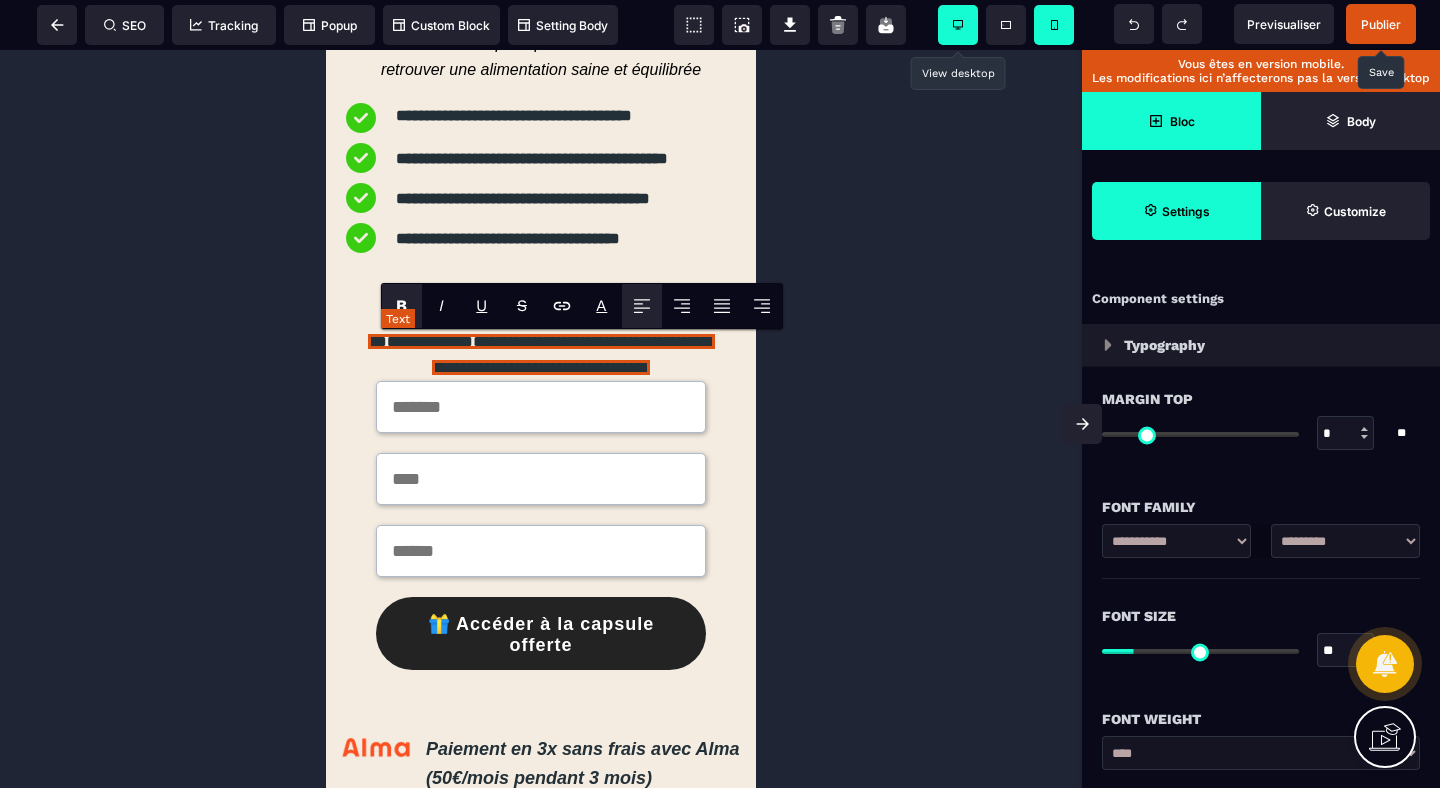 click on "**********" at bounding box center (541, 355) 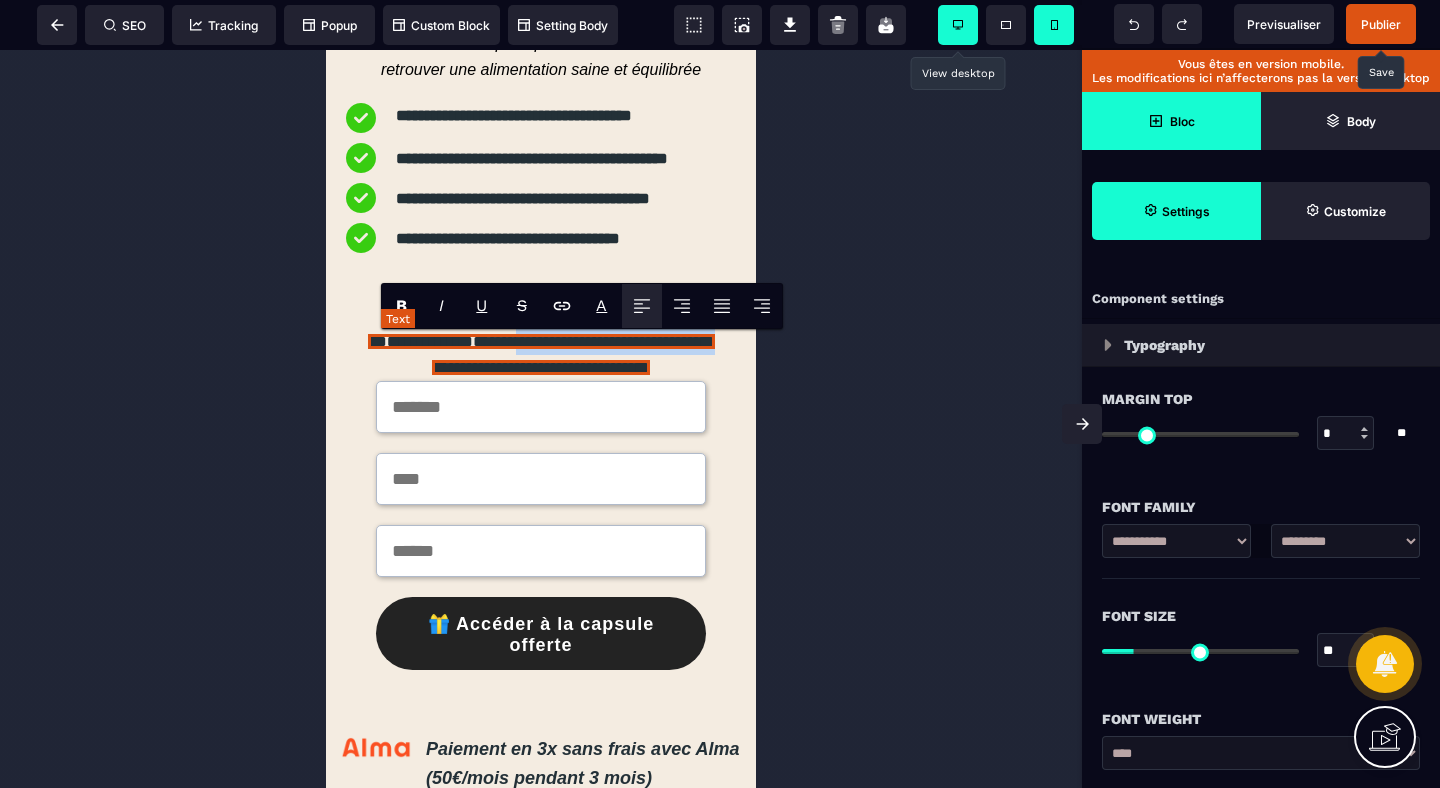 drag, startPoint x: 549, startPoint y: 341, endPoint x: 454, endPoint y: 368, distance: 98.762344 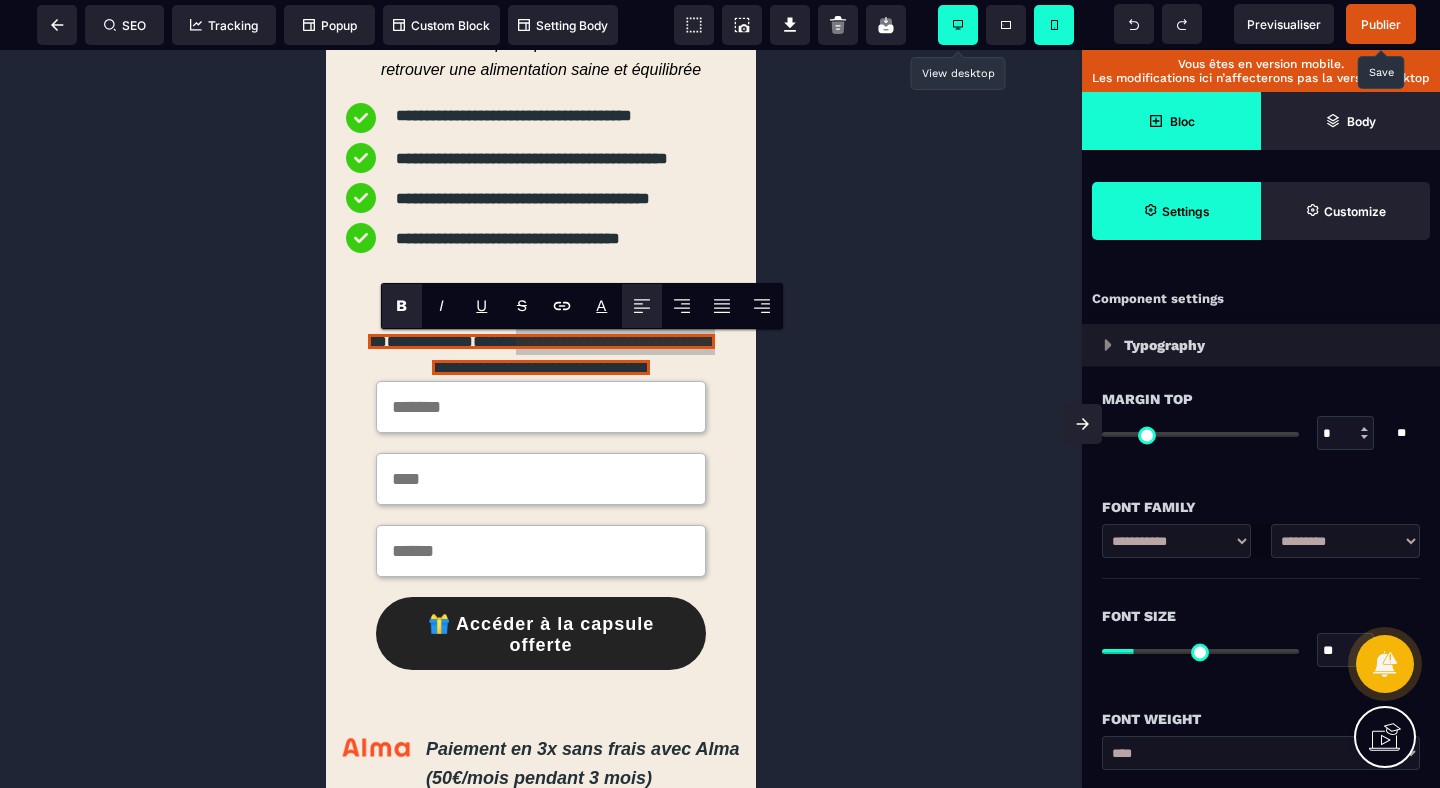 click on "B" at bounding box center [402, 306] 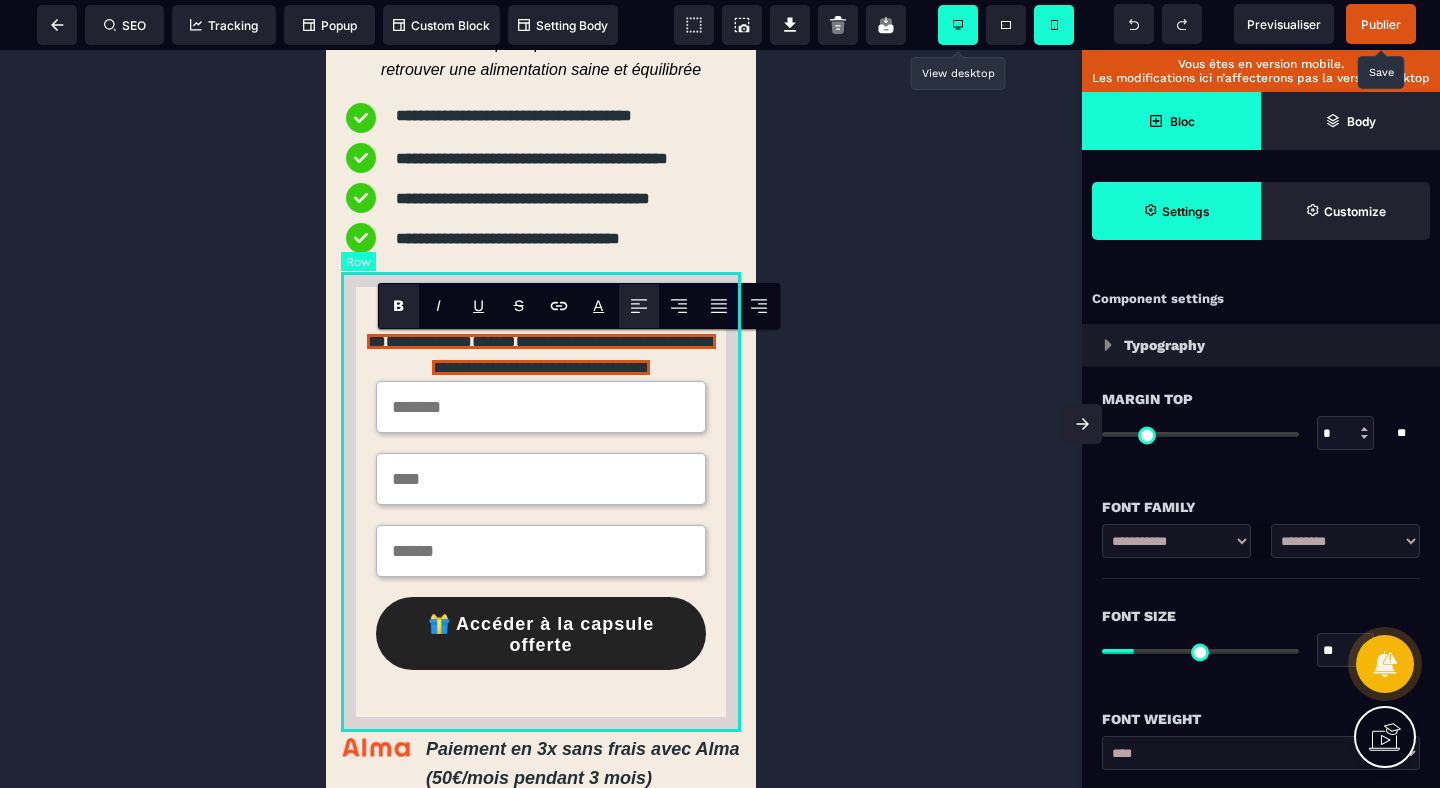 click on "**********" at bounding box center [541, 499] 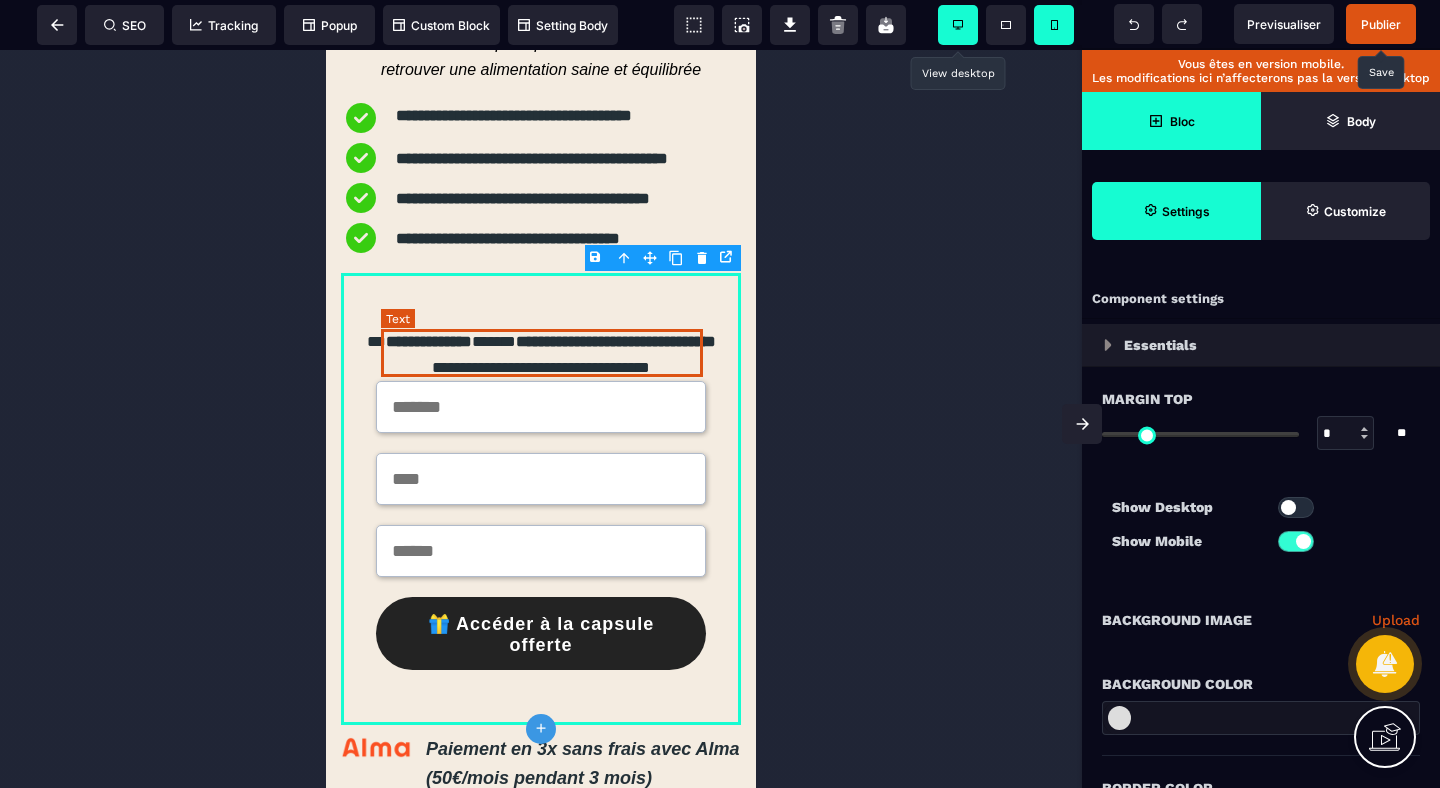 click on "**********" at bounding box center [616, 341] 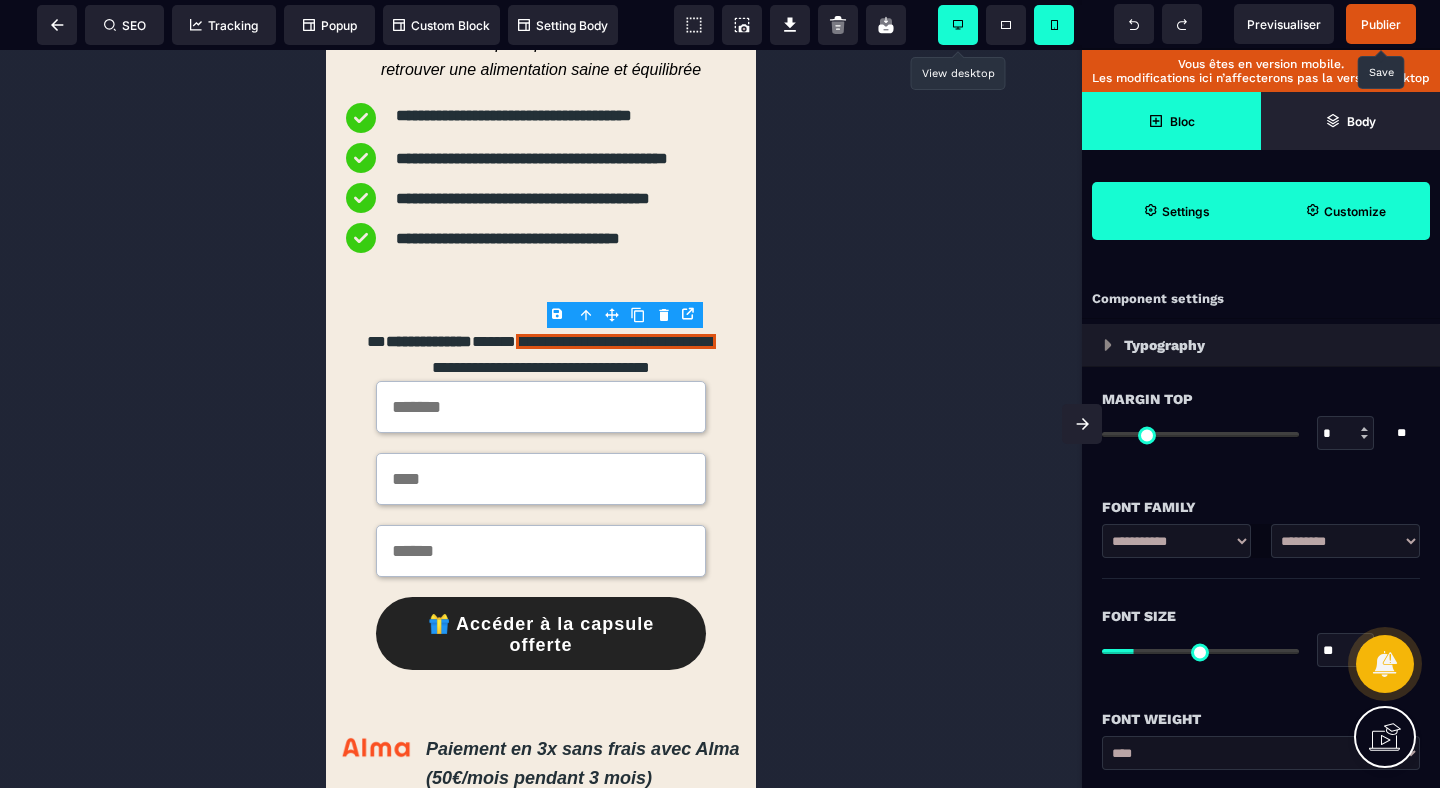 click on "Customize" at bounding box center (1345, 211) 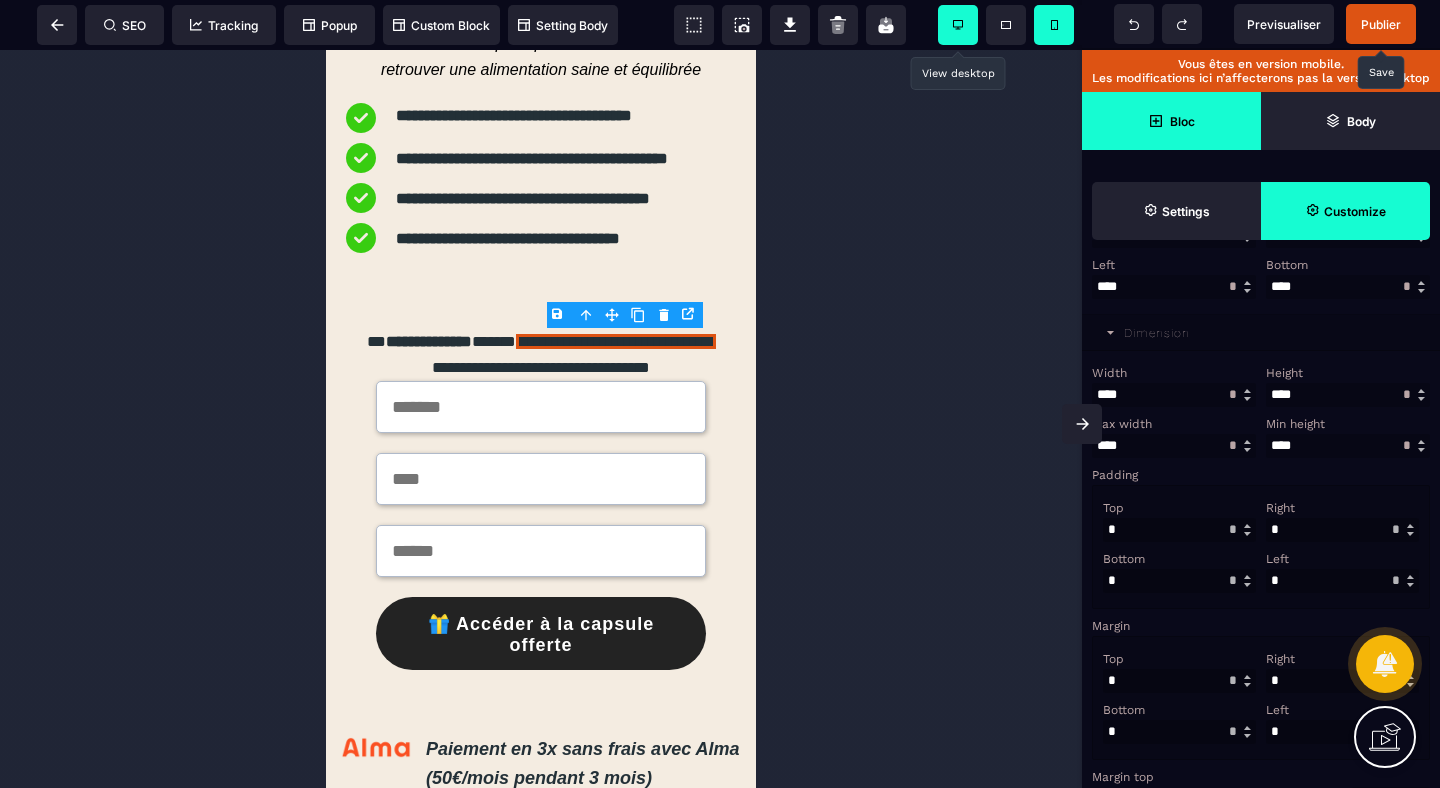scroll, scrollTop: 416, scrollLeft: 0, axis: vertical 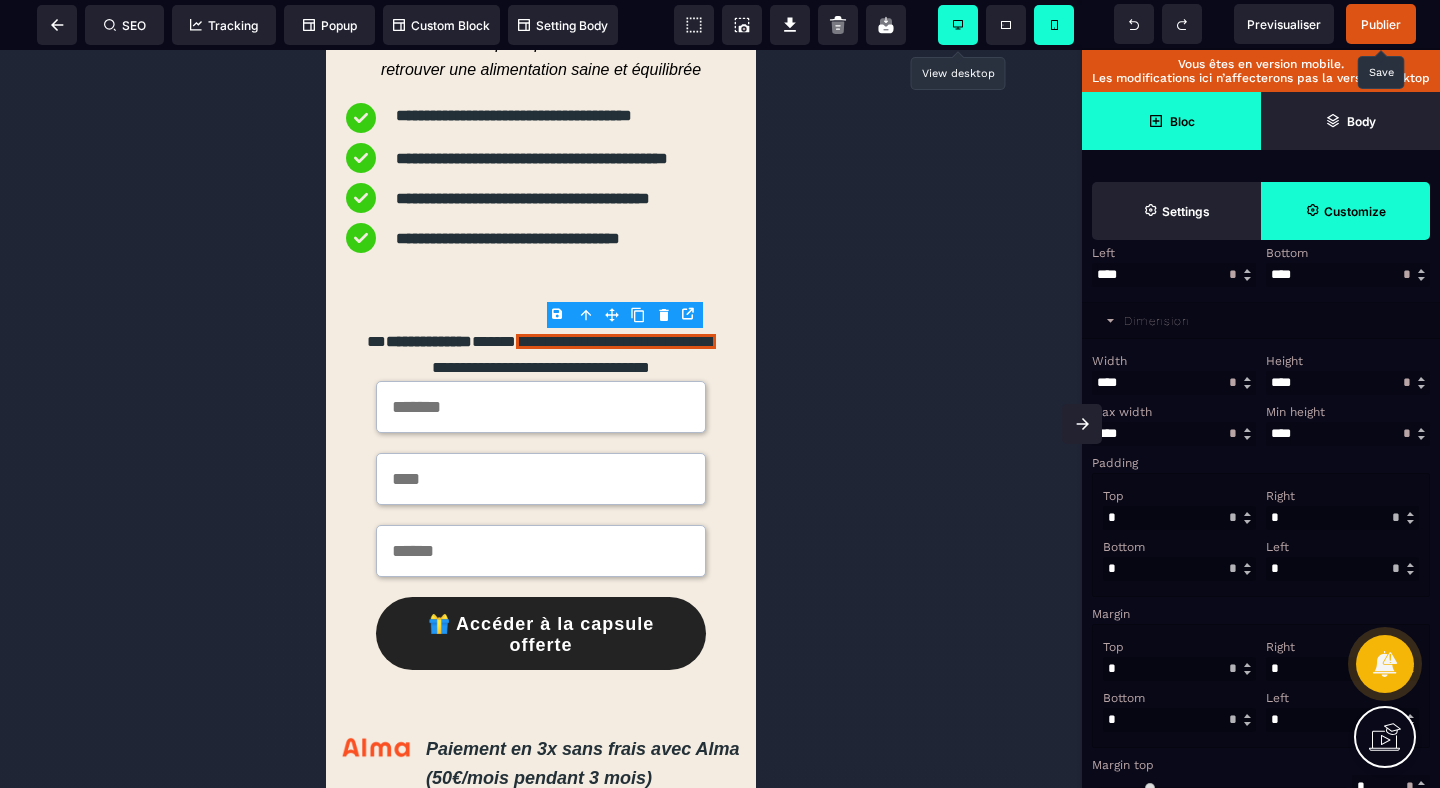 click at bounding box center [1179, 720] 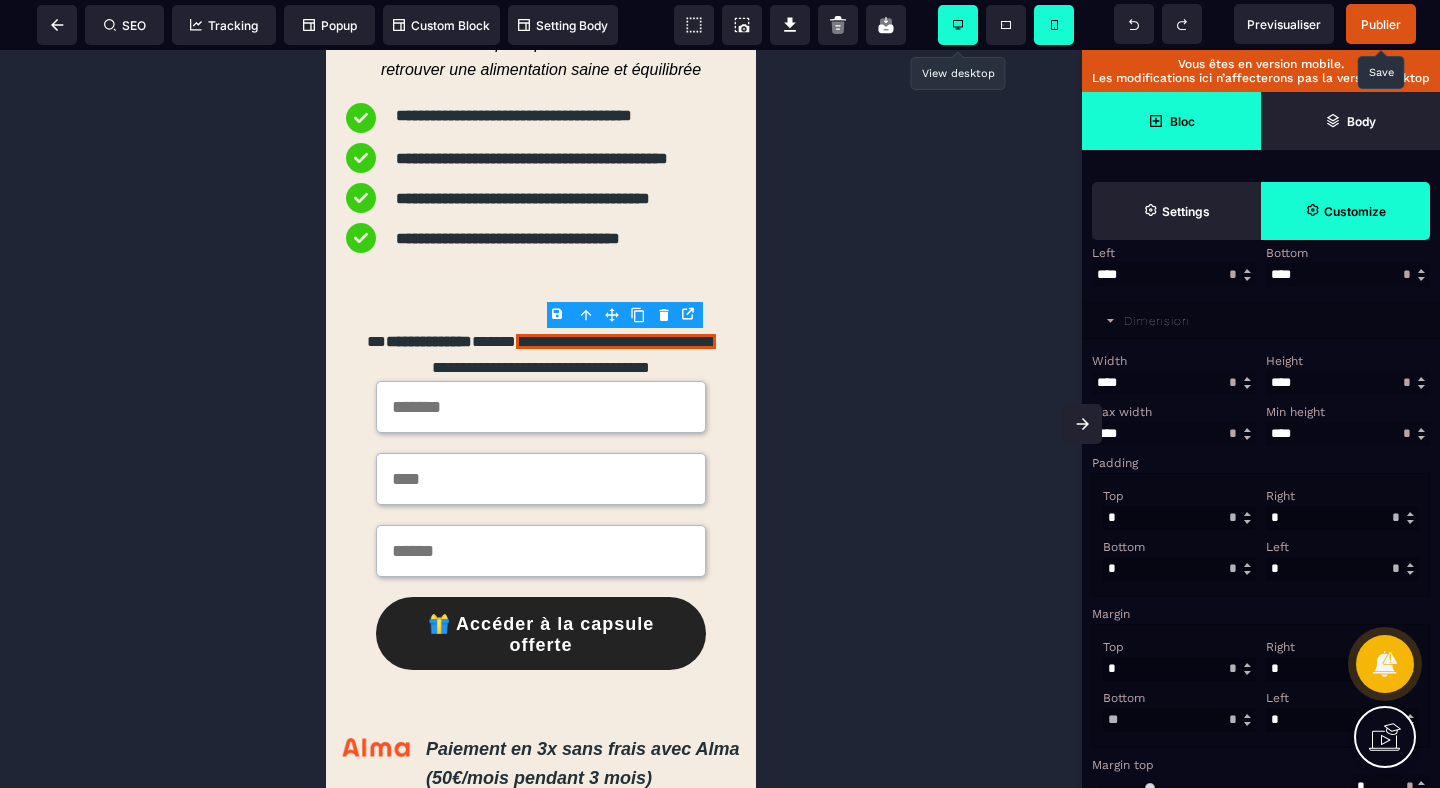 click at bounding box center [1179, 669] 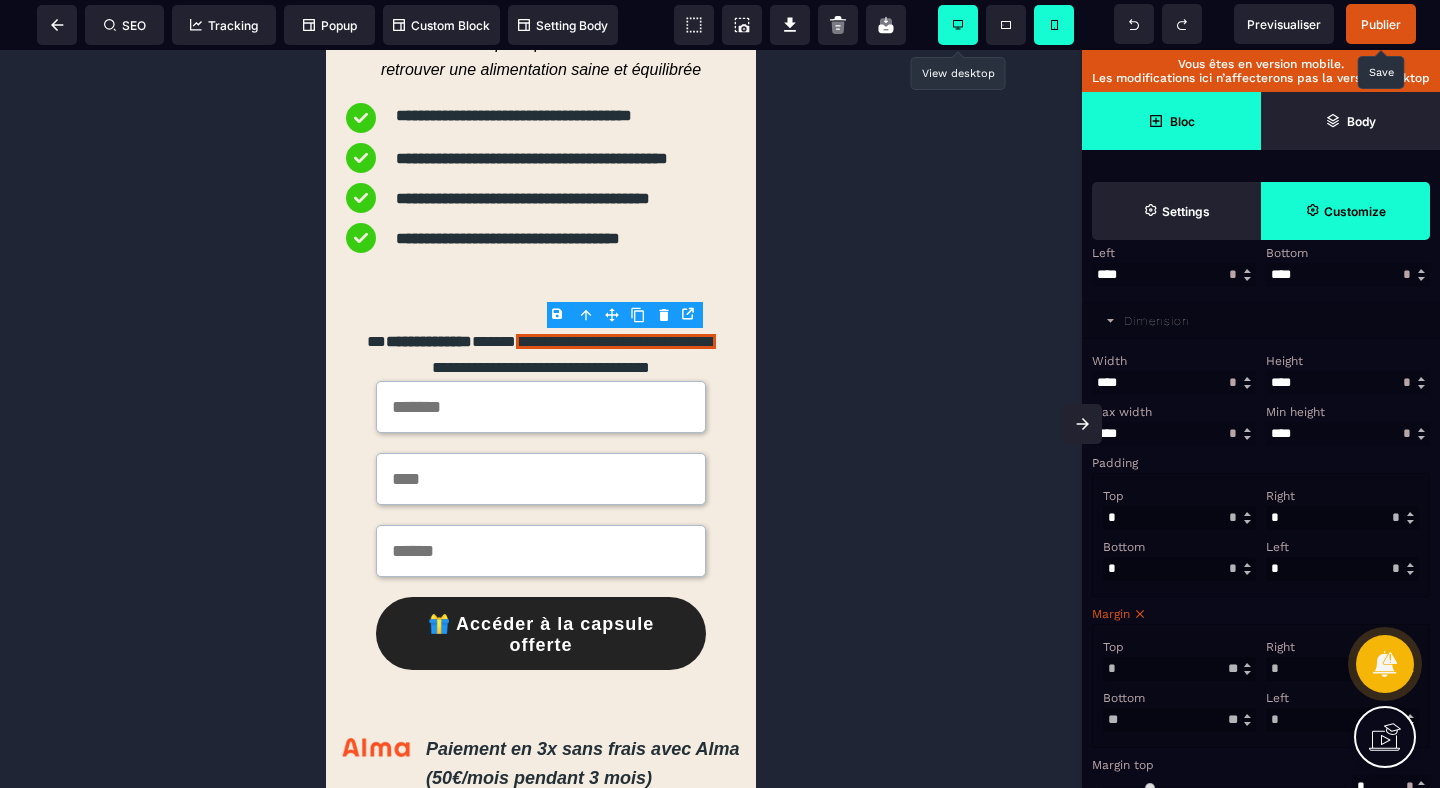 click on "Bottom" at bounding box center (1177, 698) 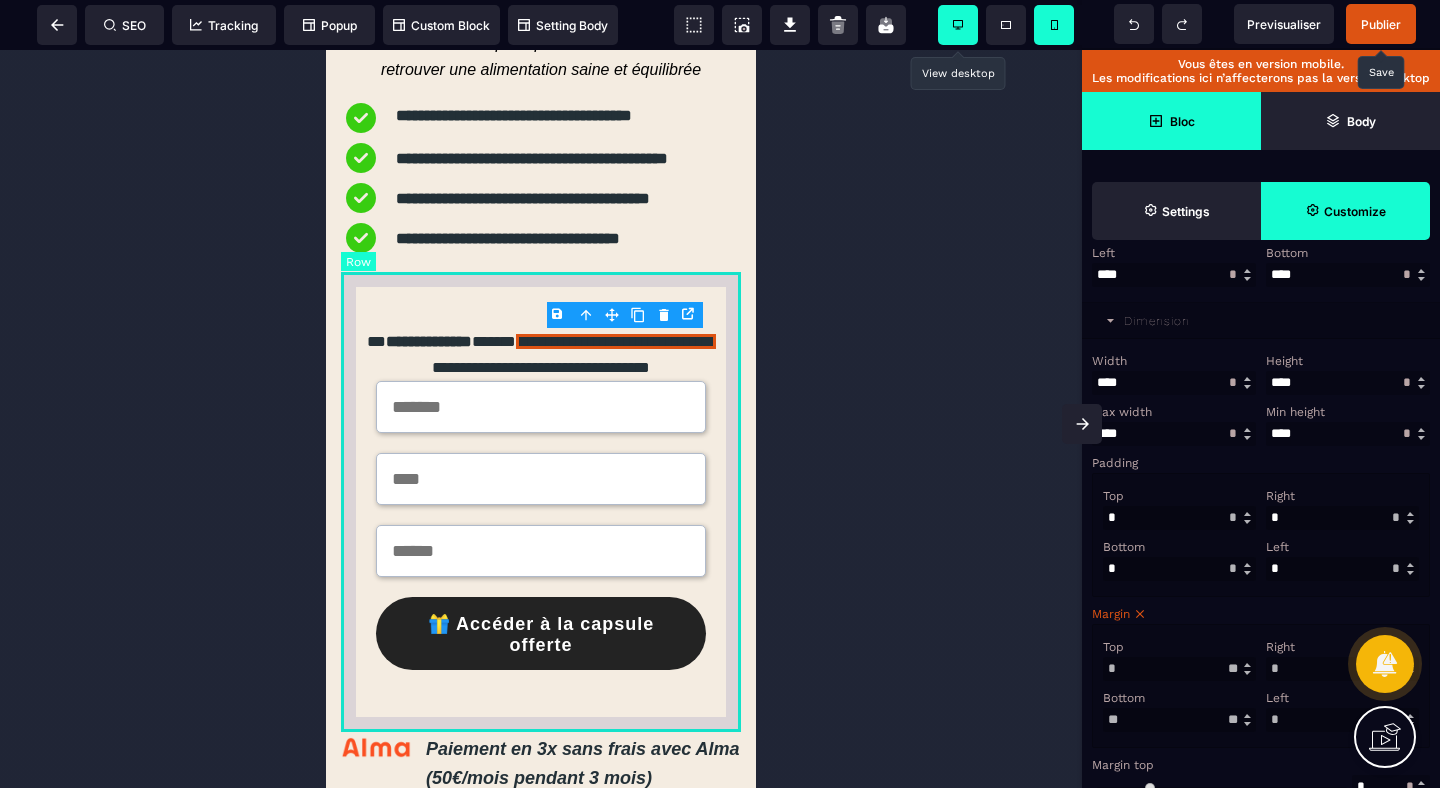 click on "**********" at bounding box center [541, 499] 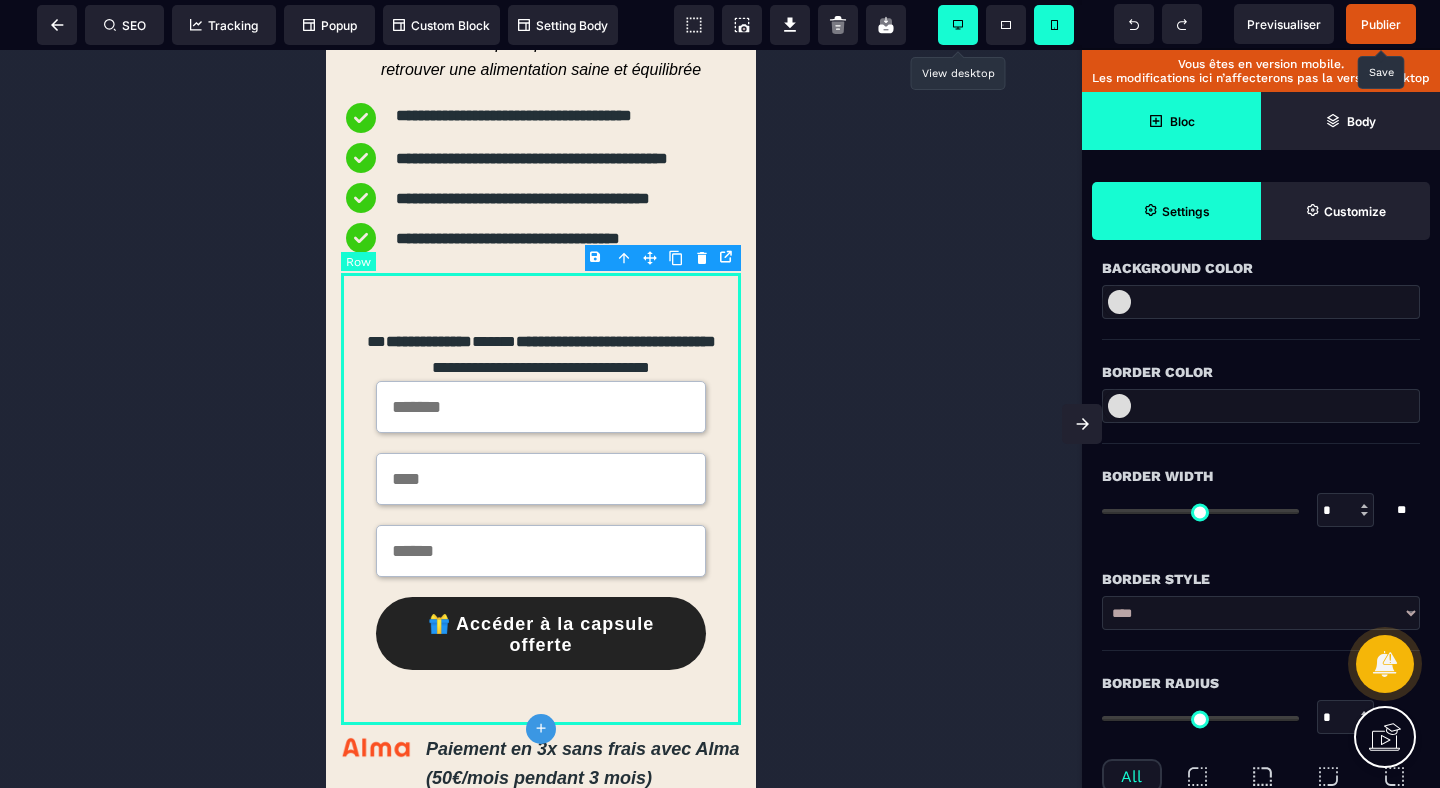 scroll, scrollTop: 0, scrollLeft: 0, axis: both 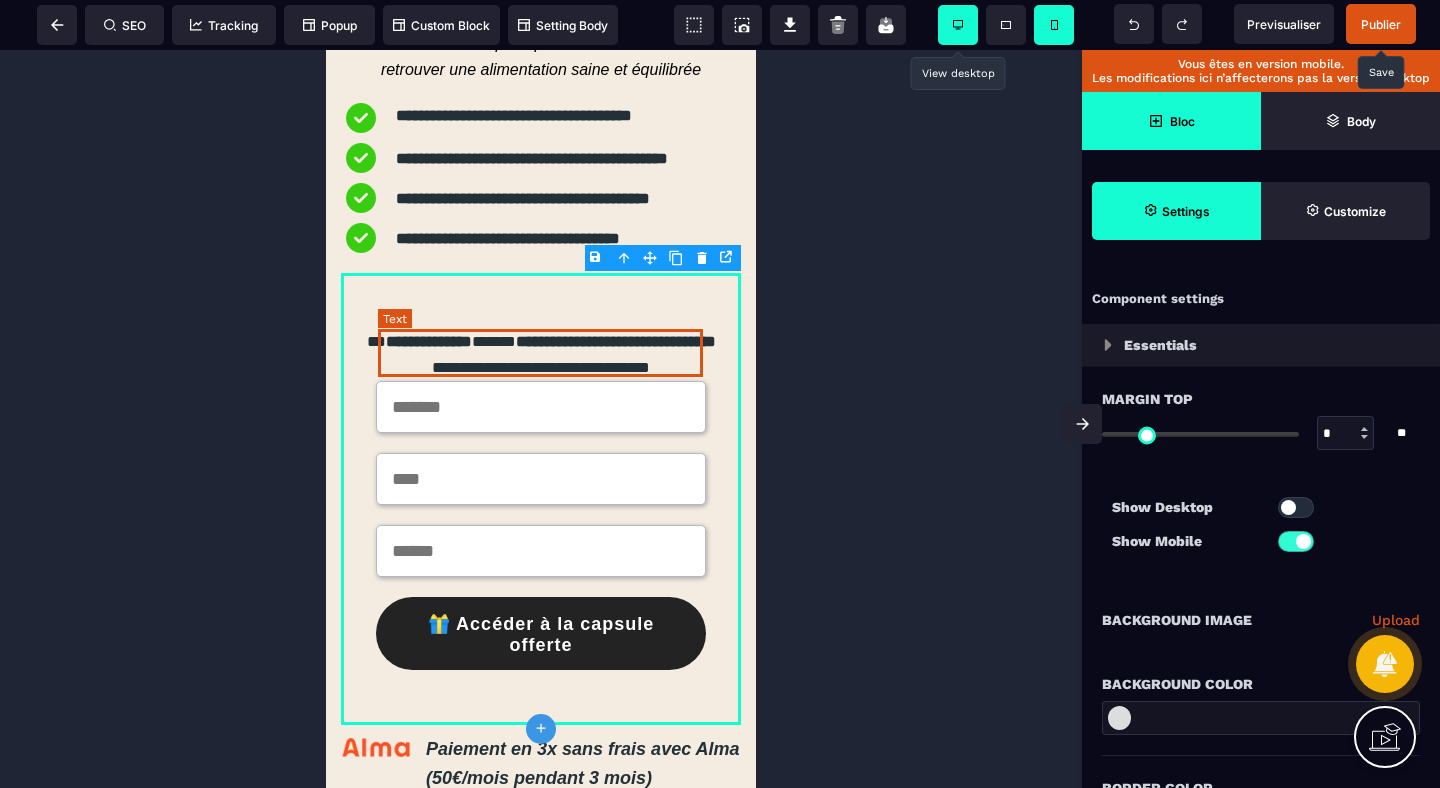 click on "**********" at bounding box center [541, 355] 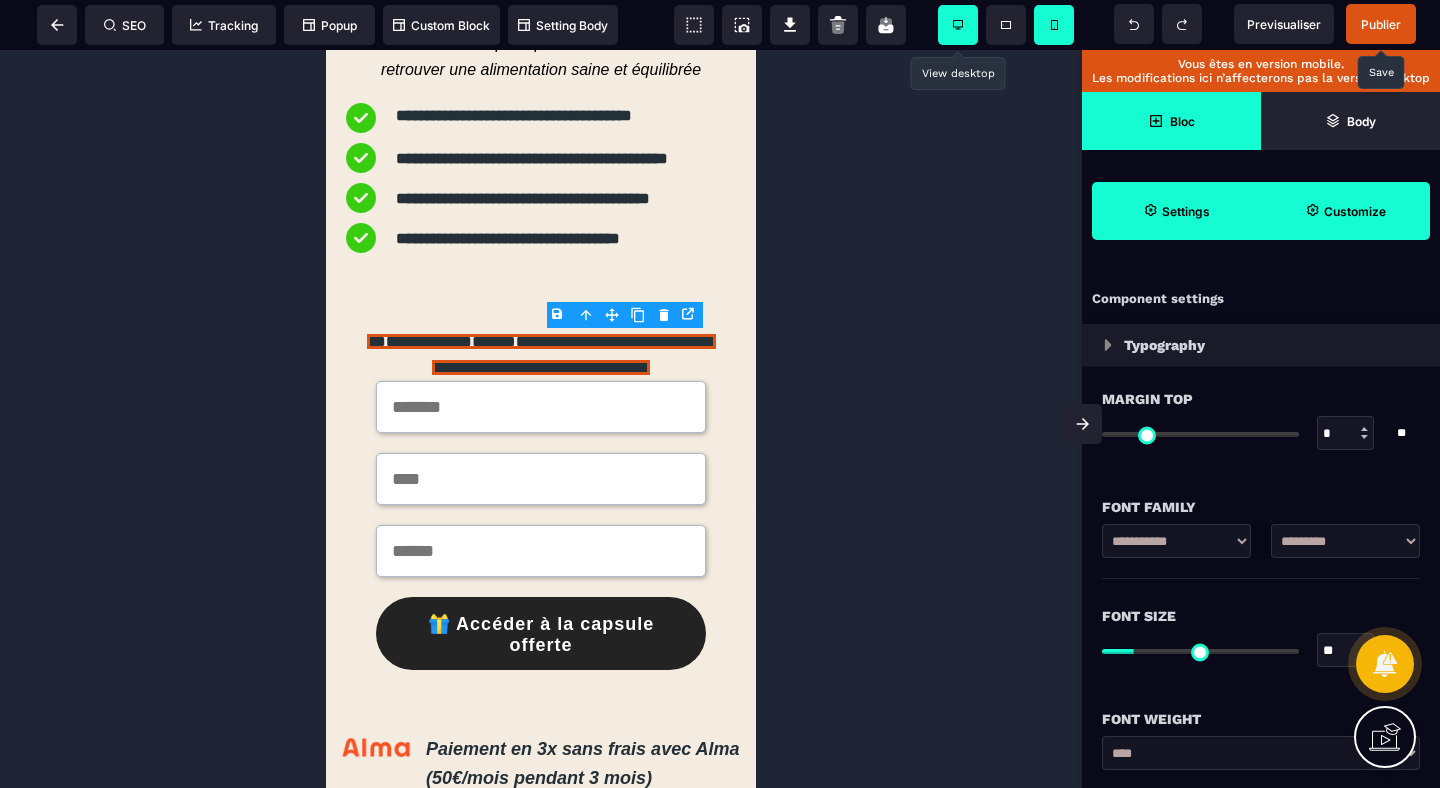 click on "Customize" at bounding box center (1345, 211) 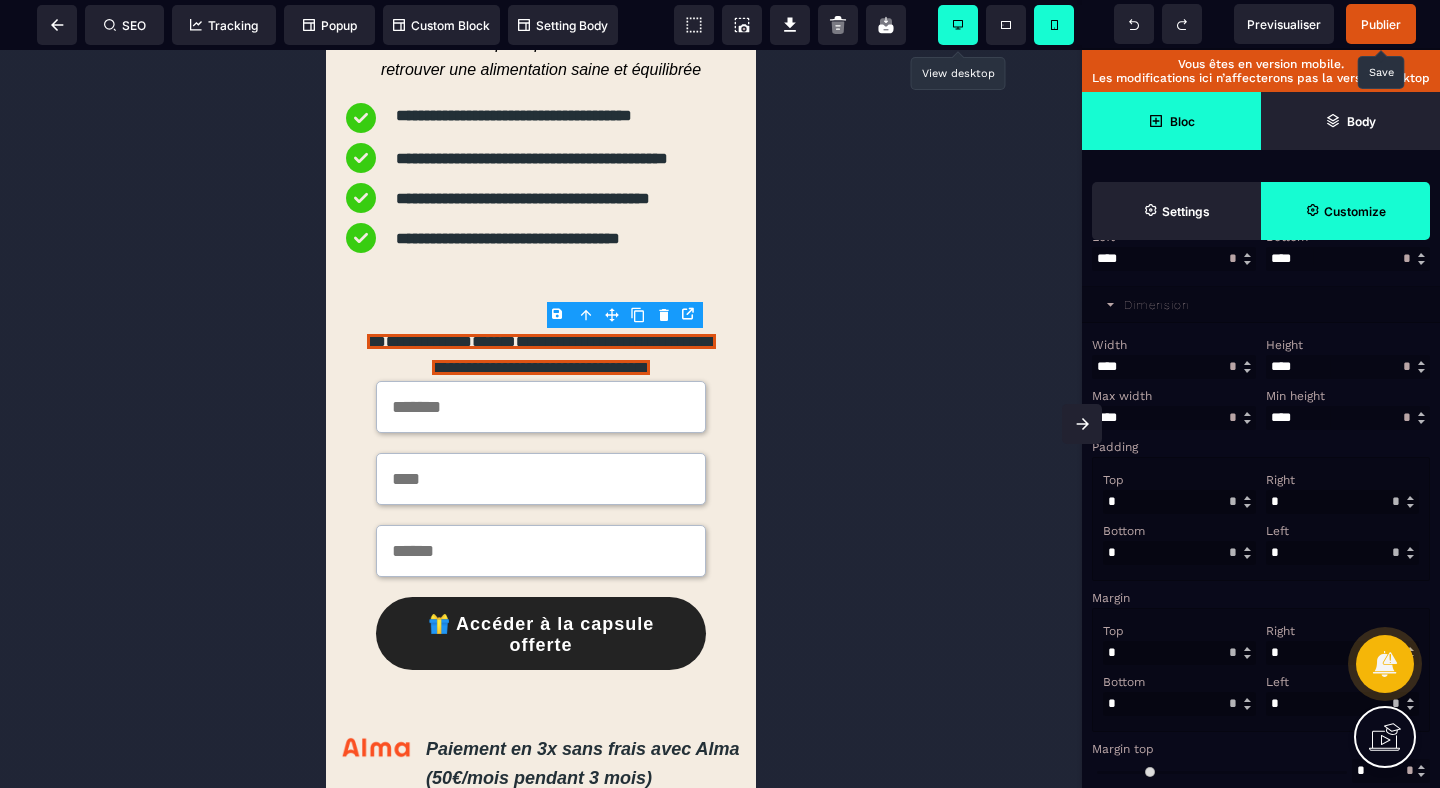 scroll, scrollTop: 461, scrollLeft: 0, axis: vertical 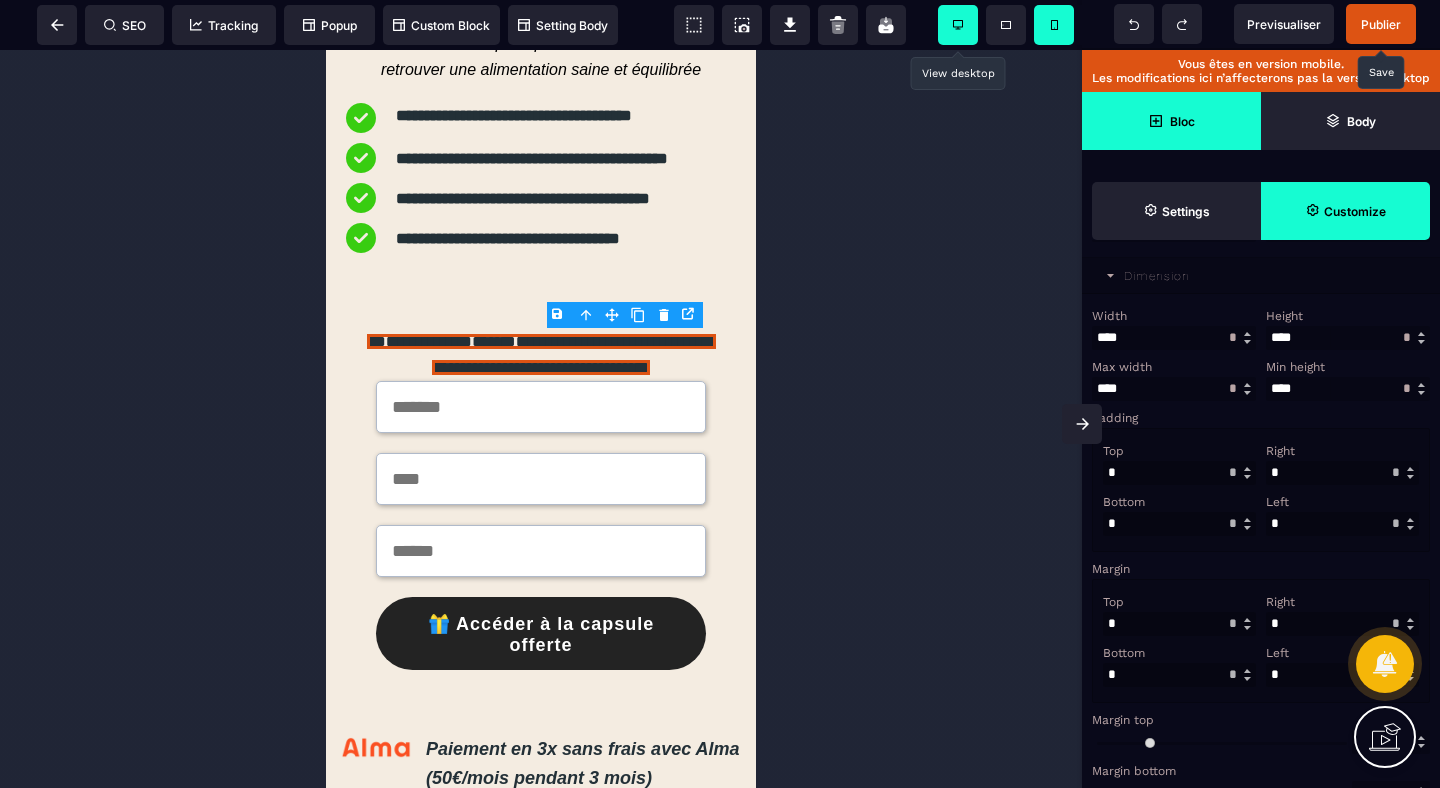 click at bounding box center (1179, 675) 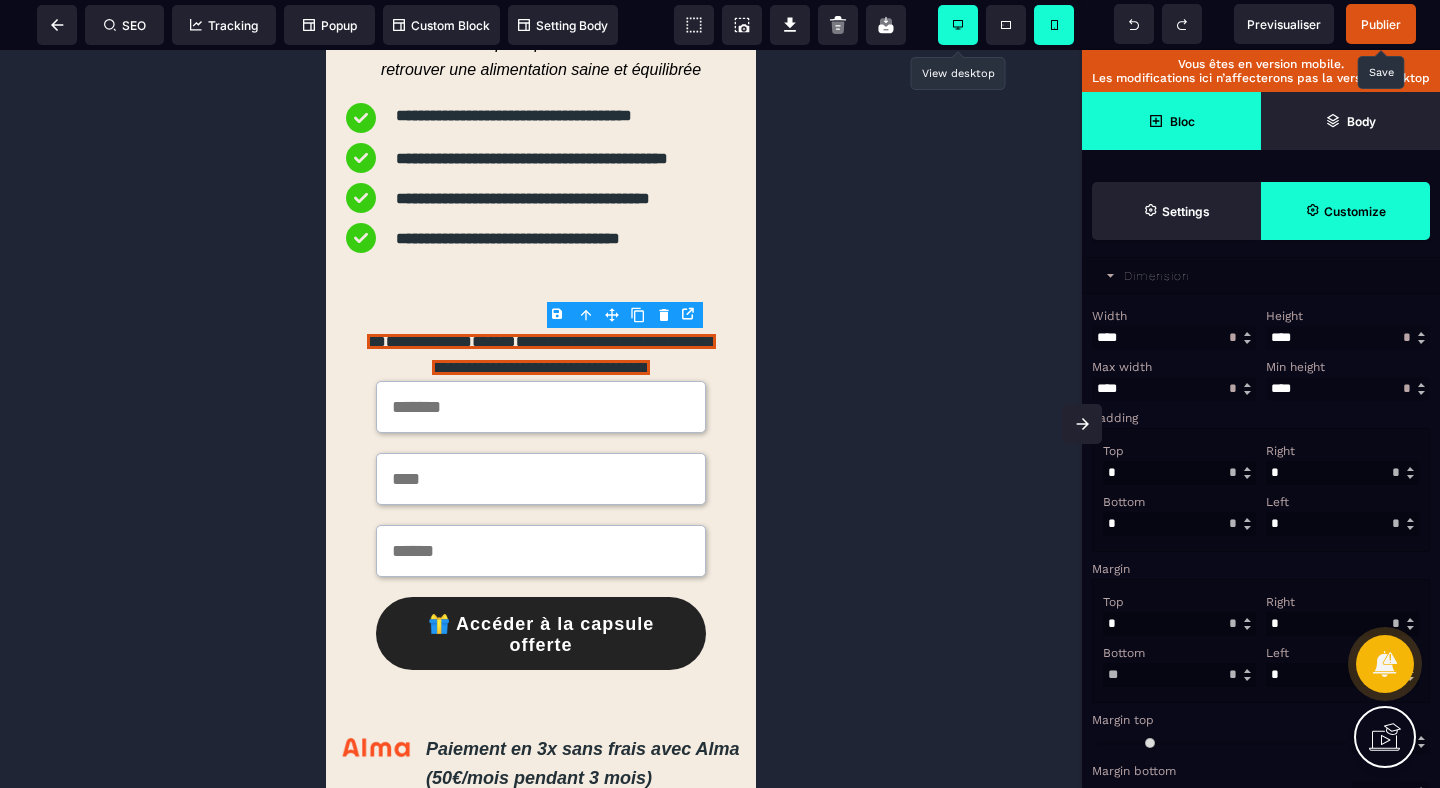 click on "Top
* ** * ** *** ** **
Right
* ** * ** *** ** **
Bottom
**
* ** * ** *** ** **
Left
* ** * ** *** ** **" at bounding box center [1261, 641] 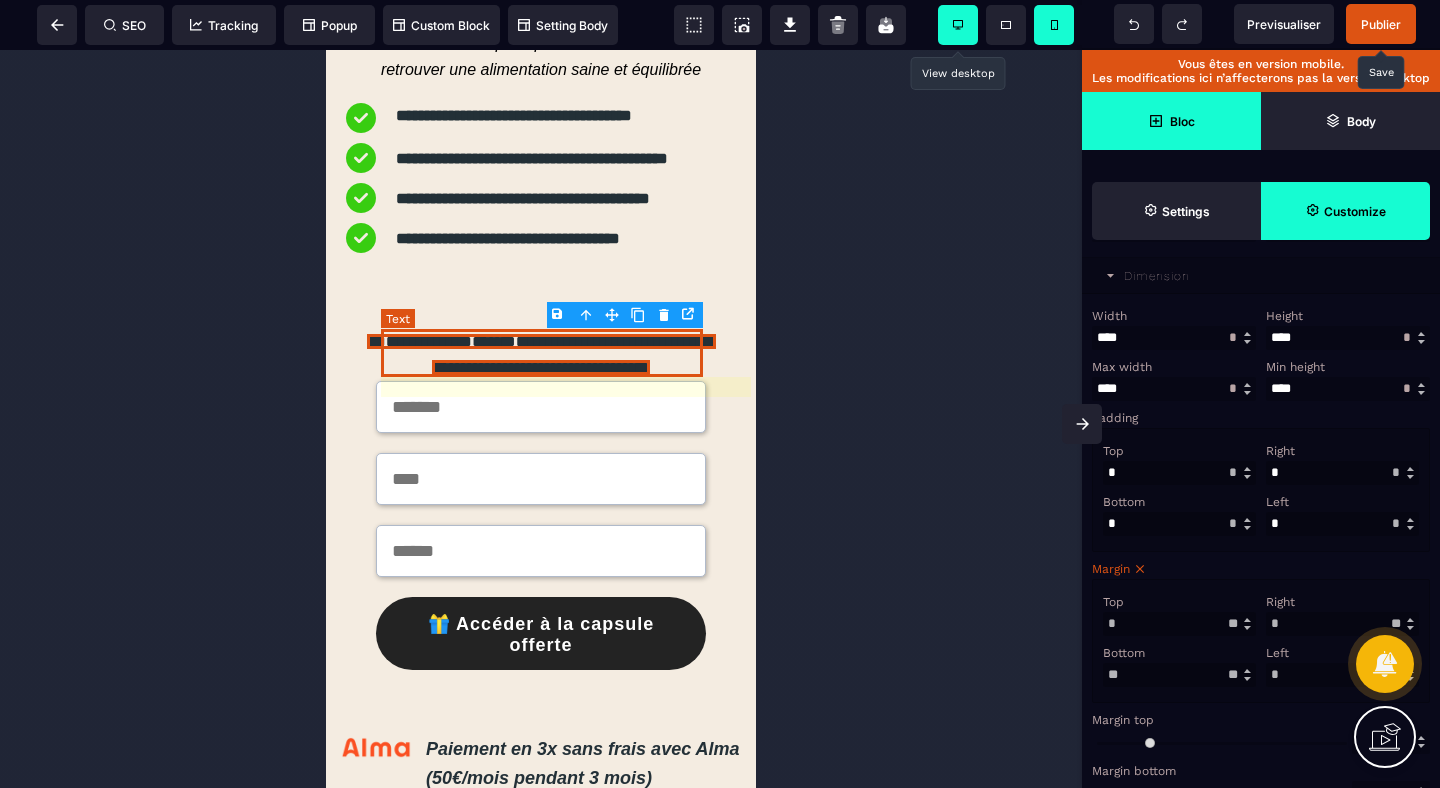 click on "**********" at bounding box center (616, 341) 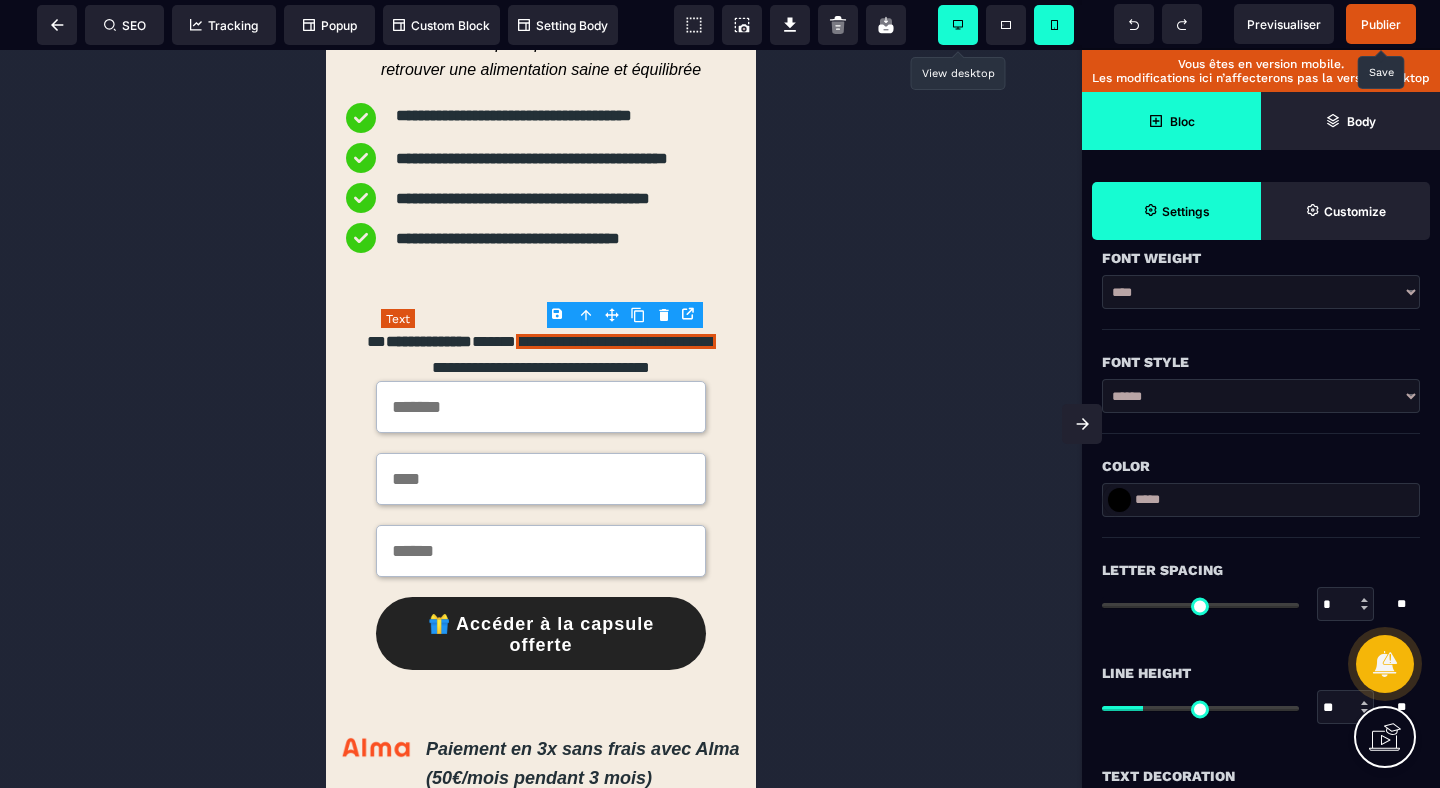 scroll, scrollTop: 0, scrollLeft: 0, axis: both 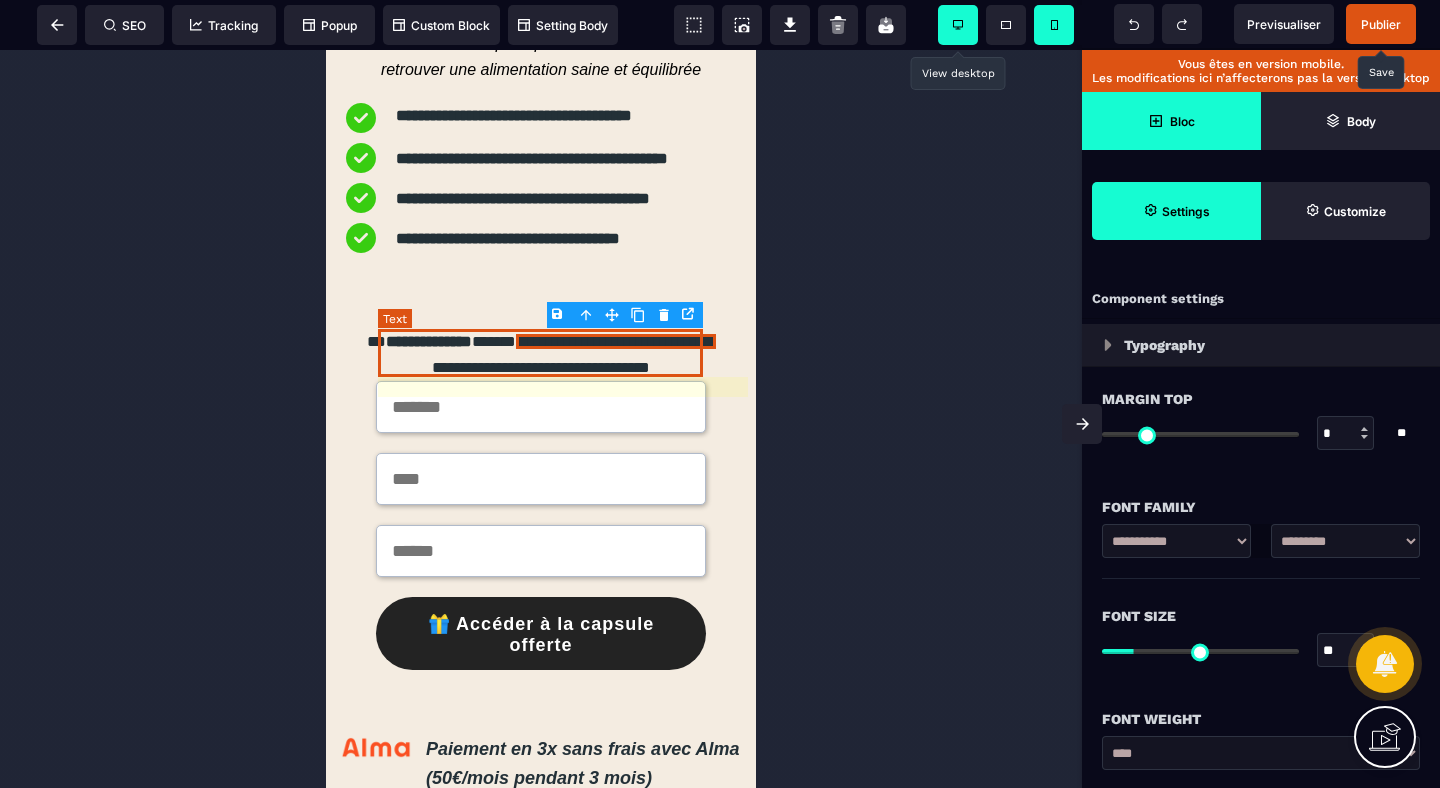 click on "**********" at bounding box center [541, 355] 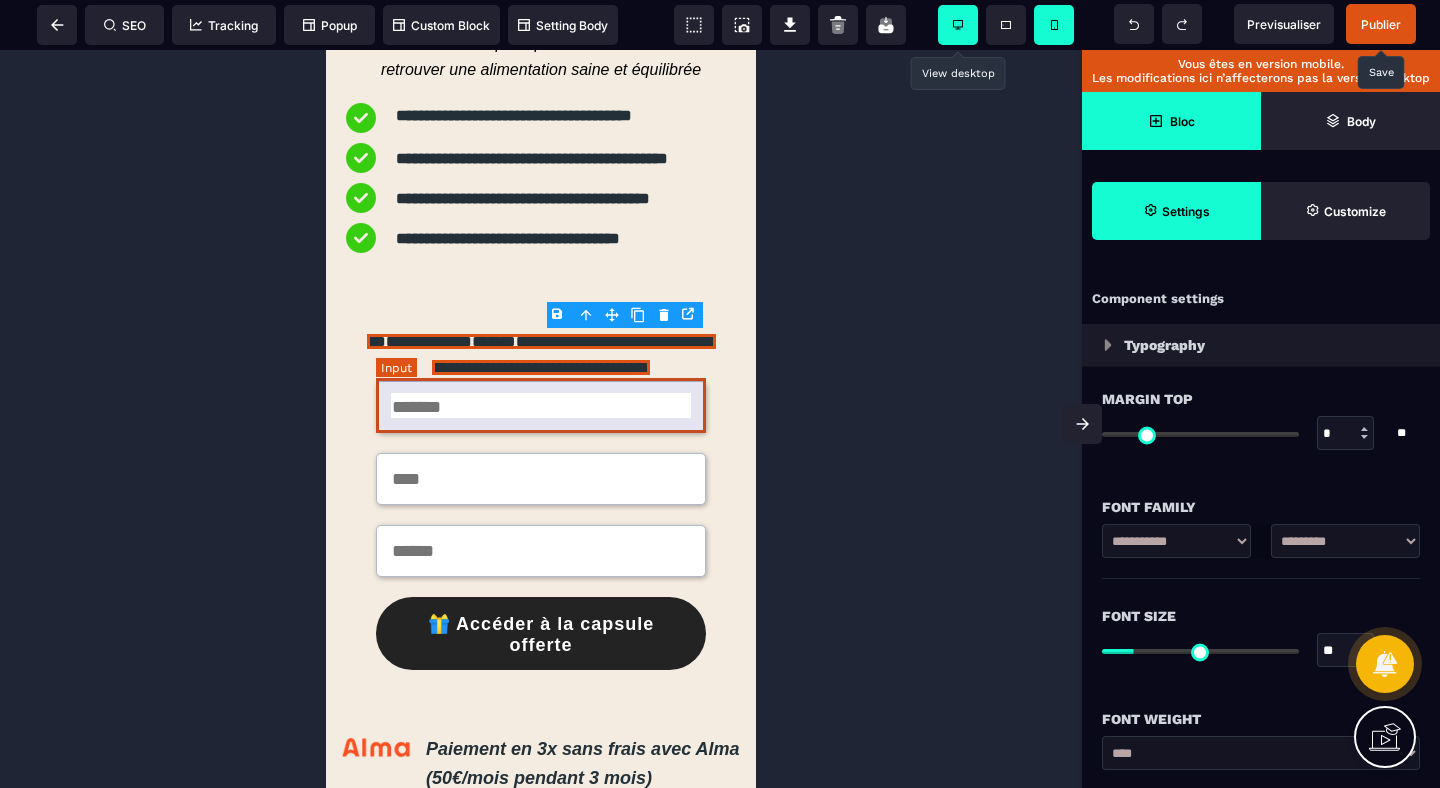 click at bounding box center (541, 407) 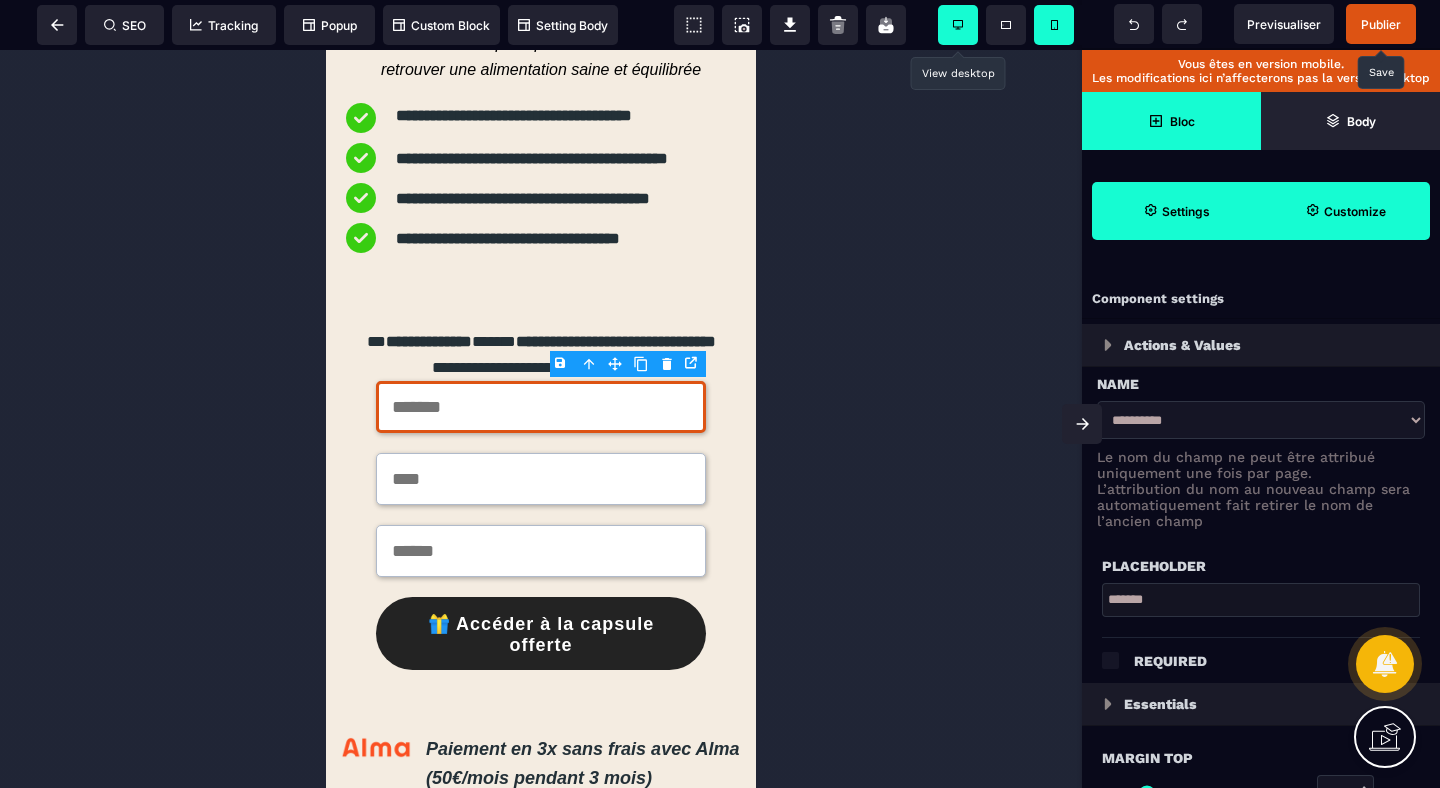 click on "Customize" at bounding box center (1345, 211) 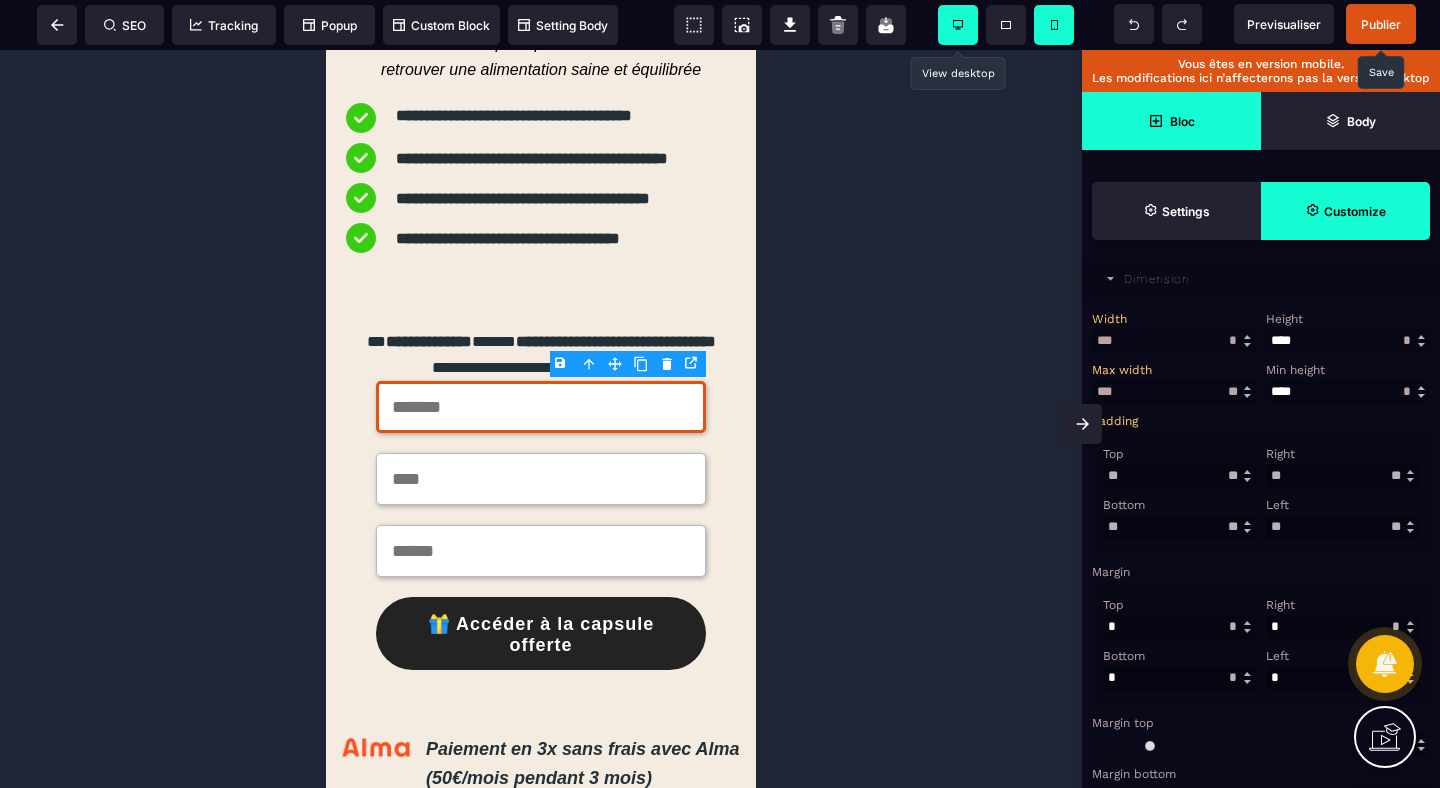 scroll, scrollTop: 466, scrollLeft: 0, axis: vertical 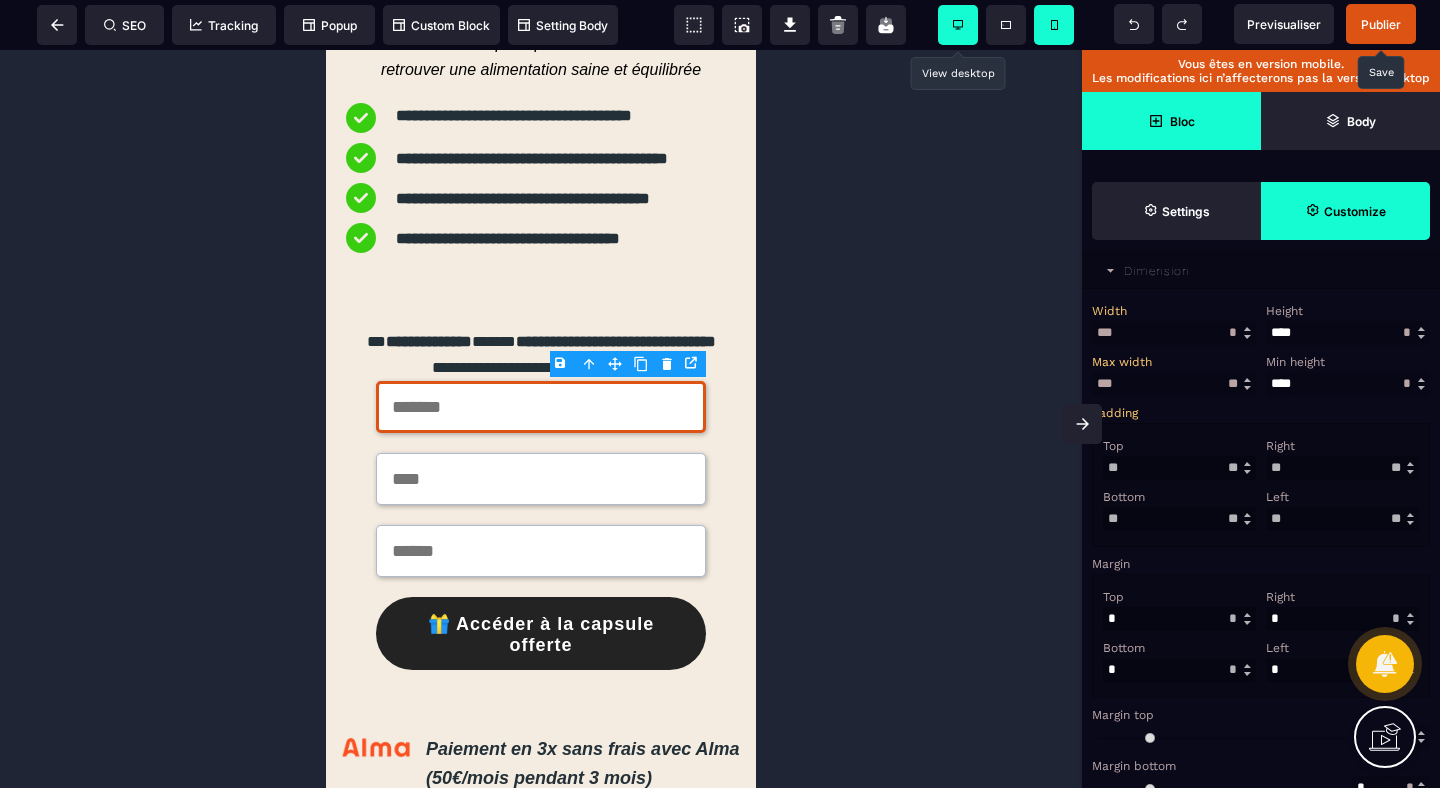 click on "Top
* ** * ** *** ** **" at bounding box center [1179, 608] 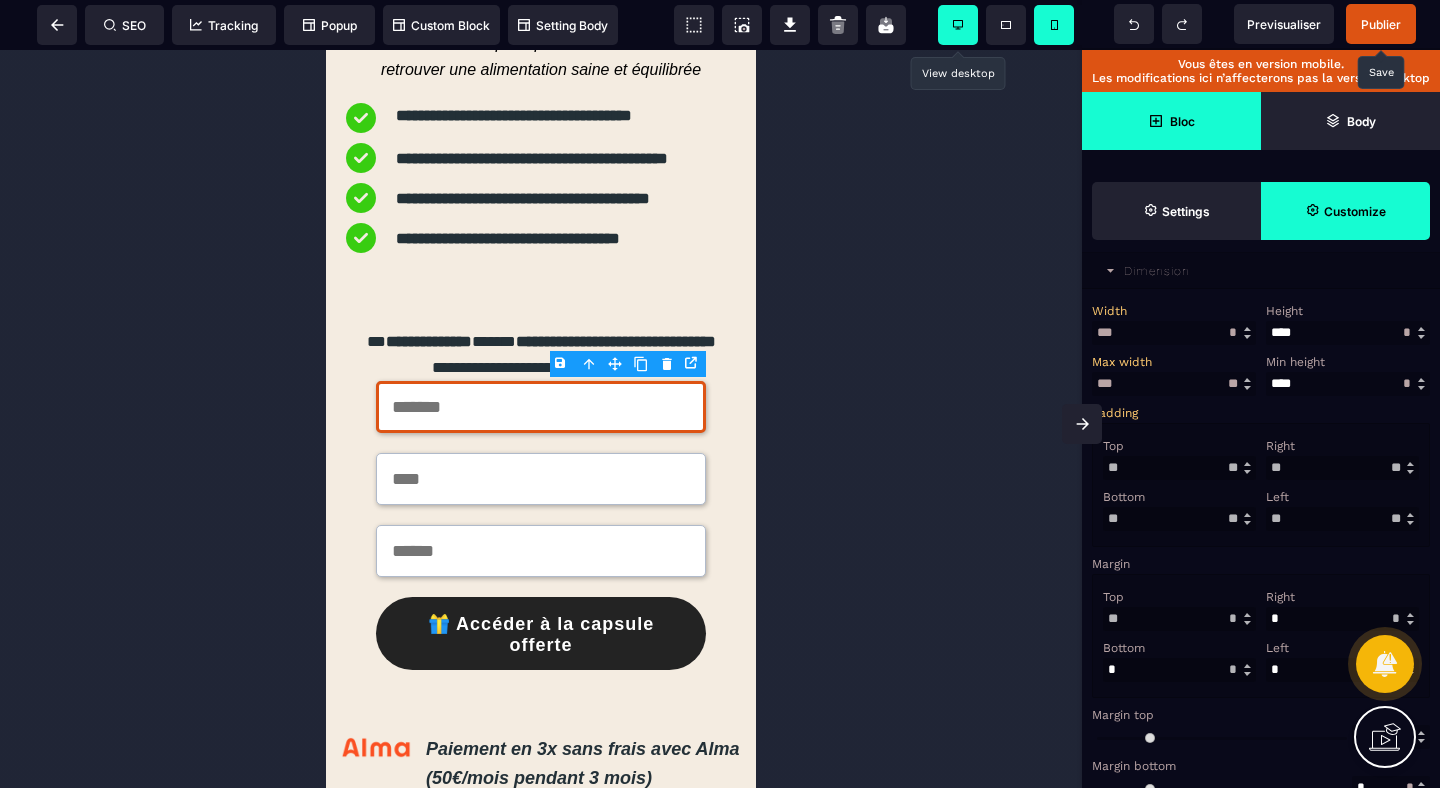 click on "Top
**
* ** * ** *** ** **
Right
* ** * ** *** ** **
Bottom
* ** * ** *** ** **
Left
* ** * ** *** ** **" at bounding box center [1261, 636] 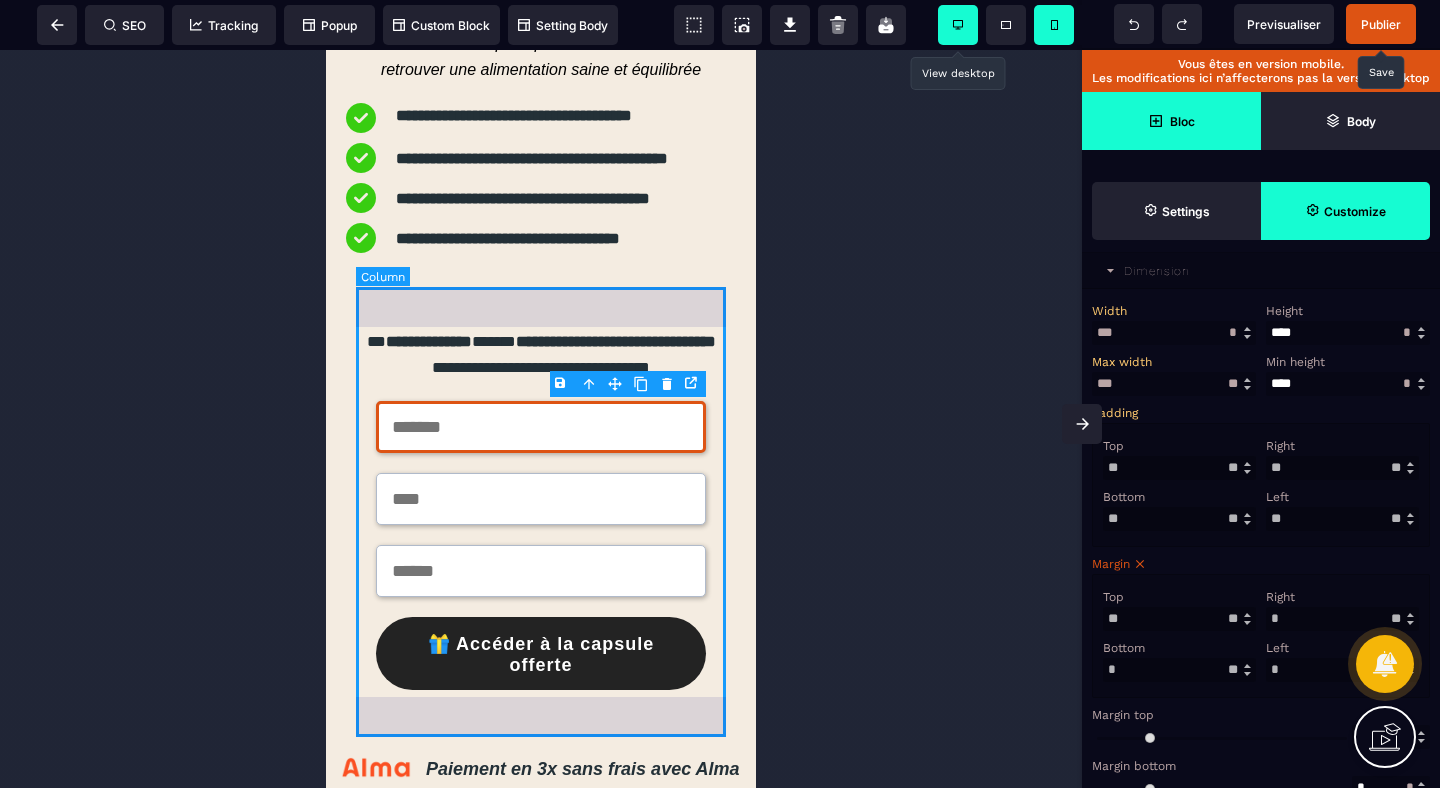 click on "**********" at bounding box center (541, 509) 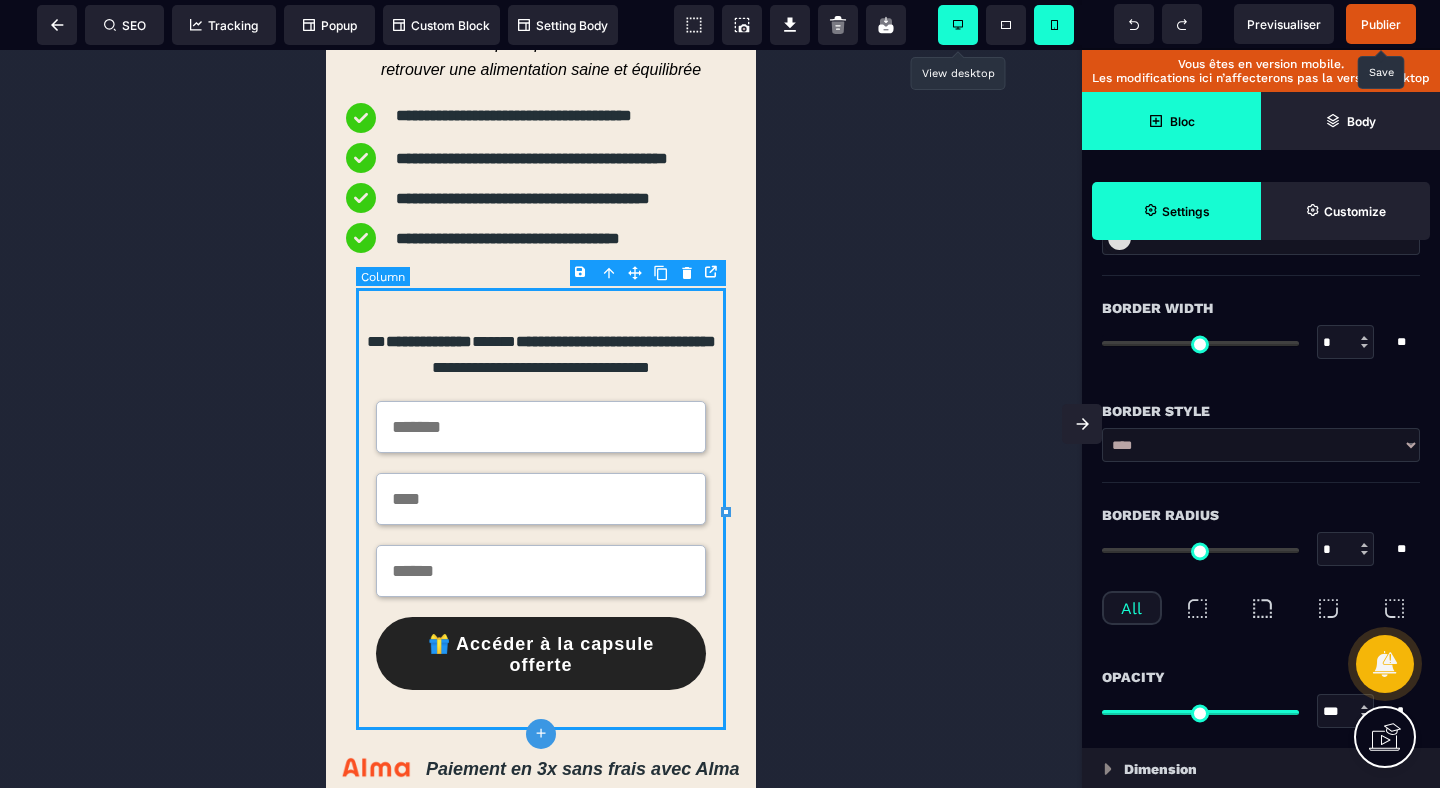 scroll, scrollTop: 0, scrollLeft: 0, axis: both 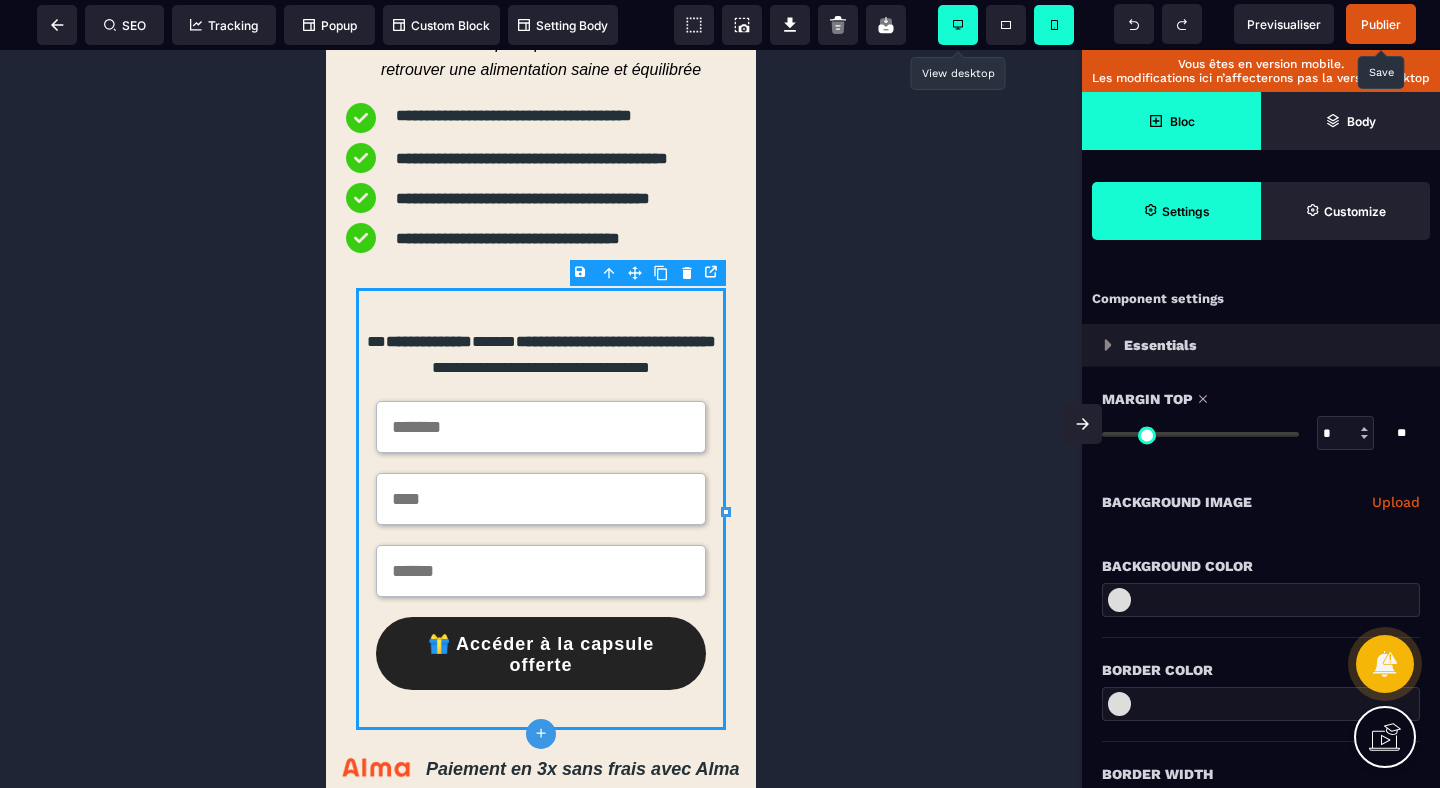 drag, startPoint x: 1125, startPoint y: 437, endPoint x: 1037, endPoint y: 437, distance: 88 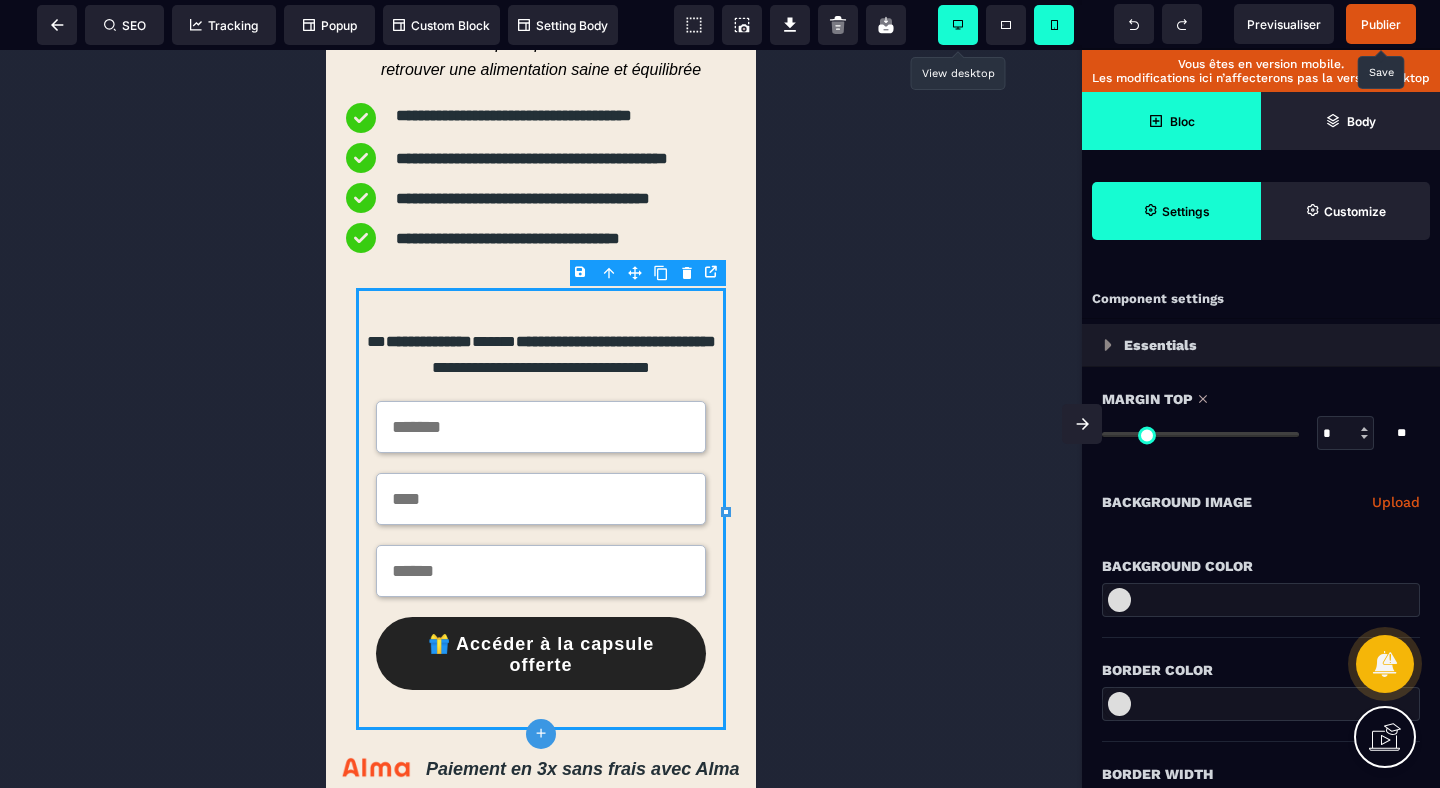 click at bounding box center (1200, 434) 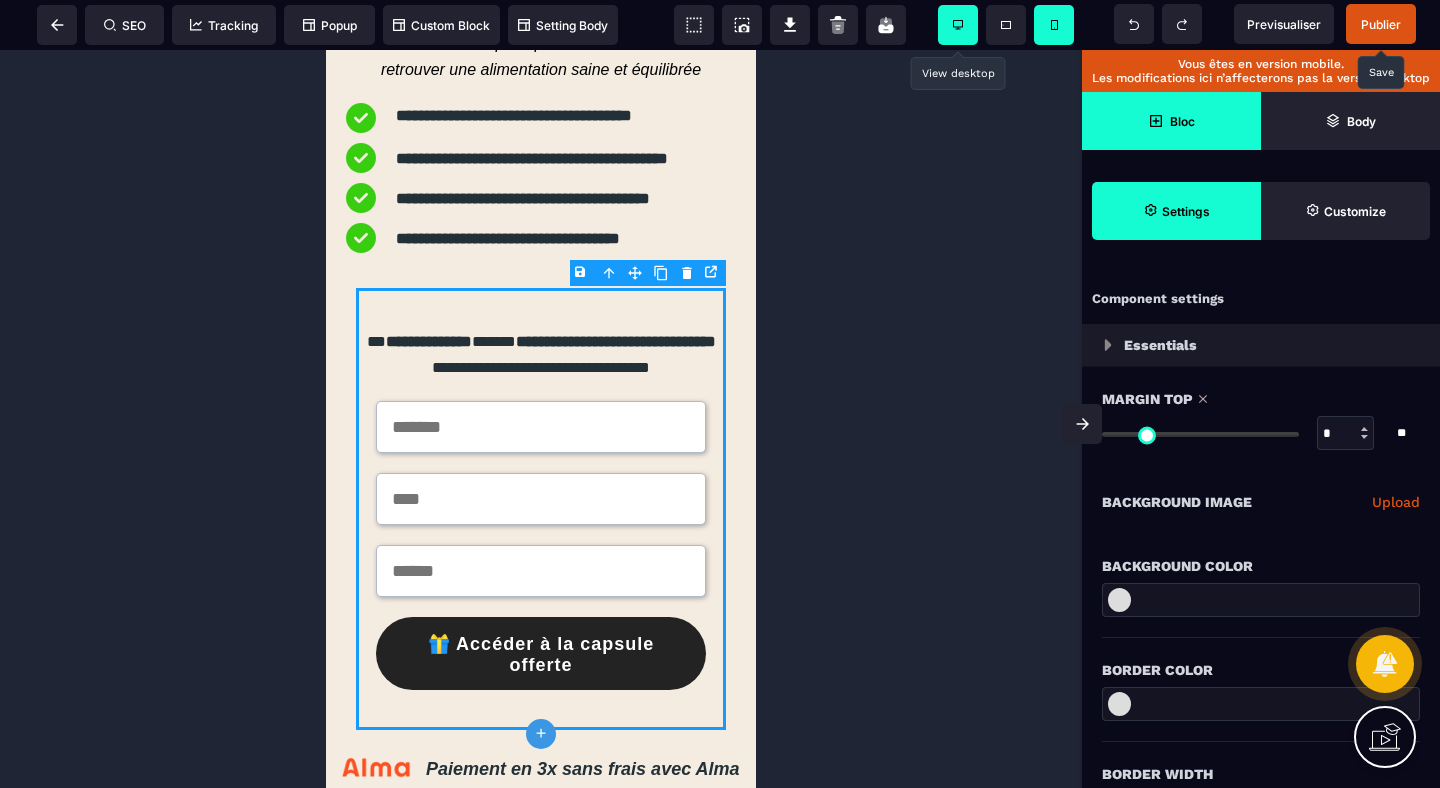 click on "Margin Top" at bounding box center (1261, 399) 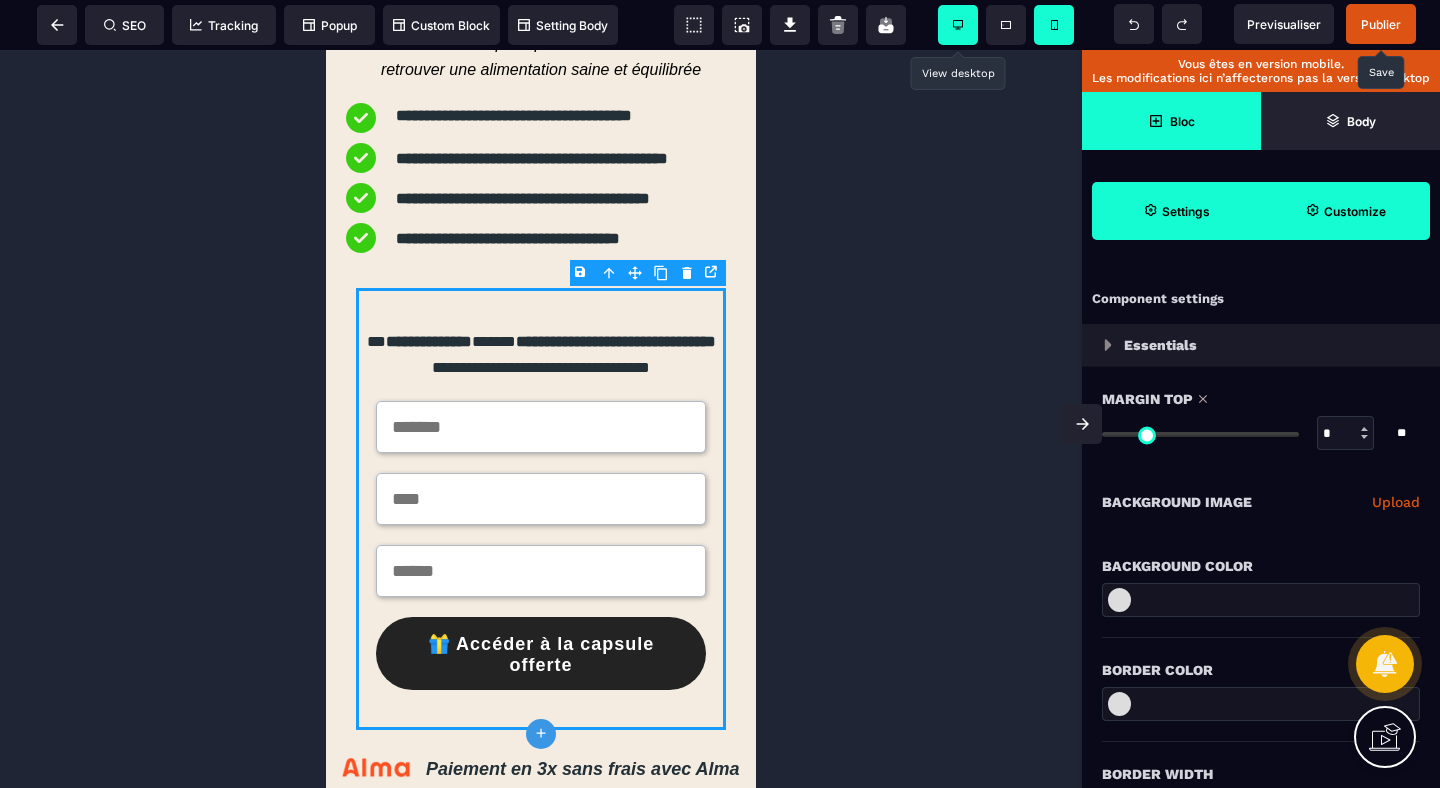 click on "Customize" at bounding box center [1345, 211] 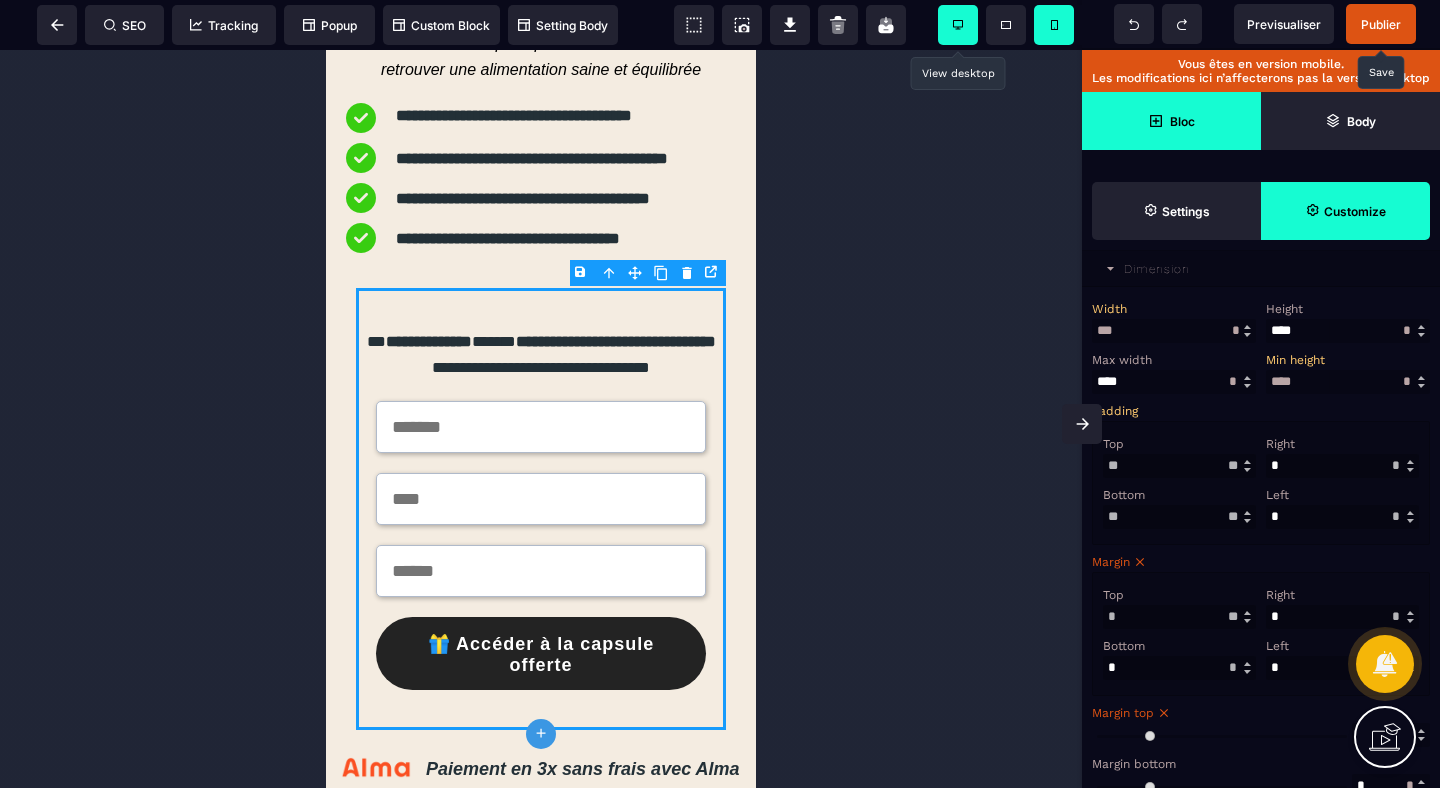 scroll, scrollTop: 493, scrollLeft: 0, axis: vertical 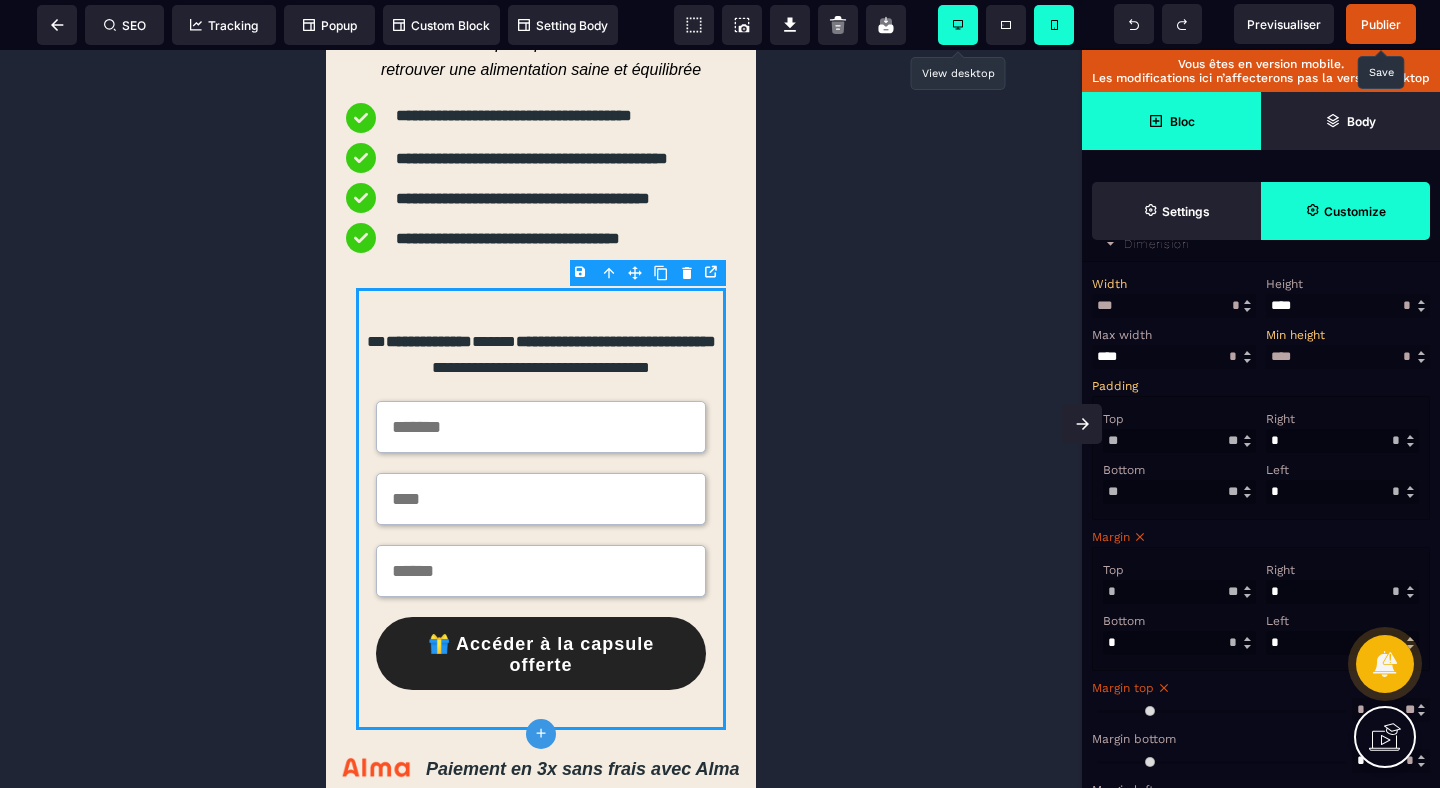 drag, startPoint x: 1131, startPoint y: 461, endPoint x: 1080, endPoint y: 461, distance: 51 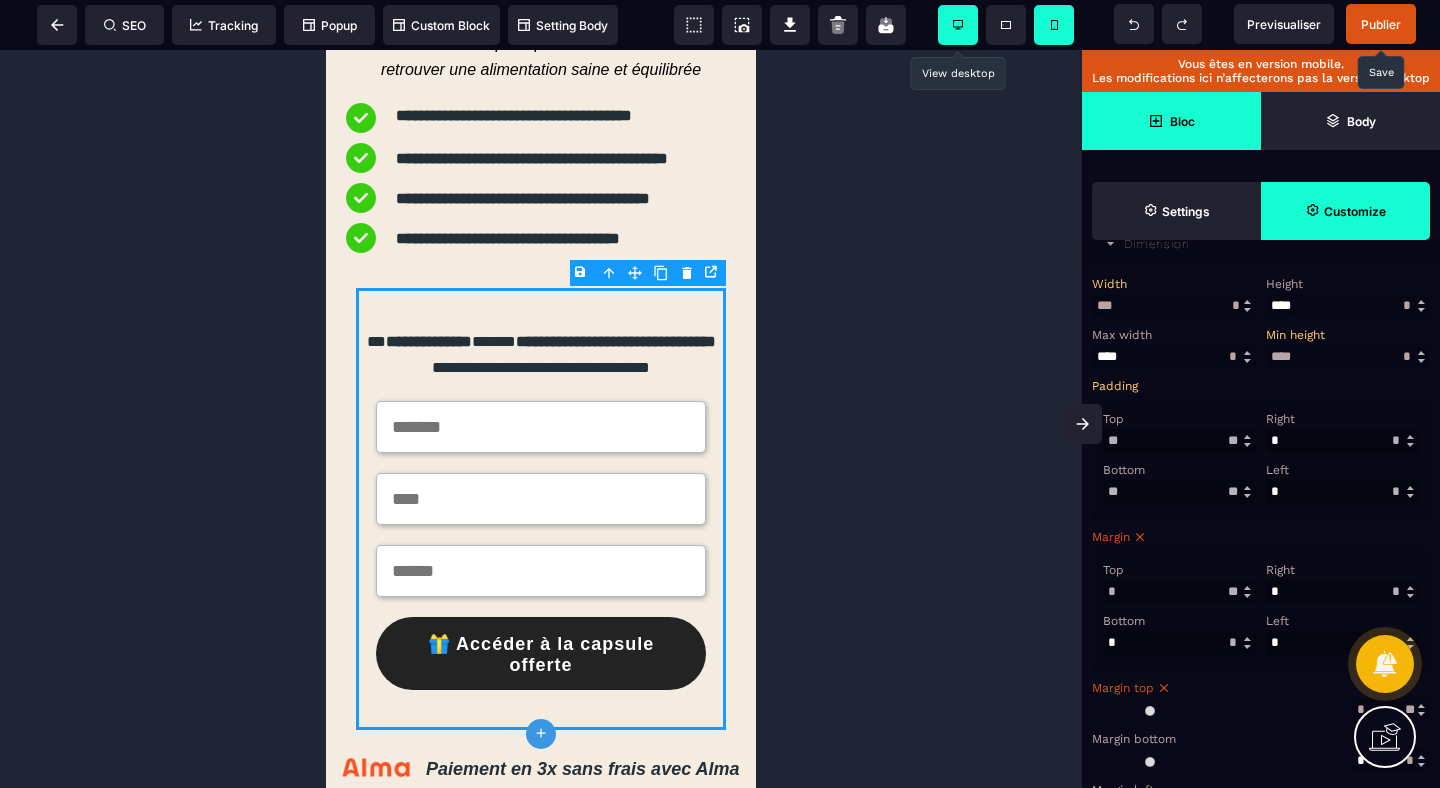 click on "**" at bounding box center (1179, 441) 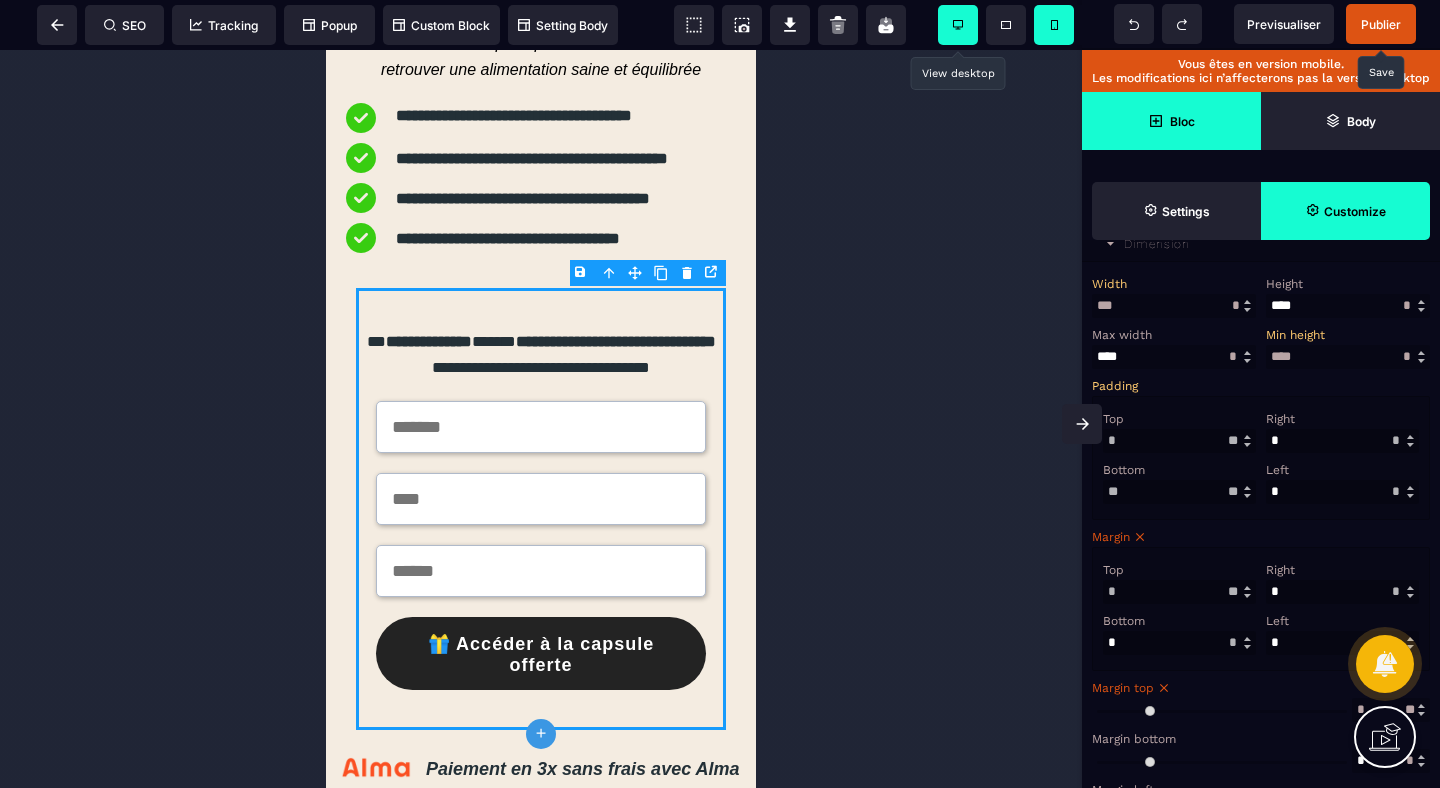 click on "Top
*
* ** * ** *** ** **
Right
* ** * ** *** ** **
Bottom
**
* ** * ** *** ** **
Left
* ** * ** *** ** **" at bounding box center (1261, 458) 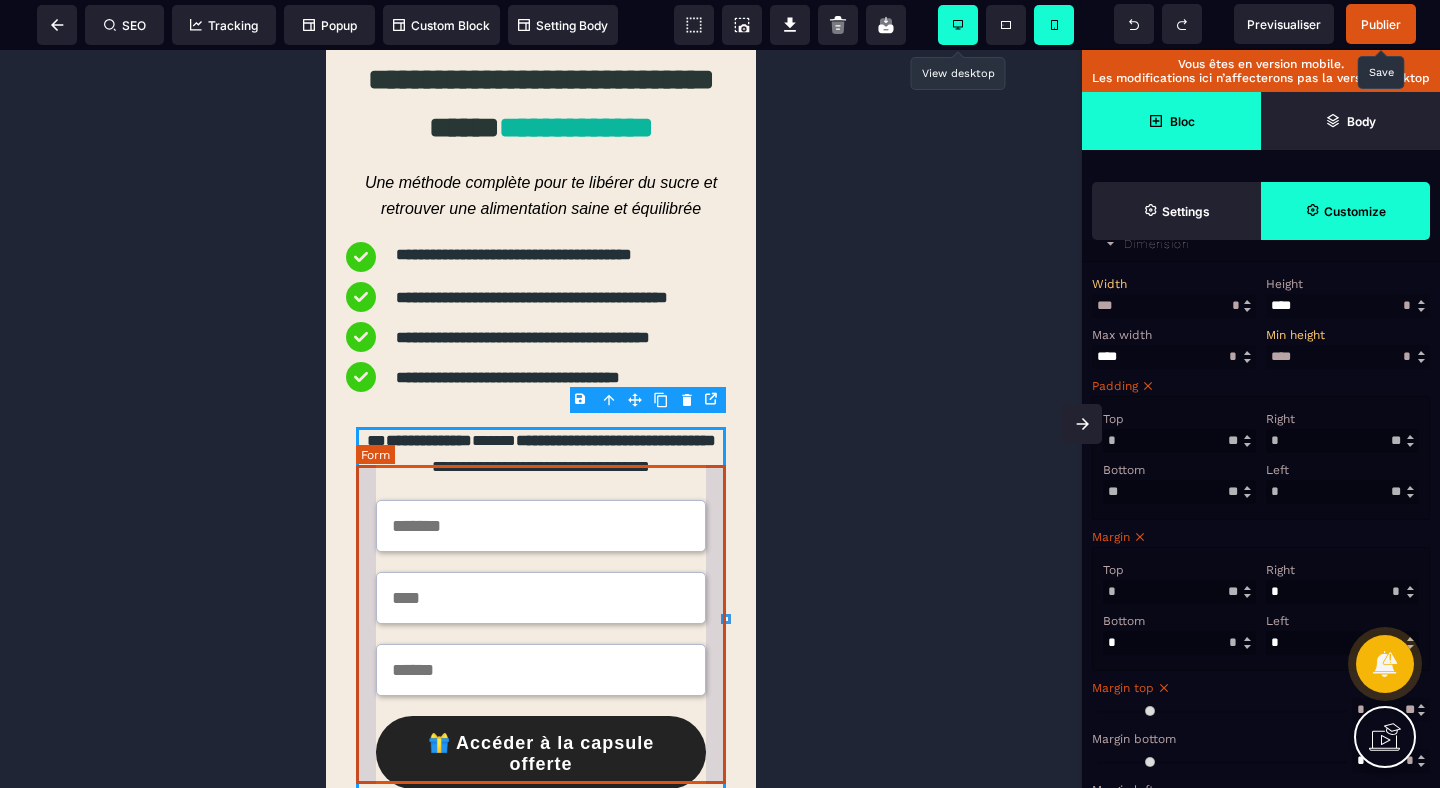 scroll, scrollTop: 0, scrollLeft: 0, axis: both 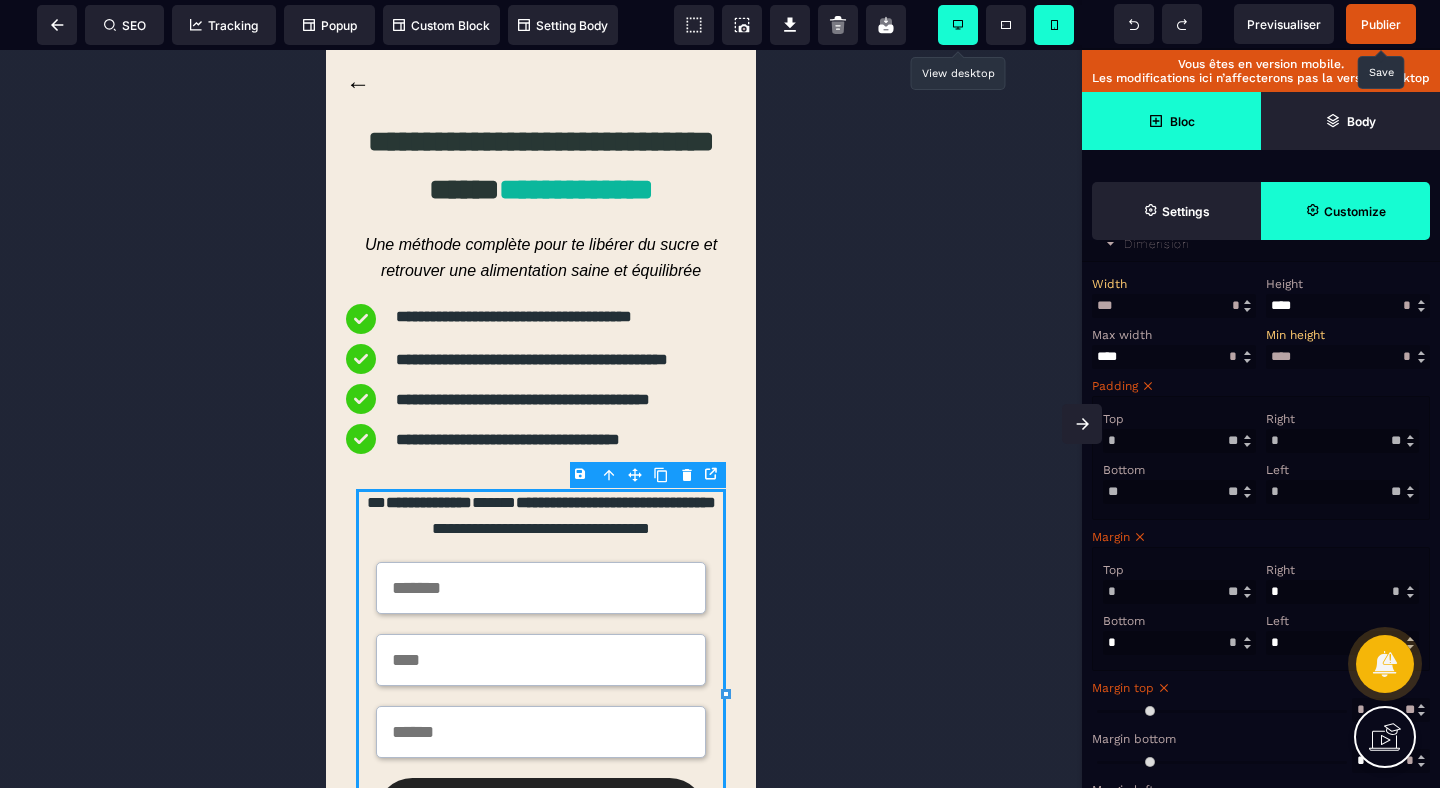 click 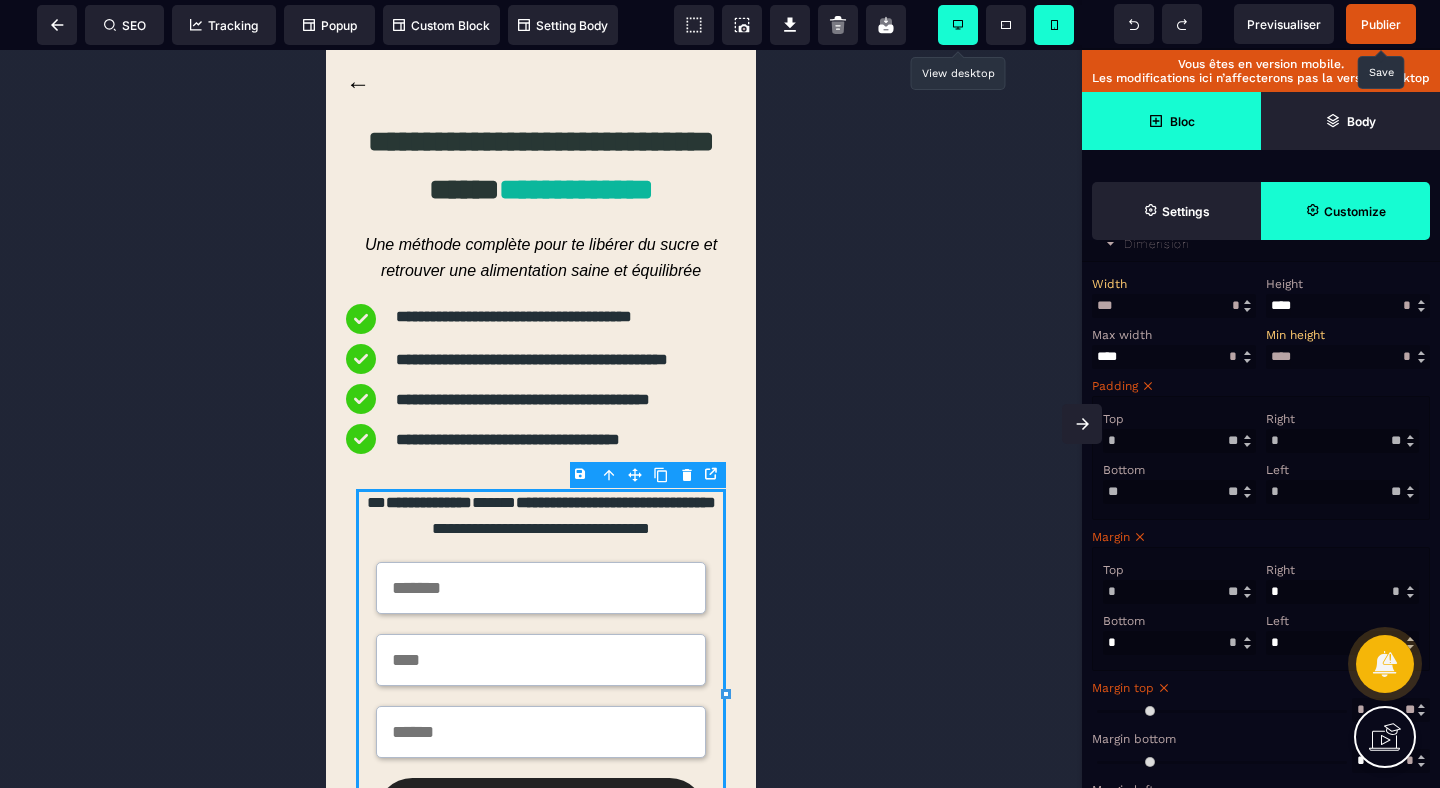 scroll, scrollTop: 0, scrollLeft: 0, axis: both 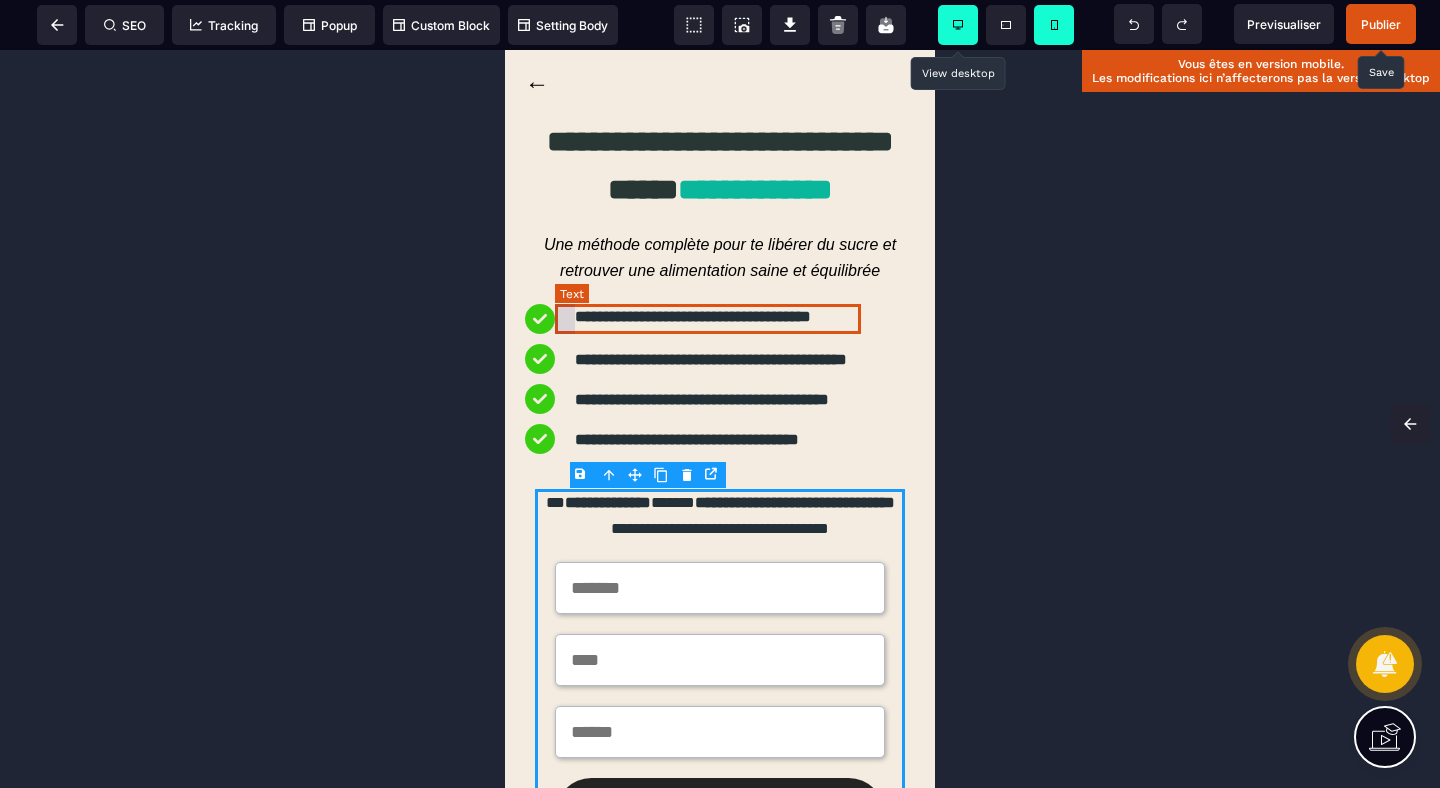 click on "**********" at bounding box center (708, 319) 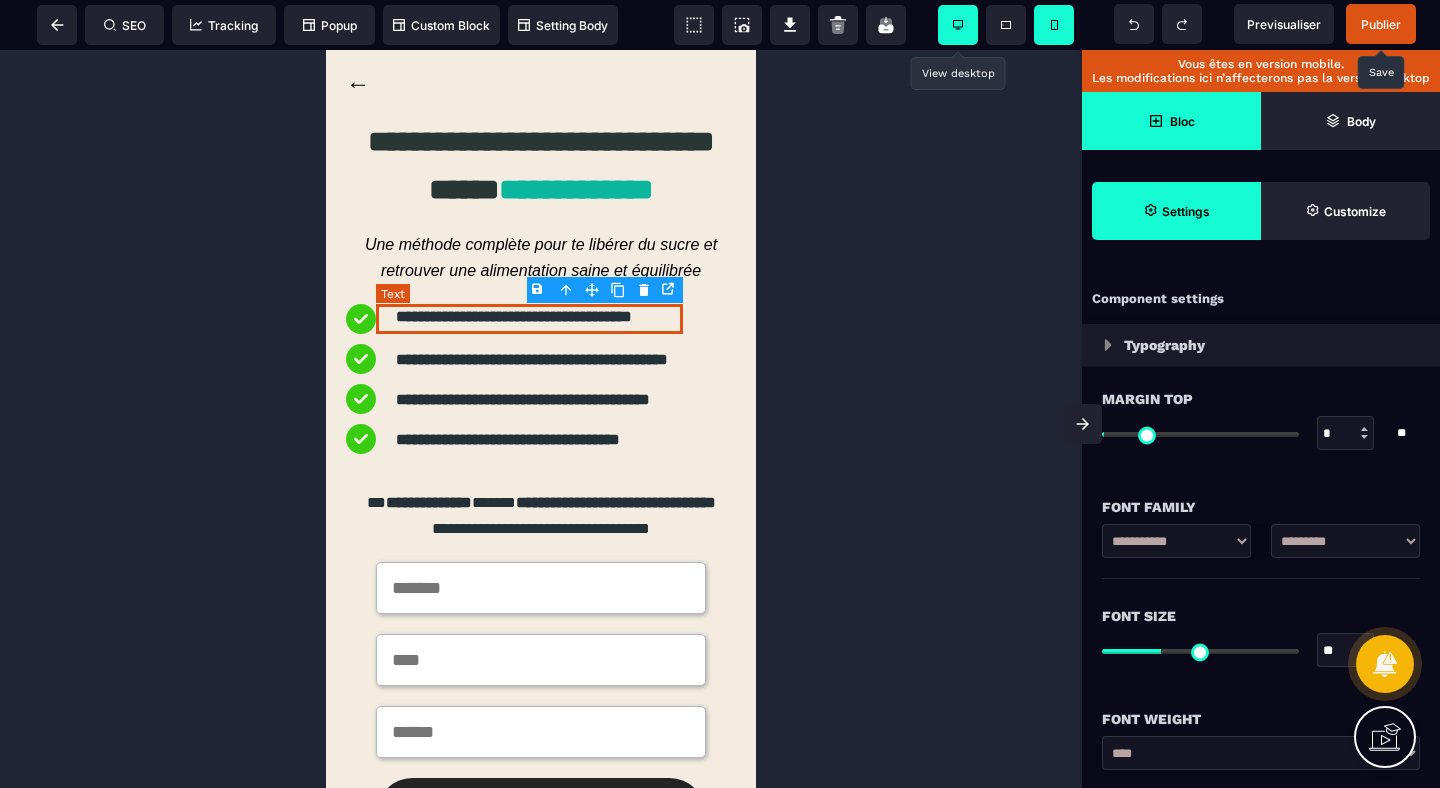 scroll, scrollTop: 0, scrollLeft: 0, axis: both 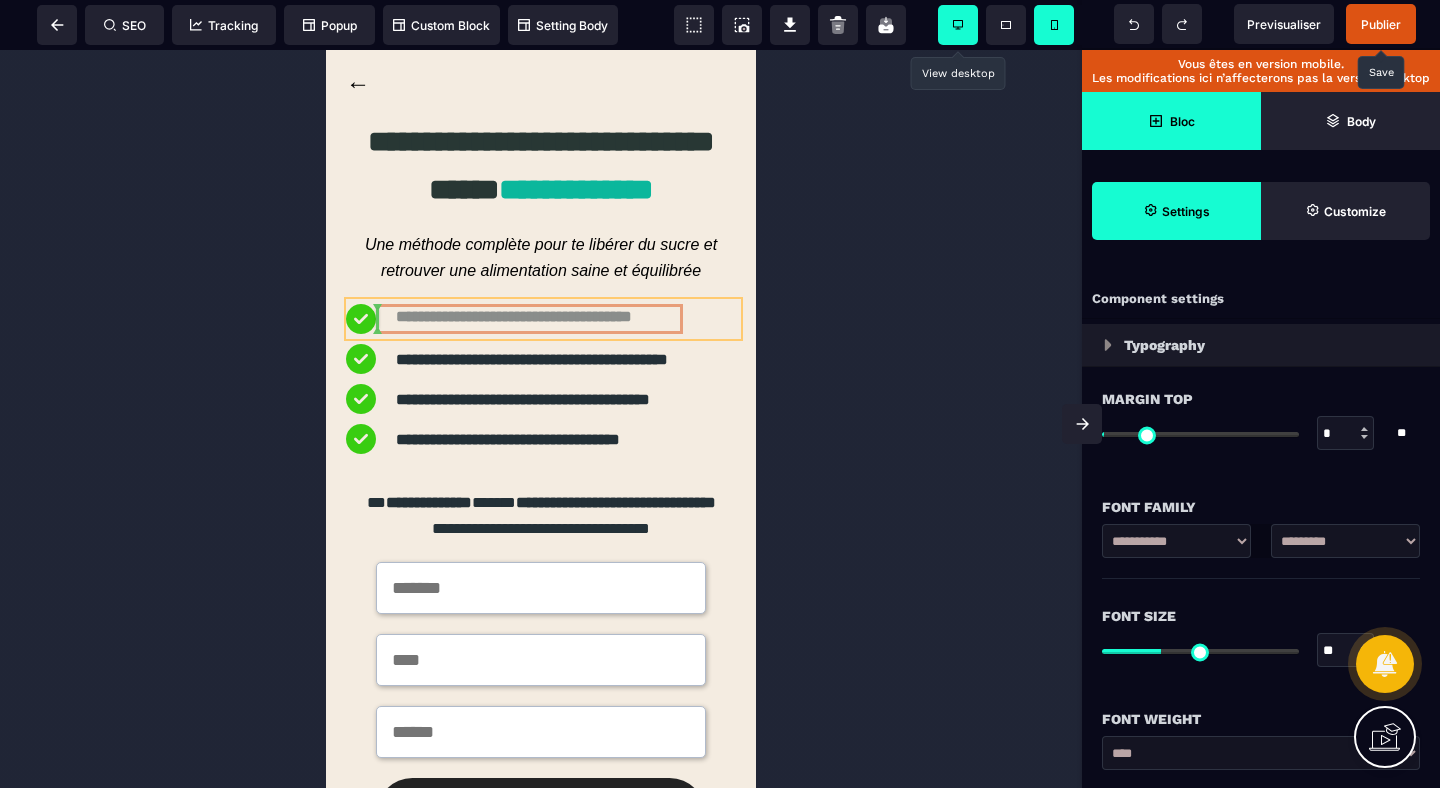 drag, startPoint x: 442, startPoint y: 322, endPoint x: 486, endPoint y: 323, distance: 44.011364 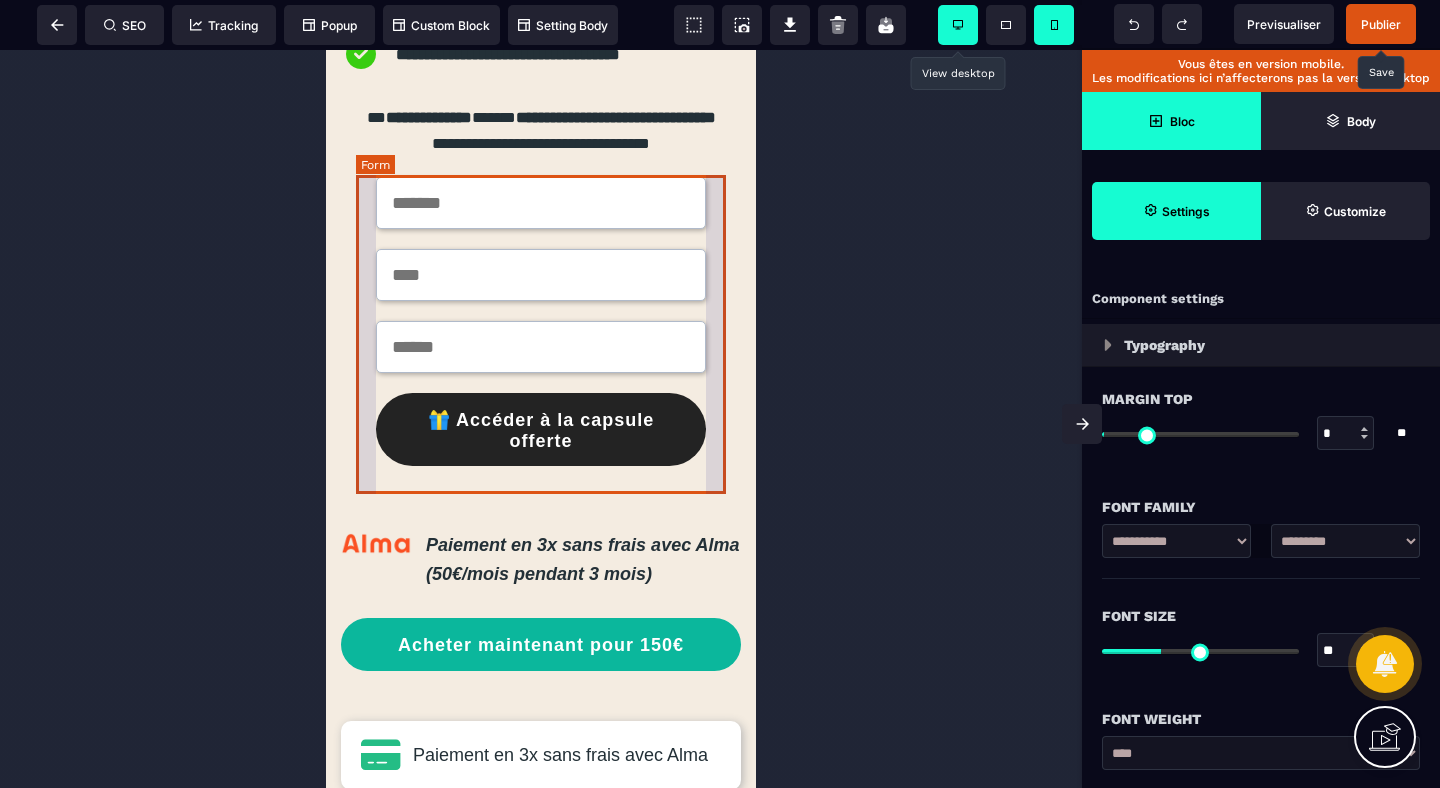 scroll, scrollTop: 387, scrollLeft: 0, axis: vertical 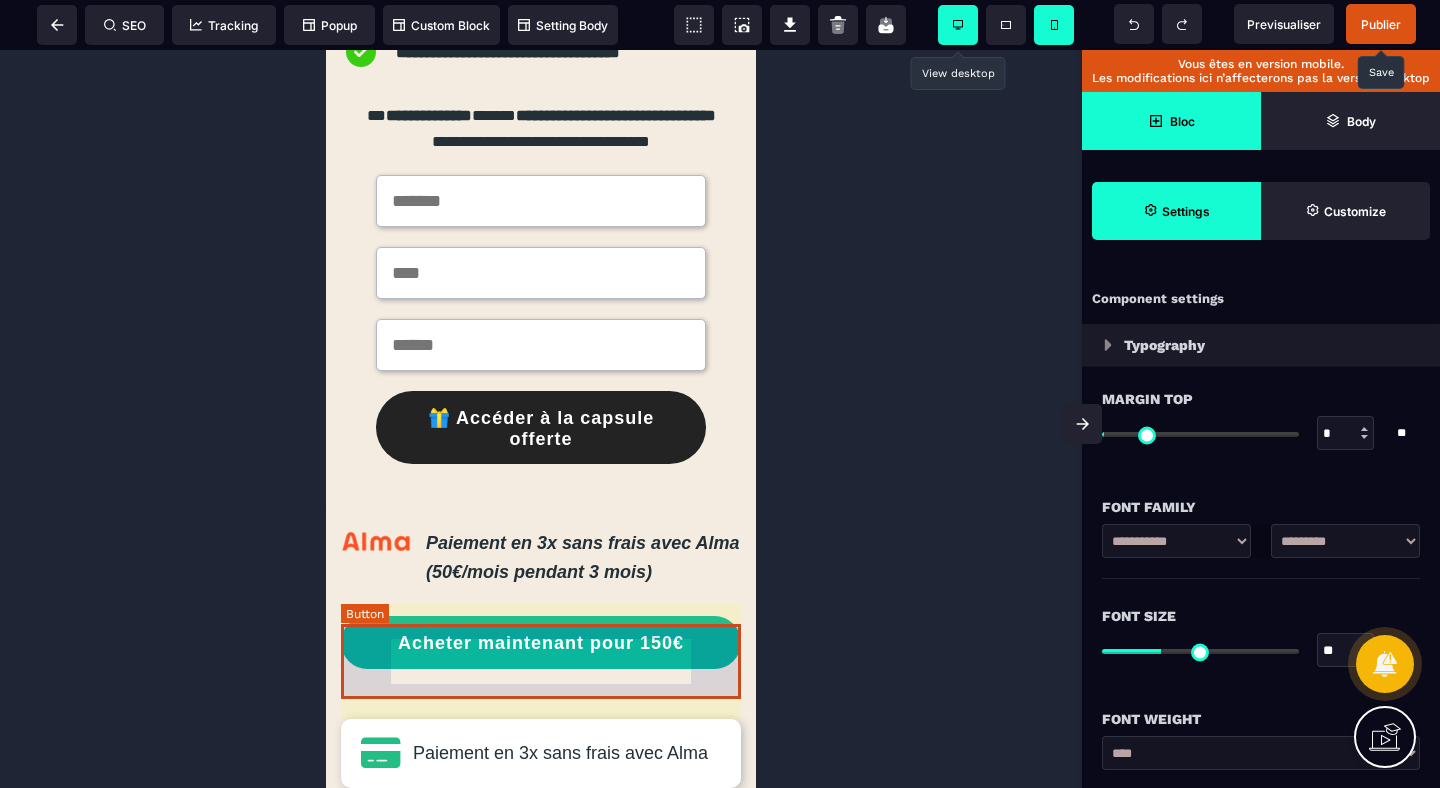 click on "Acheter maintenant pour 150€" at bounding box center [541, 644] 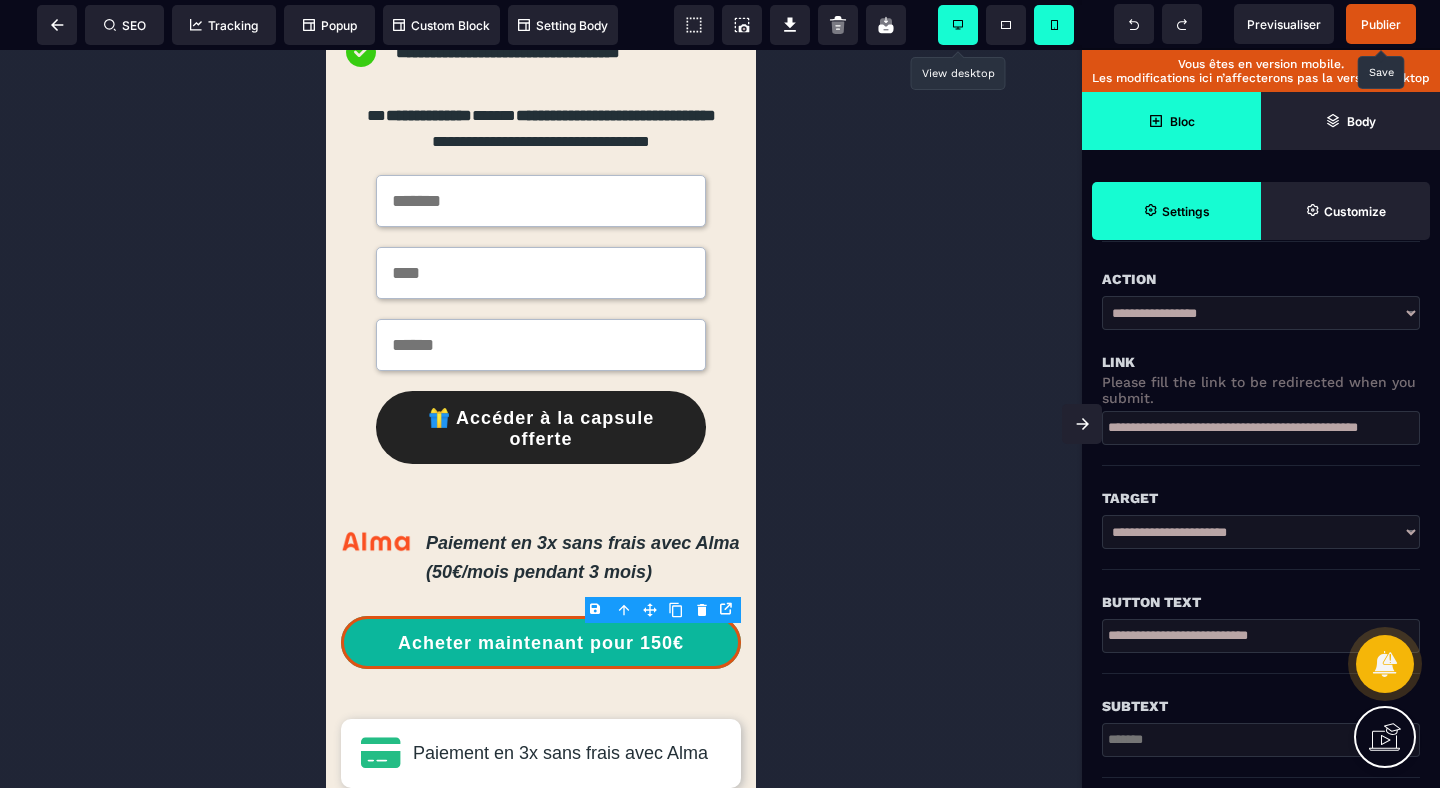 scroll, scrollTop: 363, scrollLeft: 0, axis: vertical 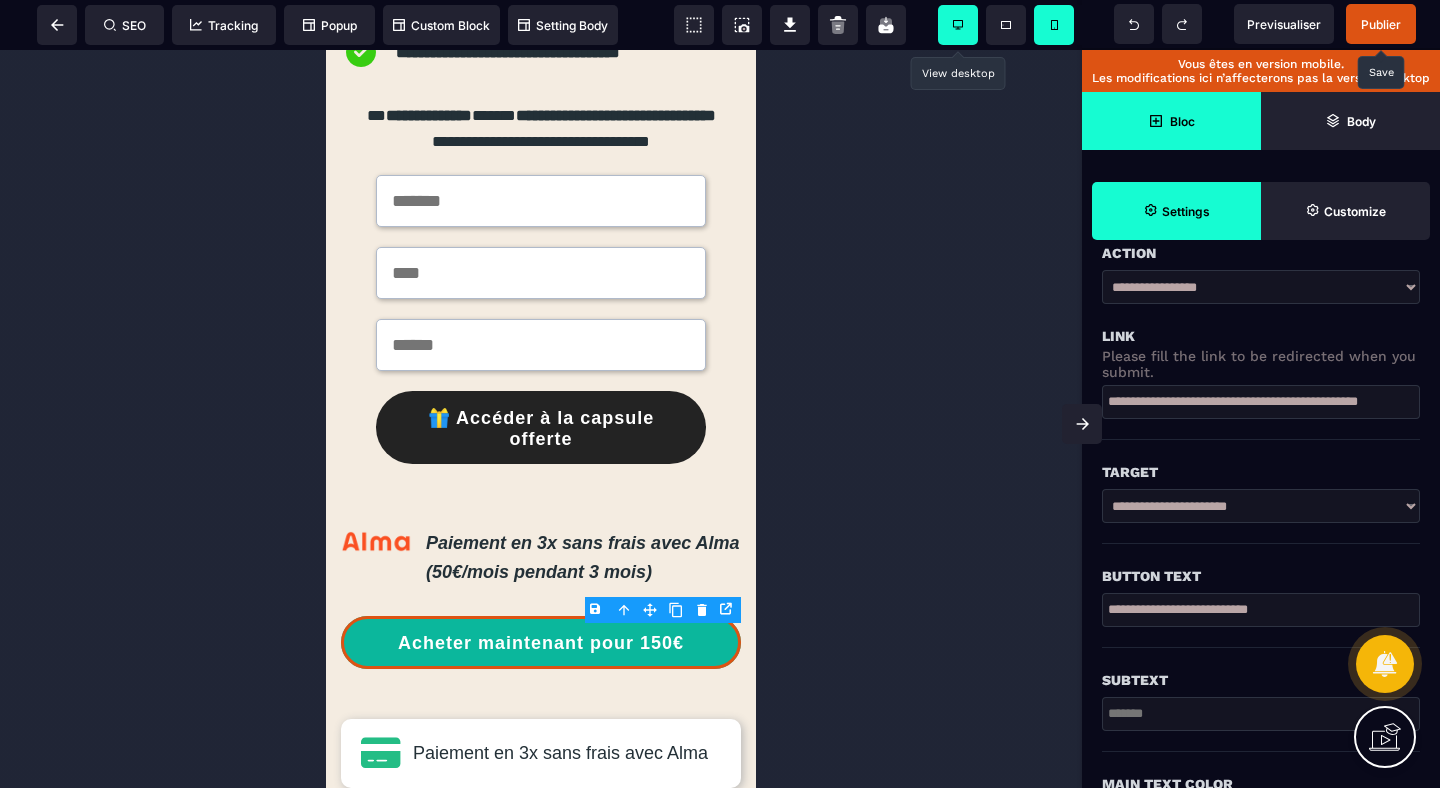 drag, startPoint x: 1241, startPoint y: 617, endPoint x: 1165, endPoint y: 616, distance: 76.00658 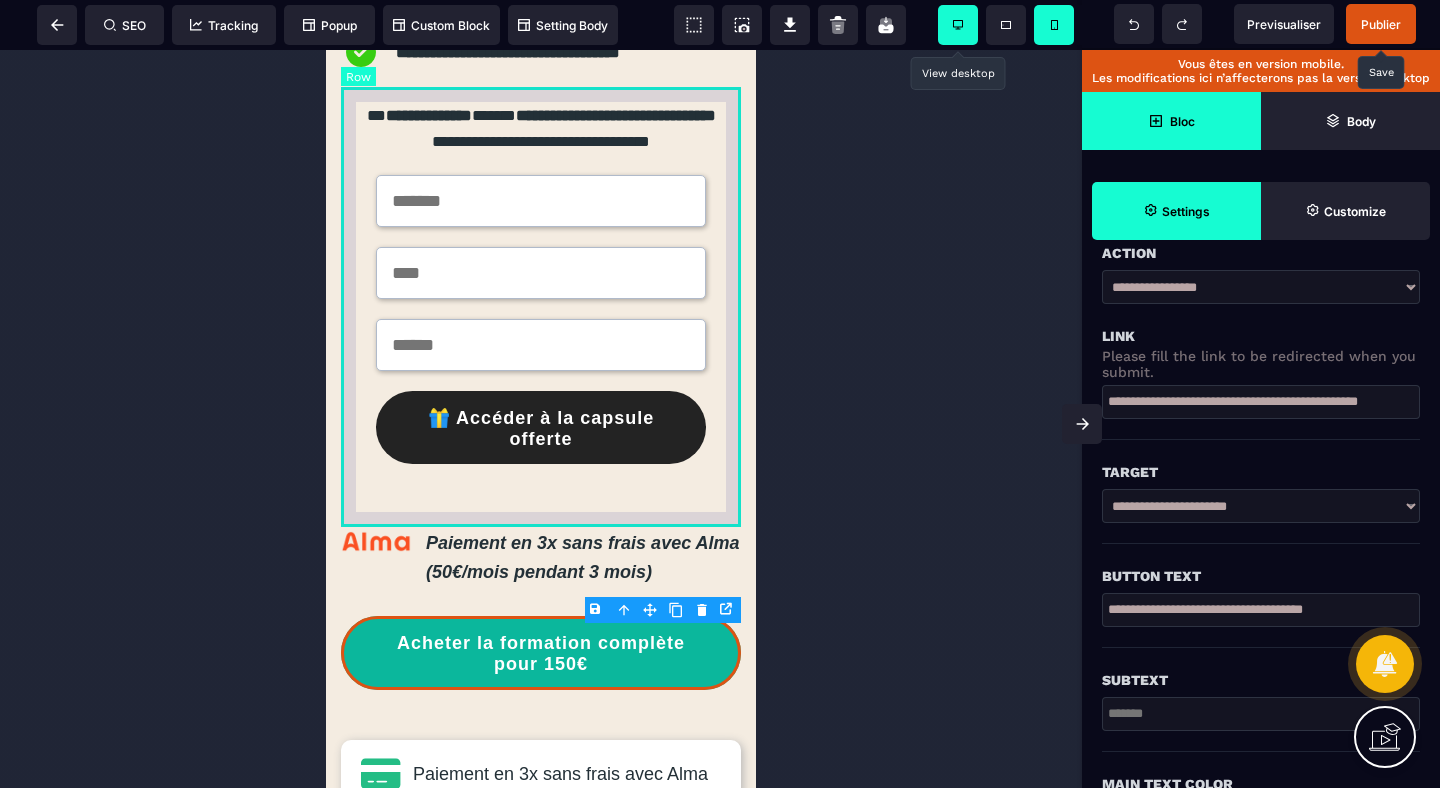 click on "**********" at bounding box center (541, 303) 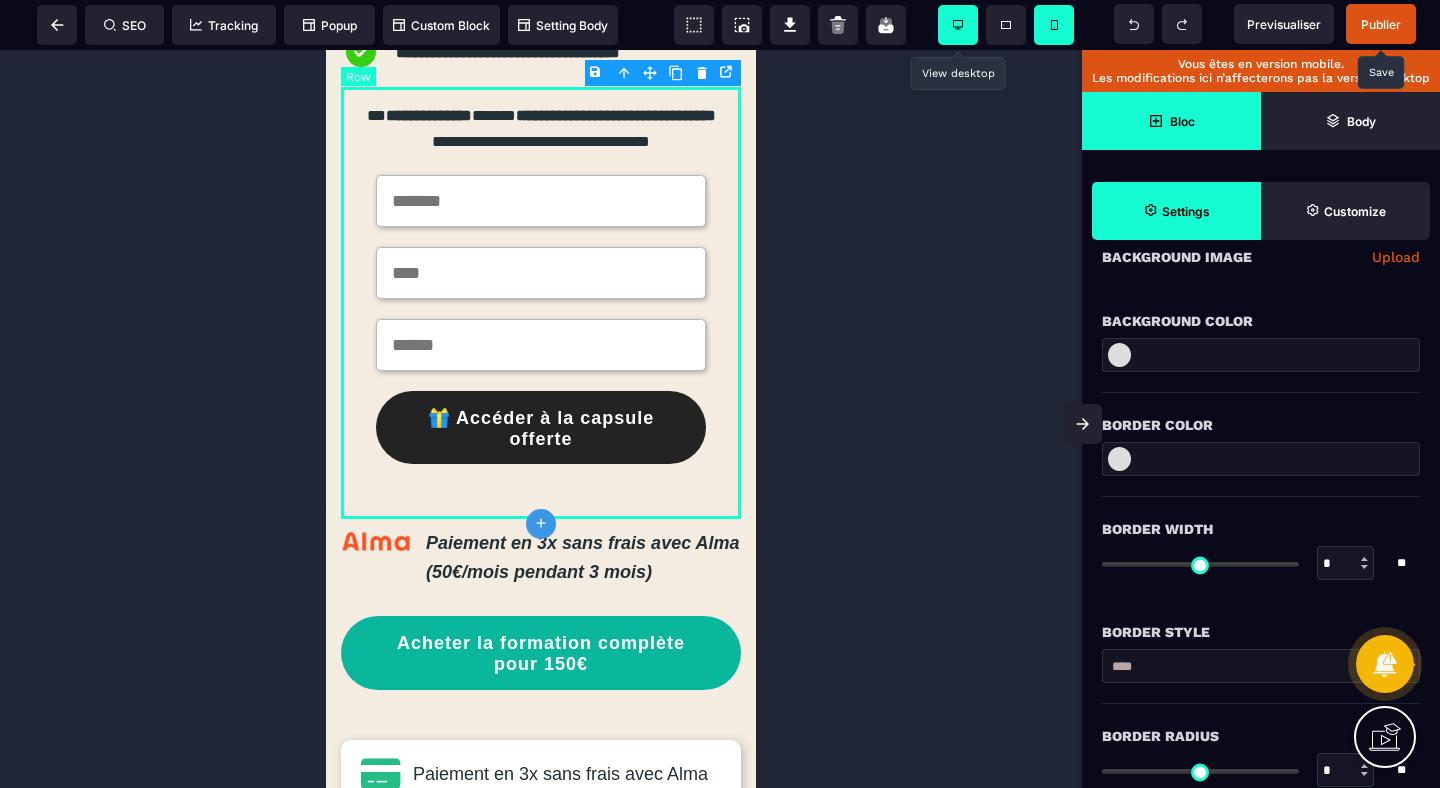scroll, scrollTop: 0, scrollLeft: 0, axis: both 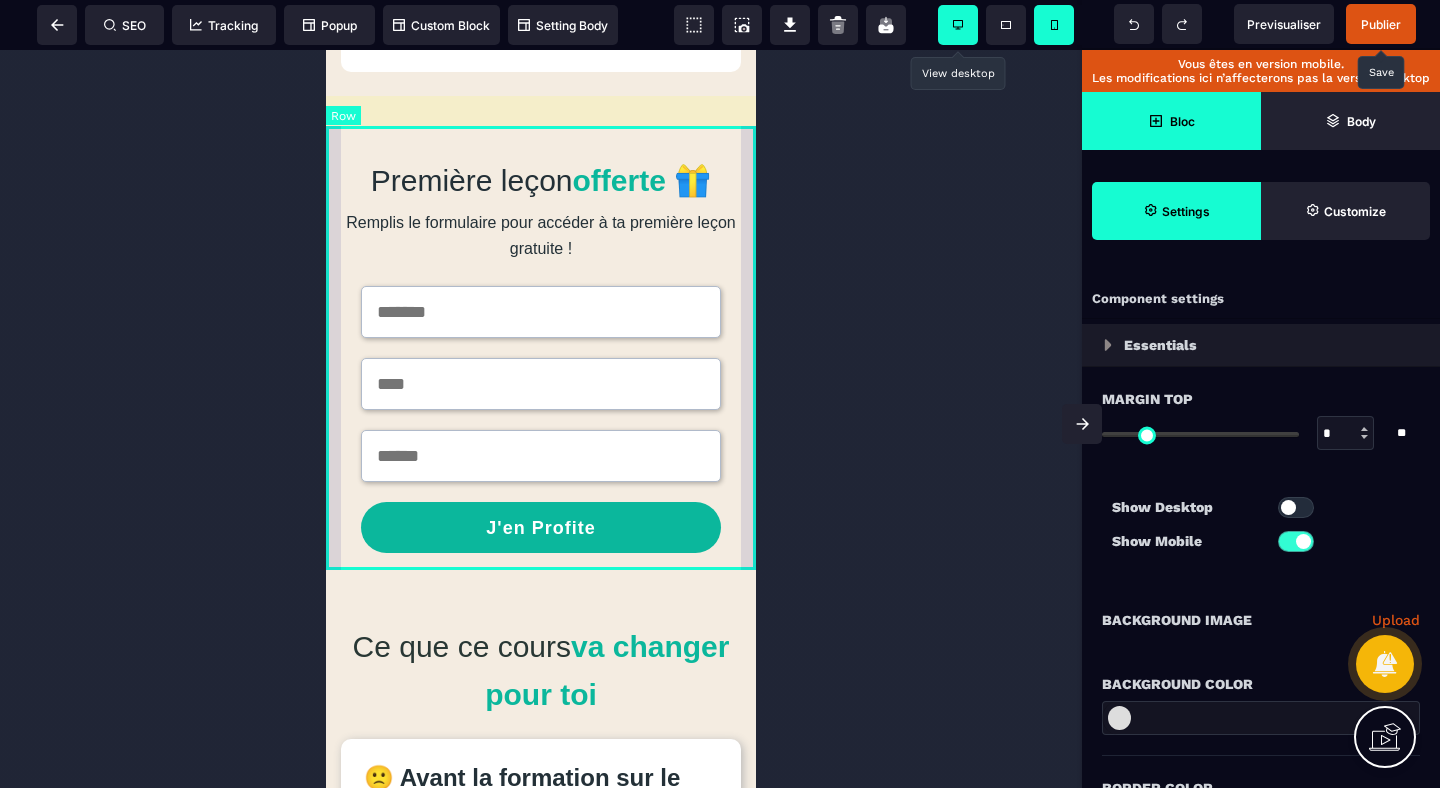 click on "Première leçon  offerte 🎁 Remplis le formulaire pour accéder à ta première leçon gratuite ! J'en Profite" at bounding box center [541, 335] 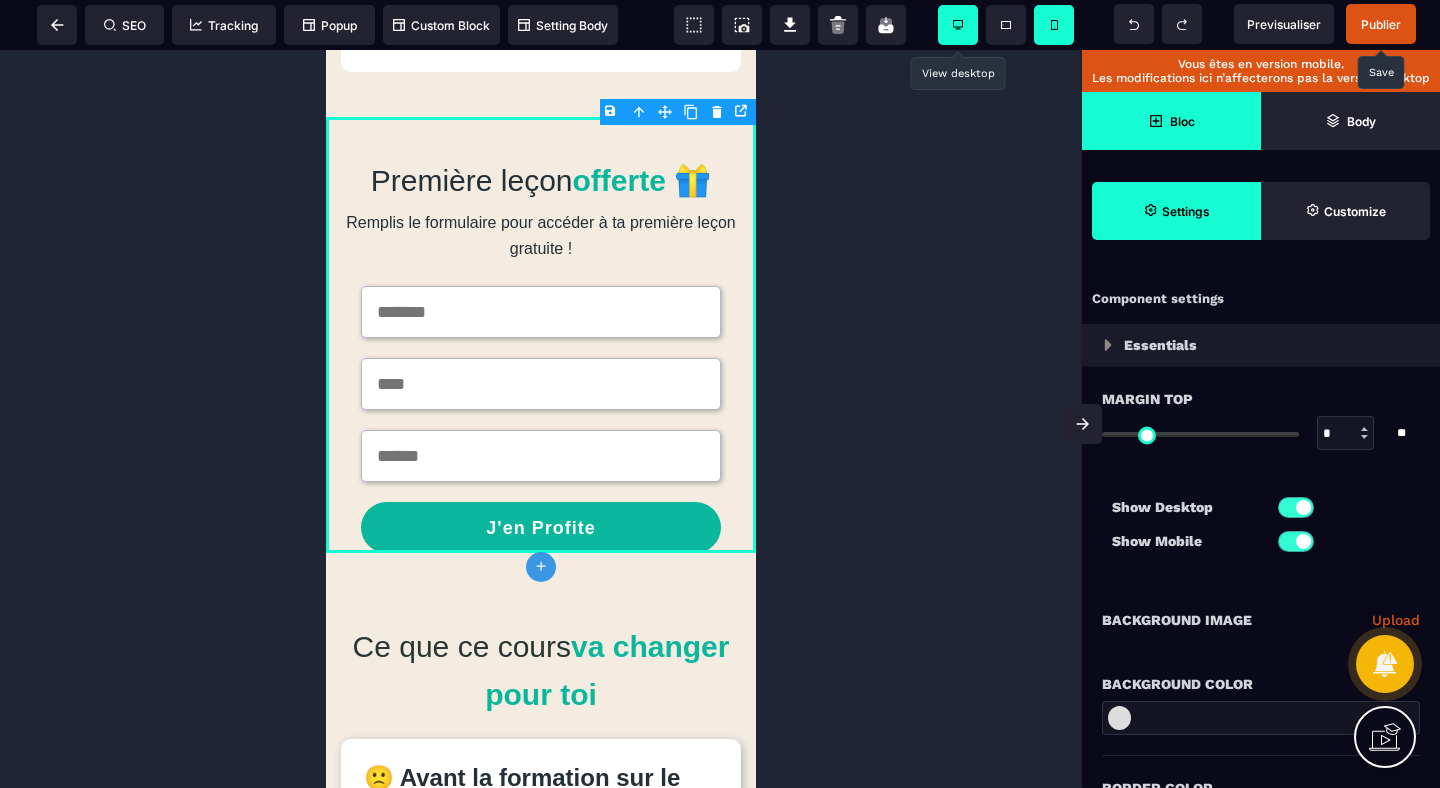 click at bounding box center (1303, 541) 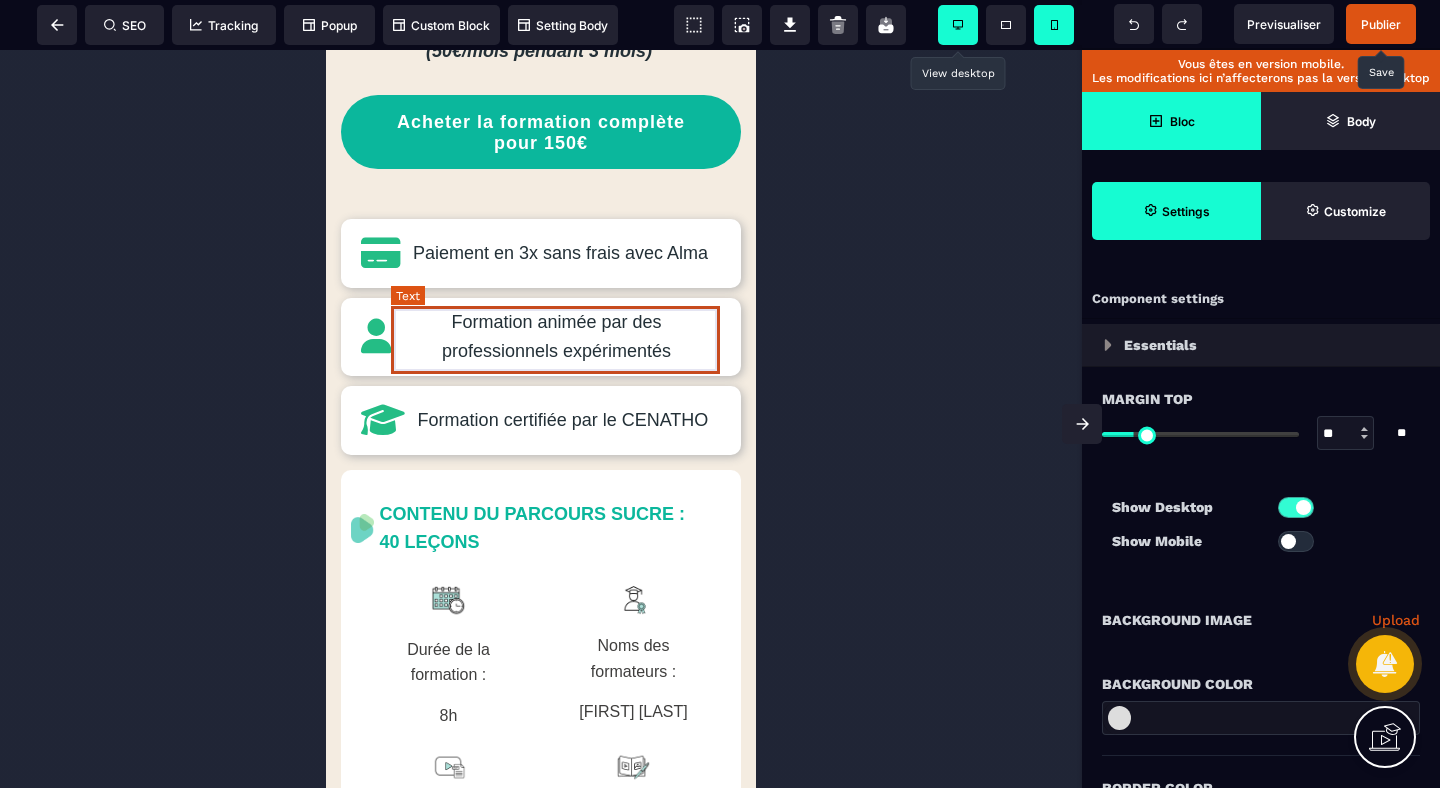 scroll, scrollTop: 914, scrollLeft: 0, axis: vertical 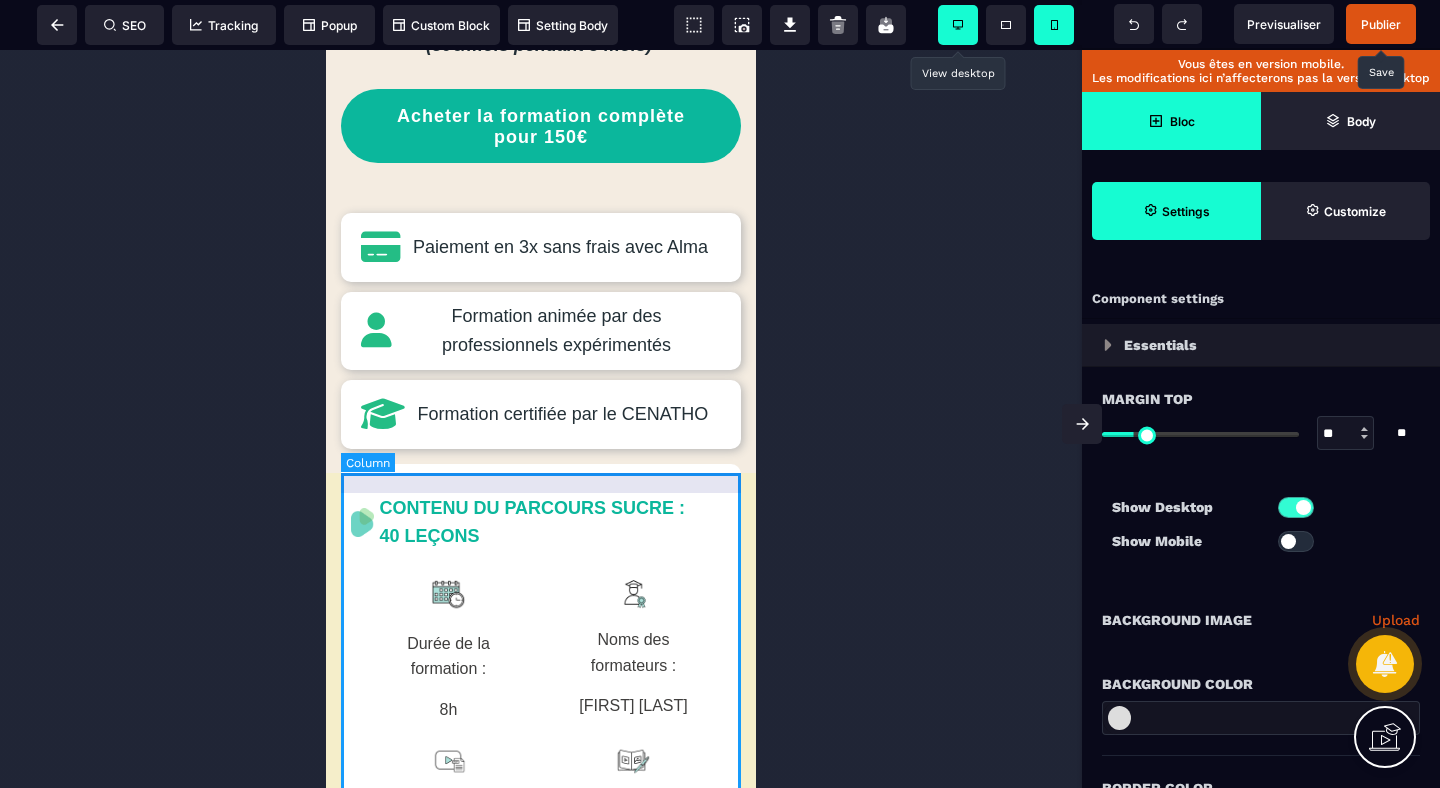 click on "CONTENU DU PARCOURS SUCRE : 40 LEÇONS Durée de la formation : 8h Noms des formateurs : [FIRST] [LAST] Nombre de leçons : 40 Types de leçons :" at bounding box center (541, 689) 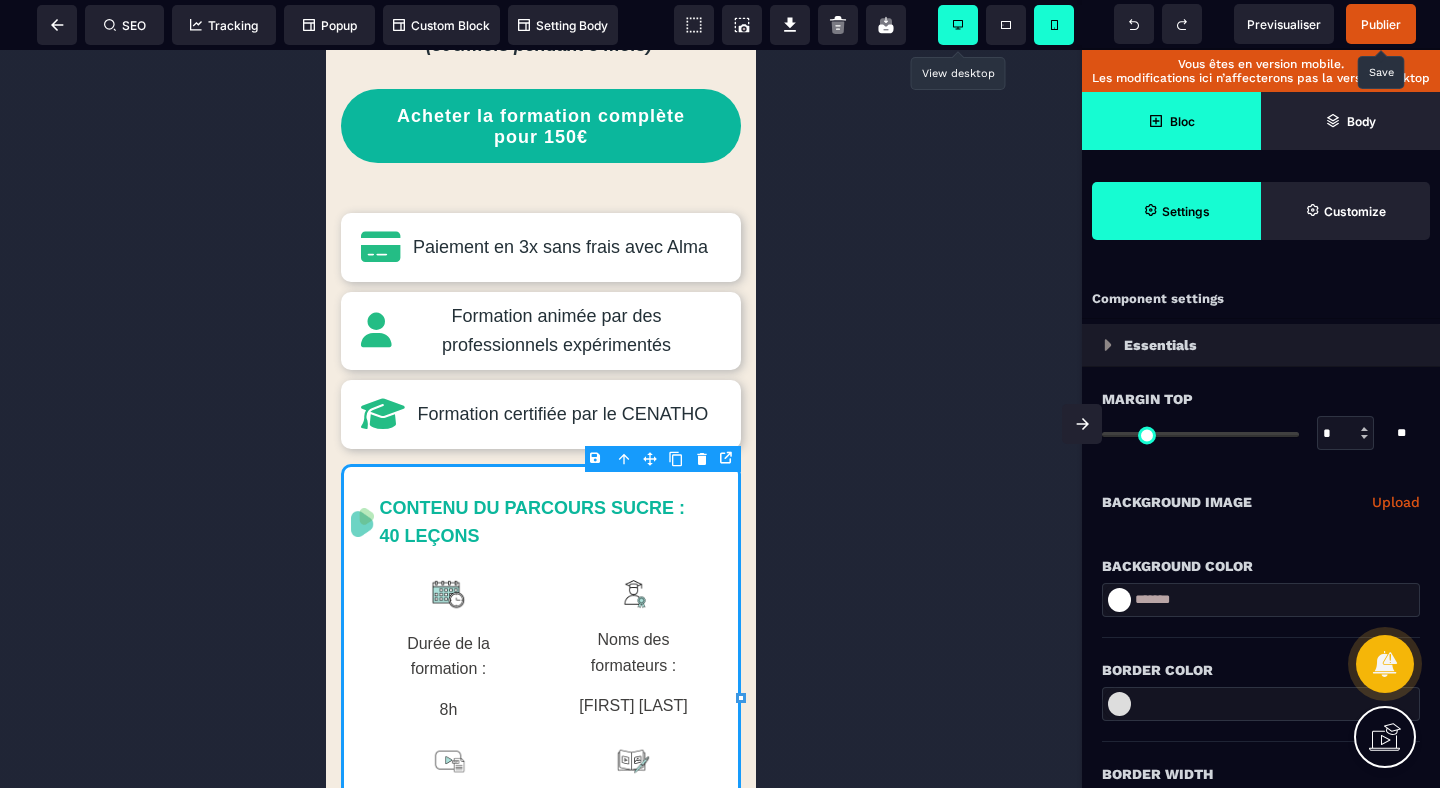 click on "*" at bounding box center (1346, 434) 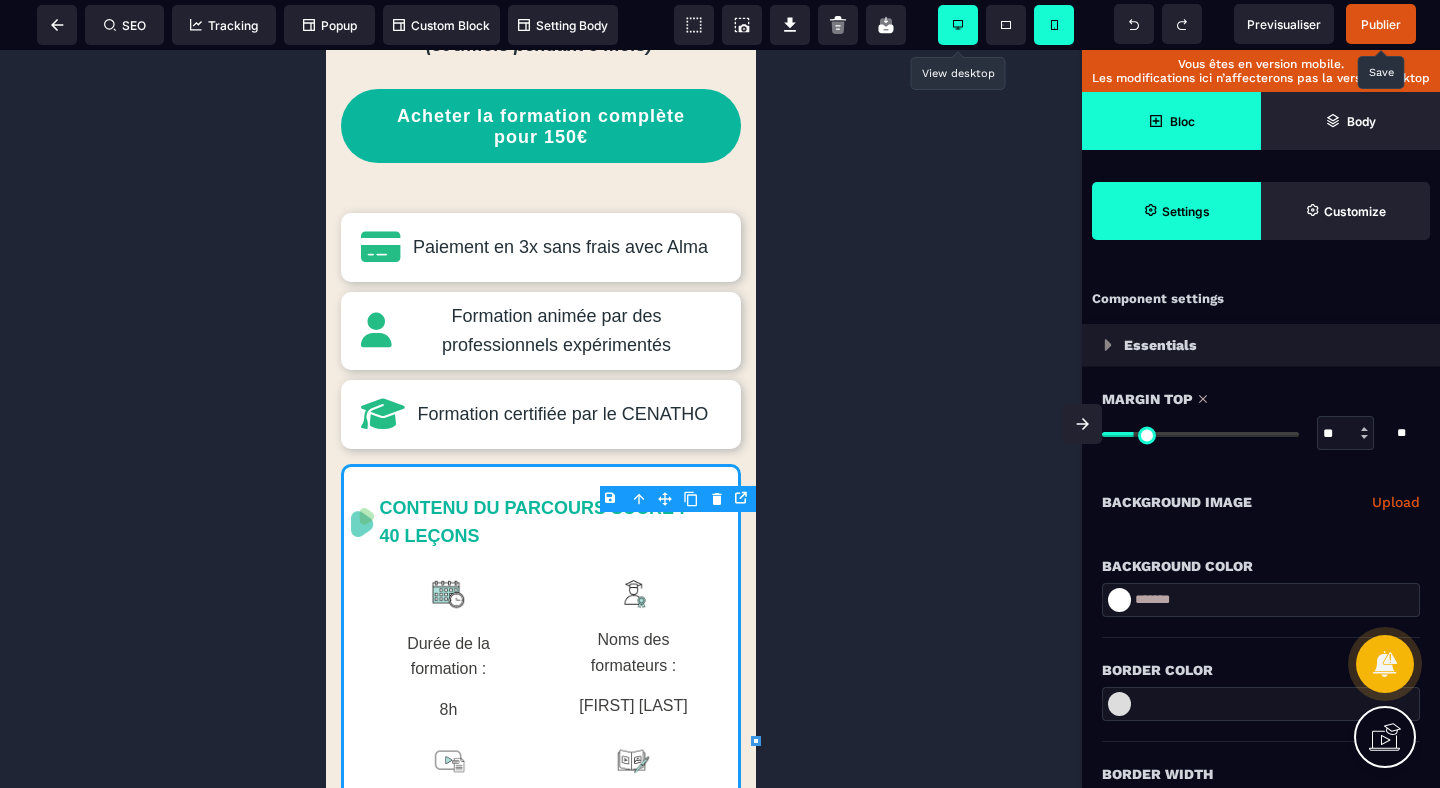 click on "Margin Top" at bounding box center (1261, 399) 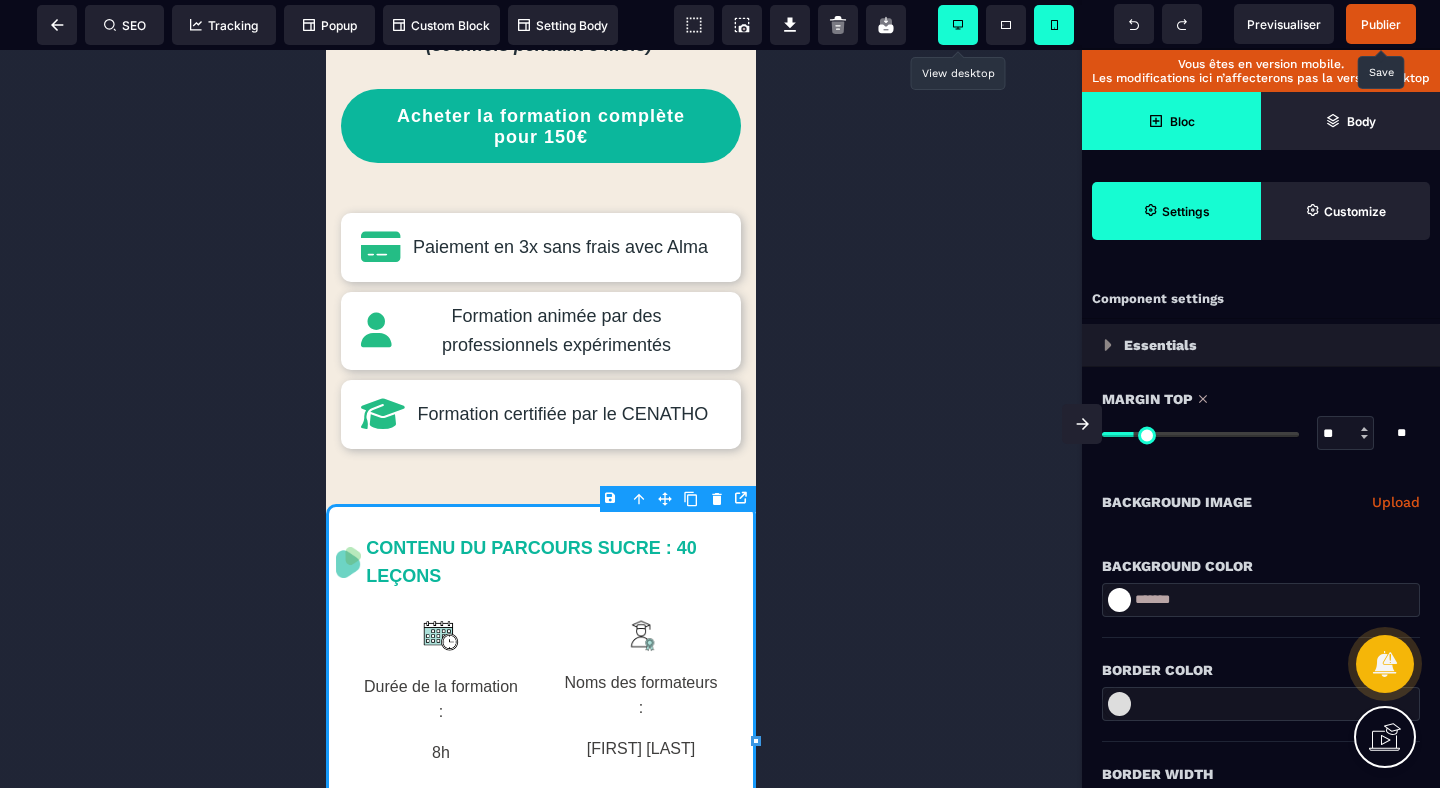 click on "**" at bounding box center (1346, 434) 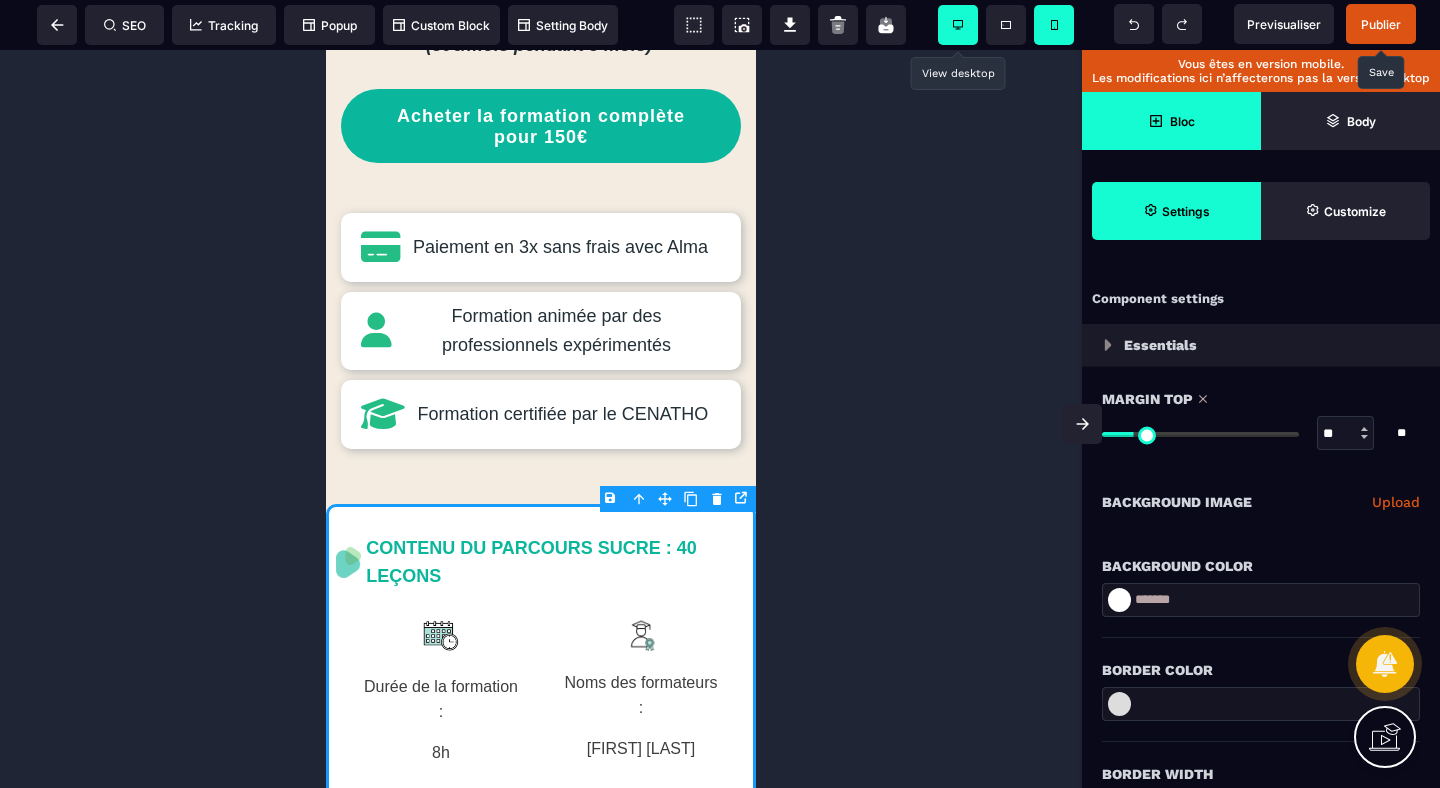 click on "Margin Top
**
*
**
All" at bounding box center (1261, 418) 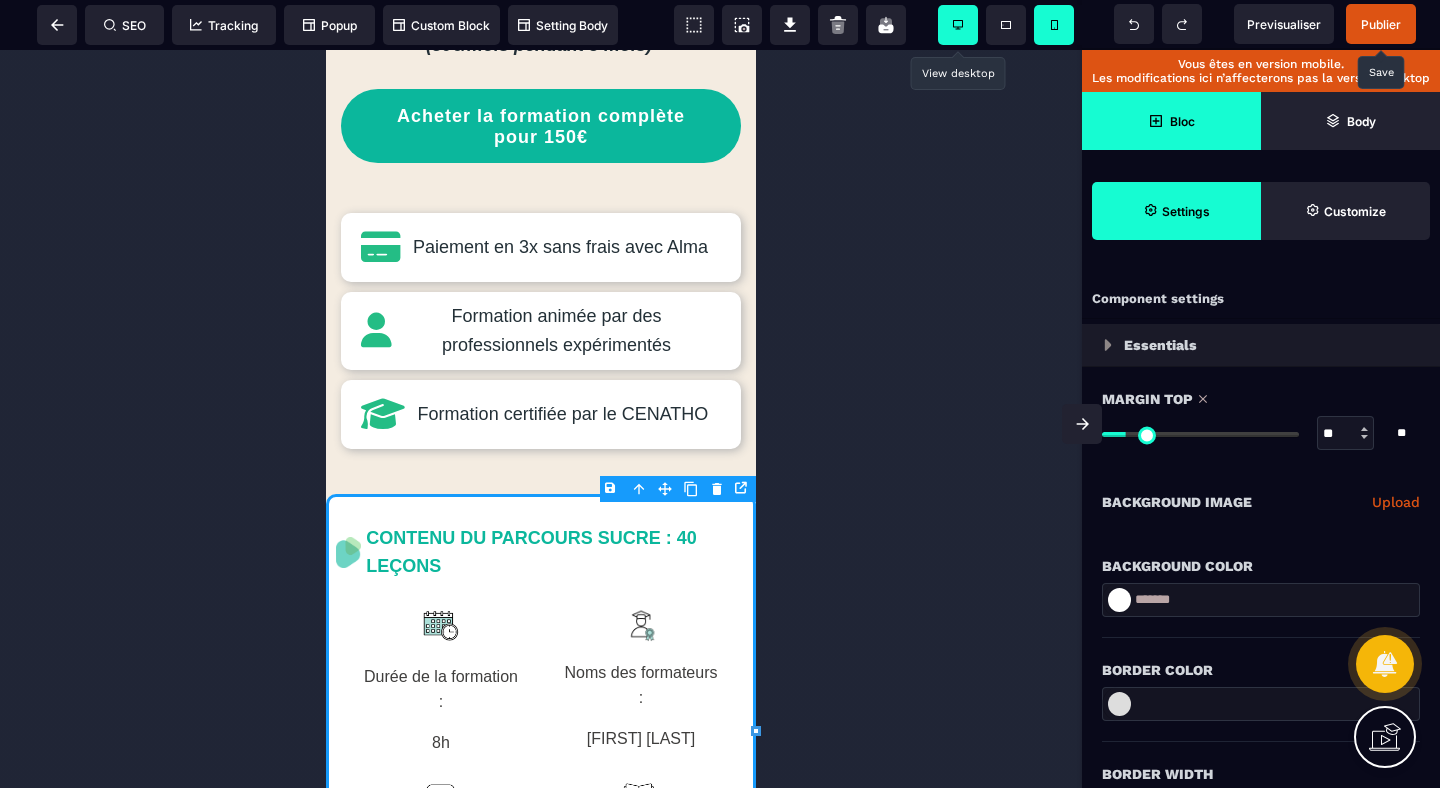 click on "**" at bounding box center (1346, 434) 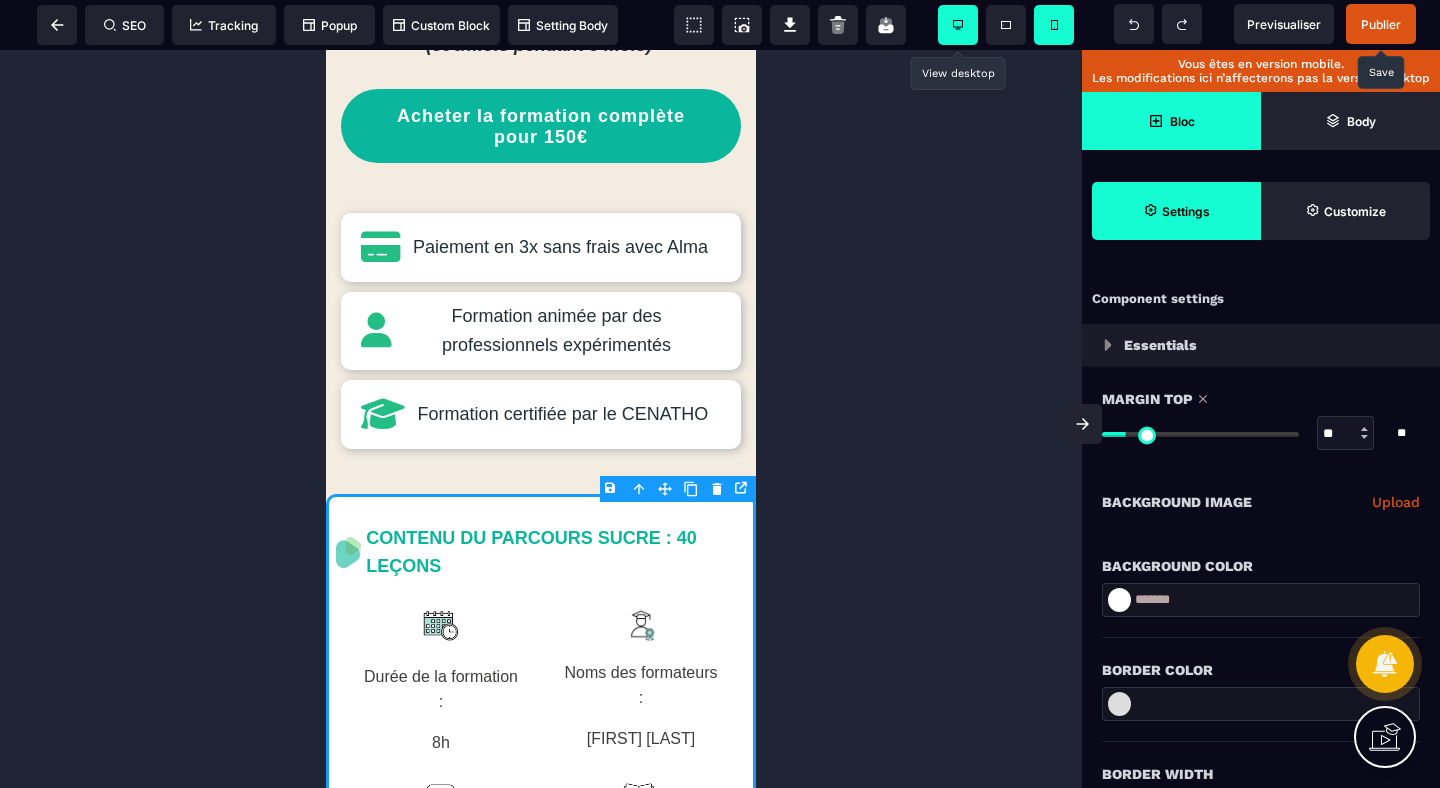 click on "Margin Top" at bounding box center [1261, 399] 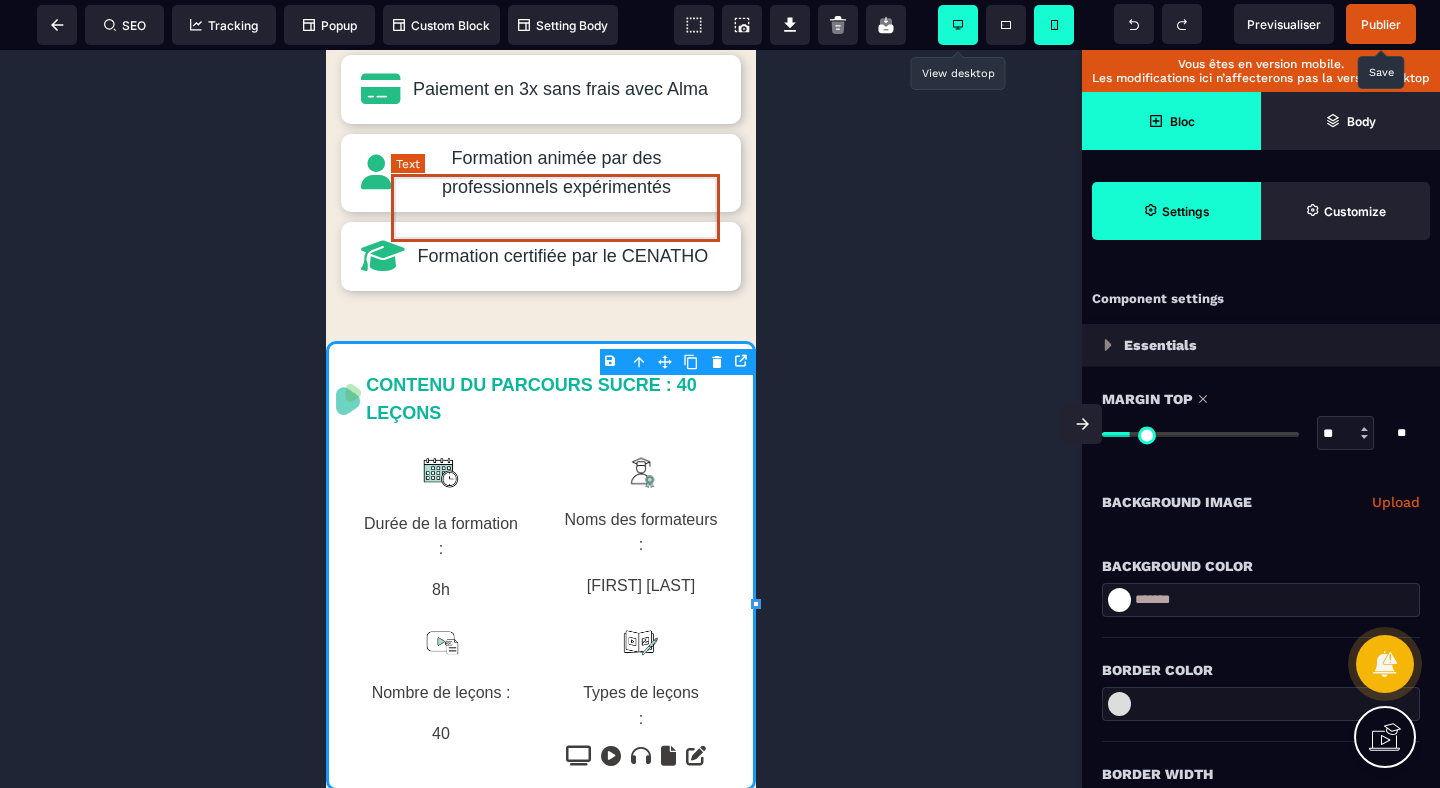 scroll, scrollTop: 1083, scrollLeft: 0, axis: vertical 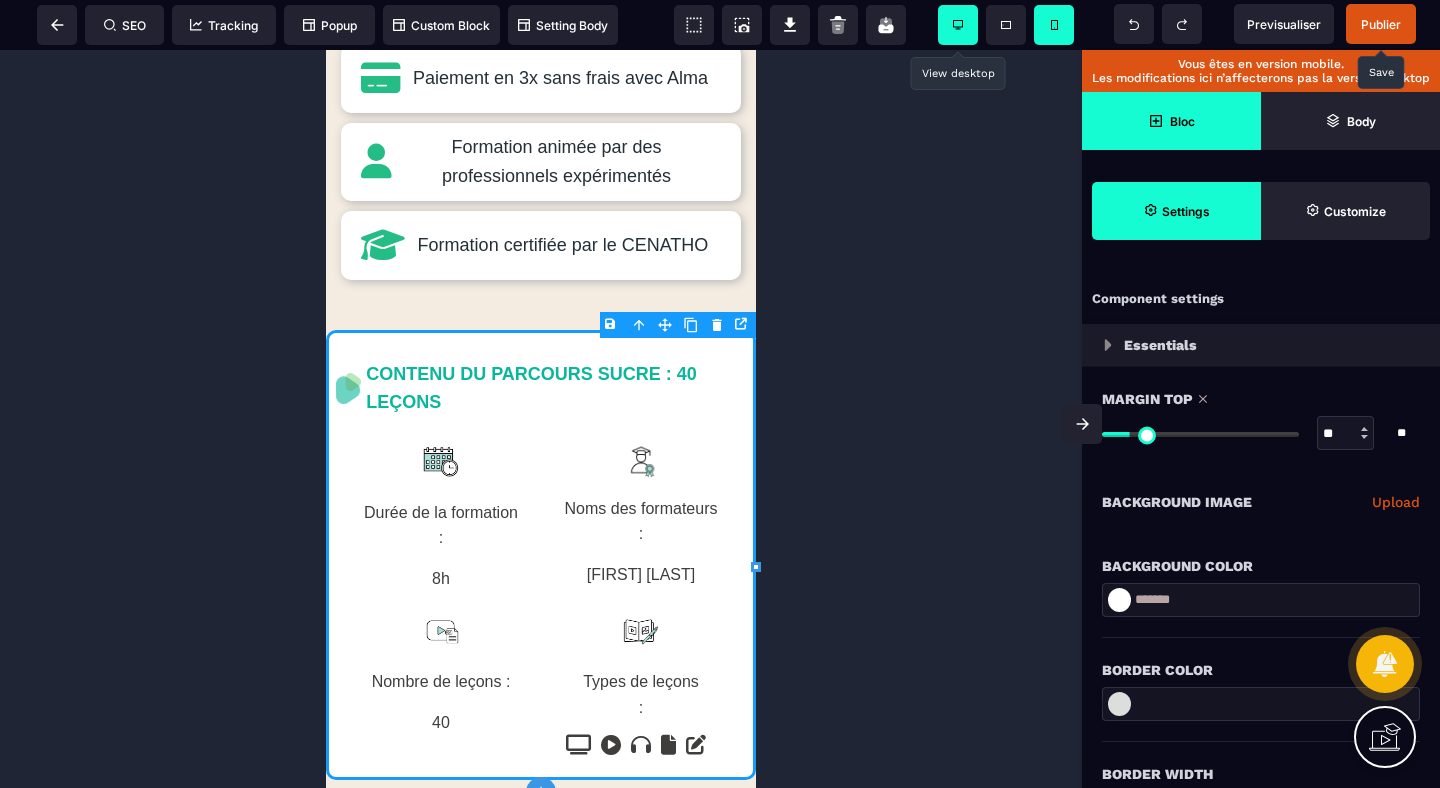 click 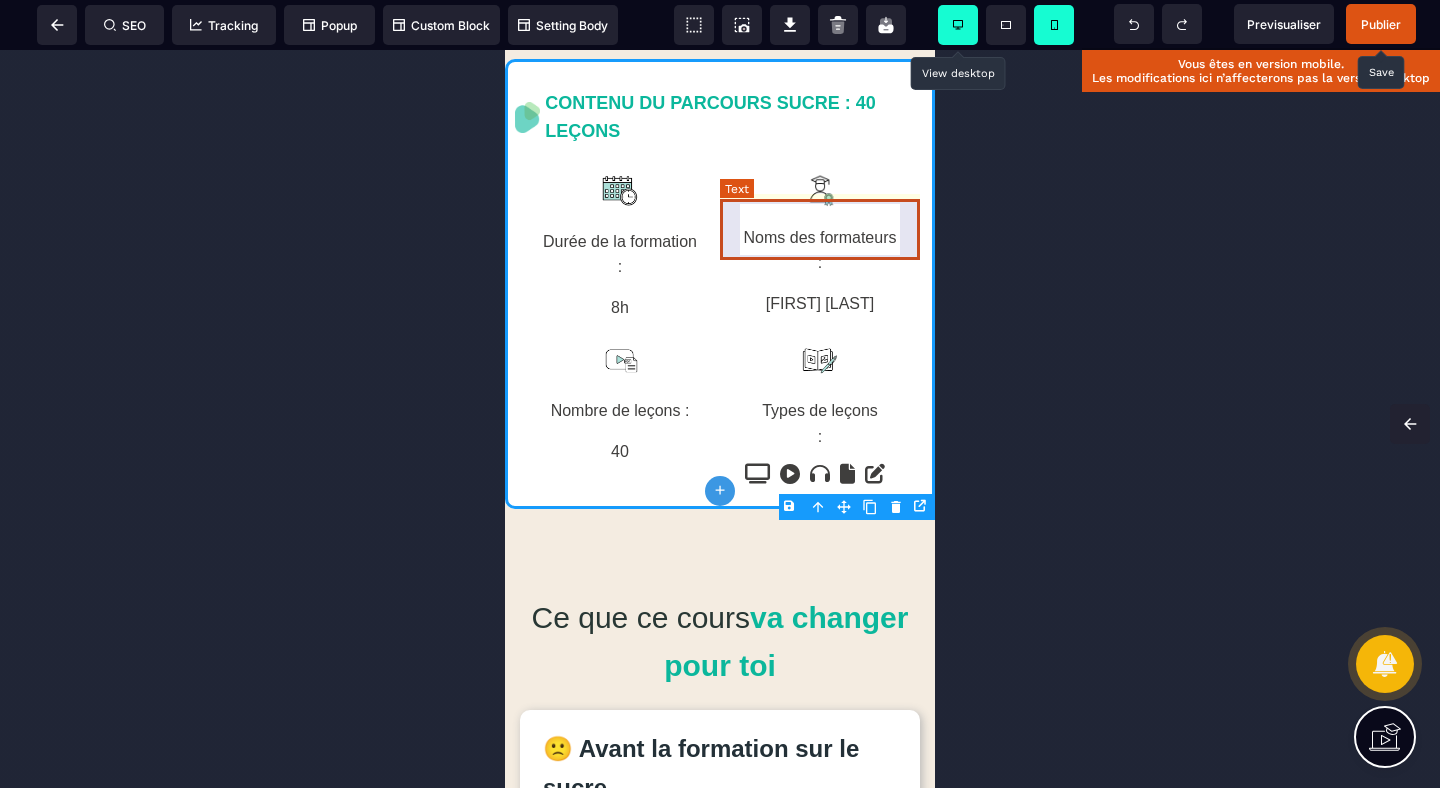 scroll, scrollTop: 1384, scrollLeft: 0, axis: vertical 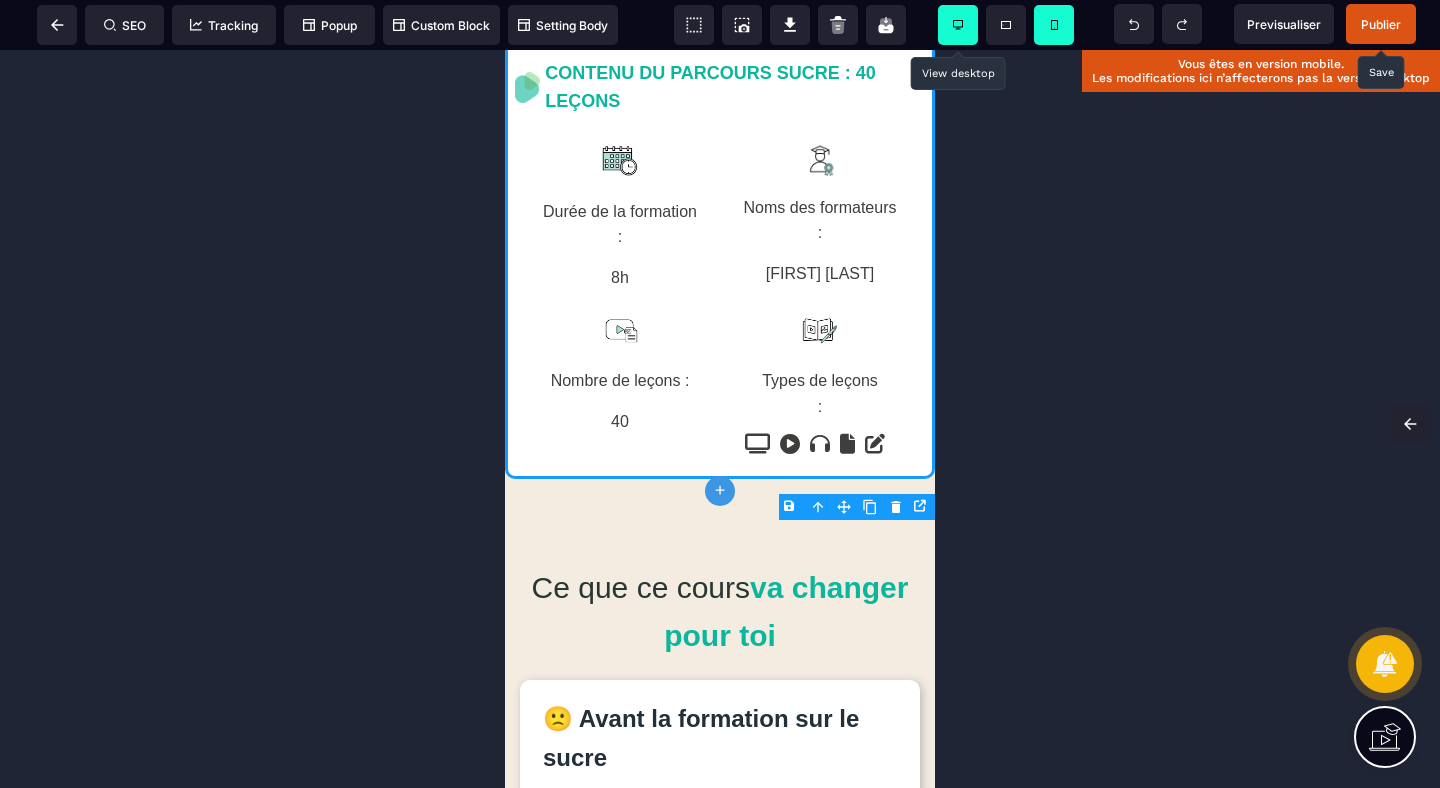 click 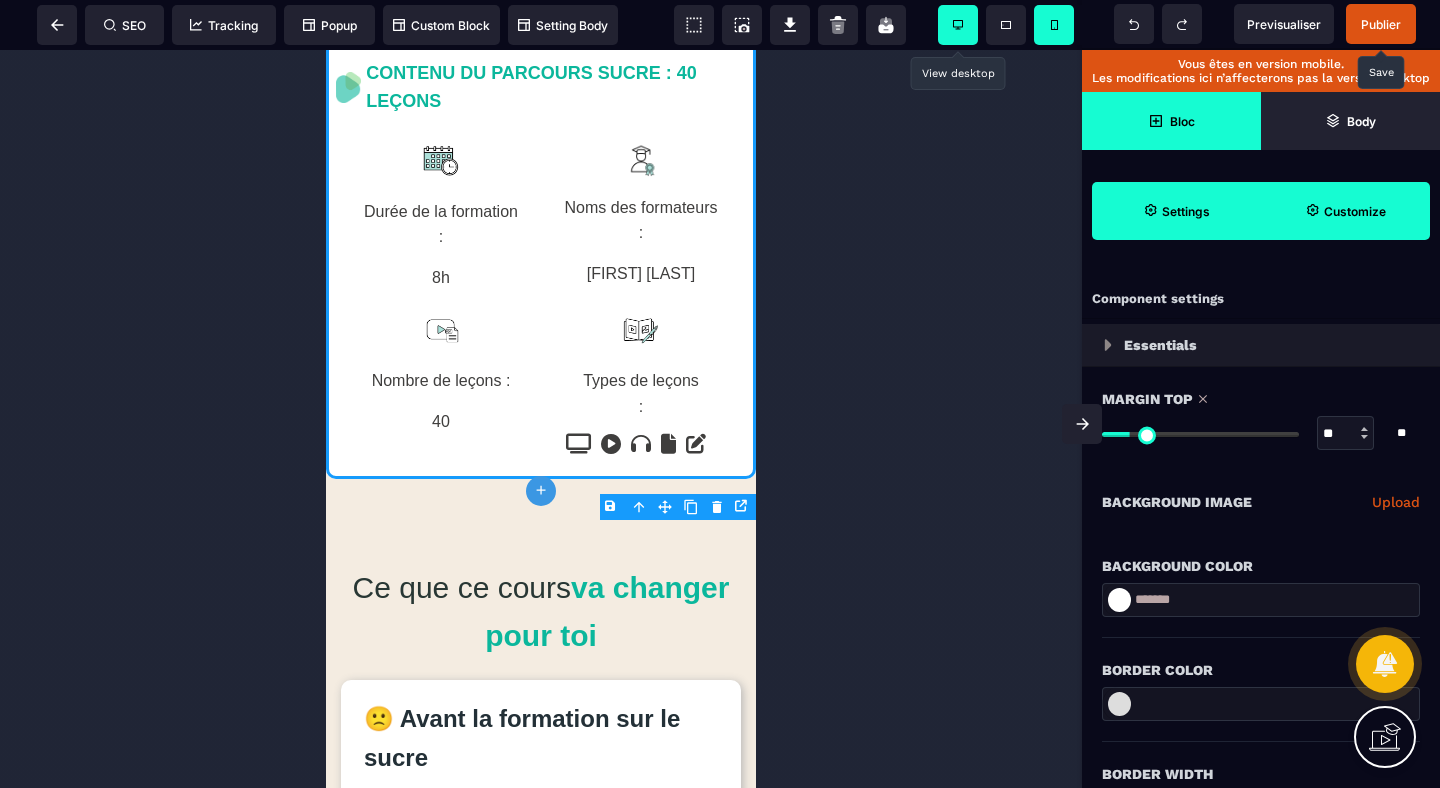 click on "Customize" at bounding box center [1355, 211] 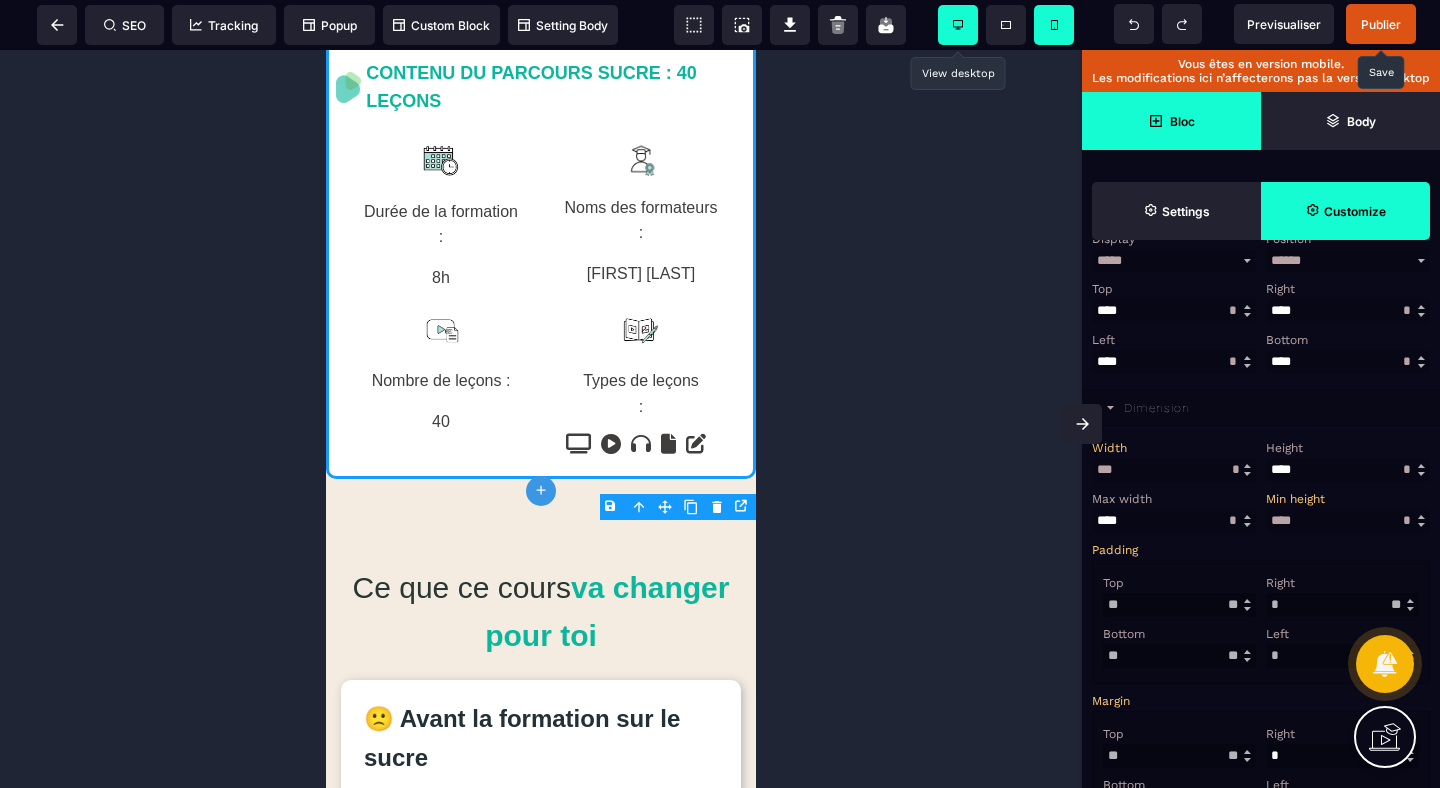scroll, scrollTop: 353, scrollLeft: 0, axis: vertical 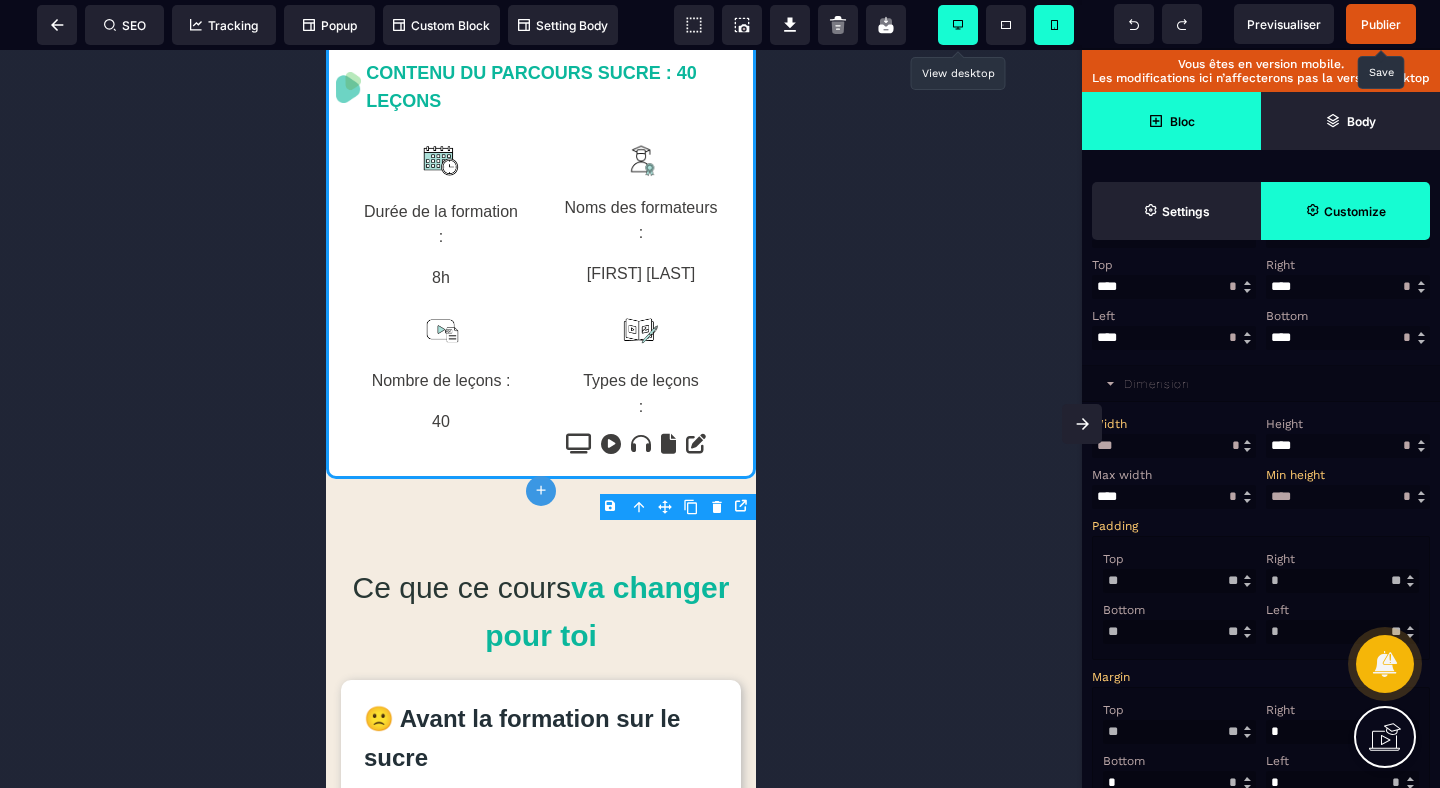 drag, startPoint x: 1292, startPoint y: 600, endPoint x: 1215, endPoint y: 600, distance: 77 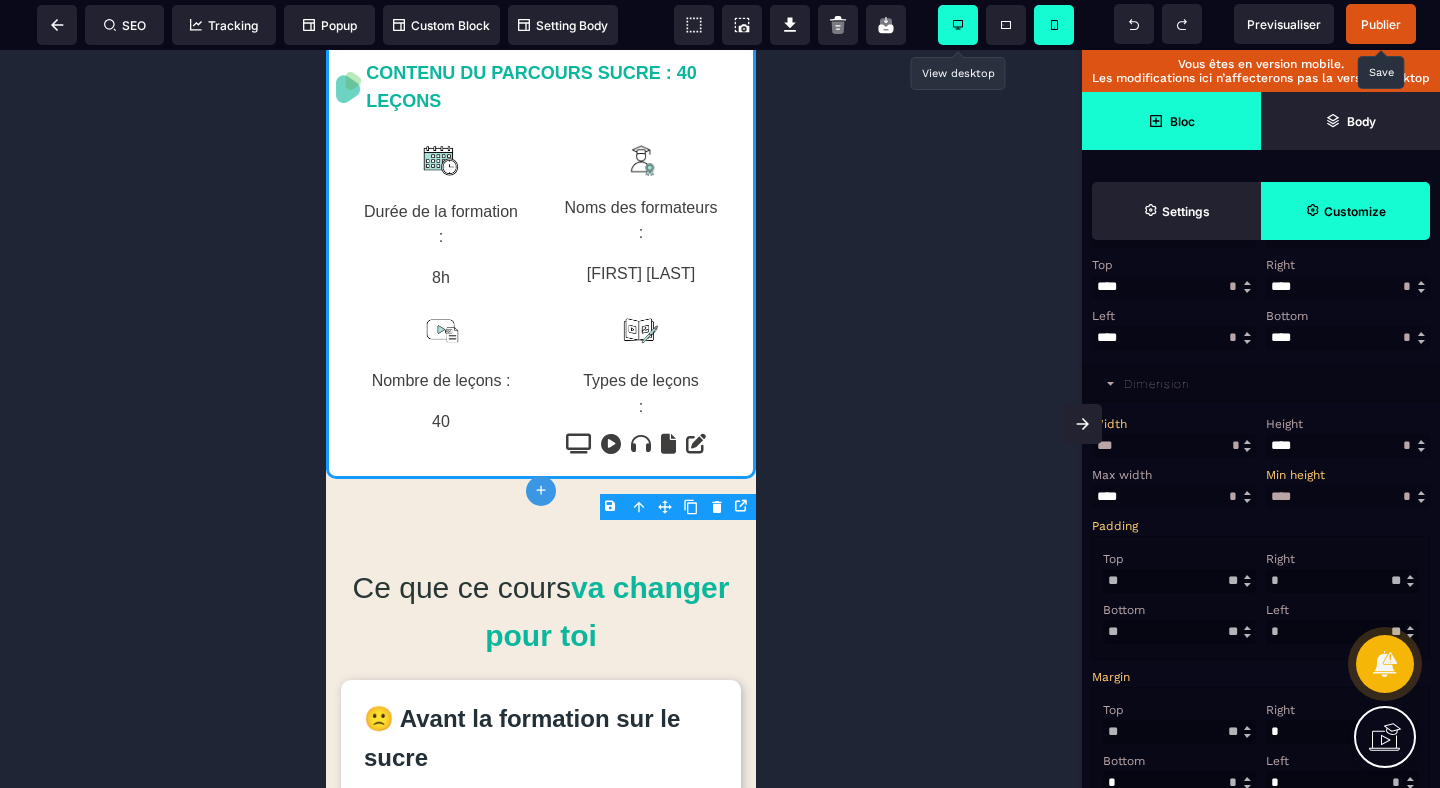 click on "*" at bounding box center [1342, 581] 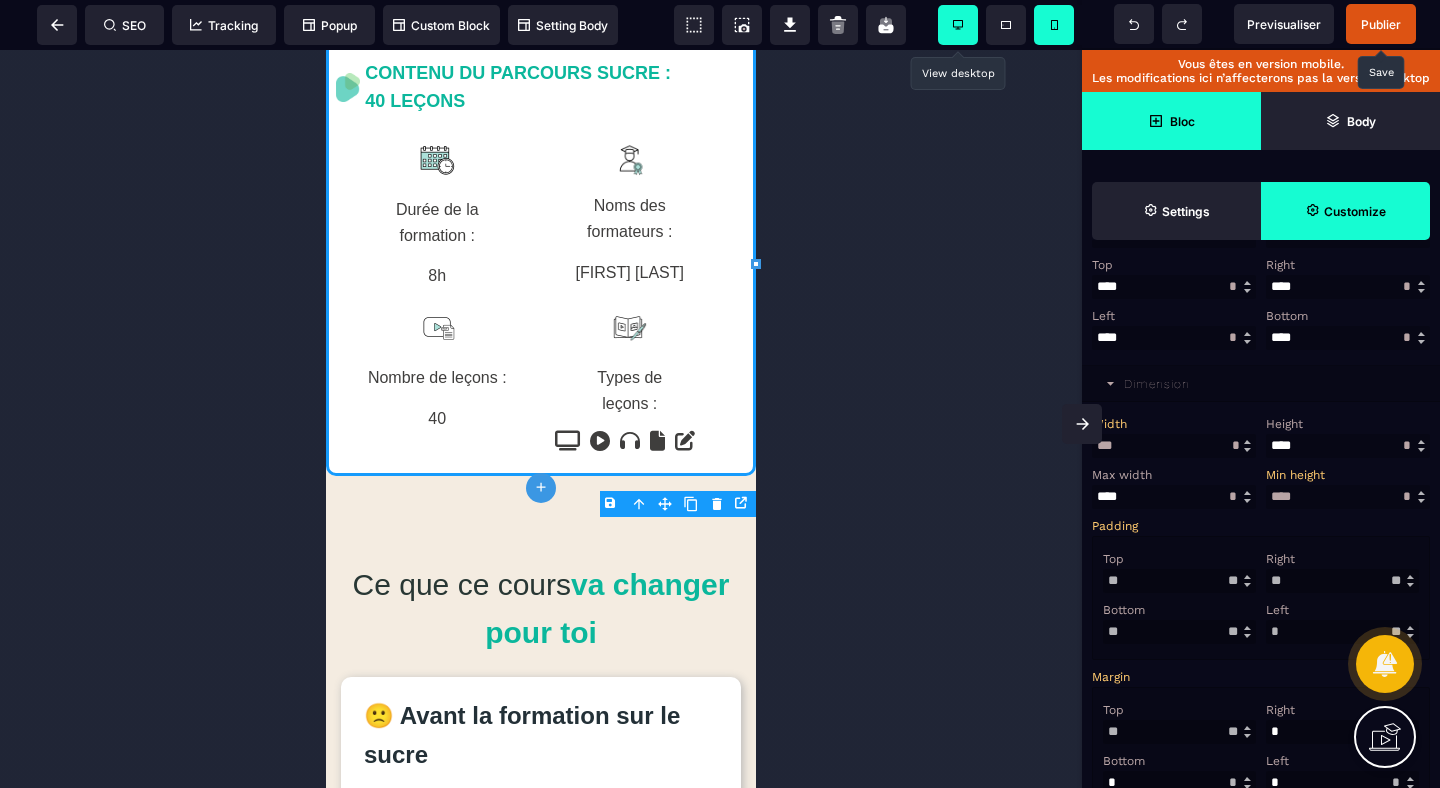 drag, startPoint x: 1250, startPoint y: 655, endPoint x: 1222, endPoint y: 655, distance: 28 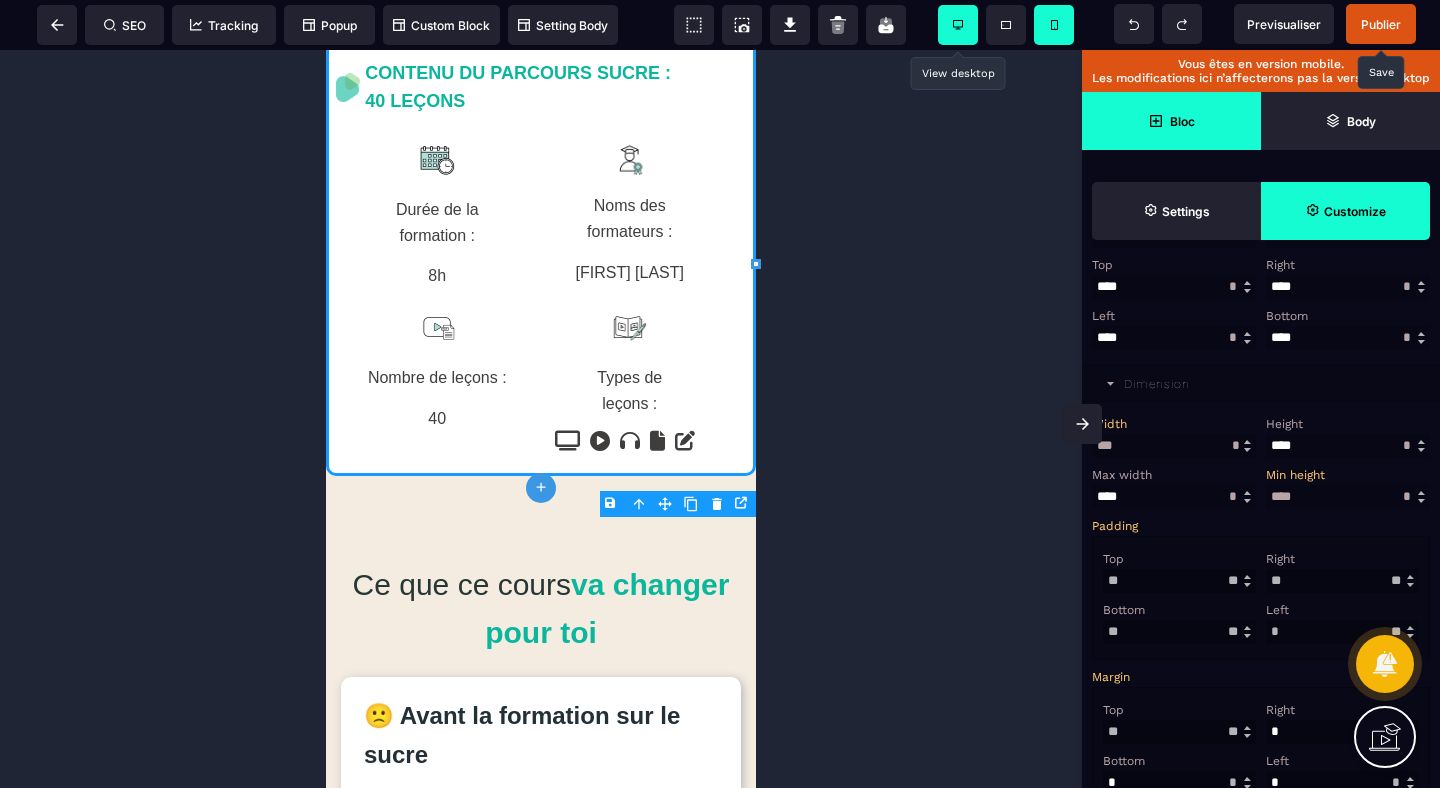 click on "*" at bounding box center [1342, 632] 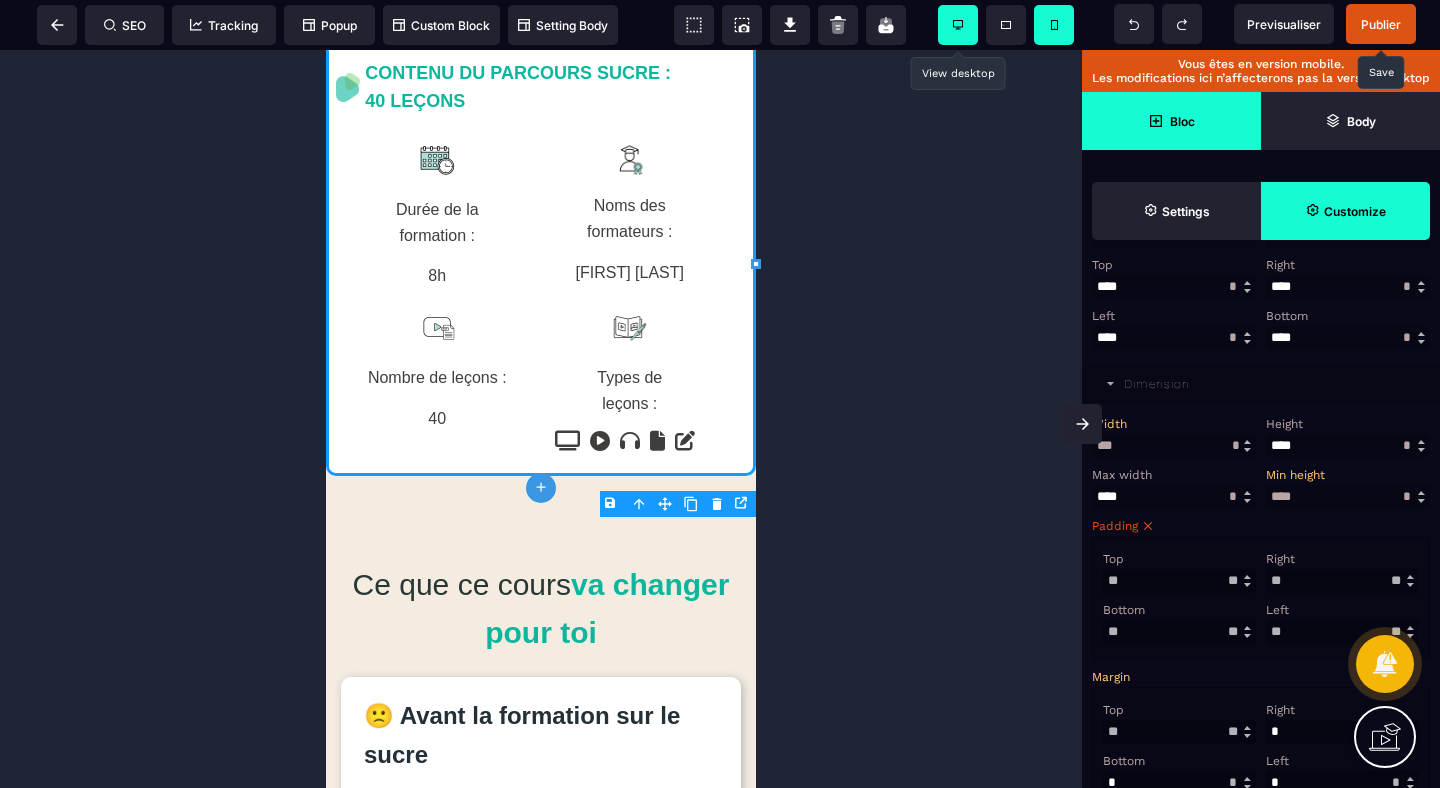 click on "Left" at bounding box center (1340, 610) 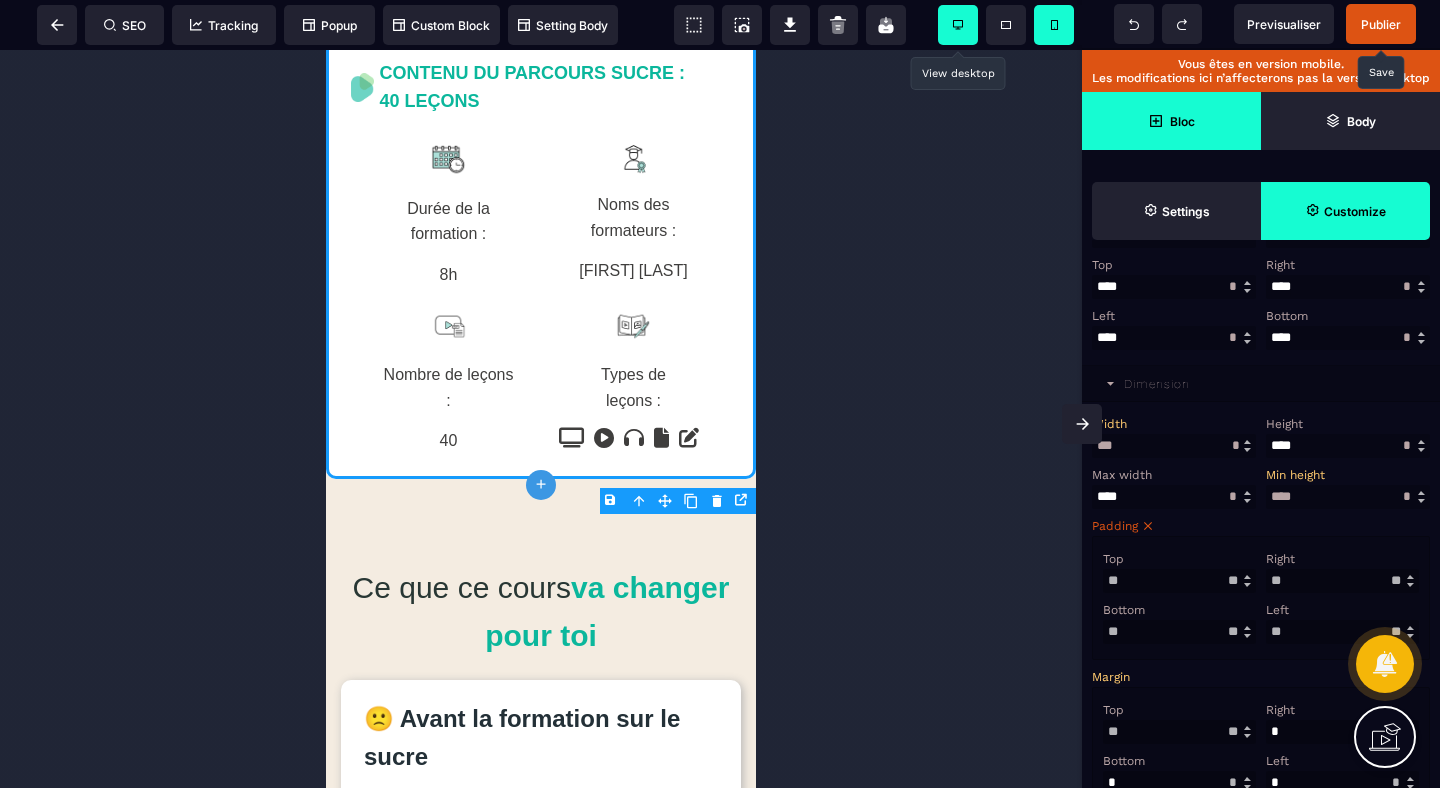 drag, startPoint x: 1297, startPoint y: 602, endPoint x: 1225, endPoint y: 601, distance: 72.00694 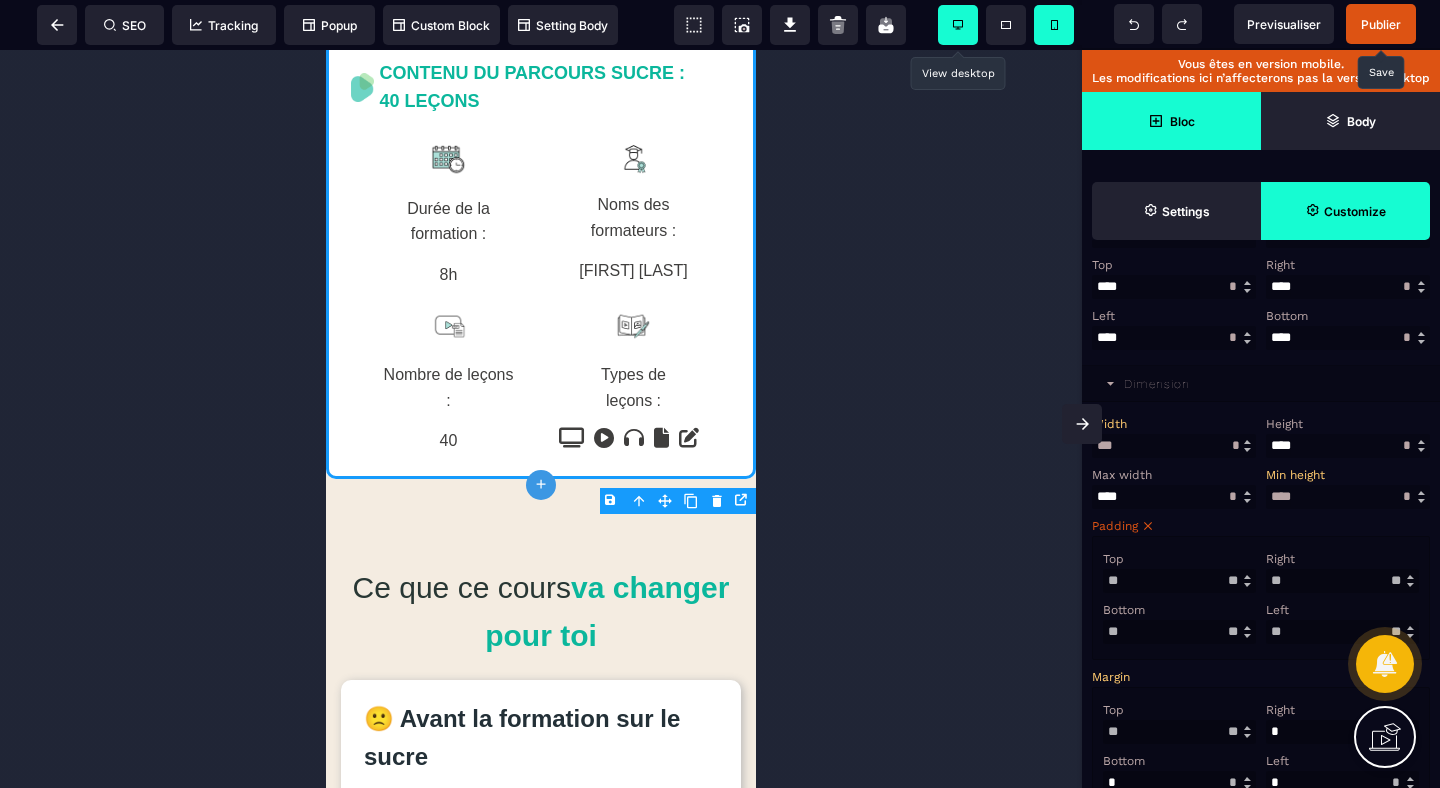click on "**" at bounding box center [1342, 581] 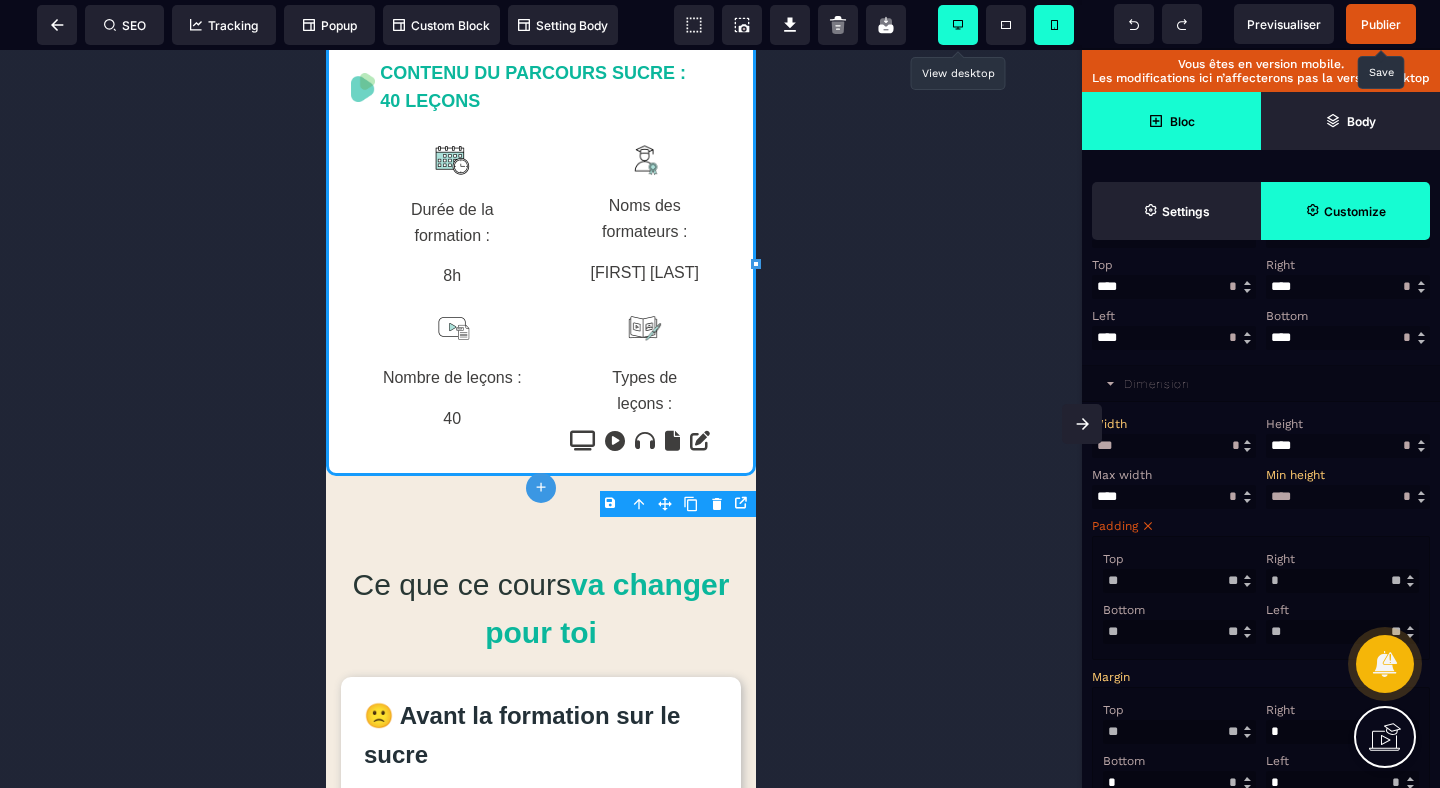 drag, startPoint x: 1302, startPoint y: 665, endPoint x: 1229, endPoint y: 648, distance: 74.953316 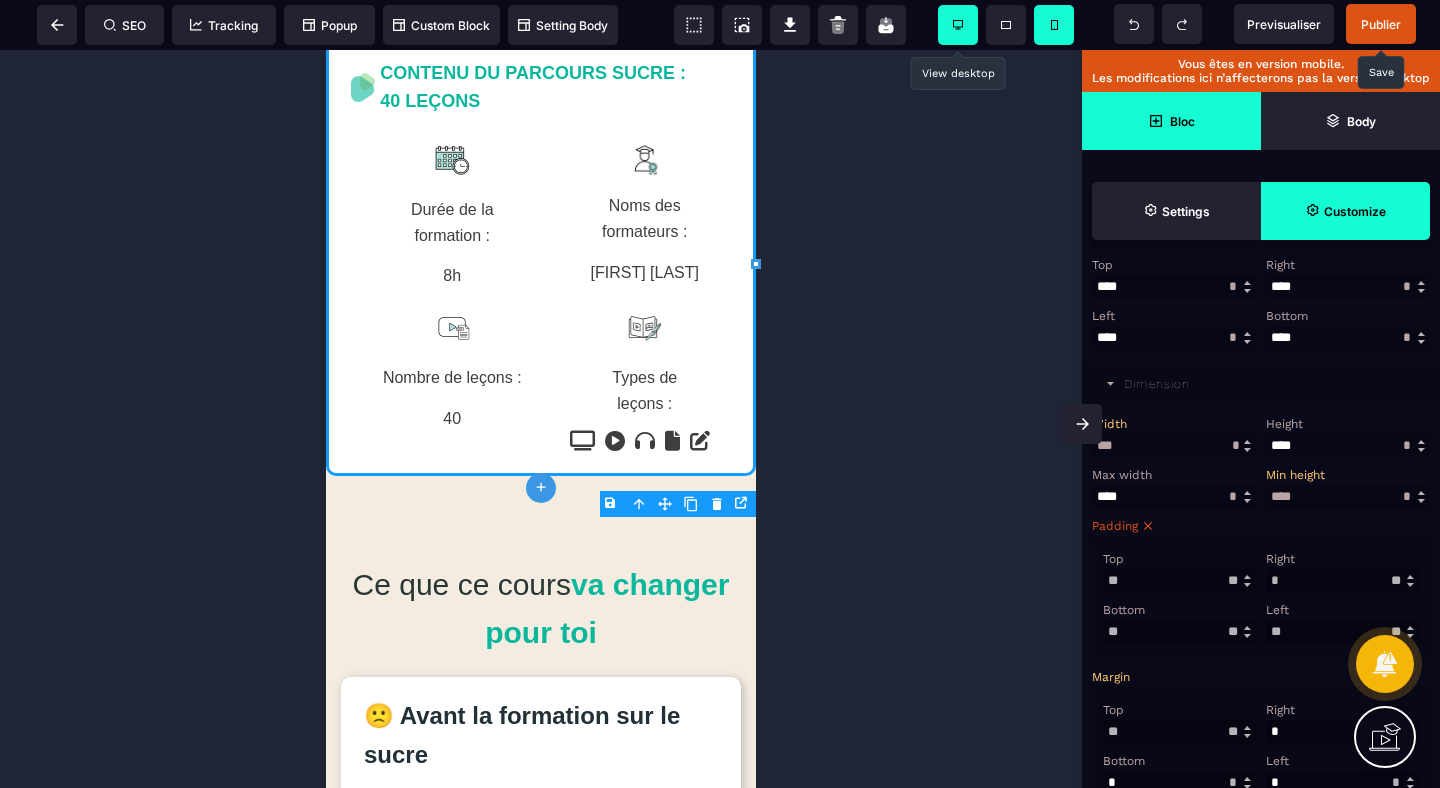 click on "**" at bounding box center (1342, 632) 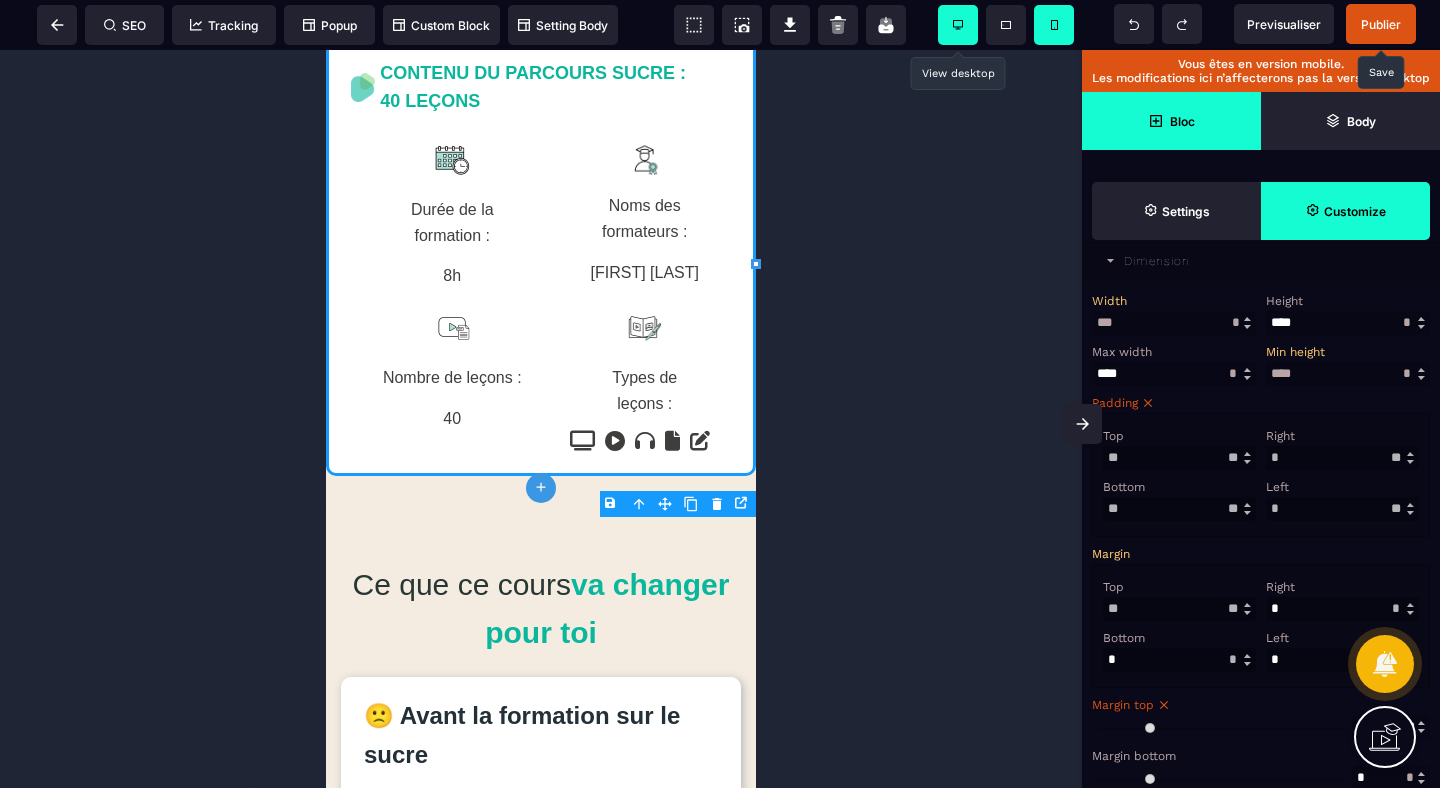 scroll, scrollTop: 496, scrollLeft: 0, axis: vertical 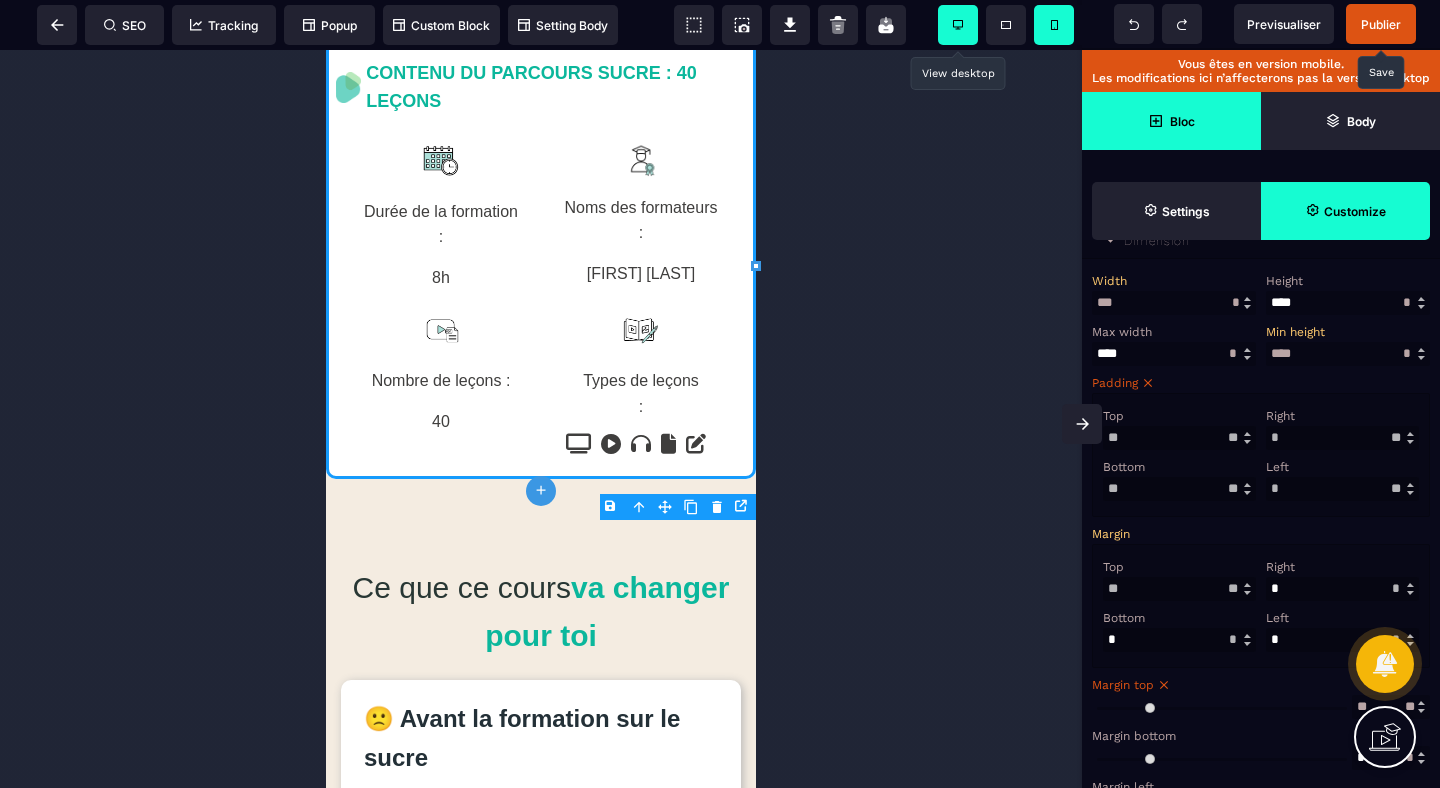 drag, startPoint x: 1296, startPoint y: 620, endPoint x: 1237, endPoint y: 620, distance: 59 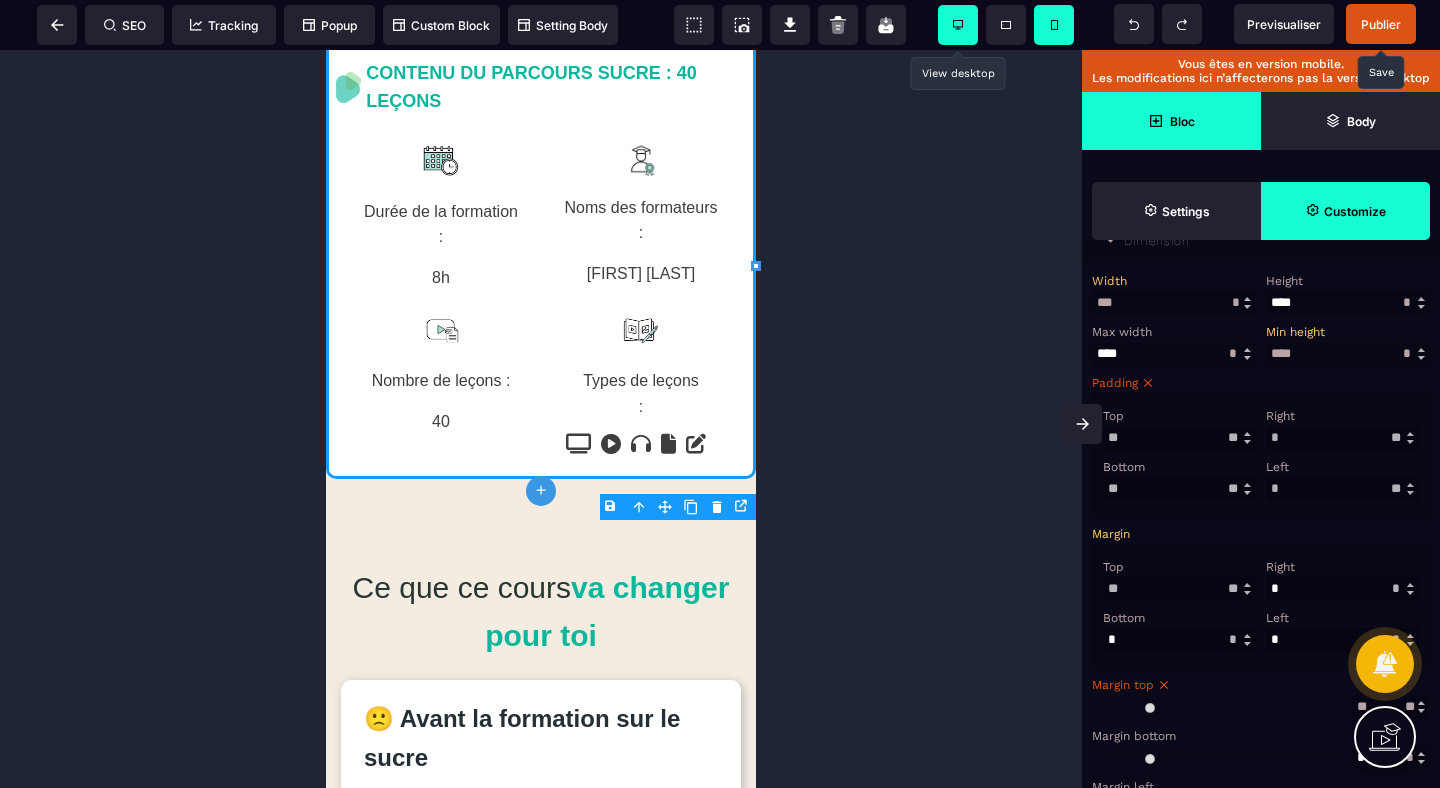 click at bounding box center [1342, 589] 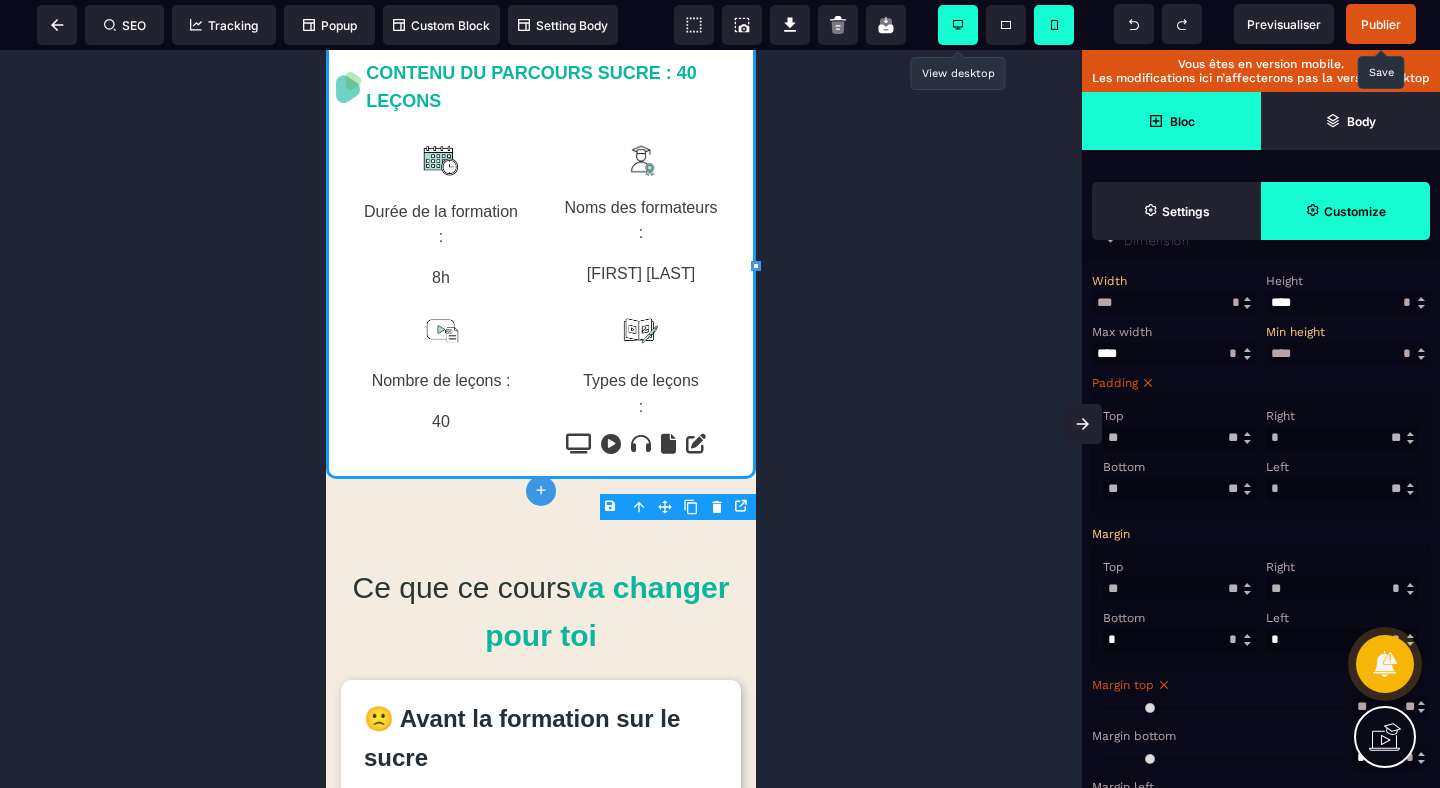 click at bounding box center [1342, 640] 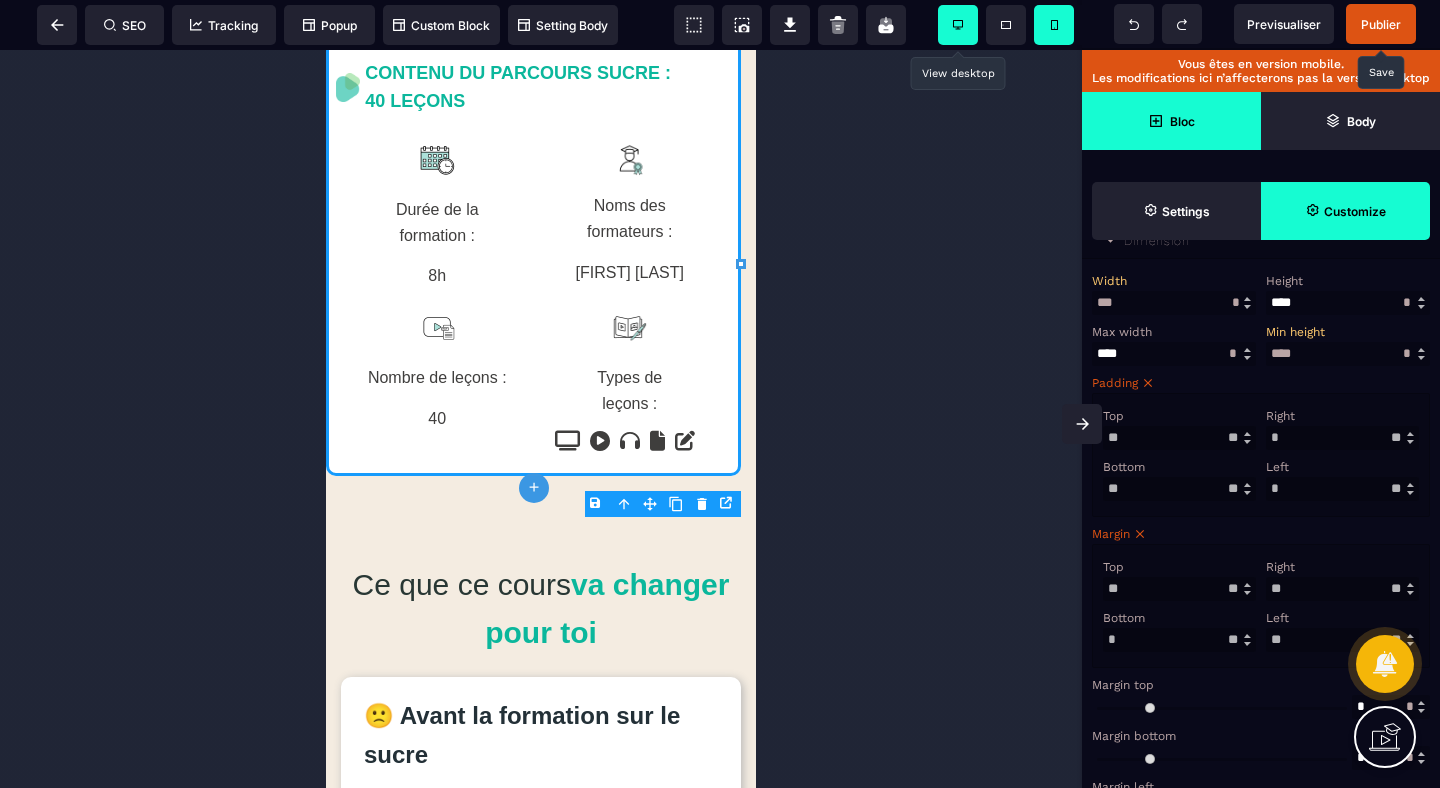 click on "Top
**
* ** * ** *** ** **
Right
**
* ** * ** *** ** **
Bottom
*
* ** * ** *** ** **
Left
**
* ** * ** *** ** **" at bounding box center (1261, 606) 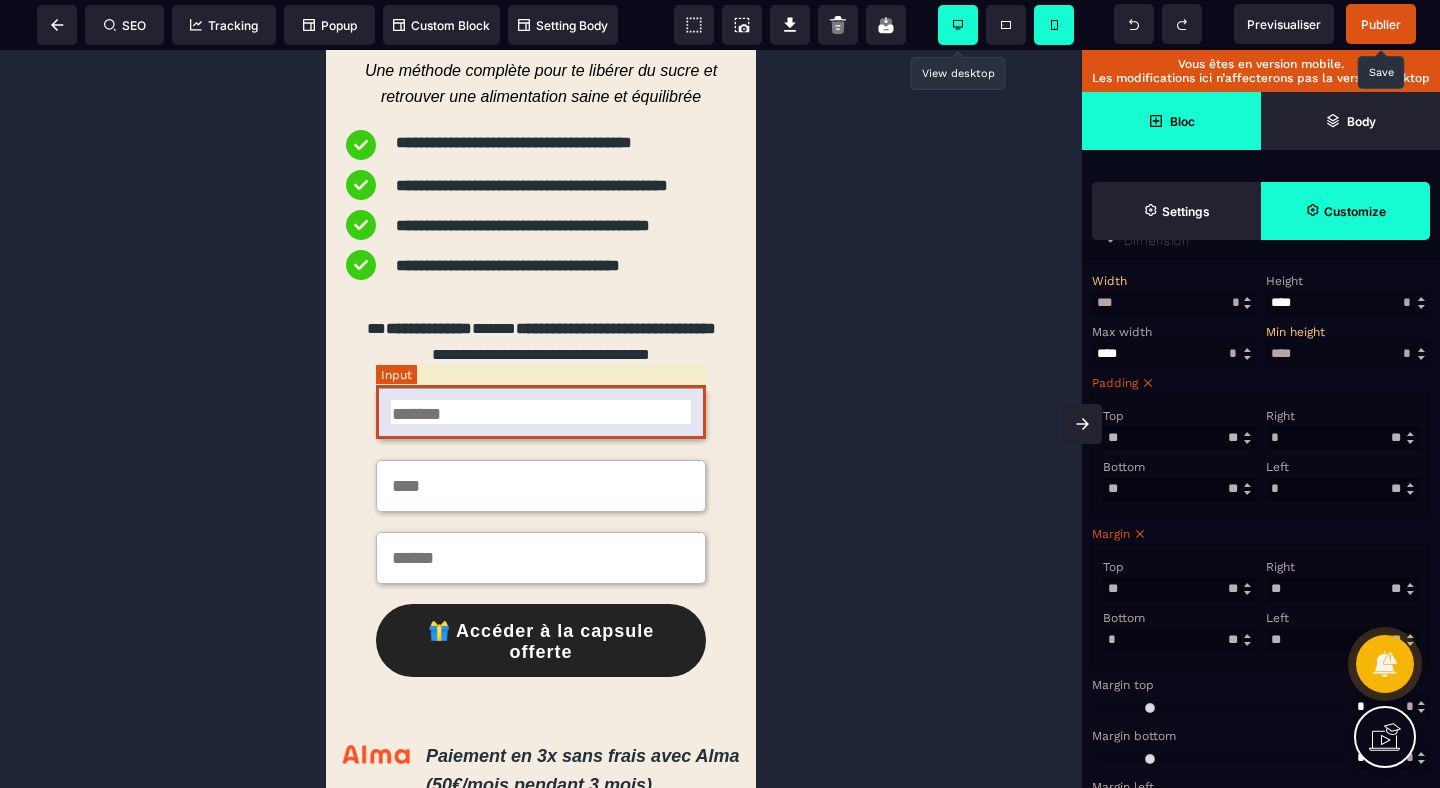 scroll, scrollTop: 154, scrollLeft: 0, axis: vertical 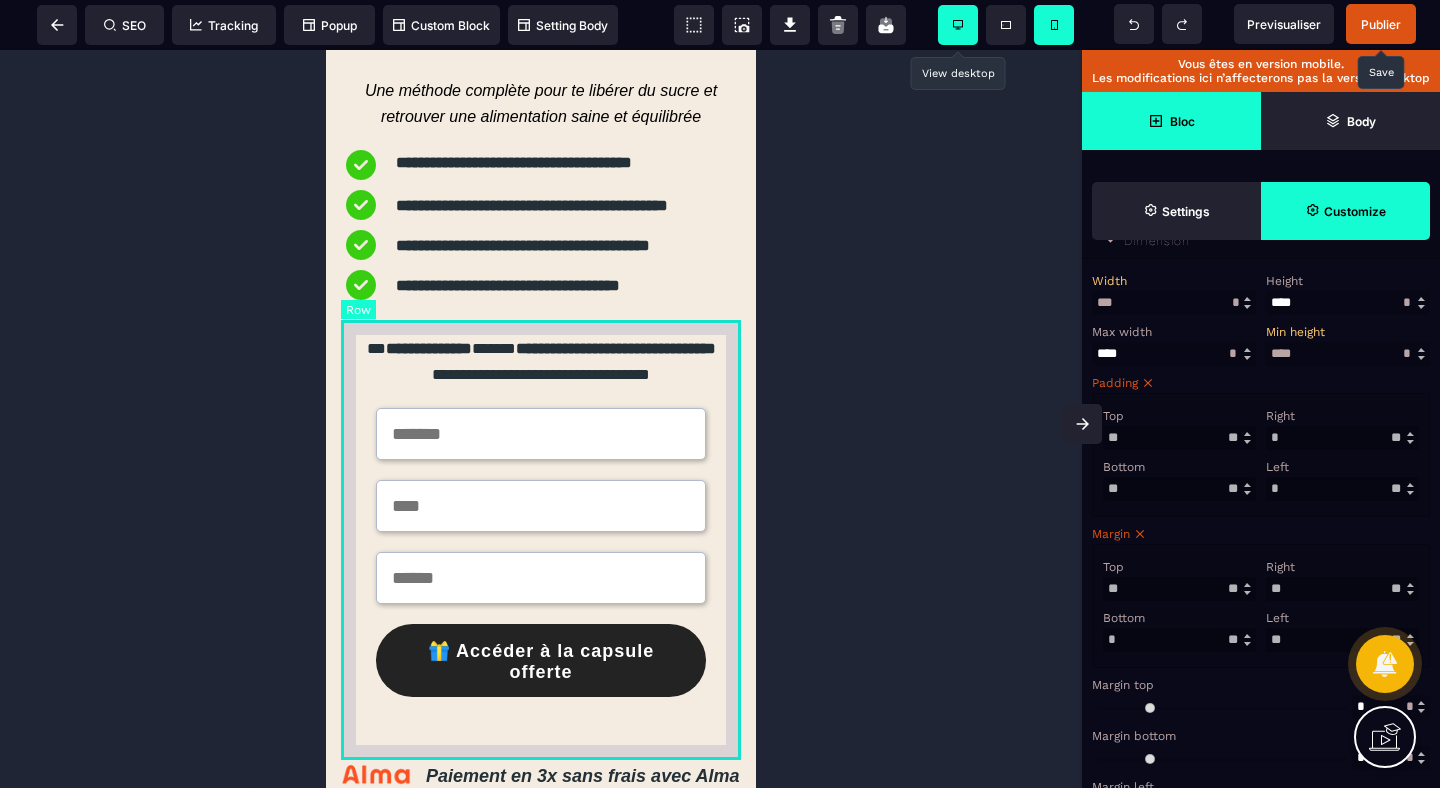 click on "**********" at bounding box center [541, 536] 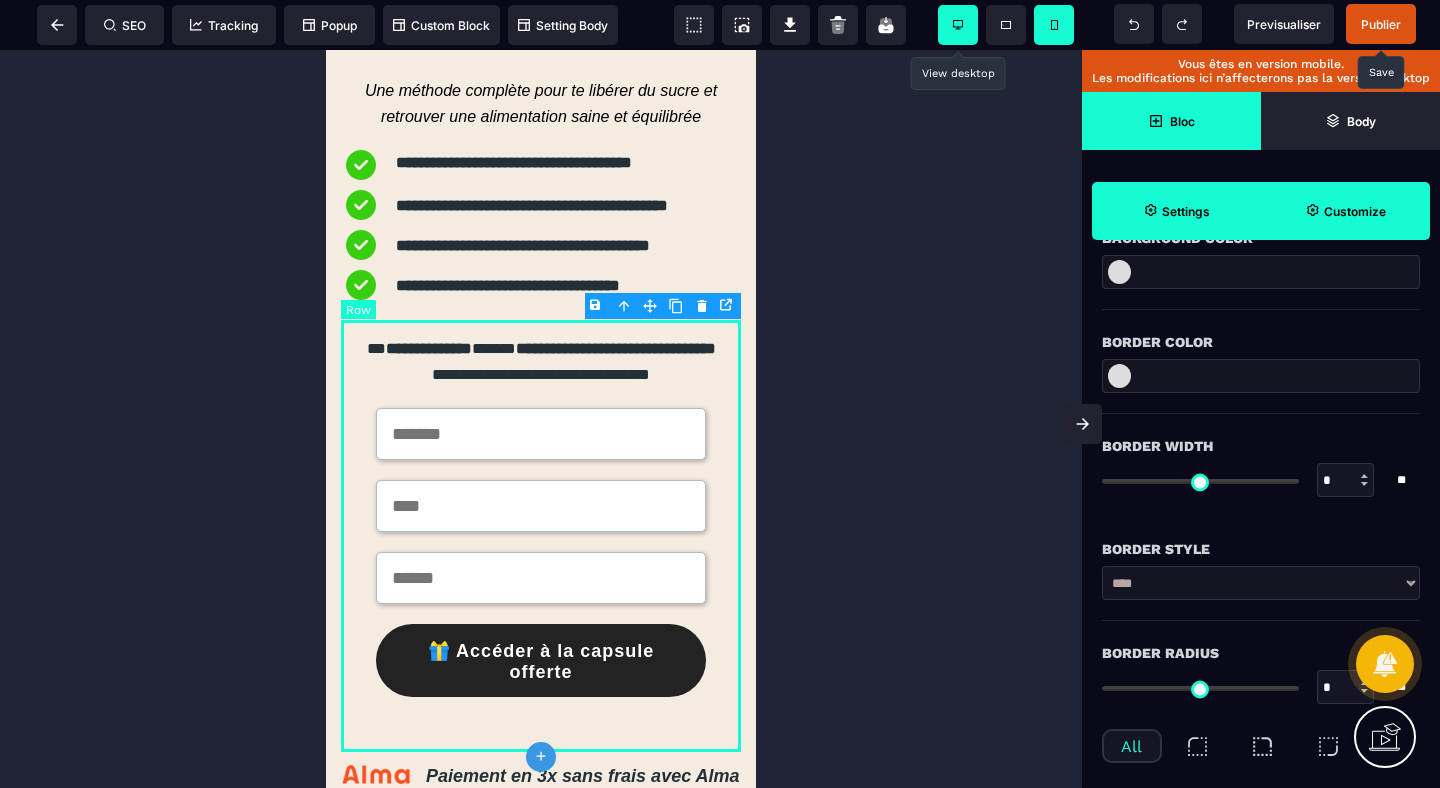 scroll, scrollTop: 0, scrollLeft: 0, axis: both 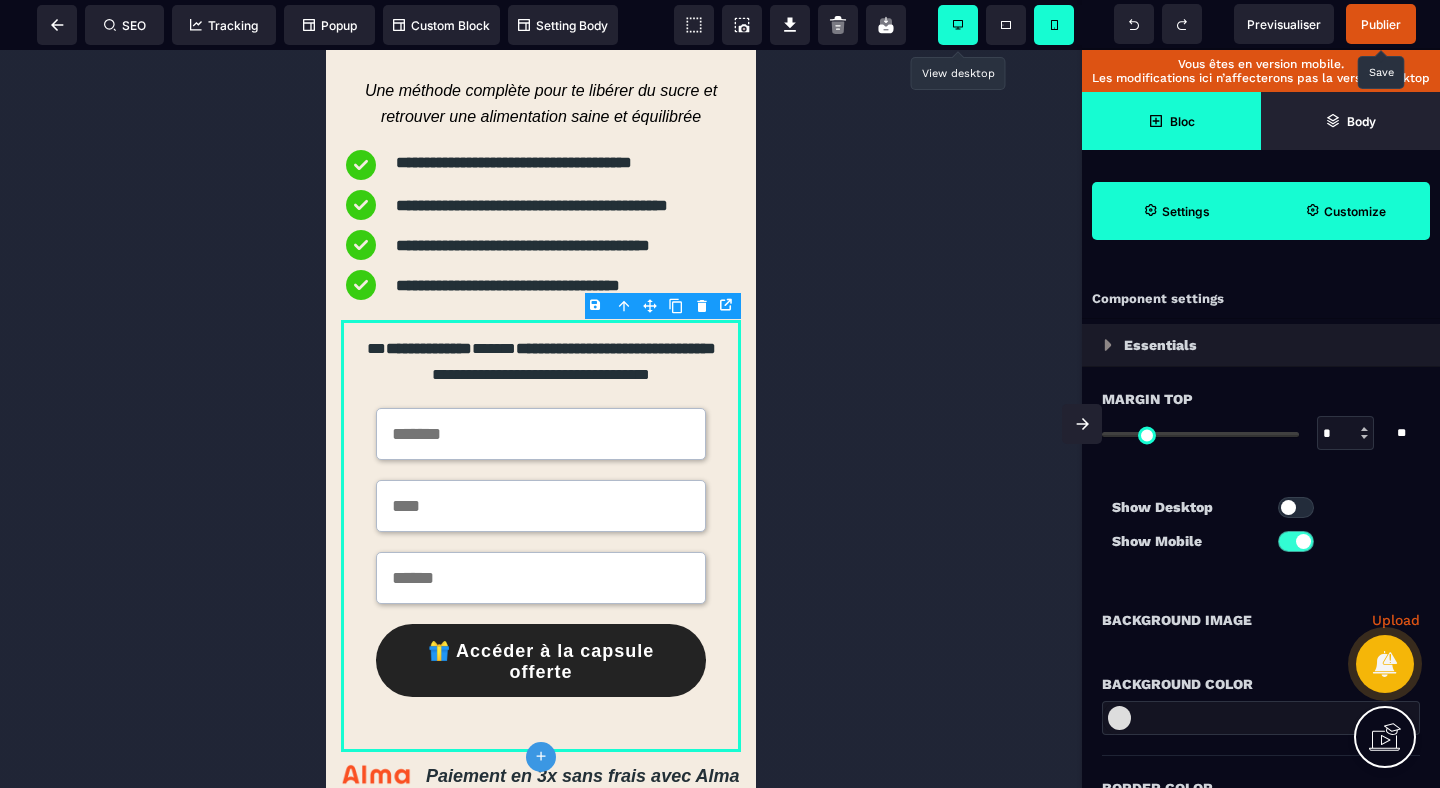 click on "Customize" at bounding box center [1345, 211] 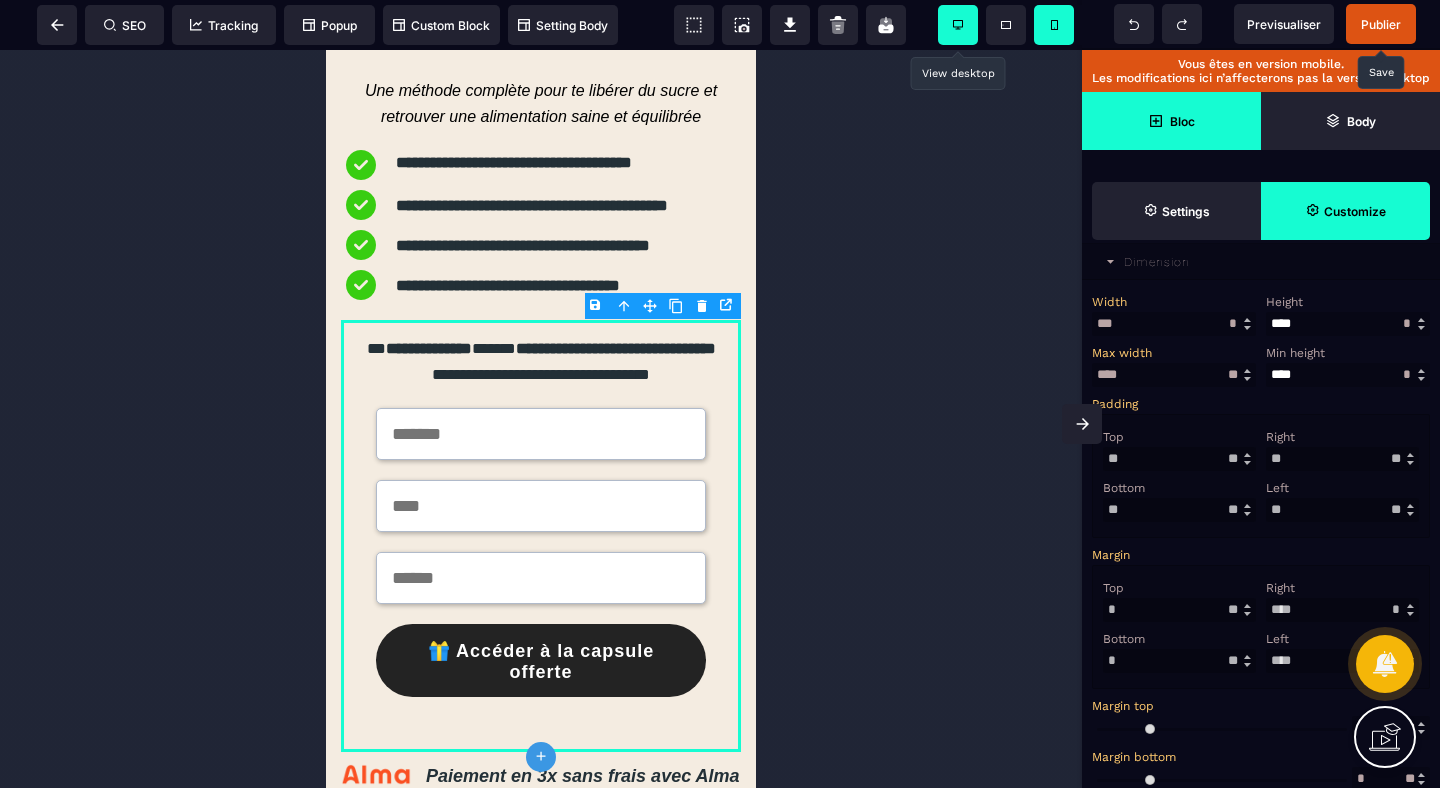 scroll, scrollTop: 488, scrollLeft: 0, axis: vertical 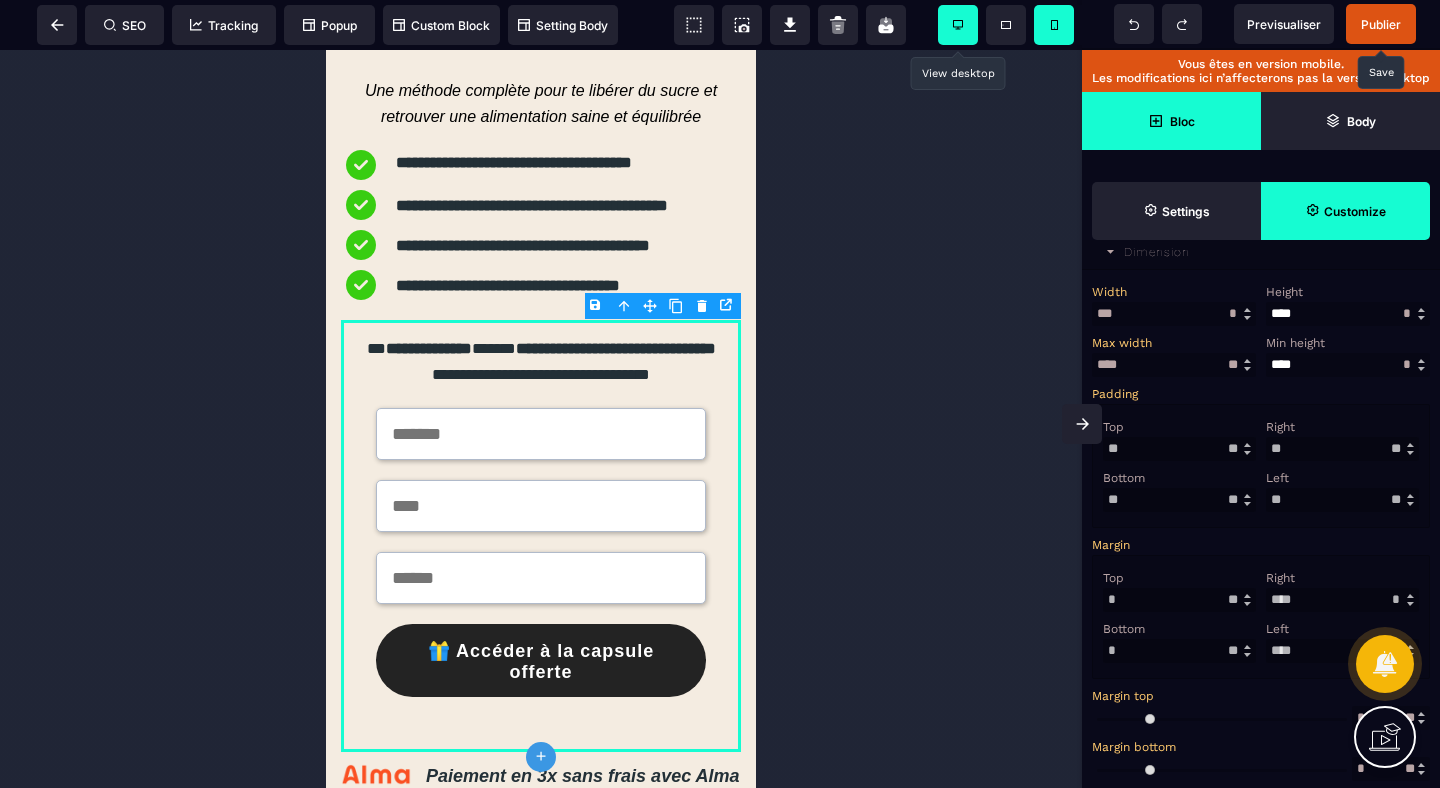 drag, startPoint x: 1310, startPoint y: 463, endPoint x: 1219, endPoint y: 463, distance: 91 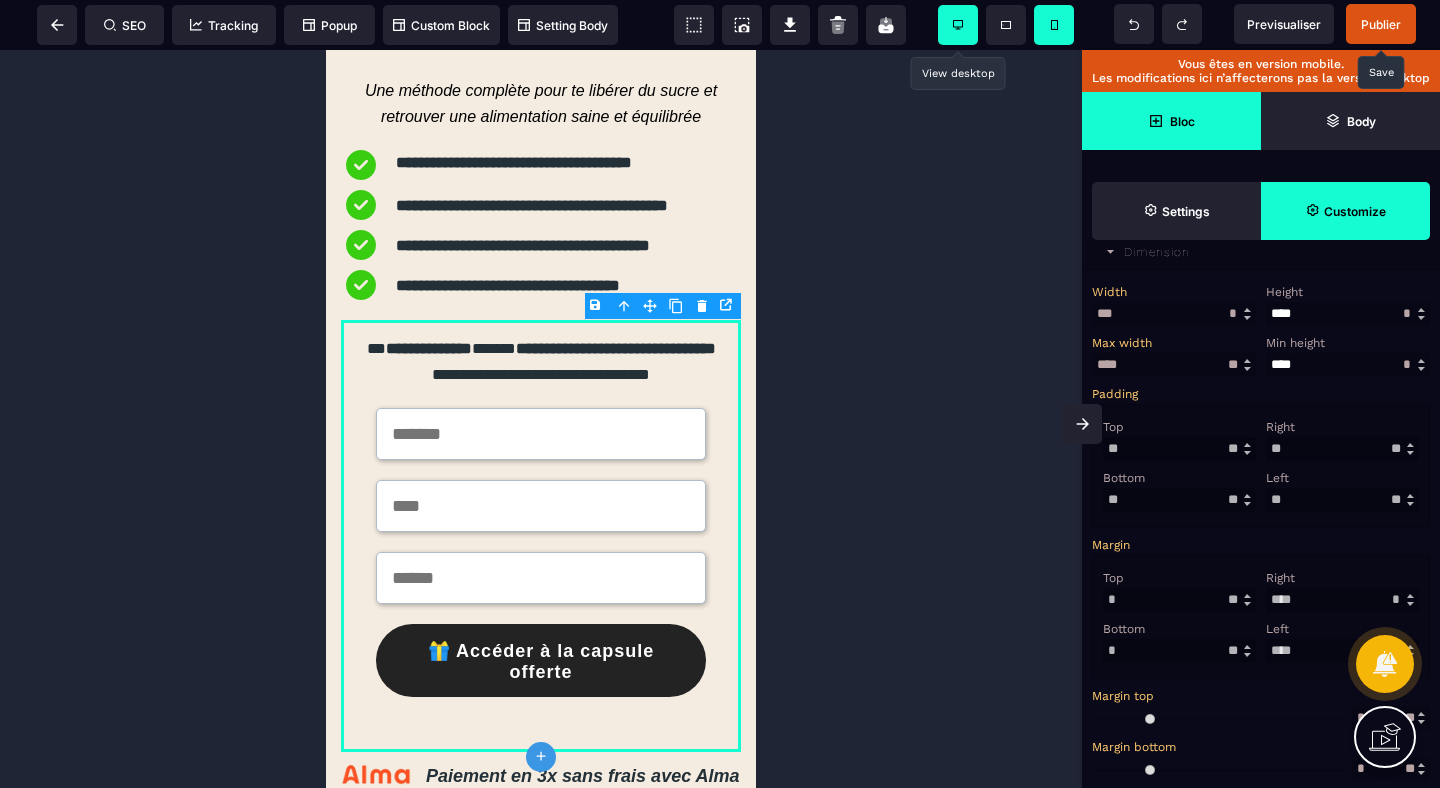 click on "**" at bounding box center (1342, 449) 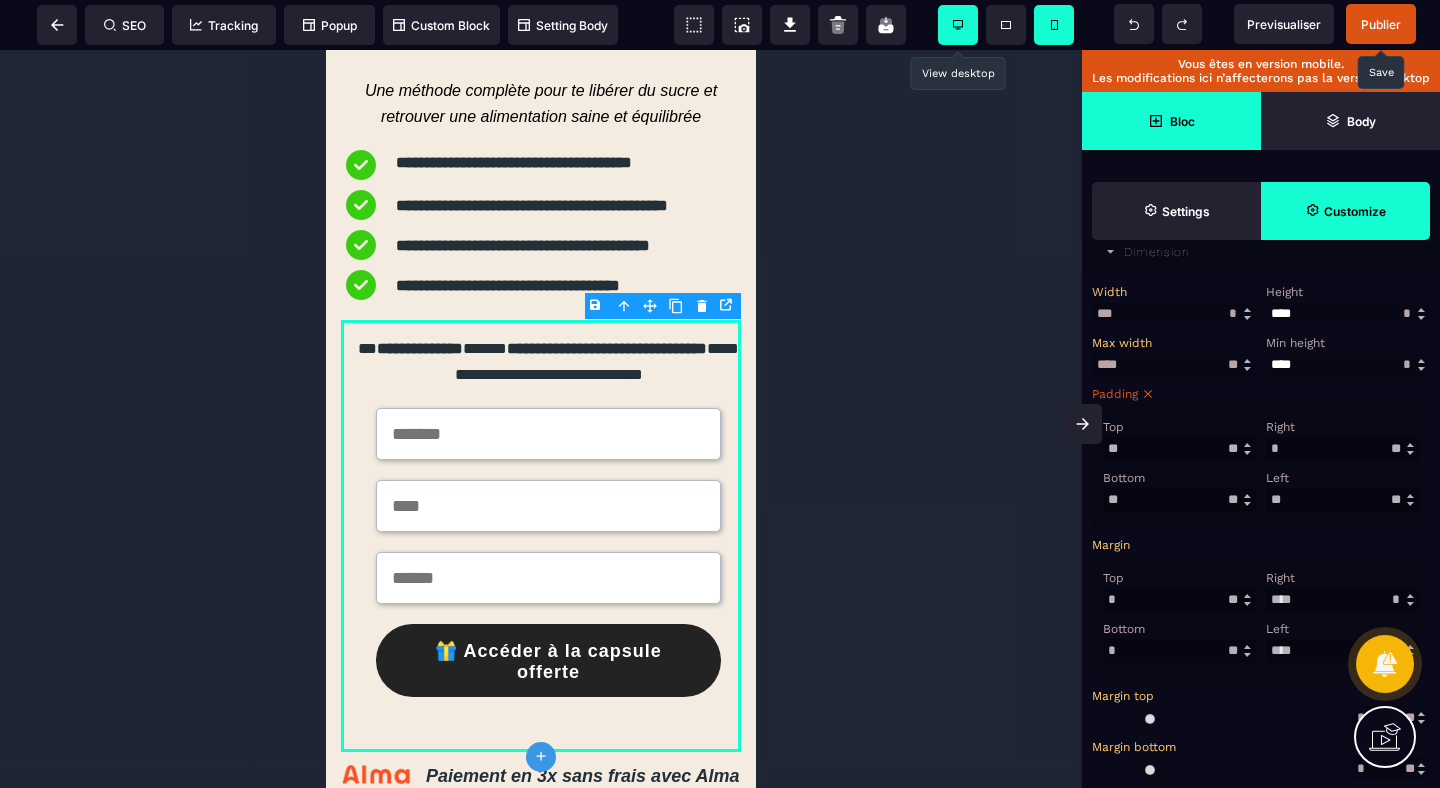 drag, startPoint x: 1295, startPoint y: 523, endPoint x: 1246, endPoint y: 523, distance: 49 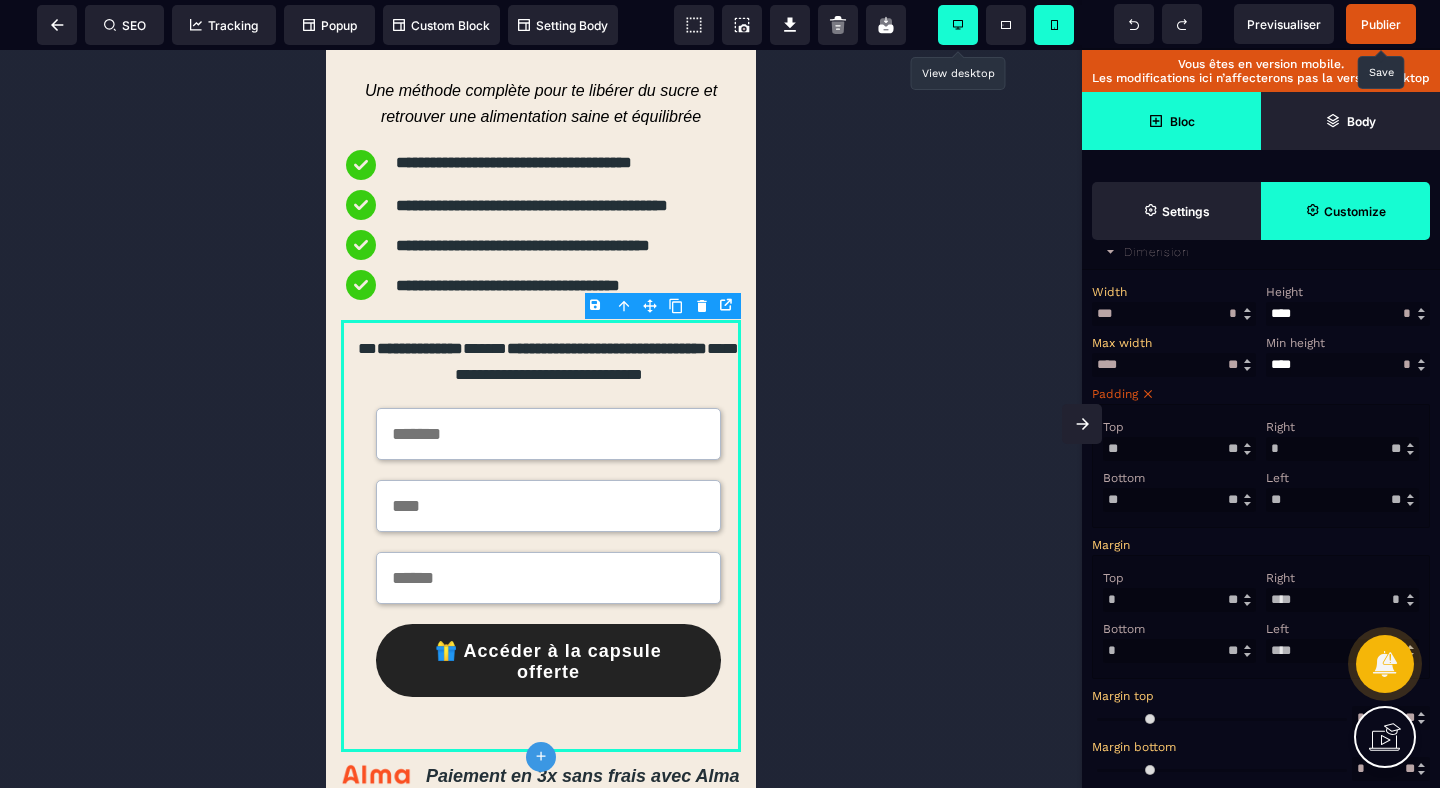 click on "**" at bounding box center [1342, 500] 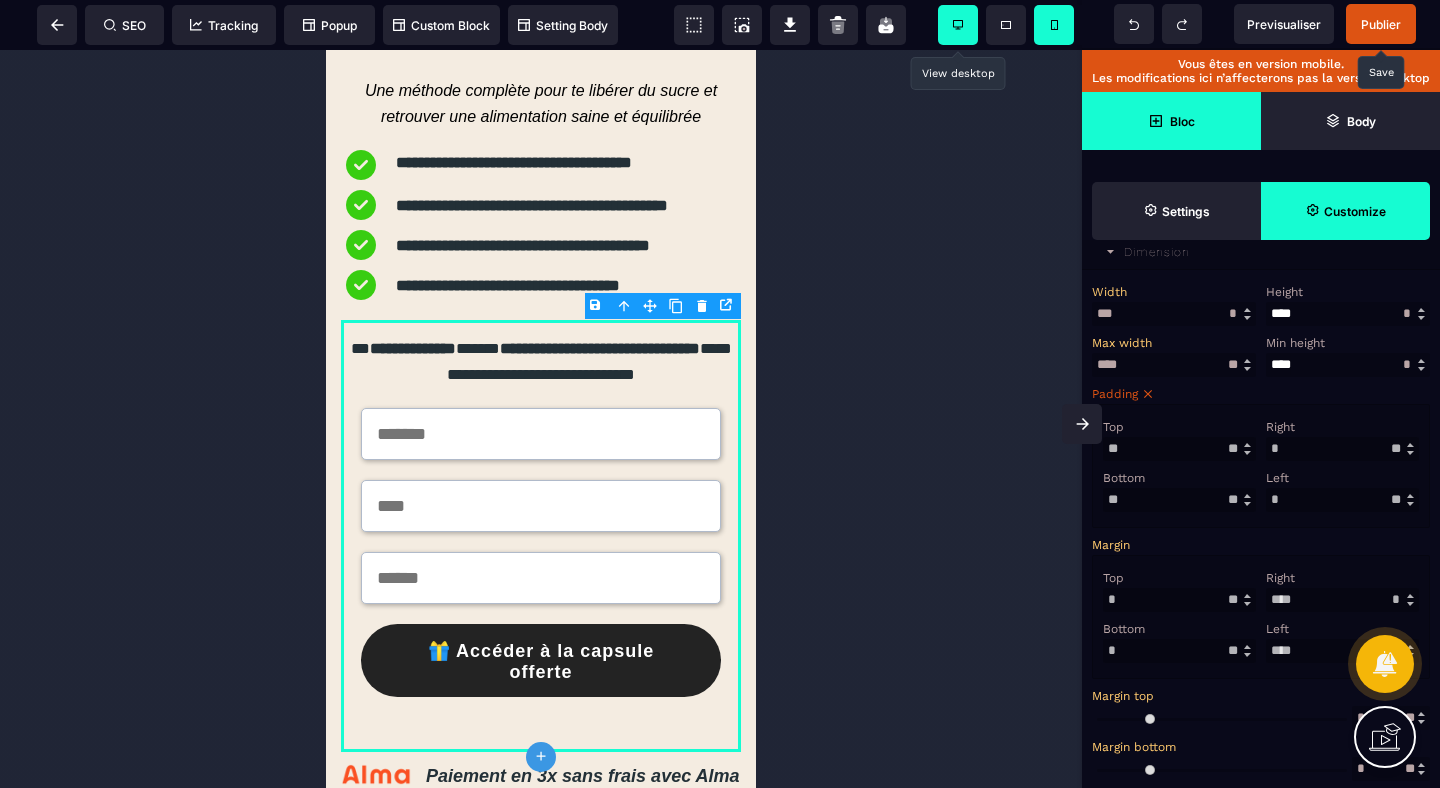click on "Left
*
* ** * ** *** ** **" at bounding box center (1342, 489) 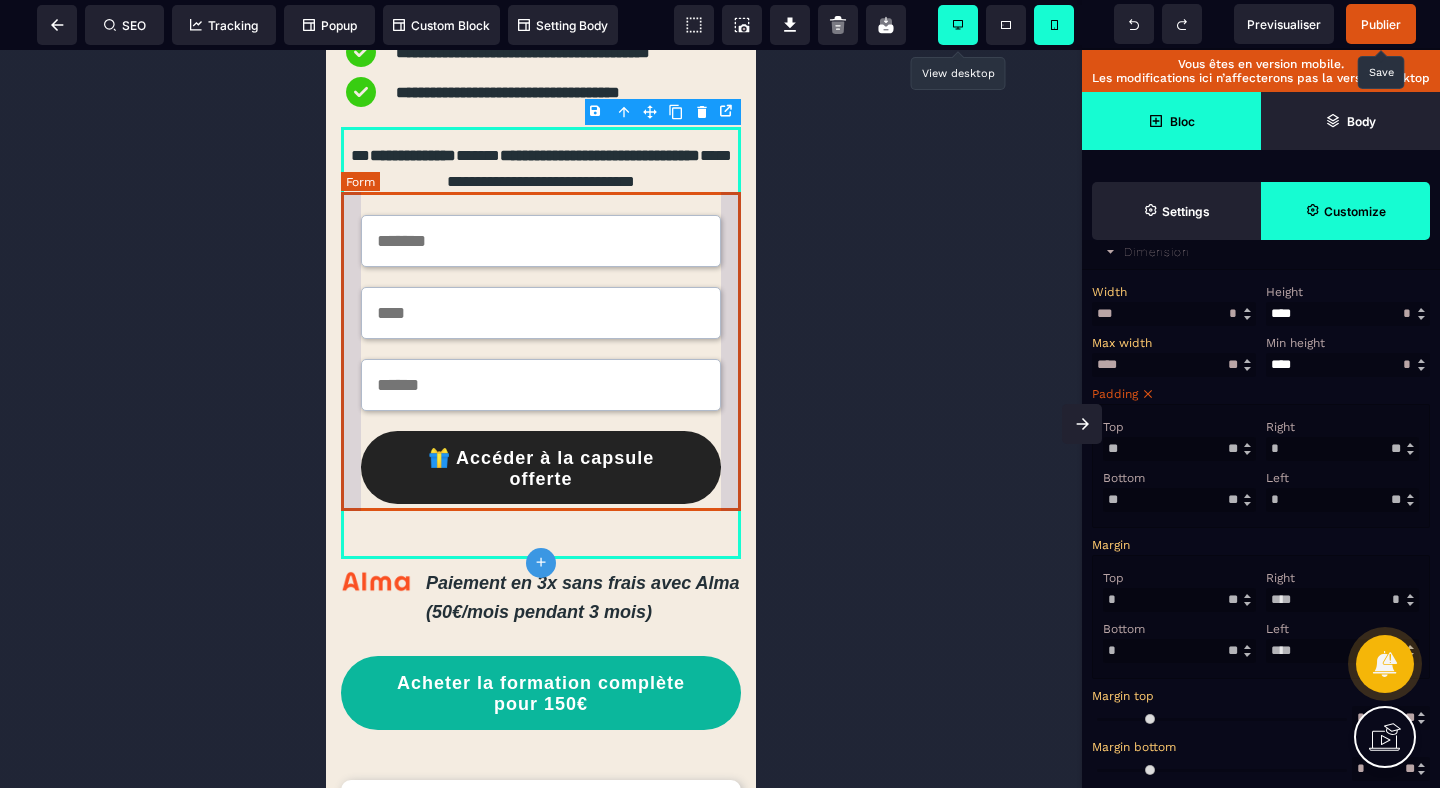 scroll, scrollTop: 352, scrollLeft: 0, axis: vertical 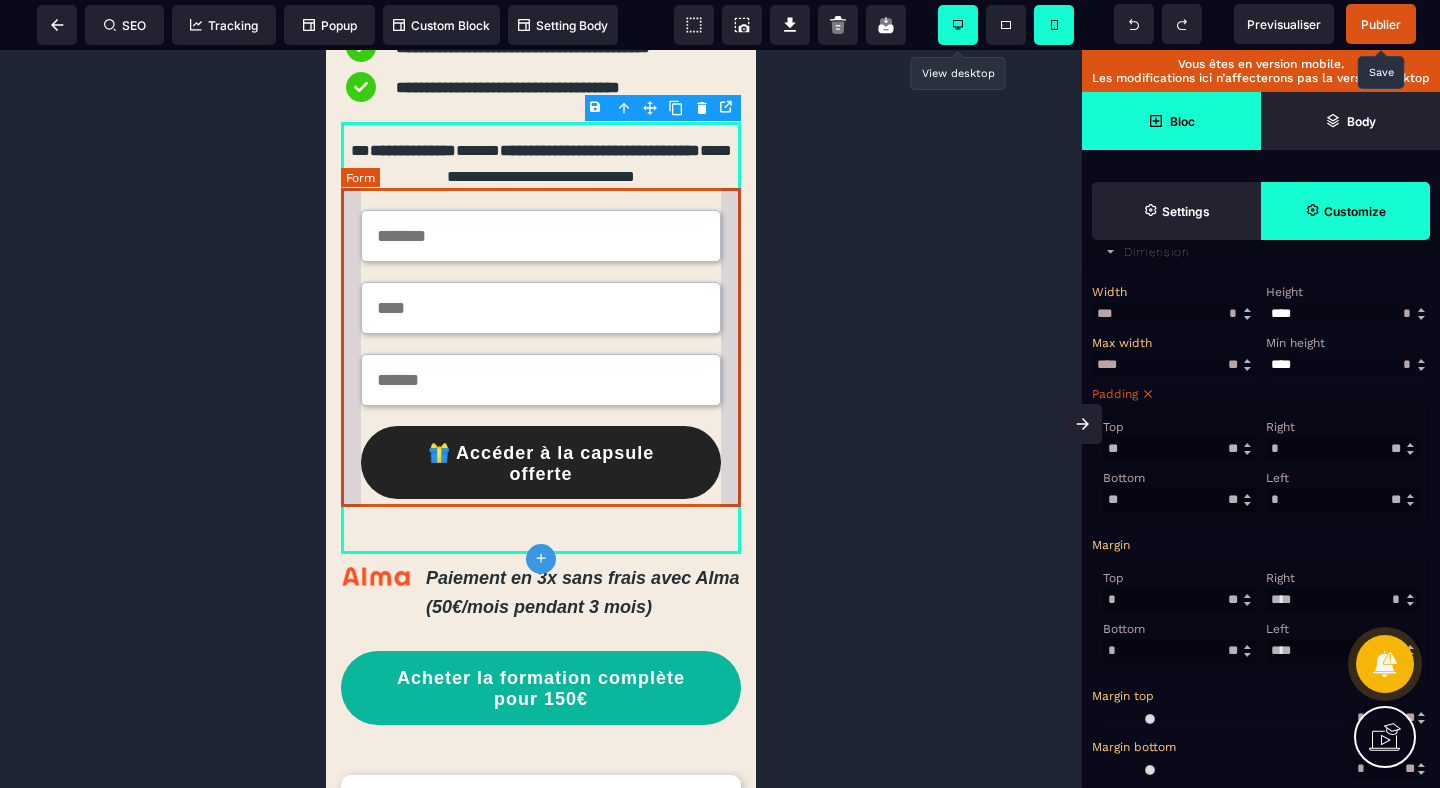click on "🎁 Accéder à la capsule offerte" at bounding box center (541, 344) 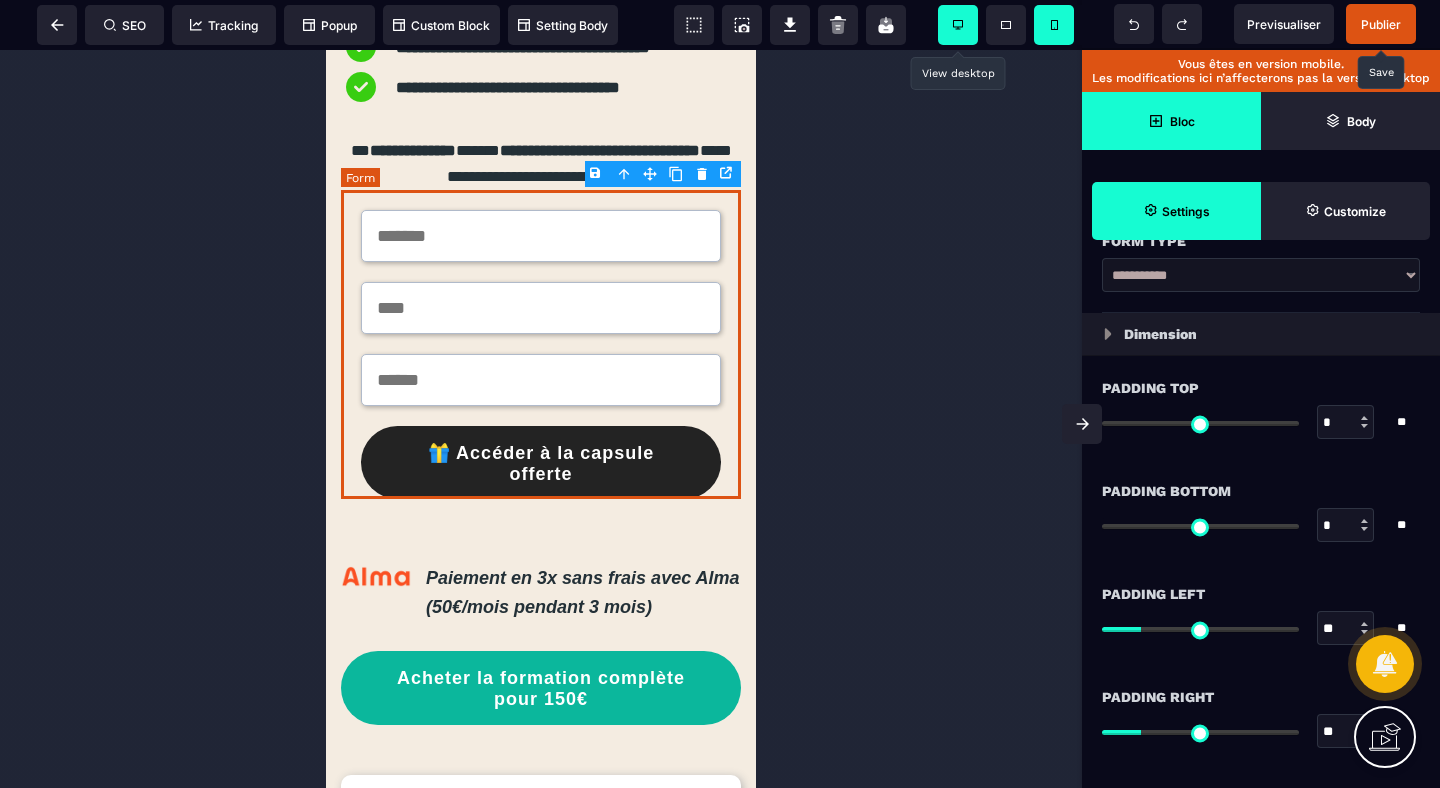 scroll, scrollTop: 0, scrollLeft: 0, axis: both 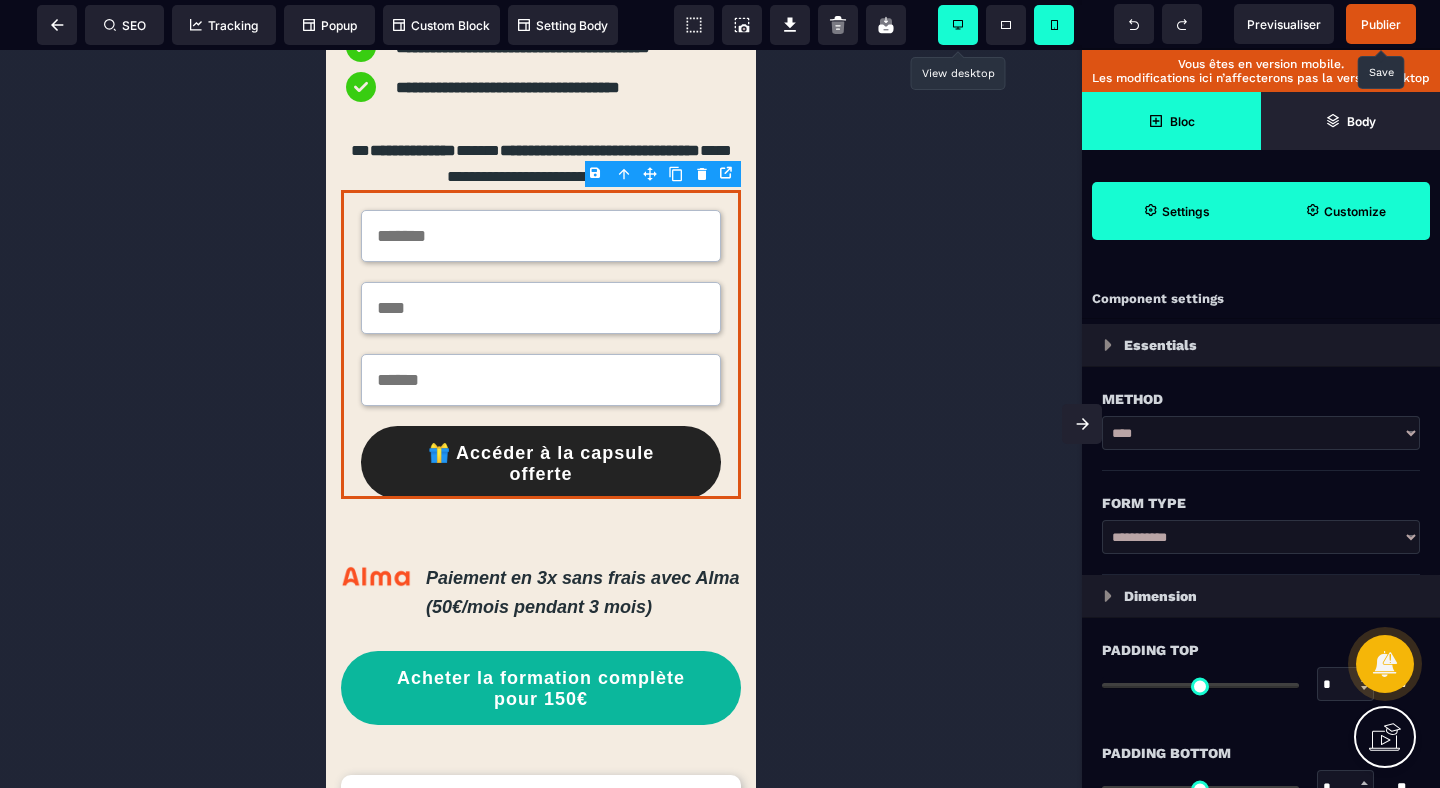 click on "Customize" at bounding box center [1345, 211] 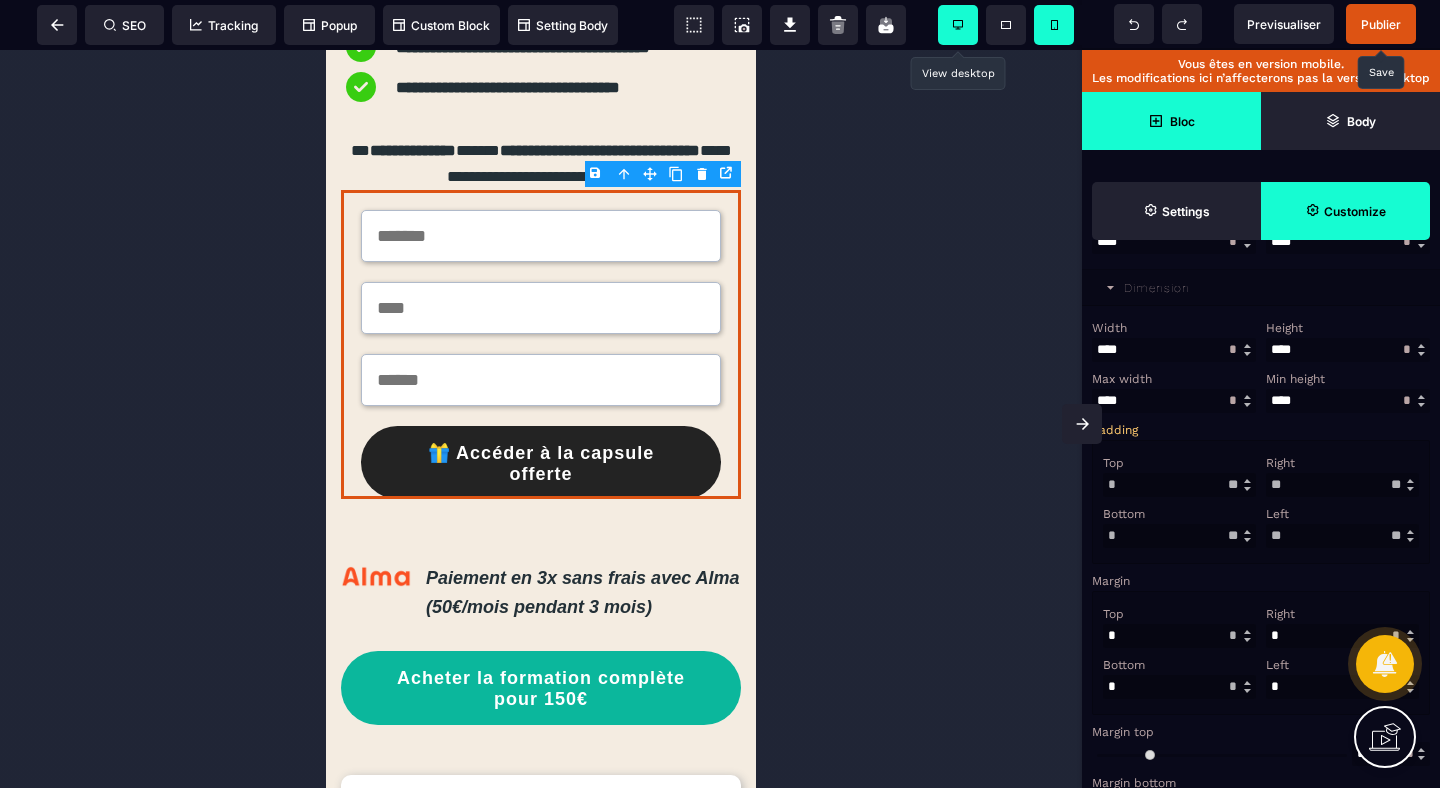 scroll, scrollTop: 453, scrollLeft: 0, axis: vertical 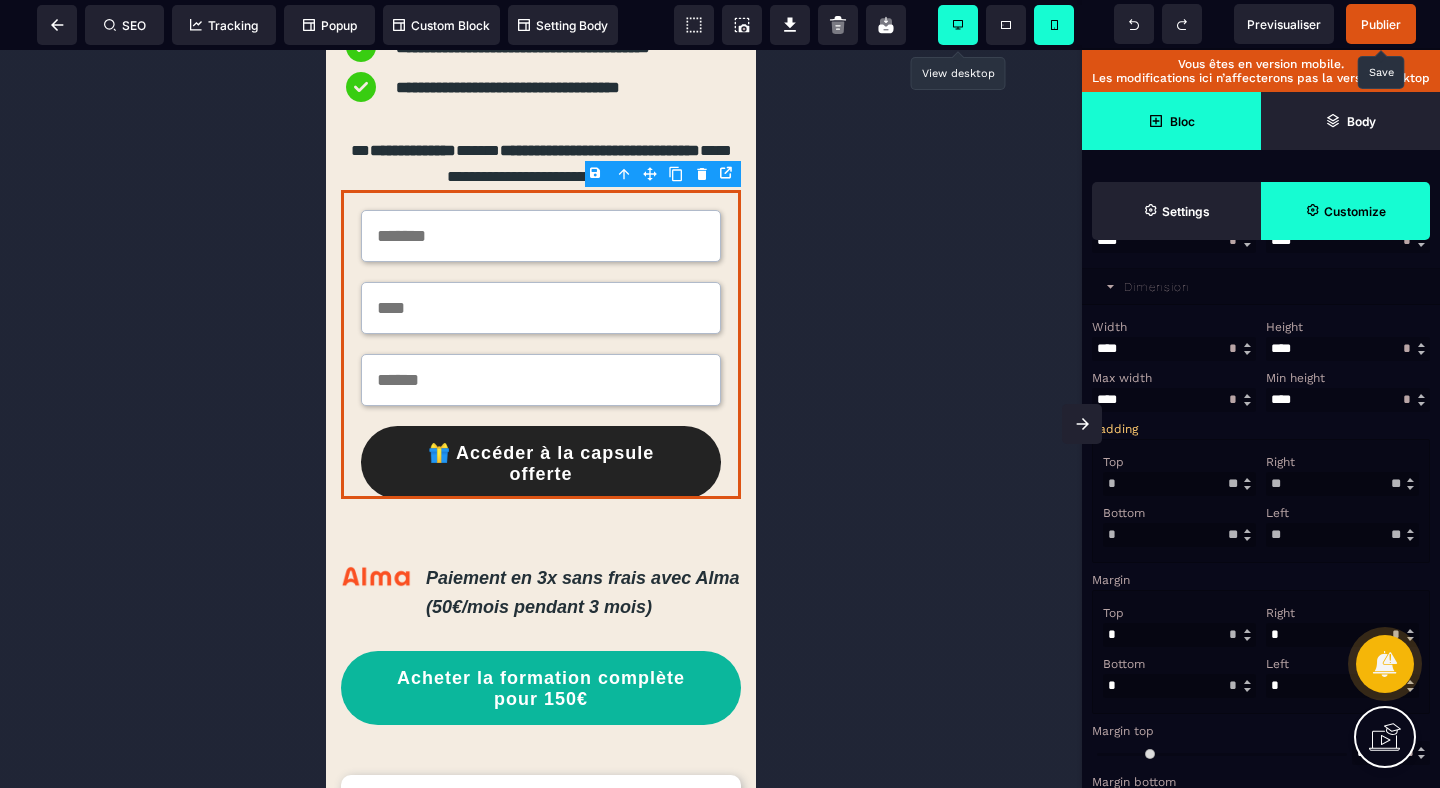 drag, startPoint x: 1304, startPoint y: 504, endPoint x: 1181, endPoint y: 504, distance: 123 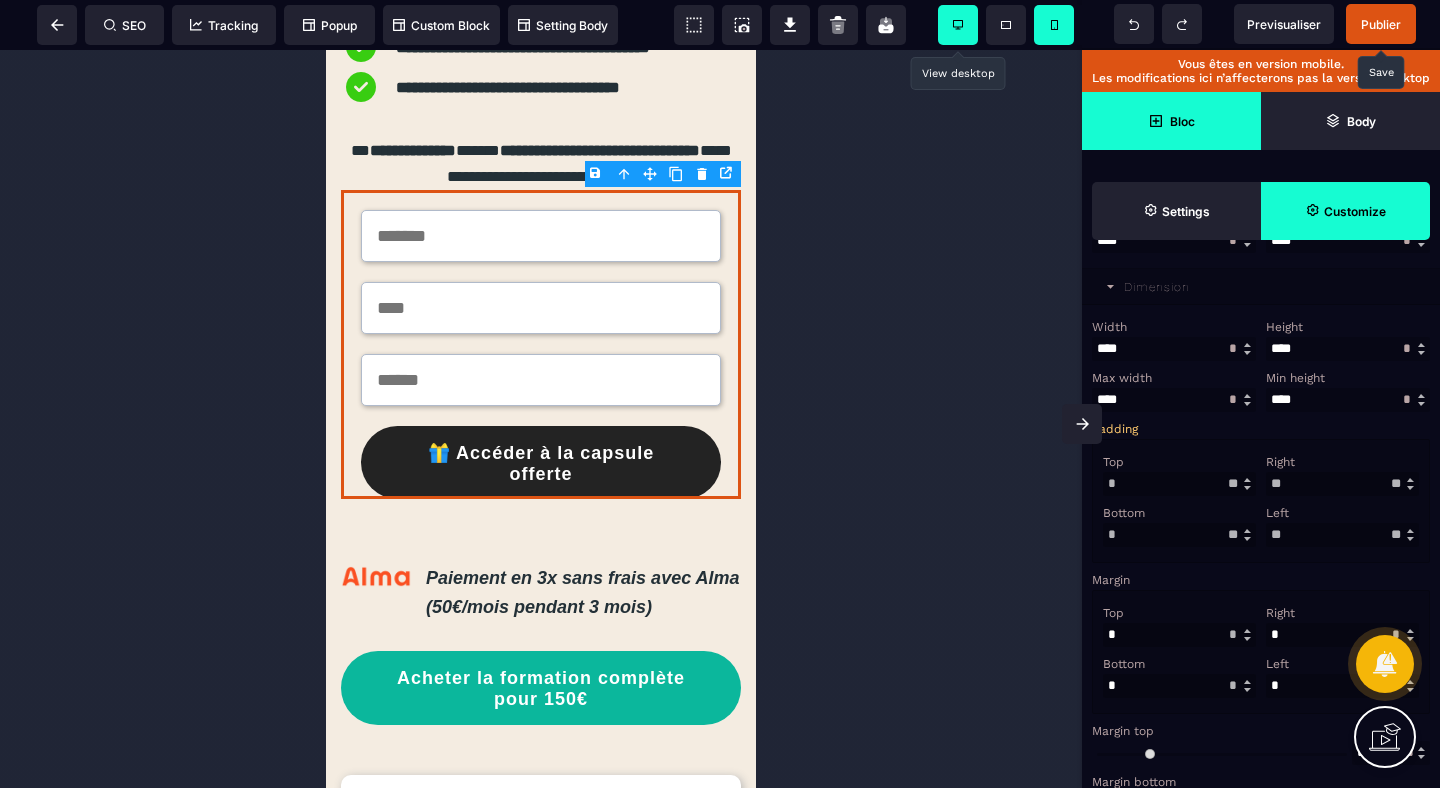 click on "**" at bounding box center [1342, 484] 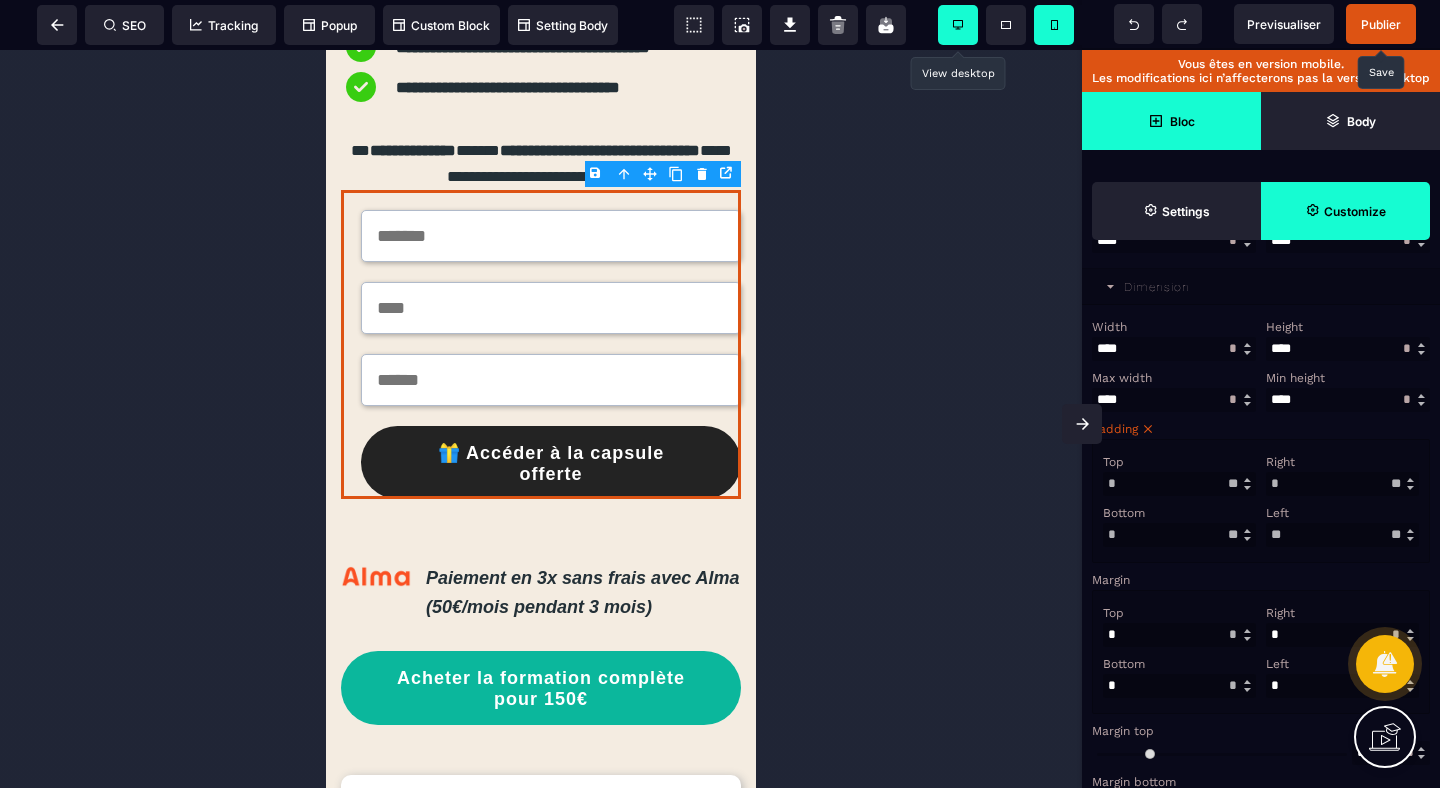 drag, startPoint x: 1306, startPoint y: 555, endPoint x: 1250, endPoint y: 551, distance: 56.142673 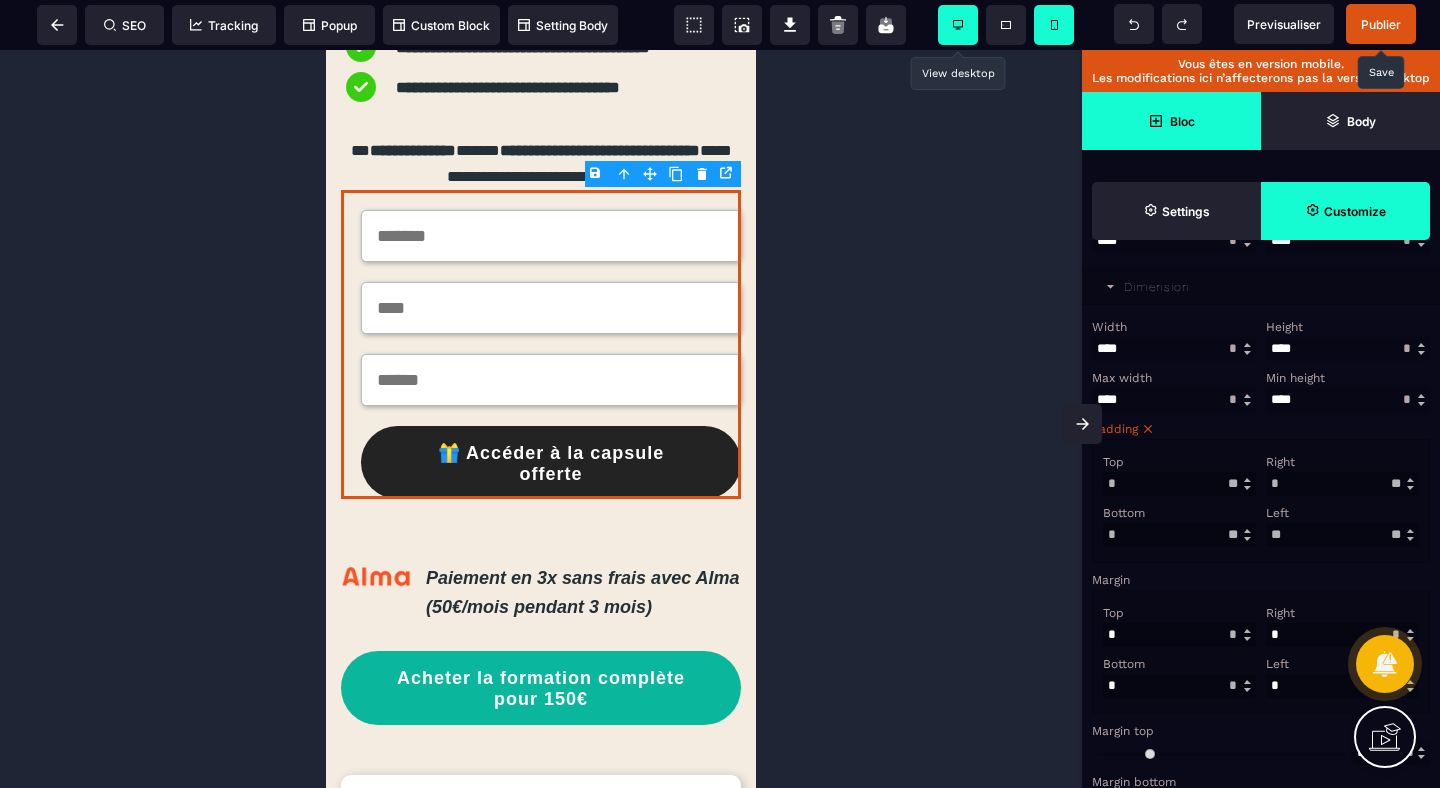click on "**" at bounding box center [1342, 535] 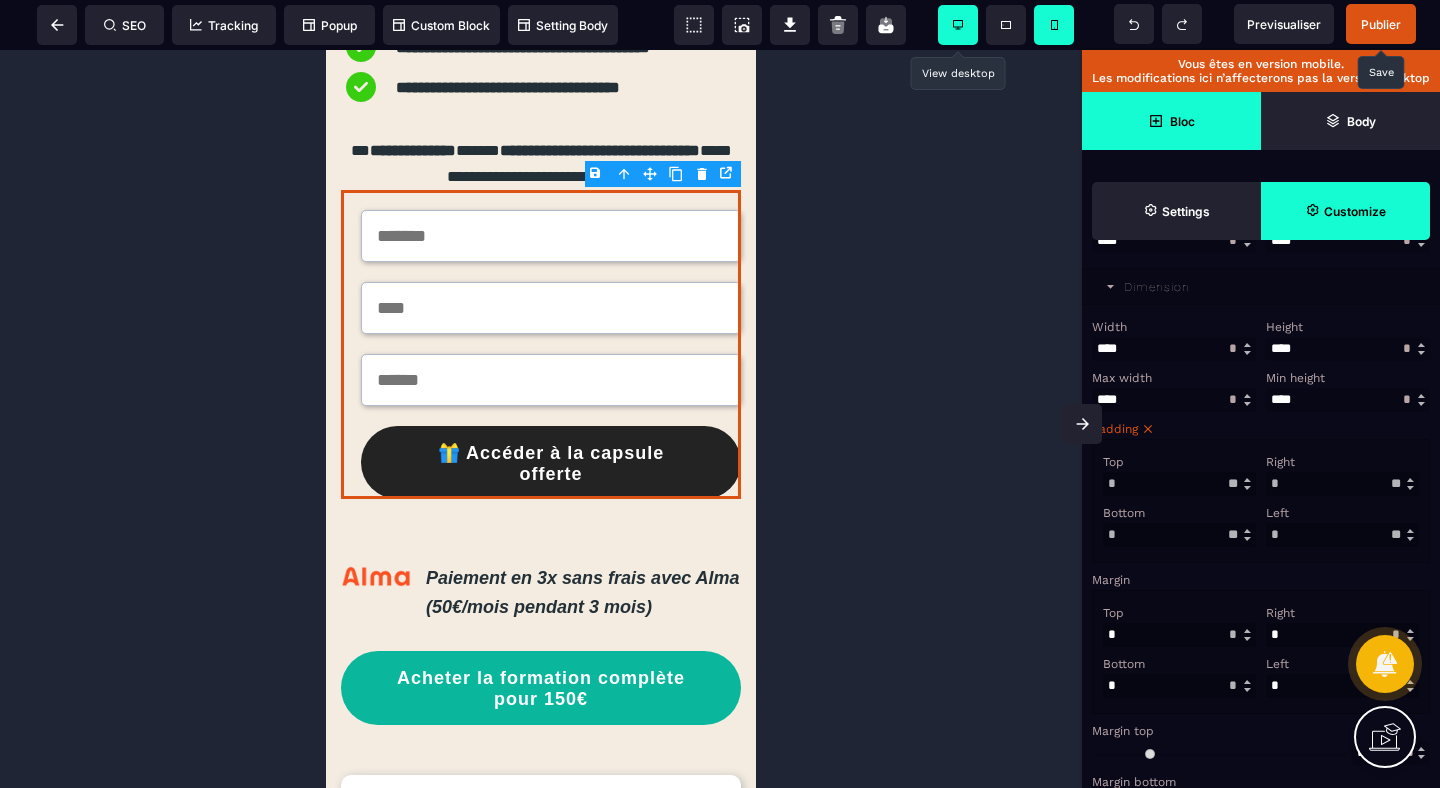 click on "Left" at bounding box center (1340, 513) 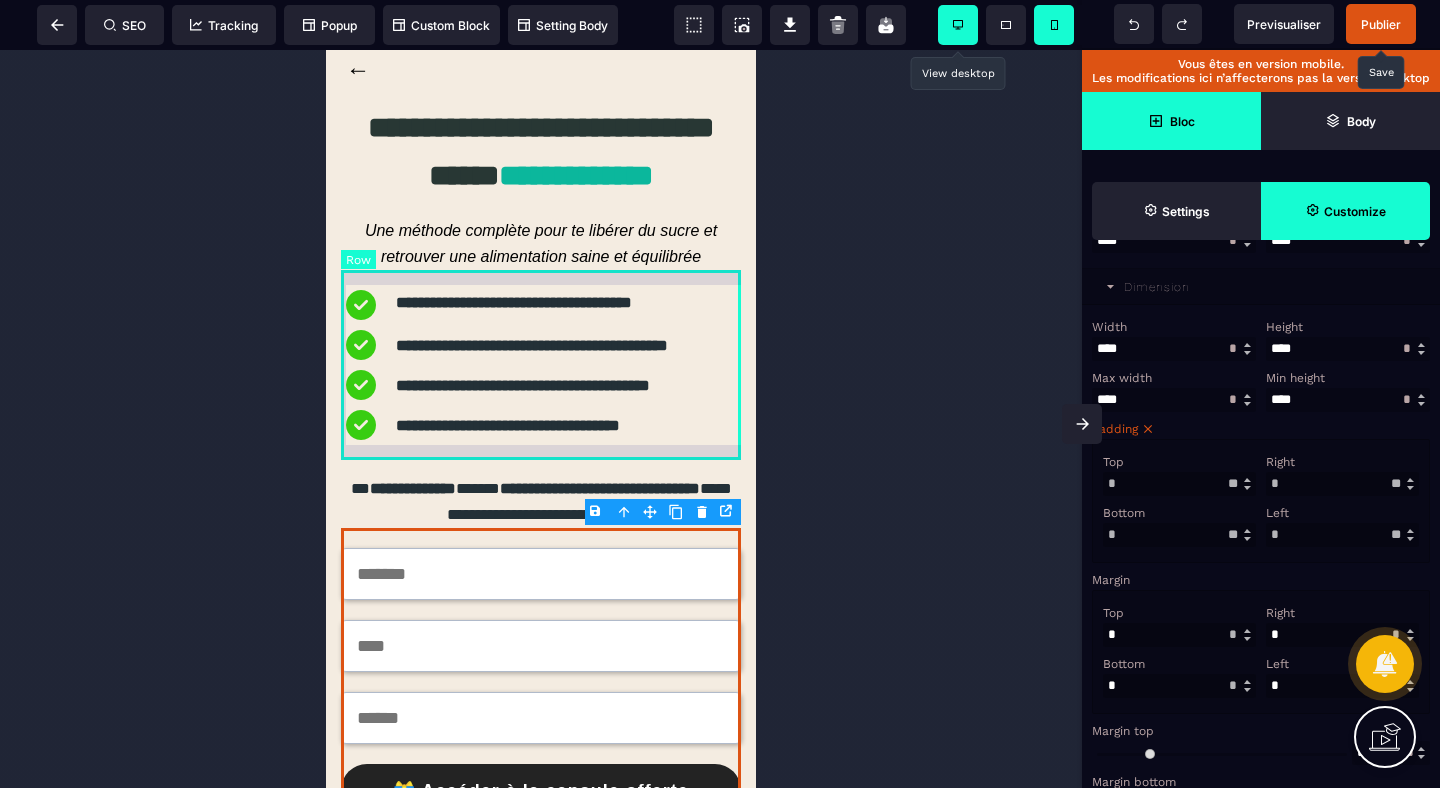 scroll, scrollTop: 0, scrollLeft: 0, axis: both 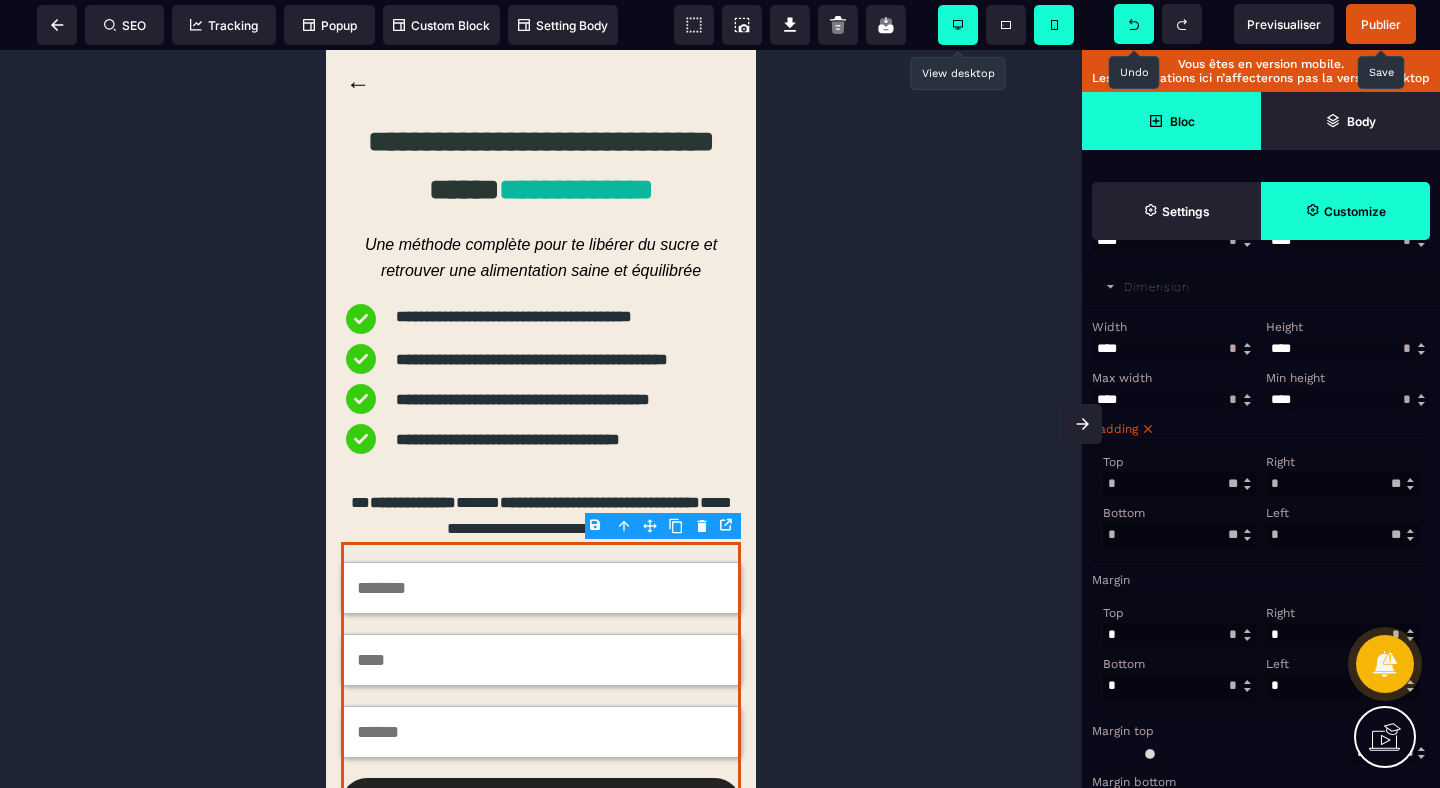 click at bounding box center [1134, 24] 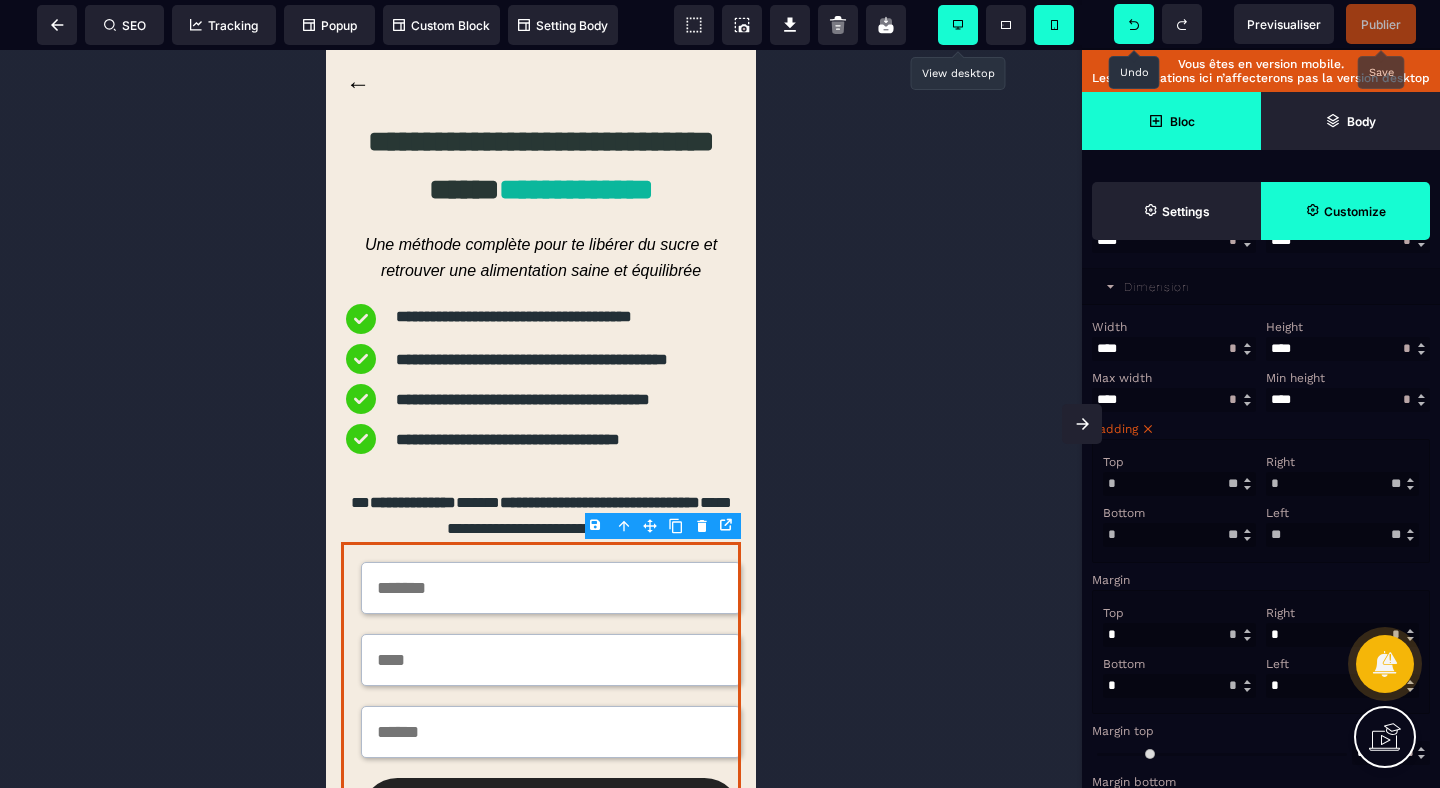 click at bounding box center [1134, 24] 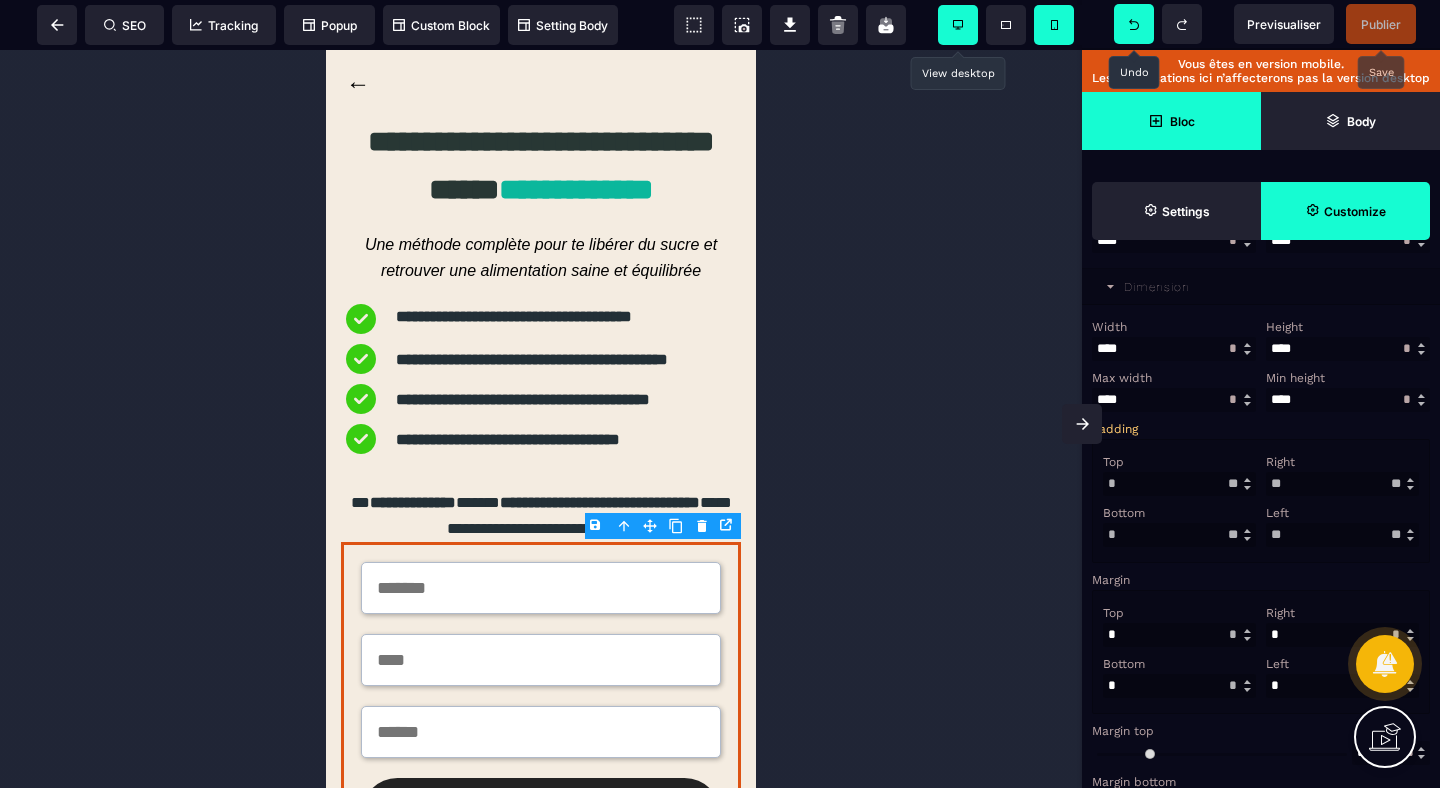 click at bounding box center (1134, 24) 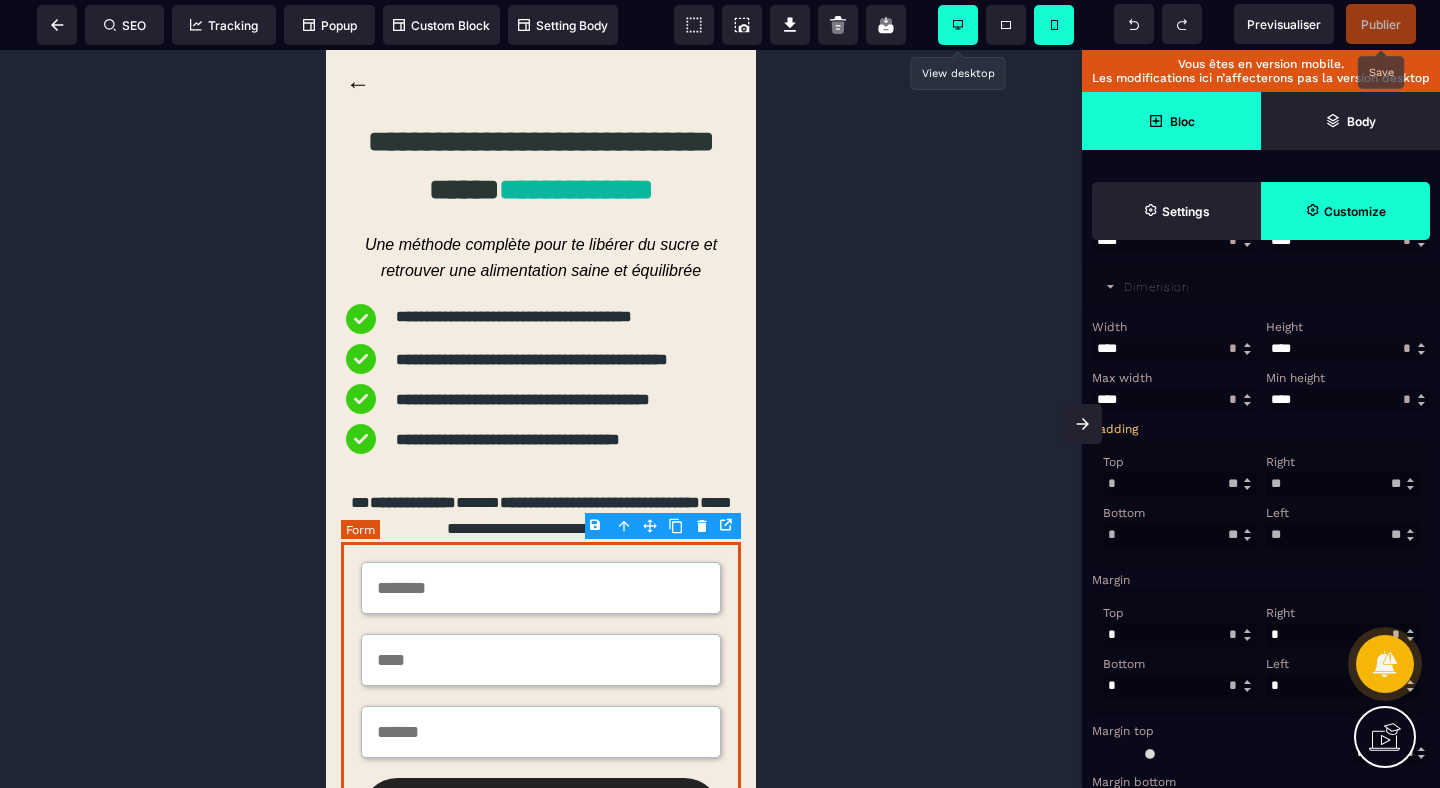 click on "🎁 Accéder à la capsule offerte" at bounding box center [541, 696] 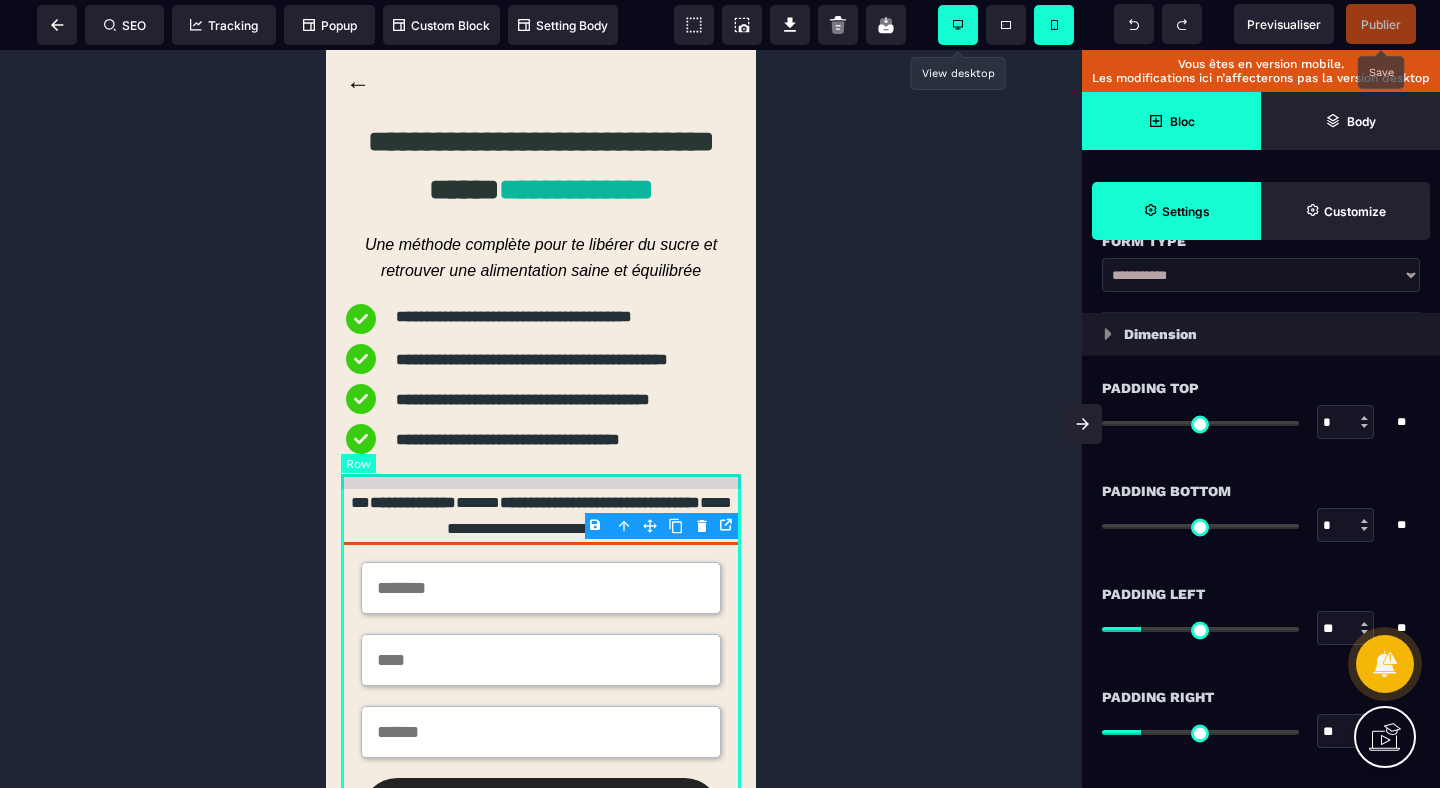 click on "**********" at bounding box center (541, 690) 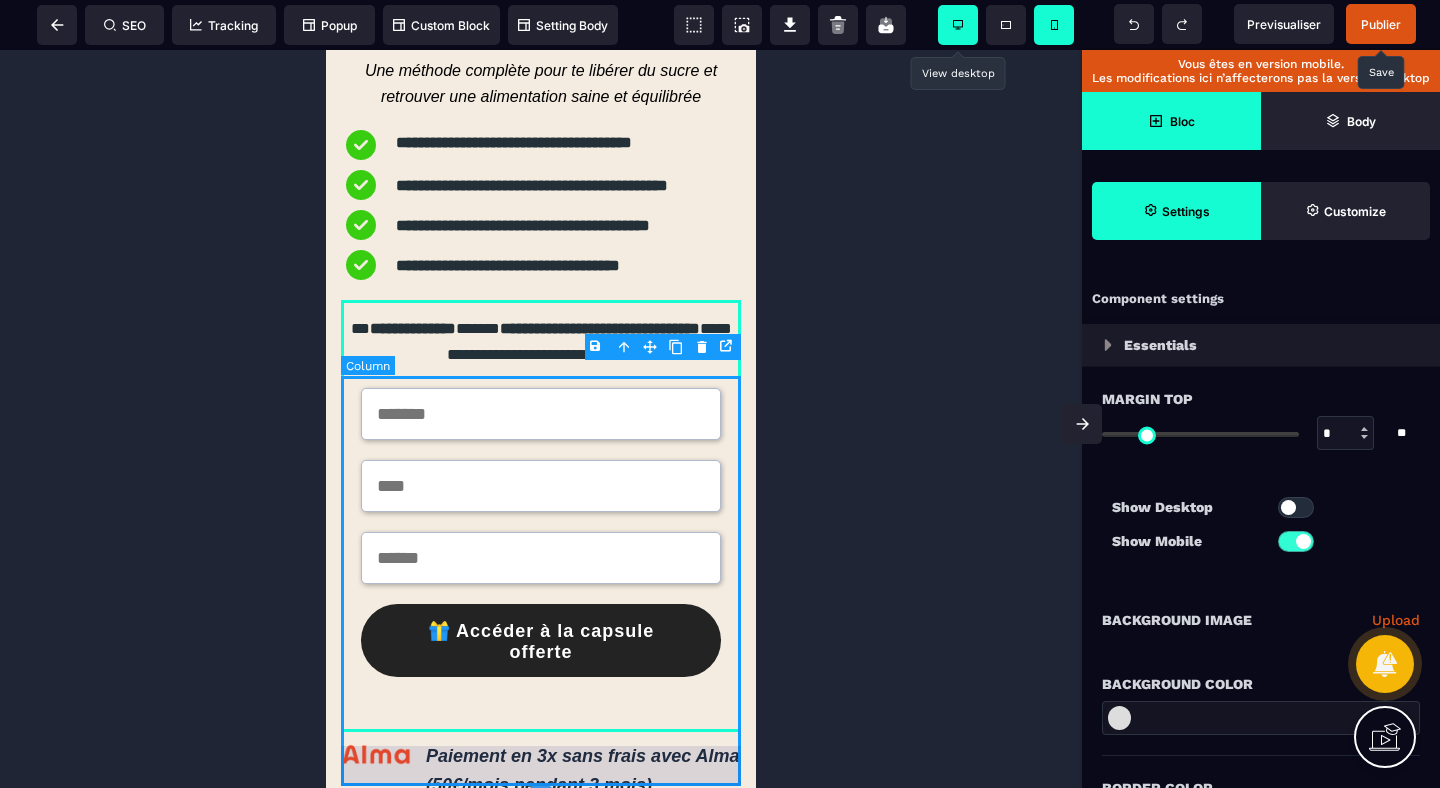 scroll, scrollTop: 191, scrollLeft: 0, axis: vertical 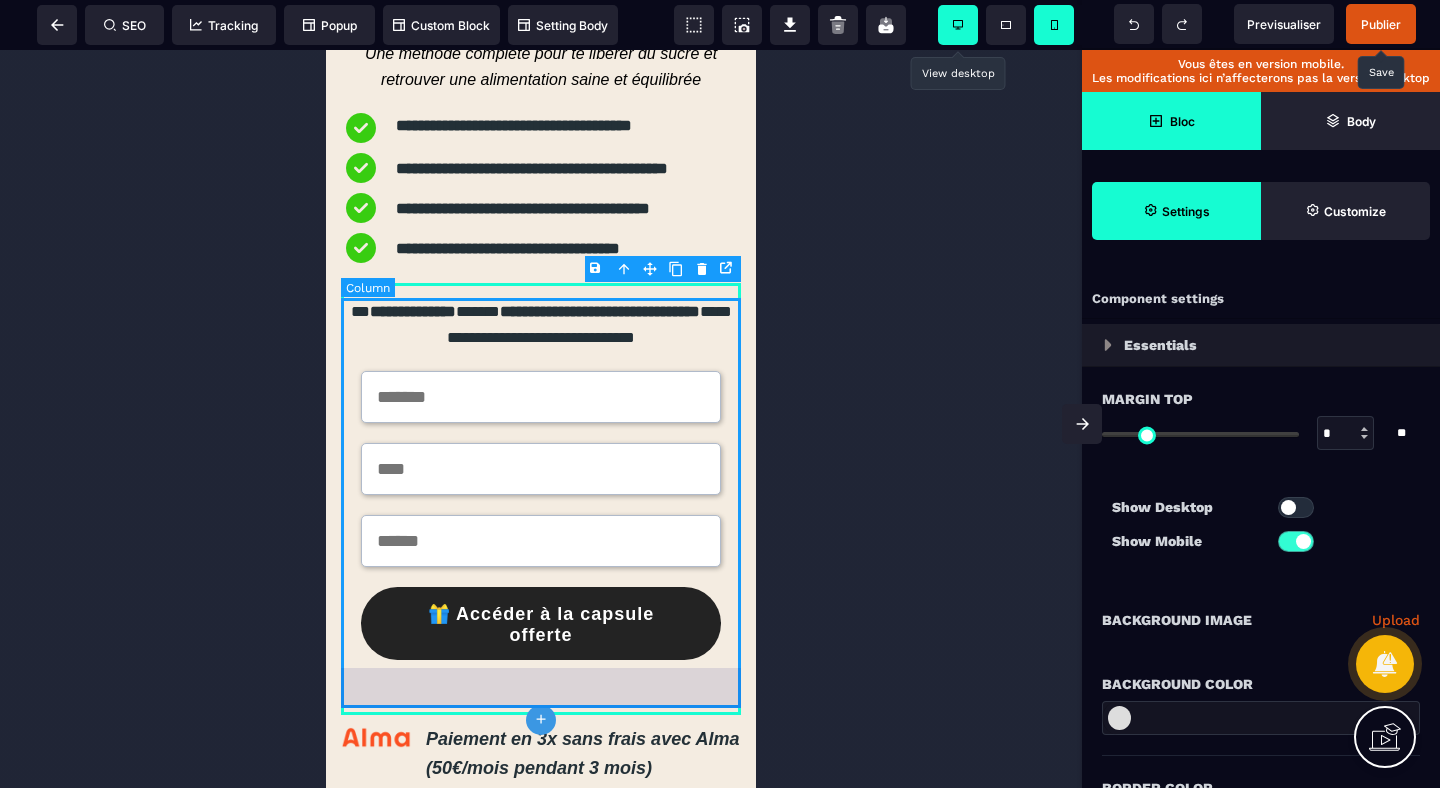 click on "**********" at bounding box center (541, 499) 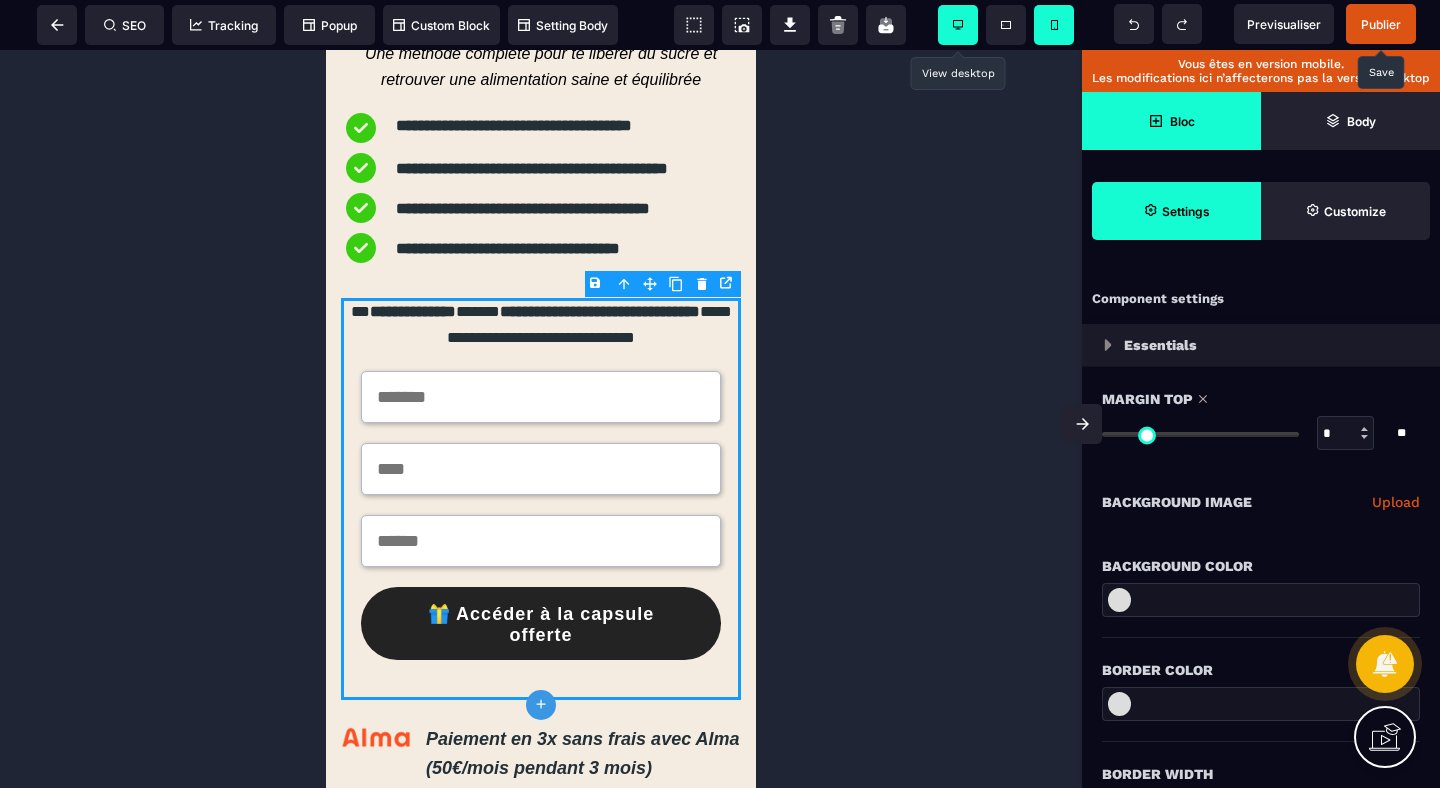 click at bounding box center [1119, 600] 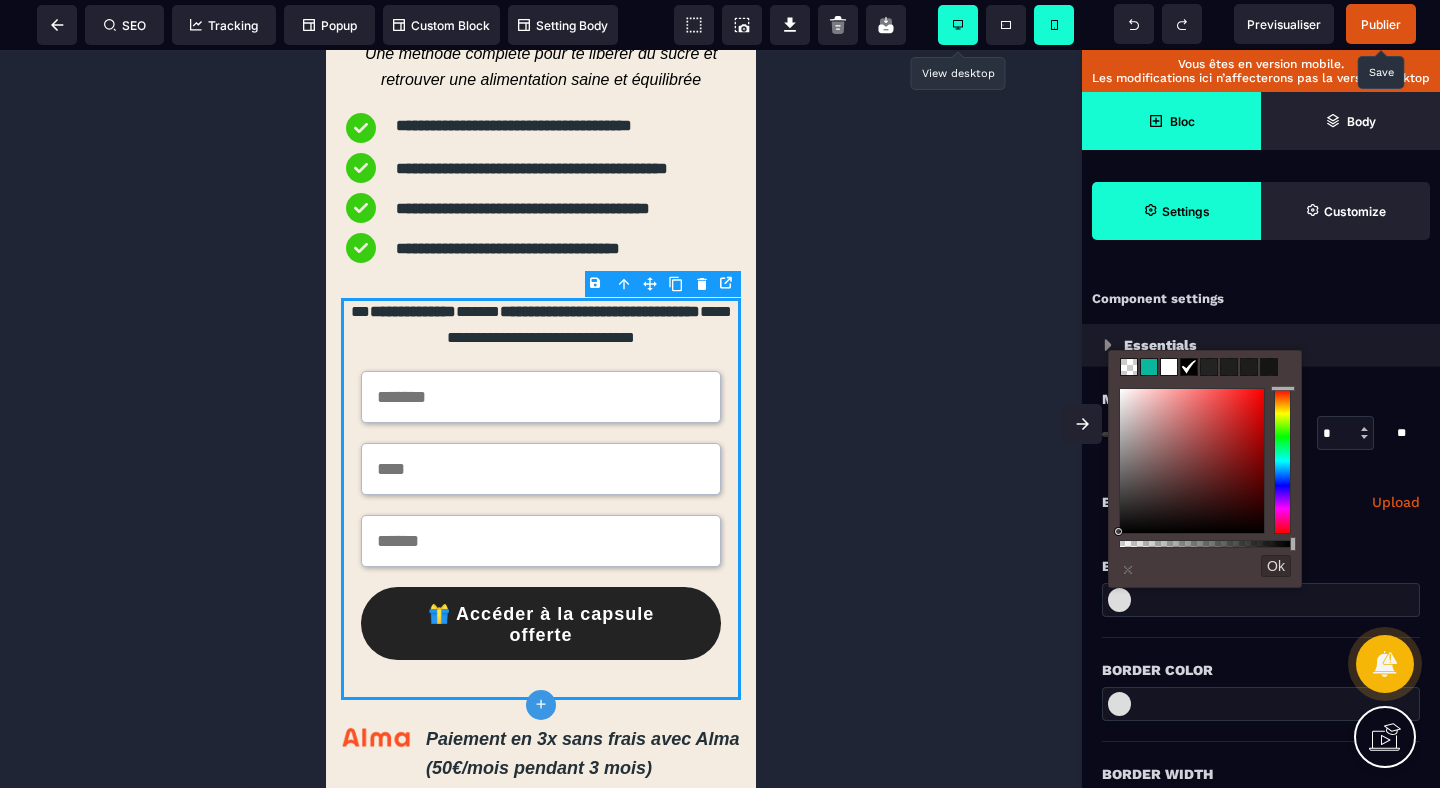 click at bounding box center (1169, 367) 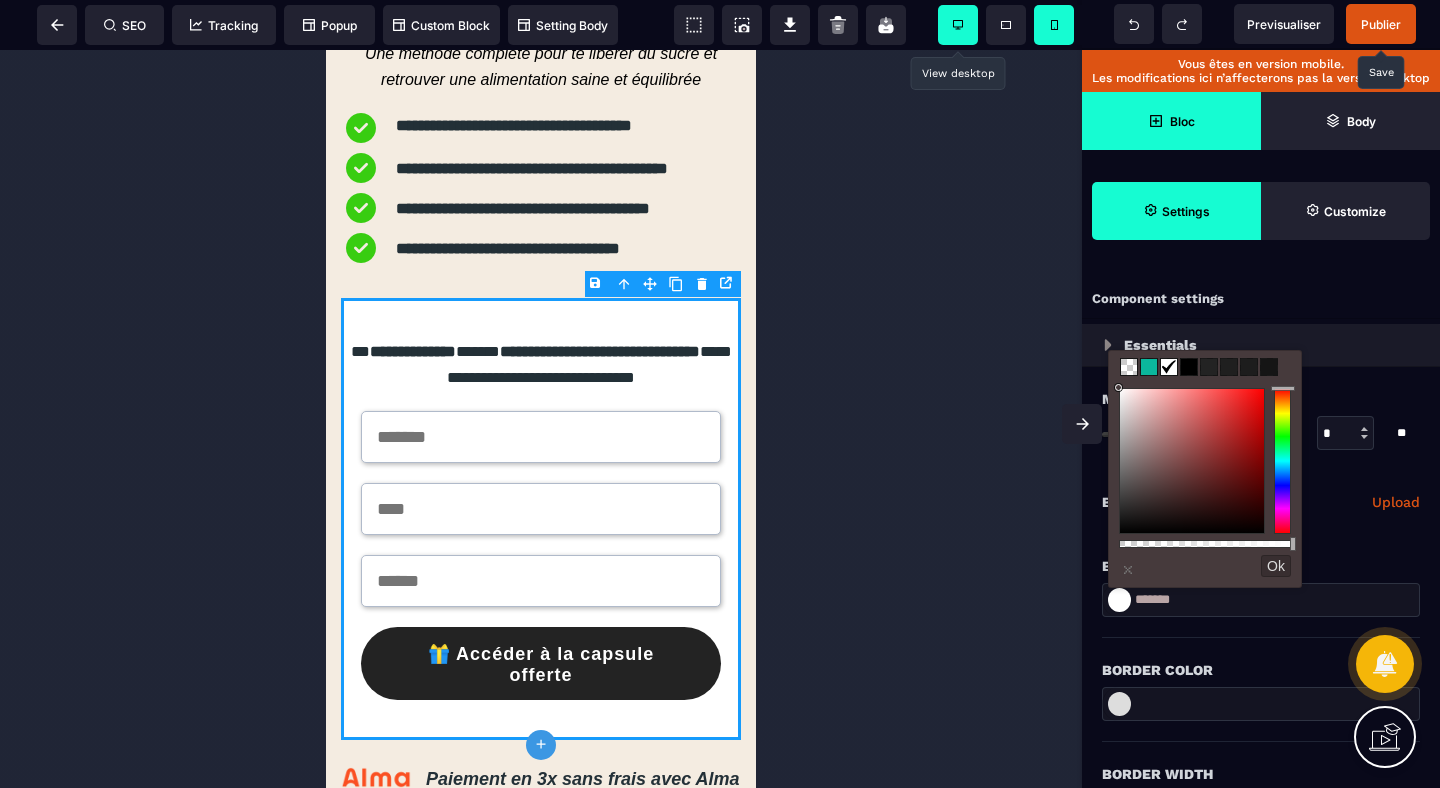 click on "Background Color" at bounding box center (1261, 556) 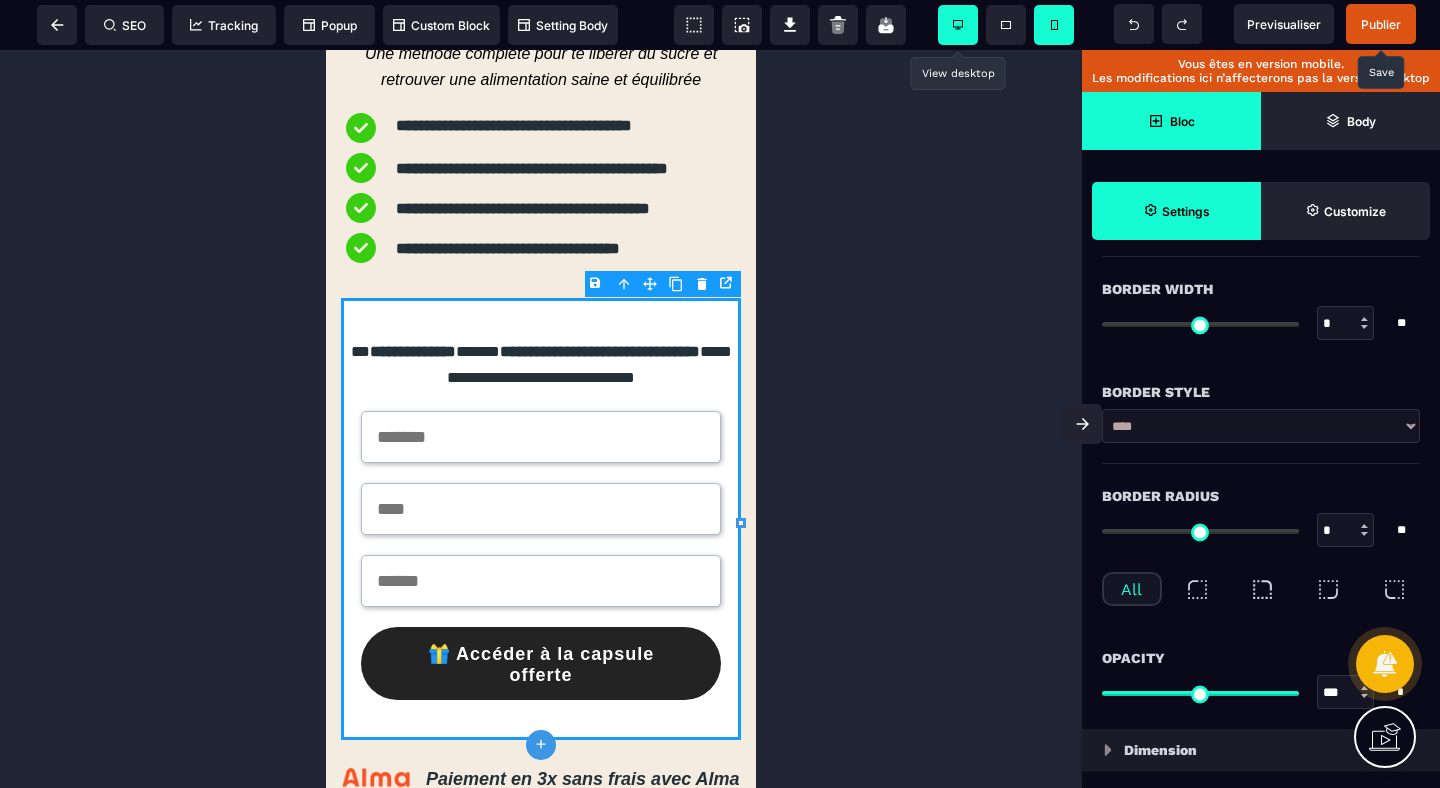 scroll, scrollTop: 470, scrollLeft: 0, axis: vertical 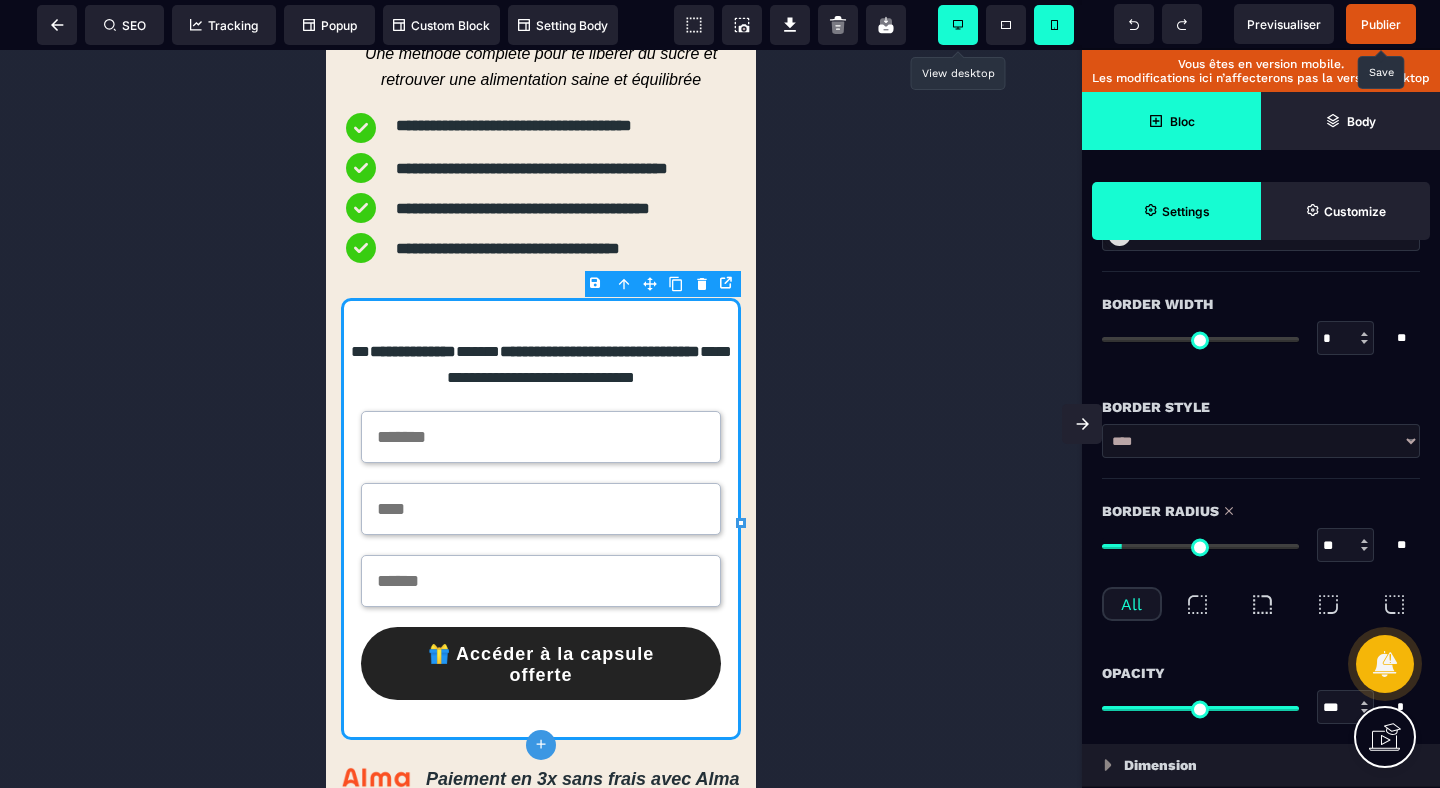drag, startPoint x: 1107, startPoint y: 543, endPoint x: 1126, endPoint y: 543, distance: 19 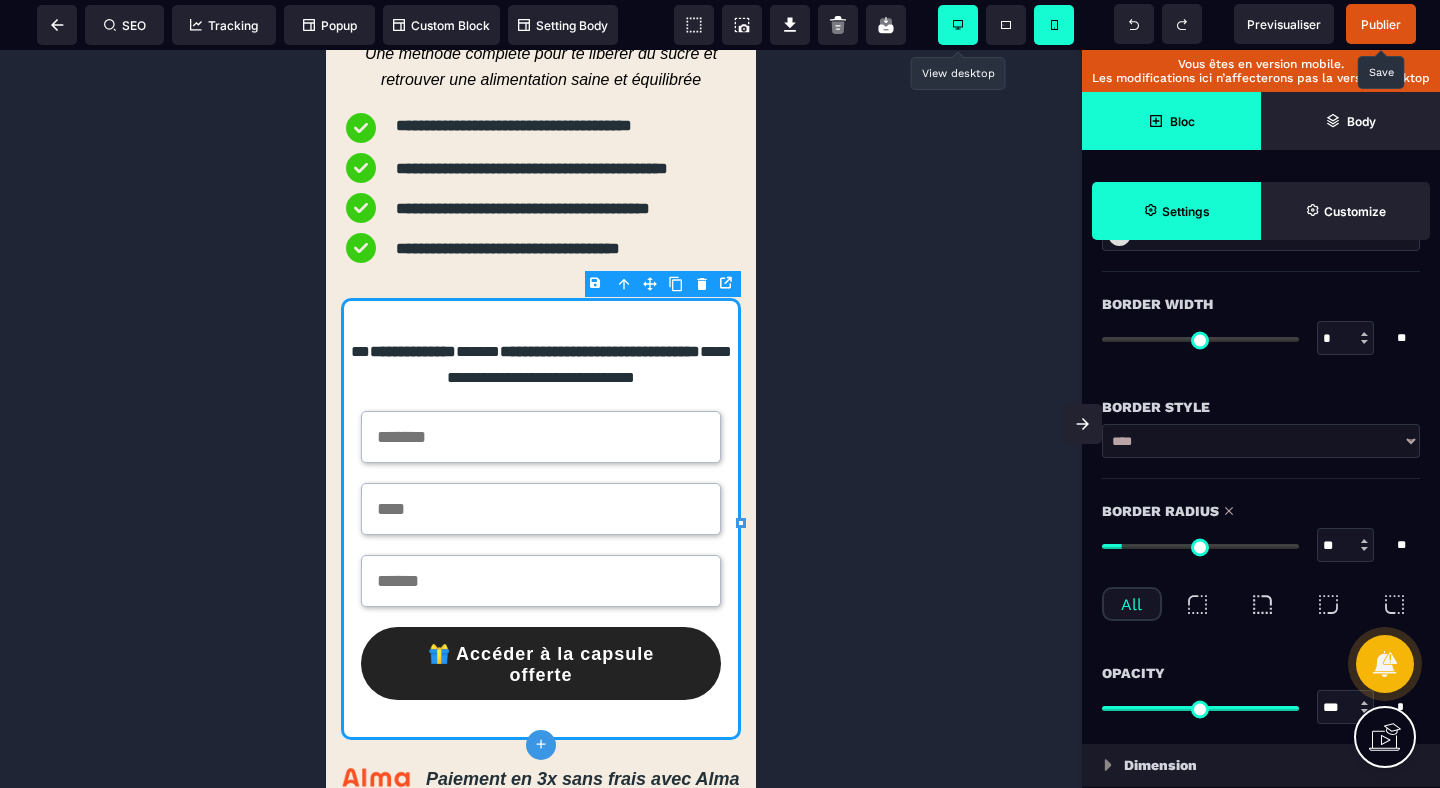 click at bounding box center [1200, 546] 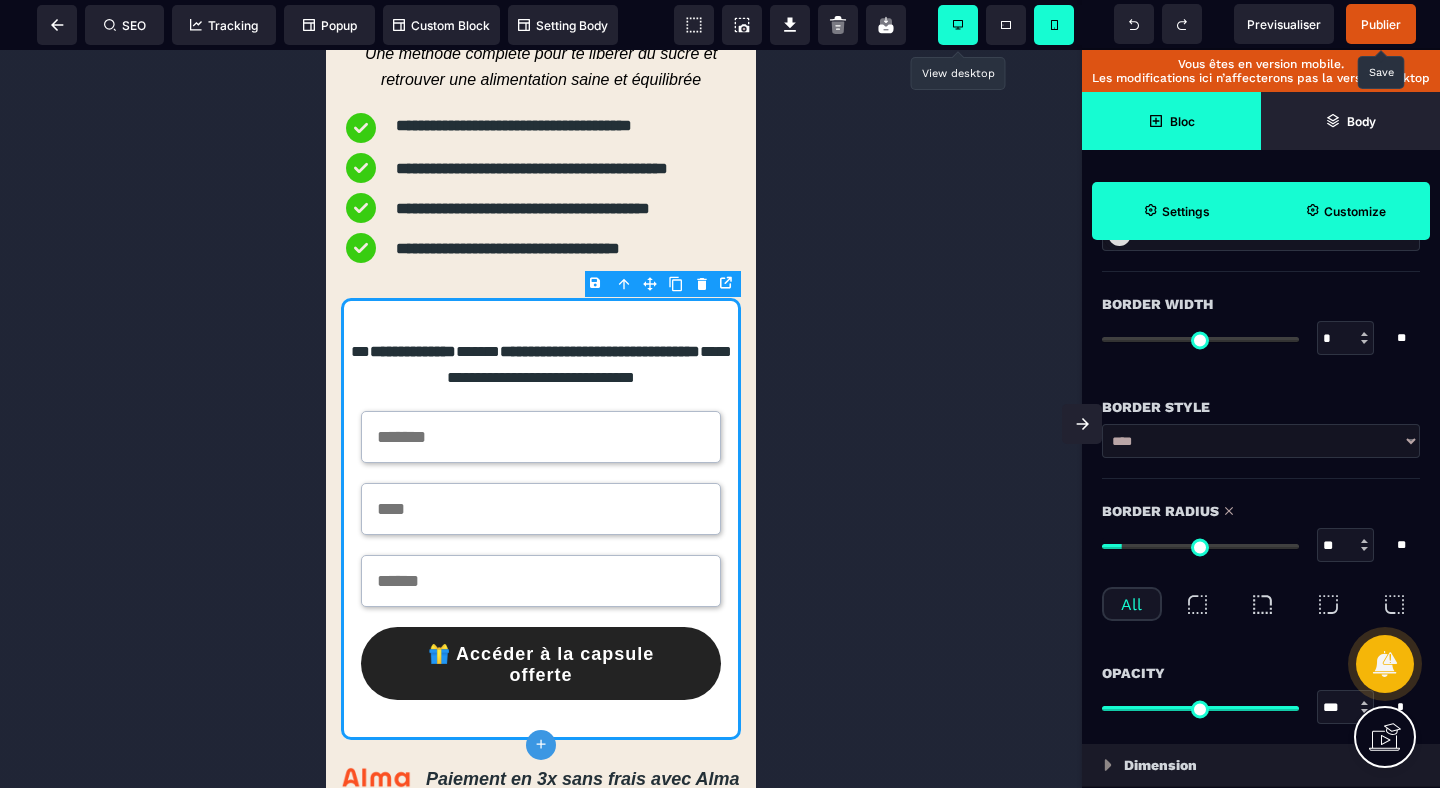 click on "Customize" at bounding box center (1345, 211) 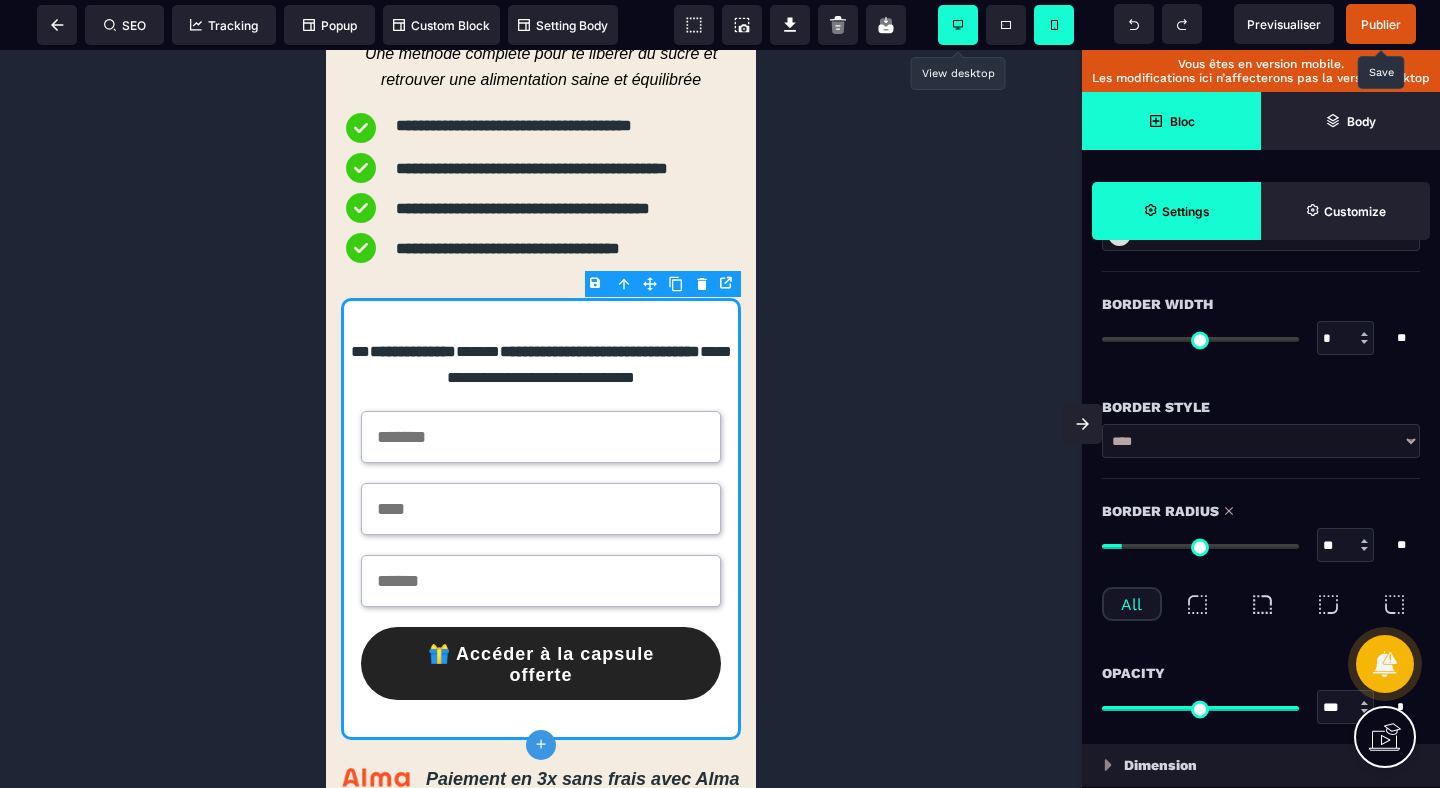 scroll, scrollTop: 796, scrollLeft: 0, axis: vertical 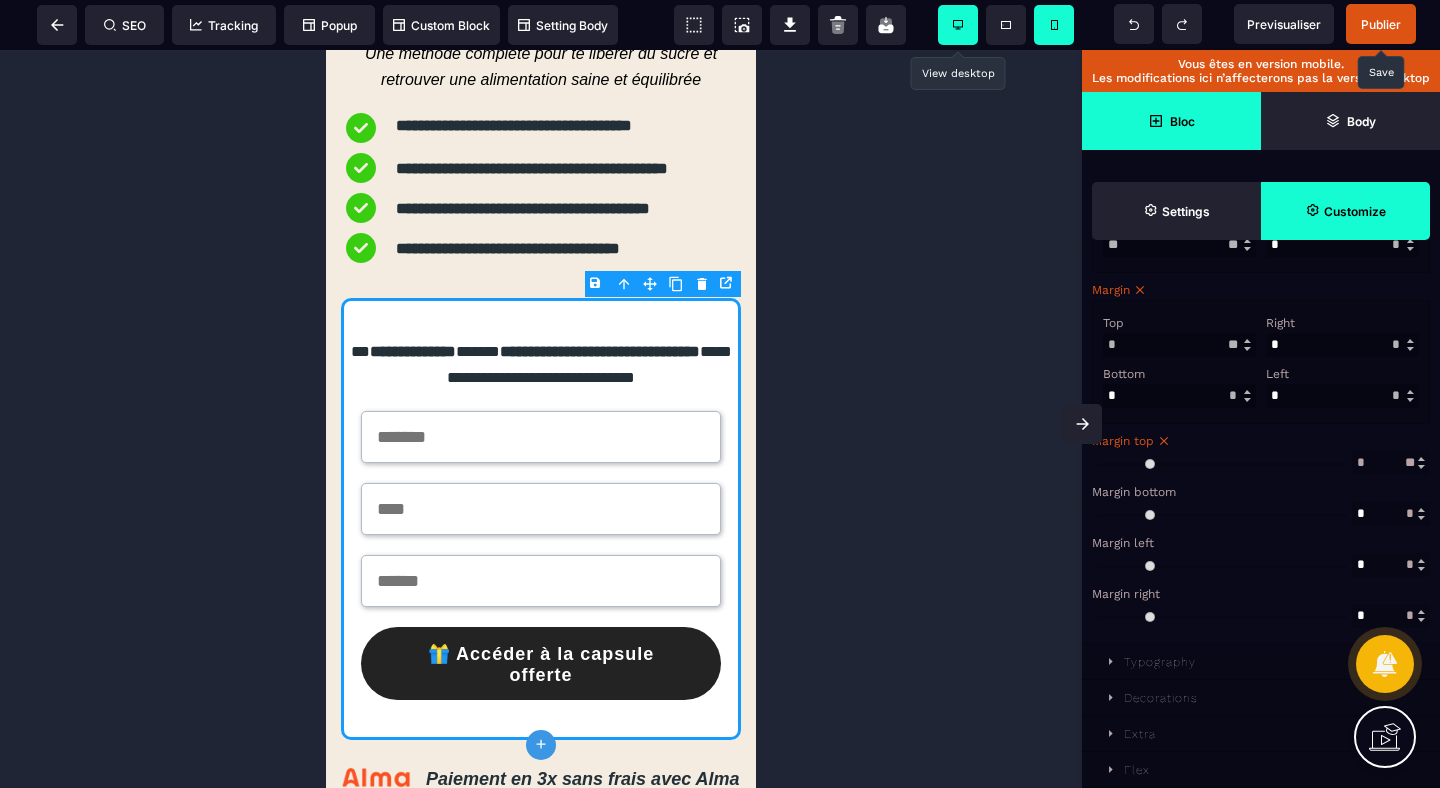 click 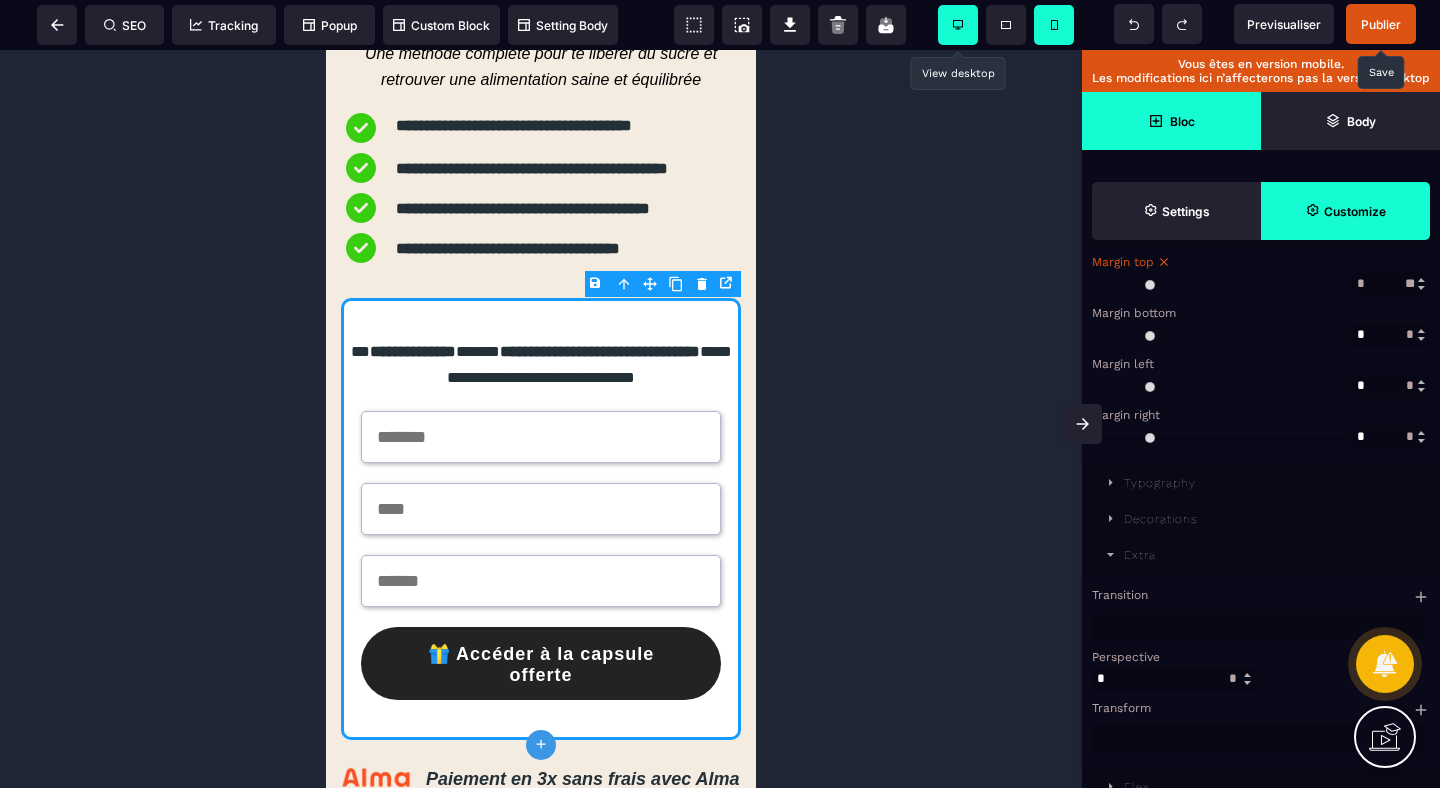 scroll, scrollTop: 996, scrollLeft: 0, axis: vertical 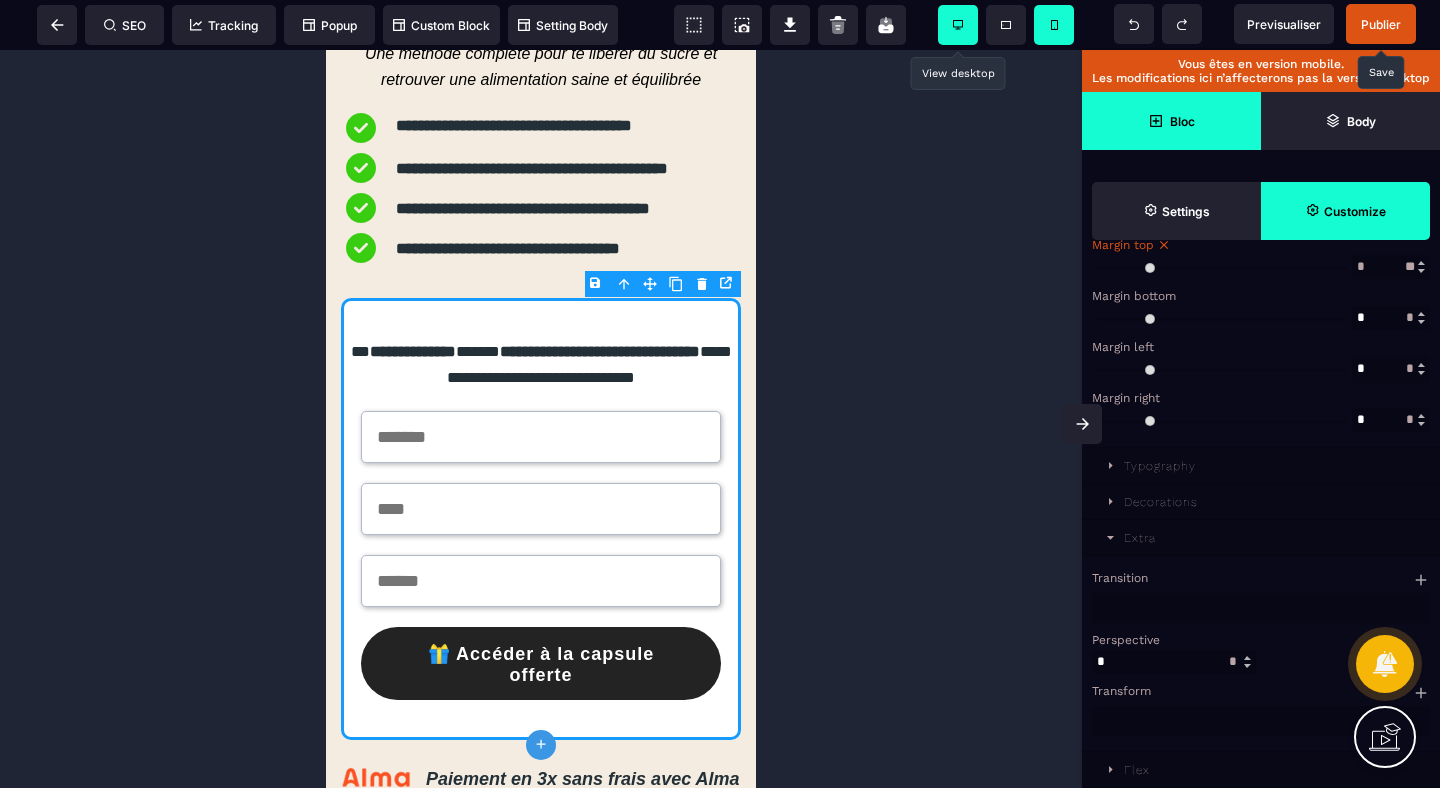 click on "Flex" at bounding box center [1137, 770] 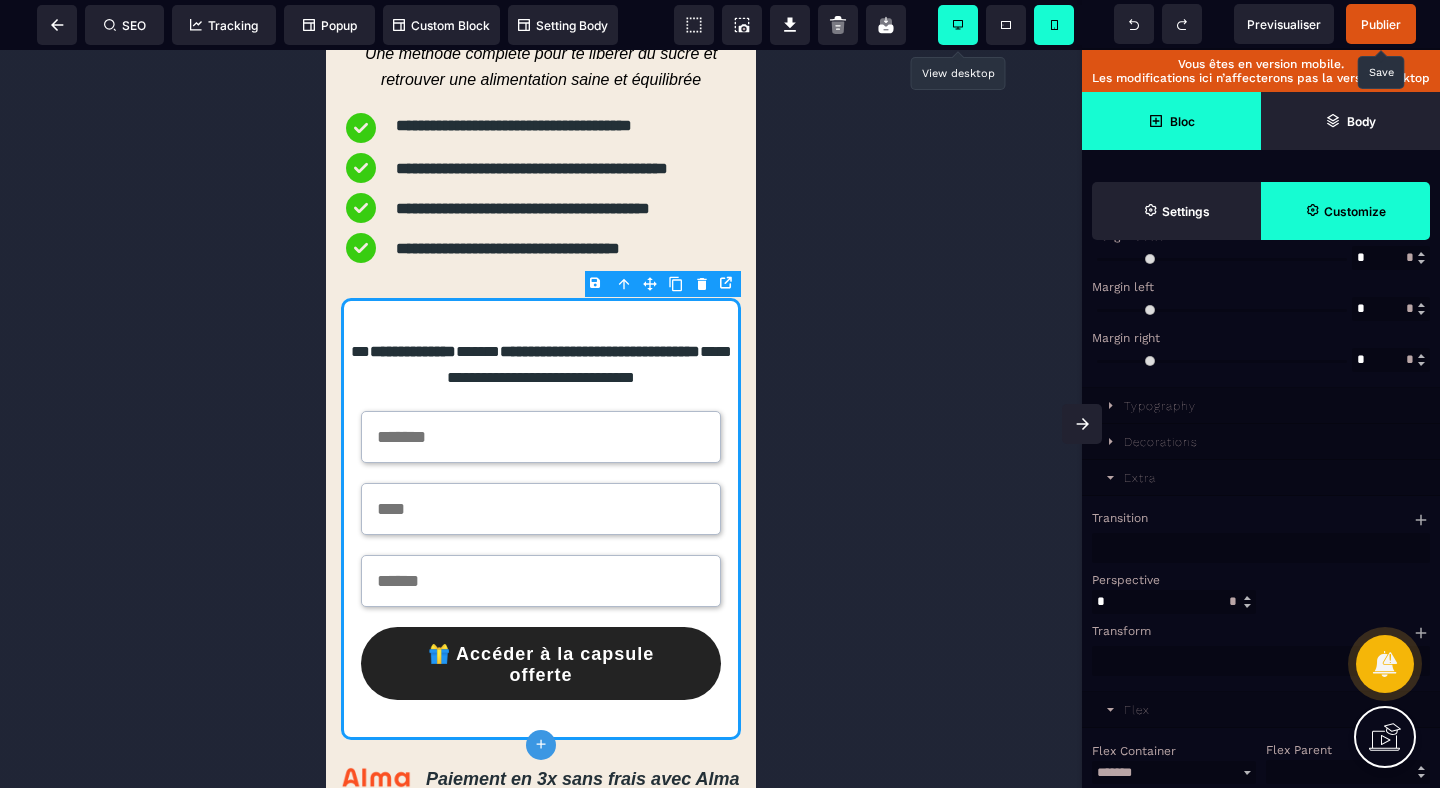 click on "Decorations" at bounding box center [1161, 442] 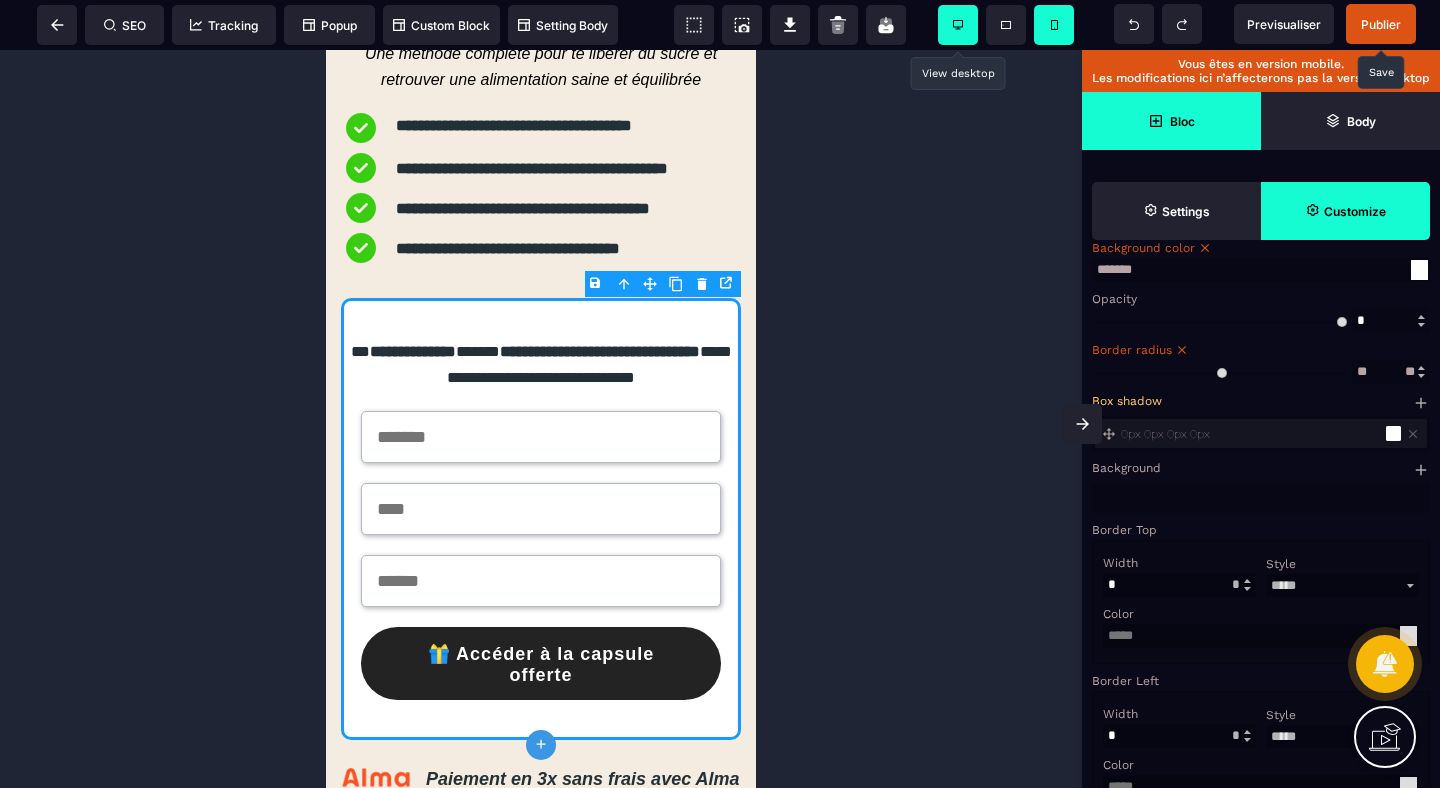 scroll, scrollTop: 1265, scrollLeft: 0, axis: vertical 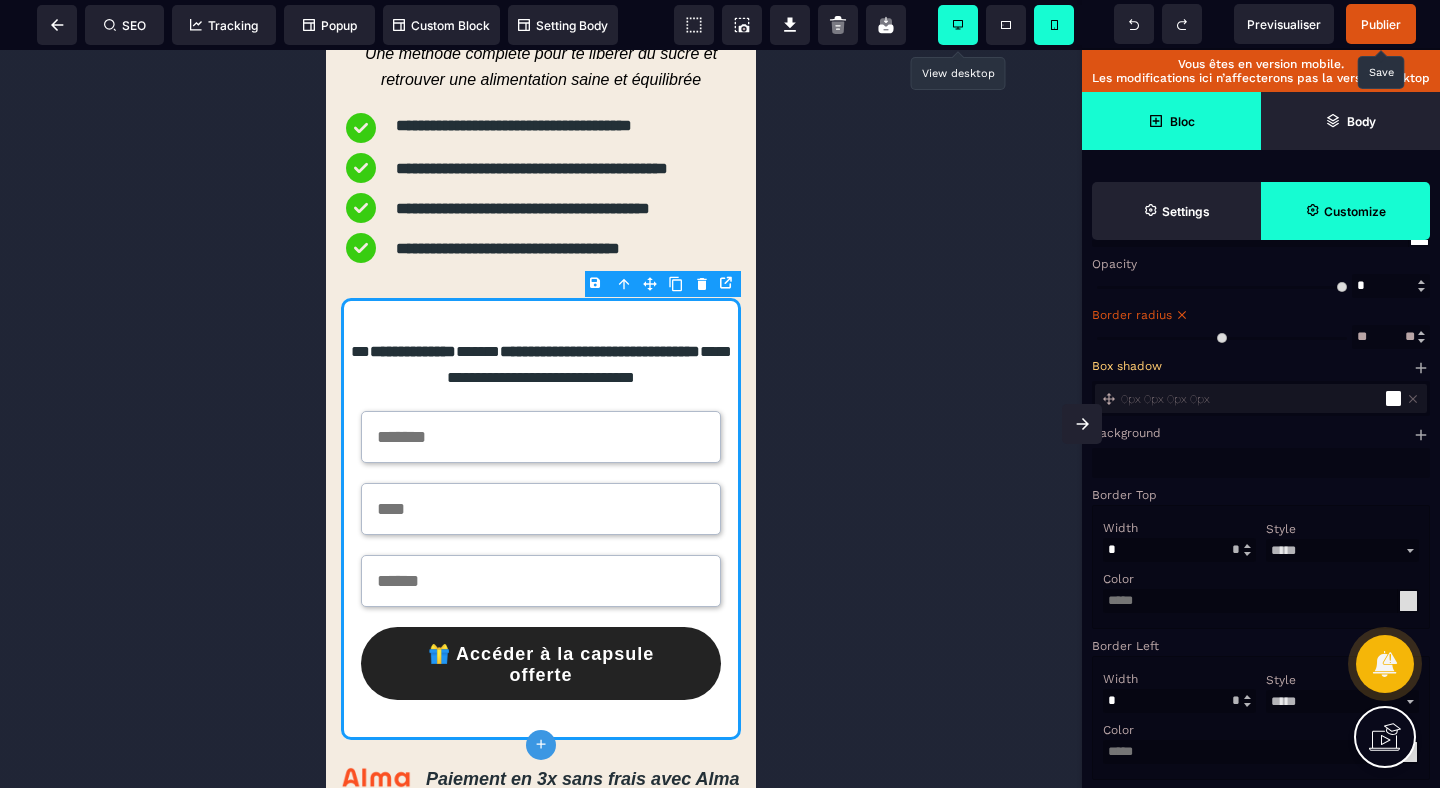 click on "0px 0px 0px 0px" at bounding box center [1251, 399] 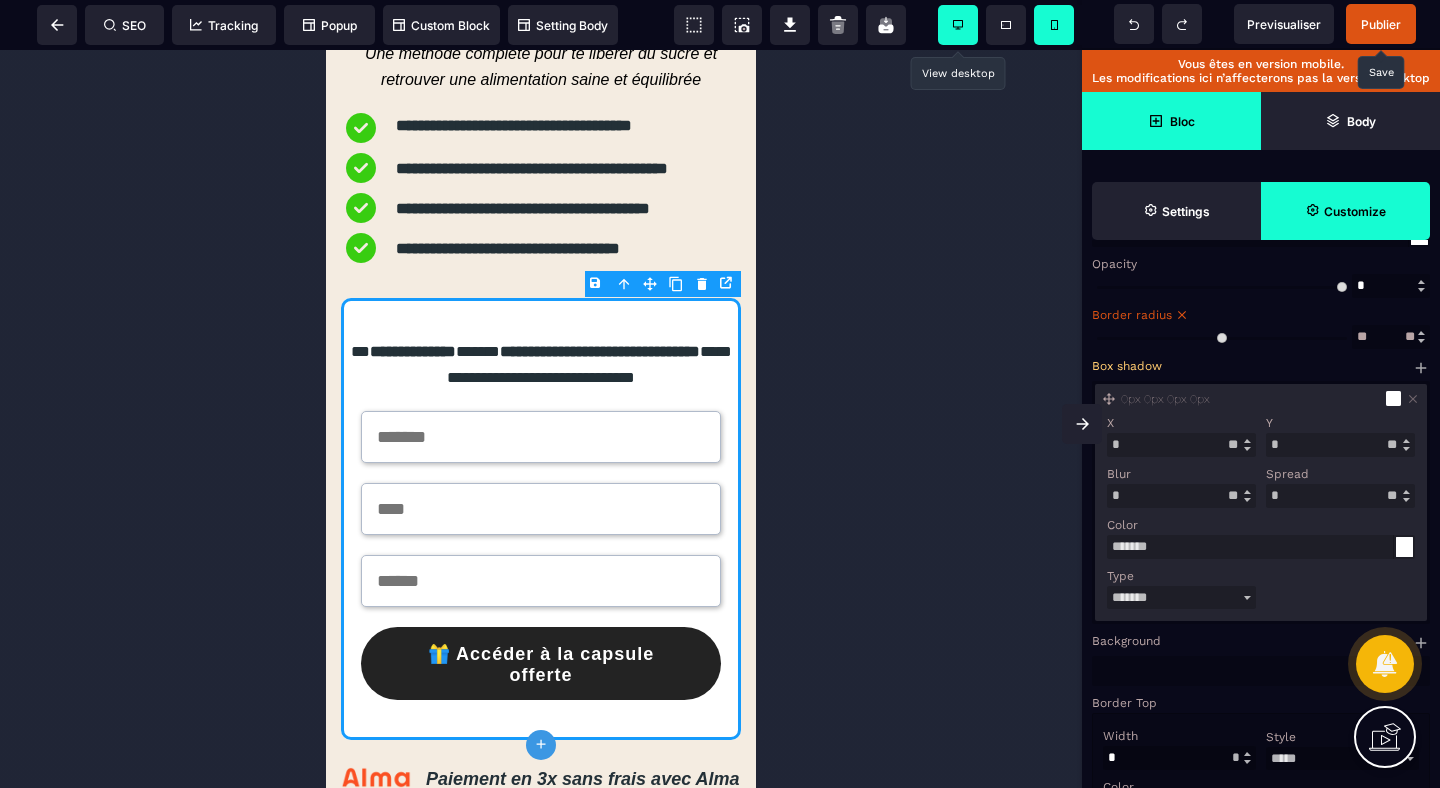 click at bounding box center [1385, 664] 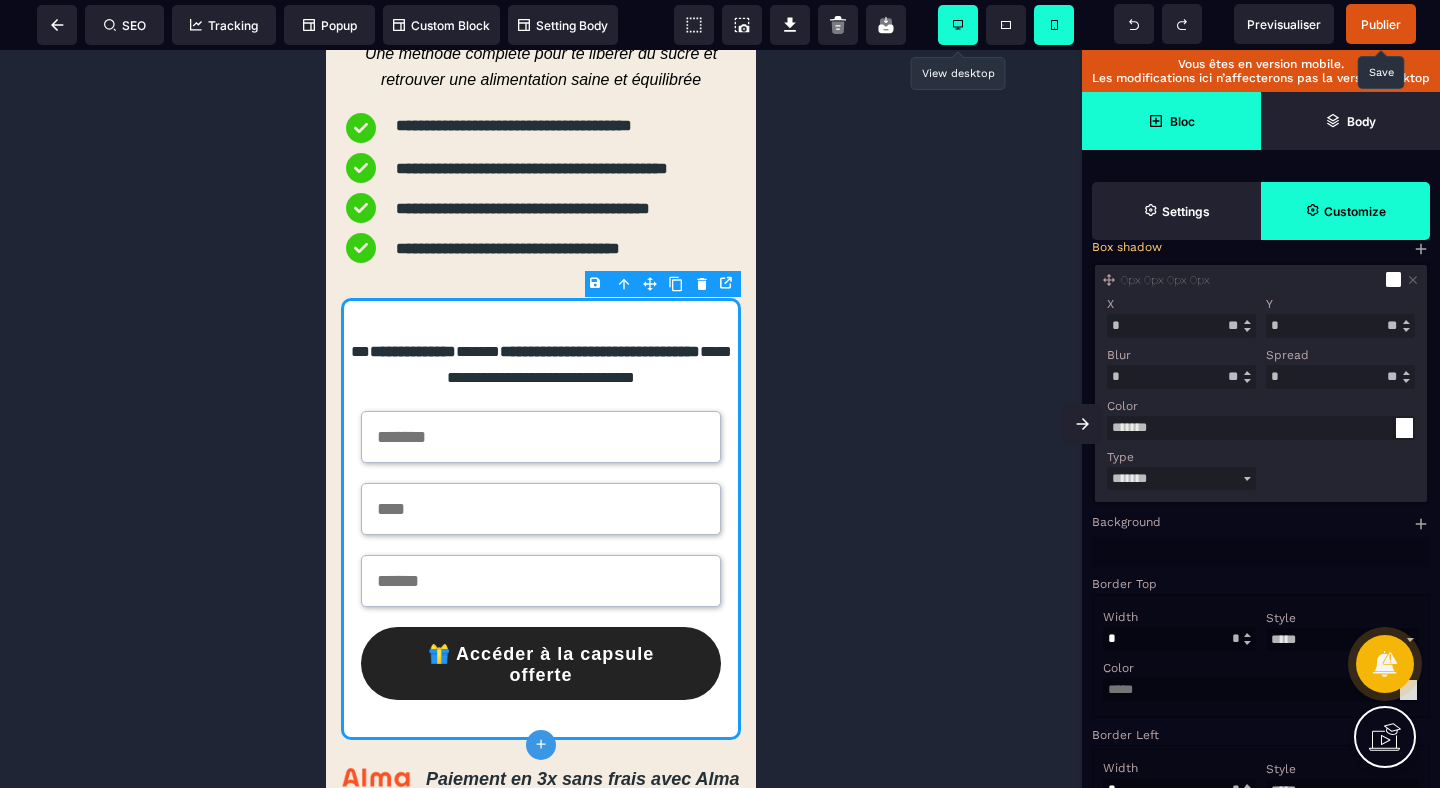 scroll, scrollTop: 1411, scrollLeft: 0, axis: vertical 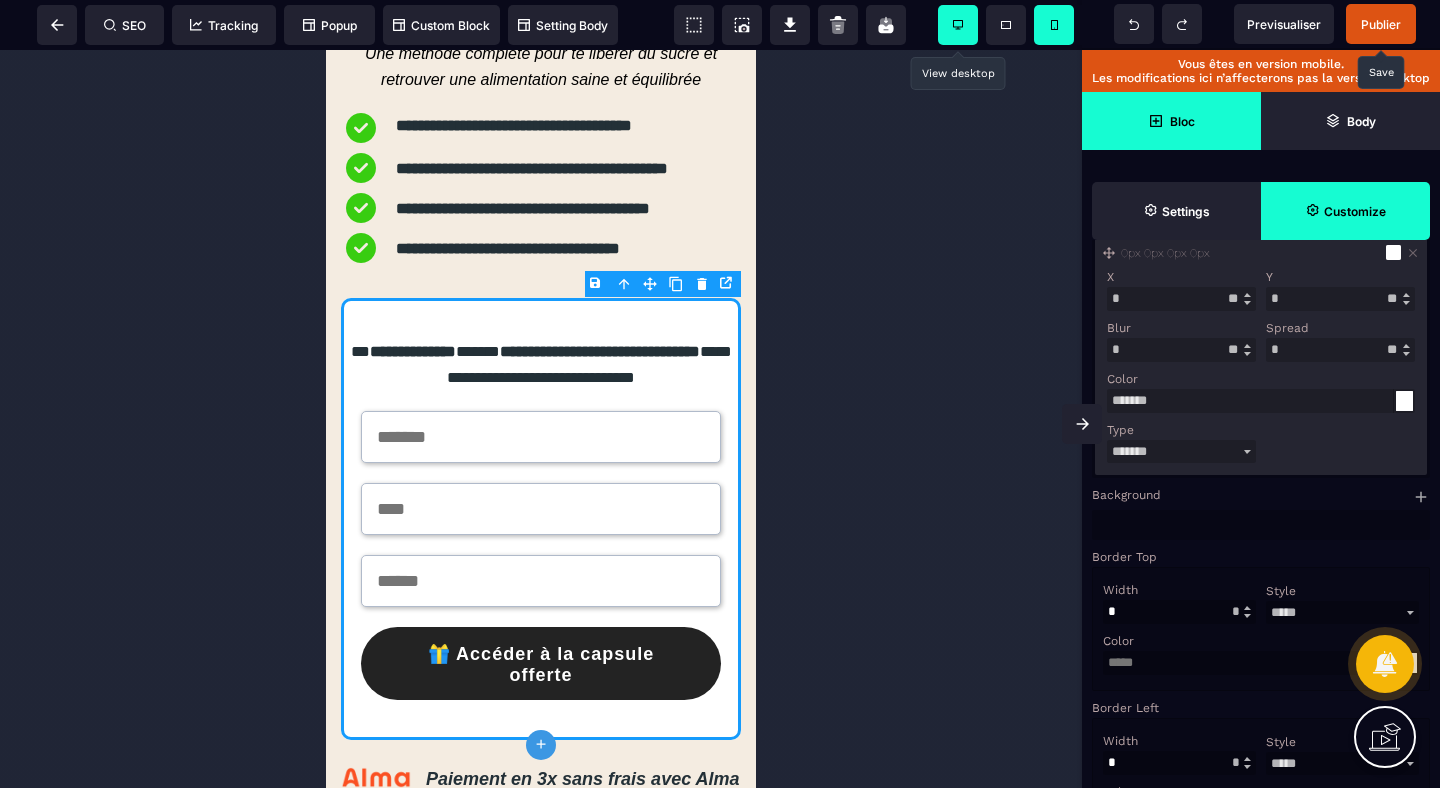 click at bounding box center (1404, 401) 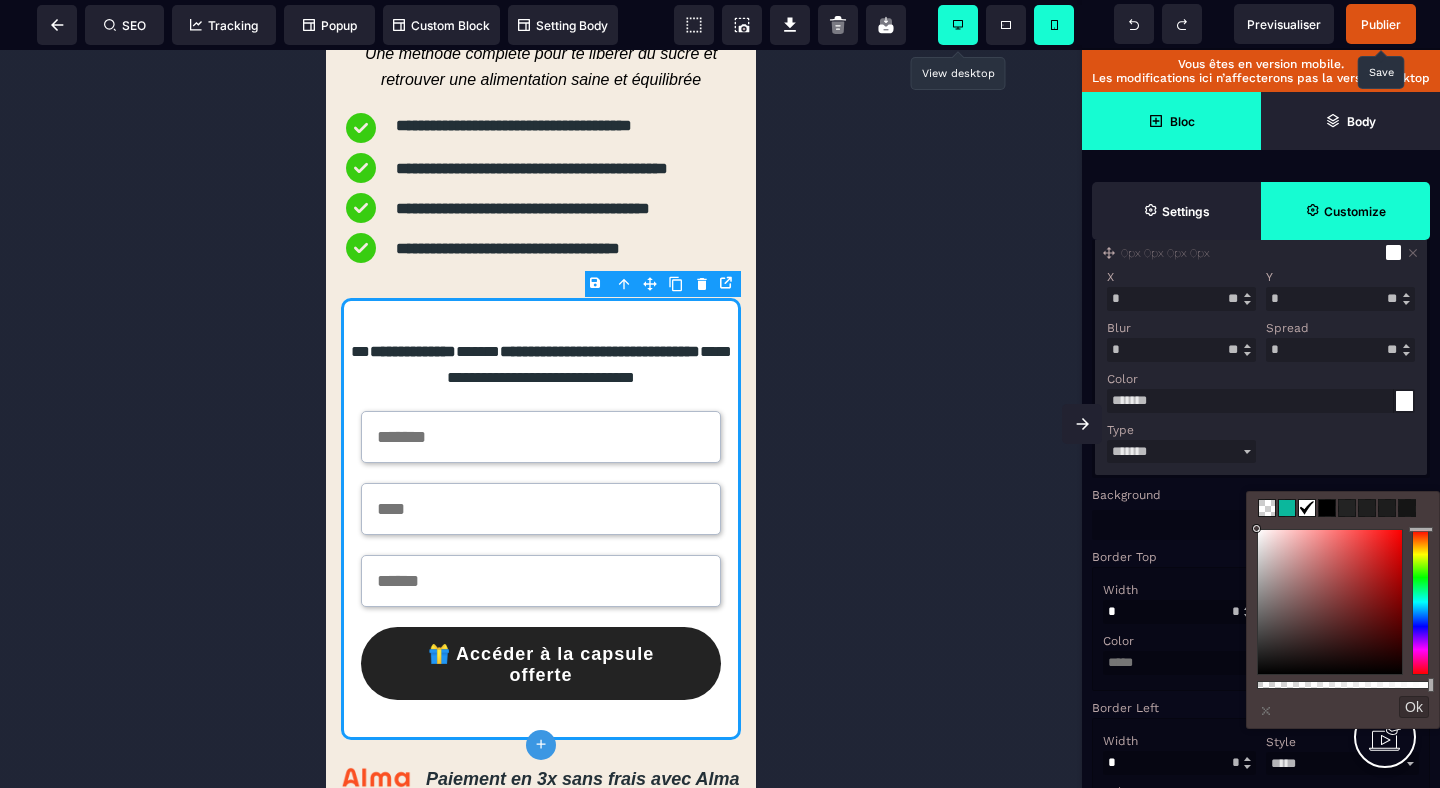 click at bounding box center [1327, 508] 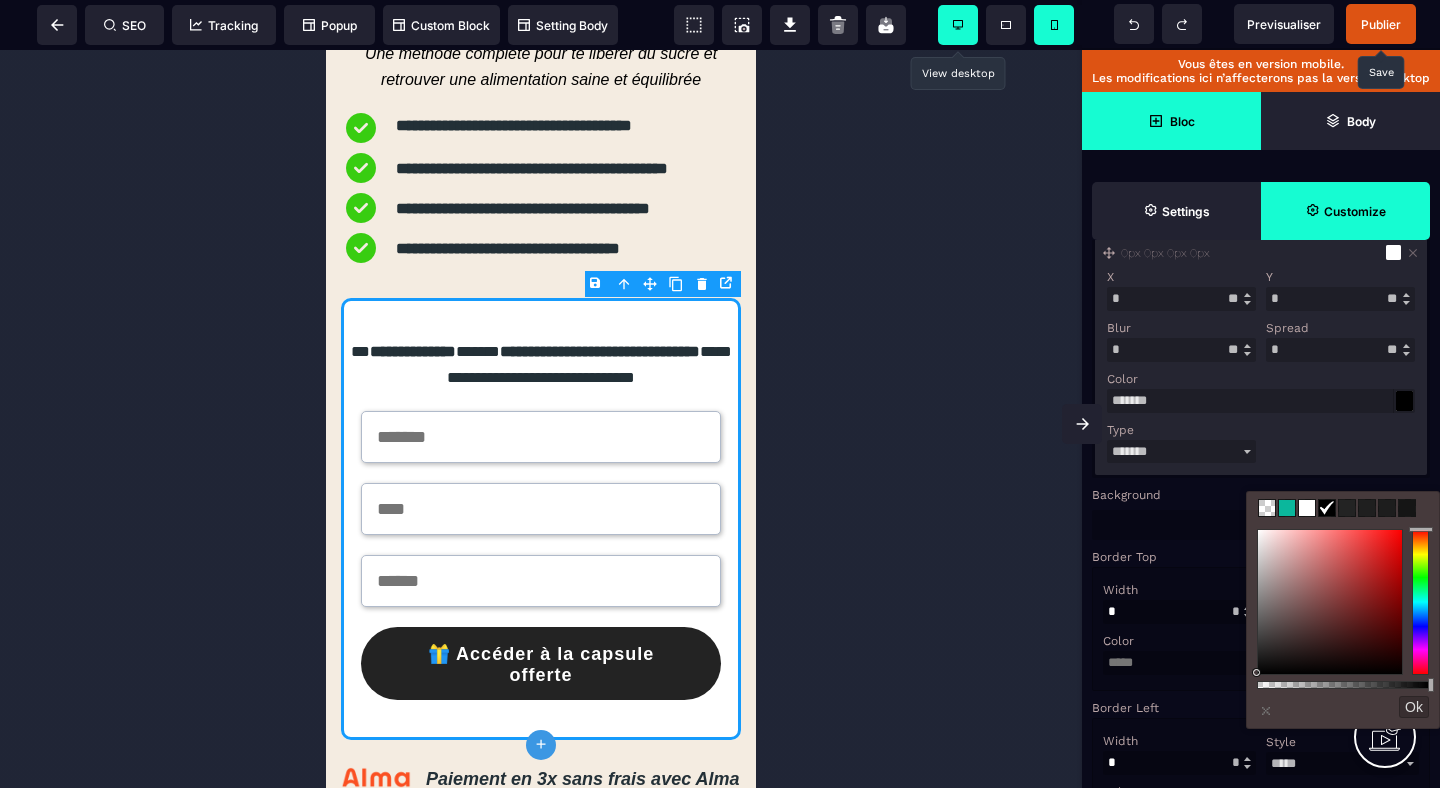 click on "*" at bounding box center [1181, 299] 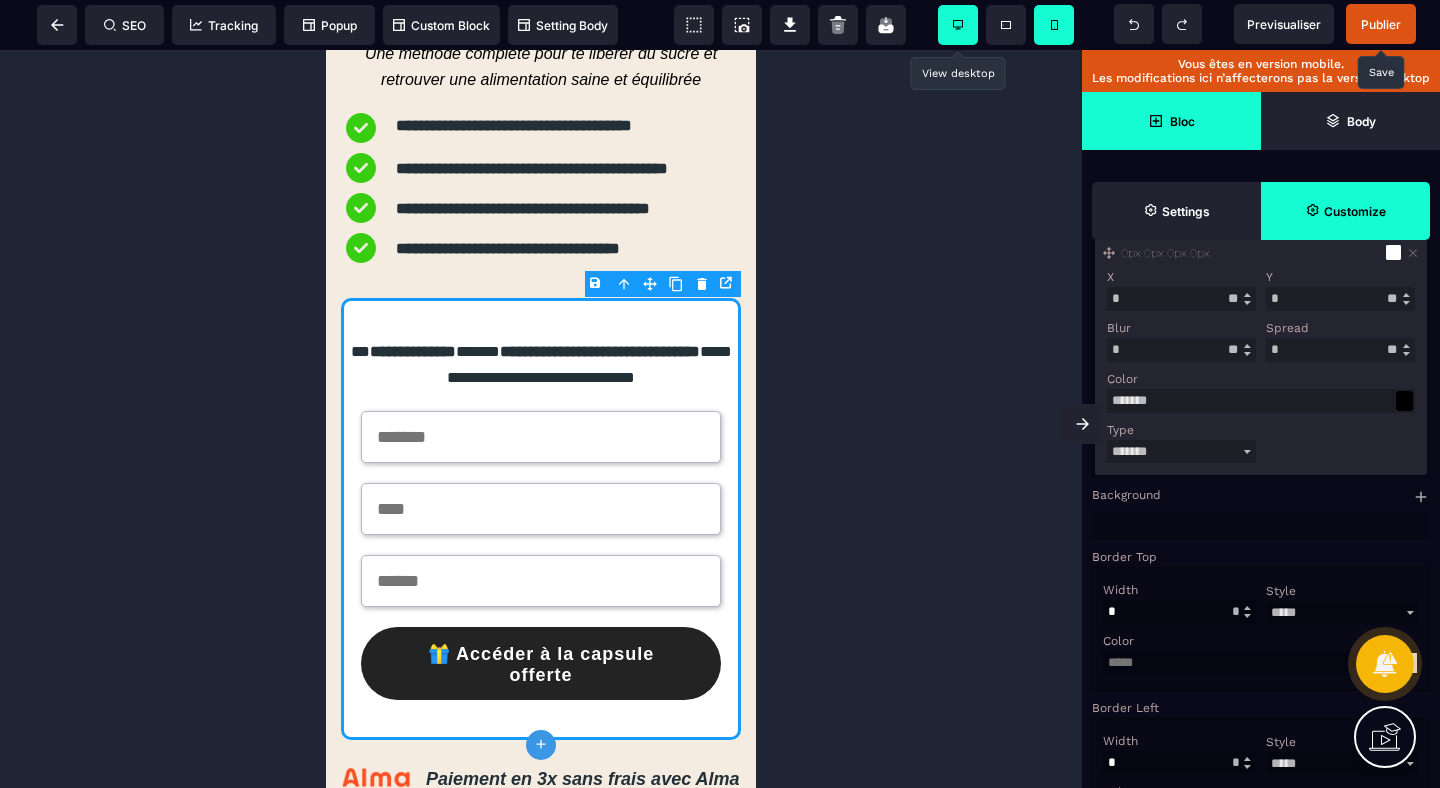 drag, startPoint x: 1148, startPoint y: 371, endPoint x: 1067, endPoint y: 371, distance: 81 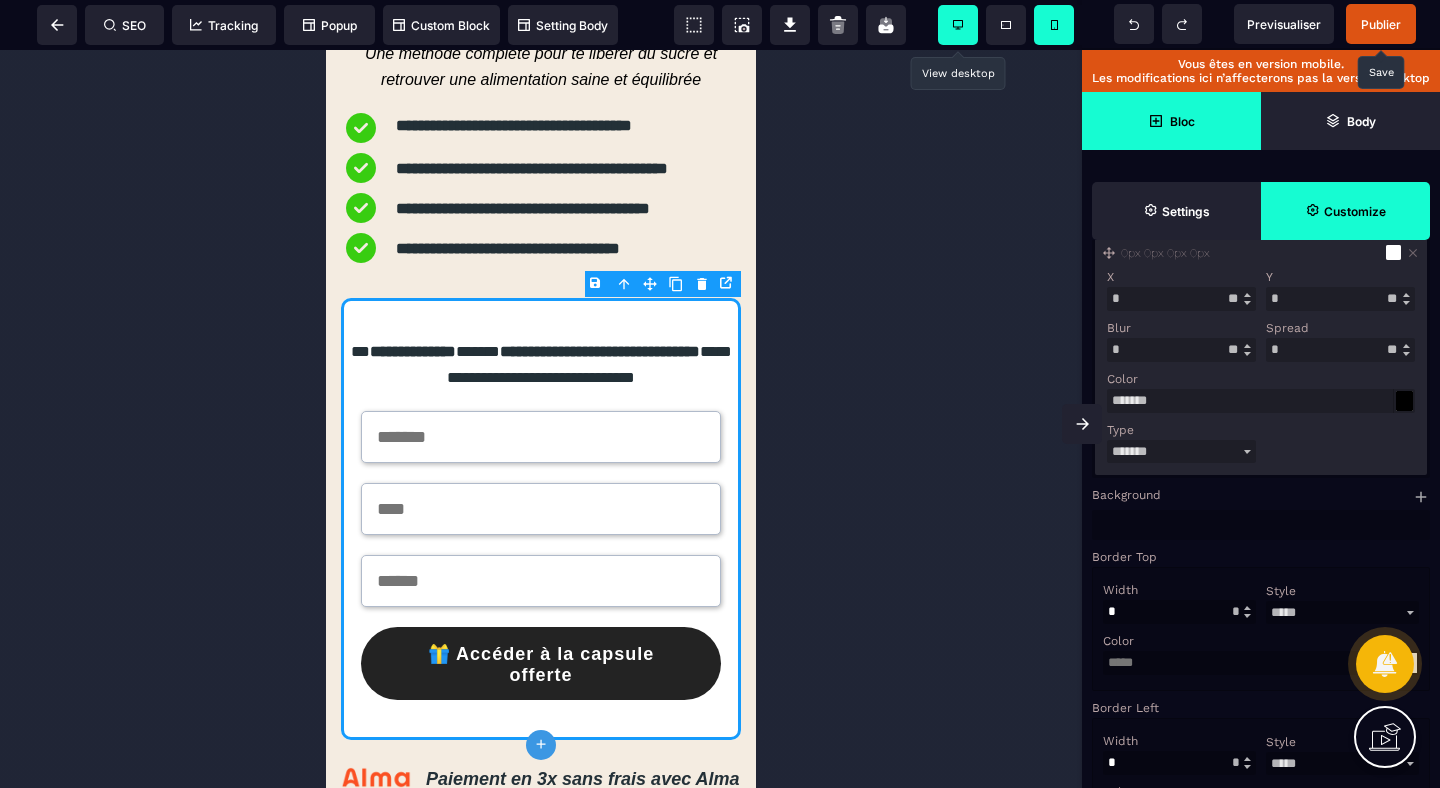 click on "*" at bounding box center (1181, 299) 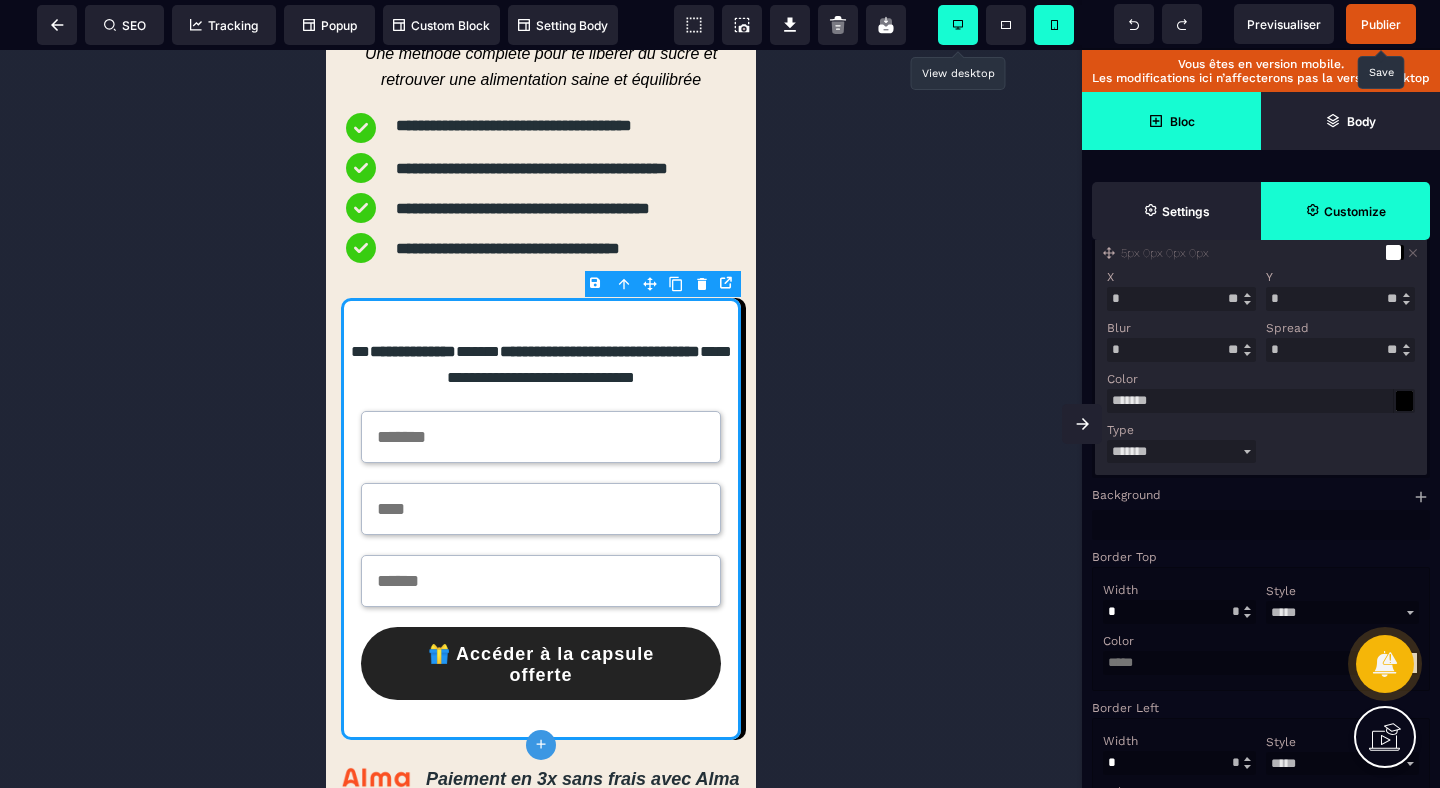 drag, startPoint x: 1294, startPoint y: 375, endPoint x: 1158, endPoint y: 375, distance: 136 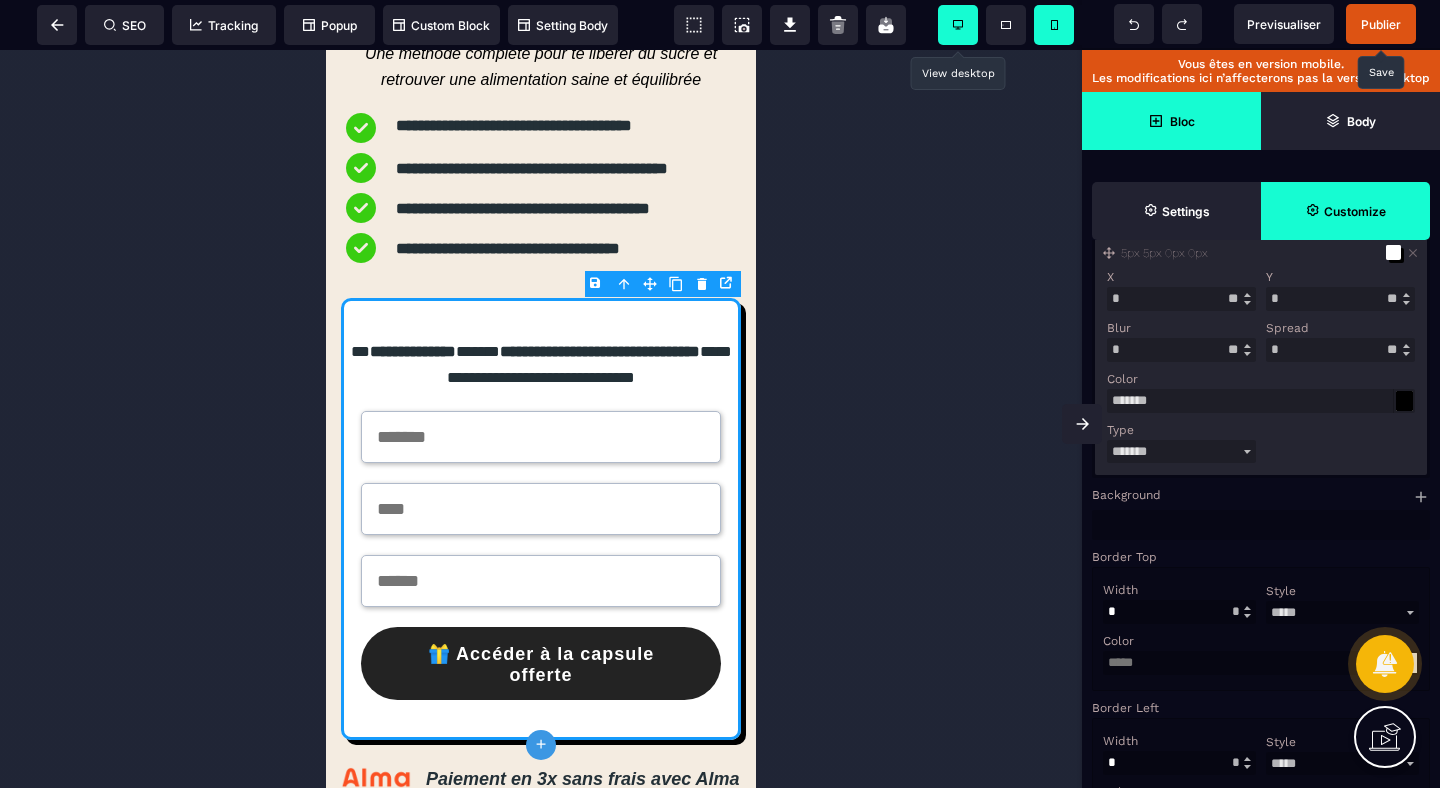click on "Blur
*
* ** ** *** ** **" at bounding box center [1181, 339] 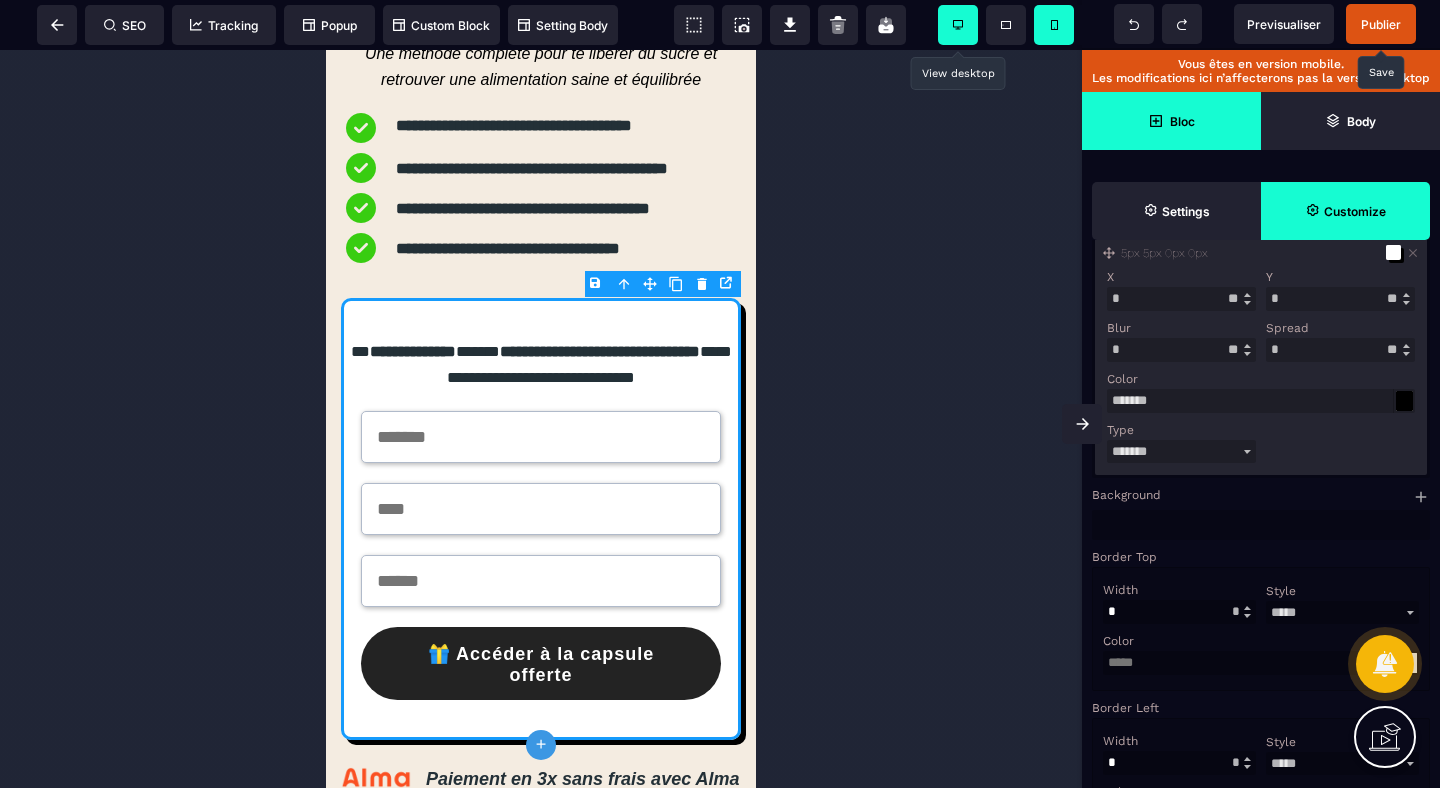 drag, startPoint x: 1136, startPoint y: 429, endPoint x: 1071, endPoint y: 428, distance: 65.00769 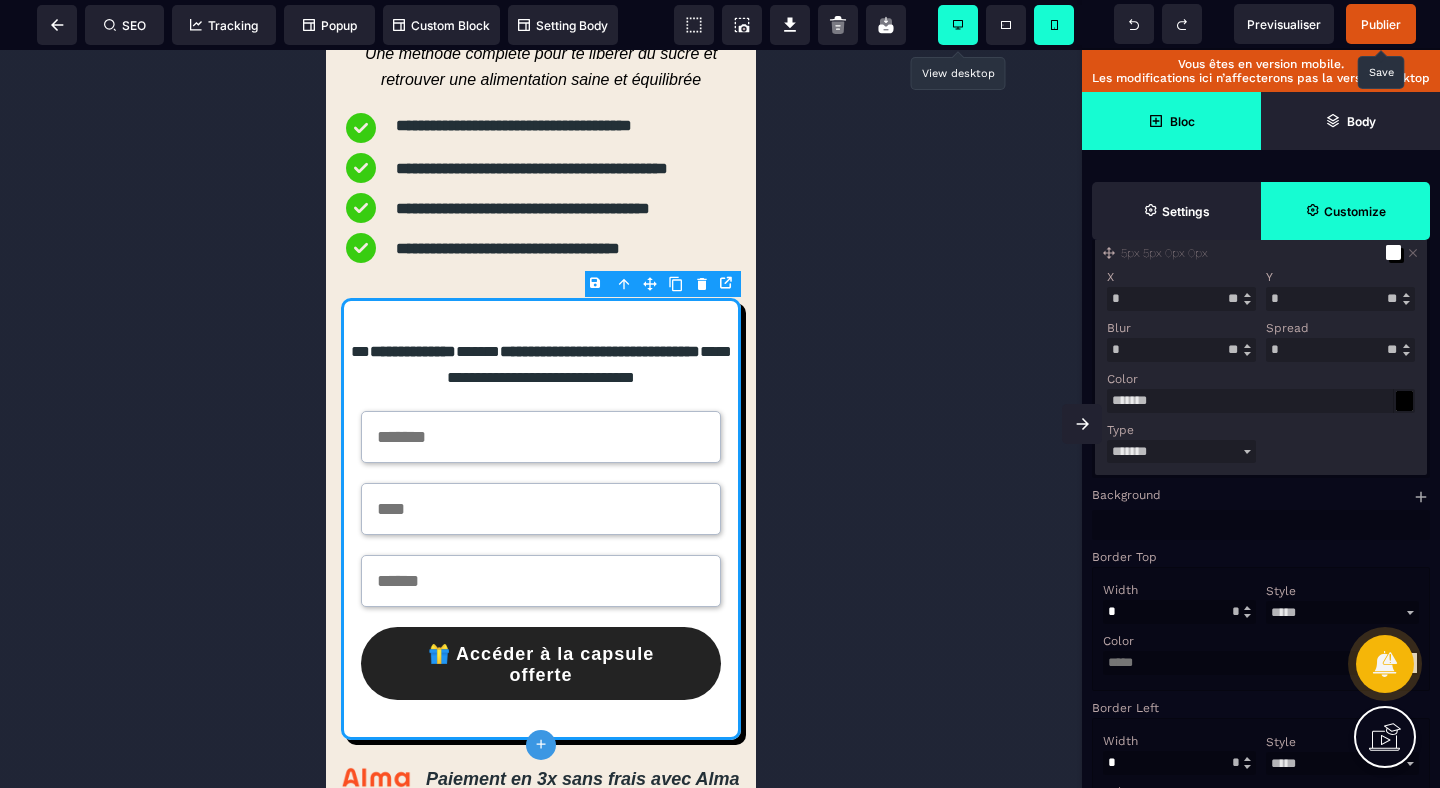 click on "*" at bounding box center (1181, 350) 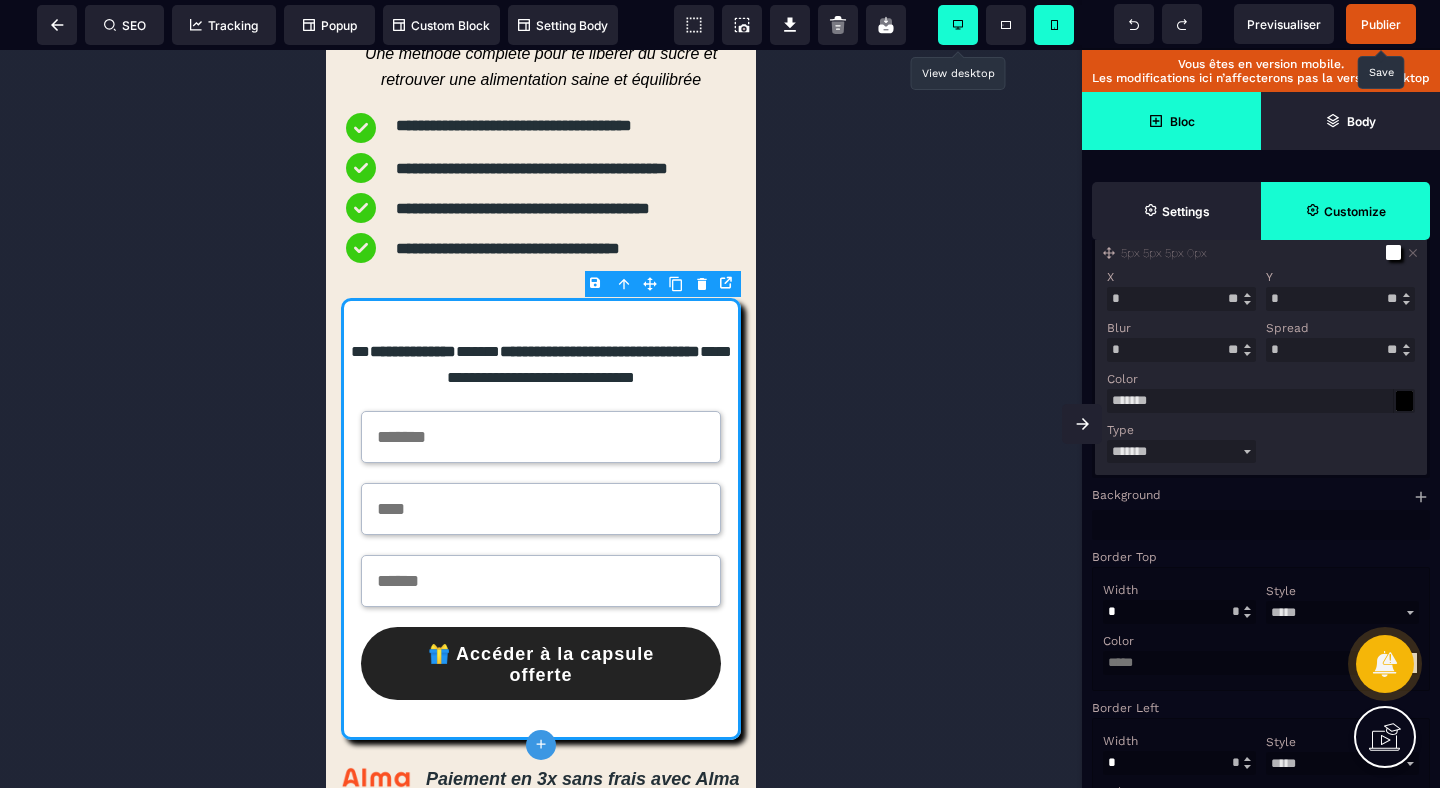 drag, startPoint x: 1158, startPoint y: 421, endPoint x: 1051, endPoint y: 421, distance: 107 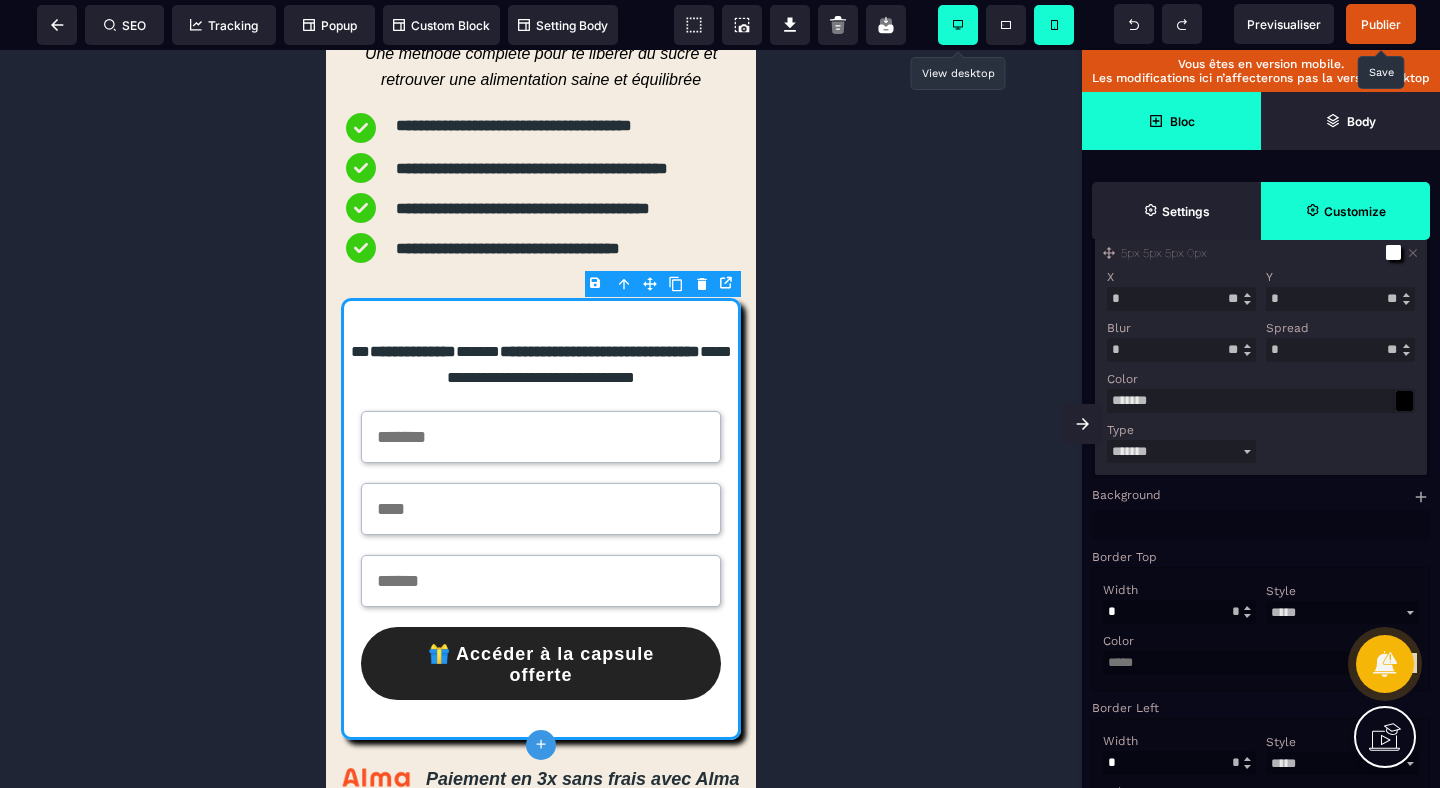 click on "*" at bounding box center [1181, 350] 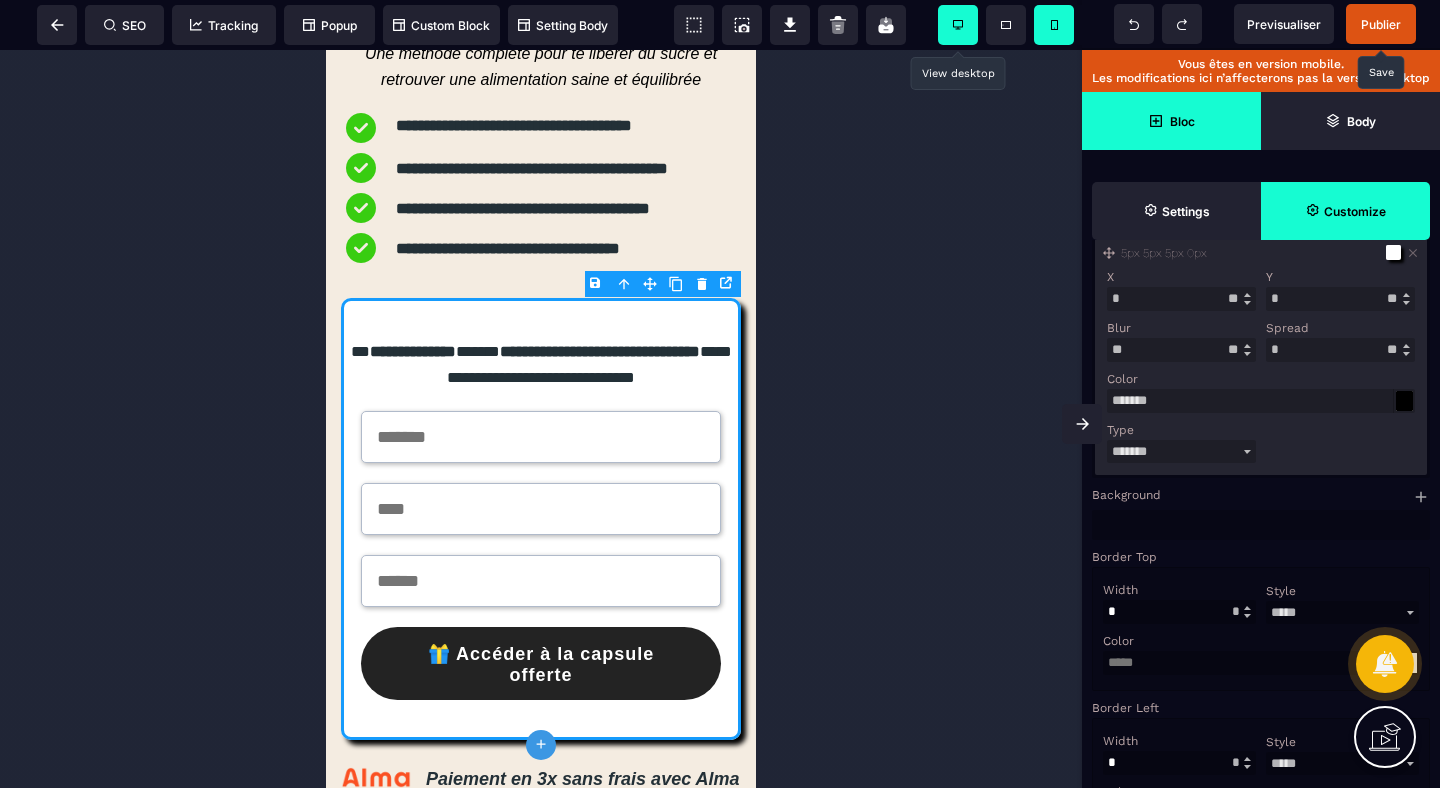 click on "Blur" at bounding box center (1179, 328) 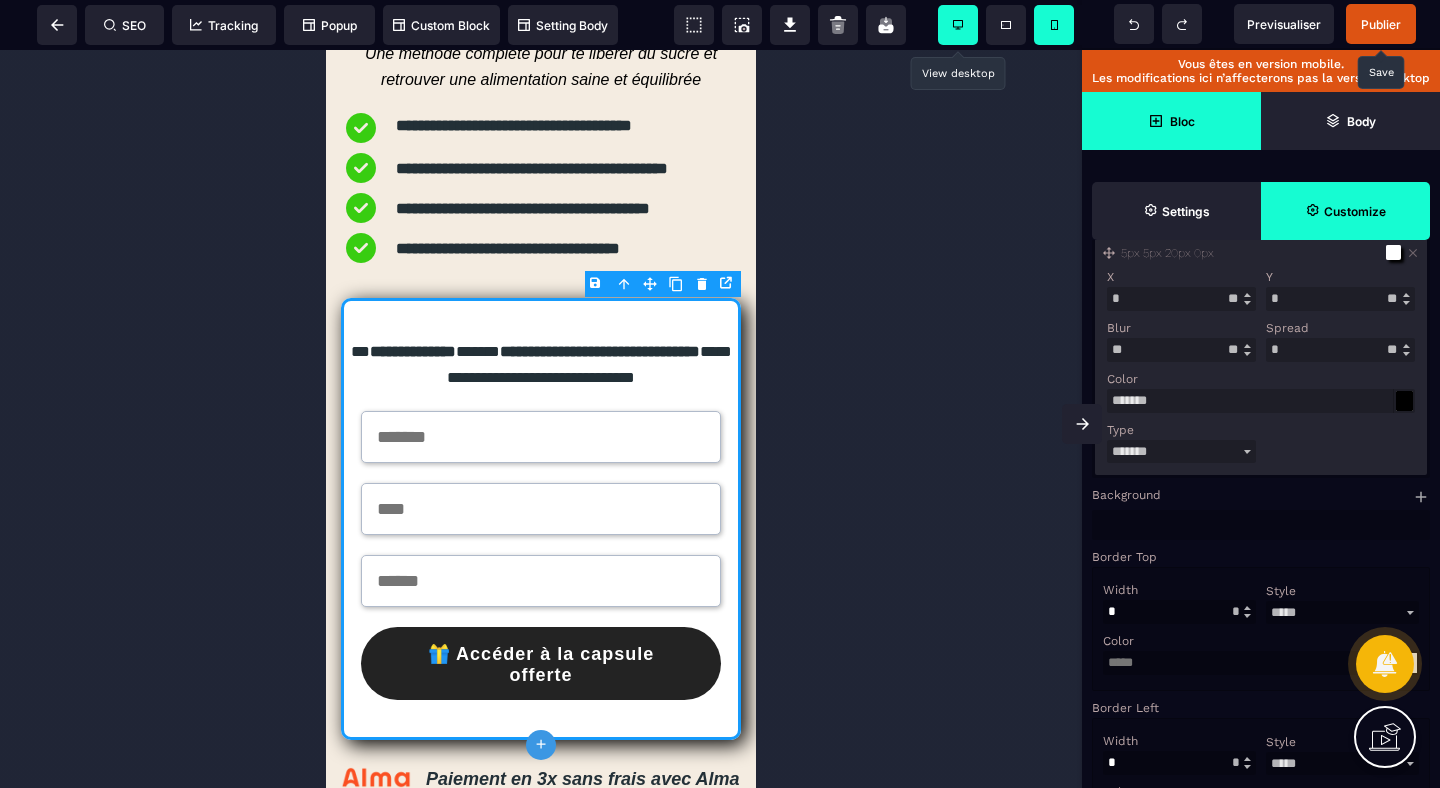 drag, startPoint x: 1295, startPoint y: 431, endPoint x: 1193, endPoint y: 431, distance: 102 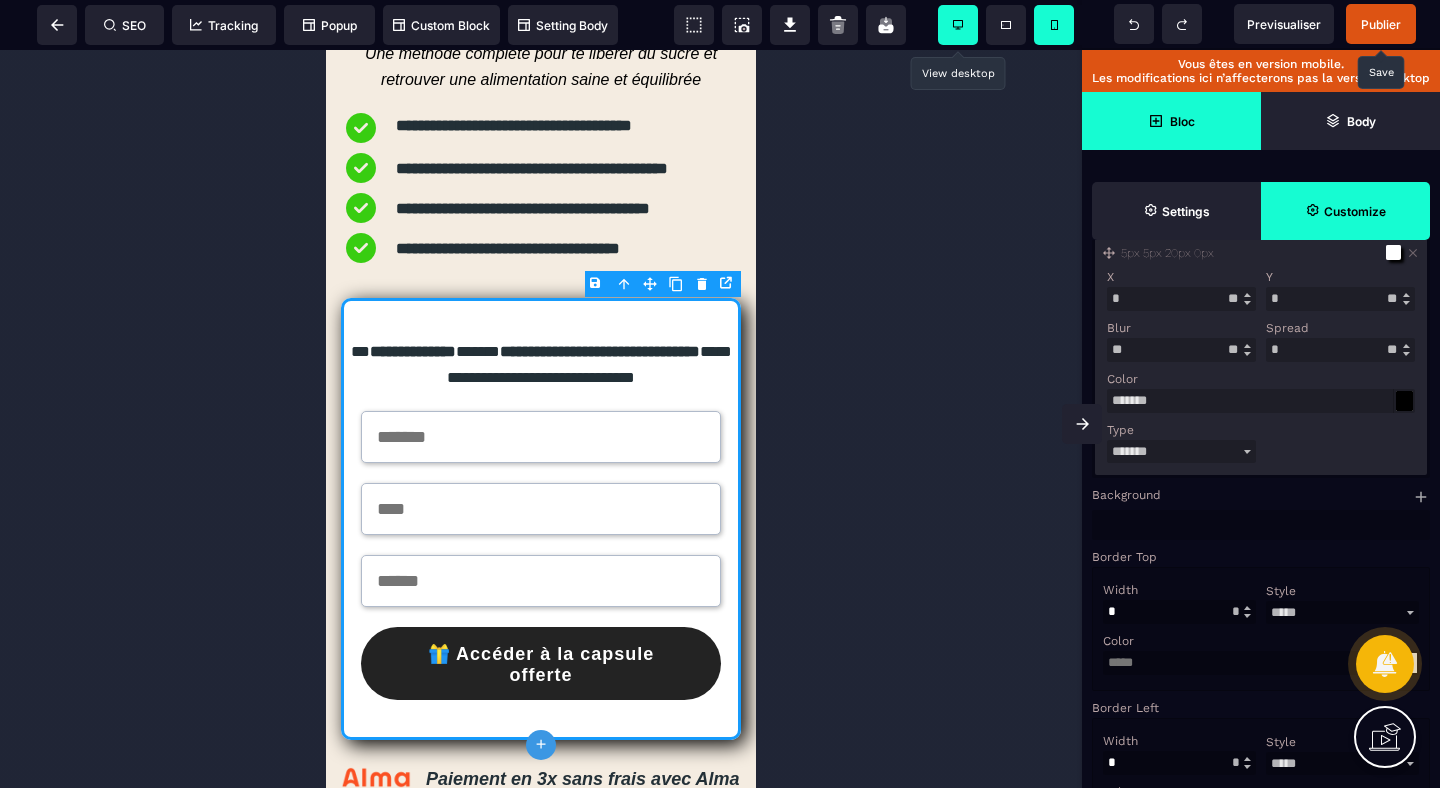 click on "*" at bounding box center (1340, 350) 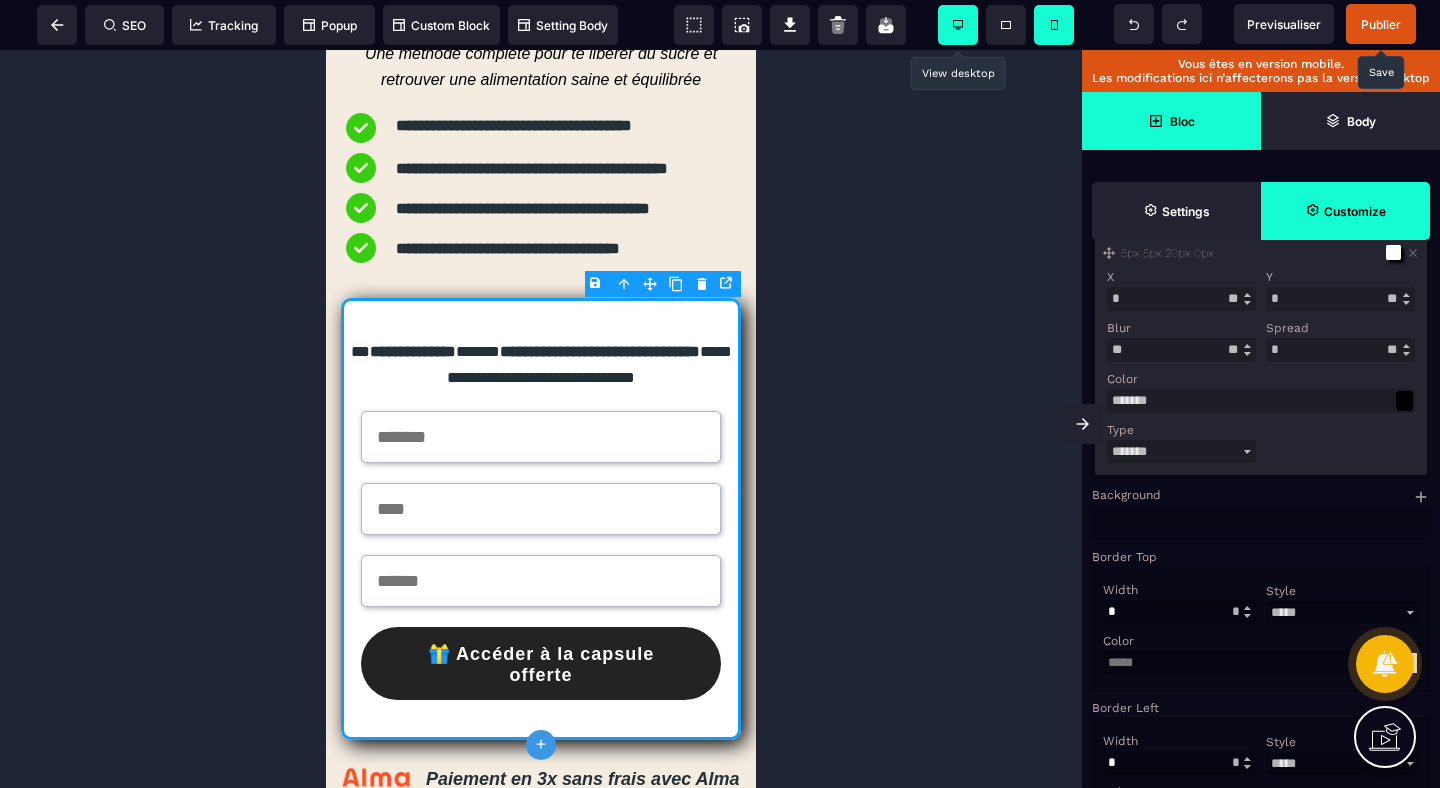 click on "Blur
**
* ** ** *** ** **" at bounding box center [1181, 339] 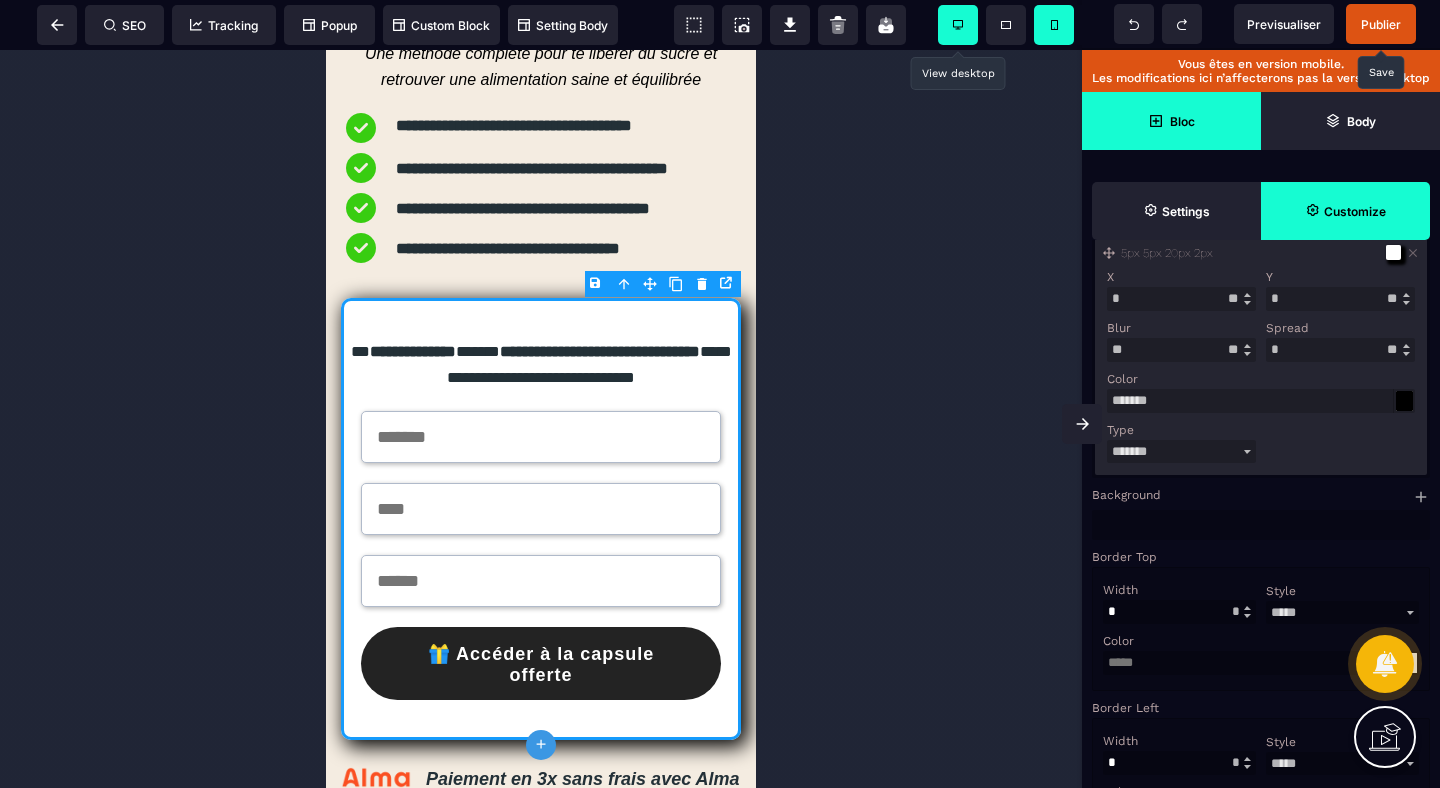 drag, startPoint x: 1315, startPoint y: 428, endPoint x: 1218, endPoint y: 442, distance: 98.005104 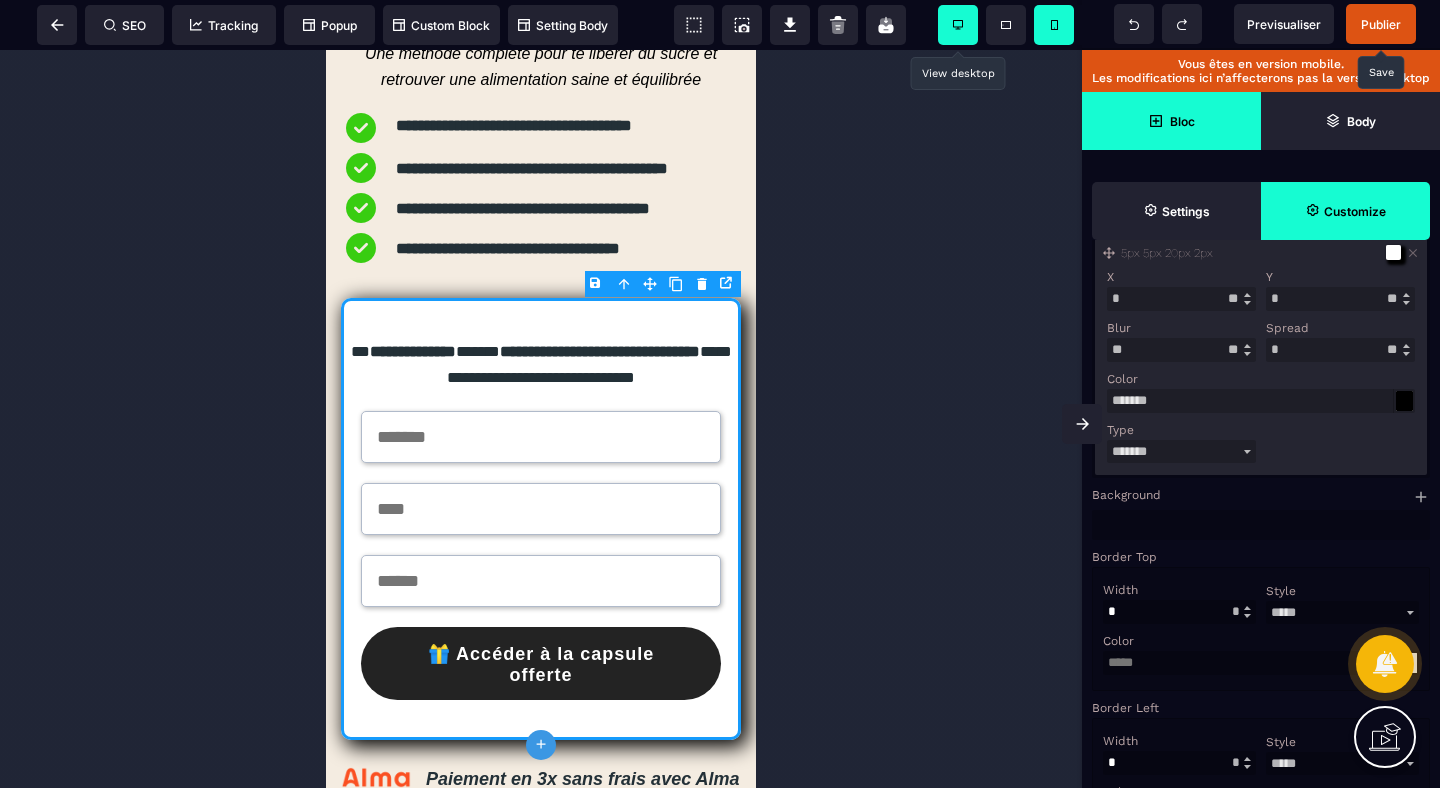 click on "*" at bounding box center [1340, 350] 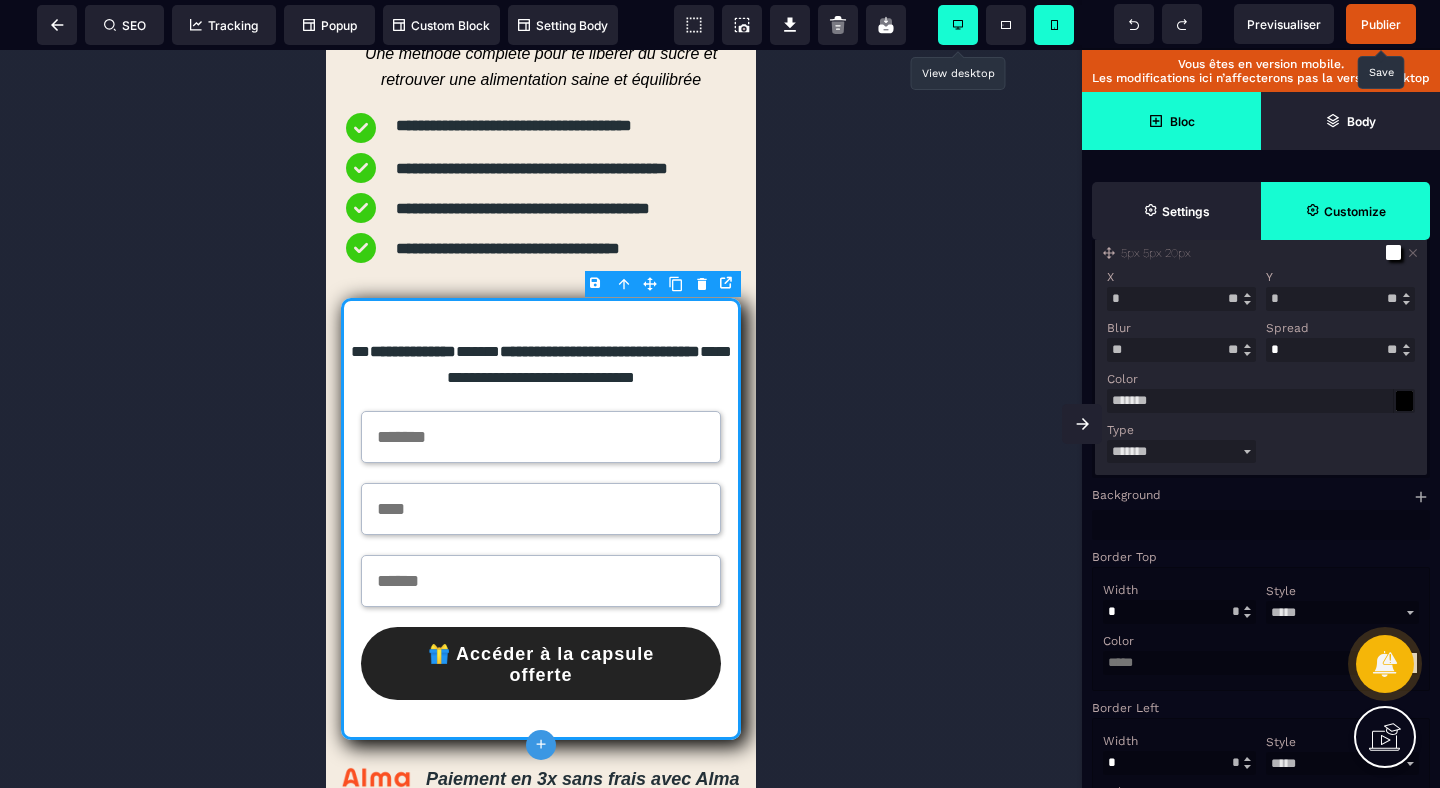 click on "Blur
**
* ** ** *** ** **" at bounding box center [1181, 339] 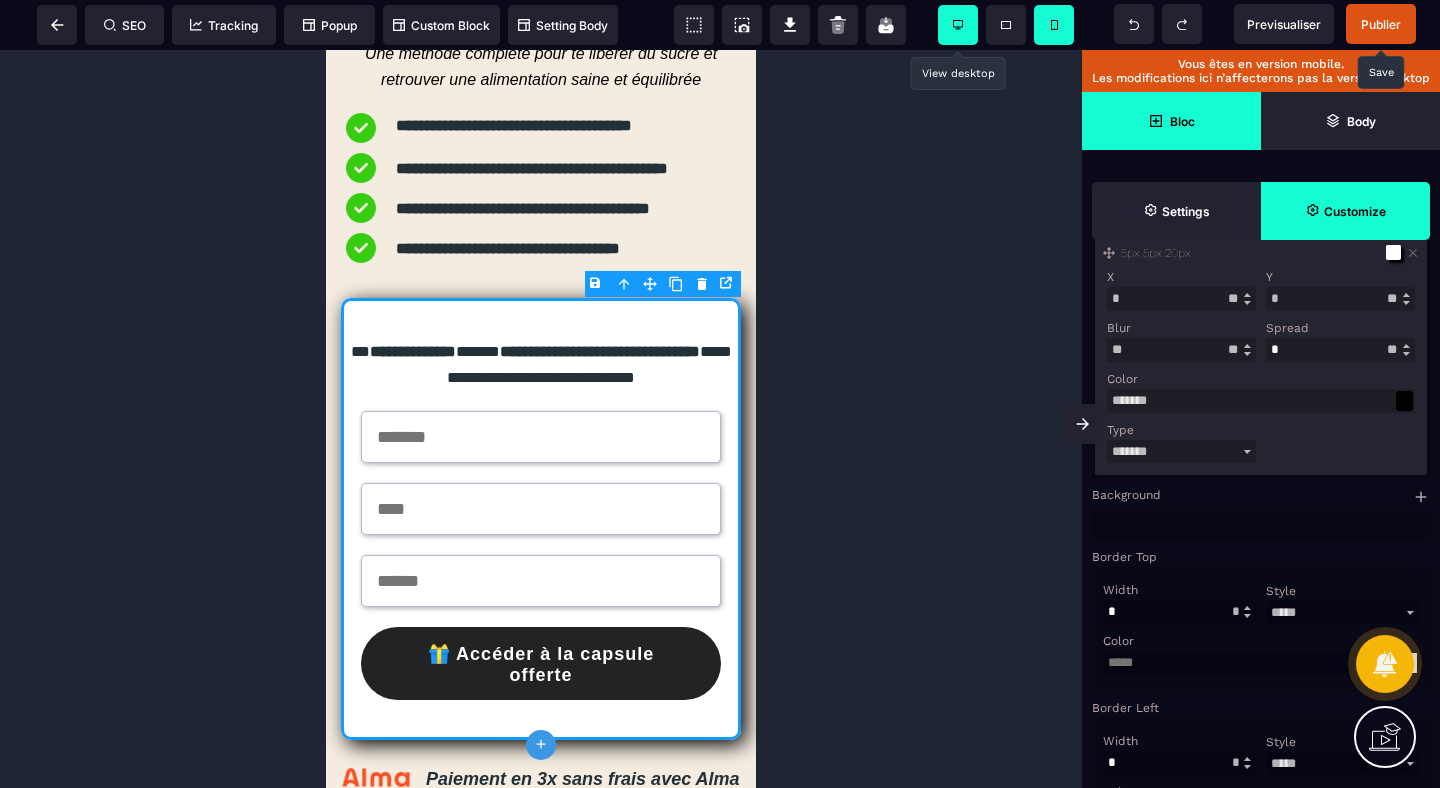 drag, startPoint x: 1145, startPoint y: 374, endPoint x: 1031, endPoint y: 374, distance: 114 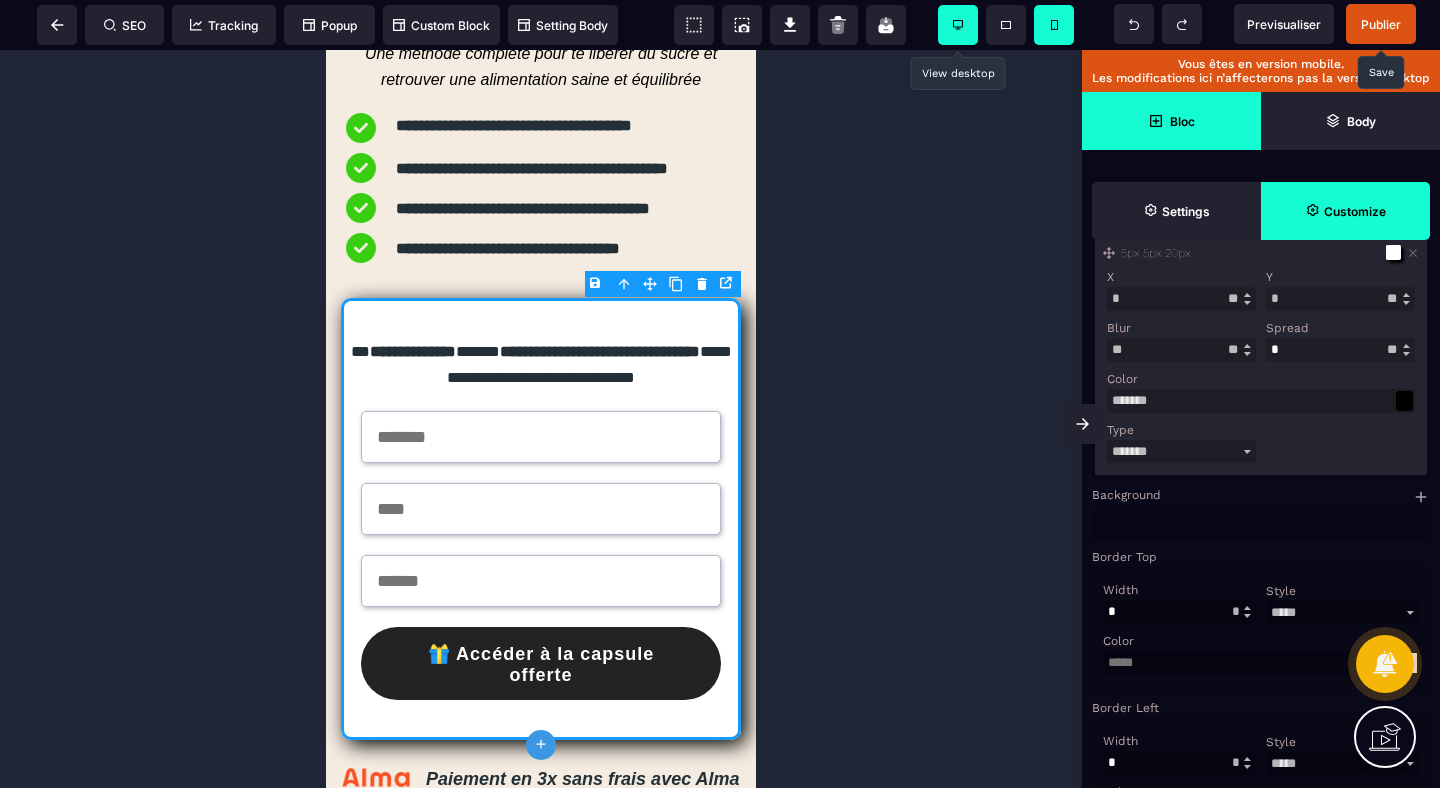 click on "*" at bounding box center [1181, 299] 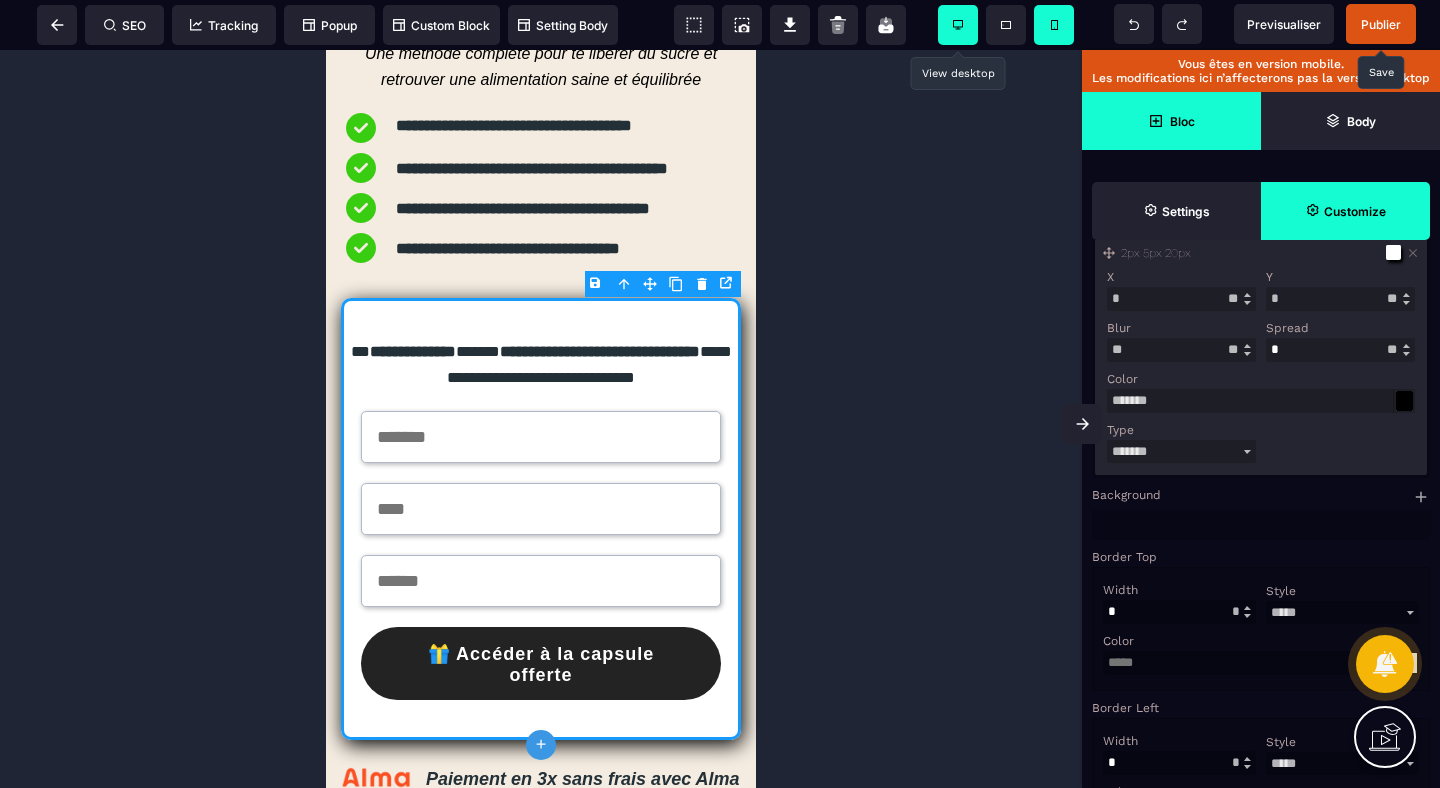 drag, startPoint x: 1289, startPoint y: 376, endPoint x: 1229, endPoint y: 374, distance: 60.033325 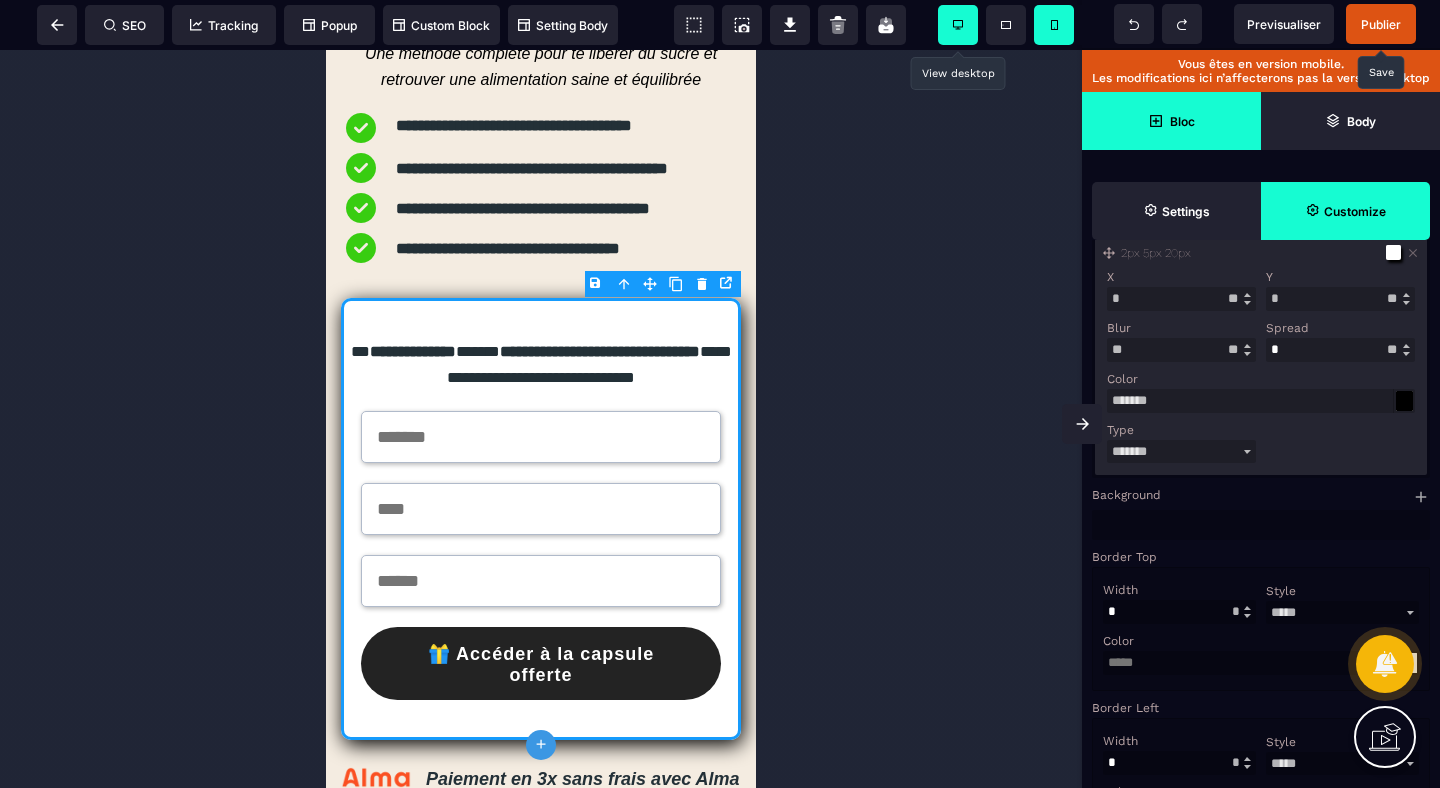 click on "*" at bounding box center (1340, 299) 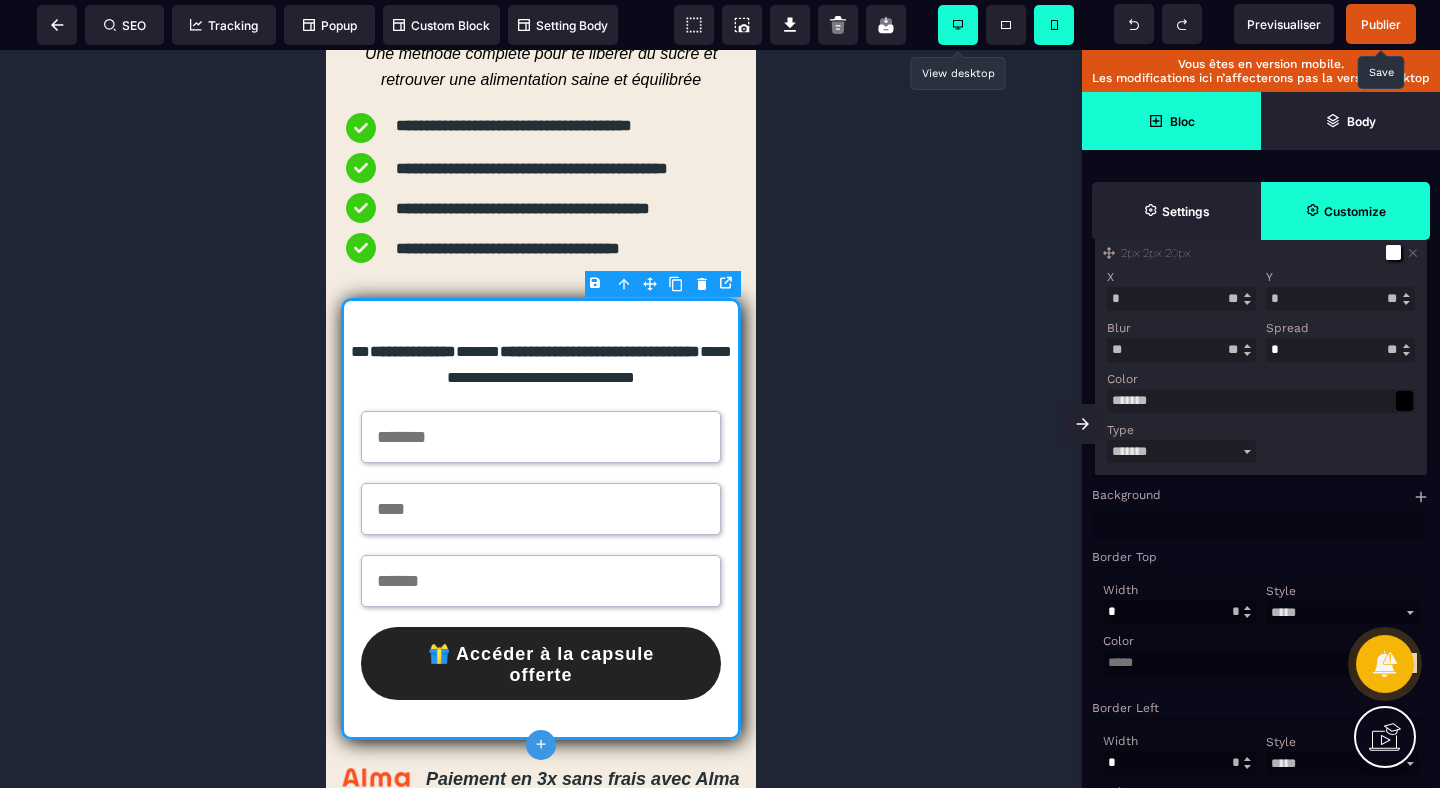 click on "X
*
* ** ** *** ** **
Y
*
* ** ** *** ** **
Blur
**
* ** ** *** ** **
Spread
* ** ** *** ** **
Color
*******
Type
******* ******" at bounding box center (1261, 364) 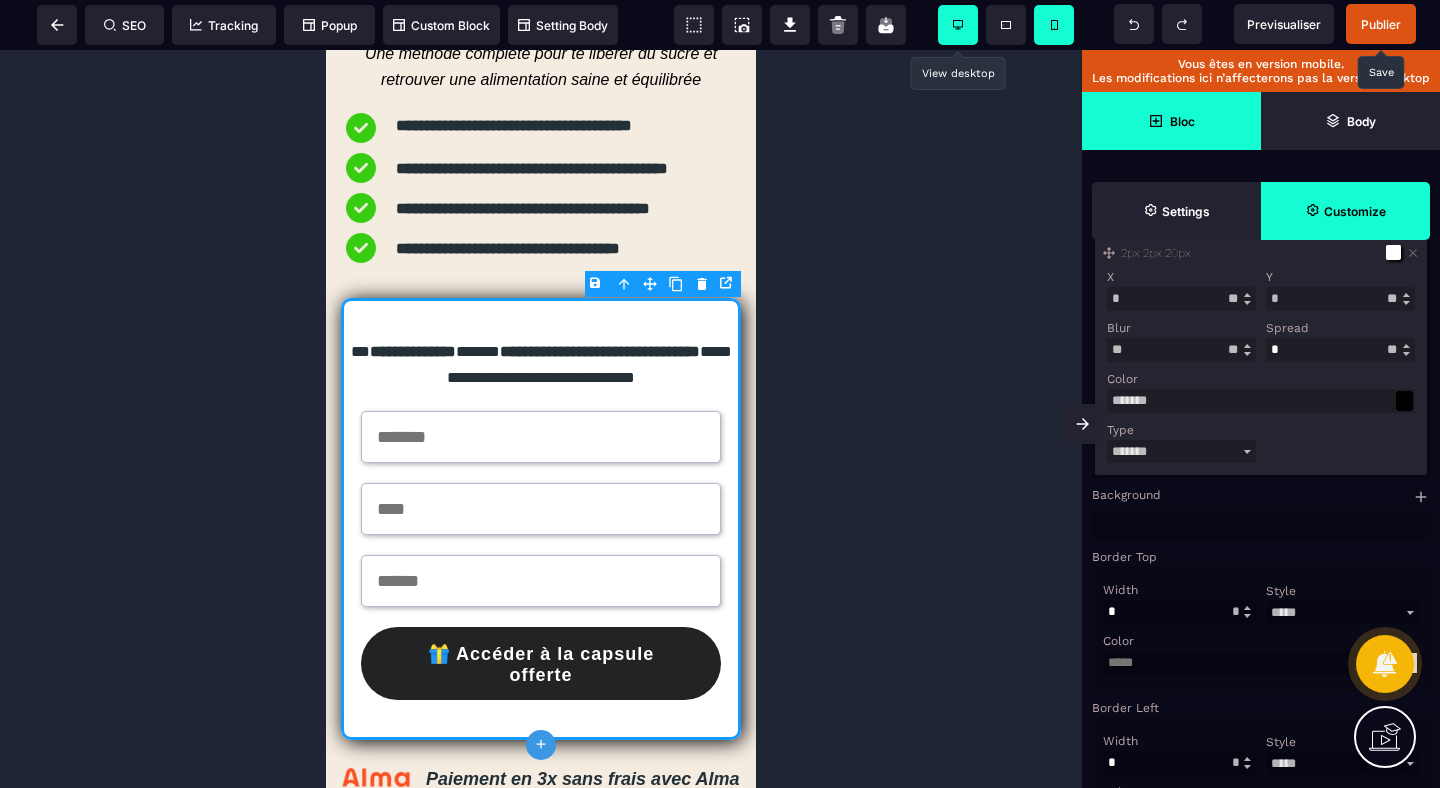 click on "**" at bounding box center (1181, 350) 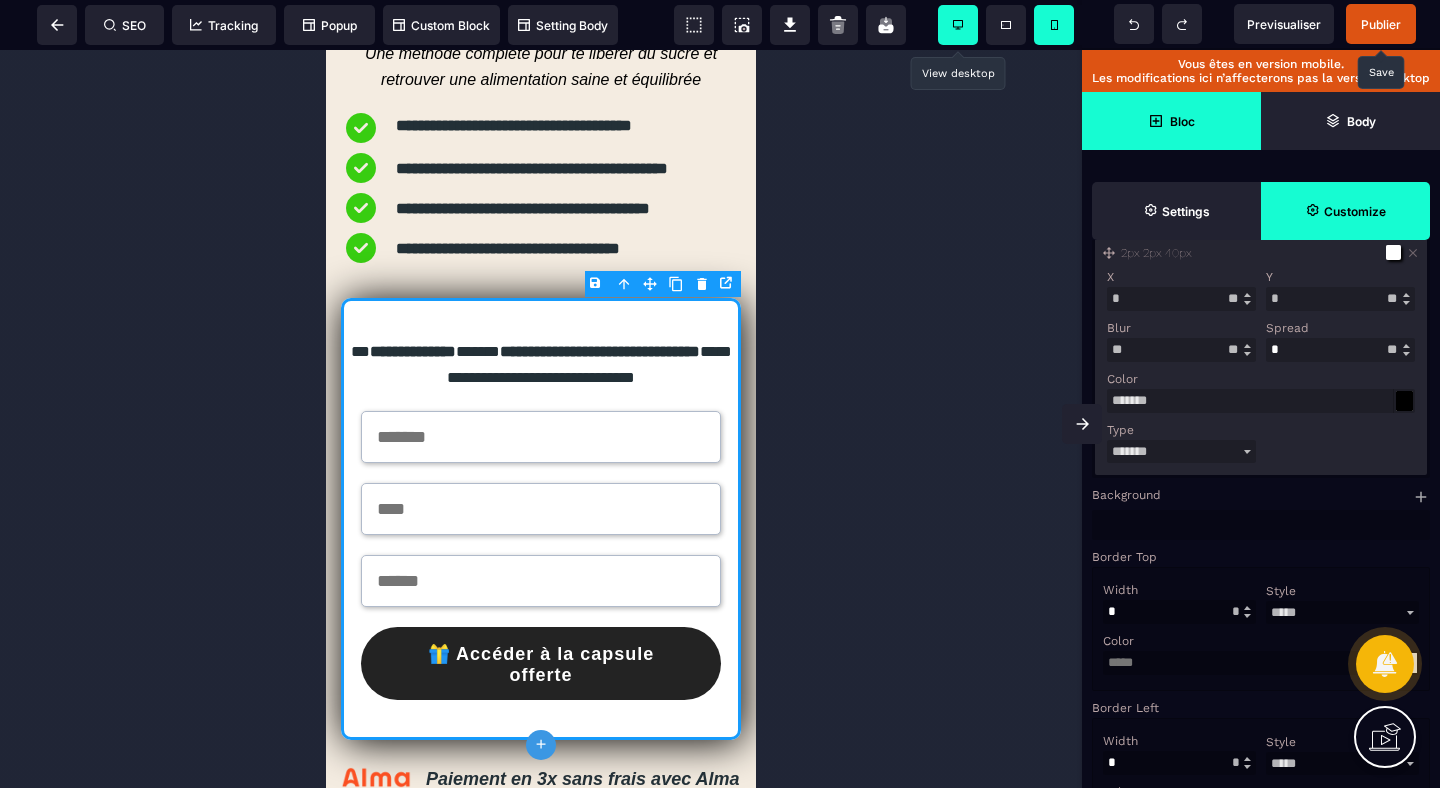 click on "Blur
**
* ** ** *** ** **" at bounding box center [1181, 339] 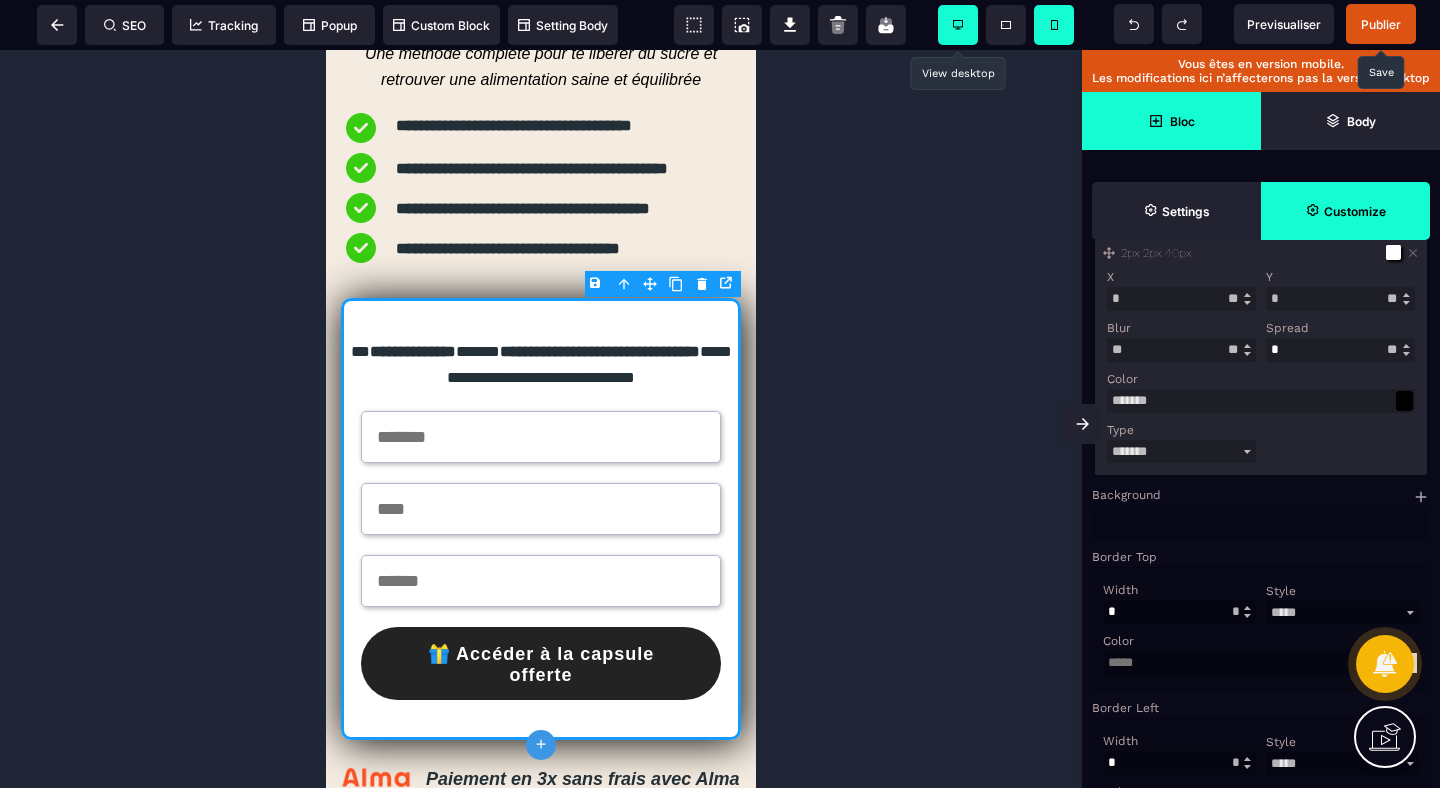 drag, startPoint x: 1121, startPoint y: 429, endPoint x: 1082, endPoint y: 429, distance: 39 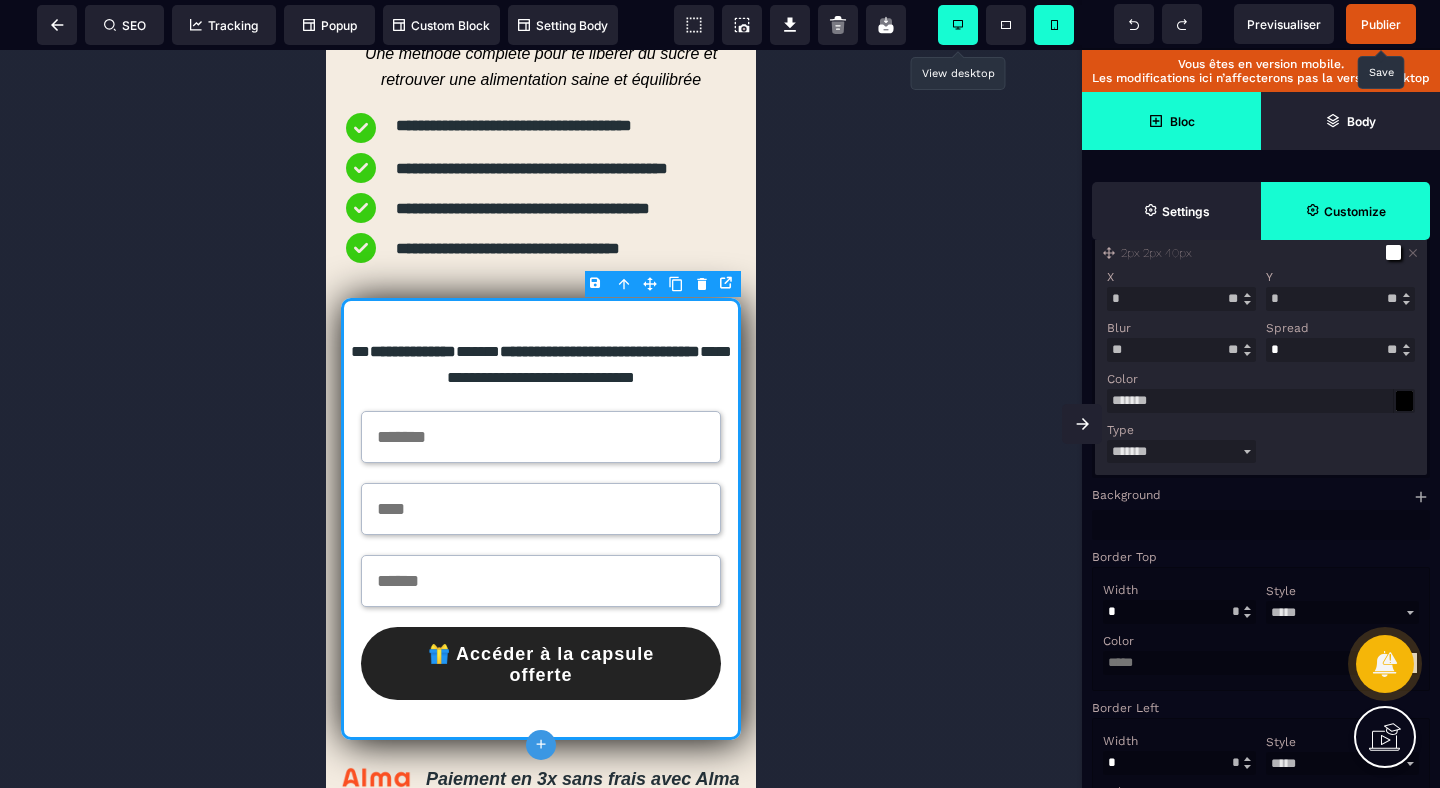 click on "Blur" at bounding box center [1179, 328] 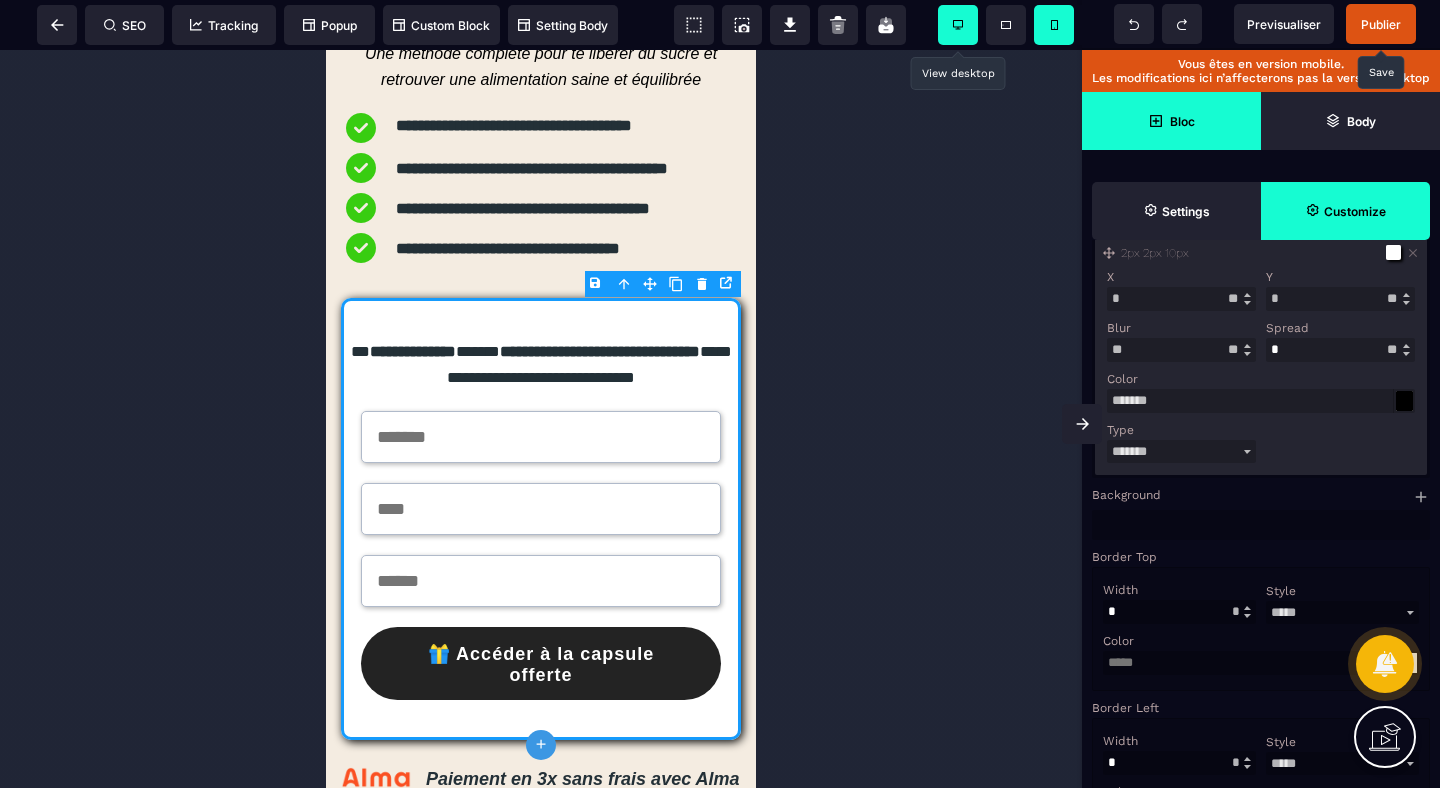 click at bounding box center (1082, 424) 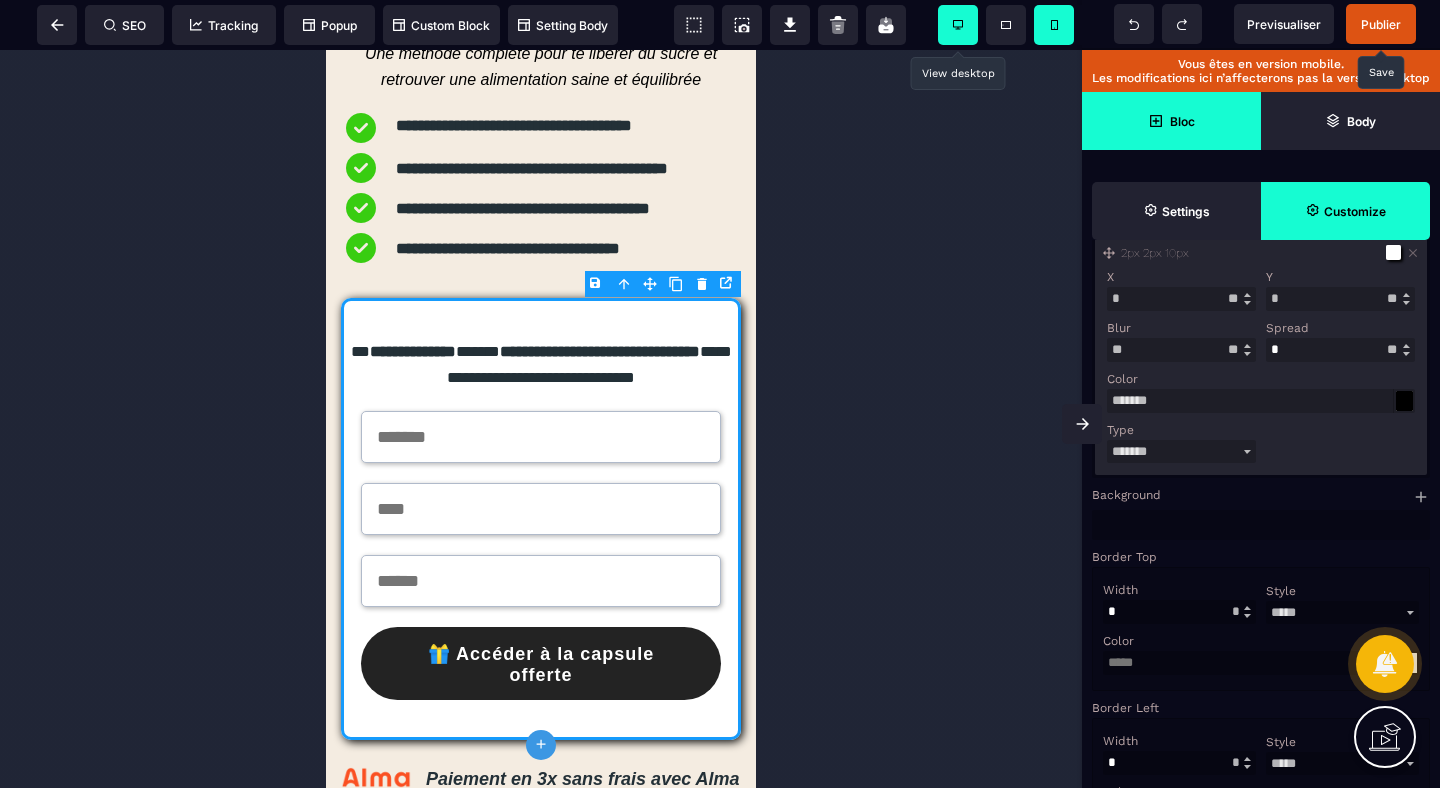 scroll, scrollTop: 0, scrollLeft: 0, axis: both 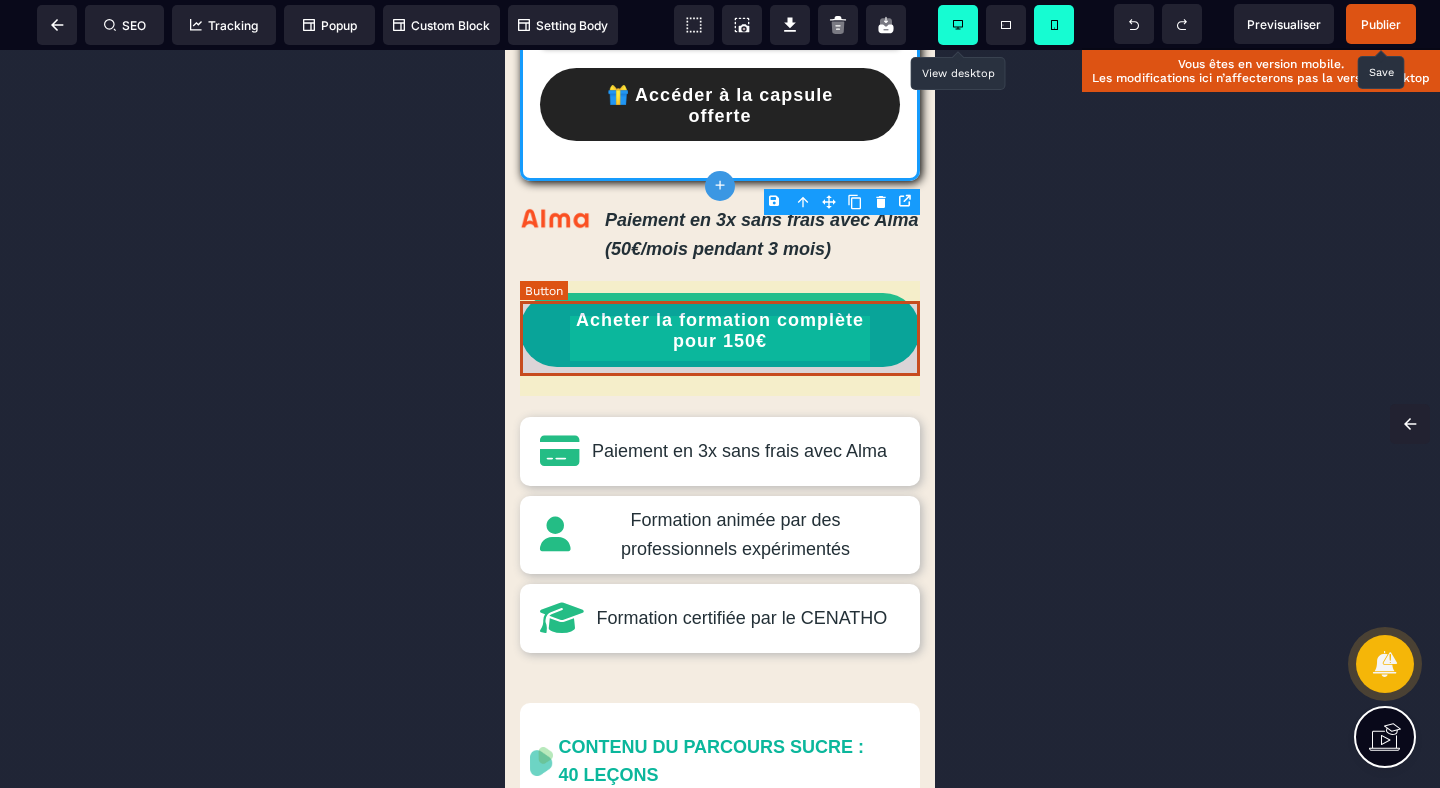 click on "Acheter la formation complète pour 150€" at bounding box center [720, 330] 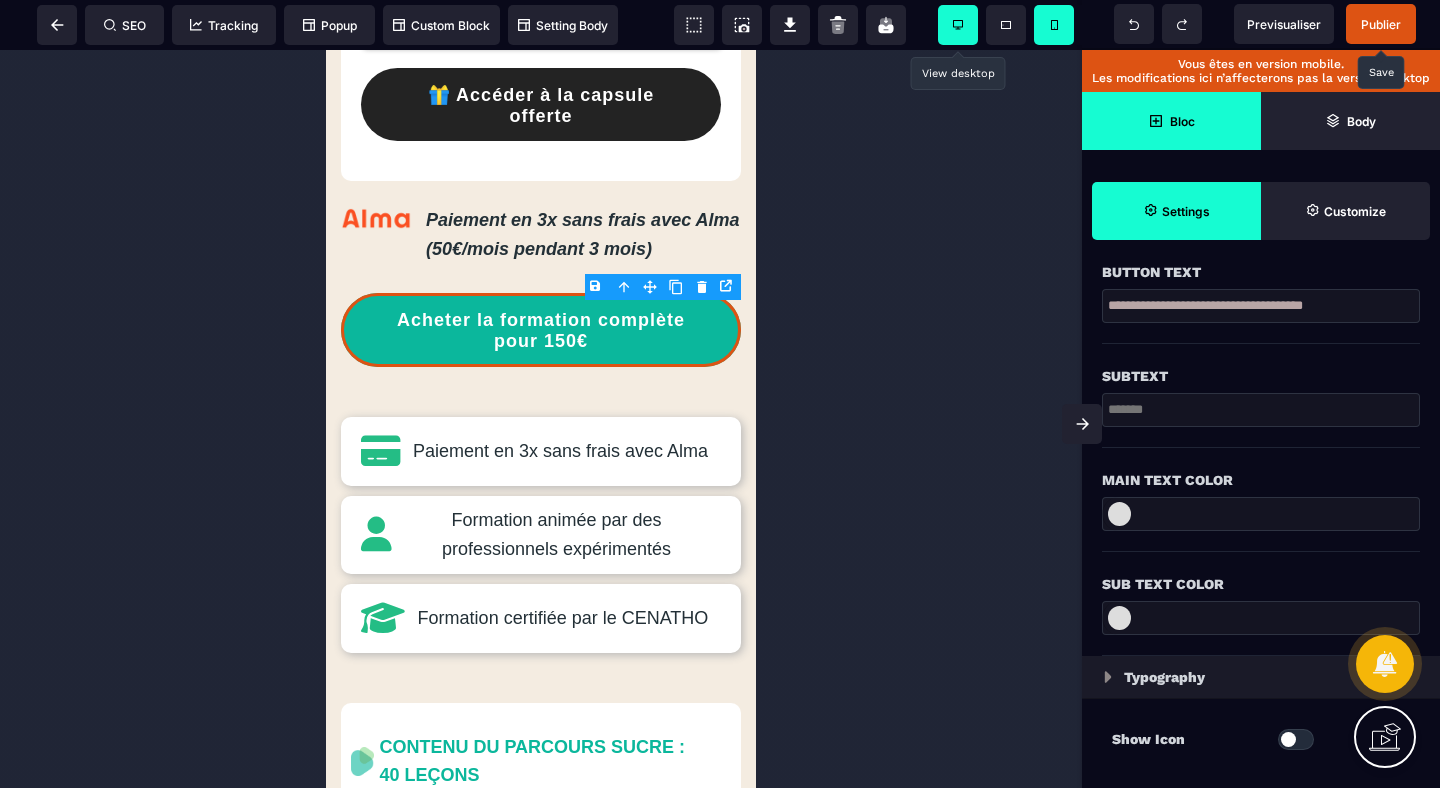scroll, scrollTop: 737, scrollLeft: 0, axis: vertical 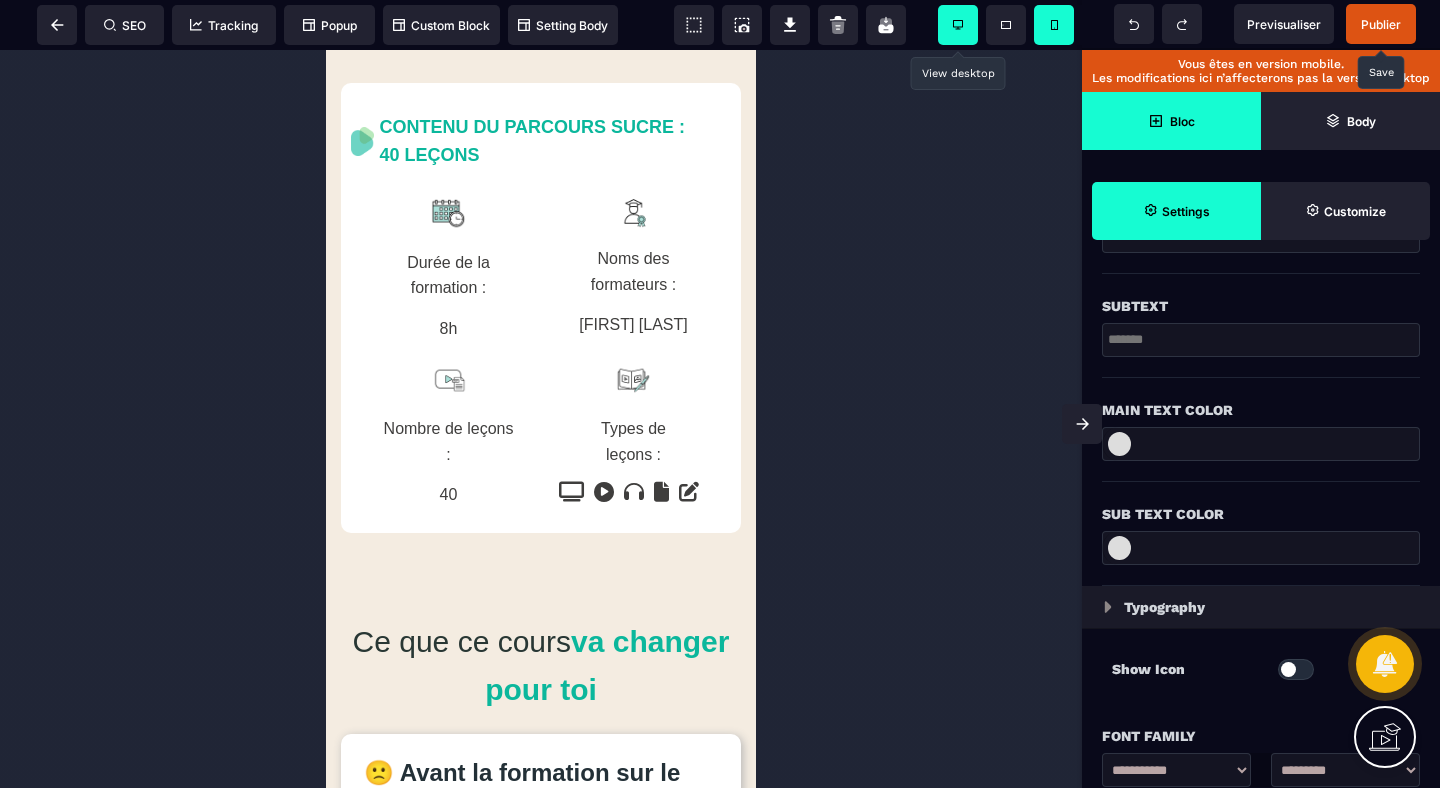 click on "Bloc" at bounding box center [1182, 121] 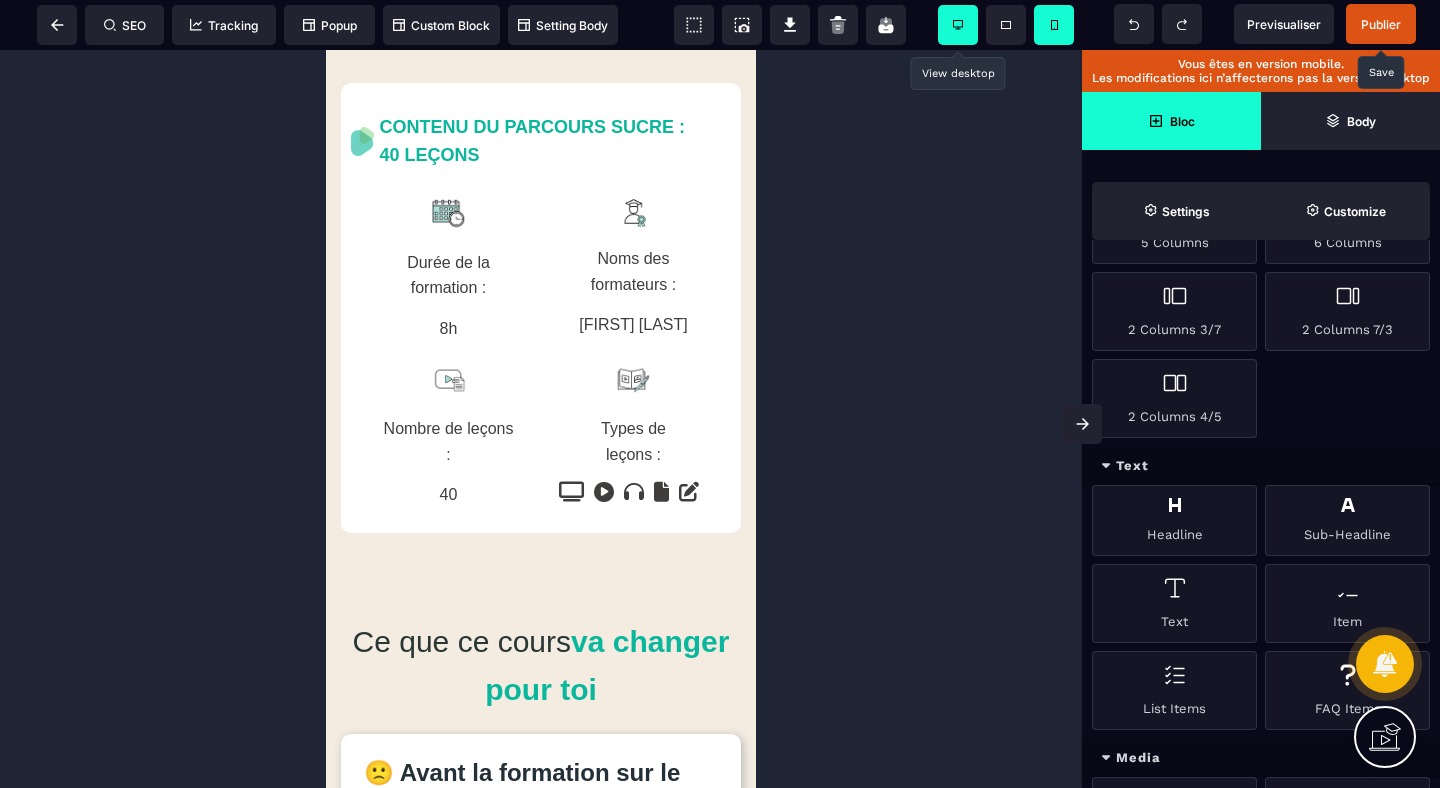scroll, scrollTop: 0, scrollLeft: 0, axis: both 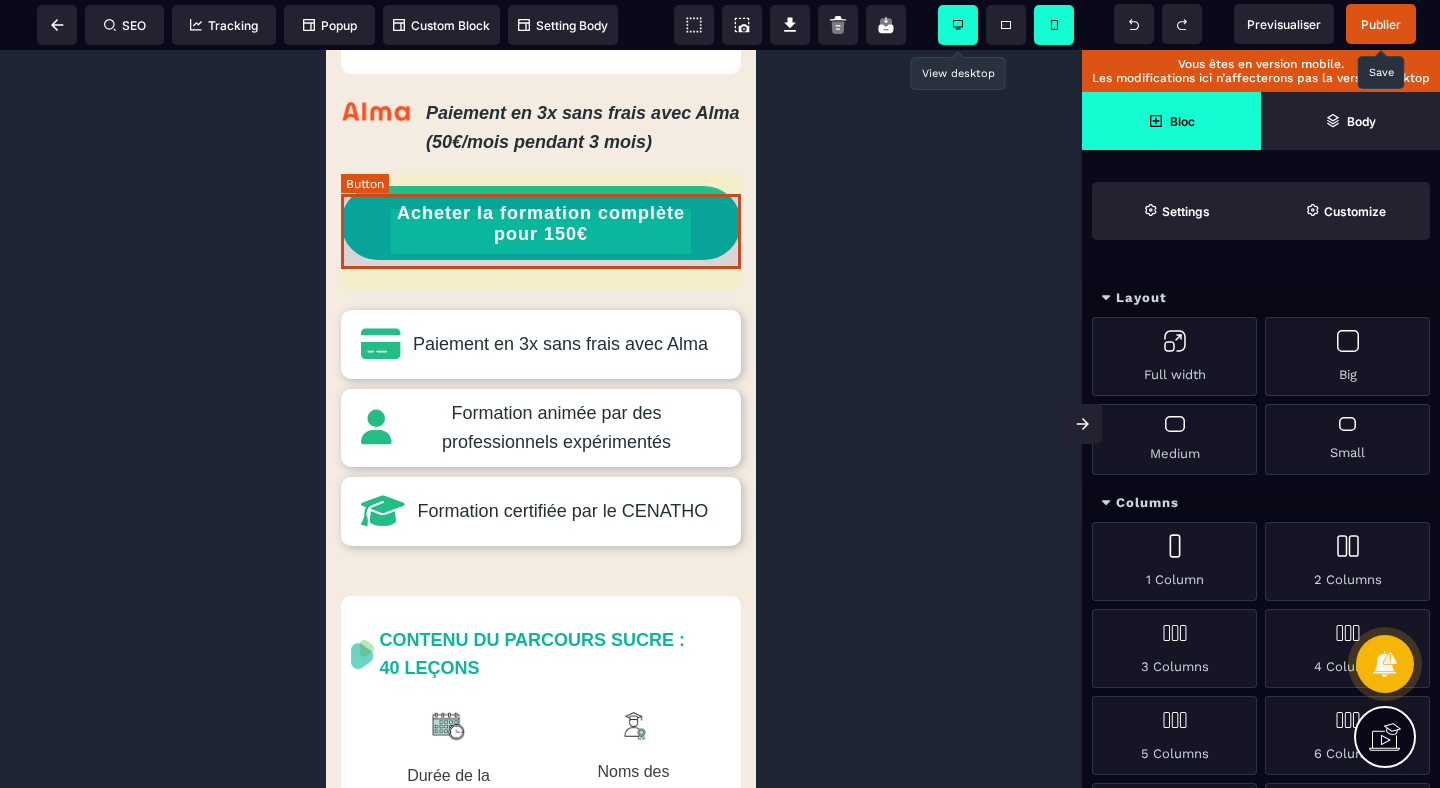 click on "Acheter la formation complète pour 150€" at bounding box center (541, 223) 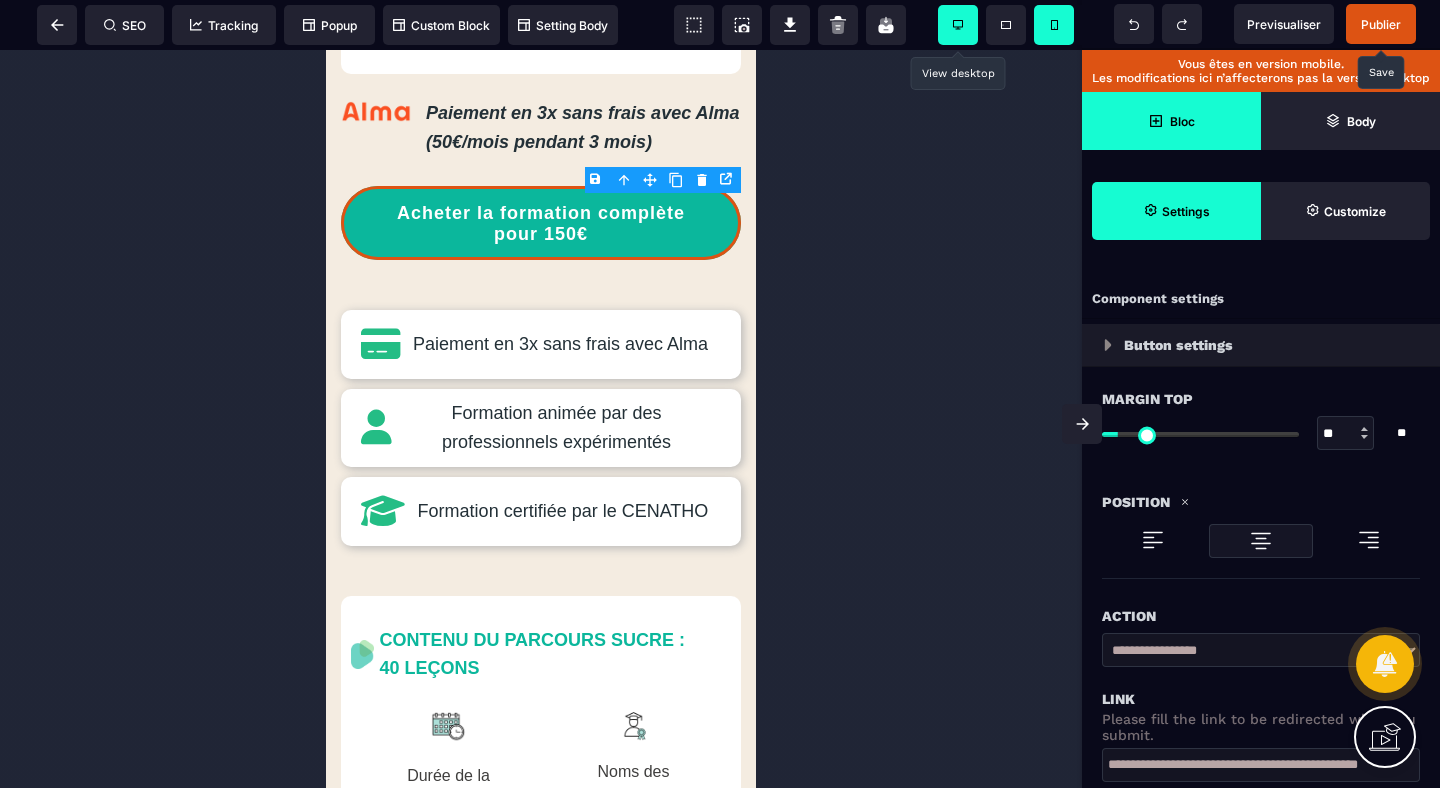 click 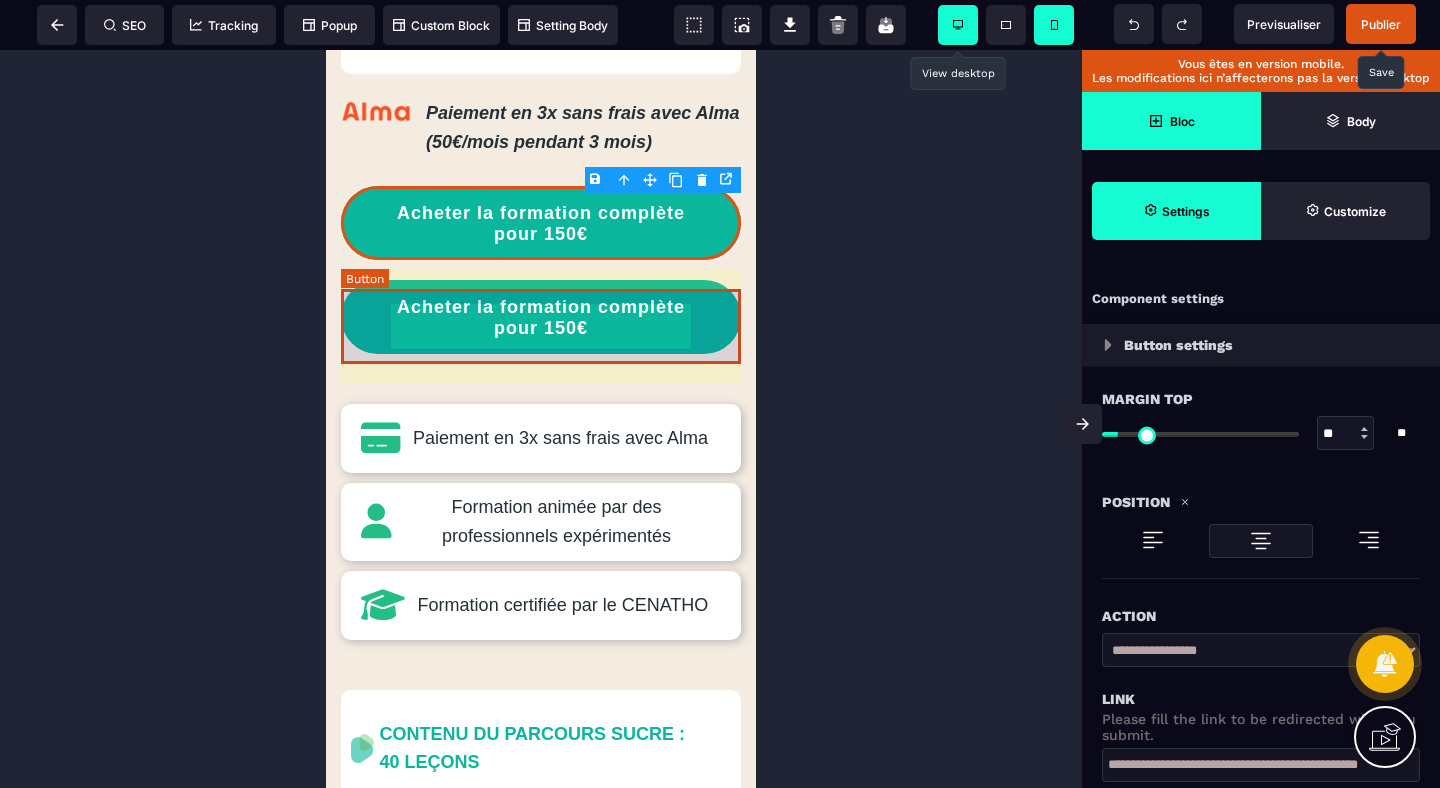 click on "Acheter la formation complète pour 150€" at bounding box center [541, 317] 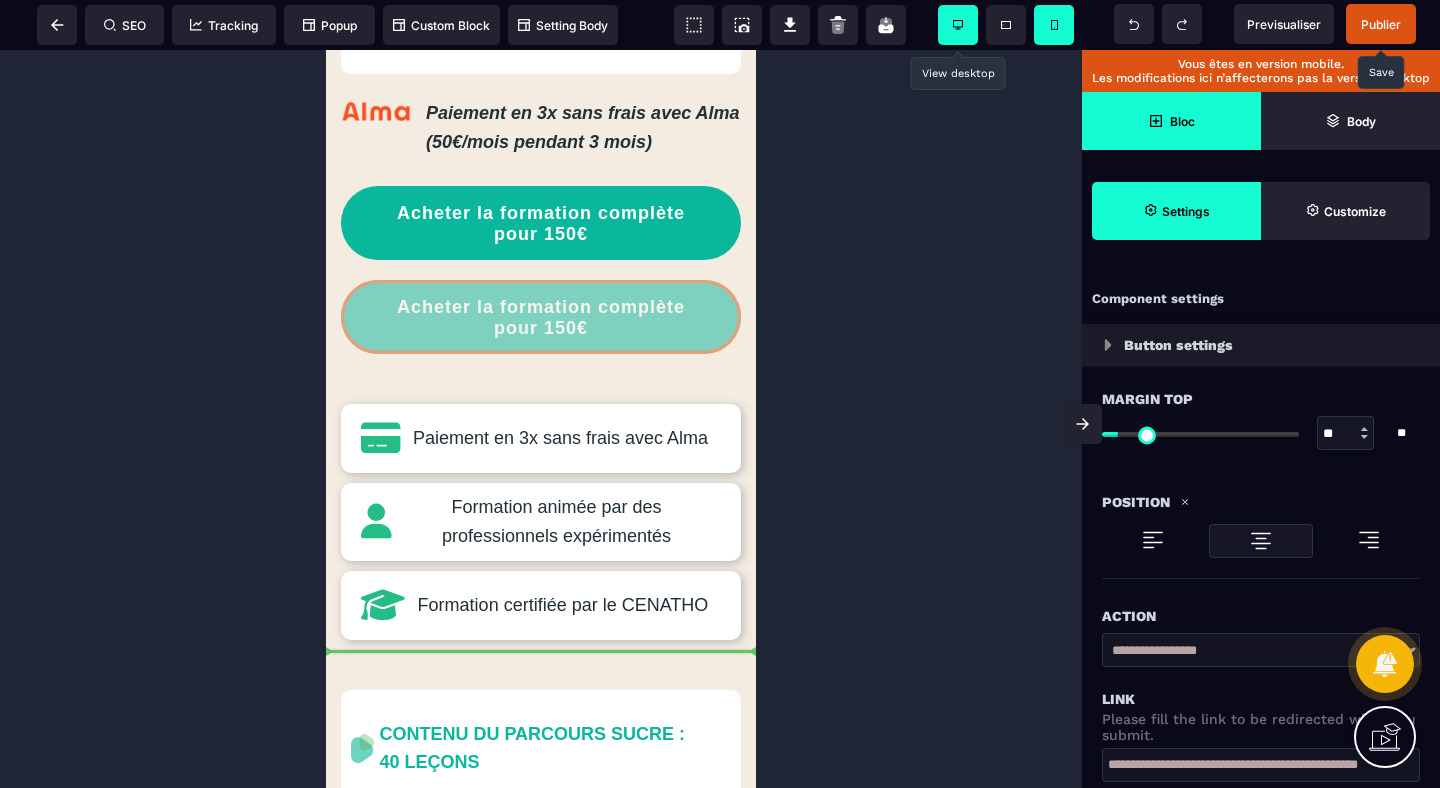 drag, startPoint x: 978, startPoint y: 325, endPoint x: 527, endPoint y: 690, distance: 580.1948 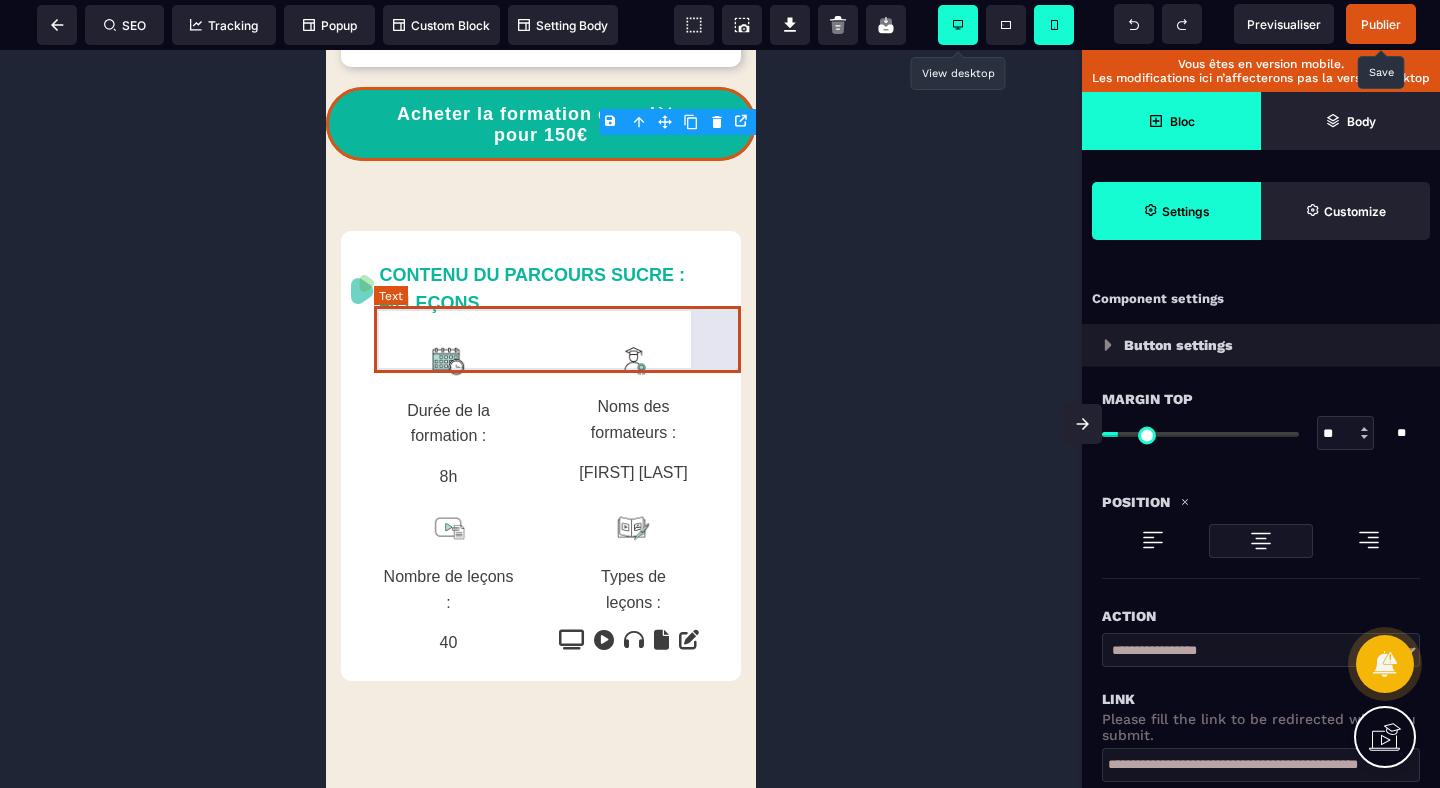scroll, scrollTop: 1296, scrollLeft: 0, axis: vertical 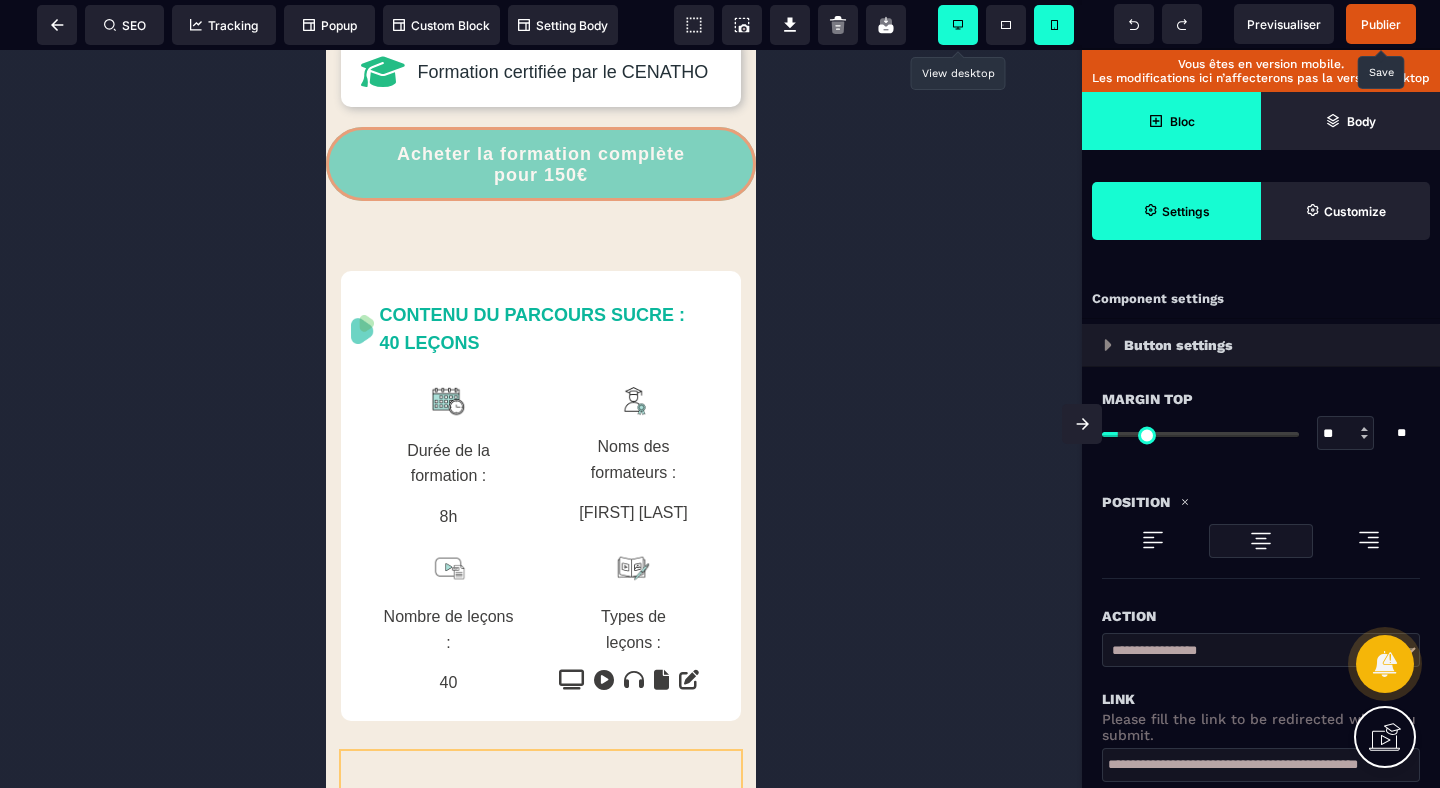 drag, startPoint x: 668, startPoint y: 121, endPoint x: 553, endPoint y: 767, distance: 656.15625 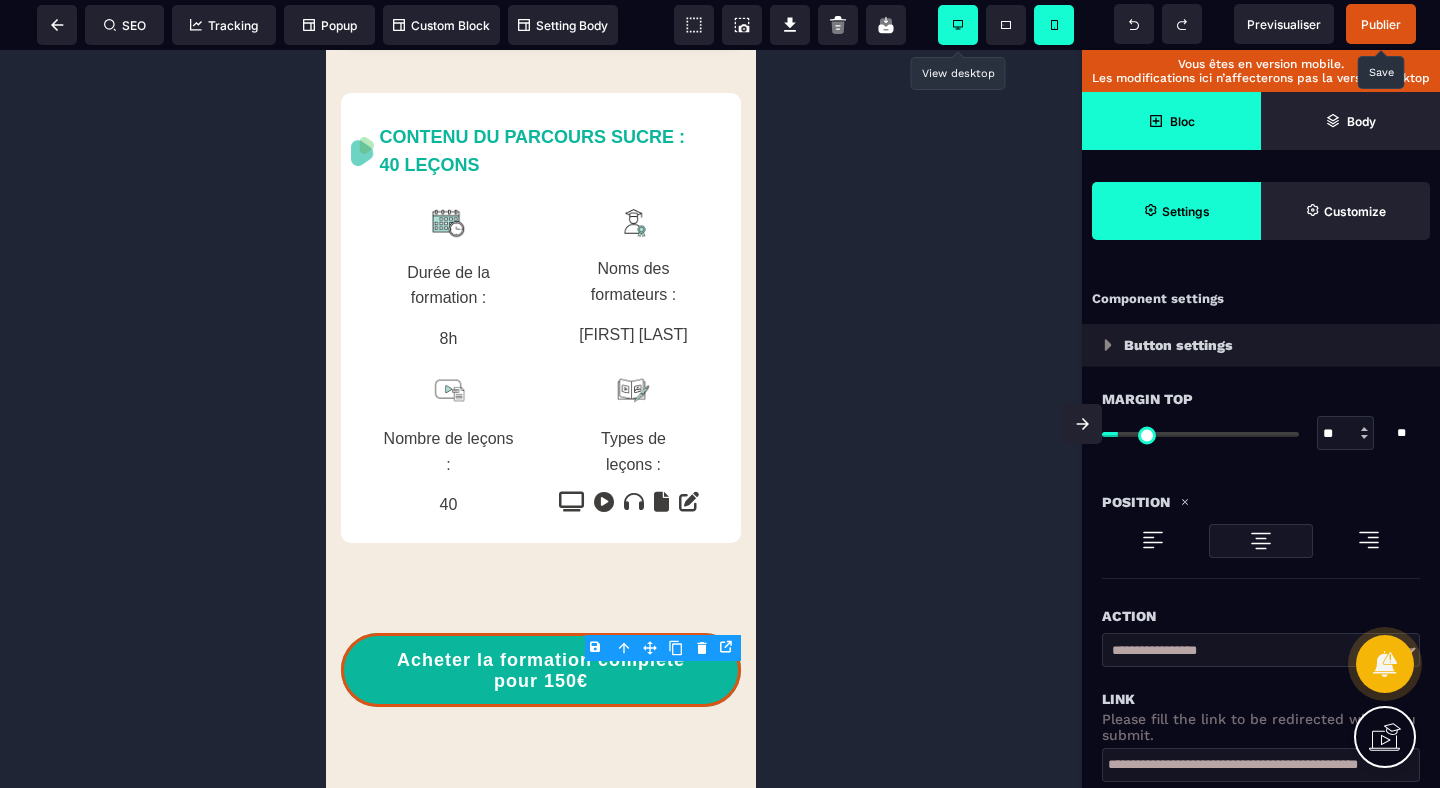 scroll, scrollTop: 1424, scrollLeft: 0, axis: vertical 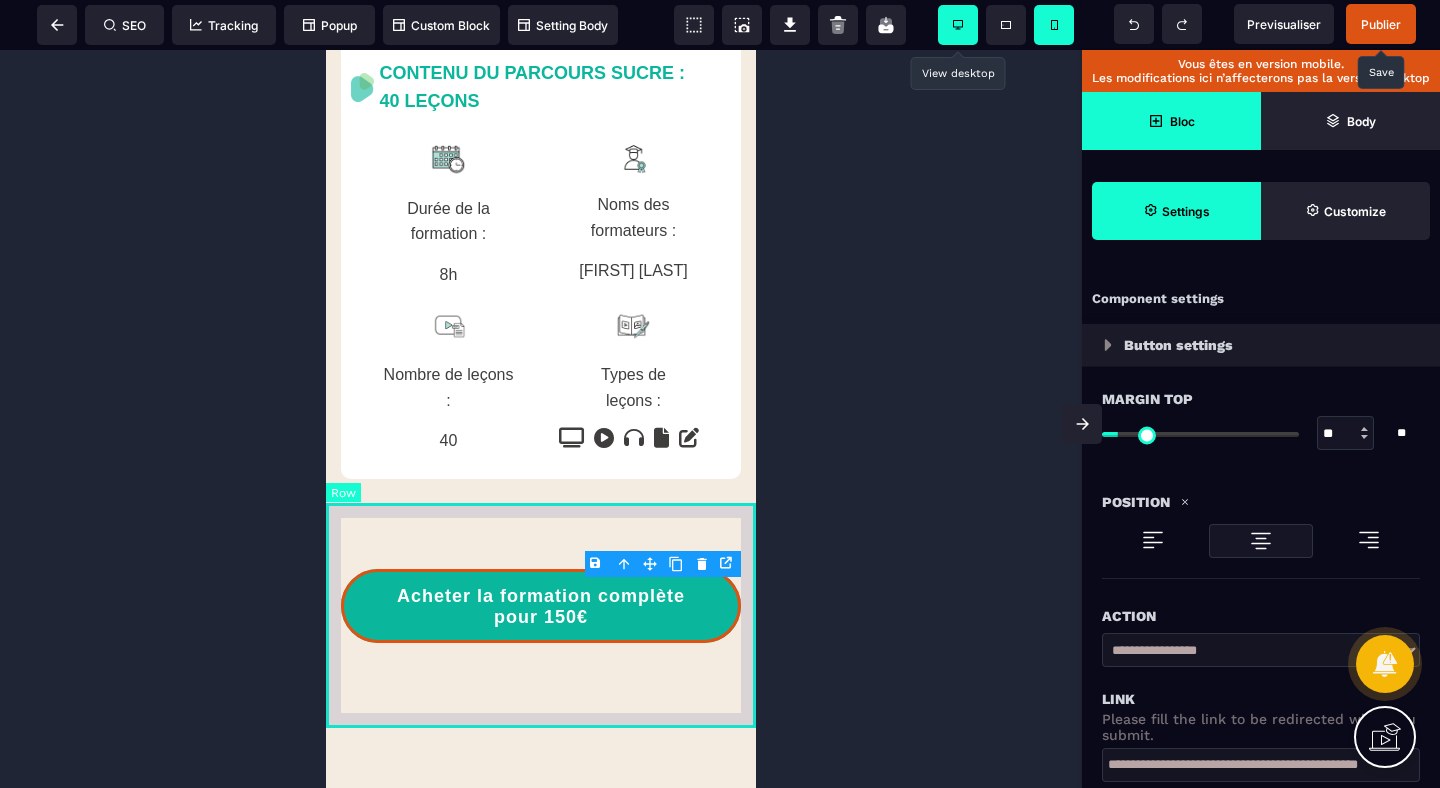 click on "Acheter la formation complète pour 150€" at bounding box center (541, 606) 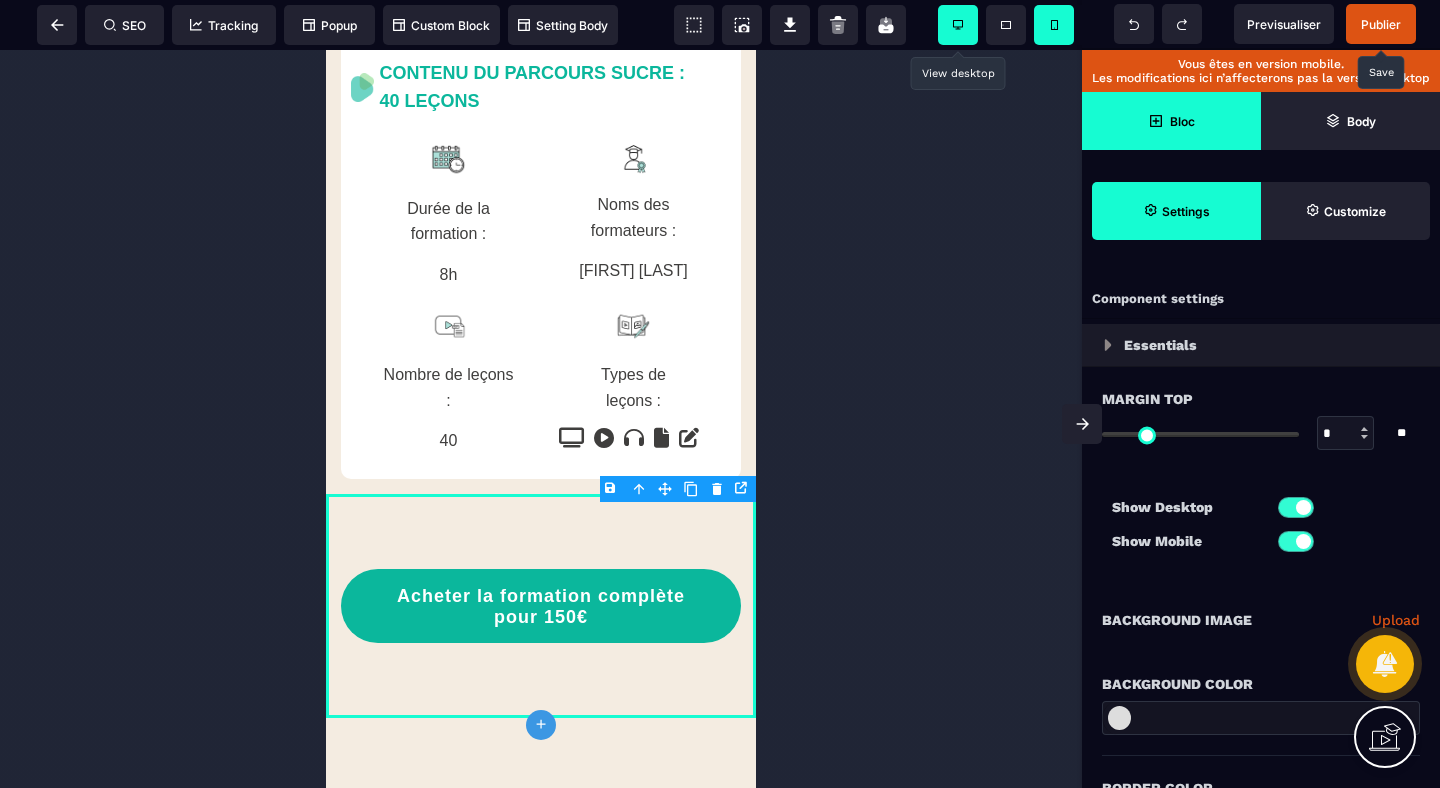 click at bounding box center [1296, 507] 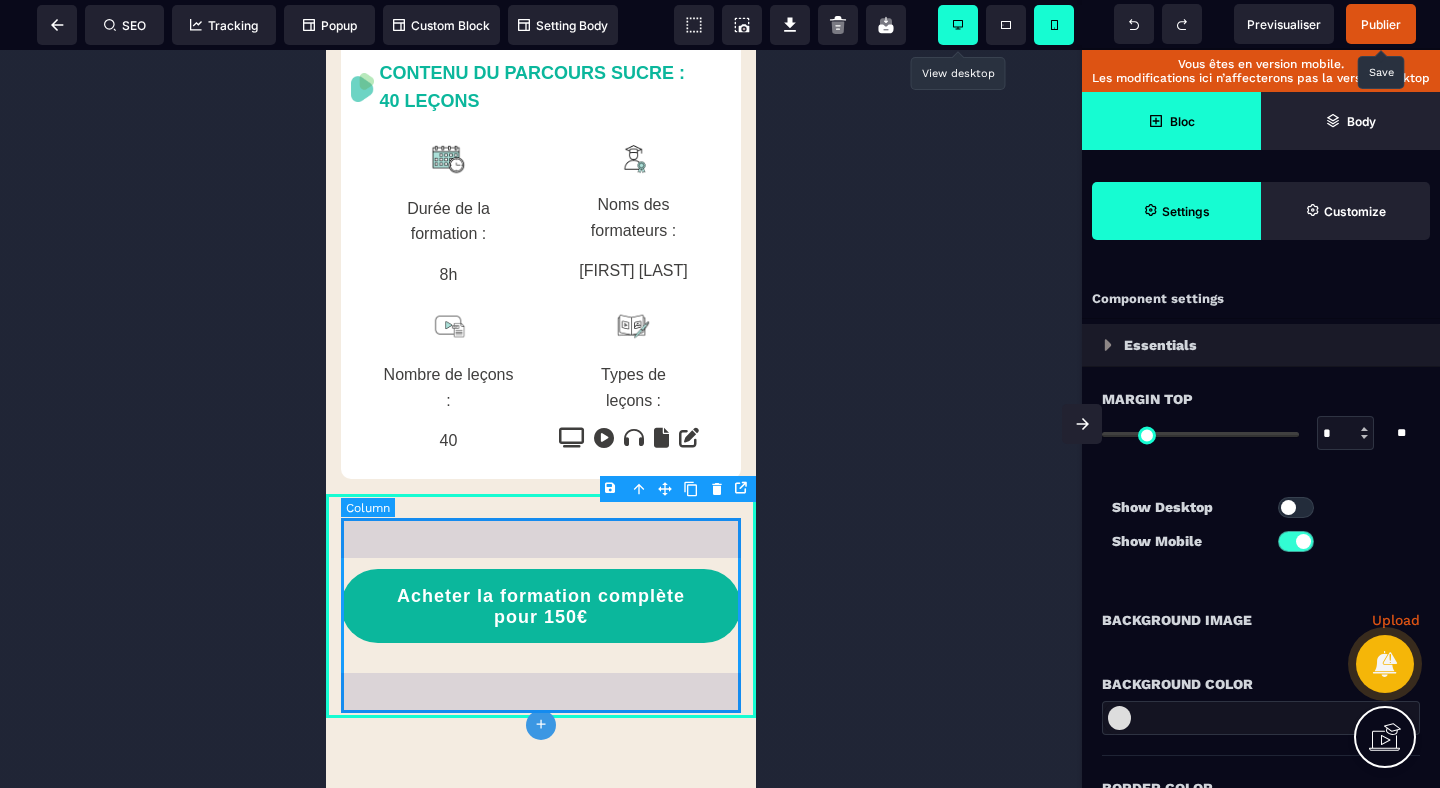 click on "Acheter la formation complète pour 150€" at bounding box center (541, 606) 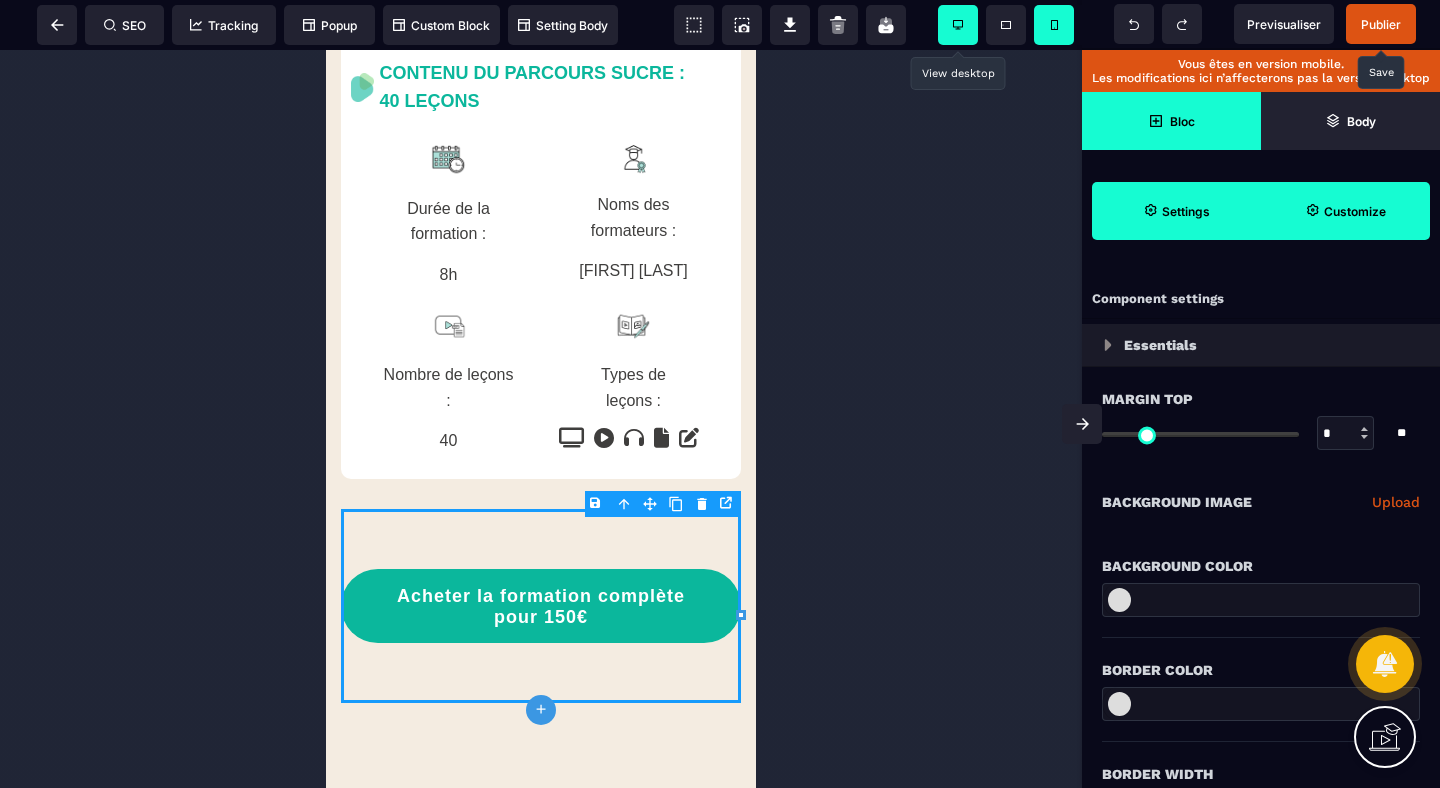 click on "Customize" at bounding box center [1355, 211] 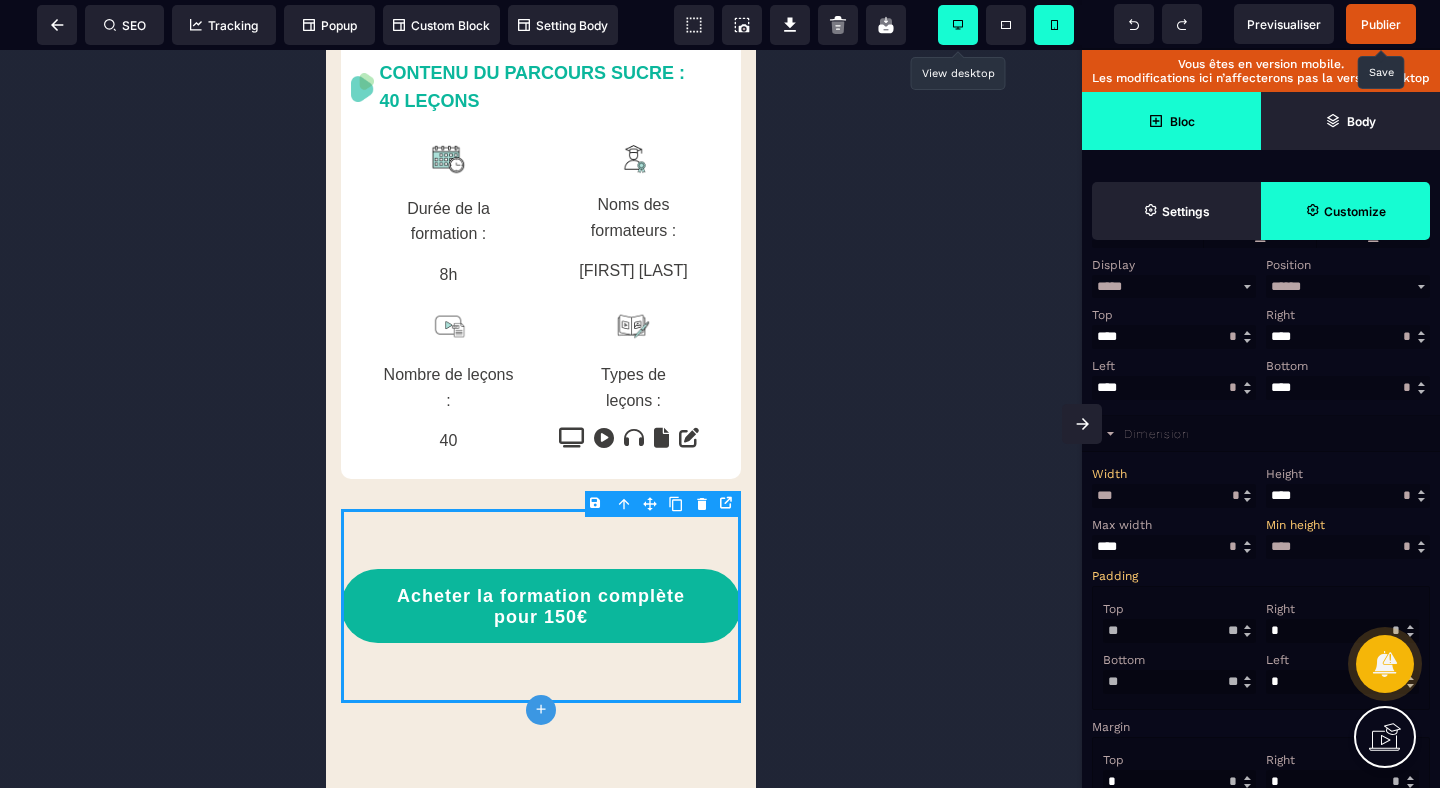 scroll, scrollTop: 447, scrollLeft: 0, axis: vertical 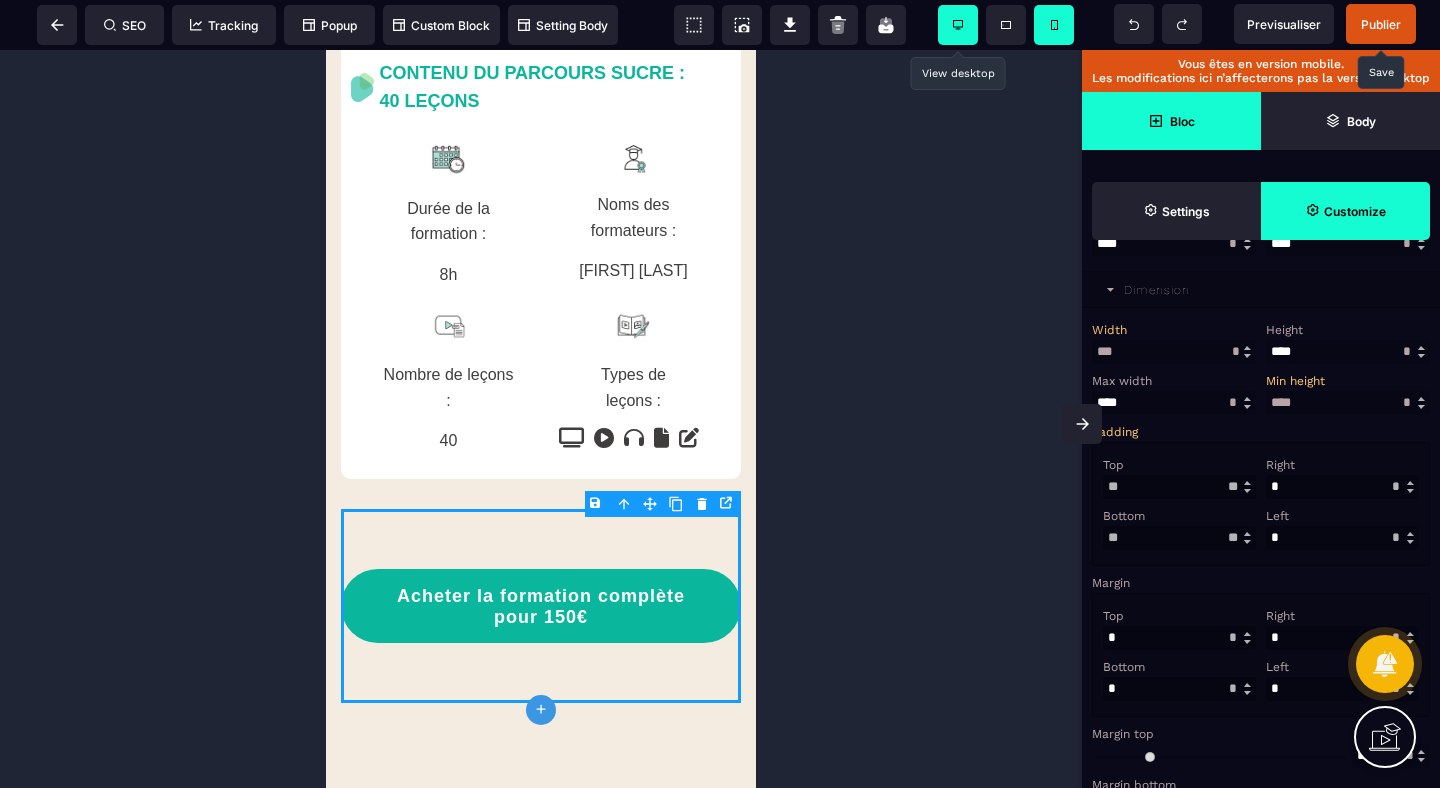 drag, startPoint x: 1135, startPoint y: 507, endPoint x: 1040, endPoint y: 507, distance: 95 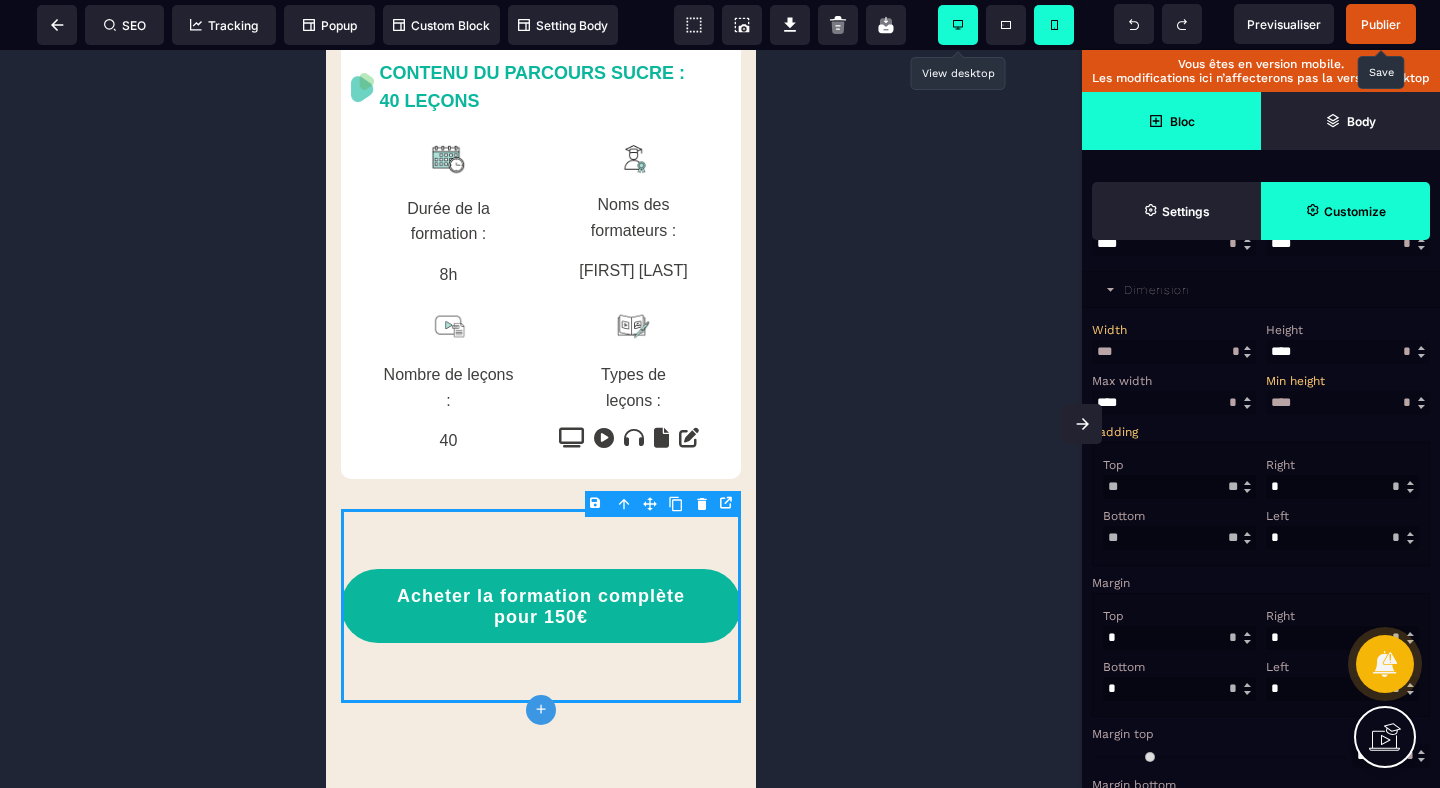 click on "**" at bounding box center (1179, 487) 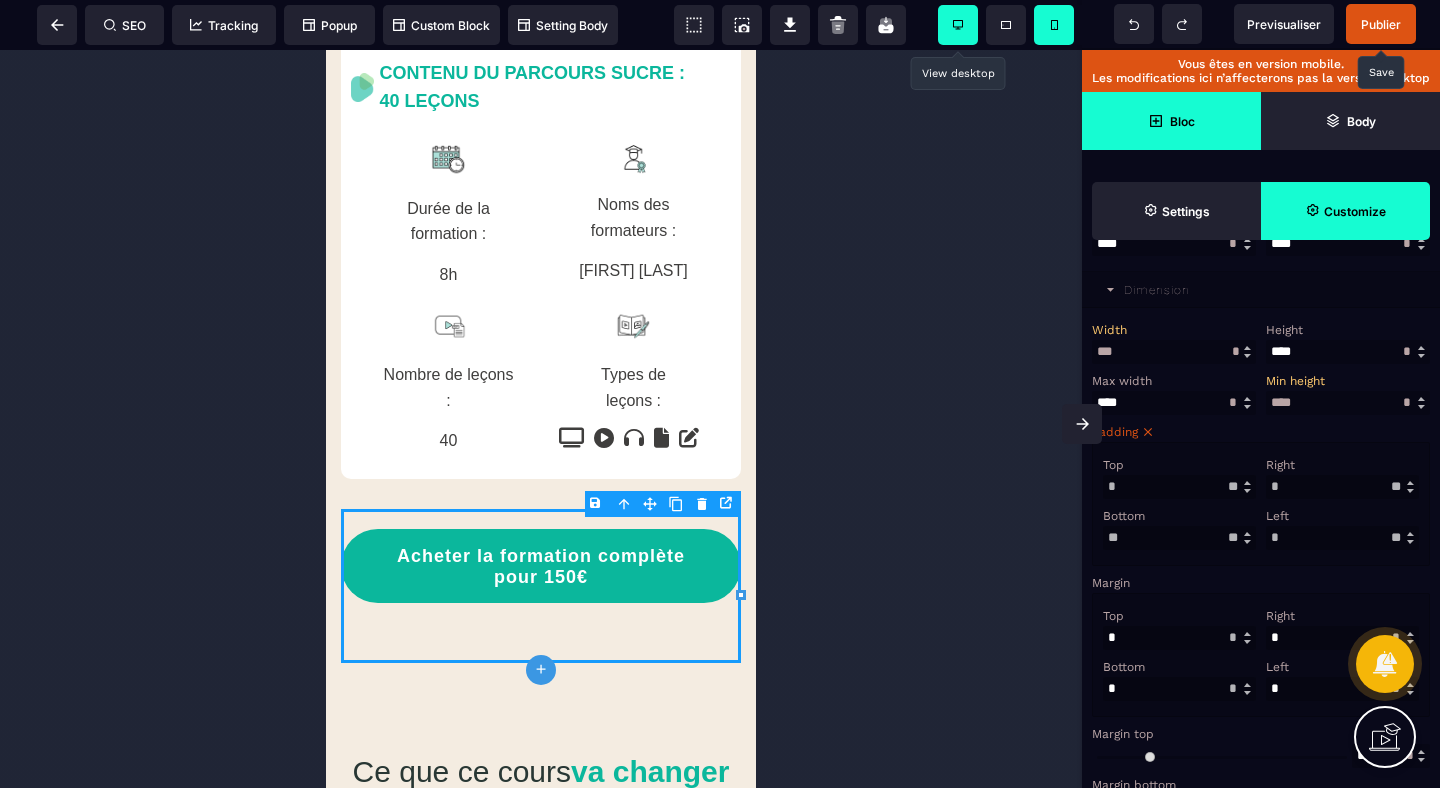 drag, startPoint x: 1152, startPoint y: 557, endPoint x: 1012, endPoint y: 557, distance: 140 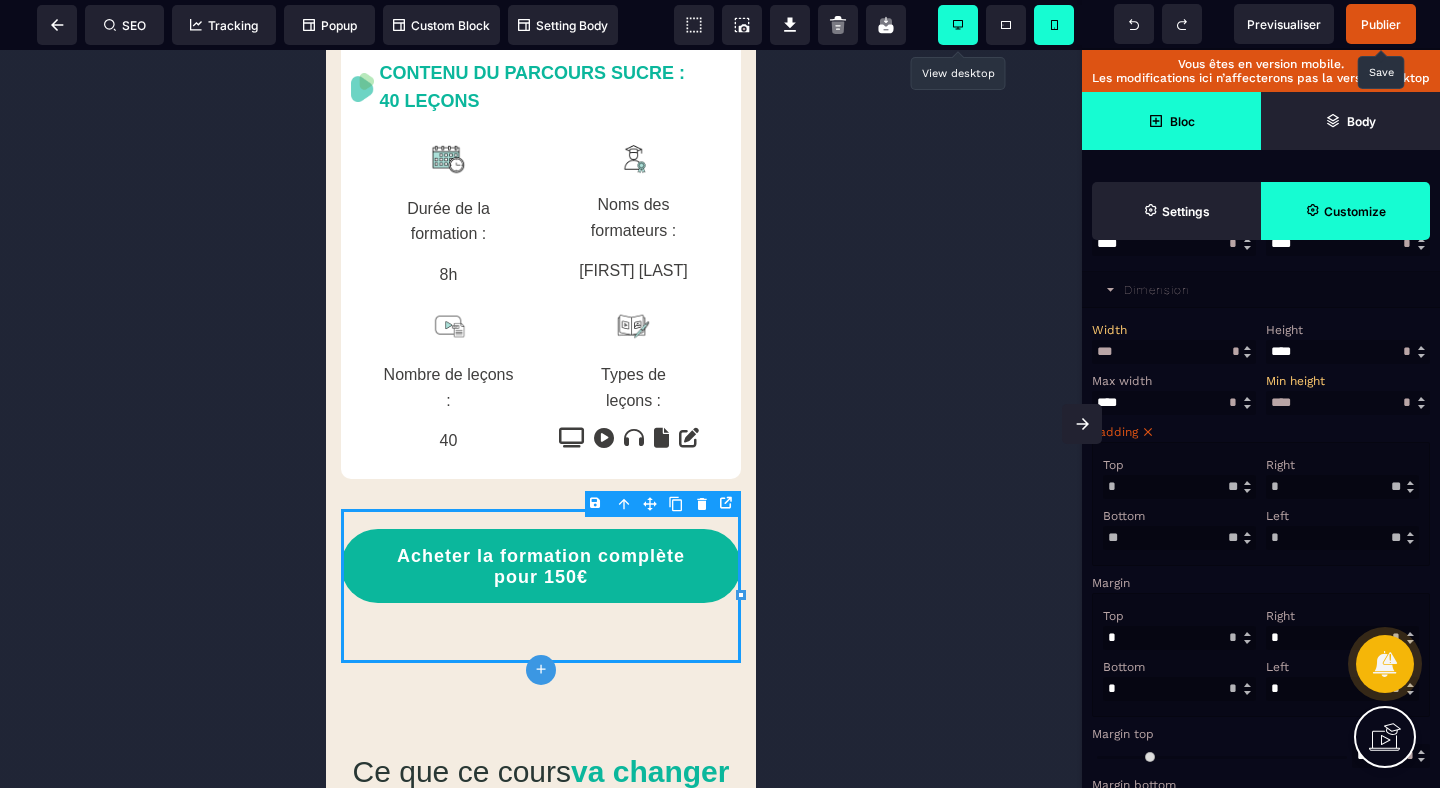 click on "**" at bounding box center (1179, 538) 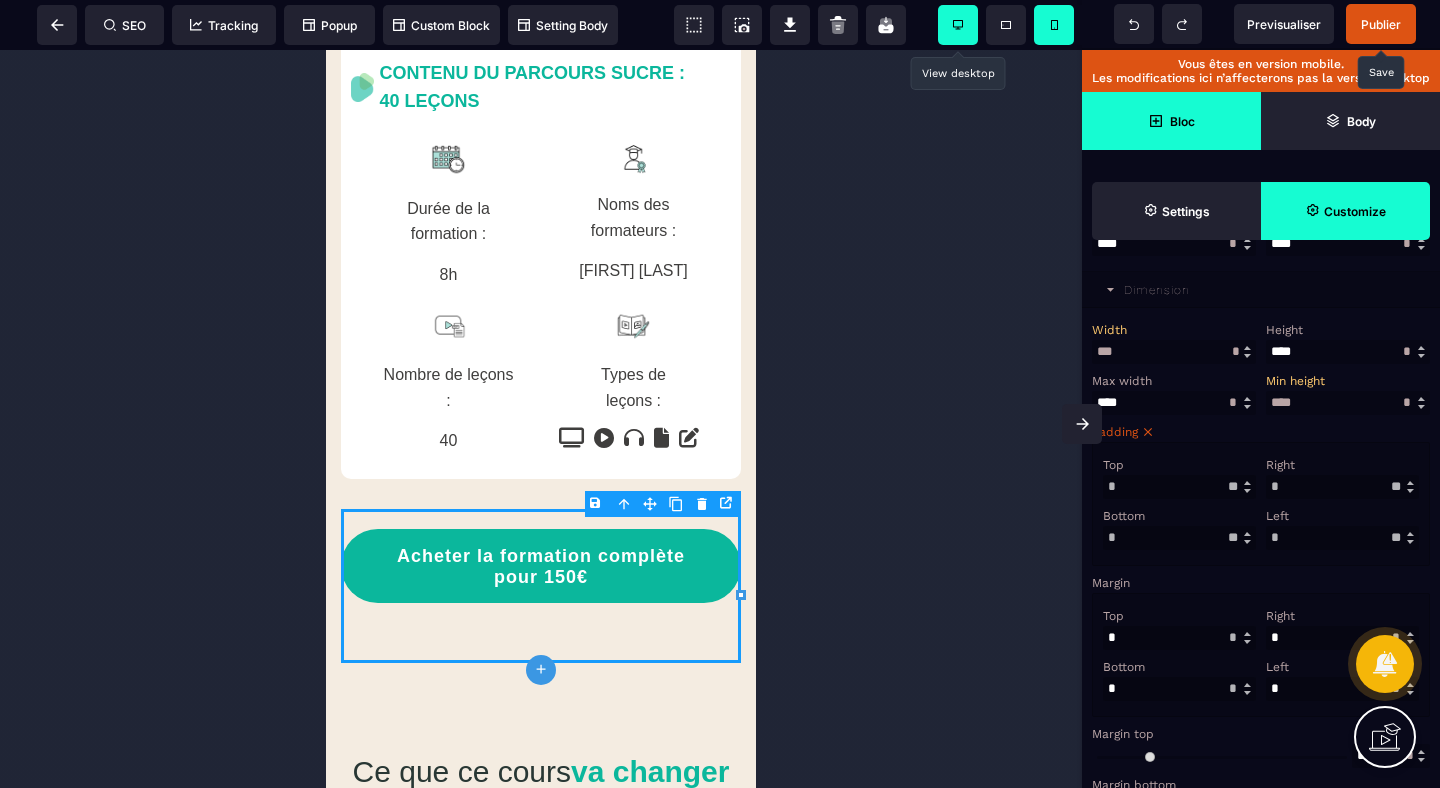 click on "Top
*
* ** * ** *** ** **
Right
*
* ** * ** *** ** **
Bottom
*
* ** * ** *** ** **
Left
*
* ** * ** *** ** **" at bounding box center [1261, 504] 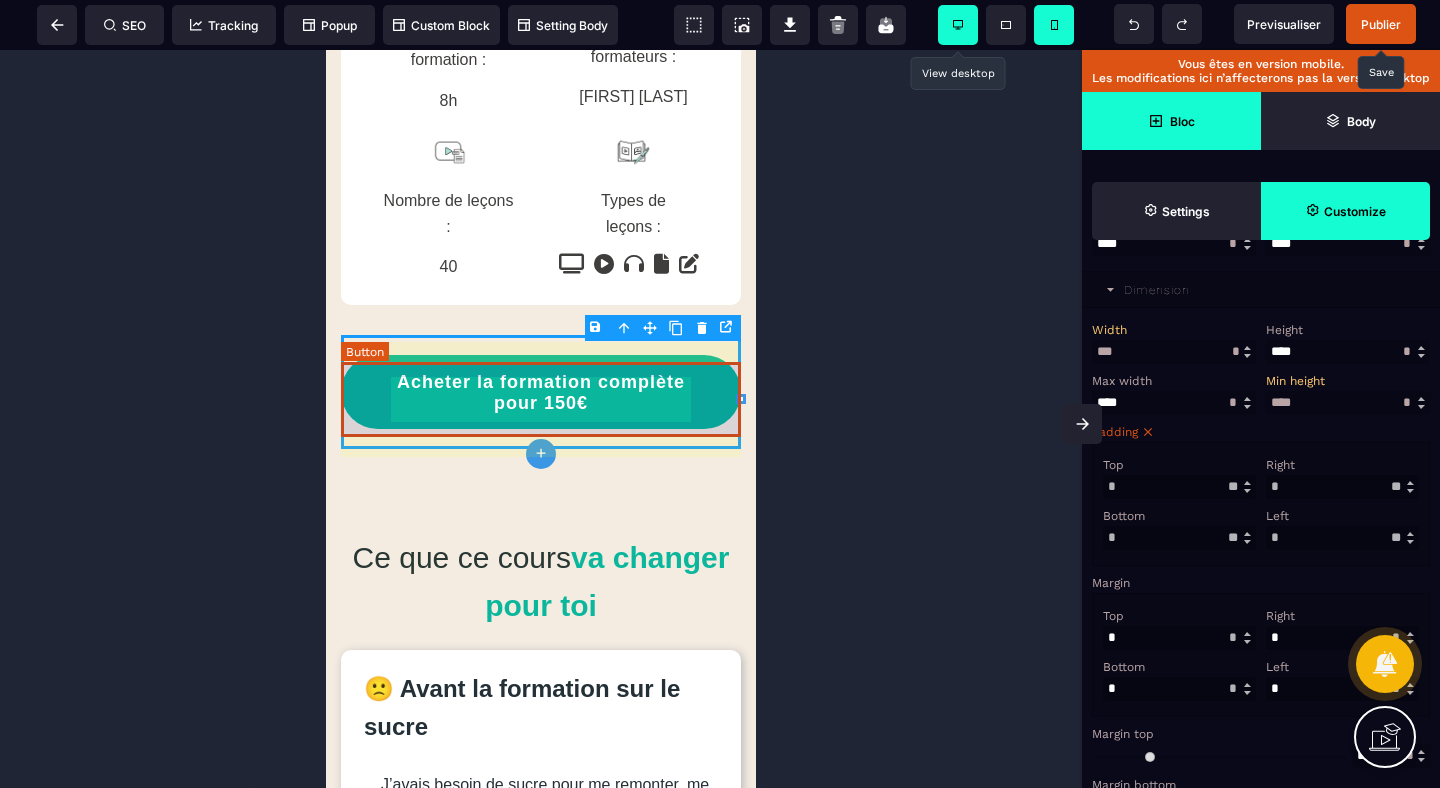scroll, scrollTop: 1593, scrollLeft: 0, axis: vertical 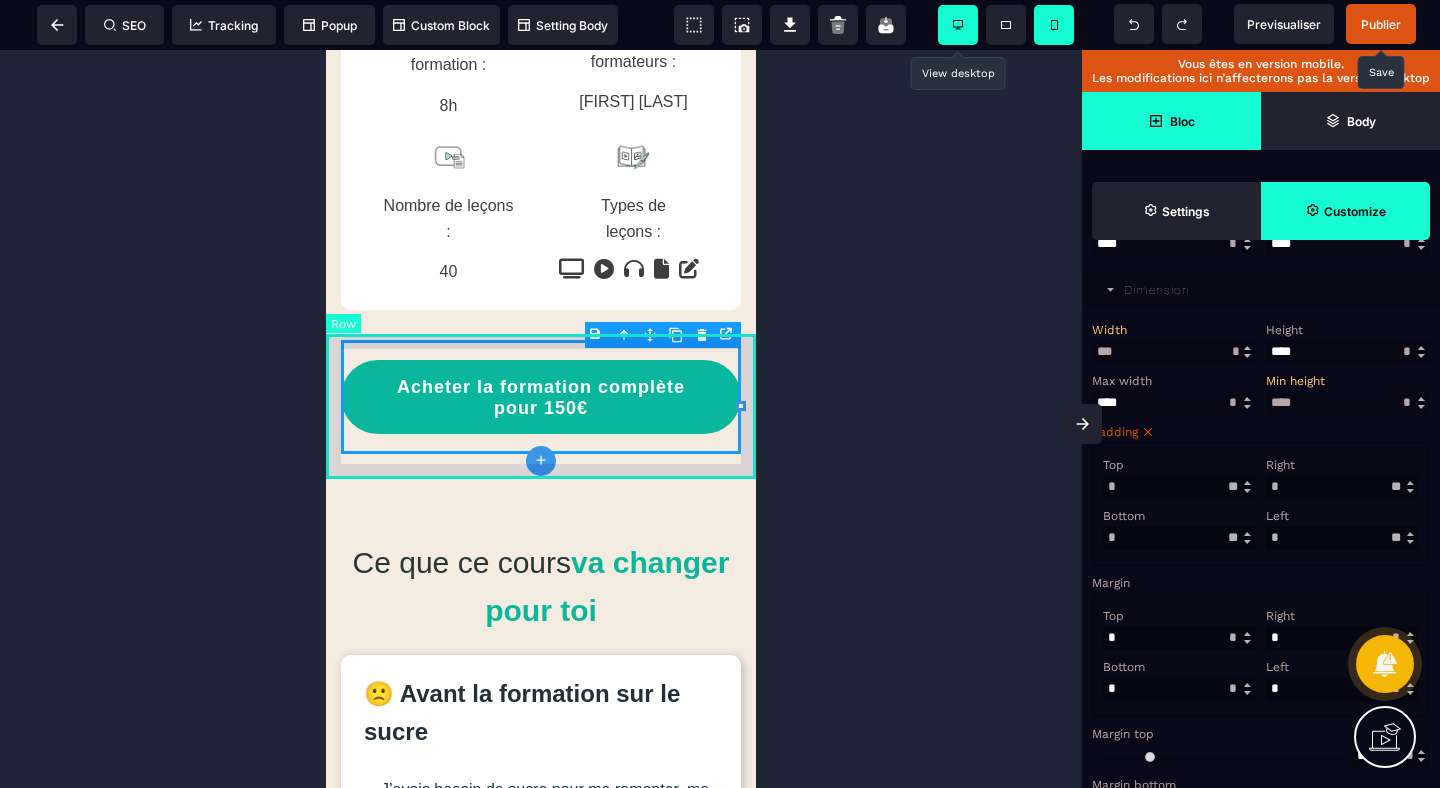 click on "Acheter la formation complète pour 150€" at bounding box center (541, 397) 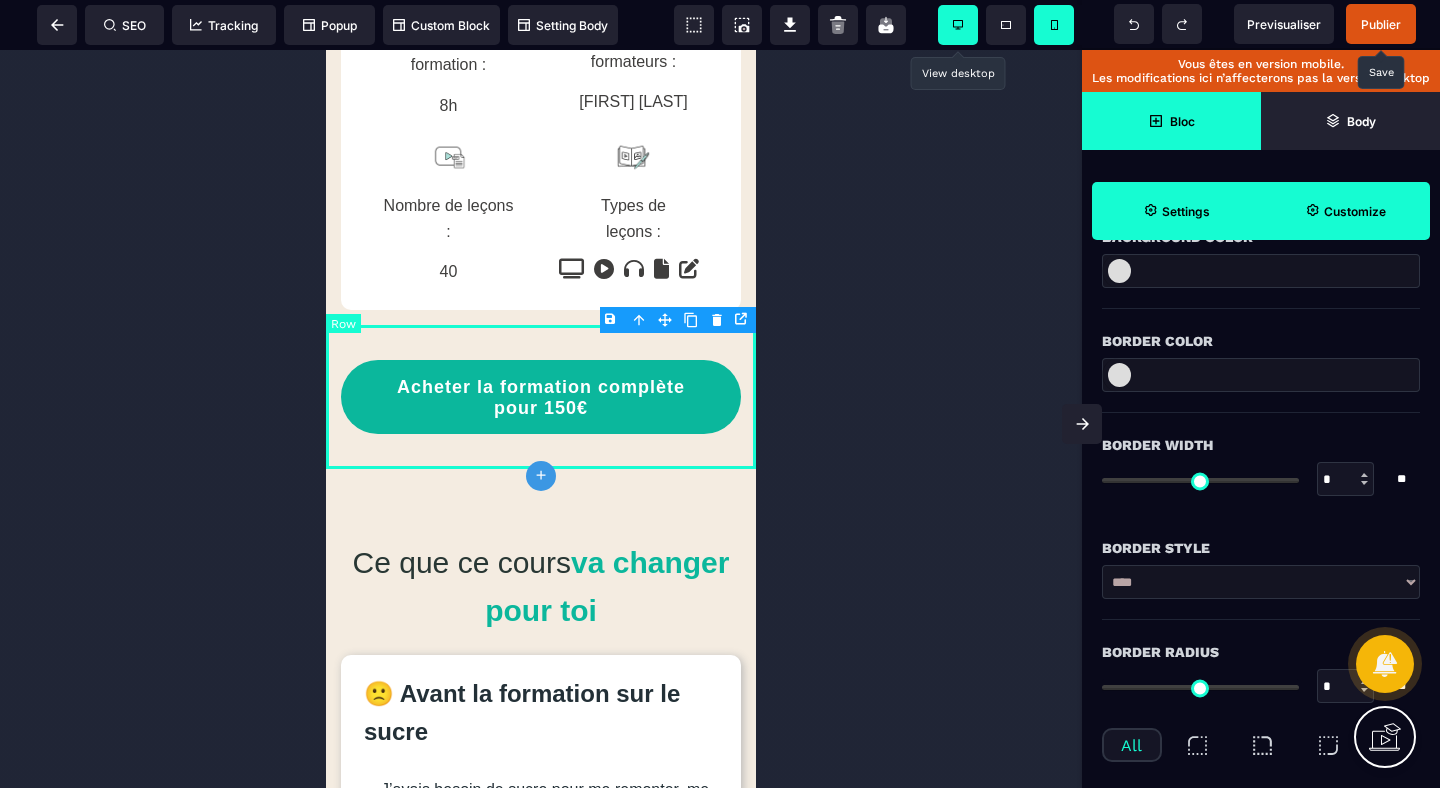 scroll, scrollTop: 0, scrollLeft: 0, axis: both 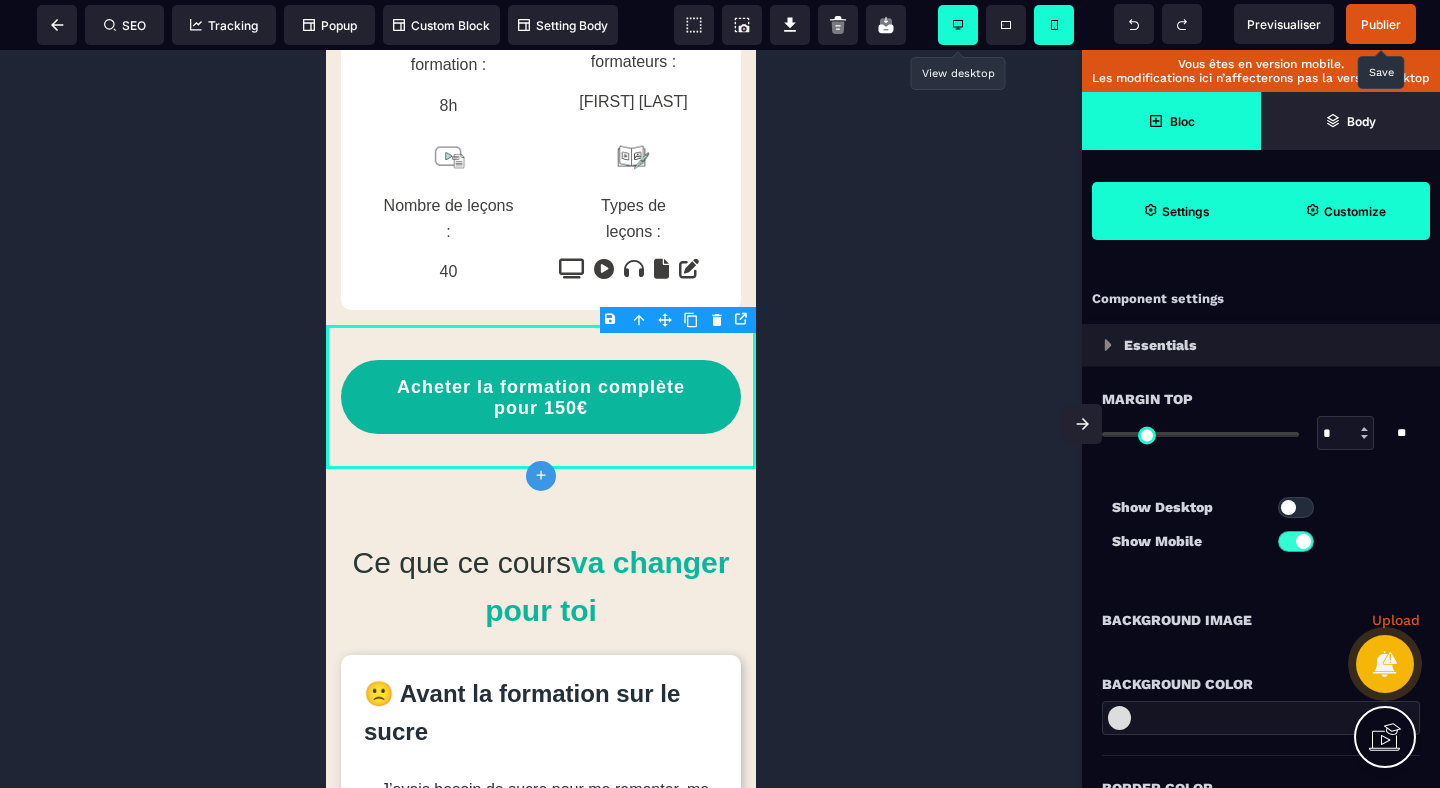 click on "Customize" at bounding box center [1345, 211] 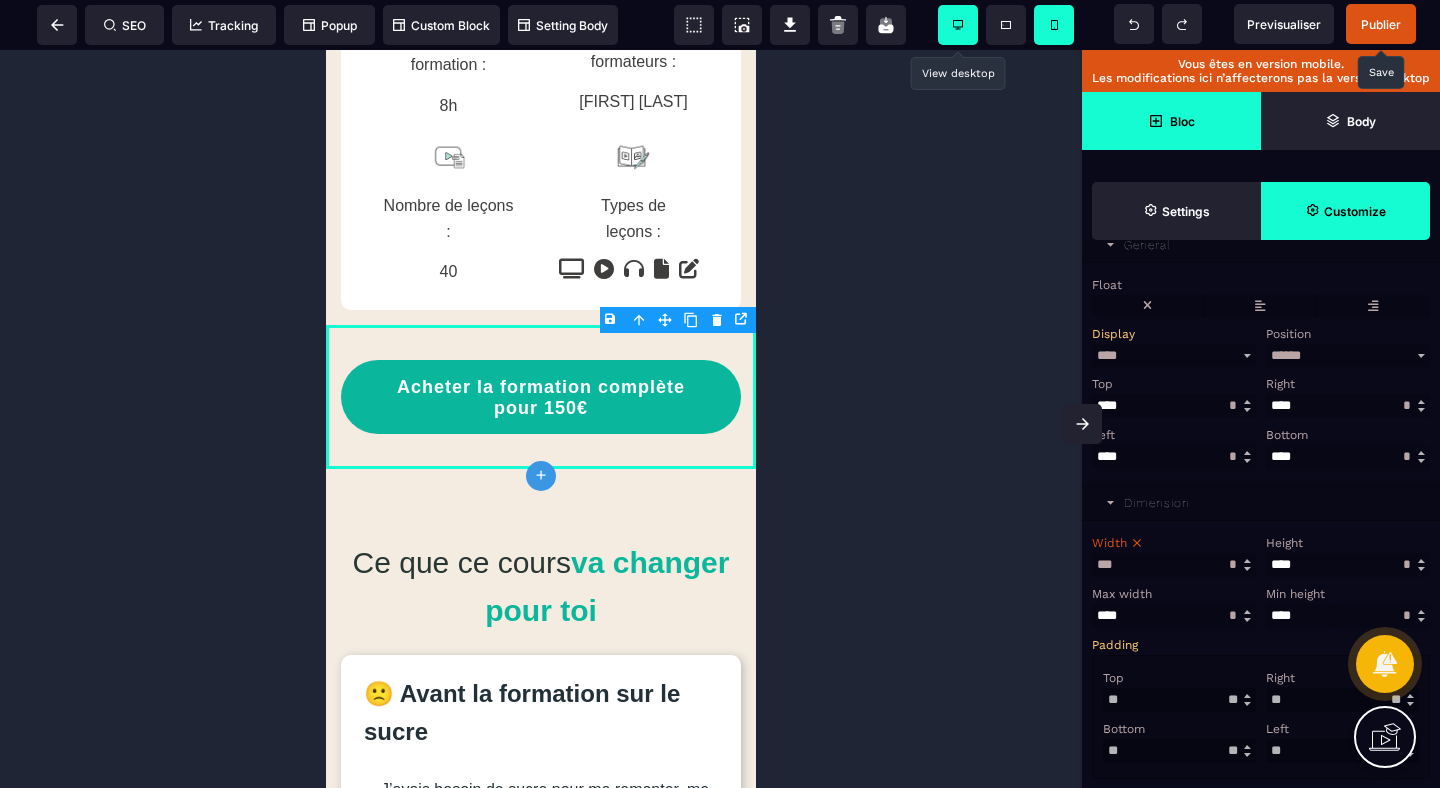 scroll, scrollTop: 302, scrollLeft: 0, axis: vertical 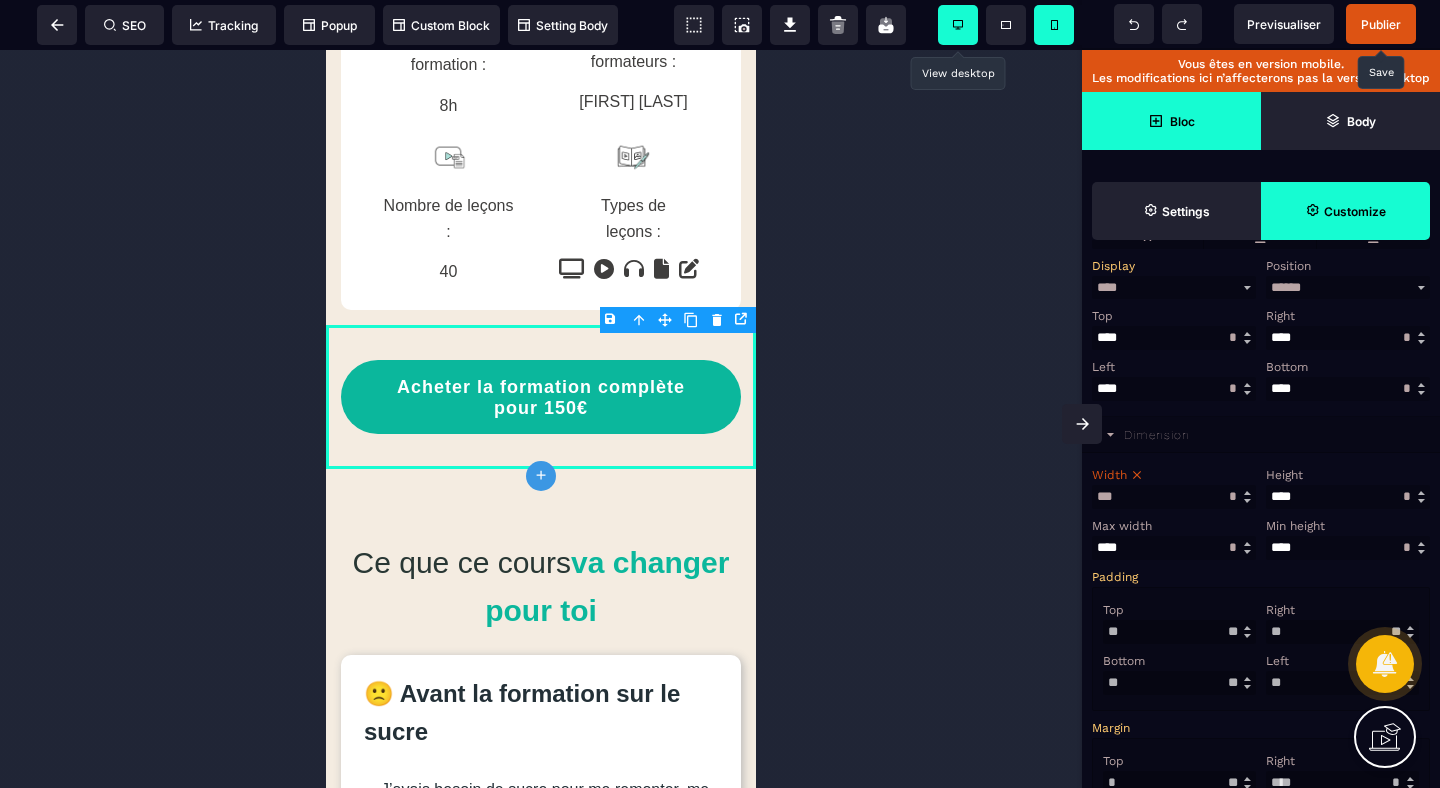drag, startPoint x: 1138, startPoint y: 708, endPoint x: 1037, endPoint y: 708, distance: 101 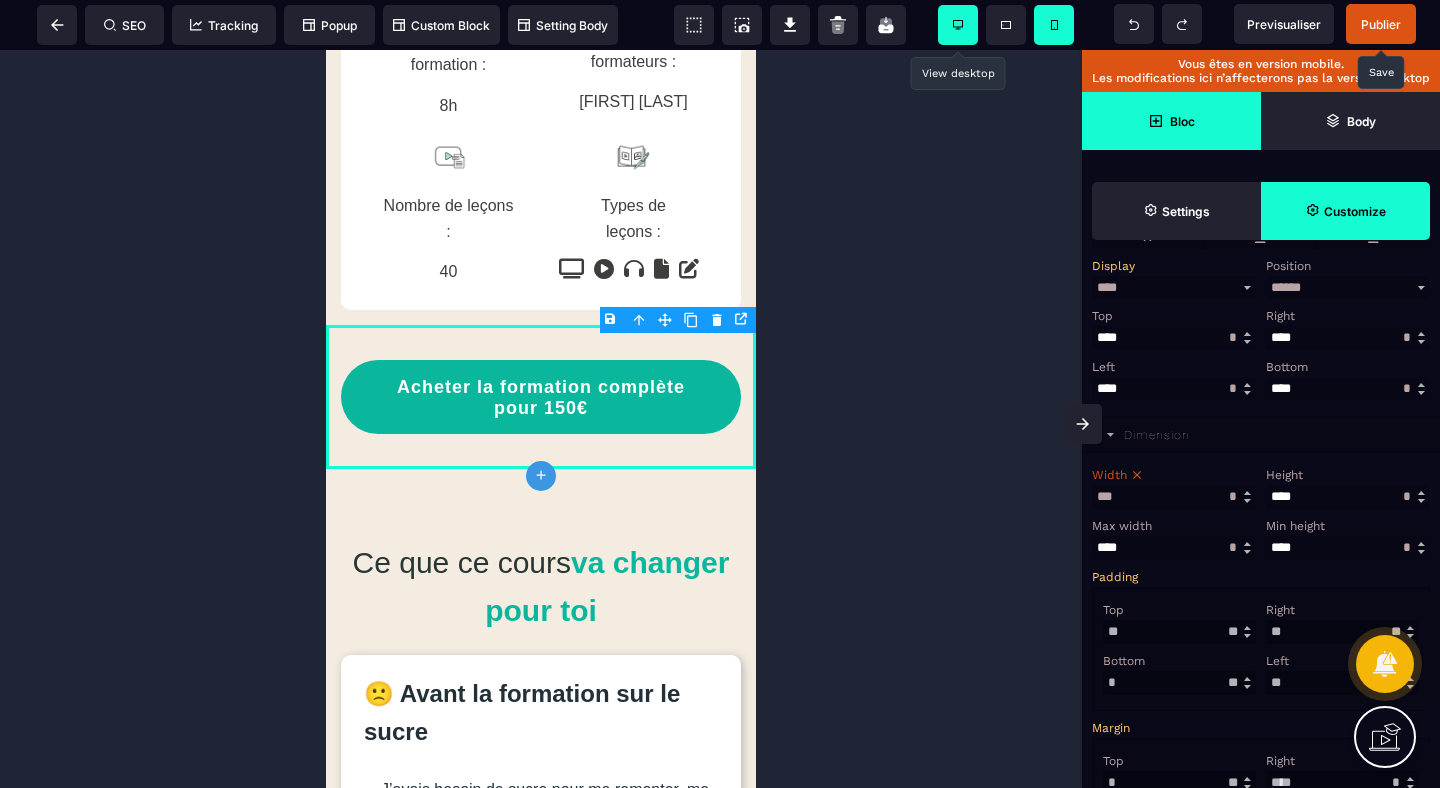 click on "Bottom
*
* ** * ** *** ** **" at bounding box center (1179, 672) 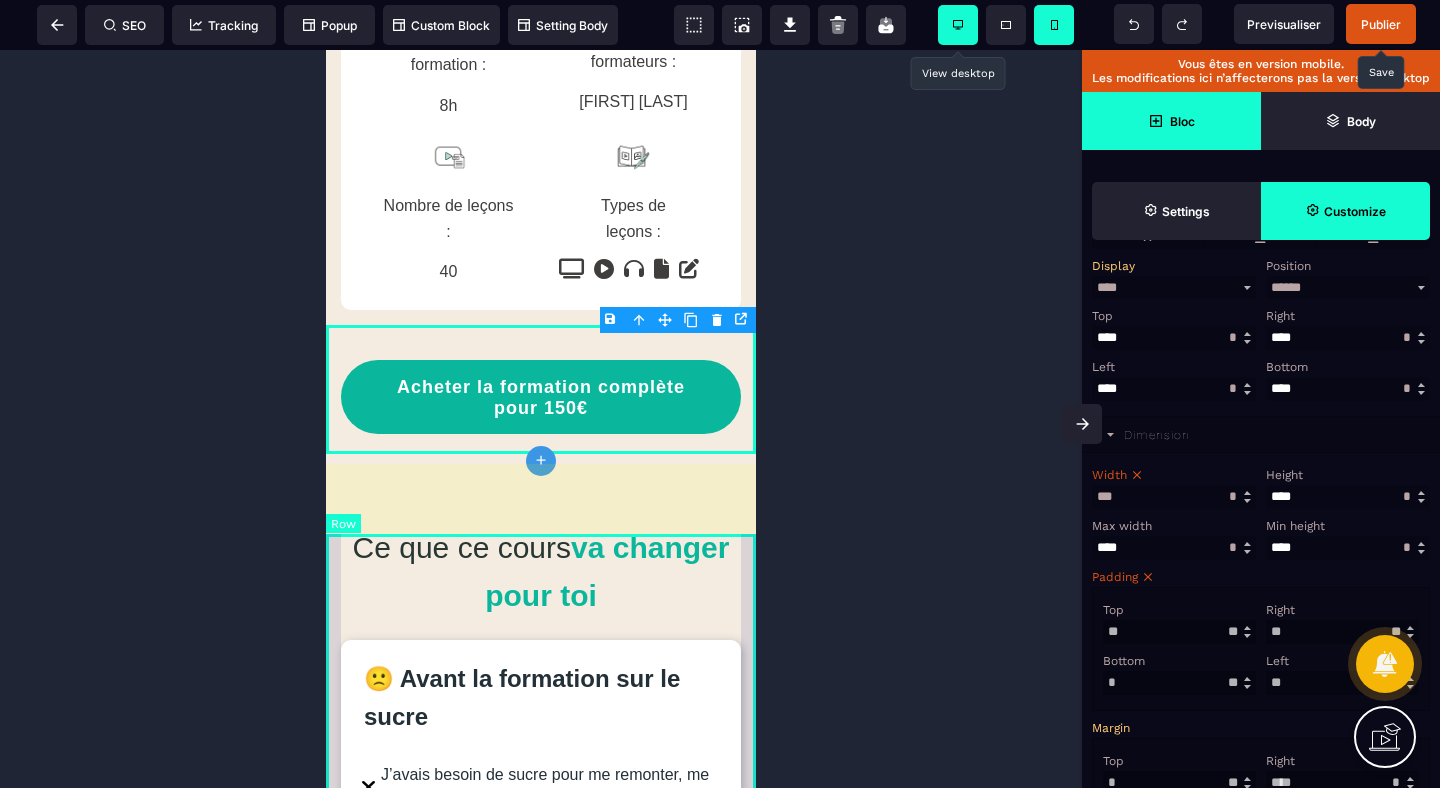 click on "Ce que ce cours  va changer pour toi 🙁 Avant la formation sur le sucre J’avais besoin de sucre pour me remonter, me consoler, me motiver J’avais des coups de fatigue fréquents dans la journée Je culpabilisais après les « craquages » avec la sensation de perdre le contrôle Je n’arrivais pas à perdre de poids malgré mes efforts 😊 Après la formation sur le sucre Mon humeur est stable et je peux rester focus J’ai une énergie stable tout au long de la journée Je me sens reconnectée et j’ai repris confiance en moi Mon corps s’est rééquilibré naturellement, je suis réconciliée avec lui" at bounding box center [541, 1033] 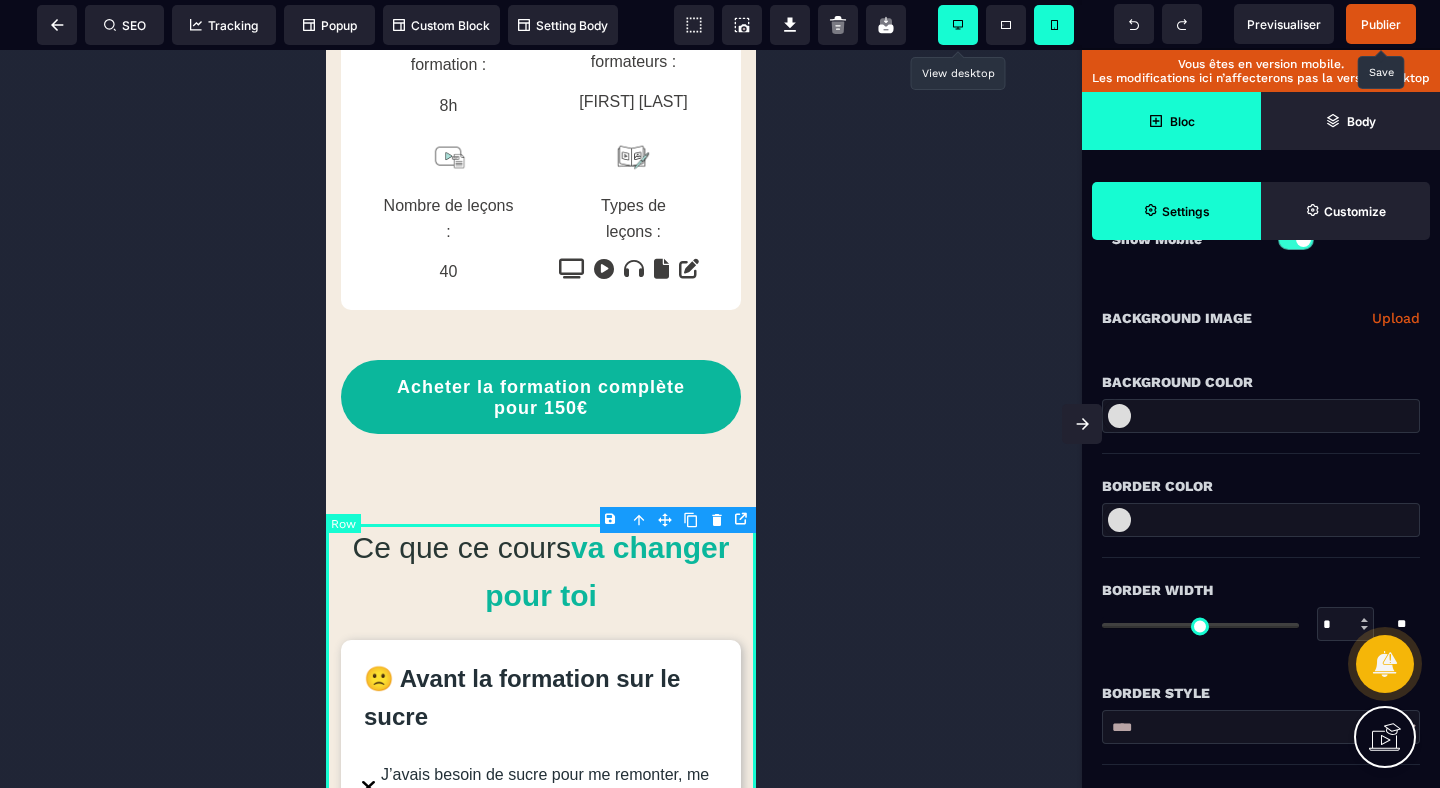 scroll, scrollTop: 0, scrollLeft: 0, axis: both 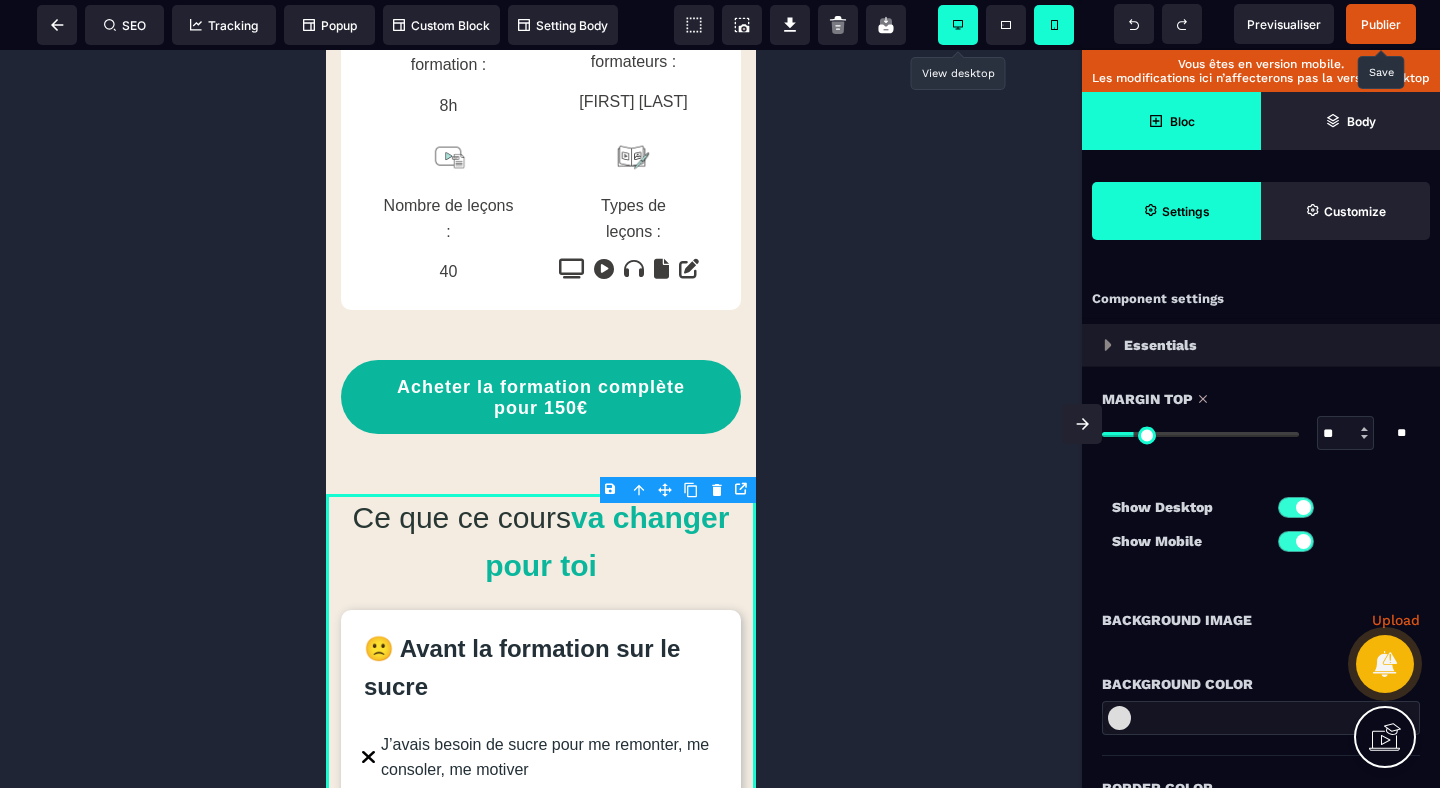 drag, startPoint x: 1159, startPoint y: 436, endPoint x: 1138, endPoint y: 436, distance: 21 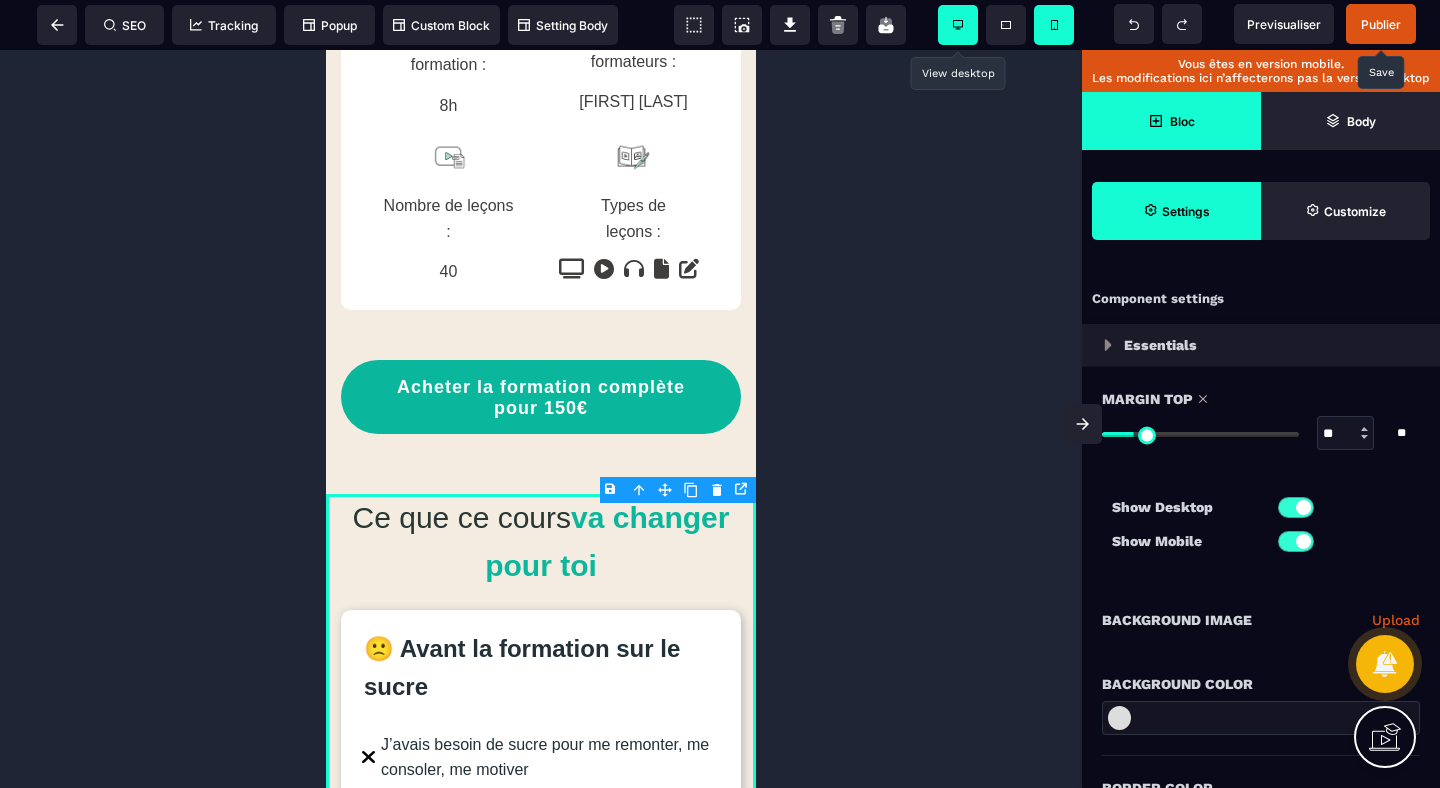 click at bounding box center (1200, 434) 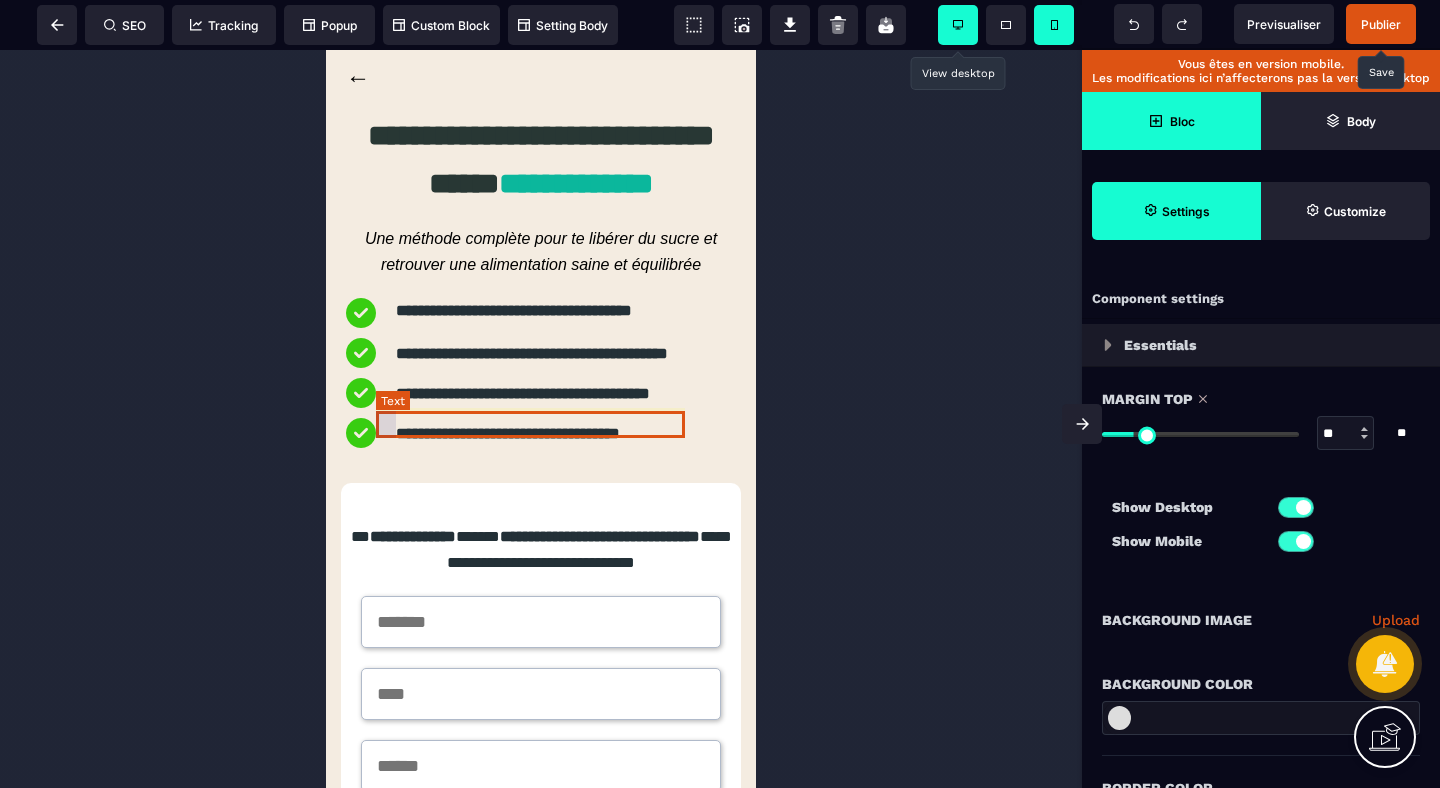 scroll, scrollTop: 0, scrollLeft: 0, axis: both 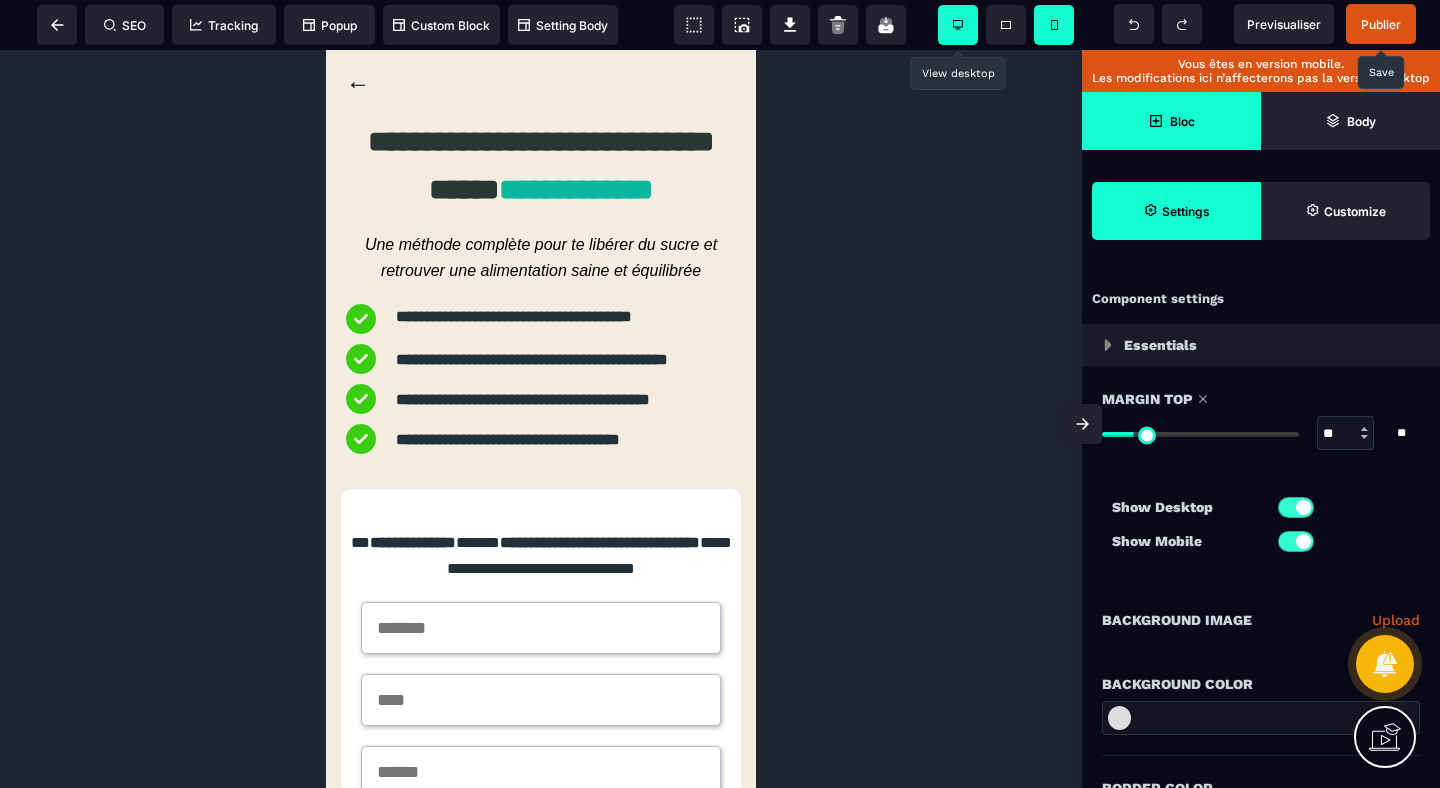 click on "Publier" at bounding box center [1381, 24] 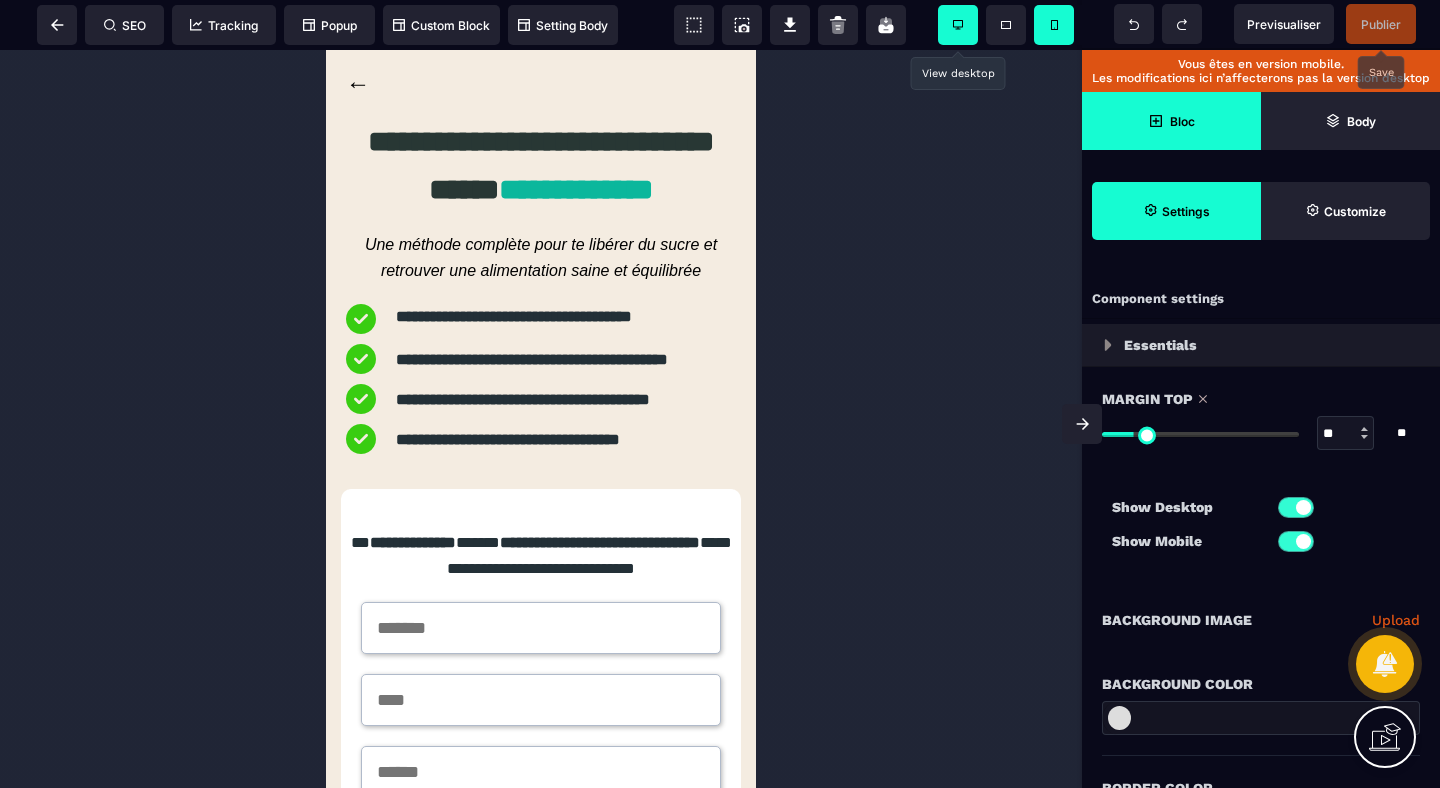 click at bounding box center [958, 25] 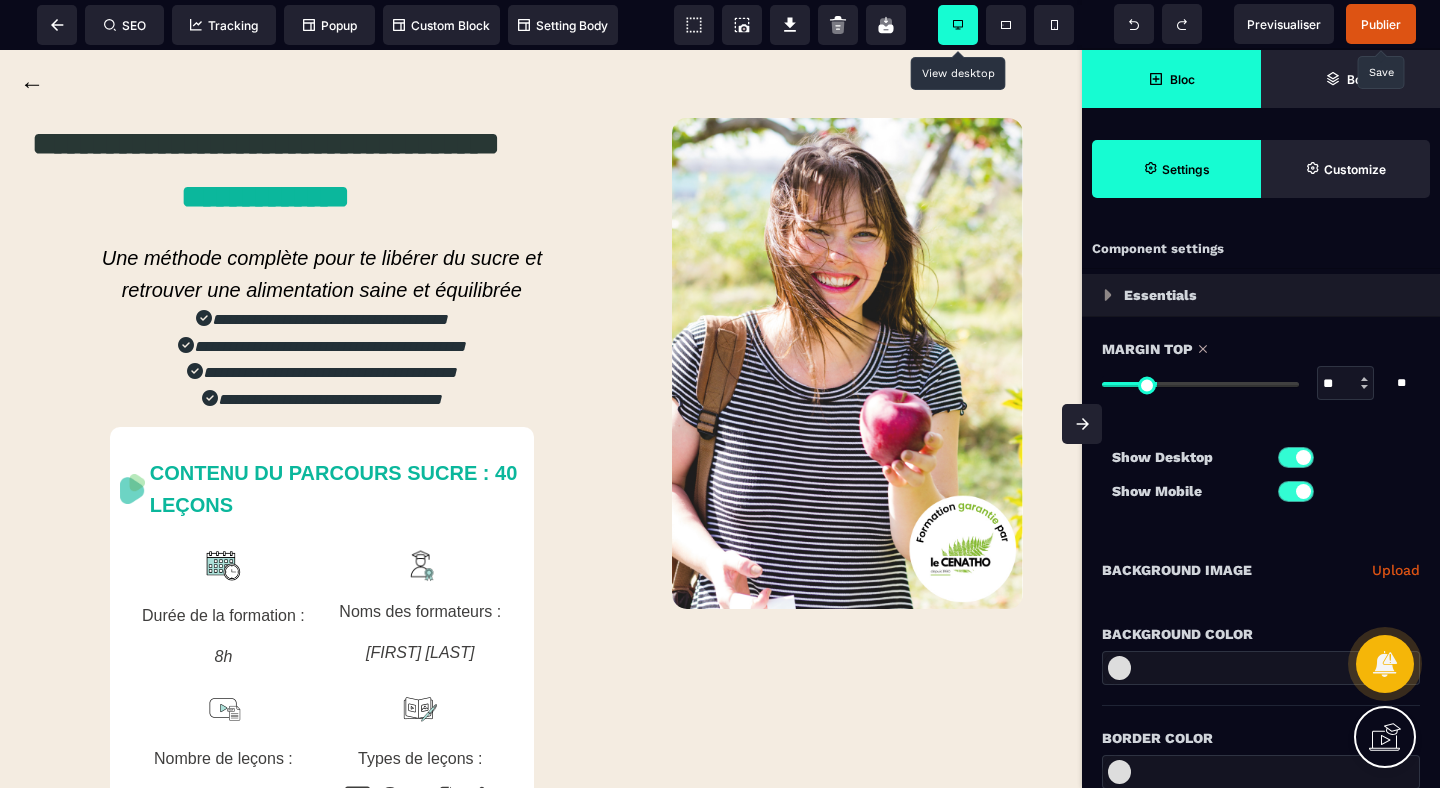 scroll, scrollTop: 0, scrollLeft: 0, axis: both 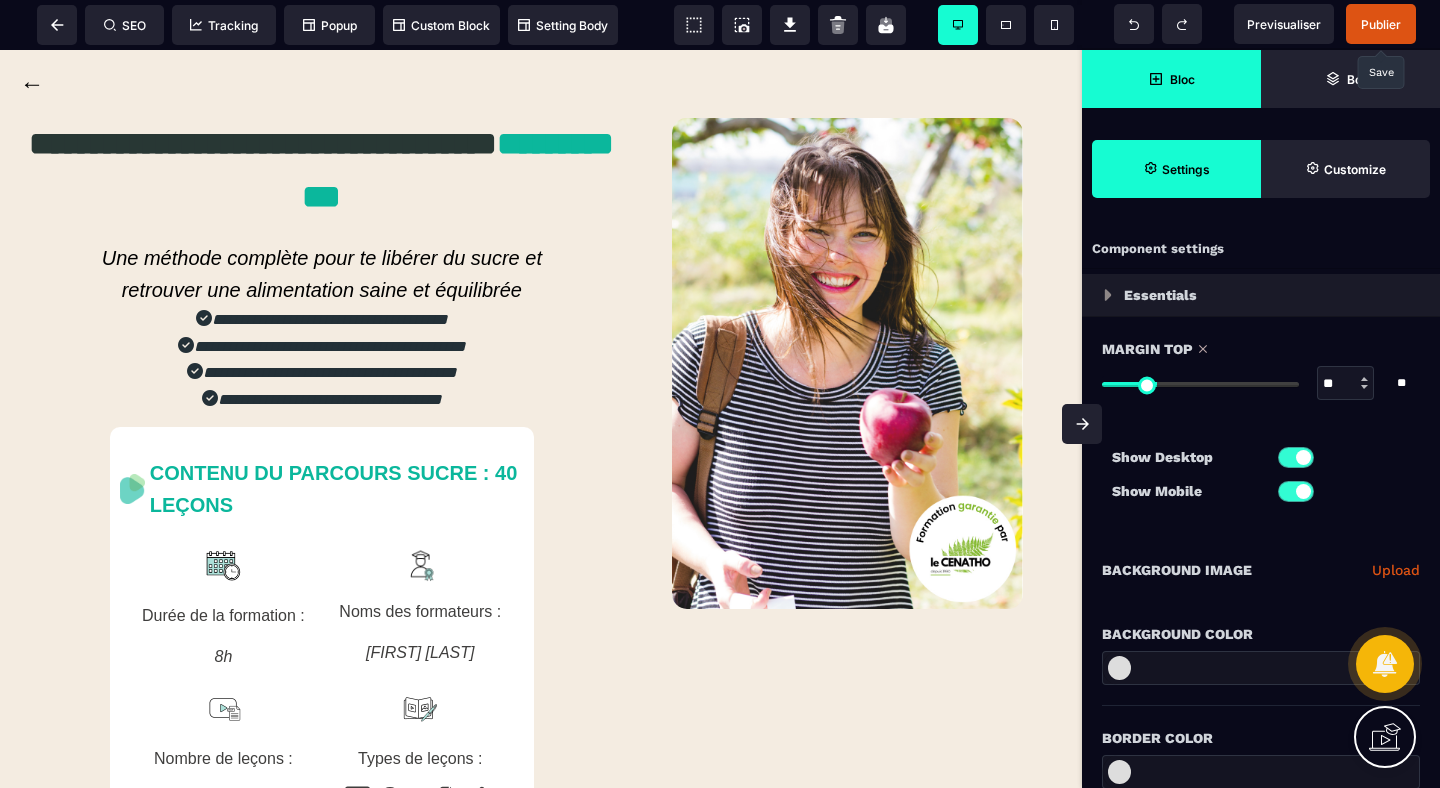 click 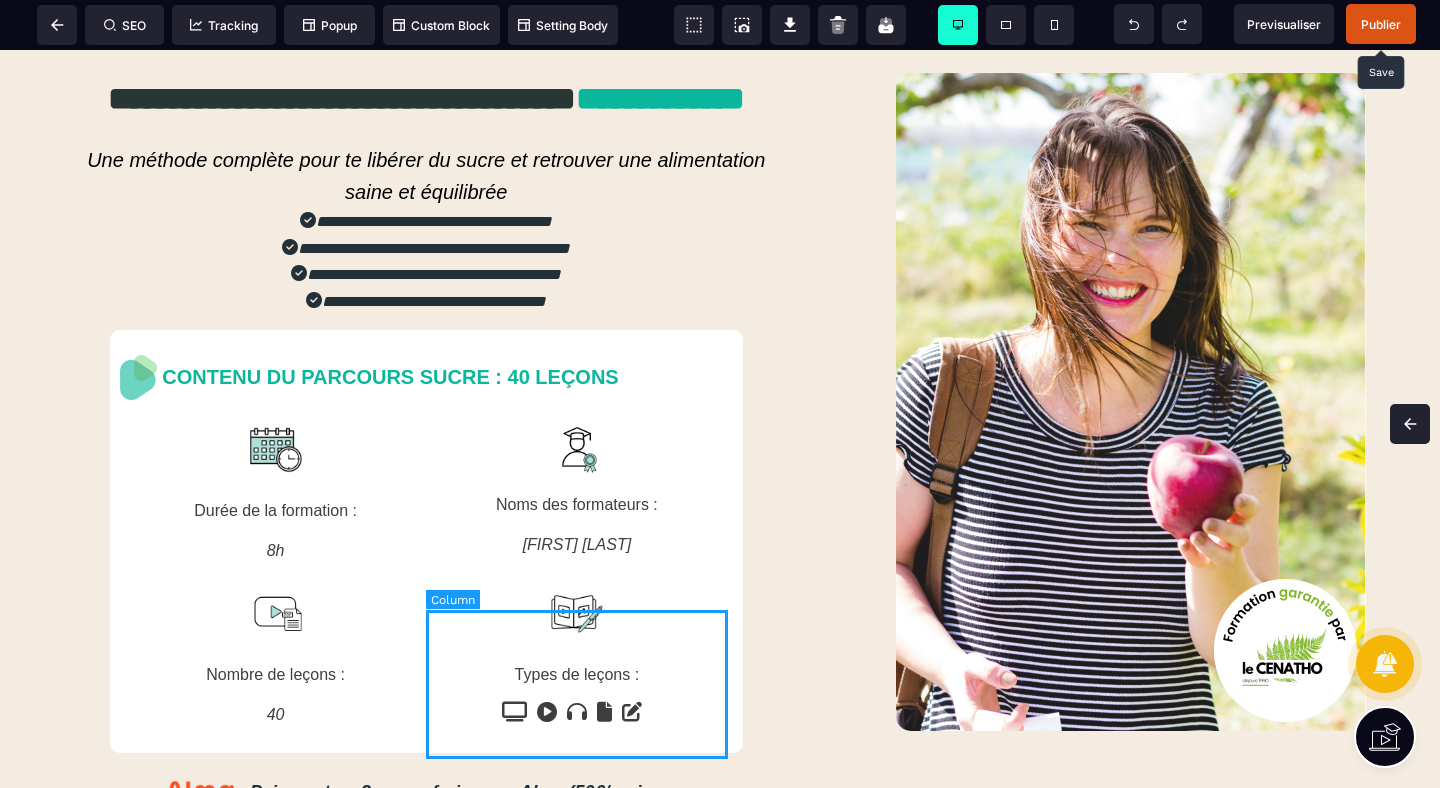 scroll, scrollTop: 47, scrollLeft: 0, axis: vertical 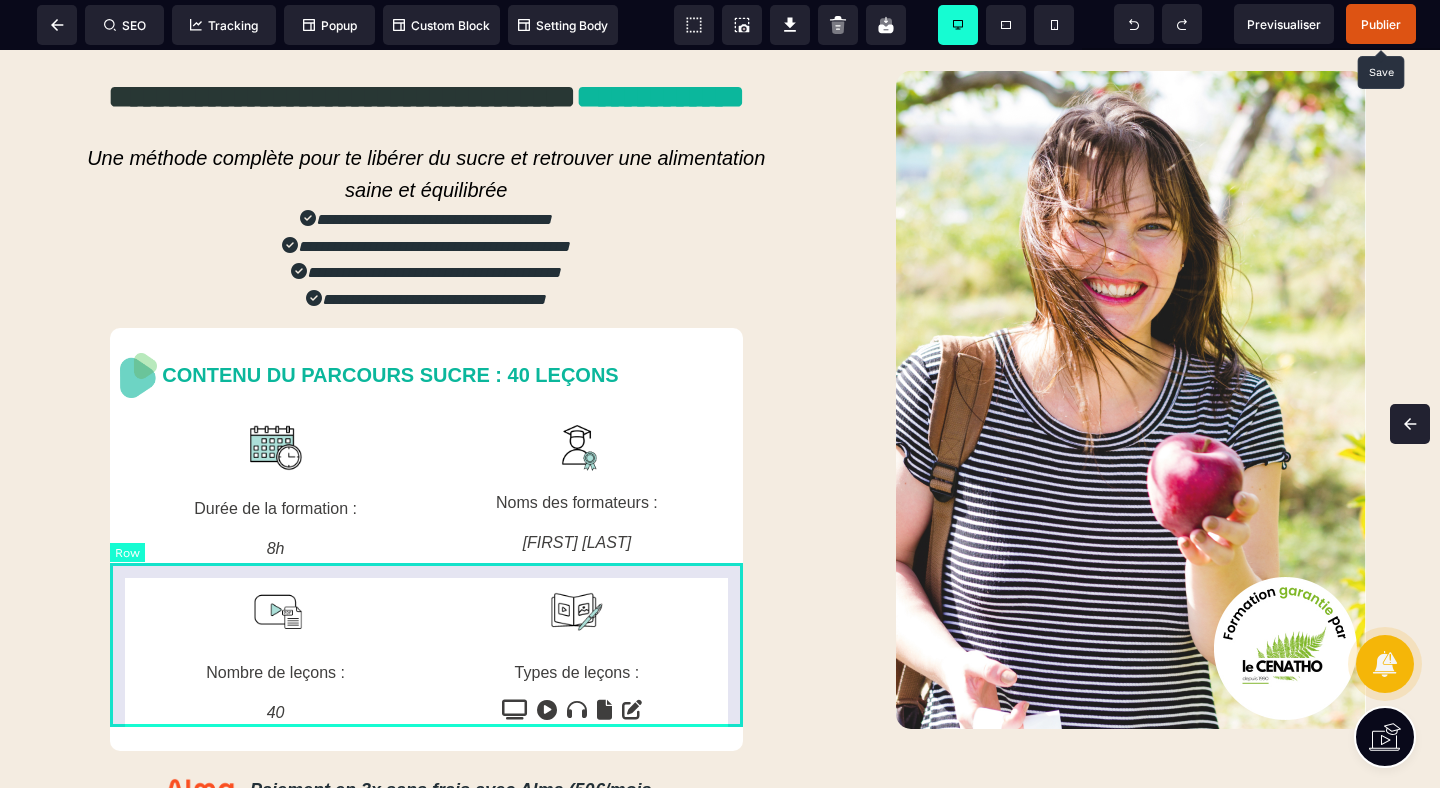 click on "Nombre de leçons : 40 Types de leçons :" at bounding box center [426, 649] 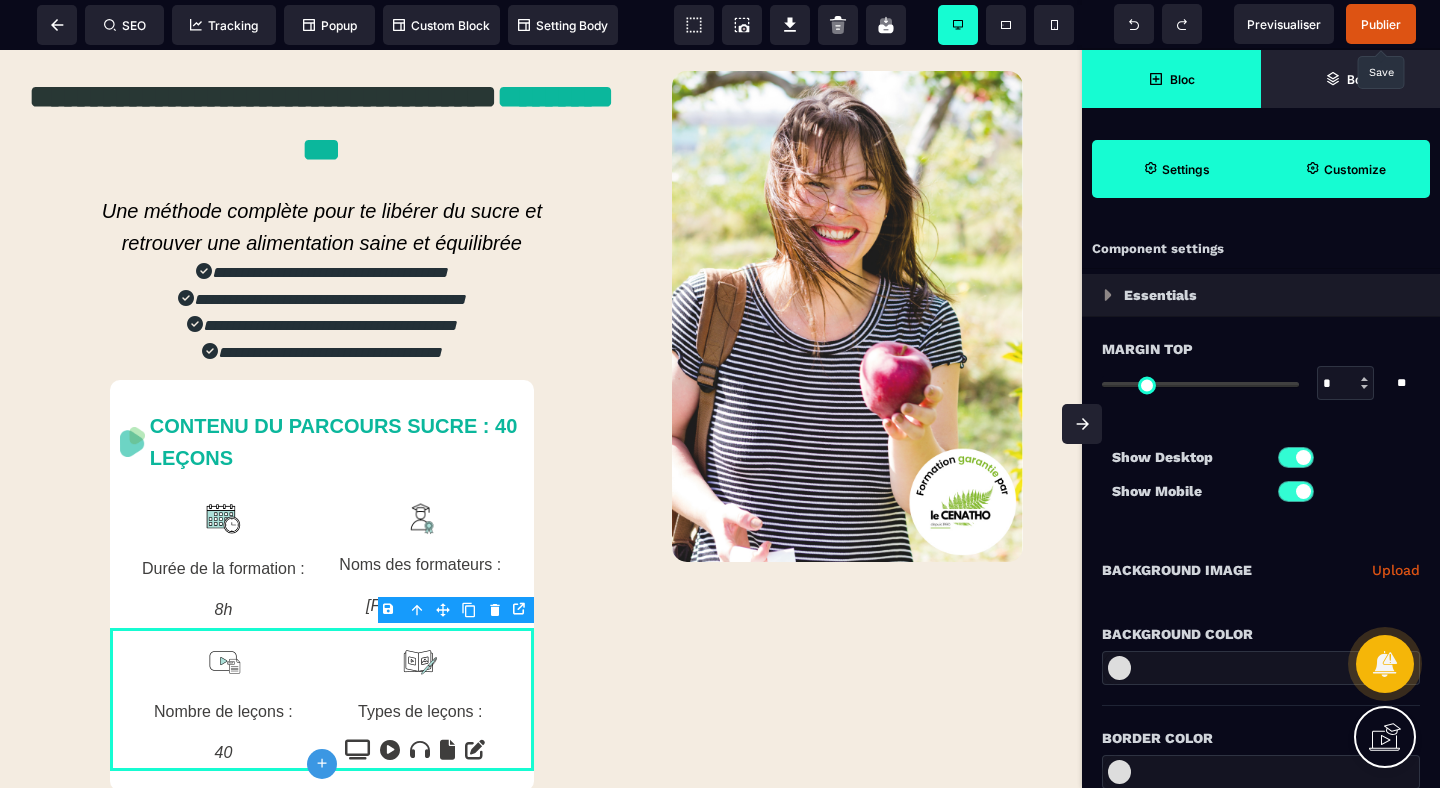 click on "Customize" at bounding box center [1345, 169] 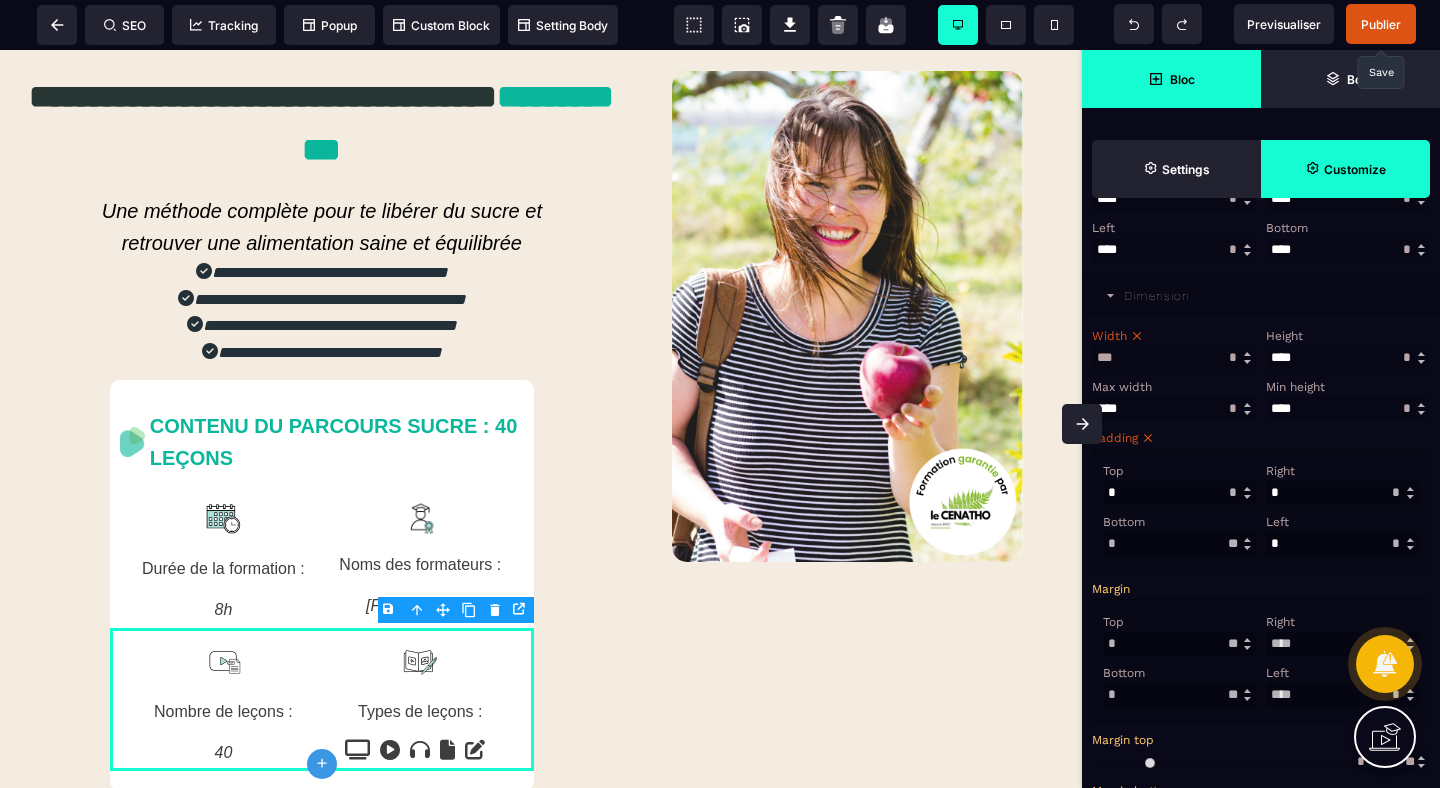 scroll, scrollTop: 441, scrollLeft: 0, axis: vertical 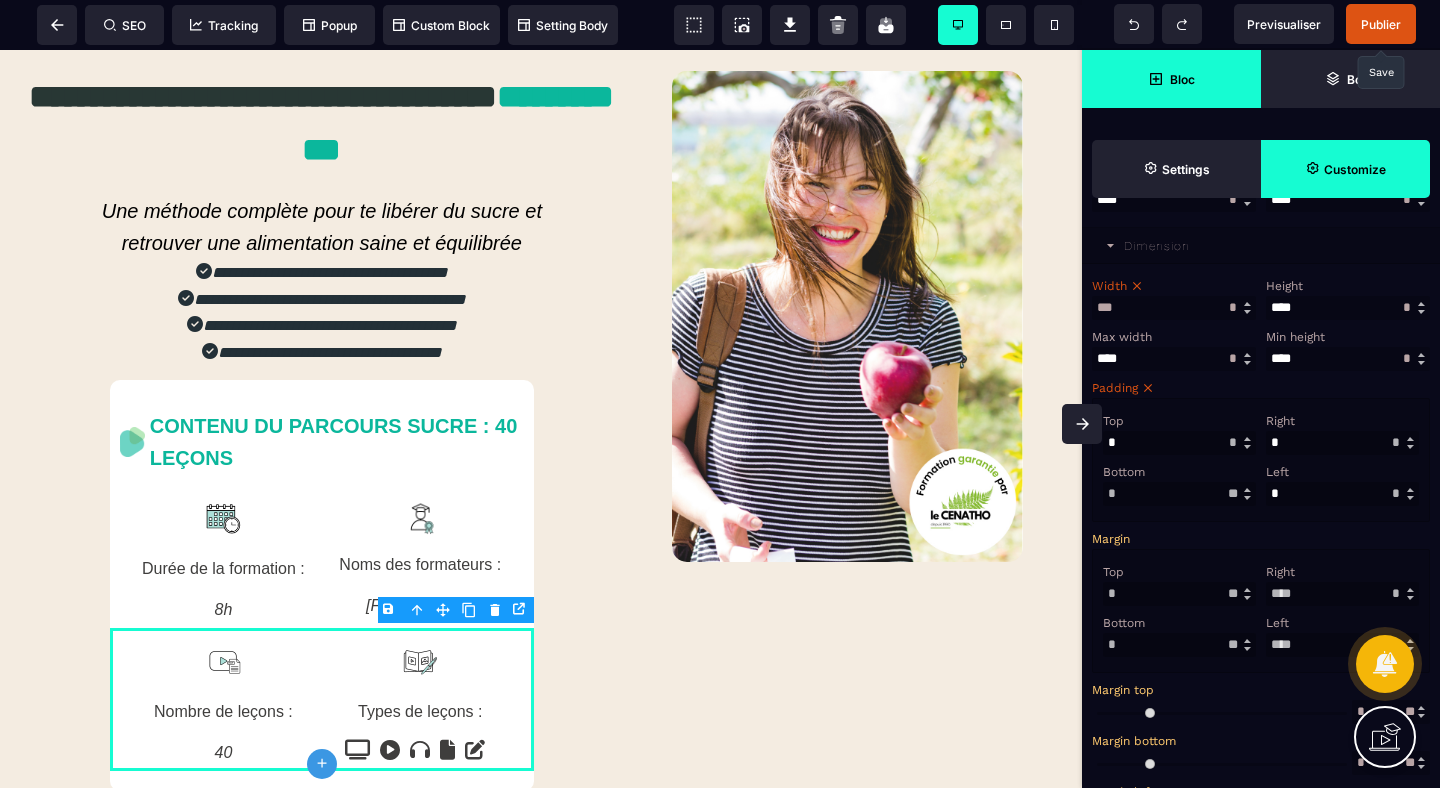 click on "*" at bounding box center [1179, 594] 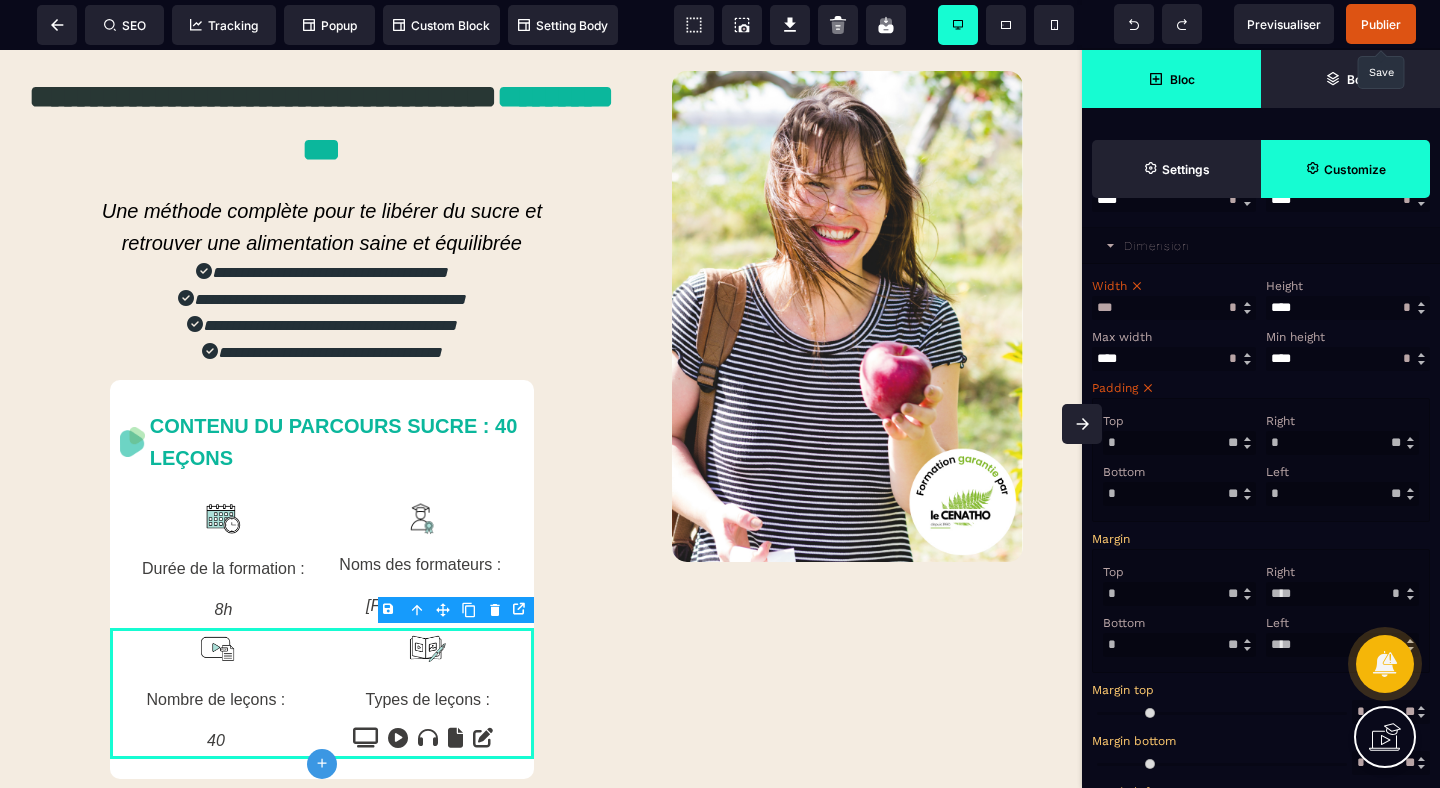 click on "Bottom" at bounding box center [1177, 472] 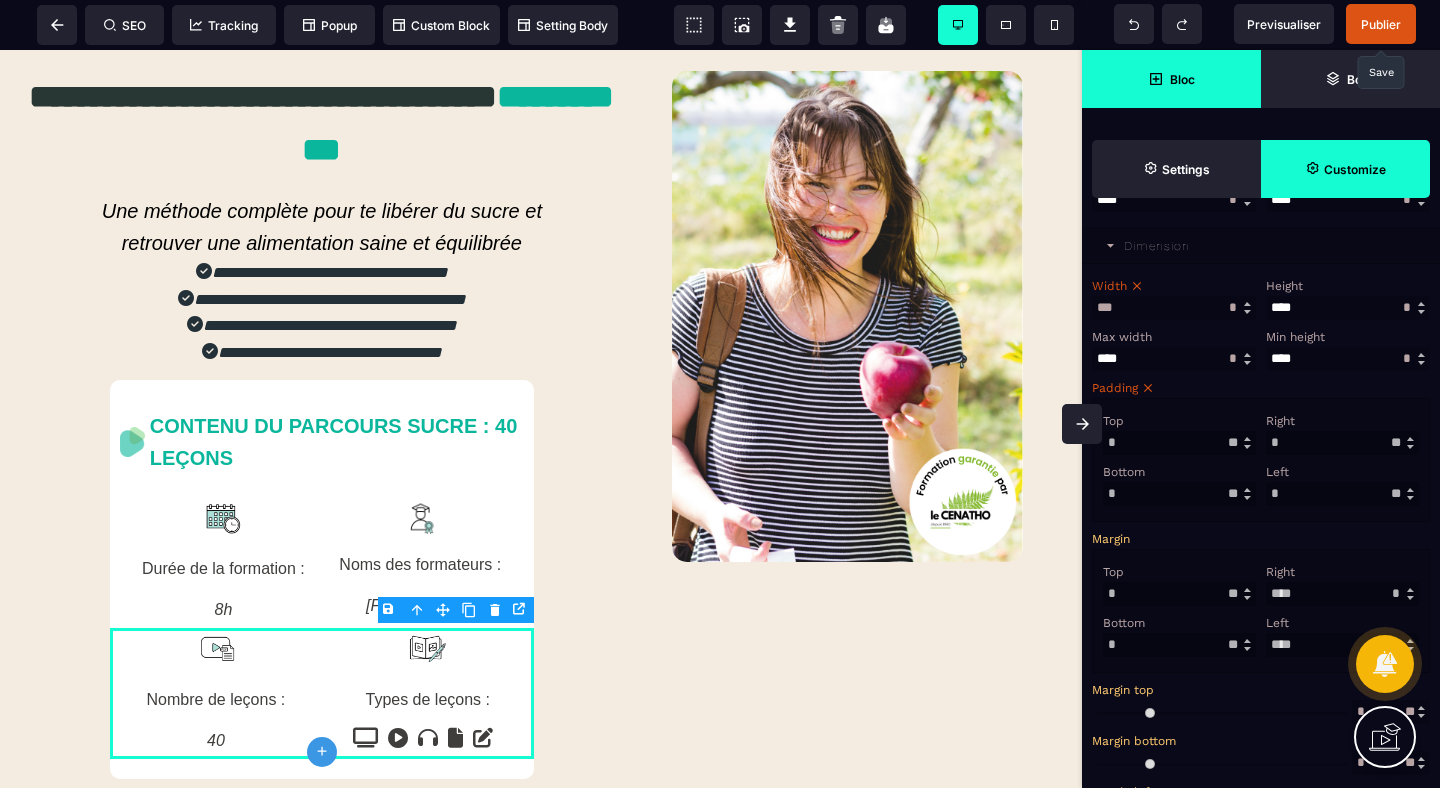 click on "*" at bounding box center [1179, 494] 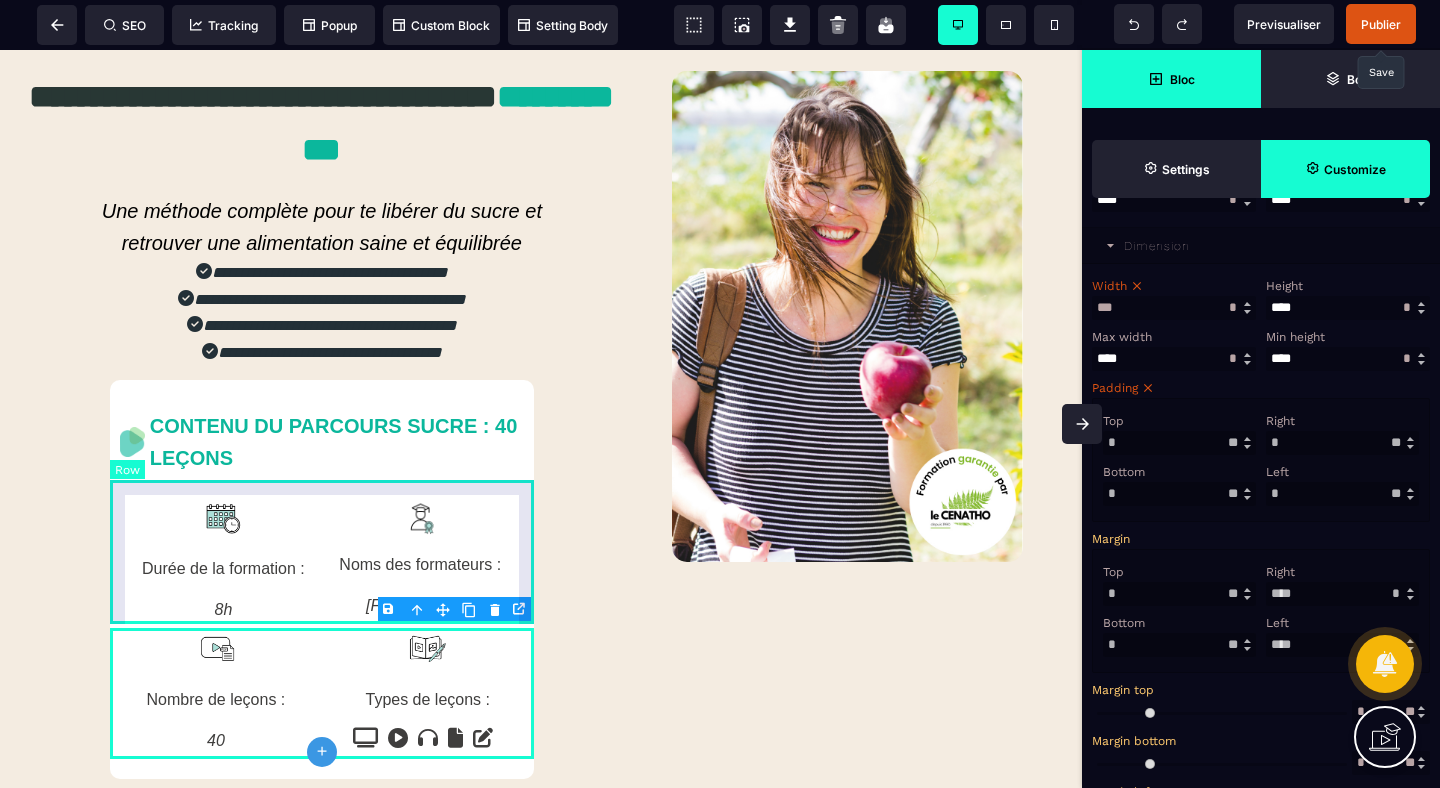 click on "Durée de la formation : 8h Noms des formateurs : [FIRST] [LAST]" at bounding box center (322, 555) 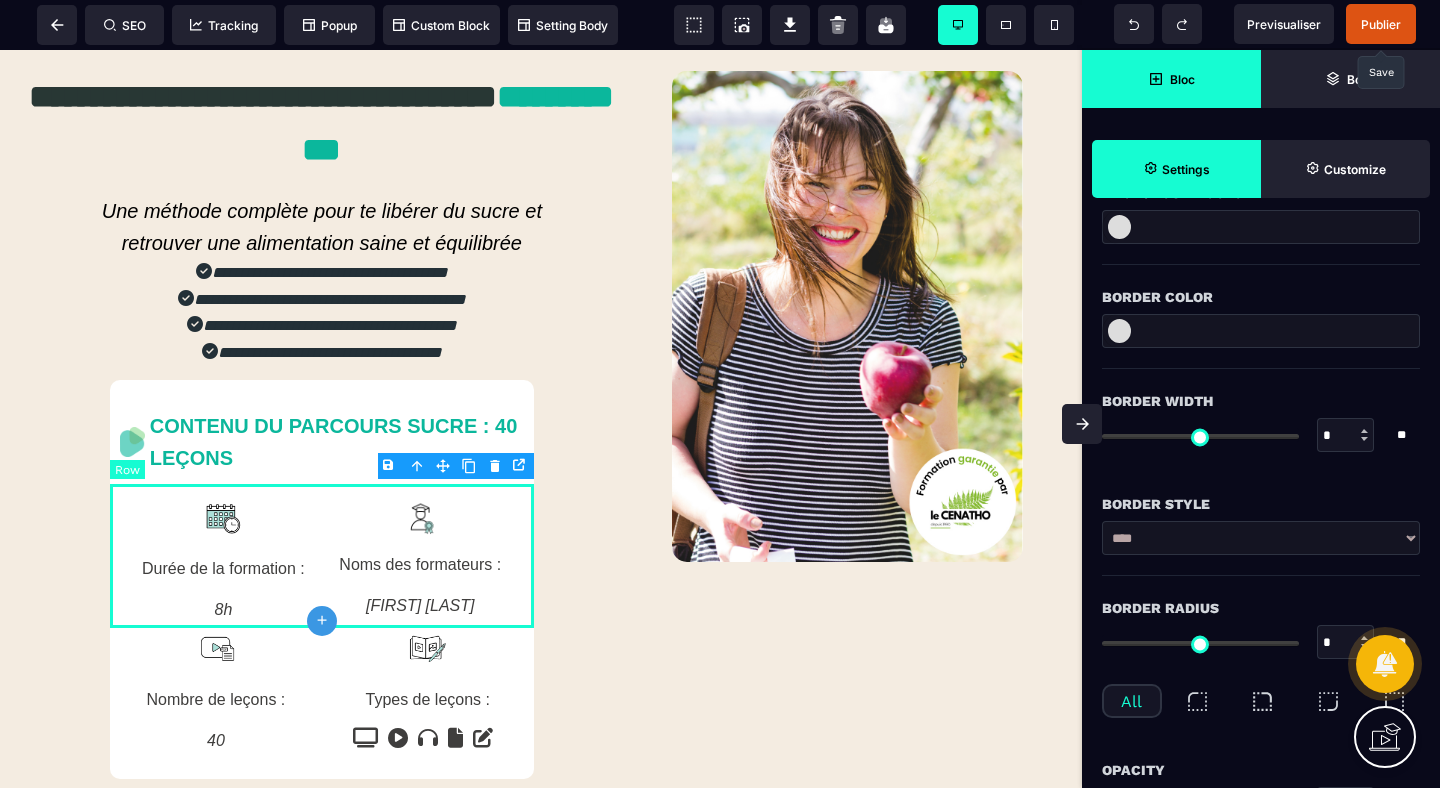 scroll, scrollTop: 0, scrollLeft: 0, axis: both 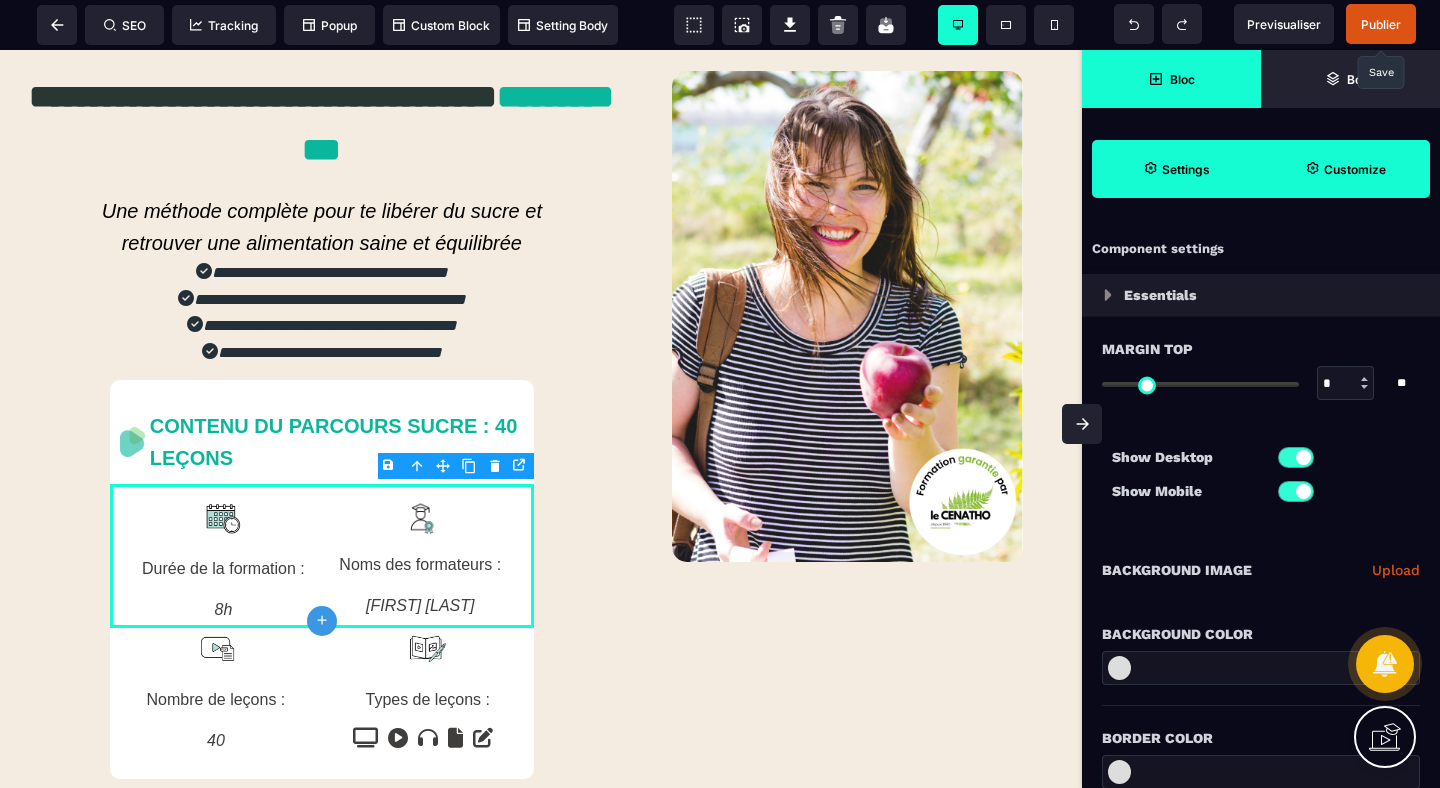 click on "Customize" at bounding box center [1345, 169] 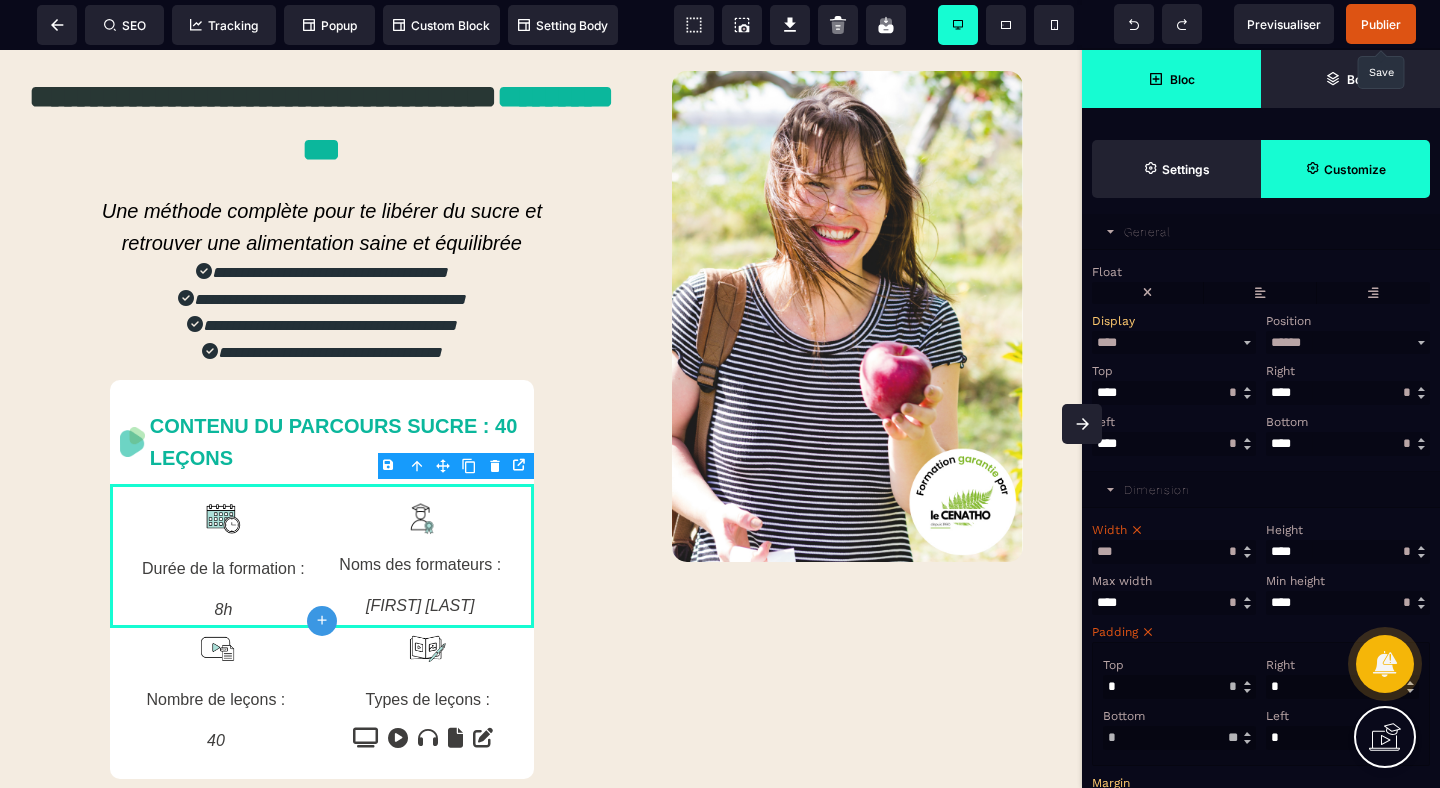 scroll, scrollTop: 376, scrollLeft: 0, axis: vertical 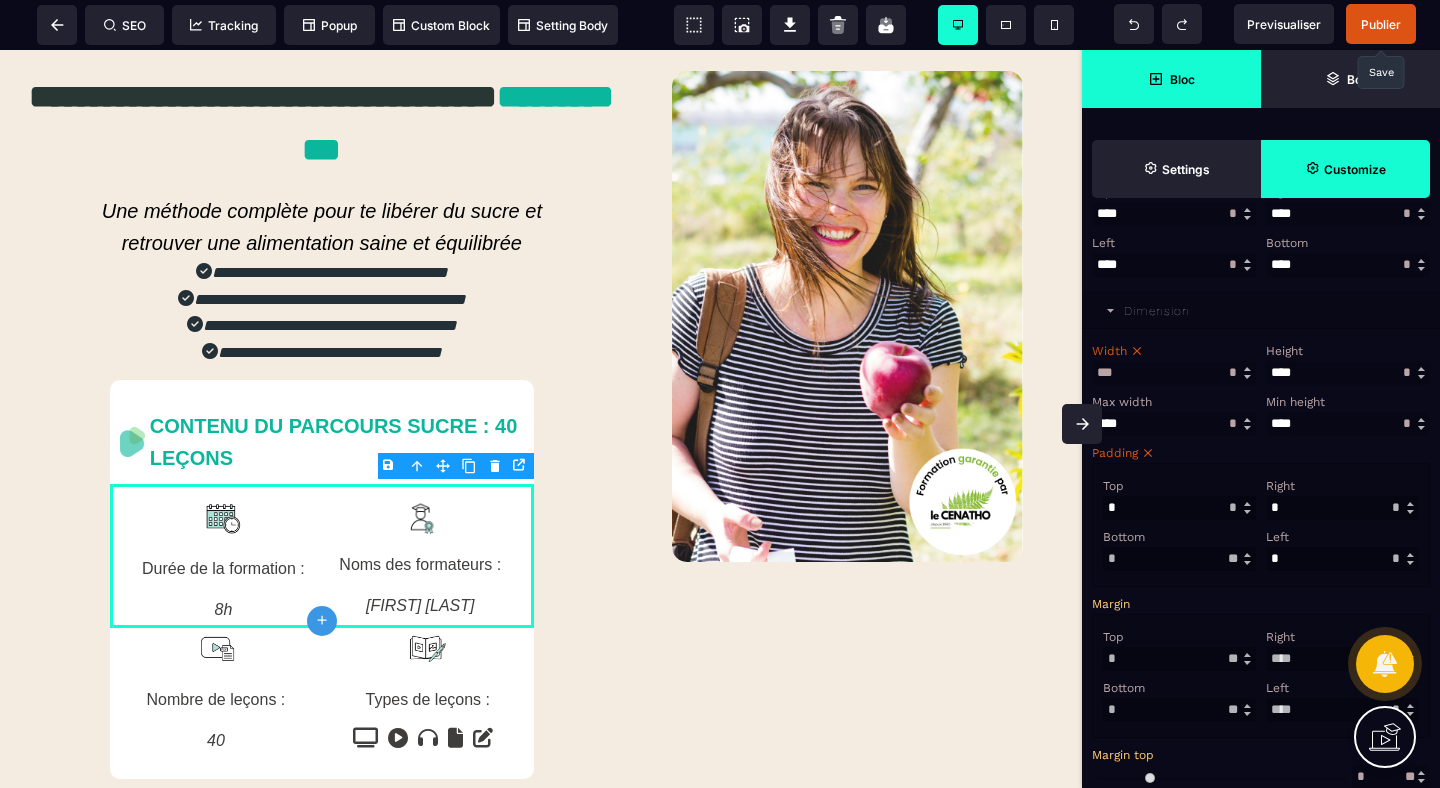 click on "Top
* ** * ** *** ** **" at bounding box center (1179, 497) 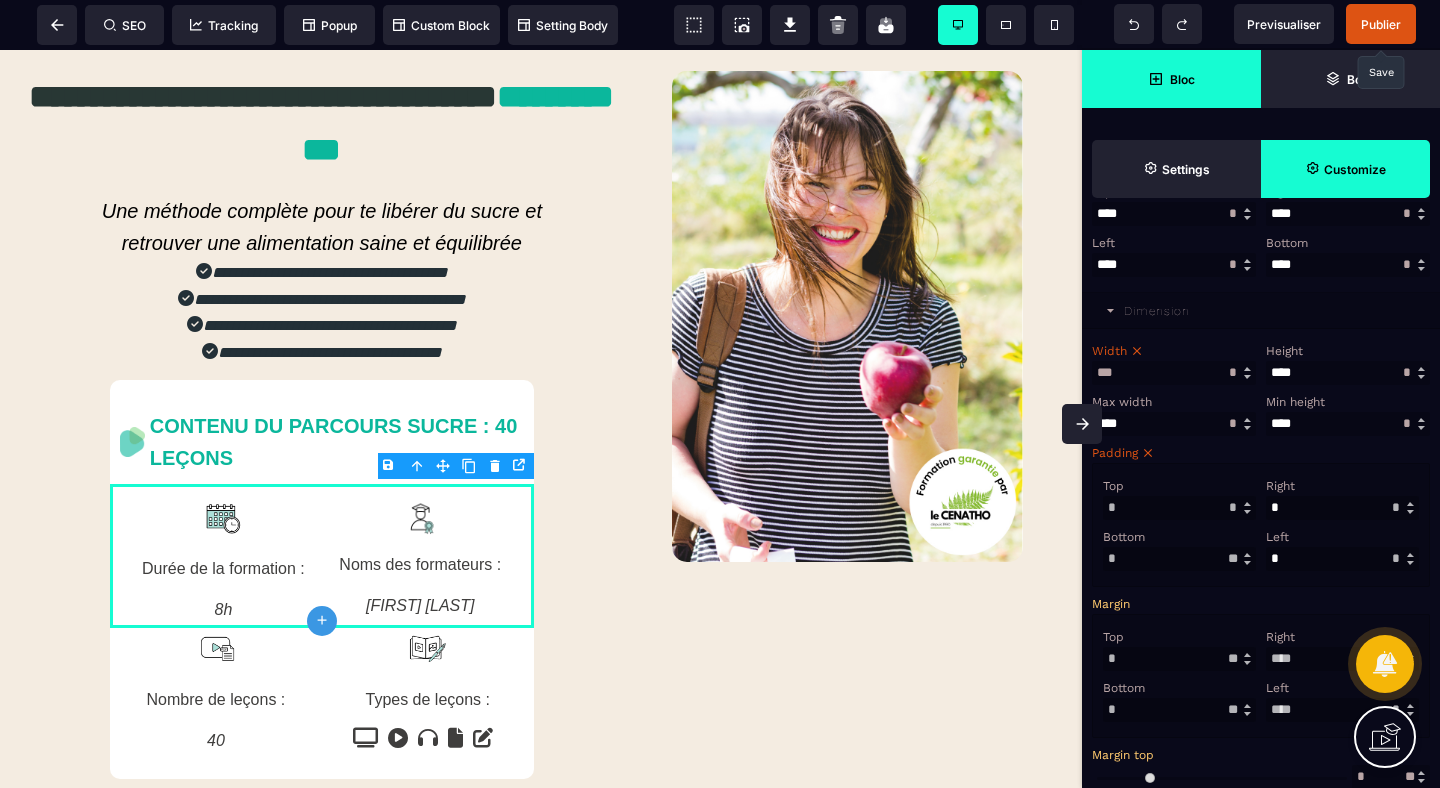click on "Top" at bounding box center (1177, 486) 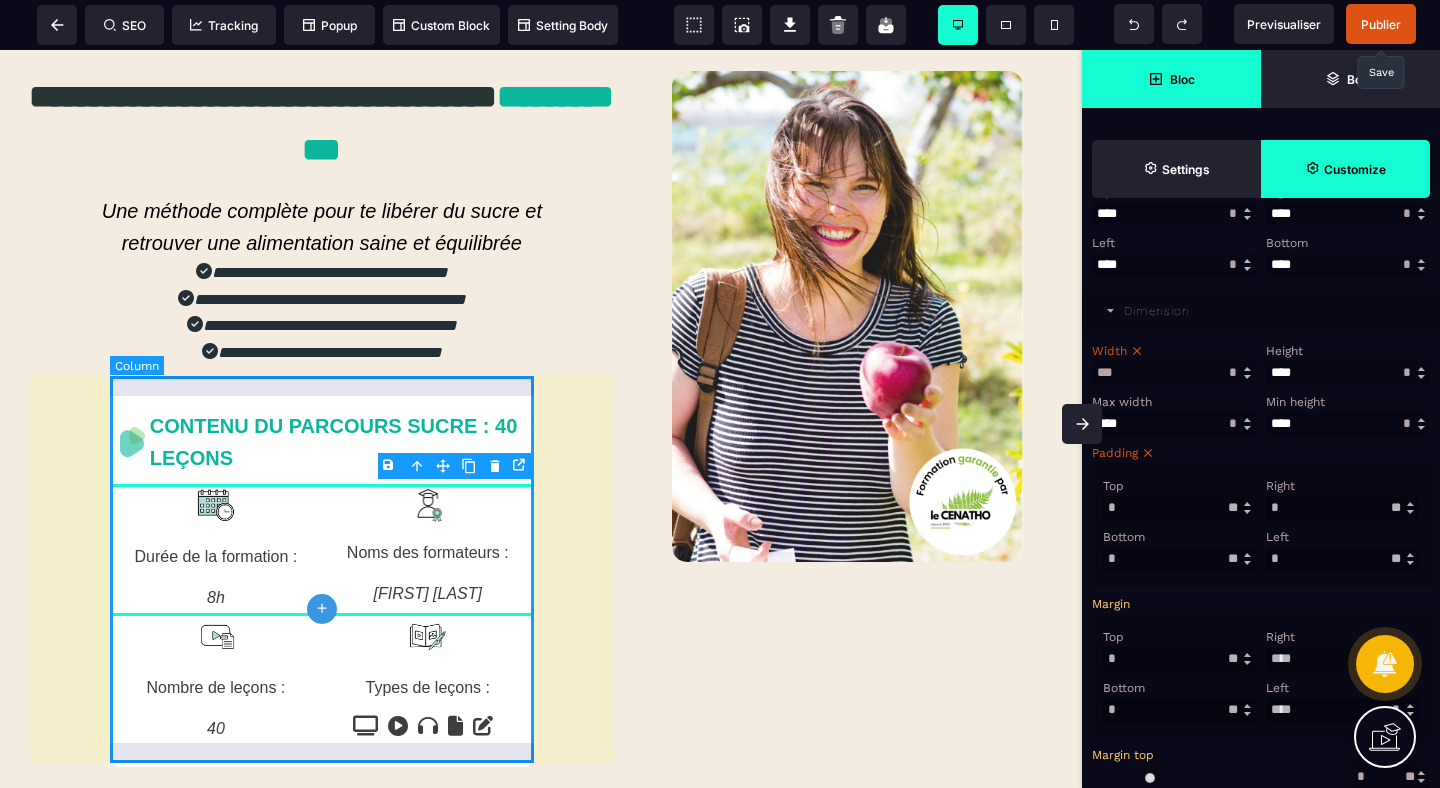 click on "CONTENU DU PARCOURS SUCRE : 40 LEÇONS Durée de la formation : 8h Noms des formateurs : [FIRST] [LAST] Nombre de leçons : 40 Types de leçons :" at bounding box center (322, 573) 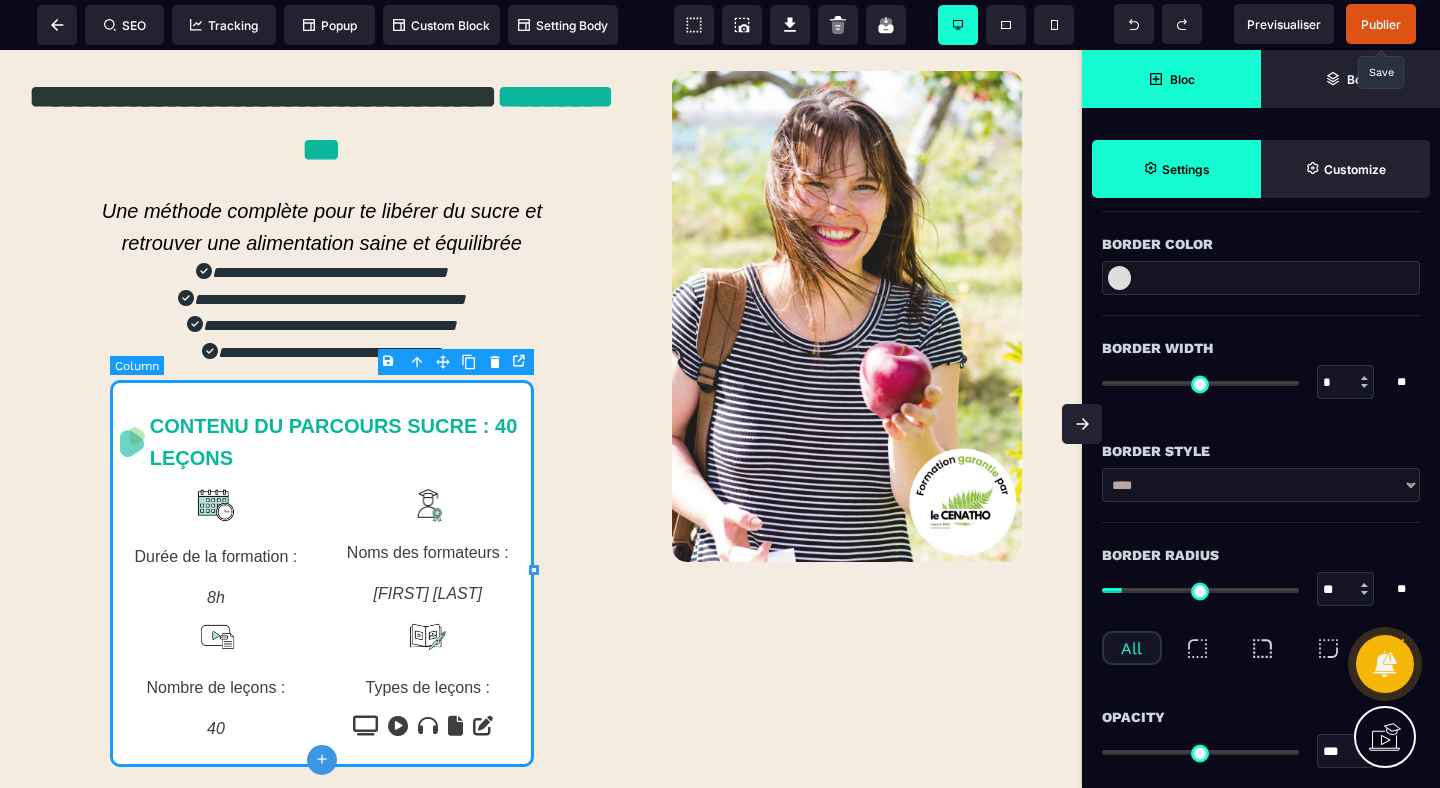 scroll, scrollTop: 0, scrollLeft: 0, axis: both 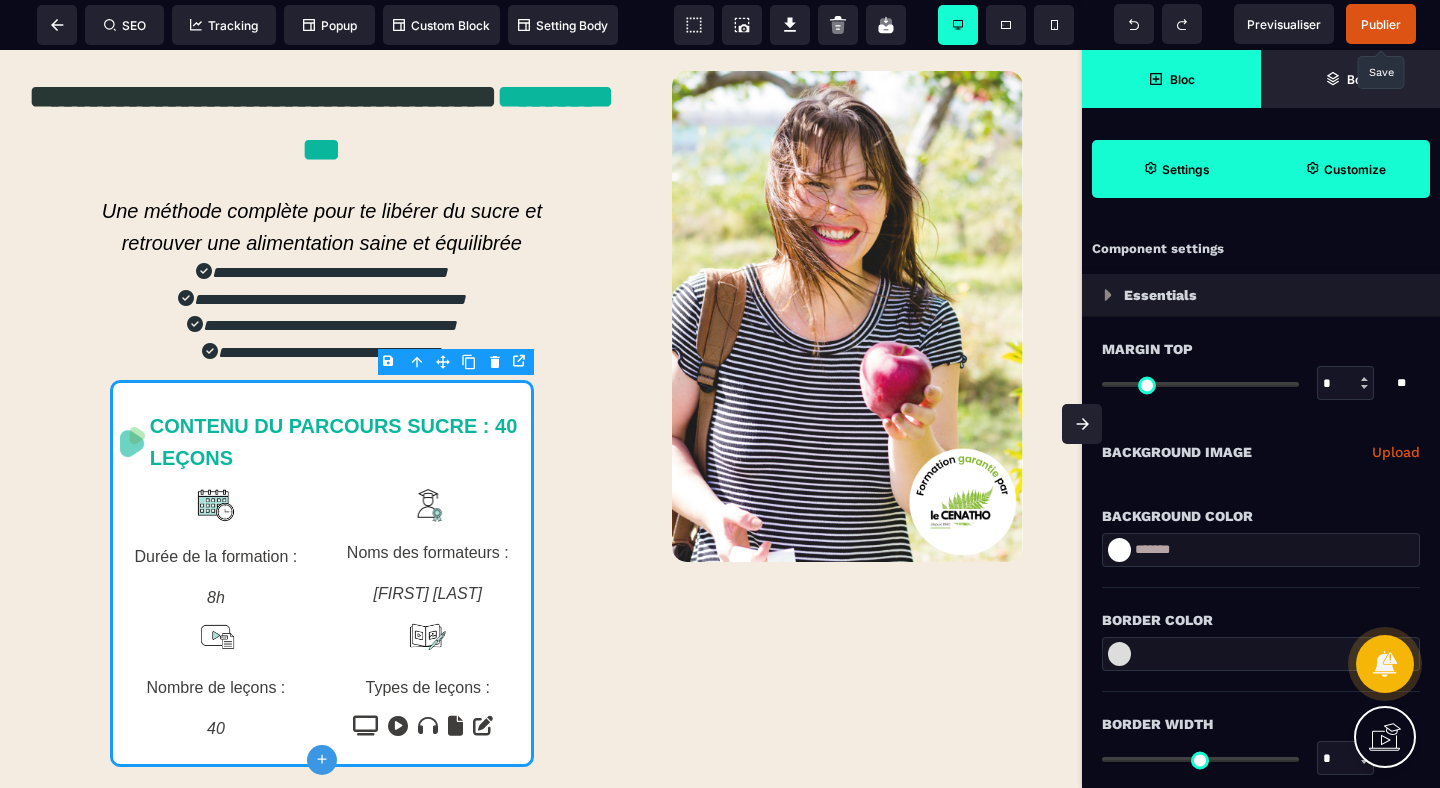 click on "Customize" at bounding box center [1355, 169] 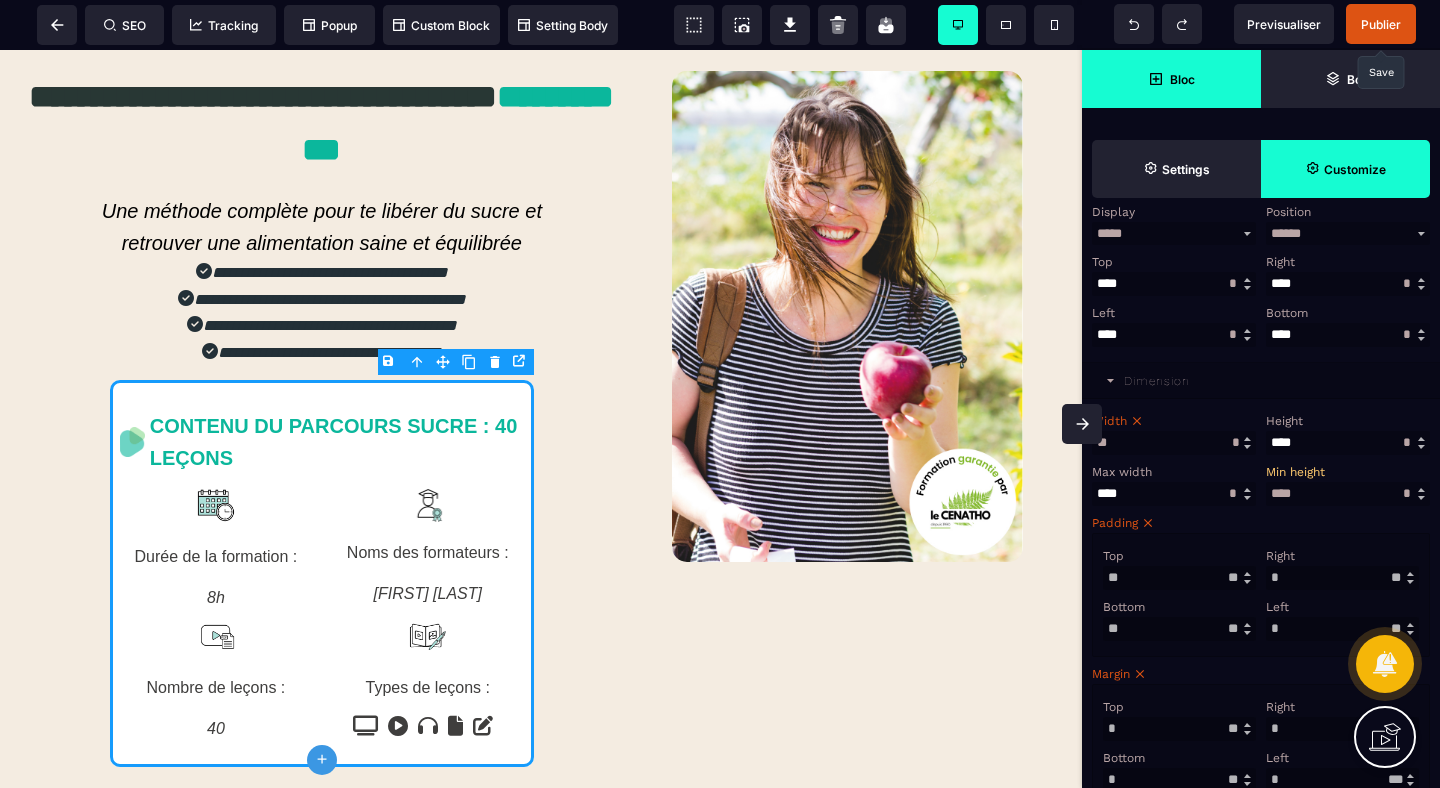 scroll, scrollTop: 318, scrollLeft: 0, axis: vertical 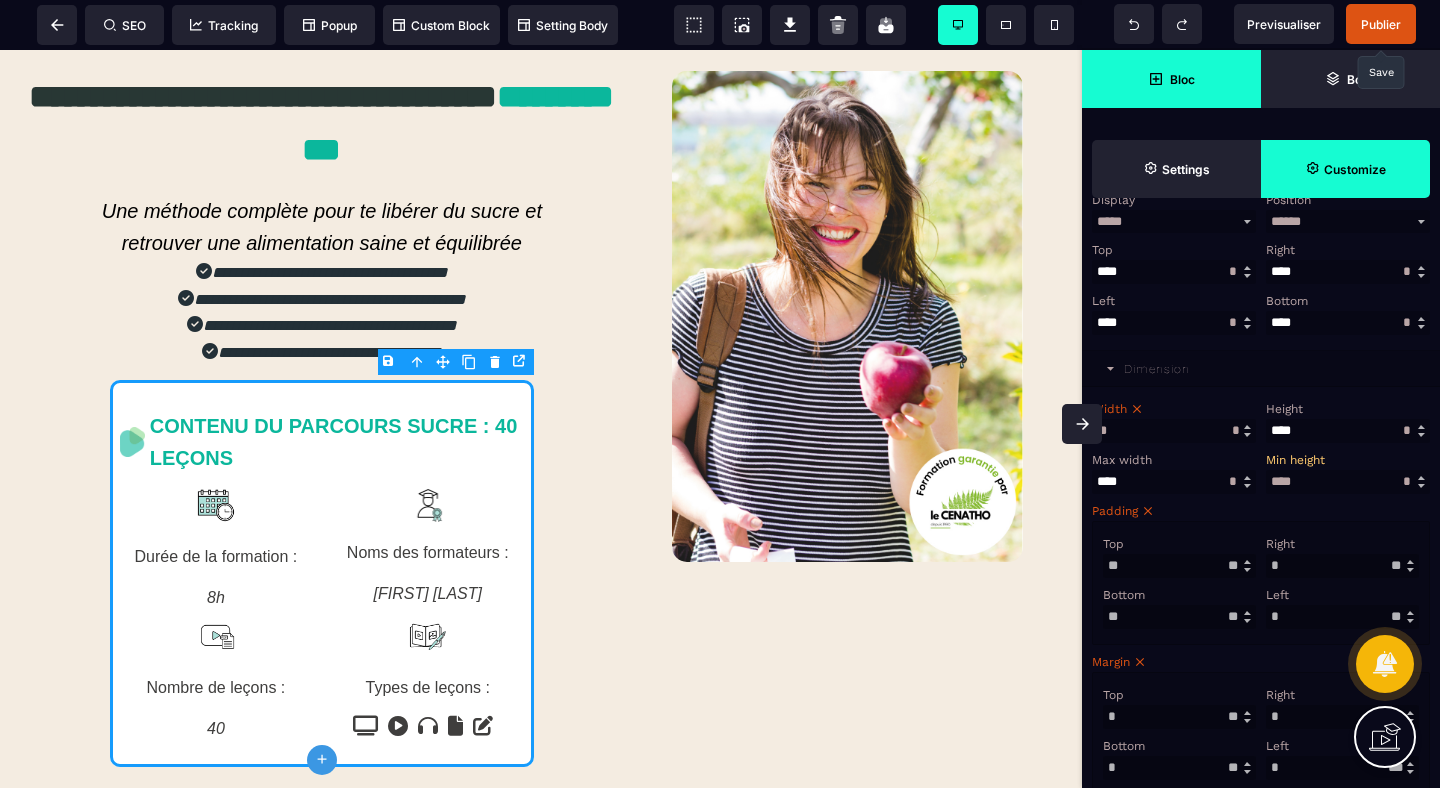 click on "**" at bounding box center [1179, 566] 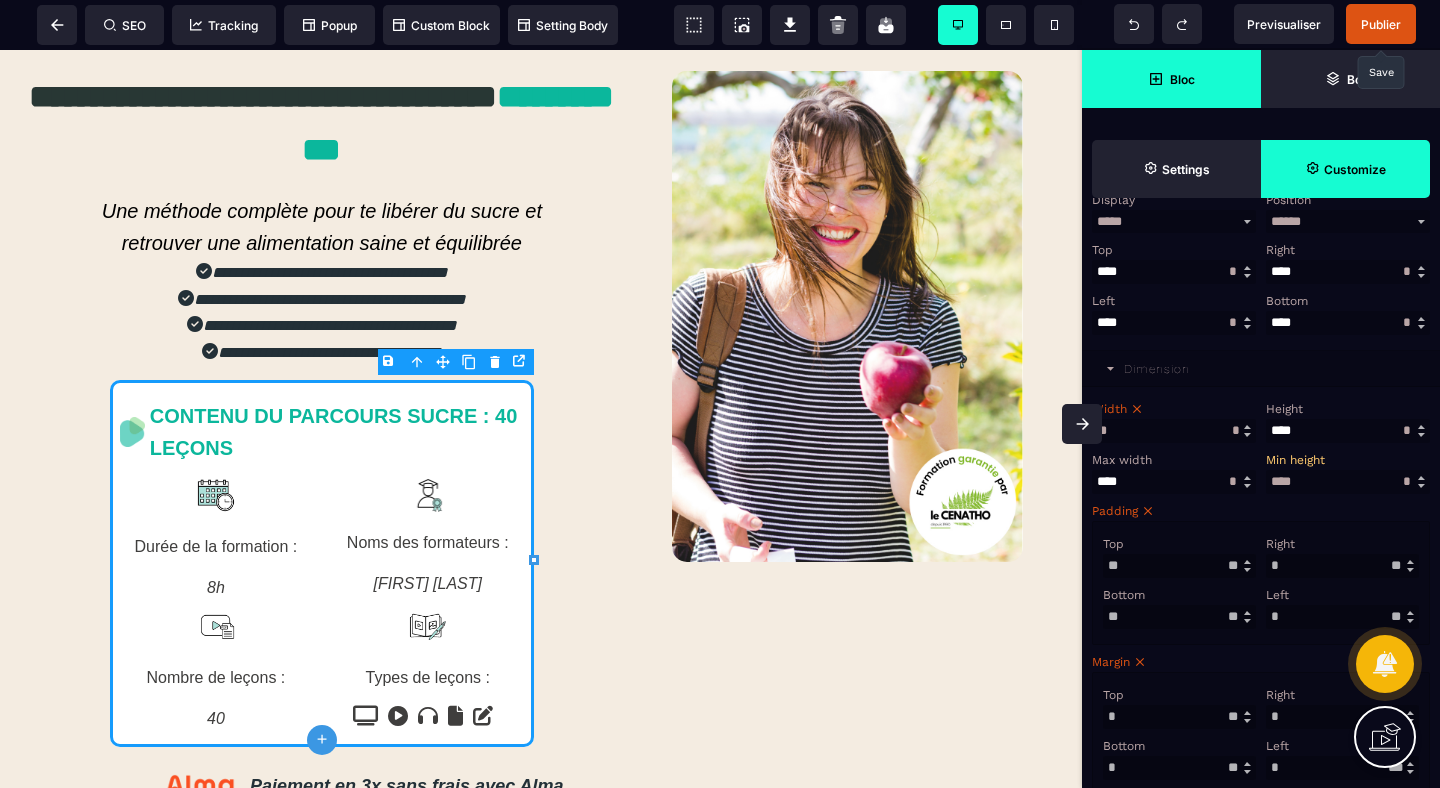 click on "Bottom" at bounding box center (1177, 595) 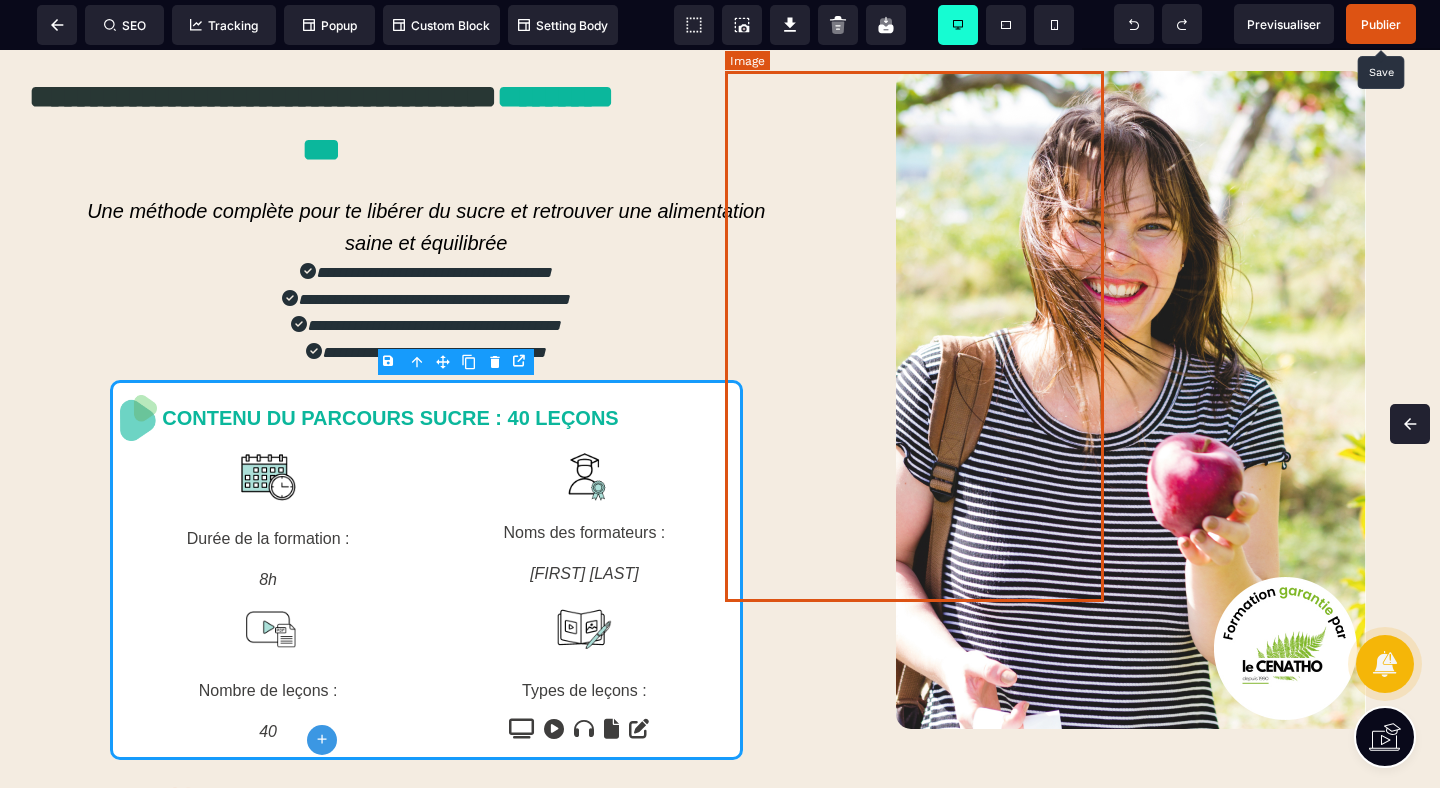 scroll, scrollTop: 0, scrollLeft: 0, axis: both 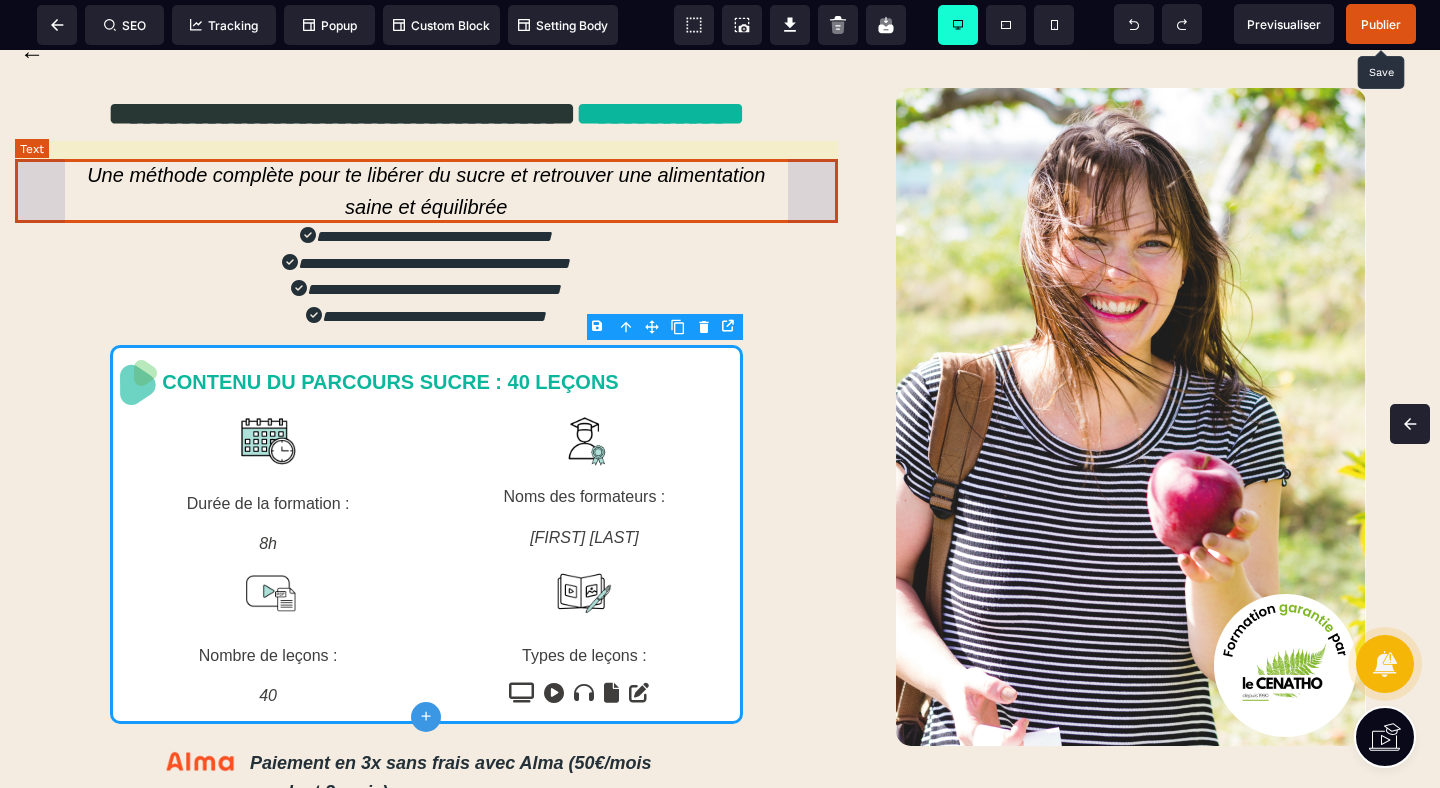 click on "Une méthode complète pour te libérer du sucre et retrouver une alimentation saine et équilibrée" at bounding box center [426, 191] 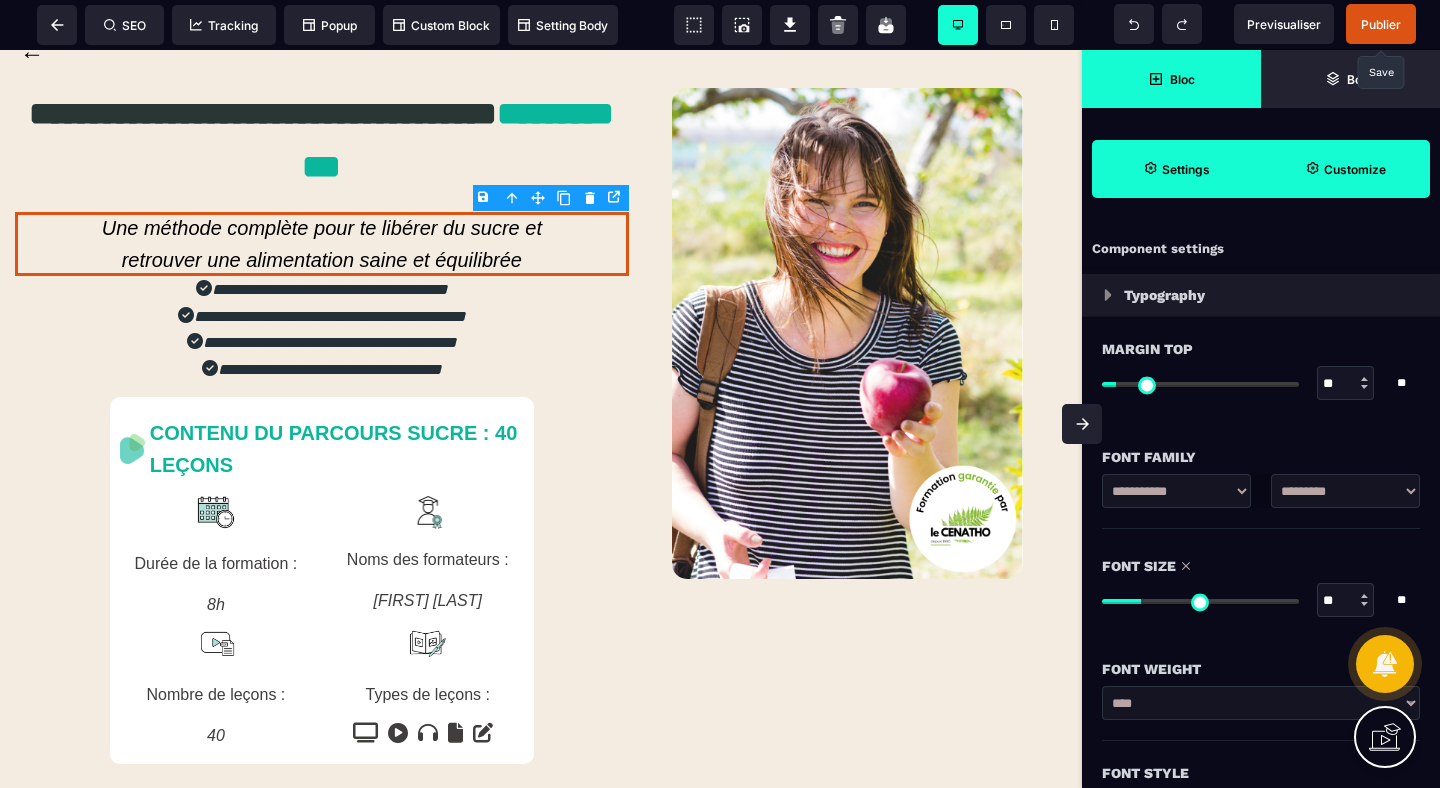 click on "Customize" at bounding box center (1355, 169) 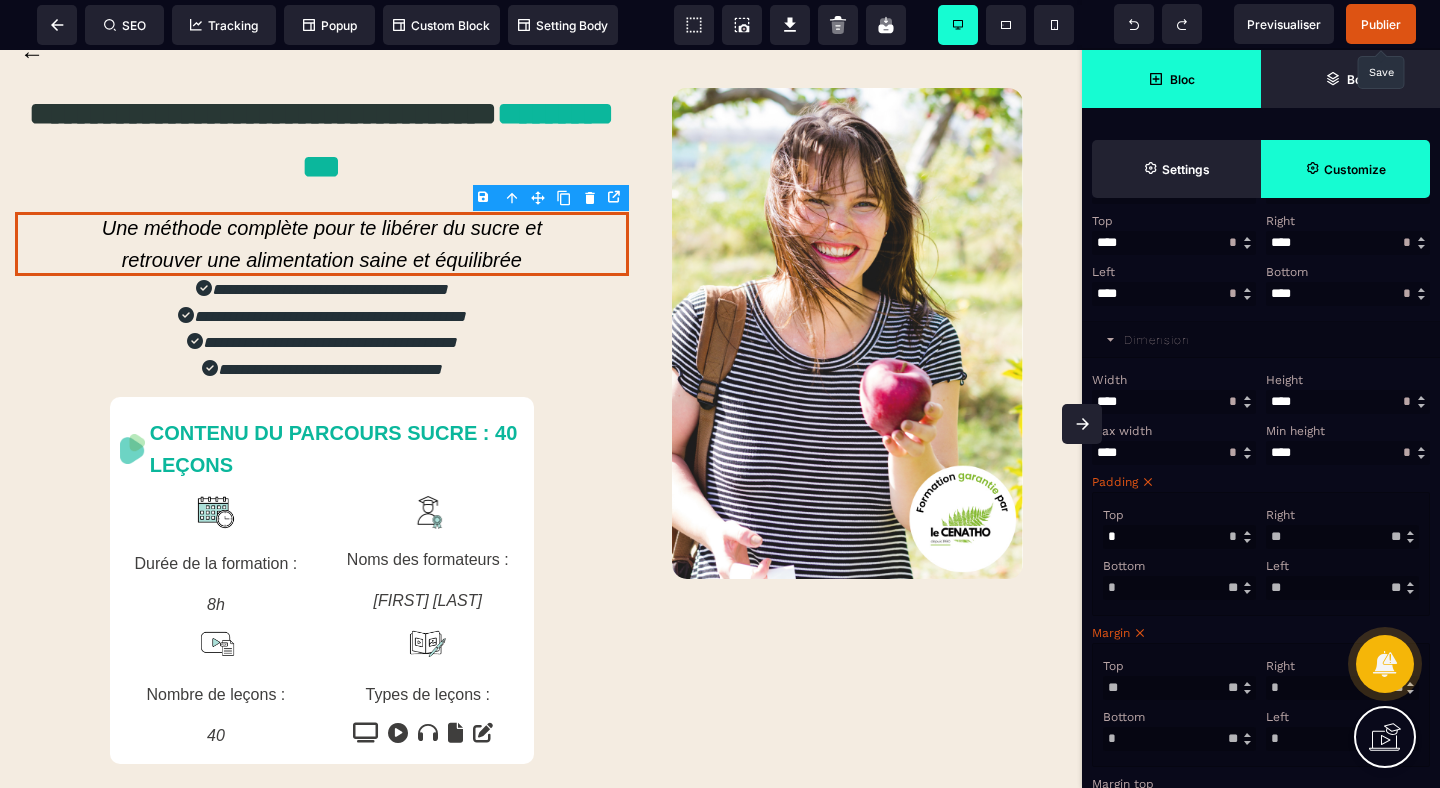 scroll, scrollTop: 361, scrollLeft: 0, axis: vertical 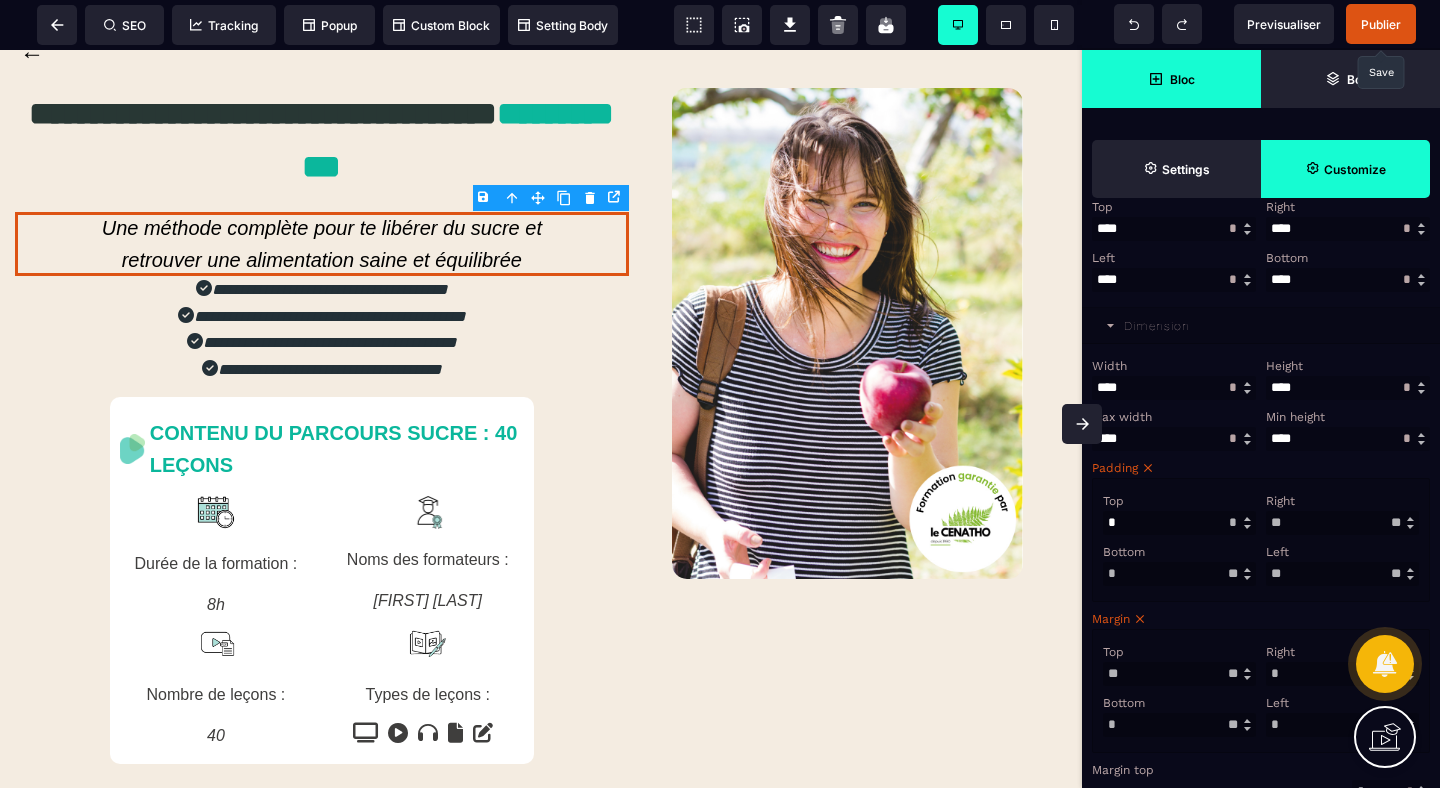 click on "*" at bounding box center [1179, 574] 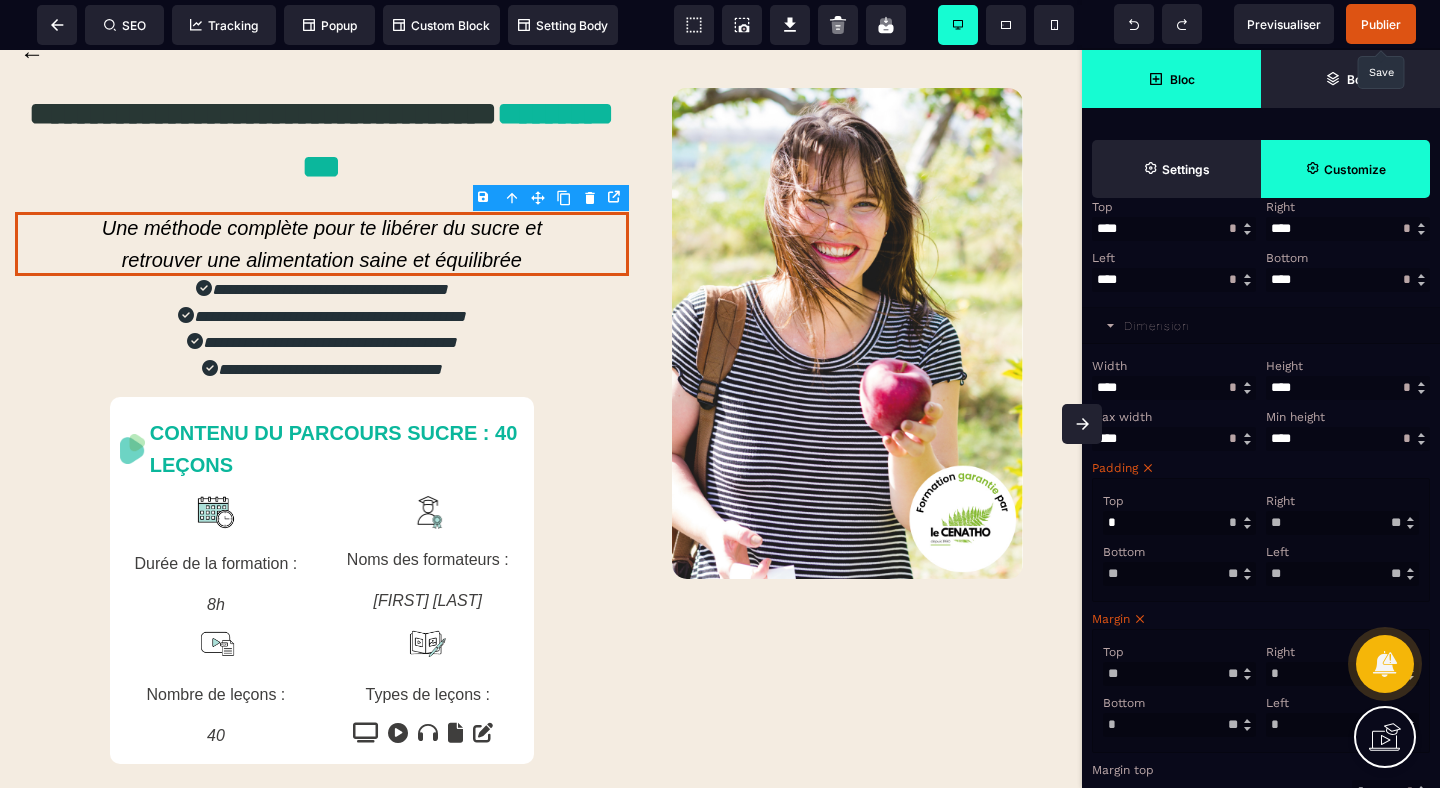 click on "* ** * ** *** ** **" at bounding box center (1233, 522) 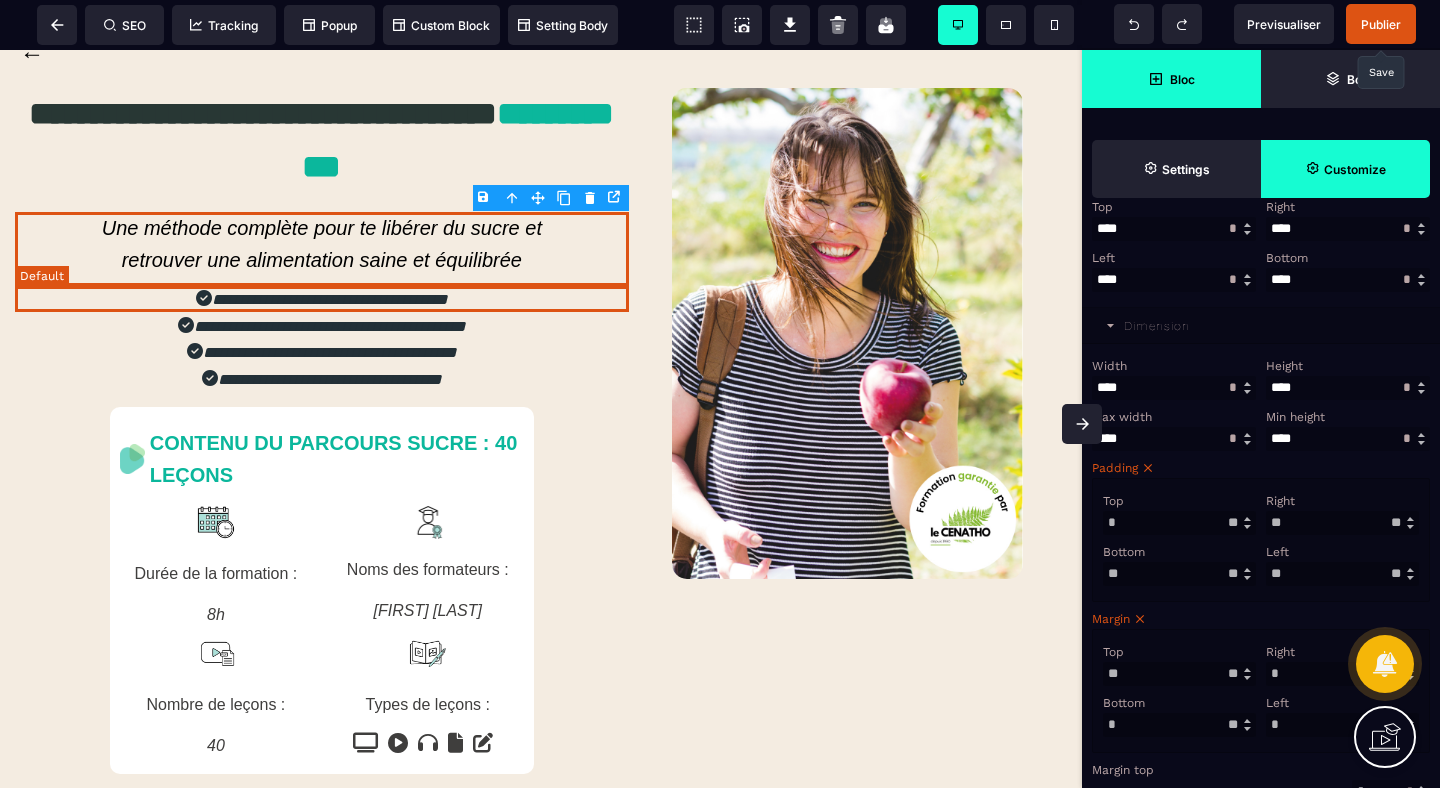 click on "**********" at bounding box center [322, 299] 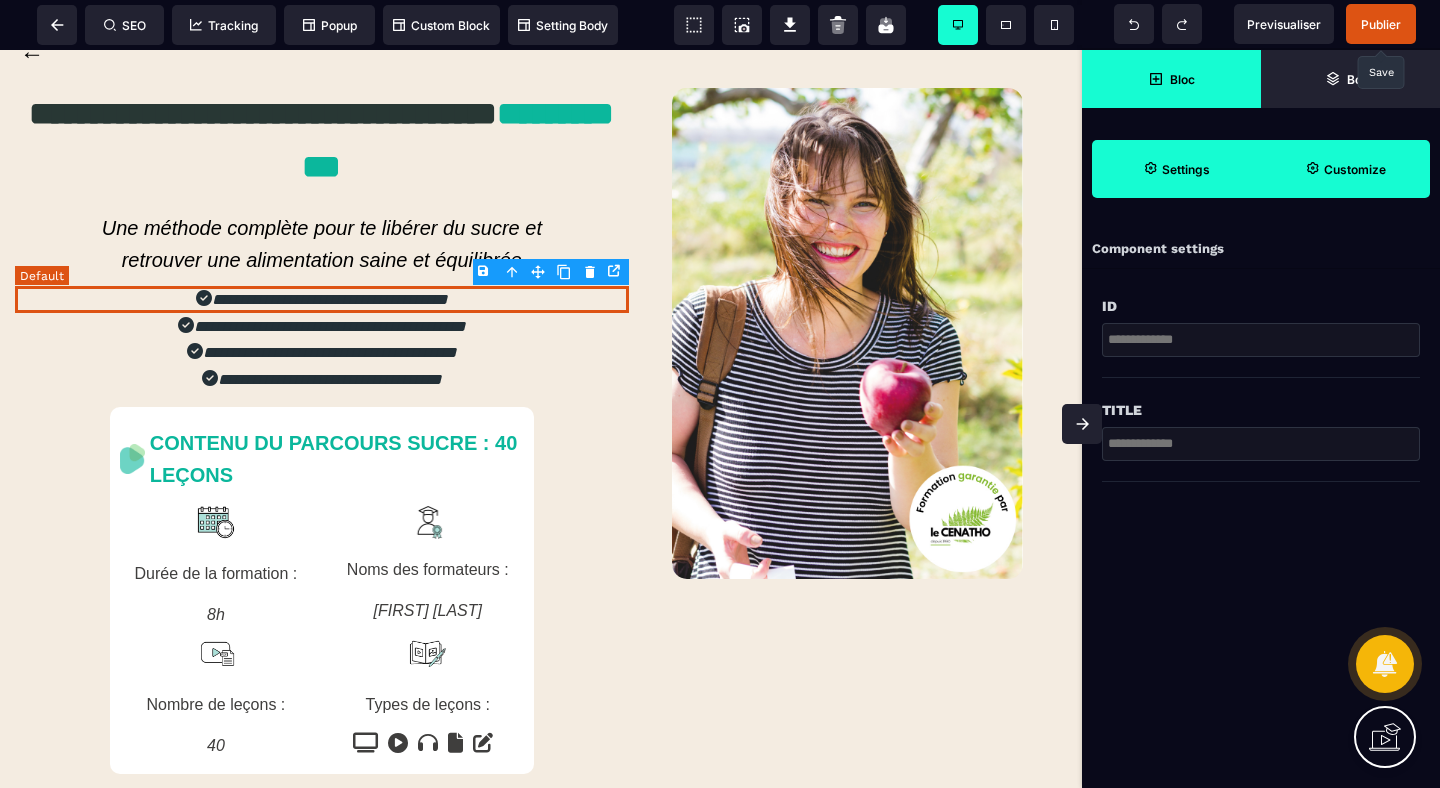 scroll, scrollTop: 0, scrollLeft: 0, axis: both 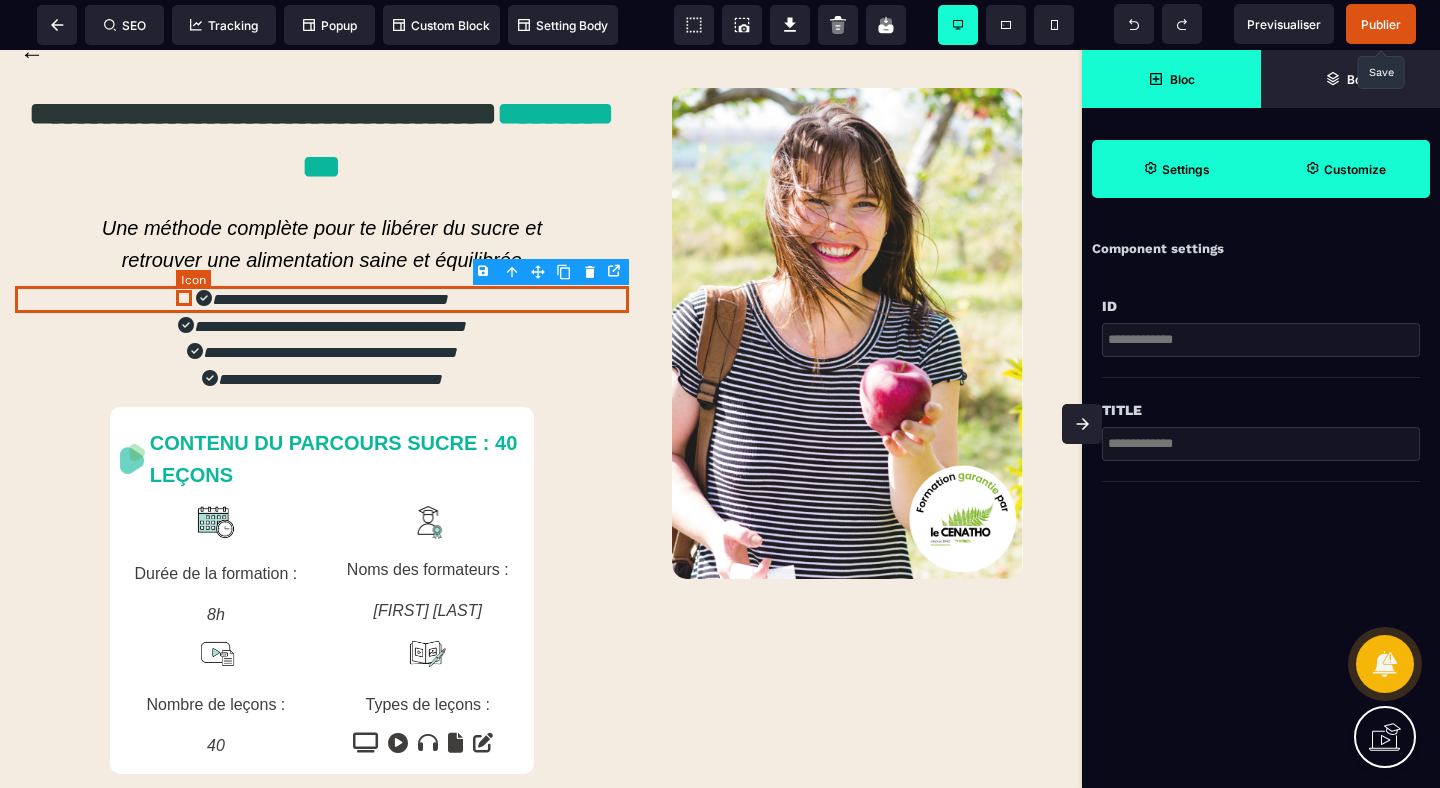click at bounding box center [204, 298] 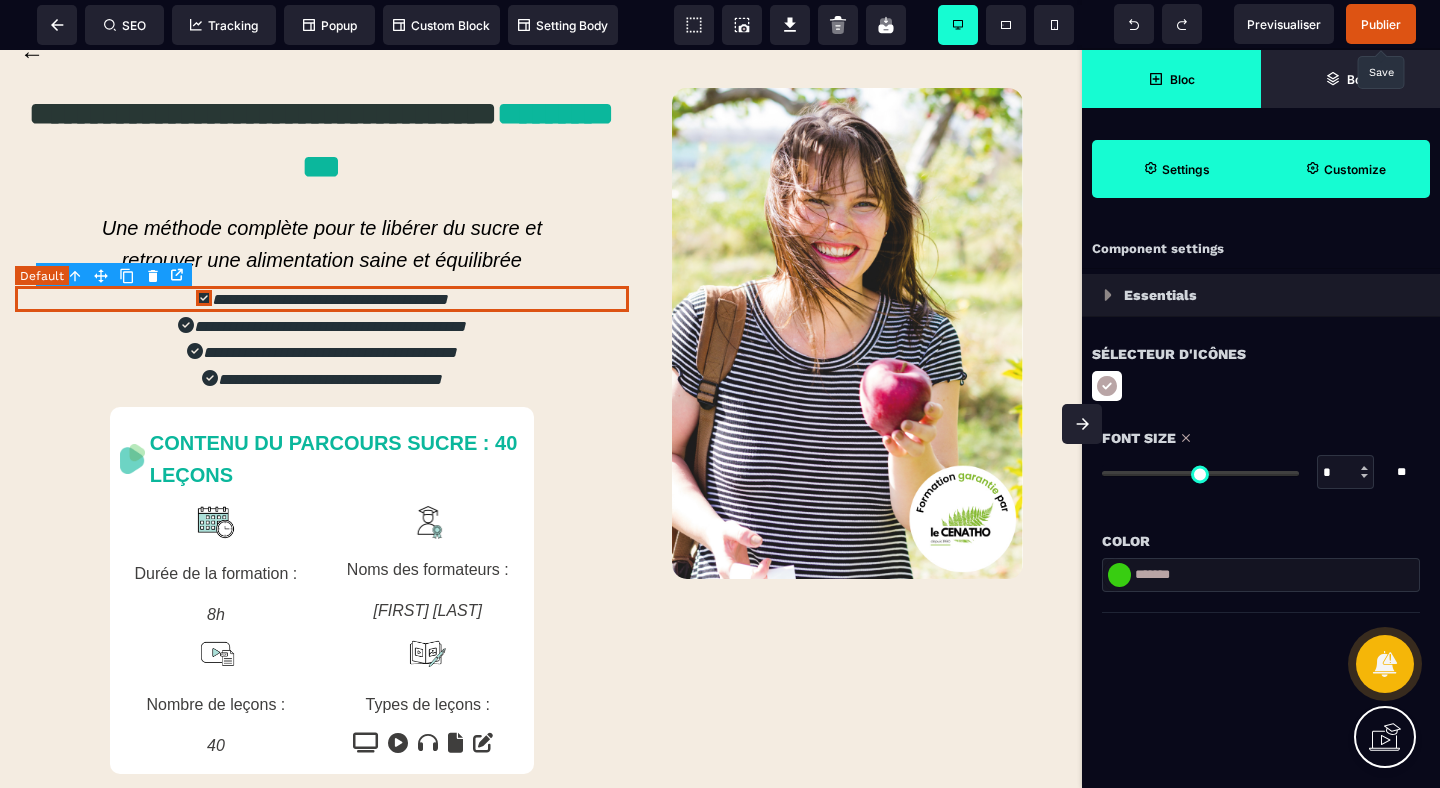 click on "**********" at bounding box center (322, 299) 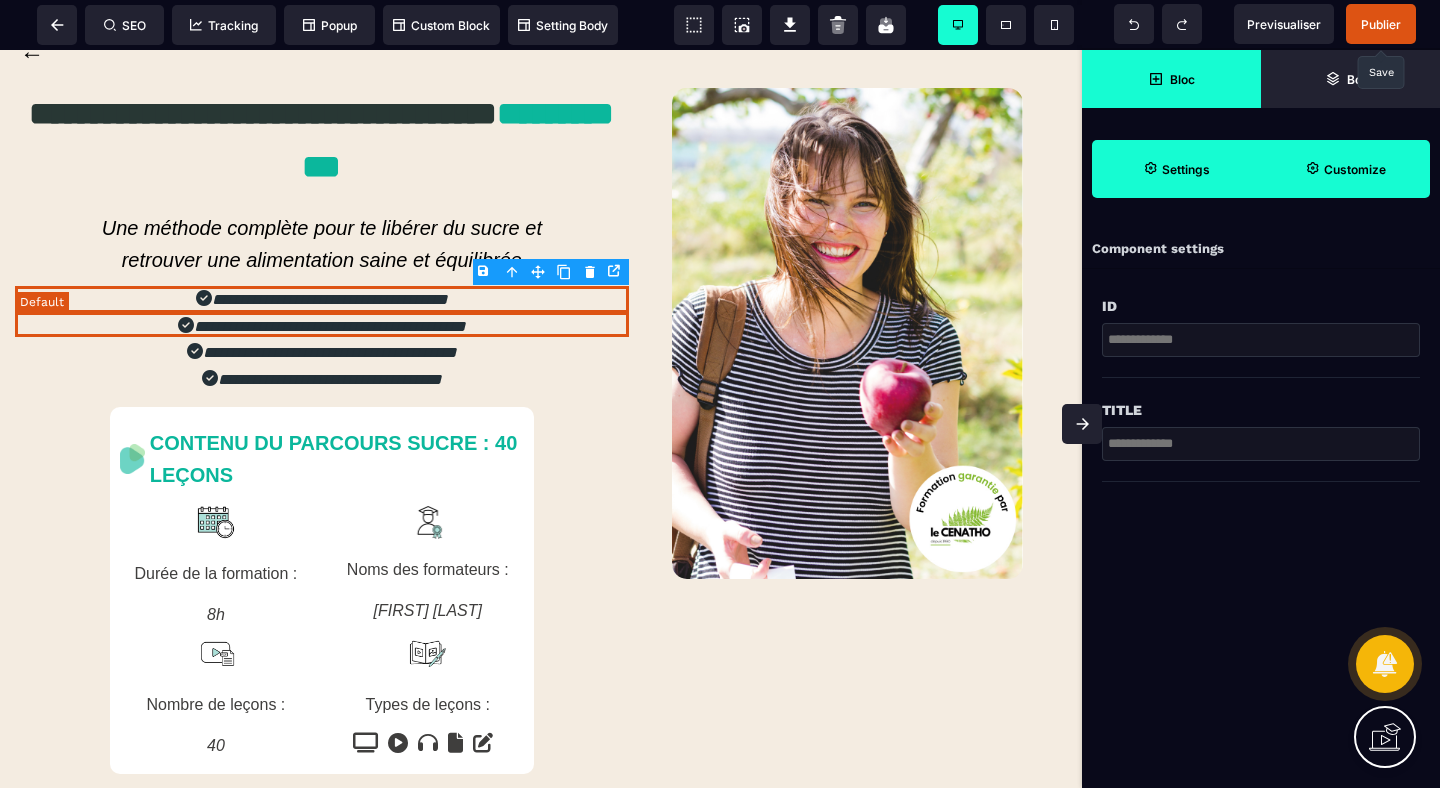 click on "**********" at bounding box center (322, 326) 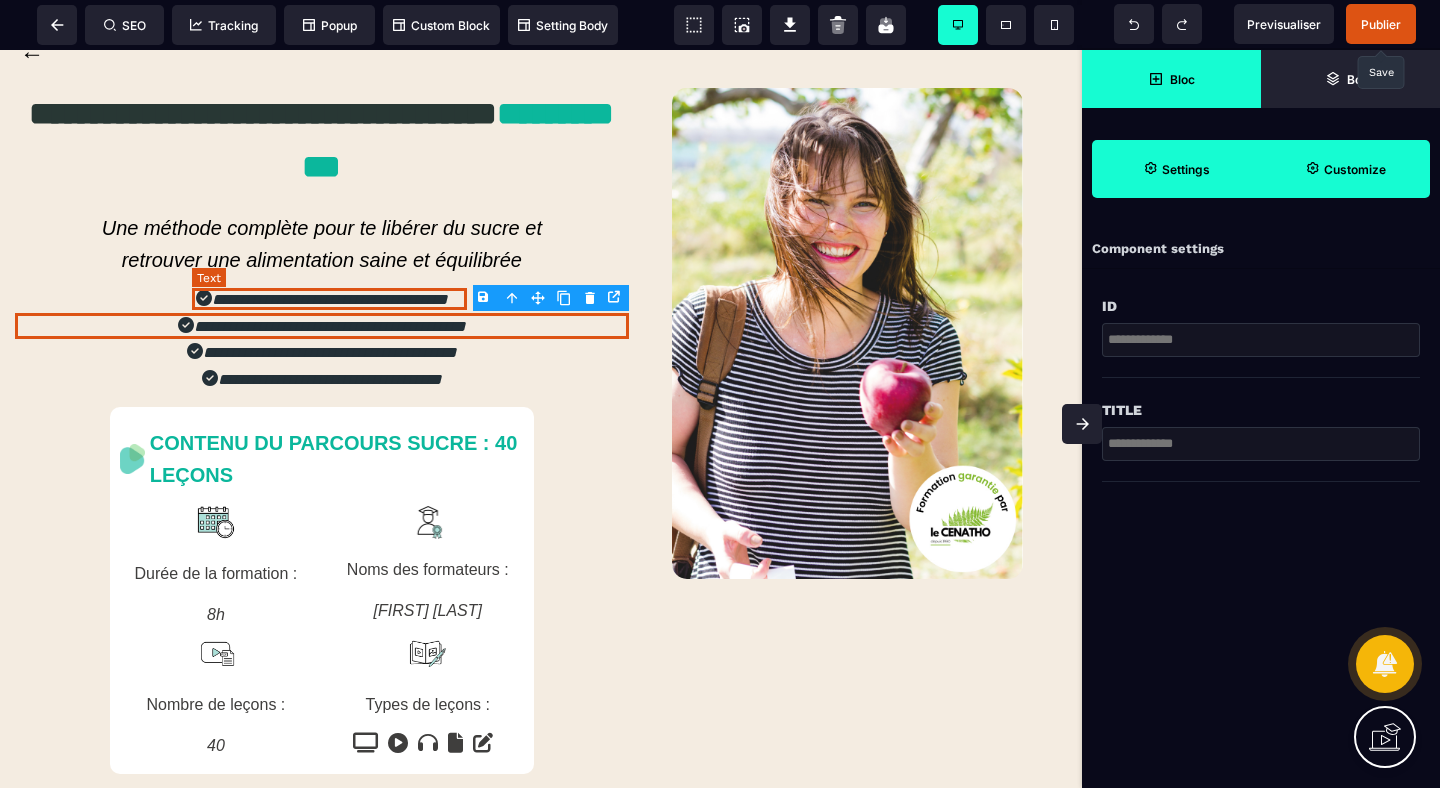 click on "**********" at bounding box center (330, 299) 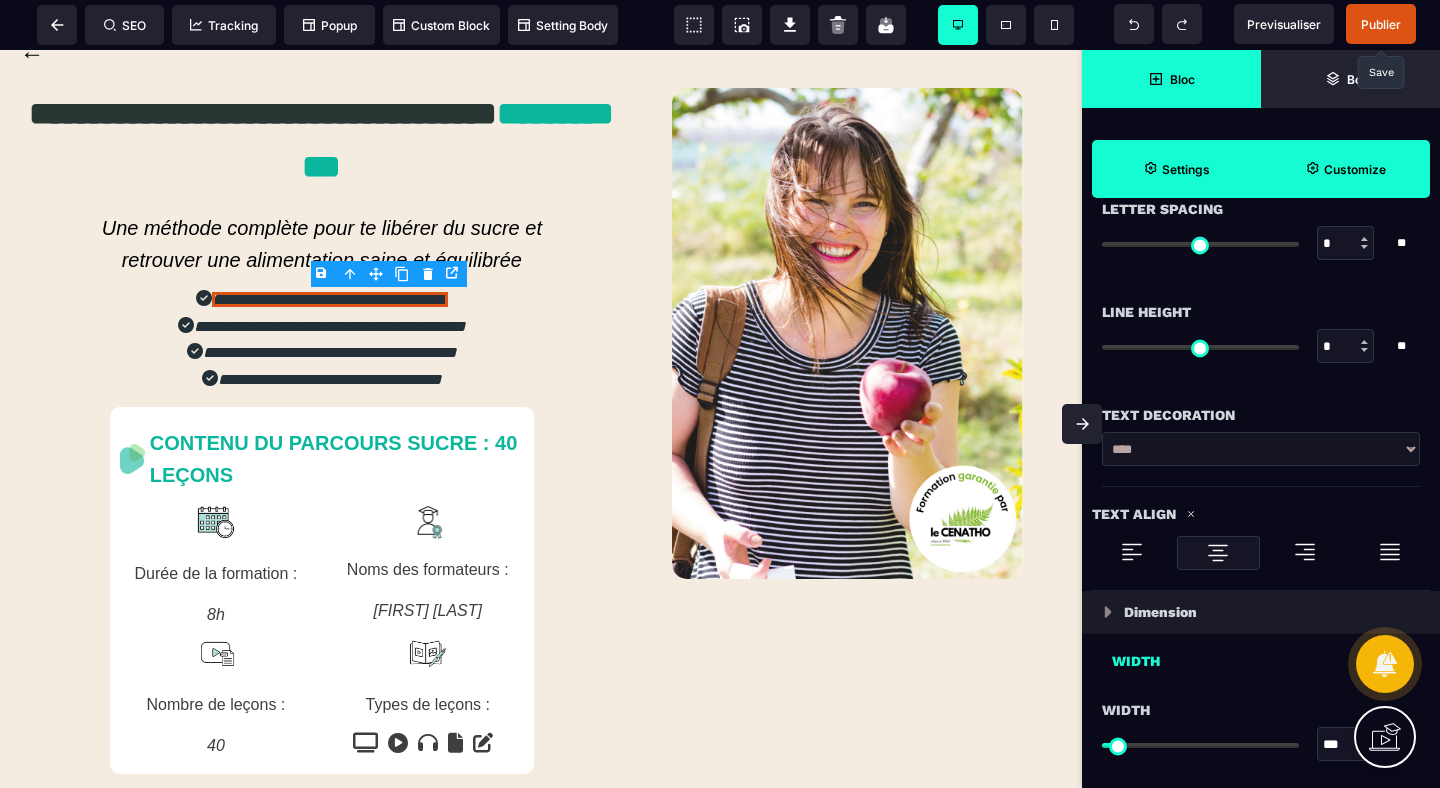 scroll, scrollTop: 778, scrollLeft: 0, axis: vertical 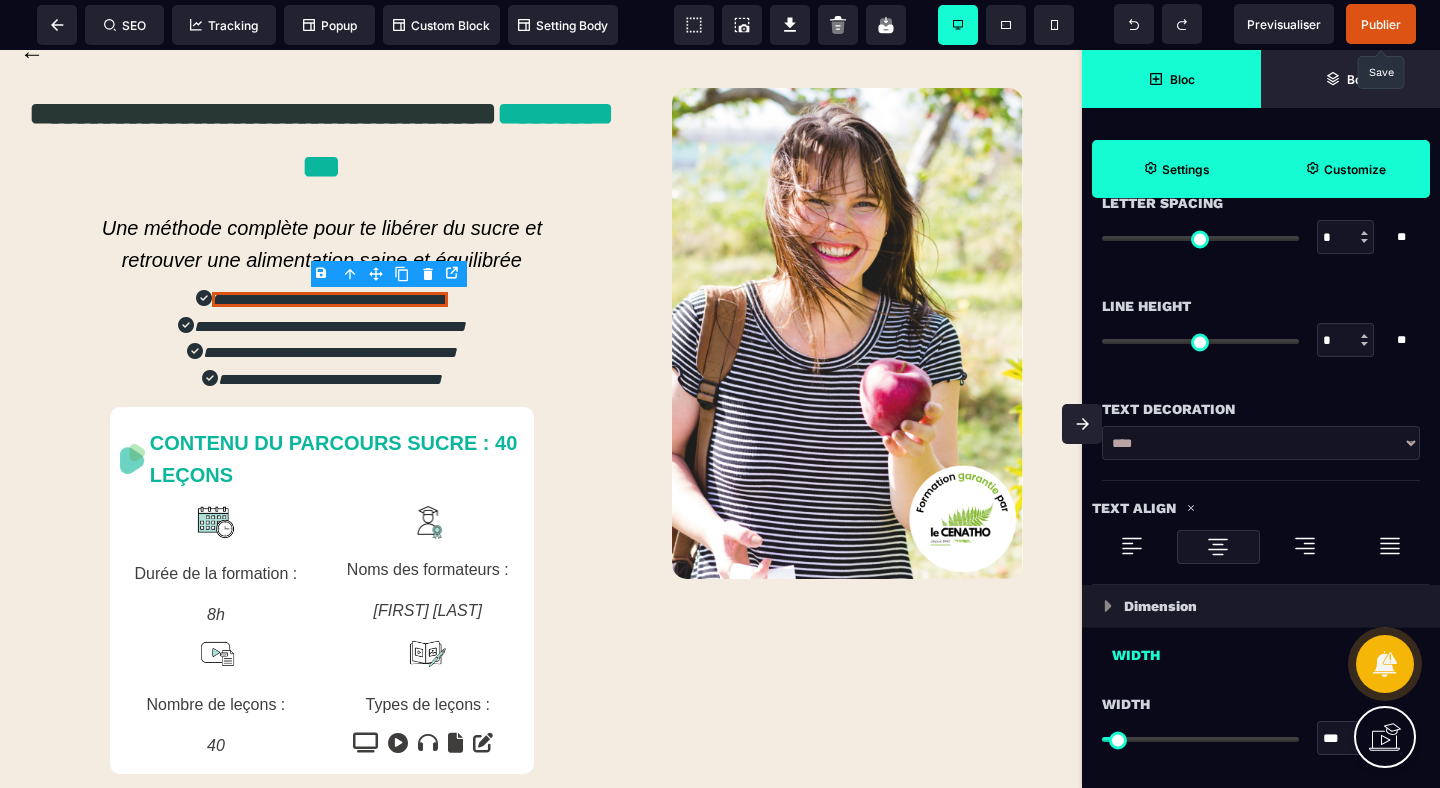 click at bounding box center (1132, 546) 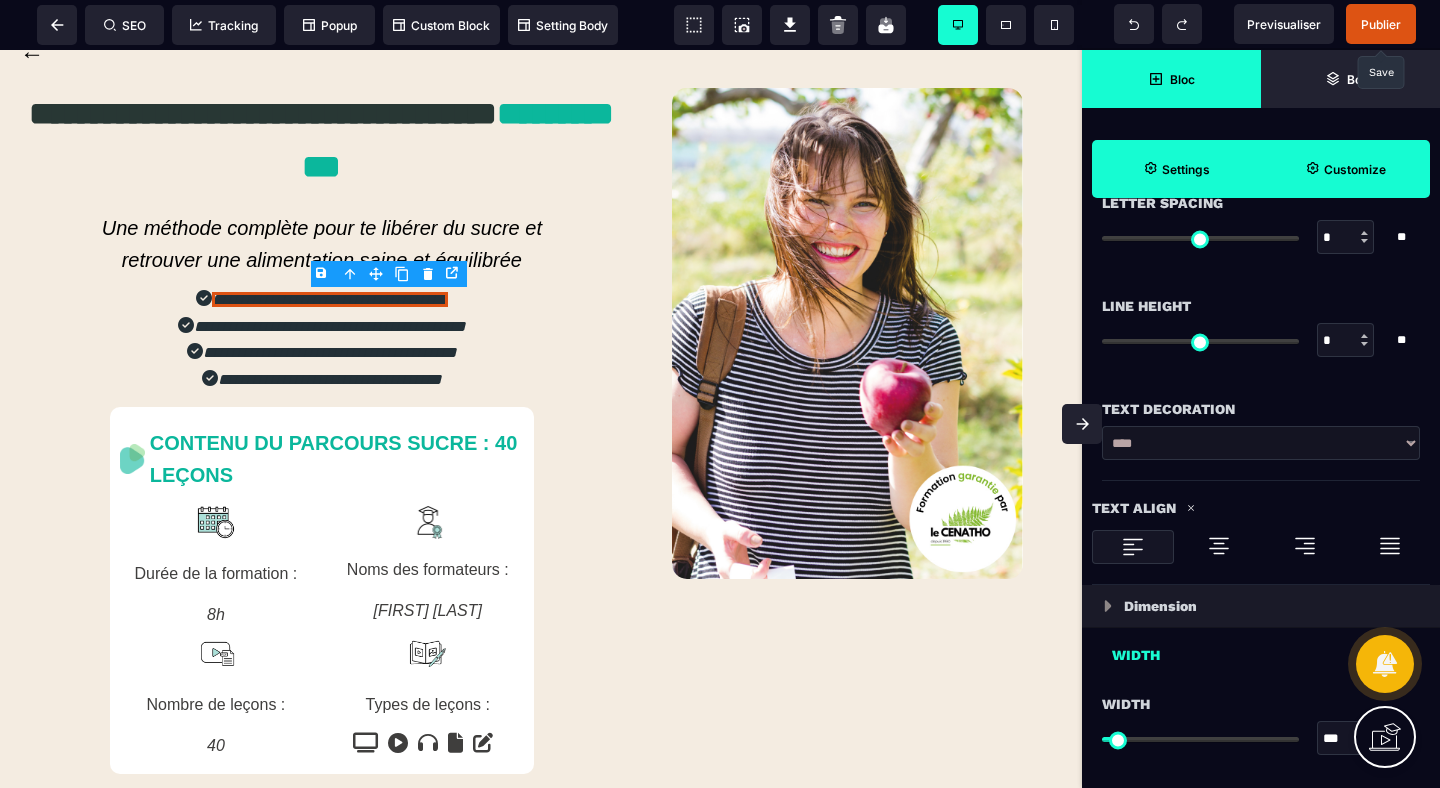 click at bounding box center (1219, 546) 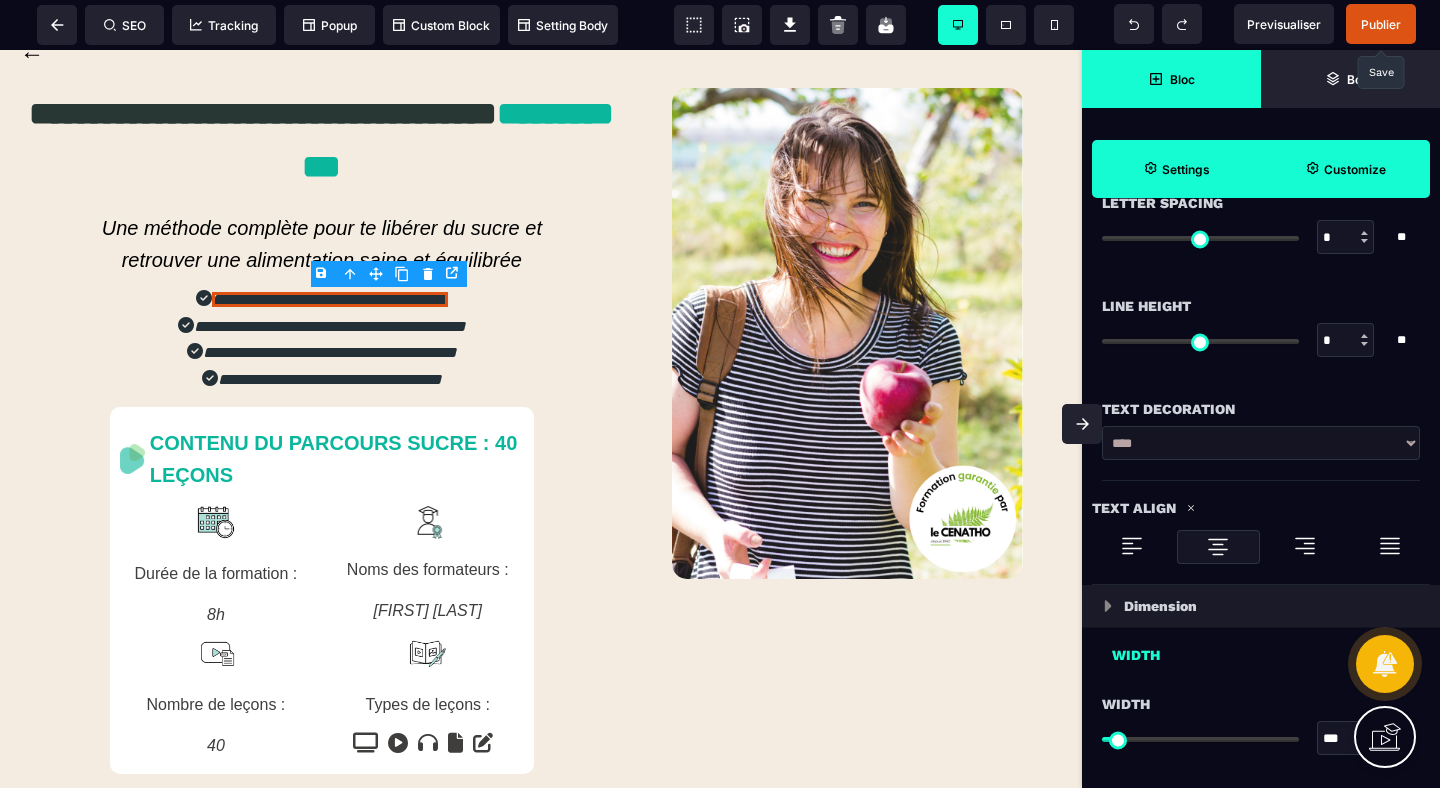 click at bounding box center (1132, 546) 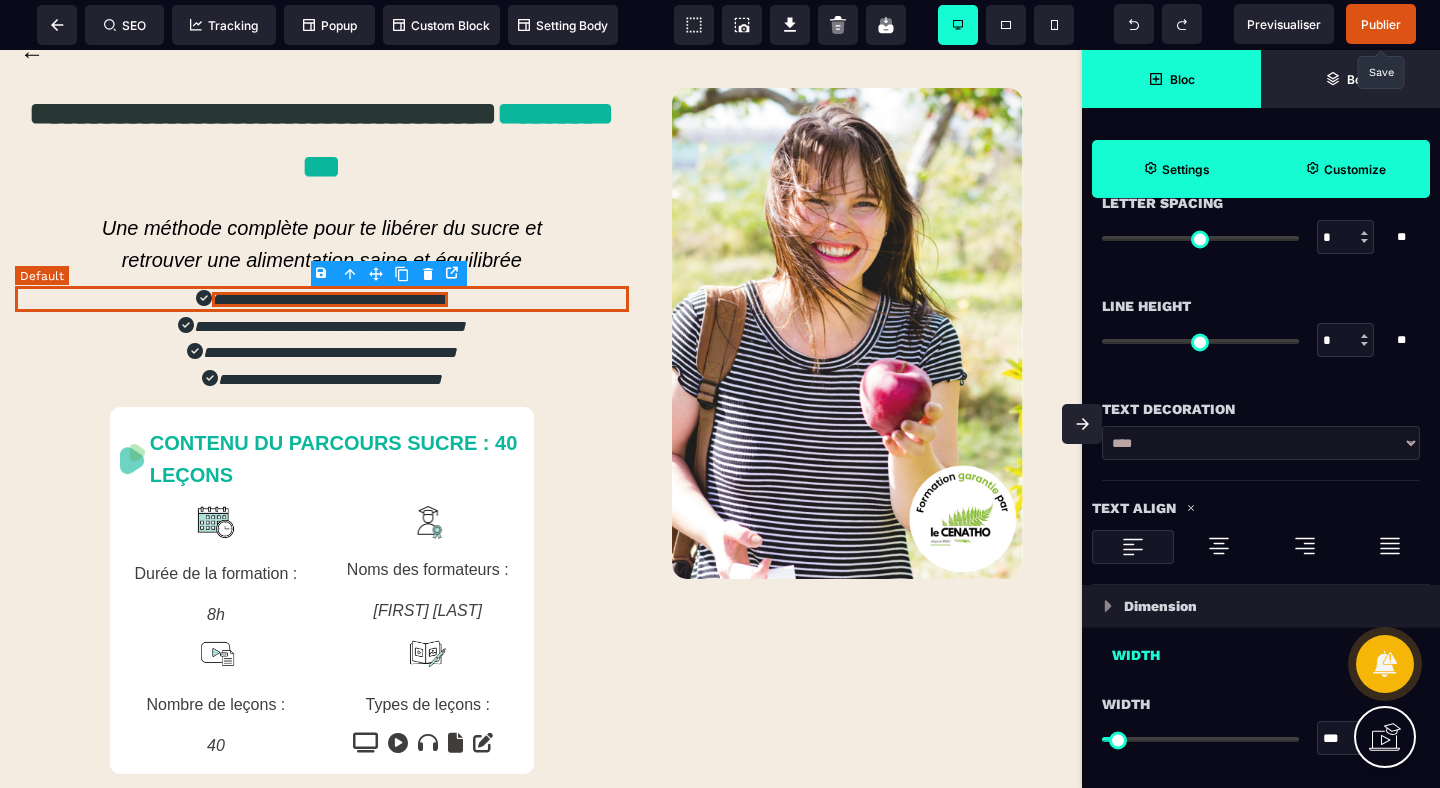 click on "**********" at bounding box center (322, 299) 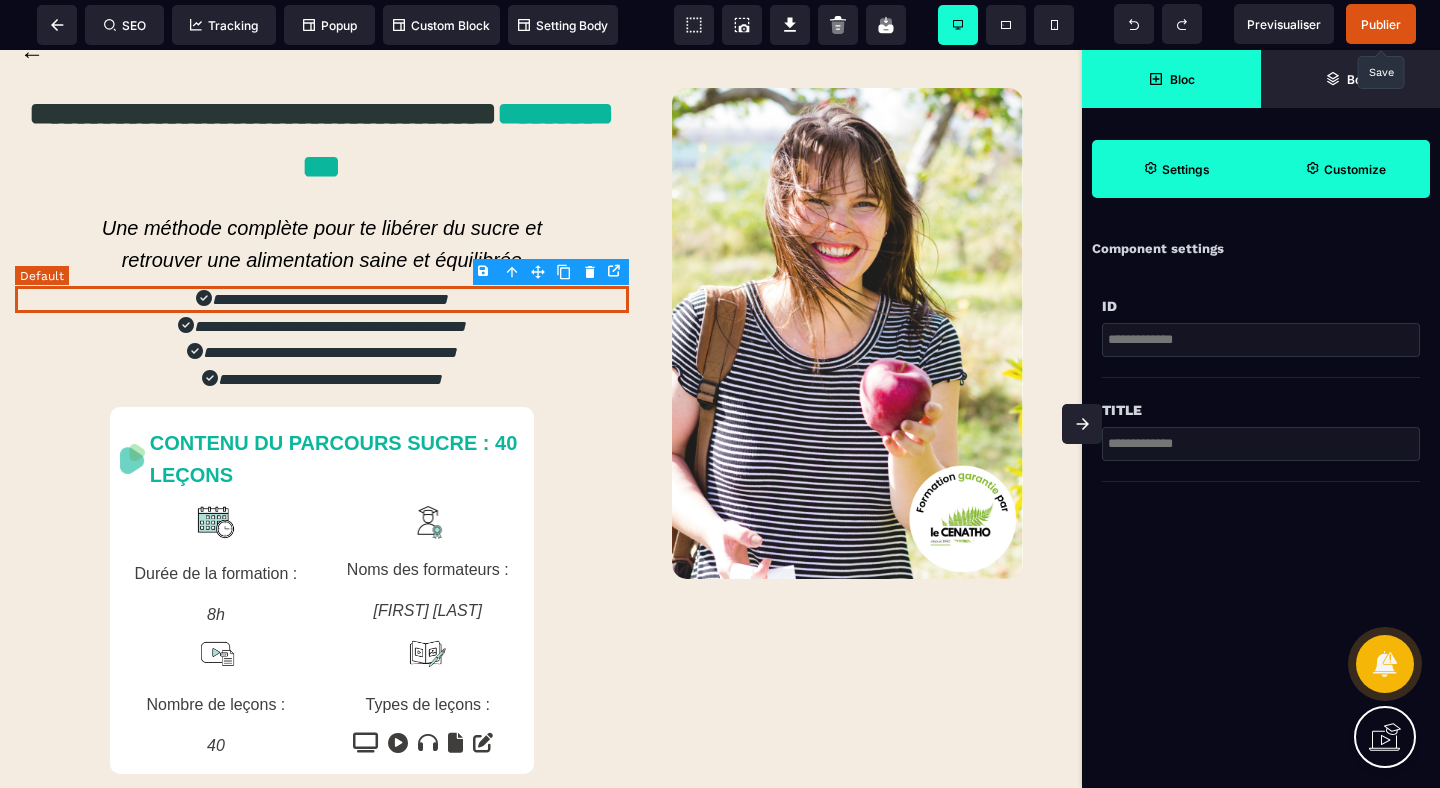 scroll, scrollTop: 0, scrollLeft: 0, axis: both 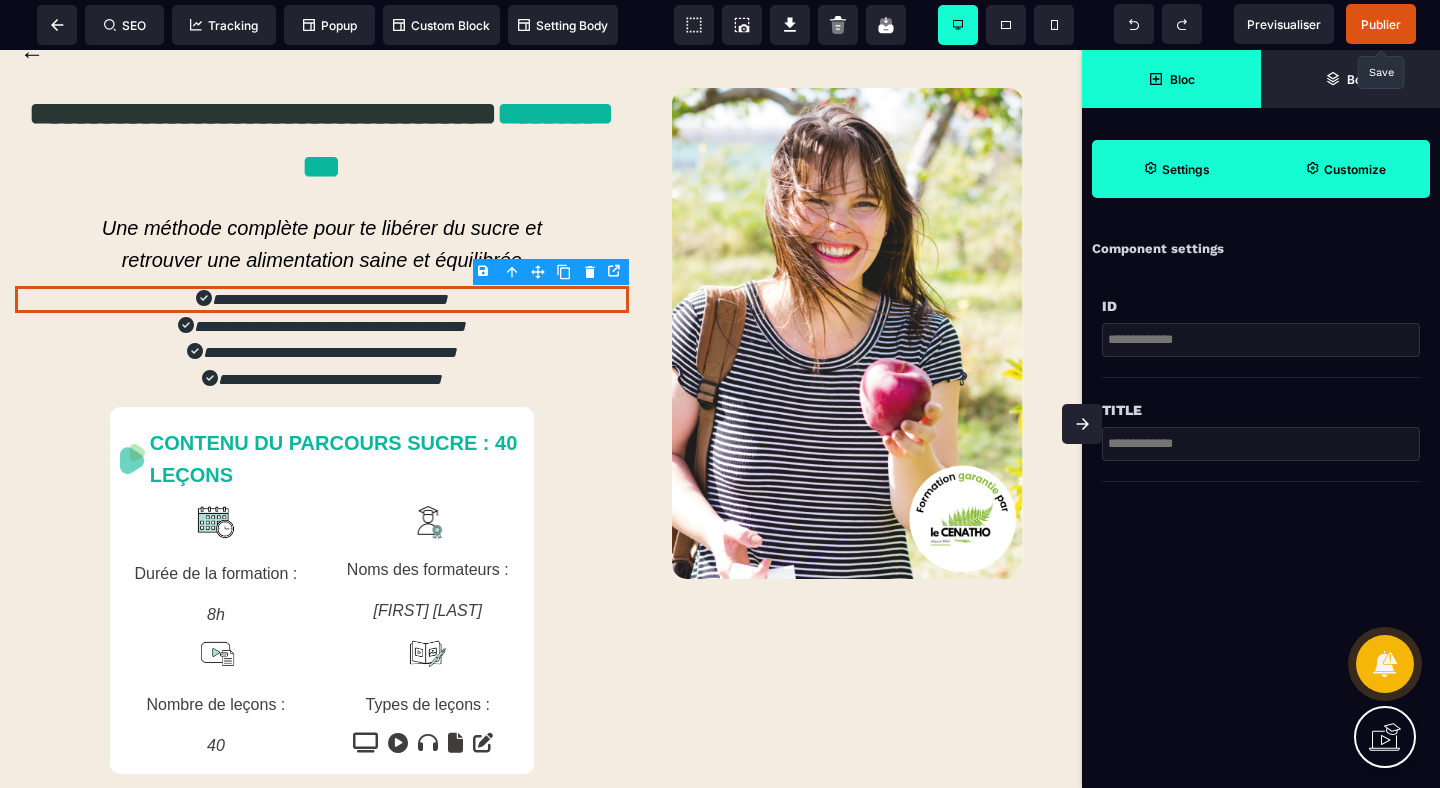 click on "Customize" at bounding box center (1345, 169) 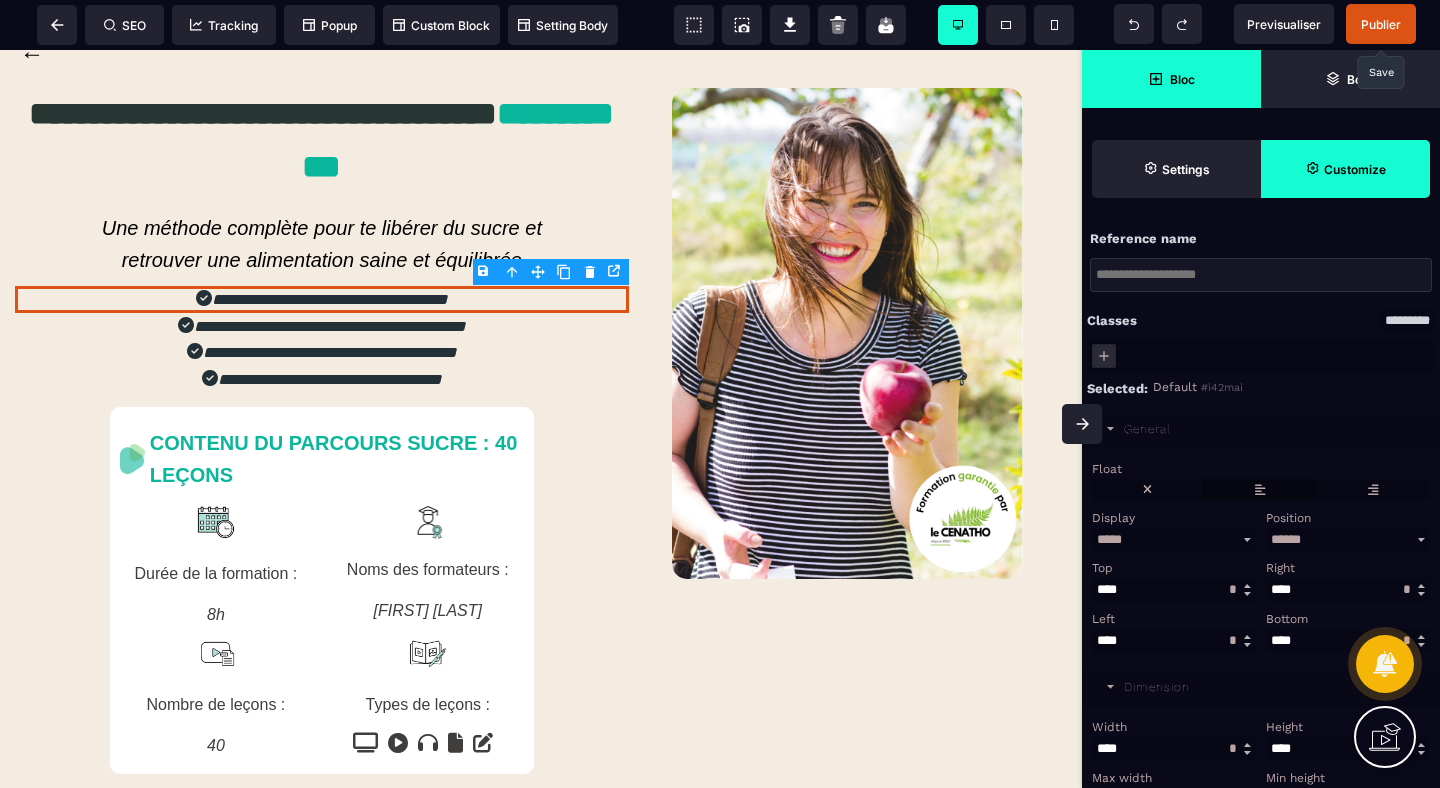 click at bounding box center (1260, 490) 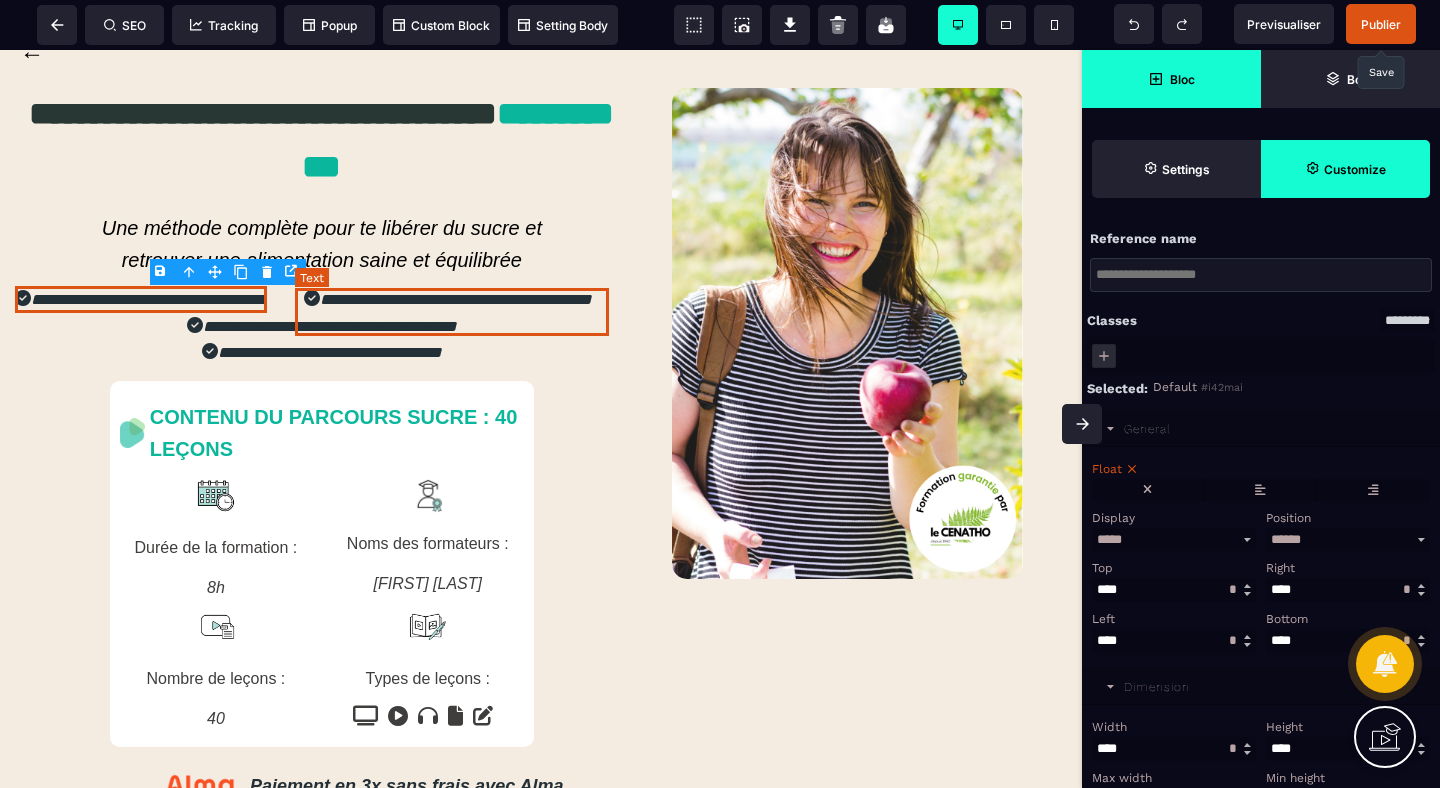 click on "**********" at bounding box center (456, 299) 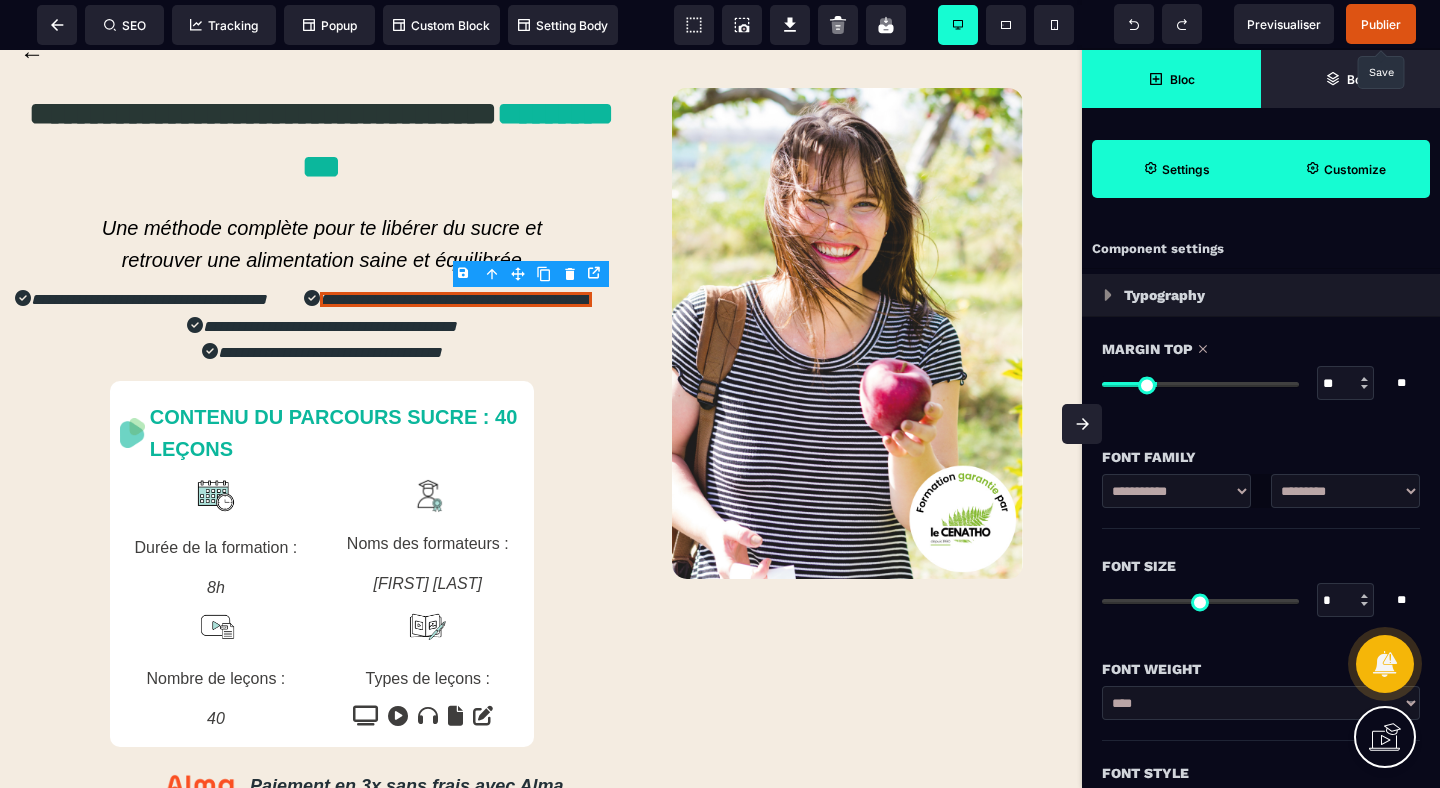 click 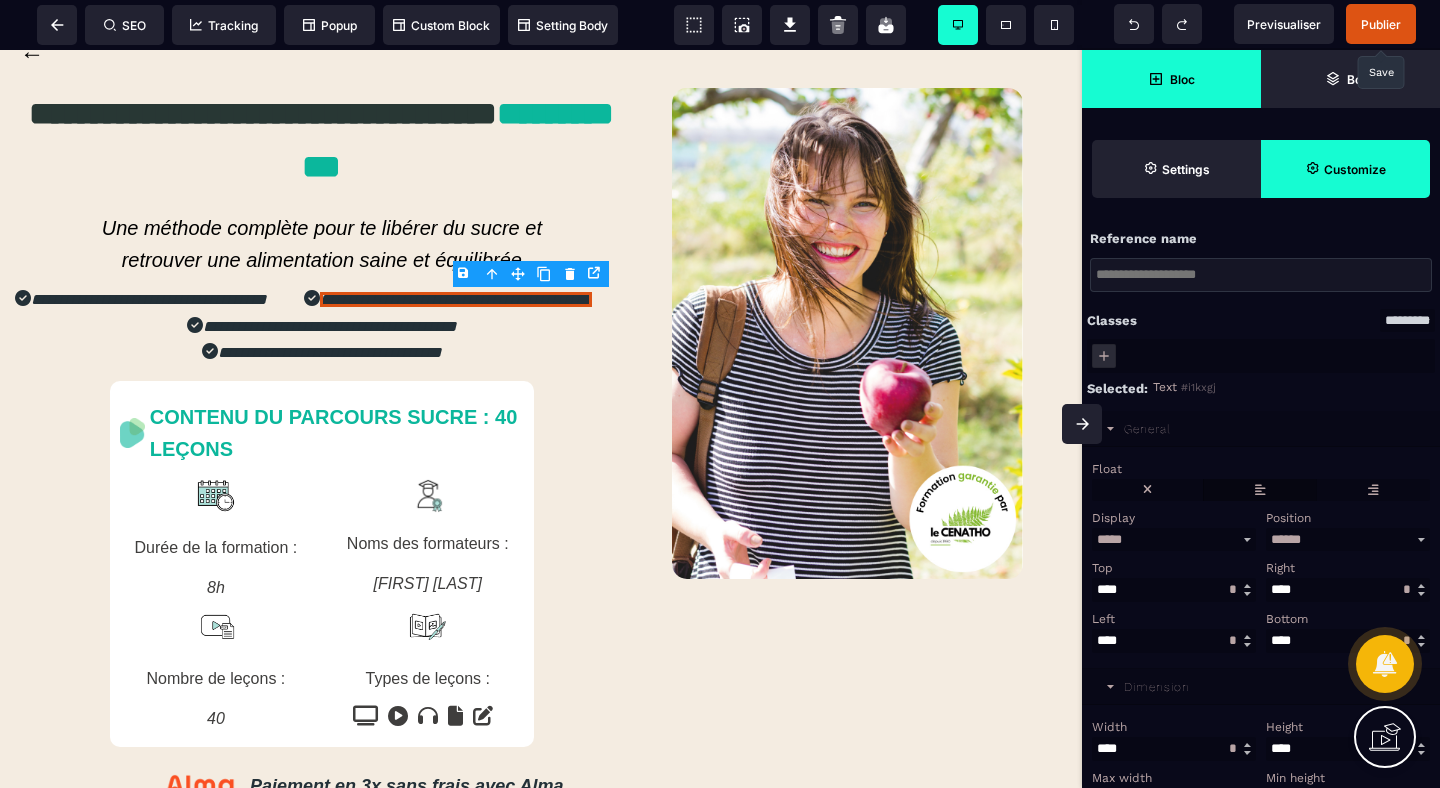 click at bounding box center (1260, 490) 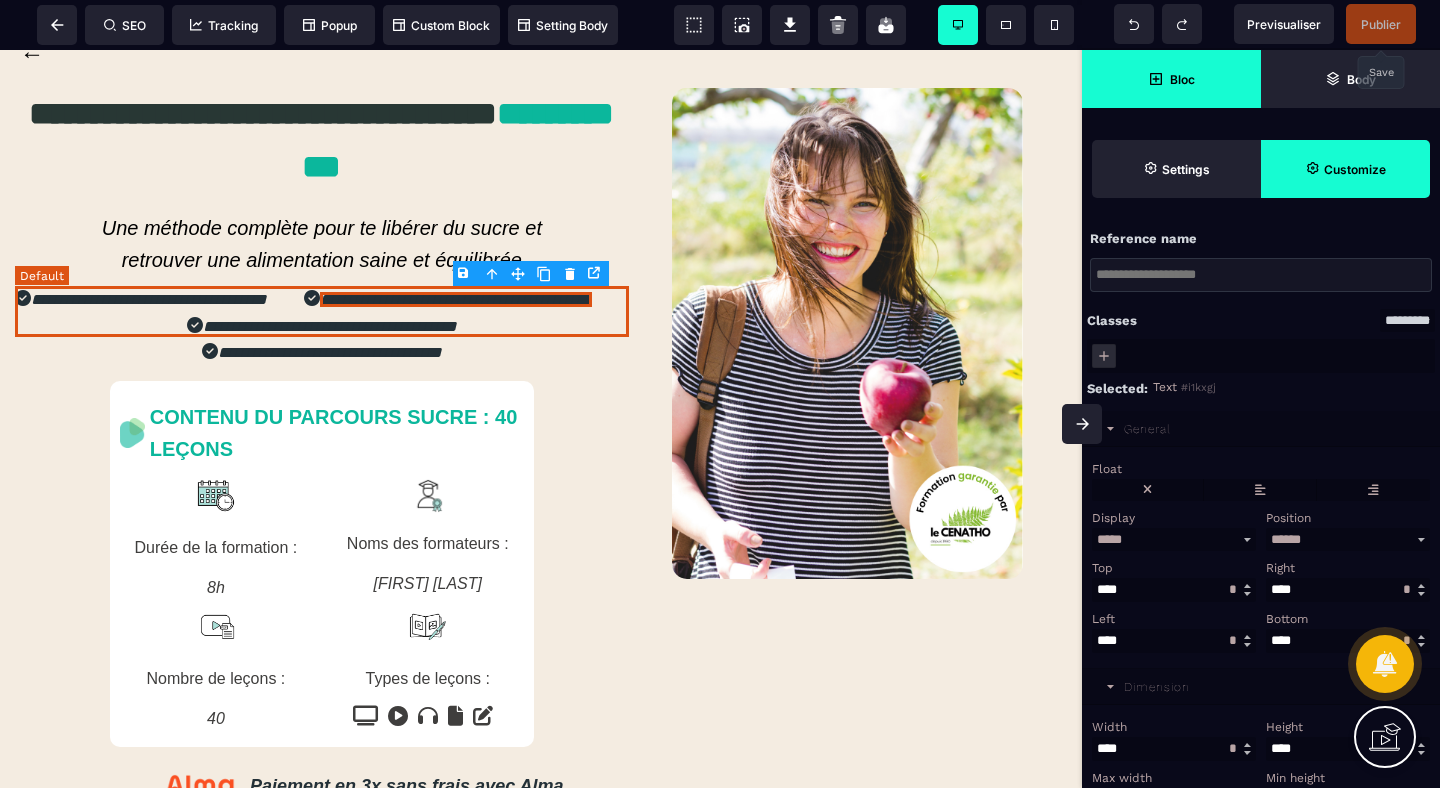 click on "**********" at bounding box center [322, 299] 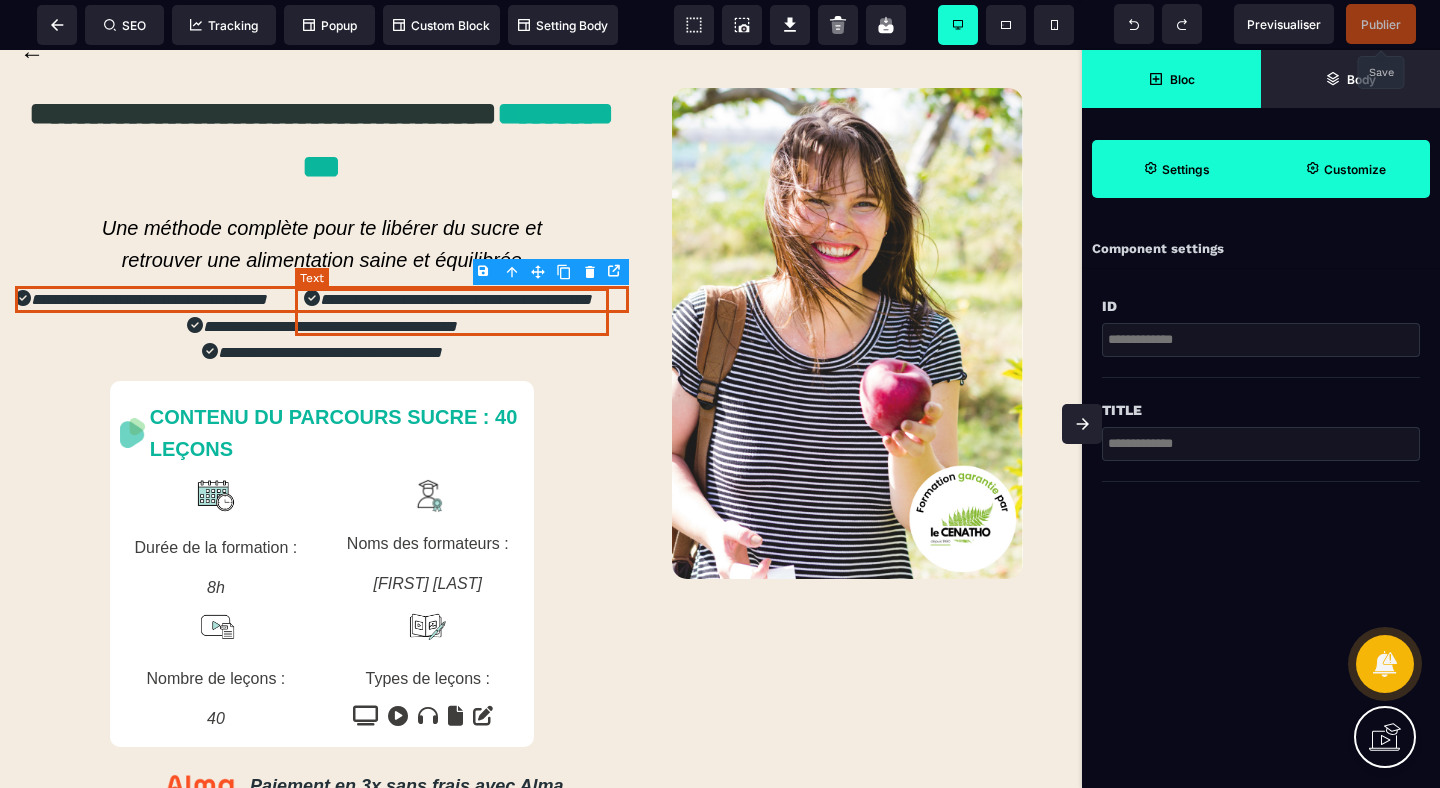 click on "**********" at bounding box center [456, 299] 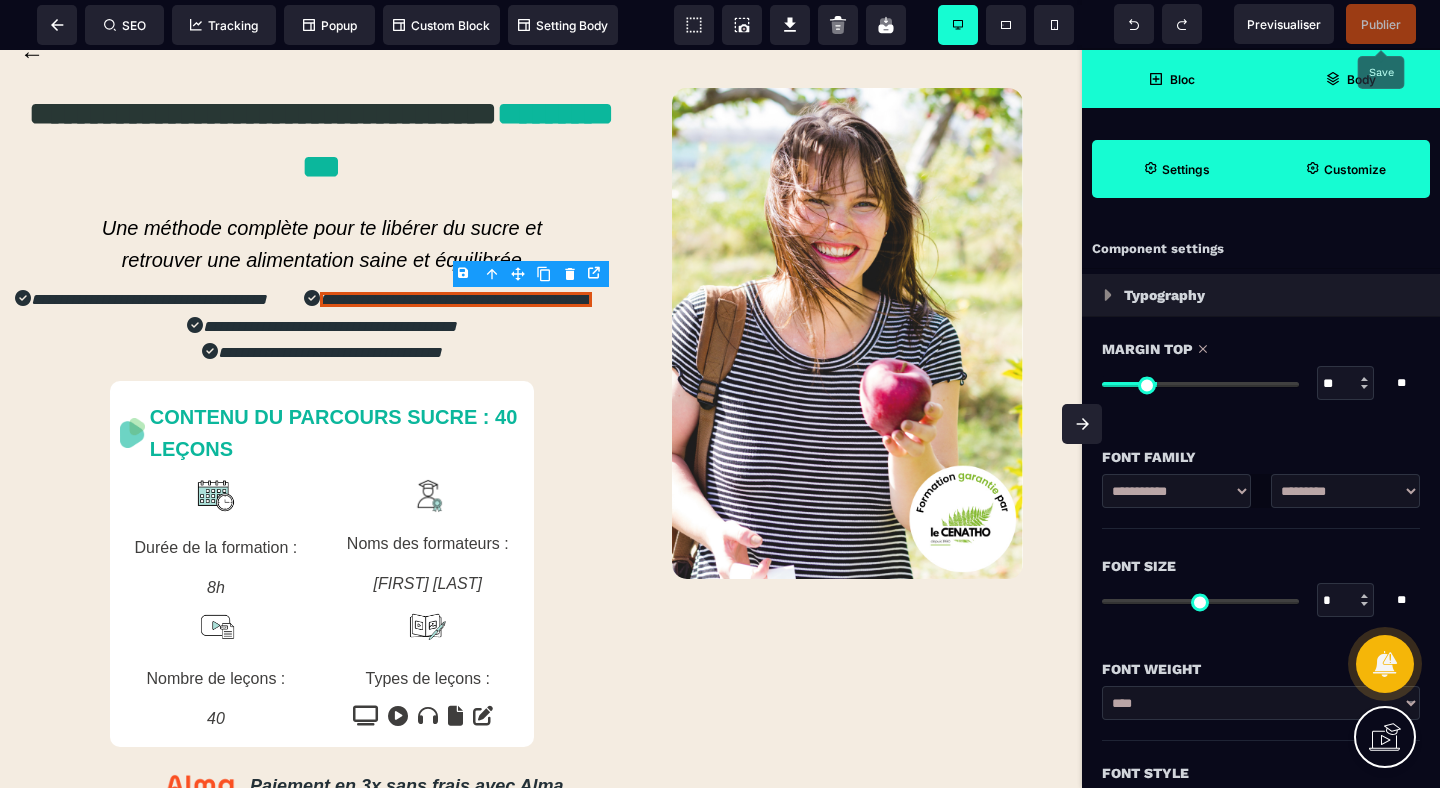 click on "Body" at bounding box center (1361, 79) 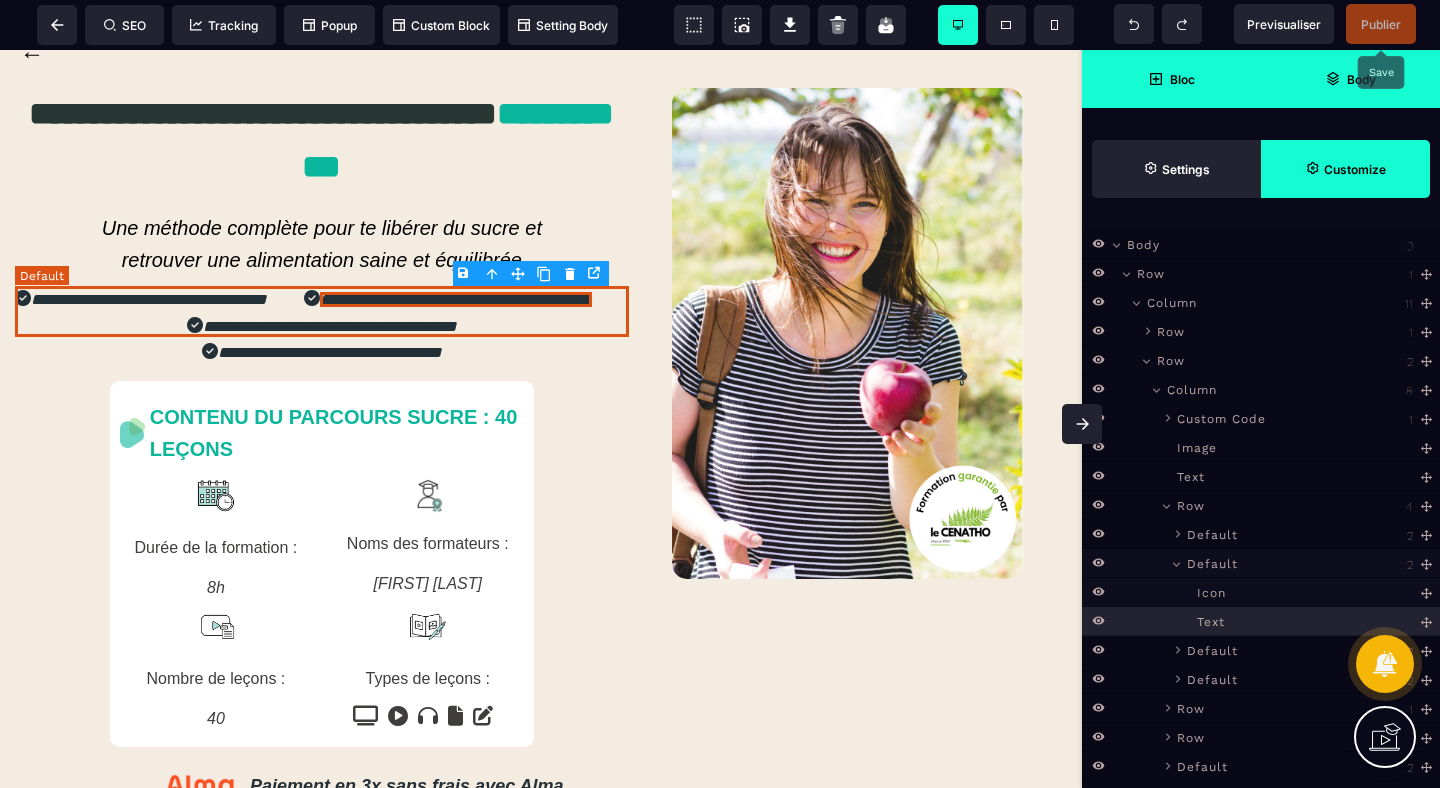 click on "Default" at bounding box center [1212, 562] 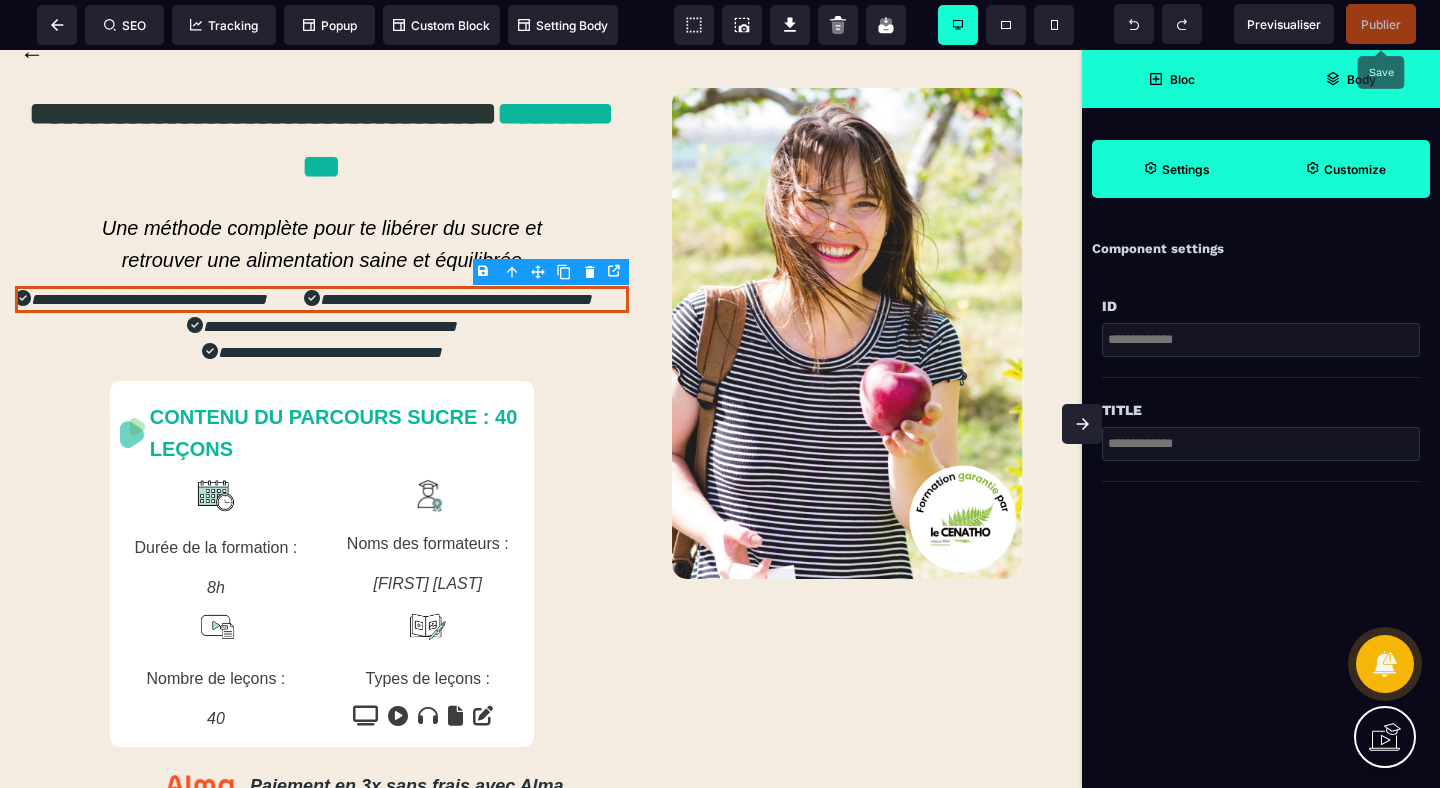 click on "Customize" at bounding box center [1345, 169] 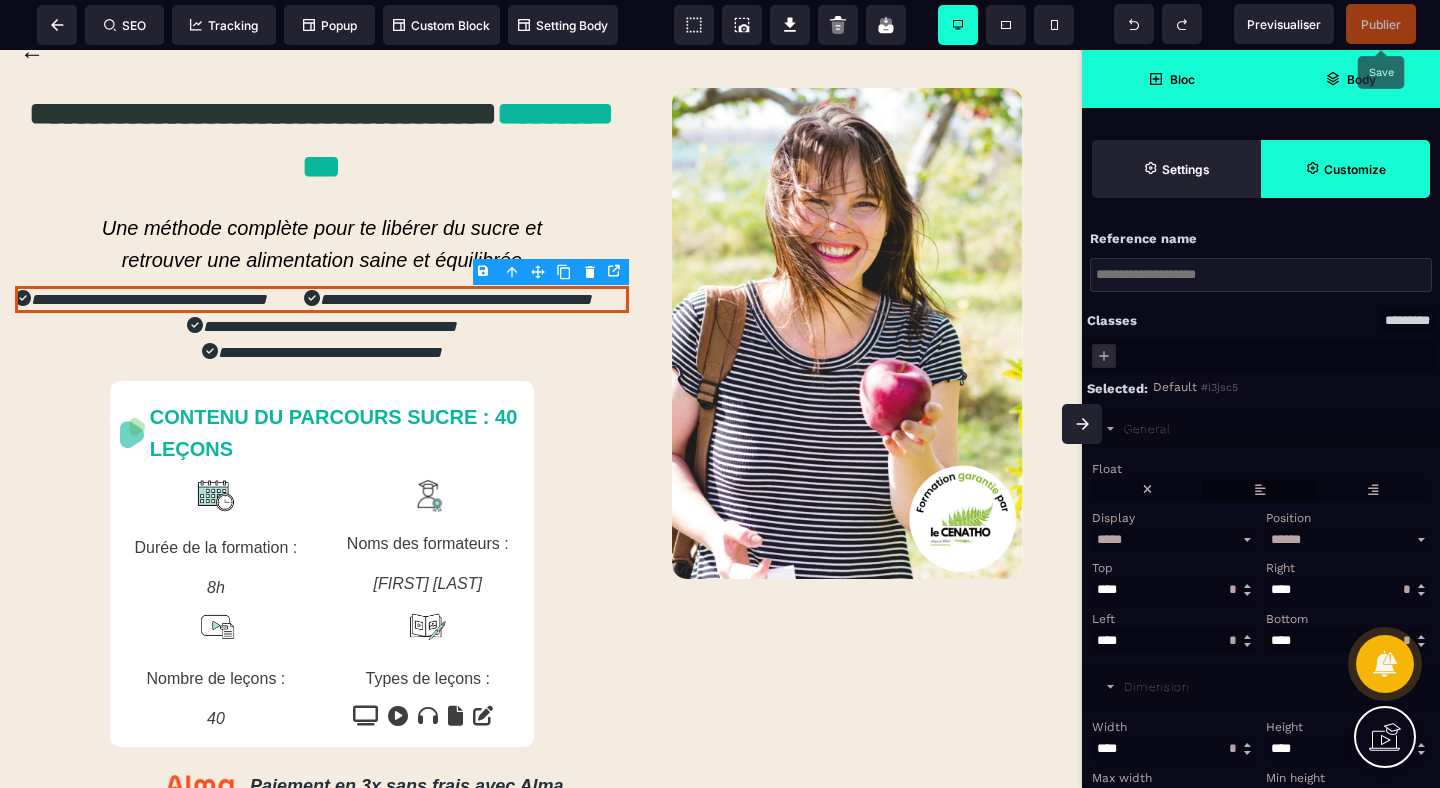 click at bounding box center (1260, 490) 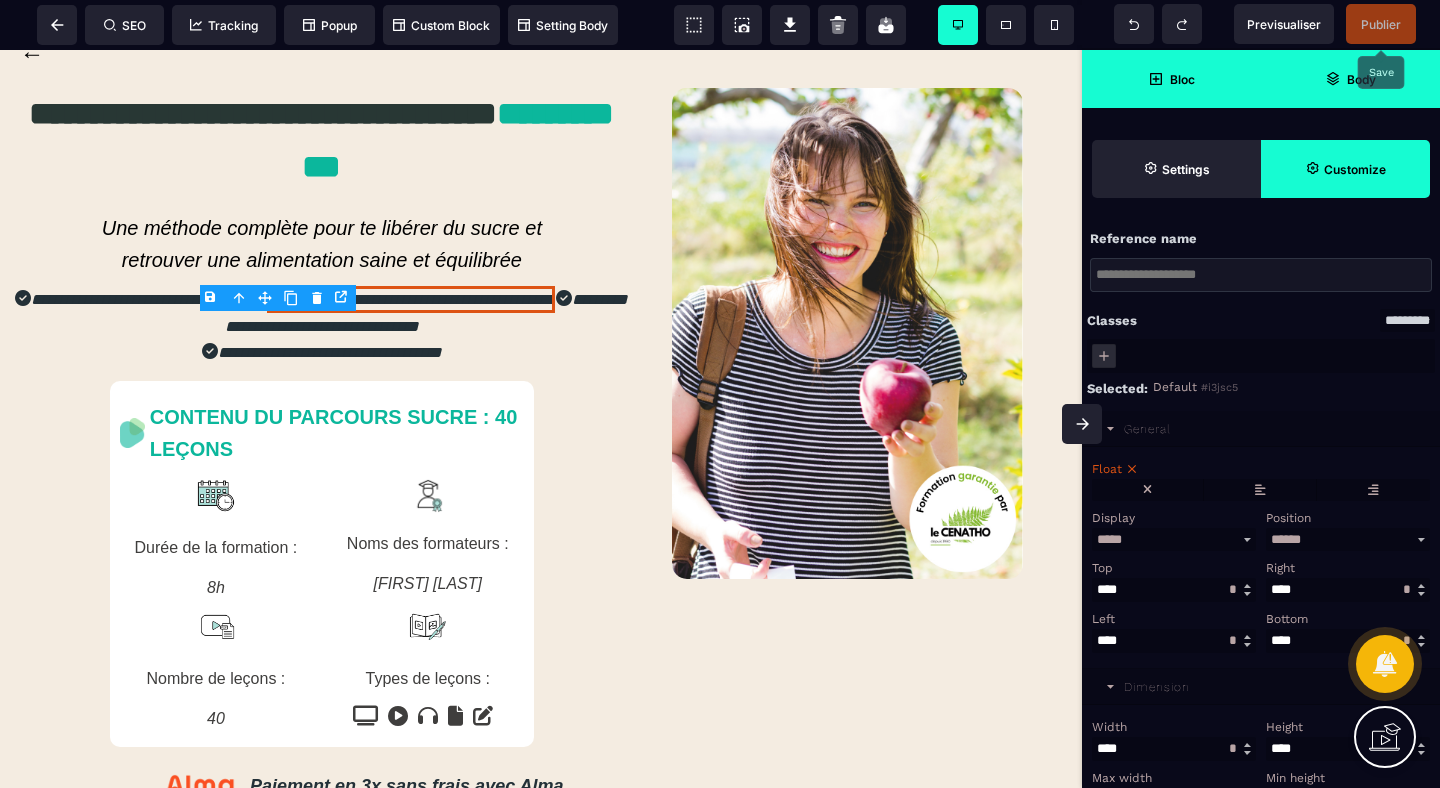 click on "Body" at bounding box center [1350, 79] 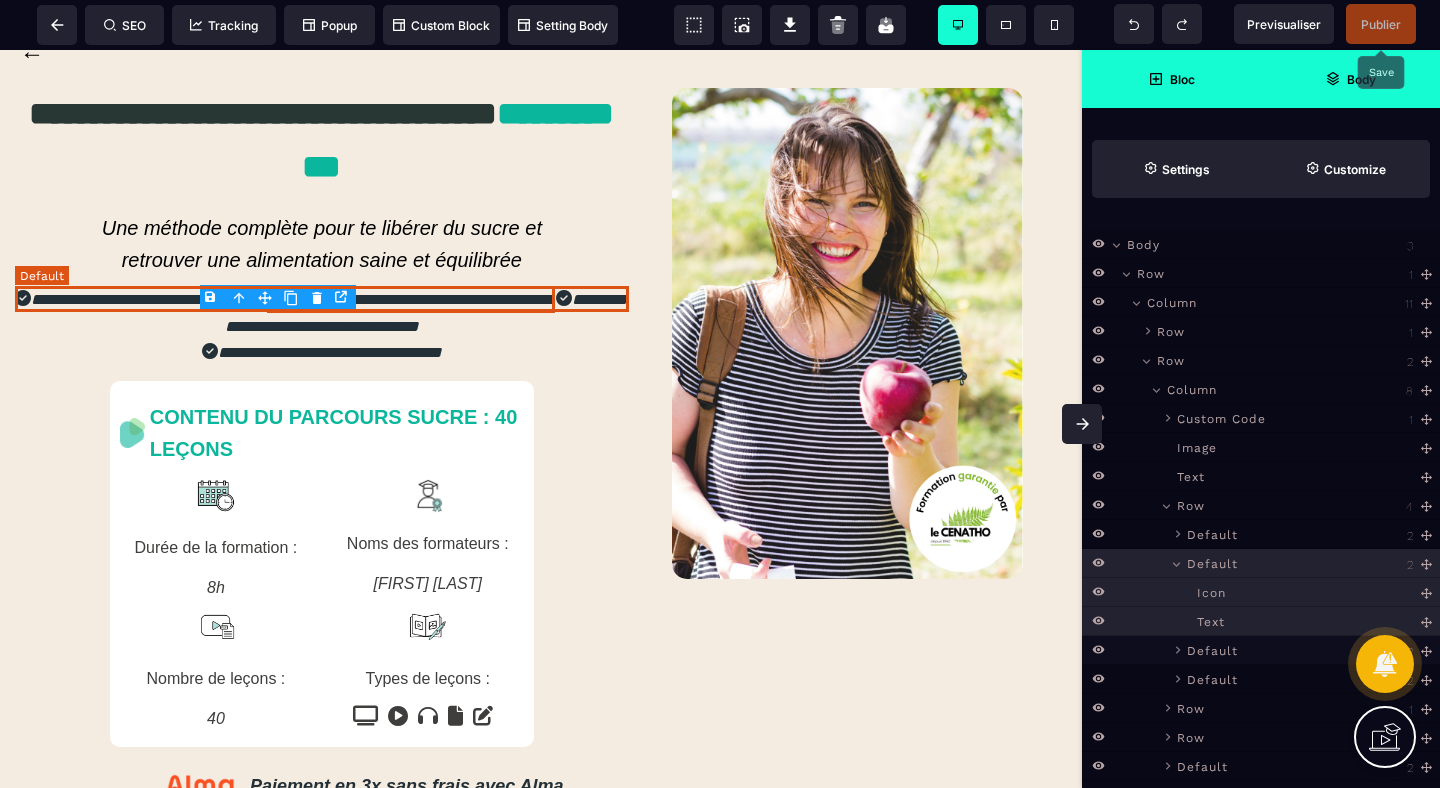 click on "Default" at bounding box center (1212, 649) 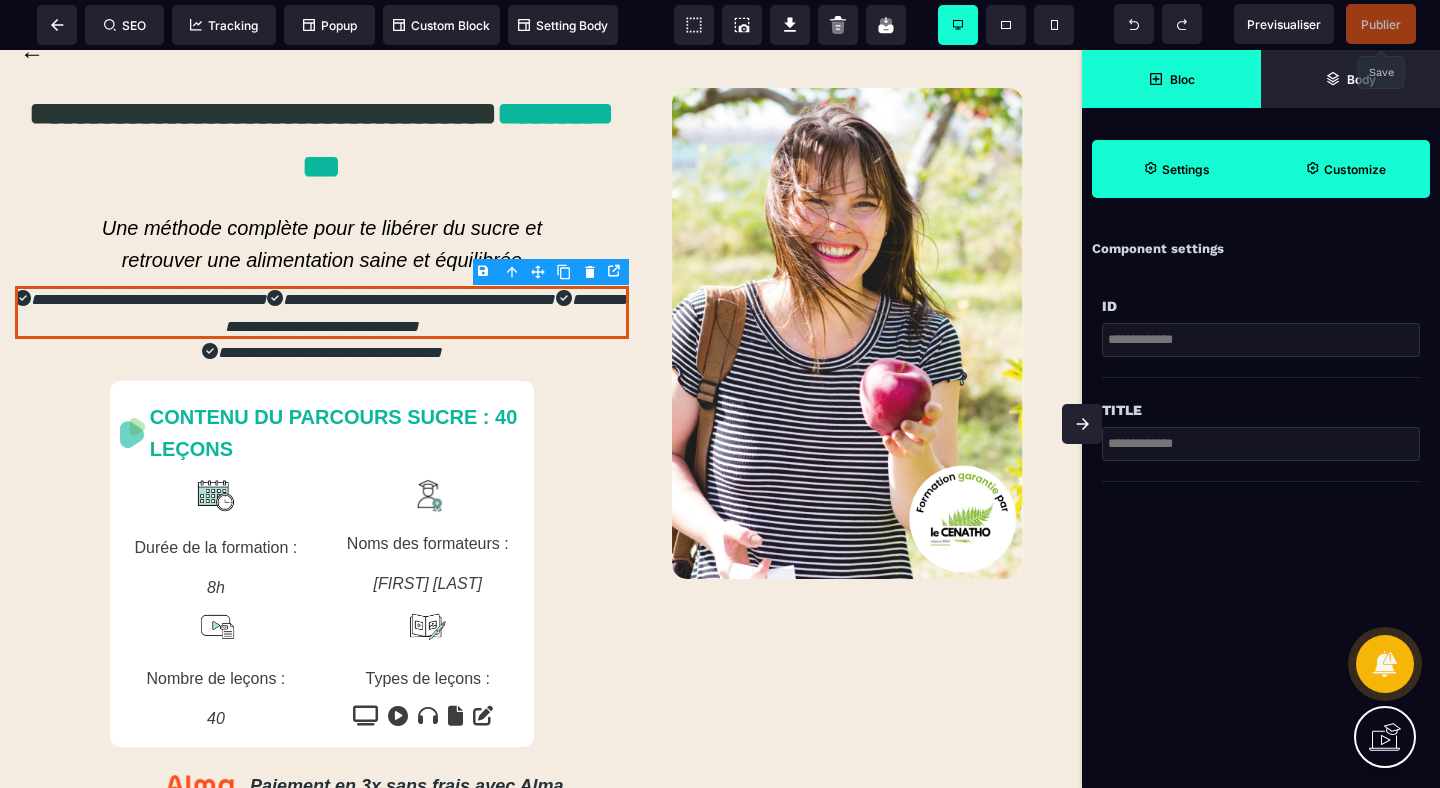 click on "Customize" at bounding box center (1355, 169) 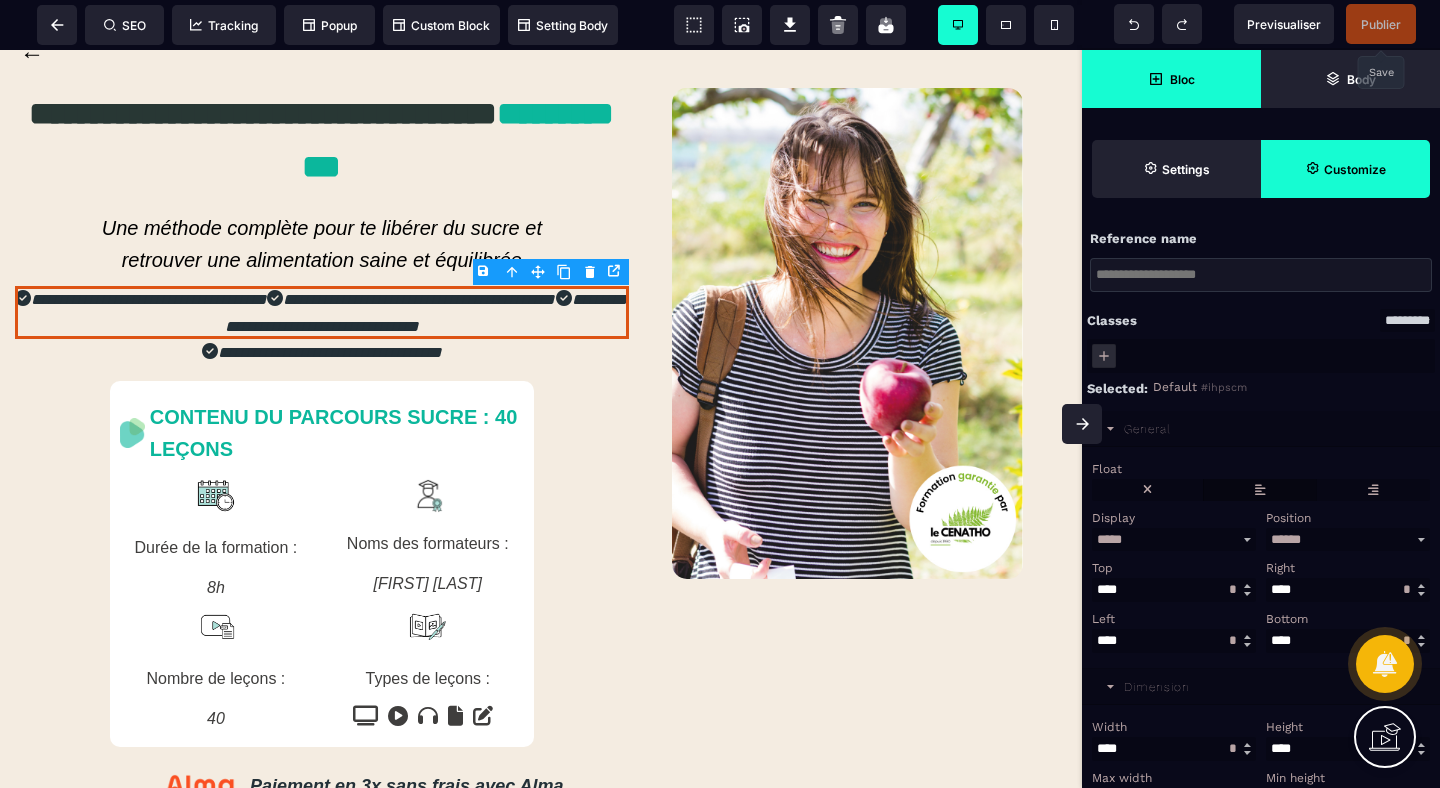 click at bounding box center (1260, 490) 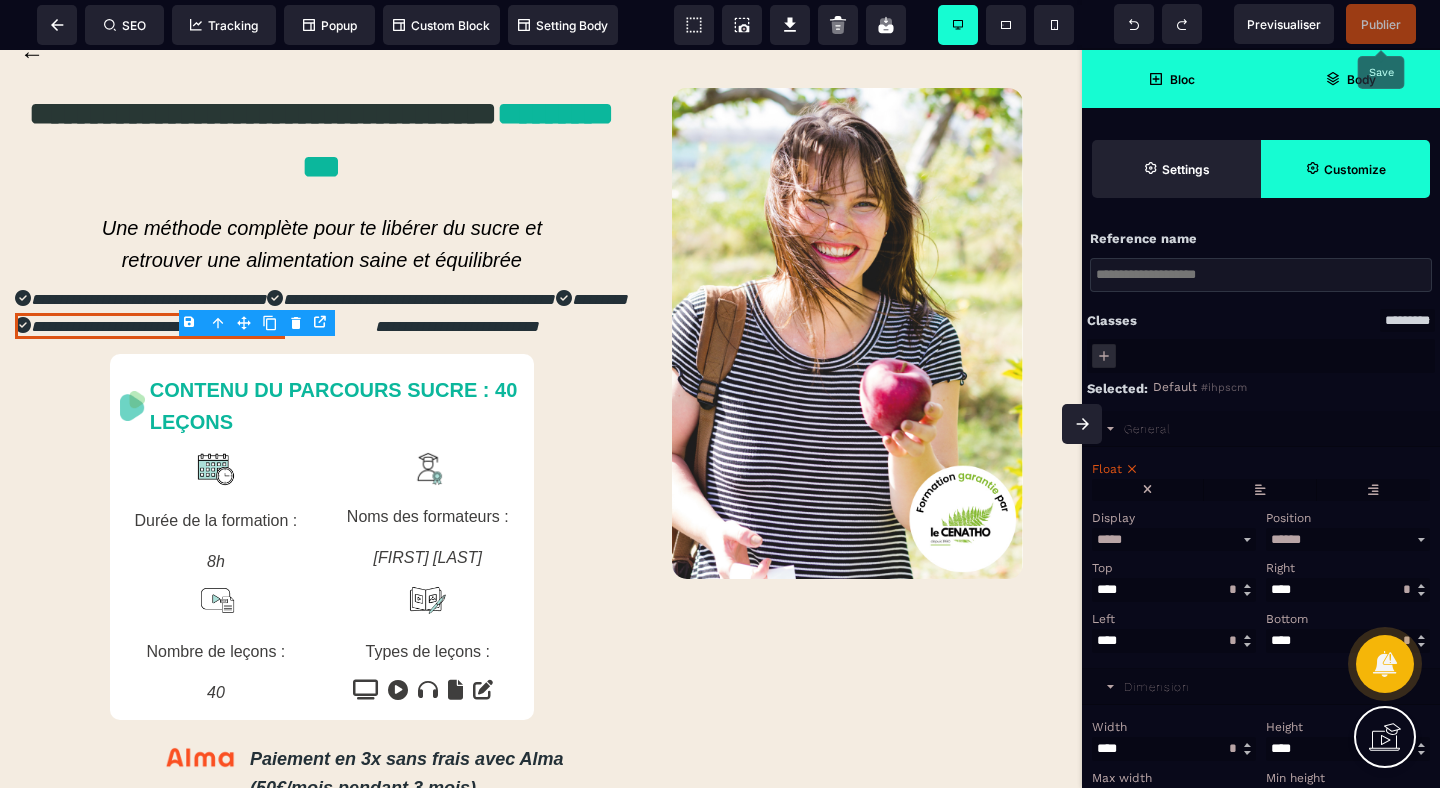 click on "Body" at bounding box center (1361, 79) 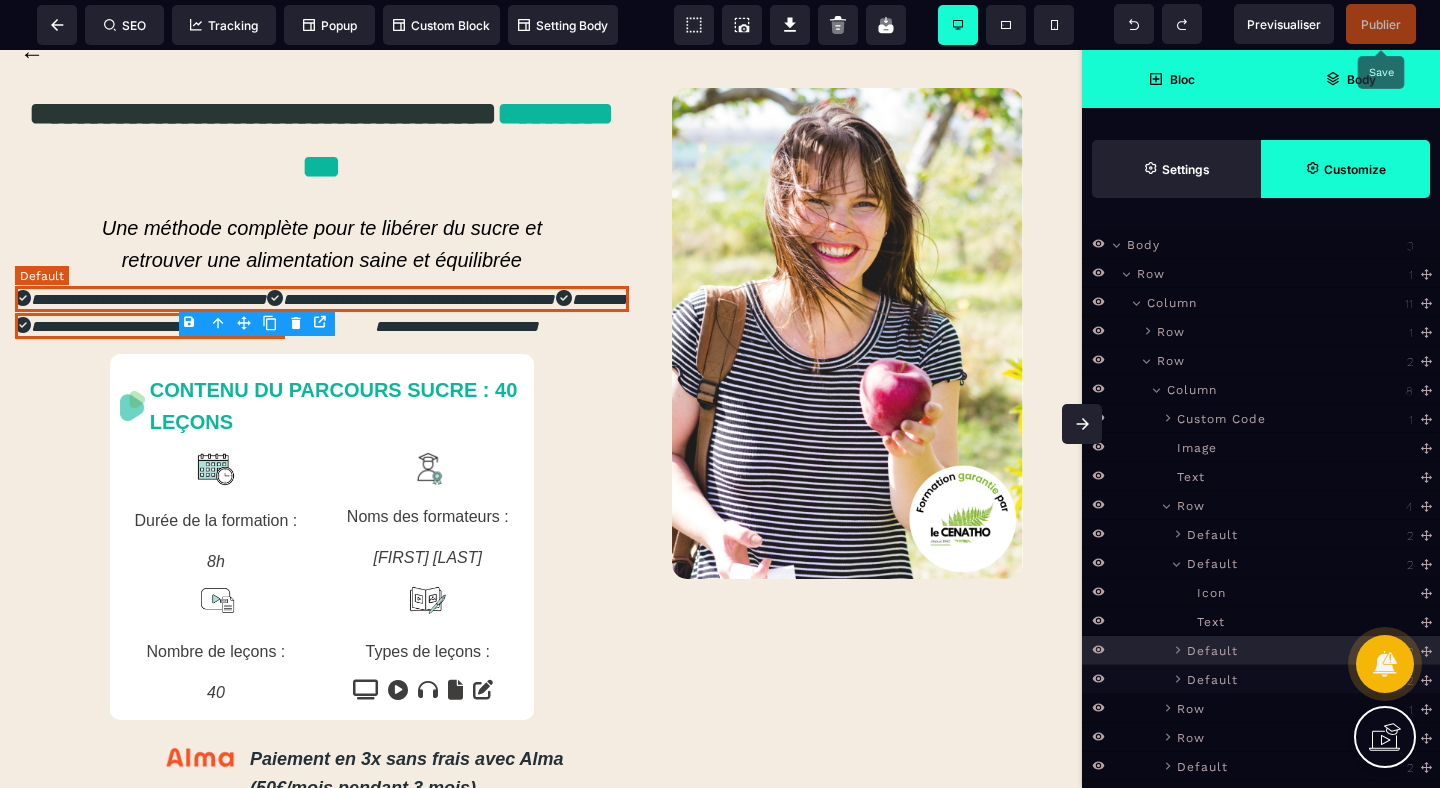 click on "Default" at bounding box center (1212, 678) 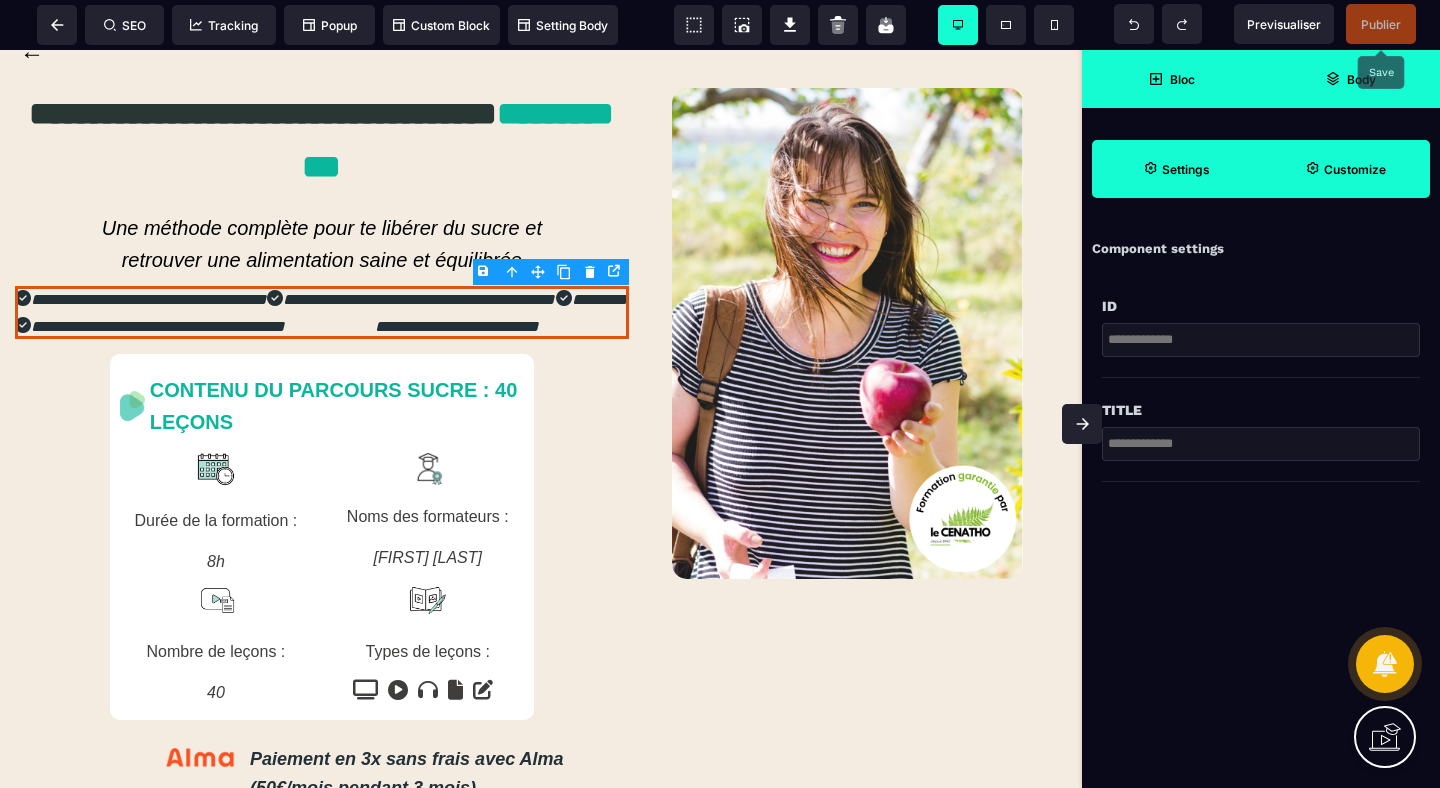 click on "Customize" at bounding box center [1345, 169] 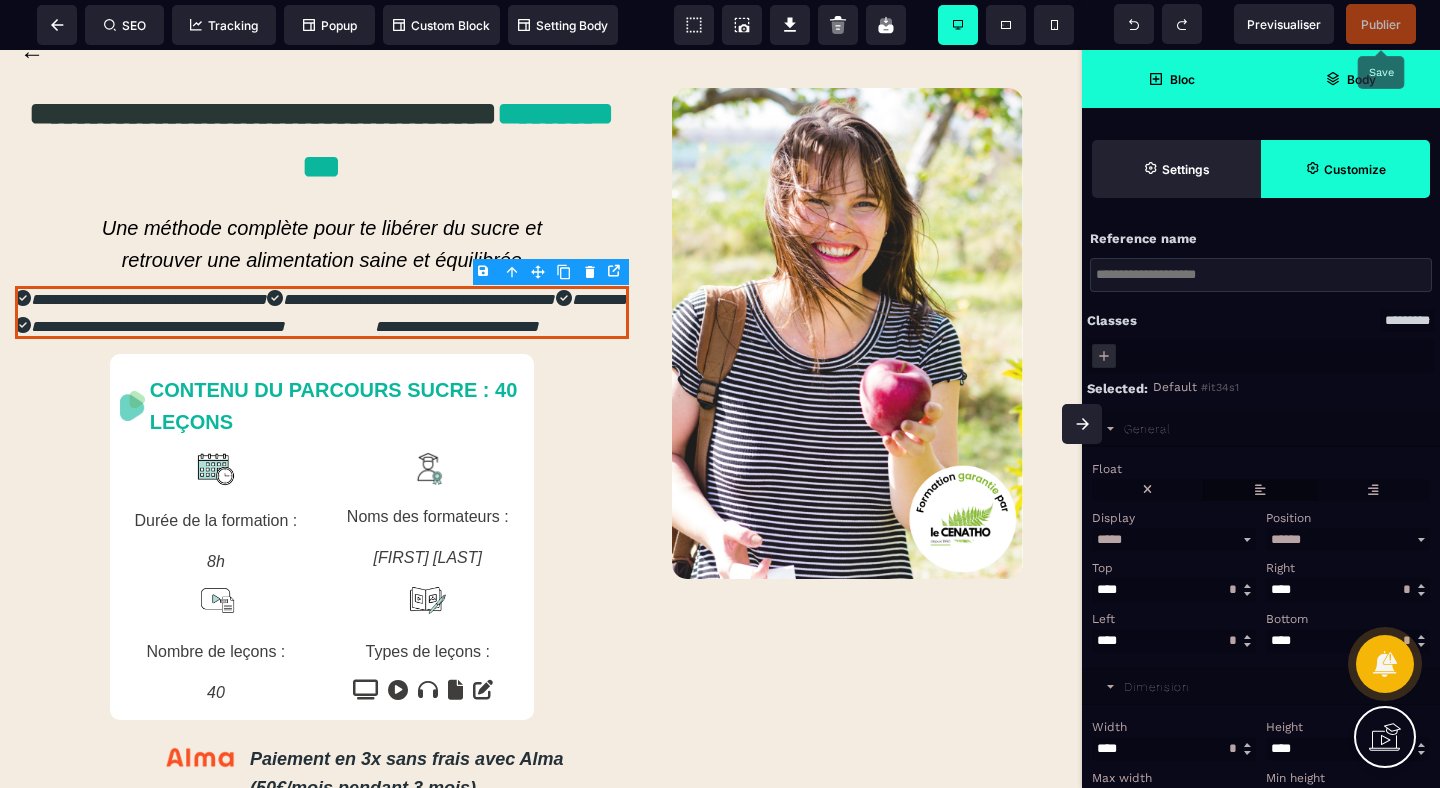 click at bounding box center (1260, 490) 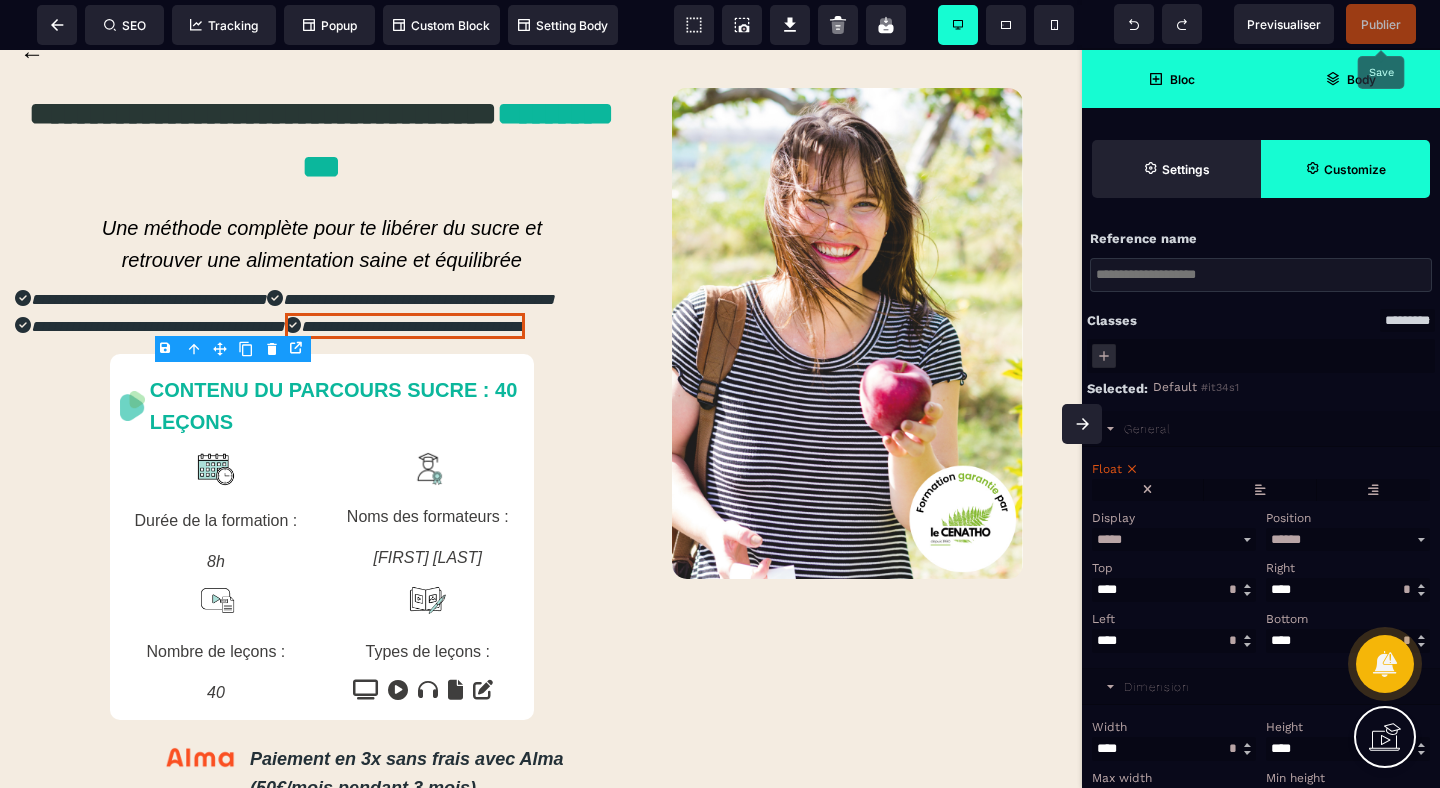 click on "Body" at bounding box center (1350, 79) 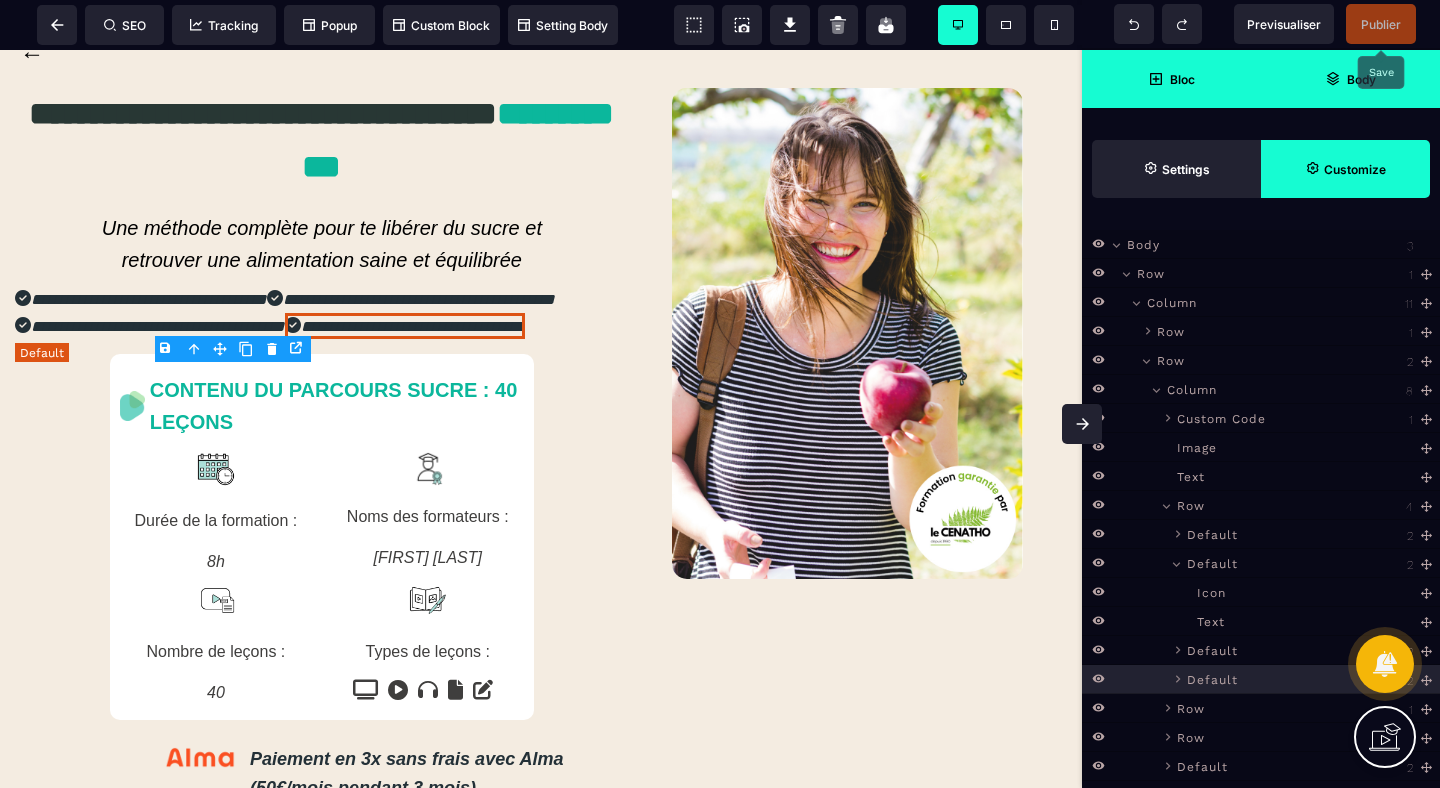 click on "Default" at bounding box center [1212, 678] 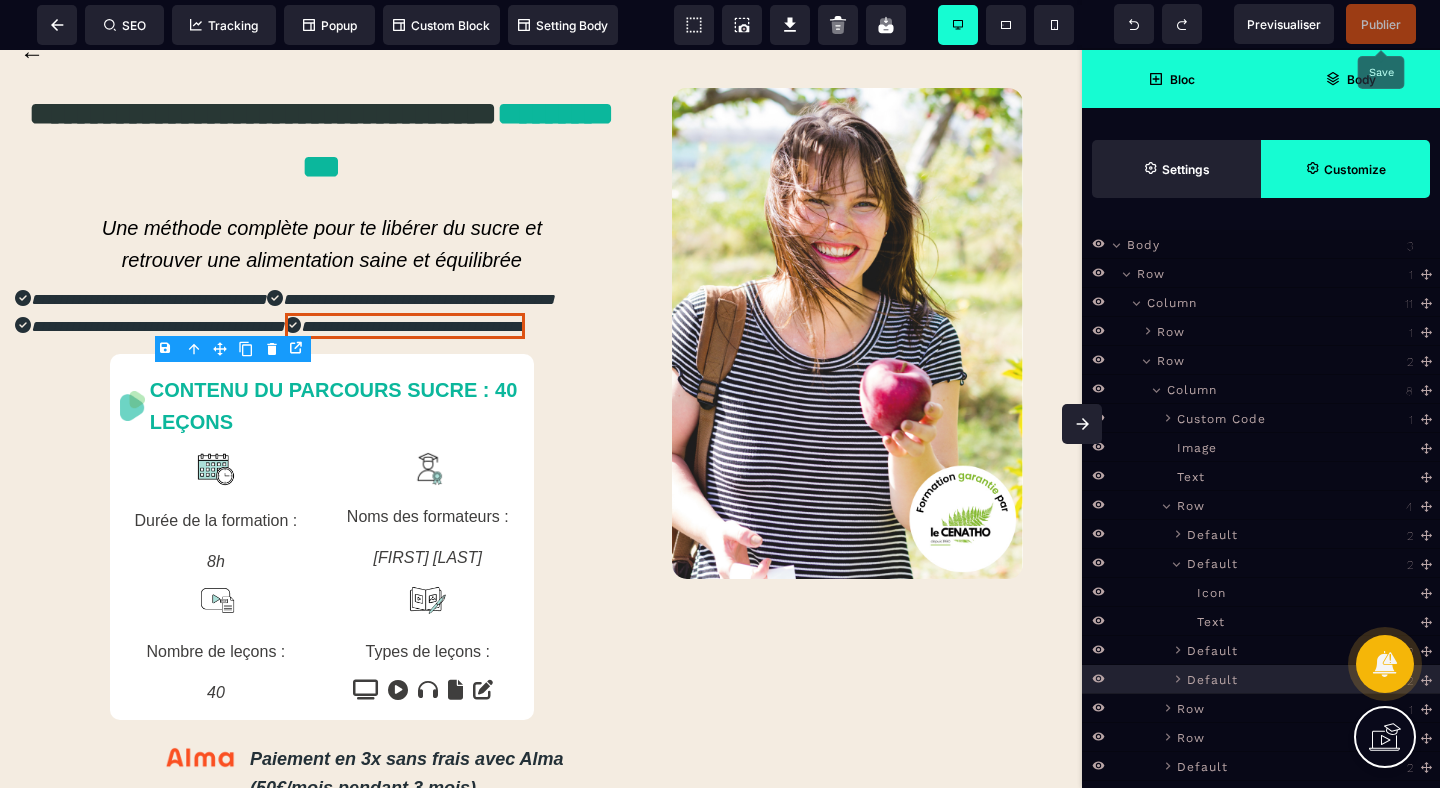 click on "Customize" at bounding box center [1345, 169] 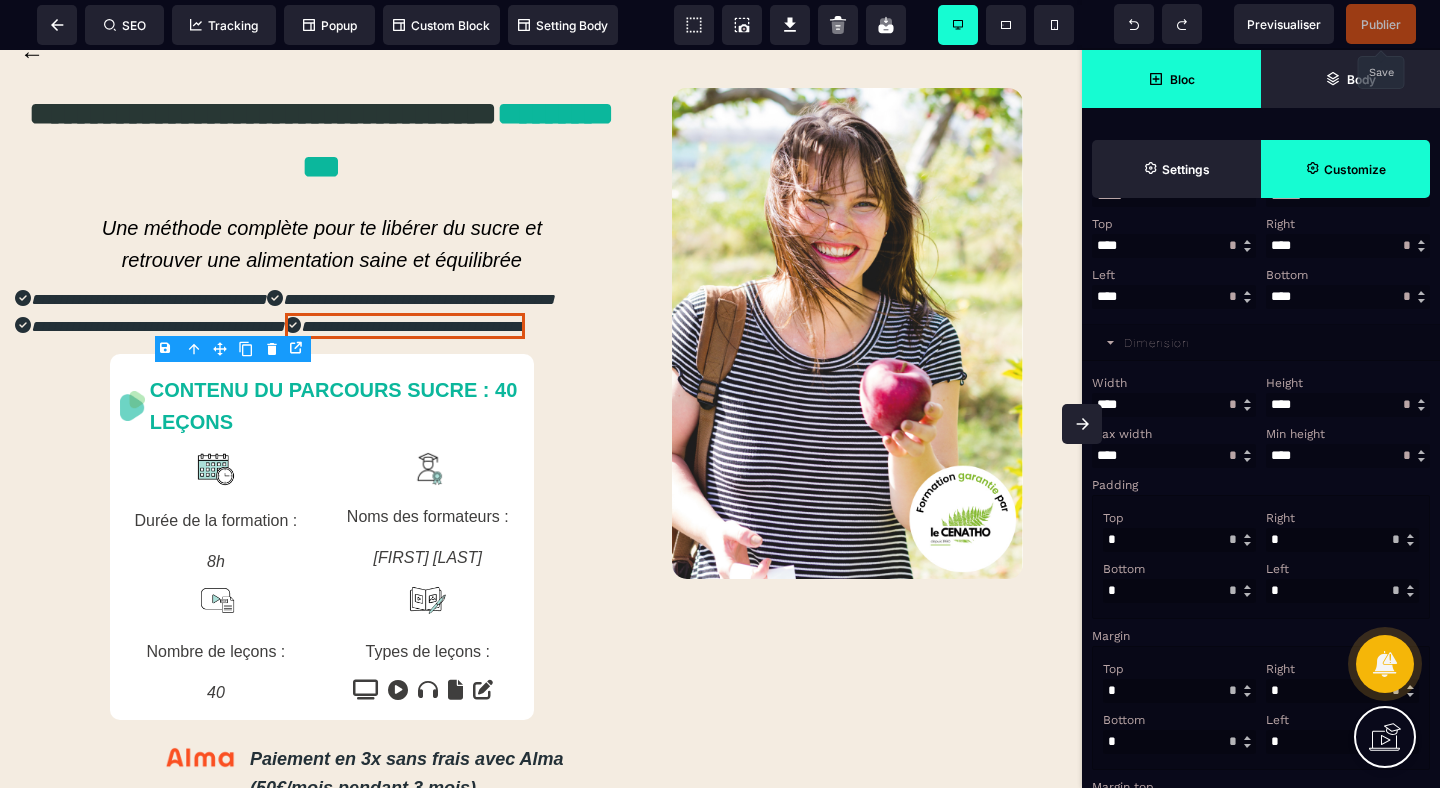 scroll, scrollTop: 473, scrollLeft: 0, axis: vertical 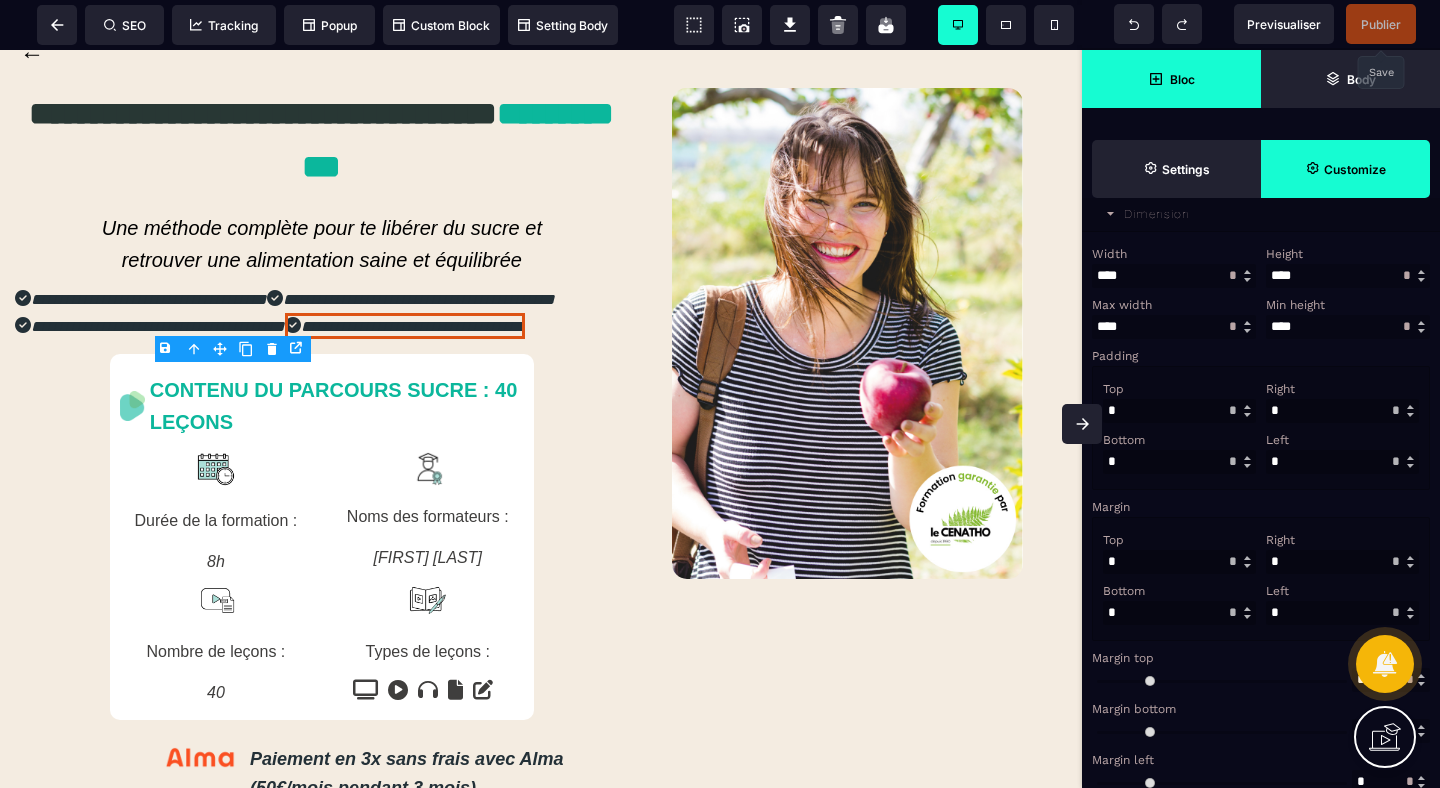 click at bounding box center [1342, 562] 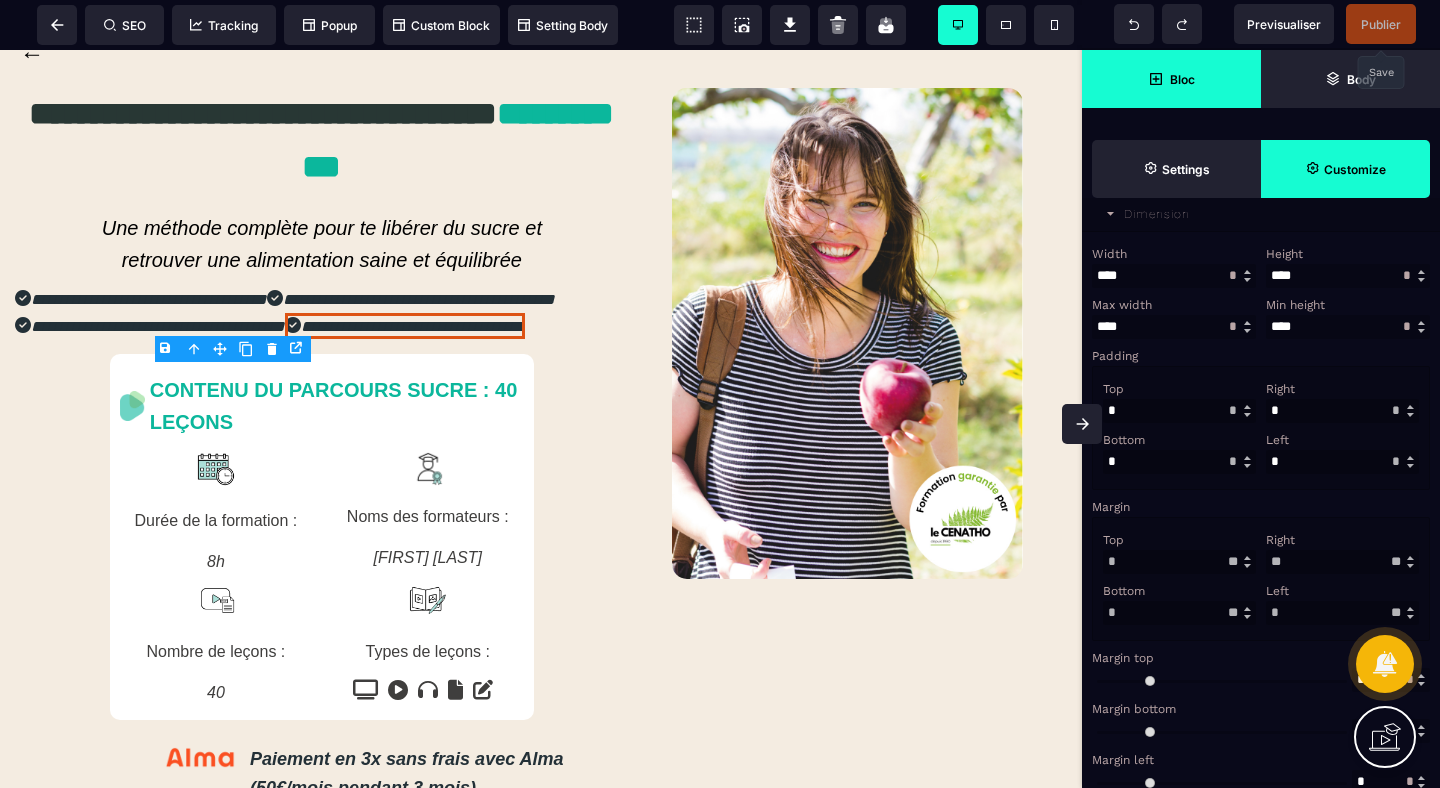 click on "*" at bounding box center [1342, 613] 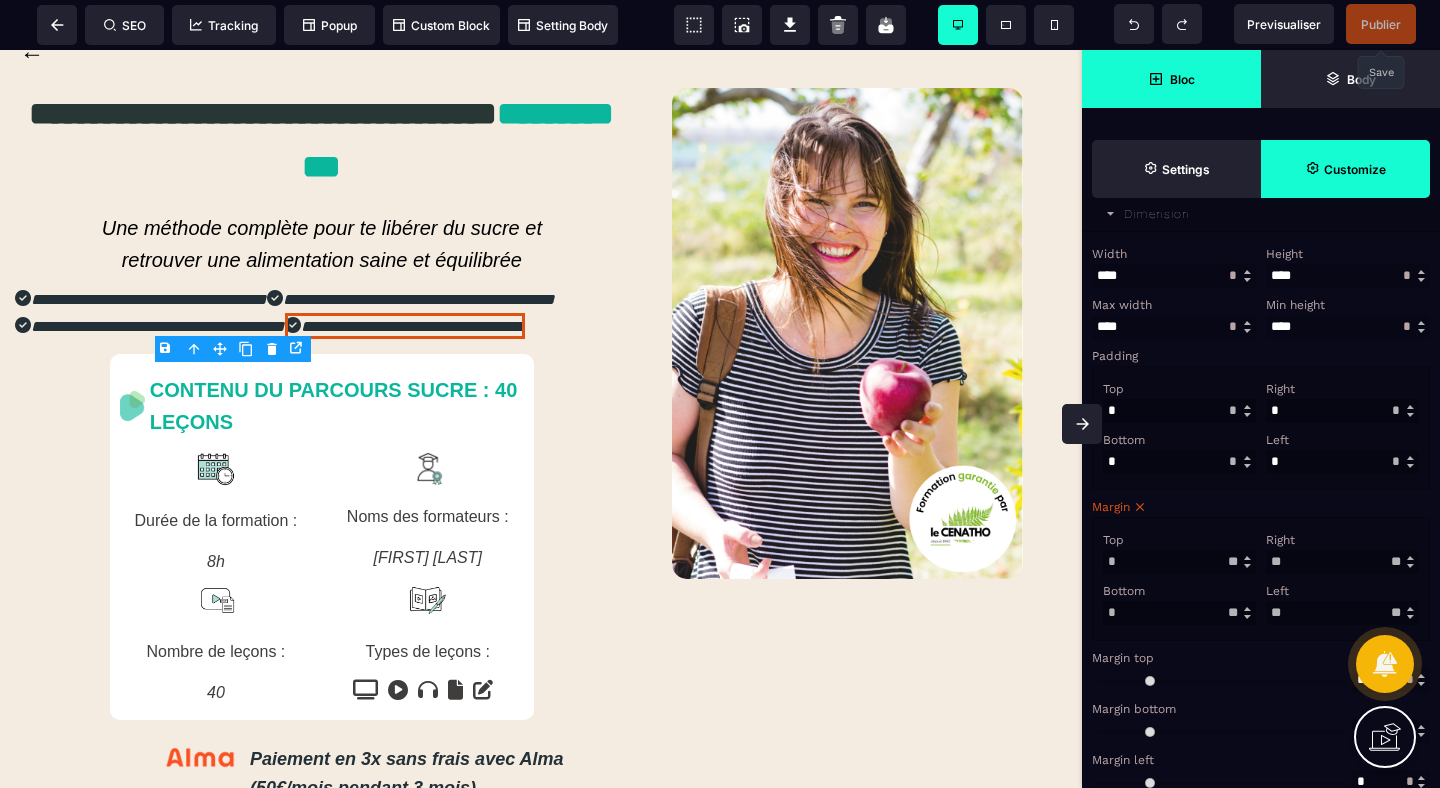 click on "Margin top" at bounding box center (1258, 658) 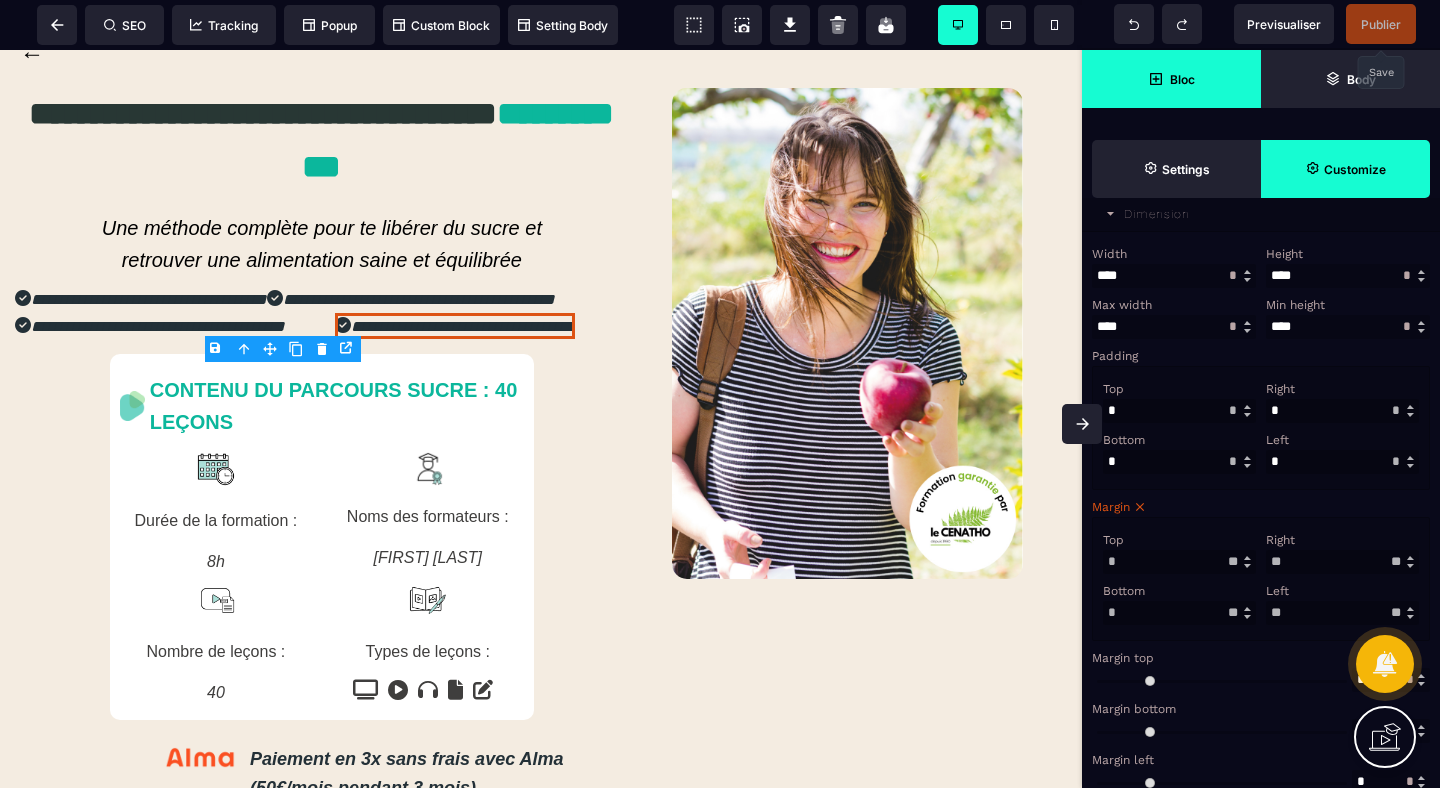 click on "**" at bounding box center (1342, 562) 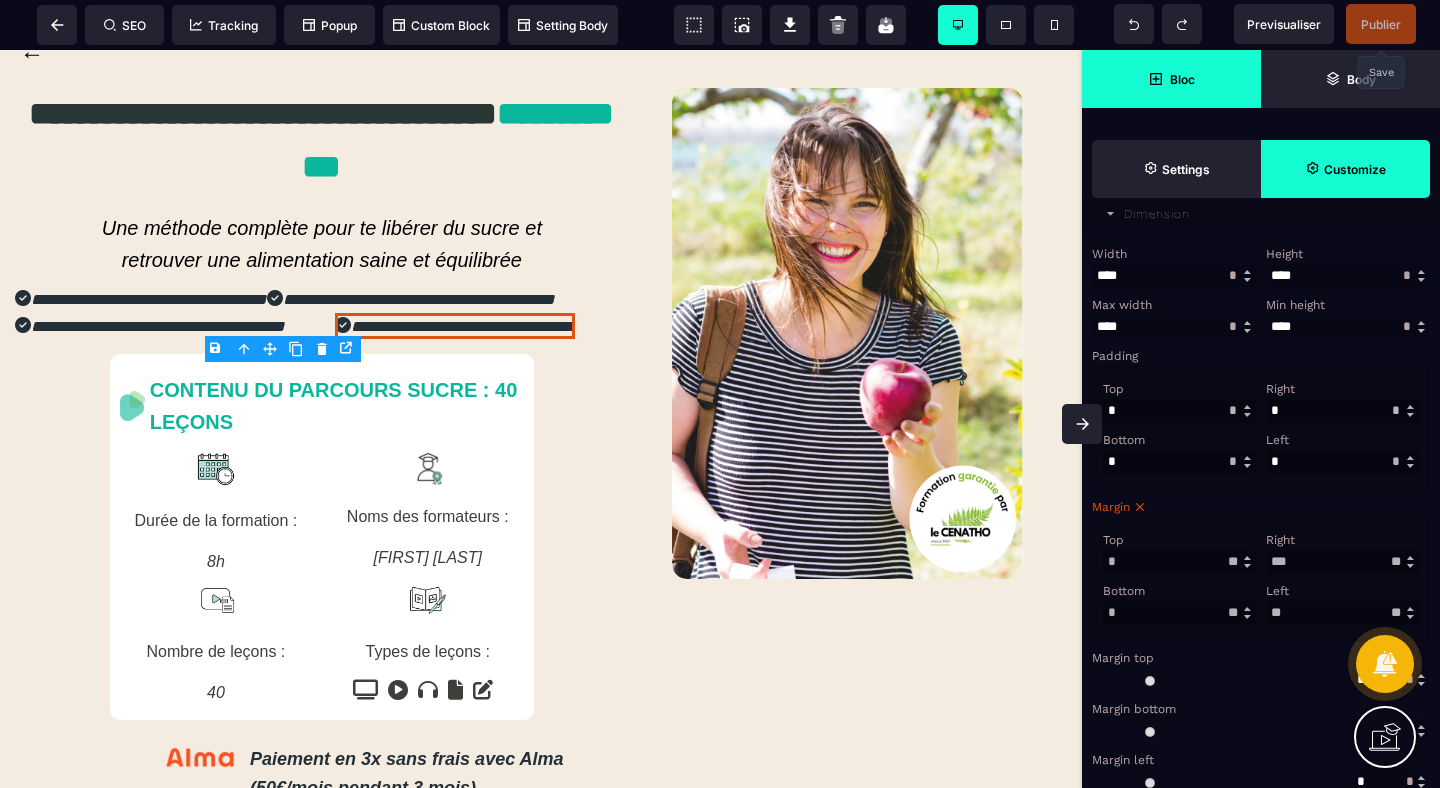 click on "**" at bounding box center [1342, 613] 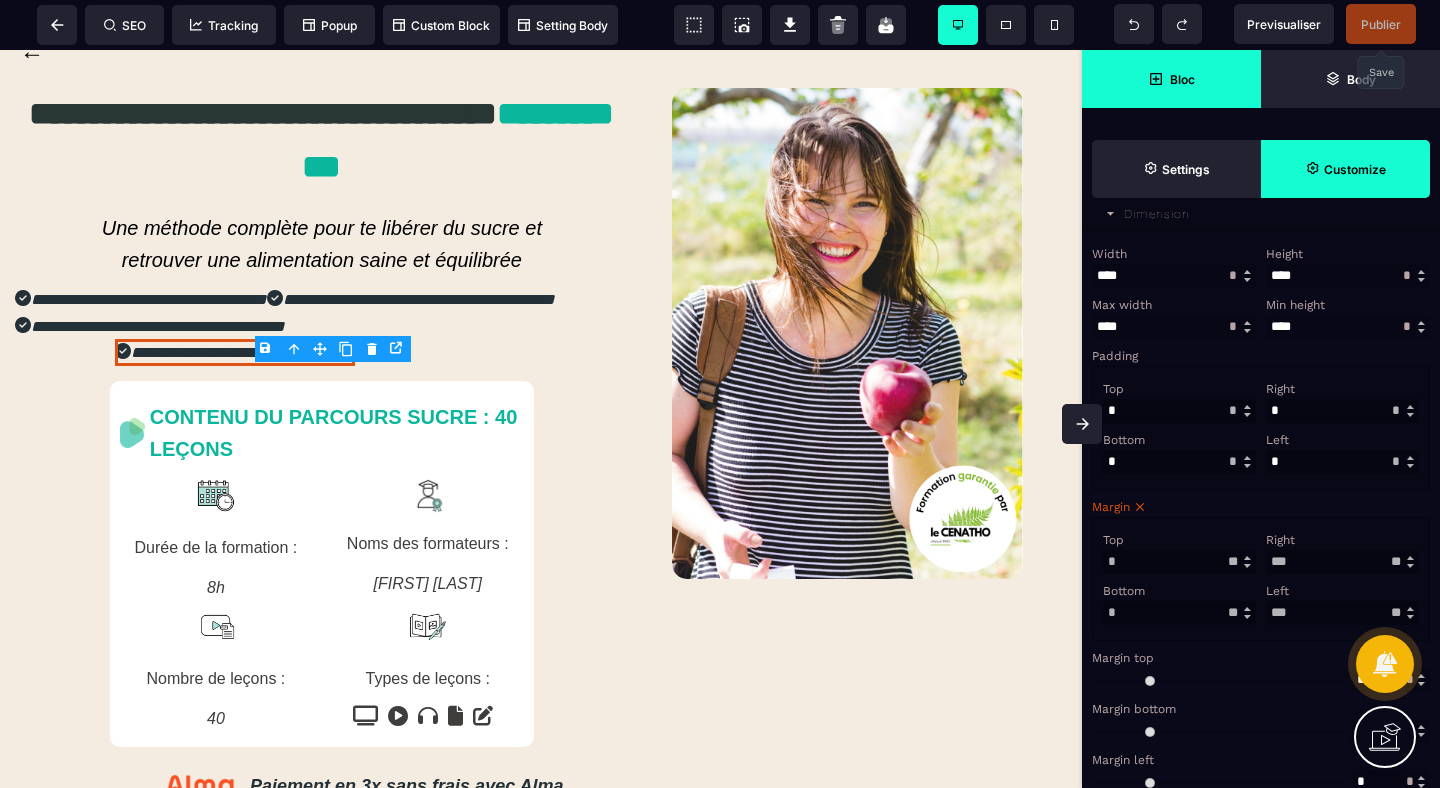 click on "Margin top" at bounding box center (1258, 658) 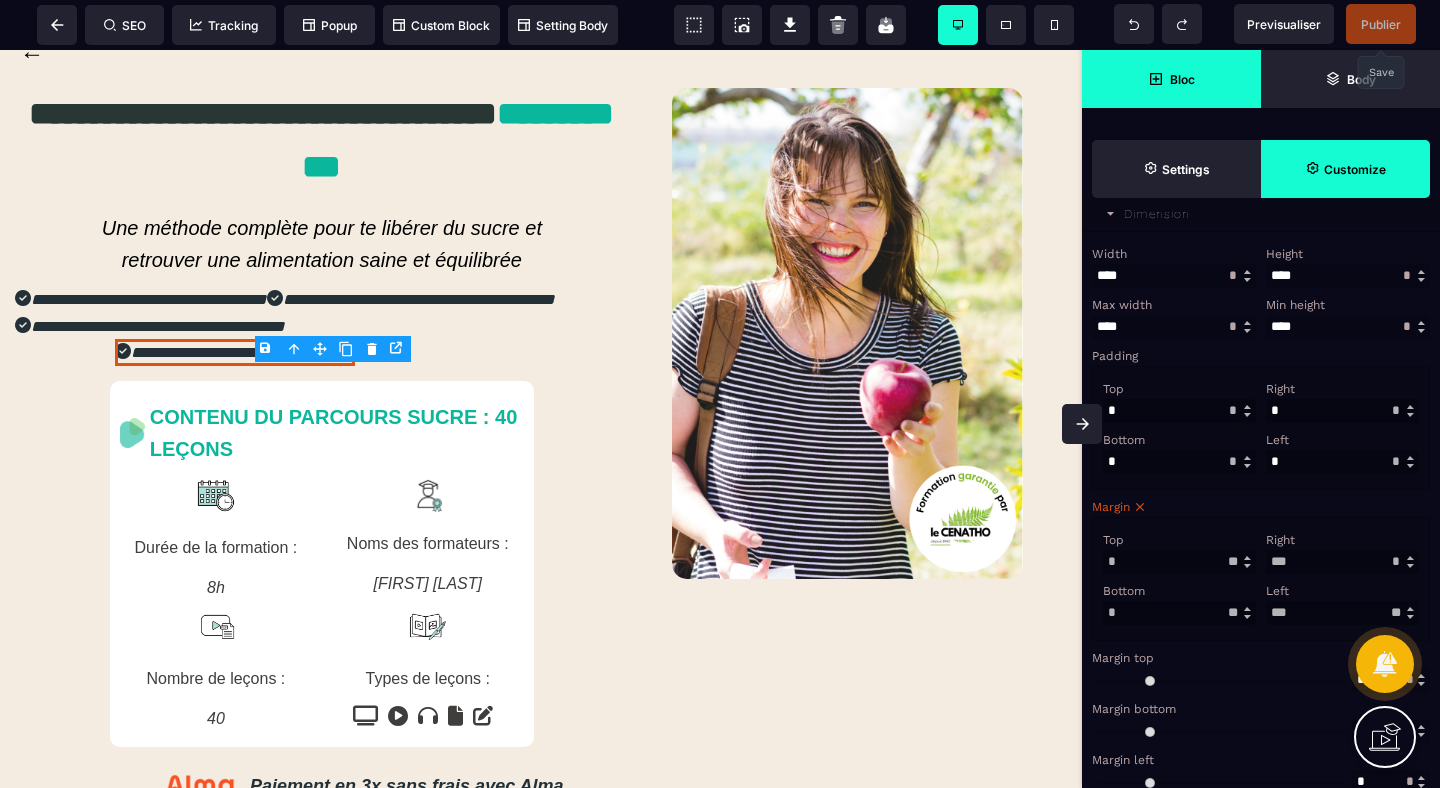 click on "*" at bounding box center [0, 0] 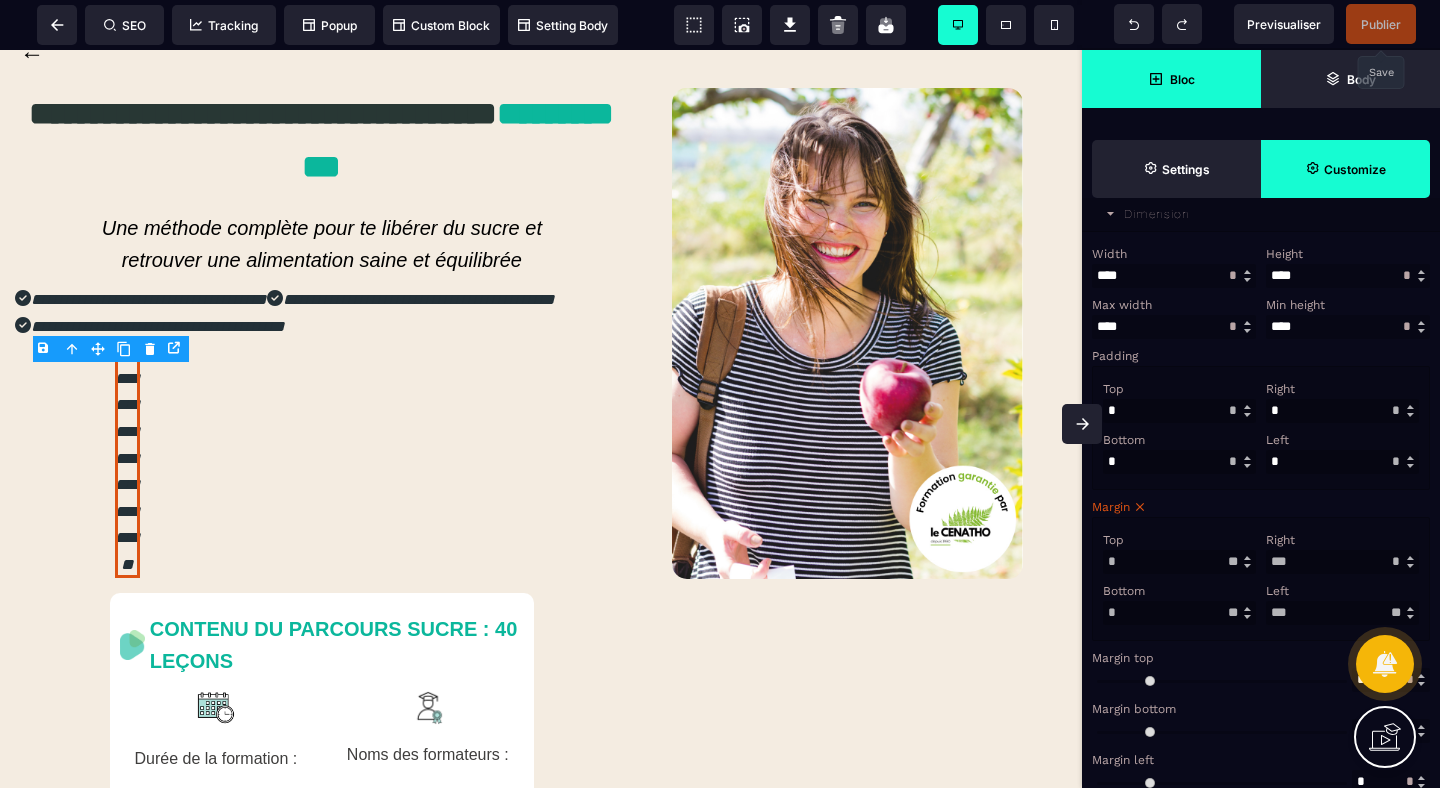drag, startPoint x: 1308, startPoint y: 589, endPoint x: 1224, endPoint y: 588, distance: 84.00595 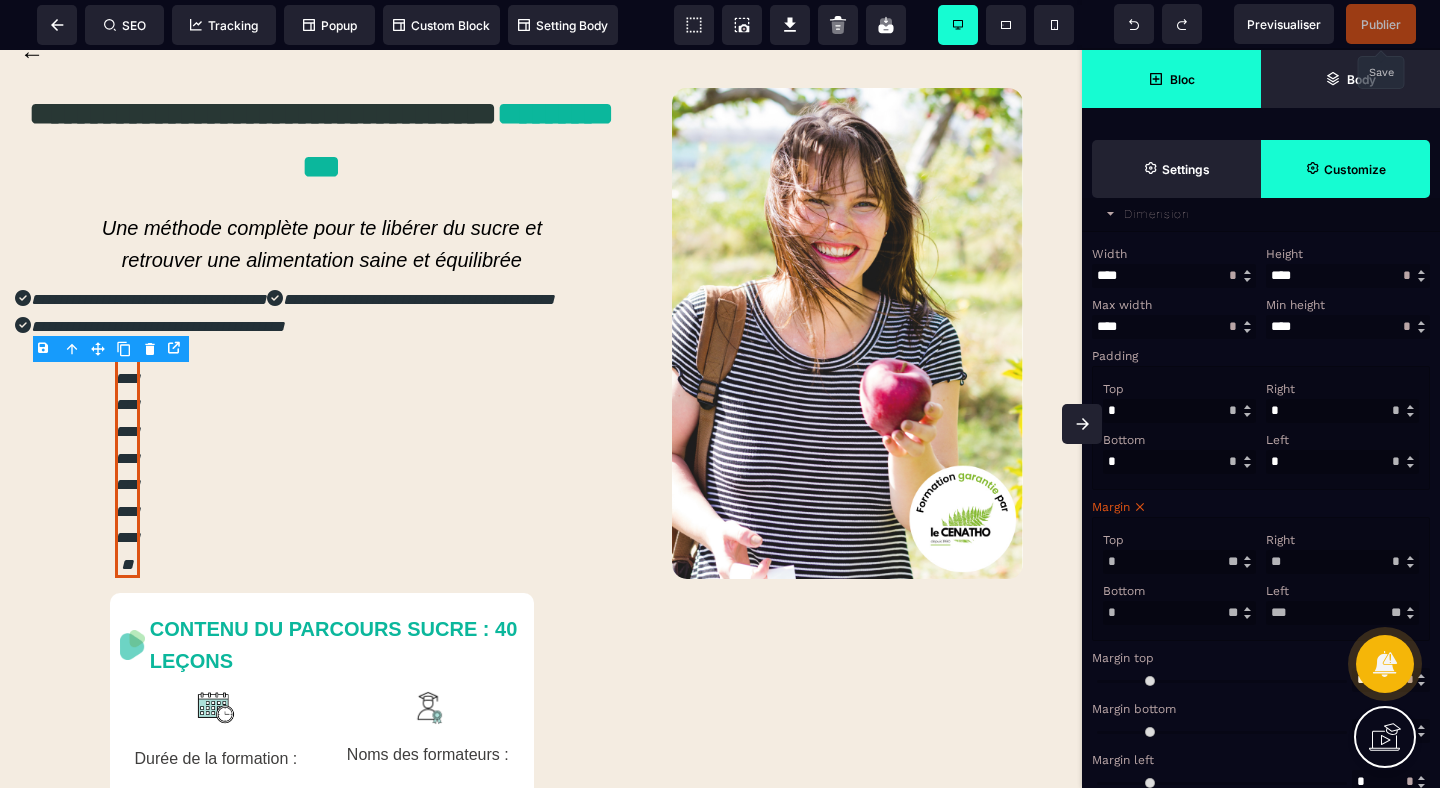click on "Left" at bounding box center [1340, 591] 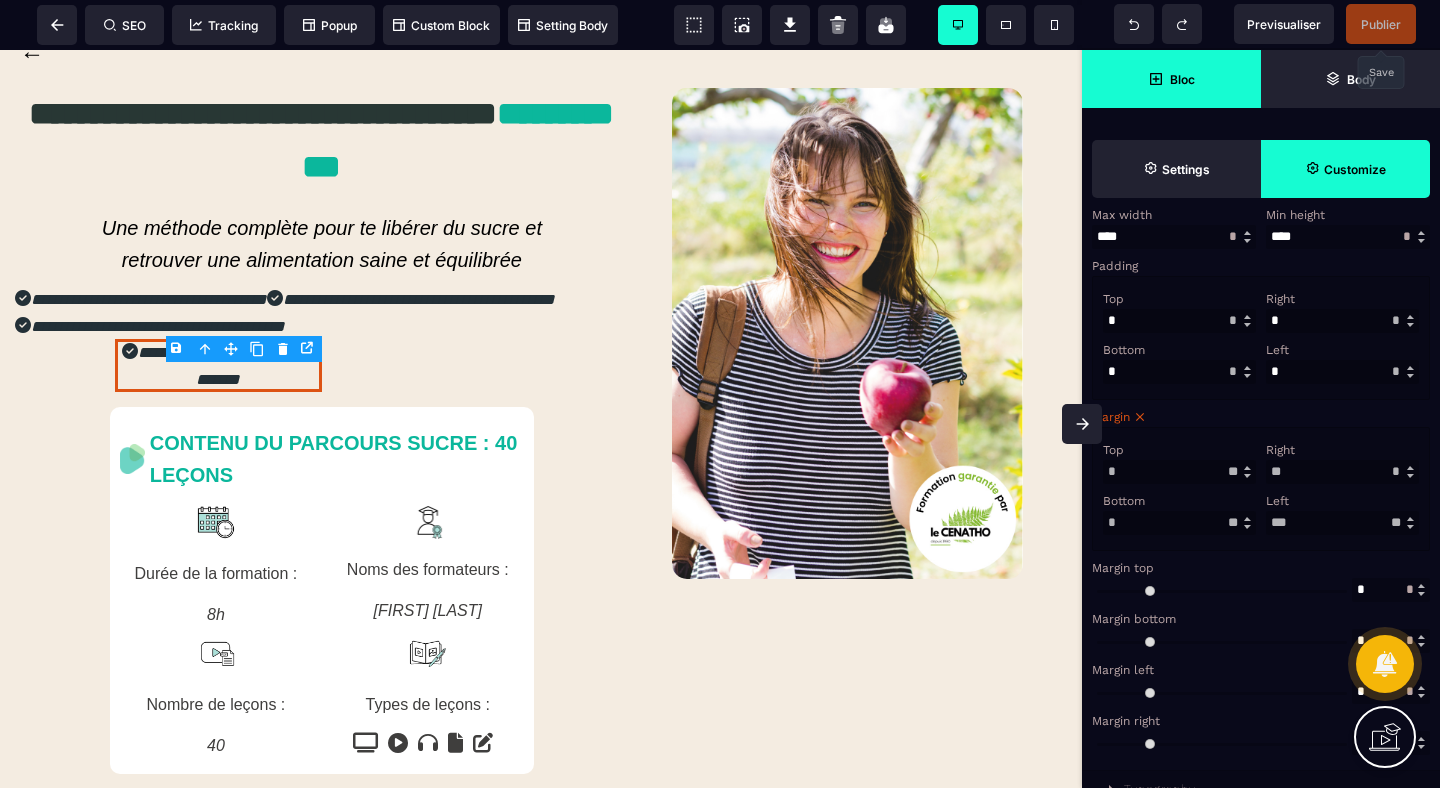 scroll, scrollTop: 598, scrollLeft: 0, axis: vertical 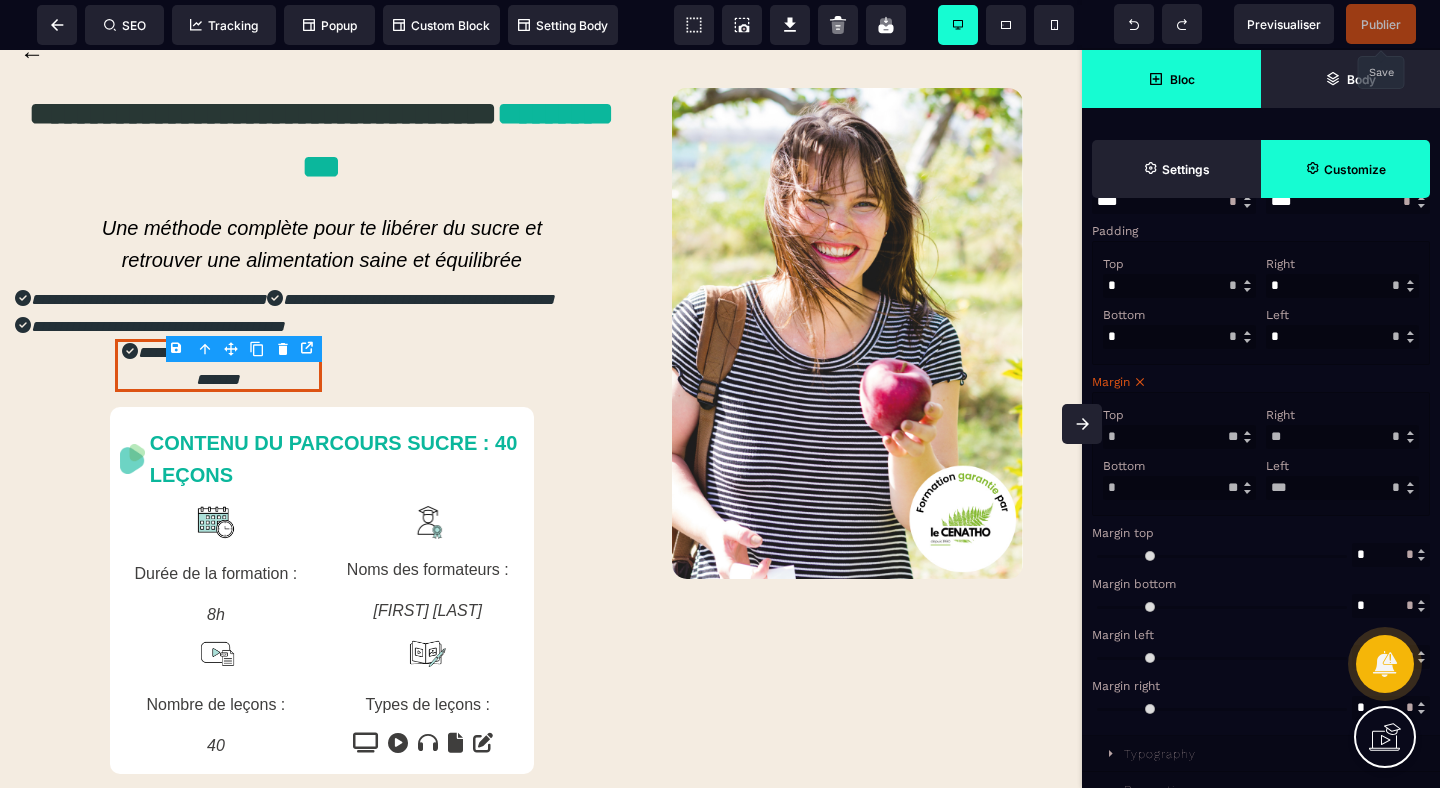 click on "*" at bounding box center [0, 0] 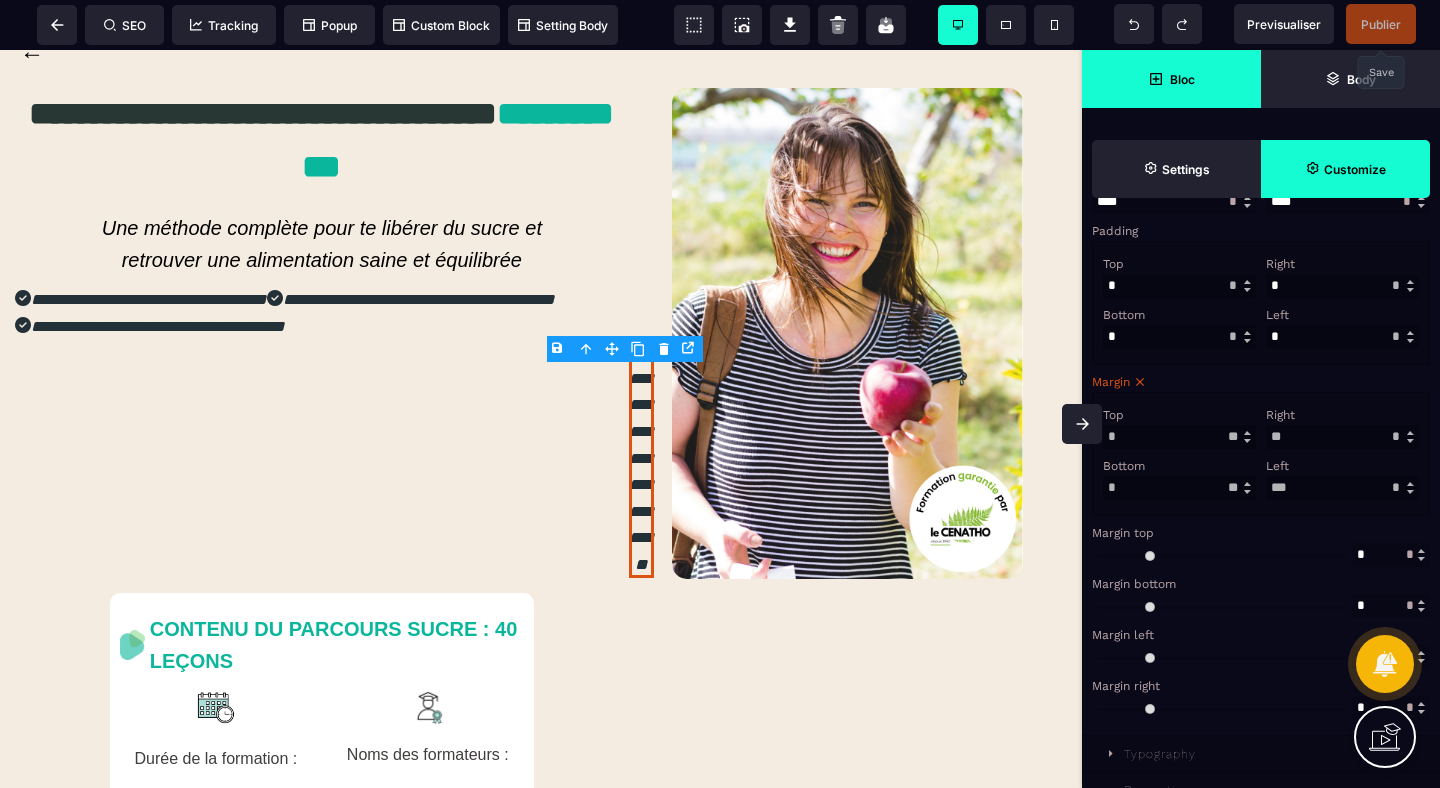 drag, startPoint x: 1301, startPoint y: 518, endPoint x: 1218, endPoint y: 518, distance: 83 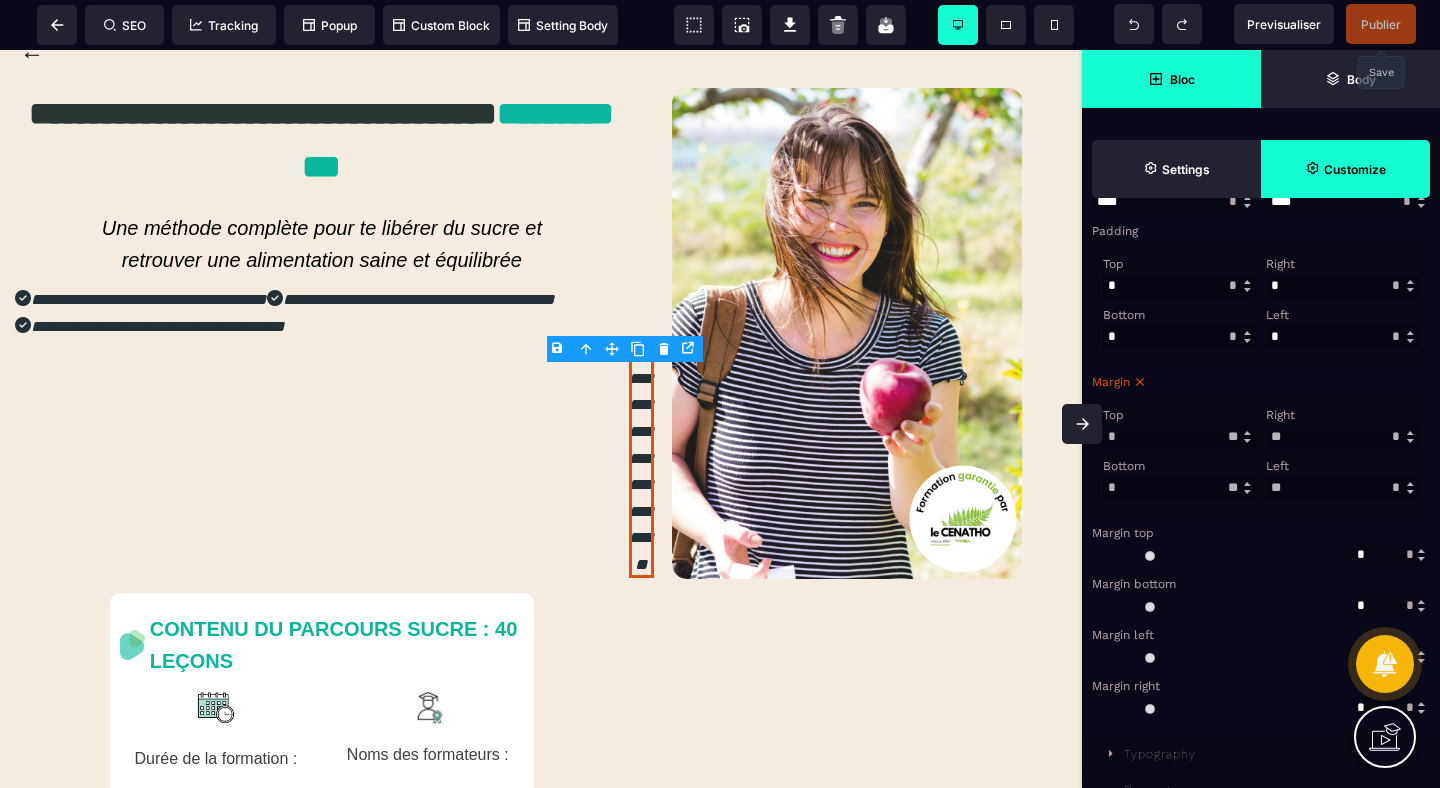 click on "Top
*
* ** * ** *** ** **
Right
**
* ** * ** *** ** **
Bottom
*
* ** * ** *** ** **
Left
**
* ** * ** *** ** **" at bounding box center [1261, 454] 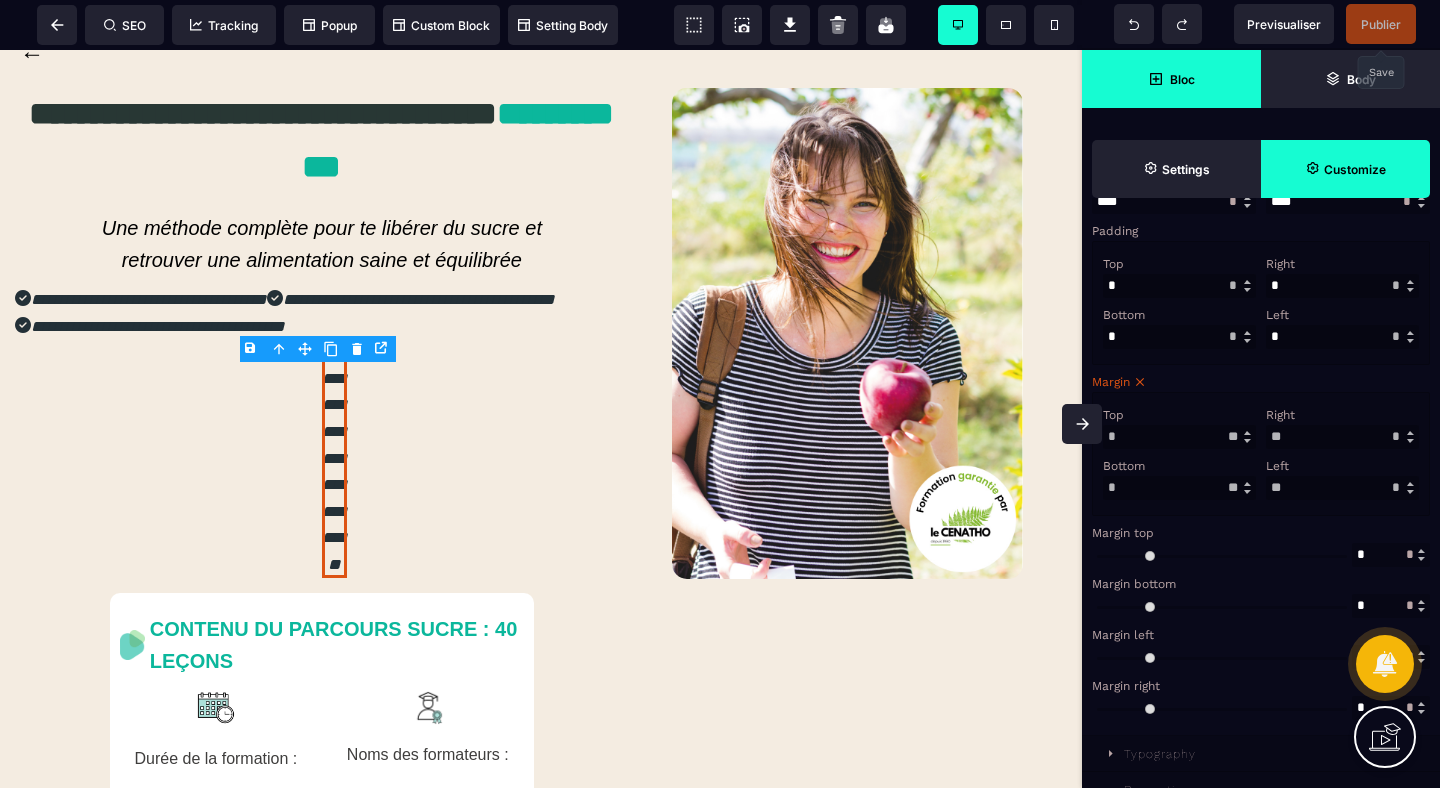 click on "**" at bounding box center [1342, 437] 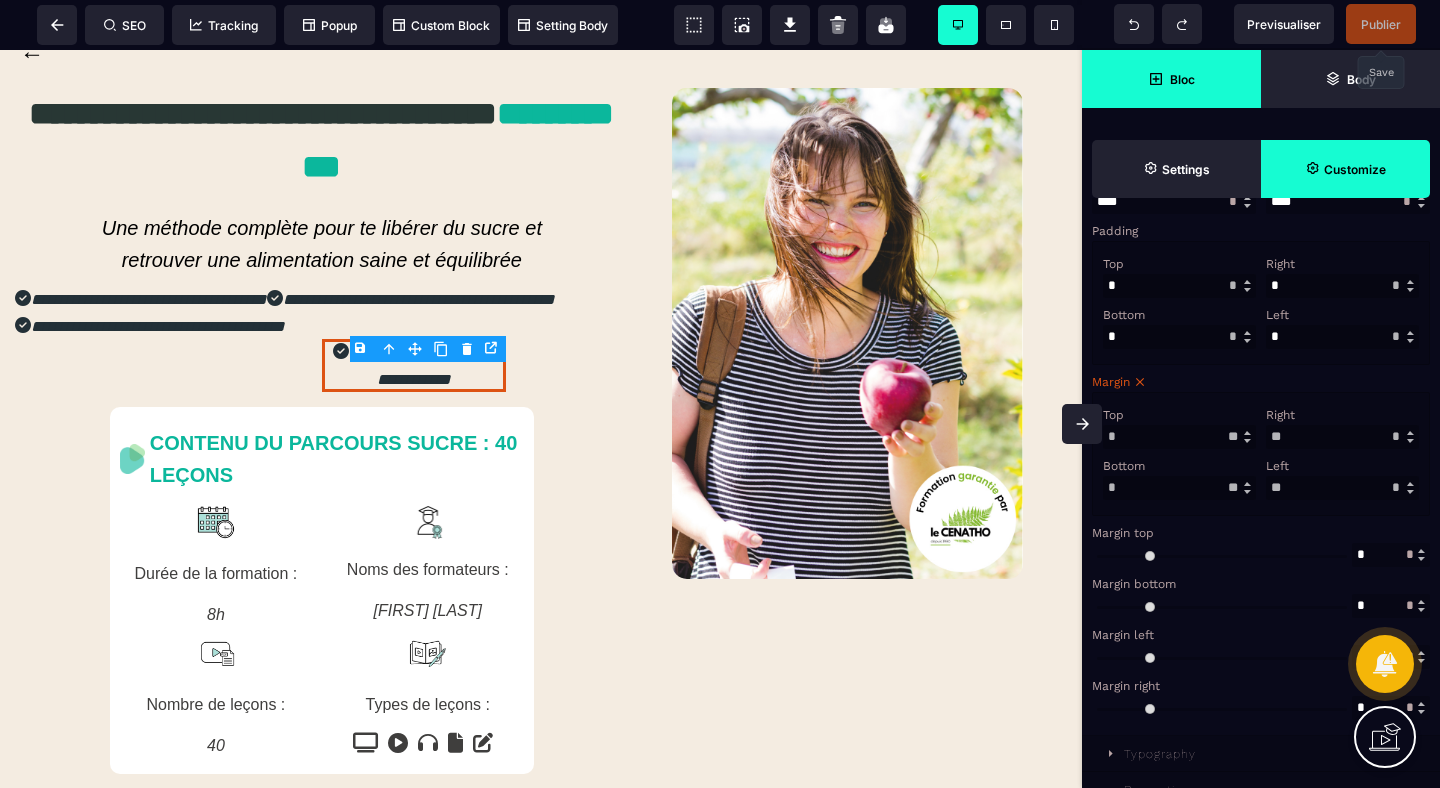 click on "Left
**
* ** * ** *** ** **" at bounding box center [1342, 477] 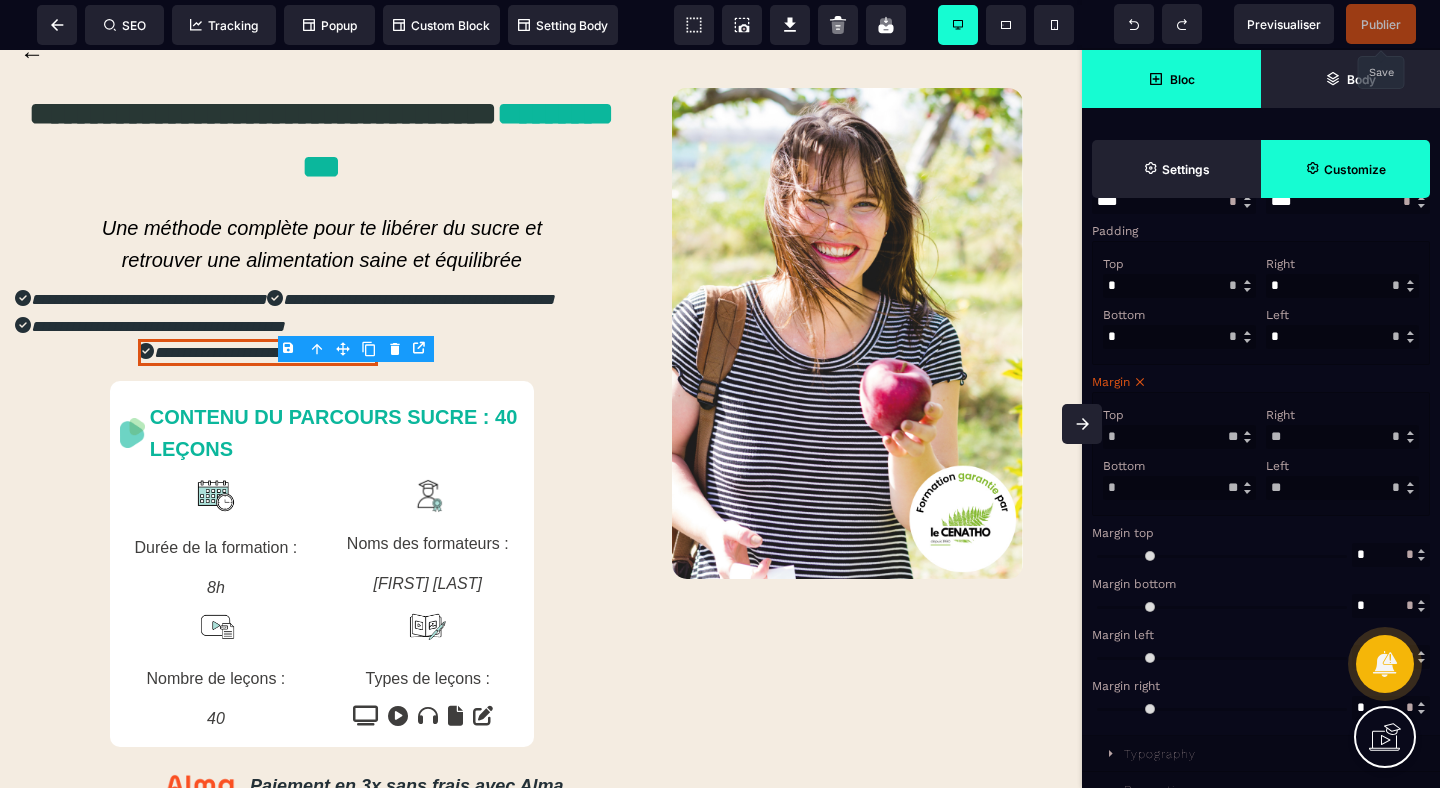 click on "Left" at bounding box center (1340, 466) 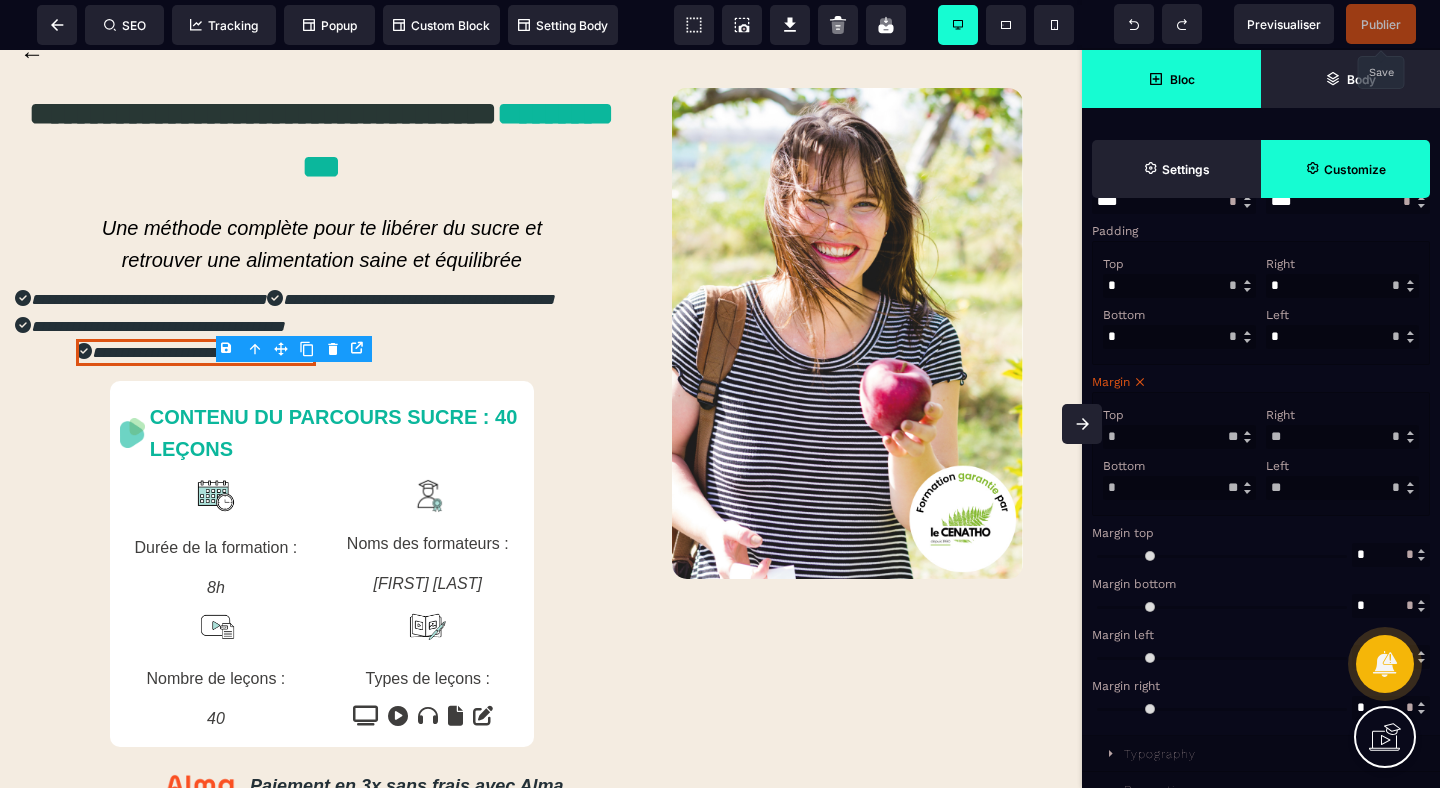 click on "**" at bounding box center [1342, 437] 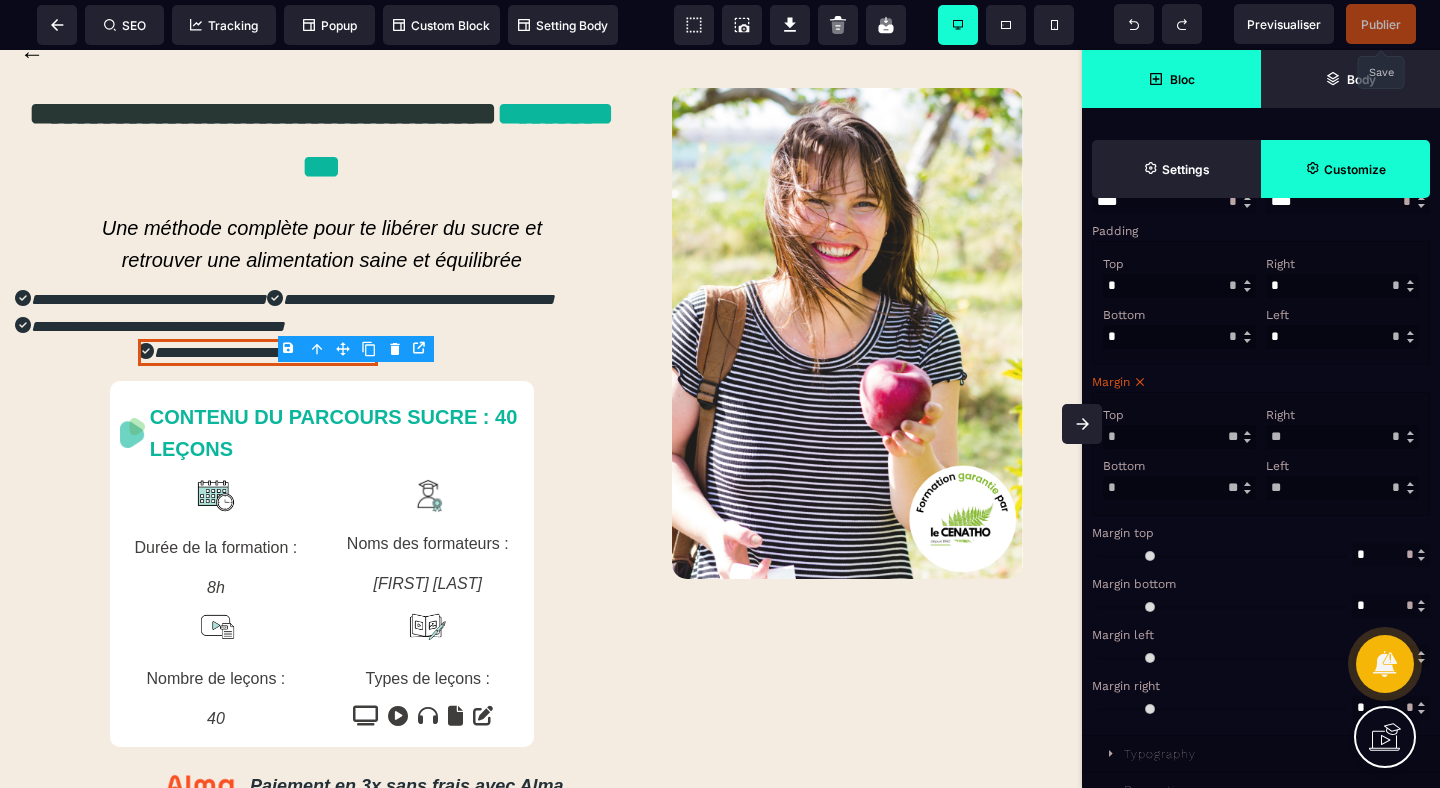 click on "**" at bounding box center [1342, 488] 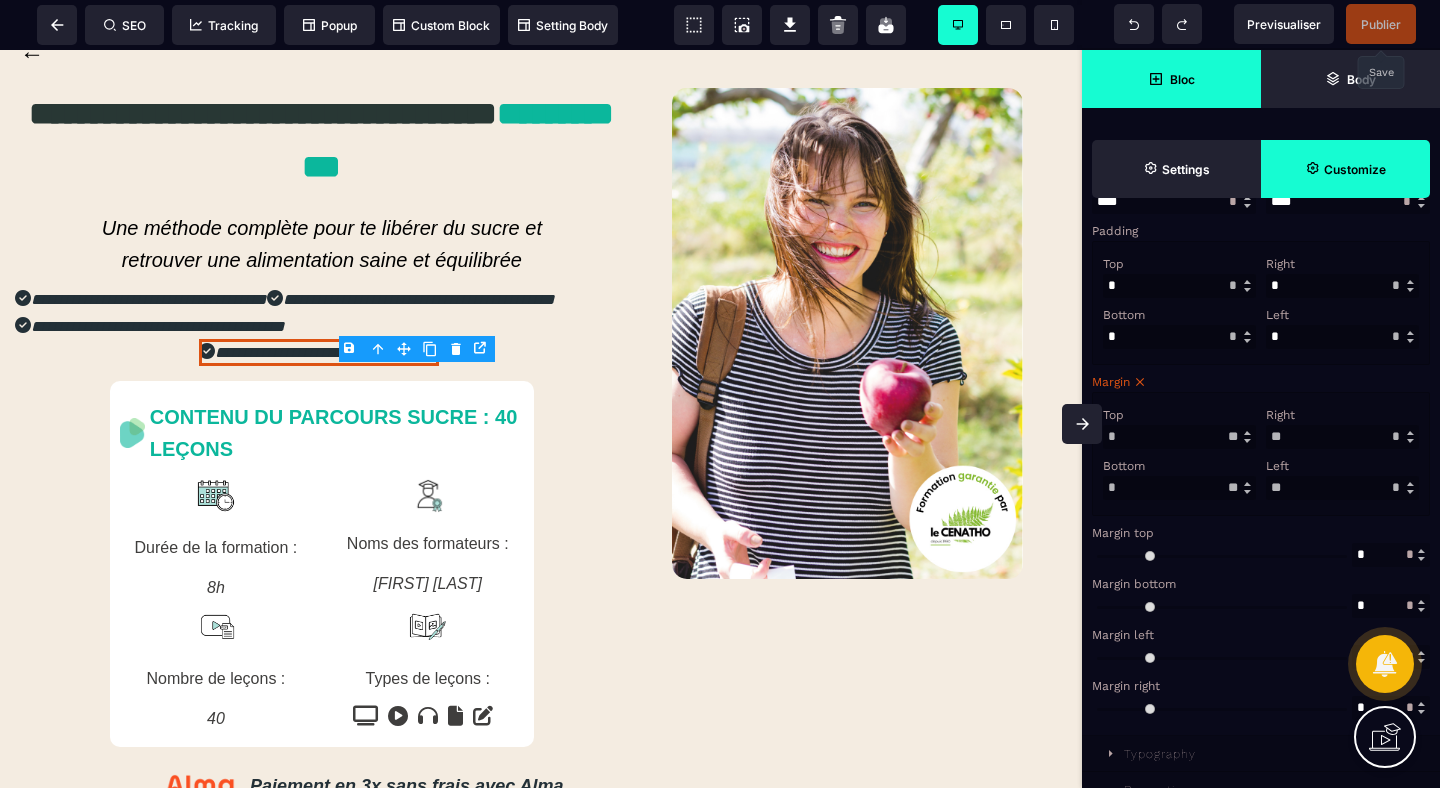 drag, startPoint x: 1291, startPoint y: 518, endPoint x: 1232, endPoint y: 518, distance: 59 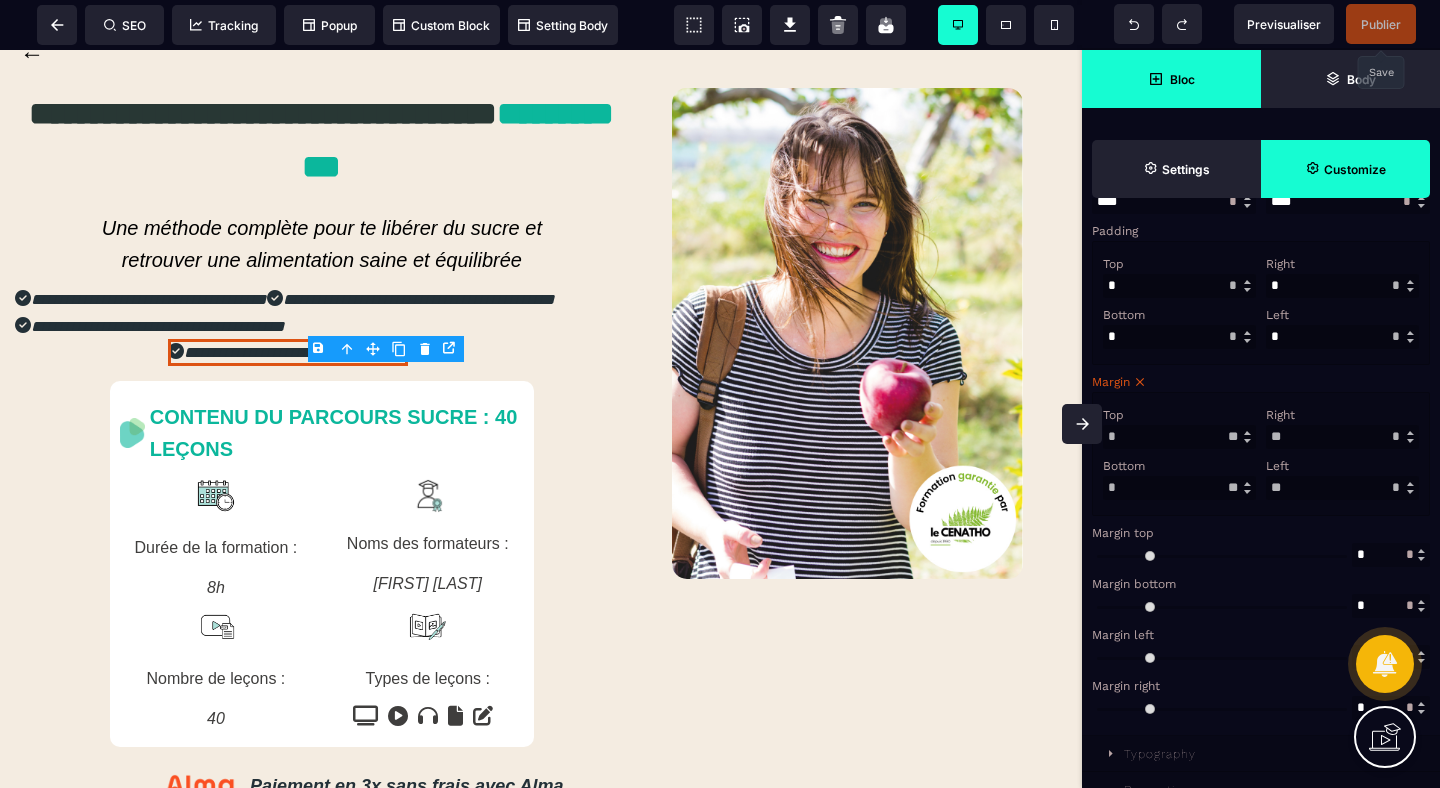 click 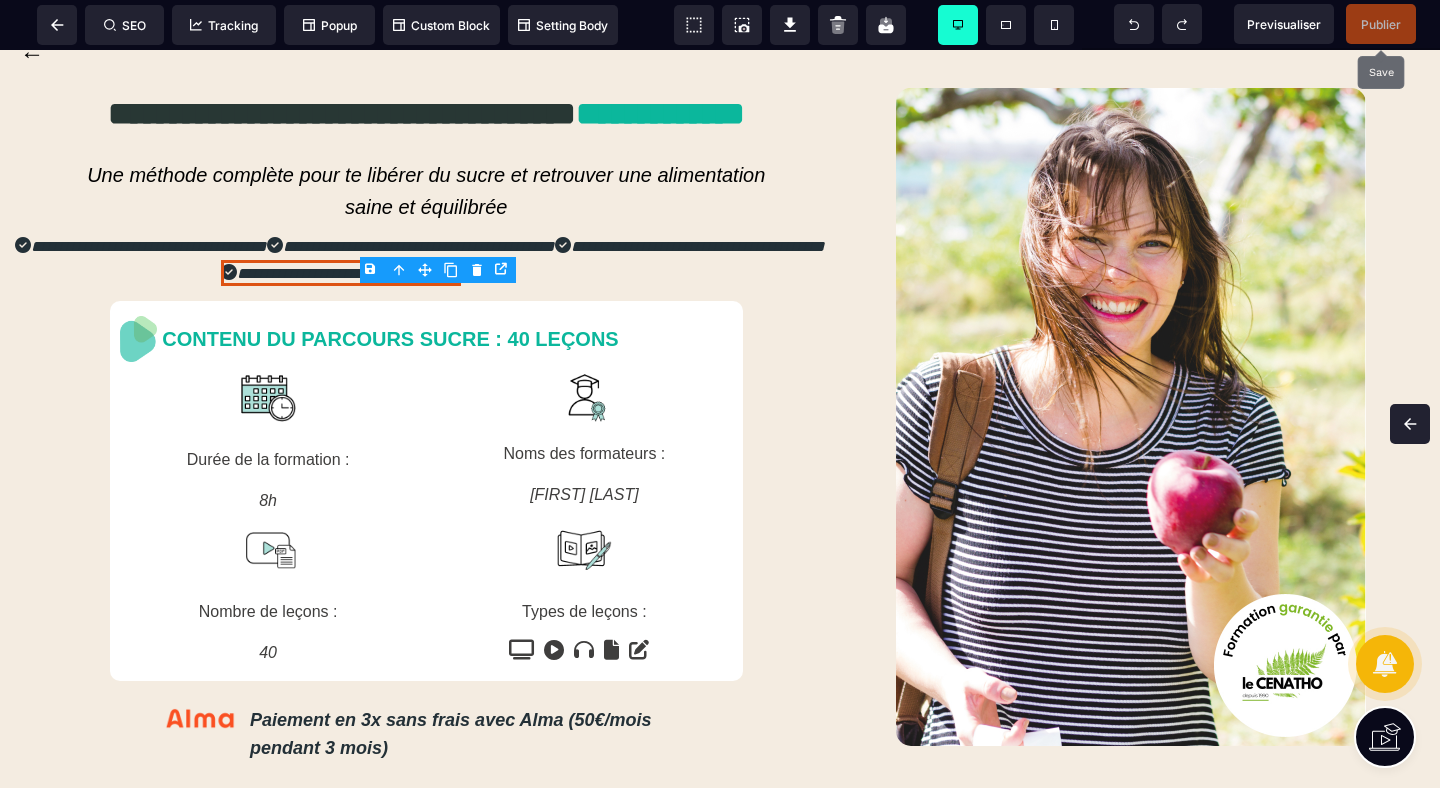 click 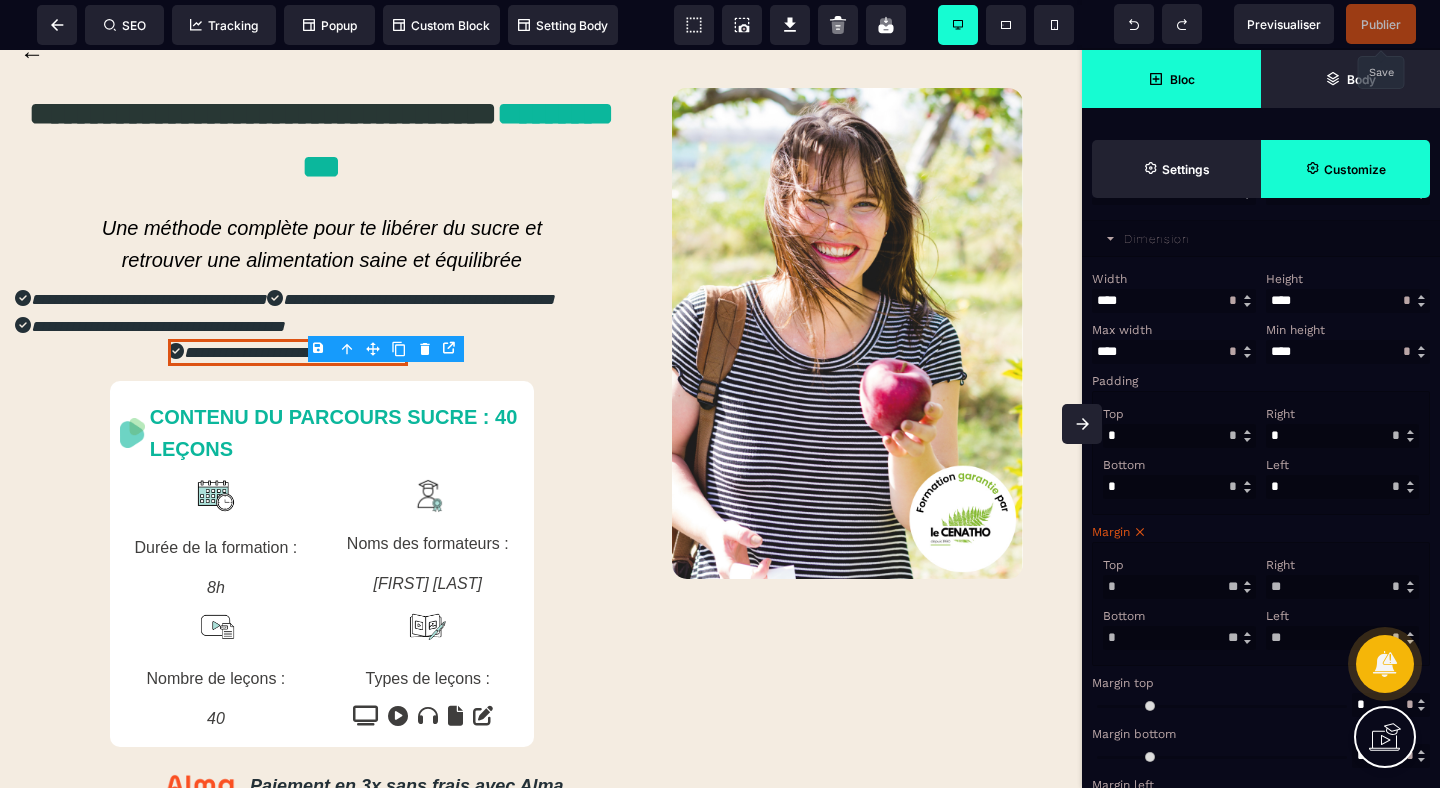 scroll, scrollTop: 537, scrollLeft: 0, axis: vertical 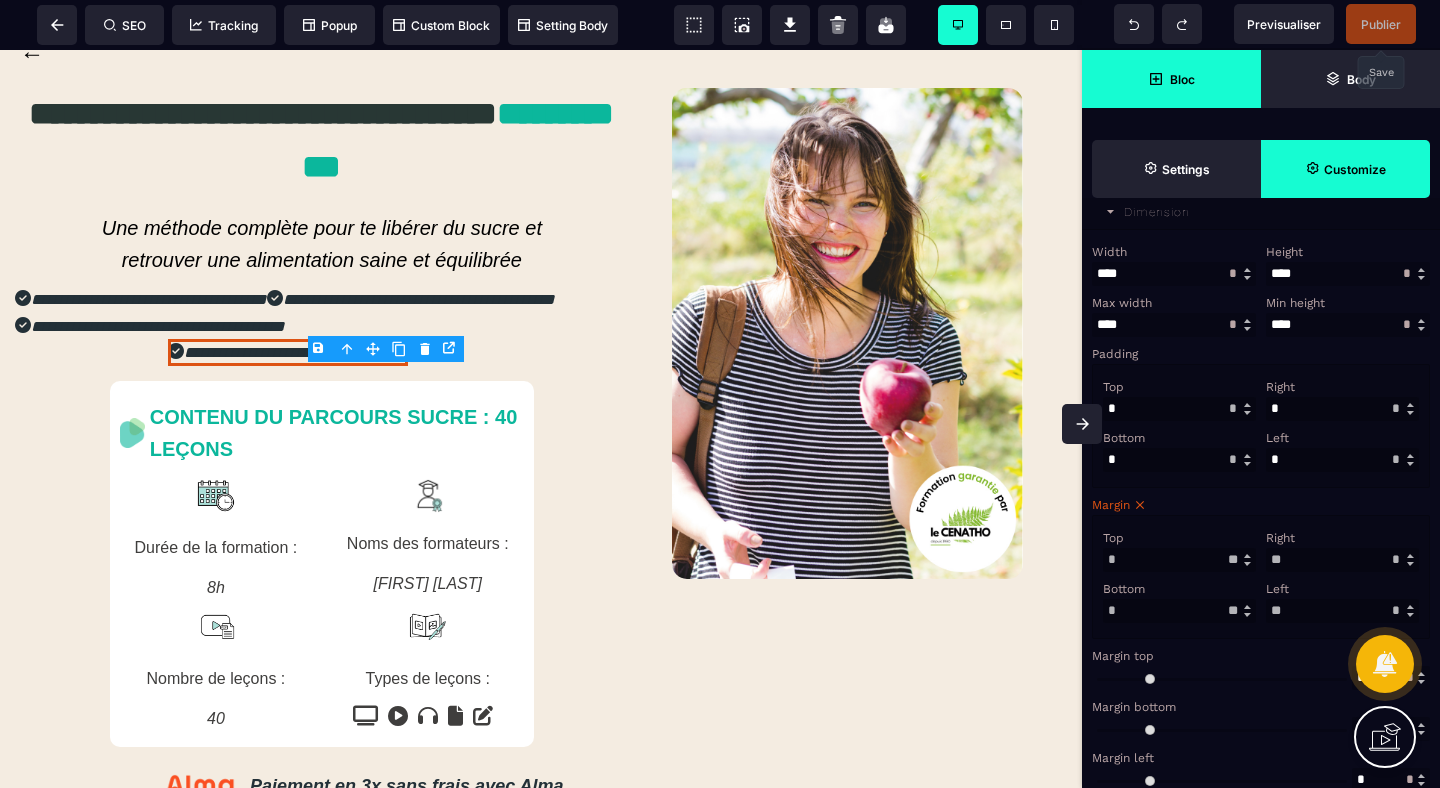 drag, startPoint x: 1289, startPoint y: 635, endPoint x: 1243, endPoint y: 634, distance: 46.010868 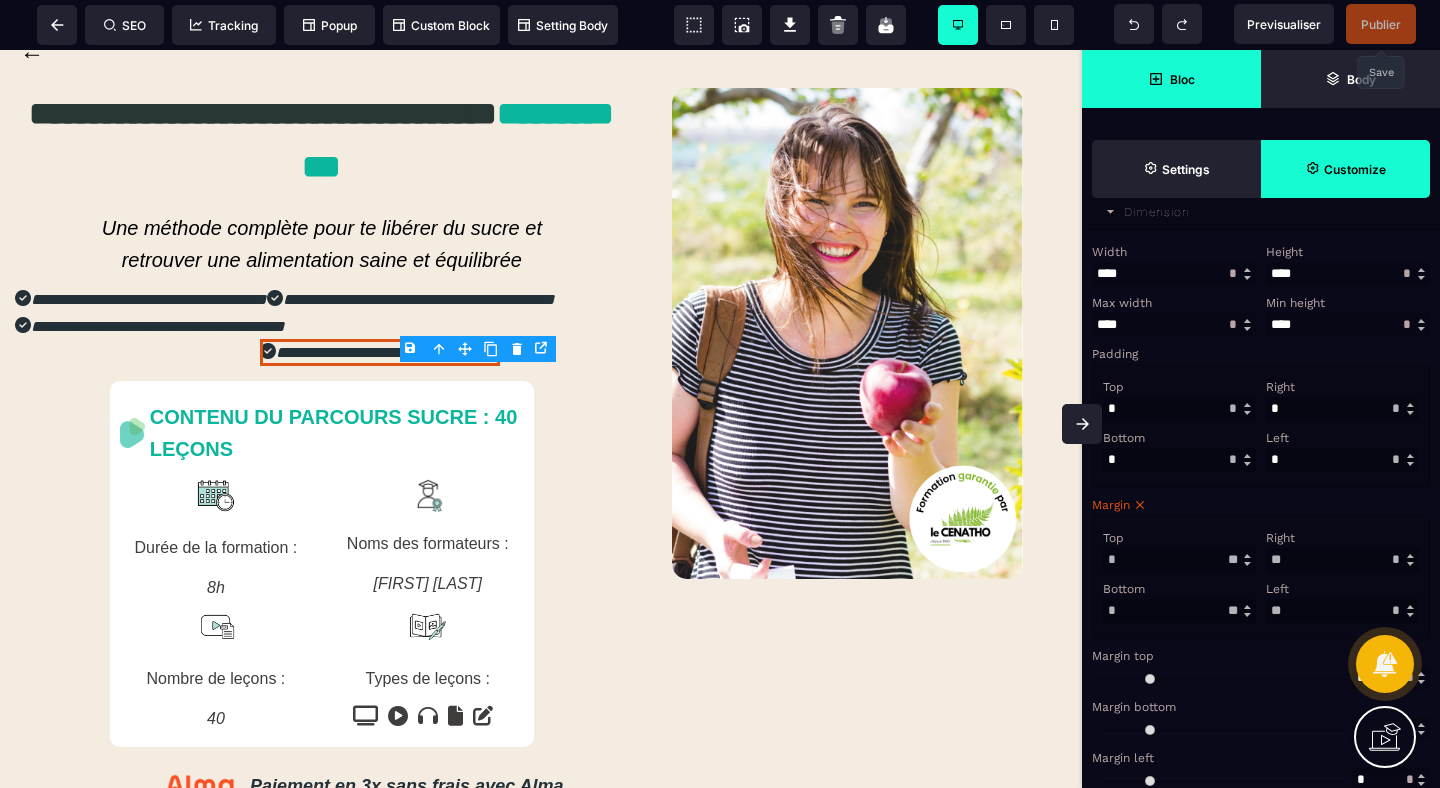 click 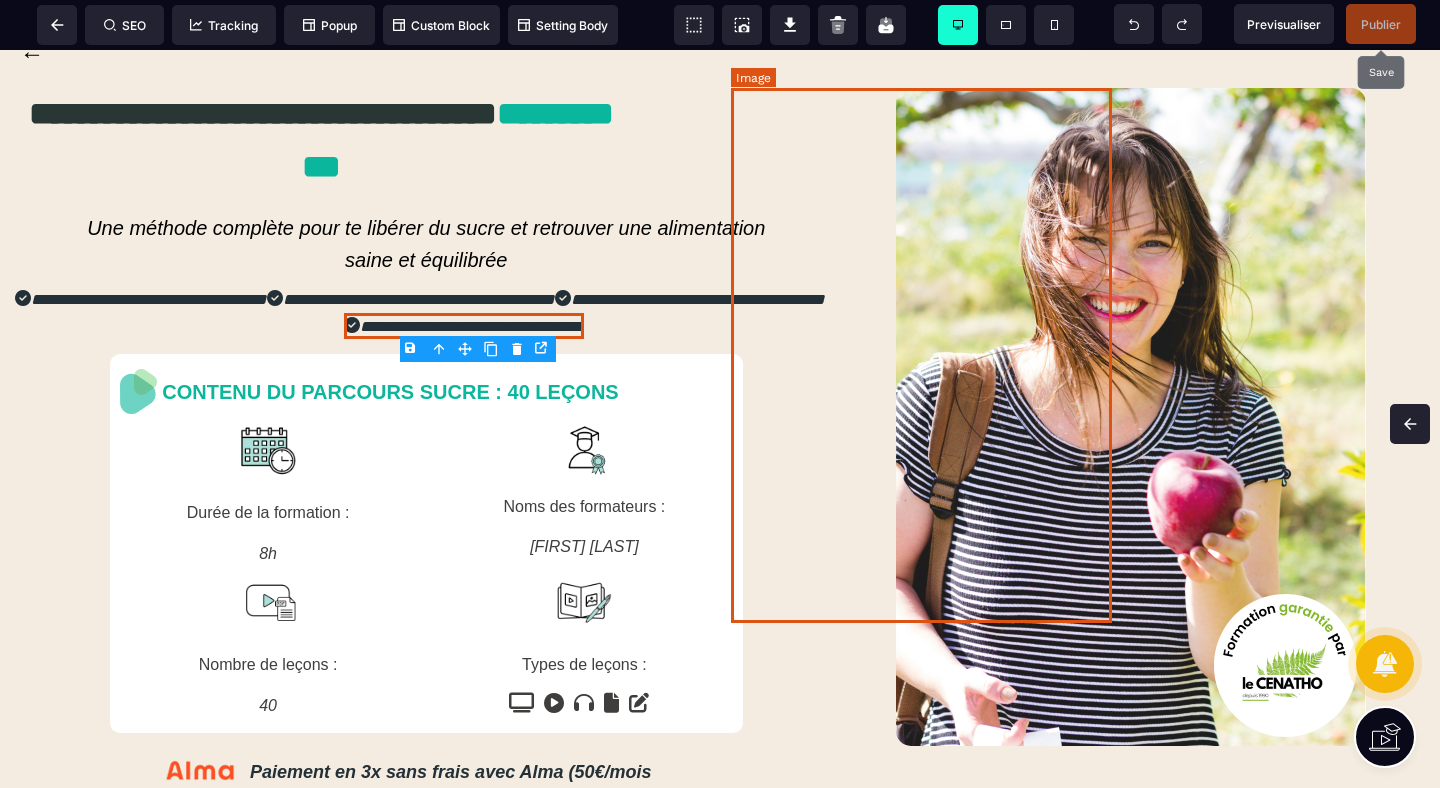 scroll, scrollTop: 0, scrollLeft: 0, axis: both 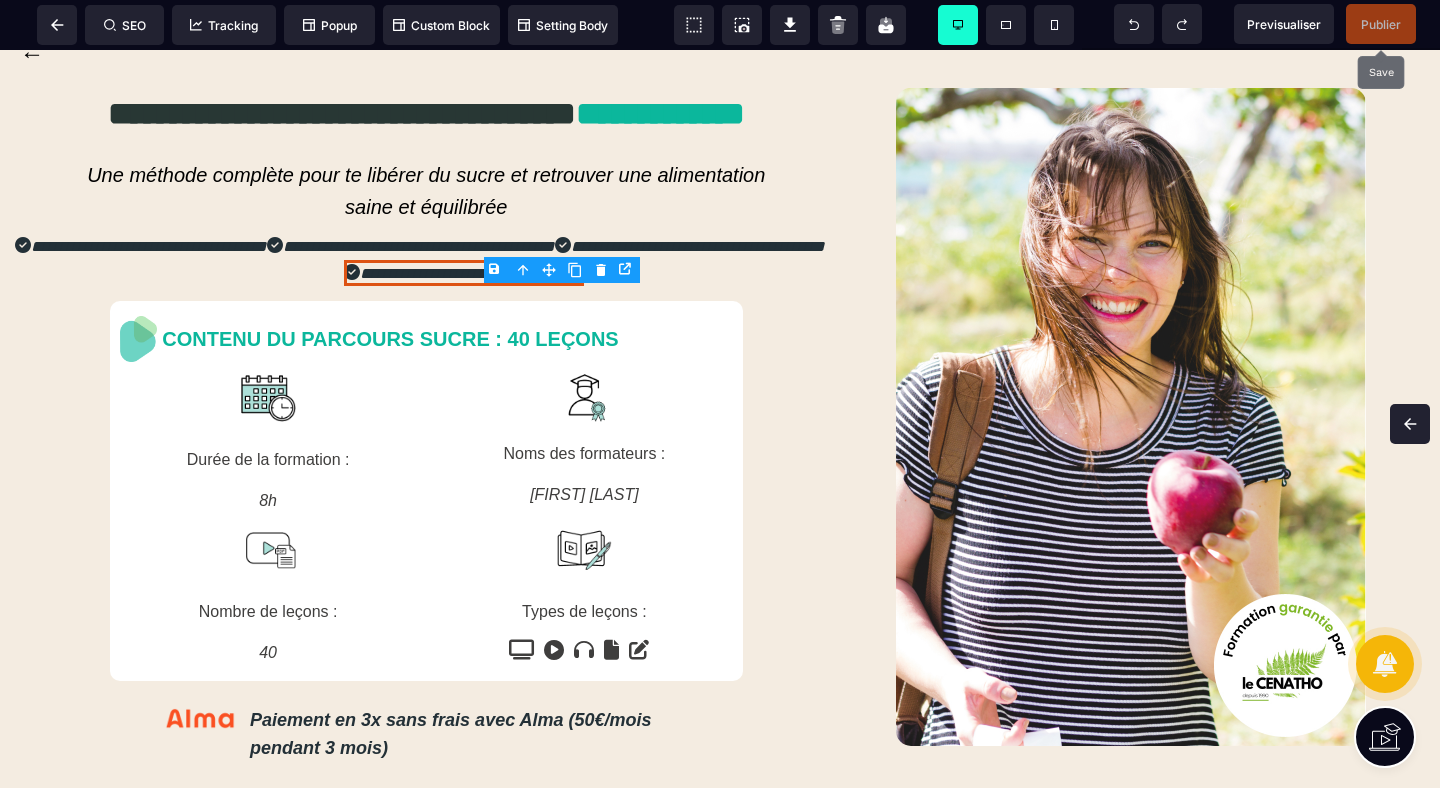 click 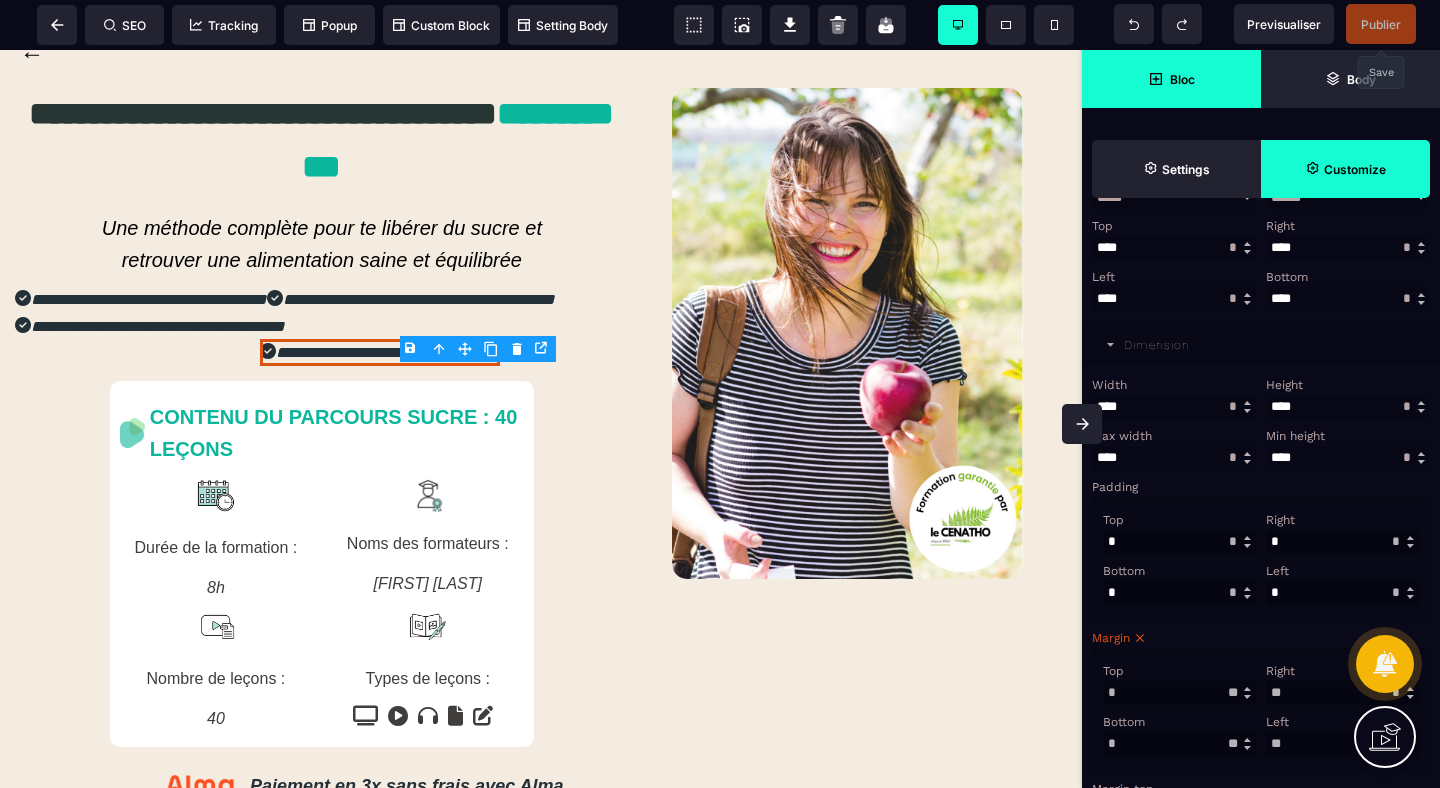 scroll, scrollTop: 532, scrollLeft: 0, axis: vertical 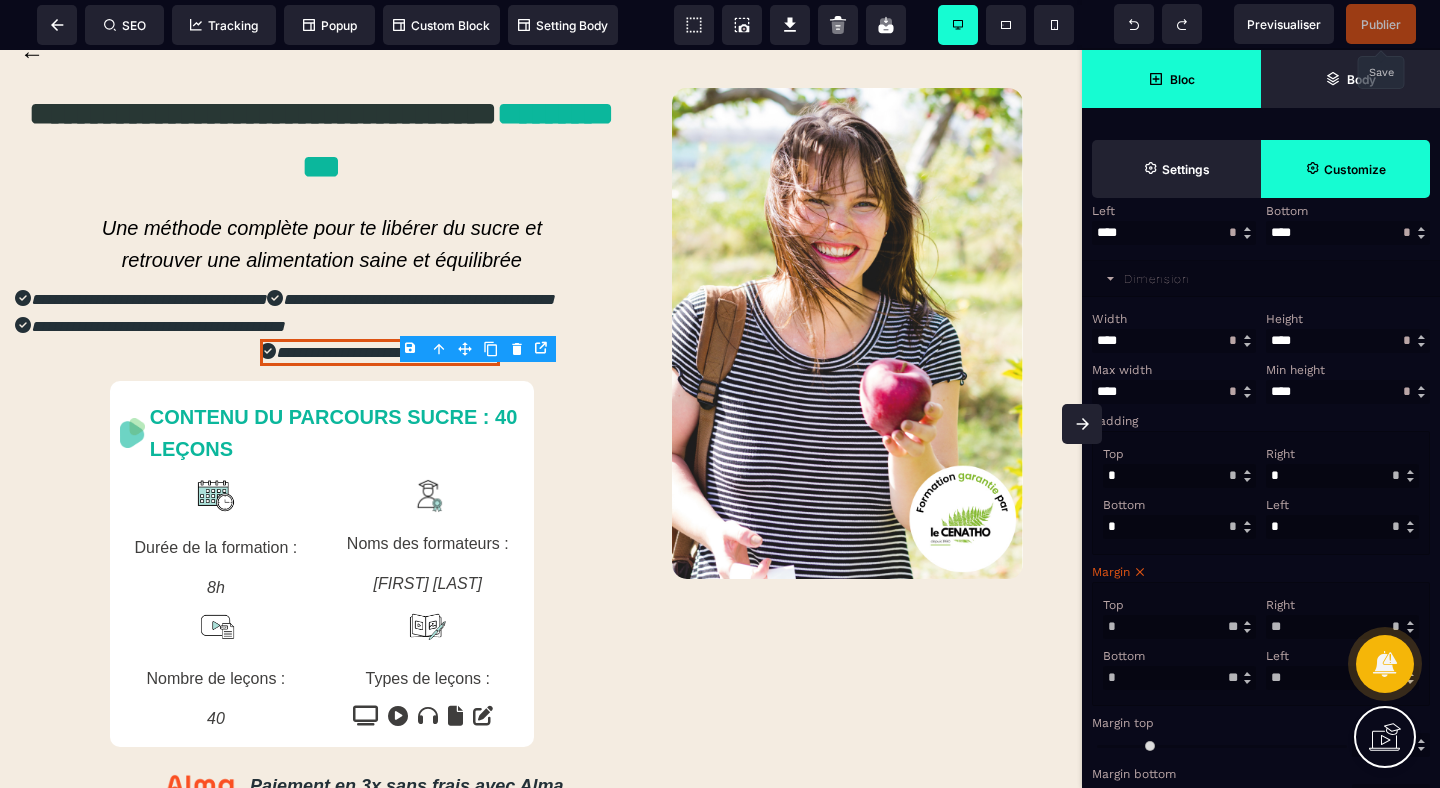 drag, startPoint x: 1291, startPoint y: 706, endPoint x: 1202, endPoint y: 706, distance: 89 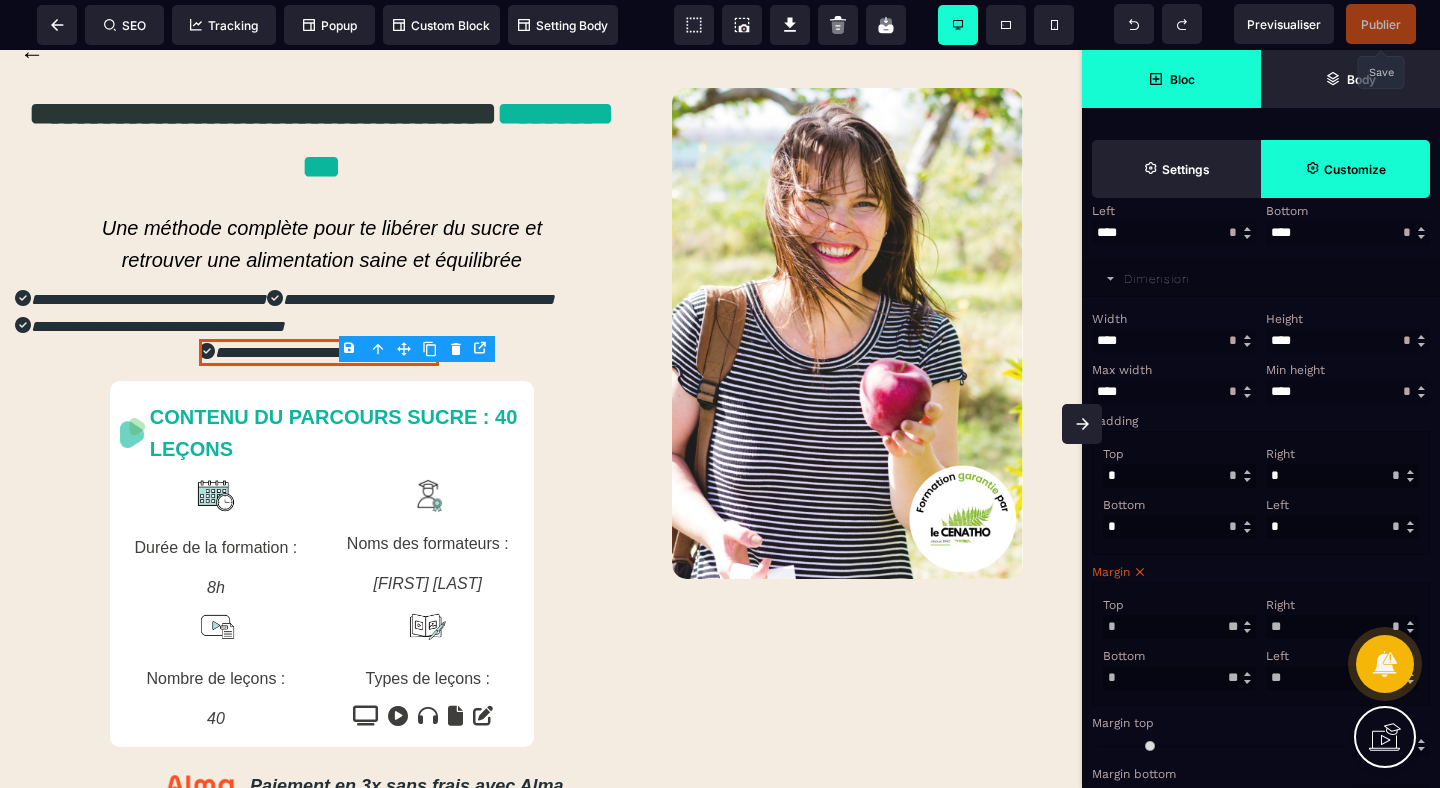 click at bounding box center (1082, 424) 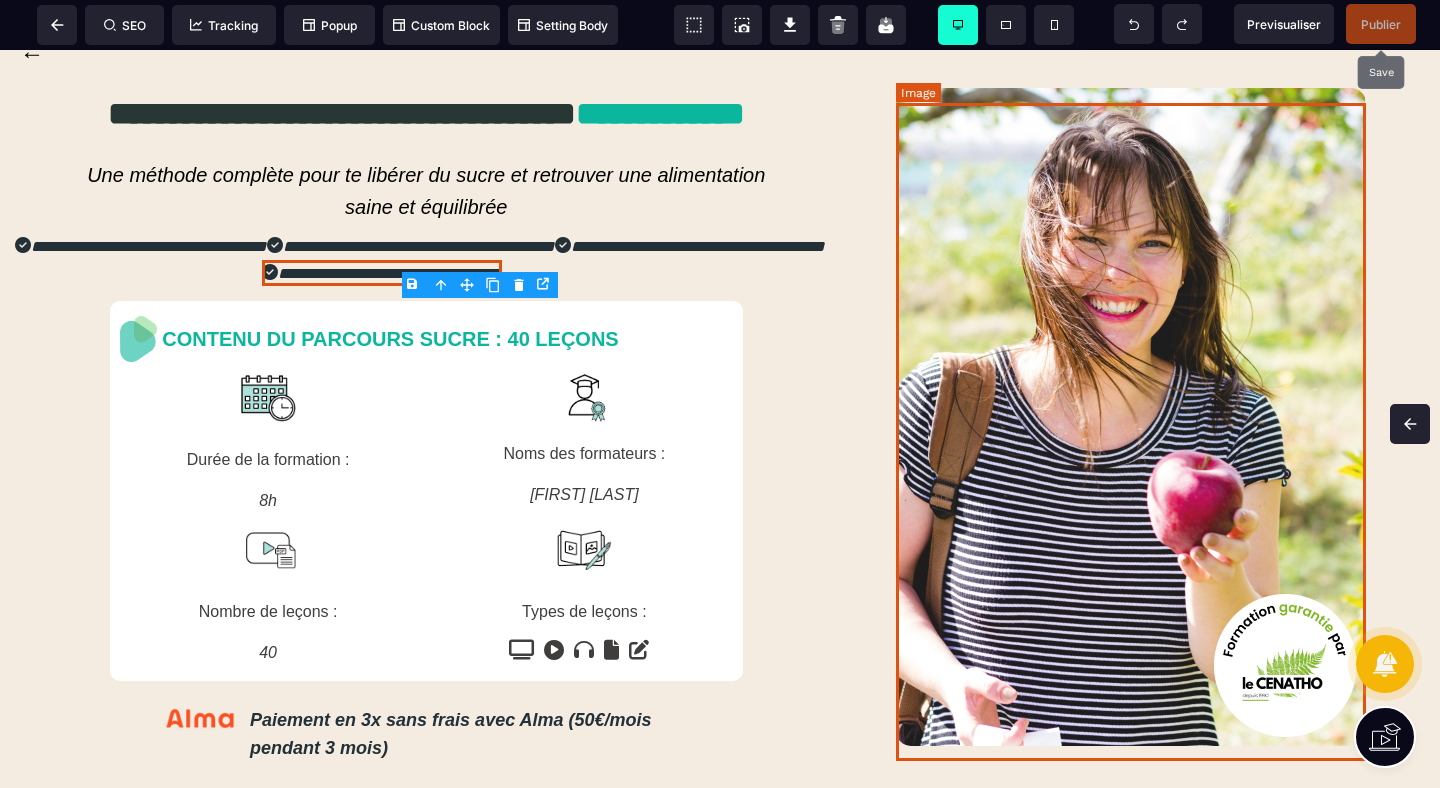 scroll, scrollTop: 0, scrollLeft: 0, axis: both 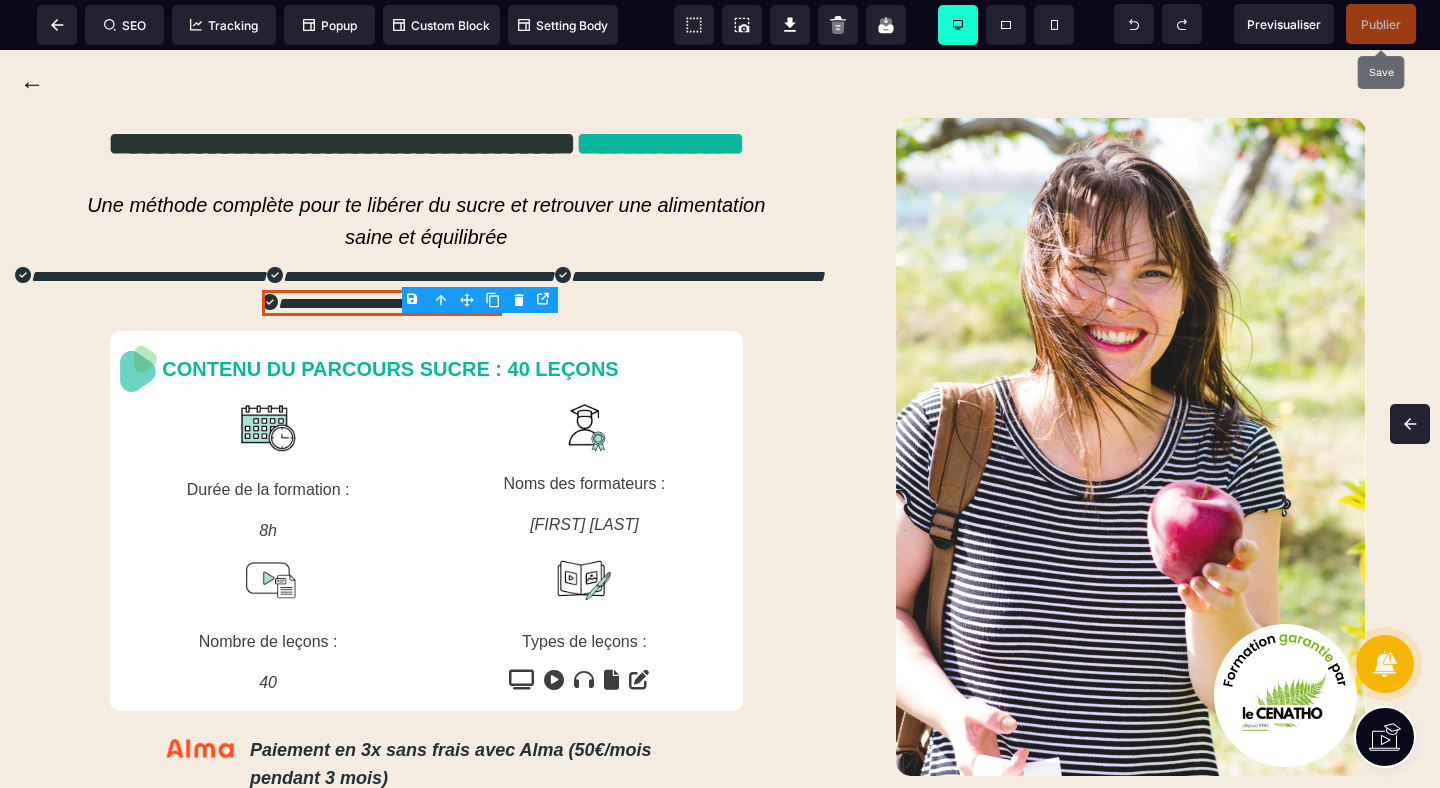 click at bounding box center [1410, 424] 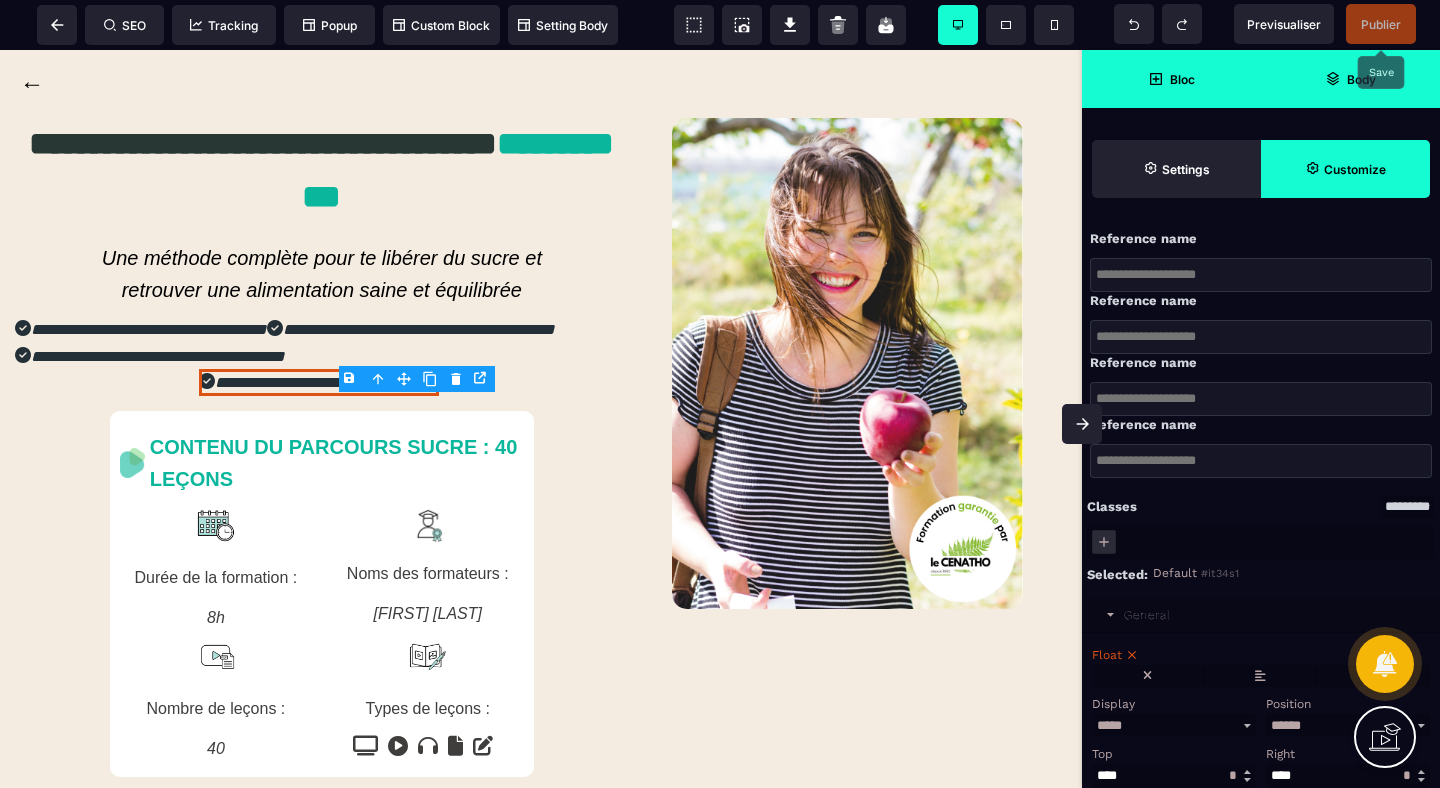 click on "Body" at bounding box center [1350, 79] 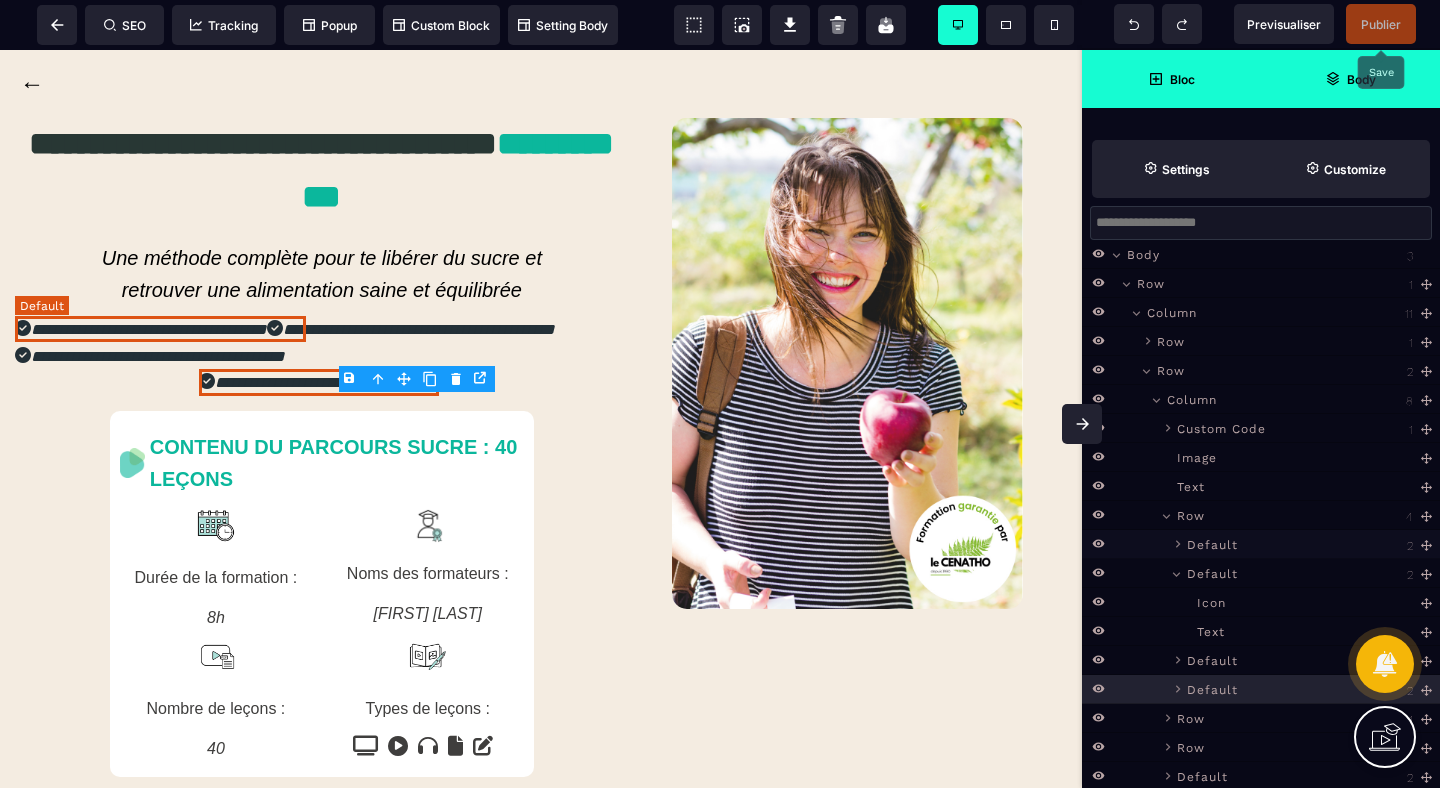 scroll, scrollTop: 206, scrollLeft: 0, axis: vertical 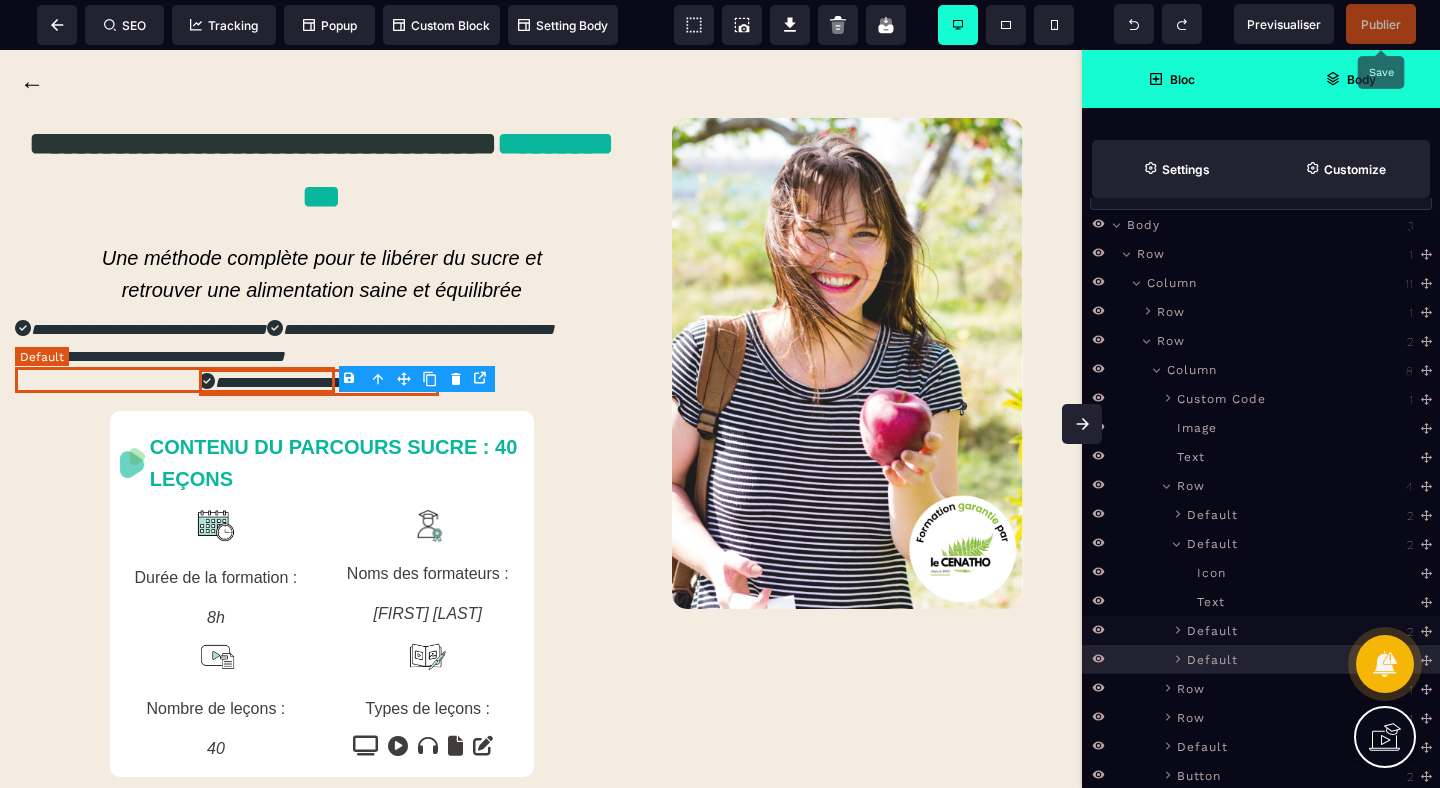 click on "Default" at bounding box center (1212, 629) 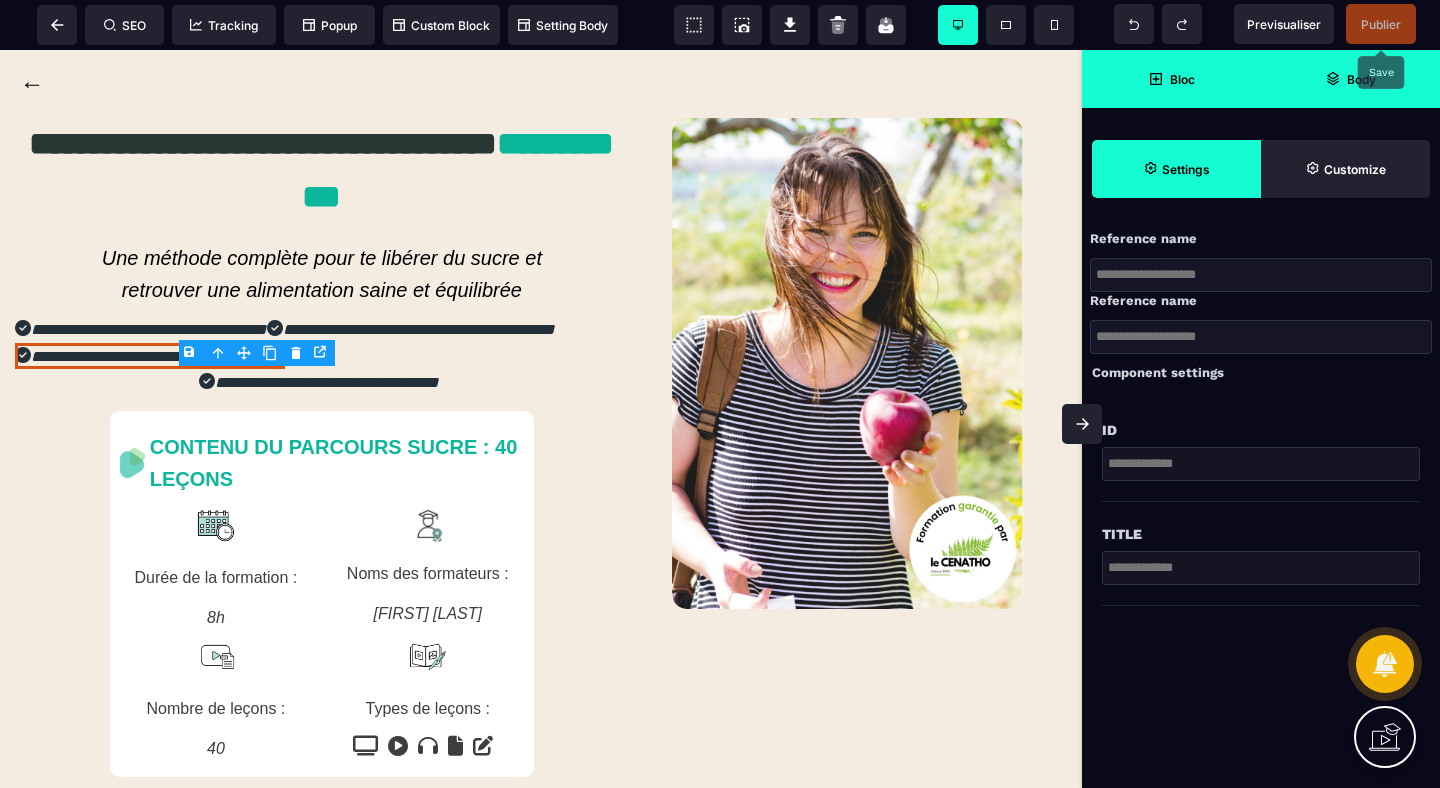 scroll, scrollTop: 0, scrollLeft: 0, axis: both 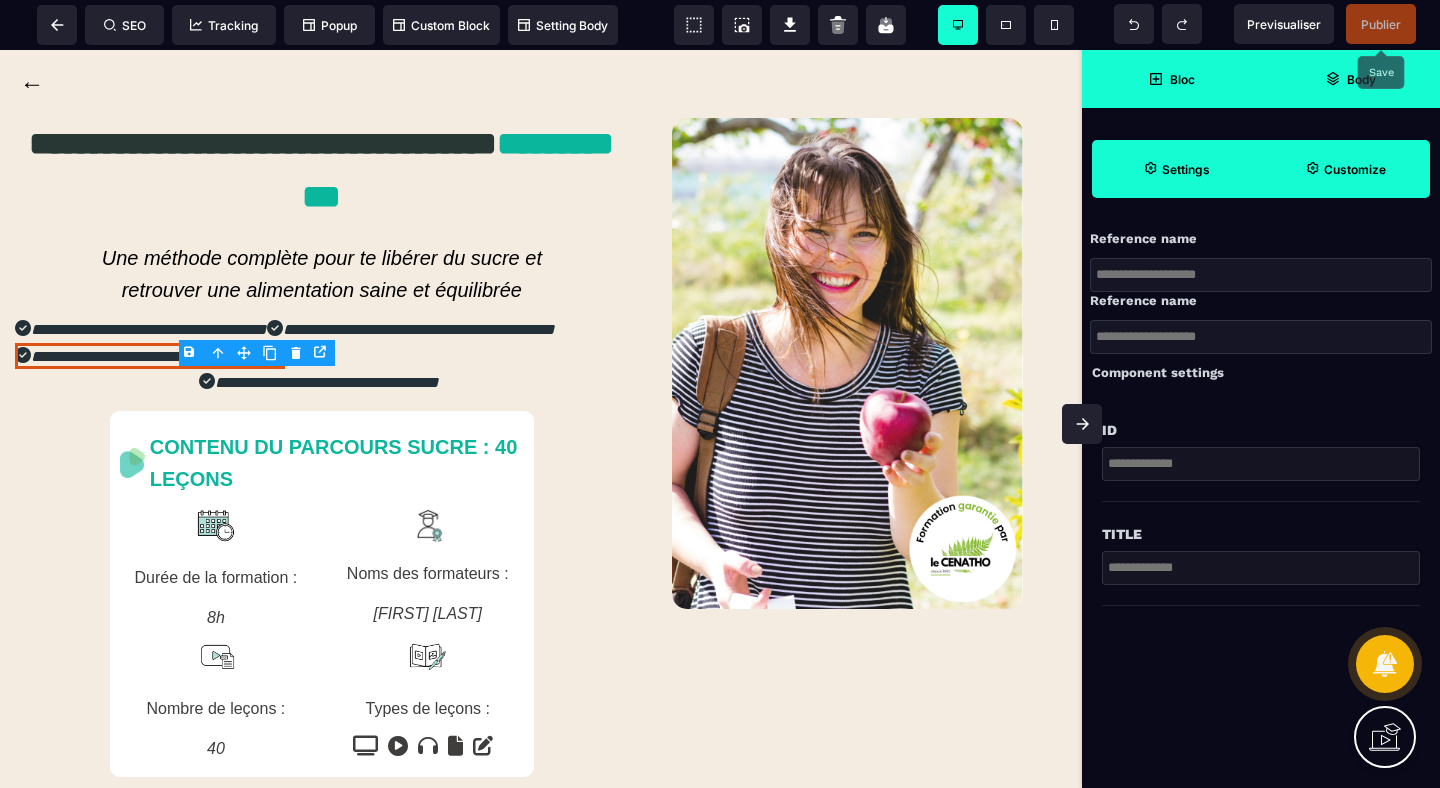 click on "Customize" at bounding box center (1355, 169) 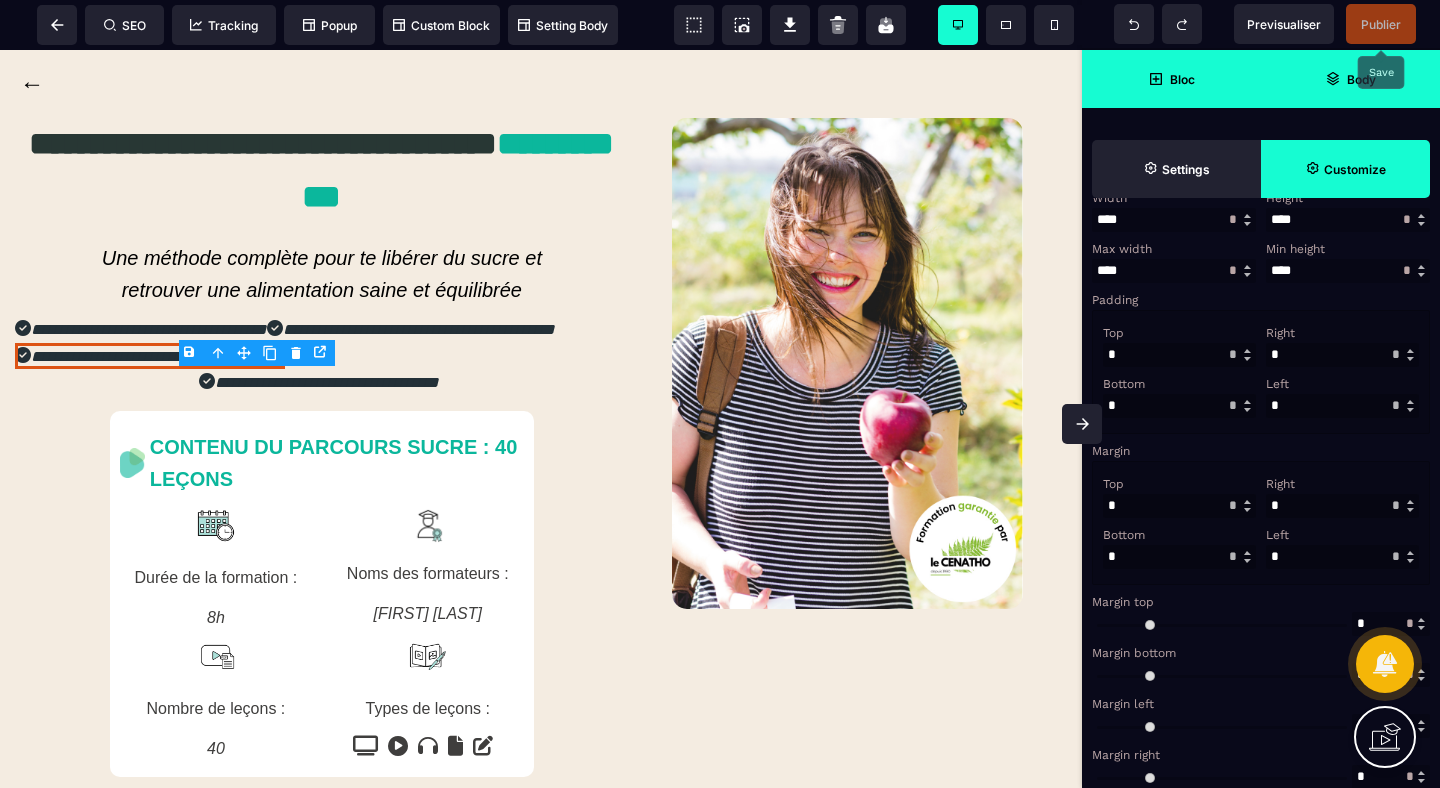 scroll, scrollTop: 680, scrollLeft: 0, axis: vertical 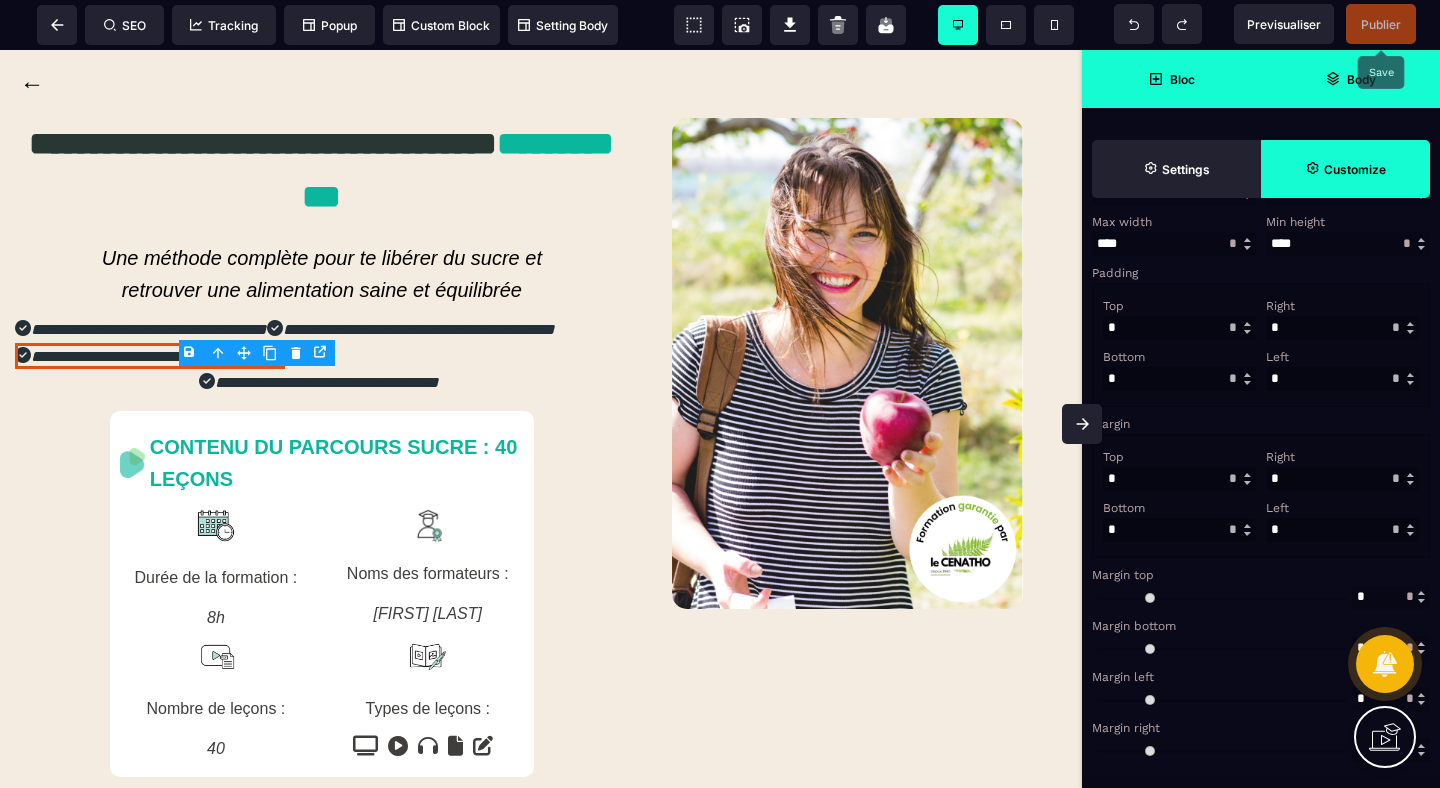 click on "* ** * ** *** ** **" at bounding box center (1396, 529) 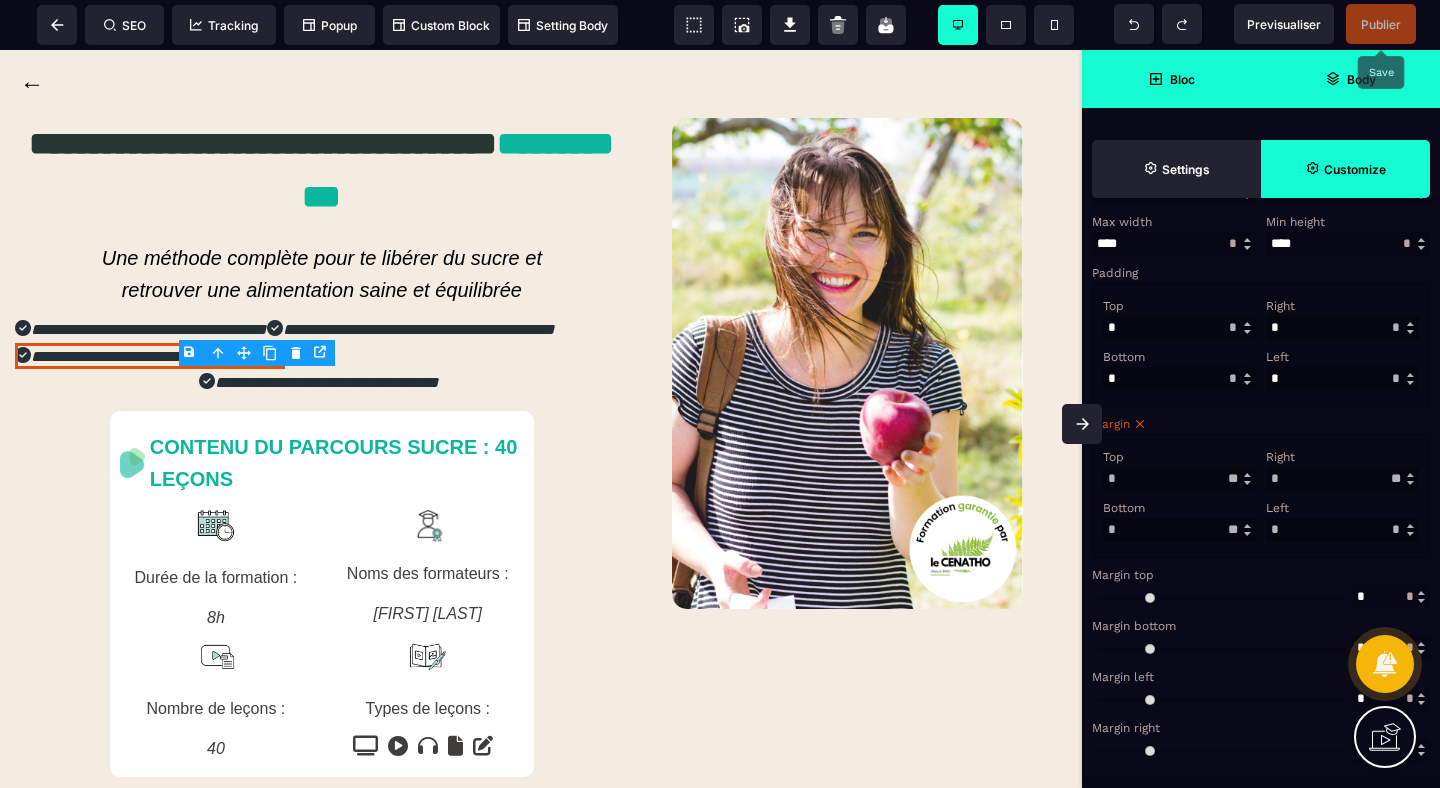 click on "*" at bounding box center [1342, 530] 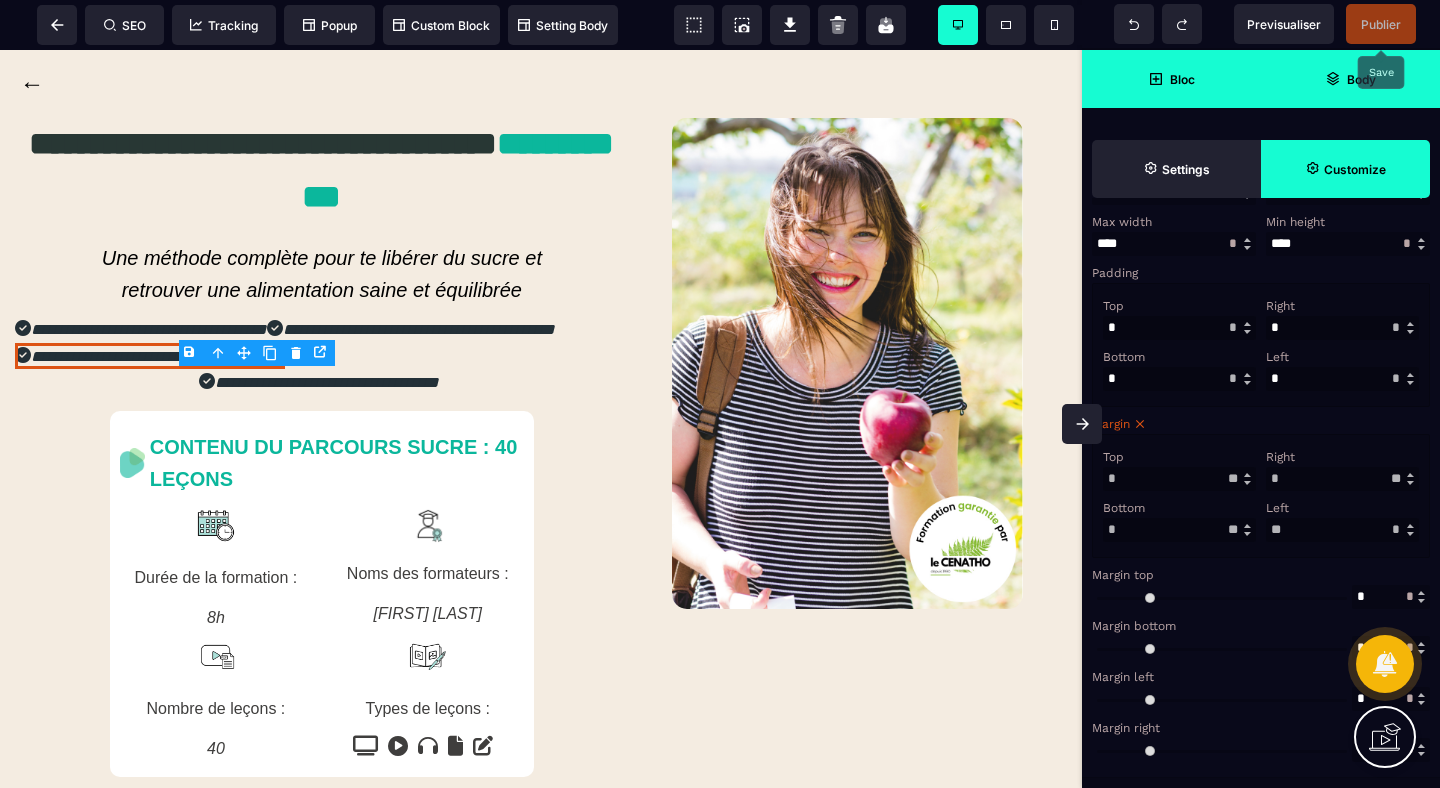 click on "Left" at bounding box center [1340, 508] 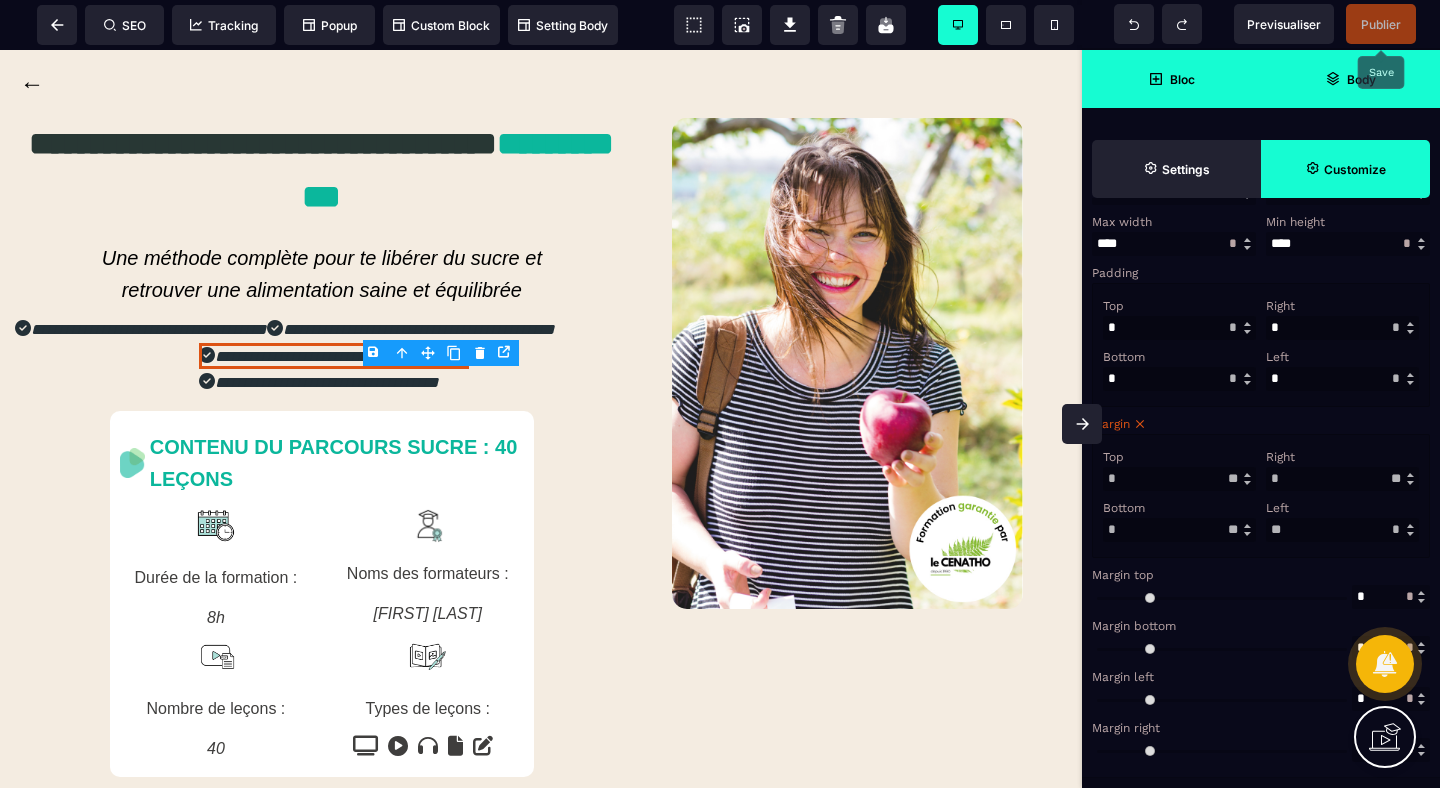 click on "Body" at bounding box center [1361, 79] 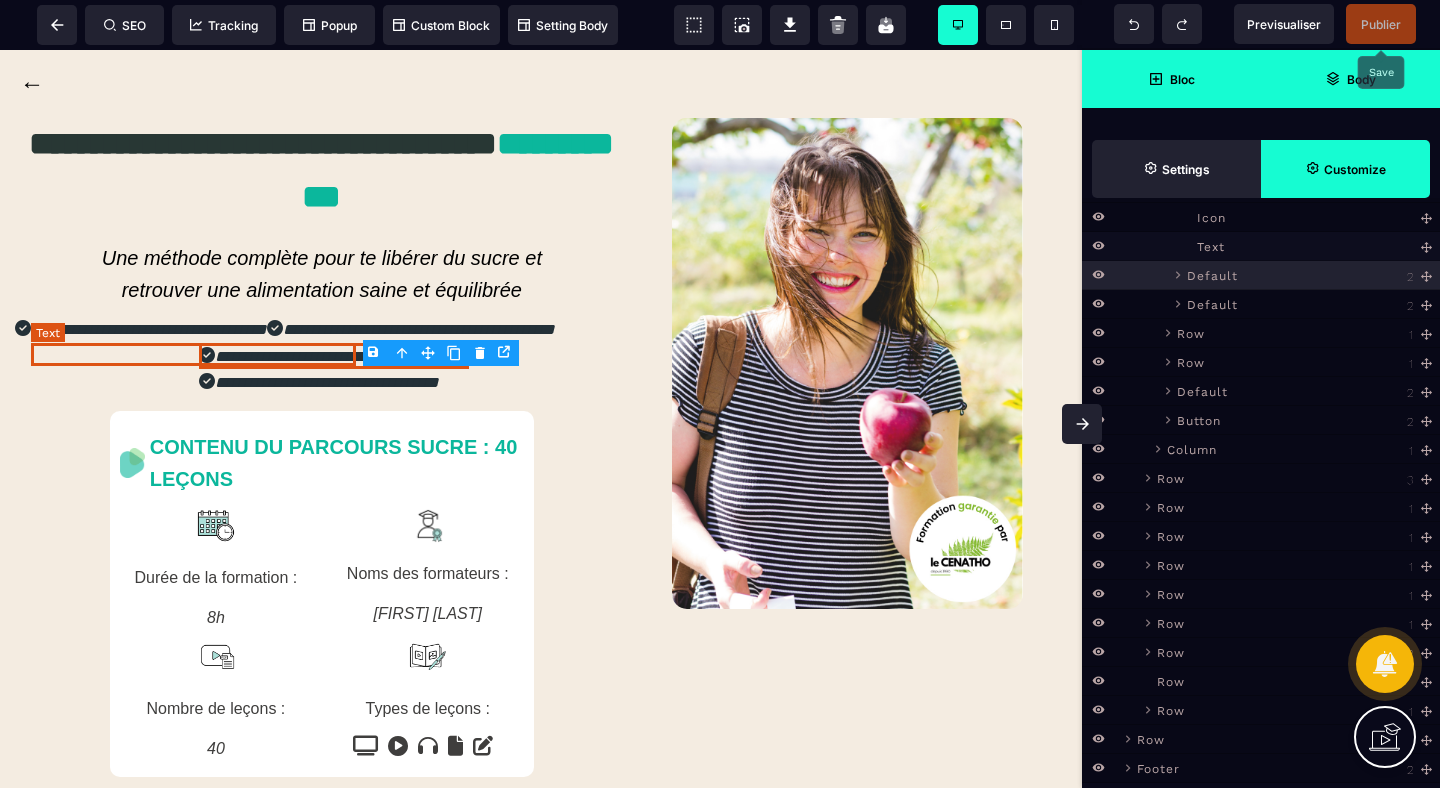 scroll, scrollTop: 428, scrollLeft: 0, axis: vertical 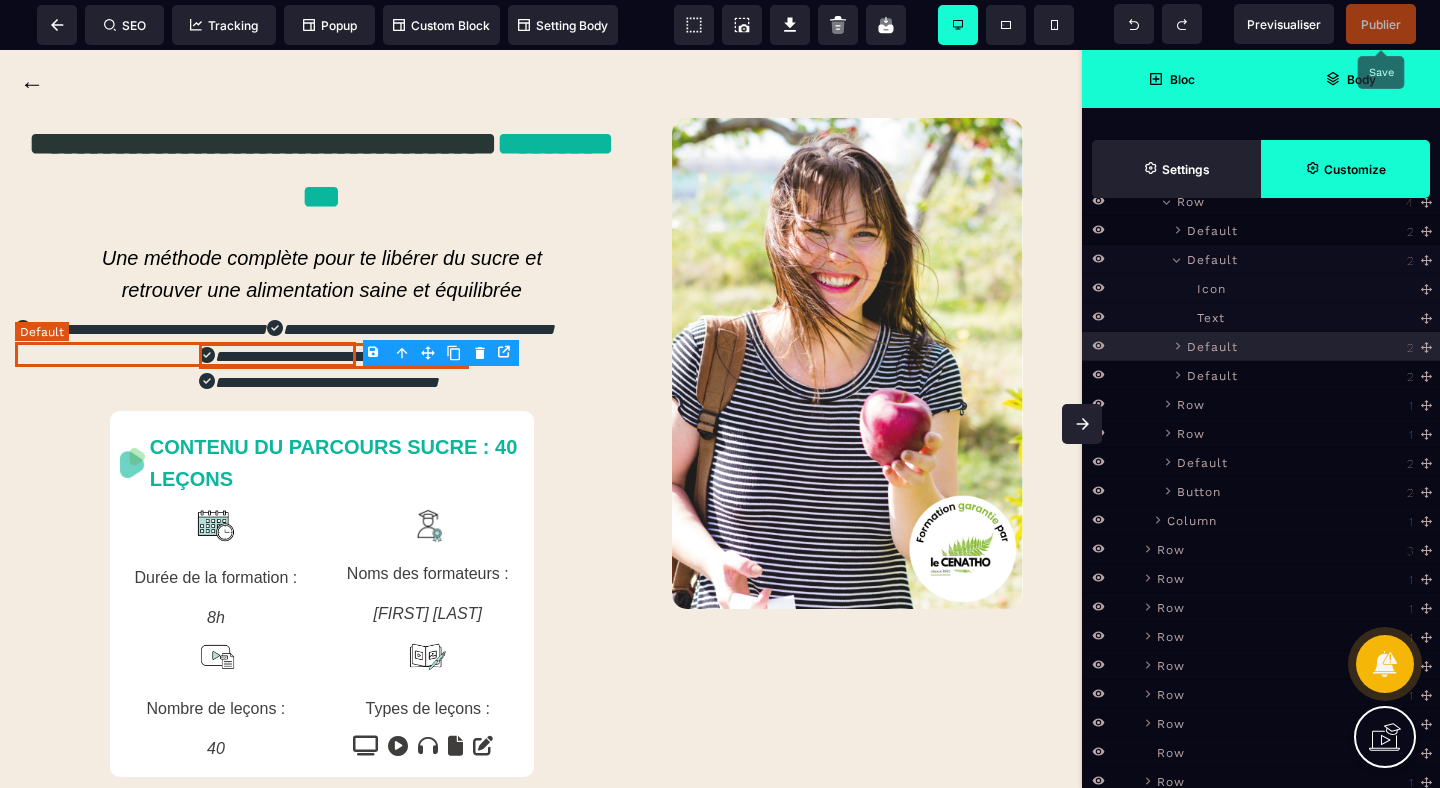 click on "Default" at bounding box center (1212, 258) 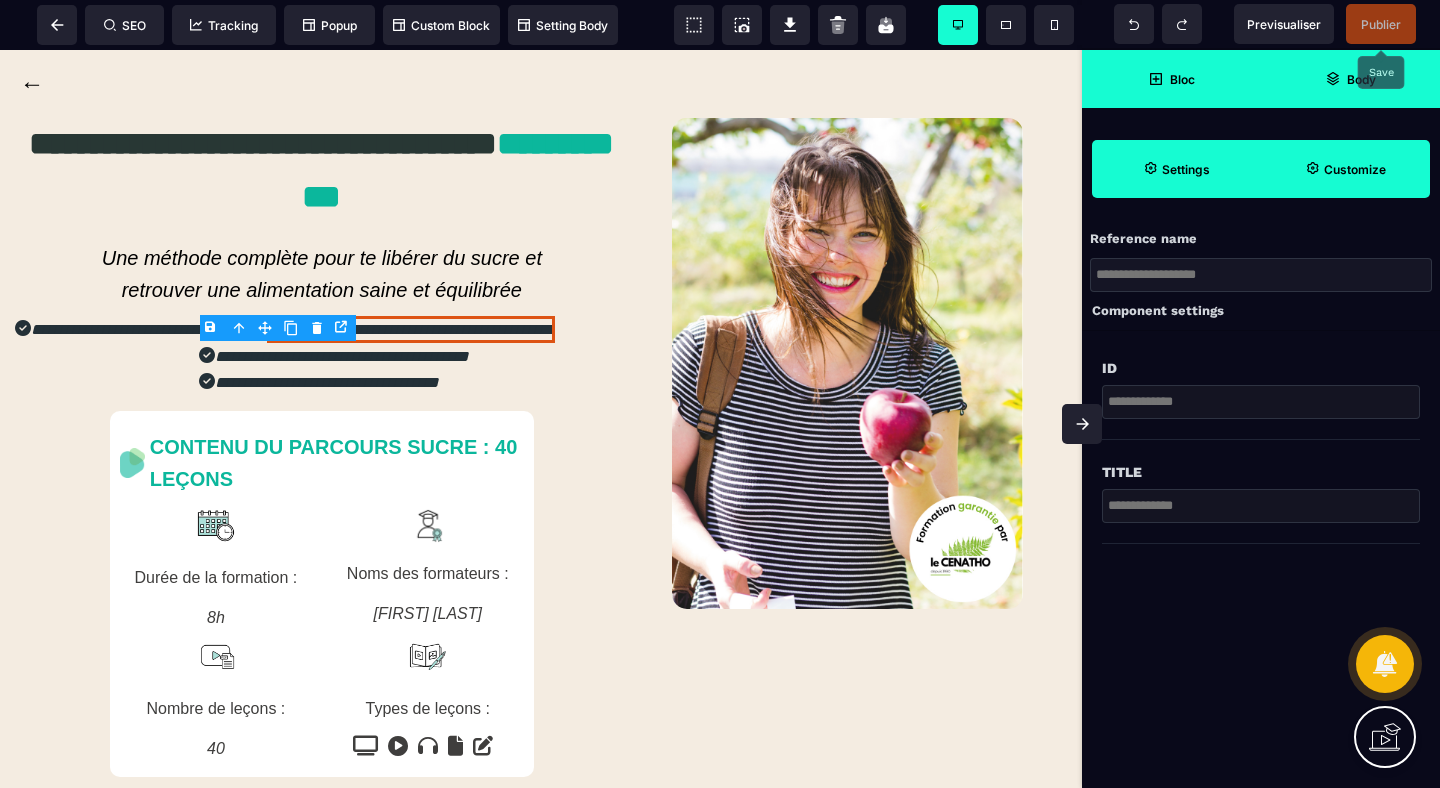 click on "Customize" at bounding box center [1355, 169] 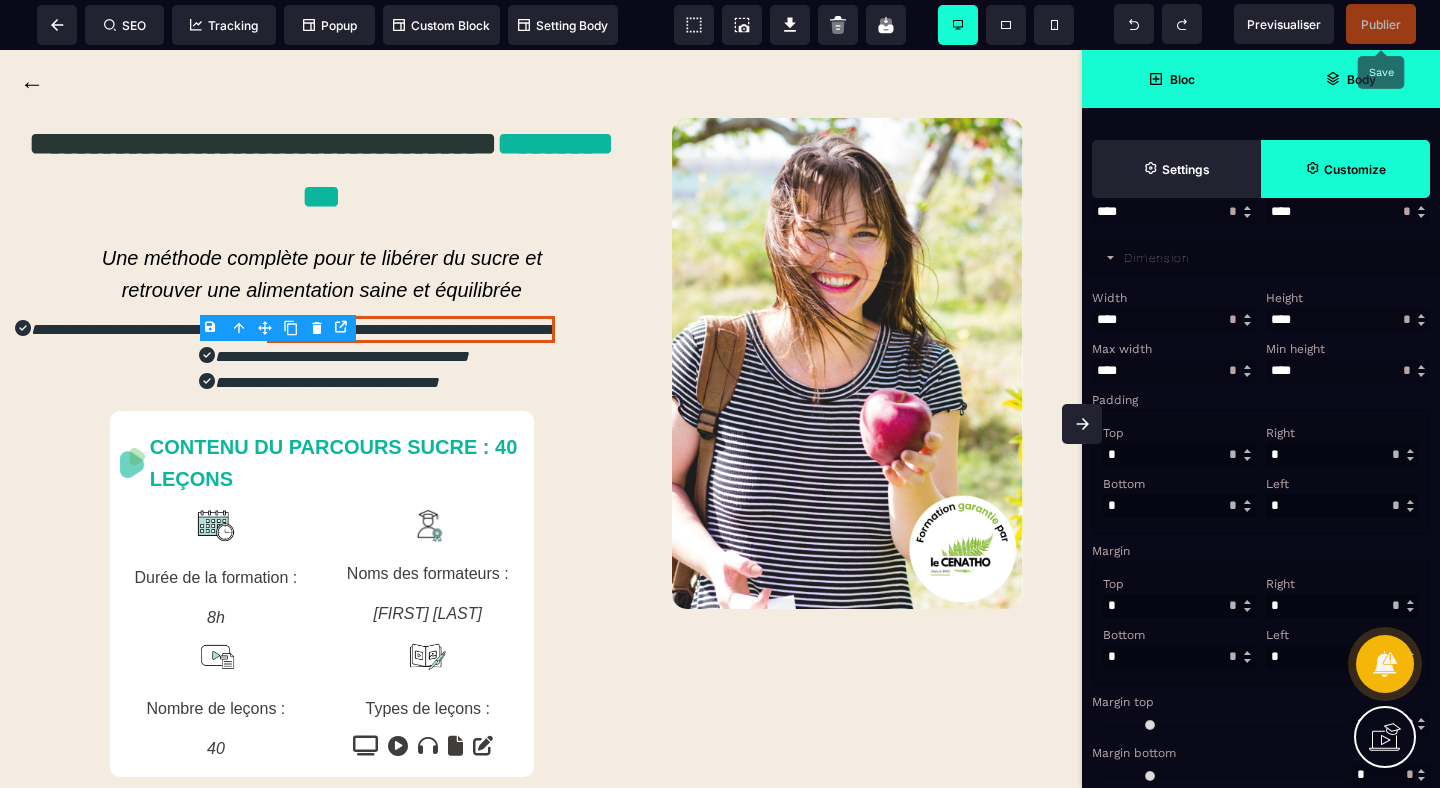 scroll, scrollTop: 555, scrollLeft: 0, axis: vertical 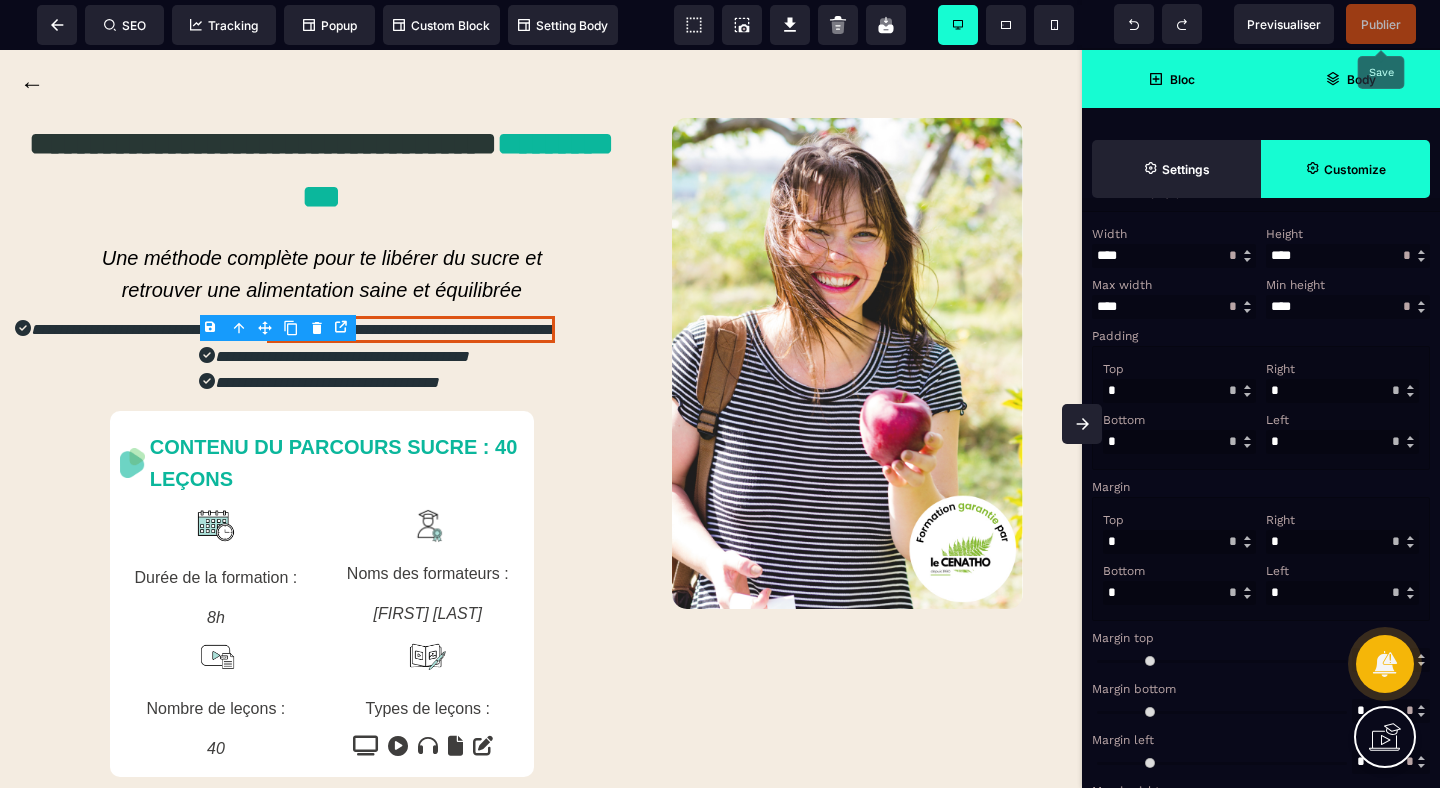 click on "* ** * ** *** ** **" at bounding box center [1396, 441] 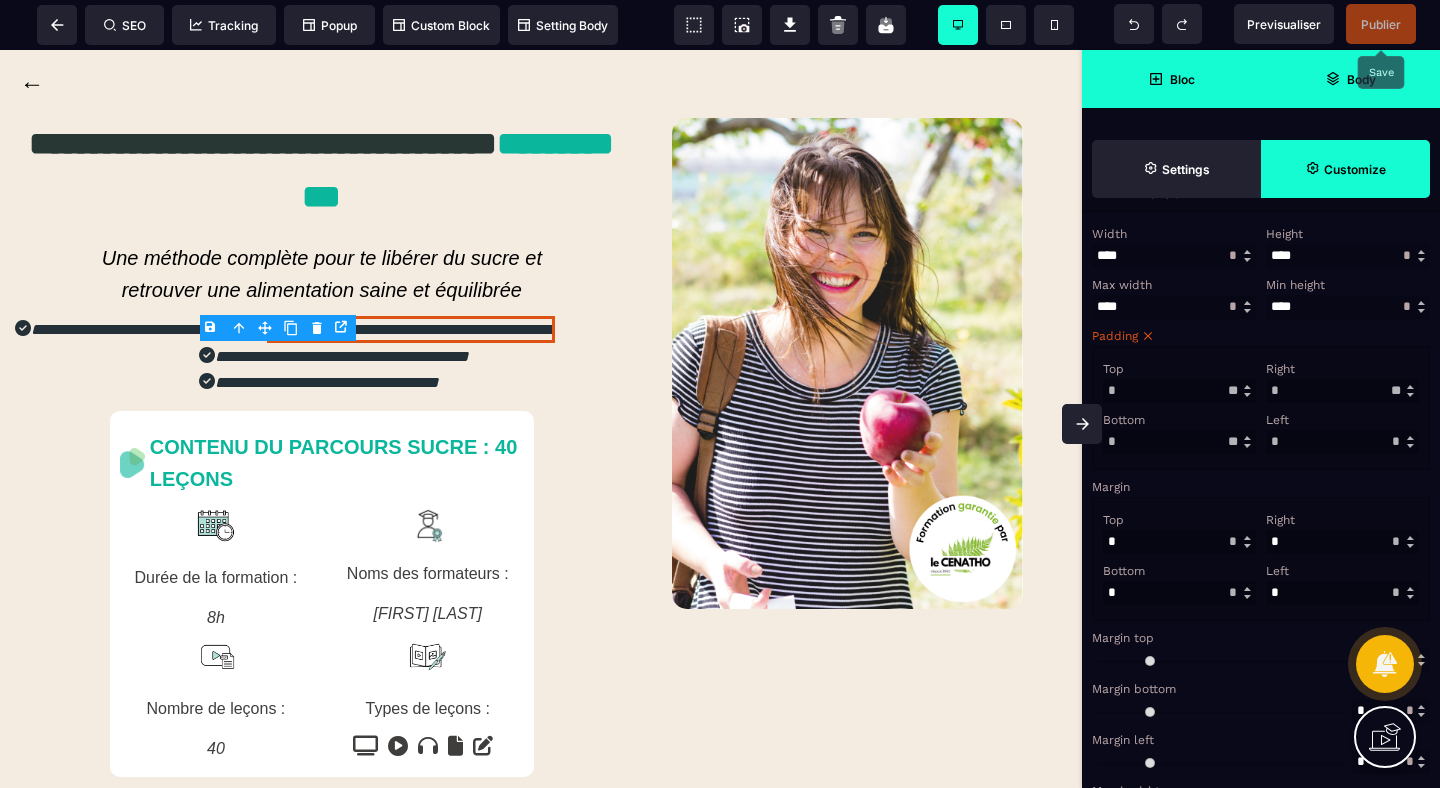 click on "*" at bounding box center [1342, 442] 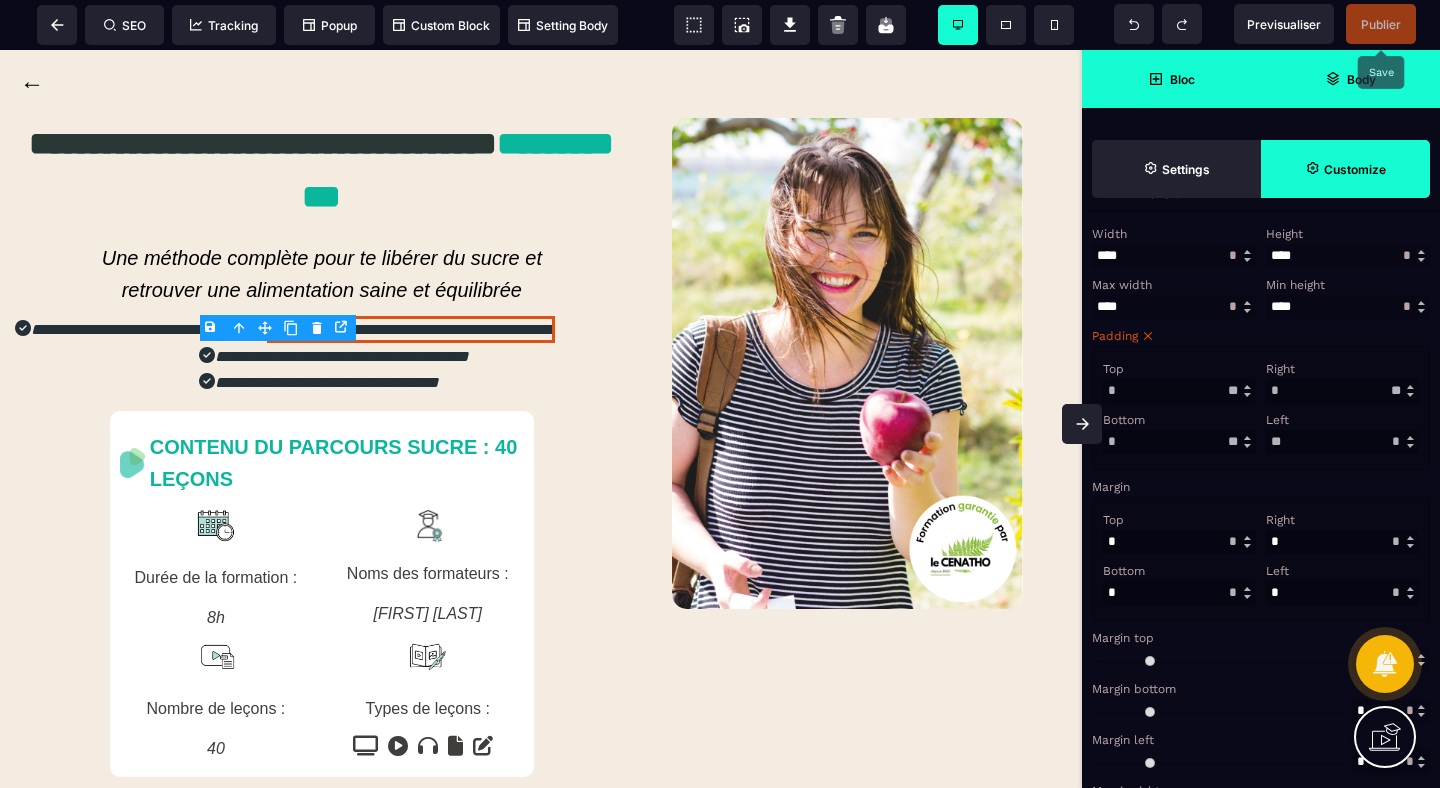 click on "Left
**
* ** * ** *** ** **" at bounding box center (1342, 431) 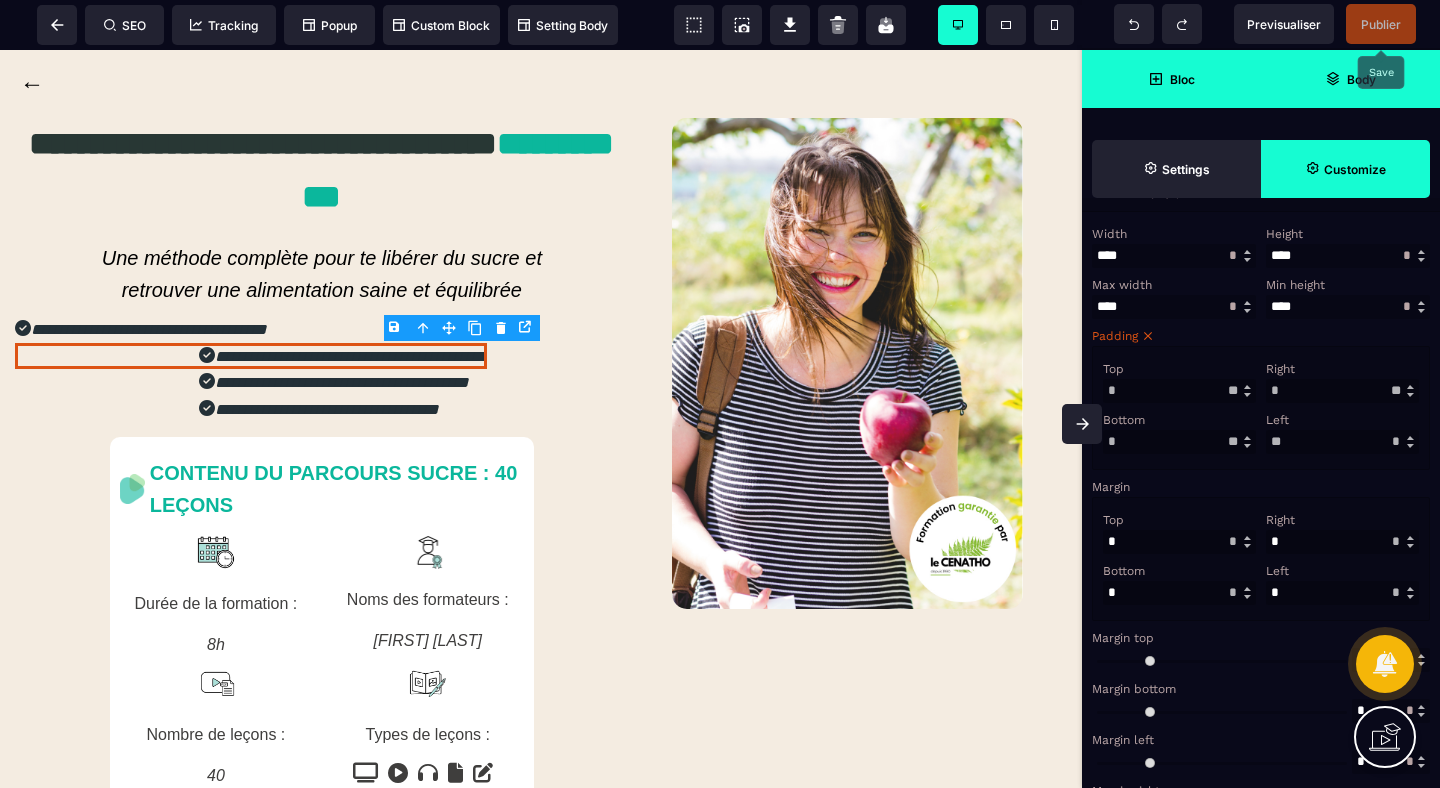 click on "Body" at bounding box center [1350, 79] 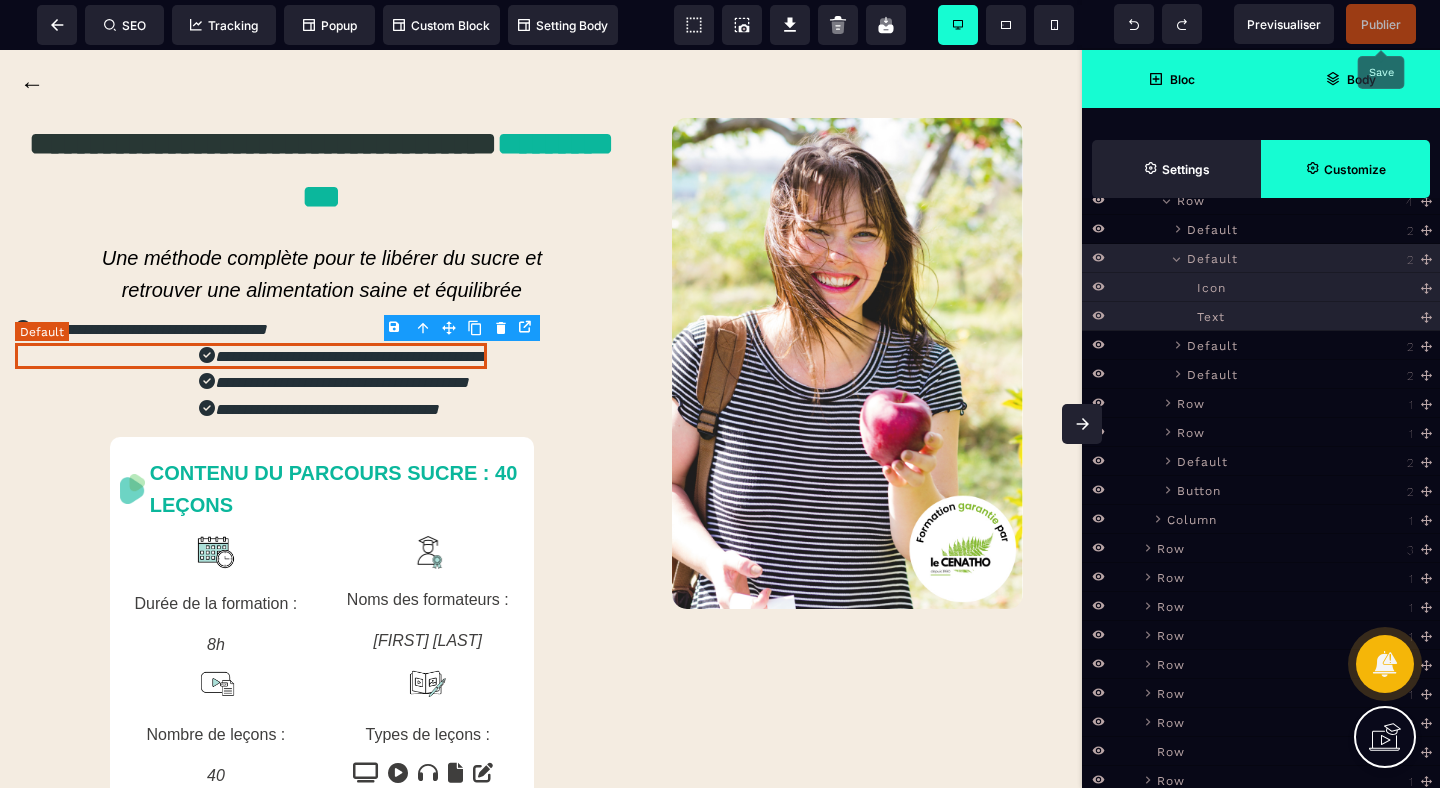 scroll, scrollTop: 325, scrollLeft: 0, axis: vertical 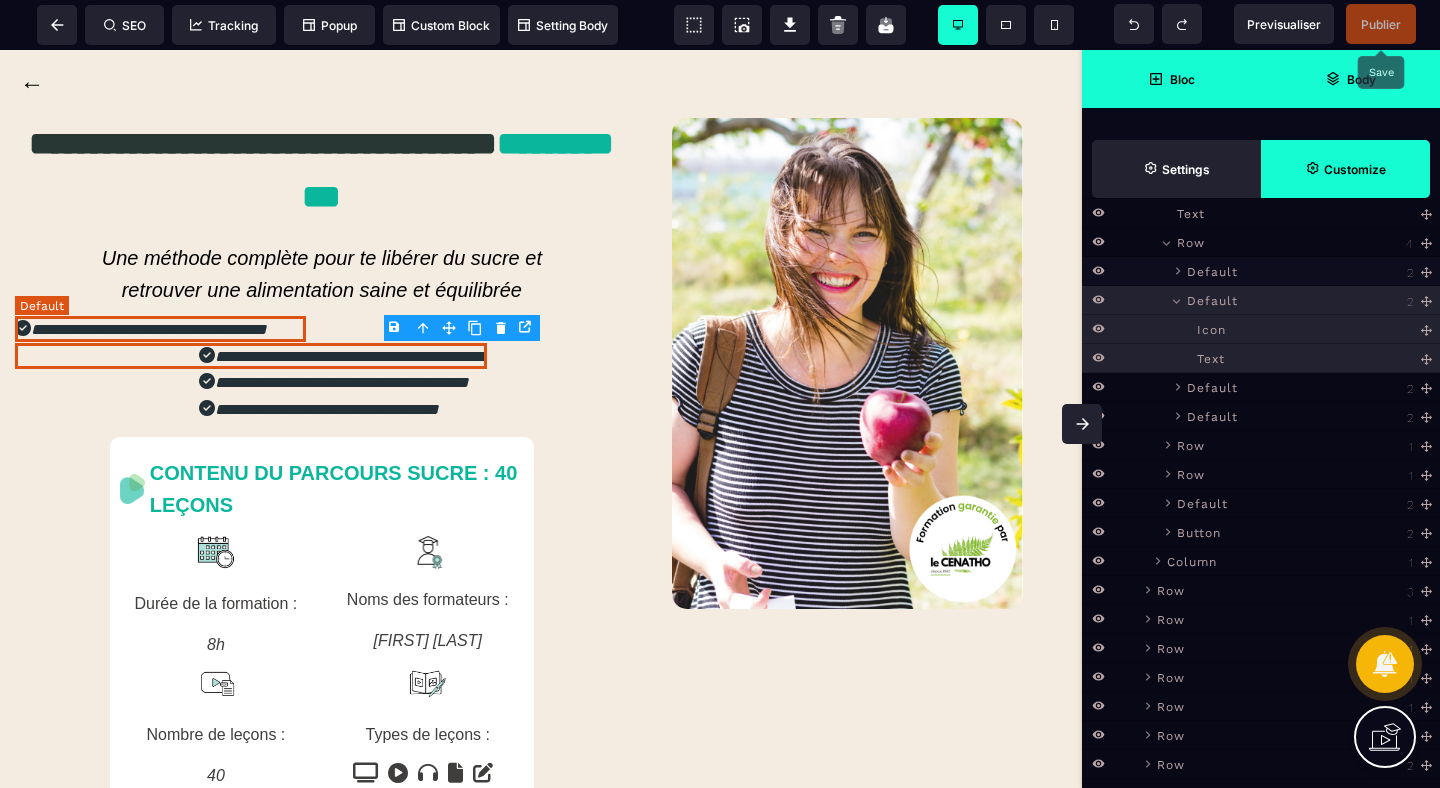 click on "Default" at bounding box center [1306, 270] 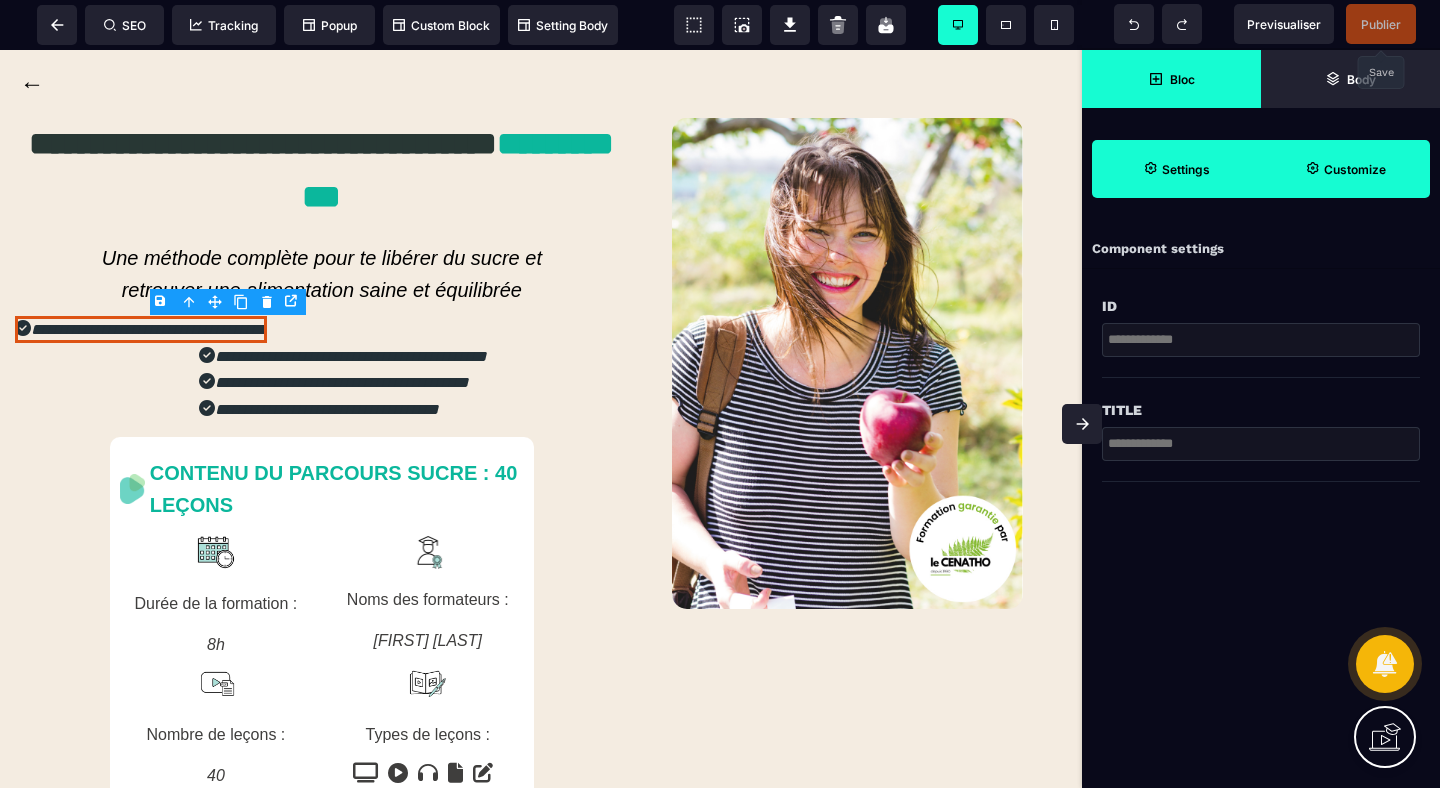 scroll, scrollTop: 0, scrollLeft: 0, axis: both 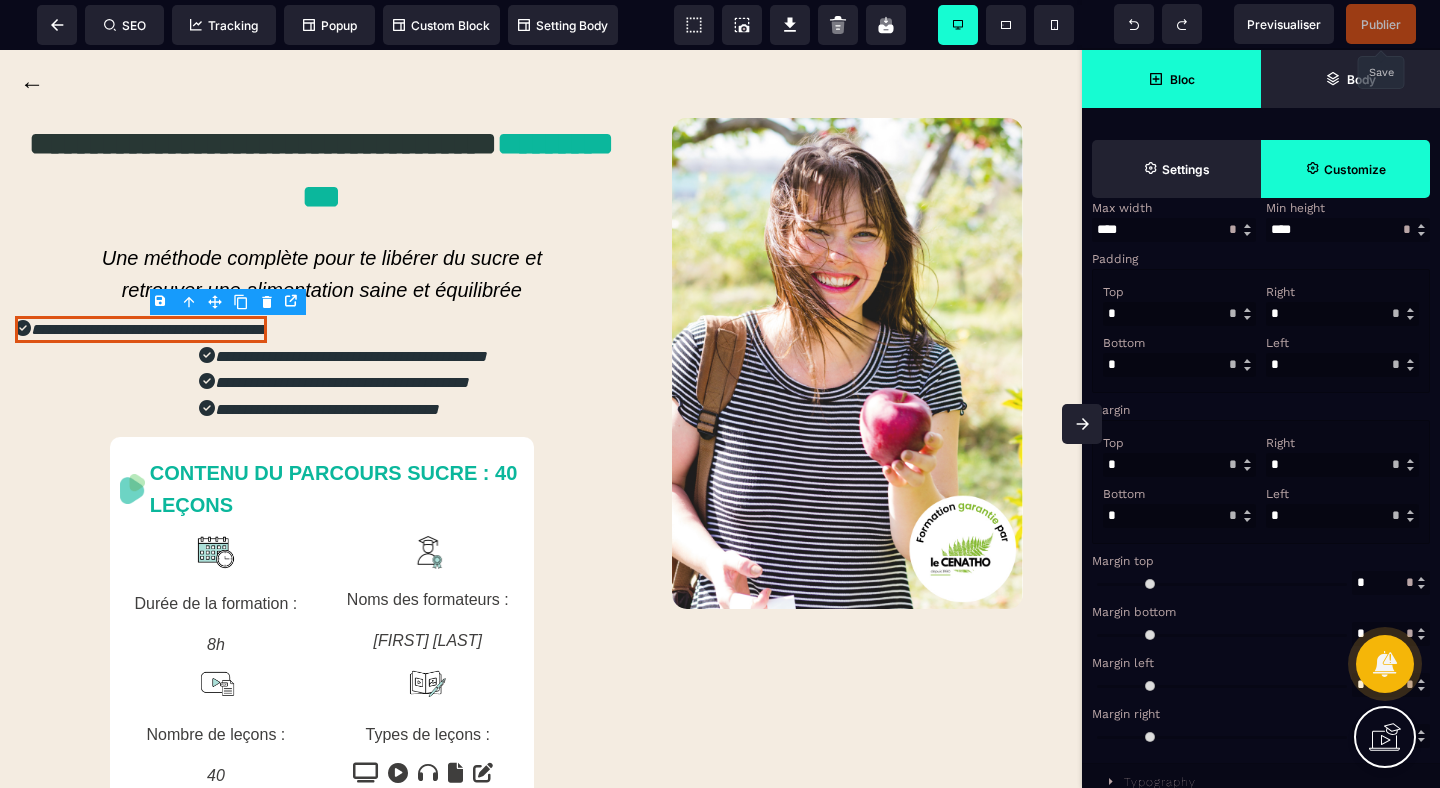 click on "* ** * ** *** ** **" at bounding box center [1396, 515] 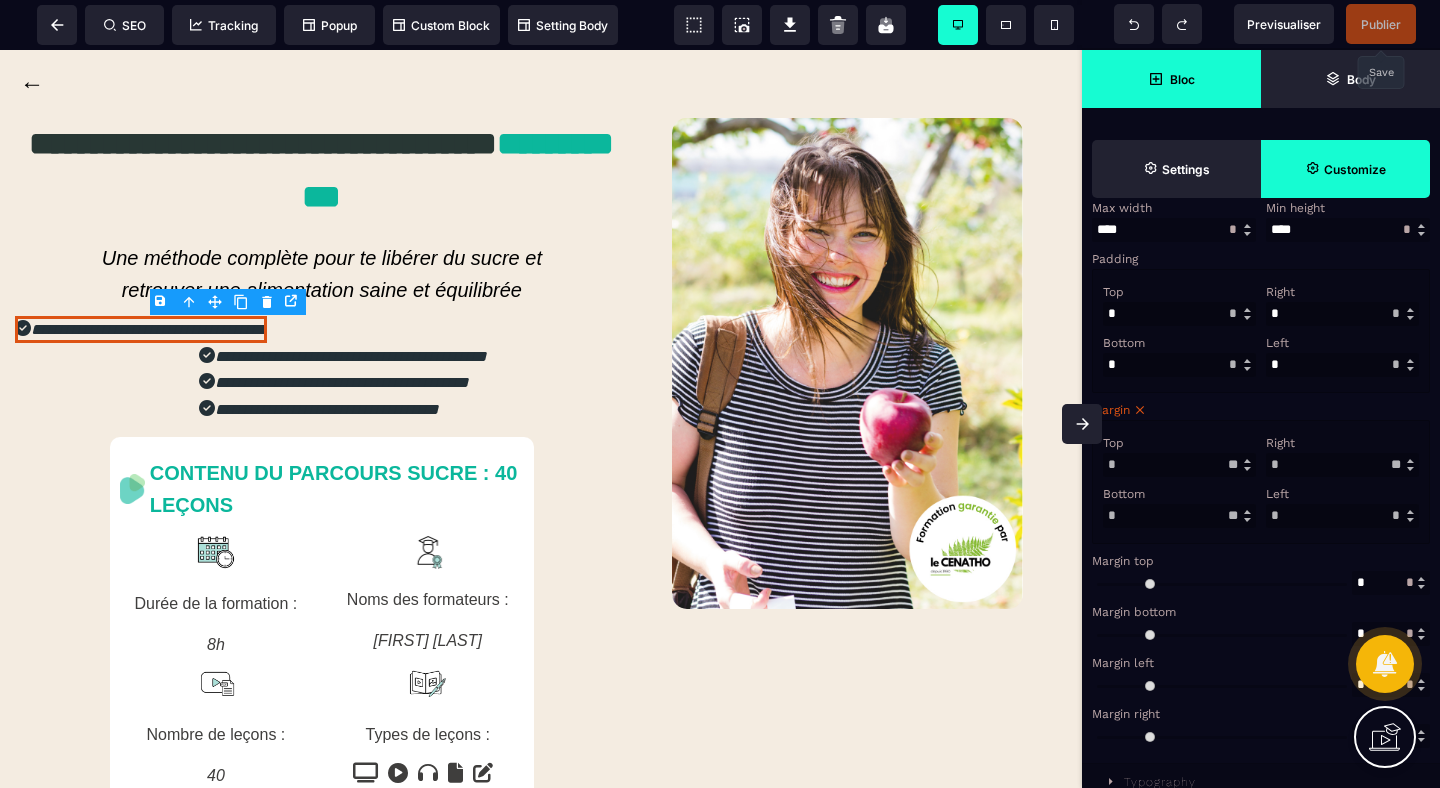 click on "*" at bounding box center (1342, 516) 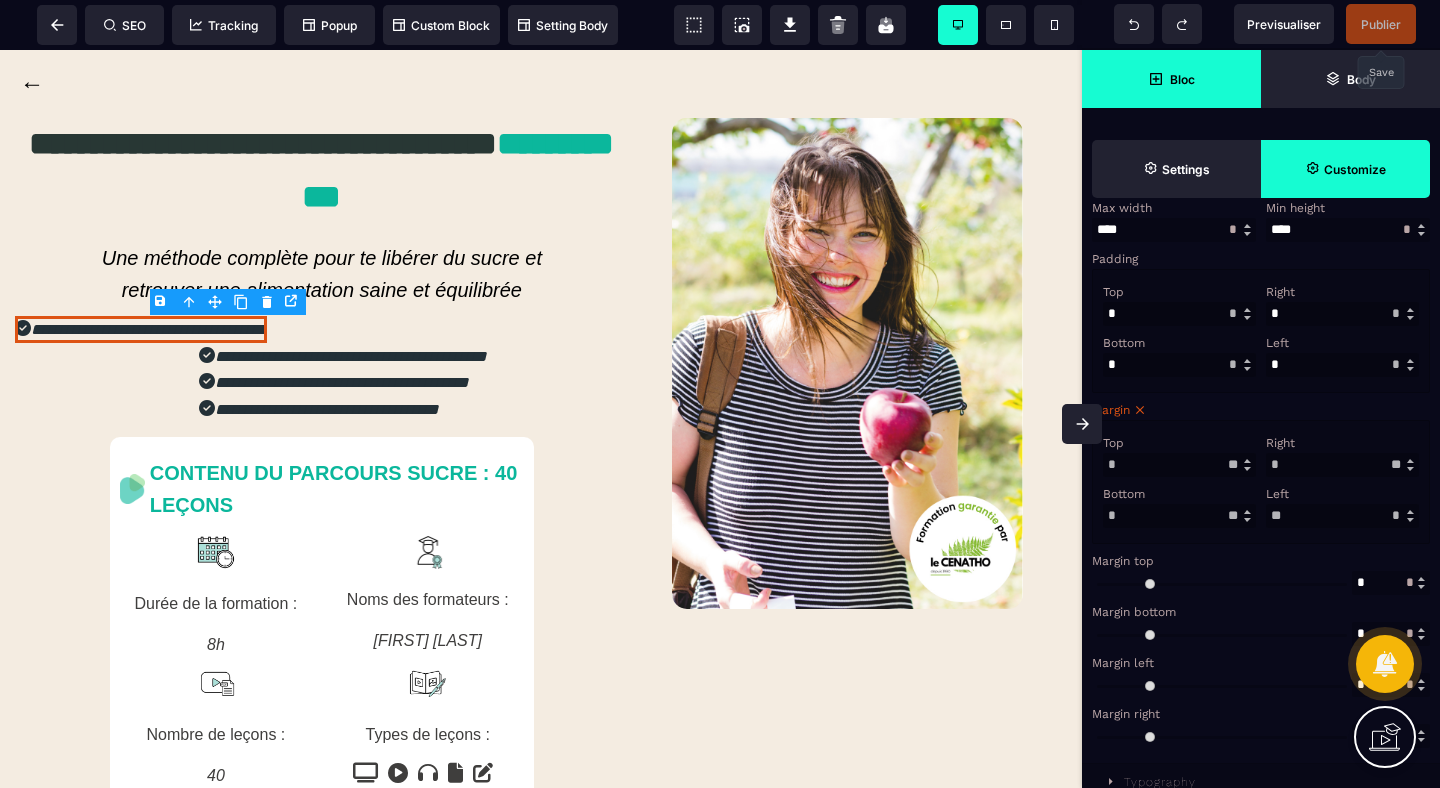click on "Left" at bounding box center [1340, 494] 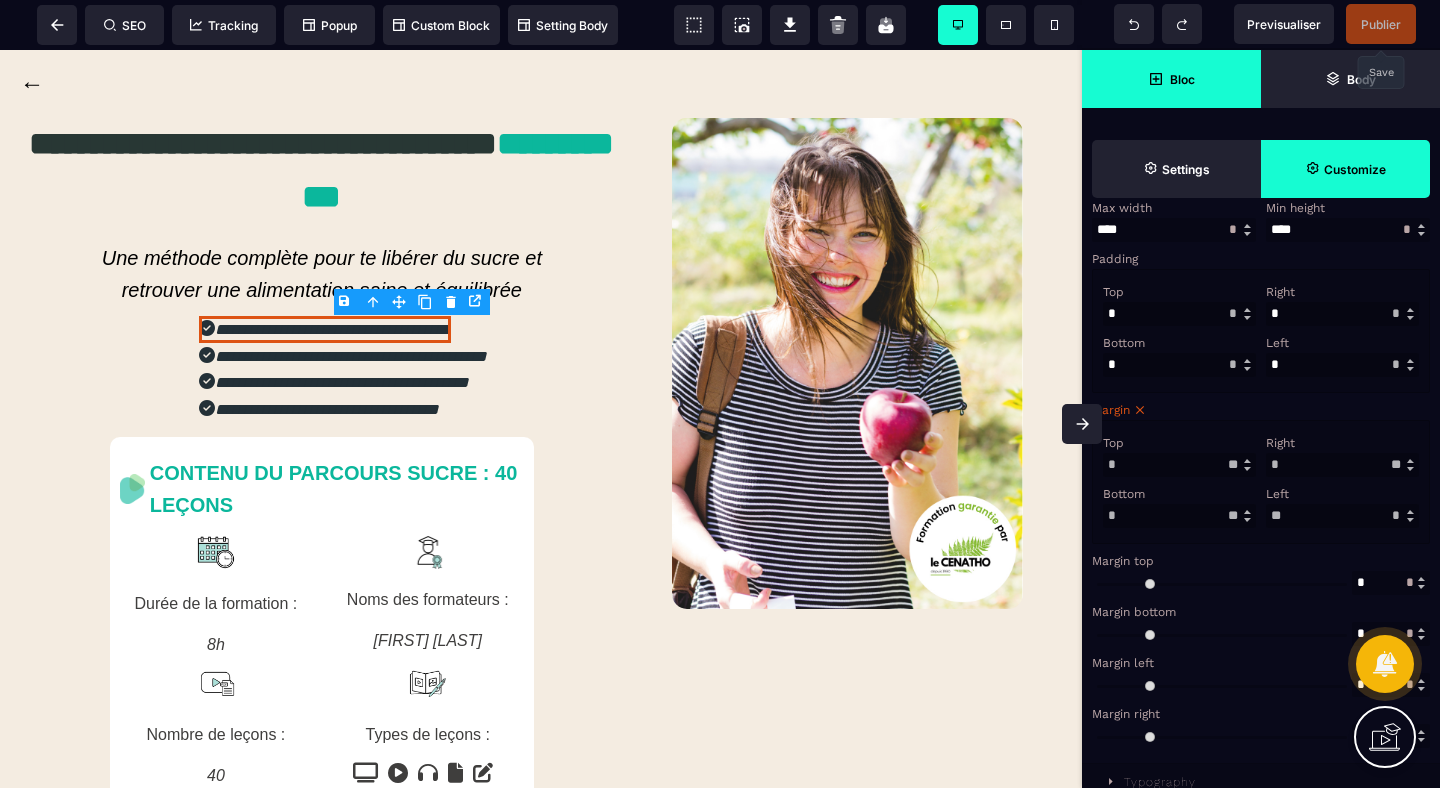 click at bounding box center [1082, 424] 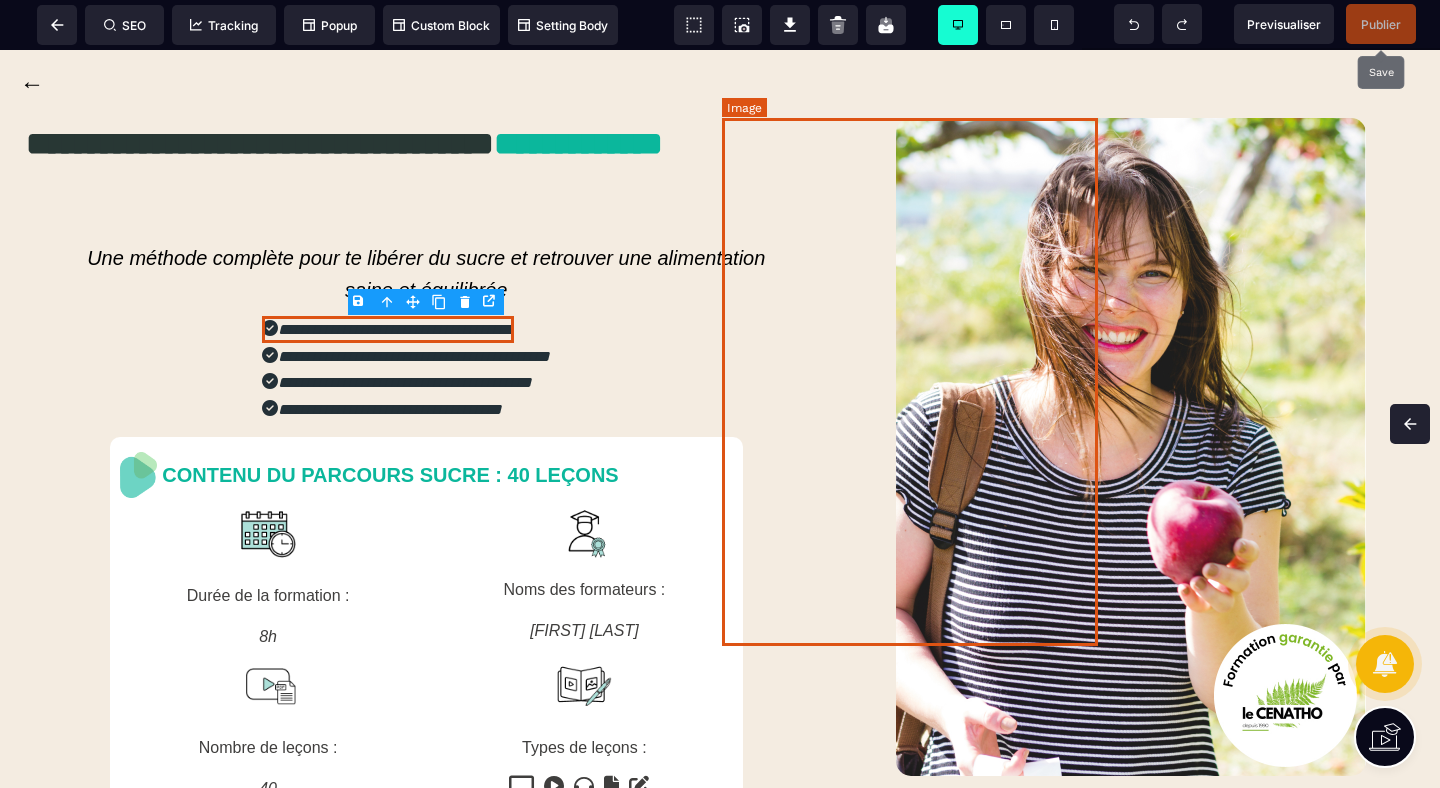 scroll, scrollTop: 0, scrollLeft: 0, axis: both 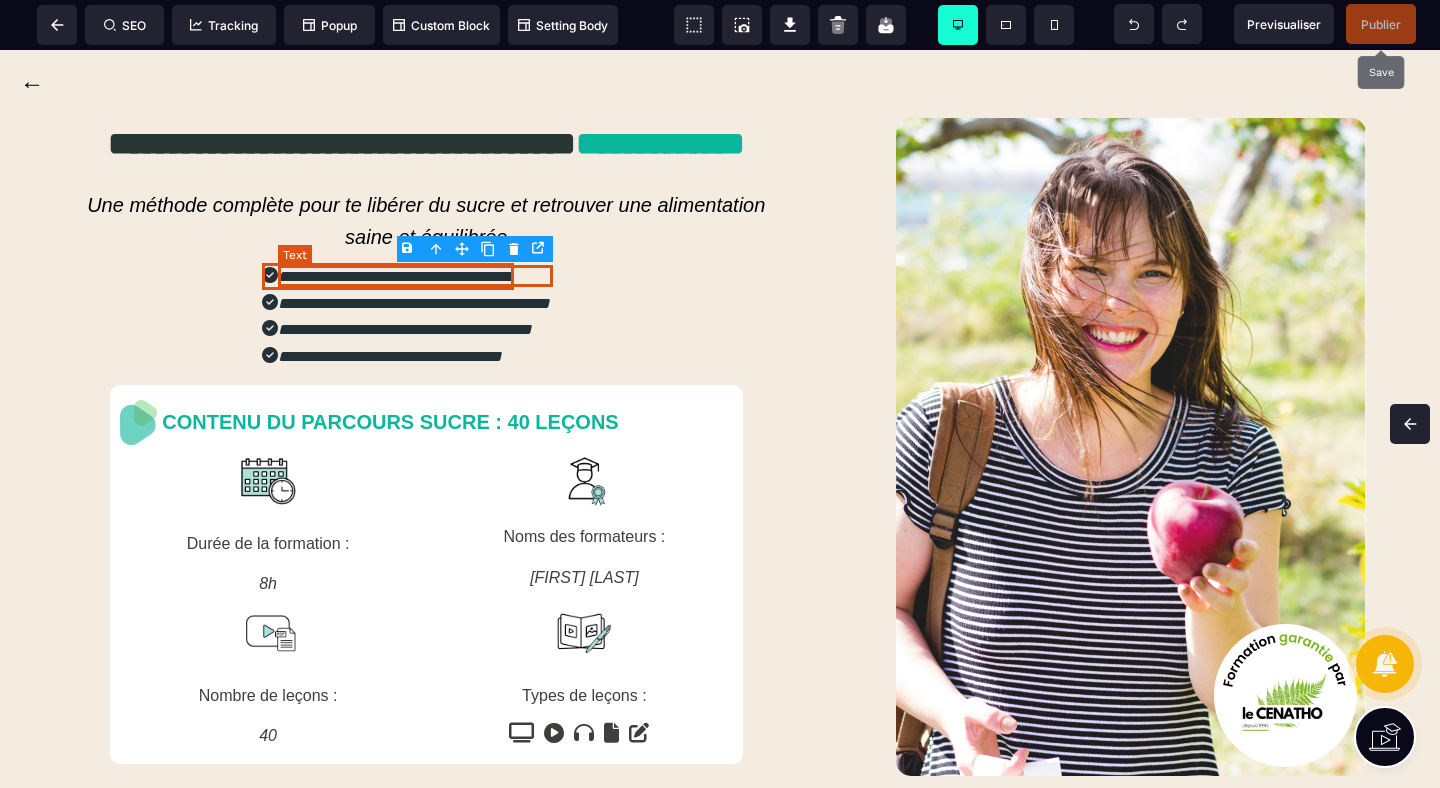 click on "**********" at bounding box center [396, 276] 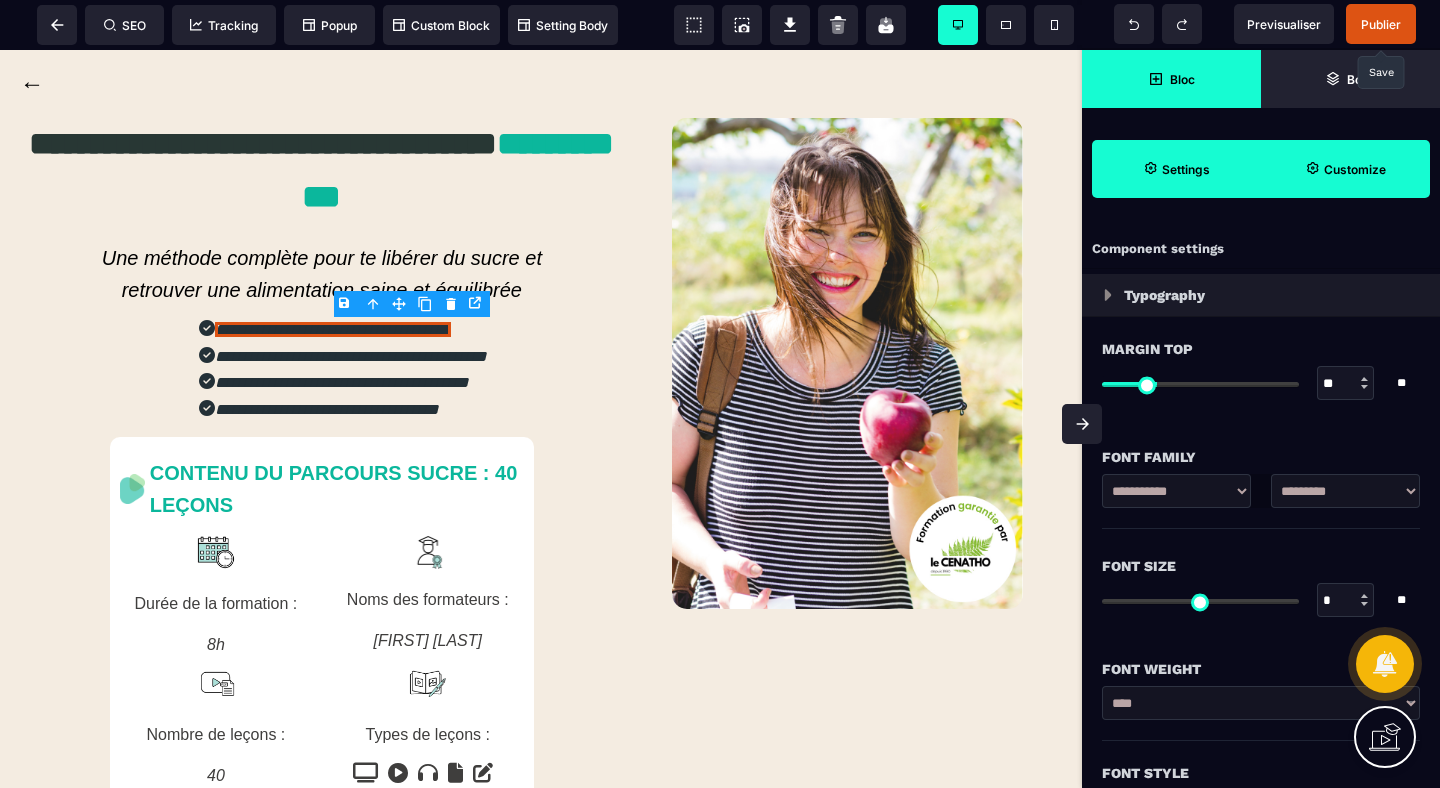click on "Customize" at bounding box center (1345, 169) 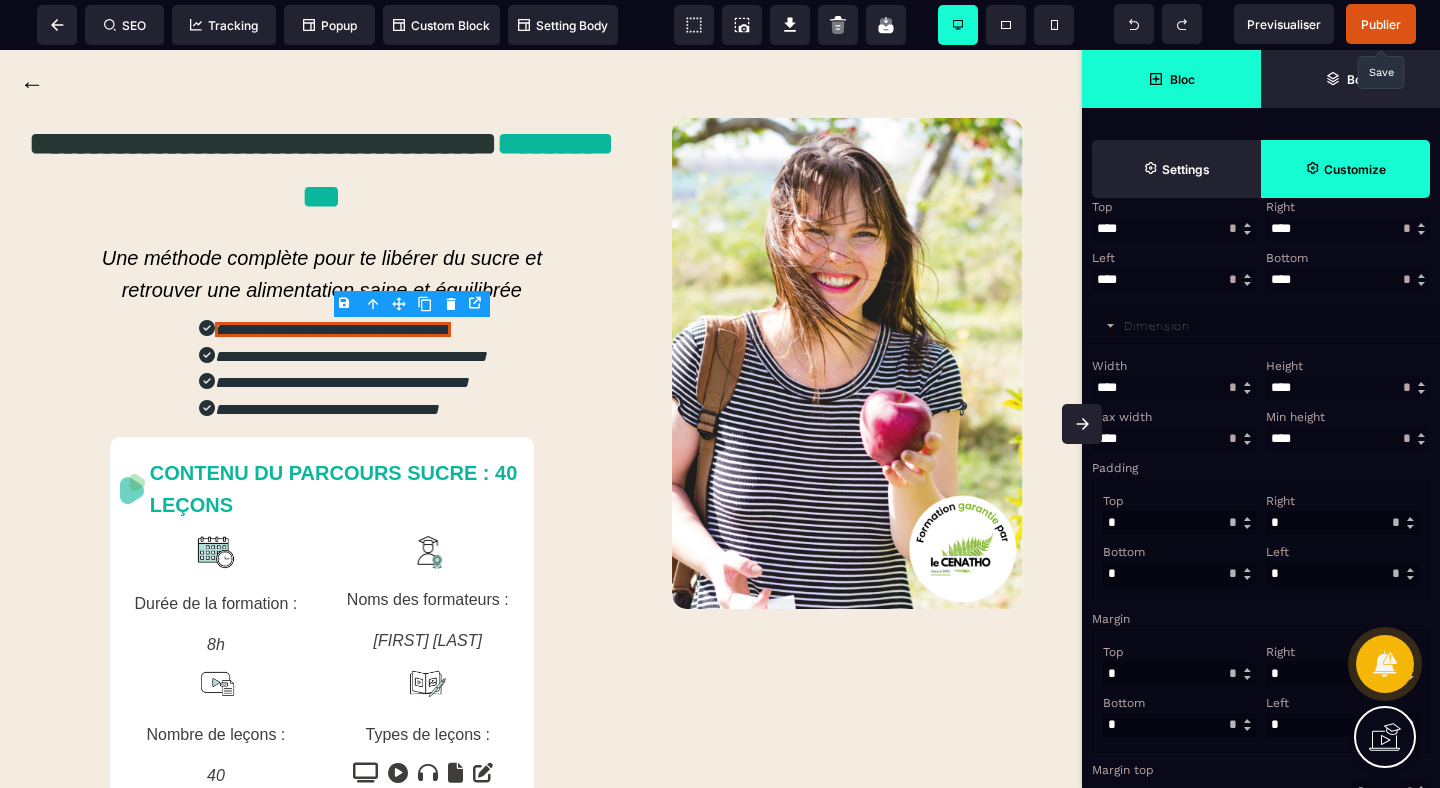 scroll, scrollTop: 408, scrollLeft: 0, axis: vertical 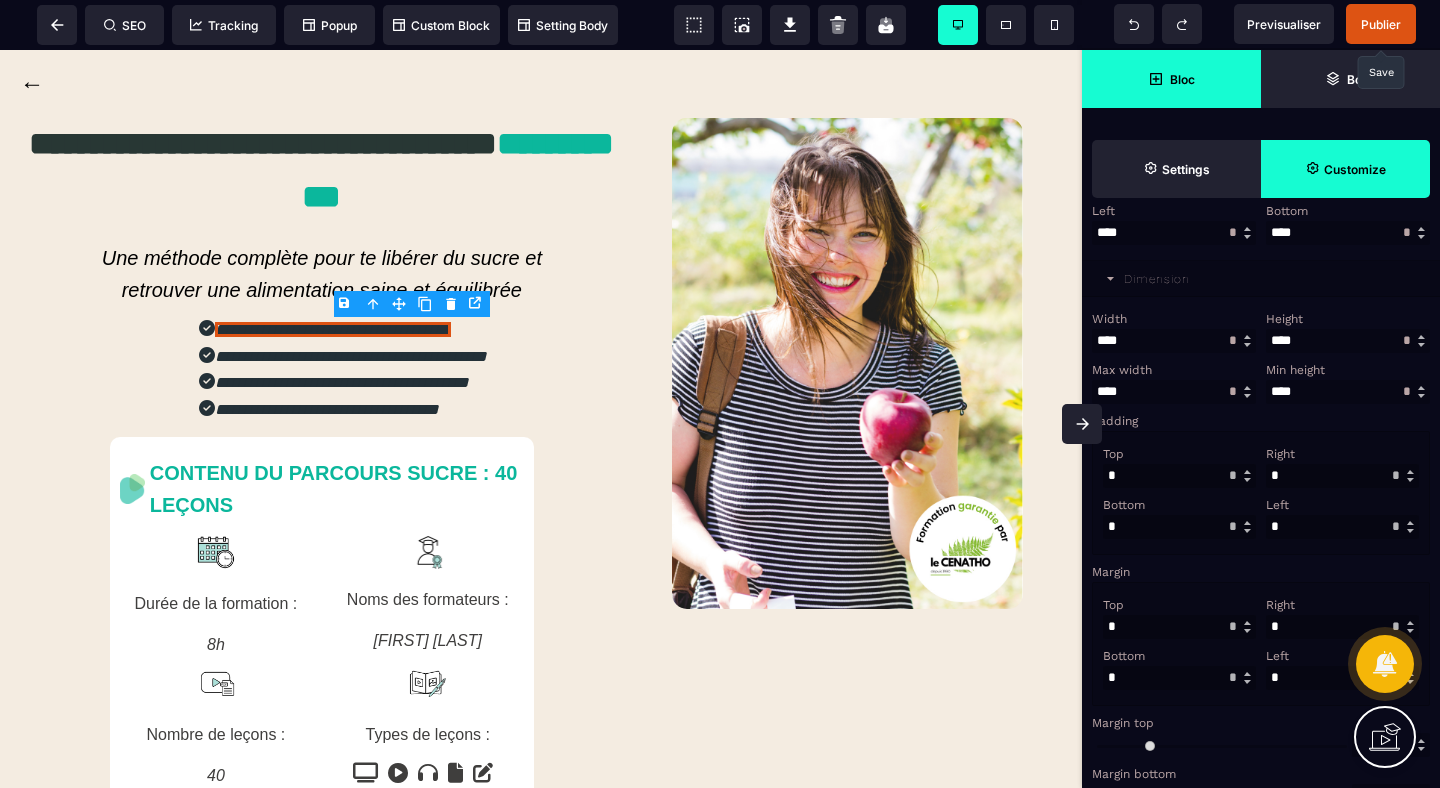 click at bounding box center (1342, 527) 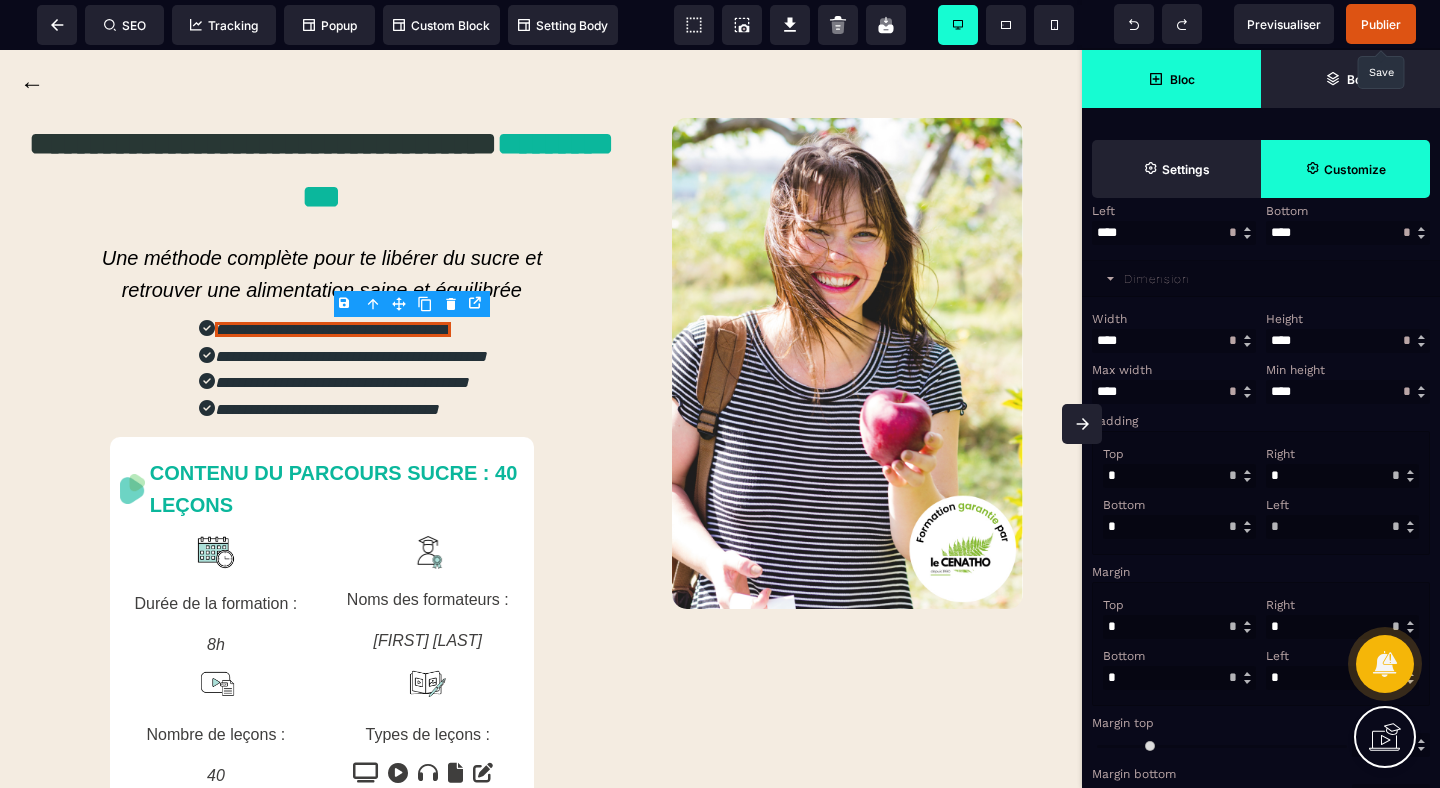 click on "Left
*
* ** * ** *** ** **" at bounding box center [1342, 516] 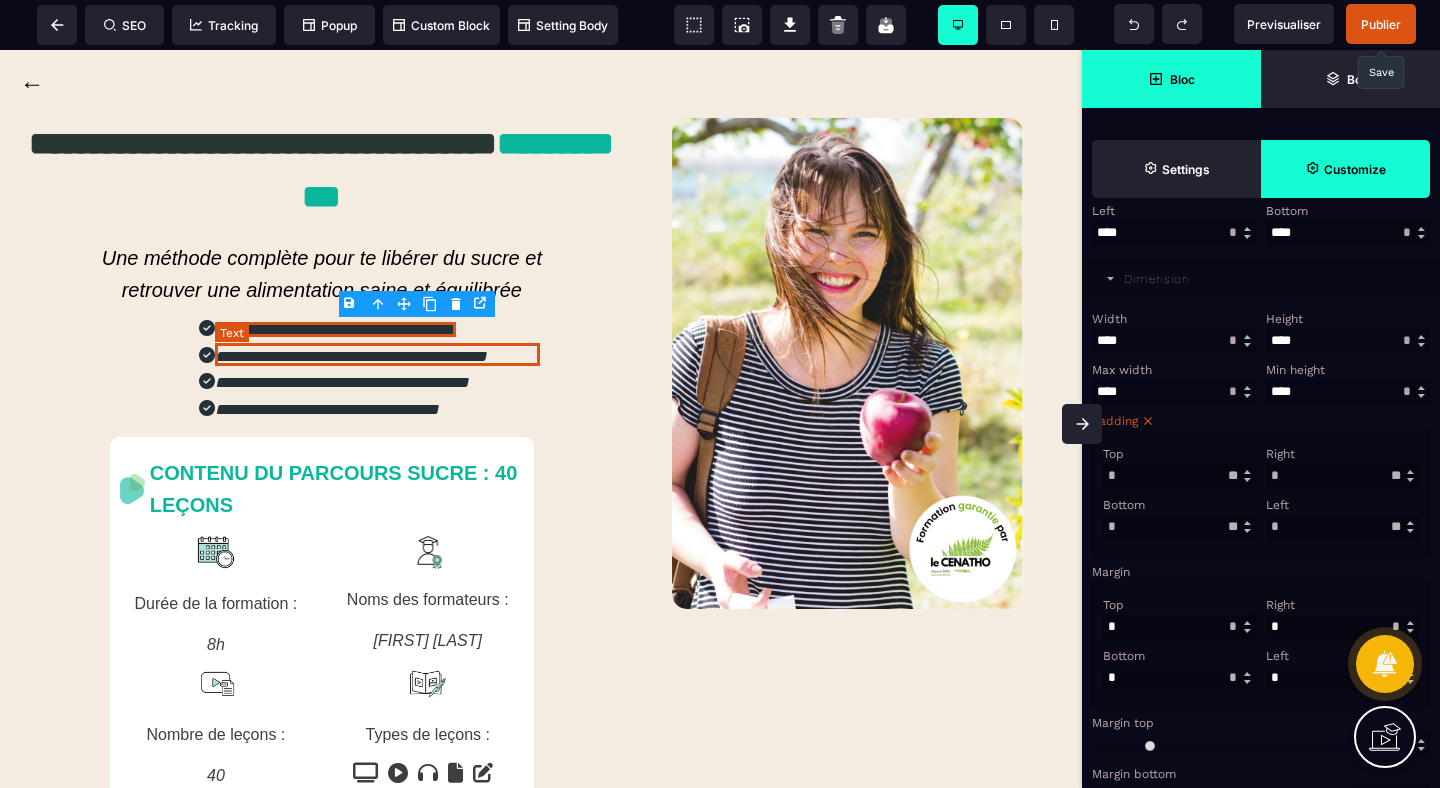 click on "**********" at bounding box center [351, 356] 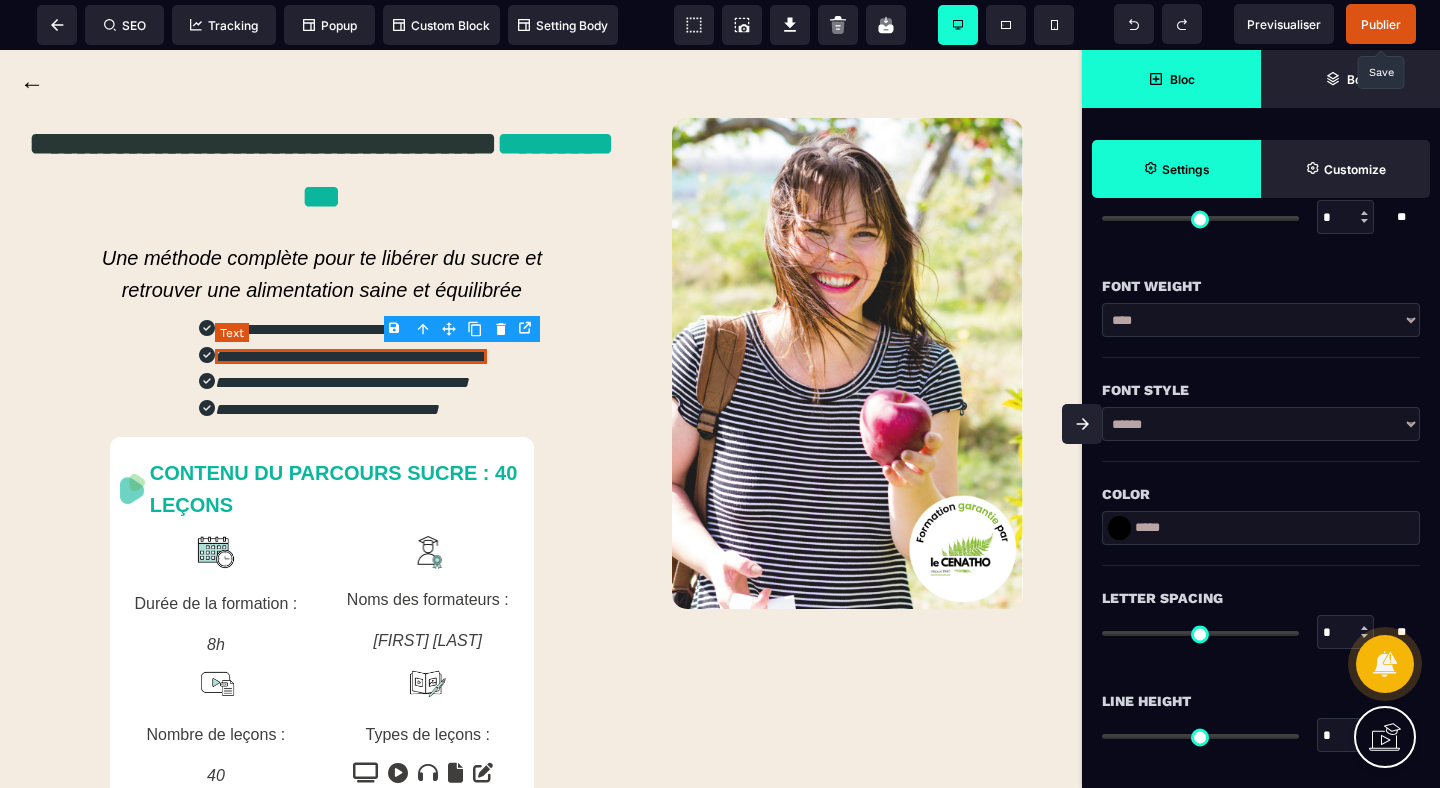 scroll, scrollTop: 0, scrollLeft: 0, axis: both 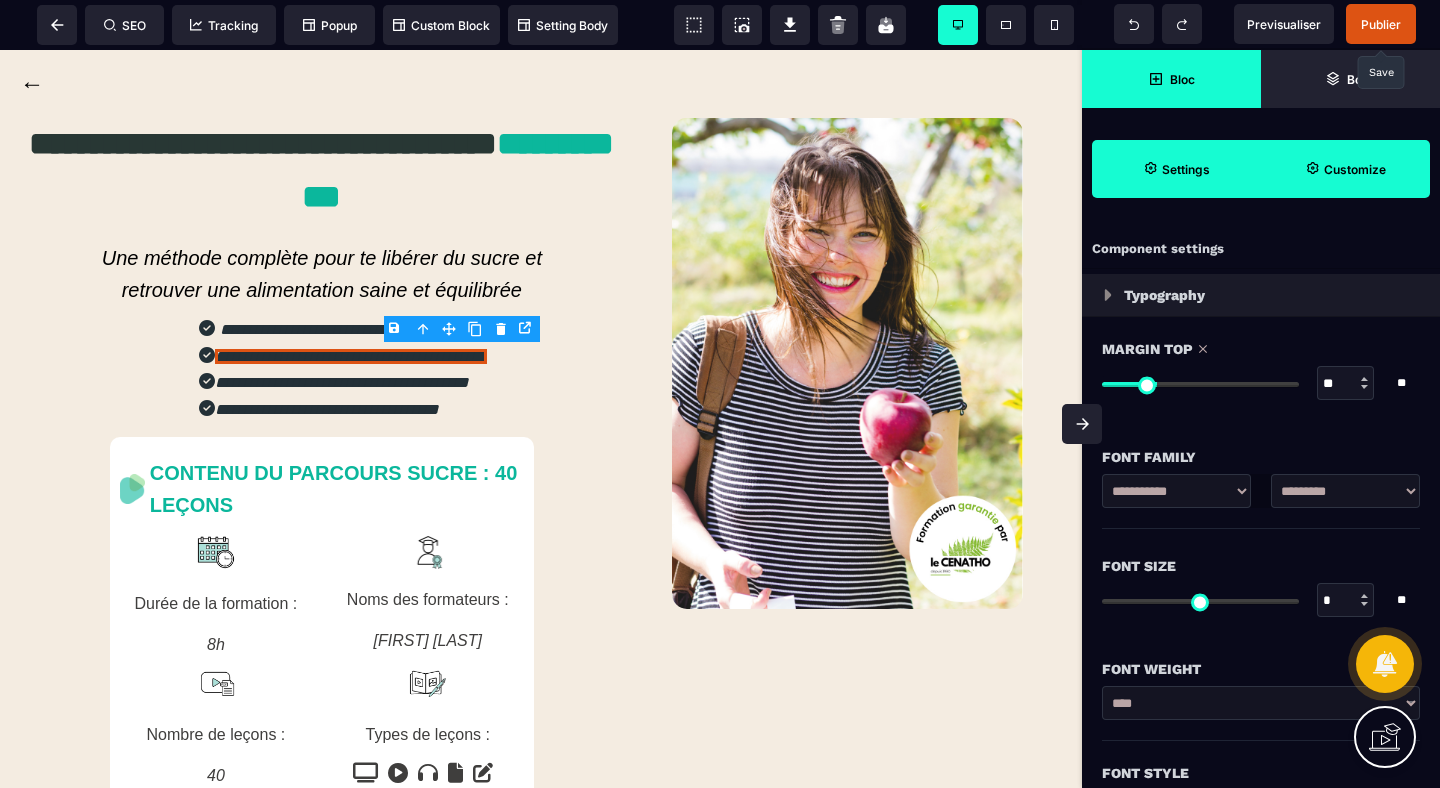 click on "Customize" at bounding box center (1355, 169) 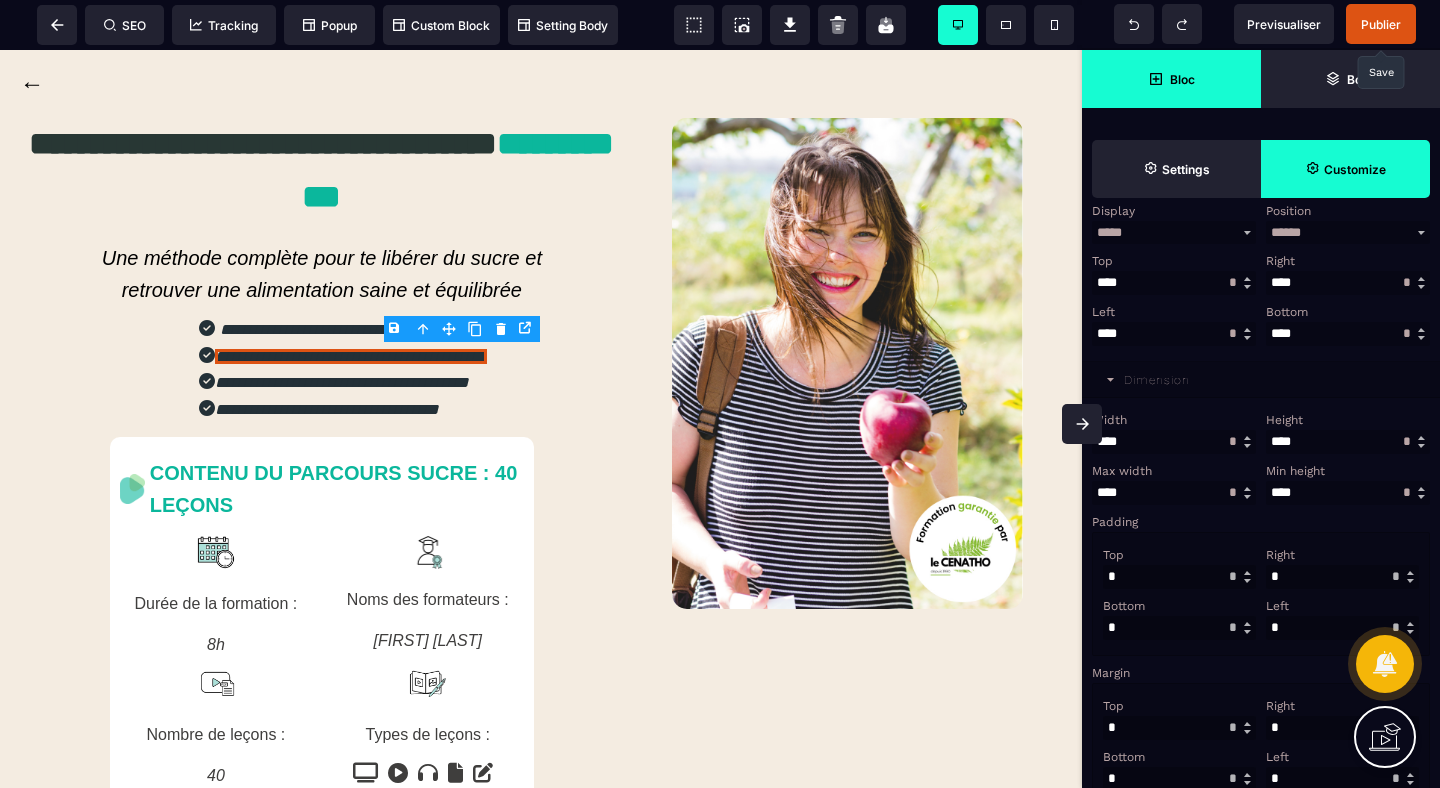 scroll, scrollTop: 418, scrollLeft: 0, axis: vertical 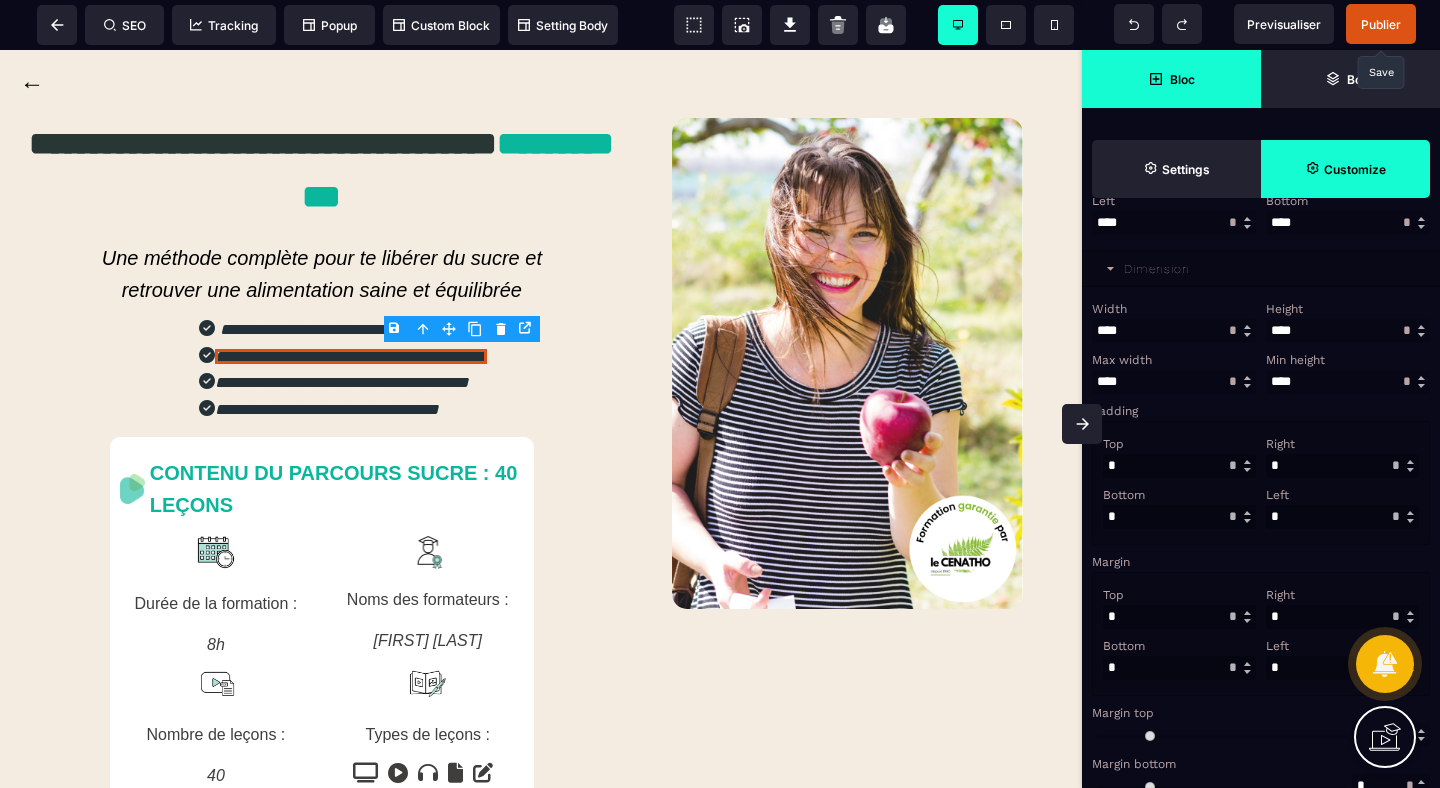 click at bounding box center [1342, 466] 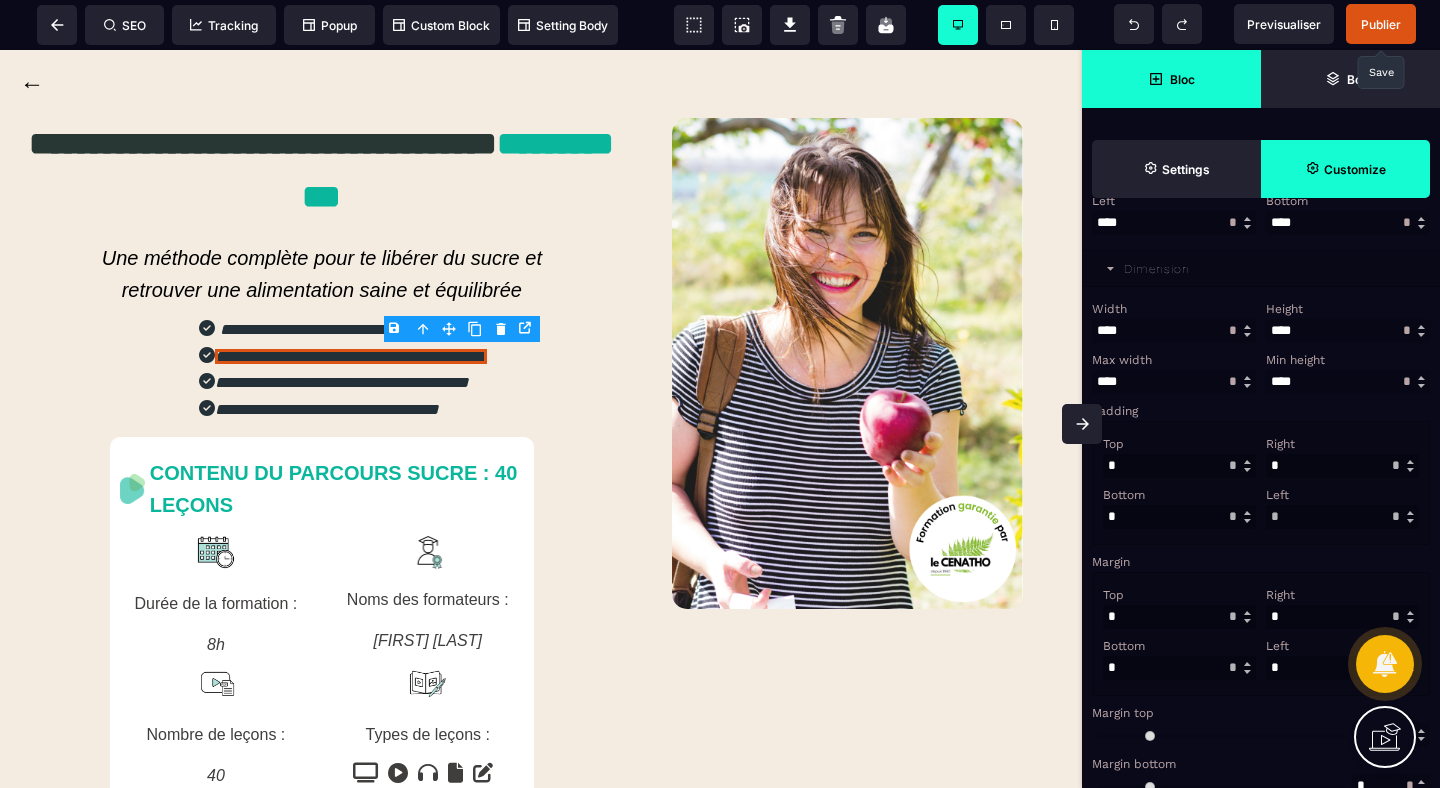 click on "Left" at bounding box center [1340, 495] 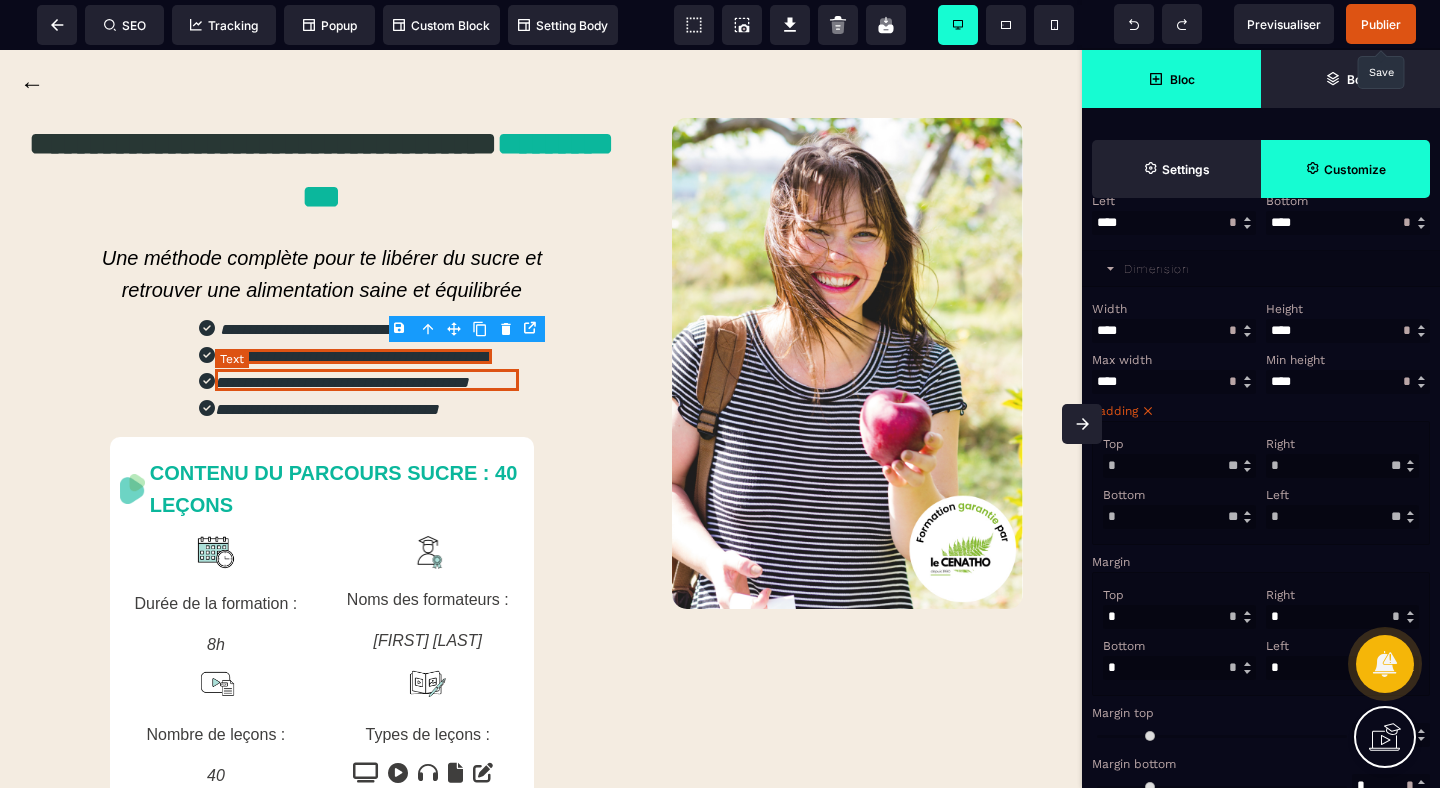 click on "**********" at bounding box center (342, 382) 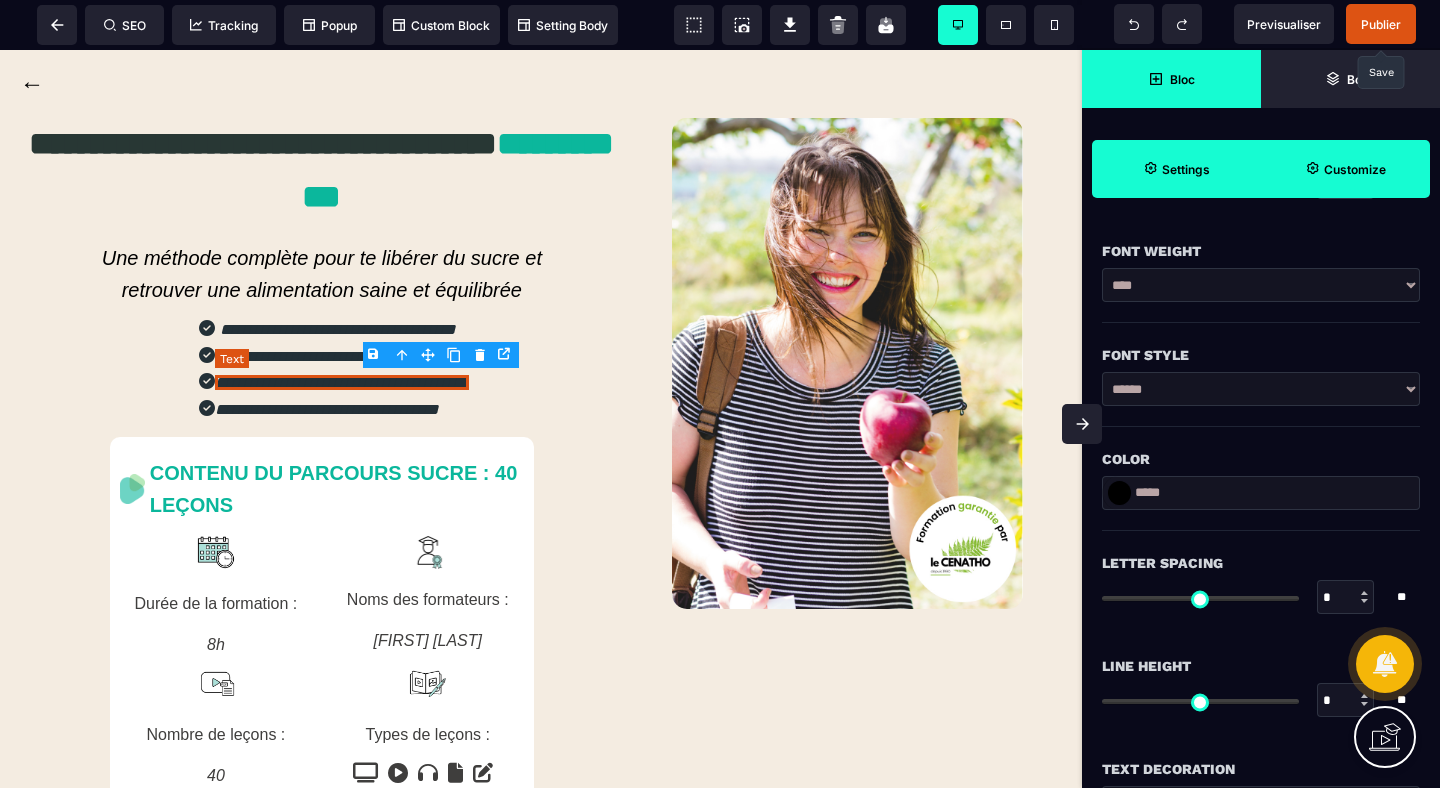 scroll, scrollTop: 0, scrollLeft: 0, axis: both 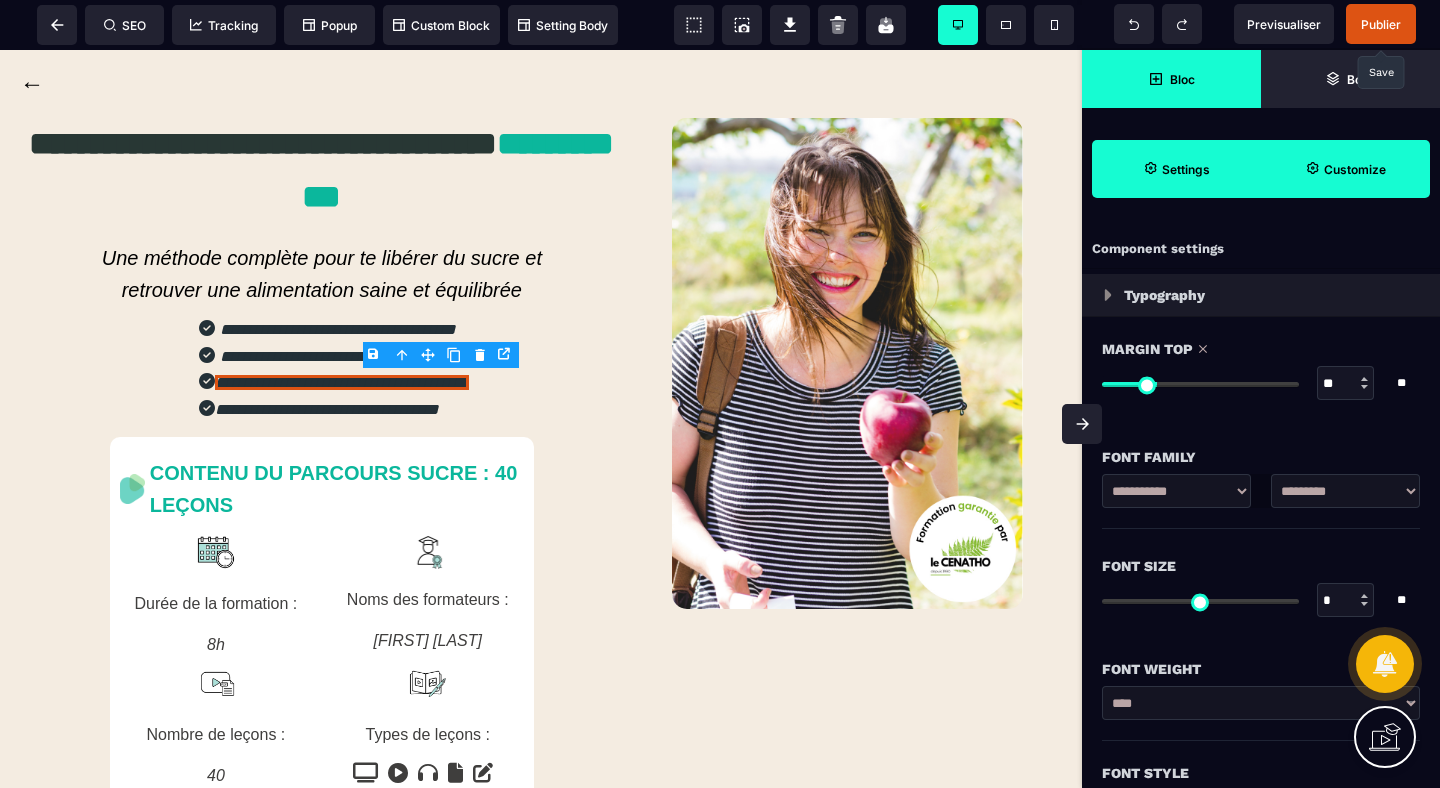 click on "Customize" at bounding box center (1355, 169) 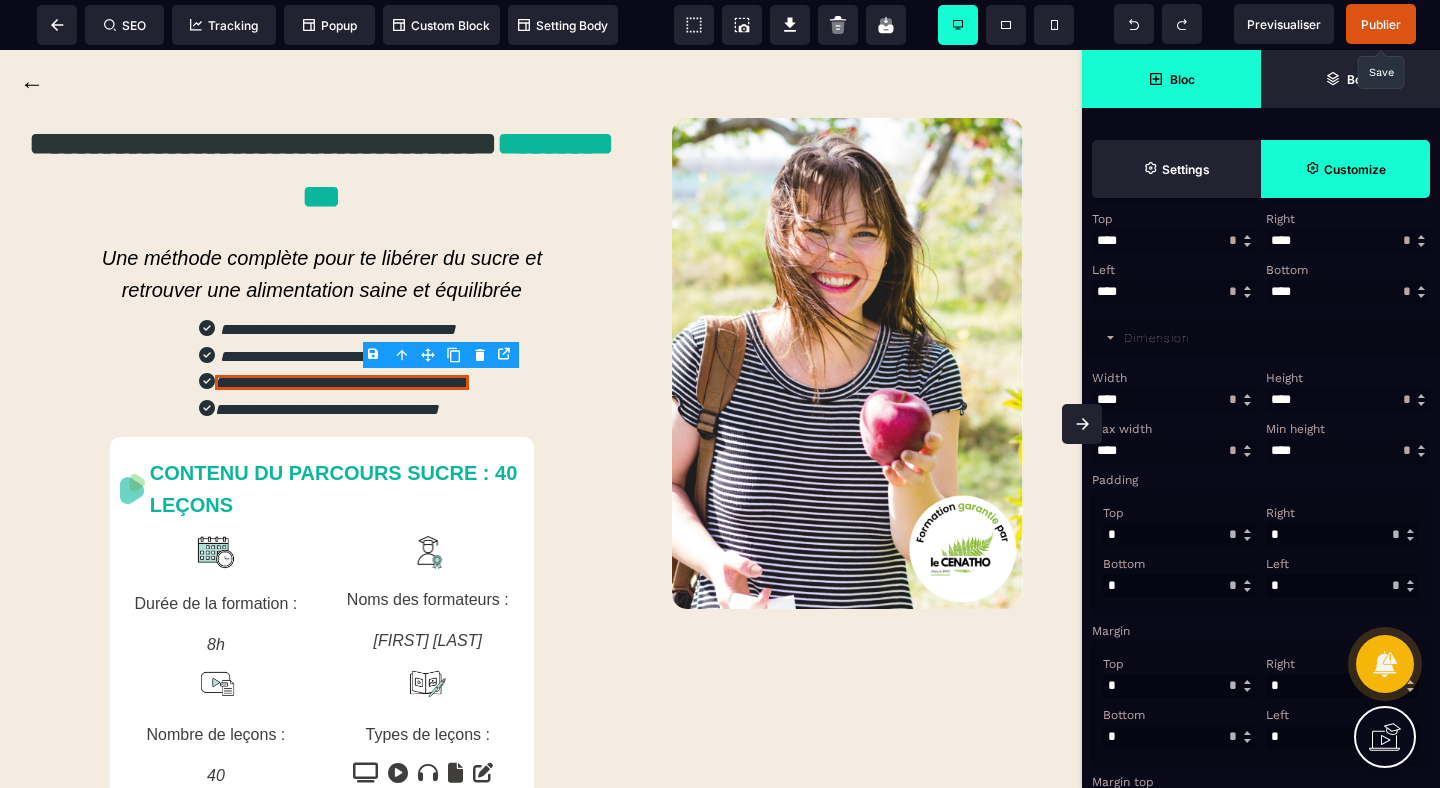 scroll, scrollTop: 352, scrollLeft: 0, axis: vertical 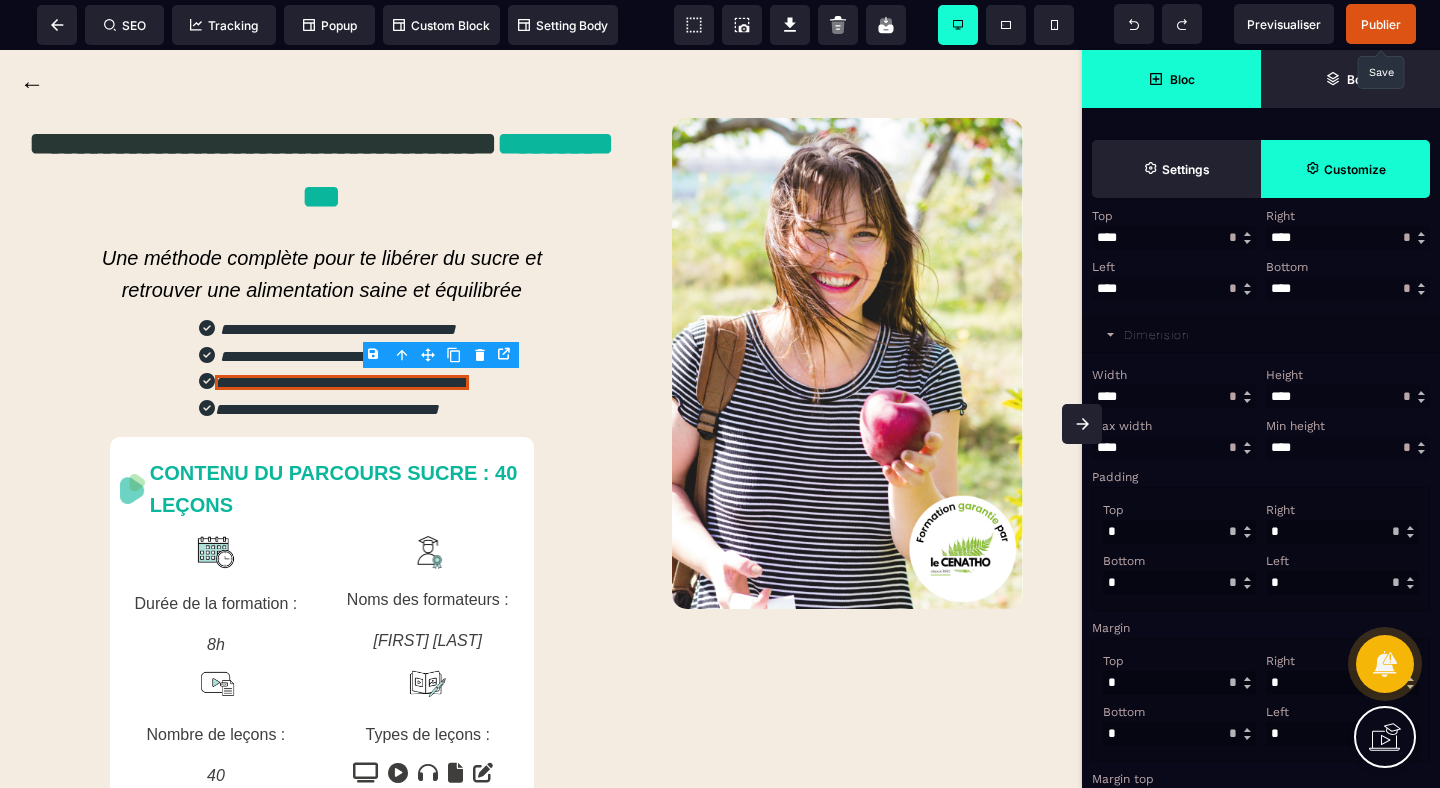 click at bounding box center [1342, 583] 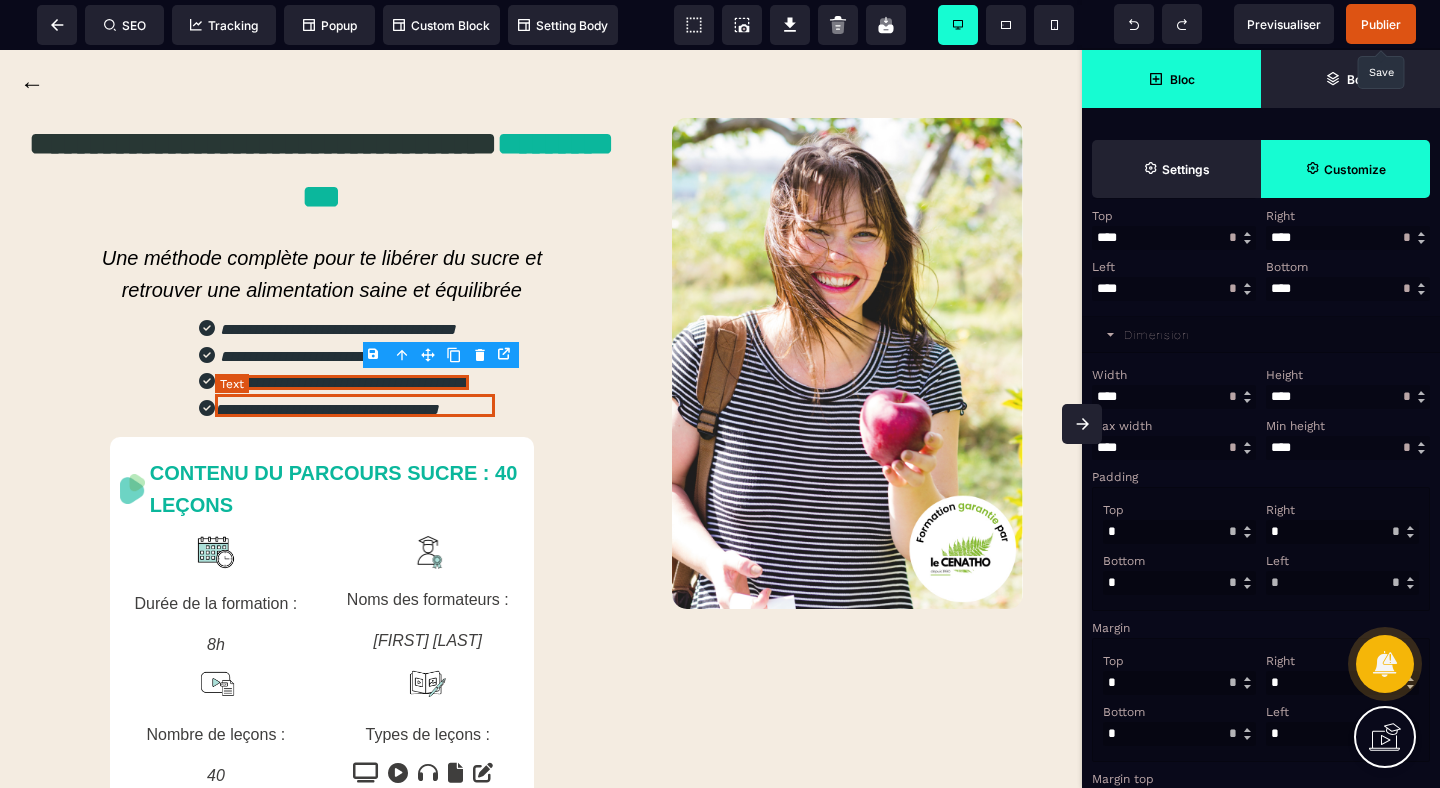 click on "**********" at bounding box center [327, 409] 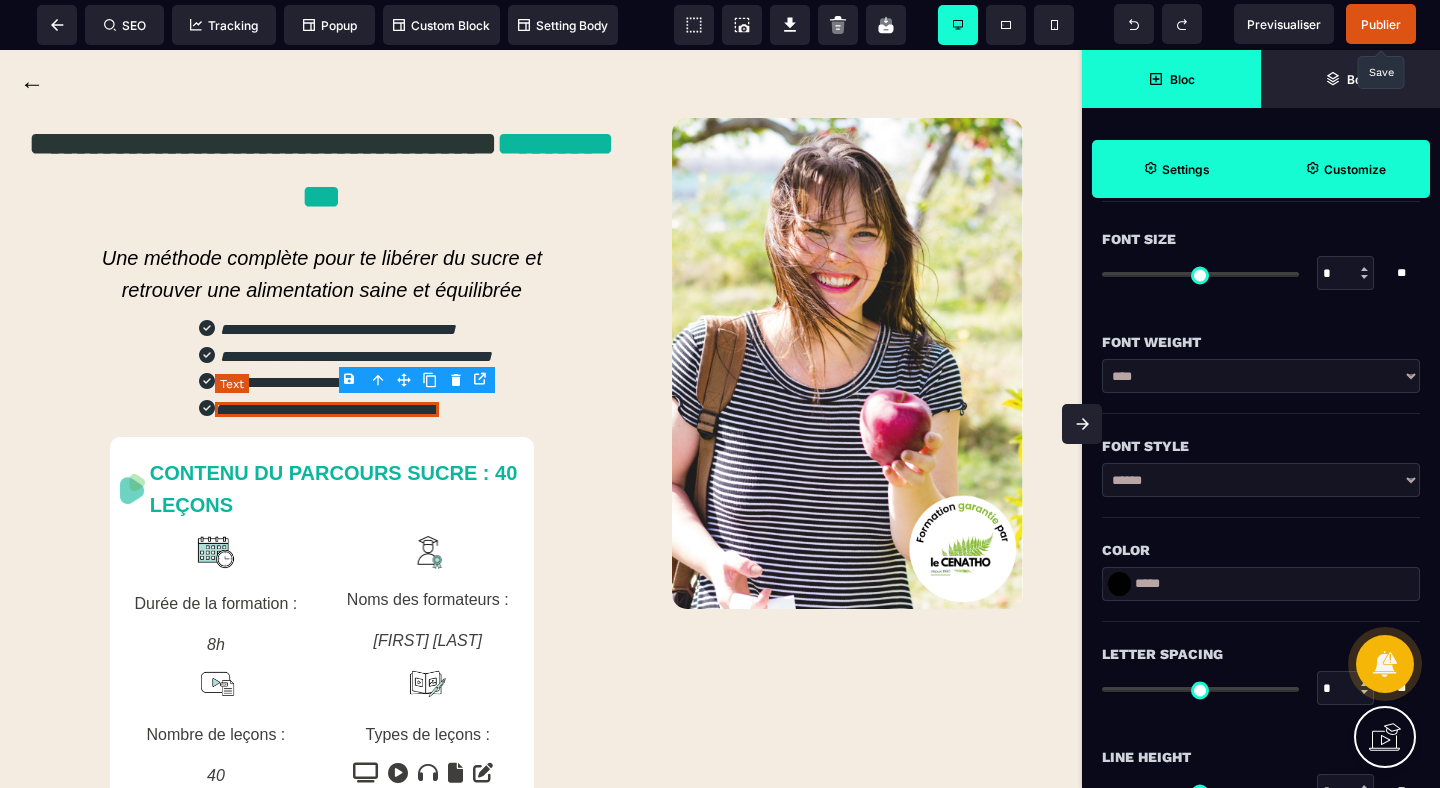 scroll, scrollTop: 0, scrollLeft: 0, axis: both 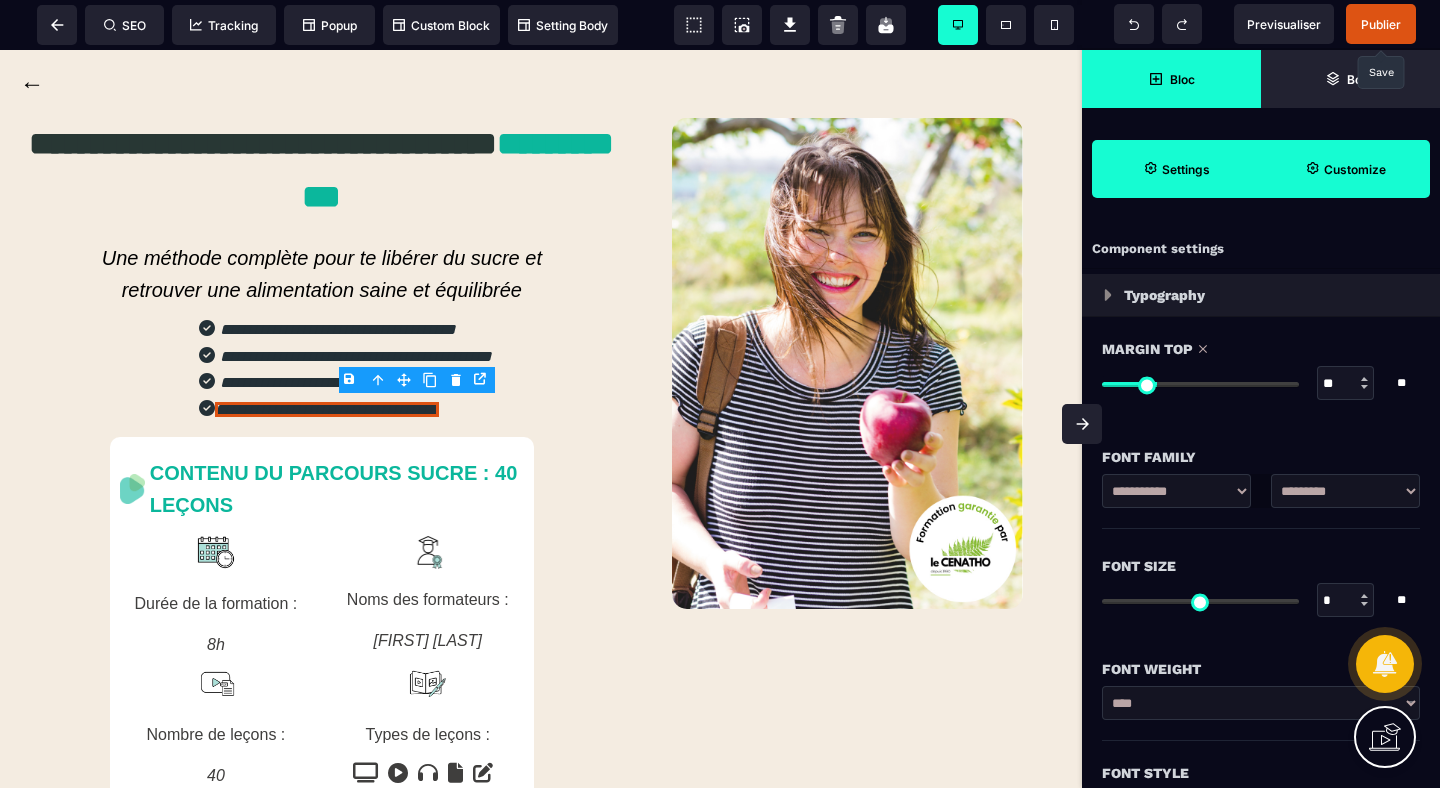 click on "Customize" at bounding box center [1355, 169] 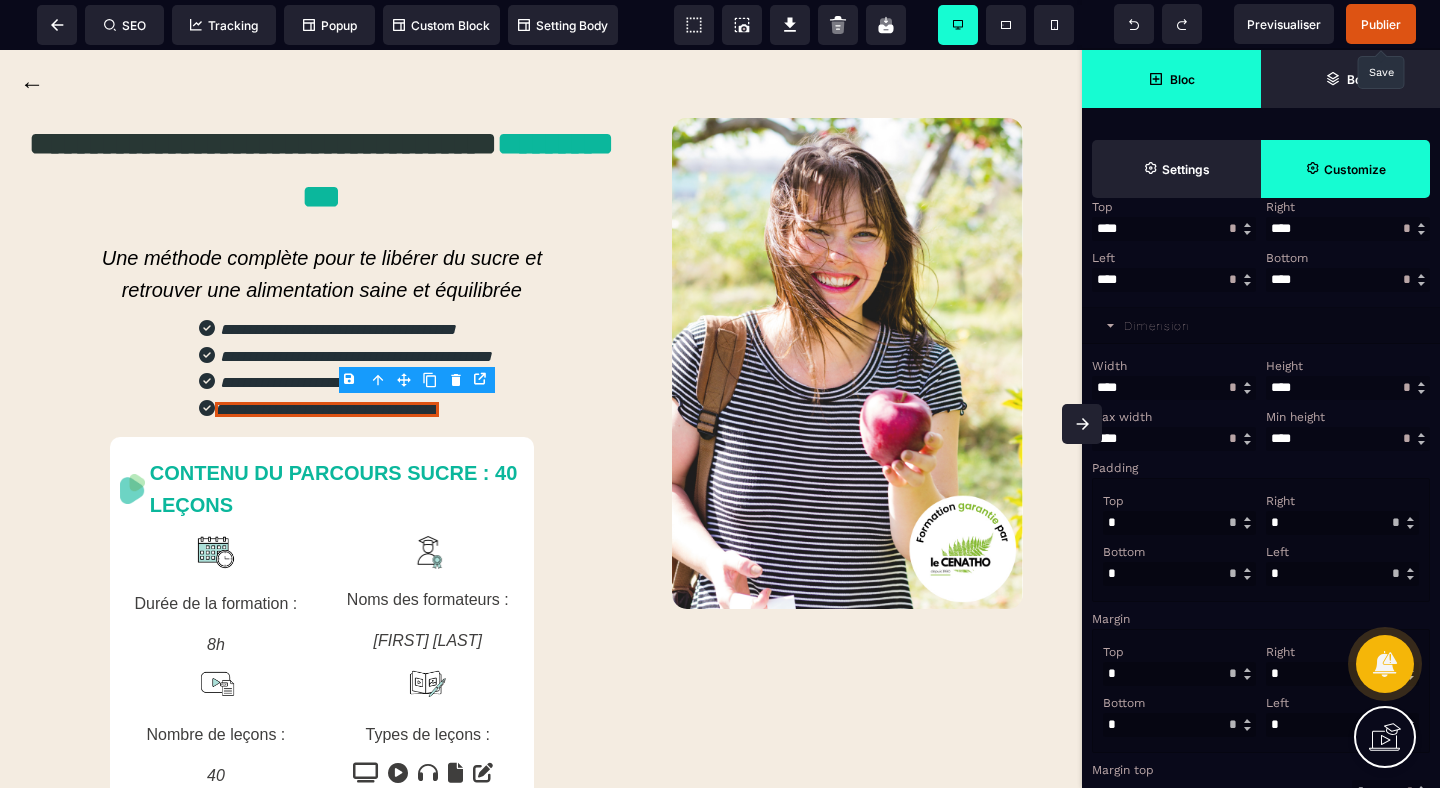 scroll, scrollTop: 368, scrollLeft: 0, axis: vertical 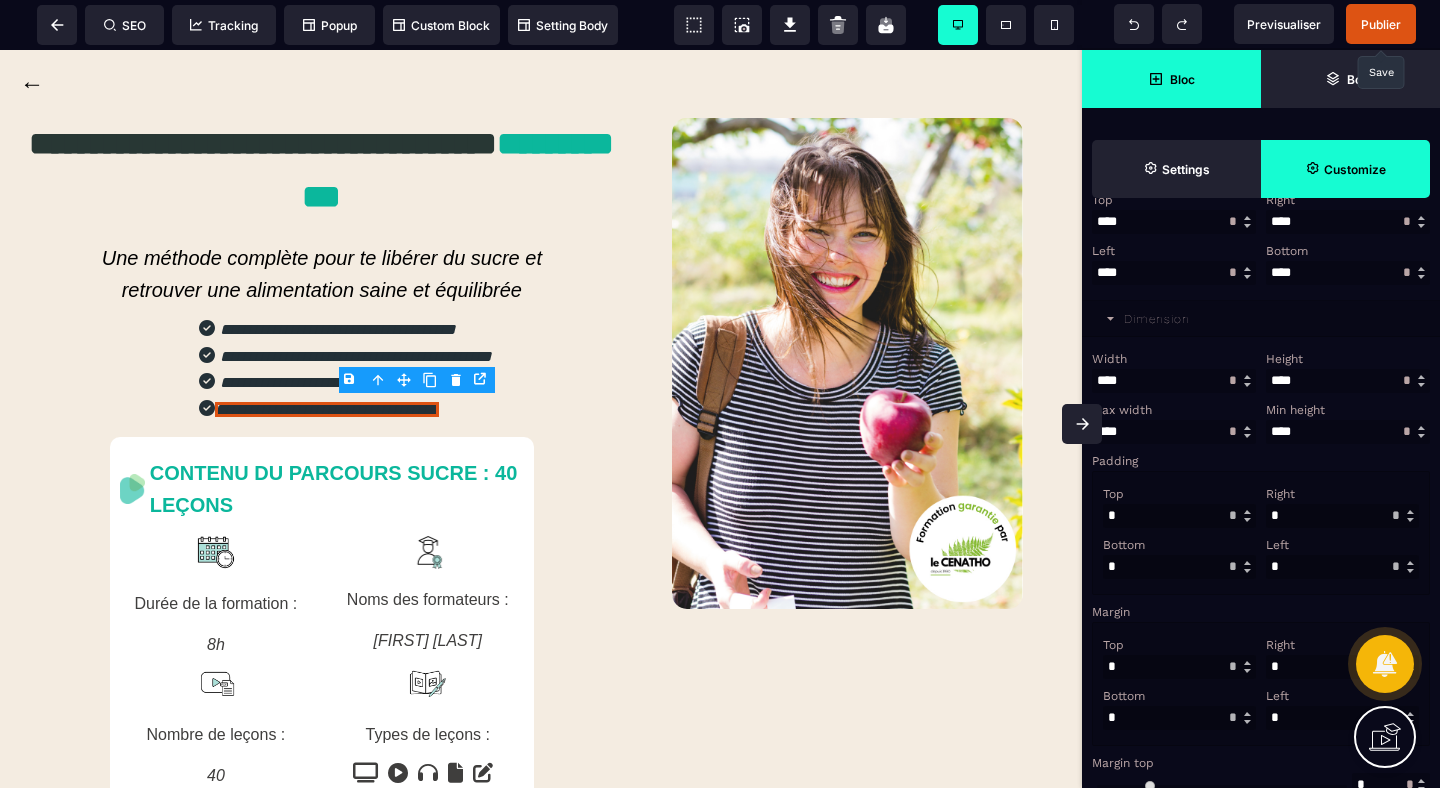 click at bounding box center (1342, 567) 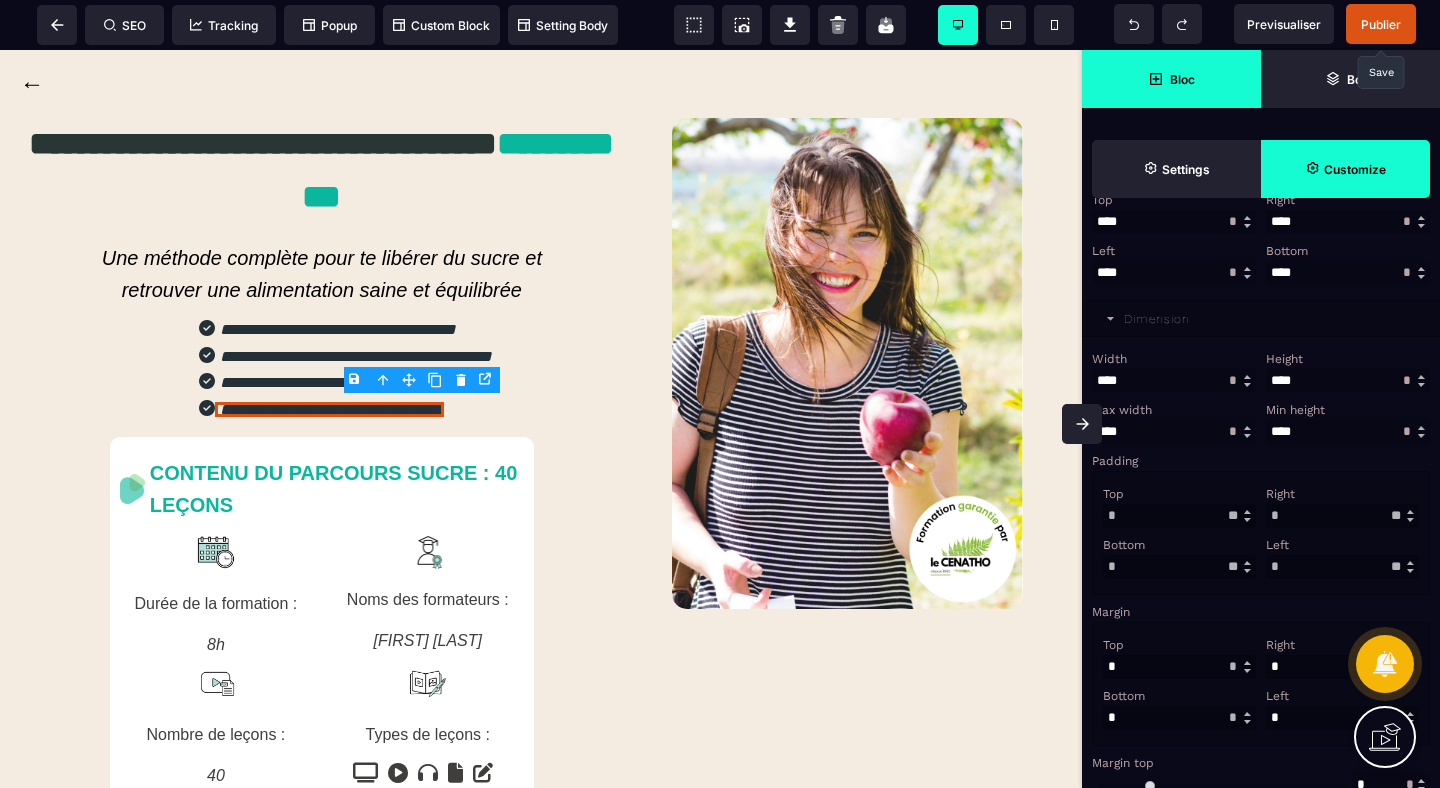 click on "Top
*
* ** * ** *** ** **
Right
*
* ** * ** *** ** **
Bottom
*
* ** * ** *** ** **
Left
*
* ** * ** *** ** **" at bounding box center [1261, 533] 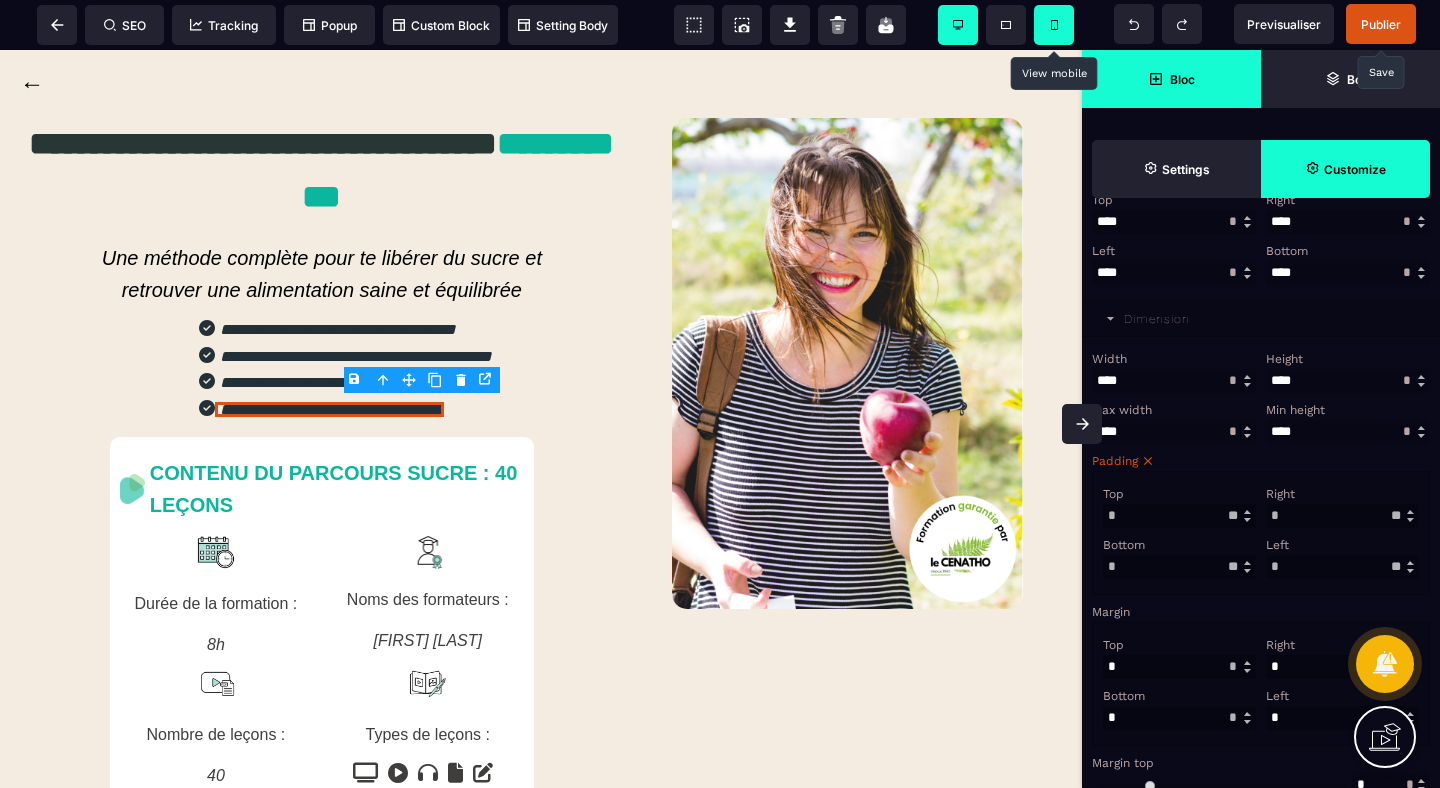 click at bounding box center [1054, 25] 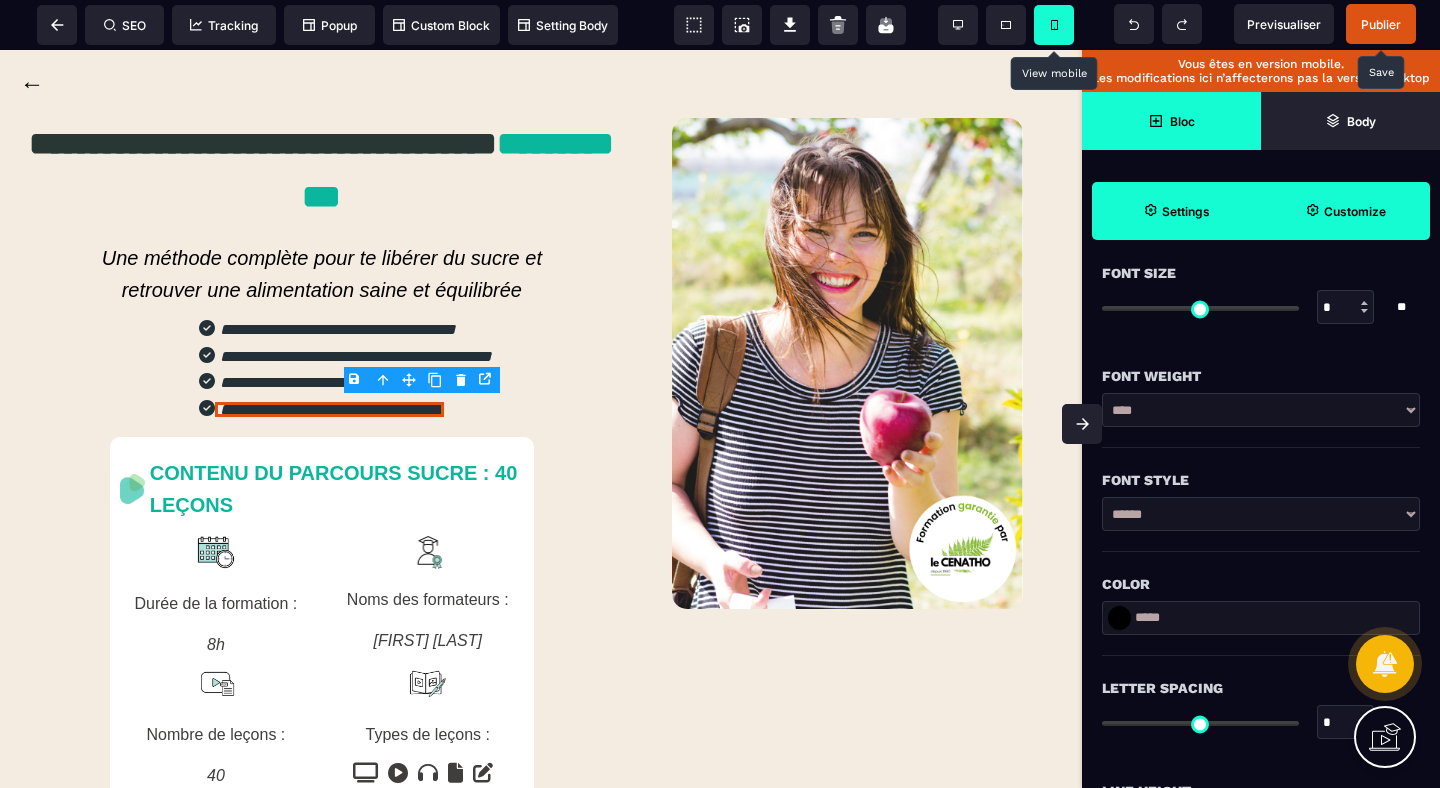 scroll, scrollTop: 331, scrollLeft: 0, axis: vertical 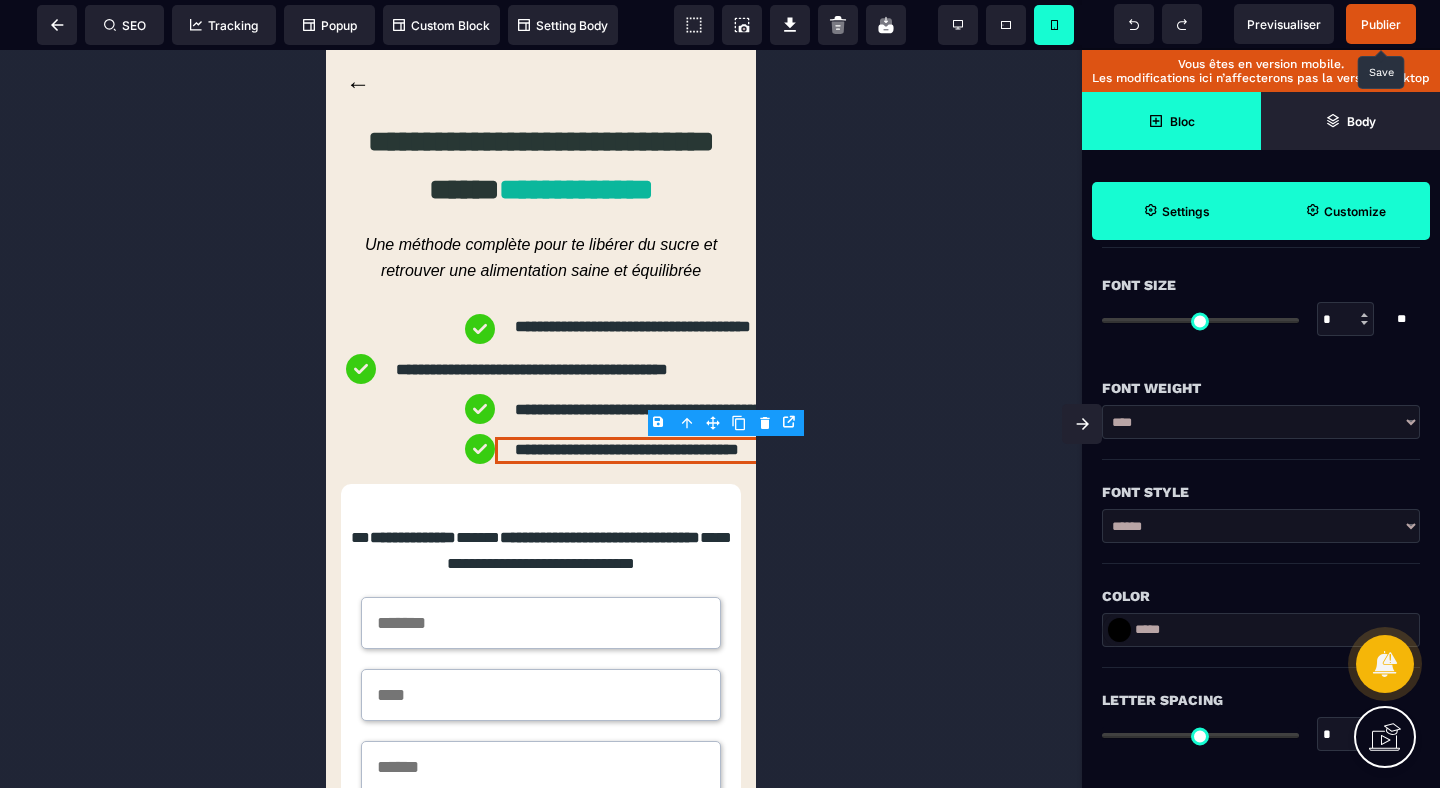 click 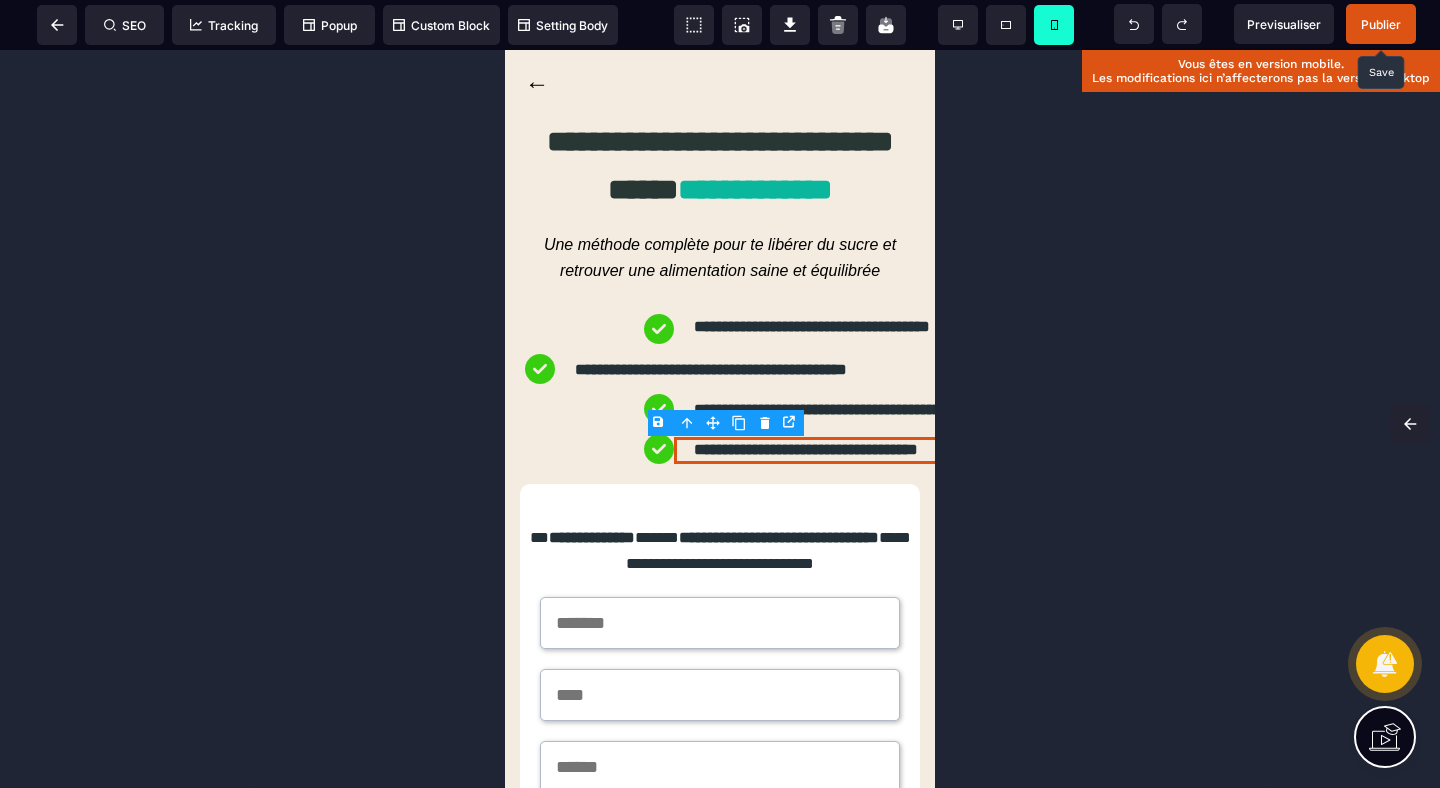 scroll, scrollTop: 0, scrollLeft: 0, axis: both 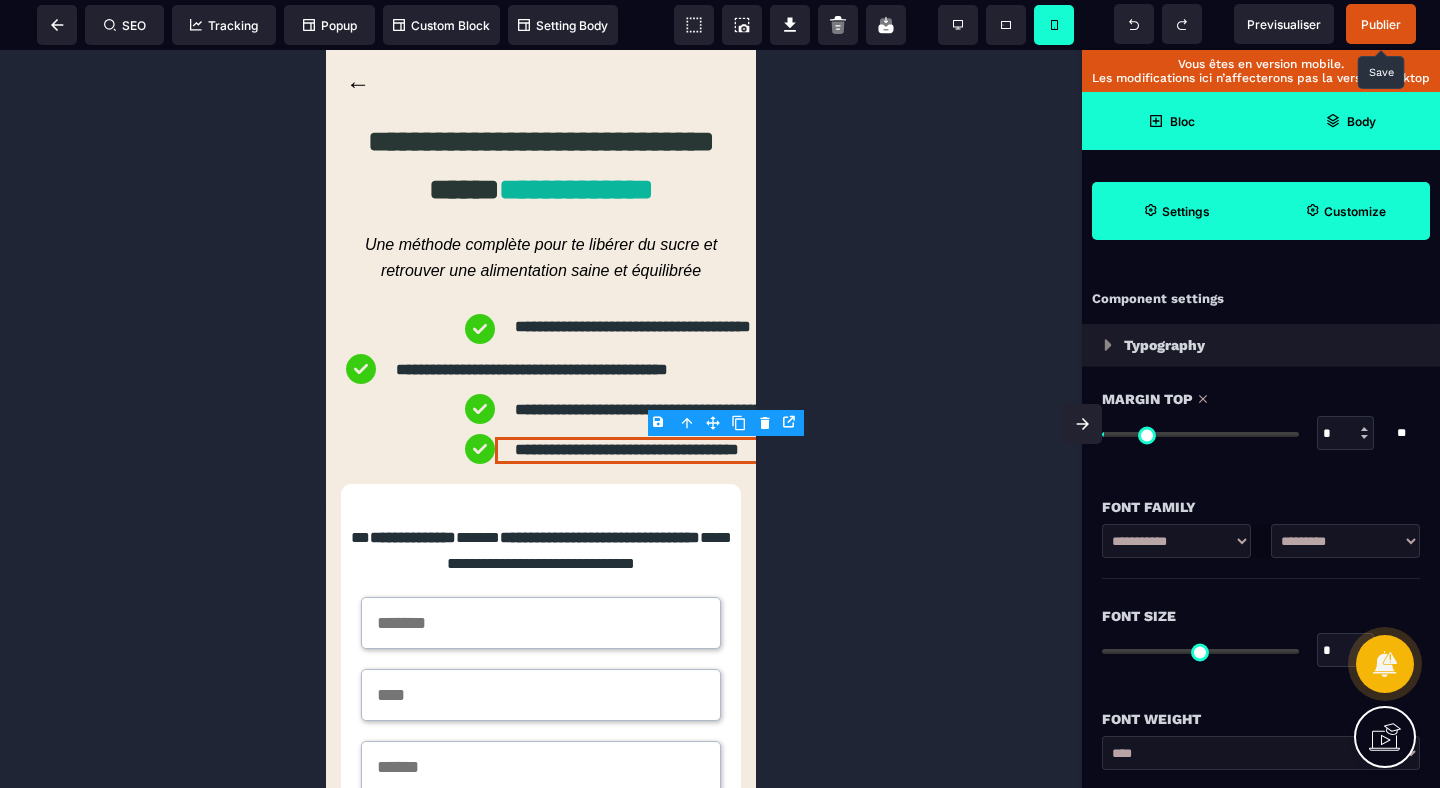 click on "Body" at bounding box center (1350, 121) 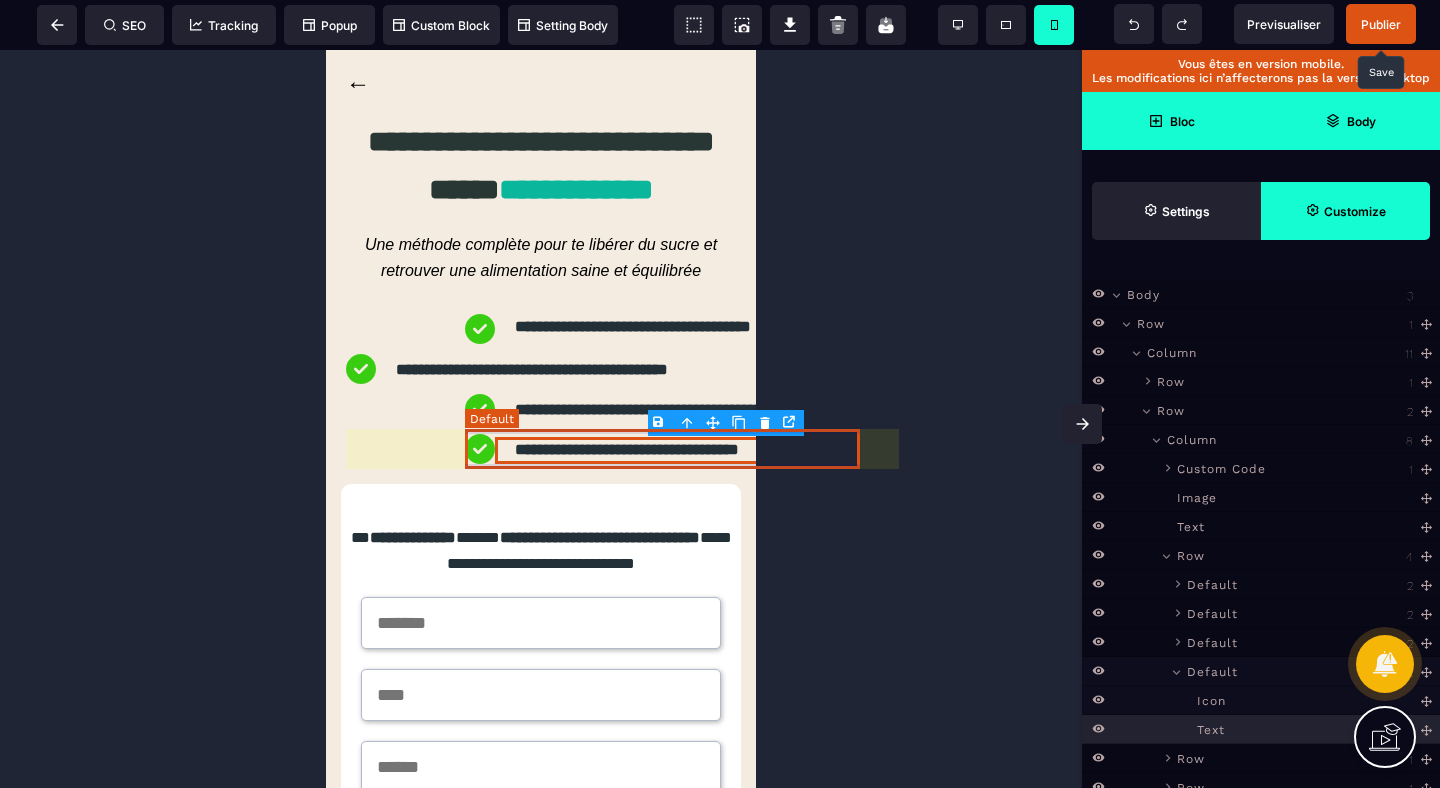 click on "Default" at bounding box center [1212, 670] 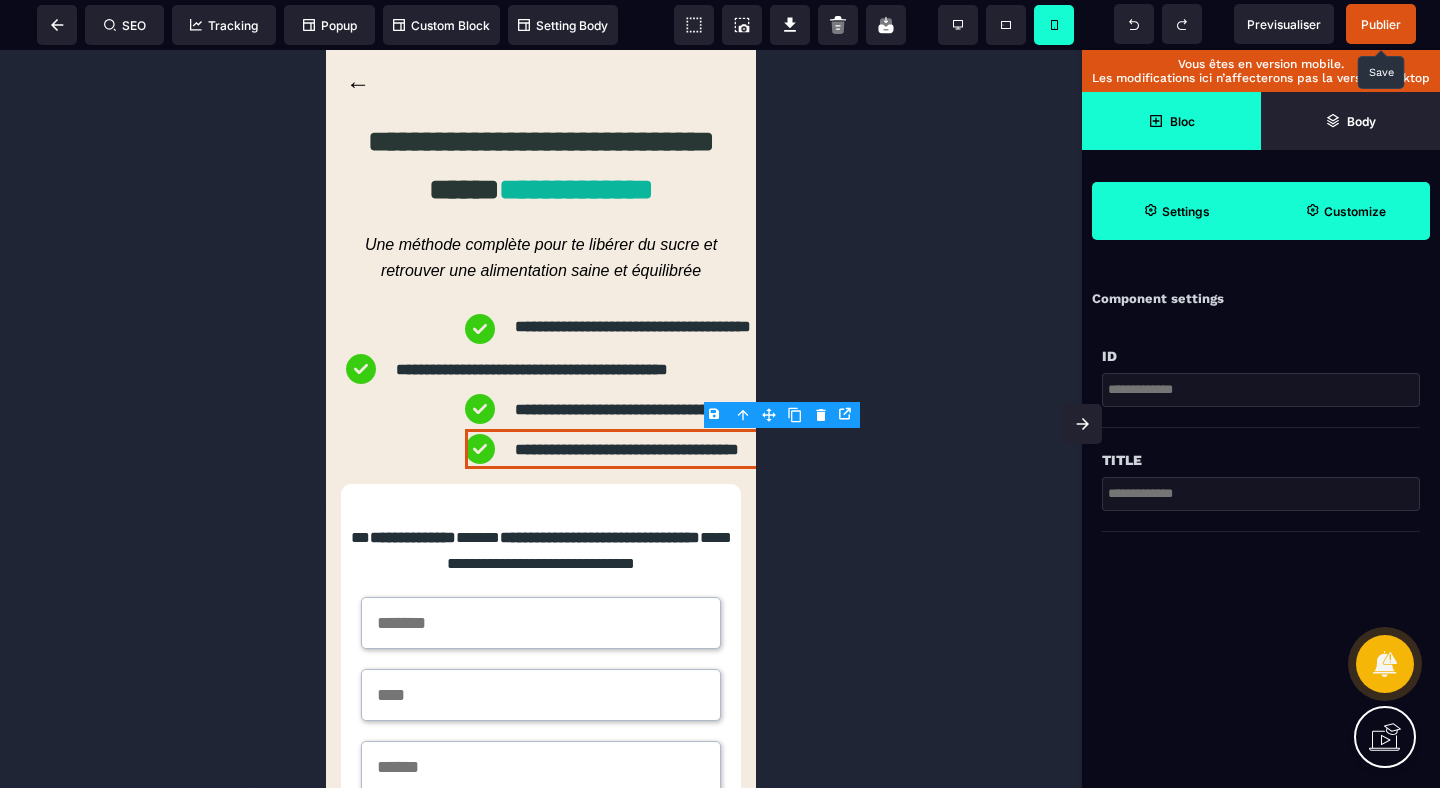 click on "Customize" at bounding box center (1355, 211) 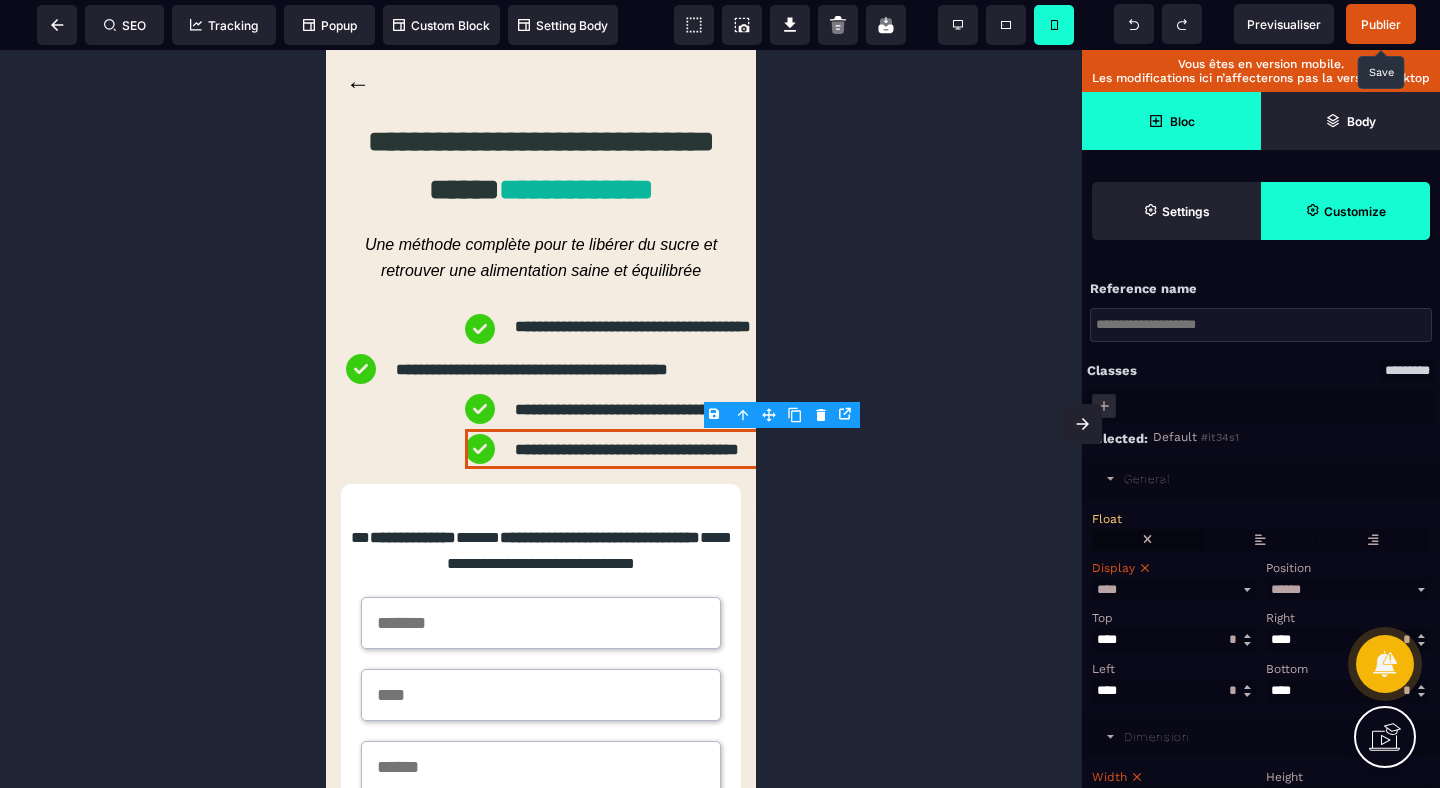 click at bounding box center [1147, 540] 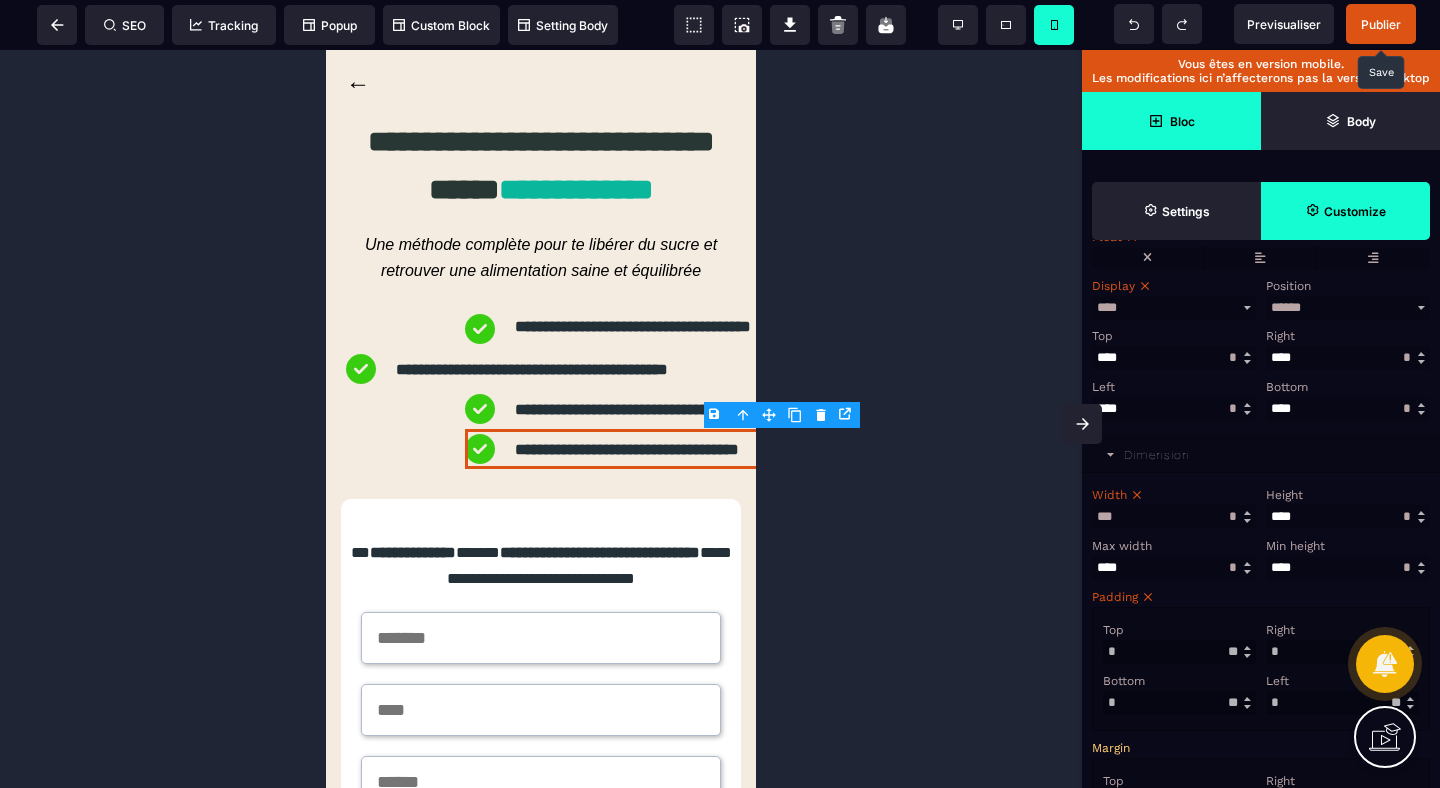 scroll, scrollTop: 300, scrollLeft: 0, axis: vertical 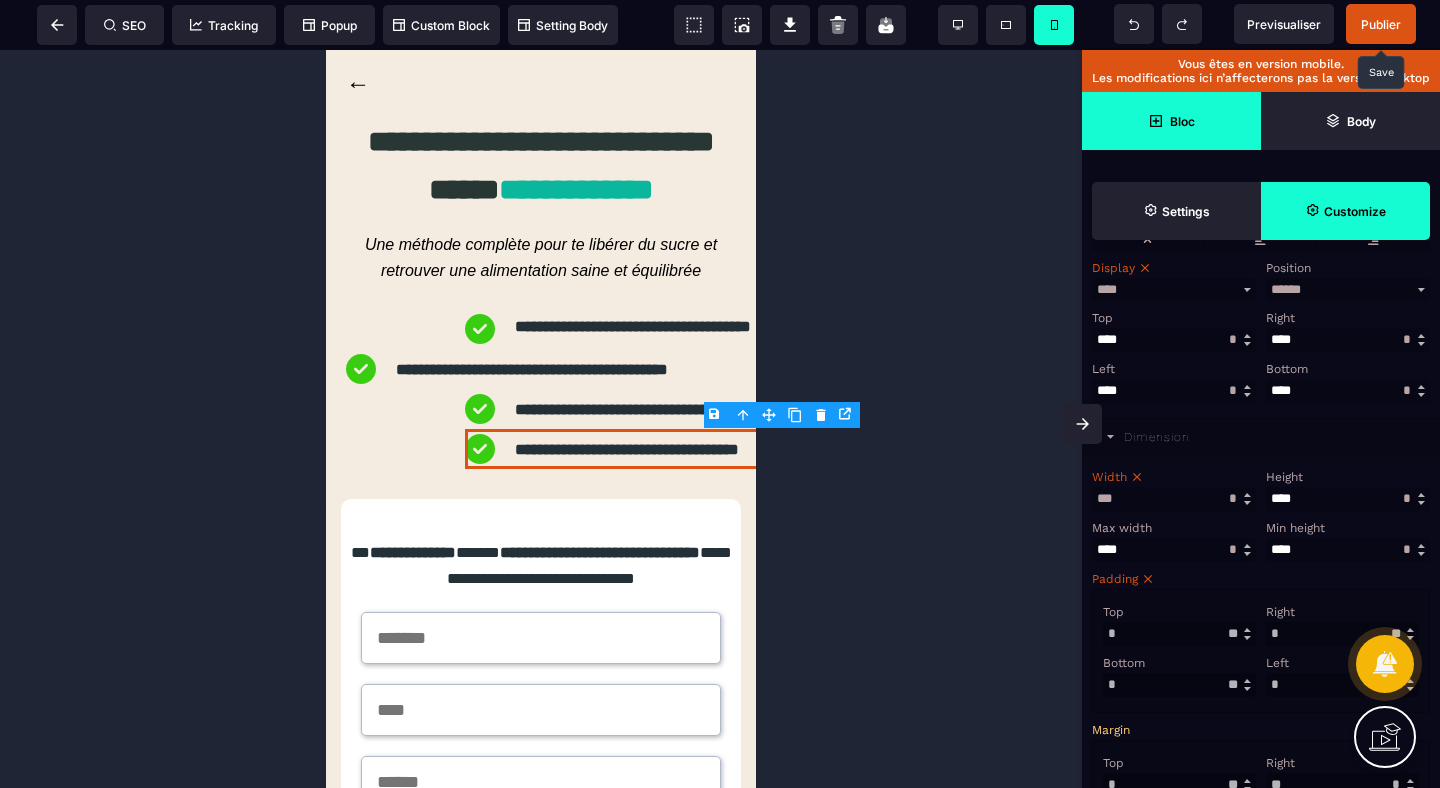 click 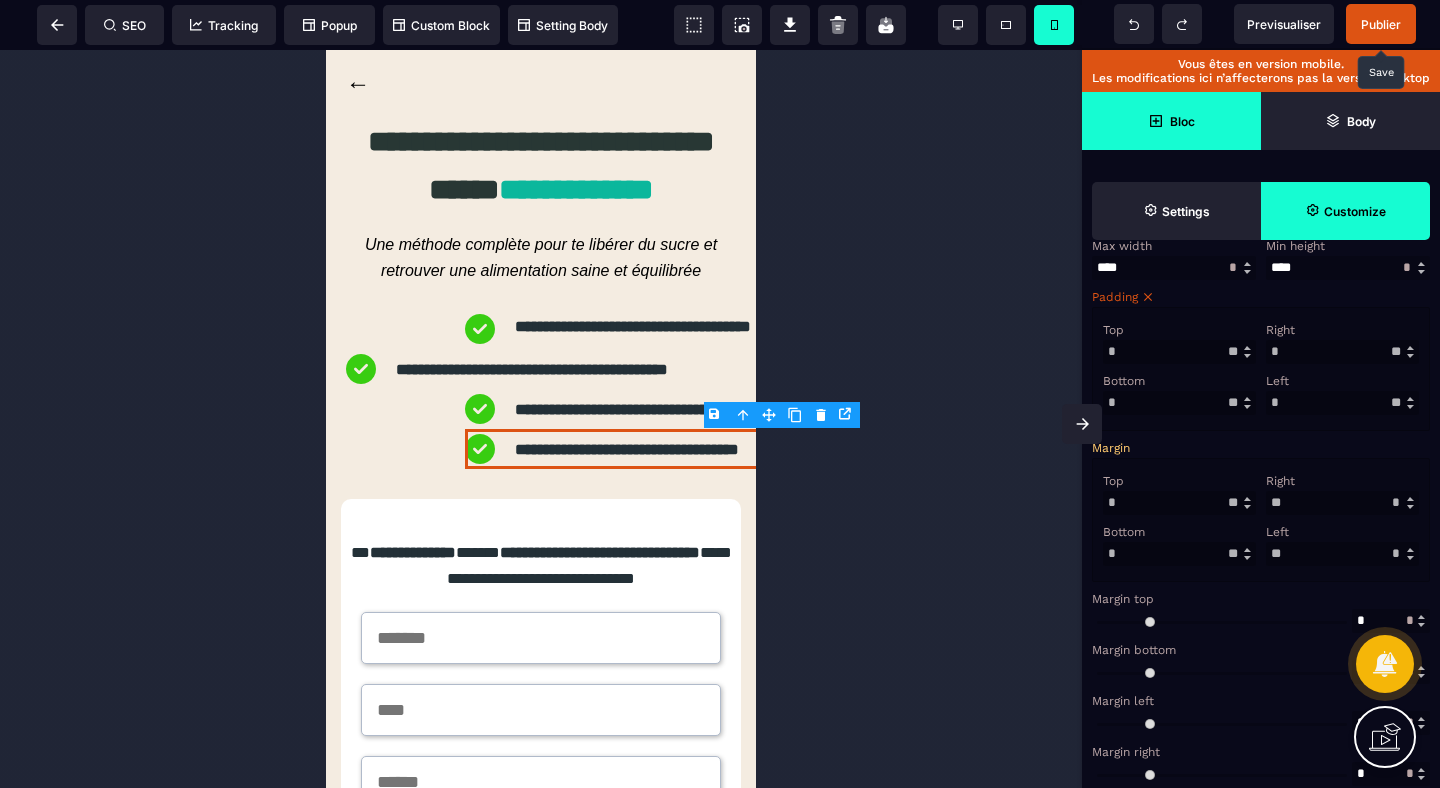 scroll, scrollTop: 603, scrollLeft: 0, axis: vertical 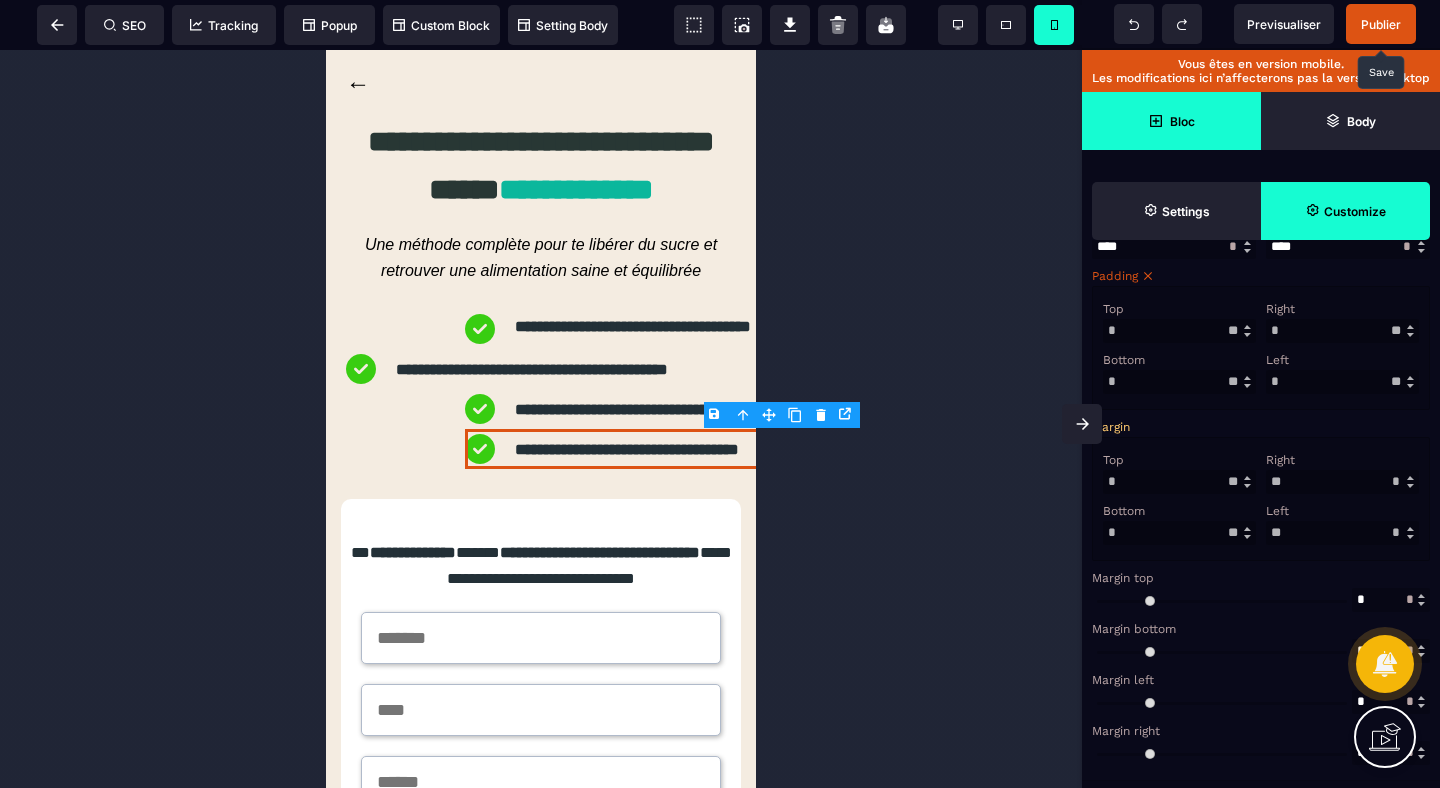 drag, startPoint x: 1304, startPoint y: 559, endPoint x: 1204, endPoint y: 559, distance: 100 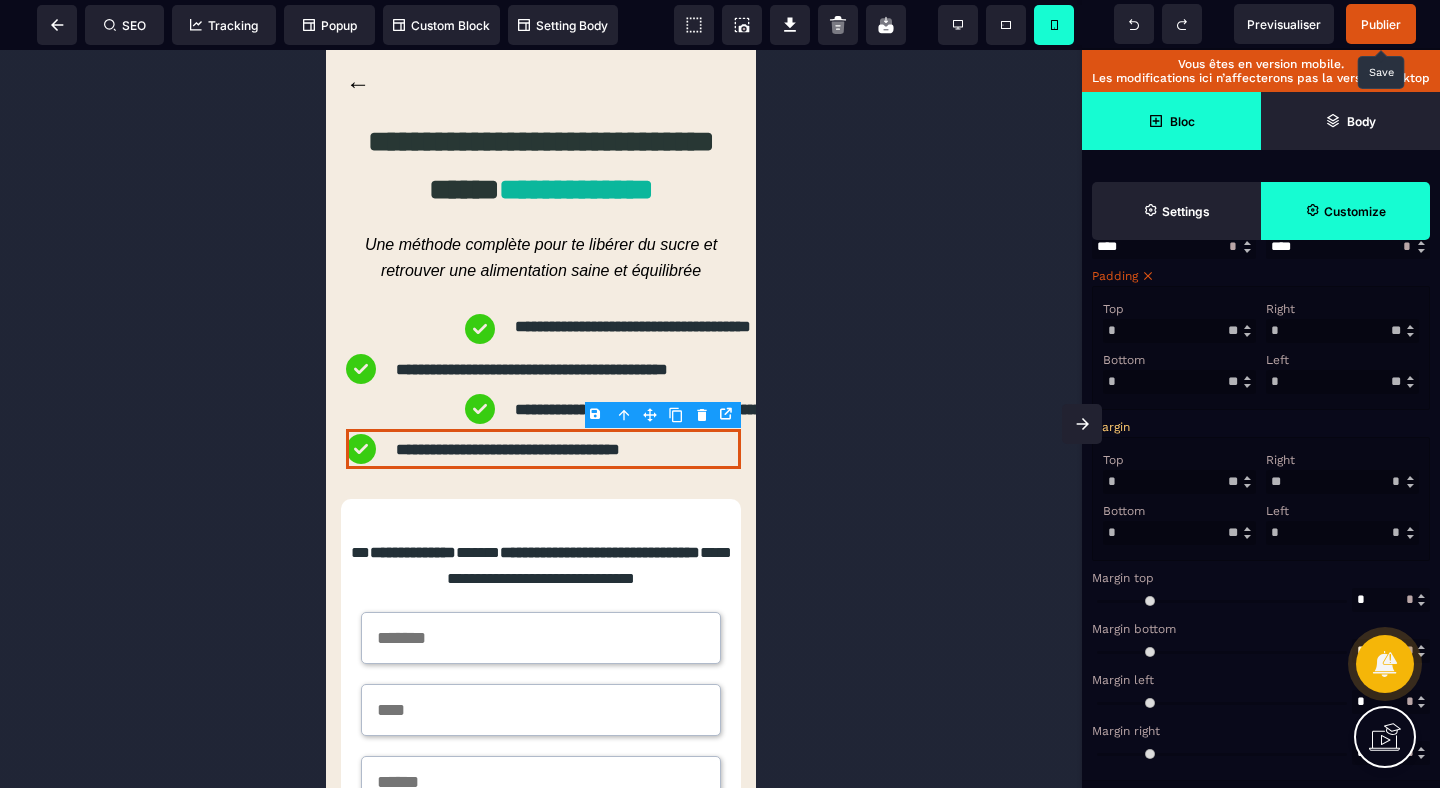 drag, startPoint x: 1301, startPoint y: 503, endPoint x: 1251, endPoint y: 503, distance: 50 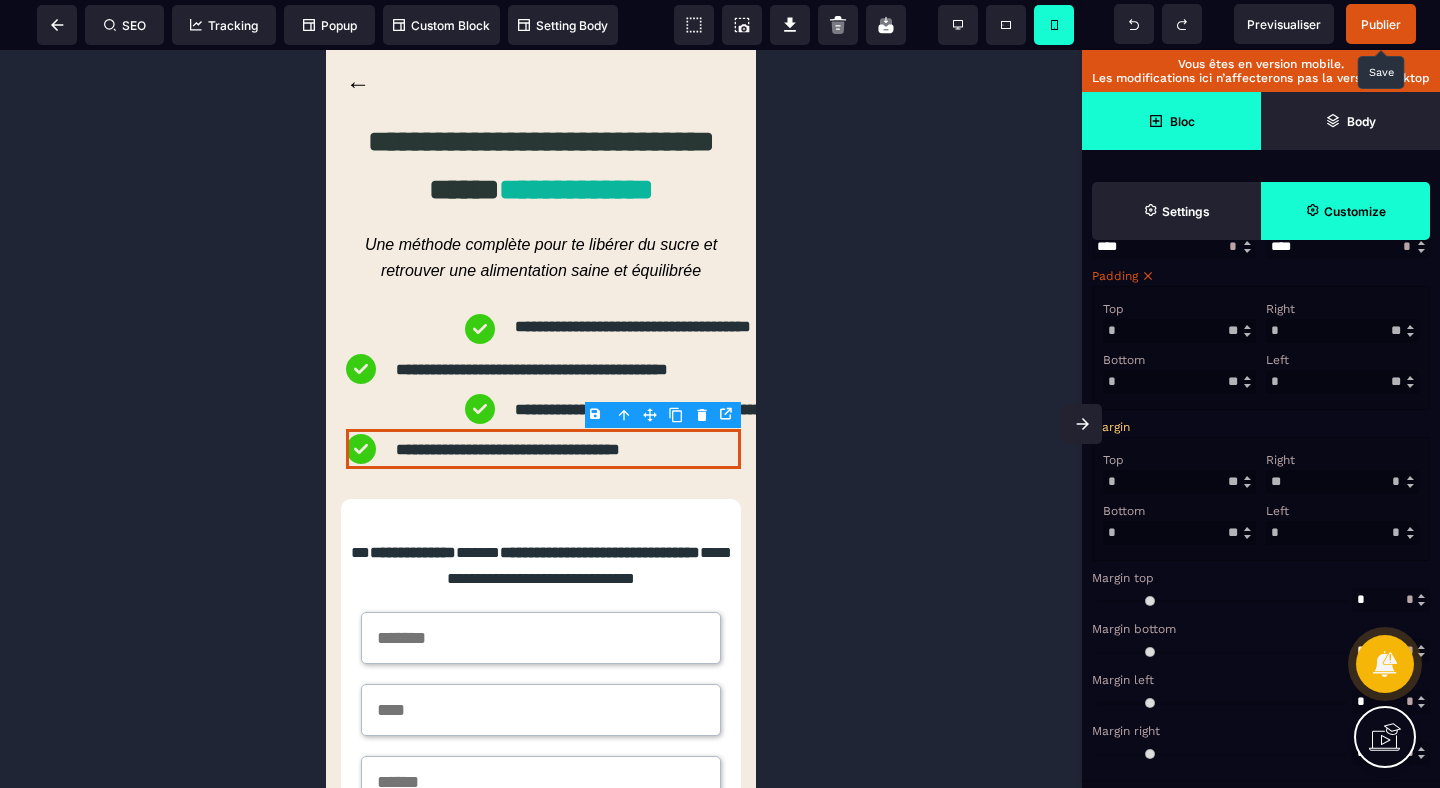 click on "**" at bounding box center [1342, 482] 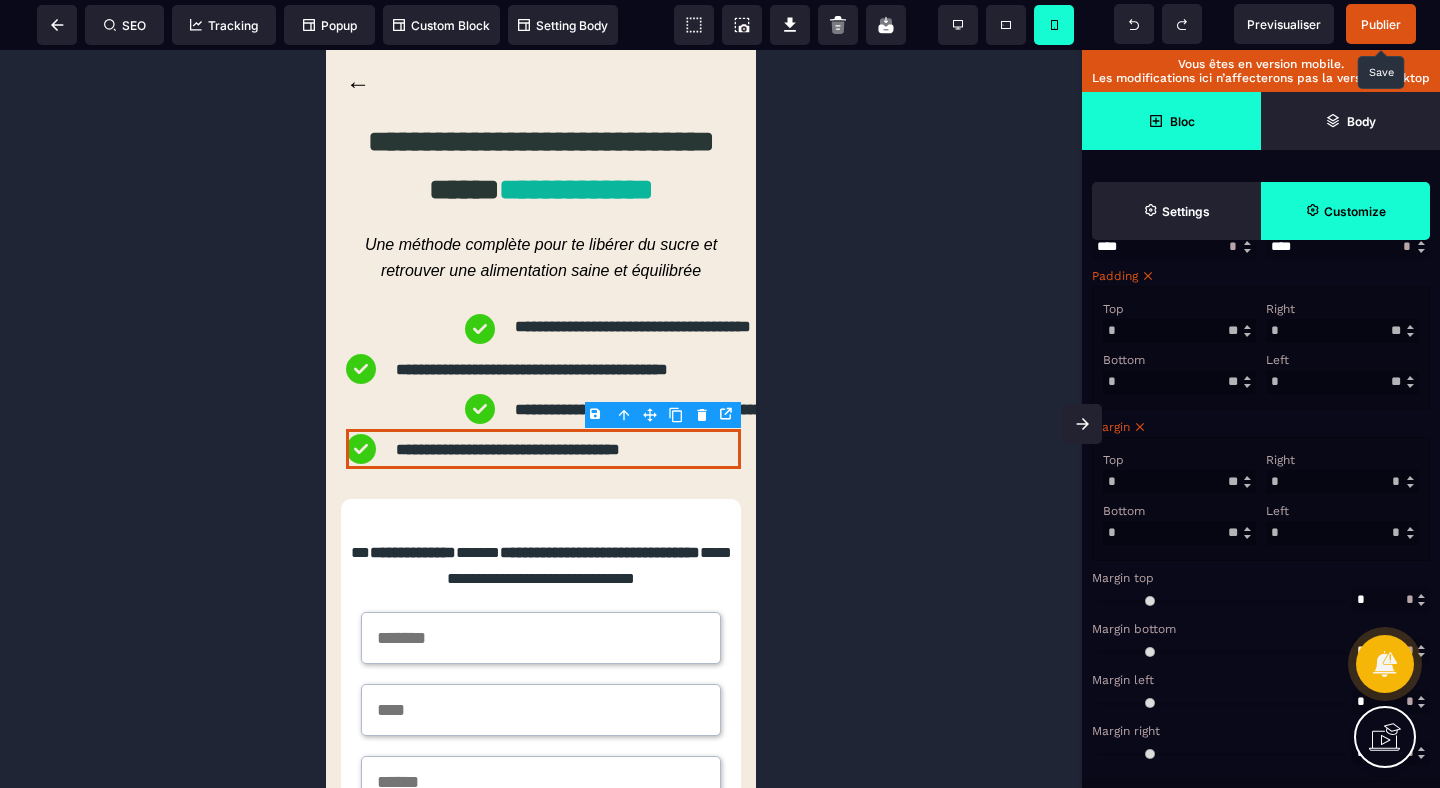 click on "Right
*
* ** * ** *** ** **" at bounding box center (1342, 471) 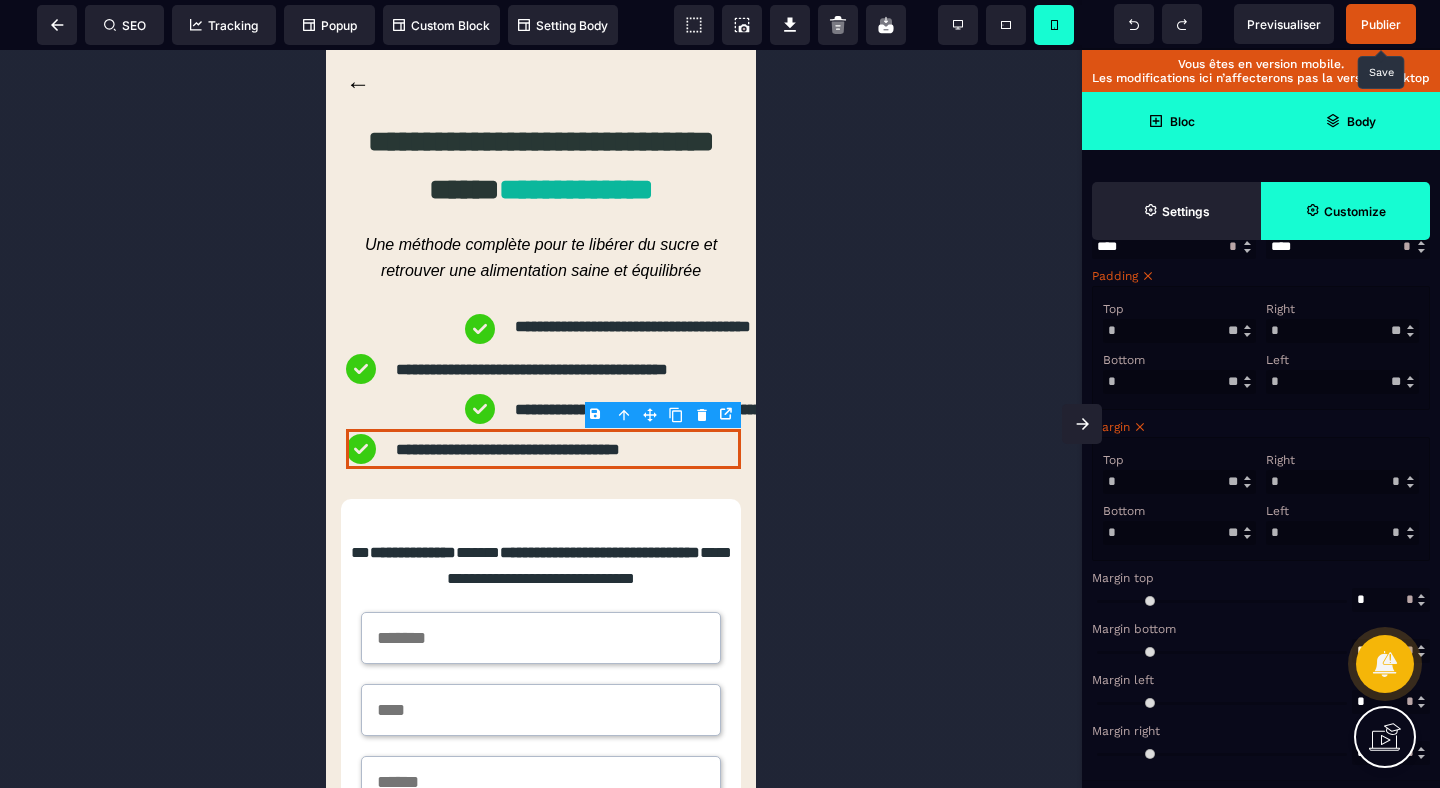 click on "Body" at bounding box center (1350, 121) 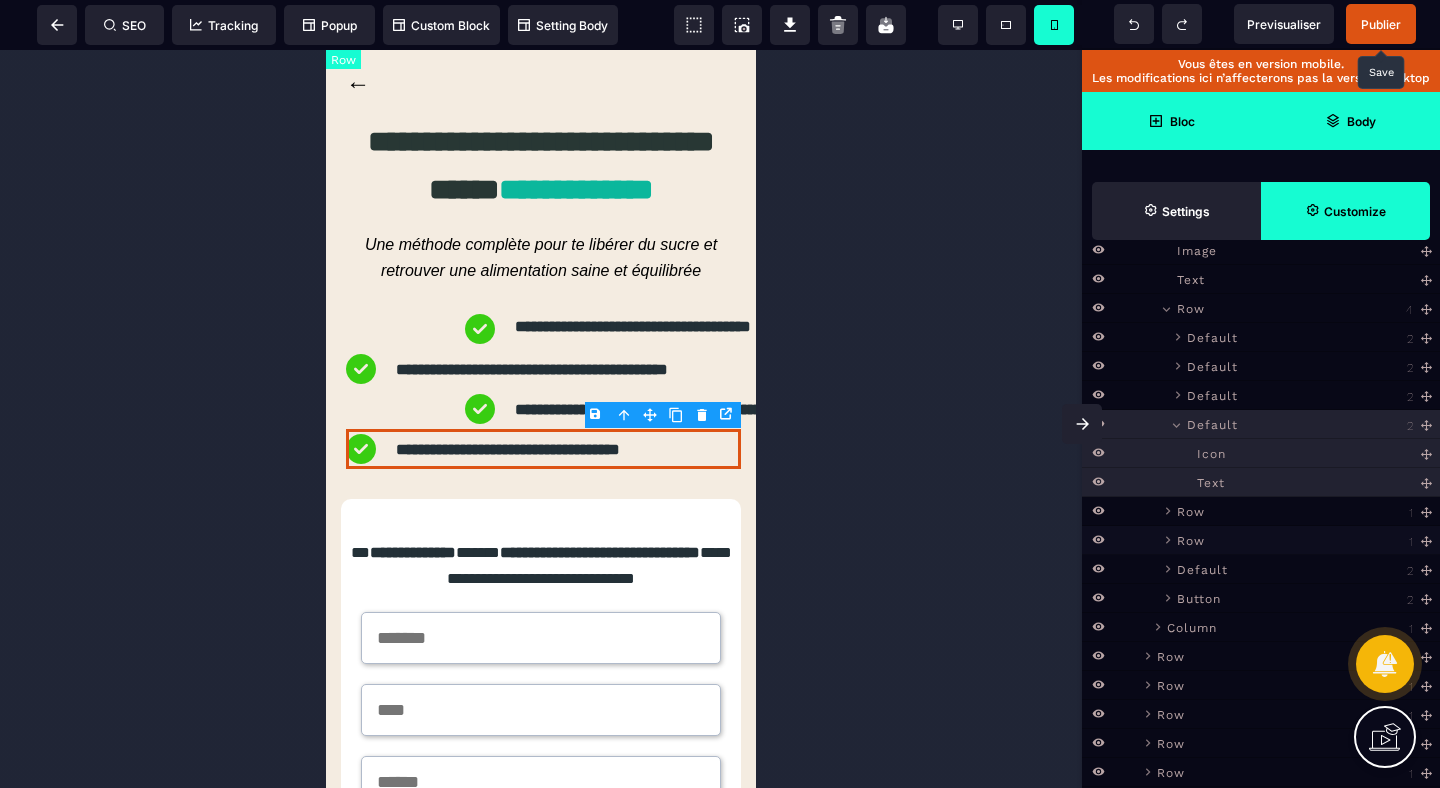 scroll, scrollTop: 236, scrollLeft: 0, axis: vertical 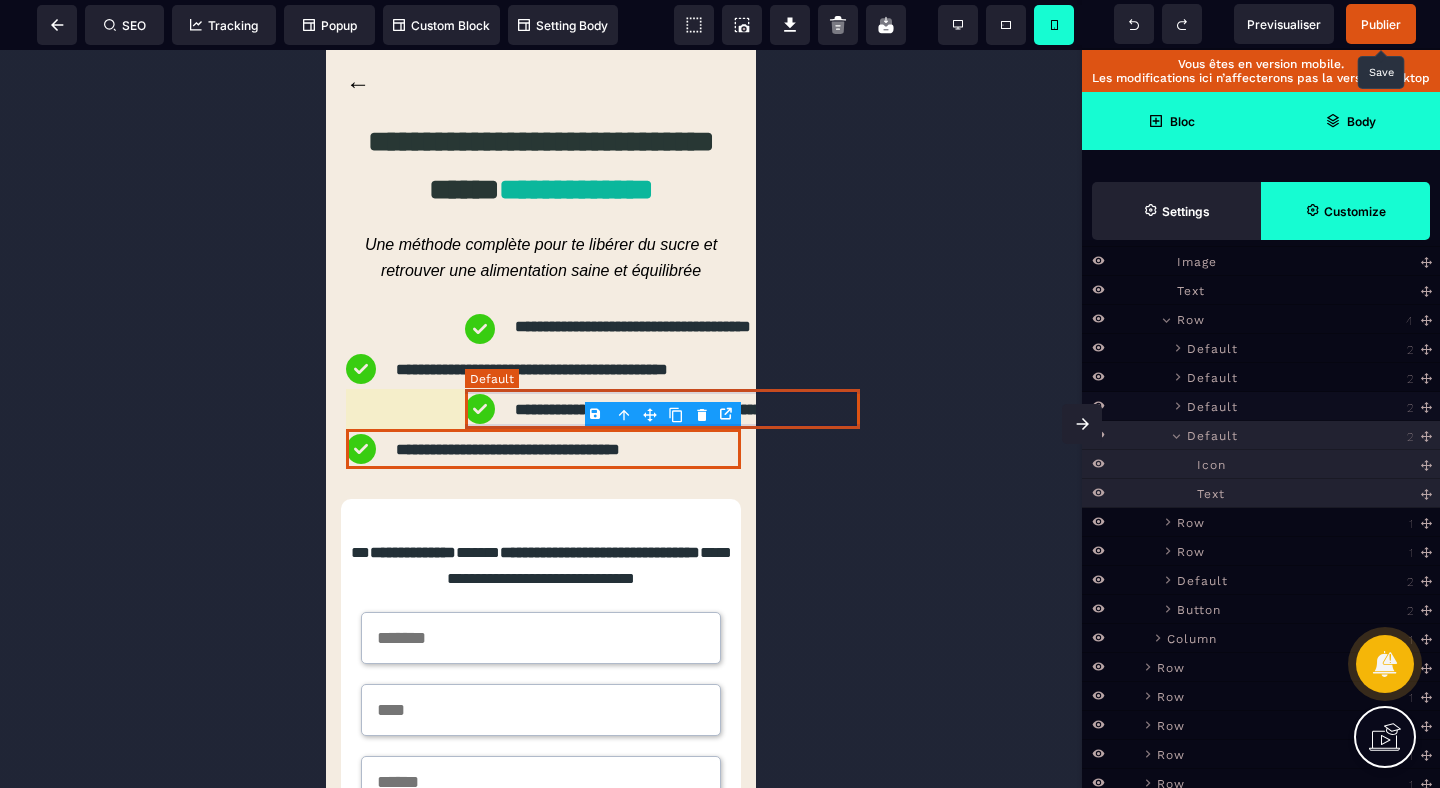 click on "Default" at bounding box center (1212, 405) 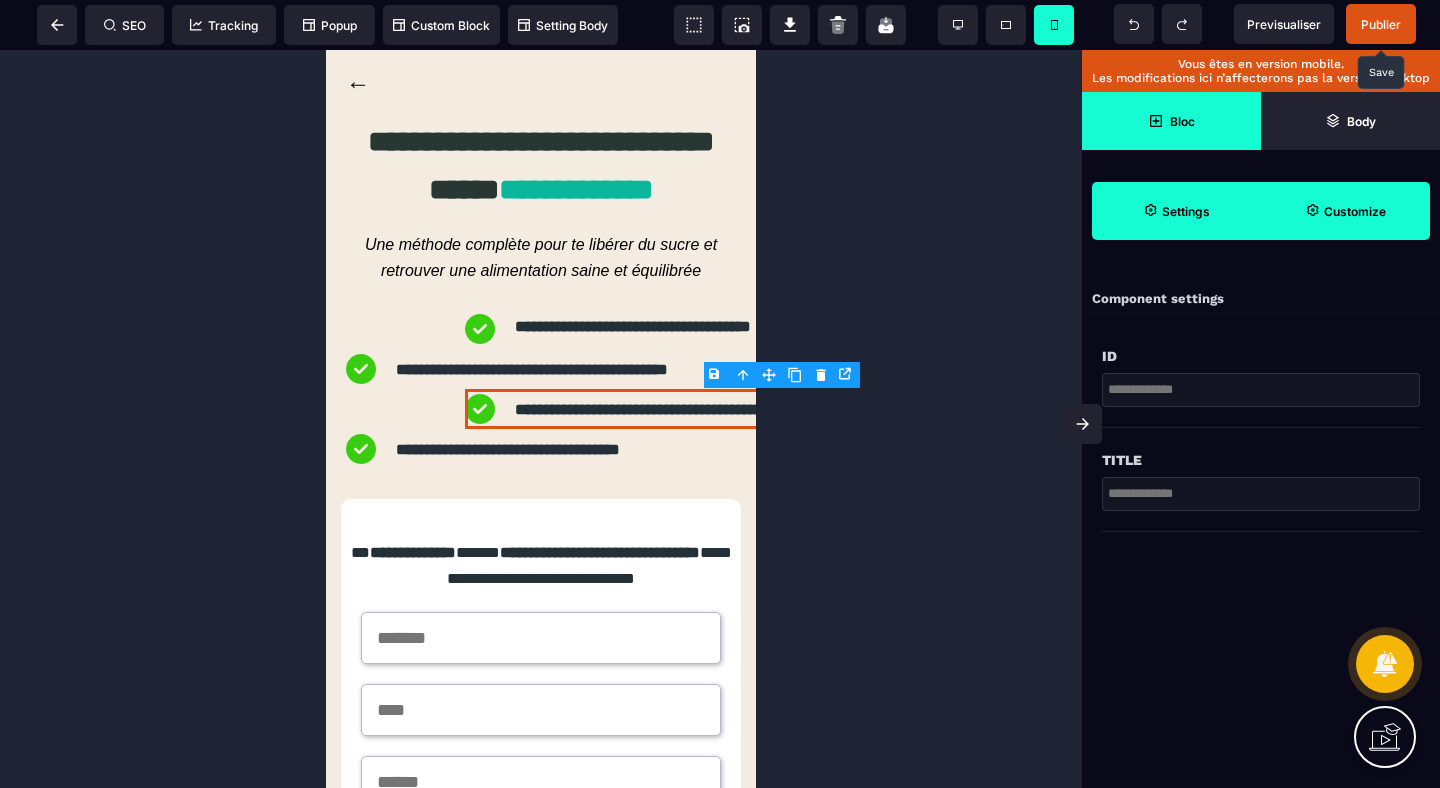 scroll, scrollTop: 0, scrollLeft: 0, axis: both 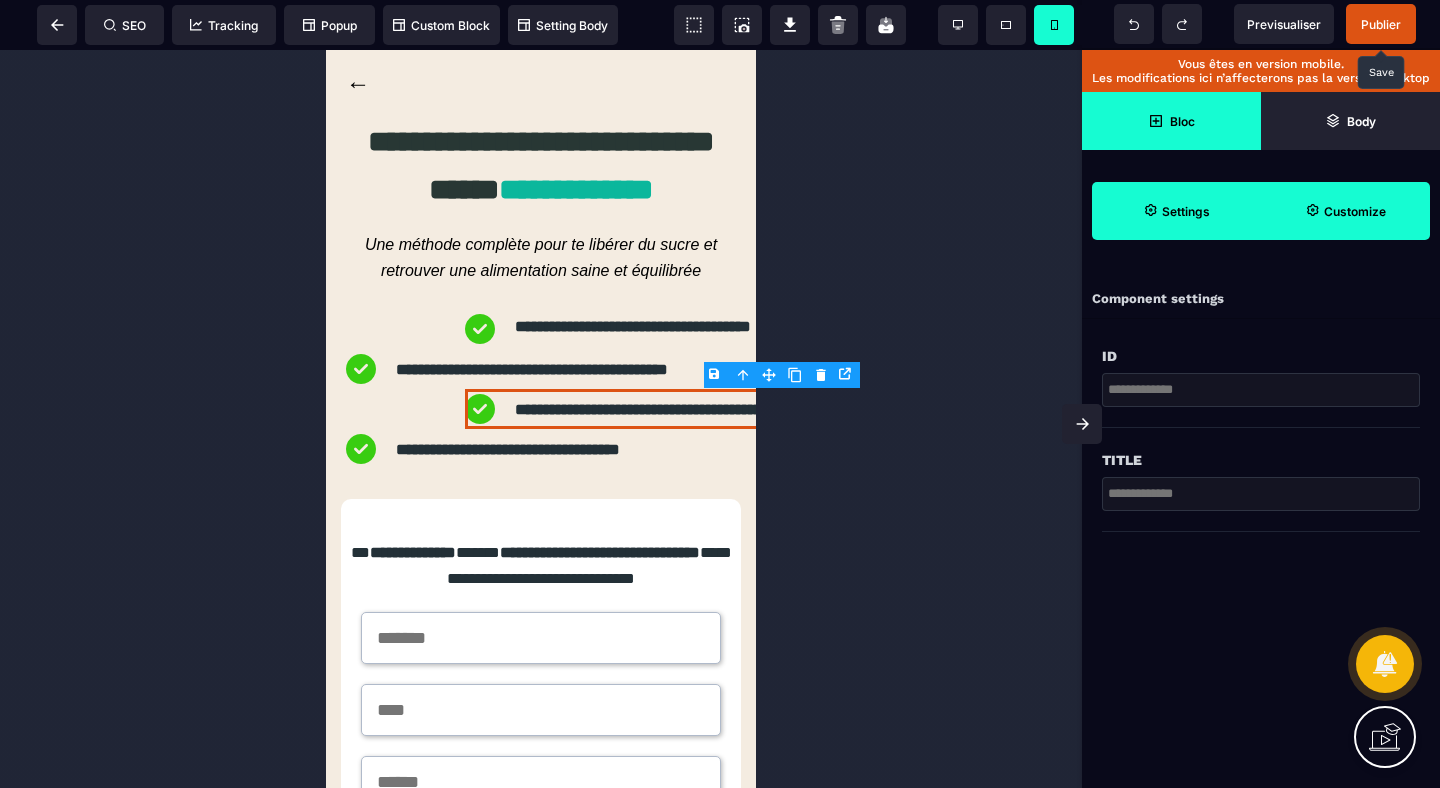 click on "Customize" at bounding box center [1345, 211] 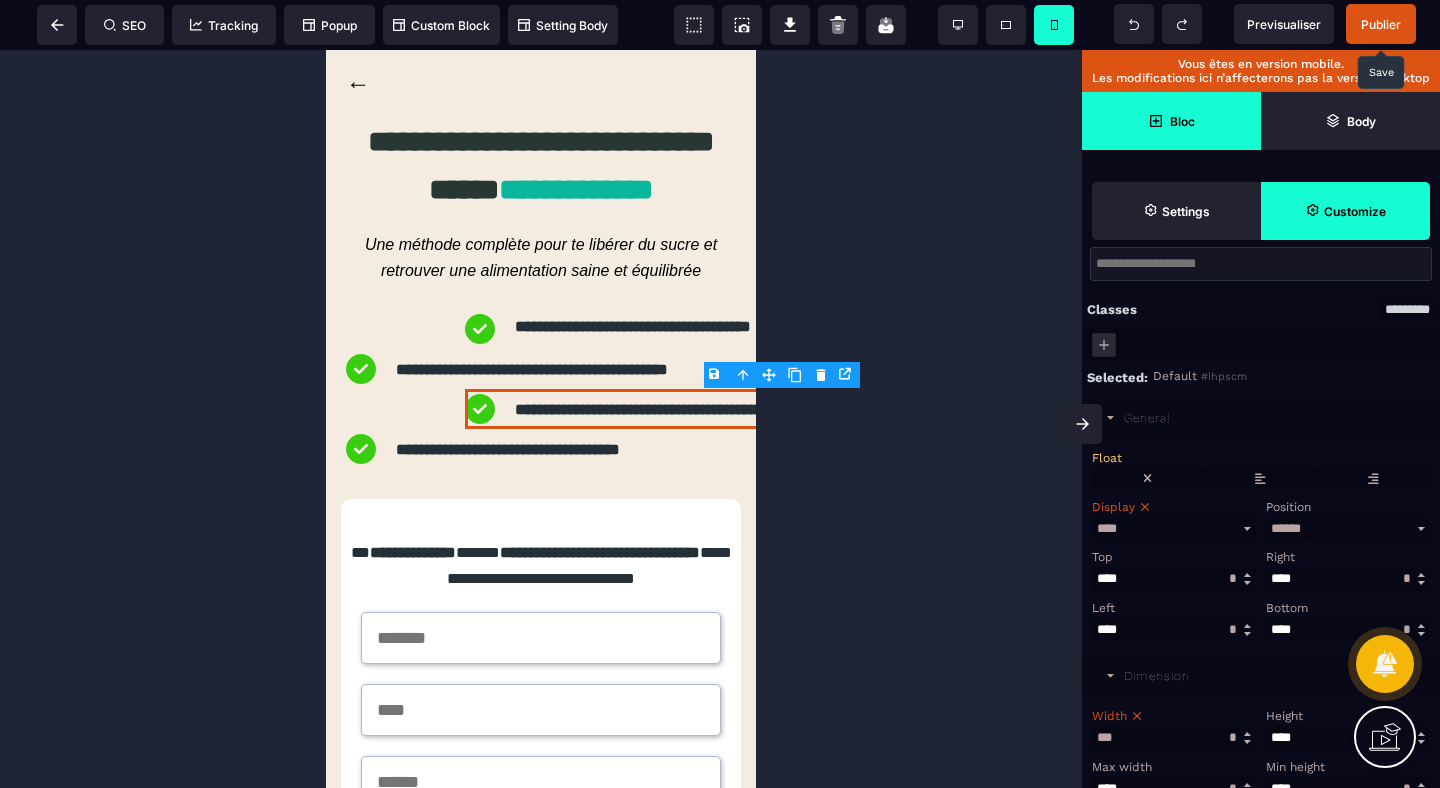 scroll, scrollTop: 120, scrollLeft: 0, axis: vertical 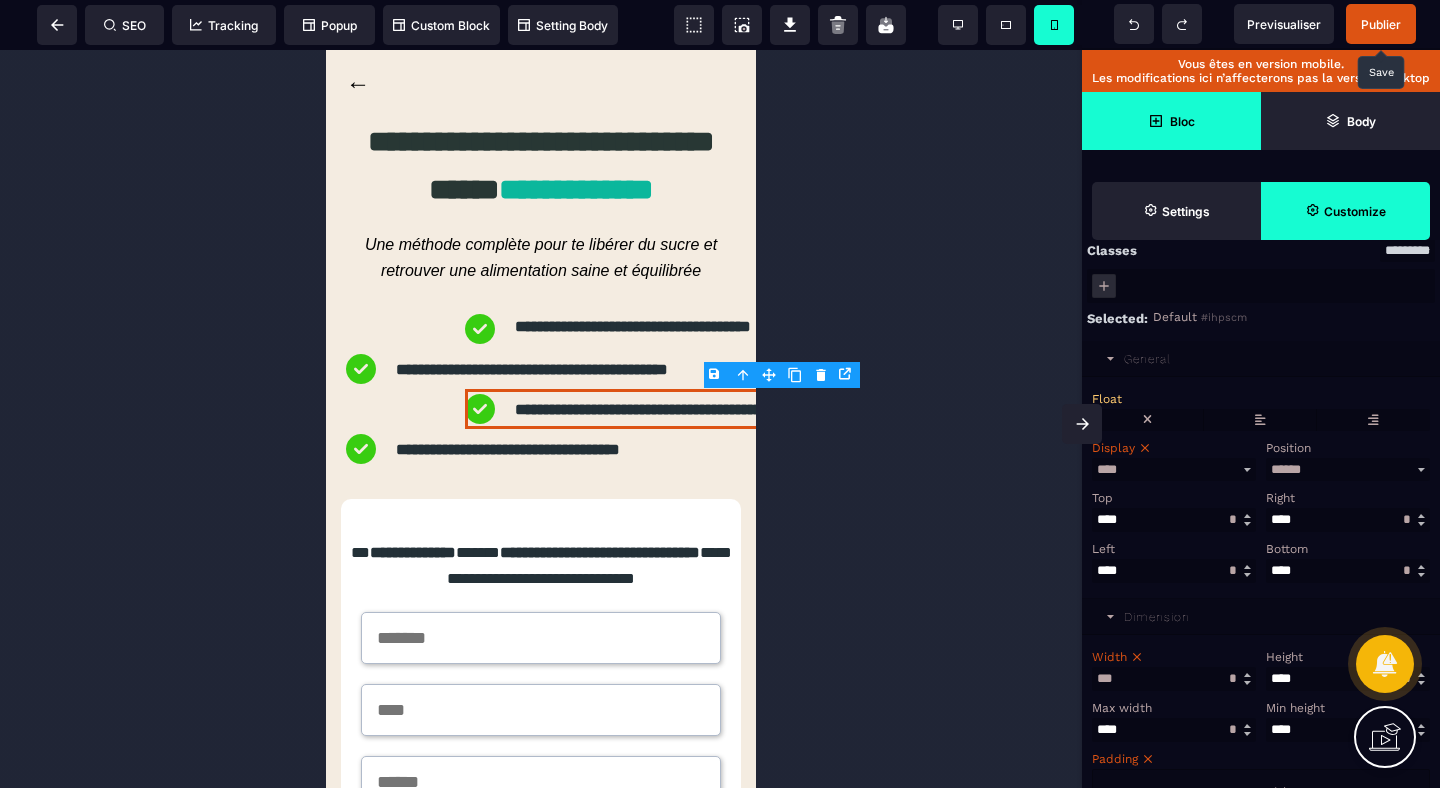 click 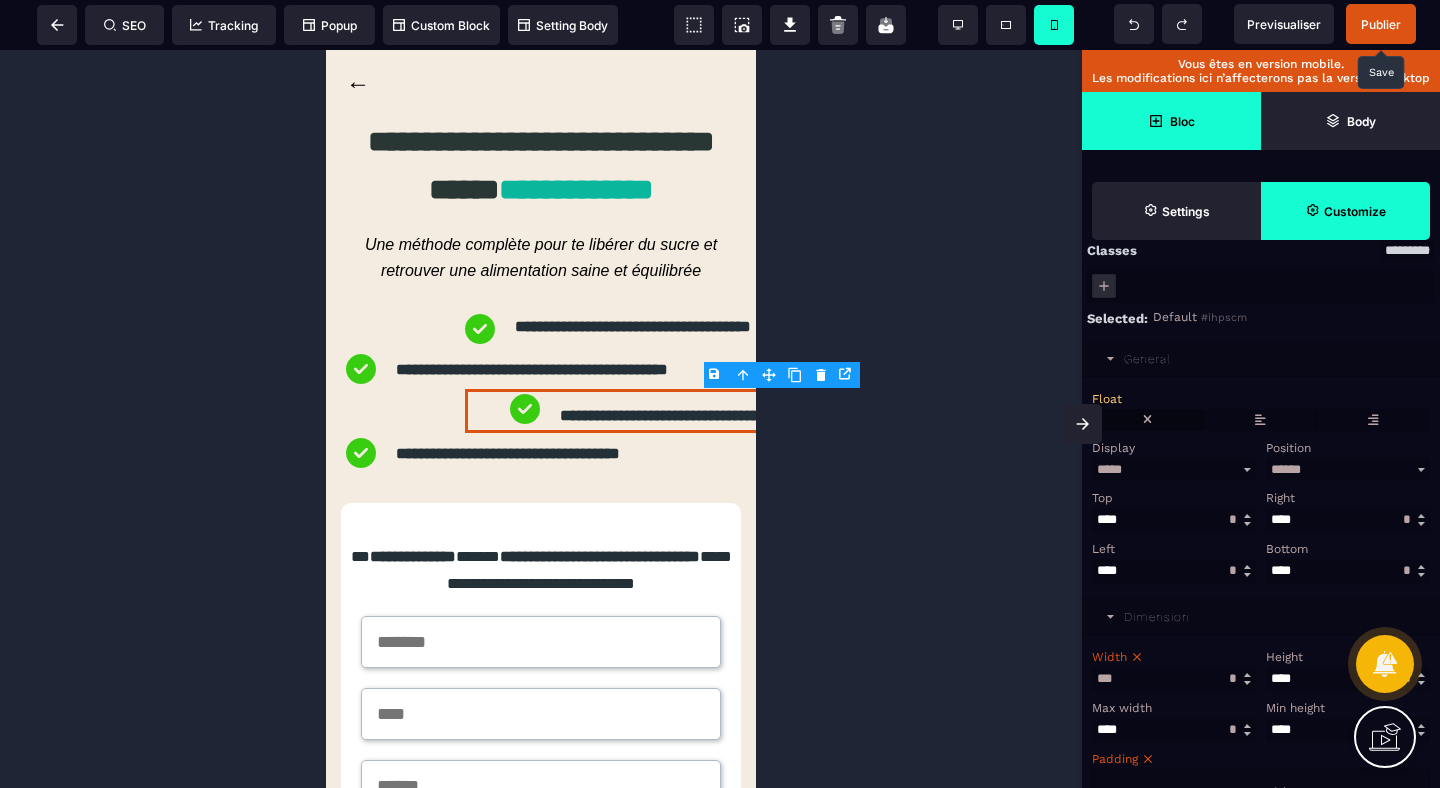 click at bounding box center [1147, 420] 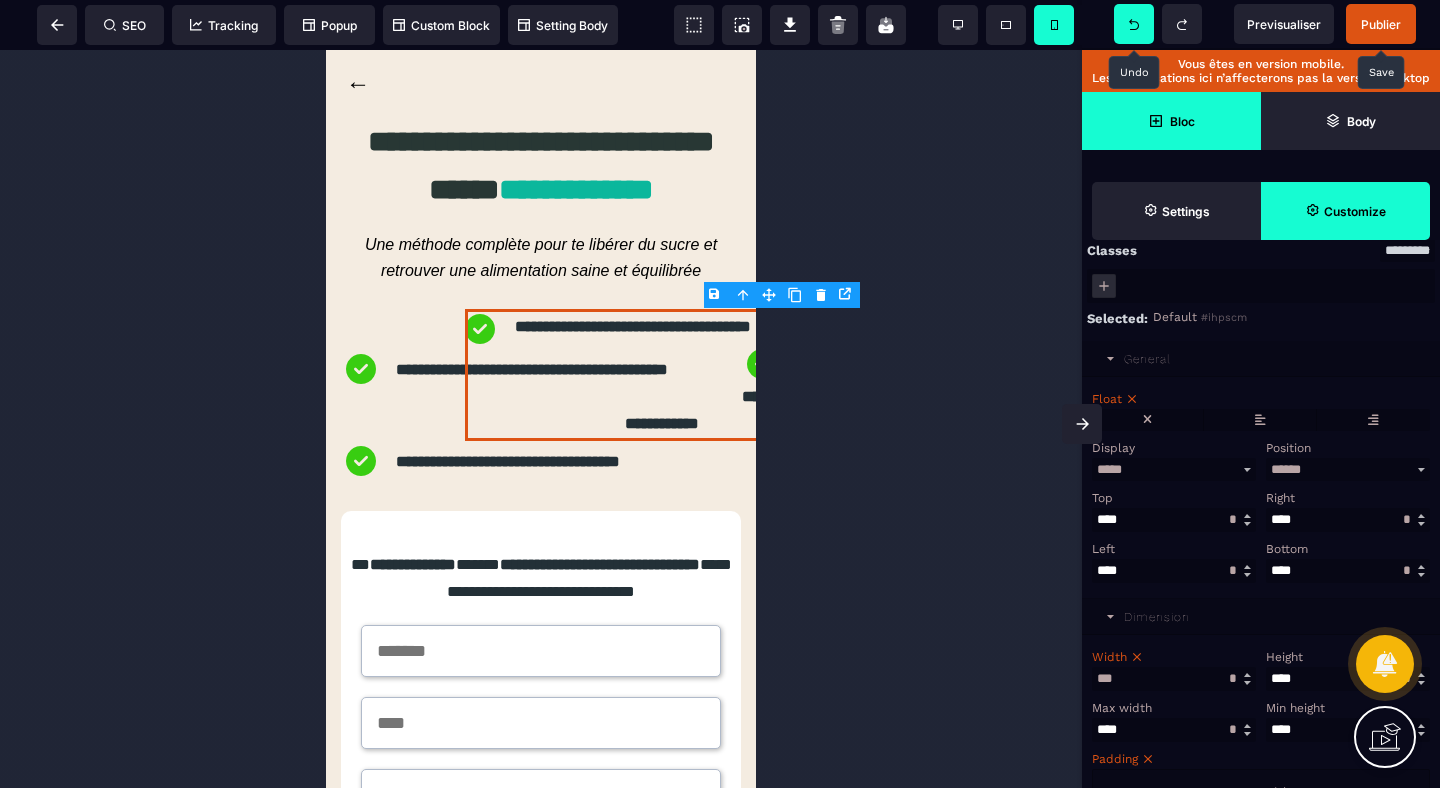 click at bounding box center (1134, 24) 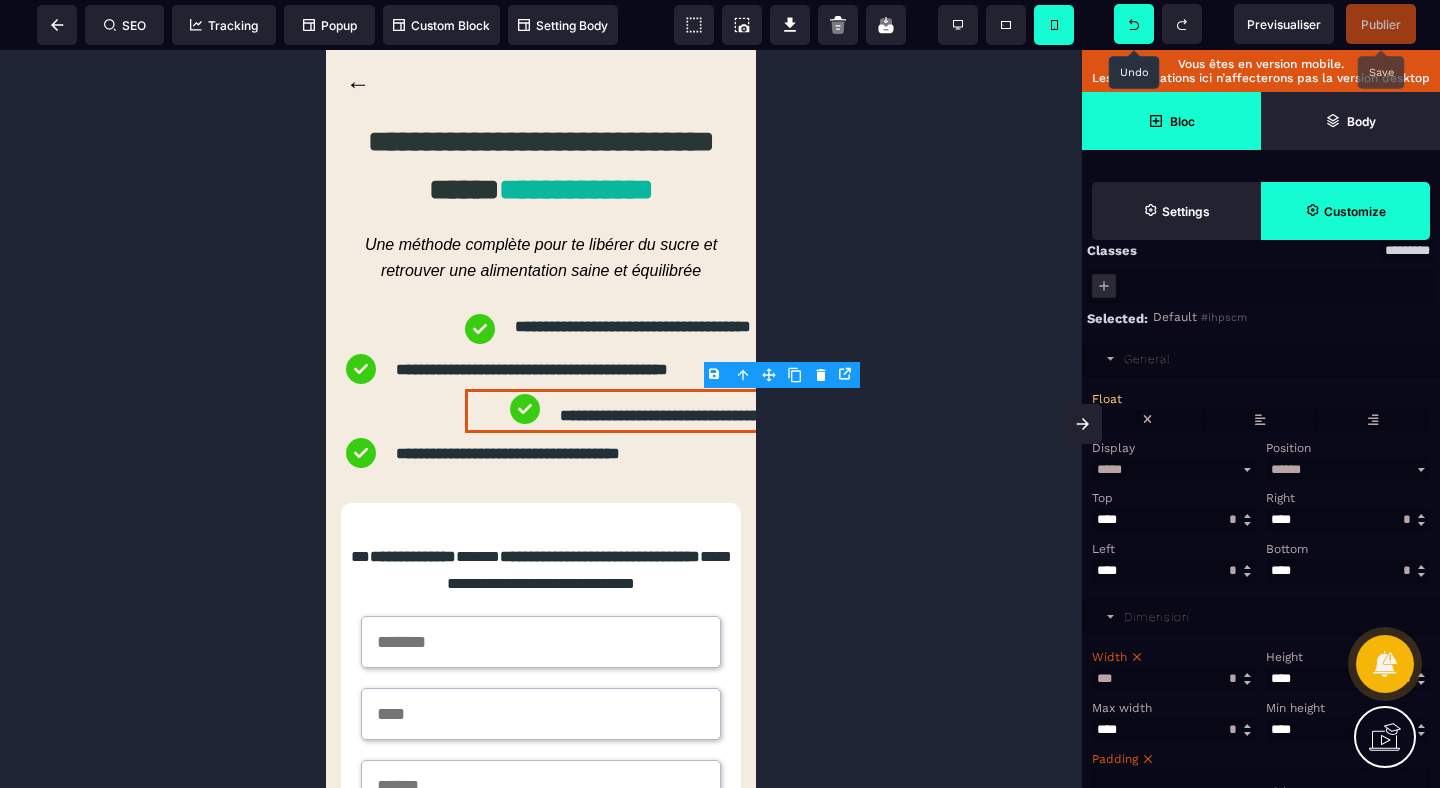 click at bounding box center (1134, 24) 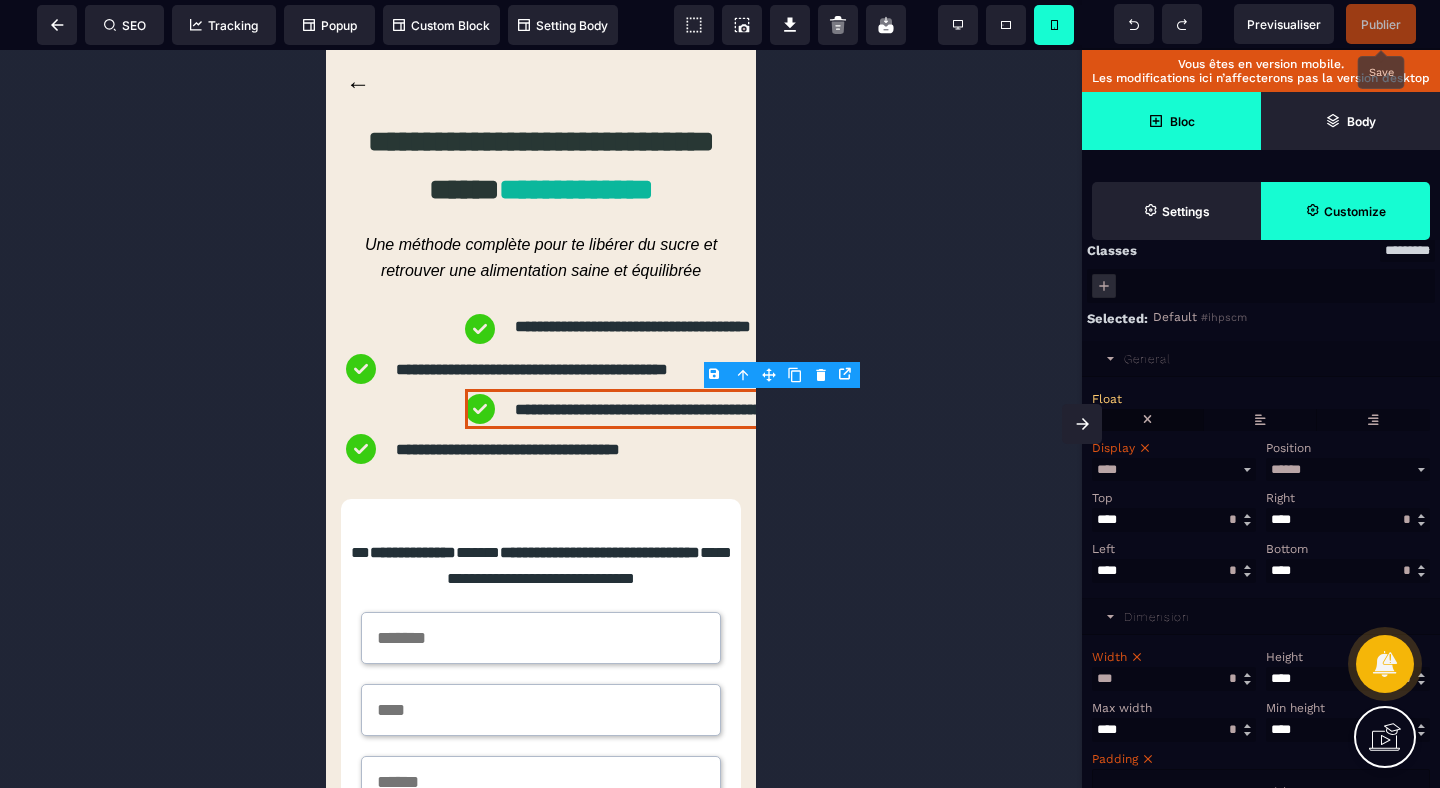 click at bounding box center [1147, 420] 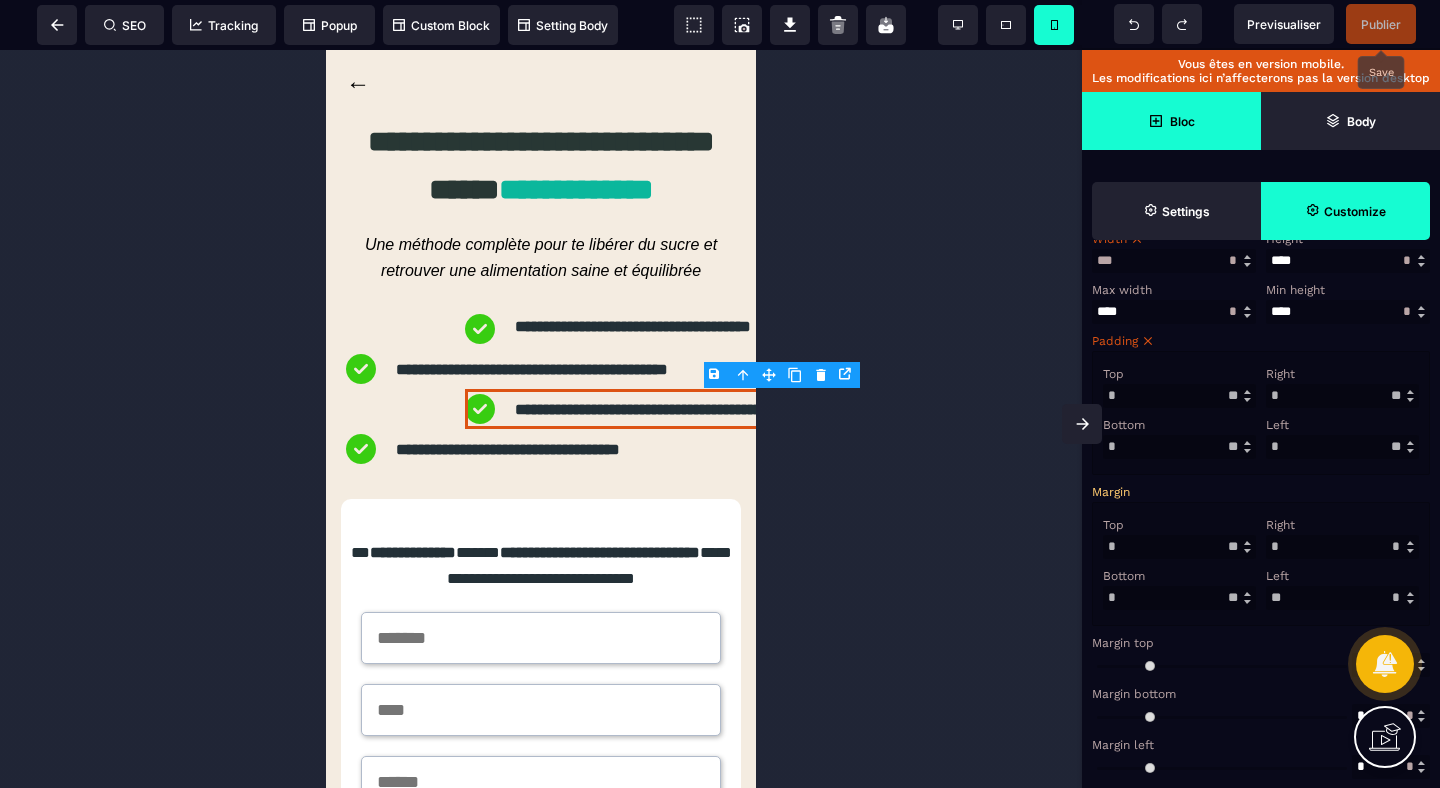 scroll, scrollTop: 551, scrollLeft: 0, axis: vertical 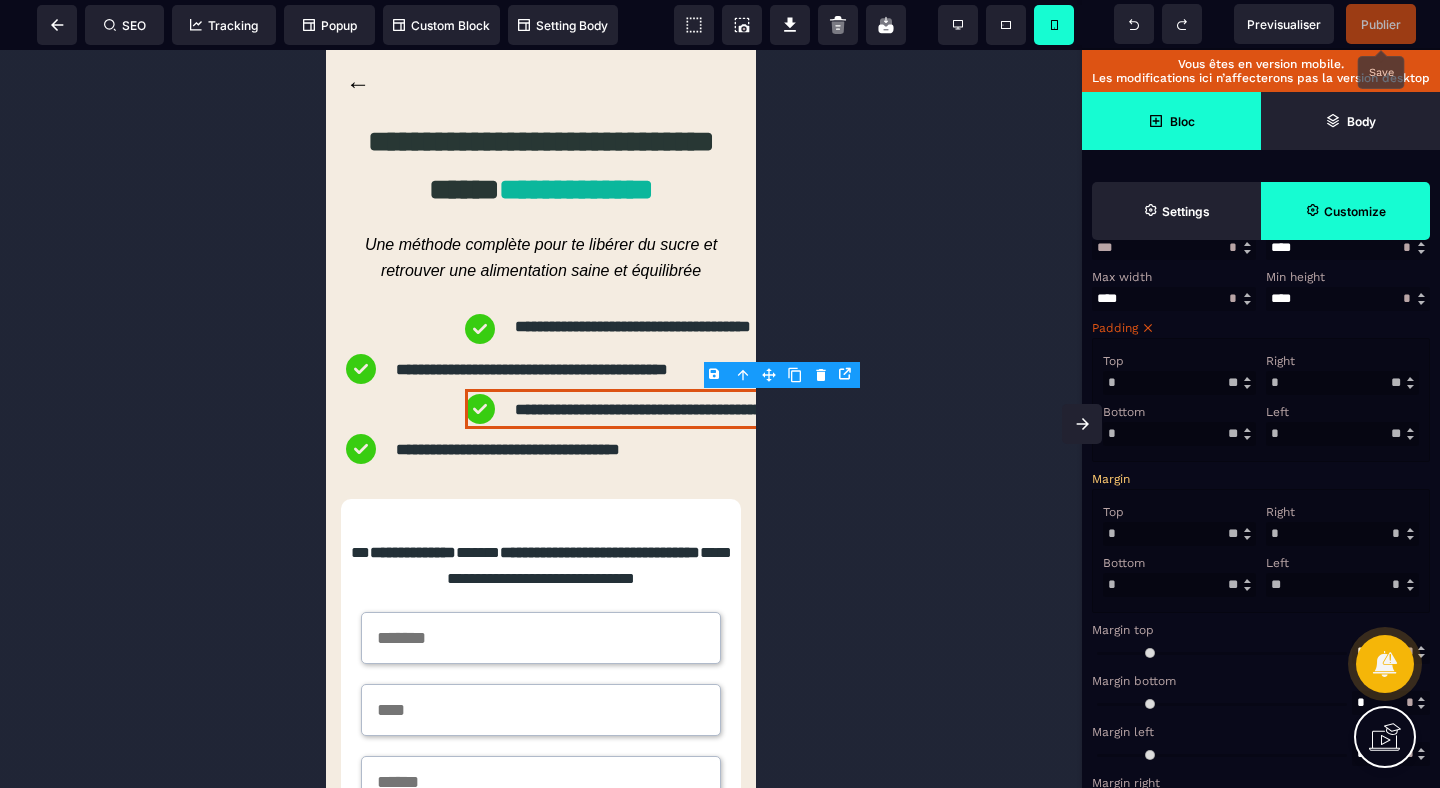 click on "**" at bounding box center (1342, 585) 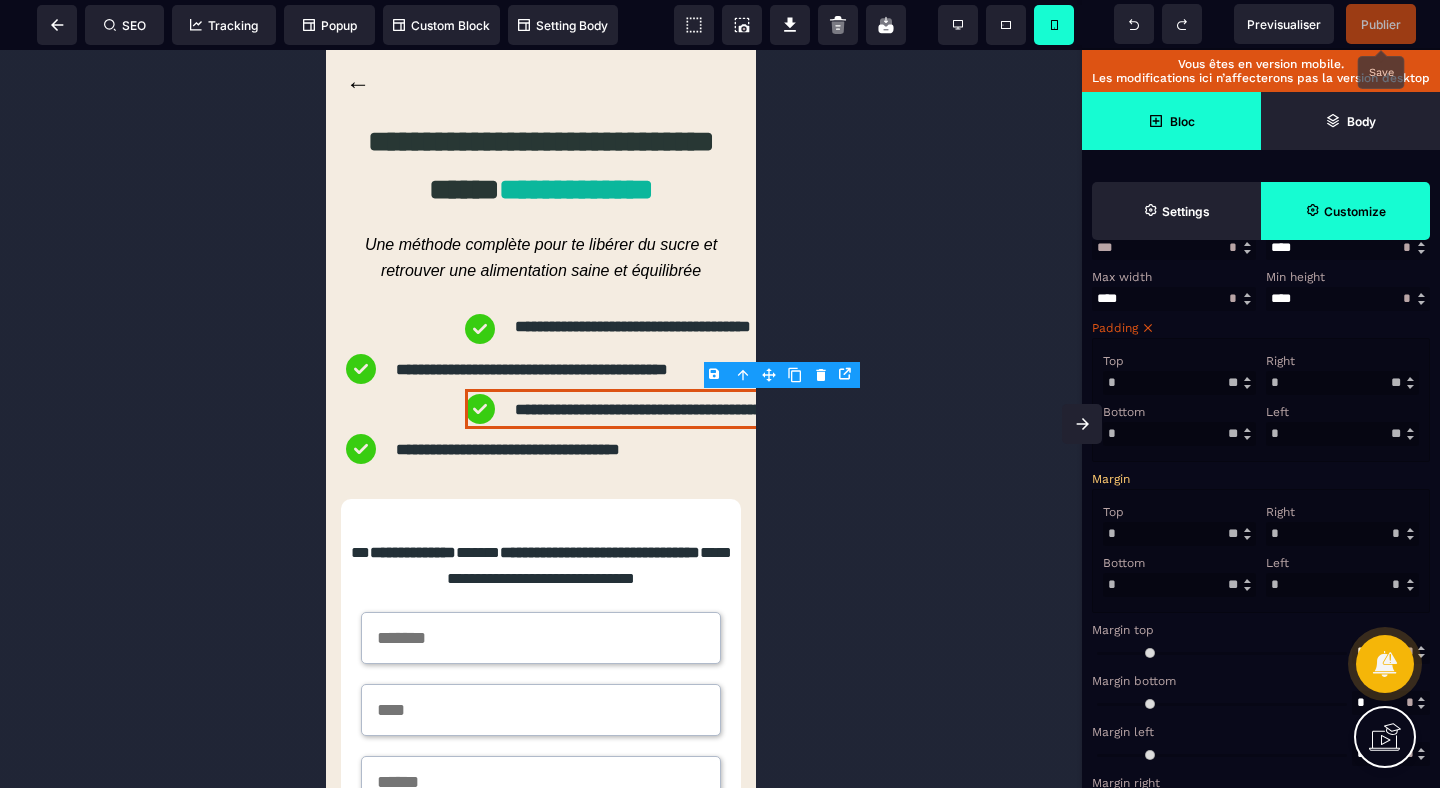 click on "Left
*
* ** * ** *** ** **" at bounding box center (1342, 574) 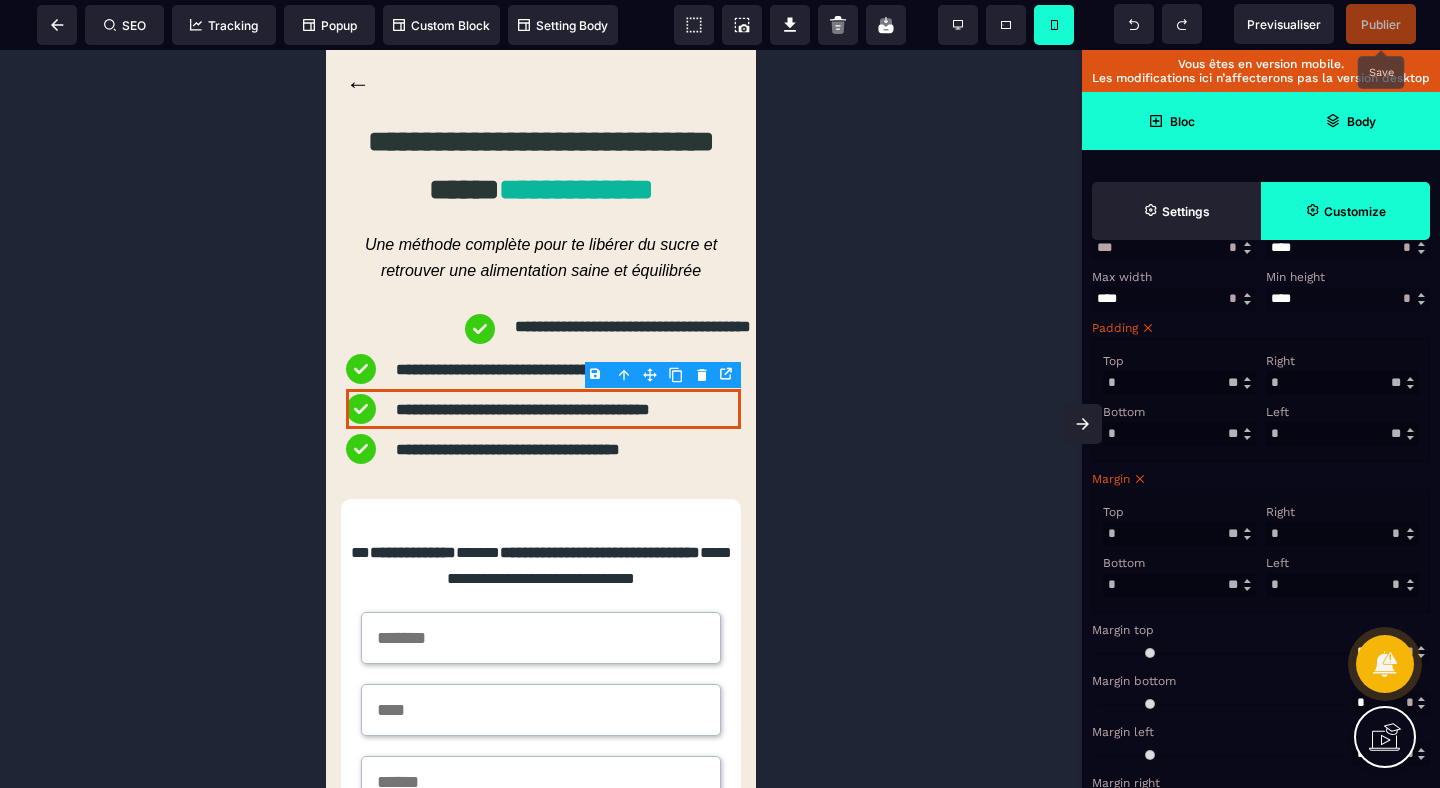 click on "Body" at bounding box center (1350, 121) 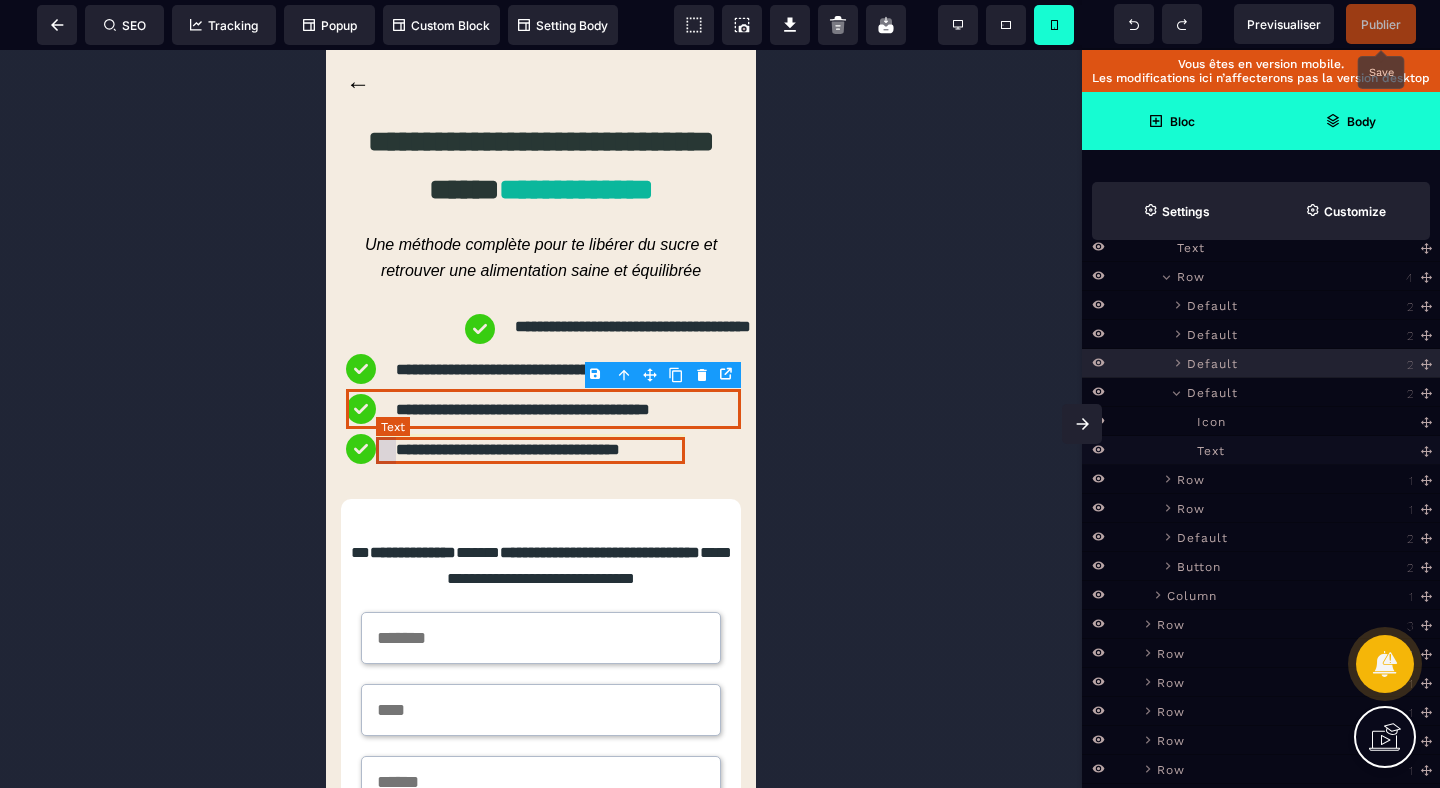 scroll, scrollTop: 215, scrollLeft: 0, axis: vertical 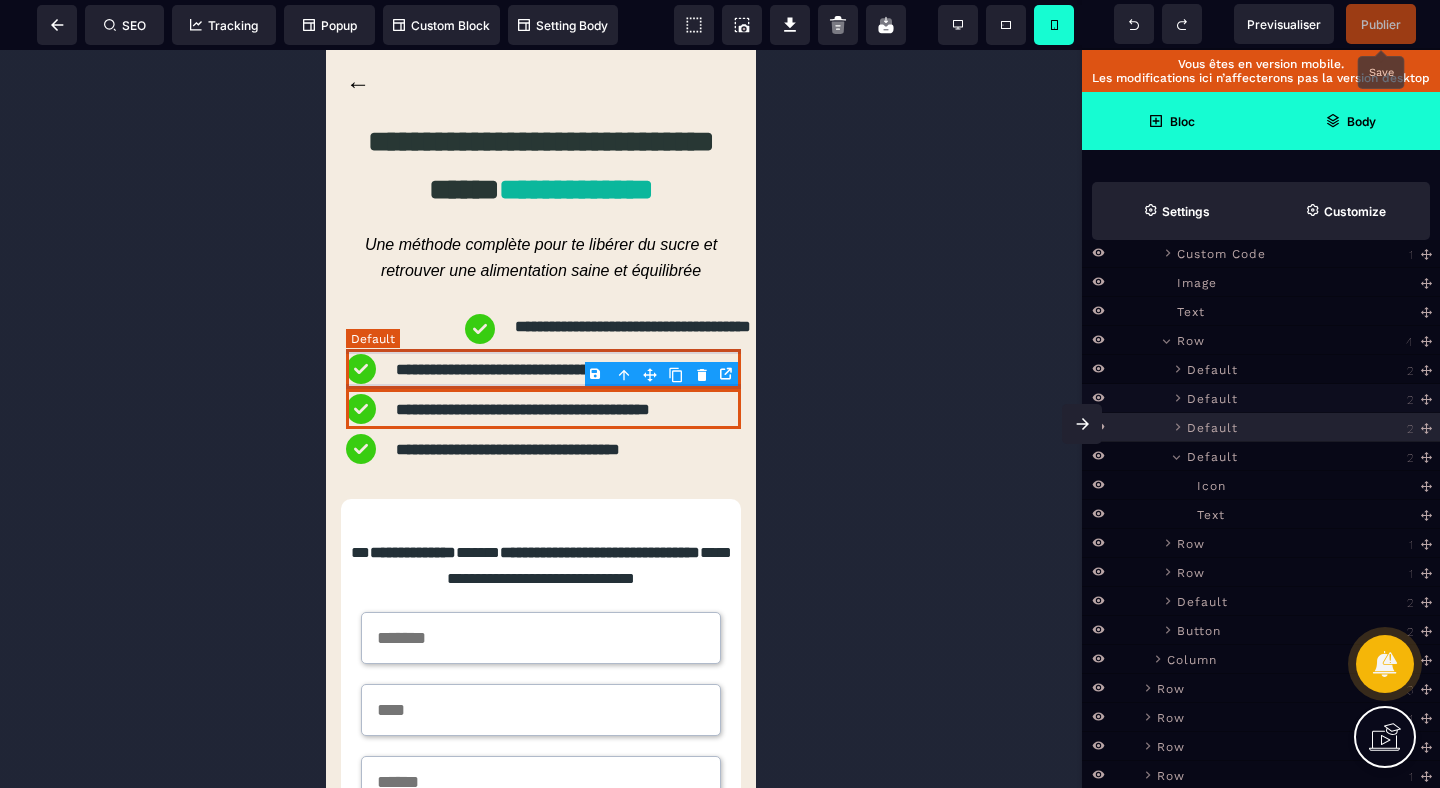 click on "Default" at bounding box center (1212, 397) 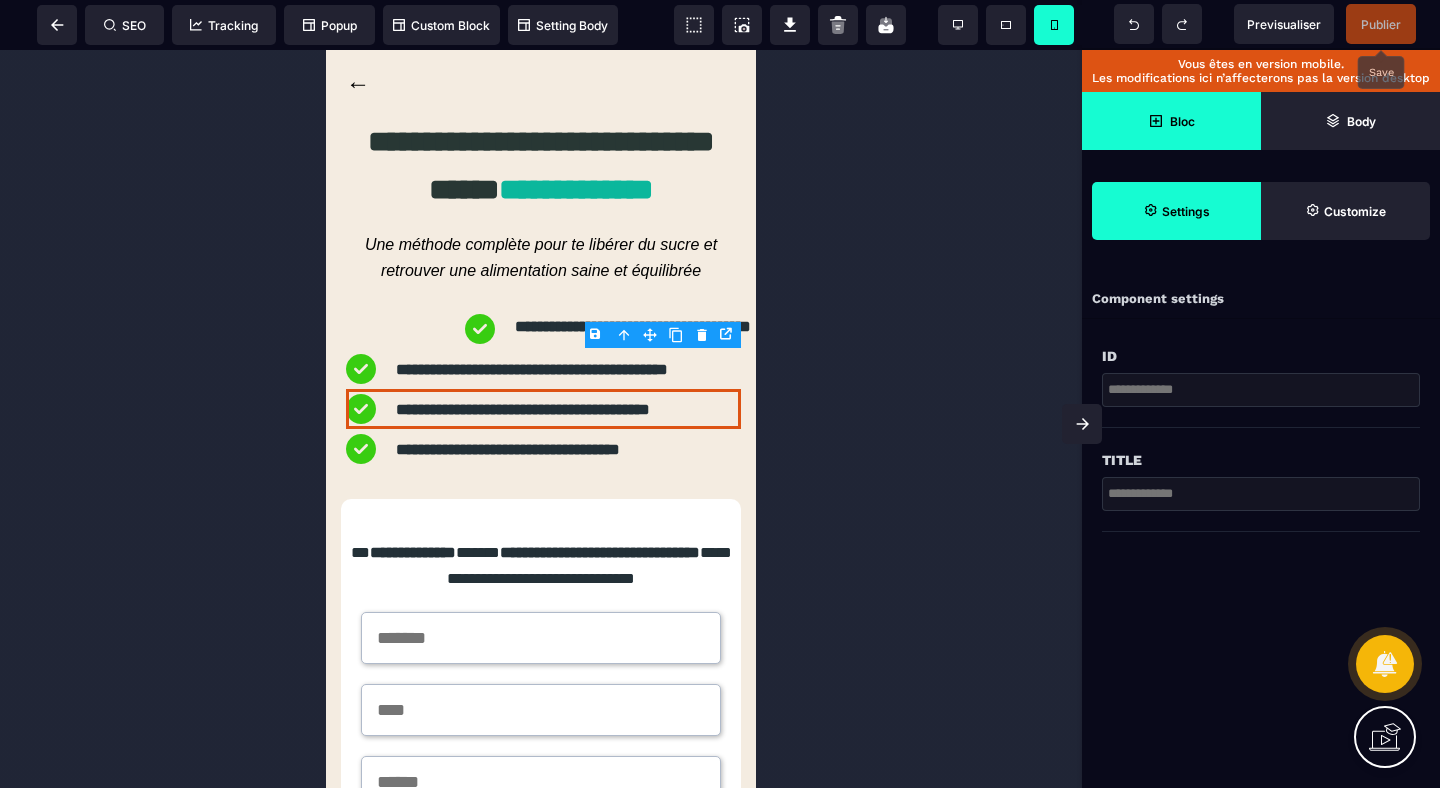 scroll, scrollTop: 0, scrollLeft: 0, axis: both 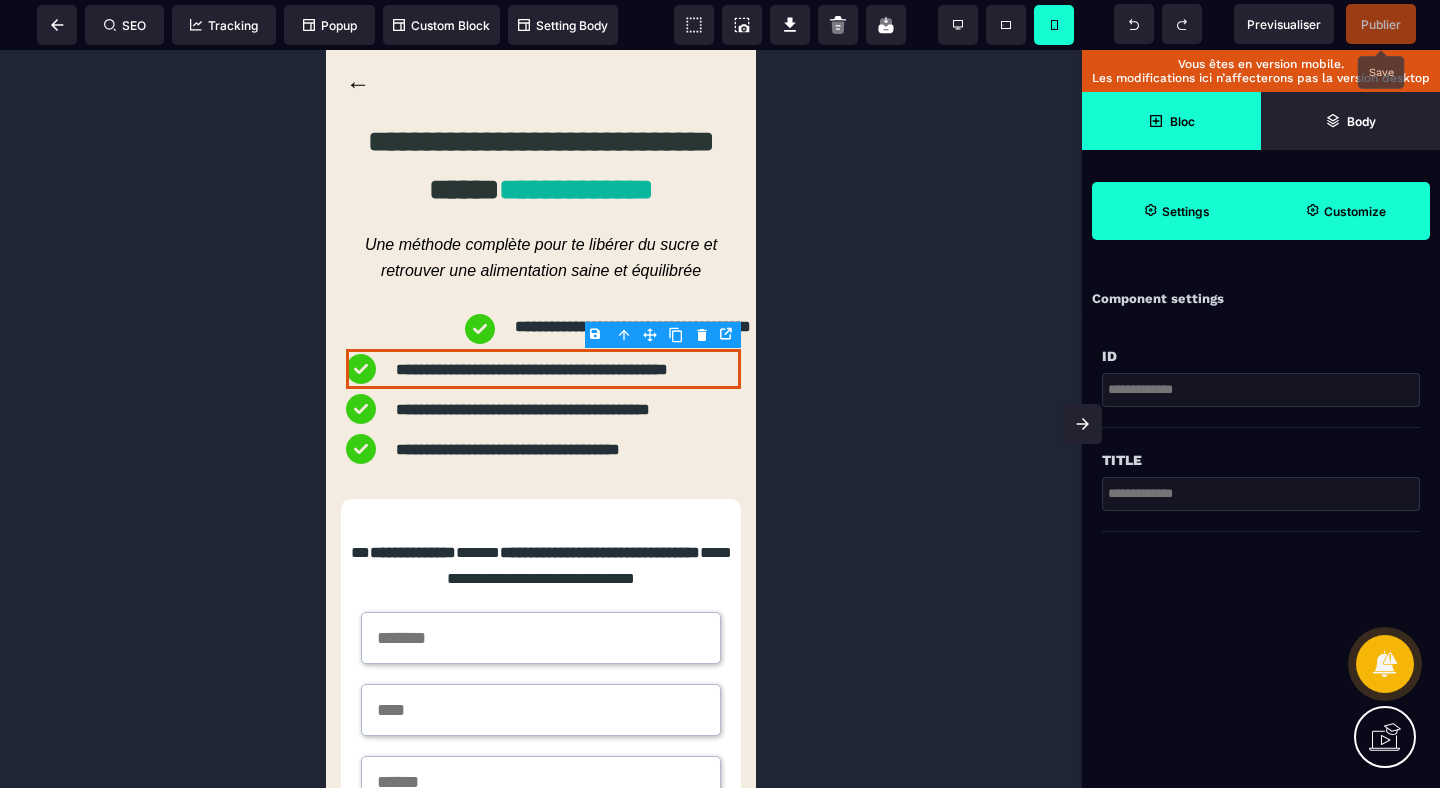 click on "Customize" at bounding box center (1345, 211) 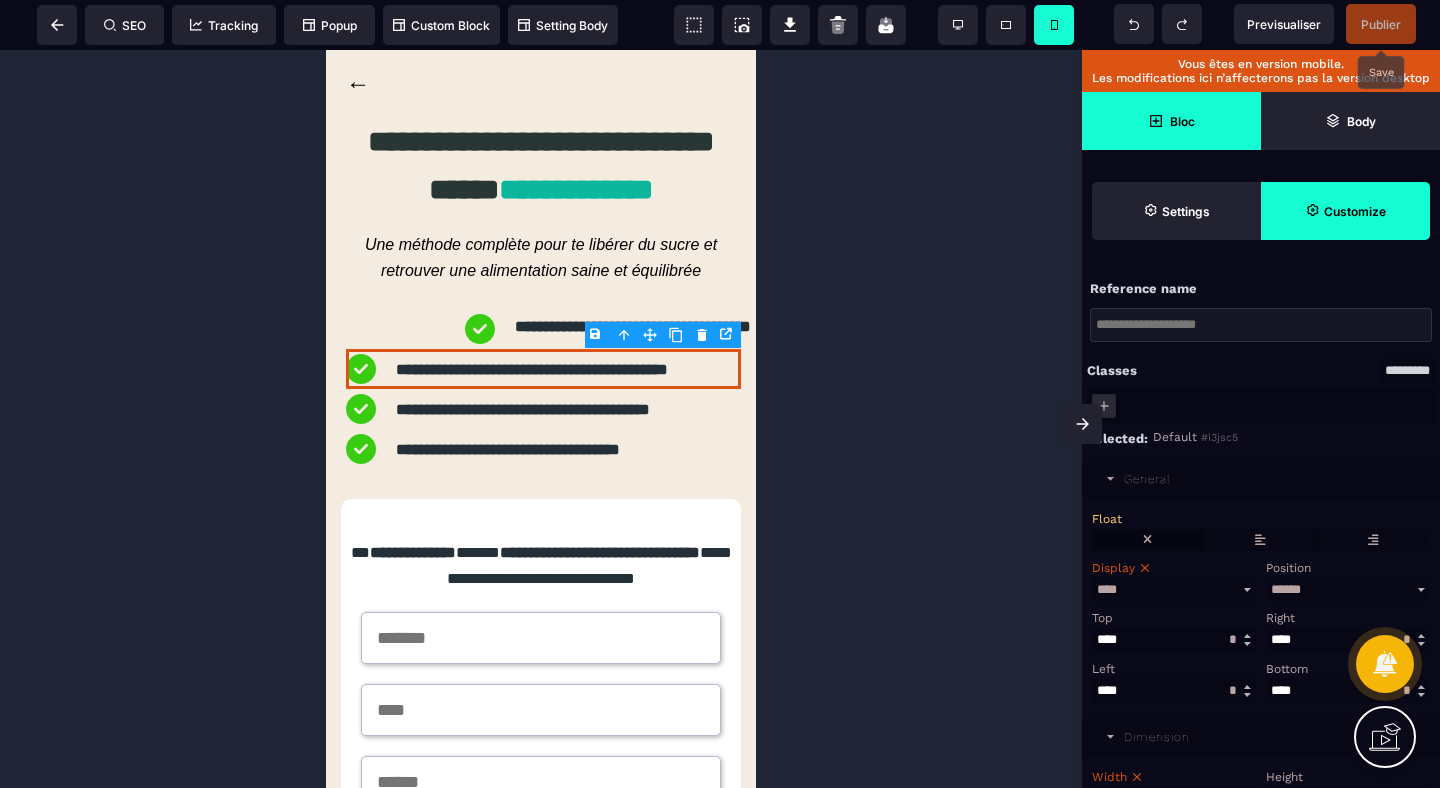 click at bounding box center (1147, 540) 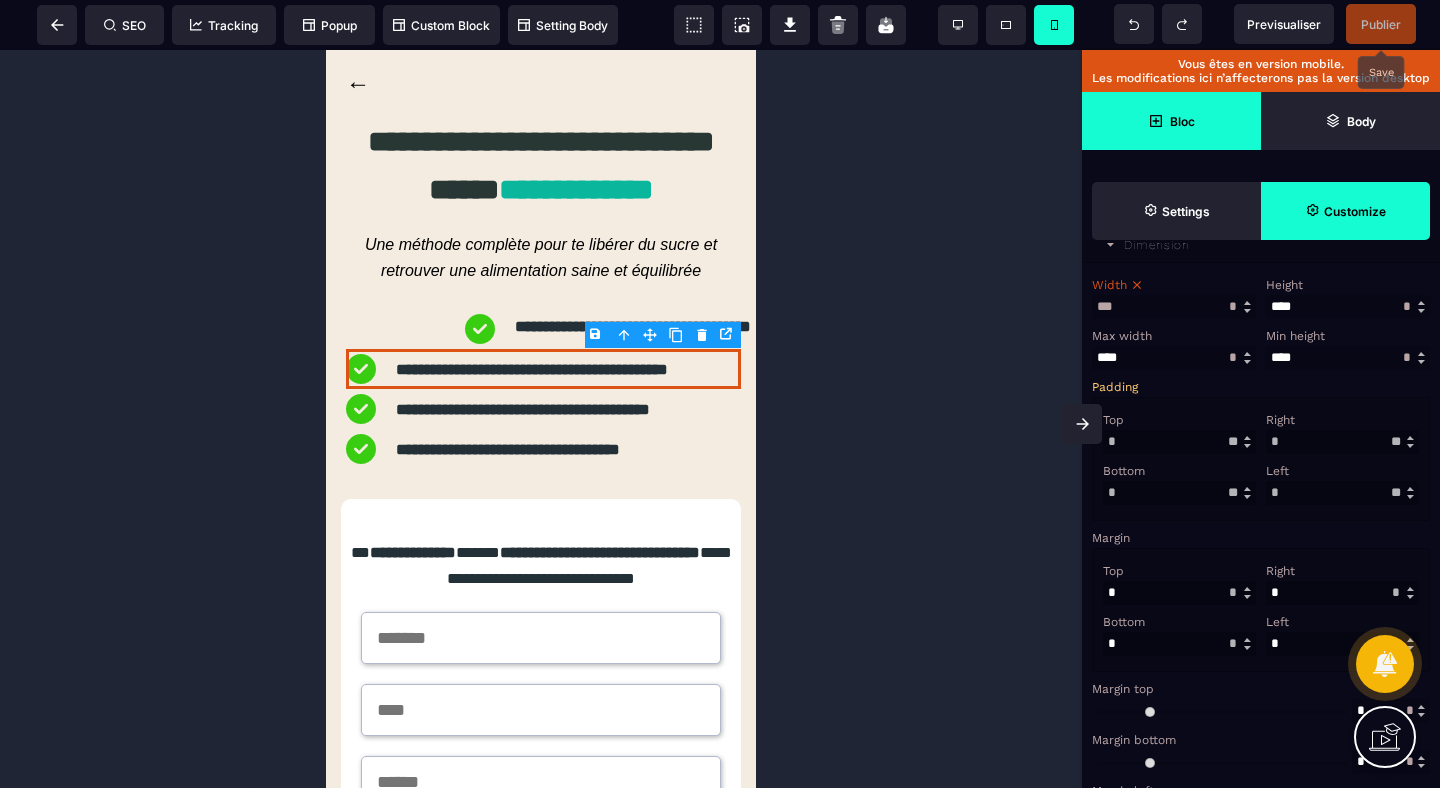 scroll, scrollTop: 524, scrollLeft: 0, axis: vertical 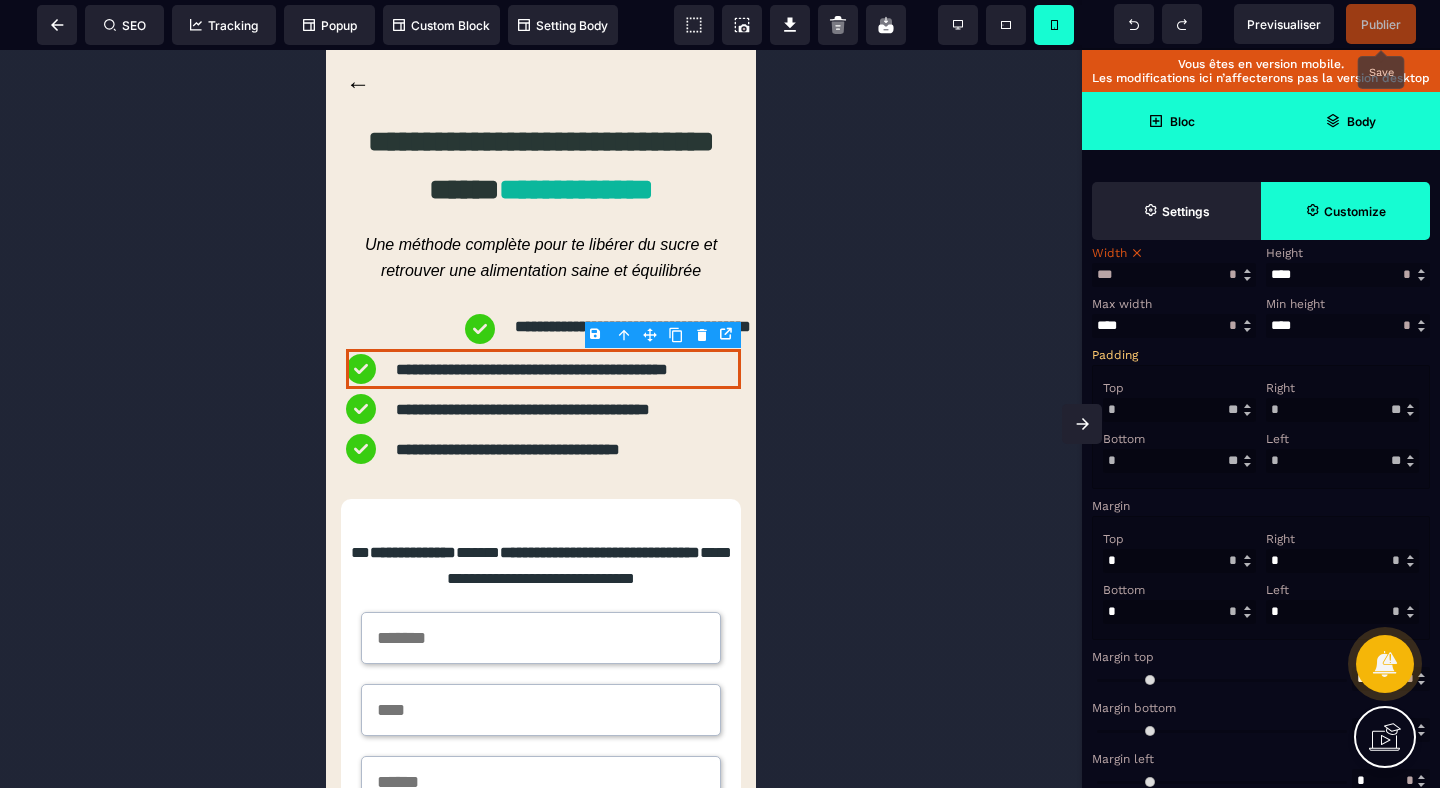 click on "Body" at bounding box center (1350, 121) 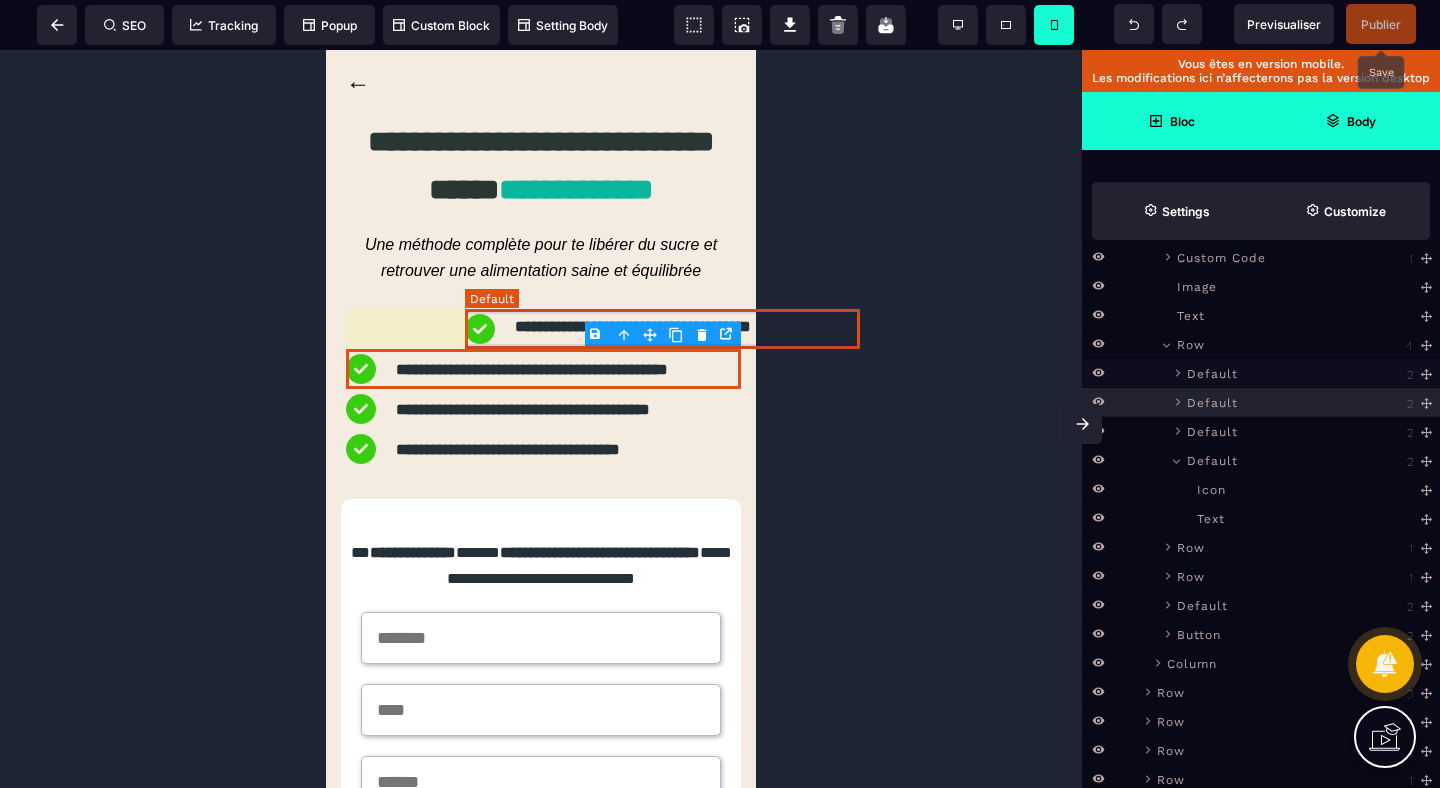 scroll, scrollTop: 209, scrollLeft: 0, axis: vertical 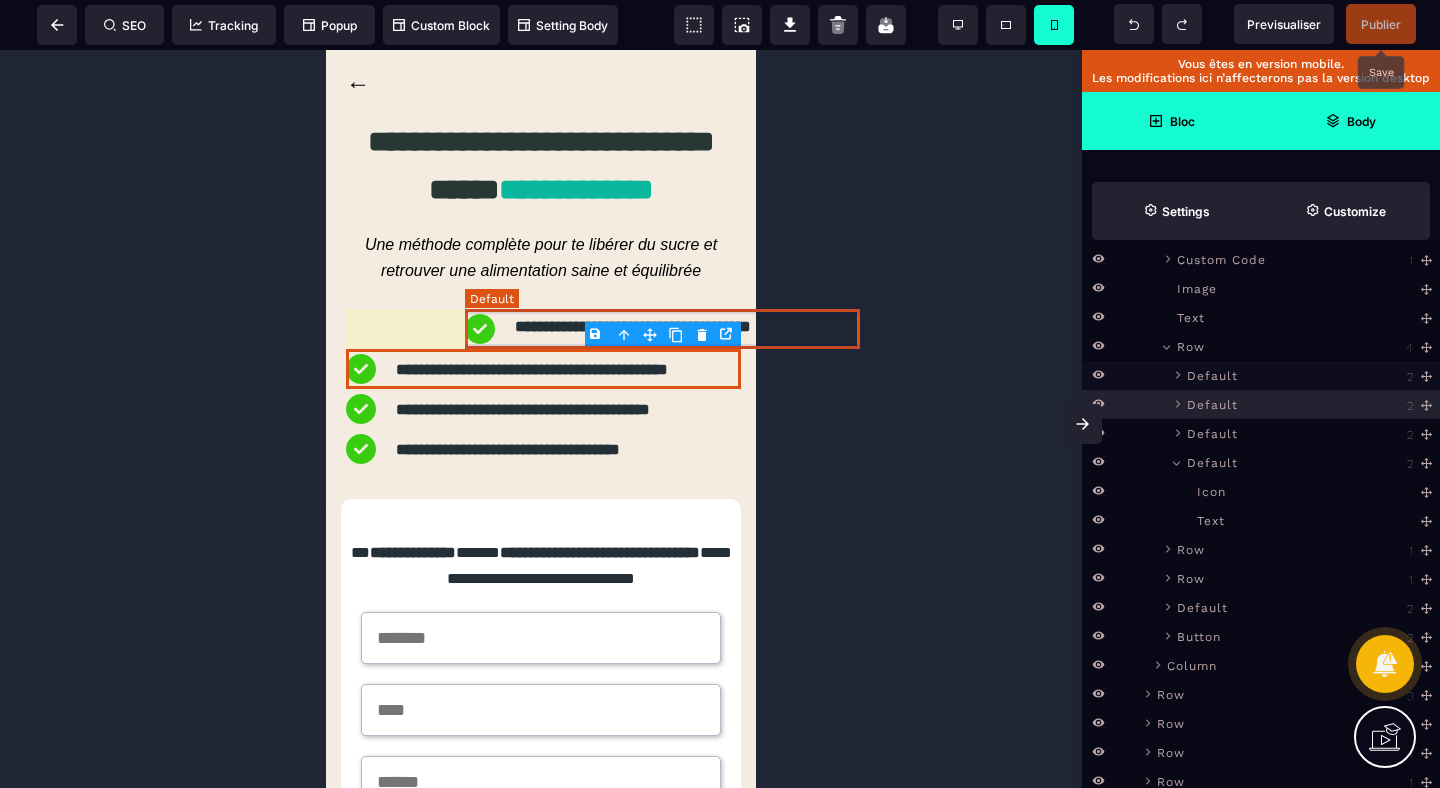 click on "Default" at bounding box center (1212, 374) 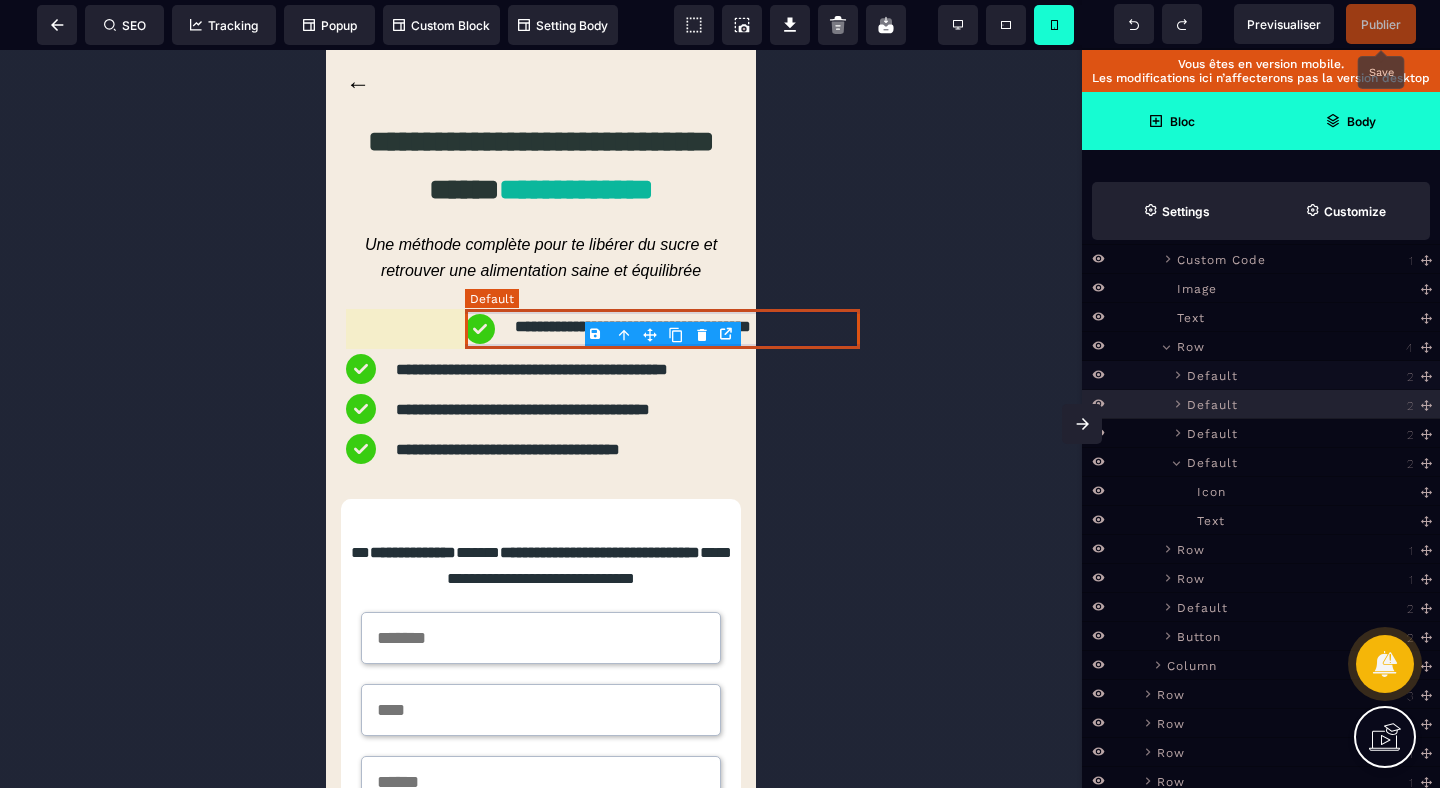 scroll, scrollTop: 0, scrollLeft: 0, axis: both 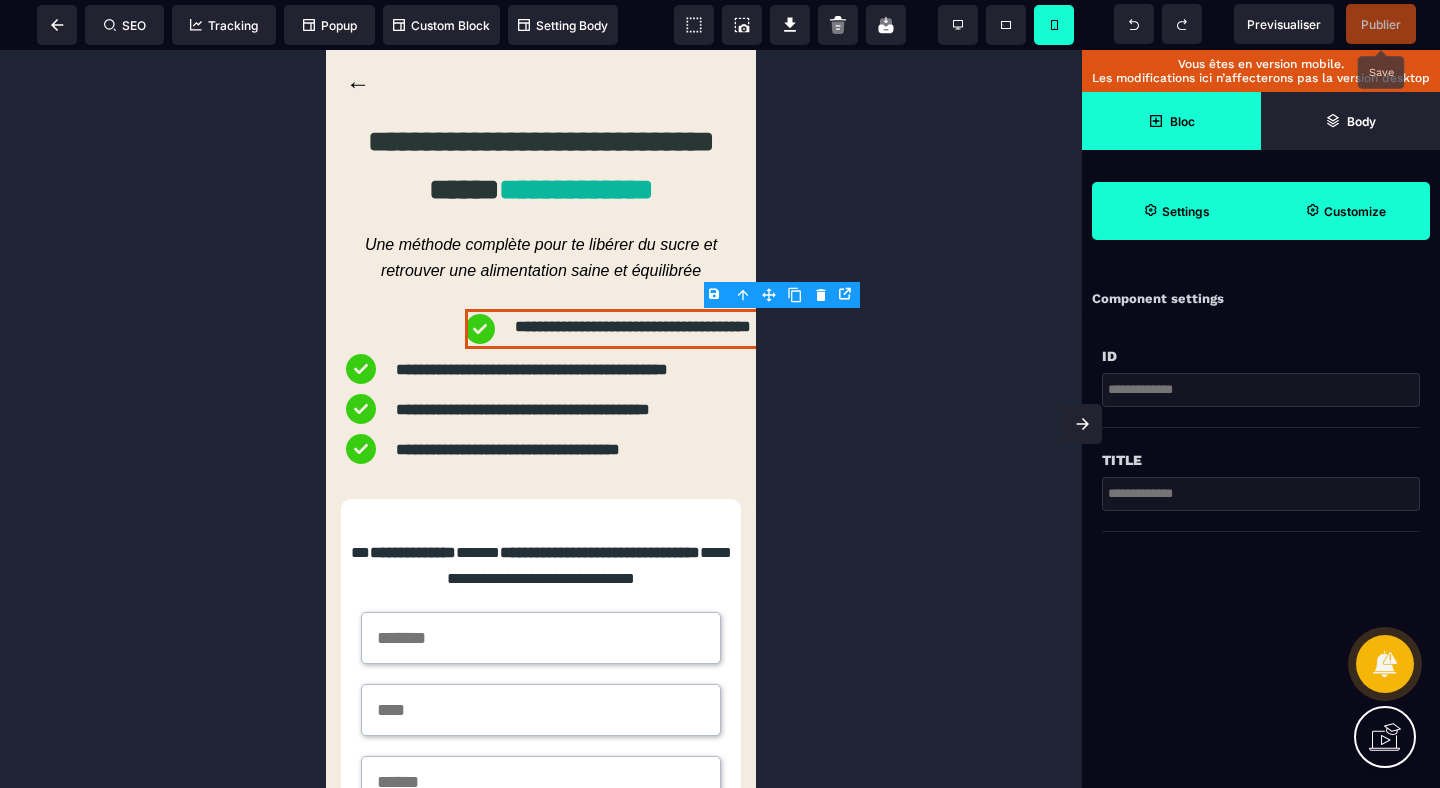 click on "Customize" at bounding box center [1345, 211] 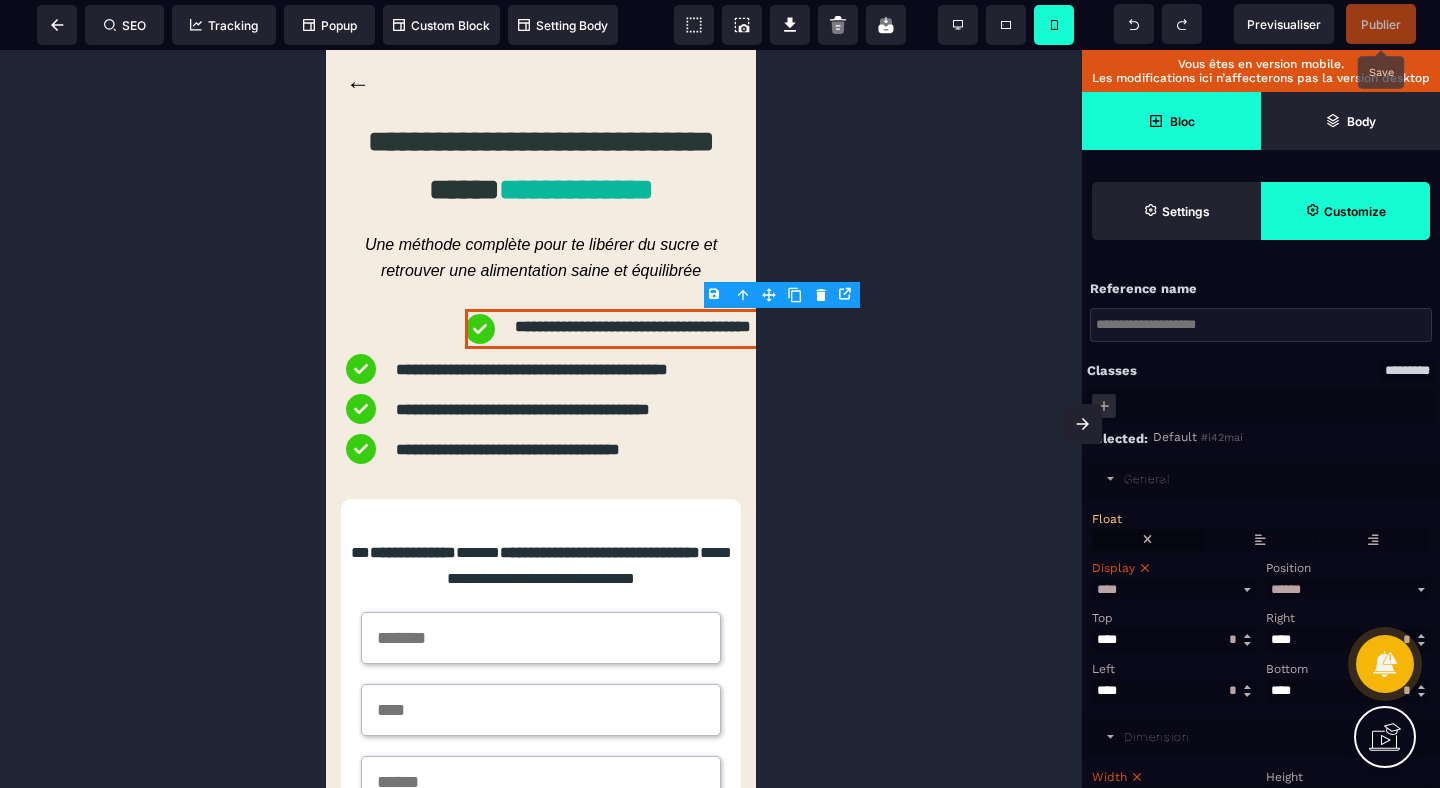click at bounding box center (1147, 540) 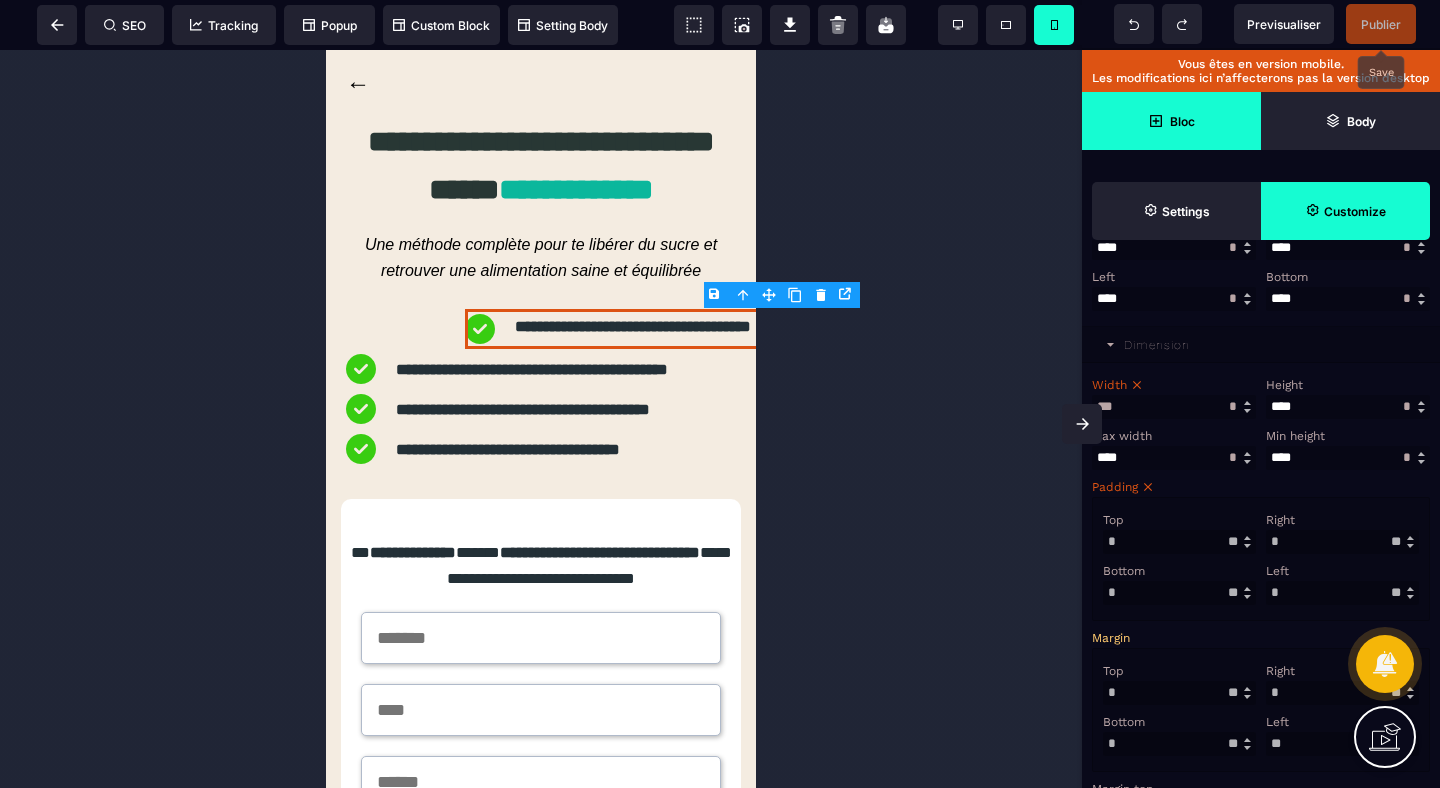 scroll, scrollTop: 572, scrollLeft: 0, axis: vertical 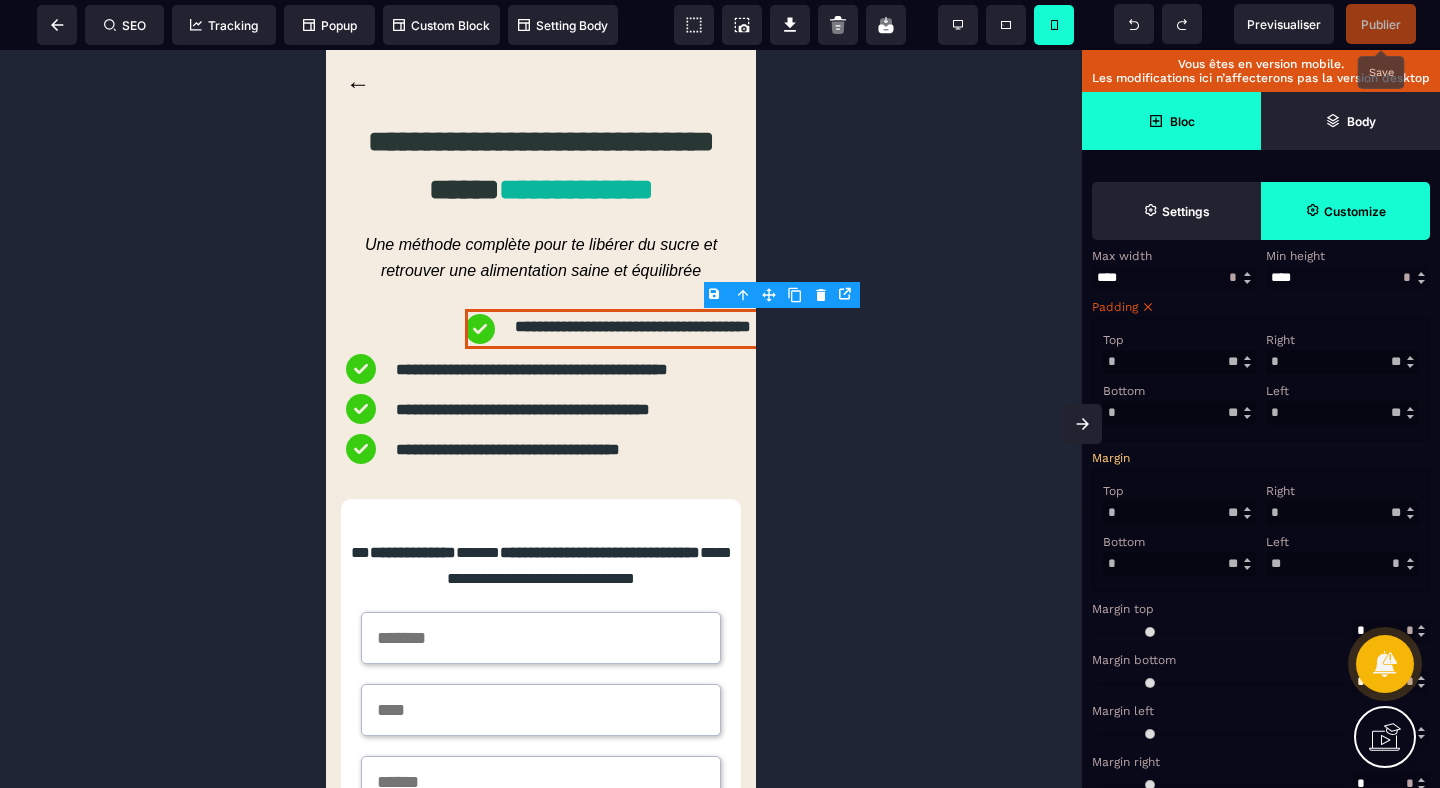 drag, startPoint x: 1290, startPoint y: 588, endPoint x: 1228, endPoint y: 588, distance: 62 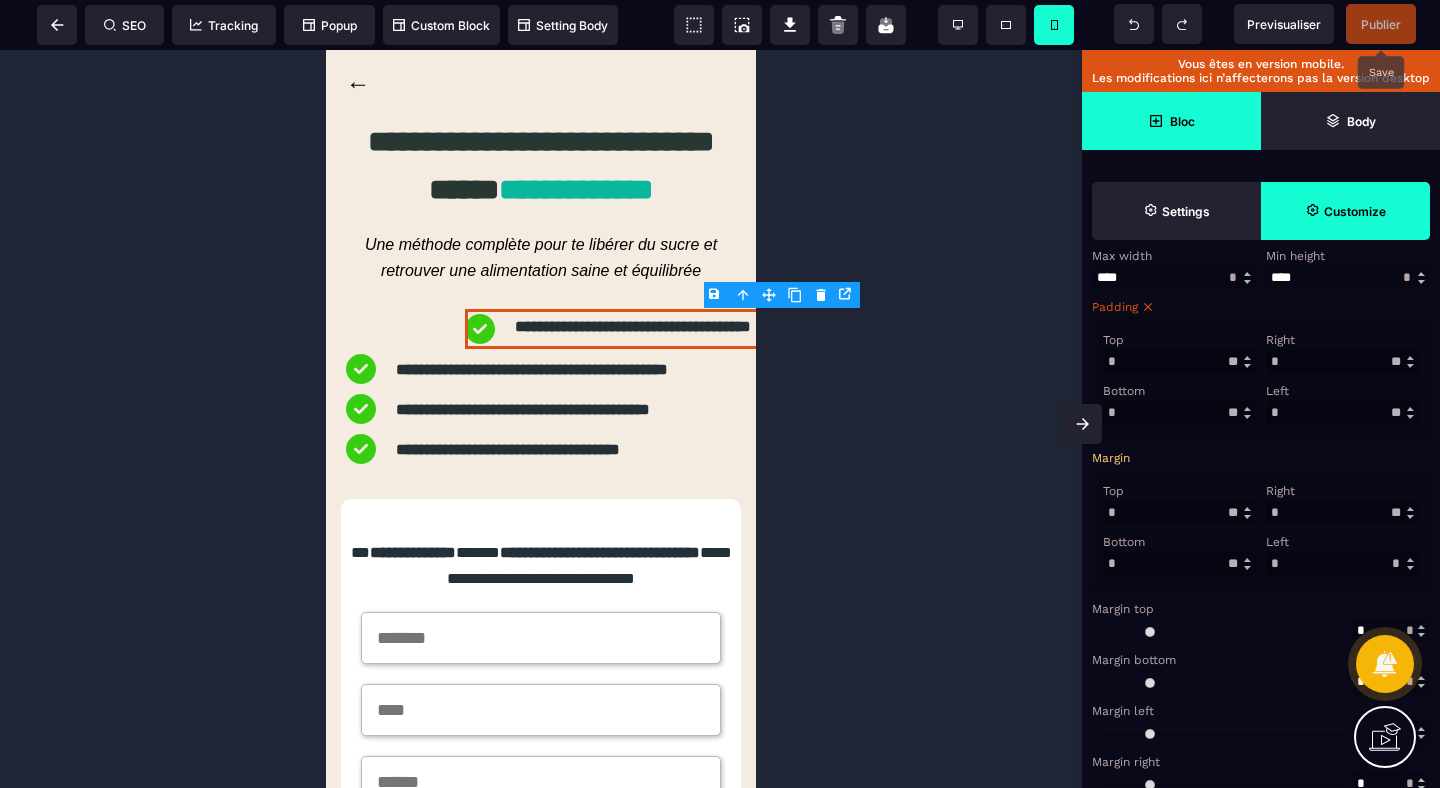 click on "Left
*
* ** * ** *** ** **" at bounding box center [1342, 553] 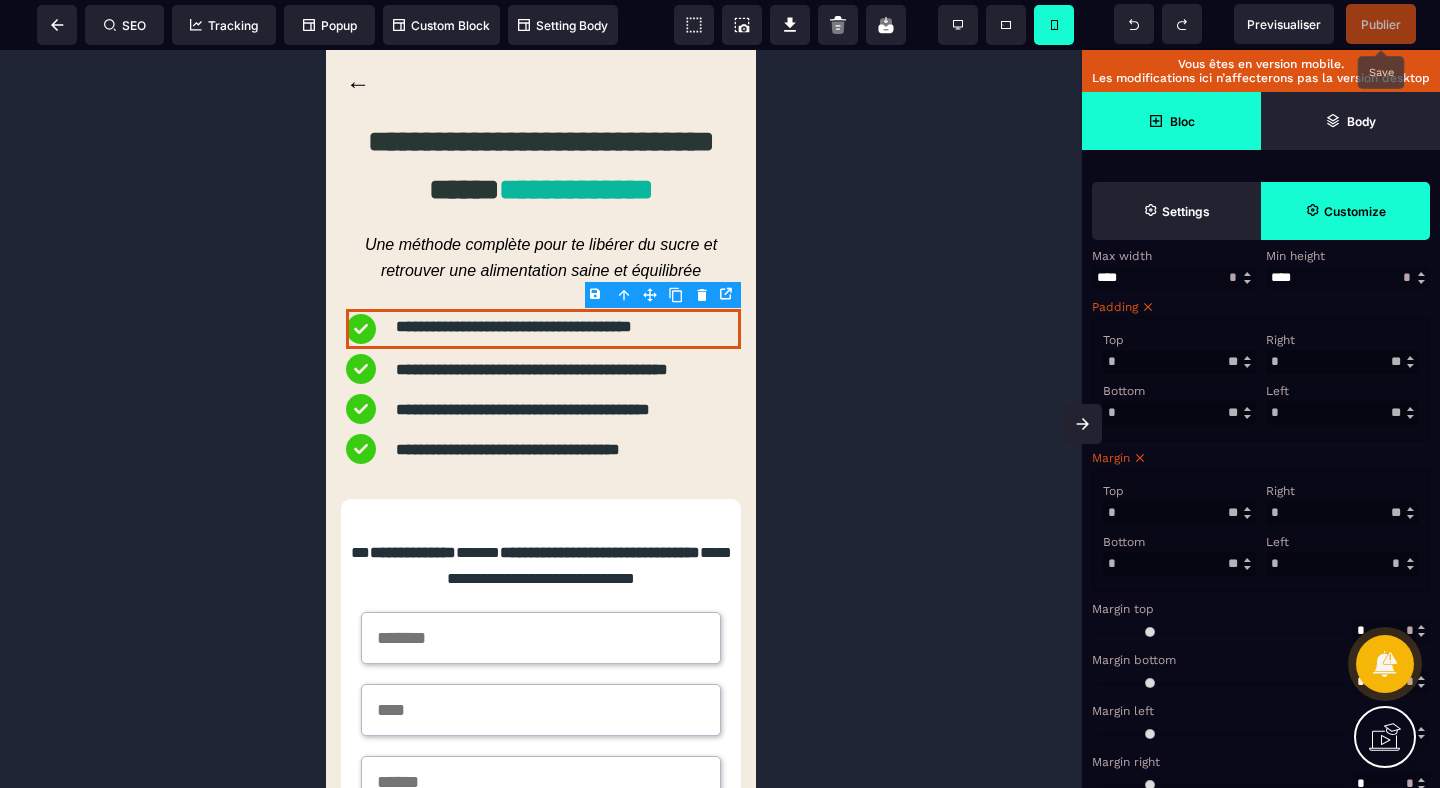 click on "Publier" at bounding box center (1381, 24) 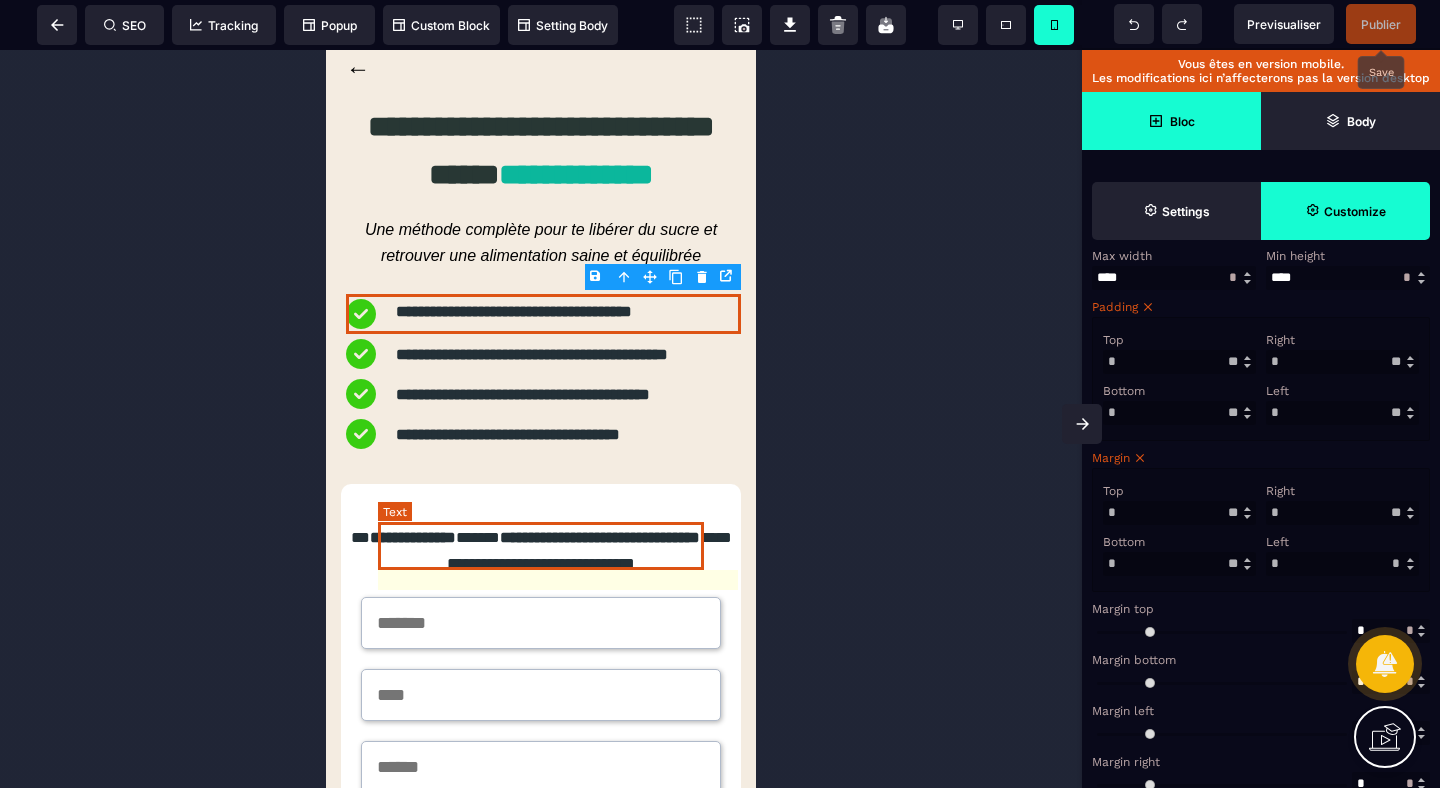 scroll, scrollTop: 0, scrollLeft: 0, axis: both 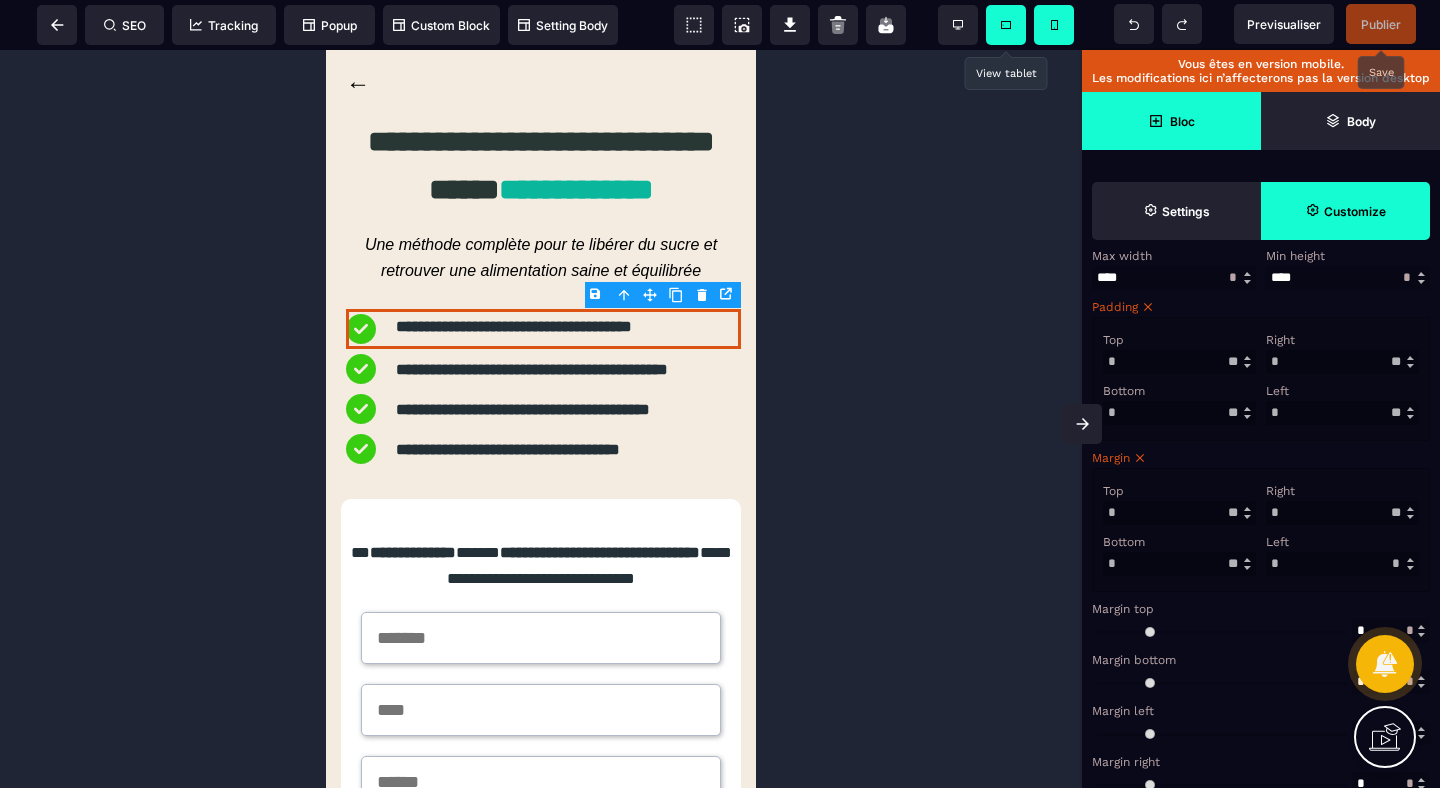 click at bounding box center [1006, 25] 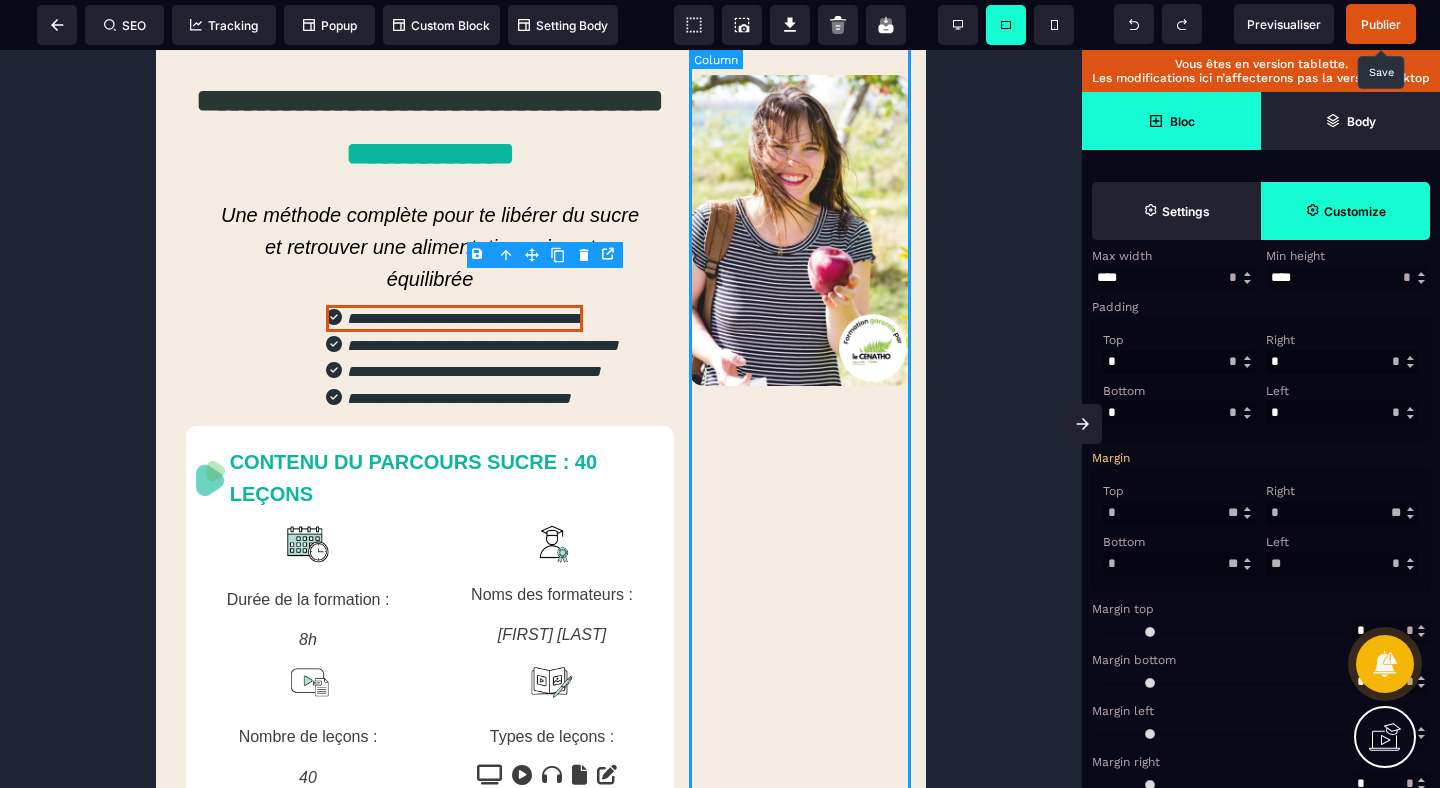 scroll, scrollTop: 0, scrollLeft: 0, axis: both 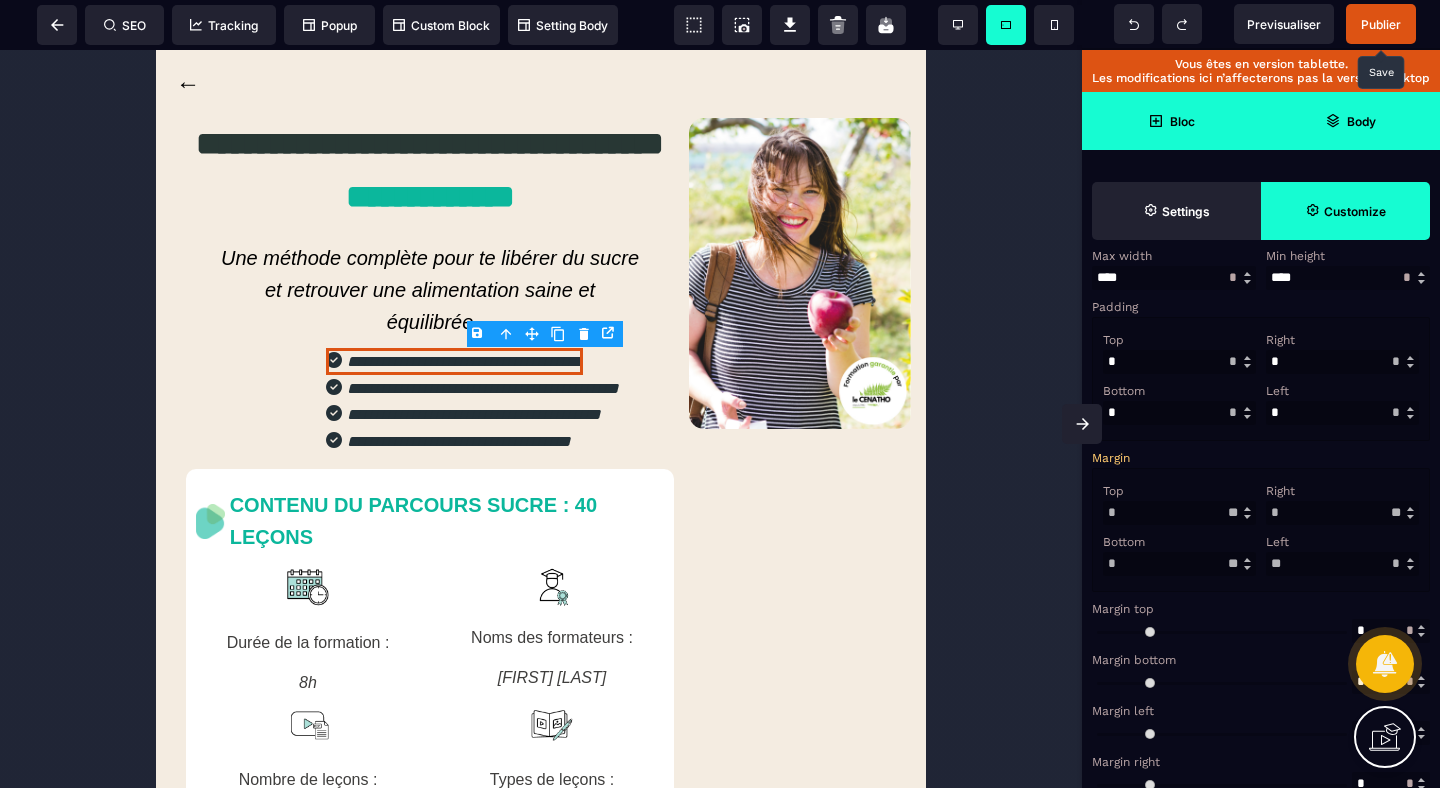 click on "Body" at bounding box center [1361, 121] 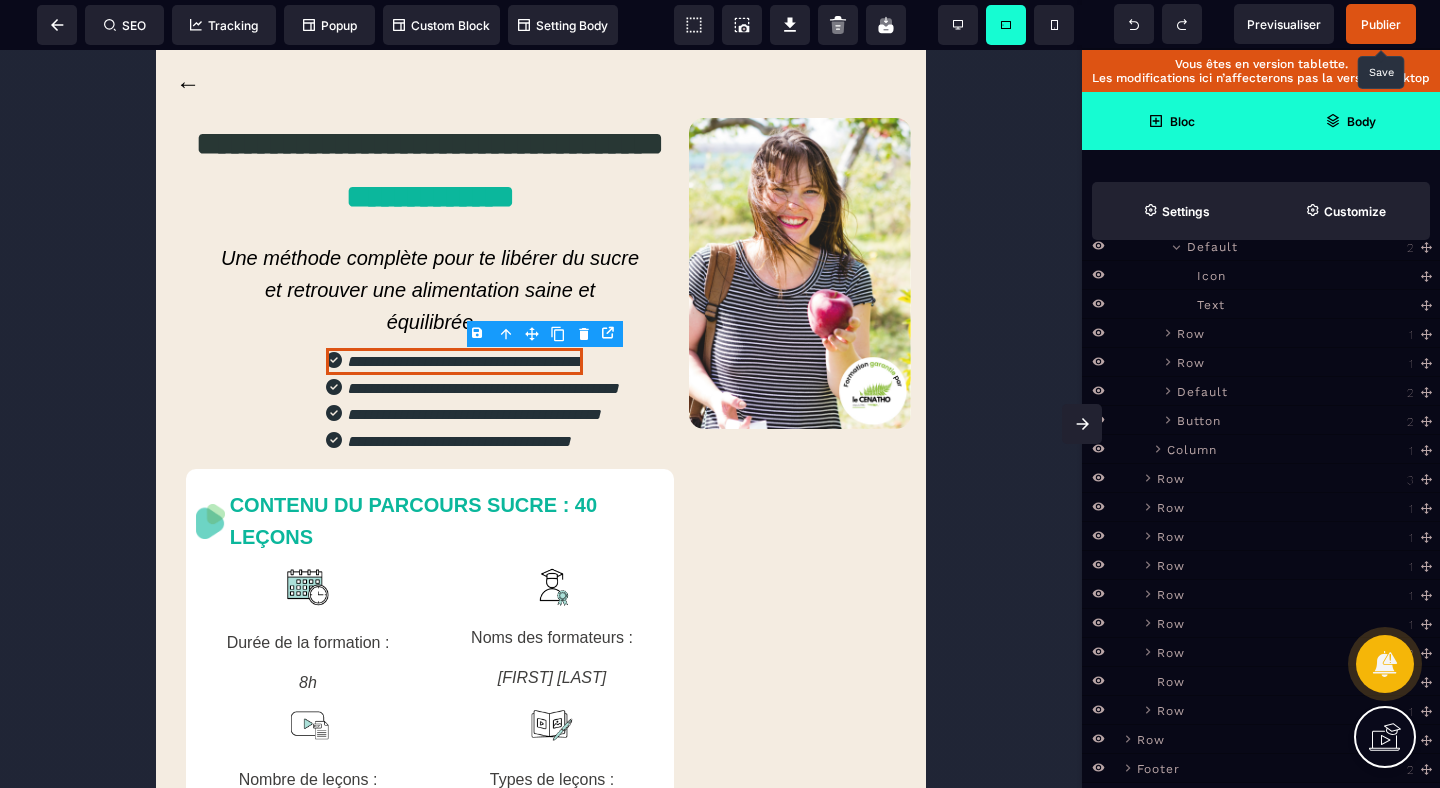 scroll, scrollTop: 425, scrollLeft: 0, axis: vertical 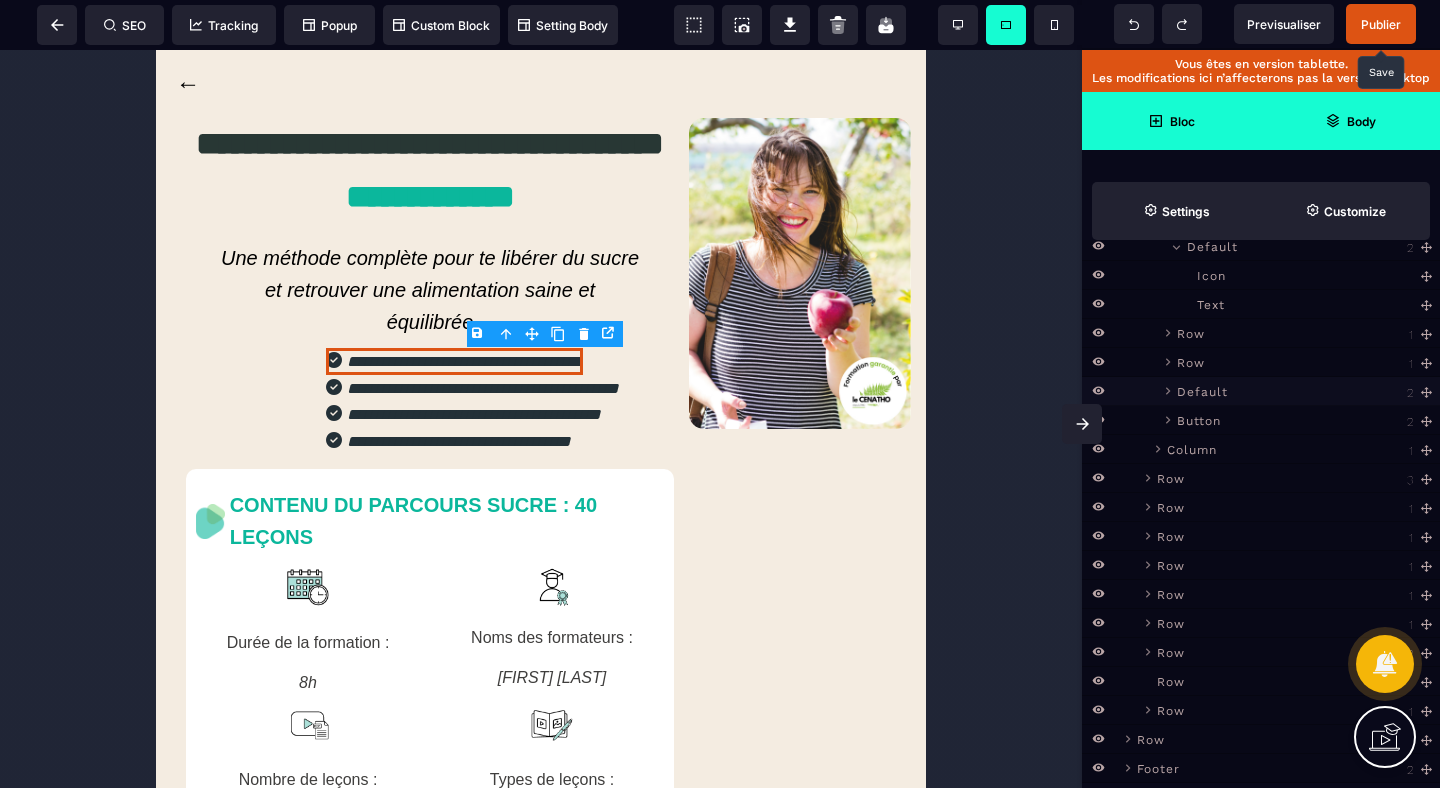 click on "Default" at bounding box center (1202, 390) 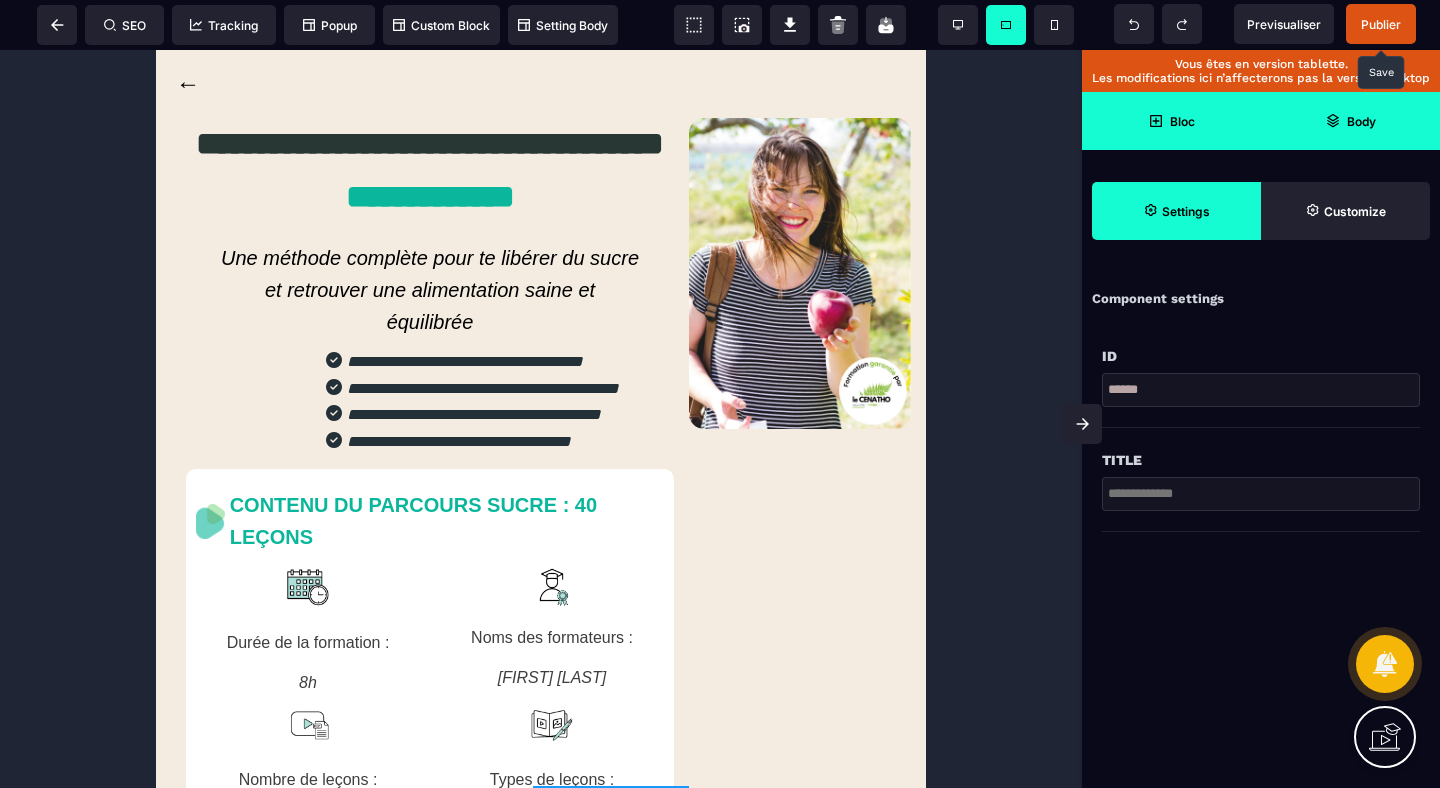scroll, scrollTop: 0, scrollLeft: 0, axis: both 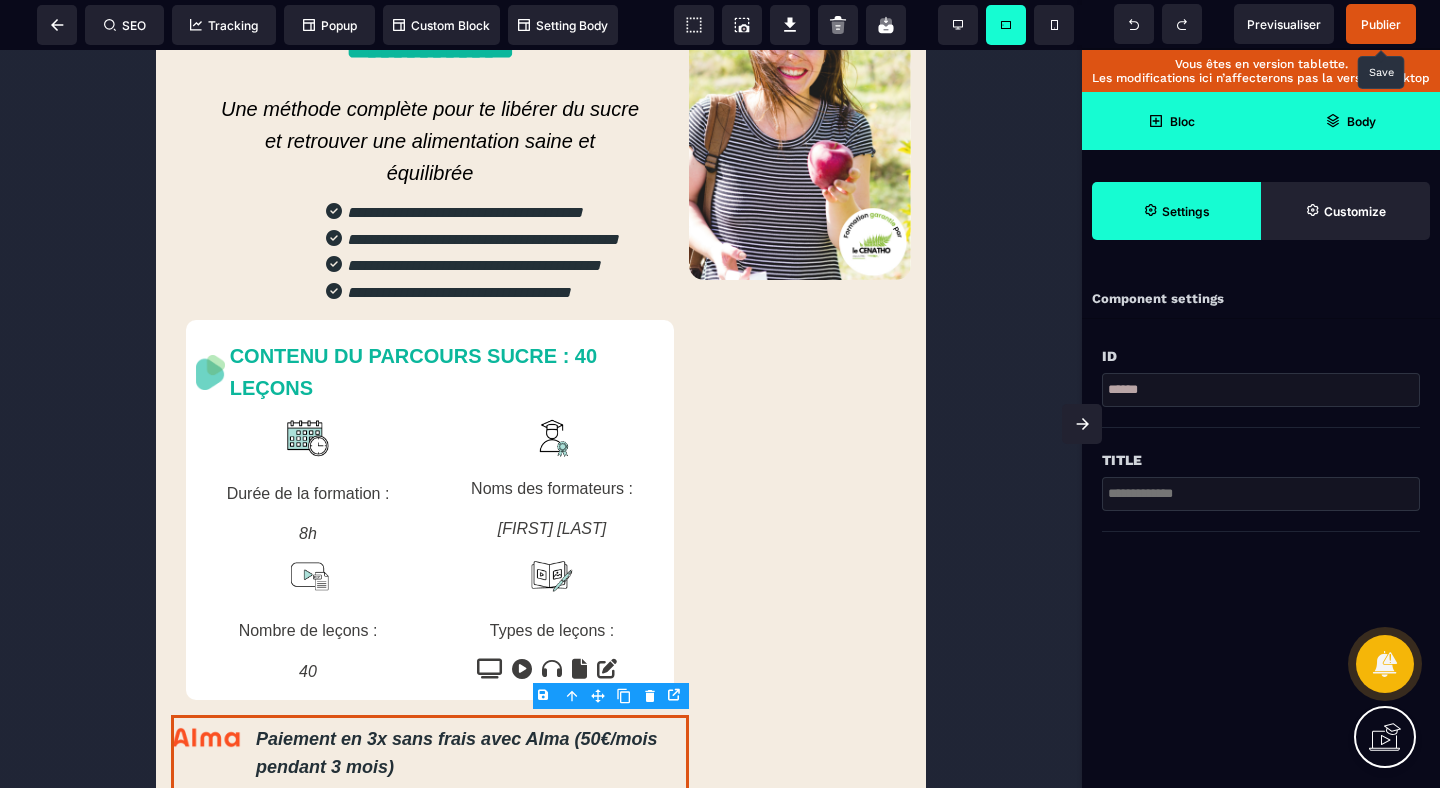 click on "Body" at bounding box center (1350, 121) 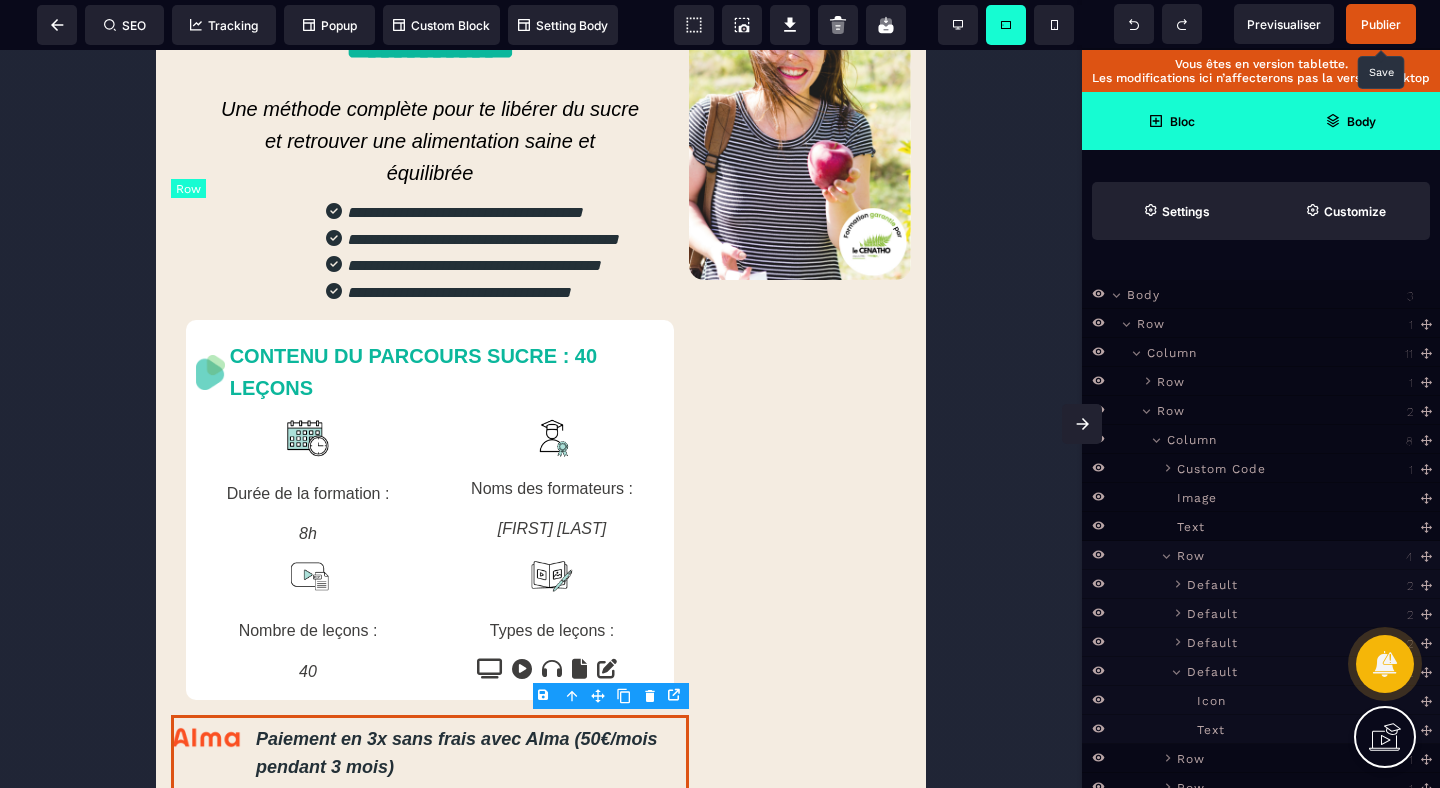 scroll, scrollTop: 72, scrollLeft: 0, axis: vertical 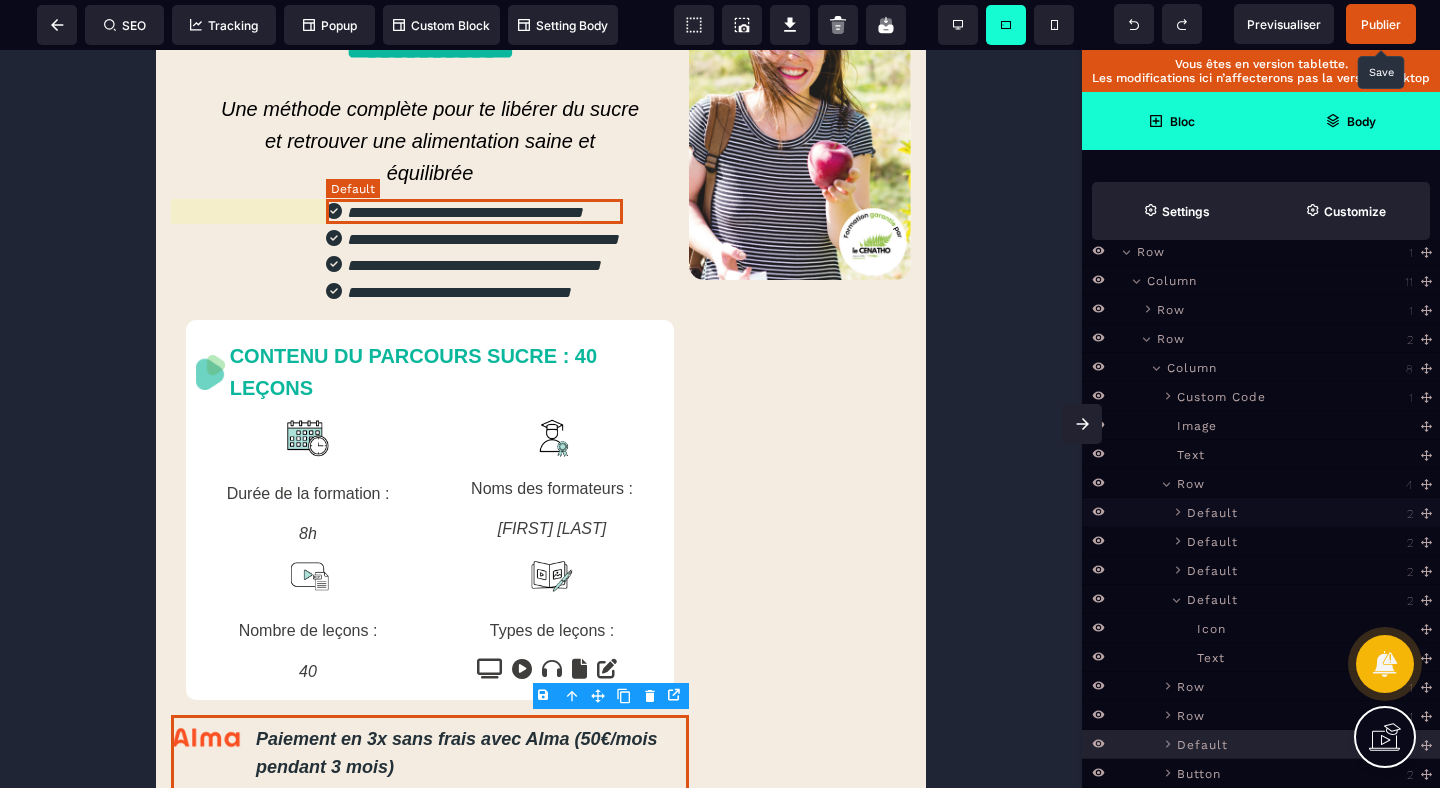click on "Default" at bounding box center (1212, 511) 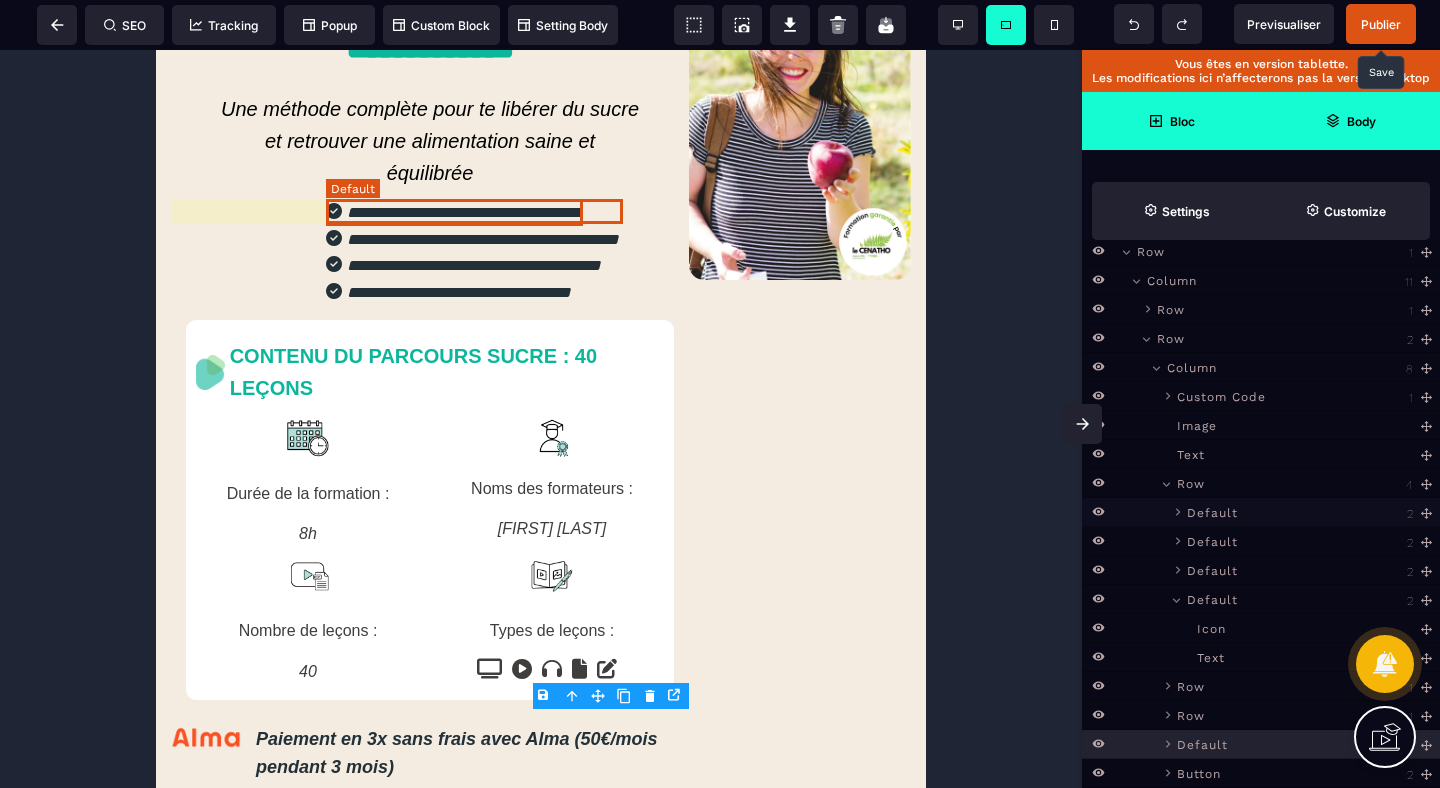 scroll, scrollTop: 0, scrollLeft: 0, axis: both 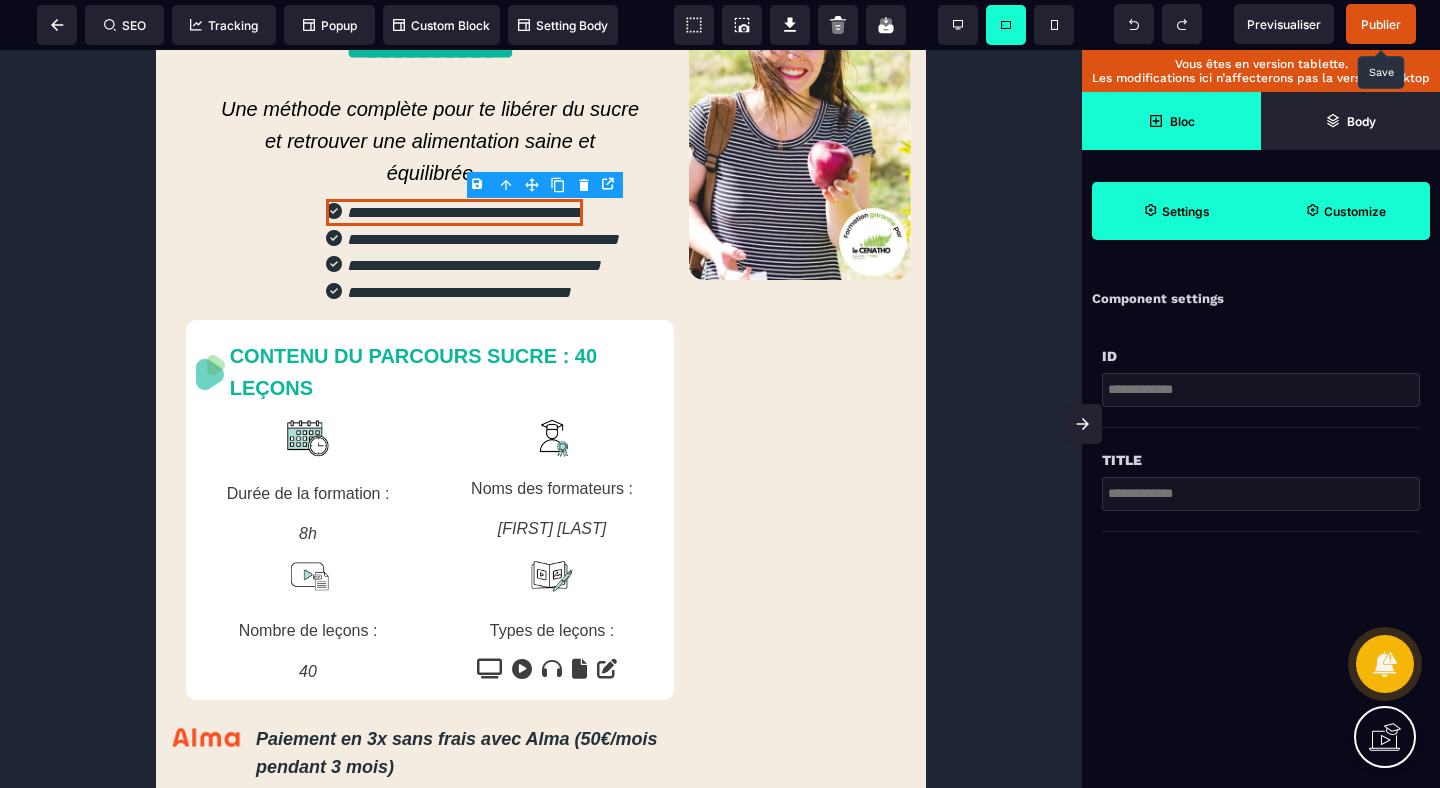 click on "Customize" at bounding box center (1345, 211) 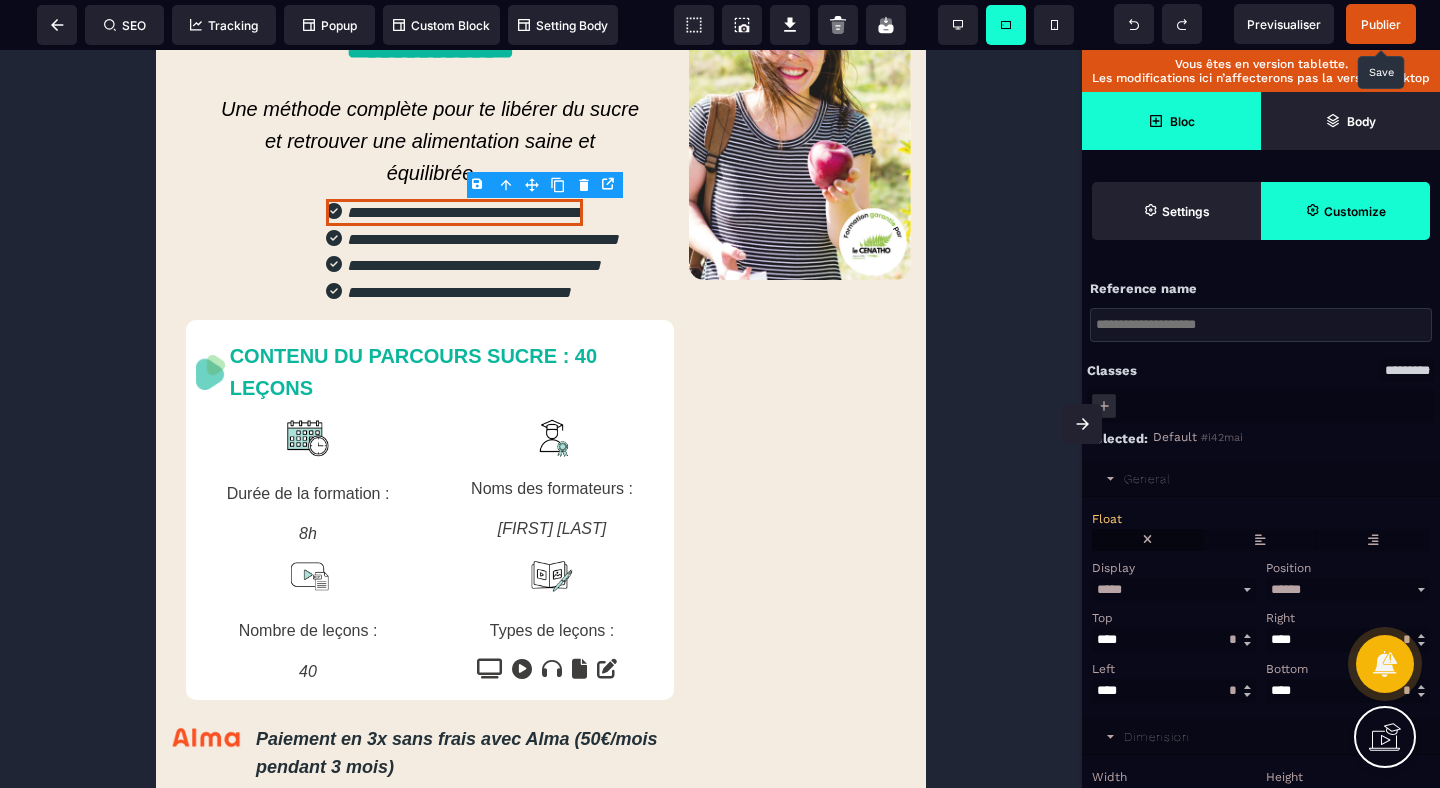 click at bounding box center [1147, 540] 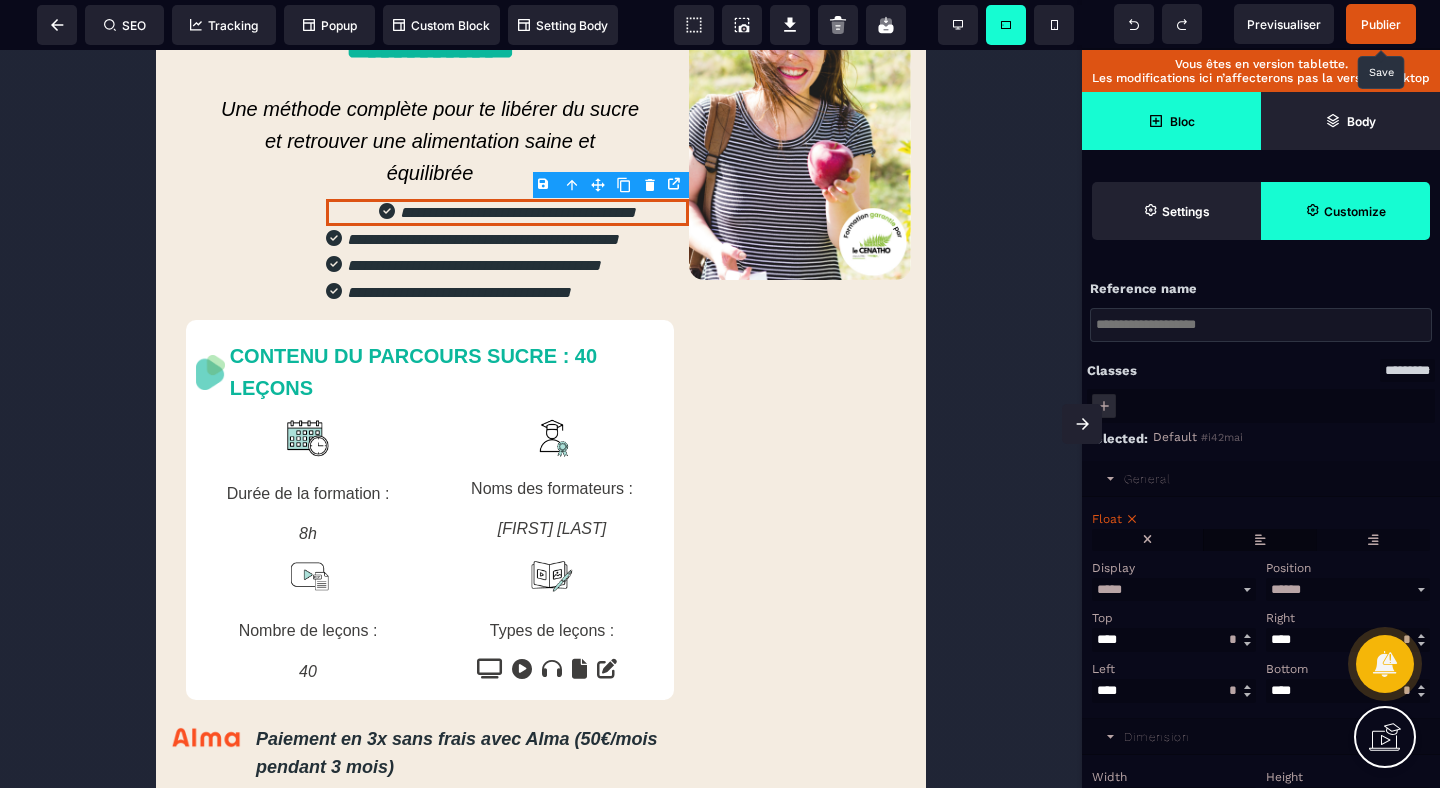 click at bounding box center (1260, 540) 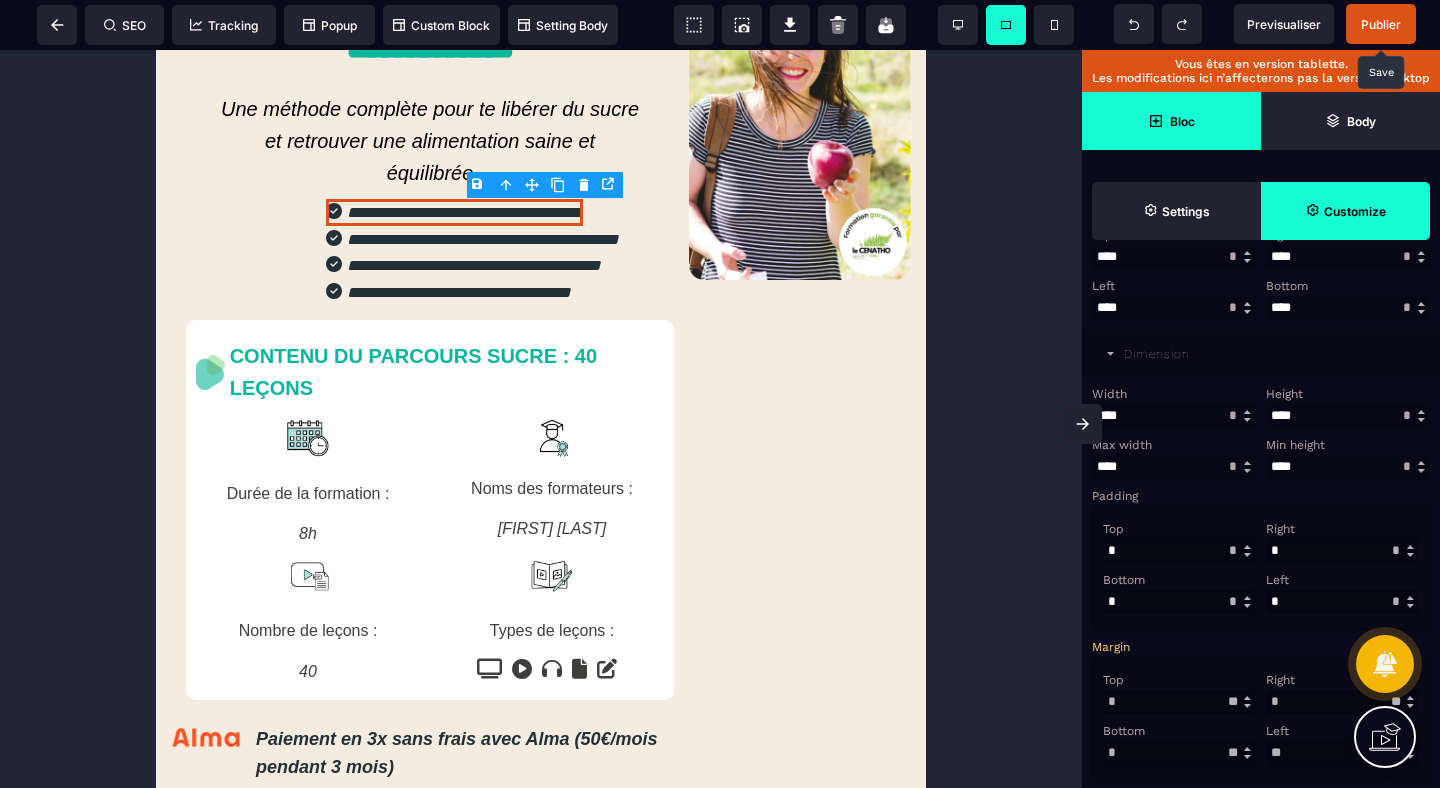 scroll, scrollTop: 495, scrollLeft: 0, axis: vertical 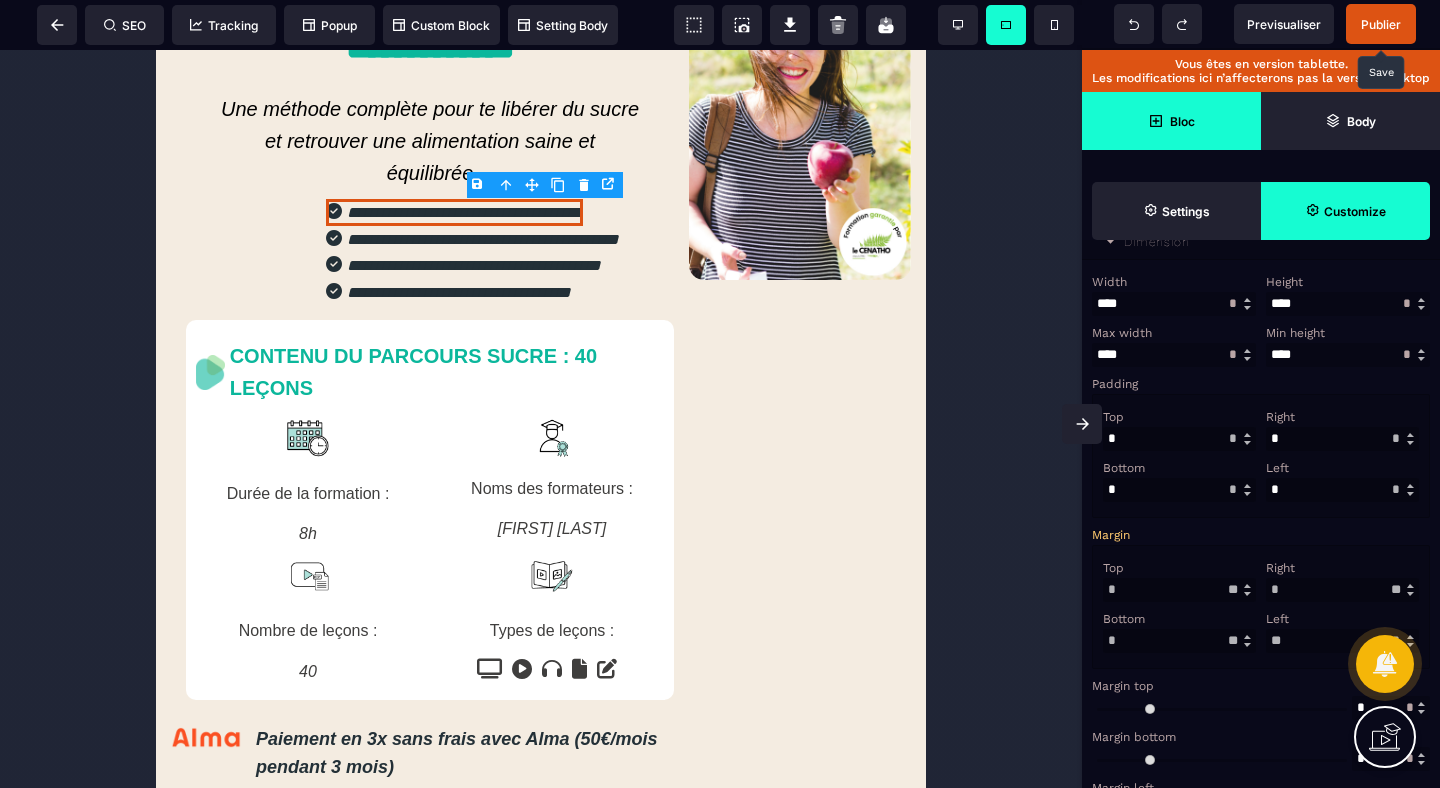 drag, startPoint x: 1289, startPoint y: 664, endPoint x: 1226, endPoint y: 664, distance: 63 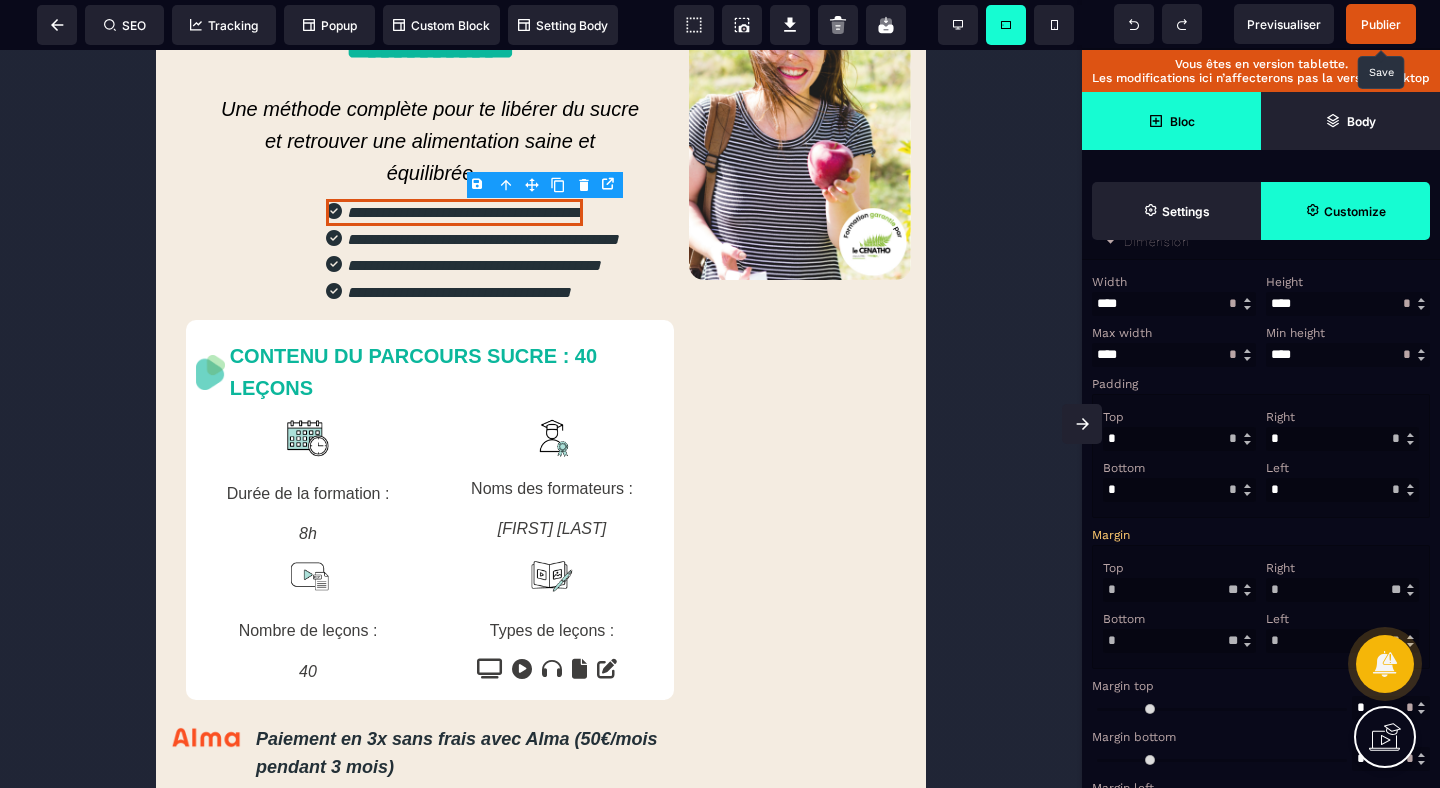 click on "Left
*
* ** * ** *** ** **" at bounding box center (1342, 630) 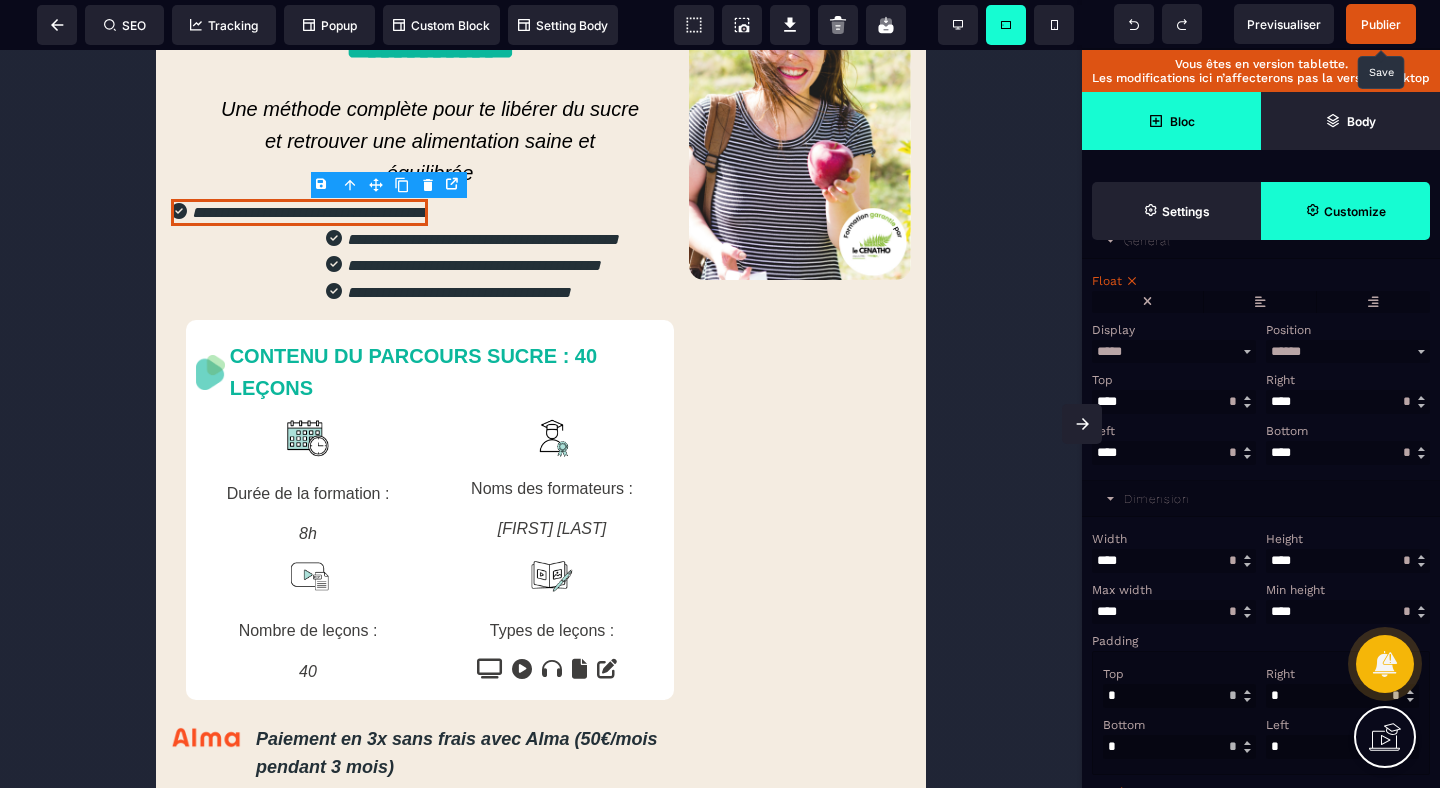 scroll, scrollTop: 182, scrollLeft: 0, axis: vertical 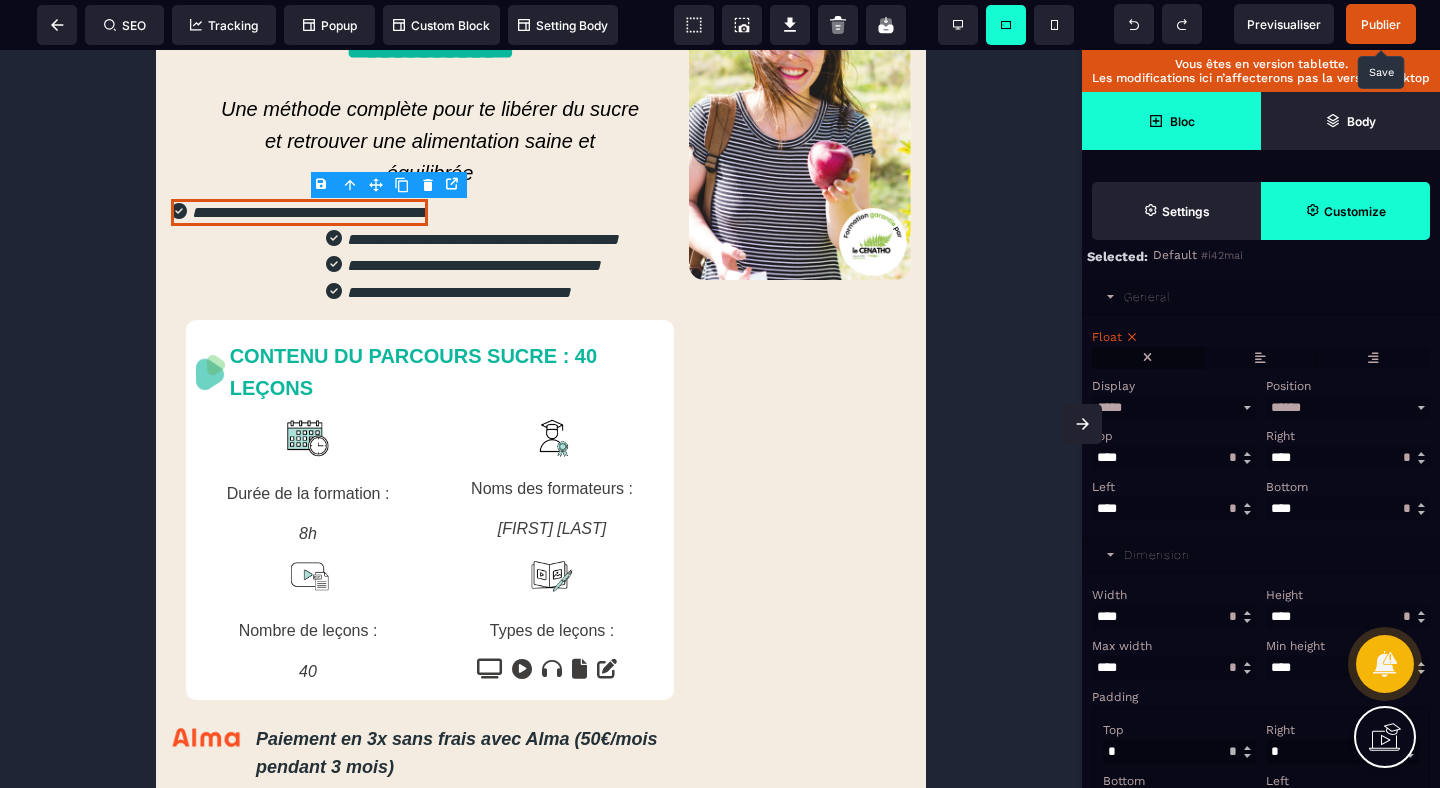 click at bounding box center [1147, 358] 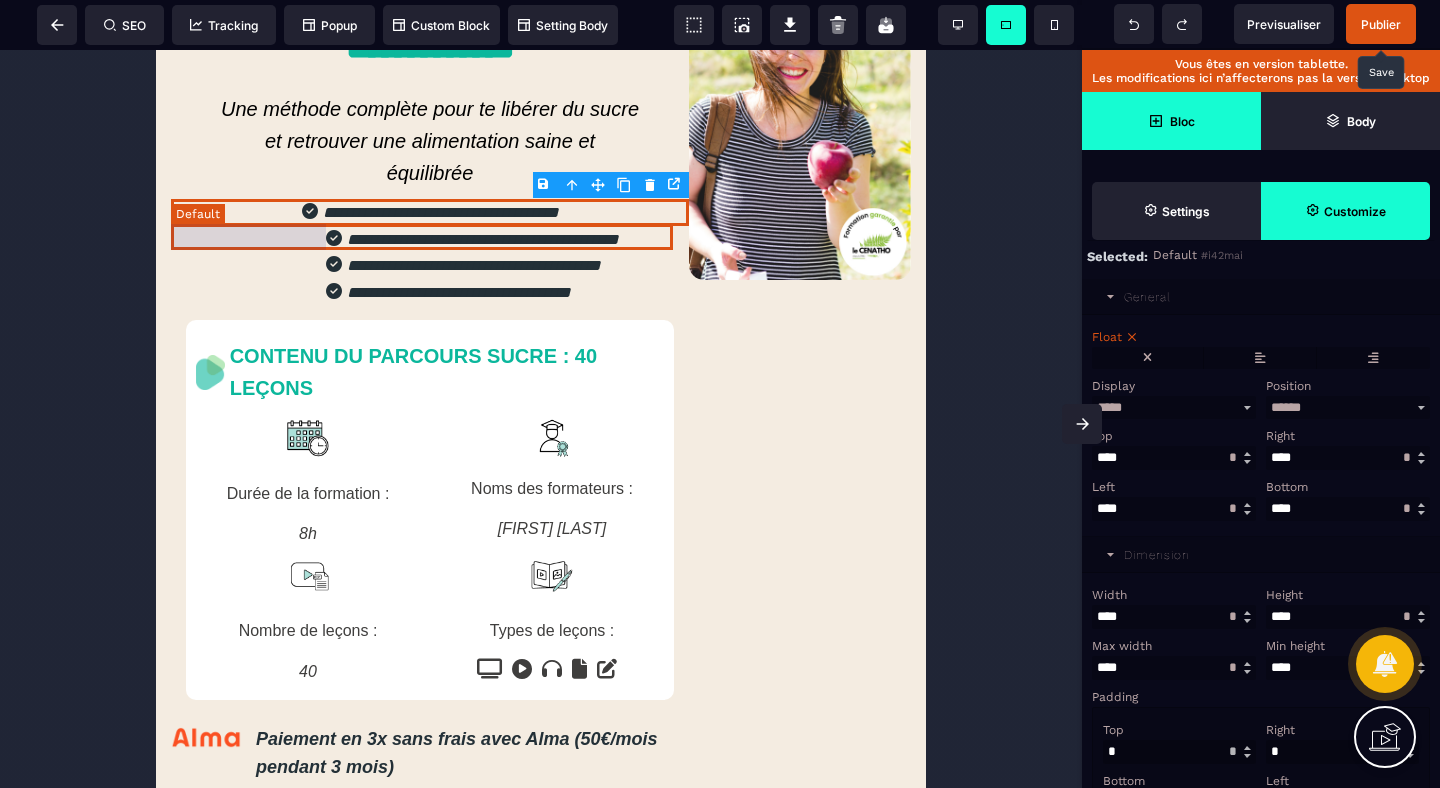 click on "**********" at bounding box center [395, 239] 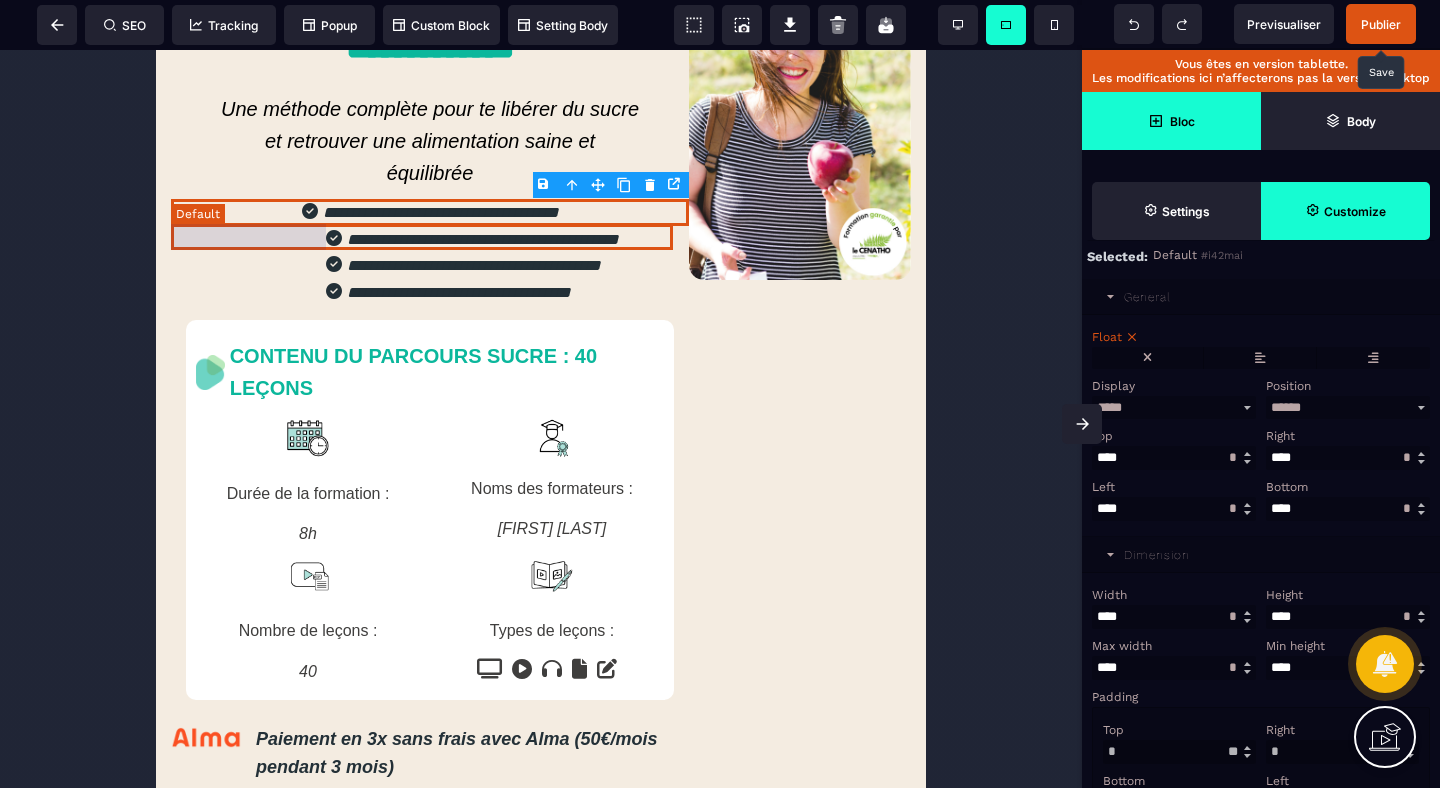 scroll, scrollTop: 0, scrollLeft: 0, axis: both 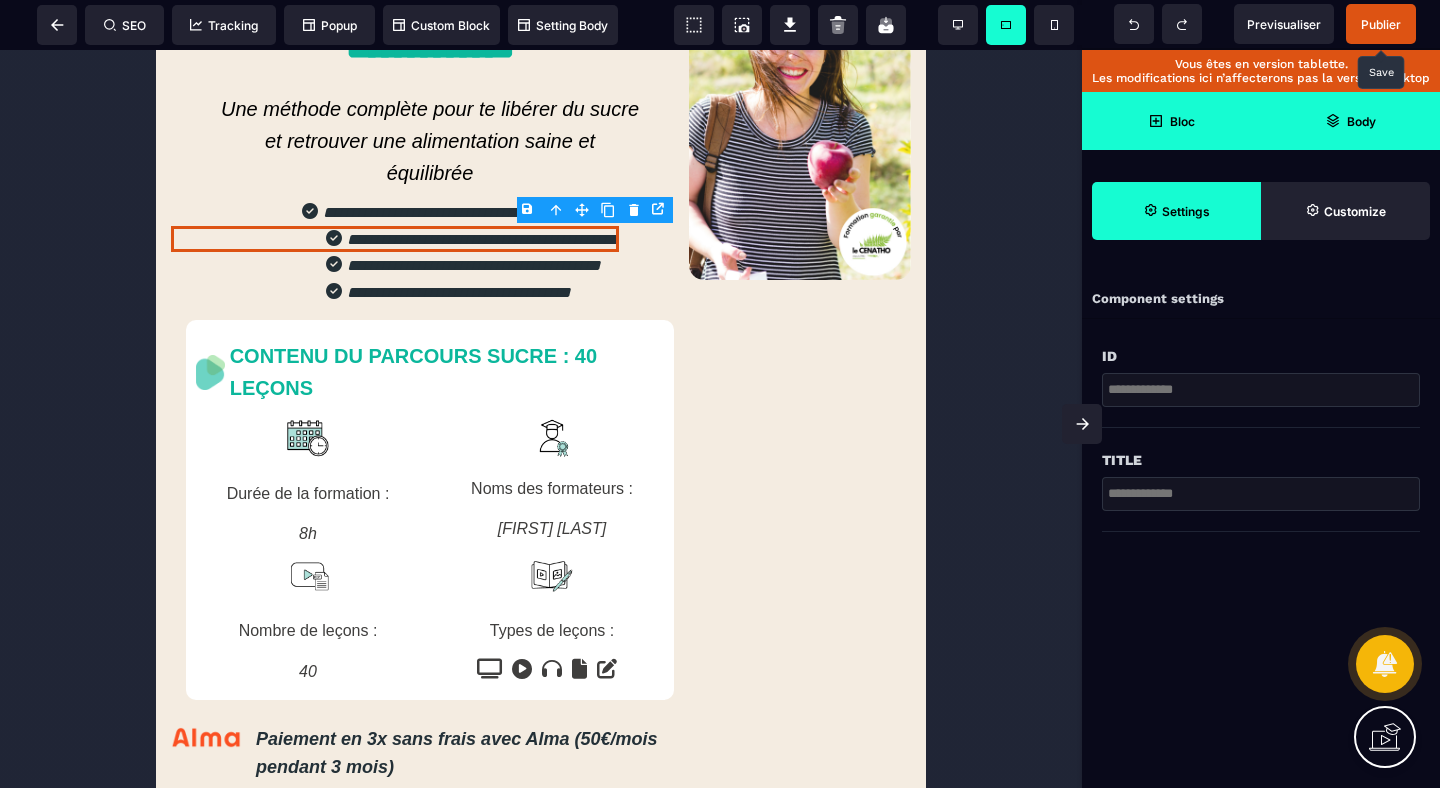 click on "Body" at bounding box center (1361, 121) 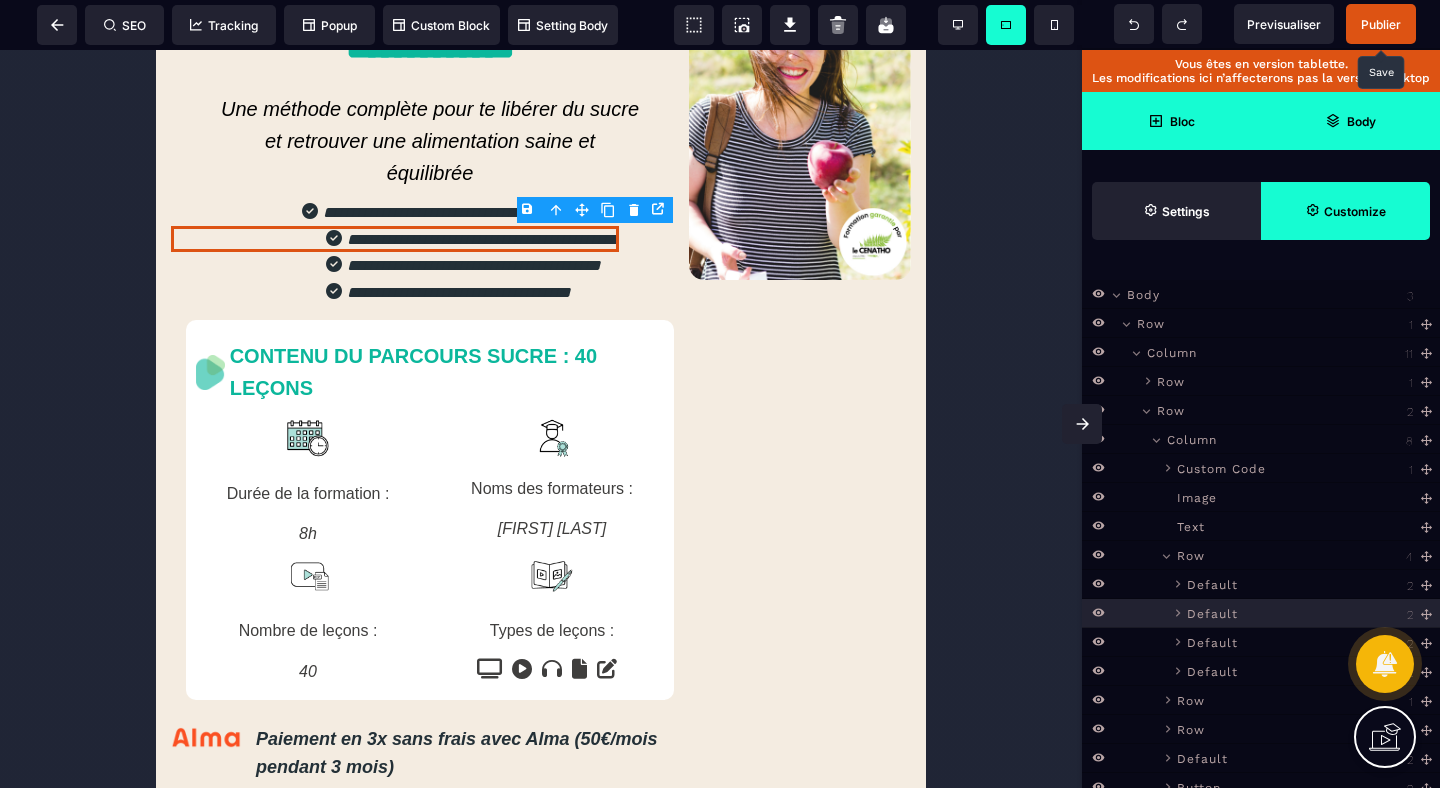 click on "Customize" at bounding box center [1355, 211] 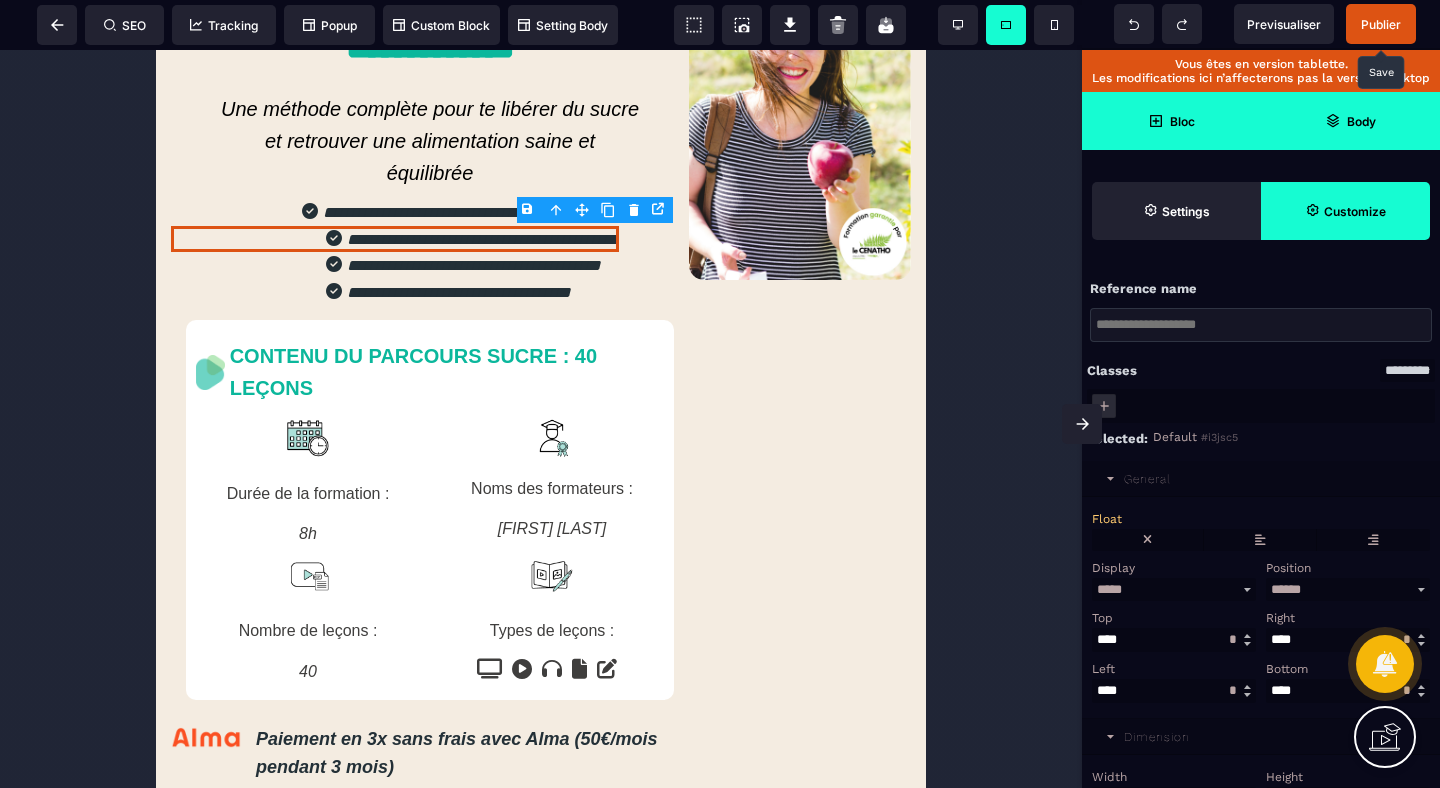 scroll, scrollTop: 9, scrollLeft: 0, axis: vertical 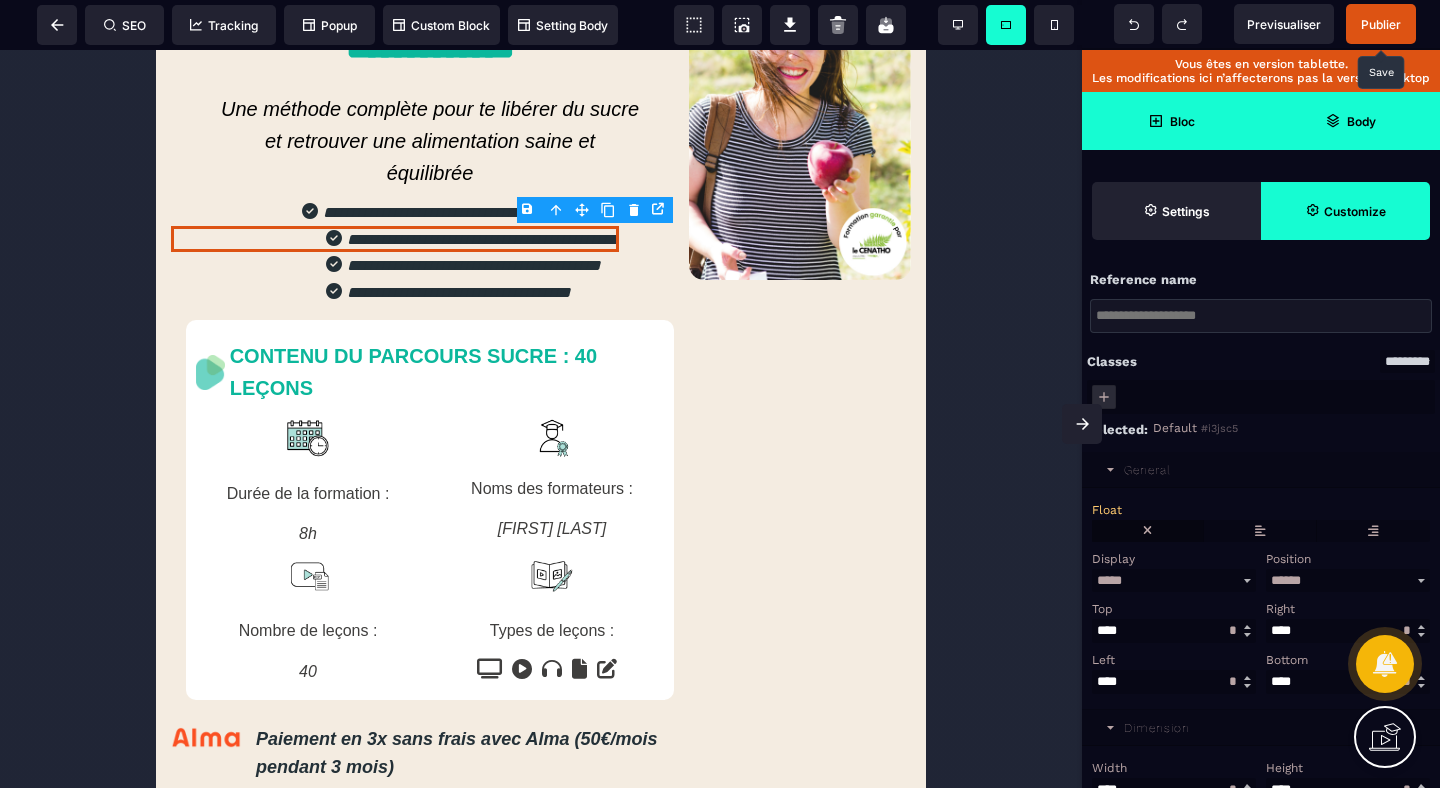 click at bounding box center [1147, 531] 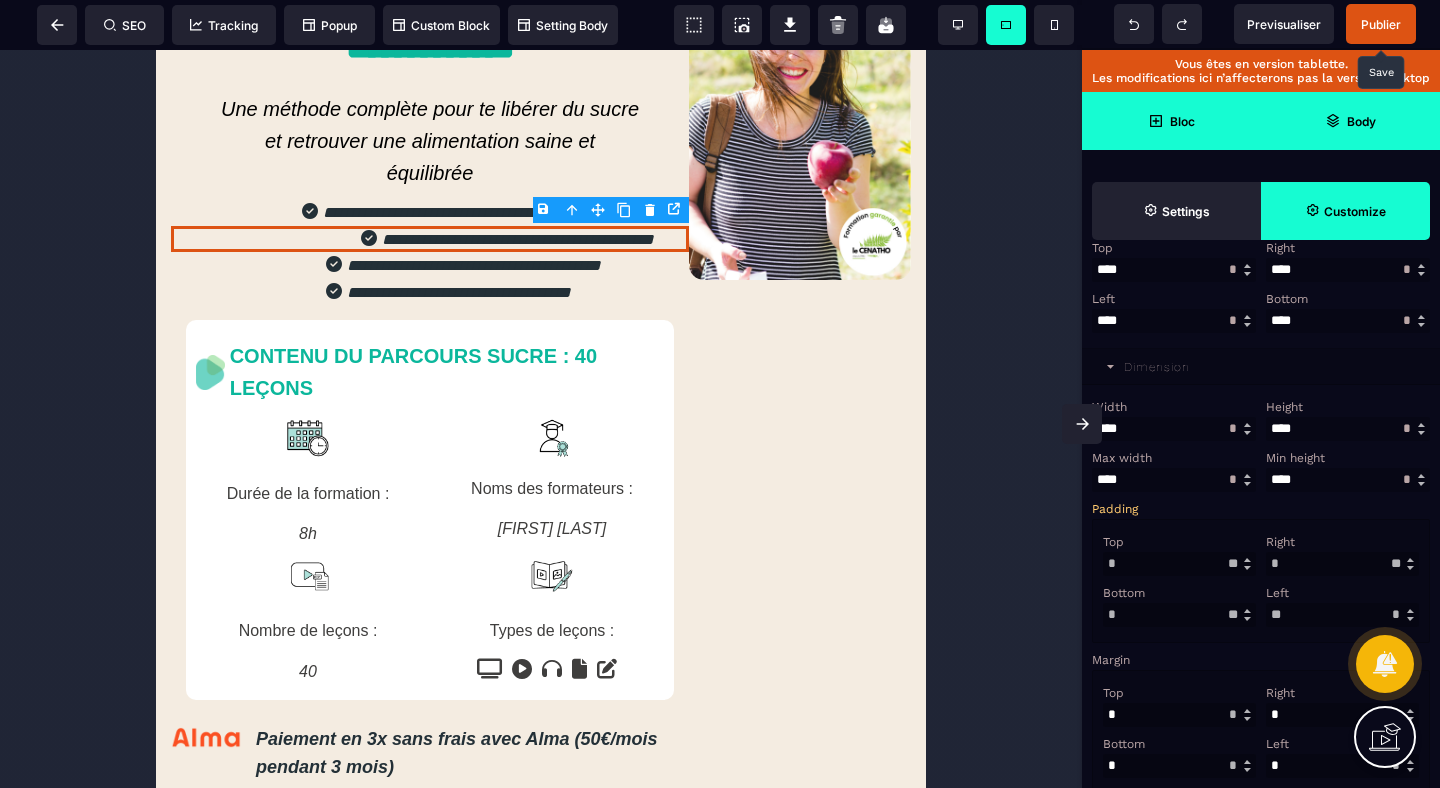 scroll, scrollTop: 472, scrollLeft: 0, axis: vertical 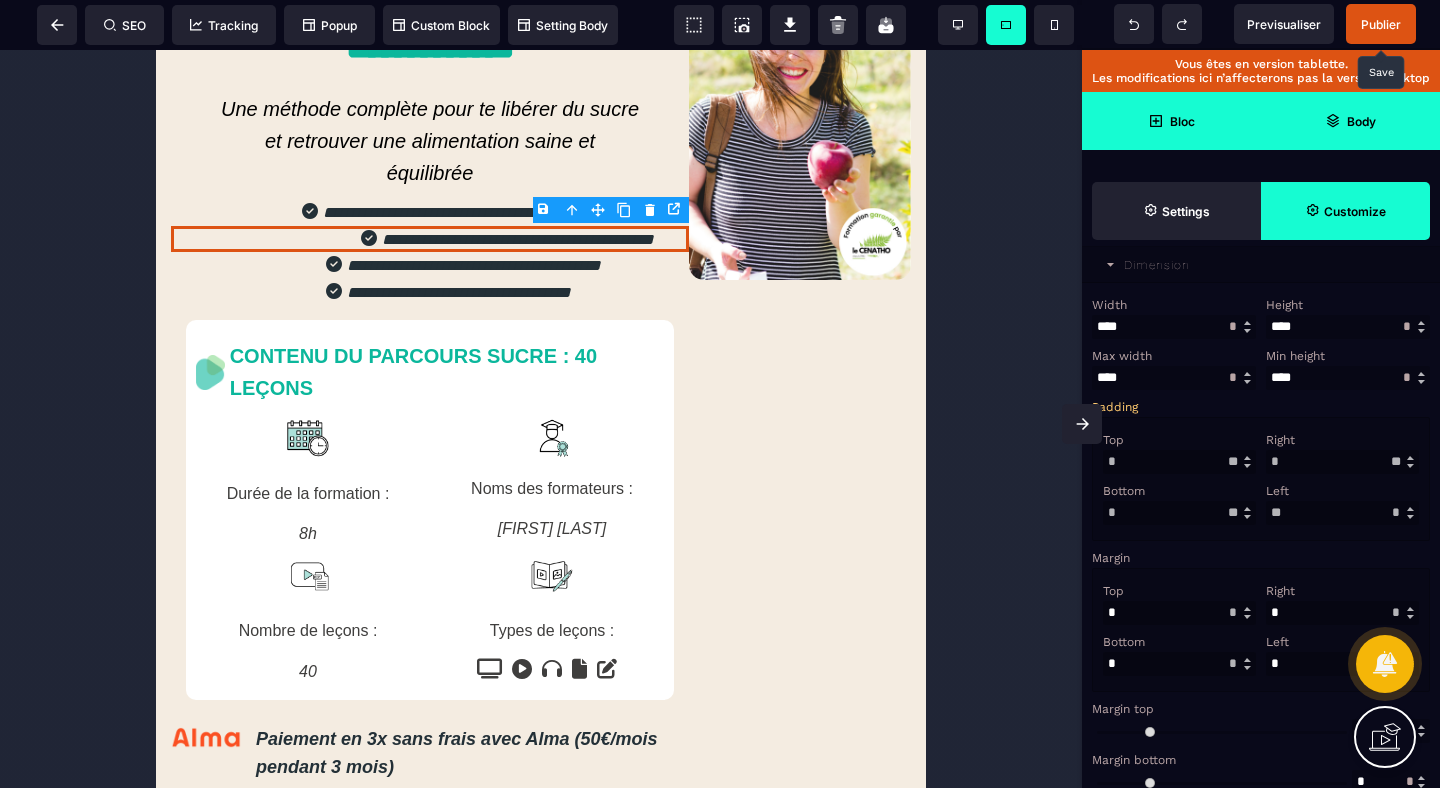 drag, startPoint x: 1319, startPoint y: 537, endPoint x: 1184, endPoint y: 531, distance: 135.13327 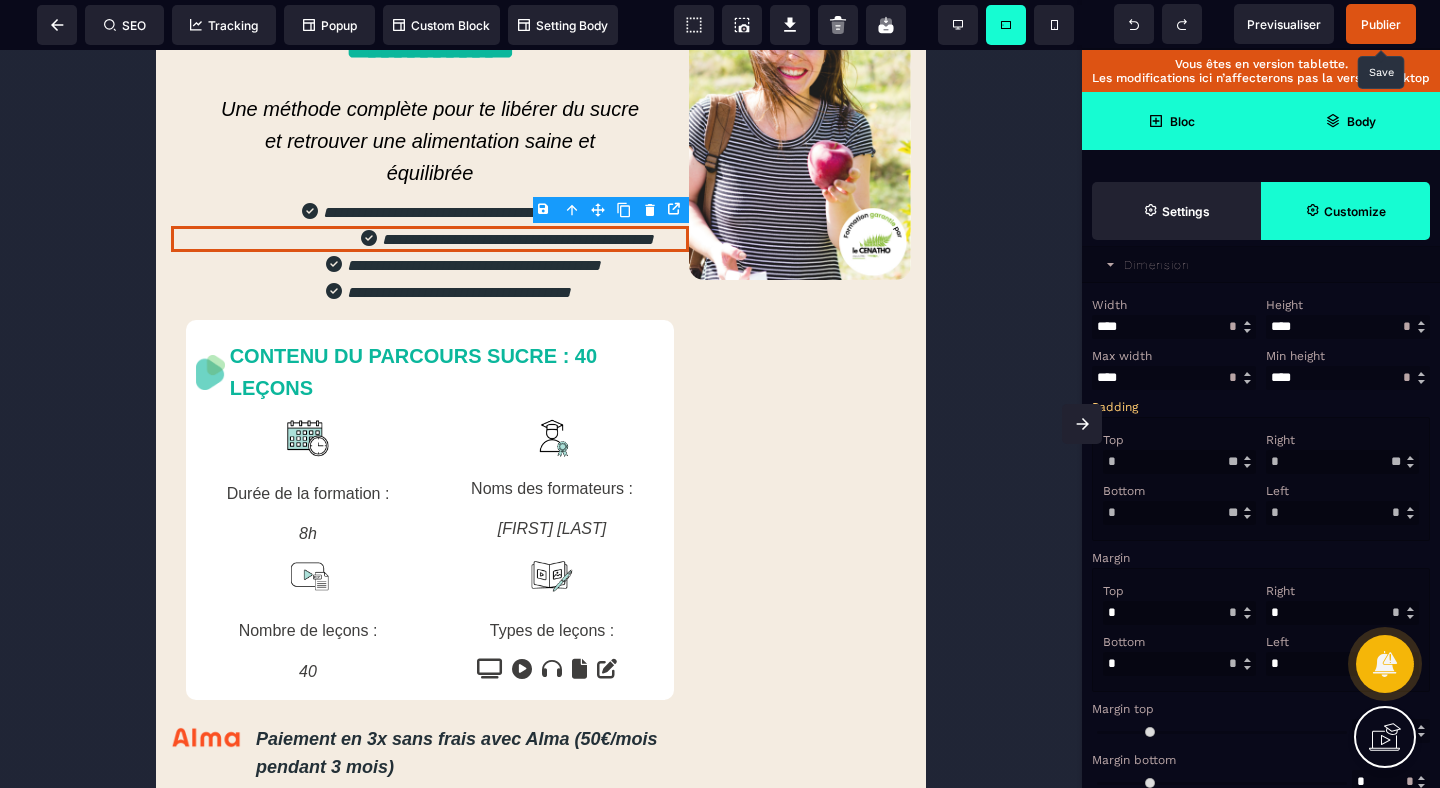 click on "Left
*
* ** * ** *** ** **" at bounding box center (1342, 502) 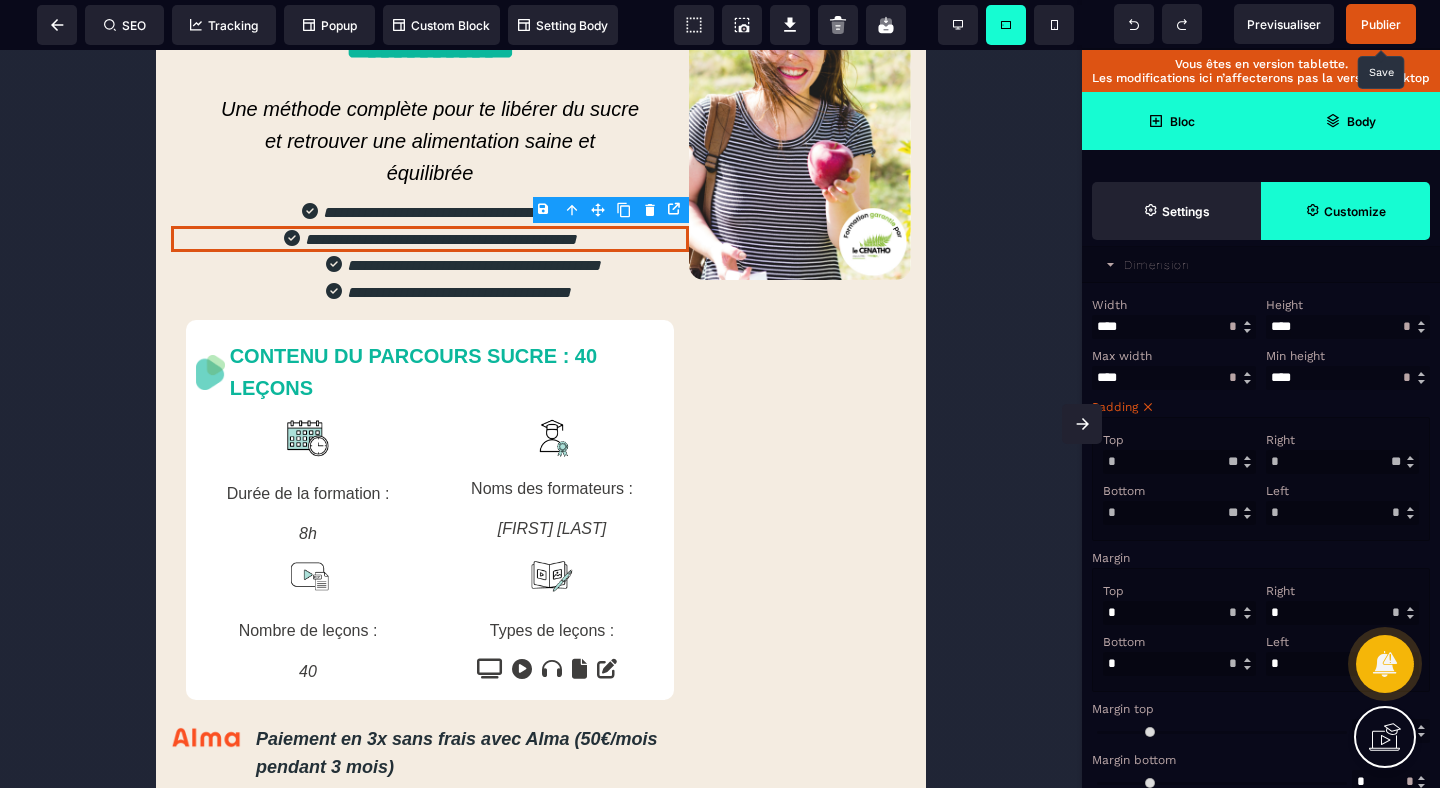 click 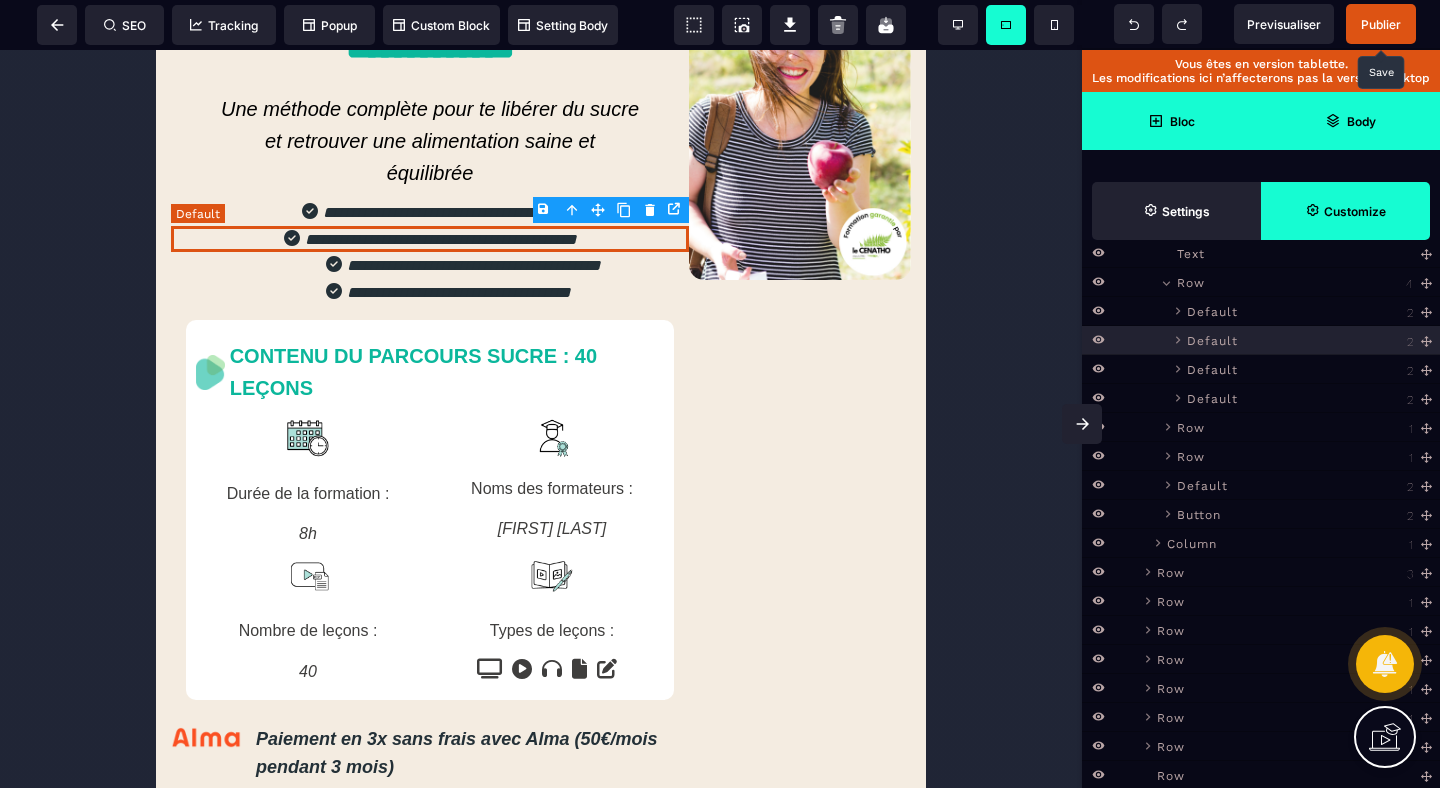 scroll, scrollTop: 262, scrollLeft: 0, axis: vertical 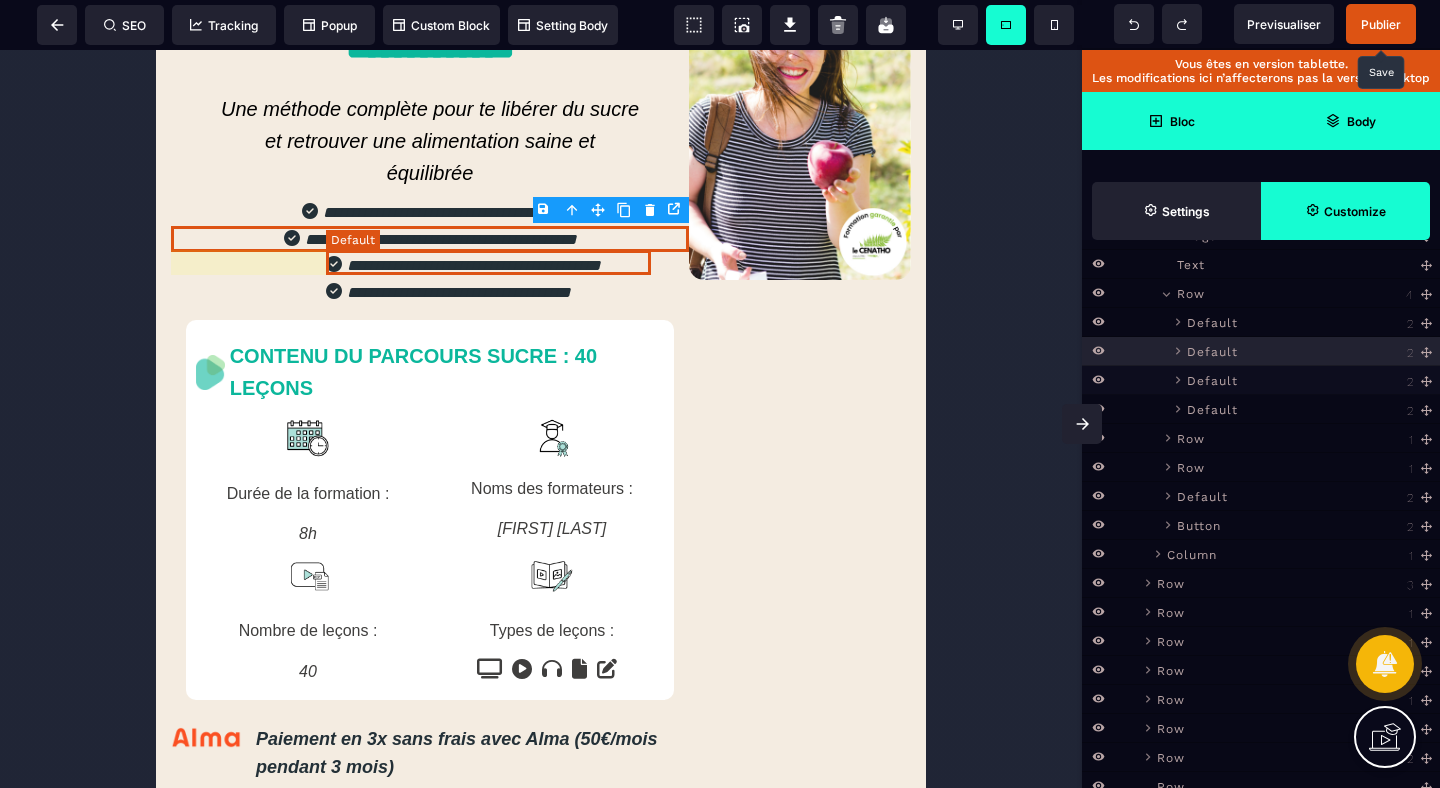 click on "Default" at bounding box center (1212, 379) 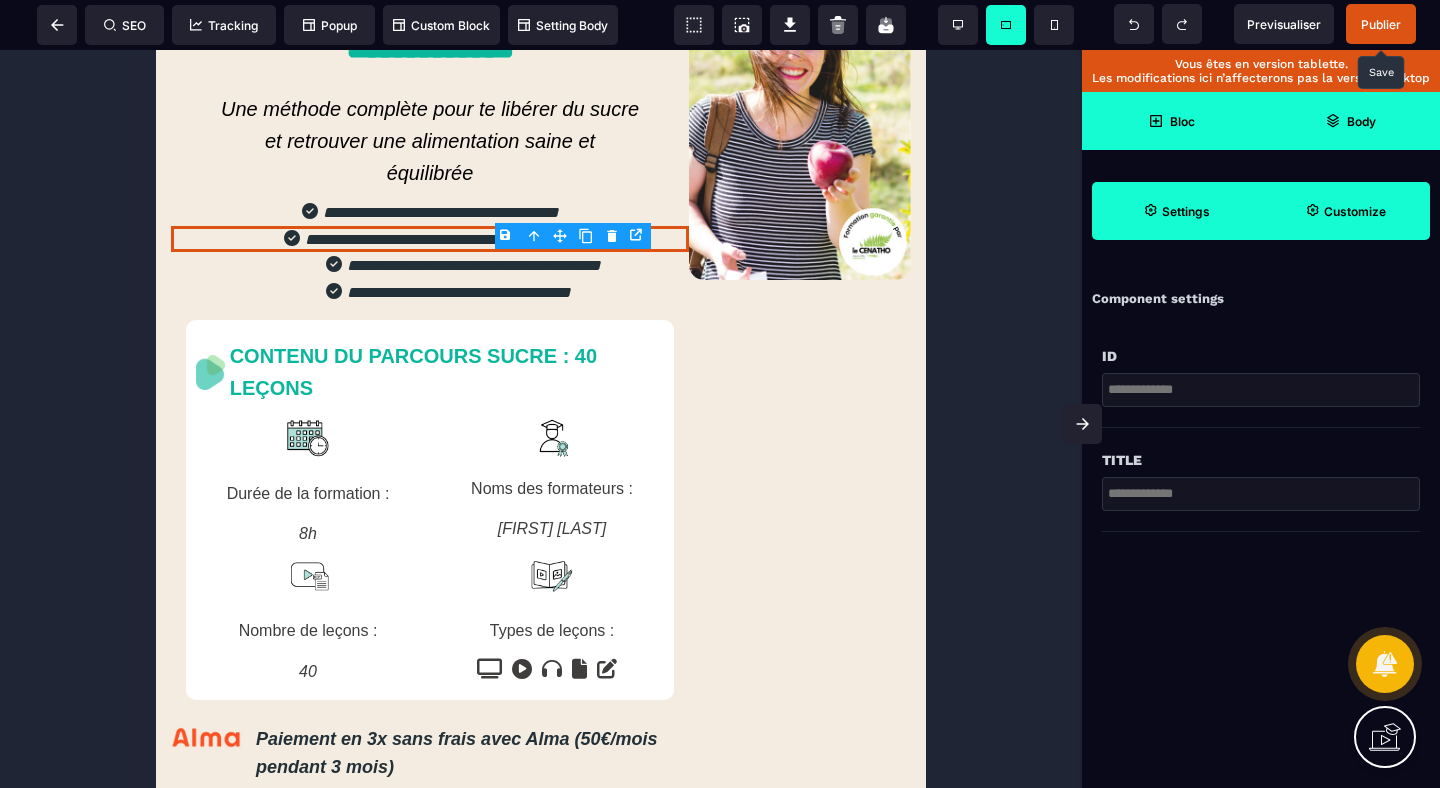 scroll, scrollTop: 0, scrollLeft: 0, axis: both 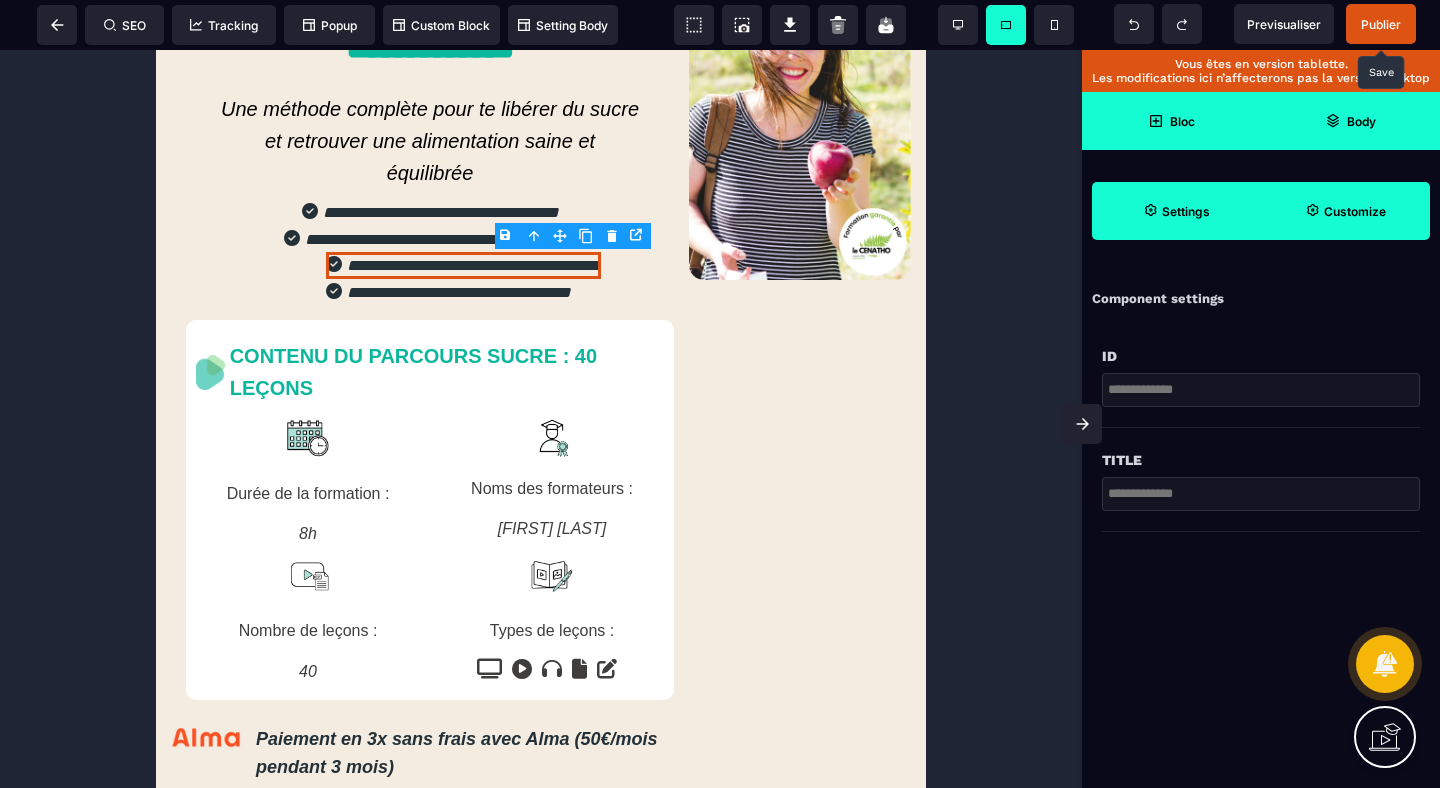 click on "Customize" at bounding box center (1345, 211) 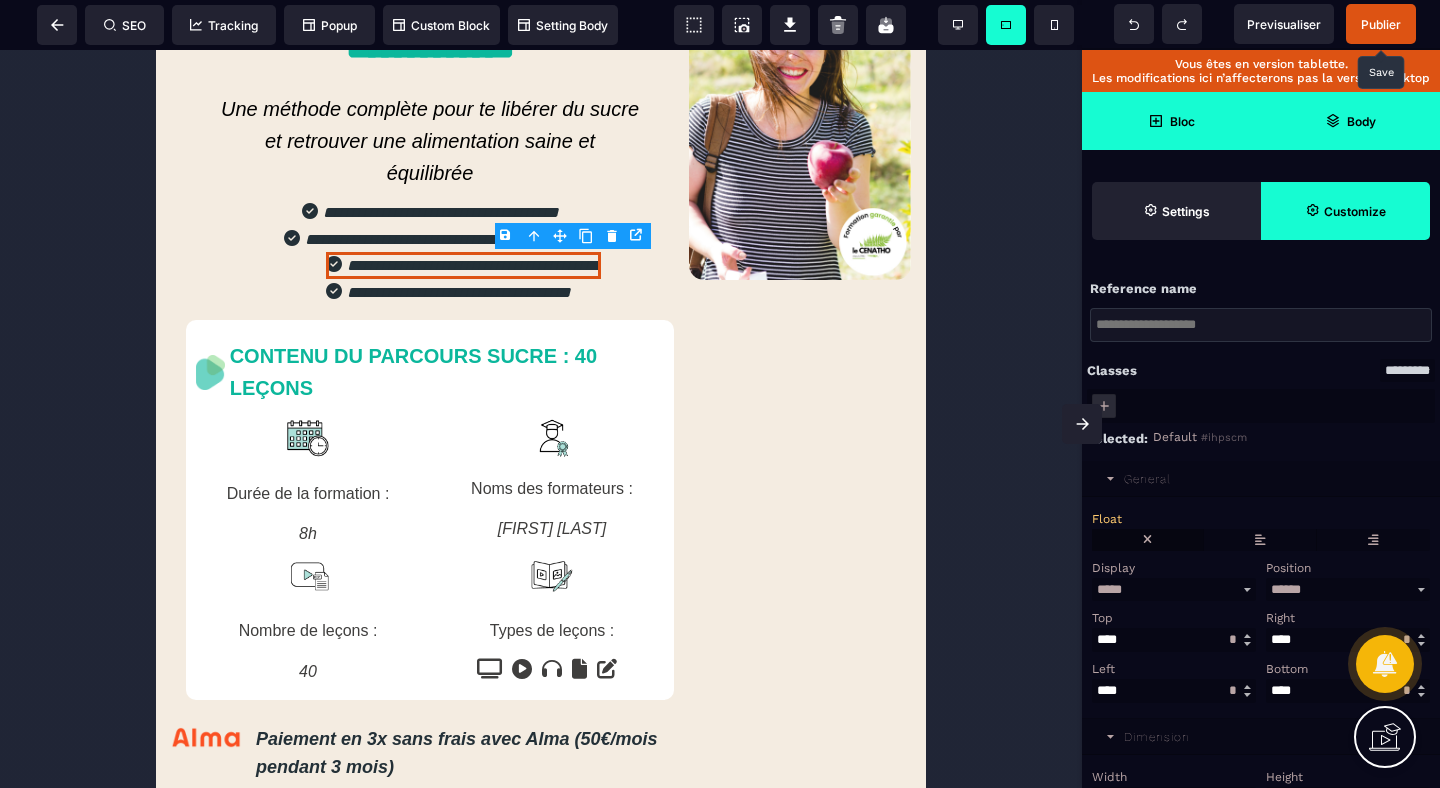 click at bounding box center (1147, 540) 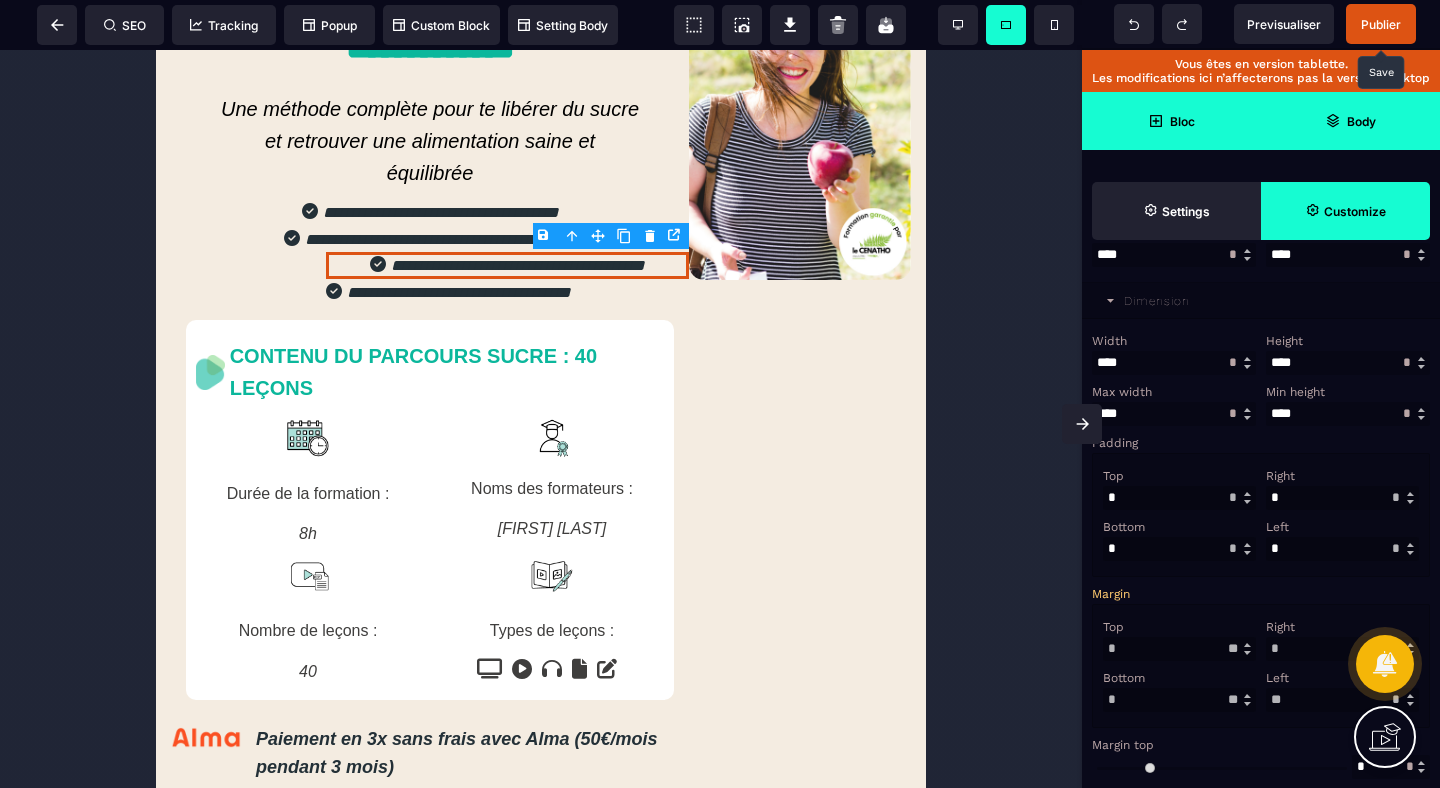 scroll, scrollTop: 542, scrollLeft: 0, axis: vertical 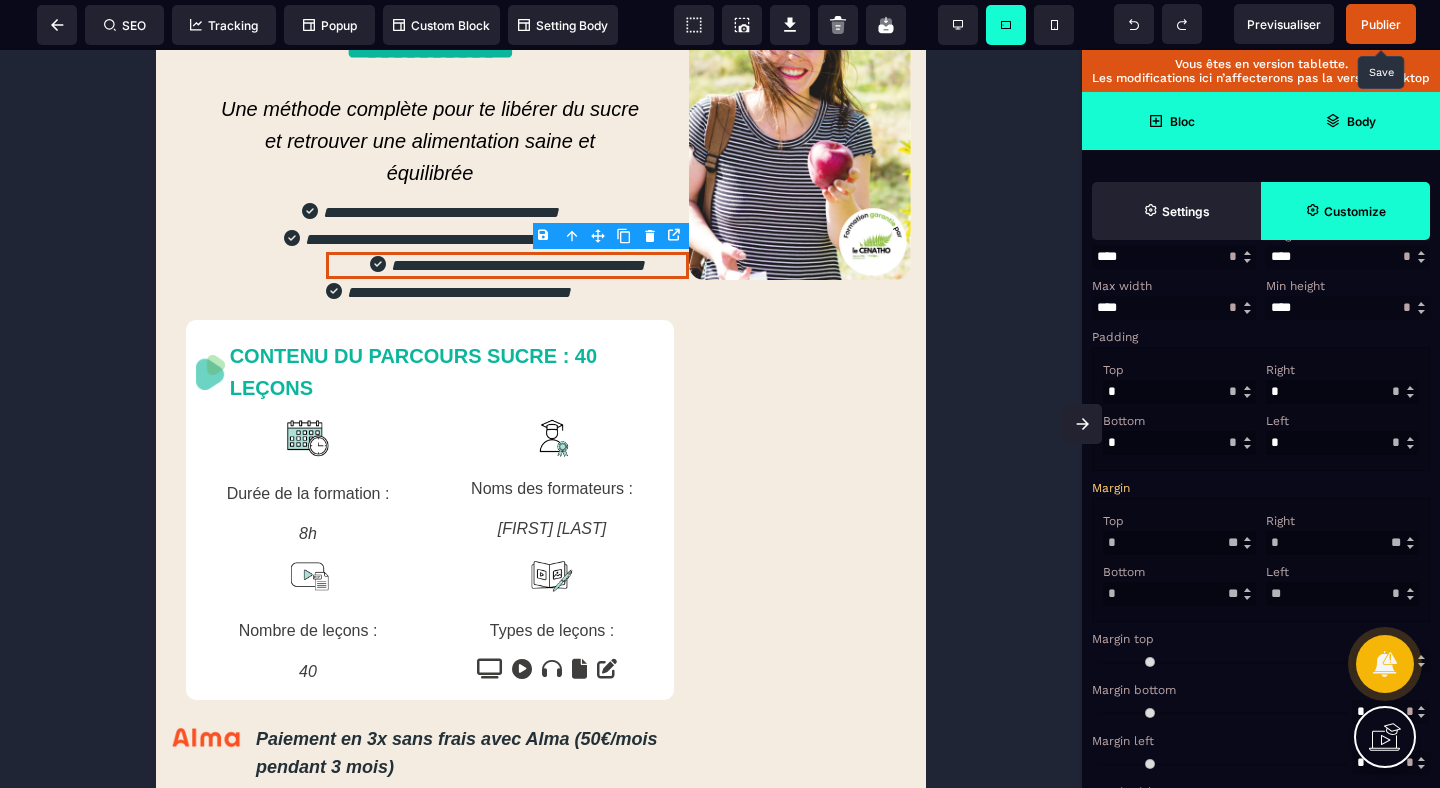 drag, startPoint x: 1294, startPoint y: 614, endPoint x: 1250, endPoint y: 615, distance: 44.011364 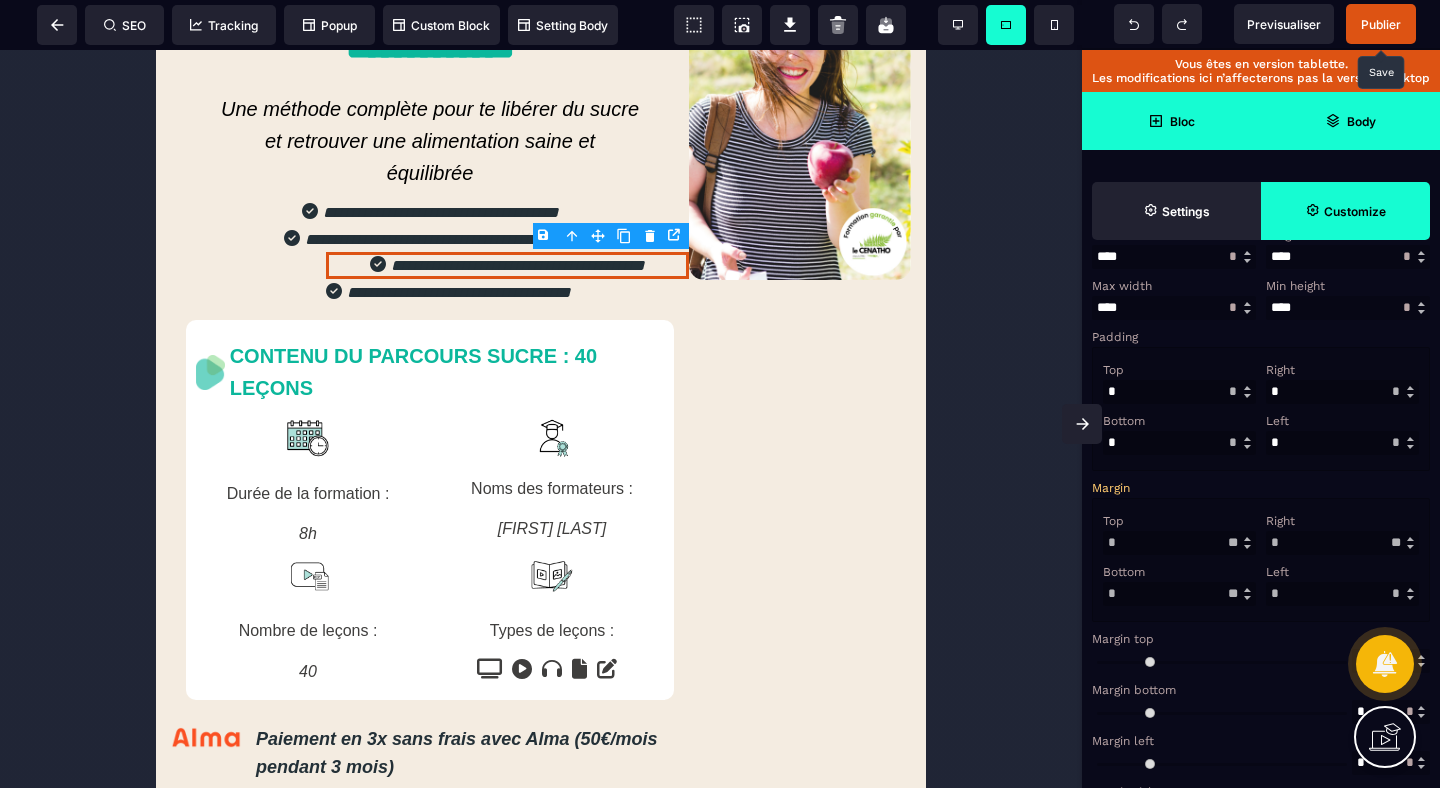 click on "Left" at bounding box center [1340, 572] 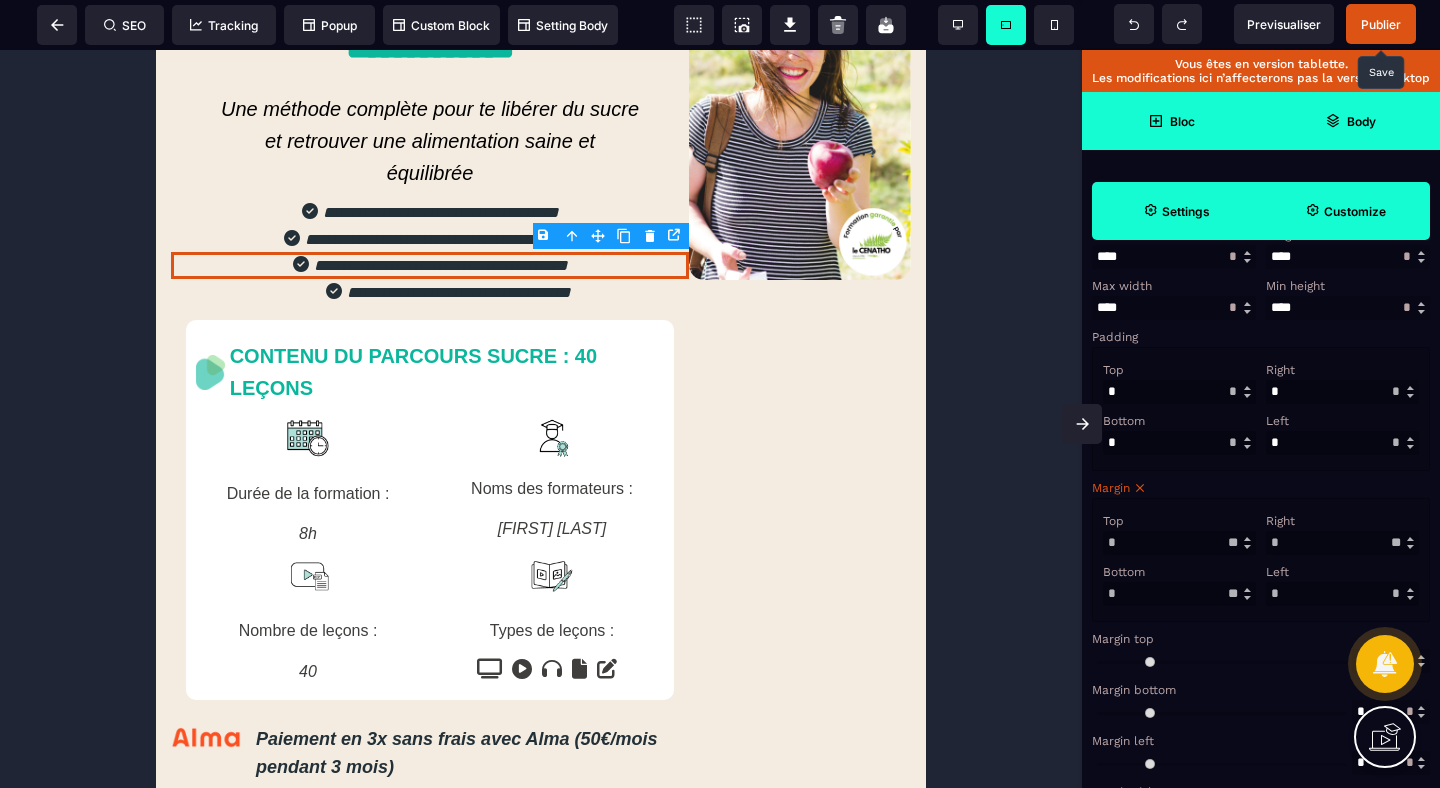 click on "Settings" at bounding box center (1186, 211) 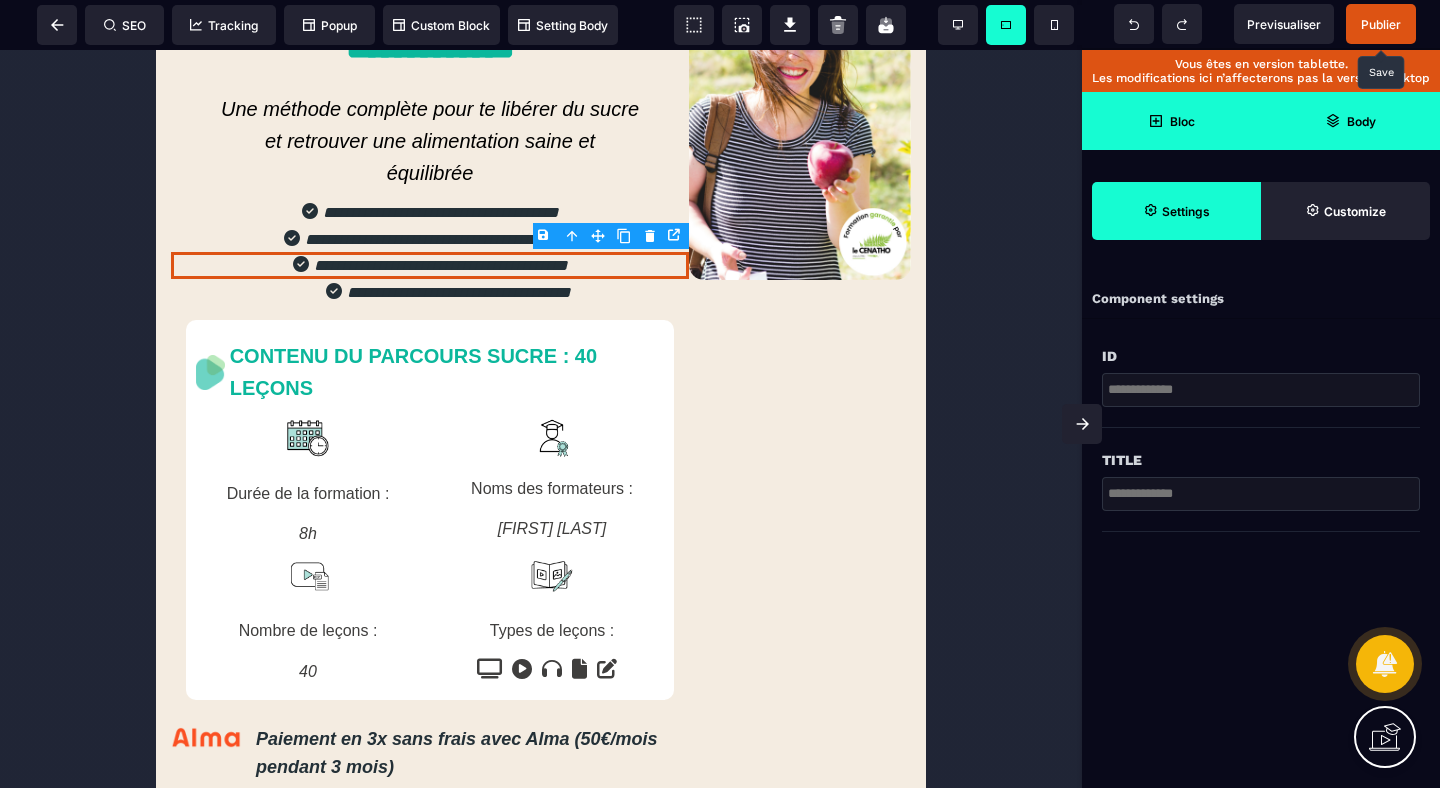scroll, scrollTop: 0, scrollLeft: 0, axis: both 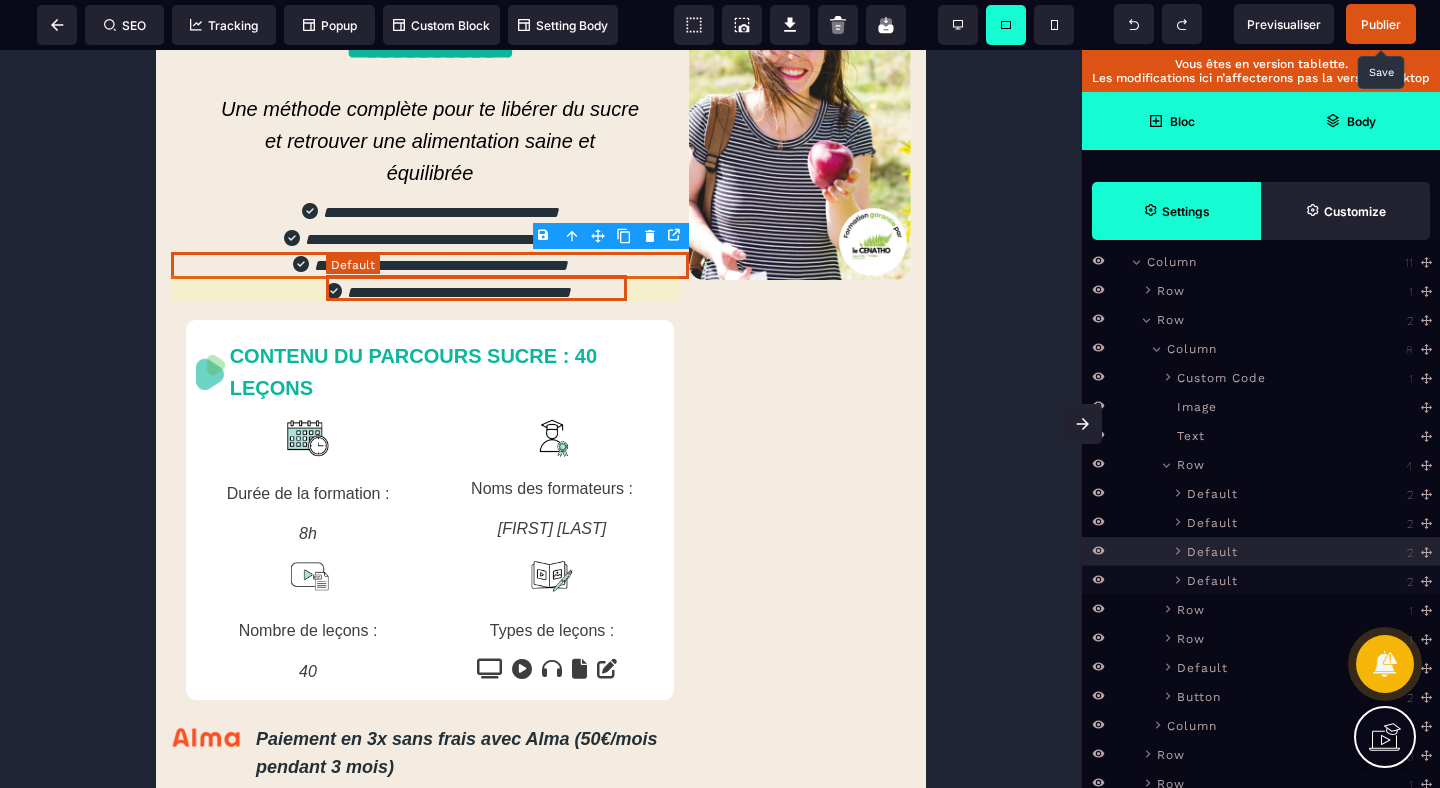 click on "Default" at bounding box center [1212, 579] 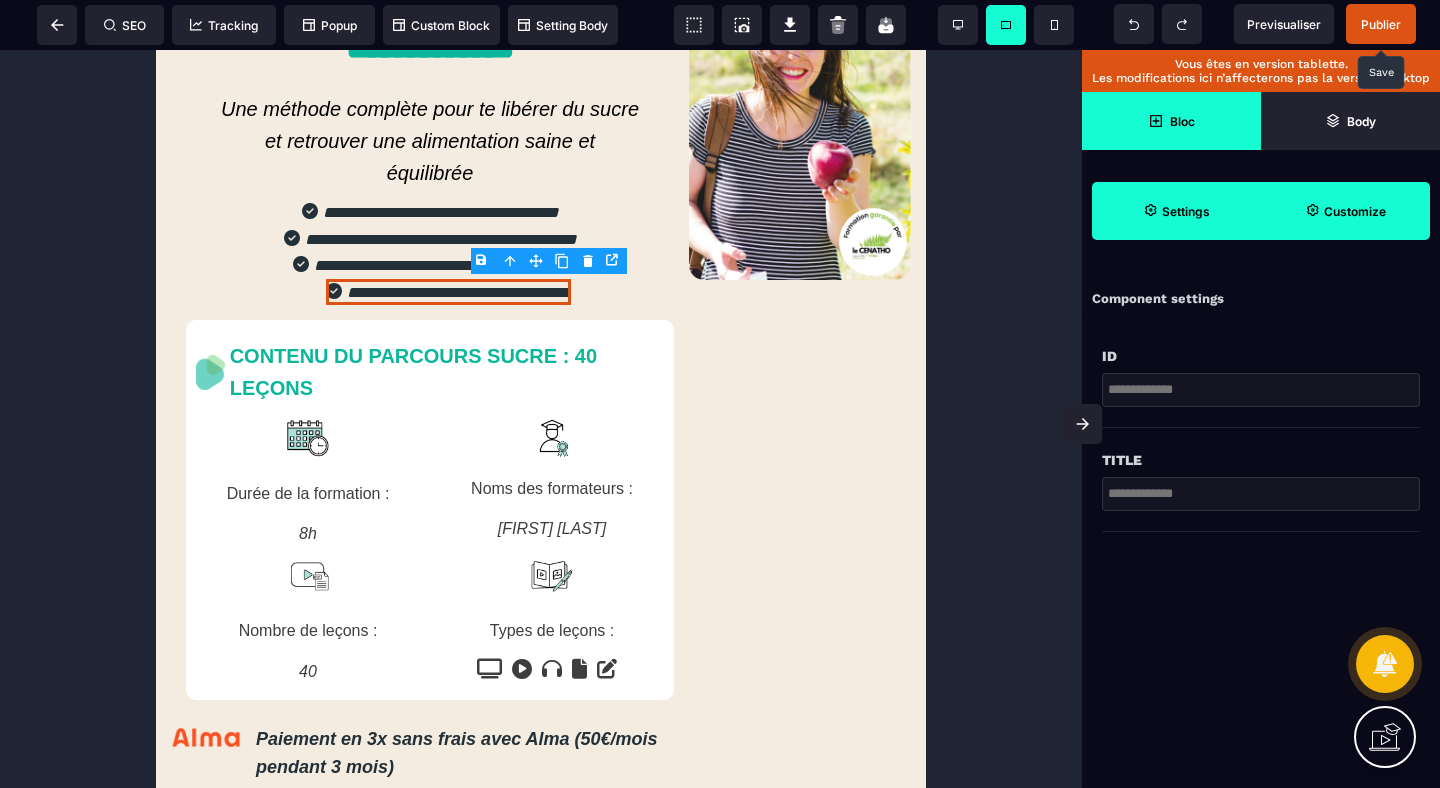 click on "Customize" at bounding box center (1345, 211) 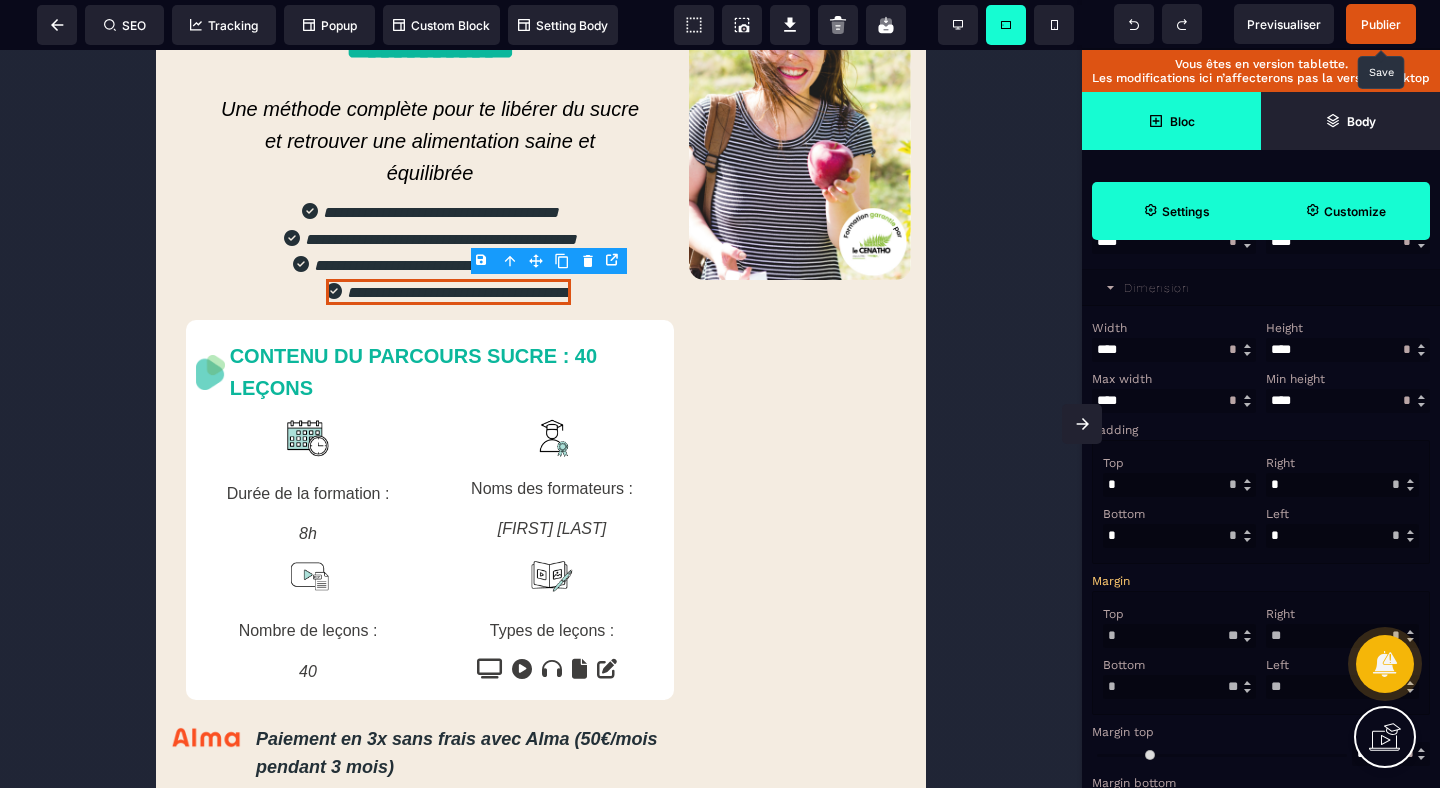 scroll, scrollTop: 452, scrollLeft: 0, axis: vertical 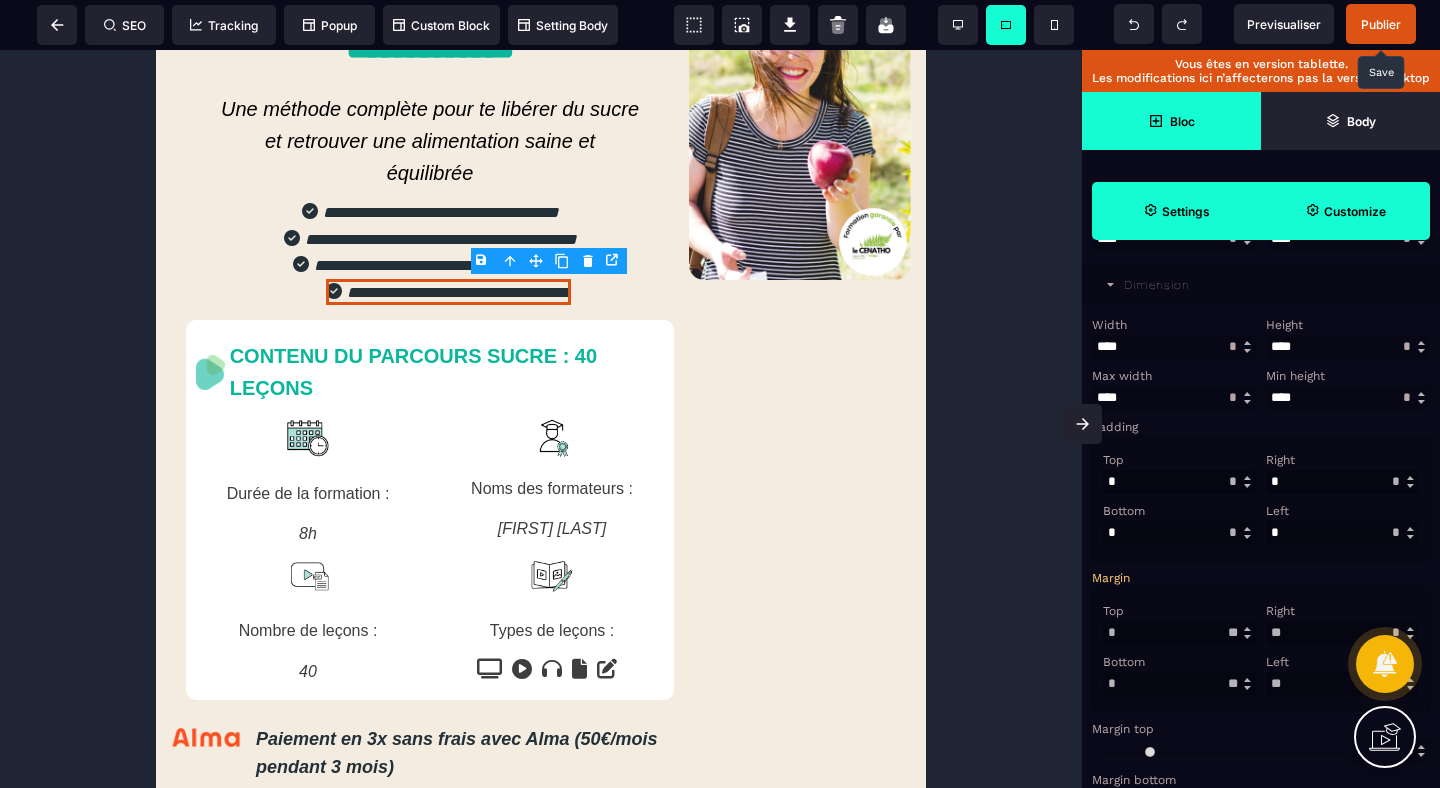 drag, startPoint x: 1292, startPoint y: 709, endPoint x: 1237, endPoint y: 709, distance: 55 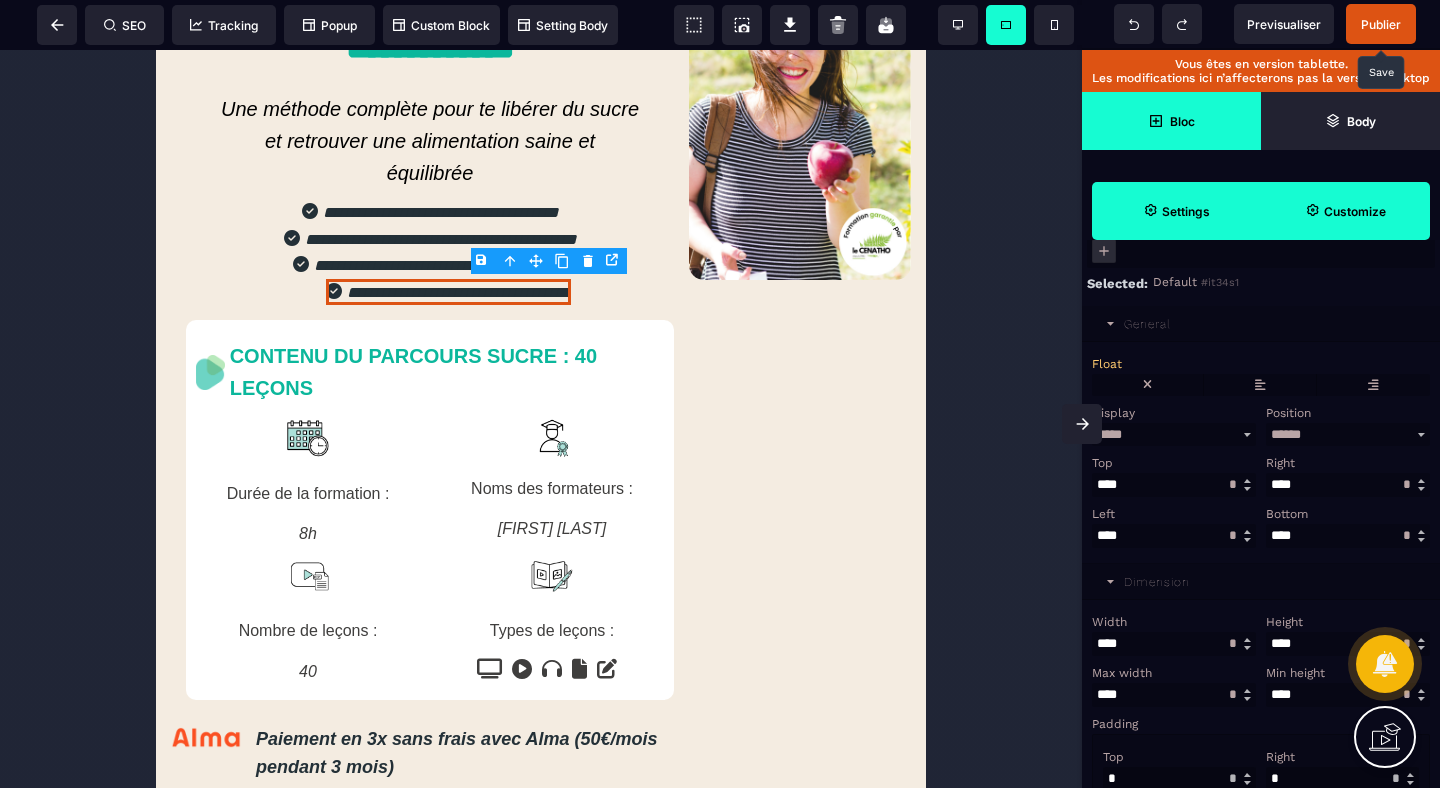scroll, scrollTop: 13, scrollLeft: 0, axis: vertical 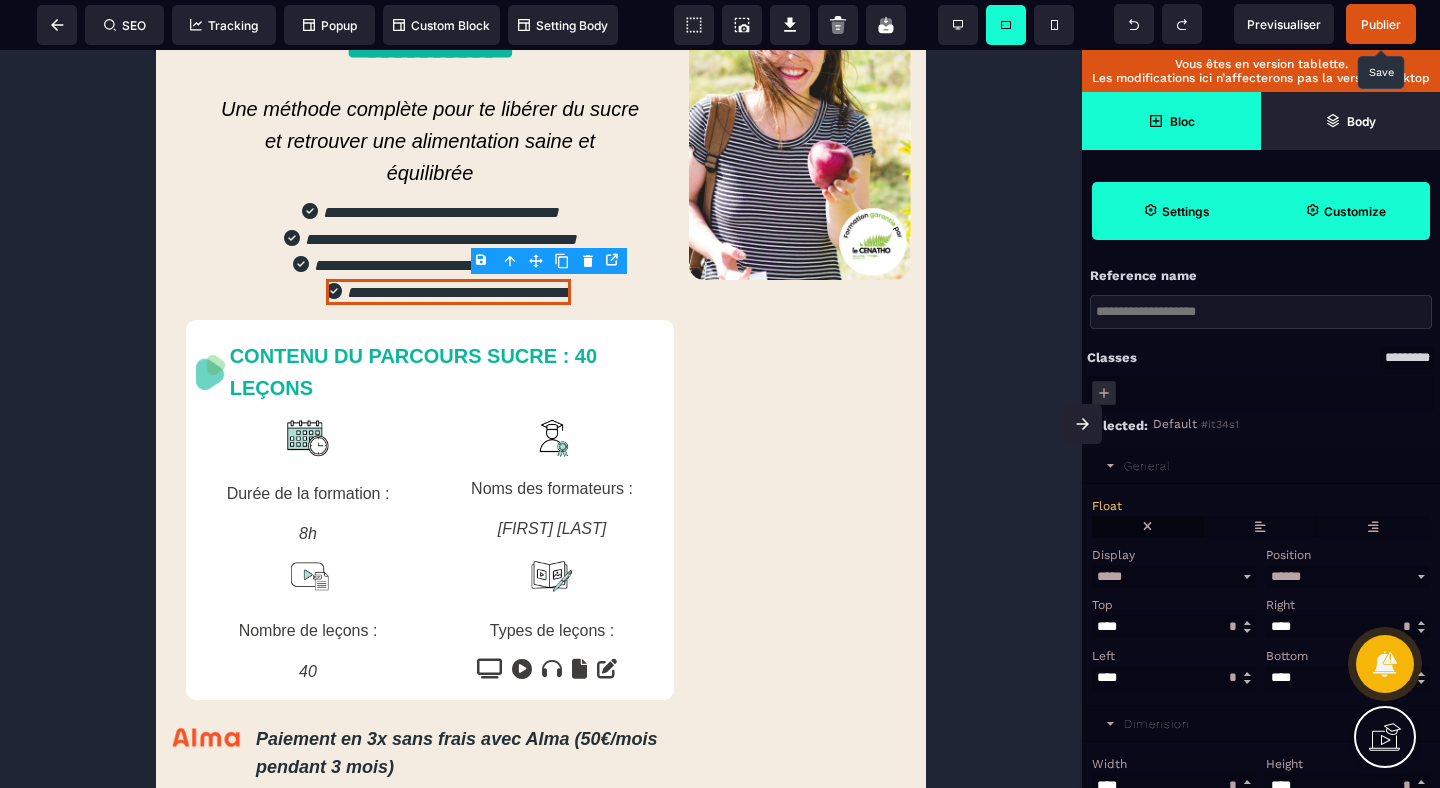 click at bounding box center (1147, 527) 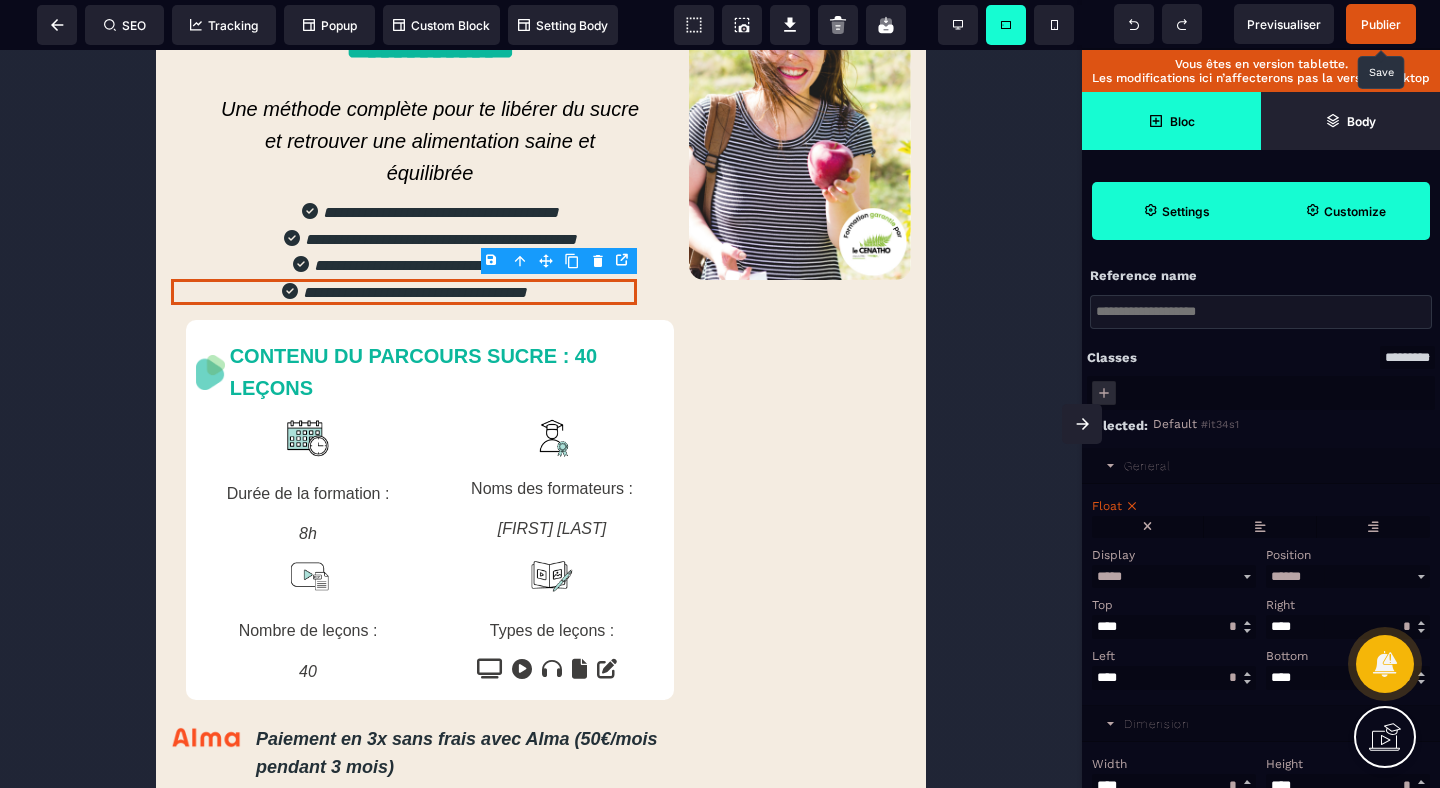 click on "General" at bounding box center [1261, 466] 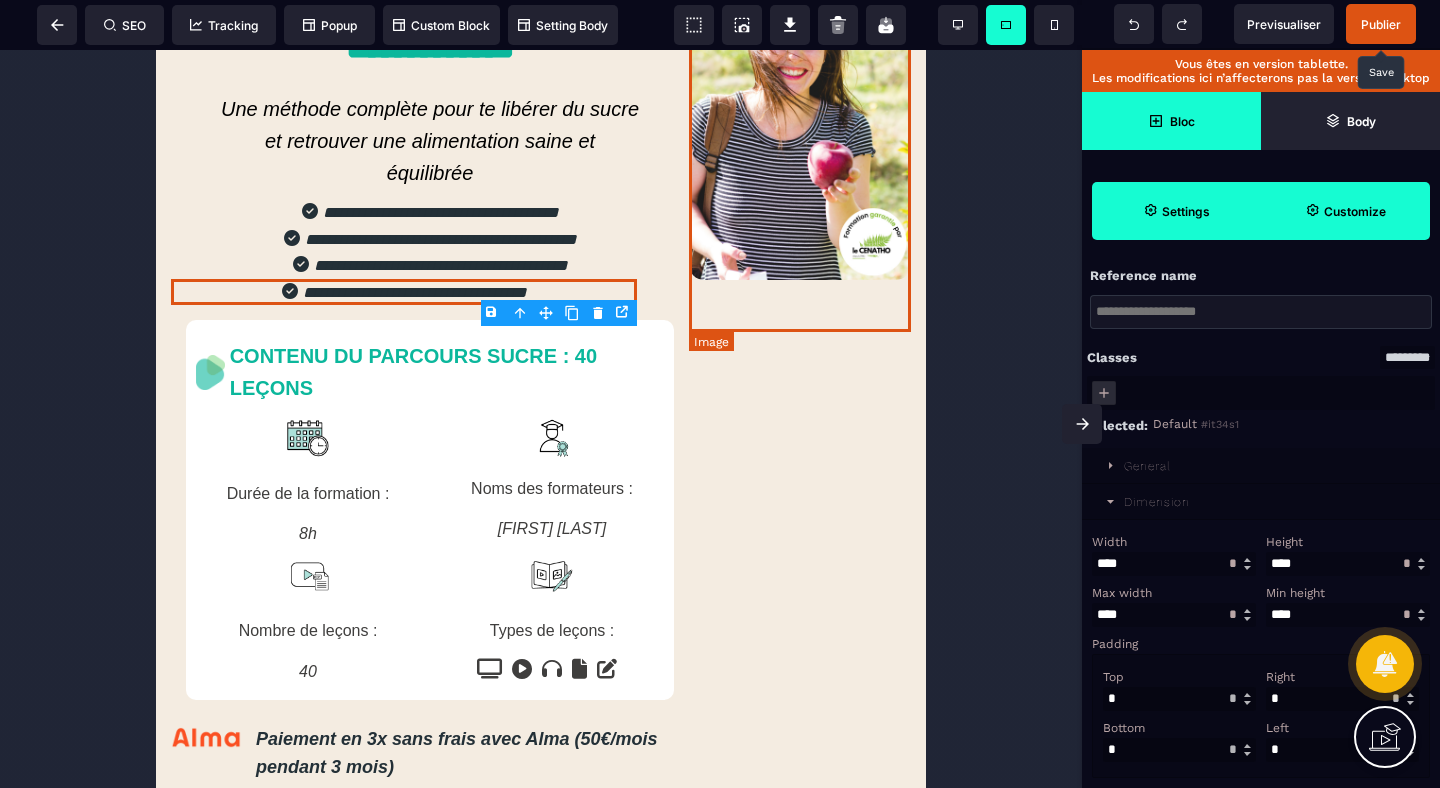 scroll, scrollTop: 0, scrollLeft: 0, axis: both 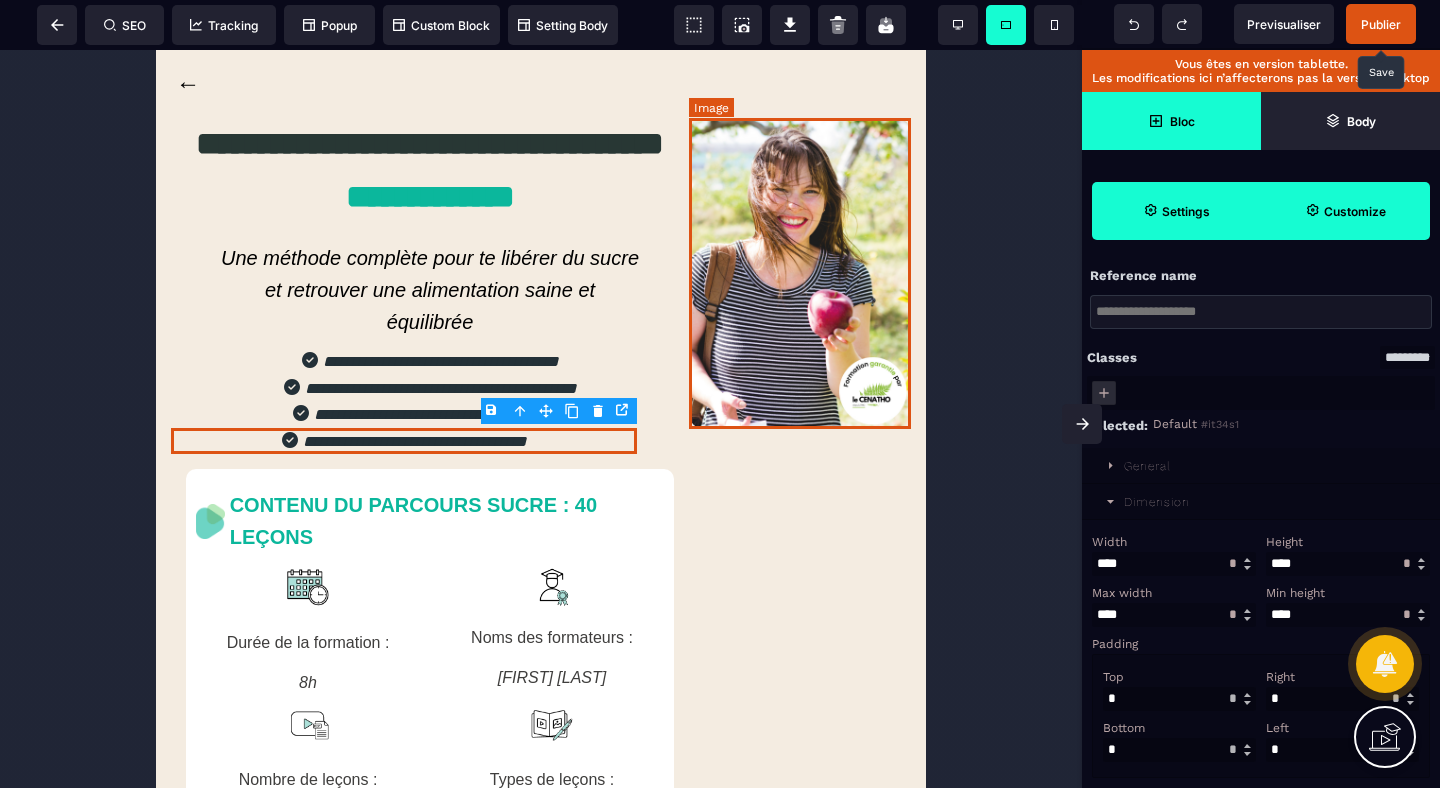 click at bounding box center (800, 273) 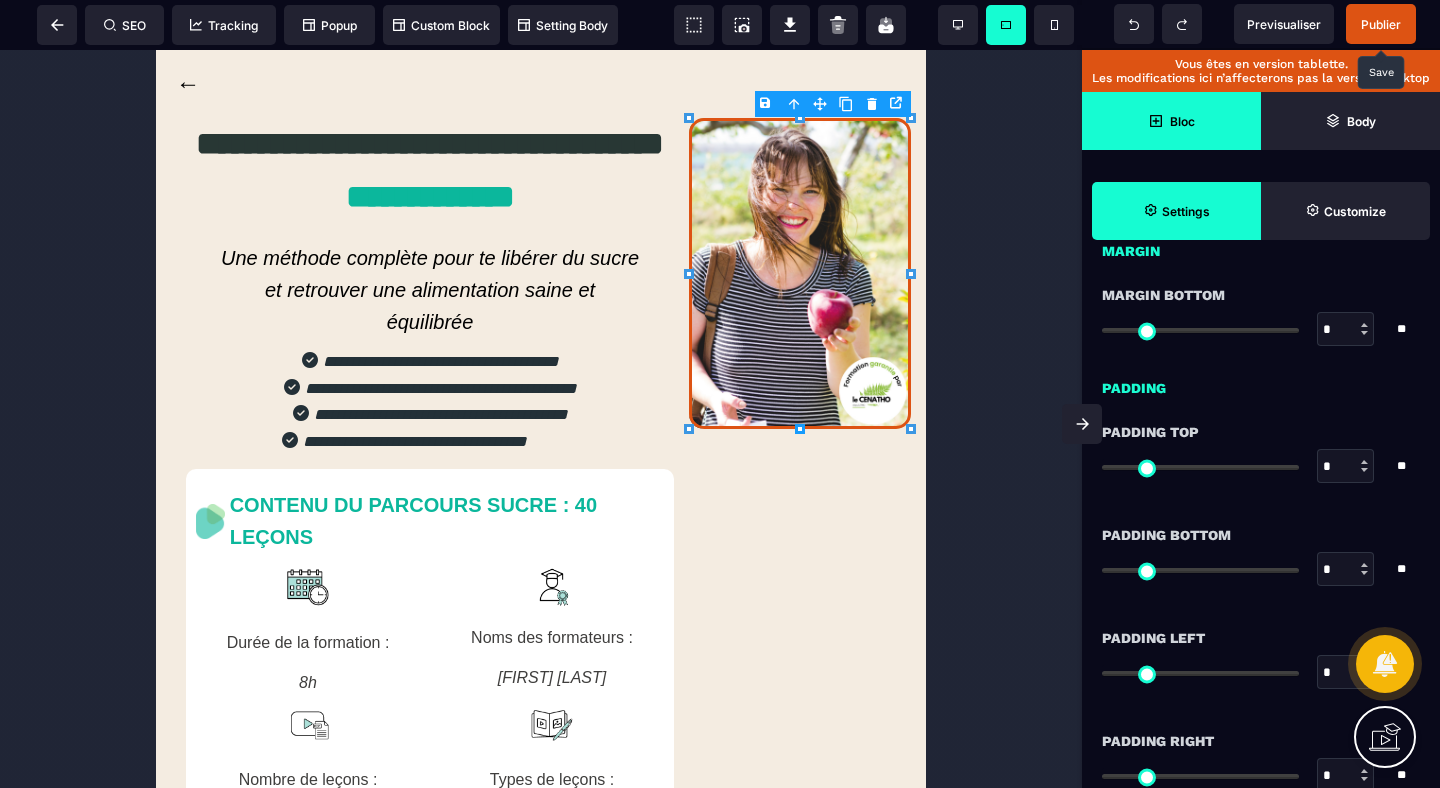 scroll, scrollTop: 1086, scrollLeft: 0, axis: vertical 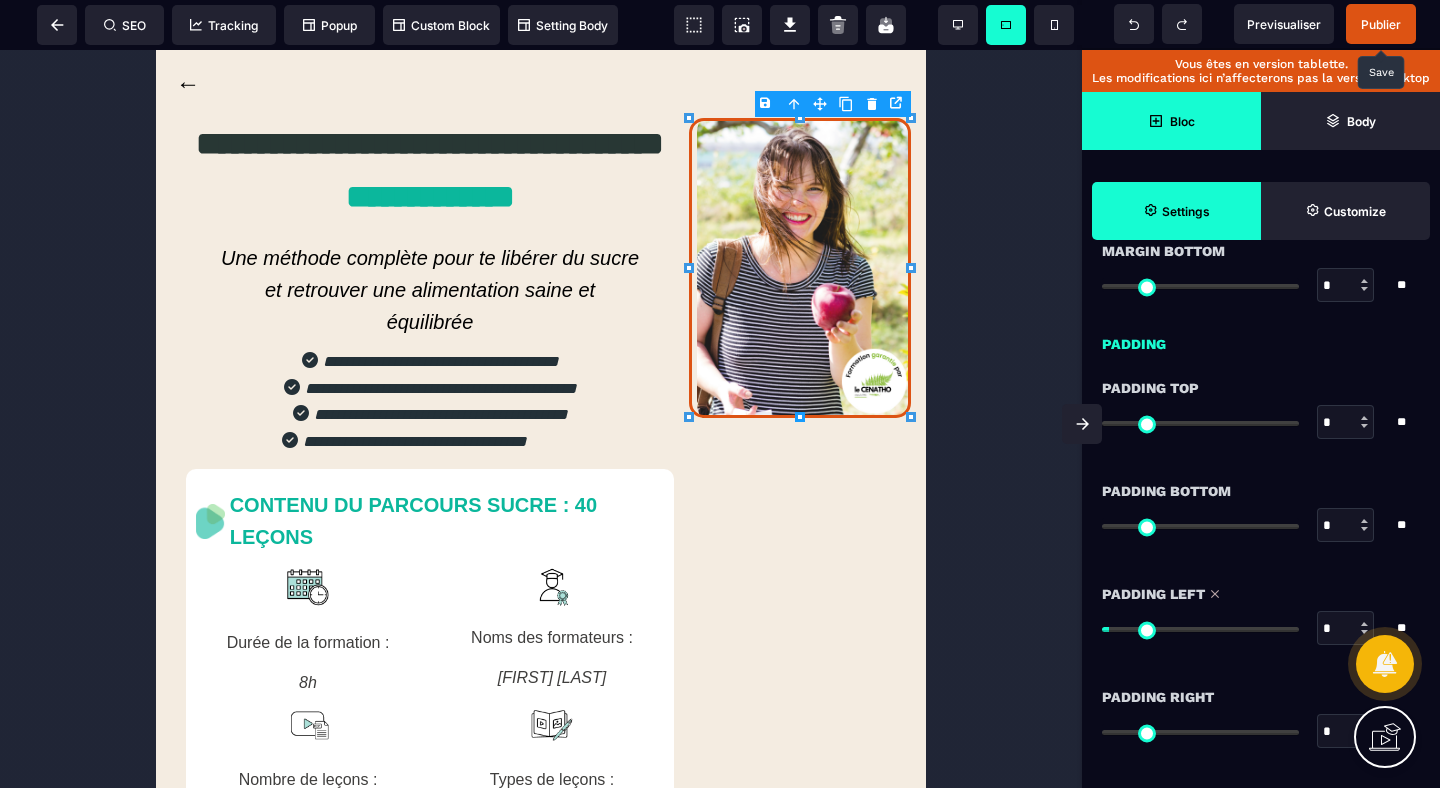click at bounding box center (1200, 629) 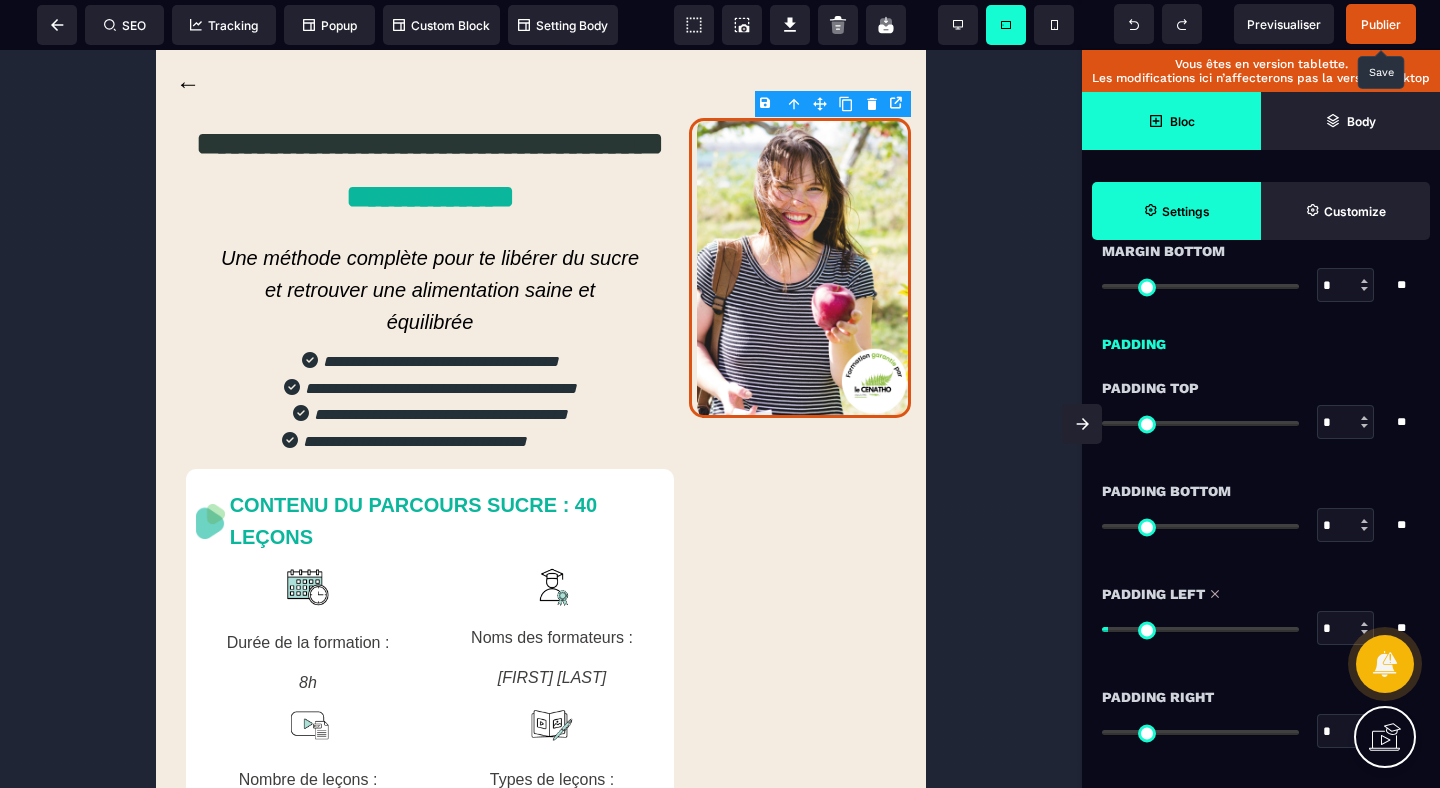 drag, startPoint x: 1344, startPoint y: 632, endPoint x: 1279, endPoint y: 631, distance: 65.00769 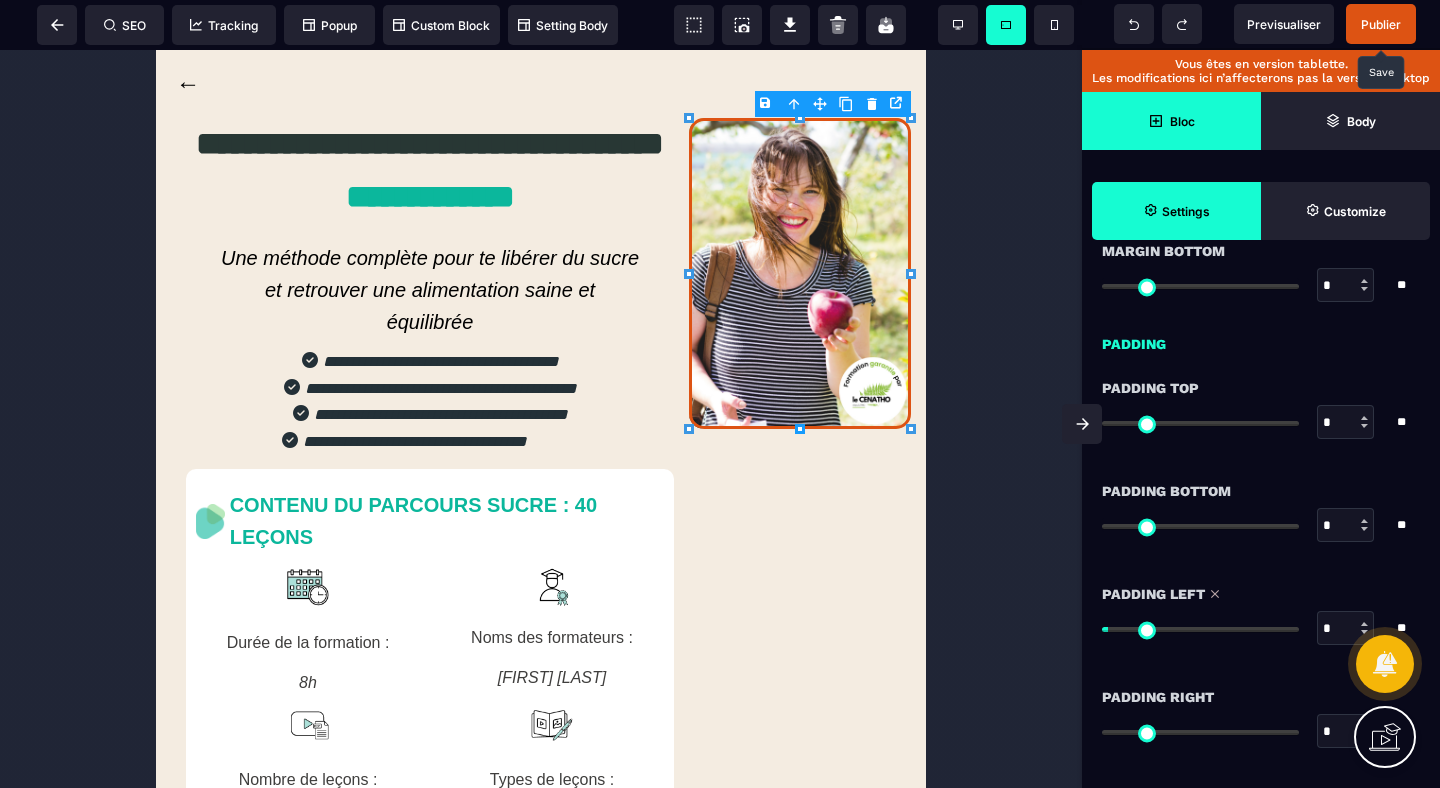 click on "Padding Left
*
**
All" at bounding box center (1261, 613) 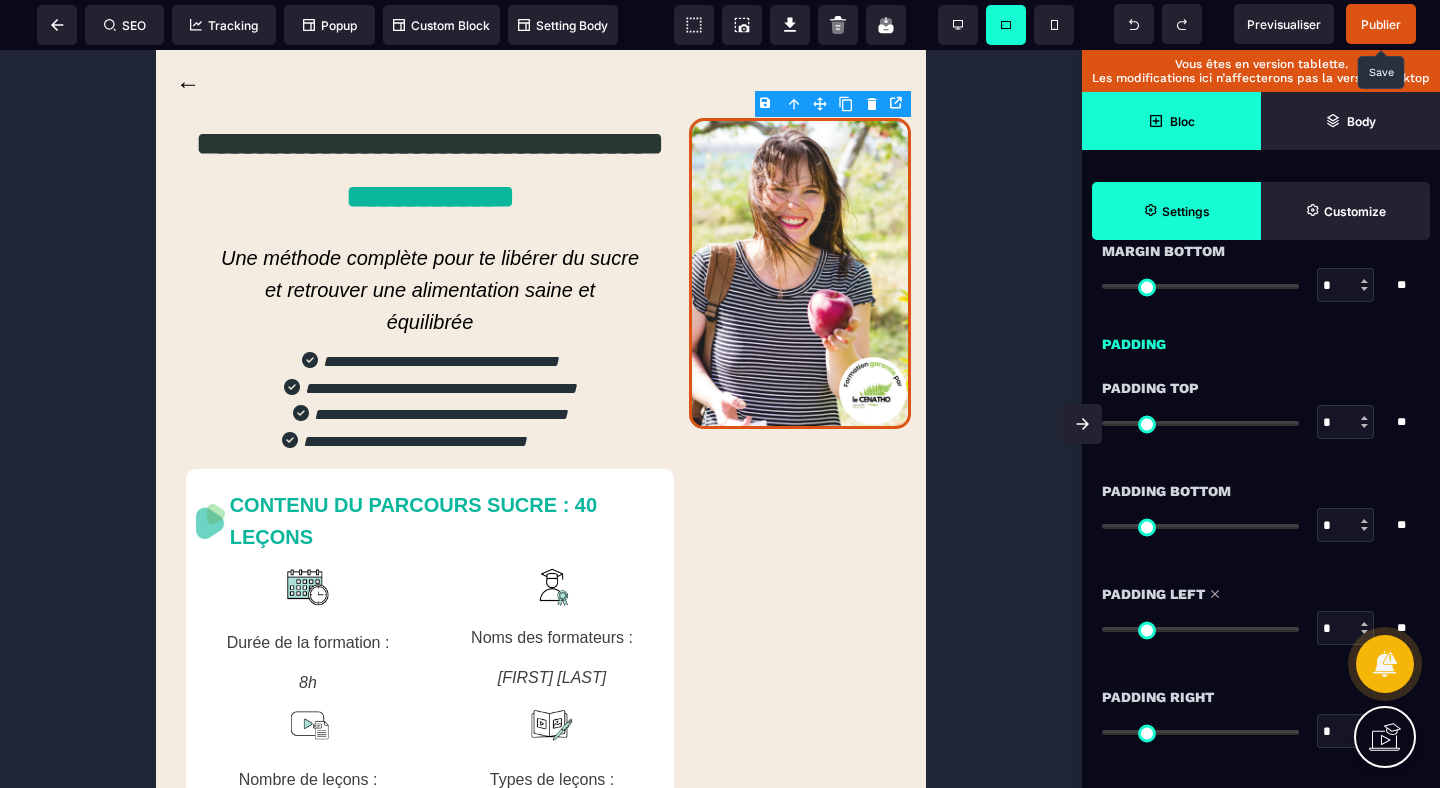 click at bounding box center [1346, 629] 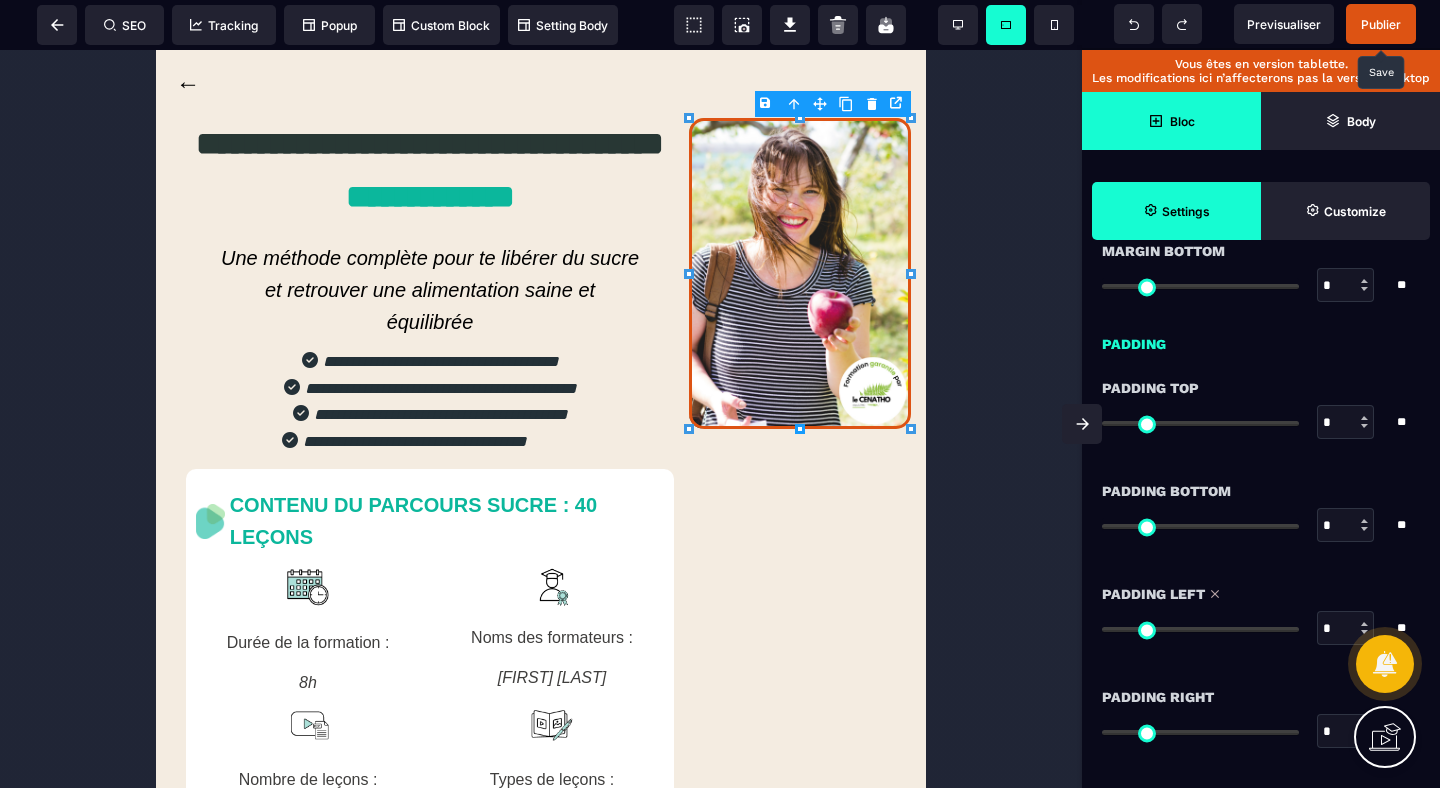 click on "Padding Left" at bounding box center (1261, 594) 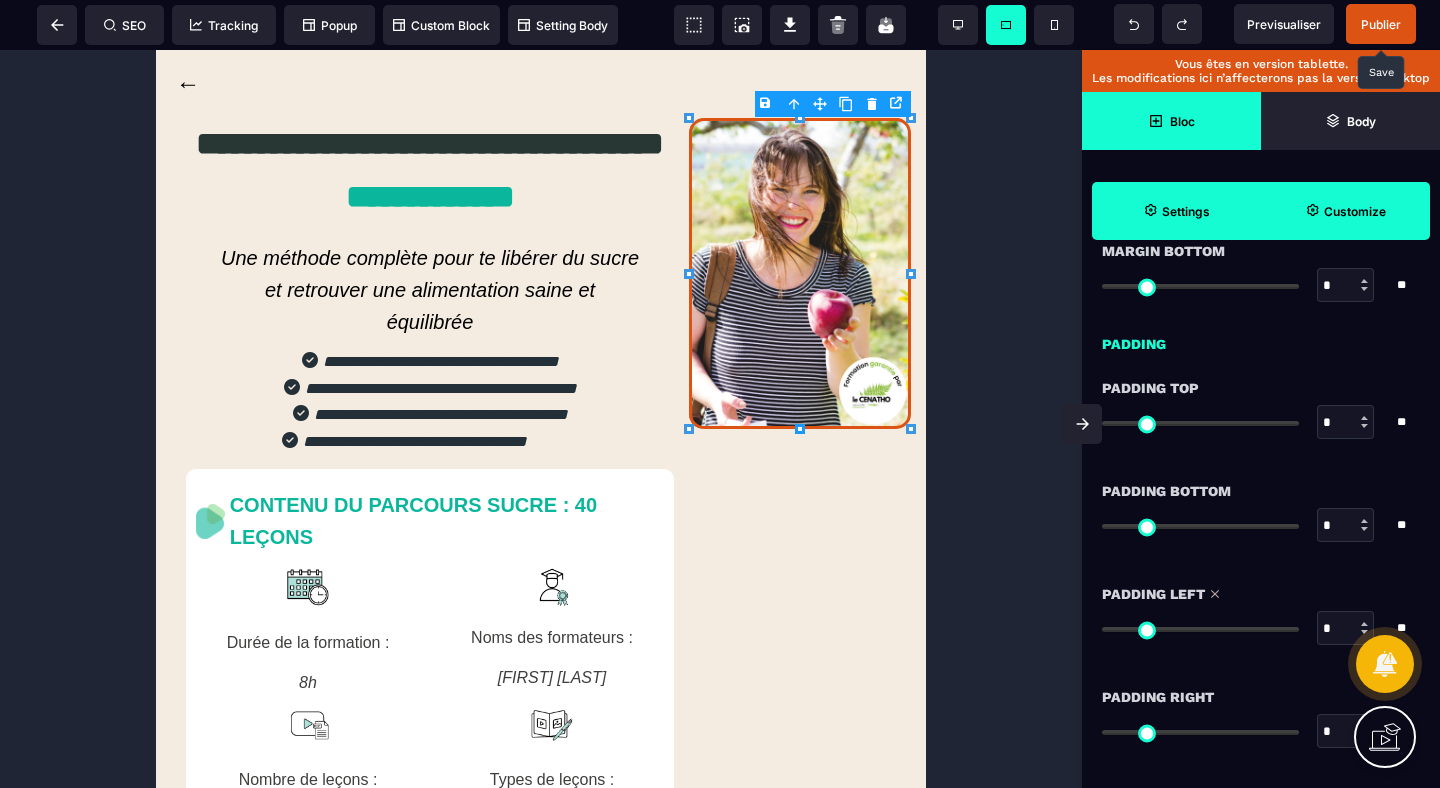click on "Customize" at bounding box center [1355, 211] 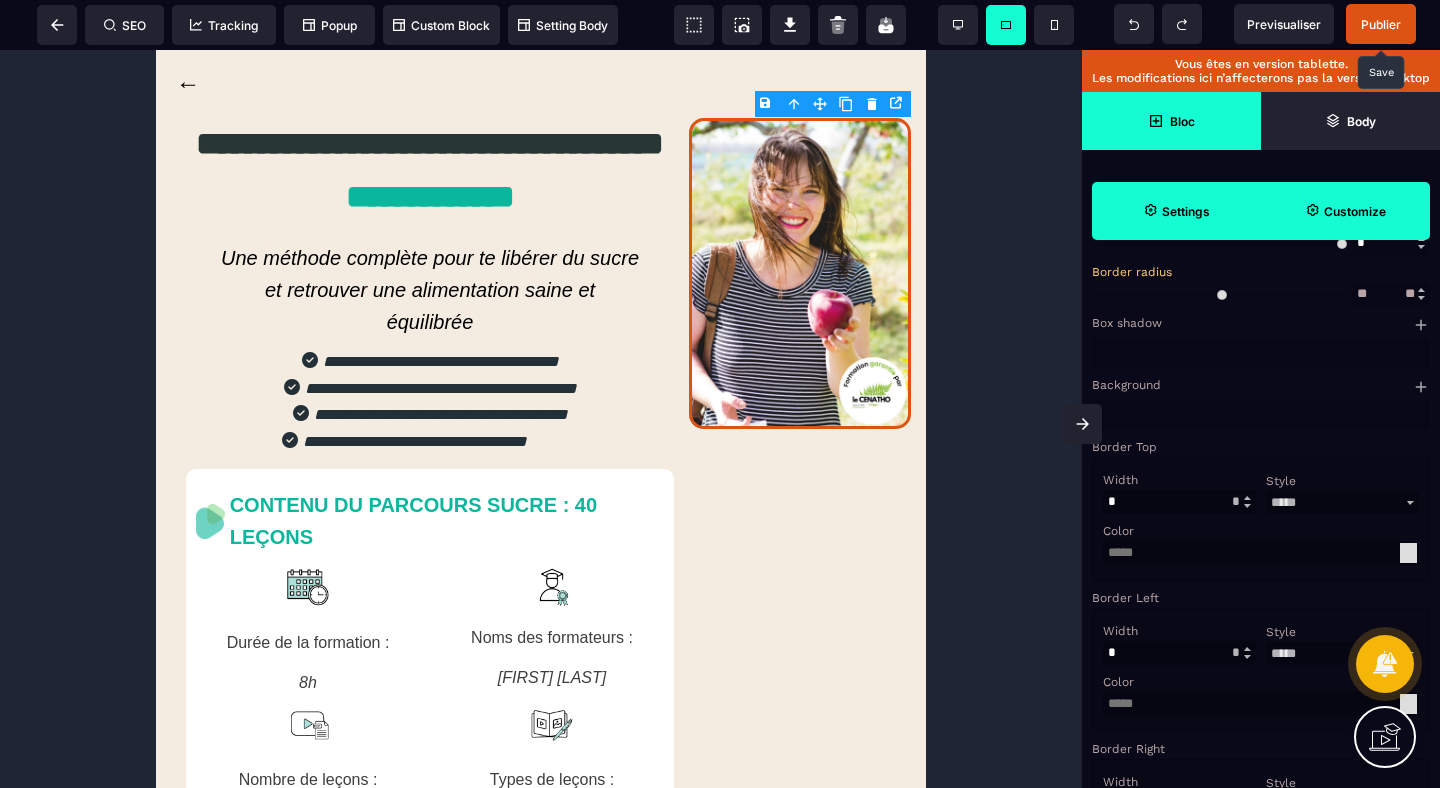 scroll, scrollTop: 2254, scrollLeft: 0, axis: vertical 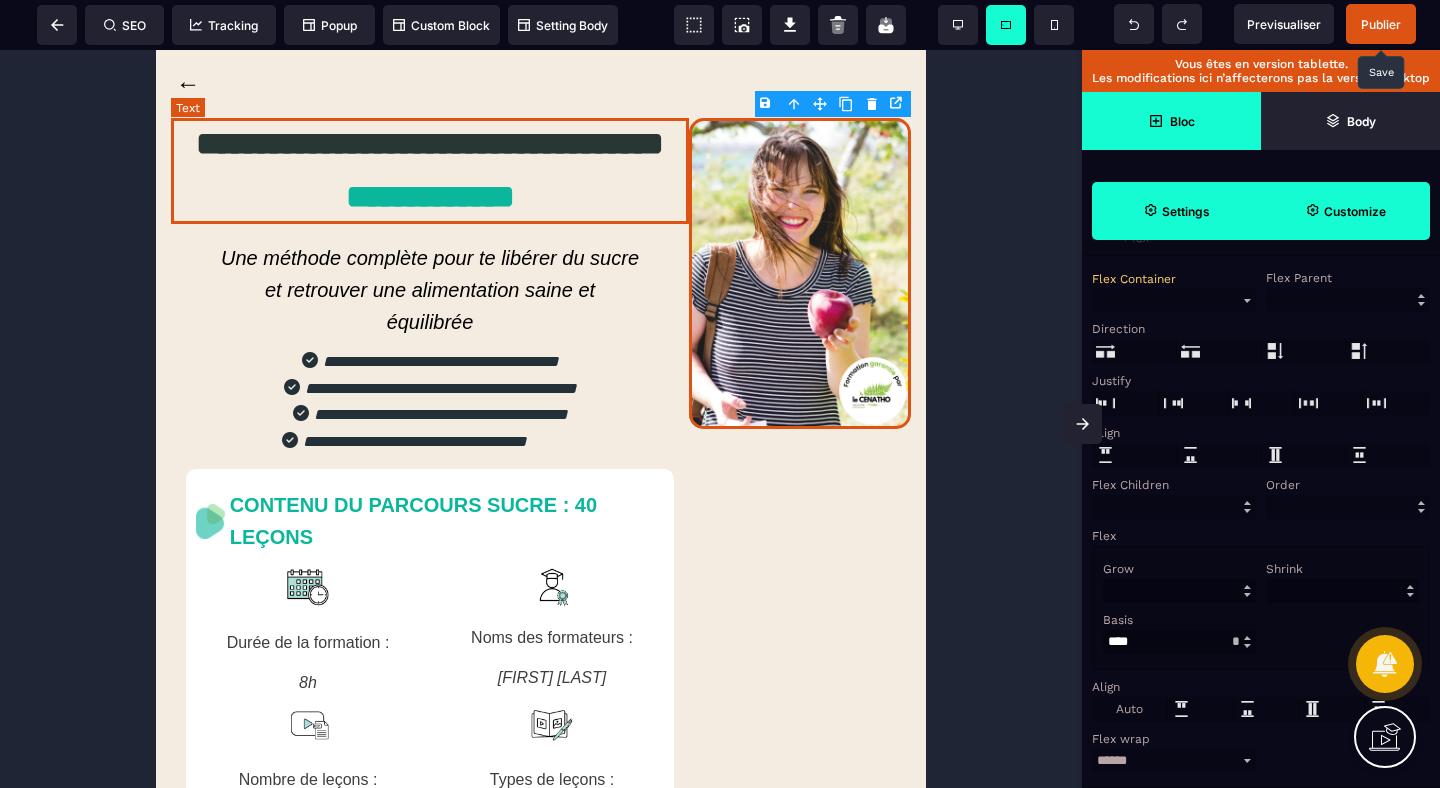 click on "**********" at bounding box center [430, 171] 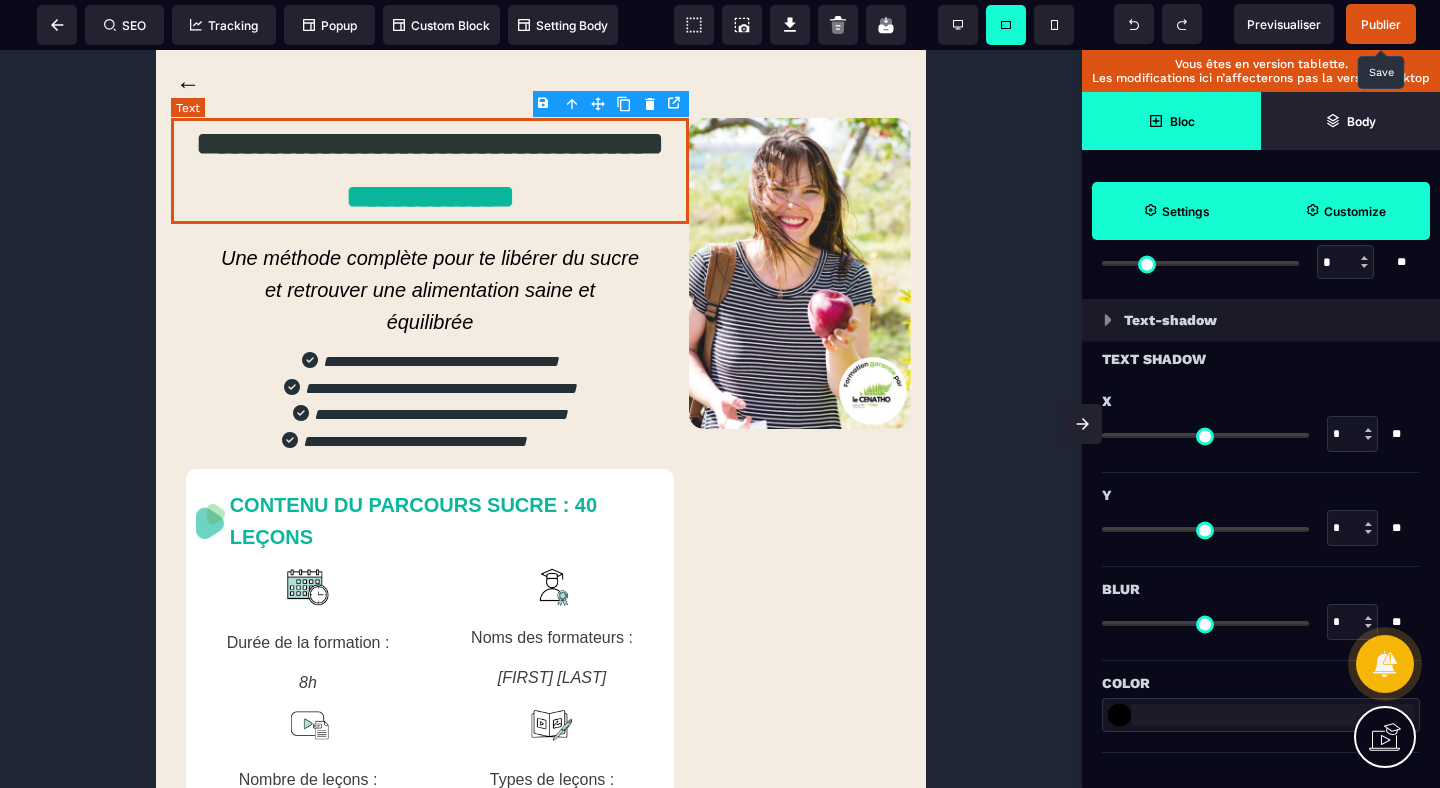 scroll, scrollTop: 0, scrollLeft: 0, axis: both 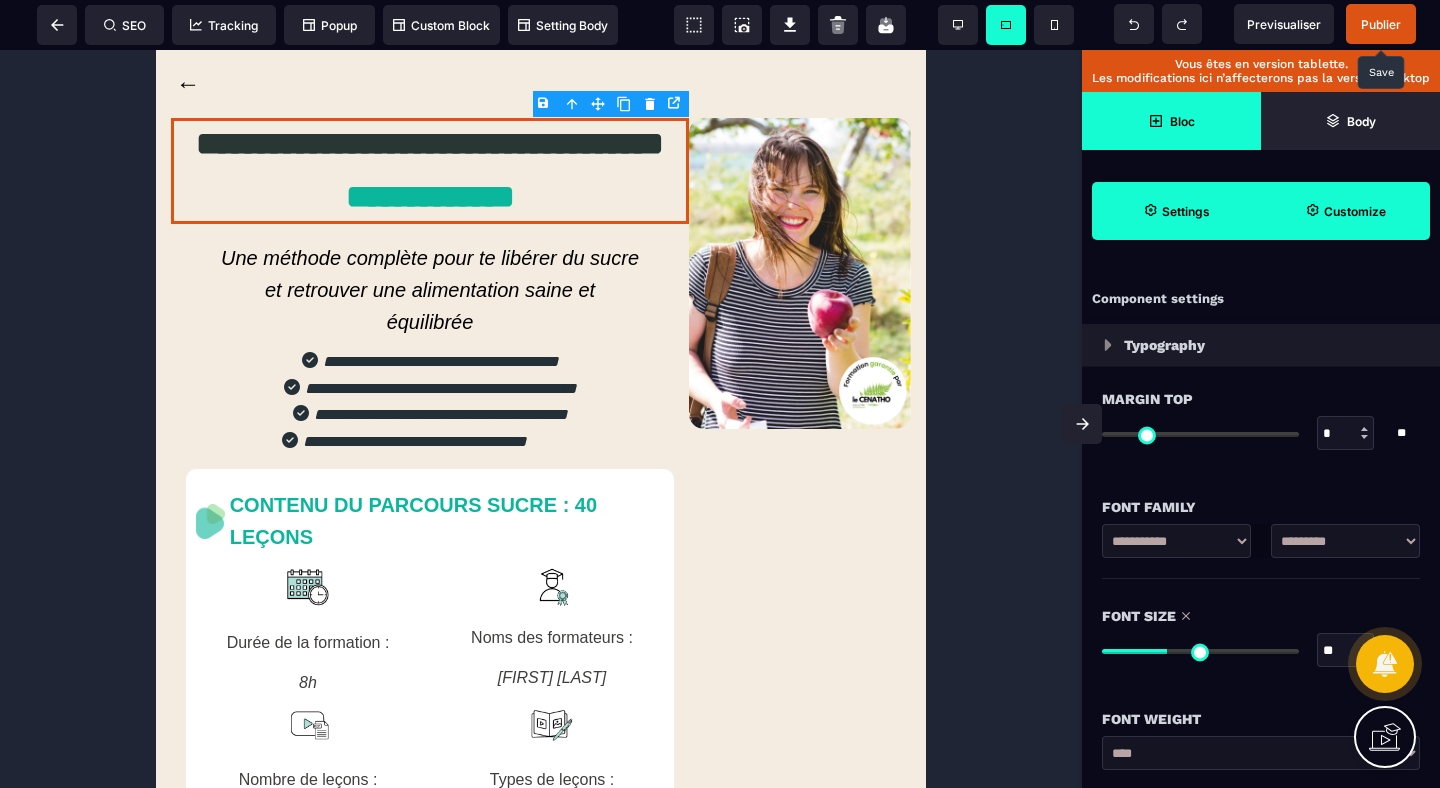 click on "Customize" at bounding box center (1355, 211) 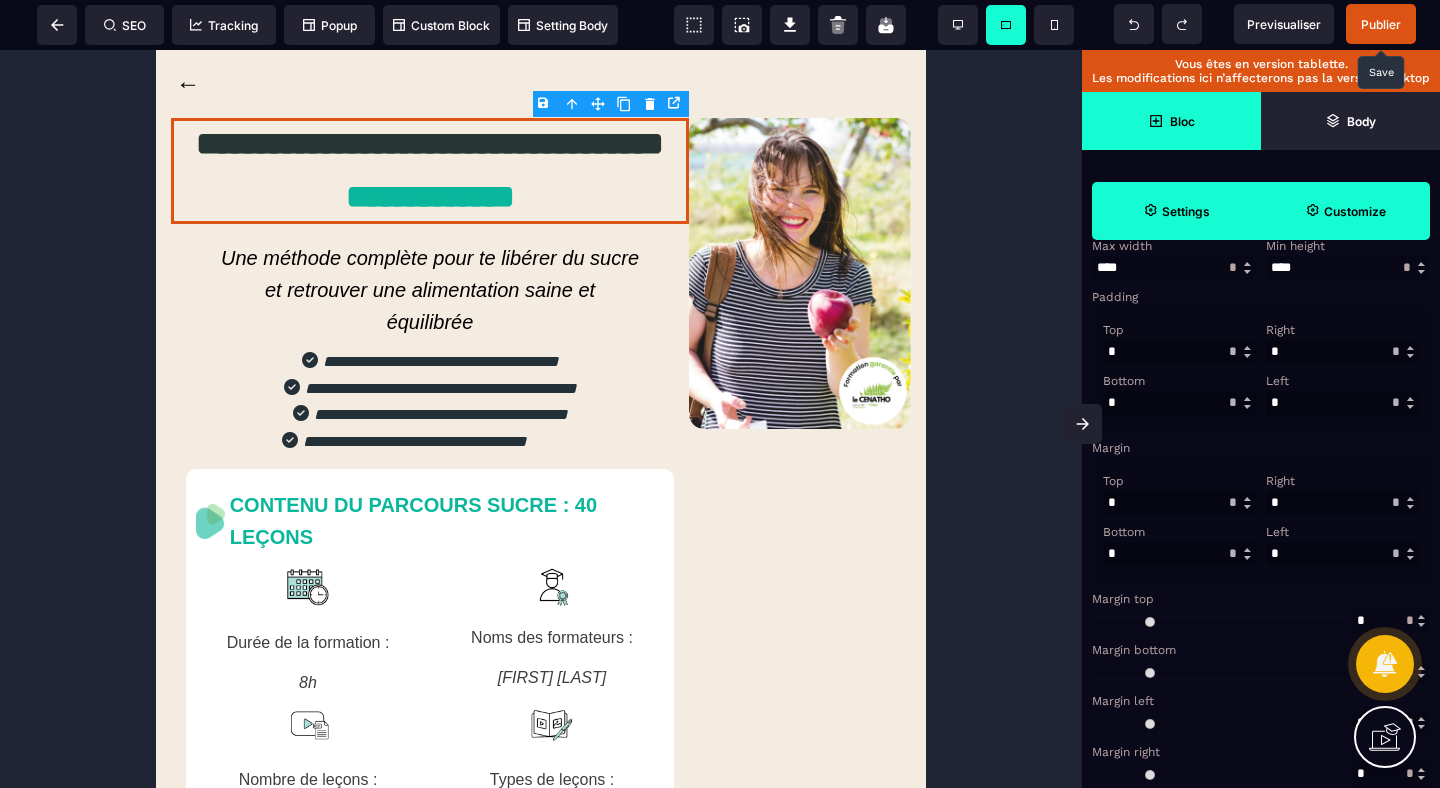 scroll, scrollTop: 370, scrollLeft: 0, axis: vertical 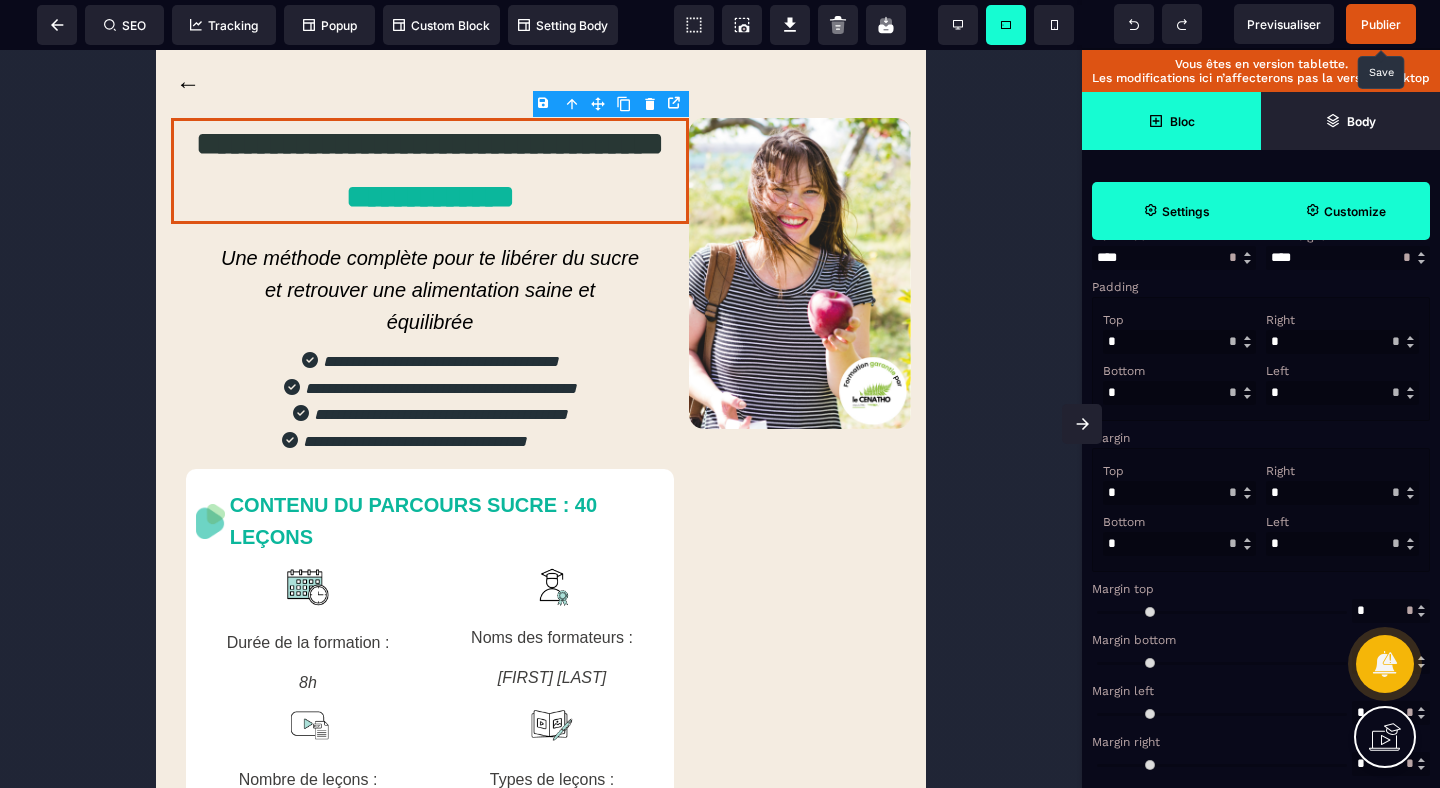 click at bounding box center [1342, 493] 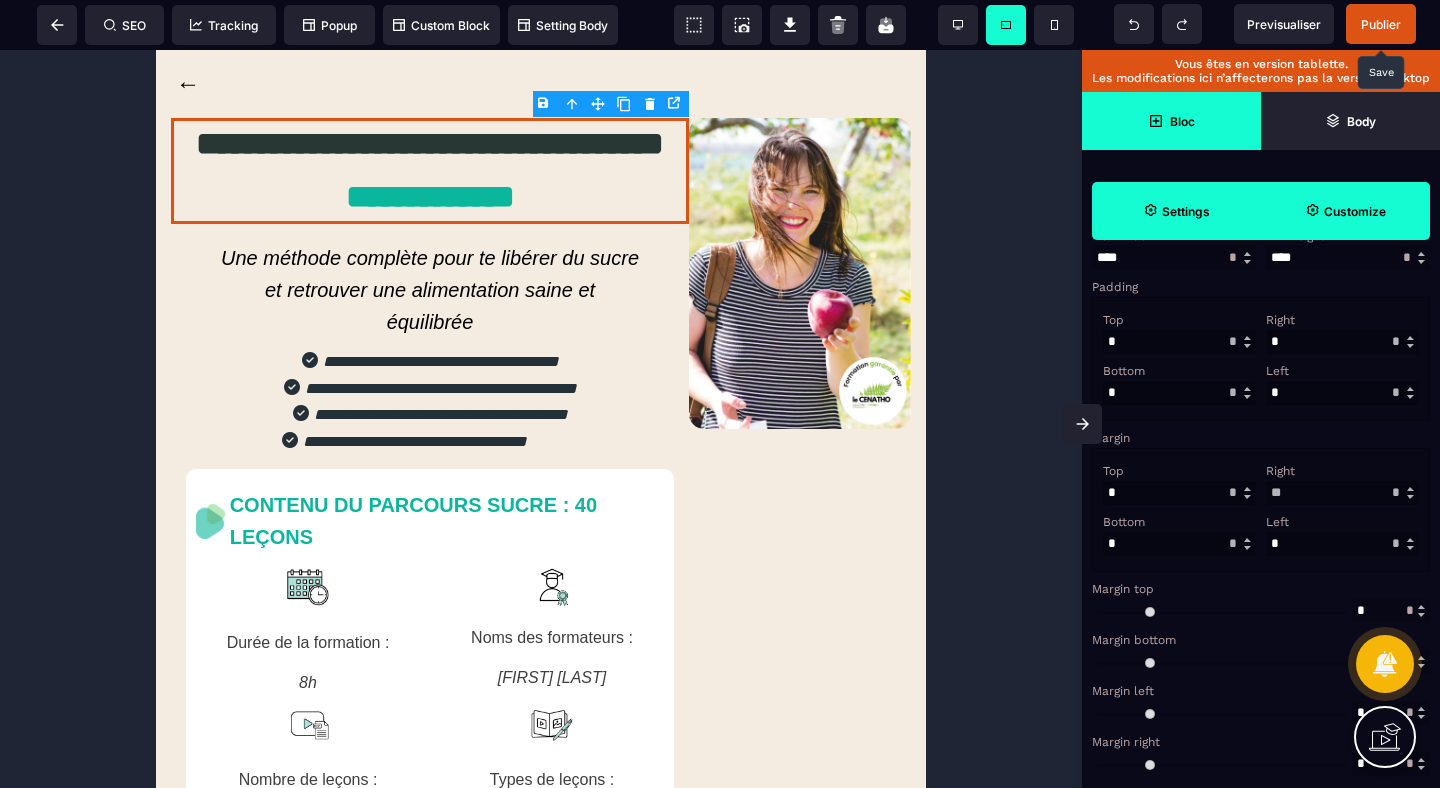 click at bounding box center [1342, 544] 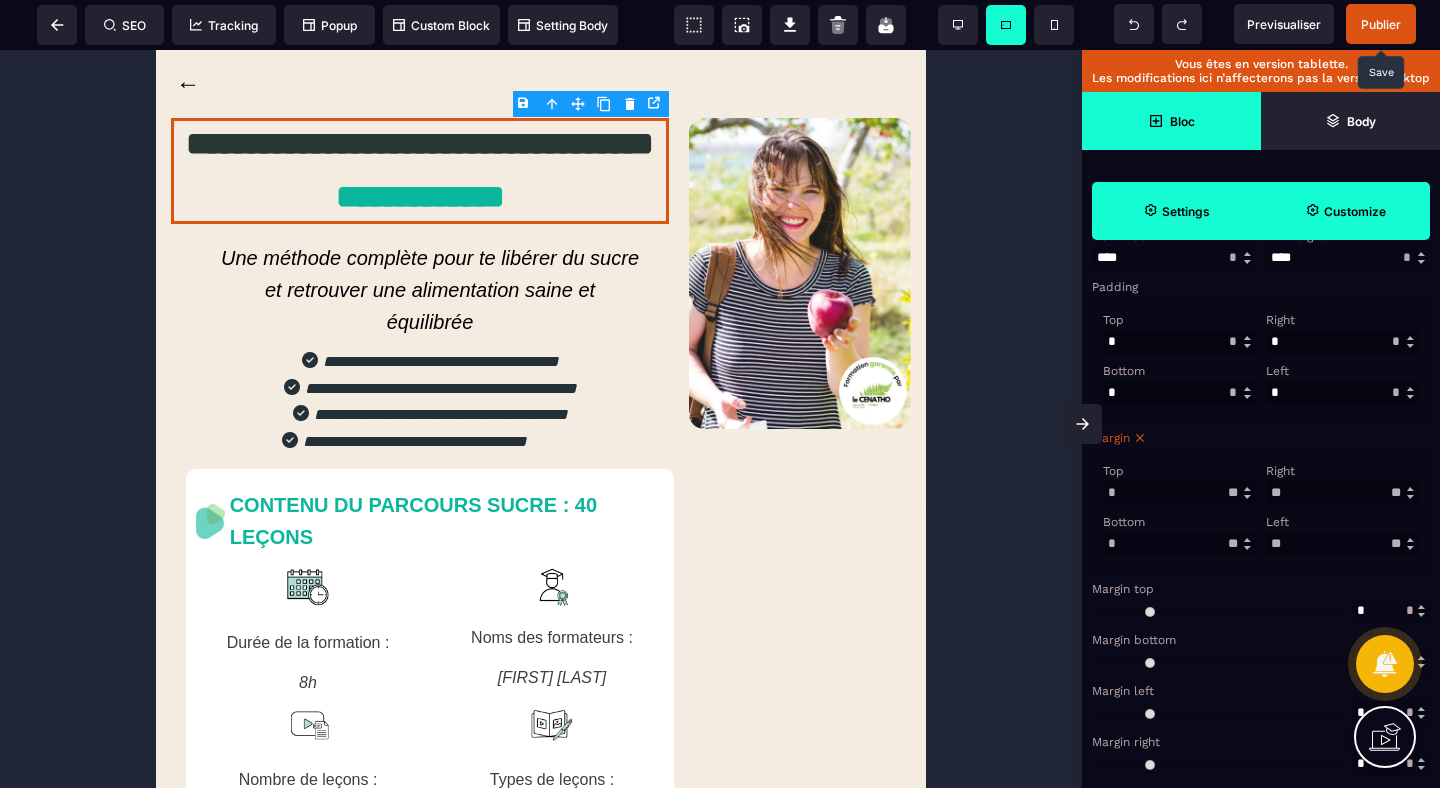 click on "Left
**
* ** * ** *** ** **" at bounding box center (1342, 533) 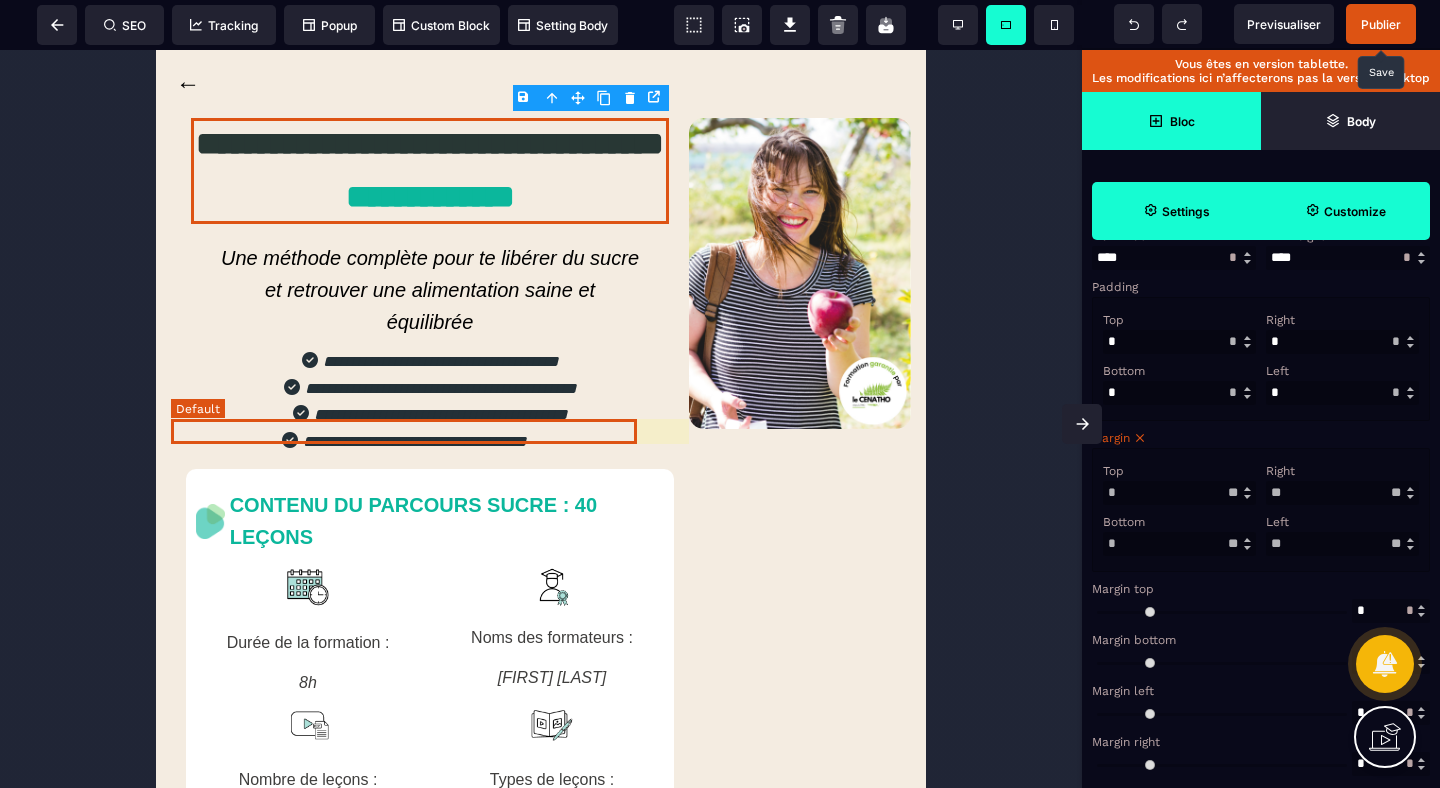 scroll, scrollTop: 6, scrollLeft: 0, axis: vertical 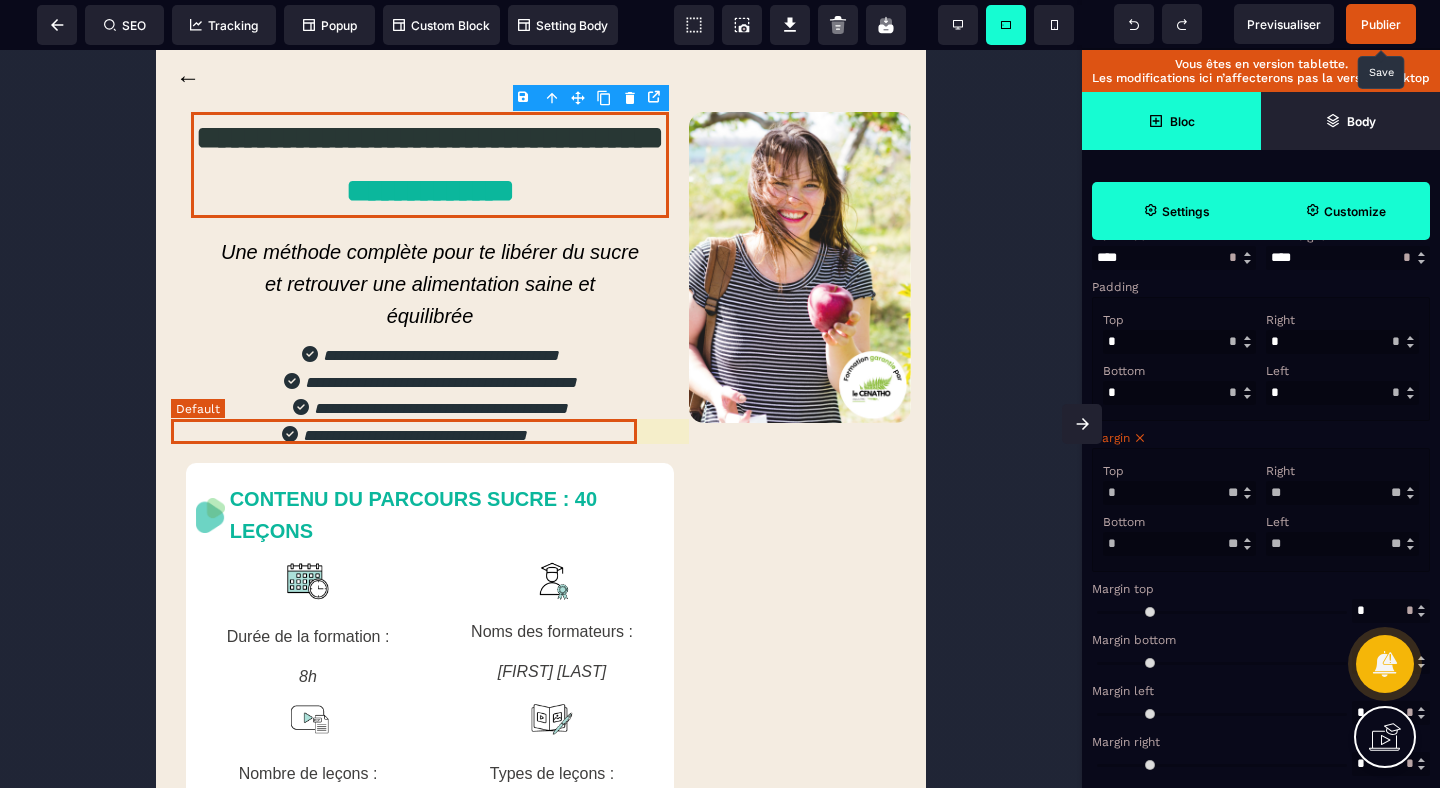 click on "**********" at bounding box center (404, 435) 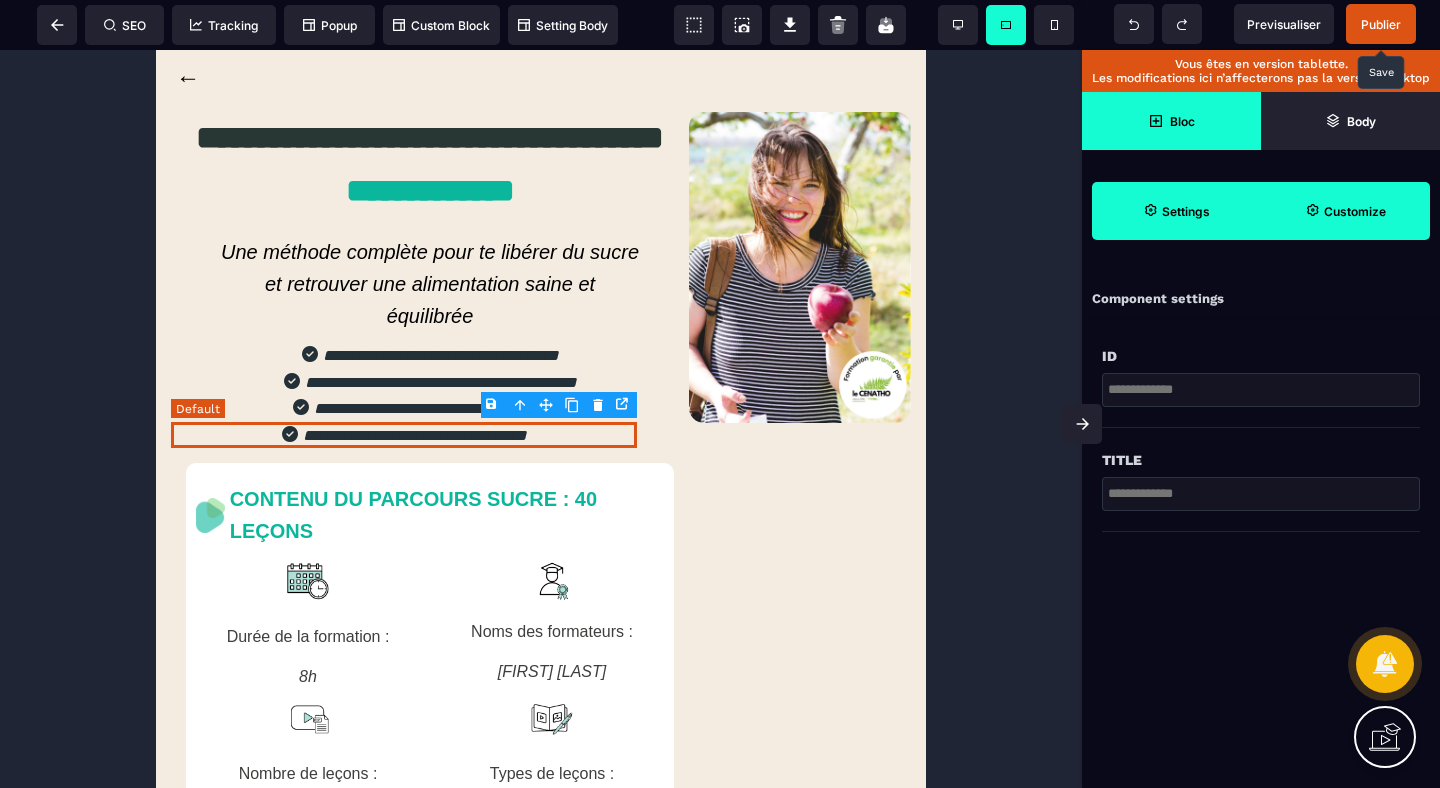 scroll, scrollTop: 0, scrollLeft: 0, axis: both 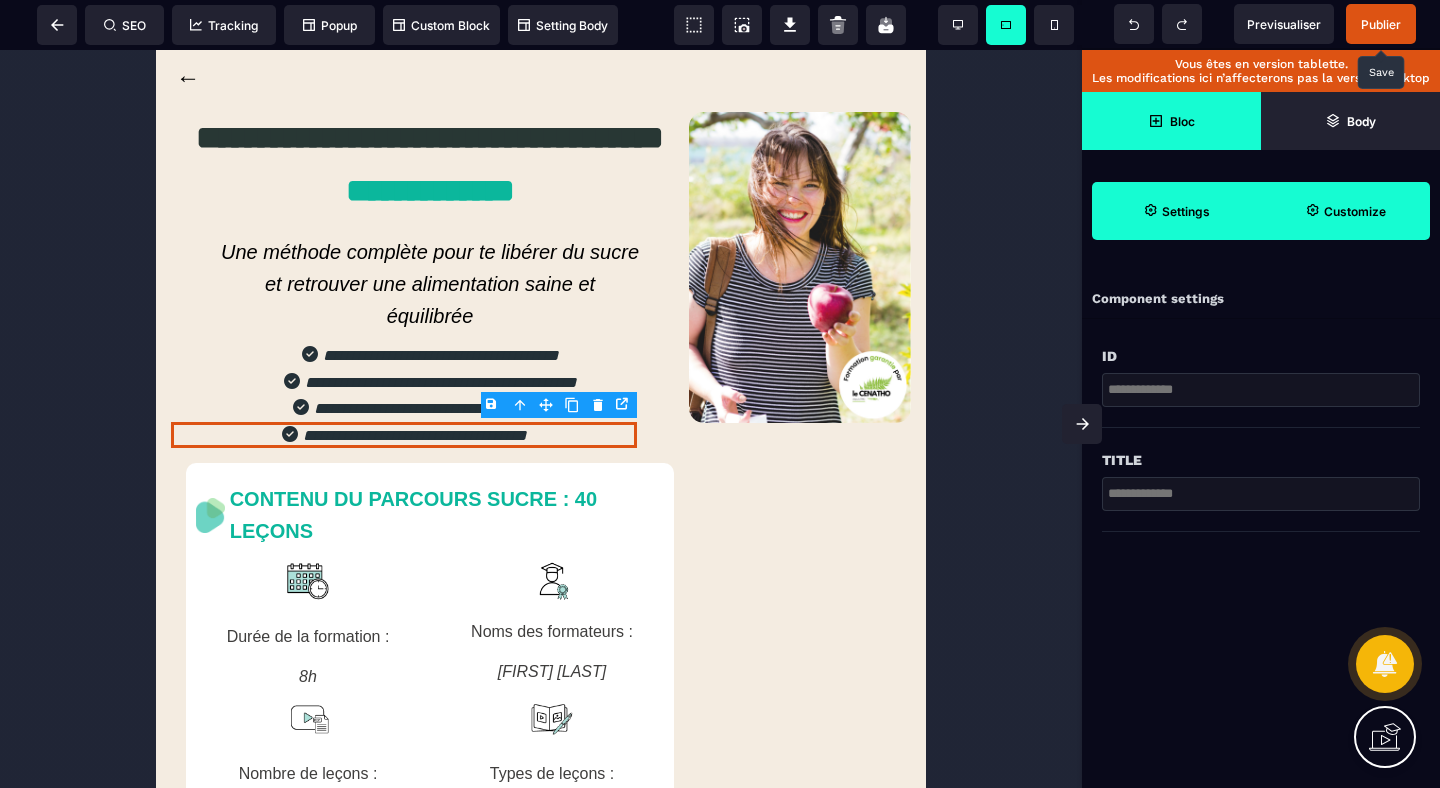 click on "Customize" at bounding box center [1345, 211] 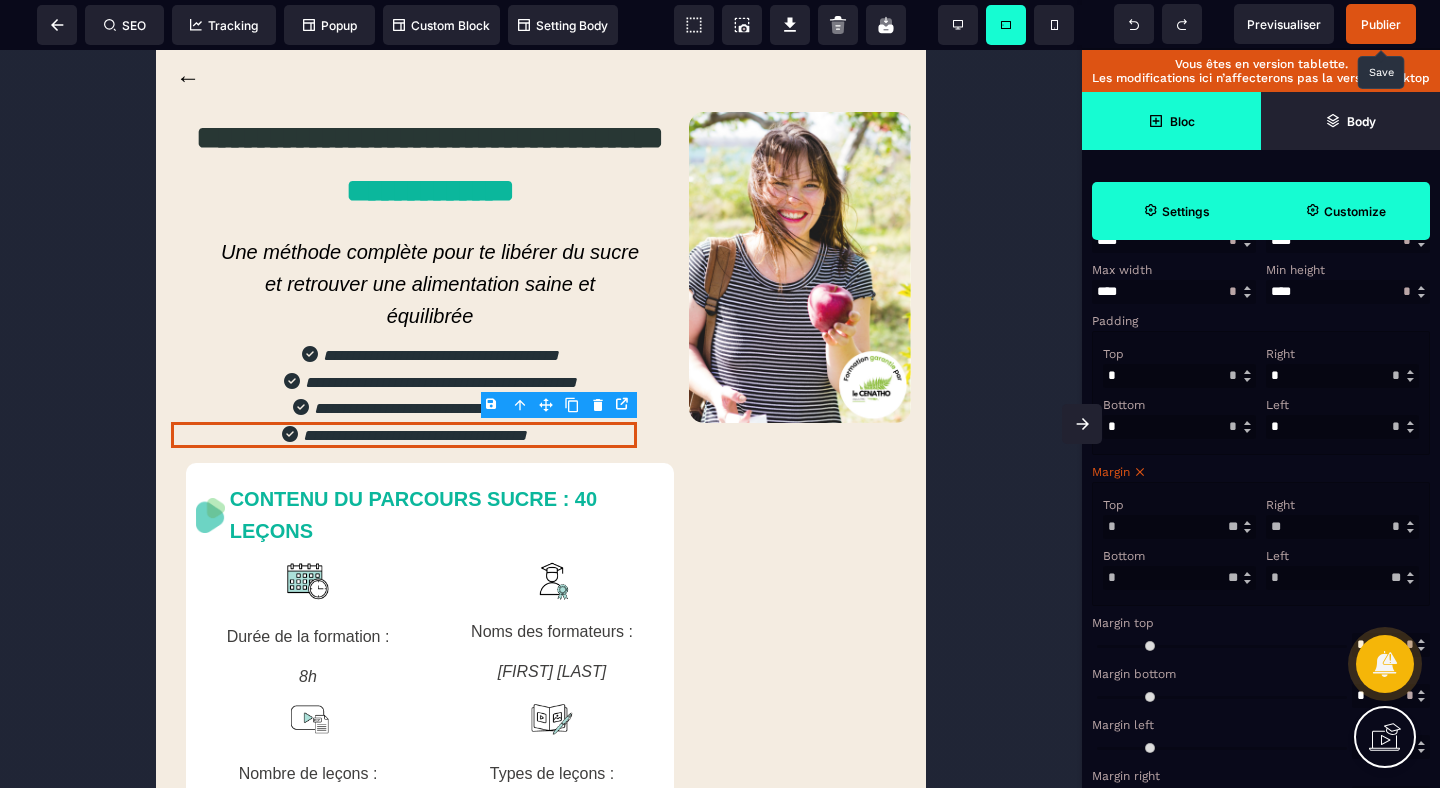 scroll, scrollTop: 326, scrollLeft: 0, axis: vertical 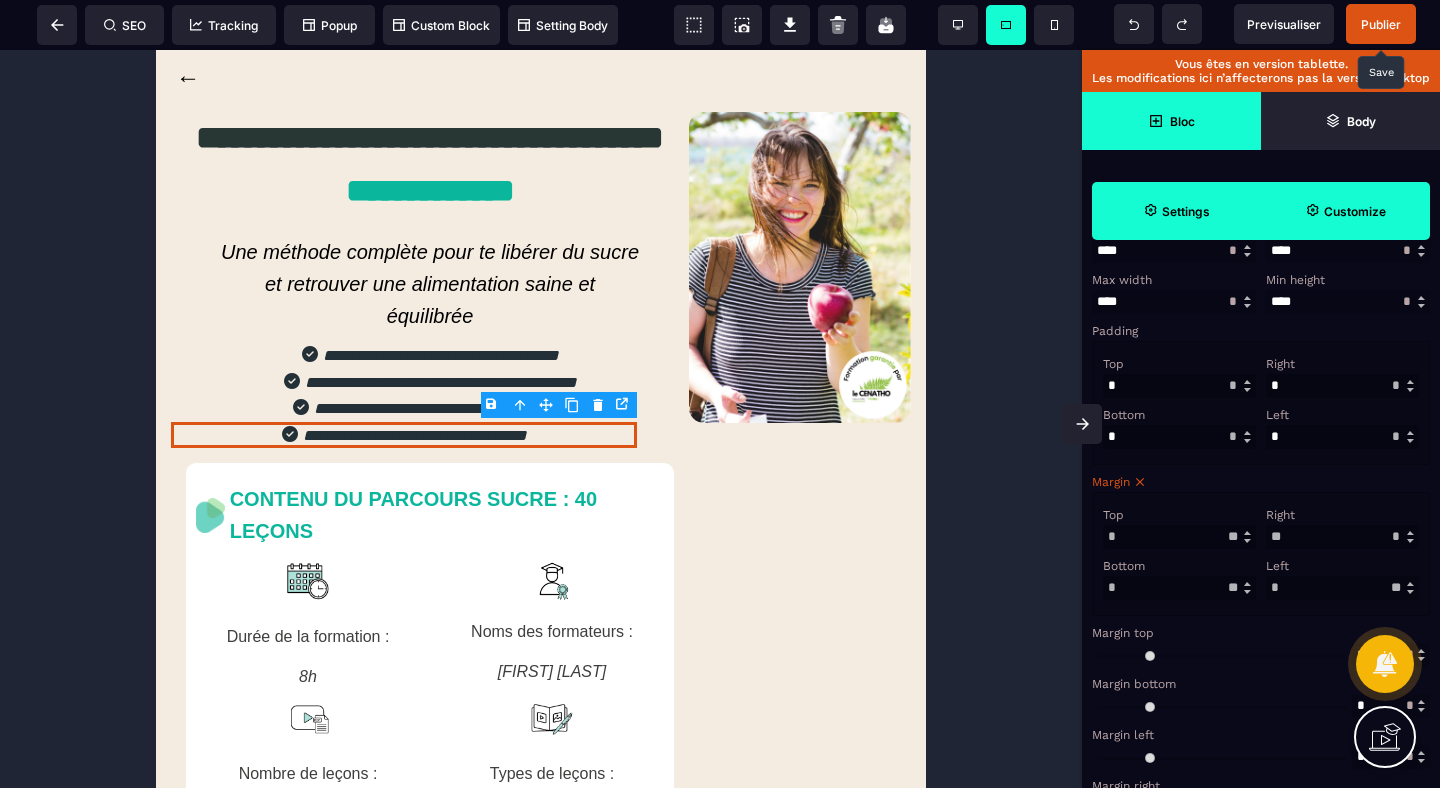 click 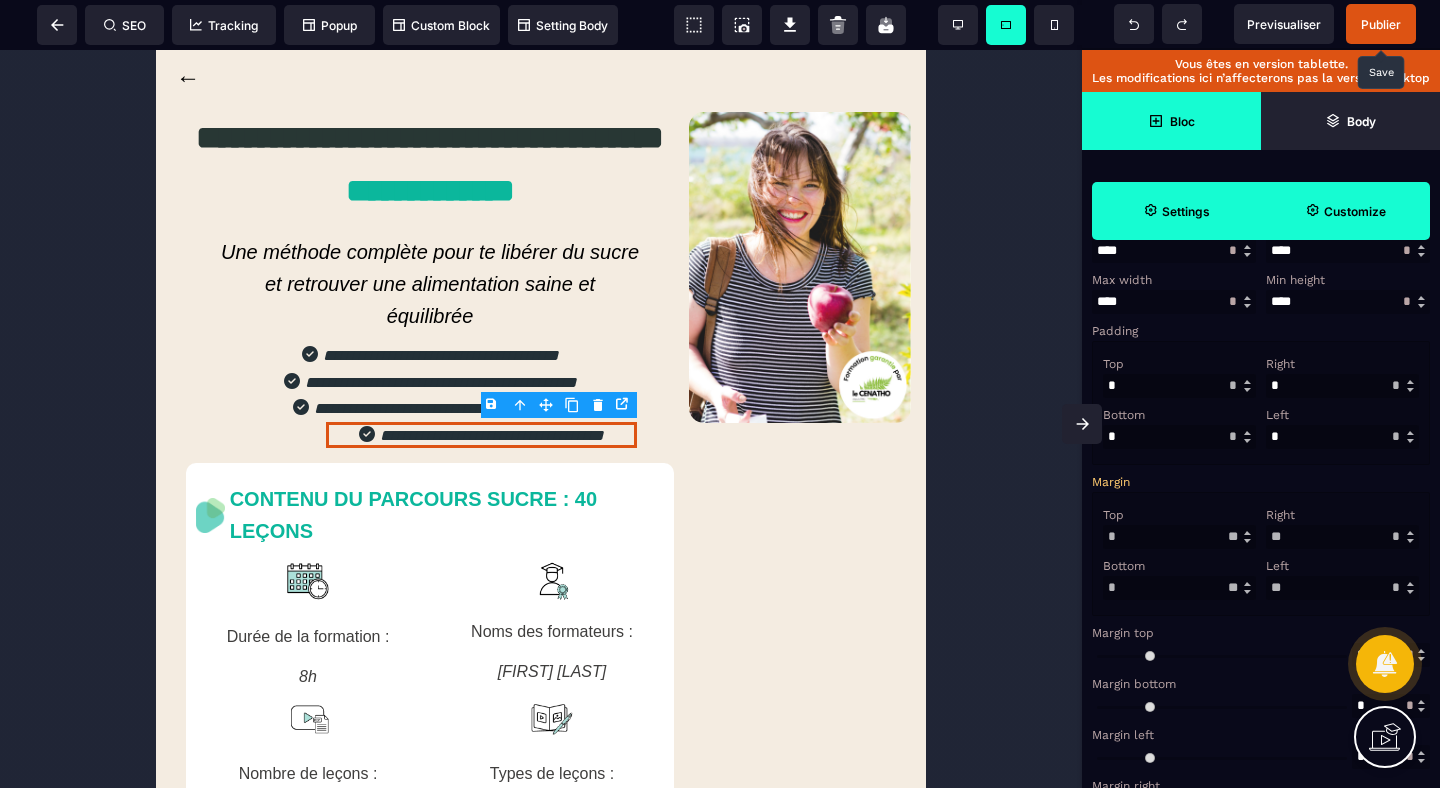 drag, startPoint x: 1296, startPoint y: 607, endPoint x: 1220, endPoint y: 607, distance: 76 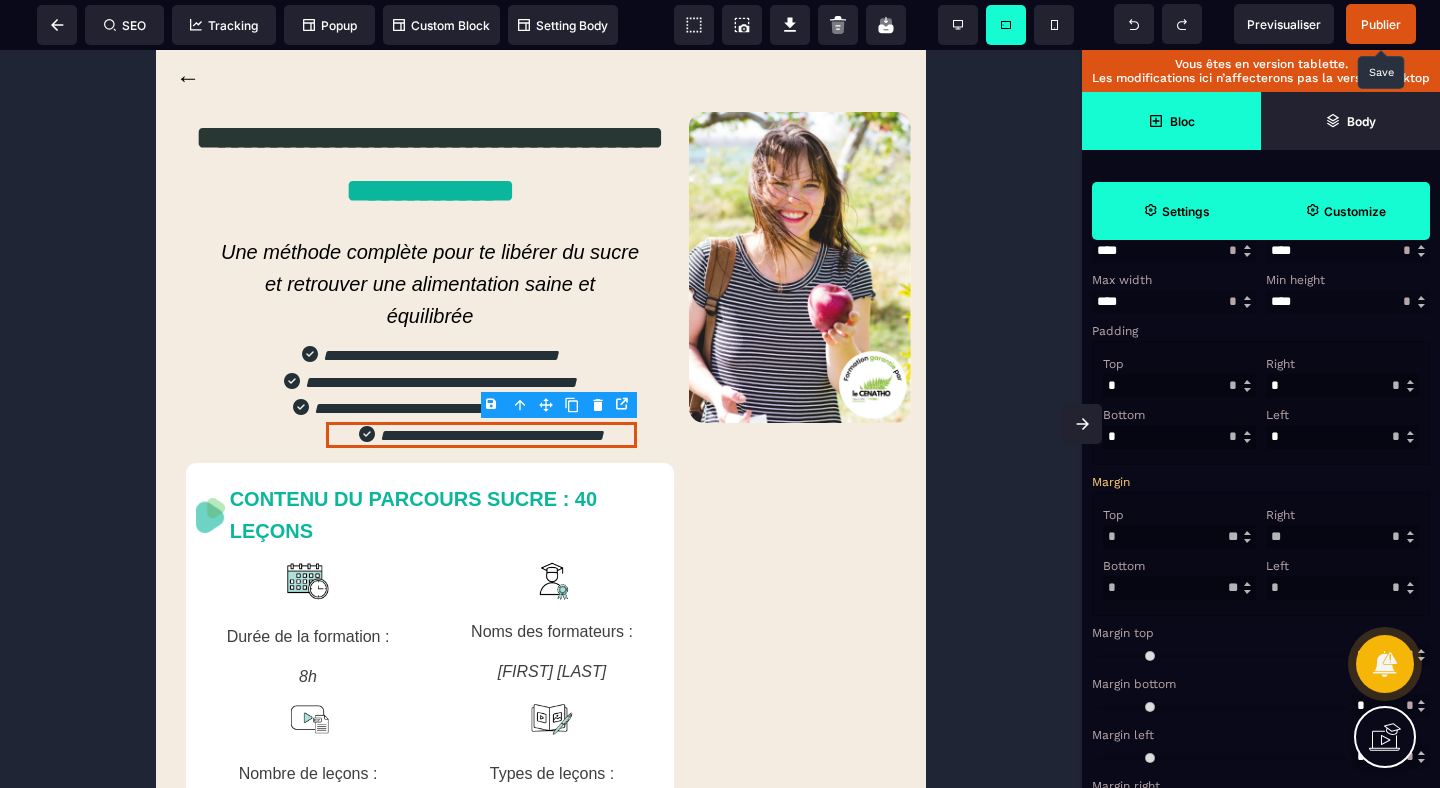 click at bounding box center (1248, 537) 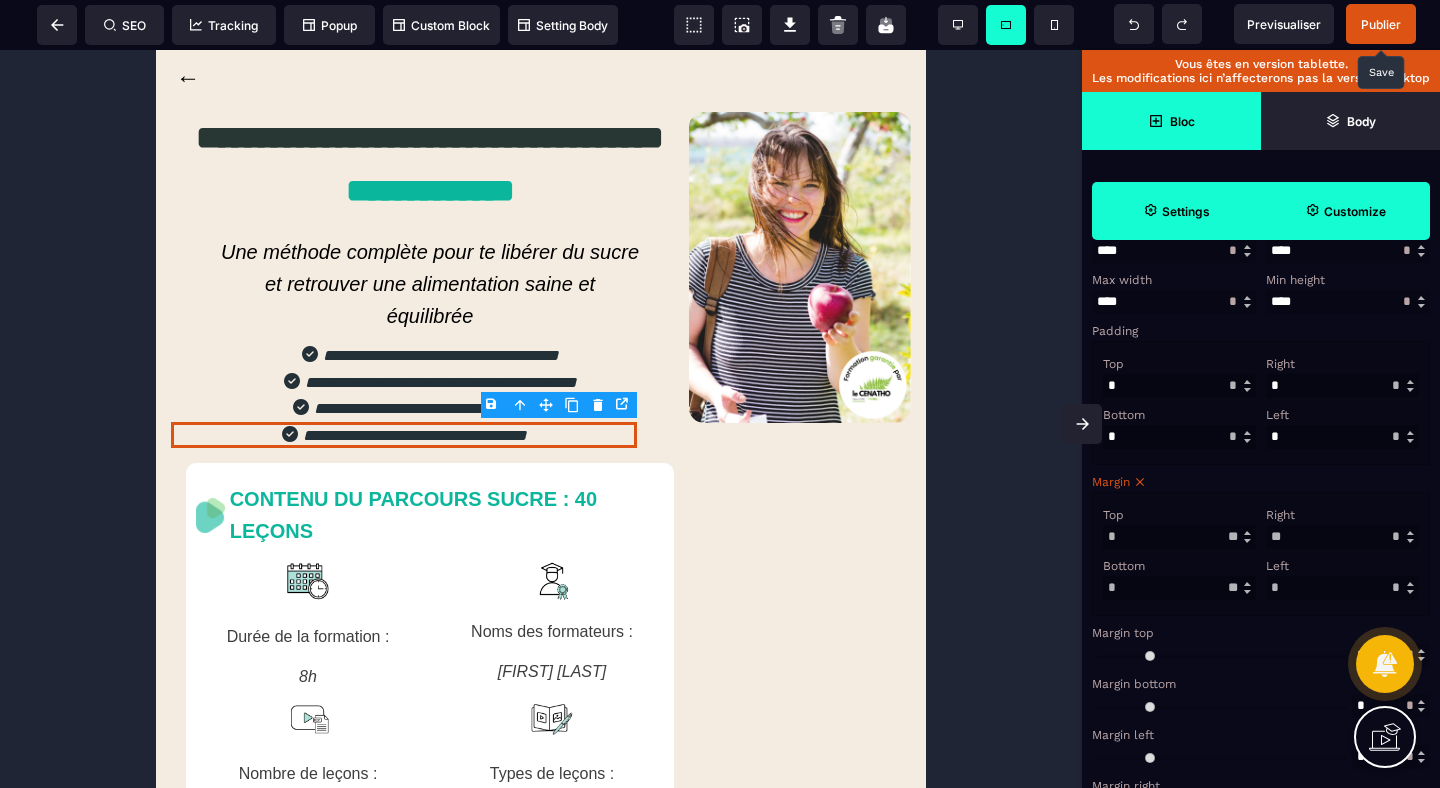 drag, startPoint x: 1299, startPoint y: 553, endPoint x: 1192, endPoint y: 553, distance: 107 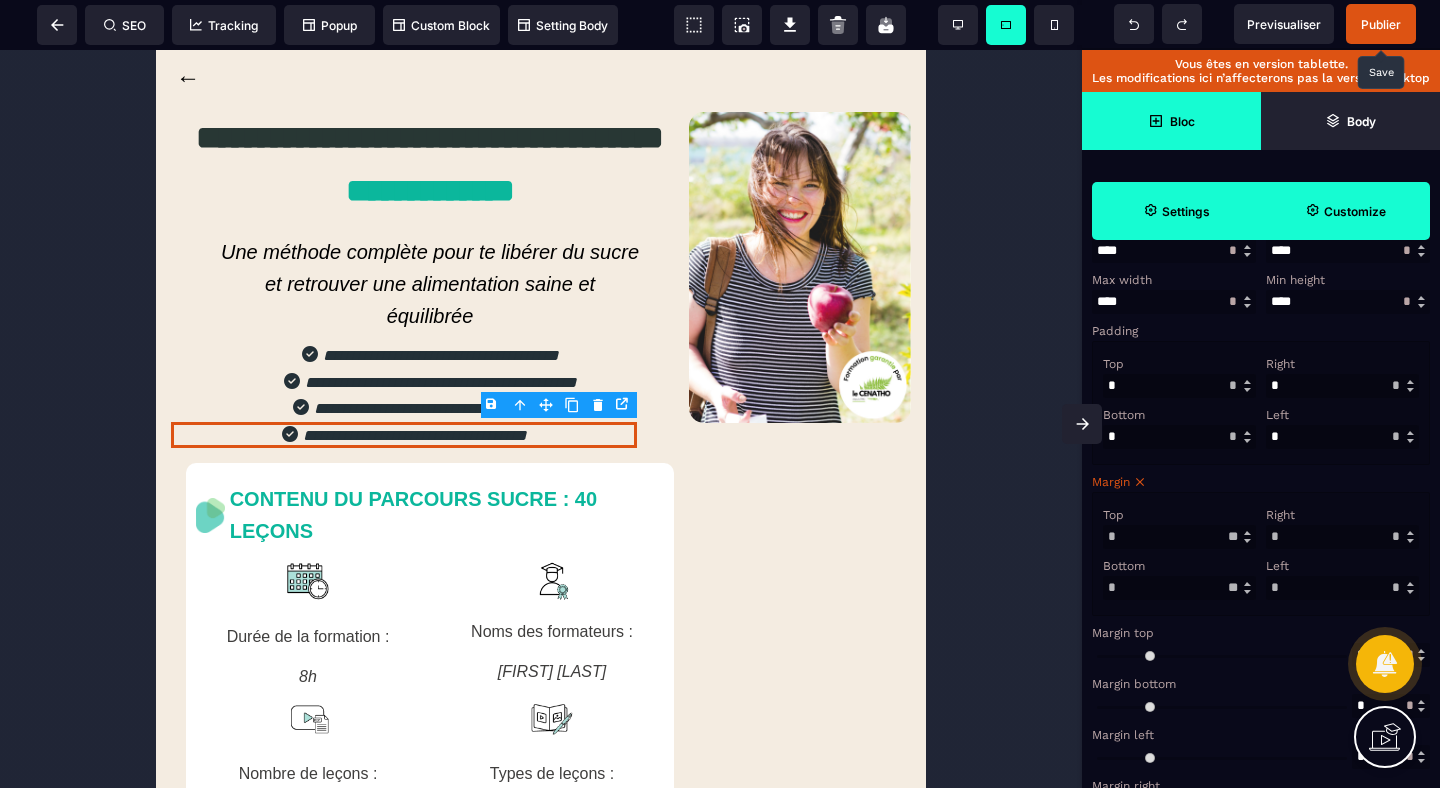 click on "Margin" at bounding box center (1258, 482) 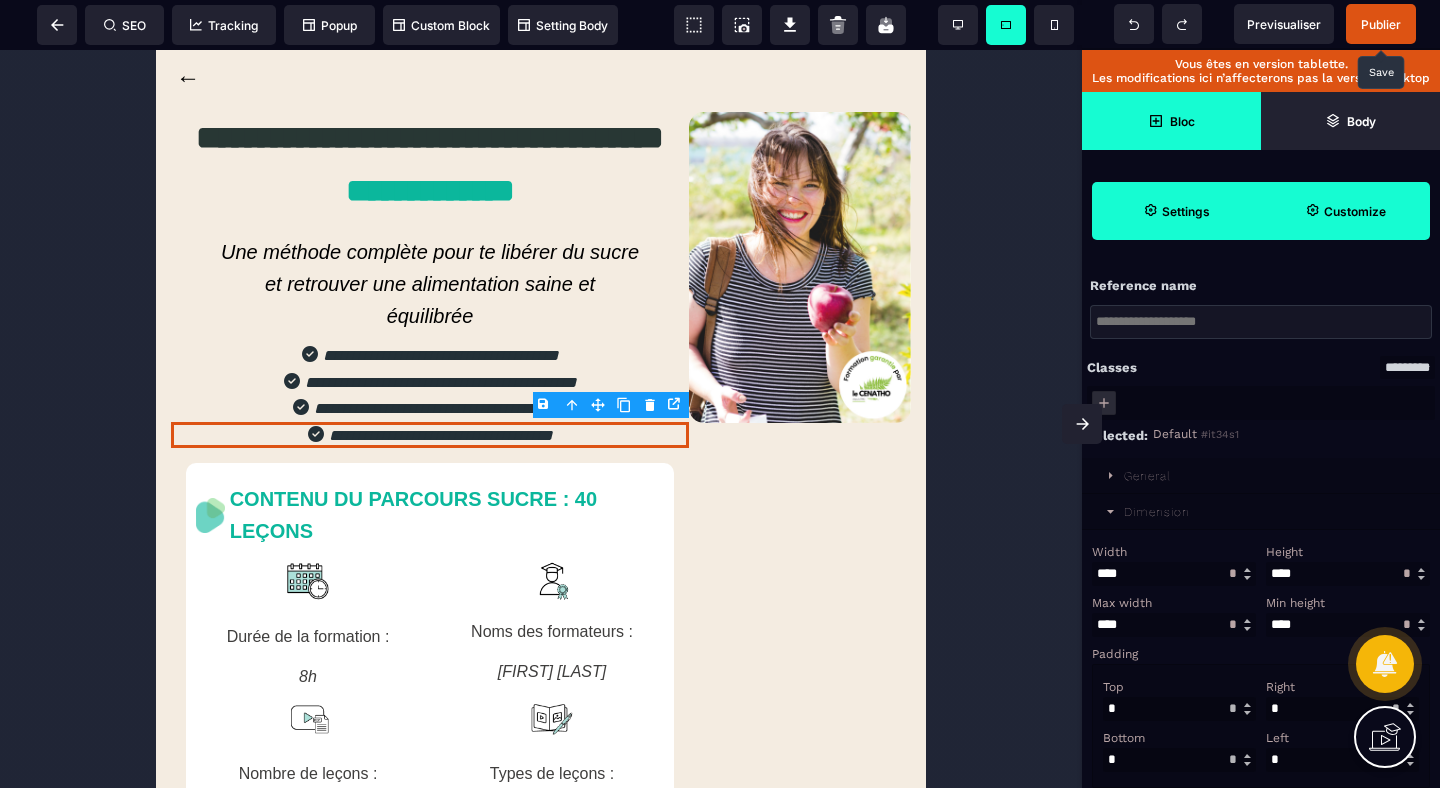 scroll, scrollTop: 0, scrollLeft: 0, axis: both 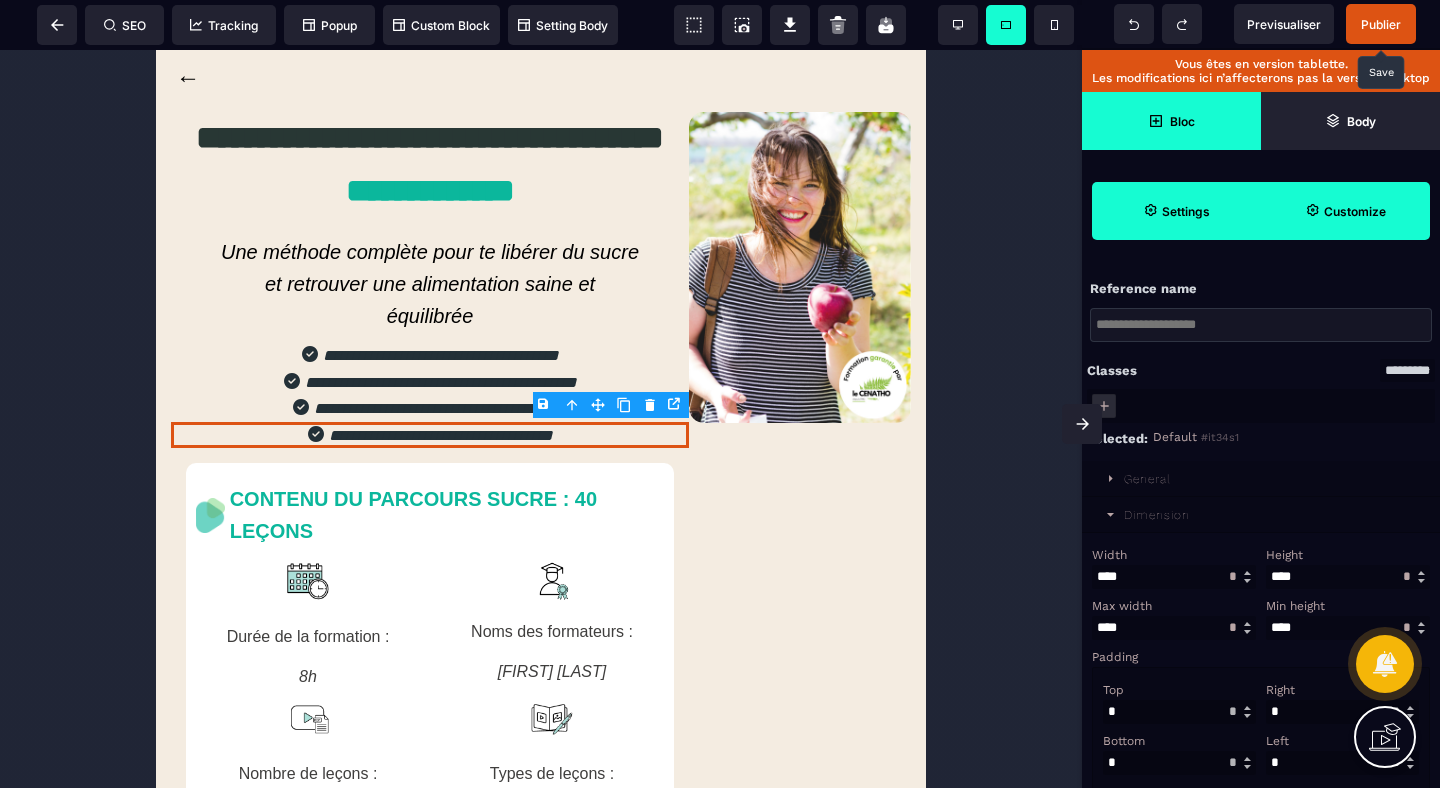 click on "General" at bounding box center (1147, 479) 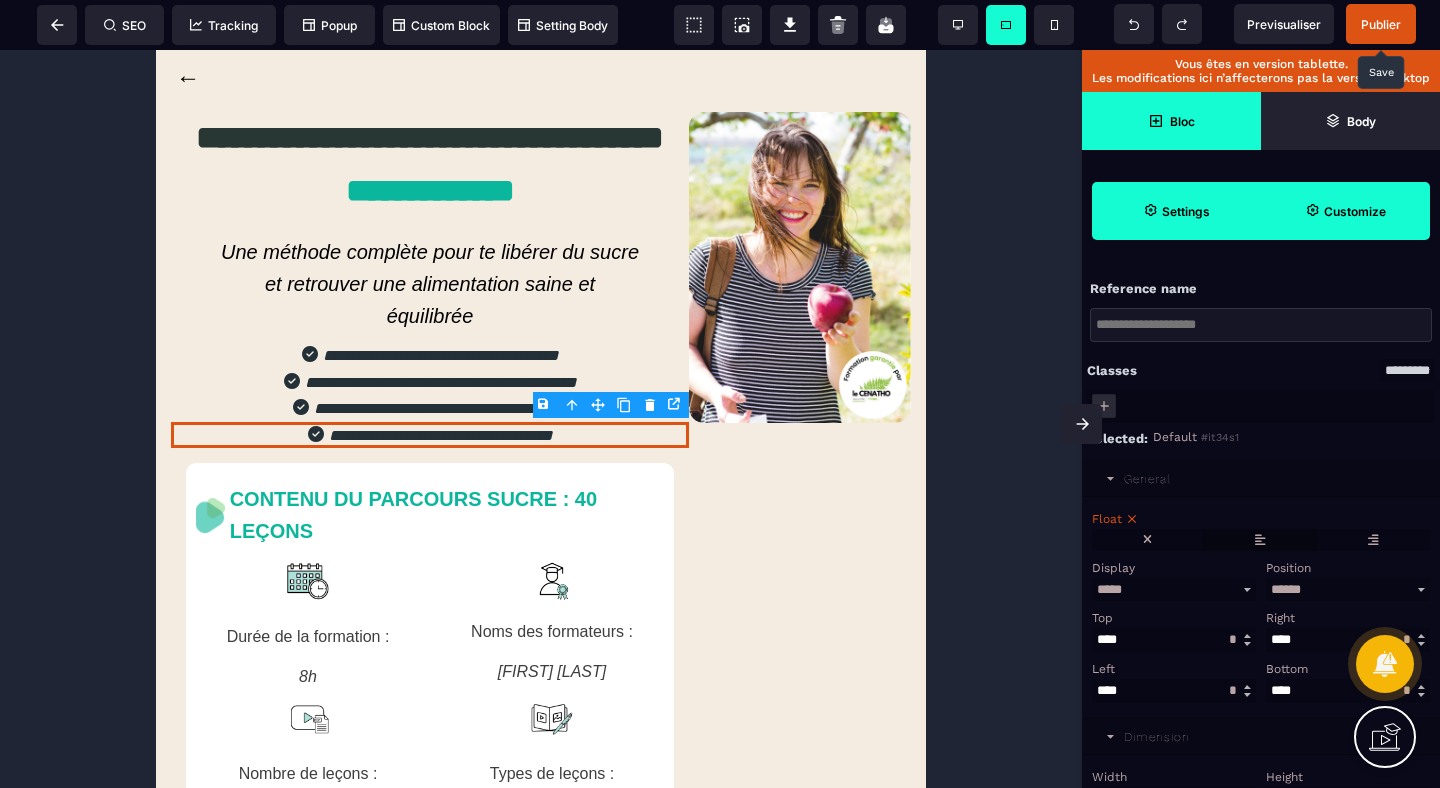click at bounding box center (1260, 540) 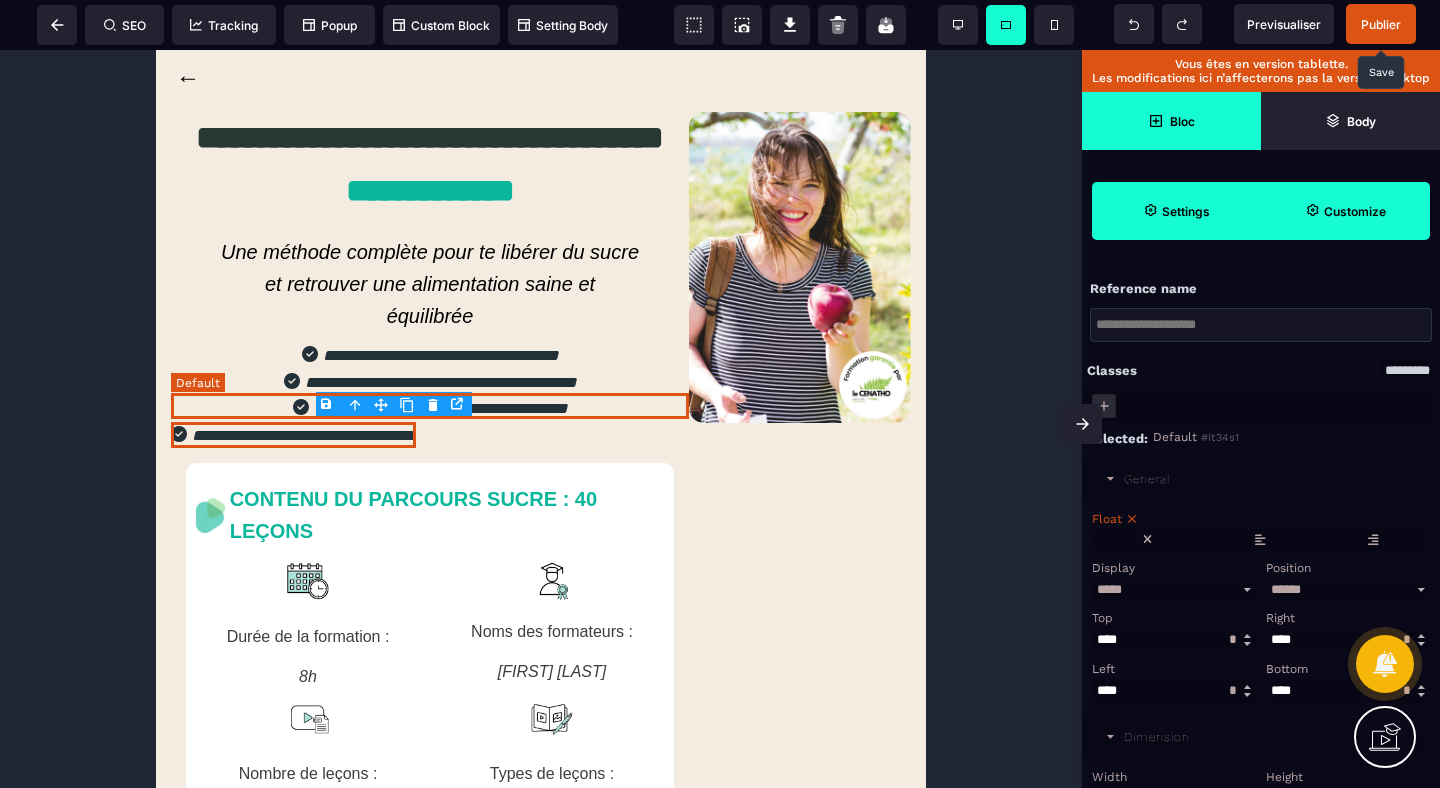 click on "**********" at bounding box center [430, 408] 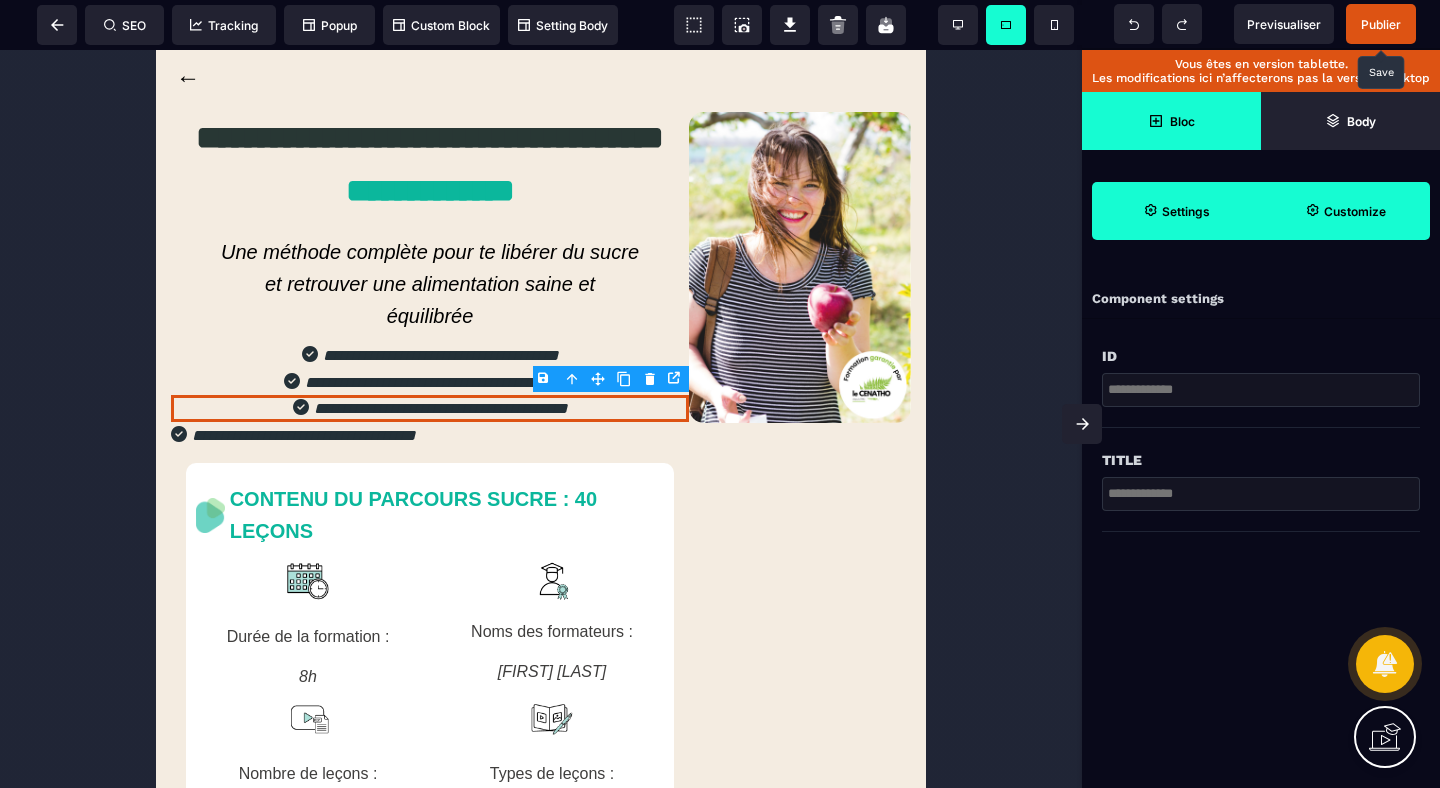 click on "Customize" at bounding box center [1345, 211] 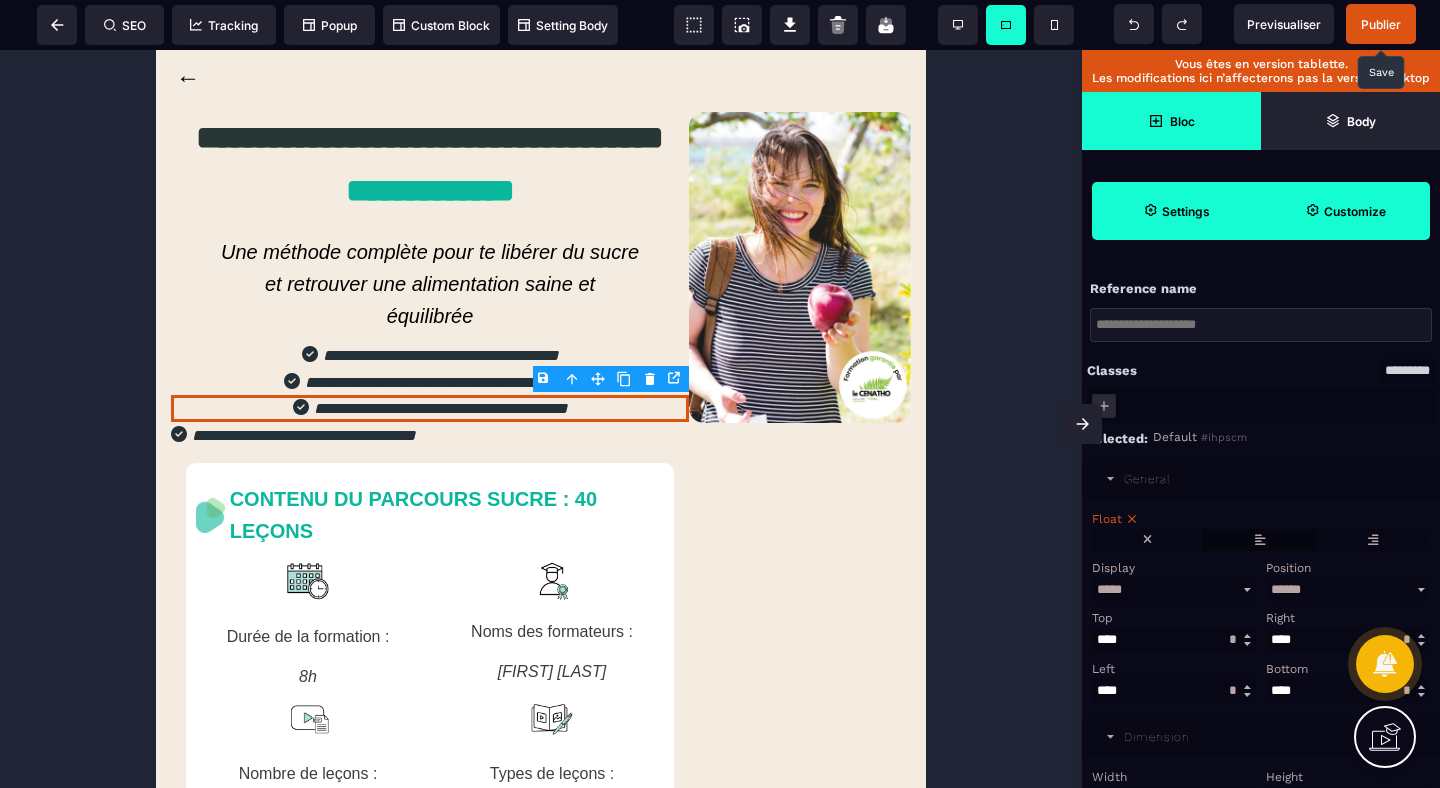 click at bounding box center [1260, 540] 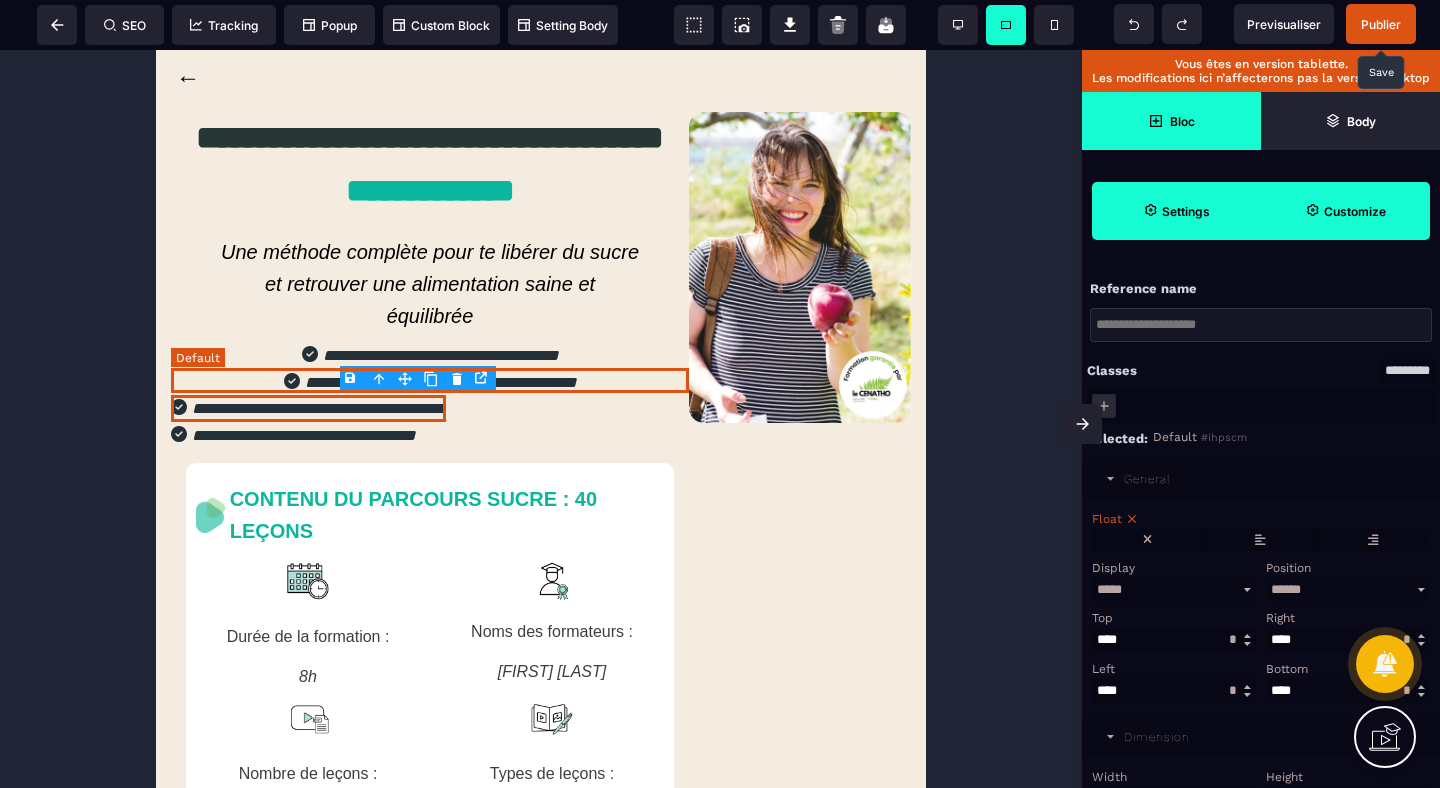 click on "**********" at bounding box center (430, 382) 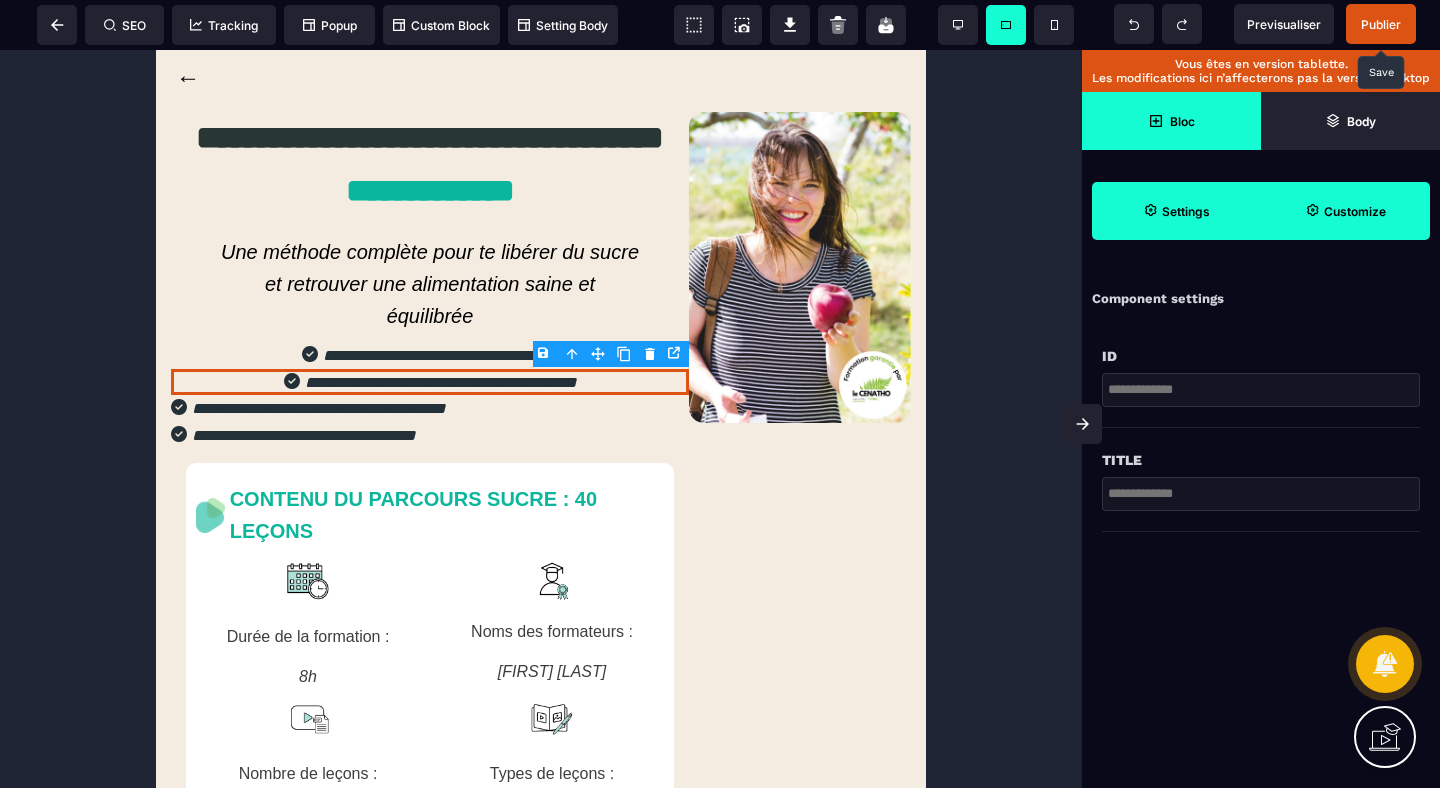 click on "Customize" at bounding box center (1355, 211) 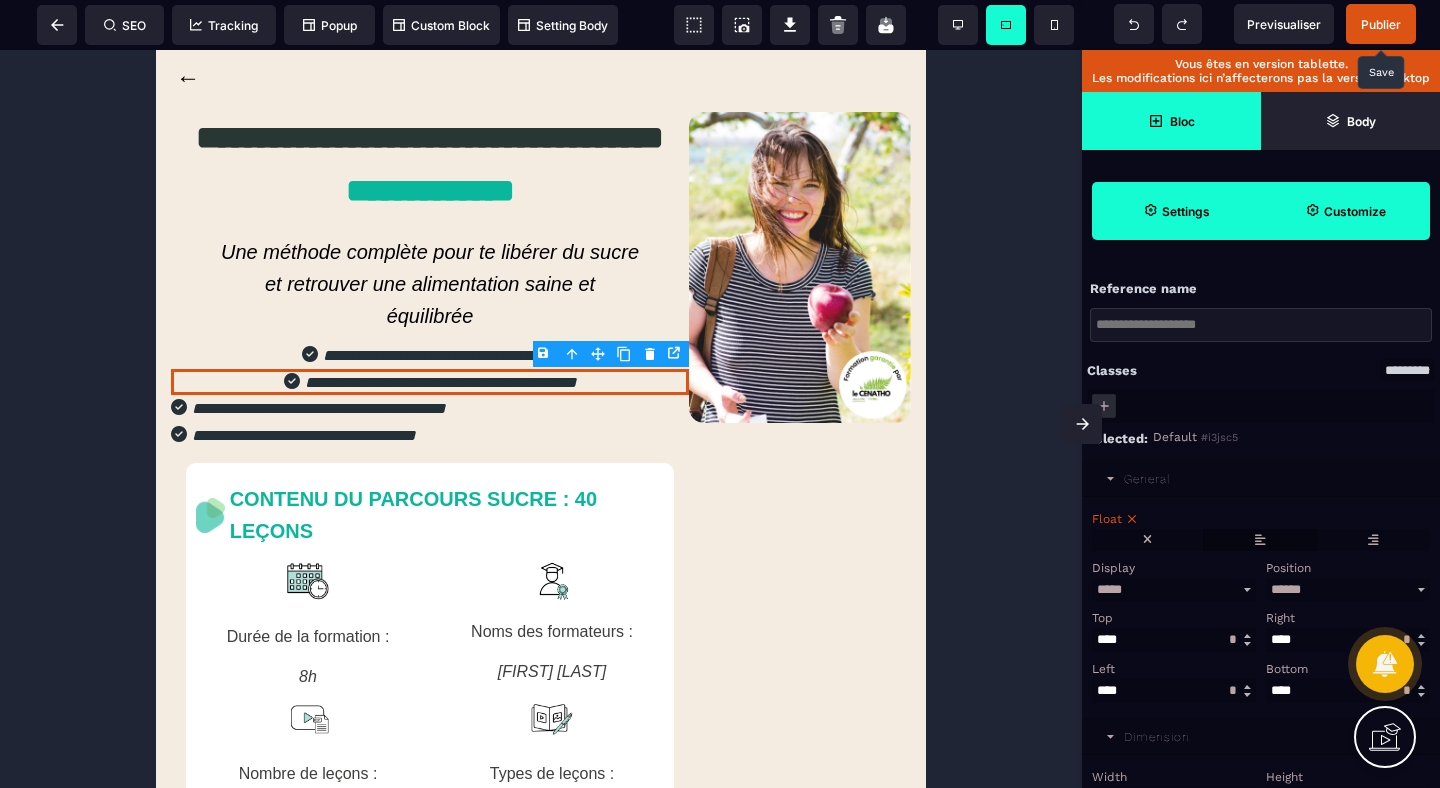 click at bounding box center [1260, 540] 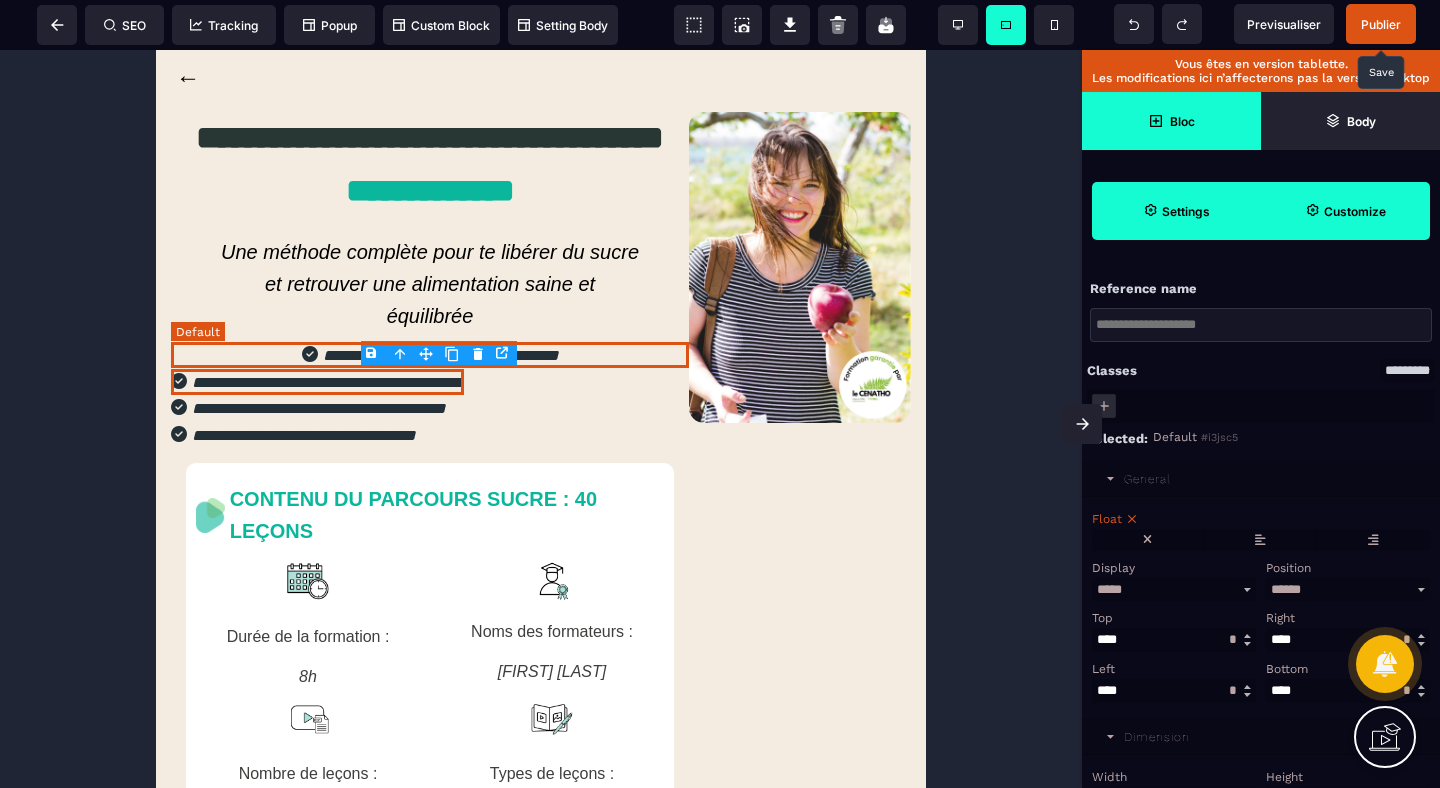click on "**********" at bounding box center (430, 355) 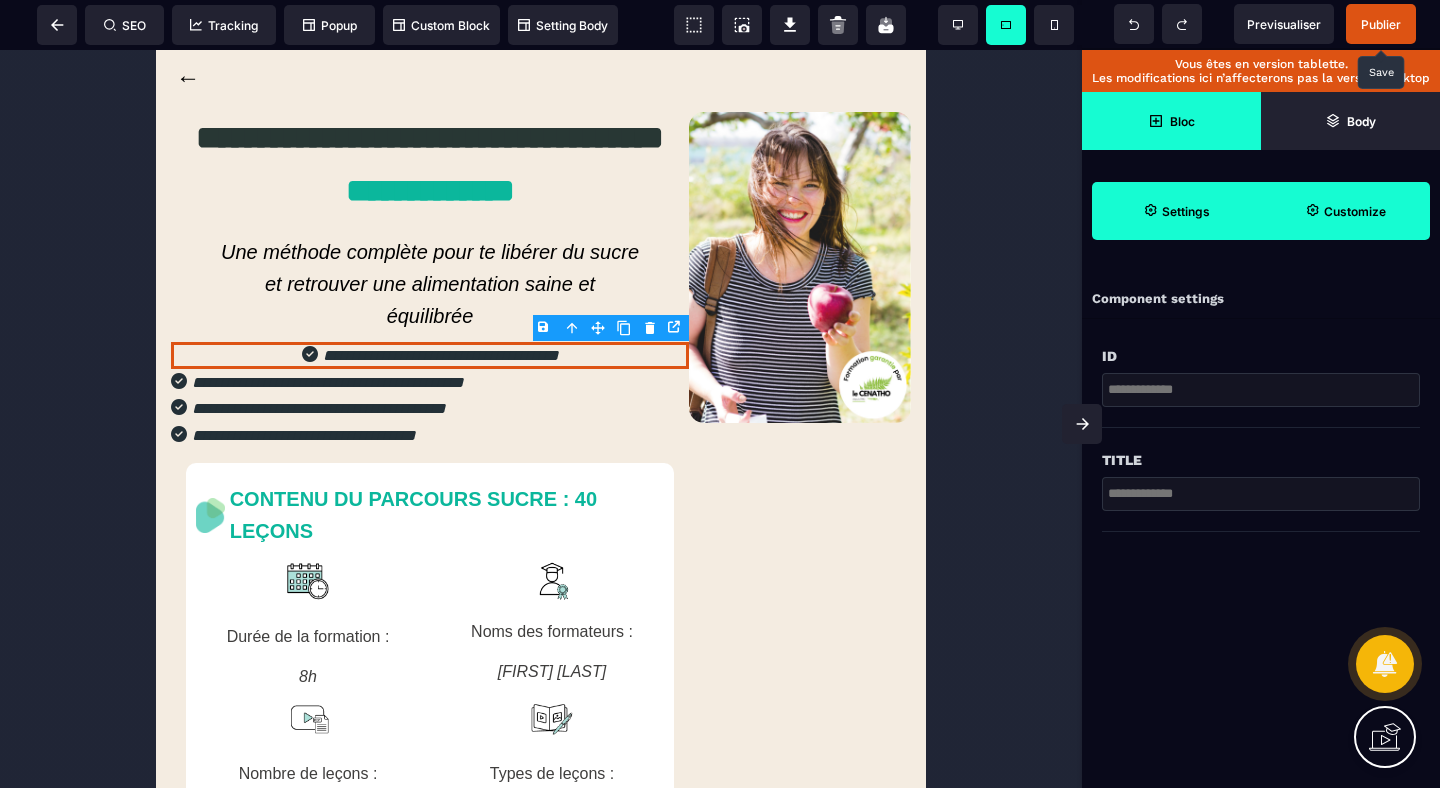 click 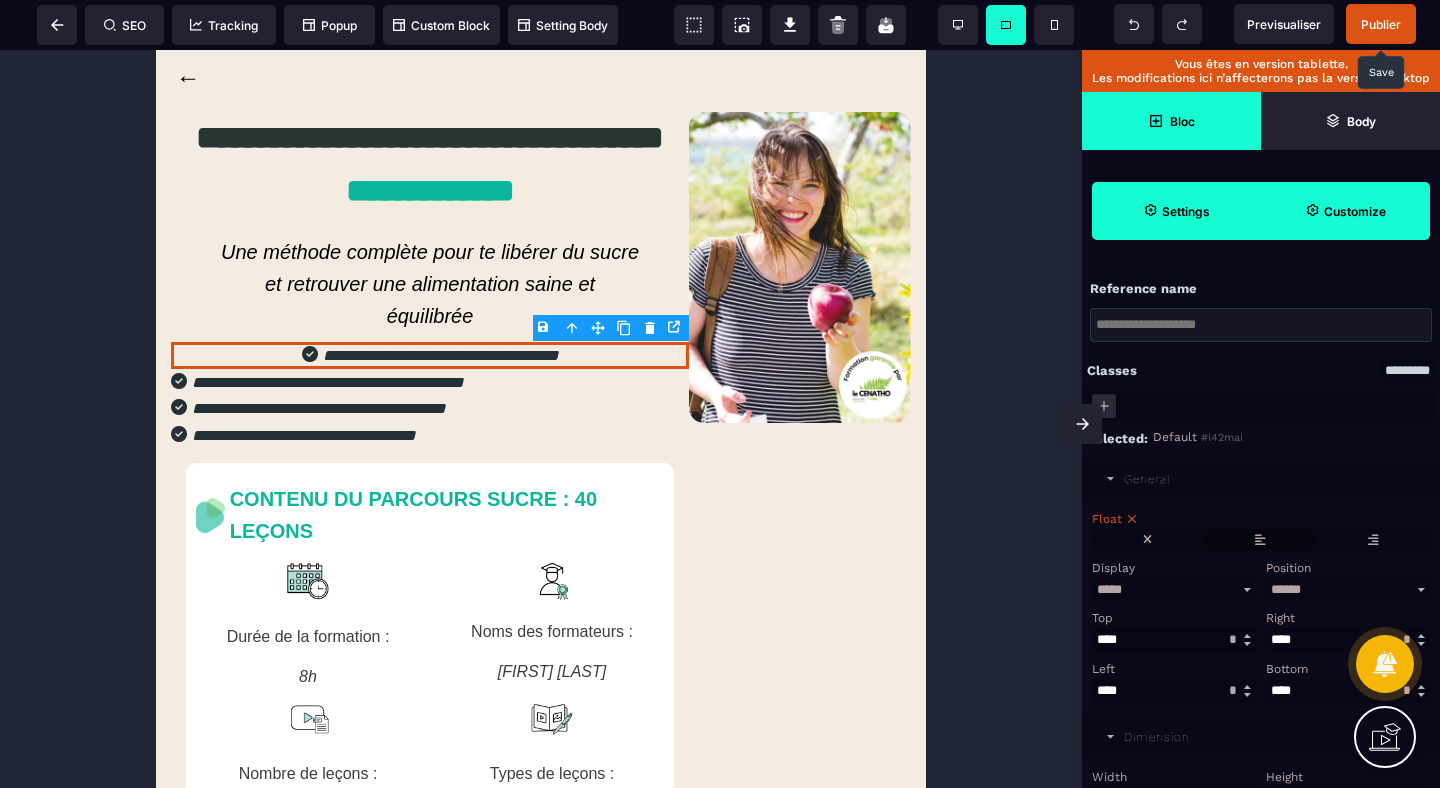 click at bounding box center [1260, 540] 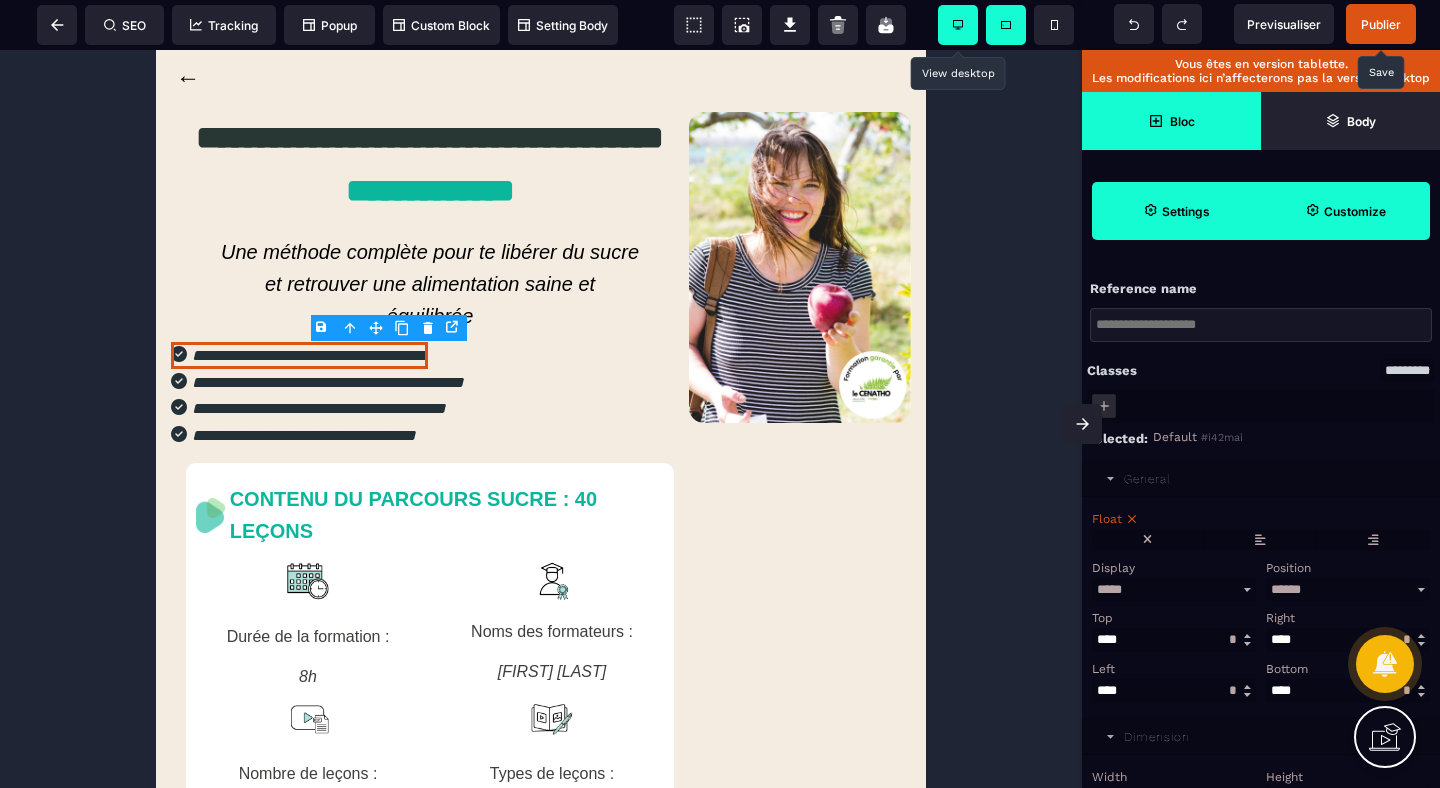 click 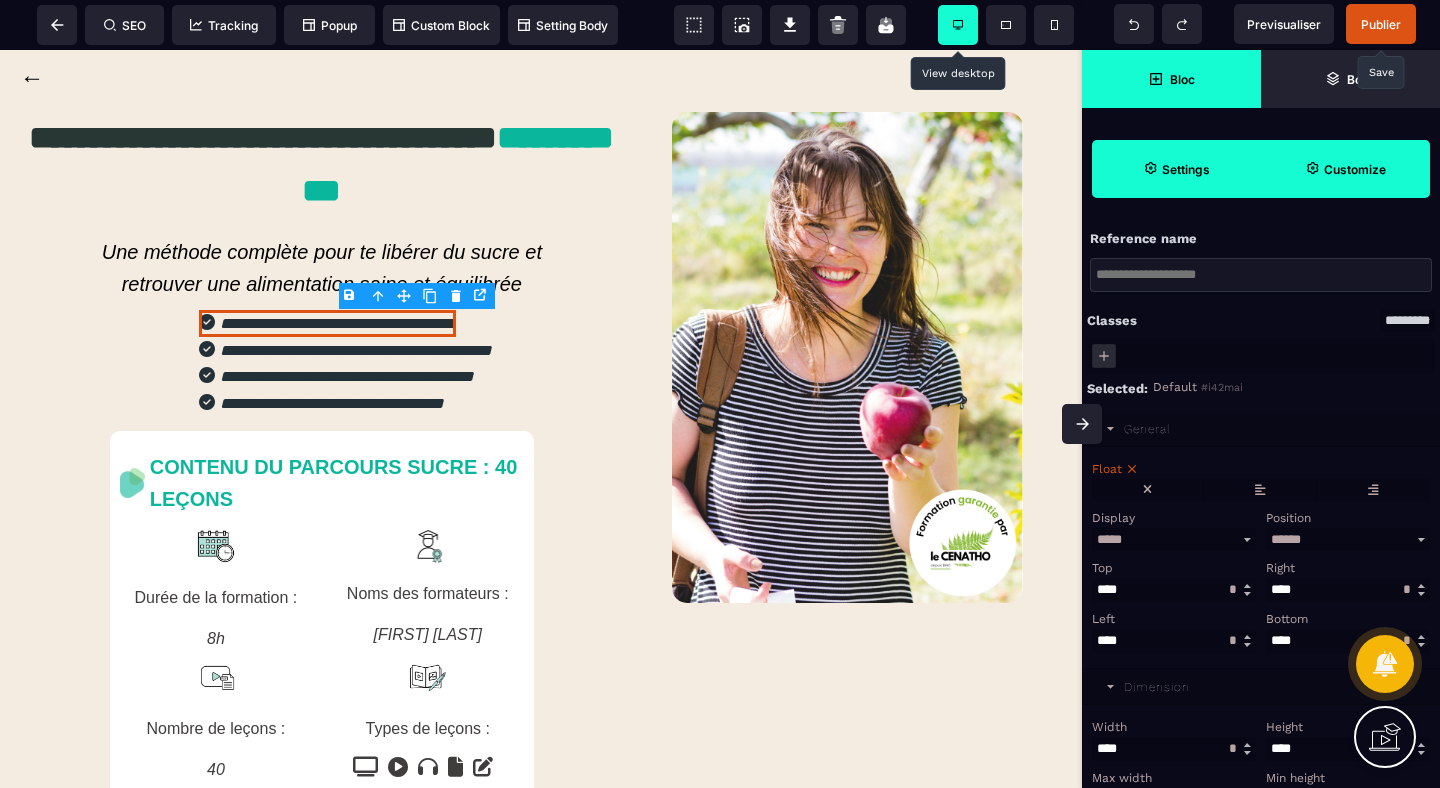 click at bounding box center (1082, 424) 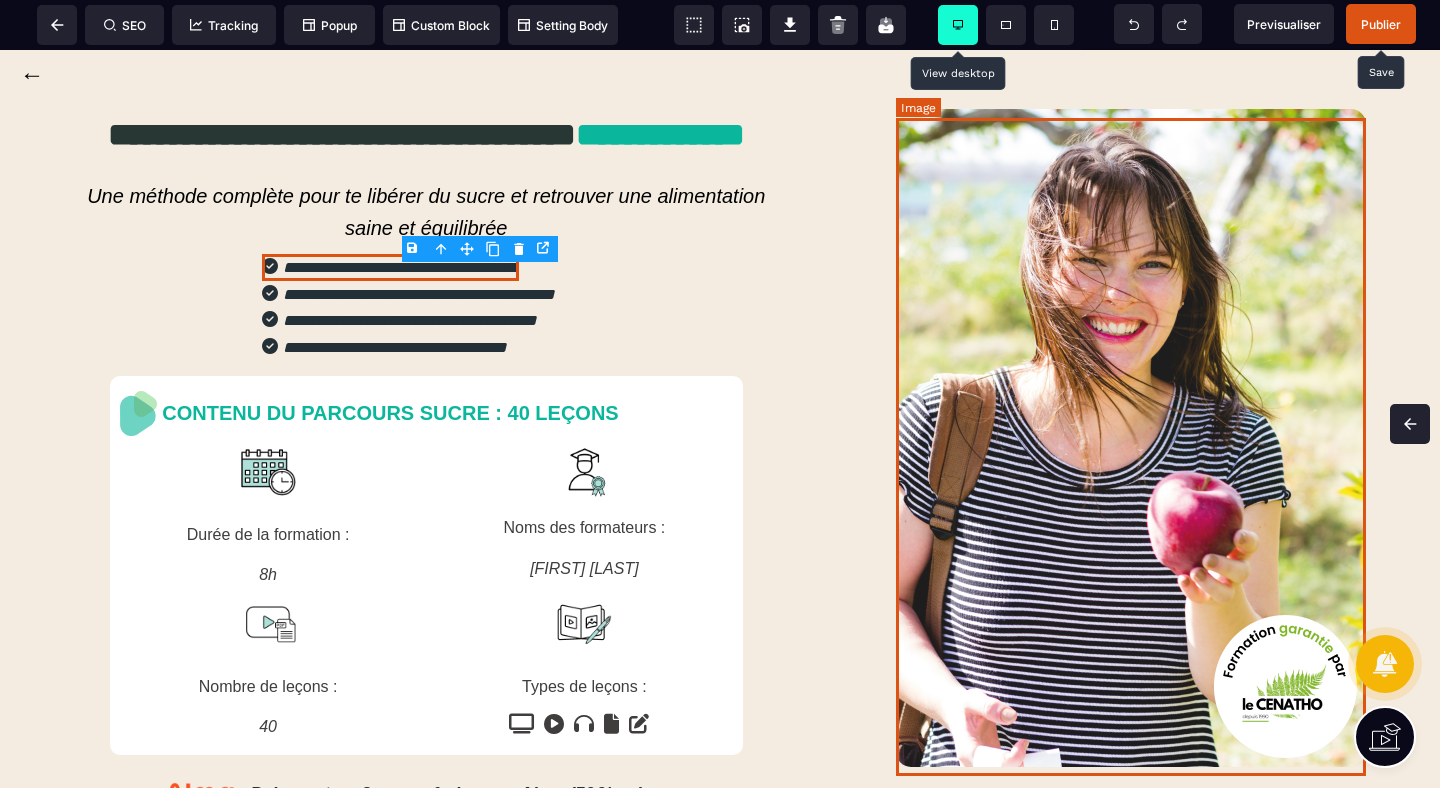scroll, scrollTop: 0, scrollLeft: 0, axis: both 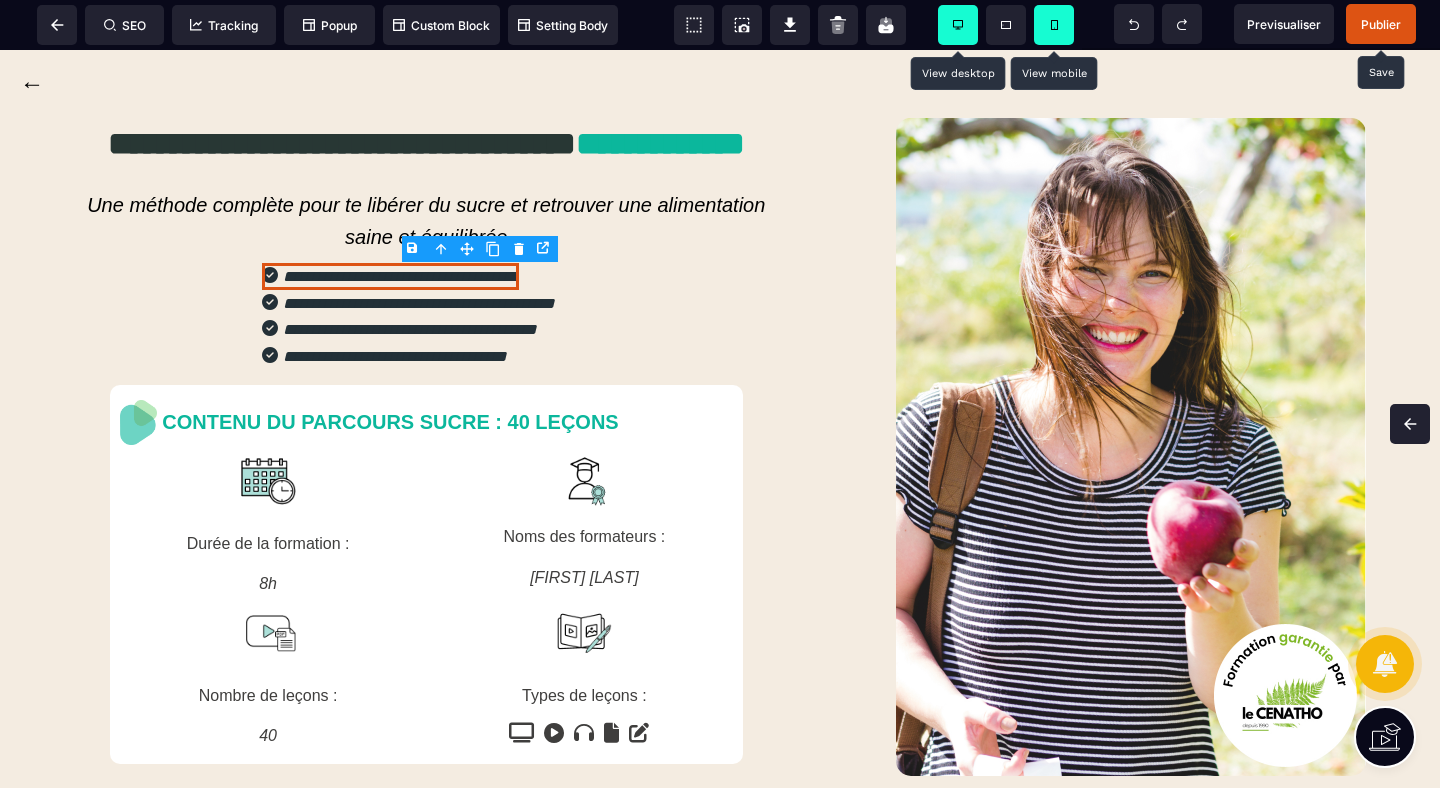 click at bounding box center (1054, 25) 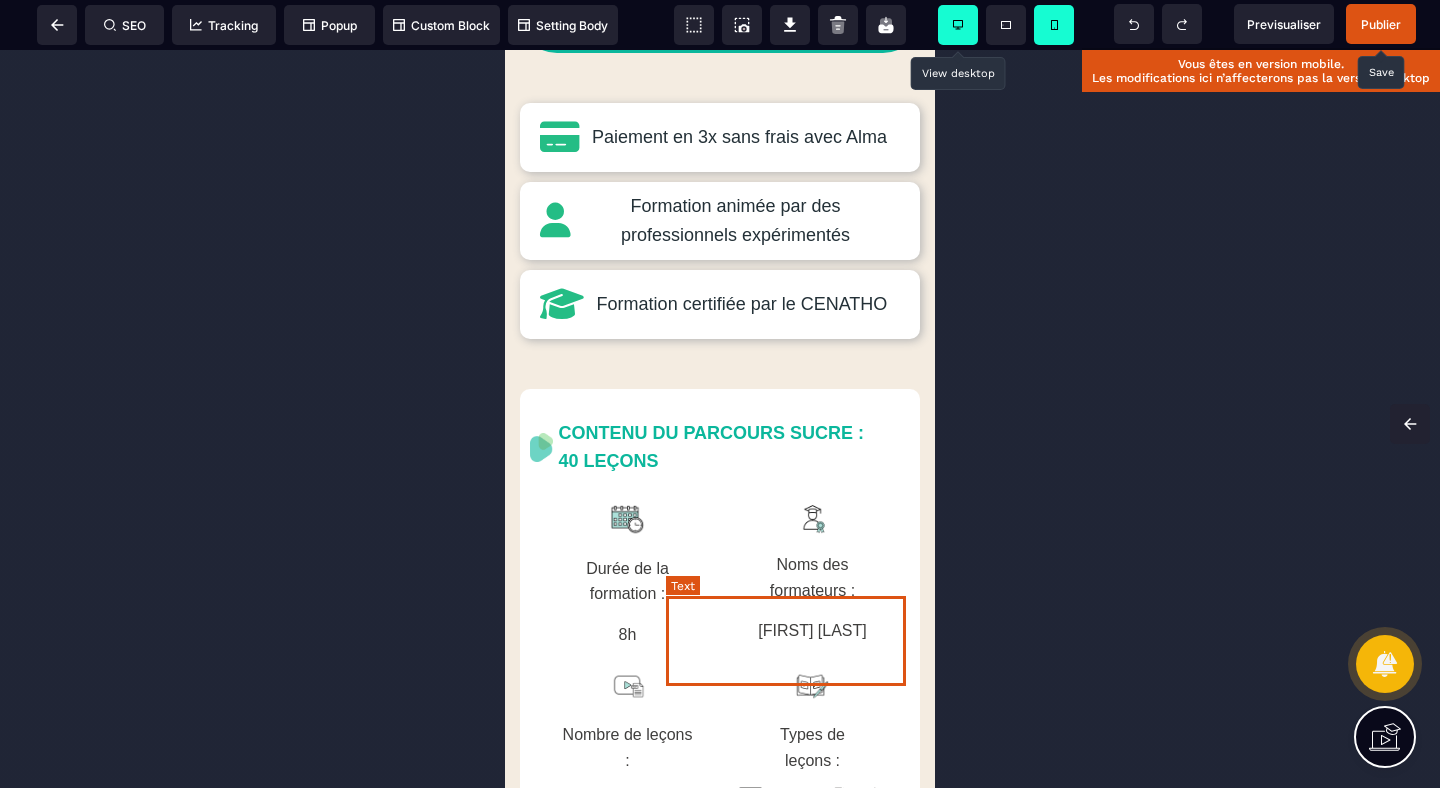 scroll, scrollTop: 900, scrollLeft: 0, axis: vertical 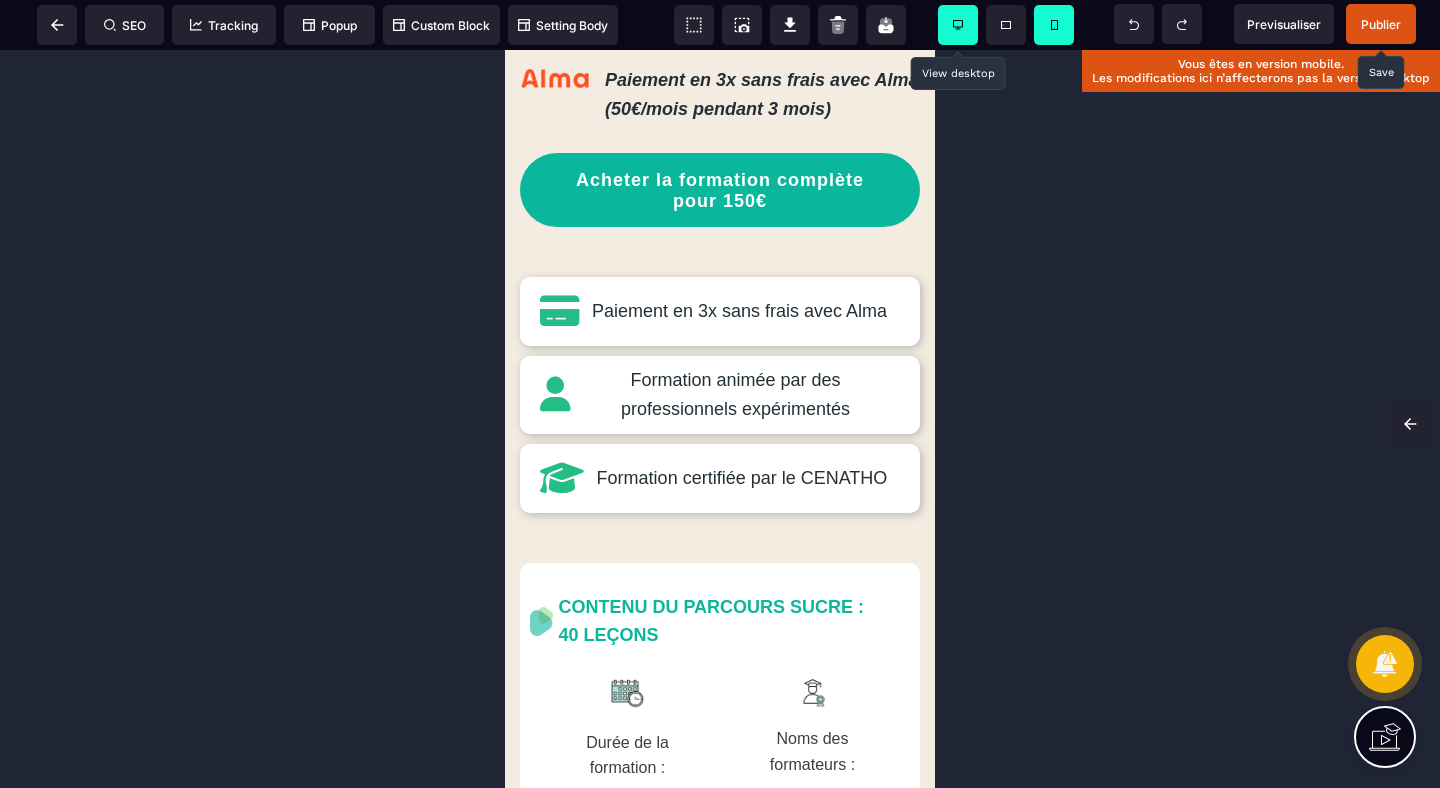 click at bounding box center [958, 25] 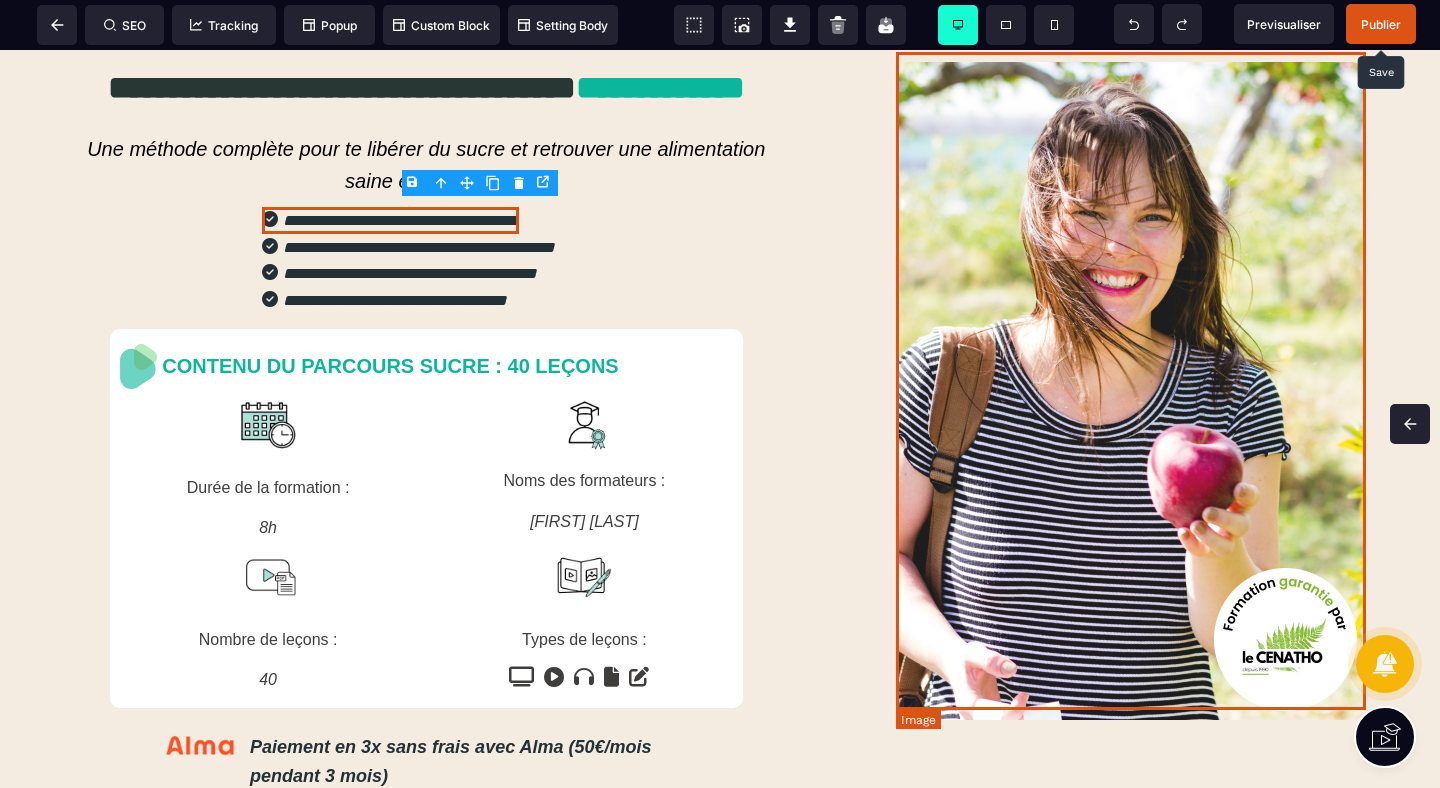 scroll, scrollTop: 0, scrollLeft: 0, axis: both 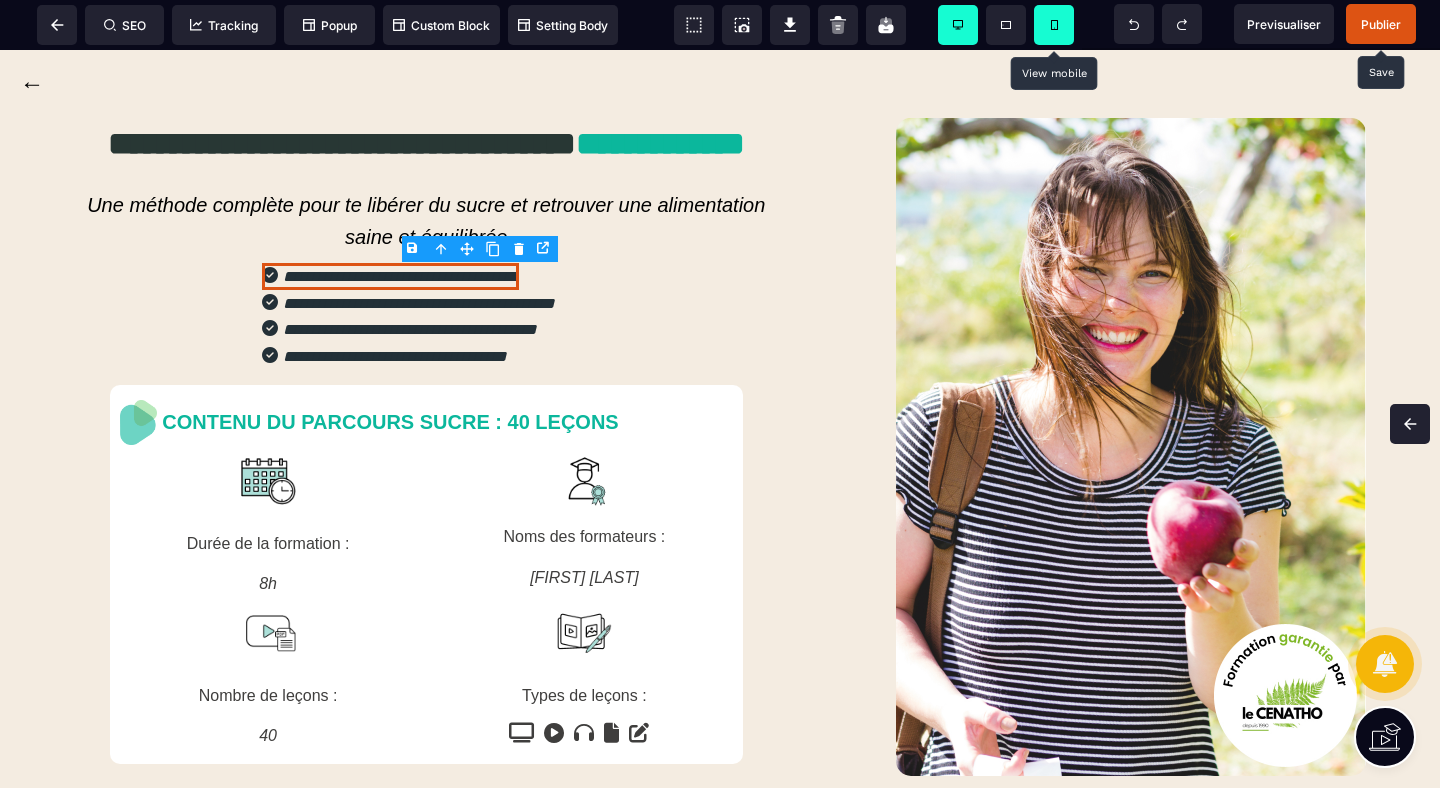 click at bounding box center [1054, 25] 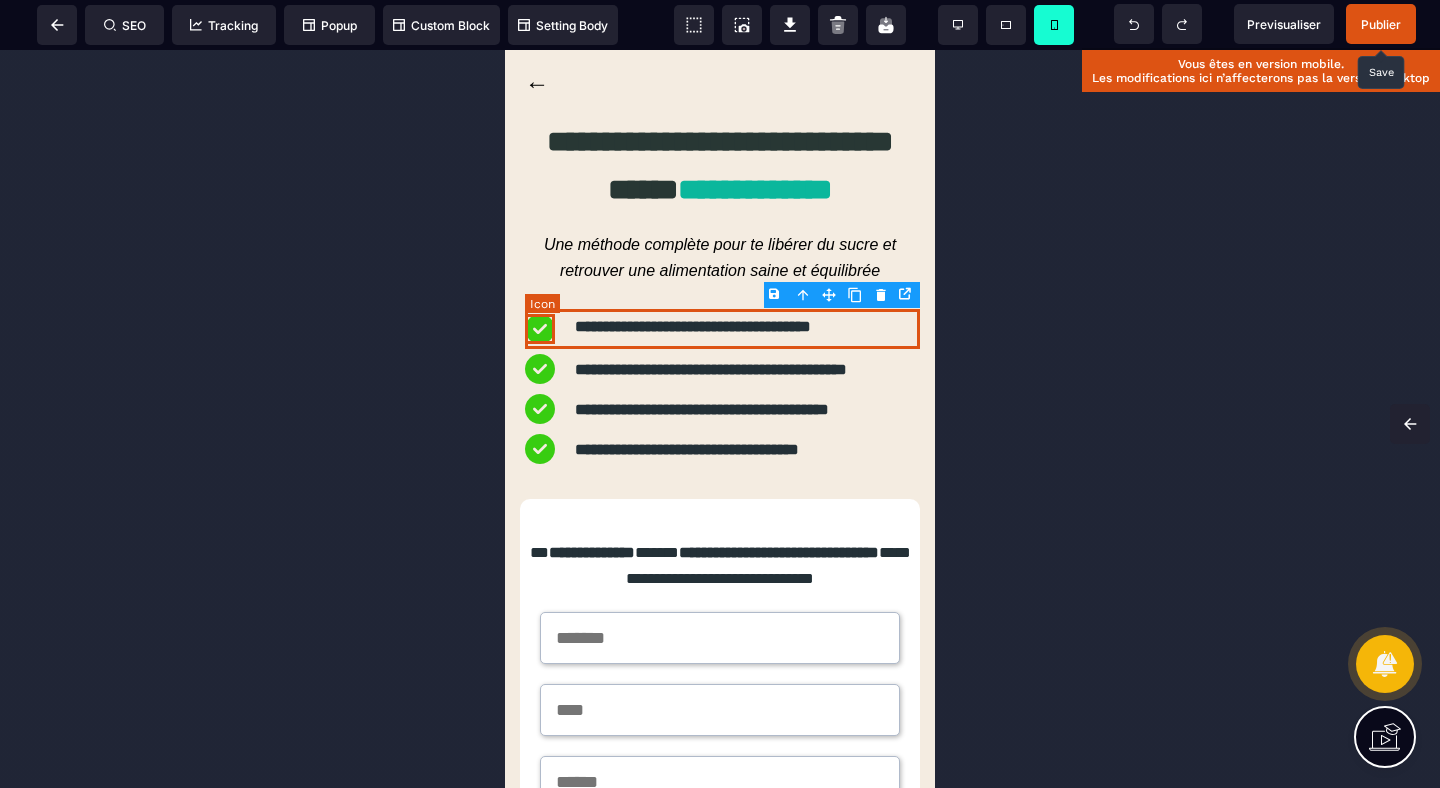 click at bounding box center [540, 329] 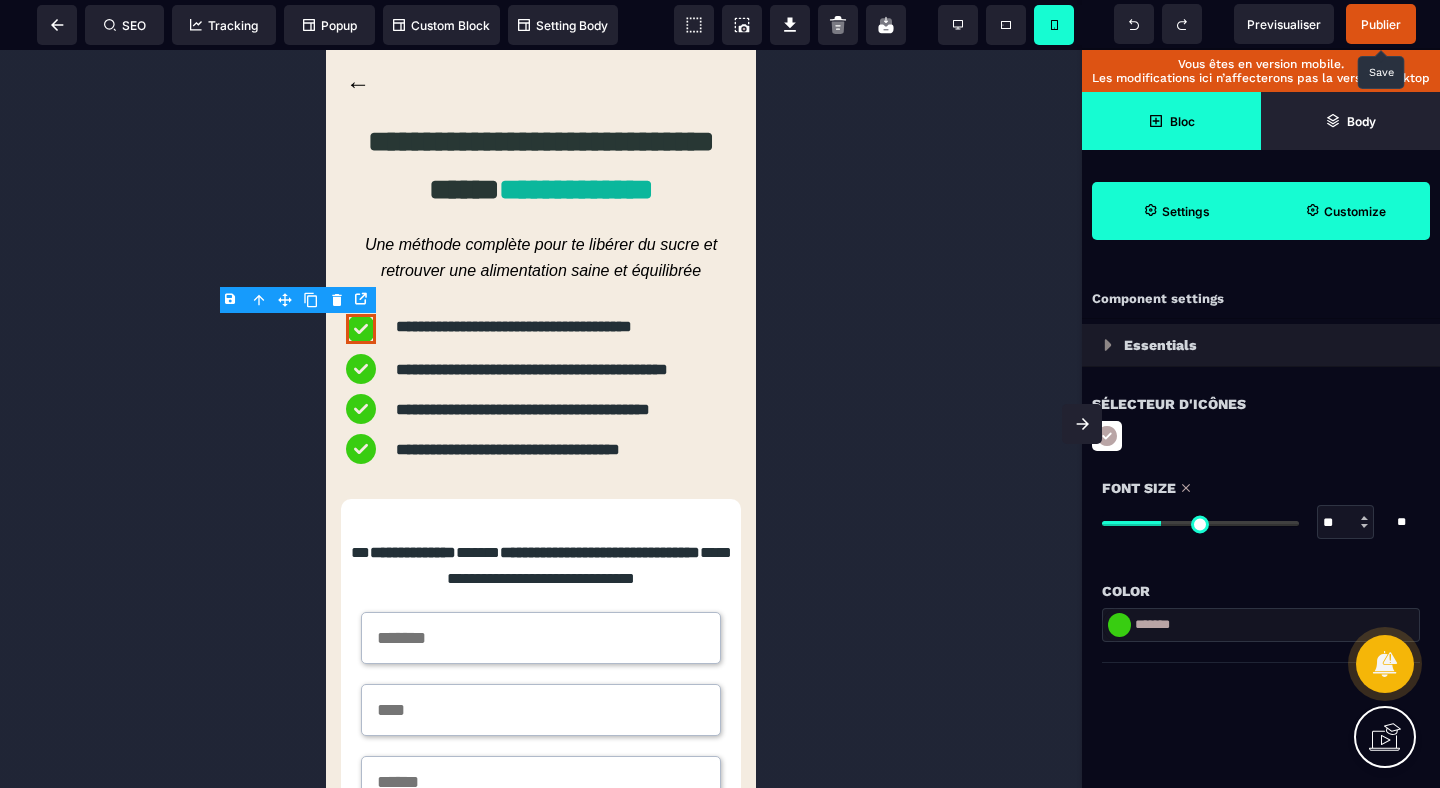 drag, startPoint x: 1217, startPoint y: 630, endPoint x: 1089, endPoint y: 630, distance: 128 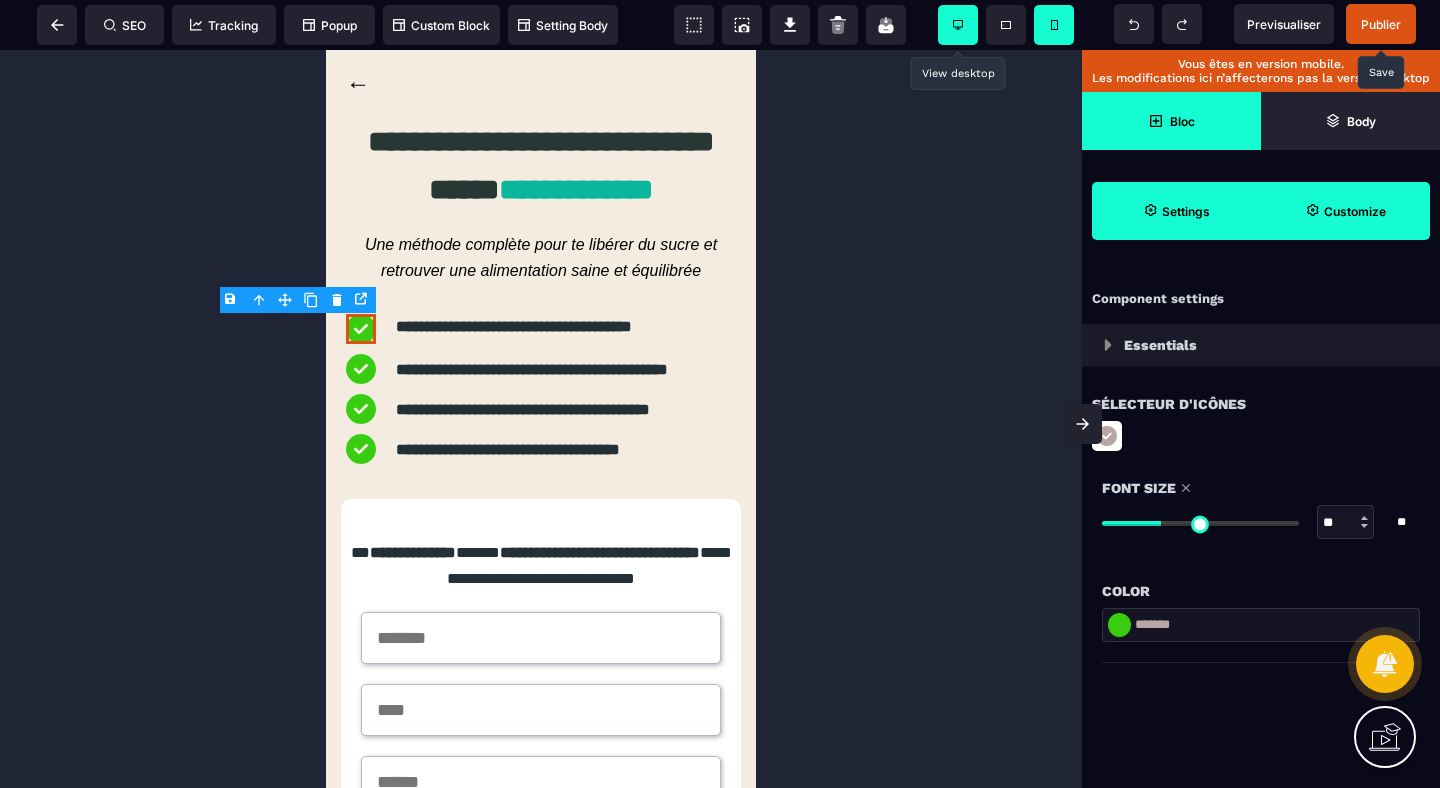 click at bounding box center (958, 25) 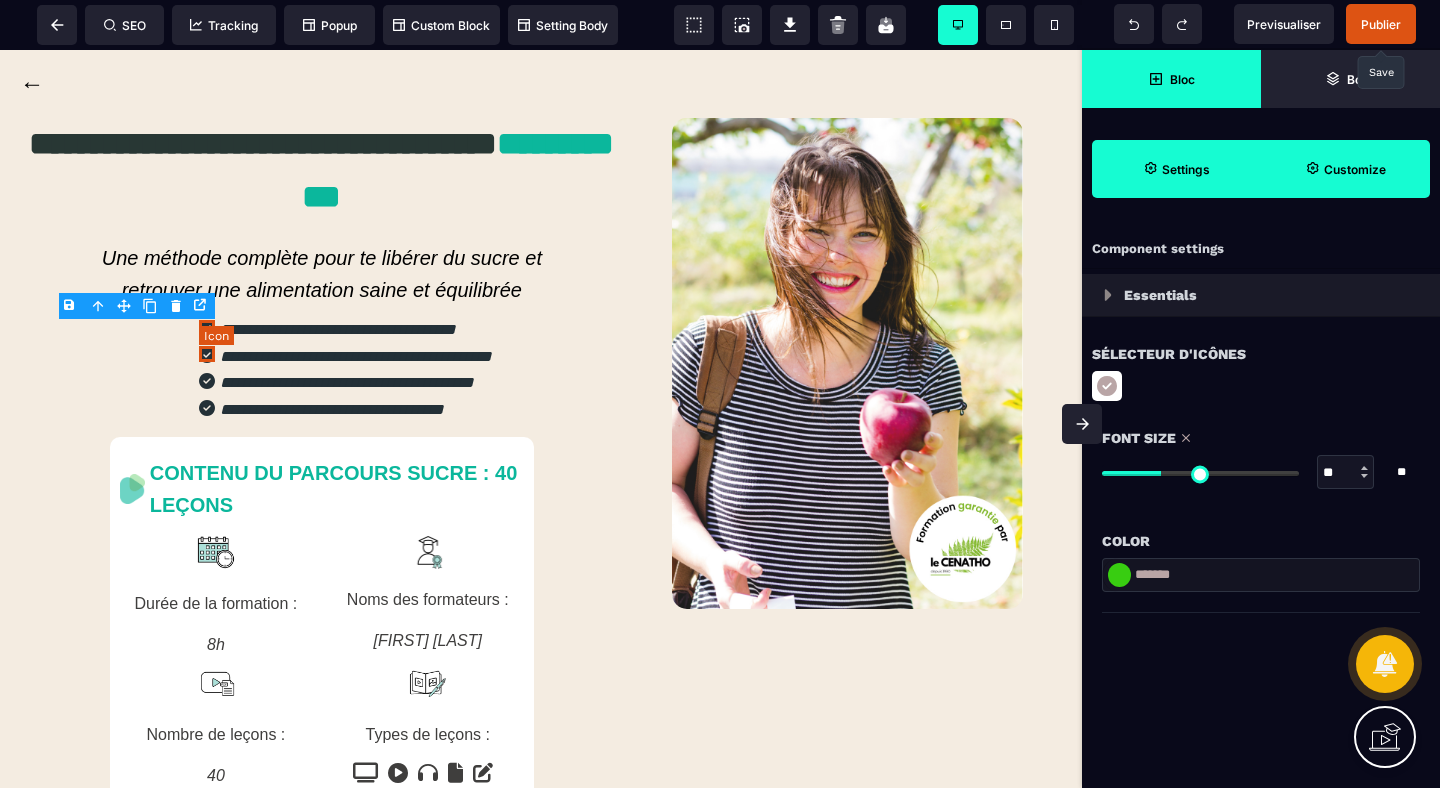 click at bounding box center (207, 355) 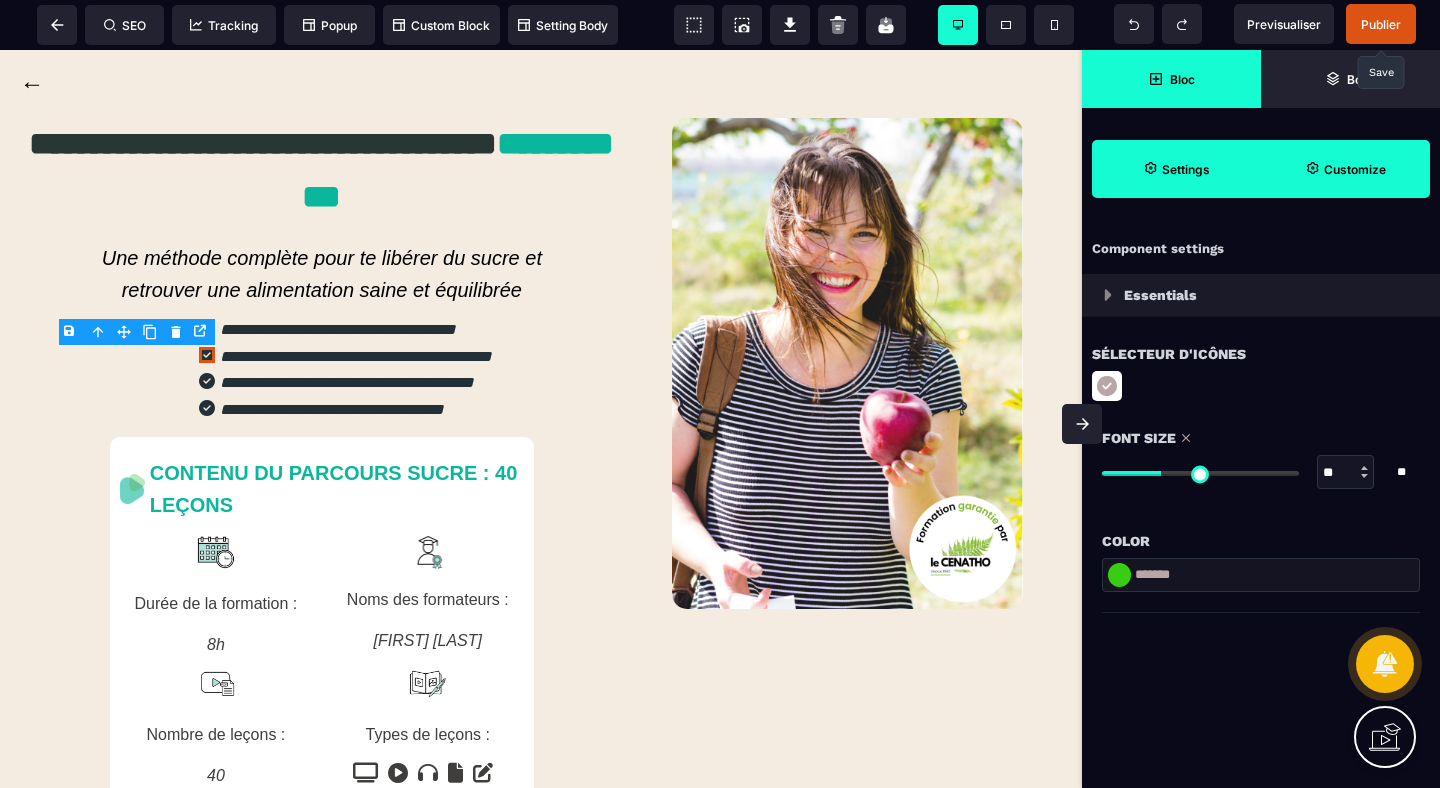 drag, startPoint x: 1200, startPoint y: 581, endPoint x: 1020, endPoint y: 578, distance: 180.025 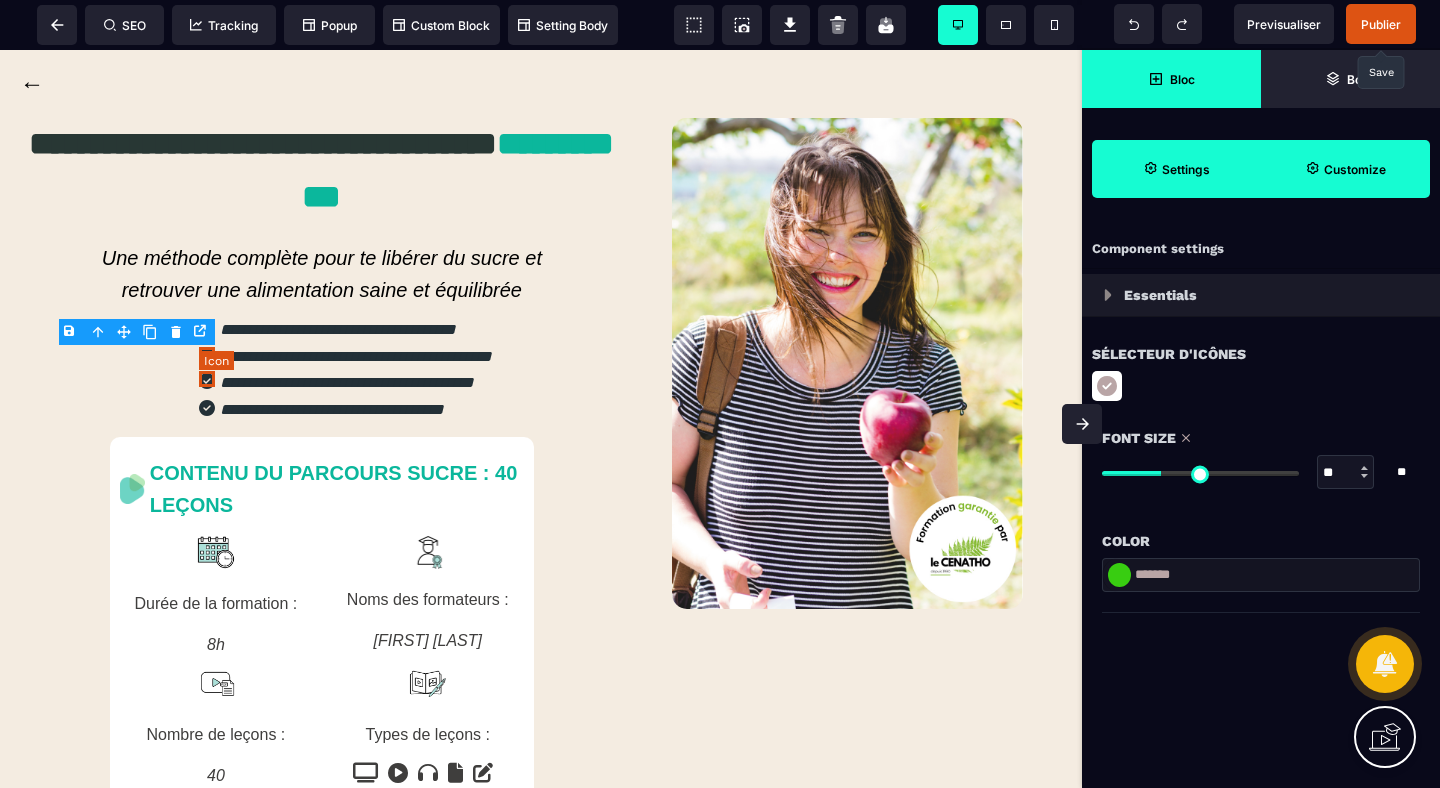 click at bounding box center (207, 381) 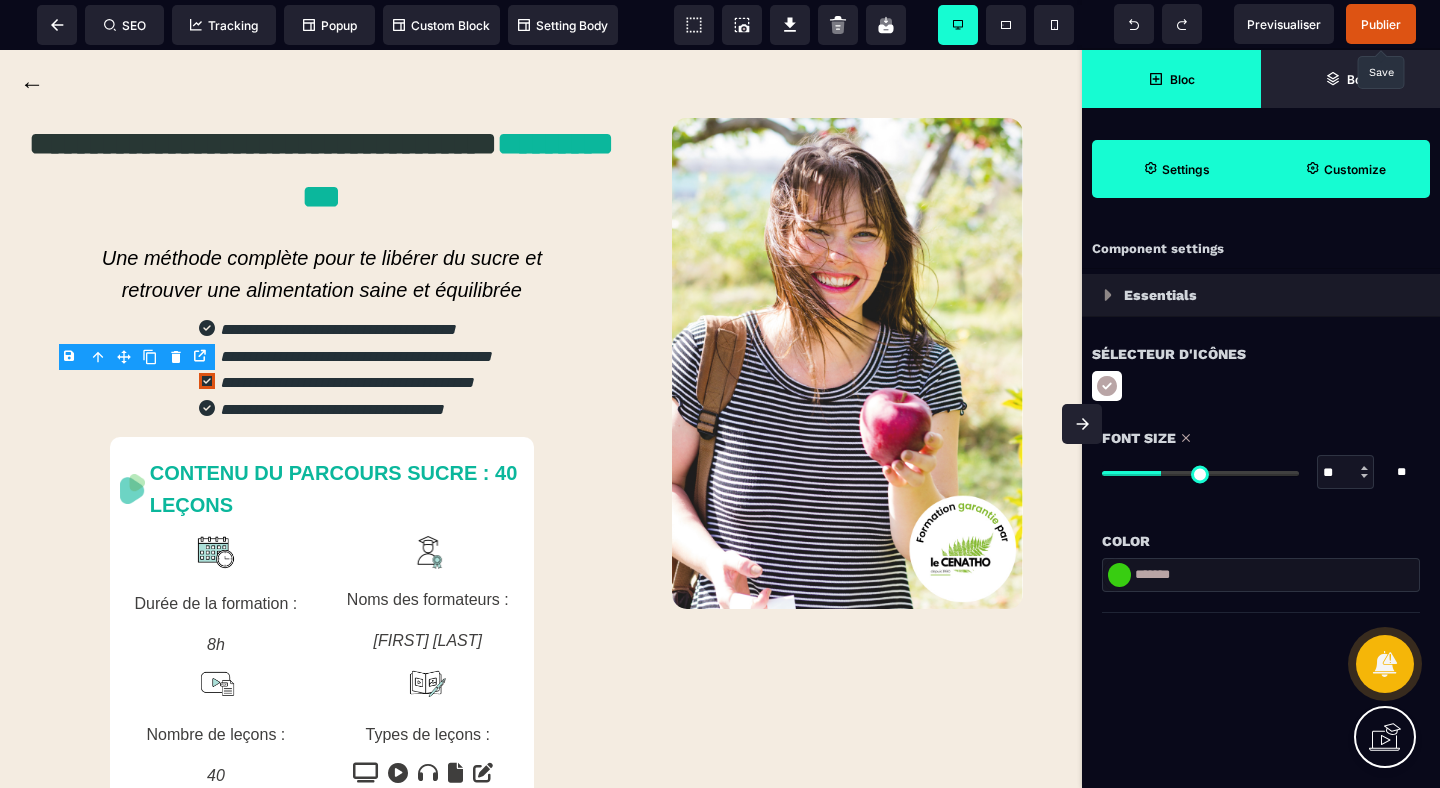 drag, startPoint x: 1244, startPoint y: 579, endPoint x: 957, endPoint y: 559, distance: 287.696 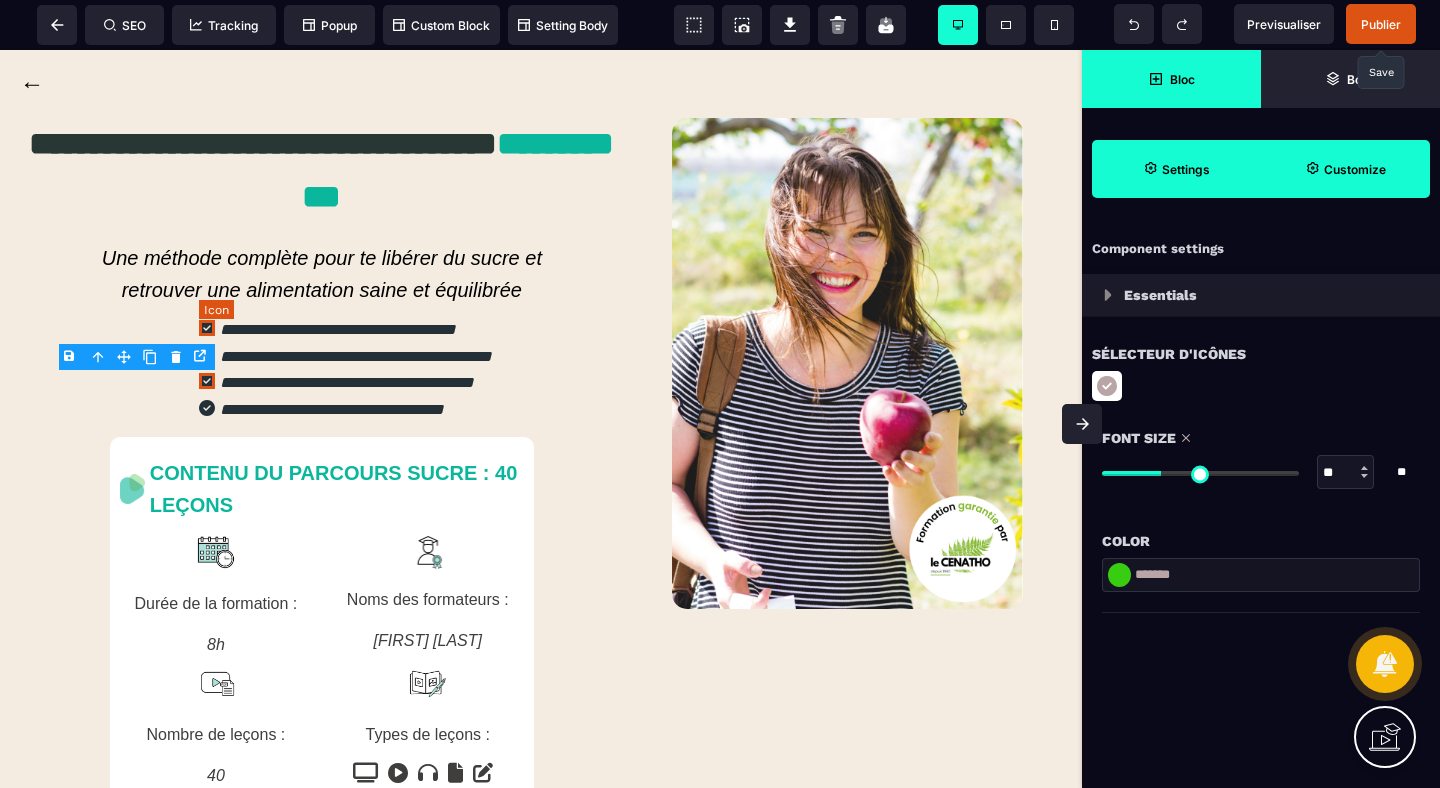 click at bounding box center [207, 328] 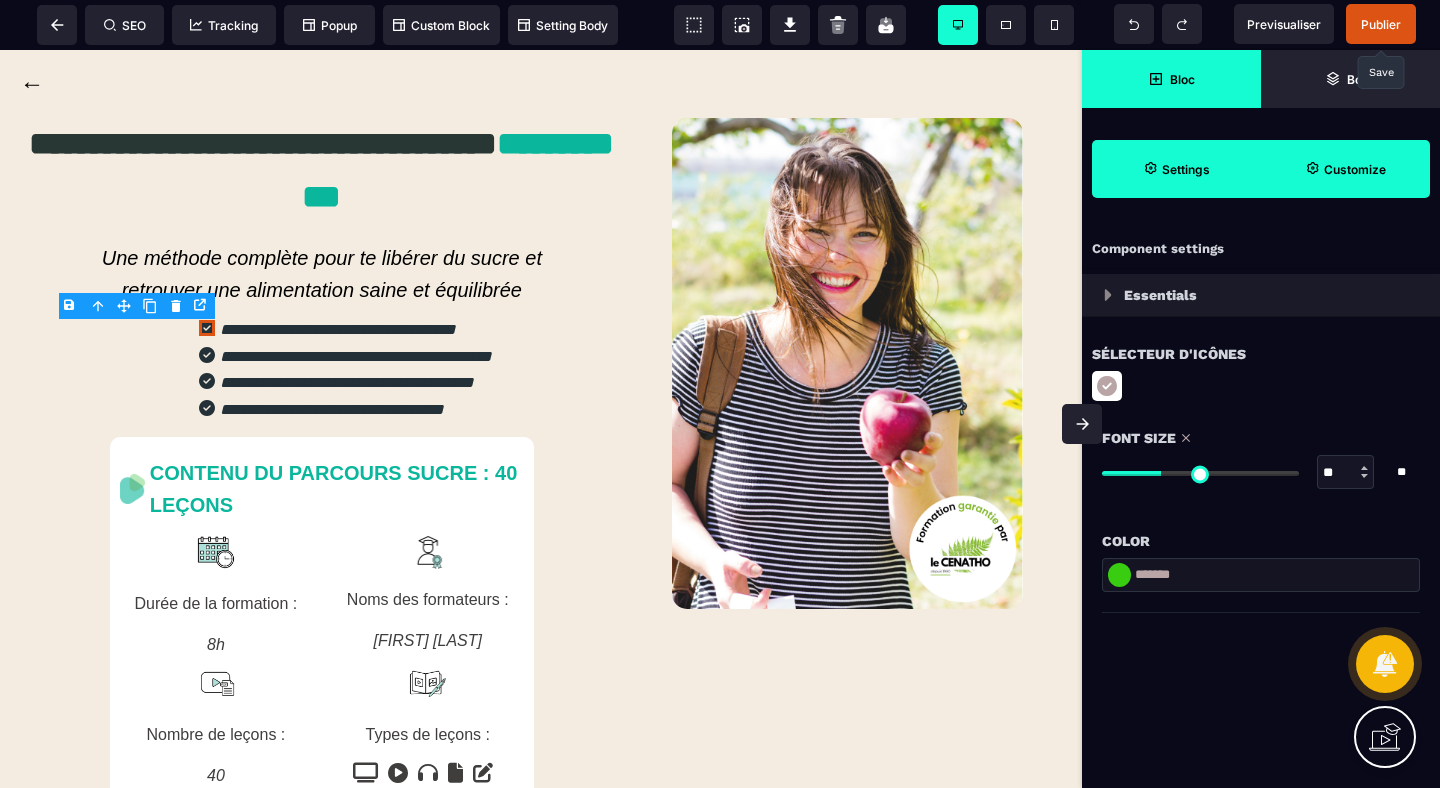 drag, startPoint x: 1235, startPoint y: 573, endPoint x: 1045, endPoint y: 570, distance: 190.02368 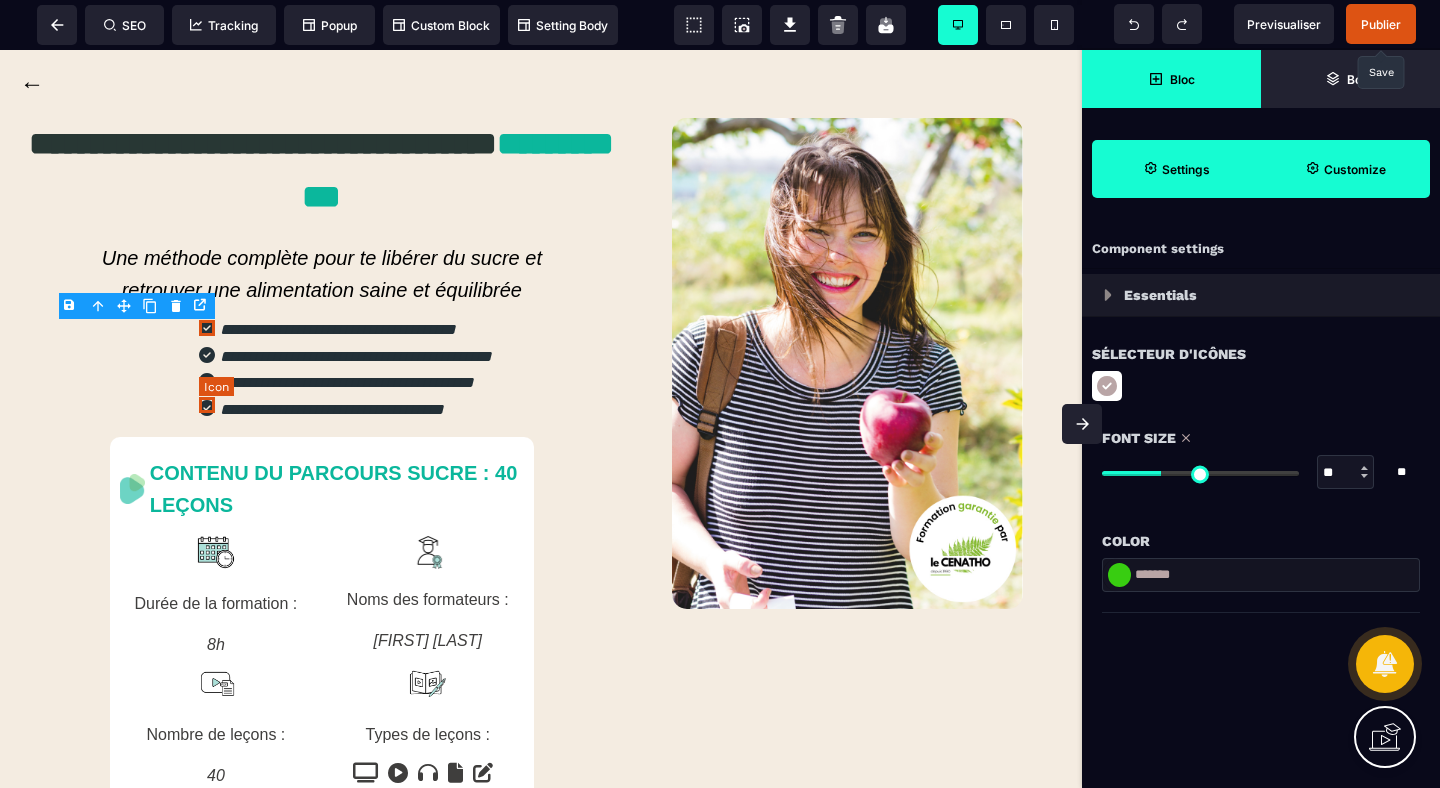 click at bounding box center [207, 408] 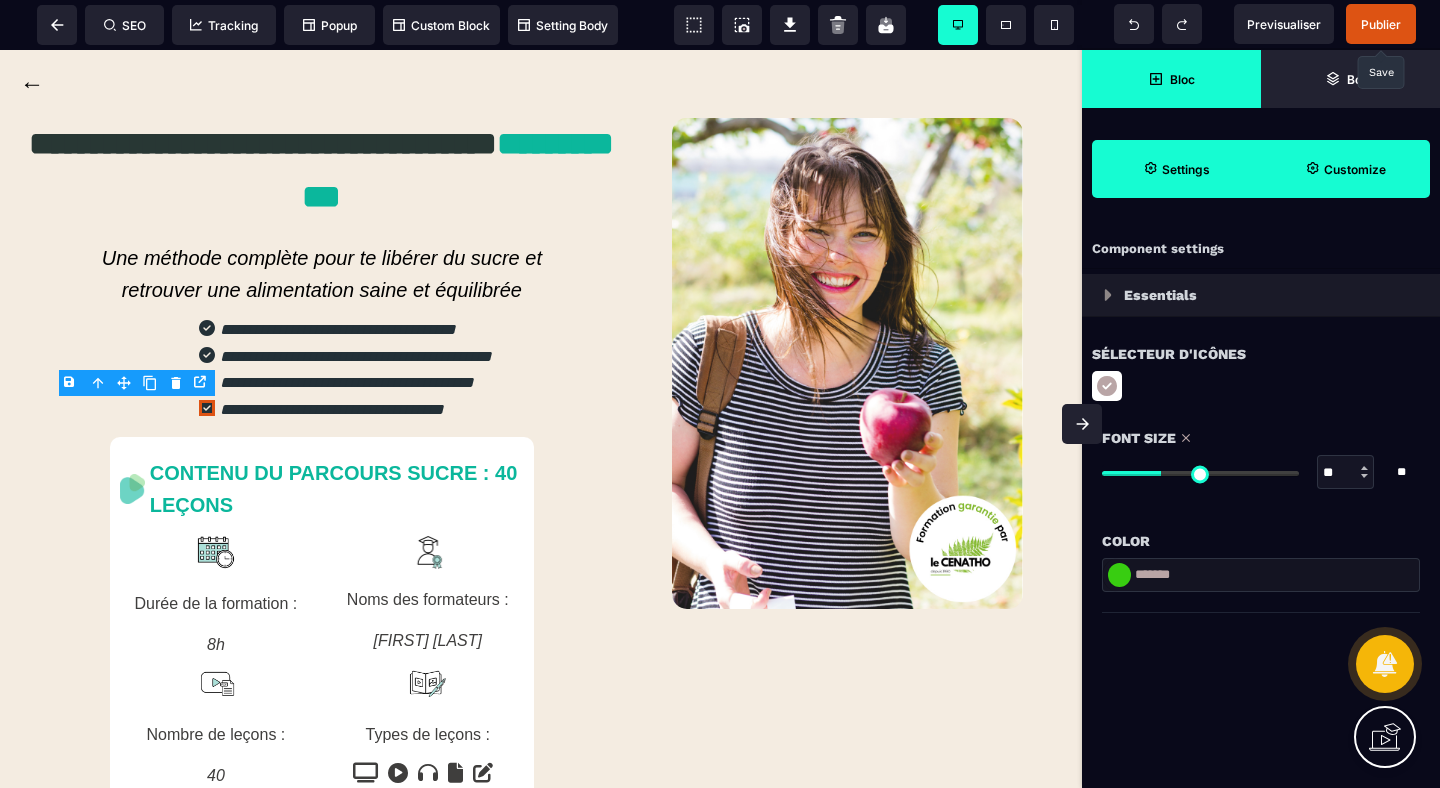 drag, startPoint x: 1208, startPoint y: 590, endPoint x: 1108, endPoint y: 587, distance: 100.04499 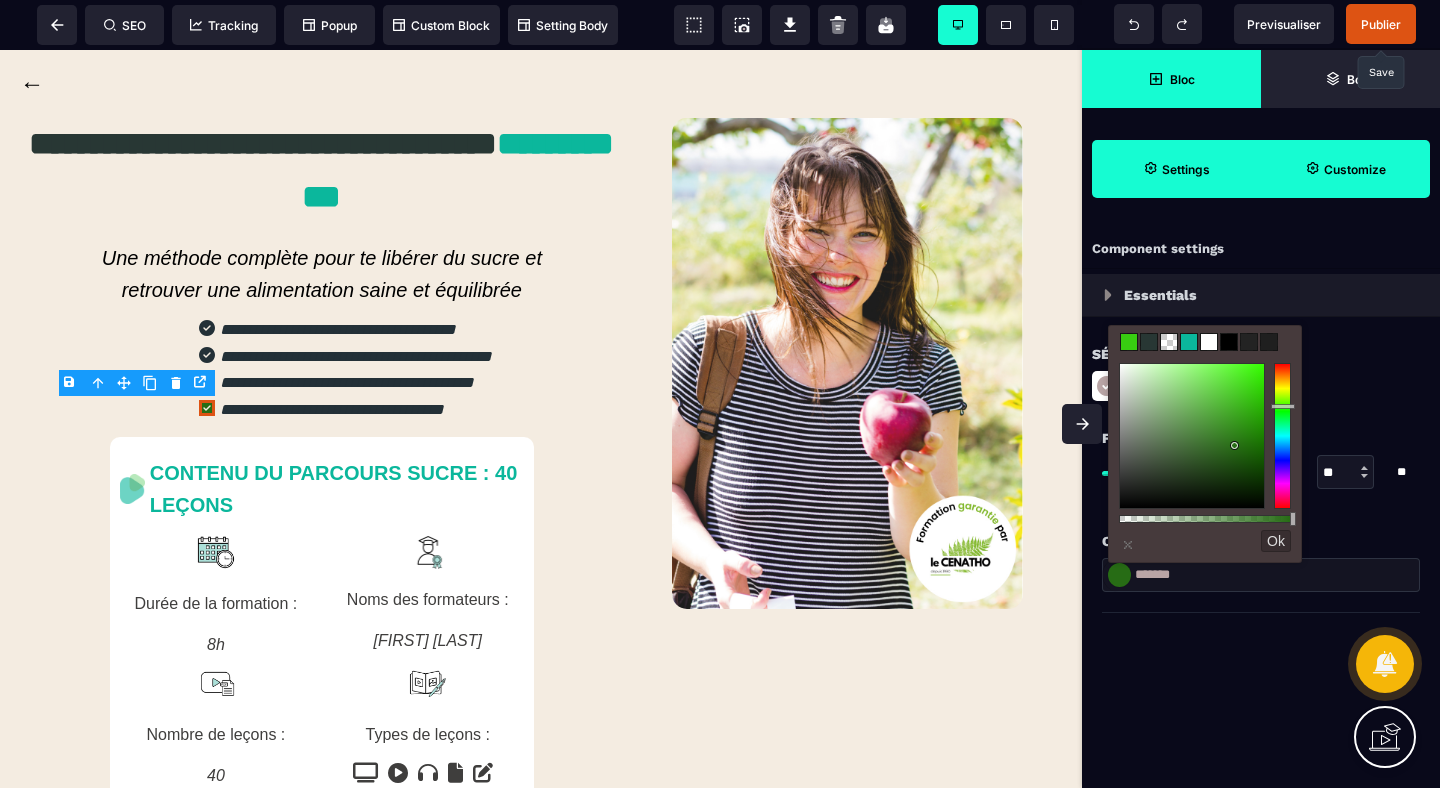 click at bounding box center (1192, 436) 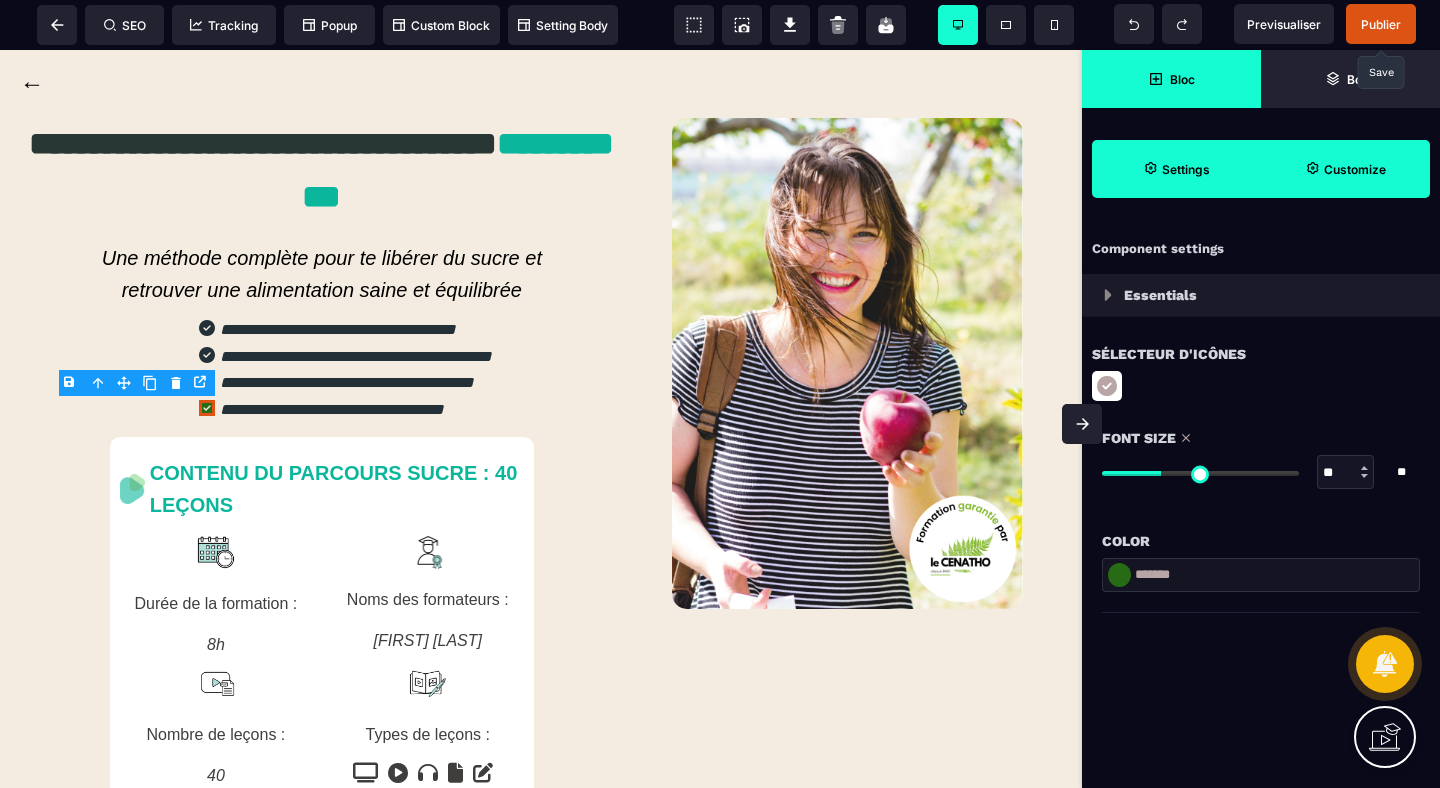 drag, startPoint x: 1214, startPoint y: 578, endPoint x: 1064, endPoint y: 578, distance: 150 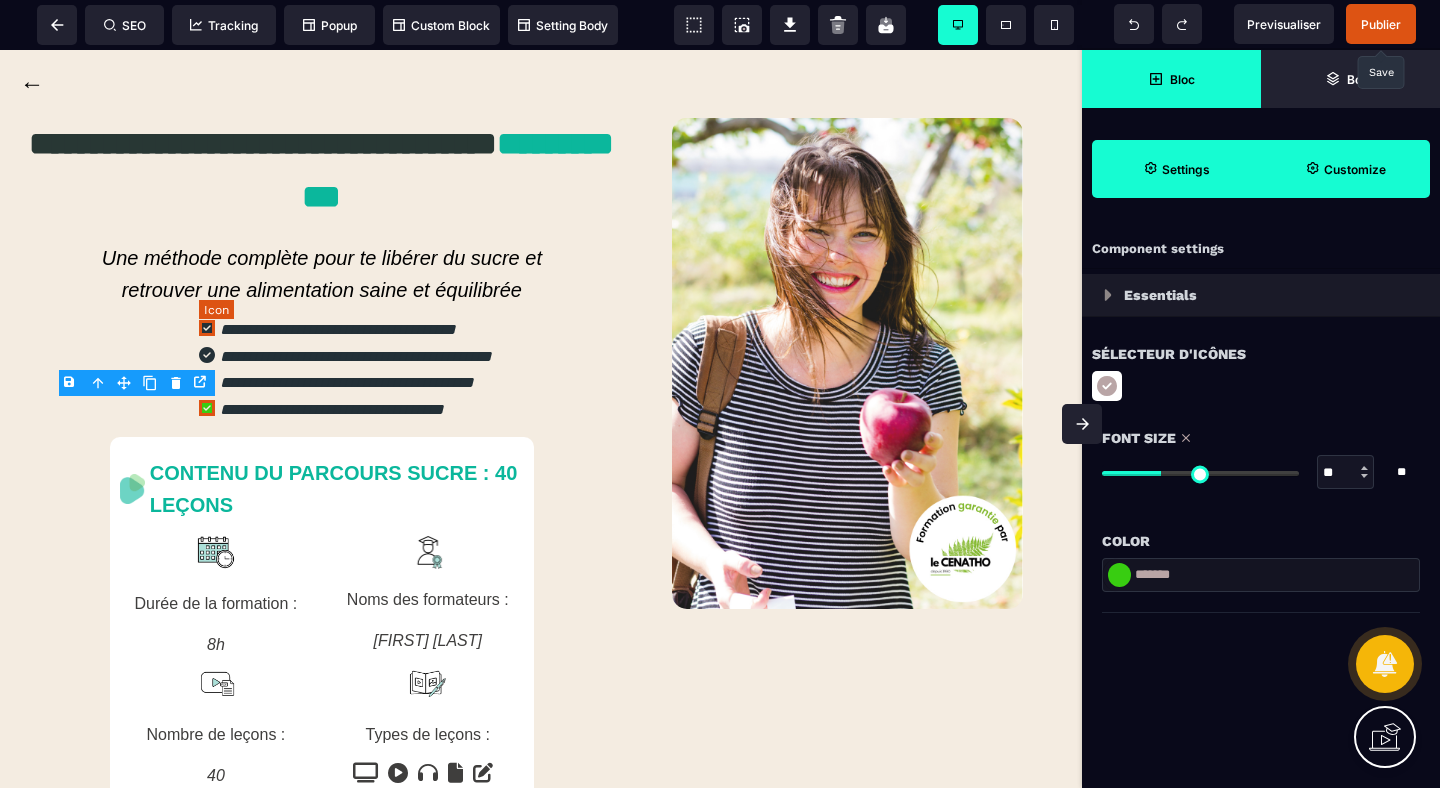click at bounding box center [207, 328] 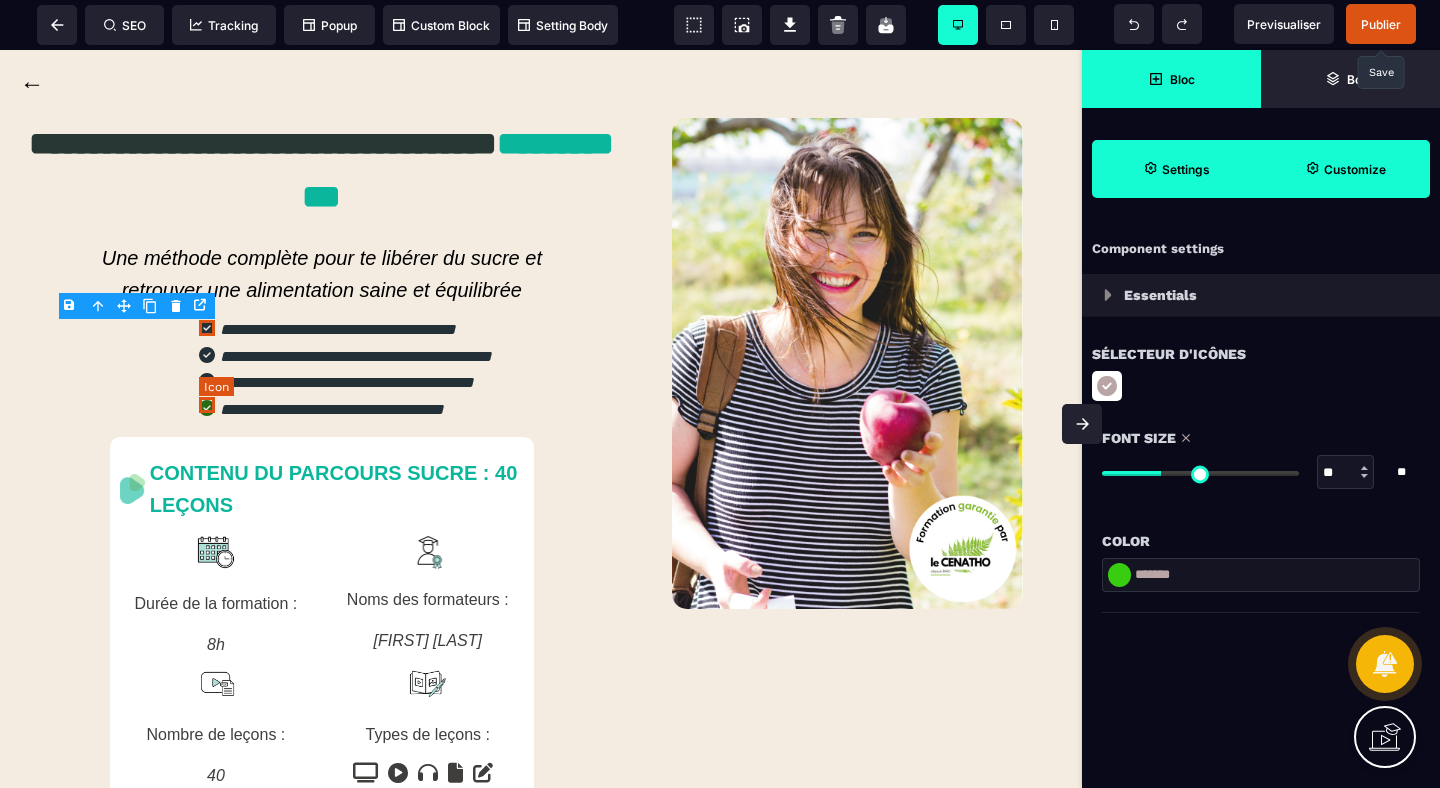 click at bounding box center [207, 408] 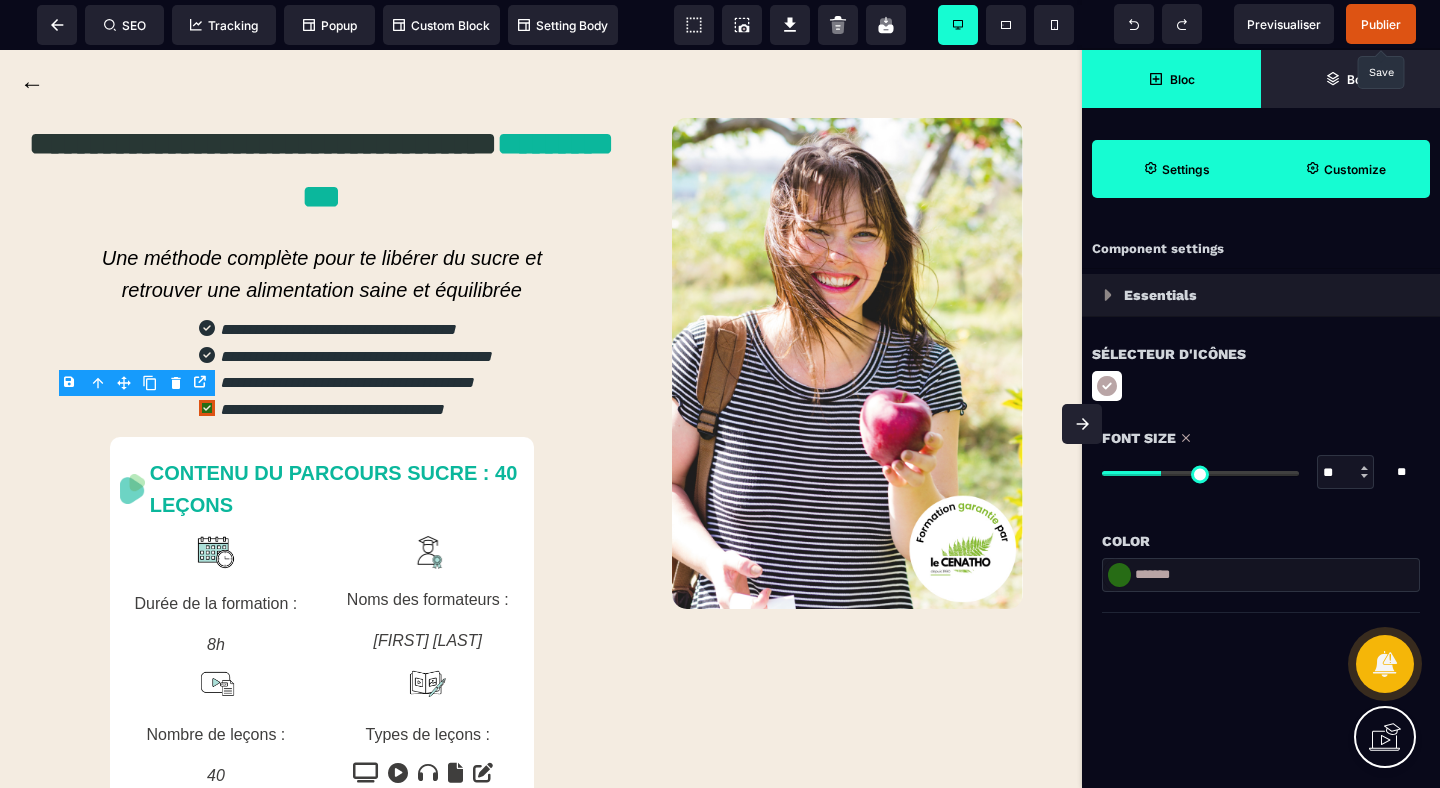drag, startPoint x: 1199, startPoint y: 587, endPoint x: 1103, endPoint y: 586, distance: 96.00521 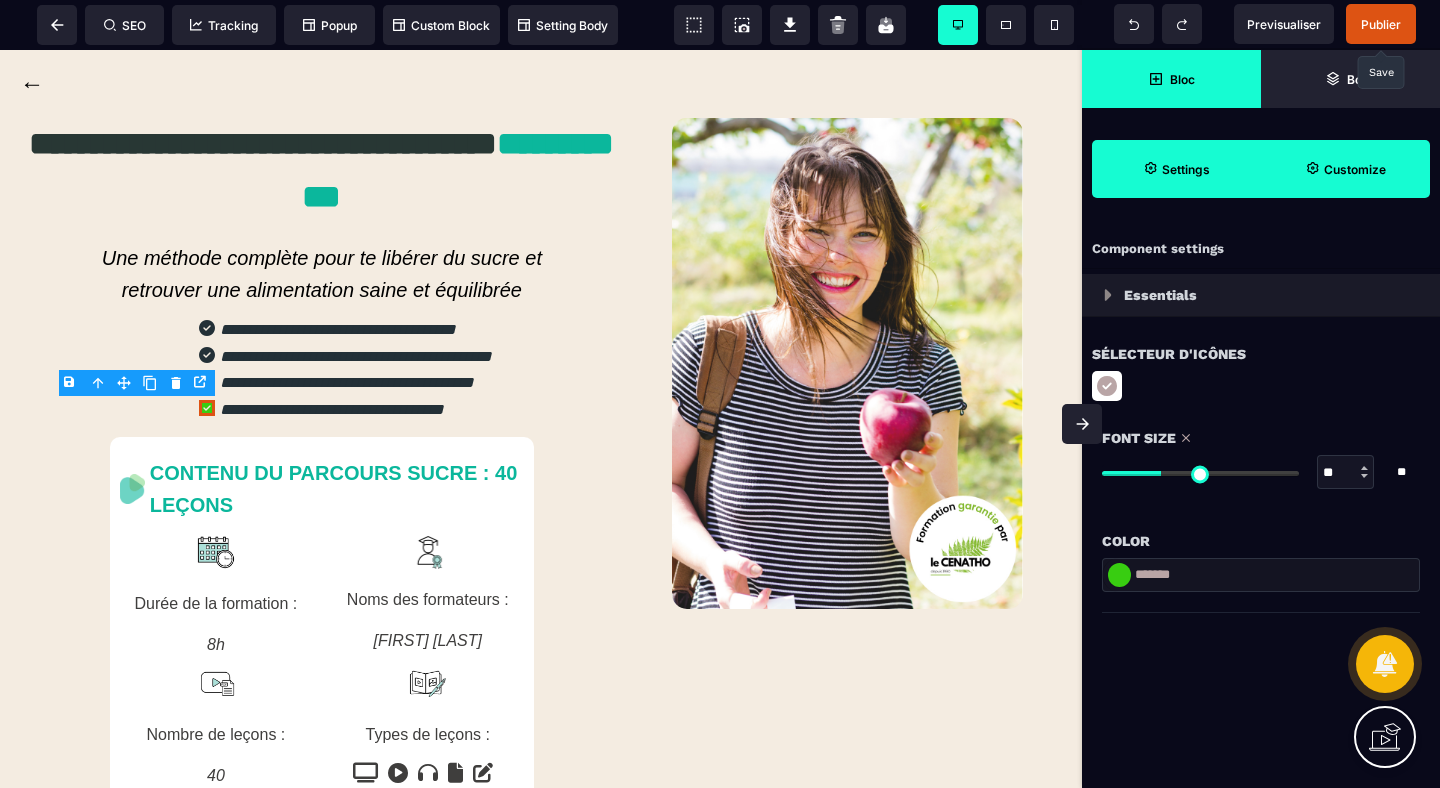 click on "*******" at bounding box center (1261, 585) 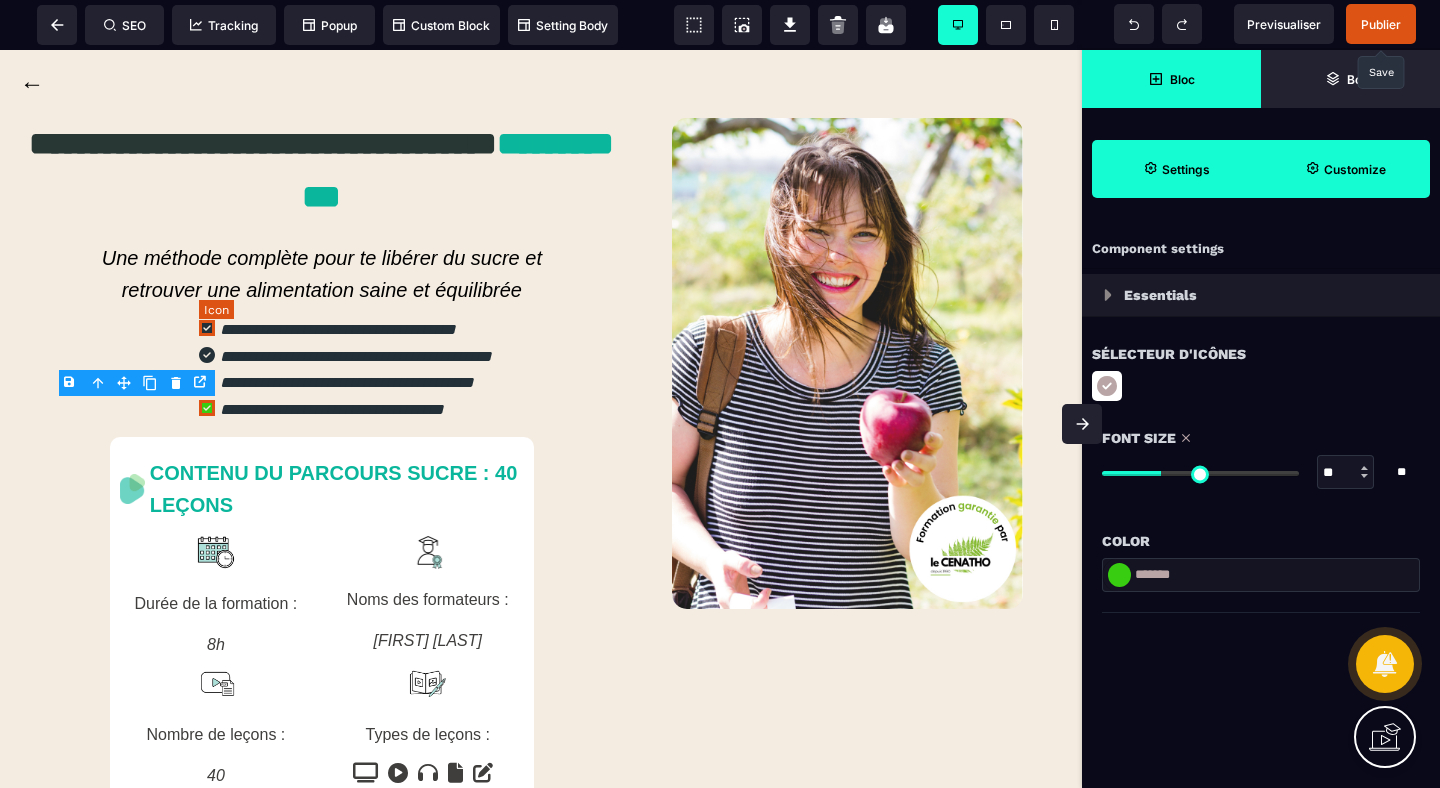 click at bounding box center [207, 328] 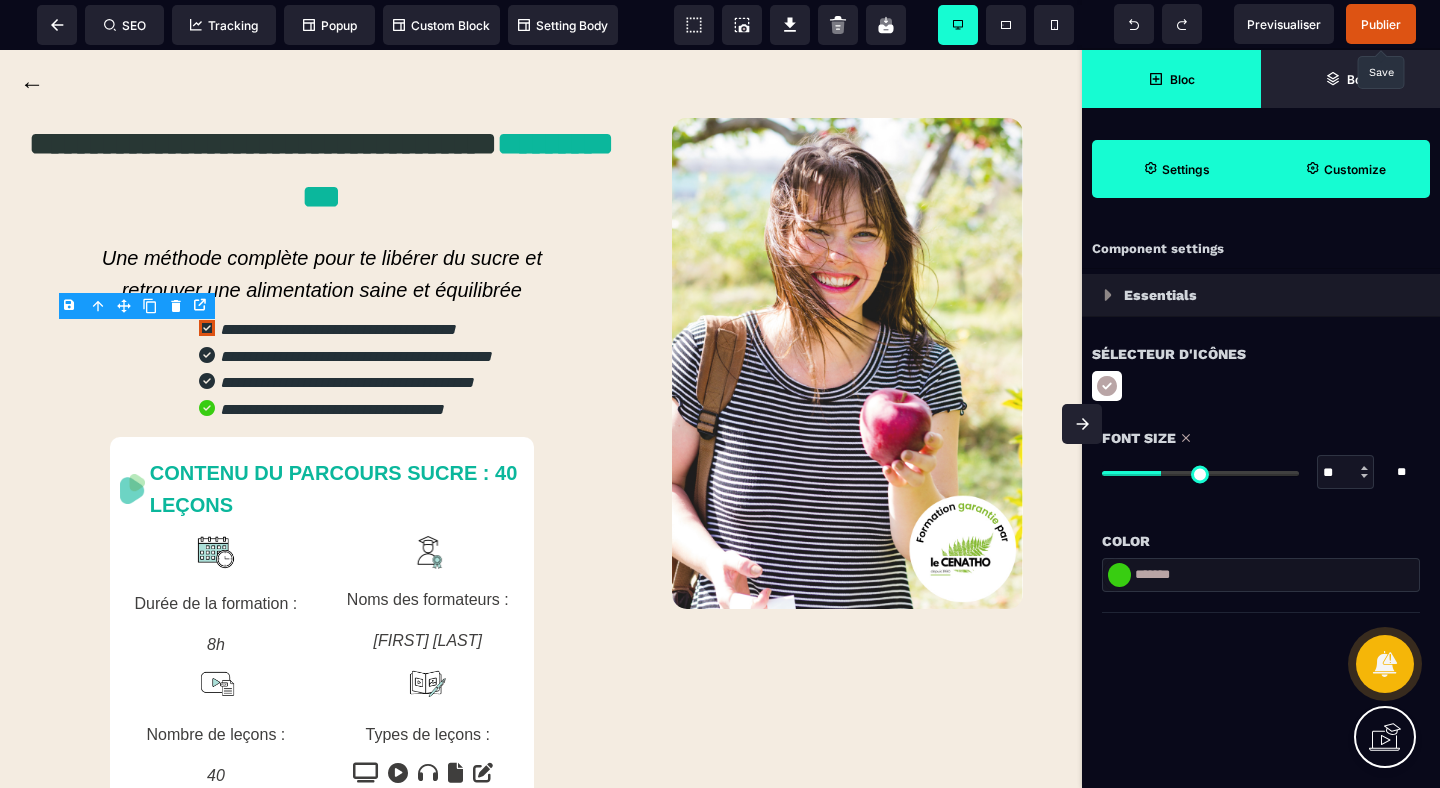 click at bounding box center [1119, 575] 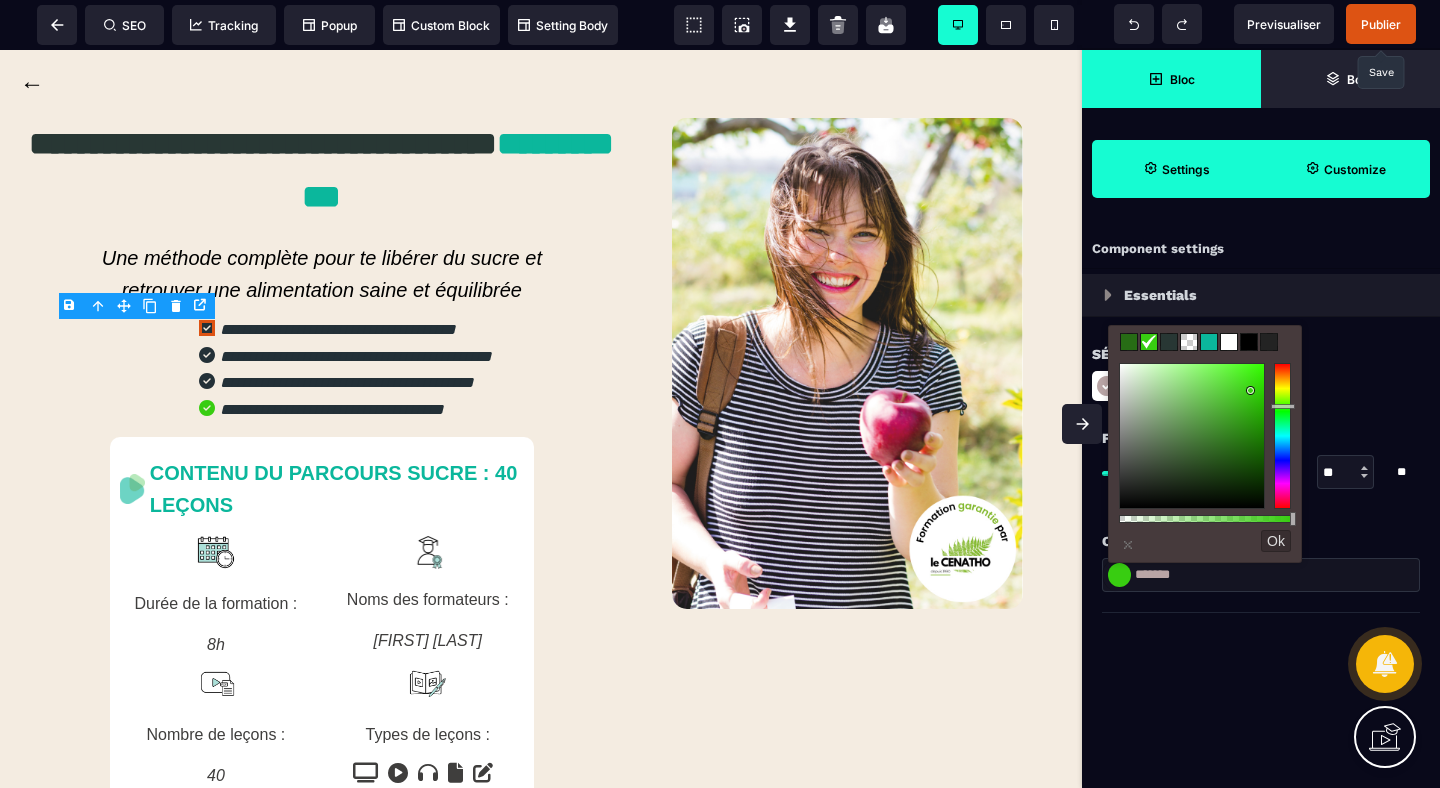 click at bounding box center [1192, 436] 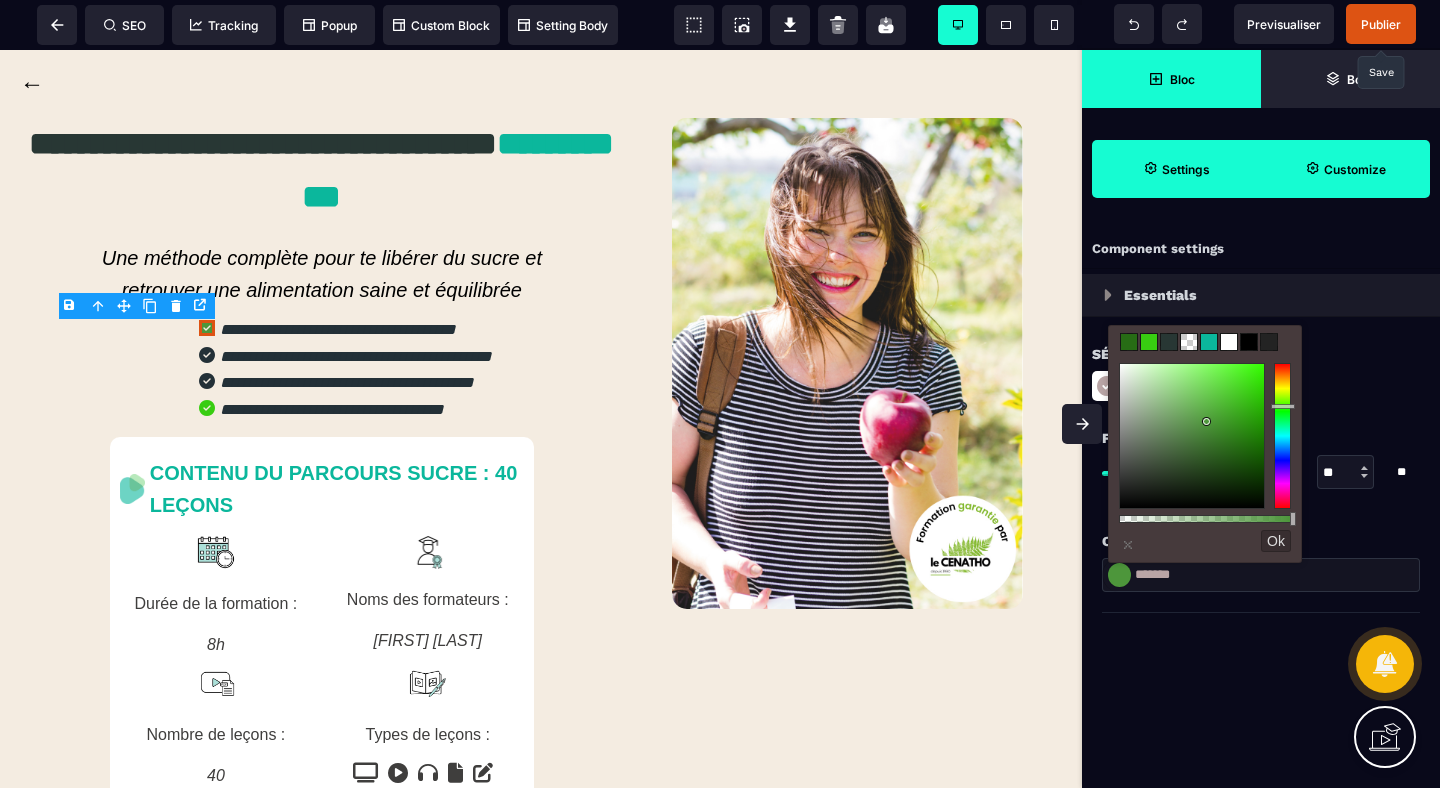 click on "Ok" at bounding box center (1276, 541) 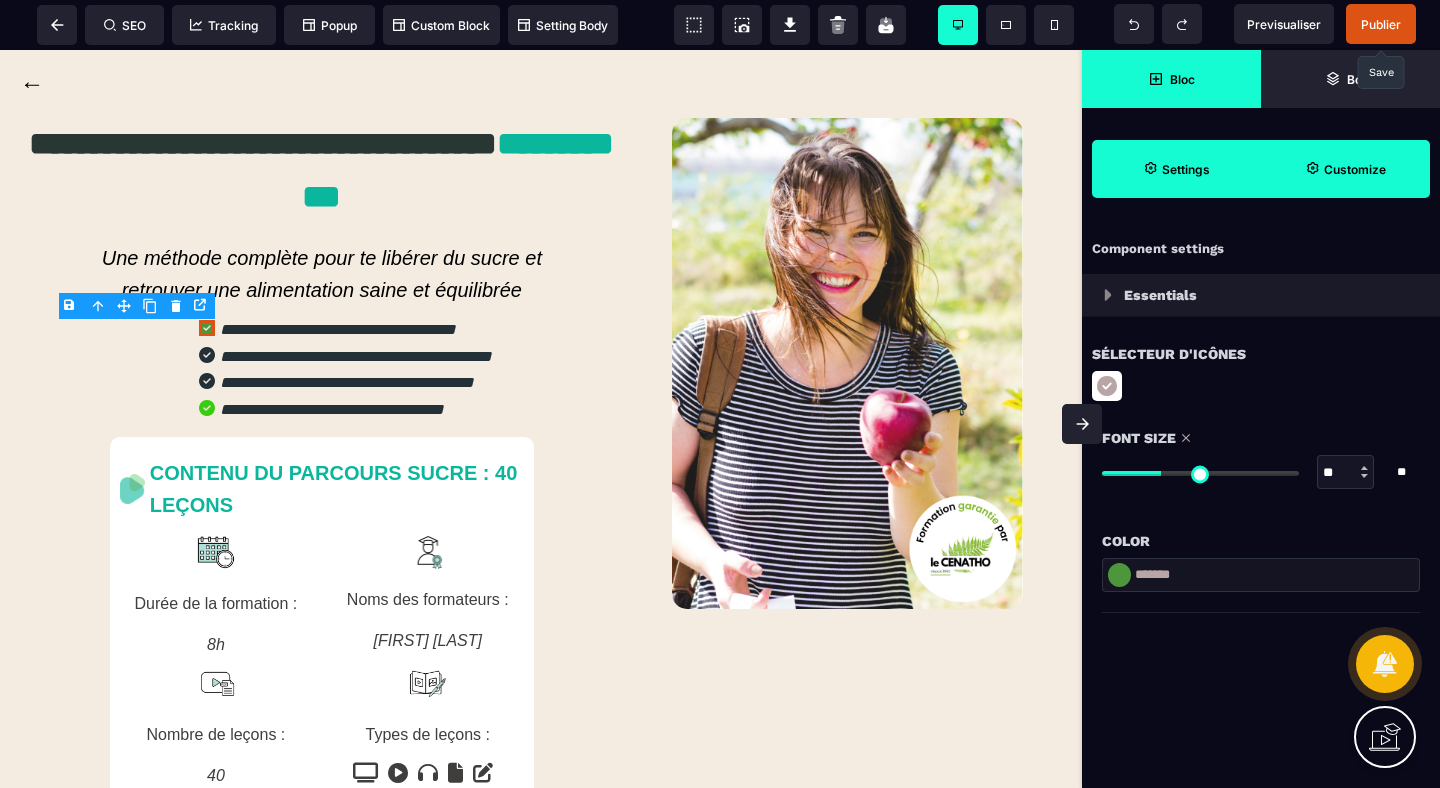 click on "*******" at bounding box center (1261, 575) 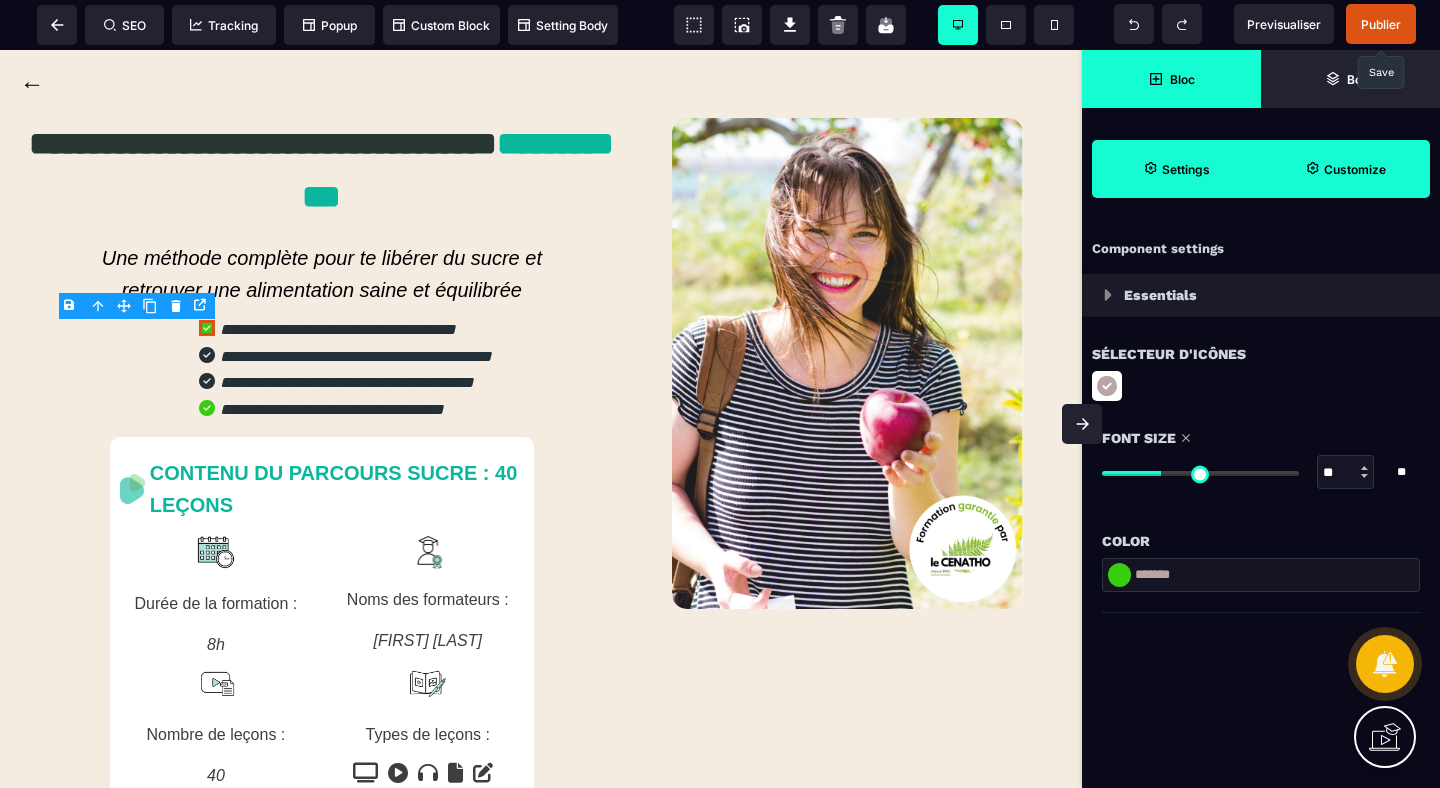 click on "*******" at bounding box center [1261, 585] 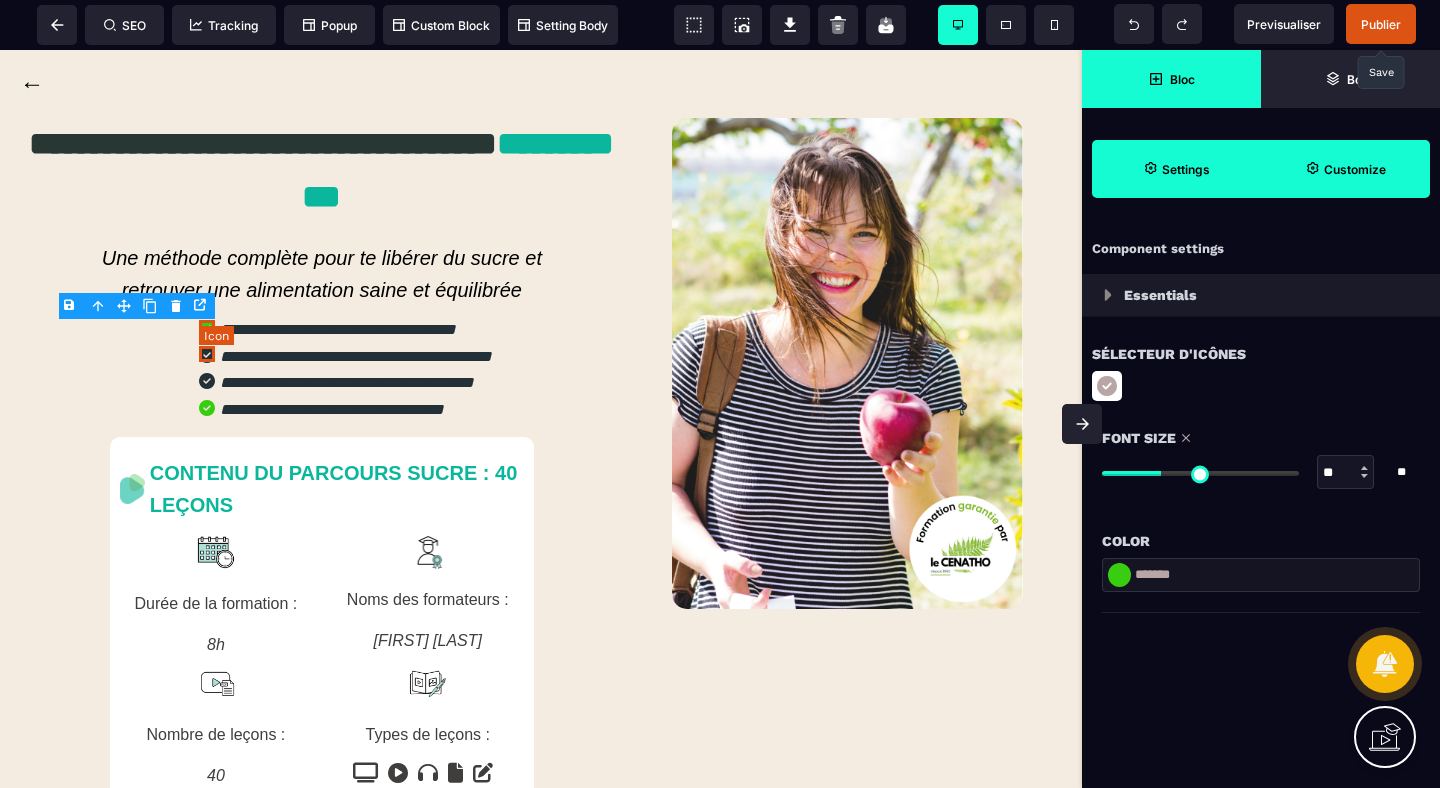 click at bounding box center (207, 355) 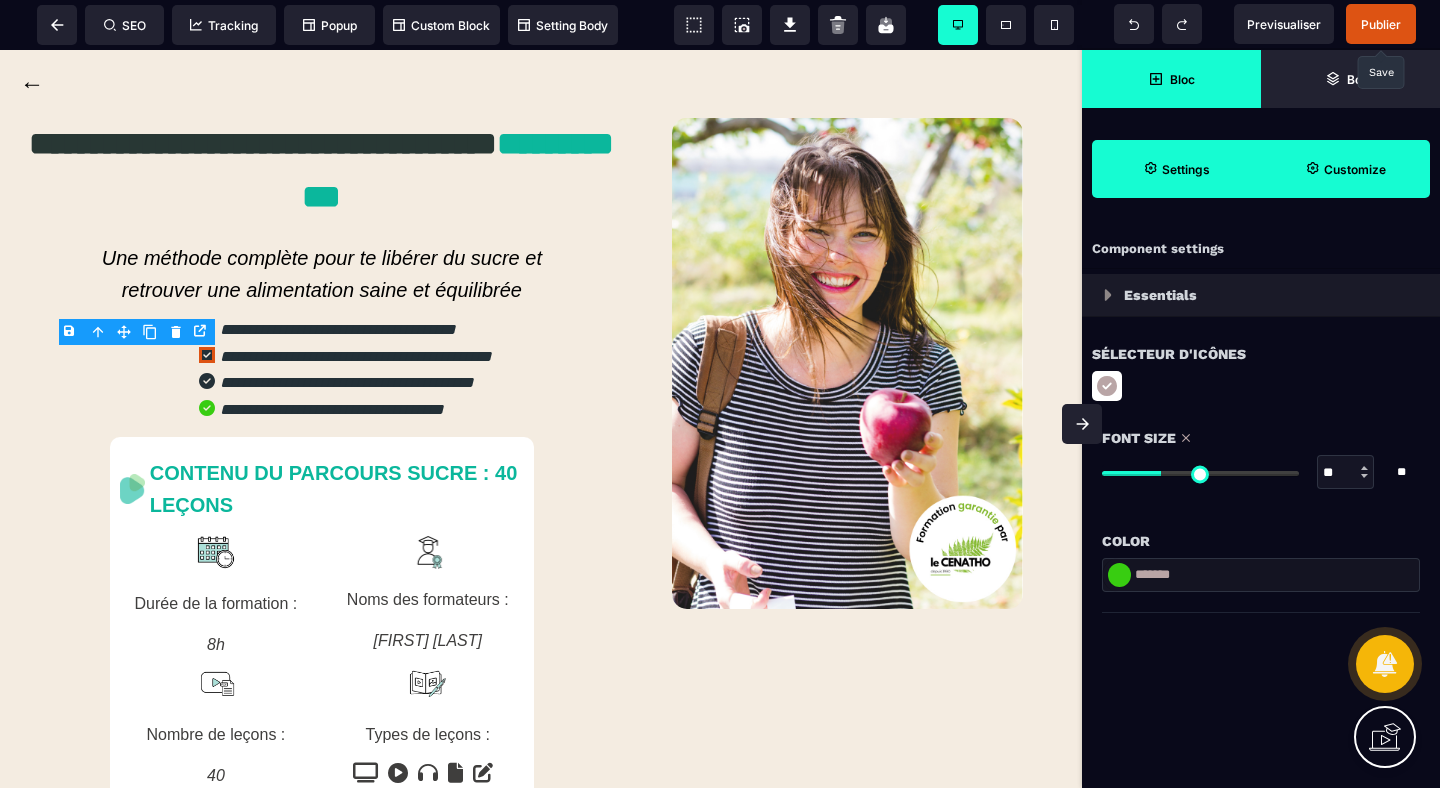 click at bounding box center [1119, 575] 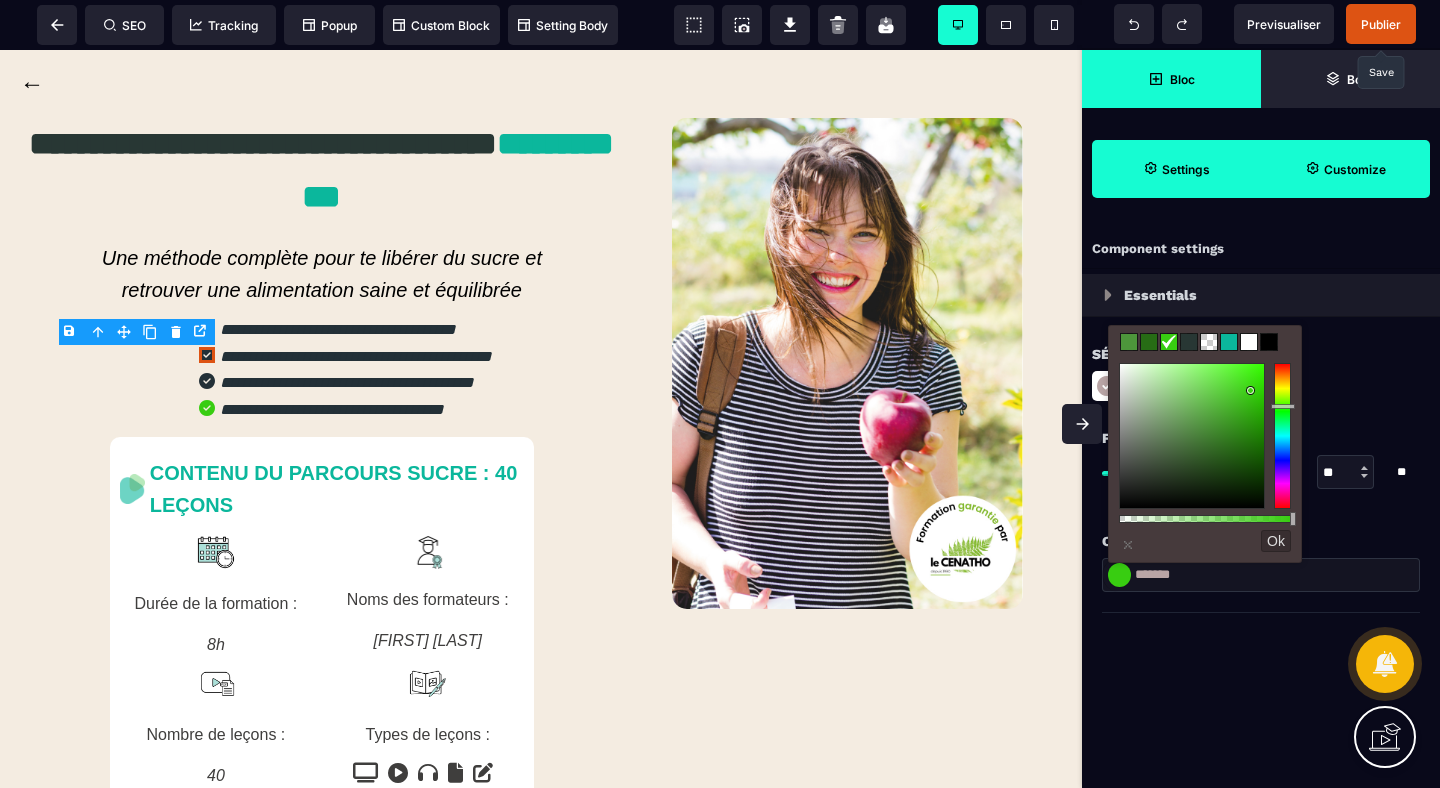 click at bounding box center [1192, 436] 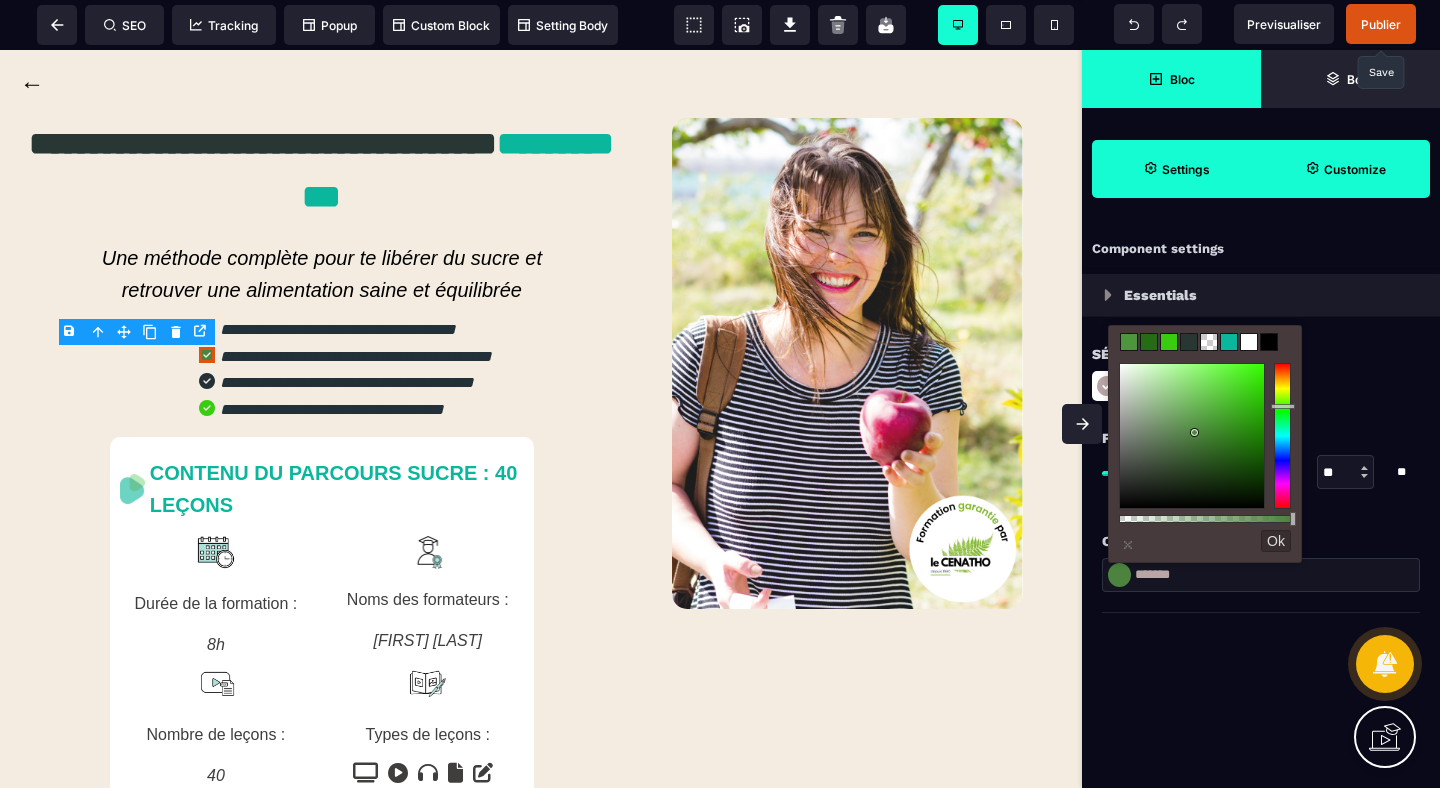 click on "Ok" at bounding box center [1276, 541] 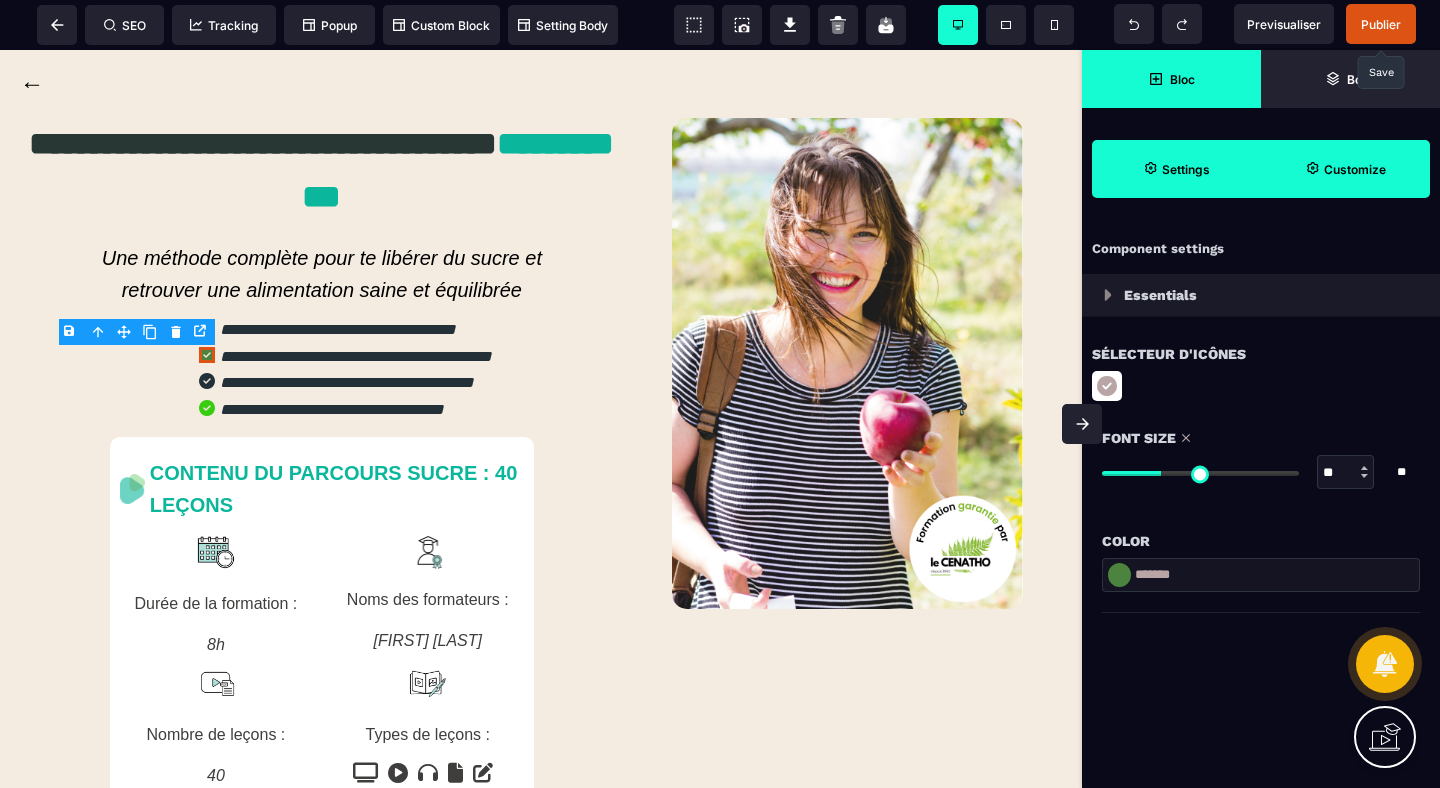 drag, startPoint x: 1217, startPoint y: 567, endPoint x: 1122, endPoint y: 567, distance: 95 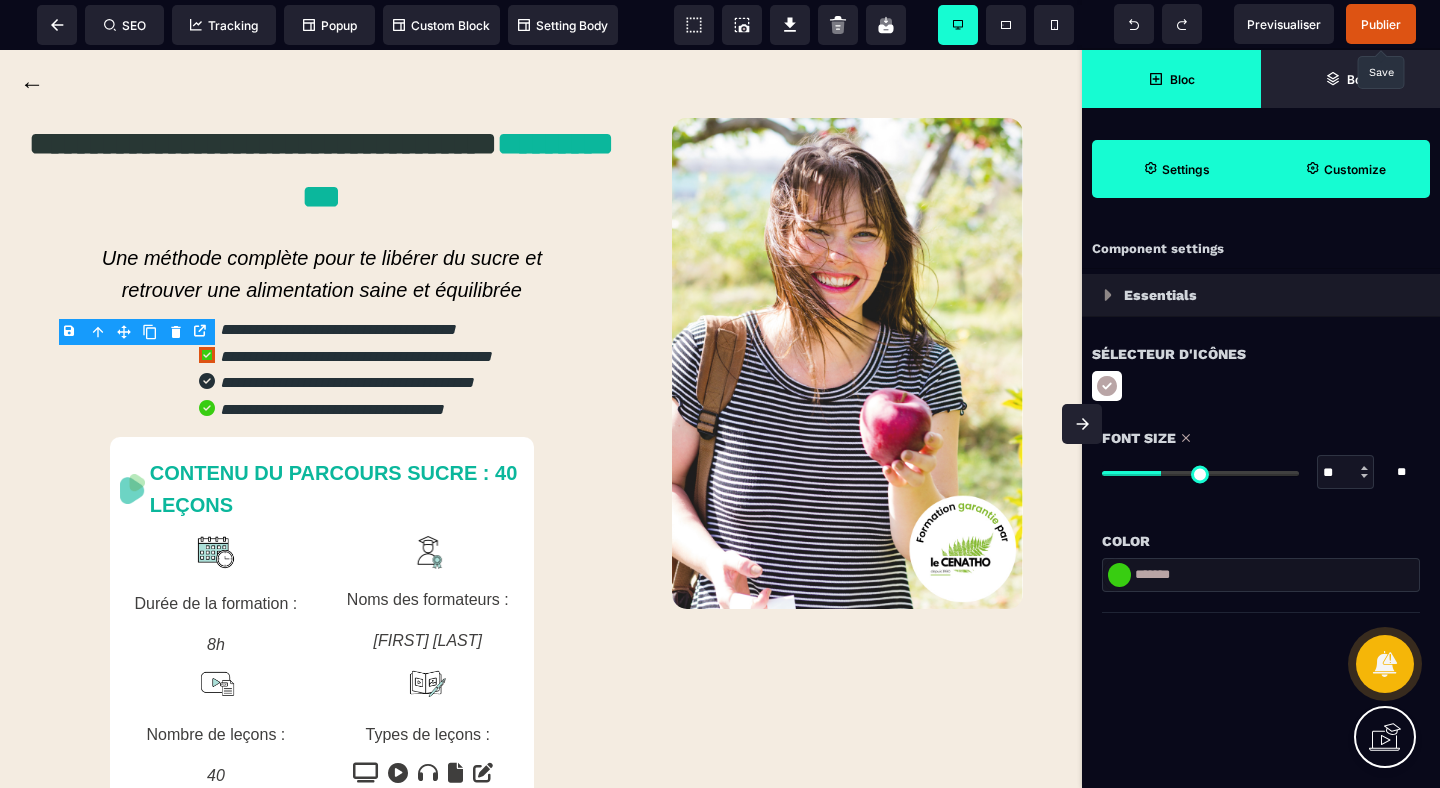click on "Color" at bounding box center [1261, 531] 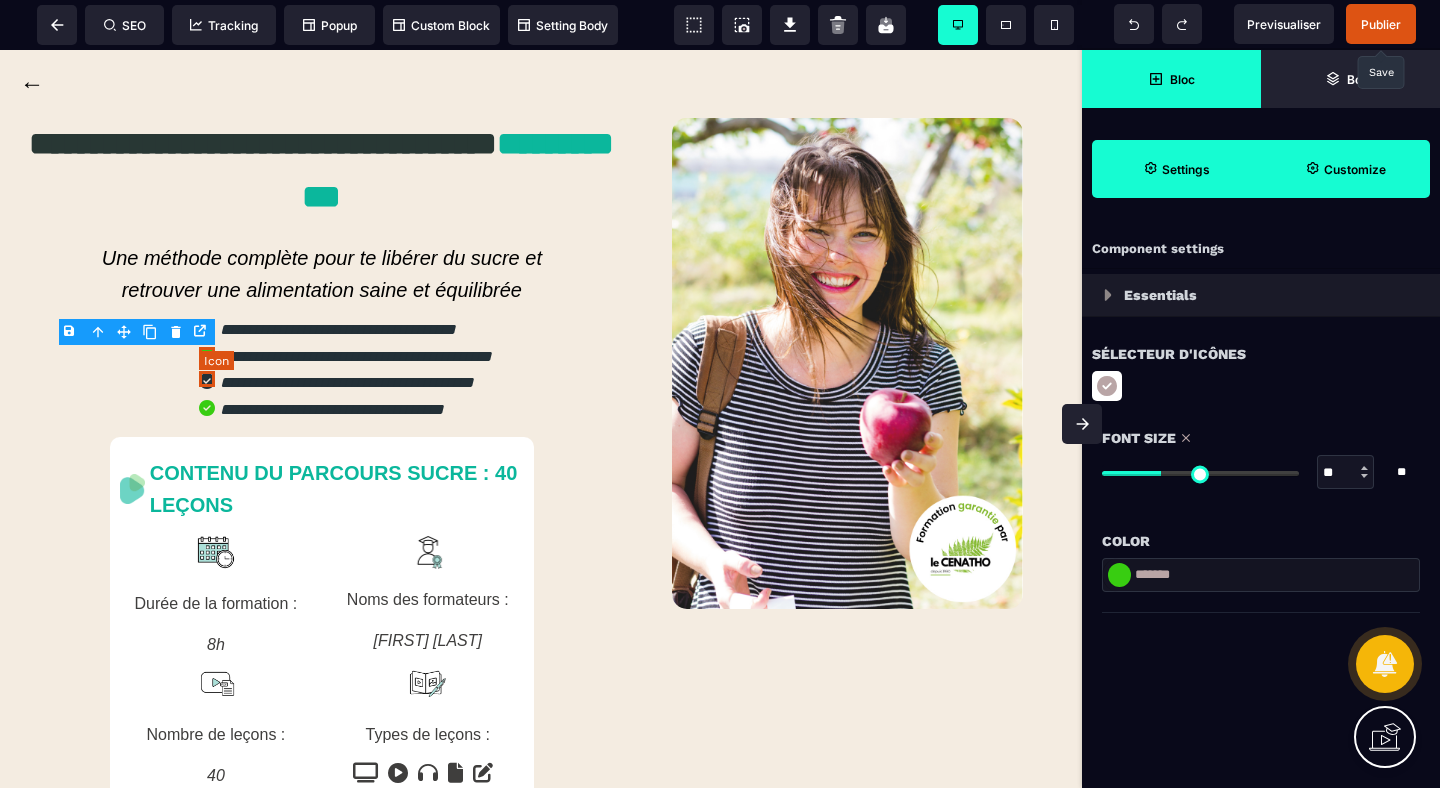 click at bounding box center [207, 381] 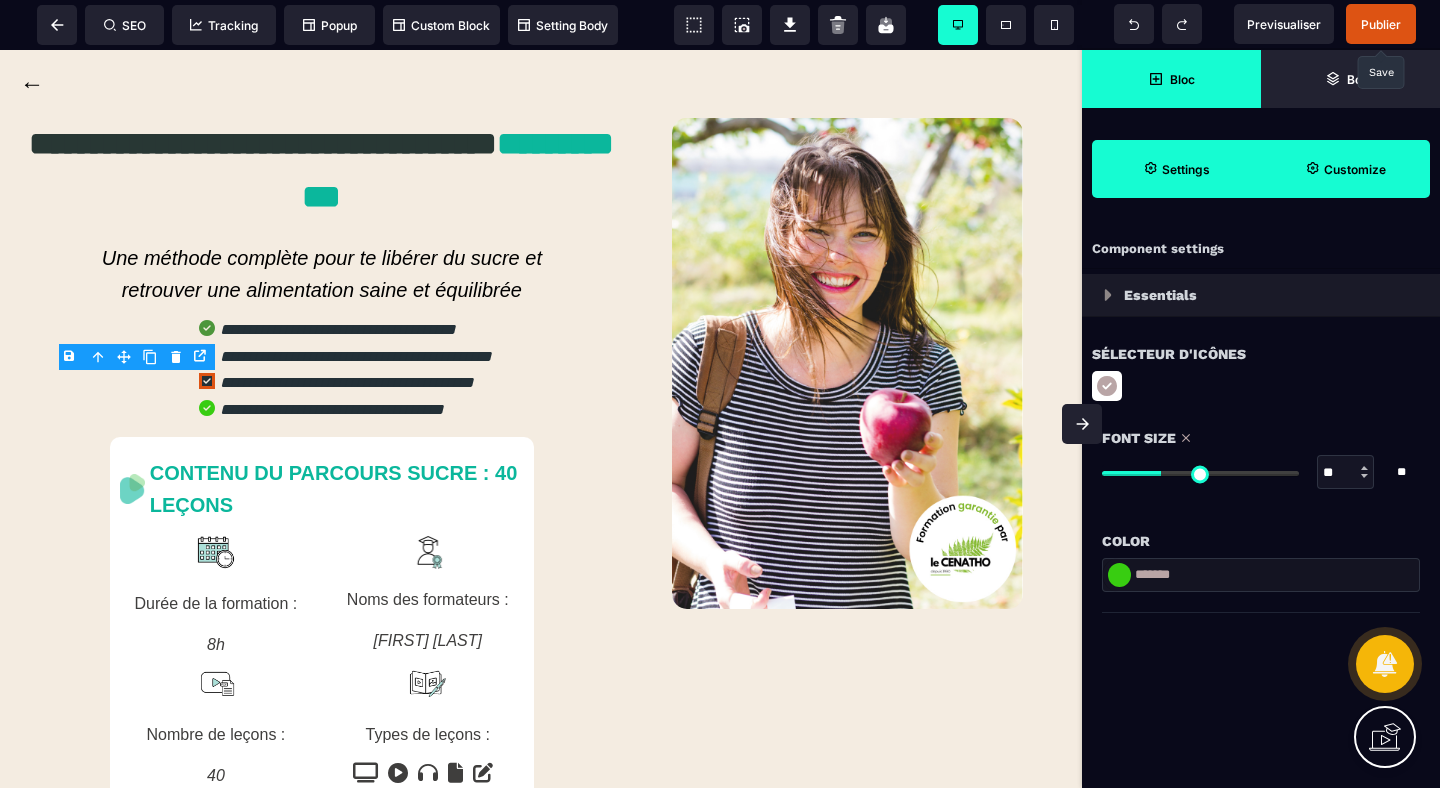 click at bounding box center (1119, 575) 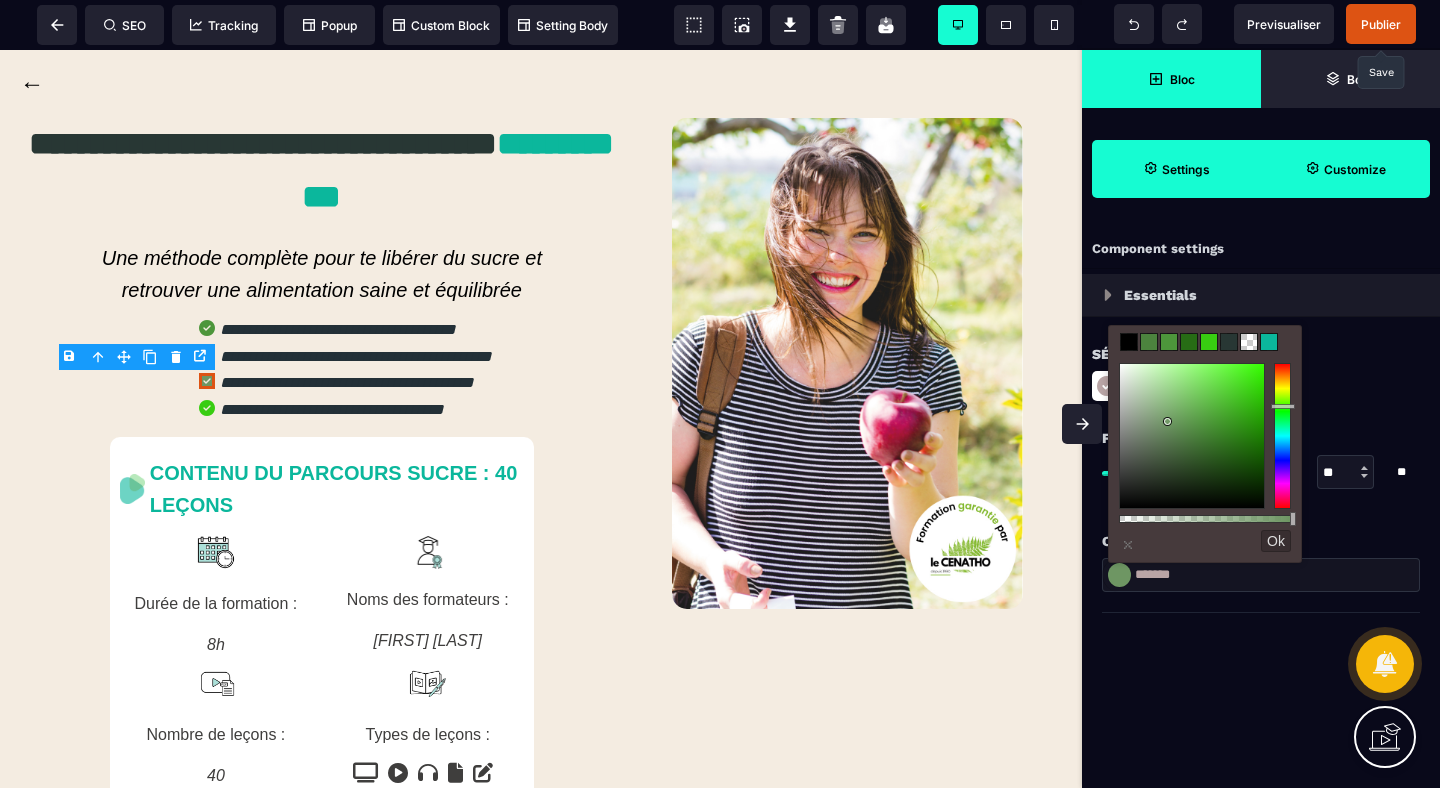 click at bounding box center [1192, 436] 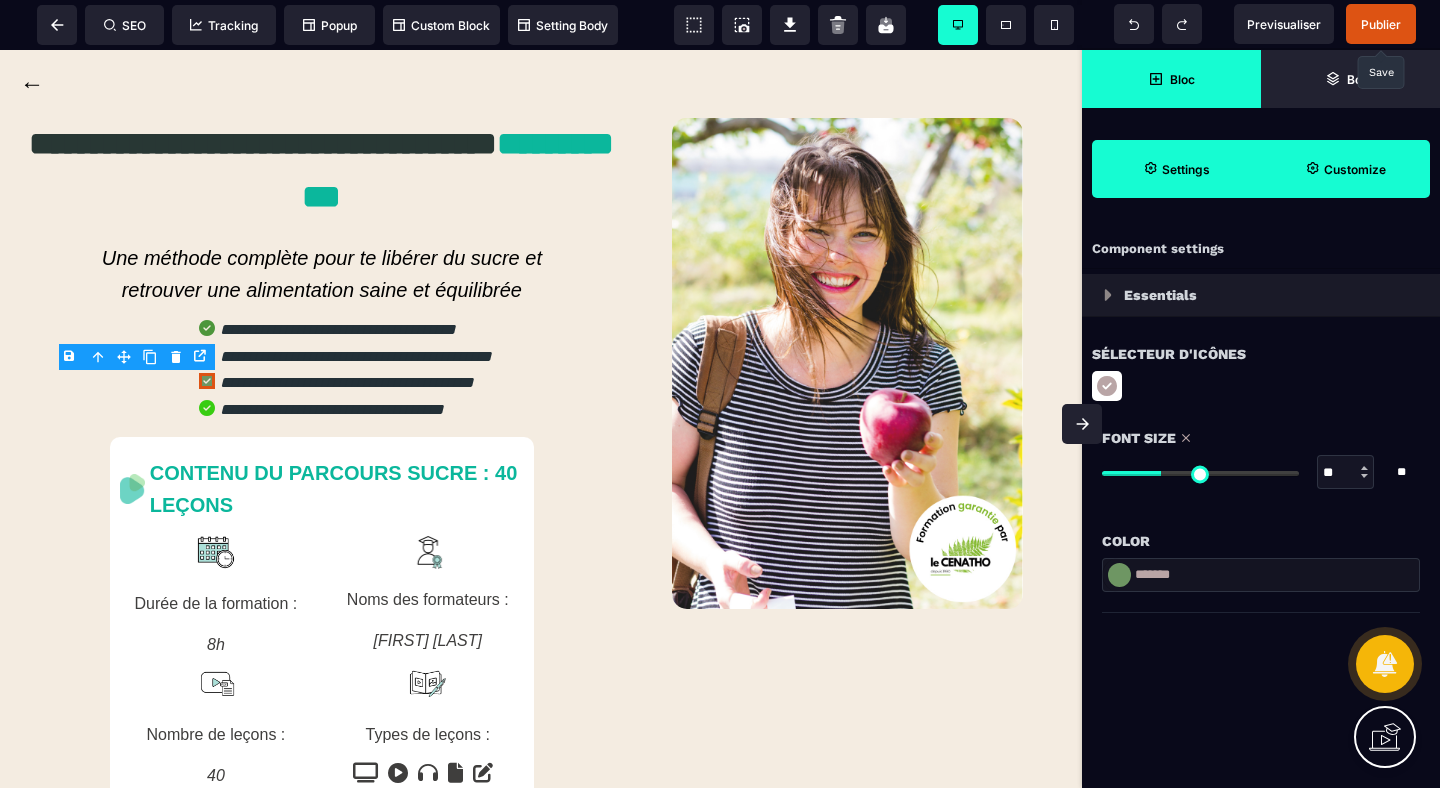 drag, startPoint x: 1218, startPoint y: 573, endPoint x: 1044, endPoint y: 569, distance: 174.04597 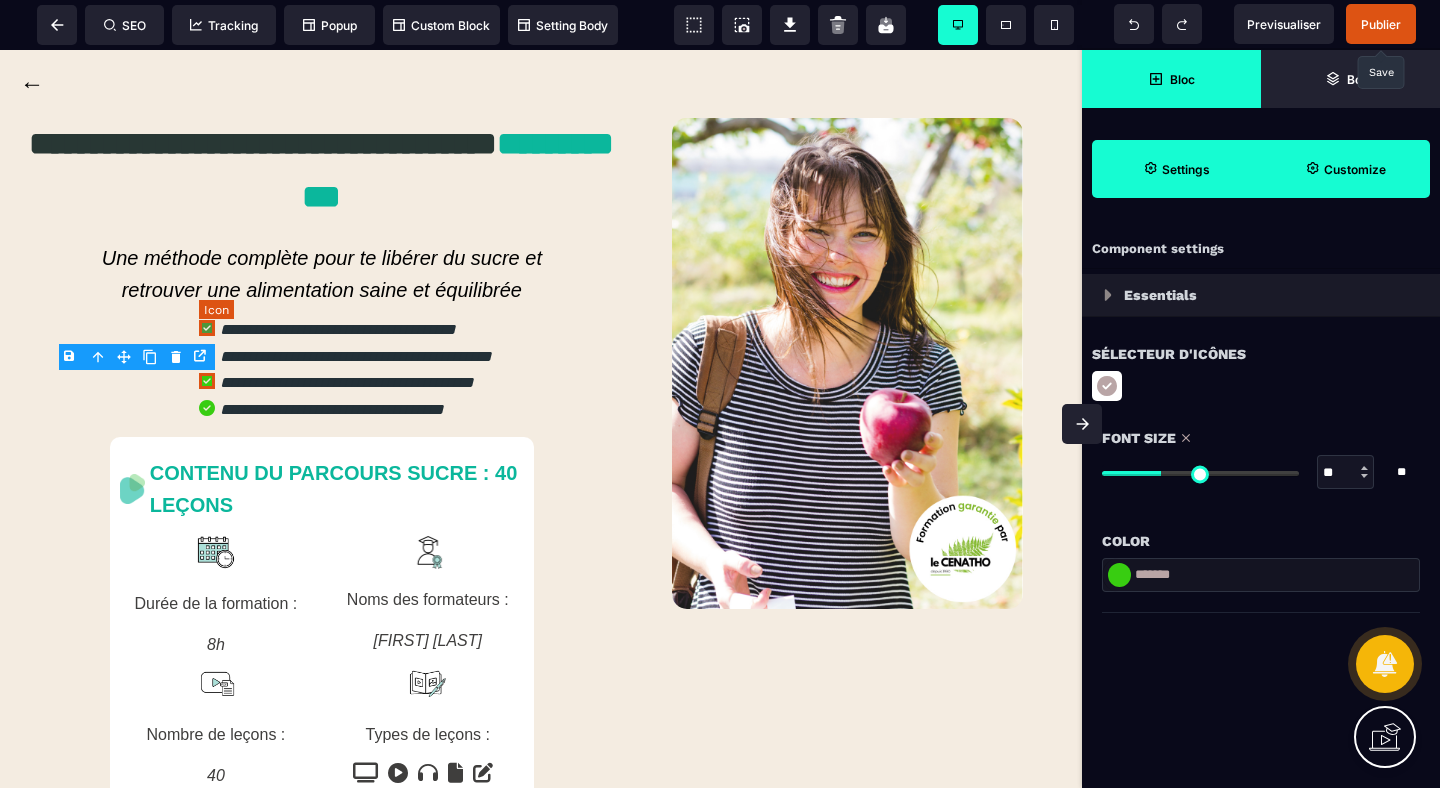 click at bounding box center [207, 328] 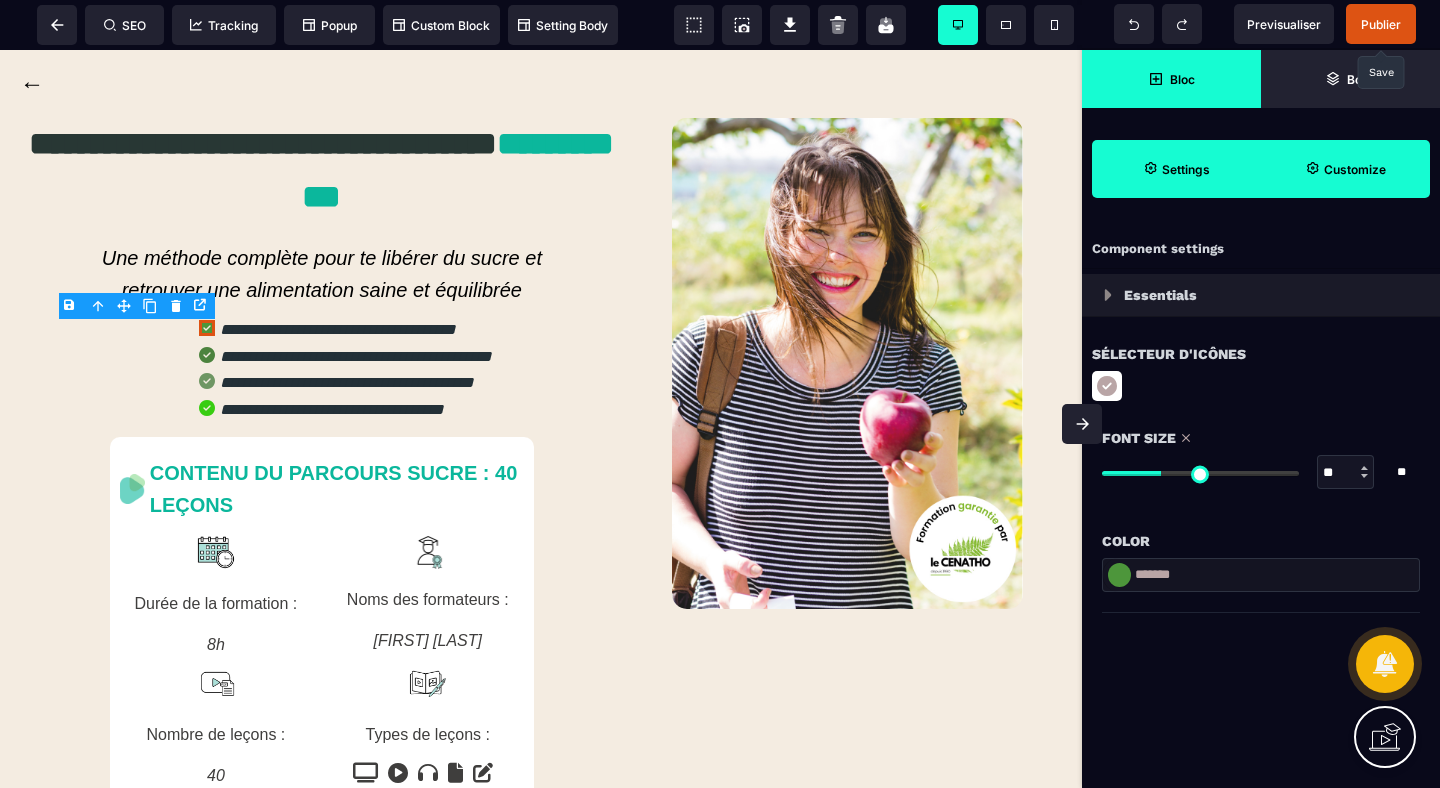 drag, startPoint x: 1239, startPoint y: 579, endPoint x: 1038, endPoint y: 576, distance: 201.02238 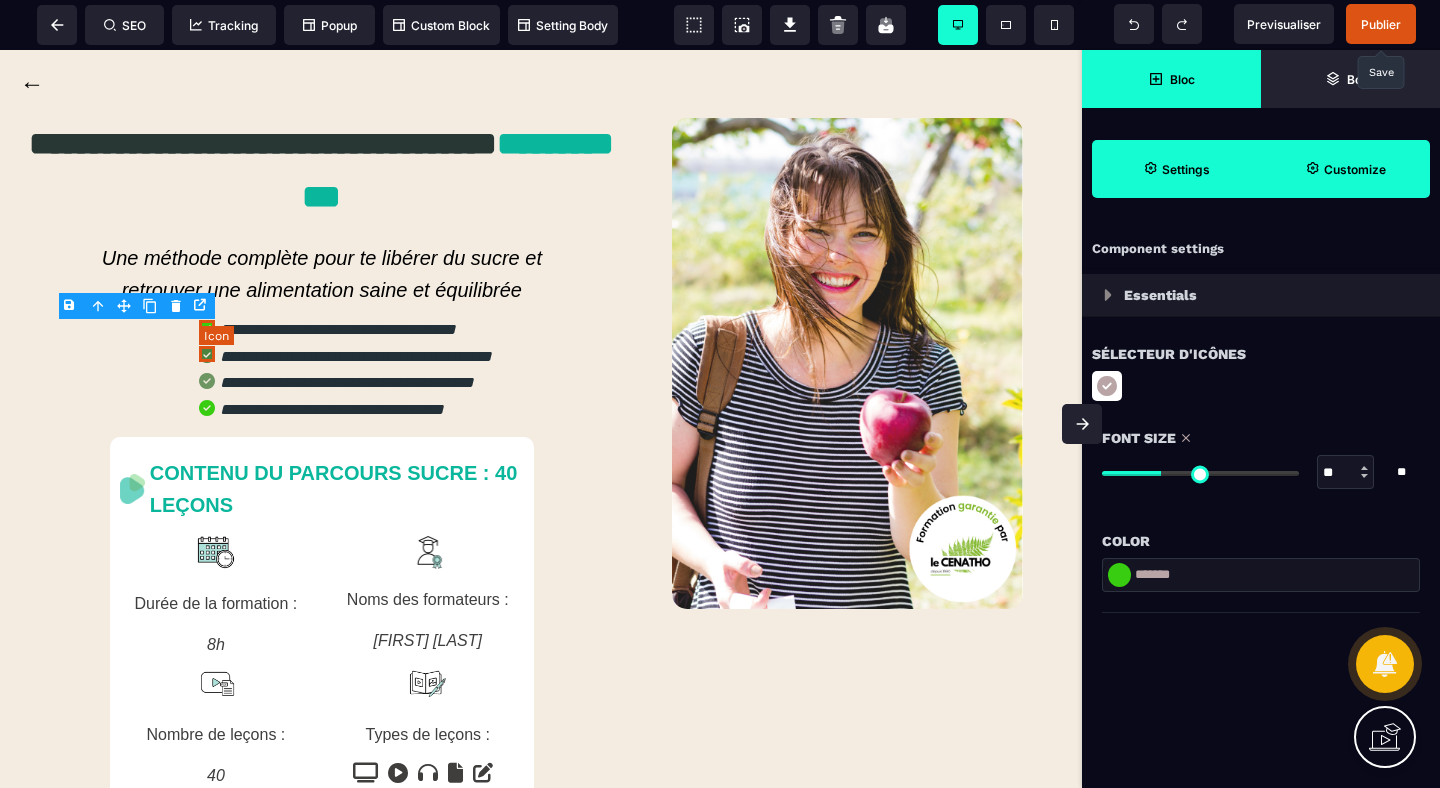 click at bounding box center (207, 355) 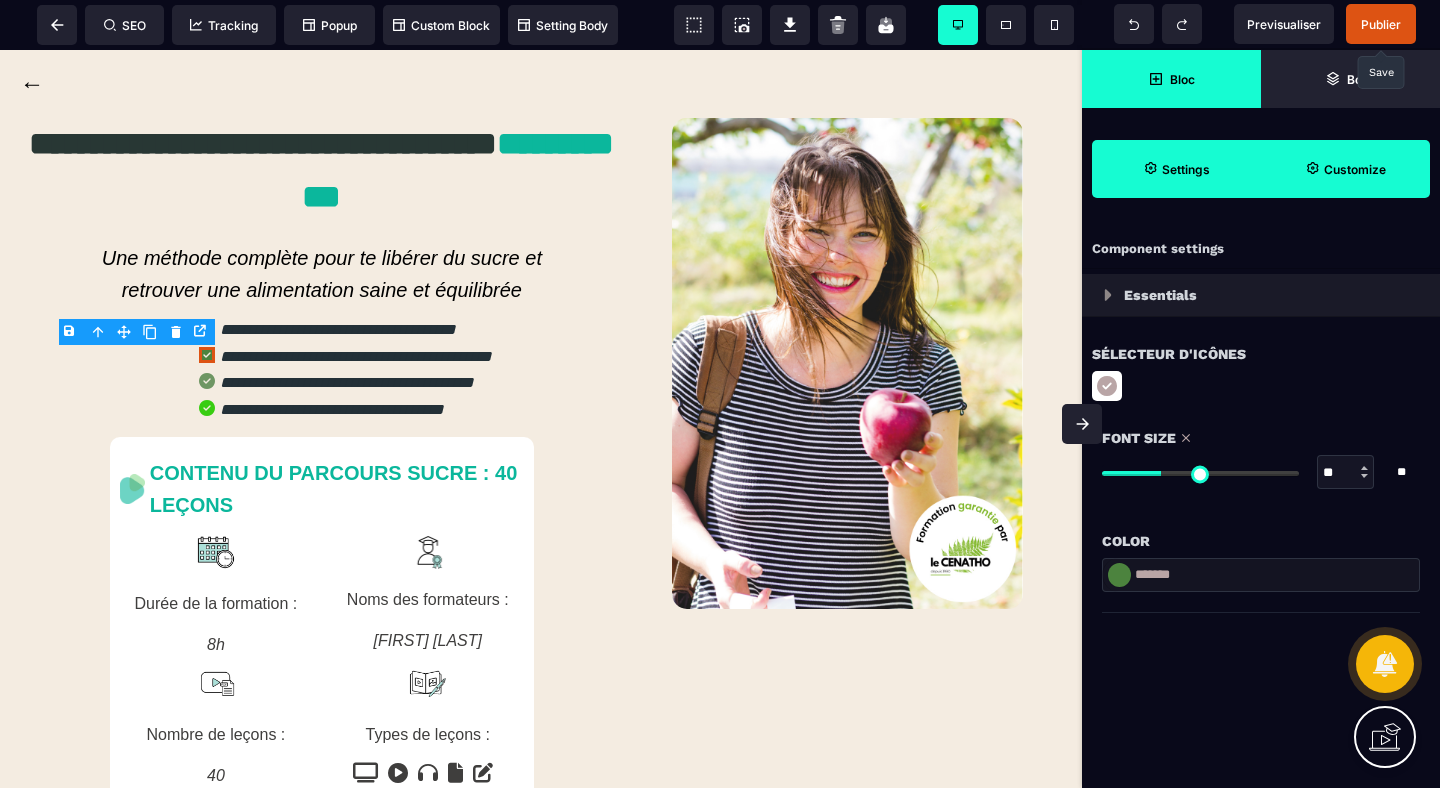 drag, startPoint x: 1208, startPoint y: 580, endPoint x: 1069, endPoint y: 580, distance: 139 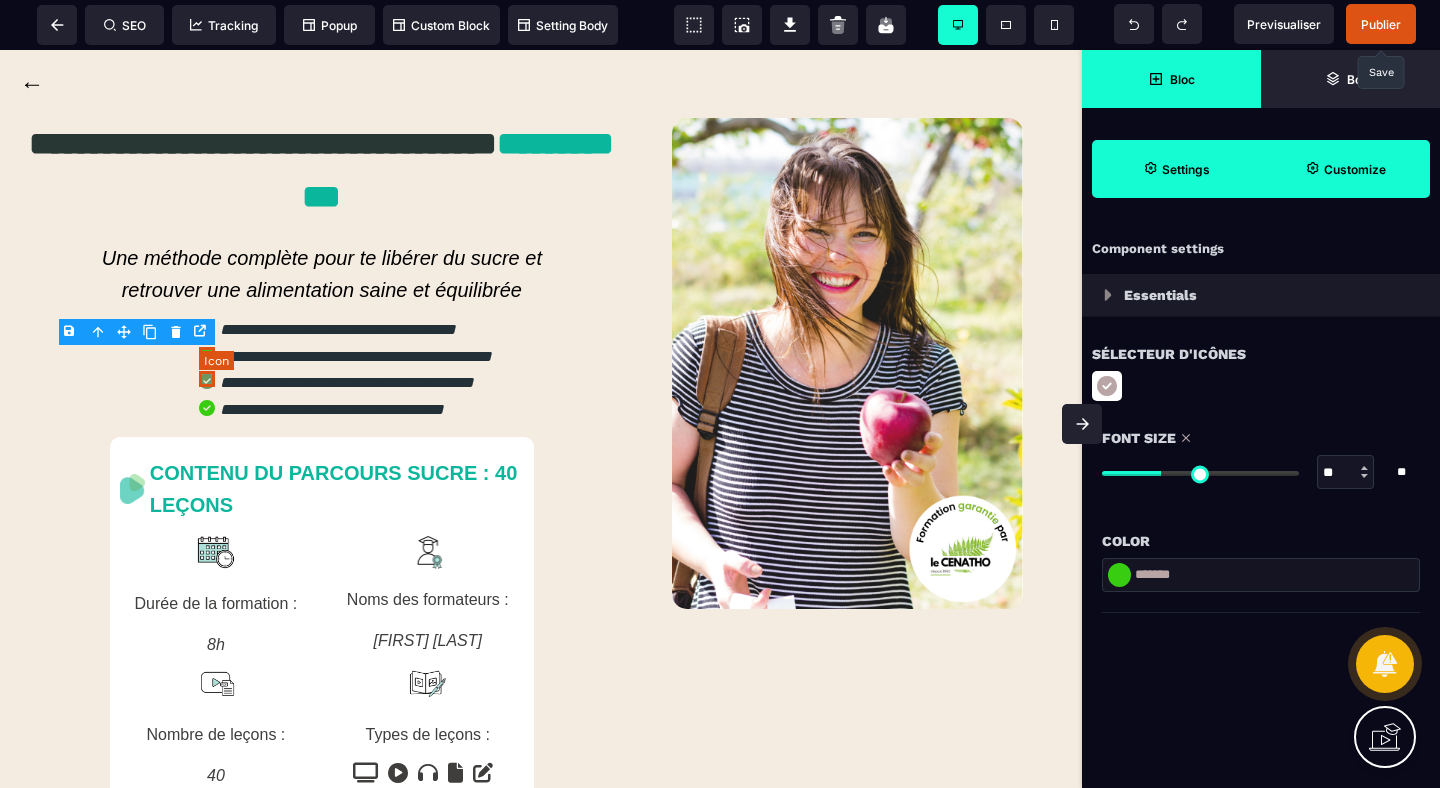 click at bounding box center [207, 381] 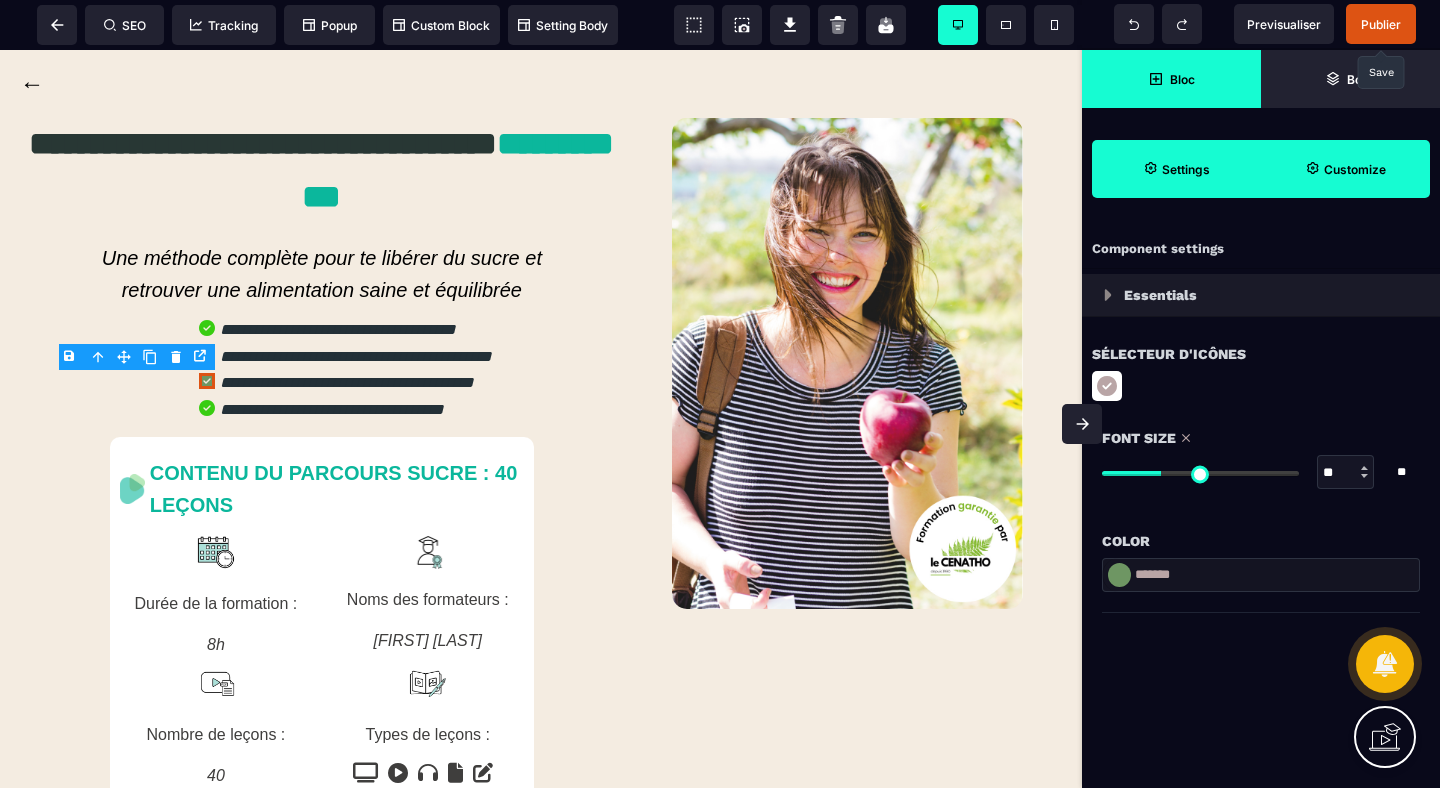 drag, startPoint x: 1259, startPoint y: 573, endPoint x: 933, endPoint y: 573, distance: 326 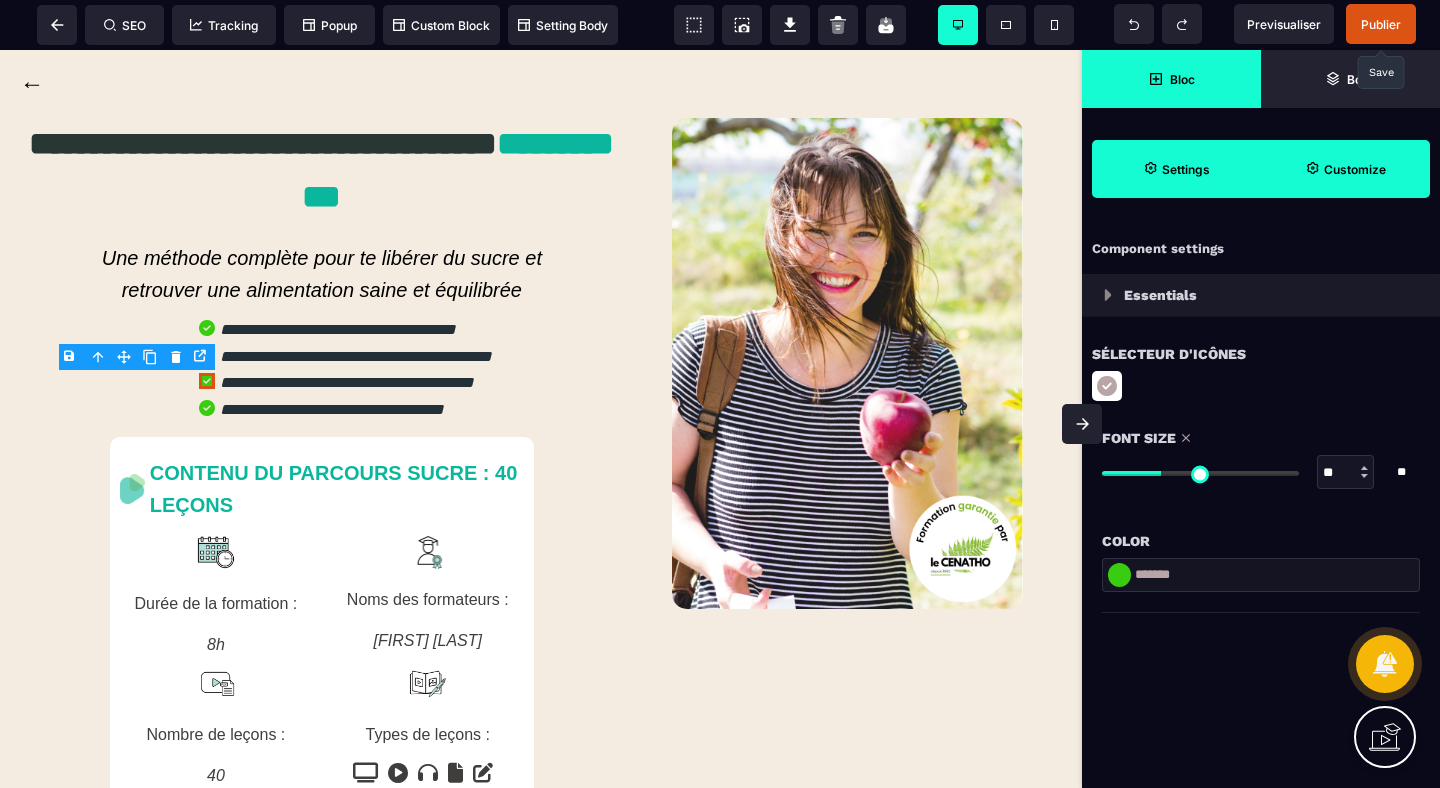 click 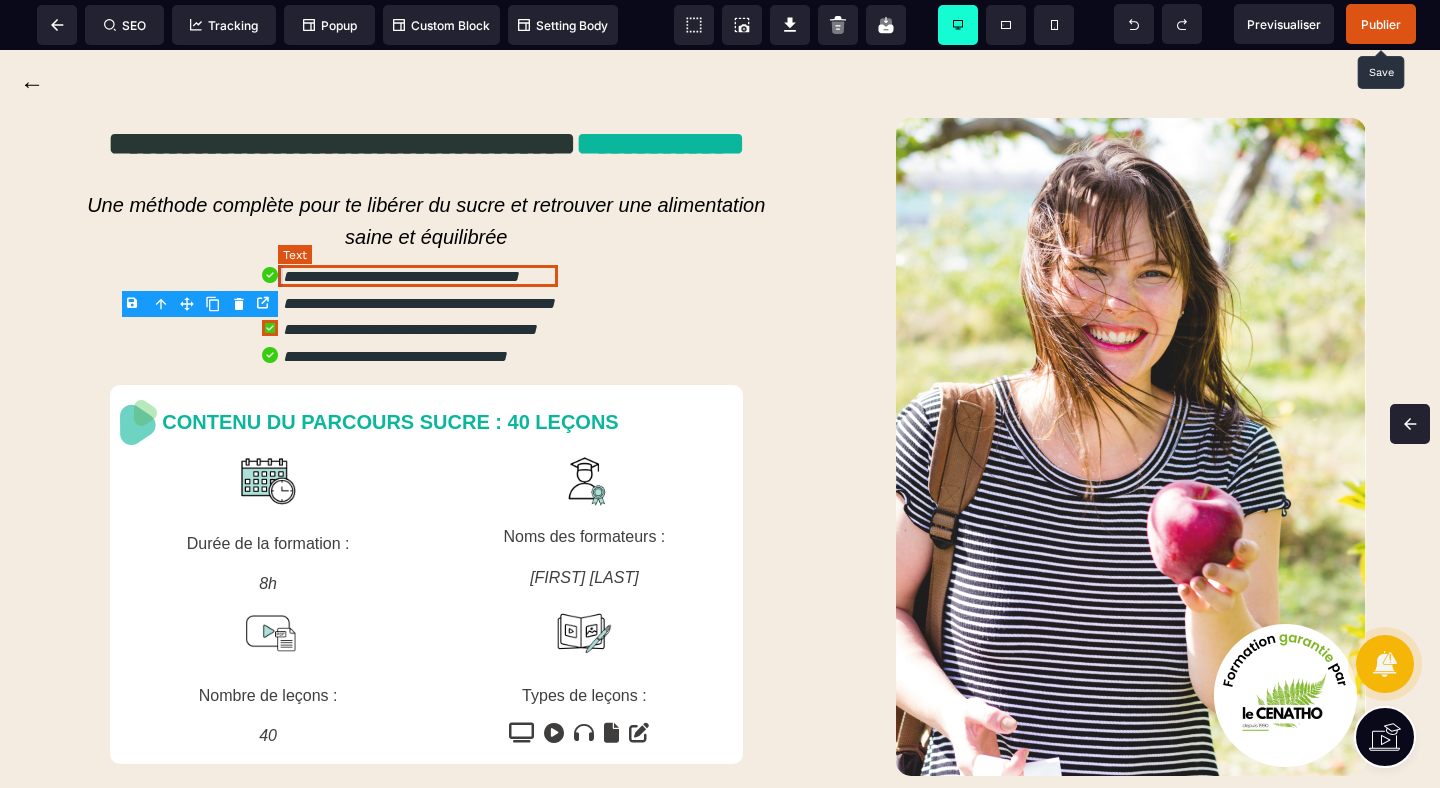 click on "**********" at bounding box center [398, 276] 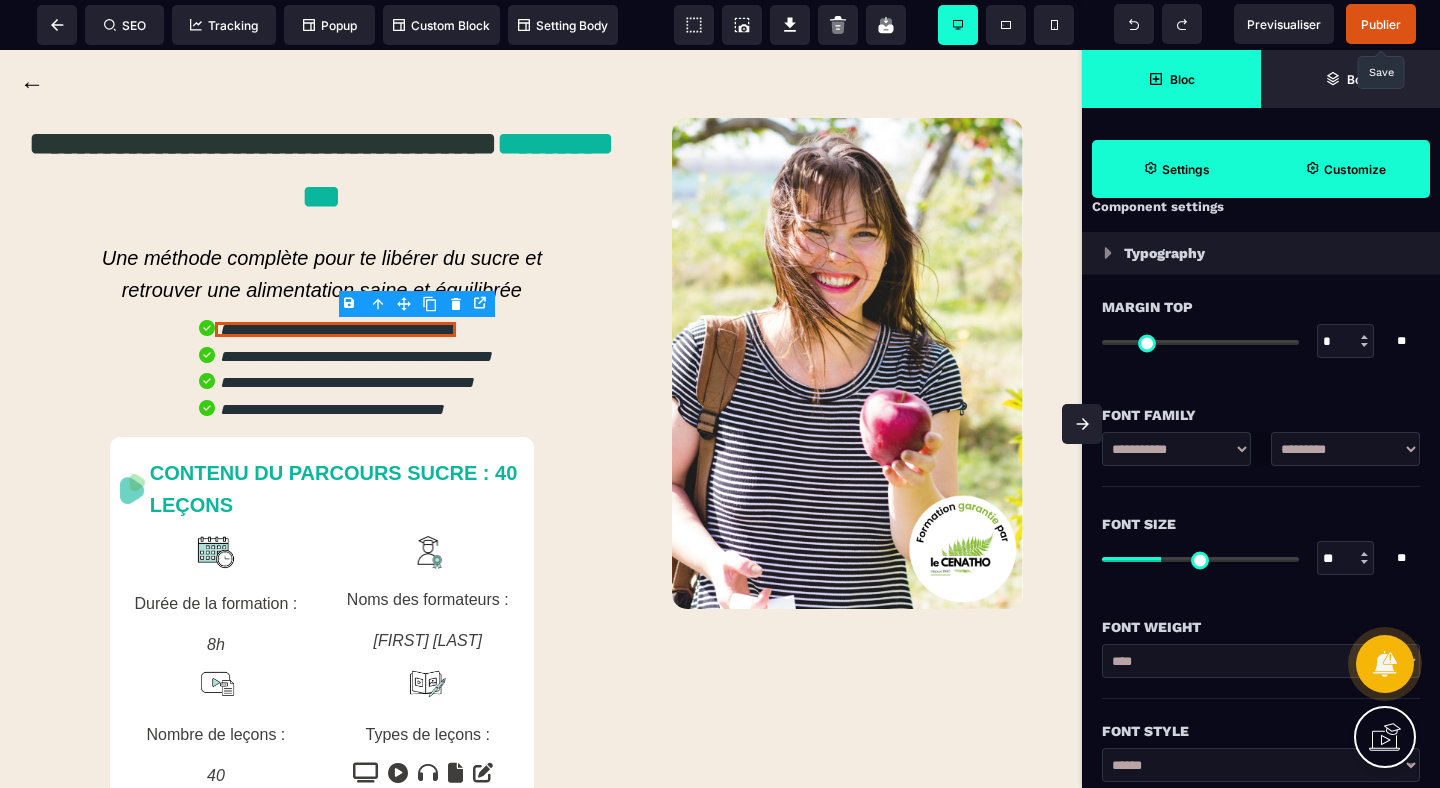 scroll, scrollTop: 71, scrollLeft: 0, axis: vertical 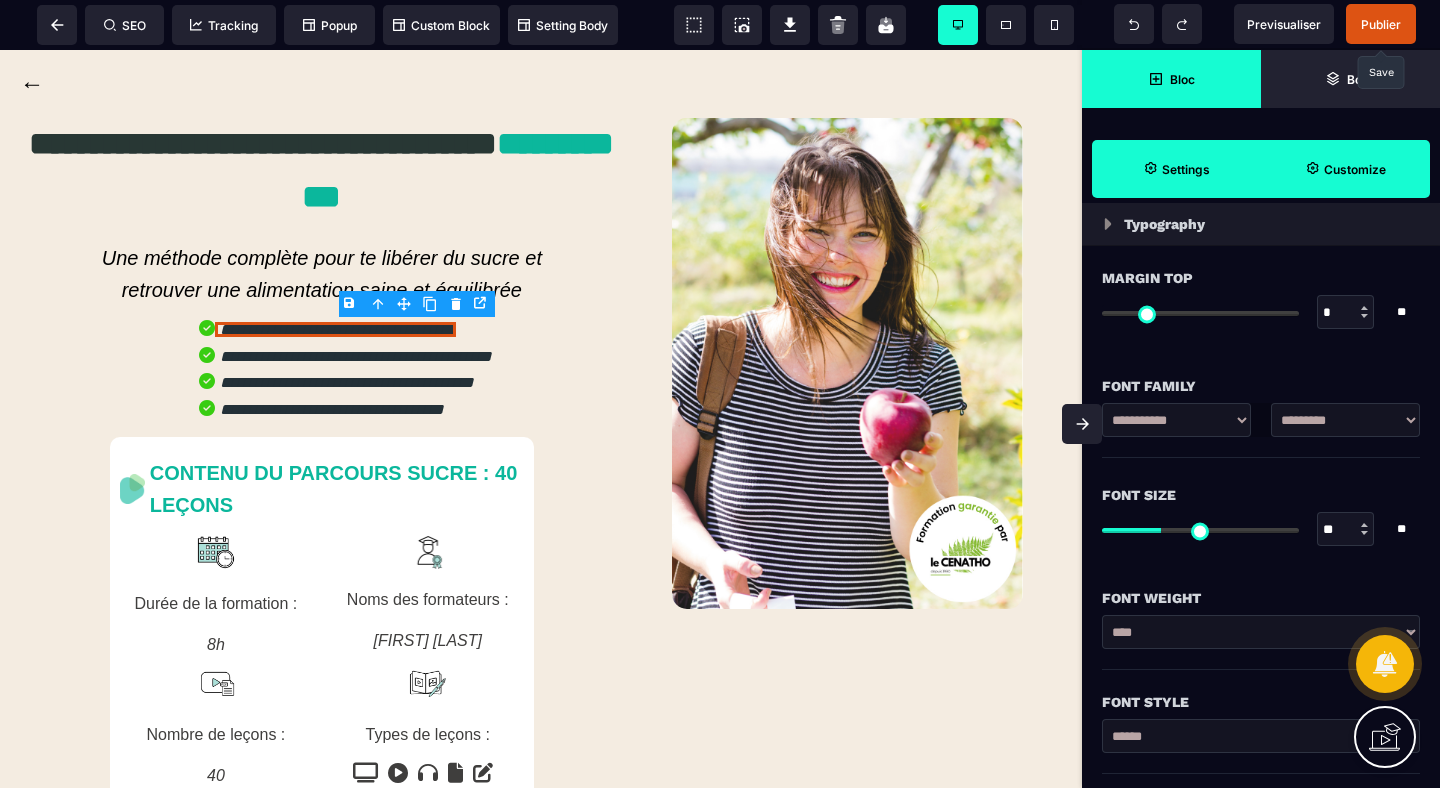 click on "*********" at bounding box center [0, 0] 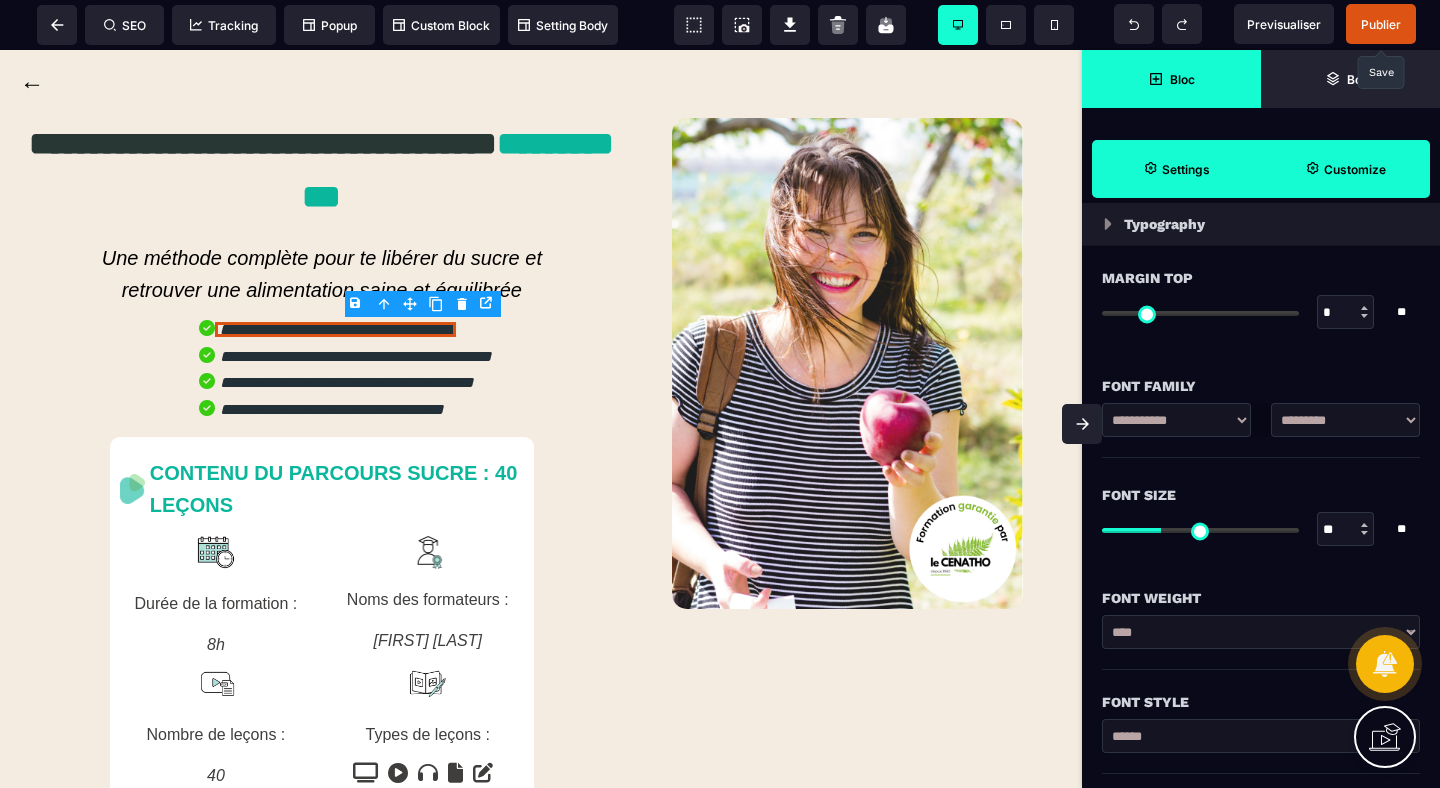 click on "****" at bounding box center (0, 0) 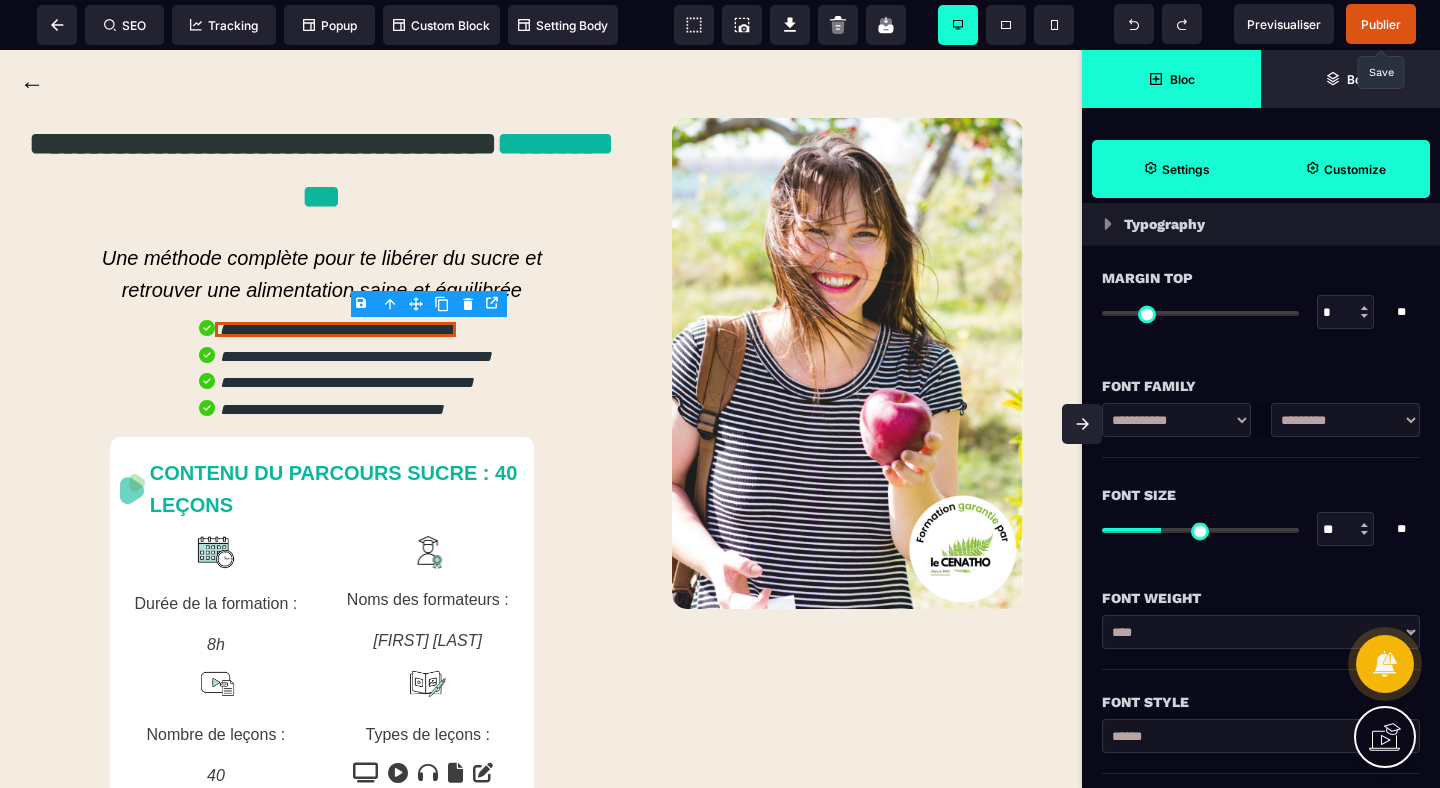 click on "****** ****** *******" at bounding box center [1261, 736] 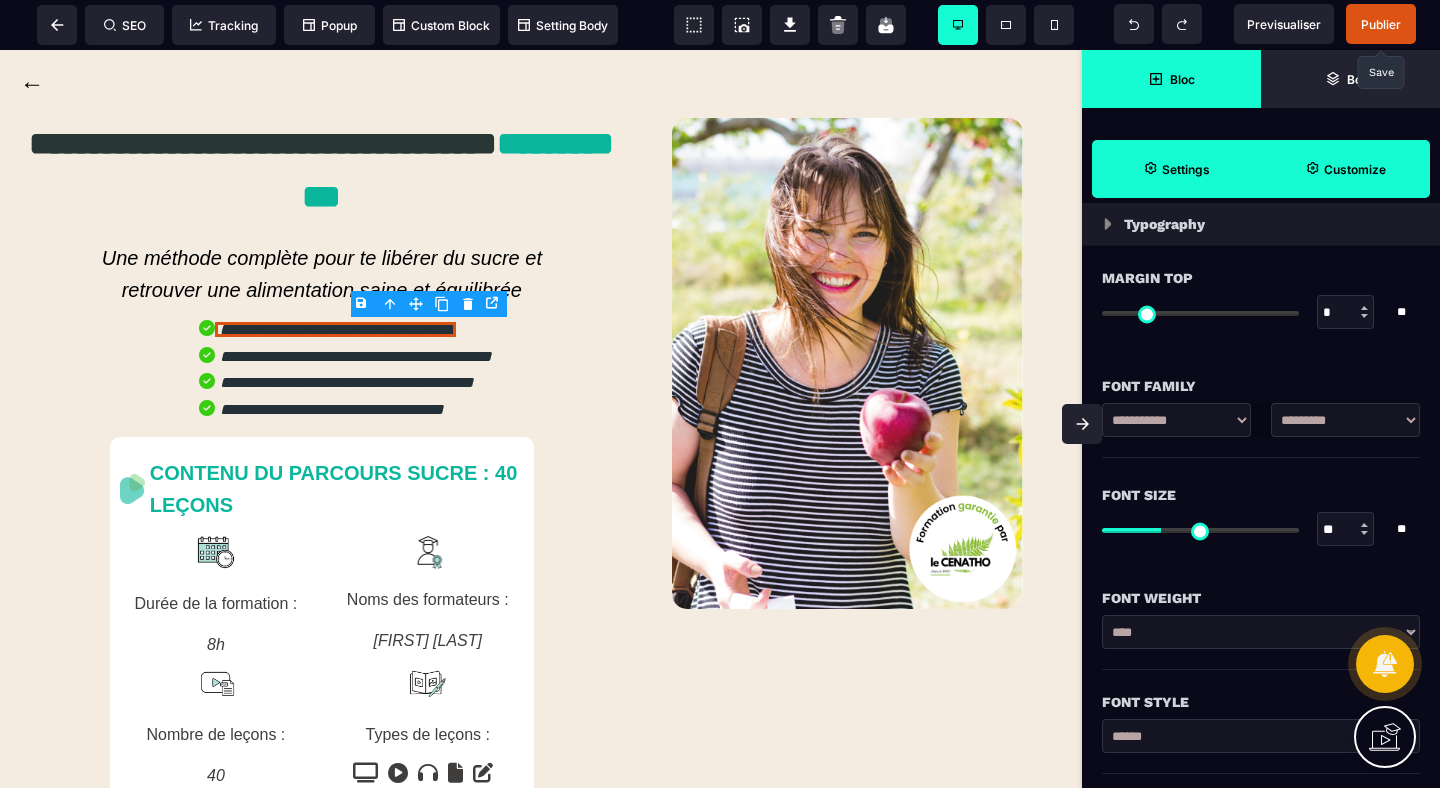 click on "******" at bounding box center [0, 0] 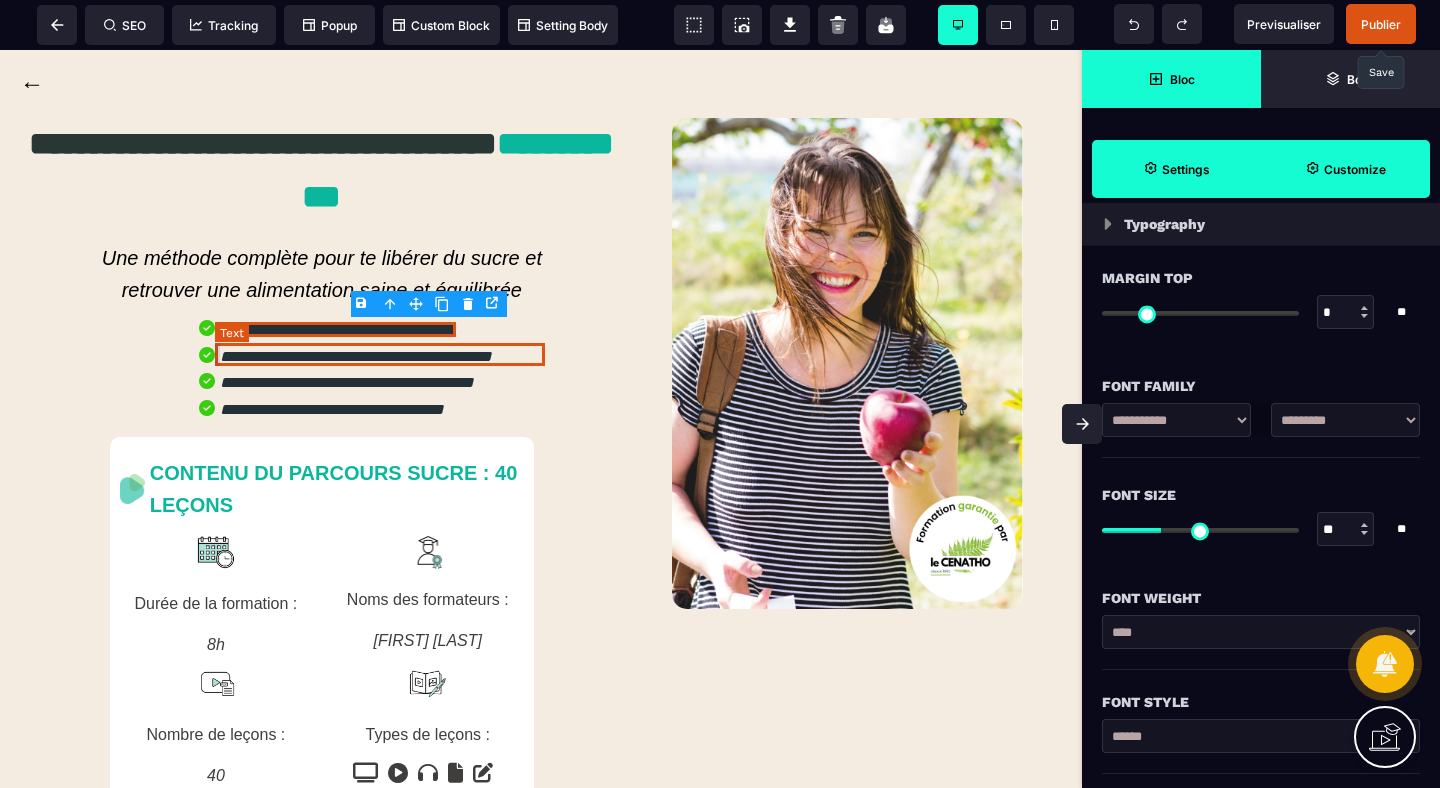 click on "**********" at bounding box center (353, 356) 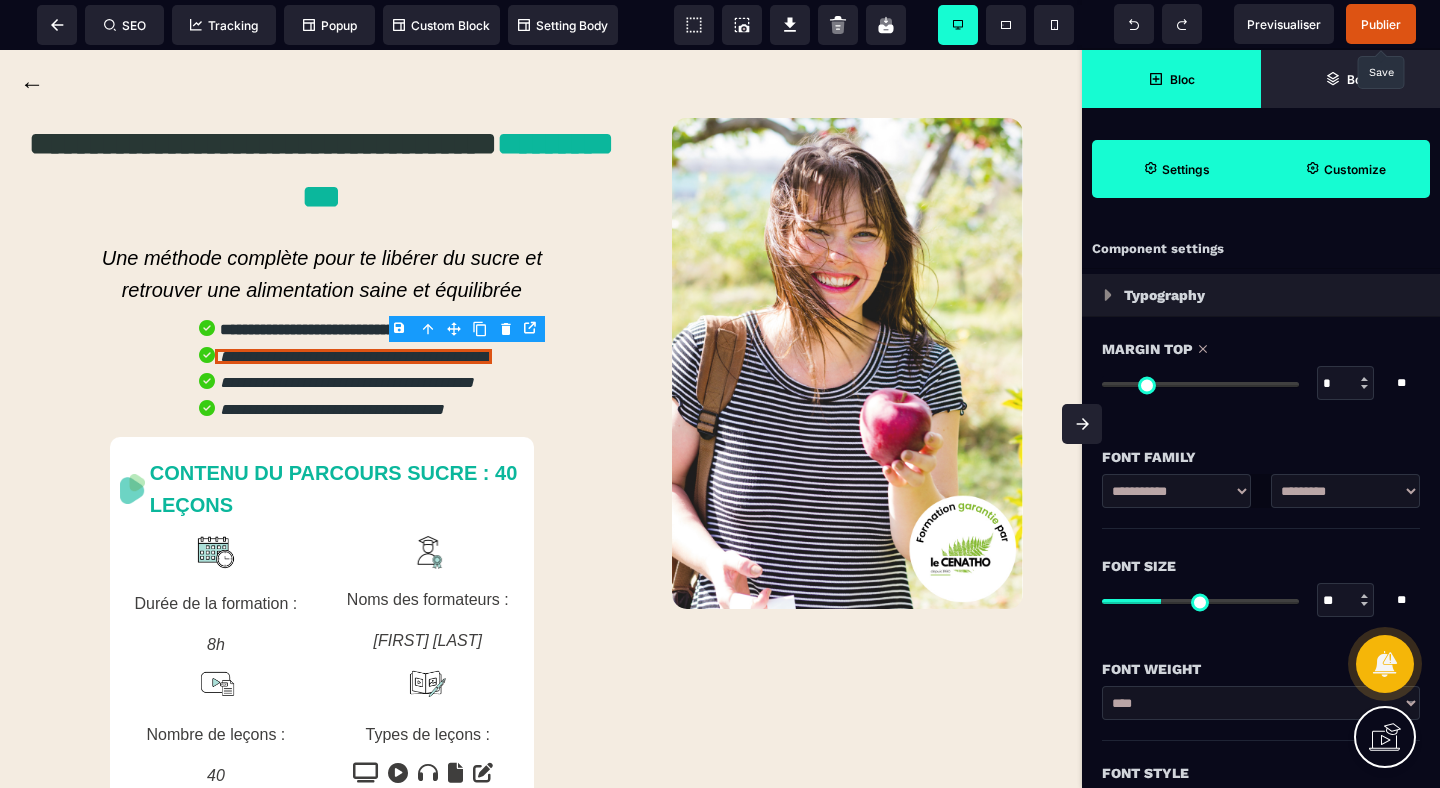 scroll, scrollTop: 118, scrollLeft: 0, axis: vertical 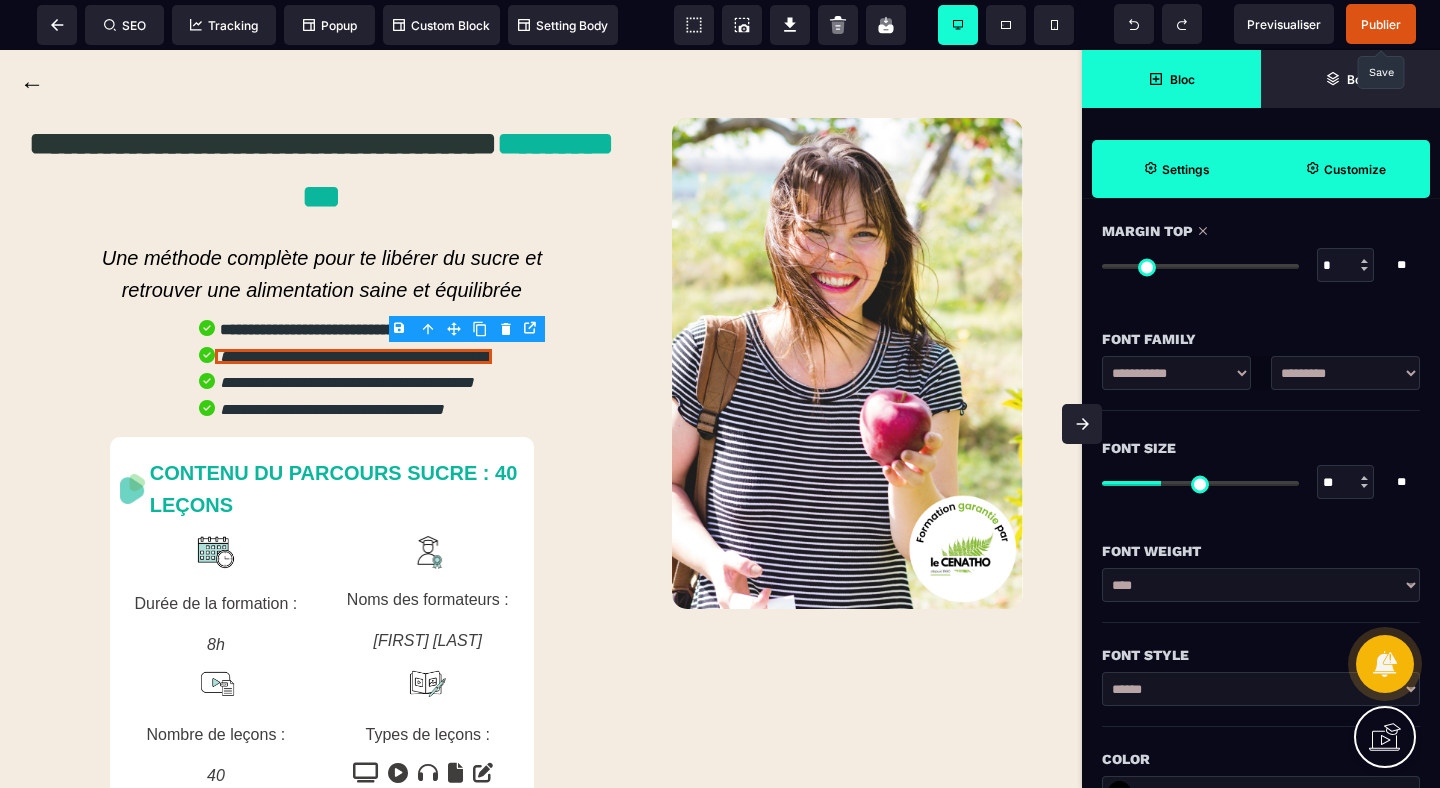 click on "*********" at bounding box center (0, 0) 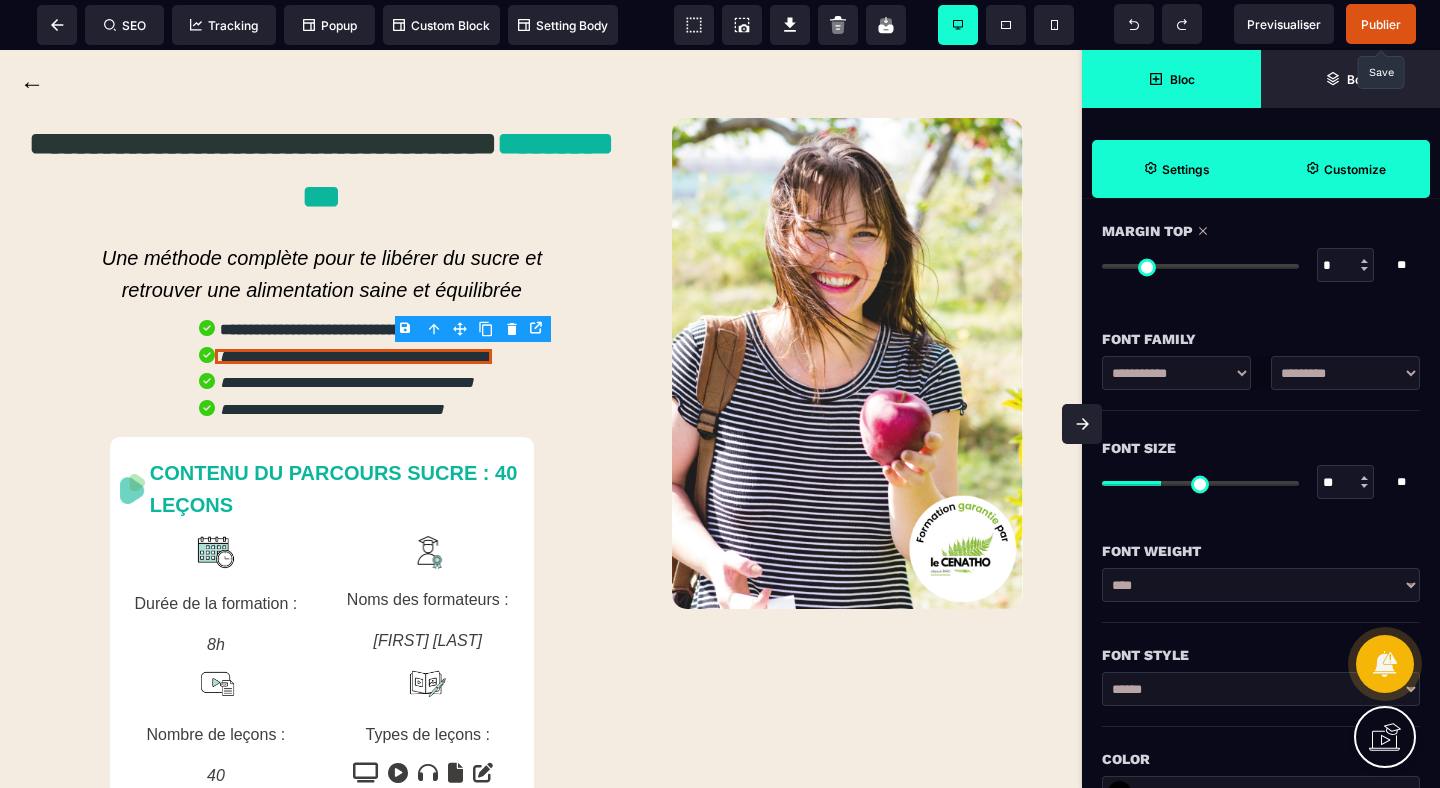 click on "****" at bounding box center (0, 0) 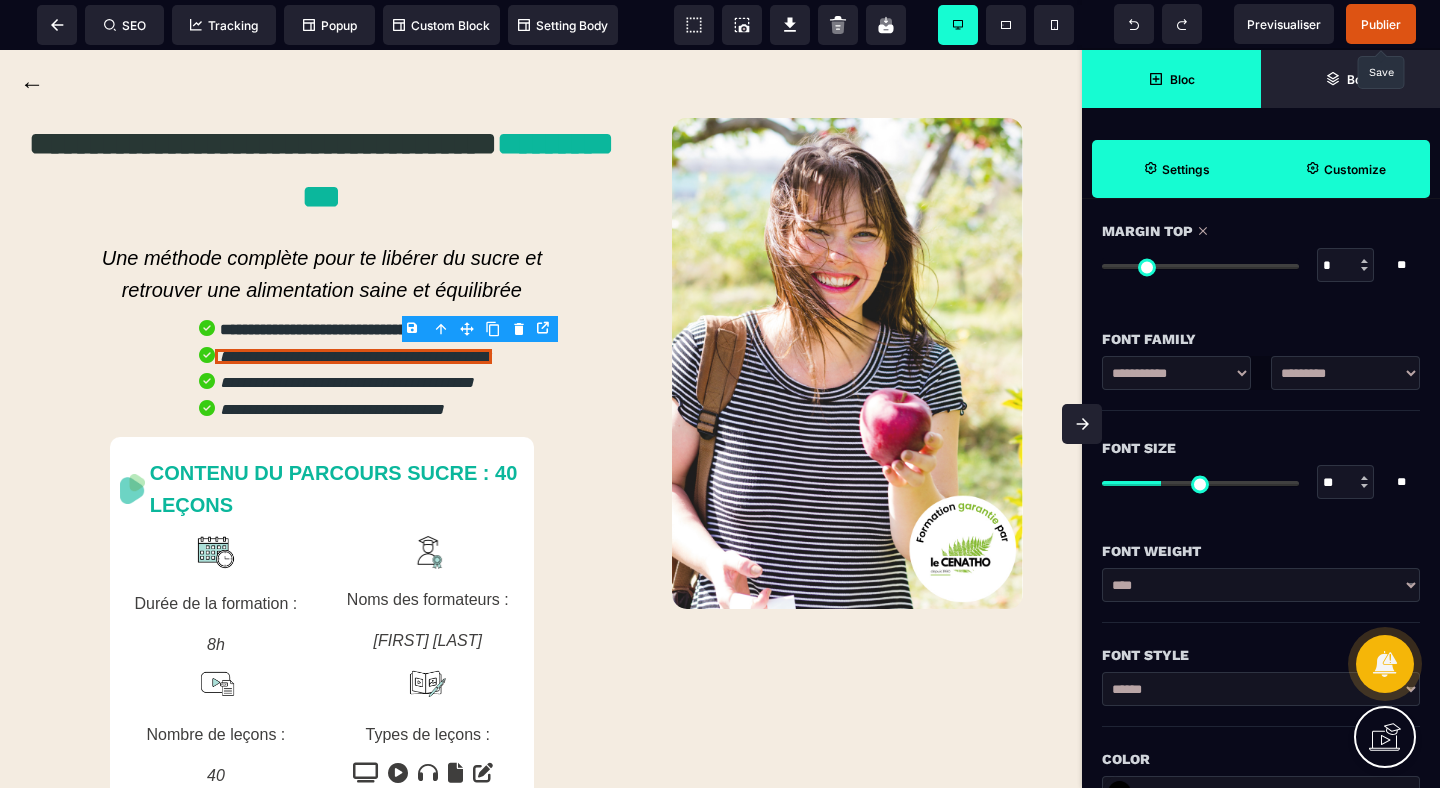 click on "****** ****** *******" at bounding box center [1261, 689] 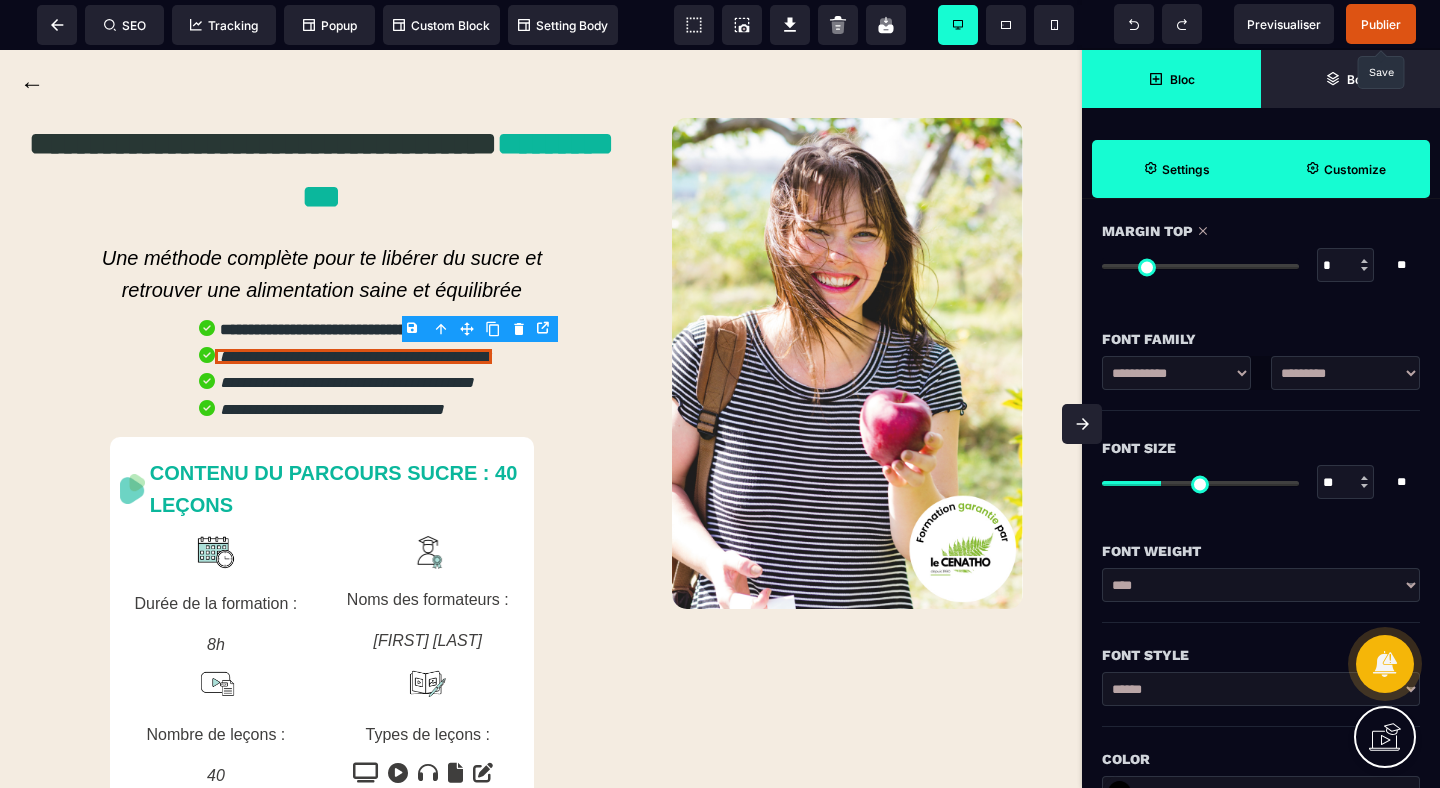 click on "******" at bounding box center [0, 0] 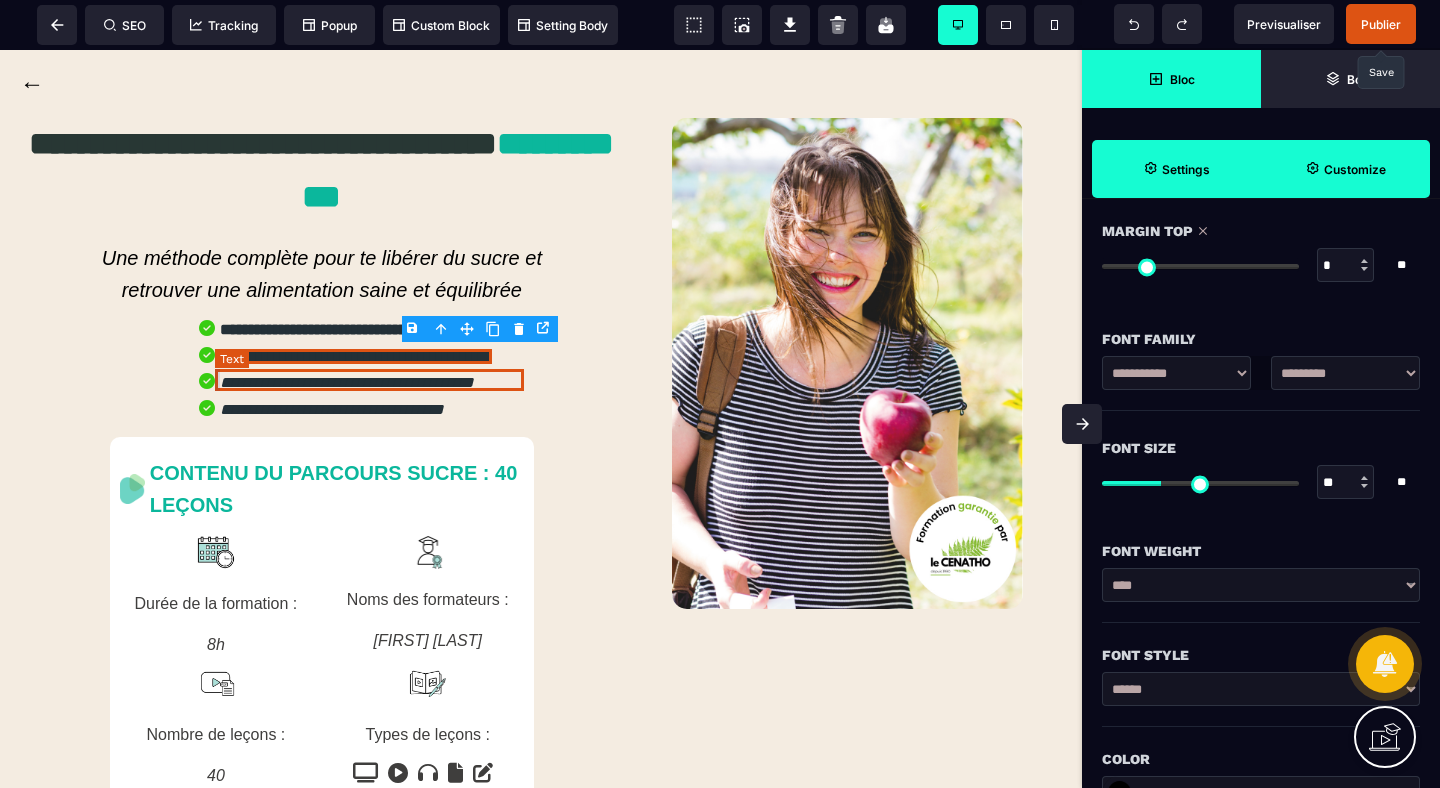 click on "**********" at bounding box center [344, 382] 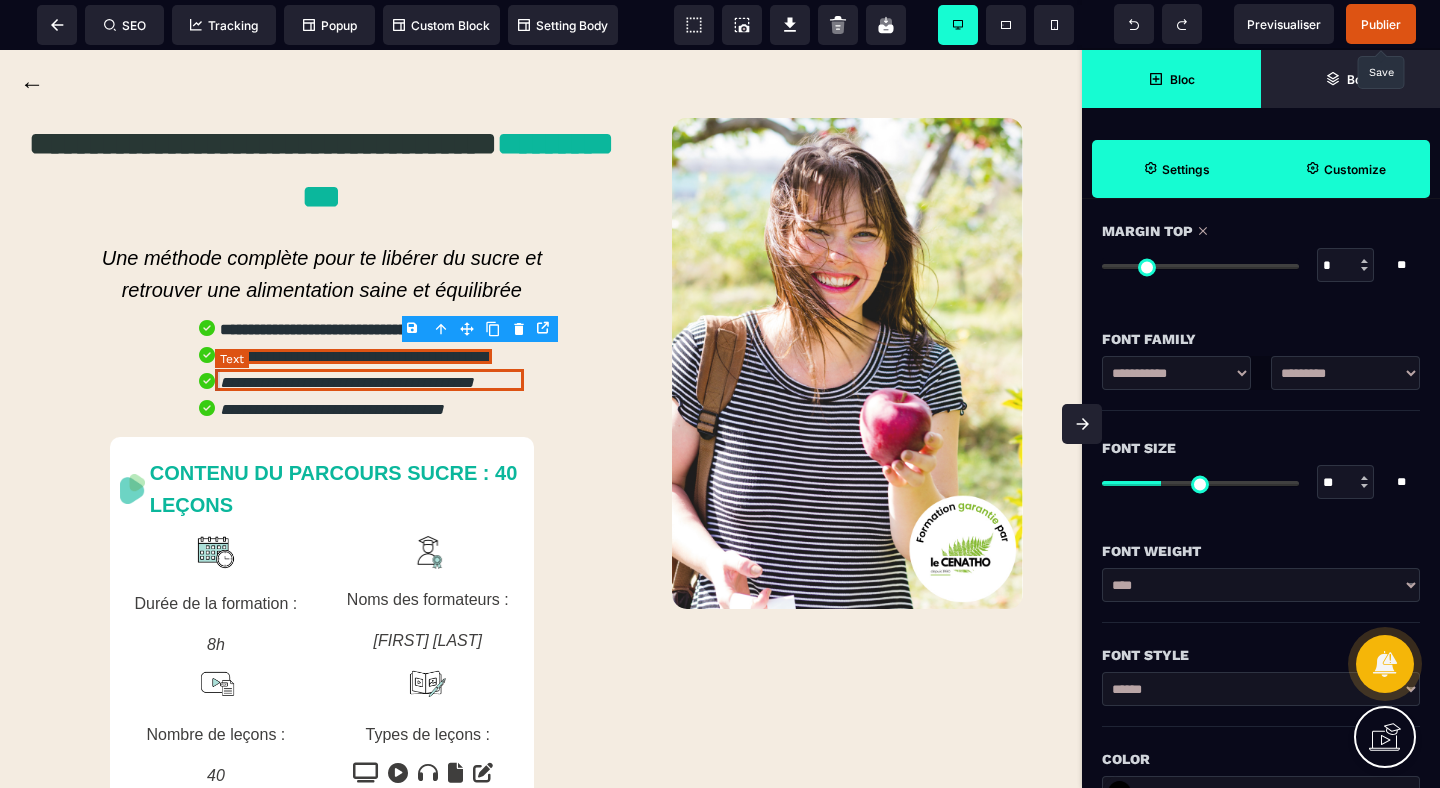 scroll, scrollTop: 0, scrollLeft: 0, axis: both 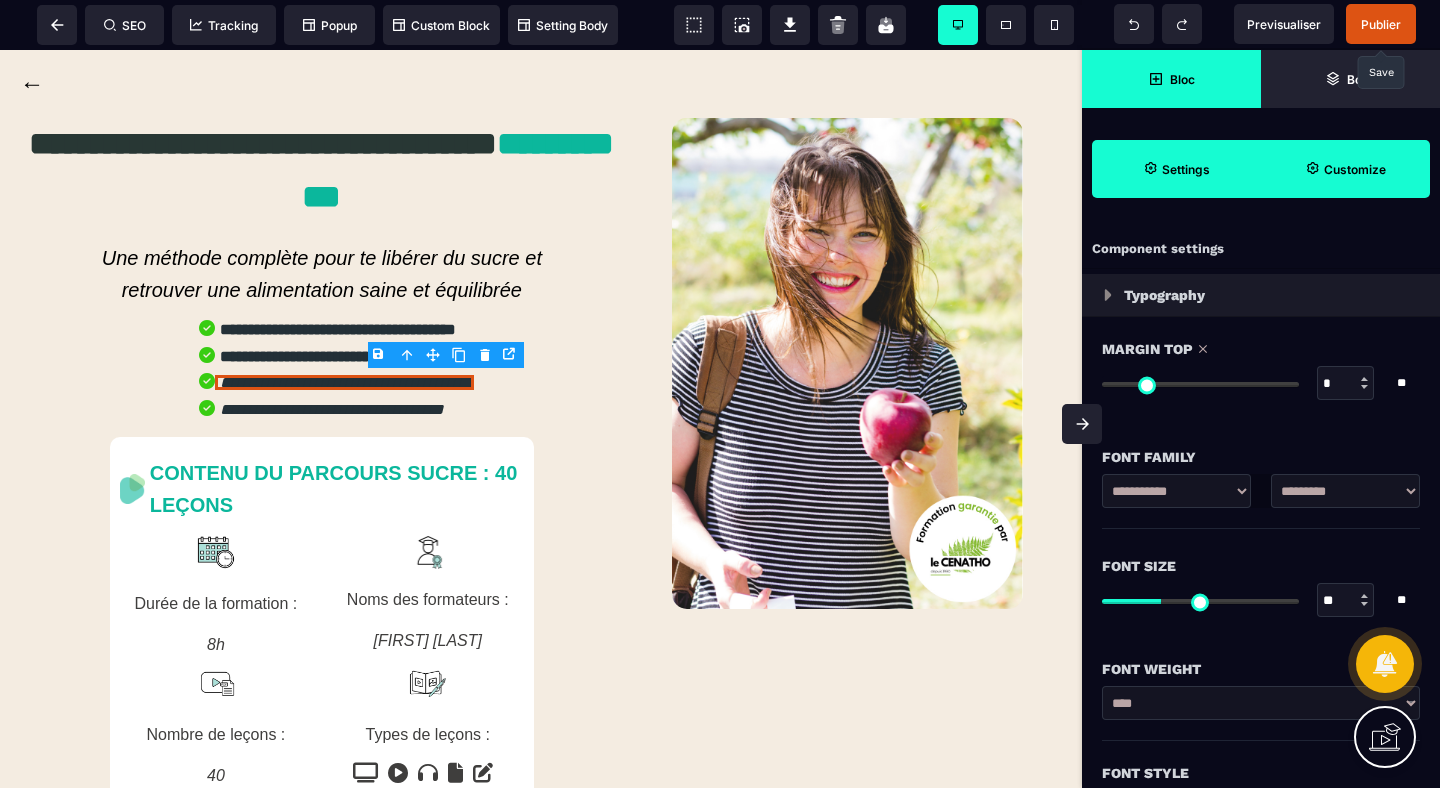 click on "**********" at bounding box center (1261, 703) 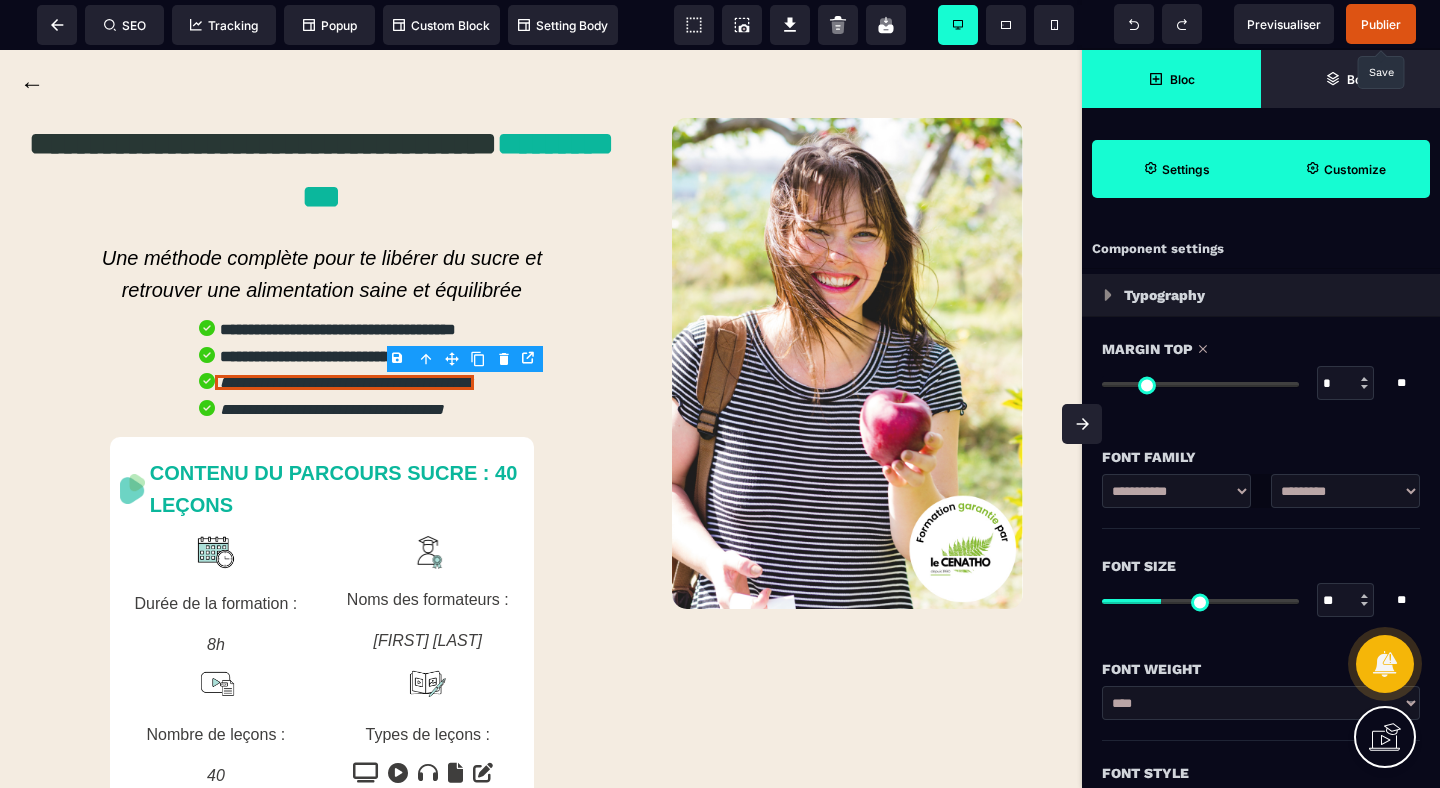 click on "****" at bounding box center (0, 0) 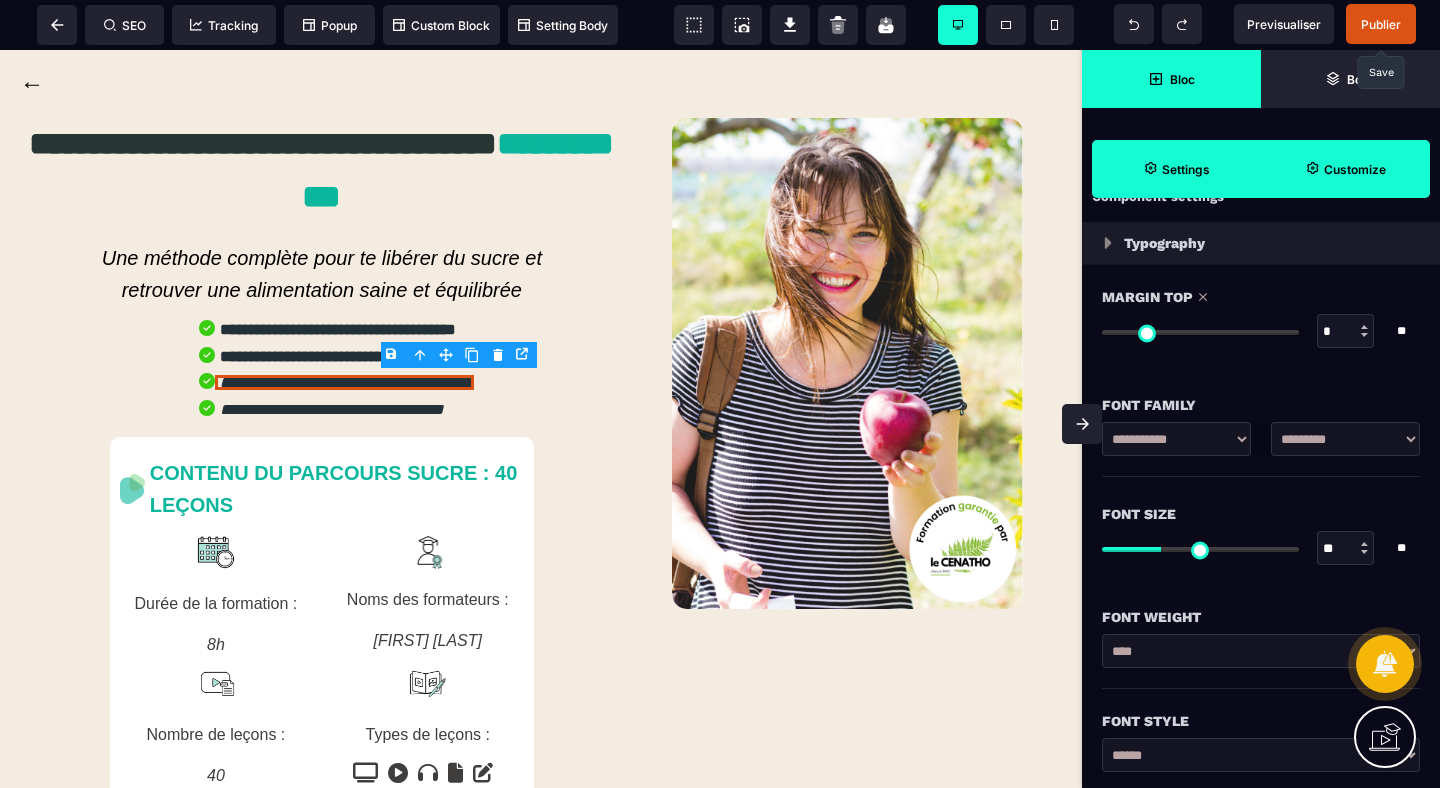 scroll, scrollTop: 103, scrollLeft: 0, axis: vertical 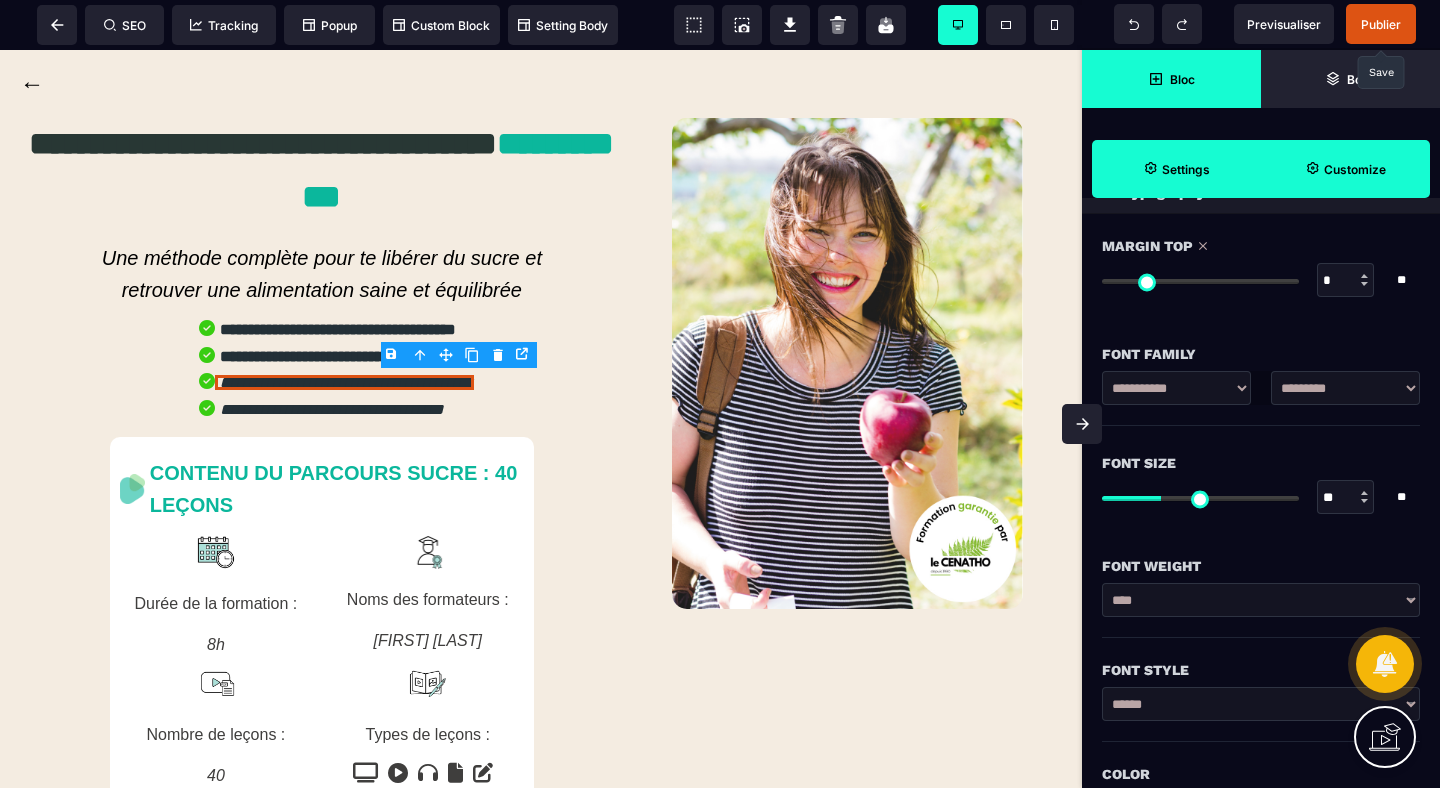 click on "****** ****** *******" at bounding box center (1261, 704) 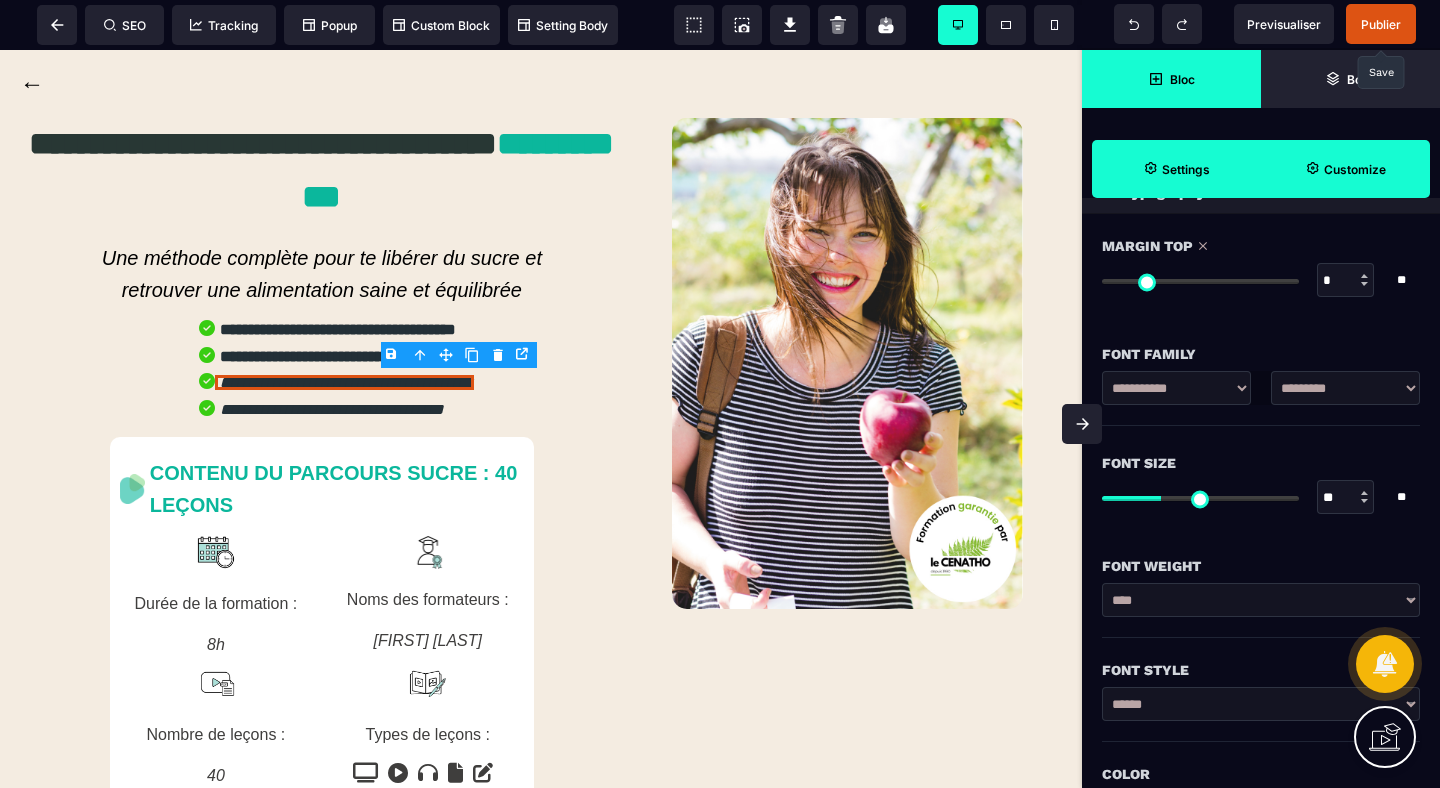 click on "******" at bounding box center (0, 0) 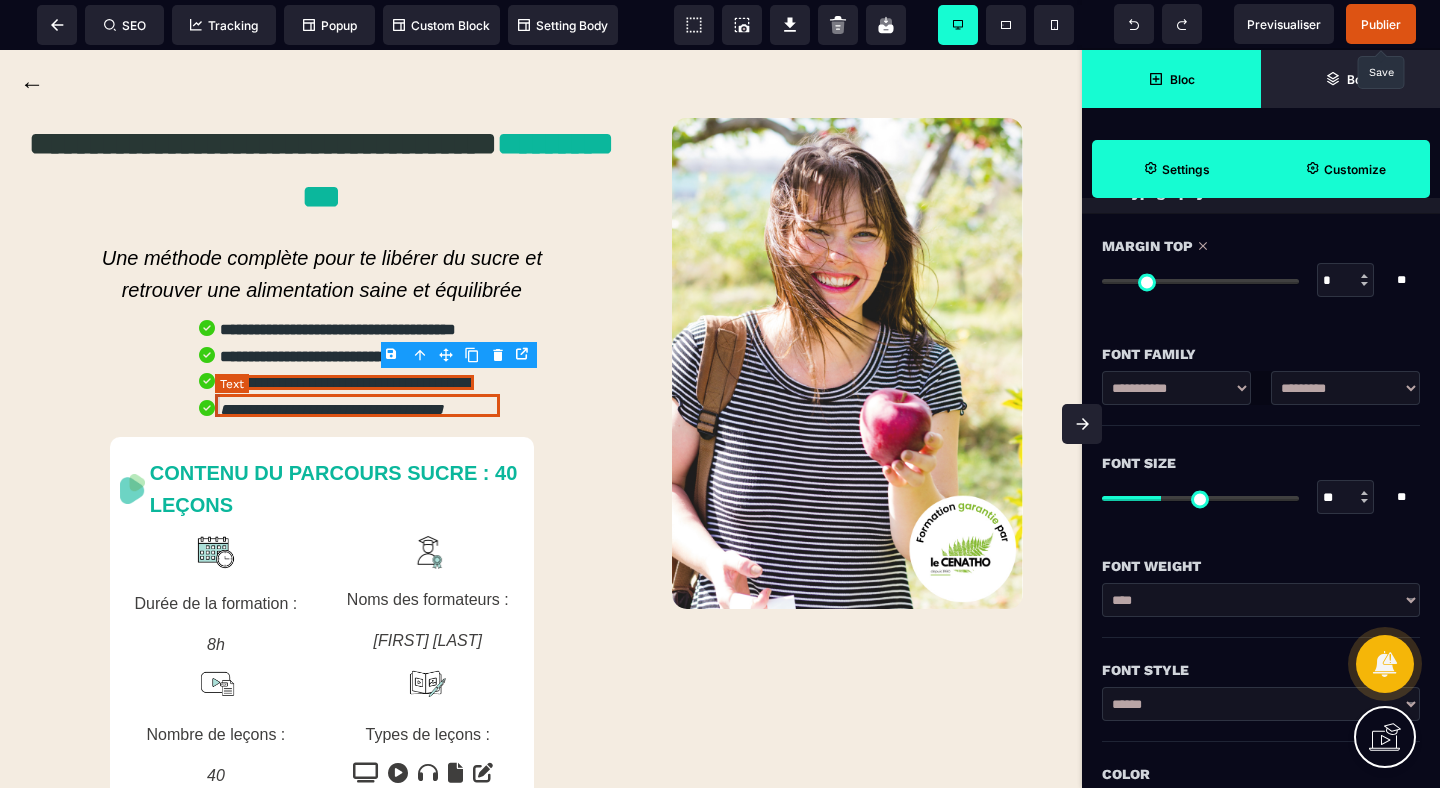 click on "**********" at bounding box center (329, 409) 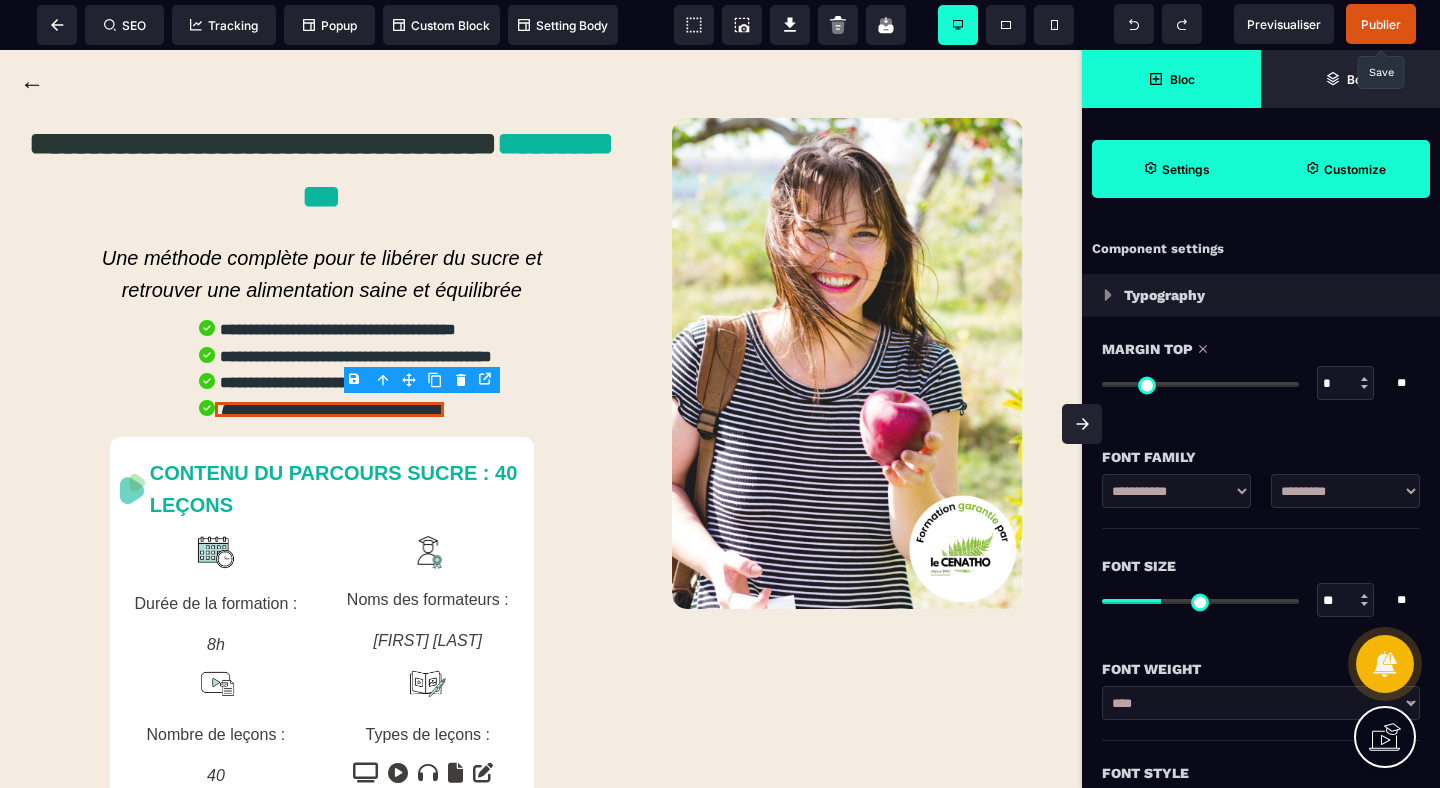 scroll, scrollTop: 38, scrollLeft: 0, axis: vertical 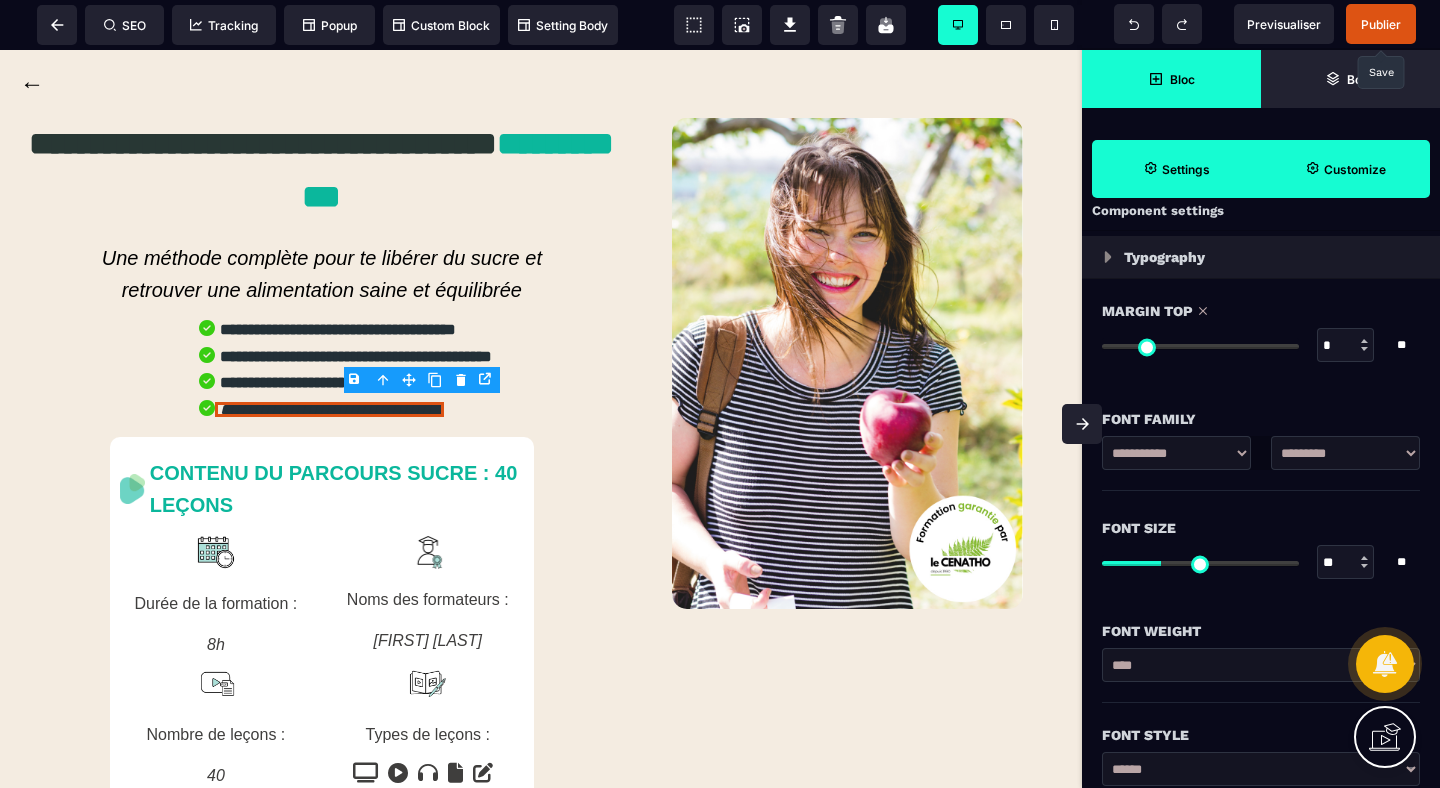 click on "*********" at bounding box center (0, 0) 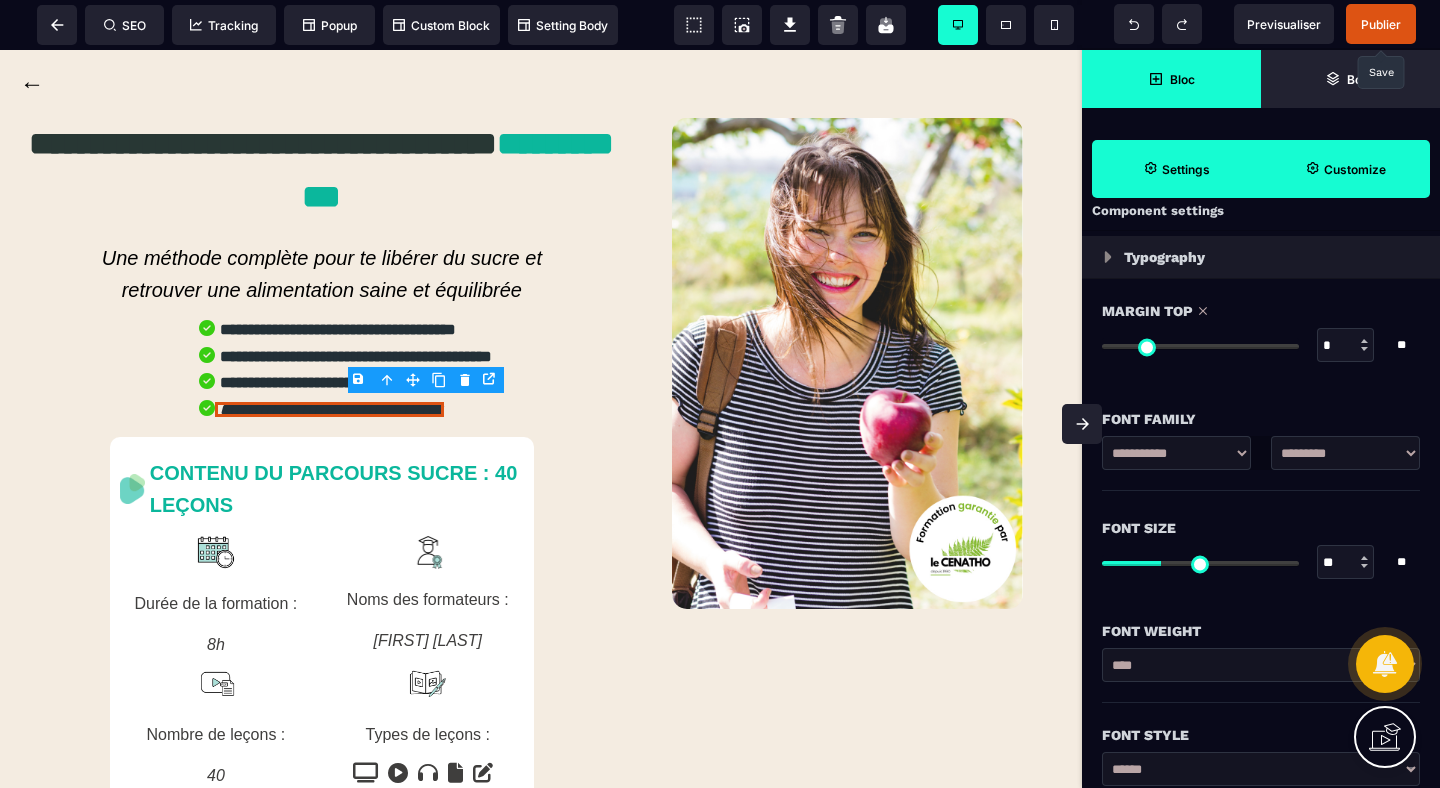 click on "**********" at bounding box center [1261, 665] 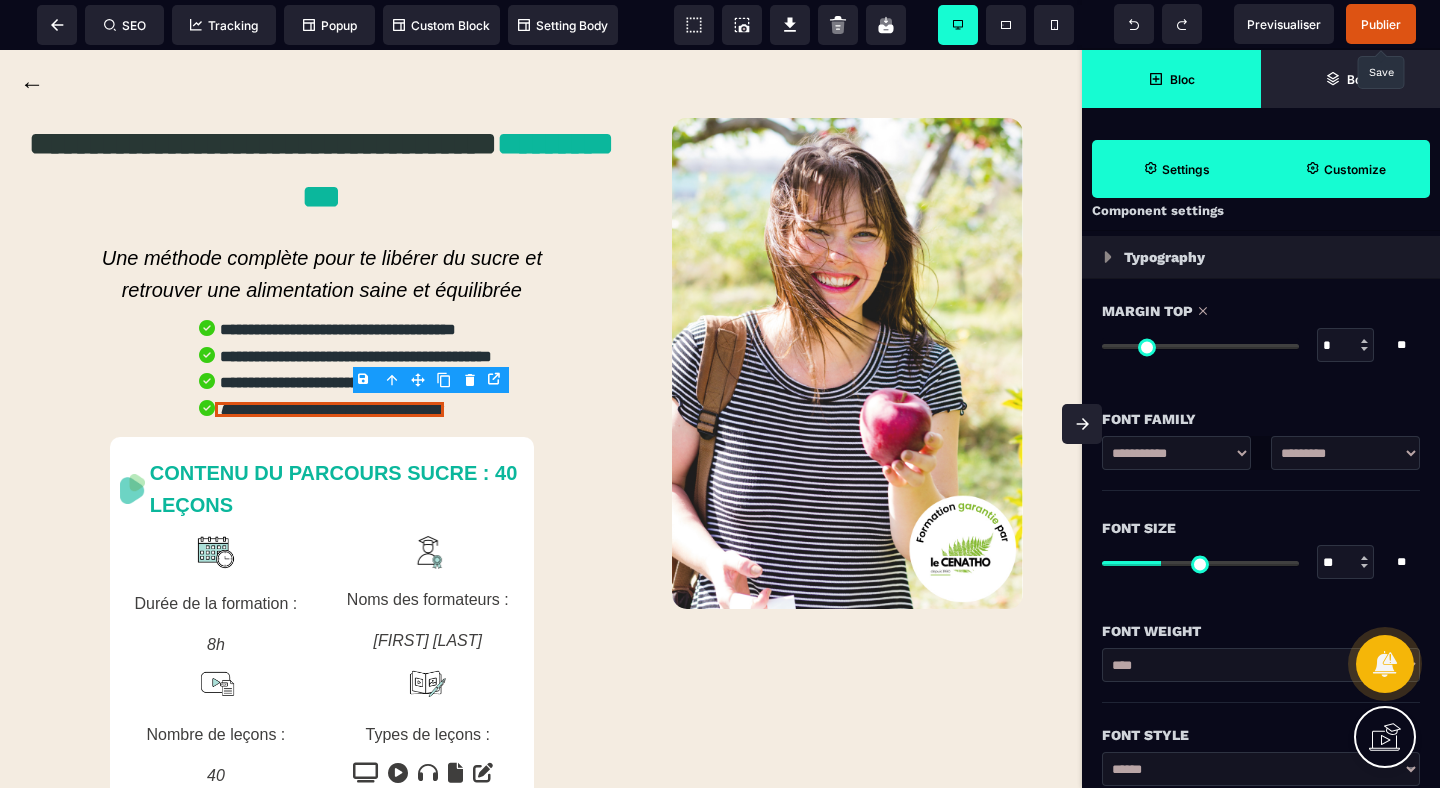 click on "****** ****** *******" at bounding box center (1261, 769) 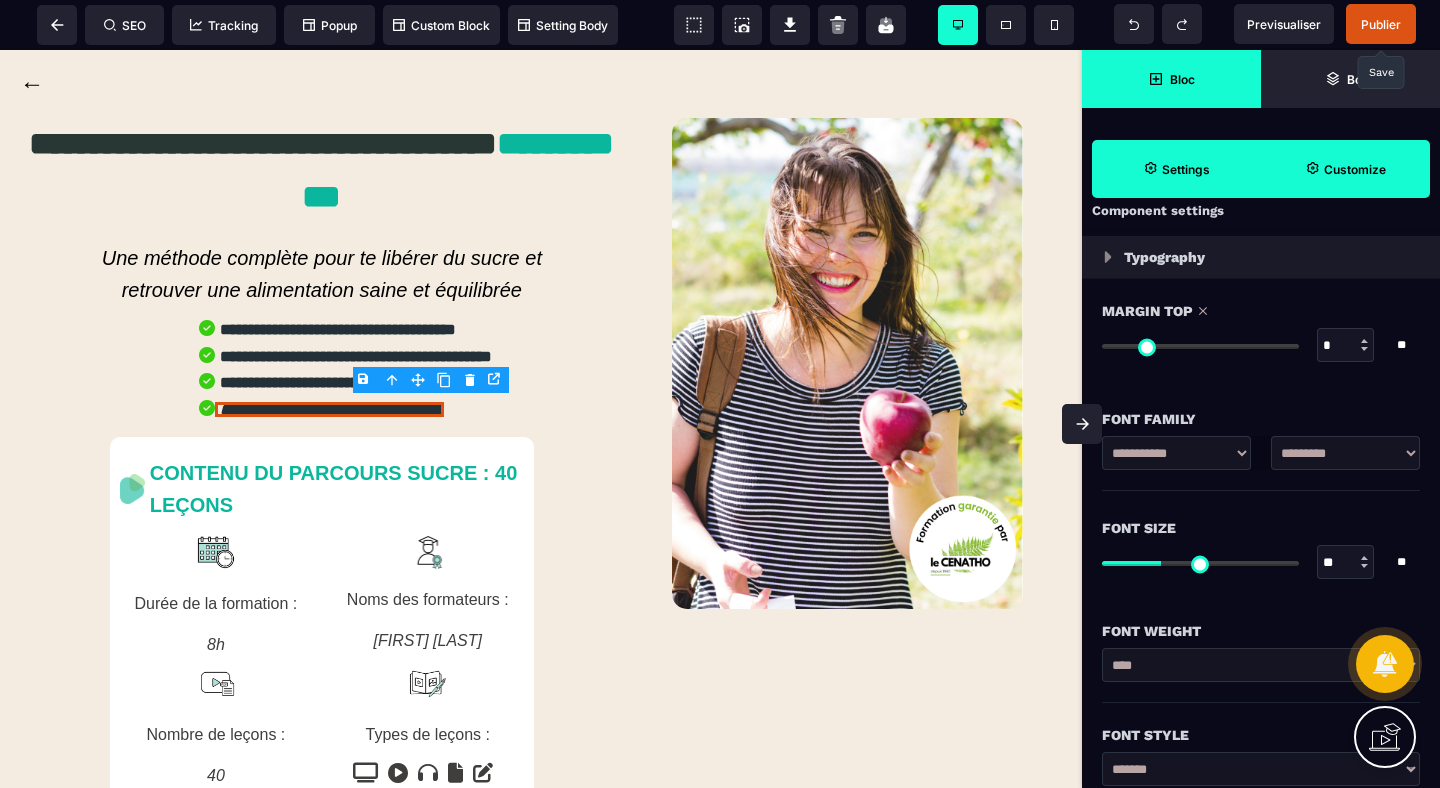 click on "*******" at bounding box center (0, 0) 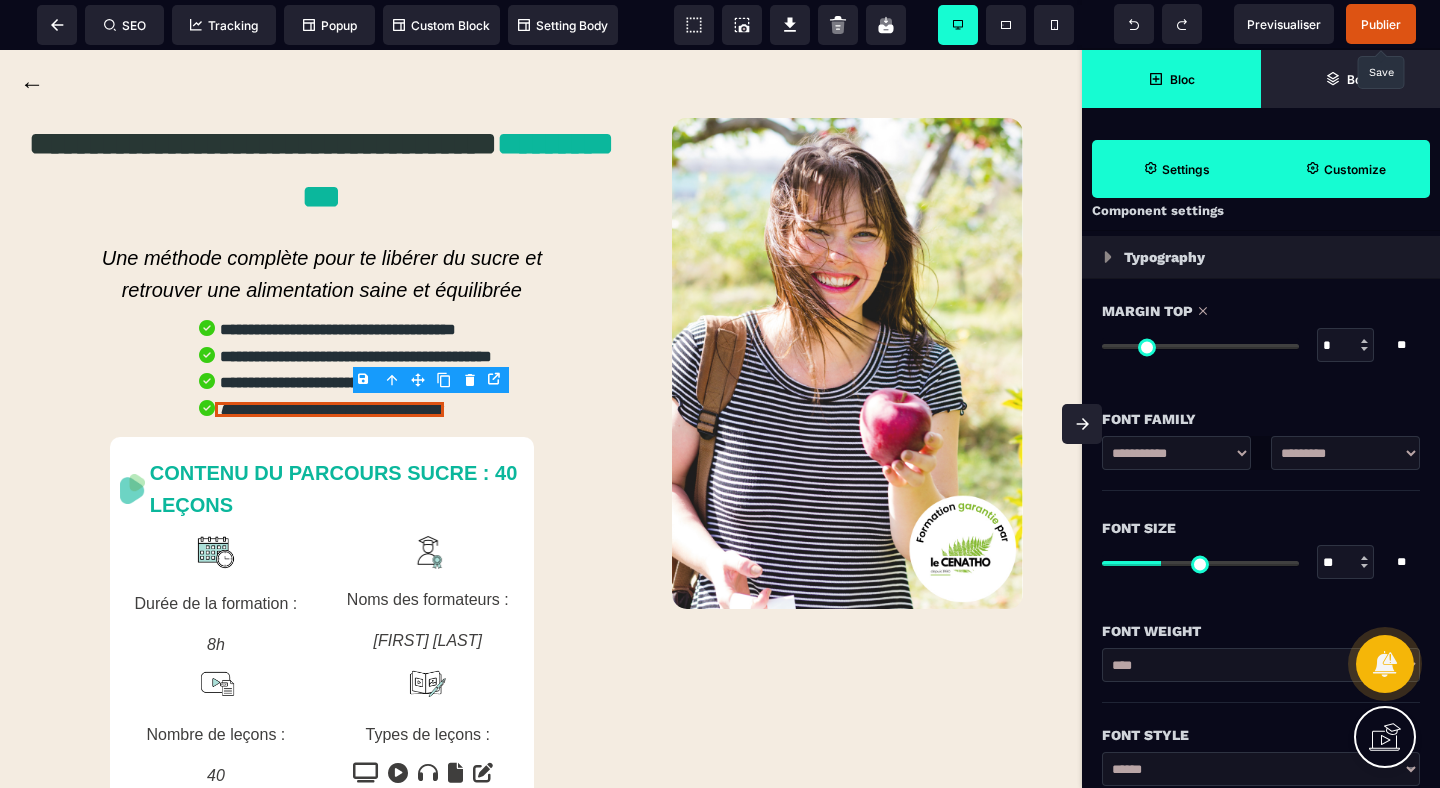 click on "******" at bounding box center [0, 0] 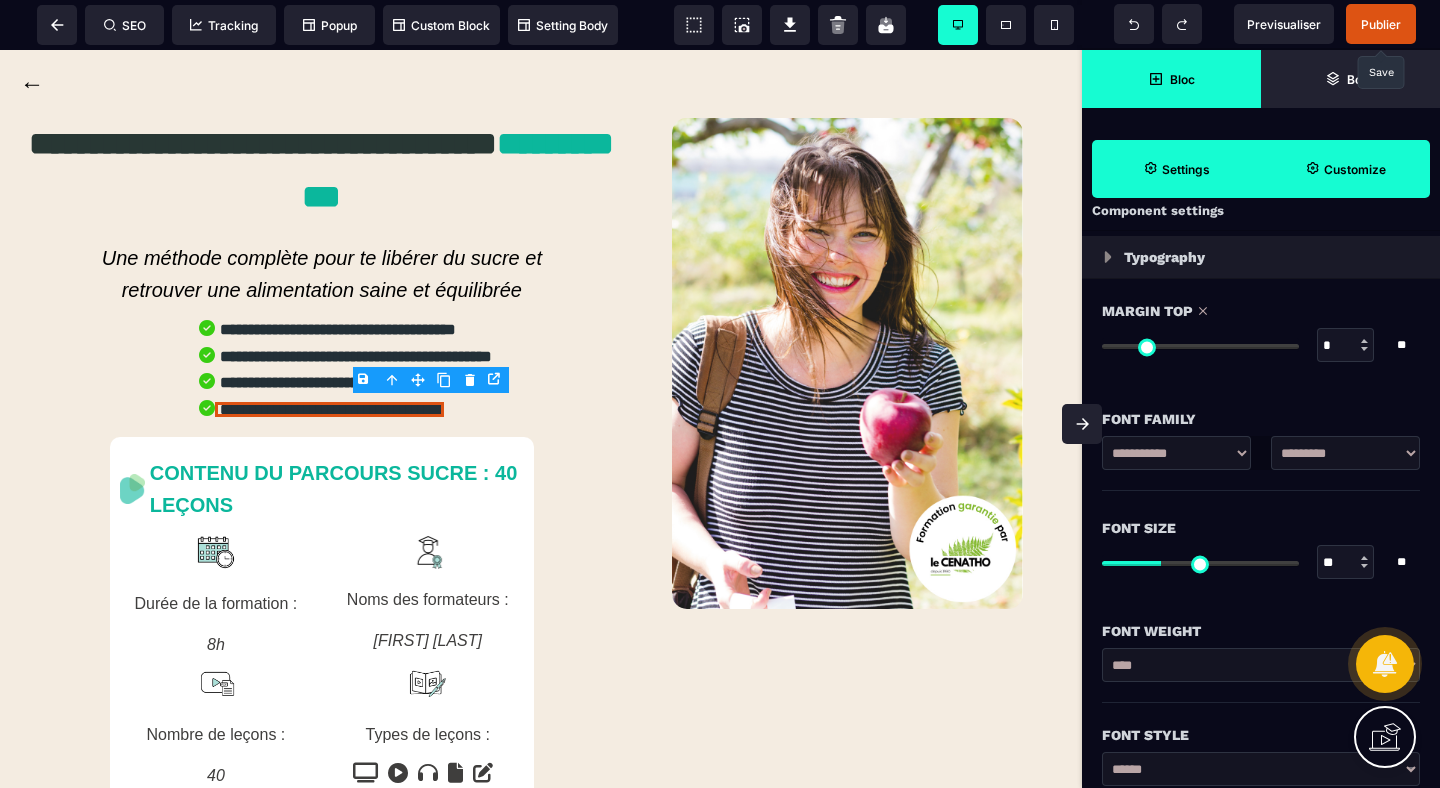click at bounding box center [1082, 424] 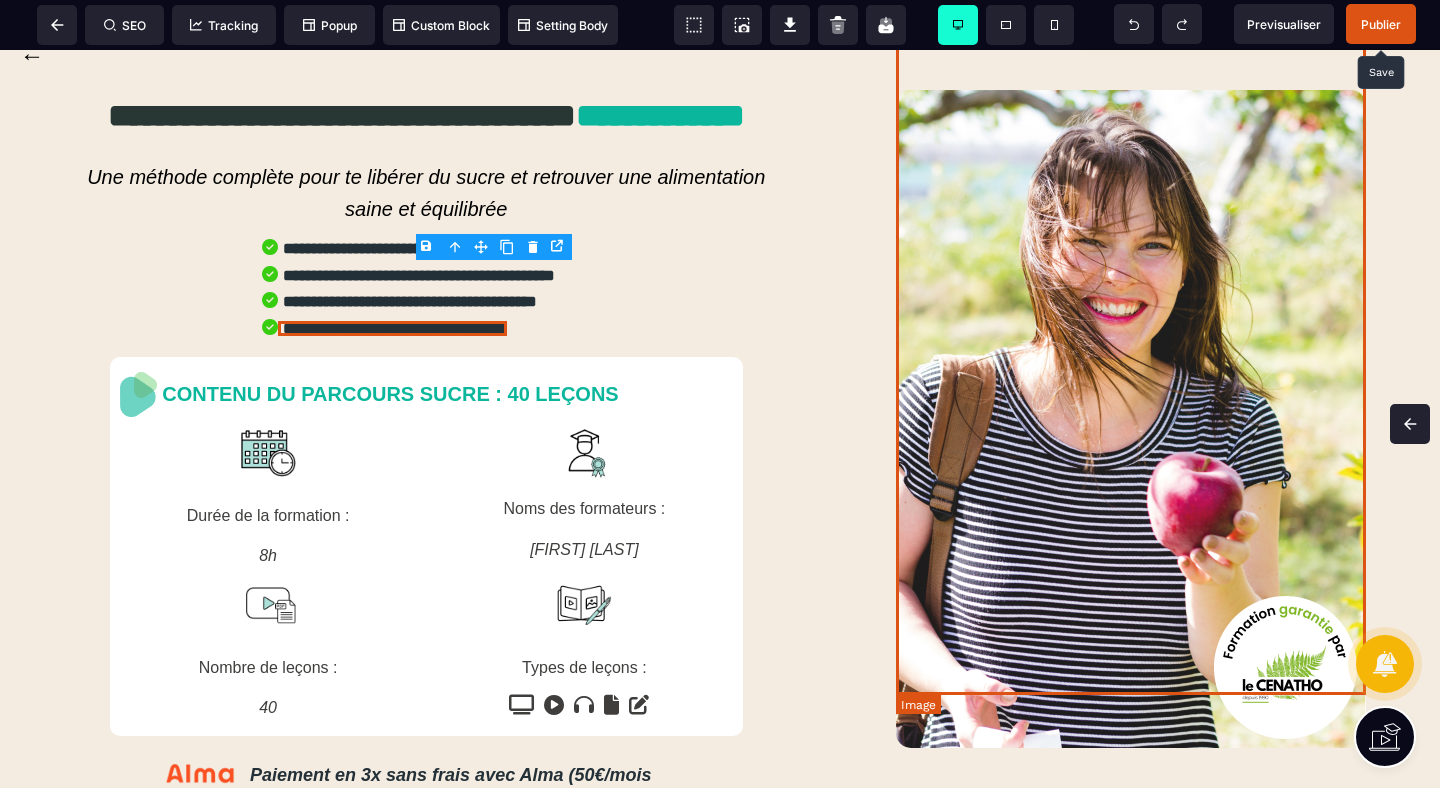 scroll, scrollTop: 0, scrollLeft: 0, axis: both 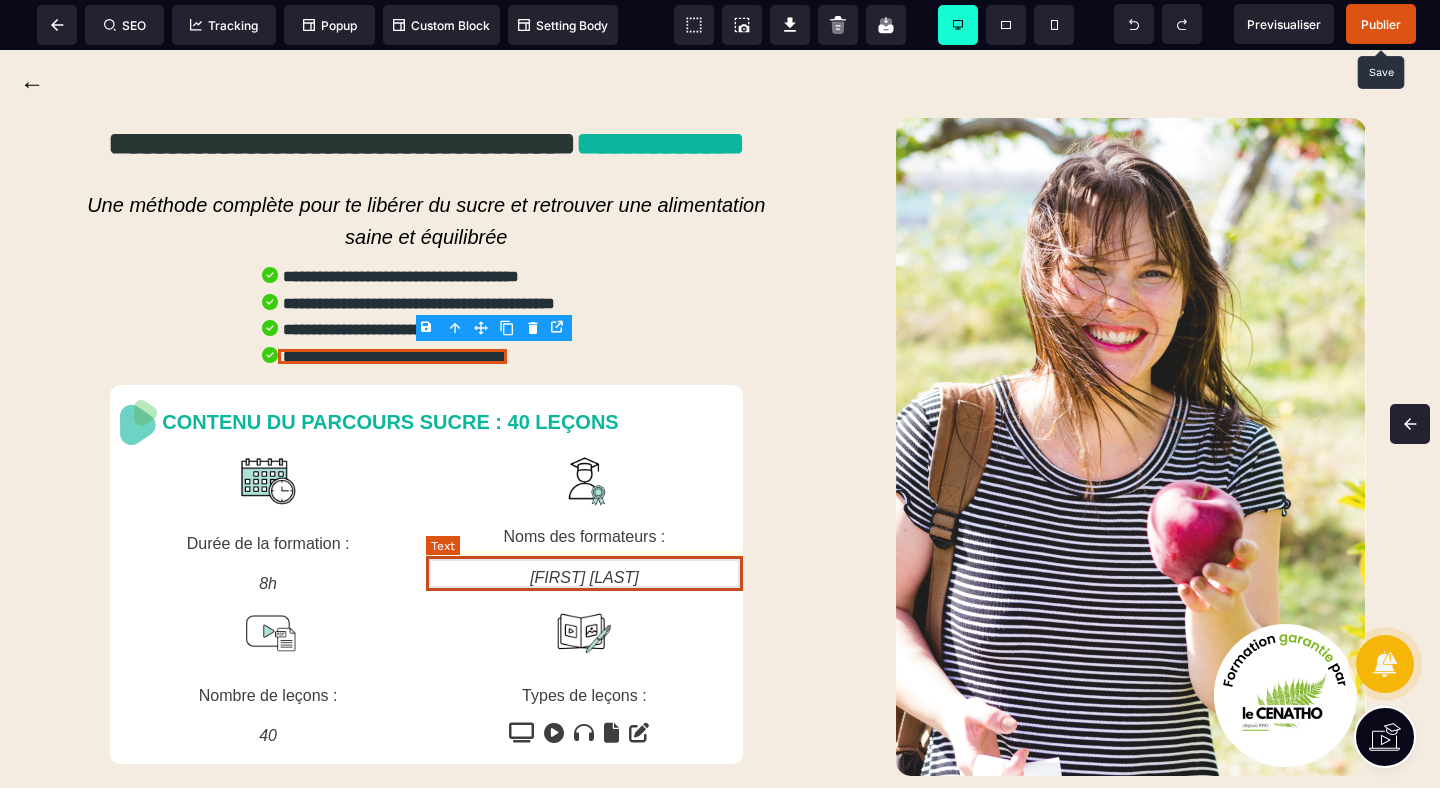 click on "[FIRST] [LAST]" at bounding box center (584, 578) 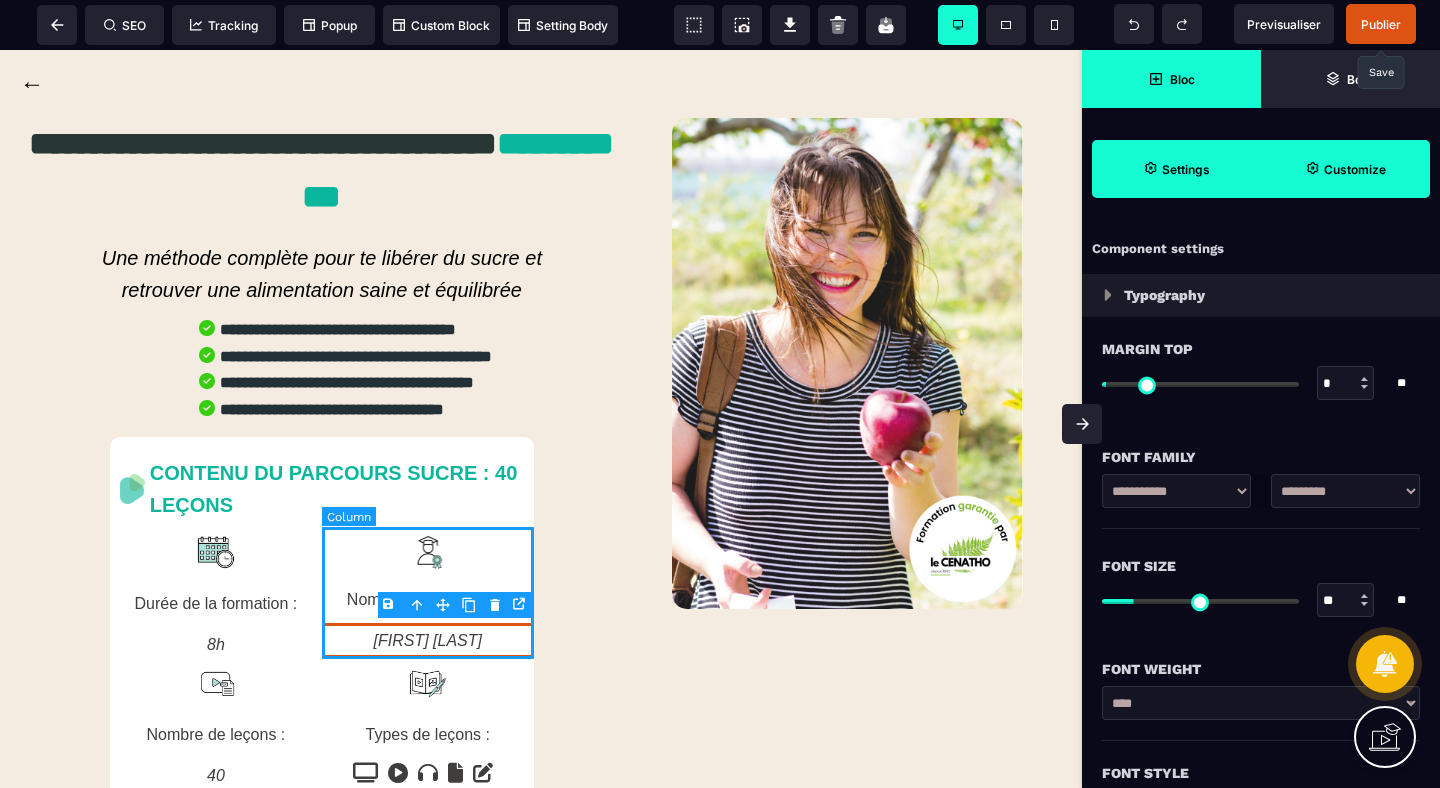 click on "Noms des formateurs : [FIRST] [LAST]" at bounding box center (428, 596) 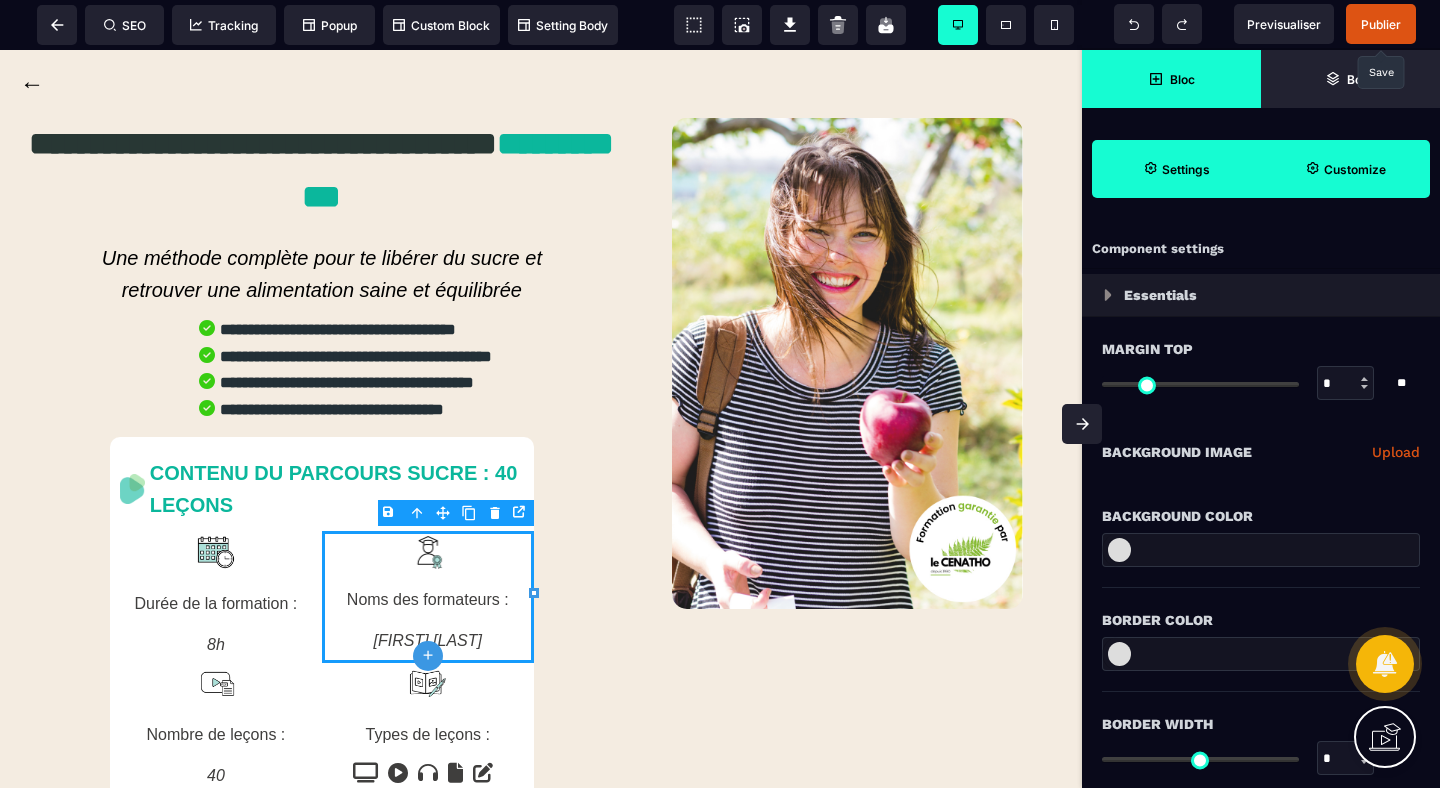 click 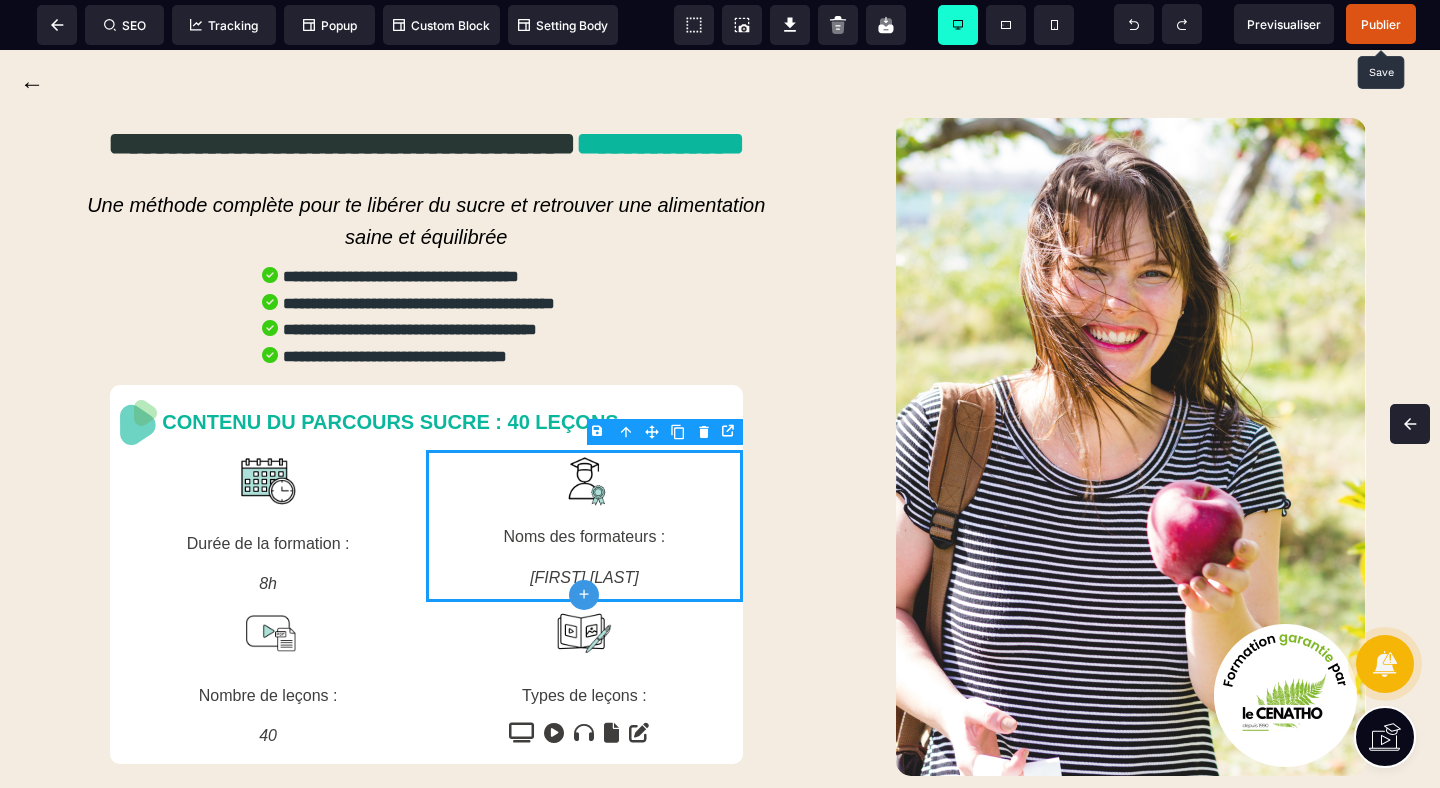 click at bounding box center [1410, 424] 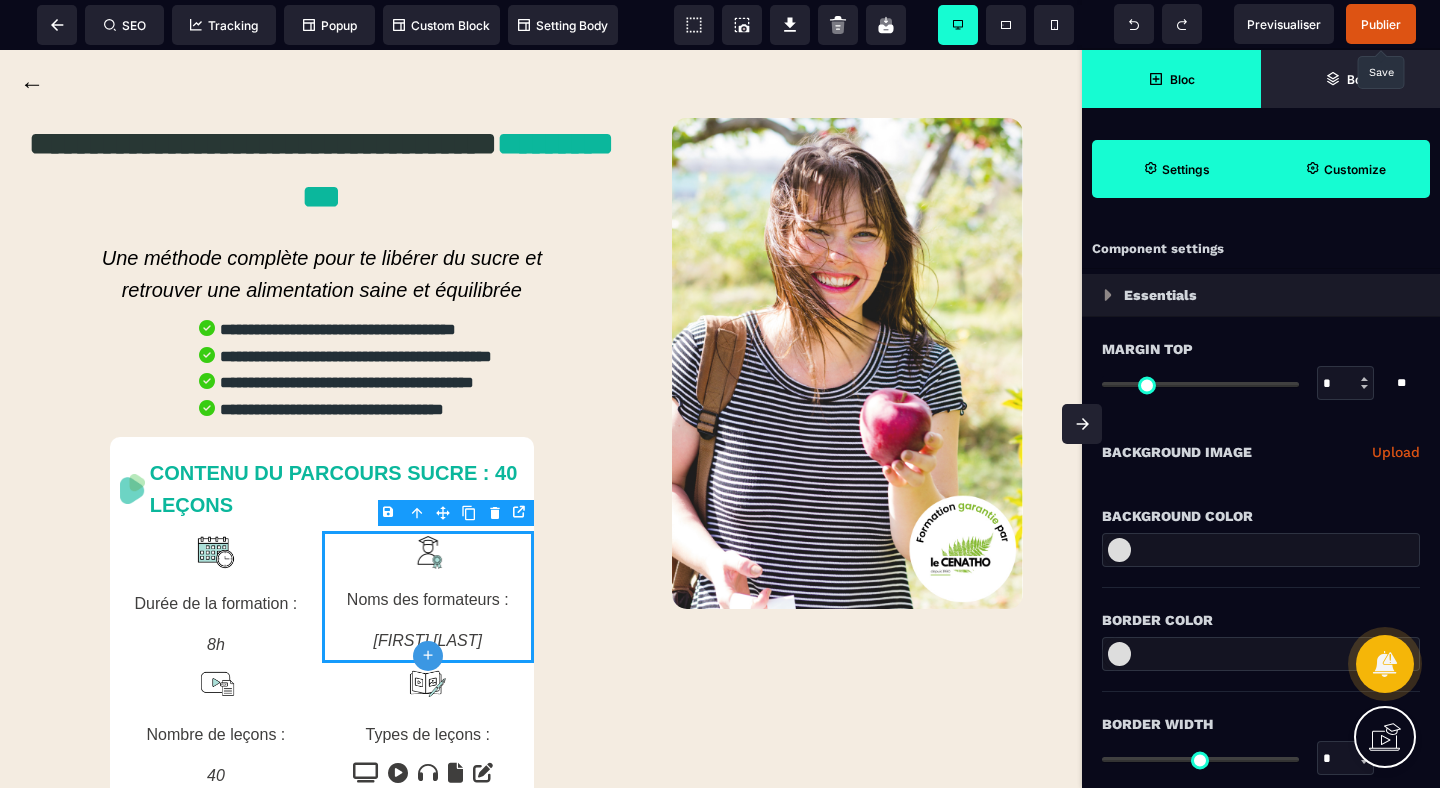 click on "Customize" at bounding box center [1345, 169] 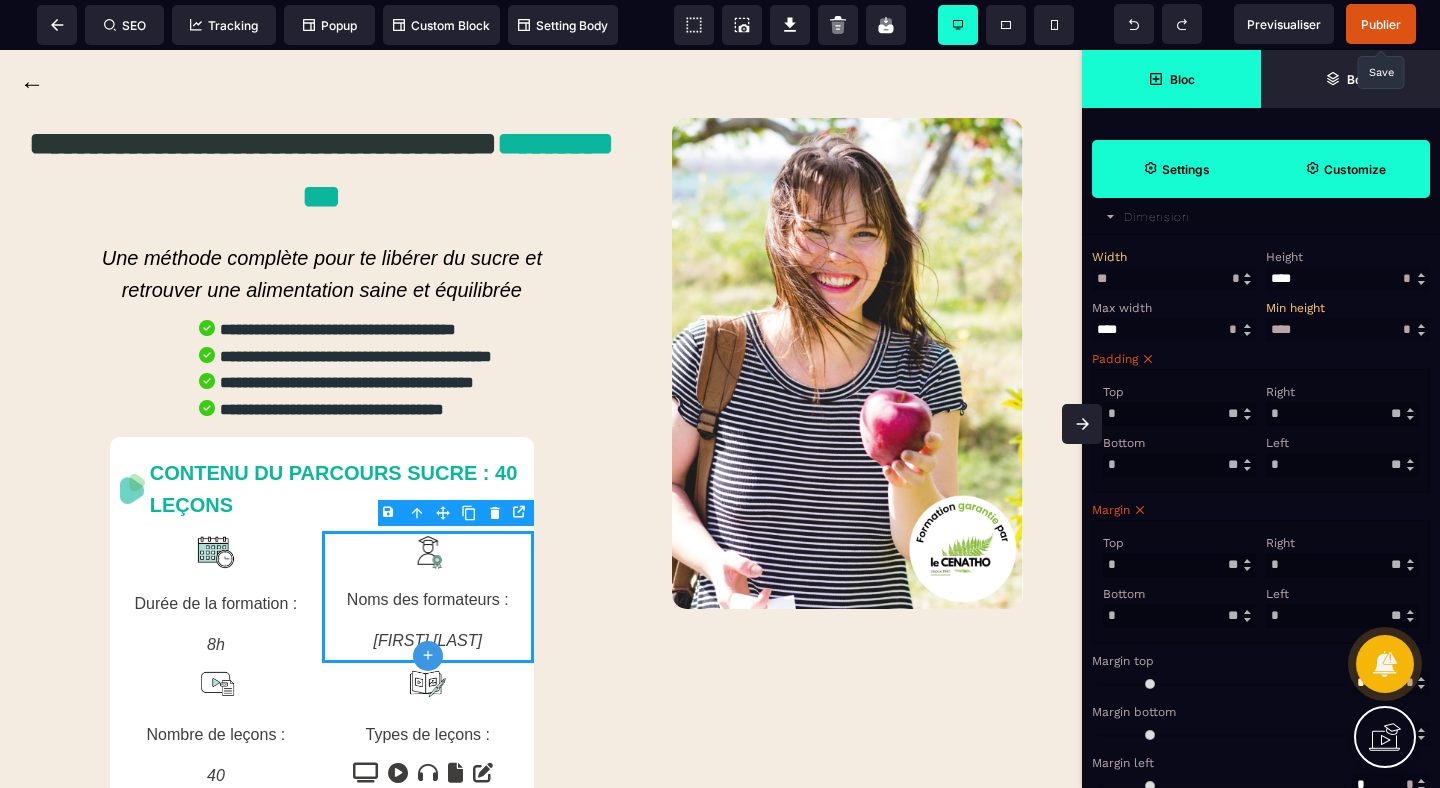 scroll, scrollTop: 476, scrollLeft: 0, axis: vertical 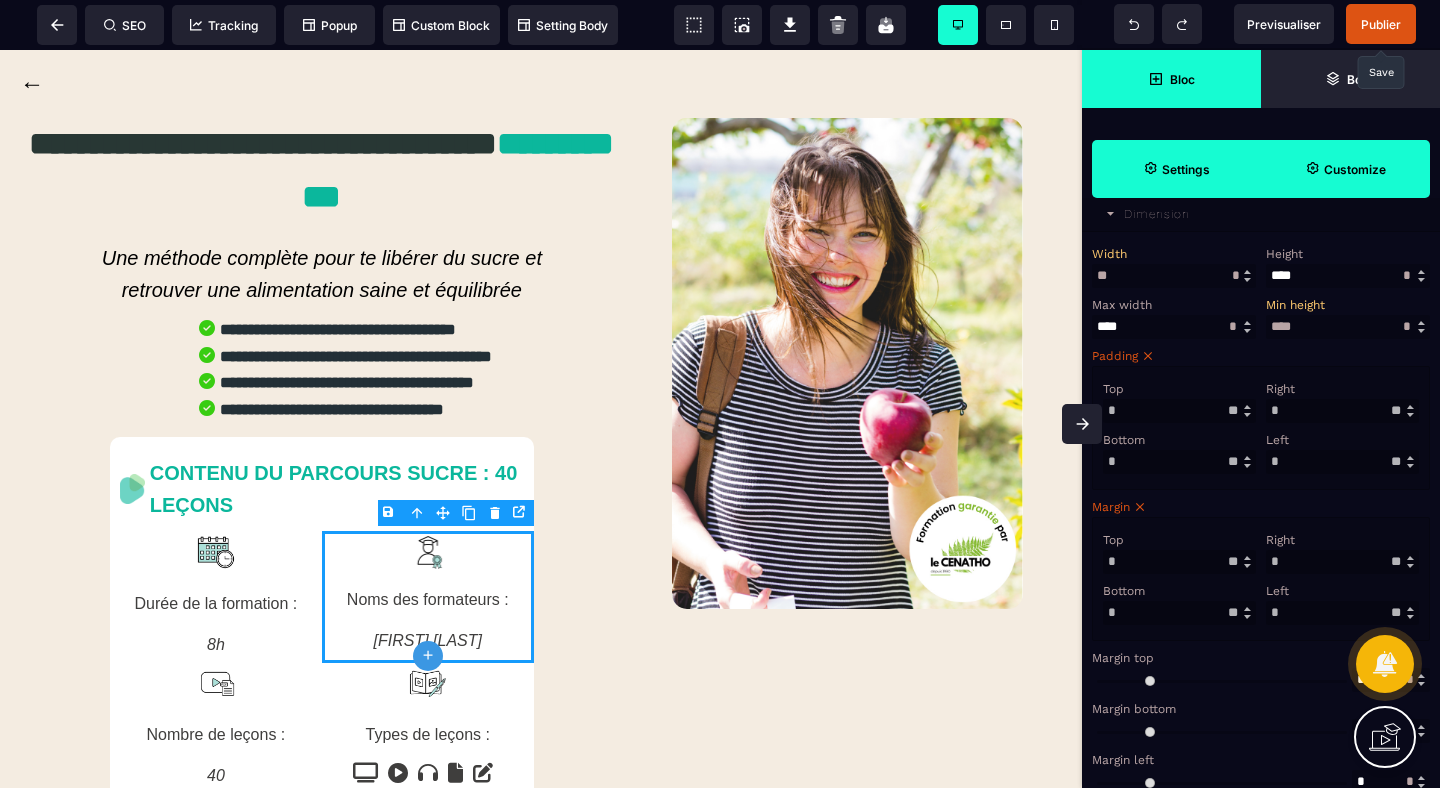 click on "*" at bounding box center [1179, 613] 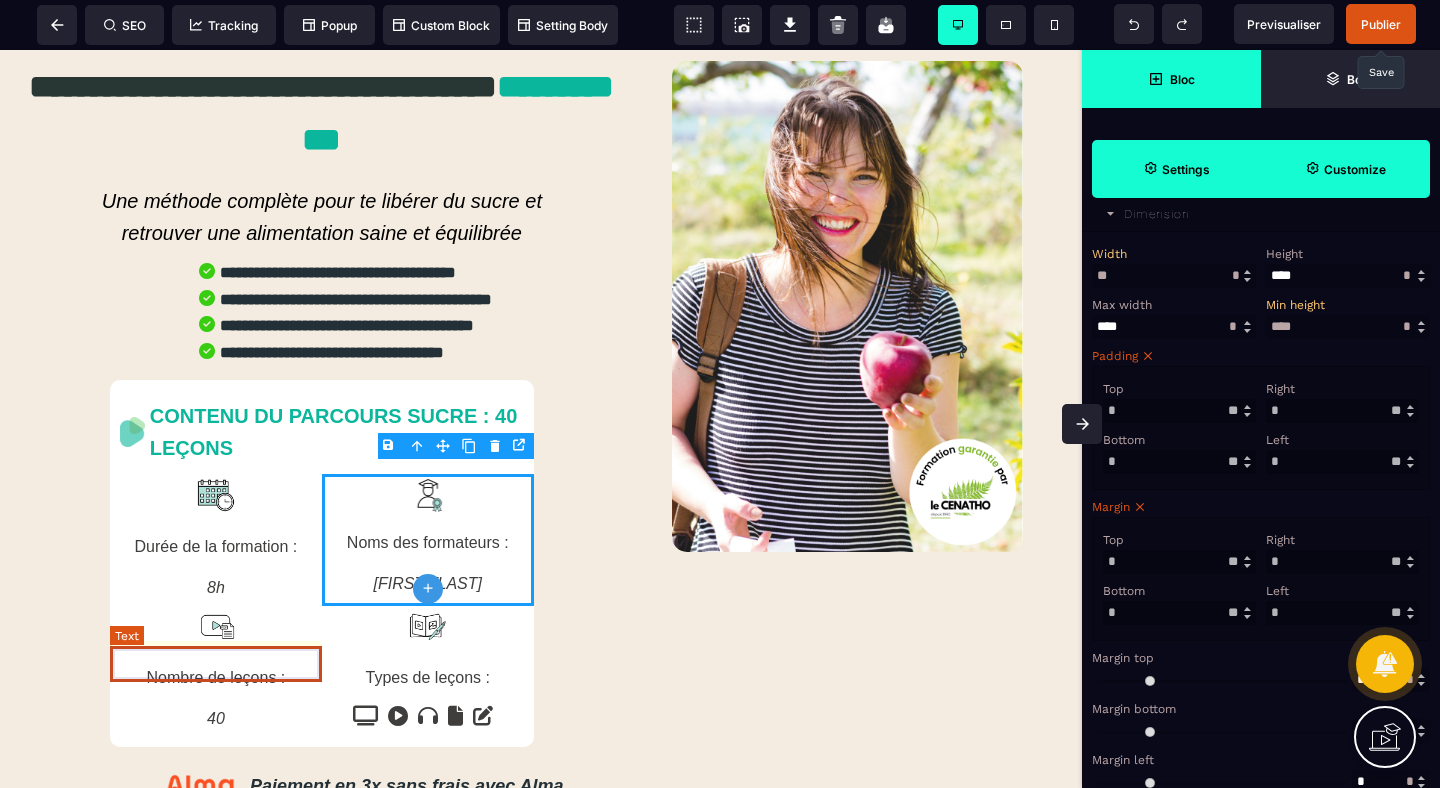 scroll, scrollTop: 76, scrollLeft: 0, axis: vertical 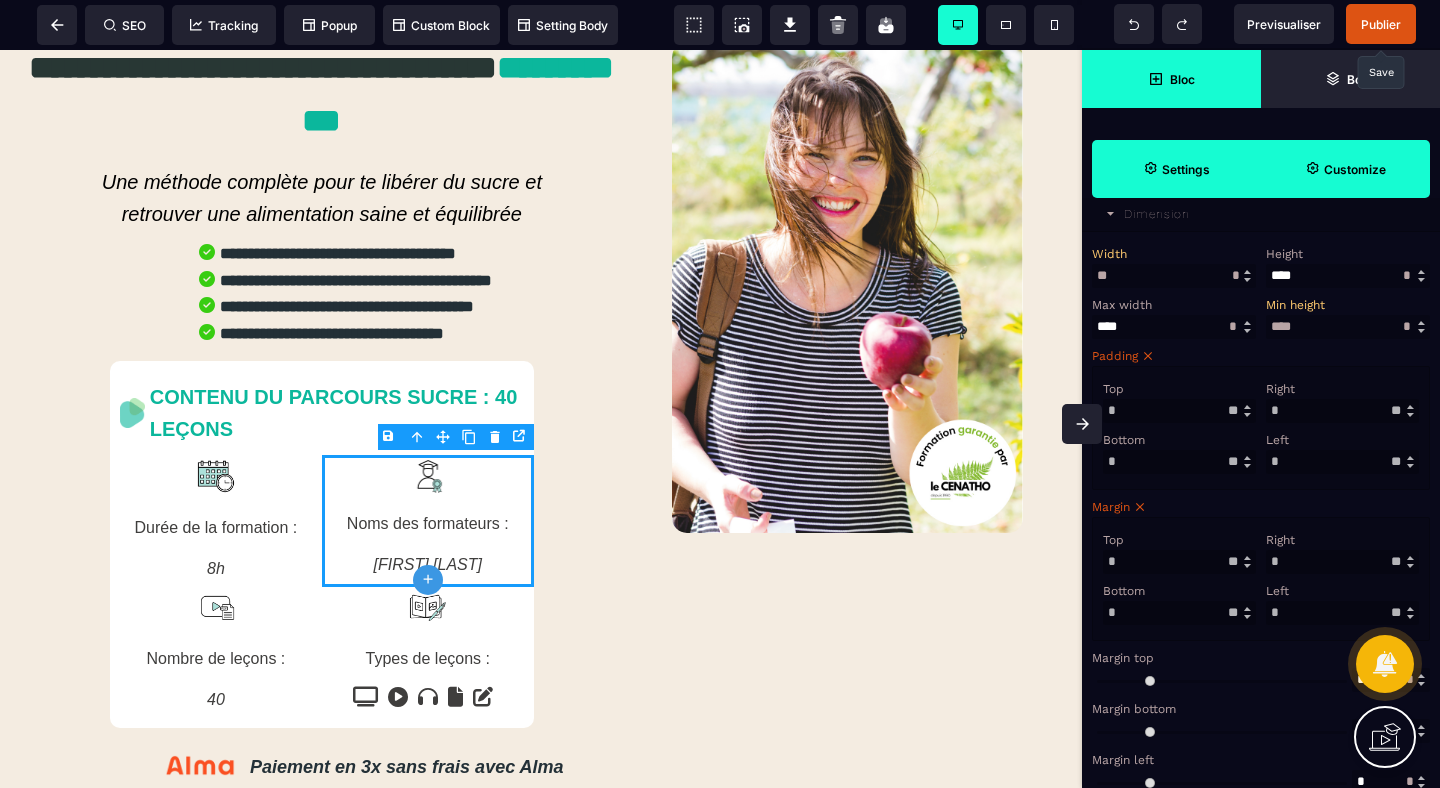 click at bounding box center [1082, 424] 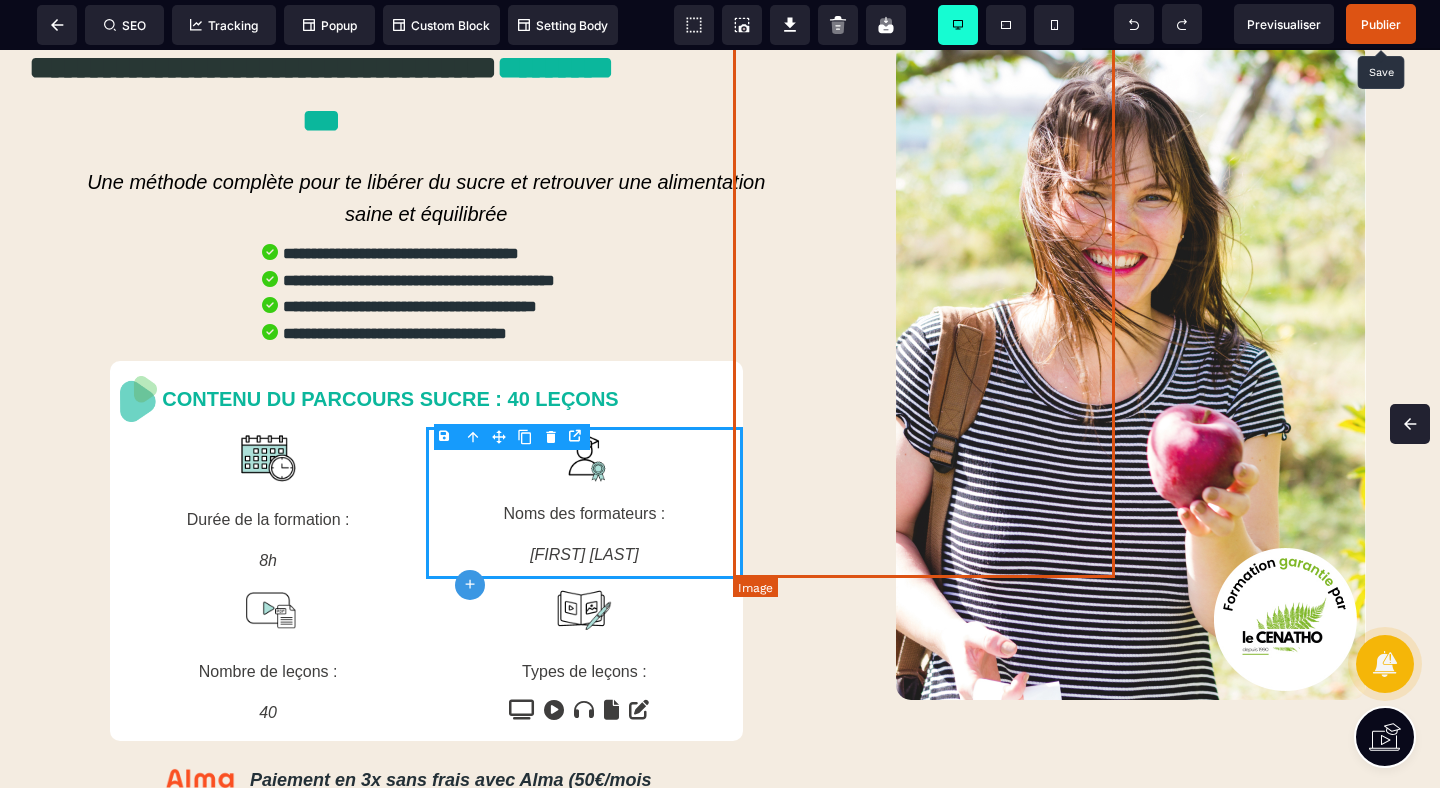 scroll, scrollTop: 0, scrollLeft: 0, axis: both 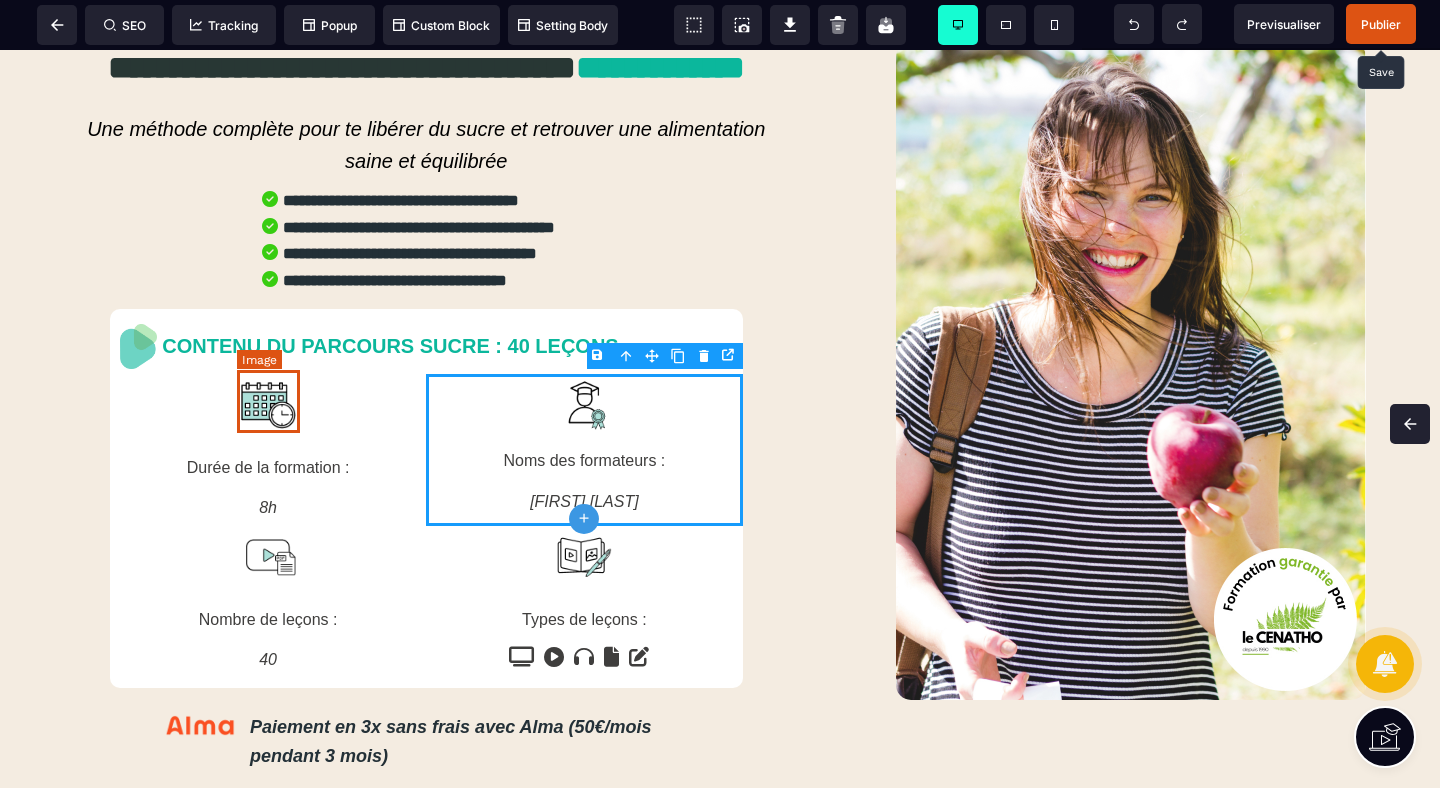 click at bounding box center [268, 405] 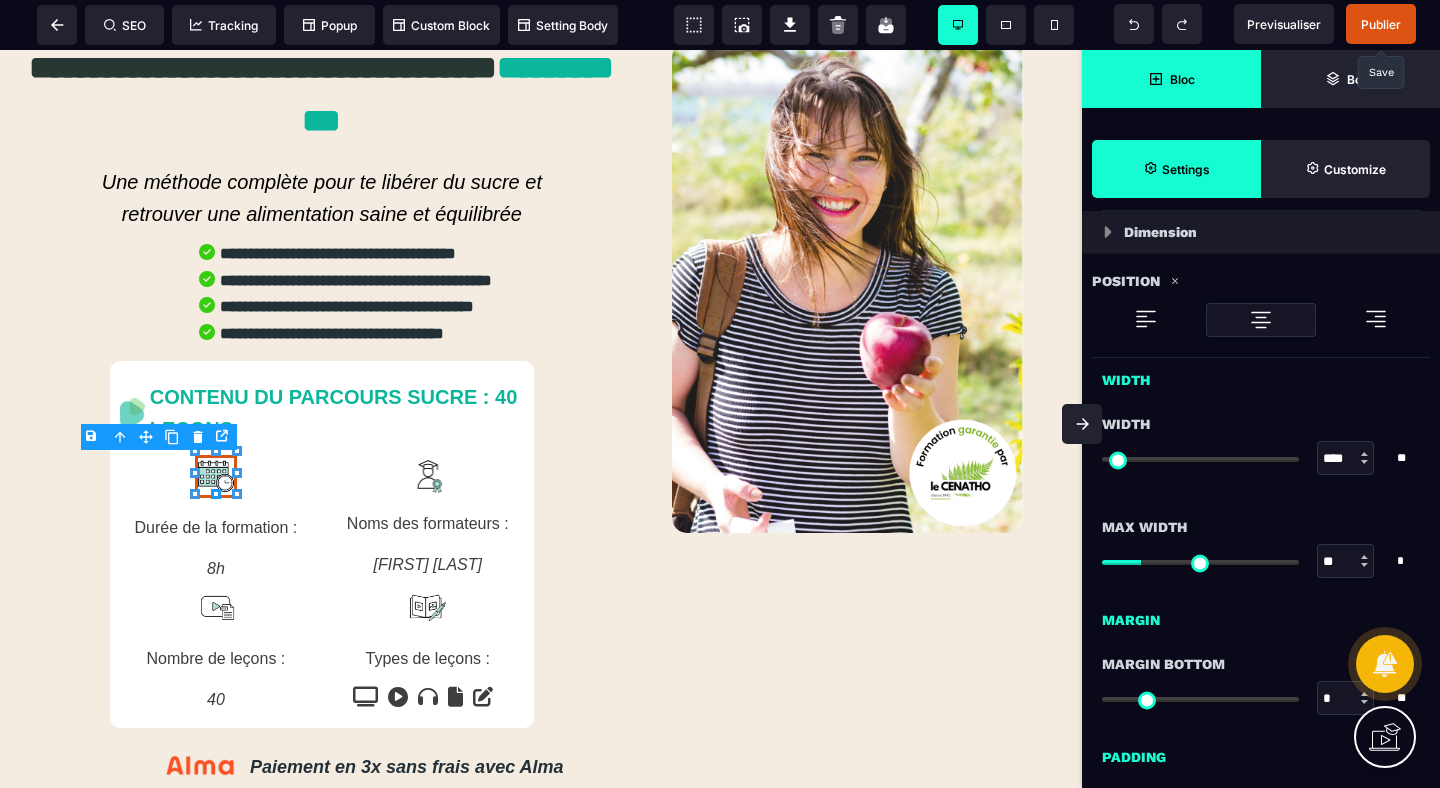 scroll, scrollTop: 624, scrollLeft: 0, axis: vertical 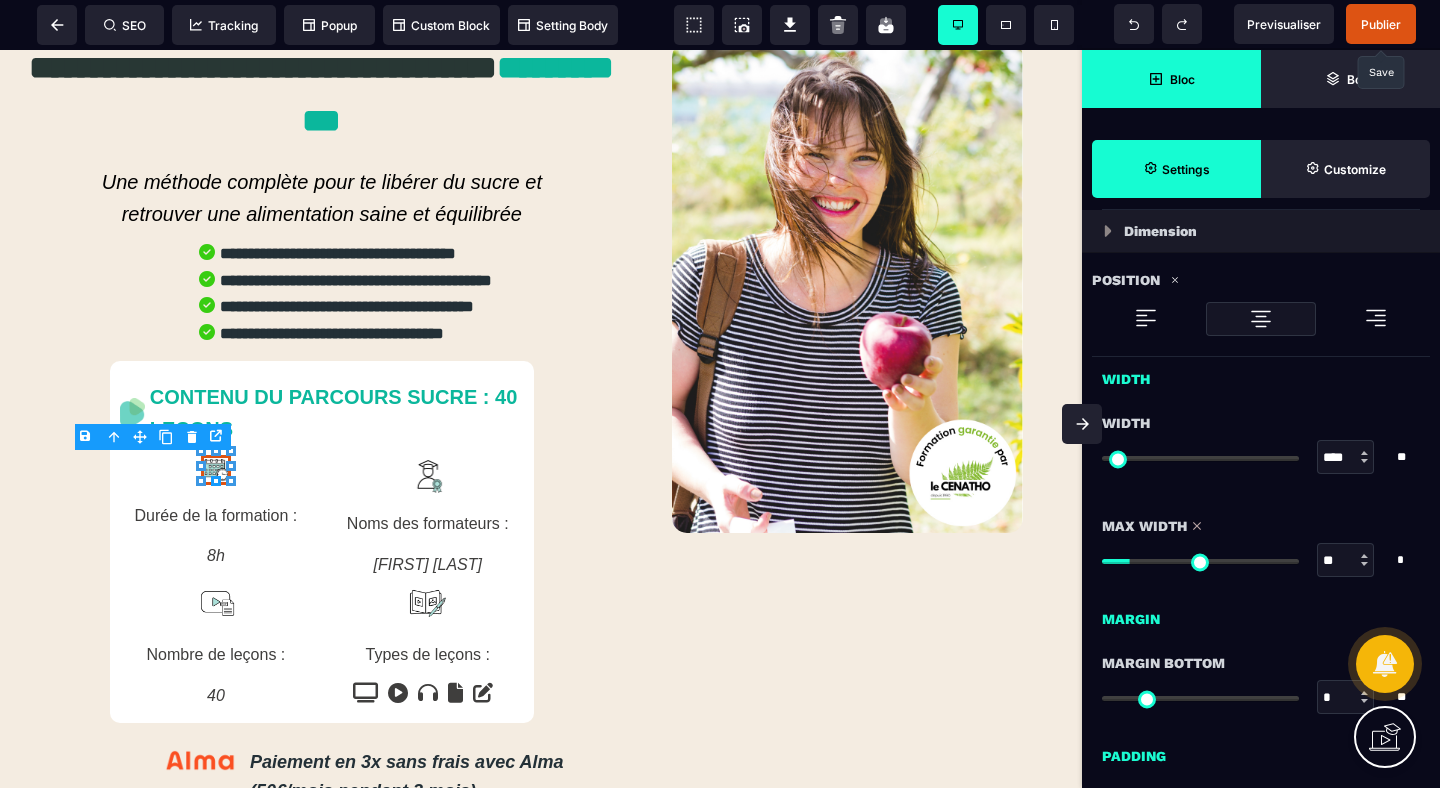 drag, startPoint x: 1147, startPoint y: 566, endPoint x: 1134, endPoint y: 566, distance: 13 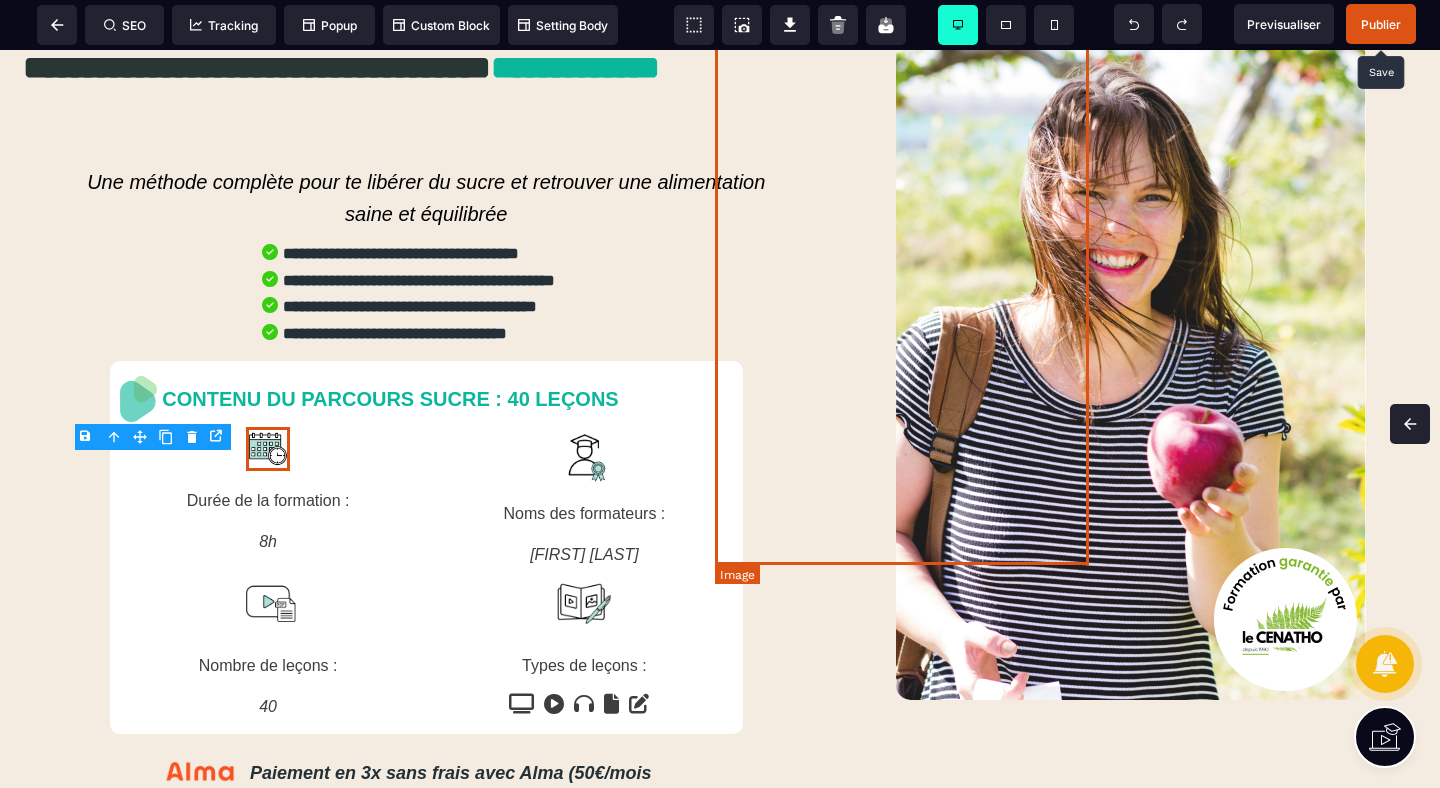 scroll, scrollTop: 0, scrollLeft: 0, axis: both 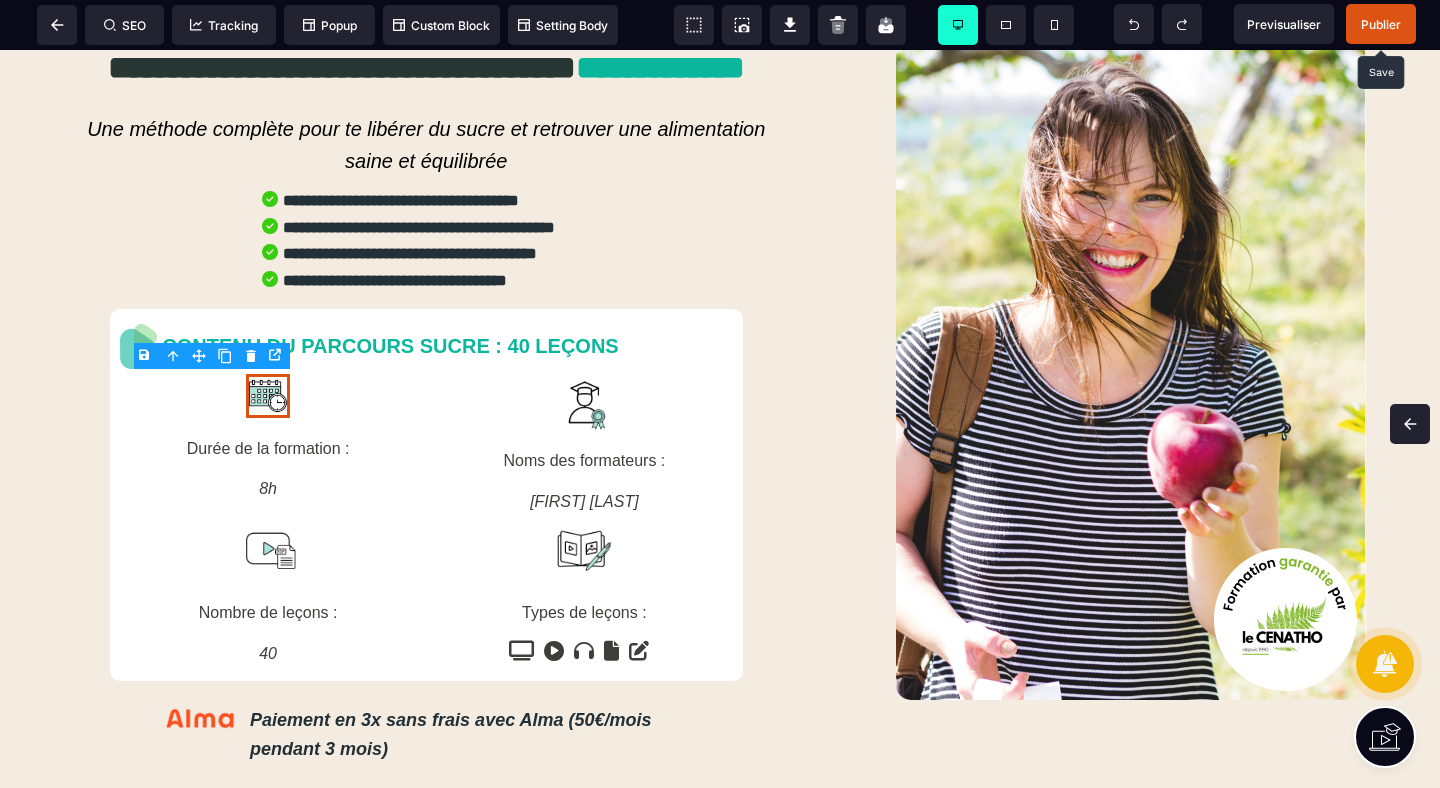 click at bounding box center (1410, 424) 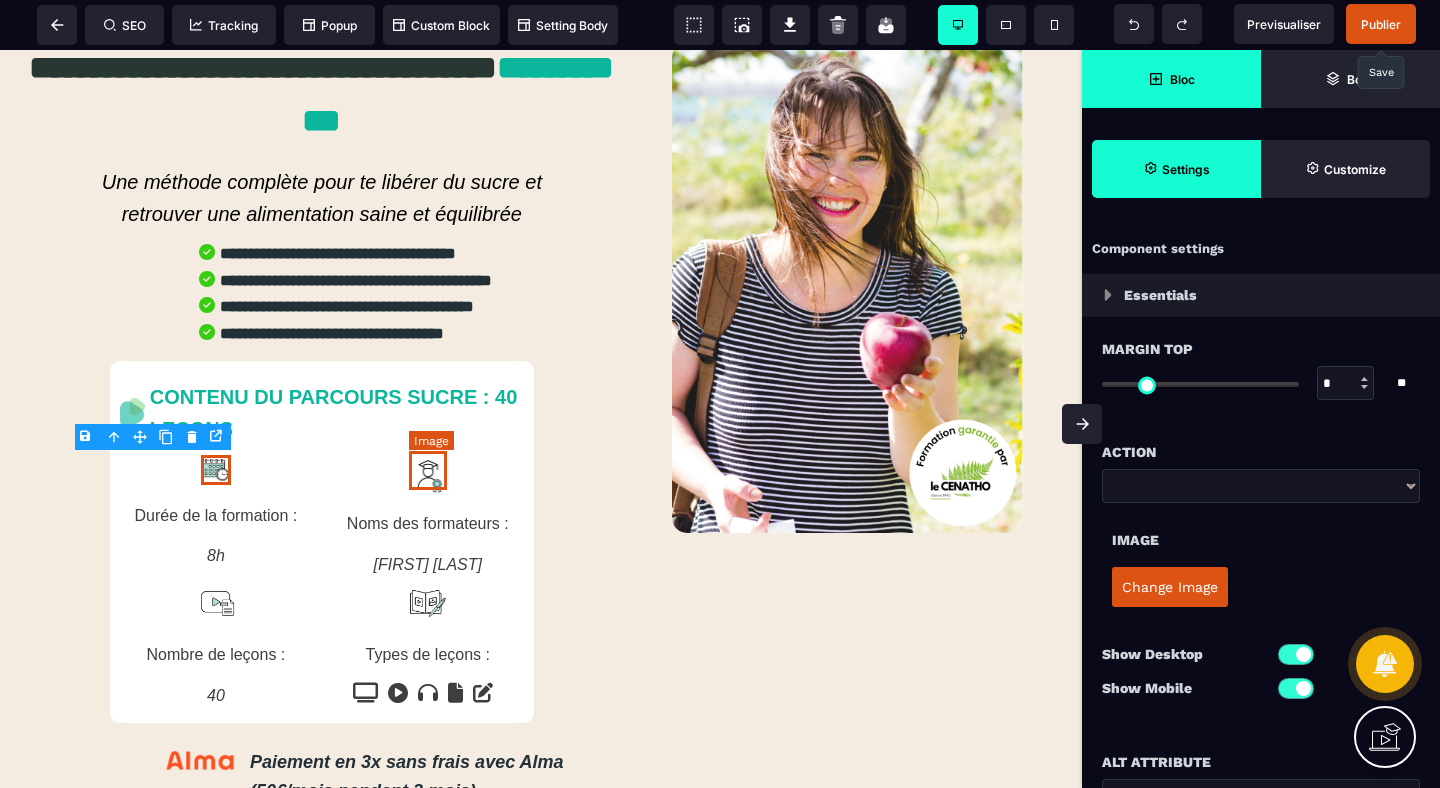 click at bounding box center [428, 474] 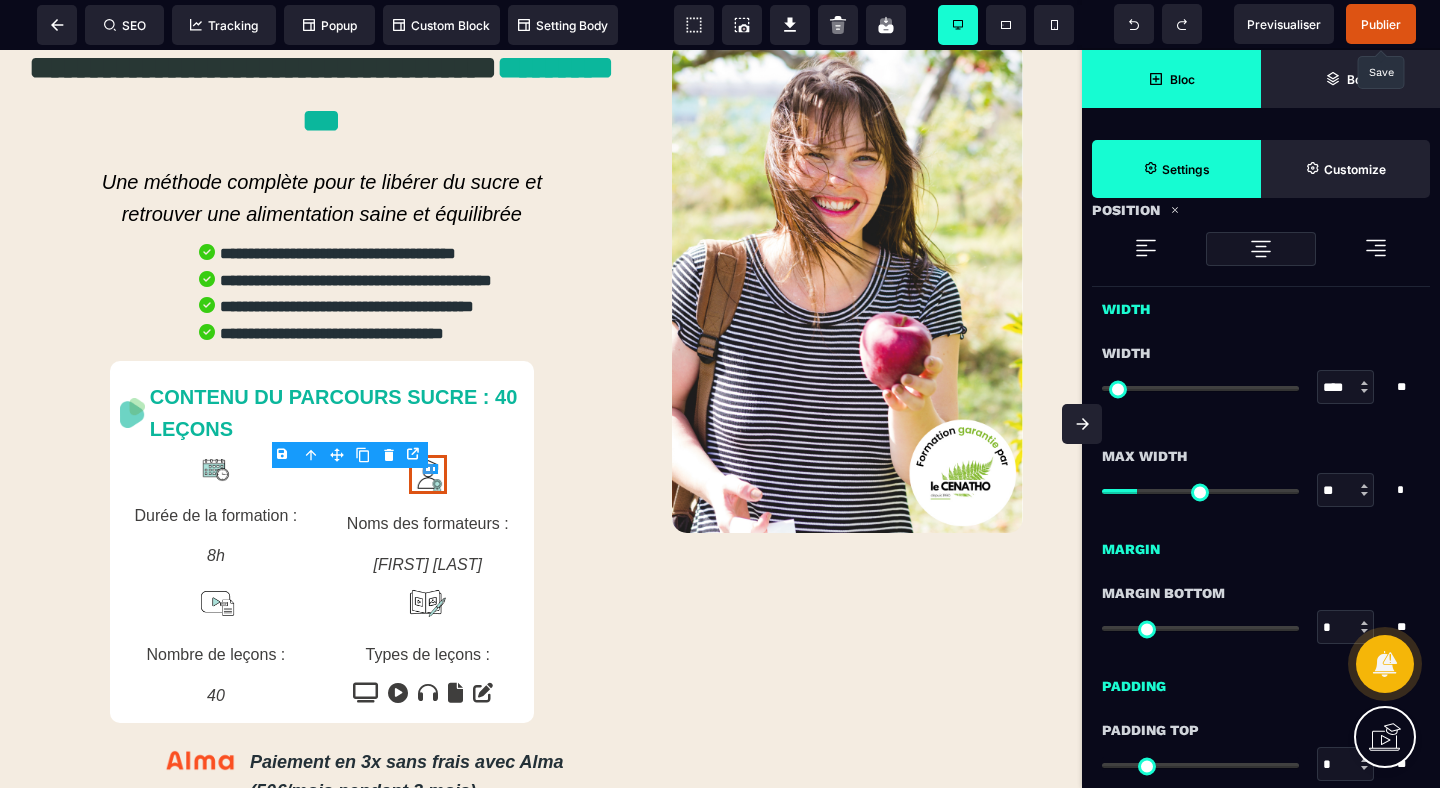 scroll, scrollTop: 726, scrollLeft: 0, axis: vertical 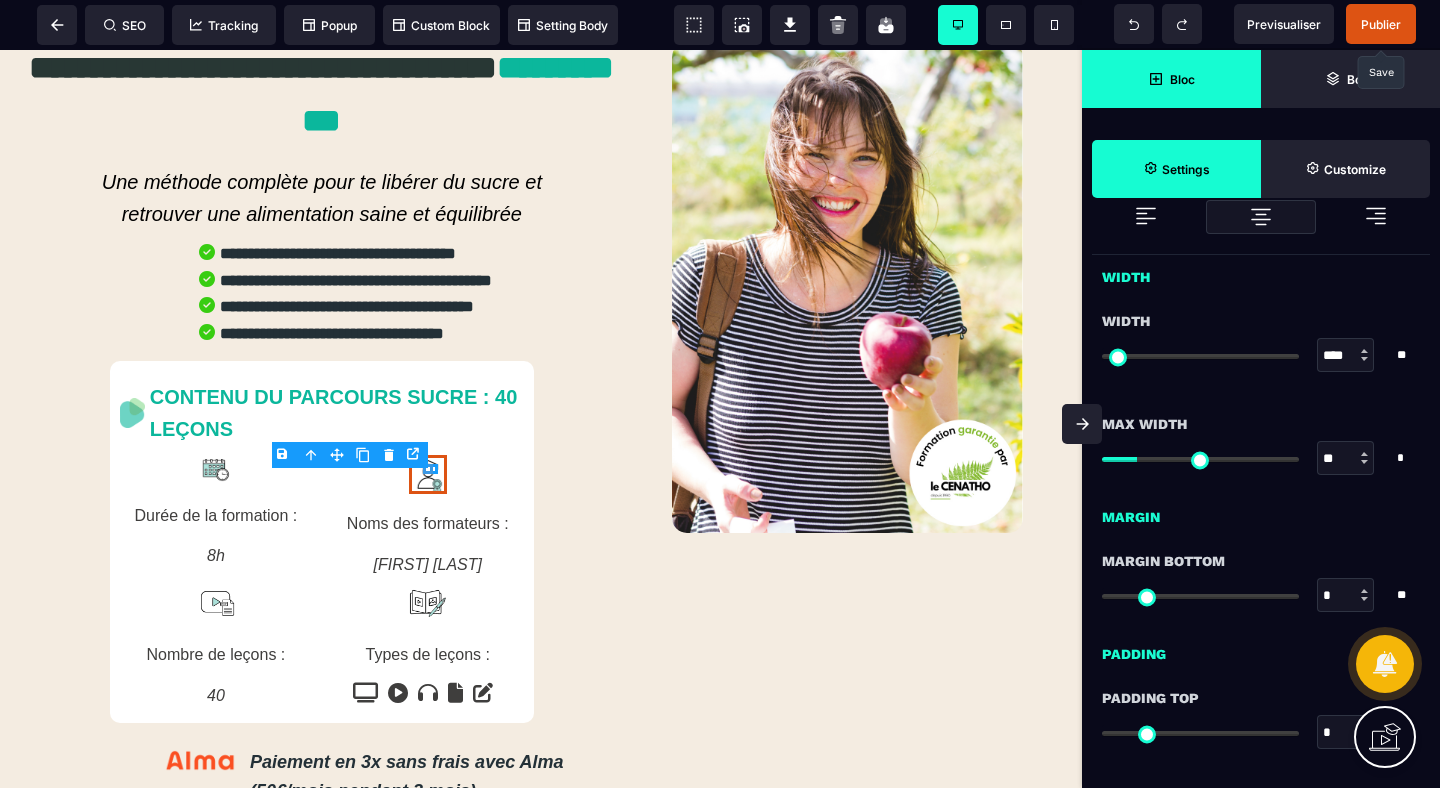 drag, startPoint x: 1343, startPoint y: 455, endPoint x: 1247, endPoint y: 455, distance: 96 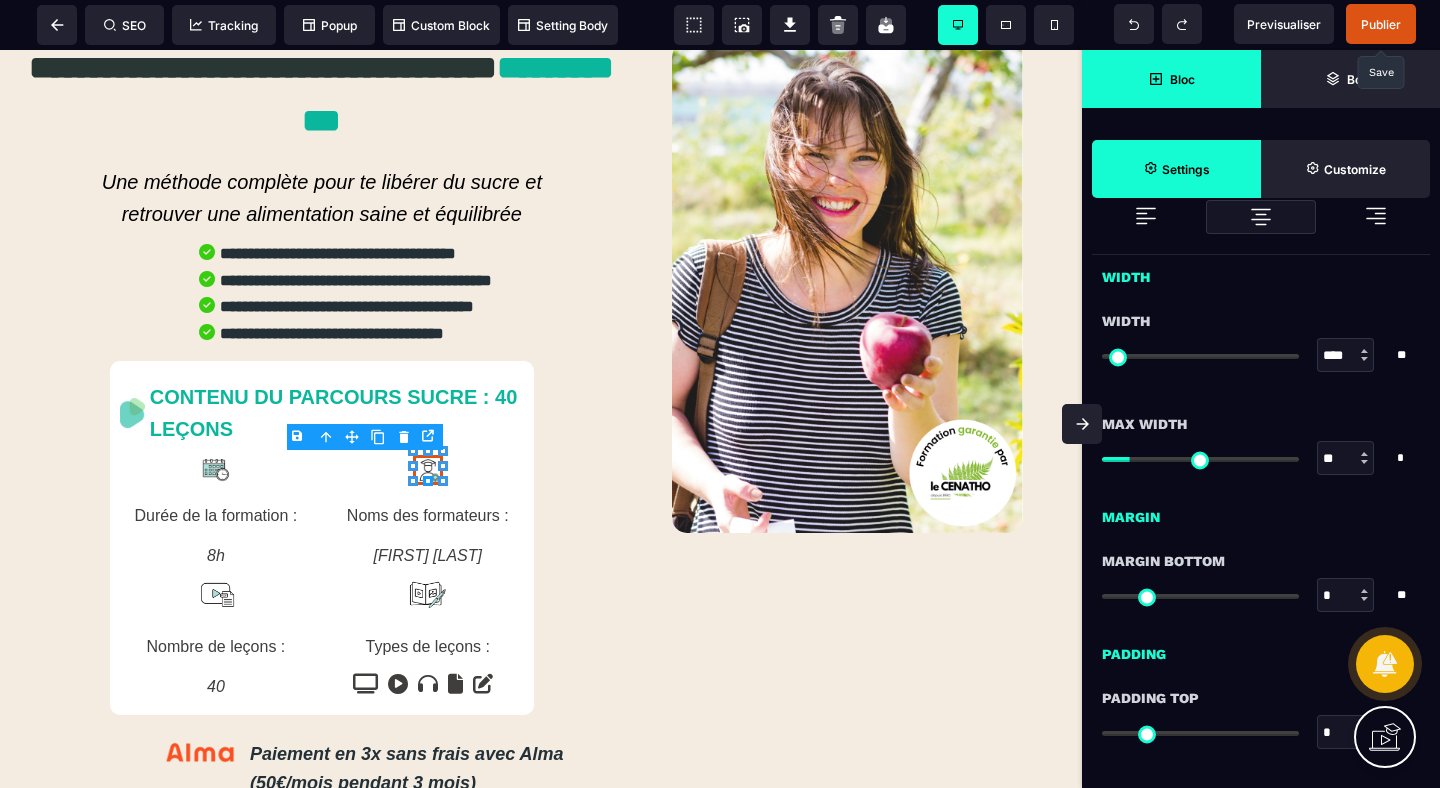 click on "Max Width
**
*
* * **
All" at bounding box center [1261, 443] 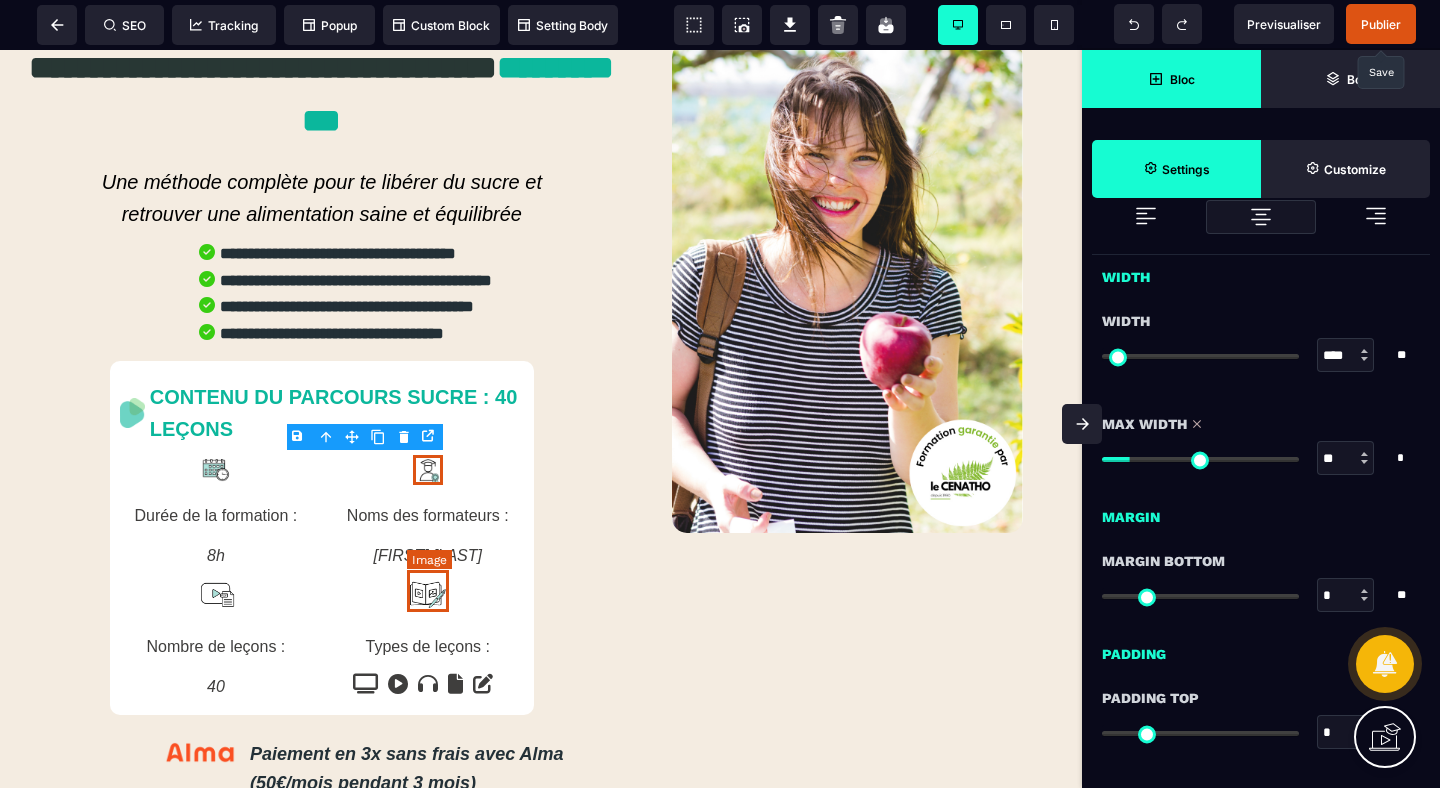 click at bounding box center [428, 595] 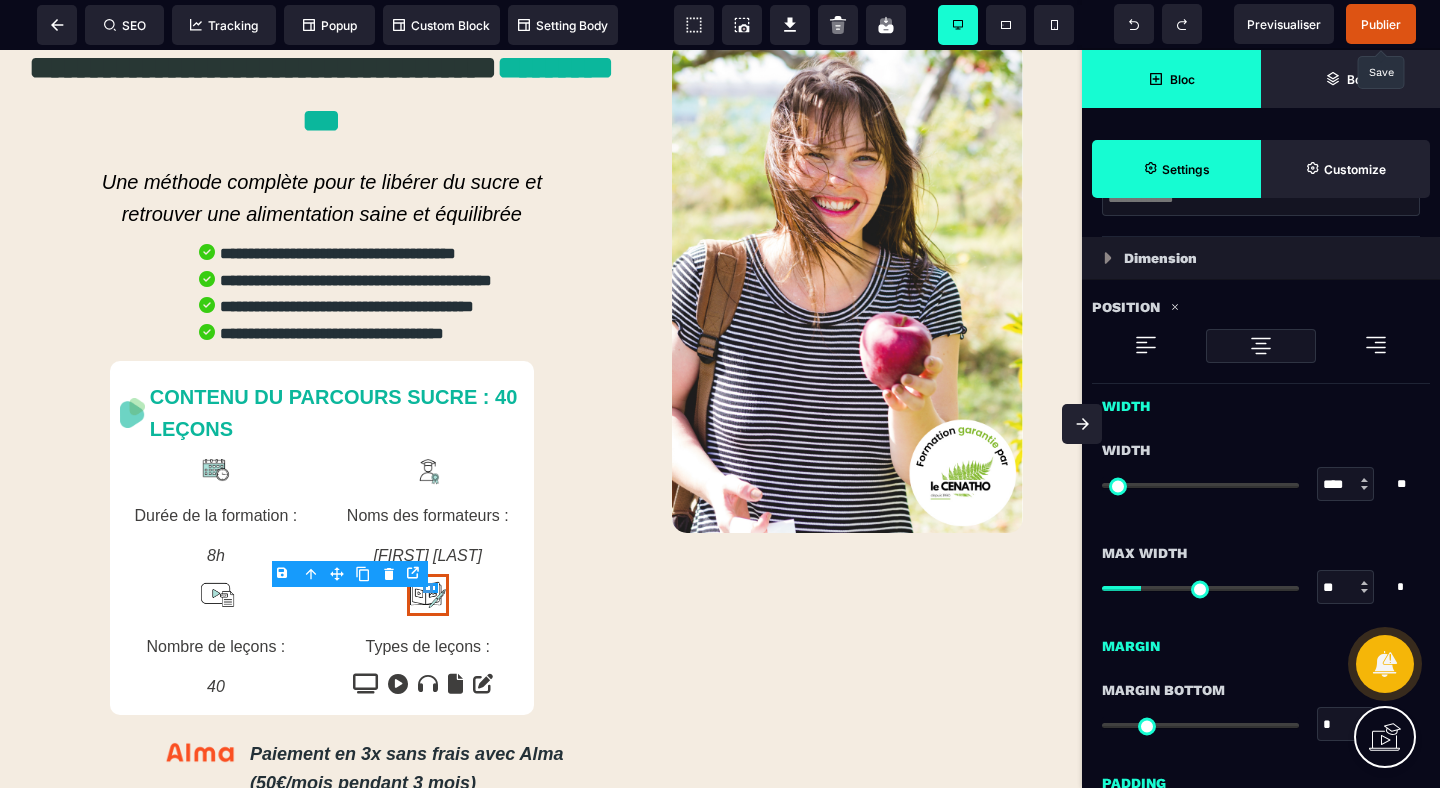 scroll, scrollTop: 748, scrollLeft: 0, axis: vertical 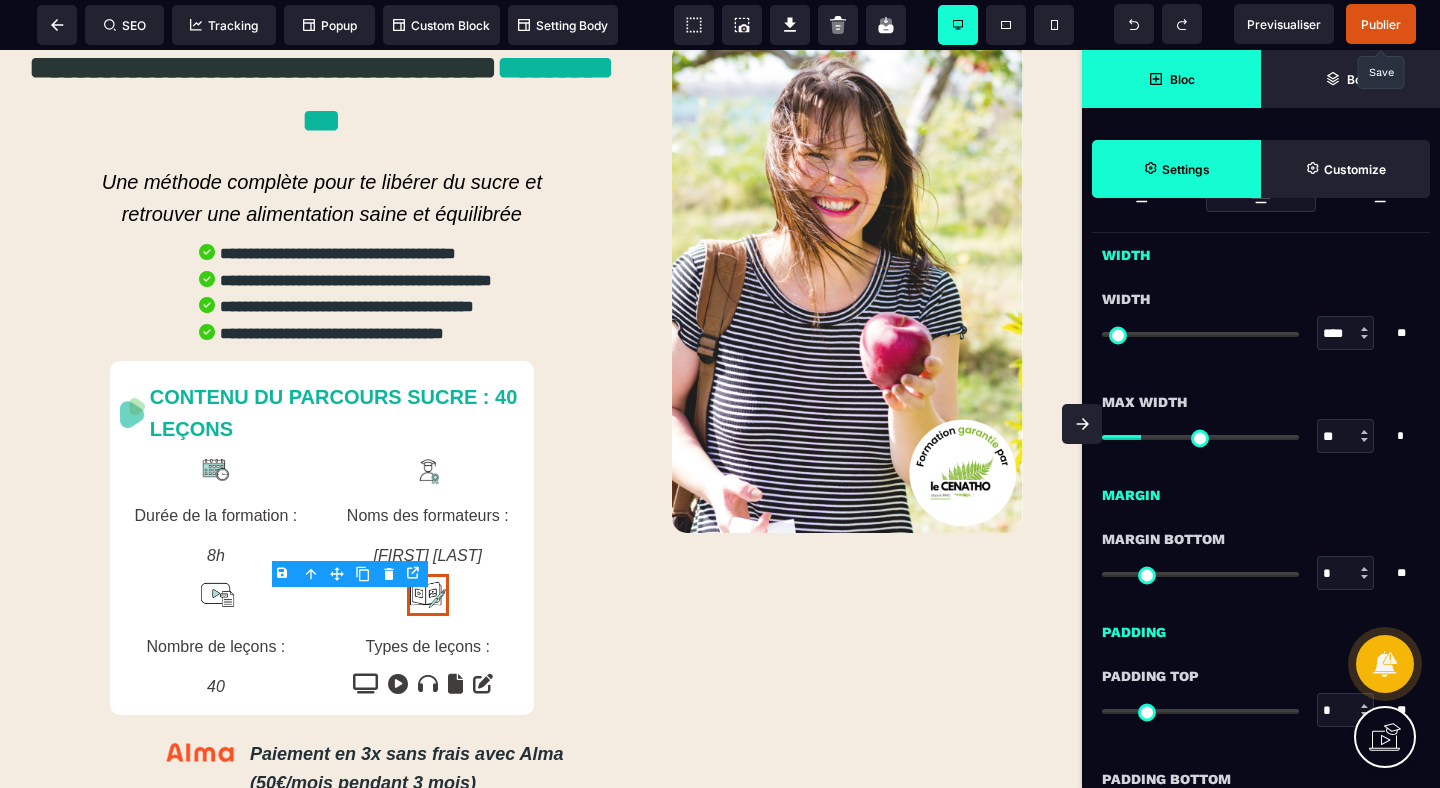 drag, startPoint x: 1344, startPoint y: 440, endPoint x: 1244, endPoint y: 440, distance: 100 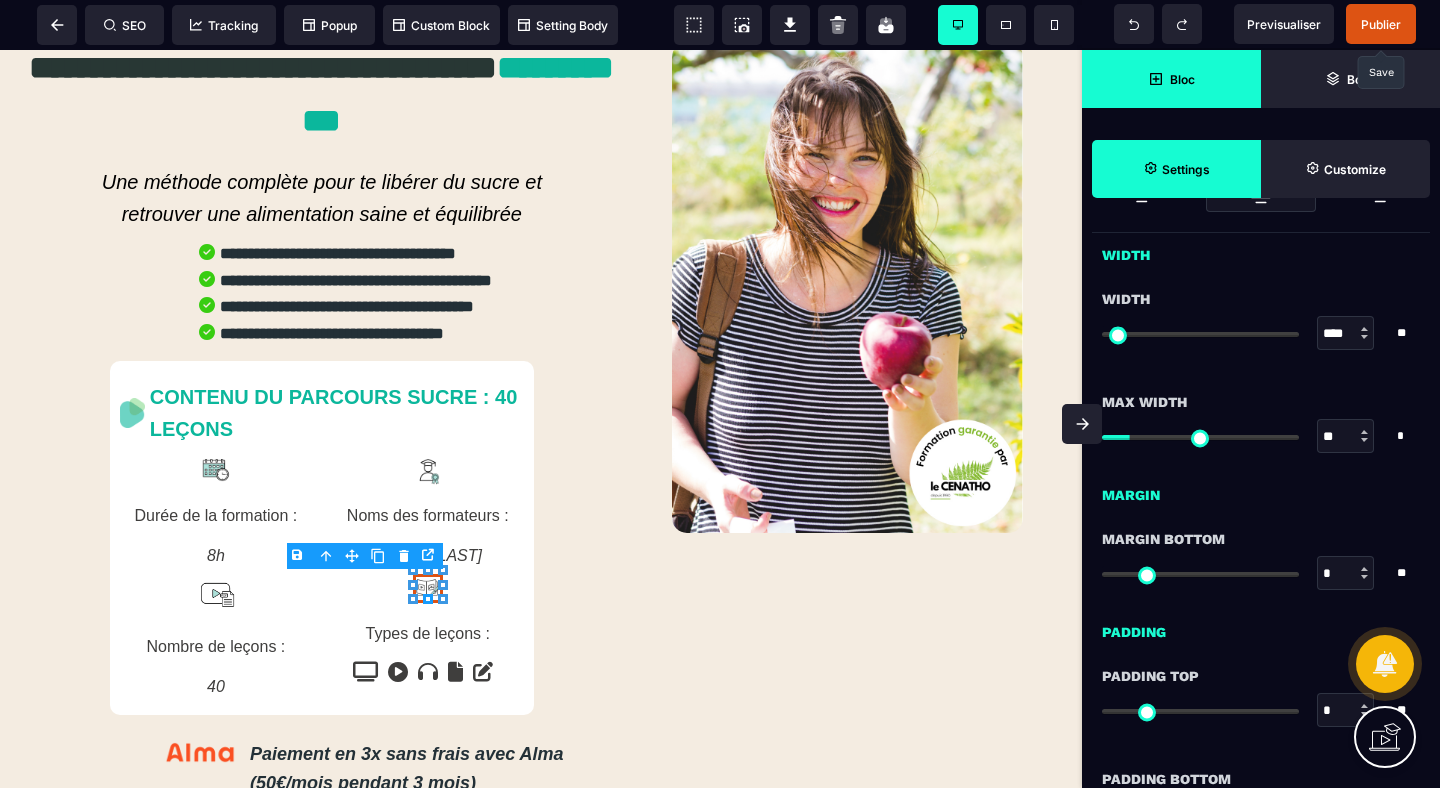 click on "Max Width
**
*
* * **
All" at bounding box center (1261, 421) 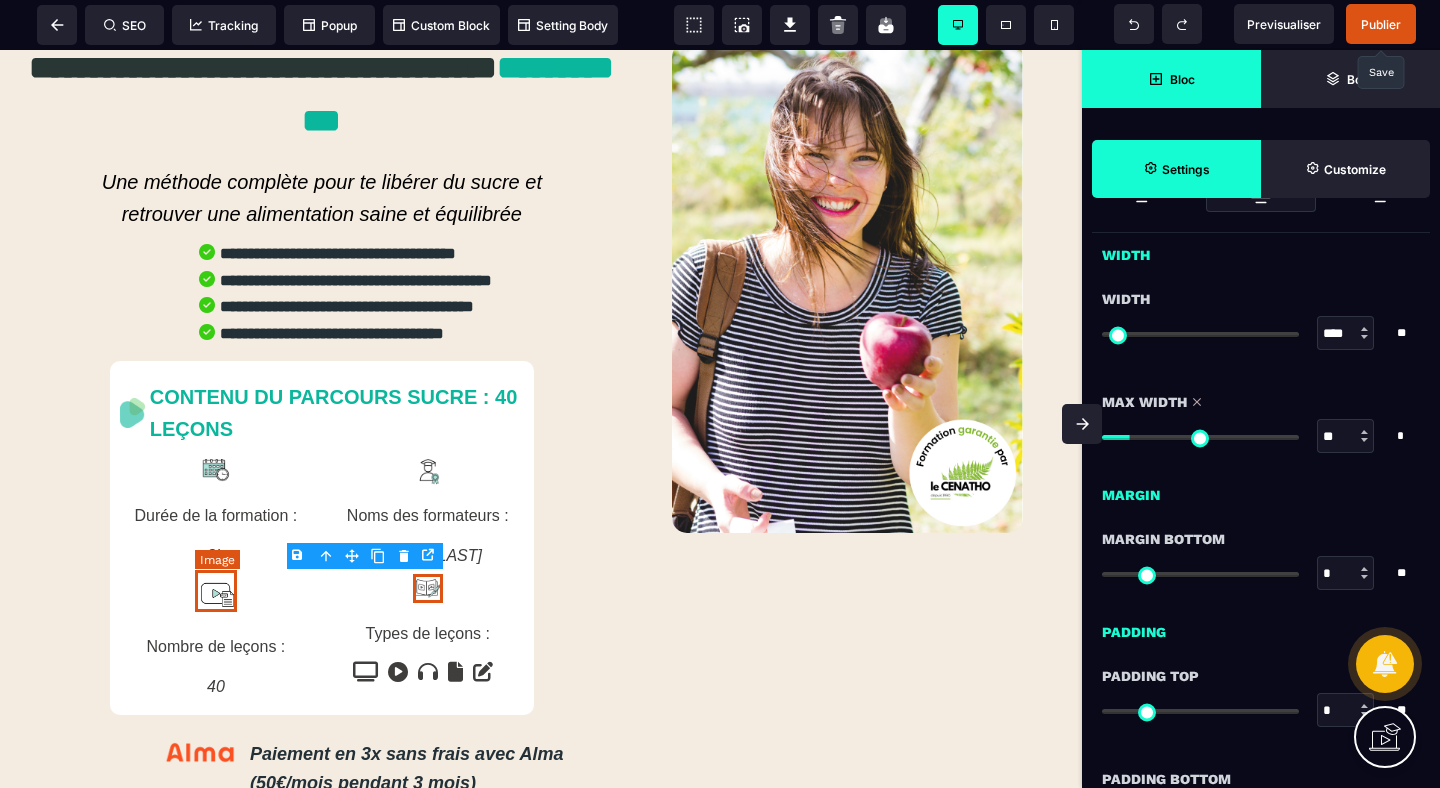 click at bounding box center [216, 595] 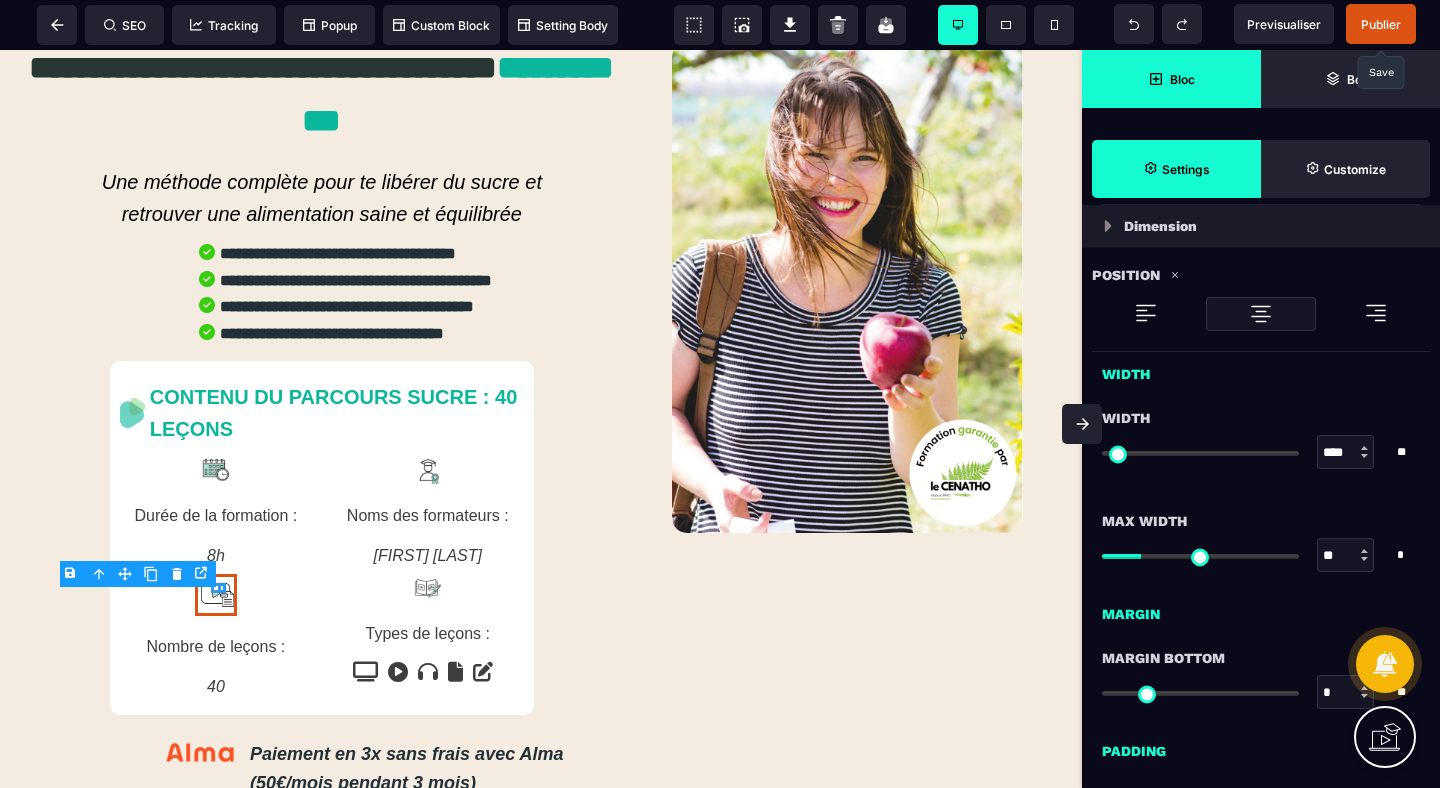scroll, scrollTop: 631, scrollLeft: 0, axis: vertical 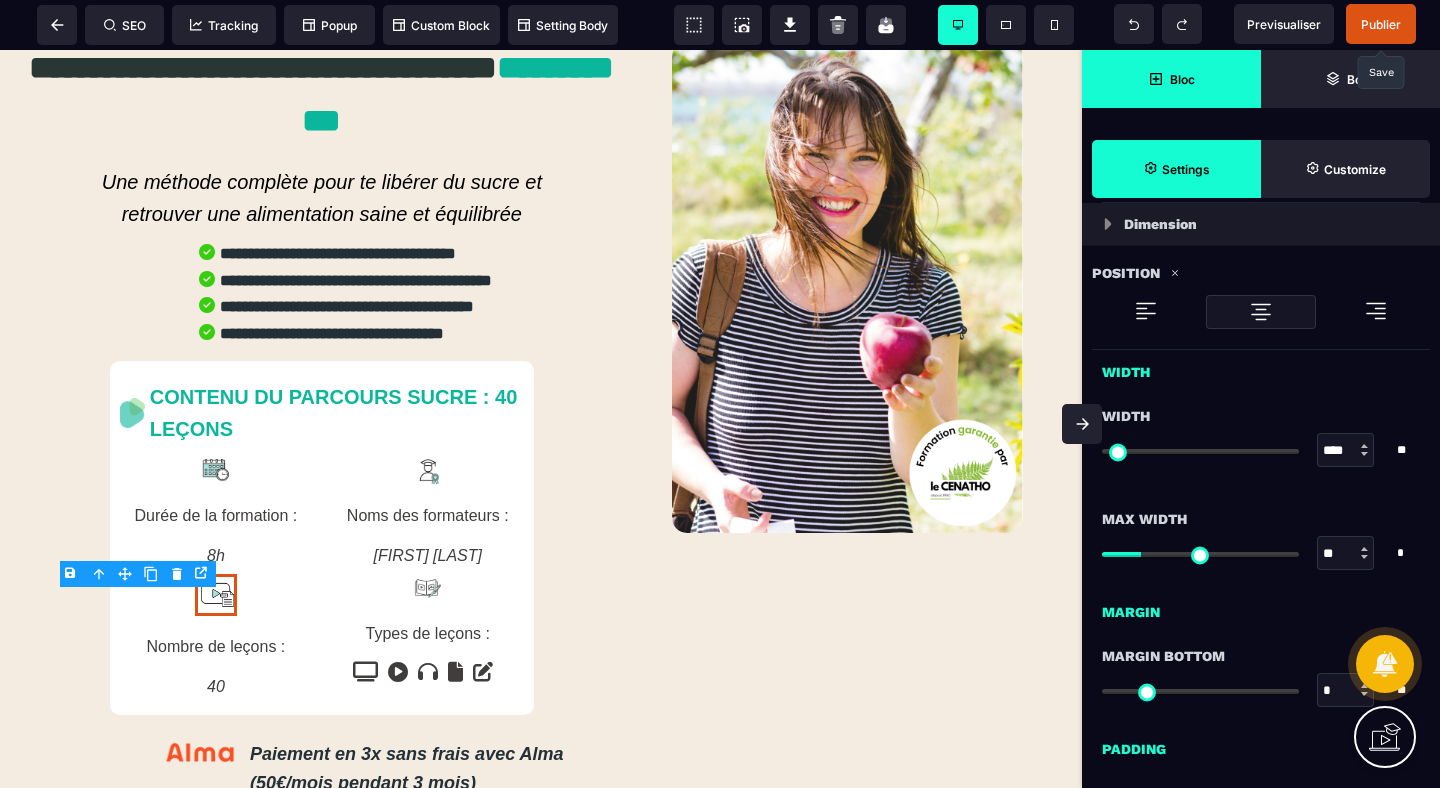 drag, startPoint x: 1344, startPoint y: 555, endPoint x: 1224, endPoint y: 553, distance: 120.01666 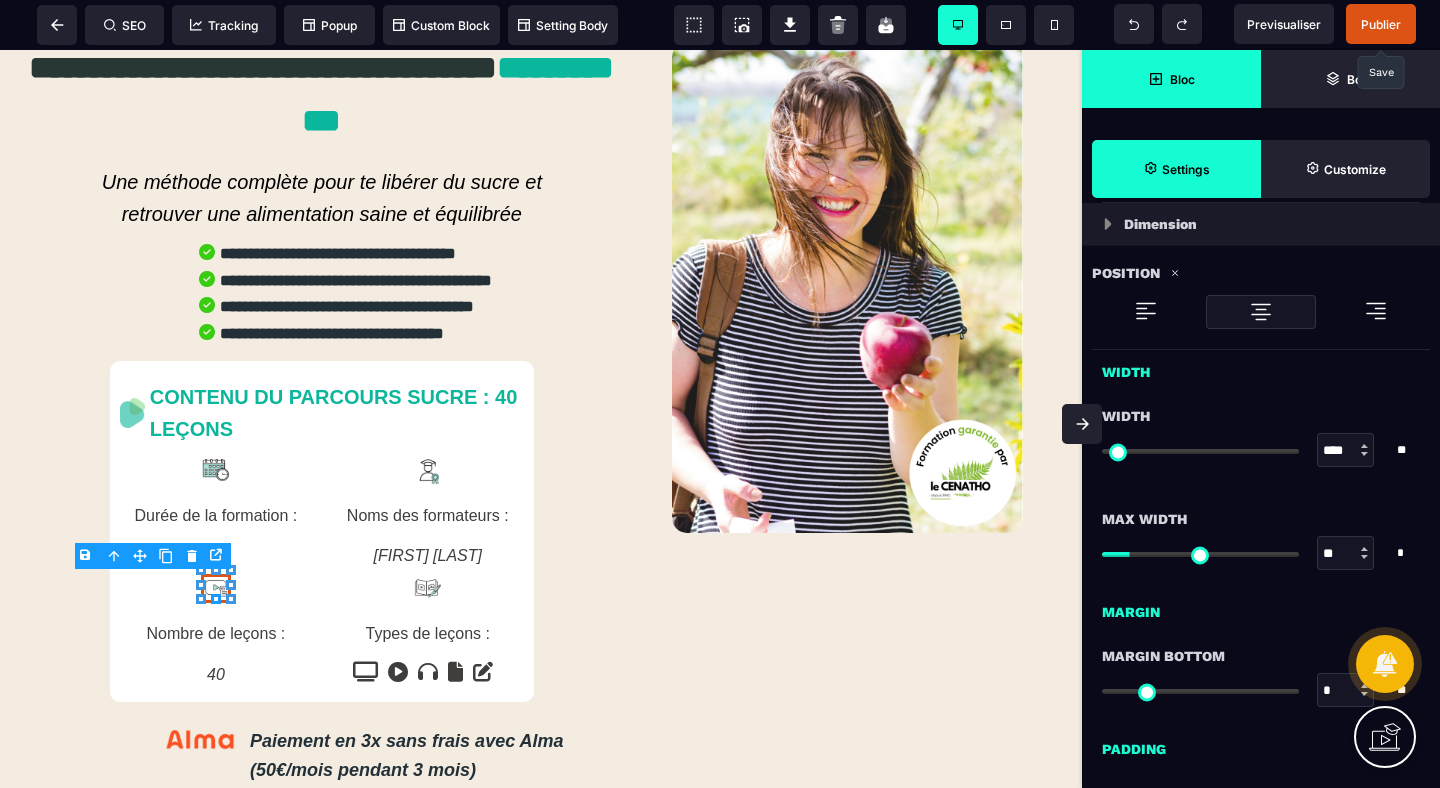 click on "Max Width
**
*
* * **
All" at bounding box center (1261, 538) 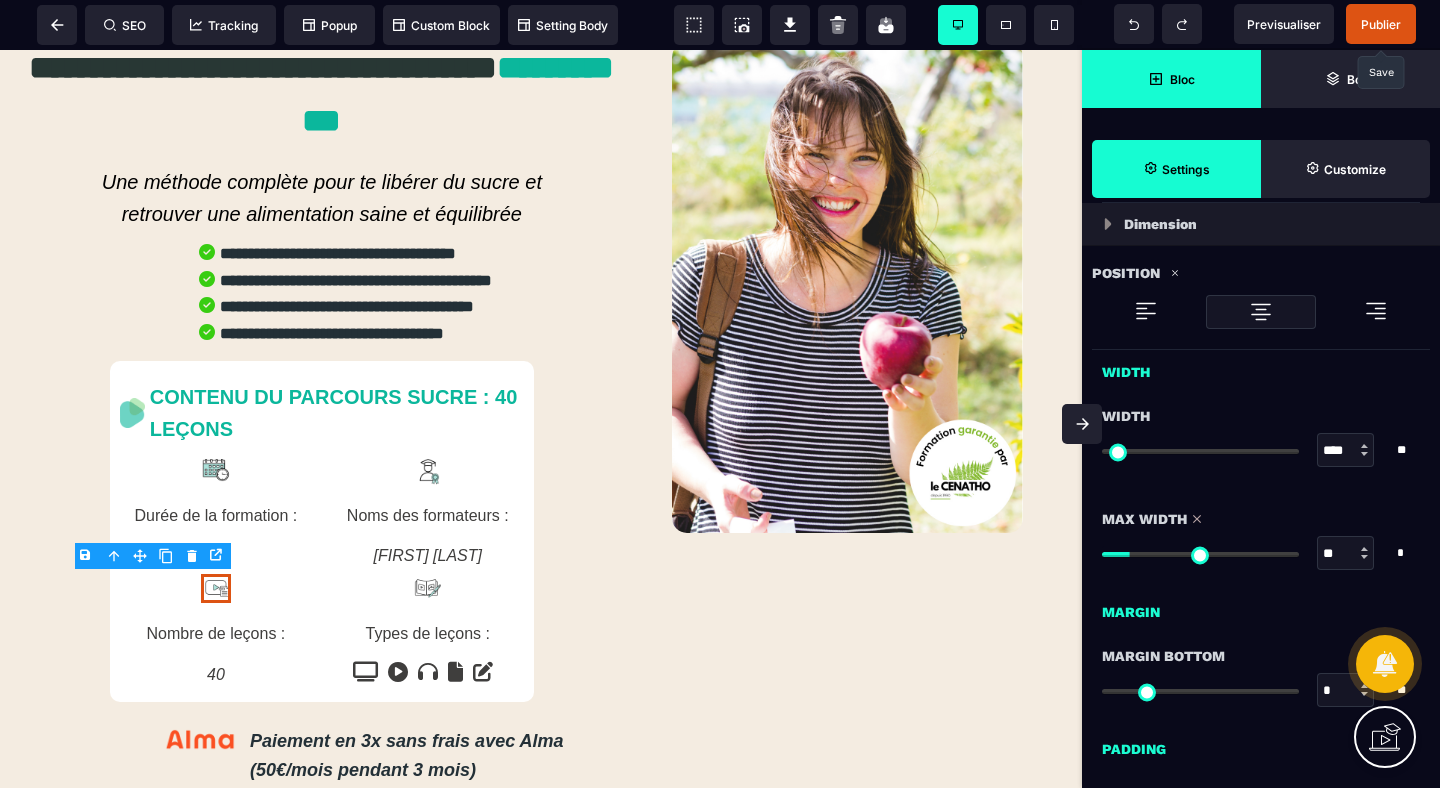 click 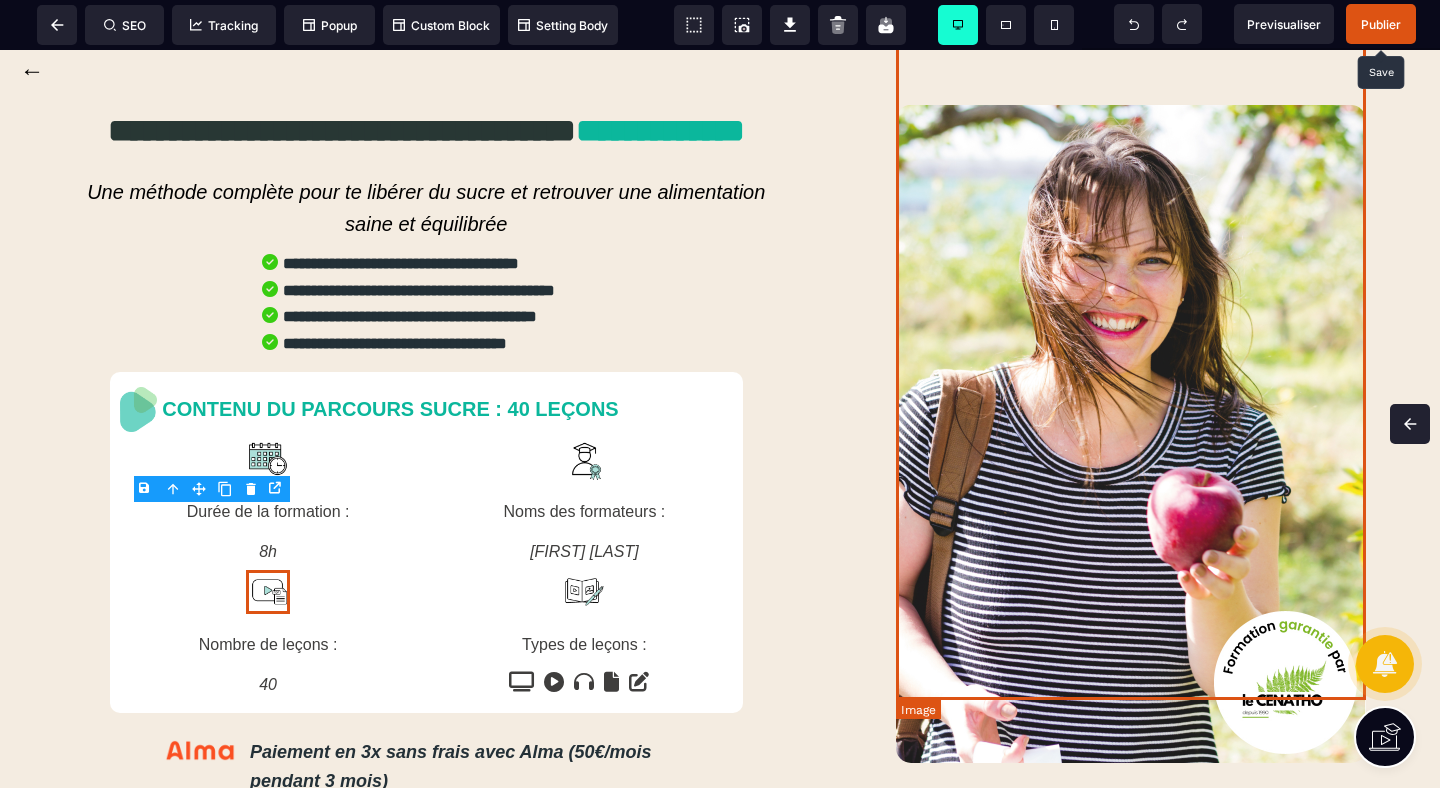 scroll, scrollTop: 0, scrollLeft: 0, axis: both 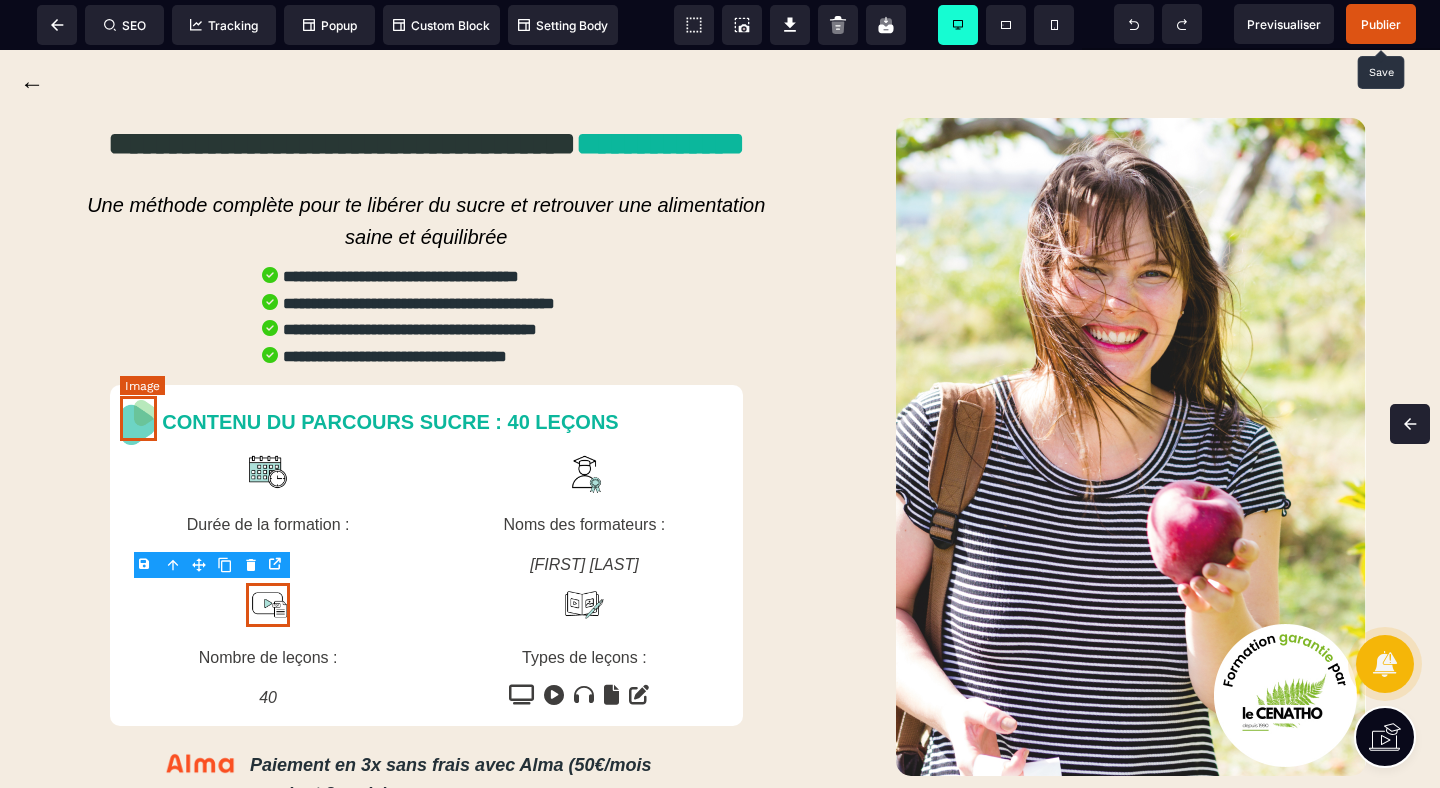 click at bounding box center [138, 422] 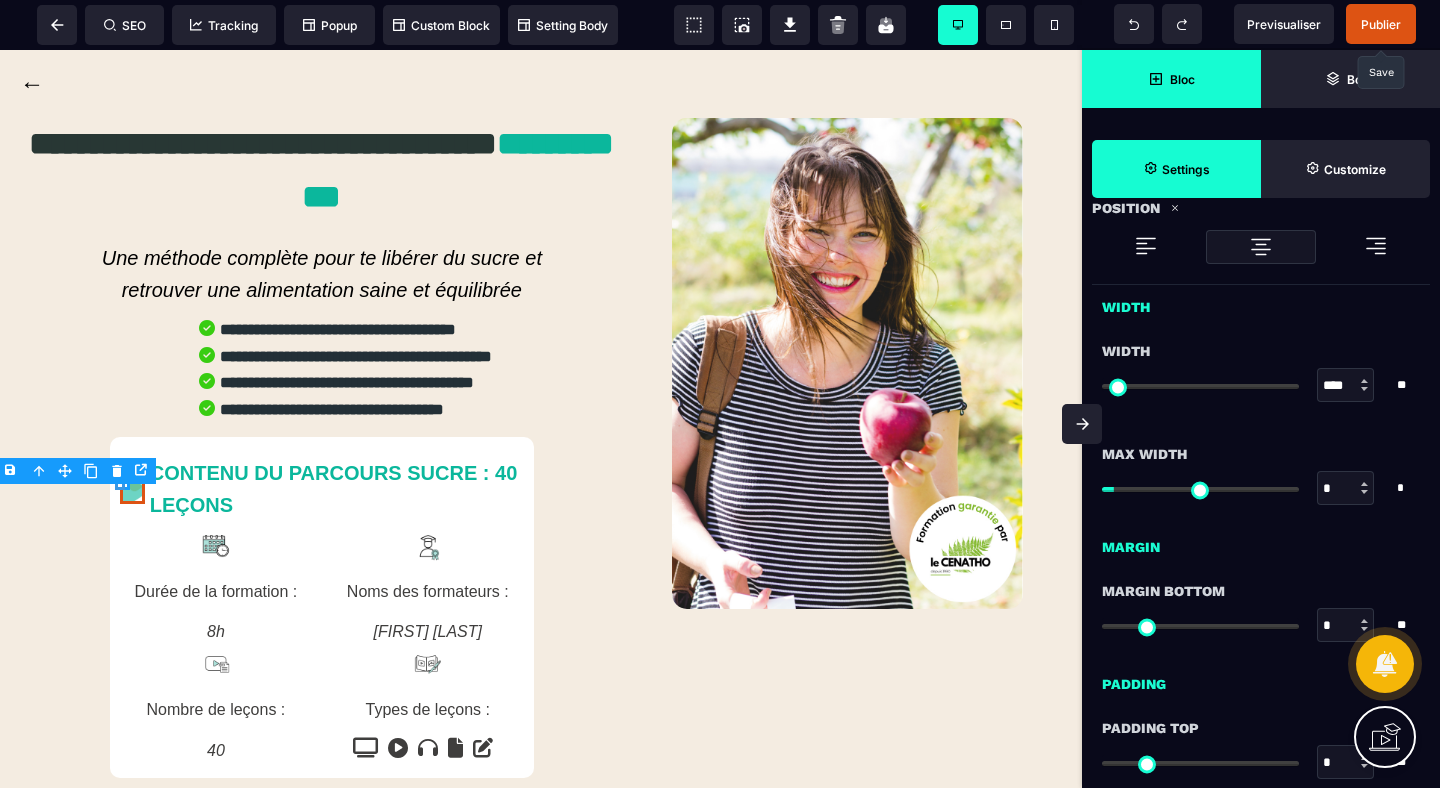 scroll, scrollTop: 701, scrollLeft: 0, axis: vertical 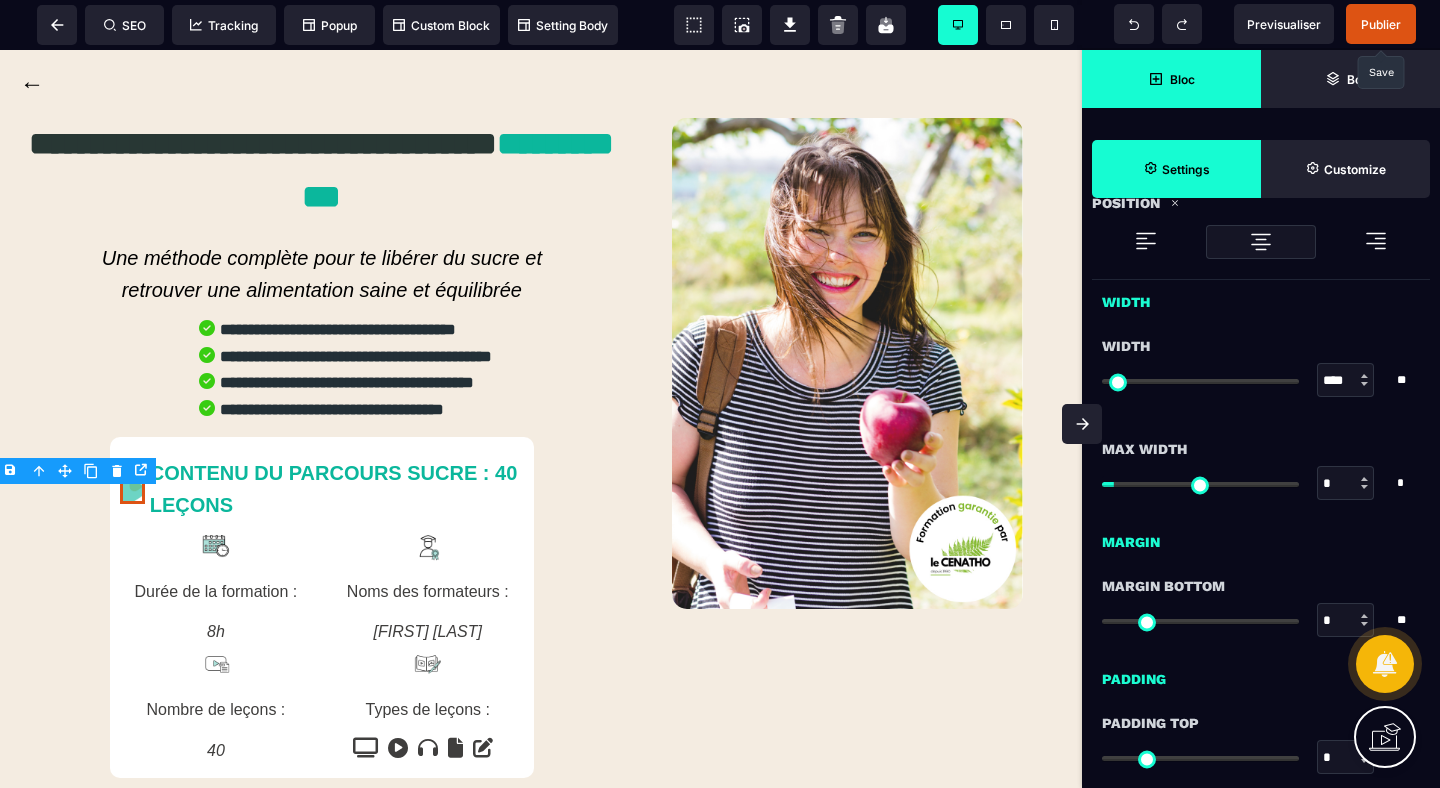 drag, startPoint x: 1342, startPoint y: 481, endPoint x: 1284, endPoint y: 481, distance: 58 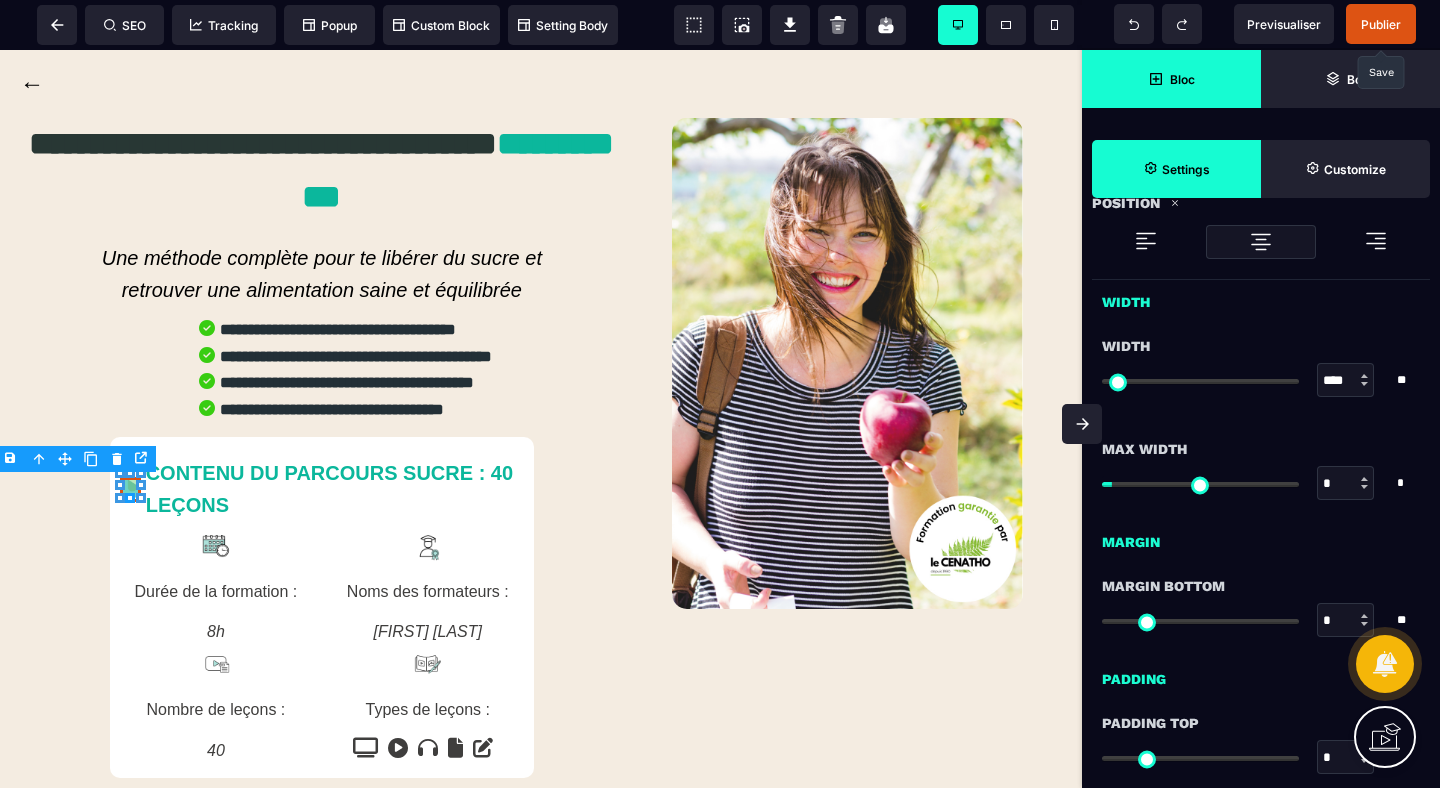 click on "Max Width" at bounding box center (1261, 449) 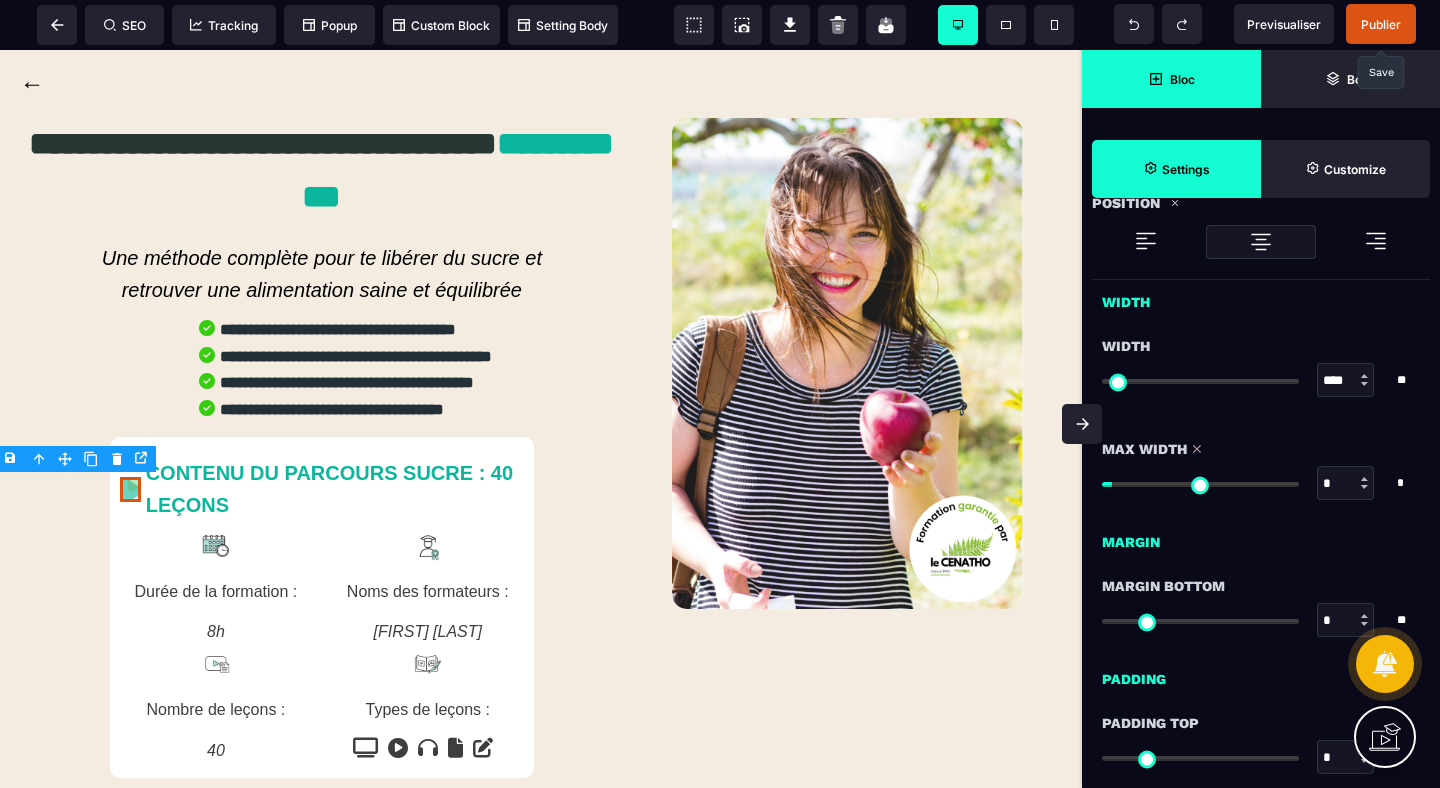 click at bounding box center (1082, 424) 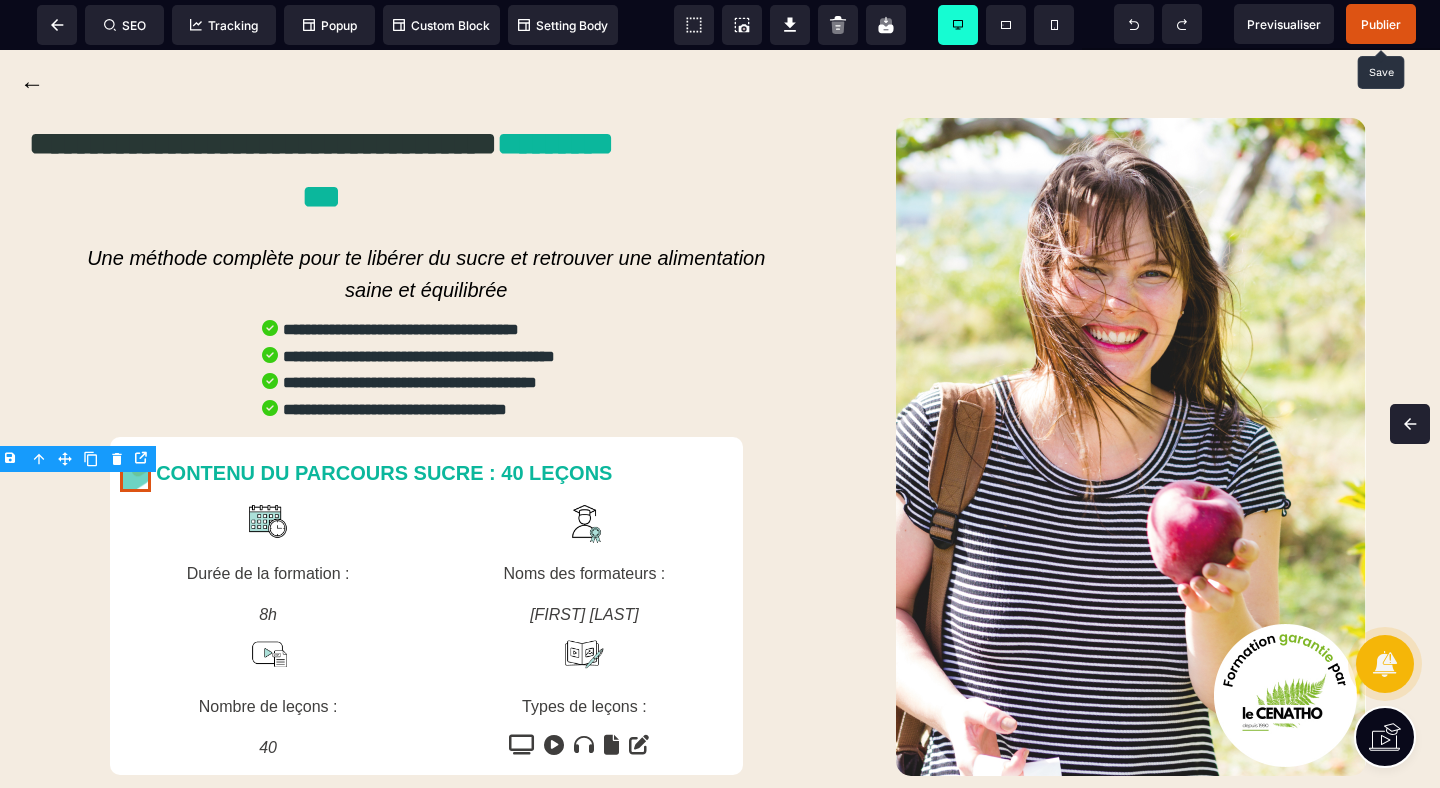 scroll, scrollTop: 0, scrollLeft: 0, axis: both 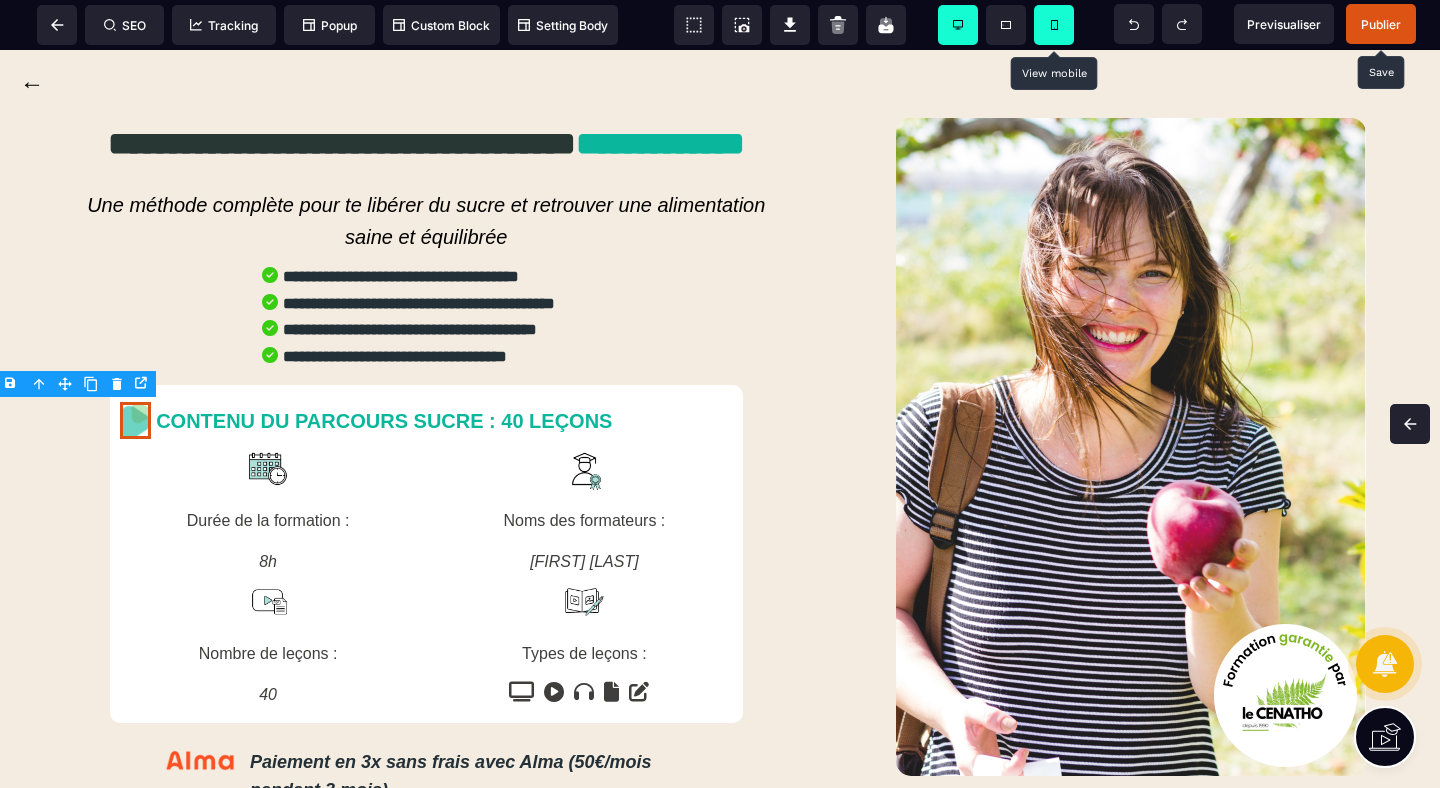 click at bounding box center [1054, 25] 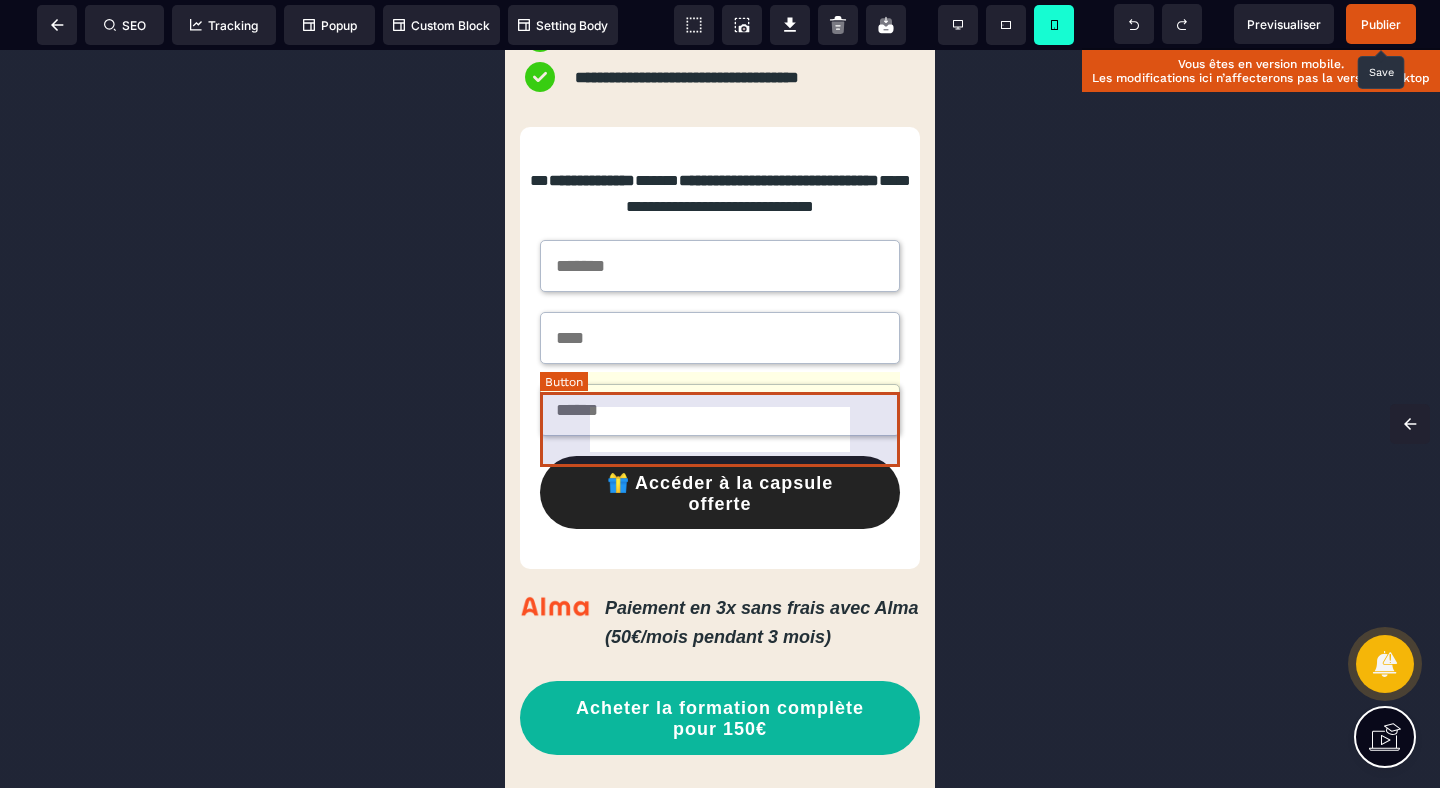 scroll, scrollTop: 0, scrollLeft: 0, axis: both 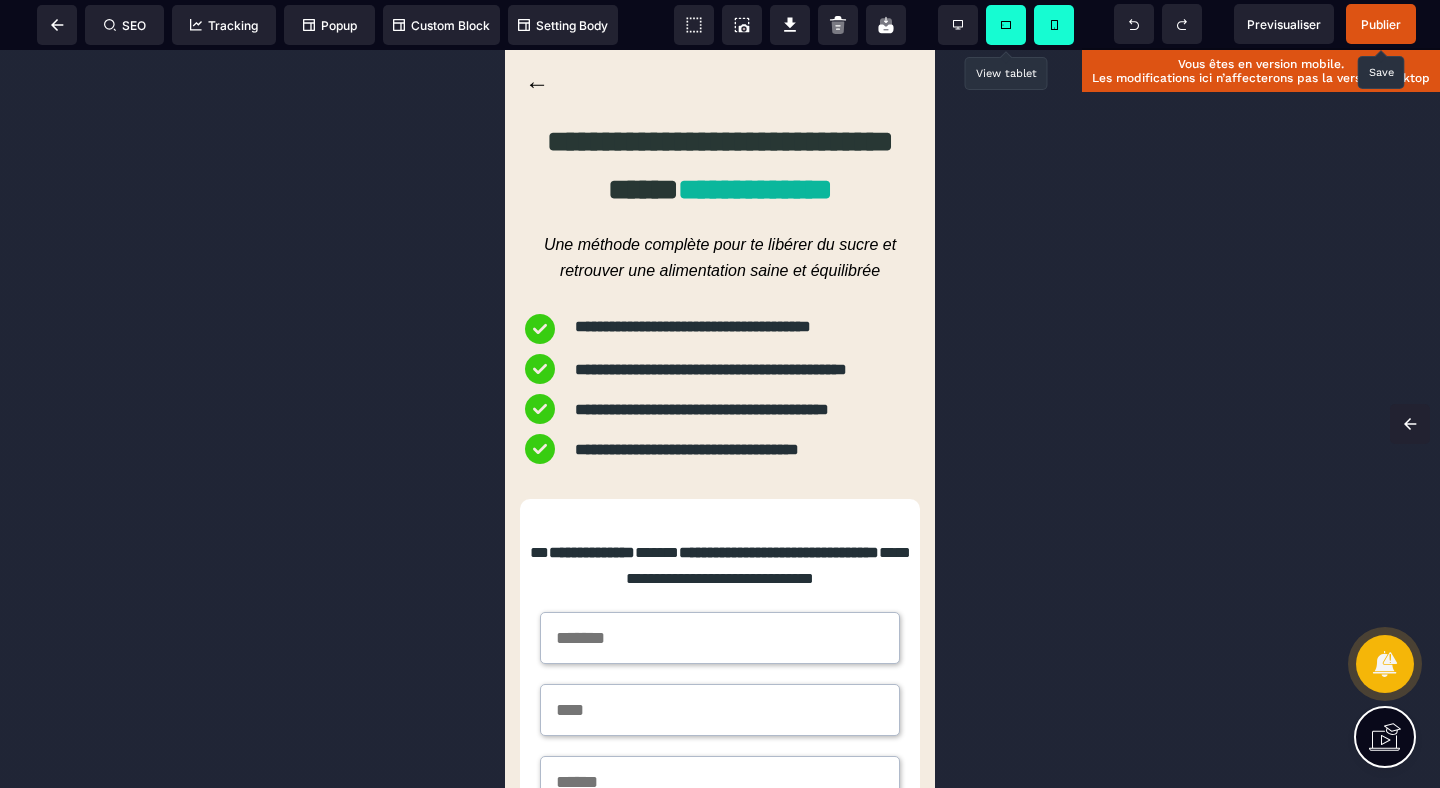 click at bounding box center (1006, 25) 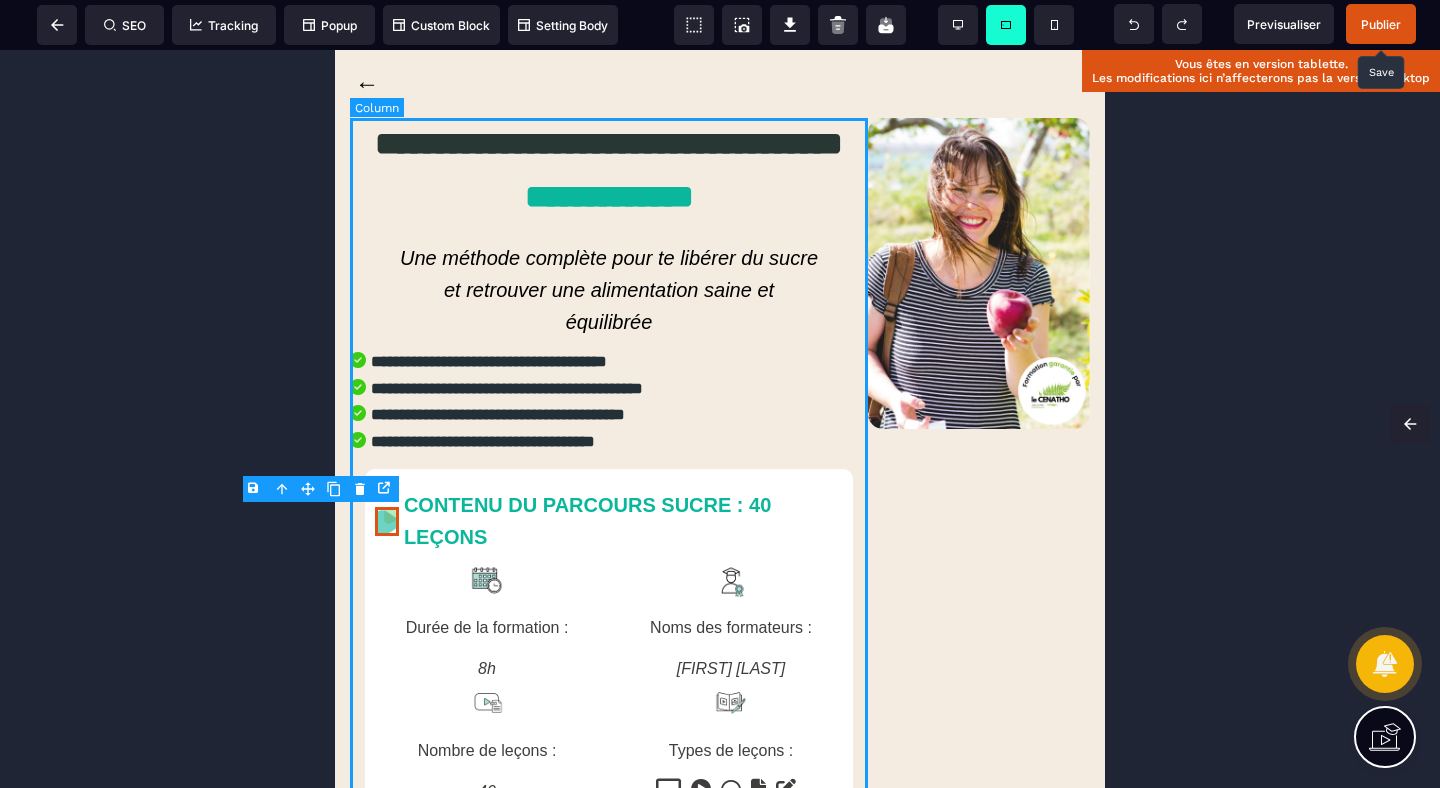 click on "**********" at bounding box center (609, 571) 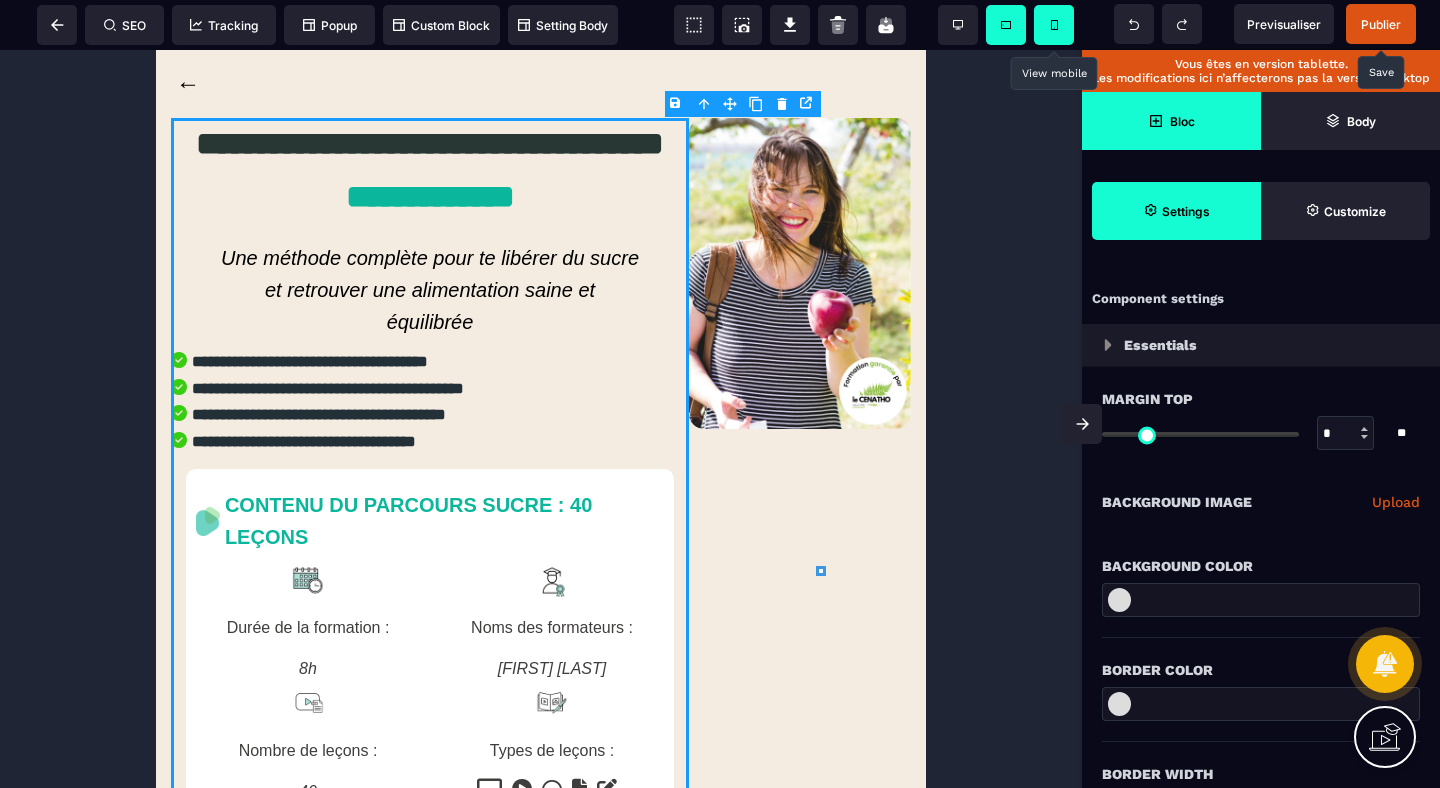 click 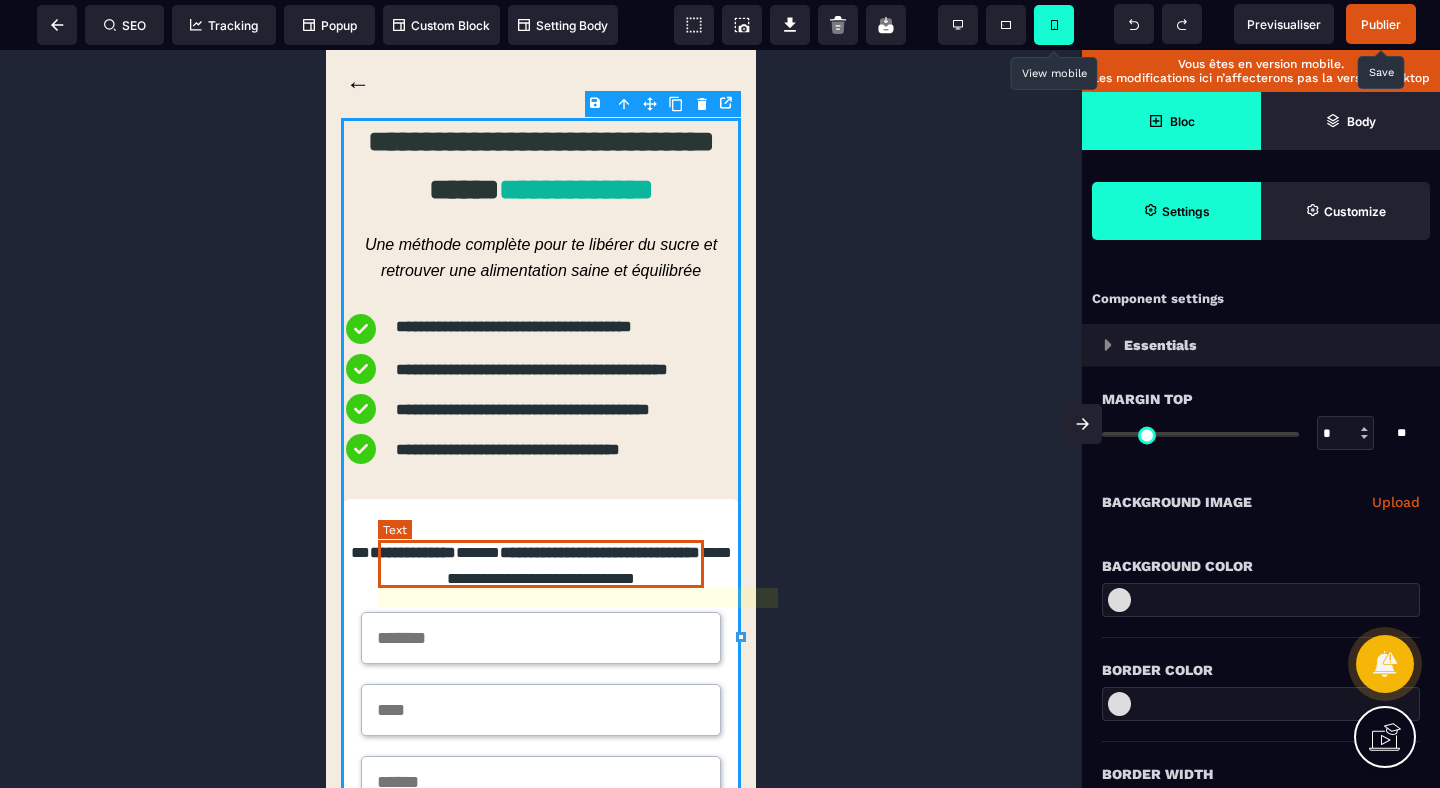 click on "**********" at bounding box center [541, 566] 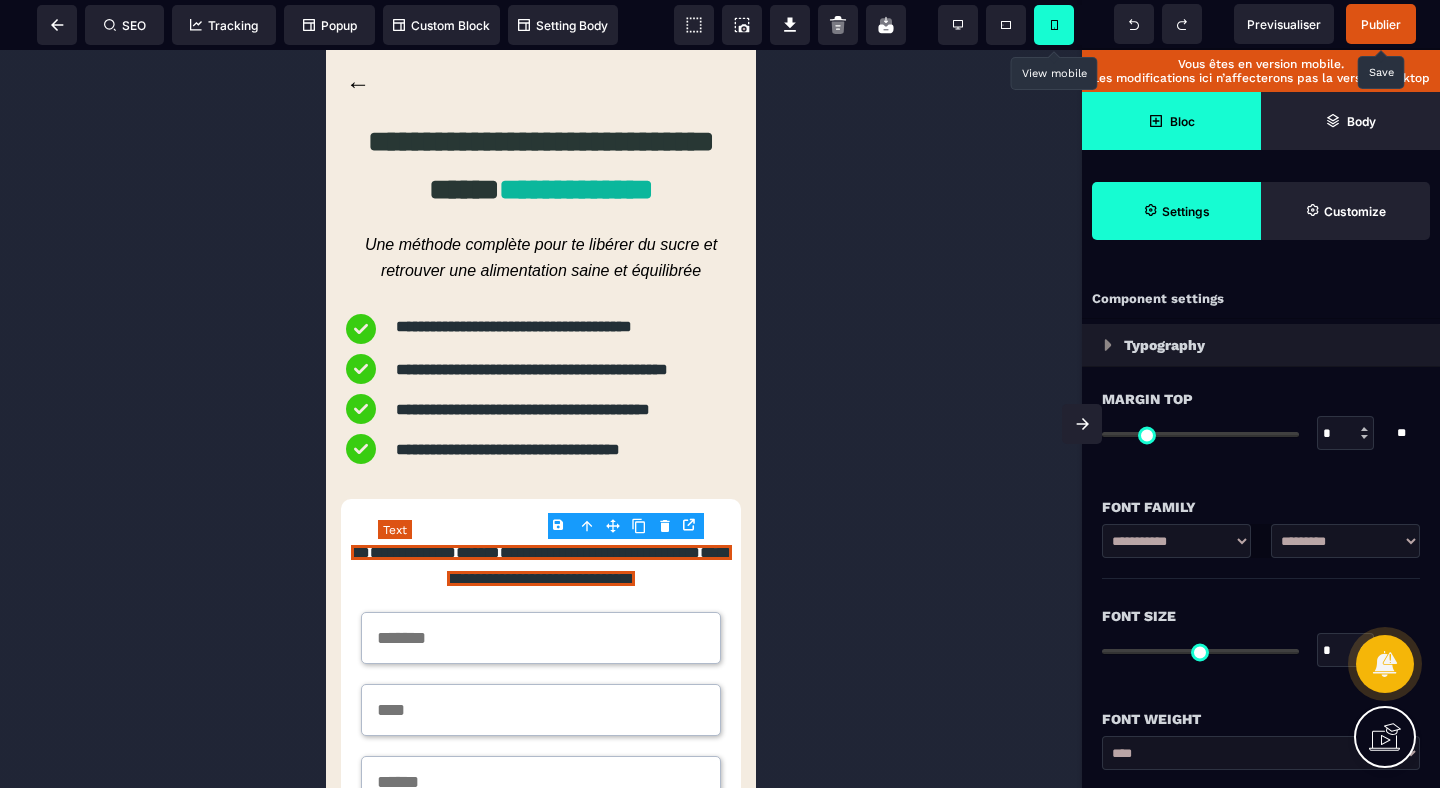 click on "**********" at bounding box center [541, 566] 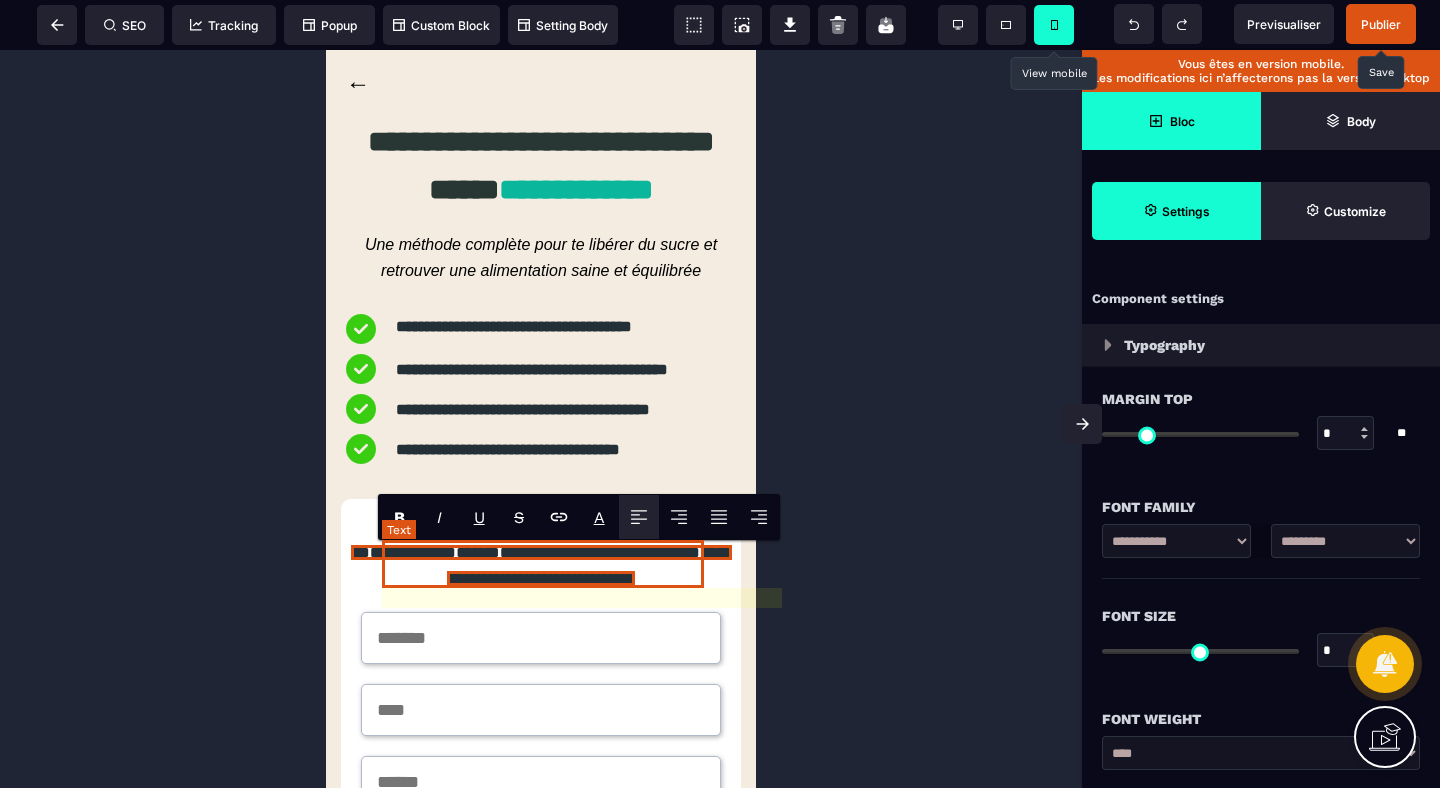 click on "**********" at bounding box center (600, 552) 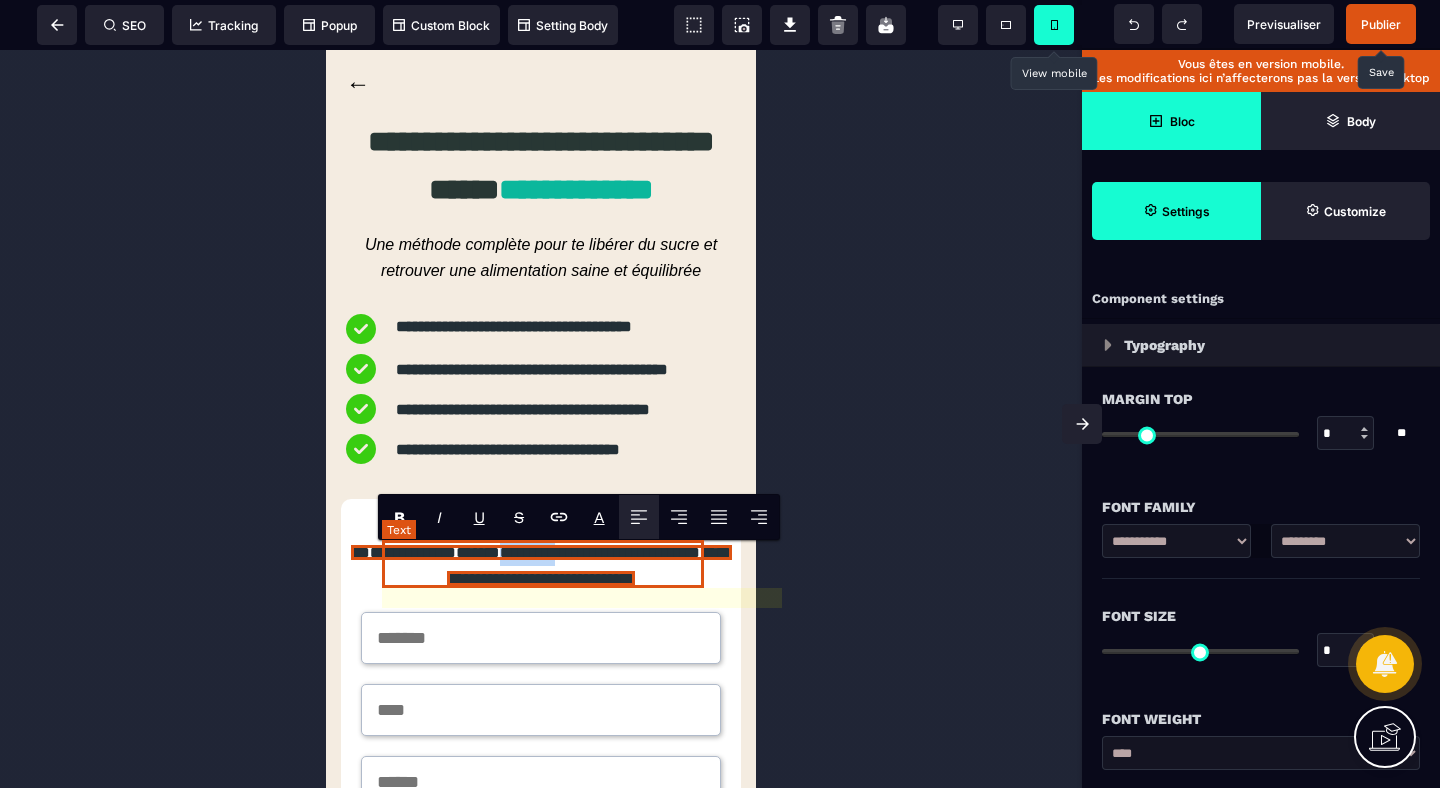 click on "**********" at bounding box center (600, 552) 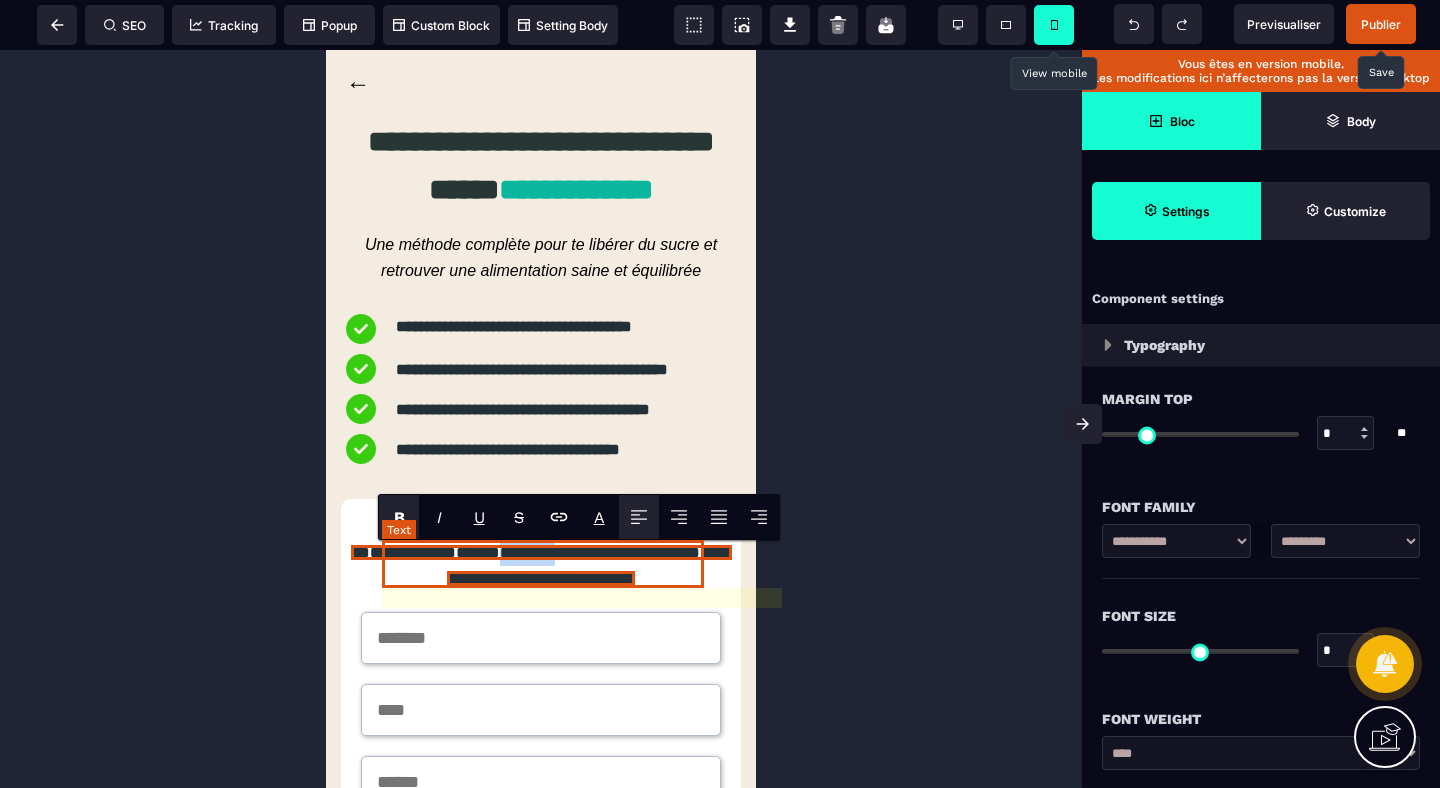 click on "**********" at bounding box center (600, 552) 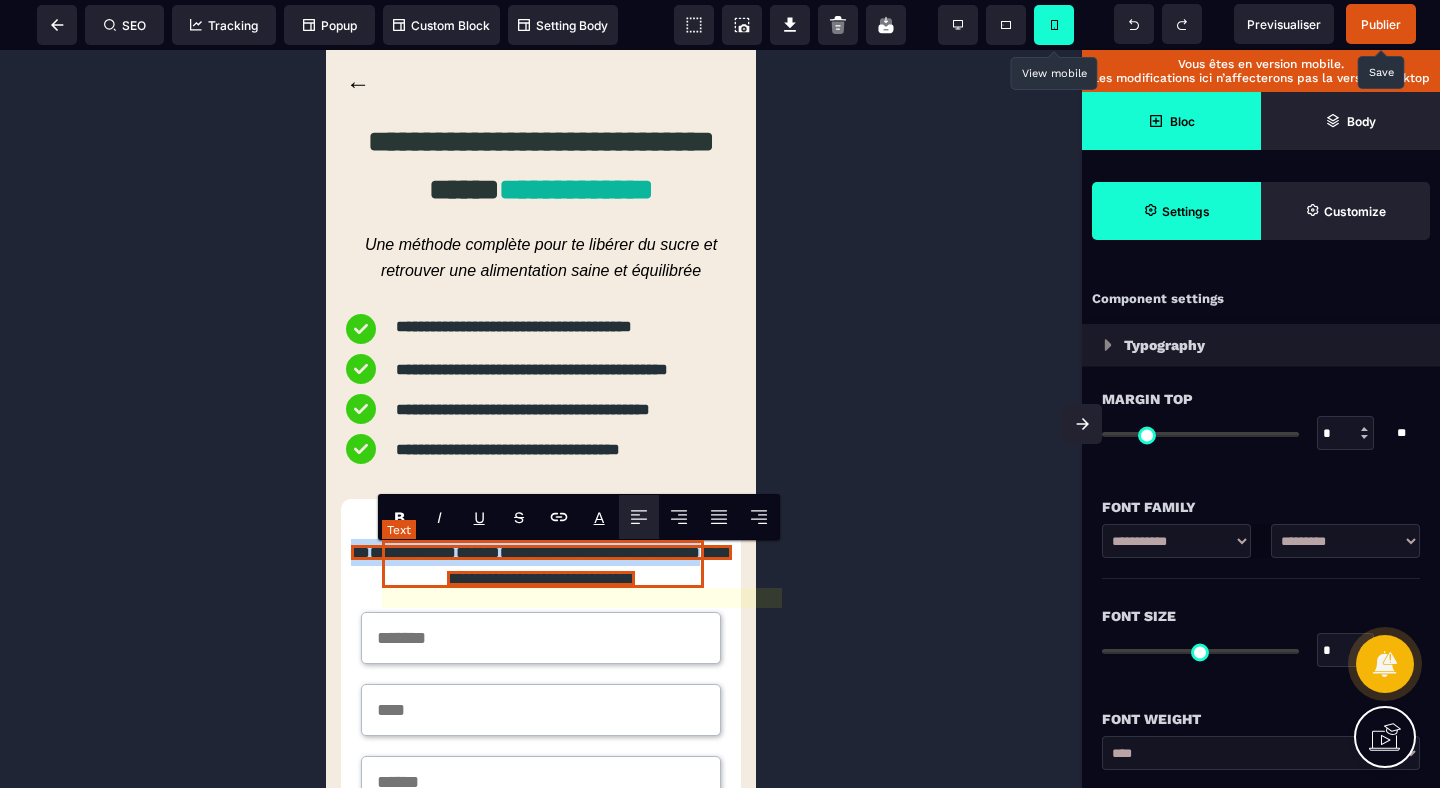 copy on "**********" 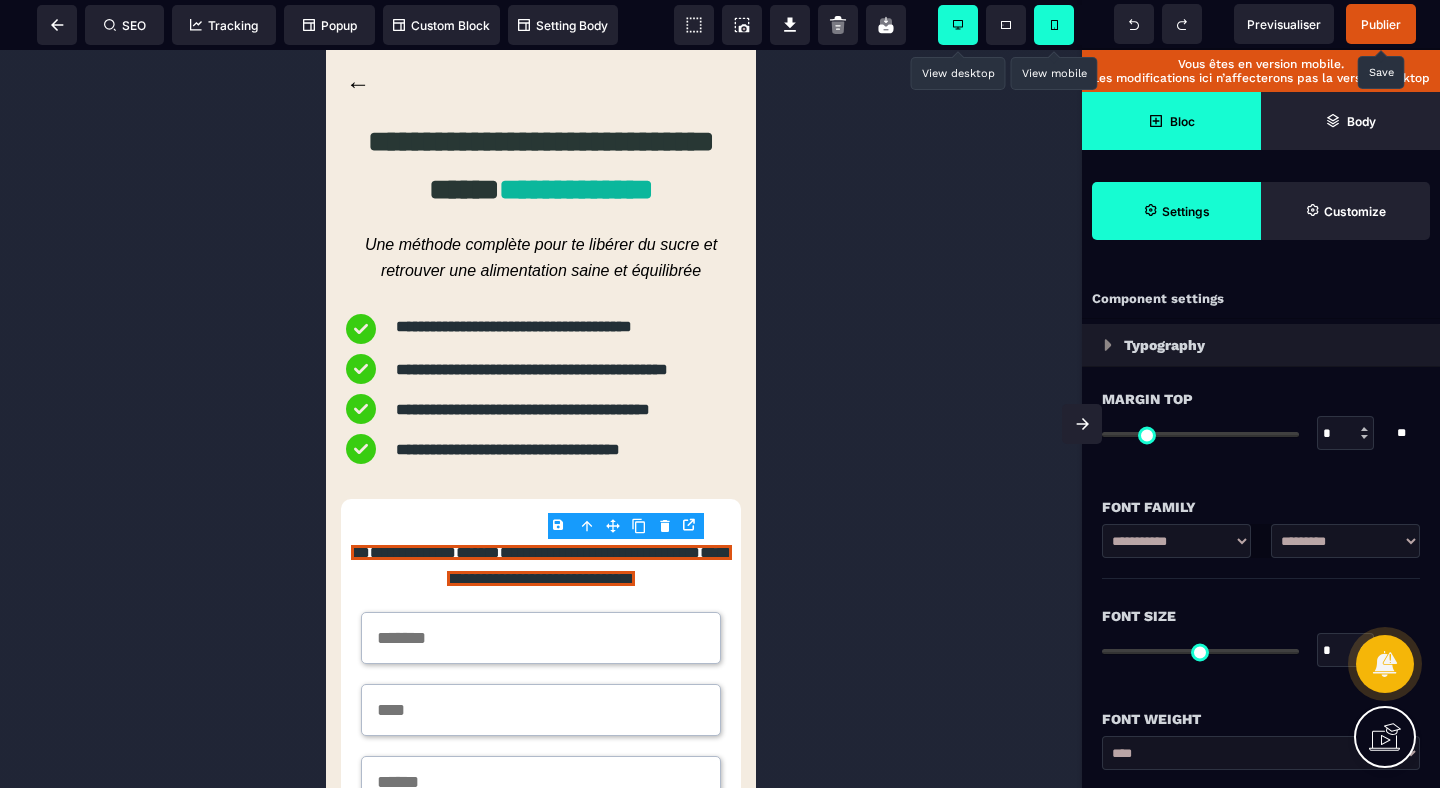 click at bounding box center [958, 25] 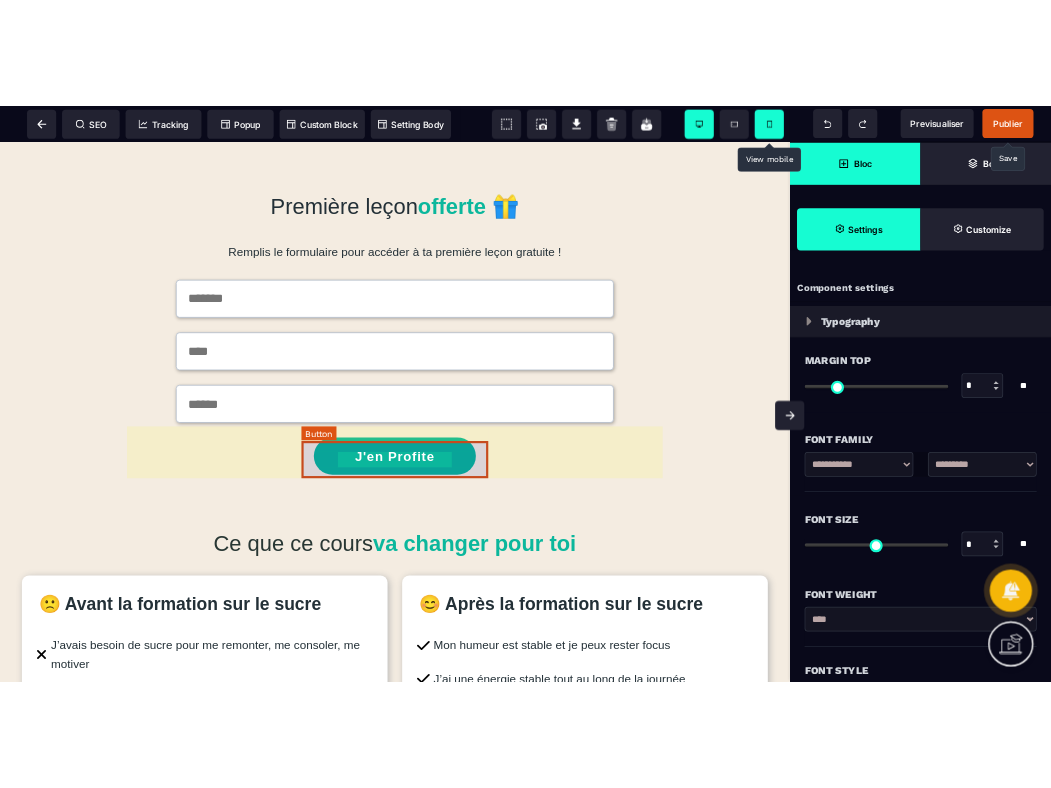 scroll, scrollTop: 1143, scrollLeft: 0, axis: vertical 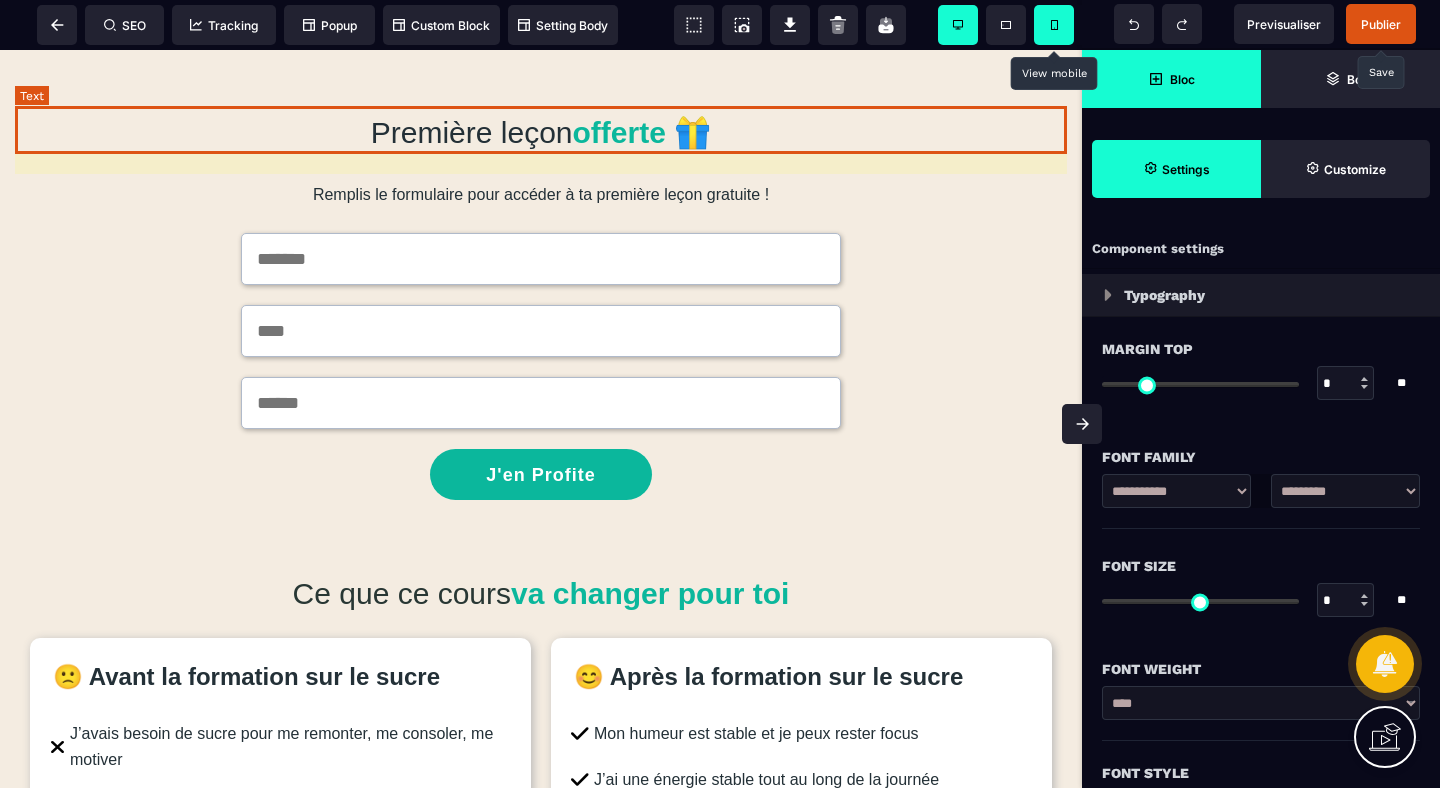 click on "Première leçon  offerte 🎁" at bounding box center (541, 133) 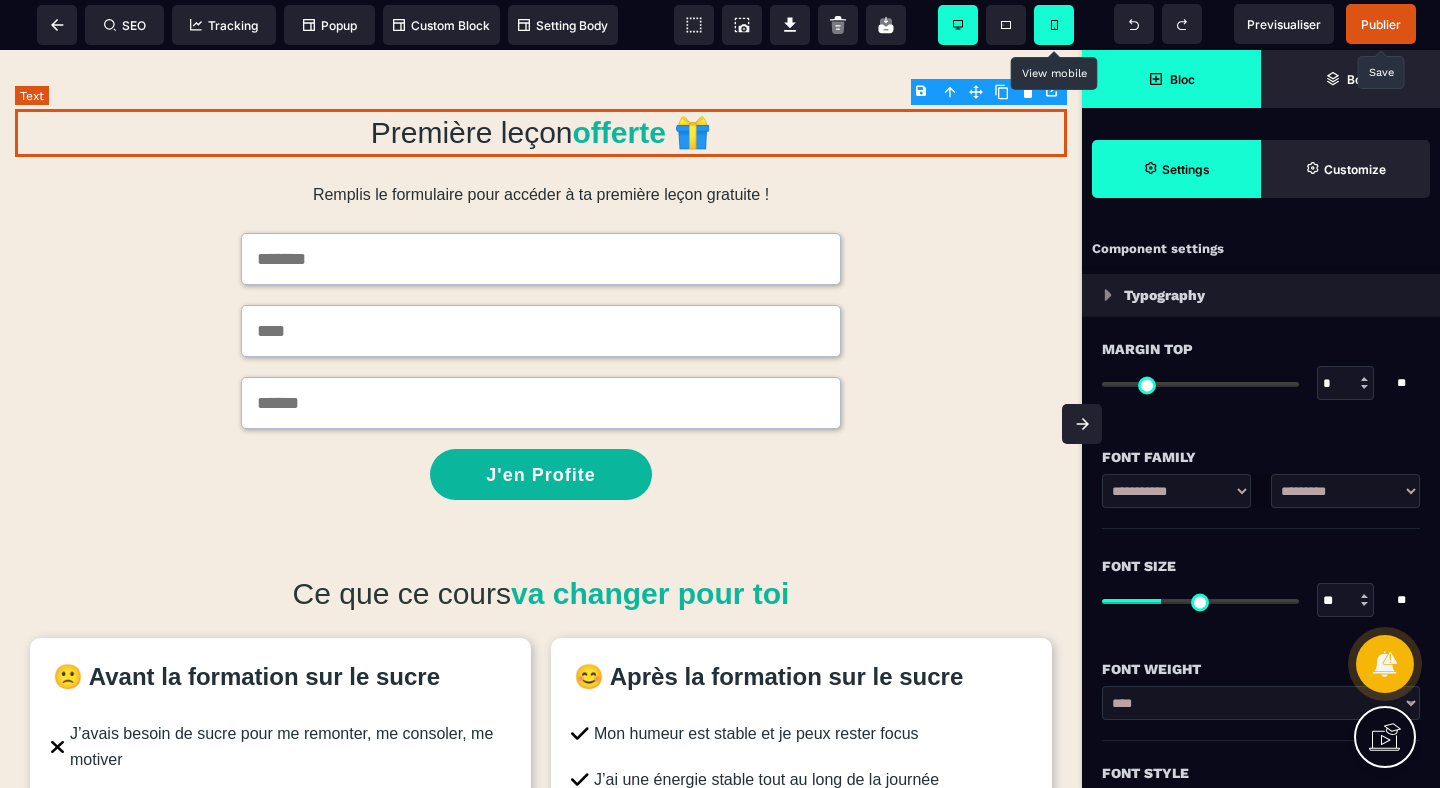 click on "Première leçon  offerte 🎁" at bounding box center [541, 133] 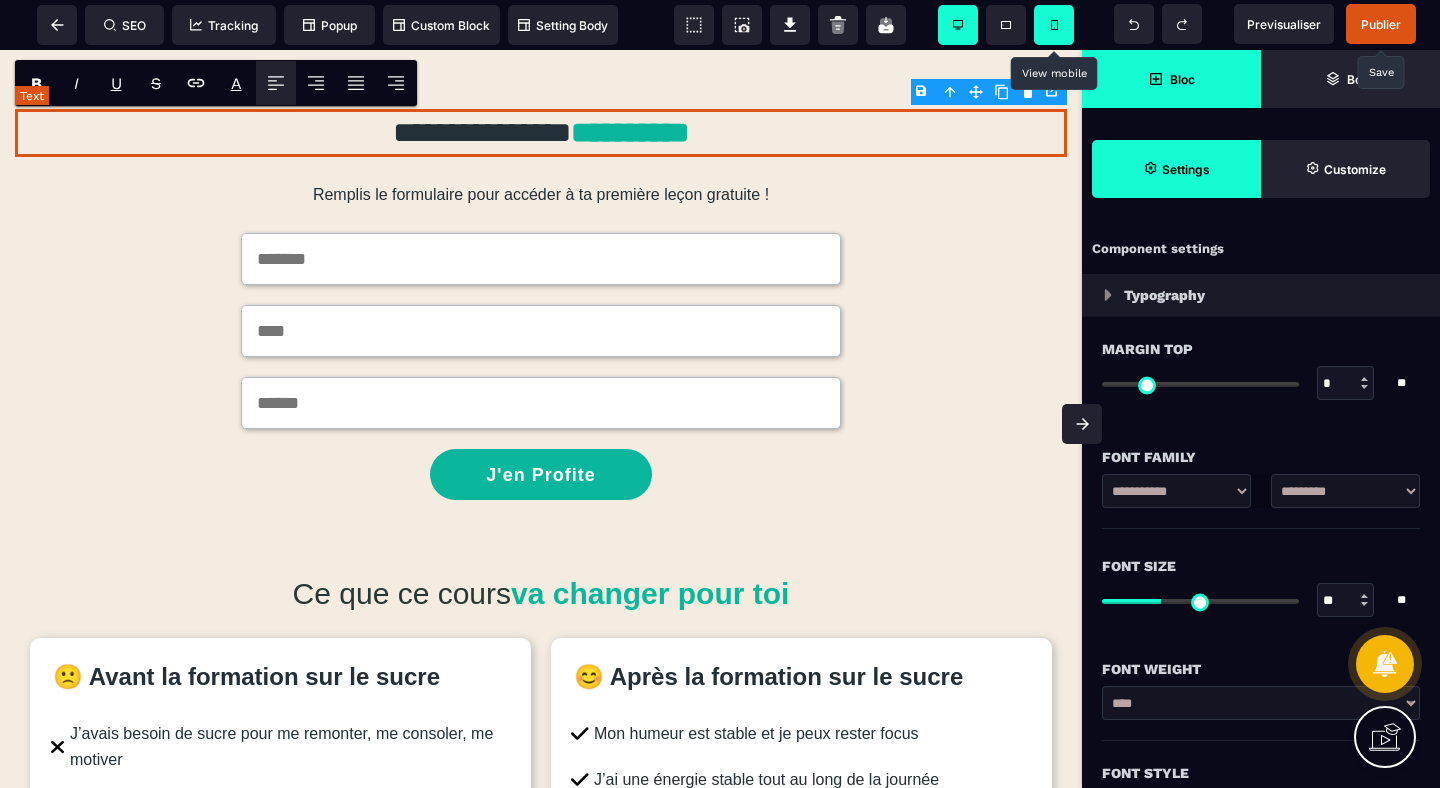 click on "**********" at bounding box center [541, 133] 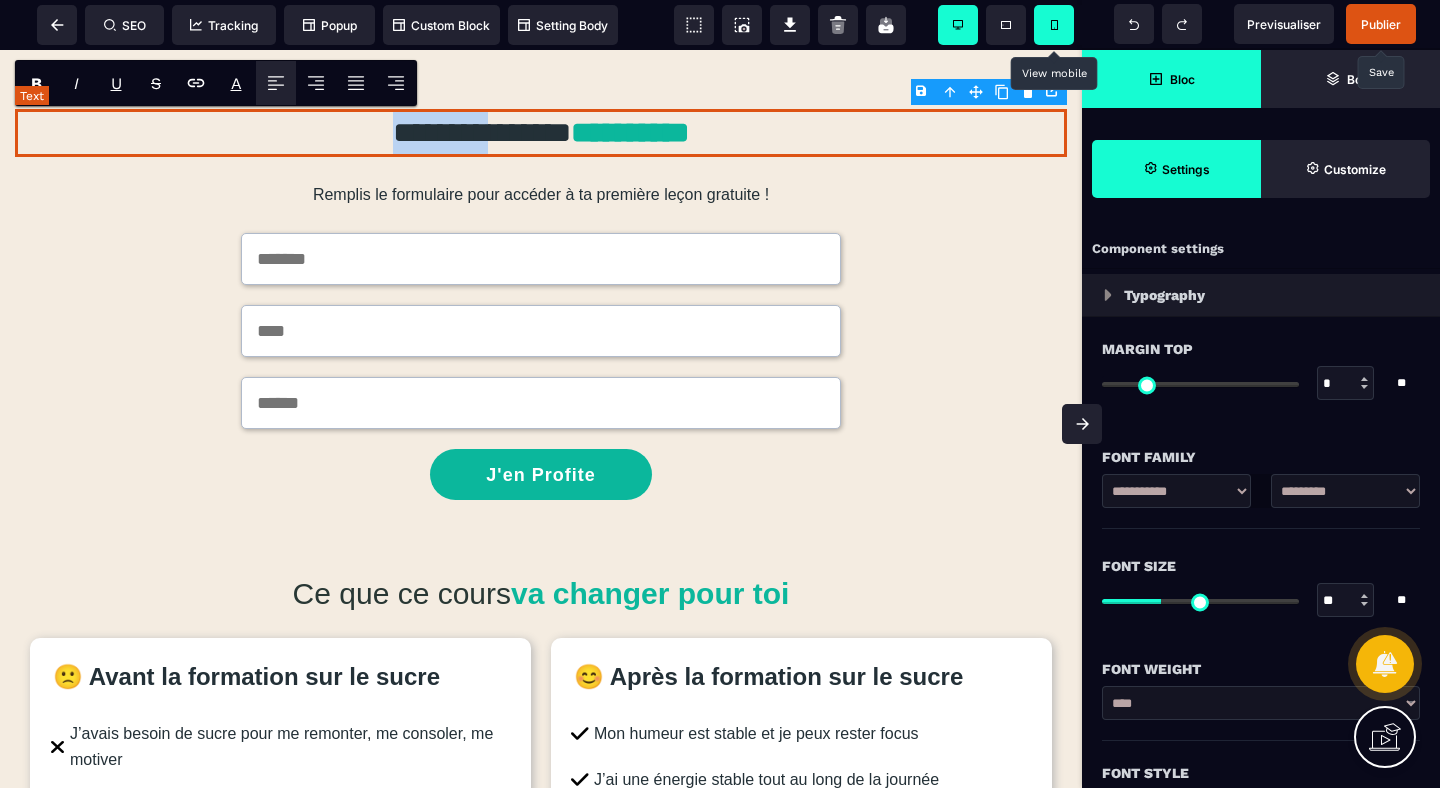 click on "**********" at bounding box center [541, 133] 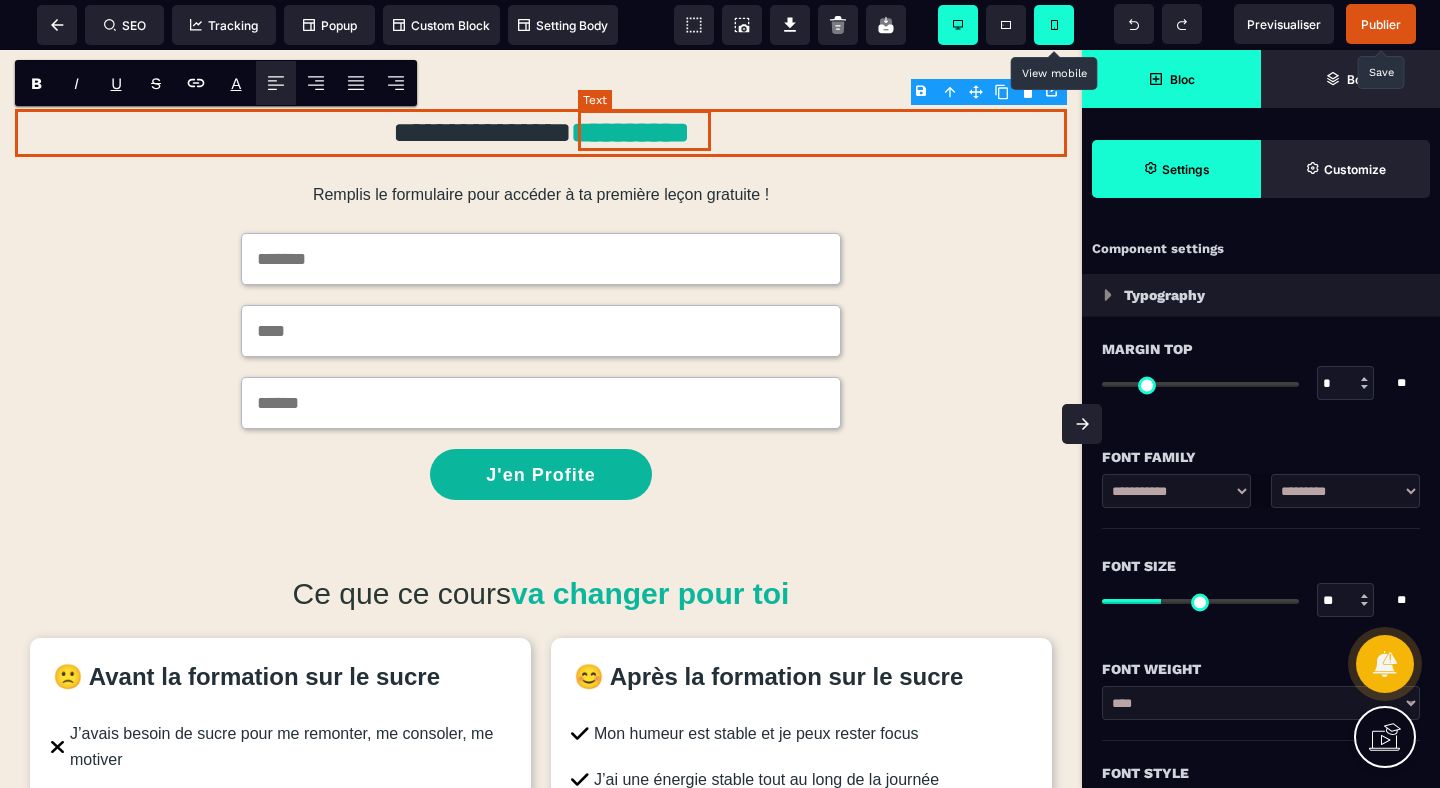 click on "**********" at bounding box center [630, 132] 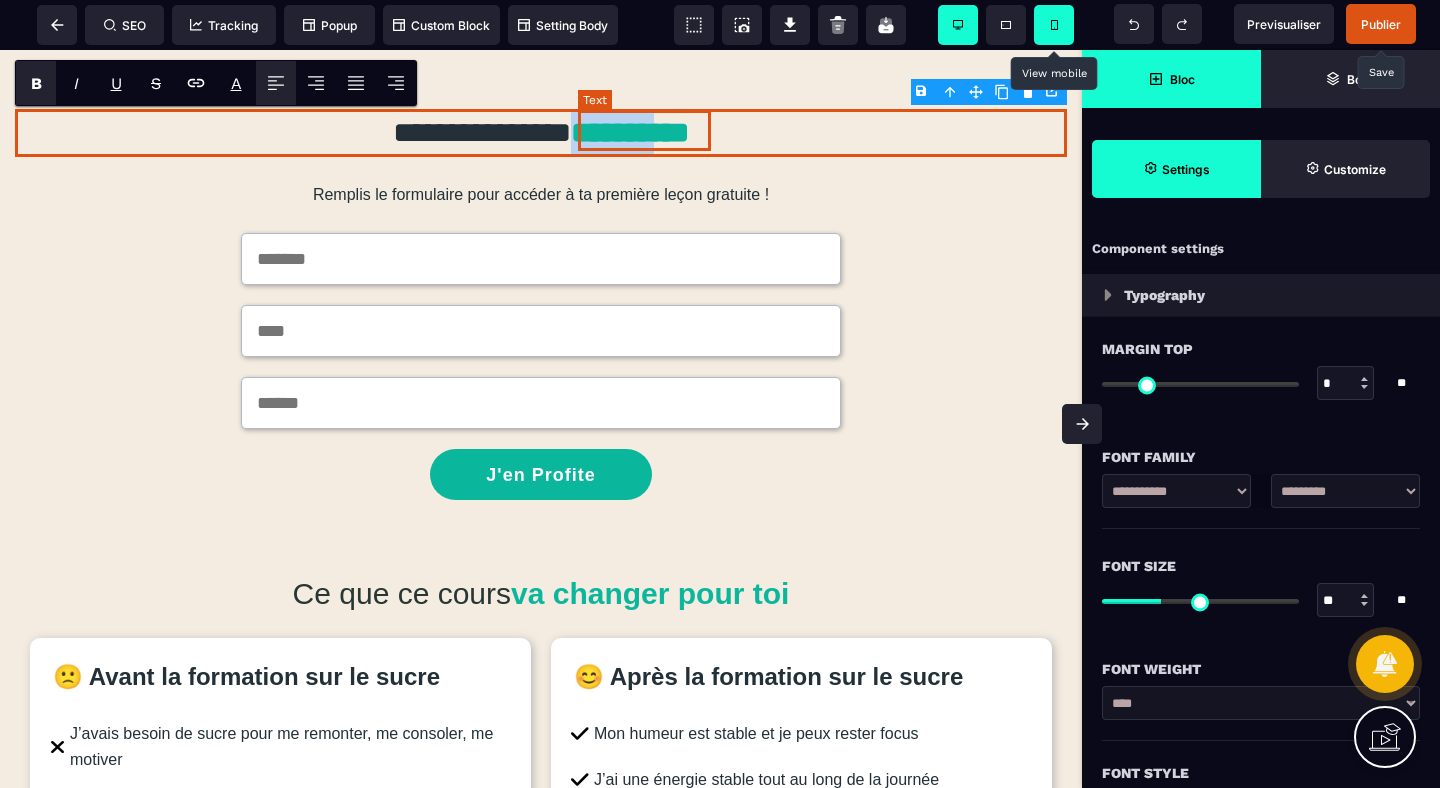 click on "**********" at bounding box center [630, 132] 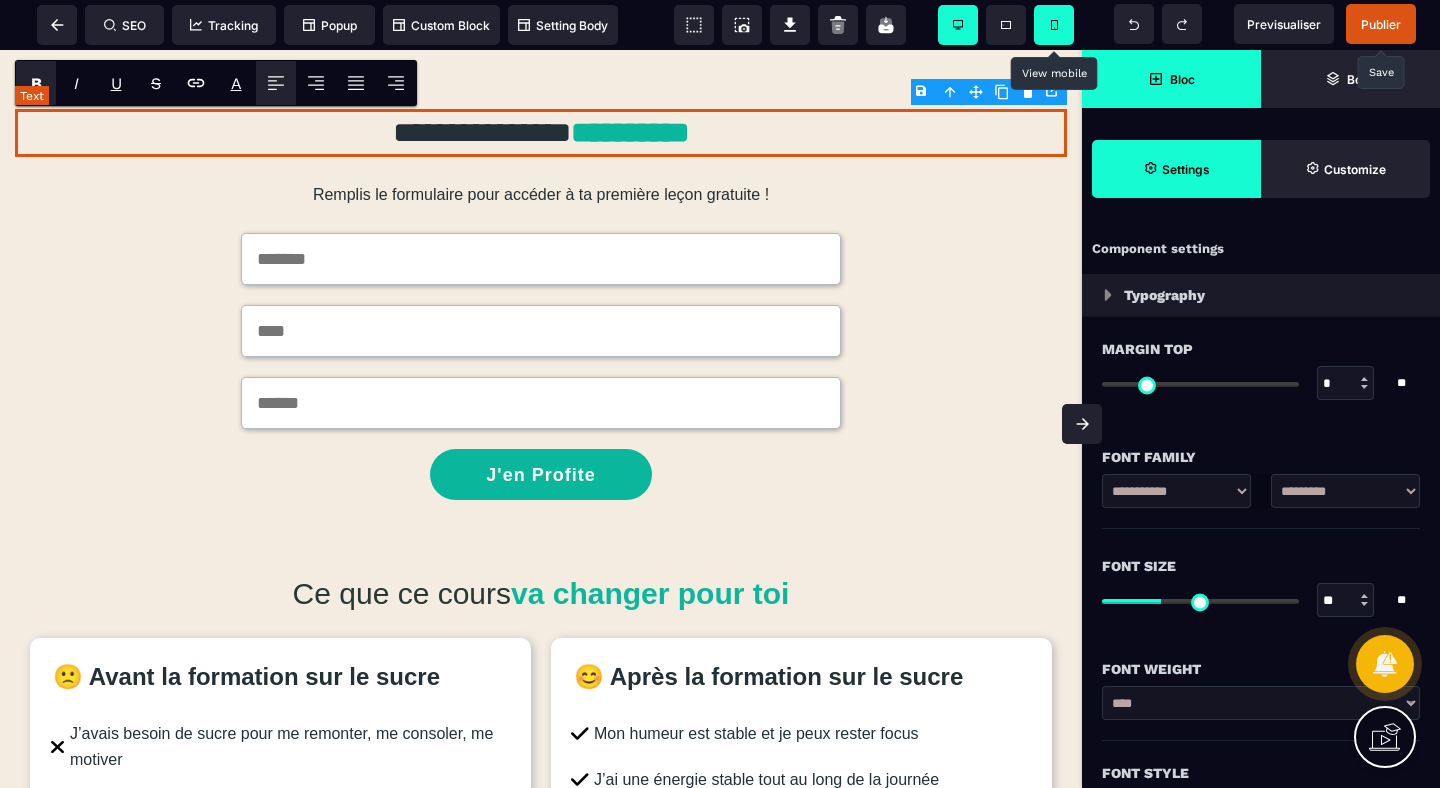 click on "**********" at bounding box center (541, 133) 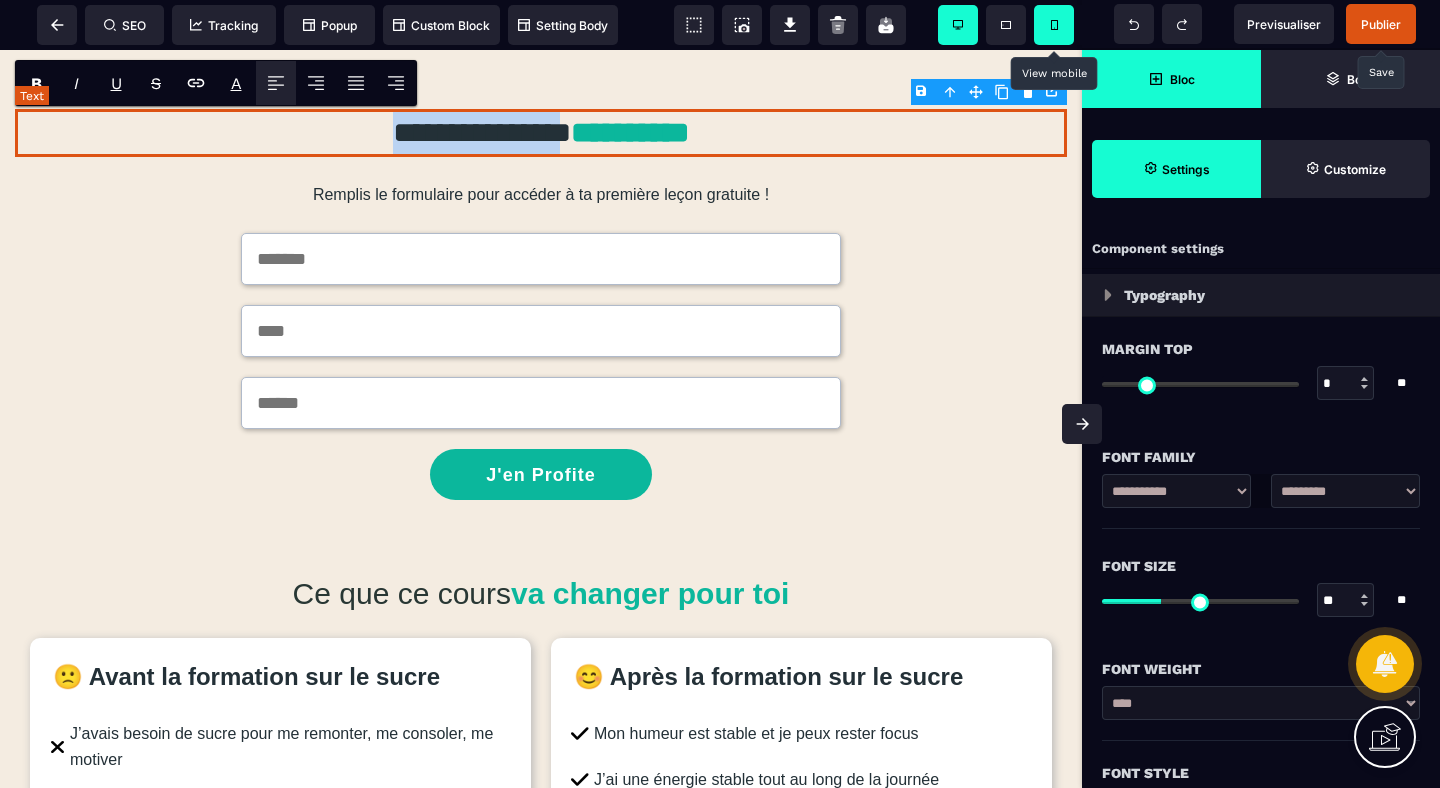 drag, startPoint x: 569, startPoint y: 133, endPoint x: 298, endPoint y: 133, distance: 271 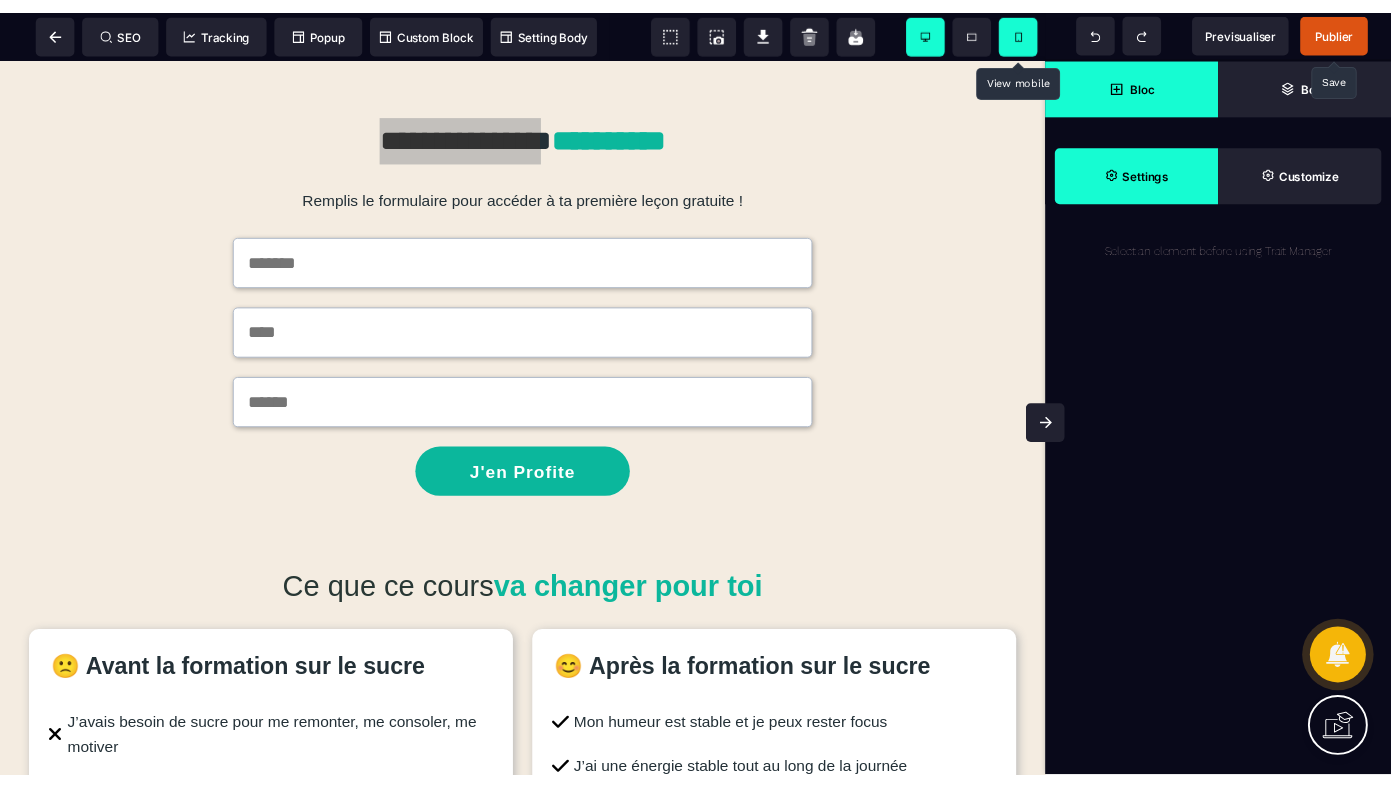 scroll, scrollTop: 1195, scrollLeft: 0, axis: vertical 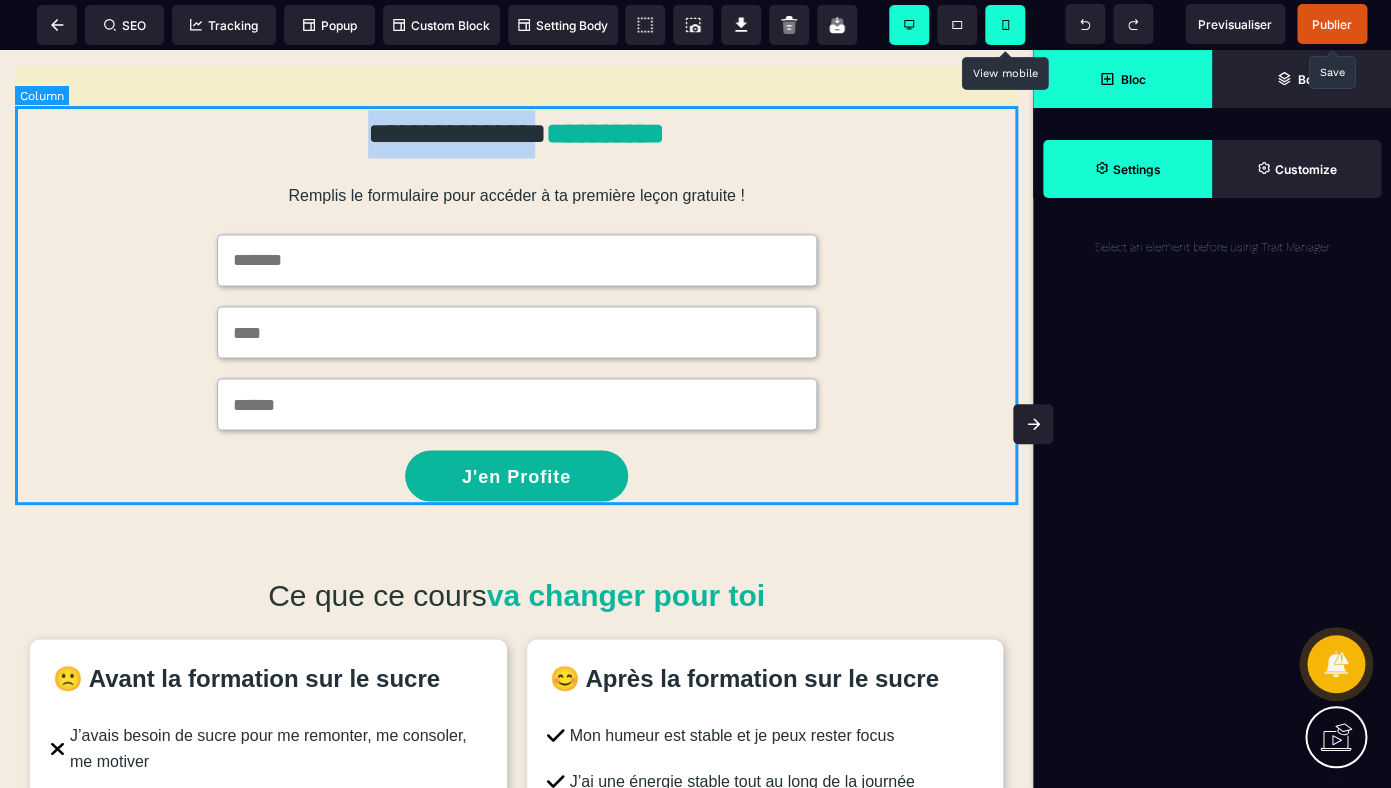 paste 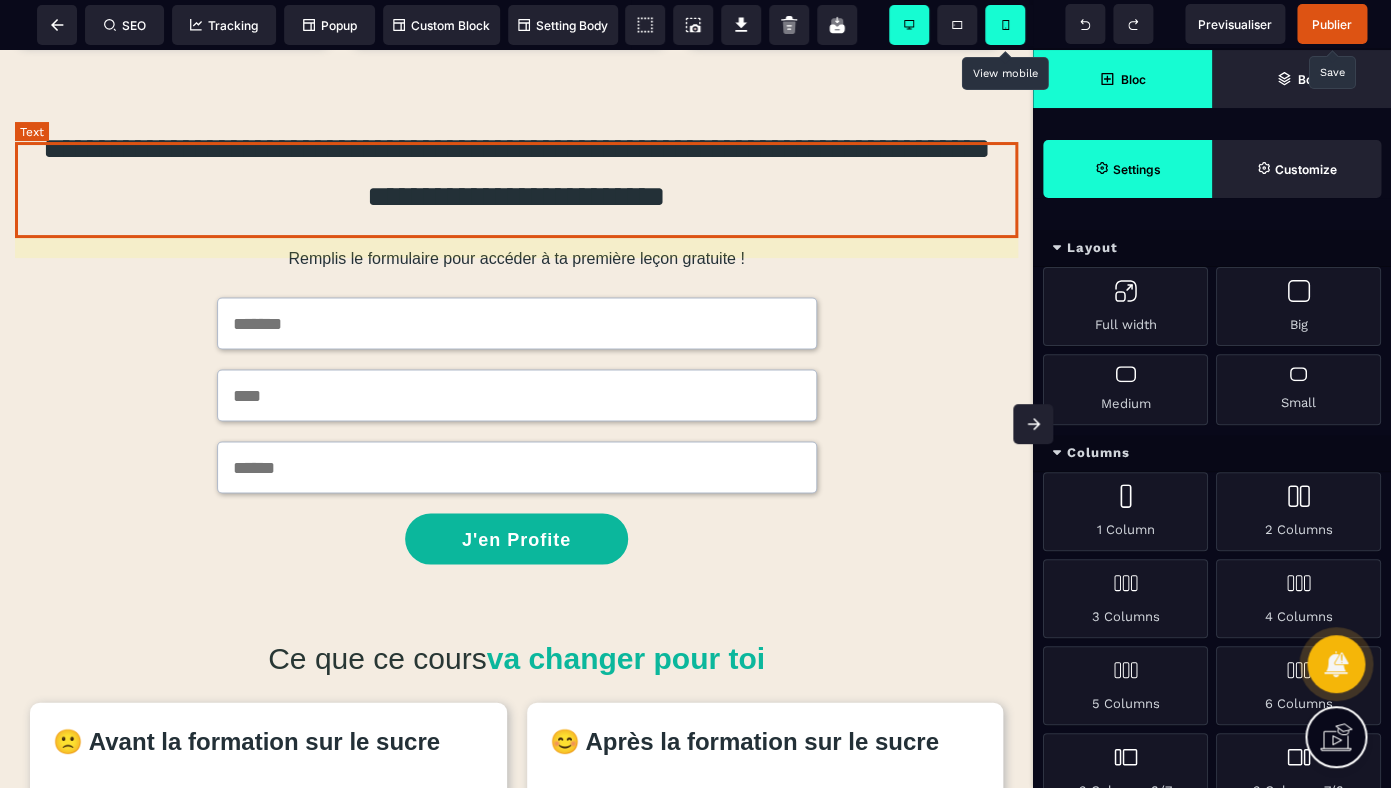 scroll, scrollTop: 1096, scrollLeft: 0, axis: vertical 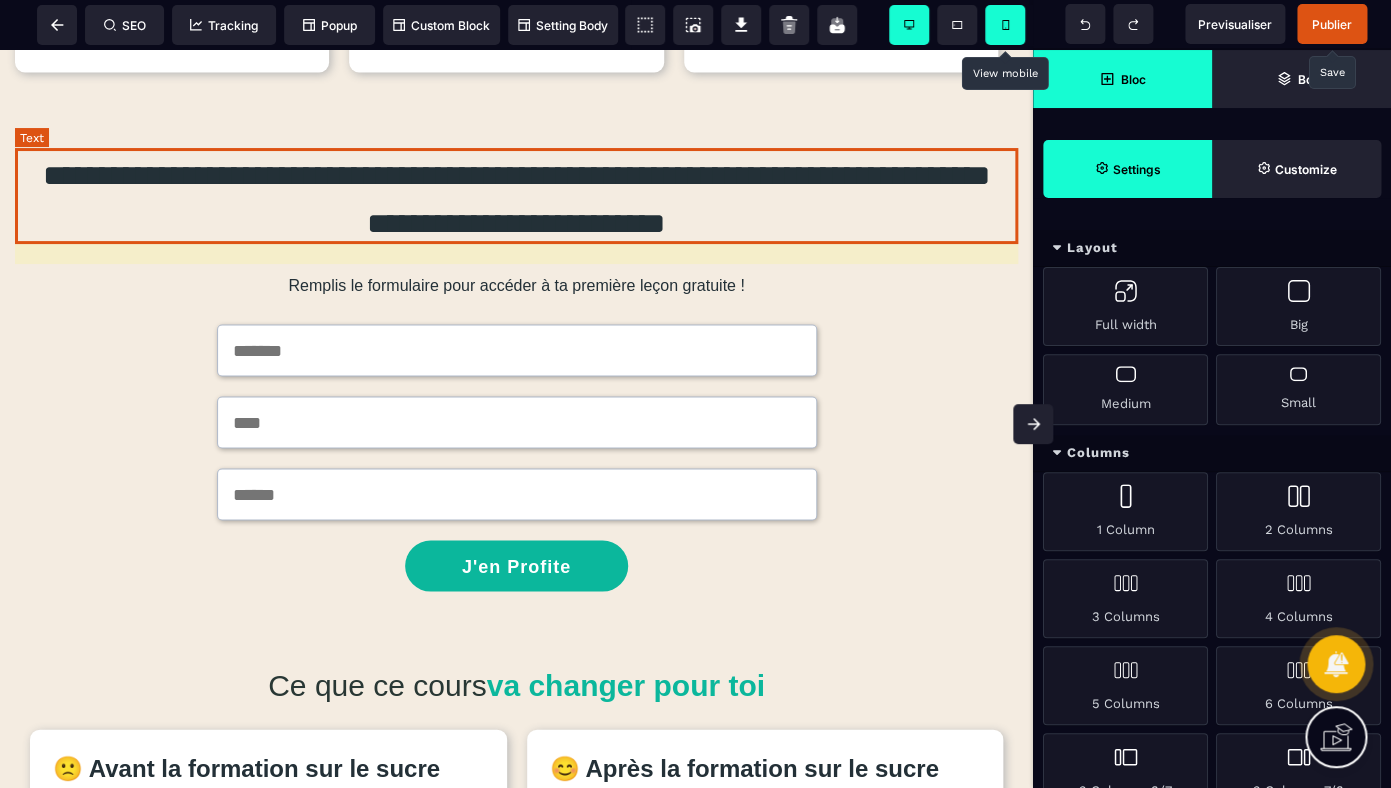 click on "**********" at bounding box center [516, 200] 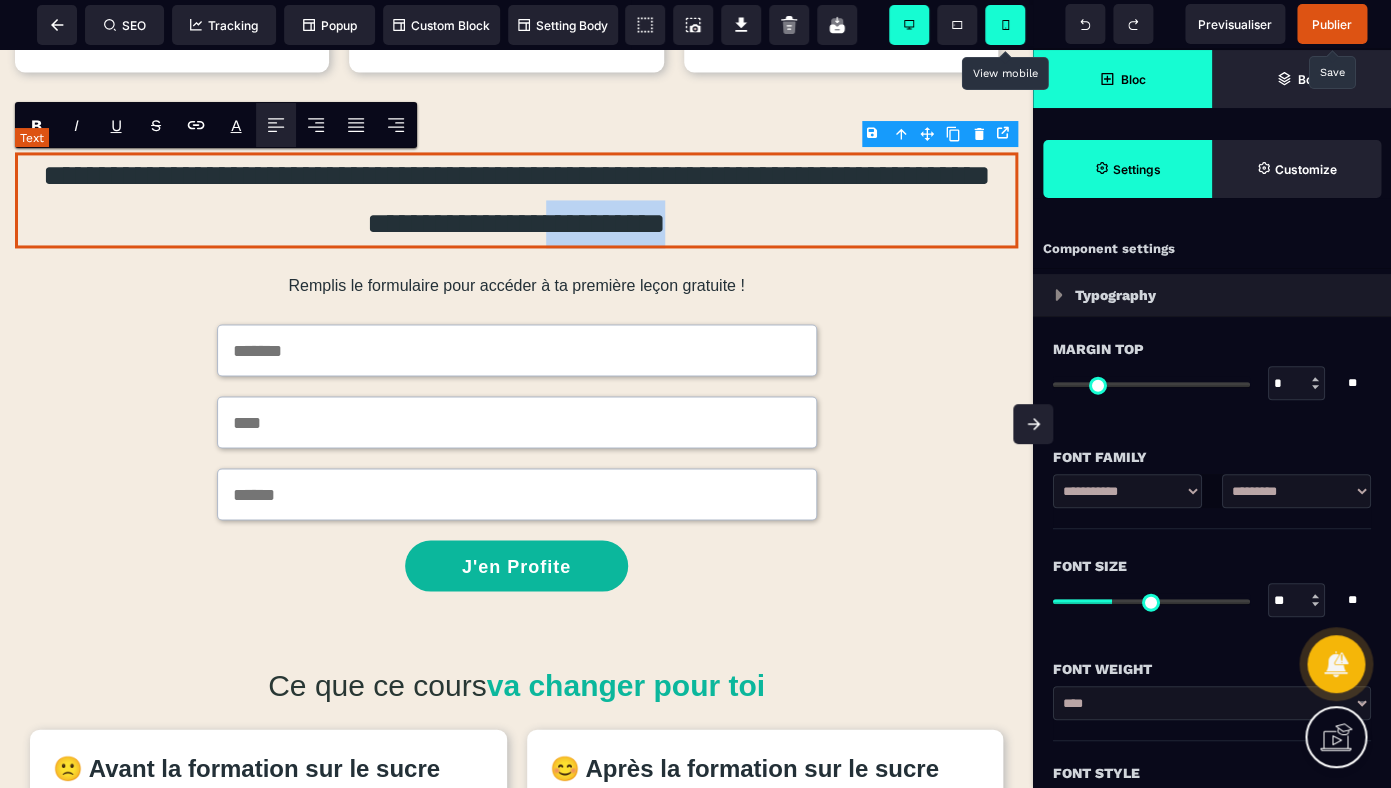 drag, startPoint x: 711, startPoint y: 224, endPoint x: 576, endPoint y: 224, distance: 135 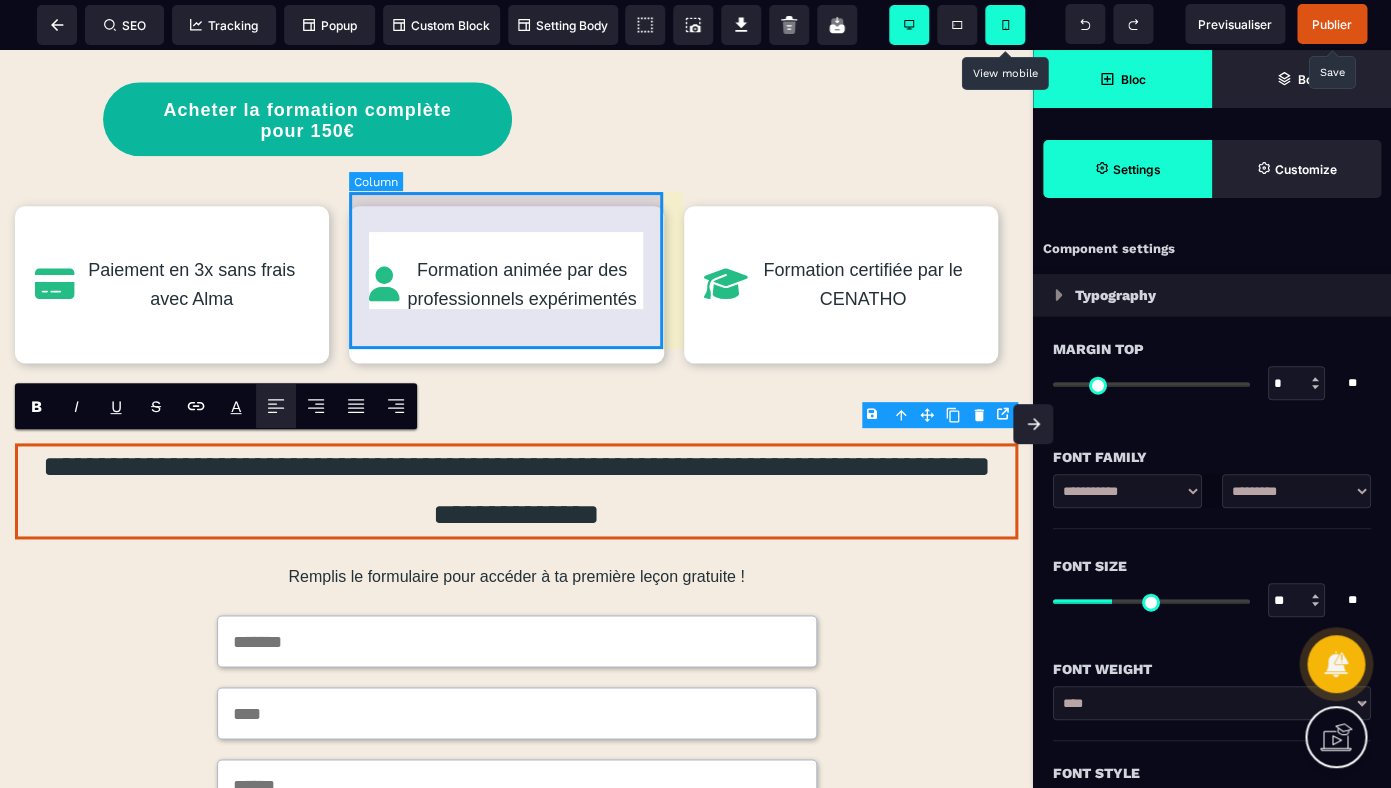 scroll, scrollTop: 821, scrollLeft: 0, axis: vertical 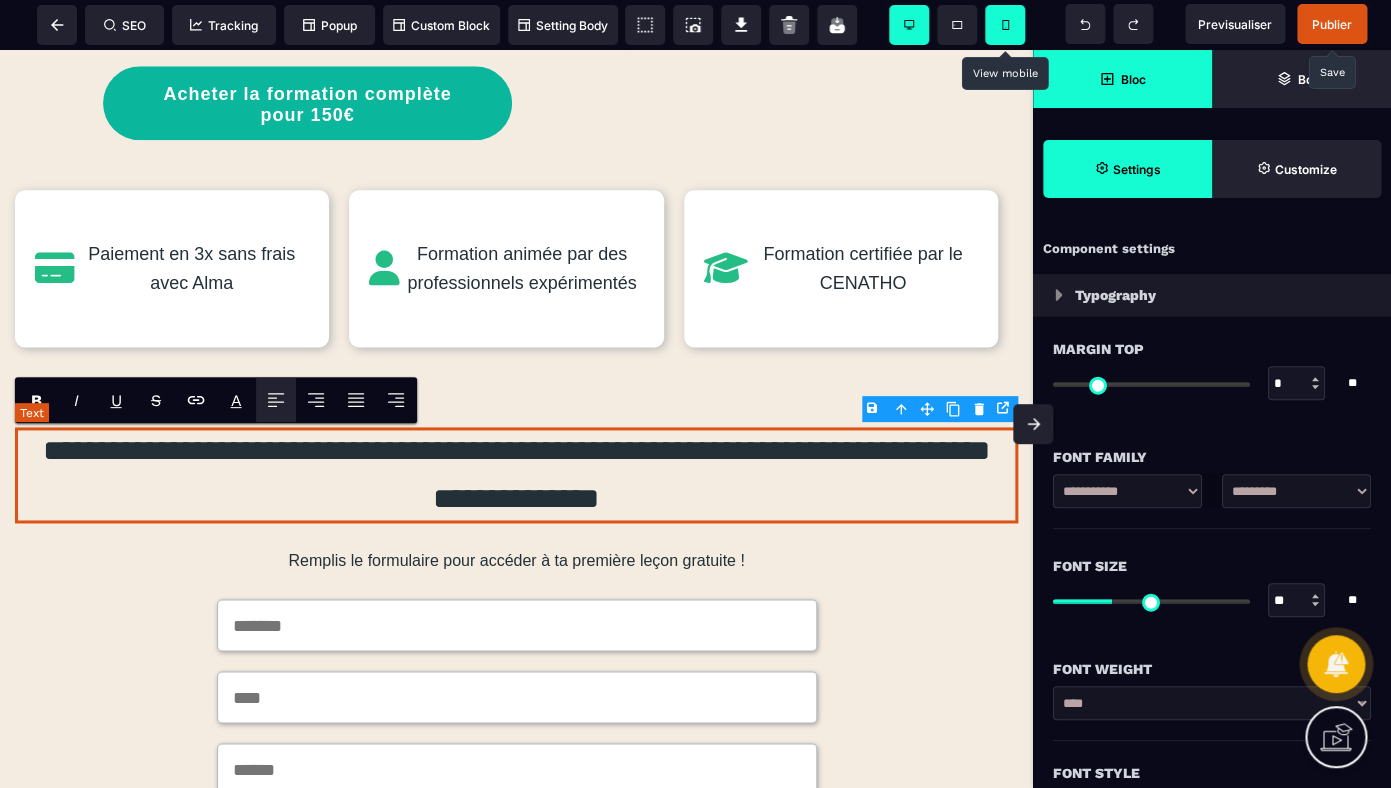 click on "**********" at bounding box center (516, 475) 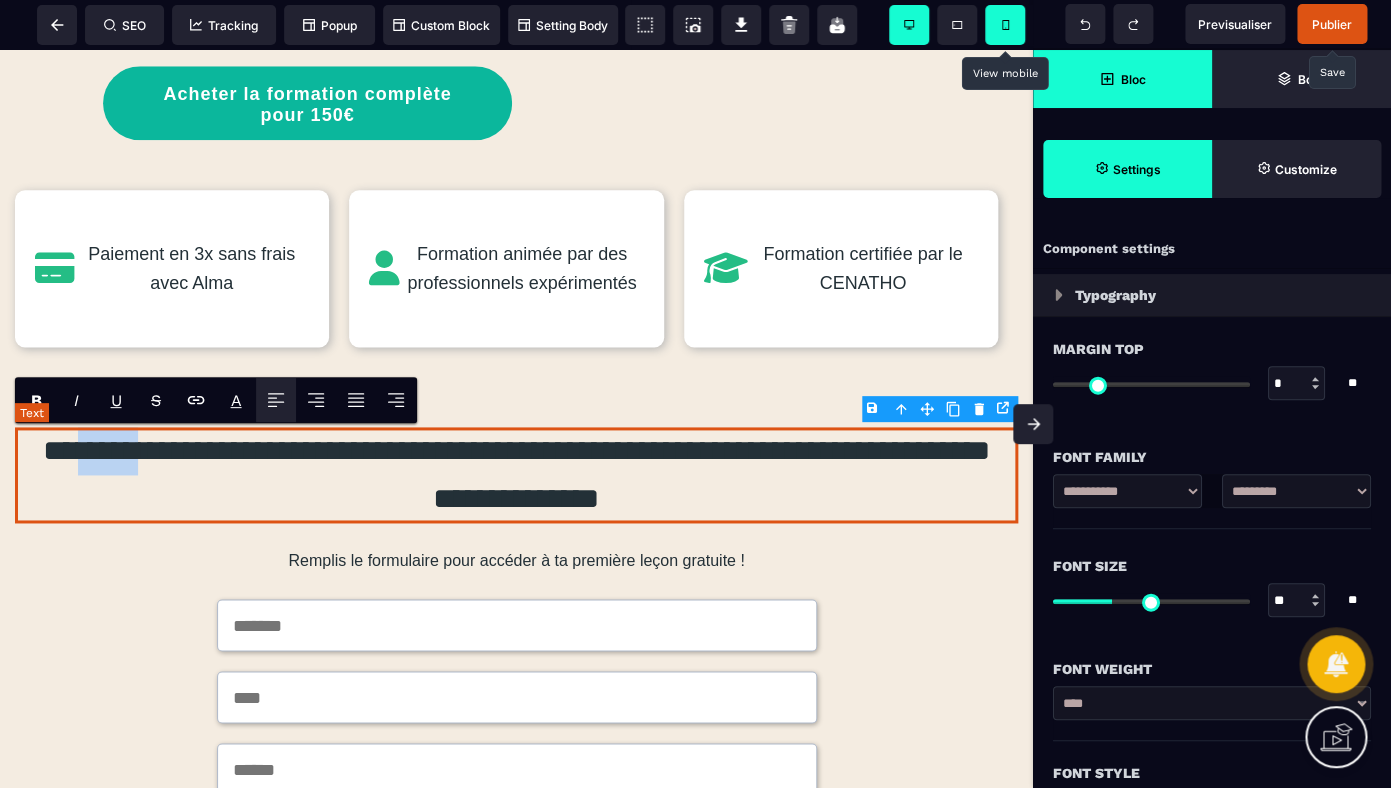 click on "**********" at bounding box center [516, 475] 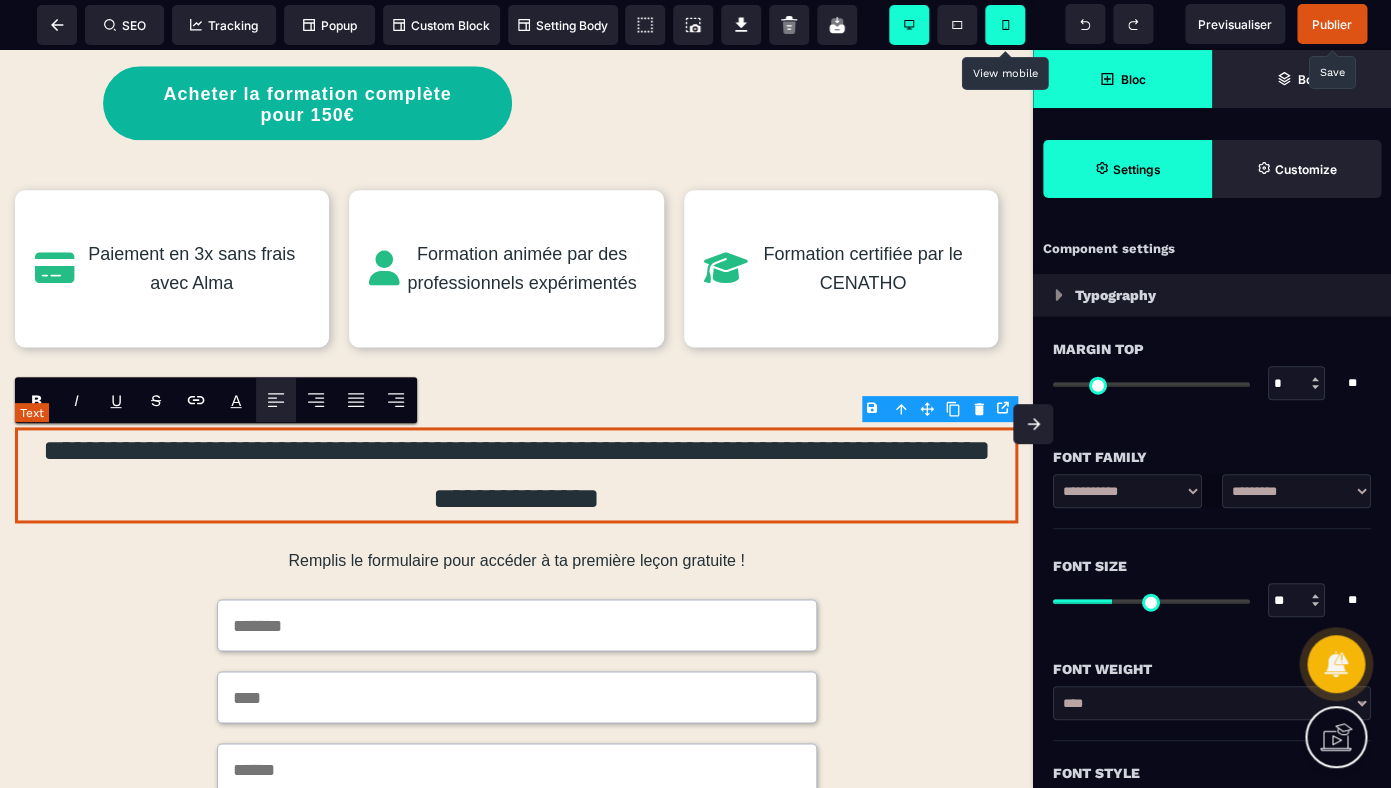 click on "**********" at bounding box center [516, 475] 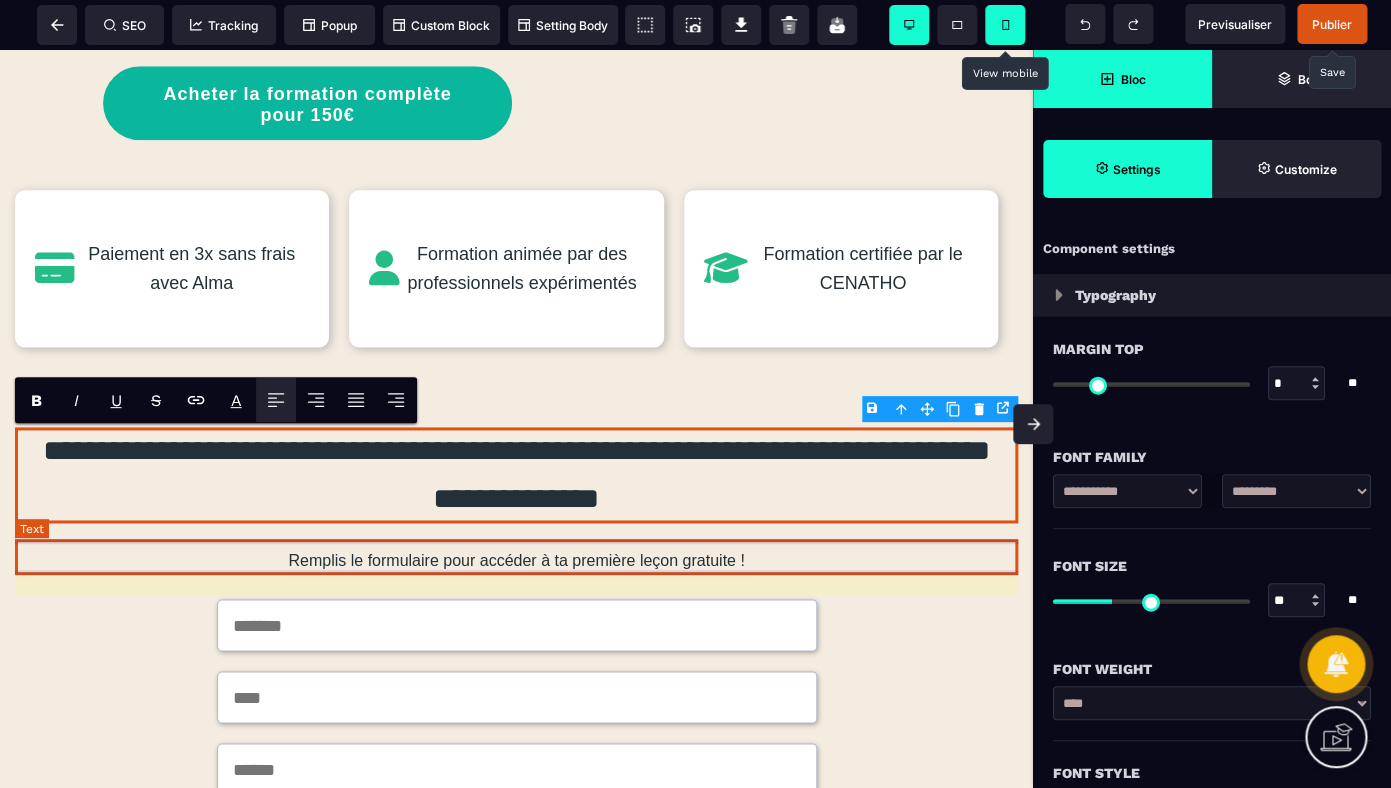 click on "**********" at bounding box center [516, 646] 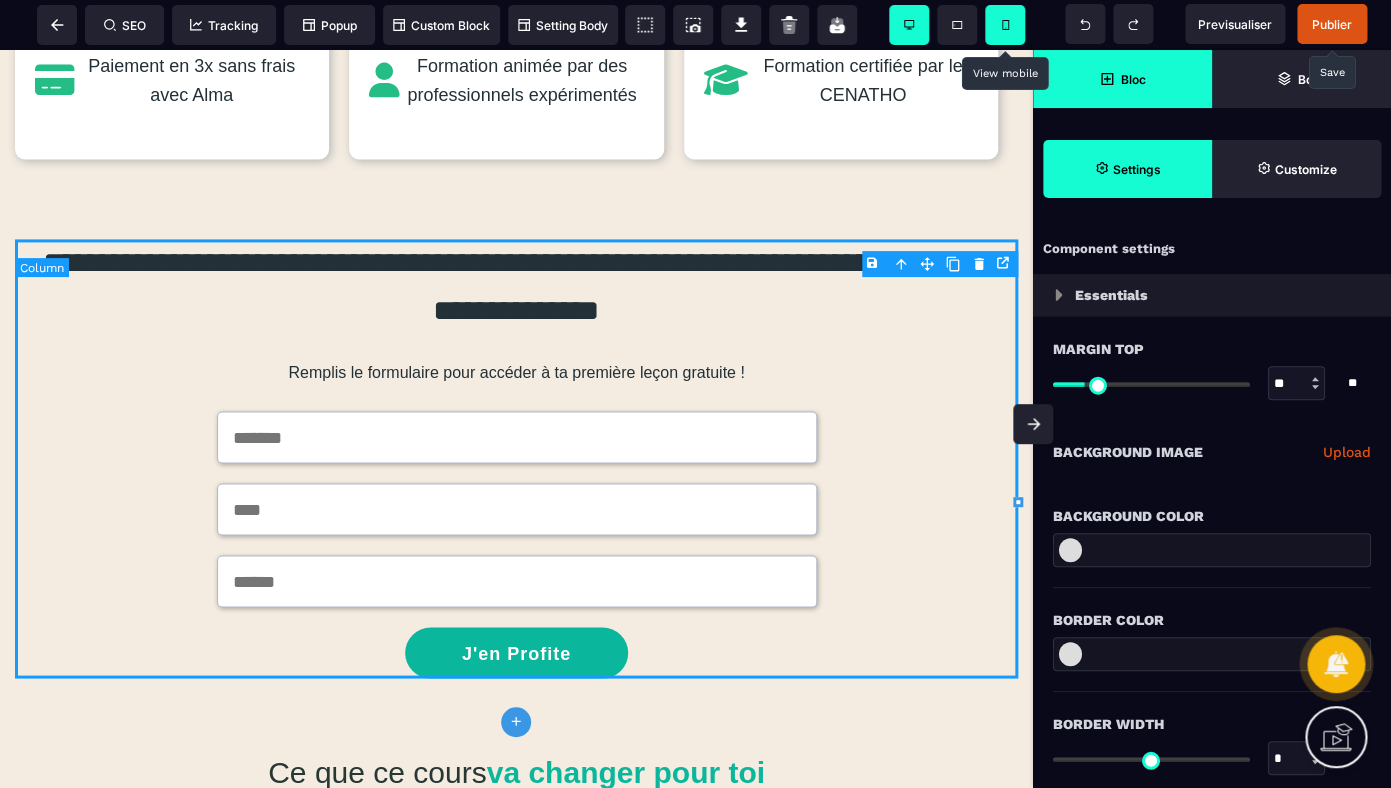 scroll, scrollTop: 1032, scrollLeft: 0, axis: vertical 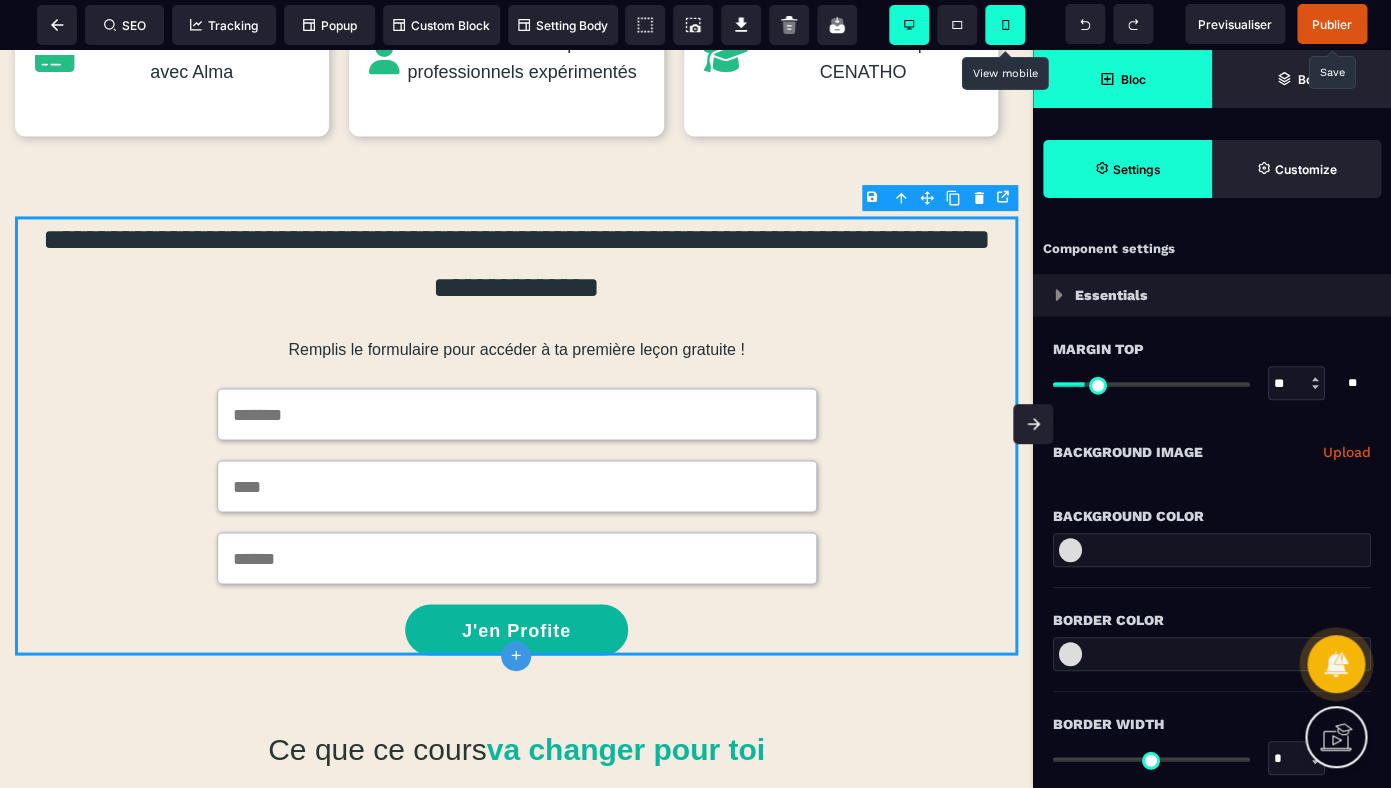 click at bounding box center (1005, 25) 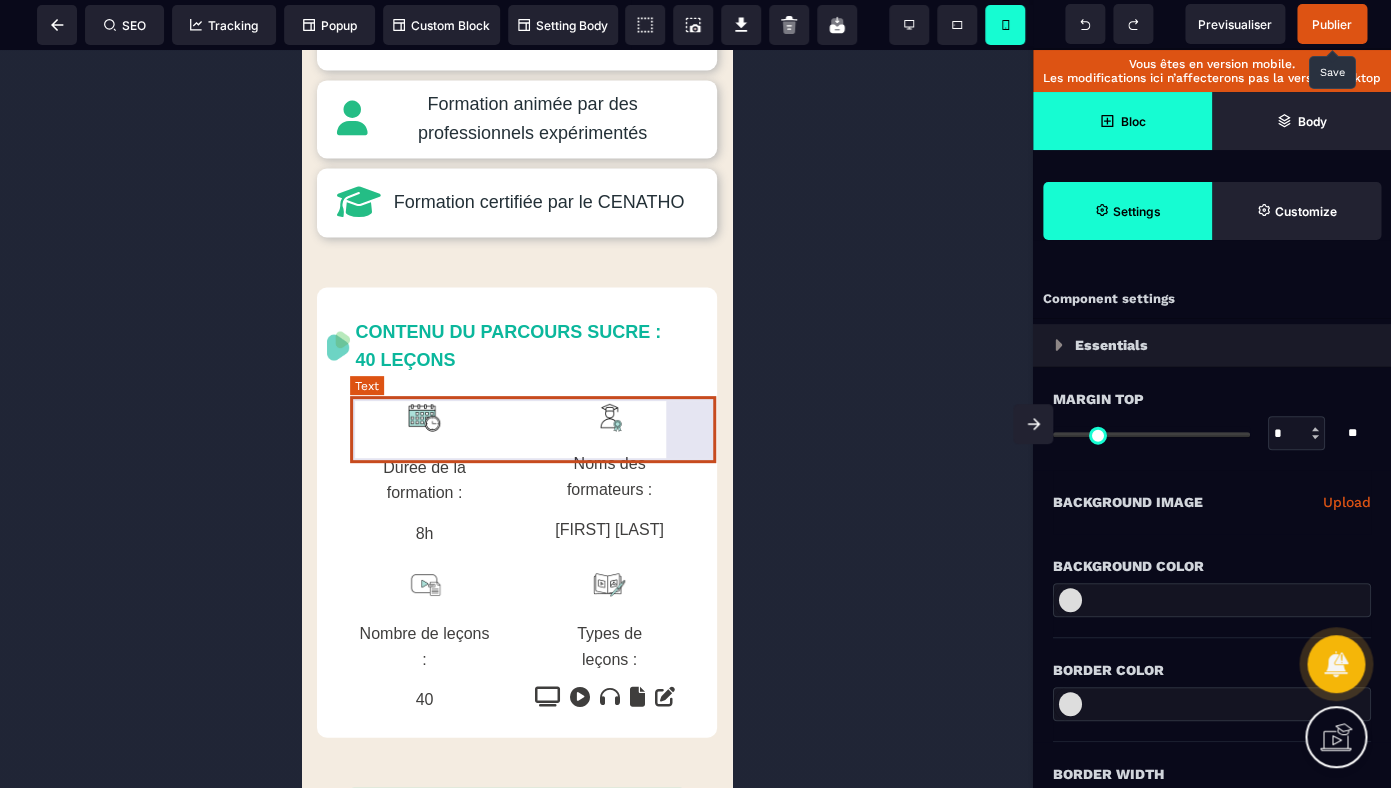 scroll, scrollTop: 1200, scrollLeft: 0, axis: vertical 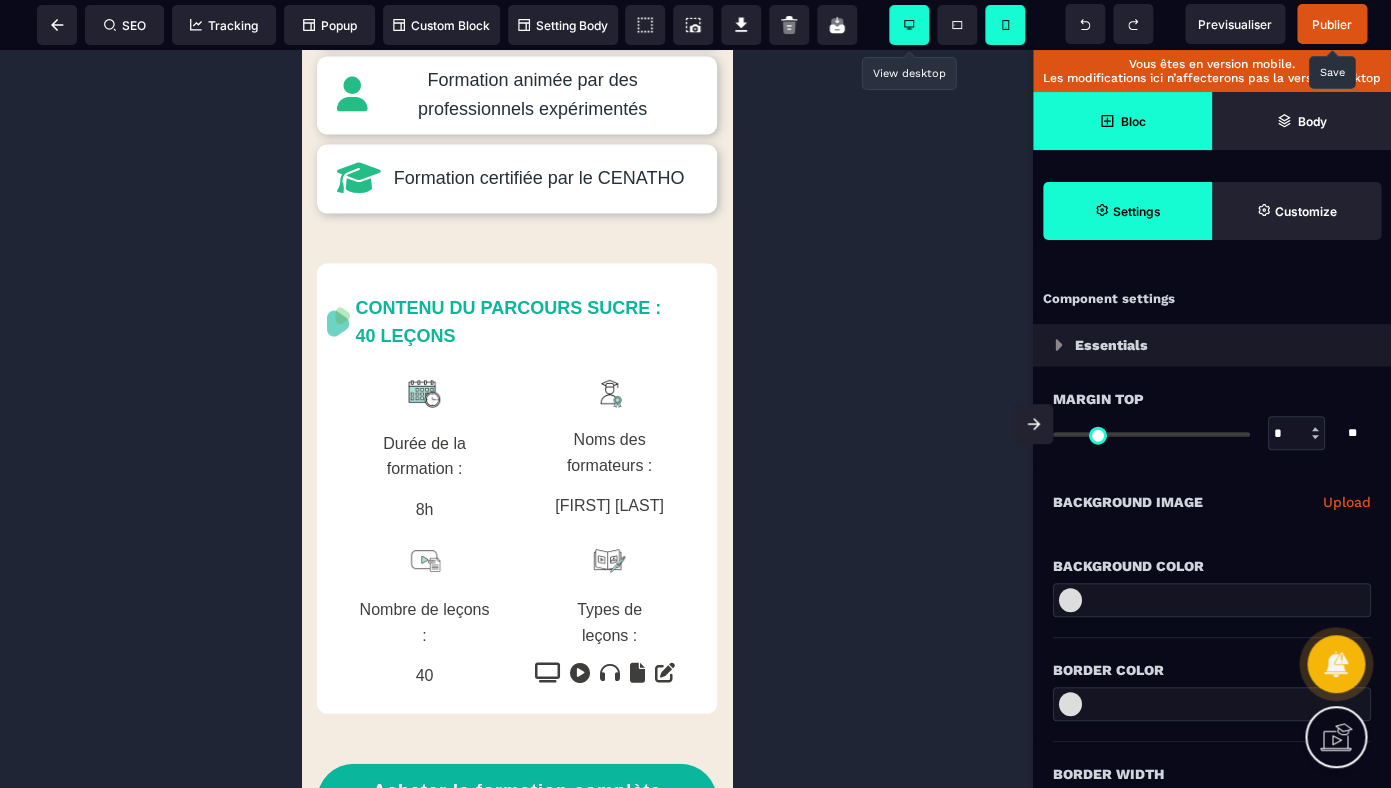 click at bounding box center (909, 25) 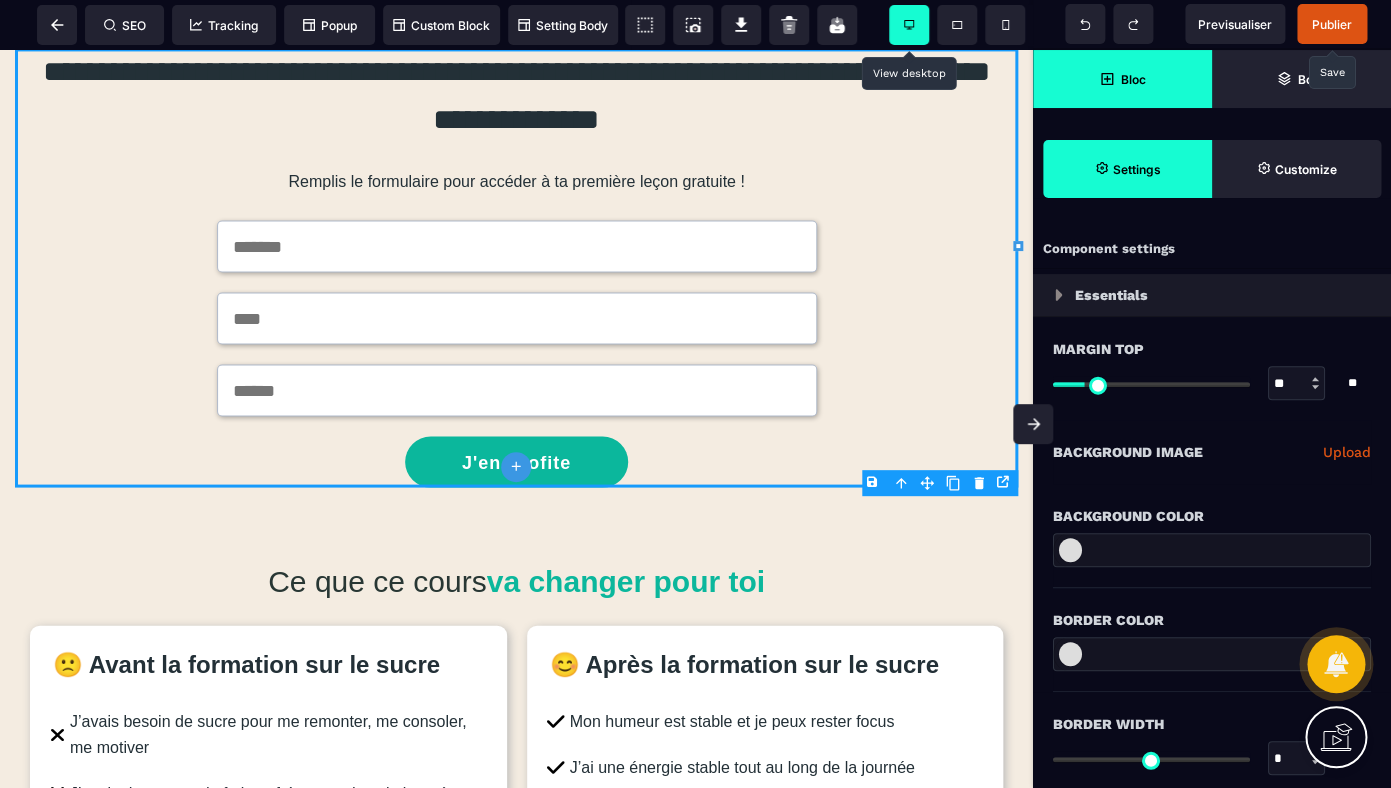 scroll, scrollTop: 1222, scrollLeft: 0, axis: vertical 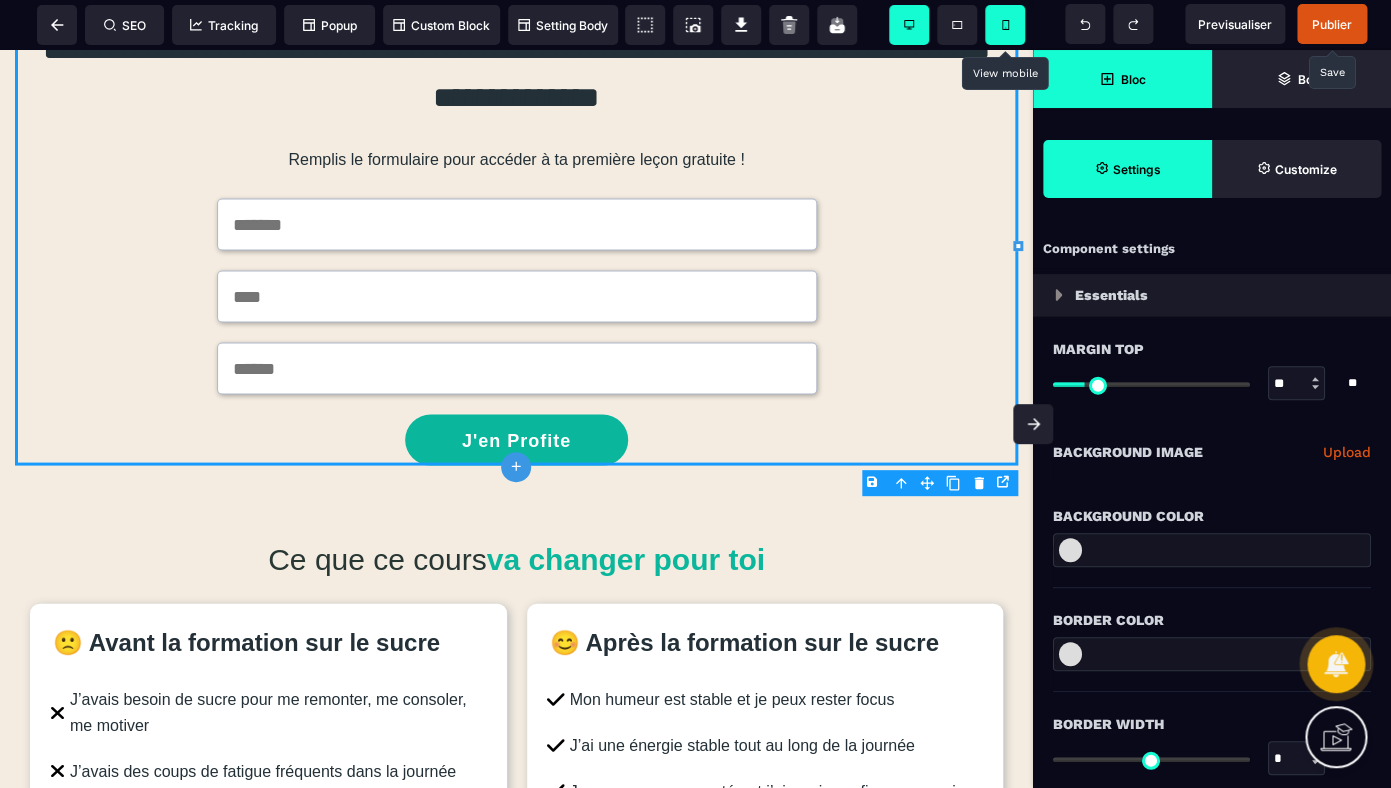 click at bounding box center (1005, 25) 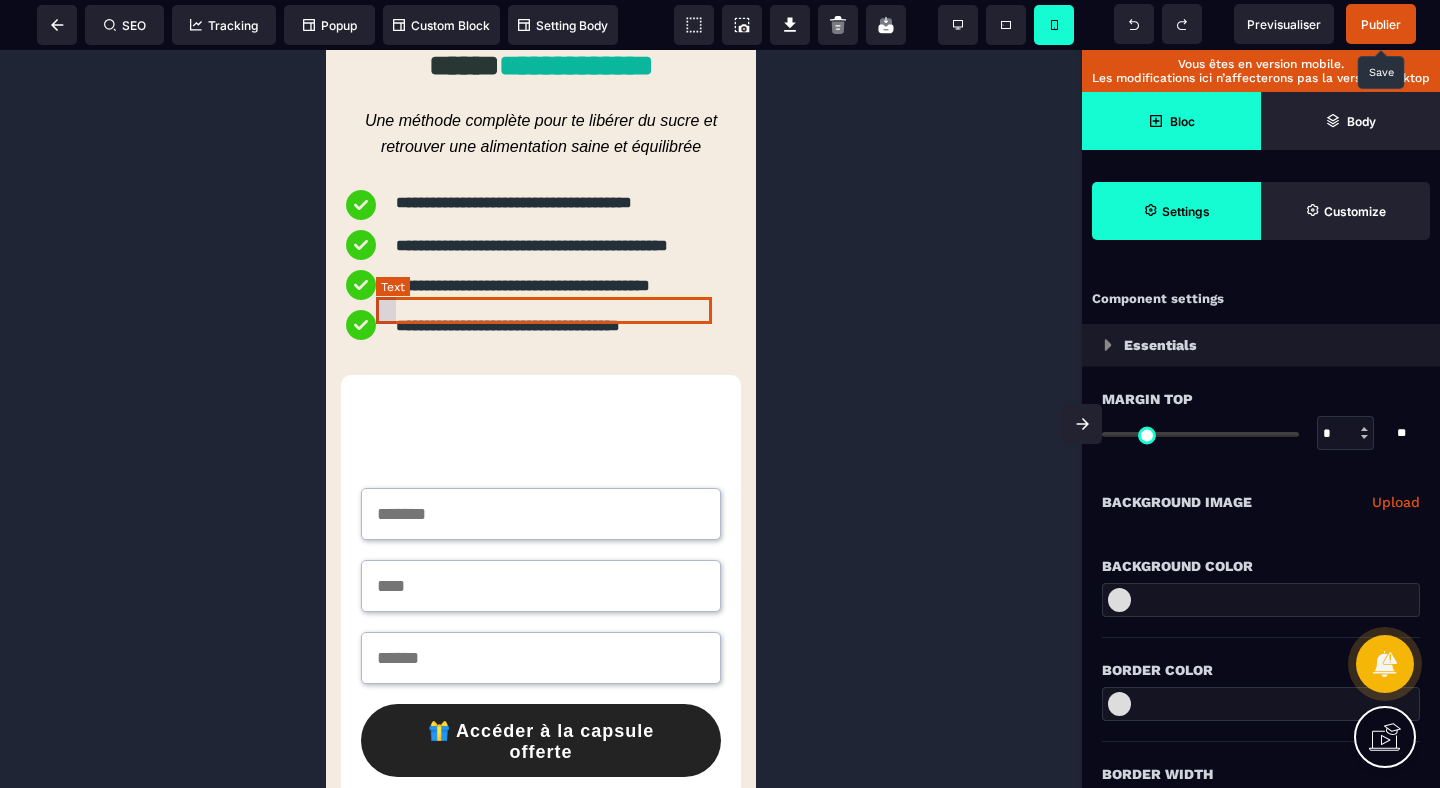 scroll, scrollTop: 99, scrollLeft: 0, axis: vertical 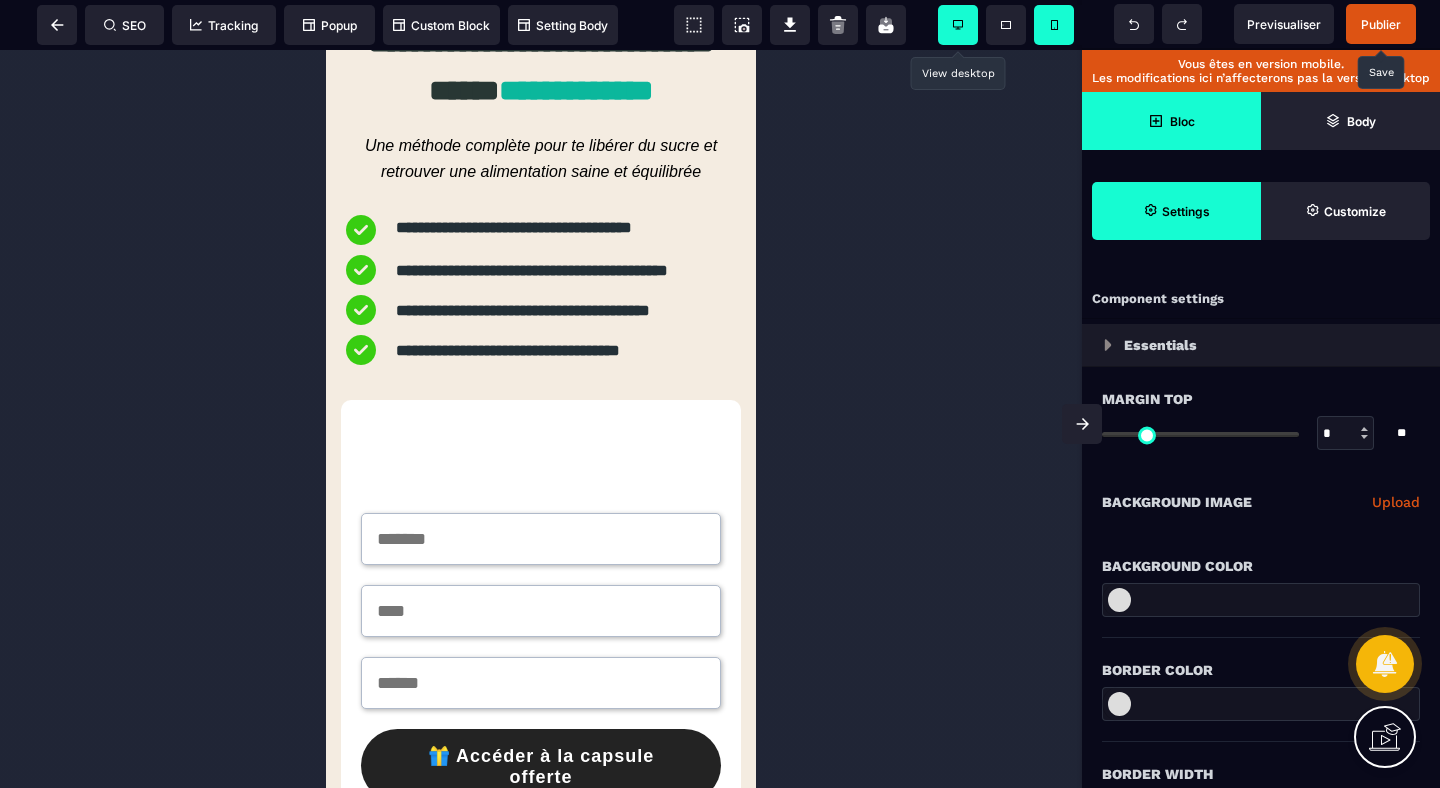 click at bounding box center [958, 25] 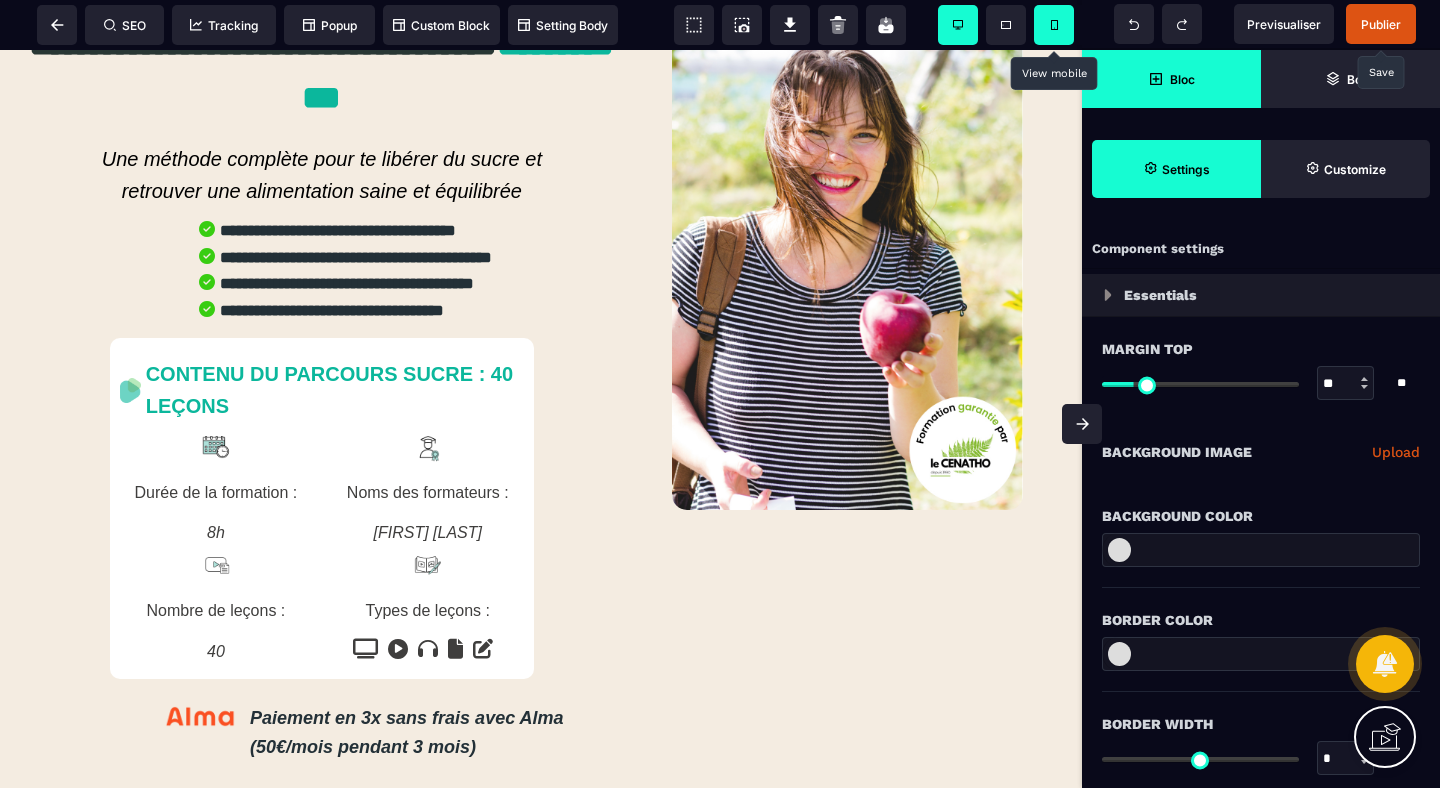 click at bounding box center [1054, 25] 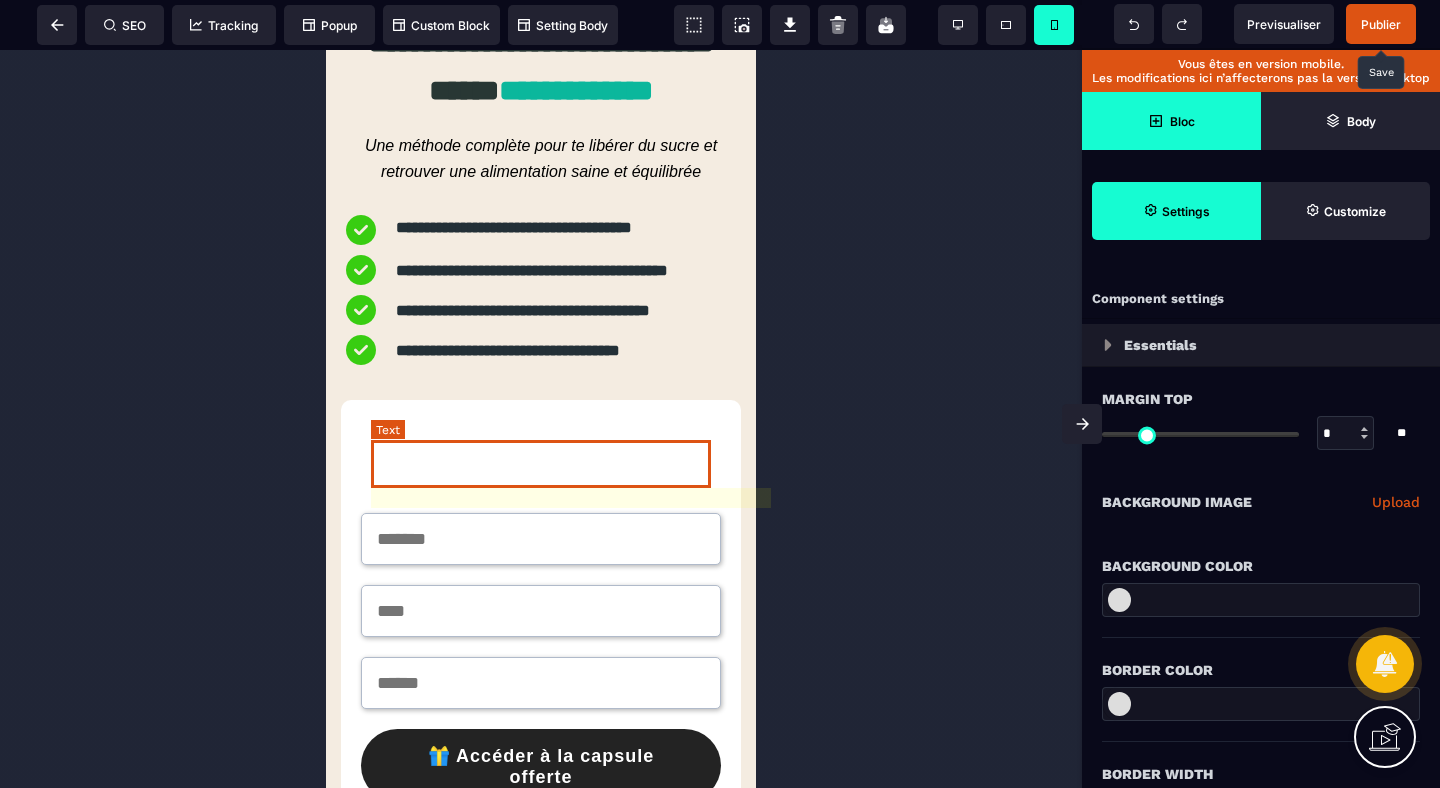 click on "**********" at bounding box center (541, 467) 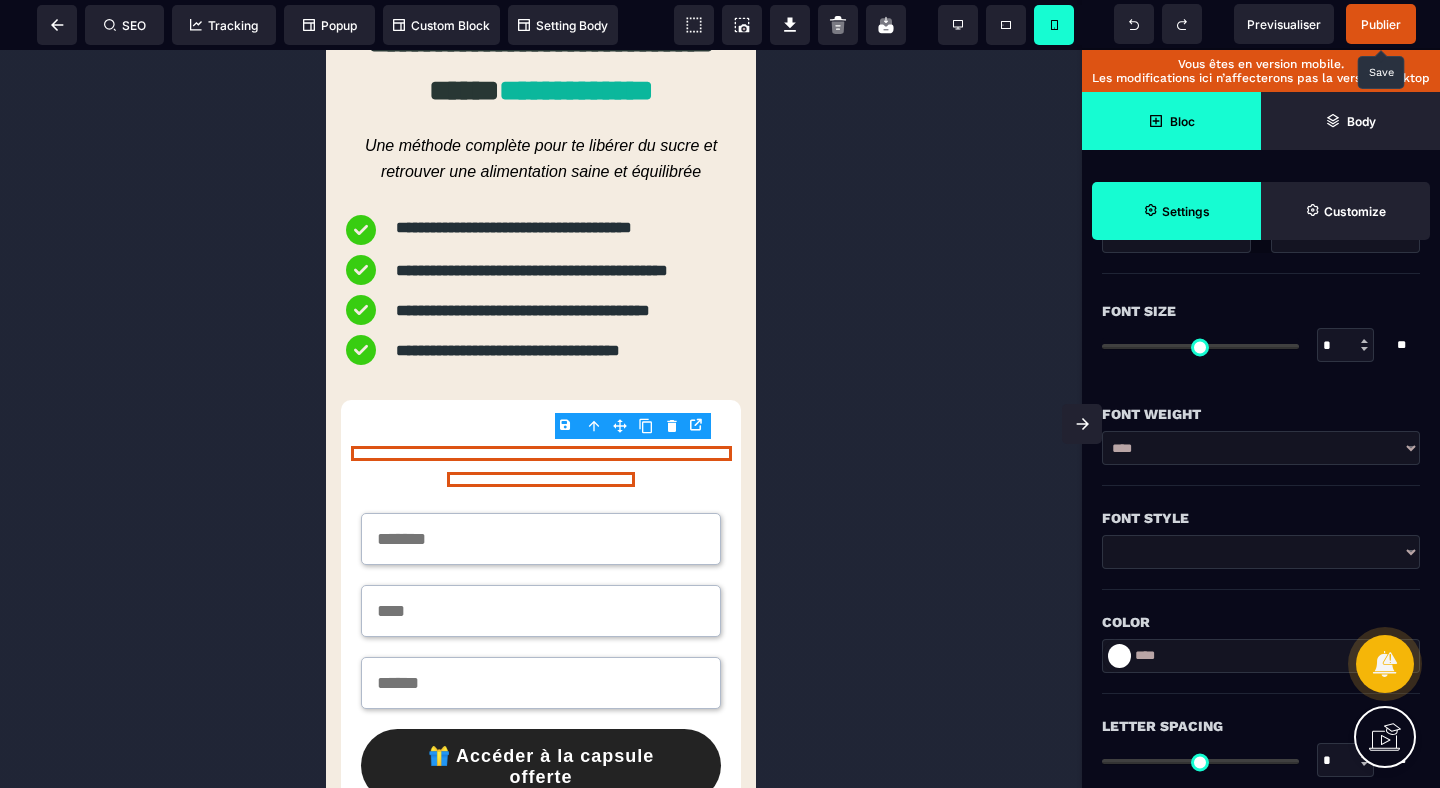 scroll, scrollTop: 317, scrollLeft: 0, axis: vertical 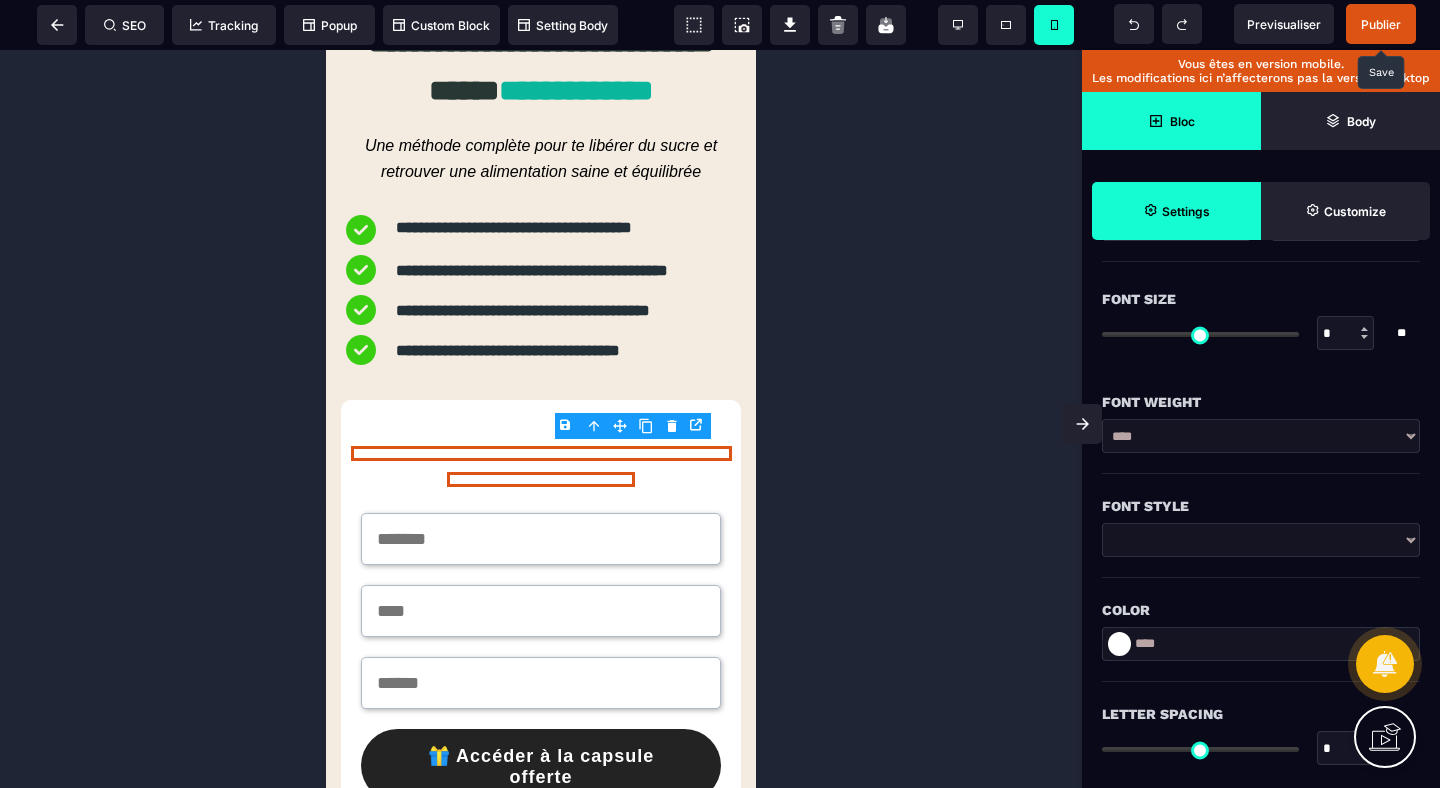 click at bounding box center [1119, 644] 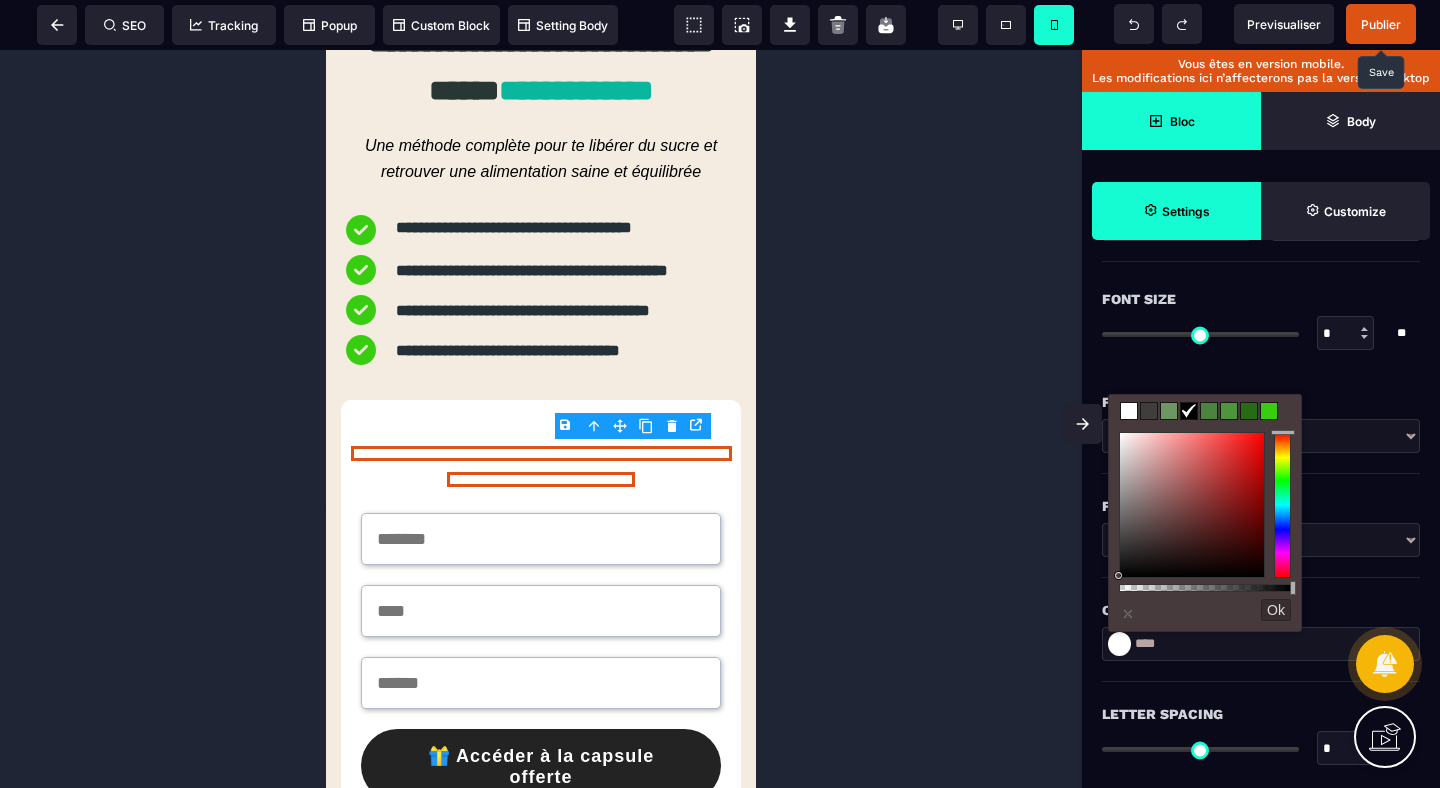 click on "****" at bounding box center (1261, 644) 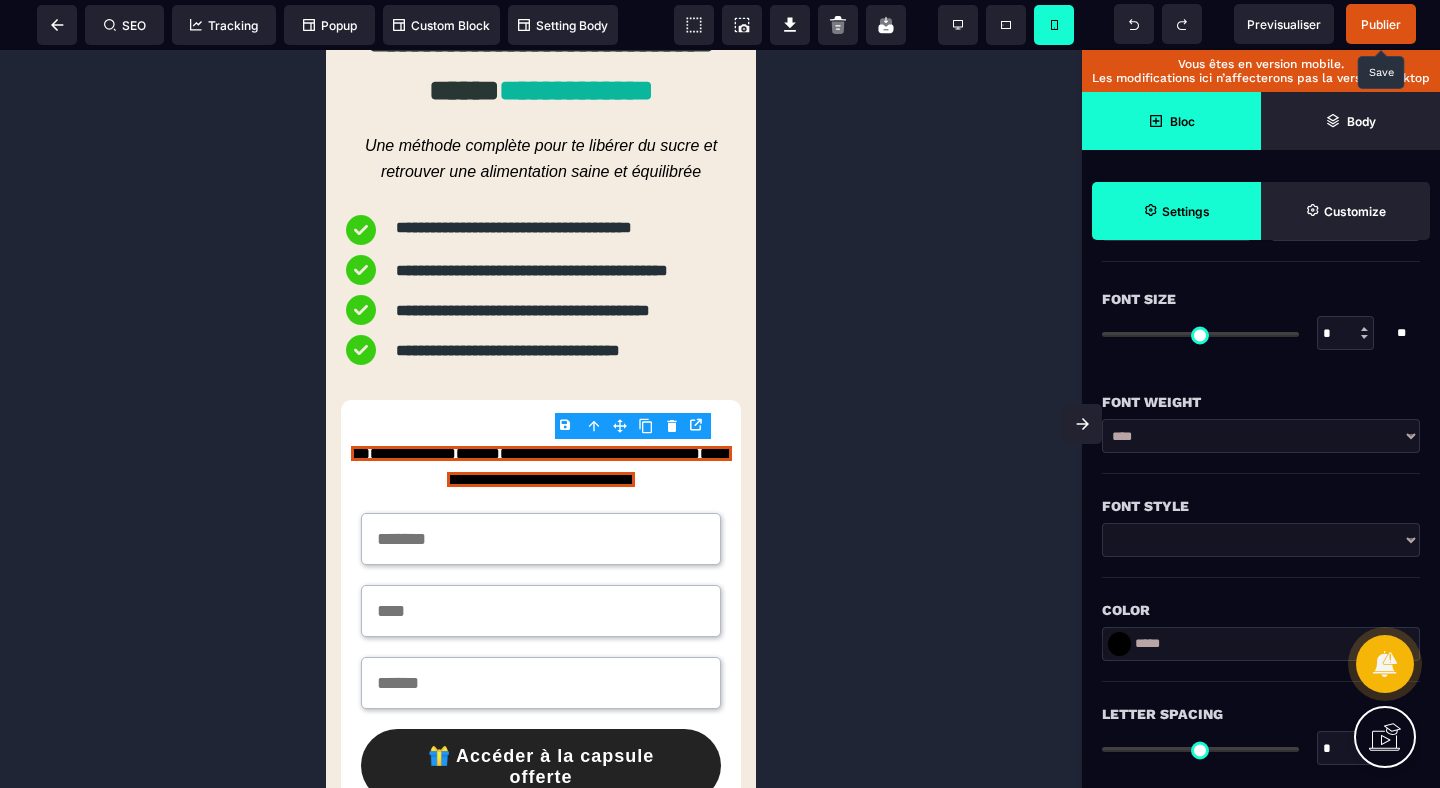 drag, startPoint x: 1157, startPoint y: 649, endPoint x: 1103, endPoint y: 649, distance: 54 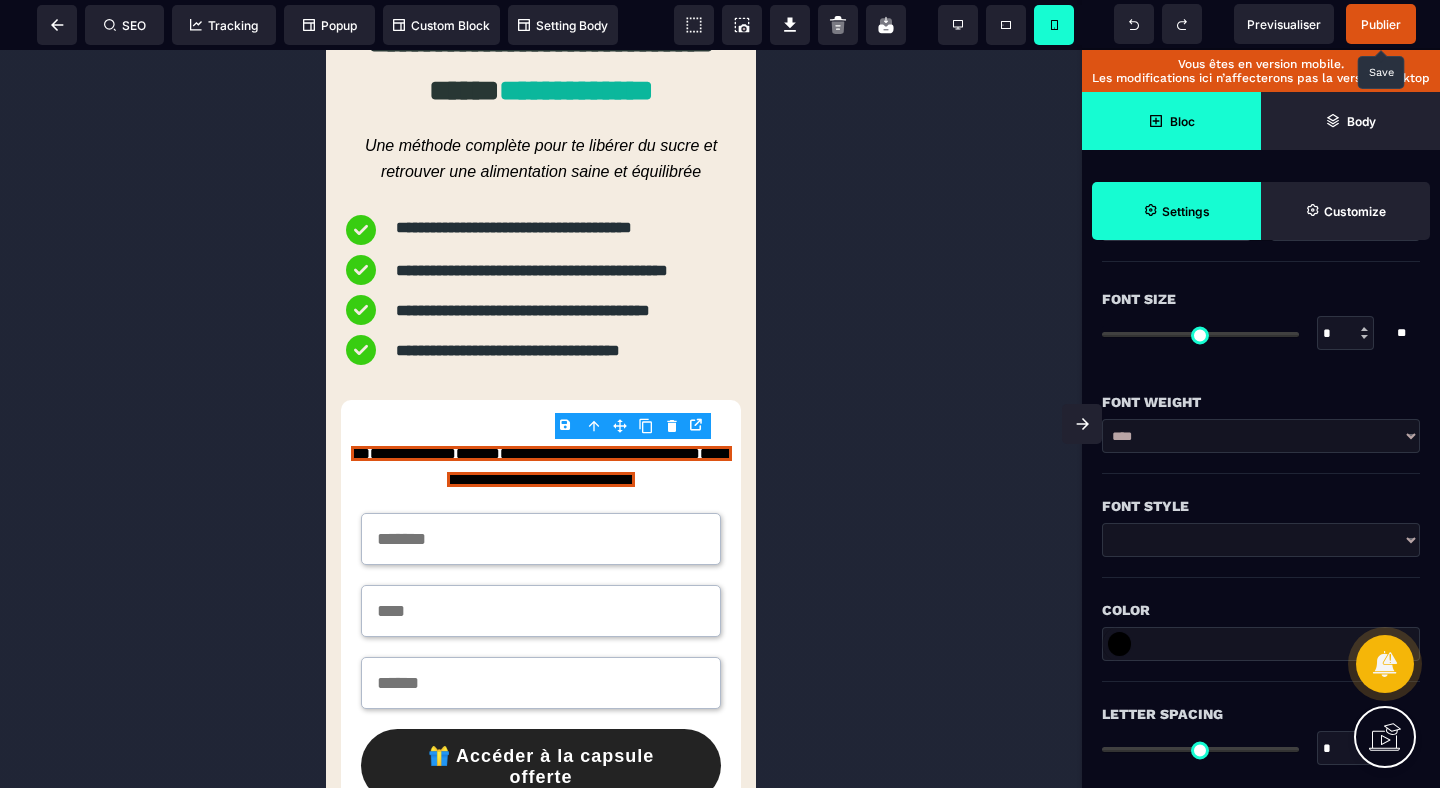 click on "Color" at bounding box center (1261, 610) 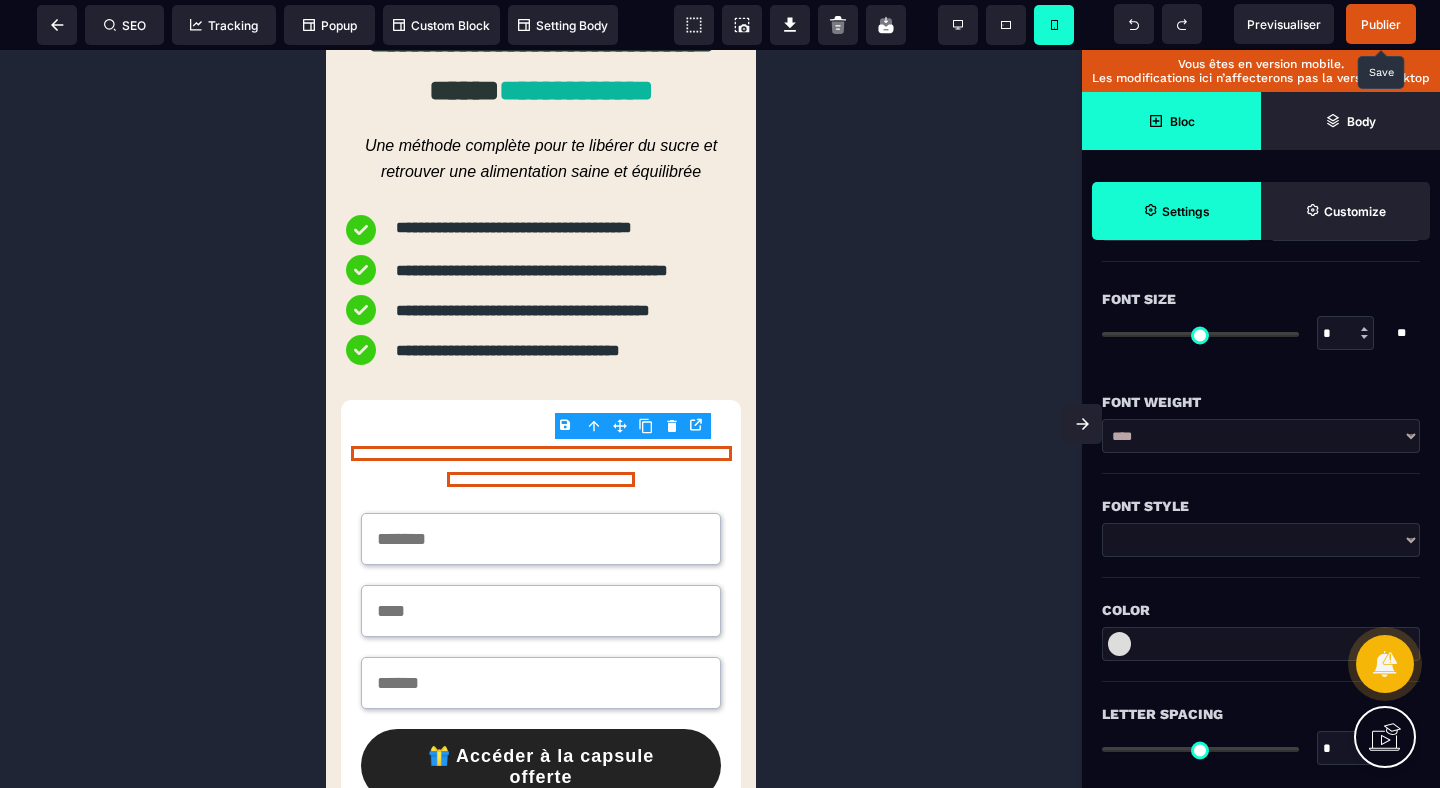 click at bounding box center (1119, 644) 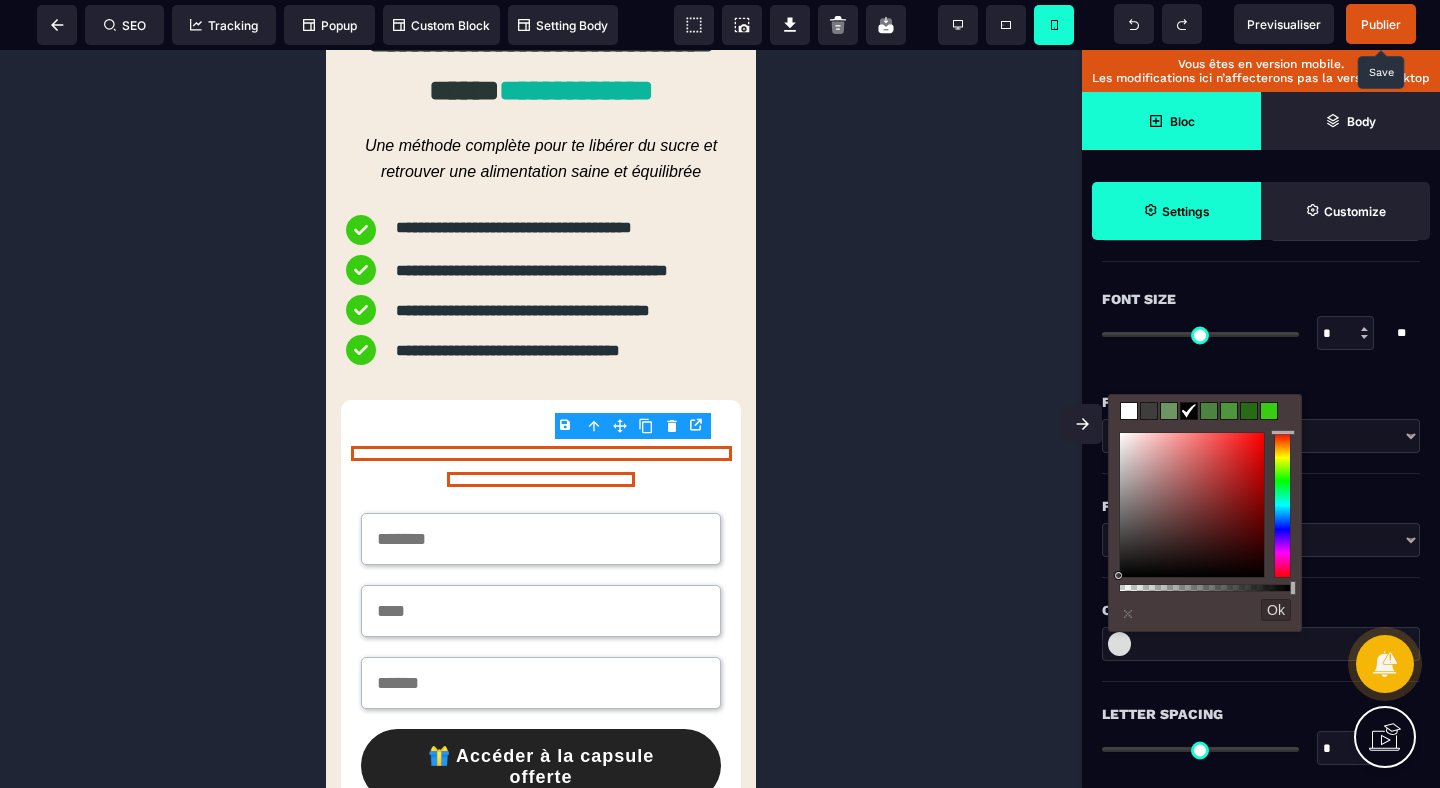 click at bounding box center [1149, 411] 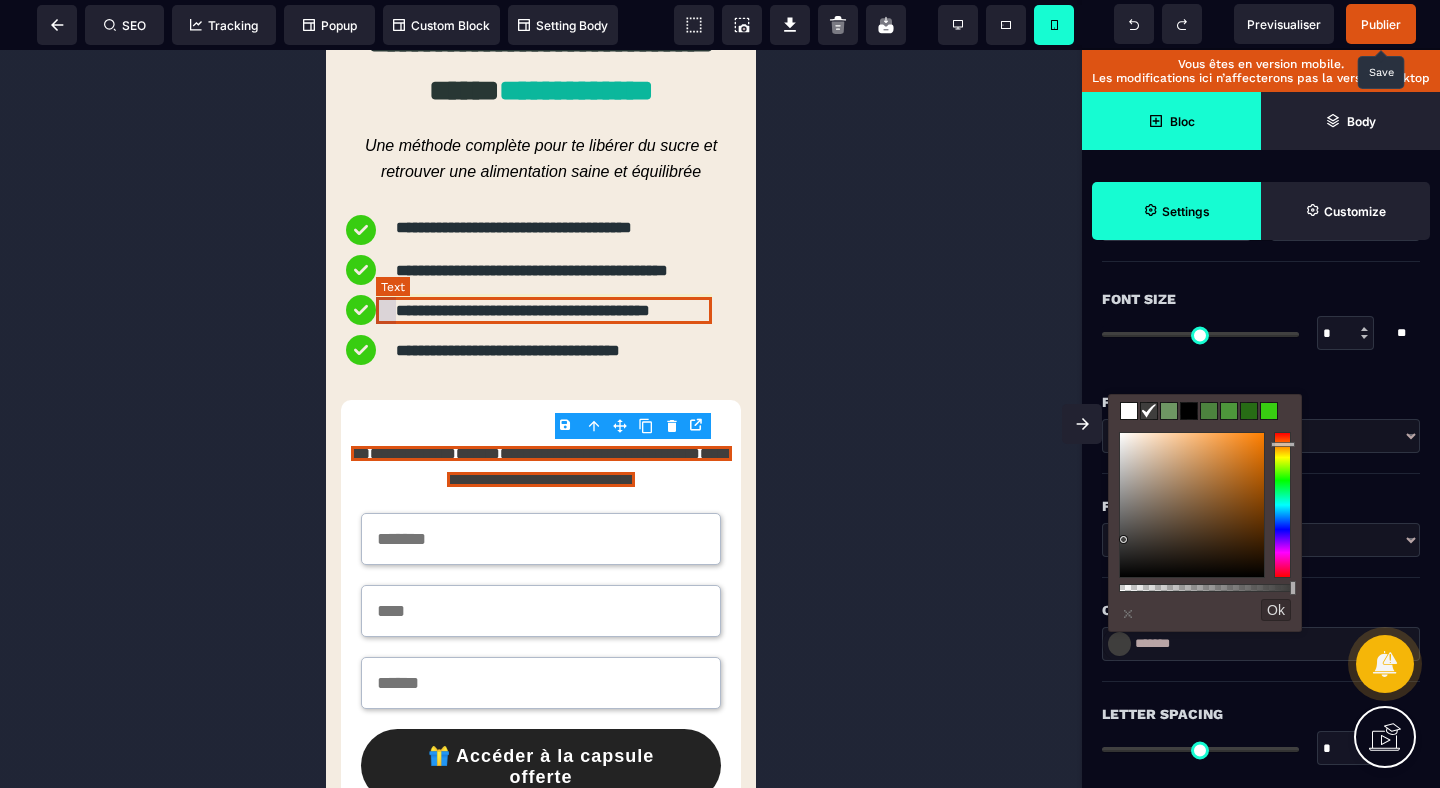click on "**********" at bounding box center (544, 311) 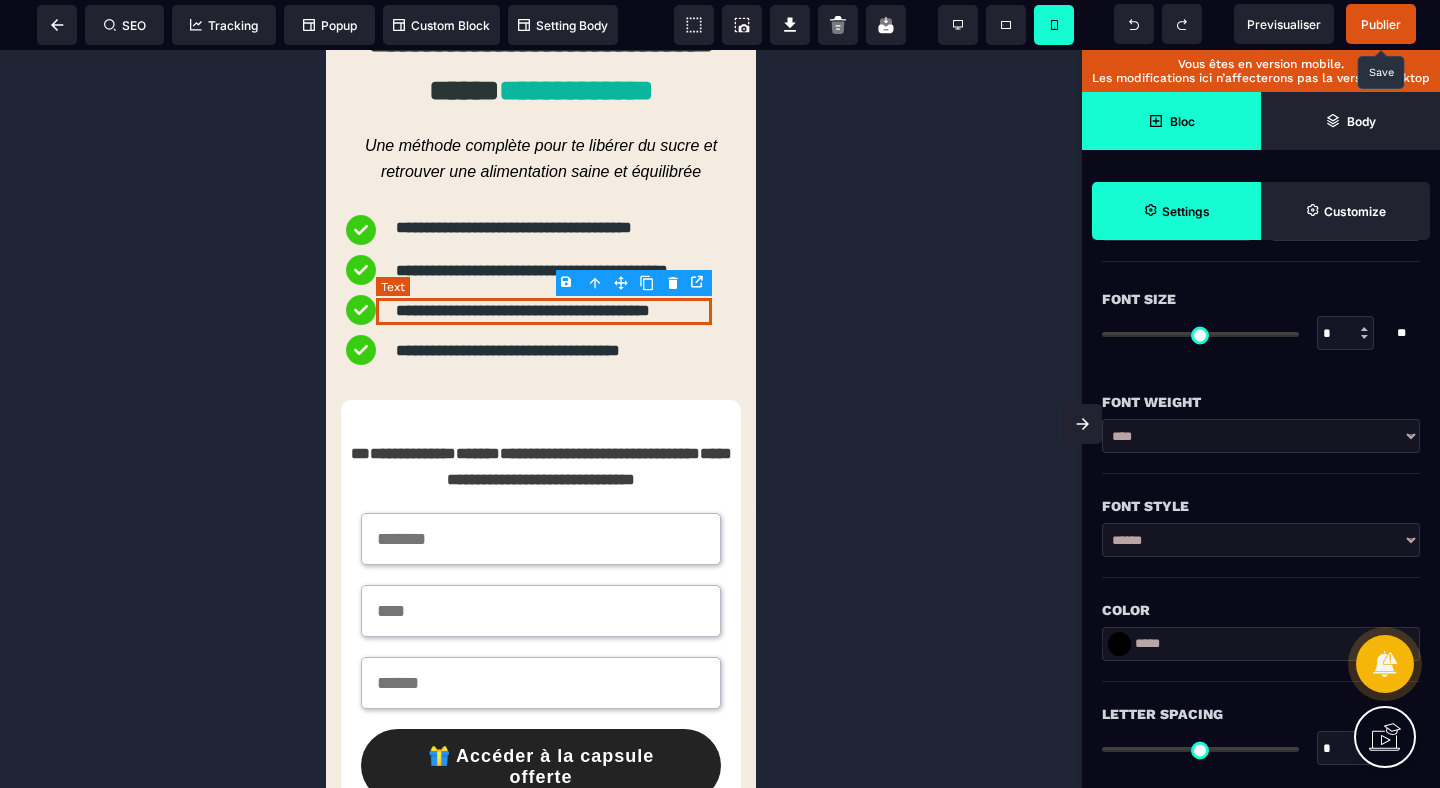 scroll, scrollTop: 0, scrollLeft: 0, axis: both 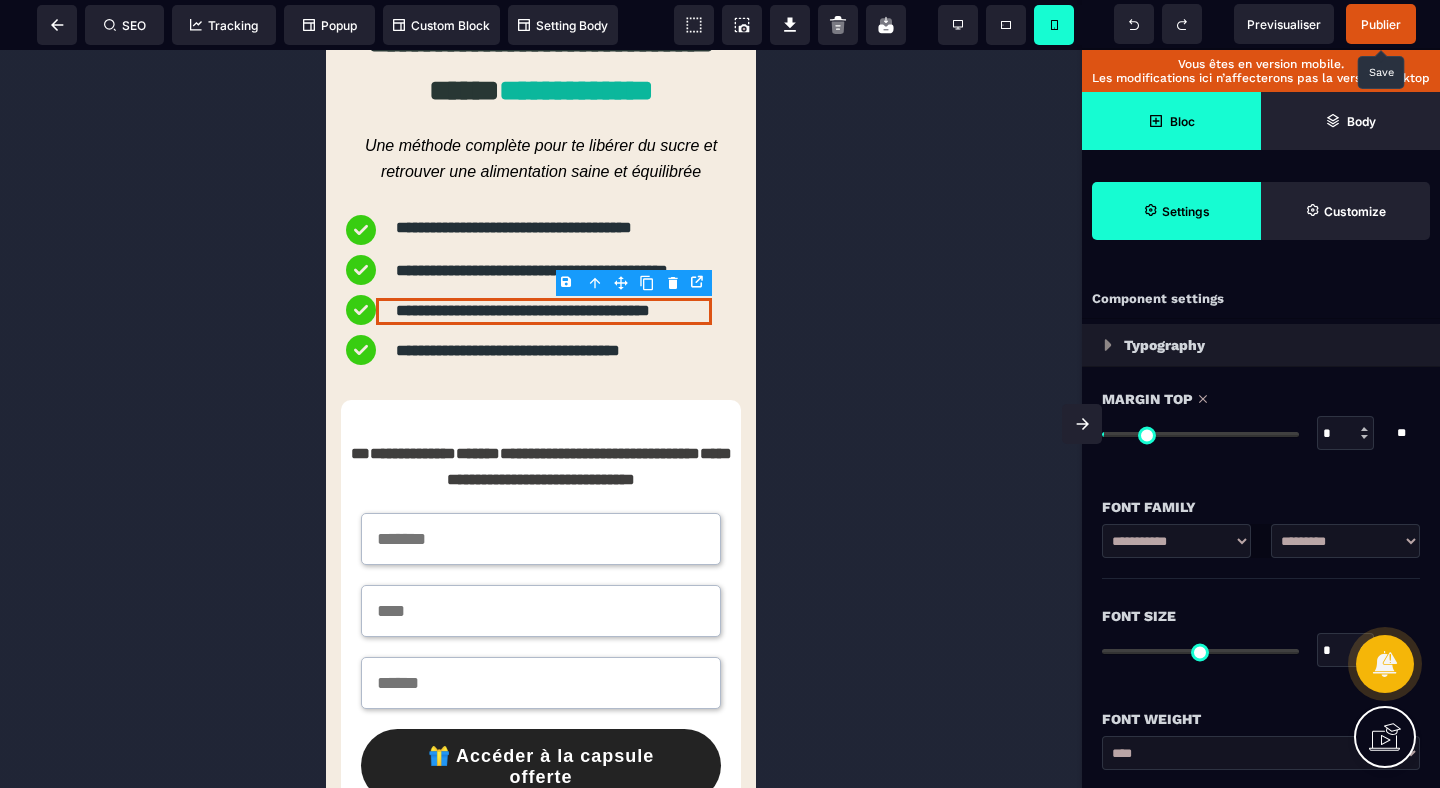click on "Publier" at bounding box center [1381, 24] 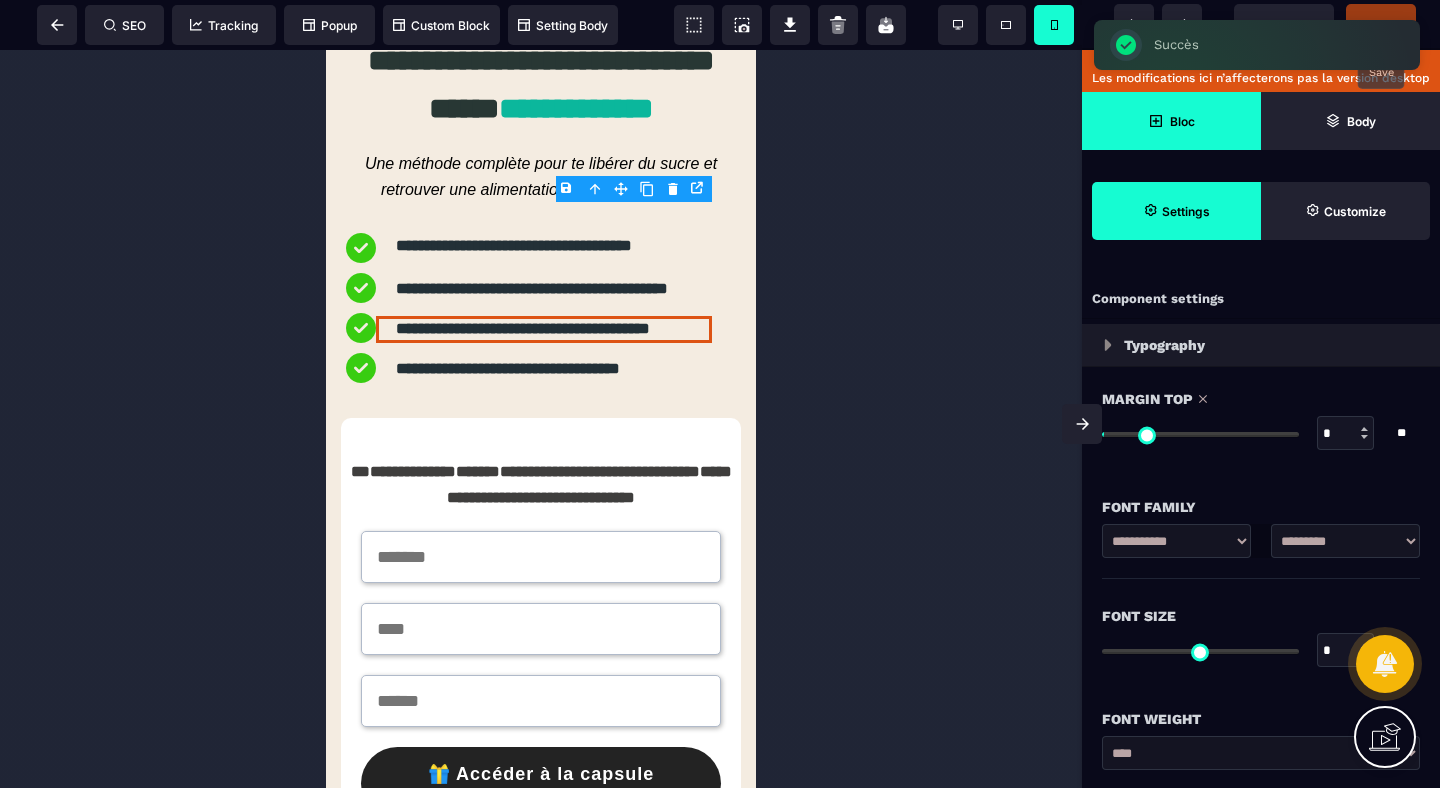 scroll, scrollTop: 43, scrollLeft: 0, axis: vertical 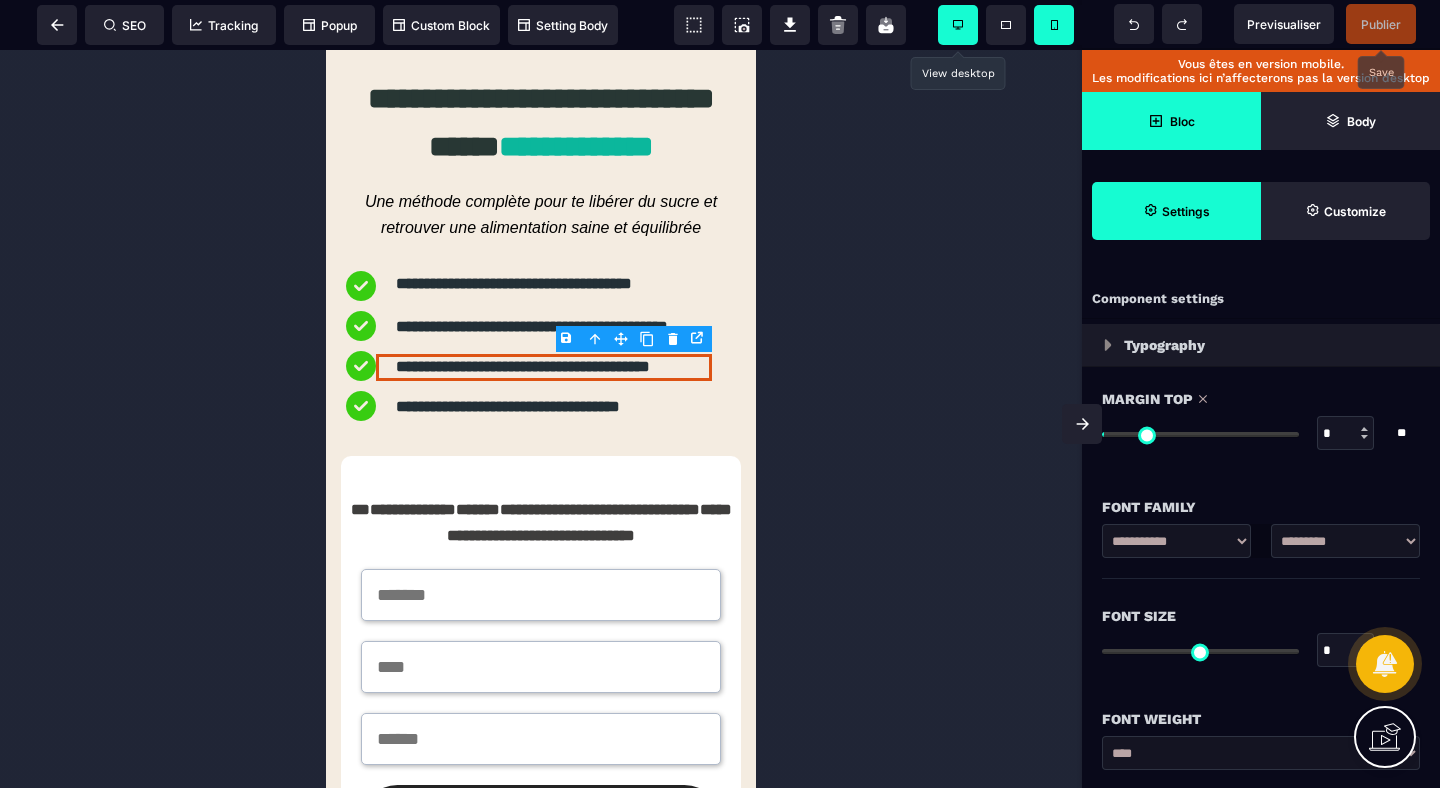 click at bounding box center [958, 25] 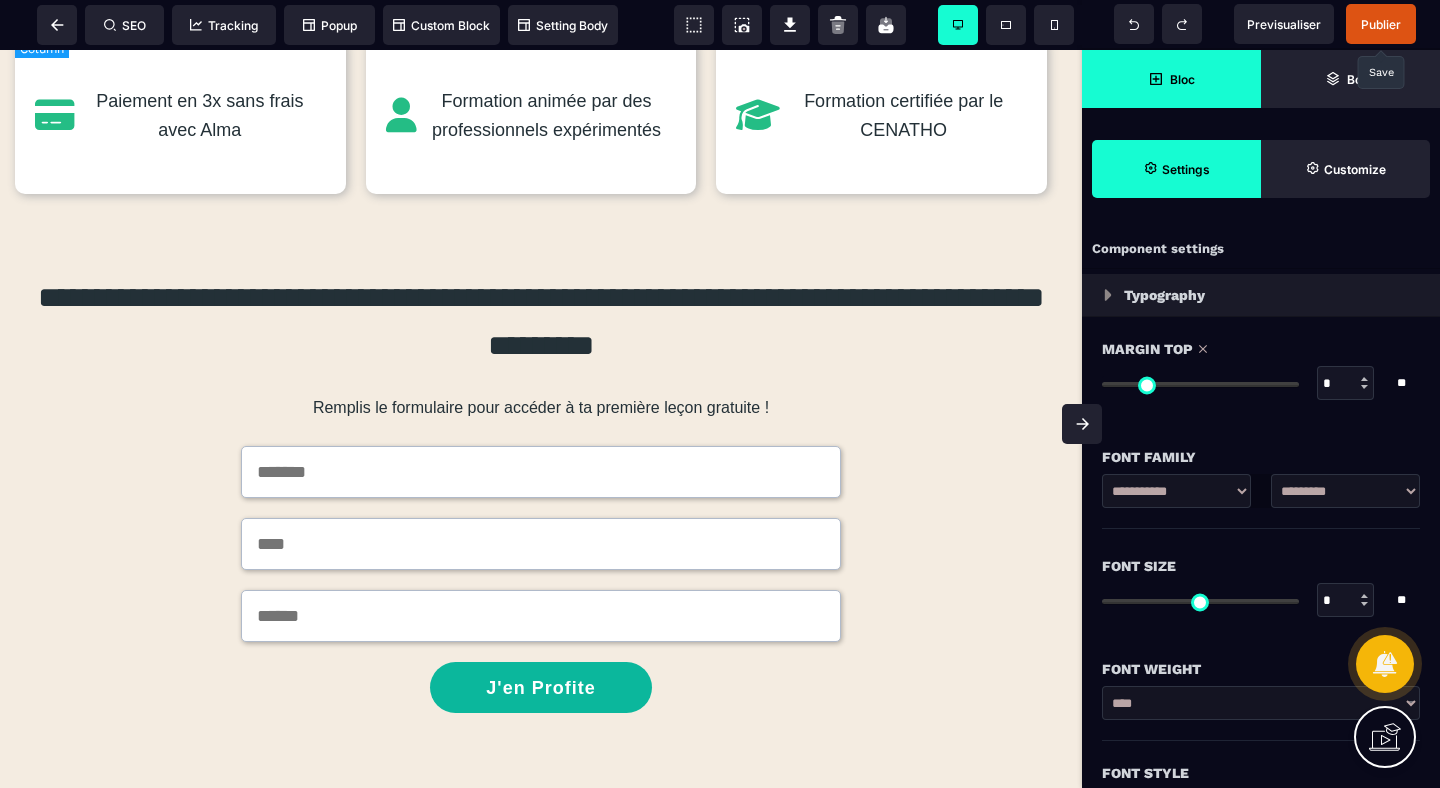 scroll, scrollTop: 992, scrollLeft: 0, axis: vertical 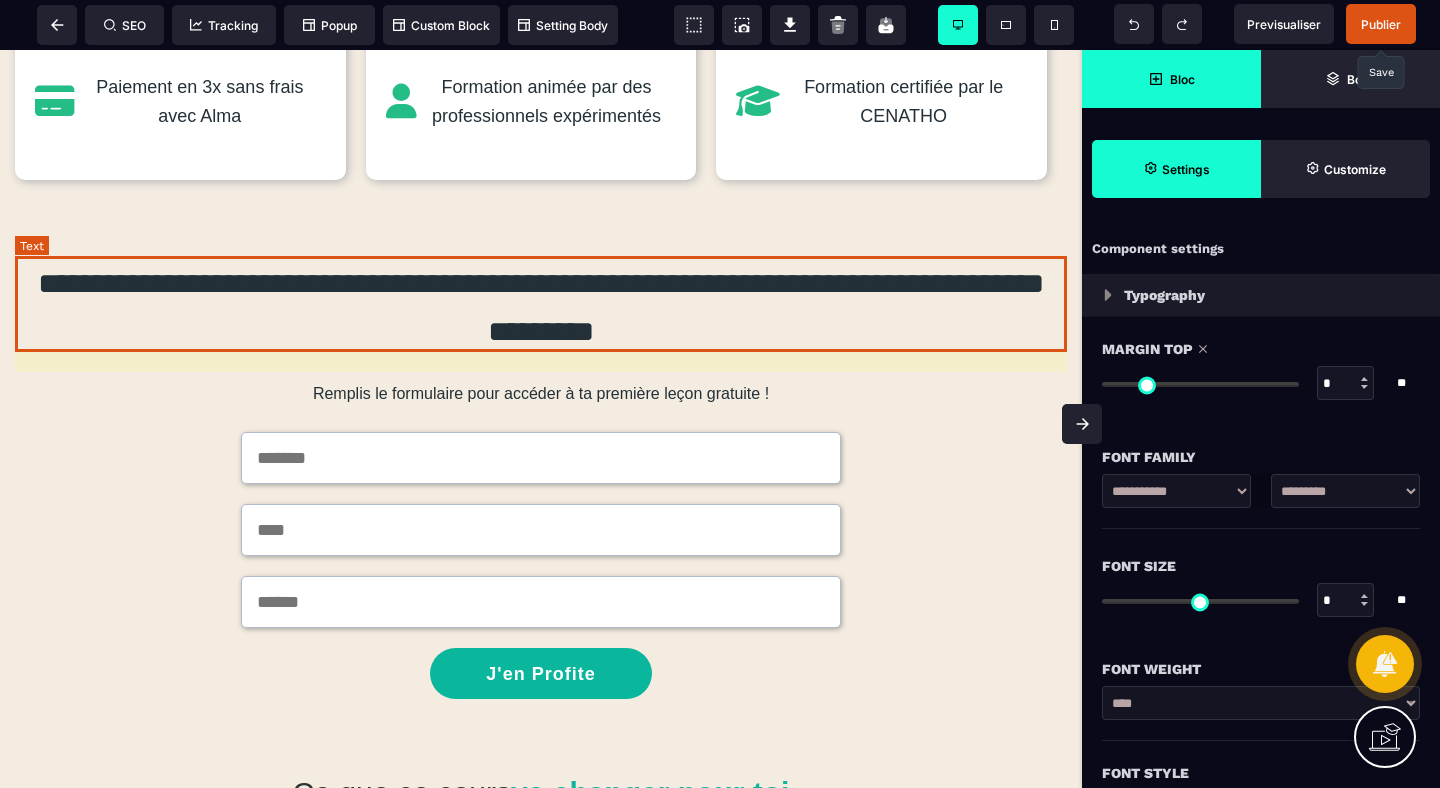 click on "**********" at bounding box center [541, 308] 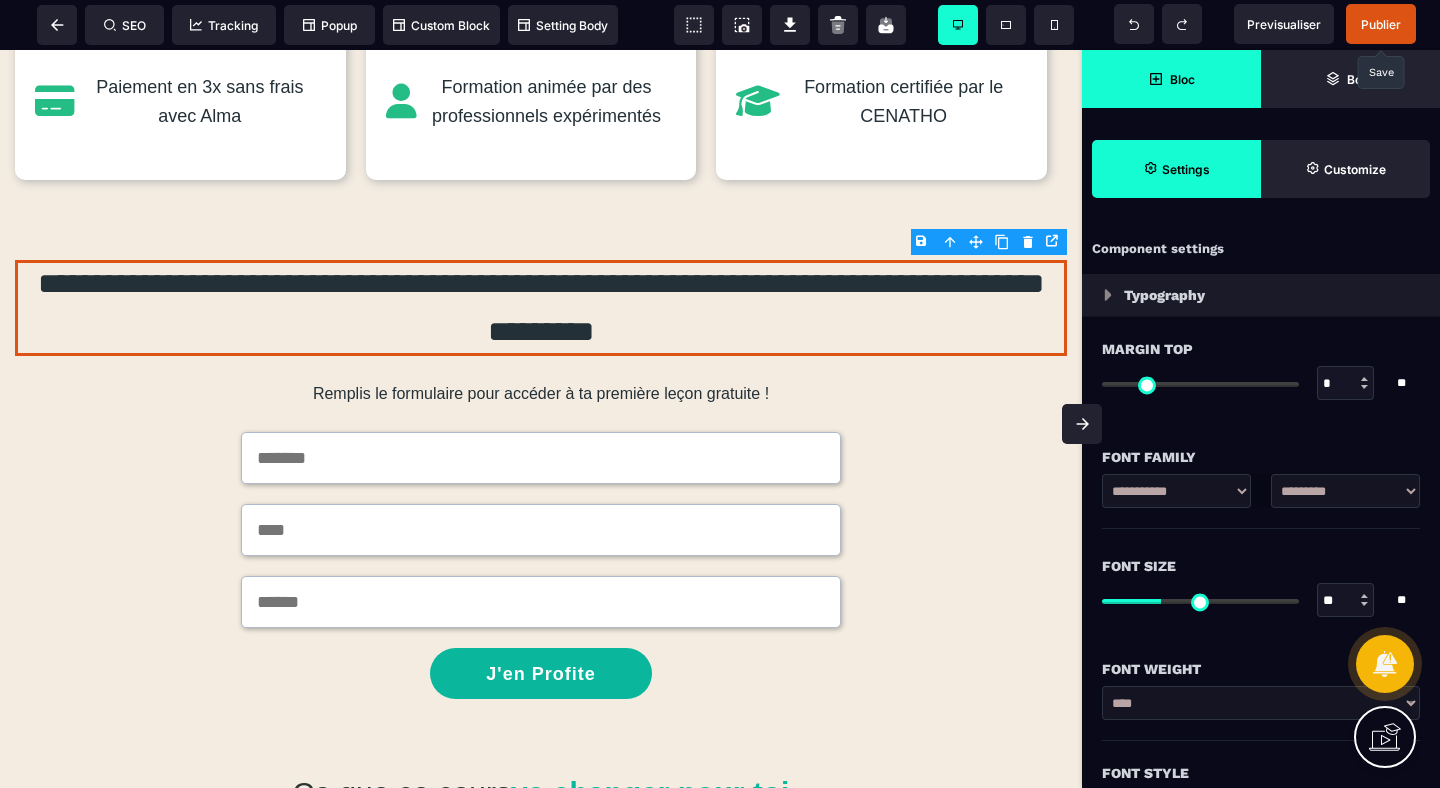click on "**********" at bounding box center (1345, 491) 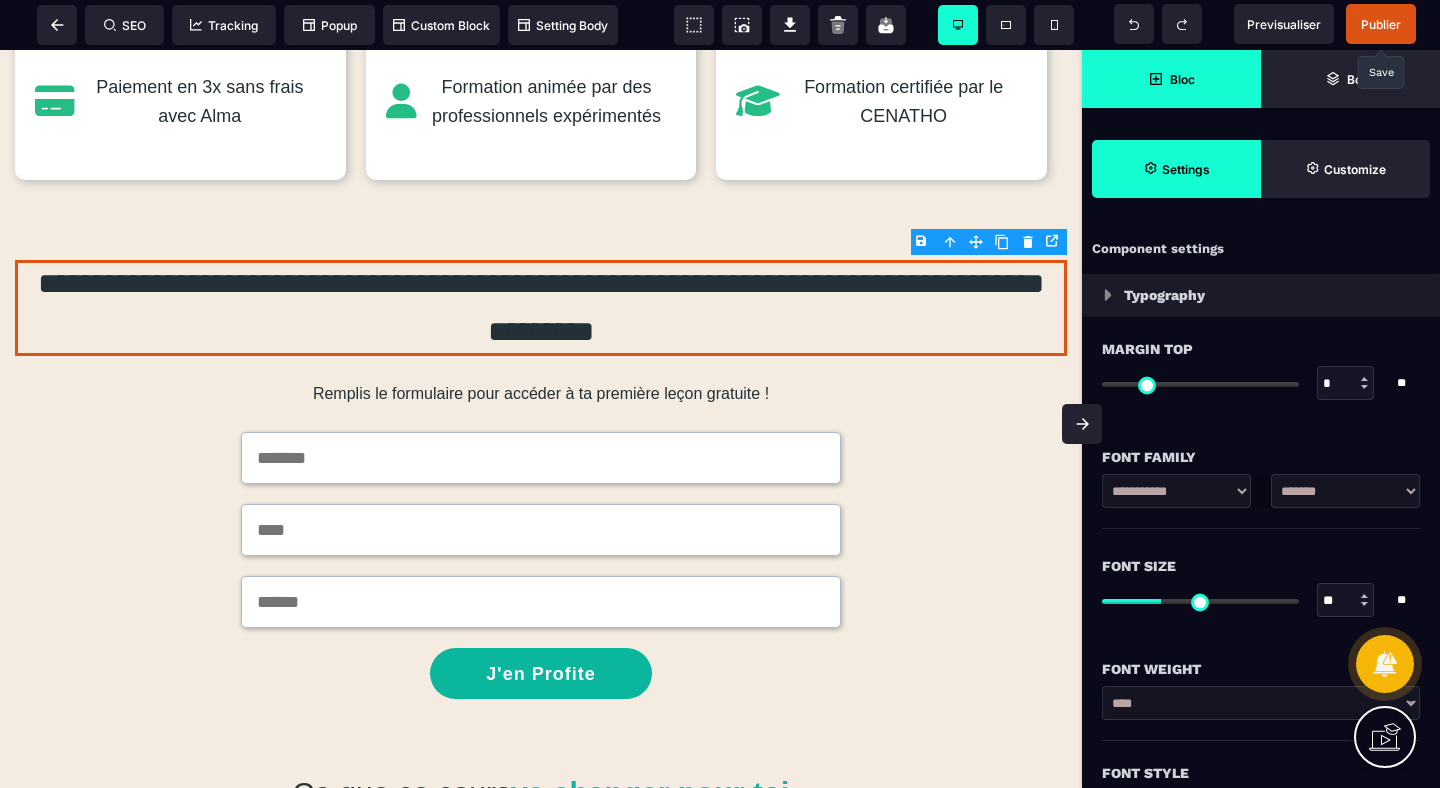 click on "*******" at bounding box center [0, 0] 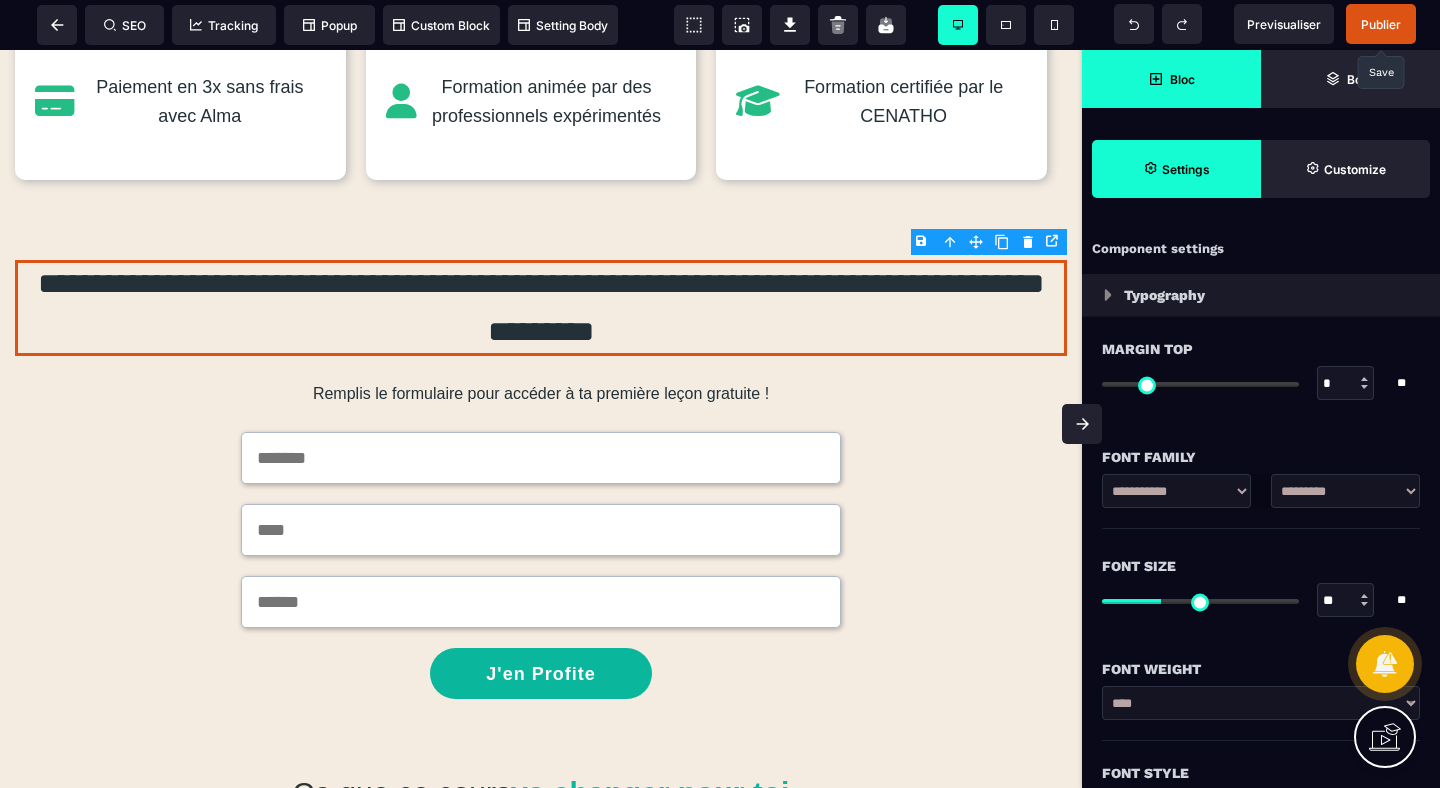 click on "*********" at bounding box center [0, 0] 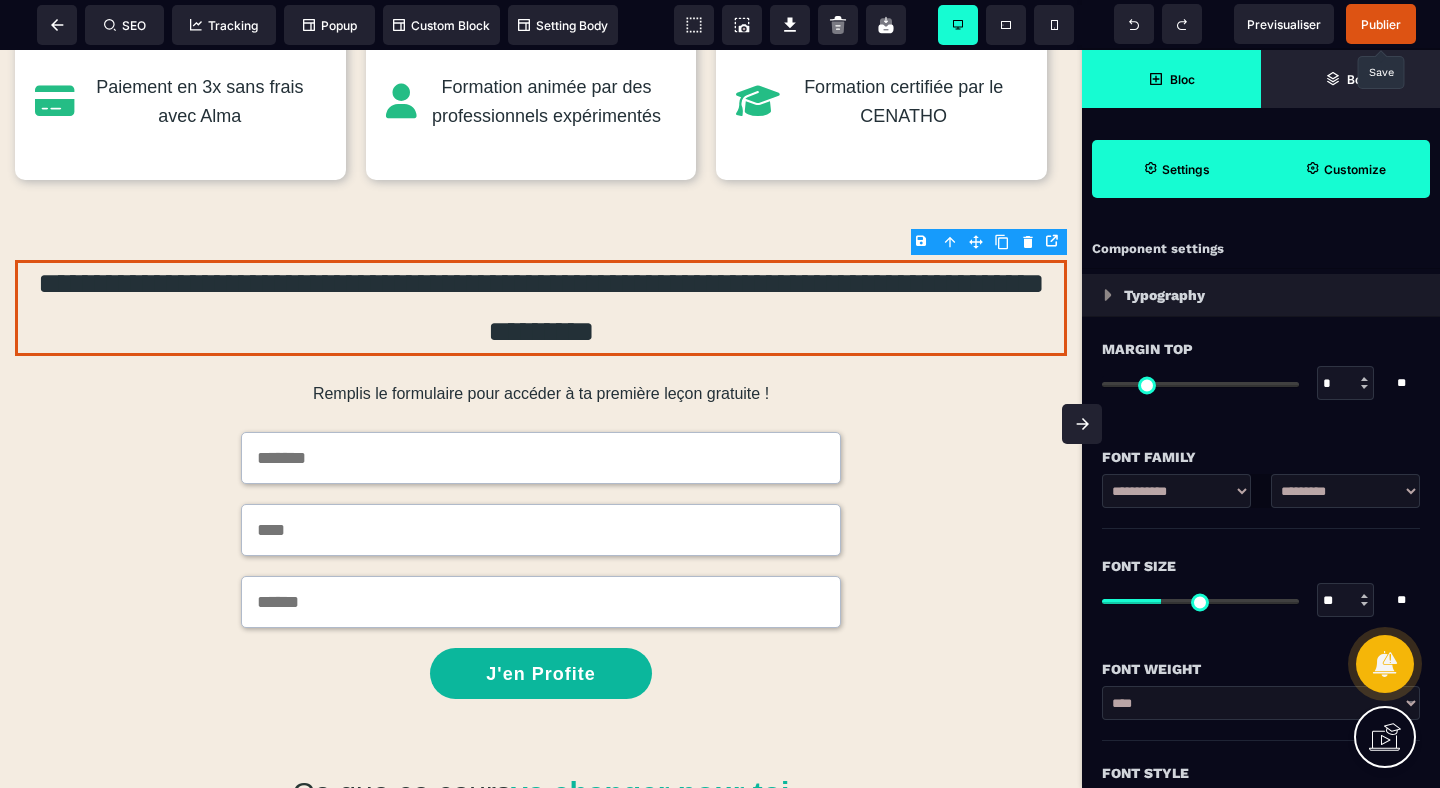 click on "Customize" at bounding box center (1345, 169) 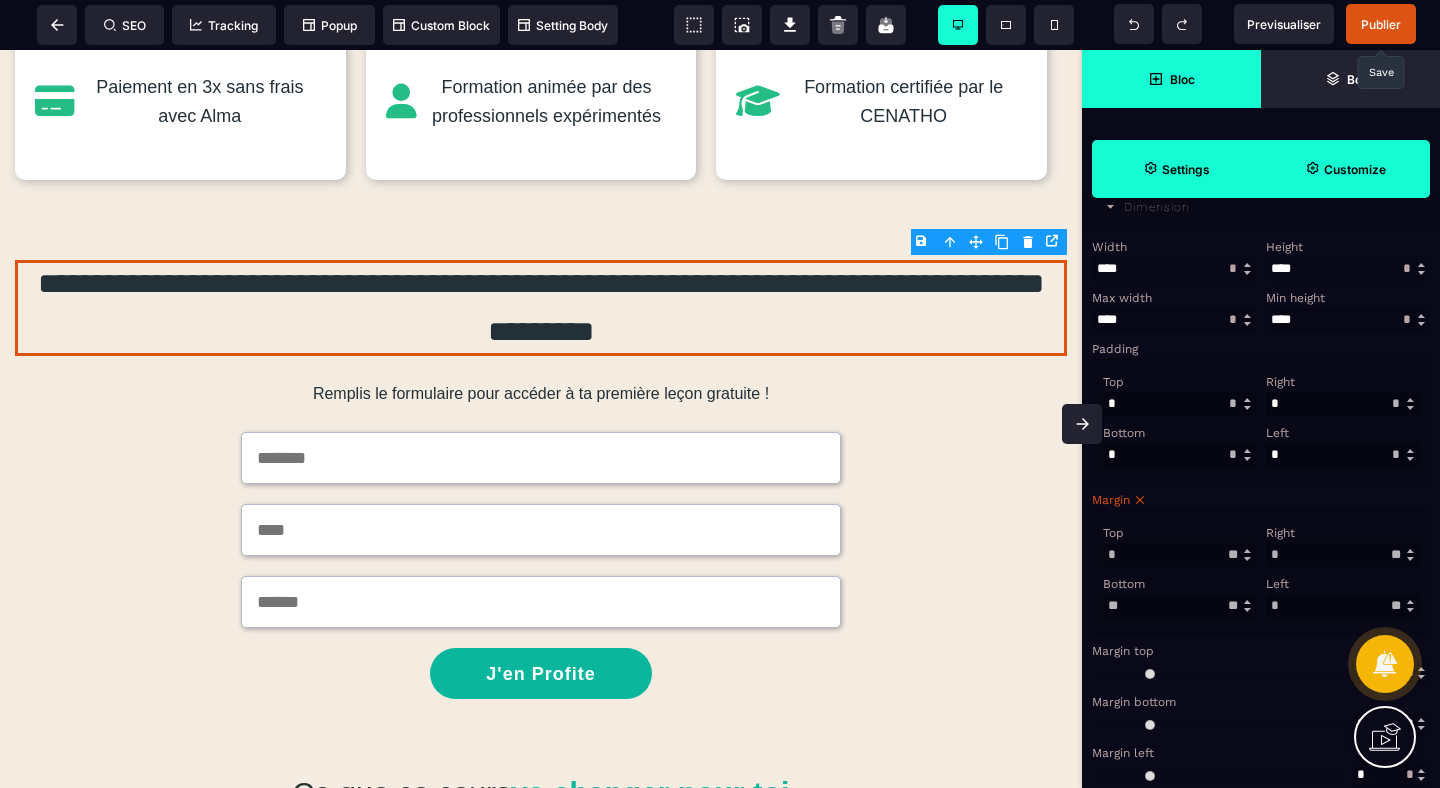 scroll, scrollTop: 481, scrollLeft: 0, axis: vertical 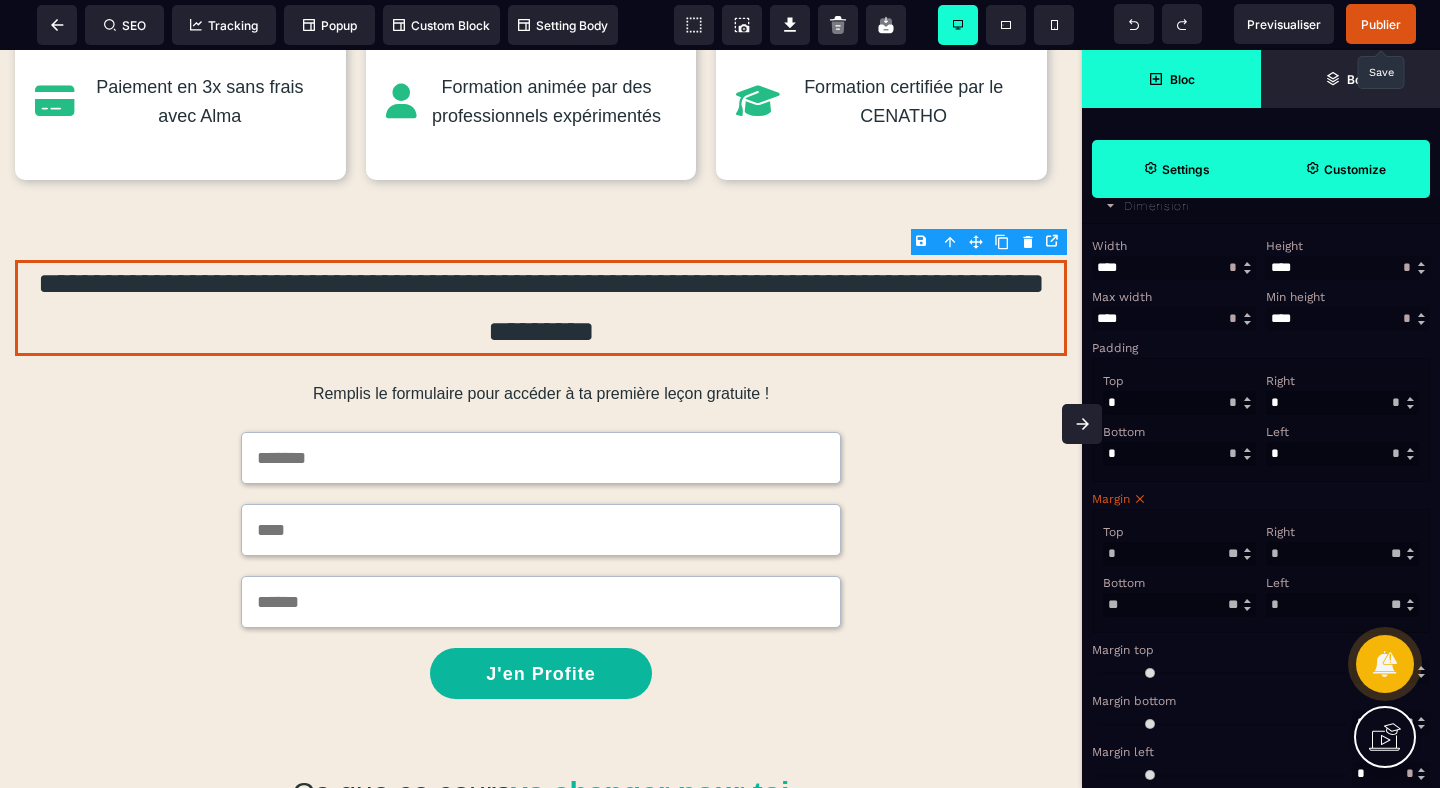 click at bounding box center [1342, 454] 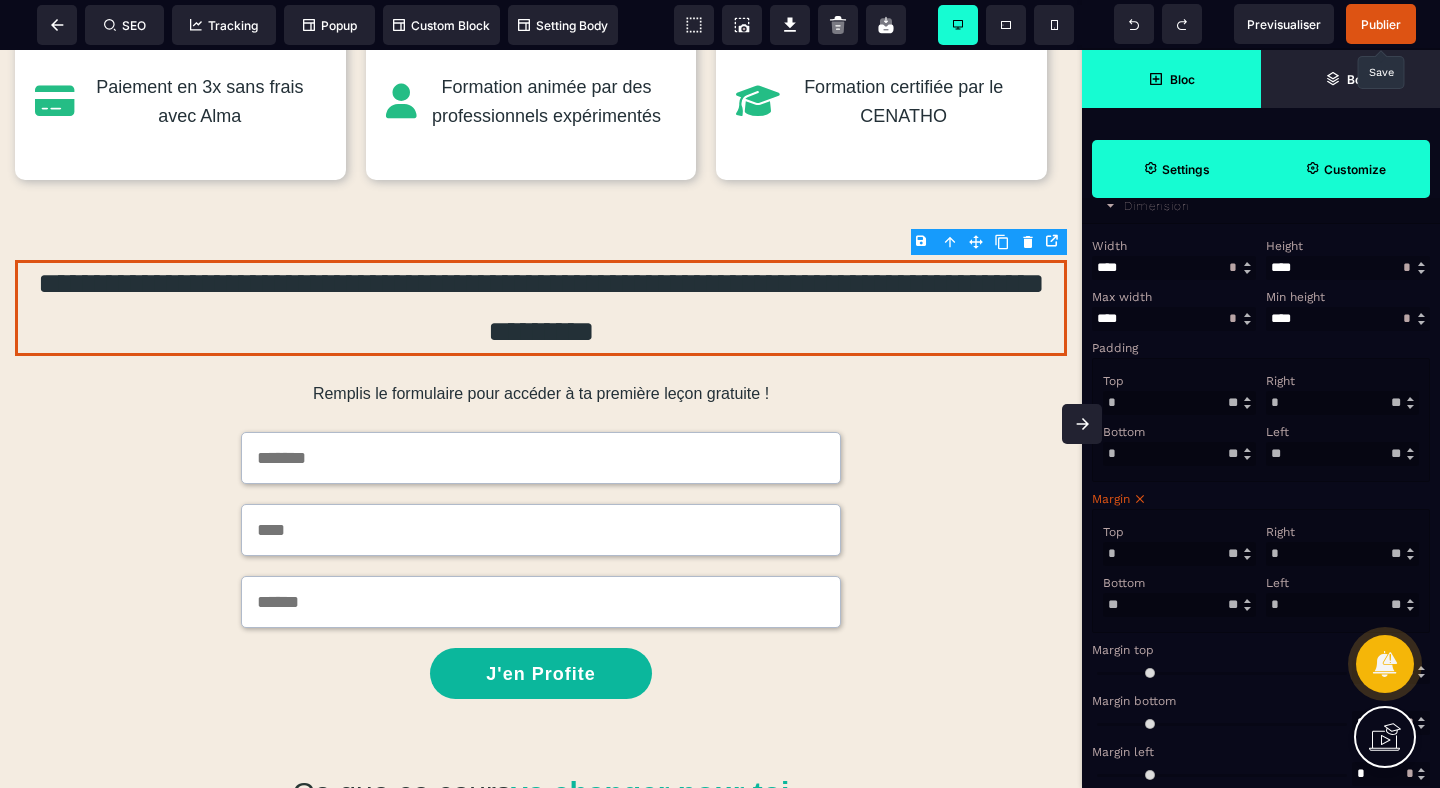 click on "*" at bounding box center (1342, 403) 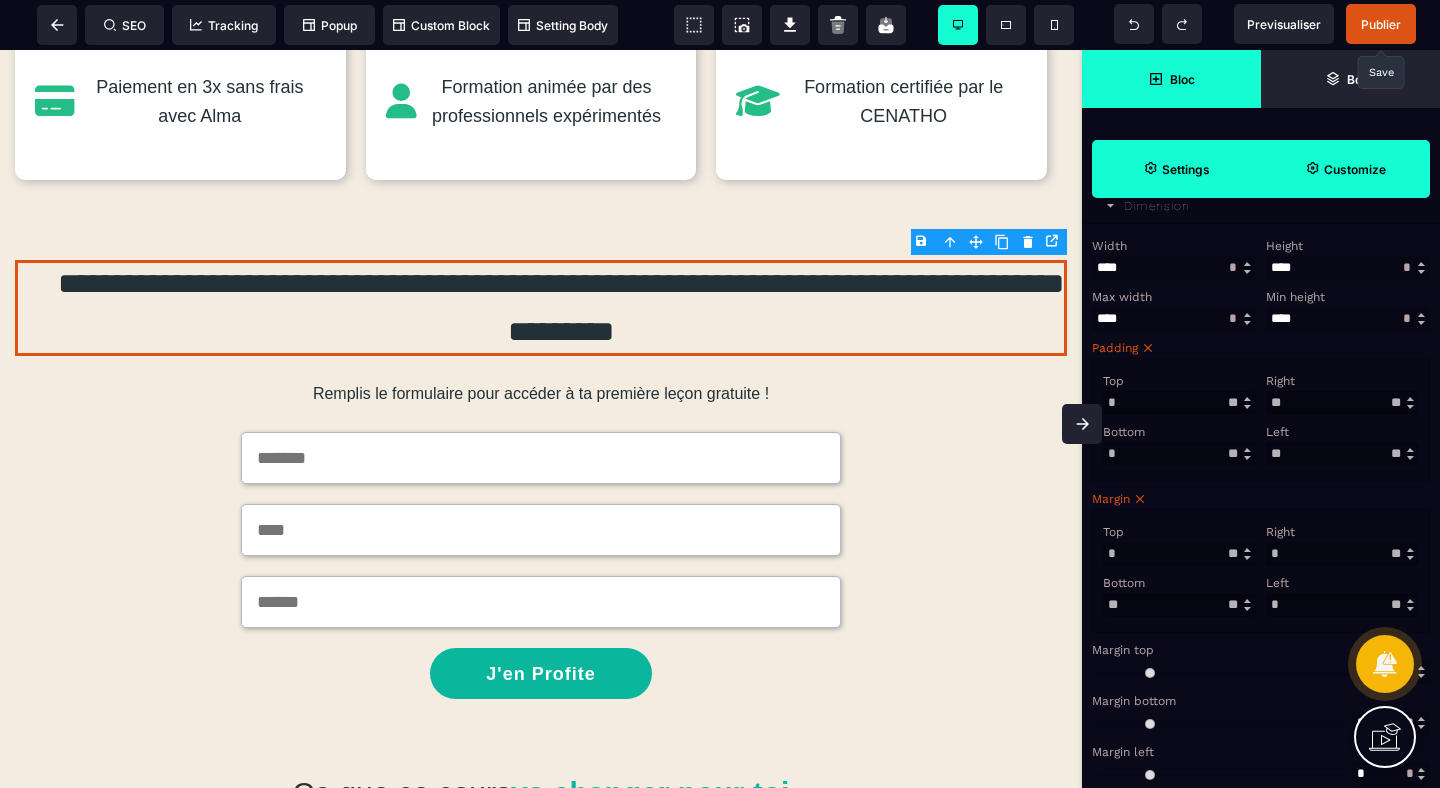 click on "Top
*
* ** * ** *** ** **
Right
**
* ** * ** *** ** **
Bottom
*
* ** * ** *** ** **
Left
**
* ** * ** *** ** **" at bounding box center (1261, 420) 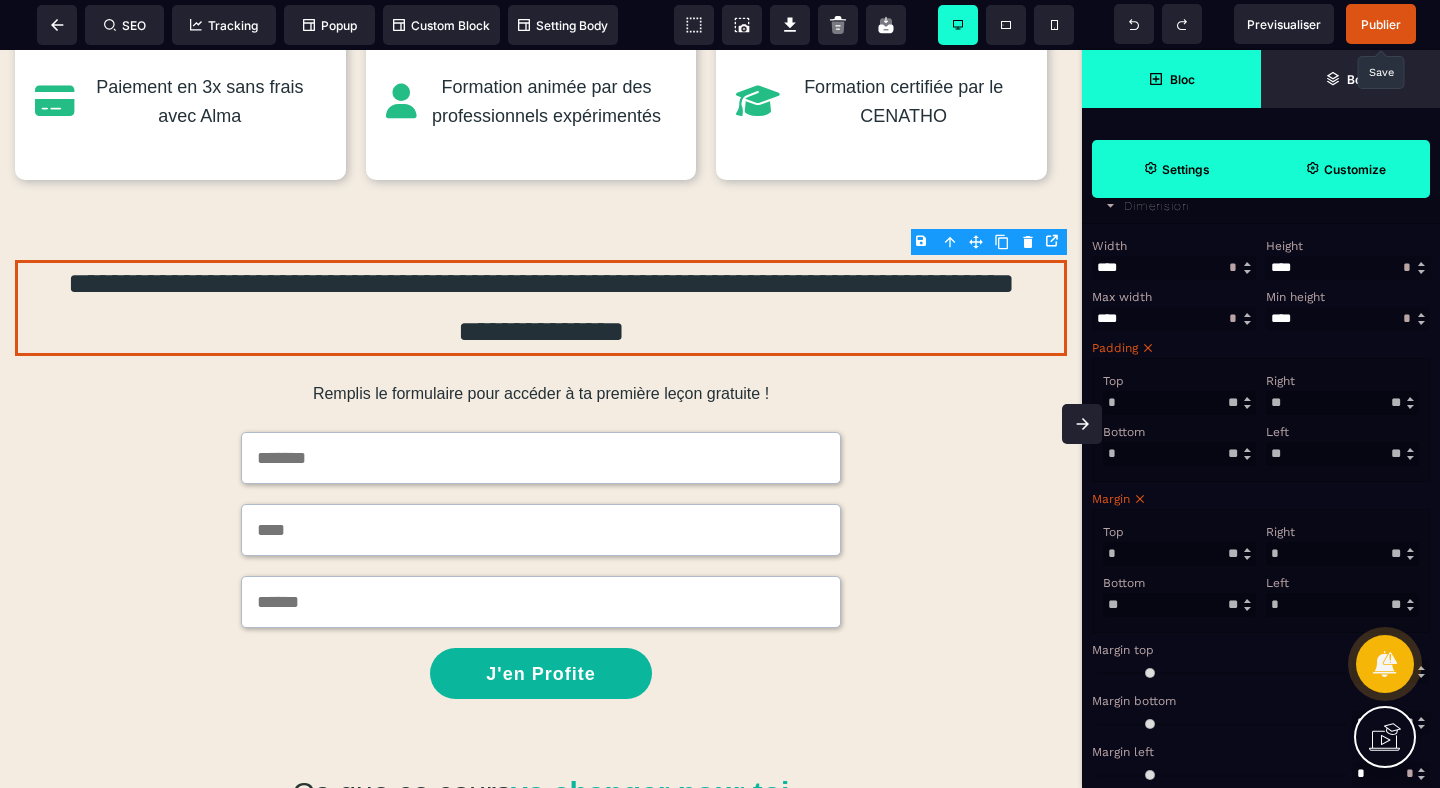 click on "**" at bounding box center [1342, 403] 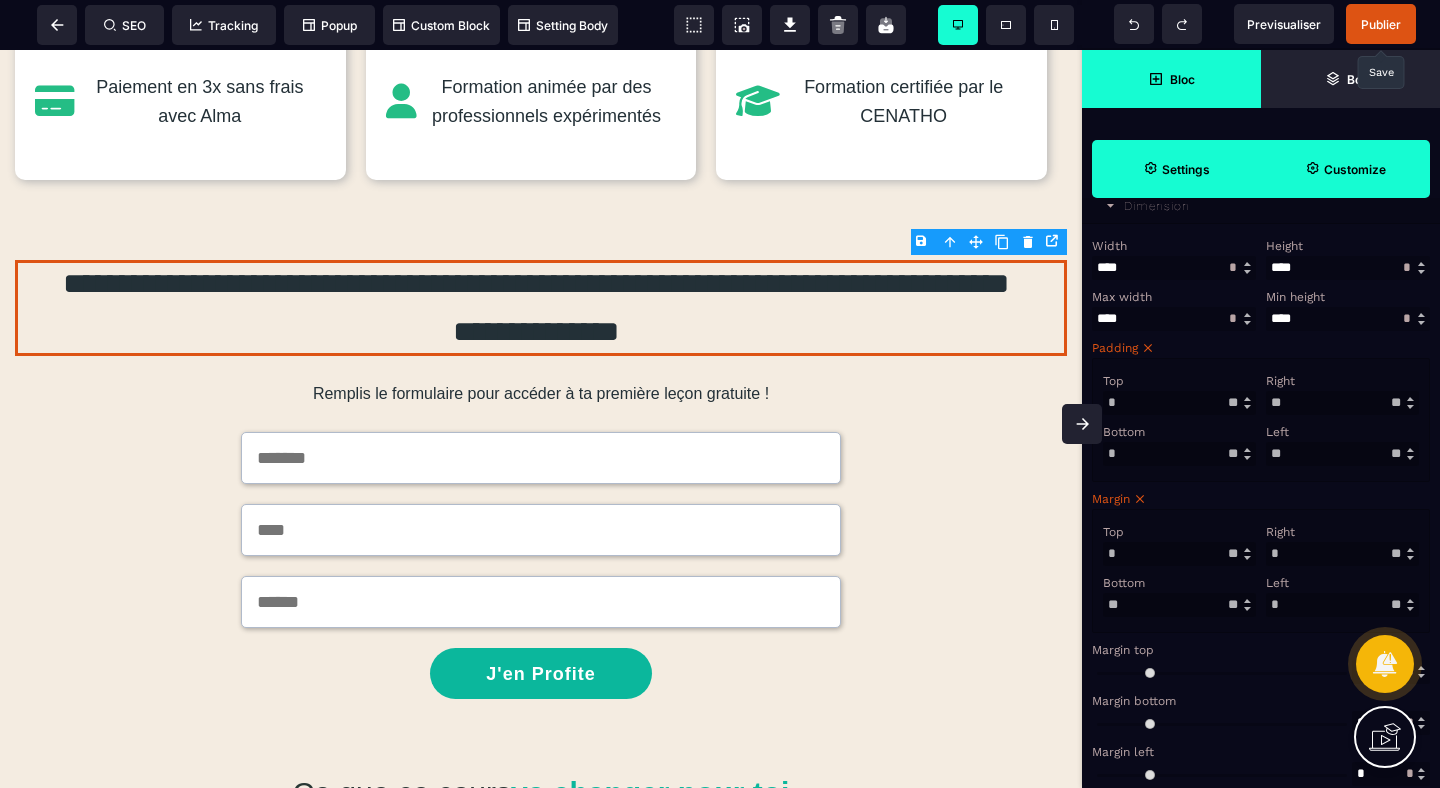click on "Left" at bounding box center (1340, 432) 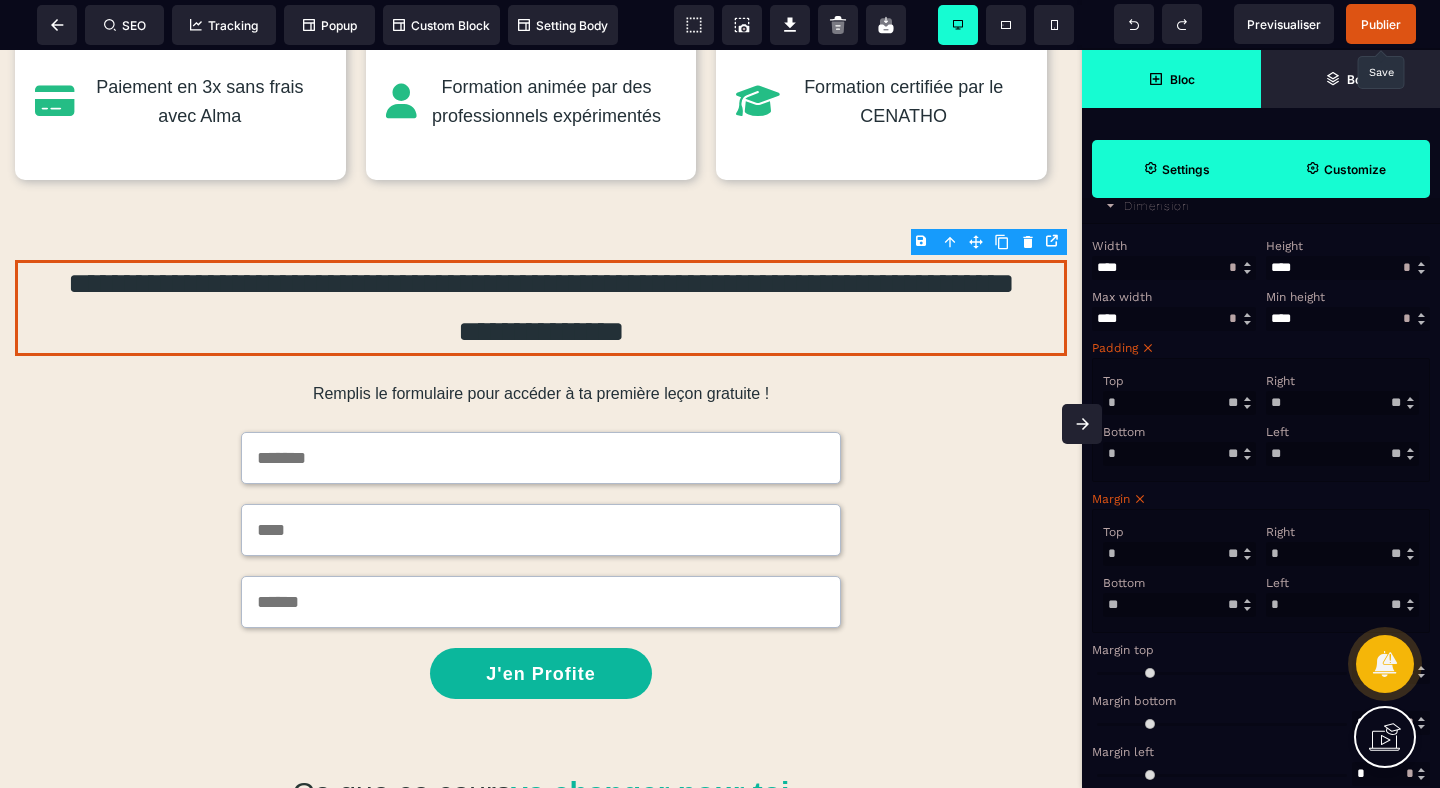 click on "**" at bounding box center [1342, 403] 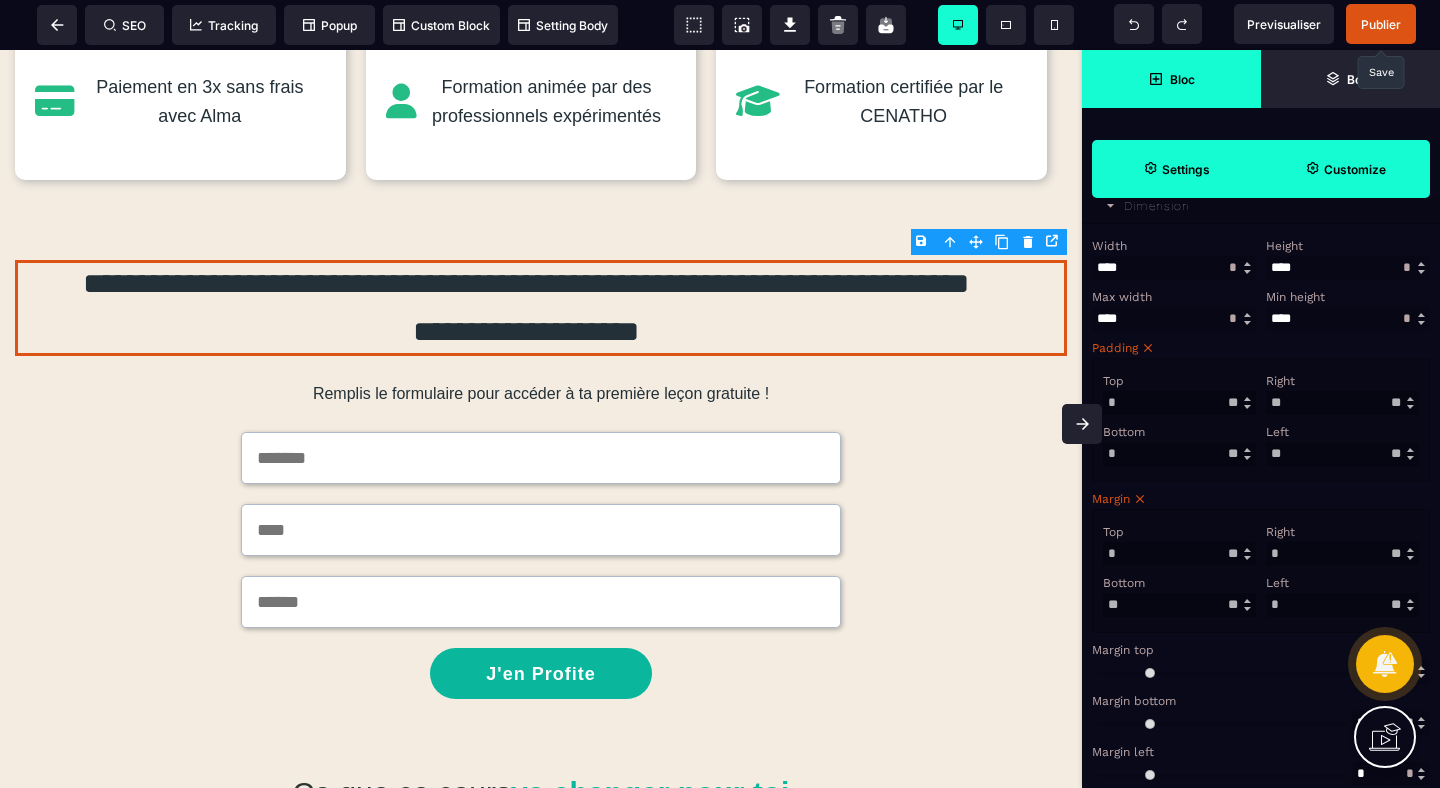 click on "Left" at bounding box center [1340, 432] 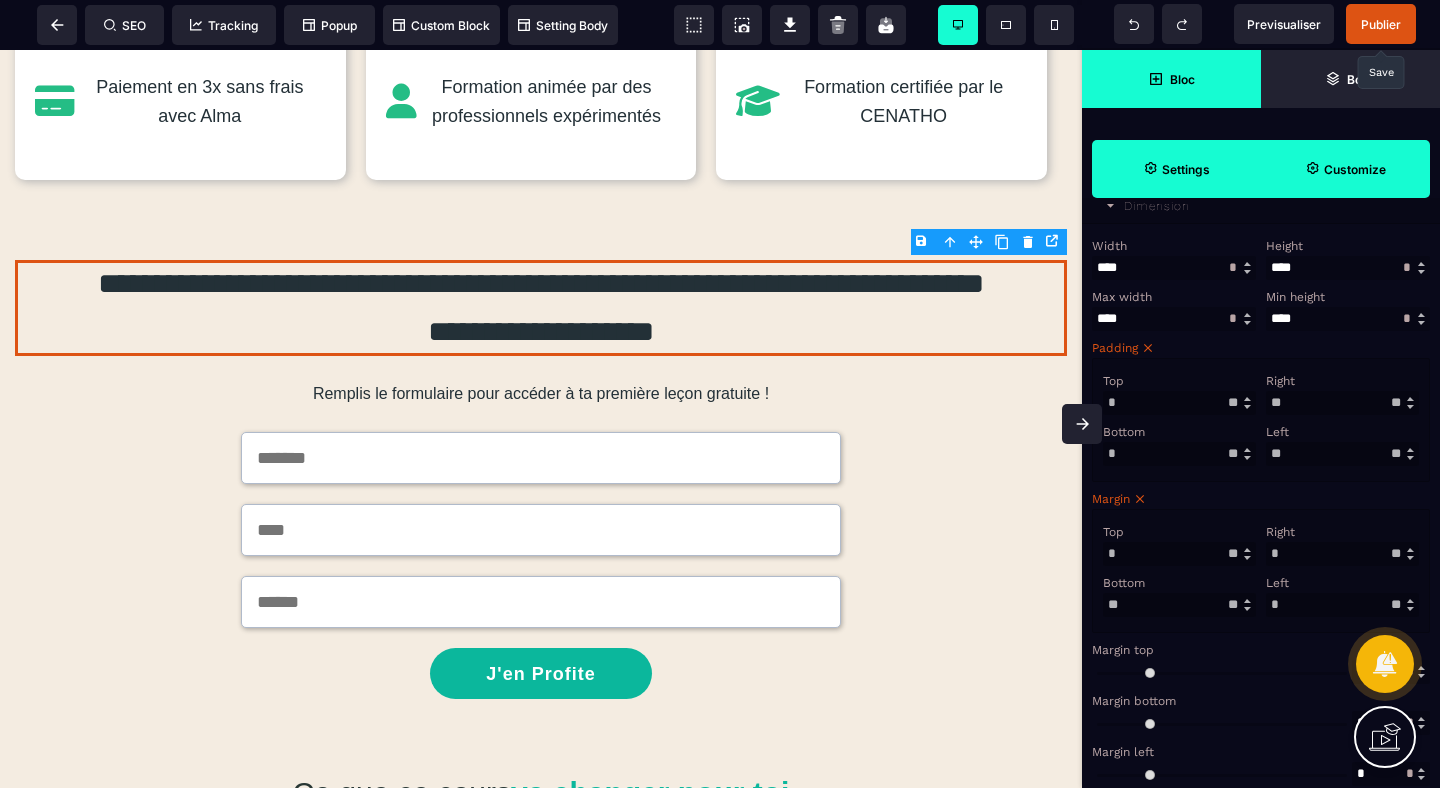 click 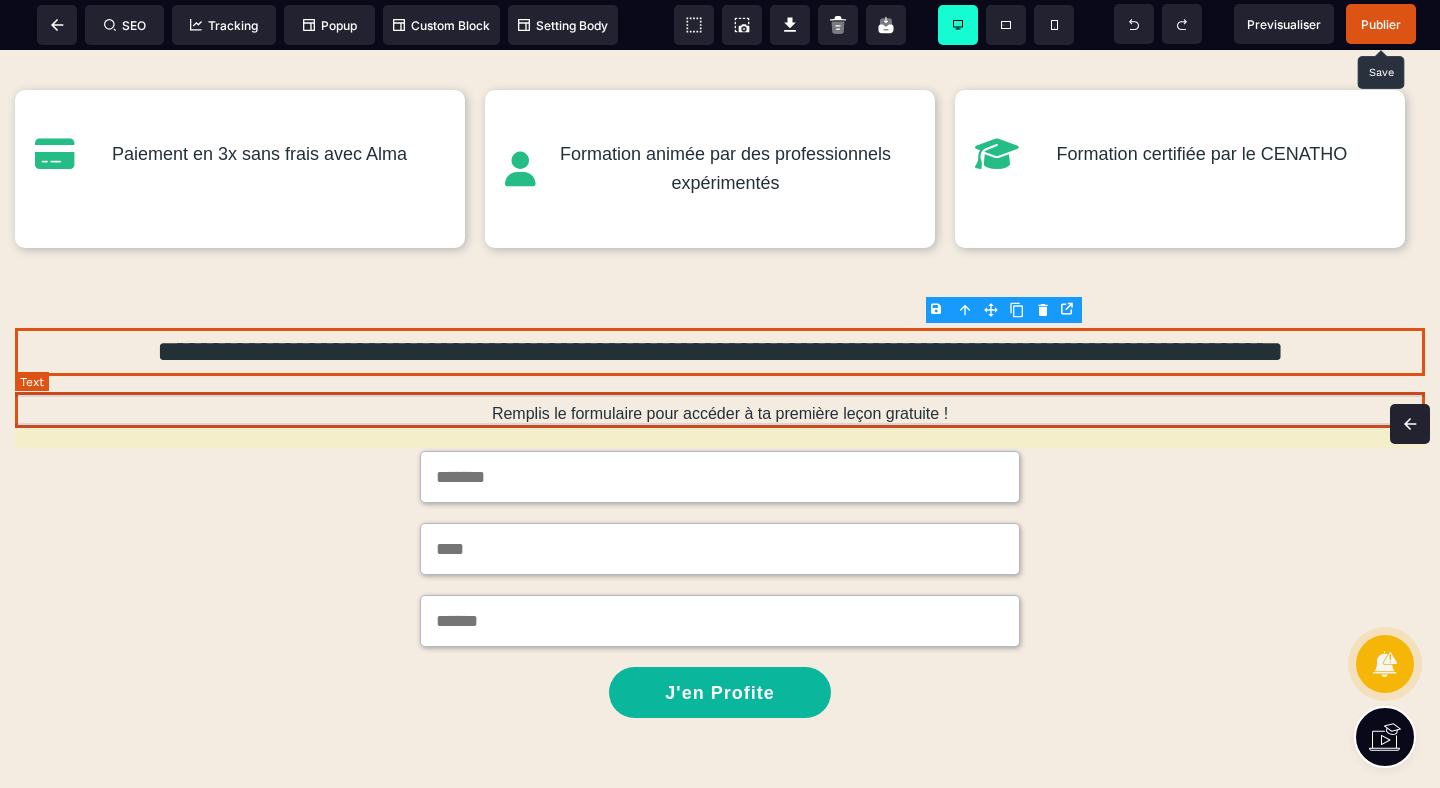 scroll, scrollTop: 854, scrollLeft: 0, axis: vertical 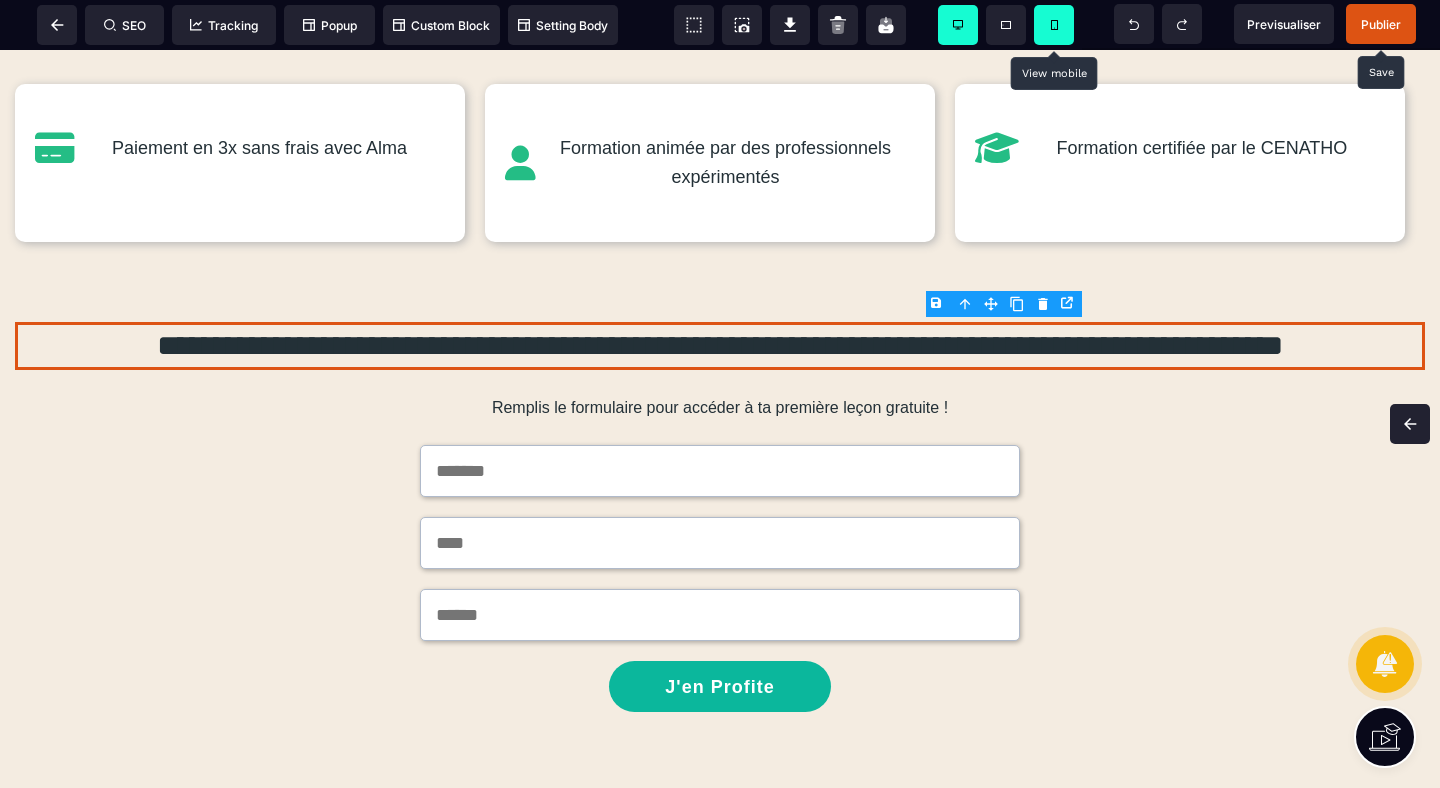 click at bounding box center [1054, 25] 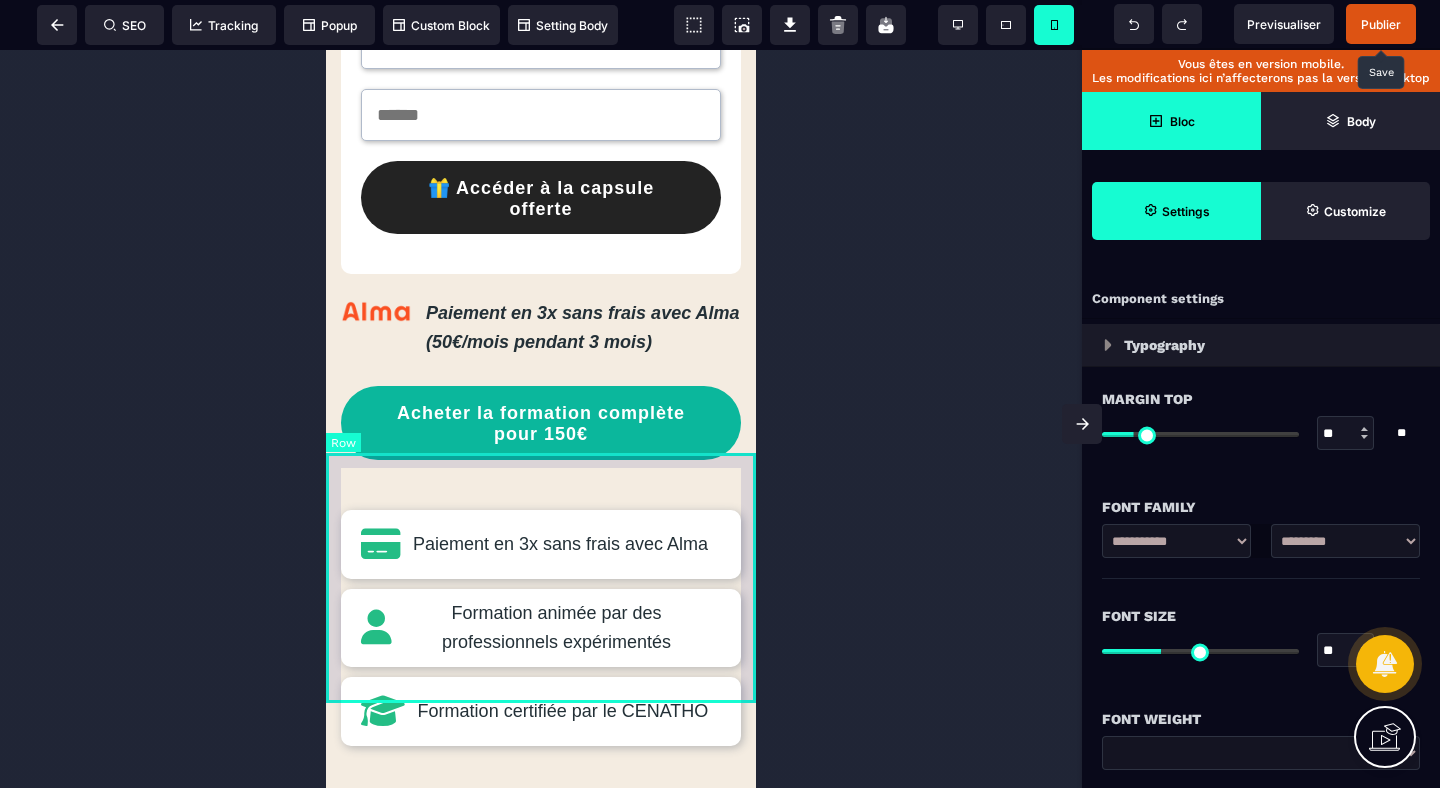 scroll, scrollTop: 596, scrollLeft: 0, axis: vertical 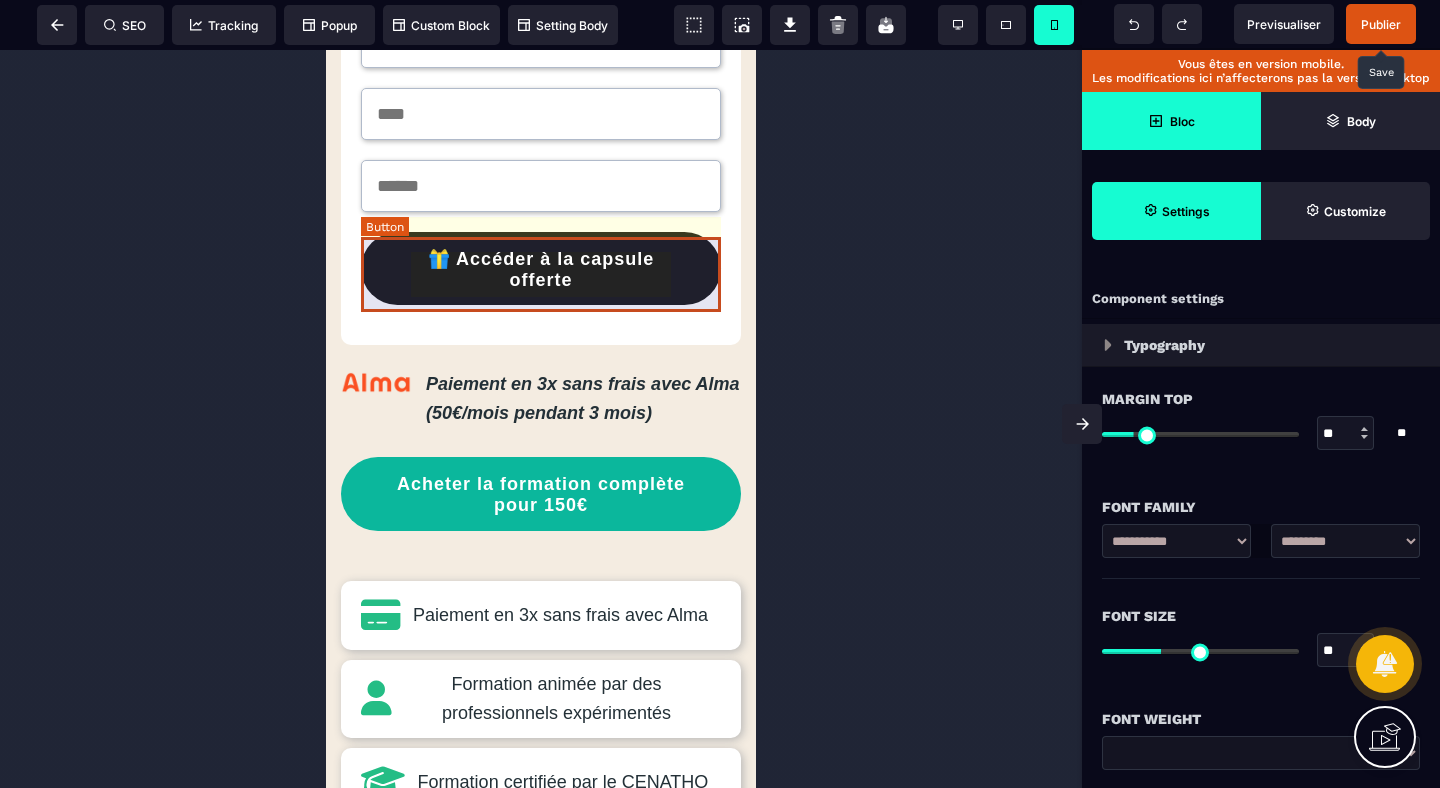 click on "🎁 Accéder à la capsule offerte" at bounding box center (541, 269) 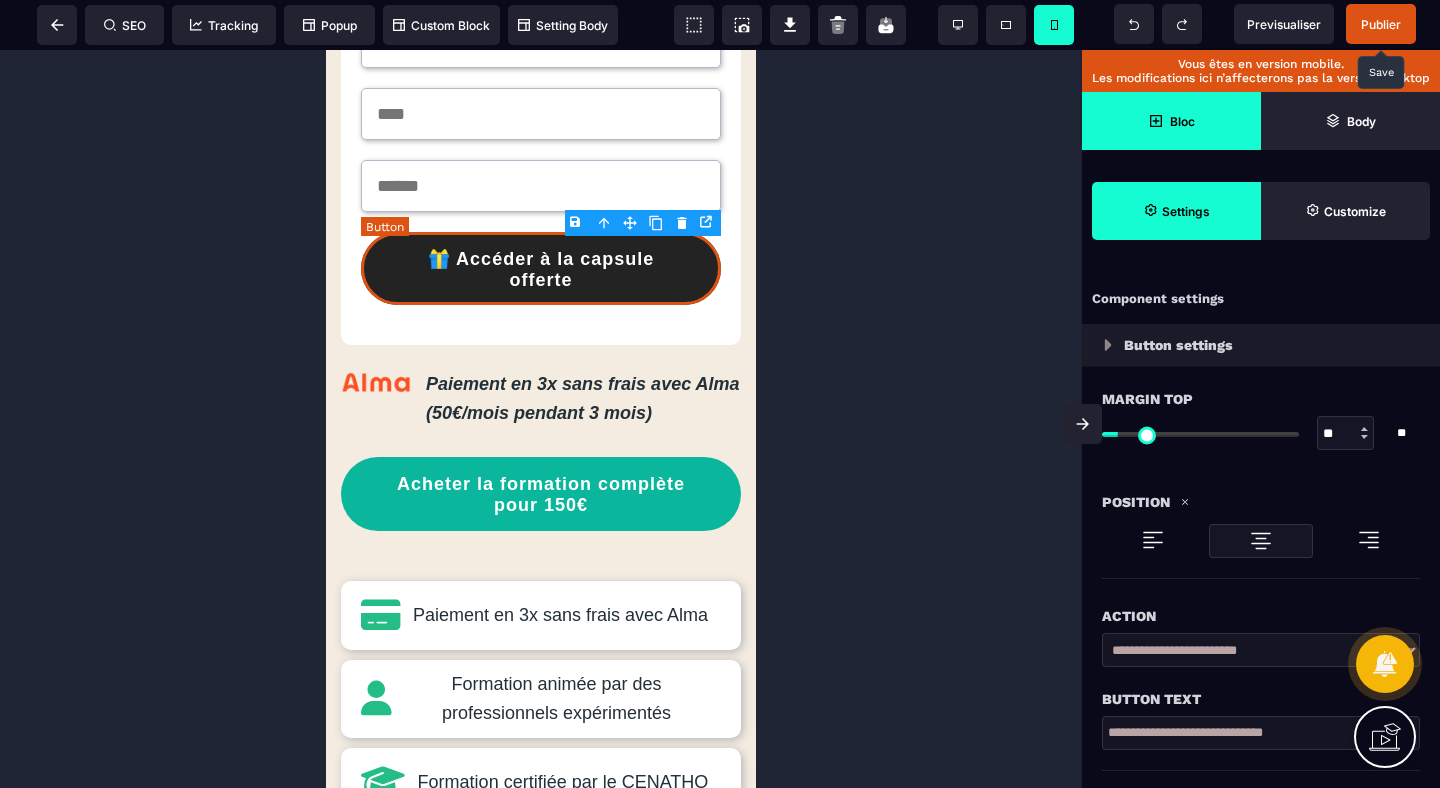 click on "🎁 Accéder à la capsule offerte" at bounding box center [541, 269] 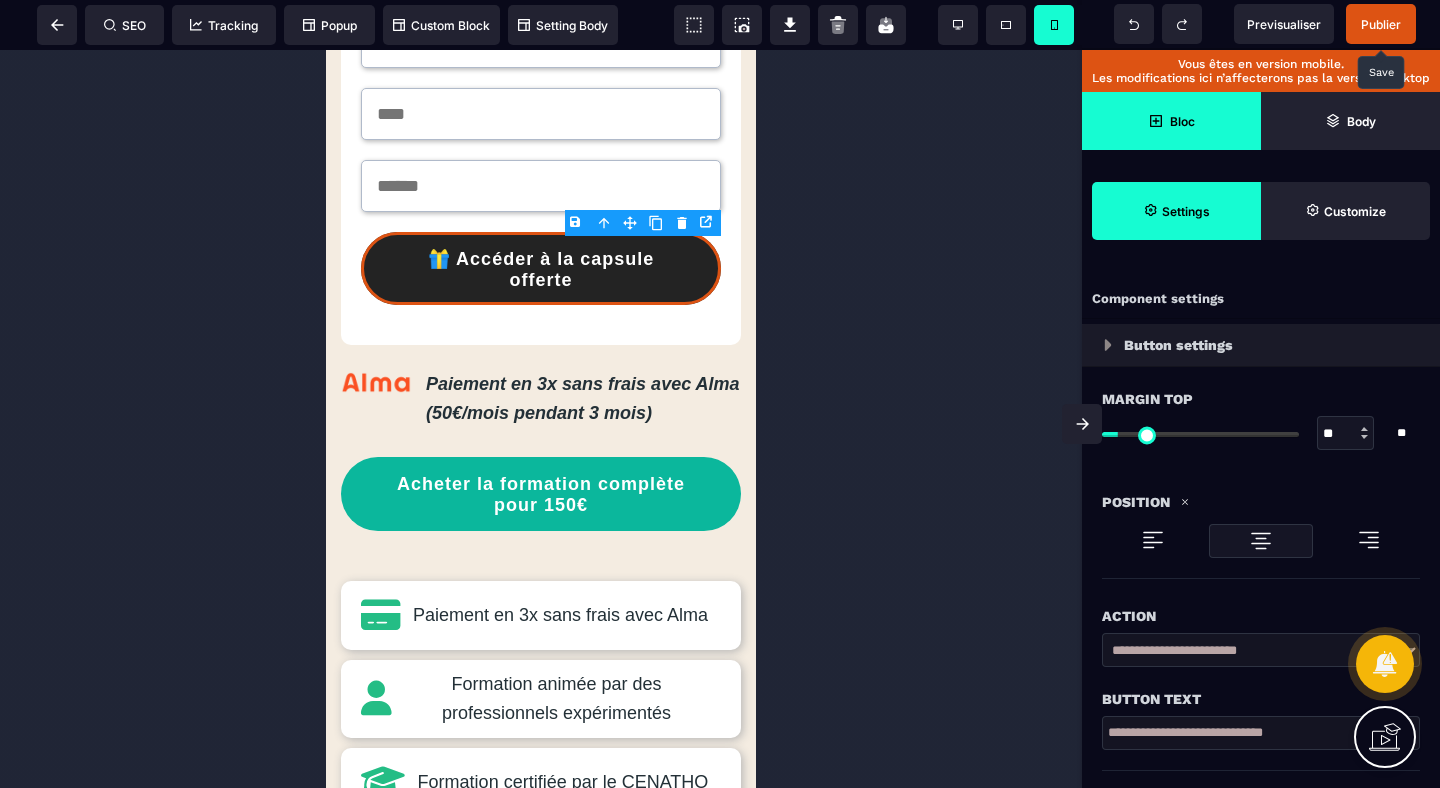 scroll, scrollTop: 59, scrollLeft: 0, axis: vertical 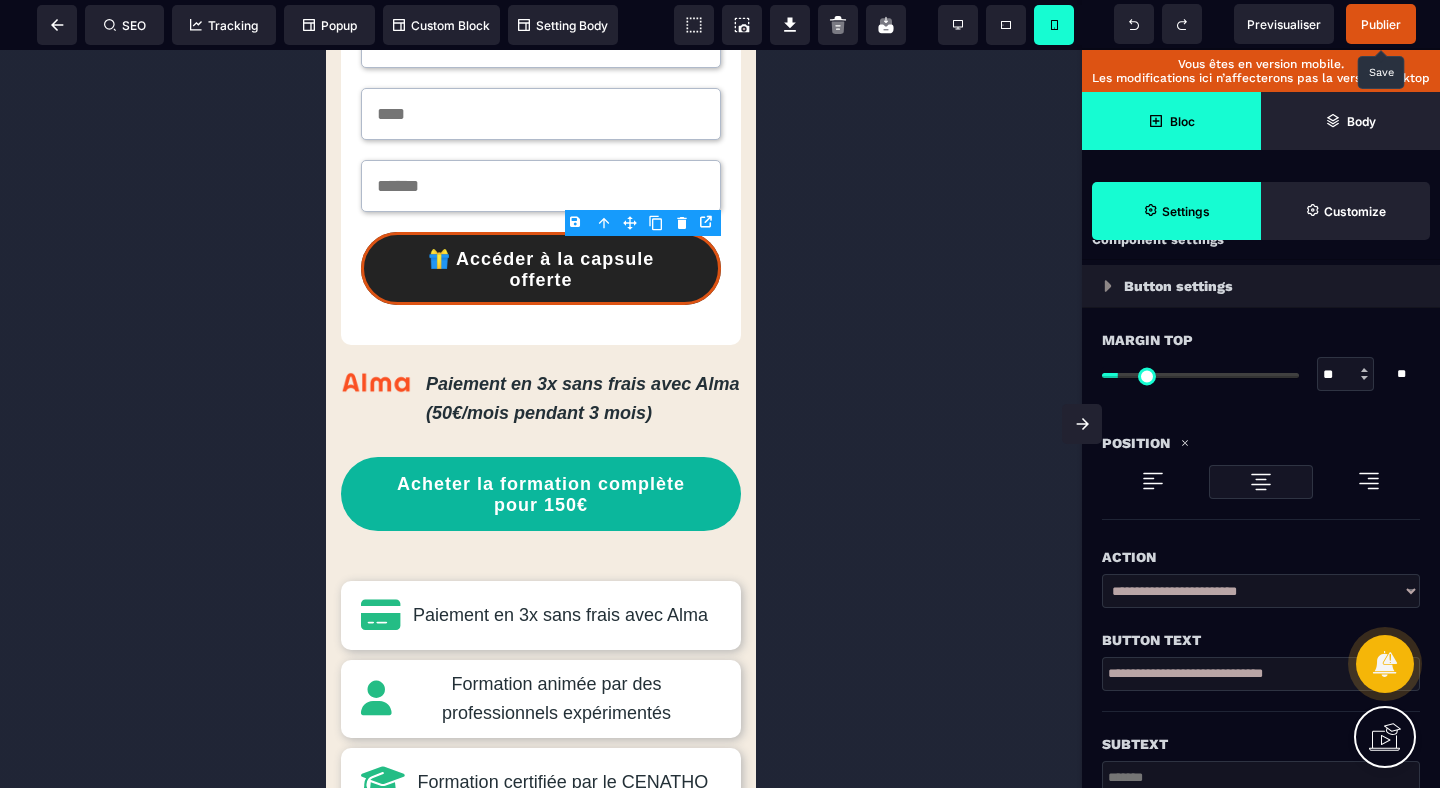 drag, startPoint x: 1319, startPoint y: 673, endPoint x: 1084, endPoint y: 673, distance: 235 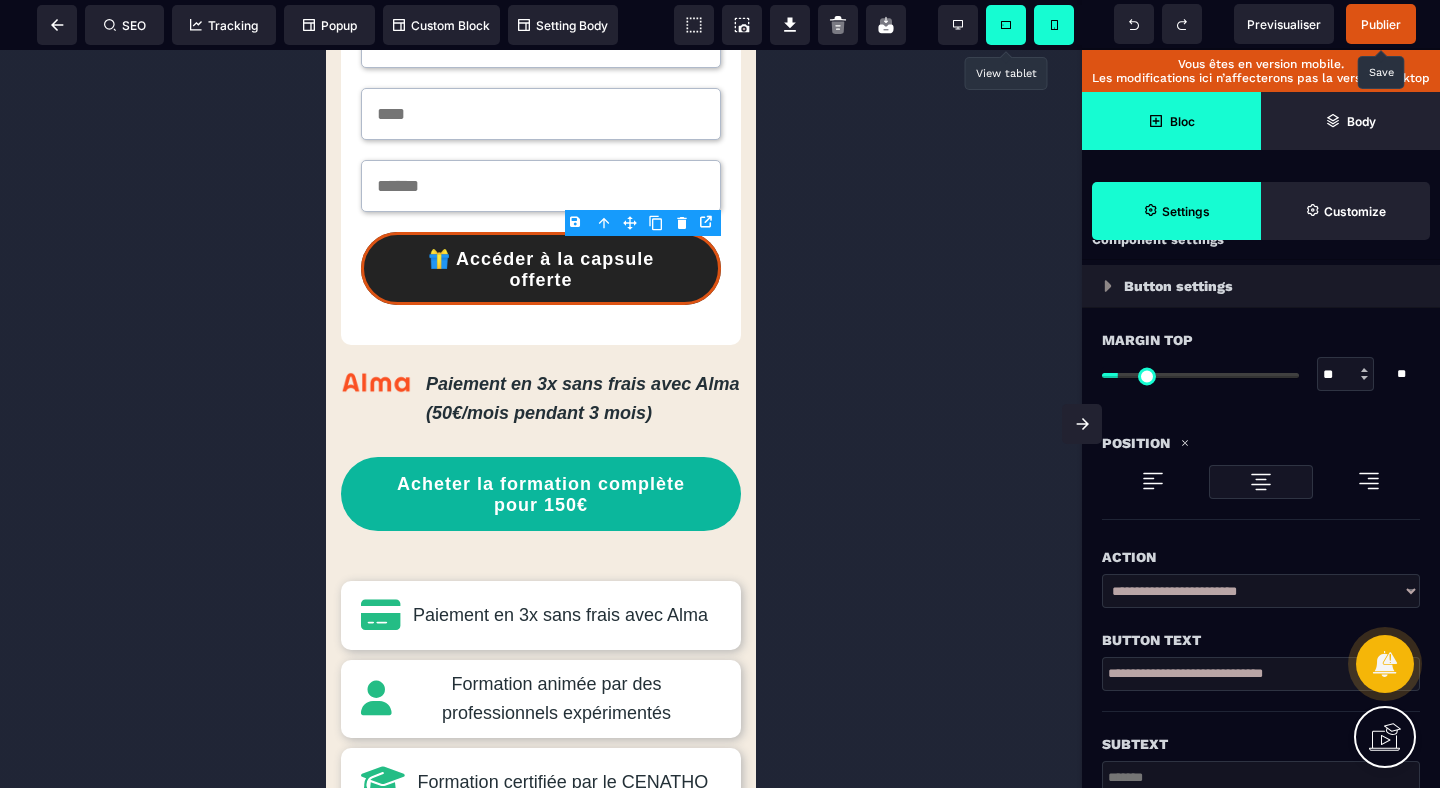 click at bounding box center [1006, 25] 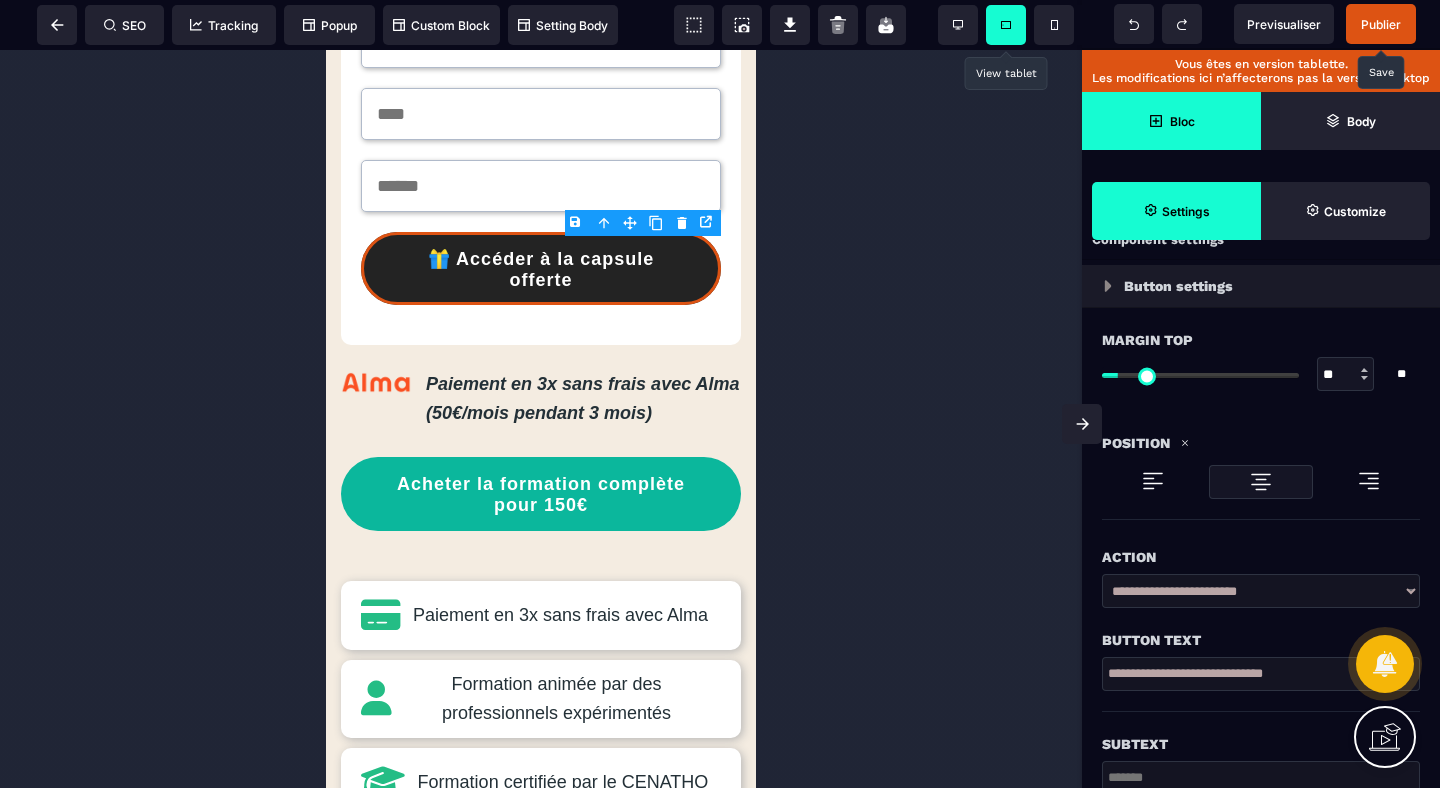 scroll, scrollTop: 596, scrollLeft: 0, axis: vertical 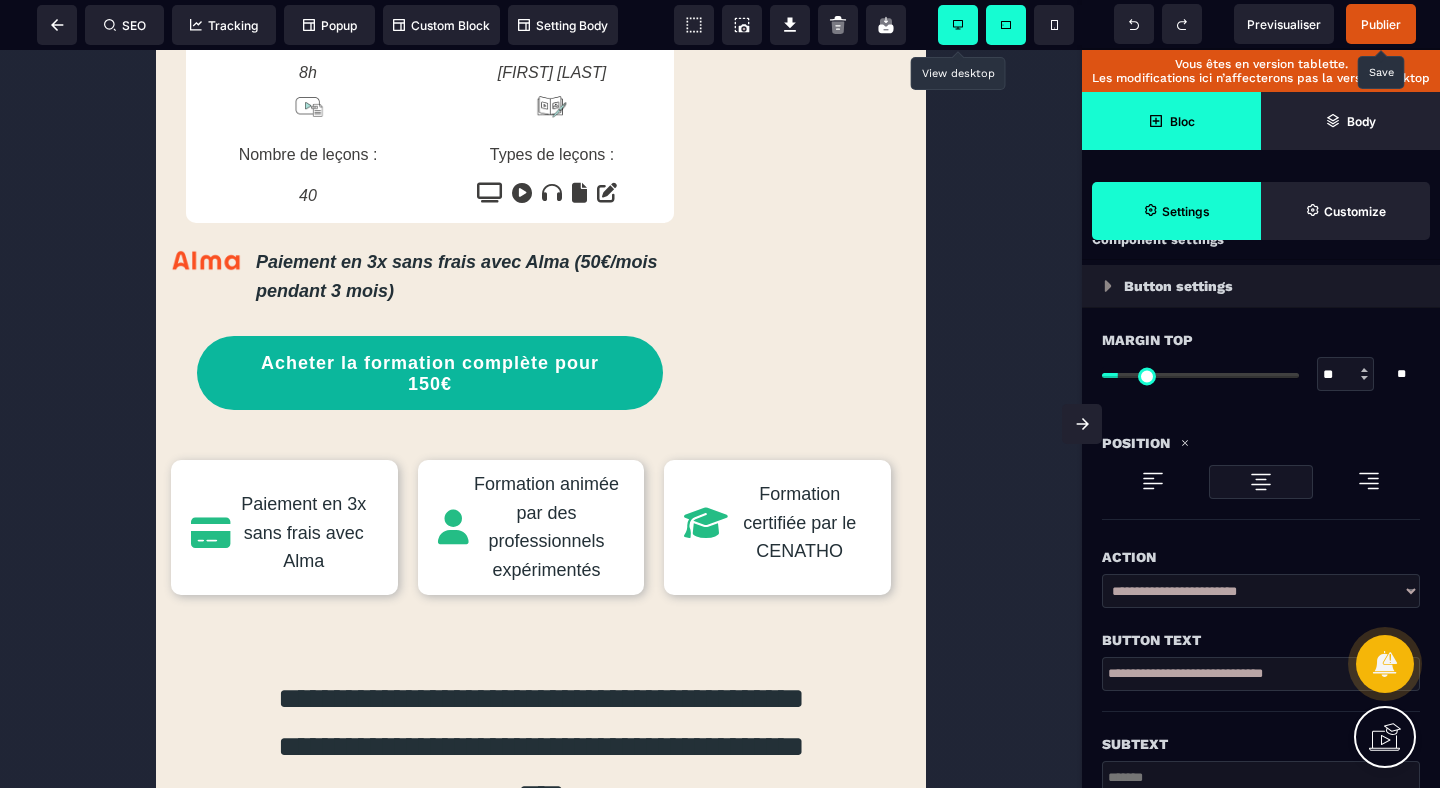 click 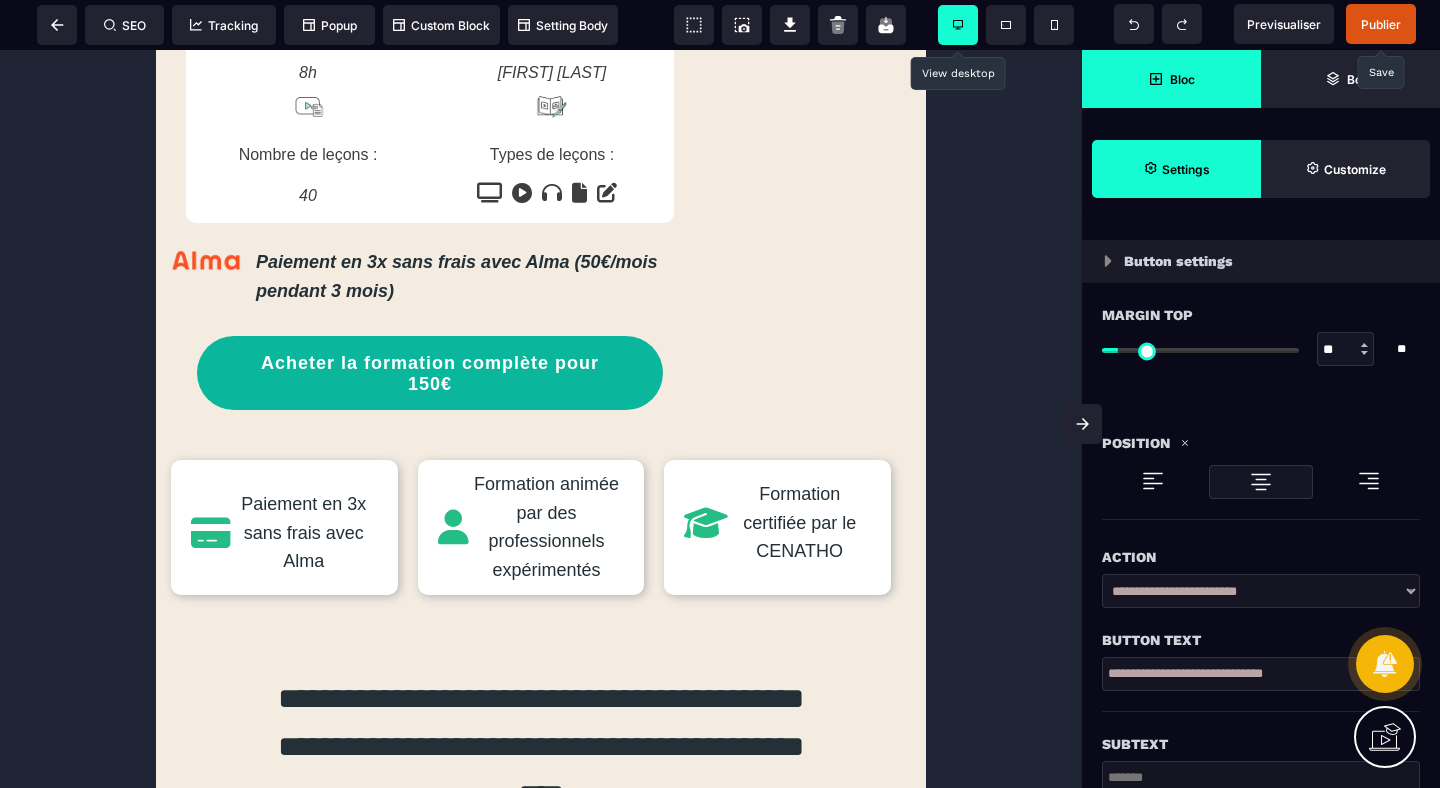 scroll, scrollTop: 9, scrollLeft: 0, axis: vertical 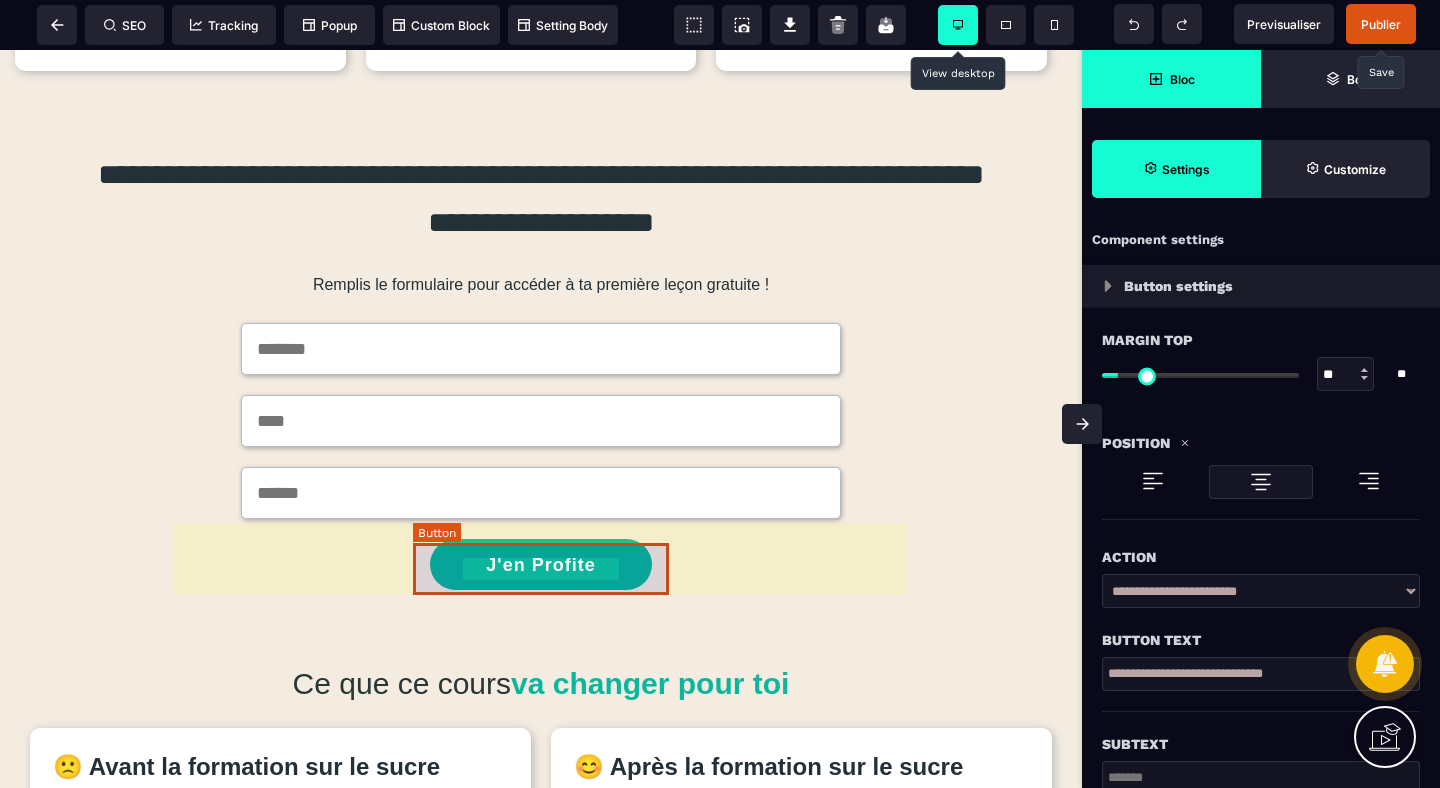 click on "J'en Profite" at bounding box center [541, 564] 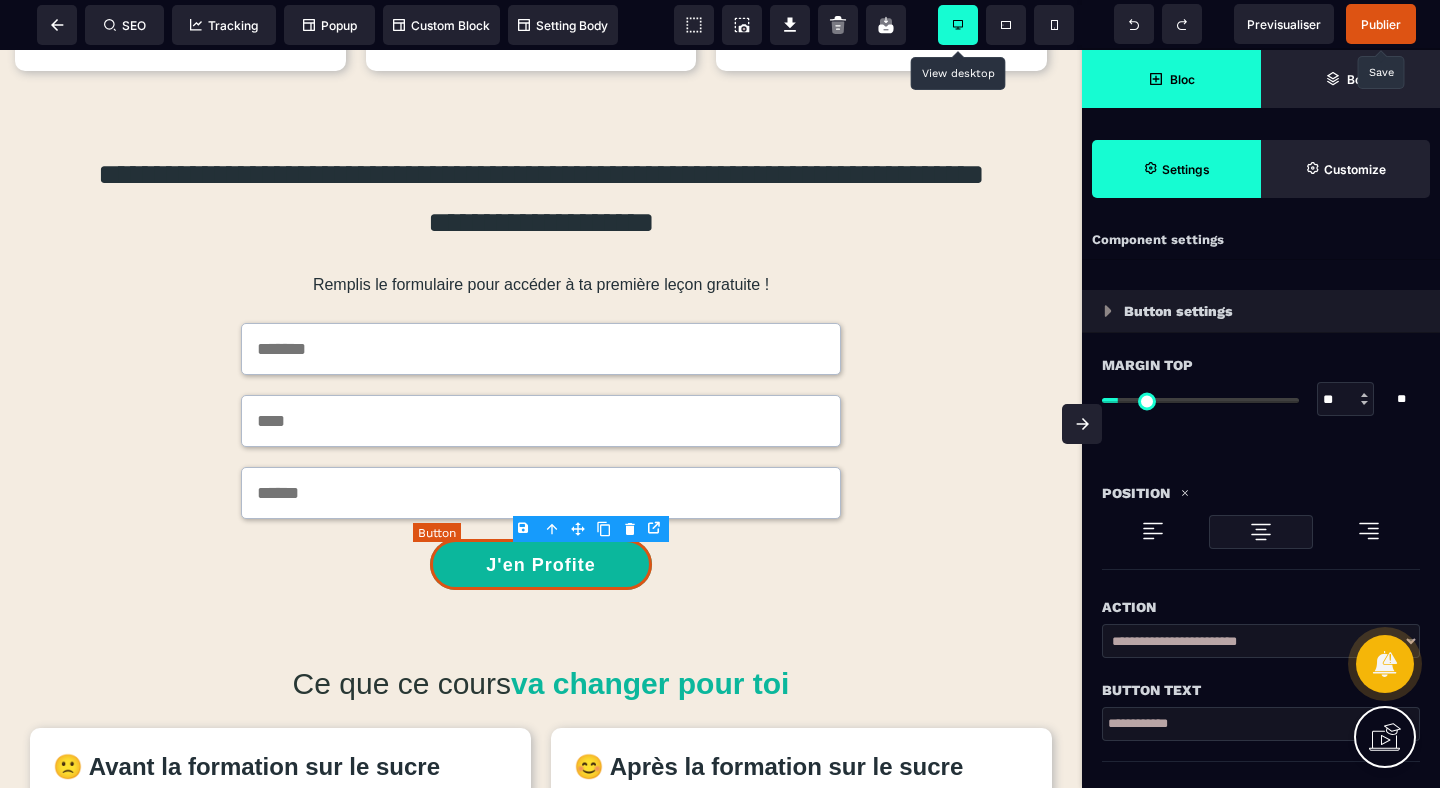 scroll, scrollTop: 0, scrollLeft: 0, axis: both 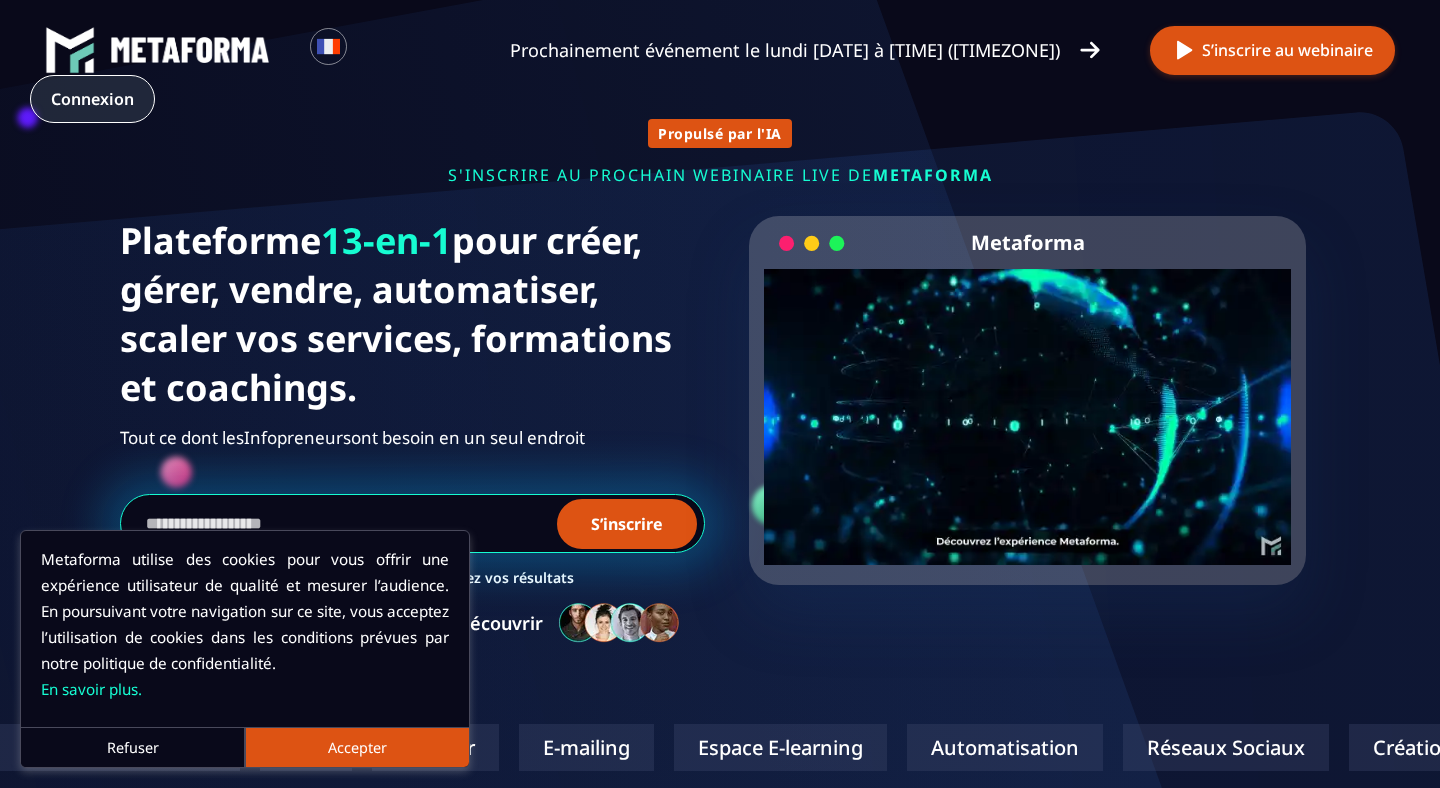 click on "Connexion" at bounding box center [92, 99] 